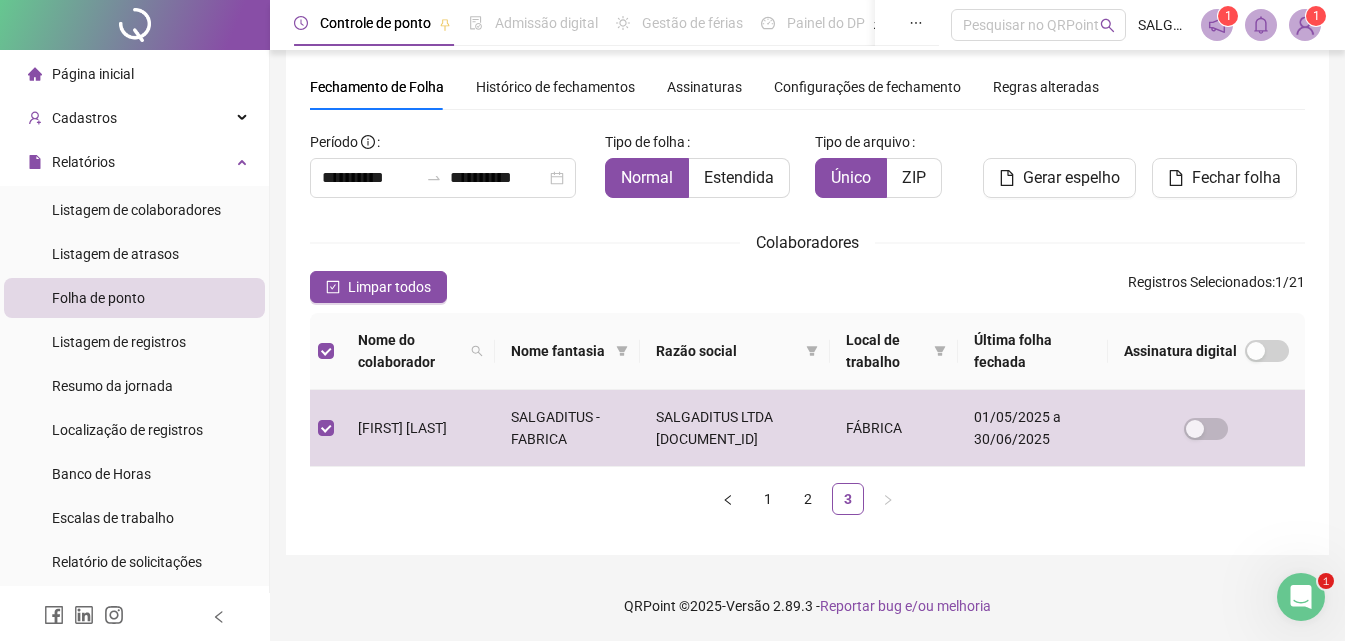 scroll, scrollTop: 0, scrollLeft: 0, axis: both 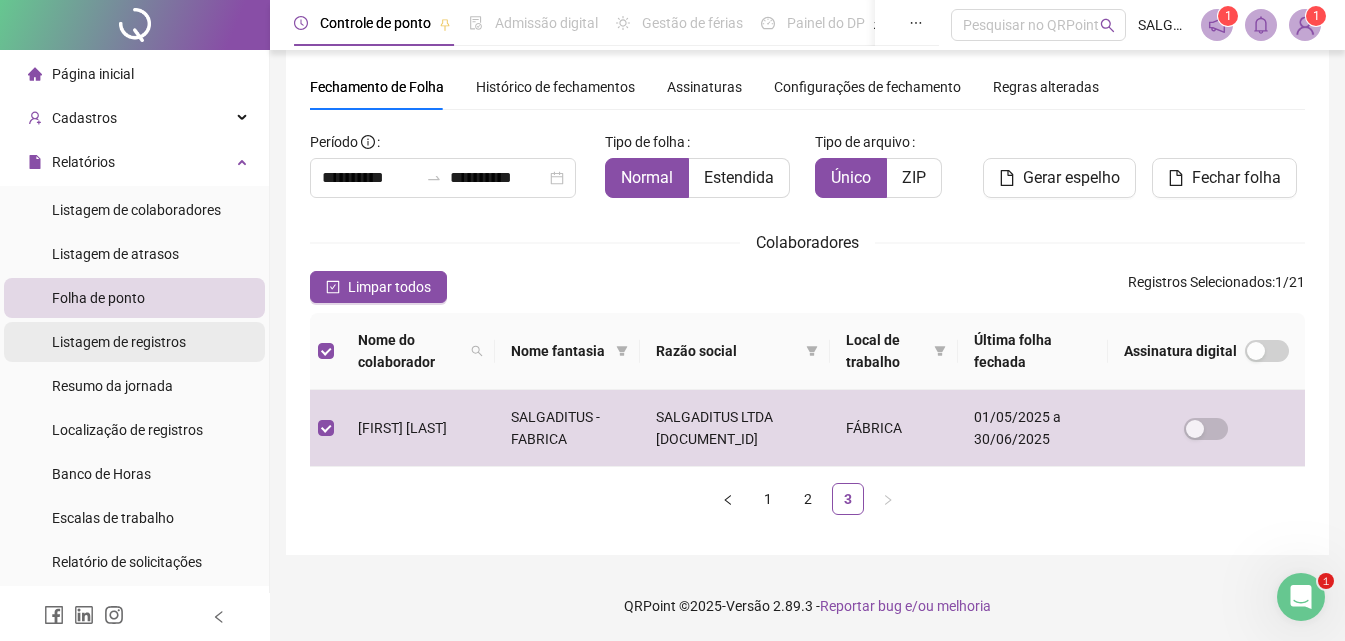 drag, startPoint x: 102, startPoint y: 339, endPoint x: 105, endPoint y: 326, distance: 13.341664 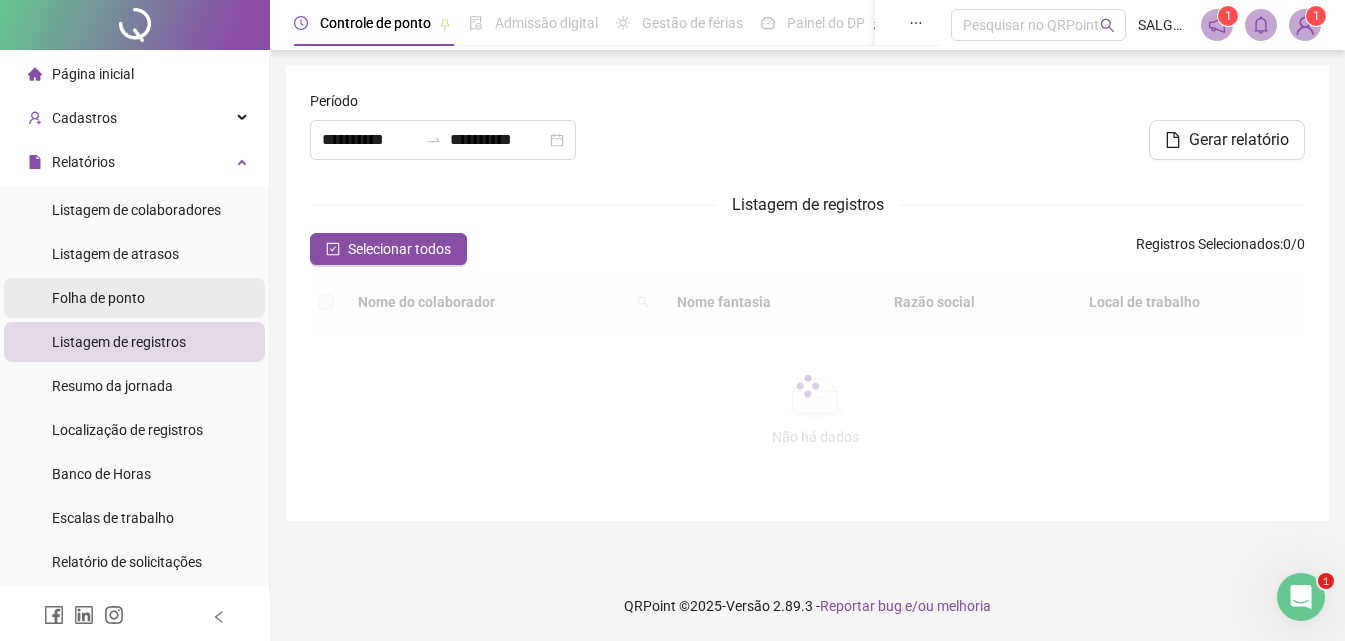 scroll, scrollTop: 0, scrollLeft: 0, axis: both 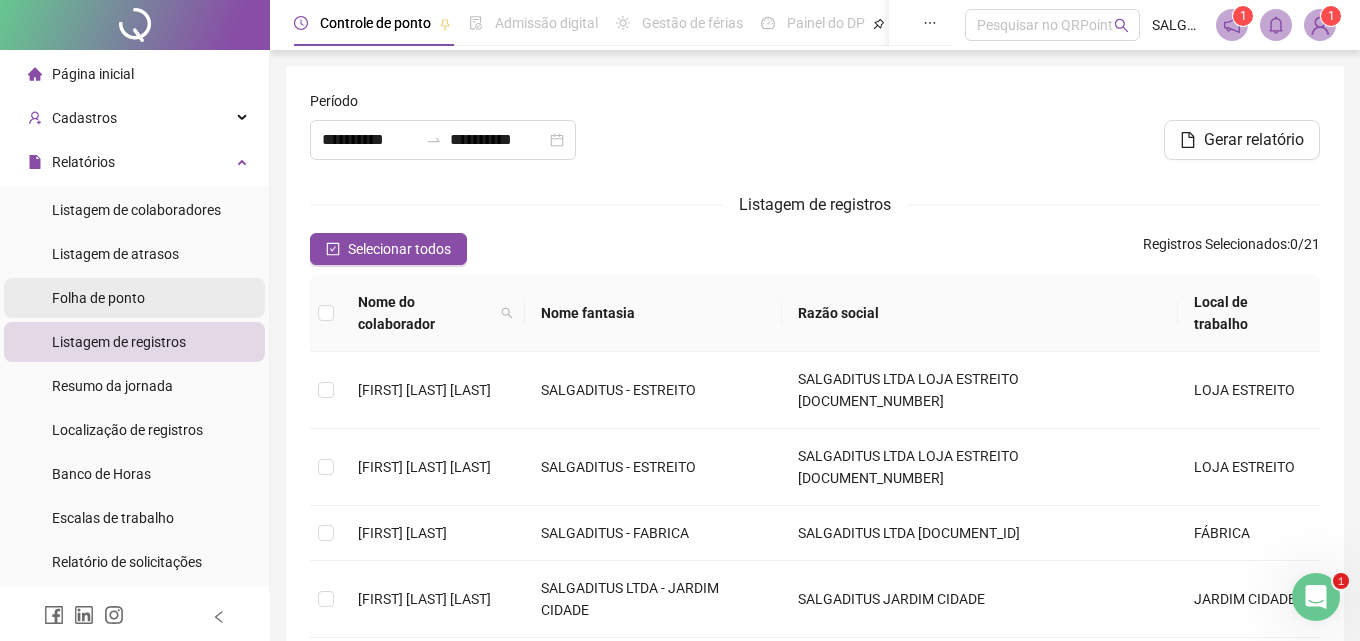 click on "Folha de ponto" at bounding box center [98, 298] 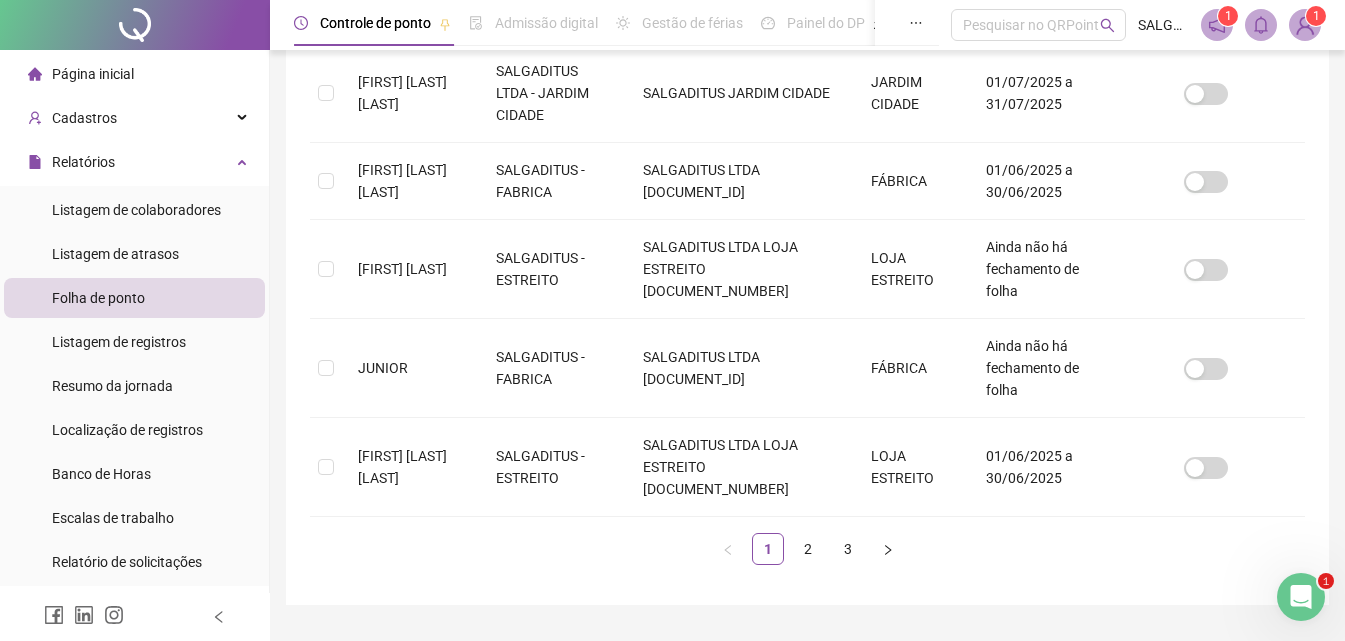 scroll, scrollTop: 883, scrollLeft: 0, axis: vertical 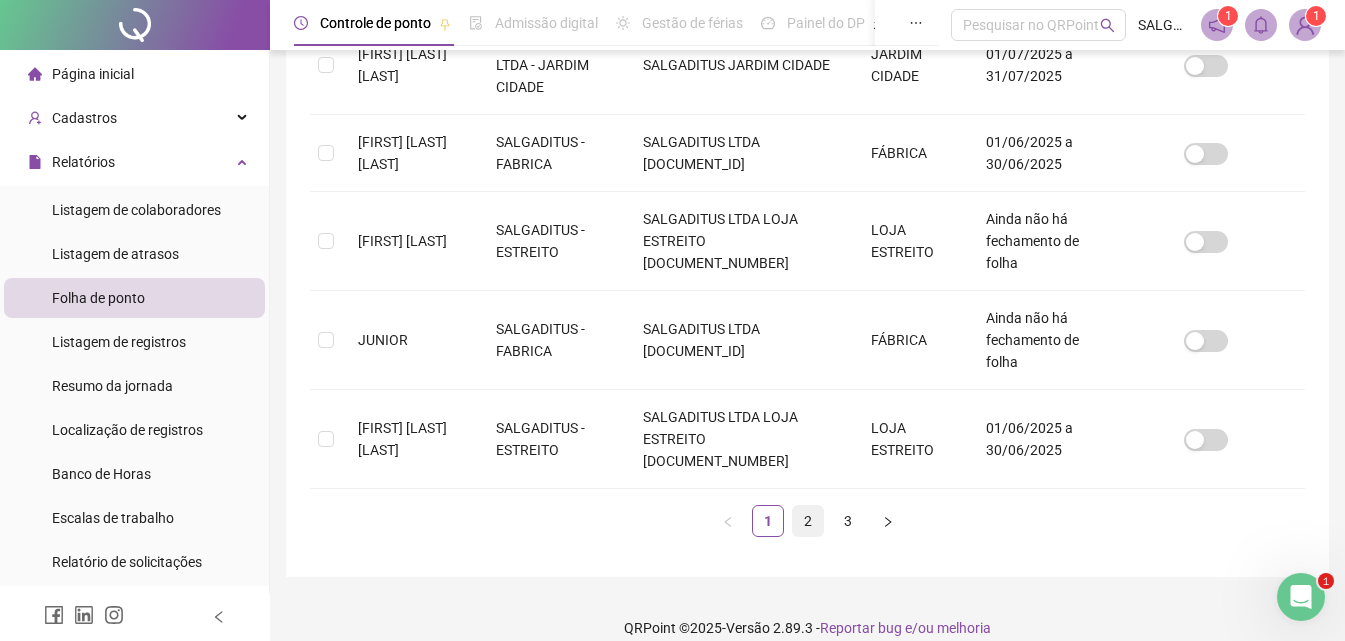 click on "2" at bounding box center (808, 521) 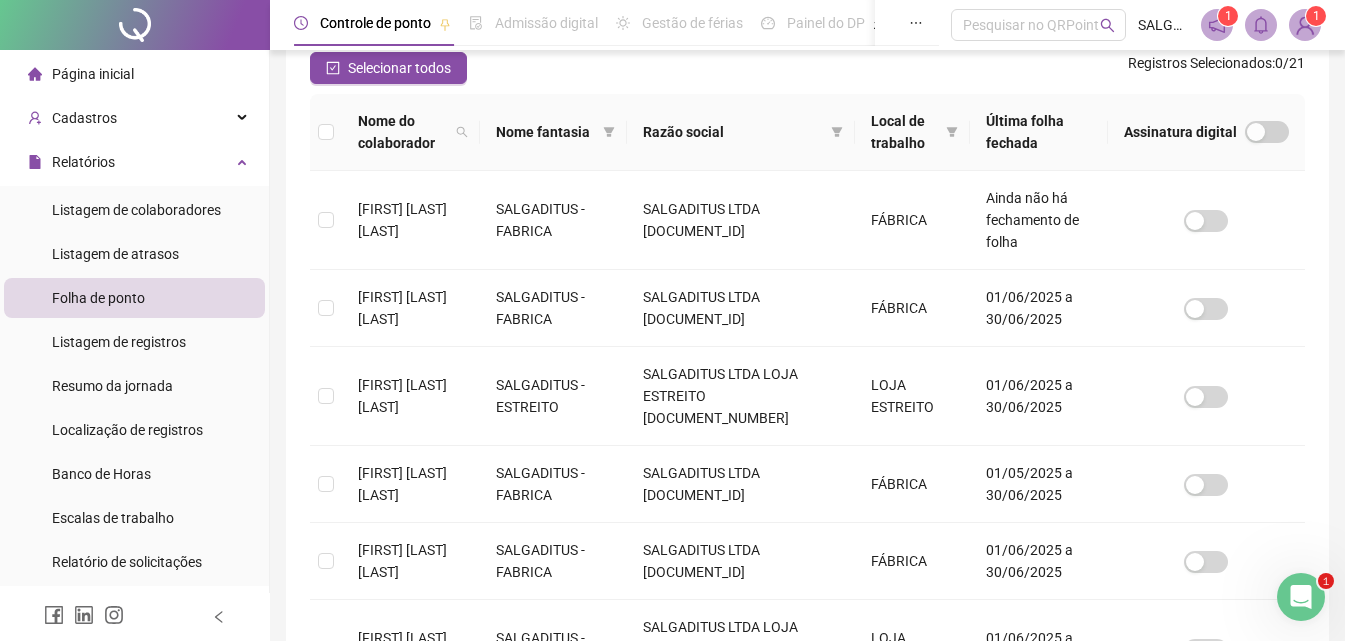 scroll, scrollTop: 322, scrollLeft: 0, axis: vertical 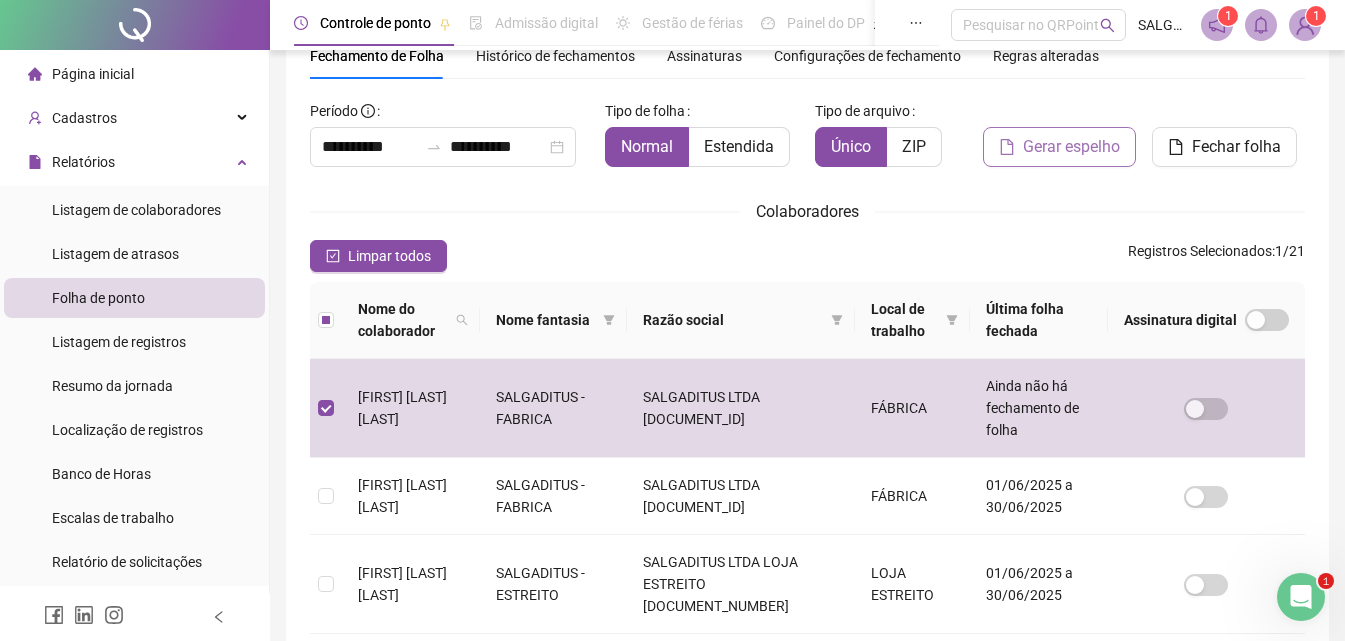 click on "Gerar espelho" at bounding box center [1071, 147] 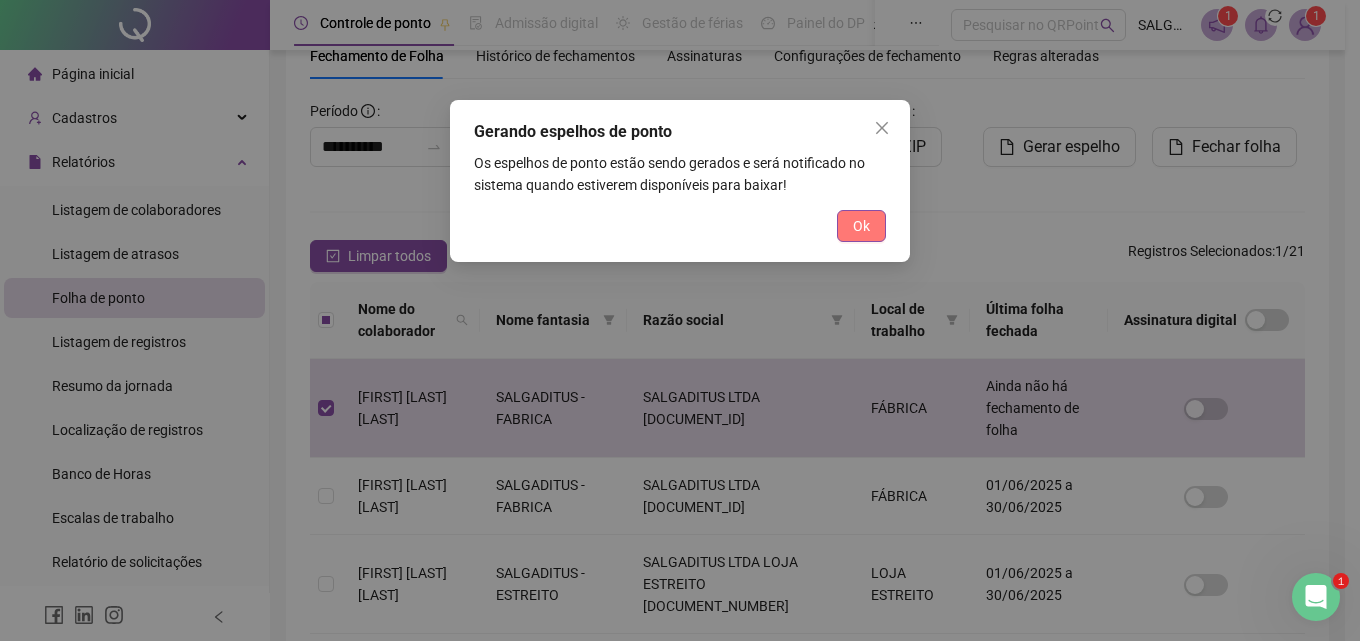 click on "Ok" at bounding box center (861, 226) 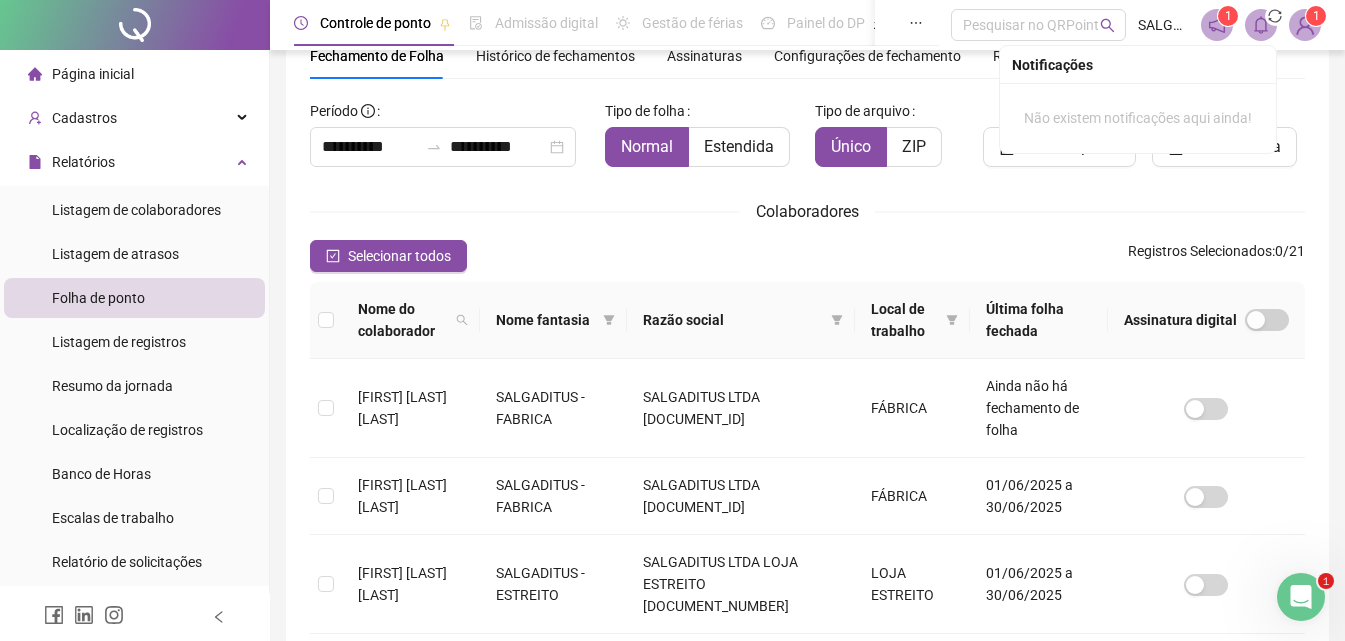 click 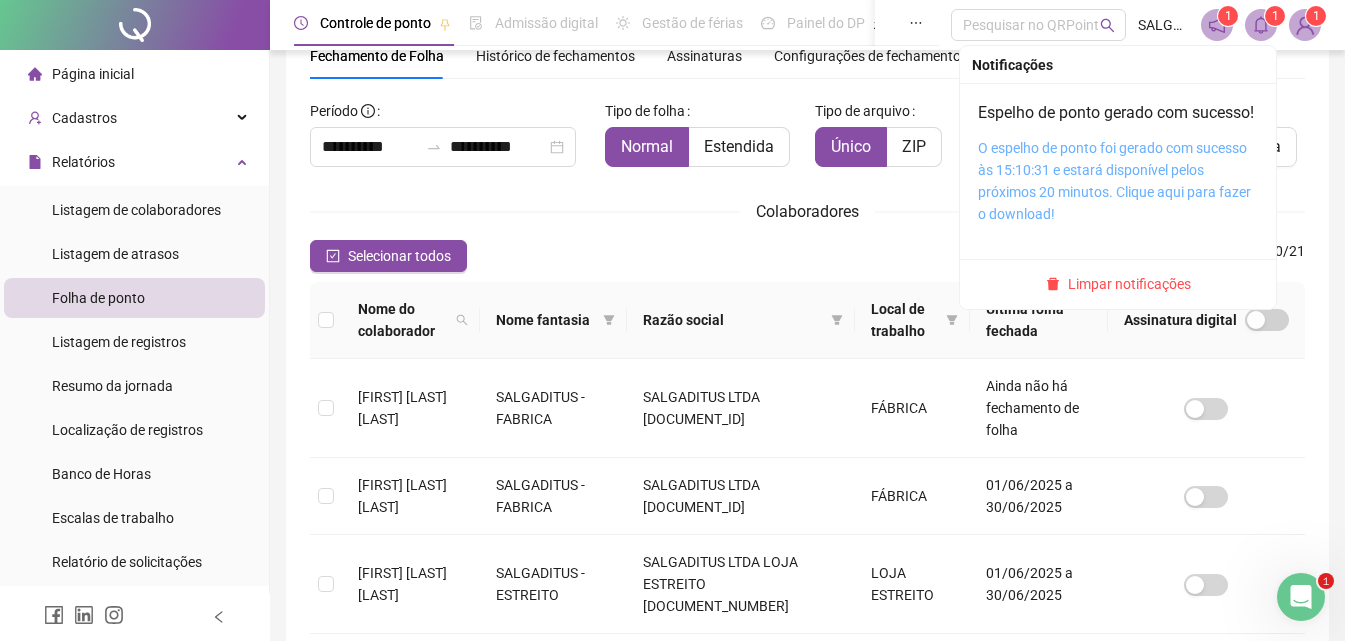 click on "O espelho de ponto foi gerado com sucesso às 15:10:31 e estará disponível pelos próximos 20 minutos.
Clique aqui para fazer o download!" at bounding box center (1114, 181) 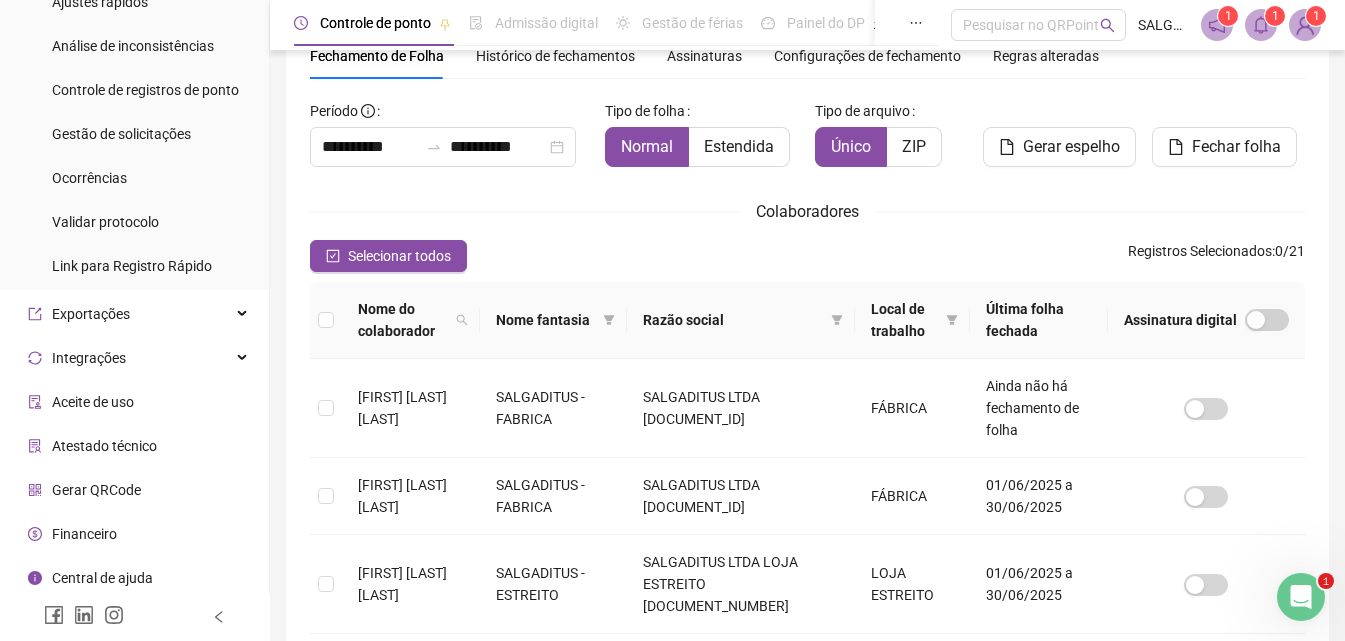 scroll, scrollTop: 467, scrollLeft: 0, axis: vertical 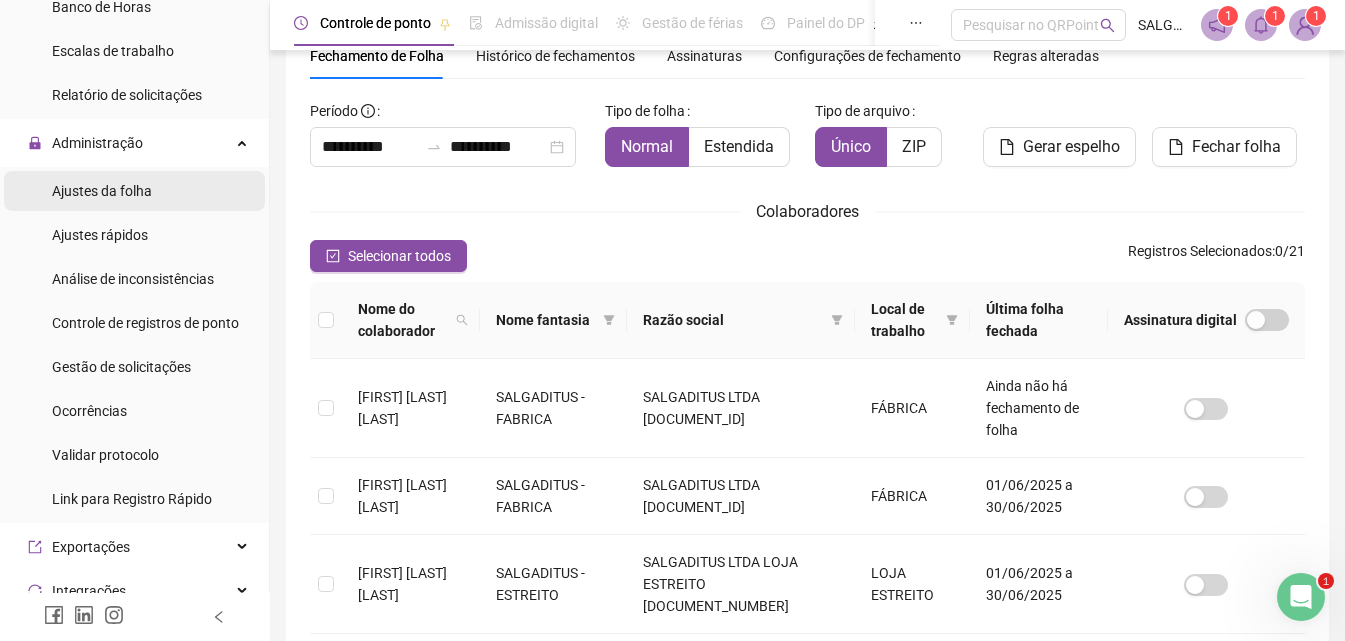 click on "Ajustes da folha" at bounding box center [102, 191] 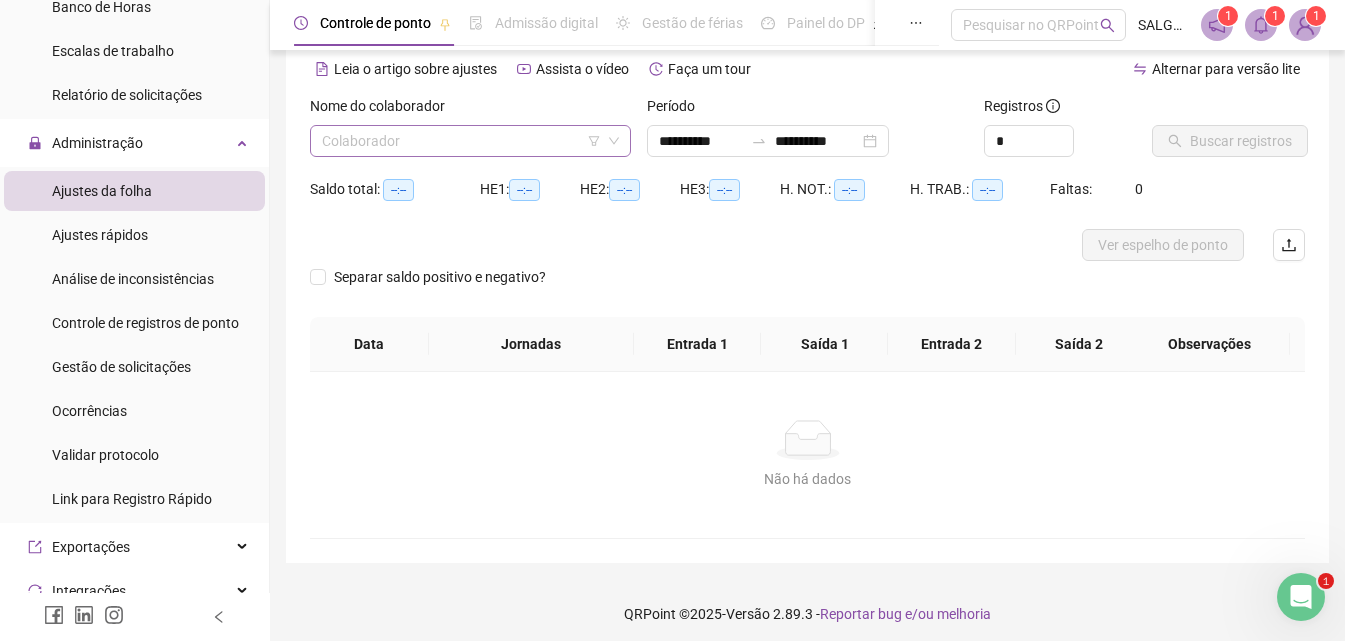 click at bounding box center [461, 141] 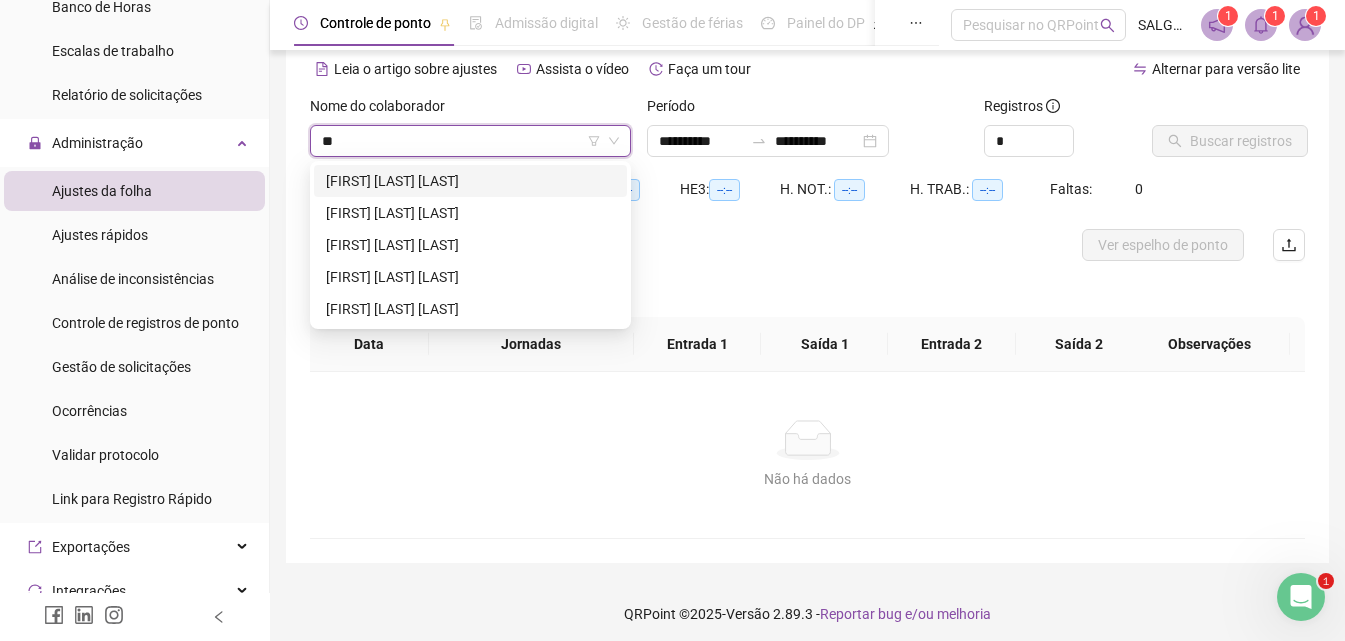 type on "***" 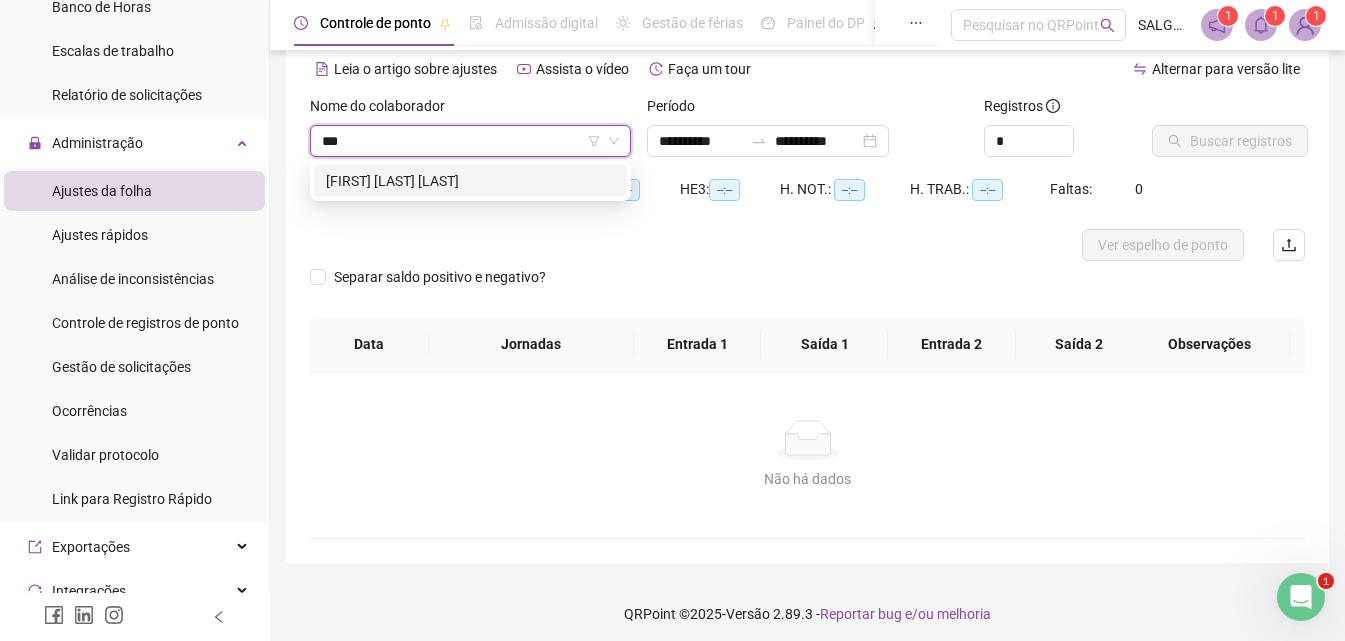 click on "[FIRST] [MIDDLE] [LAST]" at bounding box center [470, 181] 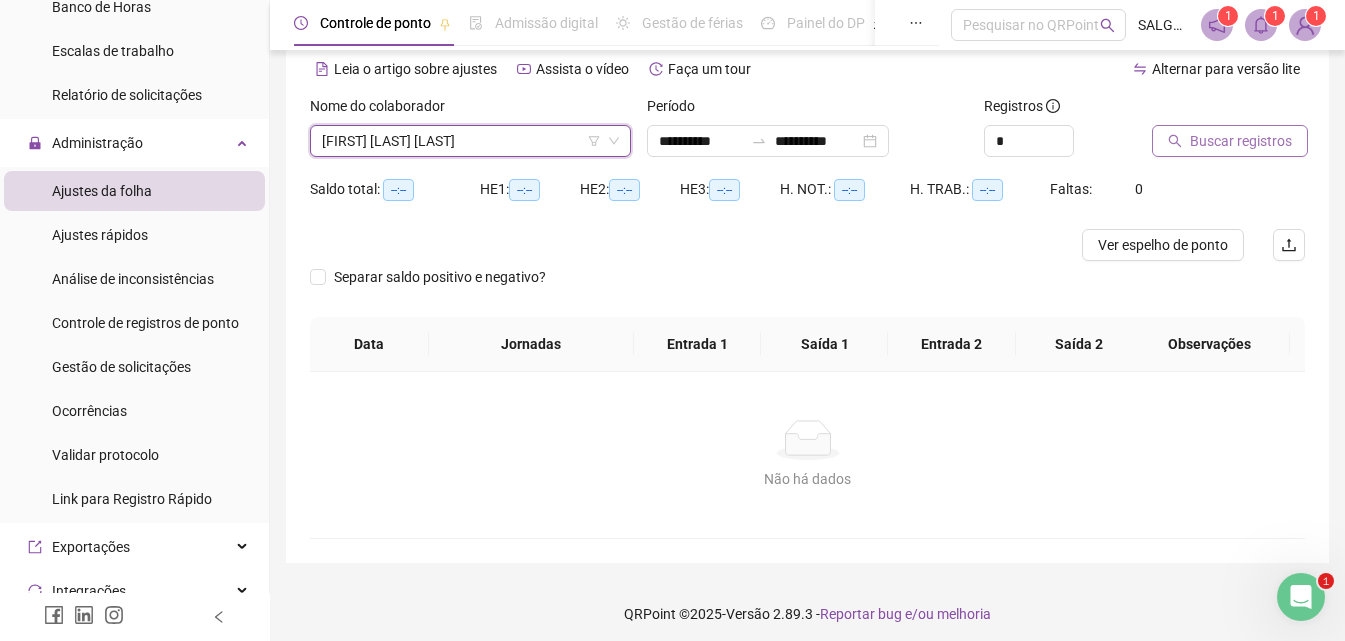 click on "Buscar registros" at bounding box center (1241, 141) 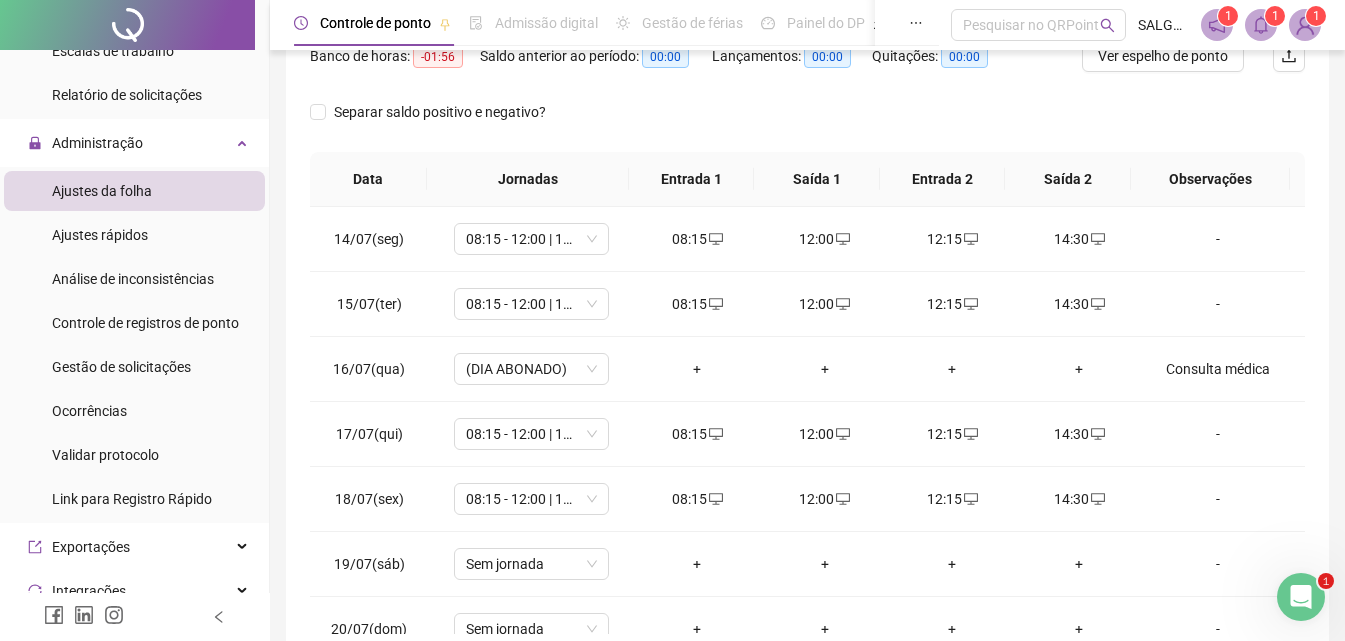 scroll, scrollTop: 381, scrollLeft: 0, axis: vertical 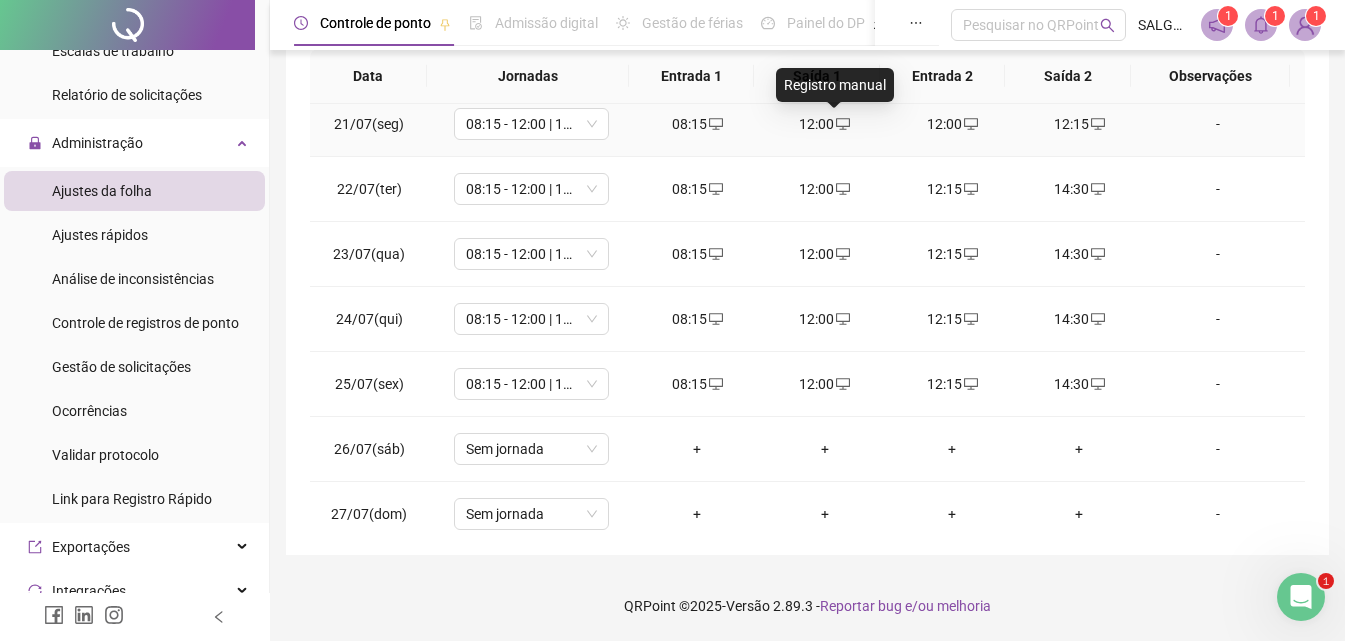 click 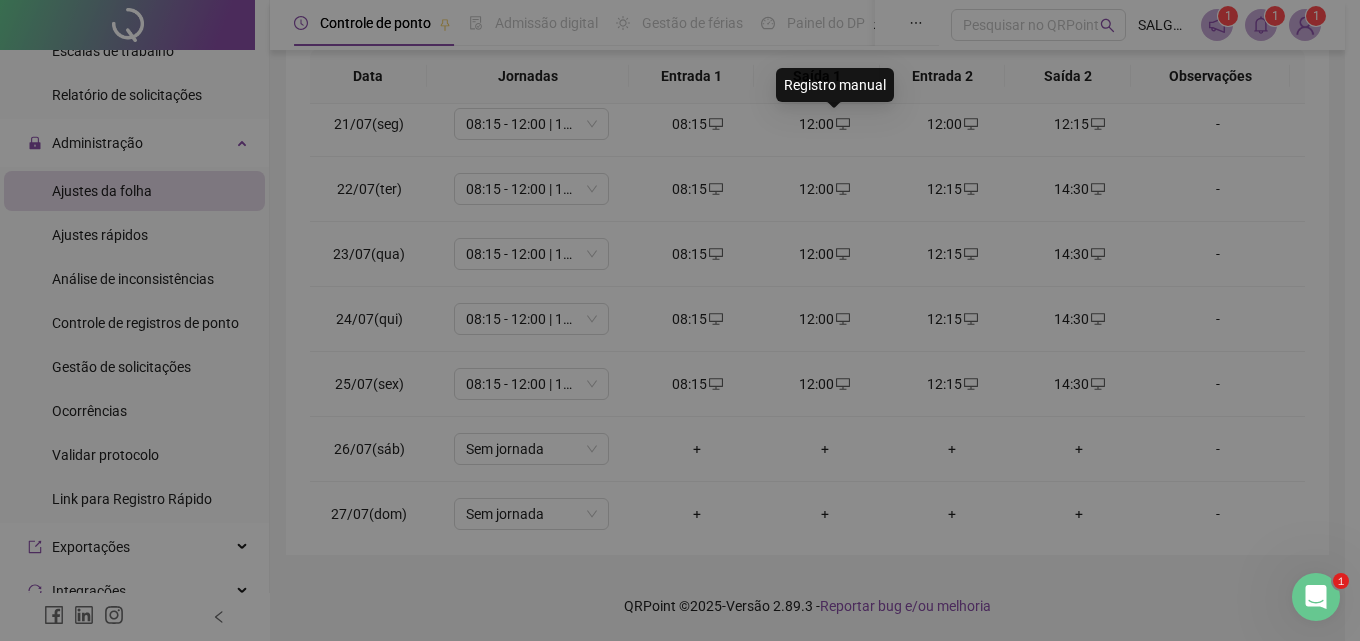 type on "**********" 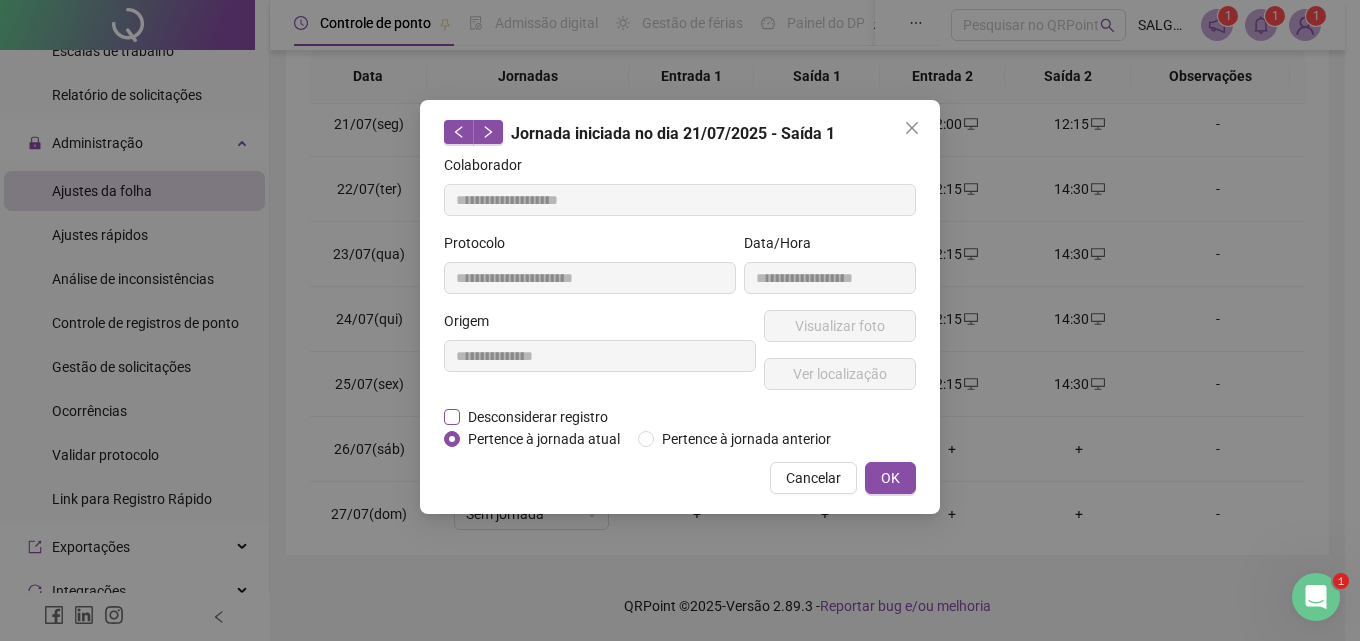 click on "Desconsiderar registro" at bounding box center [538, 417] 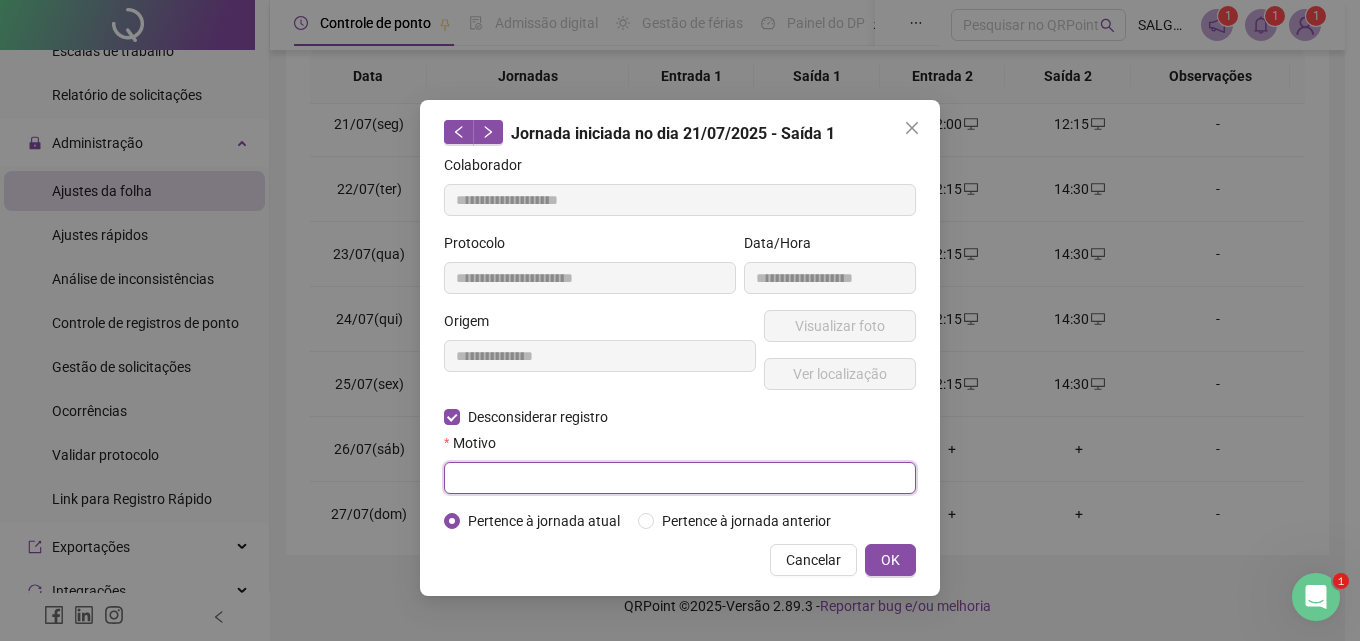 click at bounding box center (680, 478) 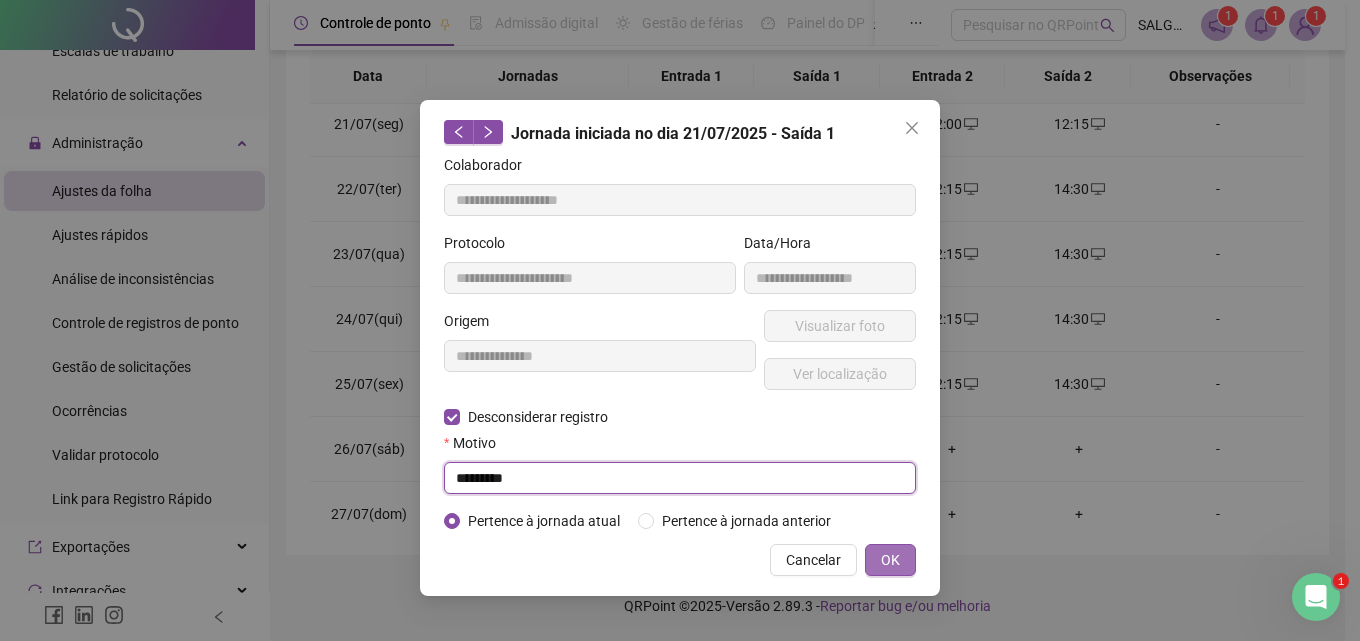 type on "*********" 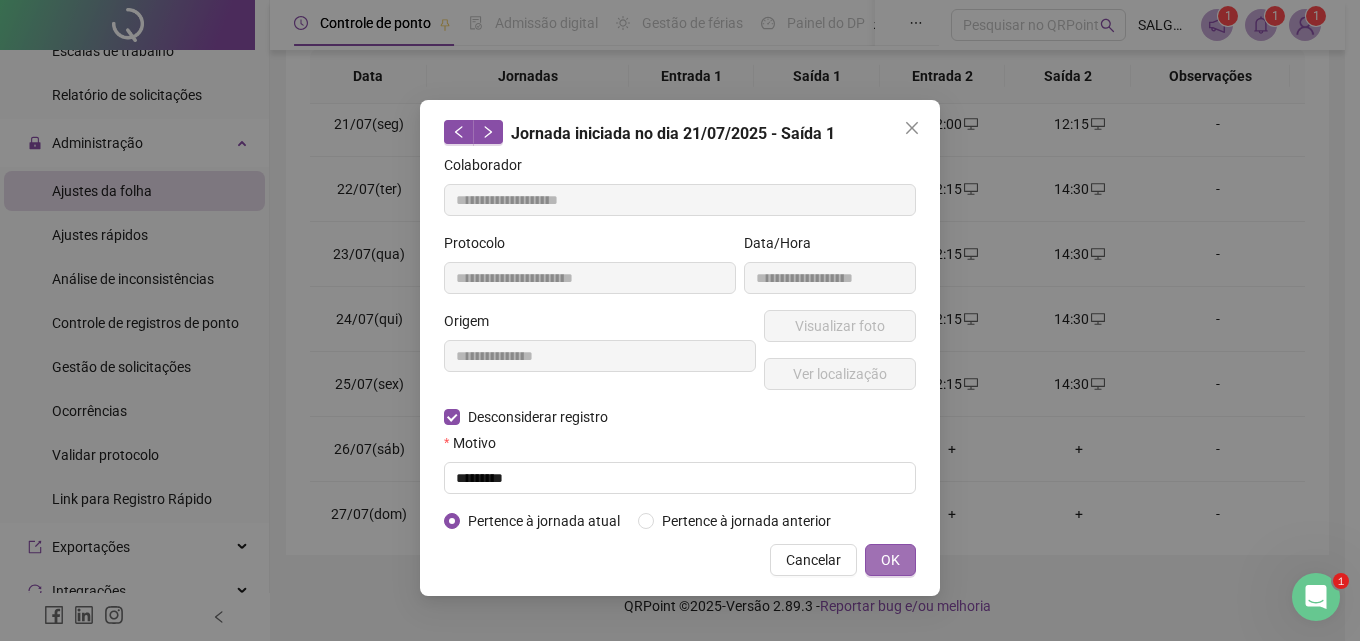 click on "OK" at bounding box center (890, 560) 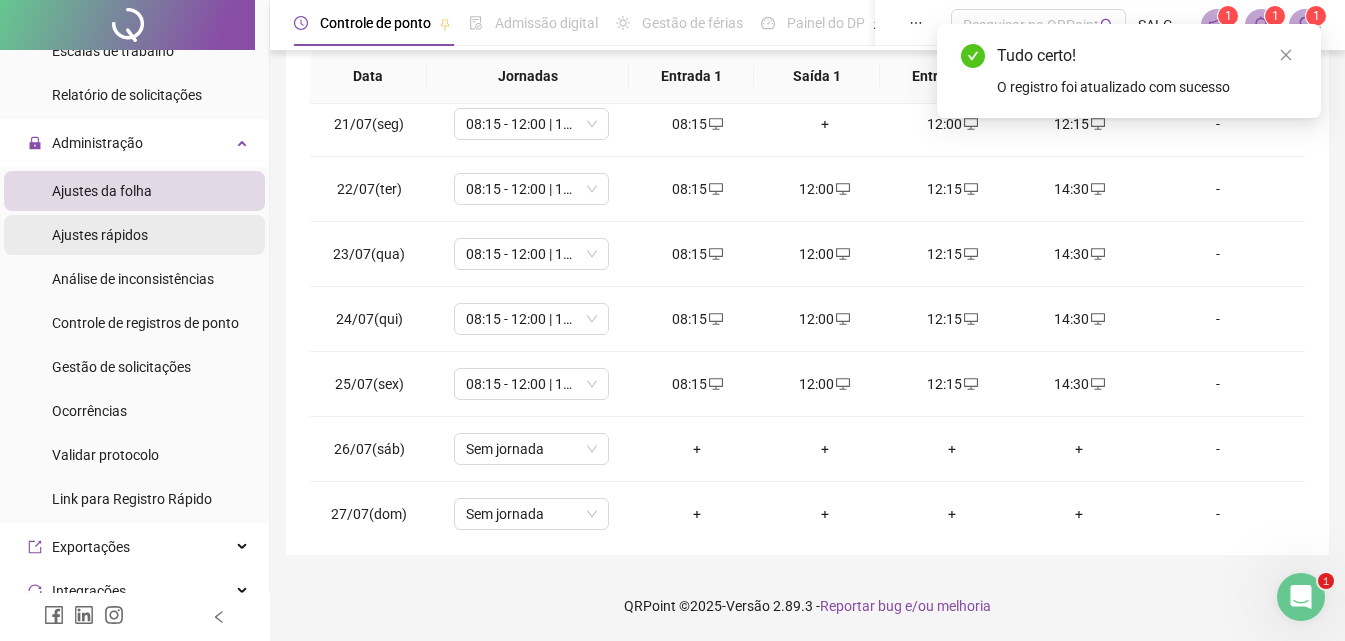 click on "Ajustes rápidos" at bounding box center (100, 235) 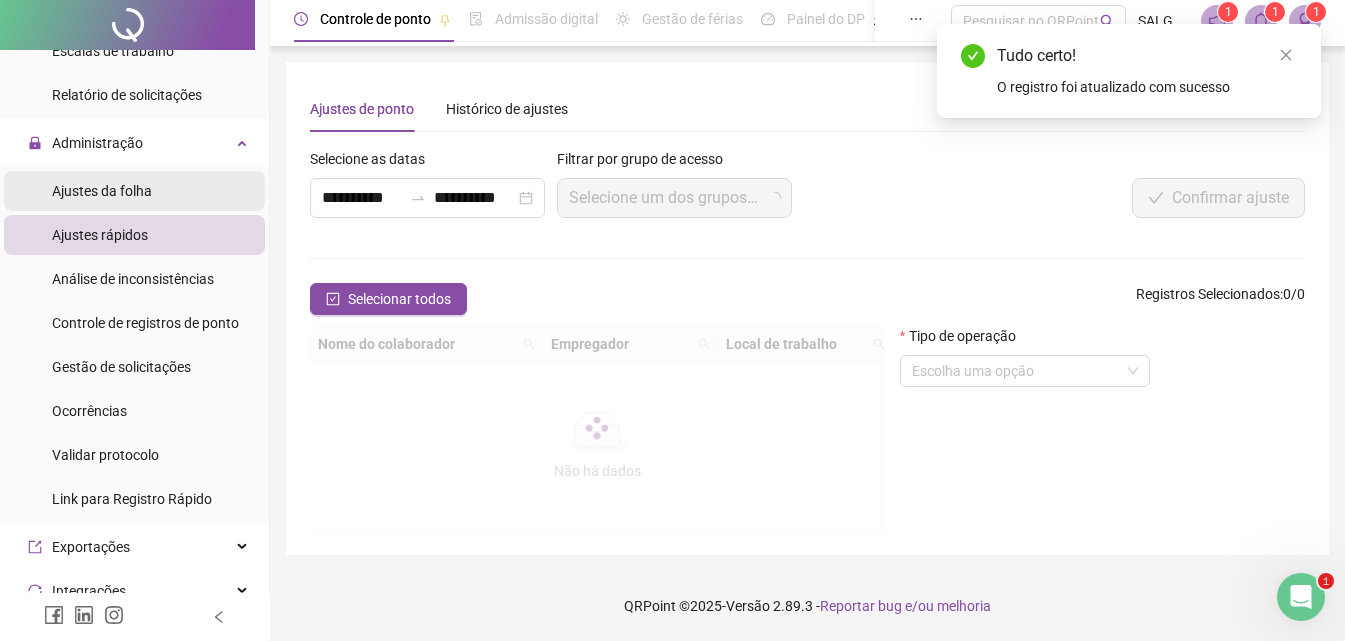 click on "Ajustes da folha" at bounding box center [102, 191] 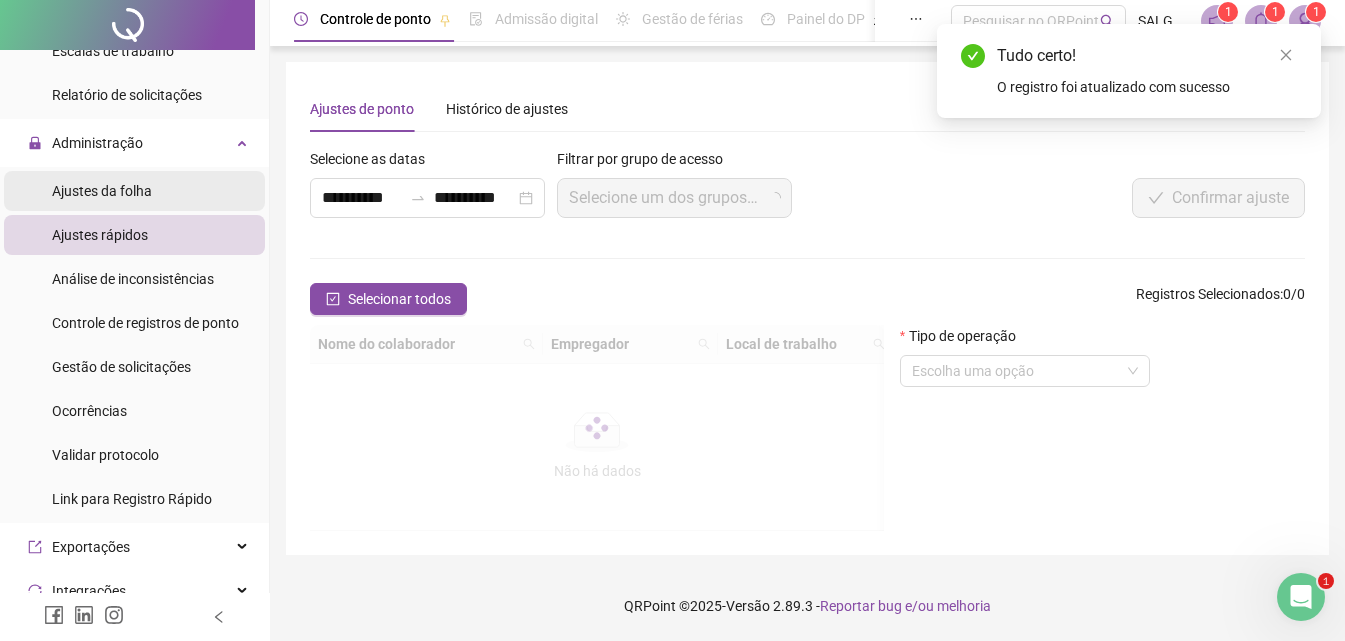 scroll, scrollTop: 0, scrollLeft: 0, axis: both 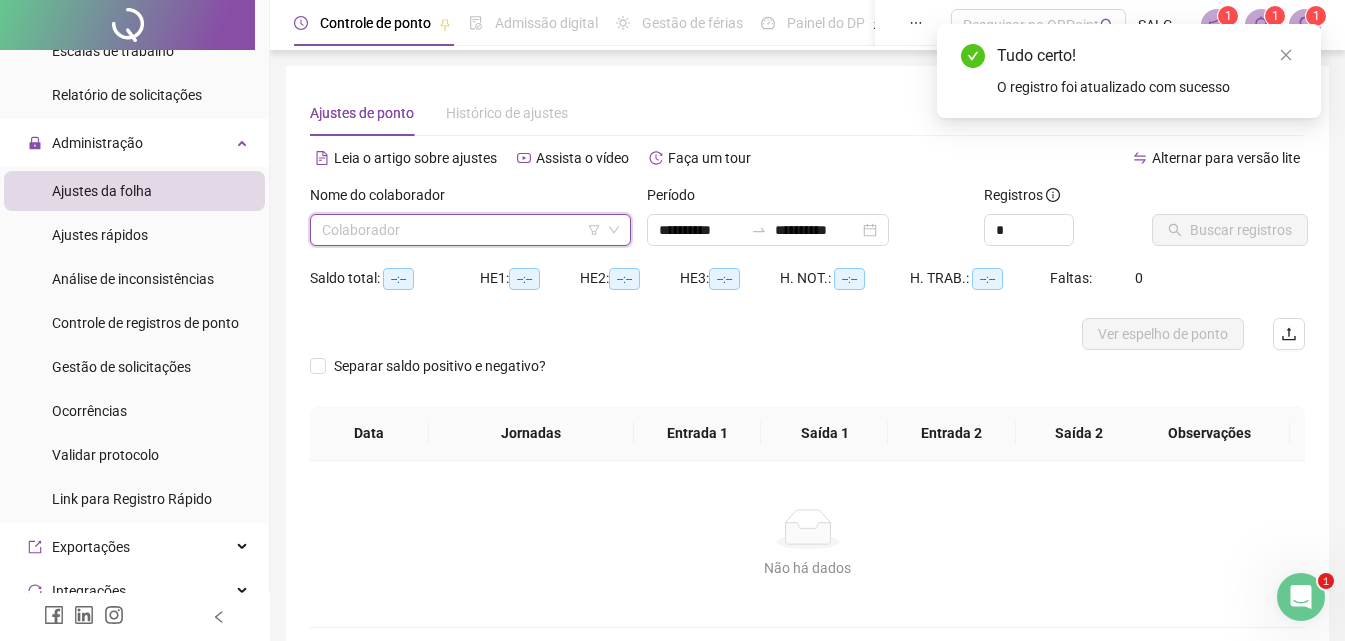 click at bounding box center [461, 230] 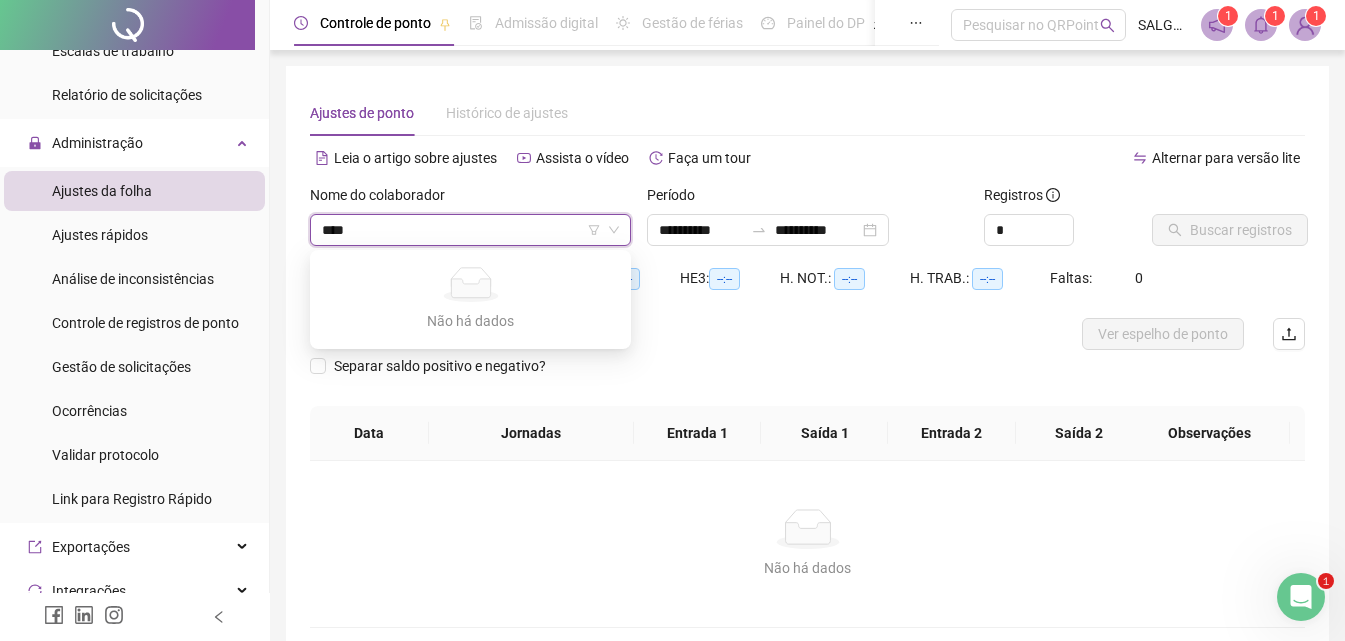 type on "*****" 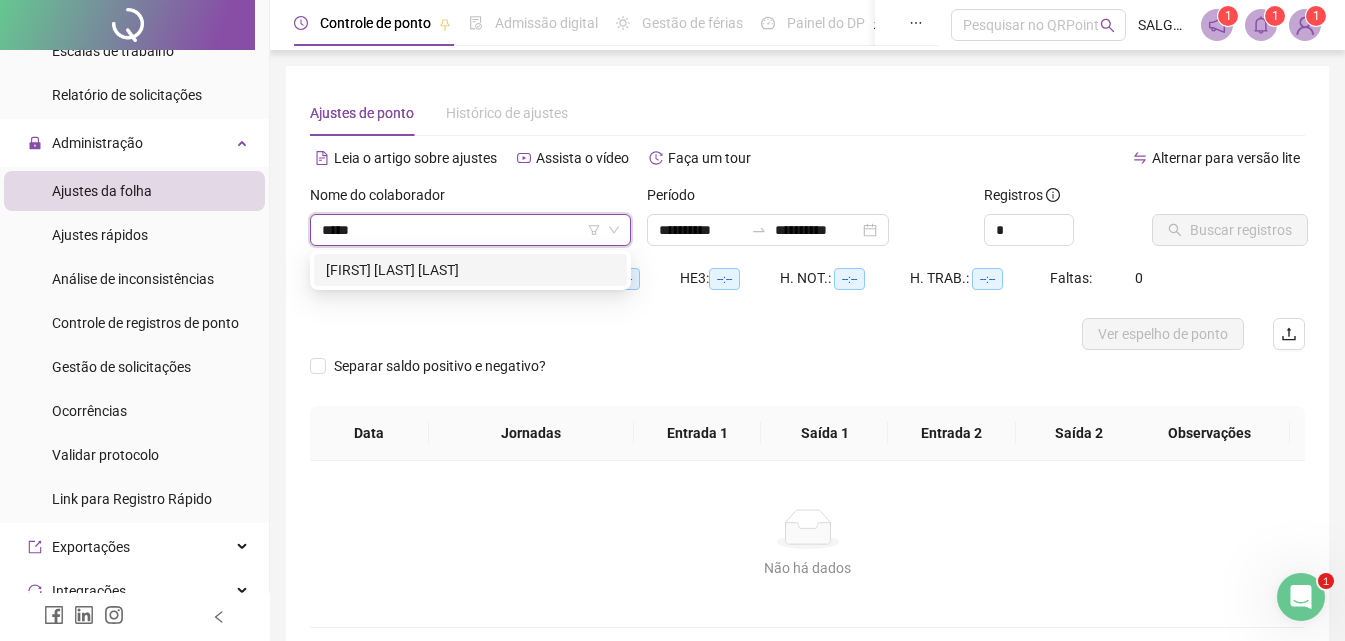 click on "**********" at bounding box center (470, 270) 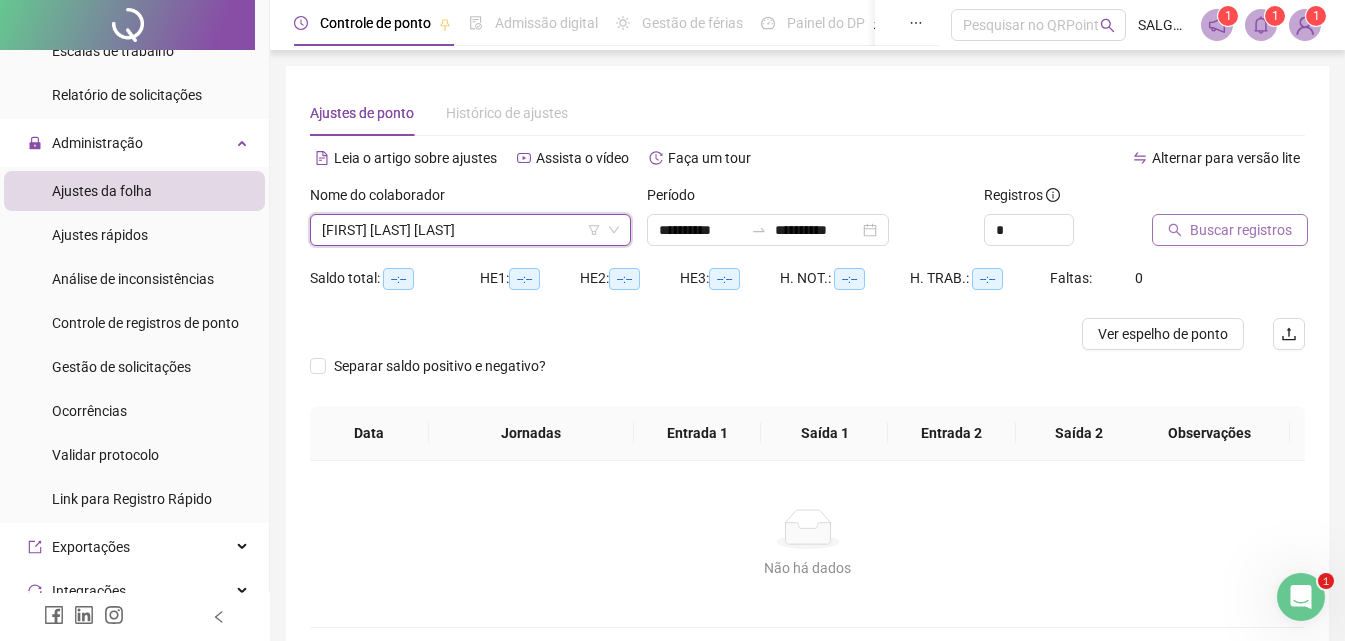 click on "Buscar registros" at bounding box center (1241, 230) 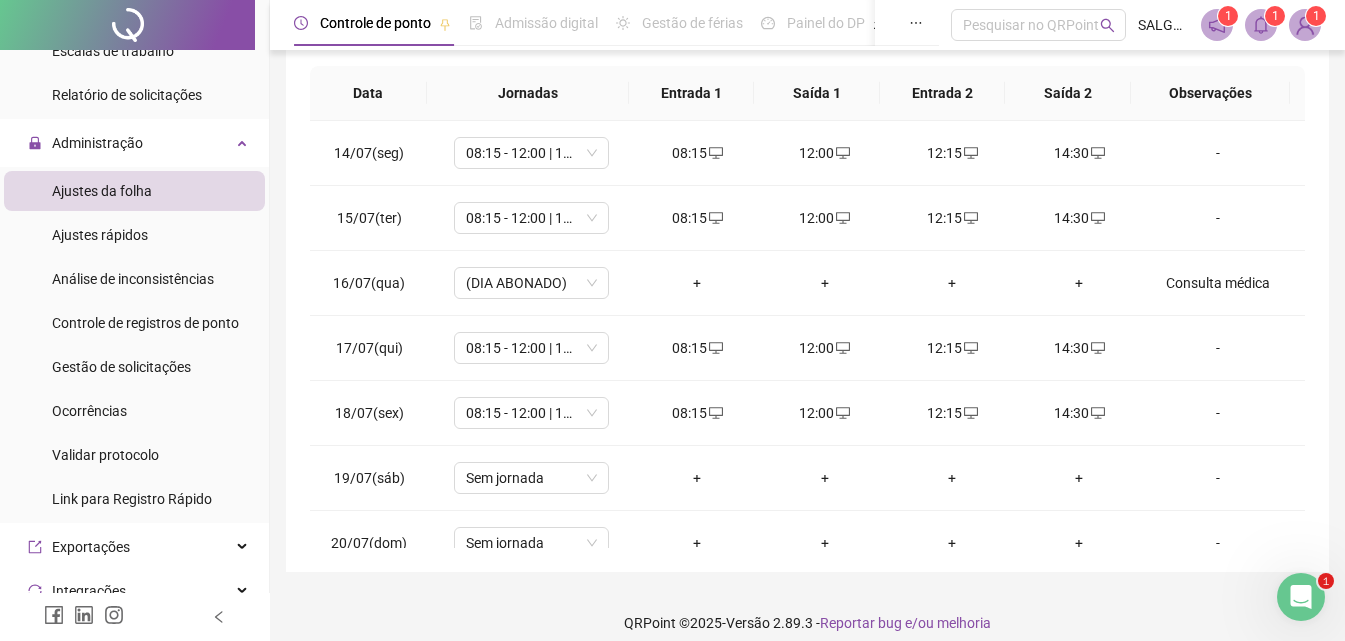 scroll, scrollTop: 381, scrollLeft: 0, axis: vertical 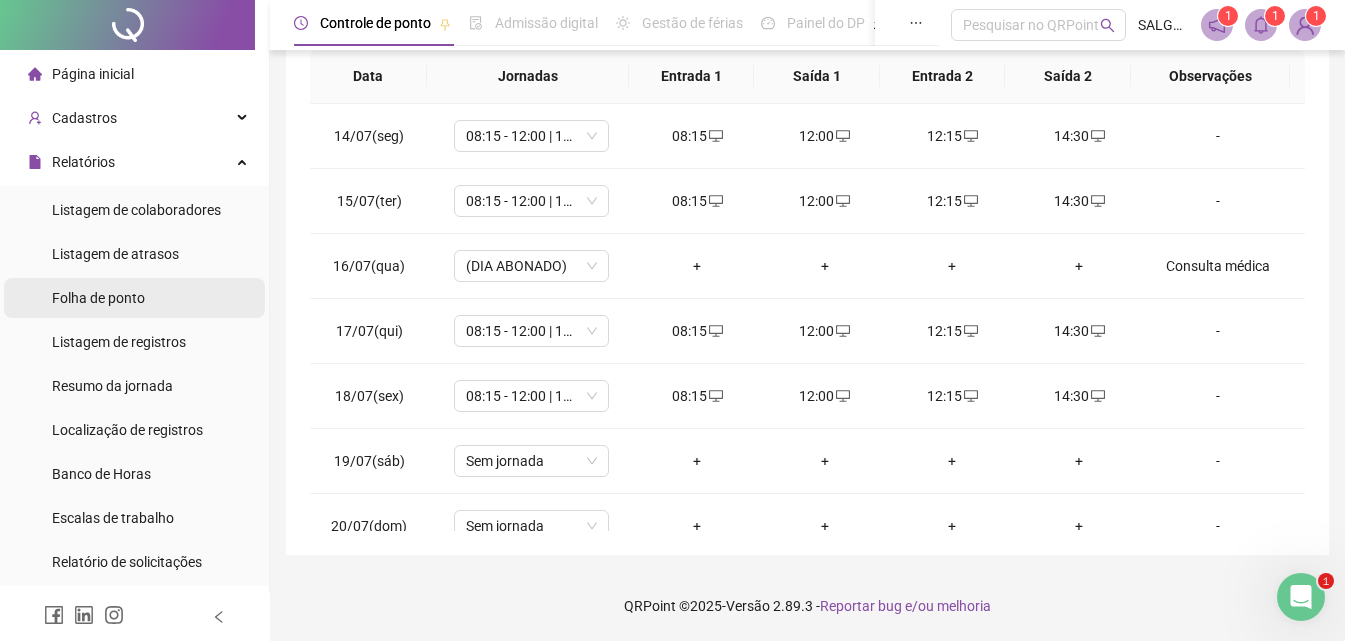 click on "Folha de ponto" at bounding box center [134, 298] 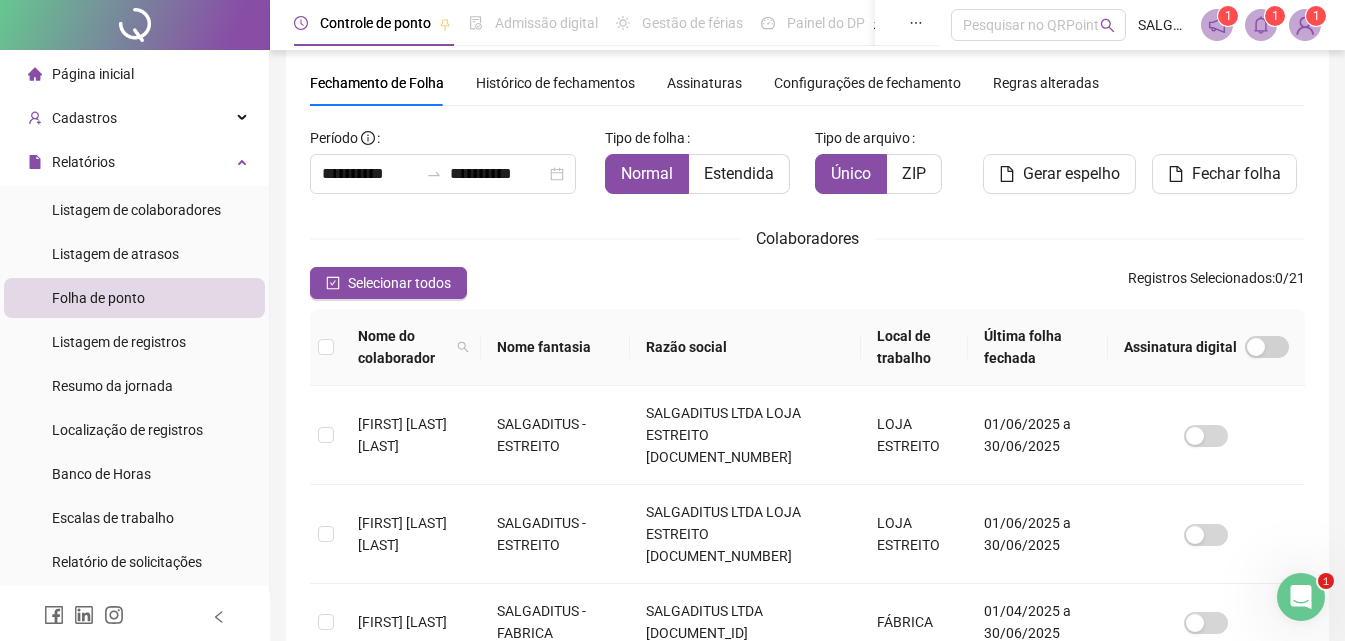 scroll, scrollTop: 89, scrollLeft: 0, axis: vertical 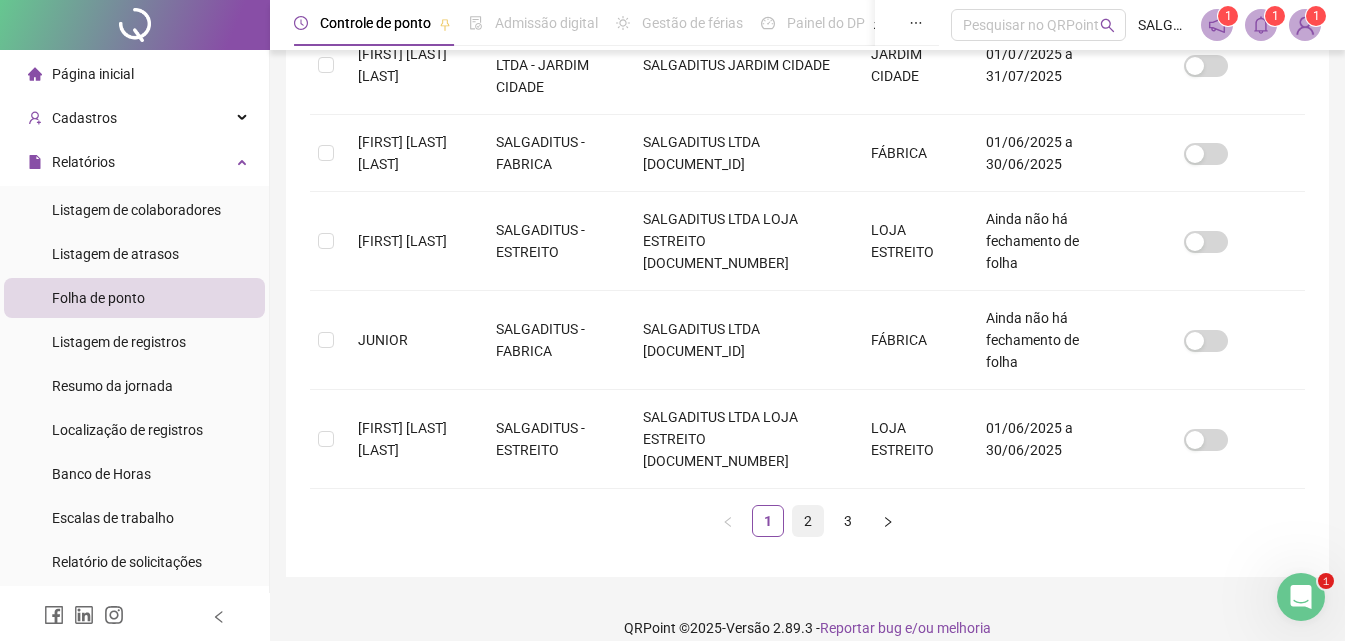 click on "2" at bounding box center (808, 521) 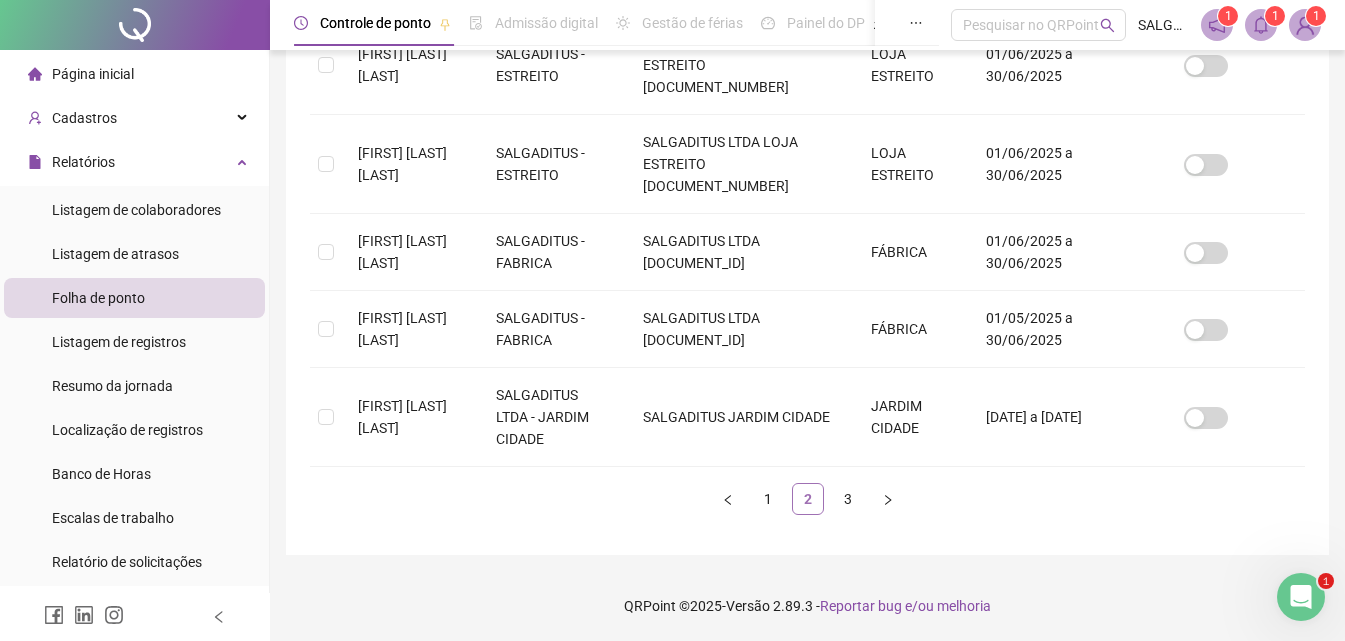 scroll, scrollTop: 89, scrollLeft: 0, axis: vertical 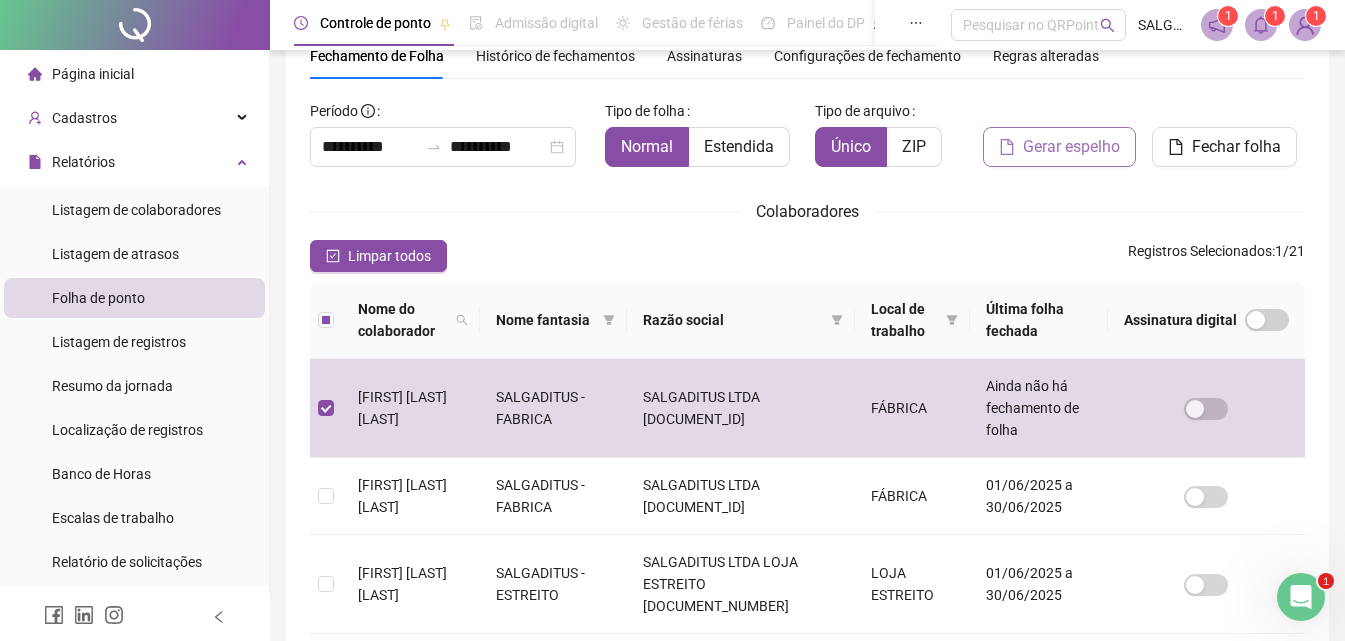 click on "Gerar espelho" at bounding box center [1071, 147] 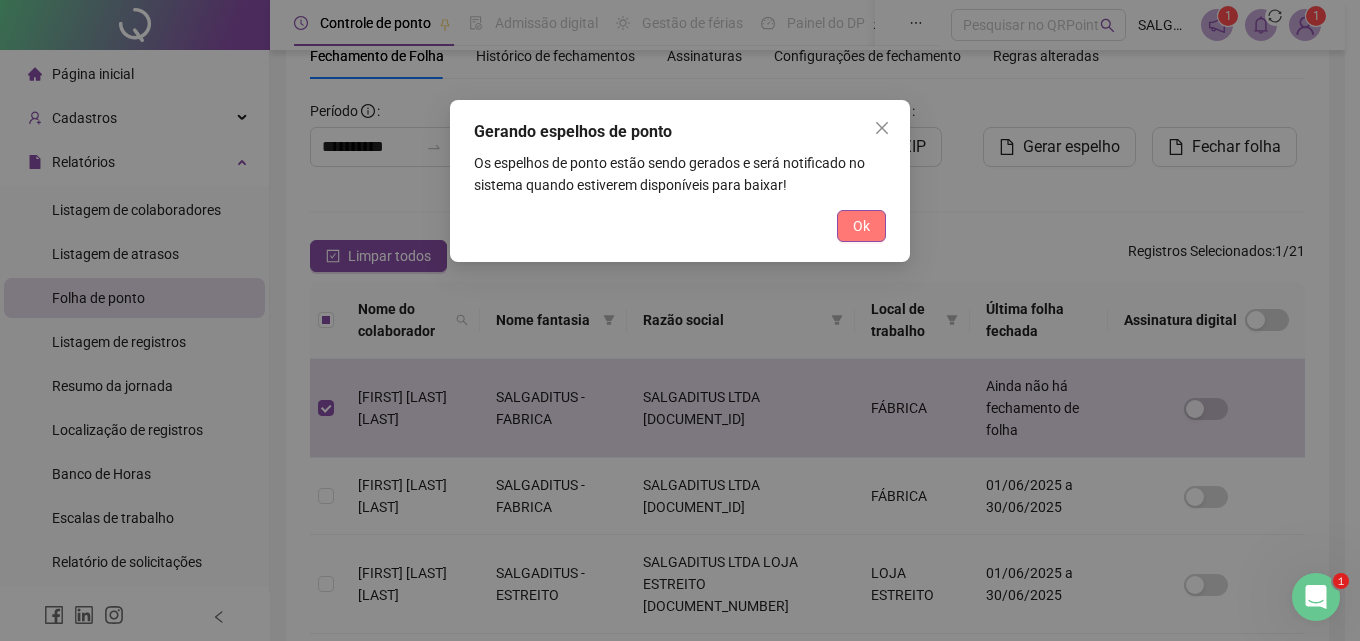 click on "Ok" at bounding box center [861, 226] 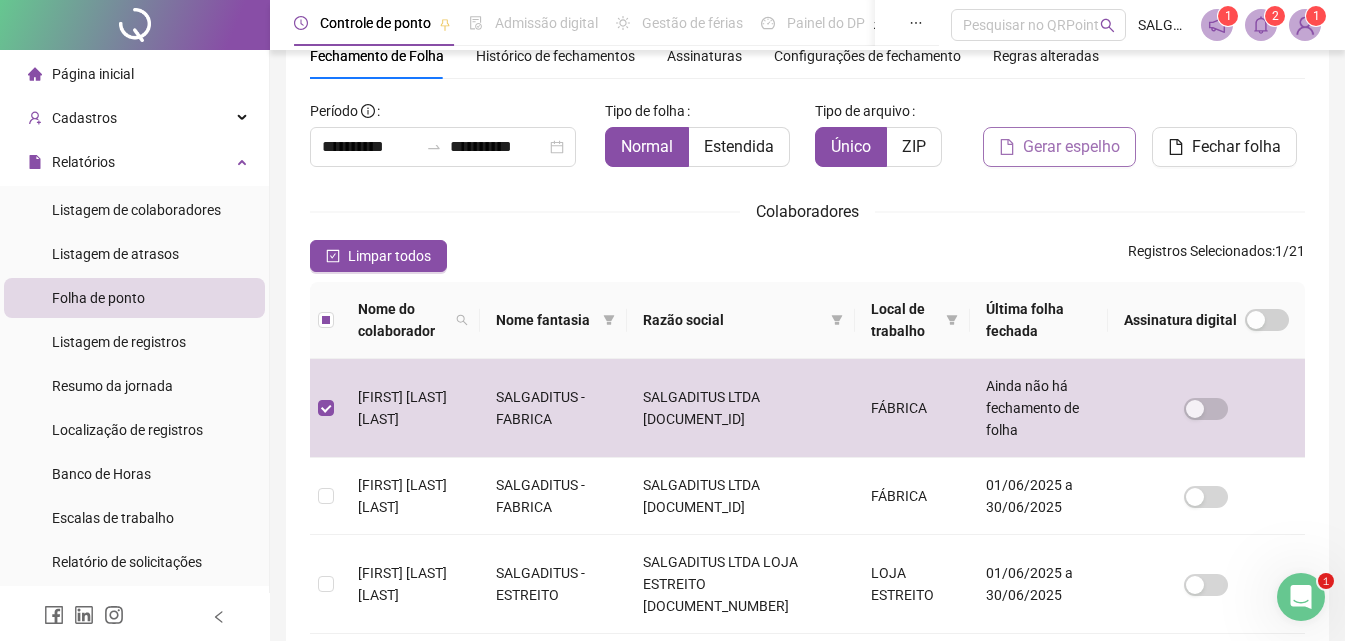 click on "Gerar espelho" at bounding box center [1071, 147] 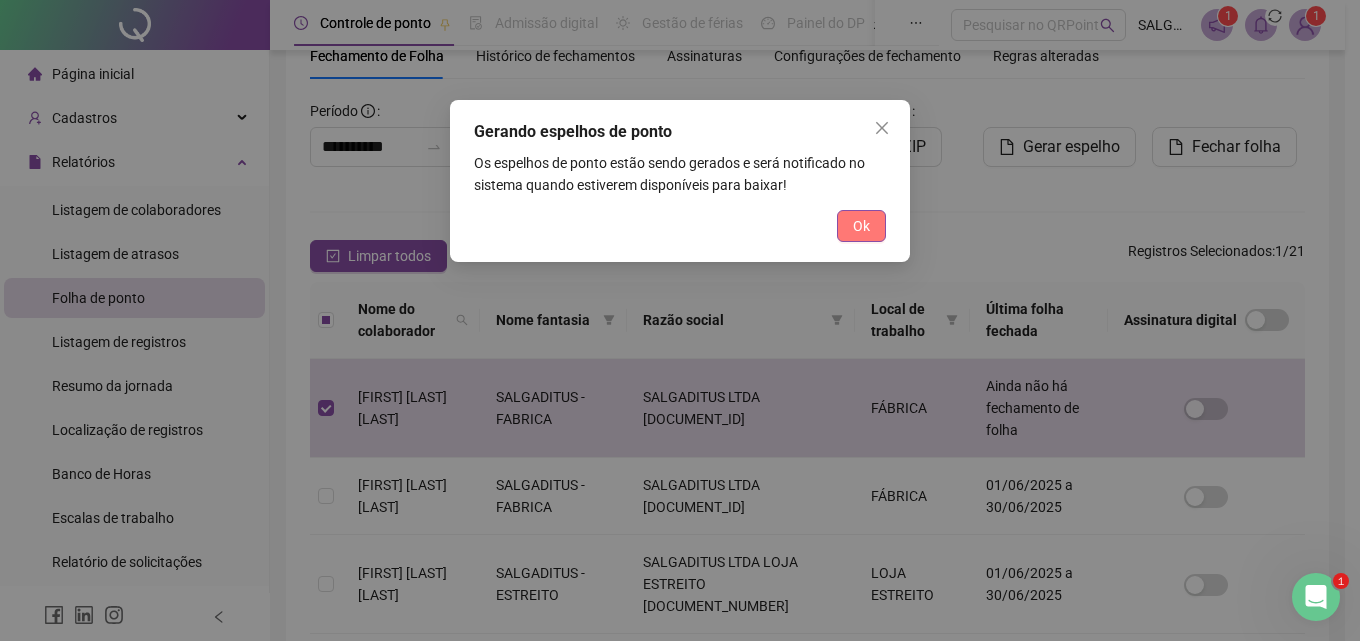 click on "Ok" at bounding box center (861, 226) 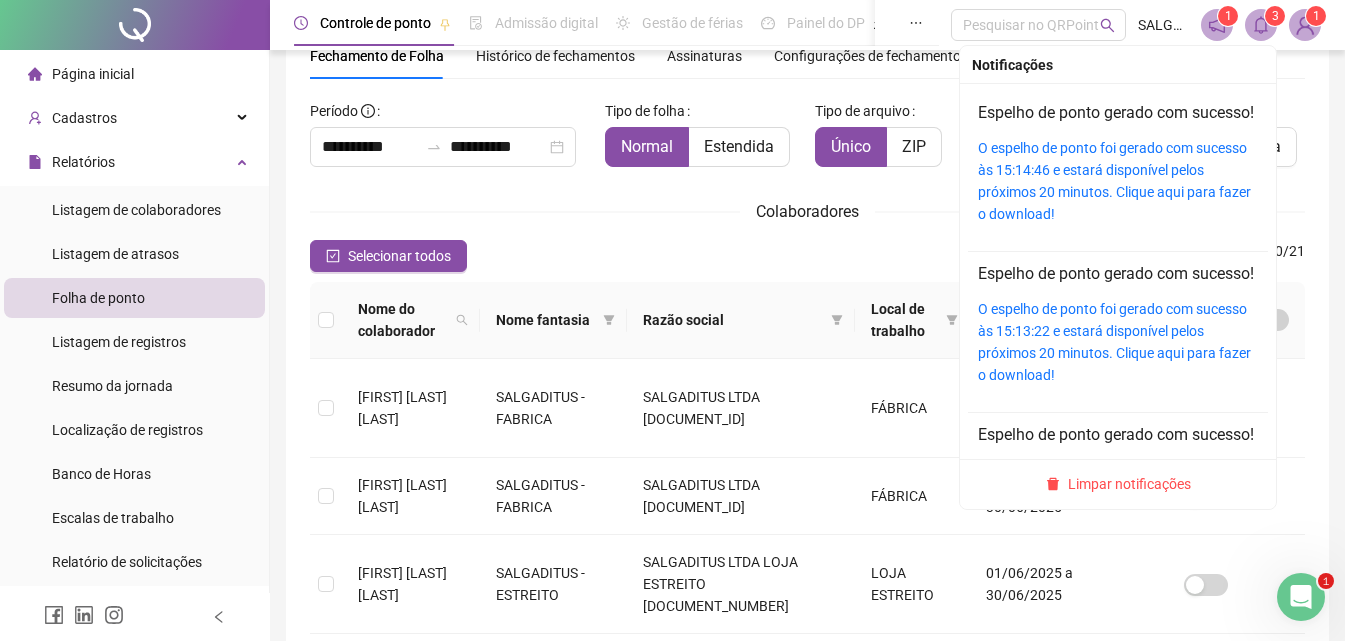 click on "O espelho de ponto foi gerado com sucesso às 15:14:46 e estará disponível pelos próximos 20 minutos.
Clique aqui para fazer o download!" at bounding box center (1118, 181) 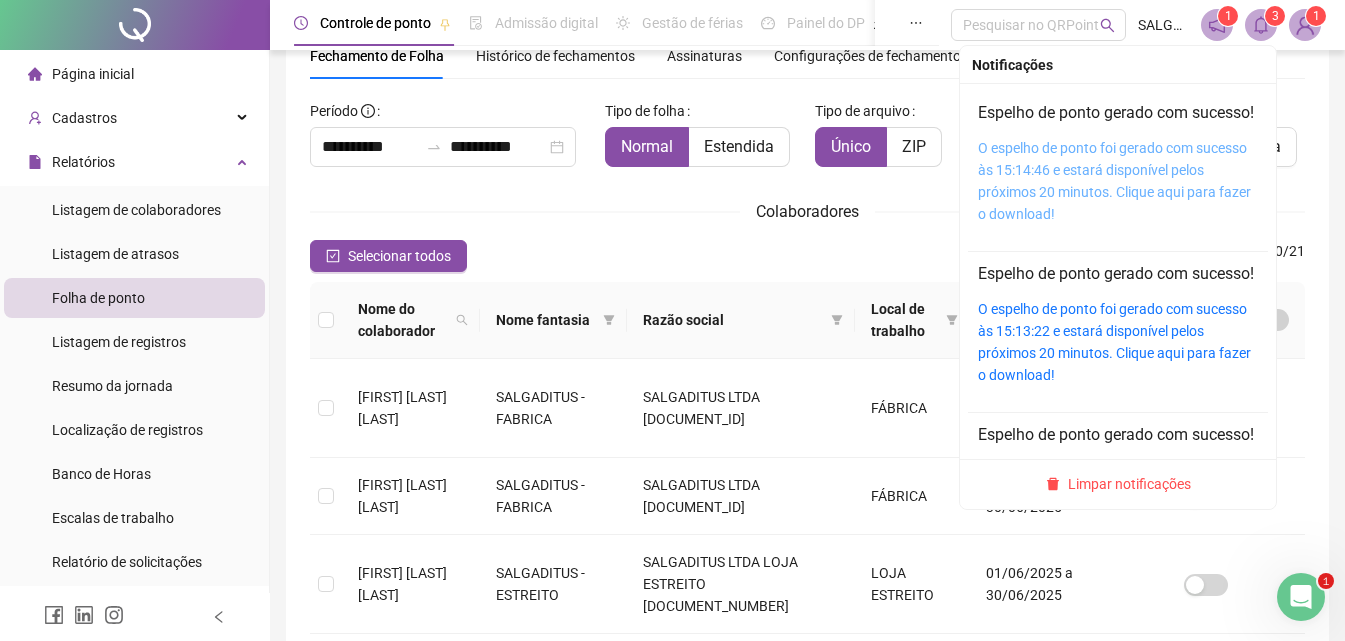 click on "O espelho de ponto foi gerado com sucesso às 15:14:46 e estará disponível pelos próximos 20 minutos.
Clique aqui para fazer o download!" at bounding box center [1114, 181] 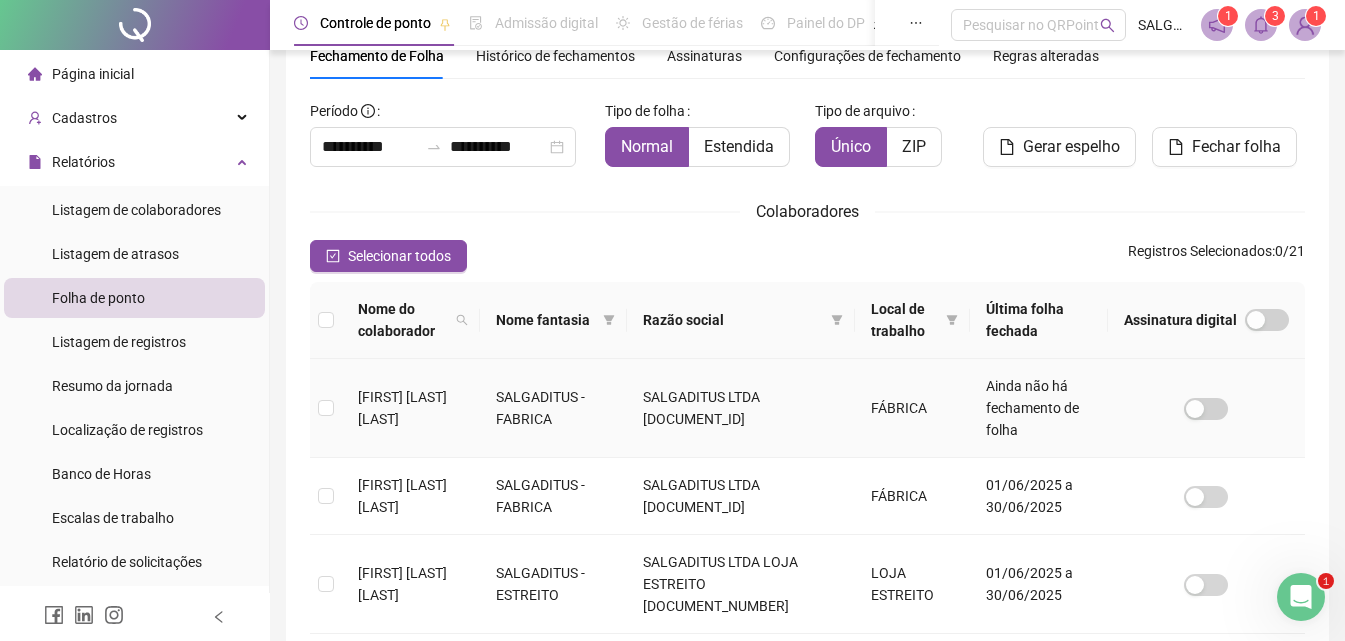 click at bounding box center (326, 408) 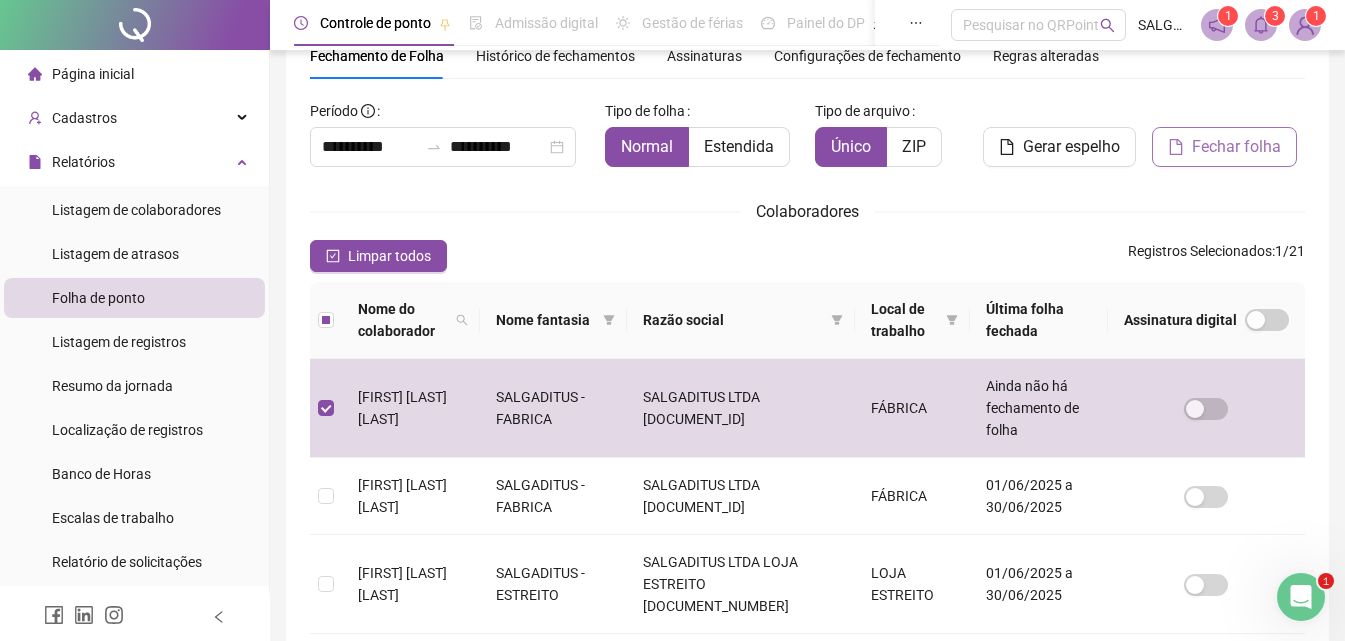 click on "Fechar folha" at bounding box center (1236, 147) 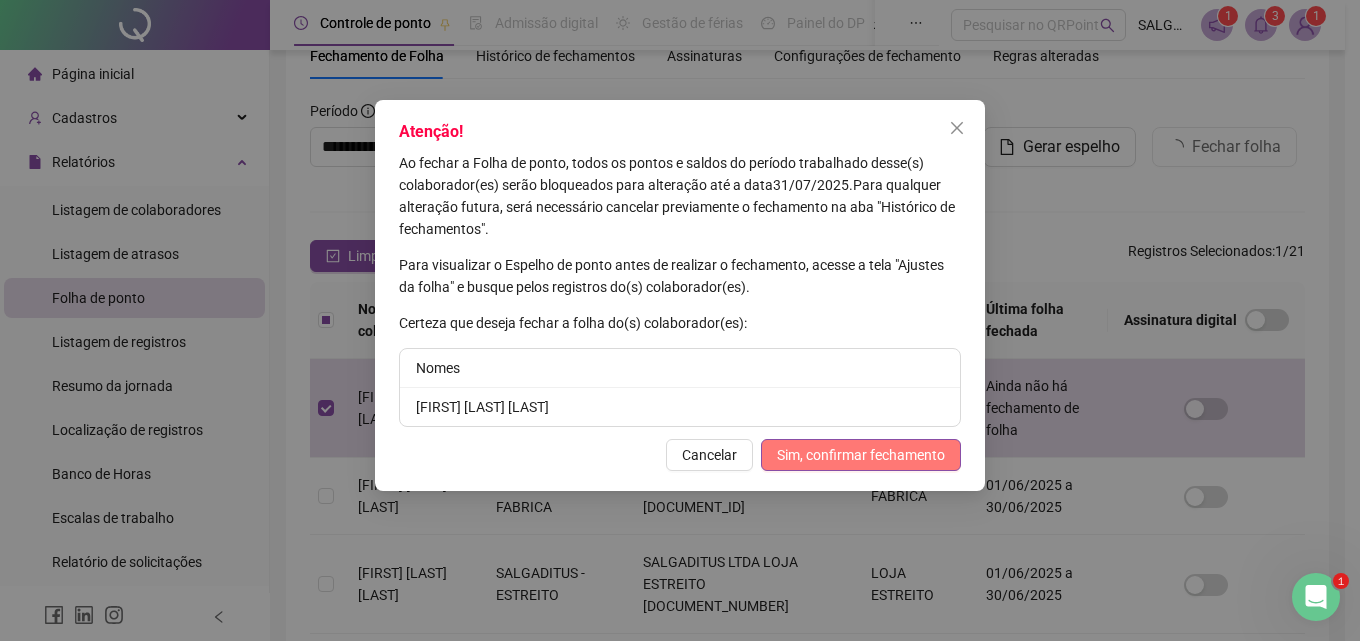 click on "Sim, confirmar fechamento" at bounding box center [861, 455] 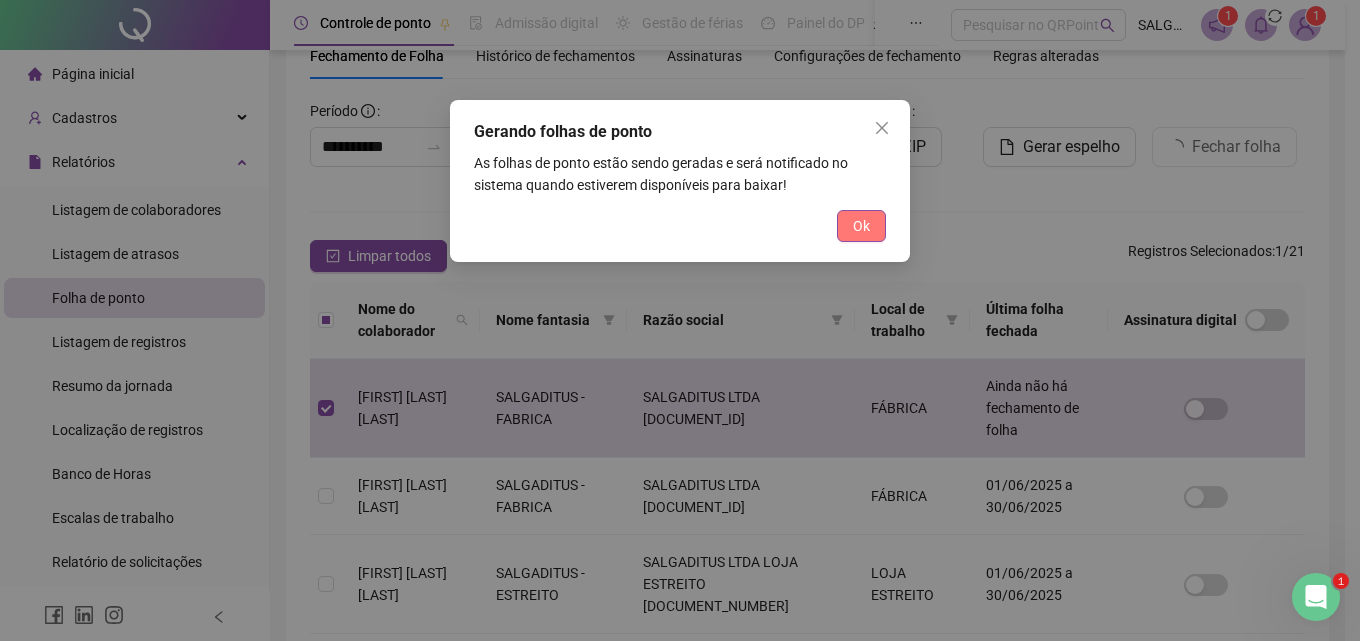 click on "Ok" at bounding box center (861, 226) 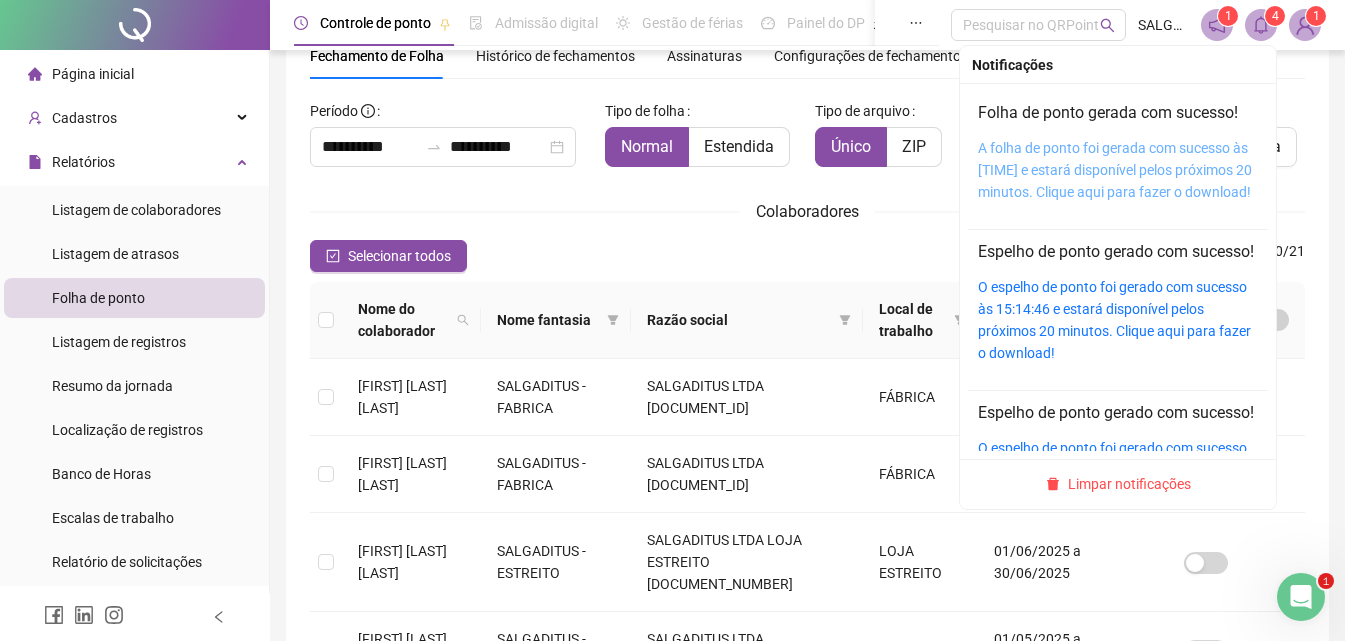click on "A folha de ponto foi gerada com sucesso às 15:15:53 e estará disponível pelos próximos 20 minutos.
Clique aqui para fazer o download!" at bounding box center (1115, 170) 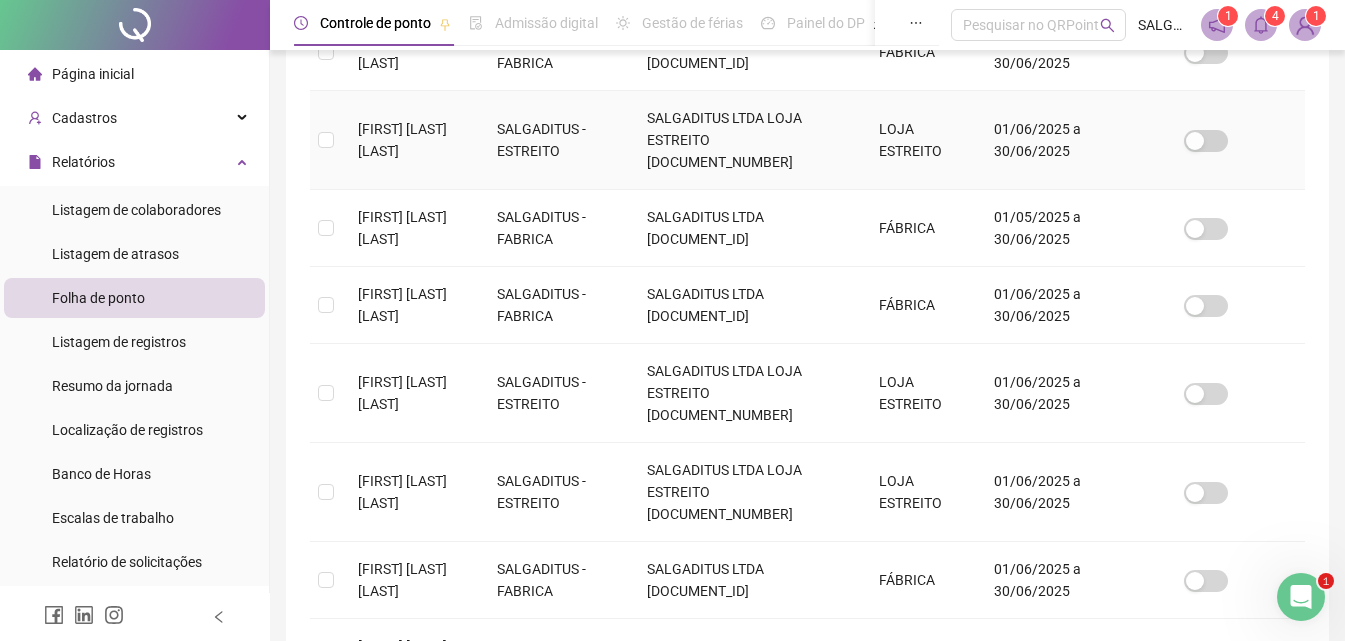 scroll, scrollTop: 556, scrollLeft: 0, axis: vertical 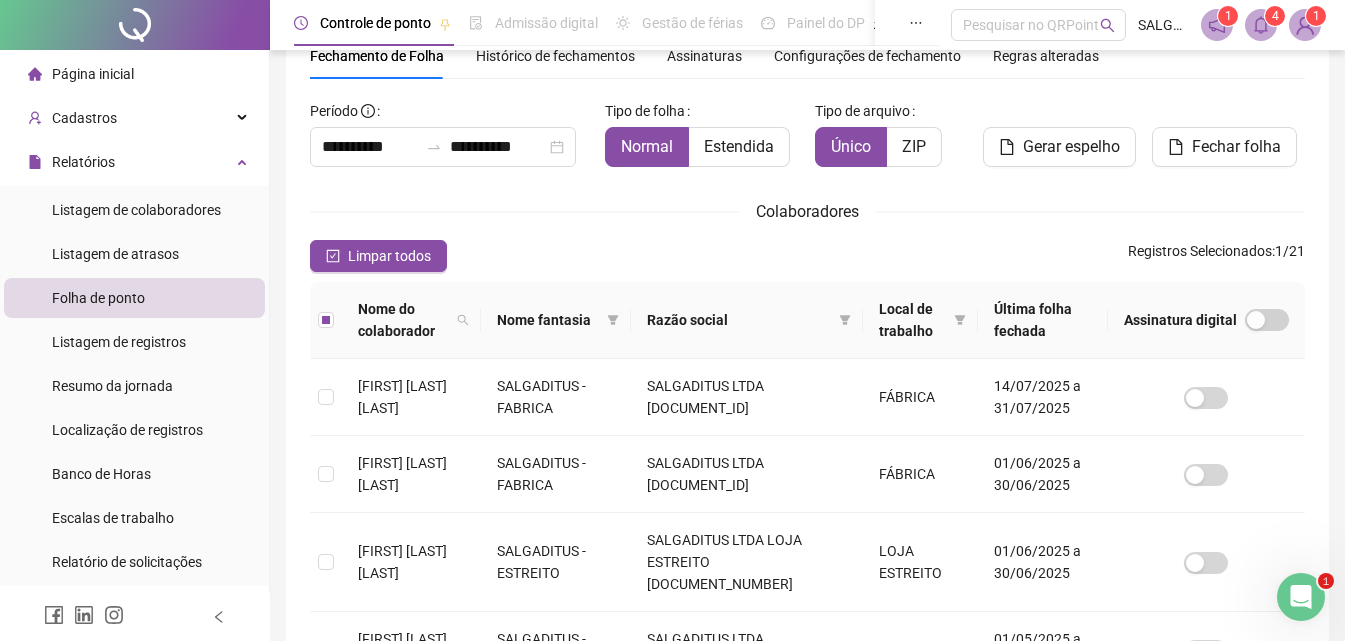 click on "Gerar espelho" at bounding box center [1071, 147] 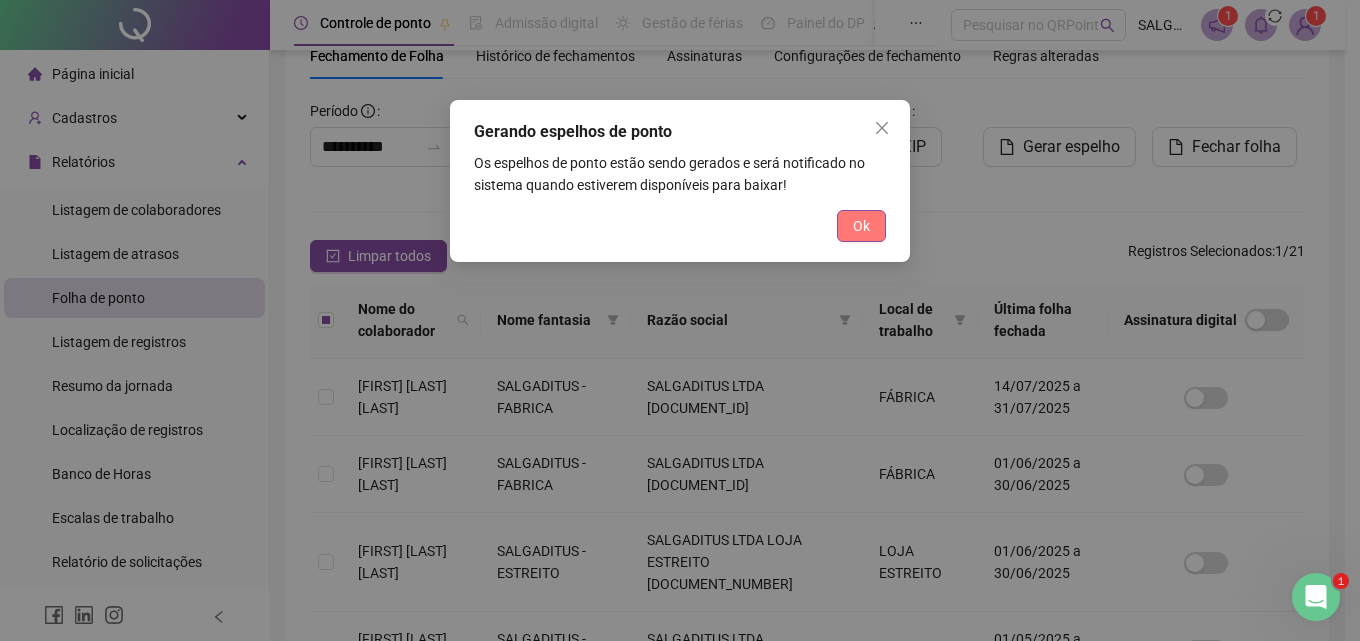 click on "Ok" at bounding box center [861, 226] 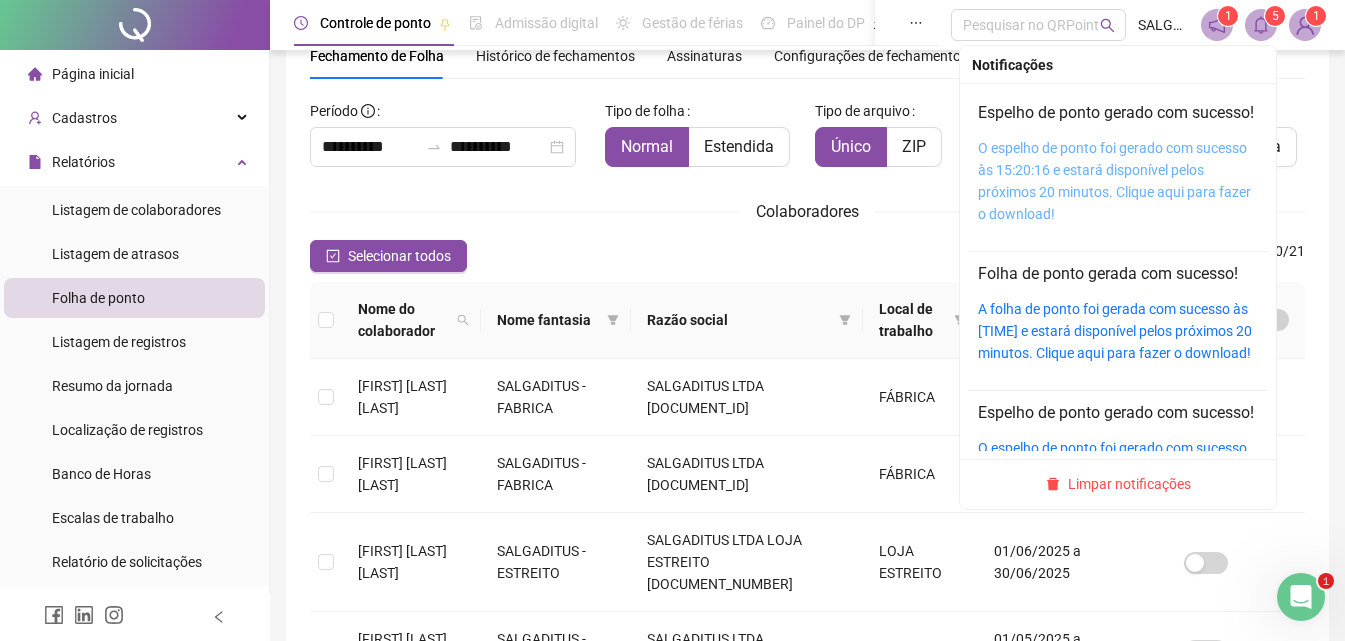 click on "O espelho de ponto foi gerado com sucesso às 15:20:16 e estará disponível pelos próximos 20 minutos.
Clique aqui para fazer o download!" at bounding box center [1114, 181] 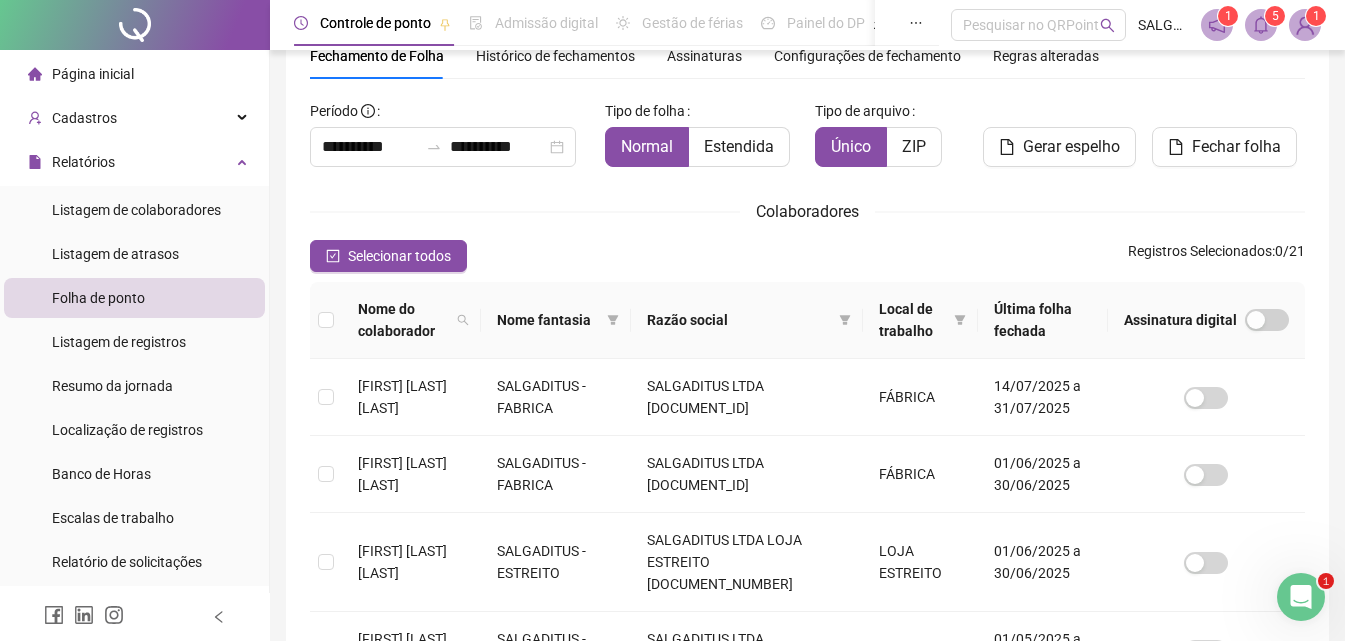 scroll, scrollTop: 751, scrollLeft: 0, axis: vertical 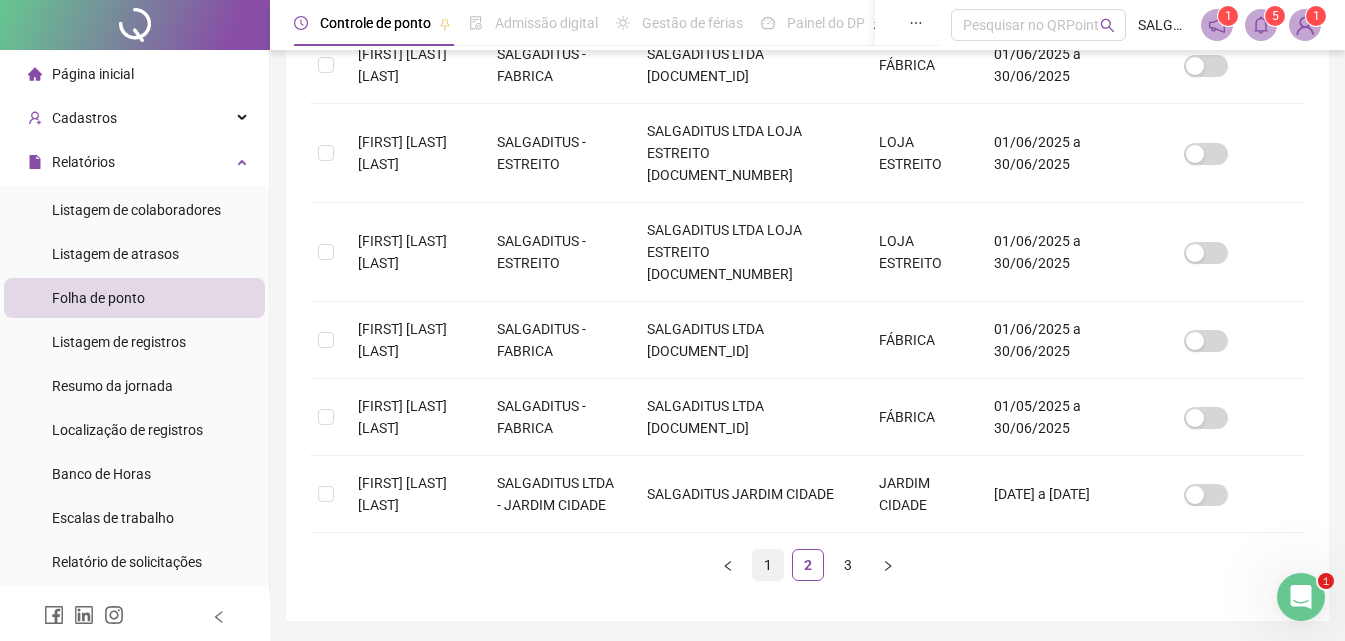 click on "1" at bounding box center [768, 565] 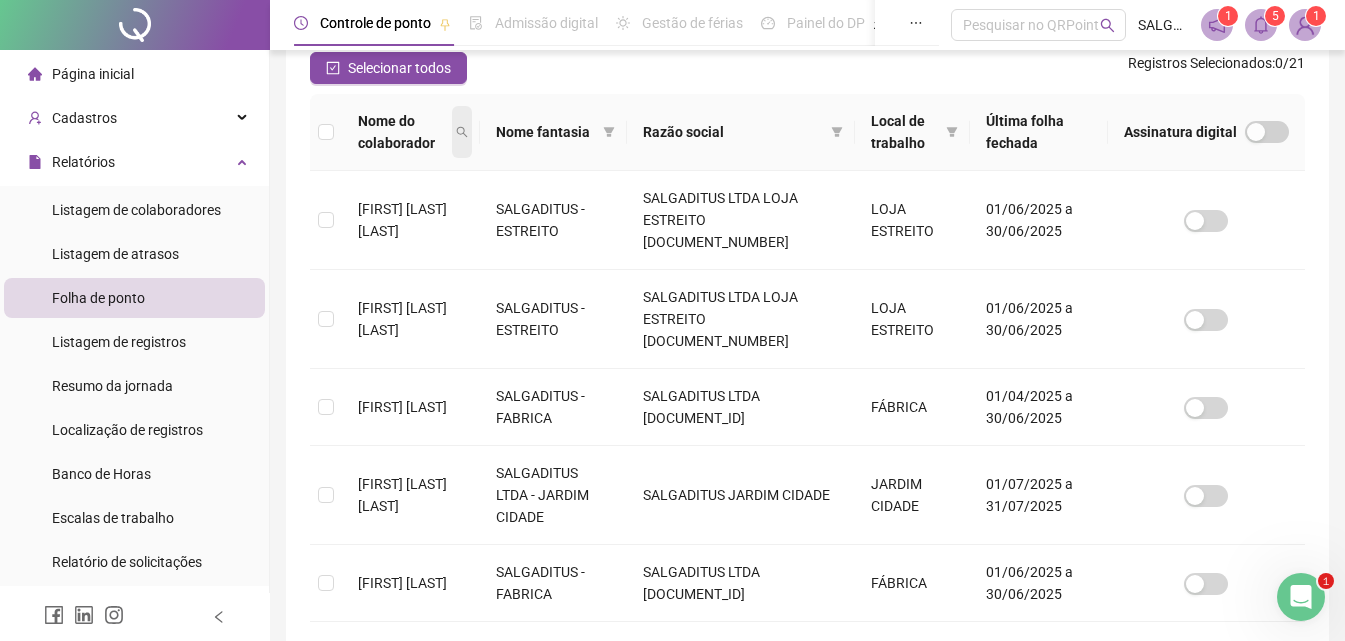 scroll, scrollTop: 322, scrollLeft: 0, axis: vertical 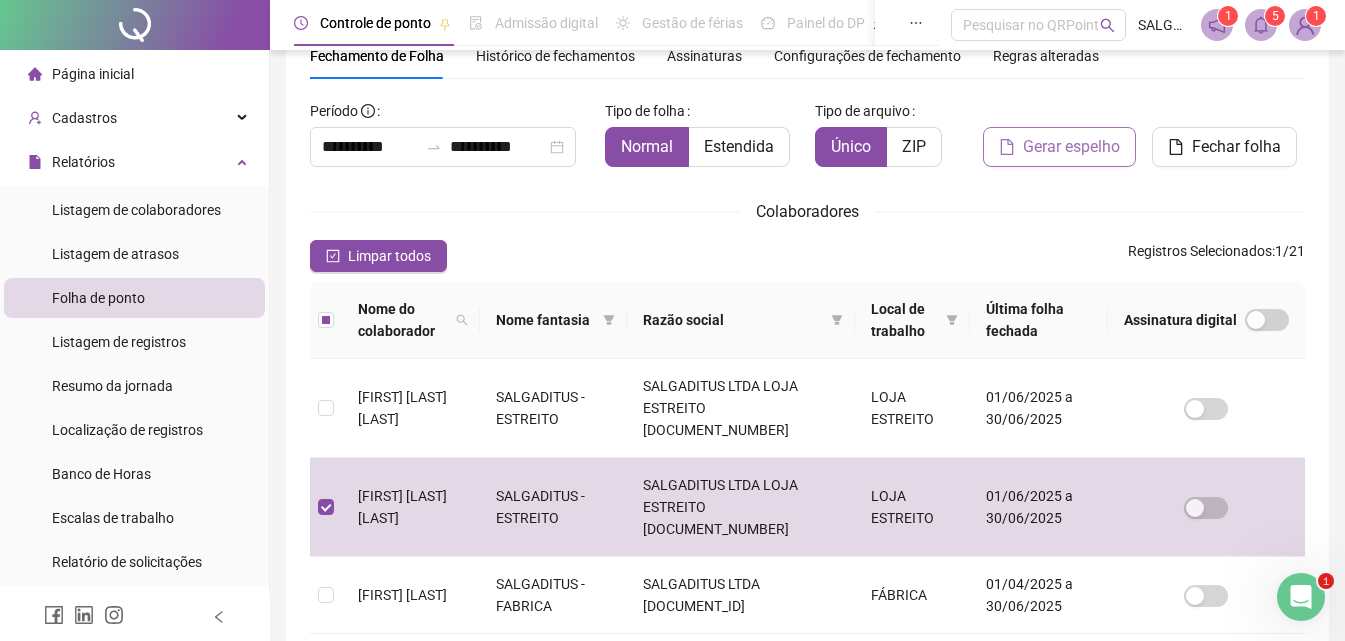 click on "Gerar espelho" at bounding box center [1071, 147] 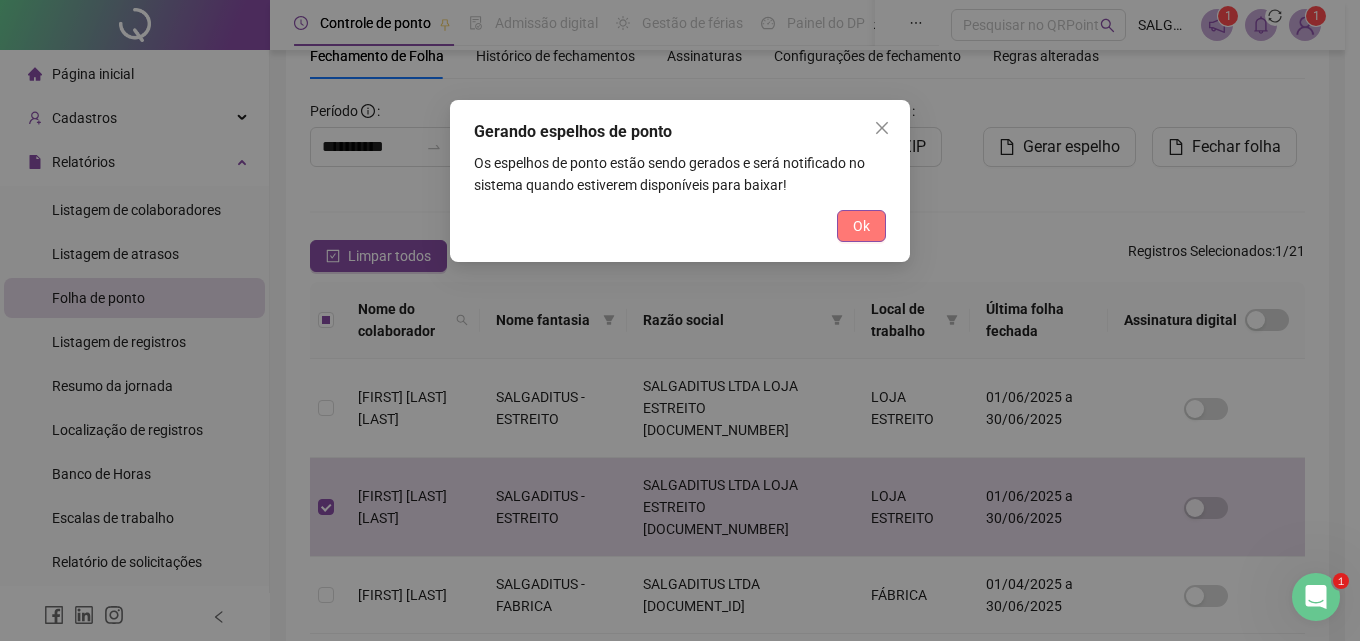 click on "Ok" at bounding box center (861, 226) 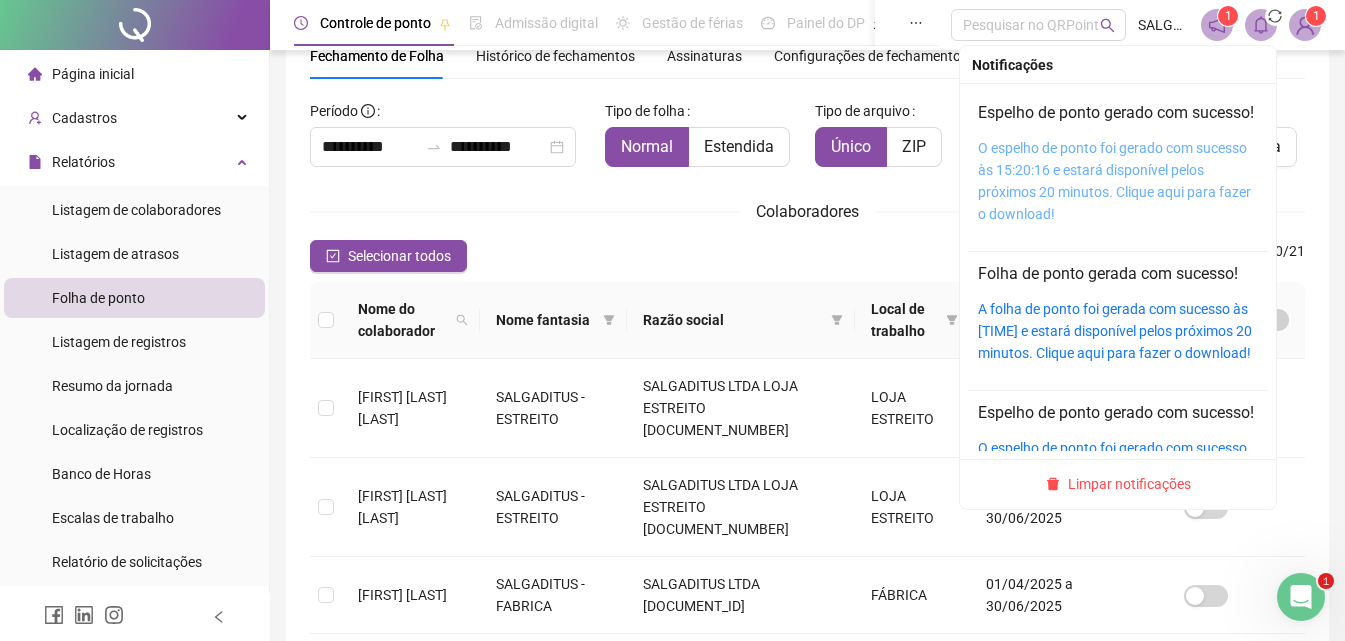 click on "O espelho de ponto foi gerado com sucesso às 15:20:16 e estará disponível pelos próximos 20 minutos.
Clique aqui para fazer o download!" at bounding box center (1114, 181) 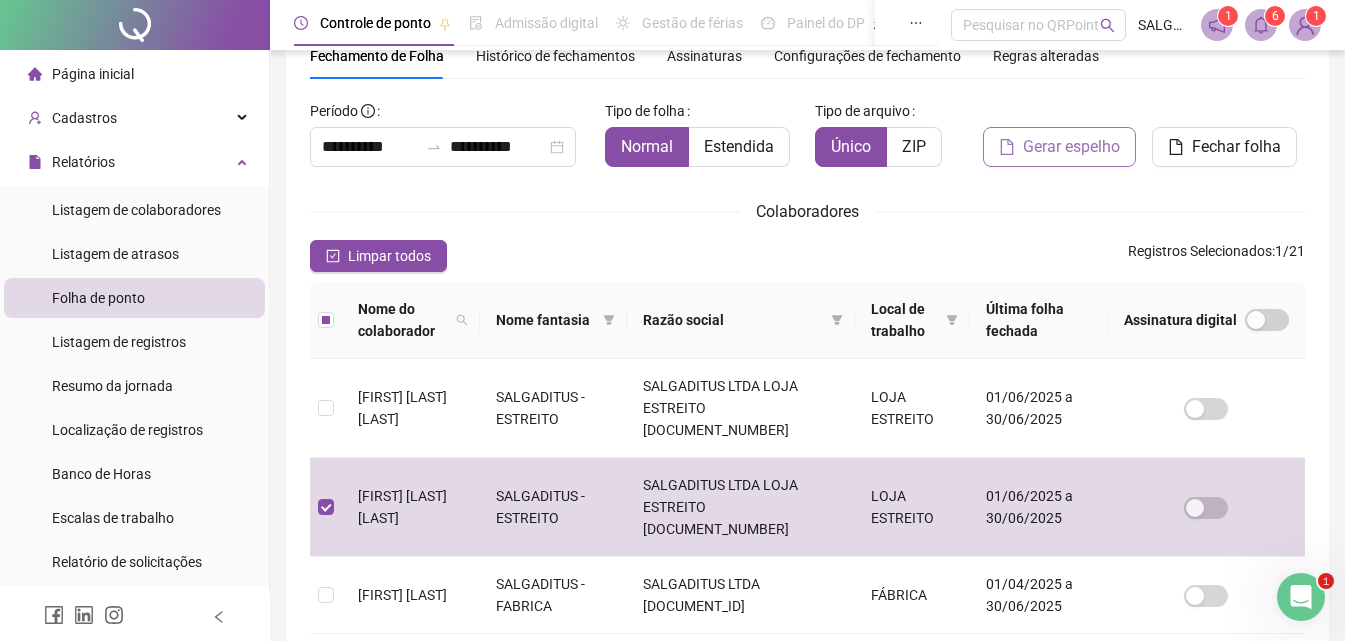 click on "Gerar espelho" at bounding box center [1059, 147] 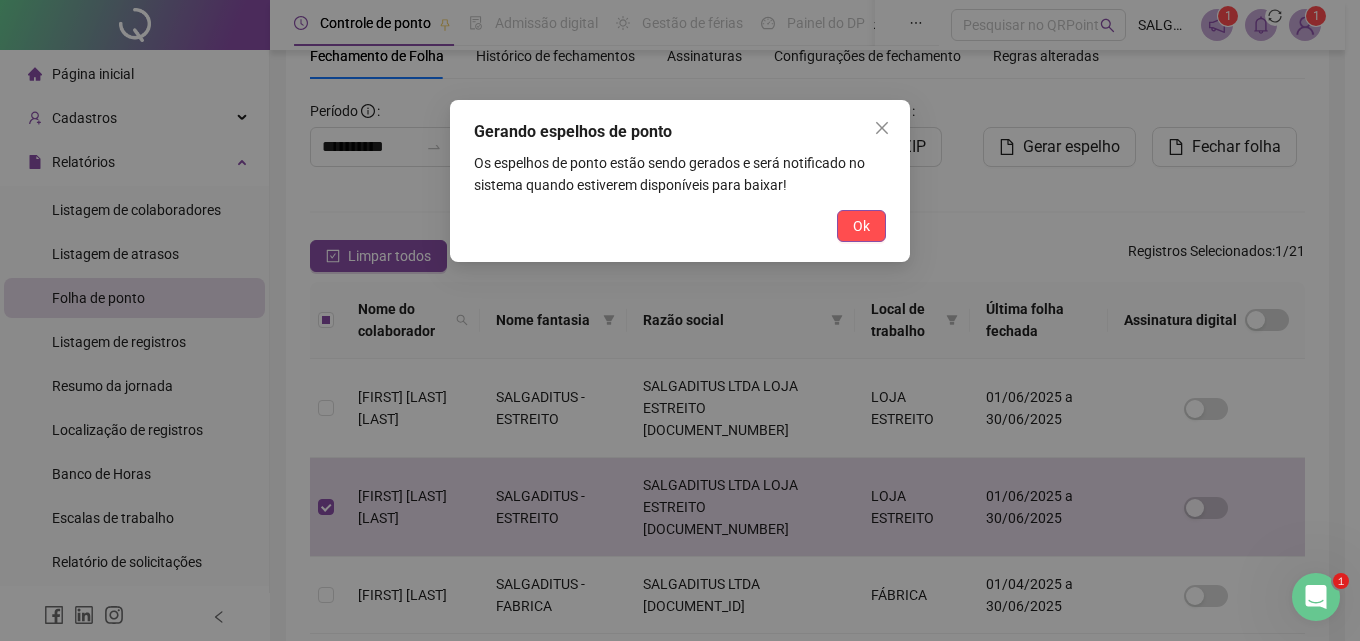click on "Ok" at bounding box center (861, 226) 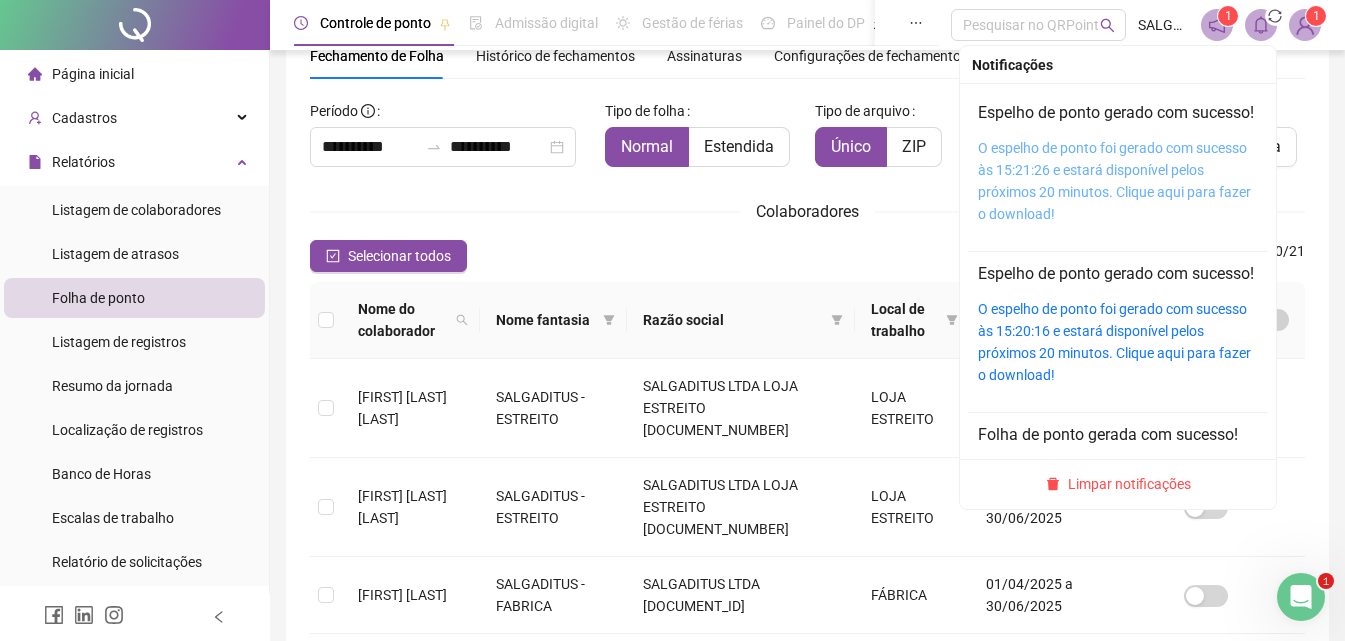 click on "O espelho de ponto foi gerado com sucesso às 15:21:26 e estará disponível pelos próximos 20 minutos.
Clique aqui para fazer o download!" at bounding box center [1114, 181] 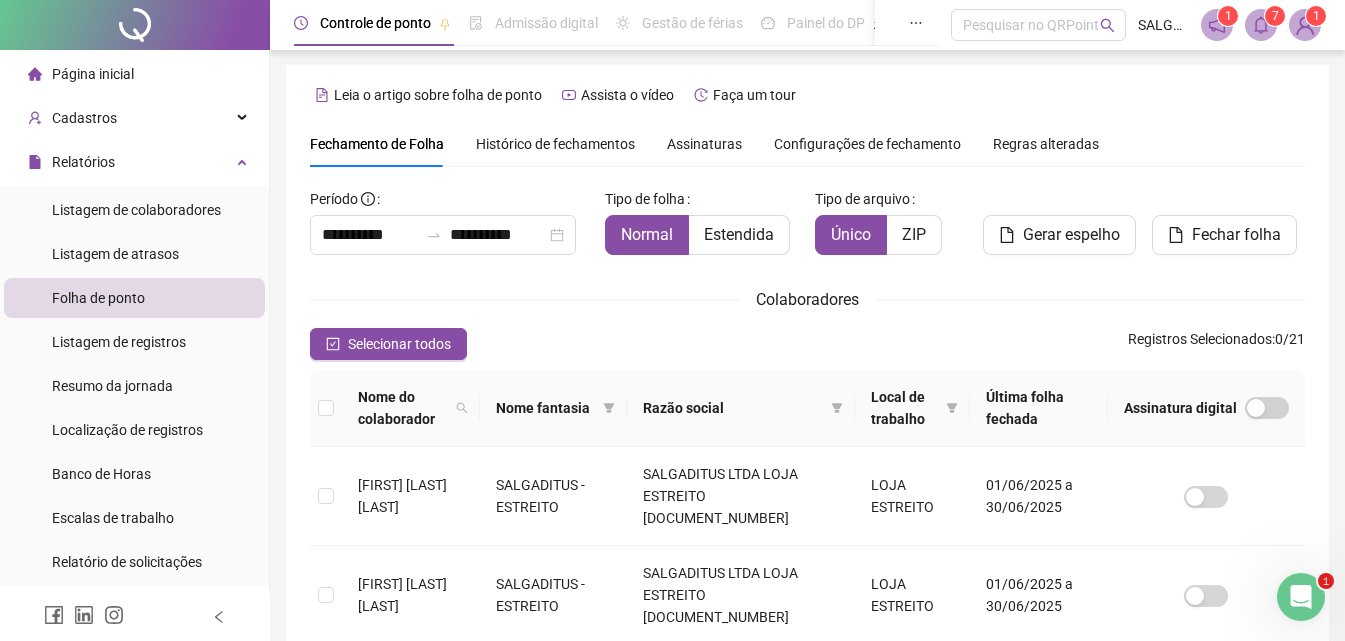scroll, scrollTop: 0, scrollLeft: 0, axis: both 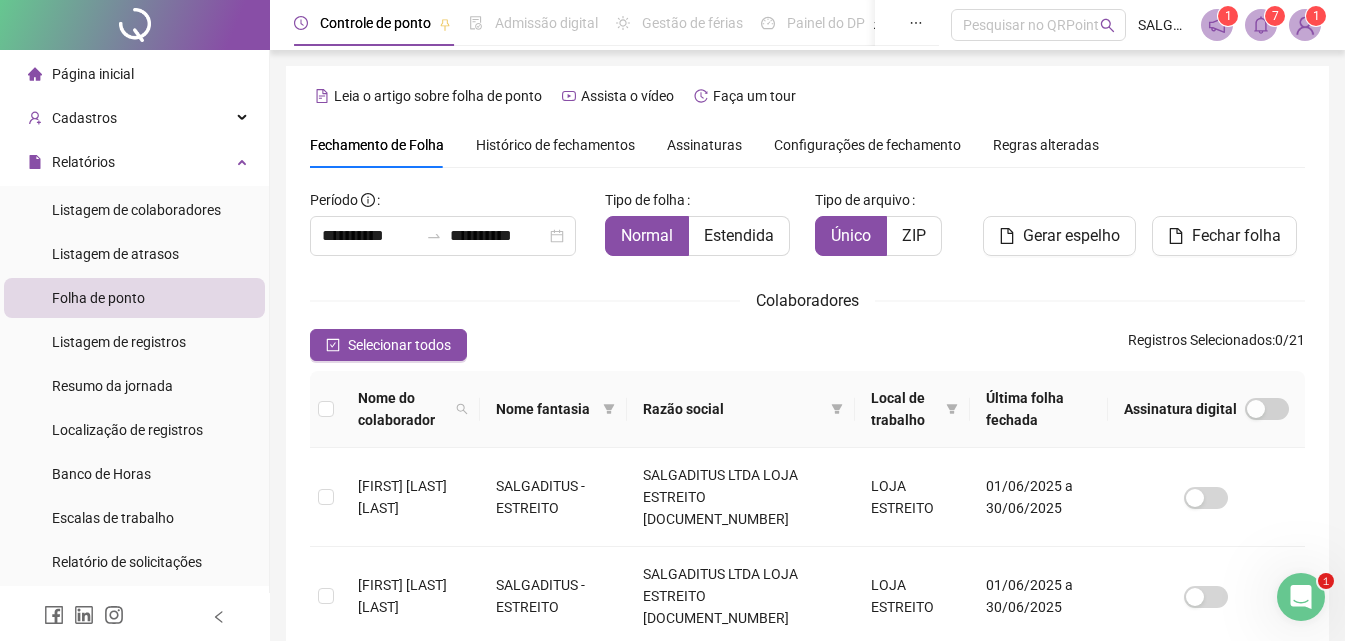 click on "Página inicial" at bounding box center (93, 74) 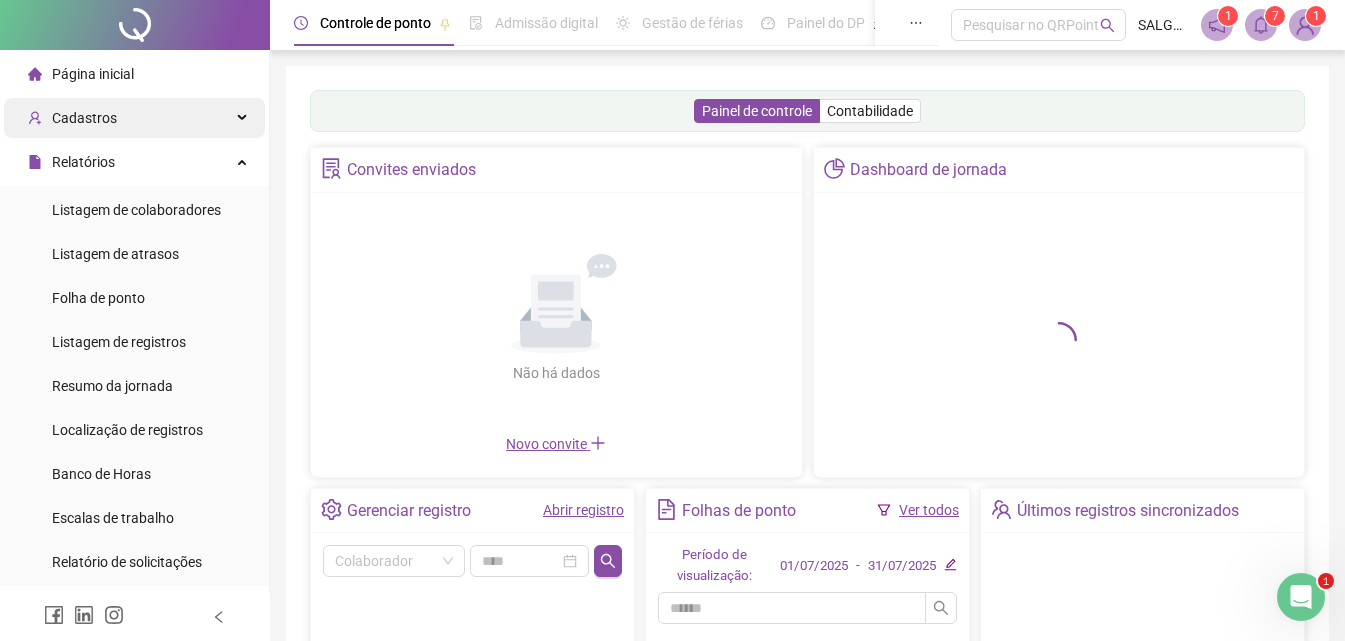 click on "Cadastros" at bounding box center [134, 118] 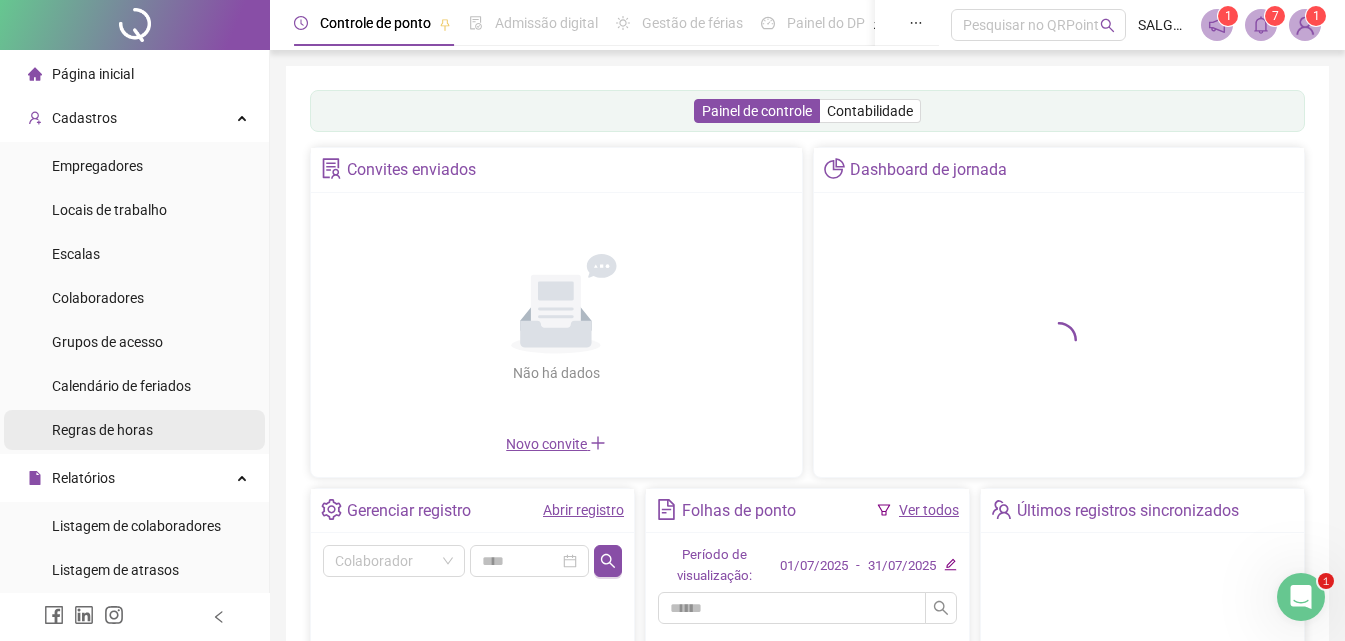click on "Regras de horas" at bounding box center (134, 430) 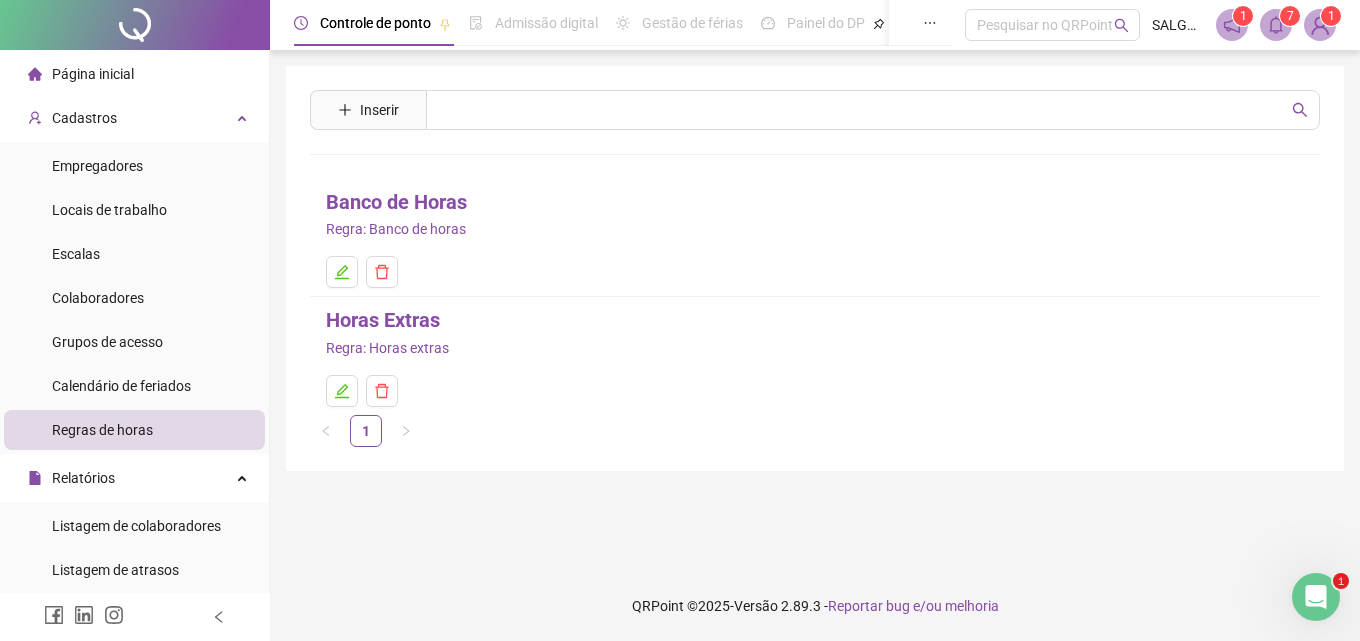 click on "Horas Extras" at bounding box center [383, 320] 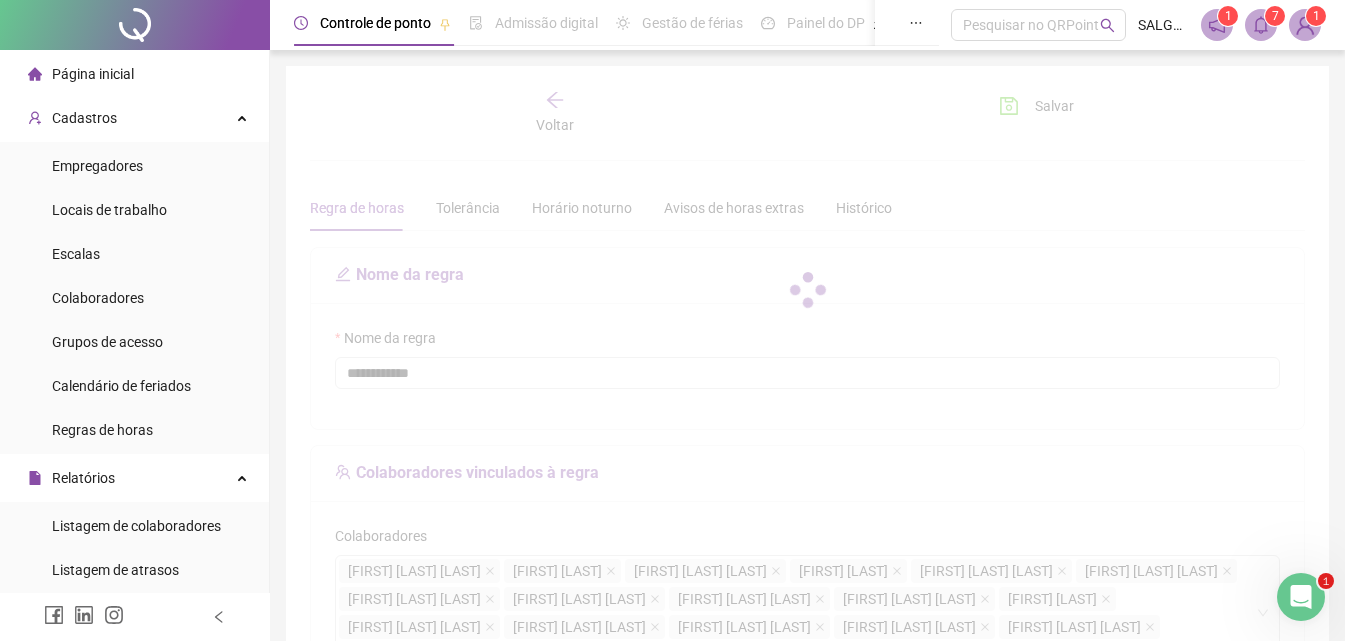 type on "**********" 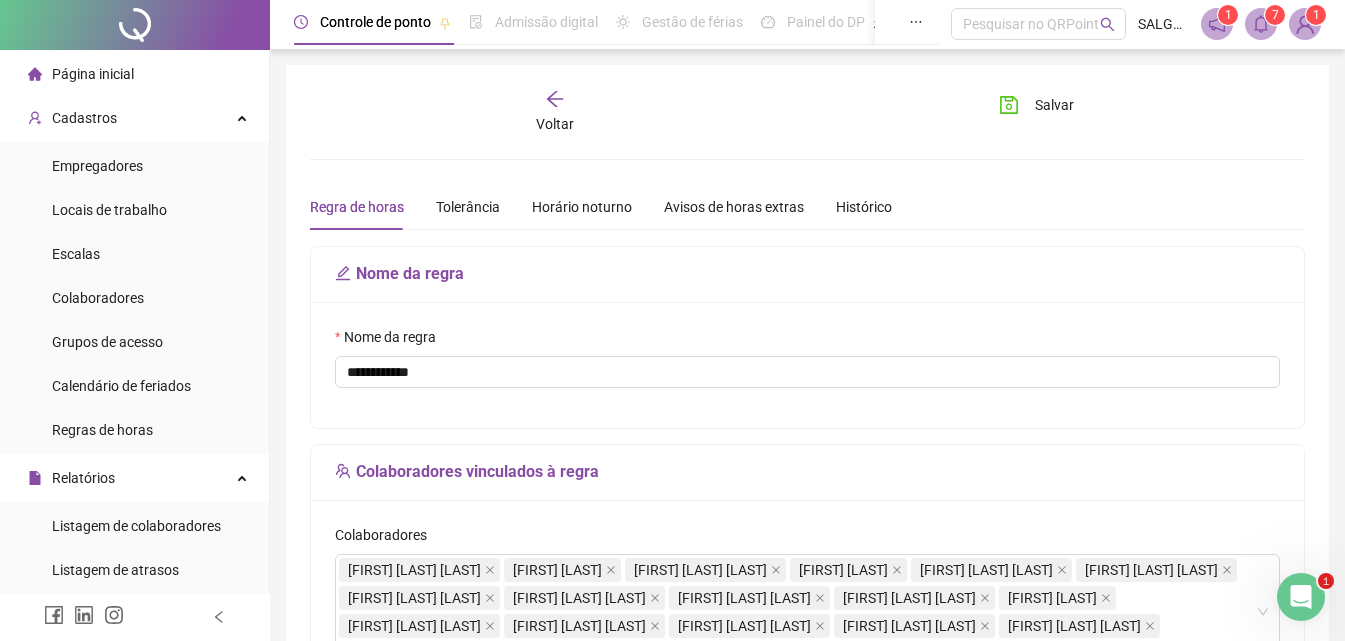 scroll, scrollTop: 0, scrollLeft: 0, axis: both 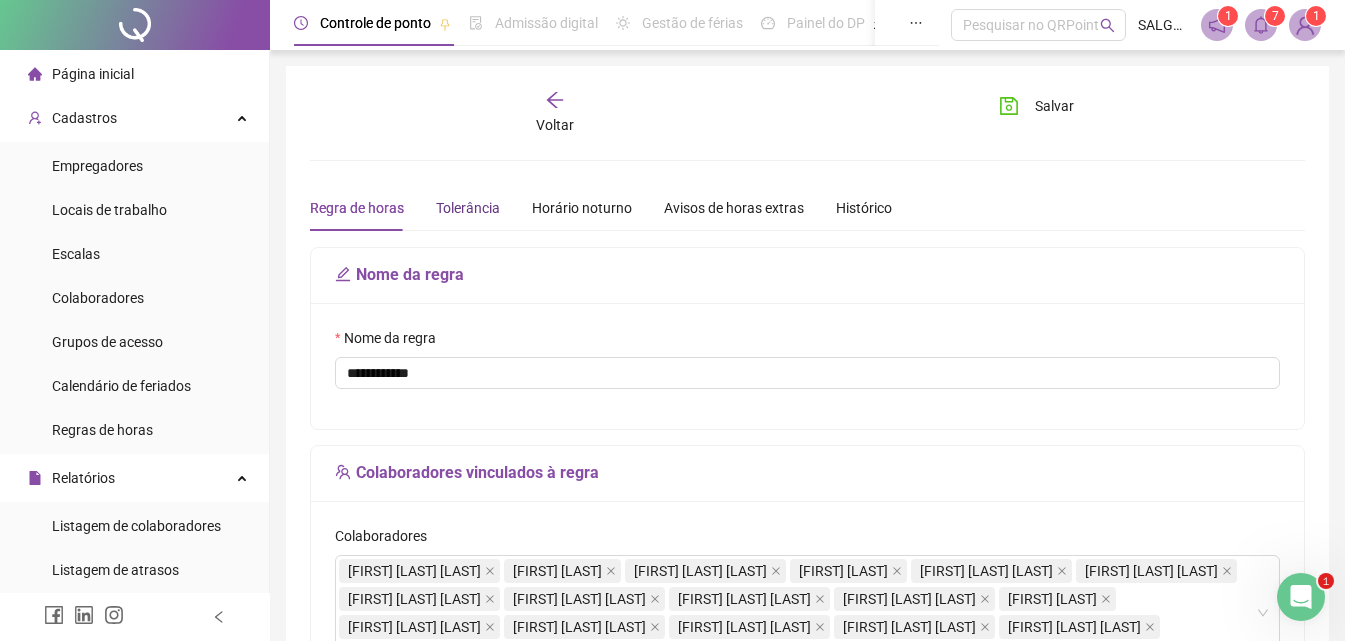 click on "Tolerância" at bounding box center (468, 208) 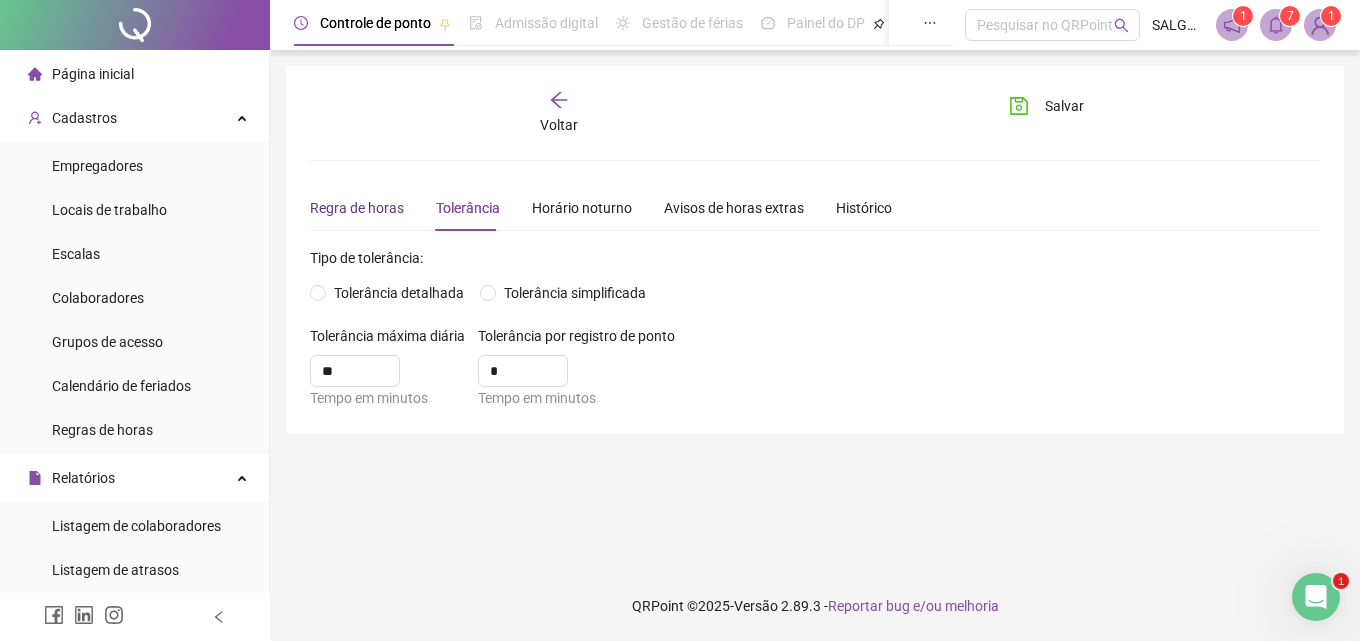click on "Regra de horas" at bounding box center [357, 208] 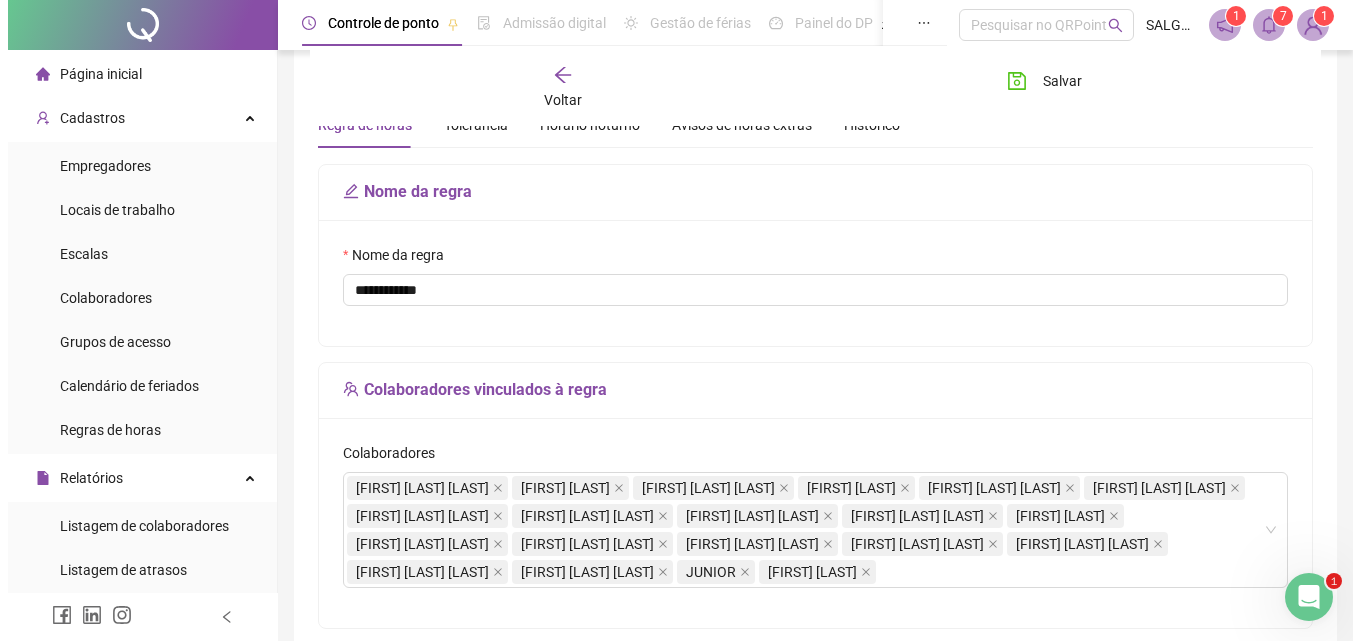 scroll, scrollTop: 0, scrollLeft: 0, axis: both 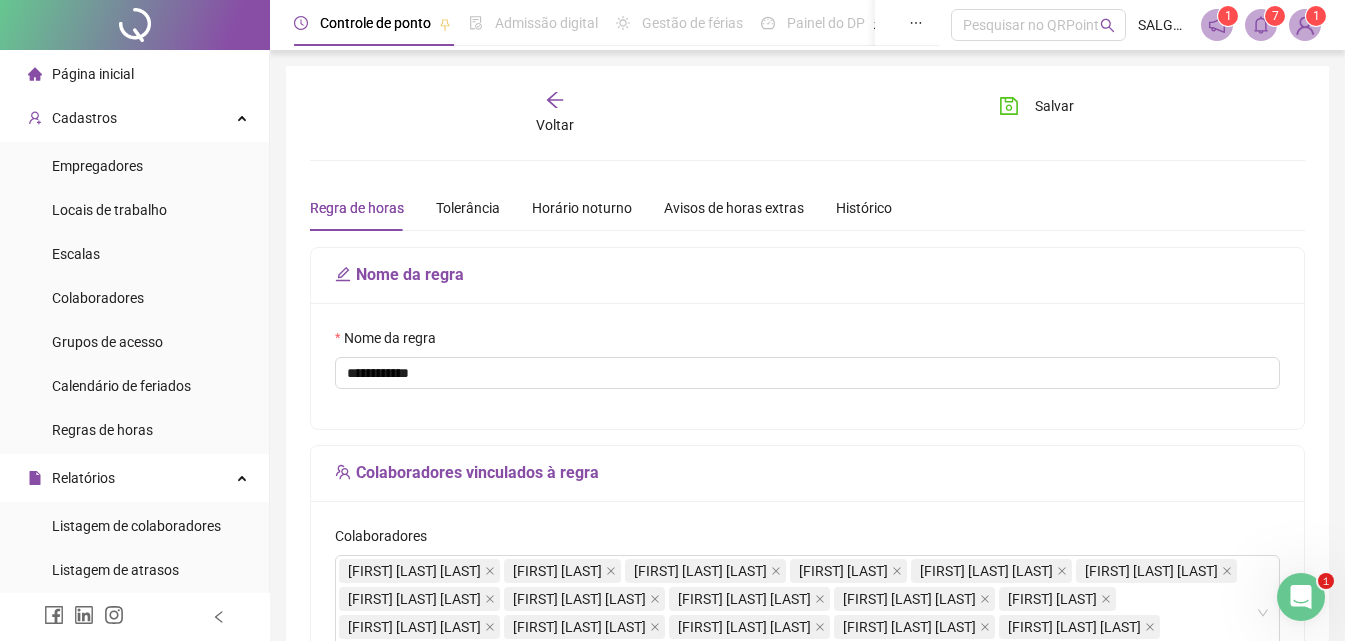 click 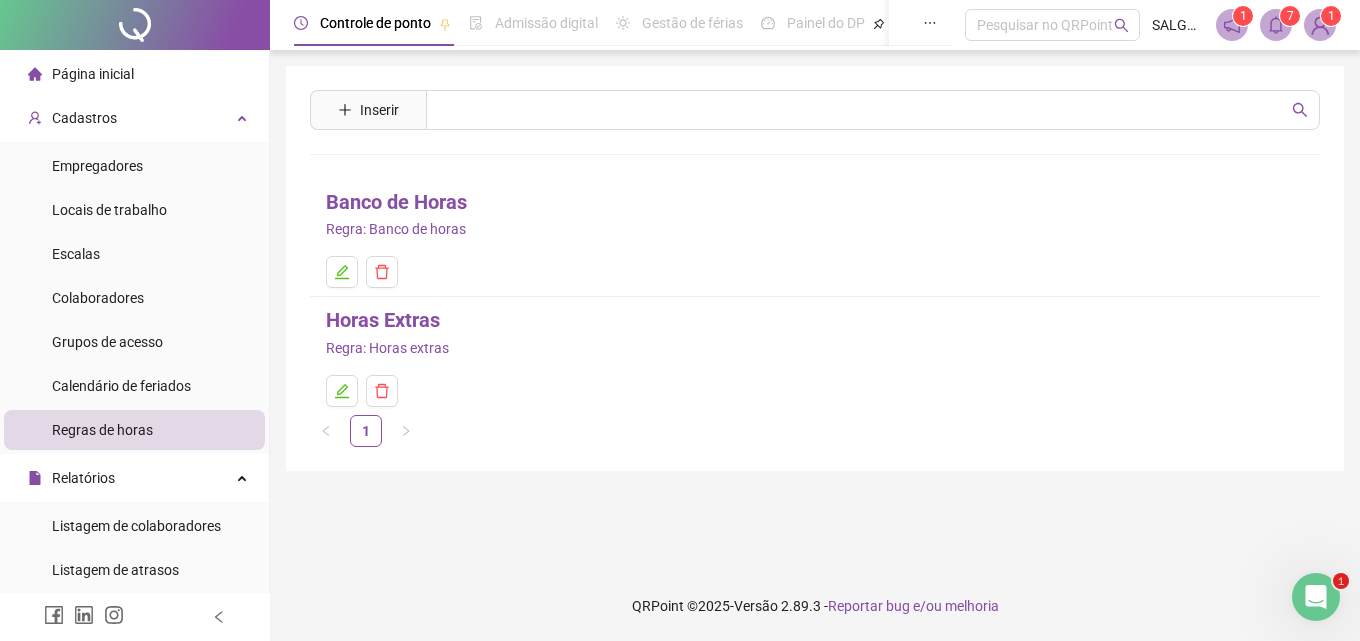 click on "Inserir Banco de Horas Regra: Banco de horas Horas Extras Regra: Horas extras 1" at bounding box center (815, 268) 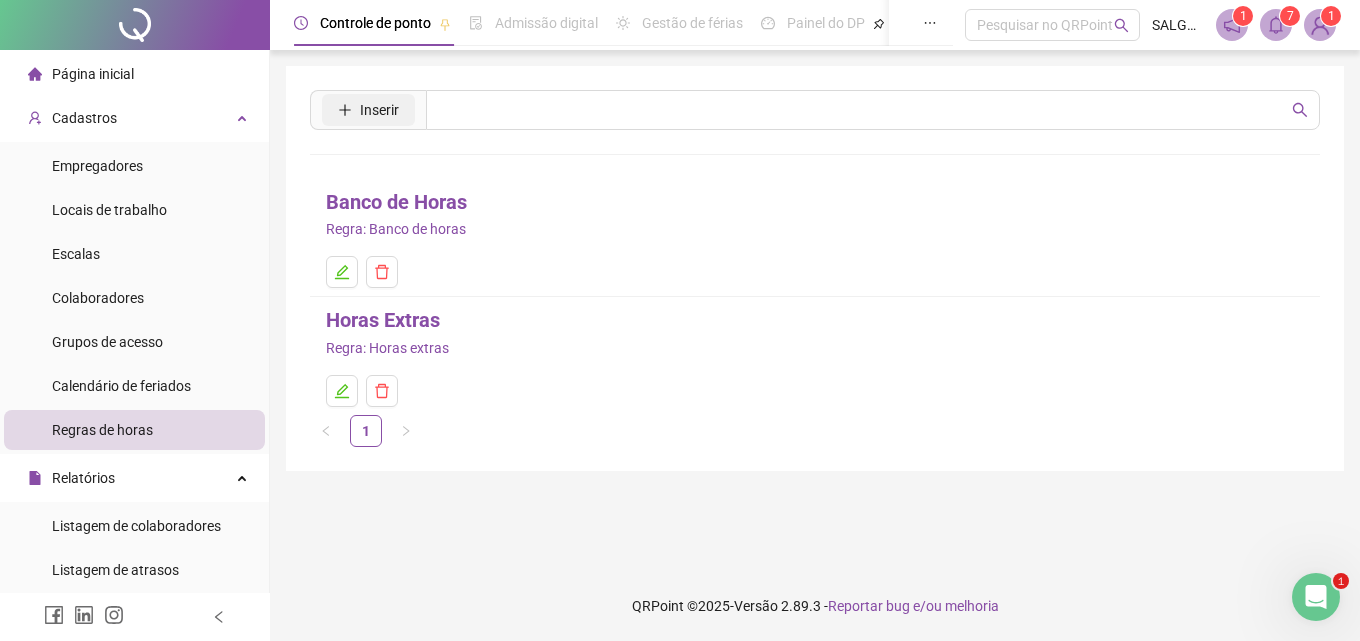 click on "Inserir" at bounding box center [379, 110] 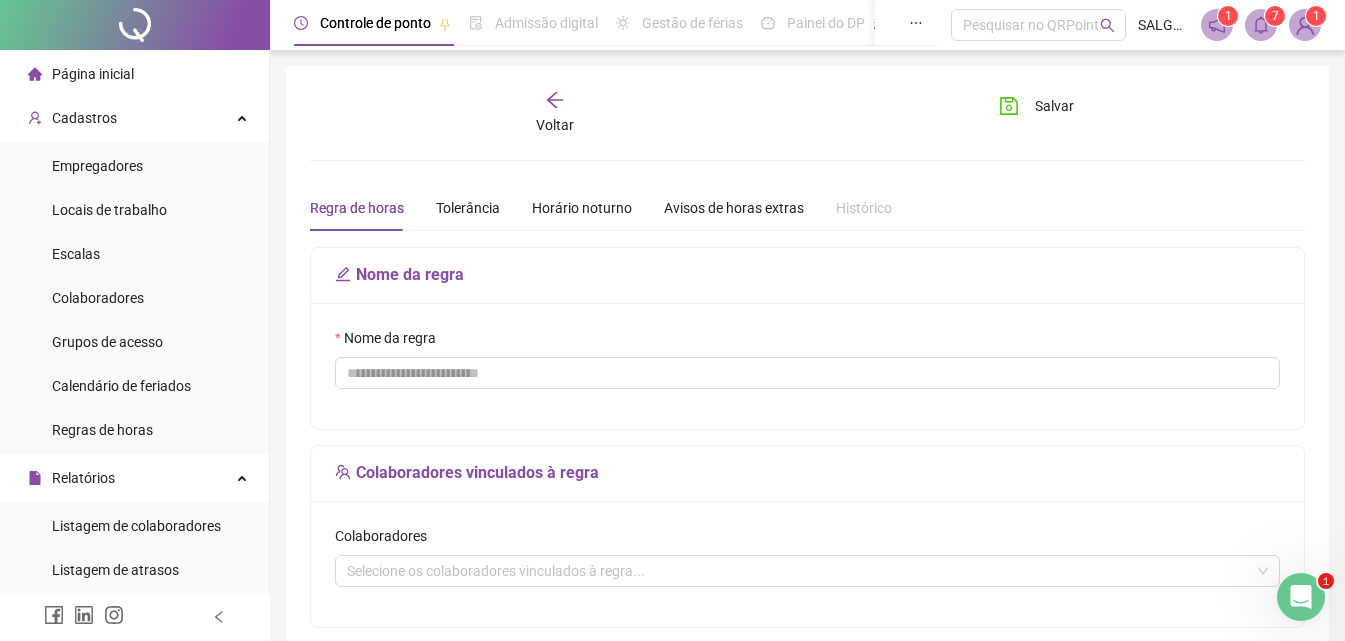 click 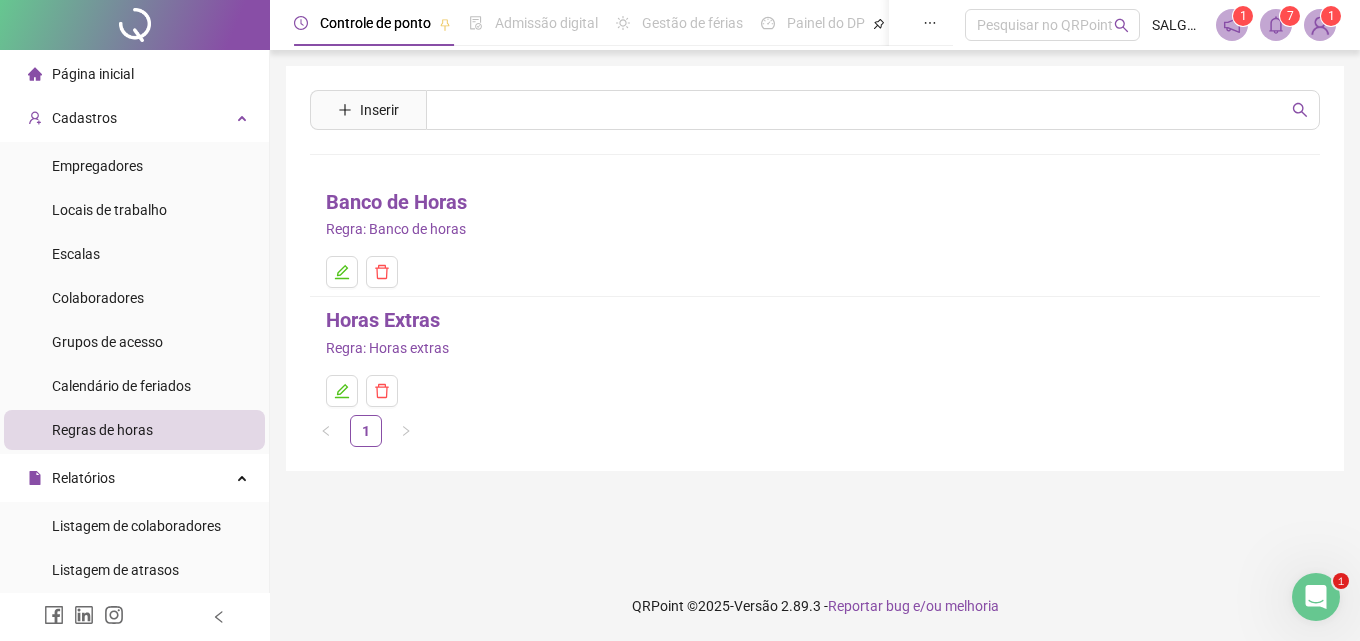 click at bounding box center (1316, 597) 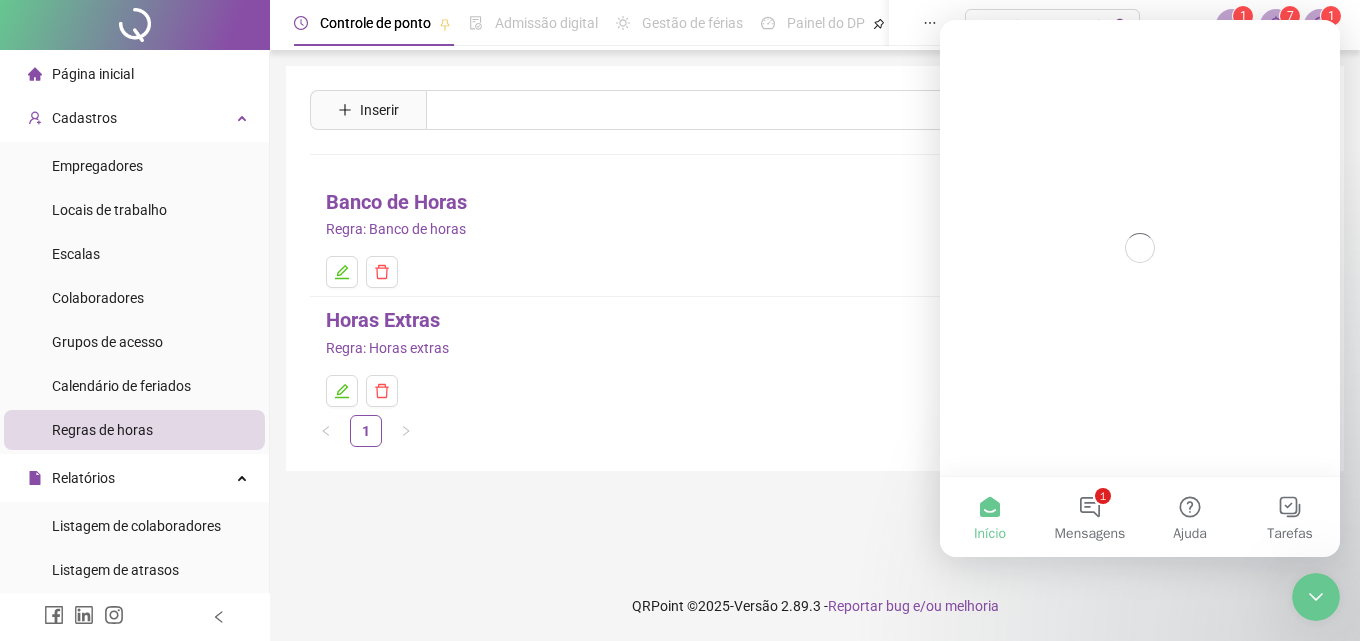 scroll, scrollTop: 0, scrollLeft: 0, axis: both 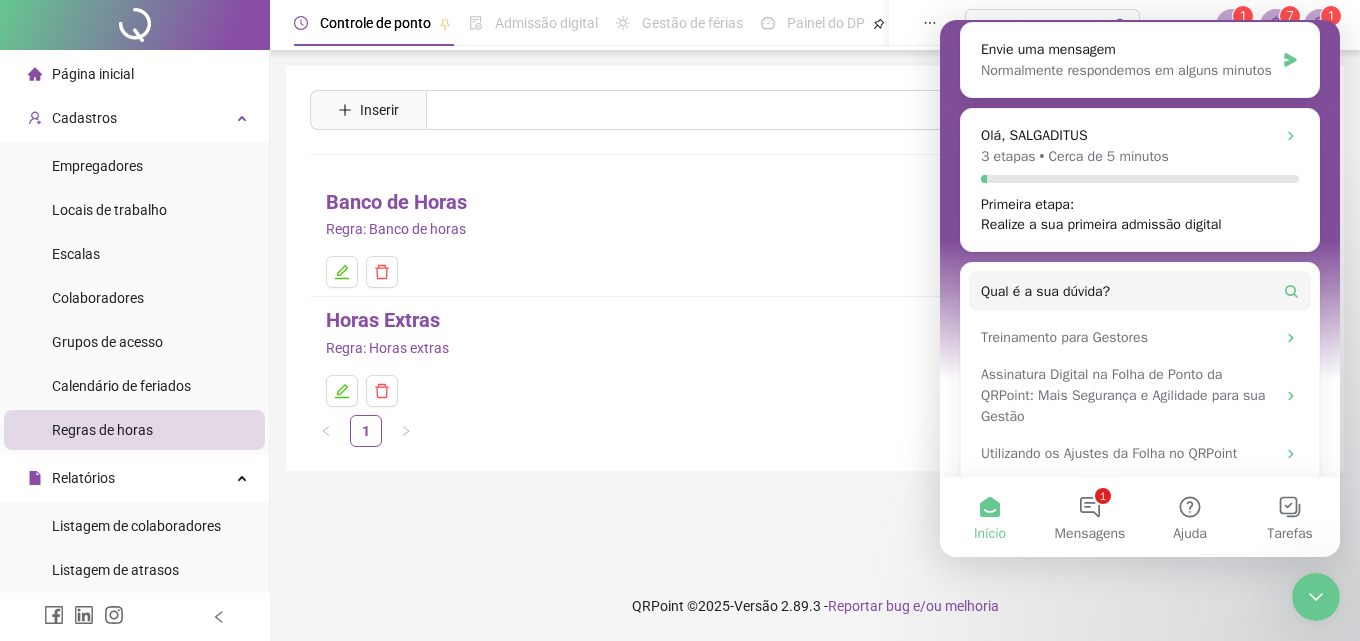 click on "Horas Extras" at bounding box center [383, 320] 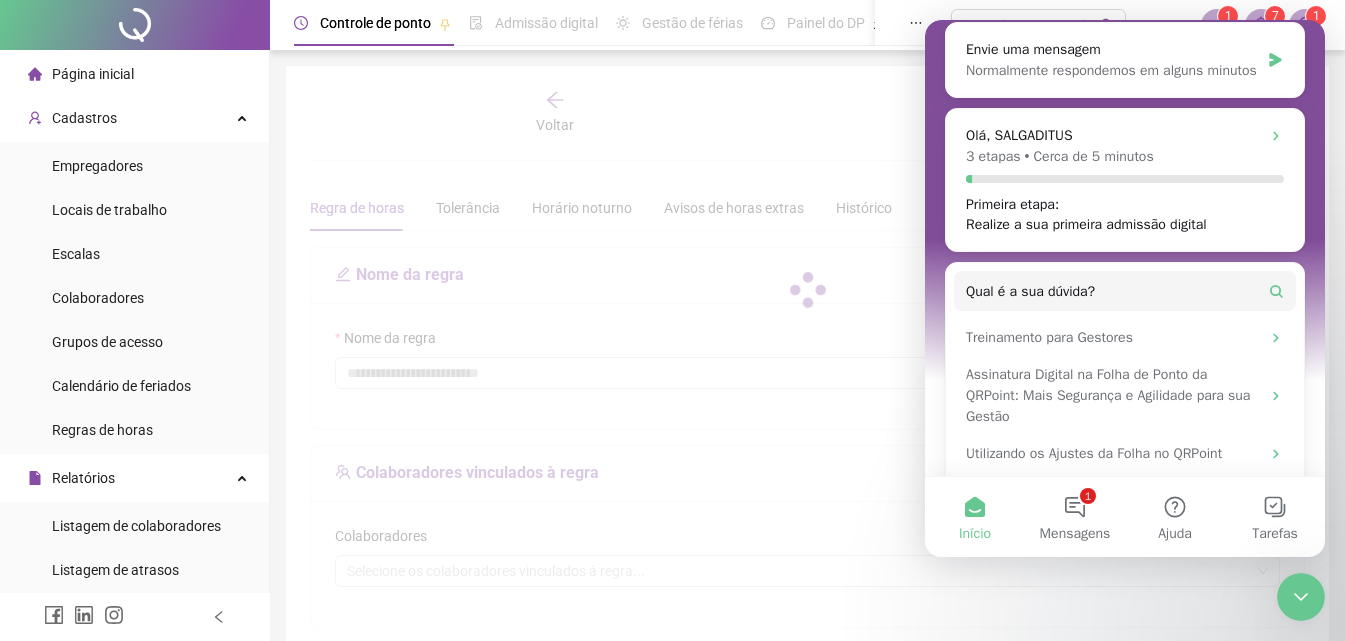 type on "**********" 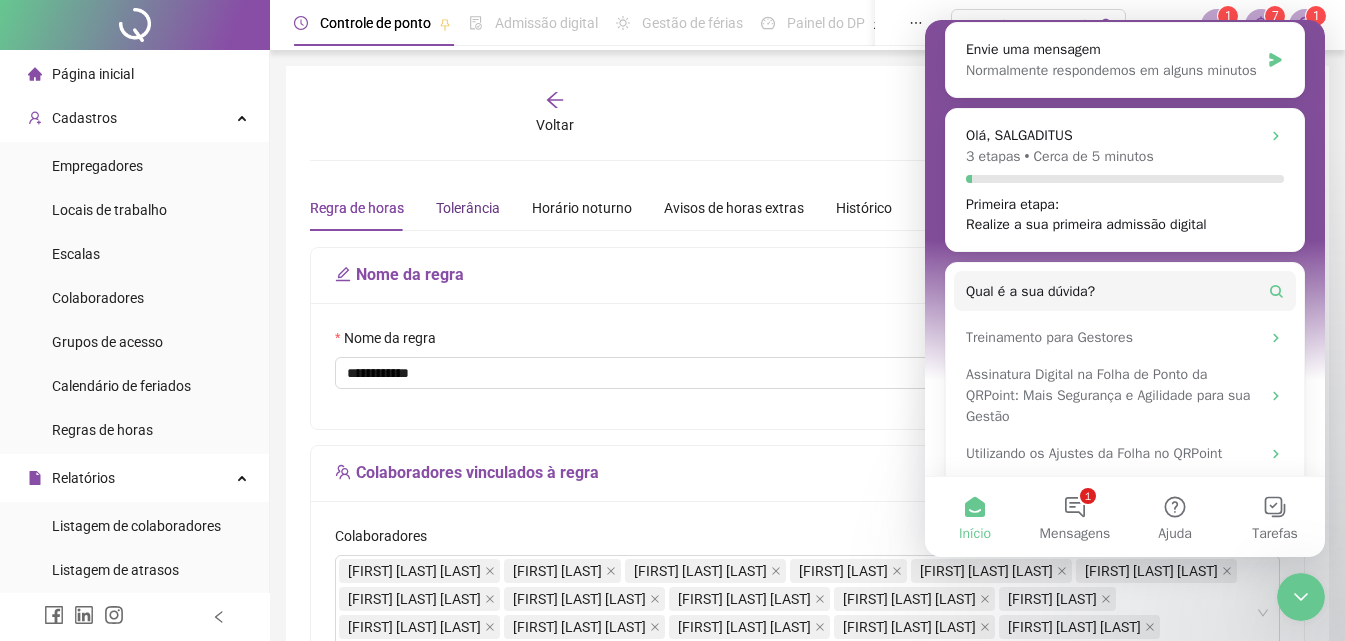 click on "Tolerância" at bounding box center (468, 208) 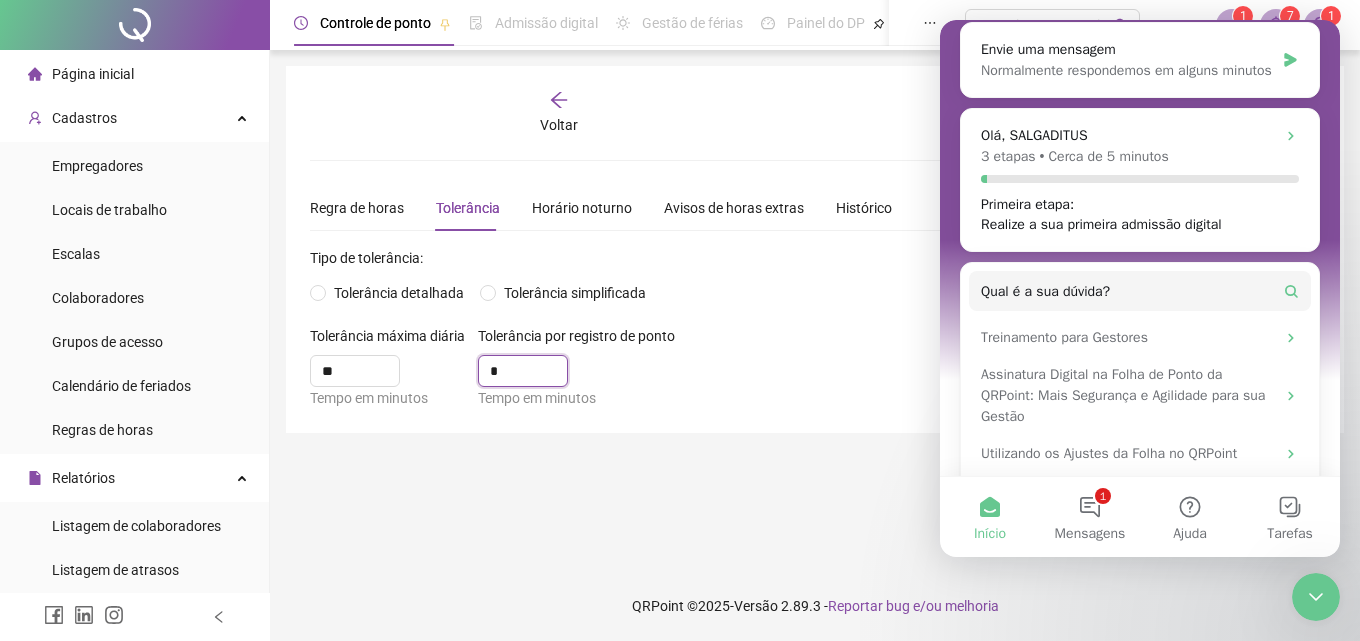 drag, startPoint x: 524, startPoint y: 380, endPoint x: 467, endPoint y: 380, distance: 57 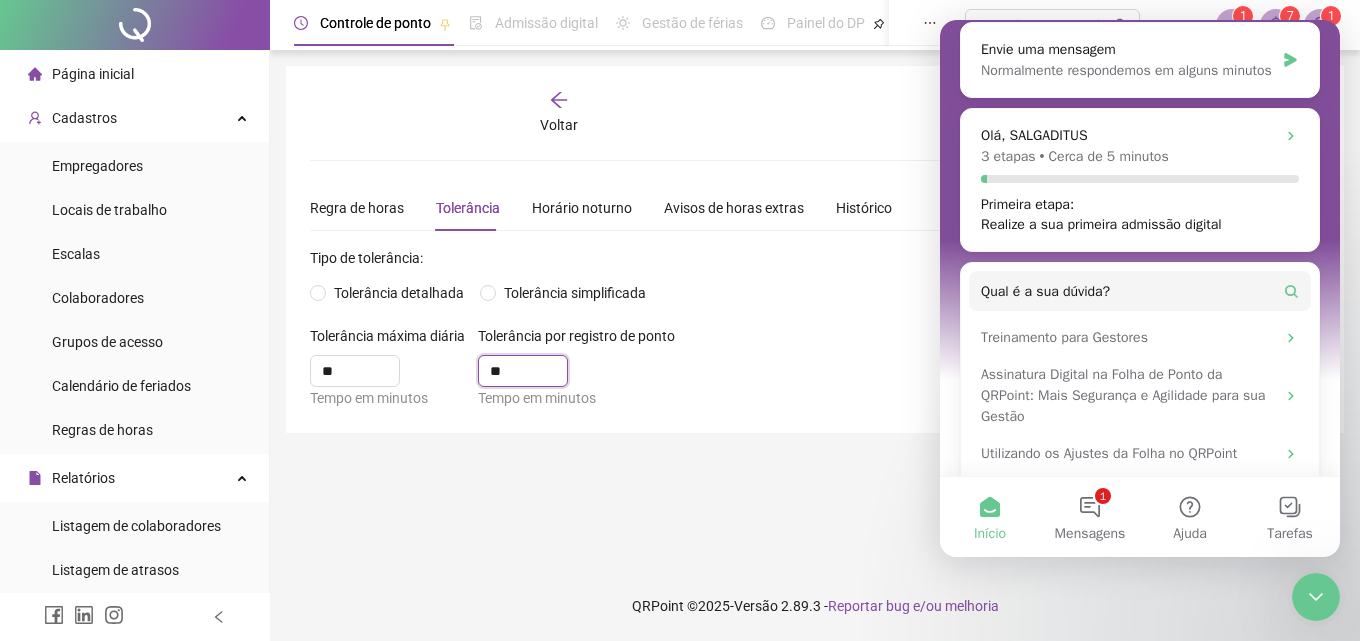 type on "**" 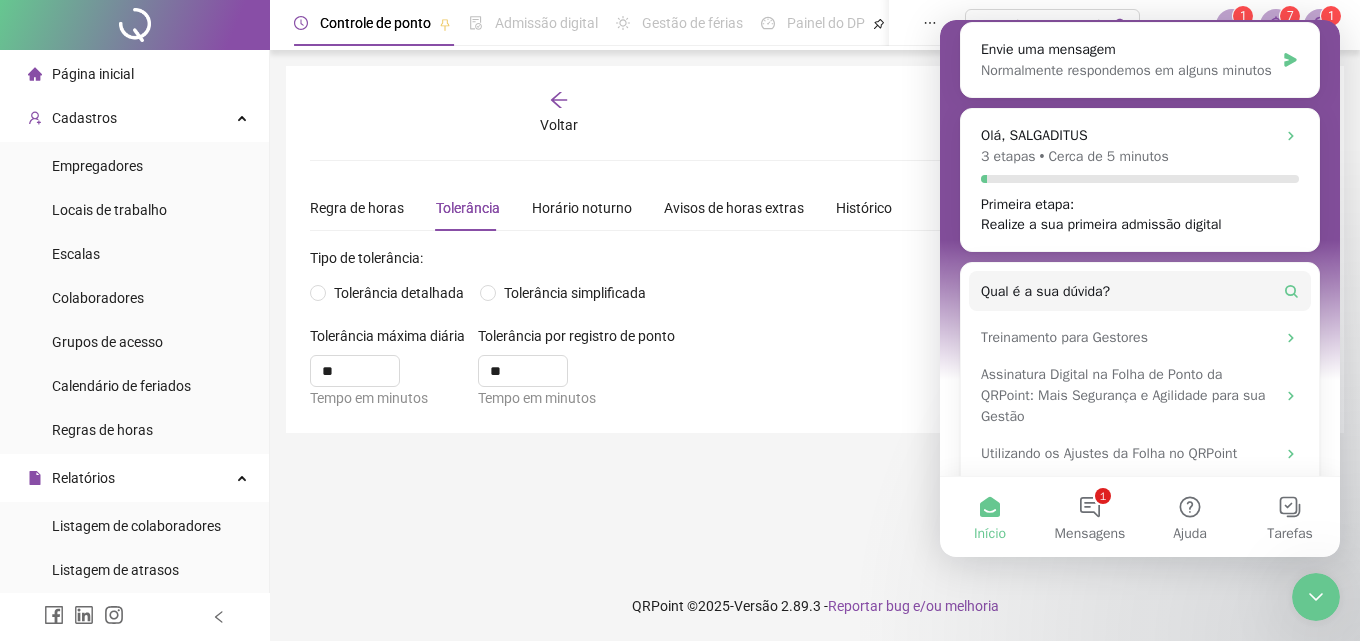 click on "**********" at bounding box center (815, 310) 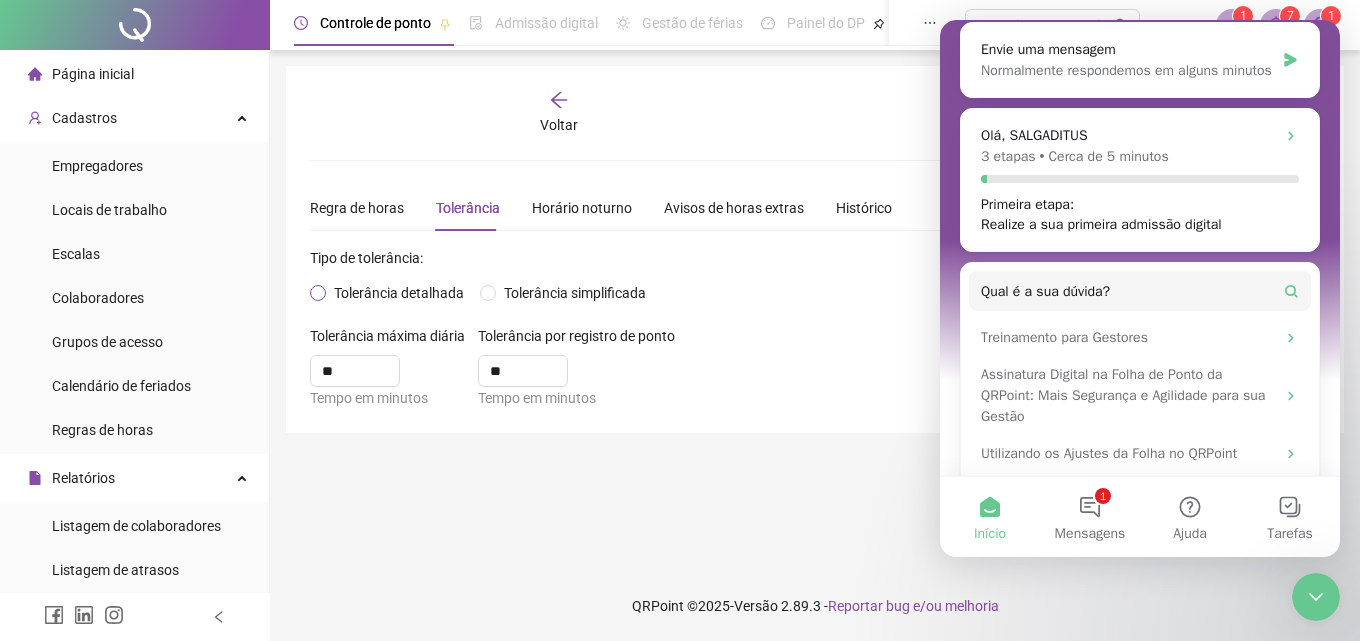 click on "Tolerância detalhada" at bounding box center (399, 293) 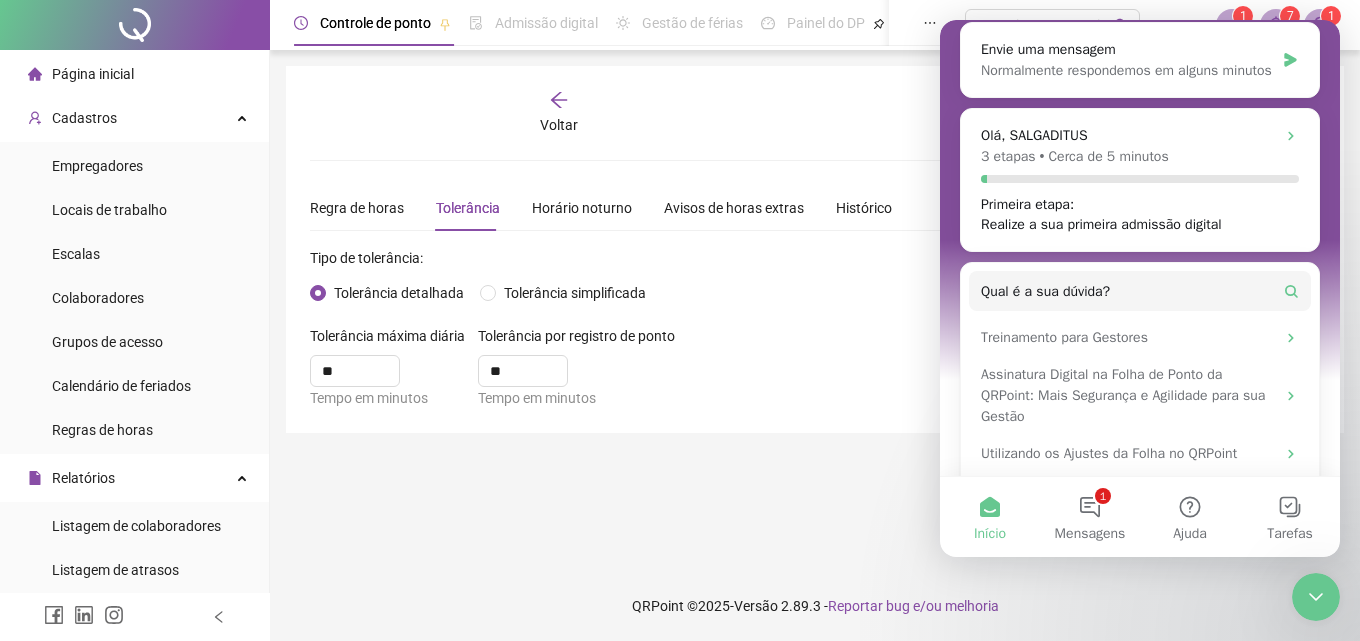 click on "**********" at bounding box center [815, 310] 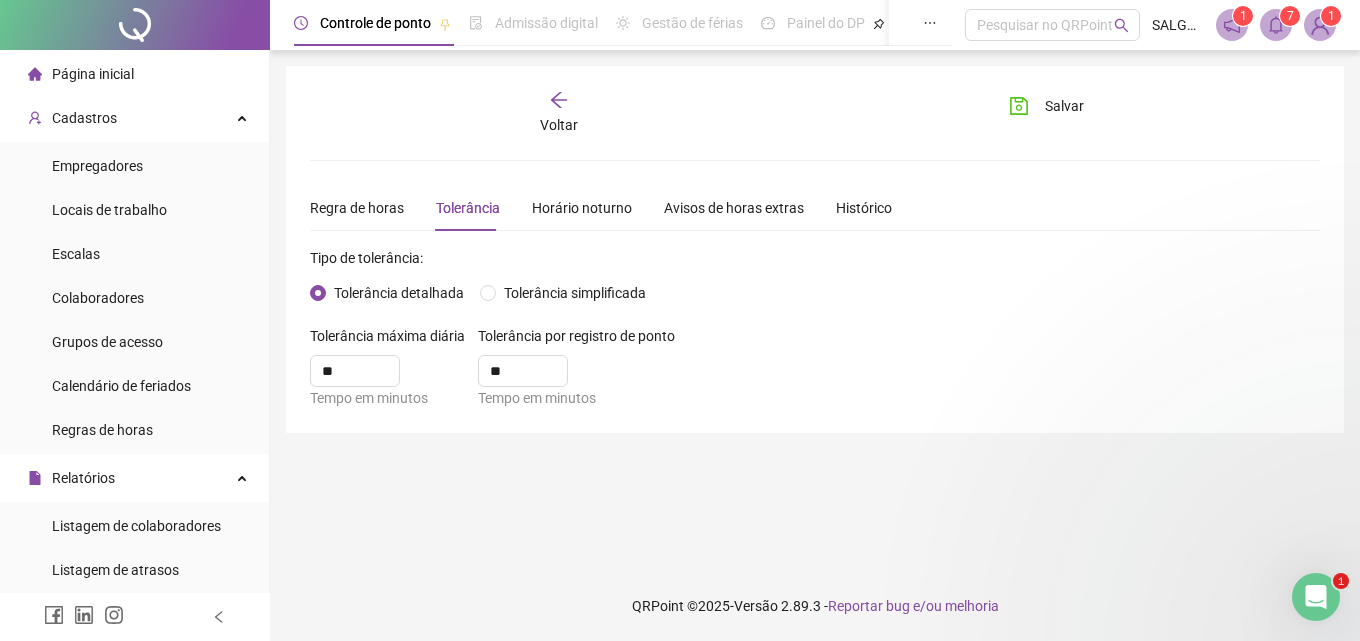 scroll, scrollTop: 0, scrollLeft: 0, axis: both 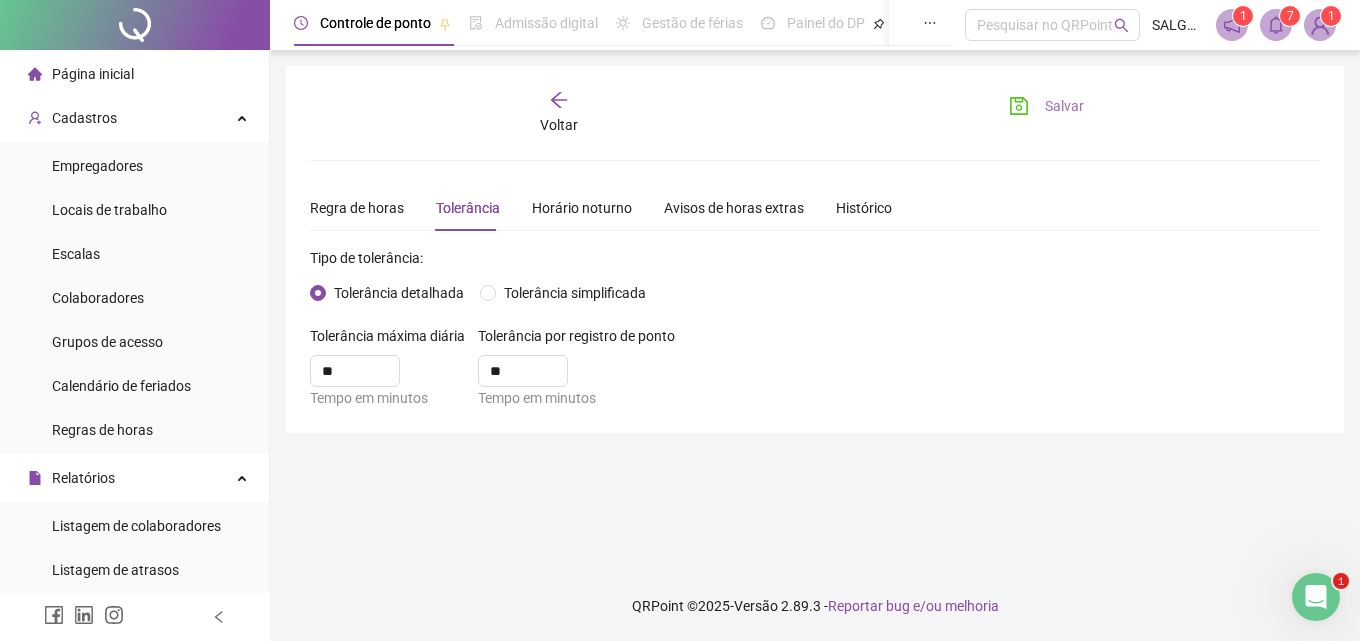 click on "Salvar" at bounding box center (1064, 106) 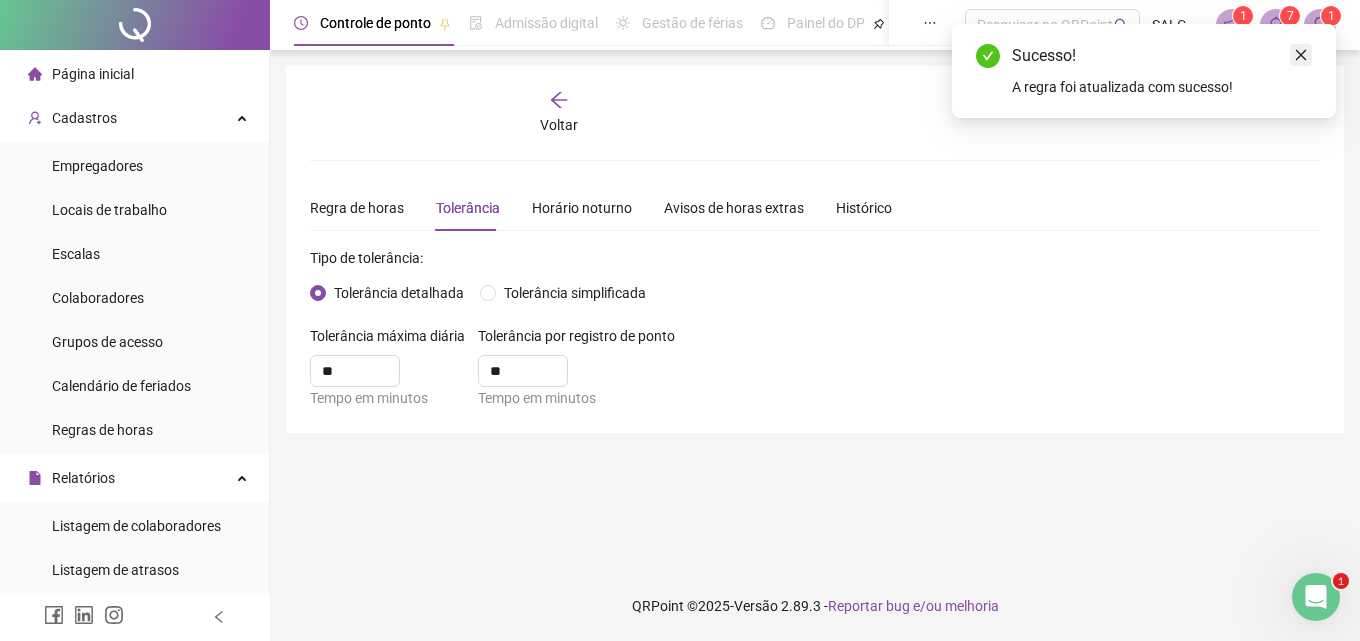 click at bounding box center (1301, 55) 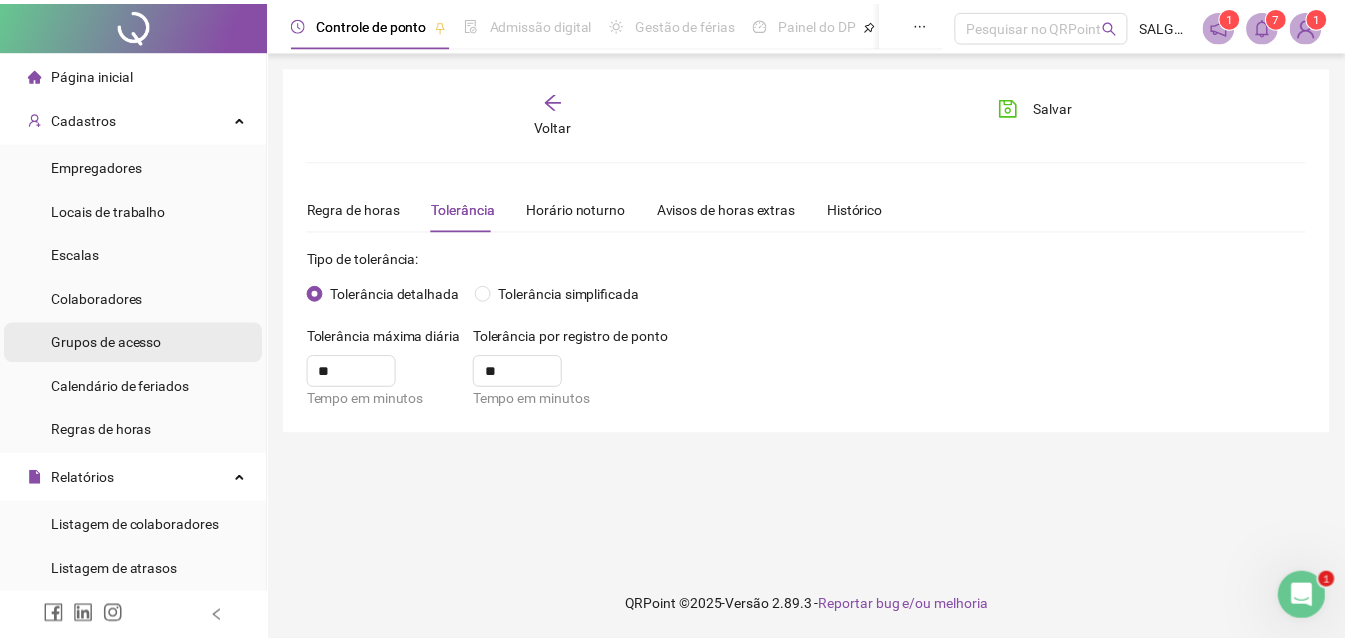 scroll, scrollTop: 233, scrollLeft: 0, axis: vertical 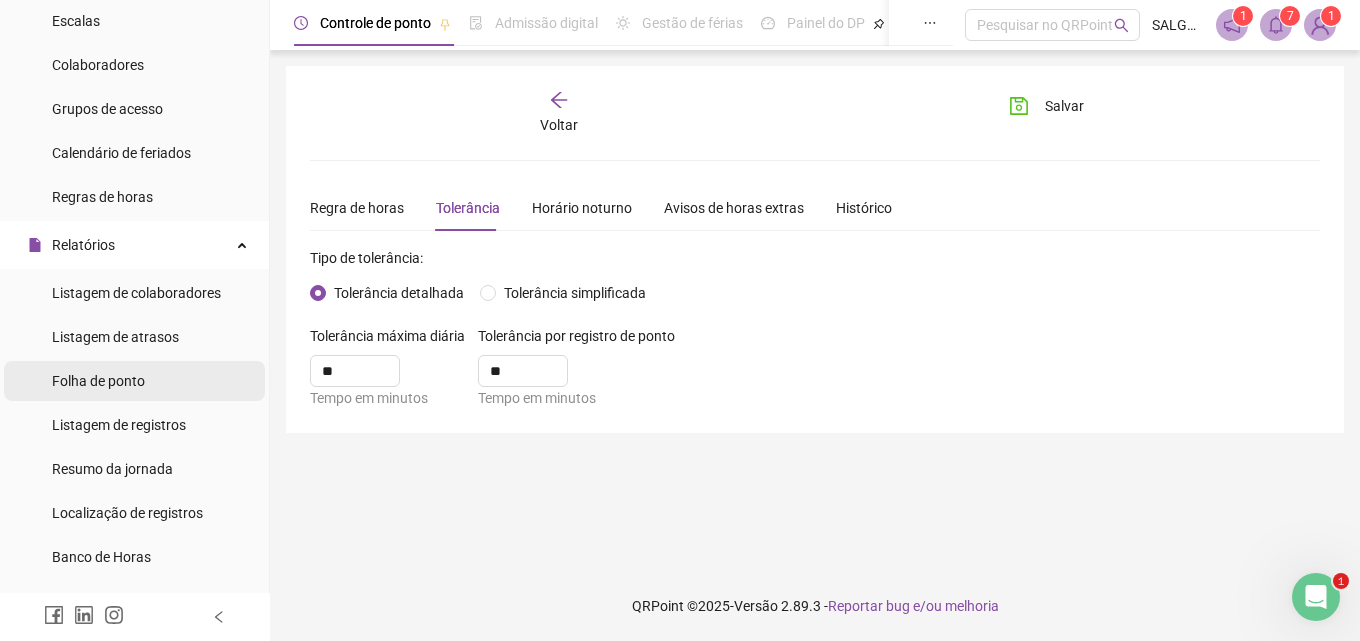 click on "Folha de ponto" at bounding box center [98, 381] 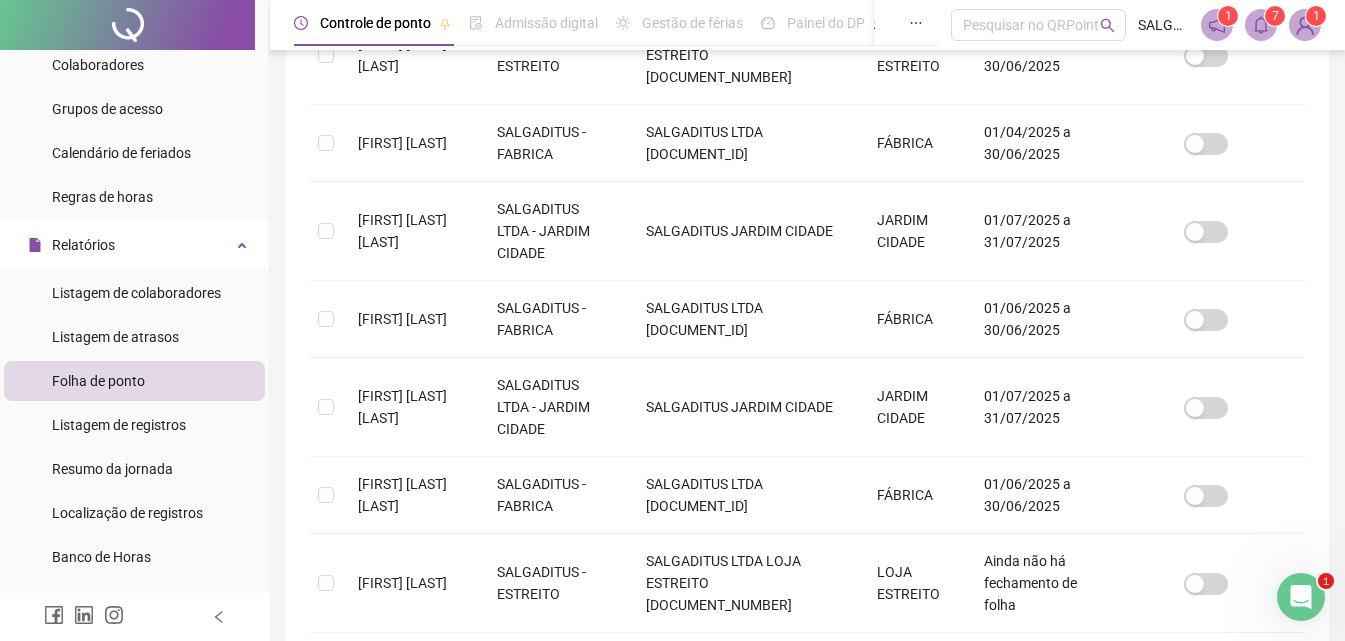 scroll, scrollTop: 789, scrollLeft: 0, axis: vertical 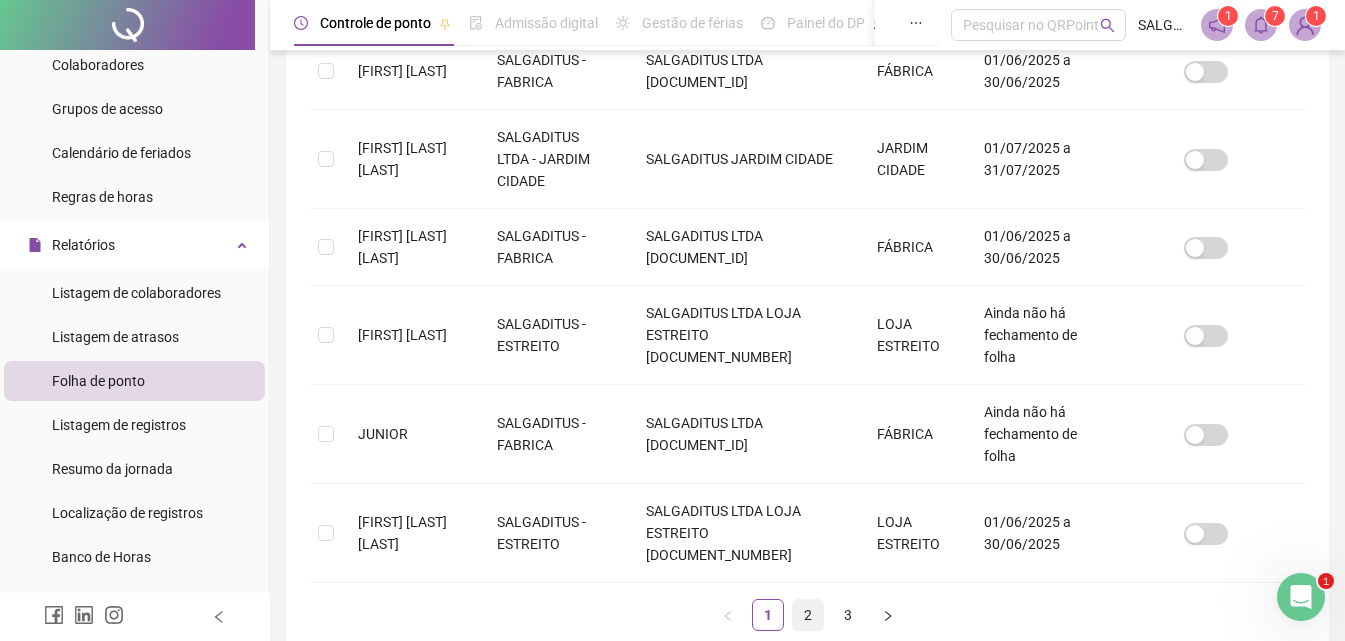 click on "2" at bounding box center (808, 615) 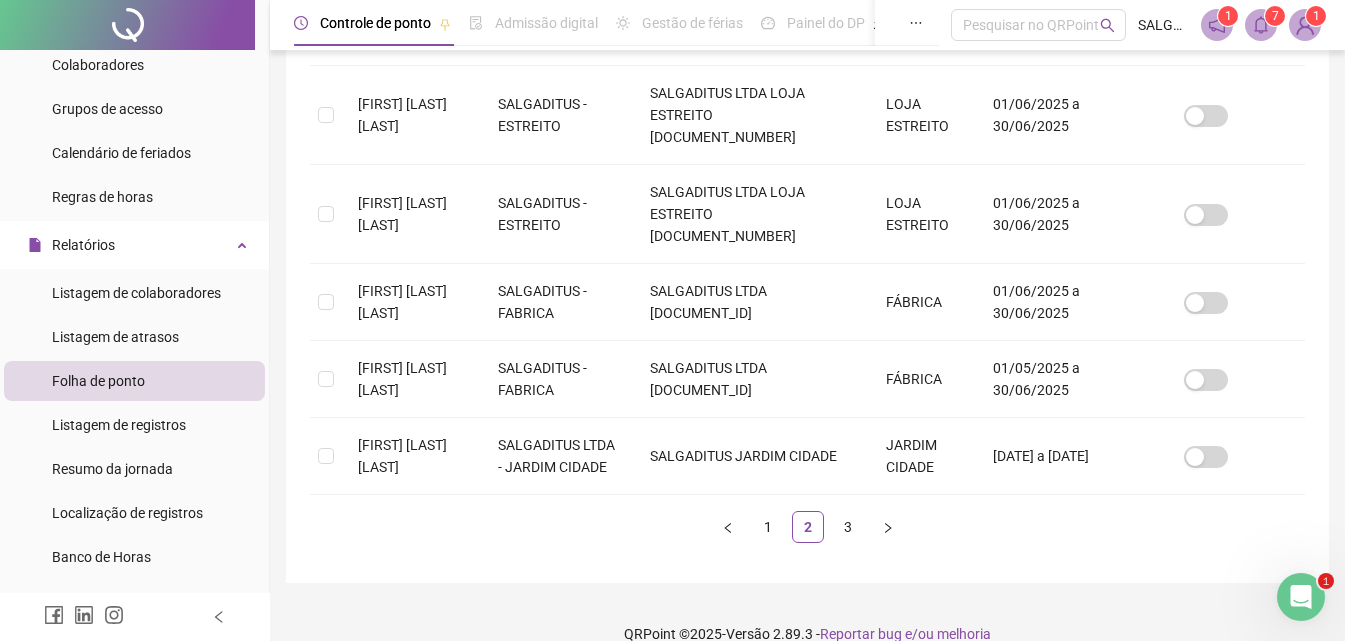 scroll, scrollTop: 89, scrollLeft: 0, axis: vertical 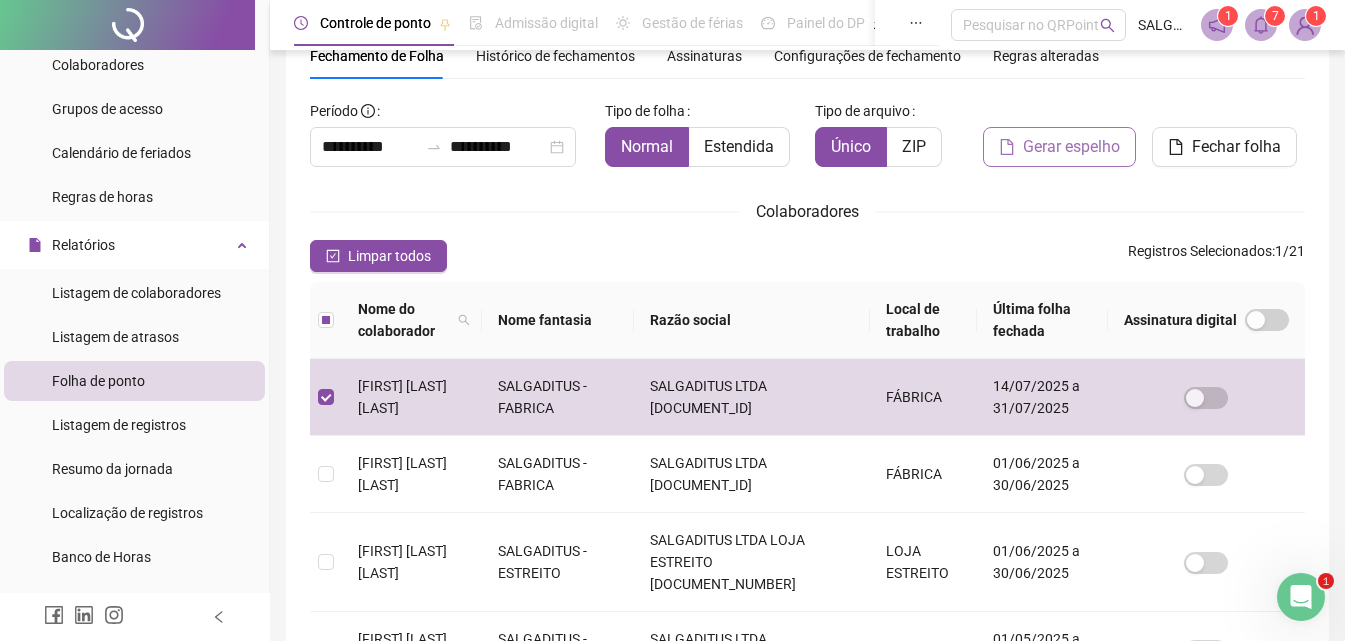 click on "Gerar espelho" at bounding box center [1071, 147] 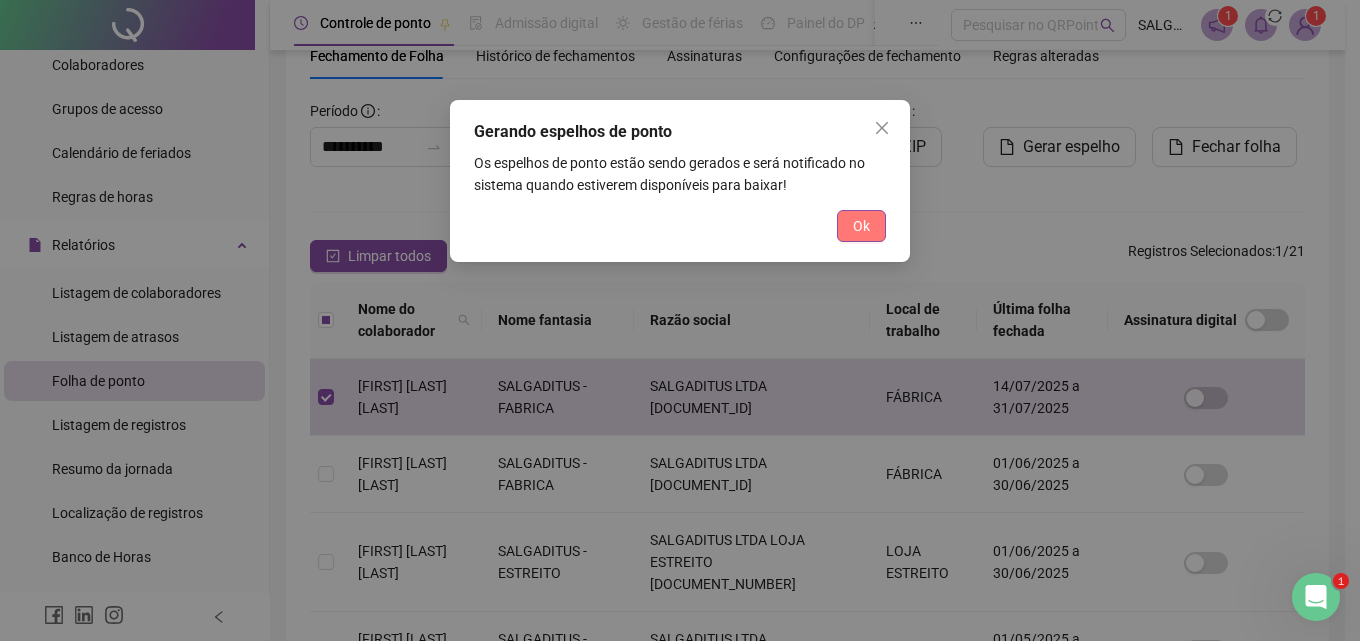 click on "Ok" at bounding box center (861, 226) 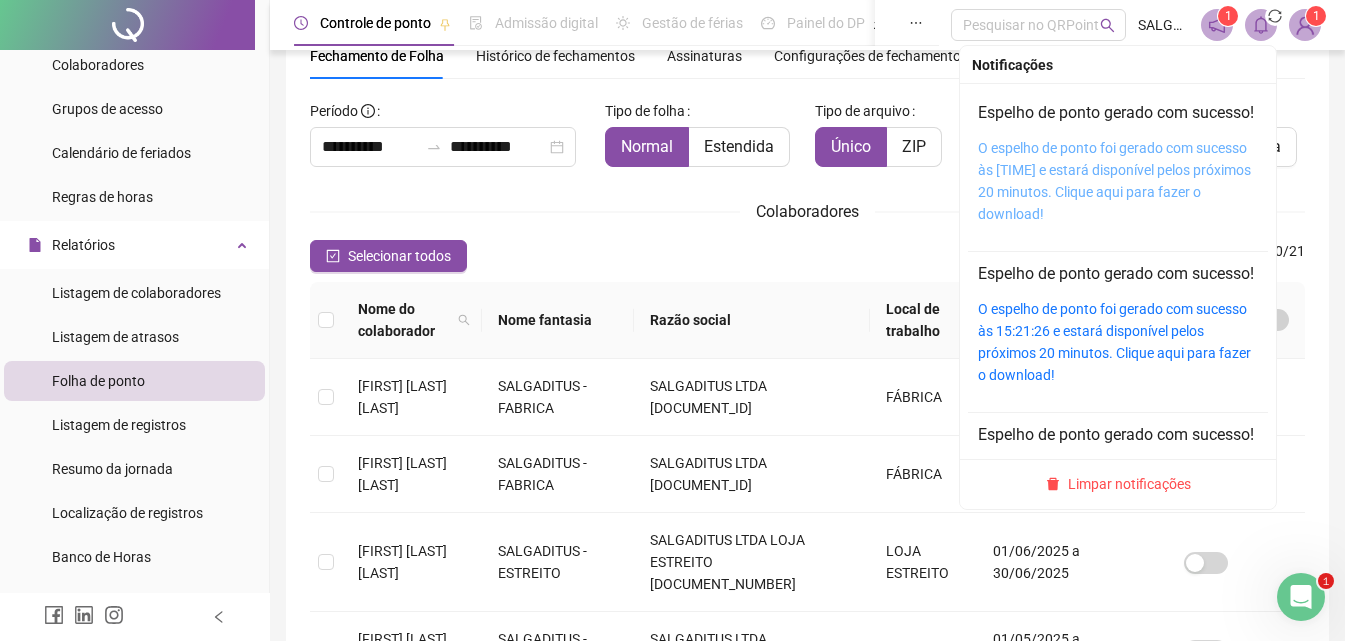 click on "O espelho de ponto foi gerado com sucesso às 15:22:21 e estará disponível pelos próximos 20 minutos.
Clique aqui para fazer o download!" at bounding box center [1114, 181] 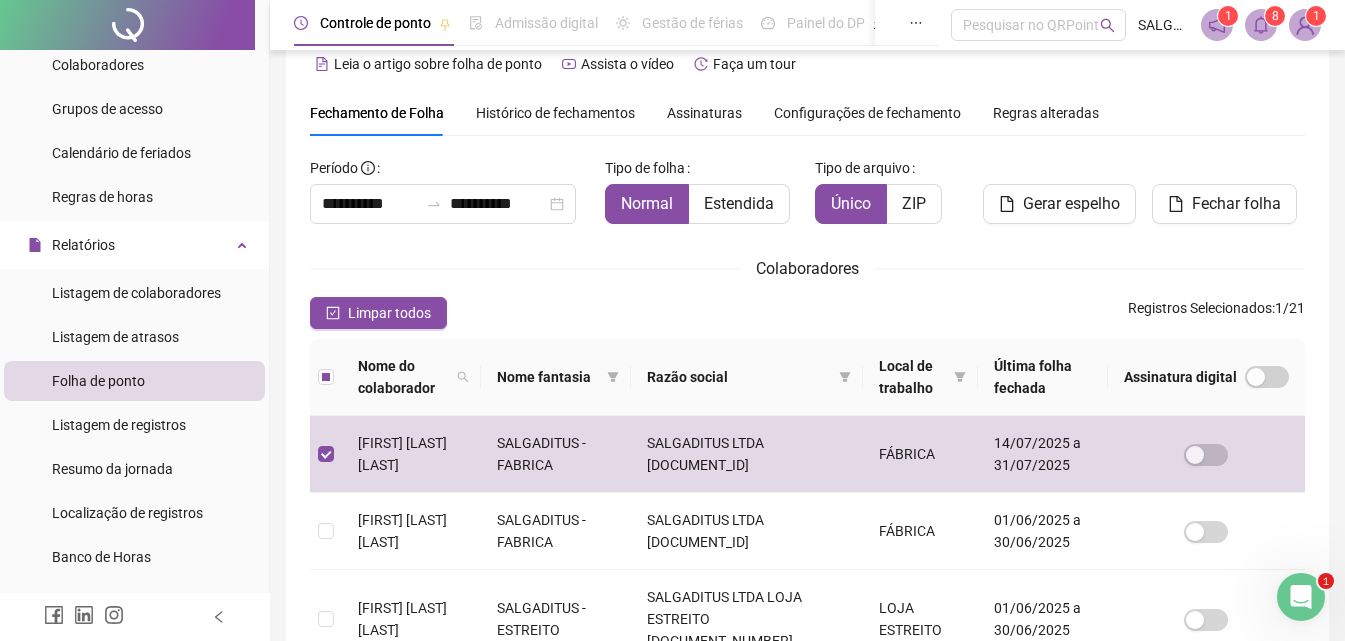 scroll, scrollTop: 0, scrollLeft: 0, axis: both 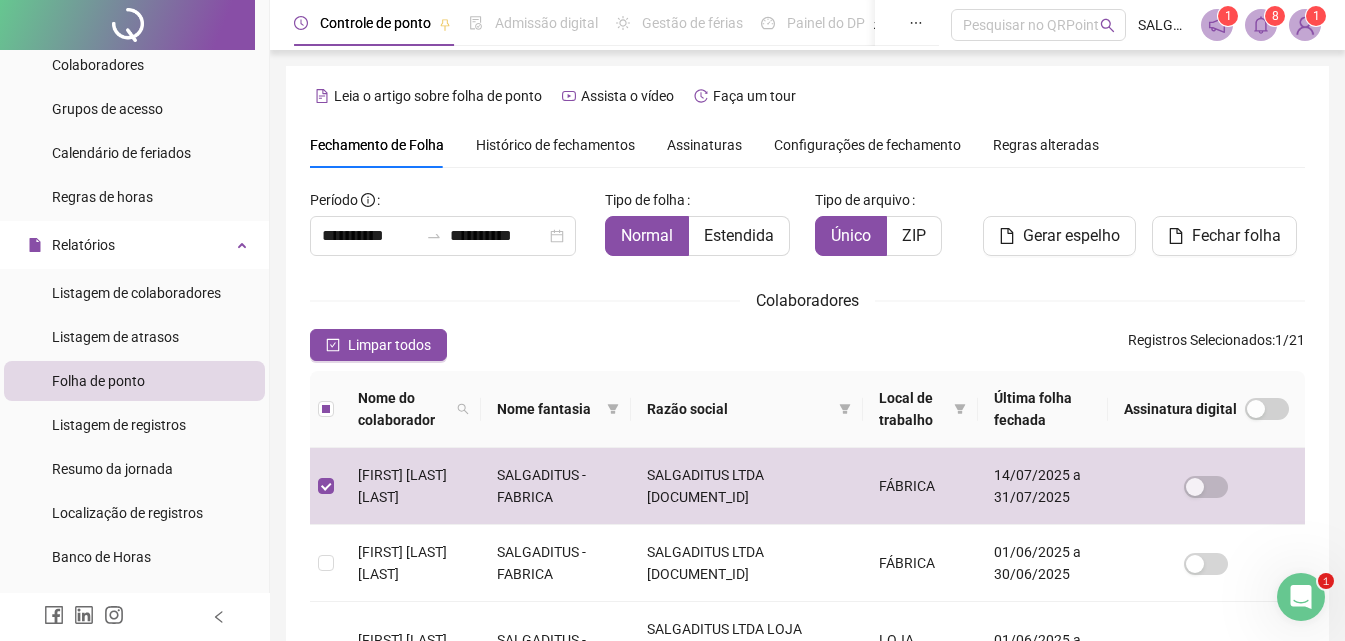 click on "Gerar espelho" at bounding box center (1071, 236) 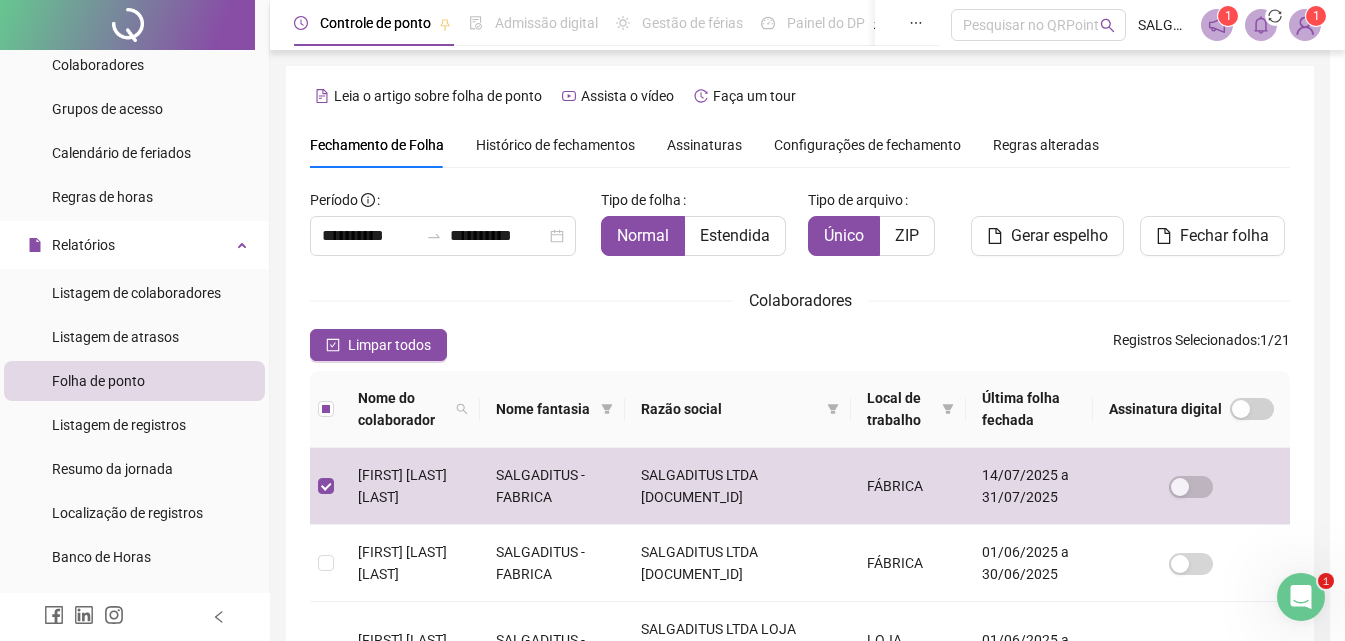 scroll, scrollTop: 89, scrollLeft: 0, axis: vertical 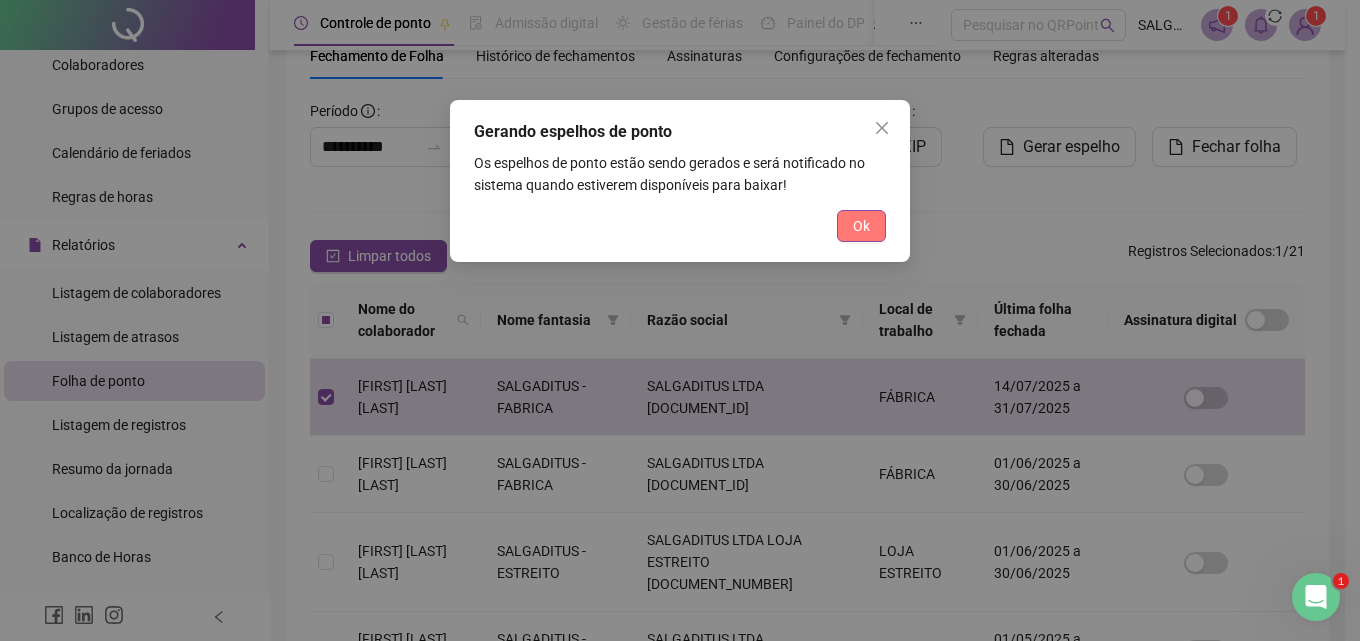 click on "Ok" at bounding box center [861, 226] 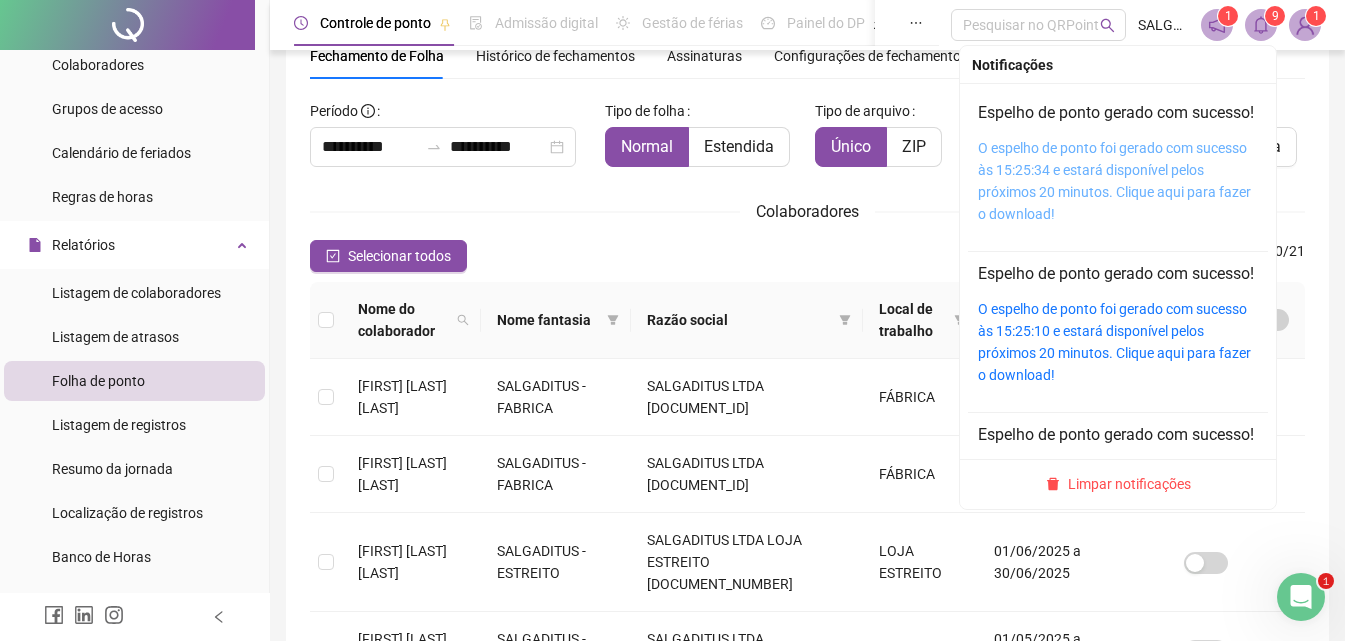 click on "O espelho de ponto foi gerado com sucesso às 15:25:34 e estará disponível pelos próximos 20 minutos.
Clique aqui para fazer o download!" at bounding box center [1114, 181] 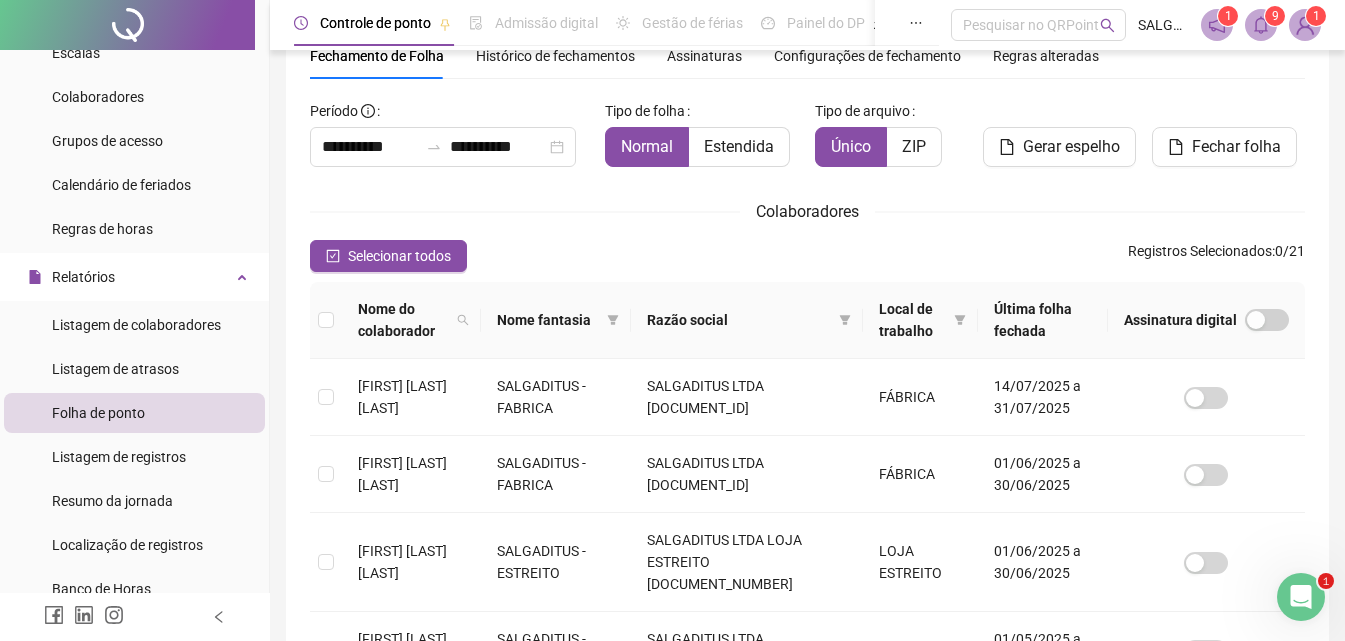scroll, scrollTop: 0, scrollLeft: 0, axis: both 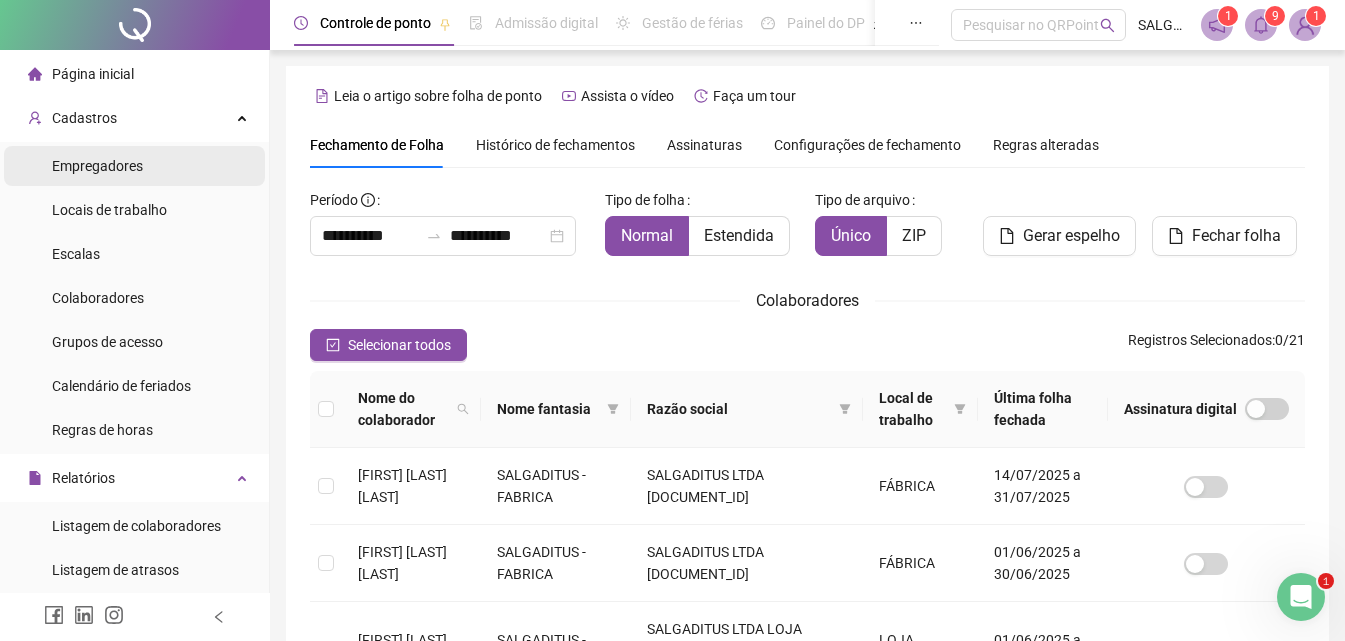 click on "Empregadores" at bounding box center [134, 166] 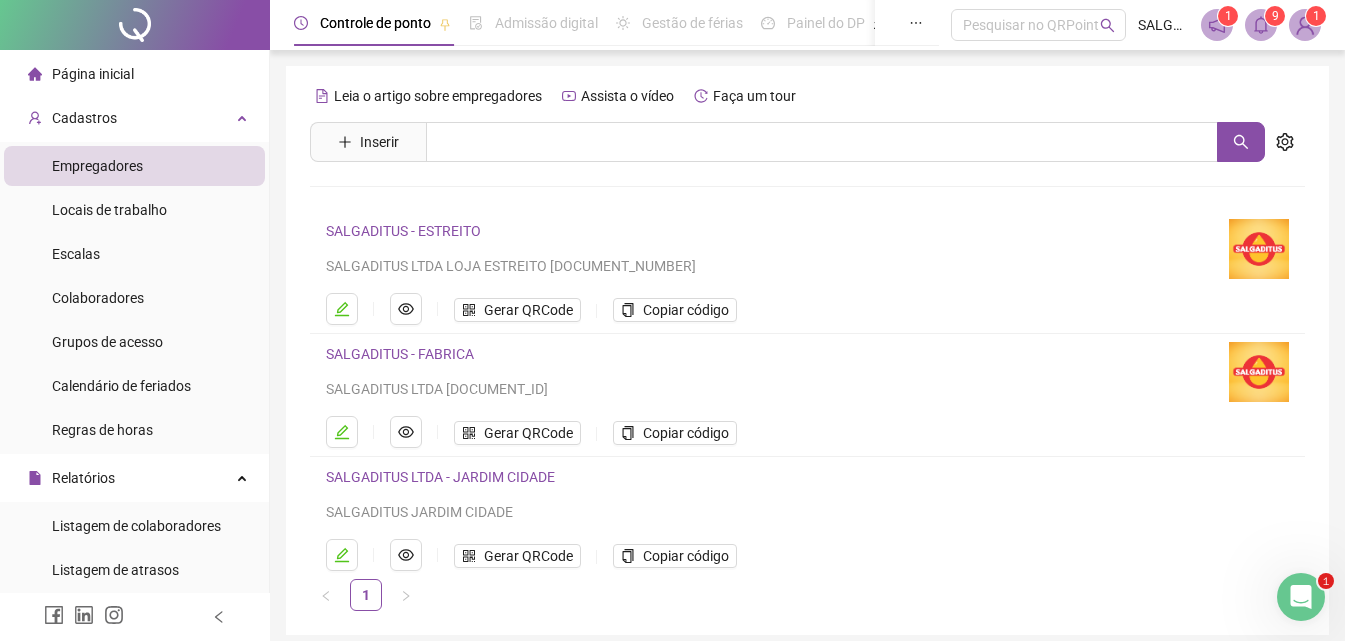 click on "SALGADITUS LTDA - JARDIM CIDADE" at bounding box center (440, 477) 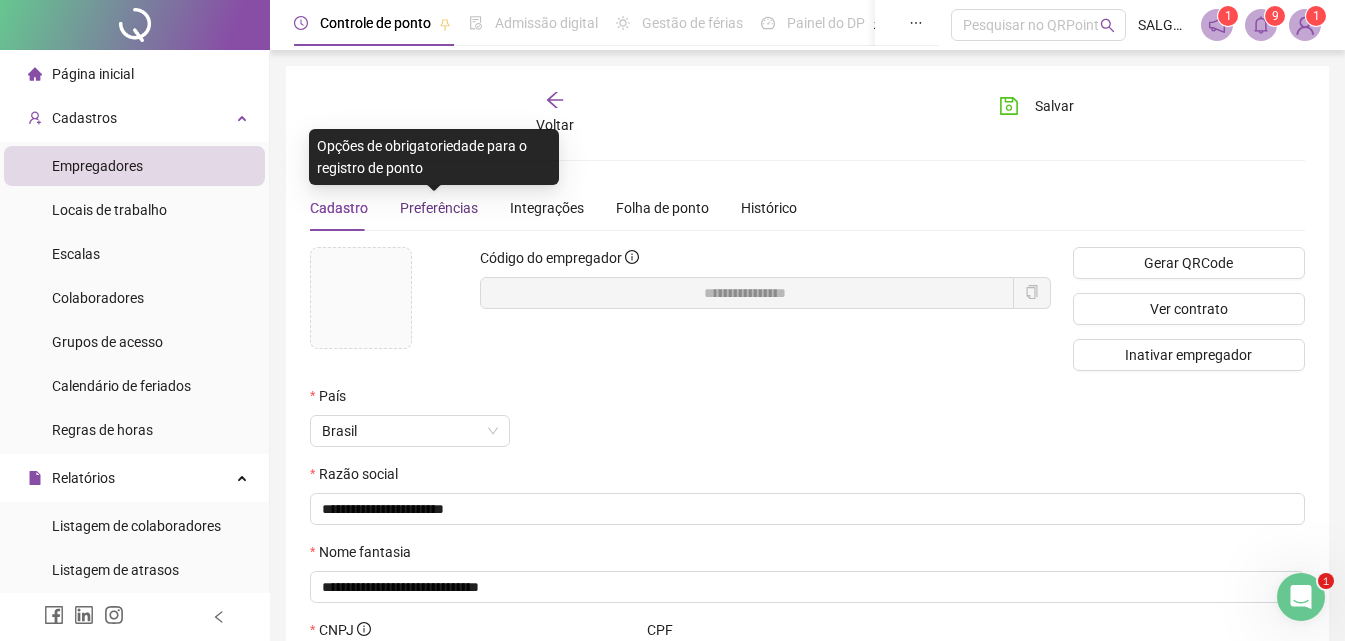 click on "Preferências" at bounding box center [439, 208] 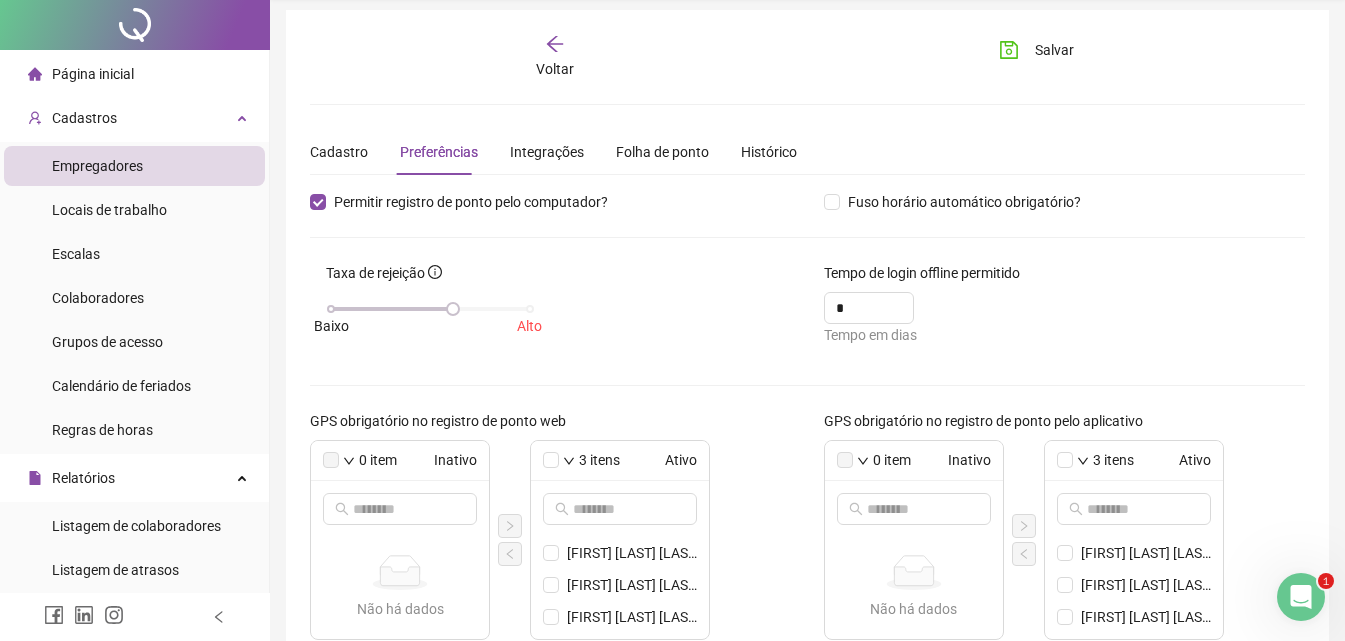 scroll, scrollTop: 0, scrollLeft: 0, axis: both 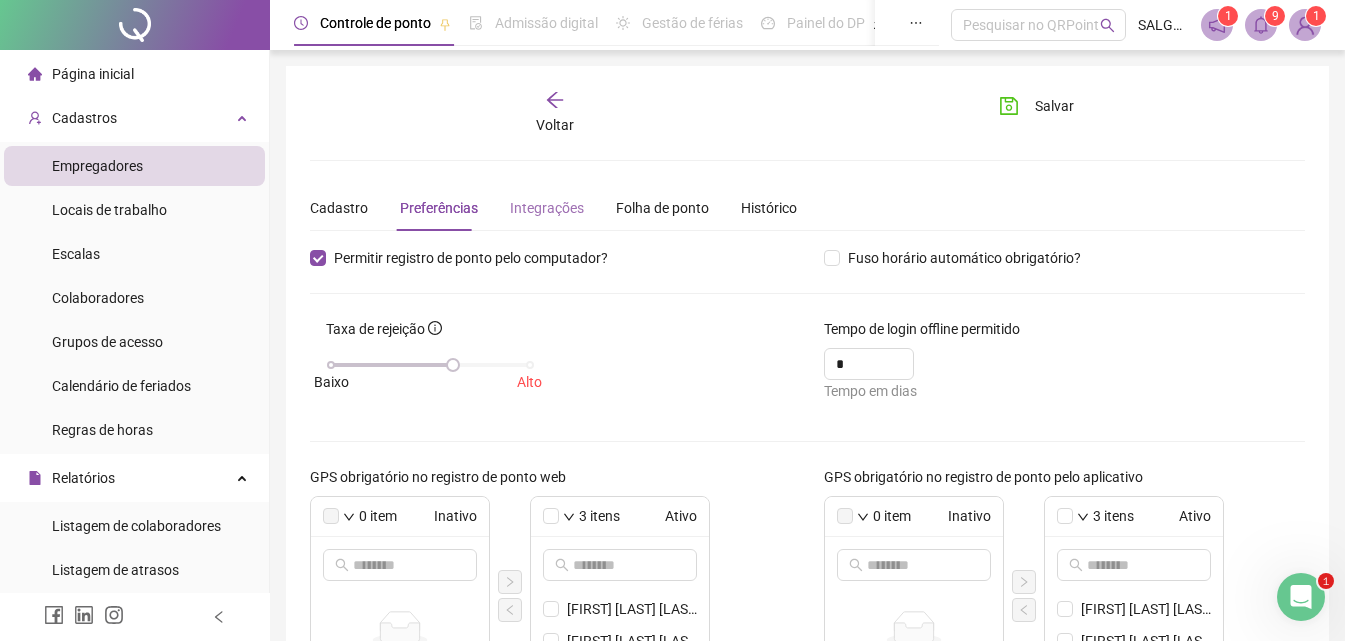 click on "Integrações" at bounding box center (547, 208) 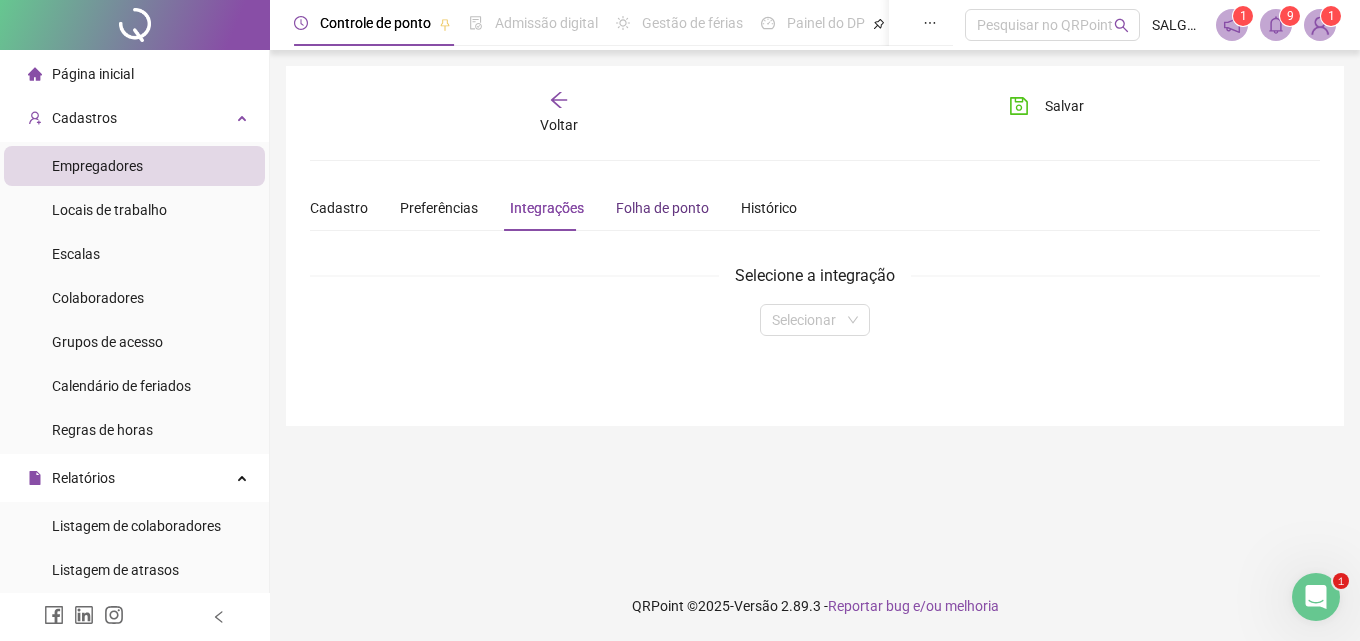 click on "Folha de ponto" at bounding box center (662, 208) 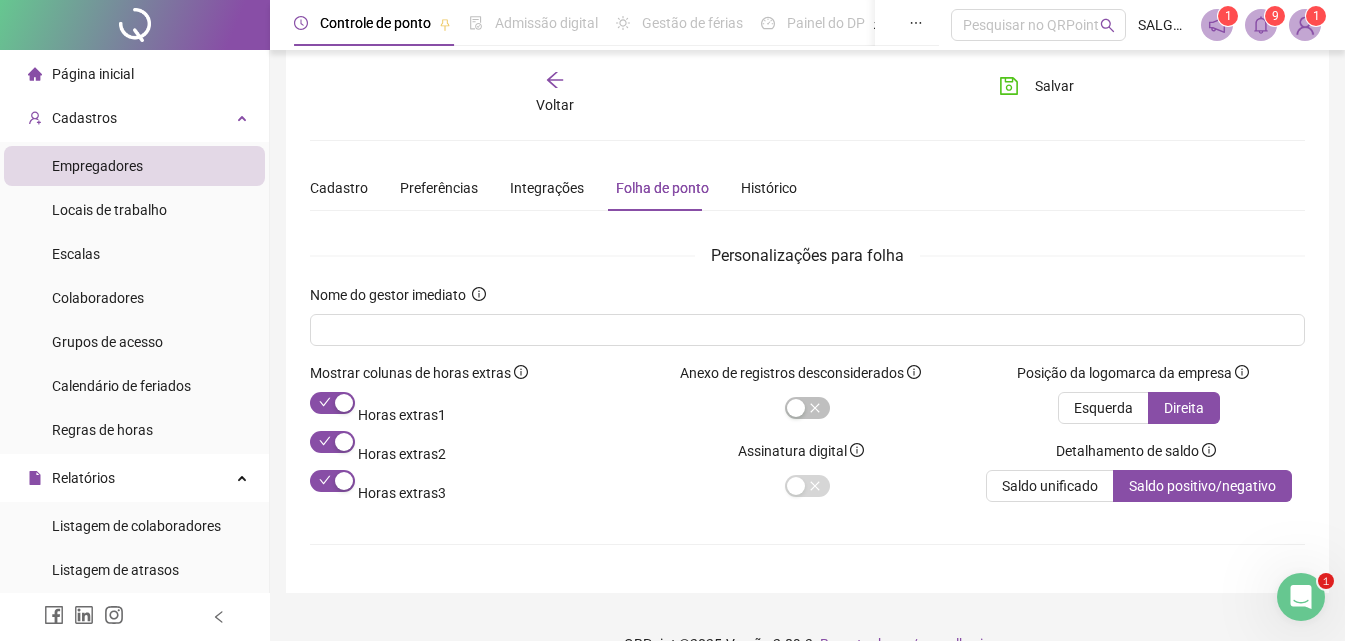 scroll, scrollTop: 0, scrollLeft: 0, axis: both 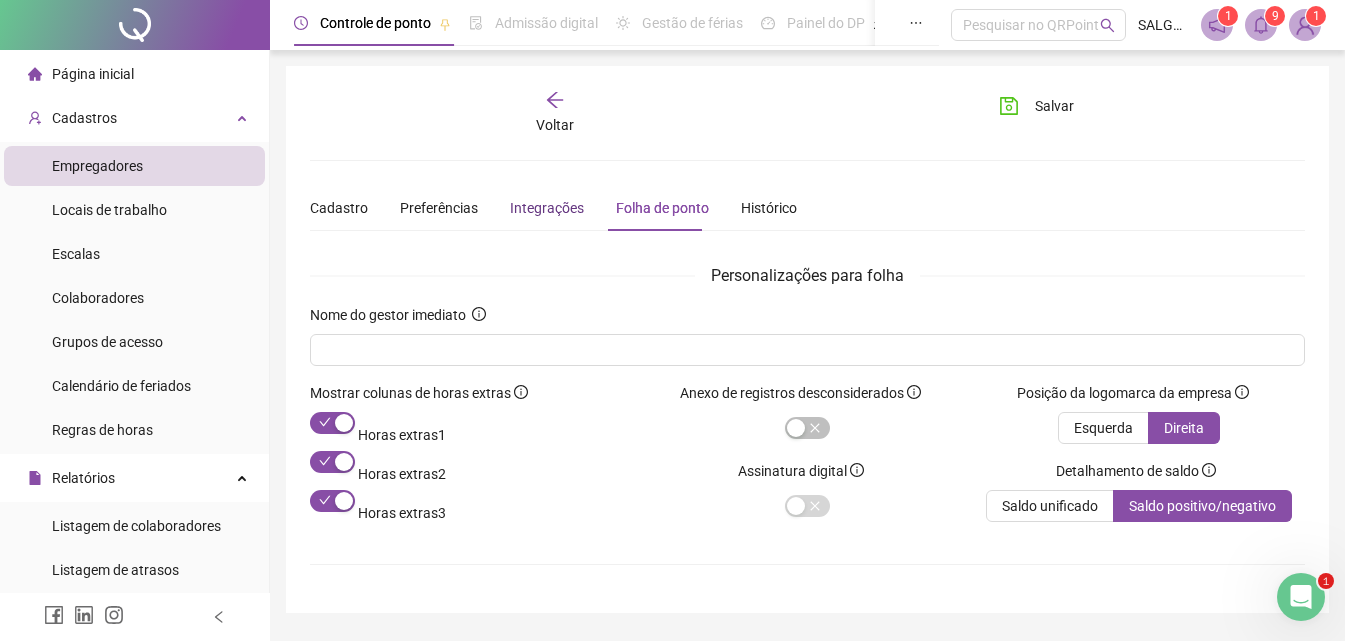 click on "Integrações" at bounding box center [547, 208] 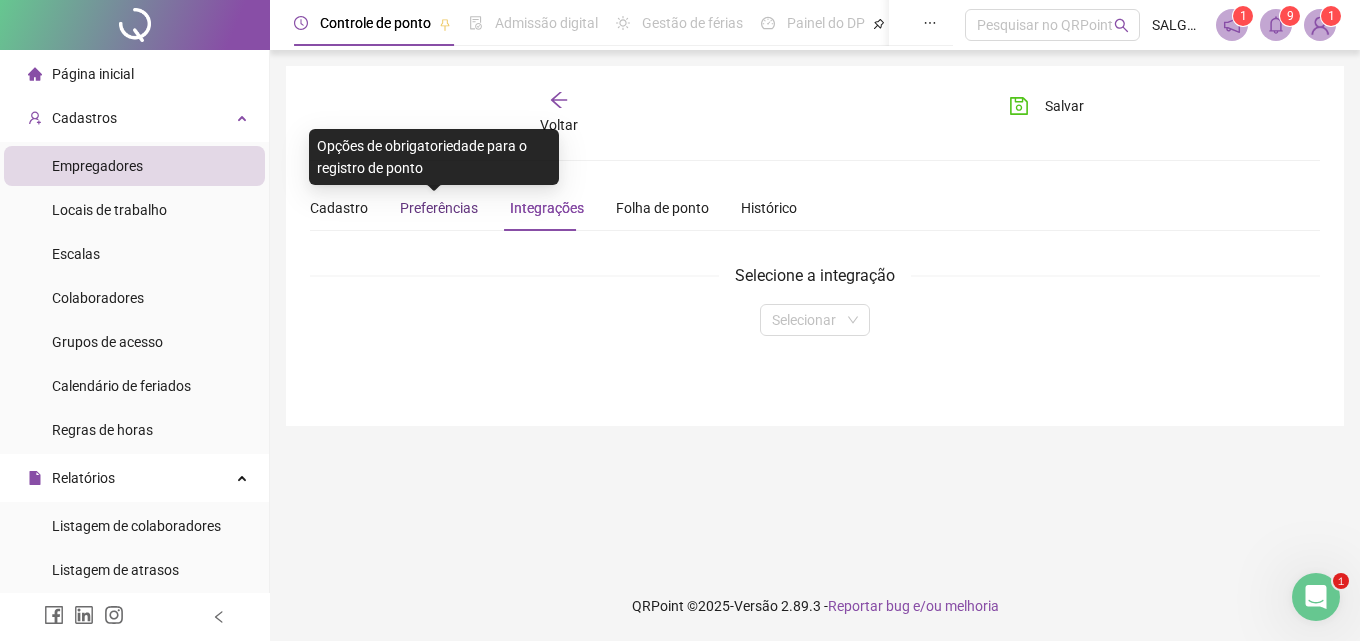 click on "Preferências" at bounding box center [439, 208] 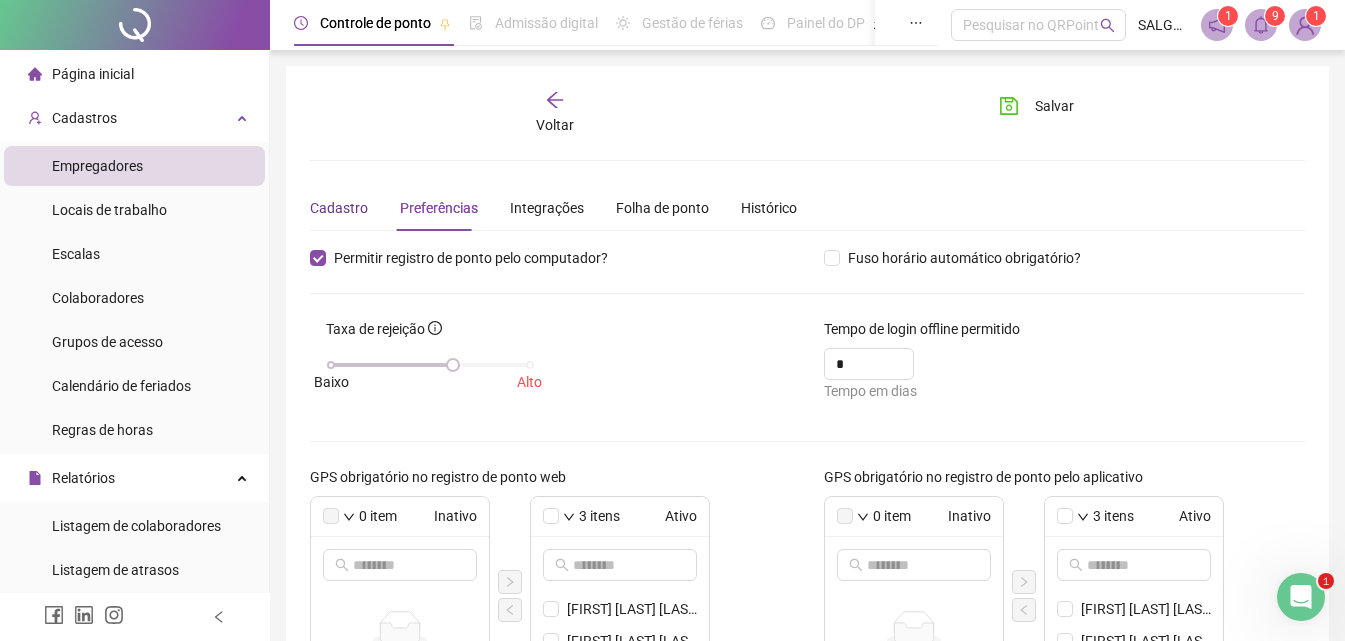 click on "Cadastro" at bounding box center (339, 208) 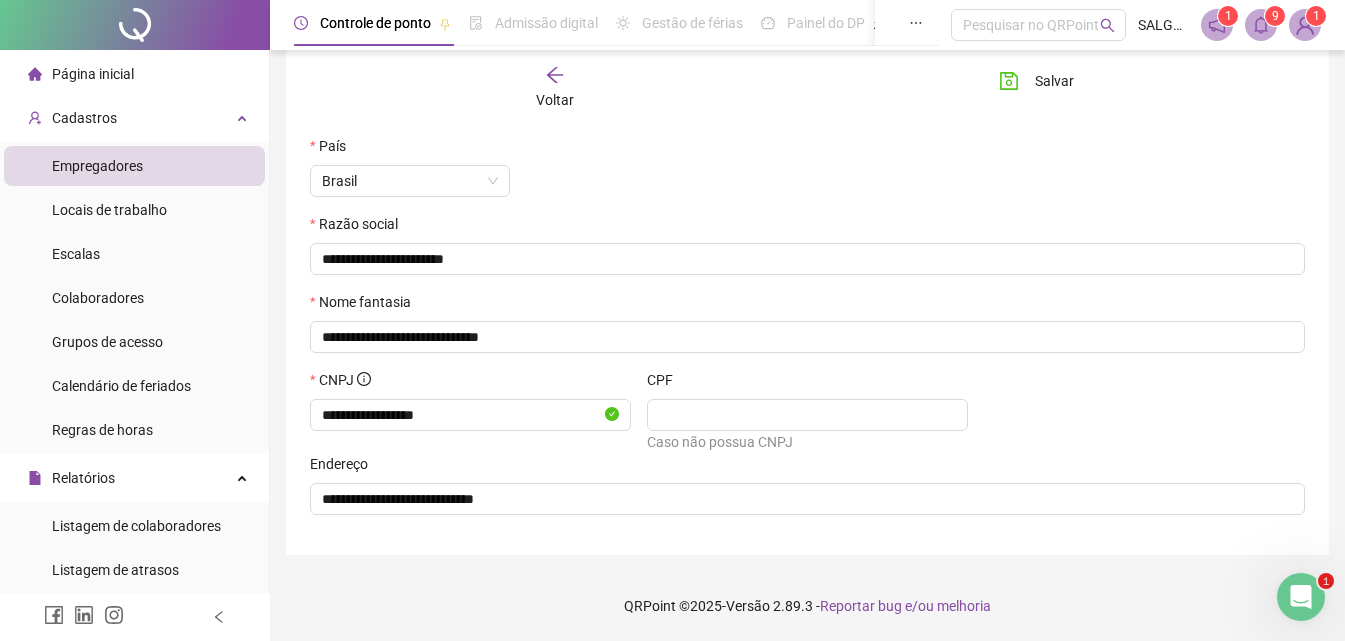 scroll, scrollTop: 17, scrollLeft: 0, axis: vertical 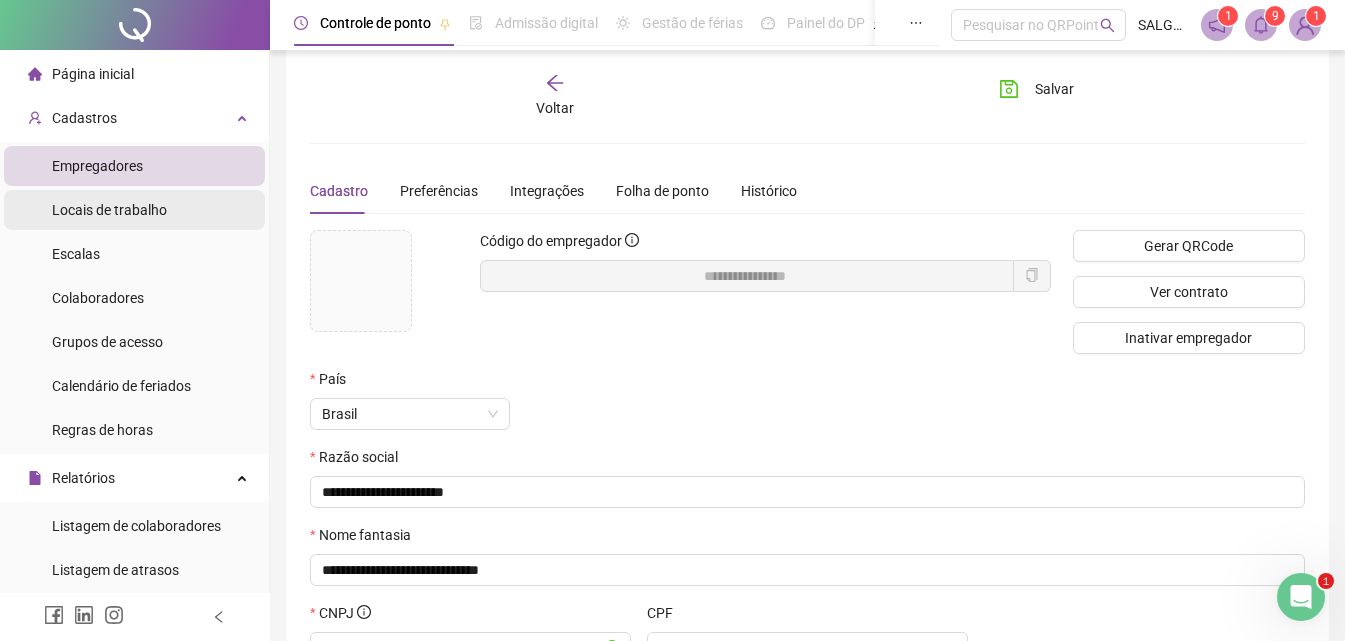 click on "Locais de trabalho" at bounding box center (109, 210) 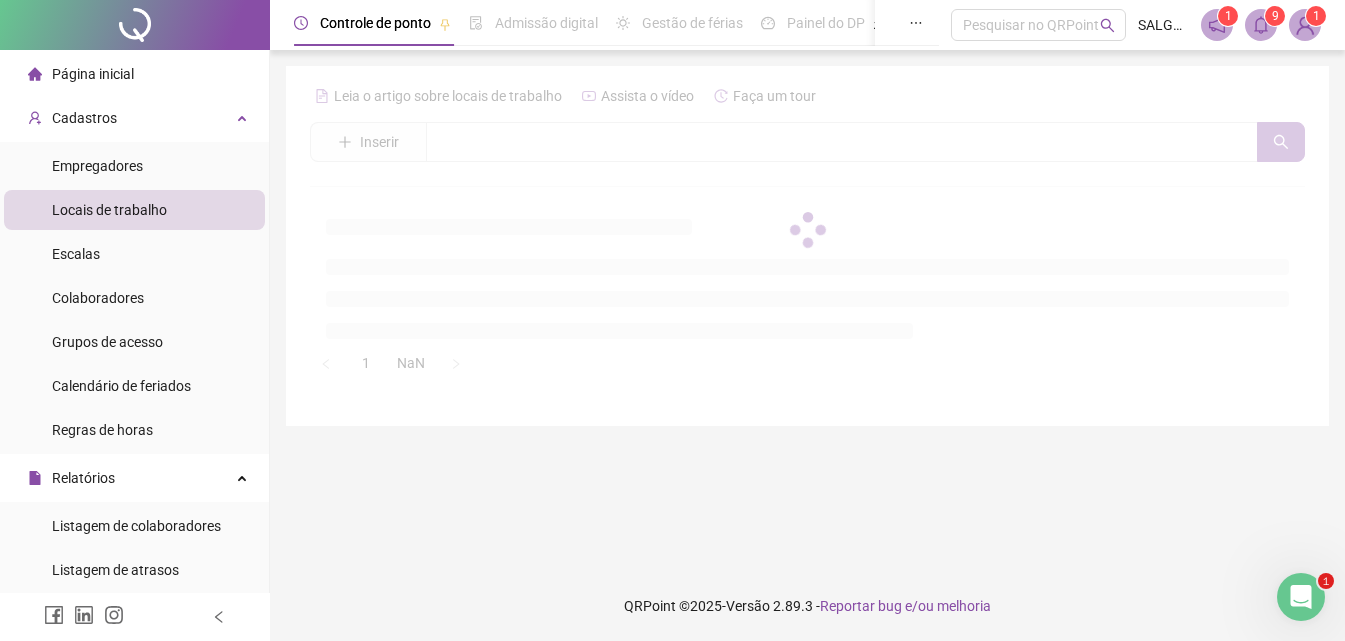 scroll, scrollTop: 0, scrollLeft: 0, axis: both 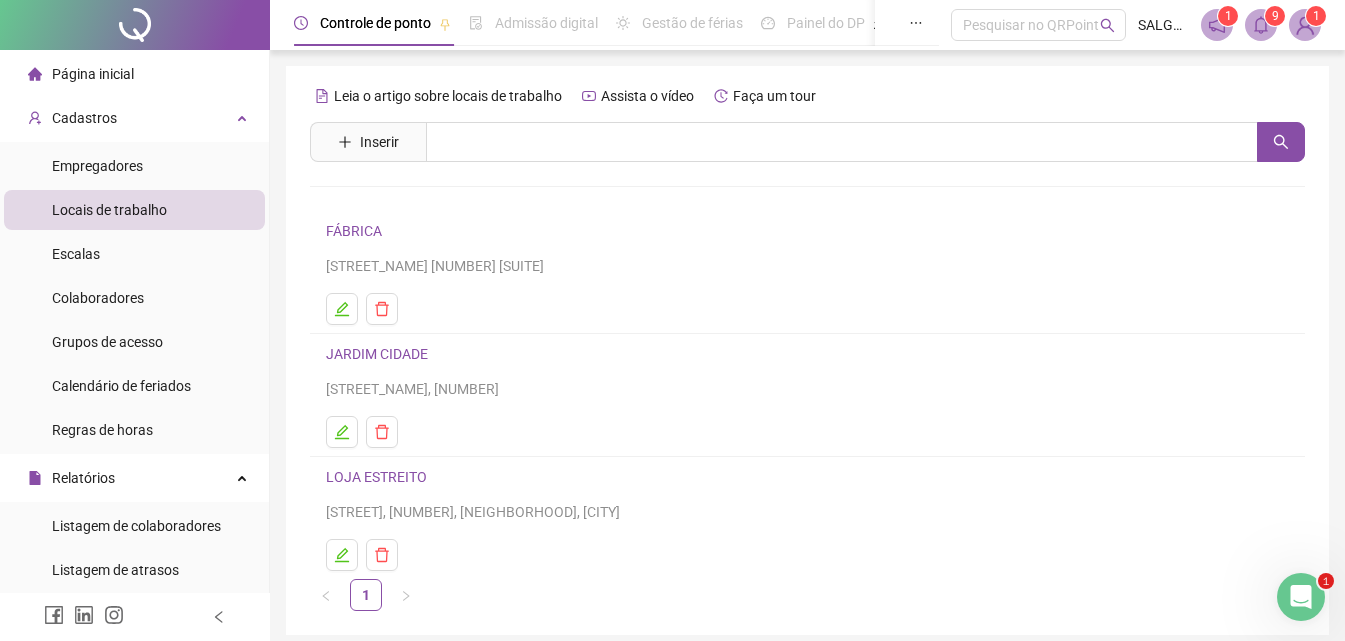 click on "LOJA ESTREITO" at bounding box center [376, 477] 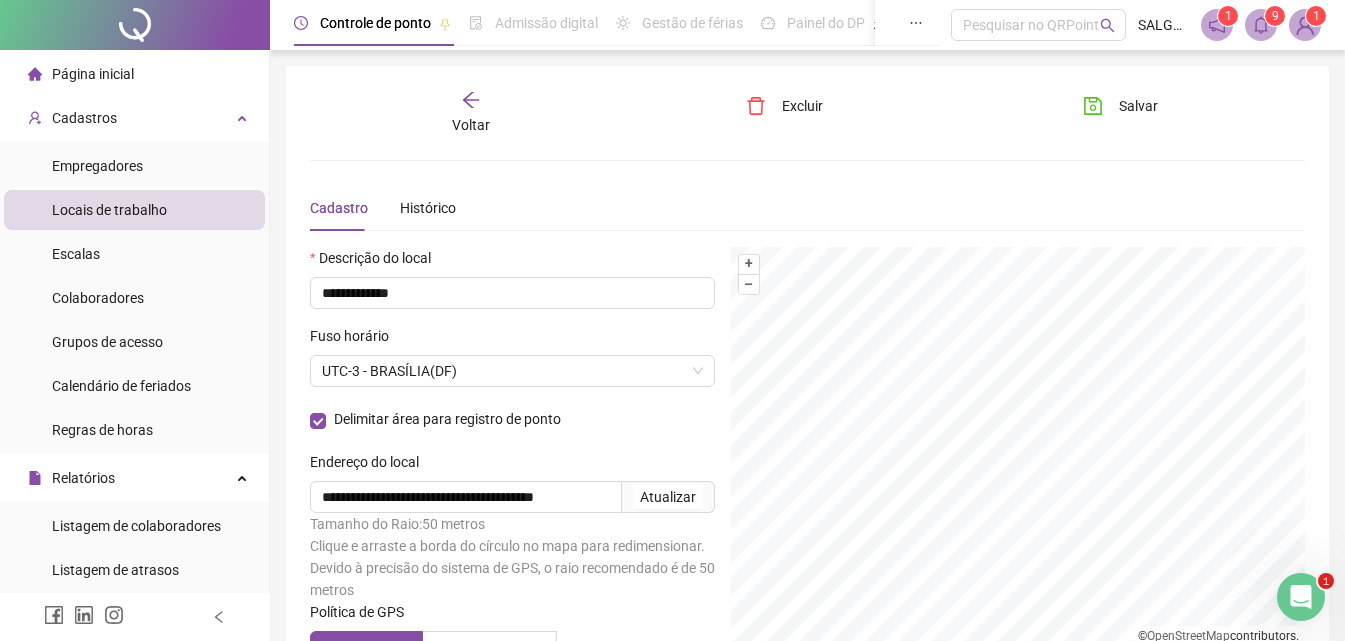 click 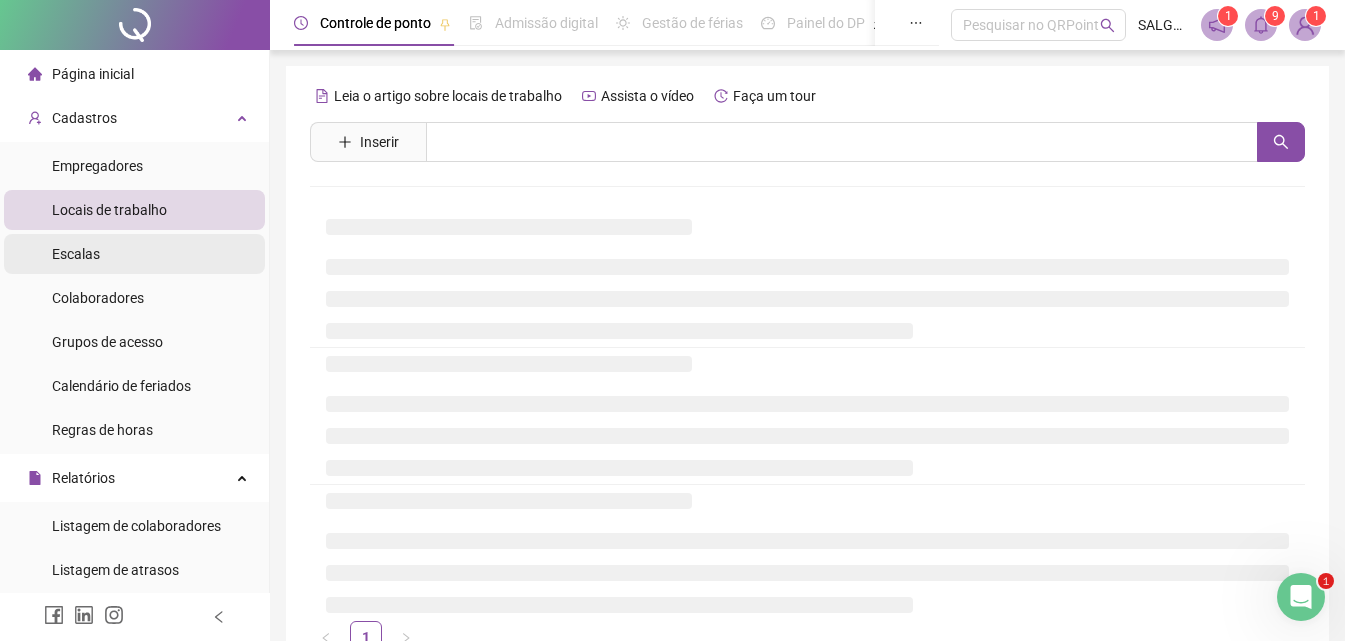 click on "Escalas" at bounding box center (134, 254) 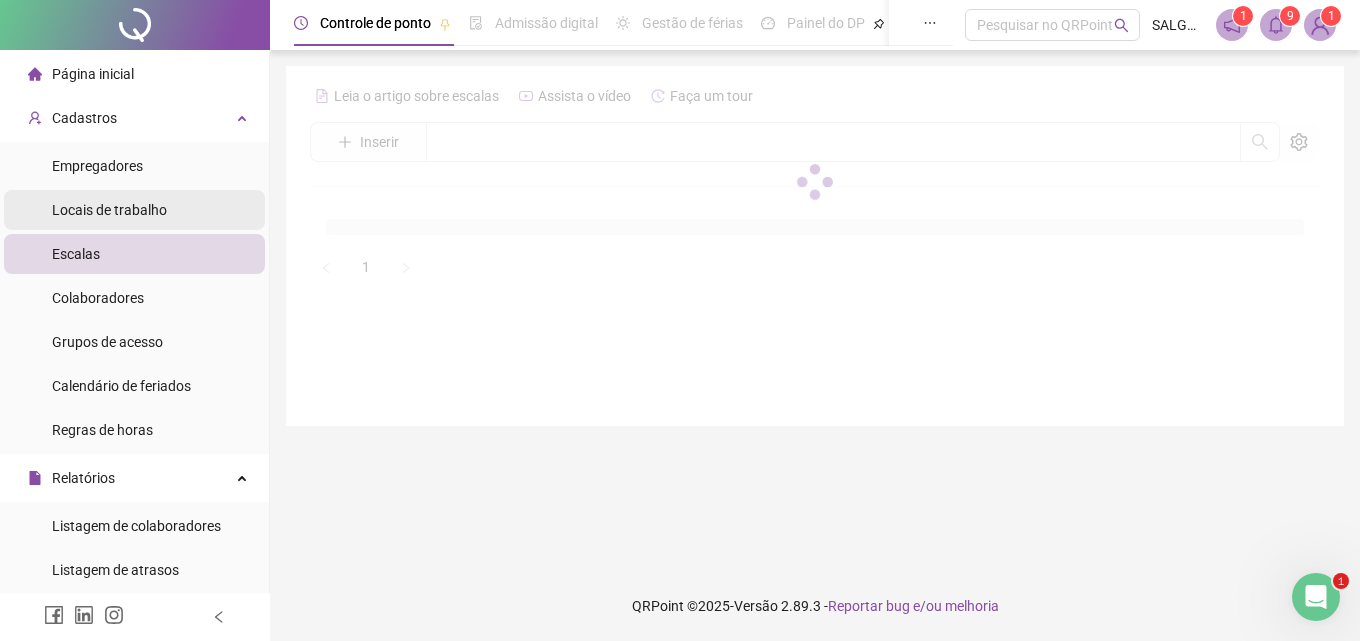 click on "Locais de trabalho" at bounding box center (134, 210) 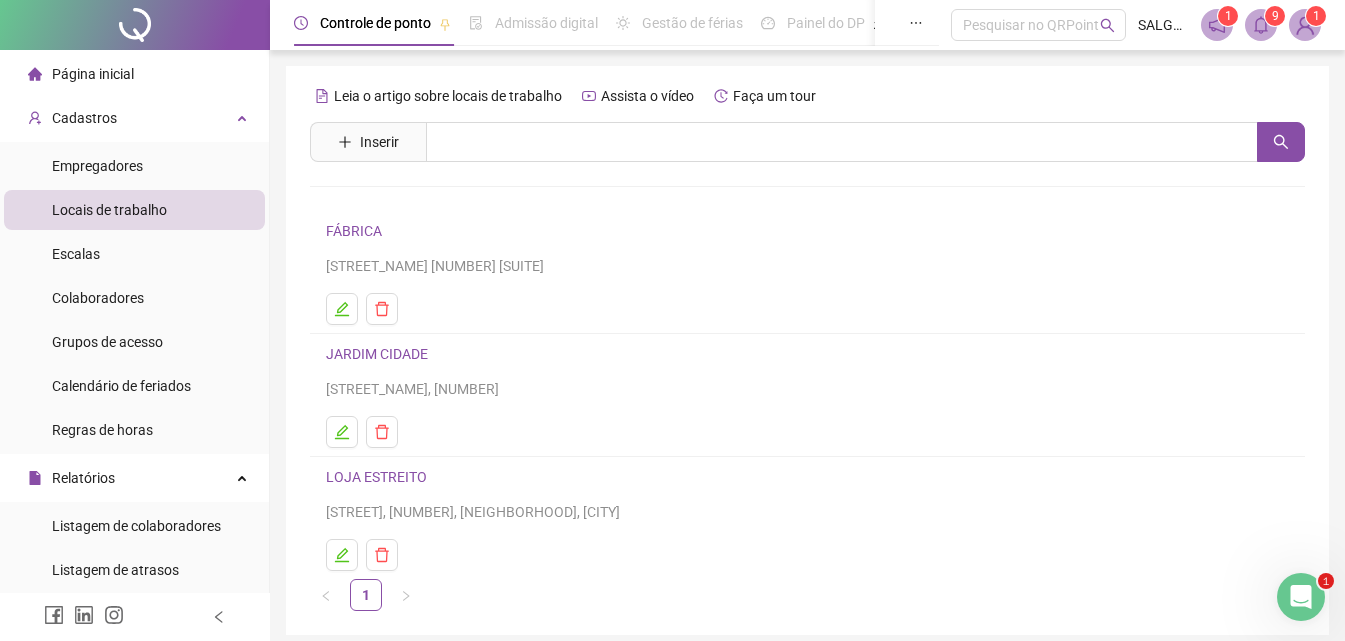 scroll, scrollTop: 80, scrollLeft: 0, axis: vertical 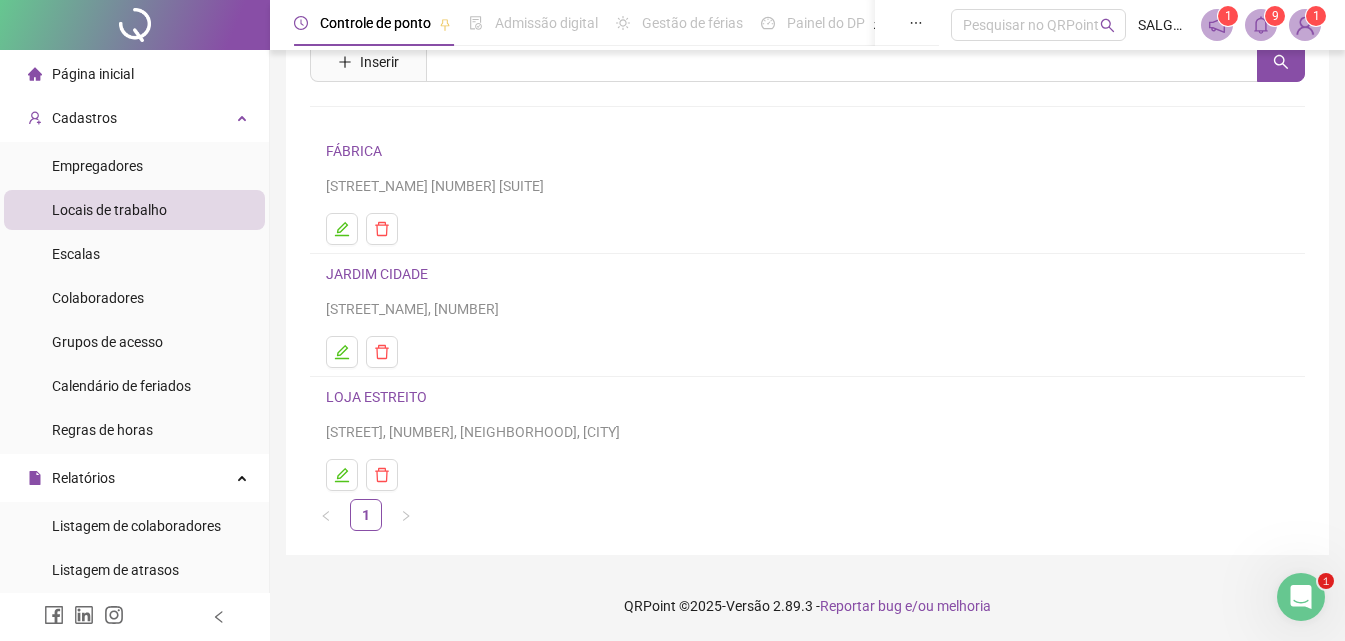 click on "JARDIM CIDADE" at bounding box center [377, 274] 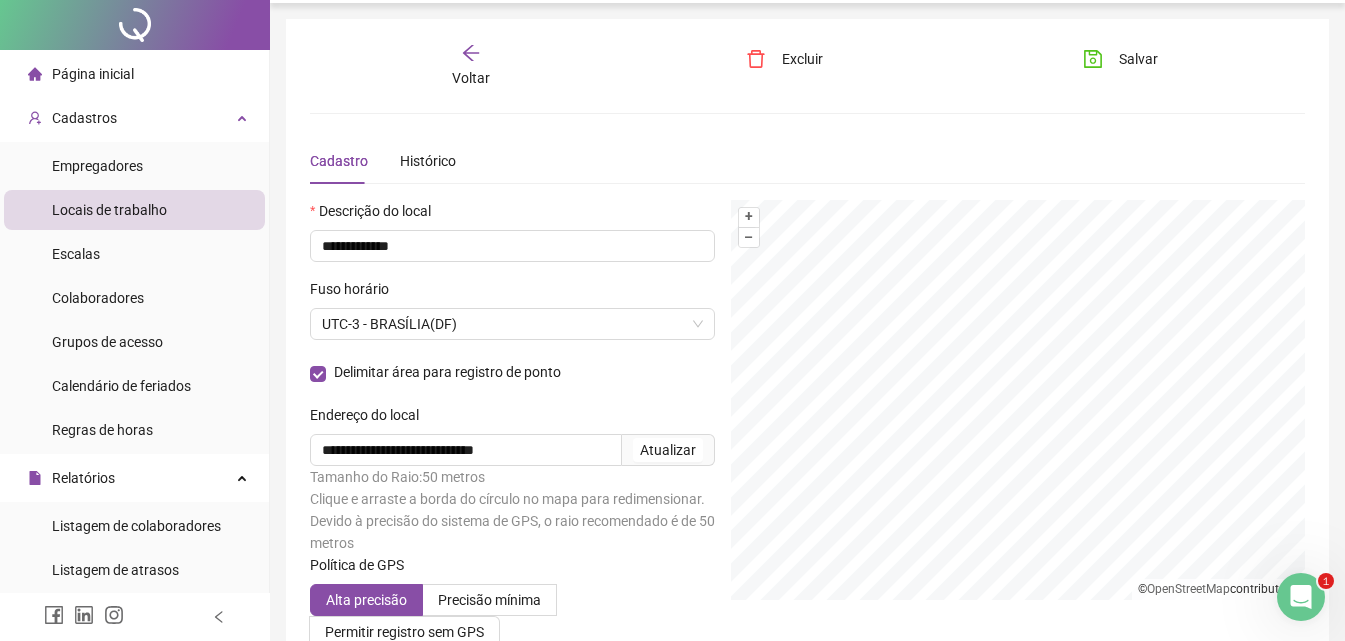 scroll, scrollTop: 0, scrollLeft: 0, axis: both 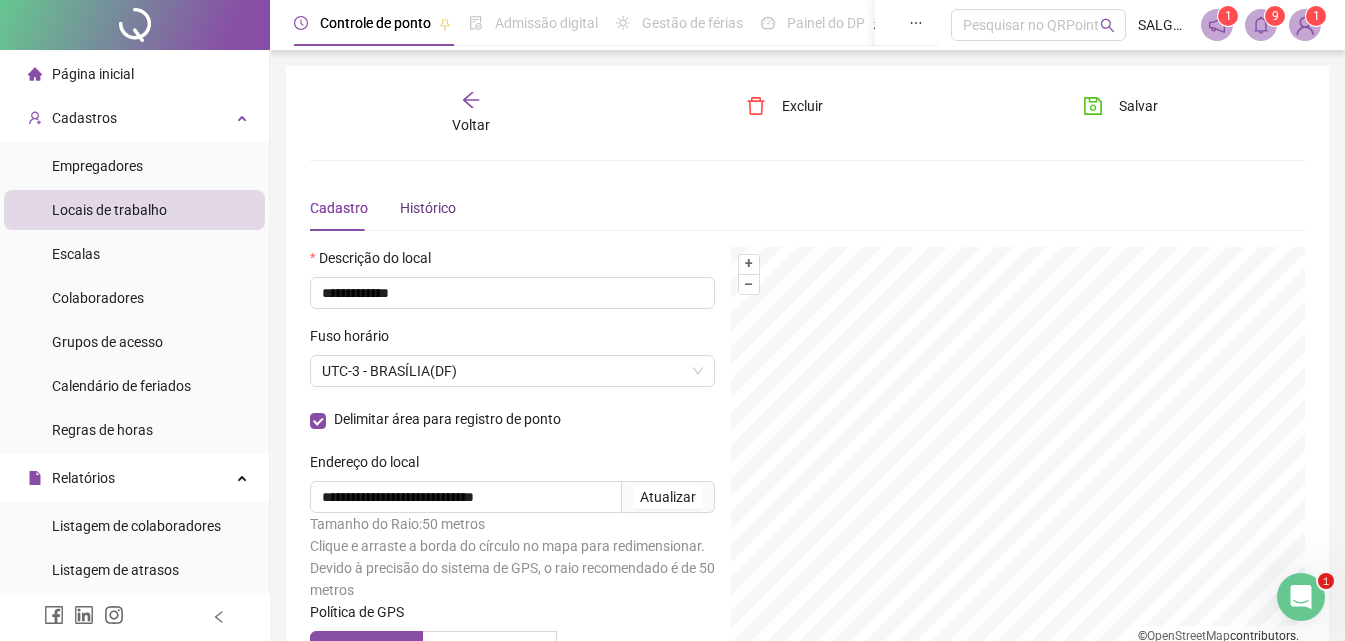 click on "Histórico" at bounding box center [428, 208] 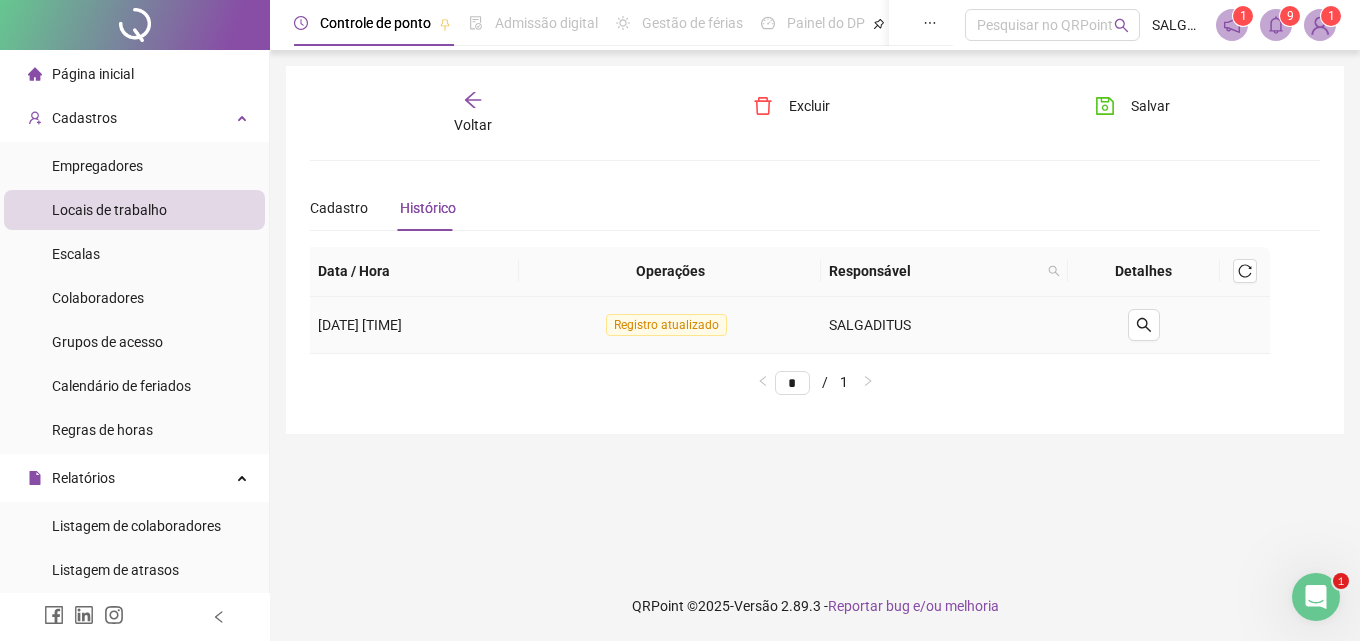 drag, startPoint x: 962, startPoint y: 319, endPoint x: 982, endPoint y: 317, distance: 20.09975 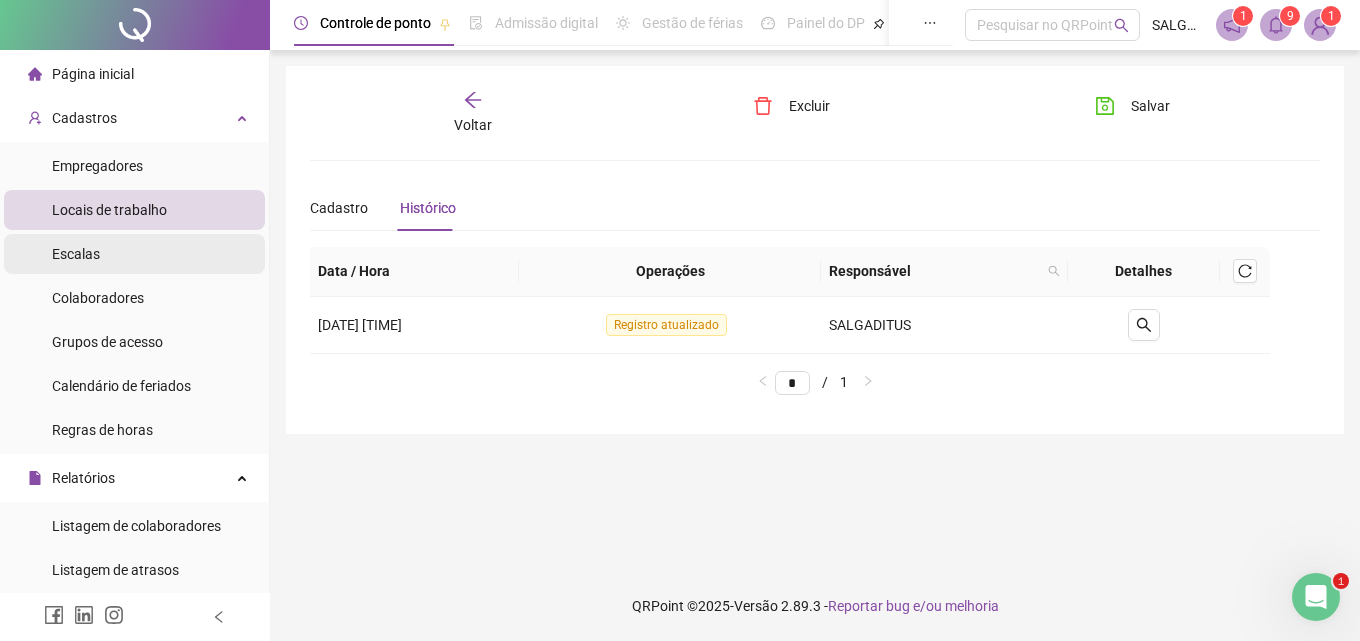 click on "Escalas" at bounding box center [134, 254] 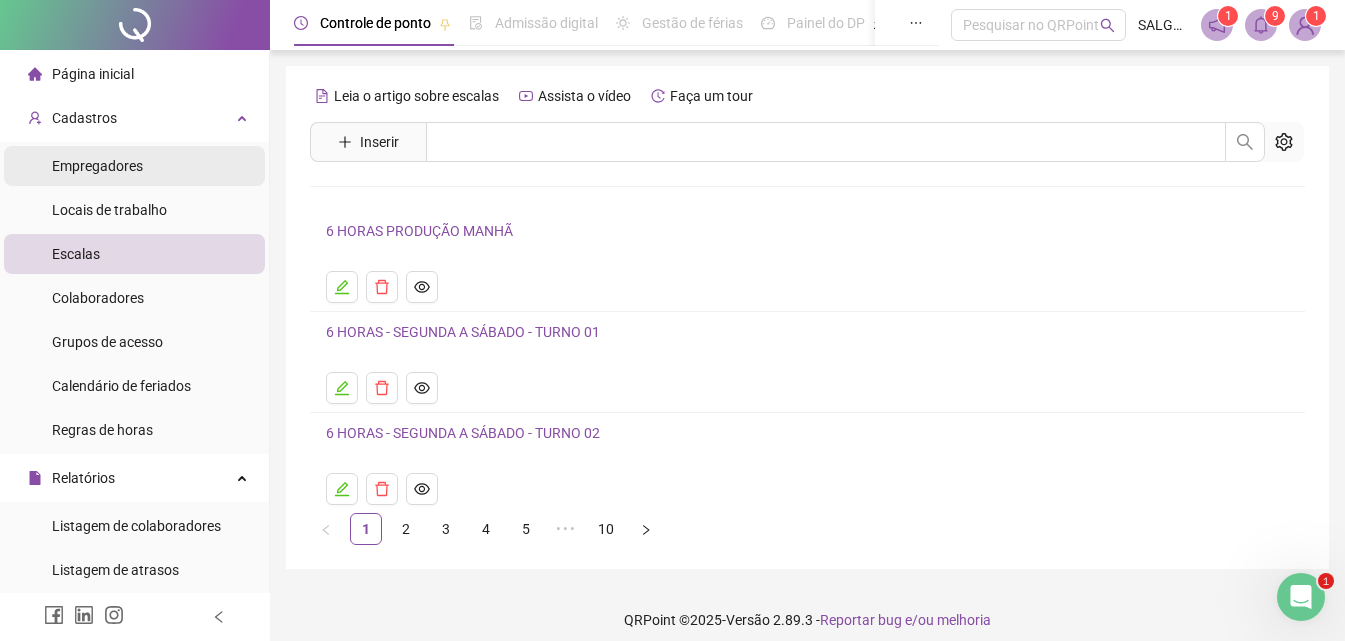 click on "Empregadores" at bounding box center [134, 166] 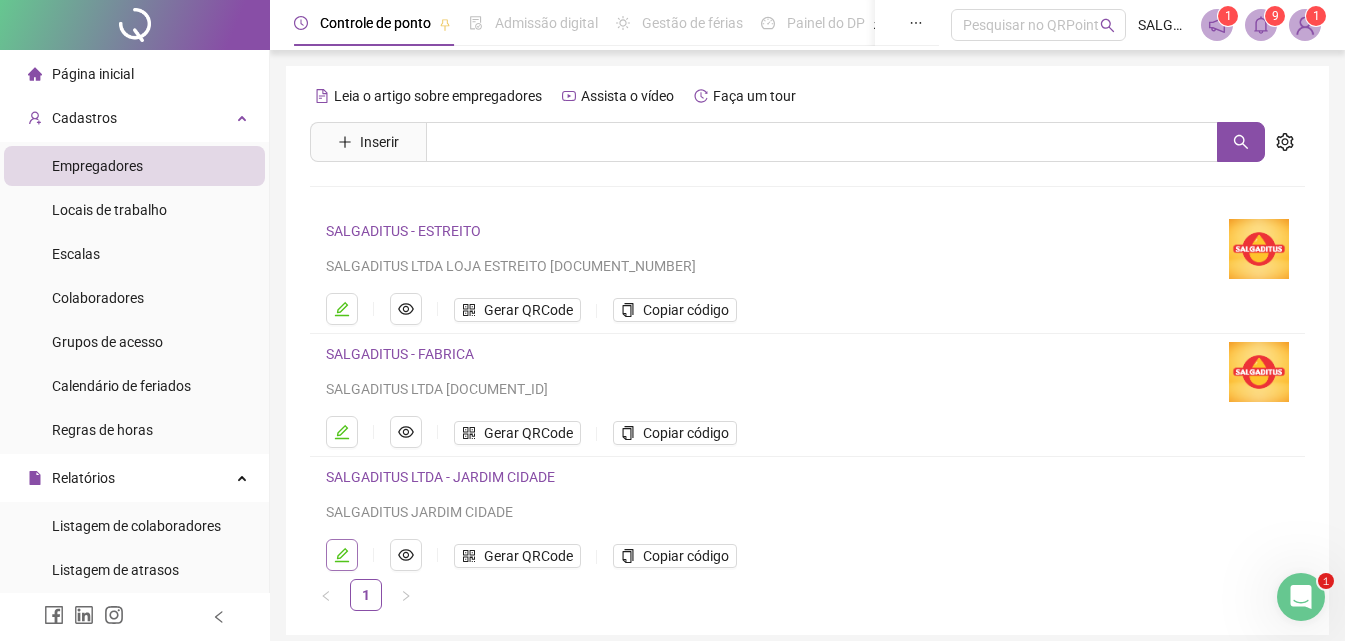 click 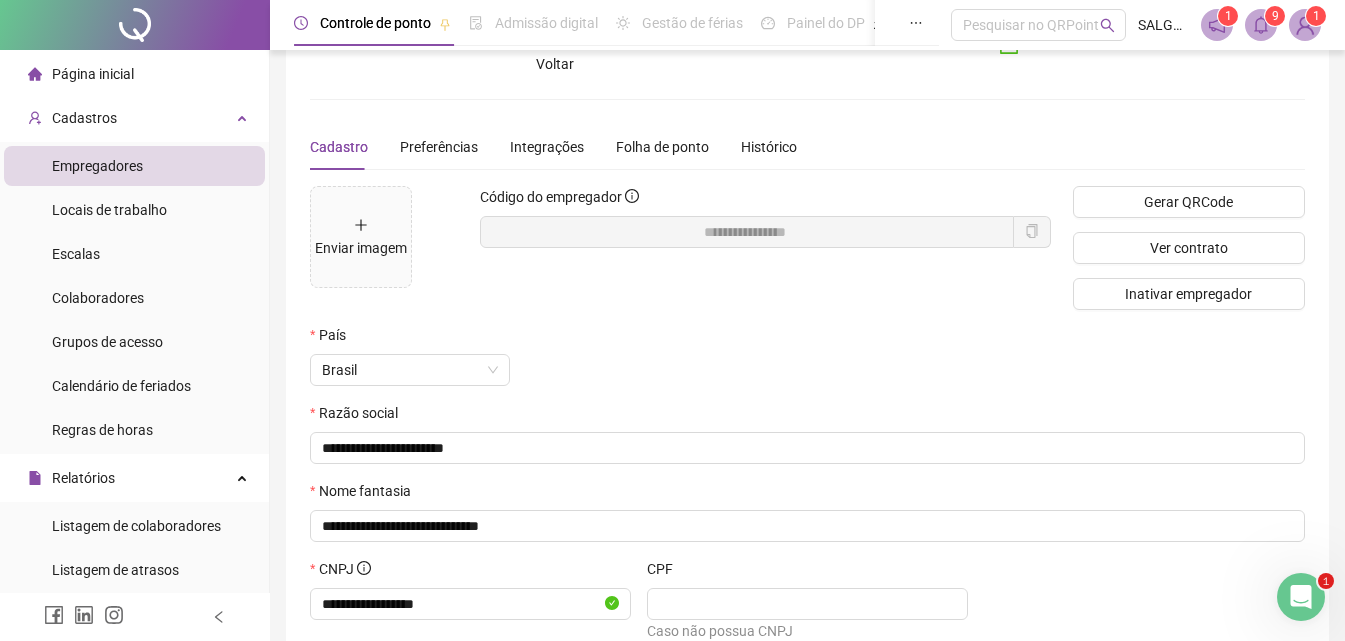 scroll, scrollTop: 0, scrollLeft: 0, axis: both 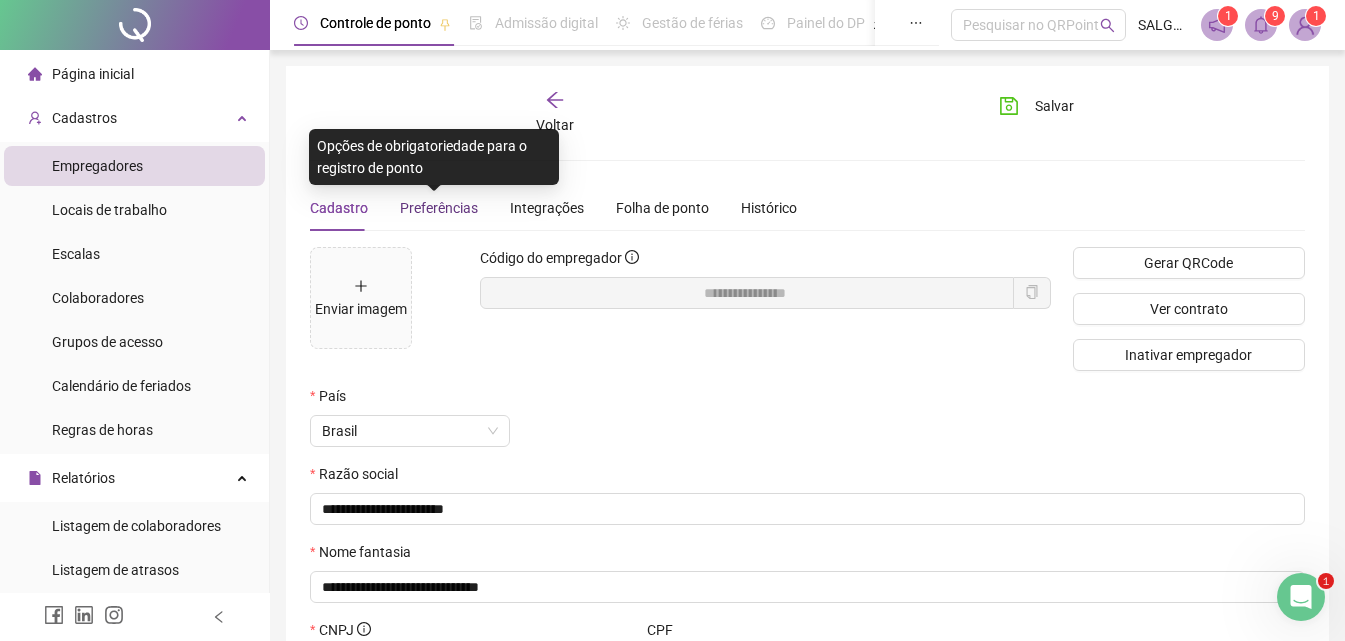 click on "Preferências" at bounding box center (439, 208) 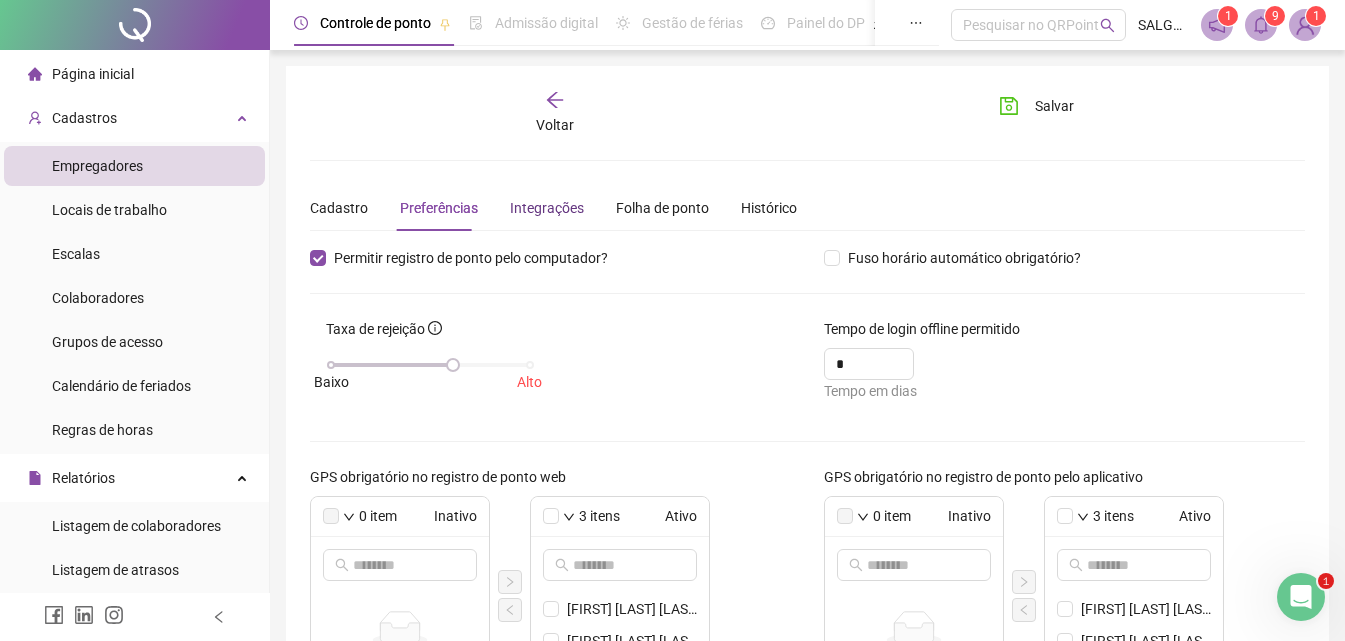 click on "Integrações" at bounding box center (547, 208) 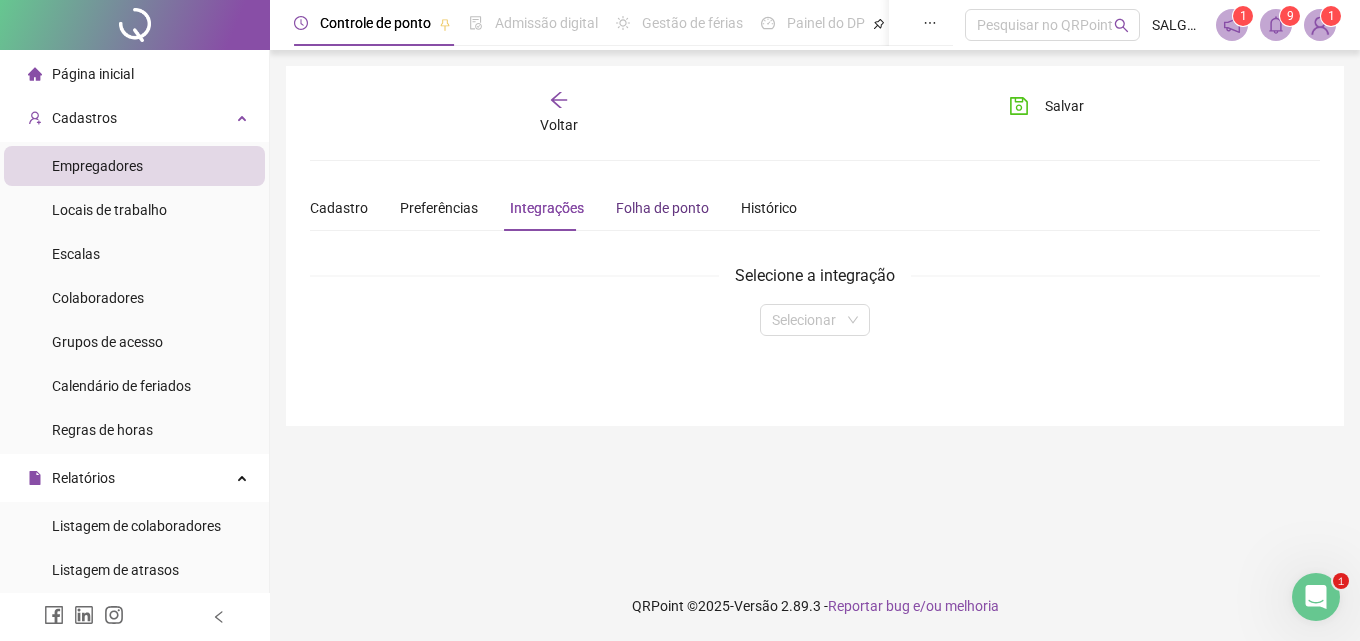click on "Folha de ponto" at bounding box center (662, 208) 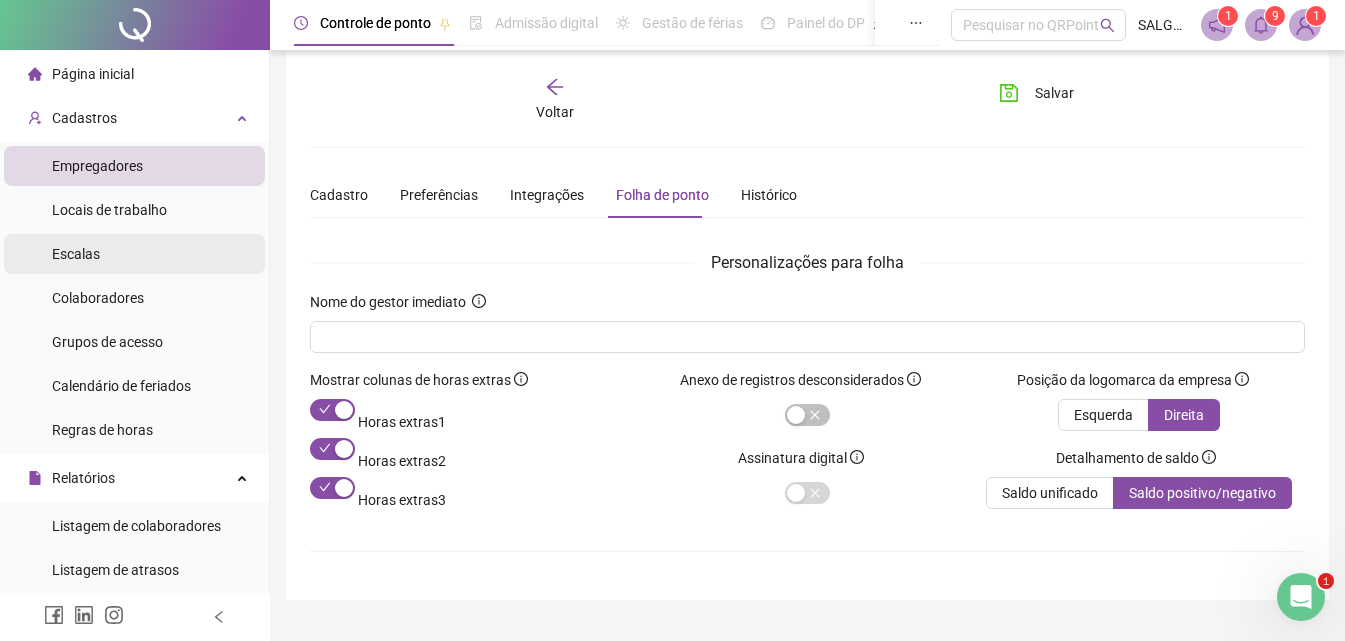 scroll, scrollTop: 0, scrollLeft: 0, axis: both 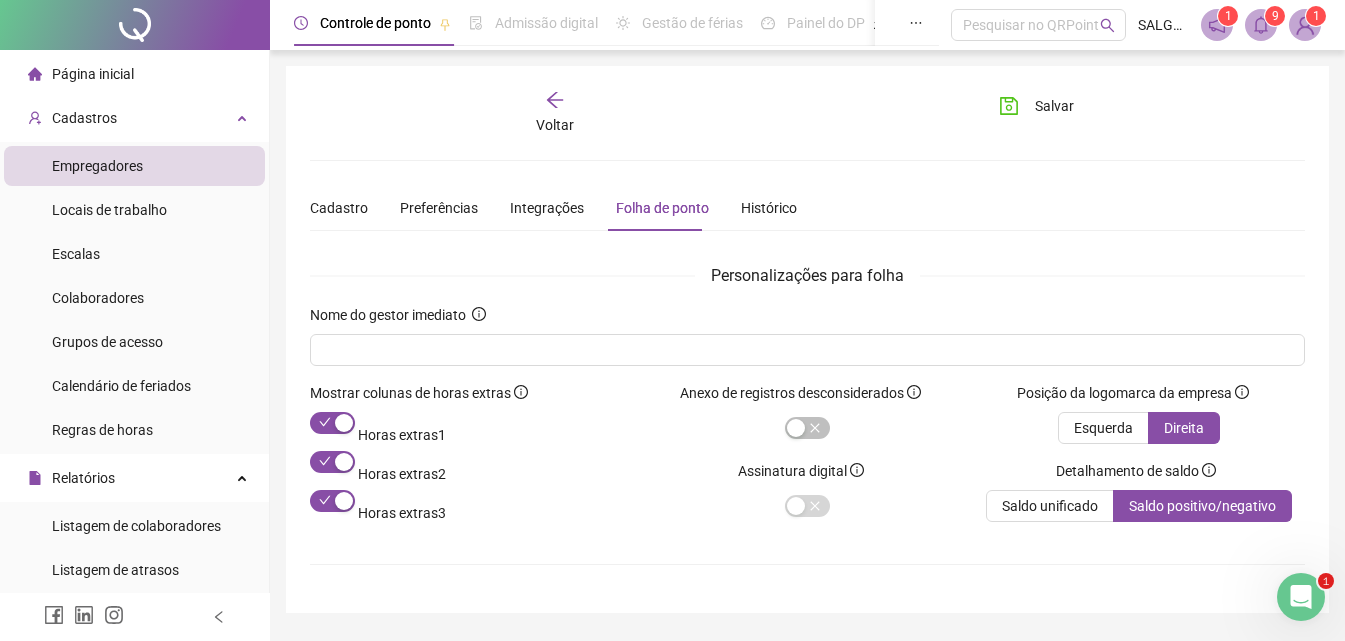click on "Página inicial" at bounding box center (134, 74) 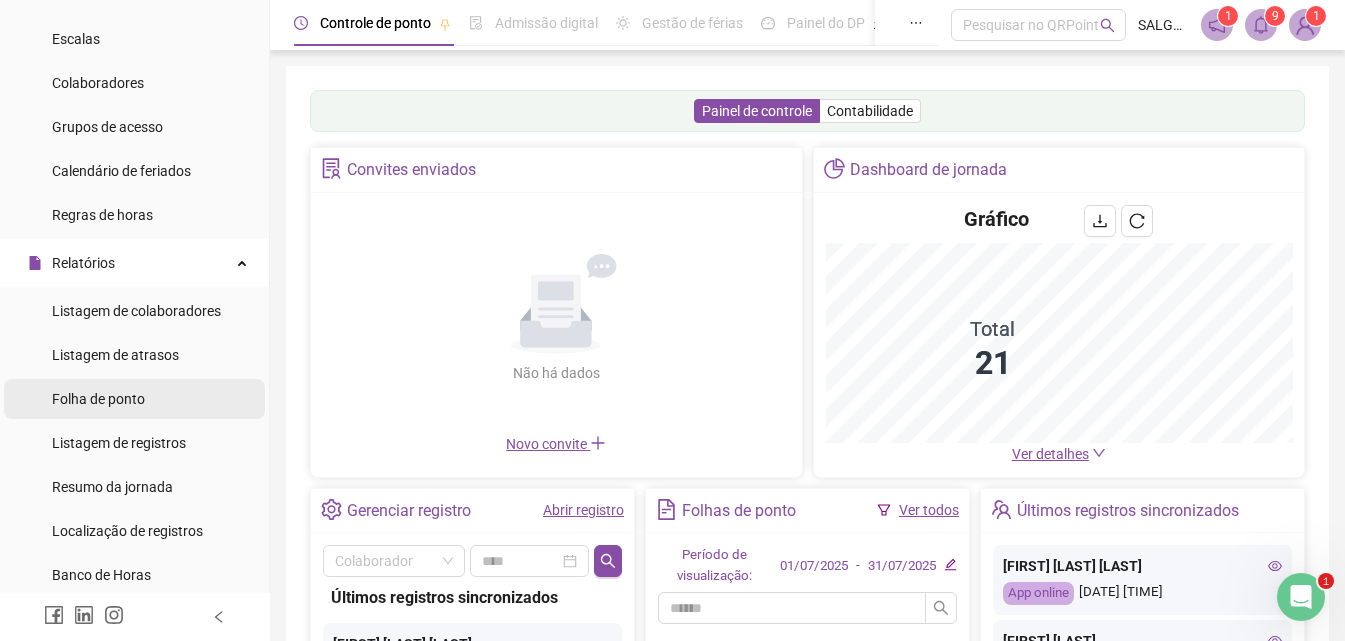 scroll, scrollTop: 233, scrollLeft: 0, axis: vertical 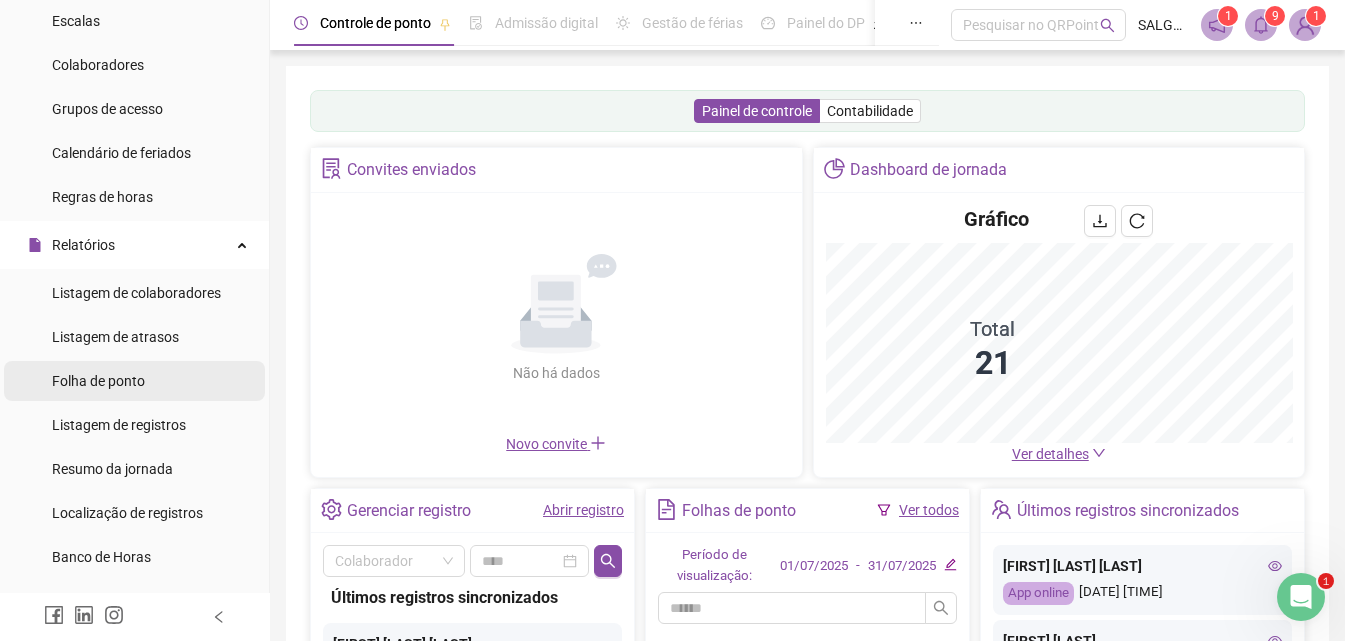 click on "Folha de ponto" at bounding box center [134, 381] 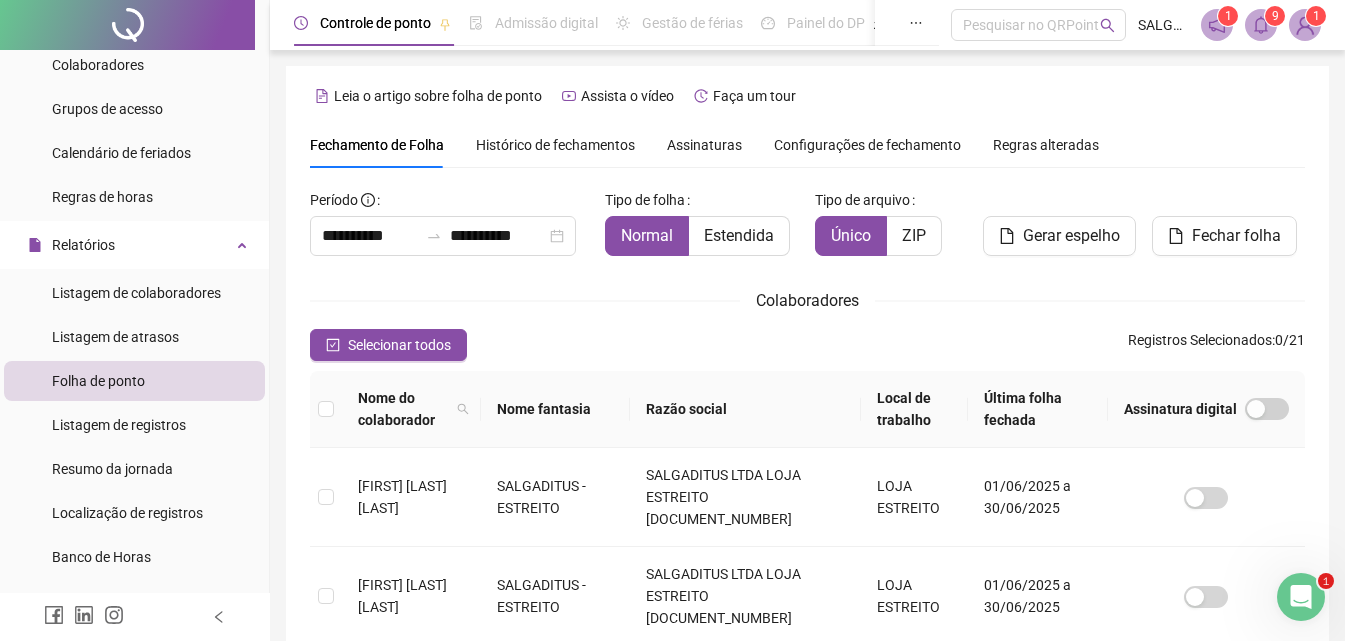 scroll, scrollTop: 89, scrollLeft: 0, axis: vertical 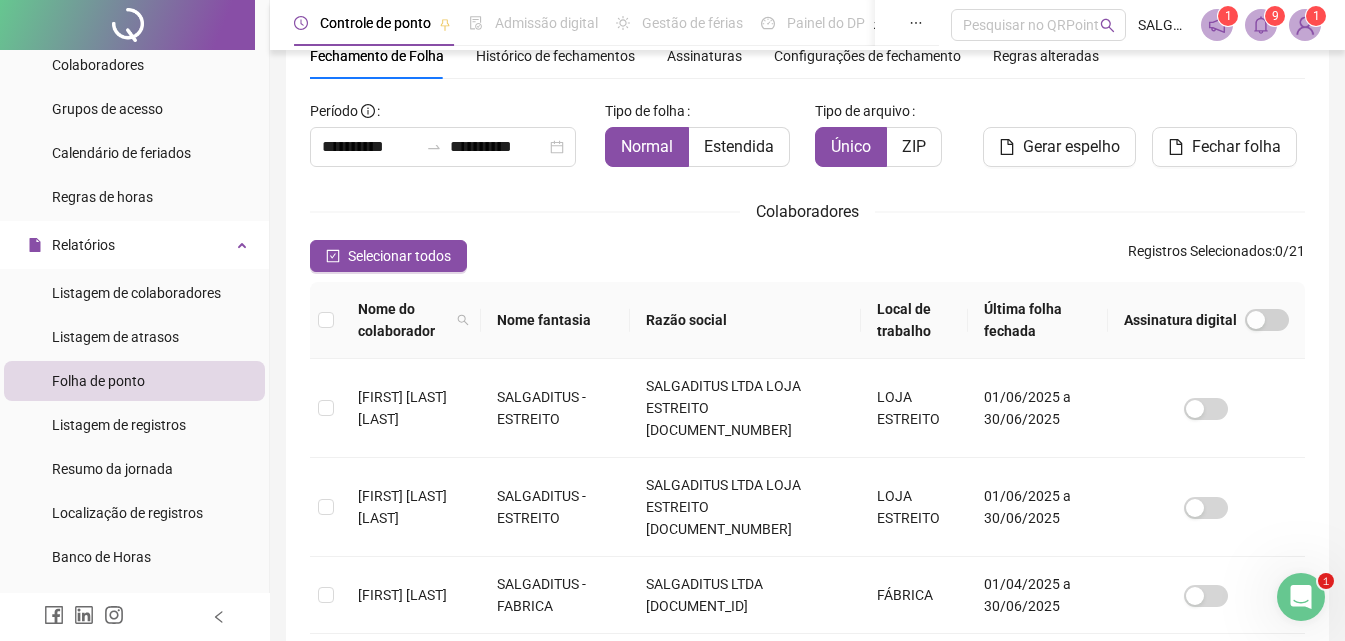 click 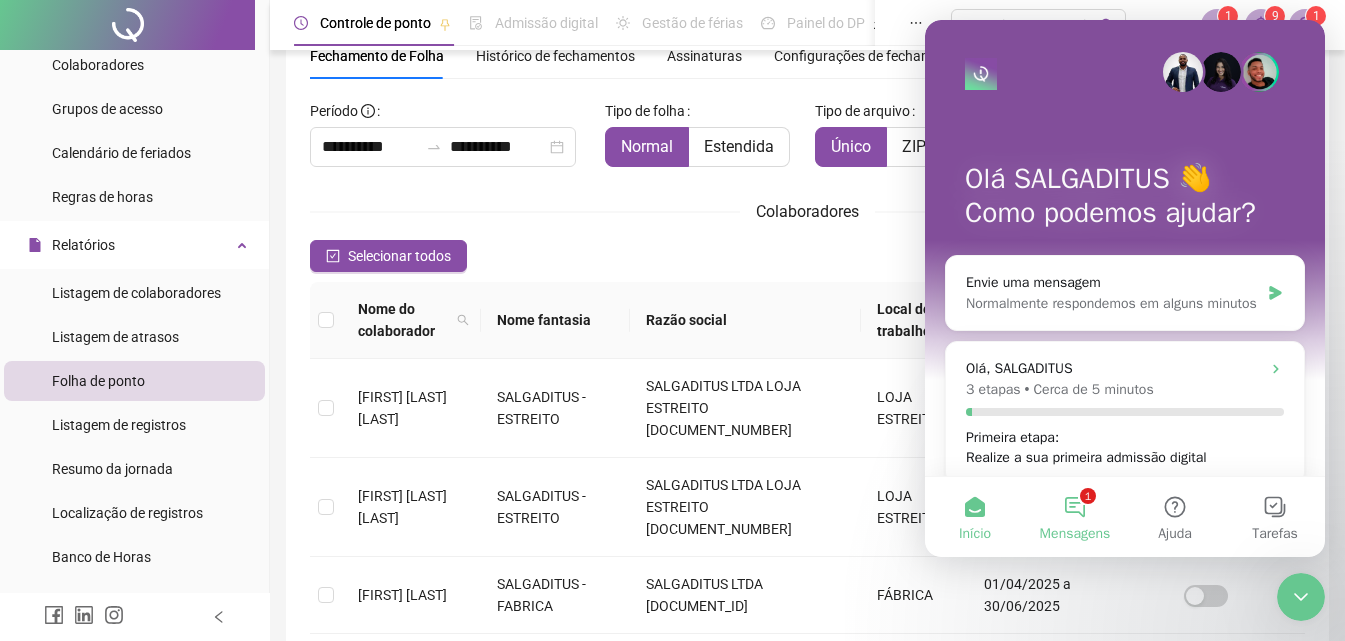 click on "1 Mensagens" at bounding box center [1075, 517] 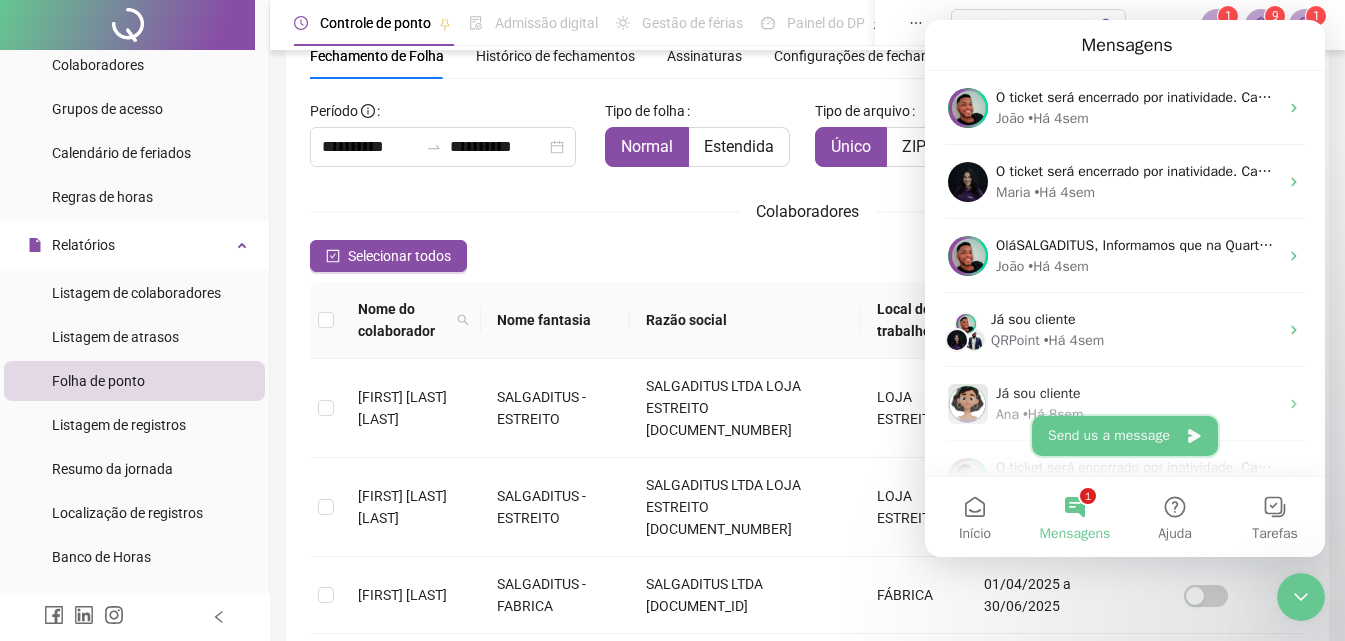 click on "Send us a message" at bounding box center (1125, 436) 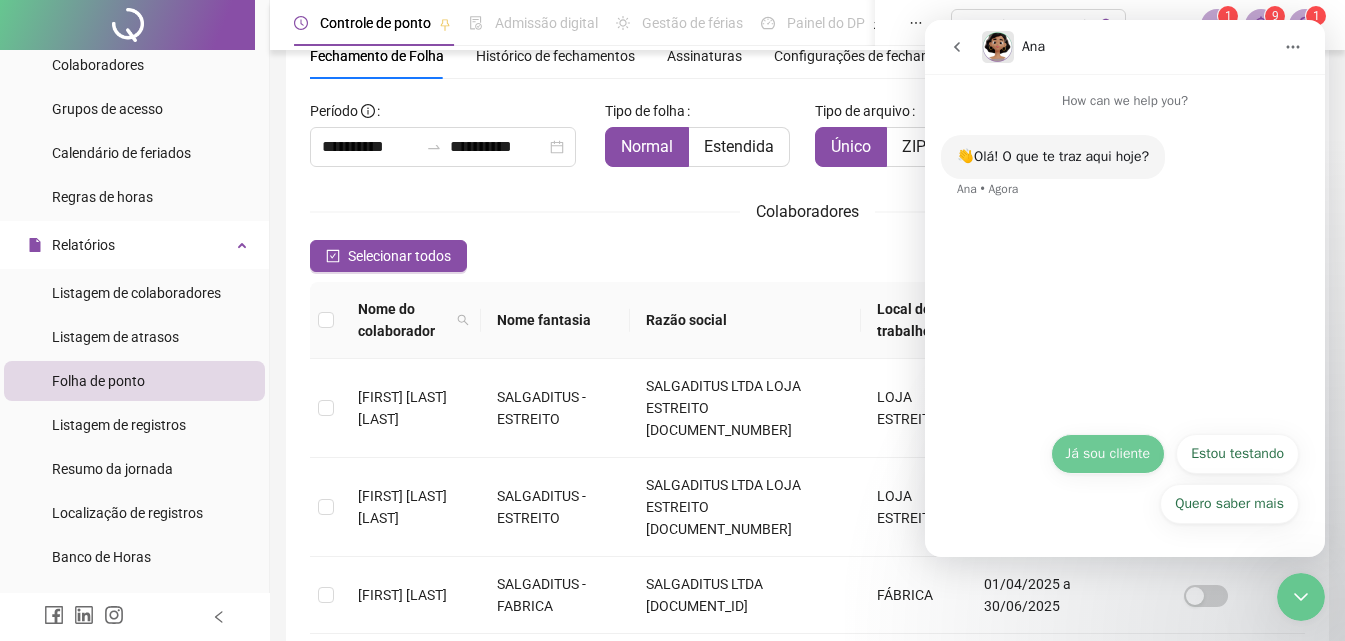 click on "Quero saber mais Já sou cliente Estou testando Quero saber mais Já sou cliente Estou testando Quero saber mais" at bounding box center (1125, 484) 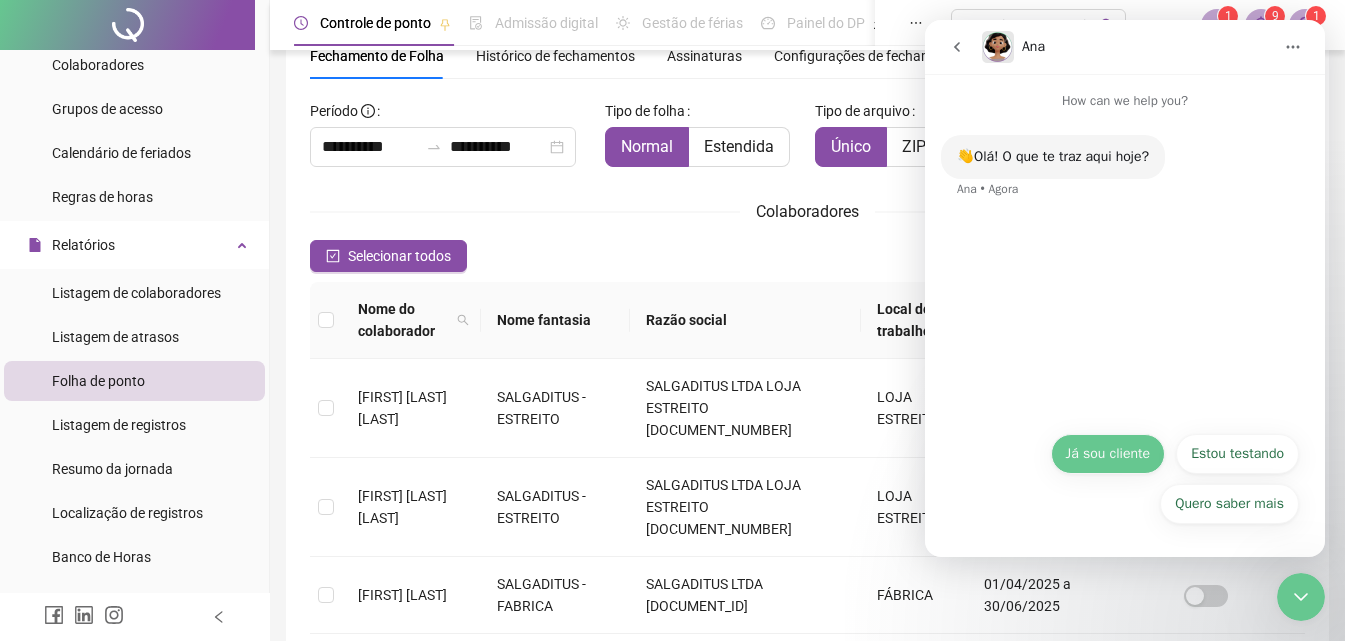 click on "Já sou cliente" at bounding box center [1108, 454] 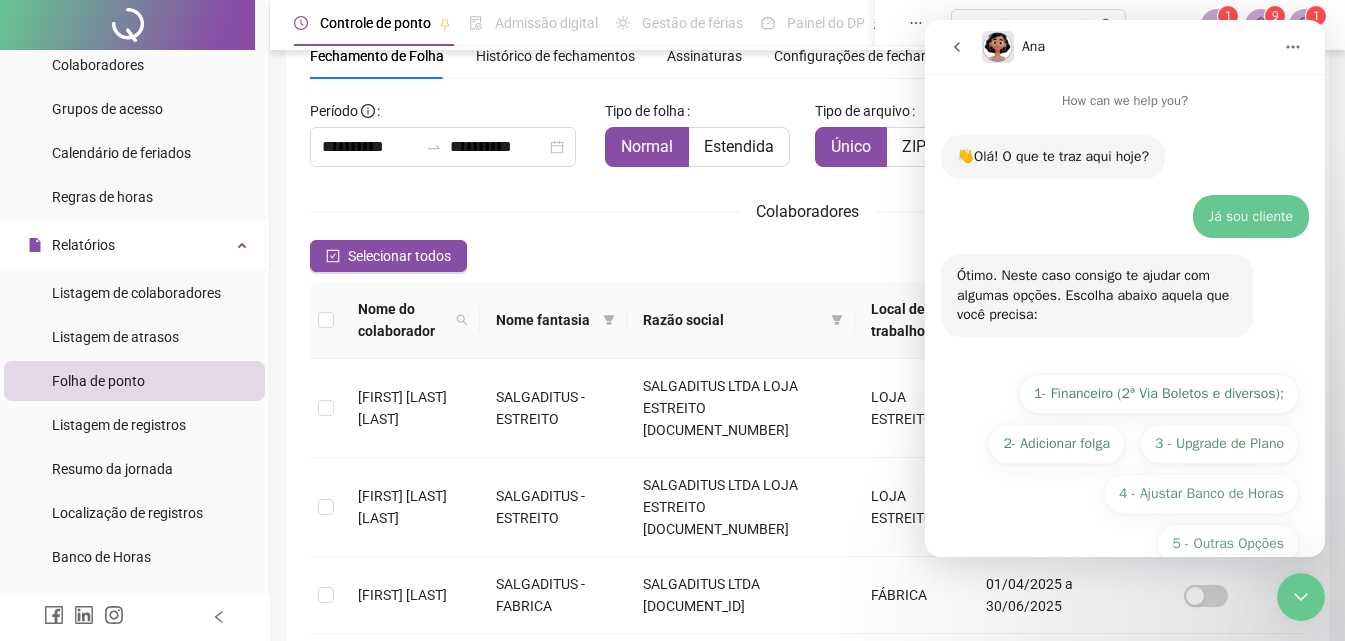 scroll, scrollTop: 40, scrollLeft: 0, axis: vertical 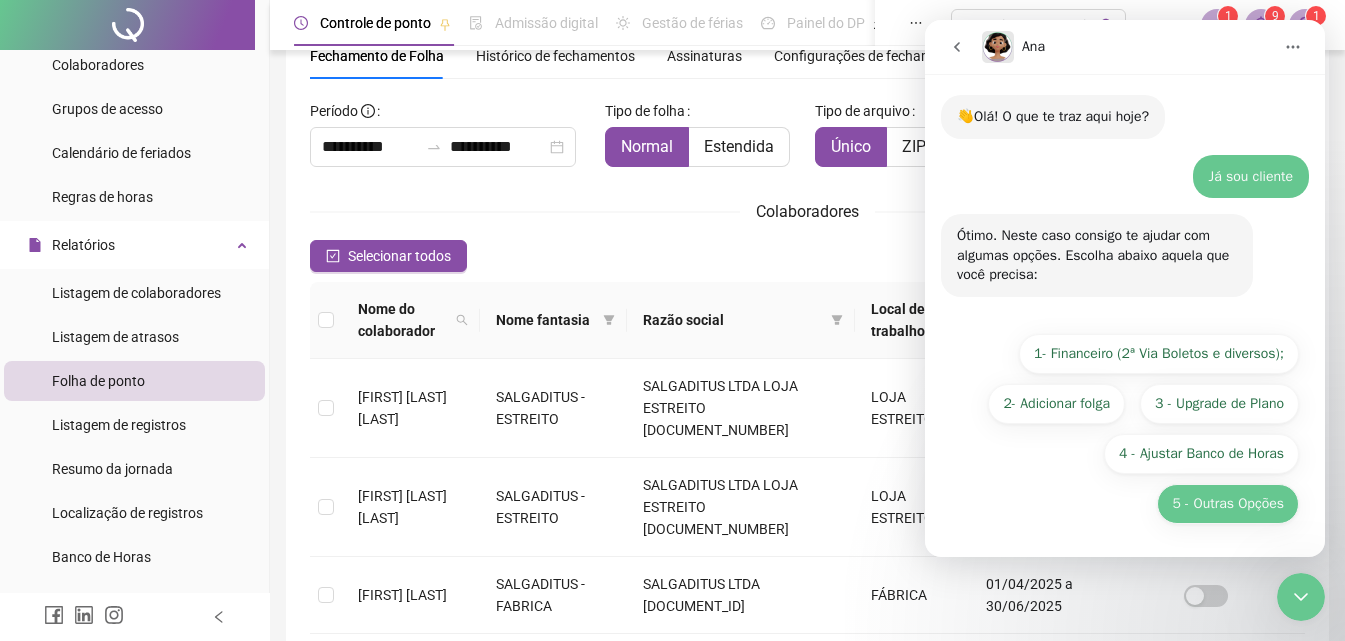 click on "5 - Outras Opções" at bounding box center (1228, 504) 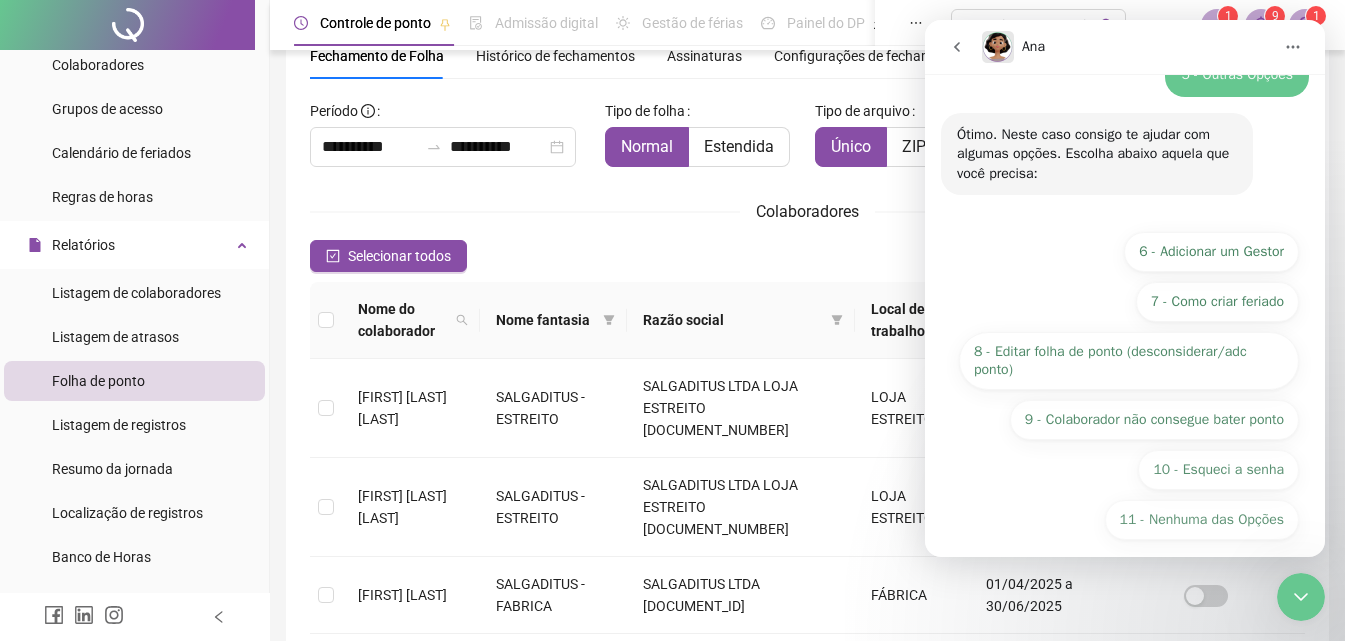 scroll, scrollTop: 316, scrollLeft: 0, axis: vertical 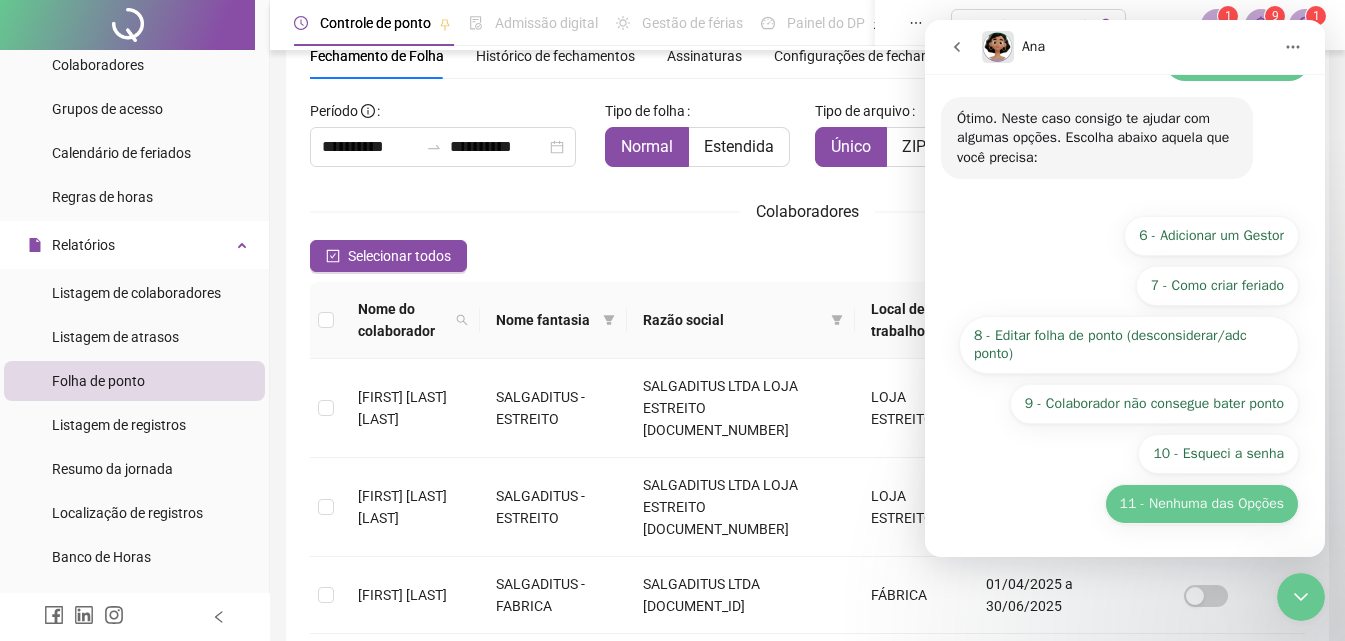 click on "11 - Nenhuma das Opções" at bounding box center [1202, 504] 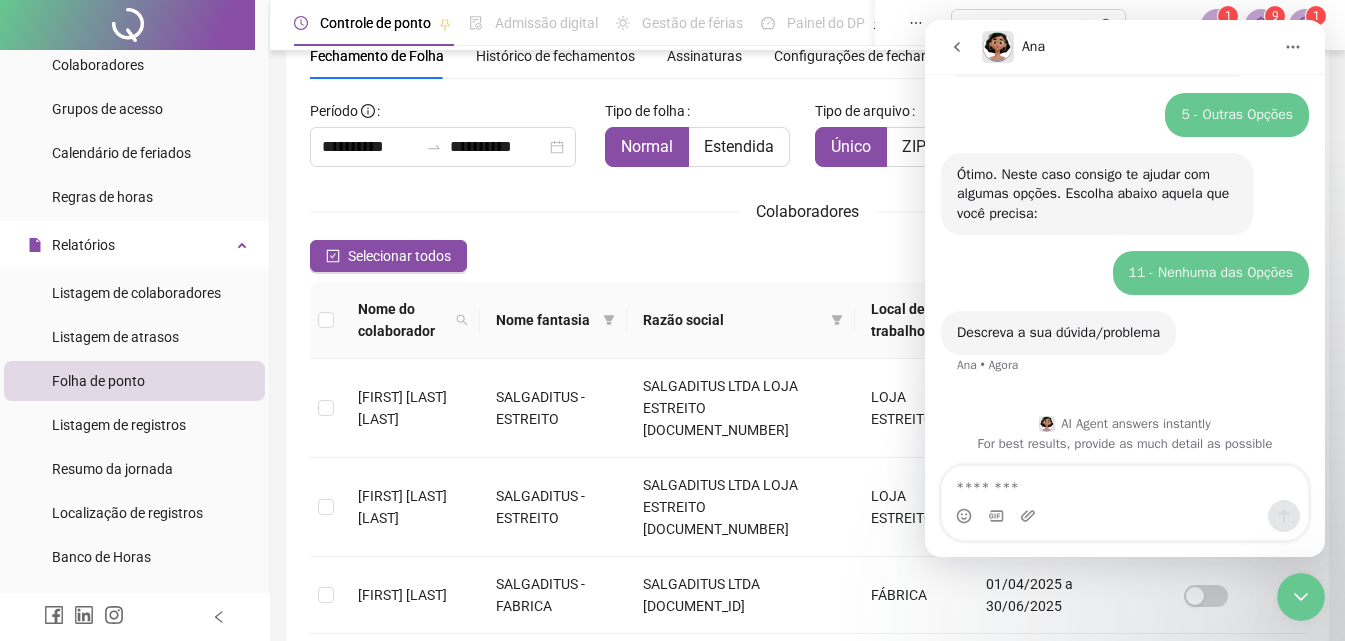 scroll, scrollTop: 266, scrollLeft: 0, axis: vertical 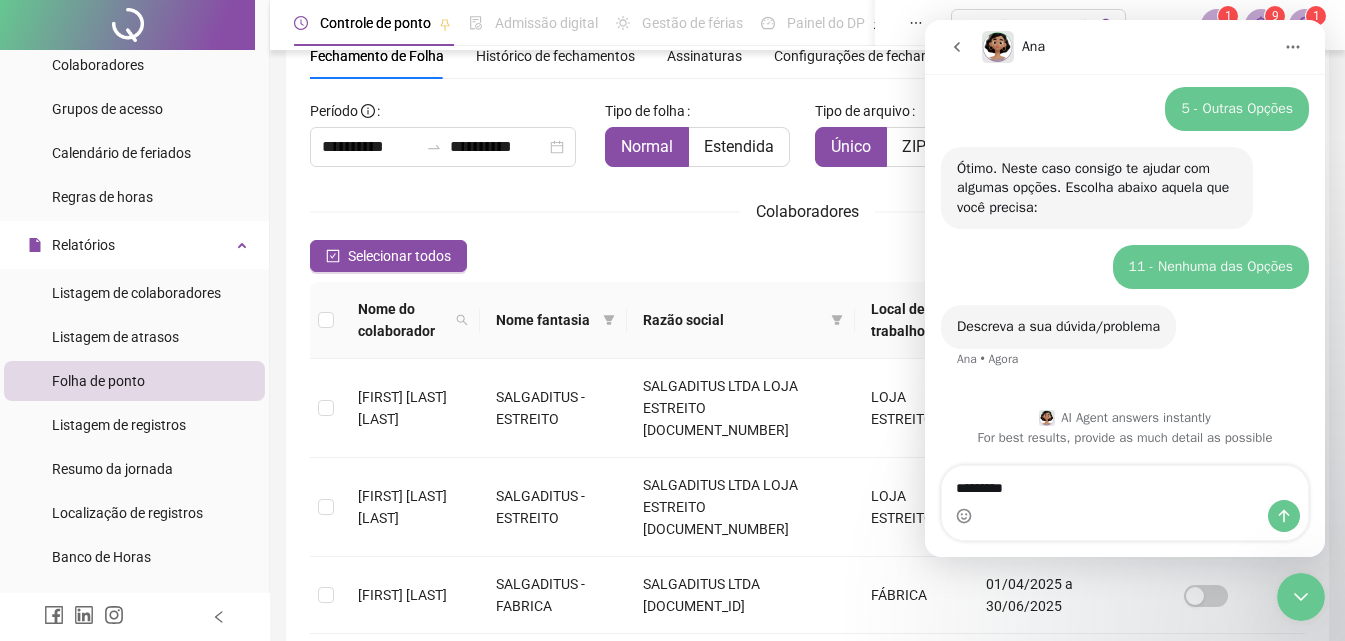 type on "**********" 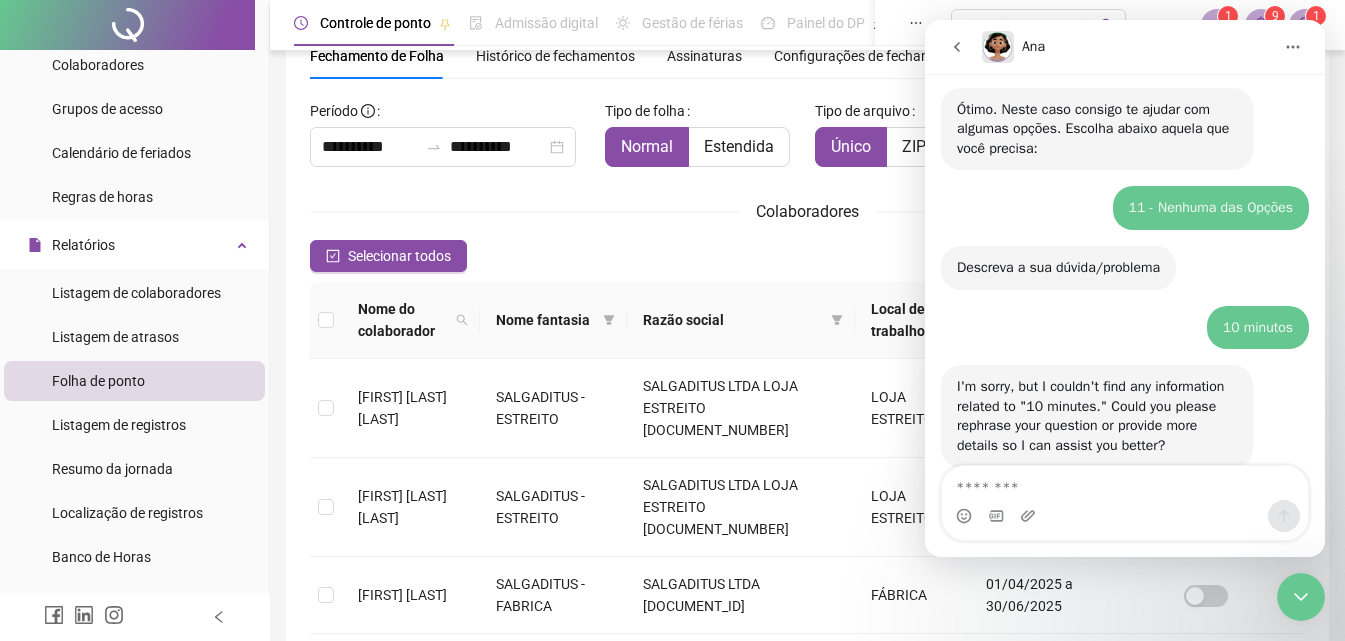 scroll, scrollTop: 369, scrollLeft: 0, axis: vertical 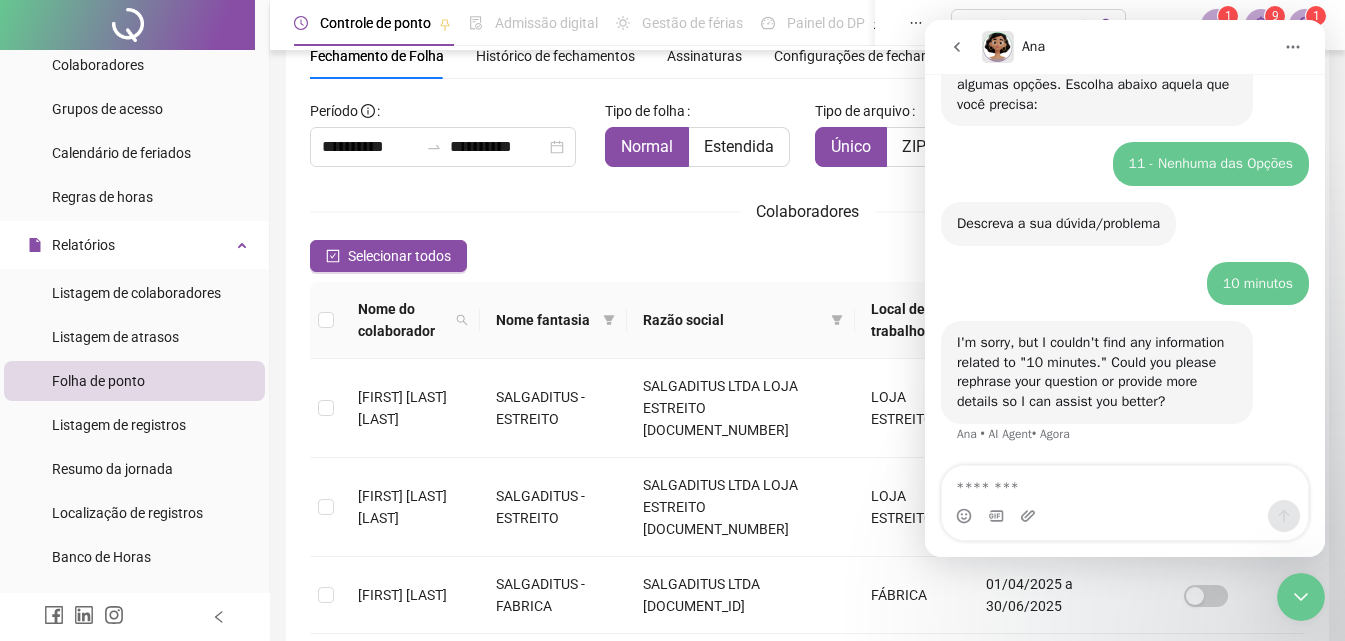 click at bounding box center [1125, 483] 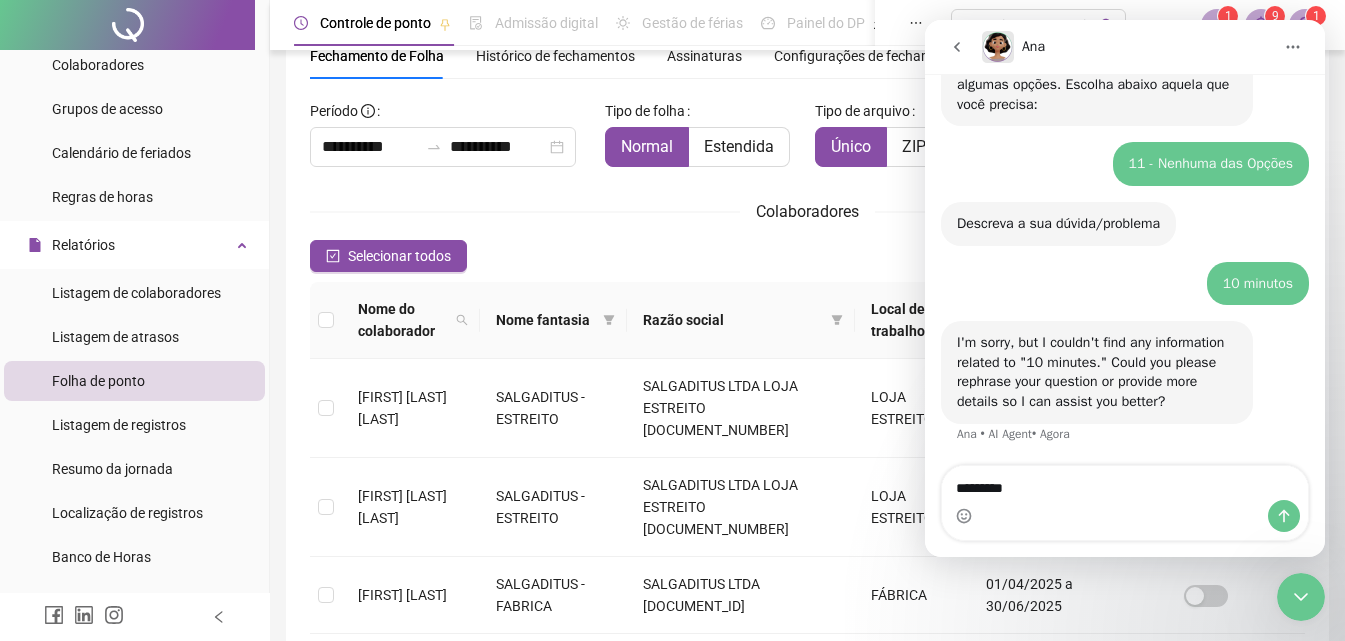 type on "**********" 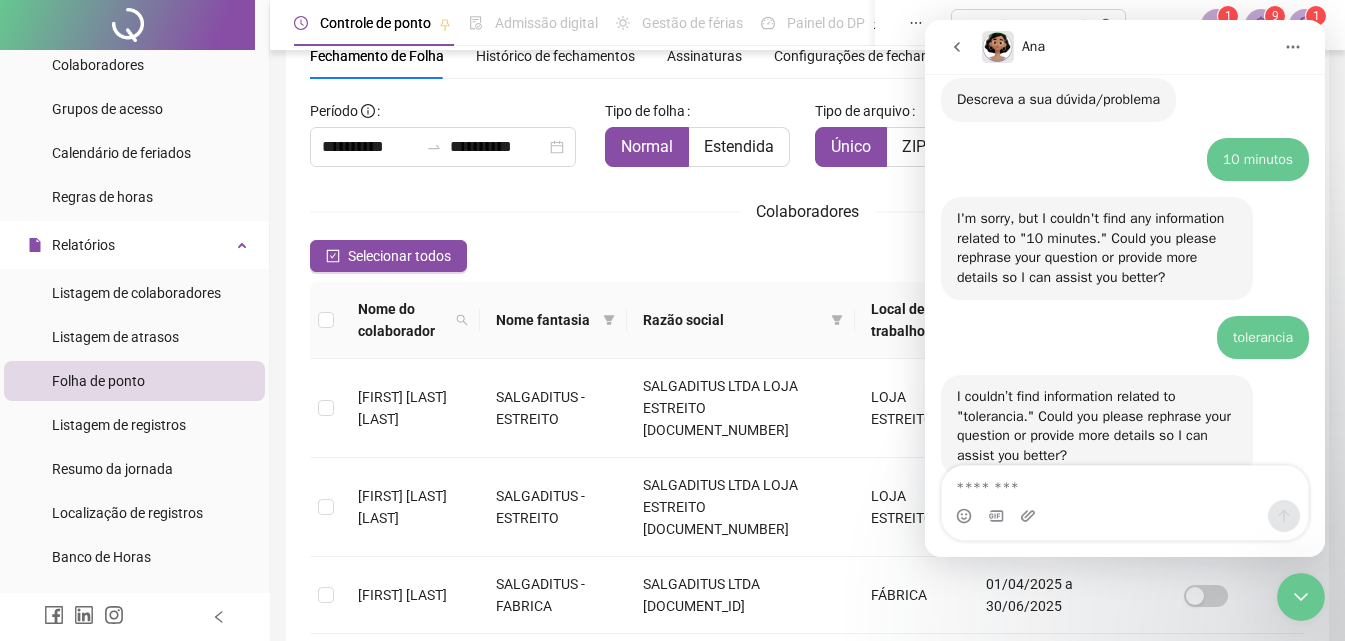 scroll, scrollTop: 546, scrollLeft: 0, axis: vertical 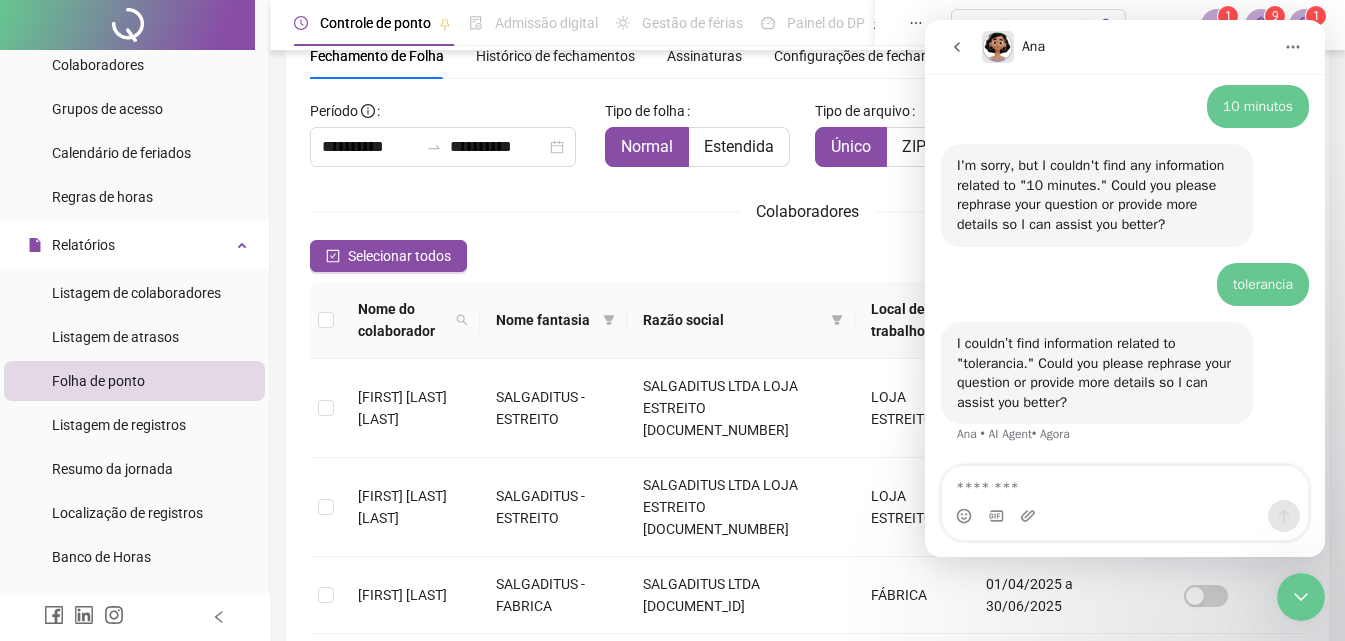 click at bounding box center [1125, 483] 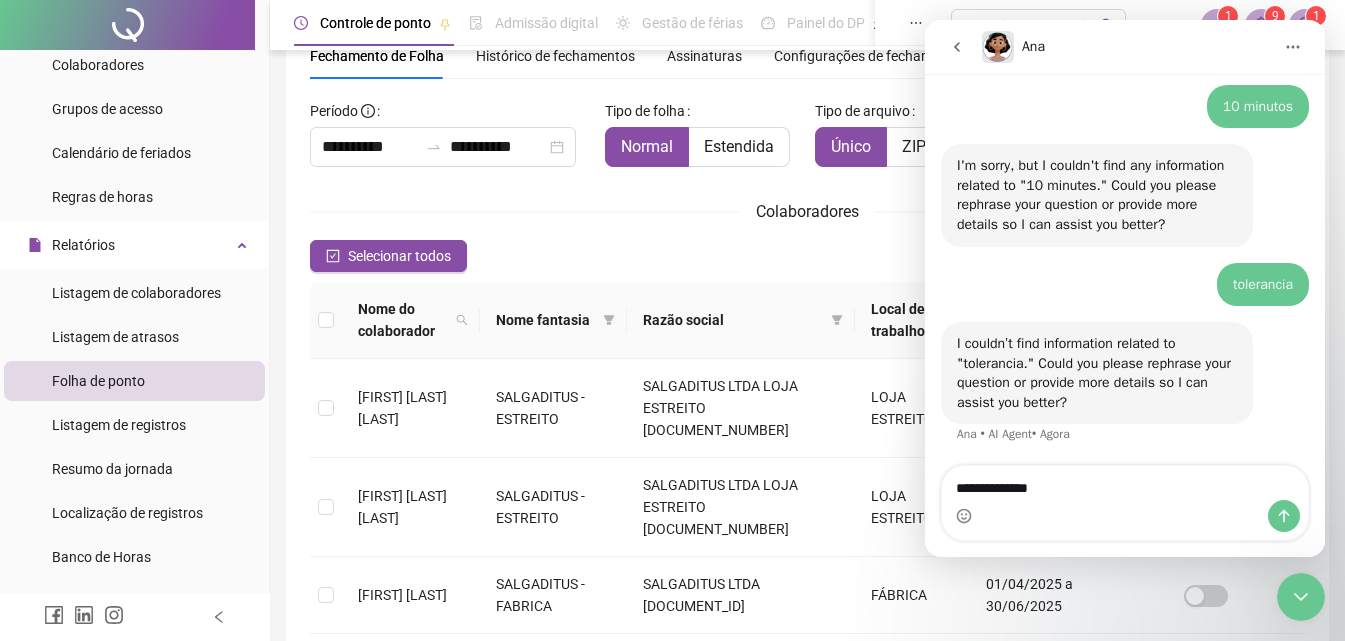type on "**********" 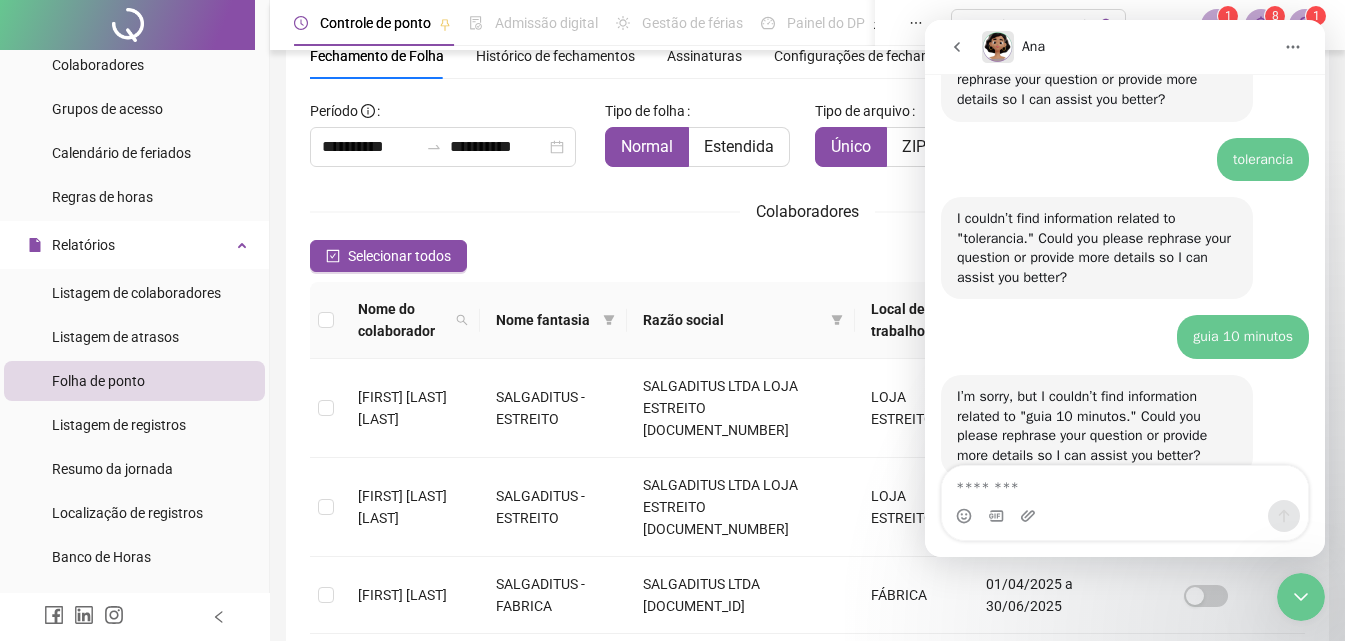 scroll, scrollTop: 724, scrollLeft: 0, axis: vertical 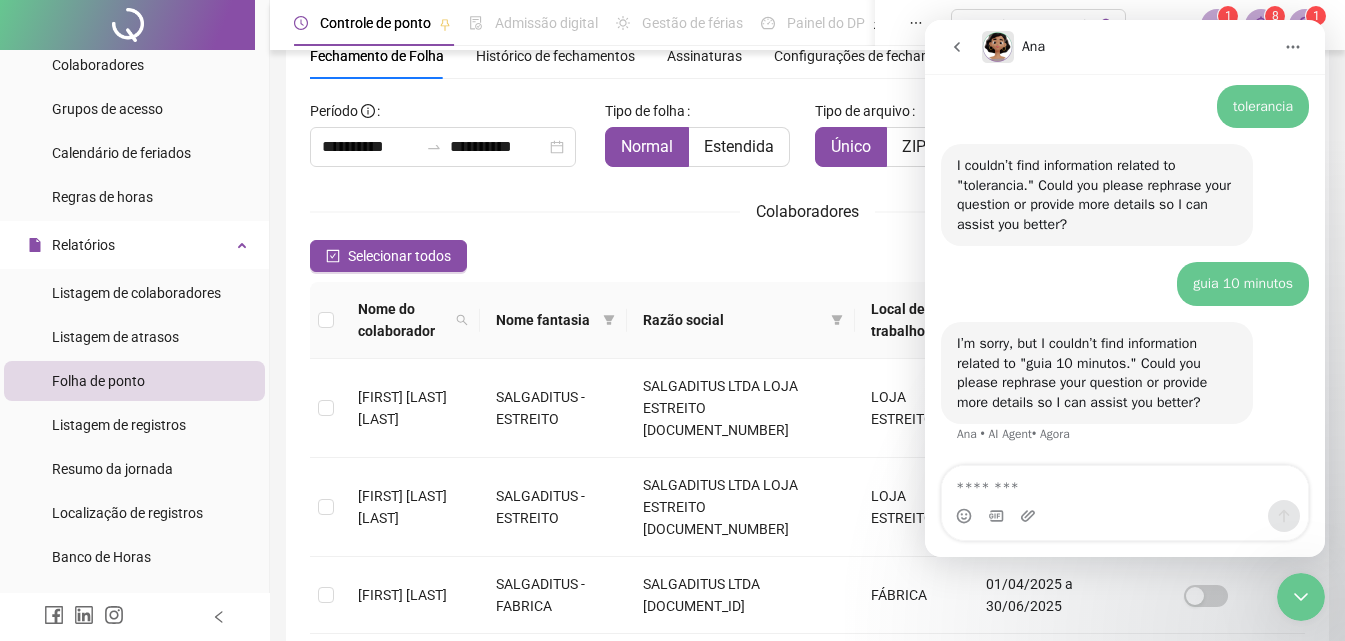 click at bounding box center (1125, 483) 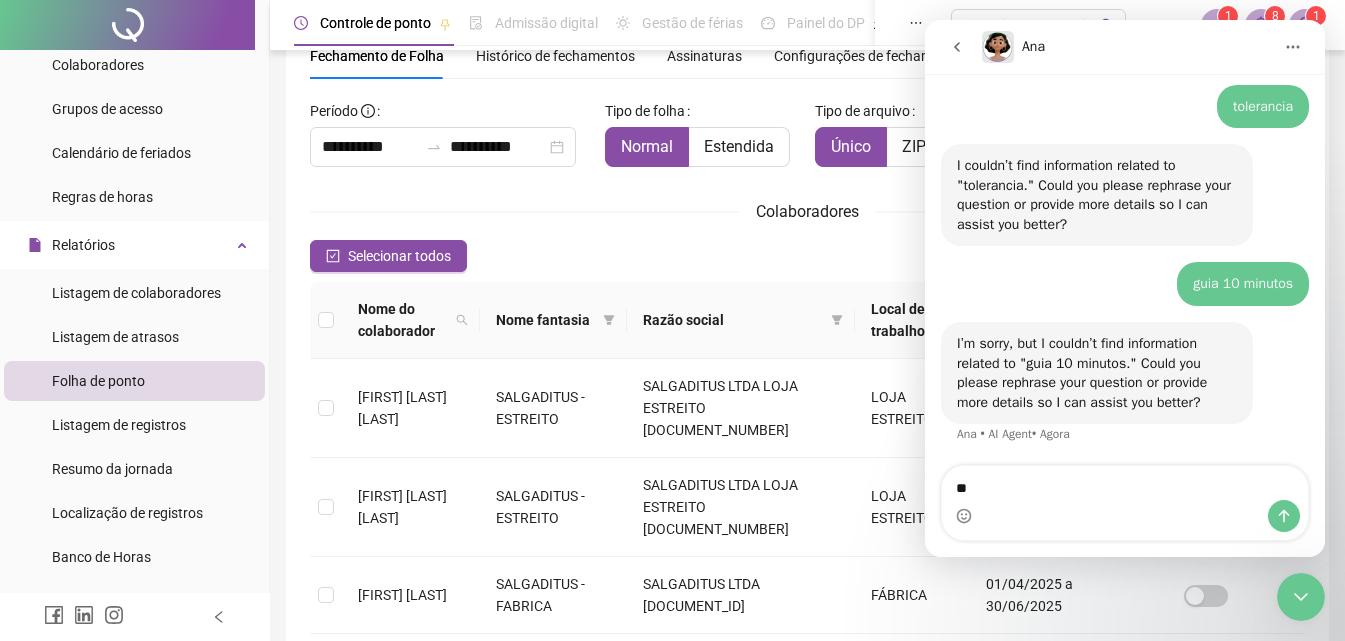type on "*" 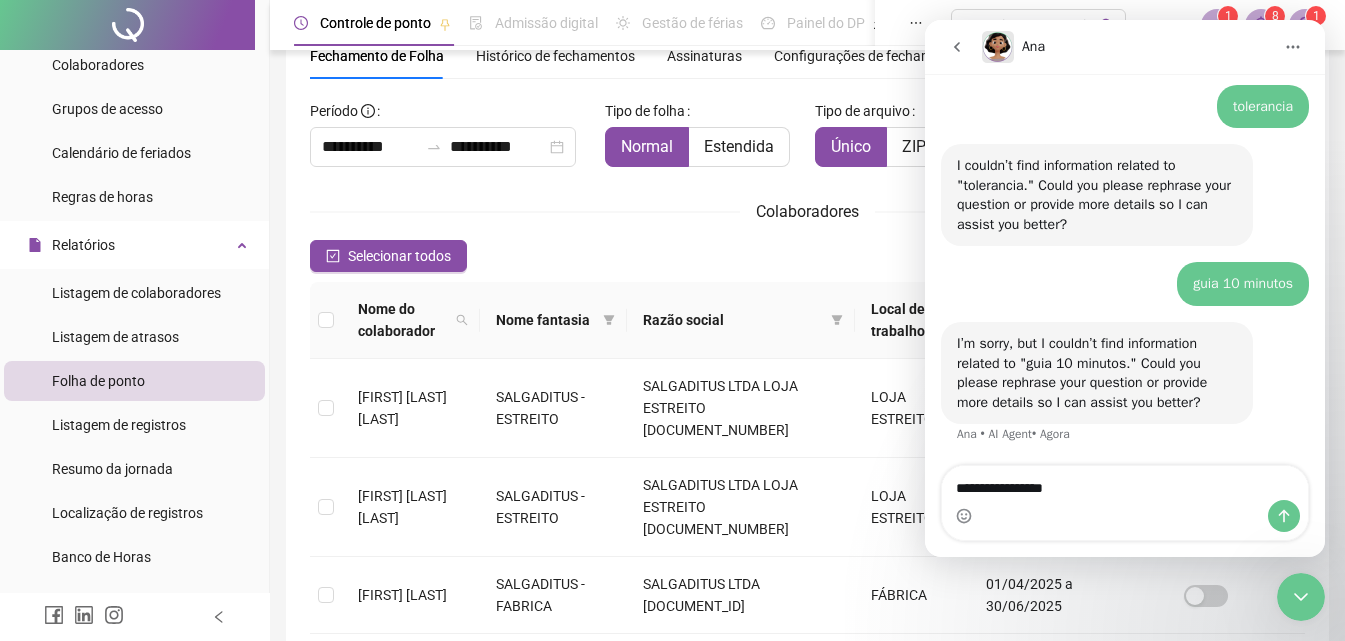 type on "**********" 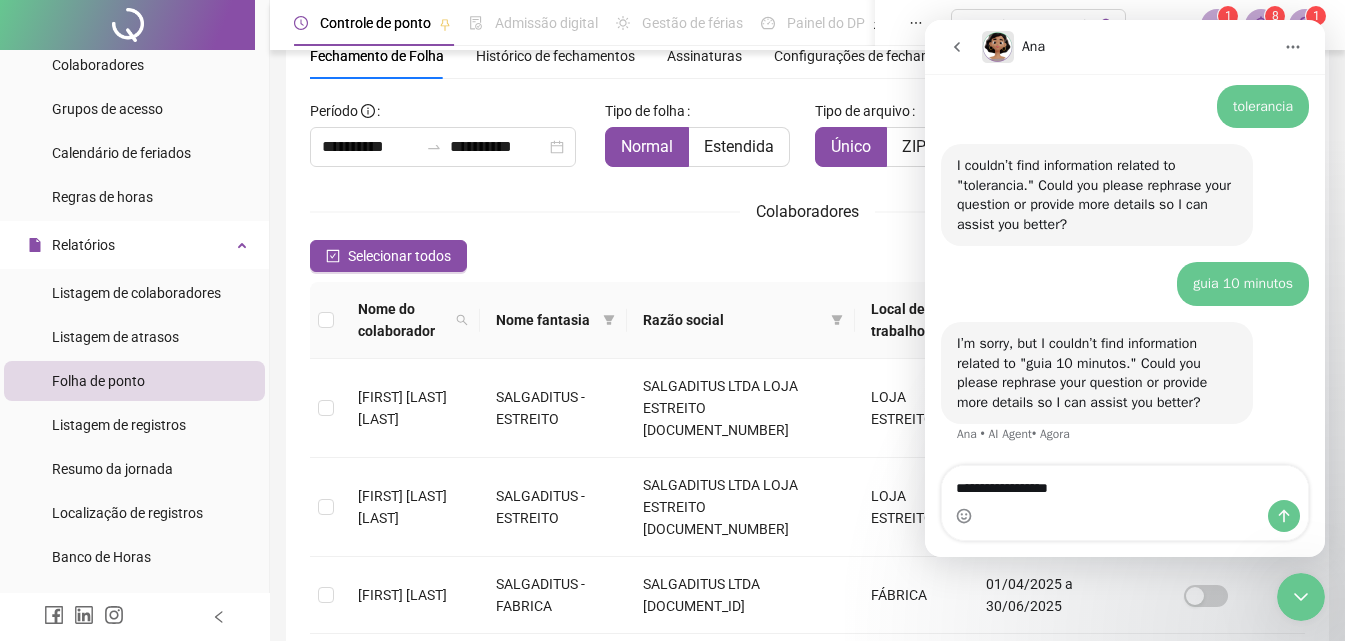 type 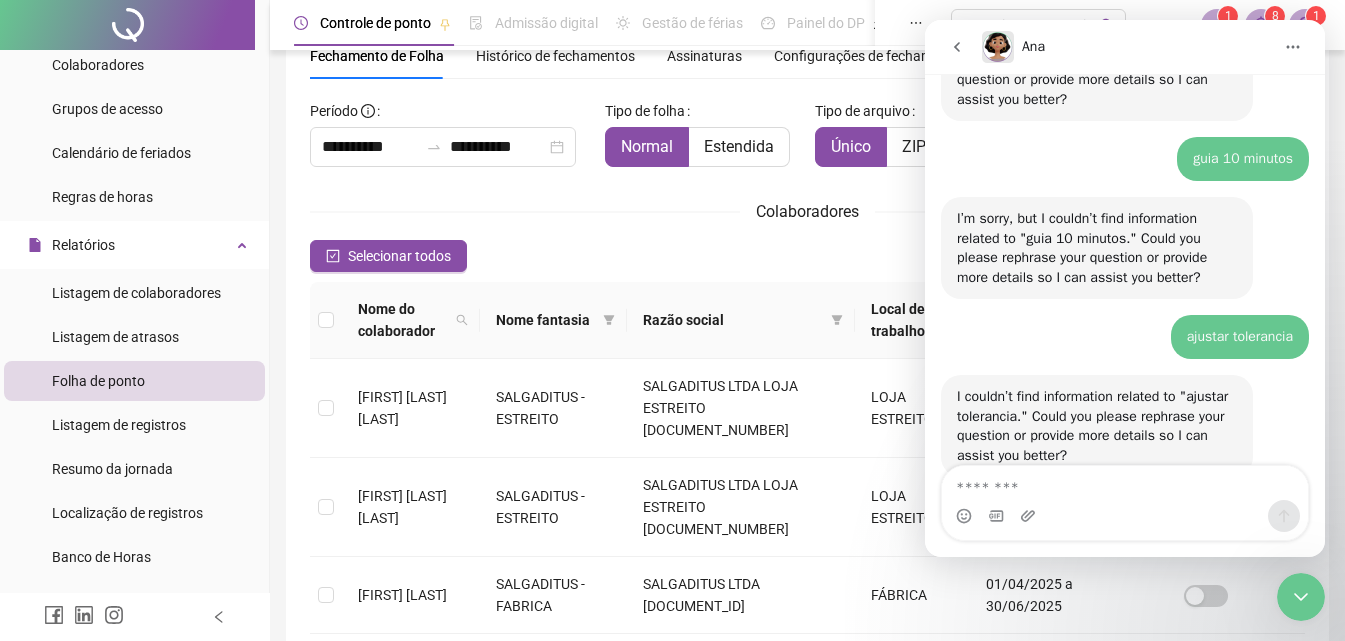 scroll, scrollTop: 902, scrollLeft: 0, axis: vertical 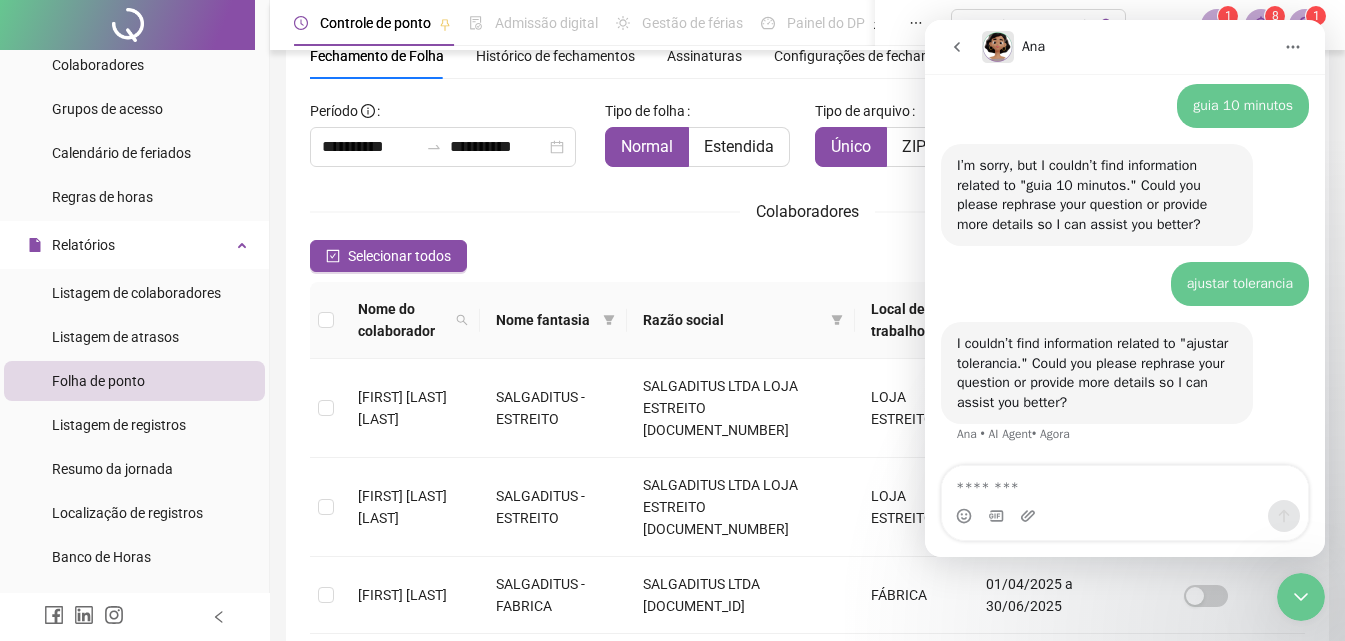 click 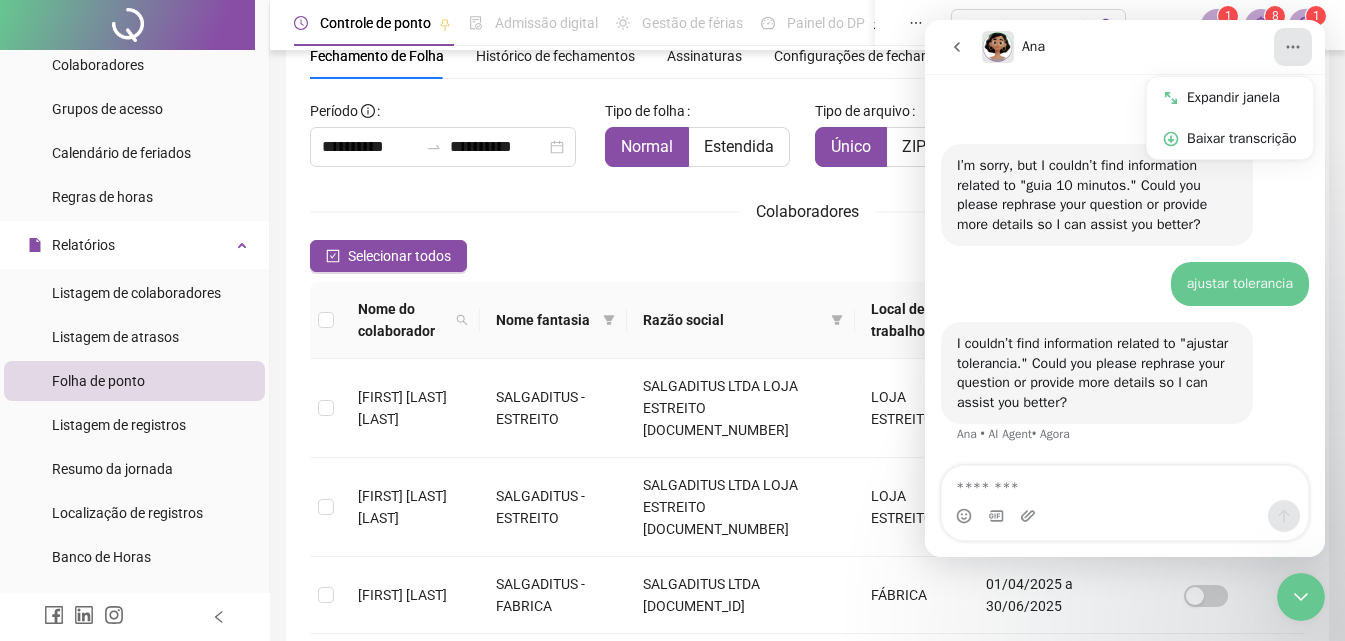 click 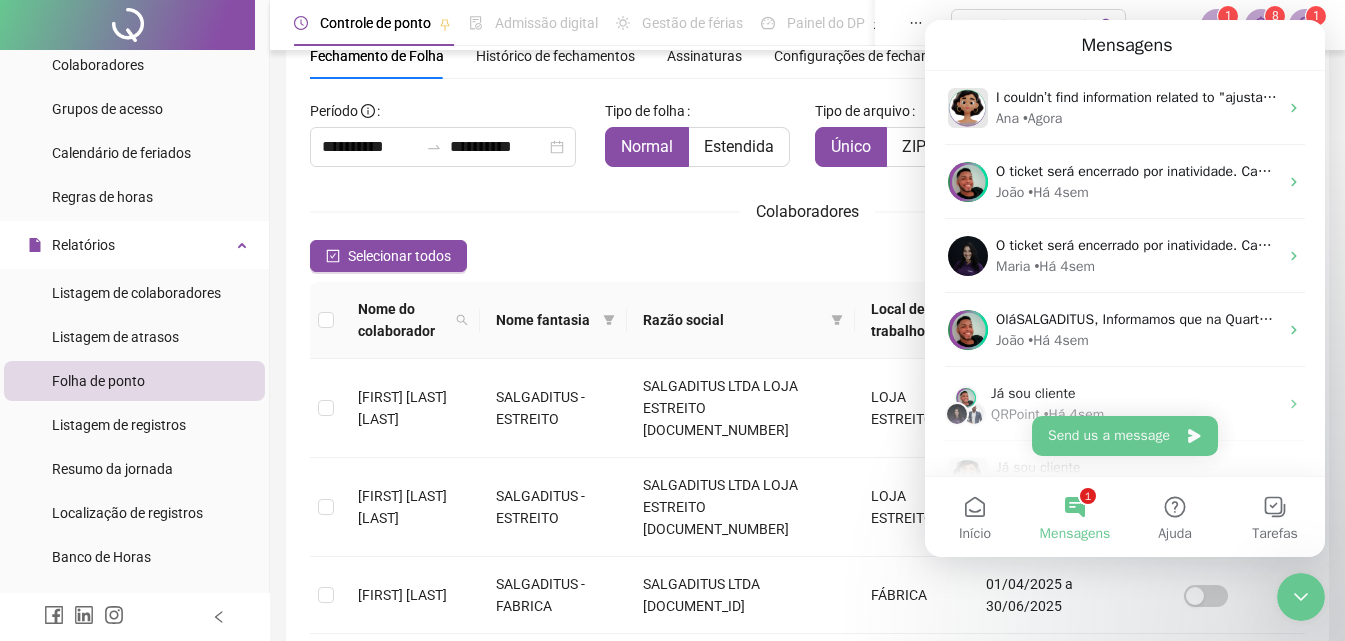 scroll, scrollTop: 0, scrollLeft: 0, axis: both 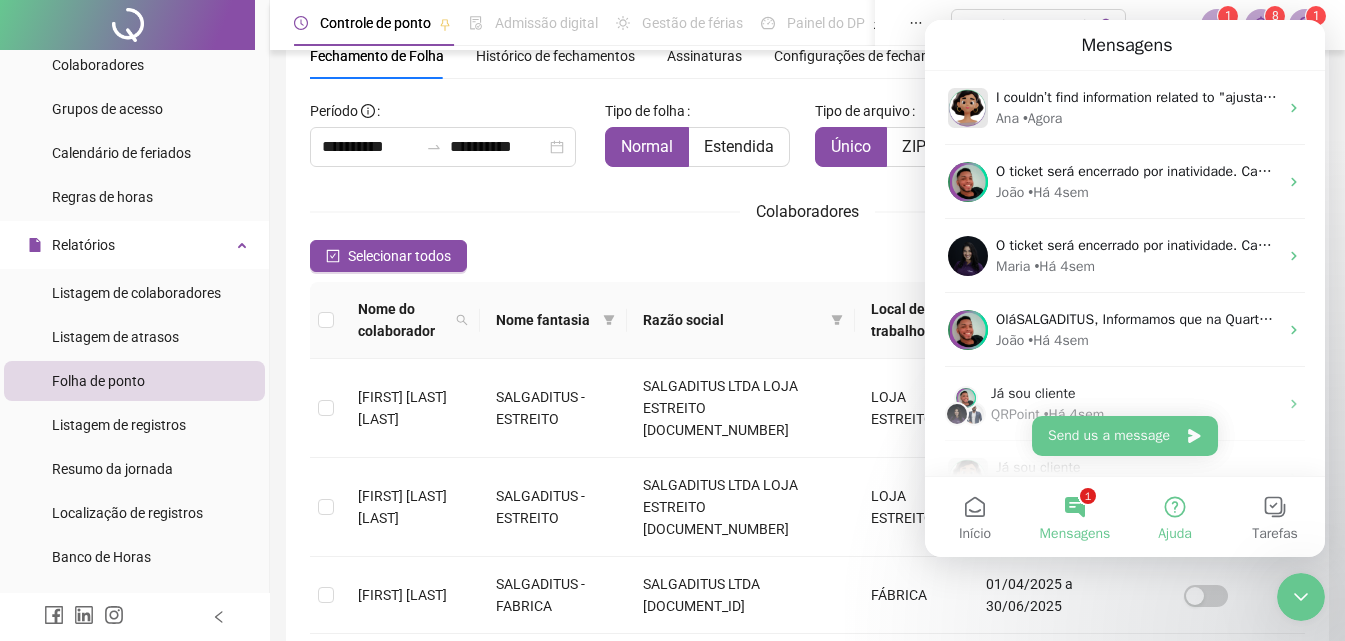 click on "Ajuda" at bounding box center (1175, 517) 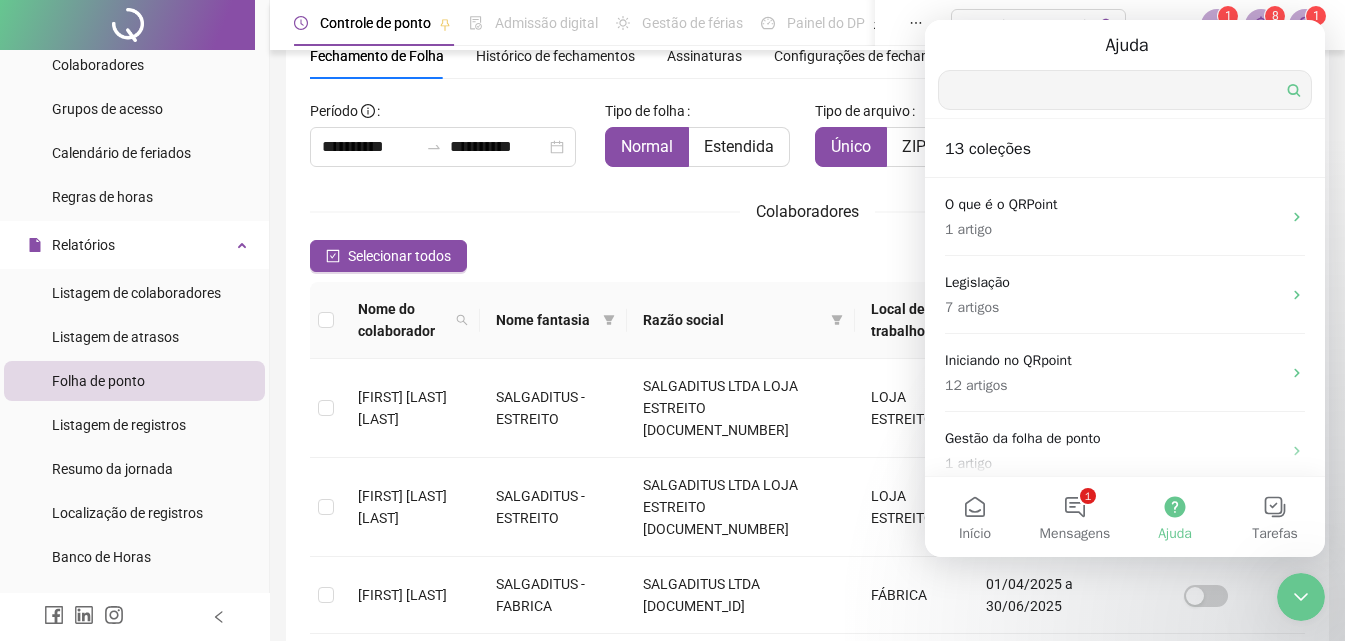 click at bounding box center [1125, 90] 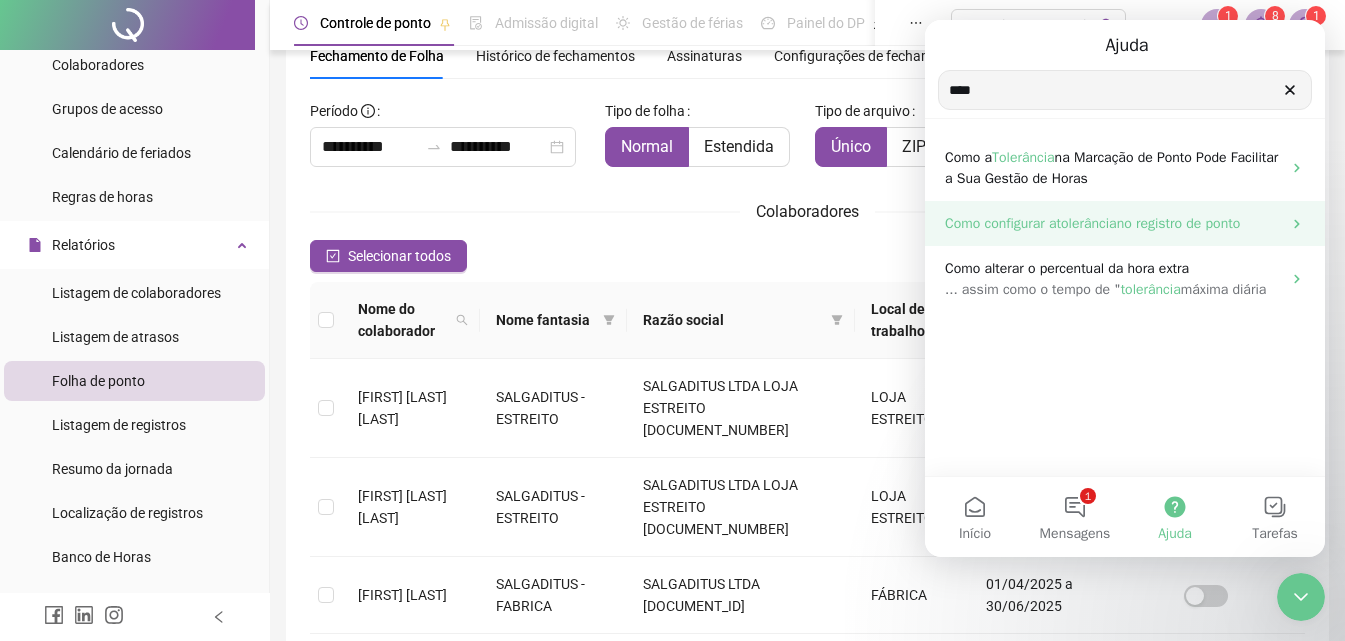 type on "****" 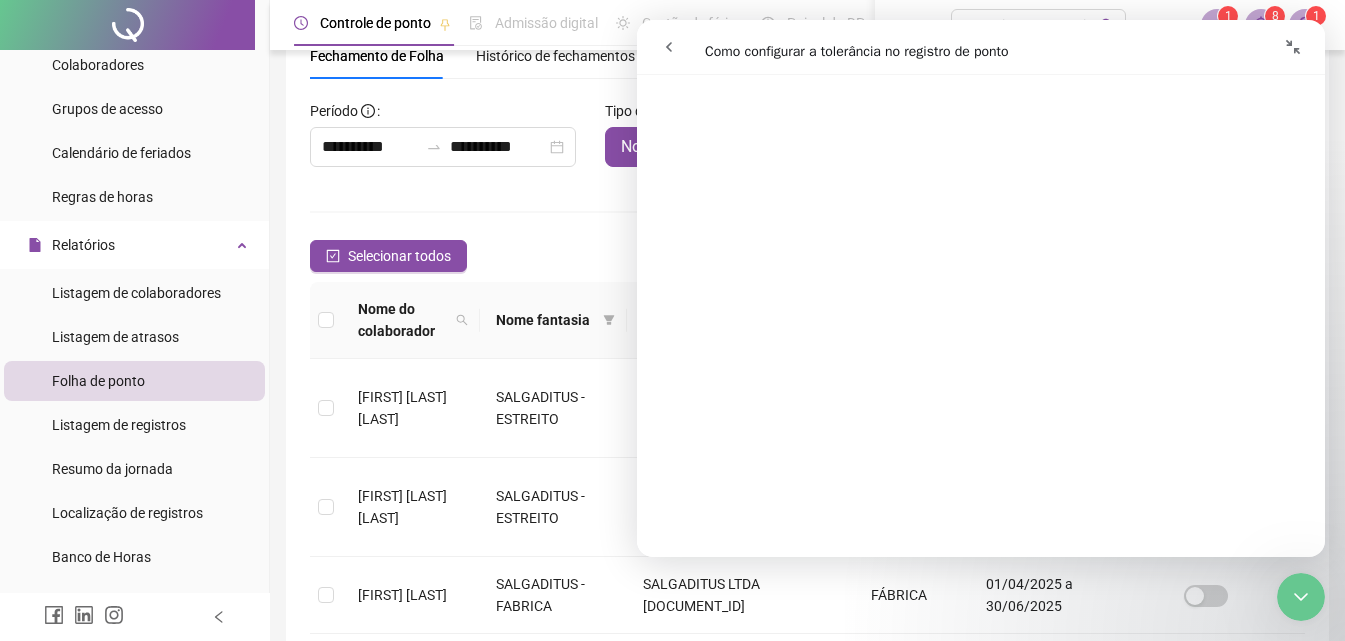 scroll, scrollTop: 1400, scrollLeft: 0, axis: vertical 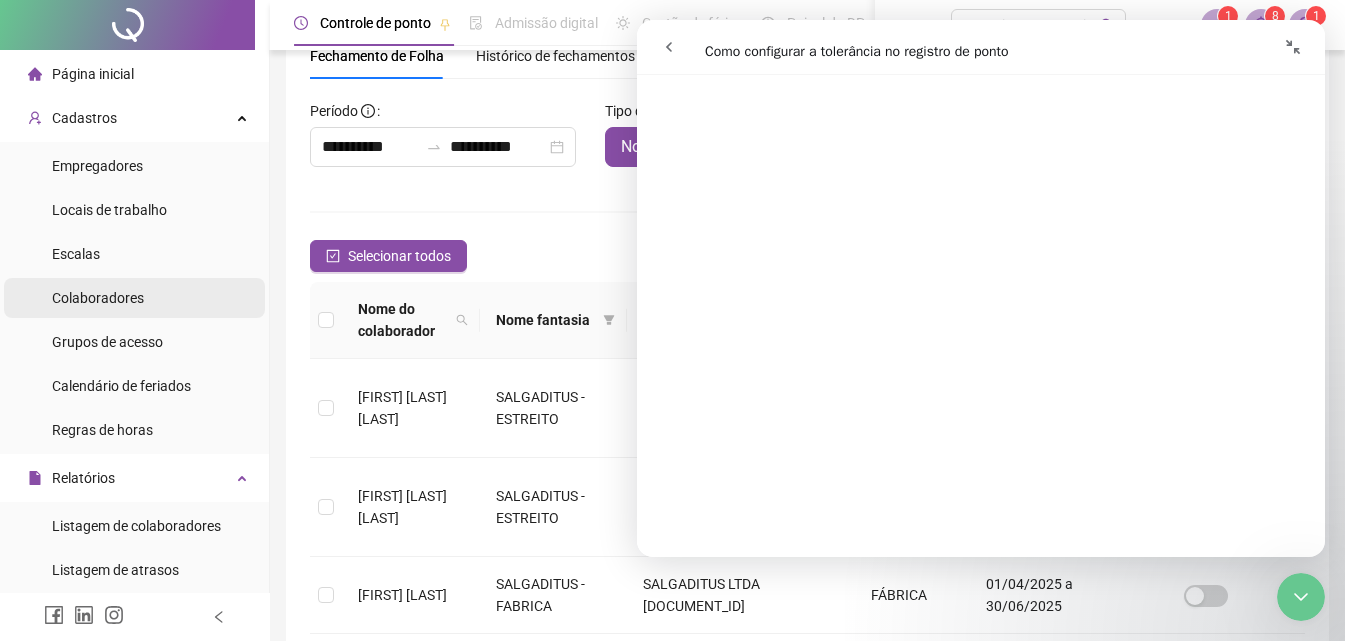 click on "Colaboradores" at bounding box center [98, 298] 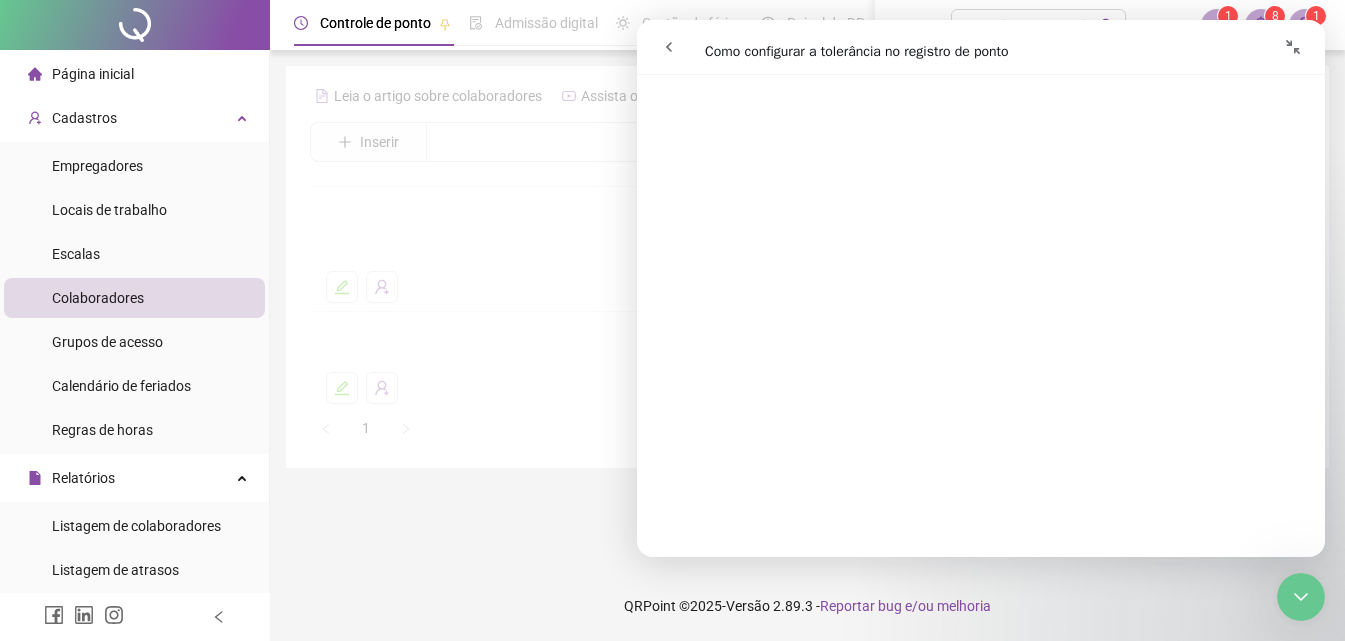 scroll, scrollTop: 0, scrollLeft: 0, axis: both 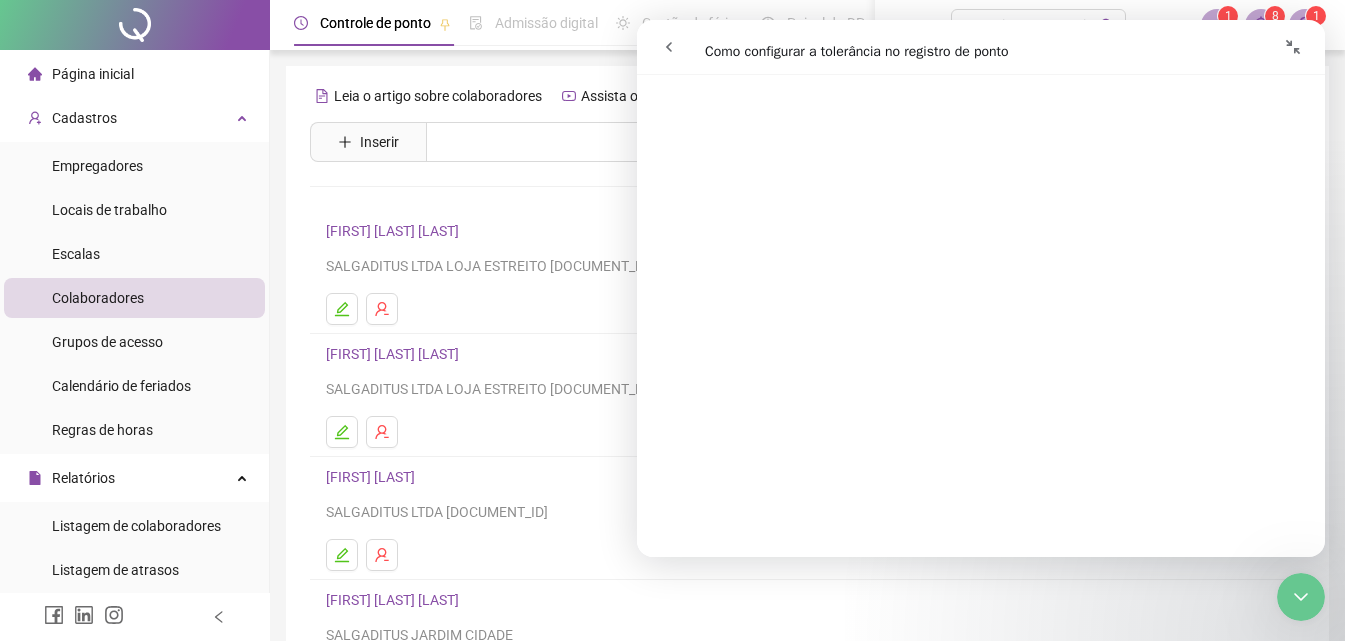 click 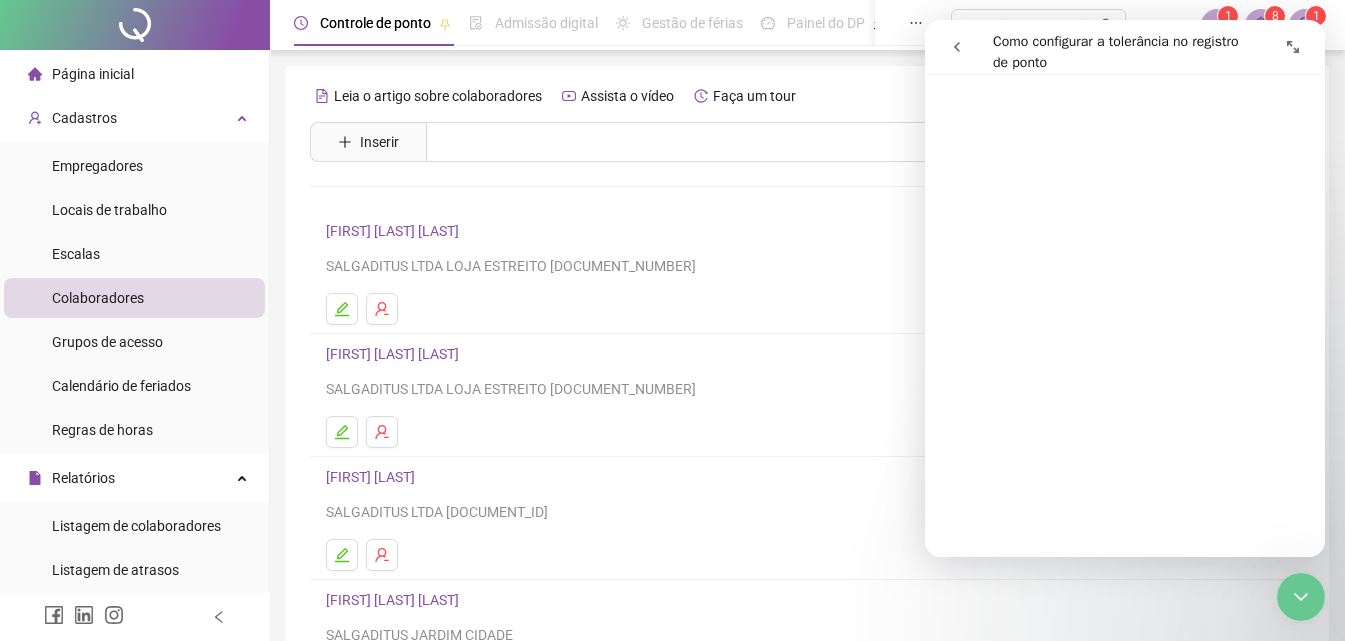 scroll, scrollTop: 1389, scrollLeft: 0, axis: vertical 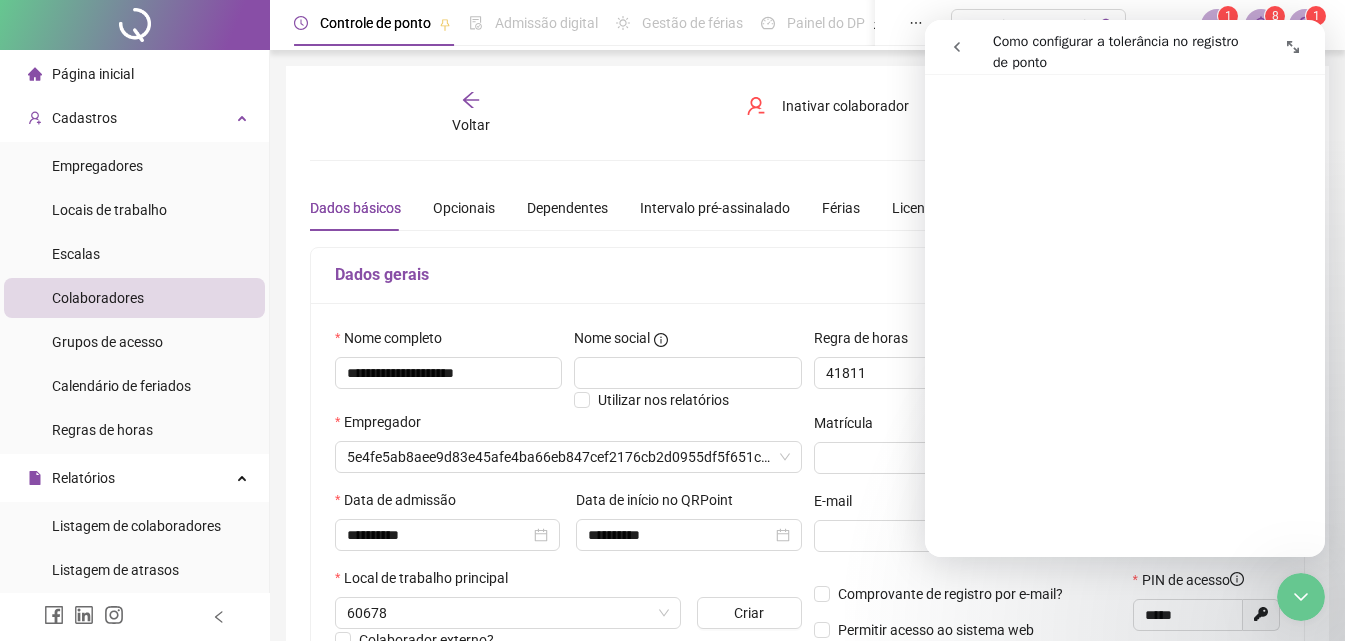 type on "**********" 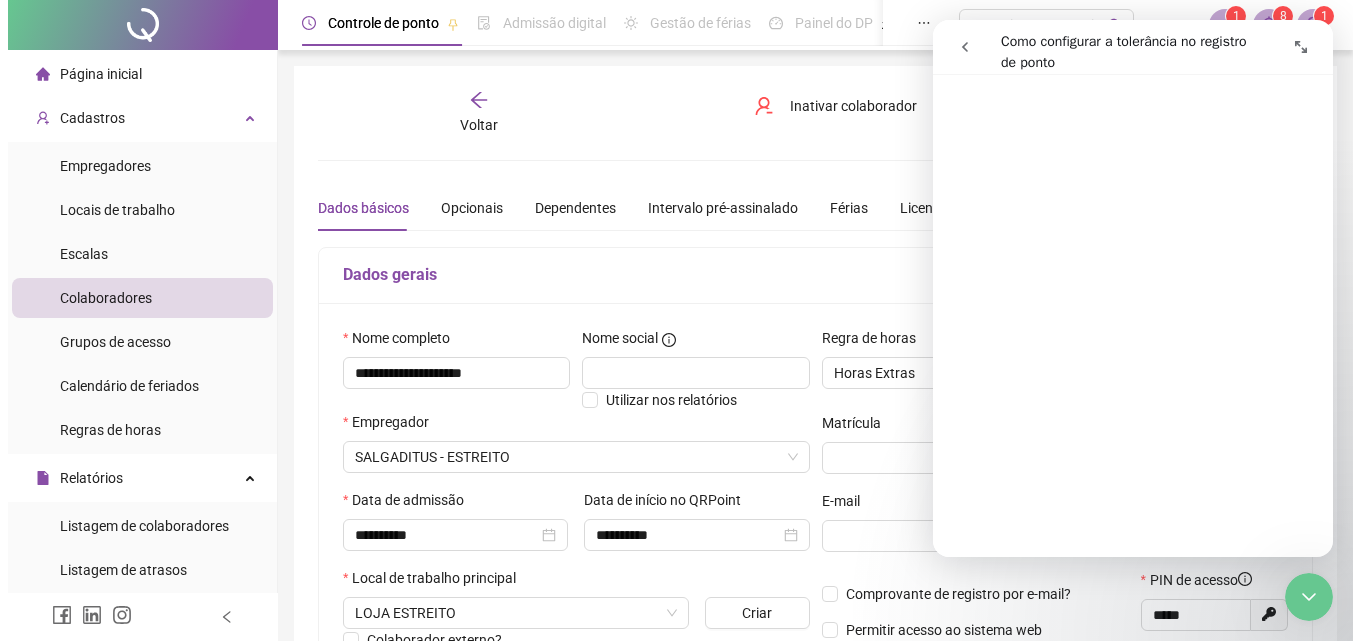 scroll, scrollTop: 689, scrollLeft: 0, axis: vertical 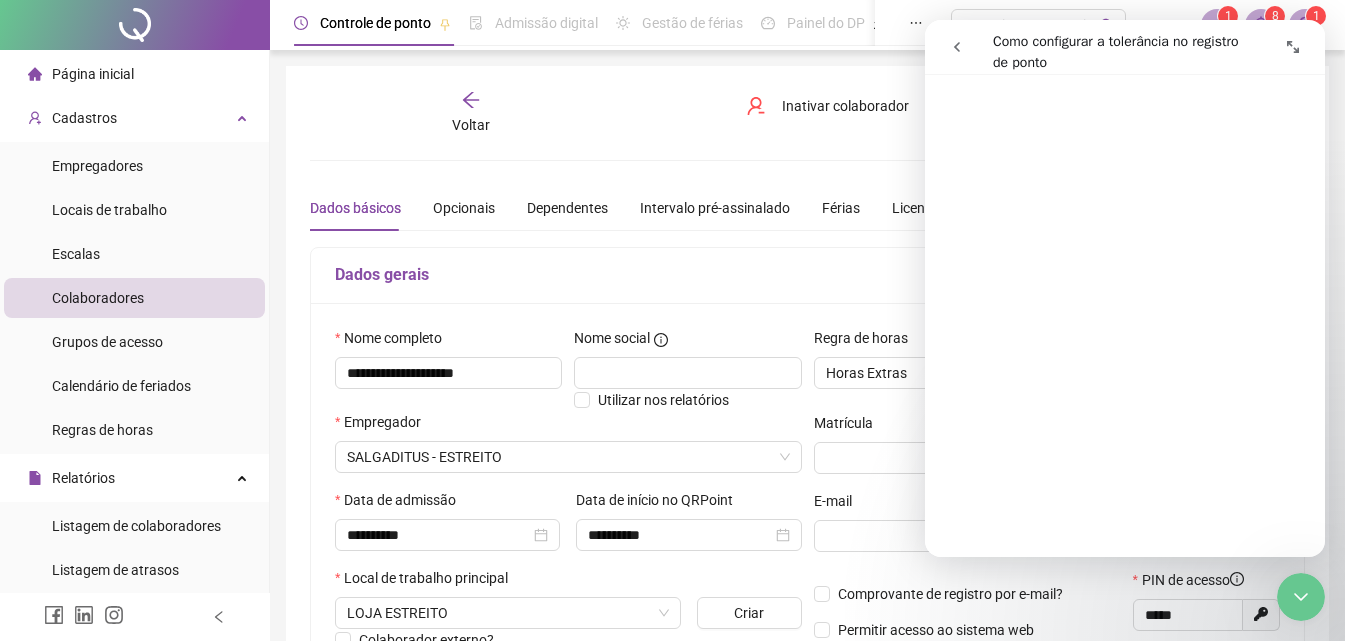 click on "Dados gerais" at bounding box center (807, 275) 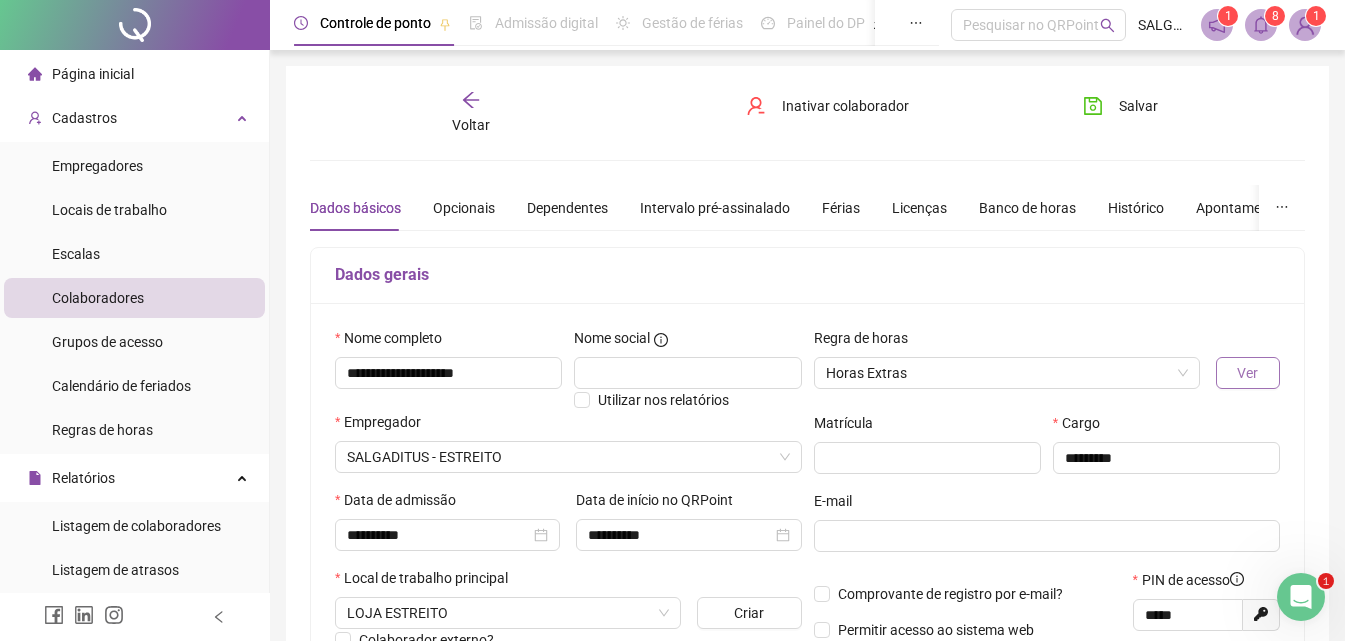 click on "Ver" at bounding box center [1247, 373] 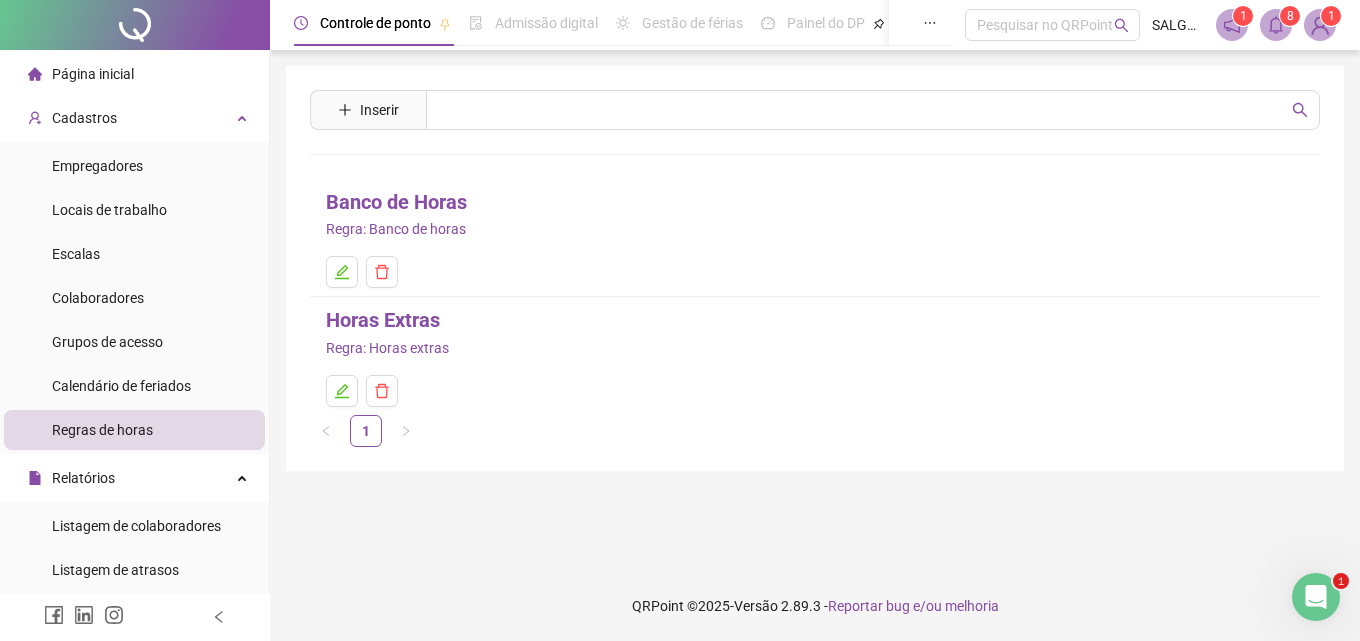 click on "Horas Extras" at bounding box center (383, 320) 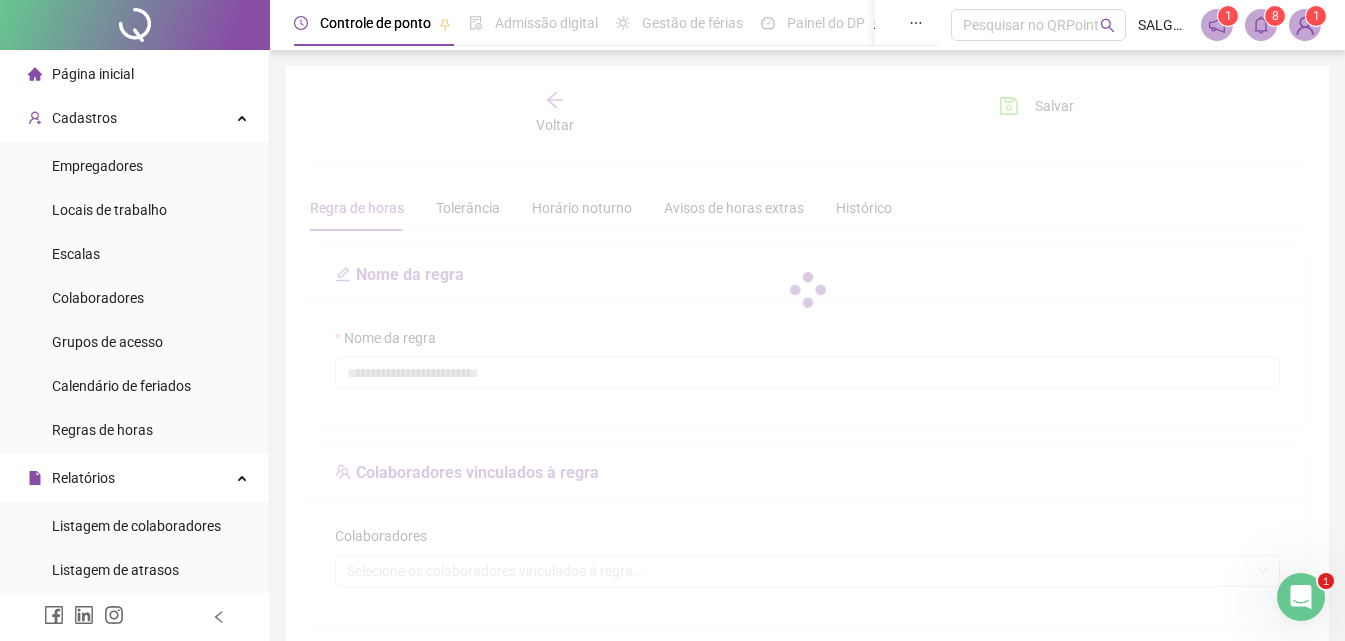 type on "**********" 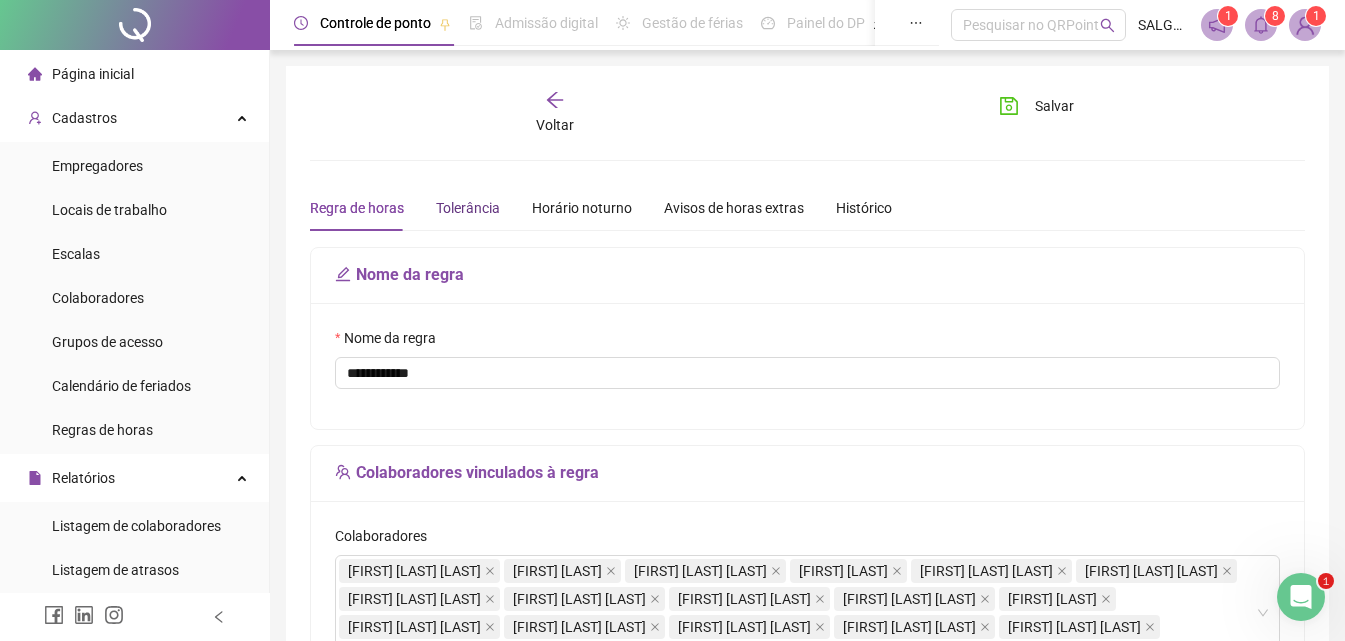 click on "Tolerância" at bounding box center [468, 208] 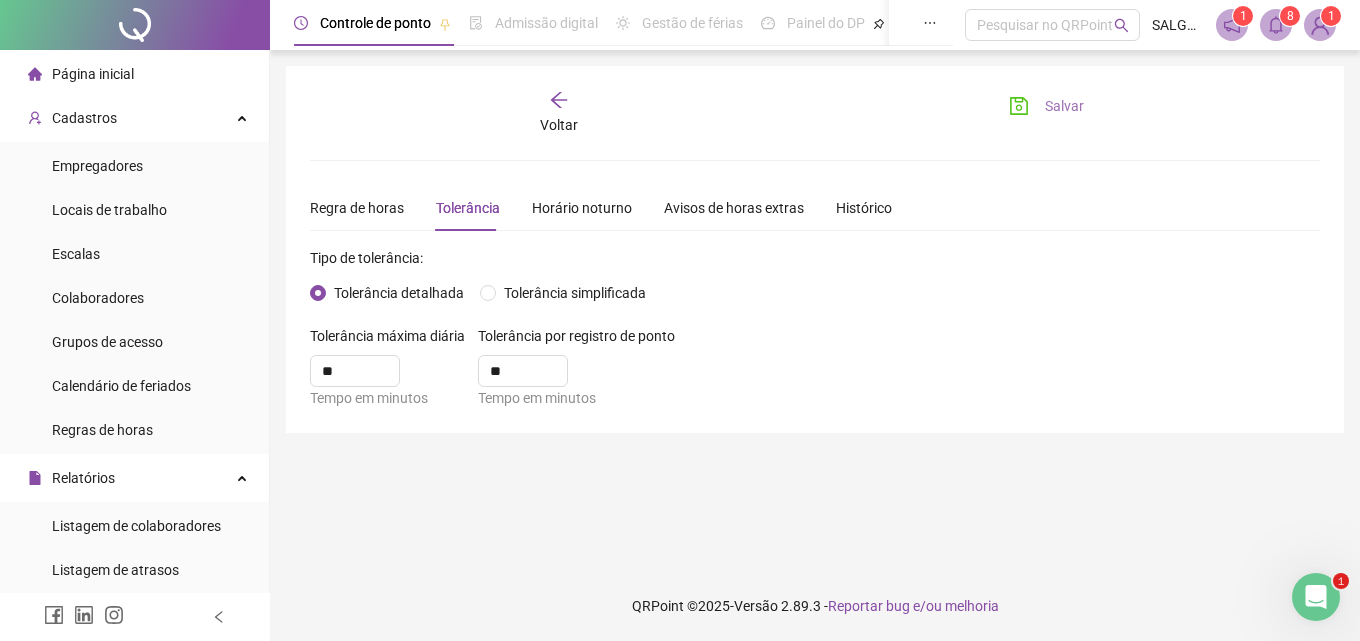 click on "Salvar" at bounding box center [1064, 106] 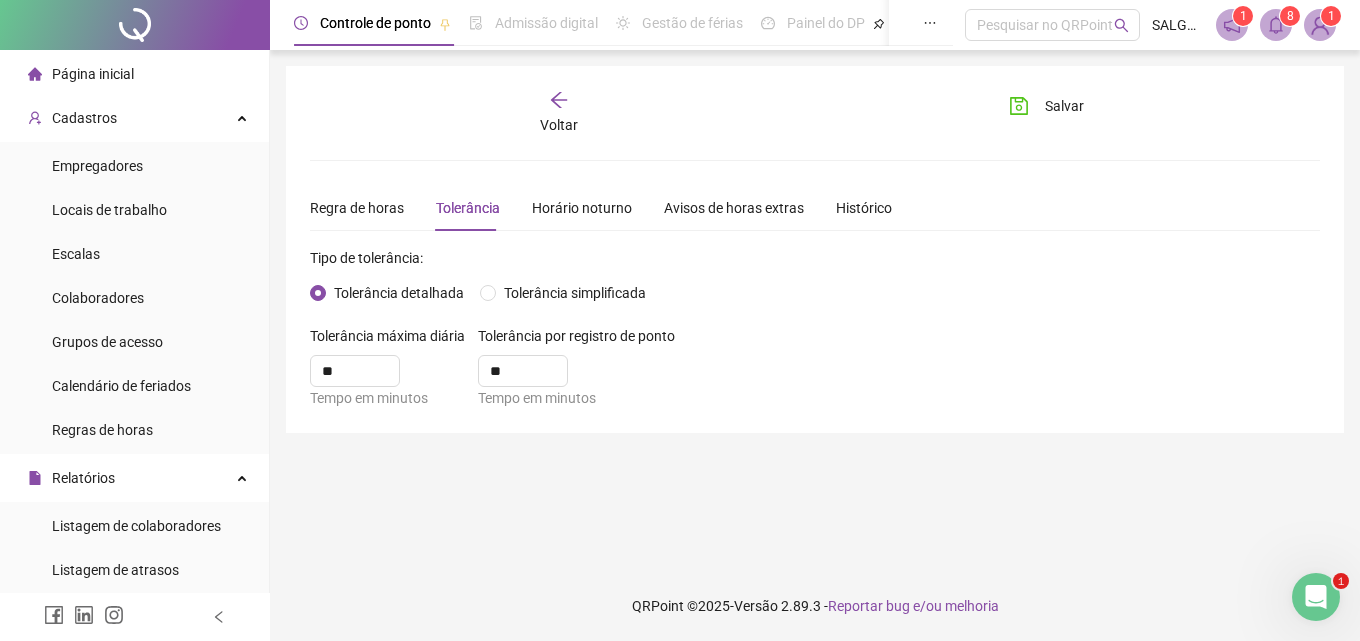 click 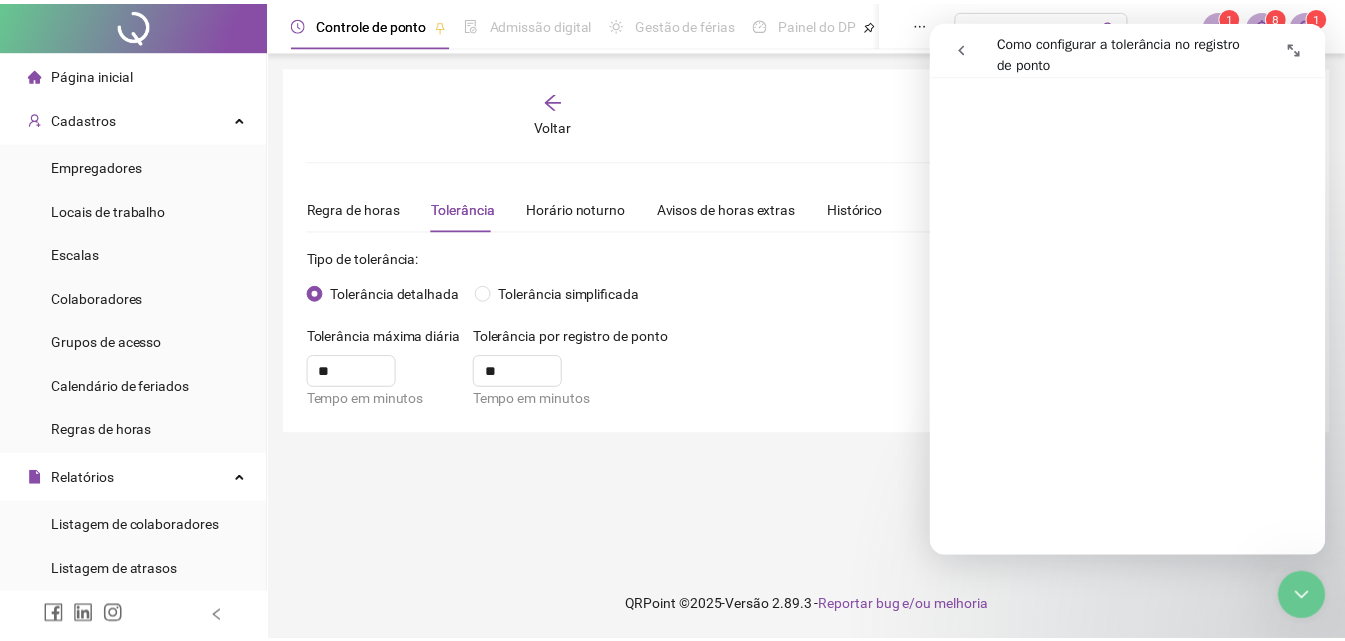 scroll, scrollTop: 1156, scrollLeft: 0, axis: vertical 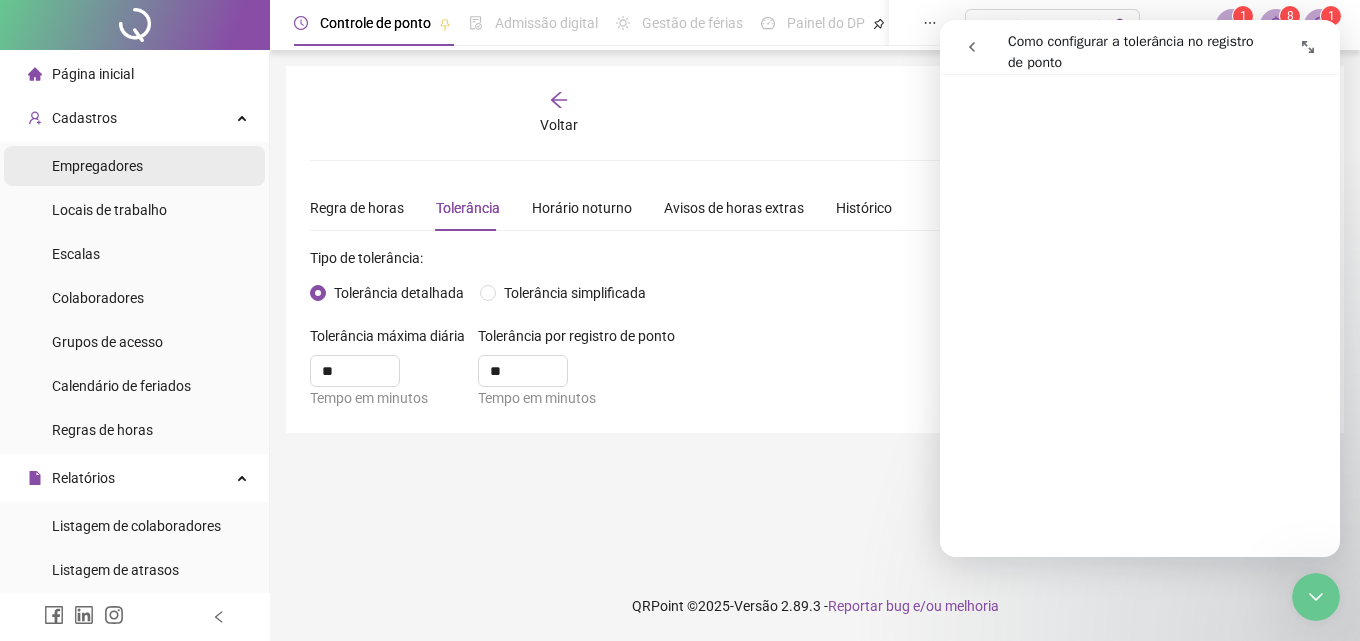 click on "Empregadores" at bounding box center (97, 166) 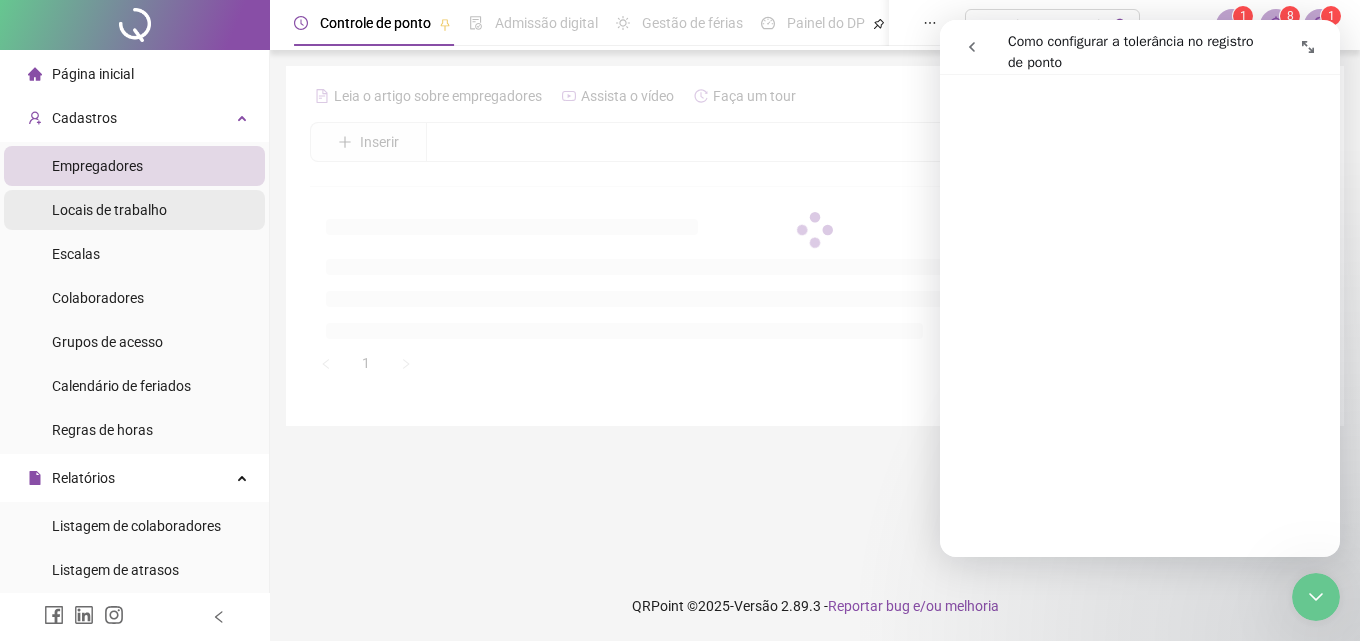 click on "Locais de trabalho" at bounding box center (109, 210) 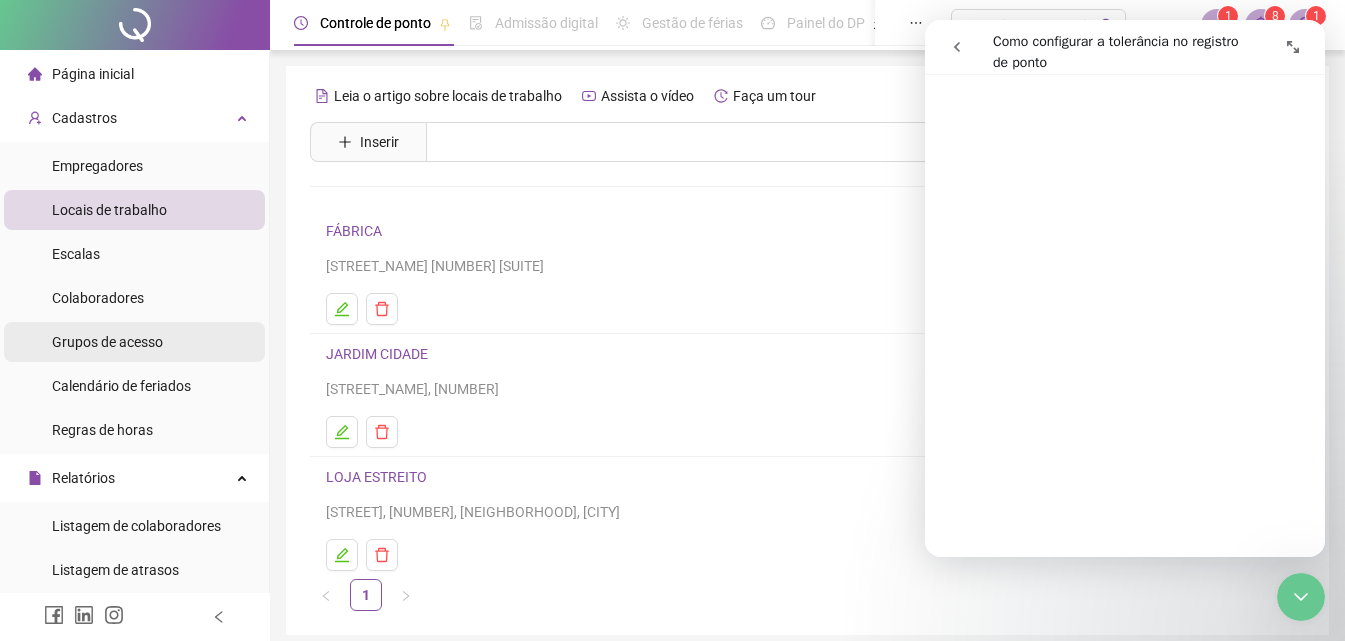 click on "Grupos de acesso" at bounding box center [107, 342] 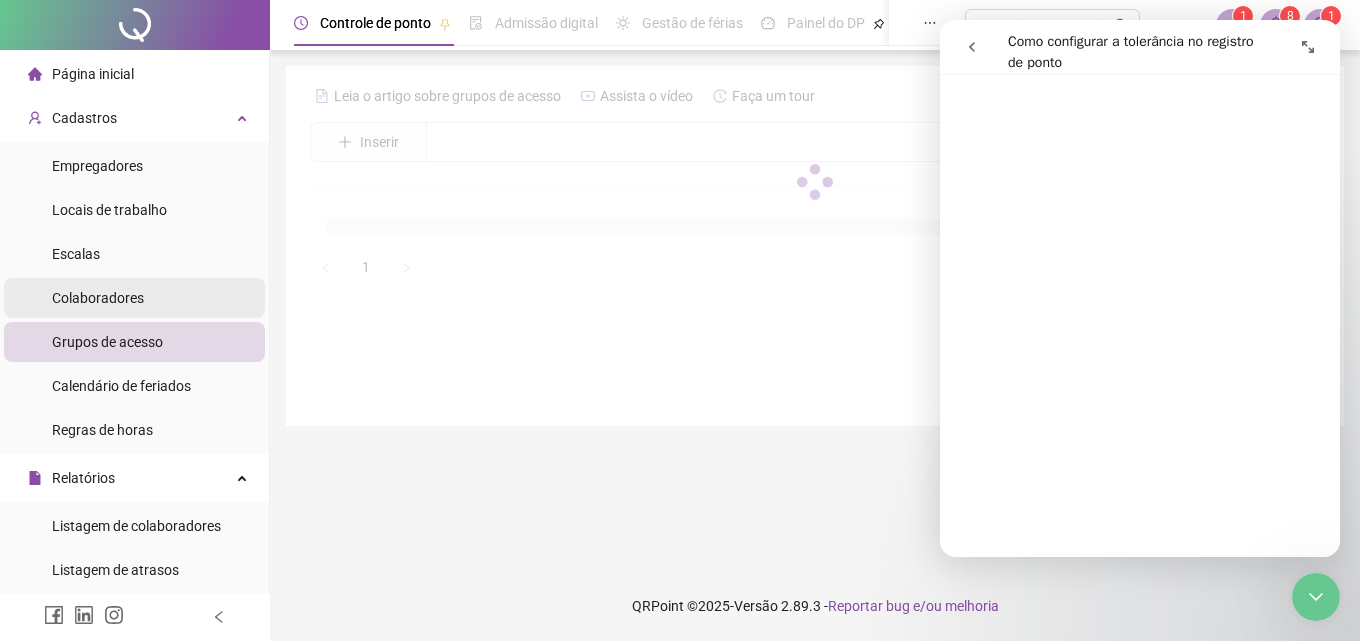 click on "Colaboradores" at bounding box center (98, 298) 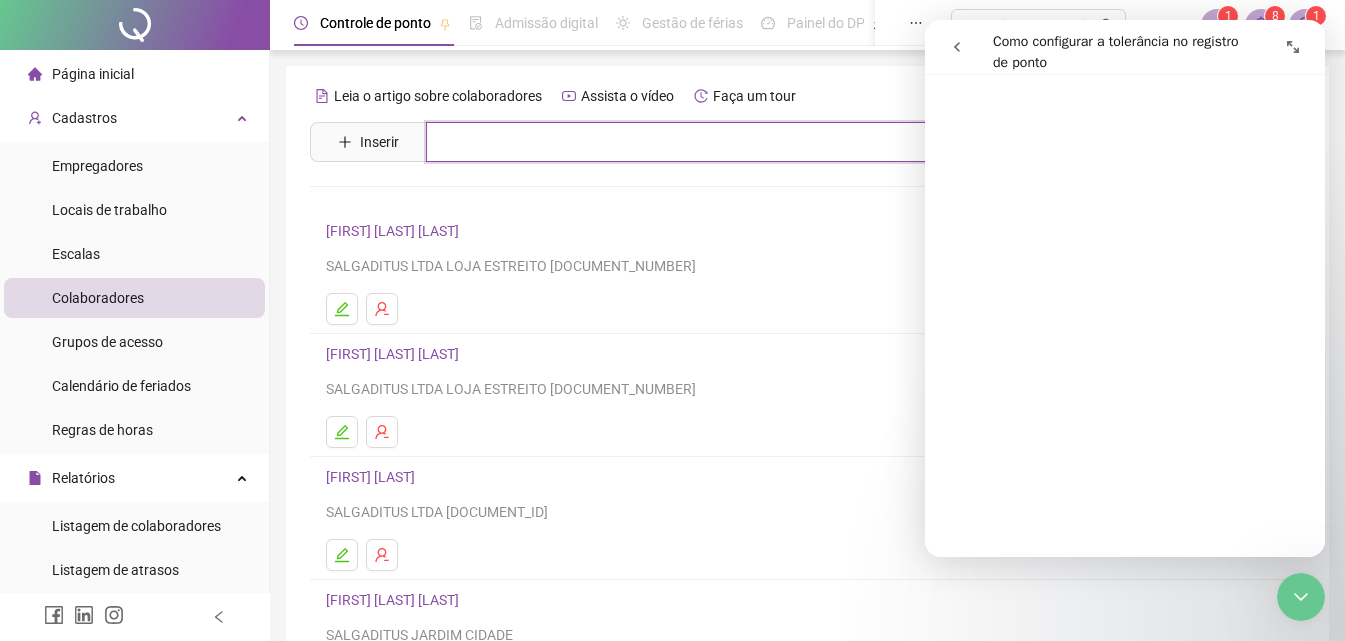 click at bounding box center (822, 142) 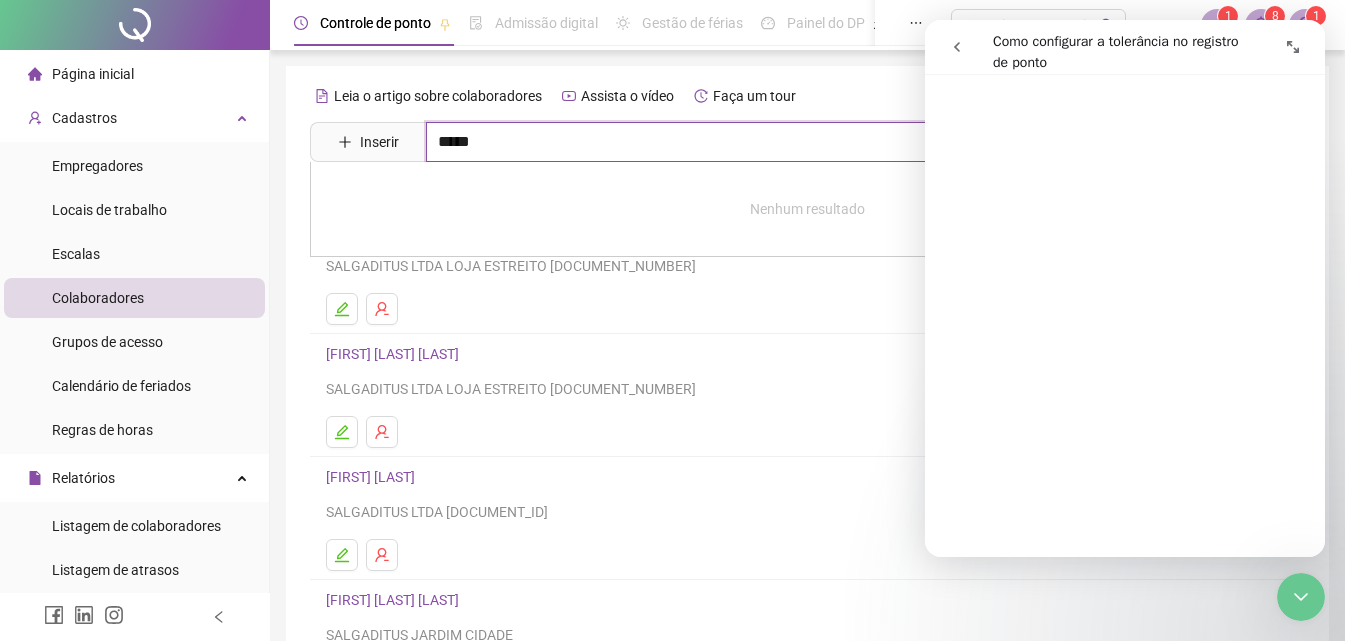 type on "*****" 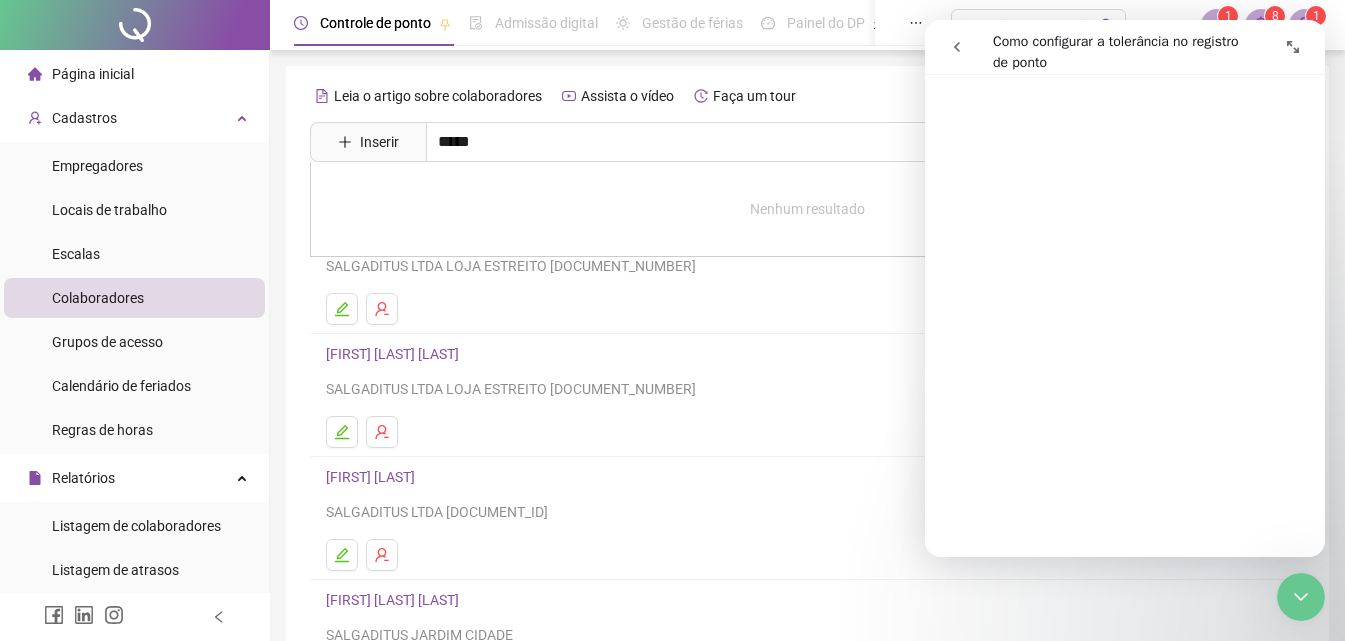 click at bounding box center [1301, 597] 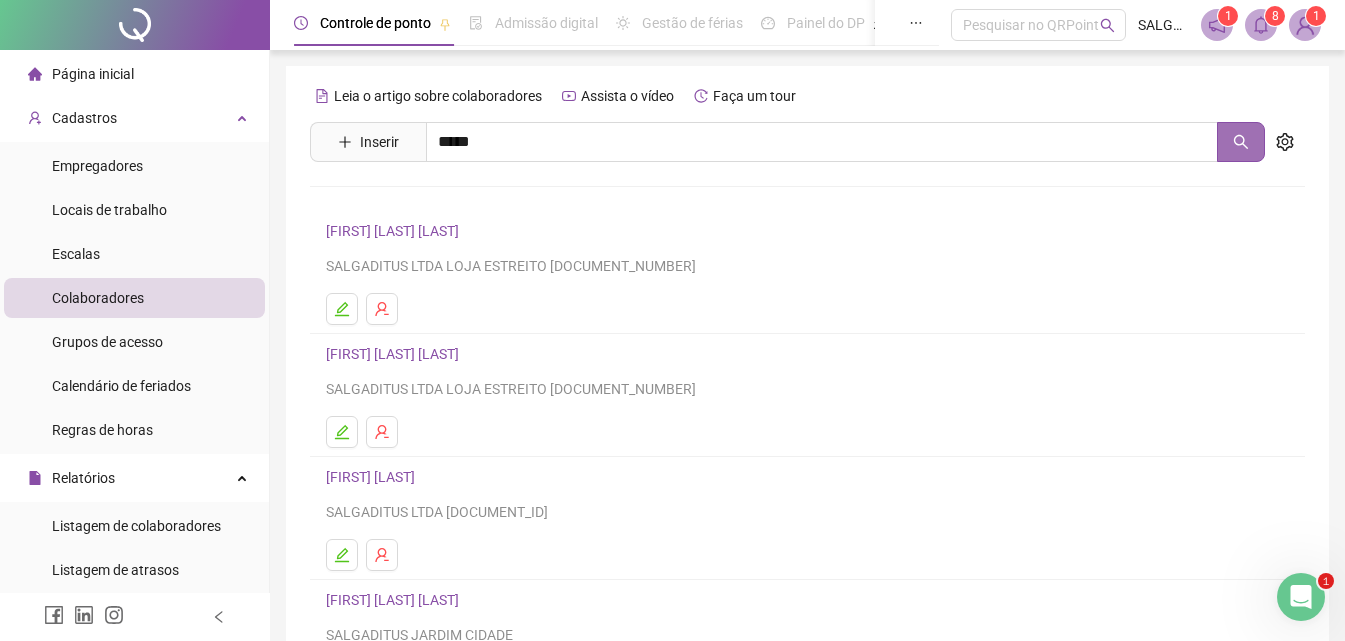 click at bounding box center [1241, 142] 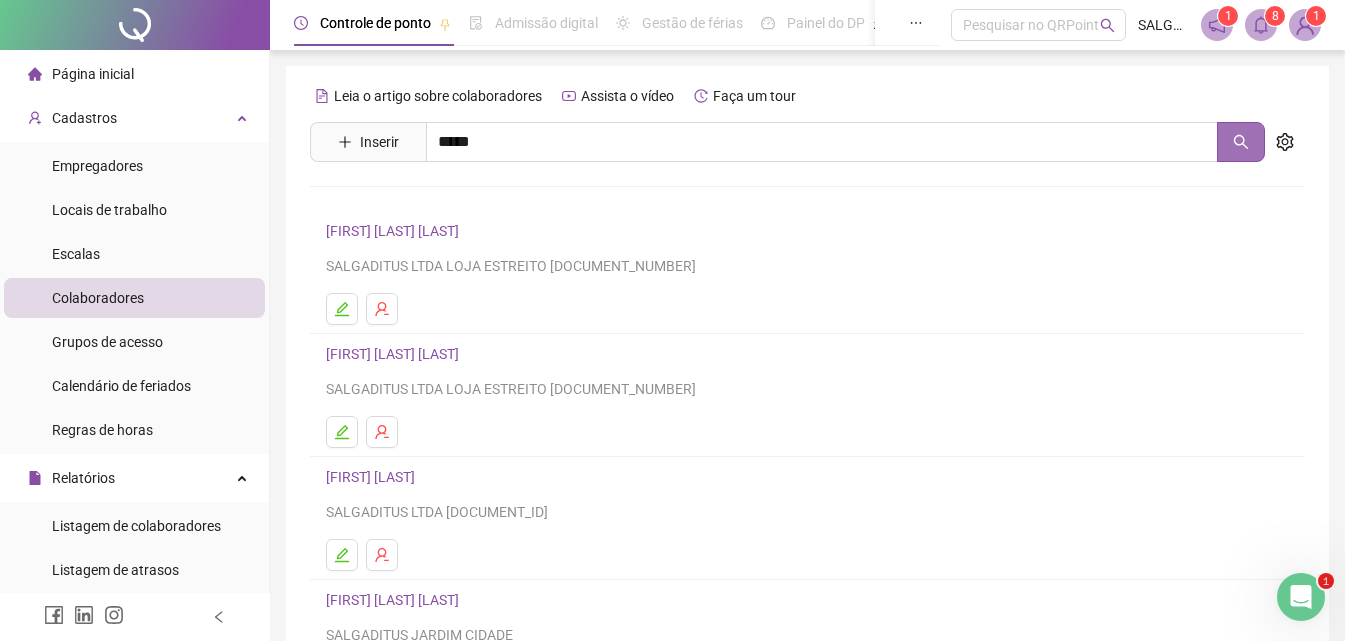 click 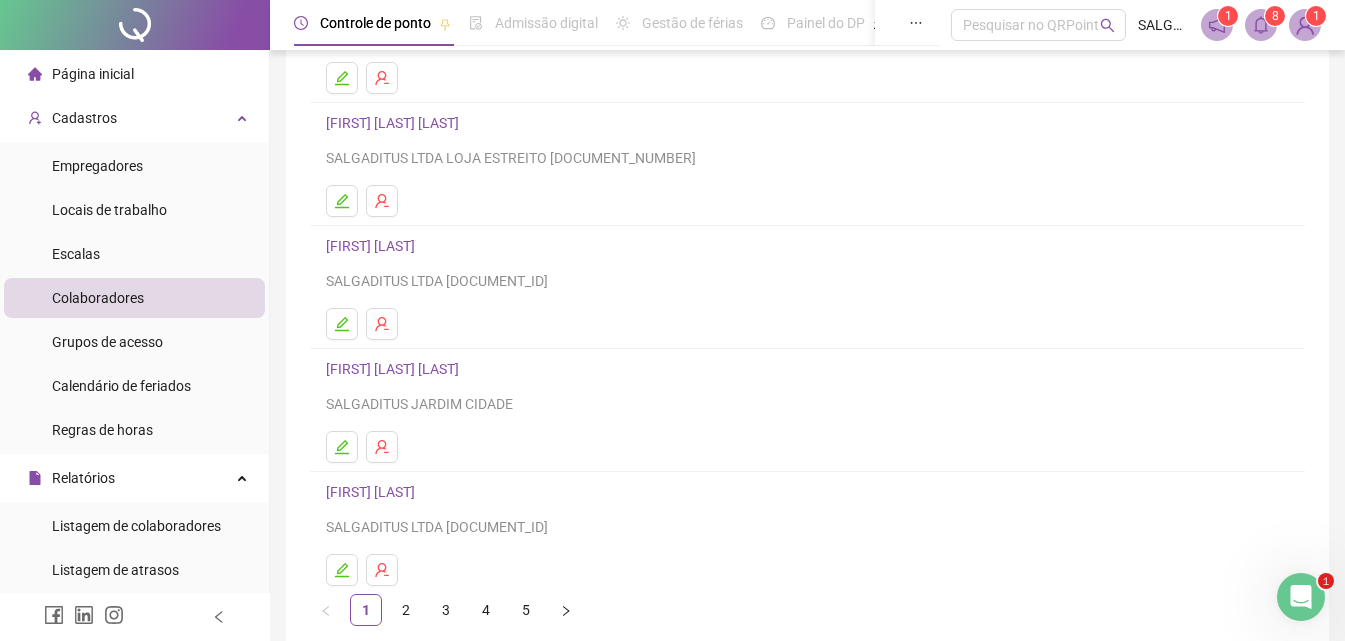 scroll, scrollTop: 326, scrollLeft: 0, axis: vertical 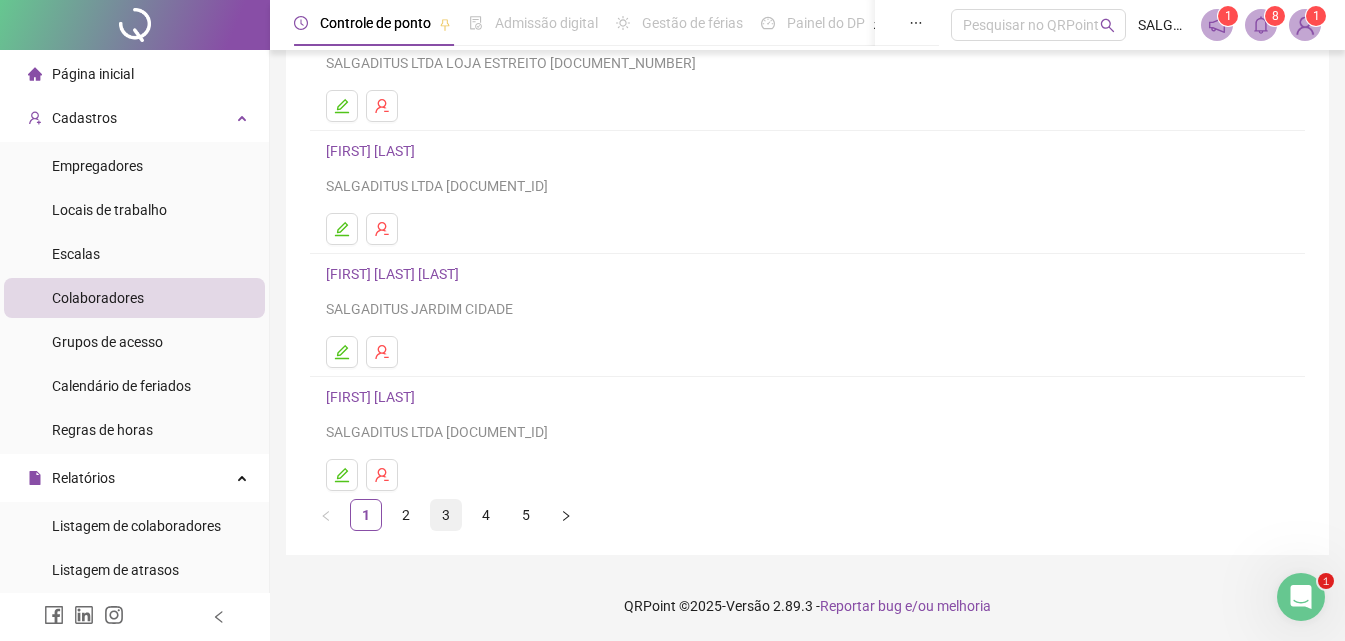 click on "3" at bounding box center [446, 515] 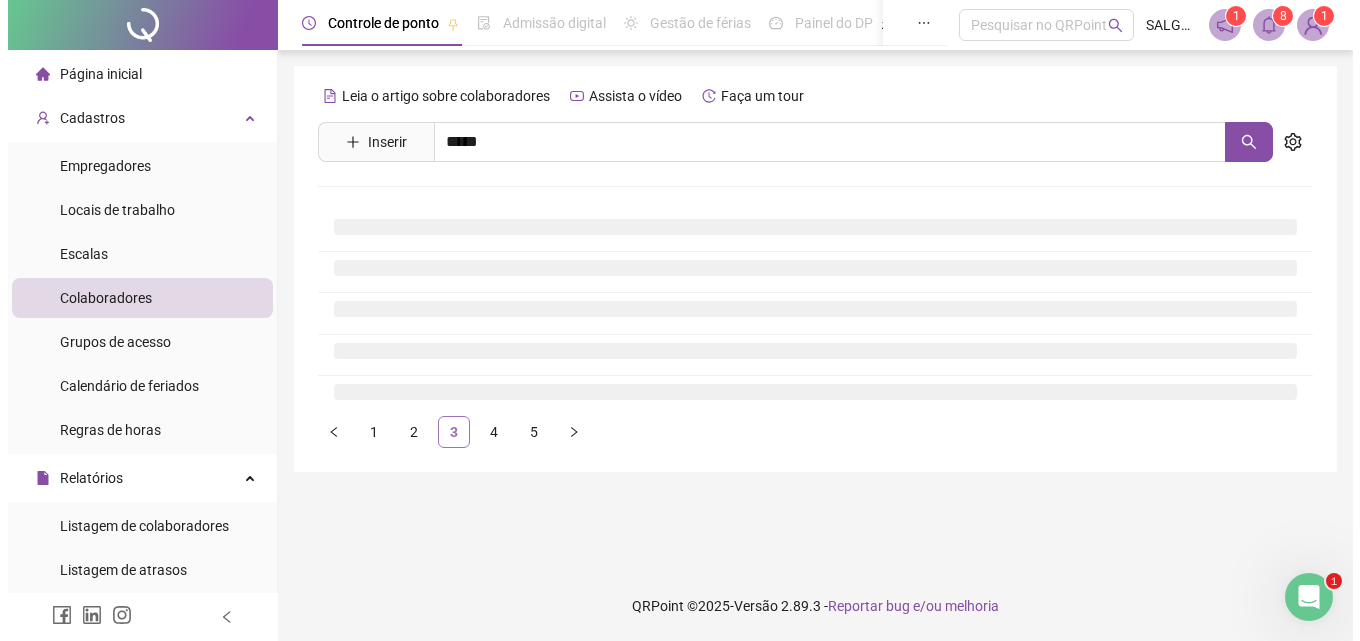 scroll, scrollTop: 0, scrollLeft: 0, axis: both 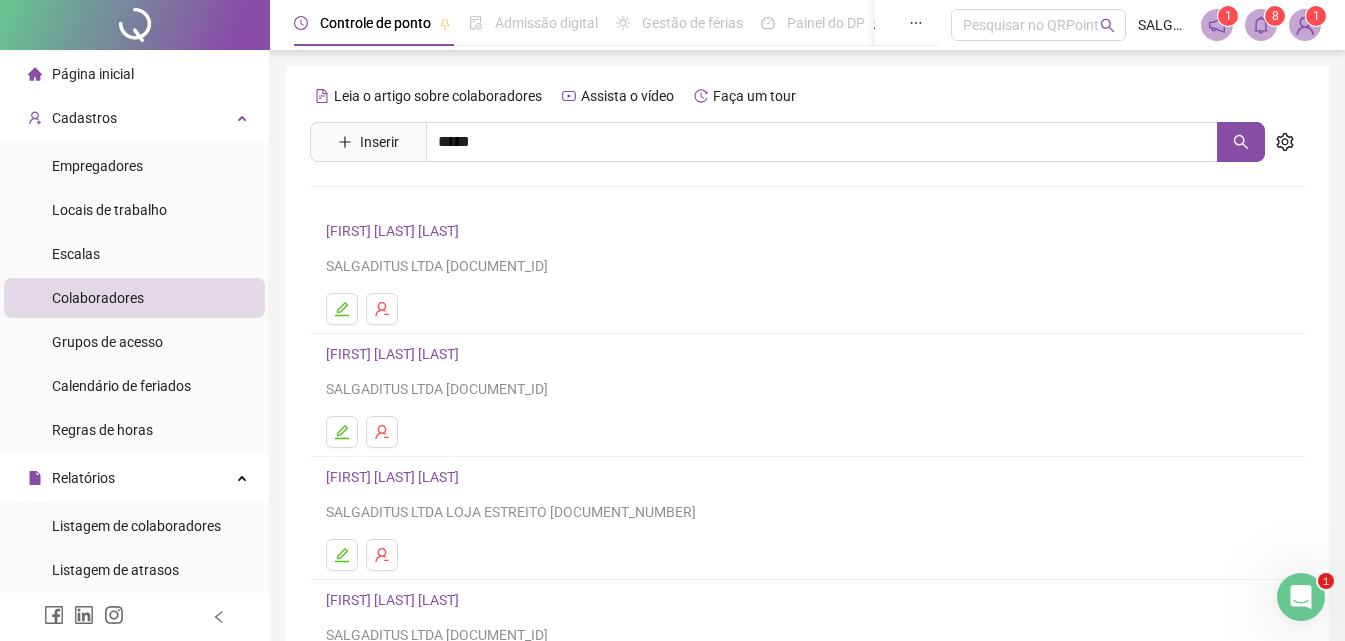 click on "**********" at bounding box center (395, 231) 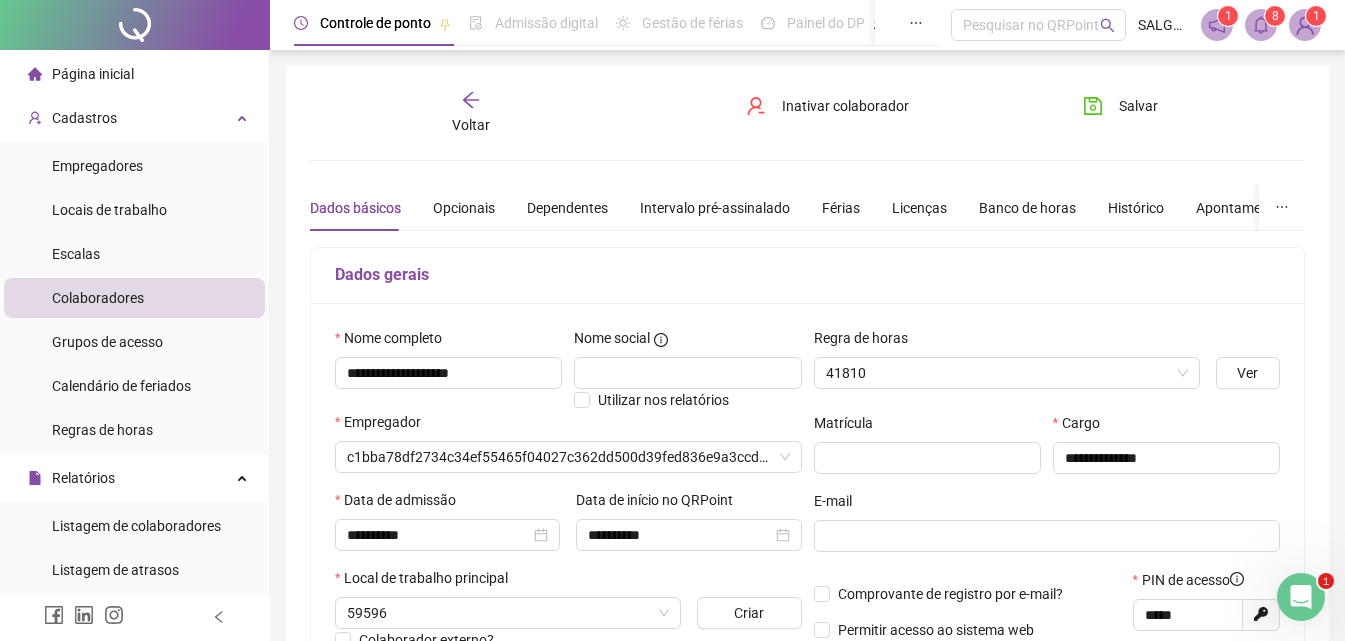 type on "*****" 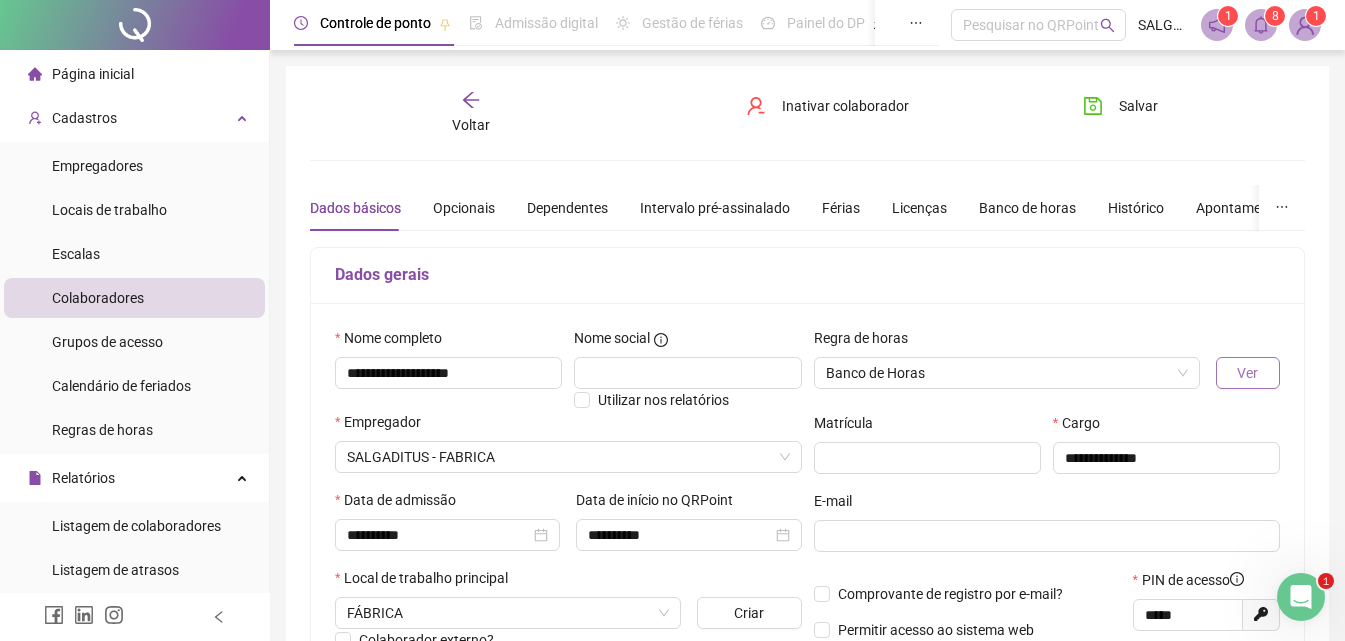 click on "Ver" at bounding box center (1247, 373) 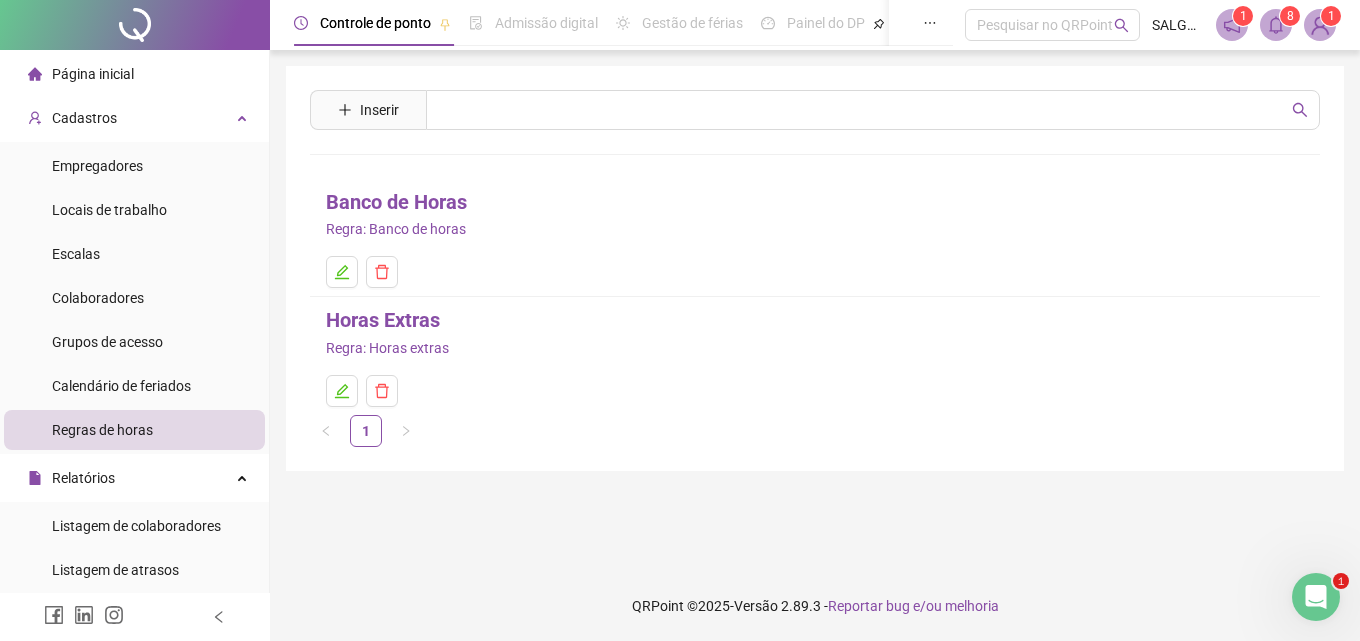 click on "Horas Extras" at bounding box center [383, 320] 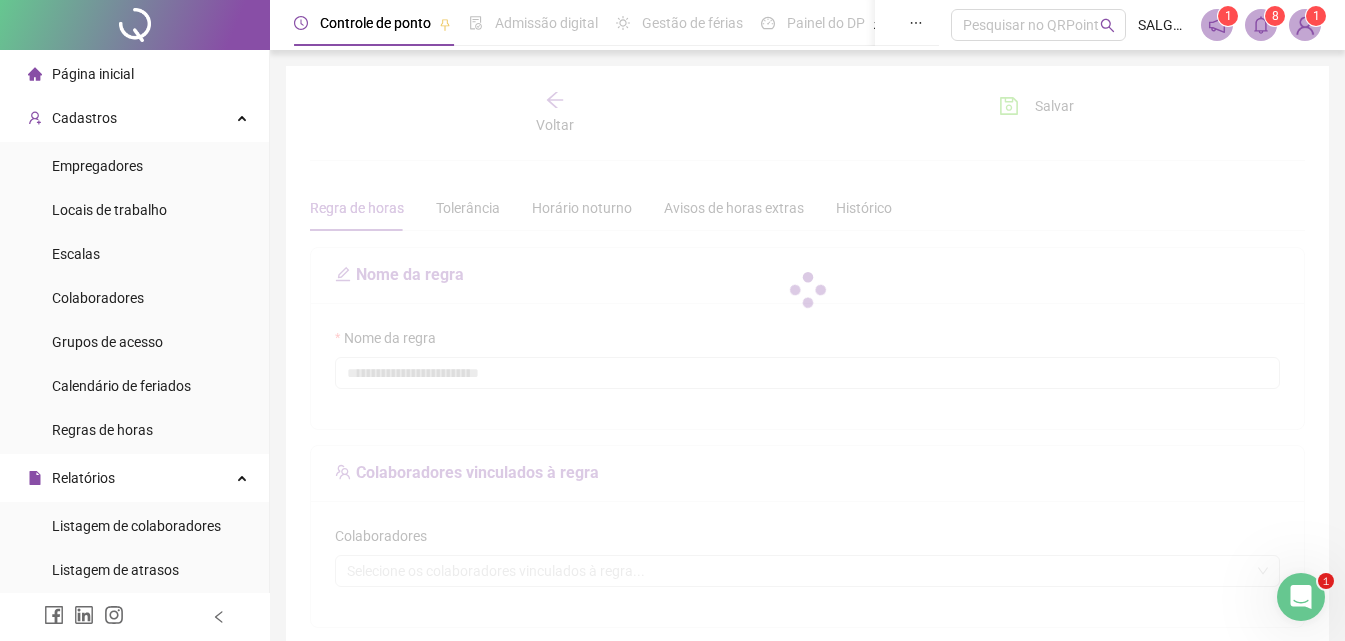 type on "**********" 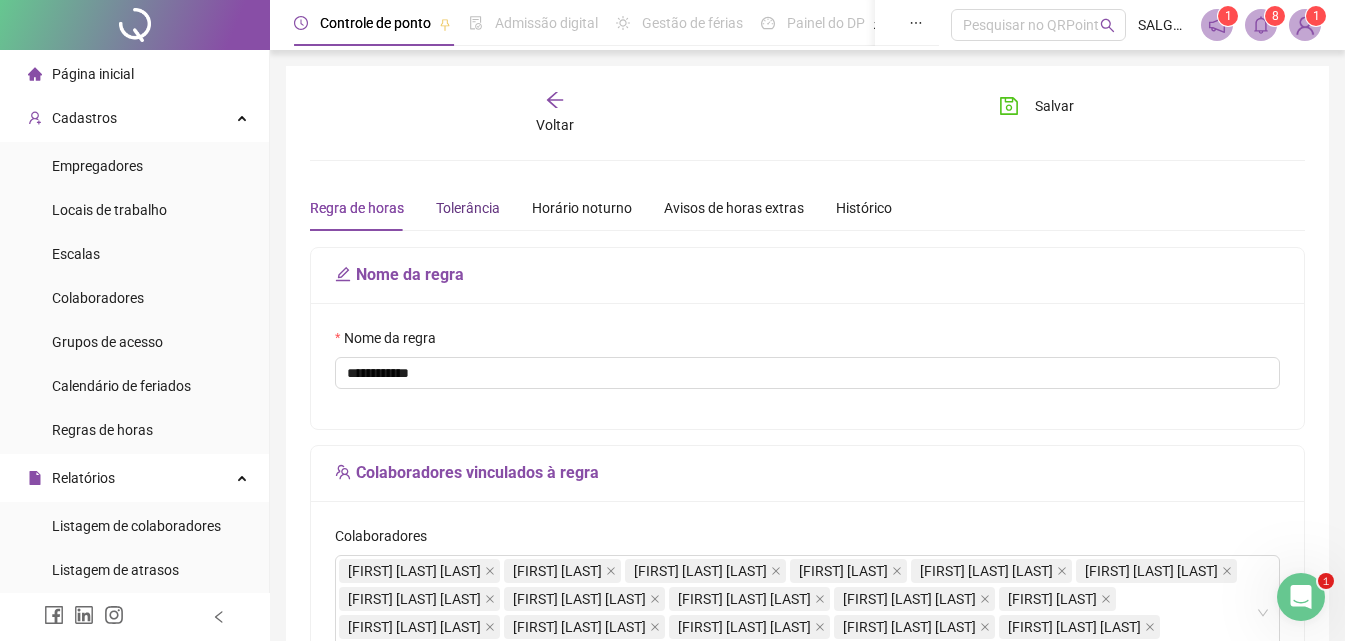 click on "Tolerância" at bounding box center [468, 208] 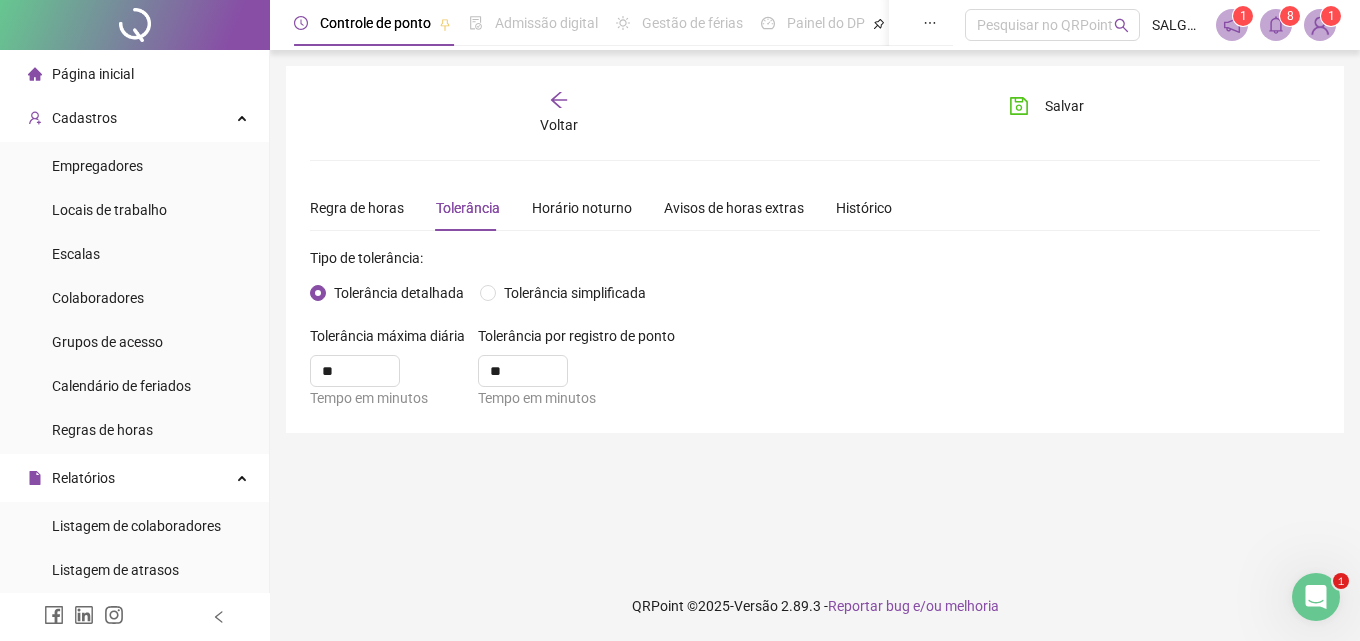 click 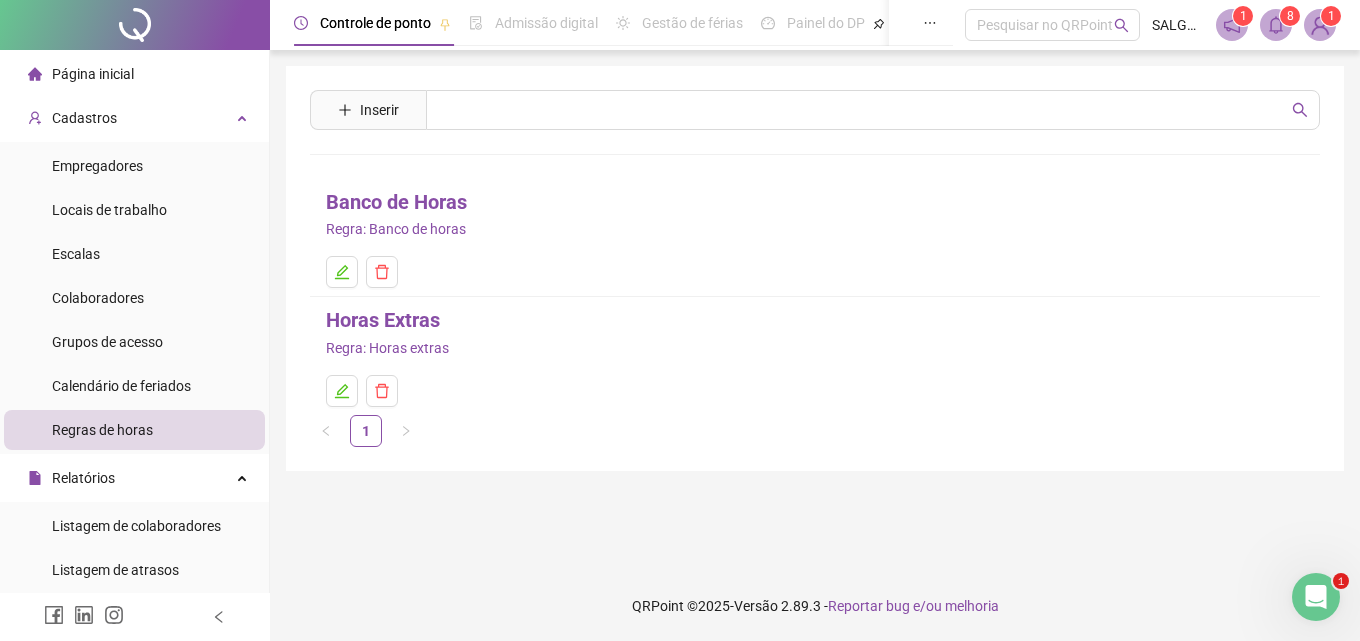 click on "Banco de Horas" at bounding box center (396, 202) 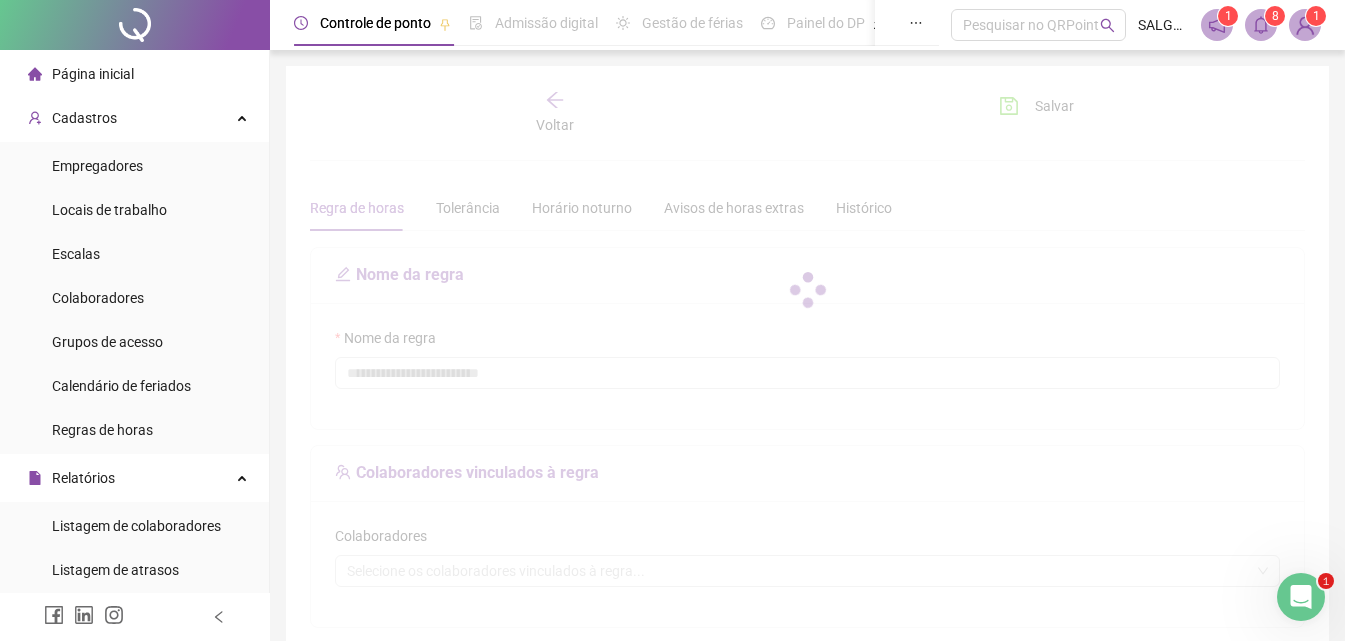 type on "**********" 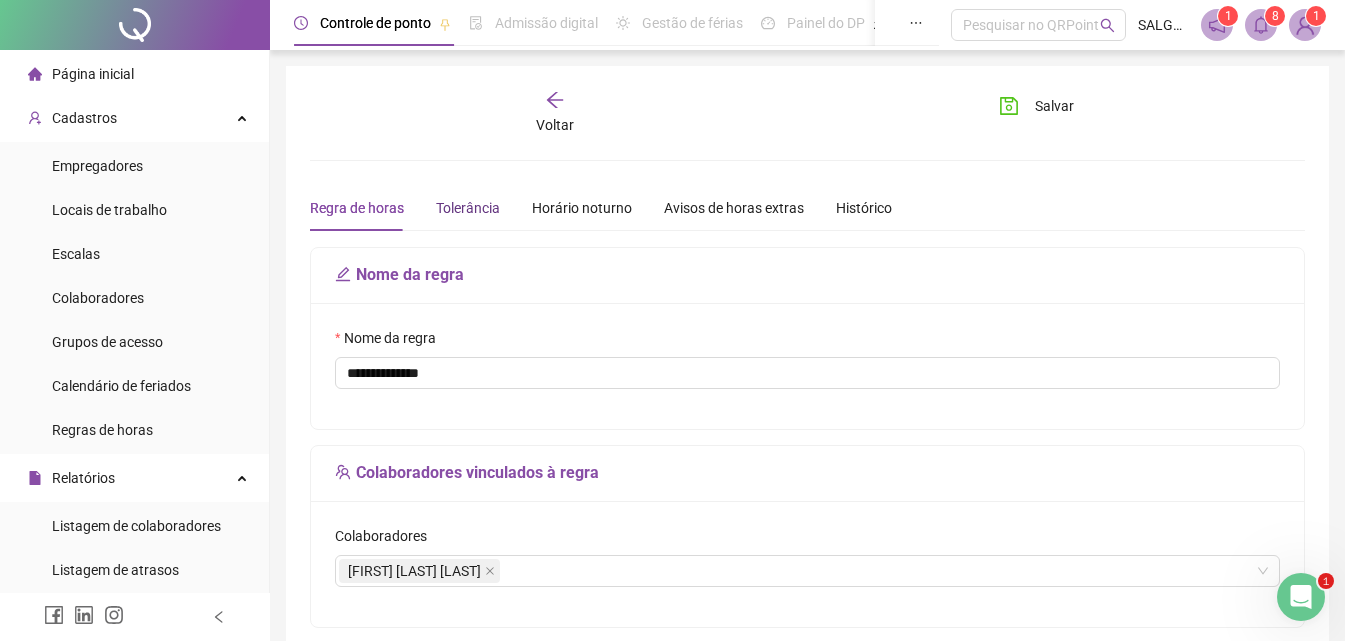 click on "Tolerância" at bounding box center [468, 208] 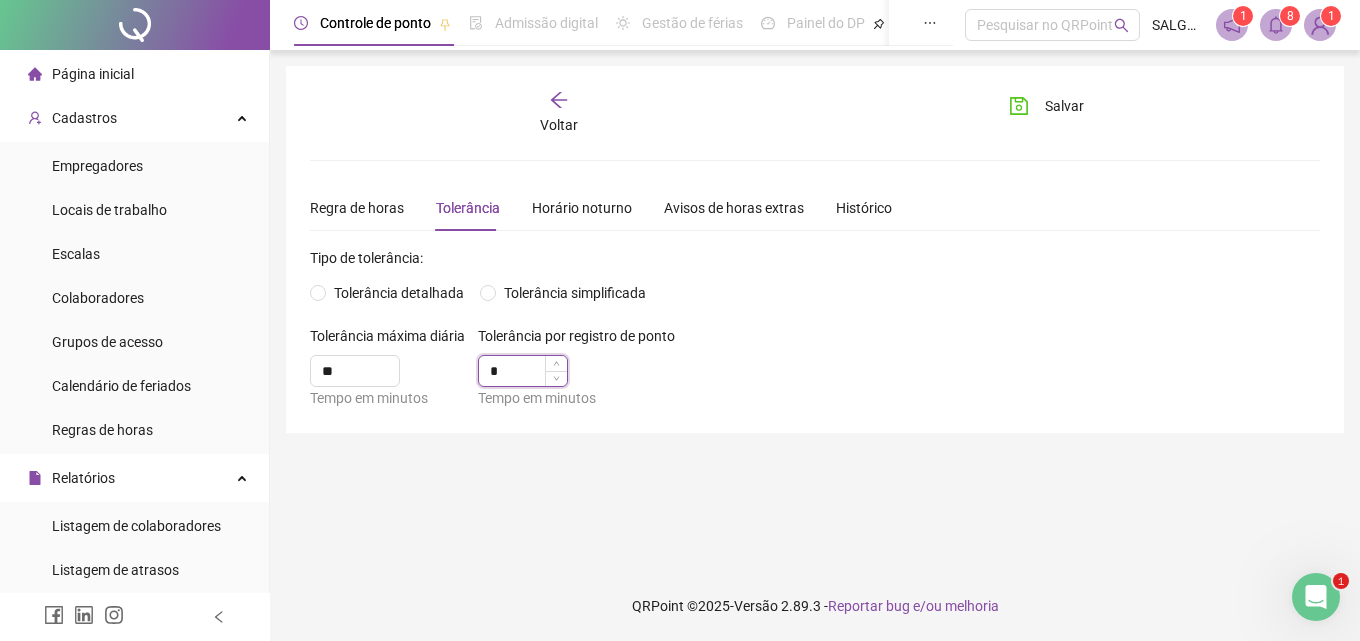click on "*" at bounding box center [523, 371] 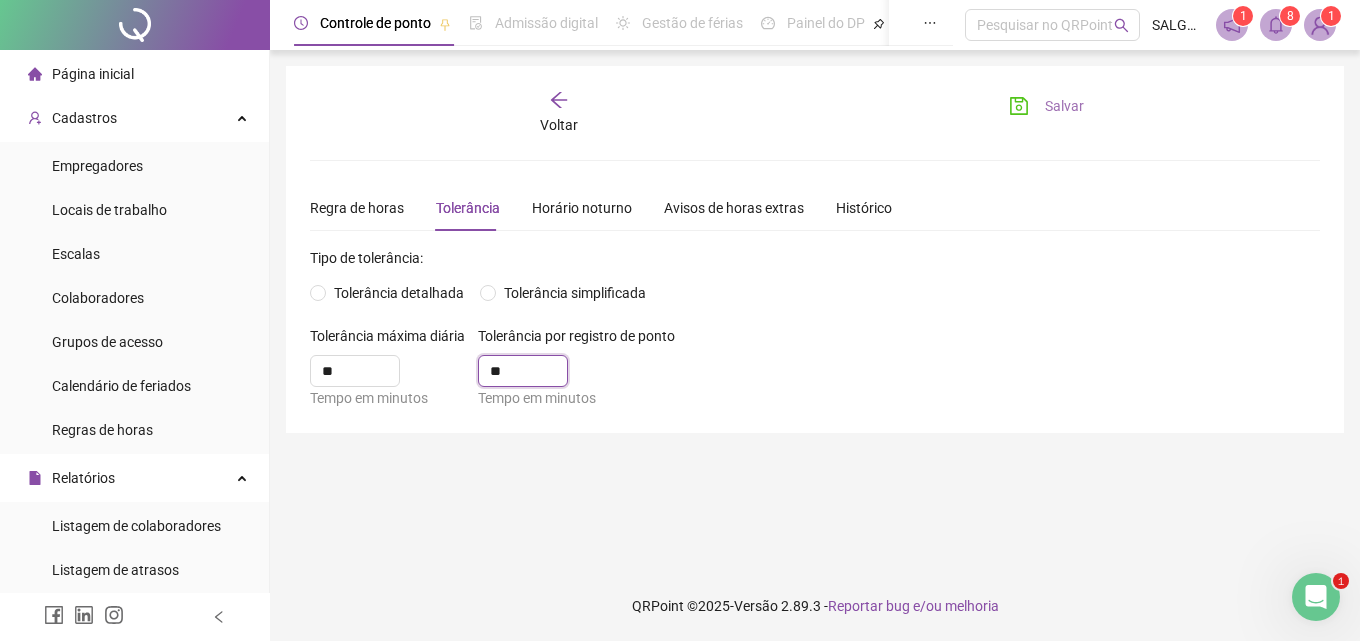 type on "**" 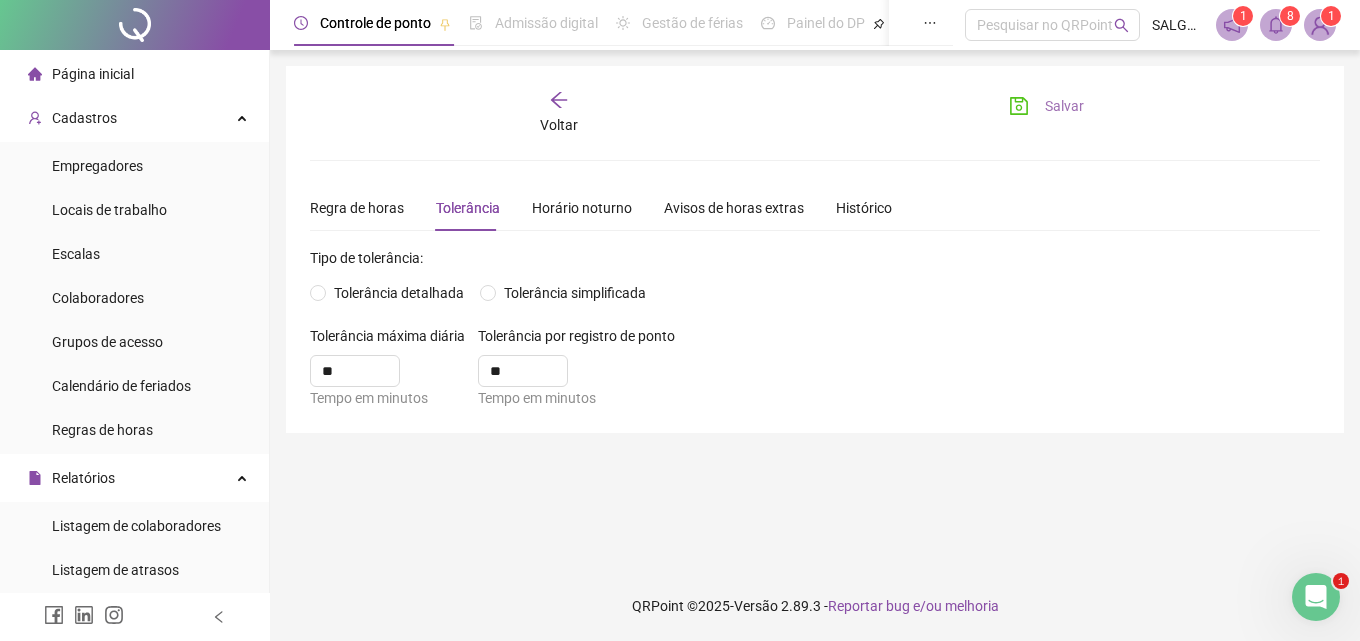 click on "Salvar" at bounding box center (1046, 106) 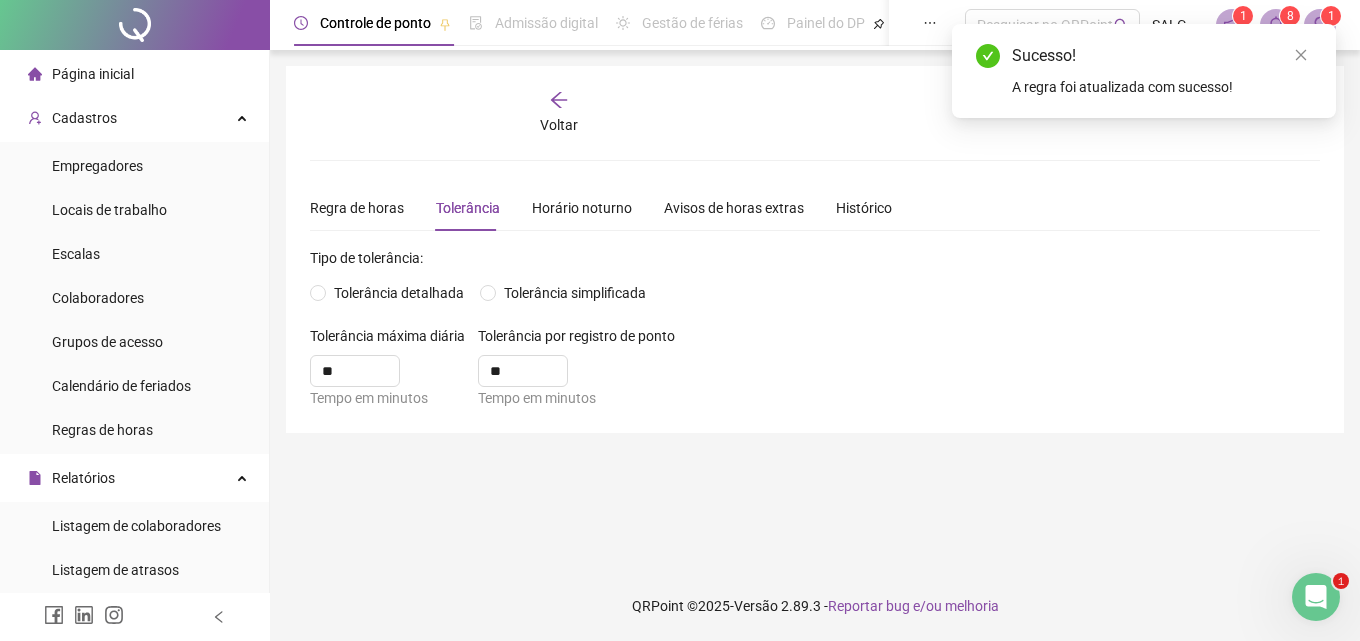 click 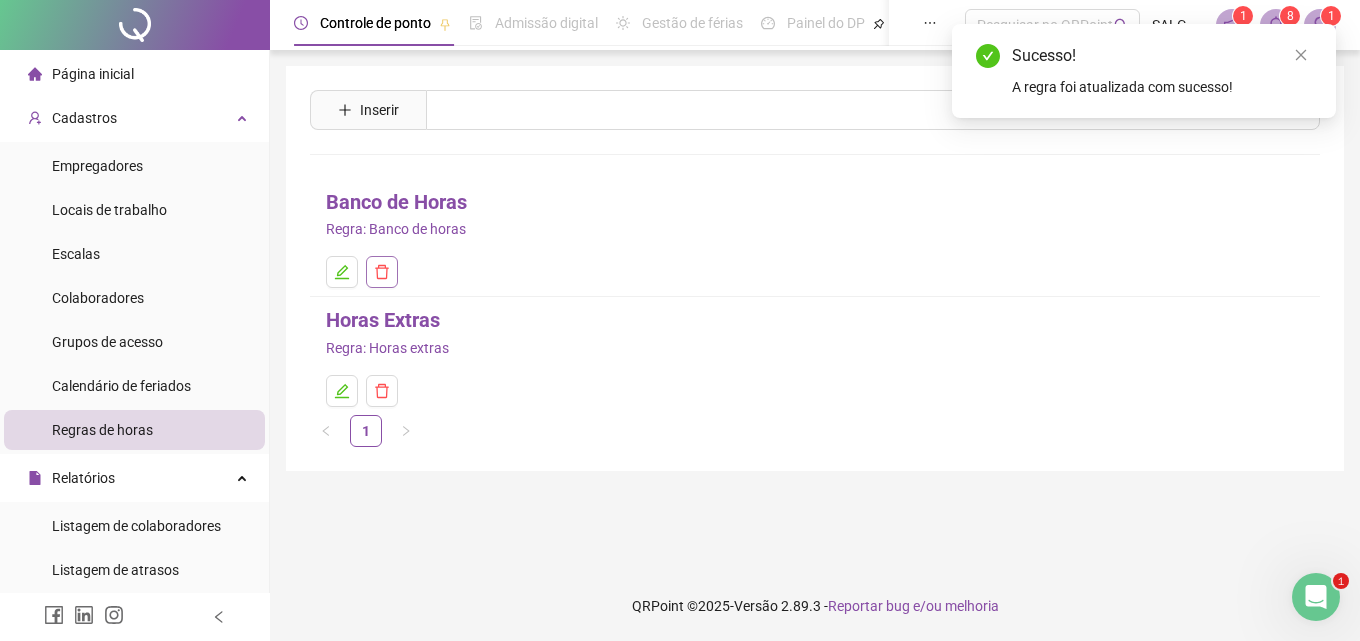 click 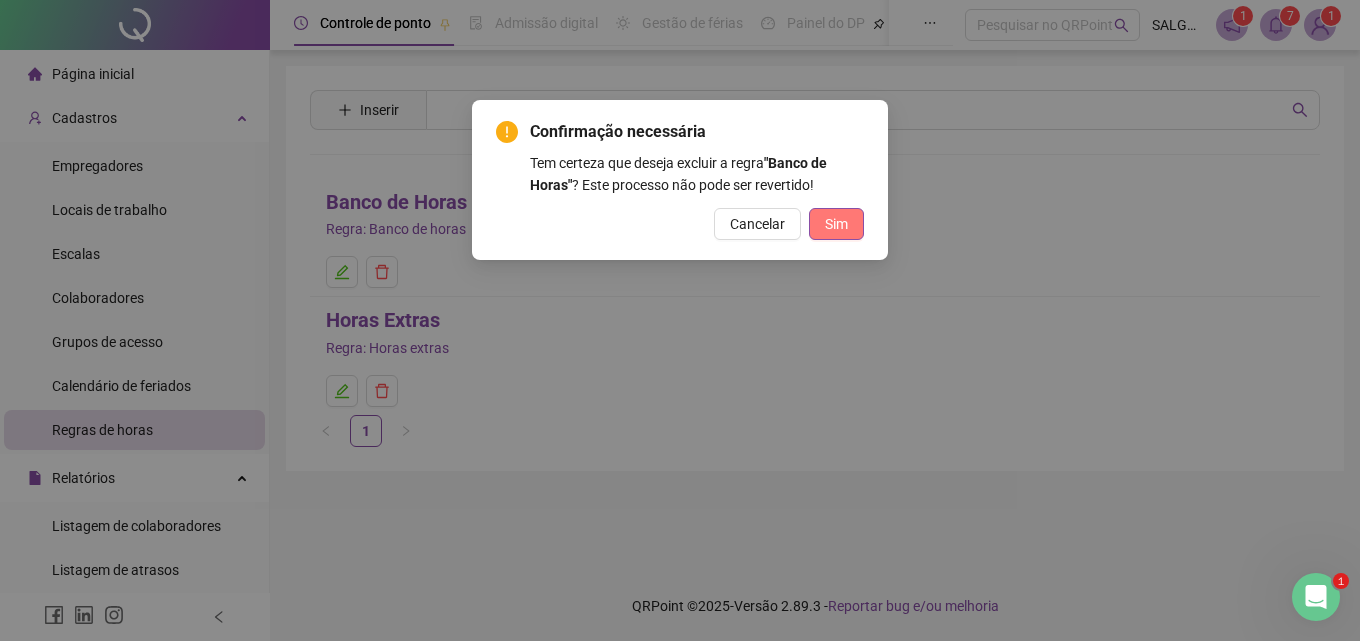 click on "Sim" at bounding box center (836, 224) 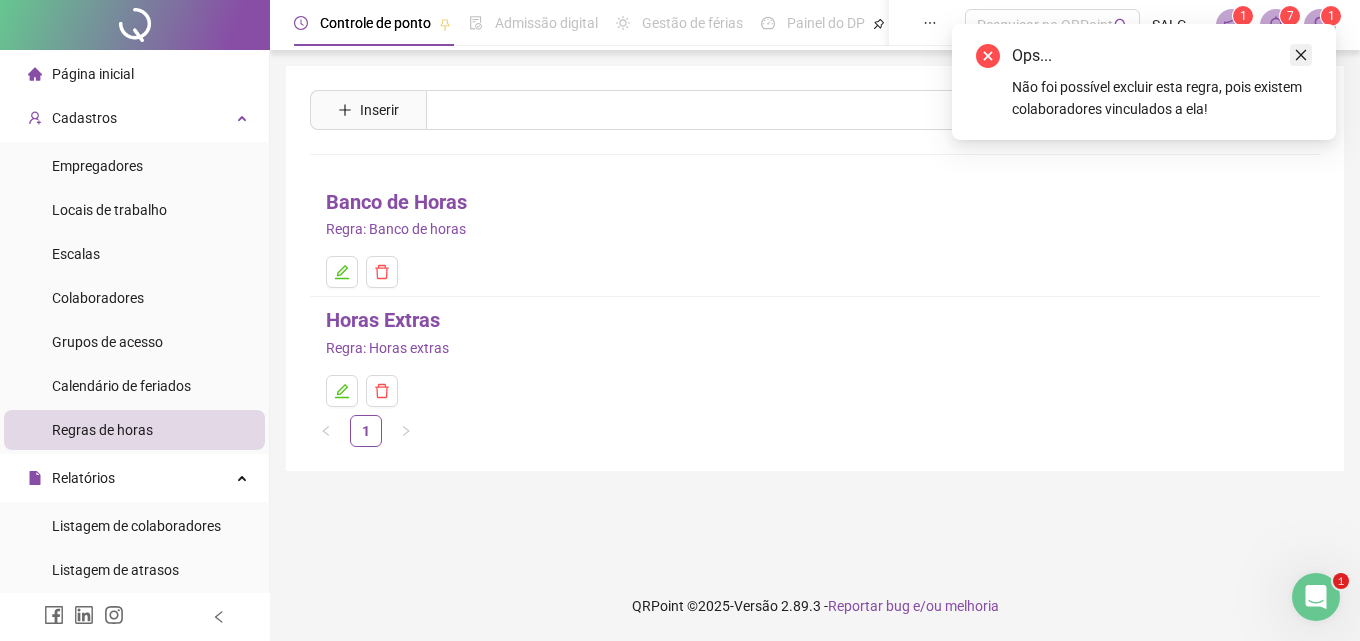 click at bounding box center (1301, 55) 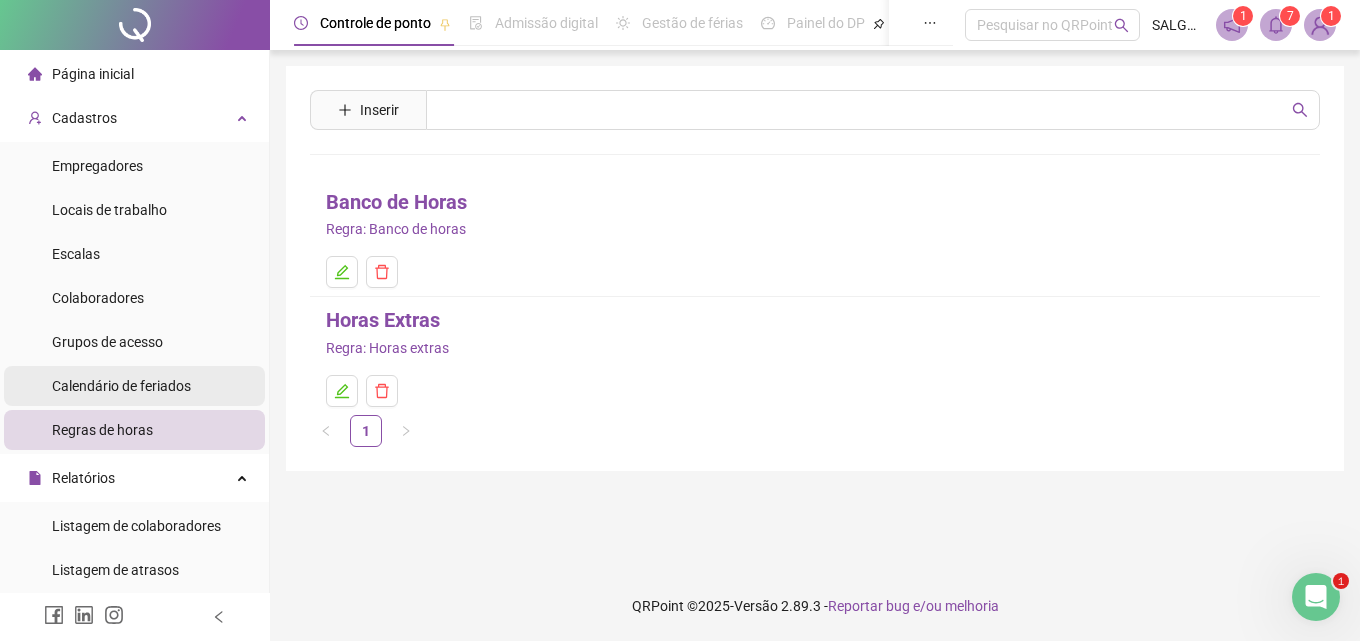 click on "Calendário de feriados" at bounding box center (121, 386) 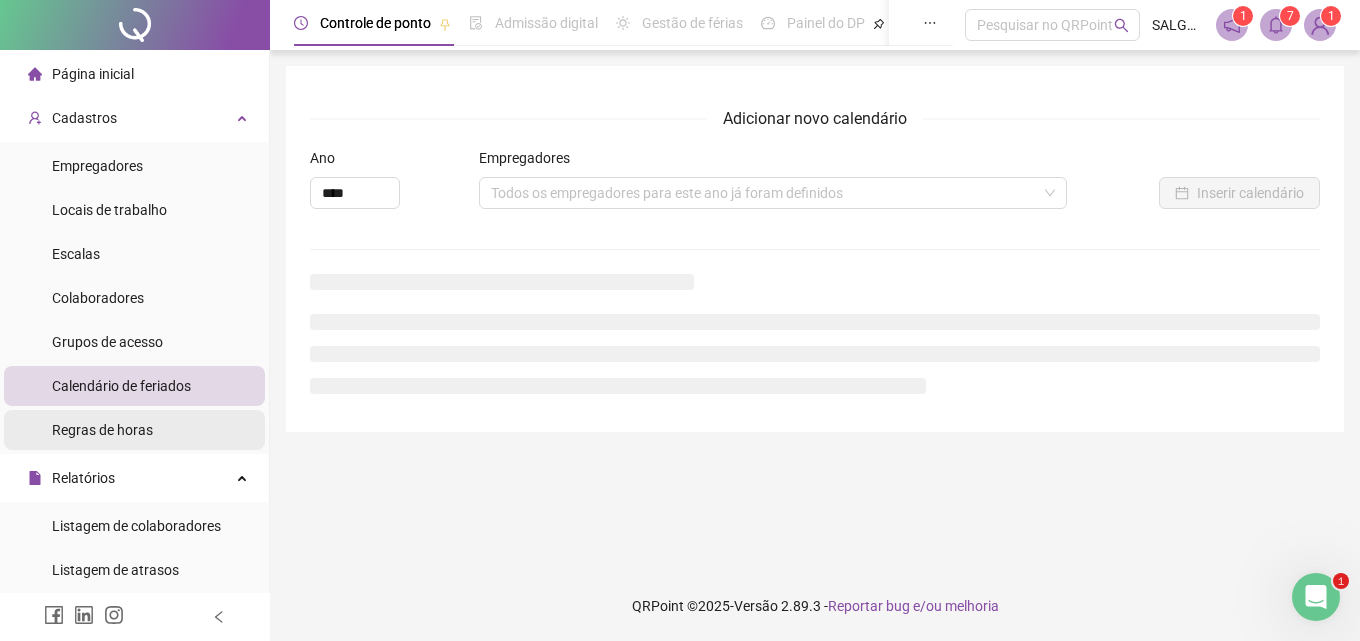click on "Regras de horas" at bounding box center [102, 430] 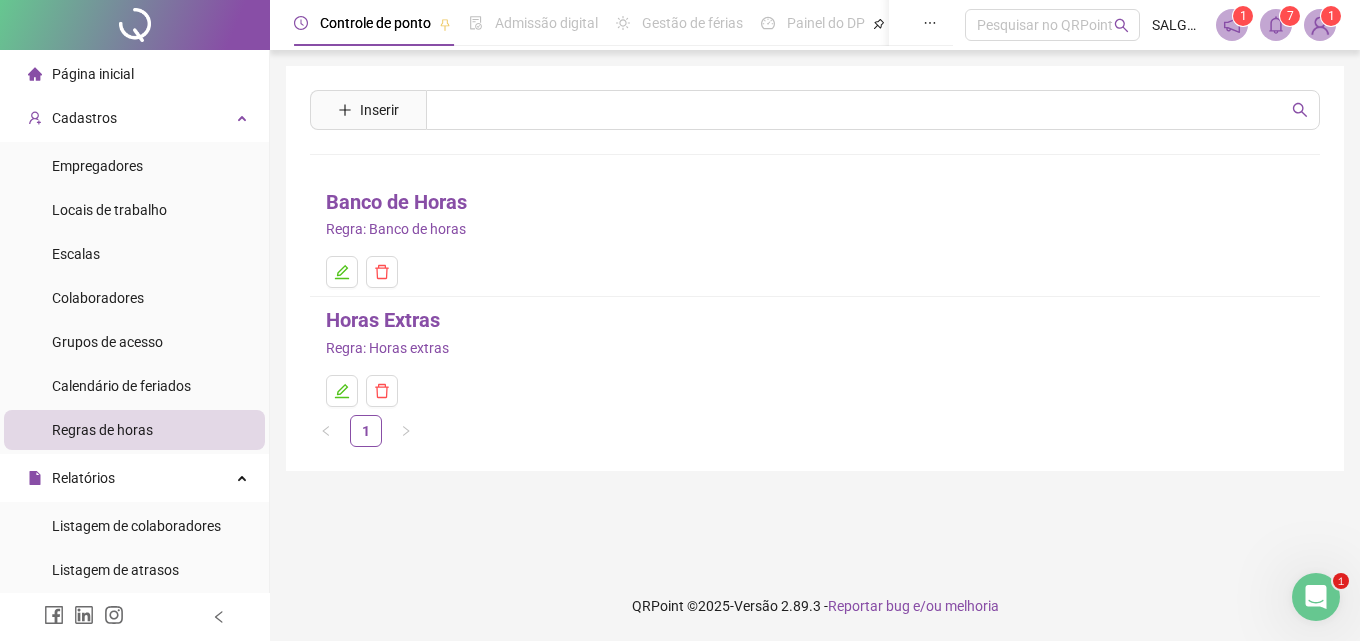 click on "Horas Extras" at bounding box center [383, 320] 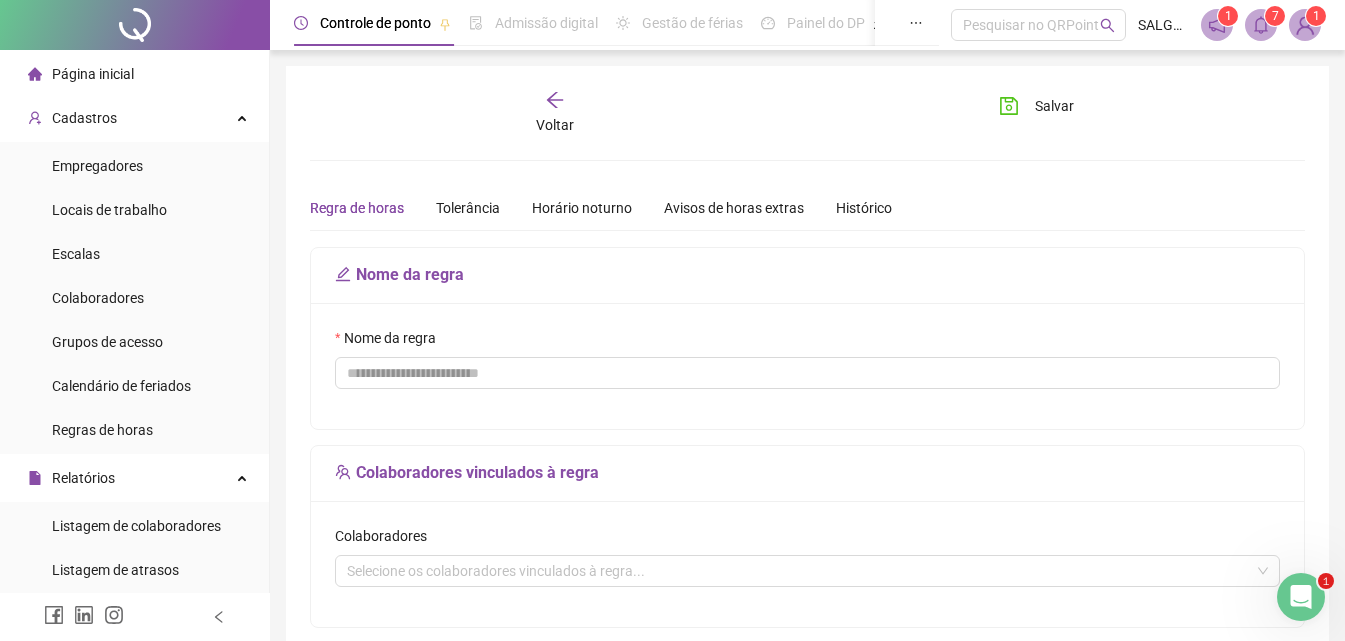 type on "**********" 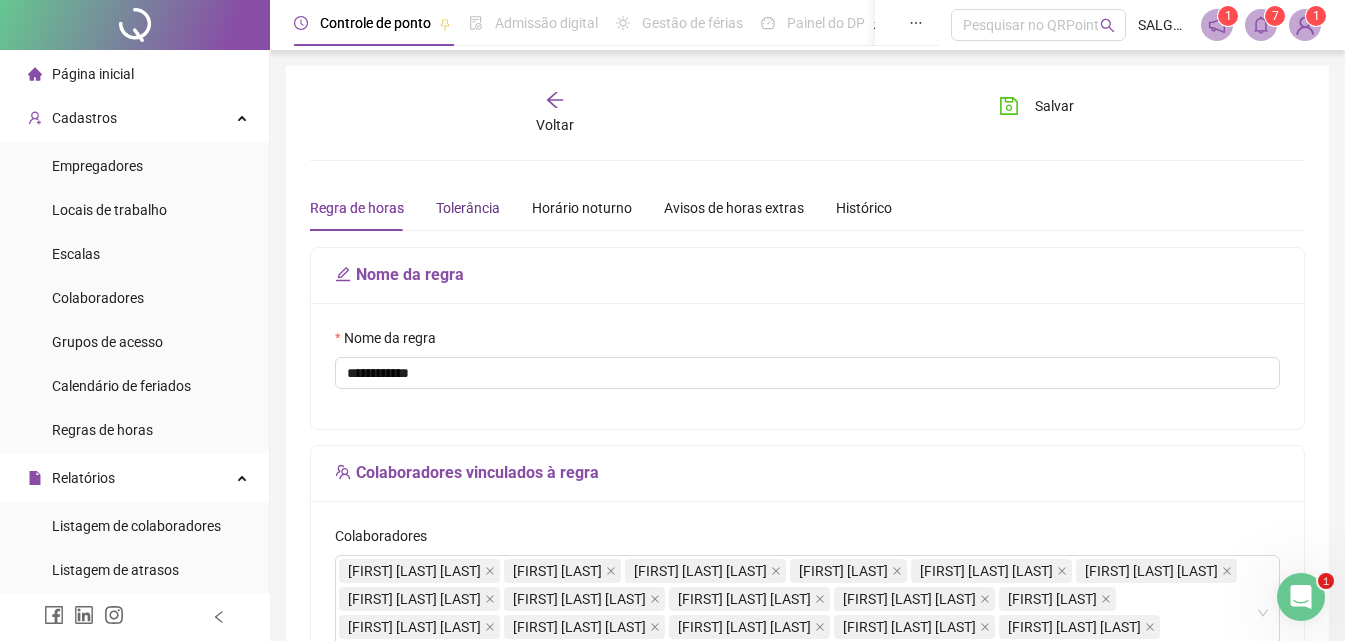 click on "Tolerância" at bounding box center [468, 208] 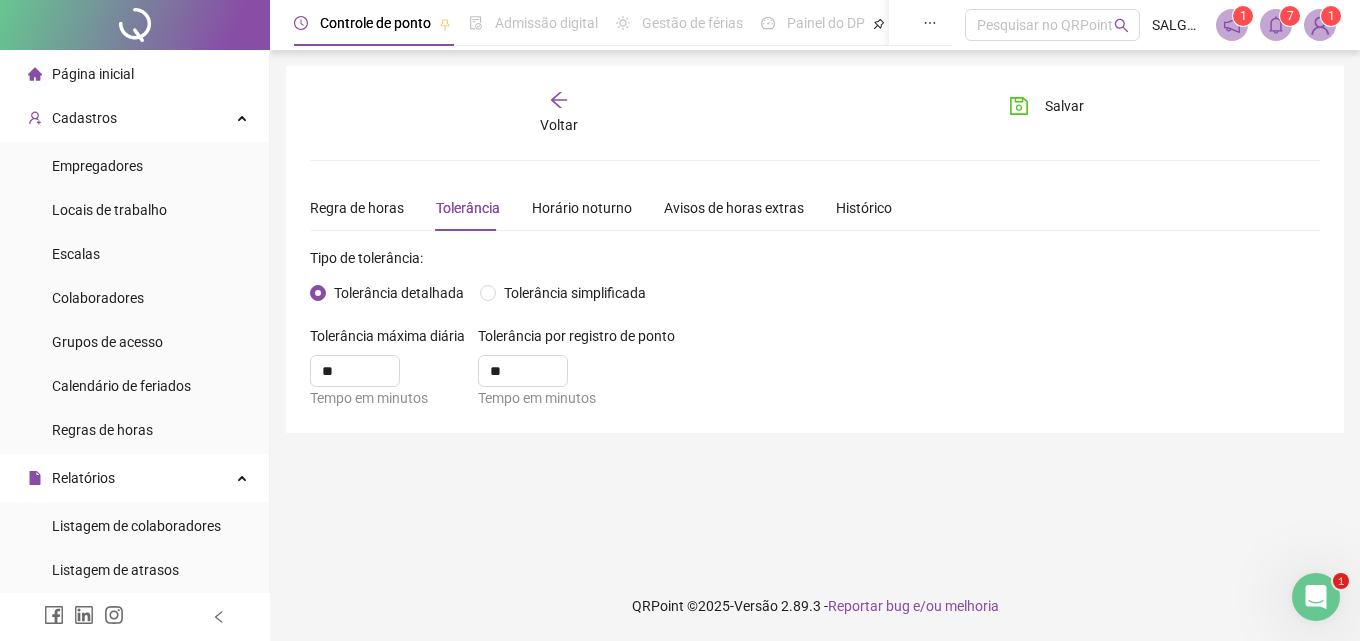 click 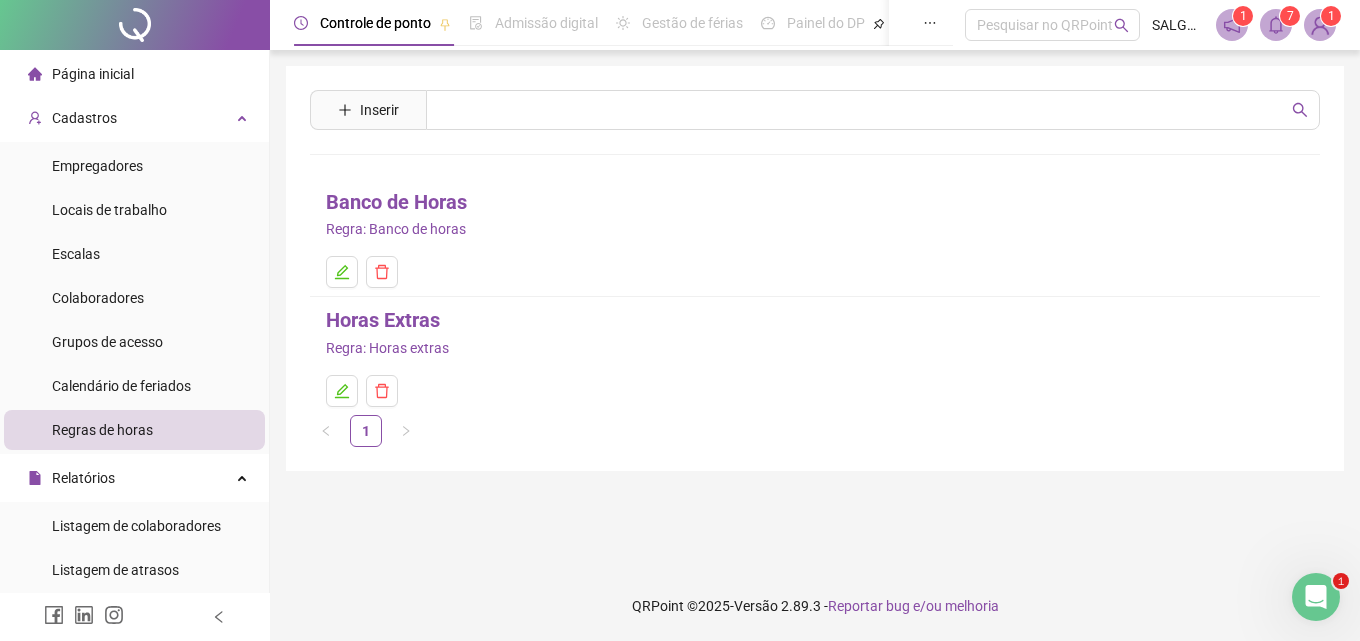 click on "Banco de Horas" at bounding box center [396, 202] 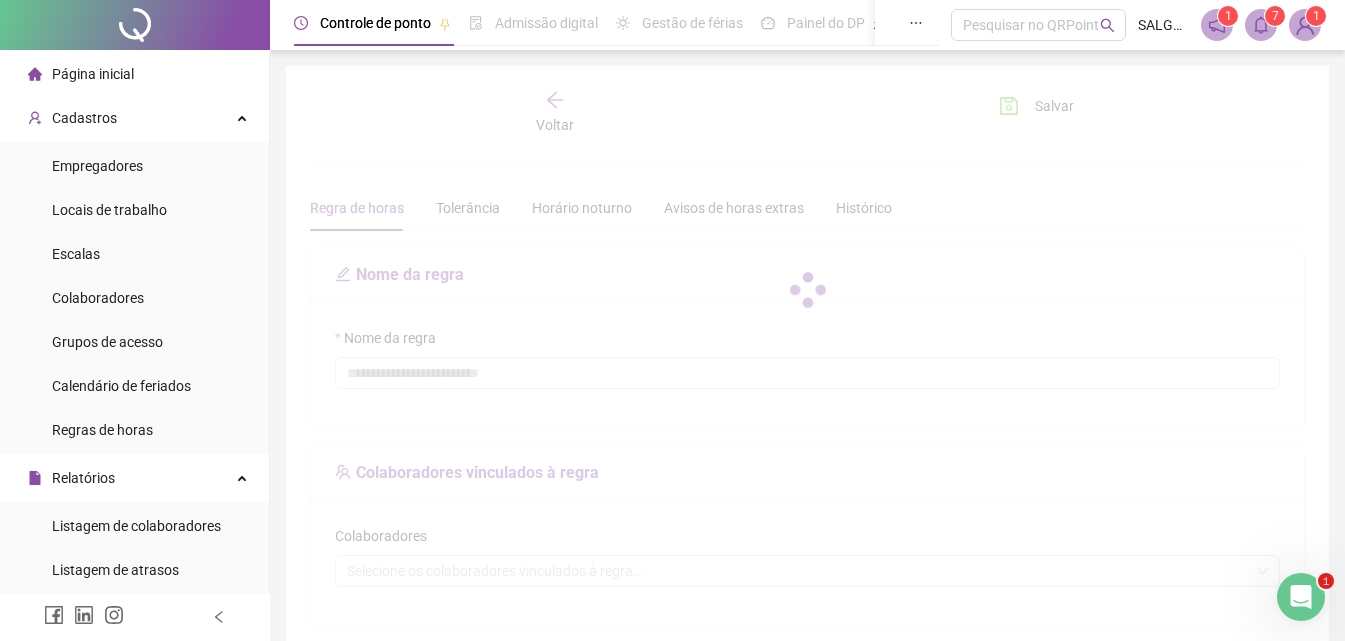 type on "**********" 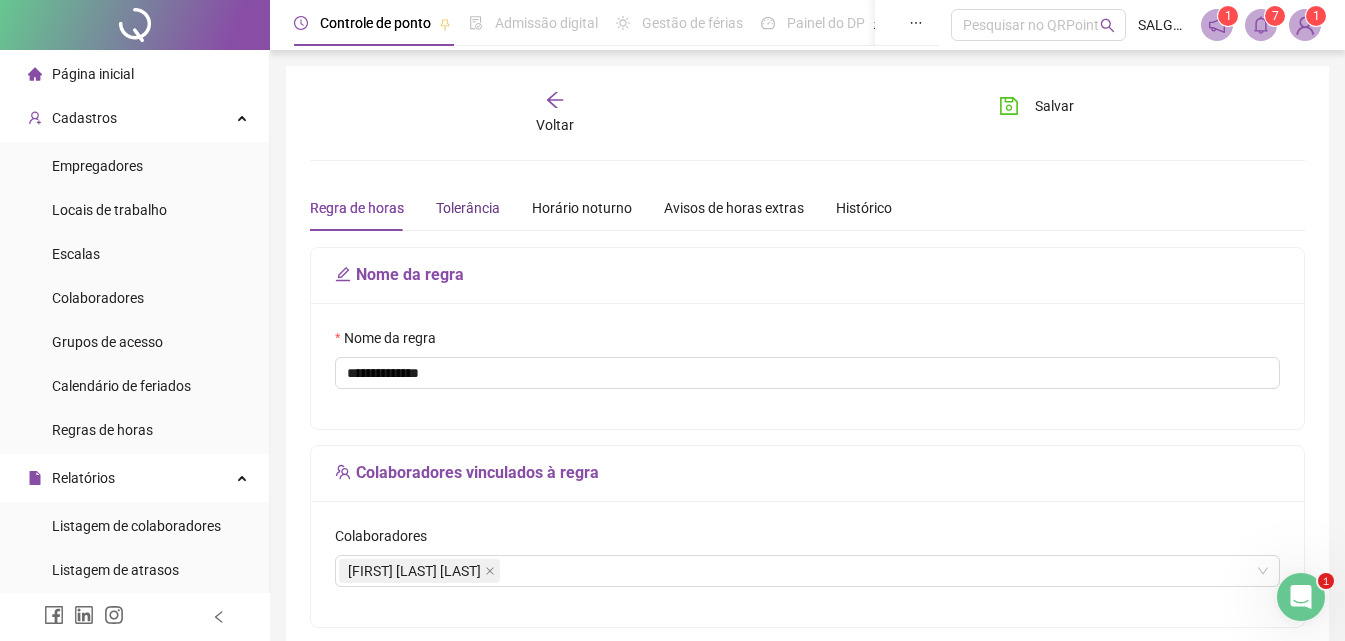 click on "Tolerância" at bounding box center [468, 208] 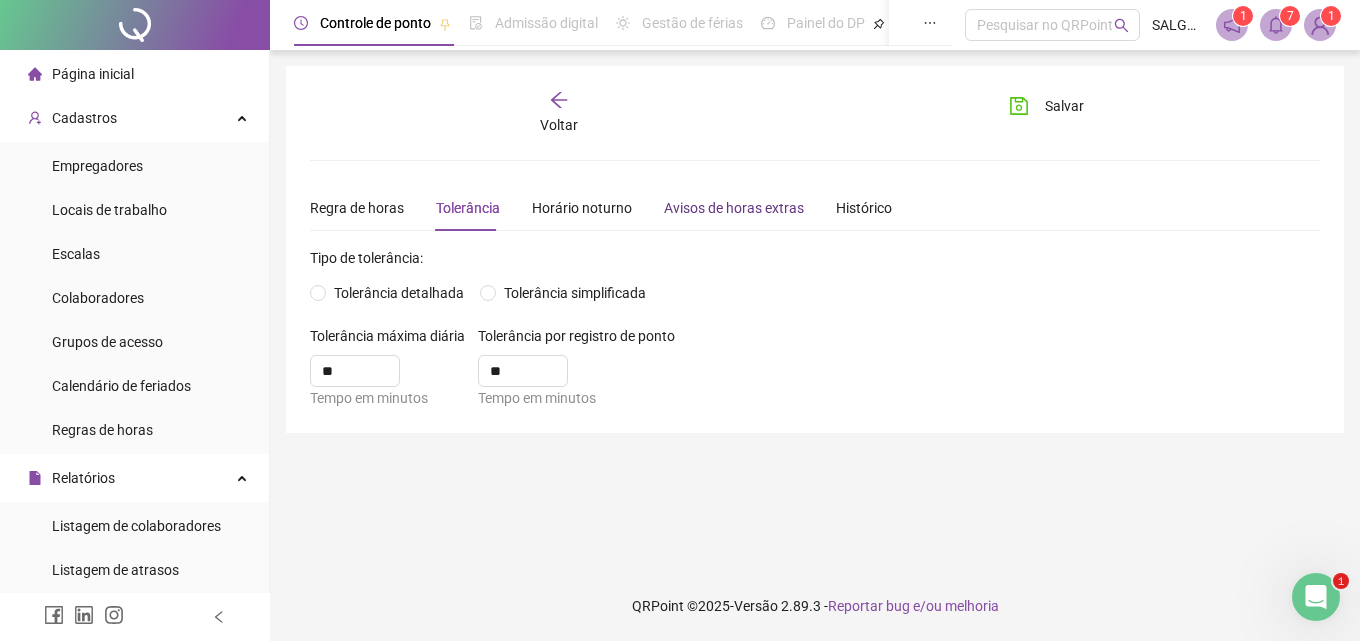 click on "Avisos de horas extras" at bounding box center [734, 208] 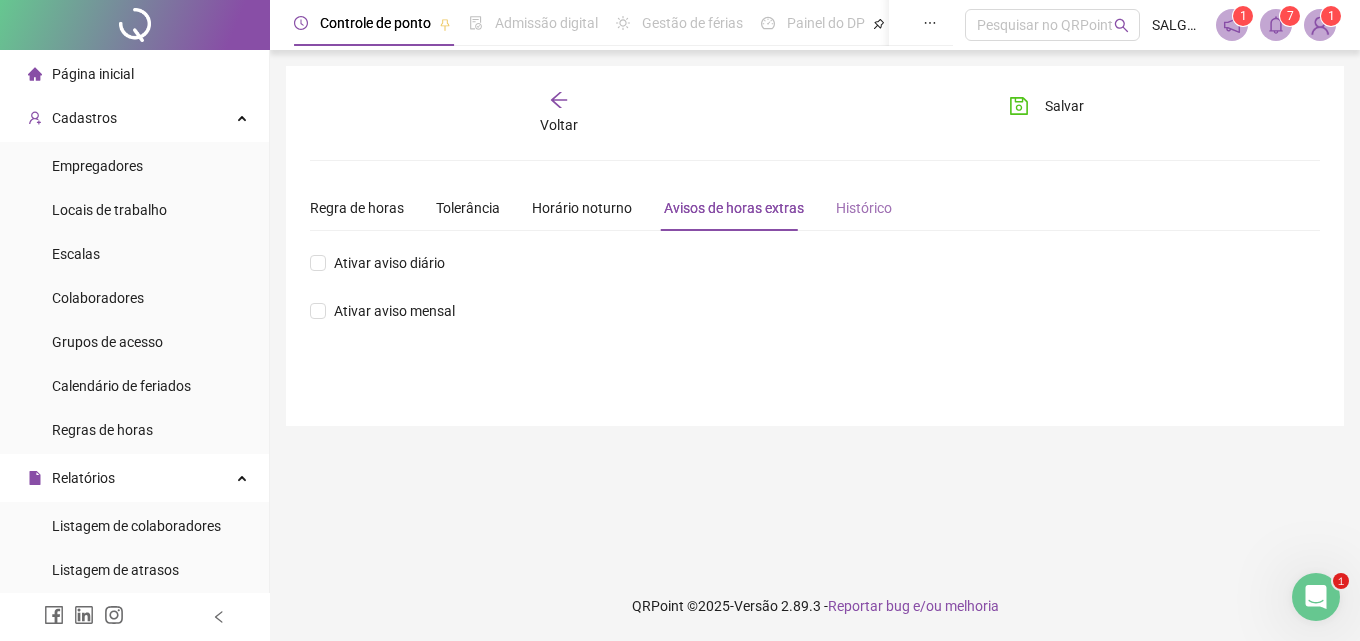drag, startPoint x: 867, startPoint y: 176, endPoint x: 867, endPoint y: 194, distance: 18 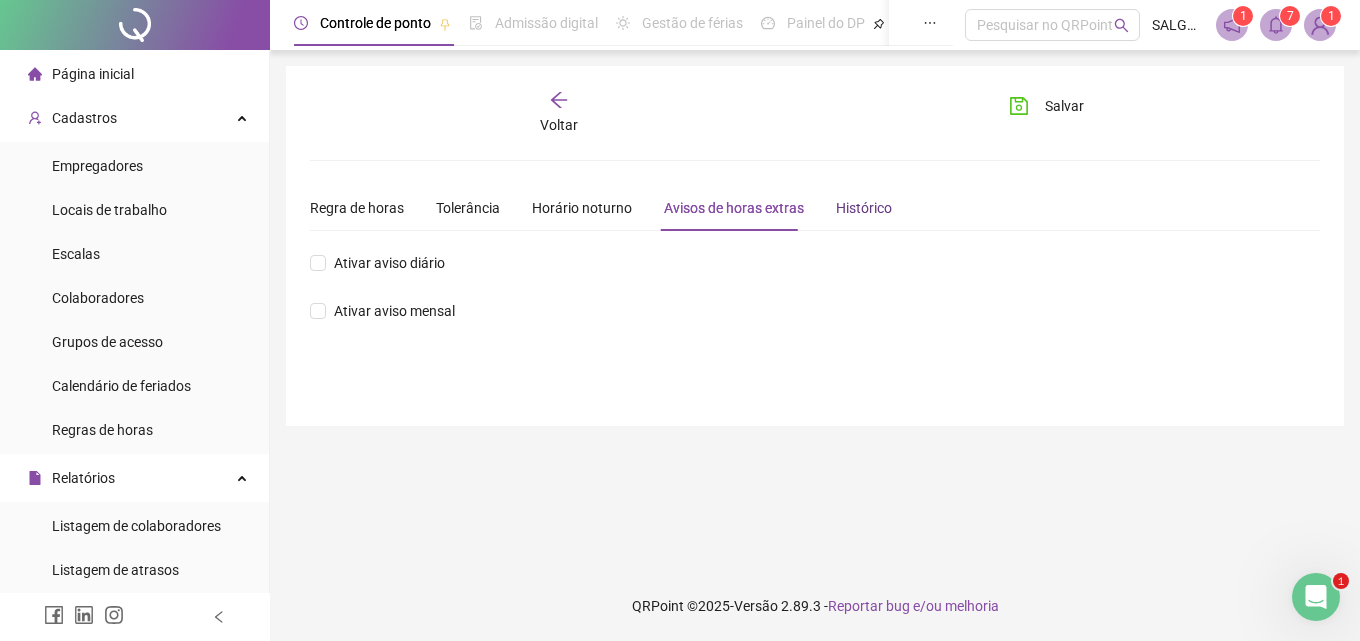 click on "Histórico" at bounding box center (864, 208) 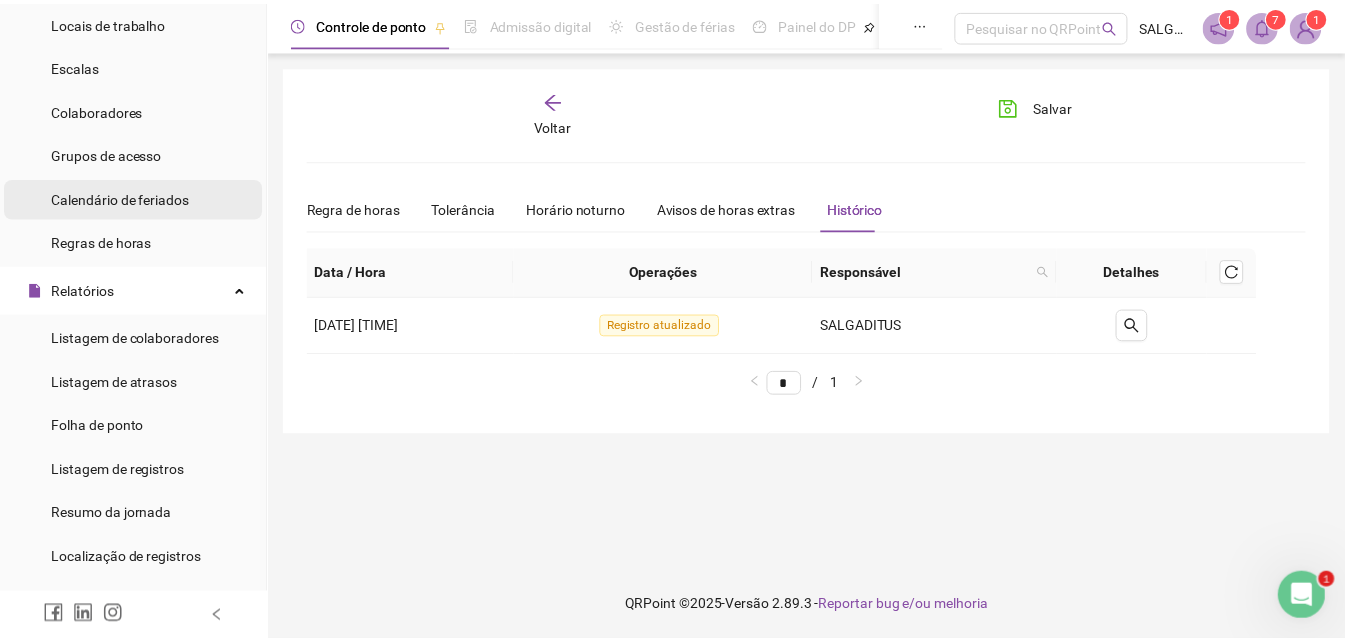 scroll, scrollTop: 233, scrollLeft: 0, axis: vertical 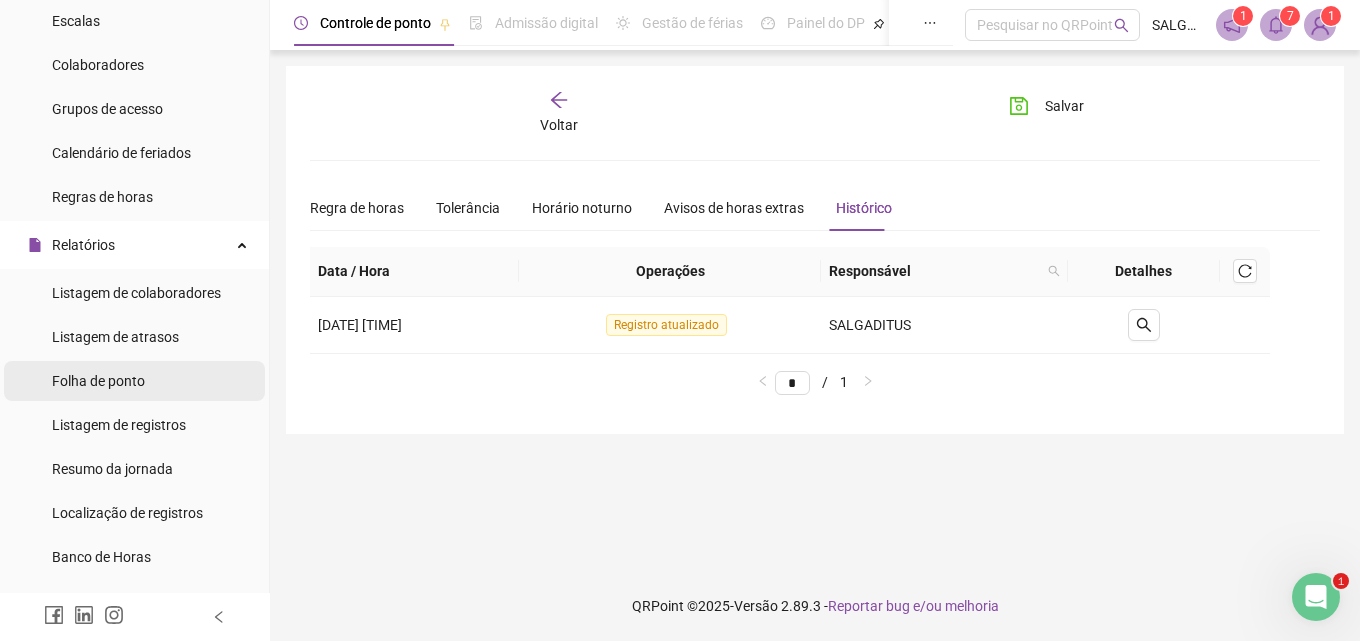 click on "Folha de ponto" at bounding box center [98, 381] 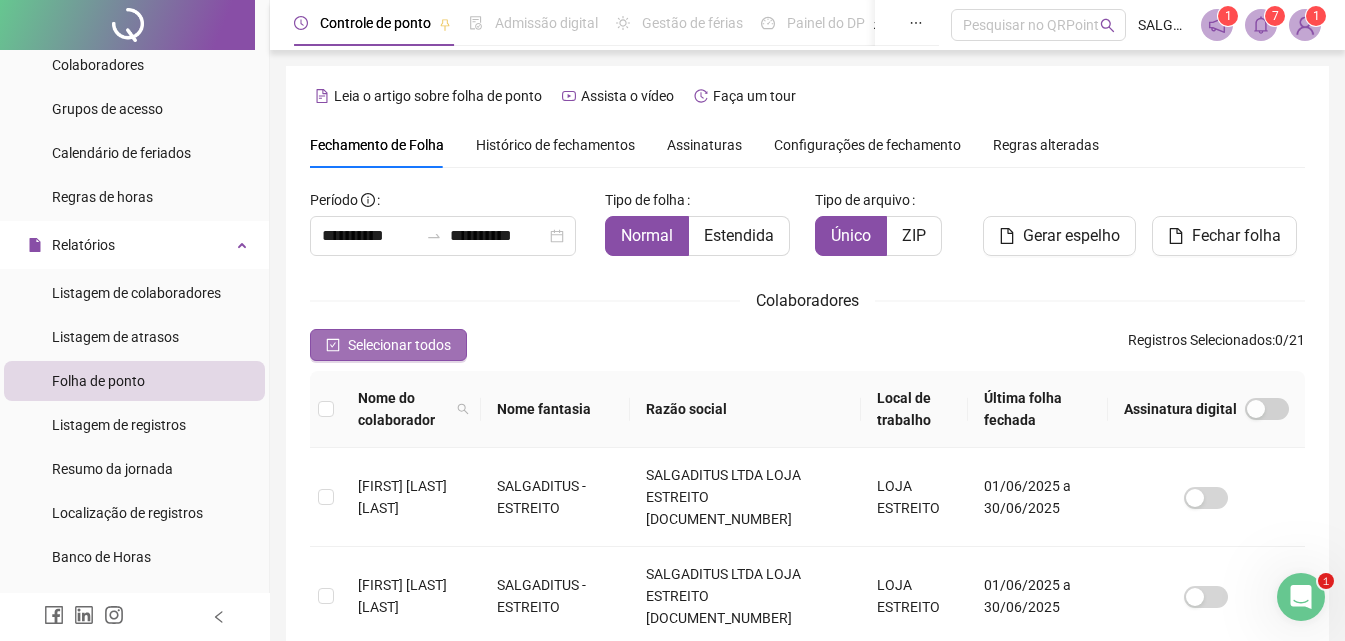 scroll, scrollTop: 89, scrollLeft: 0, axis: vertical 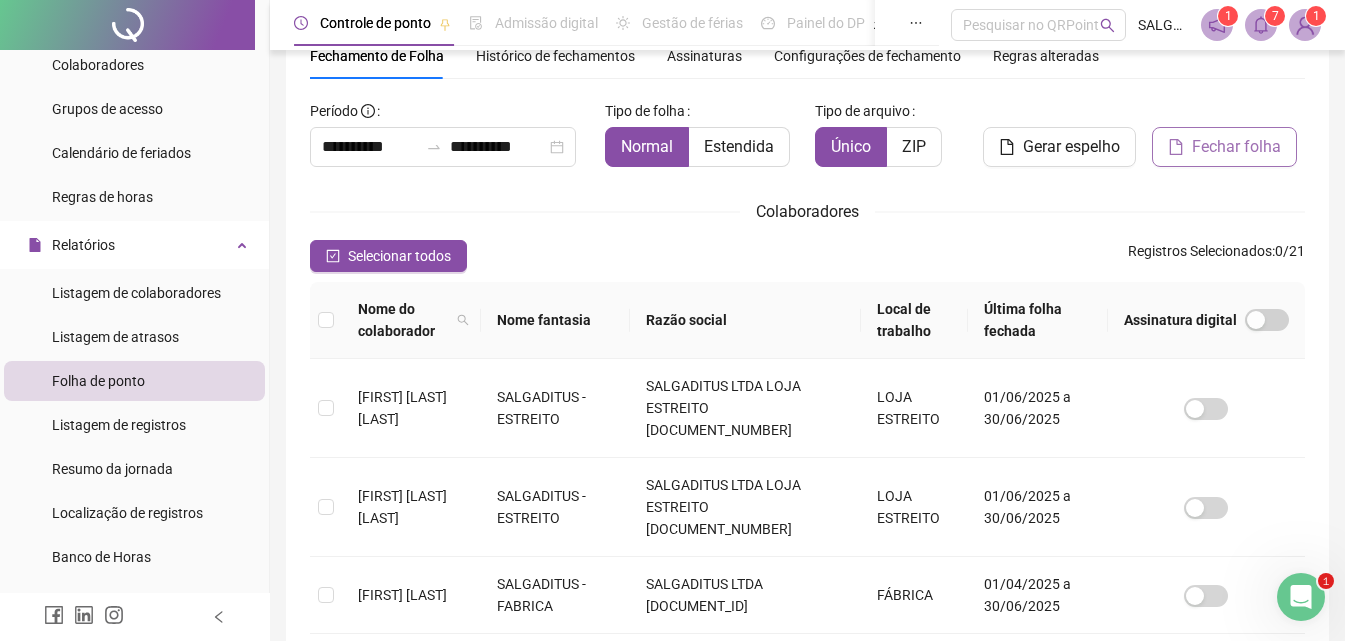 click on "Fechar folha" at bounding box center [1236, 147] 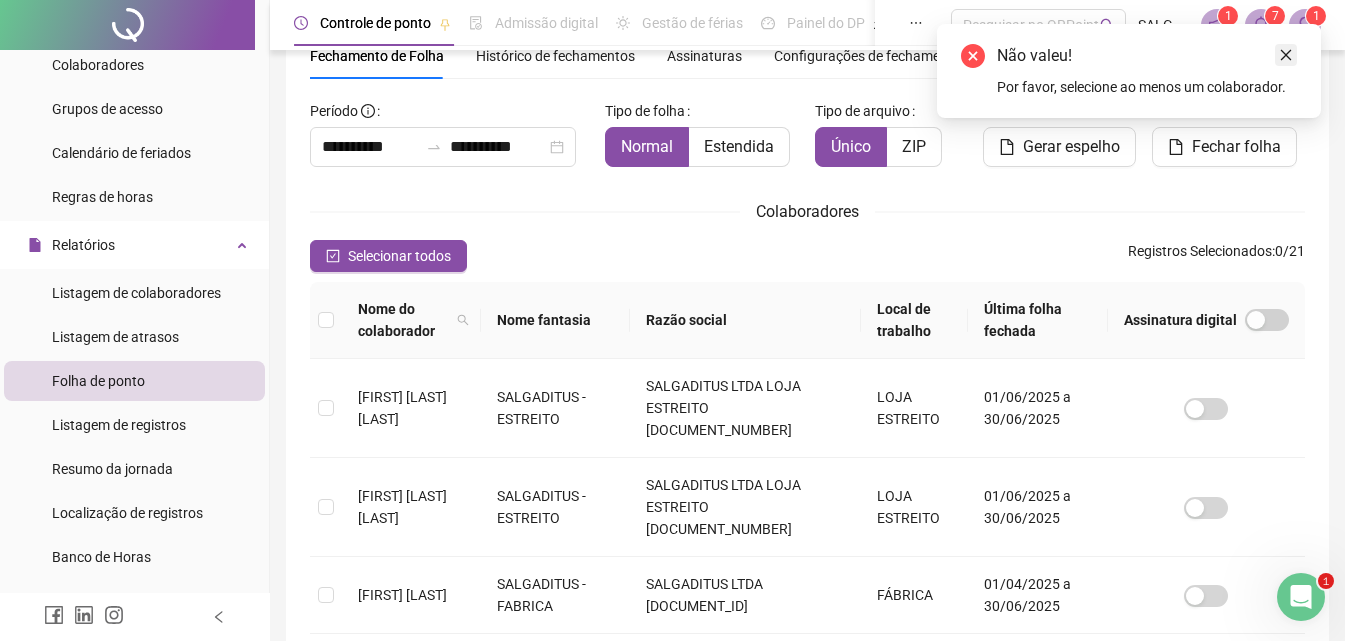 click 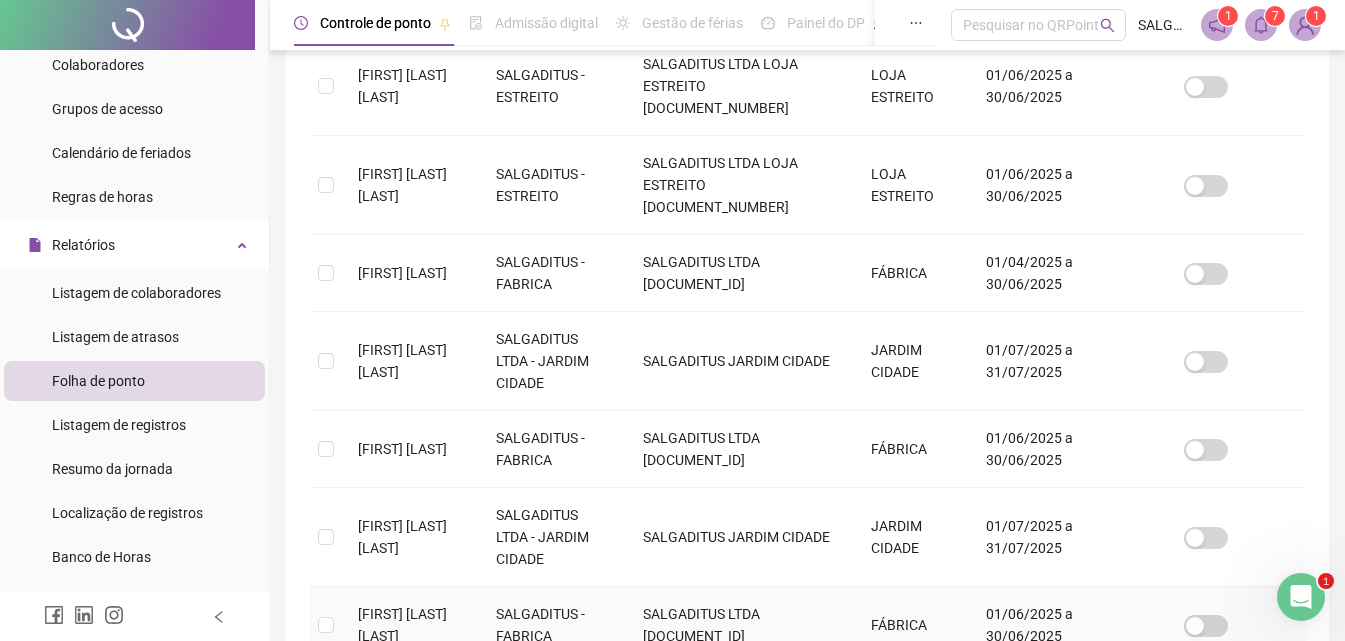 scroll, scrollTop: 789, scrollLeft: 0, axis: vertical 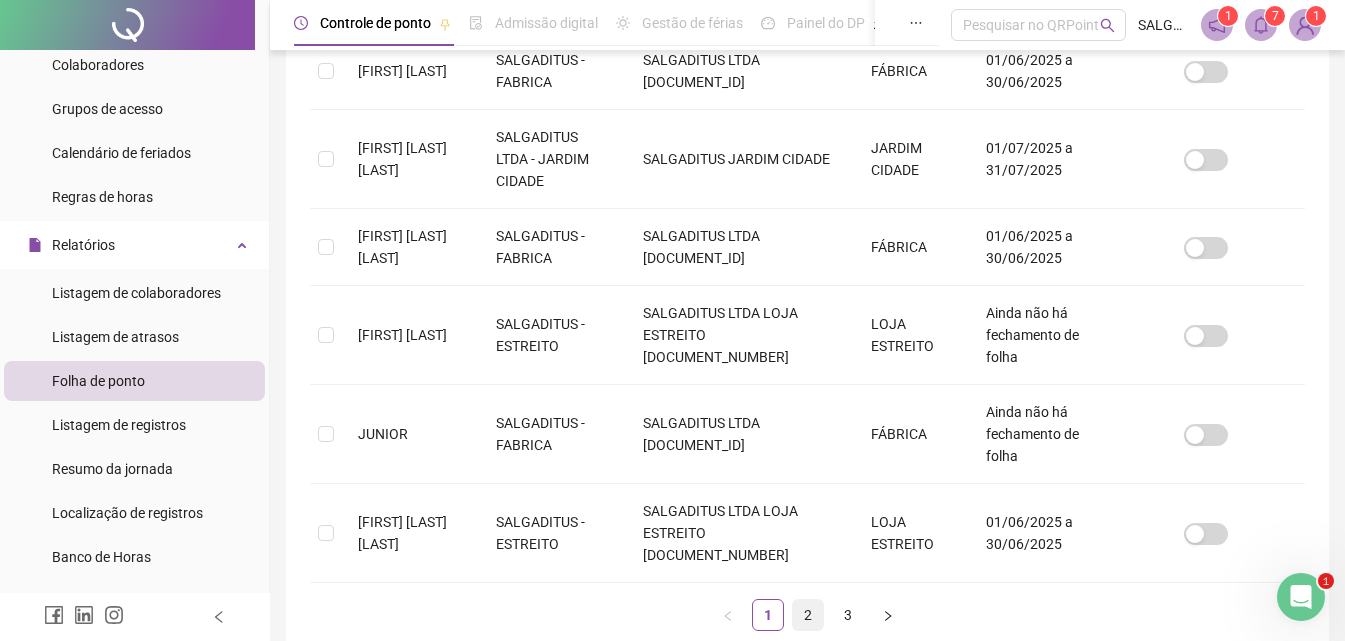 click on "2" at bounding box center [808, 615] 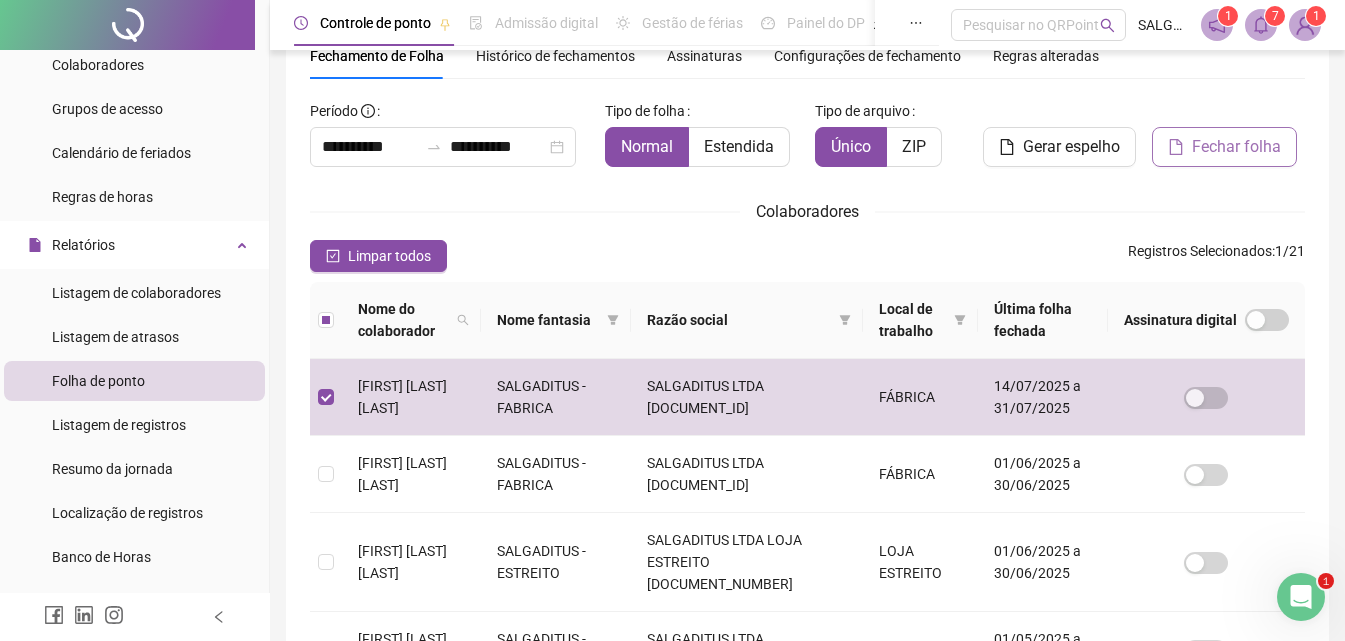 click on "Fechar folha" at bounding box center (1236, 147) 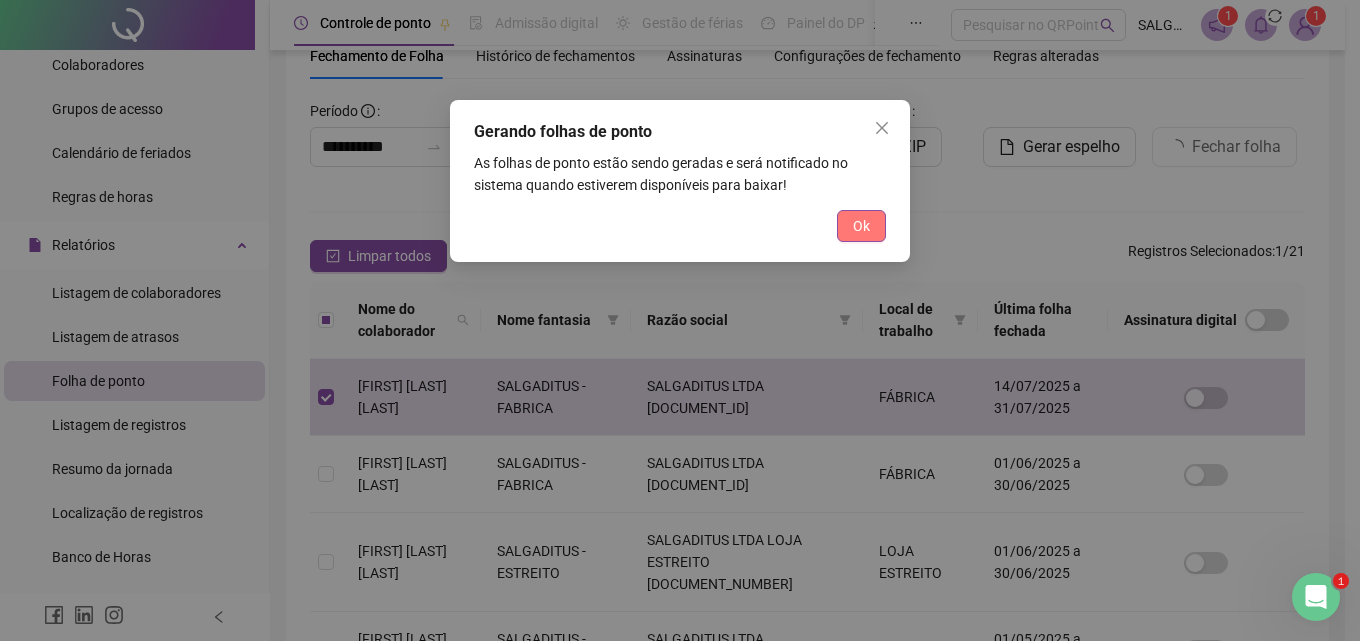 click on "Ok" at bounding box center (861, 226) 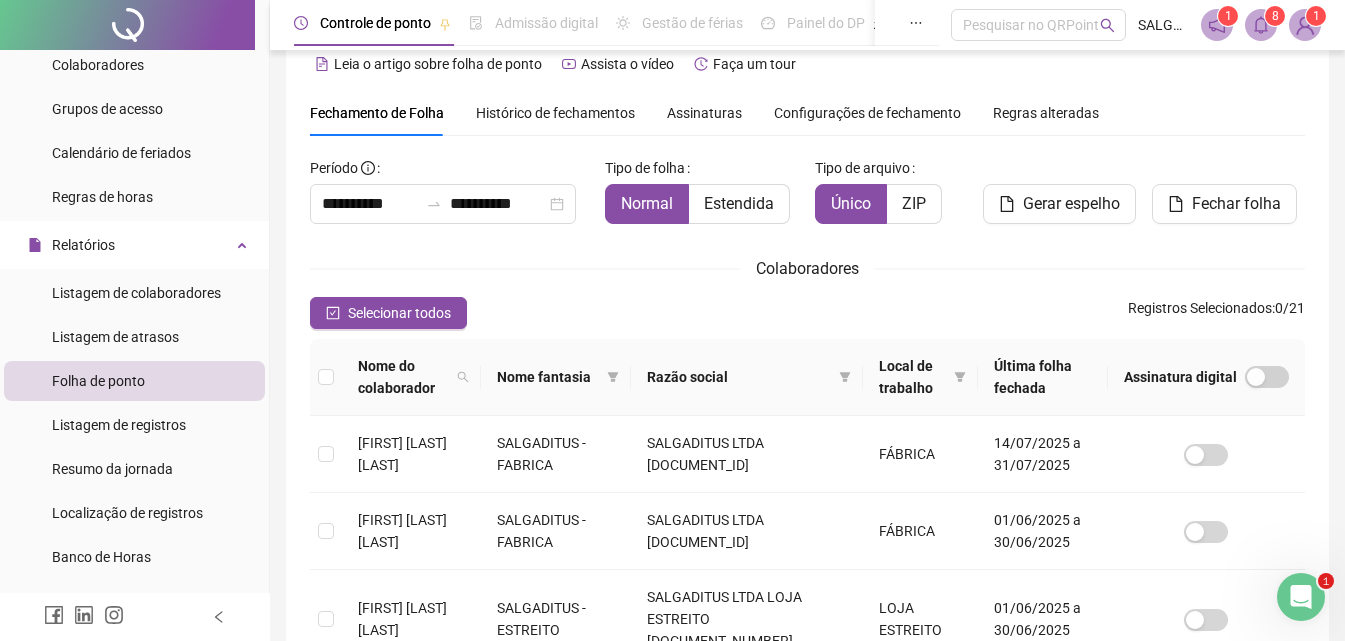 scroll, scrollTop: 0, scrollLeft: 0, axis: both 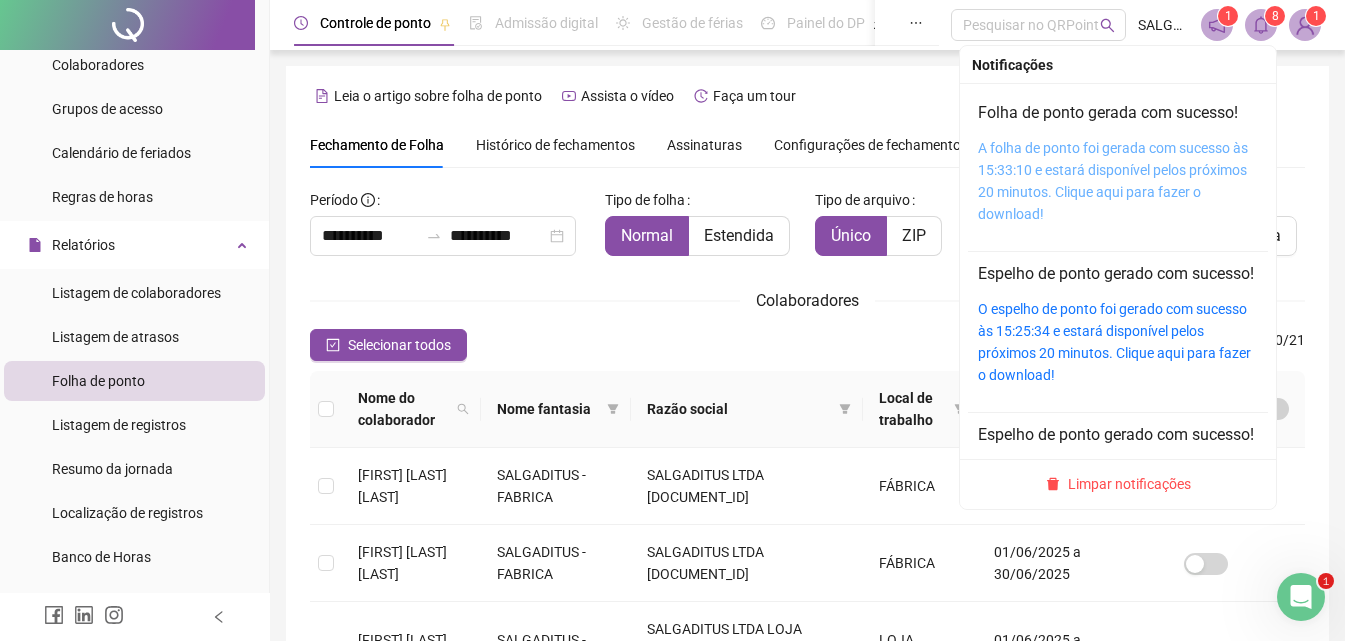 click on "A folha de ponto foi gerada com sucesso às 15:33:10 e estará disponível pelos próximos 20 minutos.
Clique aqui para fazer o download!" at bounding box center [1113, 181] 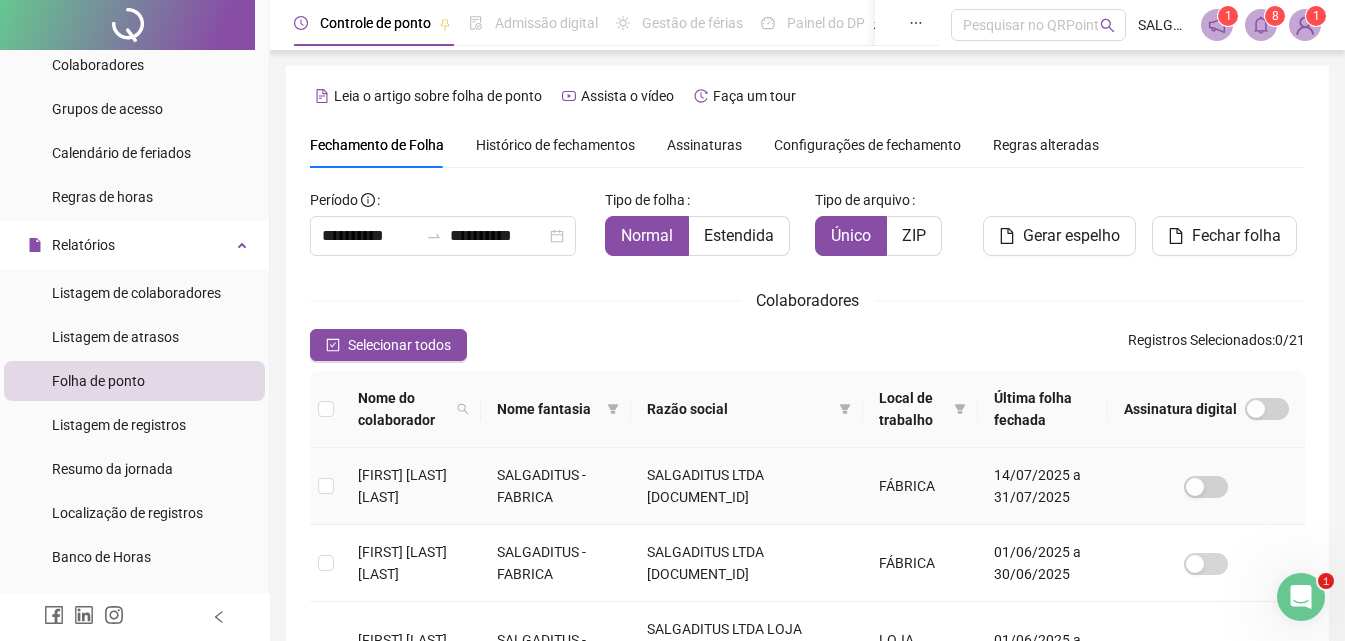 click on "[BRAND] LTDA [NUMBER]" at bounding box center [747, 486] 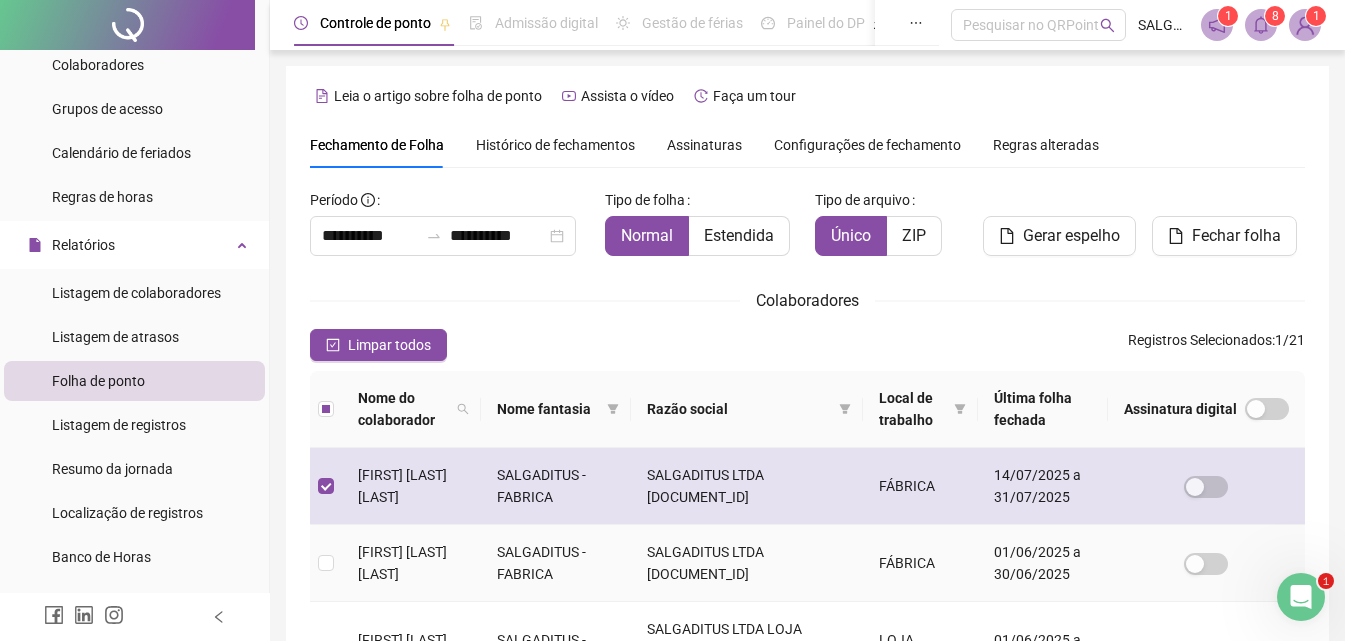 scroll, scrollTop: 89, scrollLeft: 0, axis: vertical 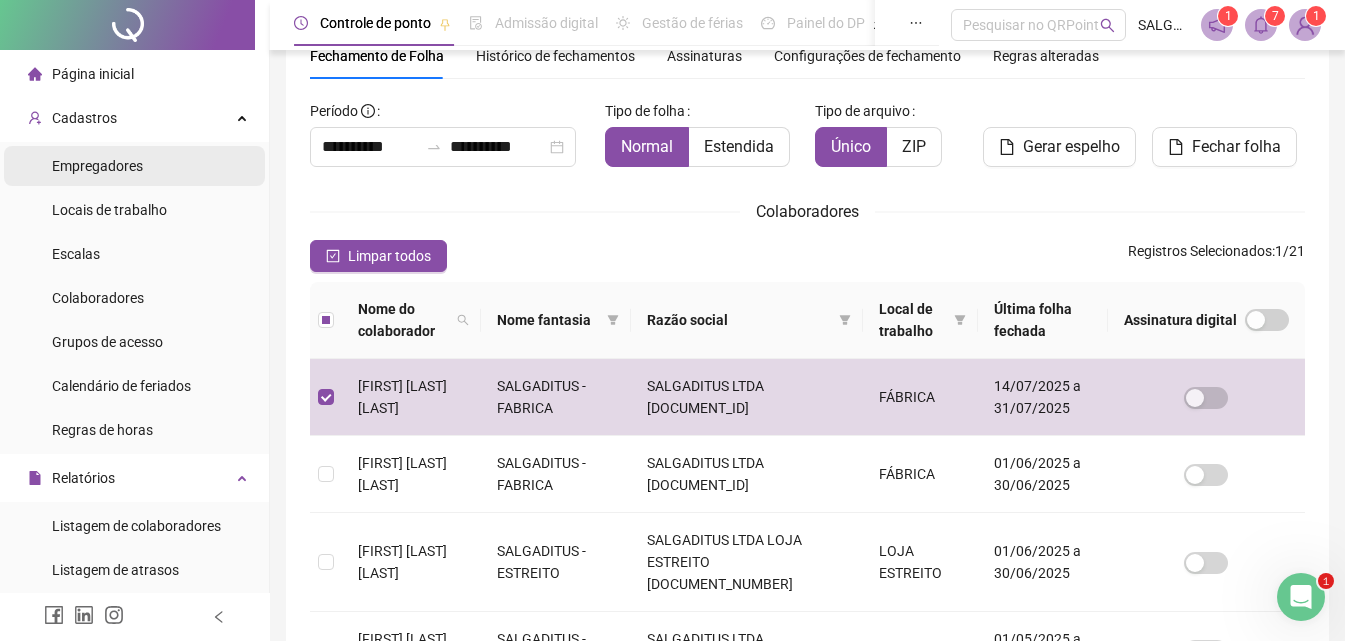 click on "Empregadores" at bounding box center (134, 166) 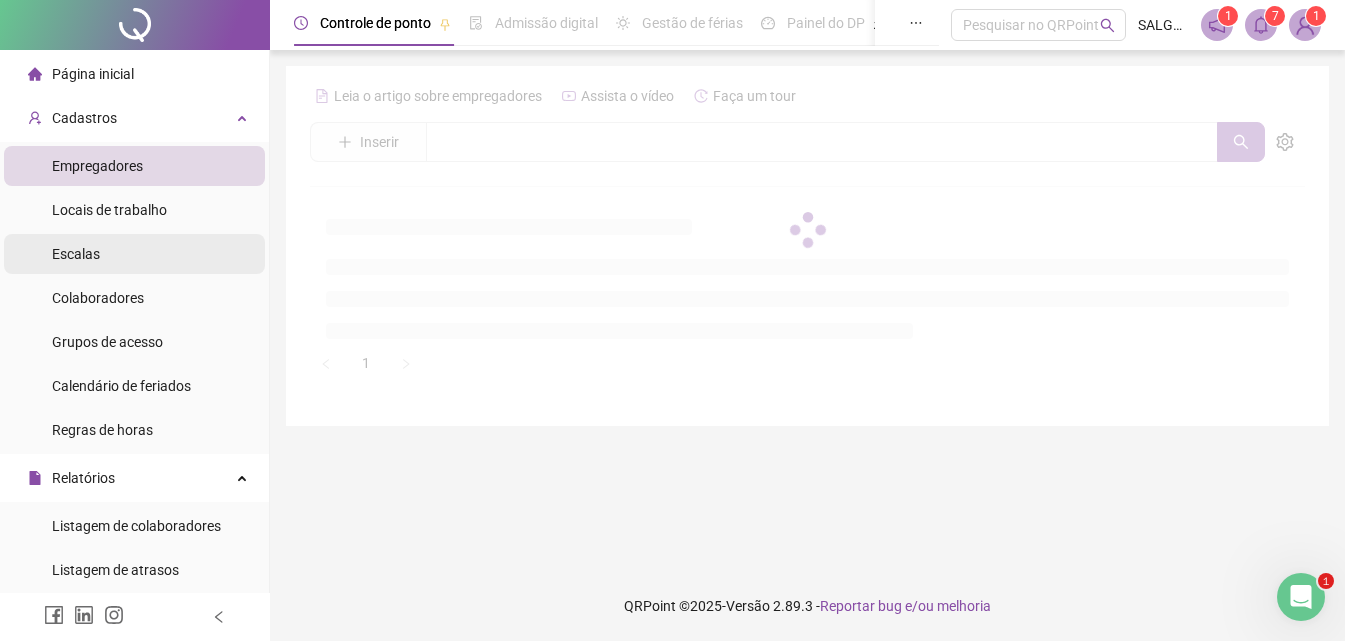 scroll, scrollTop: 0, scrollLeft: 0, axis: both 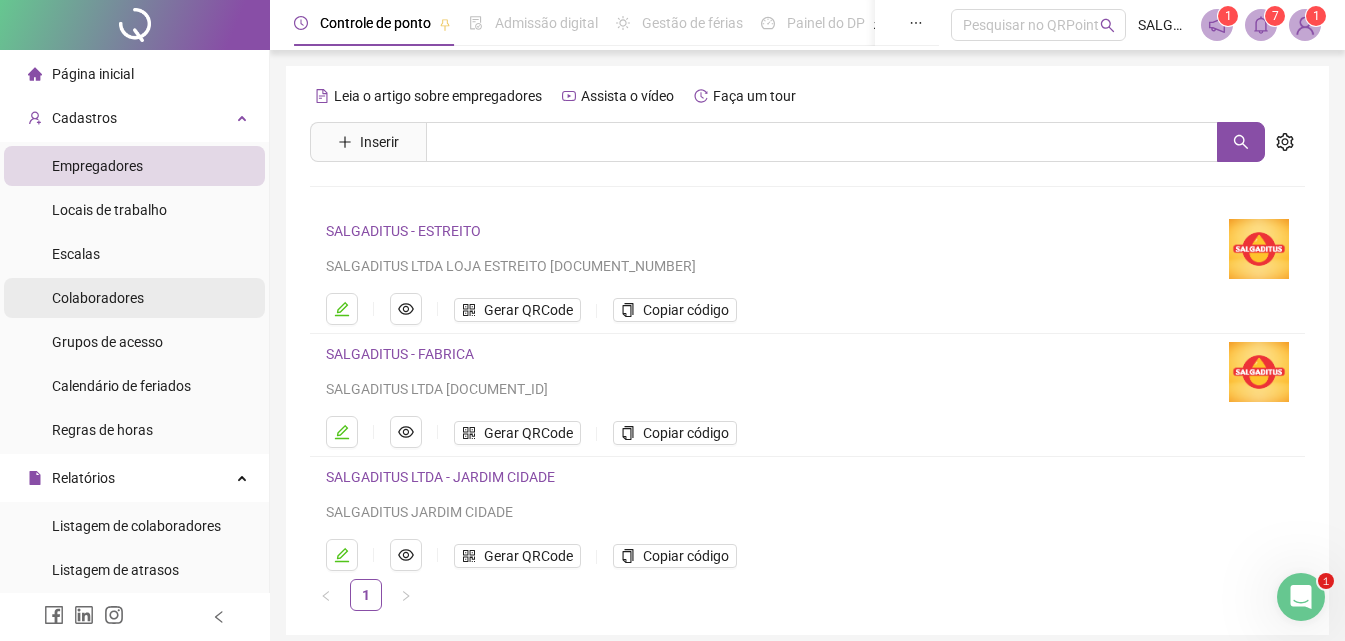 click on "Colaboradores" at bounding box center [98, 298] 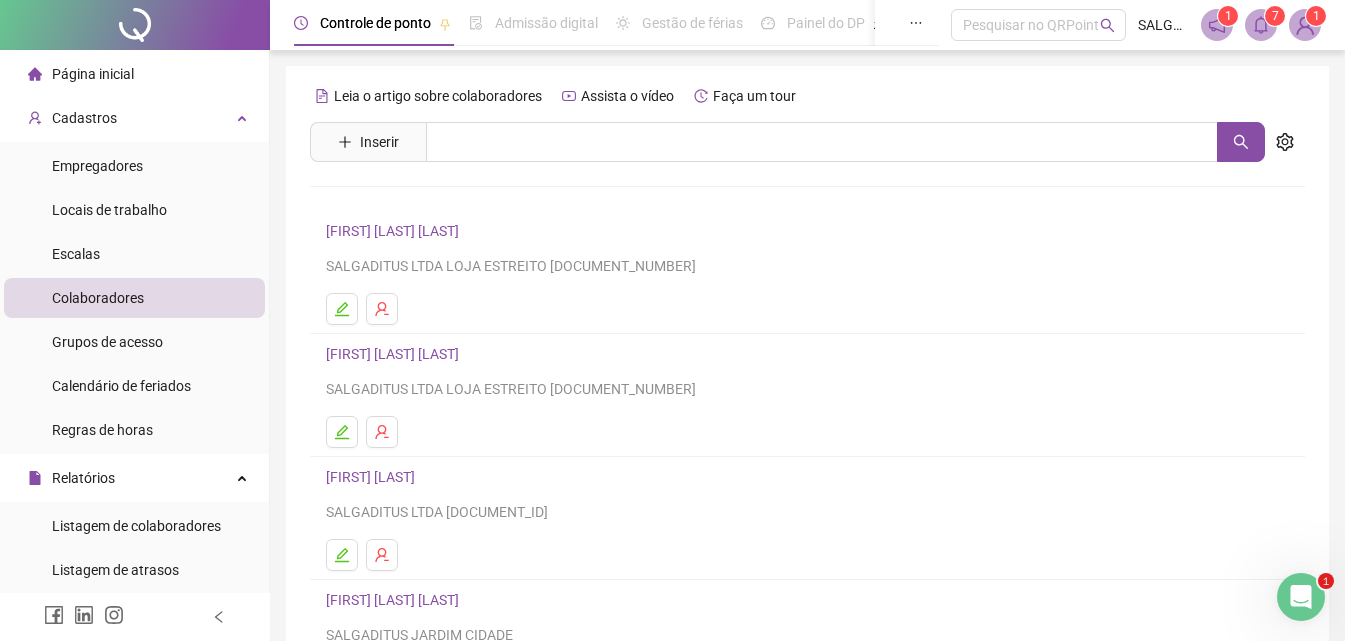 scroll, scrollTop: 326, scrollLeft: 0, axis: vertical 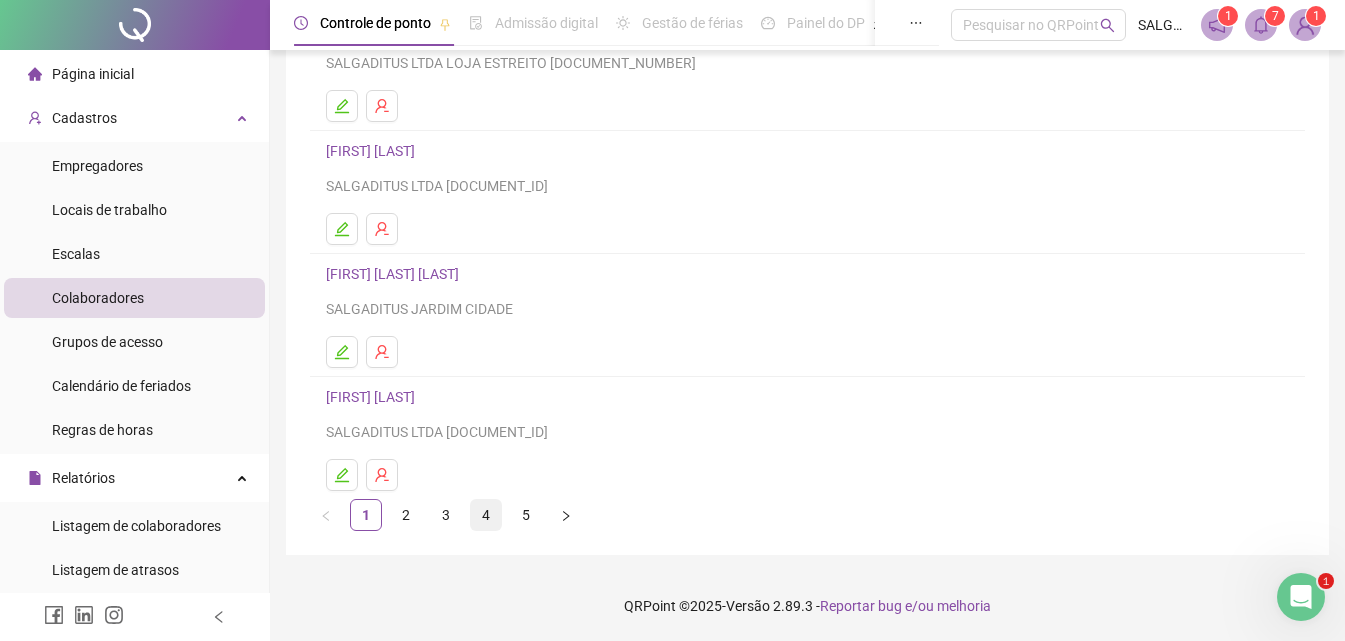 click on "4" at bounding box center [486, 515] 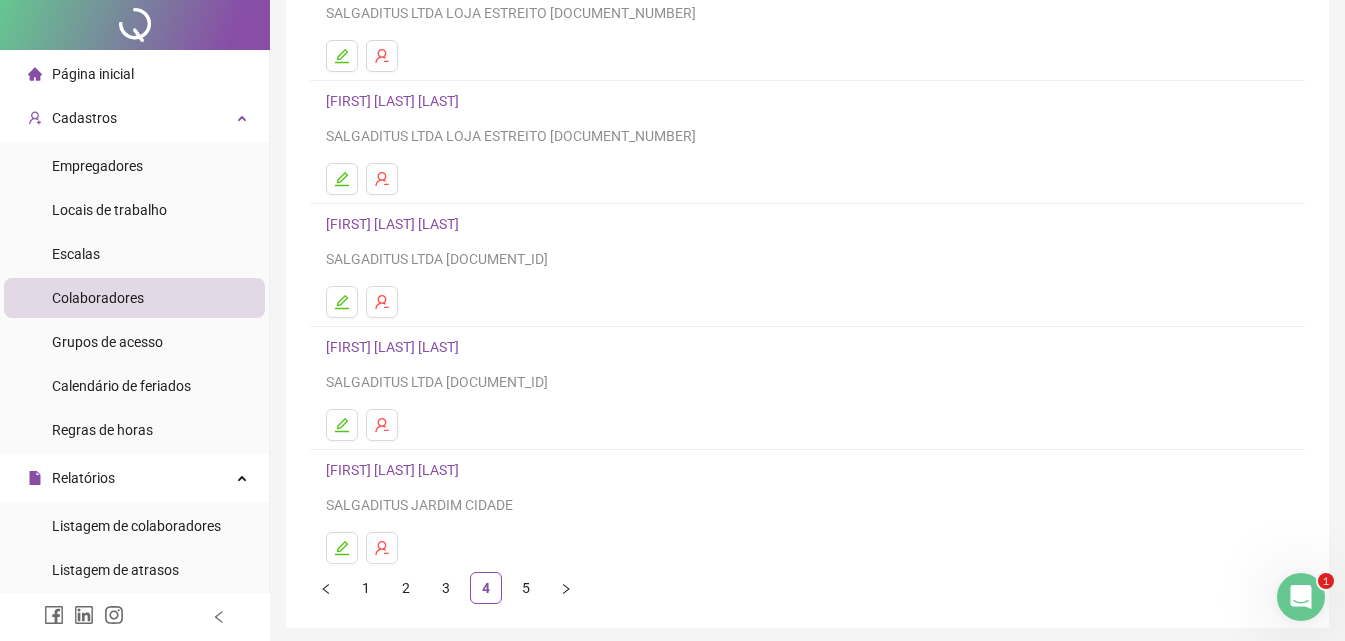 scroll, scrollTop: 326, scrollLeft: 0, axis: vertical 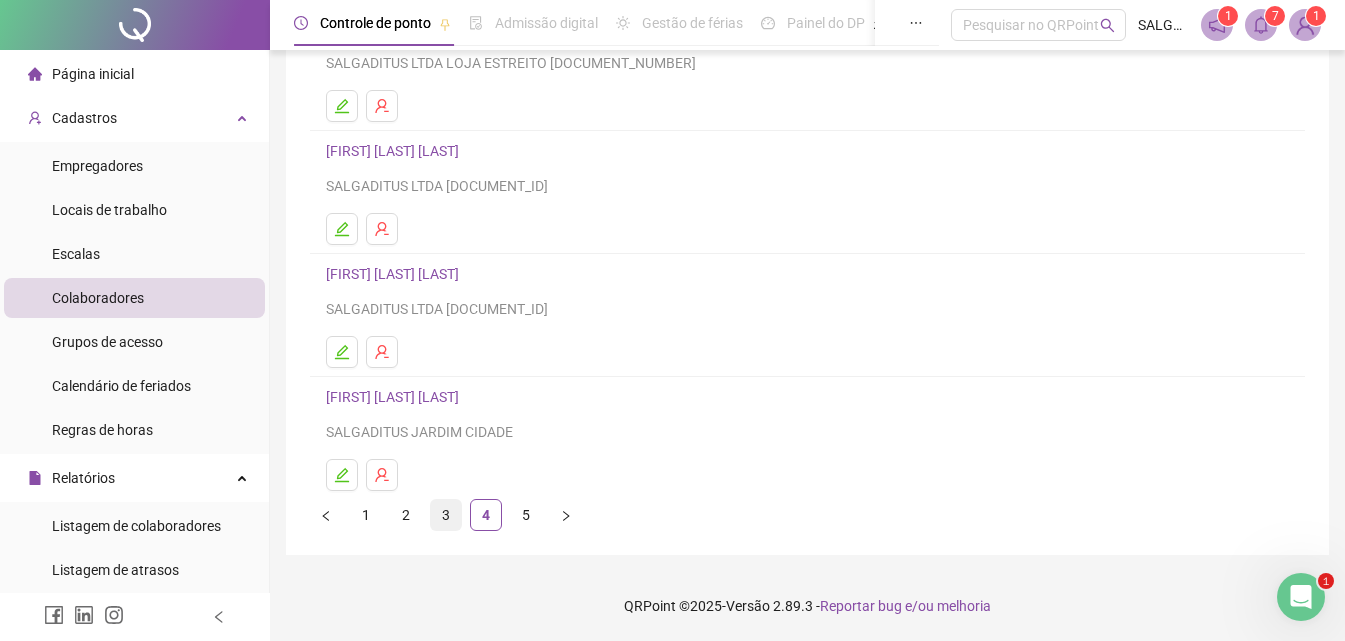 click on "3" at bounding box center [446, 515] 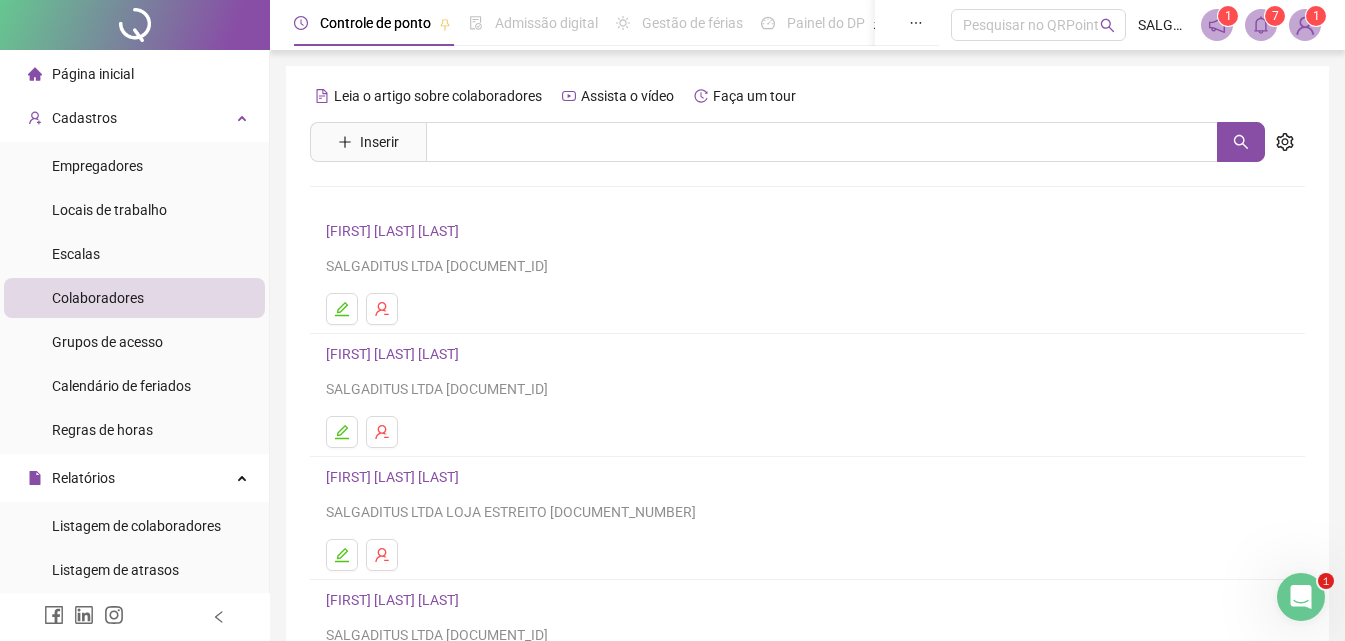 click on "**********" at bounding box center (395, 231) 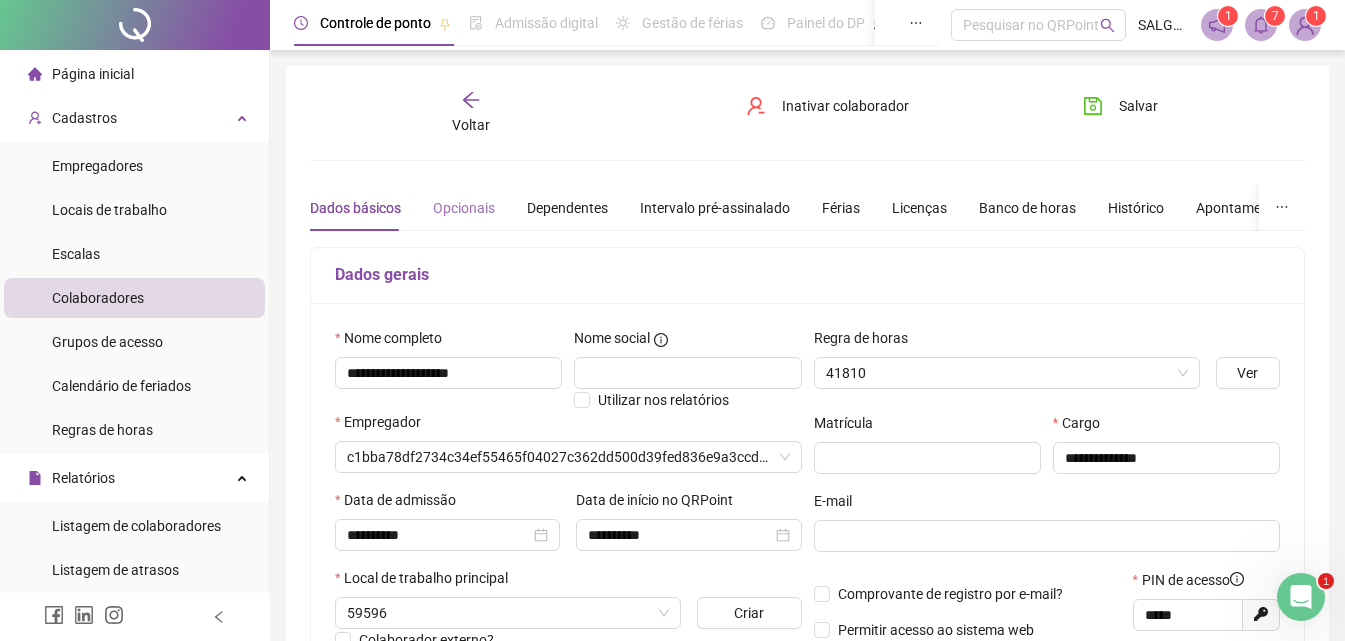 type on "*****" 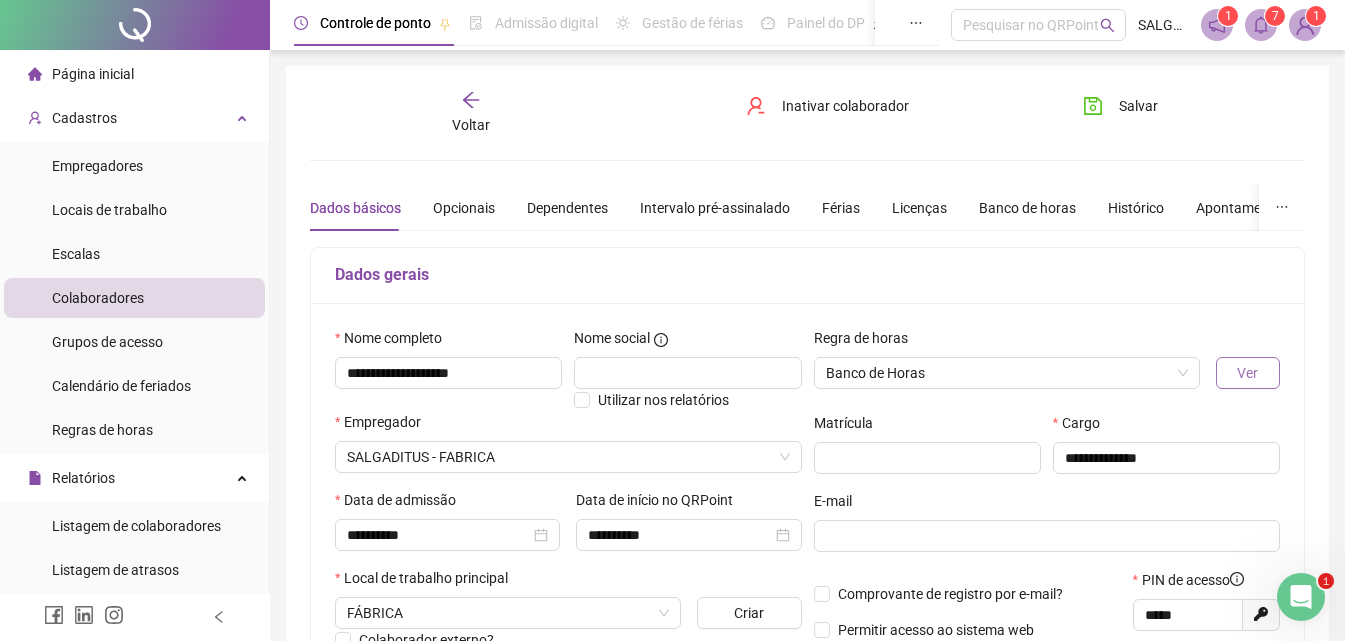 click on "Ver" at bounding box center (1247, 373) 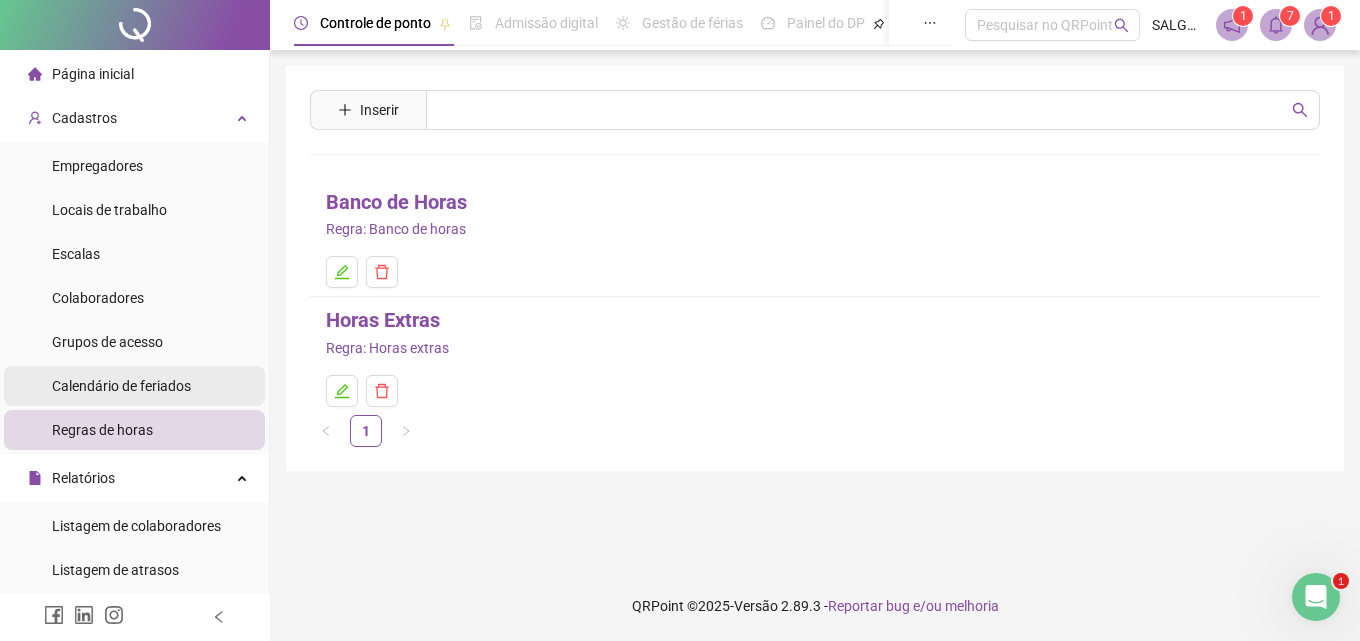 click on "Calendário de feriados" at bounding box center (121, 386) 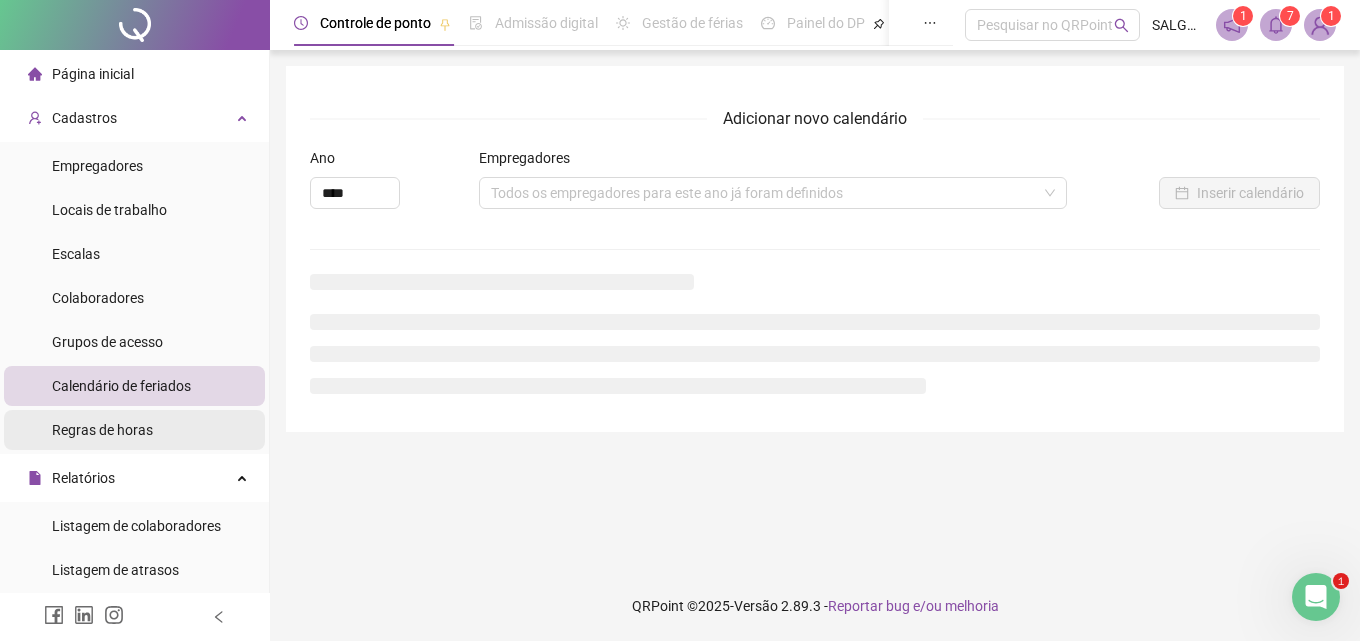 click on "Regras de horas" at bounding box center [102, 430] 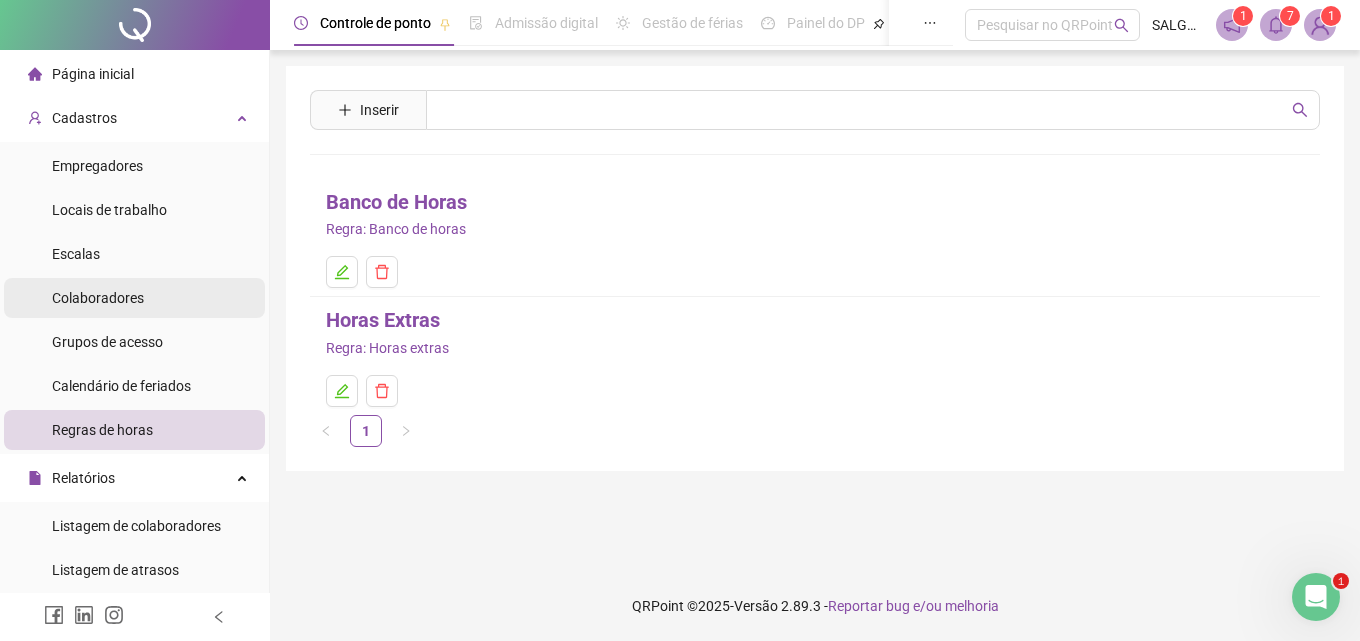 click on "Colaboradores" at bounding box center (98, 298) 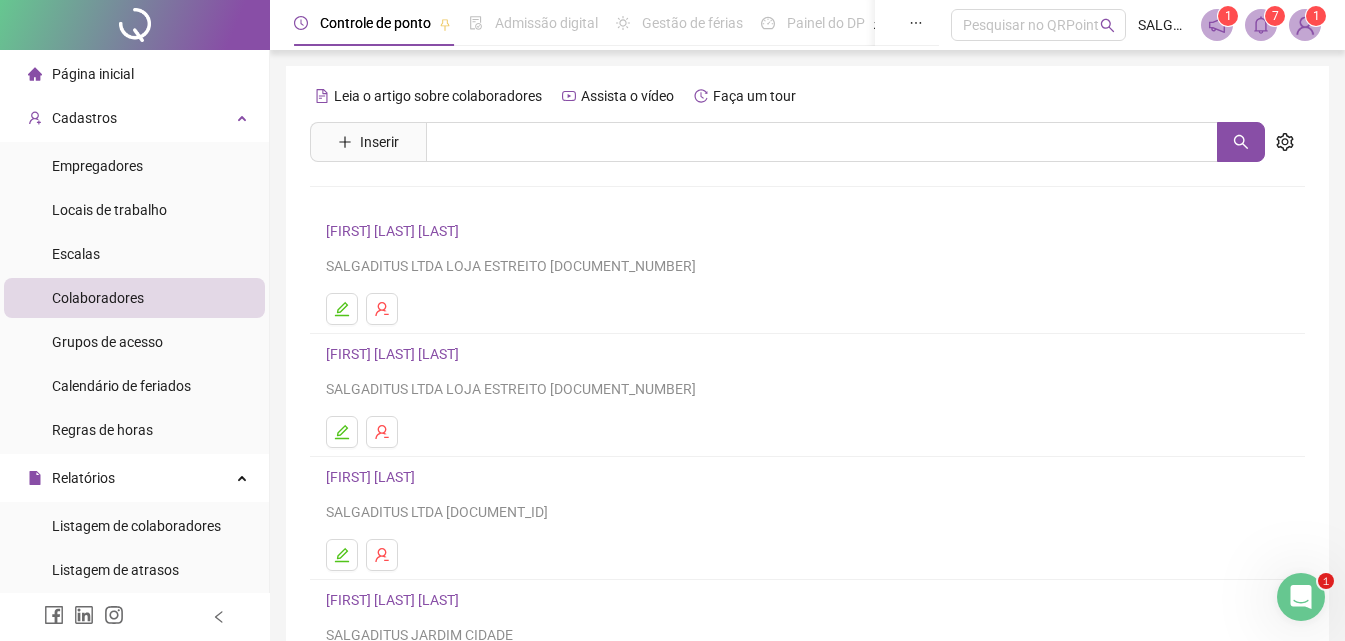 click on "[FIRST] [LAST]" at bounding box center (373, 477) 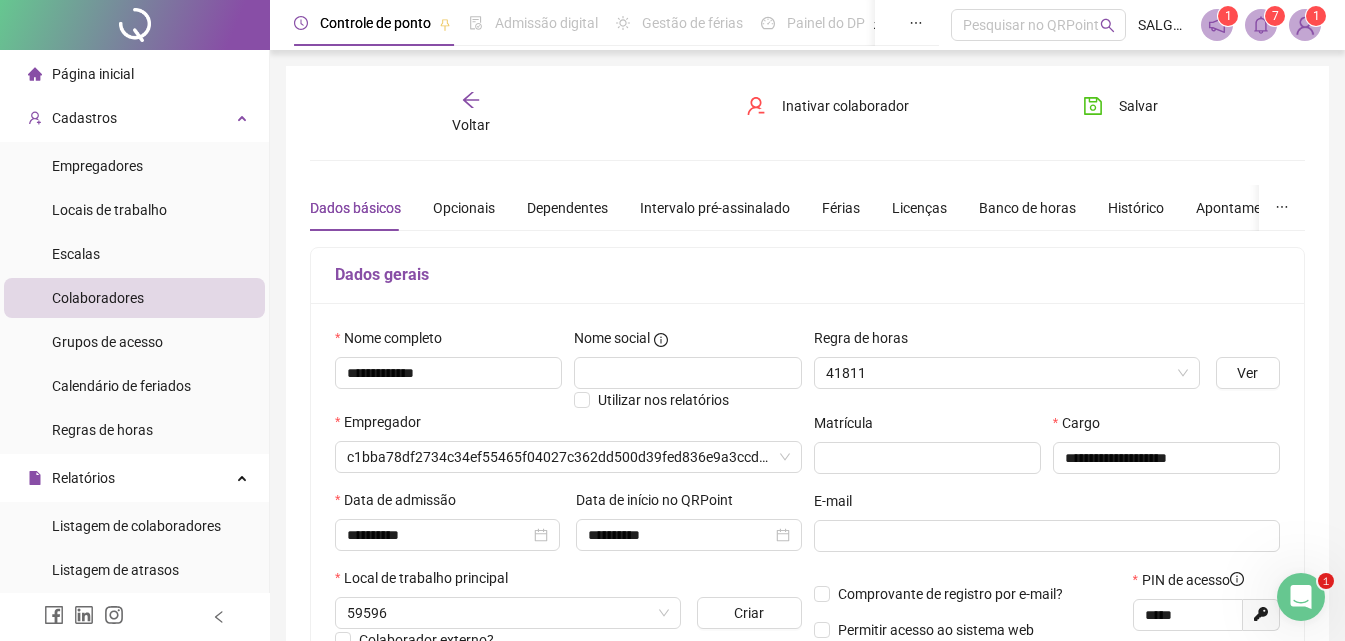 type on "**********" 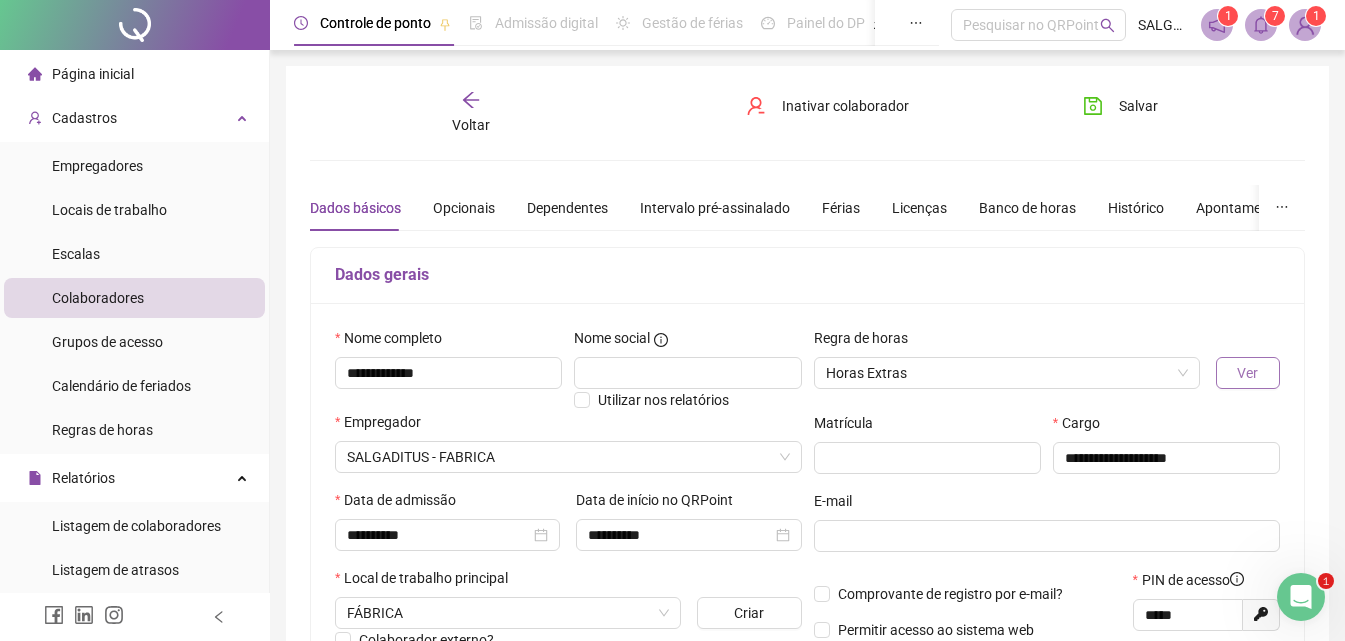 click on "Ver" at bounding box center (1248, 373) 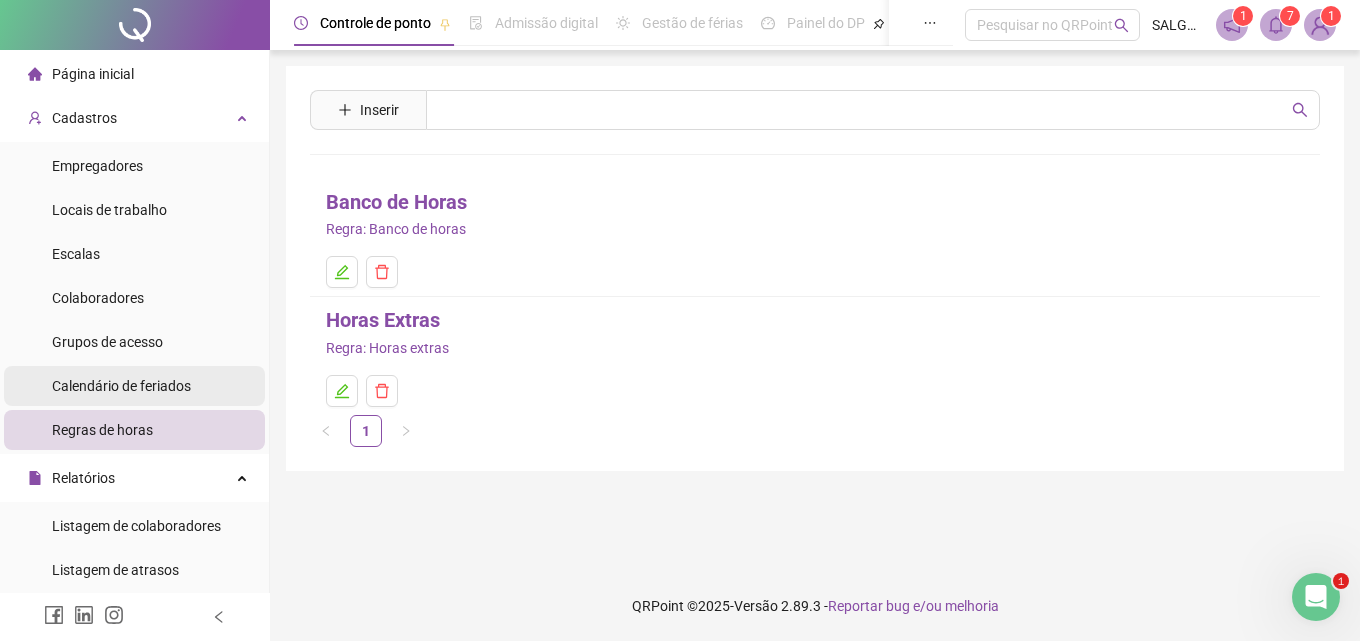 click on "Calendário de feriados" at bounding box center (121, 386) 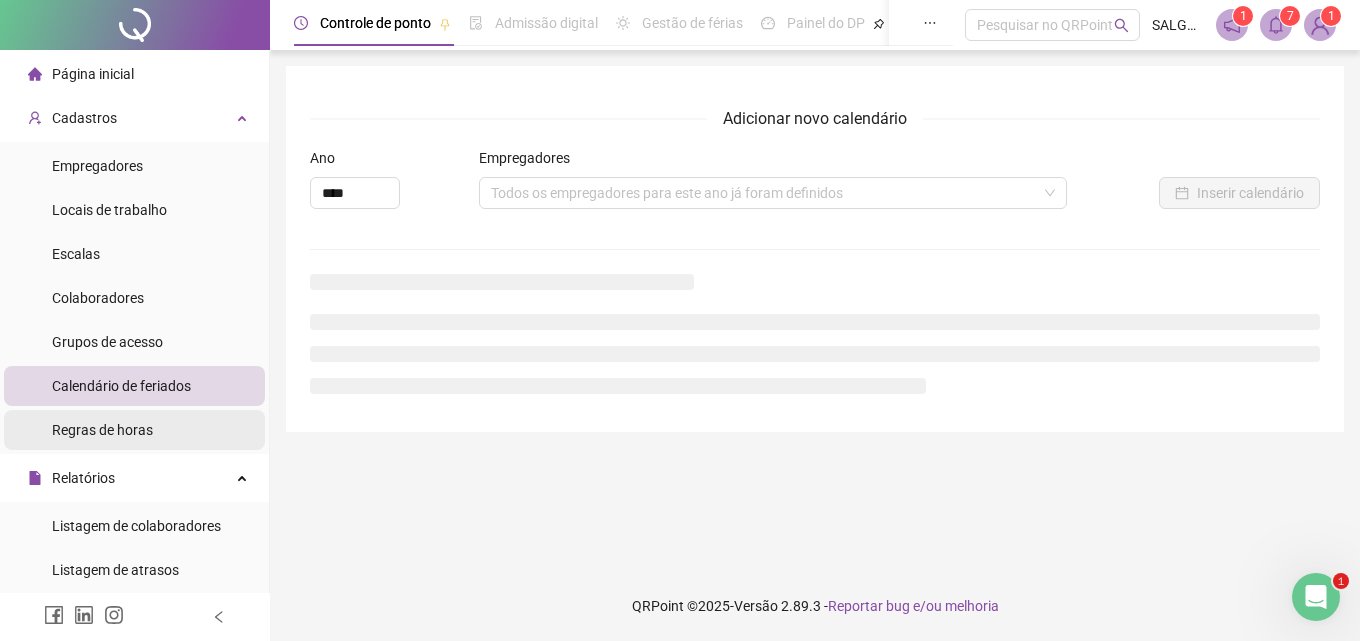 click on "Regras de horas" at bounding box center [102, 430] 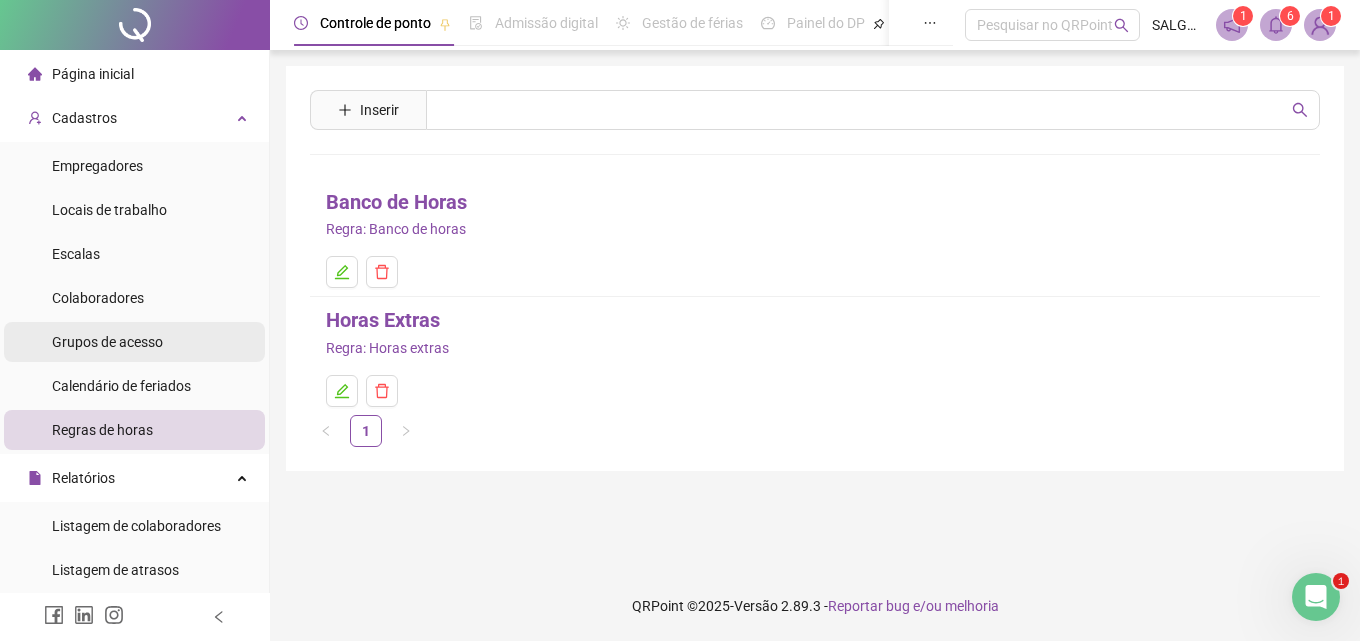 click on "Grupos de acesso" at bounding box center (107, 342) 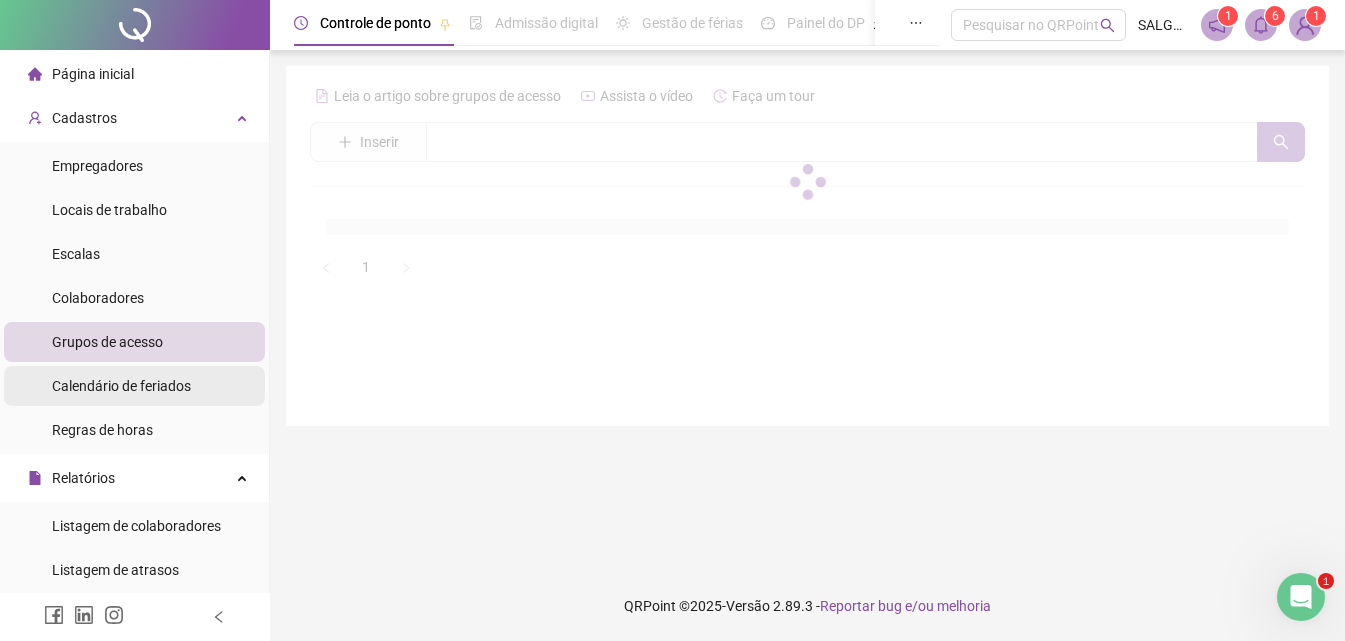 click on "Calendário de feriados" at bounding box center [121, 386] 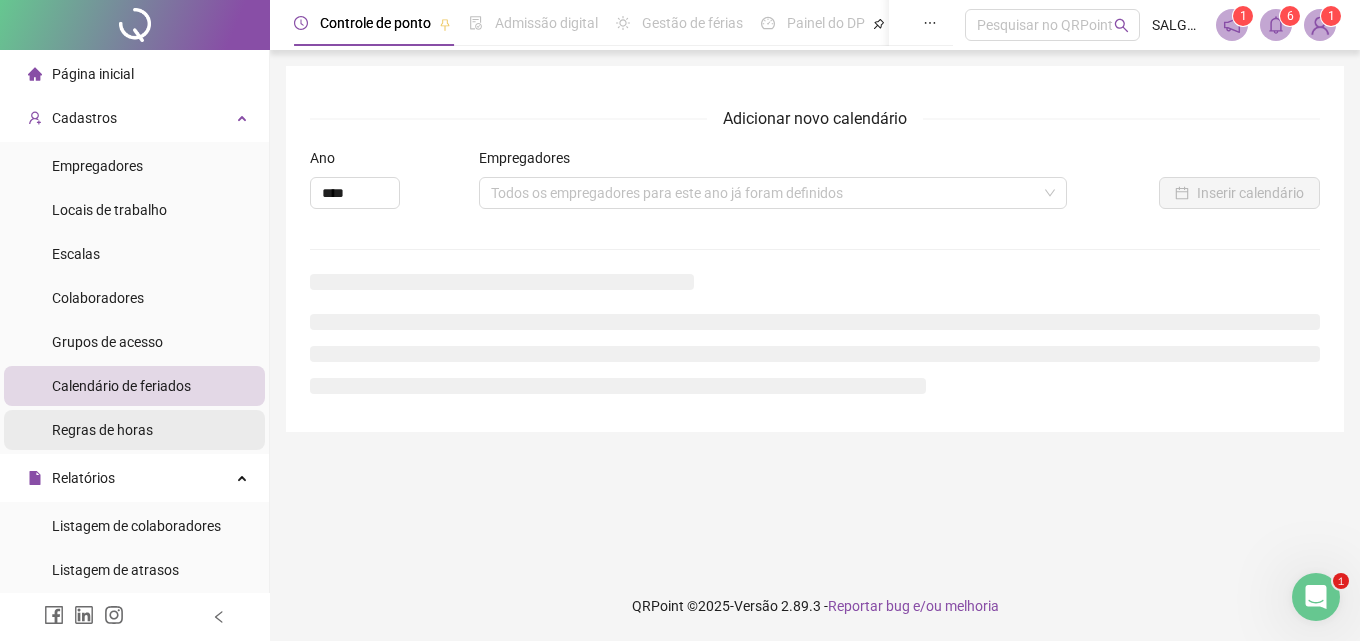click on "Regras de horas" at bounding box center [102, 430] 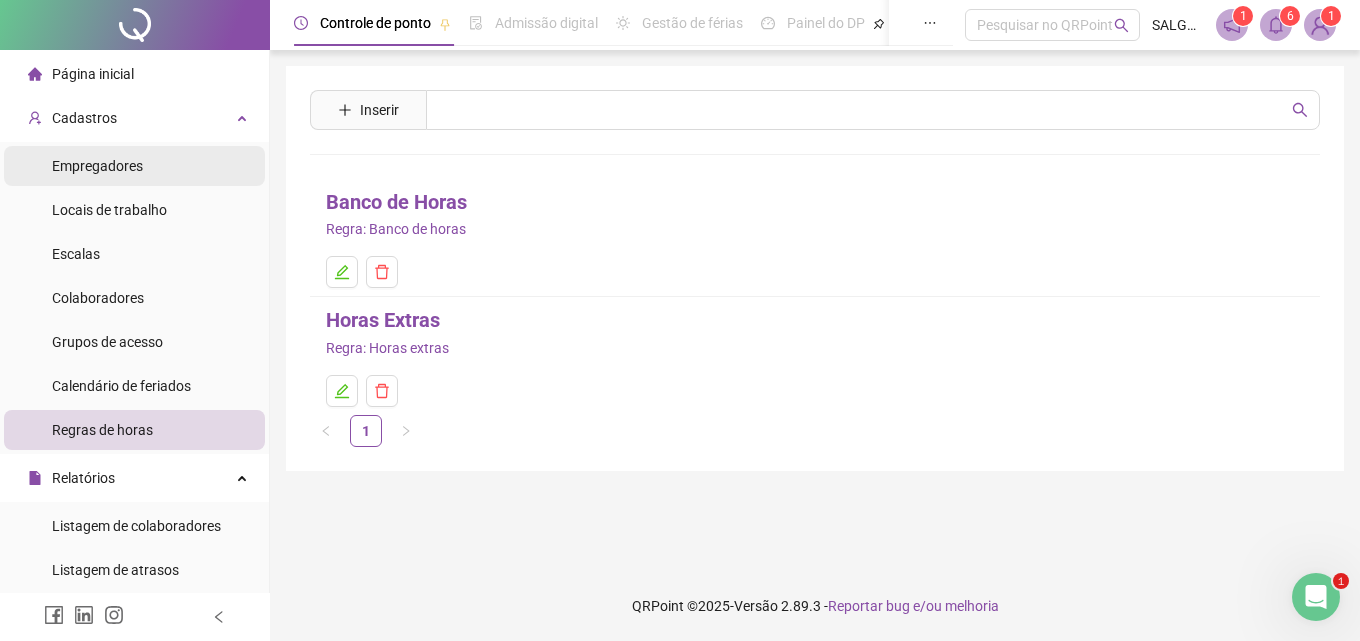 click on "Empregadores" at bounding box center [134, 166] 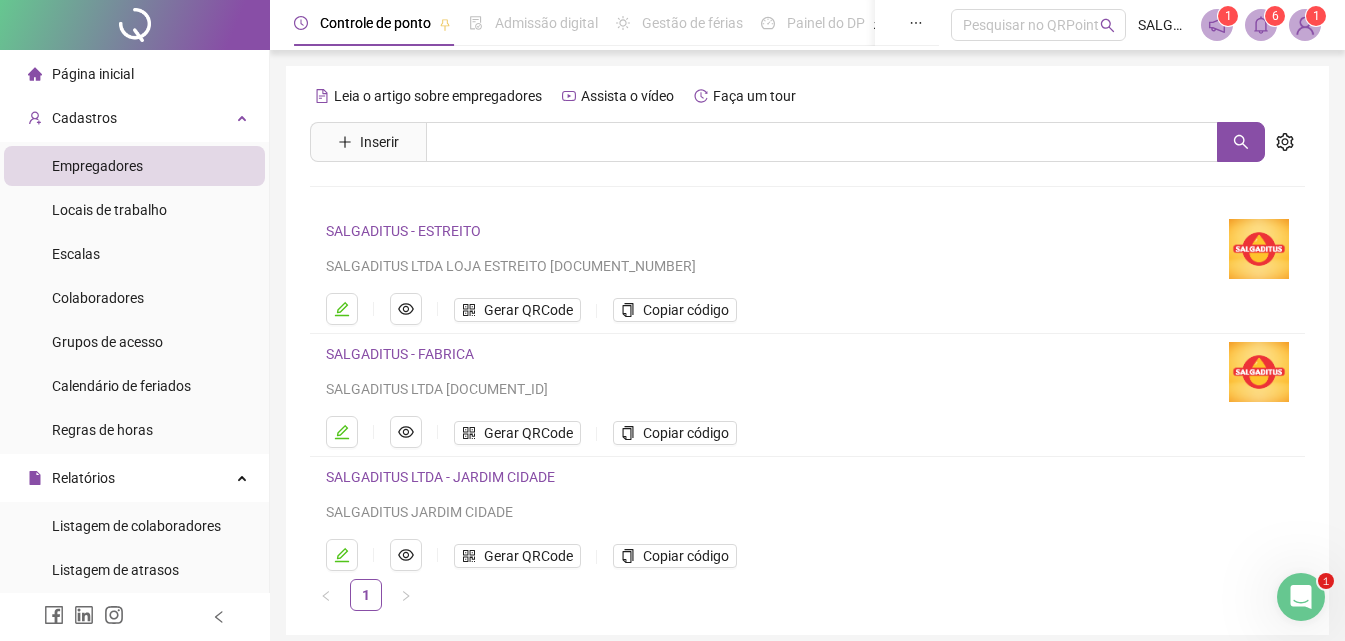 click on "SALGADITUS - FABRICA" at bounding box center (400, 354) 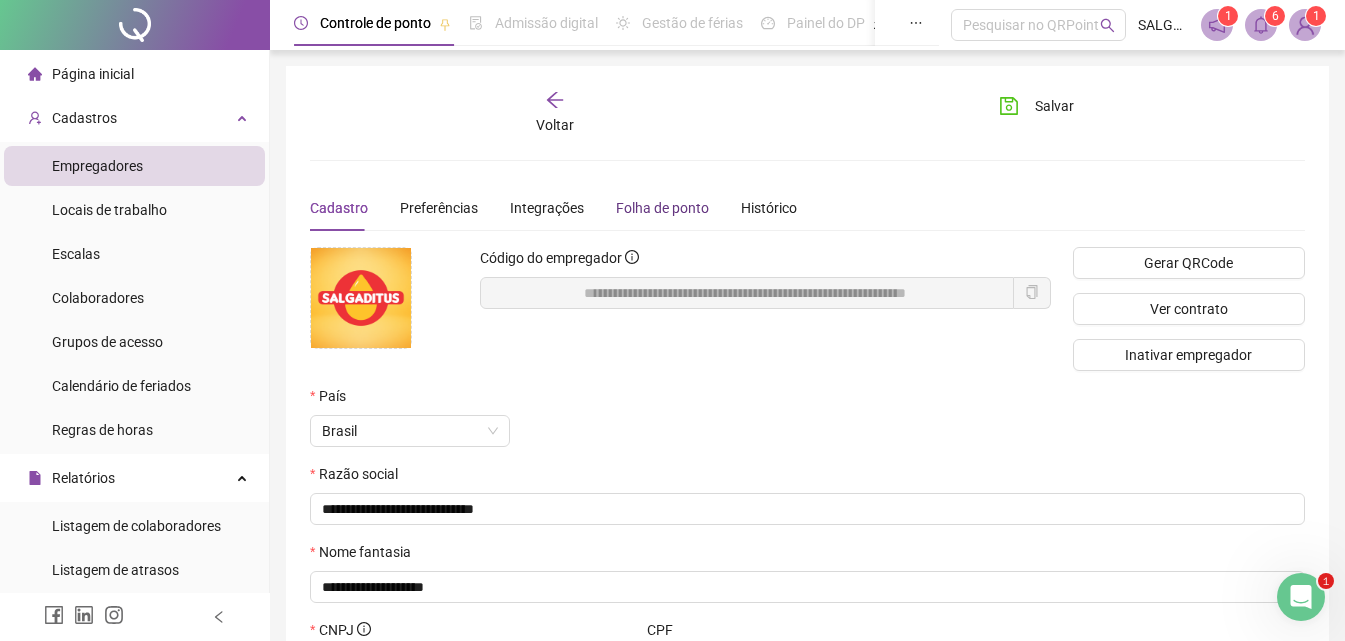 click on "Folha de ponto" at bounding box center (662, 208) 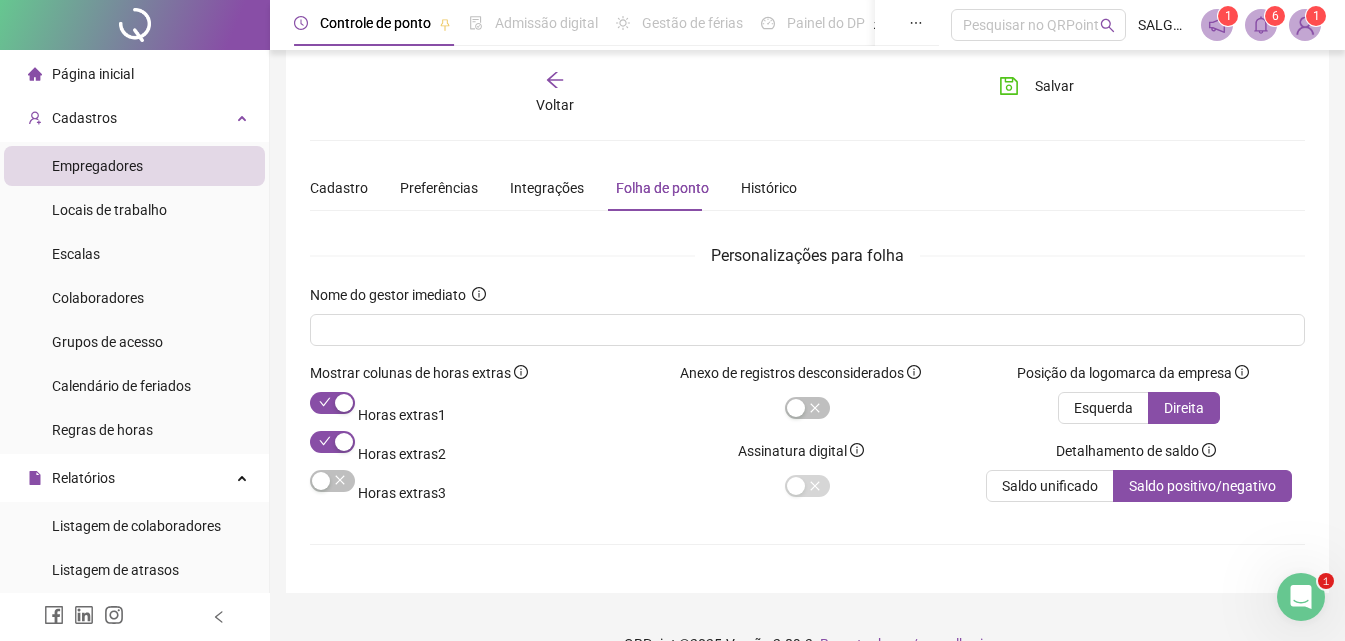 scroll, scrollTop: 0, scrollLeft: 0, axis: both 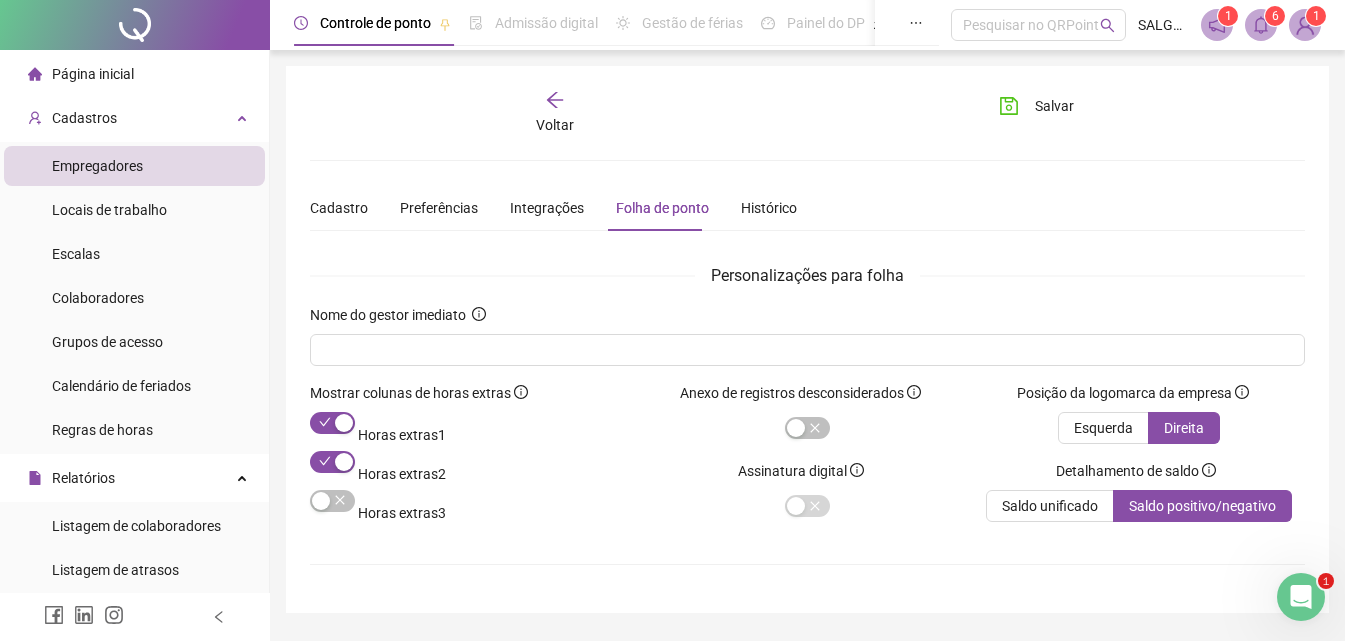 click on "Cadastro Preferências   Integrações Folha de ponto Histórico" at bounding box center (553, 208) 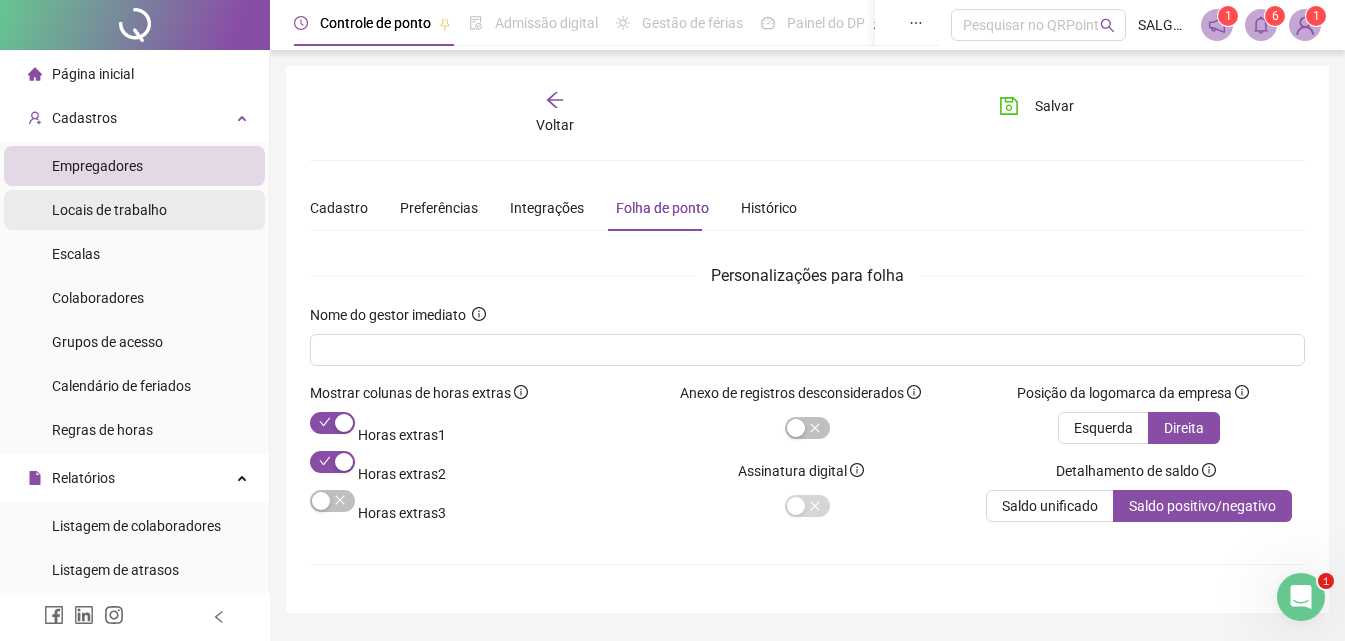 click on "Locais de trabalho" at bounding box center [109, 210] 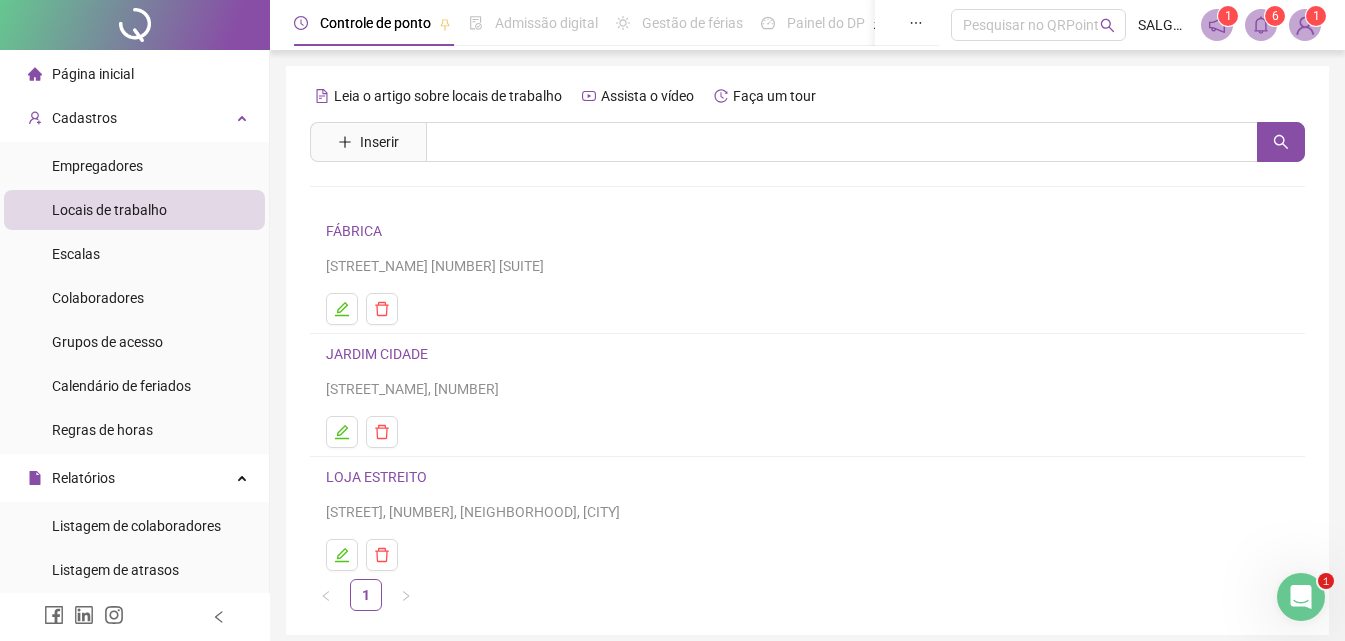 click 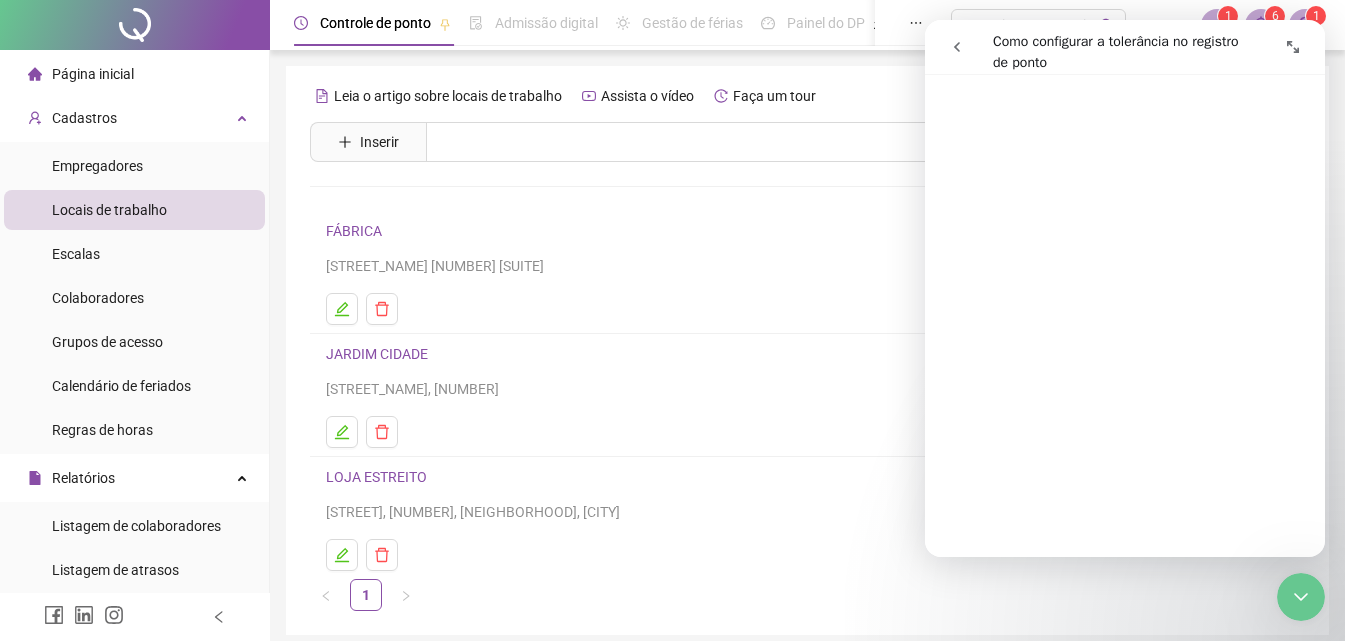 scroll, scrollTop: 1338, scrollLeft: 0, axis: vertical 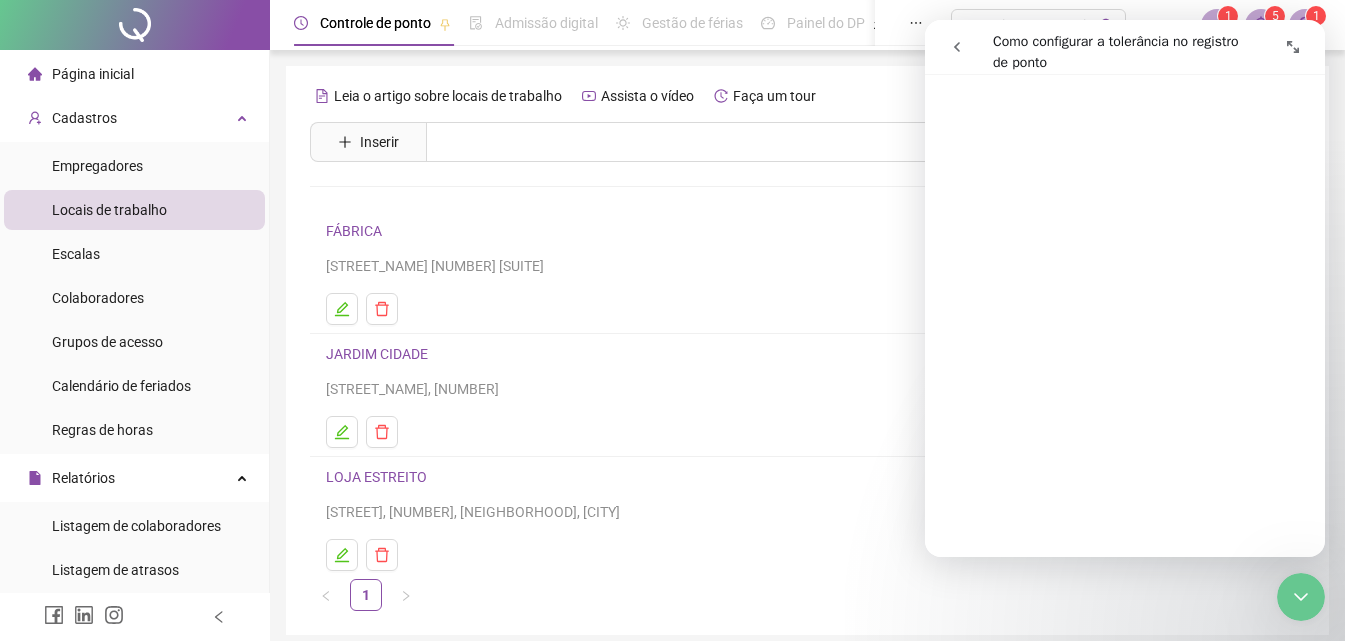 click on "JARDIM CIDADE" at bounding box center (377, 354) 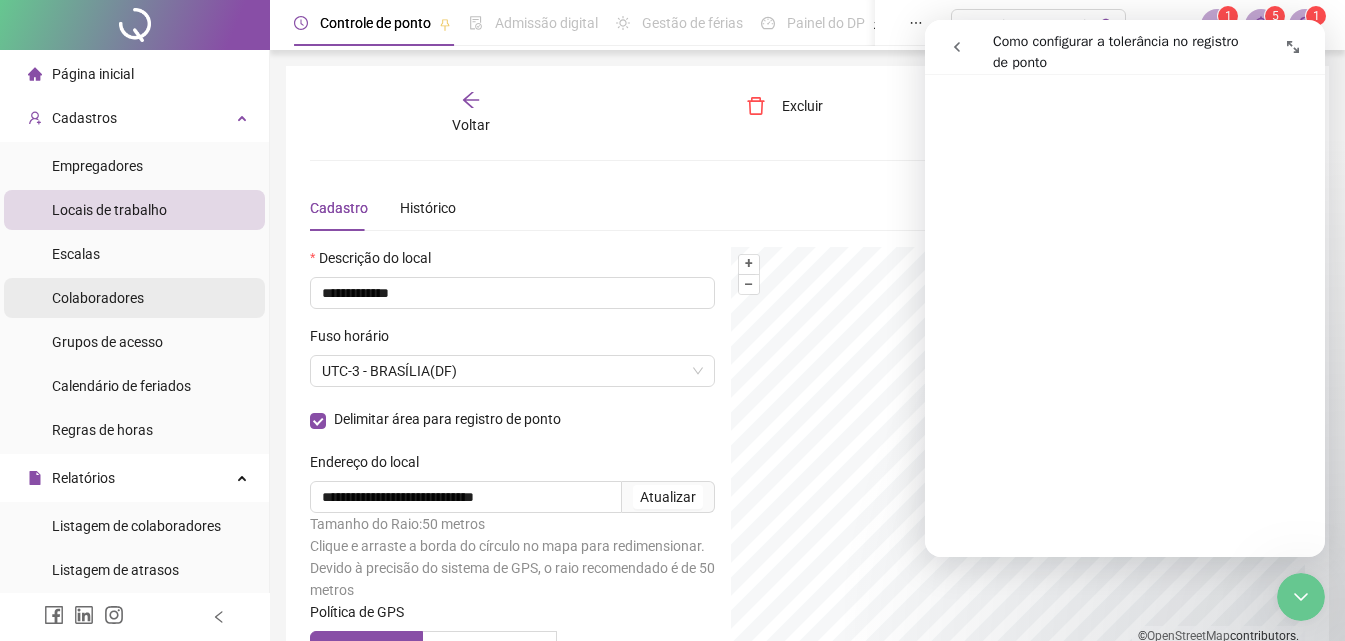 click on "Colaboradores" at bounding box center [98, 298] 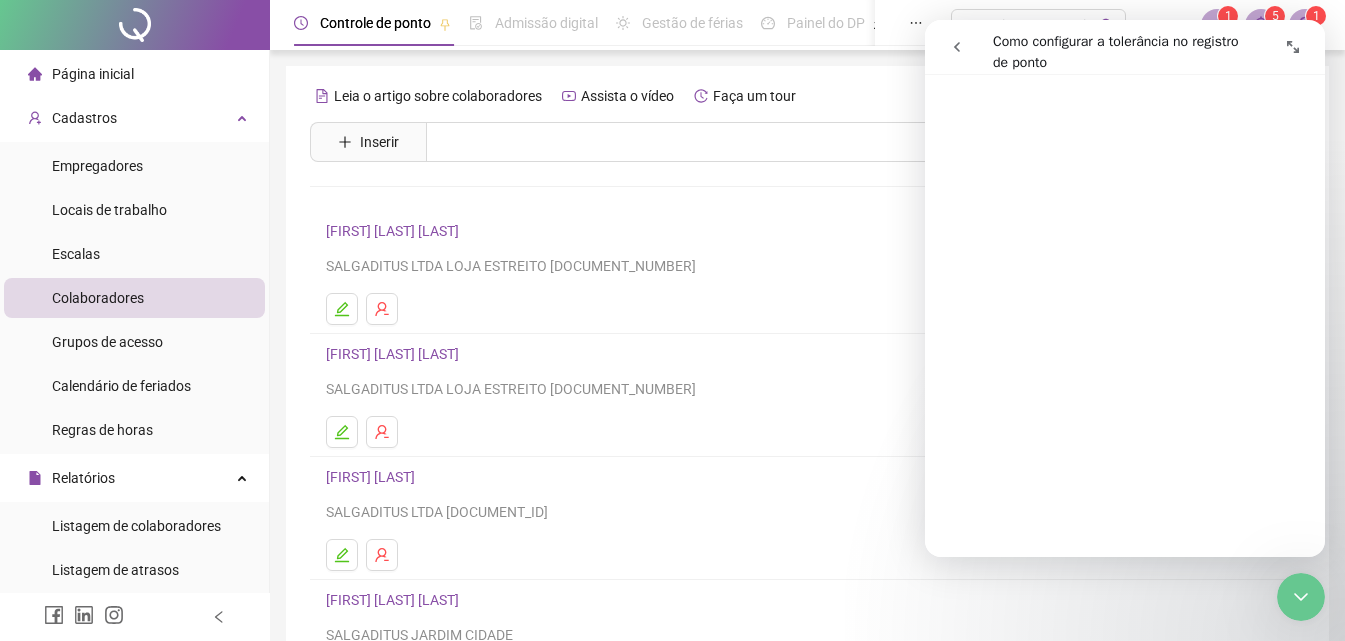 click on "Empregadores Locais de trabalho Escalas Colaboradores Grupos de acesso Calendário de feriados Regras de horas" at bounding box center (134, 298) 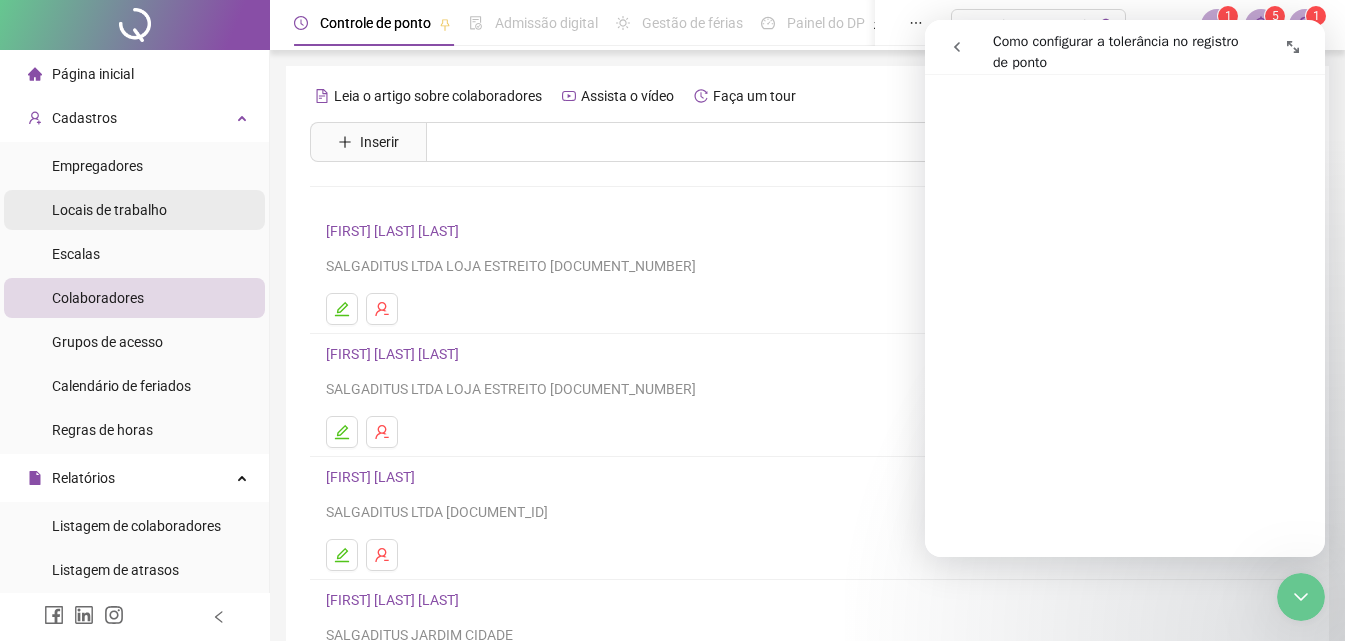 click on "Locais de trabalho" at bounding box center [109, 210] 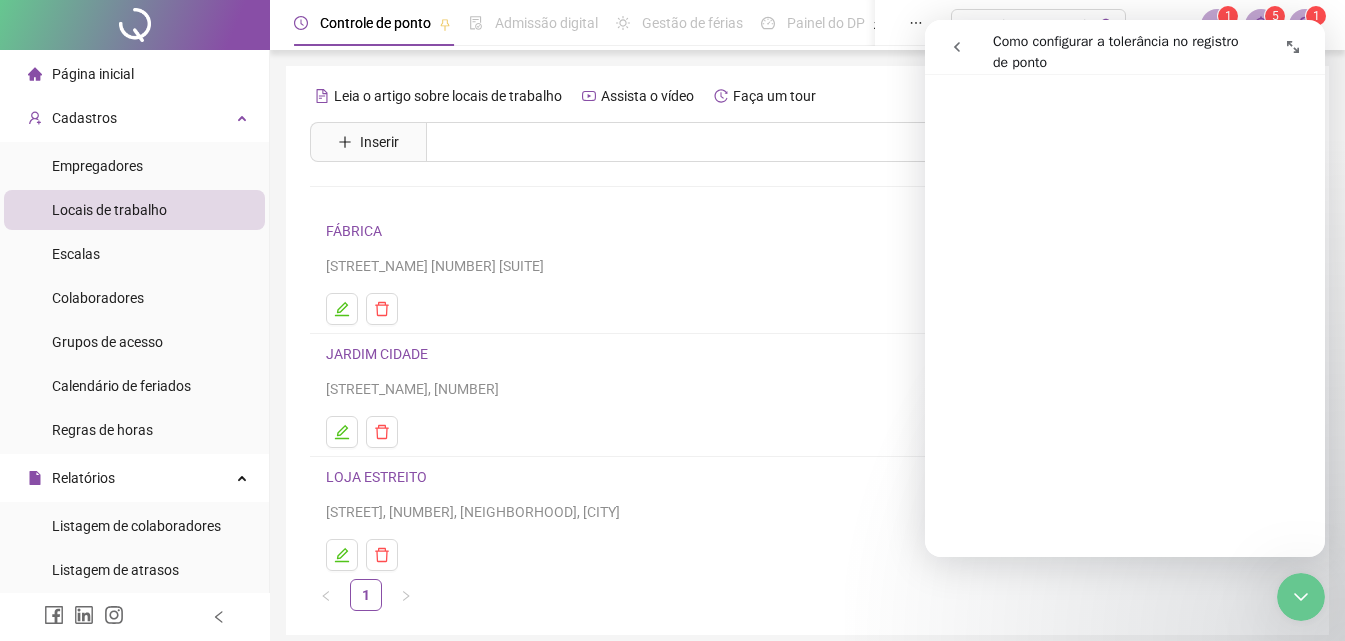 click 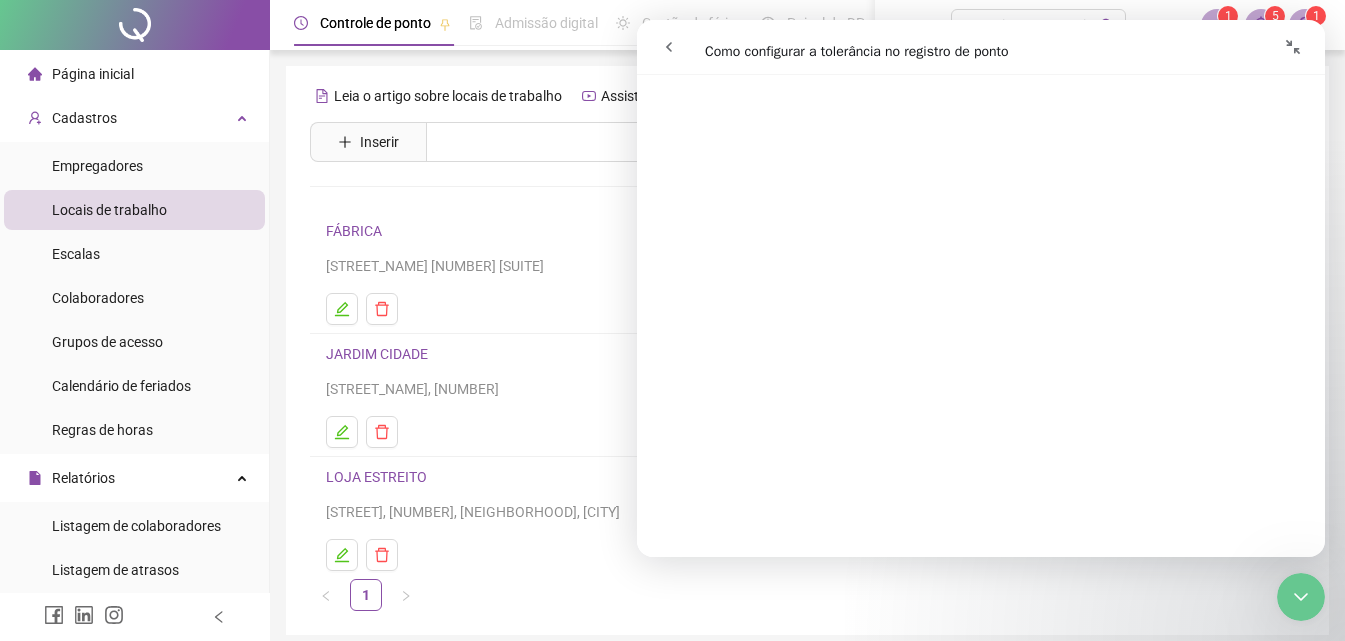 scroll, scrollTop: 0, scrollLeft: 0, axis: both 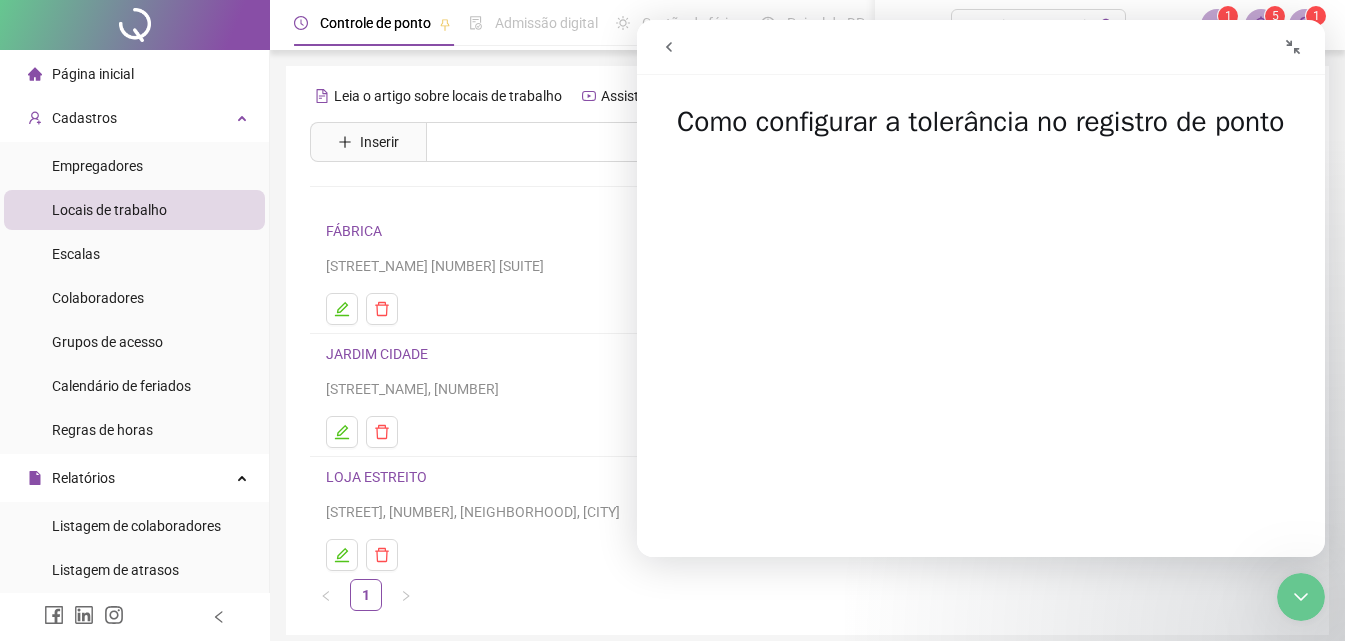 click 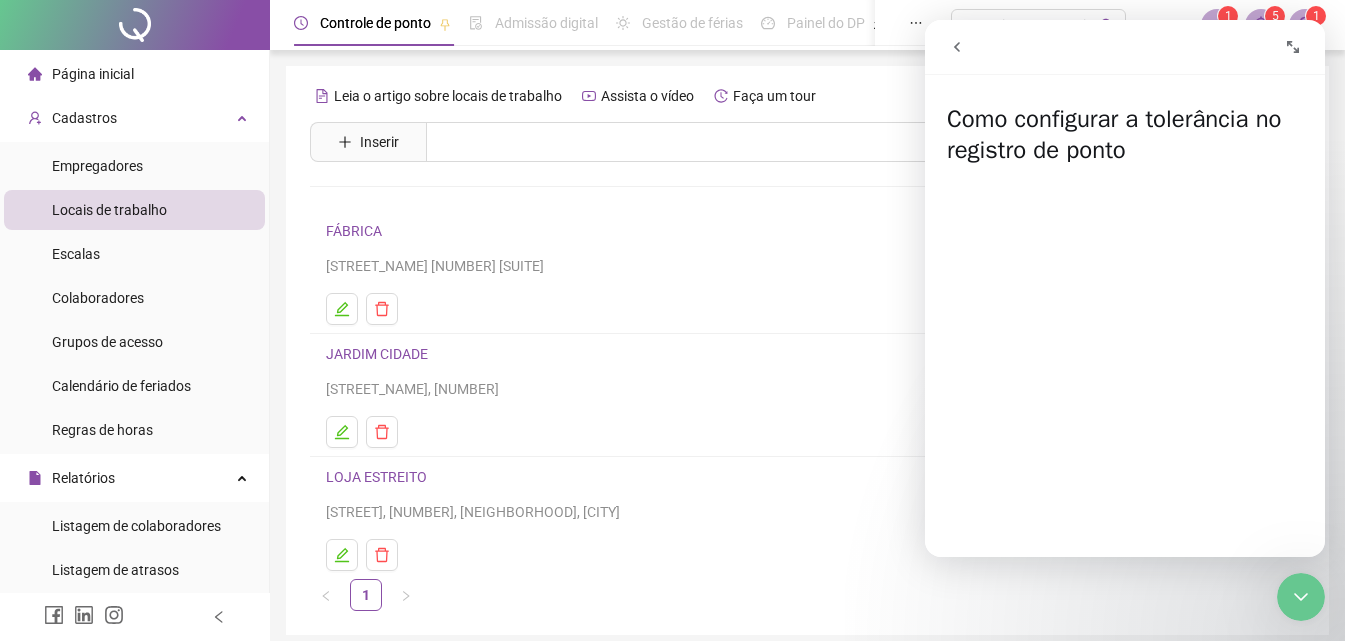 click 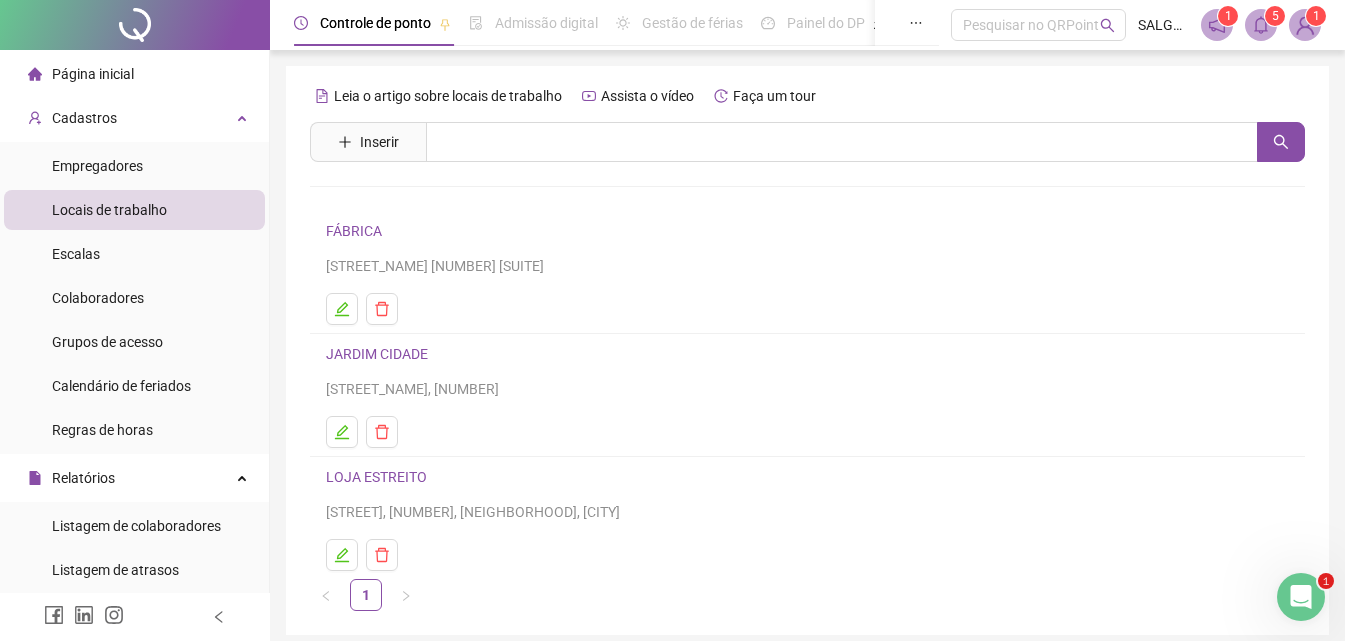 click on "JARDIM CIDADE" at bounding box center (377, 354) 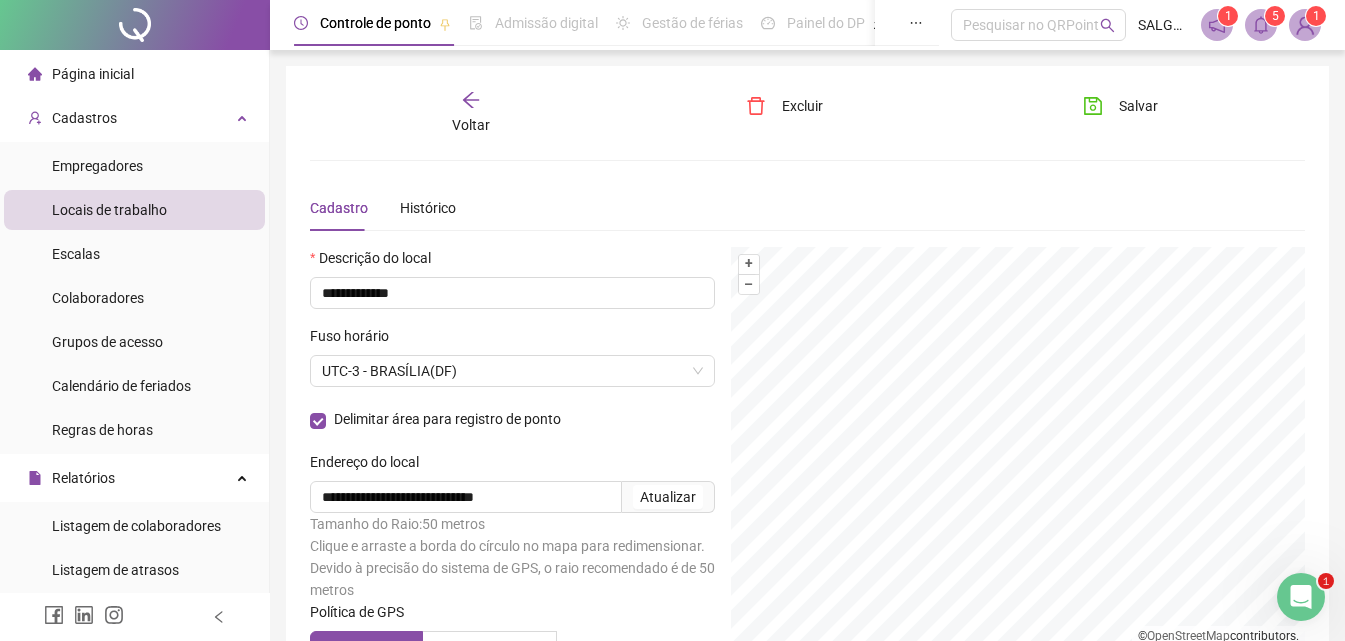scroll, scrollTop: 180, scrollLeft: 0, axis: vertical 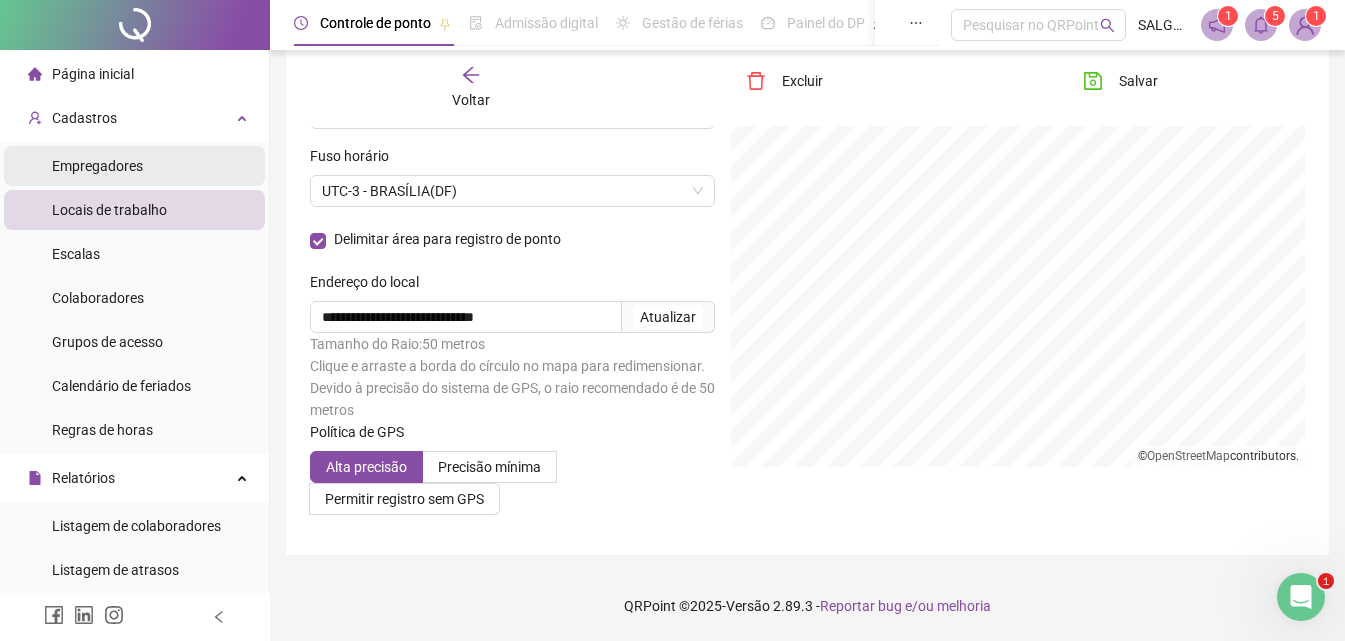 click on "Empregadores" at bounding box center (134, 166) 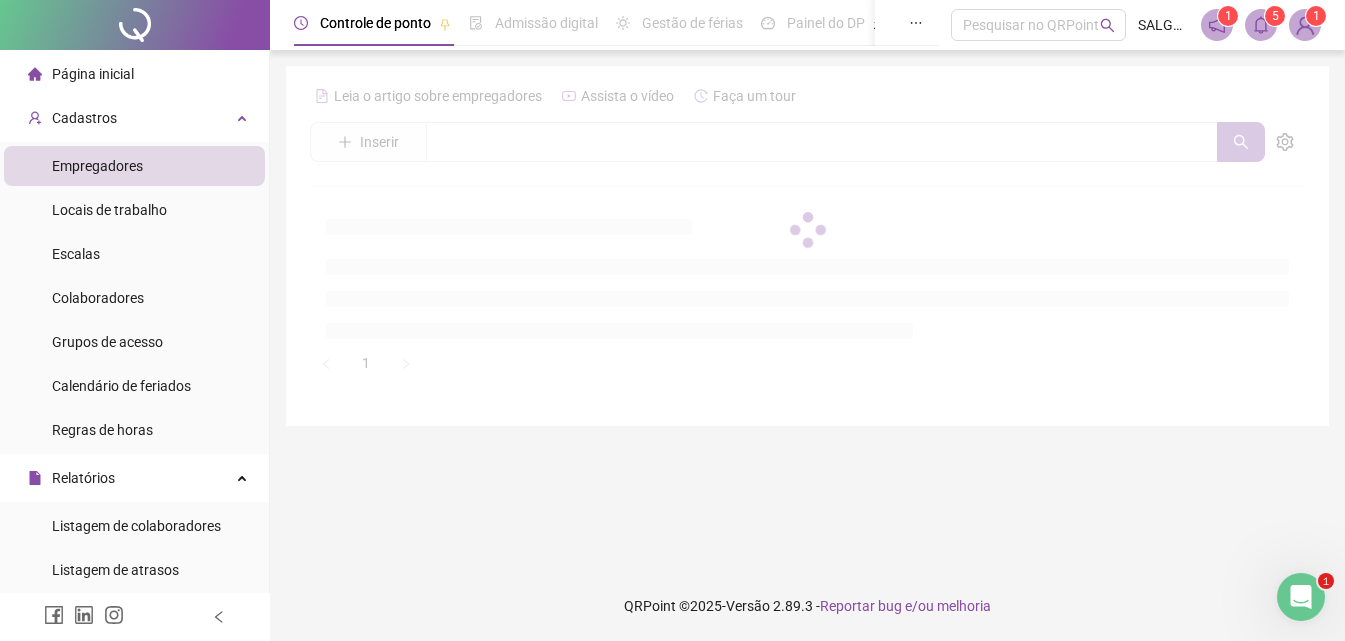 scroll, scrollTop: 0, scrollLeft: 0, axis: both 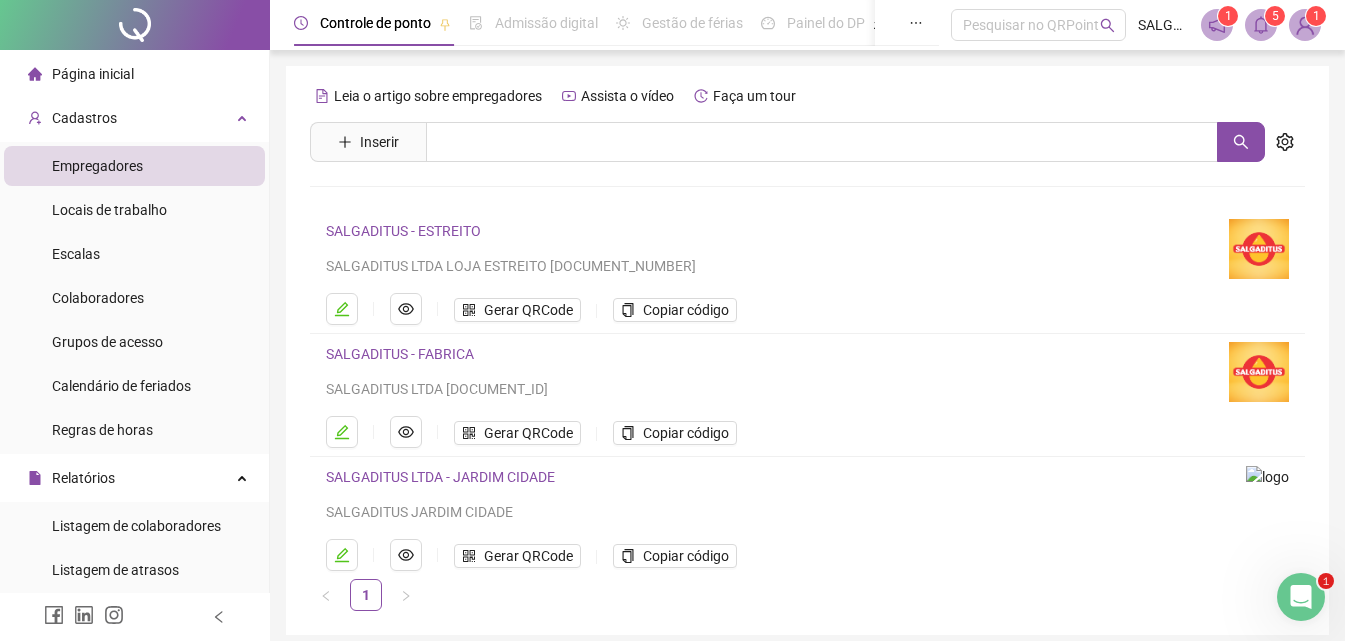 click on "SALGADITUS - FABRICA" at bounding box center [400, 354] 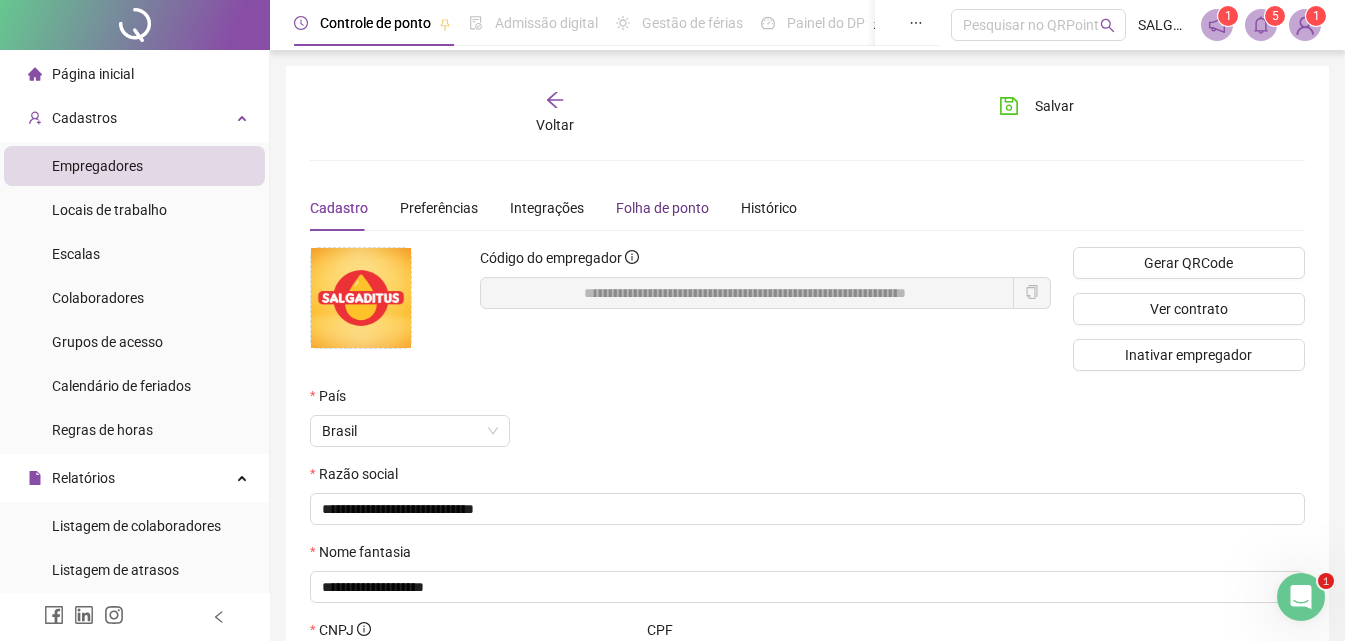 click on "Folha de ponto" at bounding box center [662, 208] 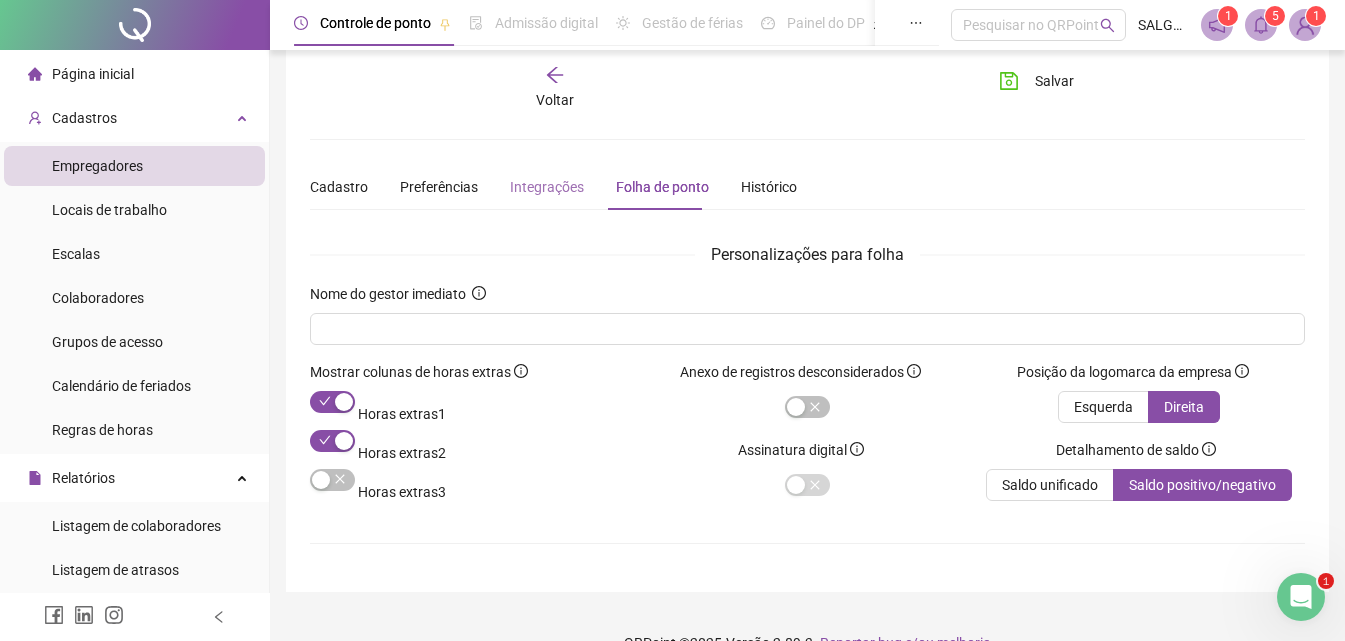 scroll, scrollTop: 0, scrollLeft: 0, axis: both 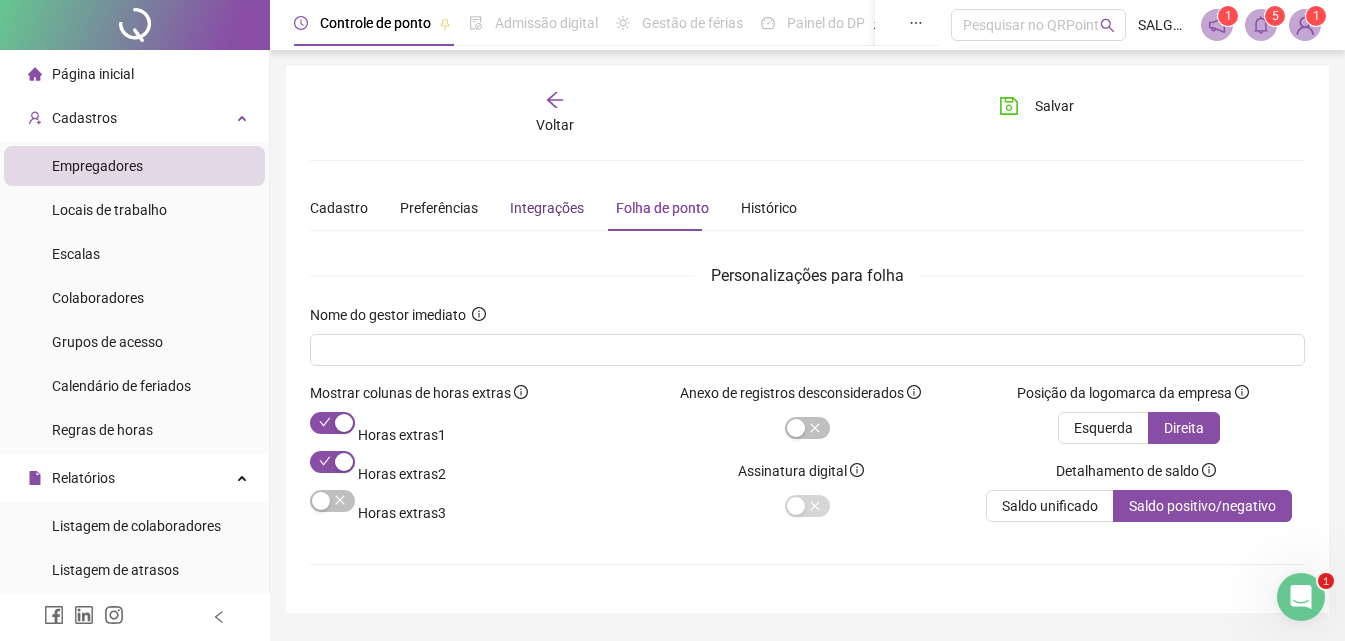 click on "Integrações" at bounding box center (547, 208) 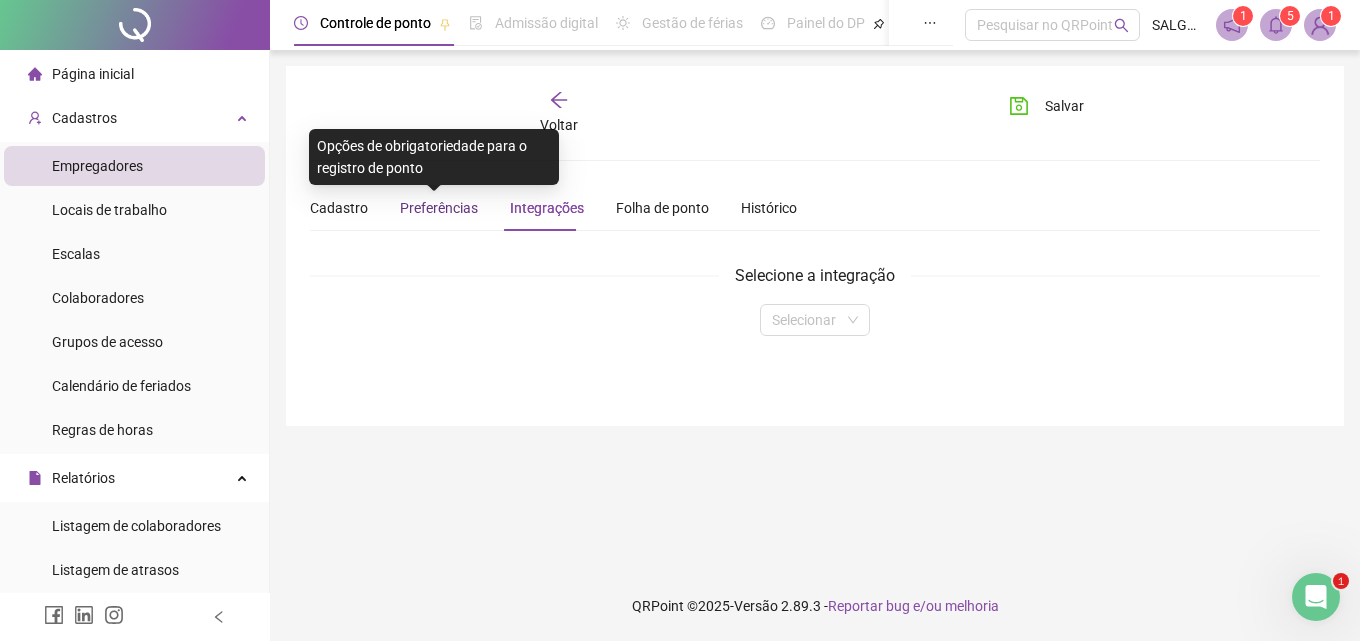 click on "Preferências" at bounding box center [439, 208] 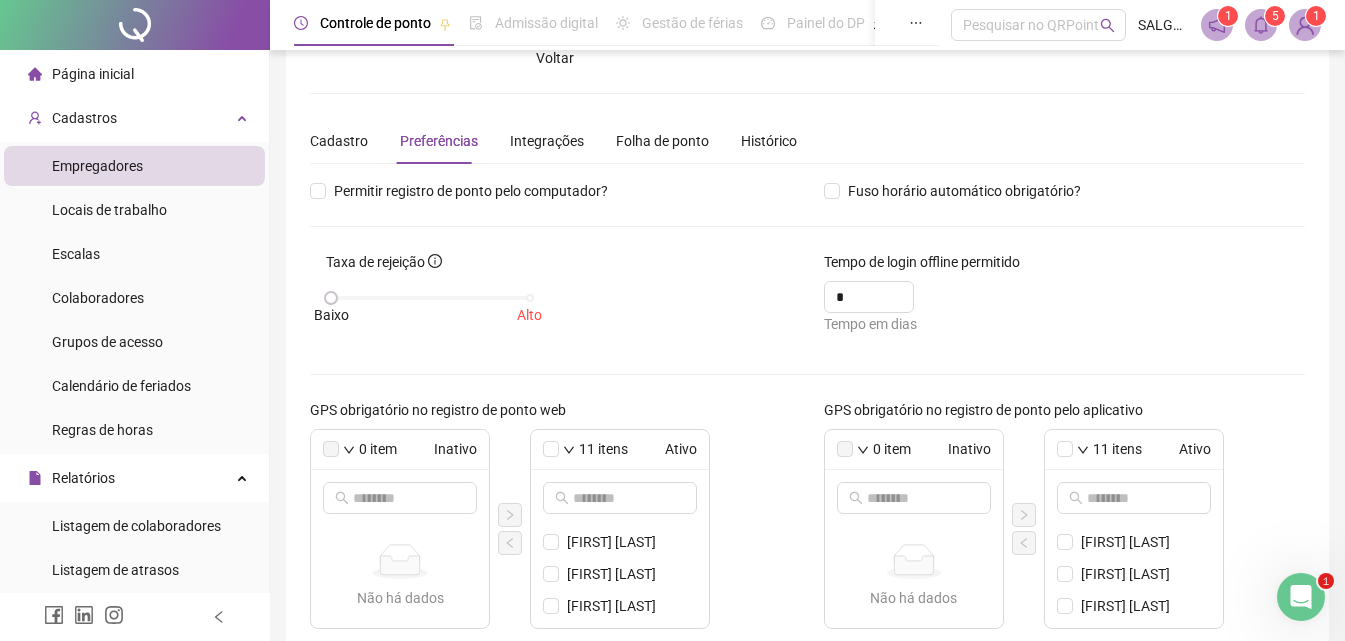 scroll, scrollTop: 0, scrollLeft: 0, axis: both 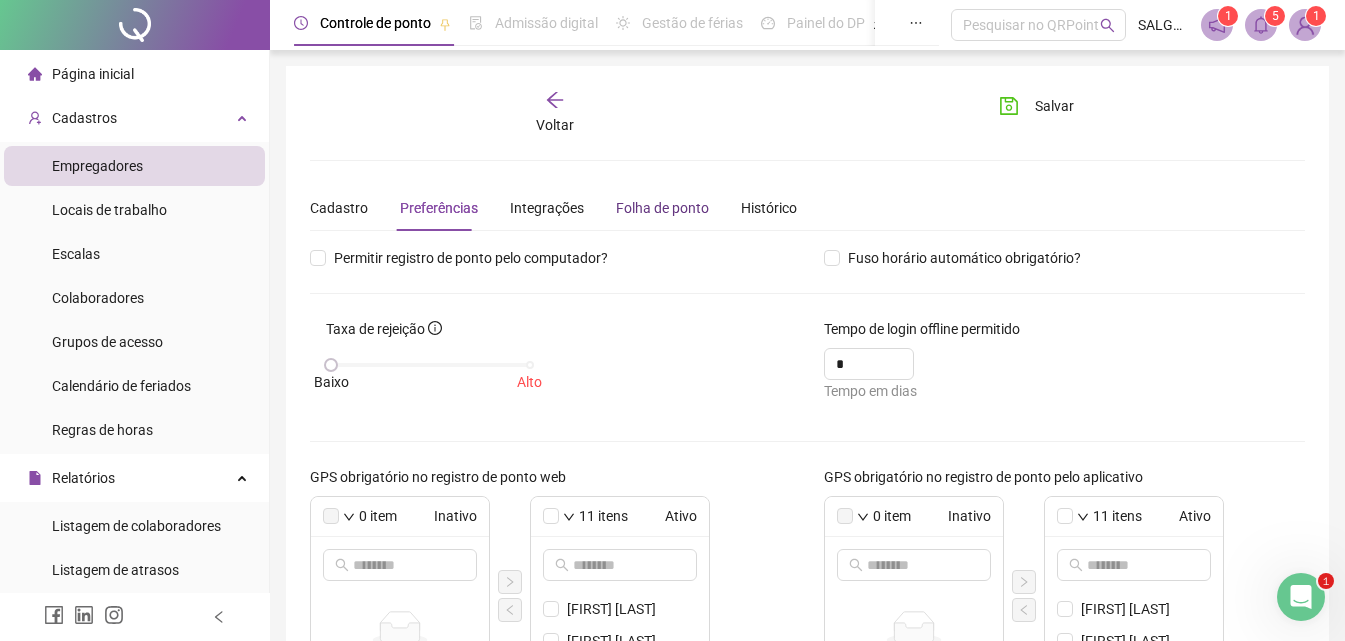 click on "Folha de ponto" at bounding box center [662, 208] 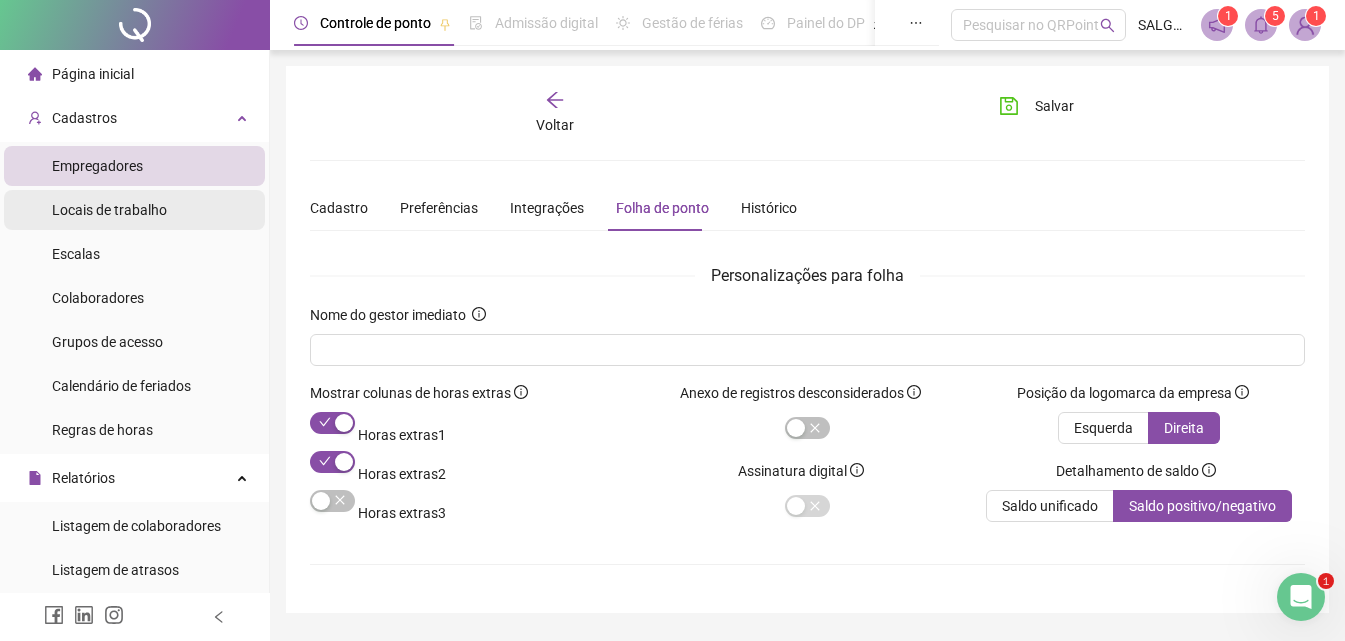 click on "Locais de trabalho" at bounding box center [134, 210] 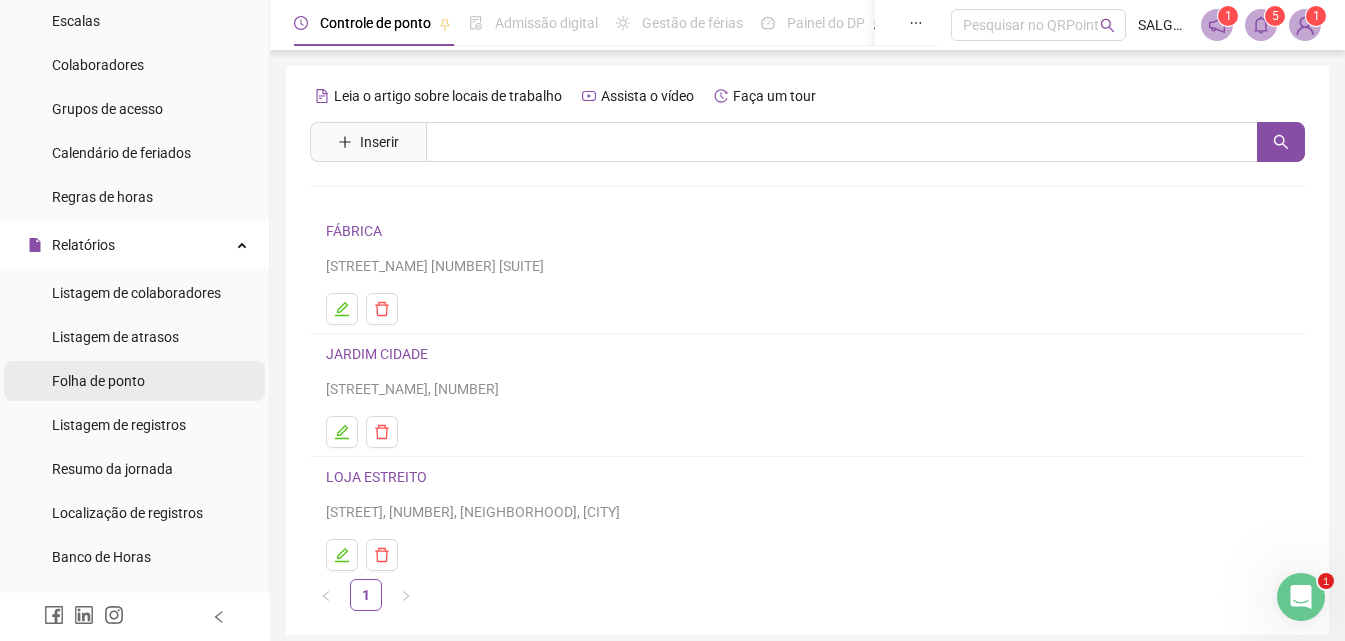 scroll, scrollTop: 0, scrollLeft: 0, axis: both 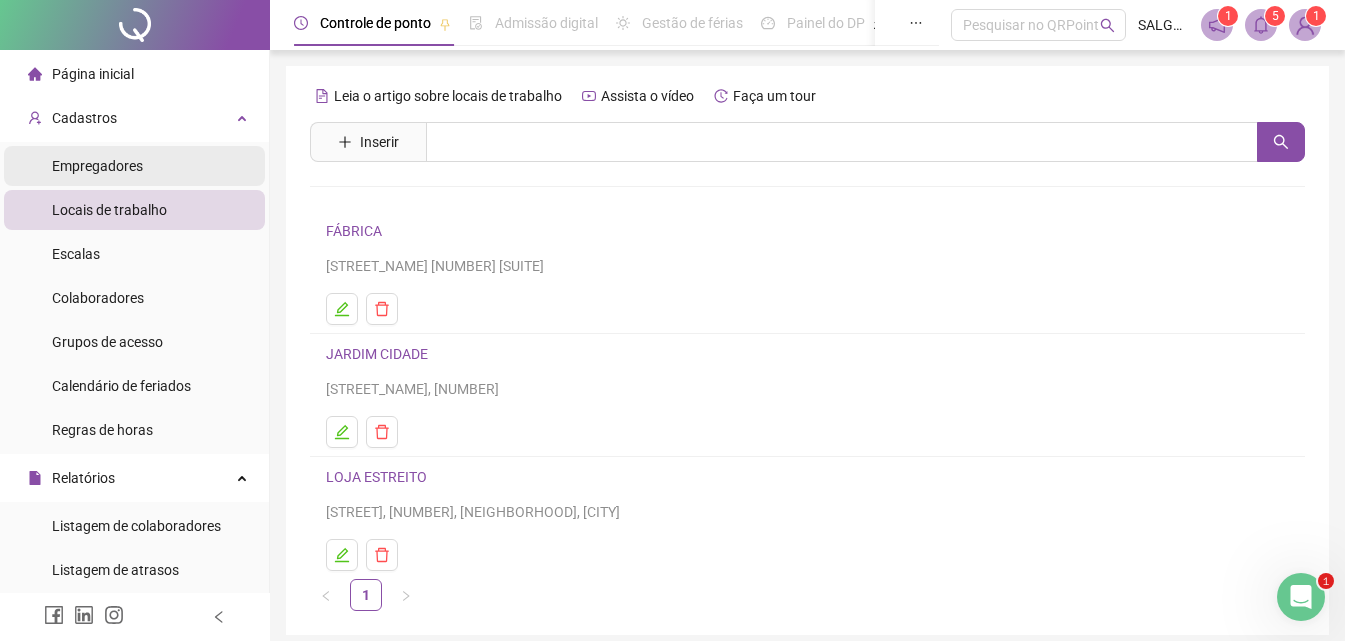 click on "Empregadores" at bounding box center (97, 166) 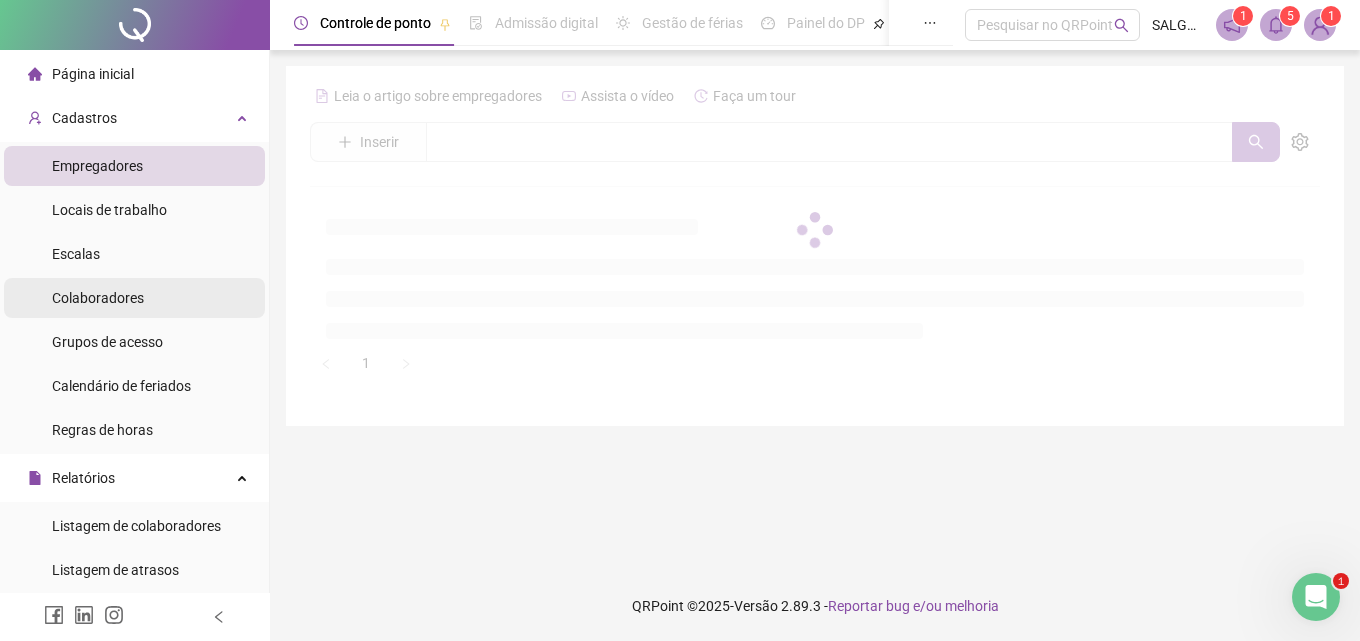 click on "Colaboradores" at bounding box center (98, 298) 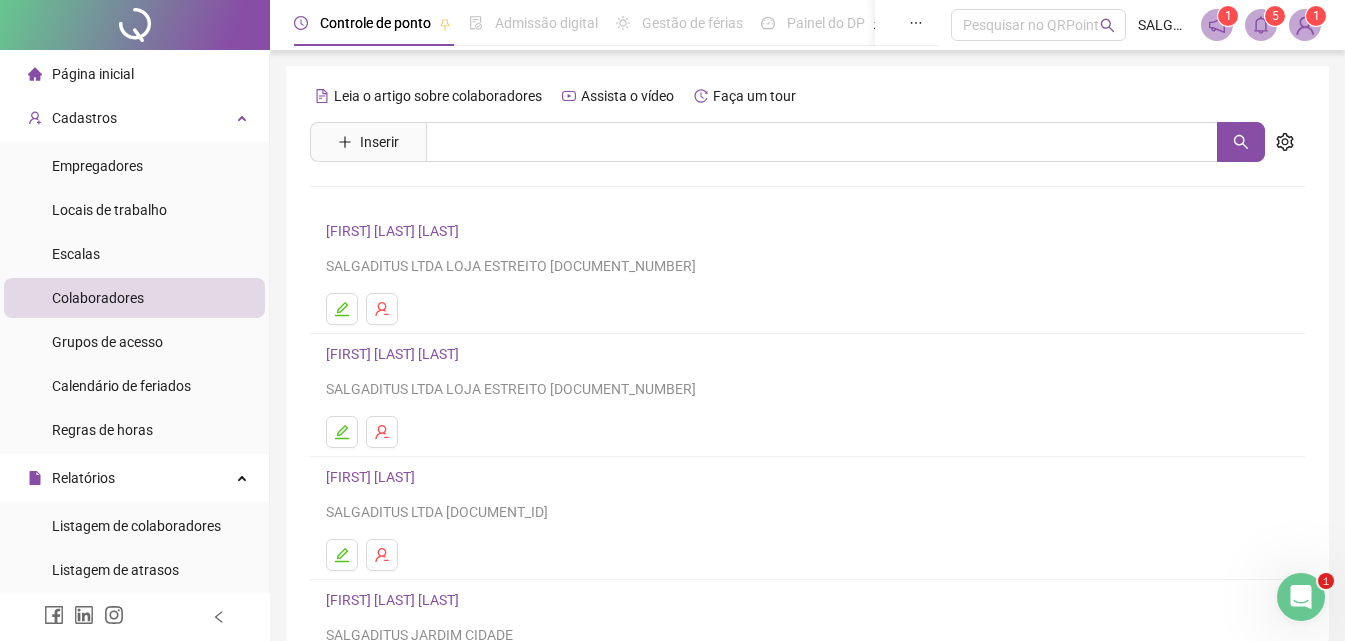 click on "**********" at bounding box center (395, 231) 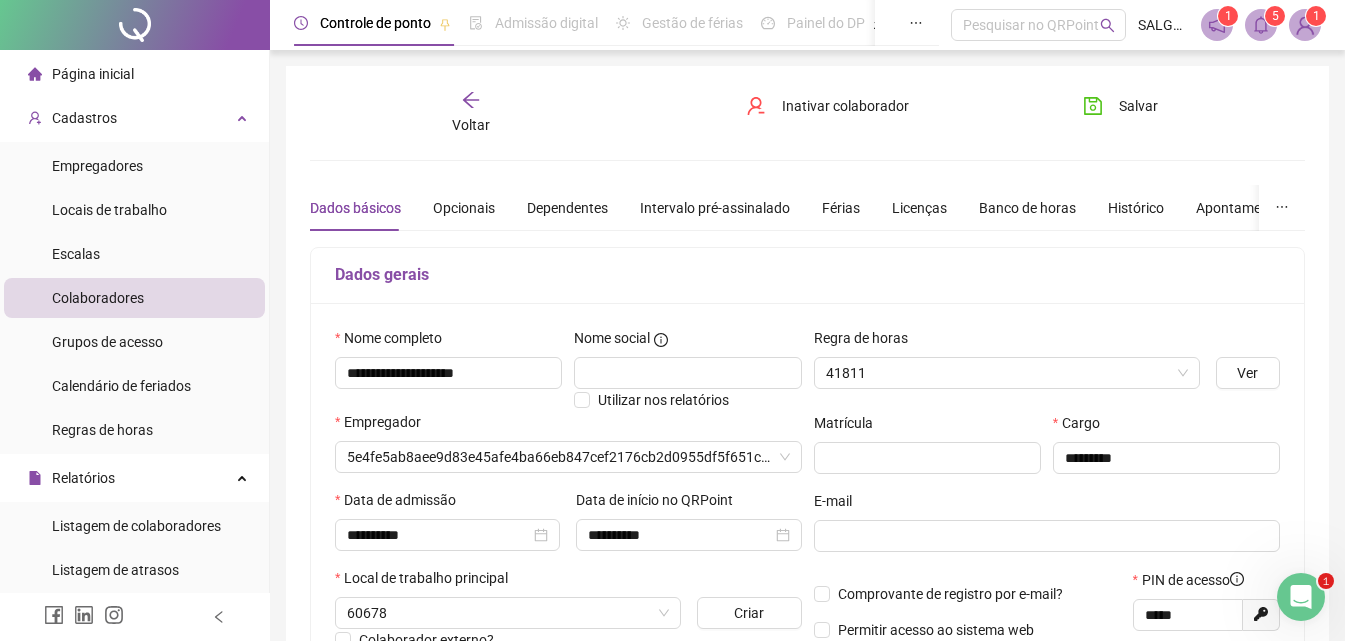 type on "**********" 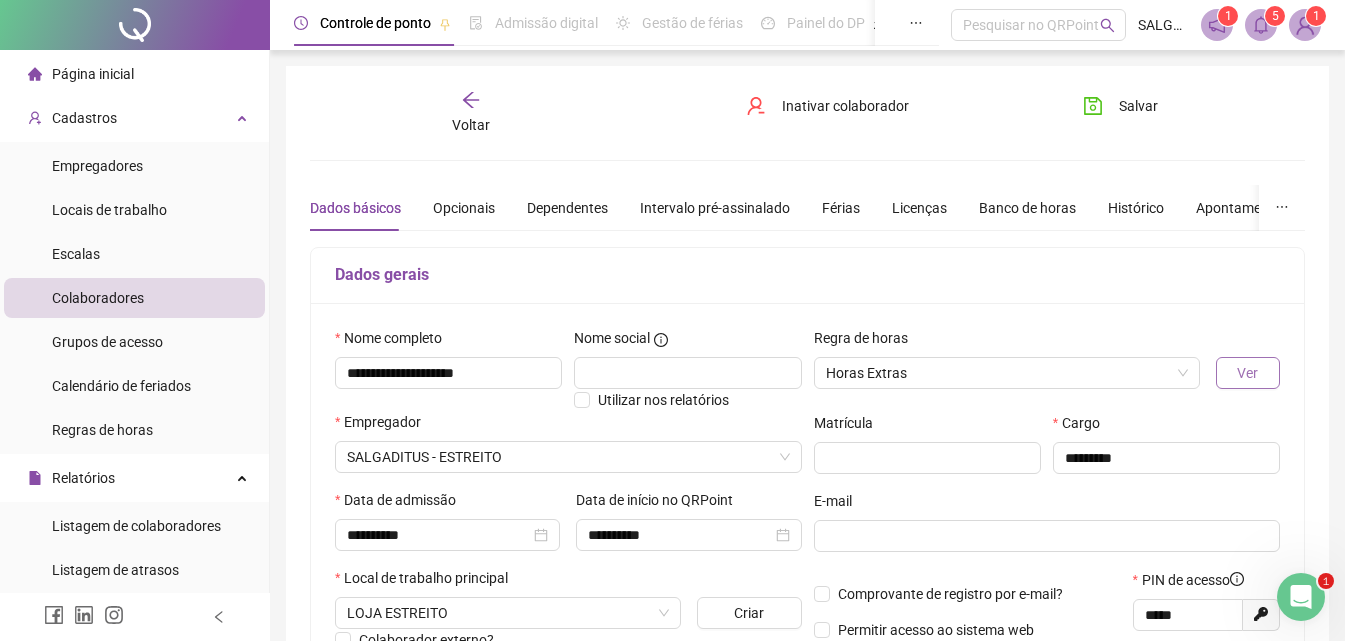 click on "Ver" at bounding box center [1247, 373] 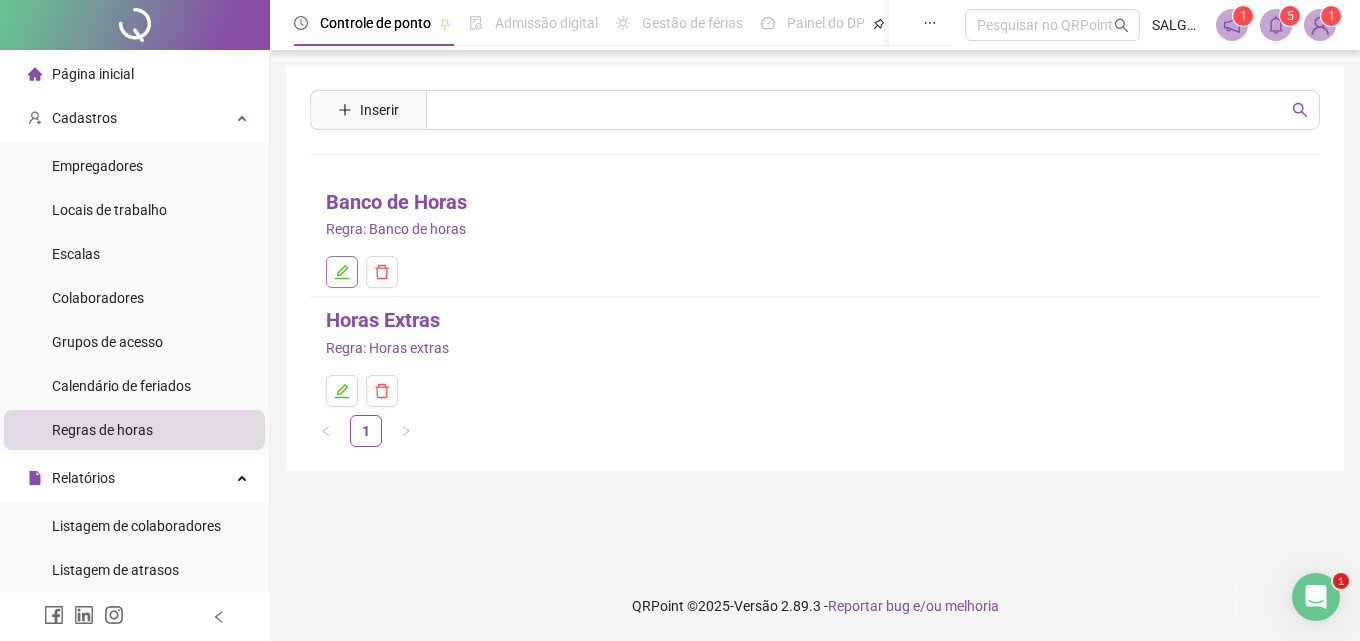 click 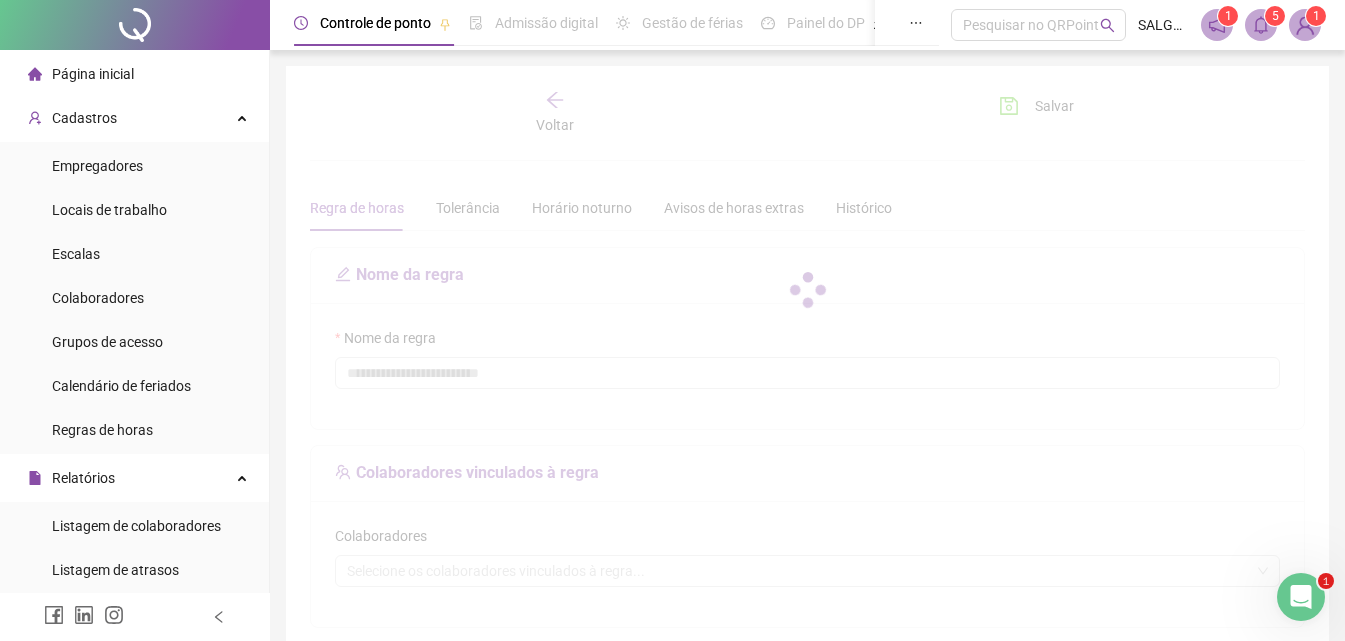 type on "**********" 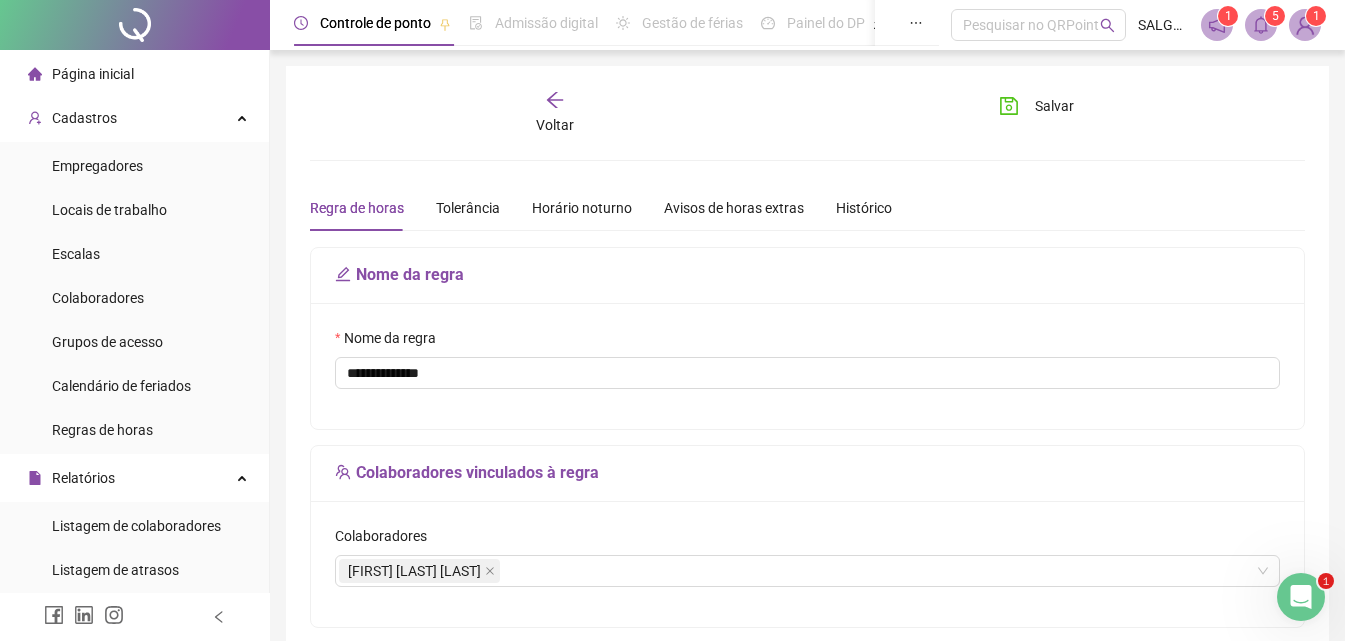 click on "Voltar" at bounding box center (555, 113) 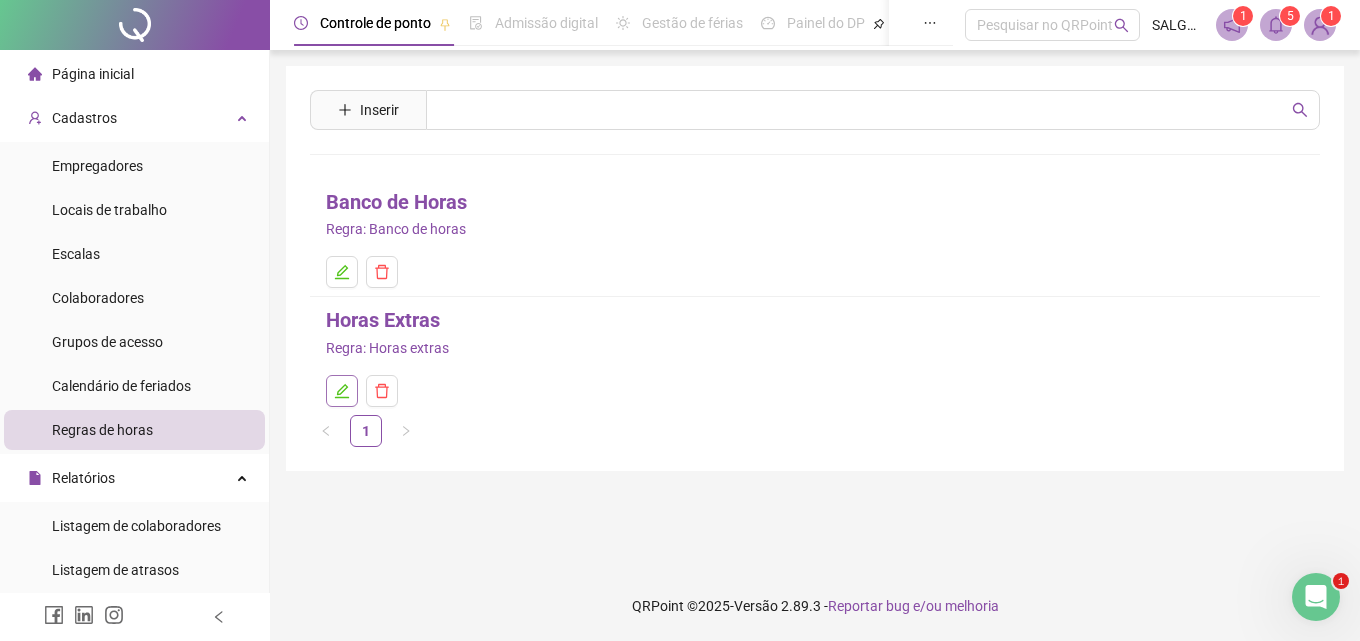 click 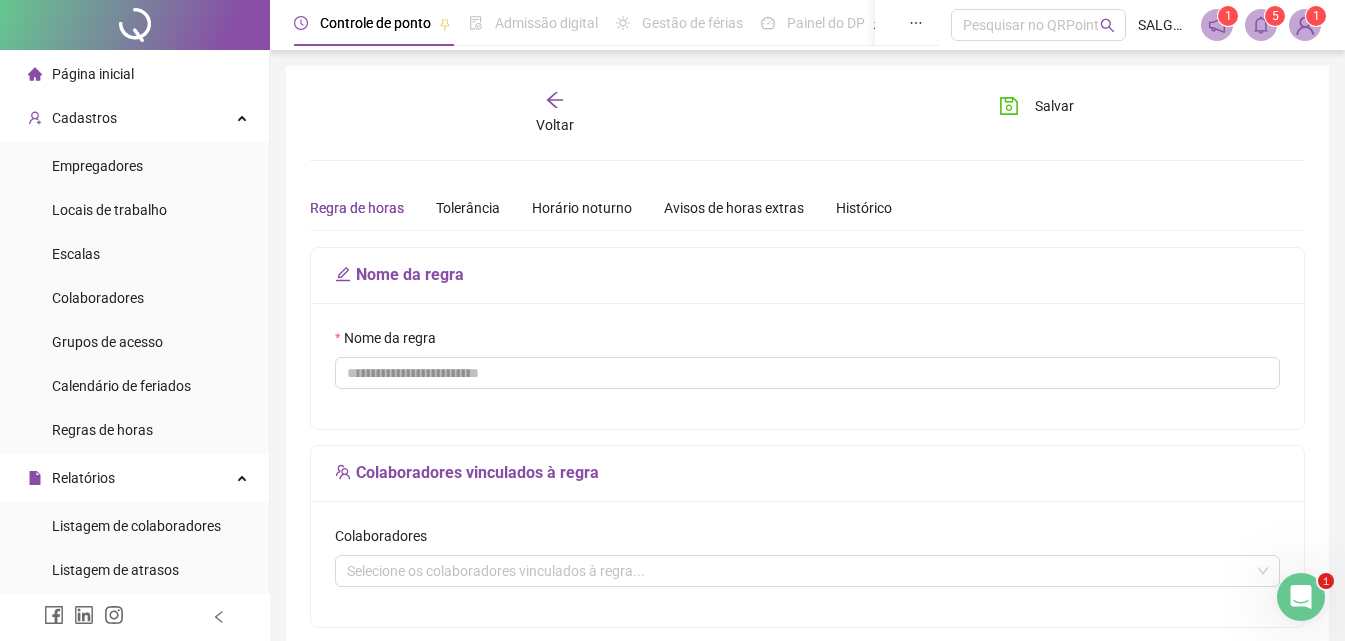 type on "**********" 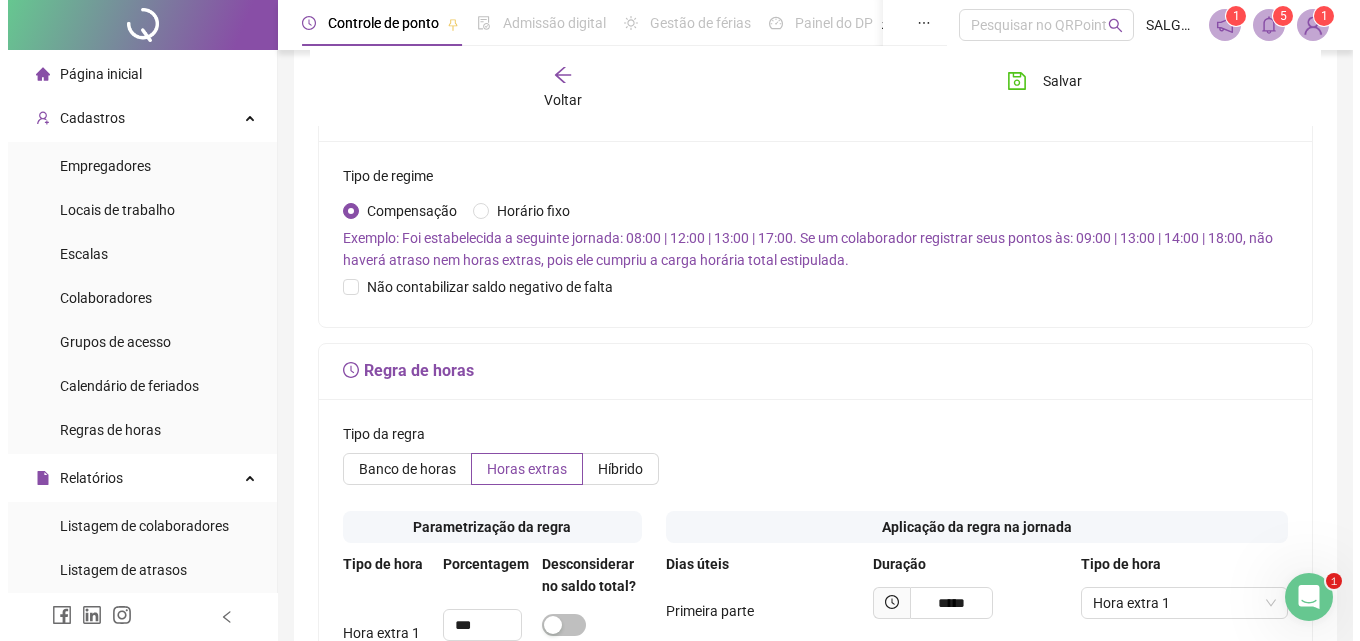 scroll, scrollTop: 0, scrollLeft: 0, axis: both 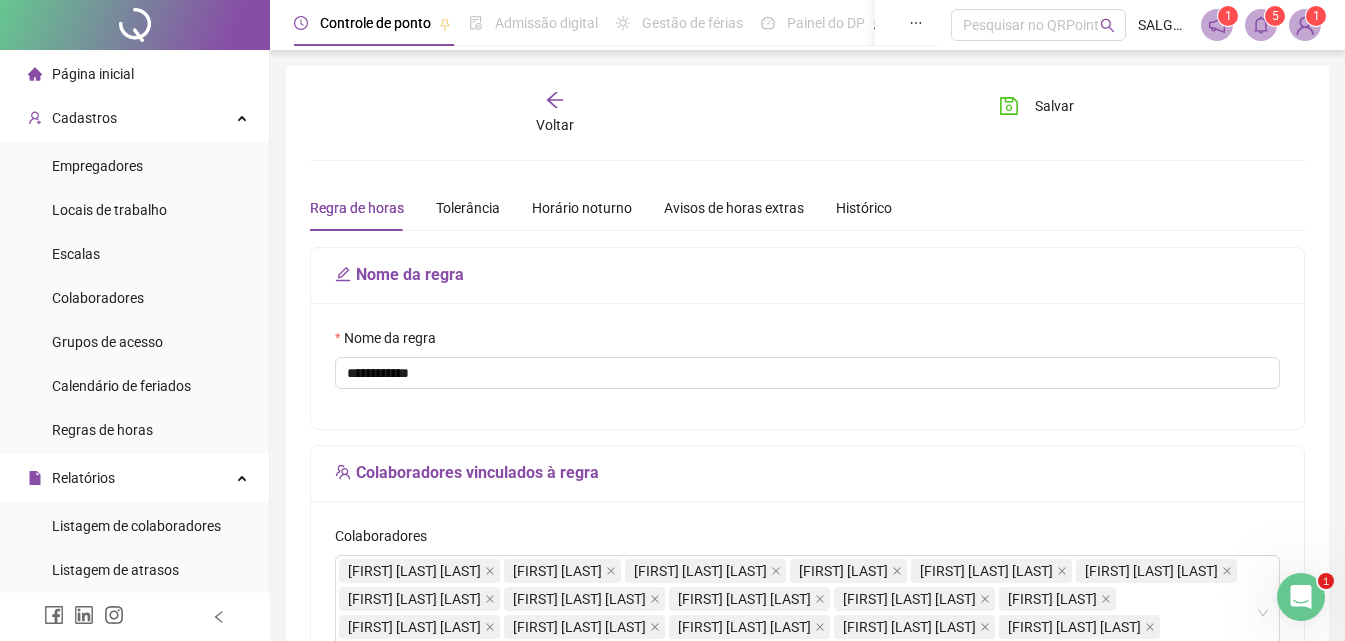 click on "Regra de horas Tolerância Horário noturno Avisos de horas extras Histórico" at bounding box center [601, 208] 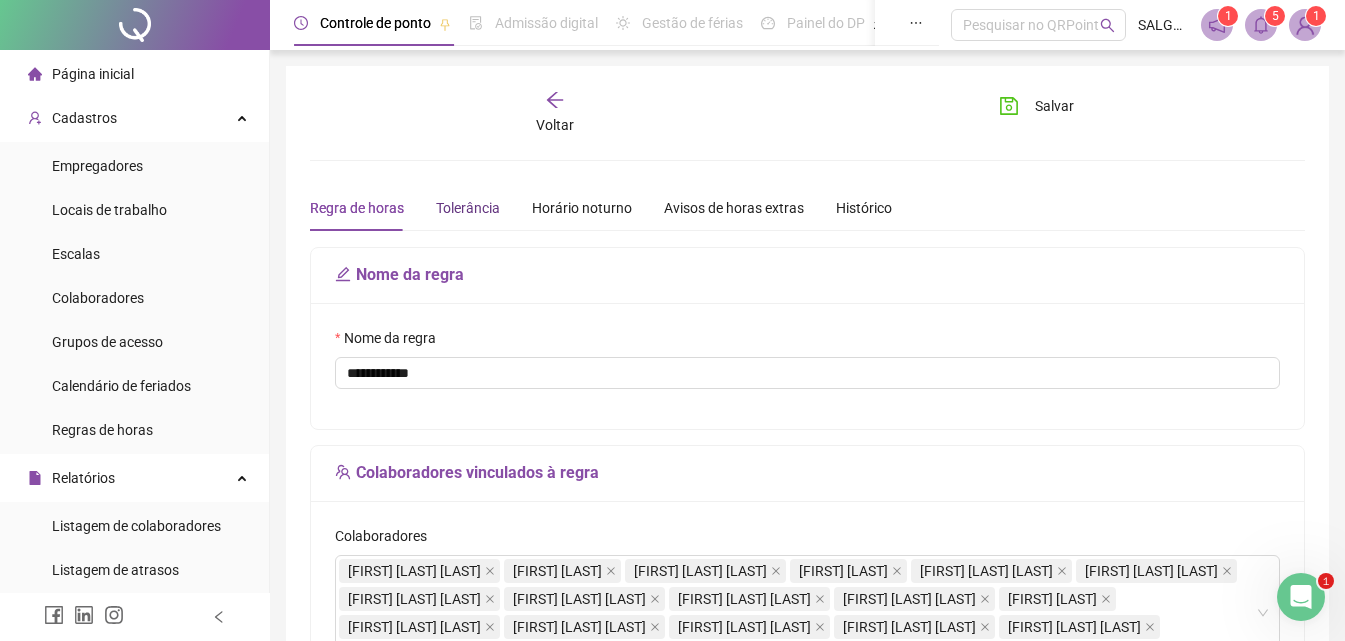 click on "Tolerância" at bounding box center [468, 208] 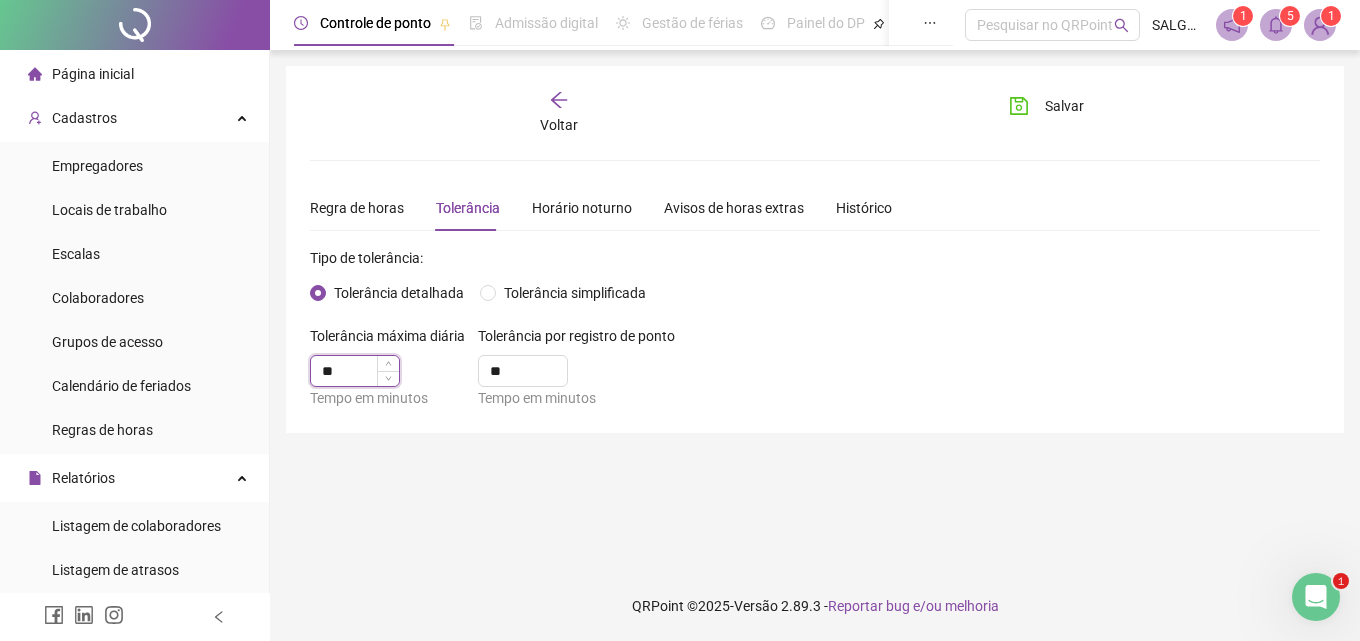 click on "**" at bounding box center [355, 371] 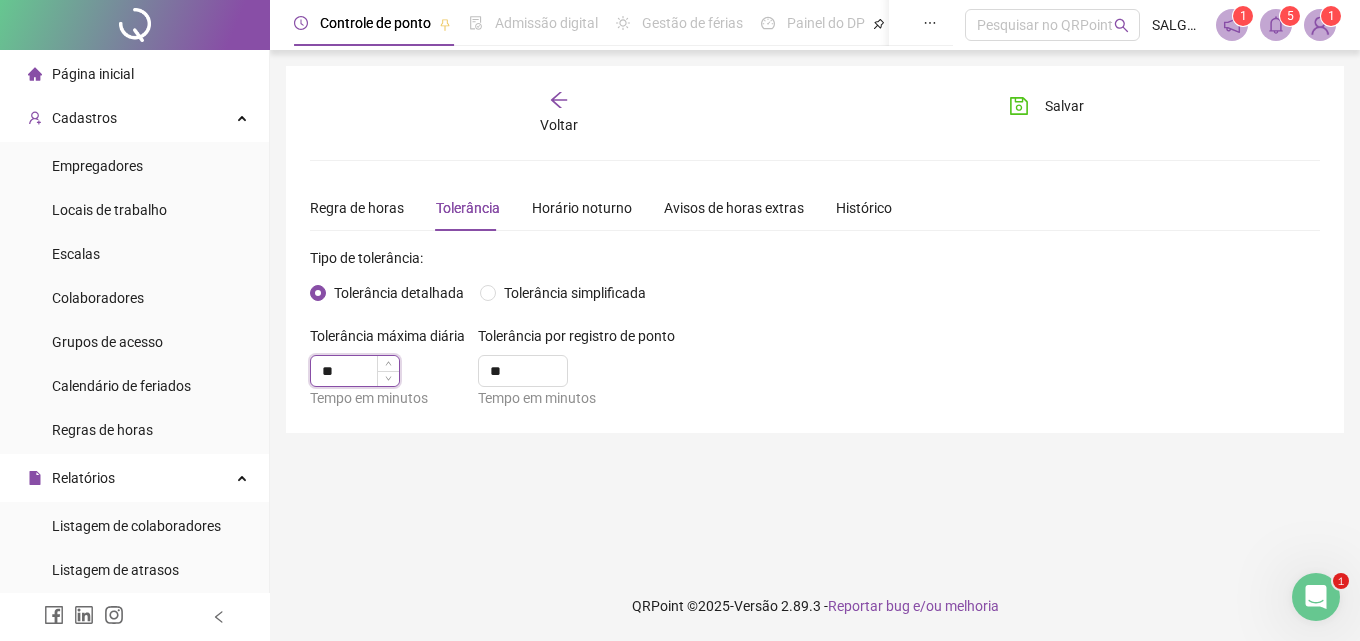 click on "**" at bounding box center (355, 371) 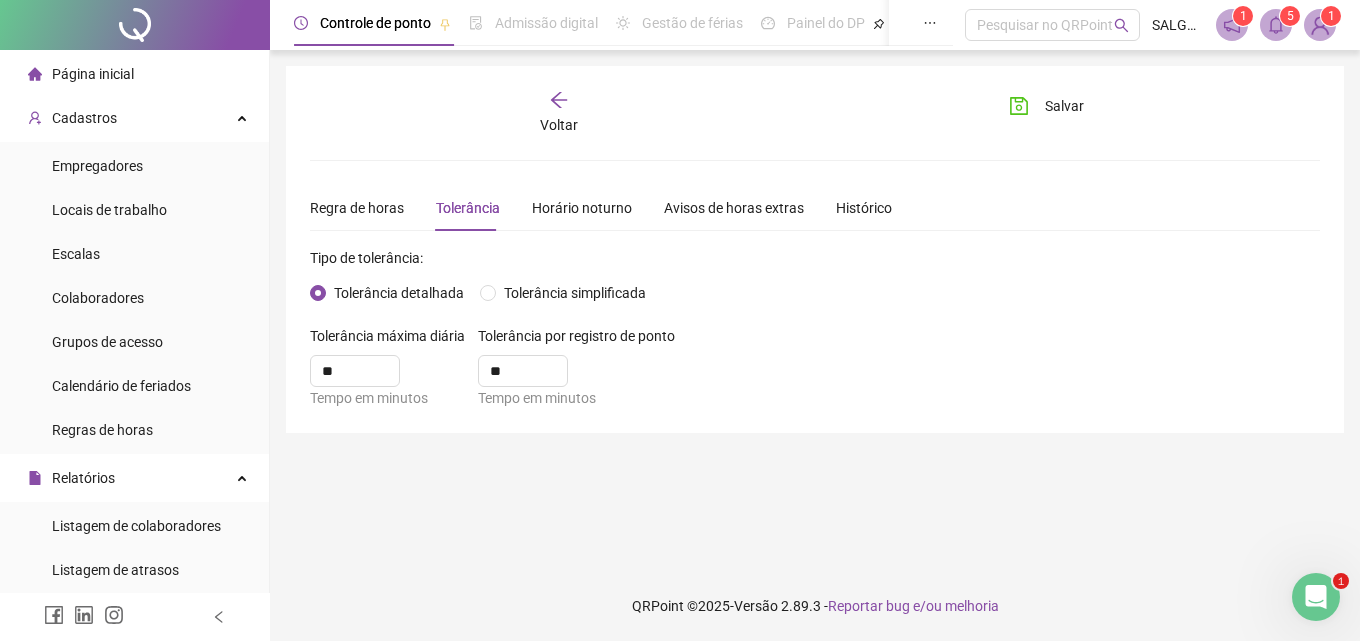 click at bounding box center (1316, 597) 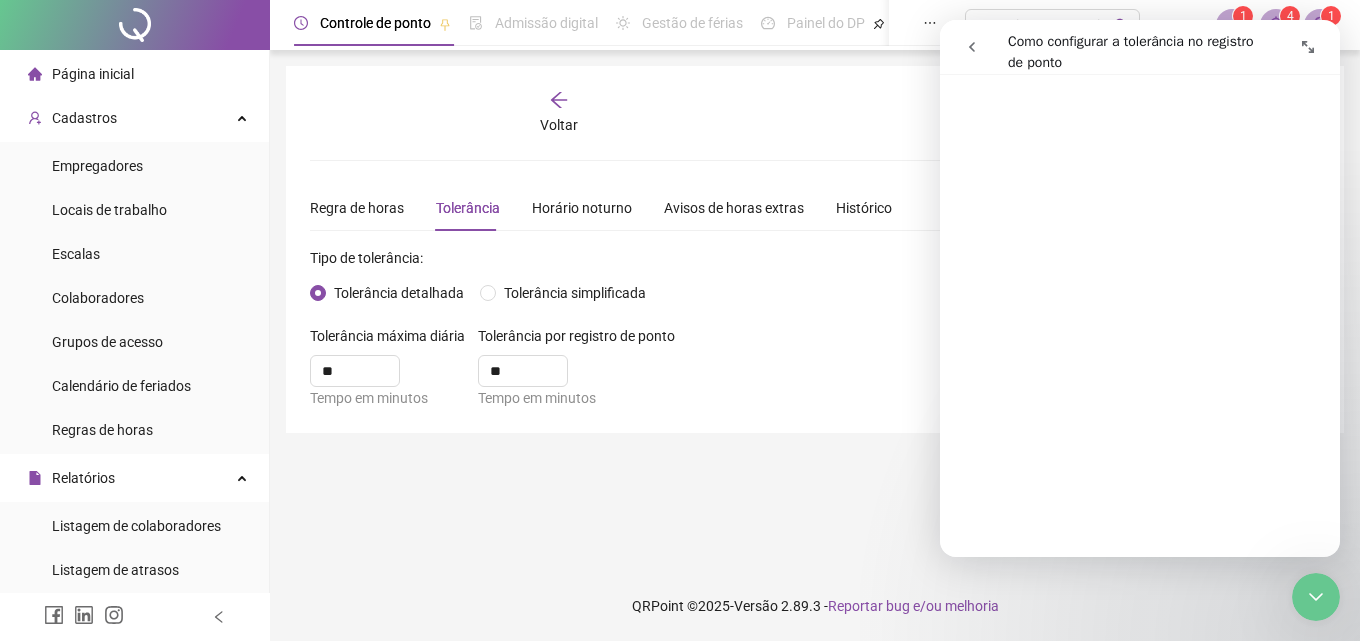 scroll, scrollTop: 1338, scrollLeft: 0, axis: vertical 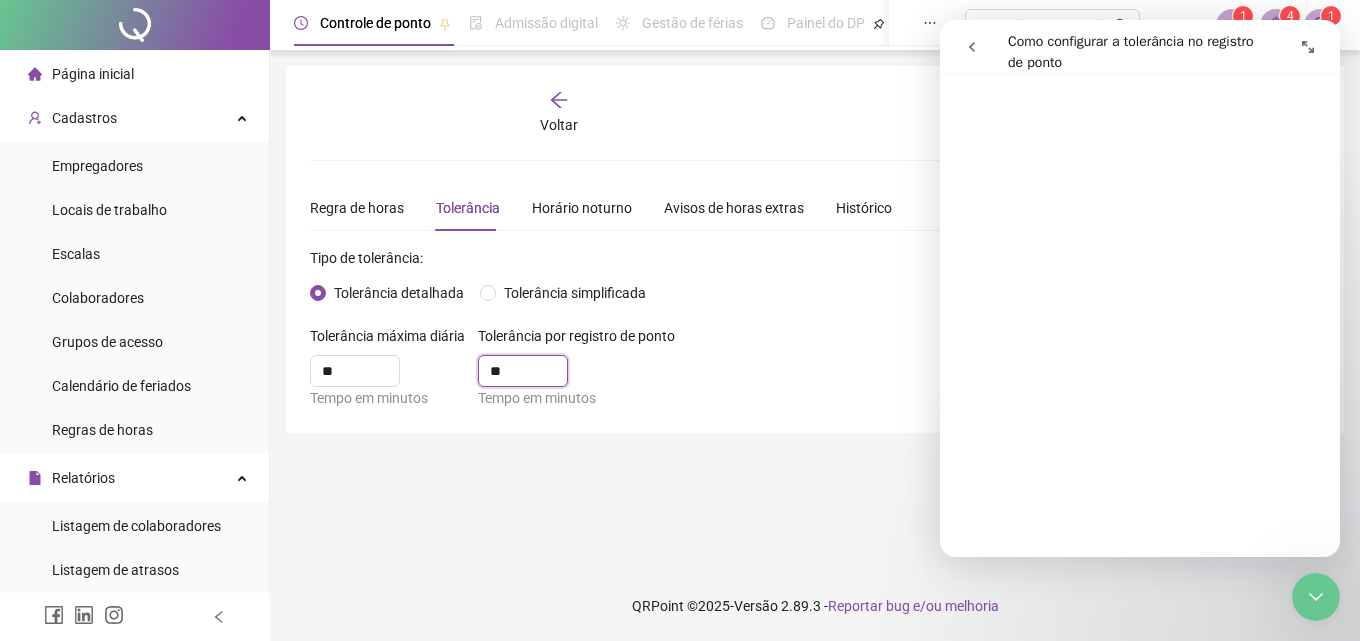drag, startPoint x: 513, startPoint y: 367, endPoint x: 464, endPoint y: 359, distance: 49.648766 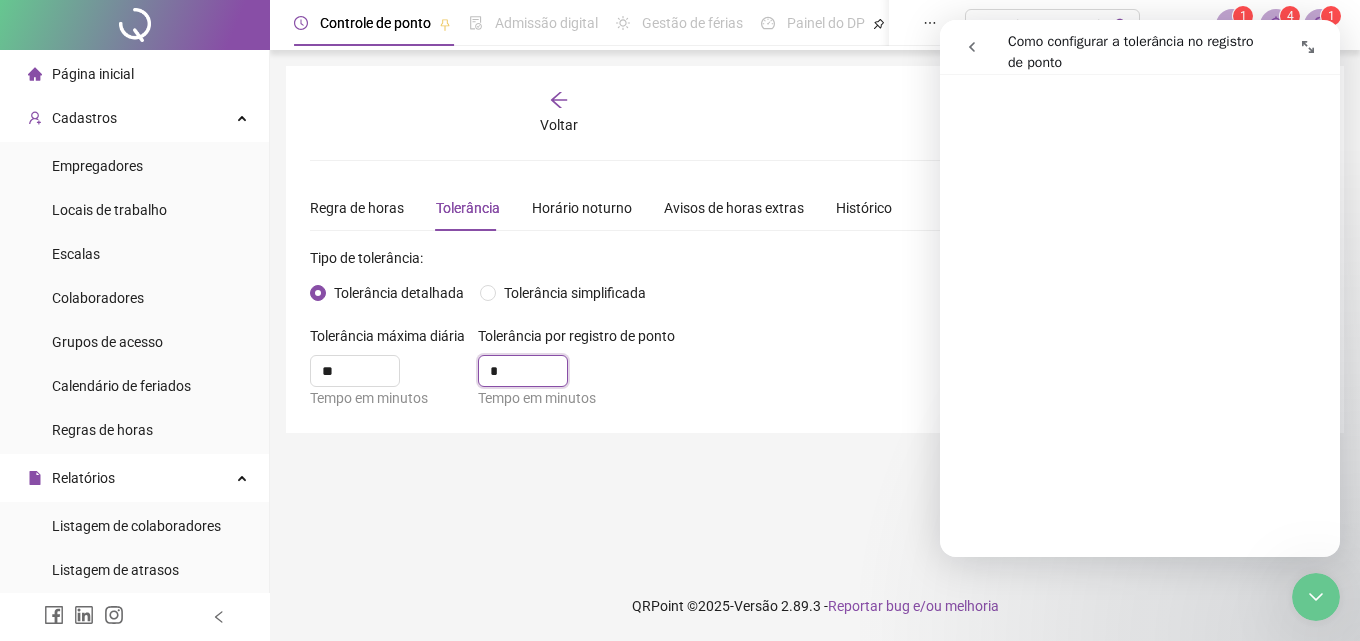 type on "*" 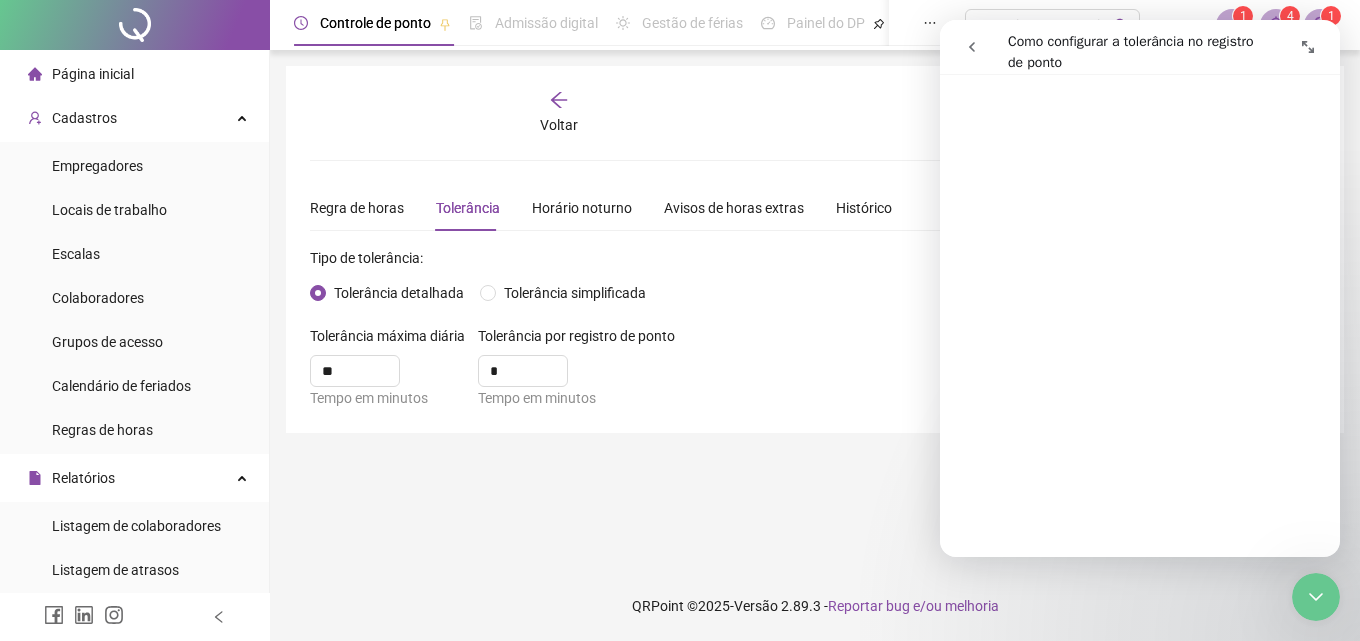 drag, startPoint x: 766, startPoint y: 361, endPoint x: 875, endPoint y: 312, distance: 119.507324 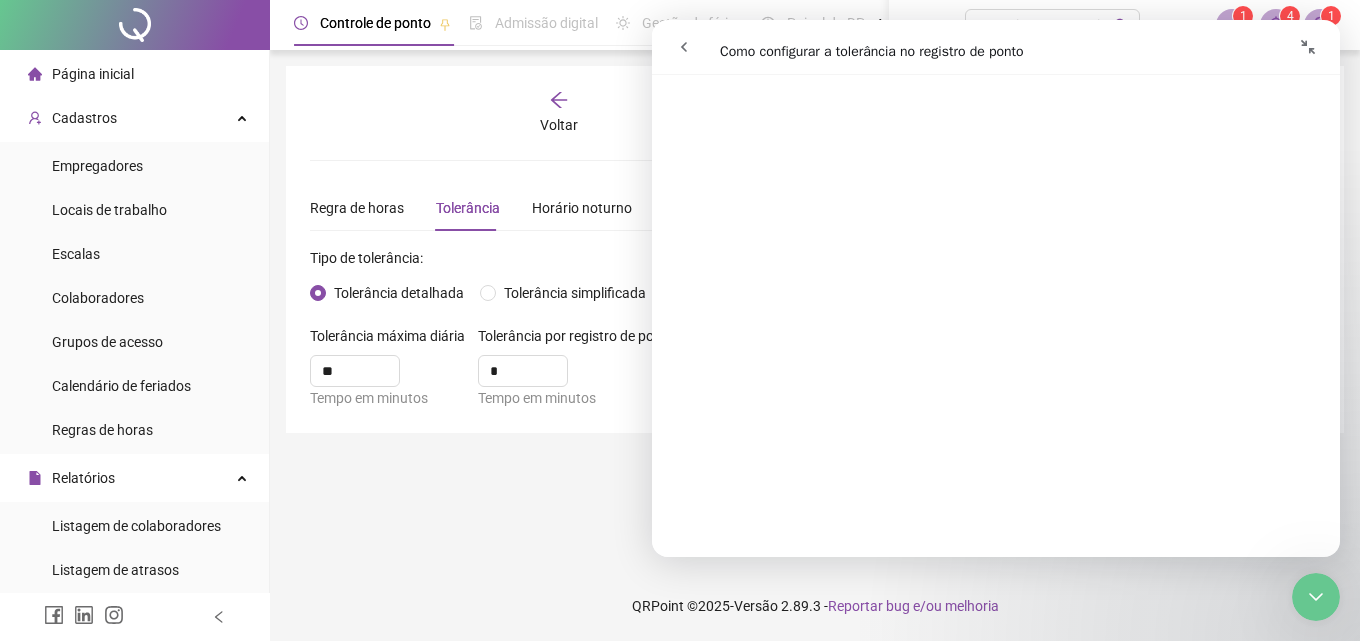 click 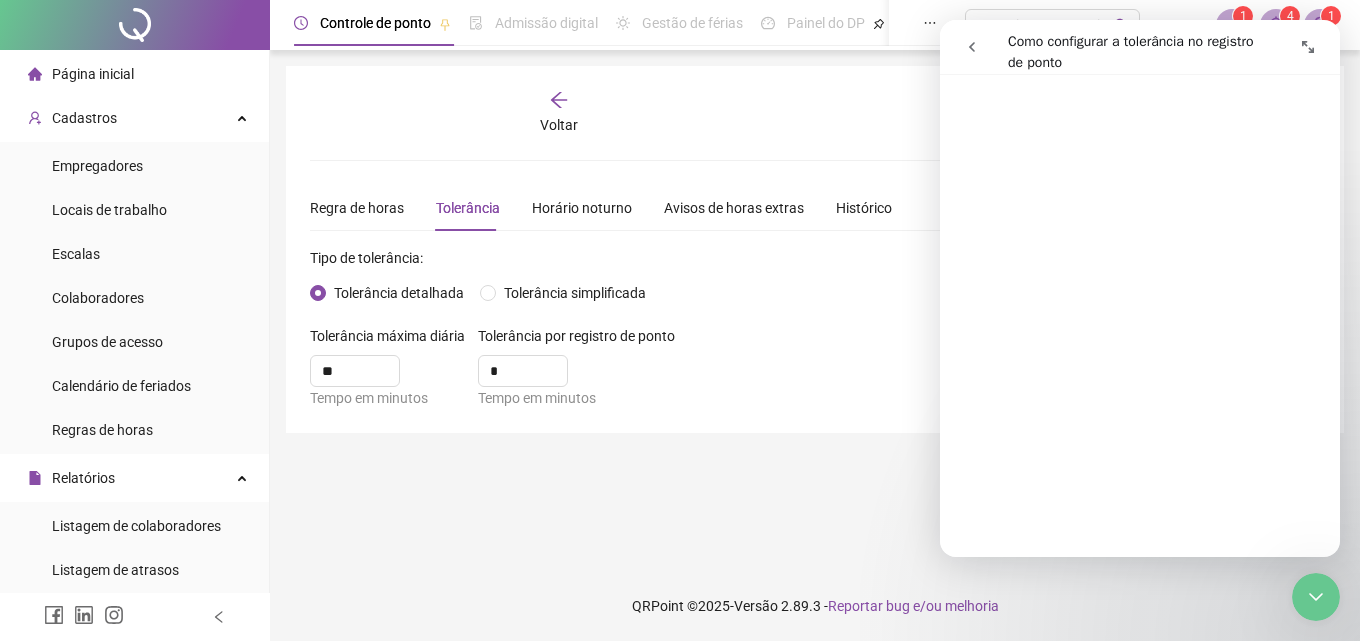 scroll, scrollTop: 1336, scrollLeft: 0, axis: vertical 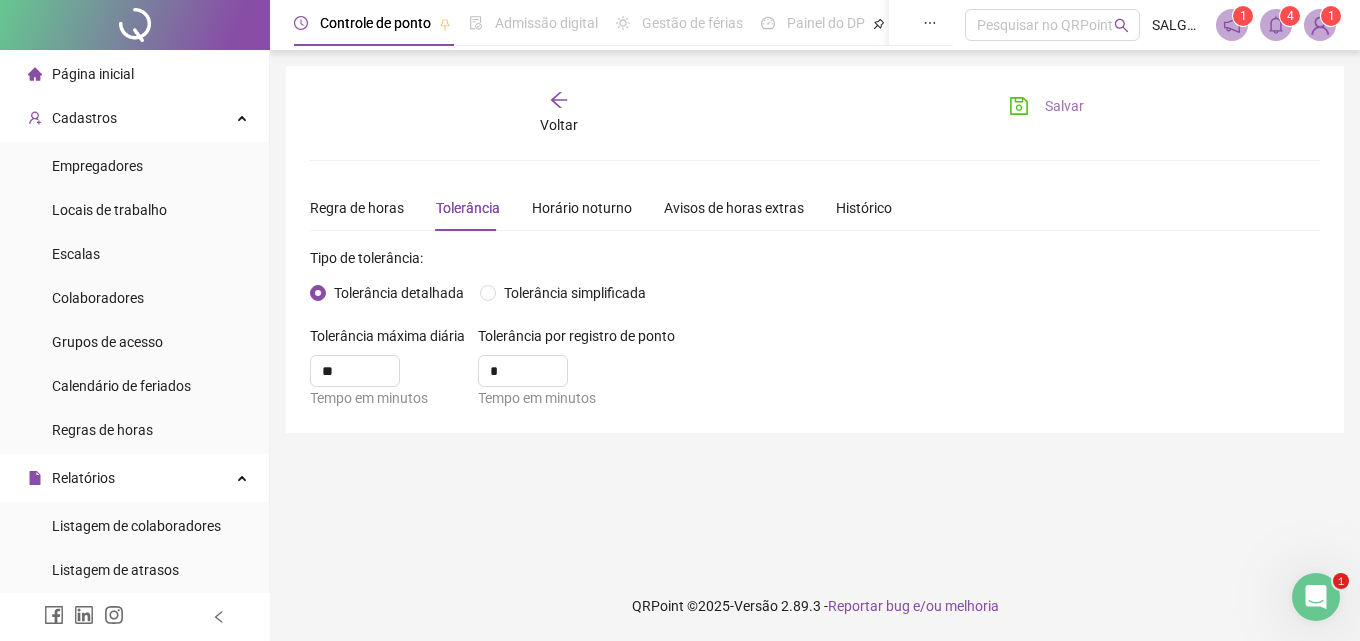 click on "Salvar" at bounding box center [1064, 106] 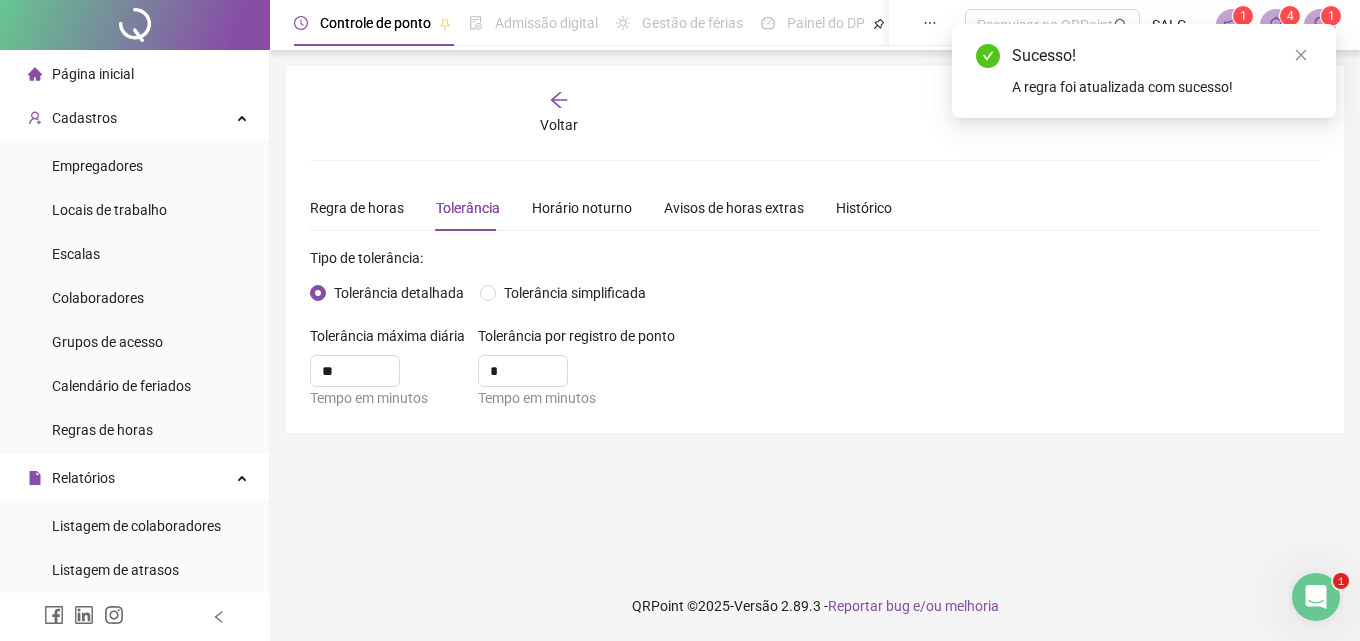 click 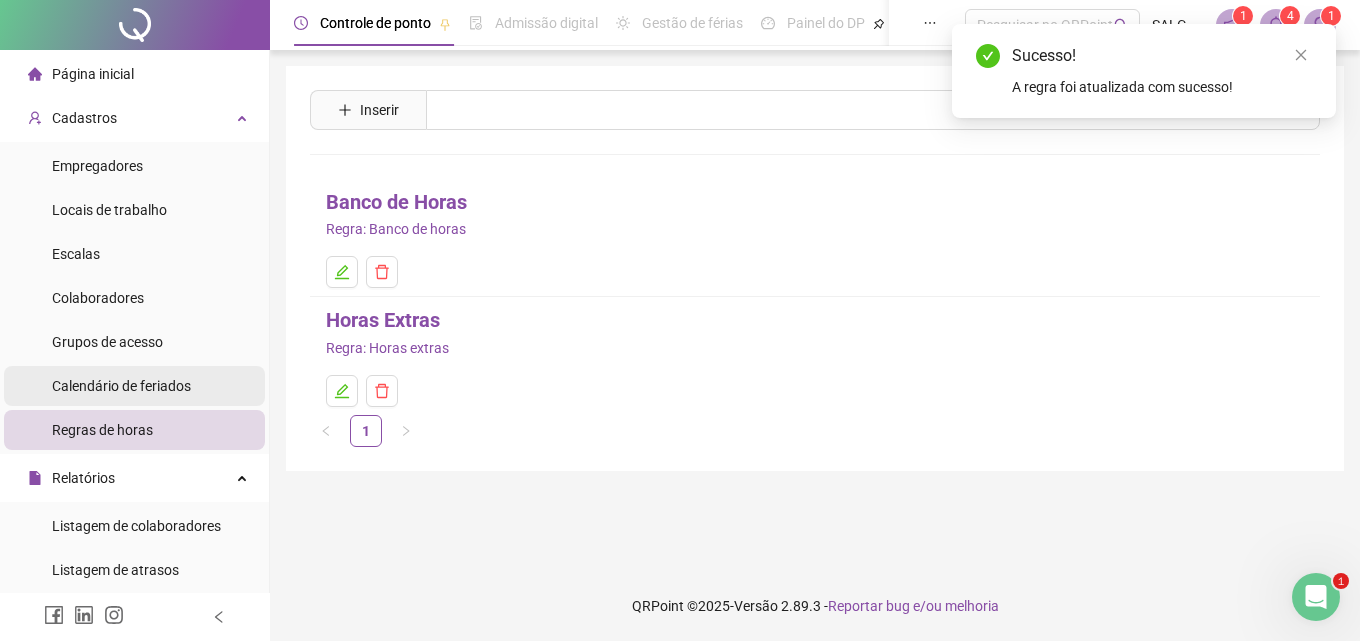 click on "Calendário de feriados" at bounding box center [121, 386] 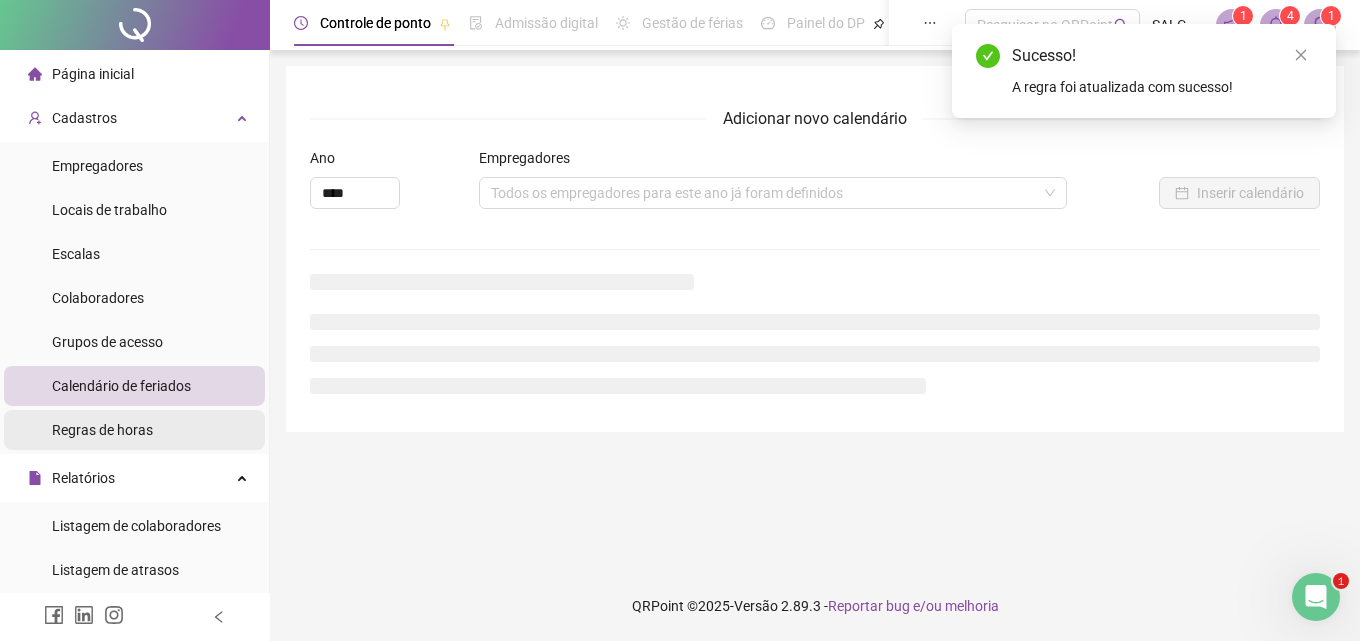 click on "Regras de horas" at bounding box center [134, 430] 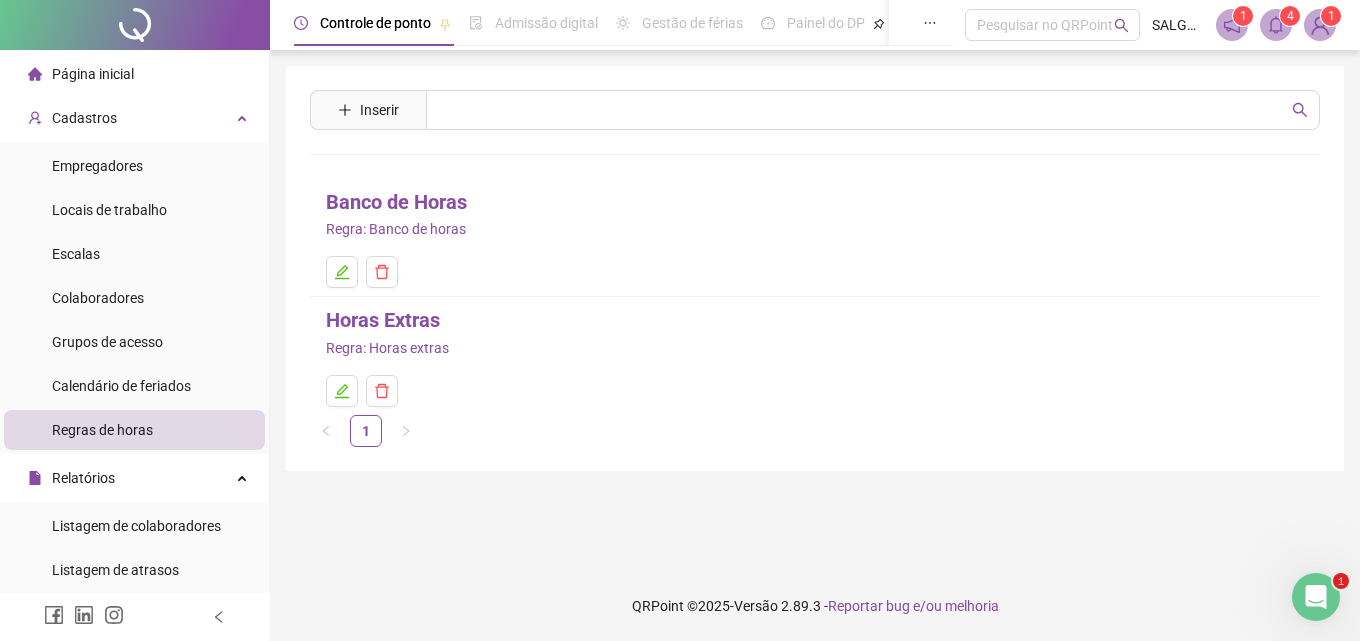 click on "Horas Extras" at bounding box center (383, 320) 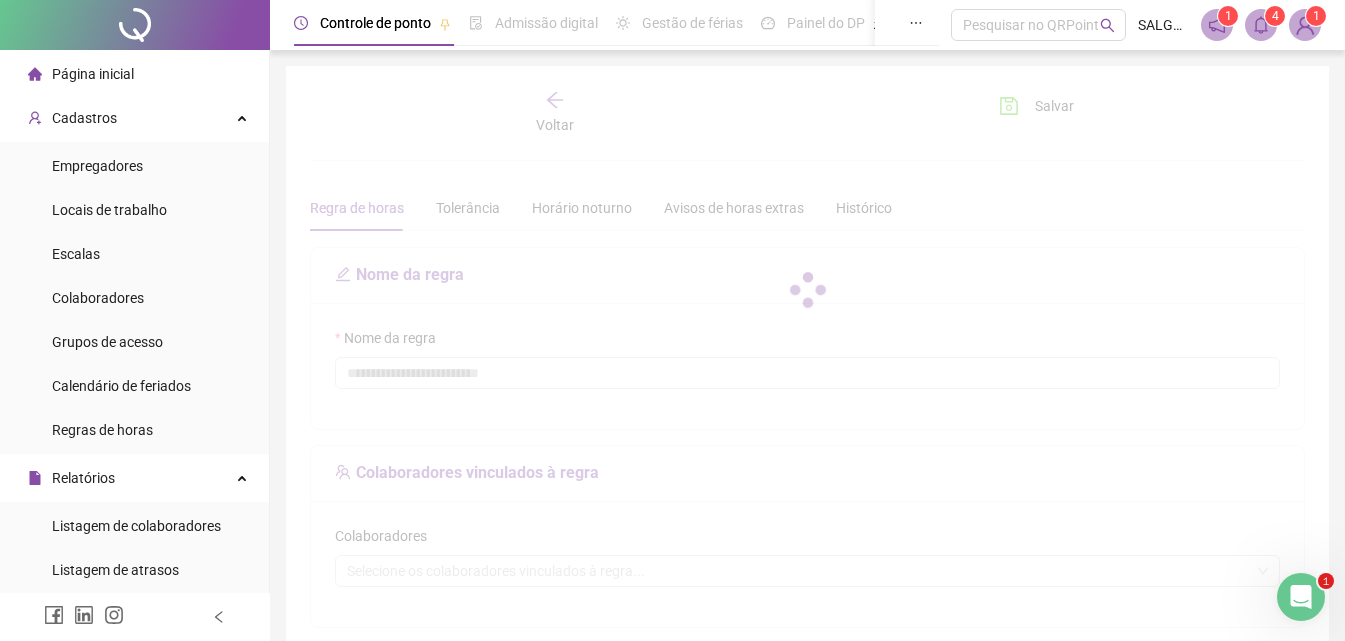 type on "**********" 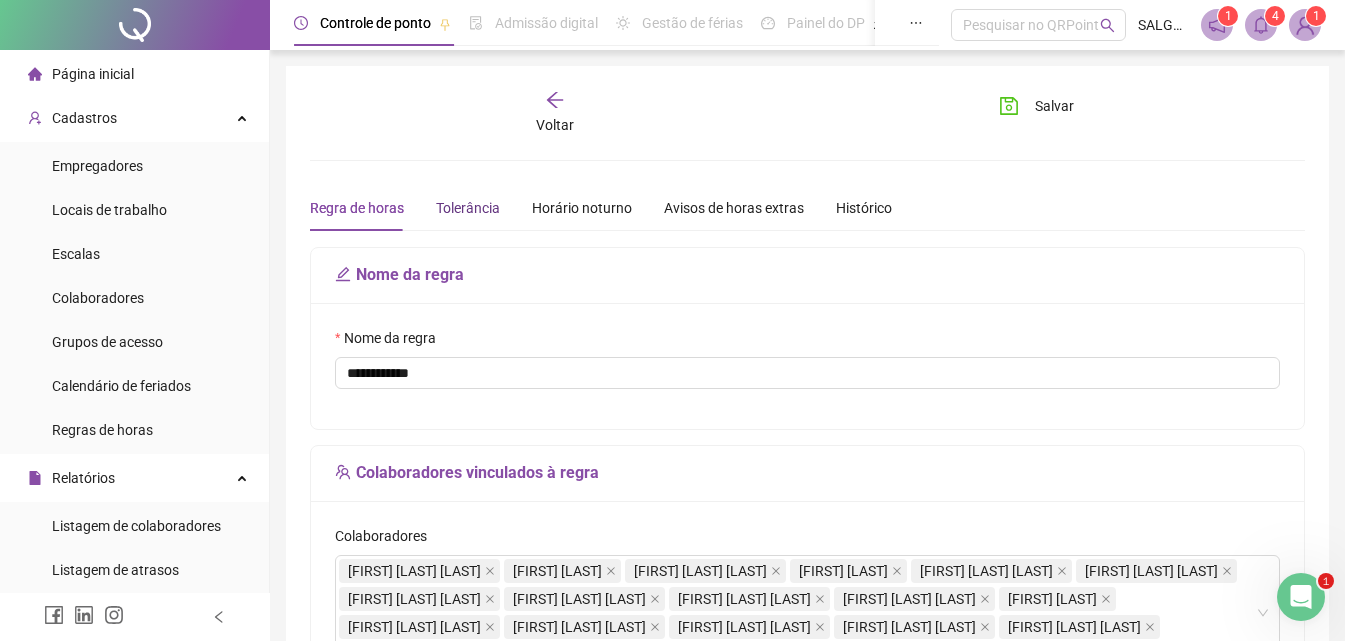 click on "Tolerância" at bounding box center [468, 208] 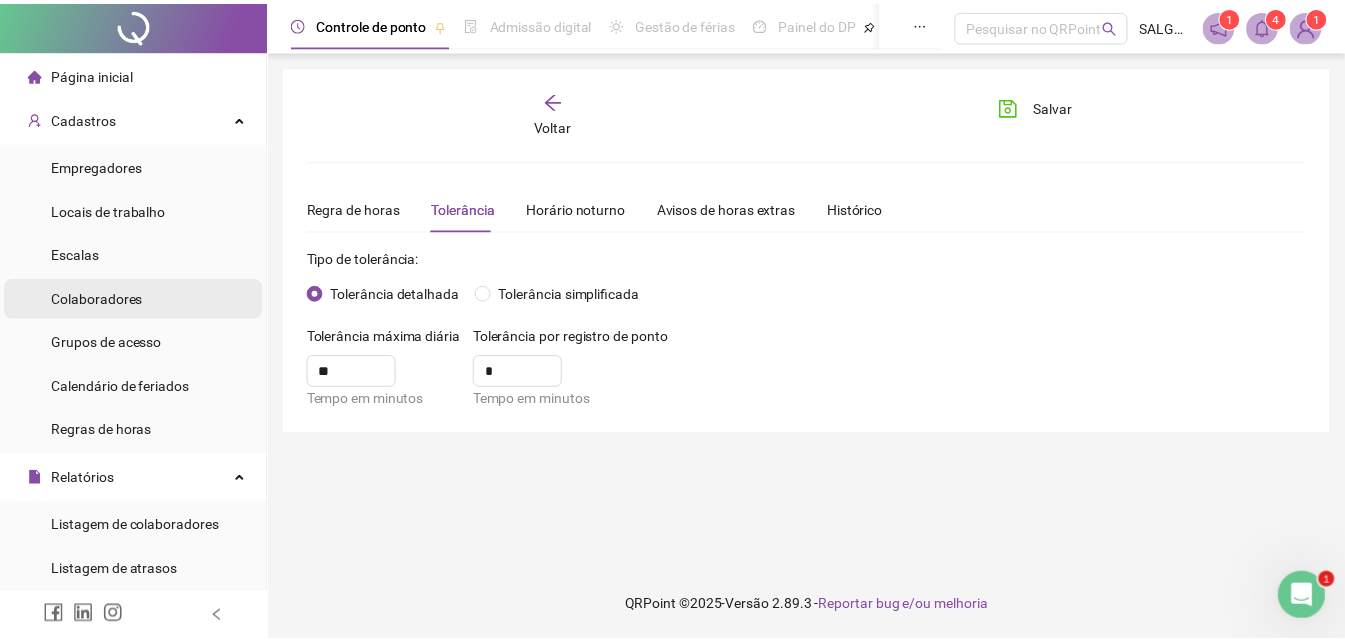 scroll, scrollTop: 233, scrollLeft: 0, axis: vertical 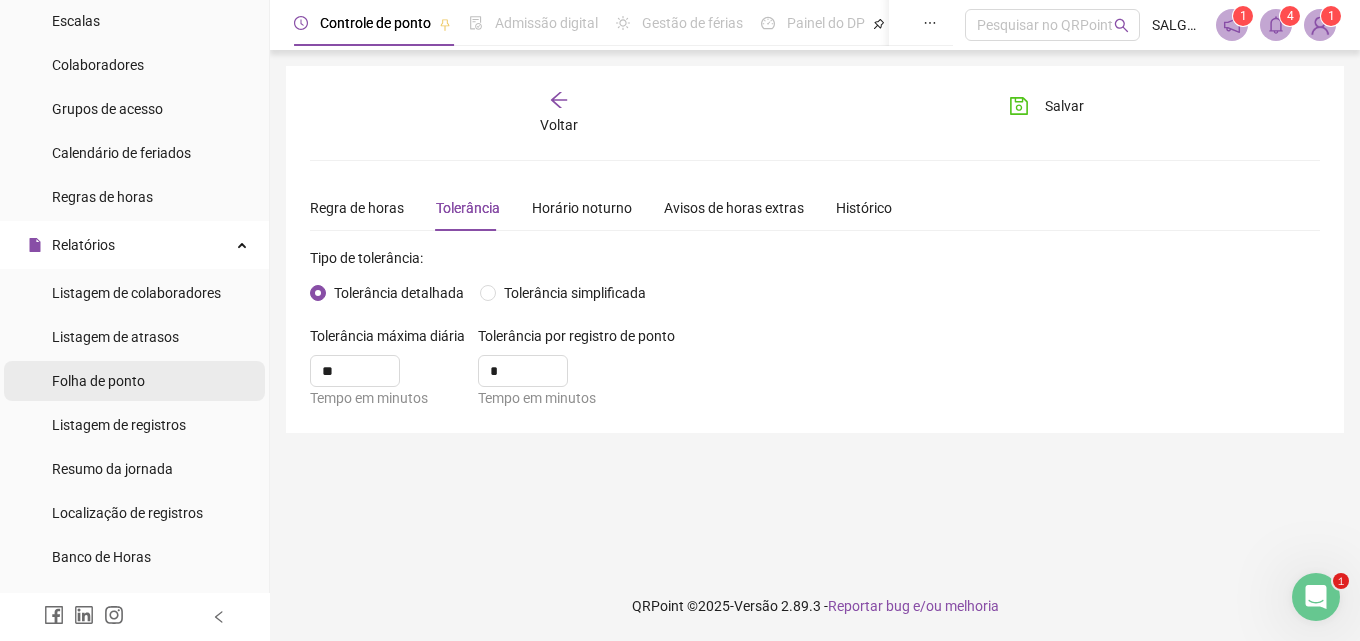 click on "Folha de ponto" at bounding box center [134, 381] 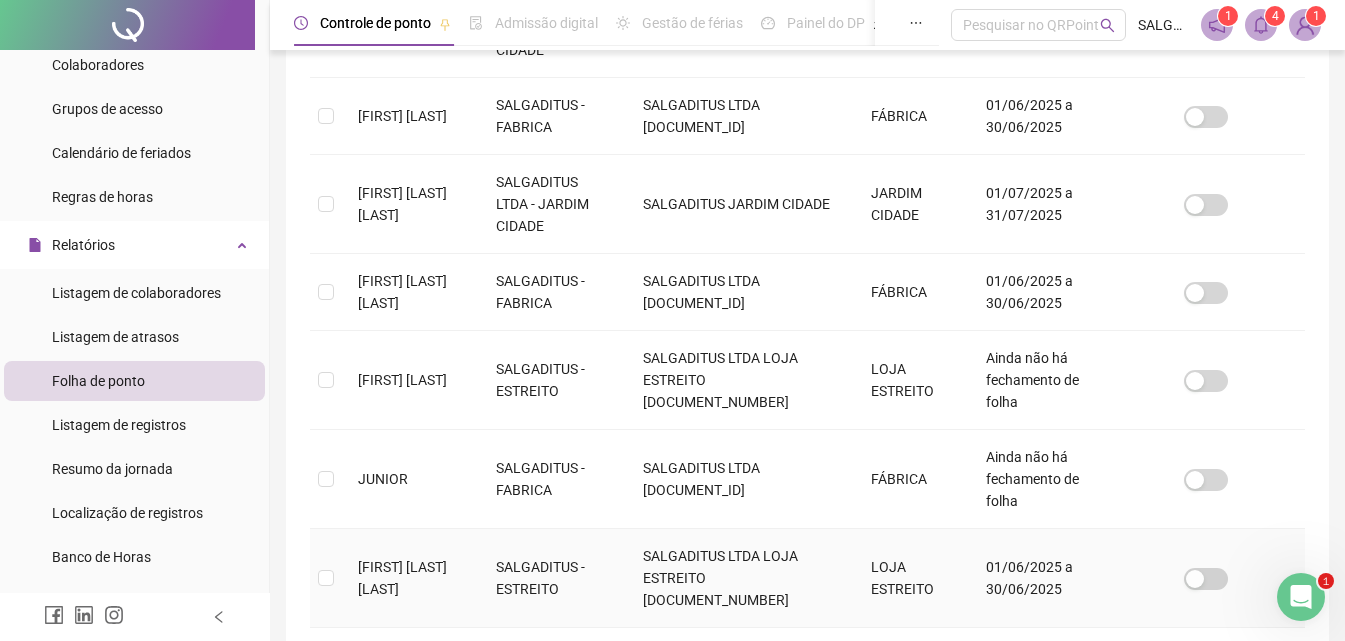 scroll, scrollTop: 789, scrollLeft: 0, axis: vertical 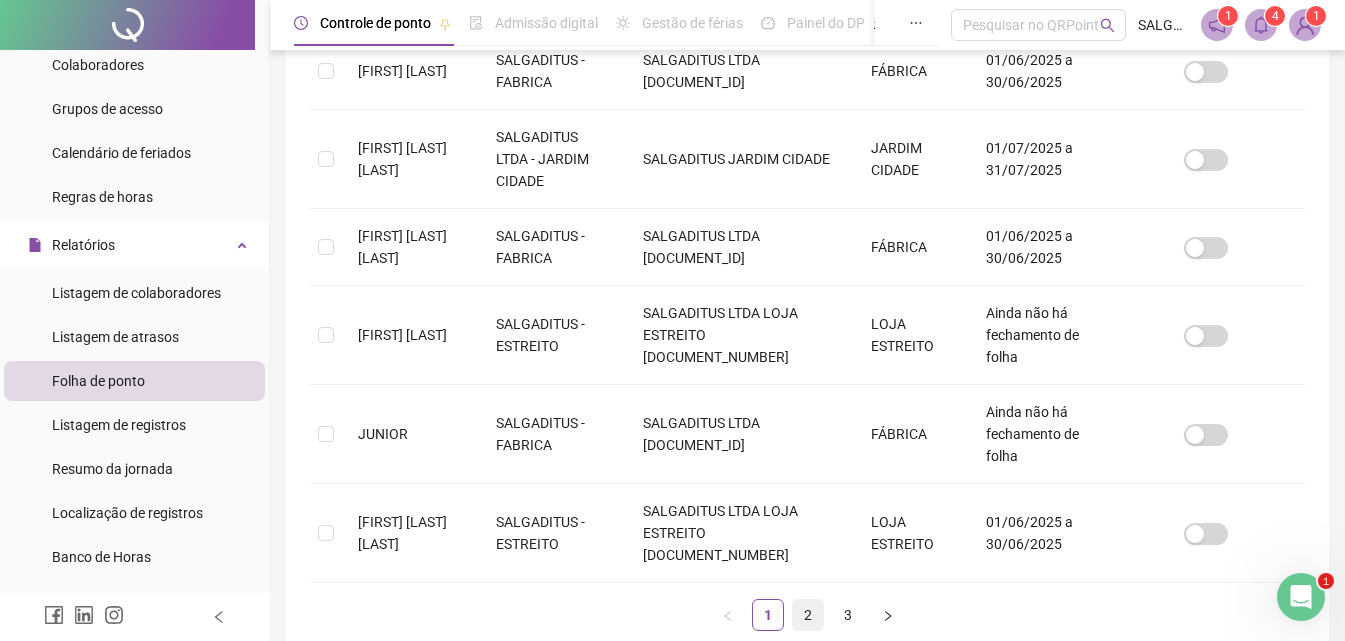 click on "2" at bounding box center [808, 615] 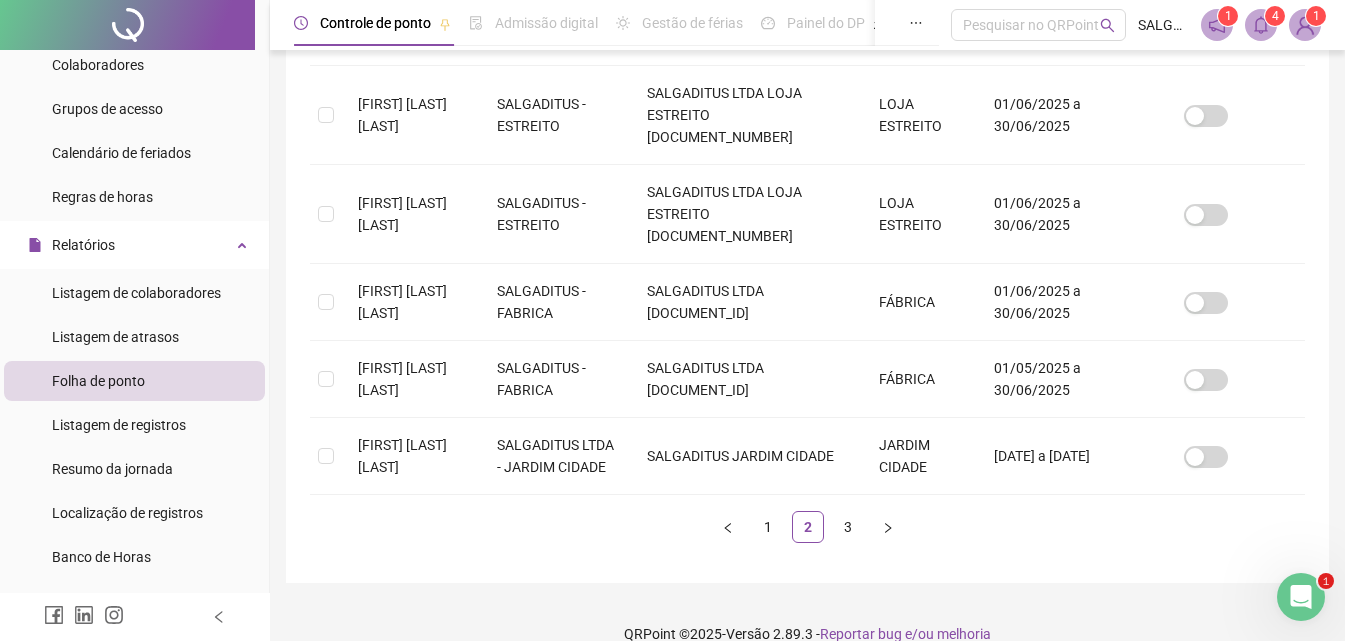scroll, scrollTop: 89, scrollLeft: 0, axis: vertical 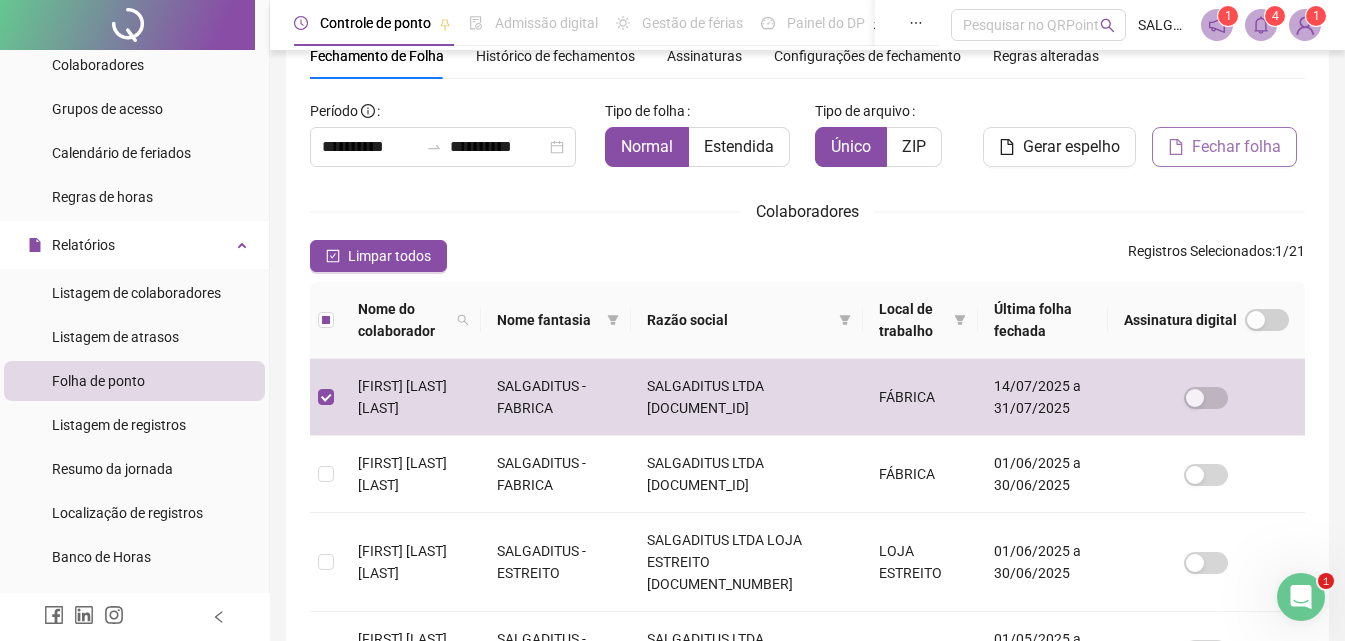 click on "Fechar folha" at bounding box center [1236, 147] 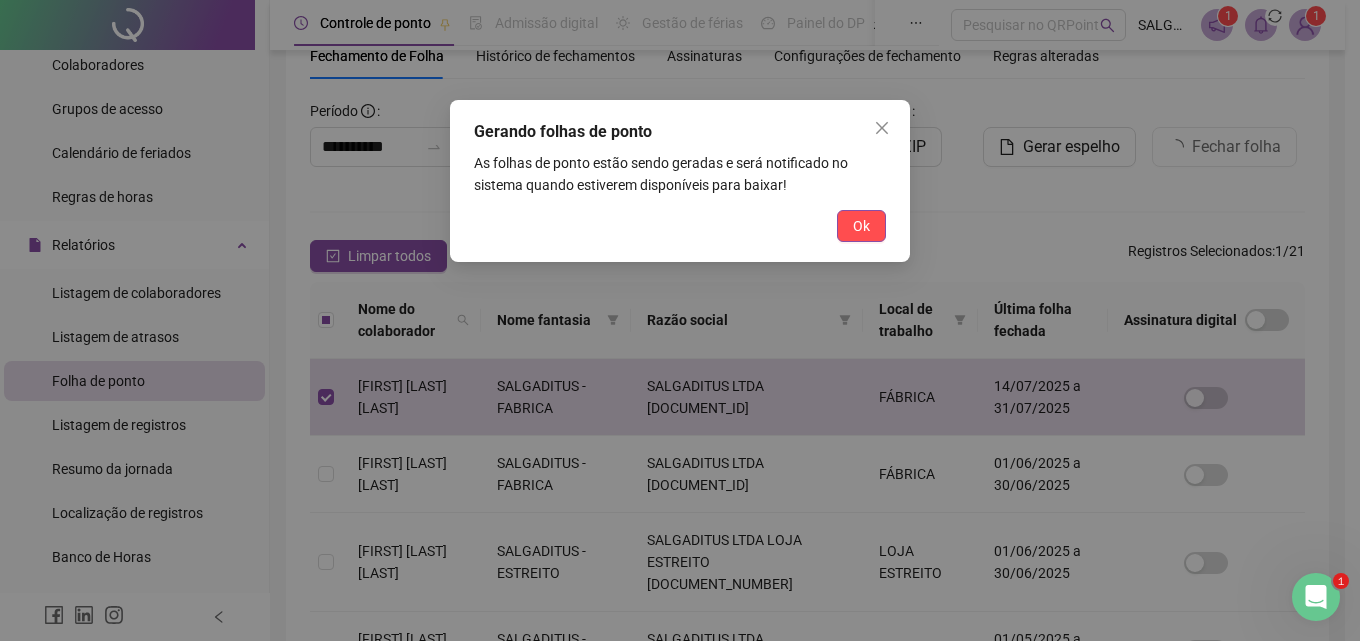 click on "Ok" at bounding box center [861, 226] 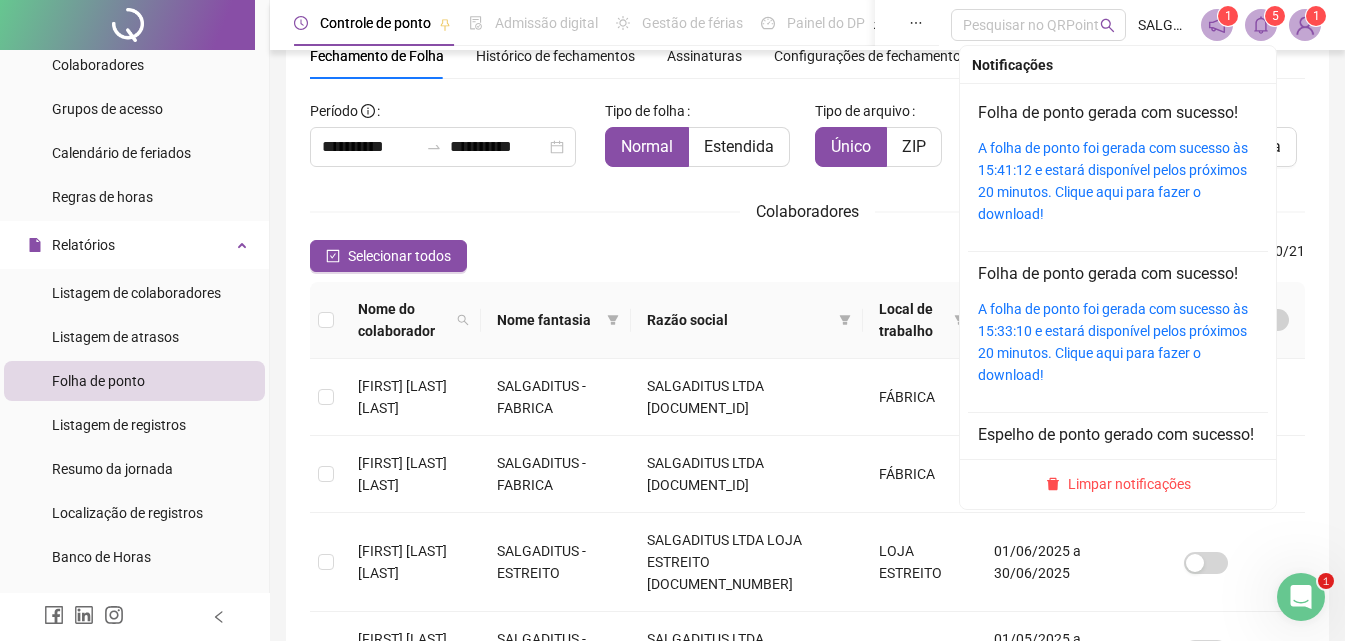 click on "A folha de ponto foi gerada com sucesso às 15:41:12 e estará disponível pelos próximos 20 minutos.
Clique aqui para fazer o download!" at bounding box center (1118, 181) 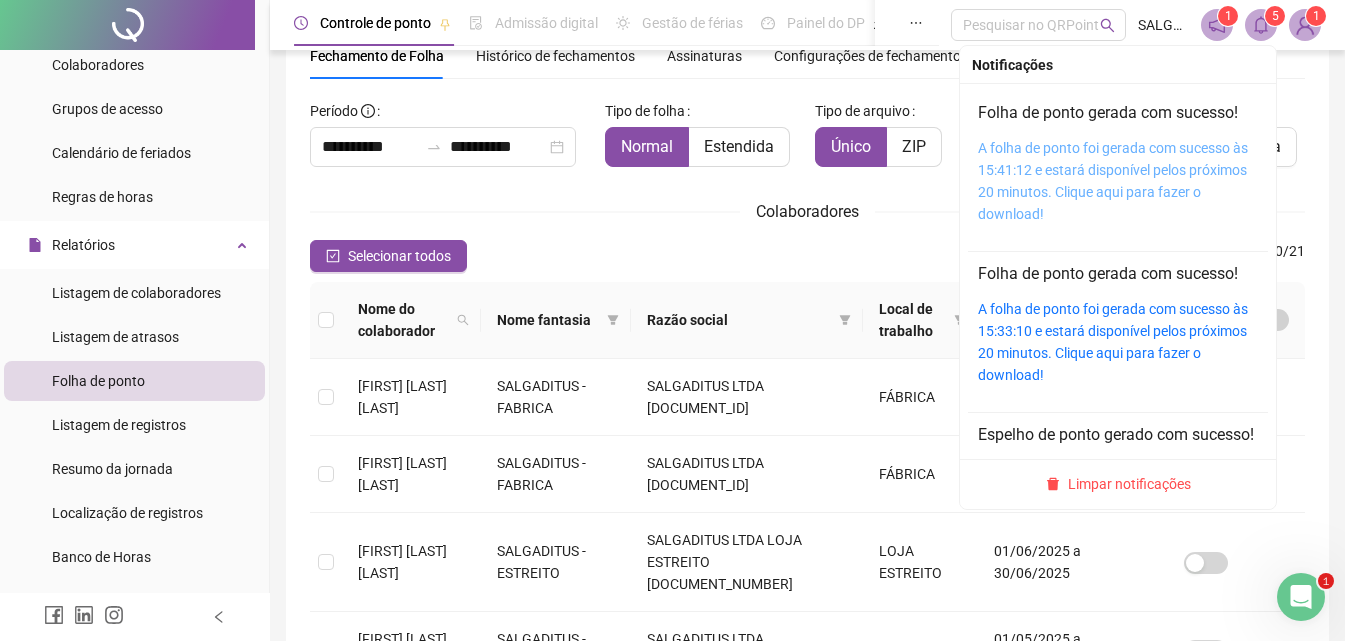 click on "A folha de ponto foi gerada com sucesso às 15:41:12 e estará disponível pelos próximos 20 minutos.
Clique aqui para fazer o download!" at bounding box center [1113, 181] 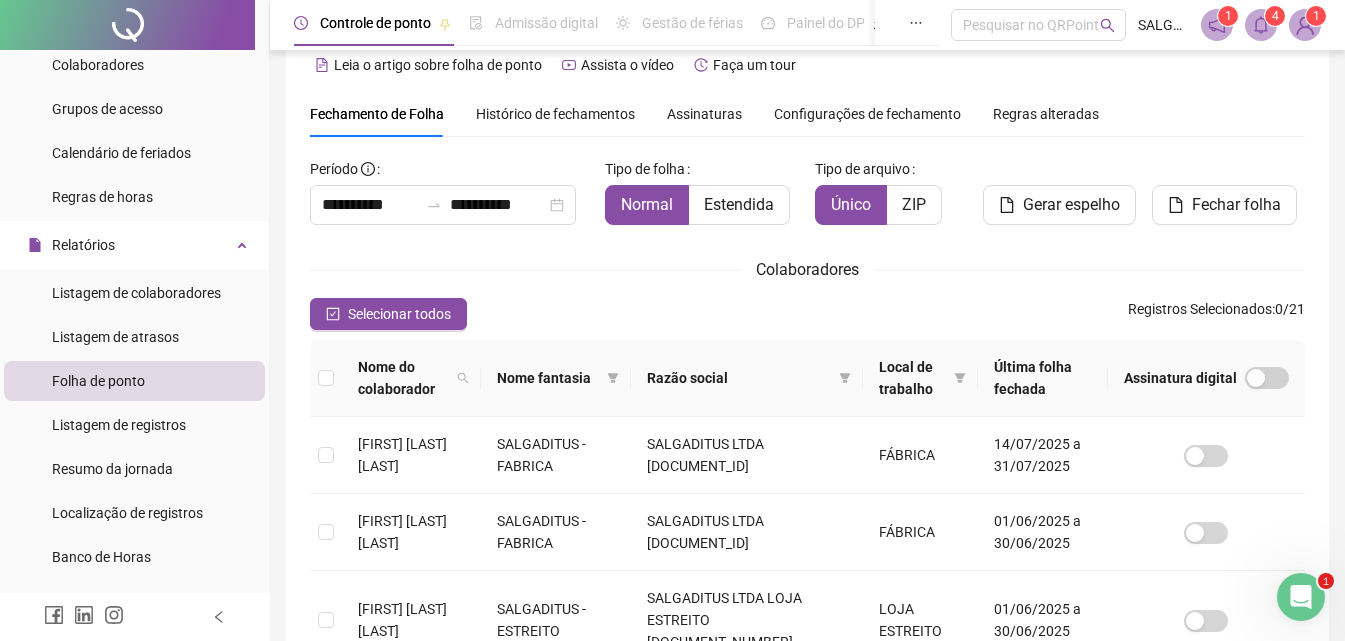 scroll, scrollTop: 0, scrollLeft: 0, axis: both 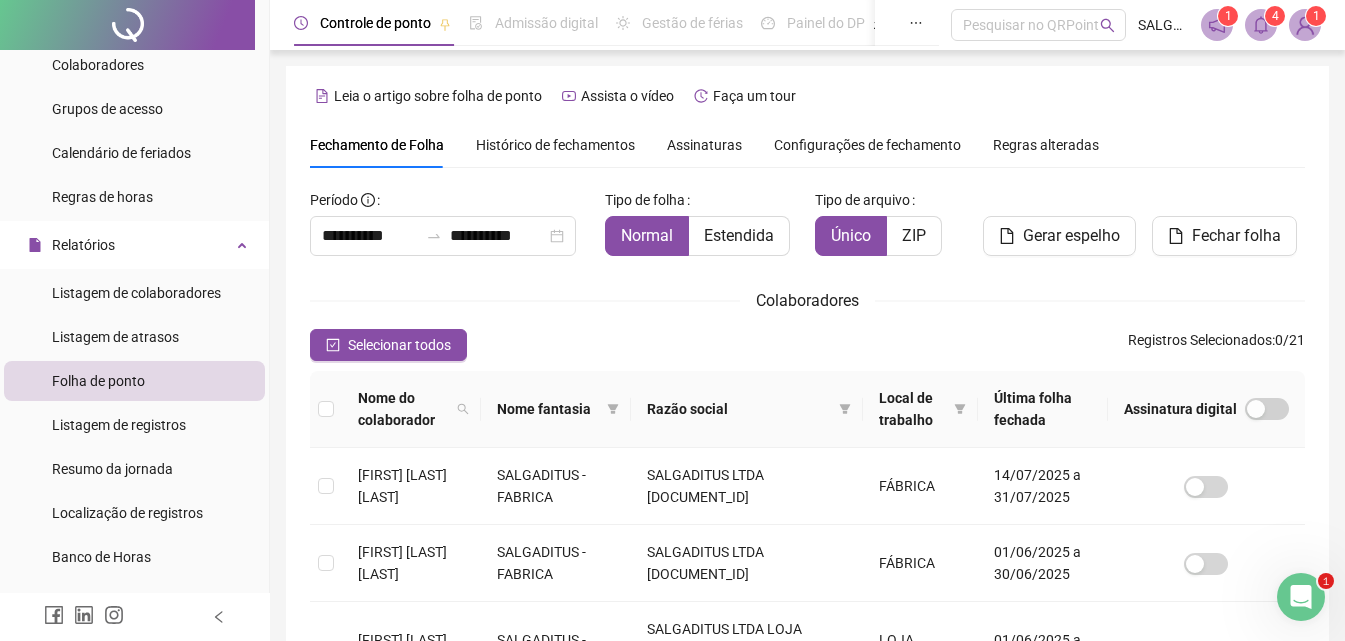 click on "Regras alteradas" at bounding box center (1046, 145) 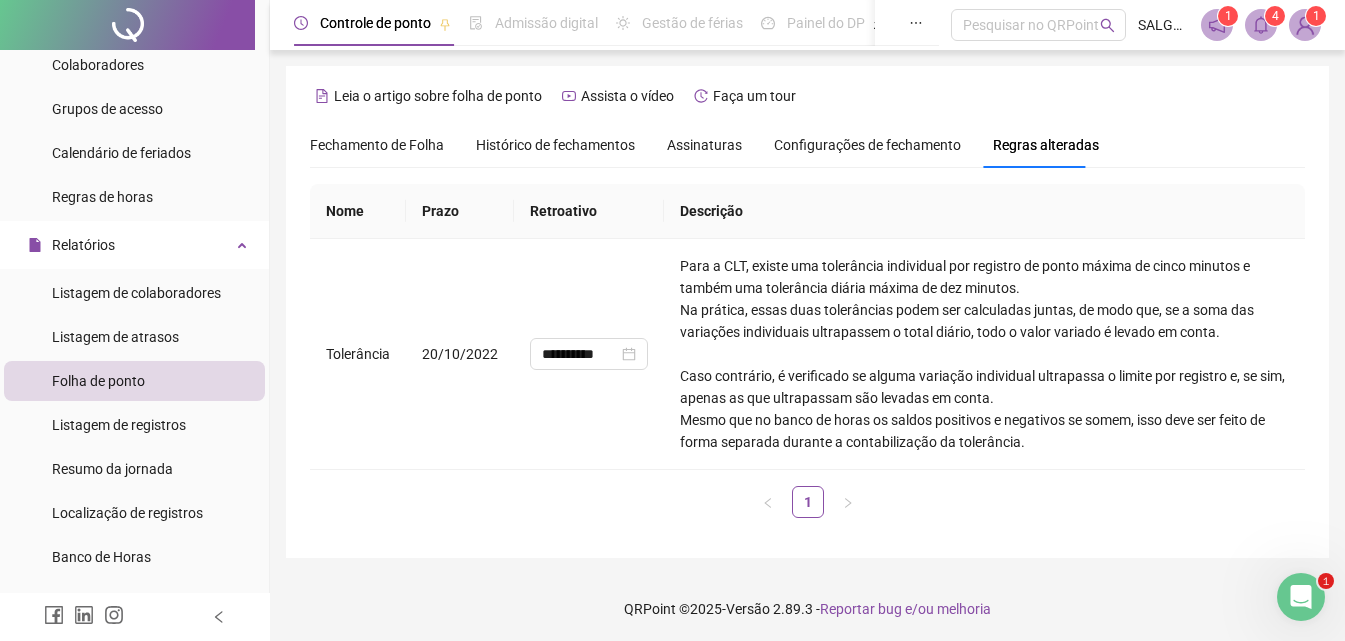 scroll, scrollTop: 3, scrollLeft: 0, axis: vertical 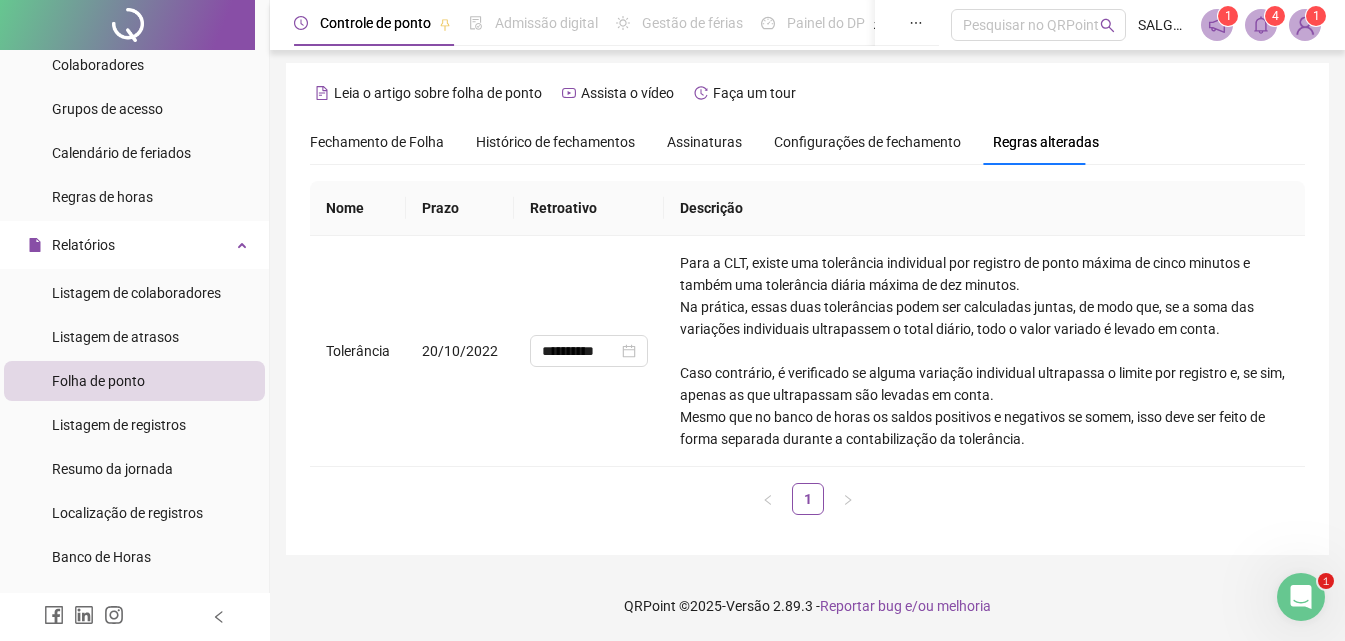 click on "Configurações de fechamento" at bounding box center (867, 142) 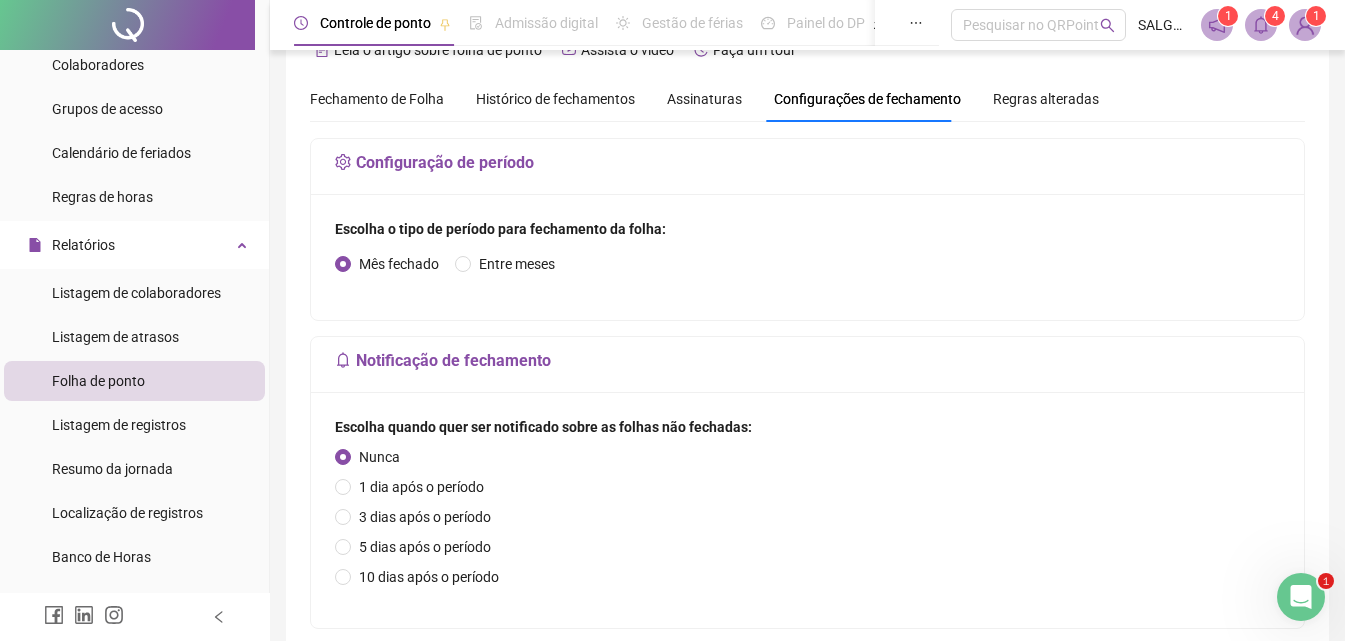 scroll, scrollTop: 0, scrollLeft: 0, axis: both 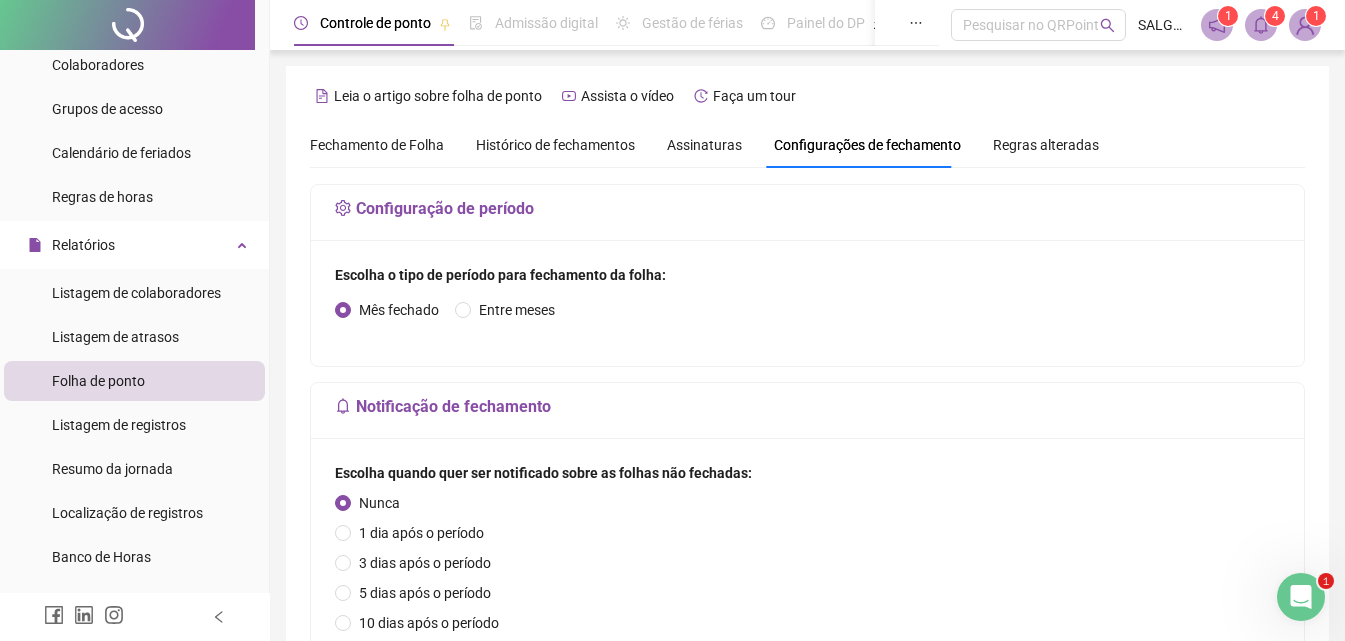 click on "Histórico de fechamentos" at bounding box center (555, 145) 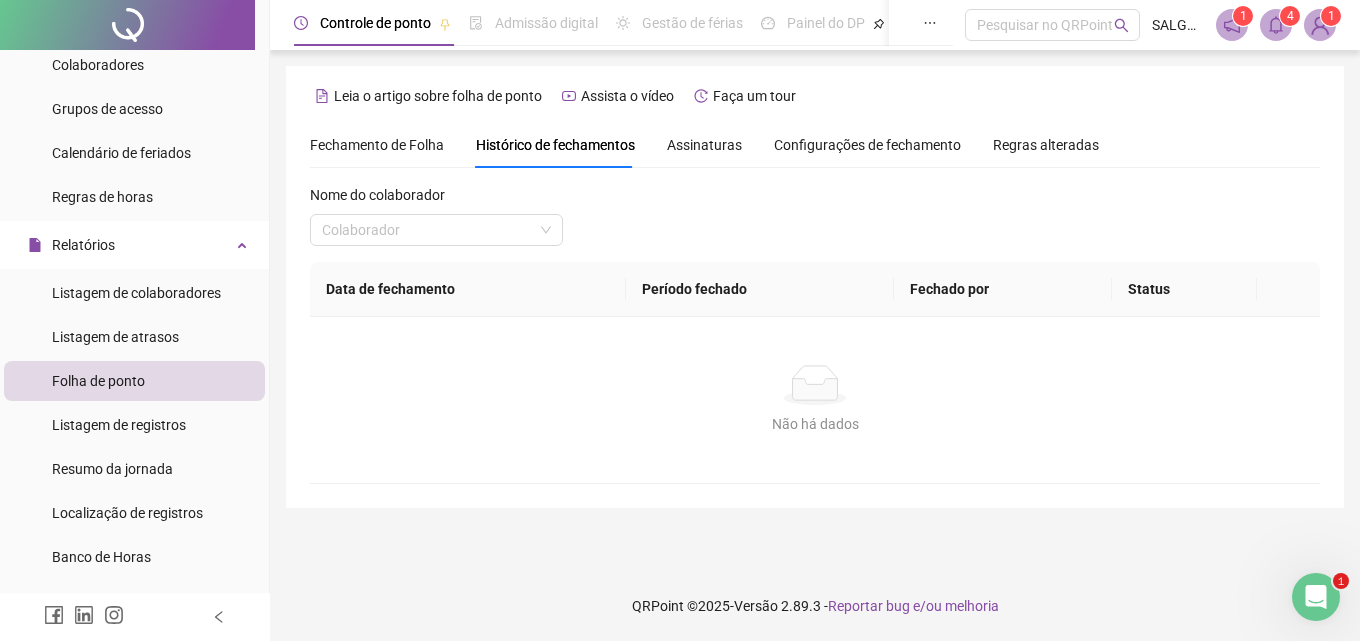 click on "Fechamento de Folha" at bounding box center (377, 145) 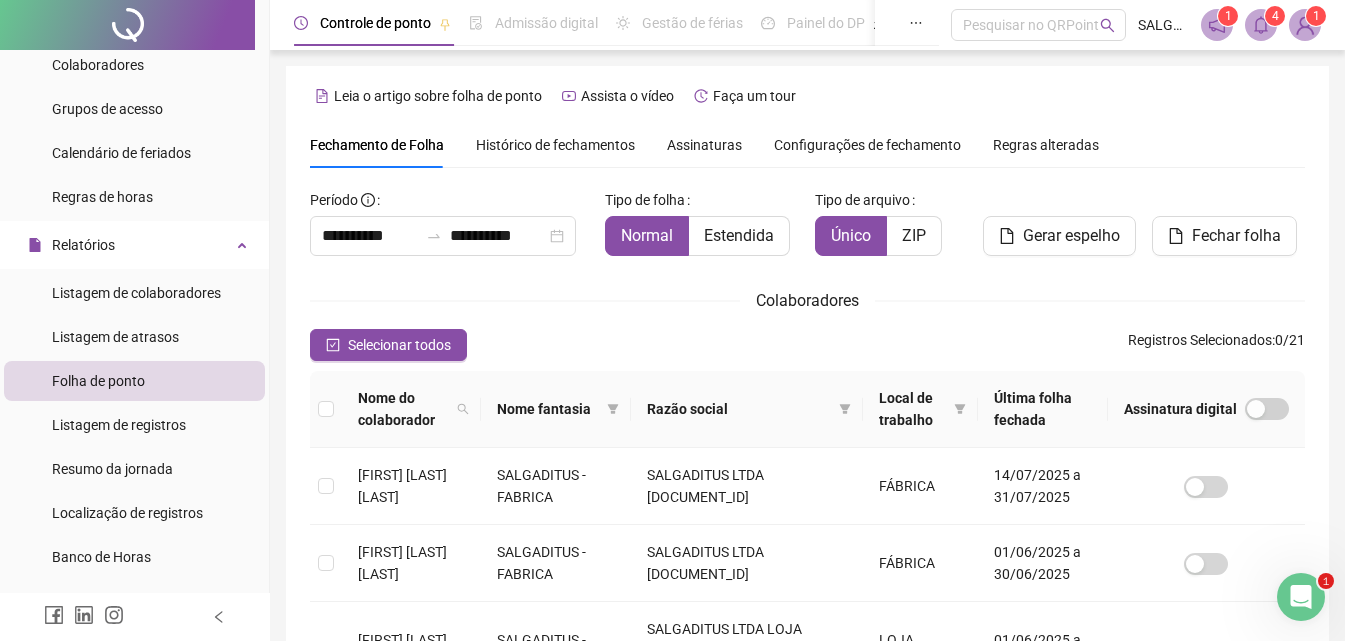 scroll, scrollTop: 89, scrollLeft: 0, axis: vertical 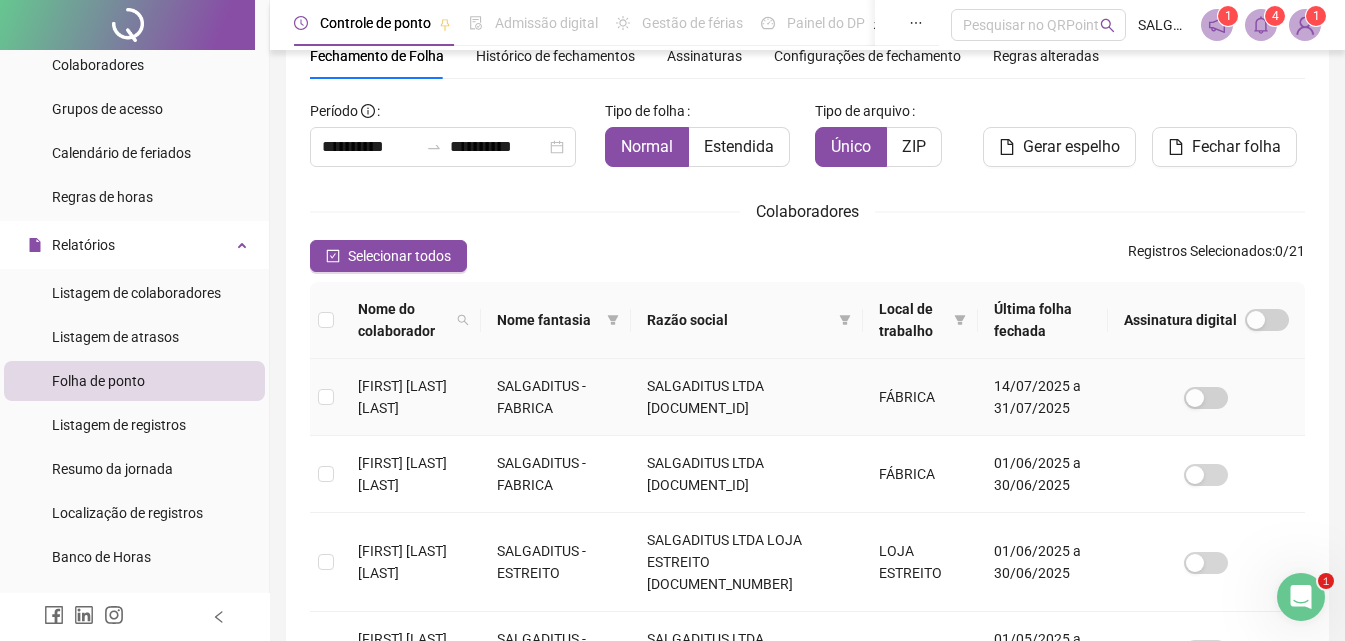 click at bounding box center [326, 397] 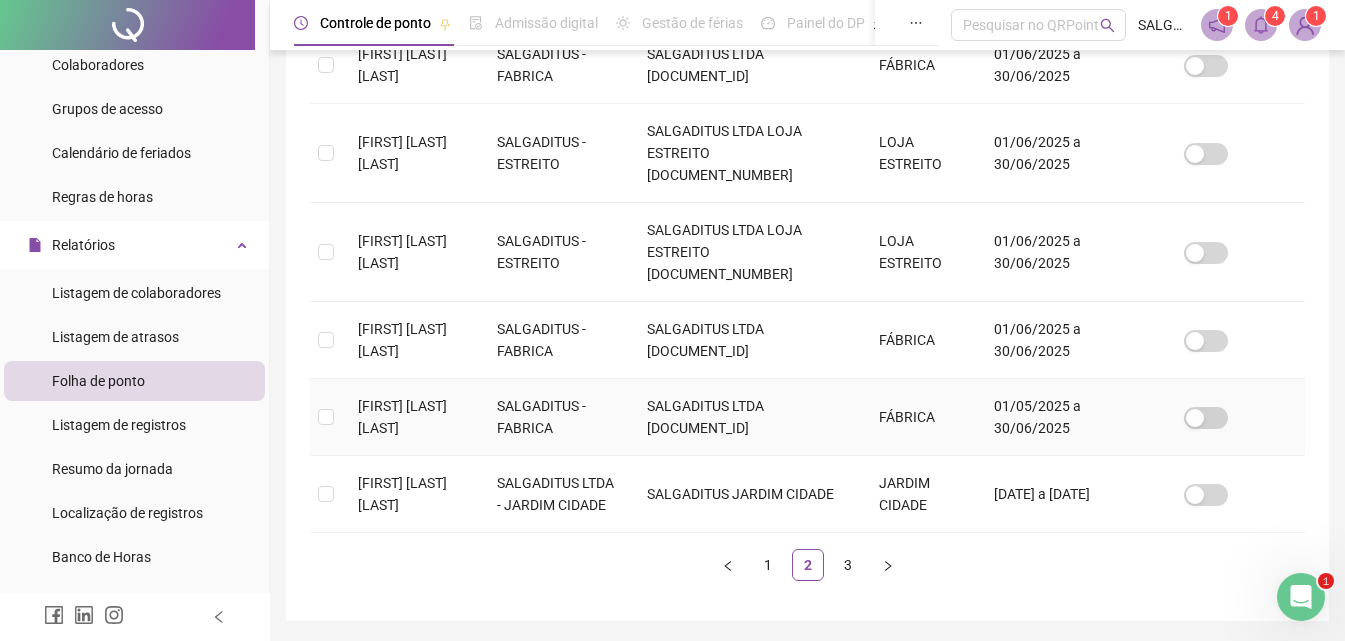 scroll, scrollTop: 0, scrollLeft: 0, axis: both 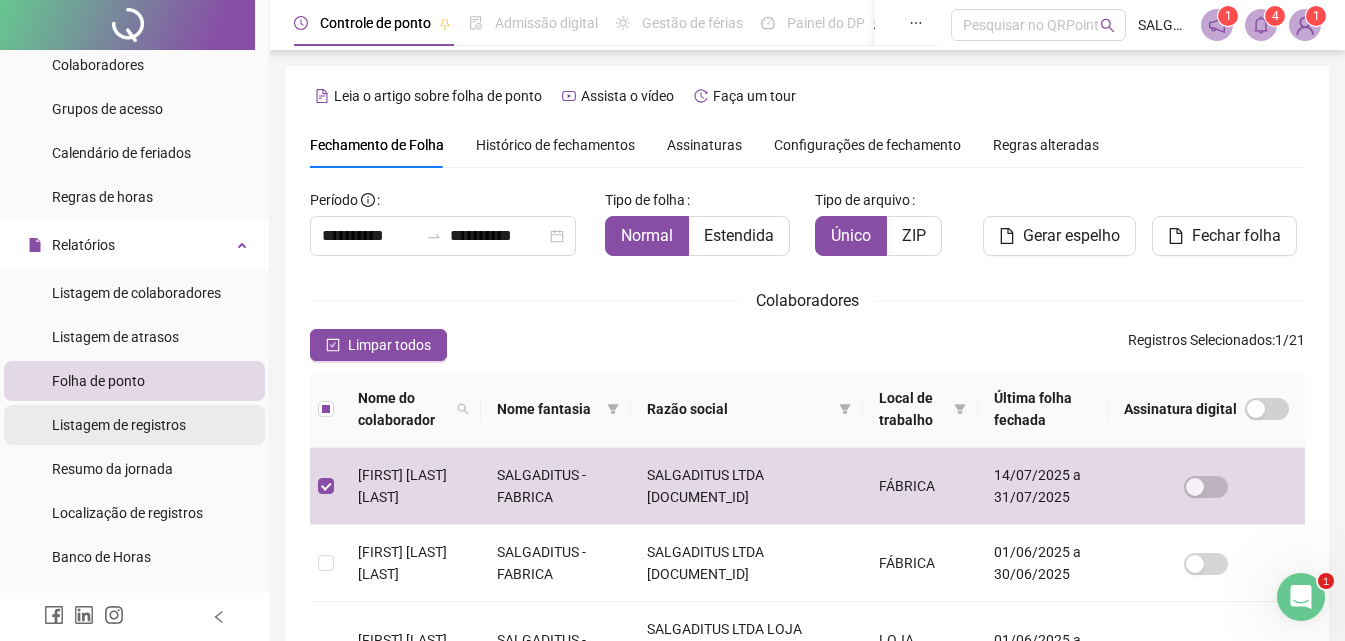 click on "Listagem de registros" at bounding box center [119, 425] 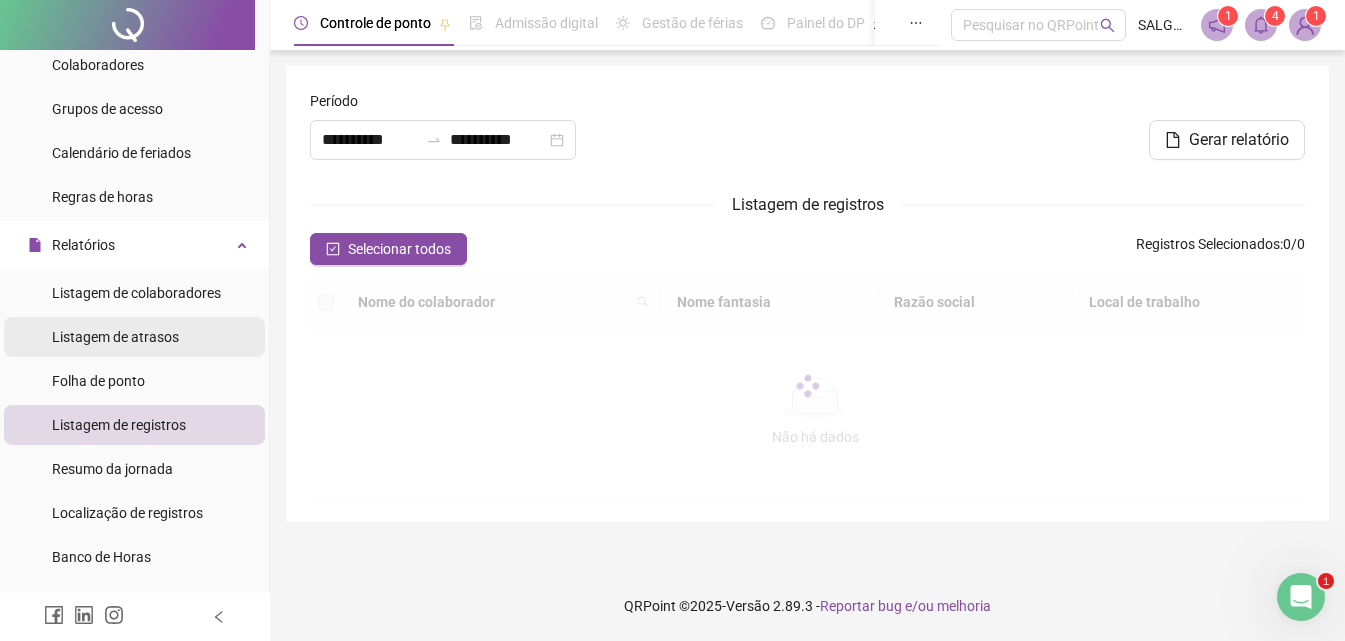 click on "Listagem de atrasos" at bounding box center (115, 337) 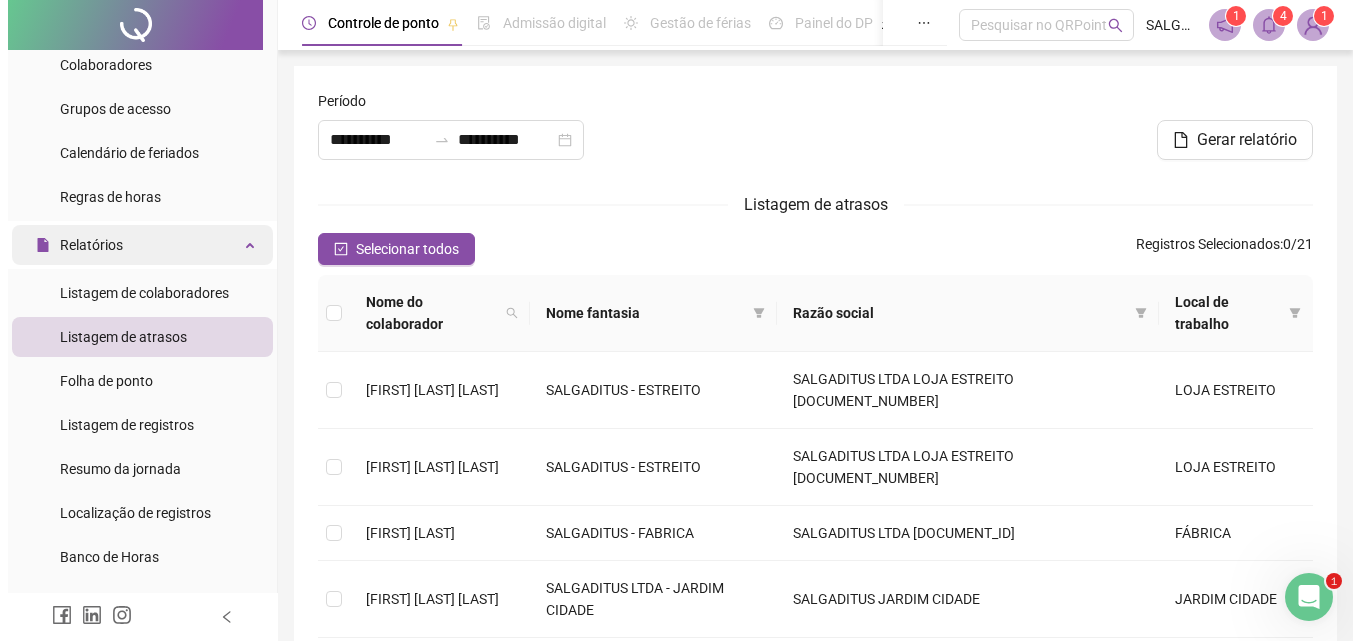 scroll, scrollTop: 0, scrollLeft: 0, axis: both 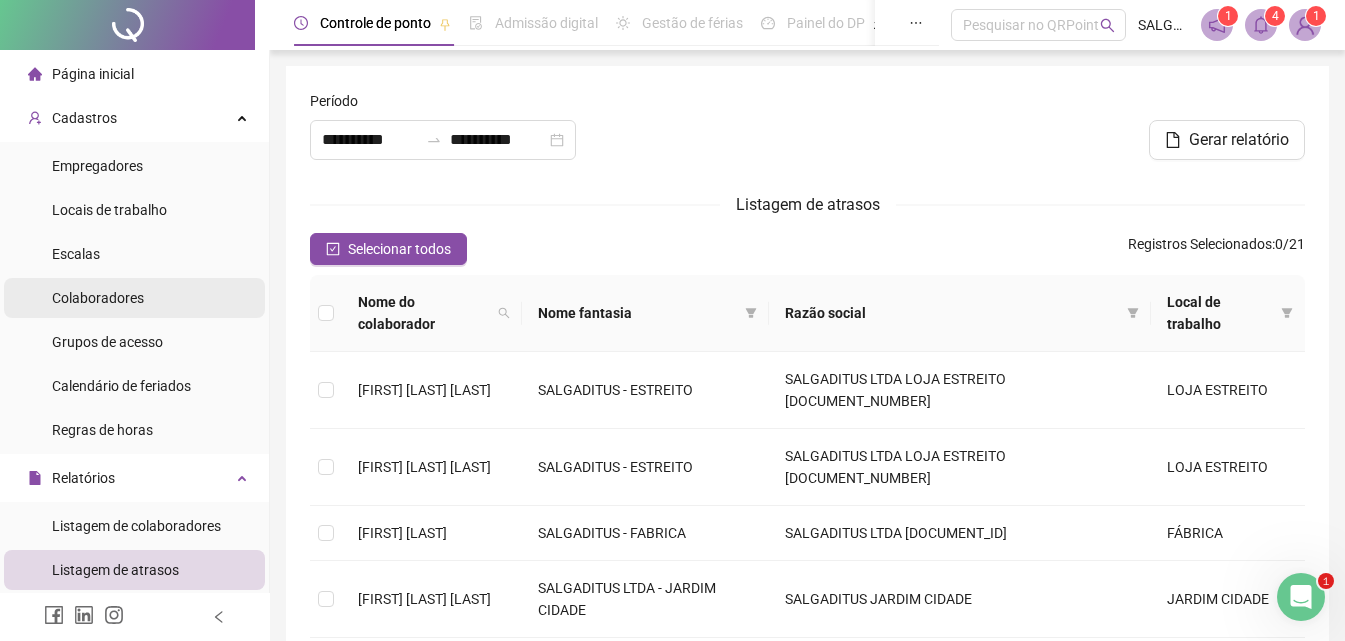 click on "Colaboradores" at bounding box center [98, 298] 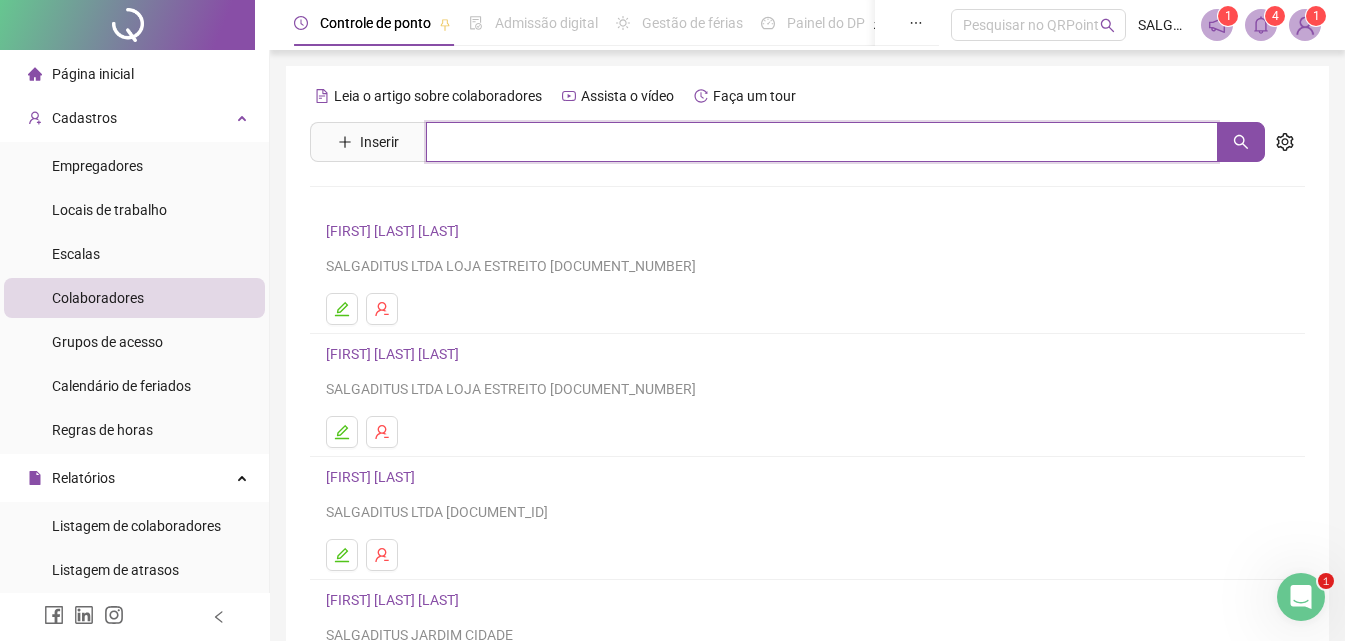 click at bounding box center [822, 142] 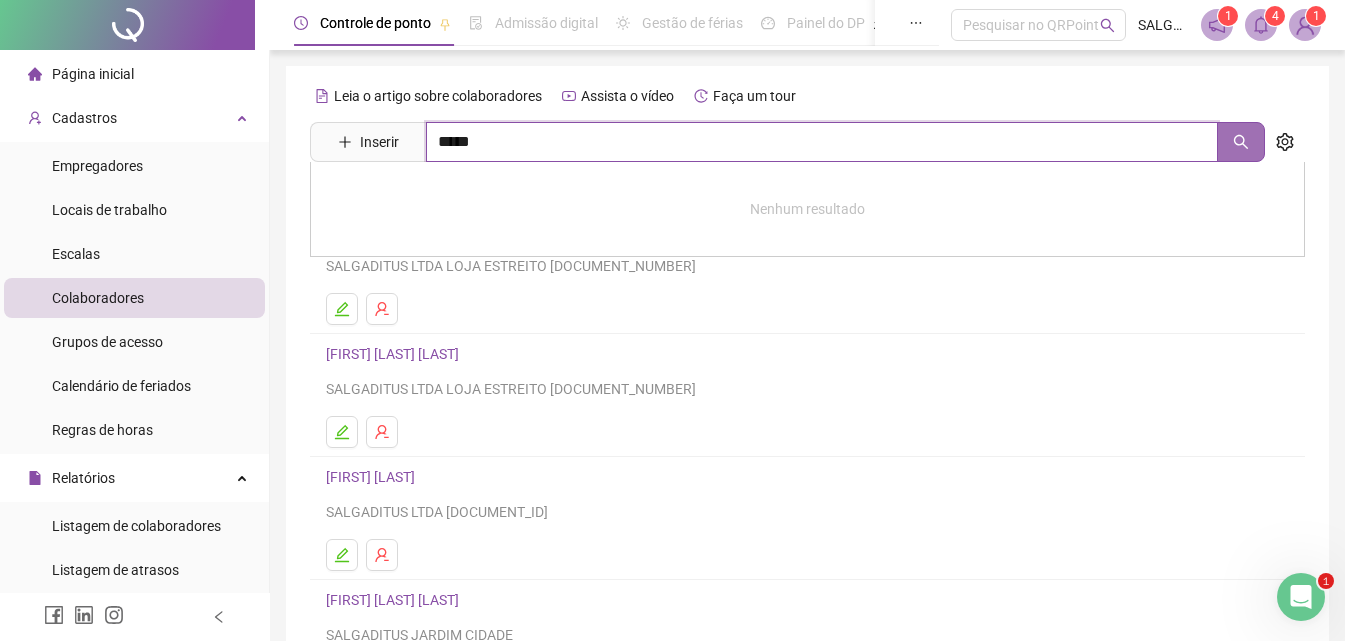 click at bounding box center (1241, 142) 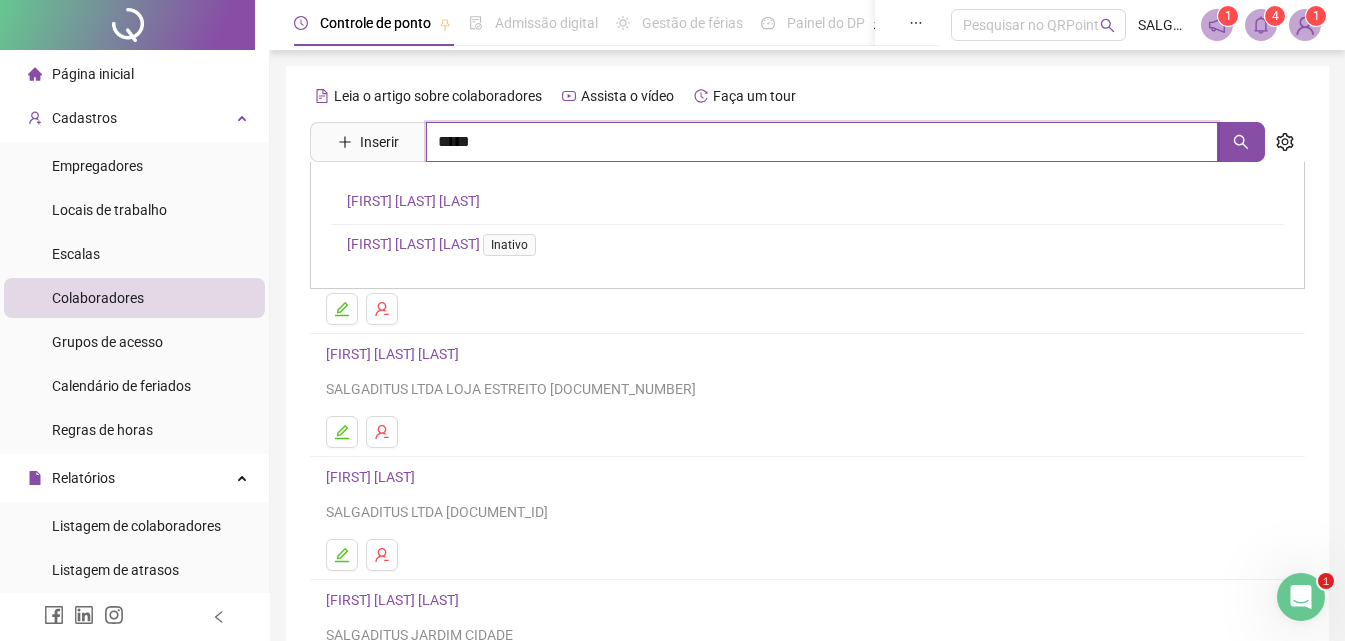 type on "*****" 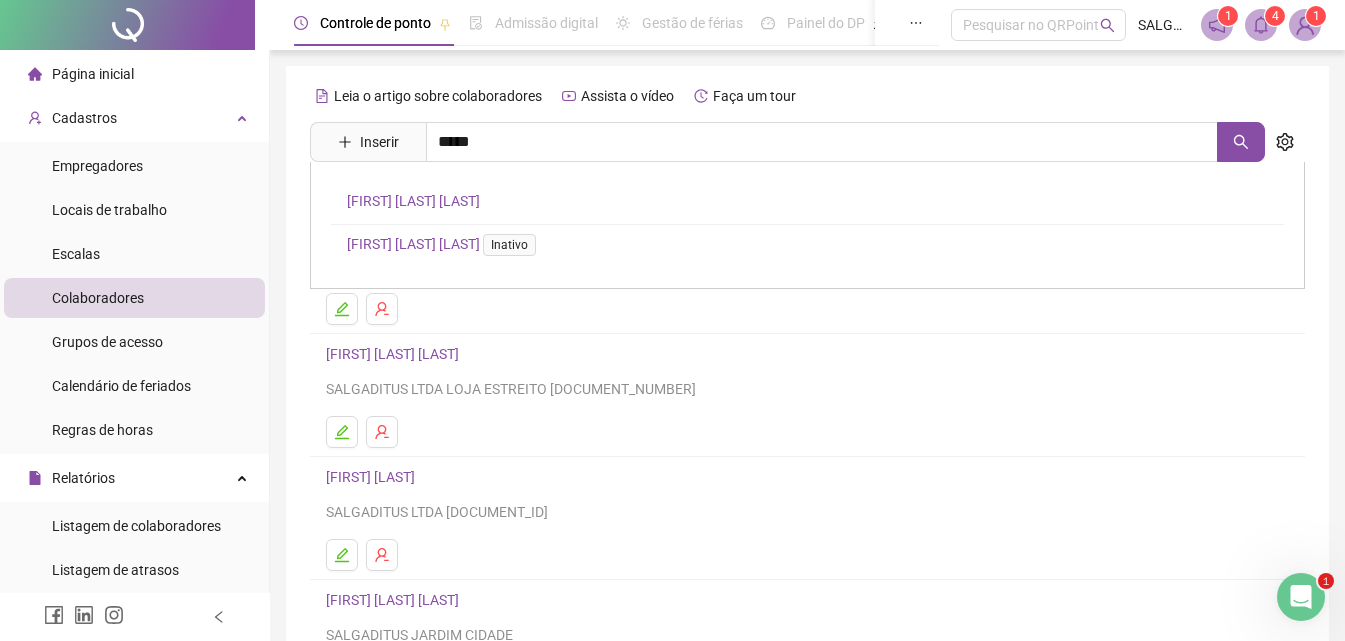 click on "**********" at bounding box center [413, 201] 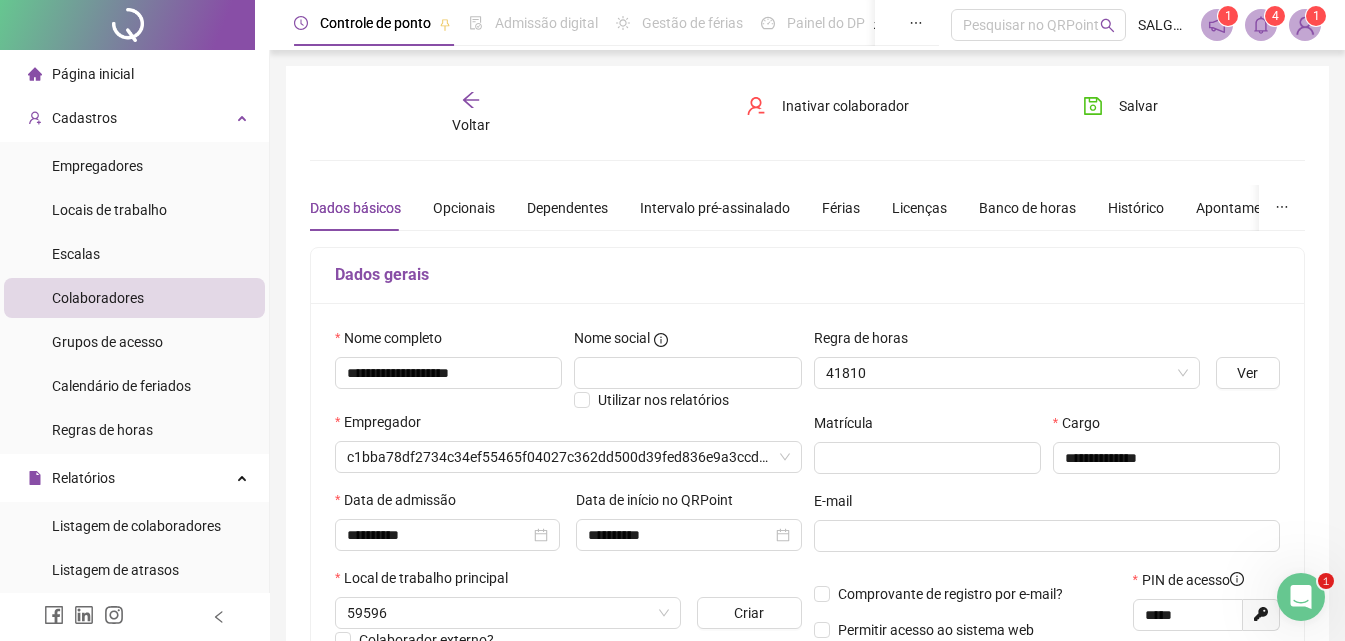 type on "*****" 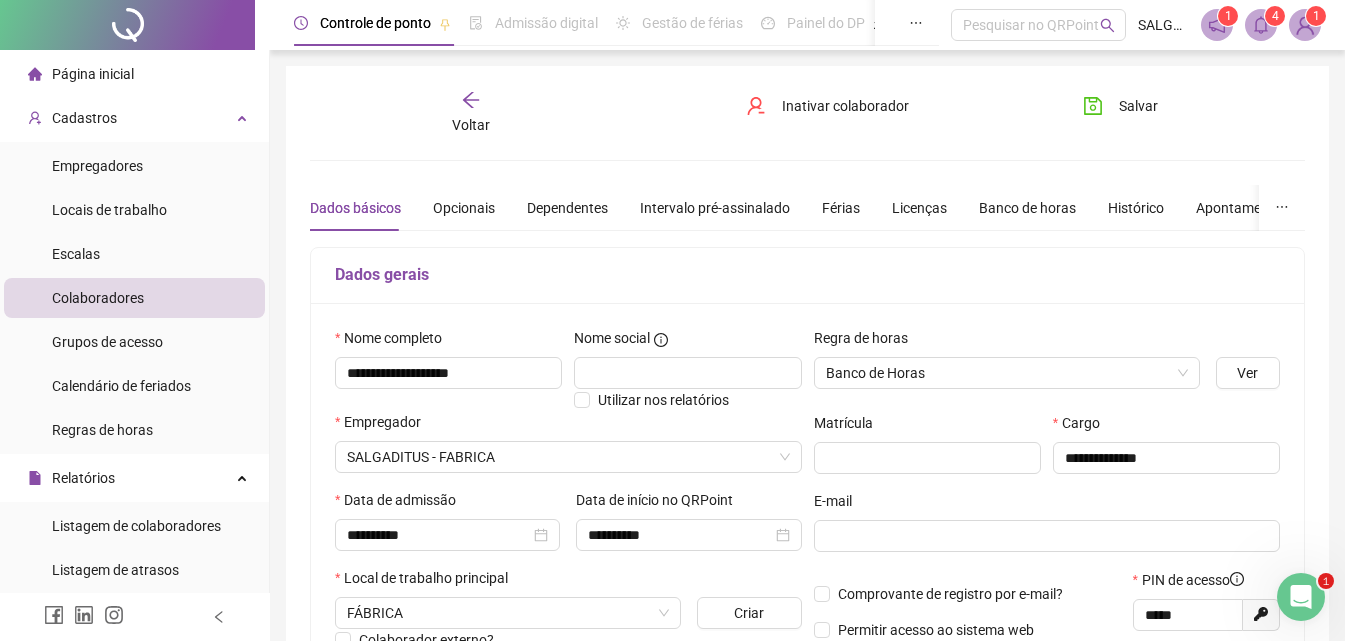 click on "Ver" at bounding box center (1248, 373) 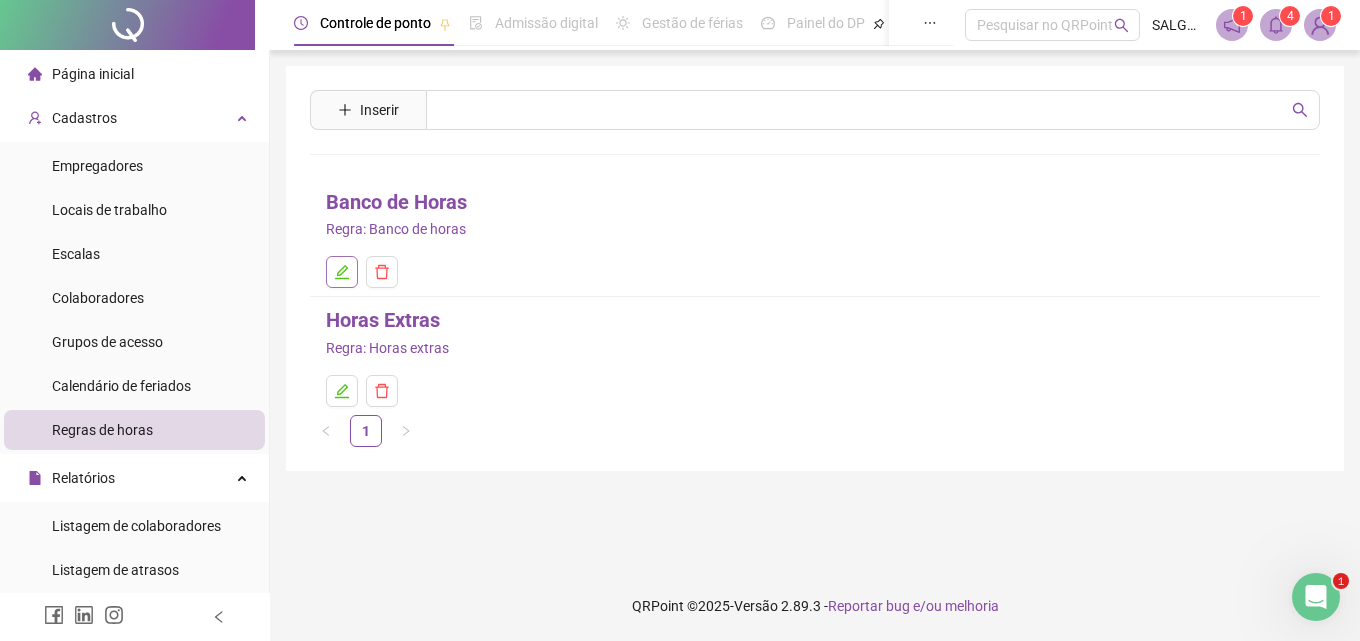 click 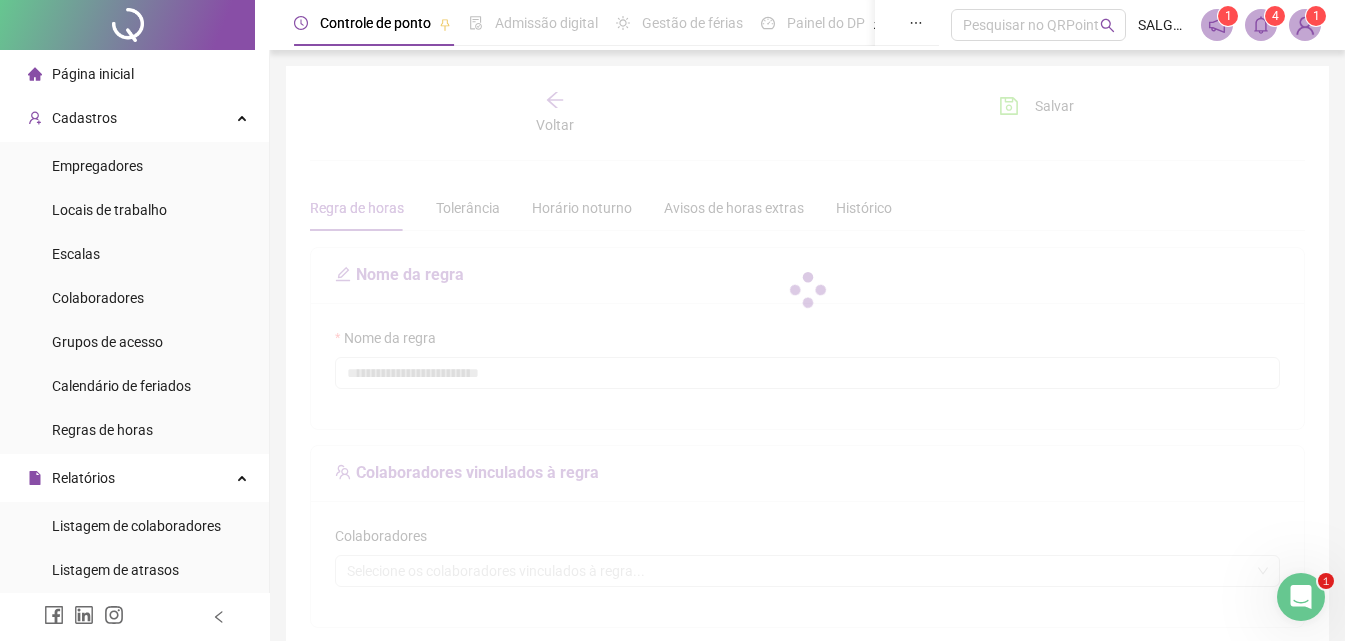 type on "**********" 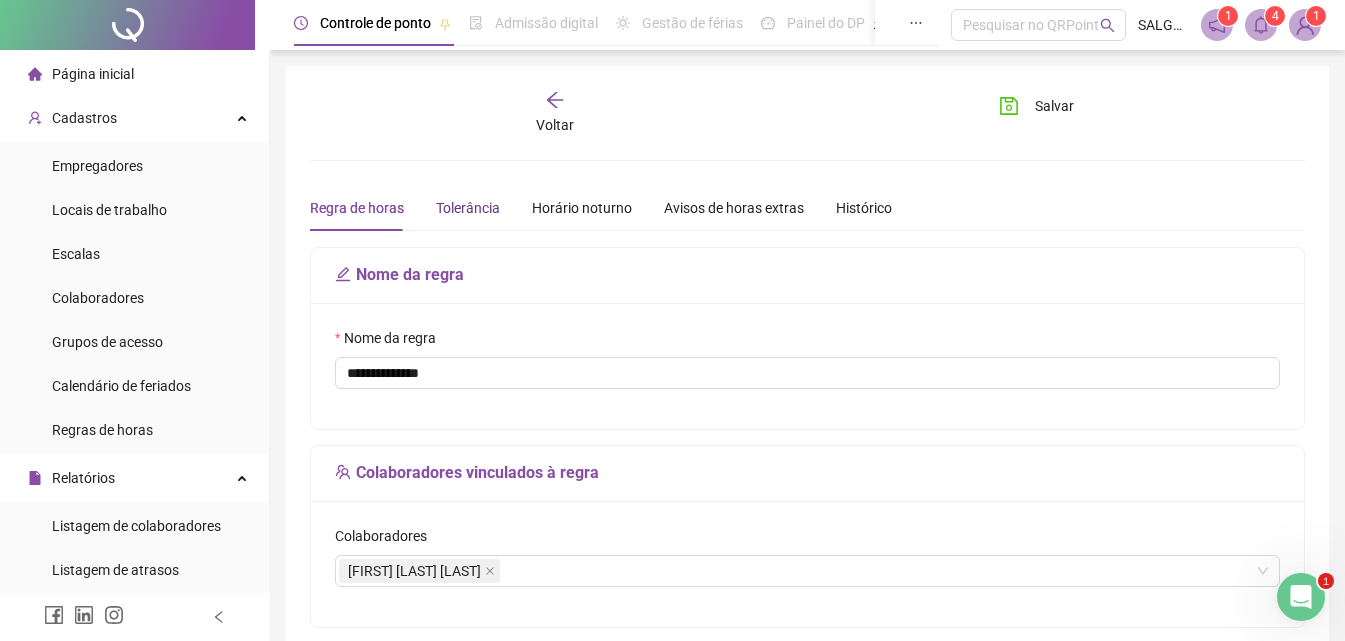 click on "Tolerância" at bounding box center (468, 208) 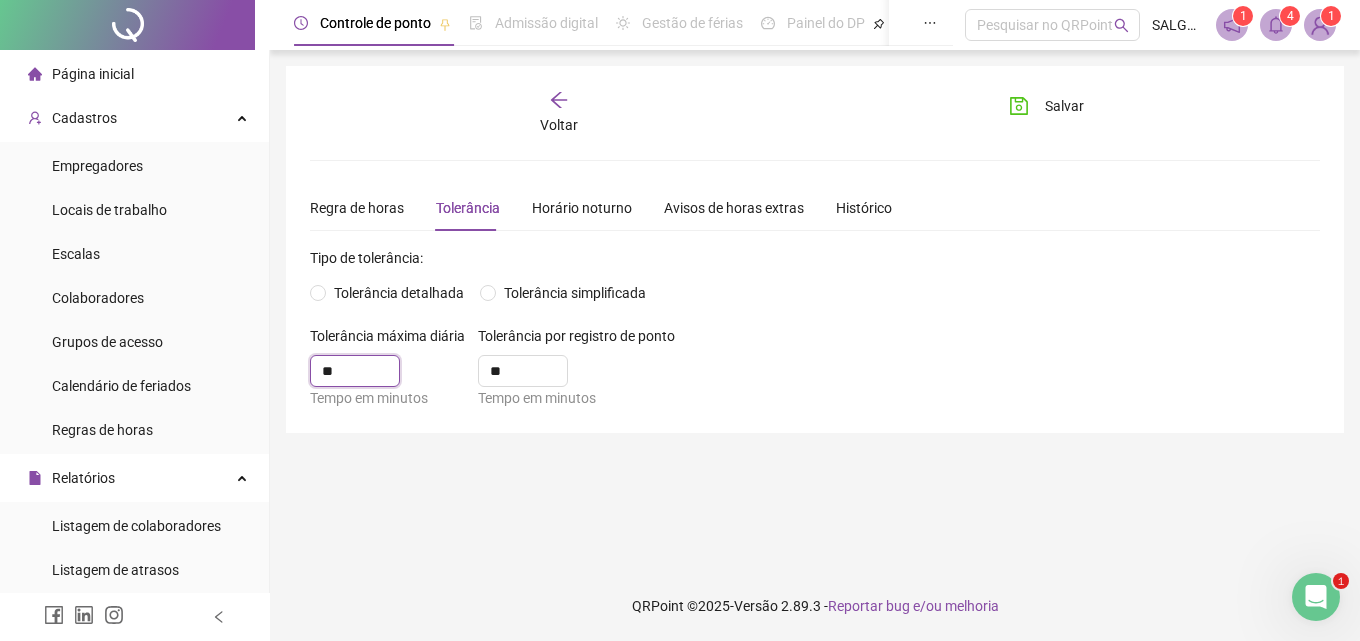 drag, startPoint x: 351, startPoint y: 375, endPoint x: 463, endPoint y: 381, distance: 112.1606 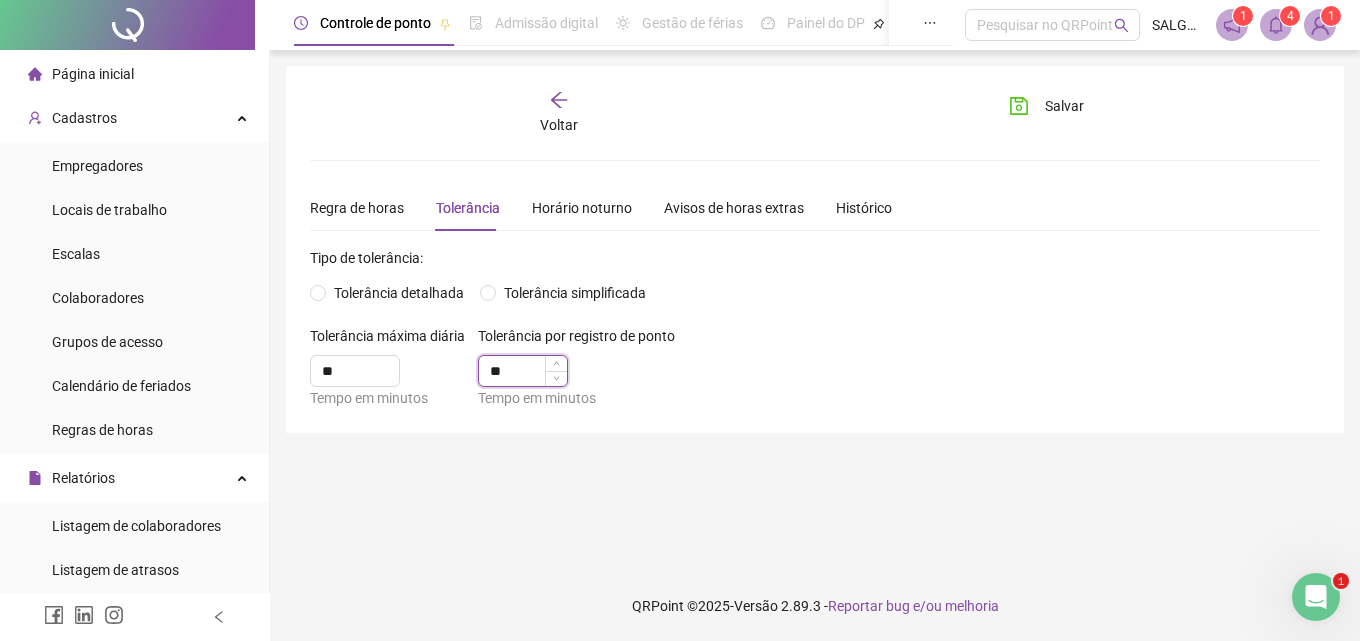 type on "*" 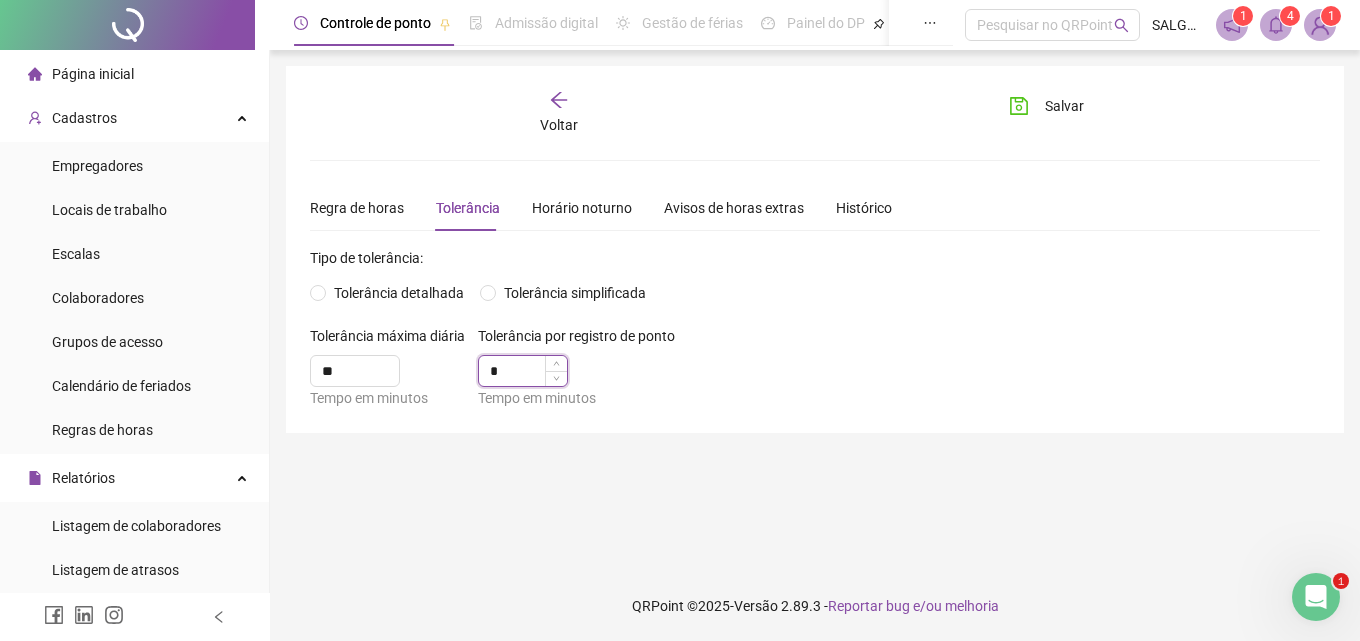 drag, startPoint x: 542, startPoint y: 381, endPoint x: 483, endPoint y: 374, distance: 59.413803 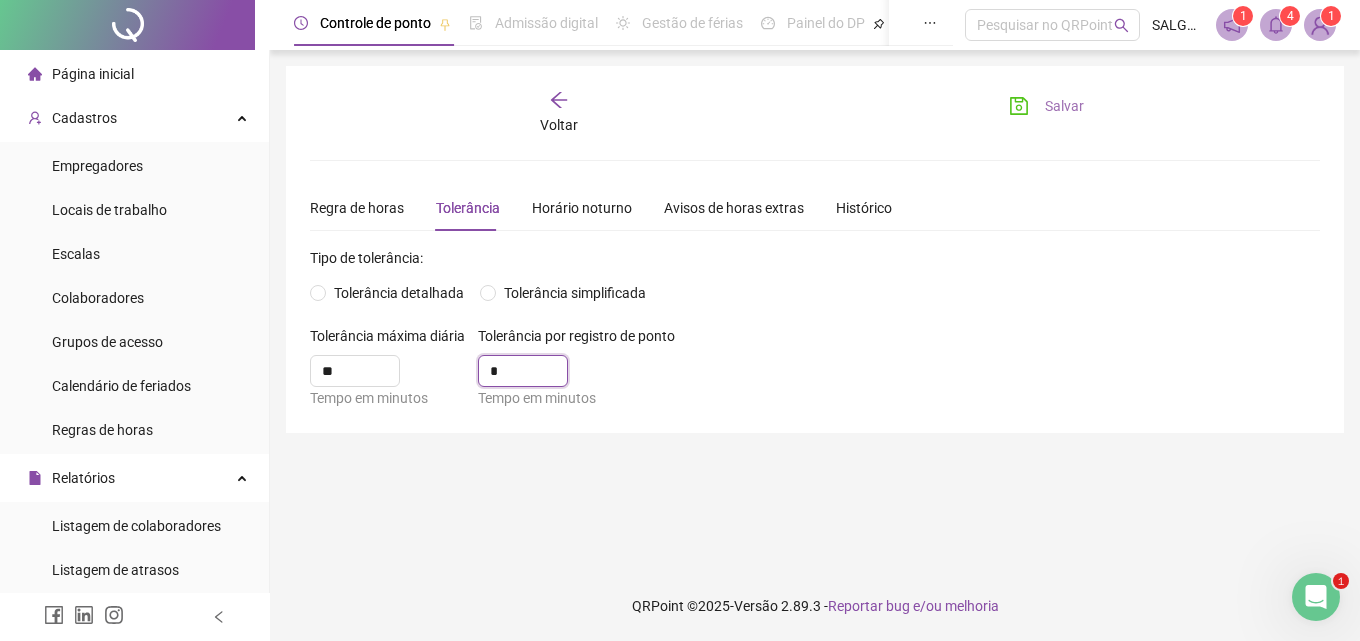 type on "*" 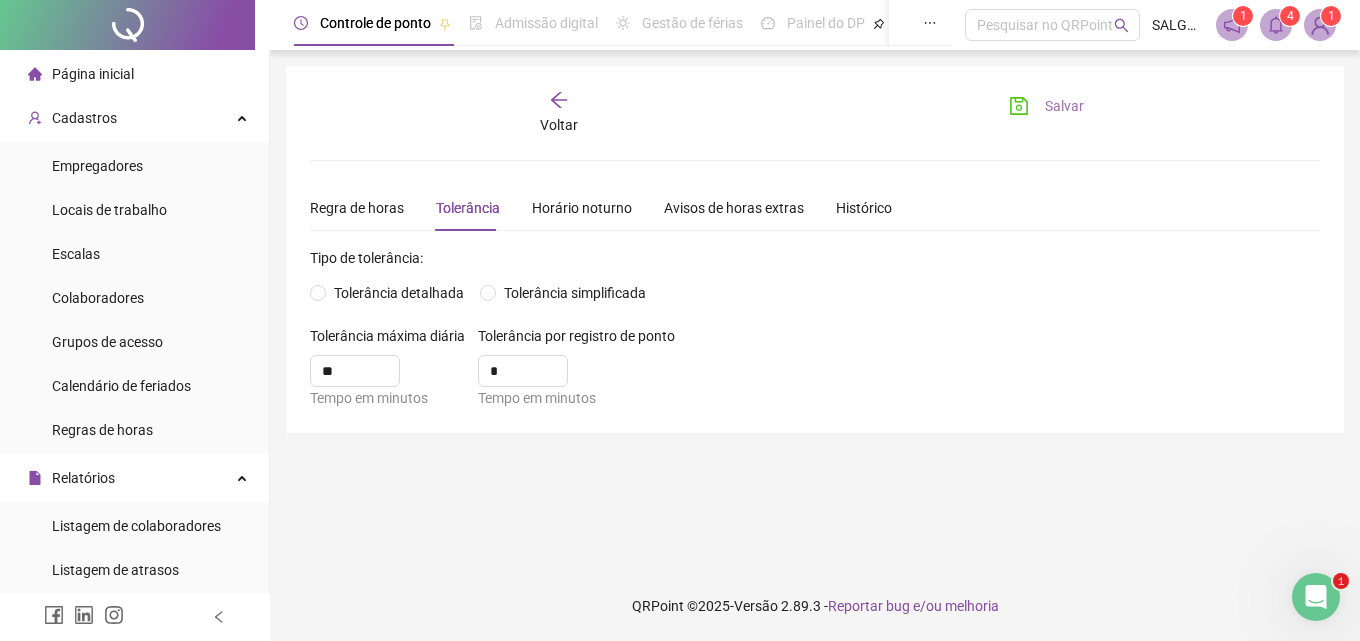 click on "Salvar" at bounding box center [1064, 106] 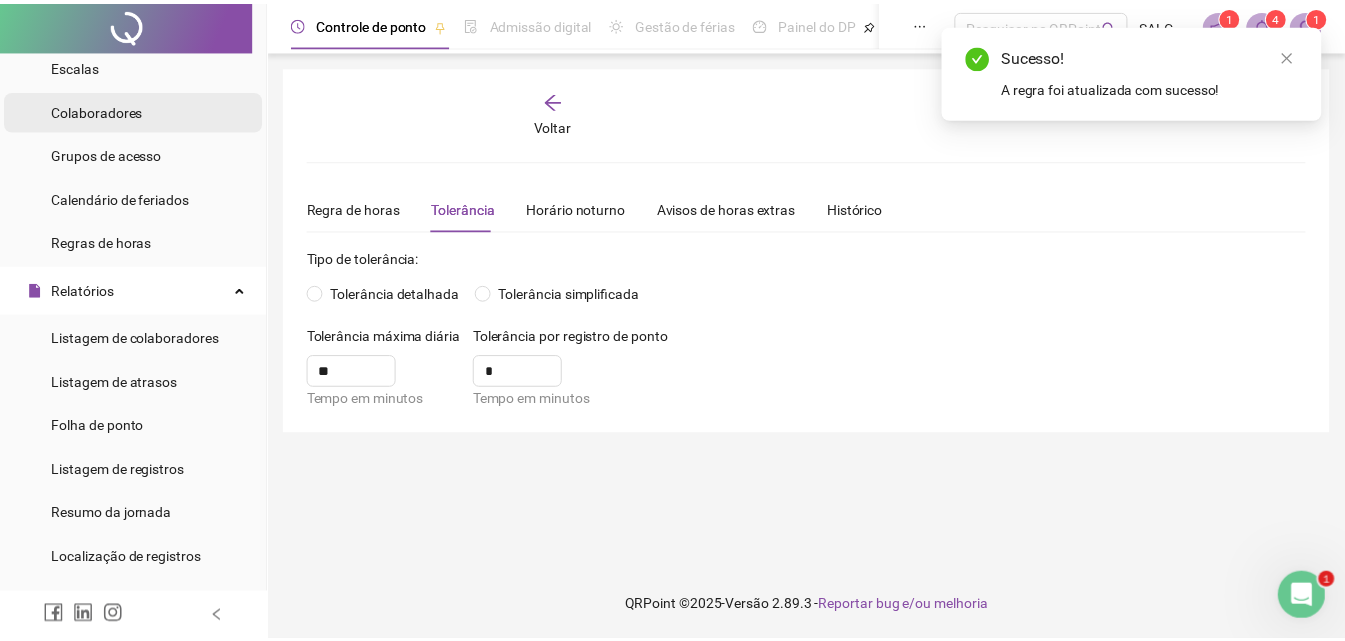 scroll, scrollTop: 233, scrollLeft: 0, axis: vertical 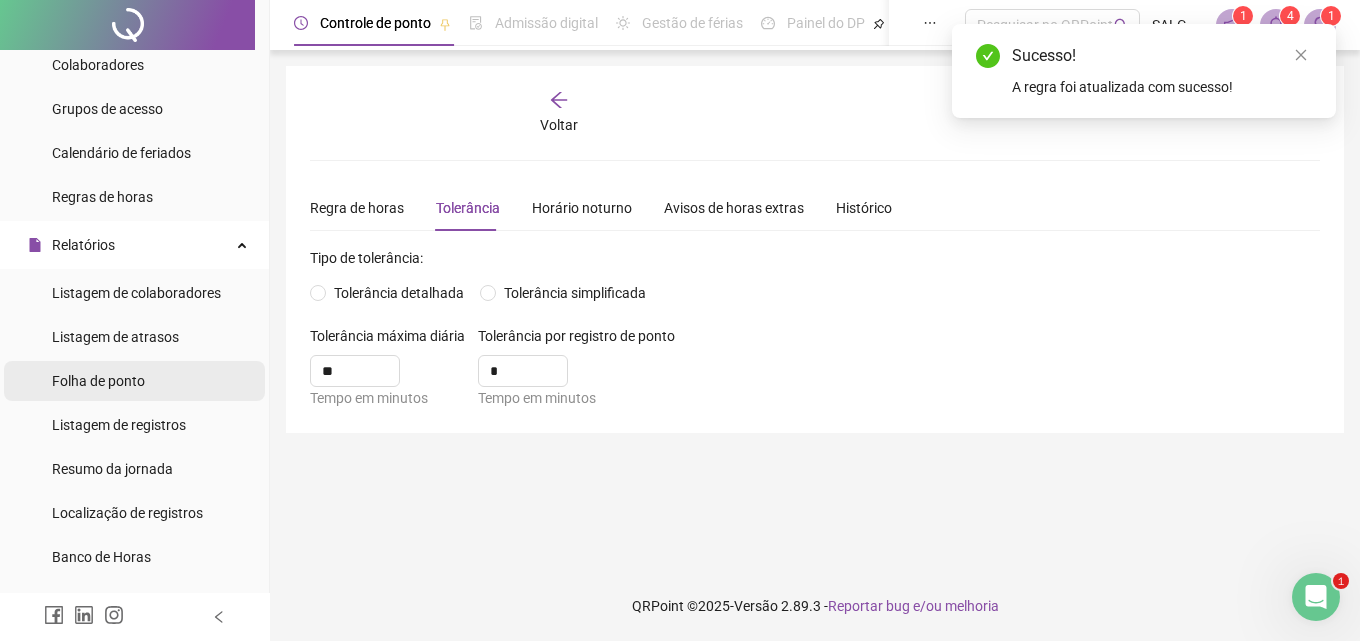 click on "Folha de ponto" at bounding box center [98, 381] 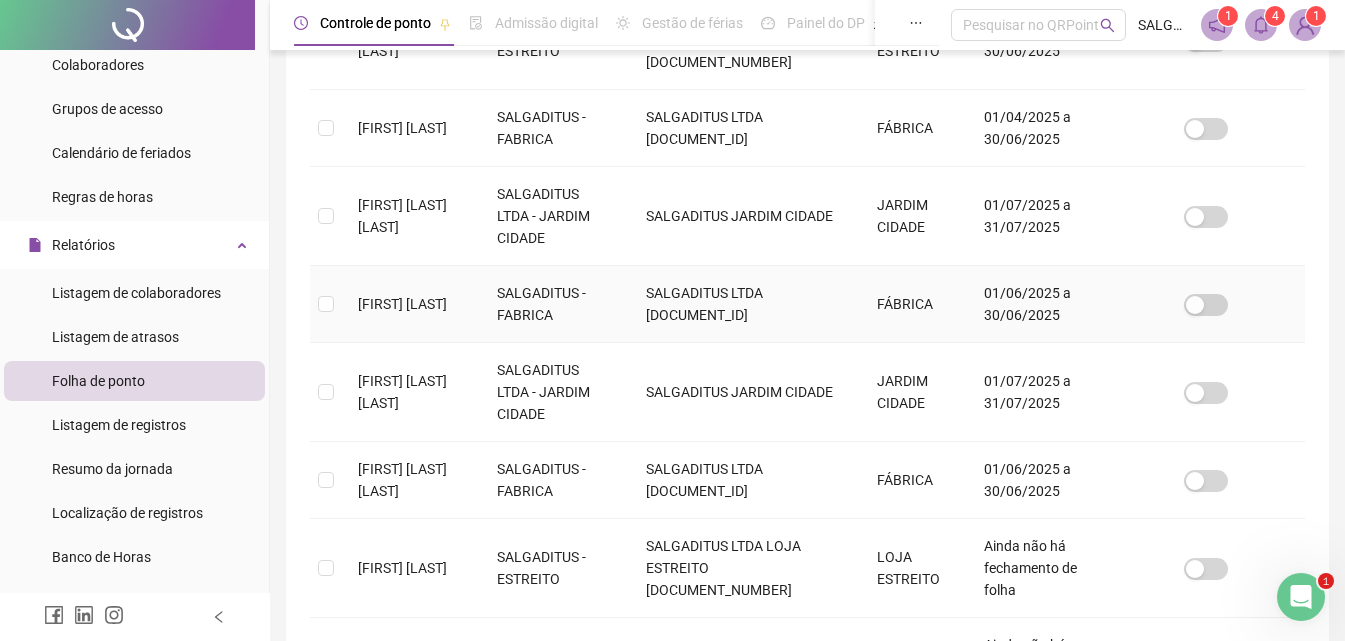 scroll, scrollTop: 789, scrollLeft: 0, axis: vertical 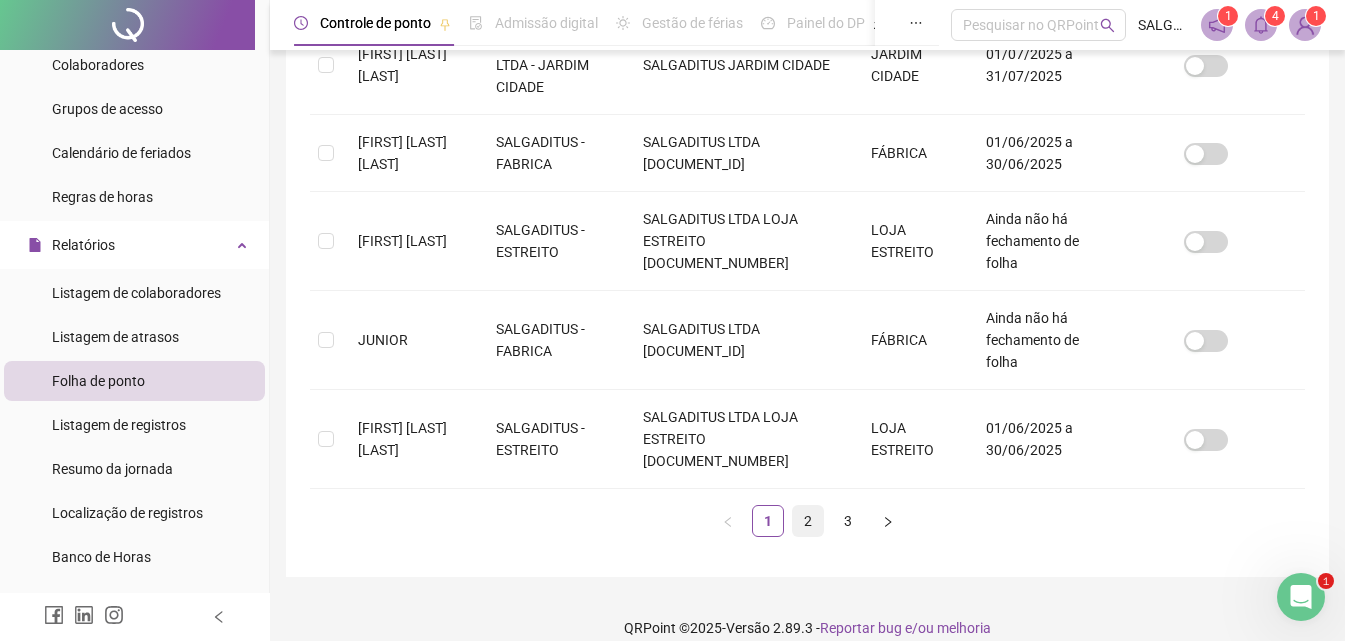click on "2" at bounding box center (808, 521) 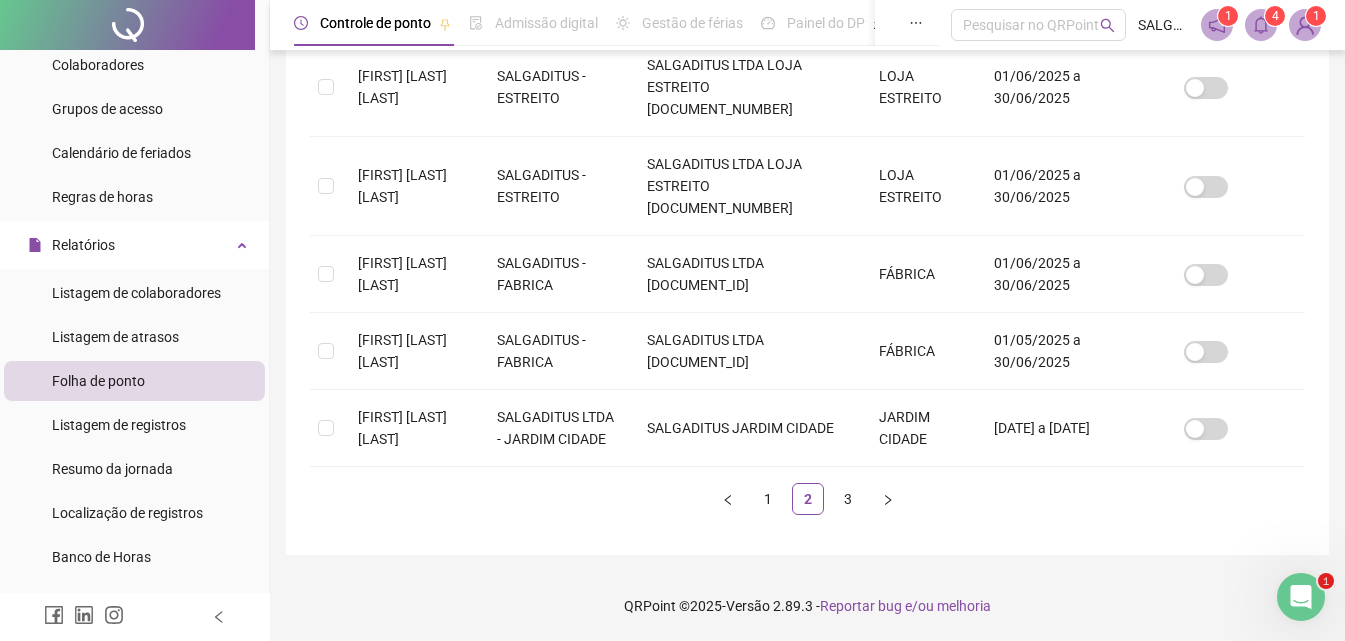 scroll, scrollTop: 89, scrollLeft: 0, axis: vertical 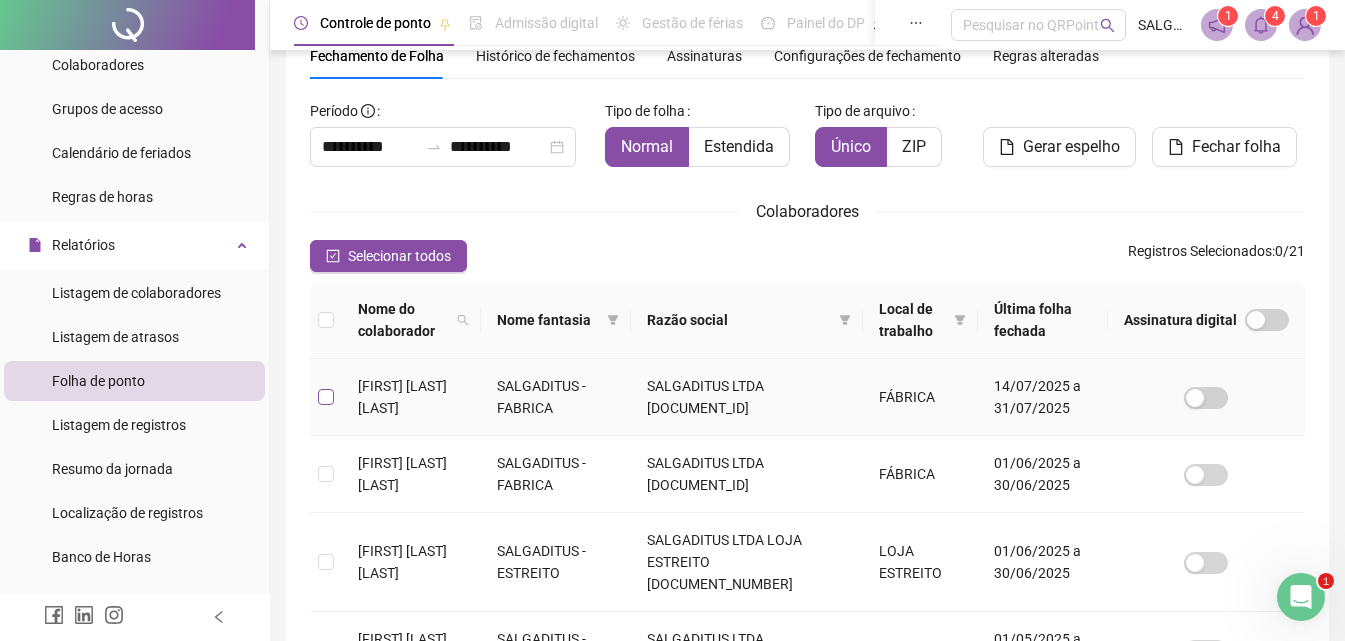 click at bounding box center (326, 397) 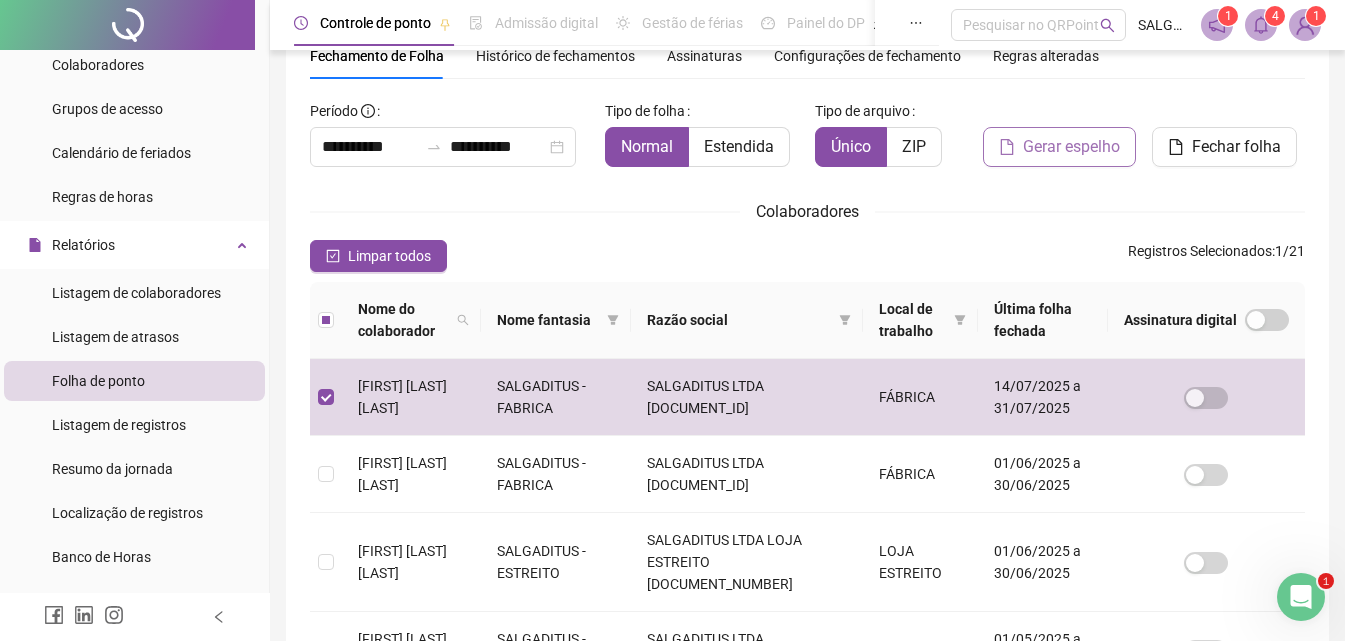 click on "Gerar espelho" at bounding box center (1059, 147) 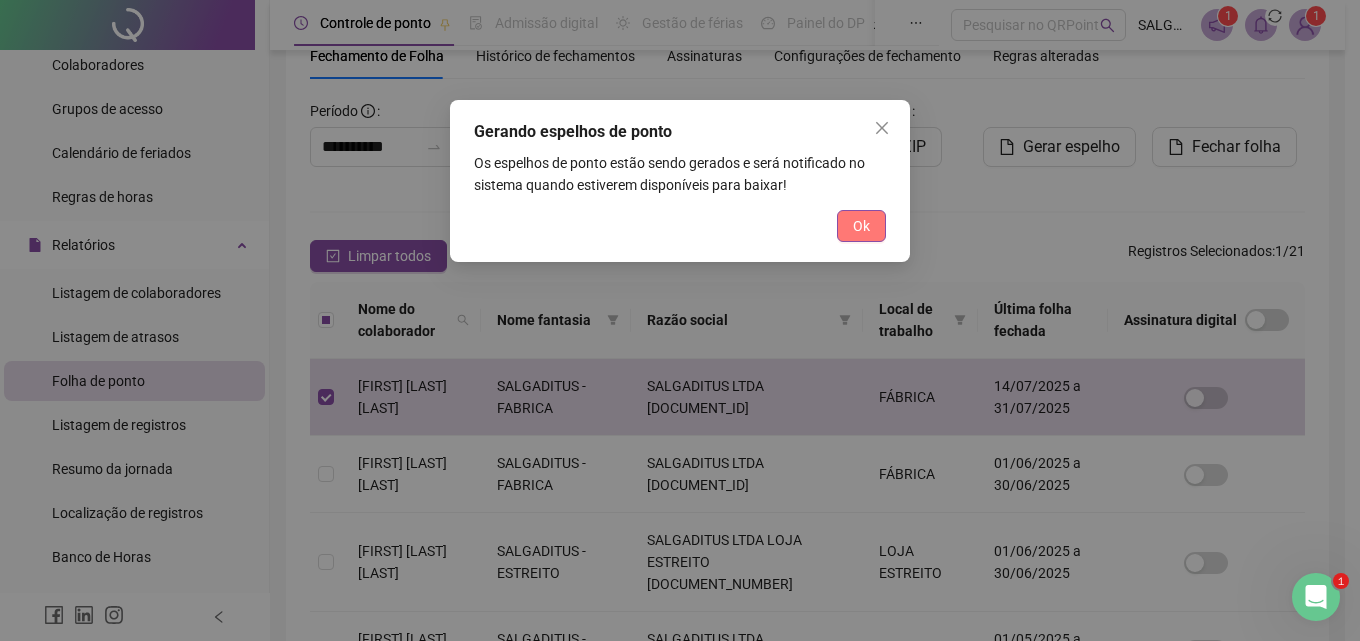 click on "Ok" at bounding box center (861, 226) 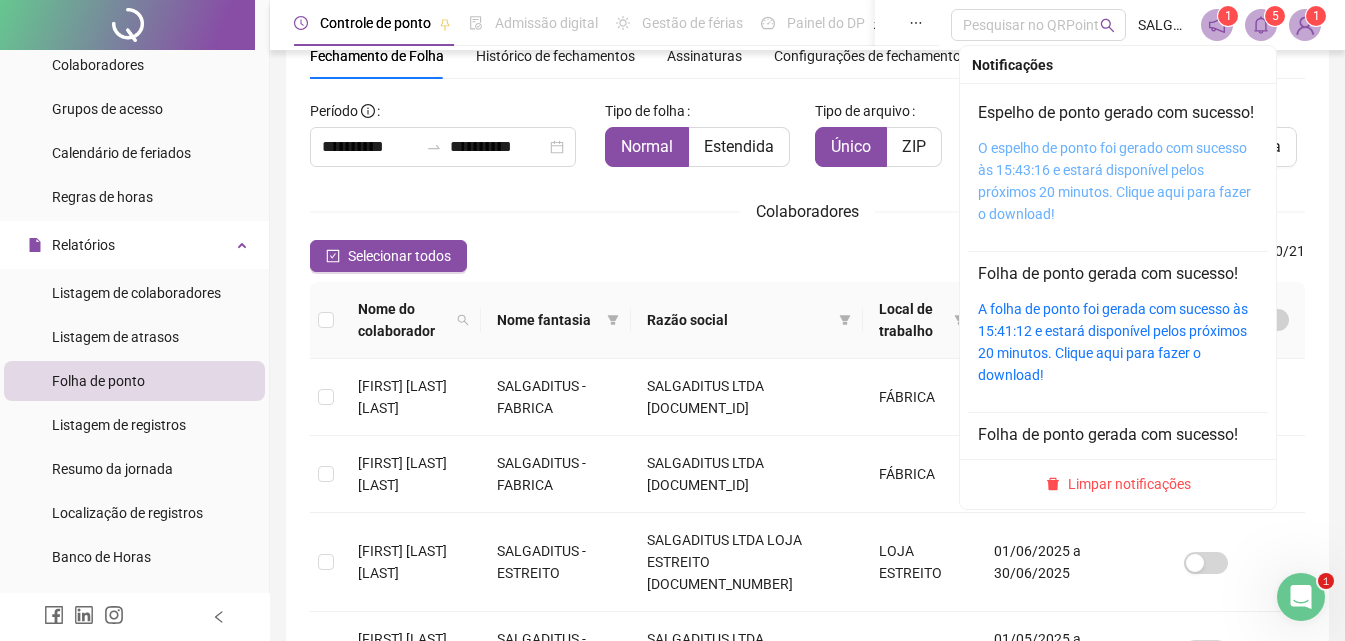 click on "O espelho de ponto foi gerado com sucesso às 15:43:16 e estará disponível pelos próximos 20 minutos.
Clique aqui para fazer o download!" at bounding box center (1114, 181) 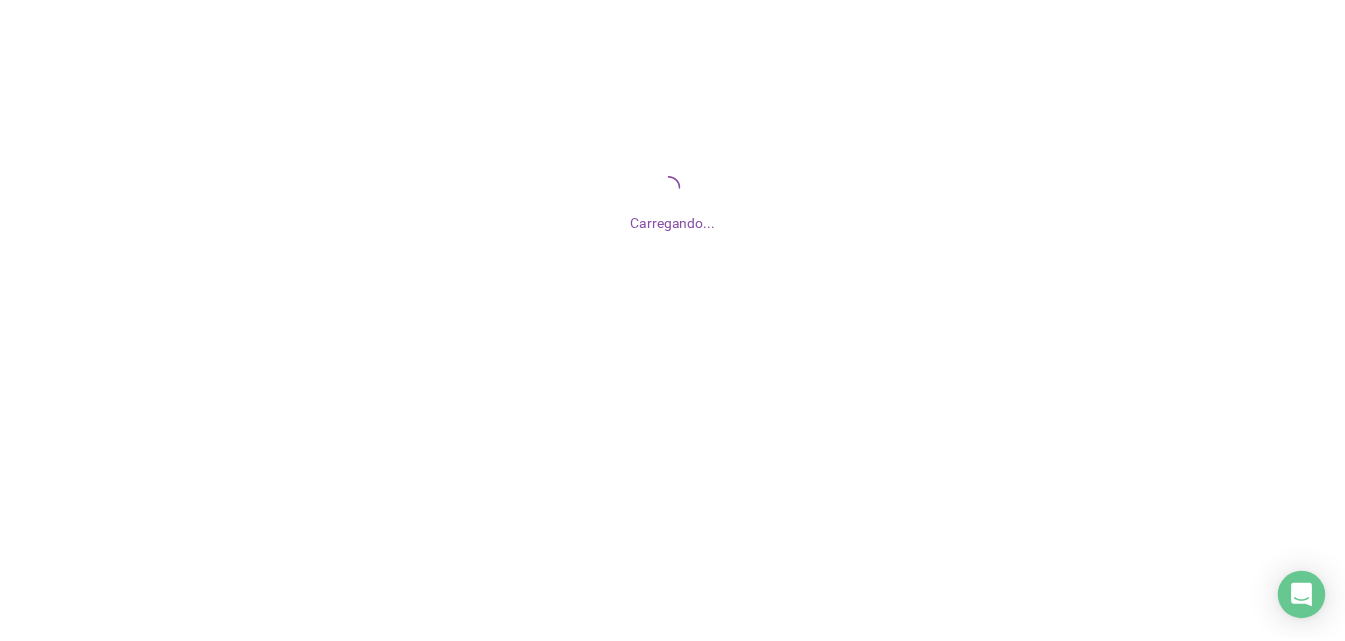 scroll, scrollTop: 0, scrollLeft: 0, axis: both 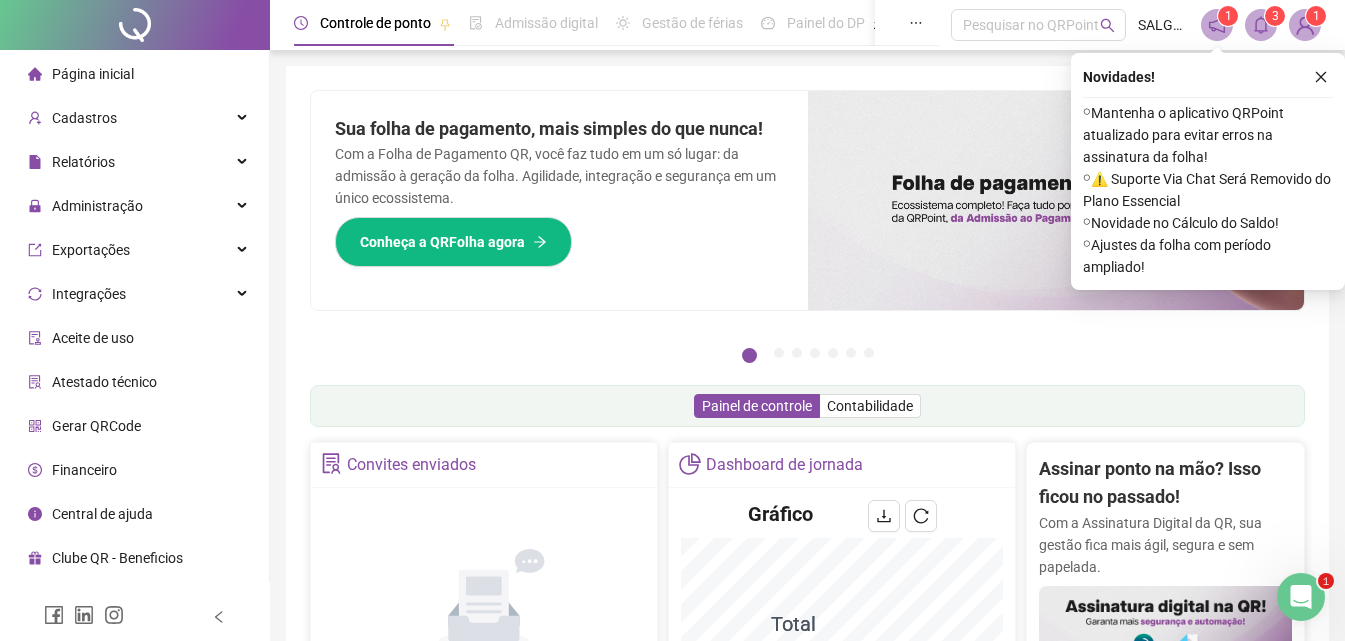click on "⚬  Ajustes da folha com período ampliado!" at bounding box center [1208, 256] 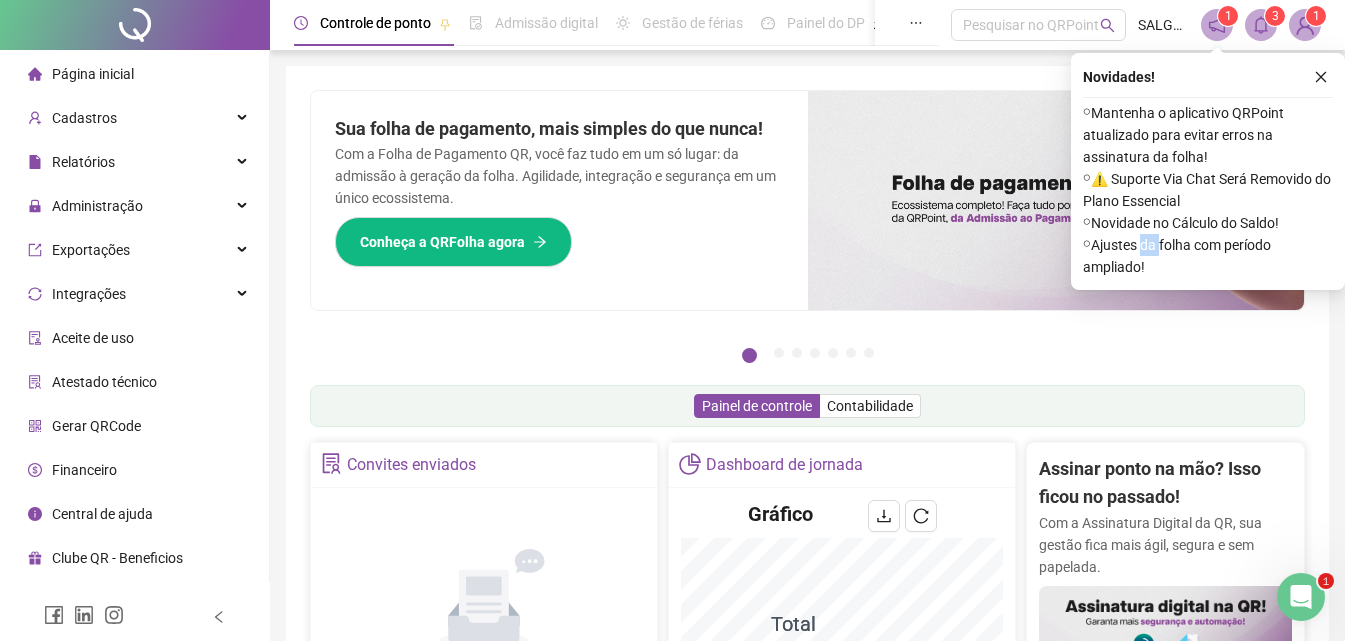 click on "⚬  Ajustes da folha com período ampliado!" at bounding box center (1208, 256) 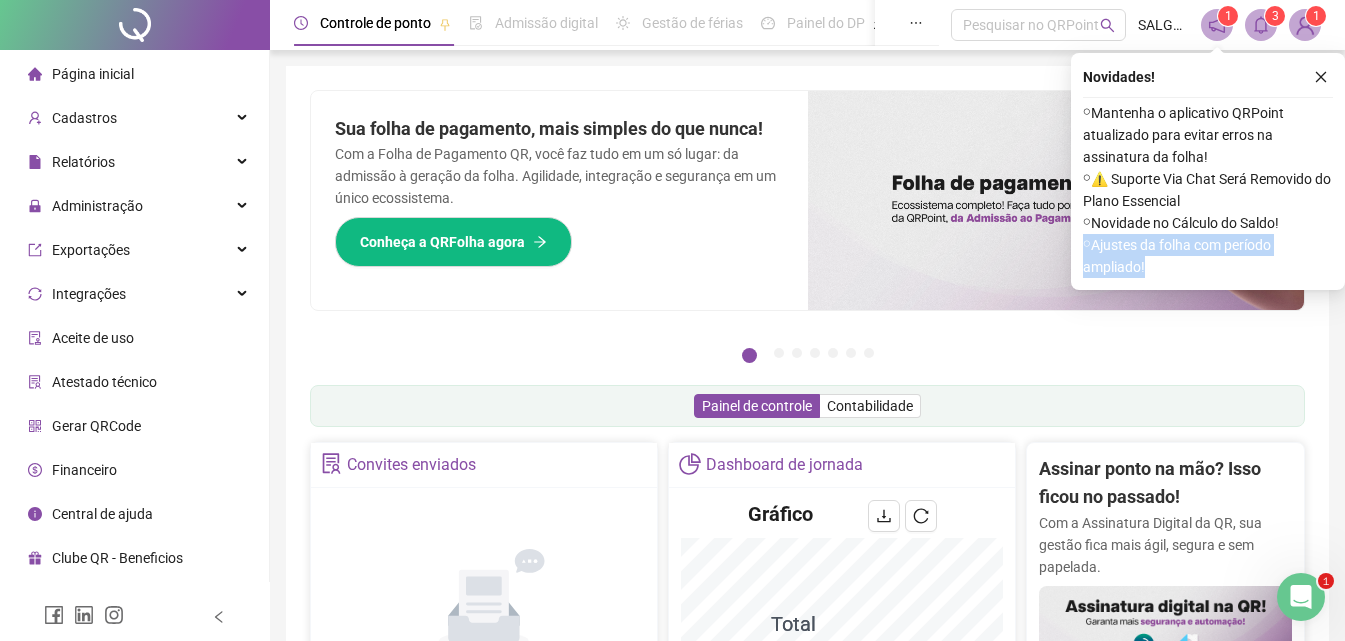 click on "⚬  Ajustes da folha com período ampliado!" at bounding box center (1208, 256) 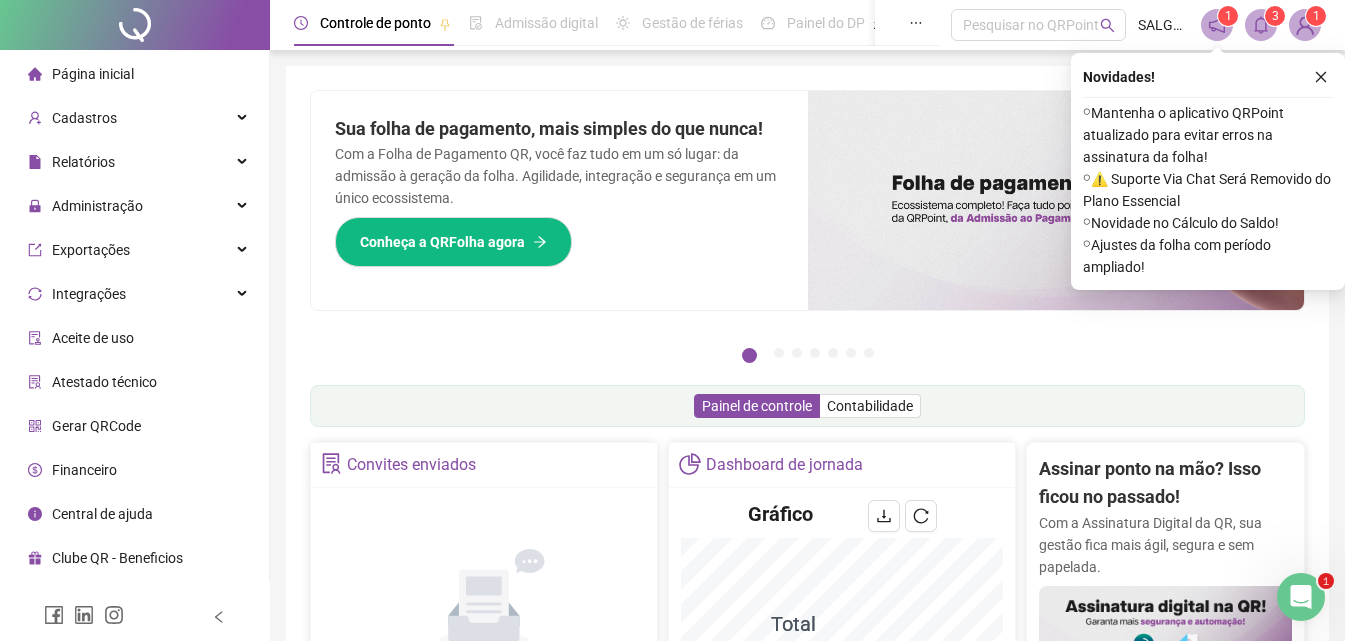 click on "⚬  Novidade no Cálculo do Saldo!" at bounding box center (1208, 223) 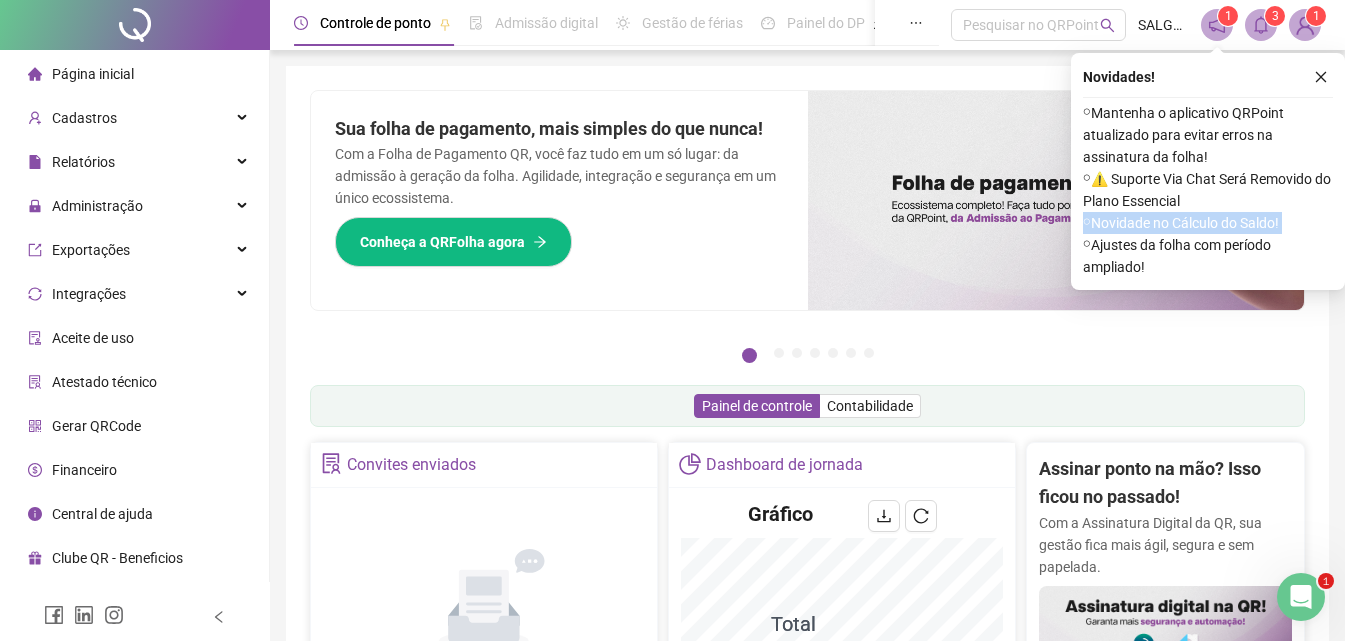 click on "⚬  Novidade no Cálculo do Saldo!" at bounding box center (1208, 223) 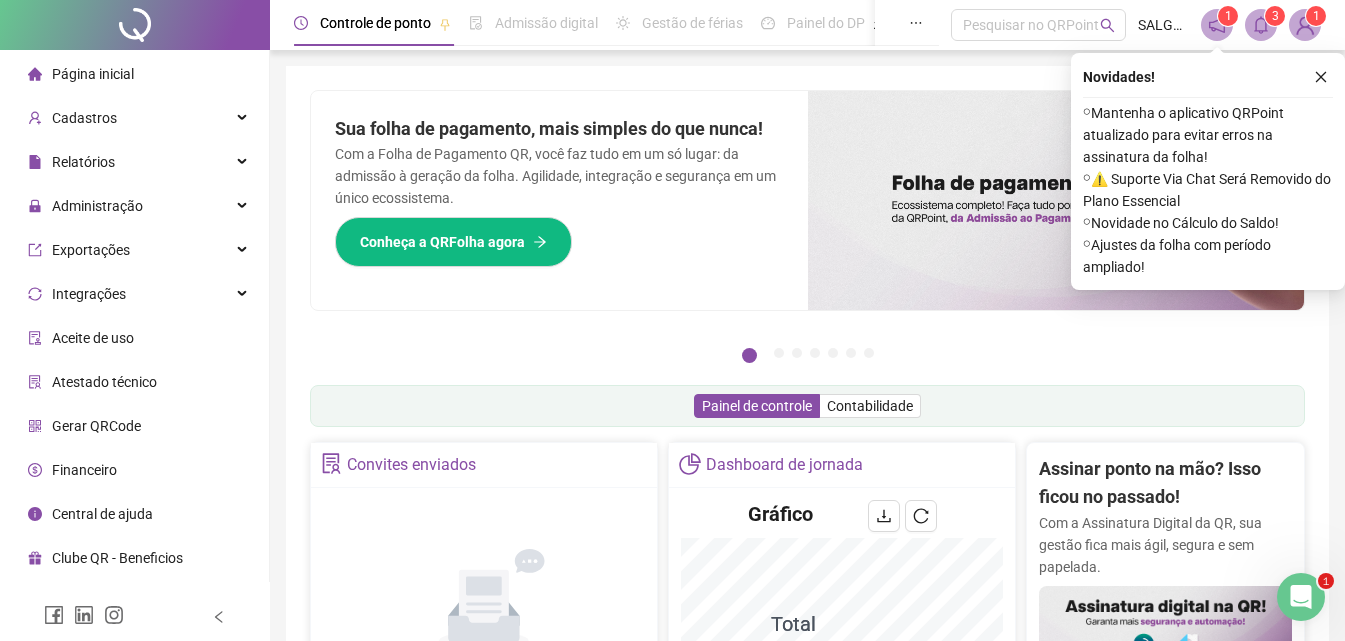 click on "Novidades !" at bounding box center (1119, 77) 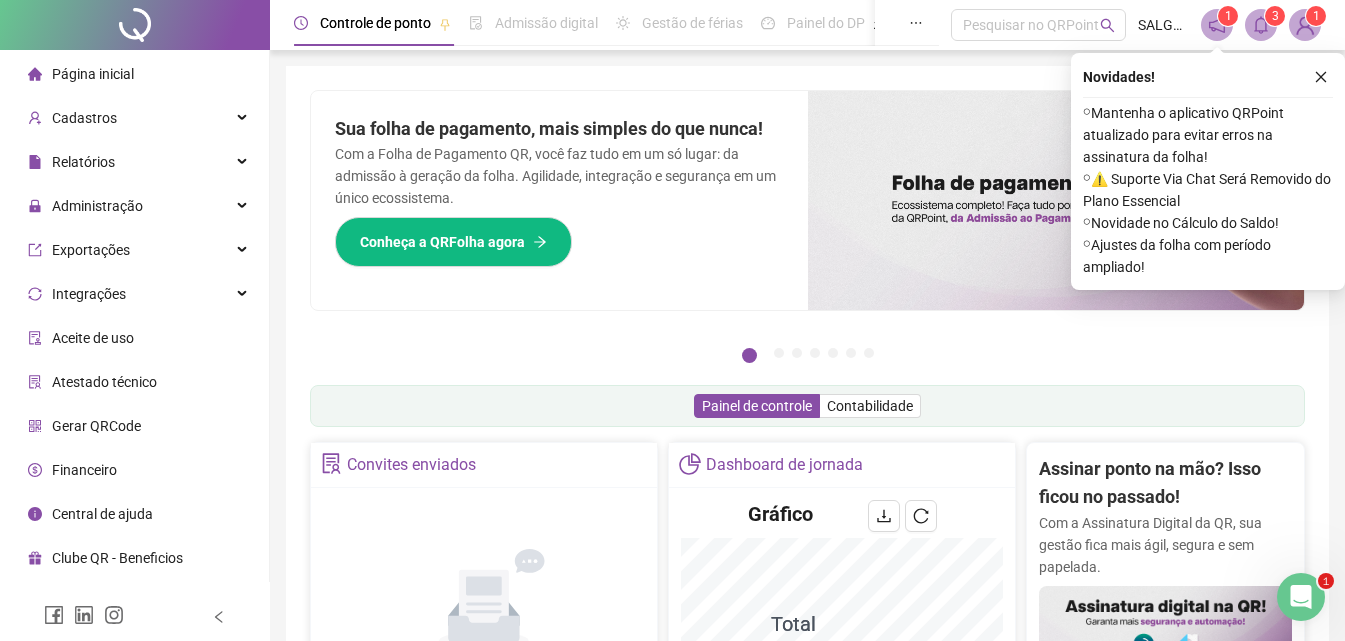 click 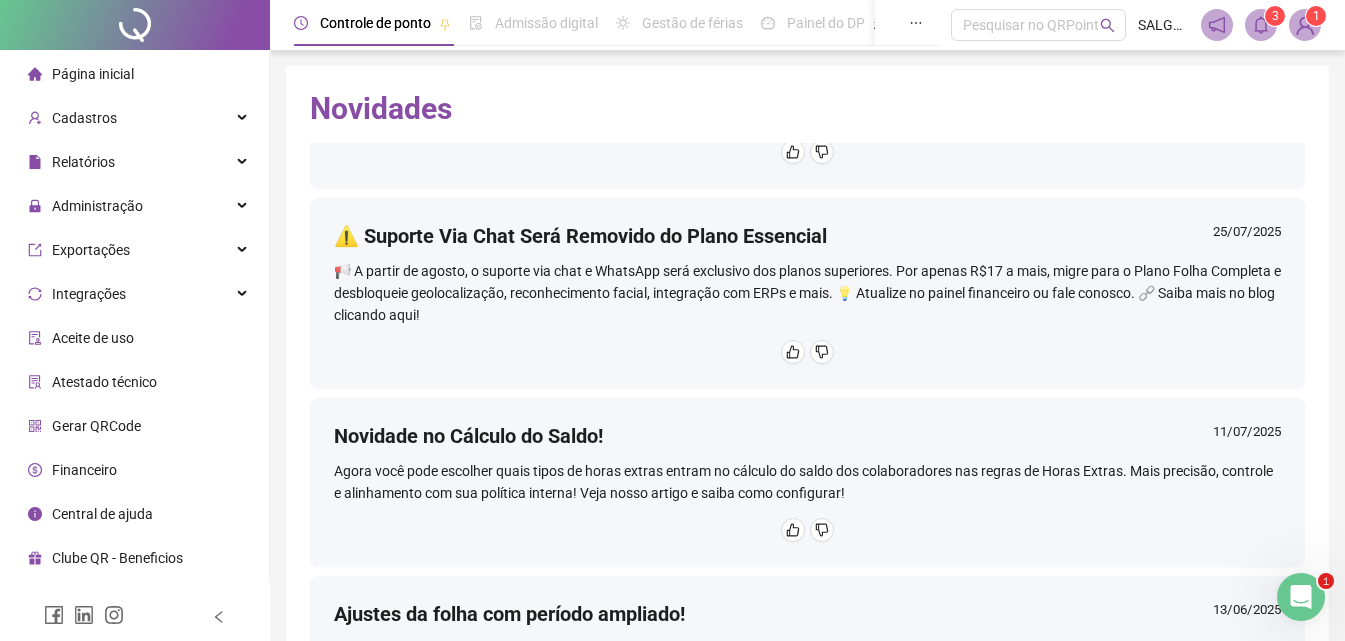 scroll, scrollTop: 233, scrollLeft: 0, axis: vertical 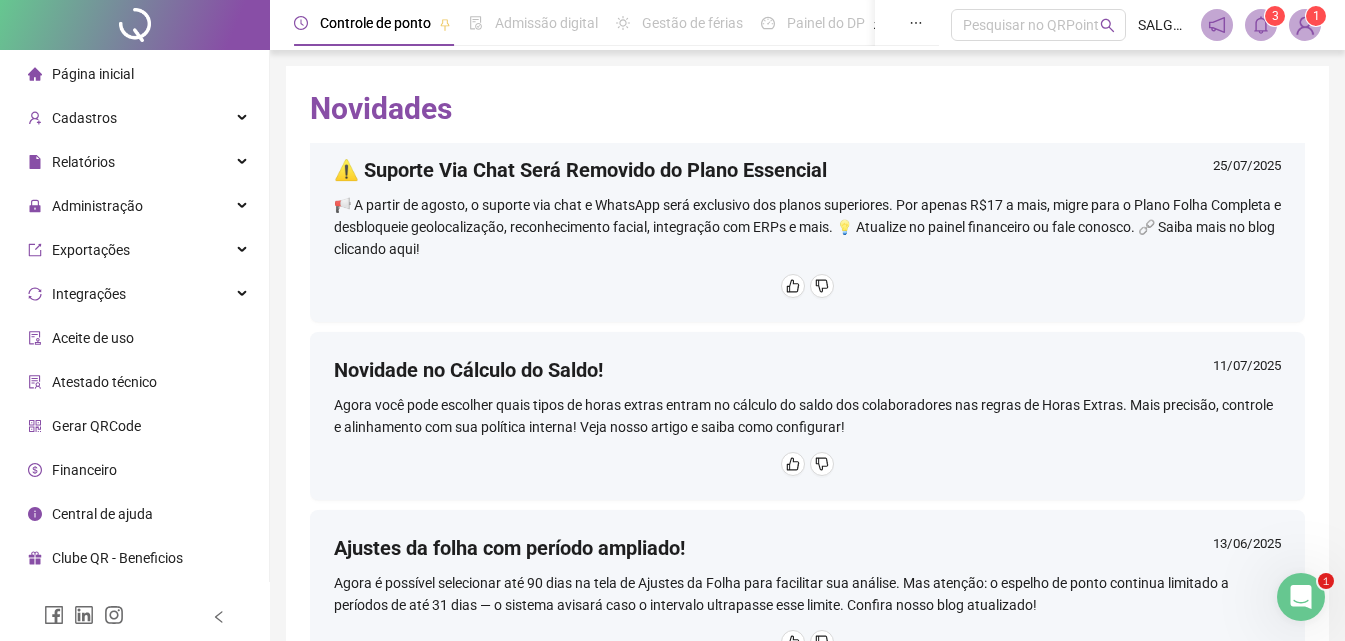 click on "Agora você pode escolher quais tipos de horas extras entram no cálculo do saldo dos colaboradores nas regras de Horas Extras. Mais precisão, controle e alinhamento com sua política interna! Veja nosso artigo e saiba como configurar!" at bounding box center (807, 416) 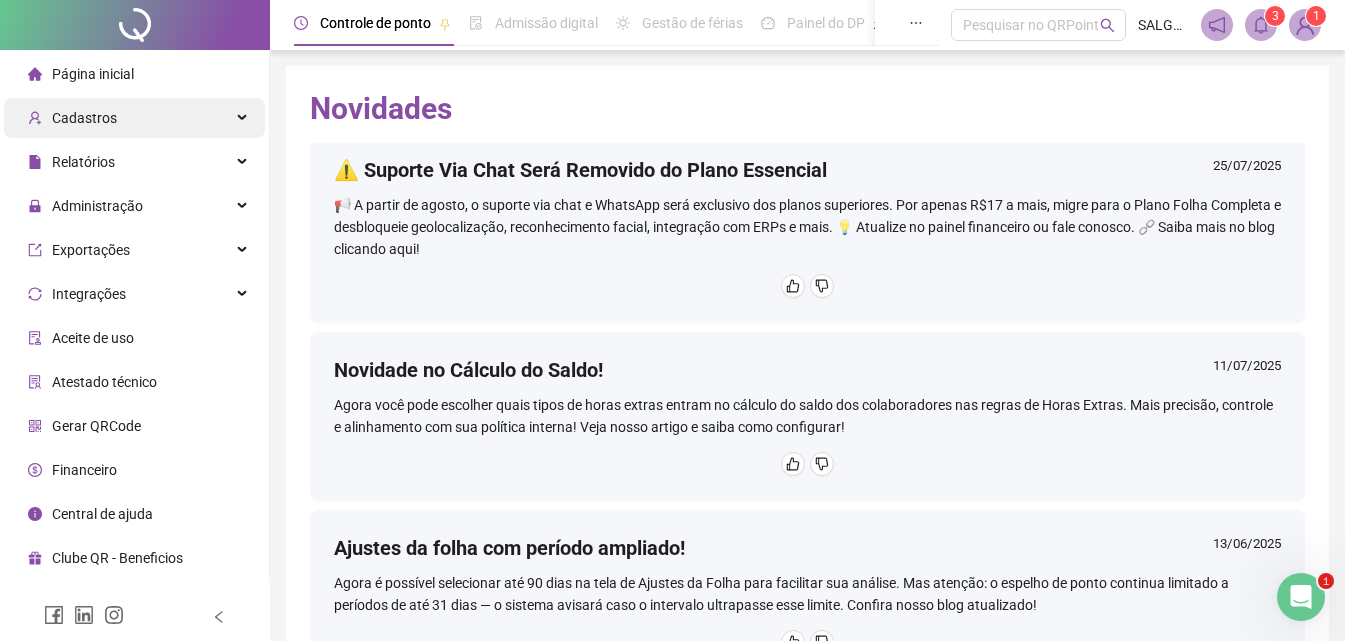 click on "Cadastros" at bounding box center (134, 118) 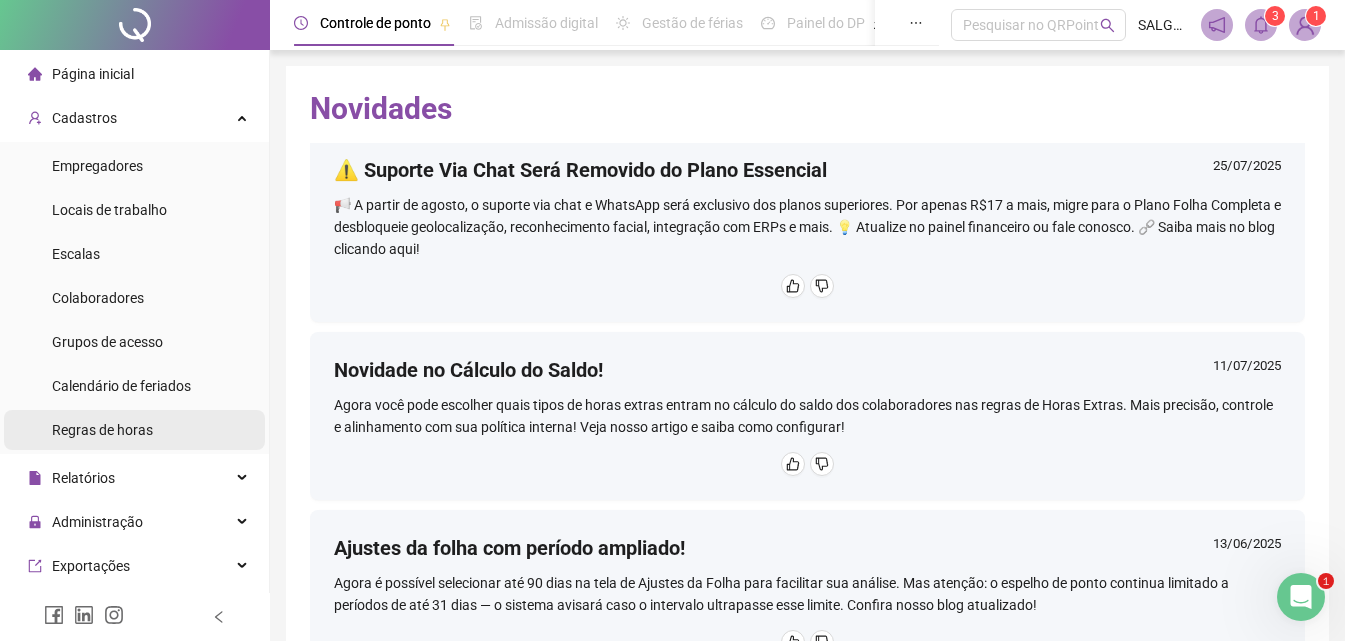 scroll, scrollTop: 233, scrollLeft: 0, axis: vertical 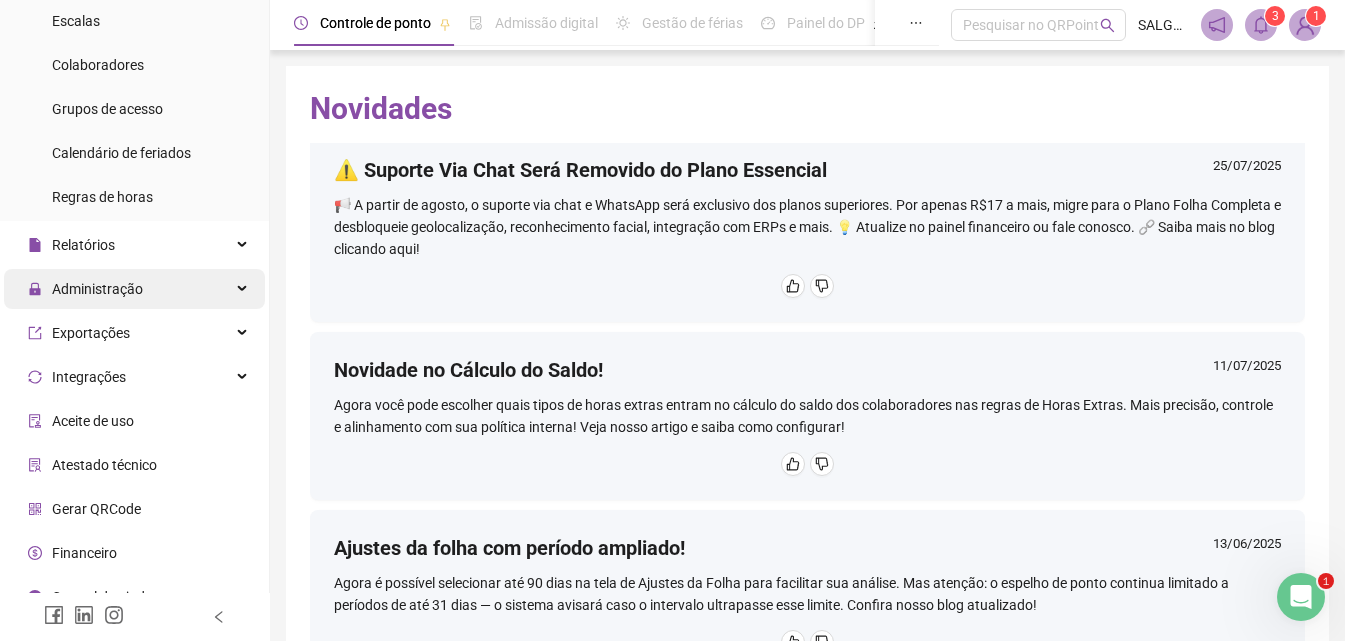 click on "Administração" at bounding box center (134, 289) 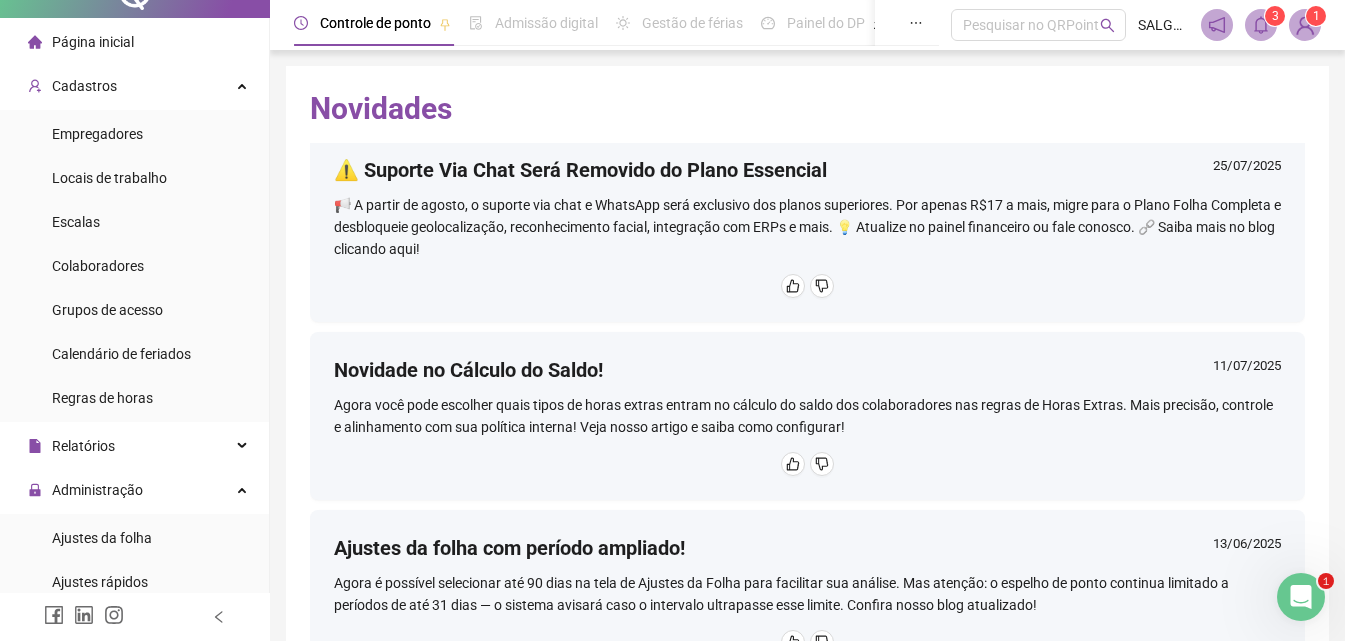 scroll, scrollTop: 0, scrollLeft: 0, axis: both 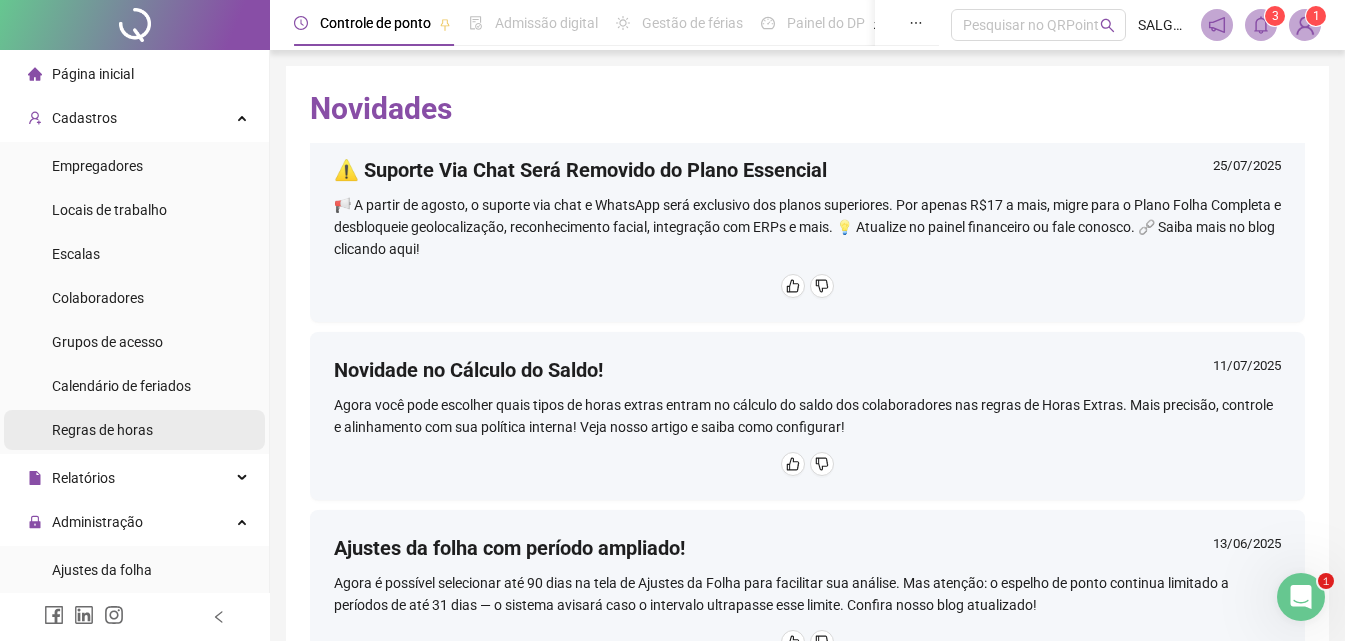 click on "Regras de horas" at bounding box center [134, 430] 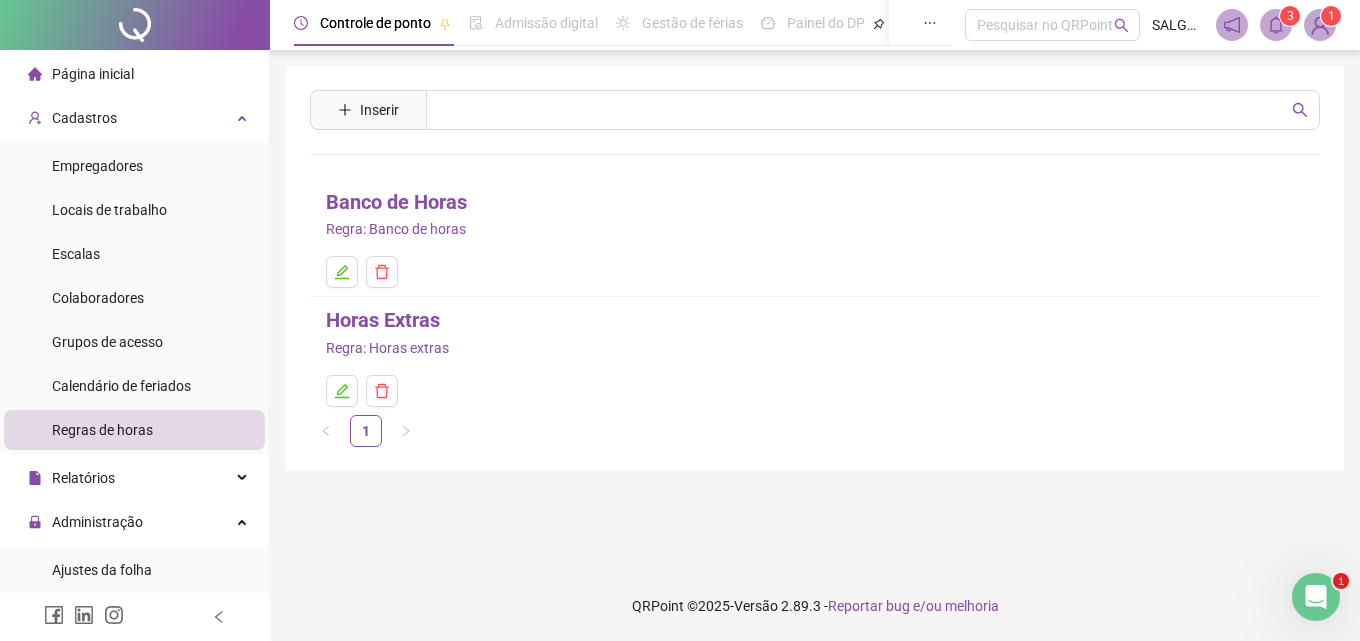 click on "Horas Extras" at bounding box center [383, 320] 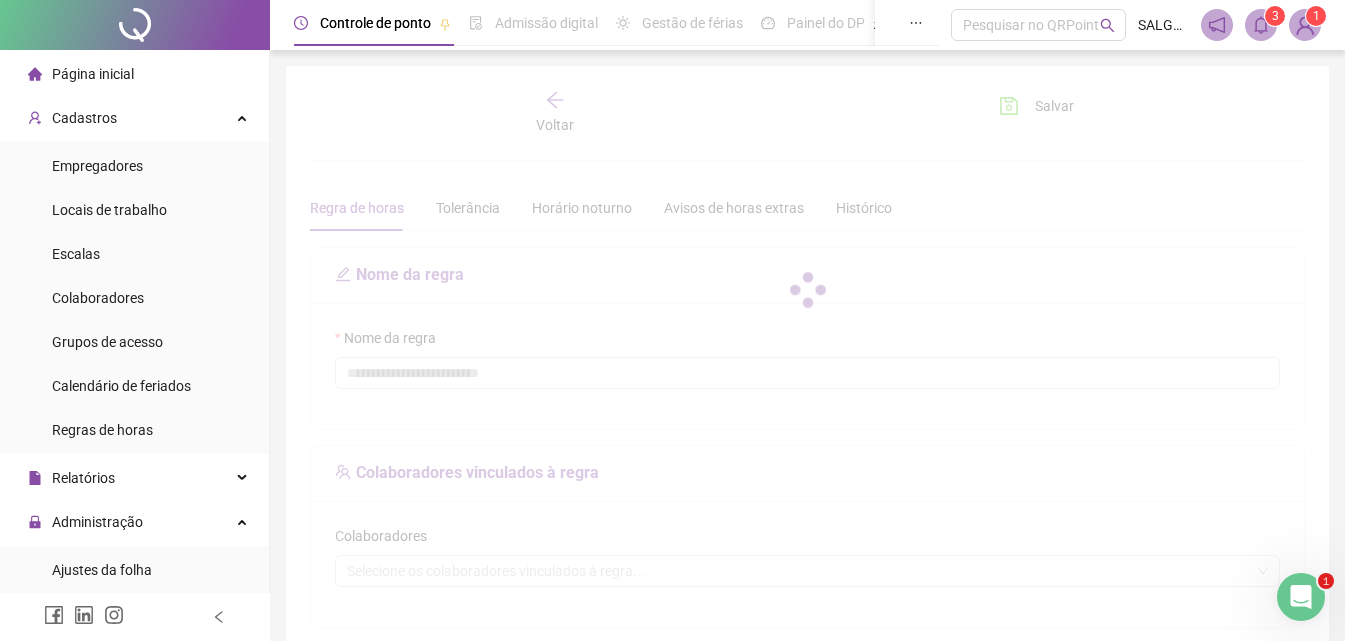type on "**********" 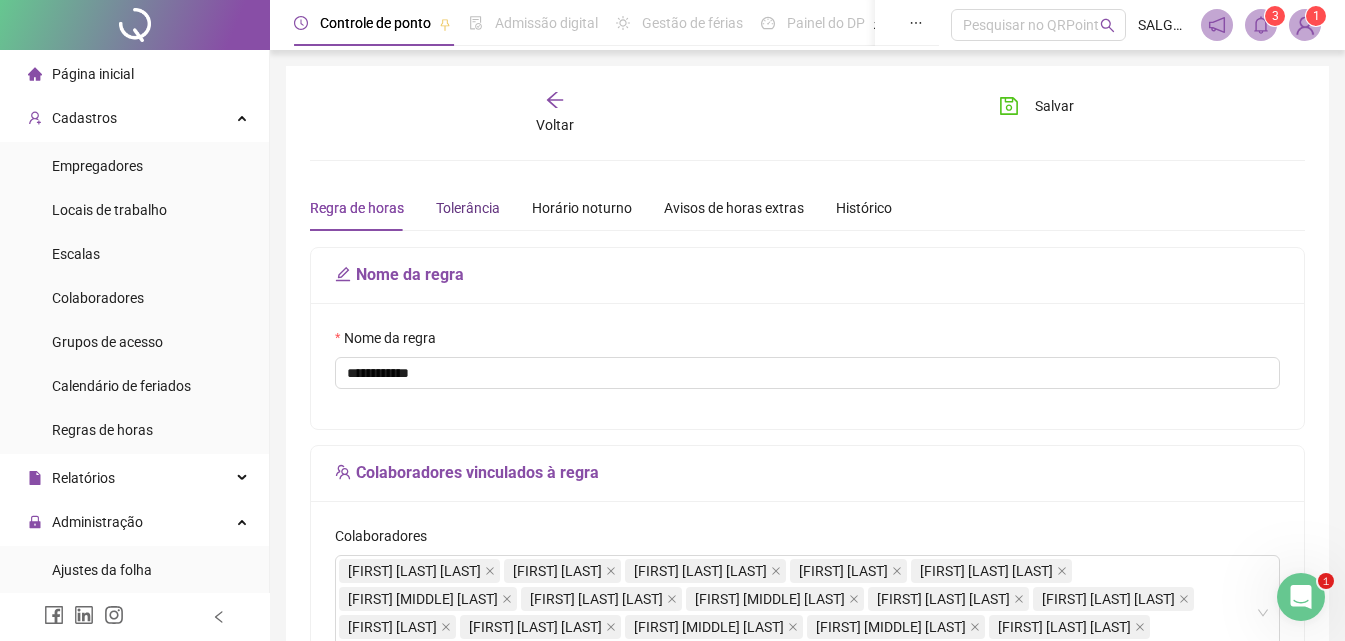 click on "Tolerância" at bounding box center [468, 208] 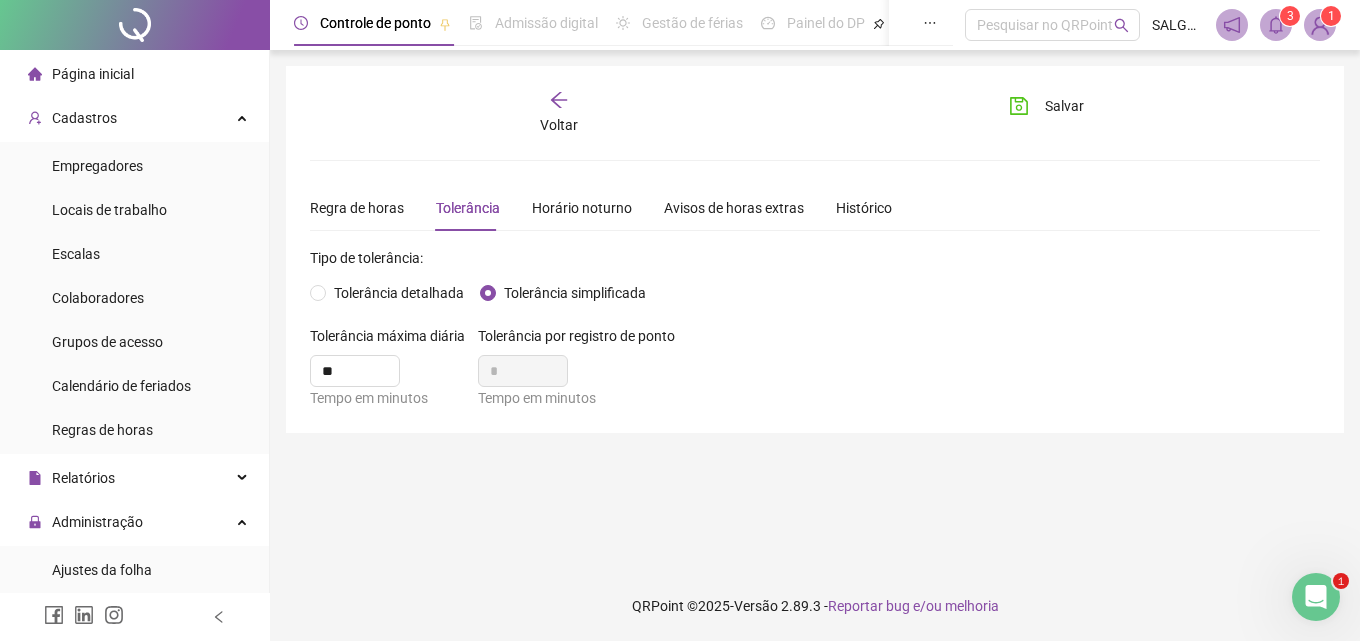 click on "Tipo de tolerância: Tolerância detalhada Tolerância simplificada Tolerância máxima diária ** Tempo em minutos Tolerância por registro de ponto * Tempo em minutos" at bounding box center [815, 328] 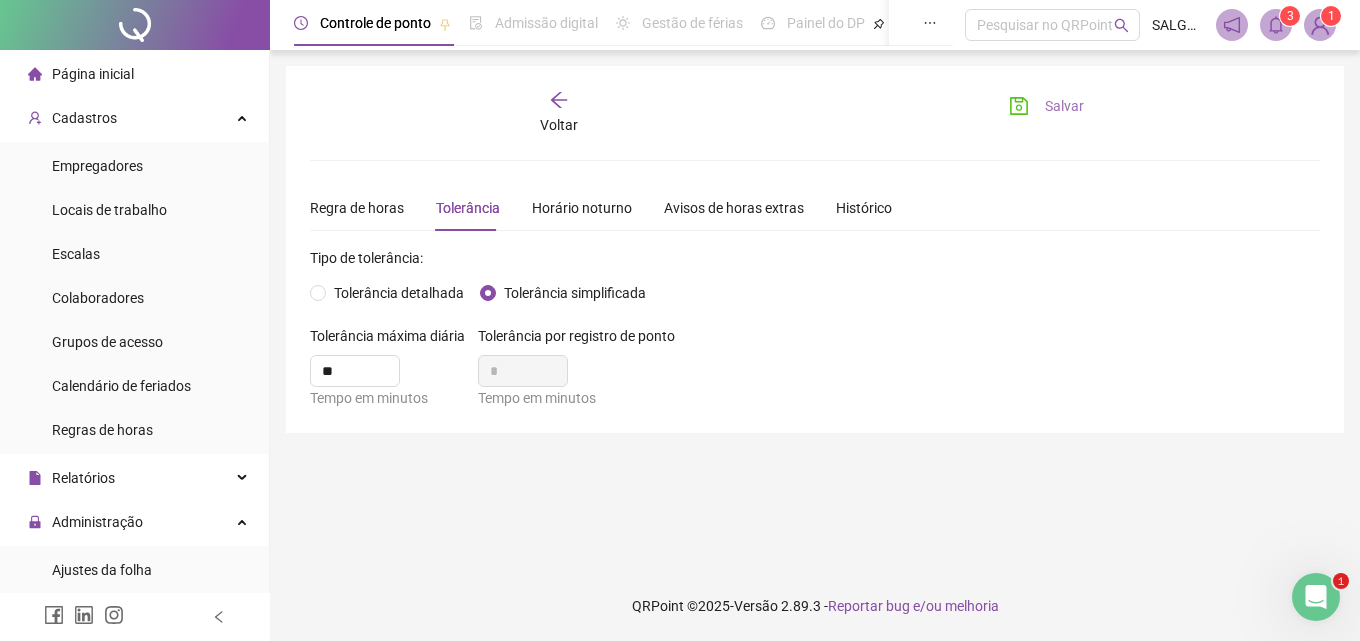 click on "Salvar" at bounding box center [1064, 106] 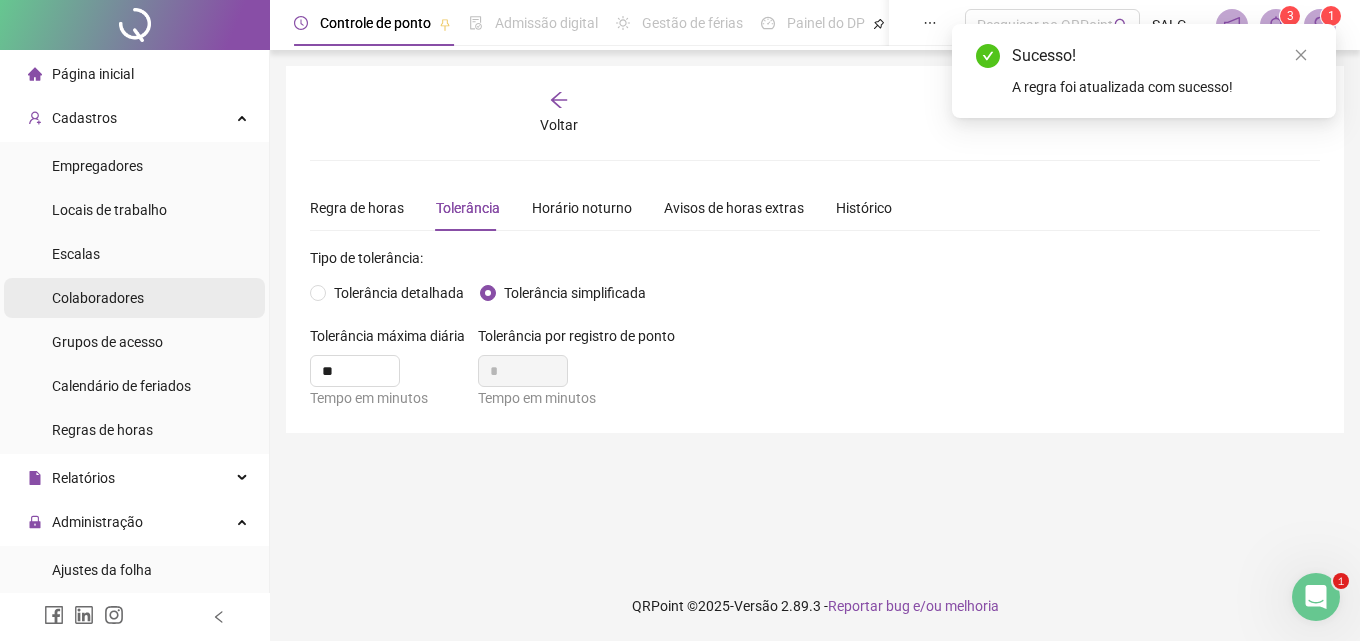 click on "Colaboradores" at bounding box center [98, 298] 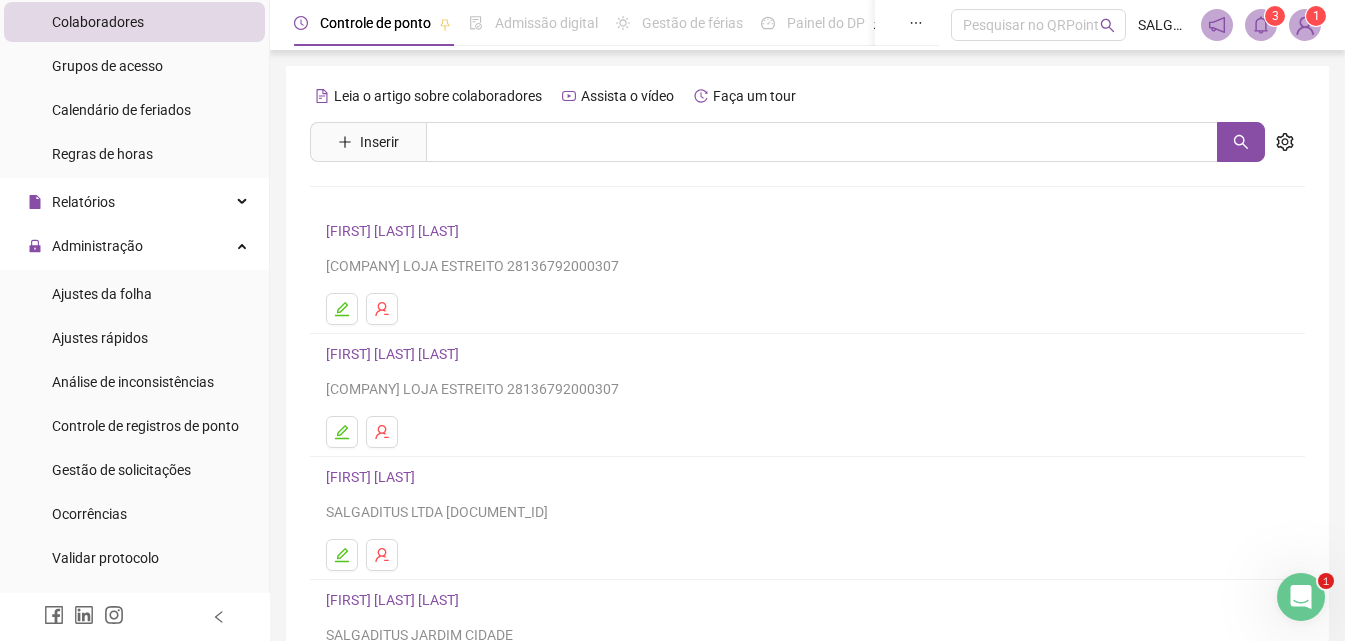 scroll, scrollTop: 233, scrollLeft: 0, axis: vertical 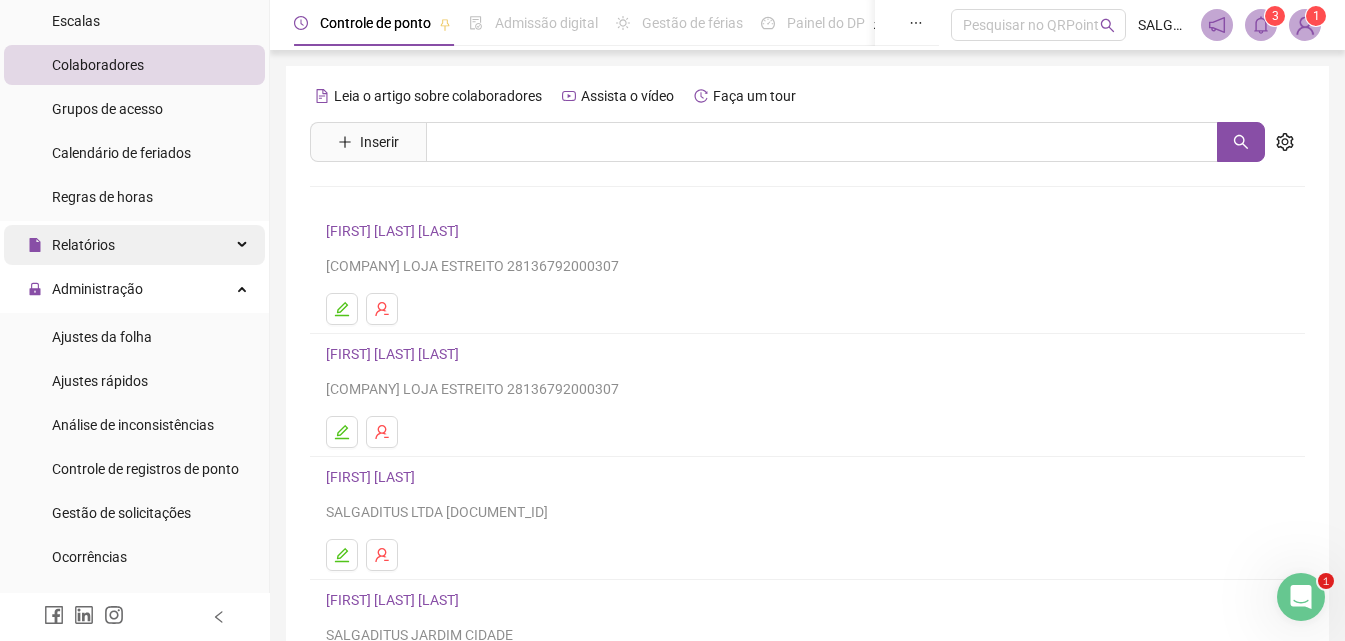 click on "Relatórios" at bounding box center (134, 245) 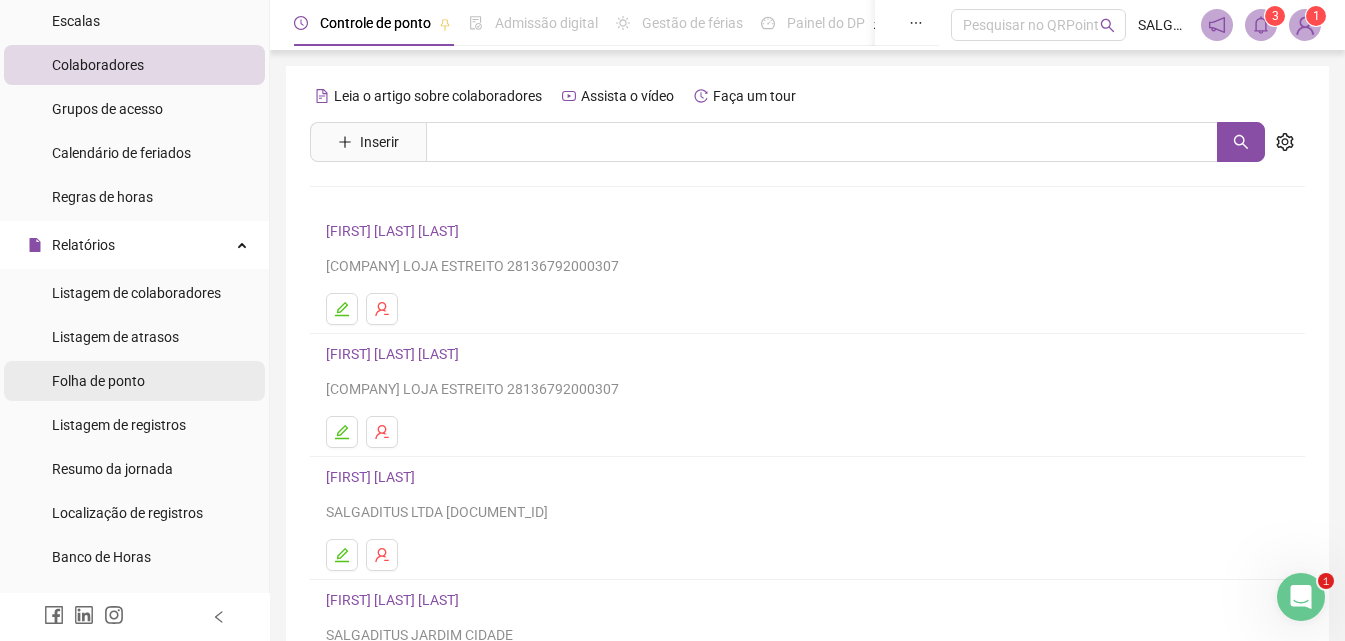 click on "Folha de ponto" at bounding box center (134, 381) 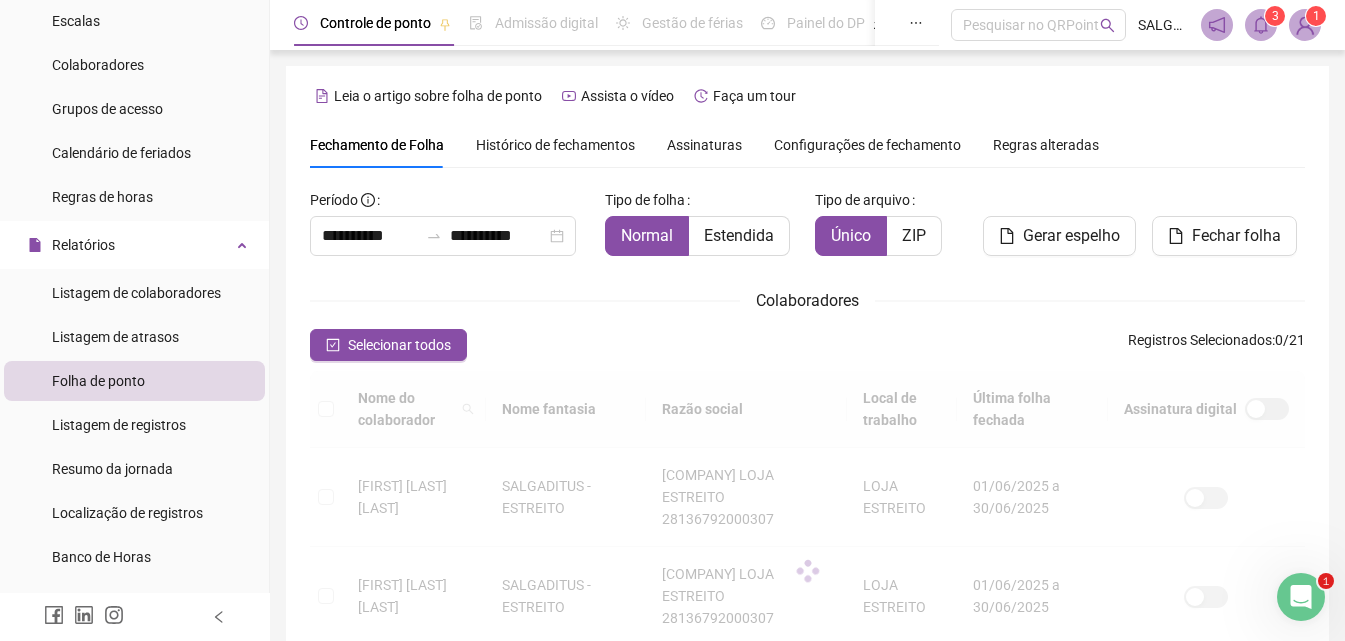 scroll, scrollTop: 89, scrollLeft: 0, axis: vertical 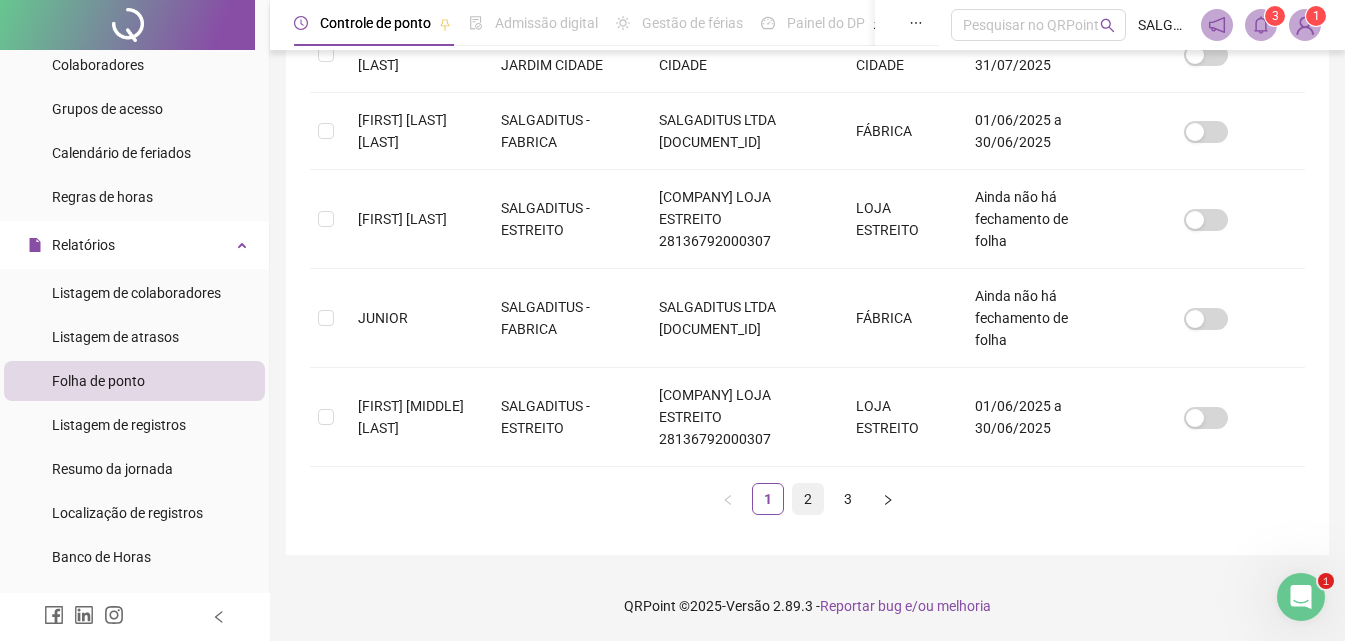 click on "2" at bounding box center [808, 499] 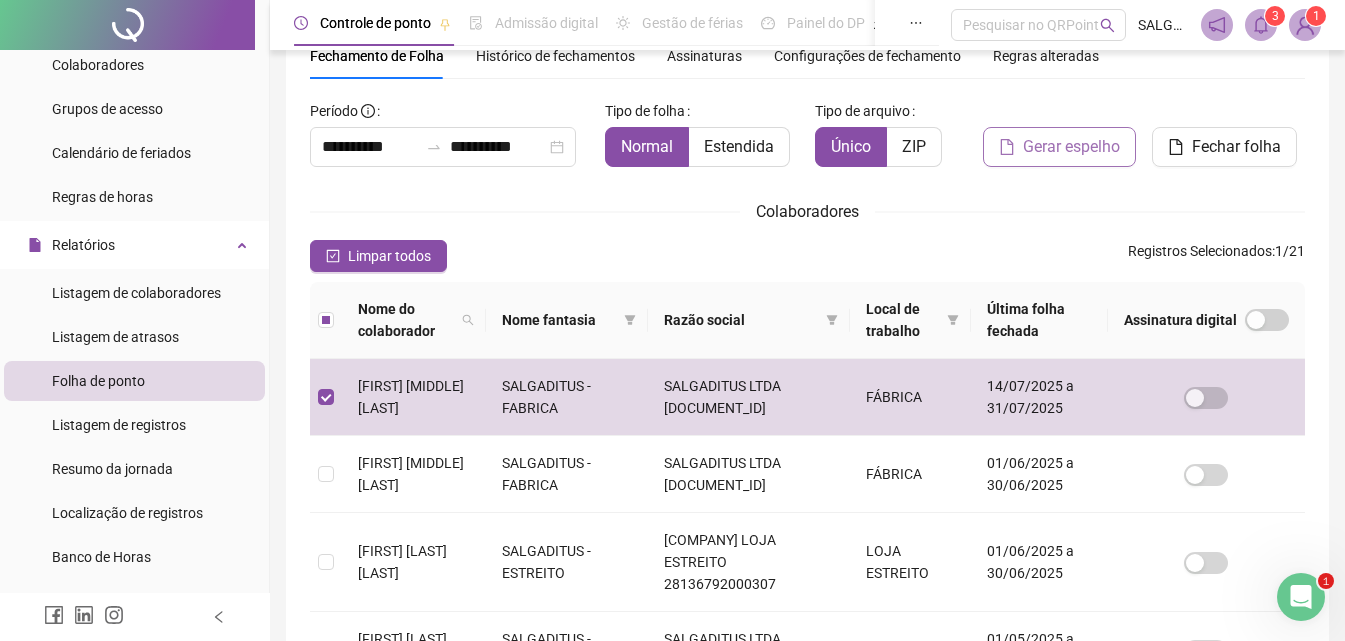 click on "Gerar espelho" at bounding box center (1071, 147) 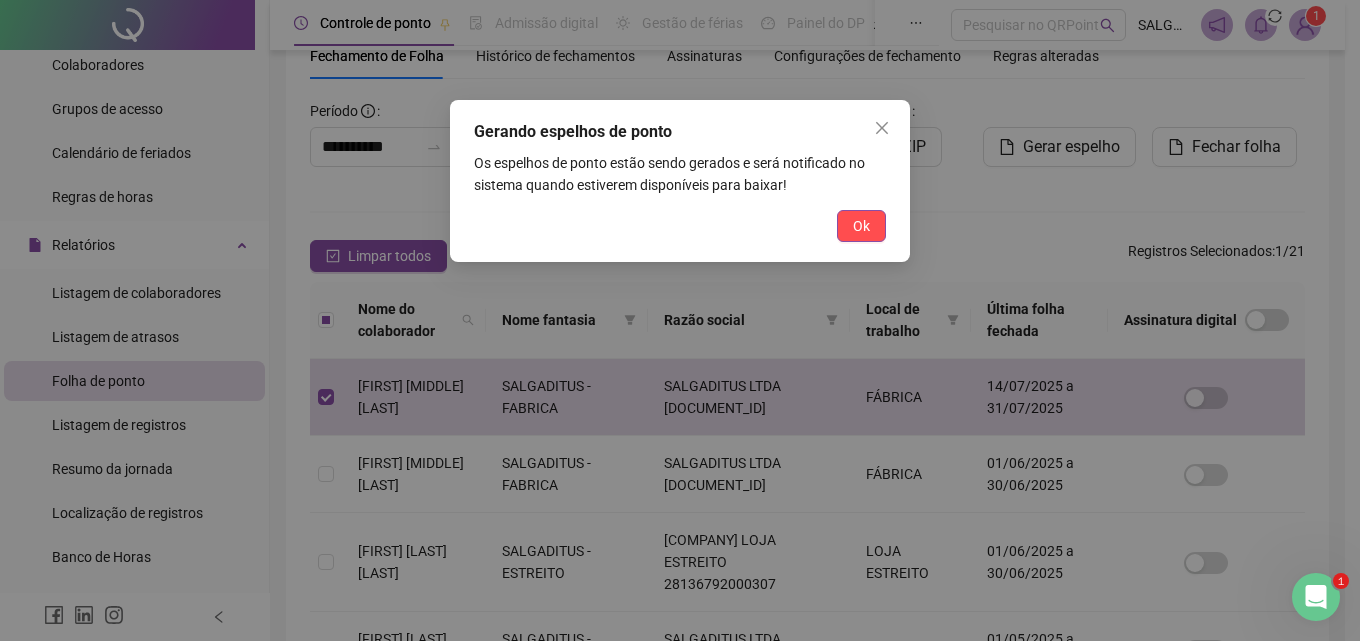 click on "Ok" at bounding box center (861, 226) 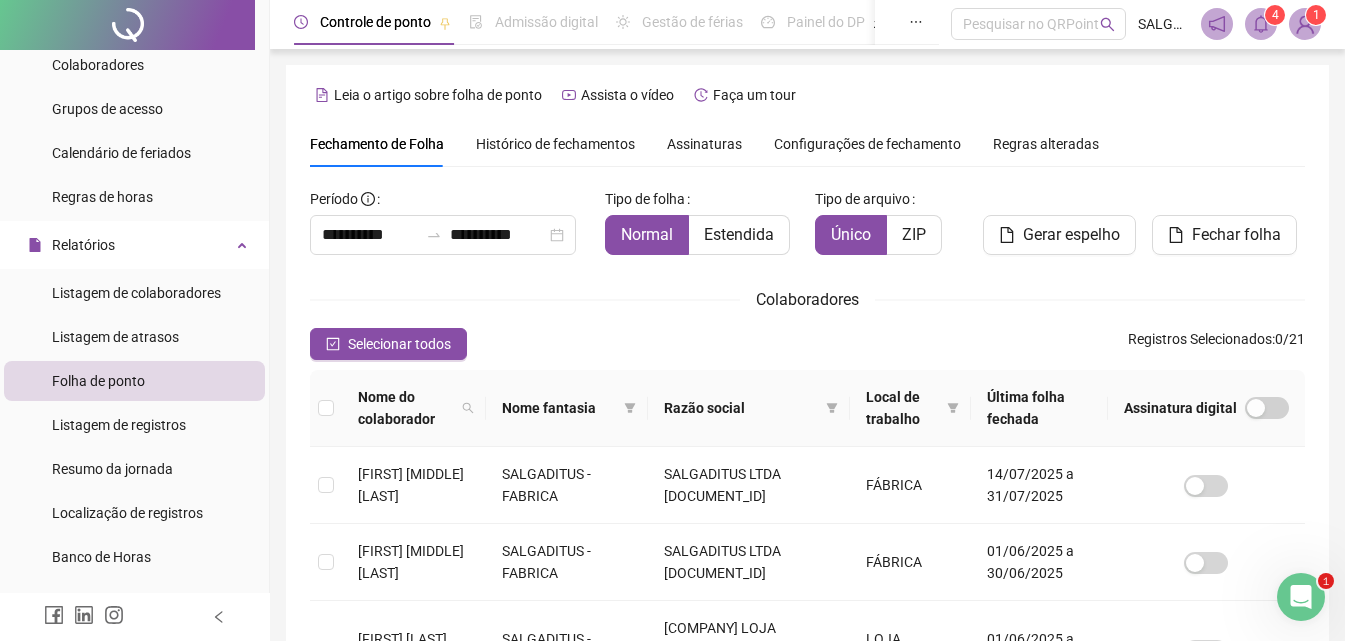 scroll, scrollTop: 0, scrollLeft: 0, axis: both 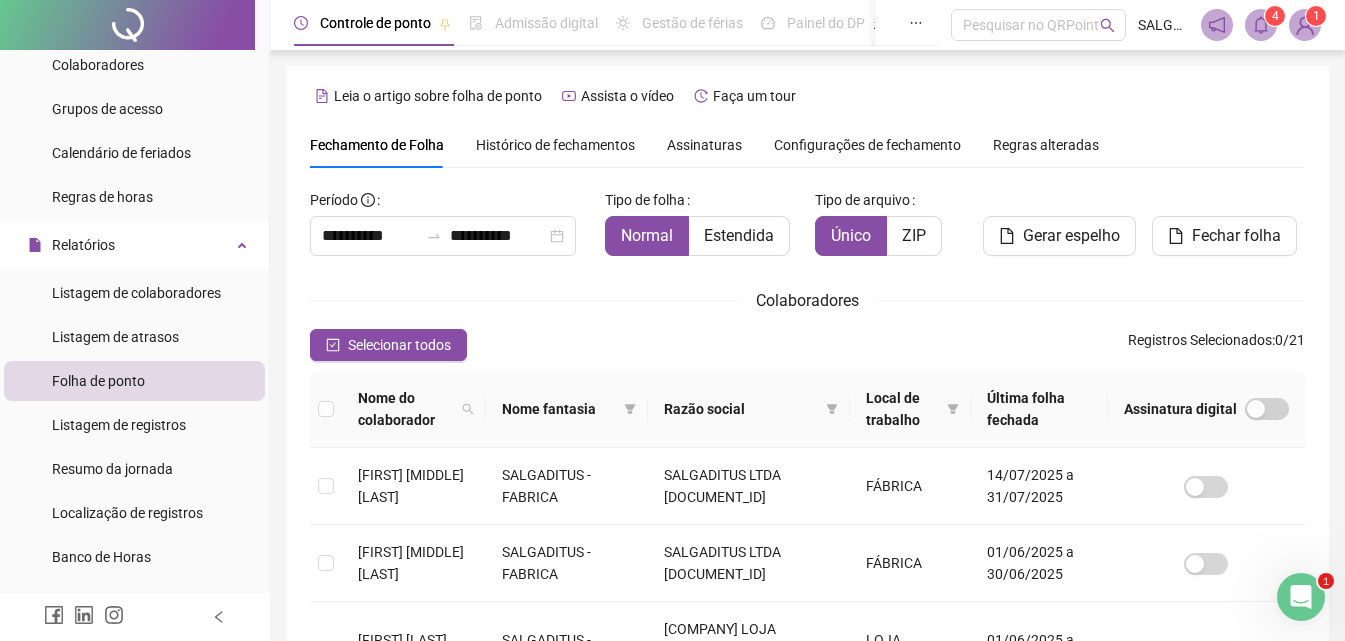 click on "Controle de ponto Admissão digital Gestão de férias Painel do DP Folha de pagamento   Pesquisar no QRPoint SALGADITUS 4 1" at bounding box center [807, 25] 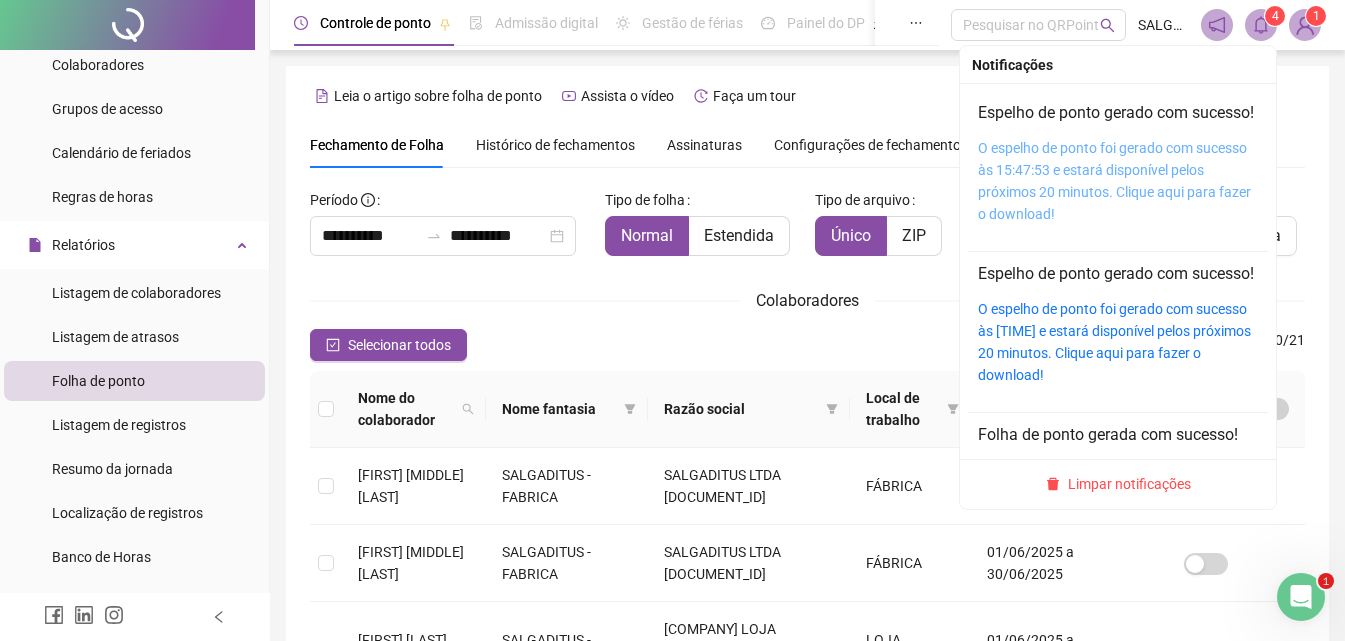 click on "O espelho de ponto foi gerado com sucesso às 15:47:53 e estará disponível pelos próximos 20 minutos.
Clique aqui para fazer o download!" at bounding box center [1114, 181] 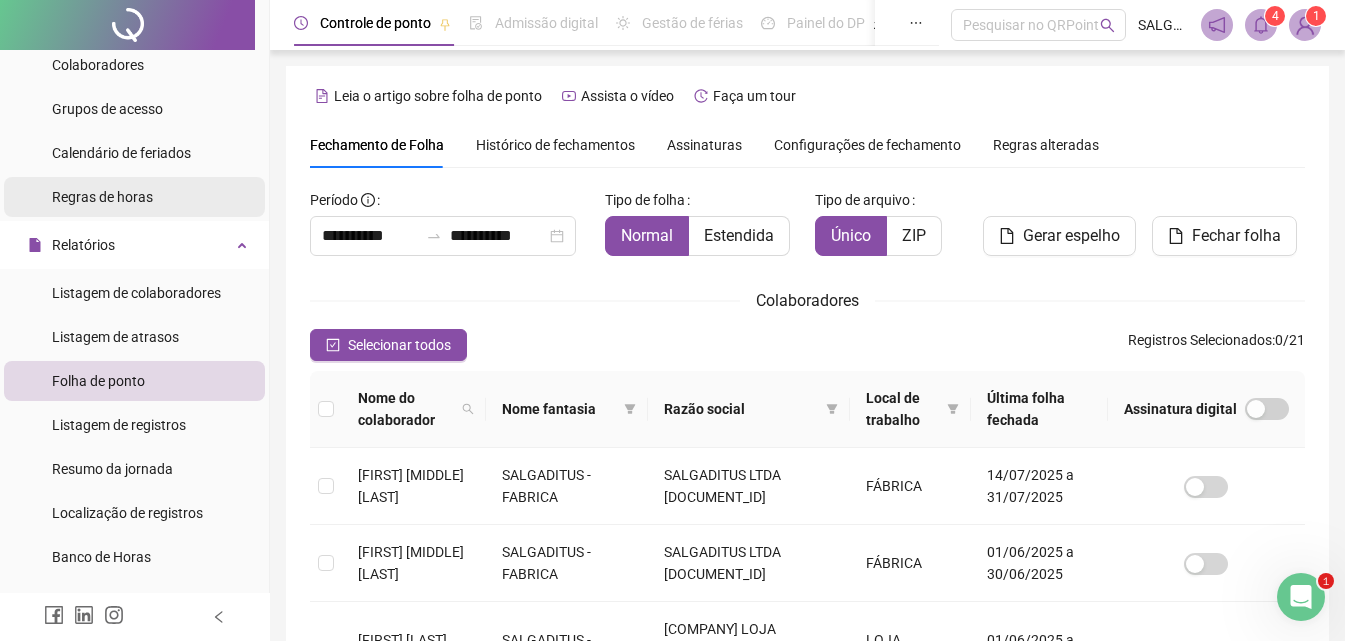 click on "Regras de horas" at bounding box center (102, 197) 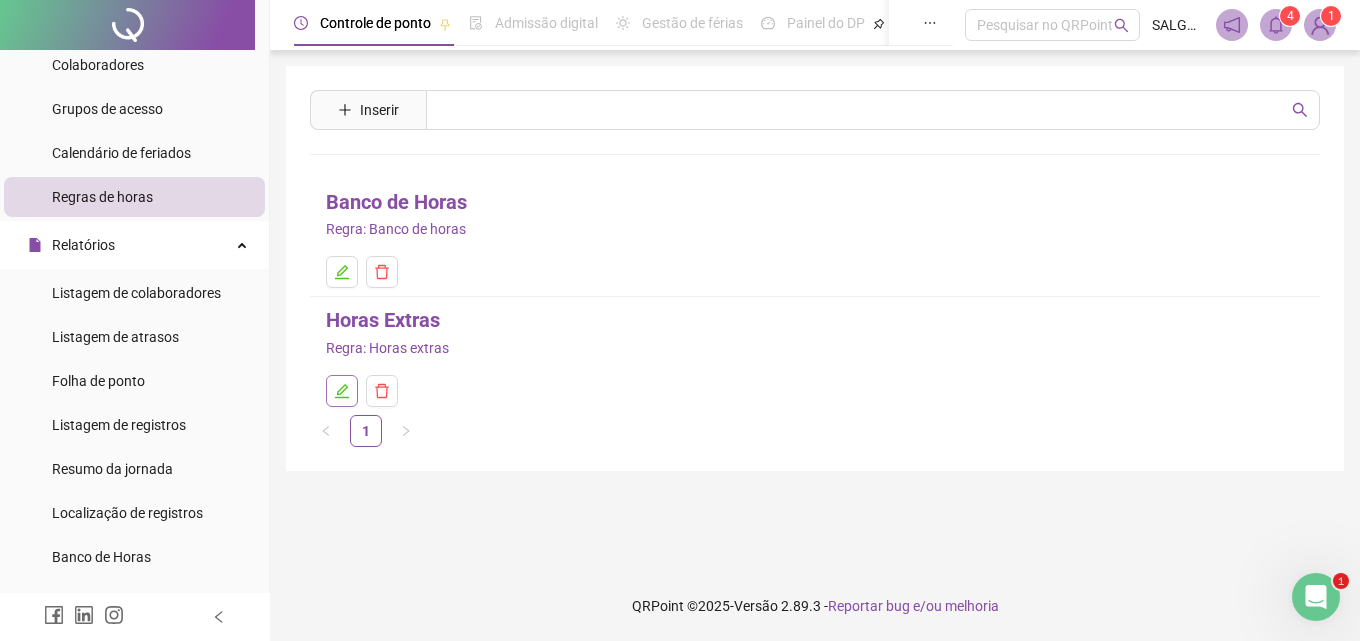 click 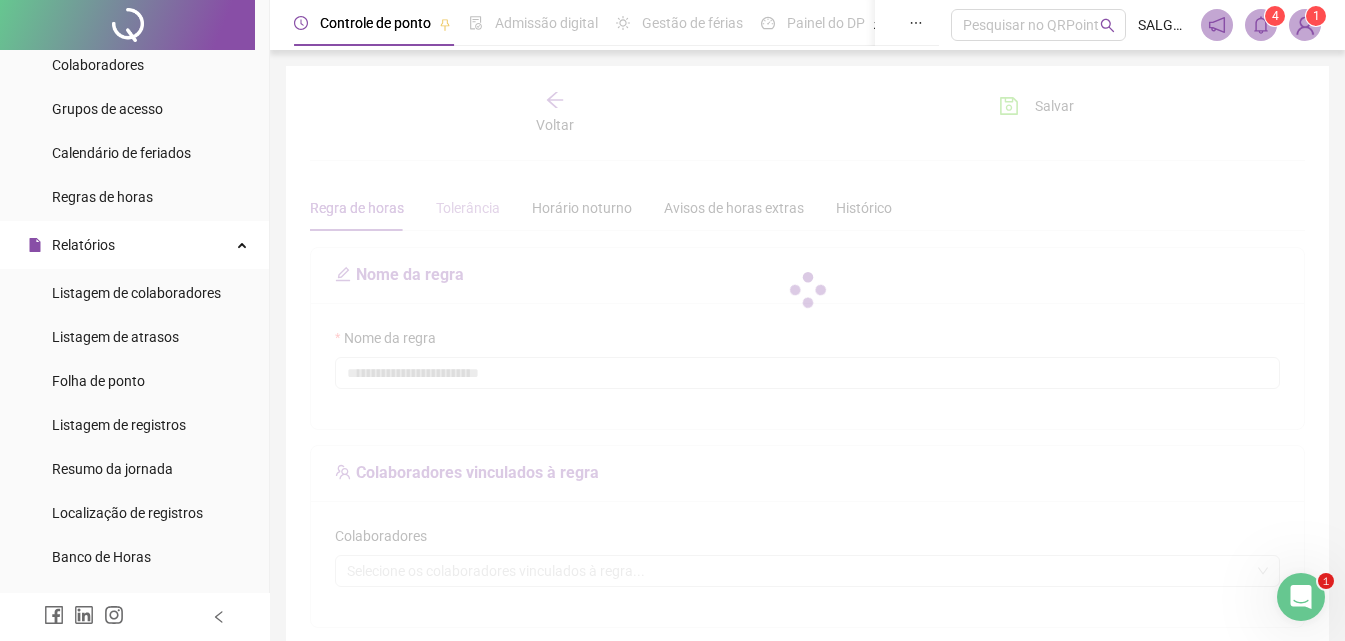 type on "**********" 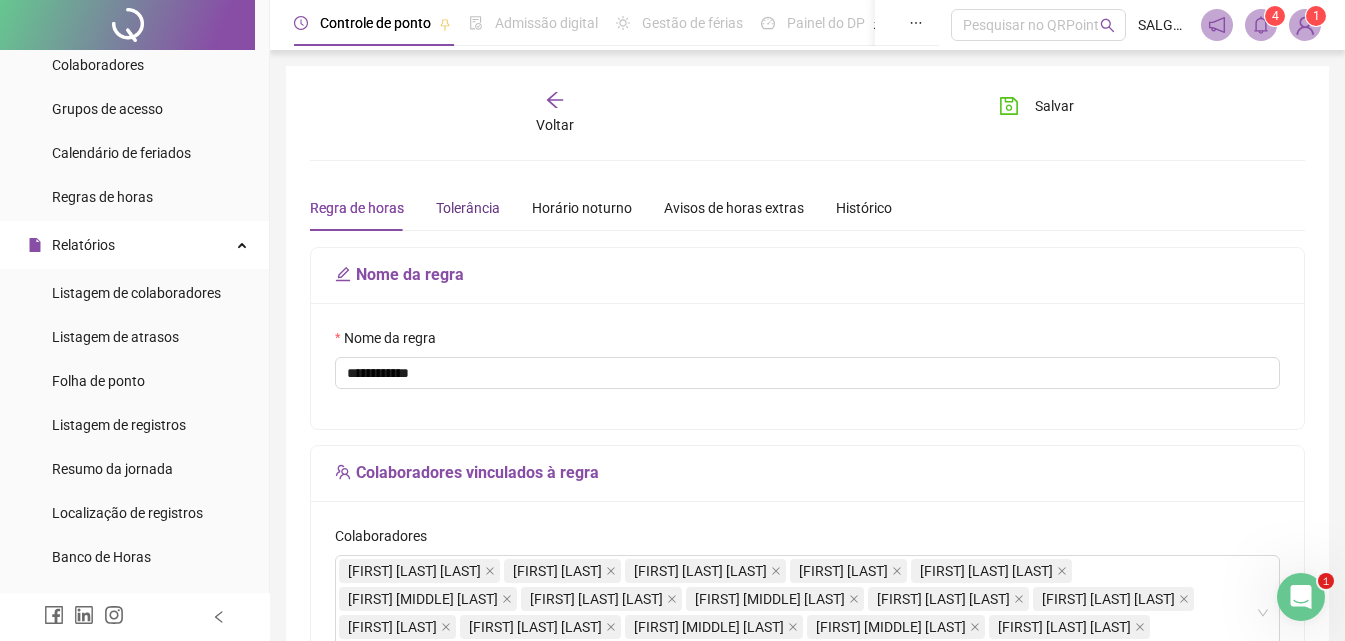 click on "Tolerância" at bounding box center (468, 208) 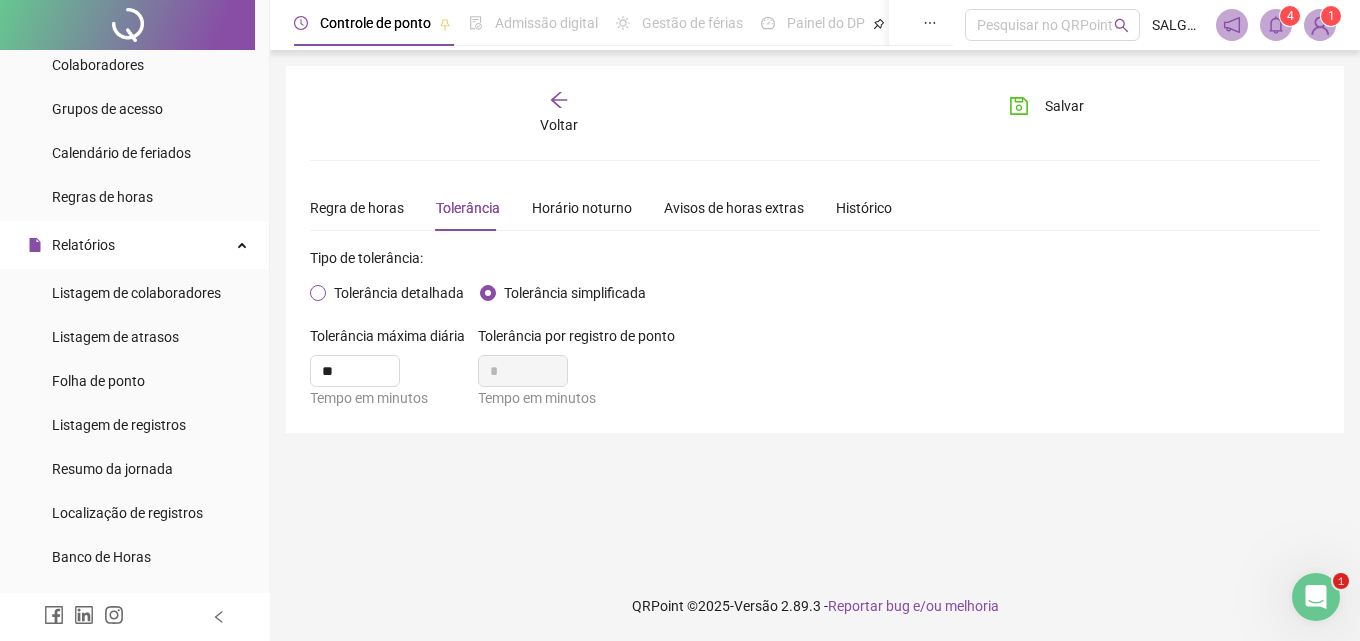 click on "Tolerância detalhada" at bounding box center [399, 293] 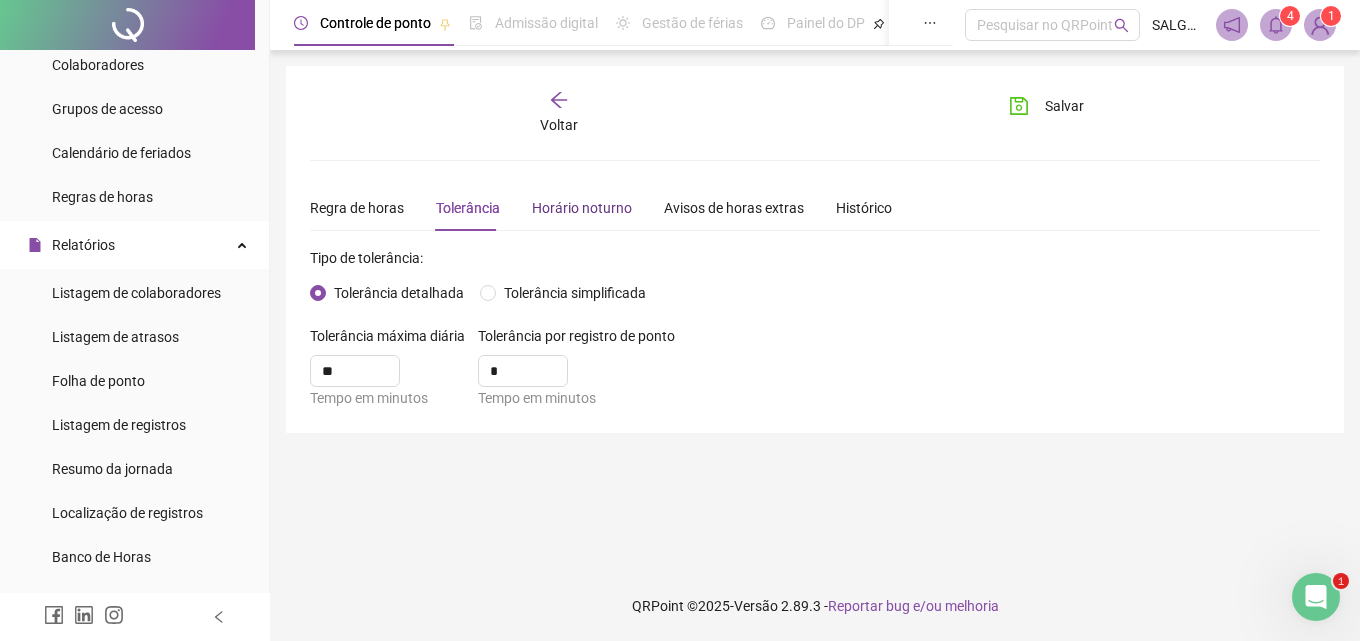 click on "Horário noturno" at bounding box center [582, 208] 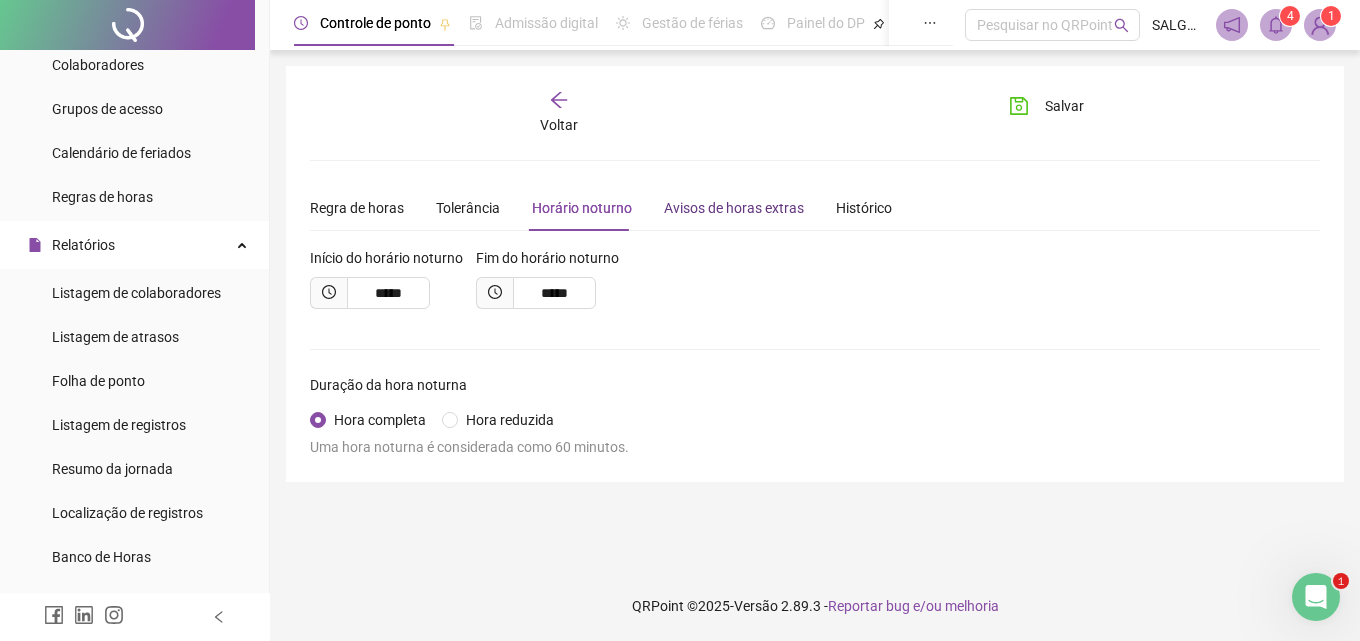 click on "Avisos de horas extras" at bounding box center (734, 208) 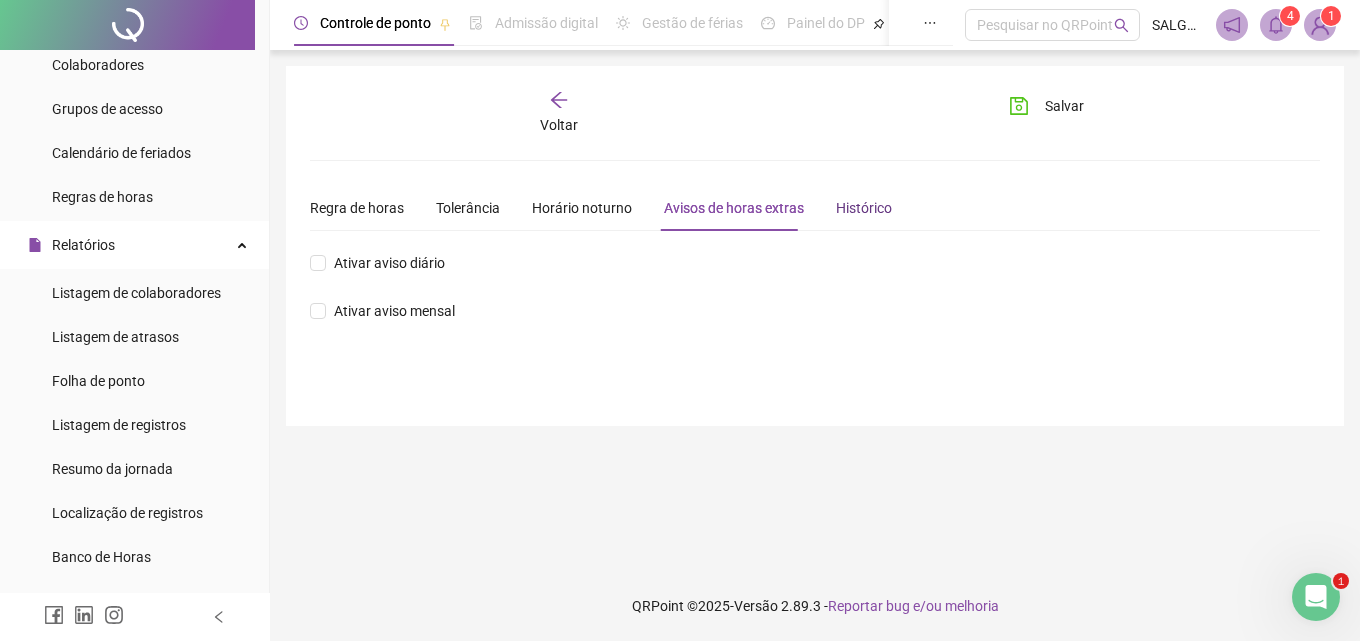 click on "Histórico" at bounding box center (864, 208) 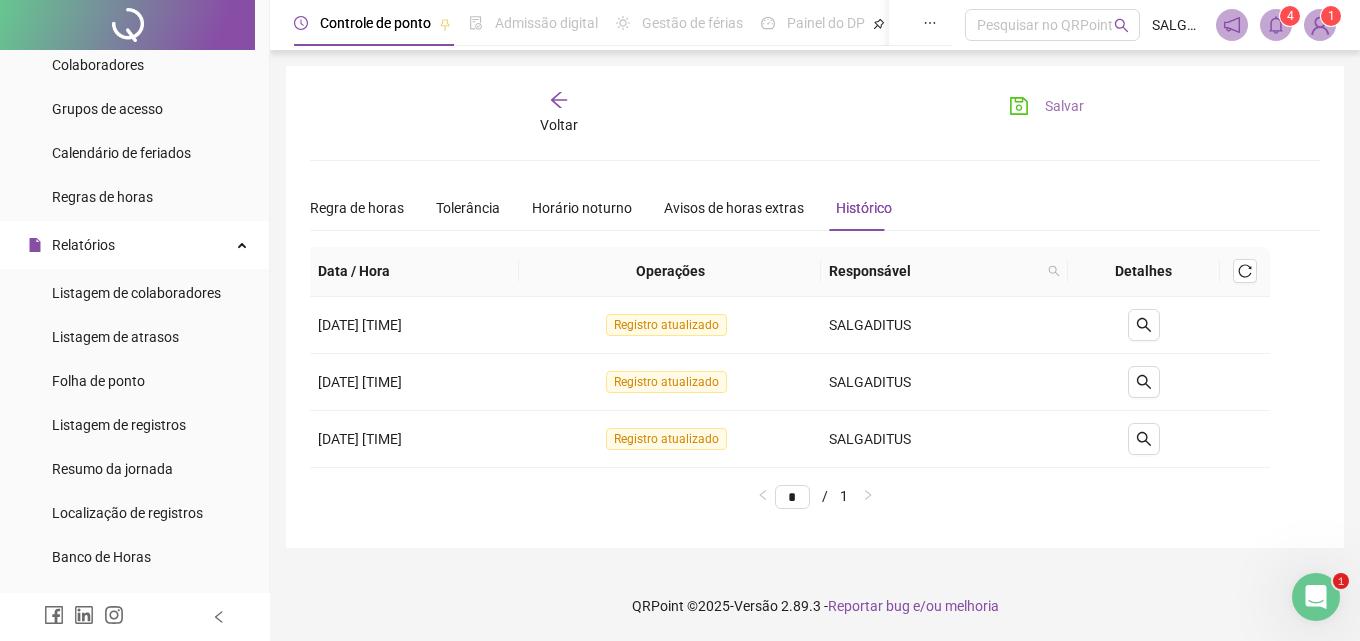 click on "Salvar" at bounding box center [1064, 106] 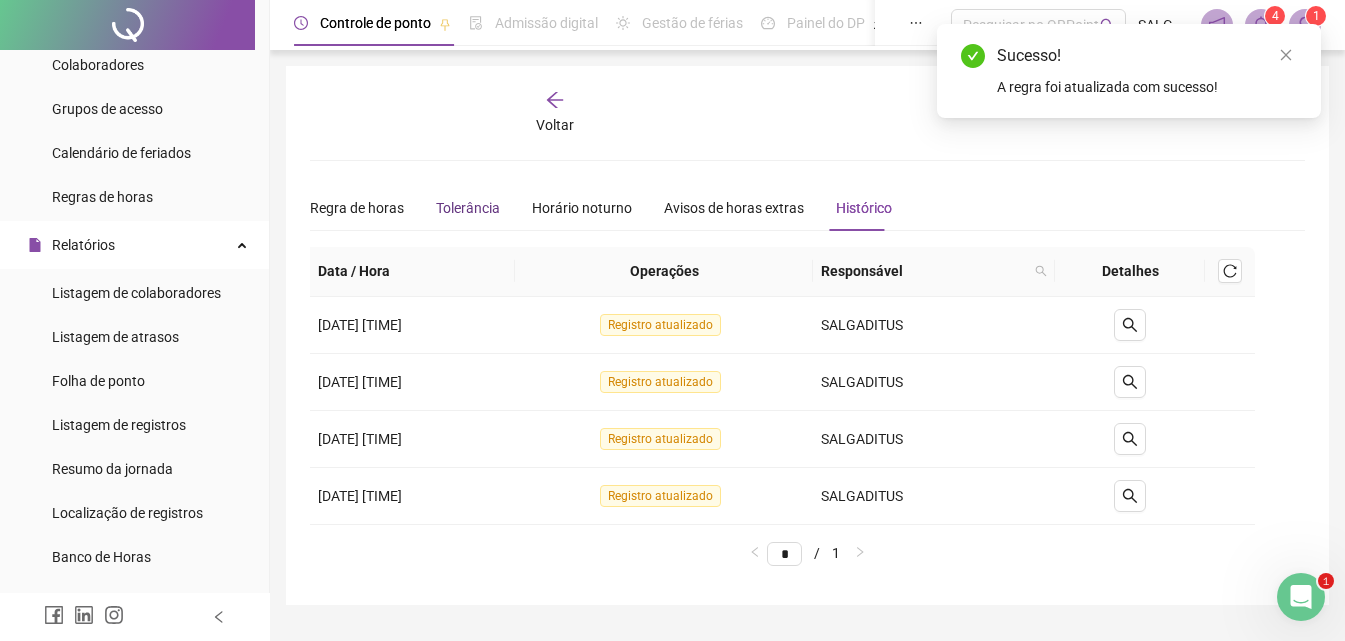 click on "Tolerância" at bounding box center [468, 208] 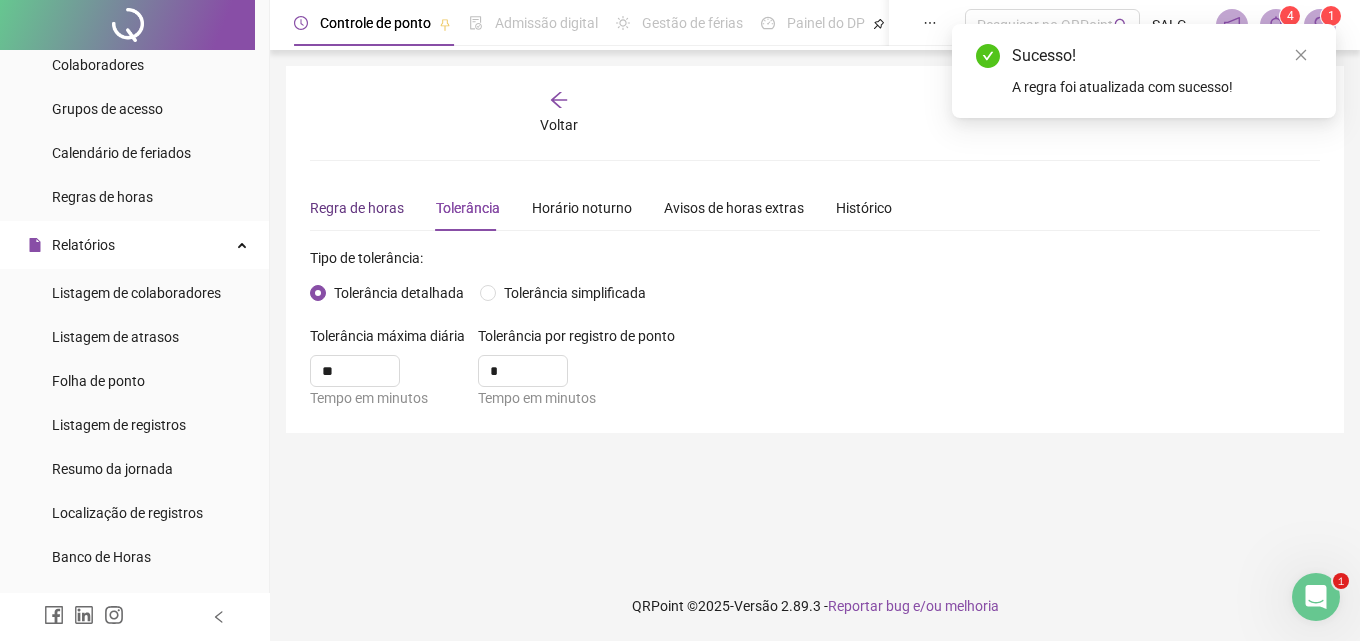 click on "Regra de horas" at bounding box center [357, 208] 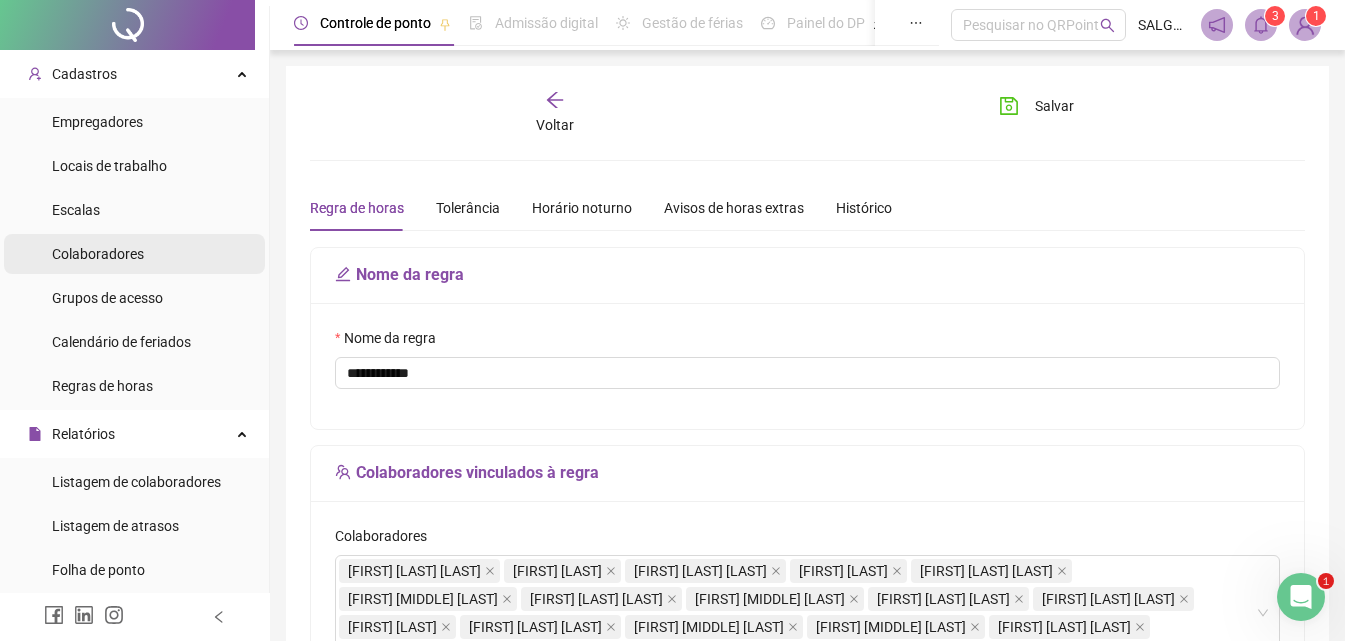 scroll, scrollTop: 0, scrollLeft: 0, axis: both 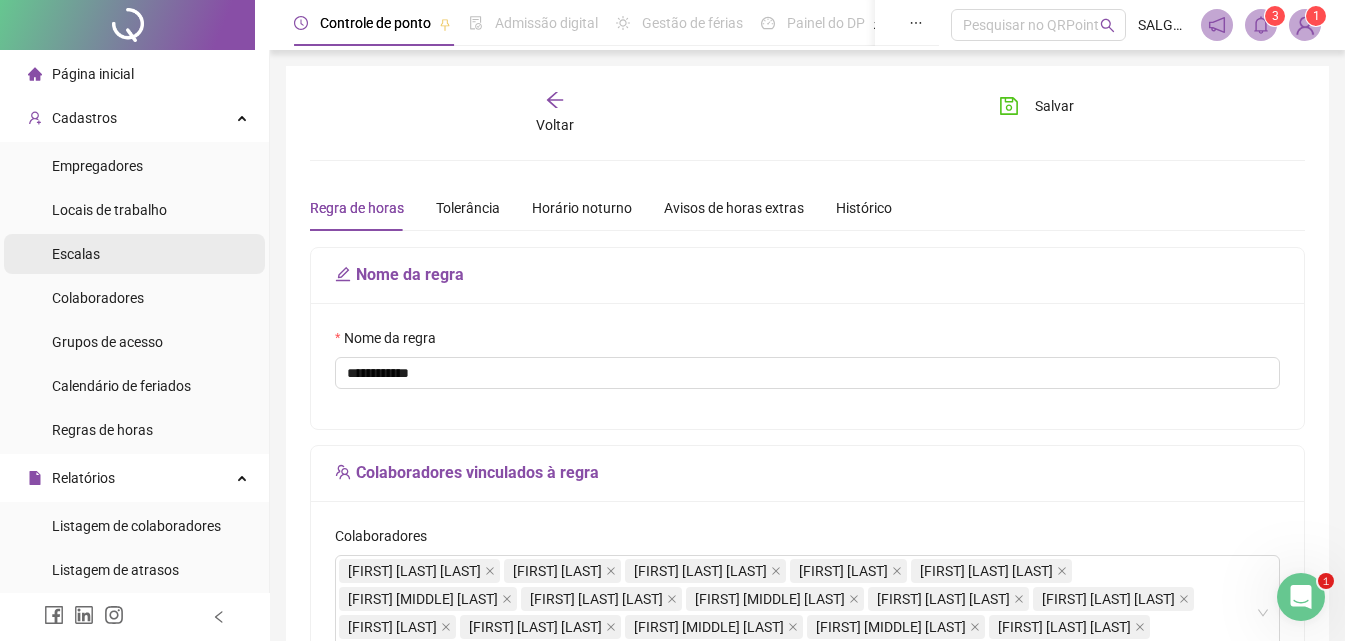 click on "Escalas" at bounding box center (134, 254) 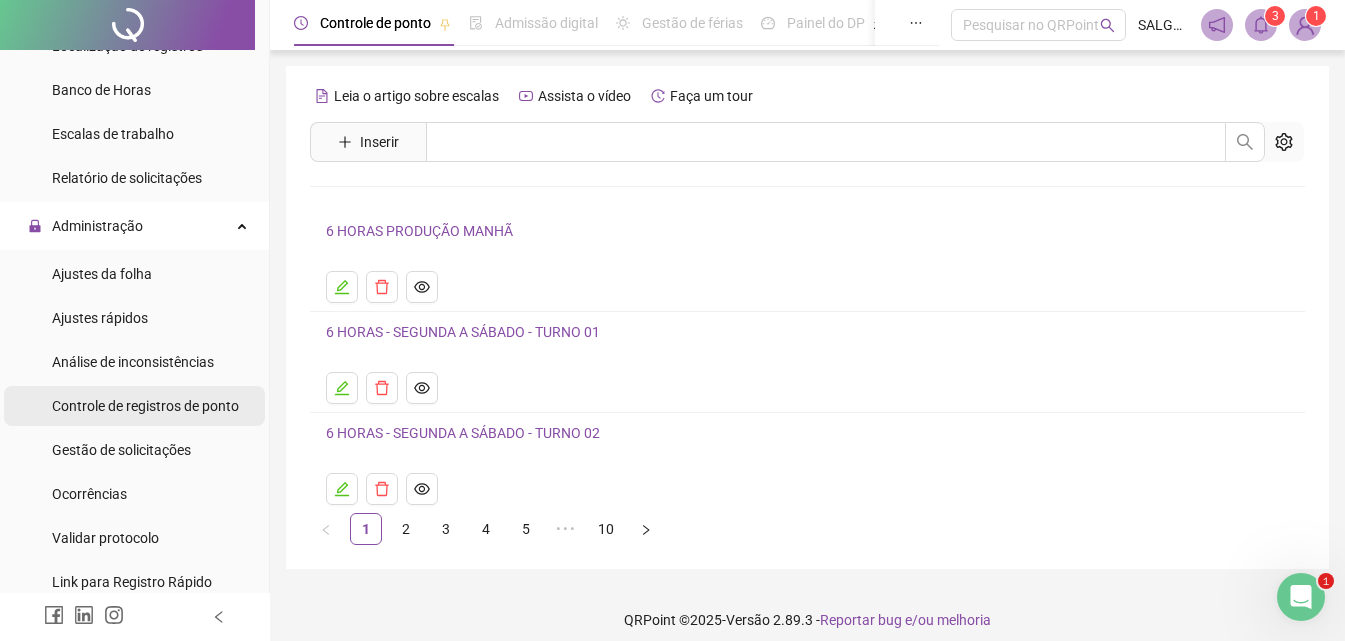 scroll, scrollTop: 0, scrollLeft: 0, axis: both 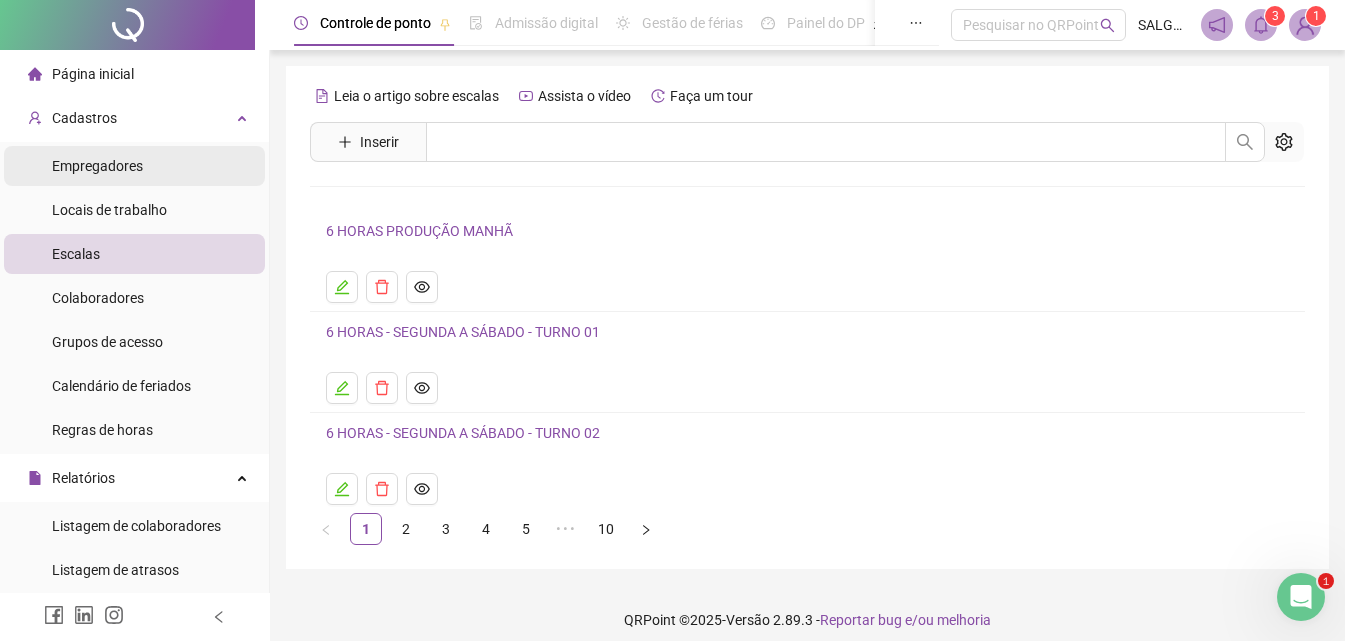 drag, startPoint x: 122, startPoint y: 178, endPoint x: 128, endPoint y: 155, distance: 23.769728 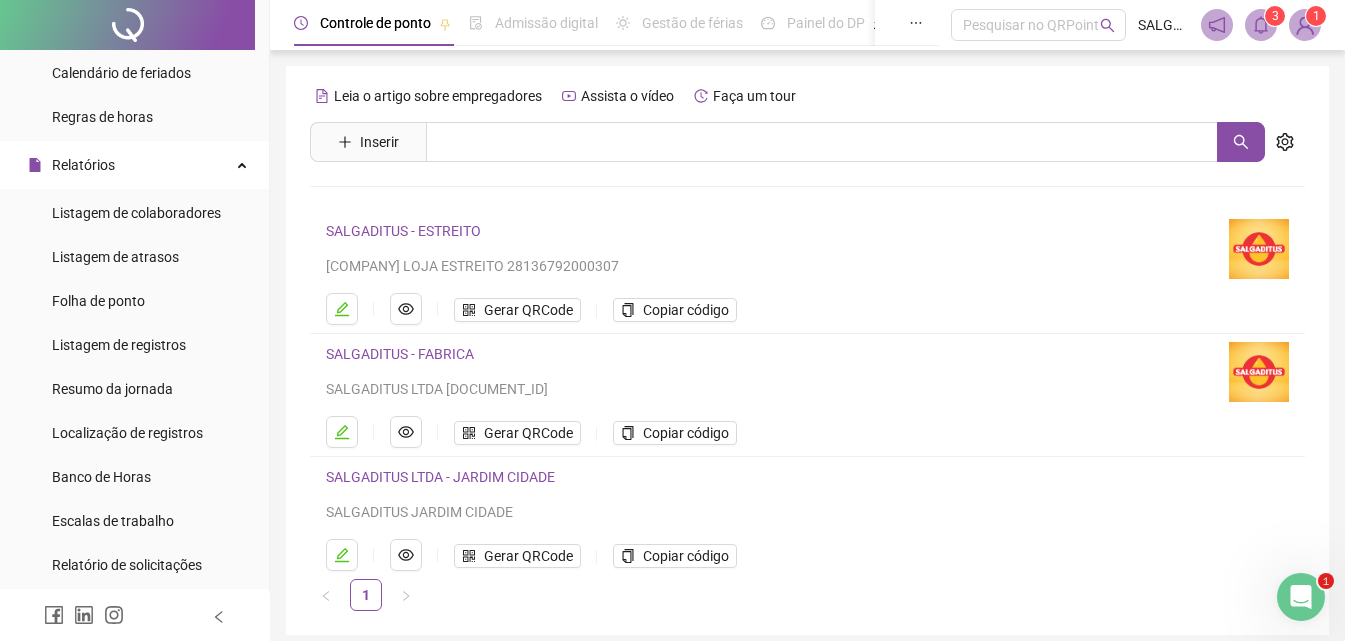scroll, scrollTop: 467, scrollLeft: 0, axis: vertical 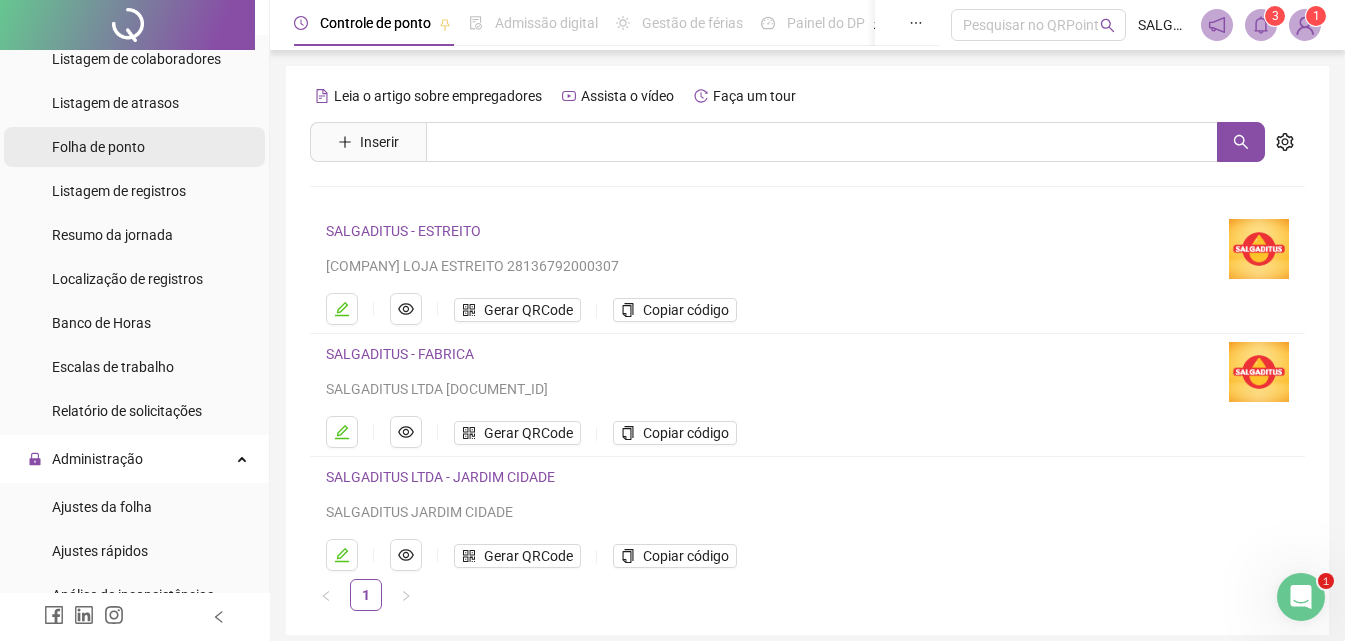 click on "Folha de ponto" at bounding box center [98, 147] 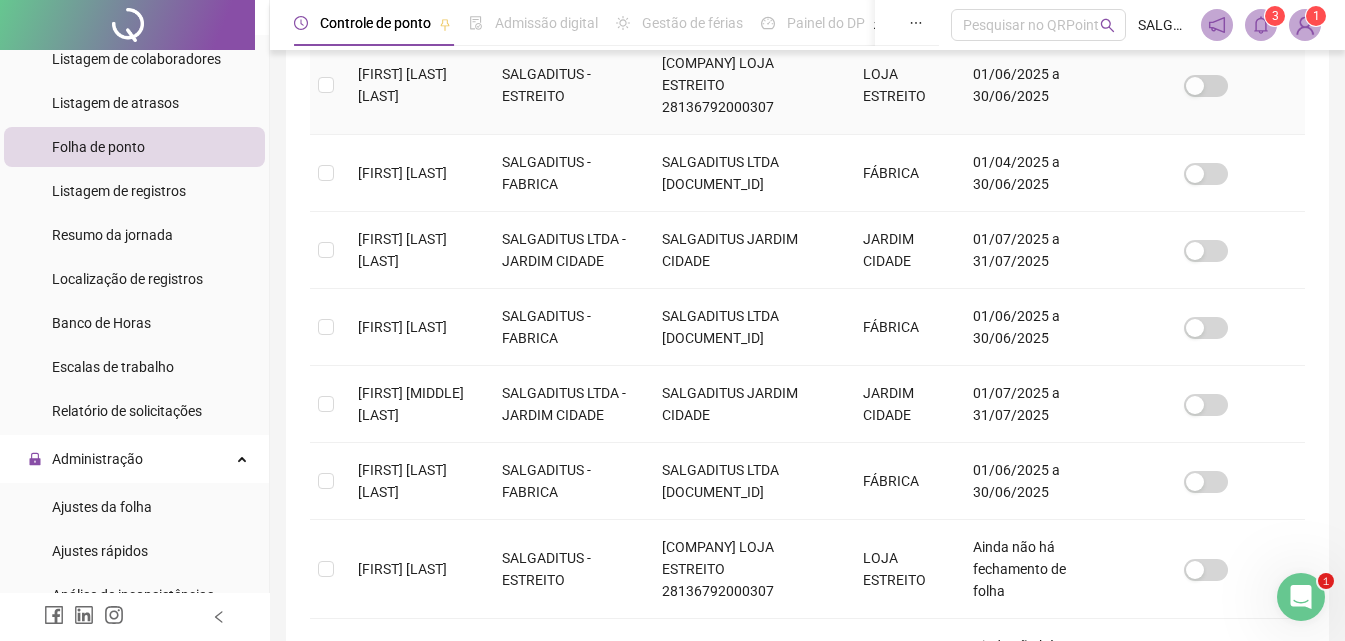 scroll, scrollTop: 556, scrollLeft: 0, axis: vertical 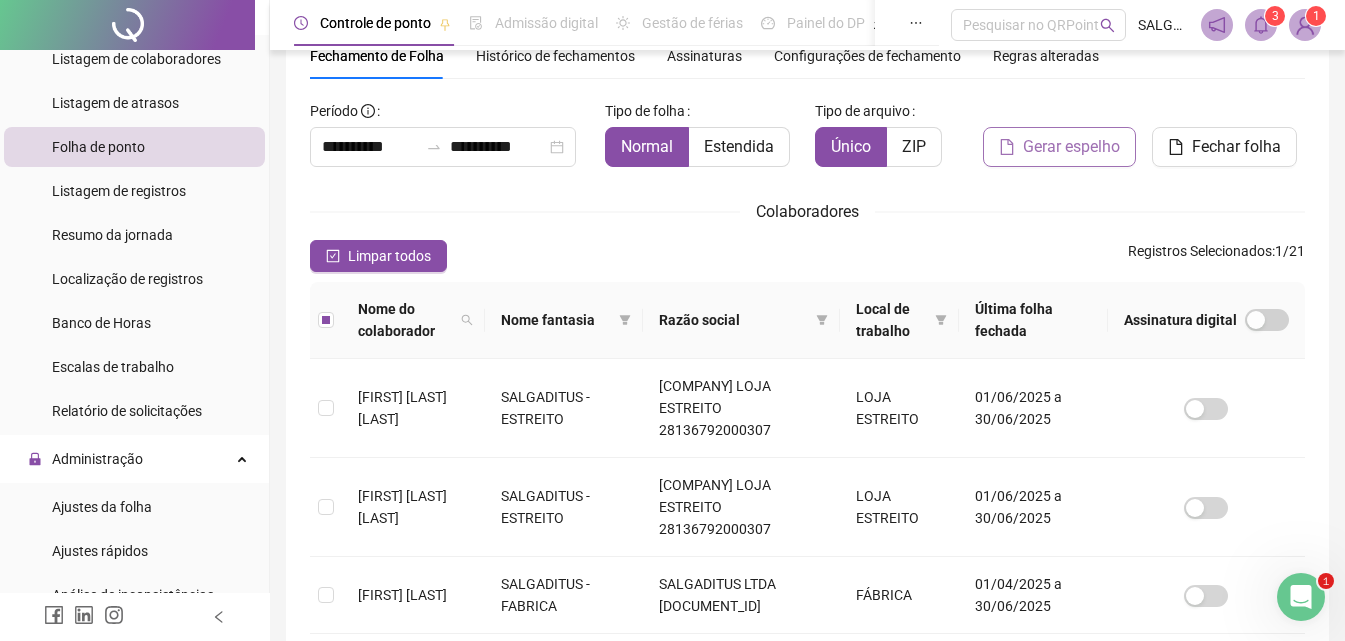 click on "Gerar espelho" at bounding box center [1071, 147] 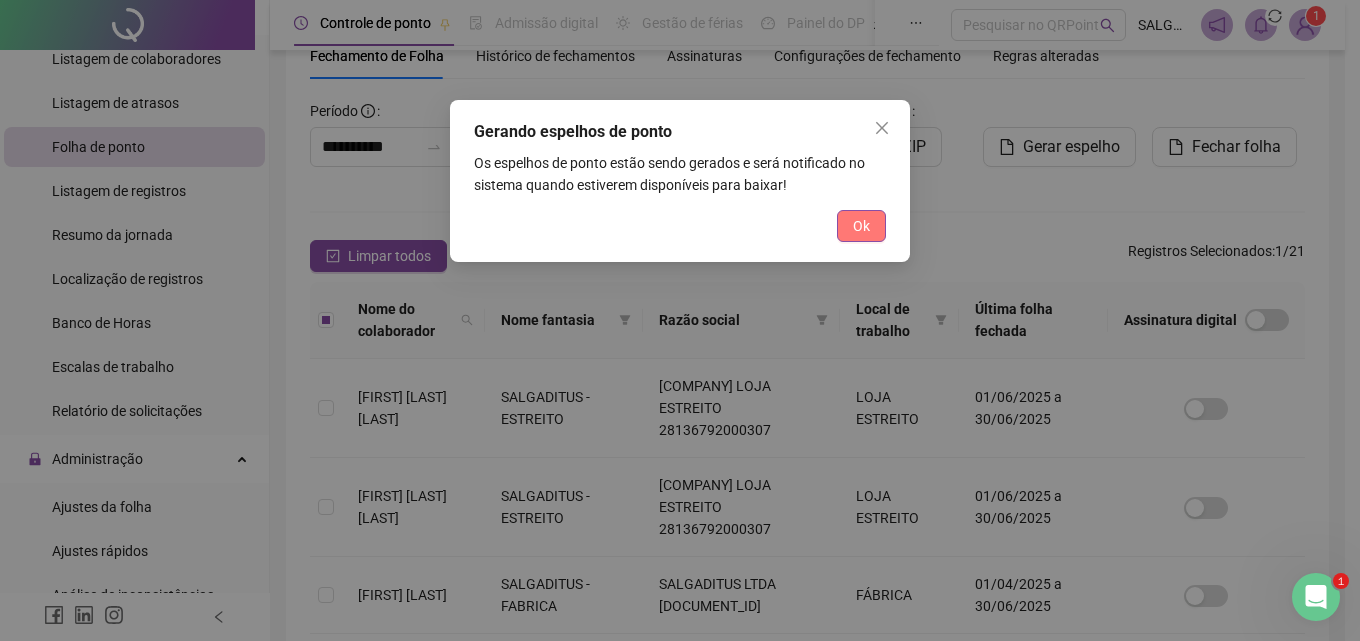 click on "Ok" at bounding box center [861, 226] 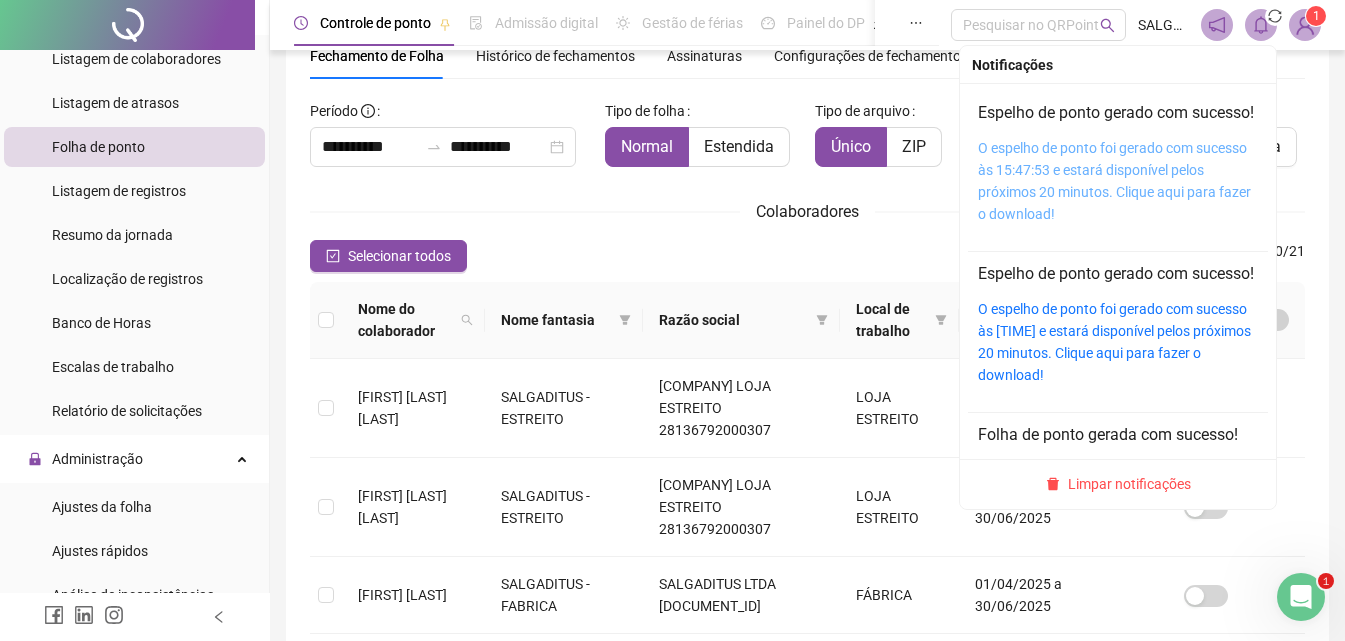 click on "O espelho de ponto foi gerado com sucesso às 15:47:53 e estará disponível pelos próximos 20 minutos.
Clique aqui para fazer o download!" at bounding box center [1114, 181] 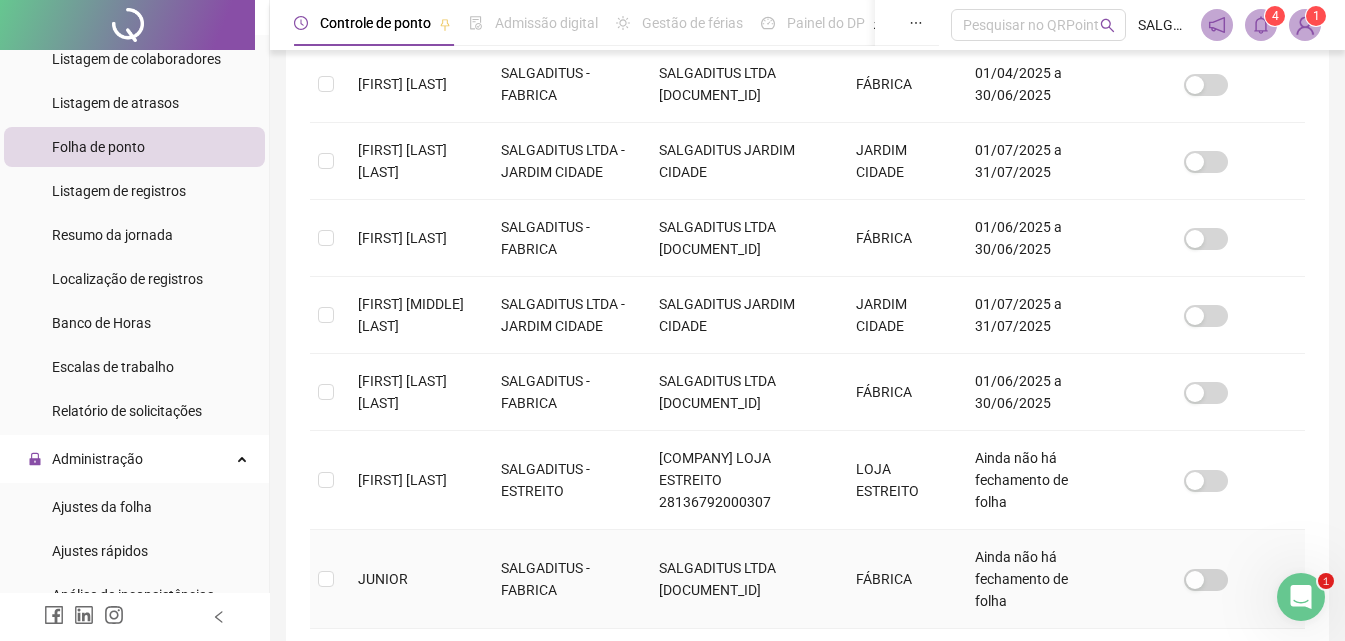 scroll, scrollTop: 555, scrollLeft: 0, axis: vertical 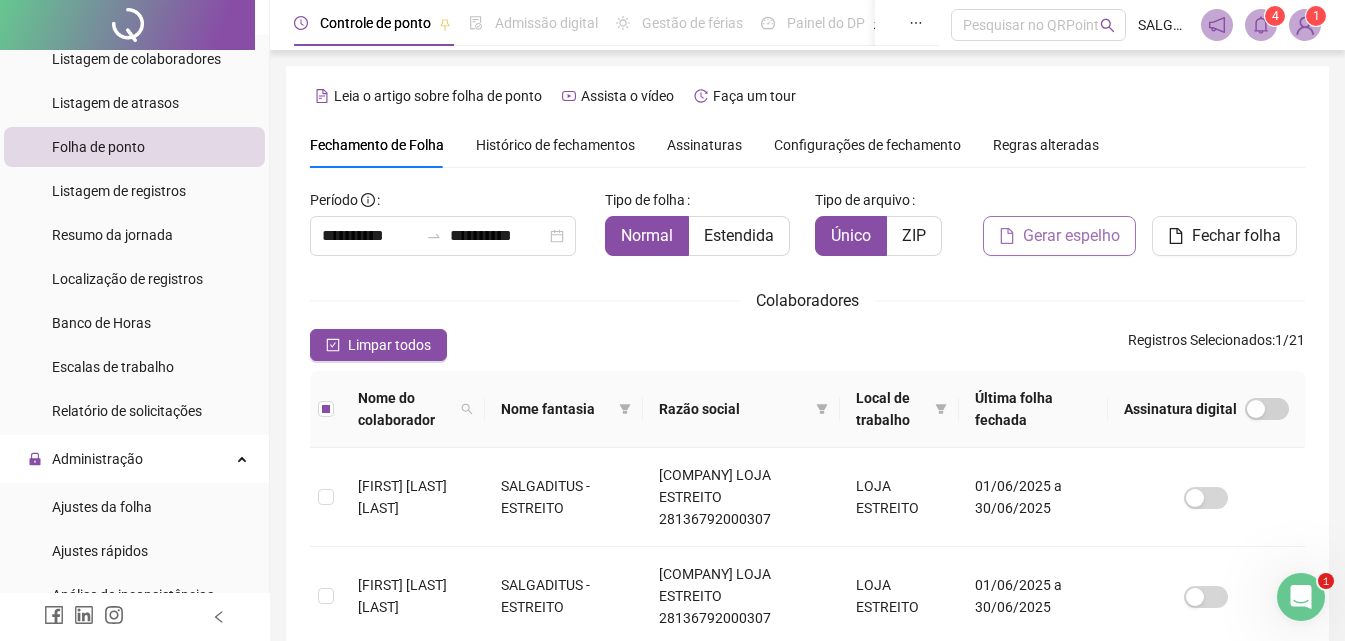 click on "Gerar espelho" at bounding box center (1071, 236) 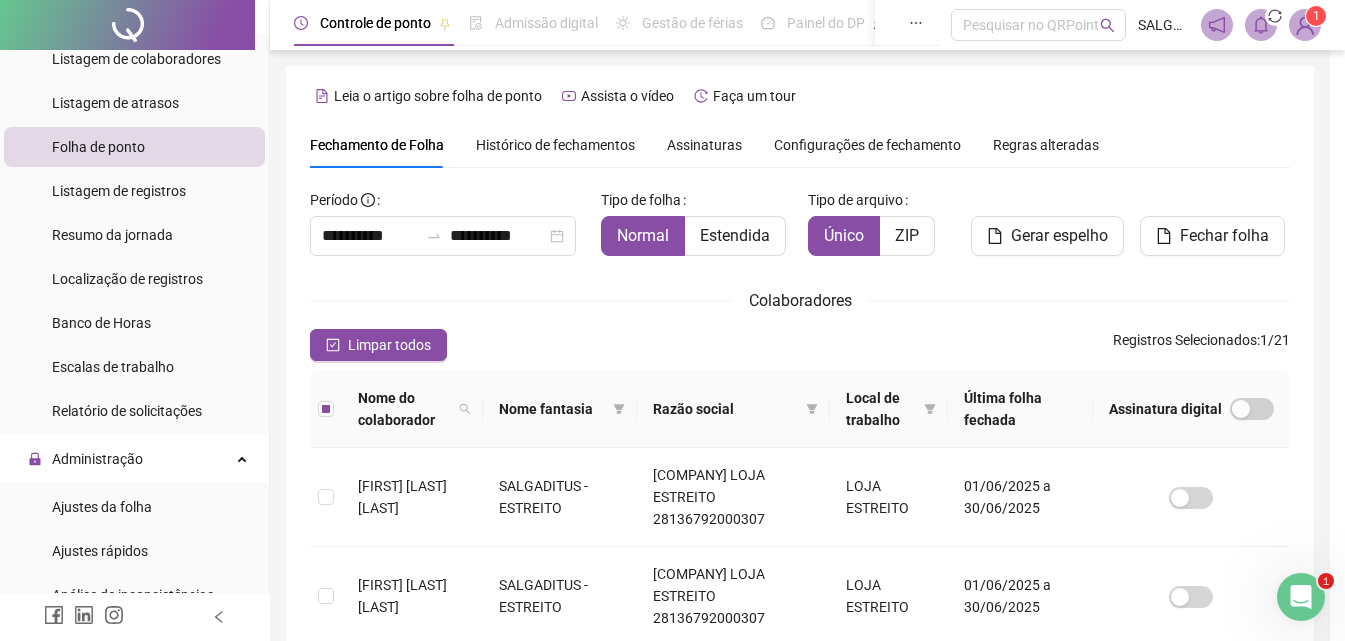 scroll, scrollTop: 89, scrollLeft: 0, axis: vertical 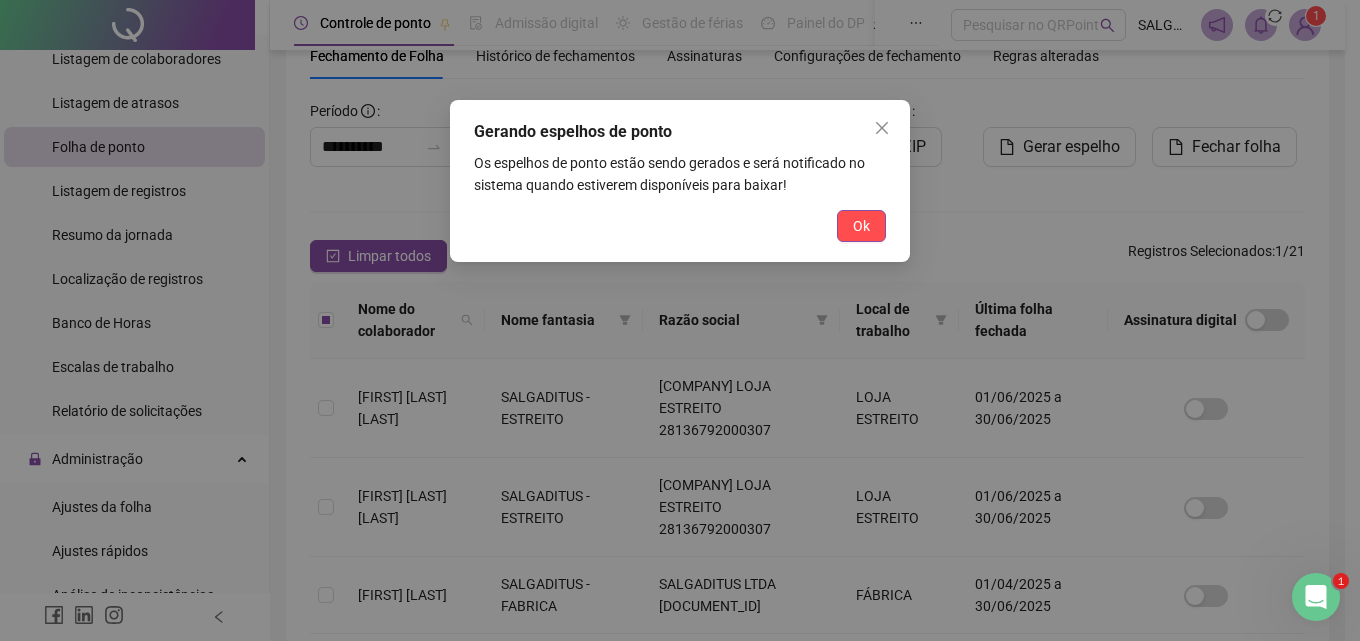 click on "Ok" at bounding box center [861, 226] 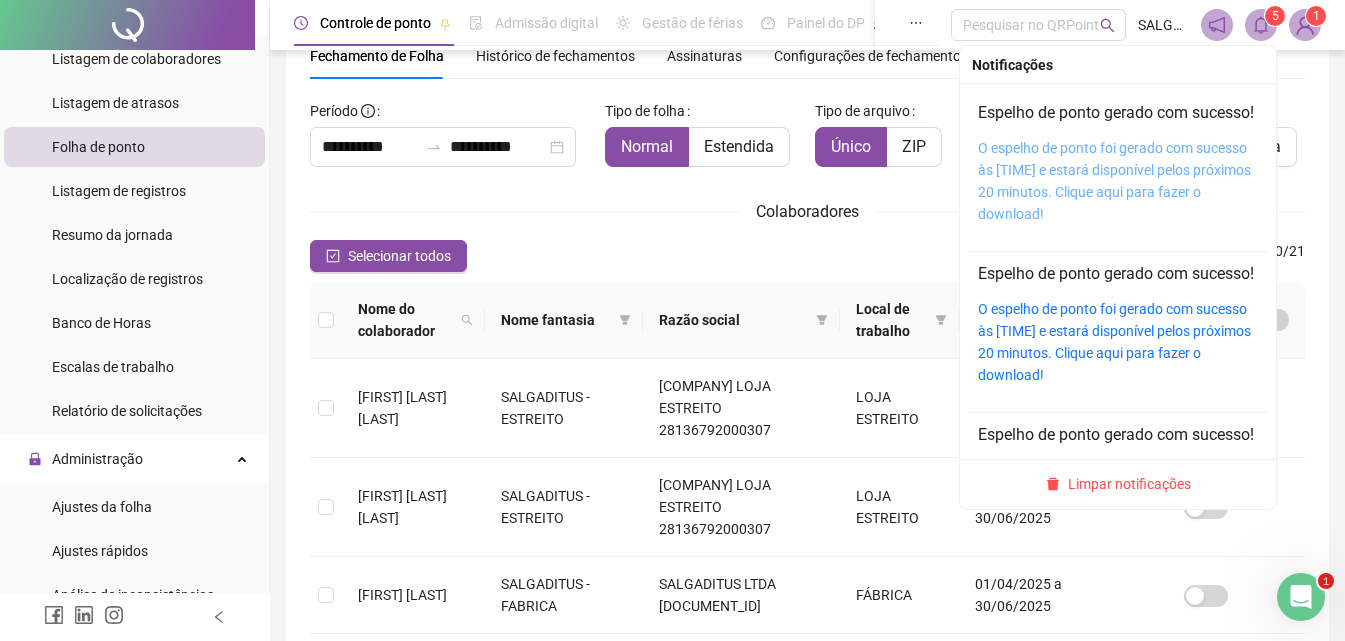 click on "O espelho de ponto foi gerado com sucesso às 15:52:22 e estará disponível pelos próximos 20 minutos.
Clique aqui para fazer o download!" at bounding box center (1114, 181) 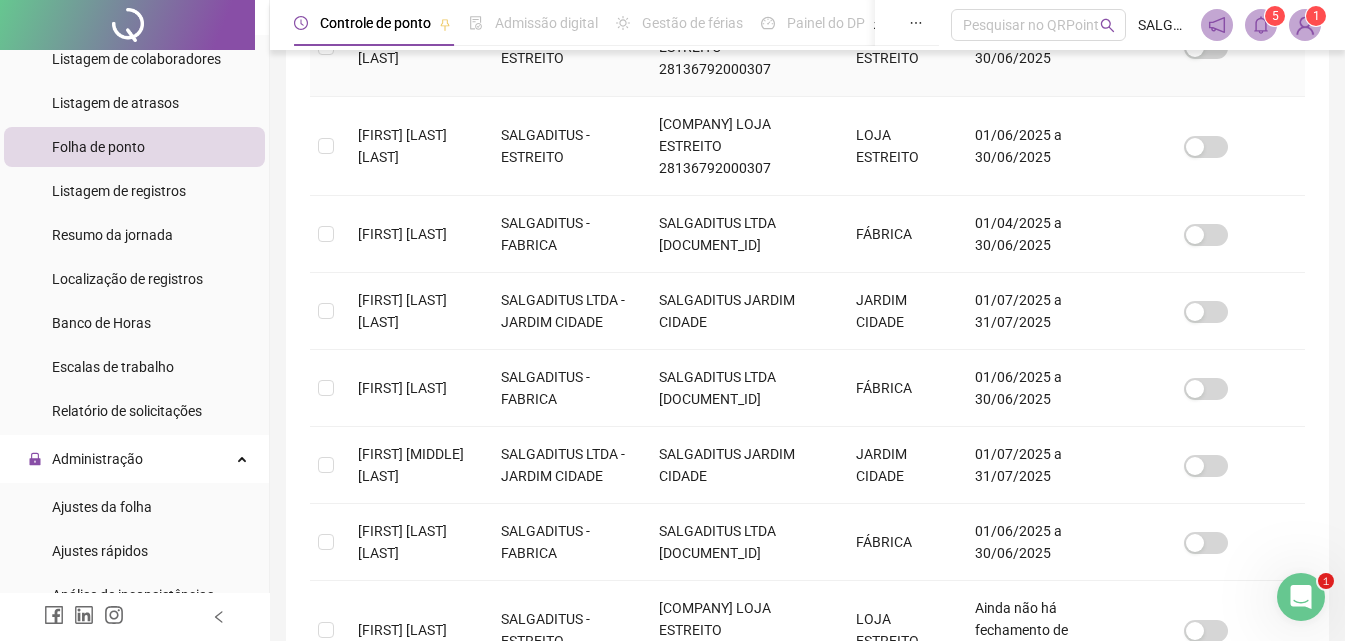 scroll, scrollTop: 556, scrollLeft: 0, axis: vertical 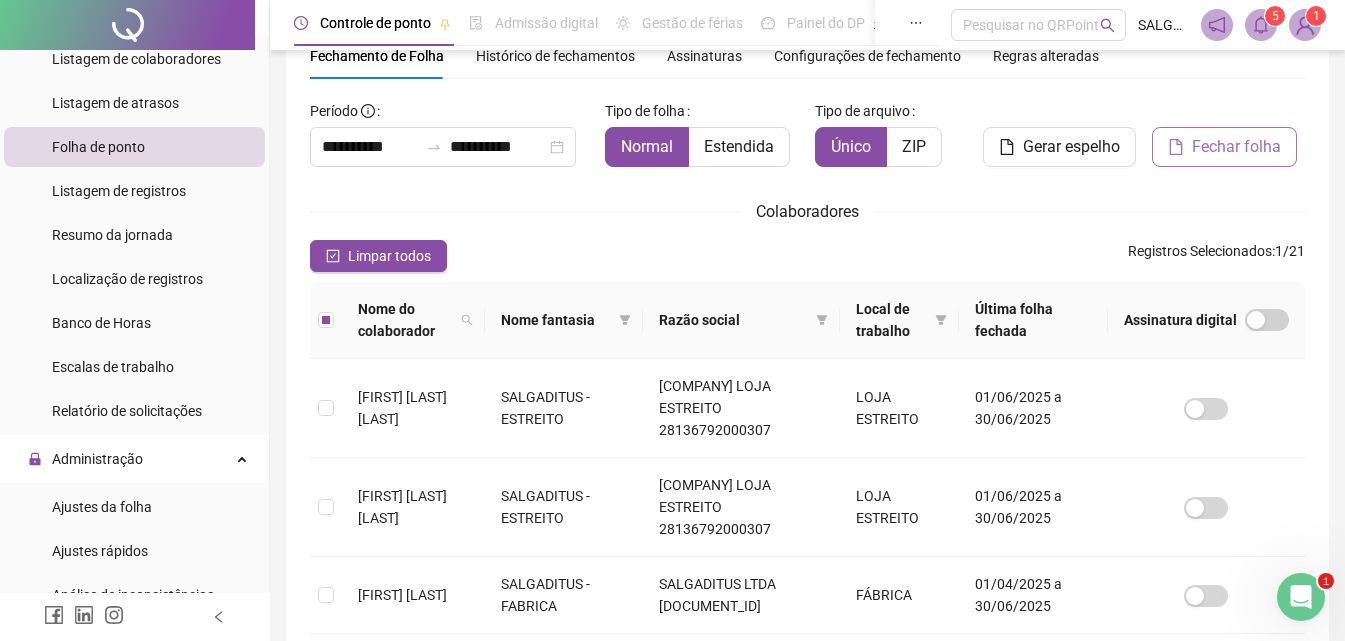 click on "Fechar folha" at bounding box center (1236, 147) 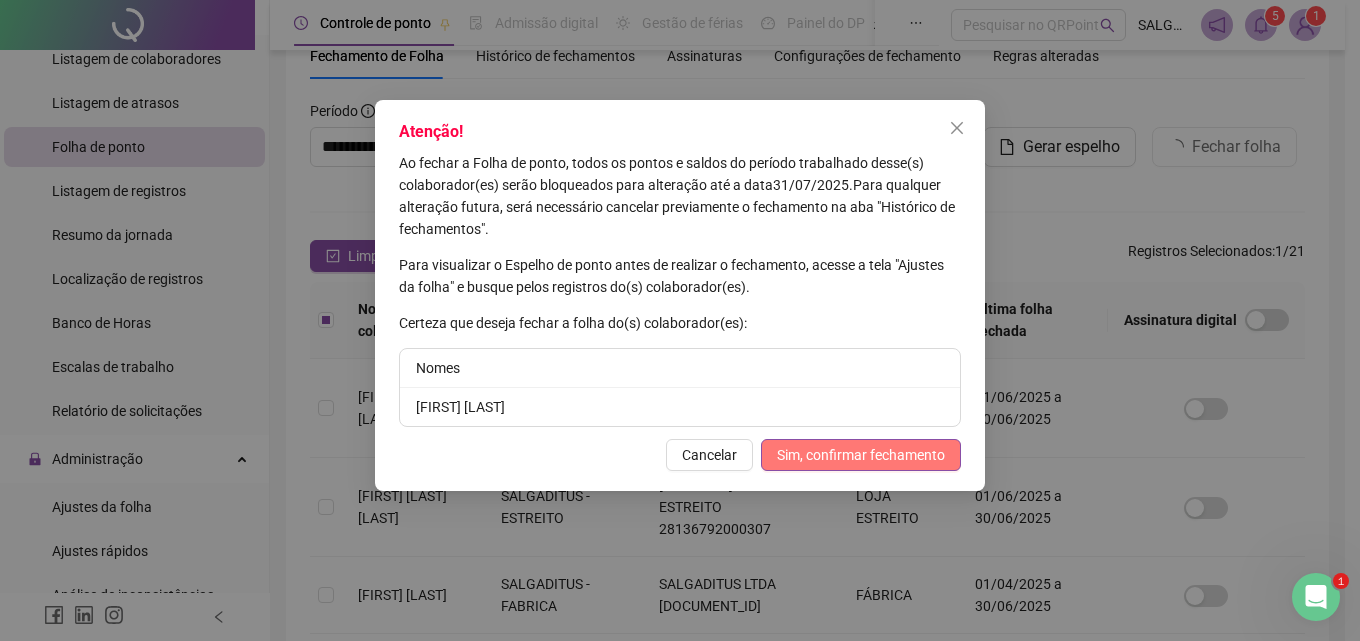 click on "Sim, confirmar fechamento" at bounding box center (861, 455) 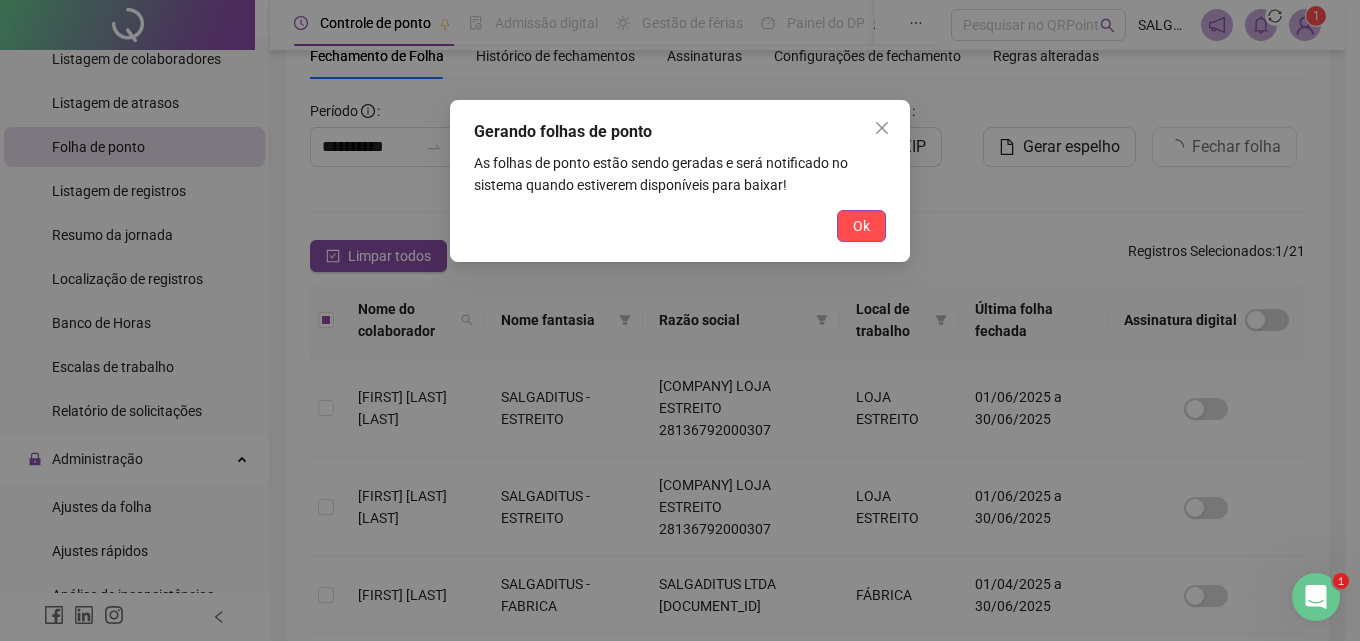 click on "Ok" at bounding box center [861, 226] 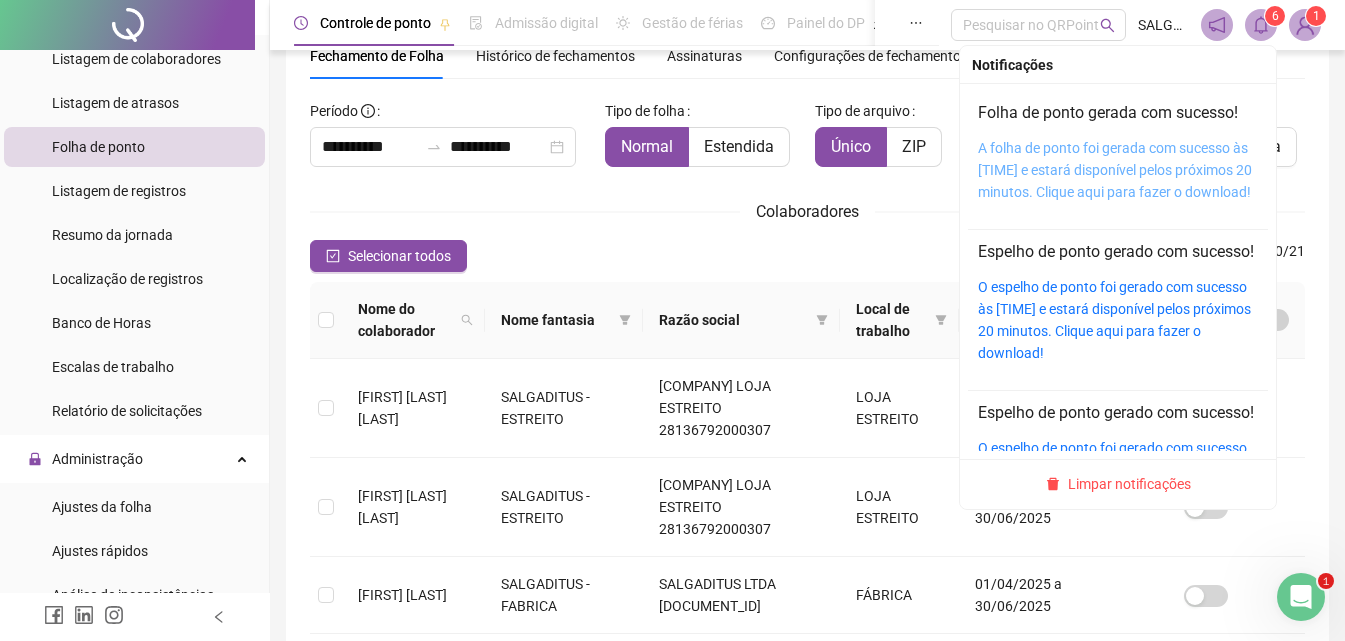 click on "A folha de ponto foi gerada com sucesso às 15:53:31 e estará disponível pelos próximos 20 minutos.
Clique aqui para fazer o download!" at bounding box center [1115, 170] 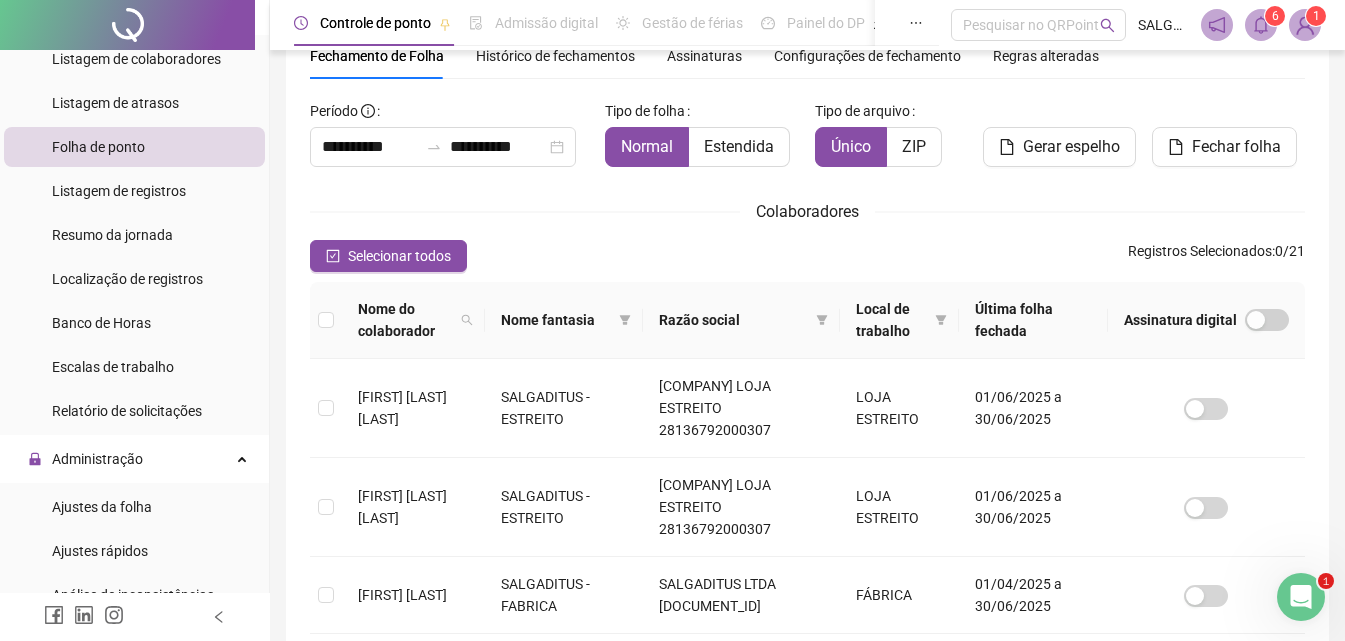 click 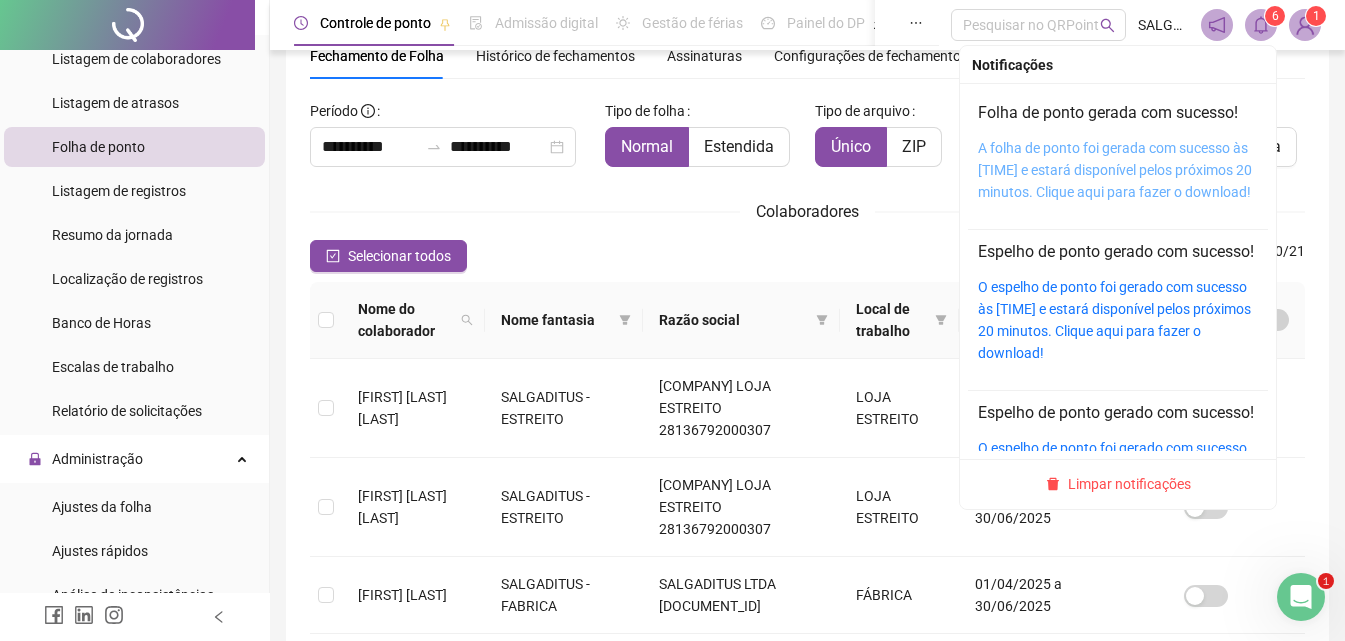 click on "A folha de ponto foi gerada com sucesso às 15:53:31 e estará disponível pelos próximos 20 minutos.
Clique aqui para fazer o download!" at bounding box center (1115, 170) 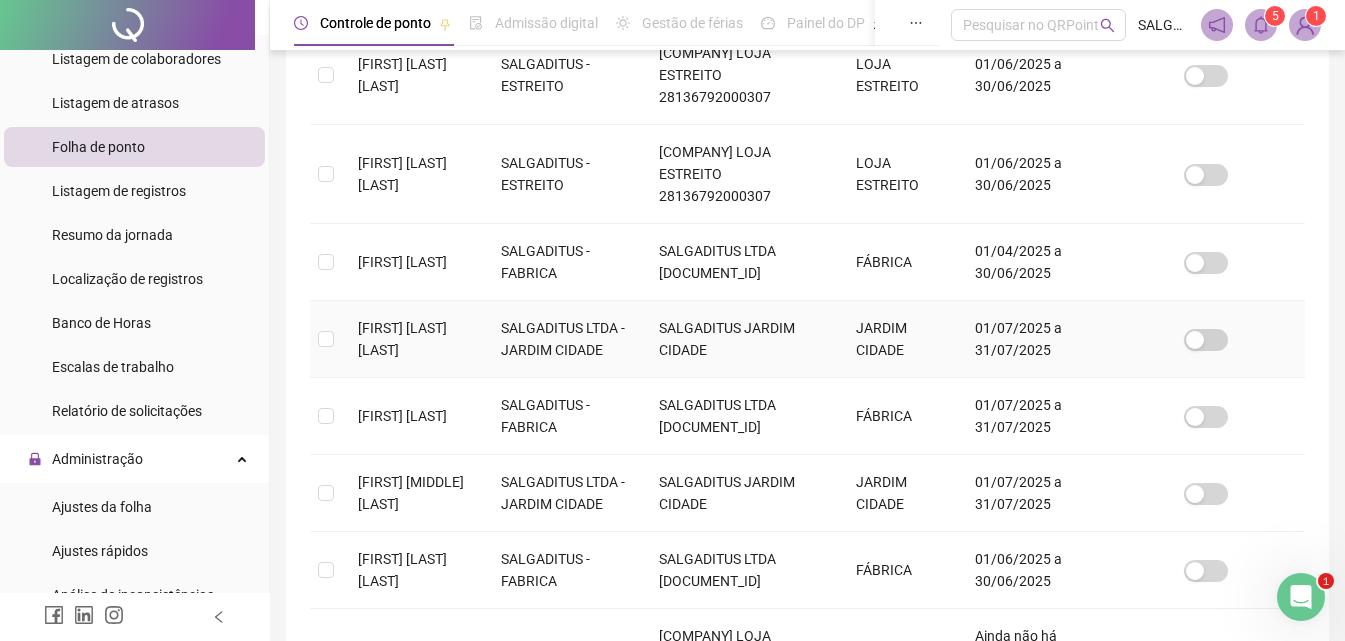 scroll, scrollTop: 467, scrollLeft: 0, axis: vertical 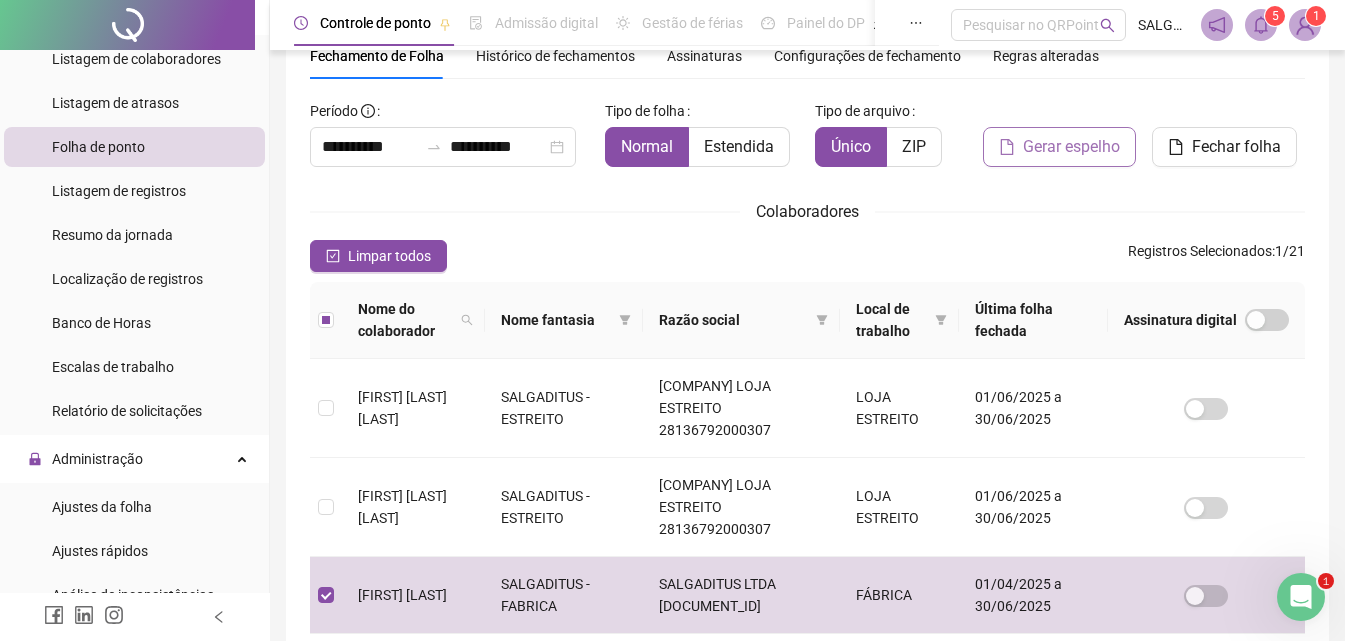 click on "Gerar espelho" at bounding box center (1071, 147) 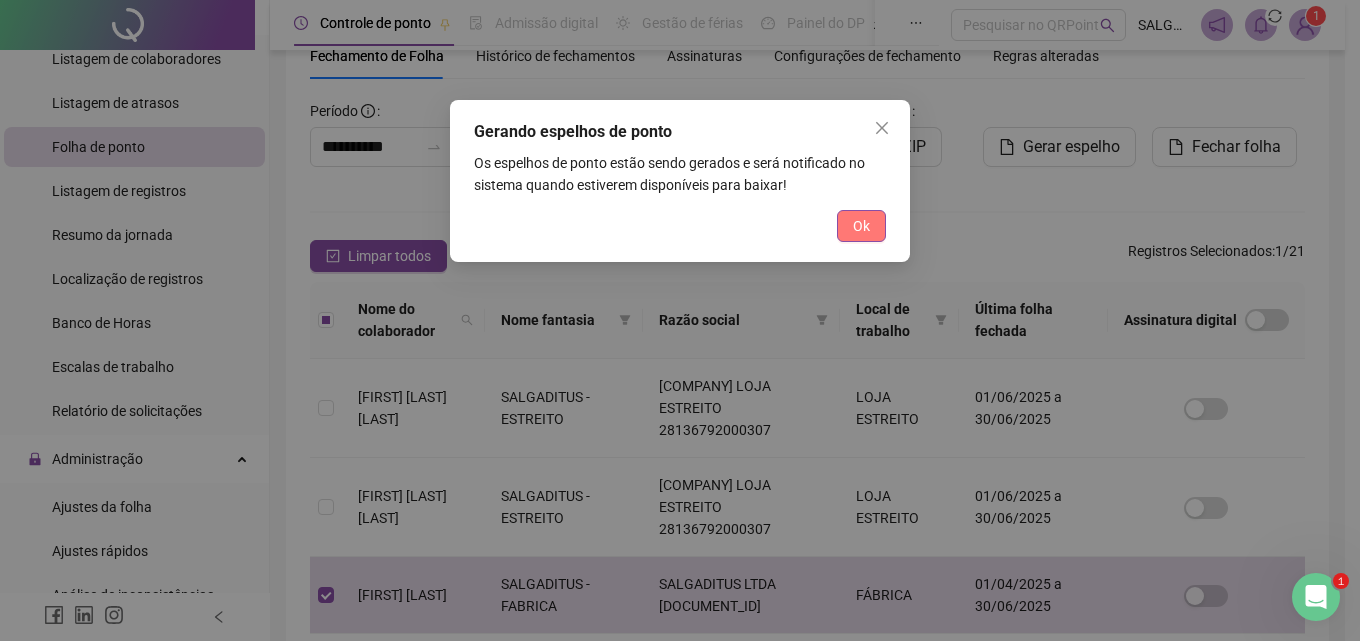 click on "Ok" at bounding box center (861, 226) 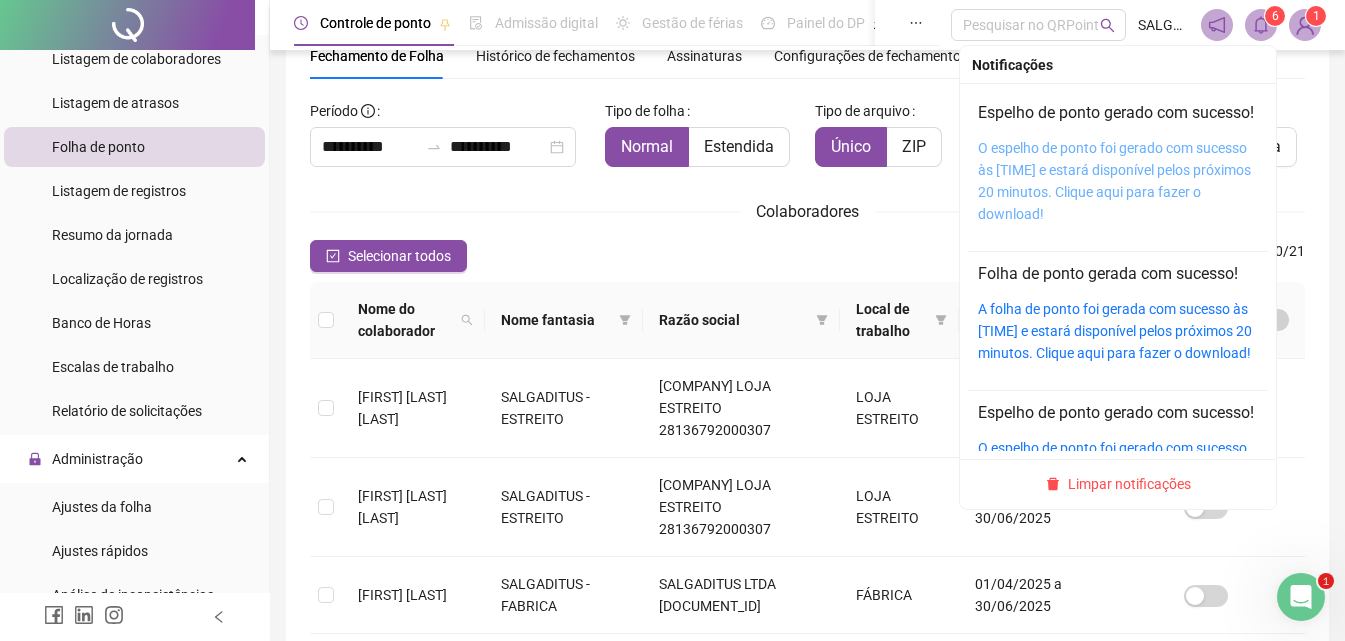 click on "O espelho de ponto foi gerado com sucesso às 15:58:30 e estará disponível pelos próximos 20 minutos.
Clique aqui para fazer o download!" at bounding box center (1114, 181) 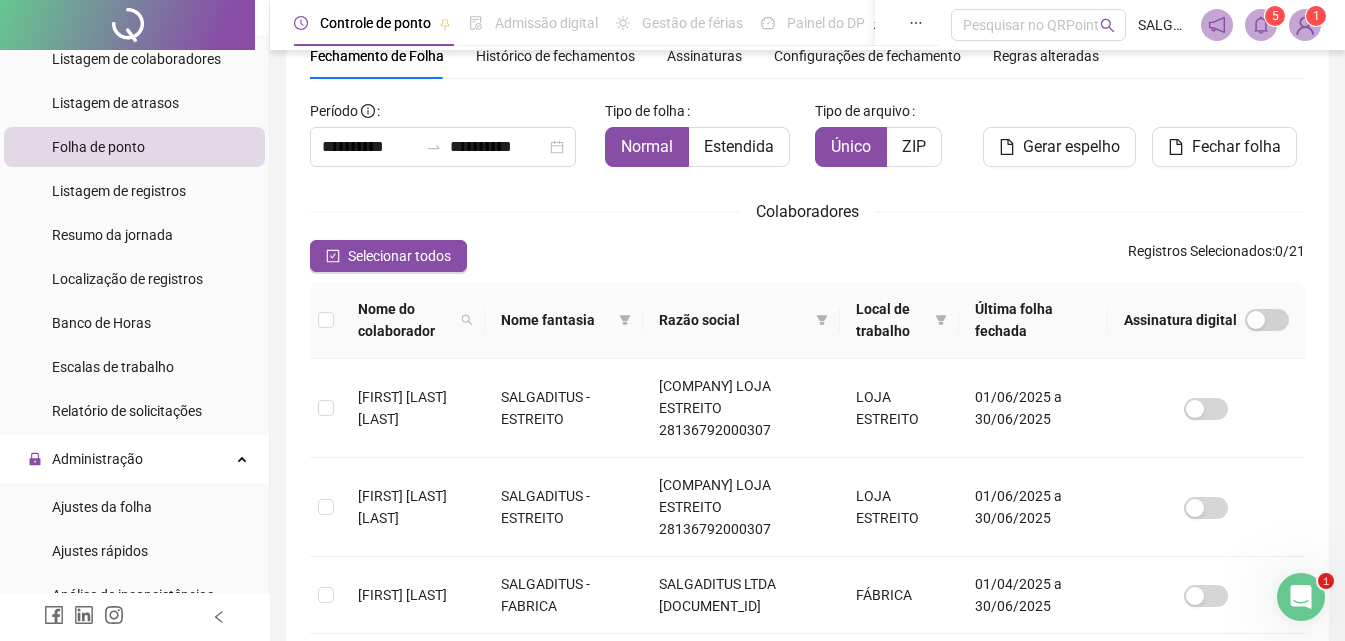 click on "Selecionar todos Registros Selecionados :  0 / 21" at bounding box center (807, 256) 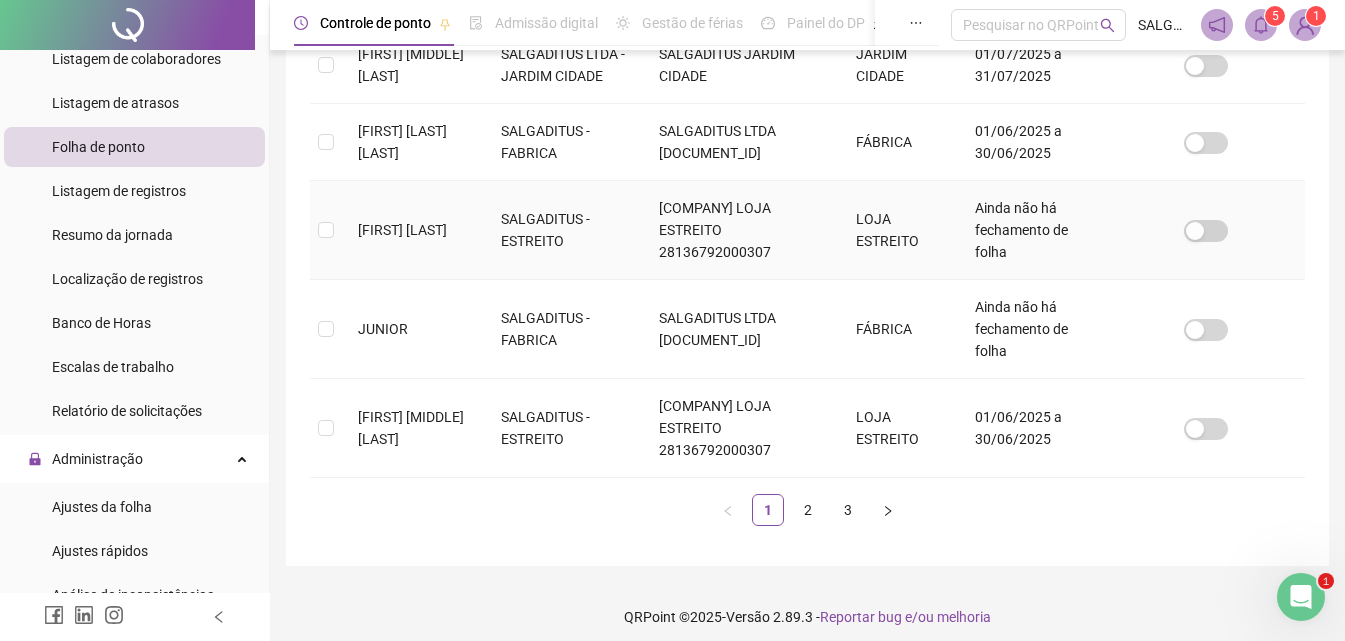 scroll, scrollTop: 883, scrollLeft: 0, axis: vertical 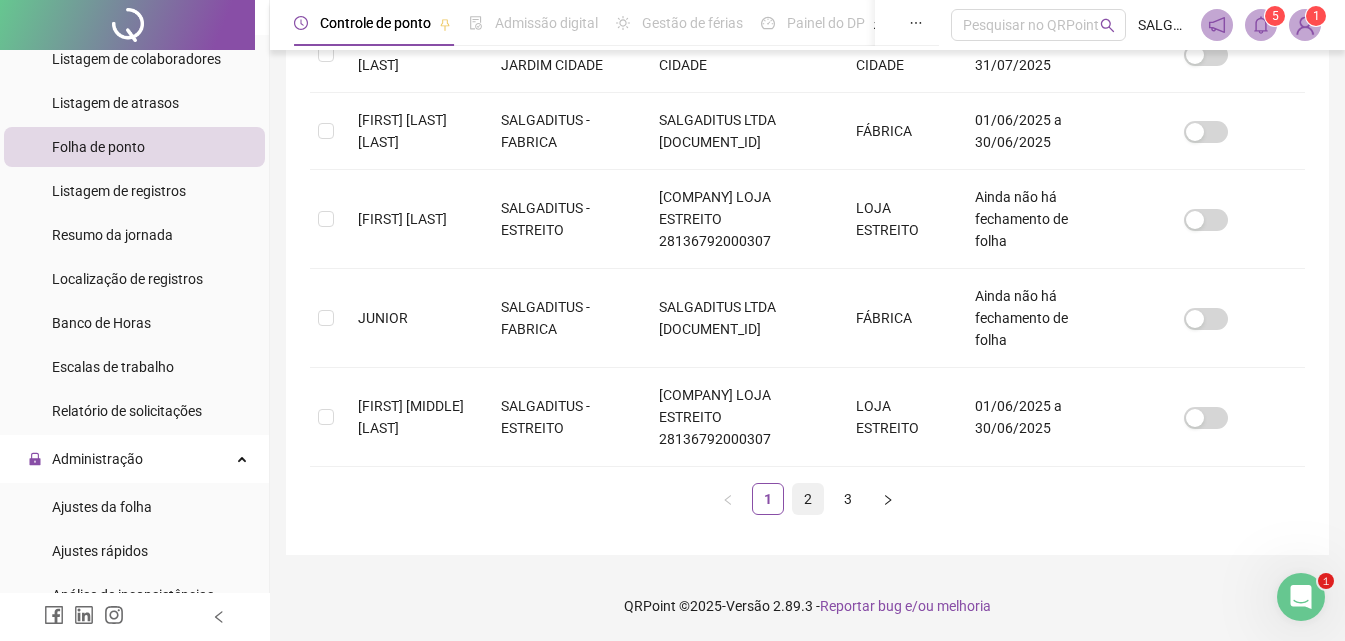 click on "2" at bounding box center (808, 499) 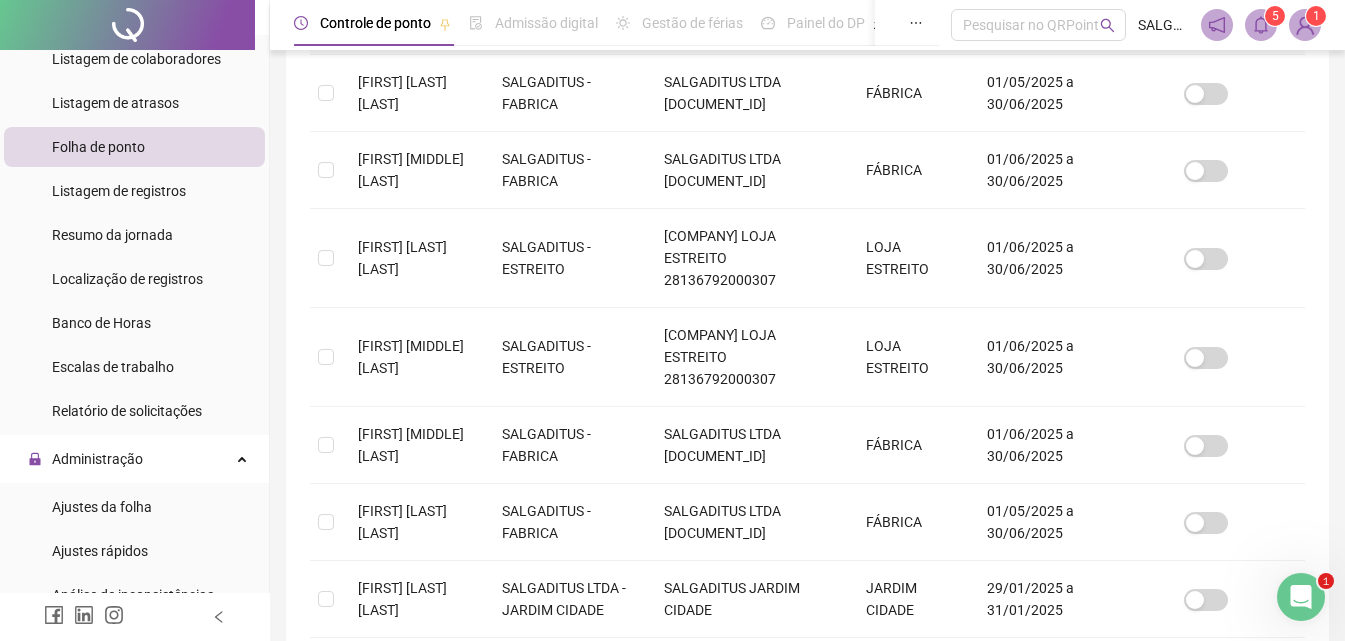 scroll, scrollTop: 751, scrollLeft: 0, axis: vertical 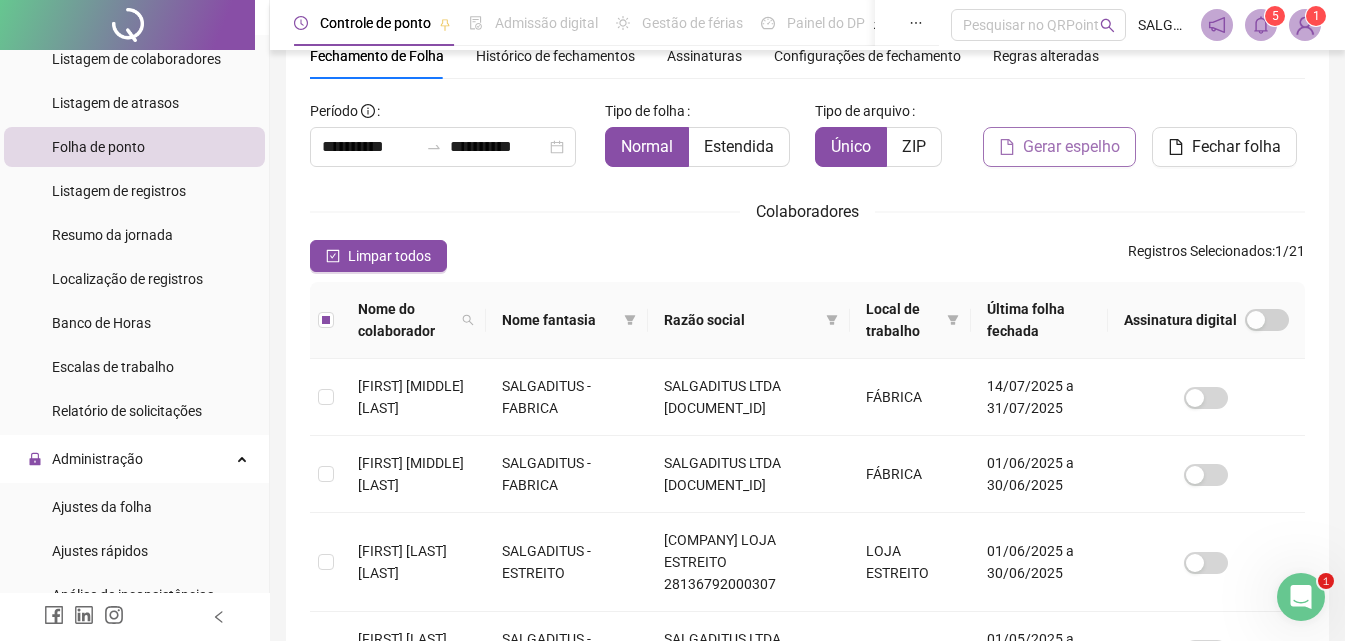 click on "Gerar espelho" at bounding box center [1071, 147] 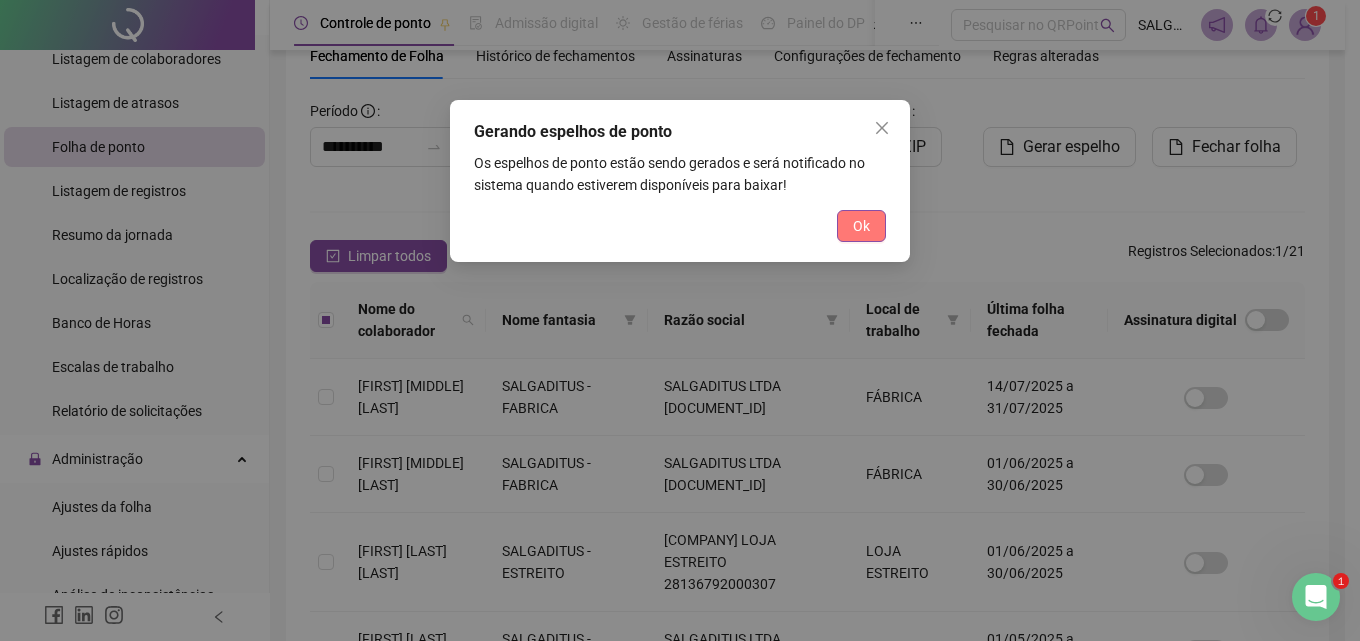 click on "Ok" at bounding box center [861, 226] 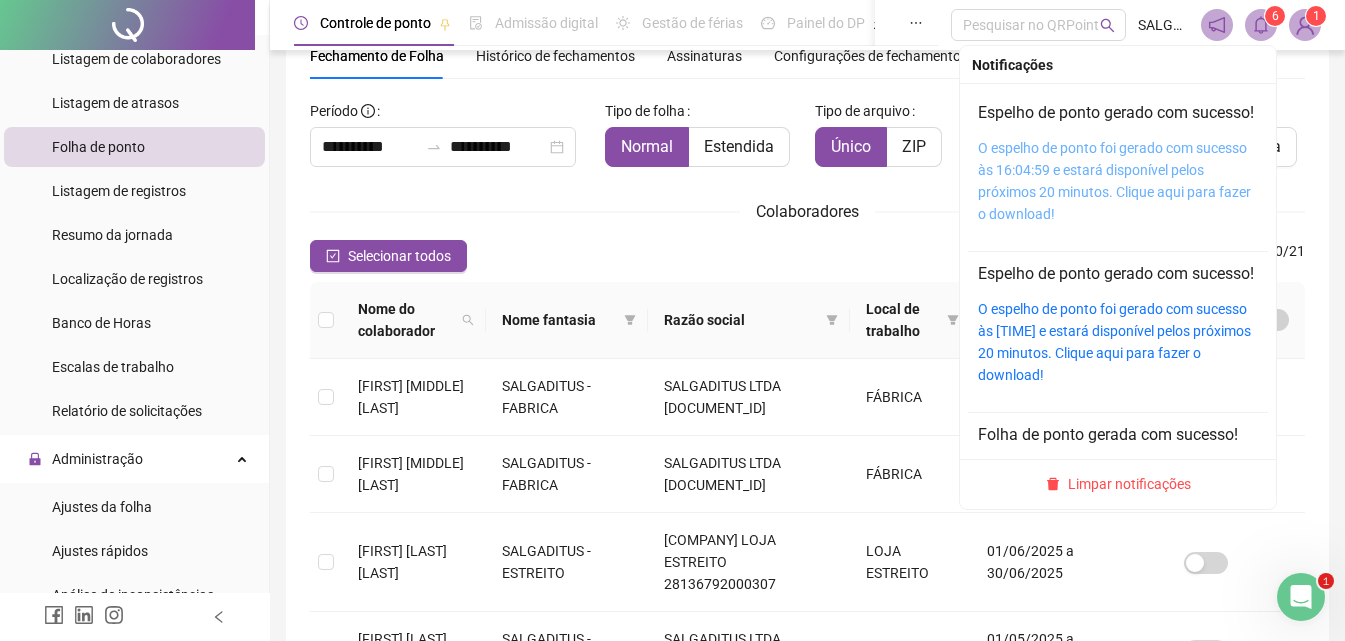 click on "O espelho de ponto foi gerado com sucesso às 16:04:59 e estará disponível pelos próximos 20 minutos.
Clique aqui para fazer o download!" at bounding box center (1114, 181) 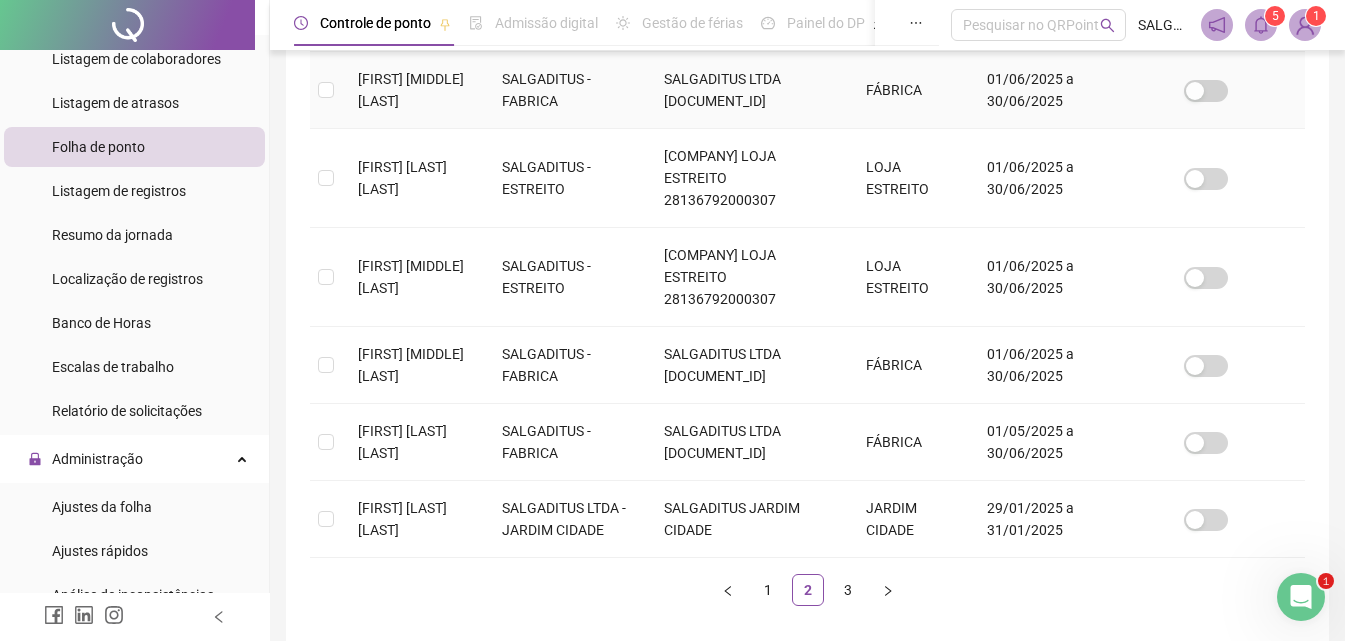 scroll, scrollTop: 751, scrollLeft: 0, axis: vertical 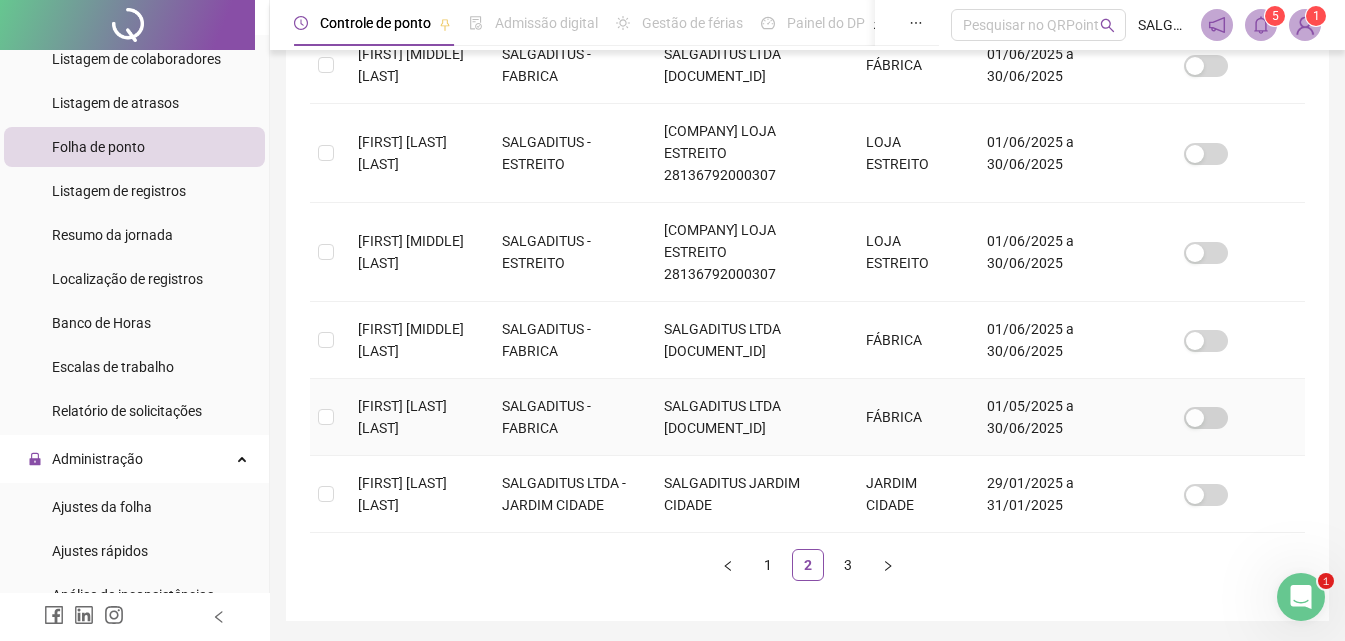 click at bounding box center [326, 417] 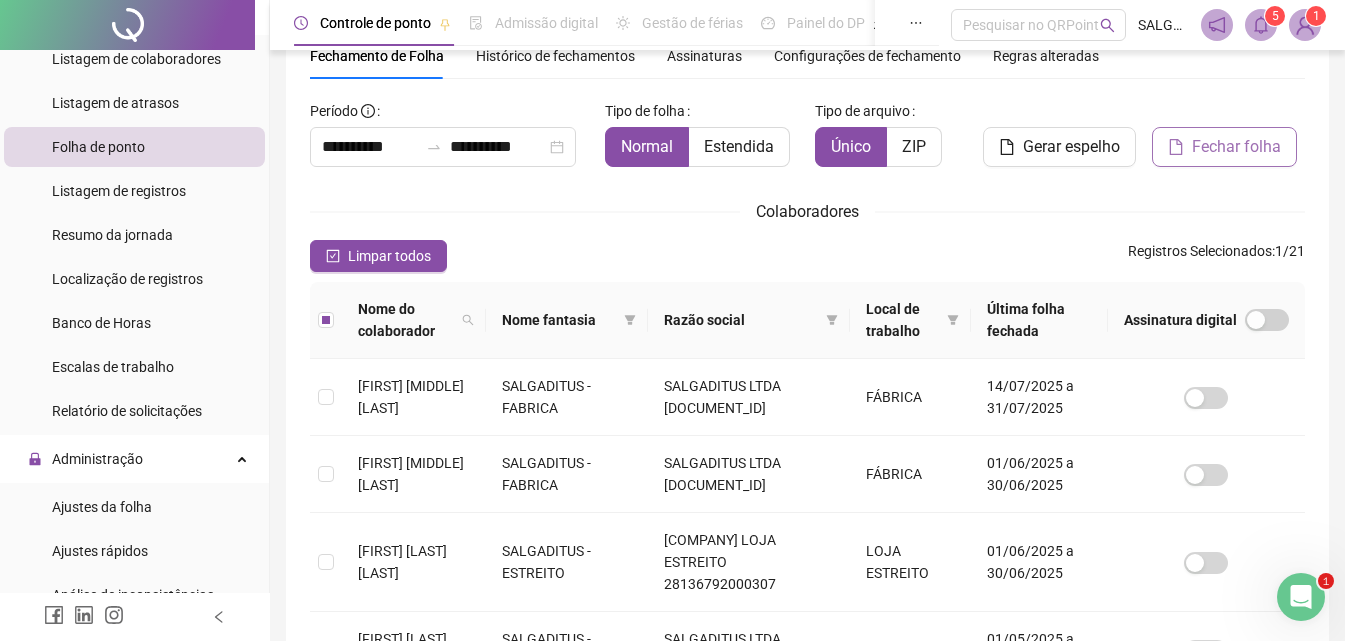 click on "Fechar folha" at bounding box center [1236, 147] 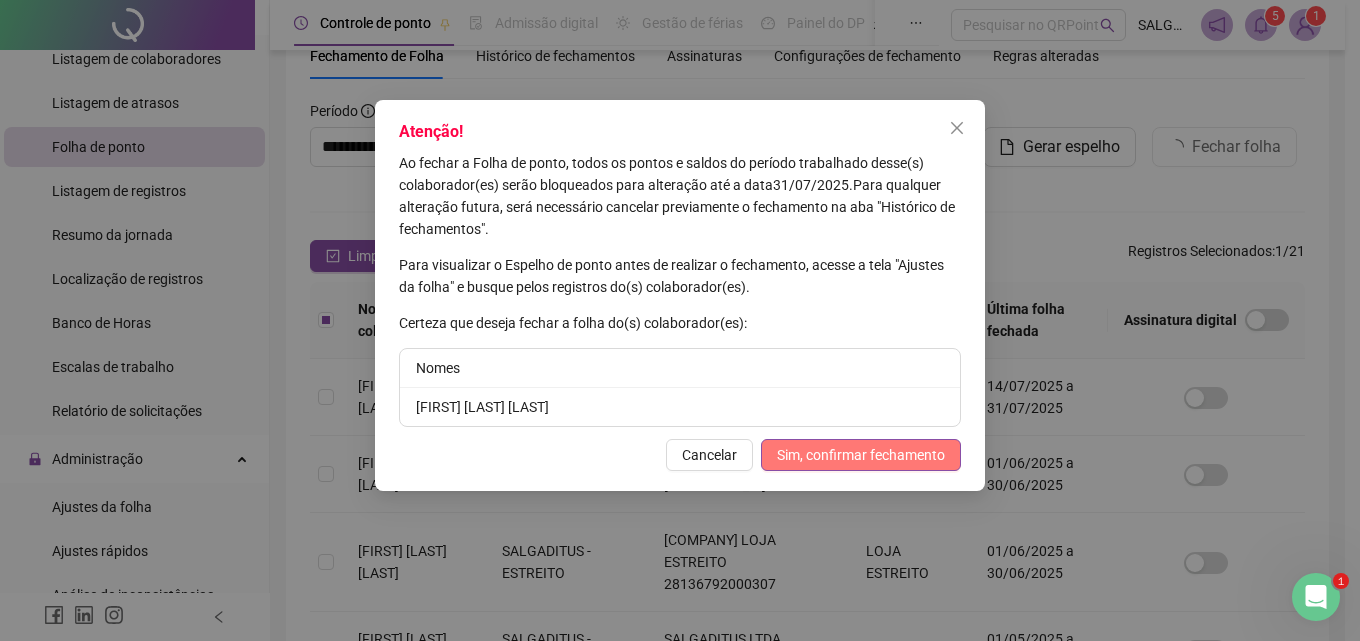 click on "Sim, confirmar fechamento" at bounding box center (861, 455) 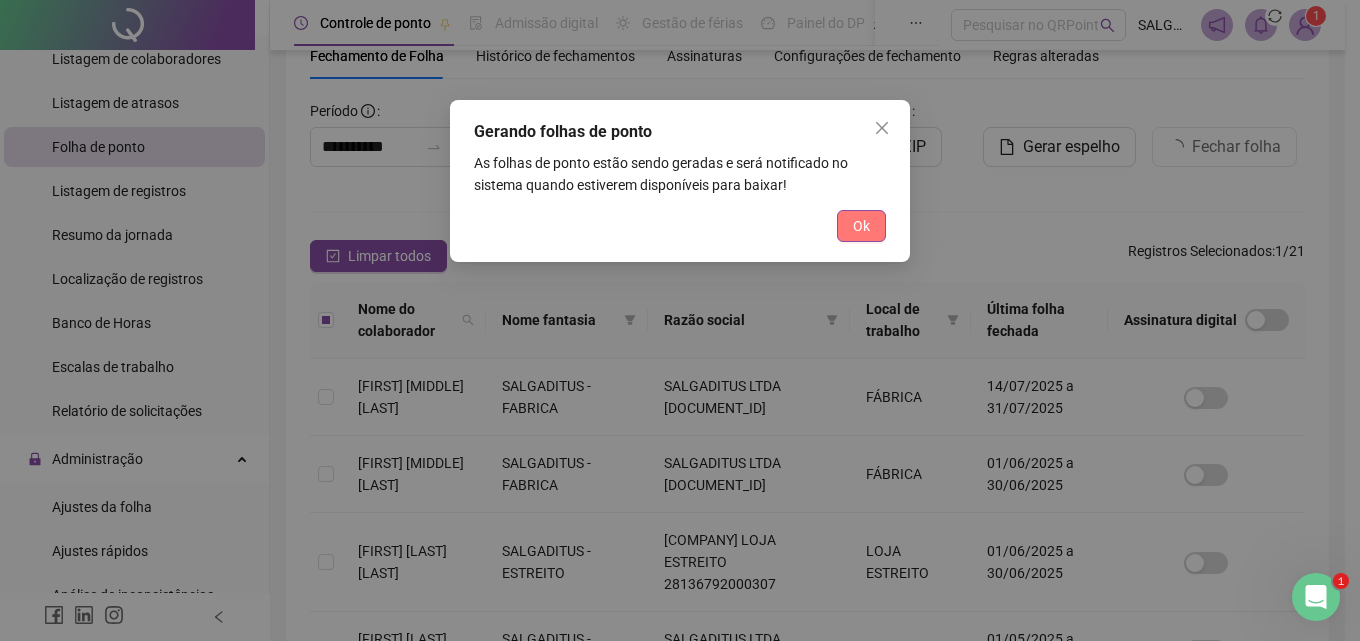 click on "Ok" at bounding box center (861, 226) 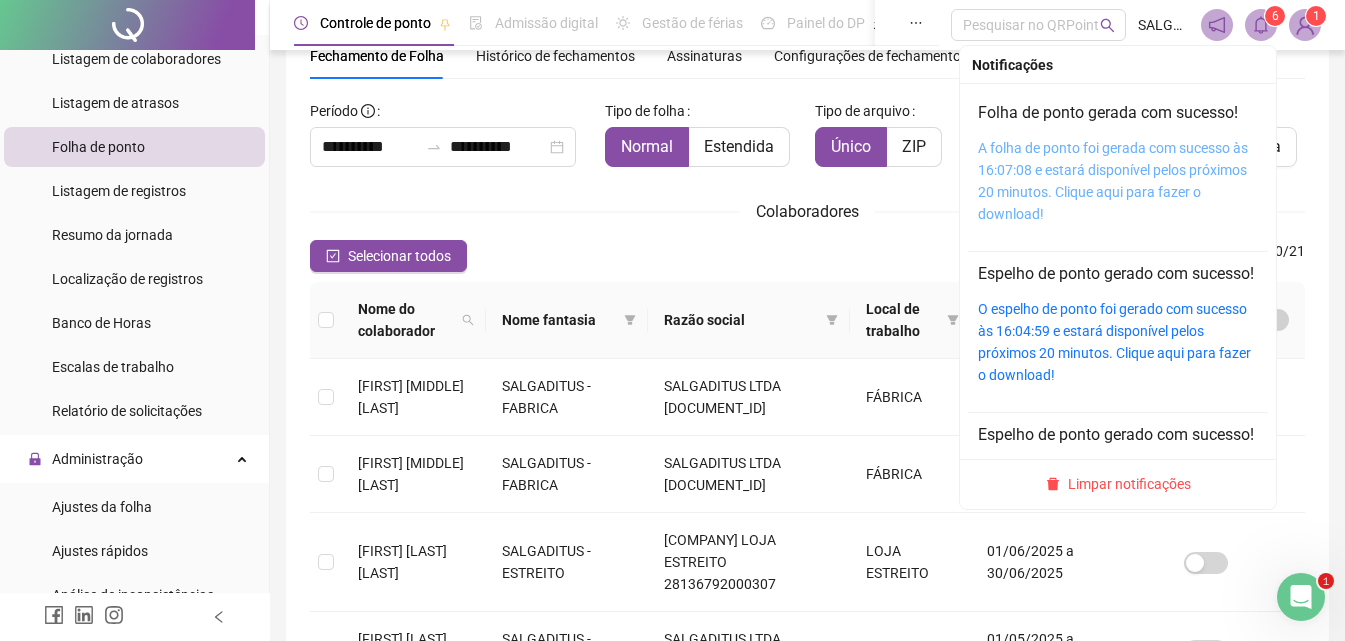 click on "A folha de ponto foi gerada com sucesso às 16:07:08 e estará disponível pelos próximos 20 minutos.
Clique aqui para fazer o download!" at bounding box center (1113, 181) 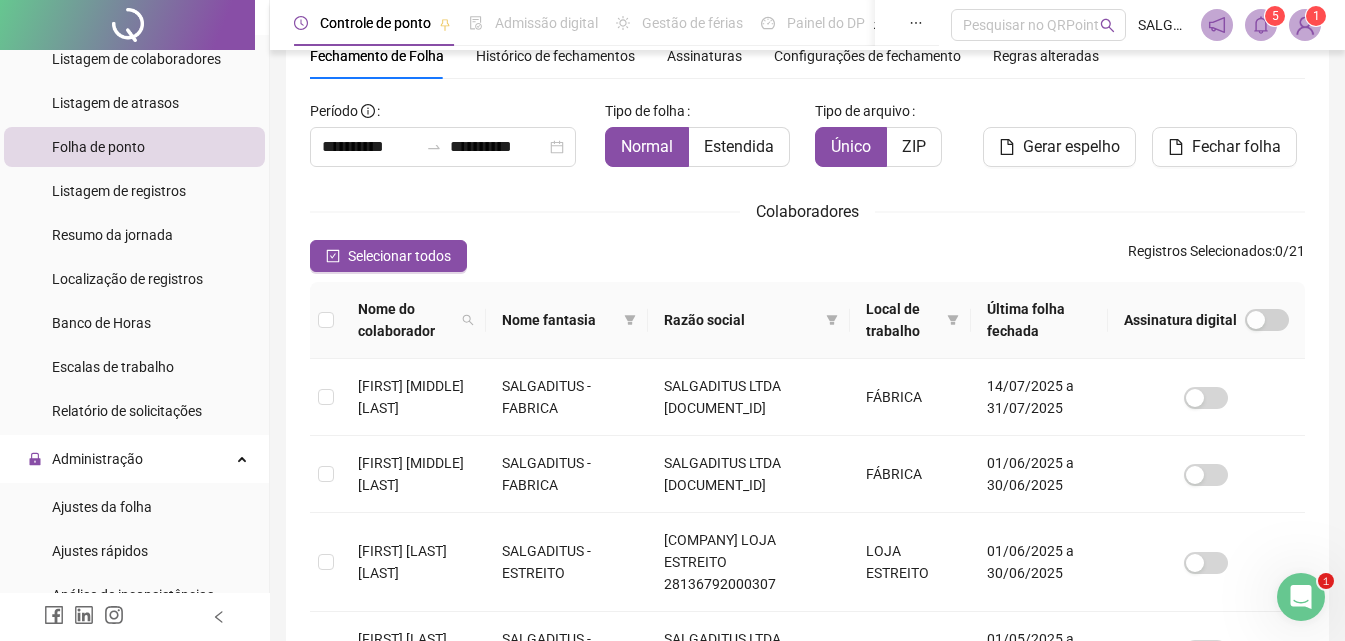 click on "5" at bounding box center (1275, 16) 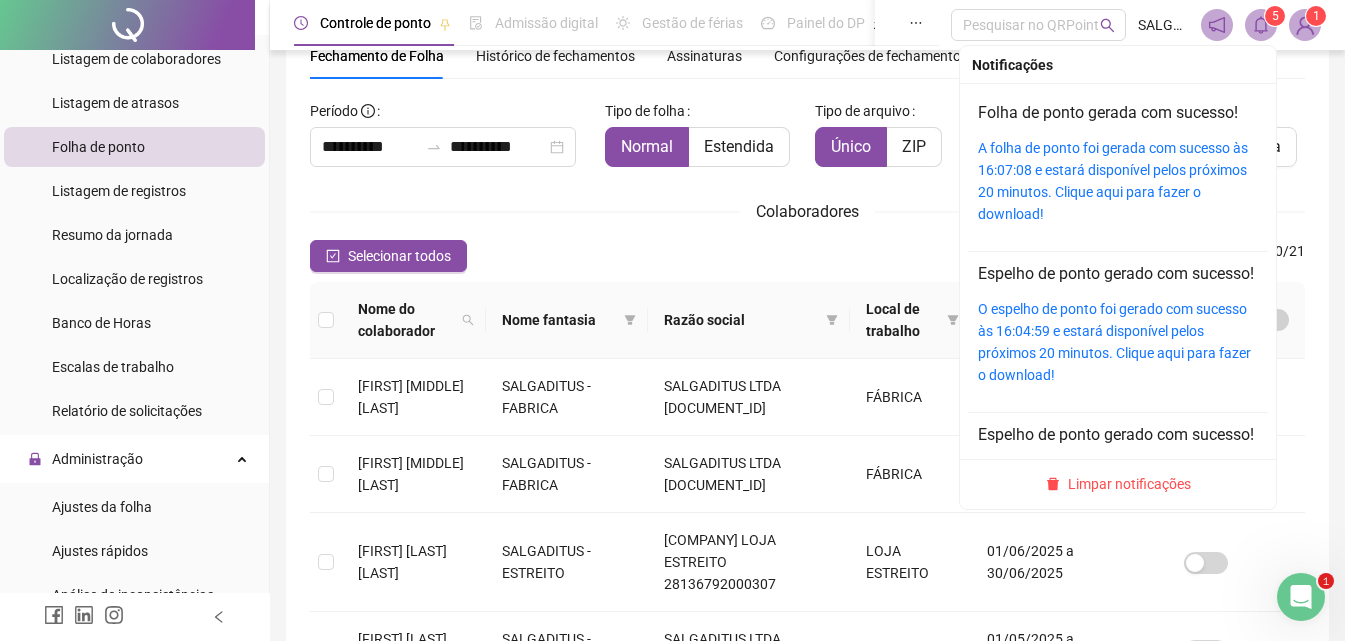 click on "Folha de ponto gerada com sucesso! A folha de ponto foi gerada com sucesso às 16:07:08 e estará disponível pelos próximos 20 minutos.
Clique aqui para fazer o download!" at bounding box center [1118, 163] 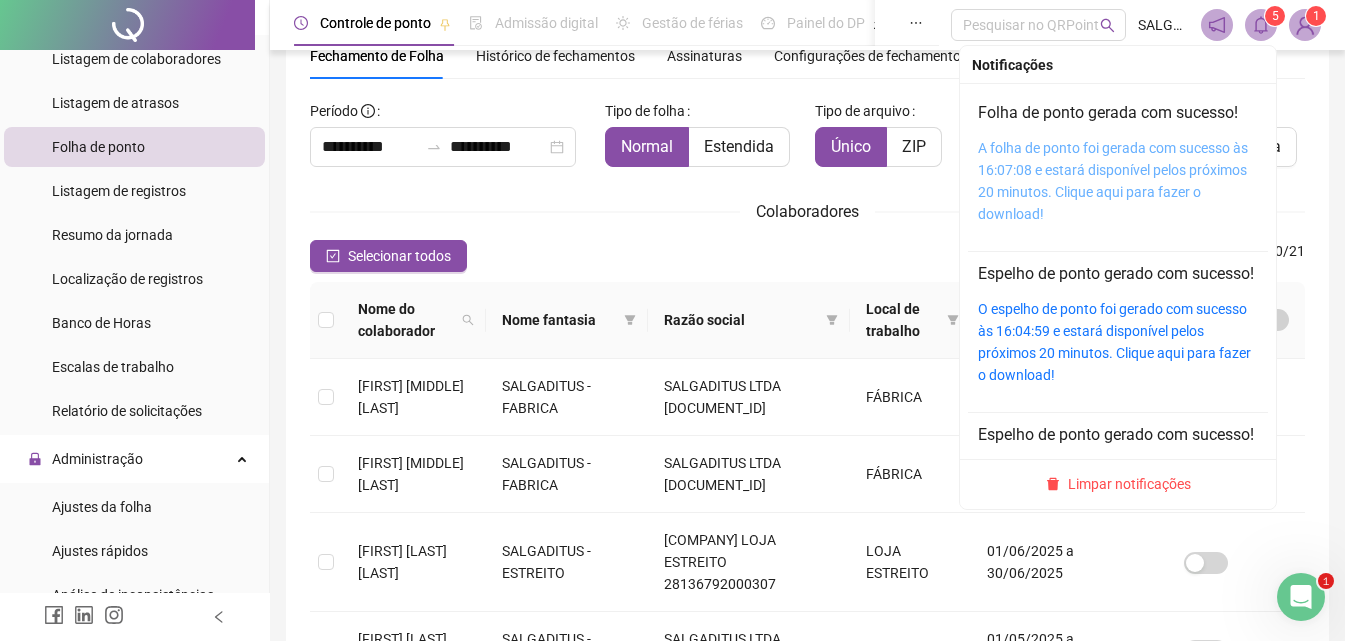 click on "A folha de ponto foi gerada com sucesso às 16:07:08 e estará disponível pelos próximos 20 minutos.
Clique aqui para fazer o download!" at bounding box center (1113, 181) 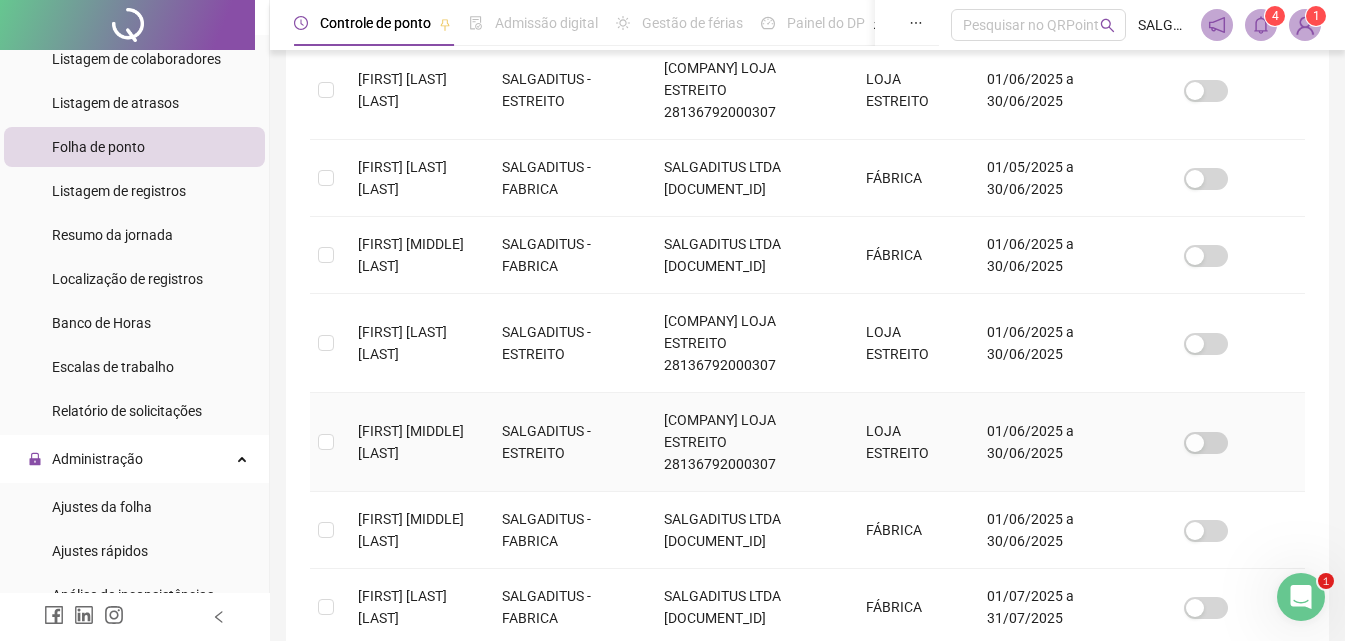 scroll, scrollTop: 518, scrollLeft: 0, axis: vertical 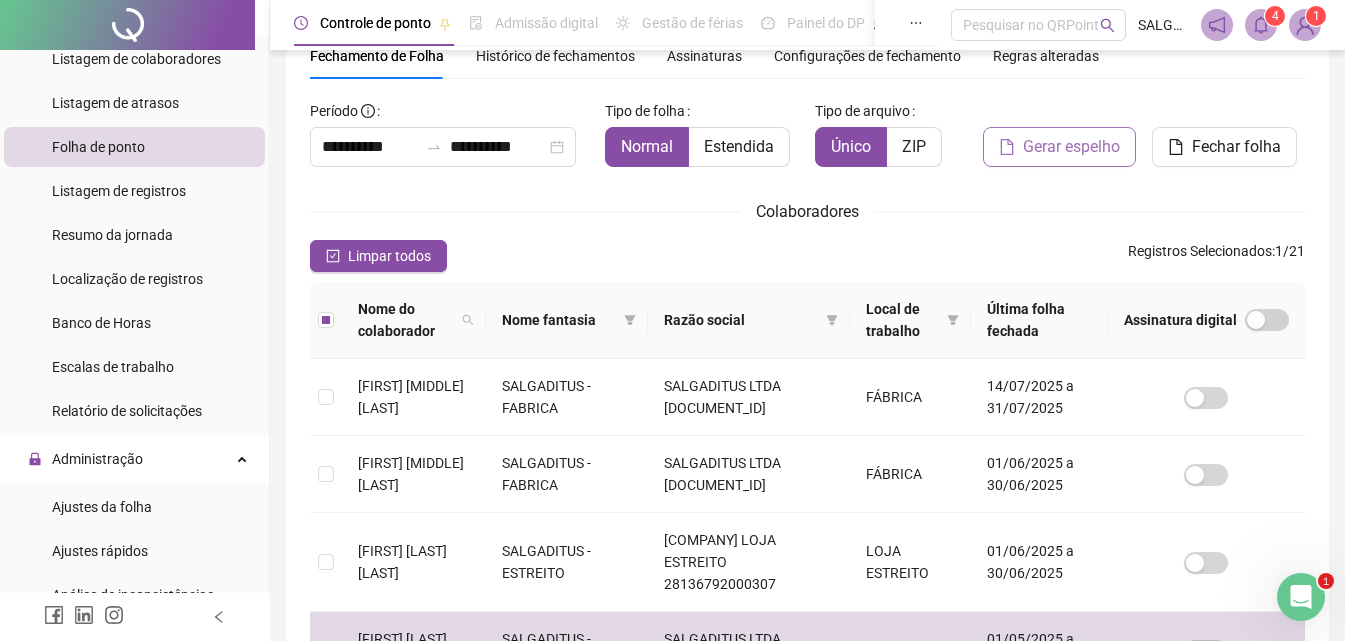 click on "Gerar espelho" at bounding box center [1071, 147] 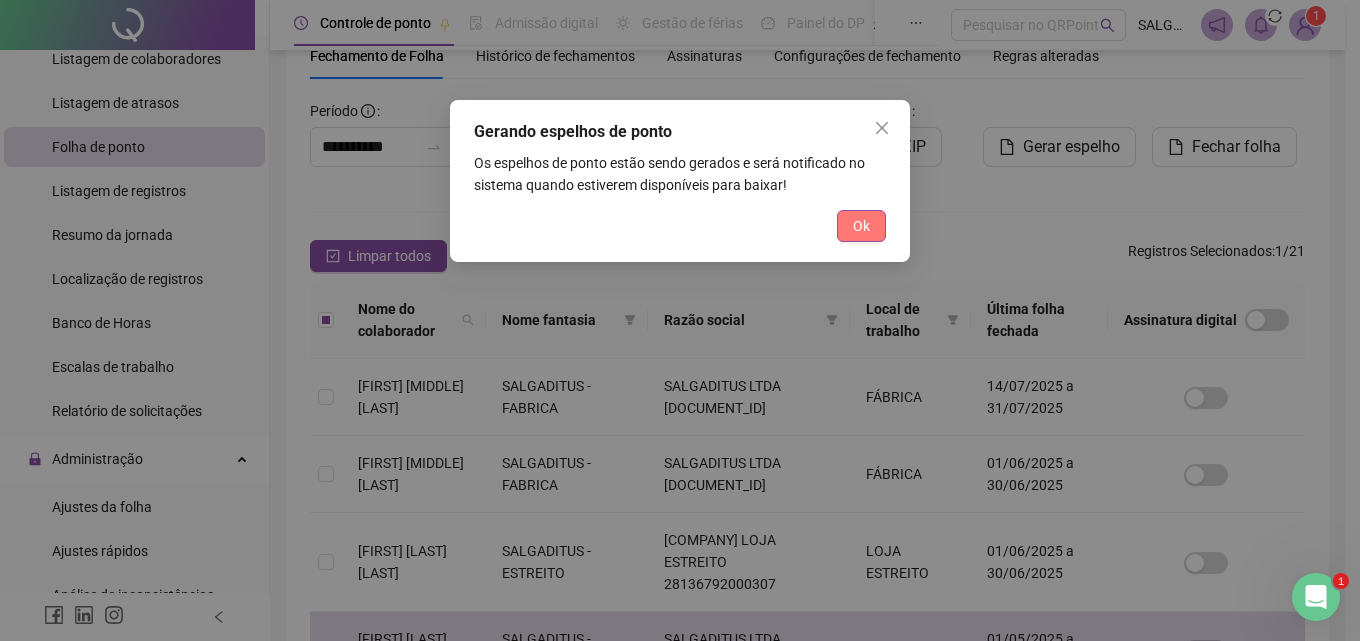 click on "Ok" at bounding box center (861, 226) 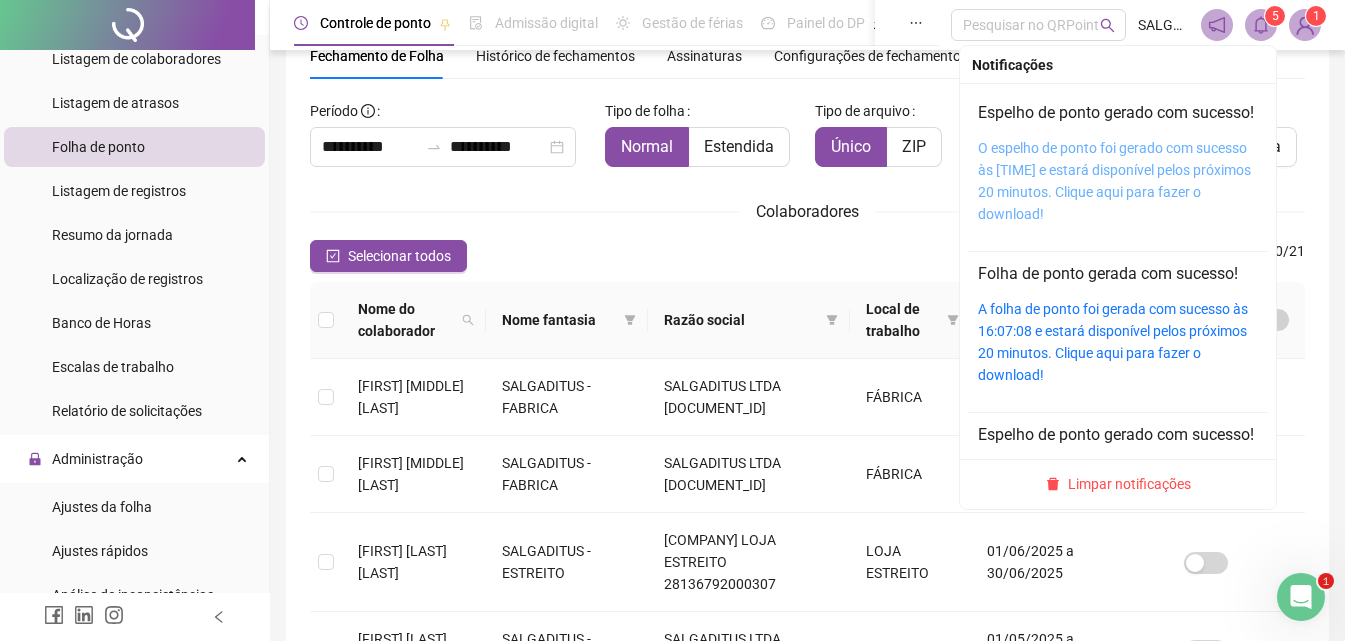 click on "O espelho de ponto foi gerado com sucesso às 16:11:59 e estará disponível pelos próximos 20 minutos.
Clique aqui para fazer o download!" at bounding box center (1114, 181) 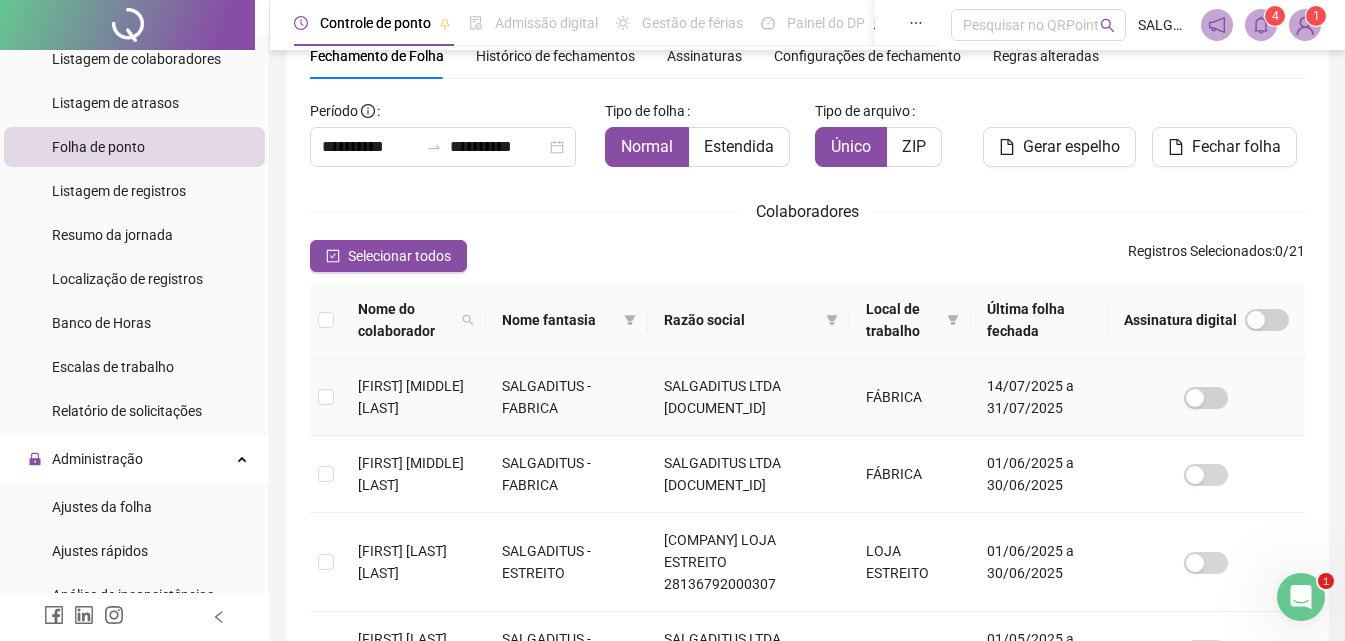 scroll, scrollTop: 751, scrollLeft: 0, axis: vertical 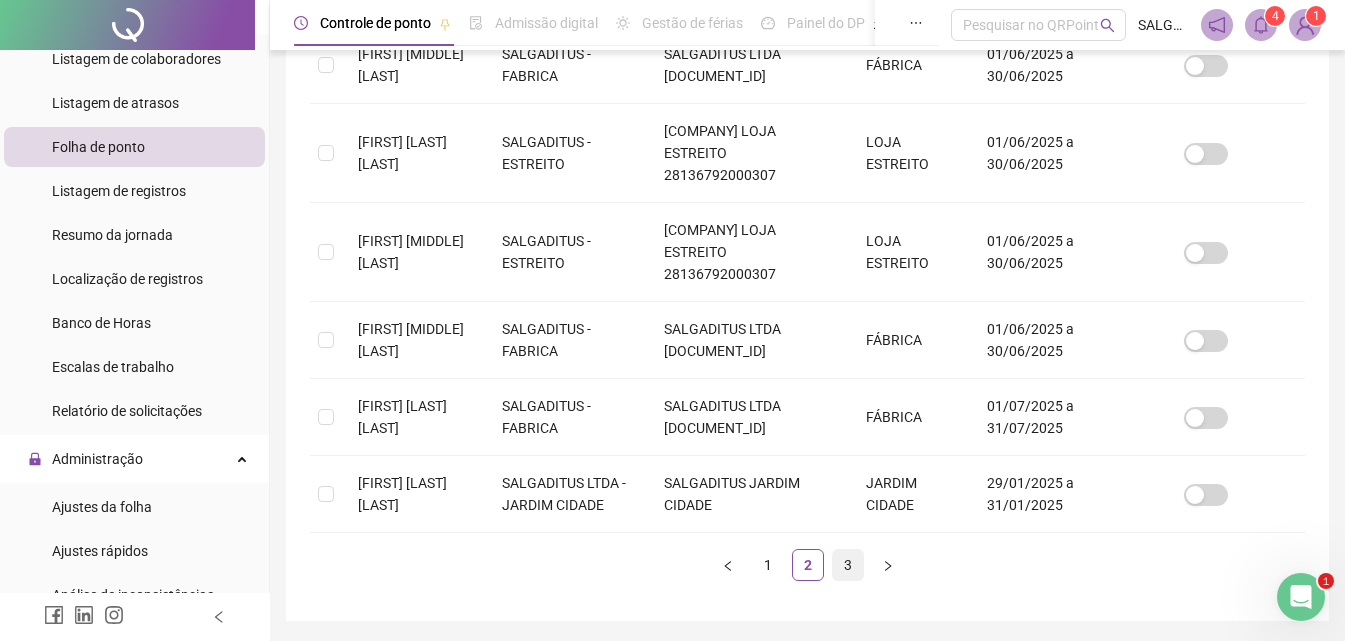 click on "3" at bounding box center [848, 565] 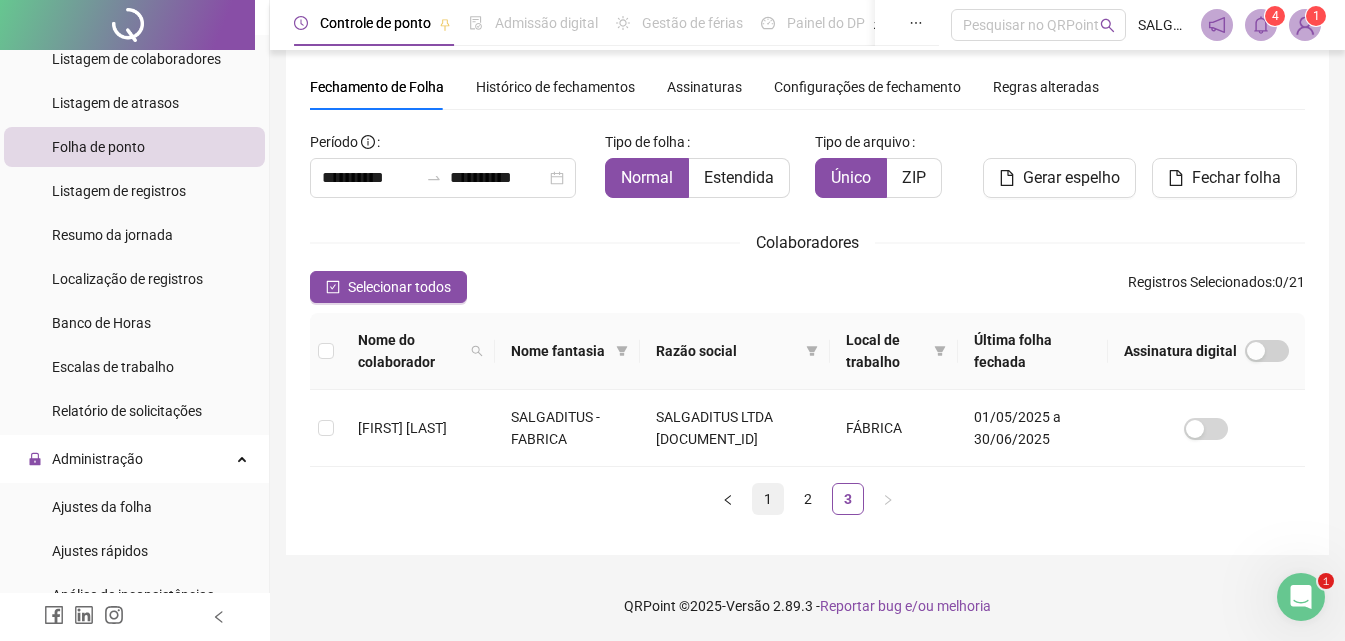 click on "1" at bounding box center [768, 499] 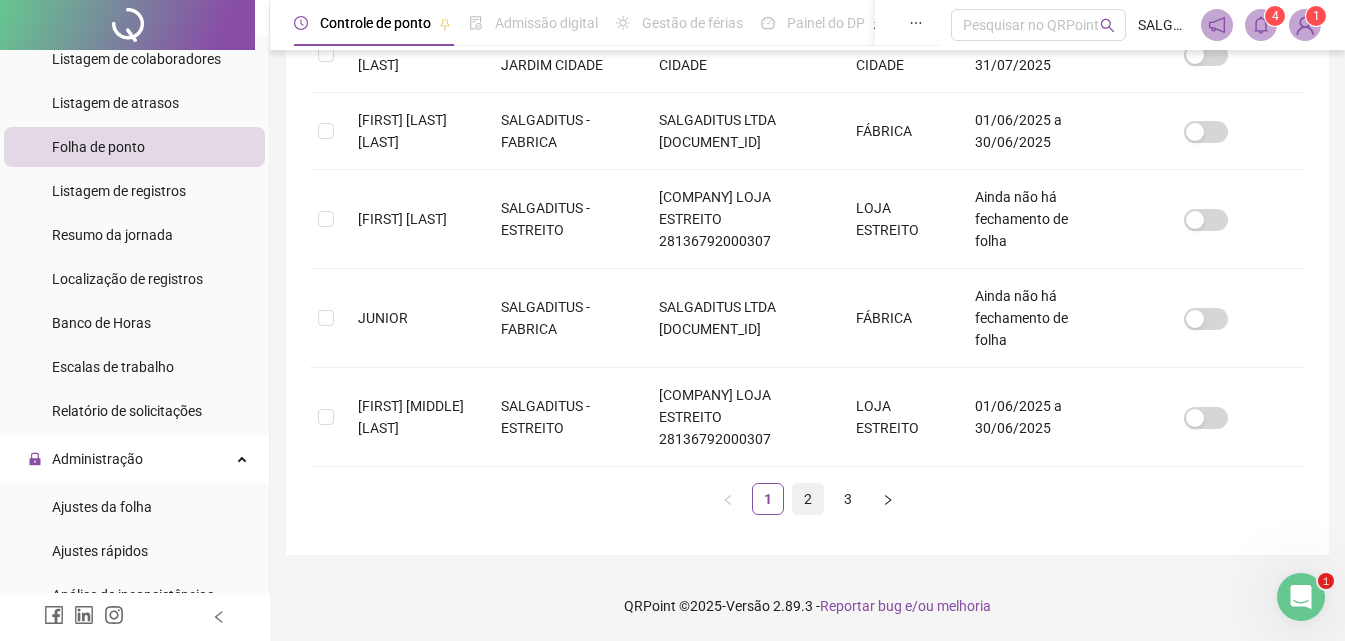 click on "2" at bounding box center [808, 499] 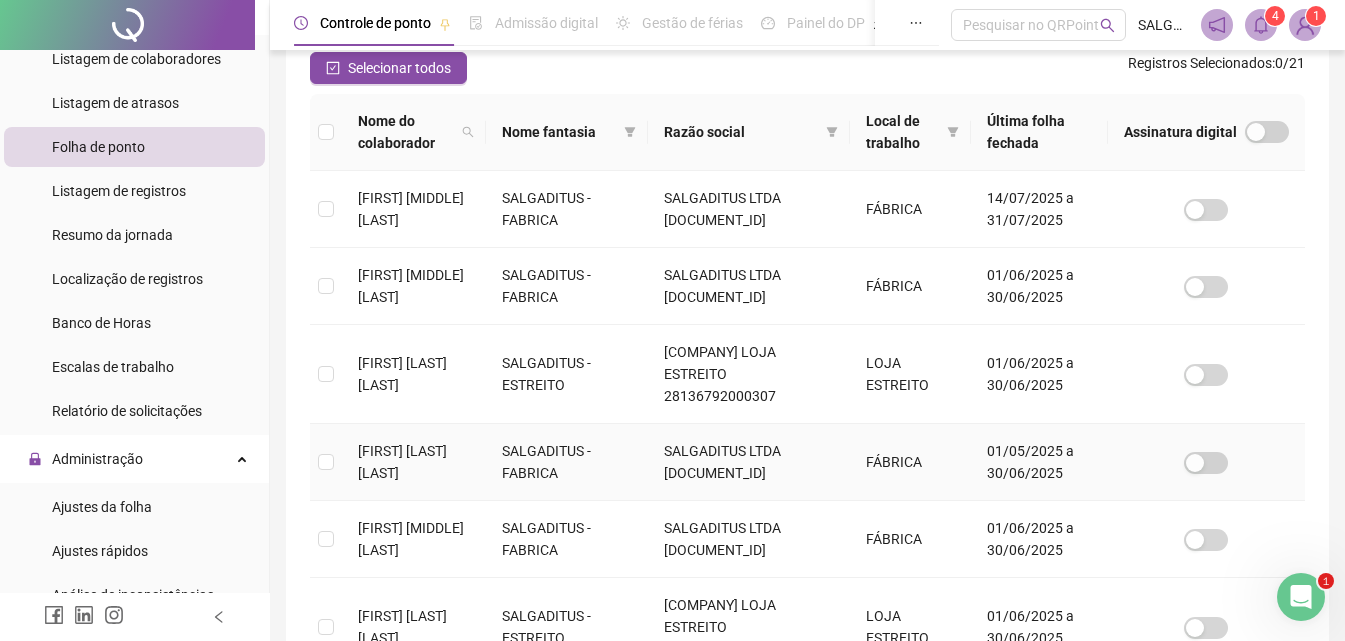 scroll, scrollTop: 322, scrollLeft: 0, axis: vertical 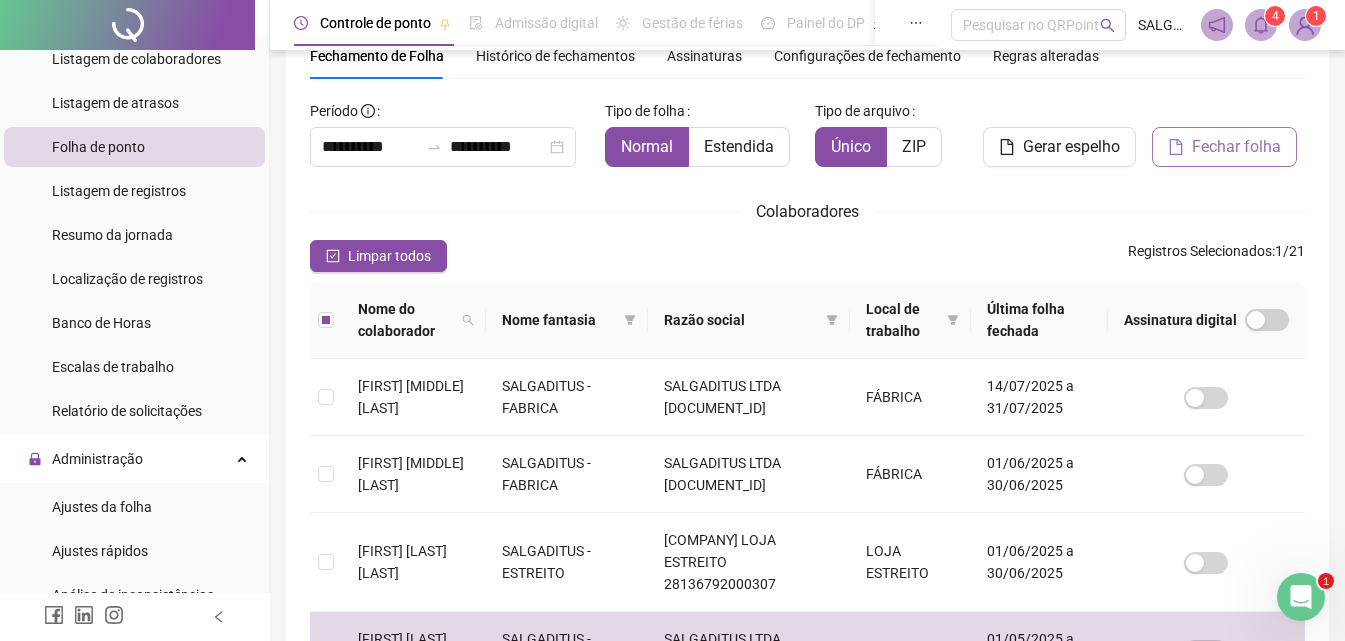click on "Fechar folha" at bounding box center [1236, 147] 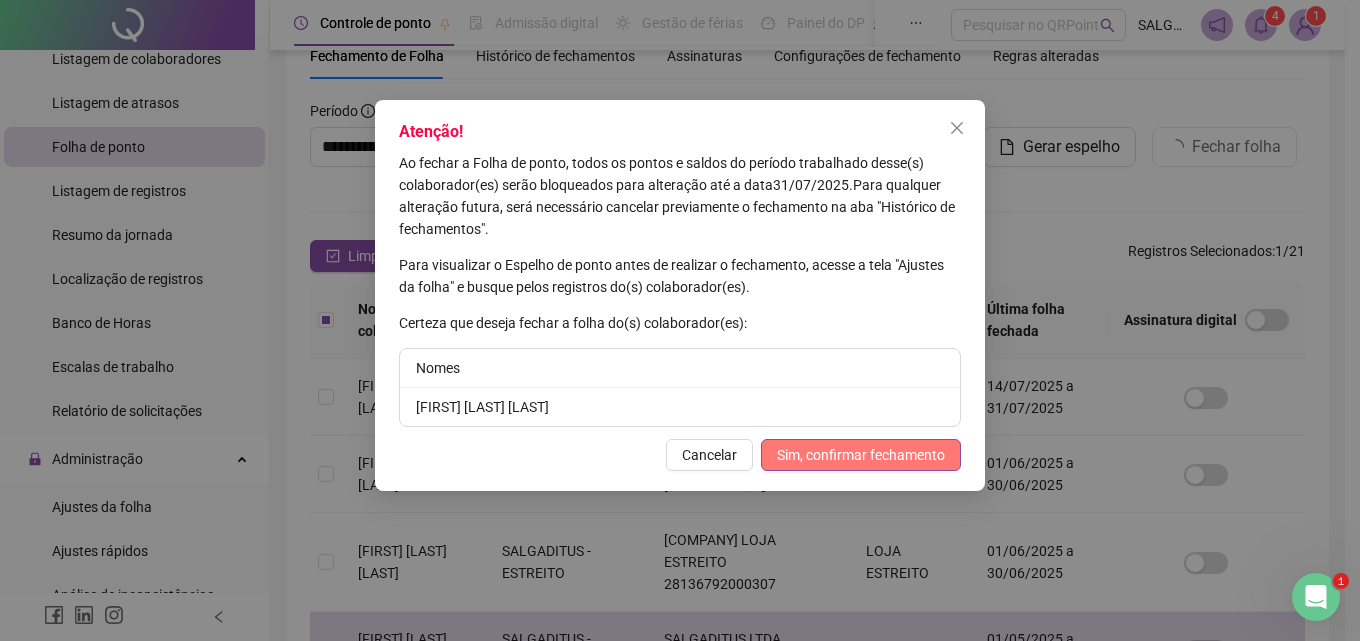 click on "Sim, confirmar fechamento" at bounding box center (861, 455) 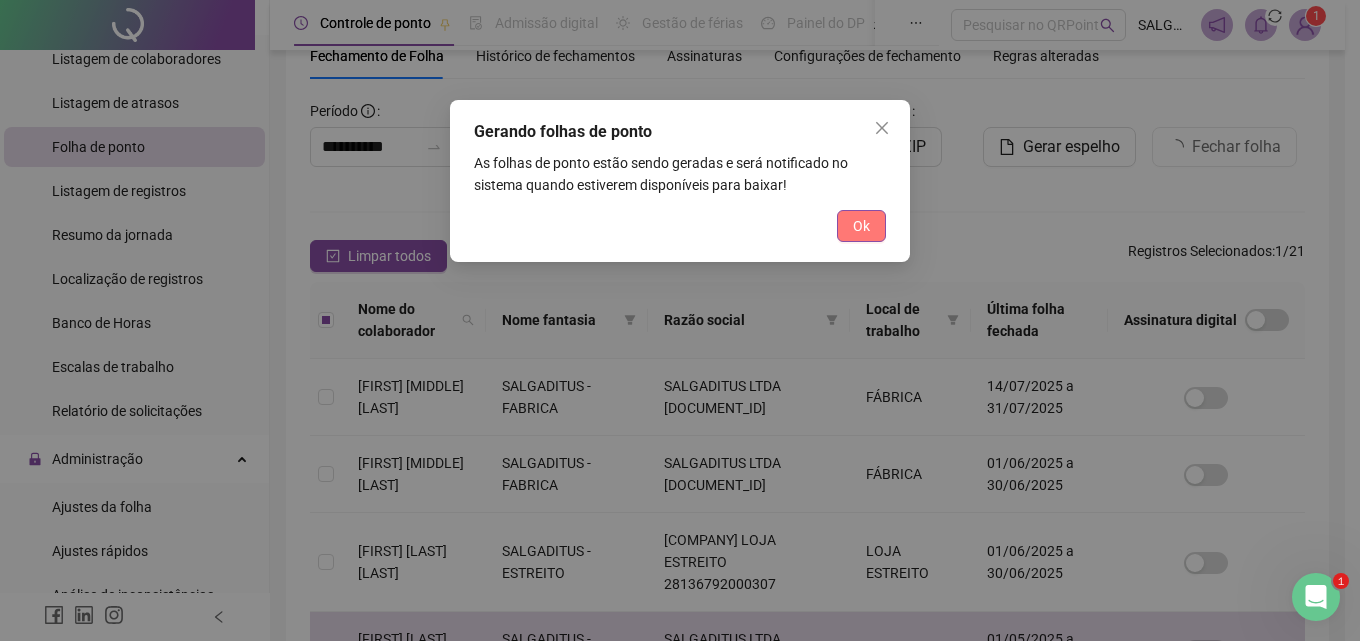 click on "Ok" at bounding box center (861, 226) 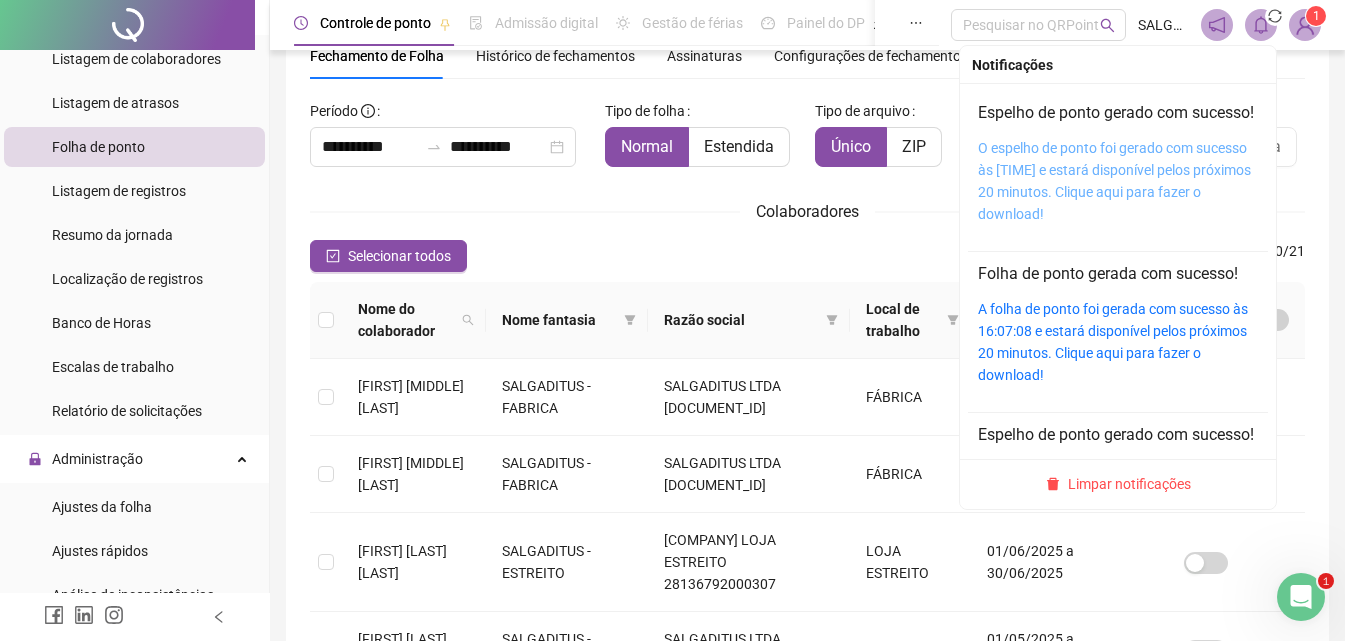 click on "O espelho de ponto foi gerado com sucesso às 16:11:59 e estará disponível pelos próximos 20 minutos.
Clique aqui para fazer o download!" at bounding box center (1114, 181) 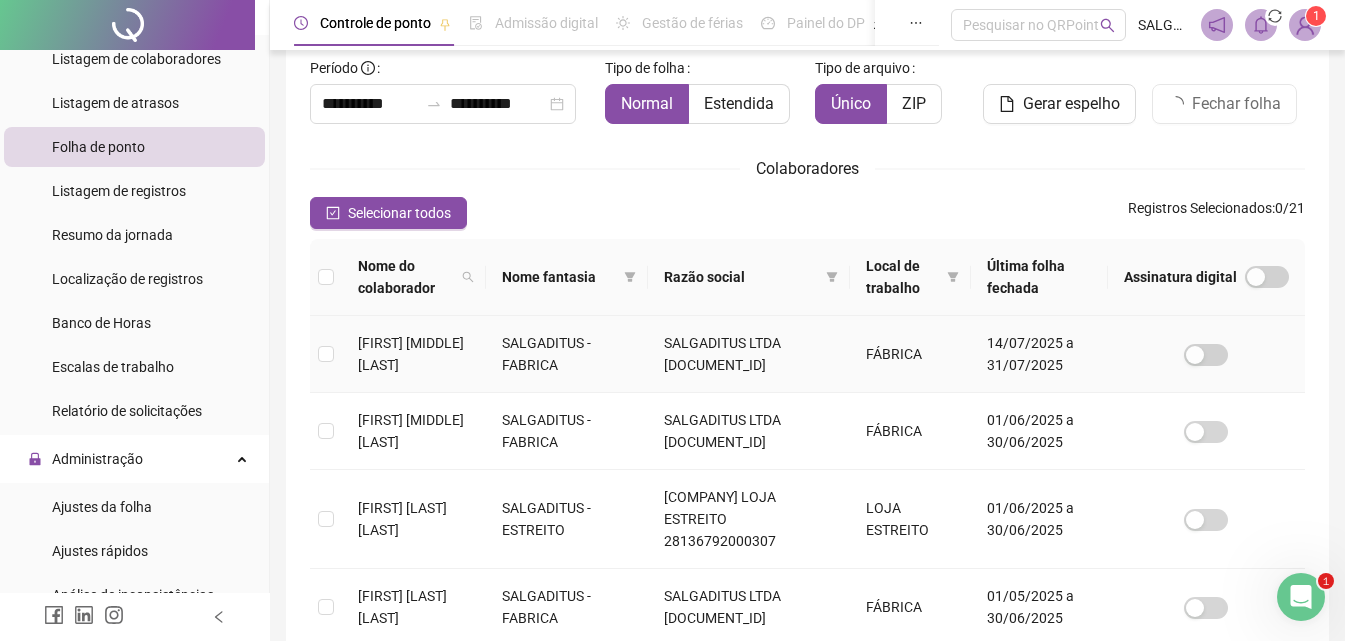 scroll, scrollTop: 556, scrollLeft: 0, axis: vertical 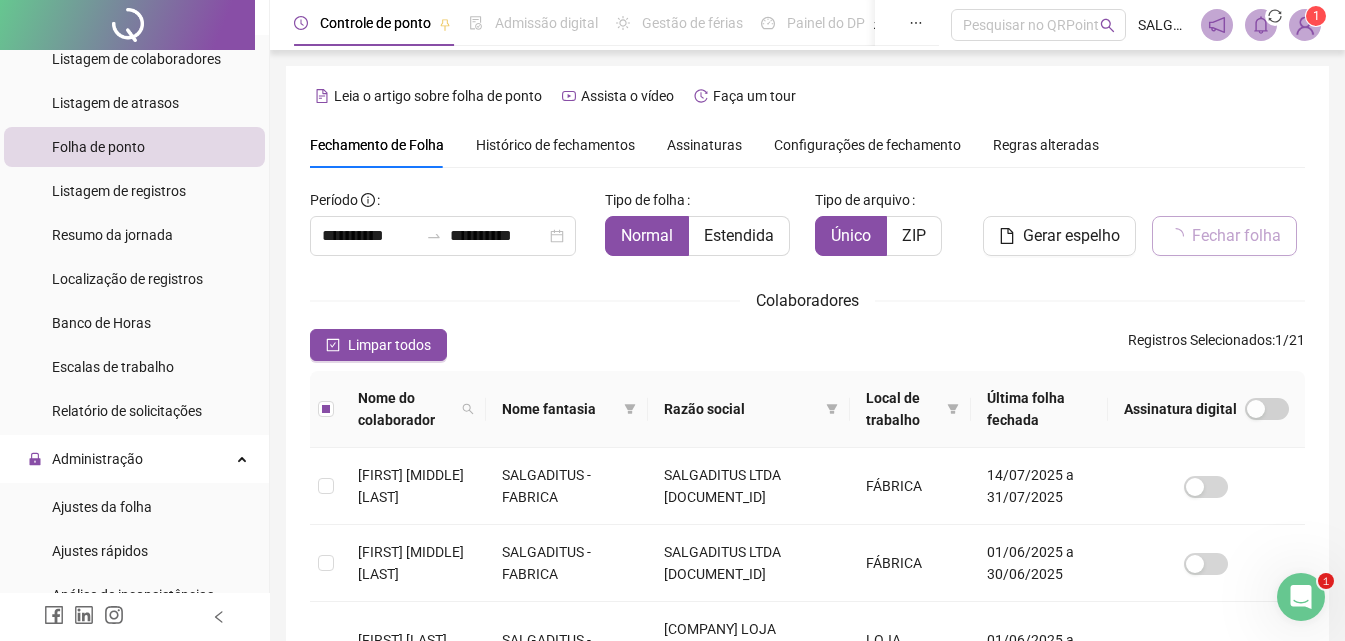 click on "Fechar folha" at bounding box center [1236, 236] 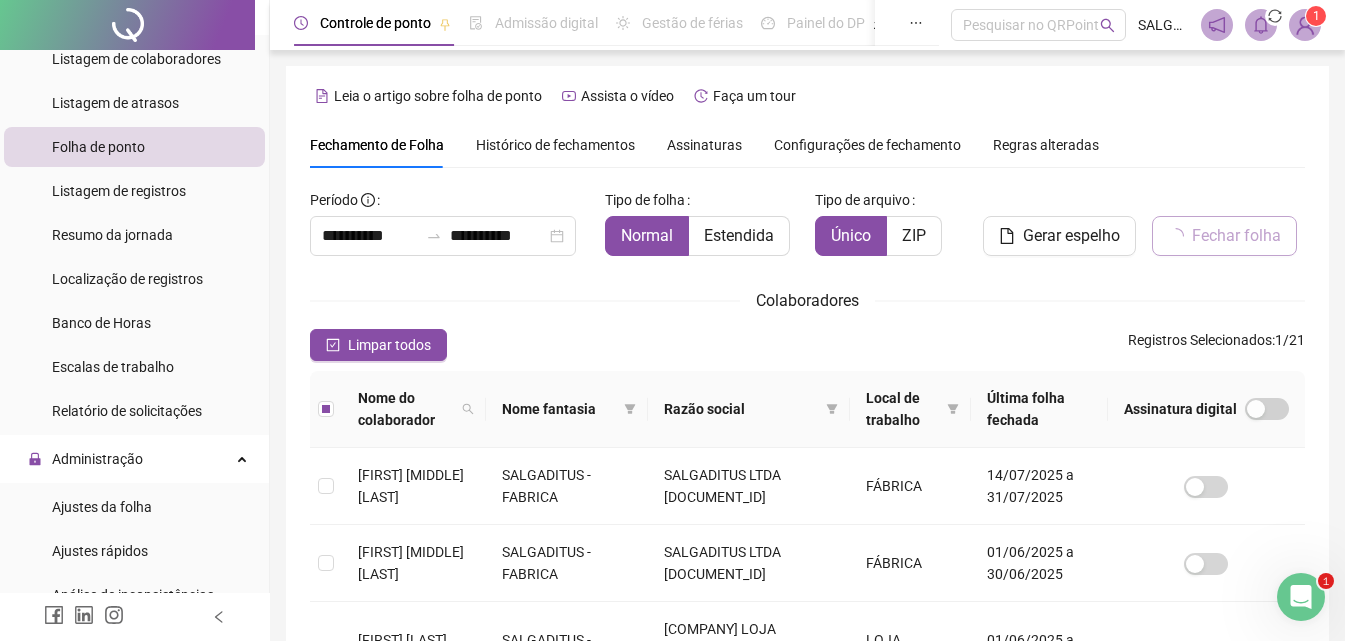 scroll, scrollTop: 89, scrollLeft: 0, axis: vertical 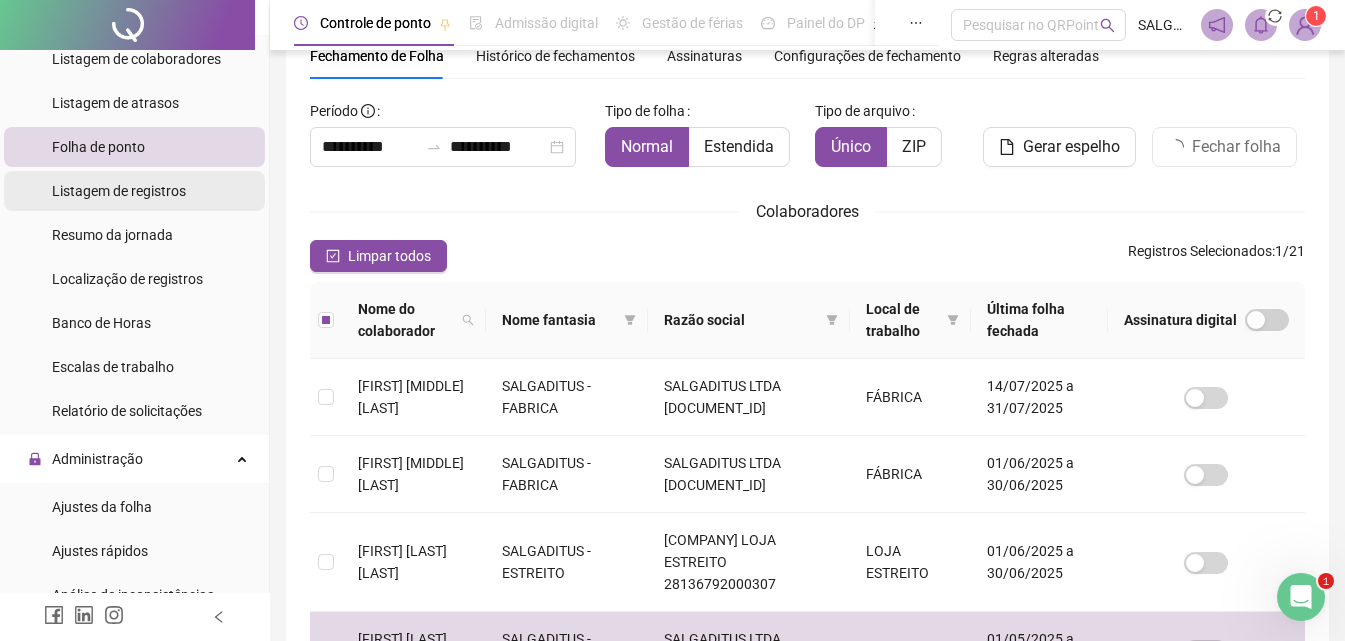 click on "Listagem de registros" at bounding box center (119, 191) 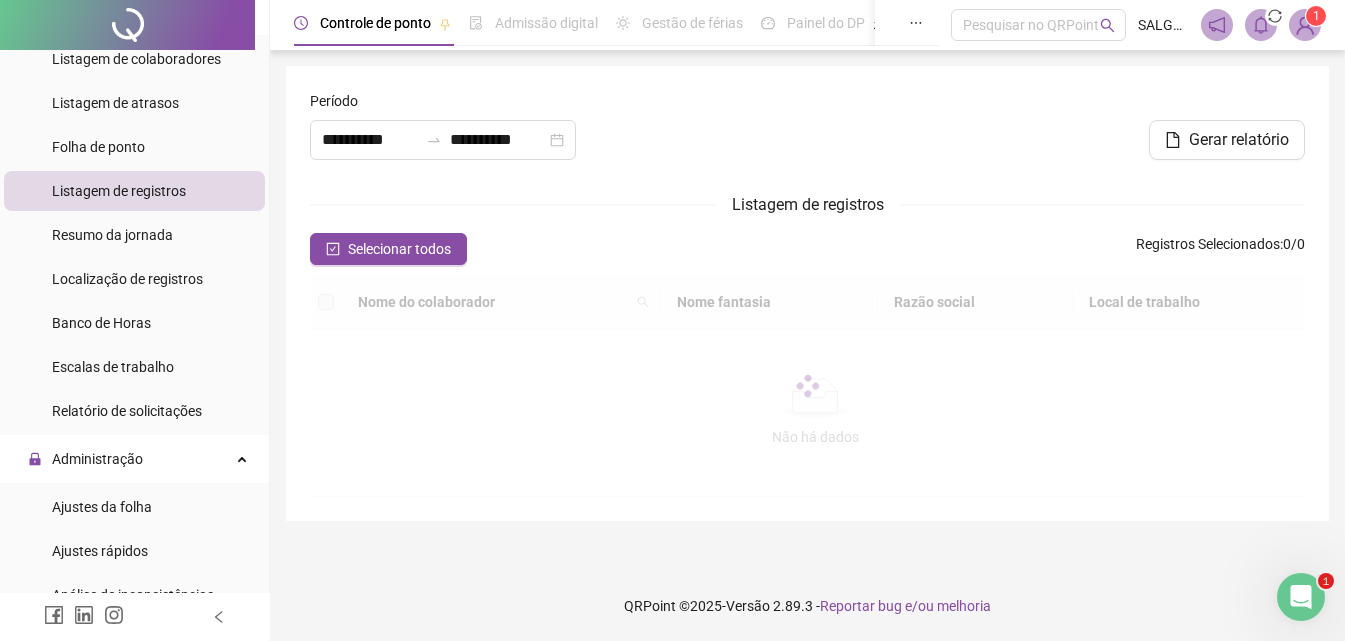 scroll, scrollTop: 0, scrollLeft: 0, axis: both 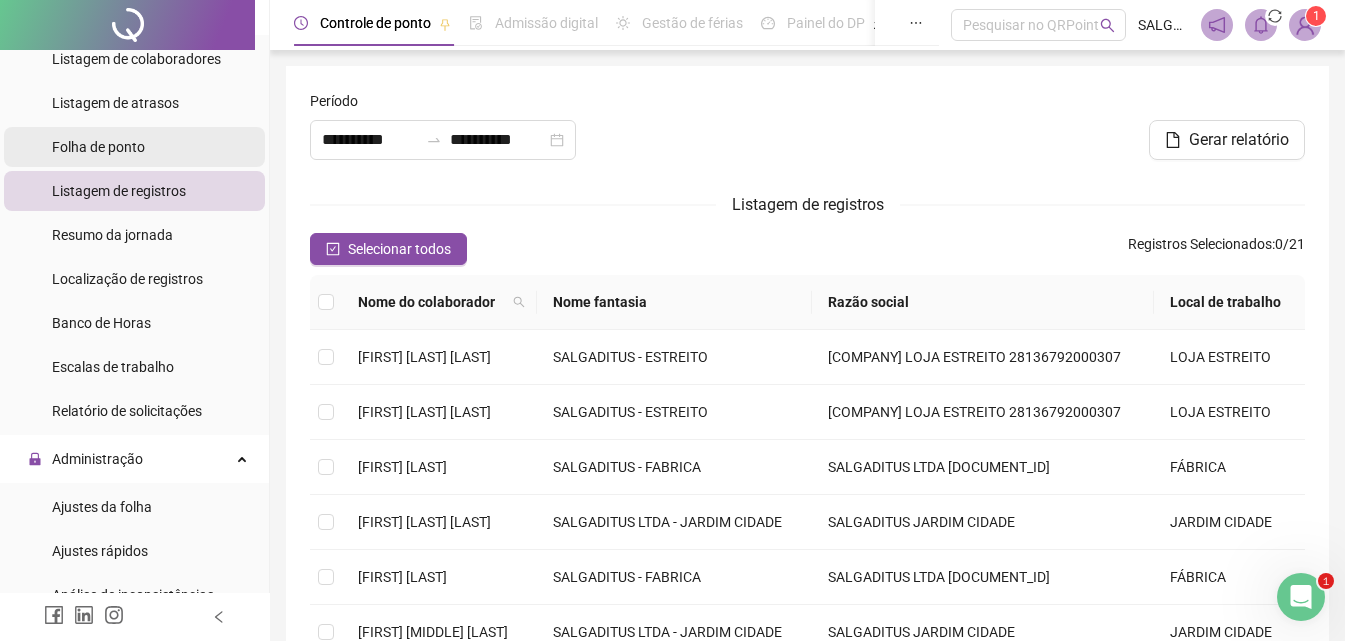 click on "Folha de ponto" at bounding box center [98, 147] 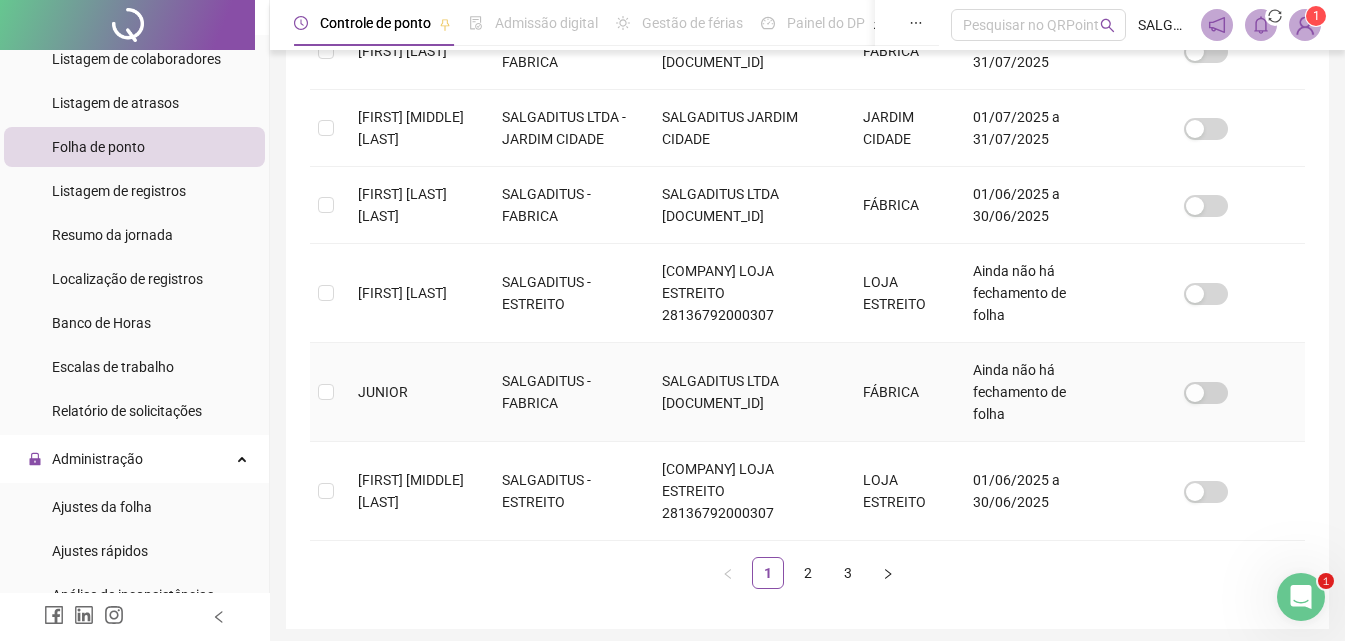 scroll, scrollTop: 789, scrollLeft: 0, axis: vertical 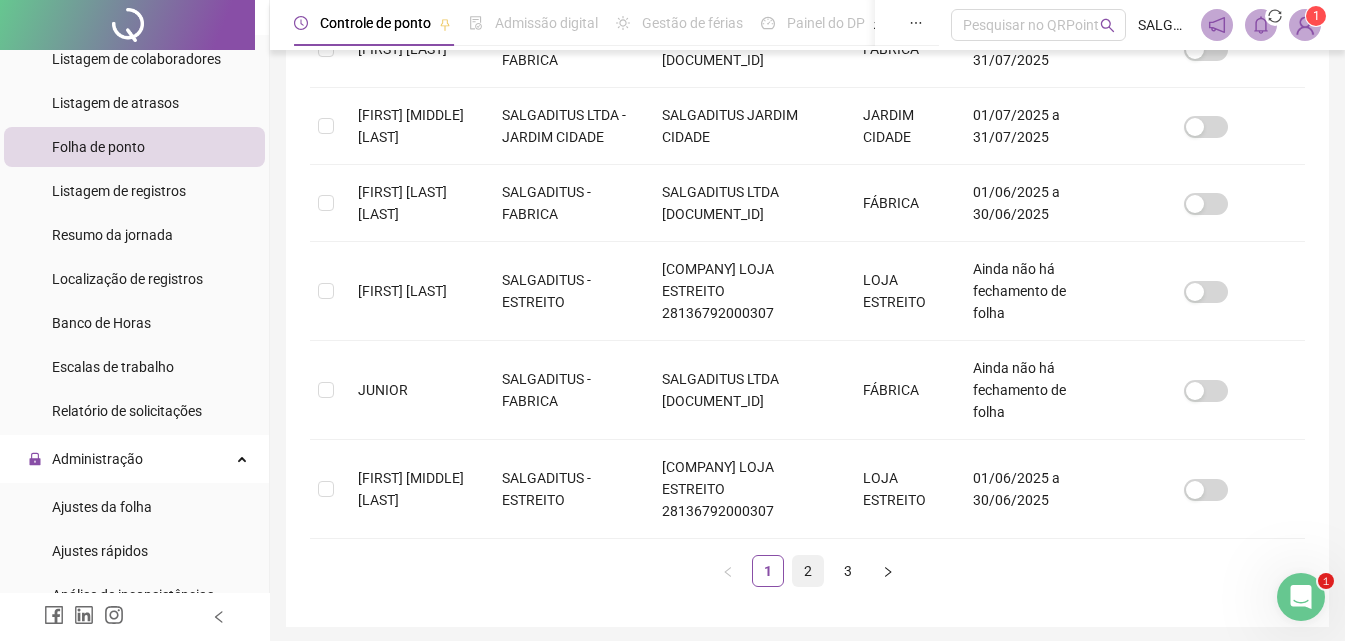 click on "2" at bounding box center [808, 571] 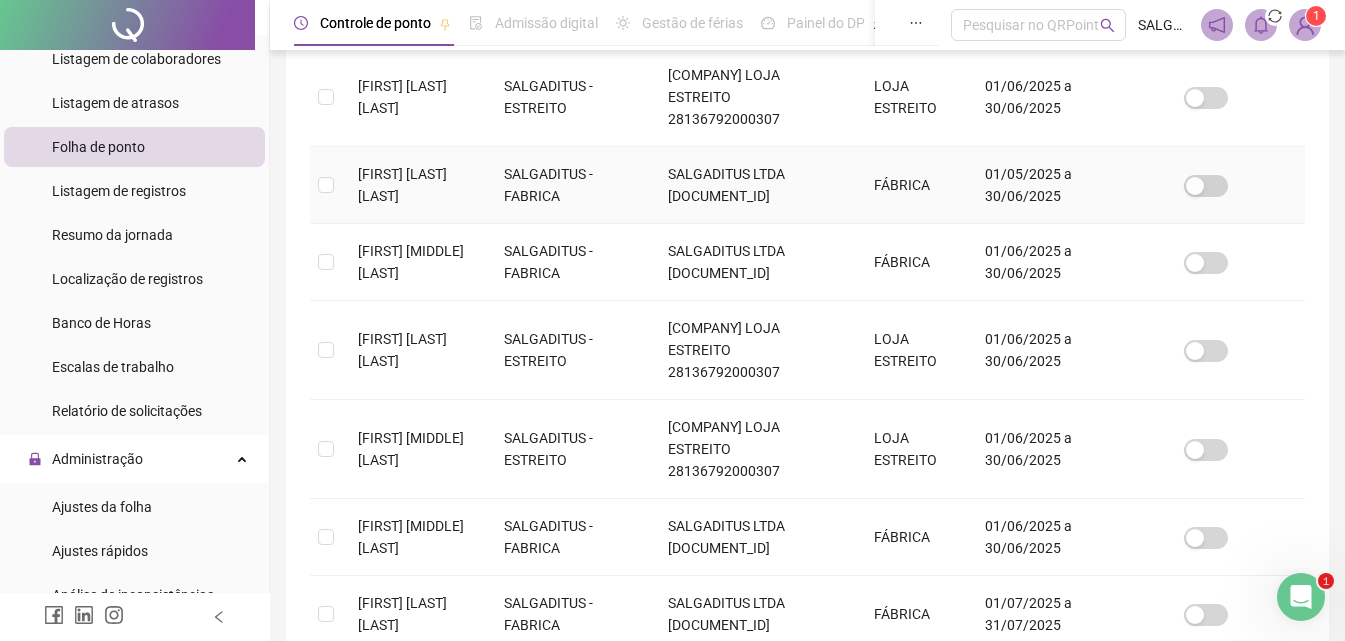 scroll, scrollTop: 284, scrollLeft: 0, axis: vertical 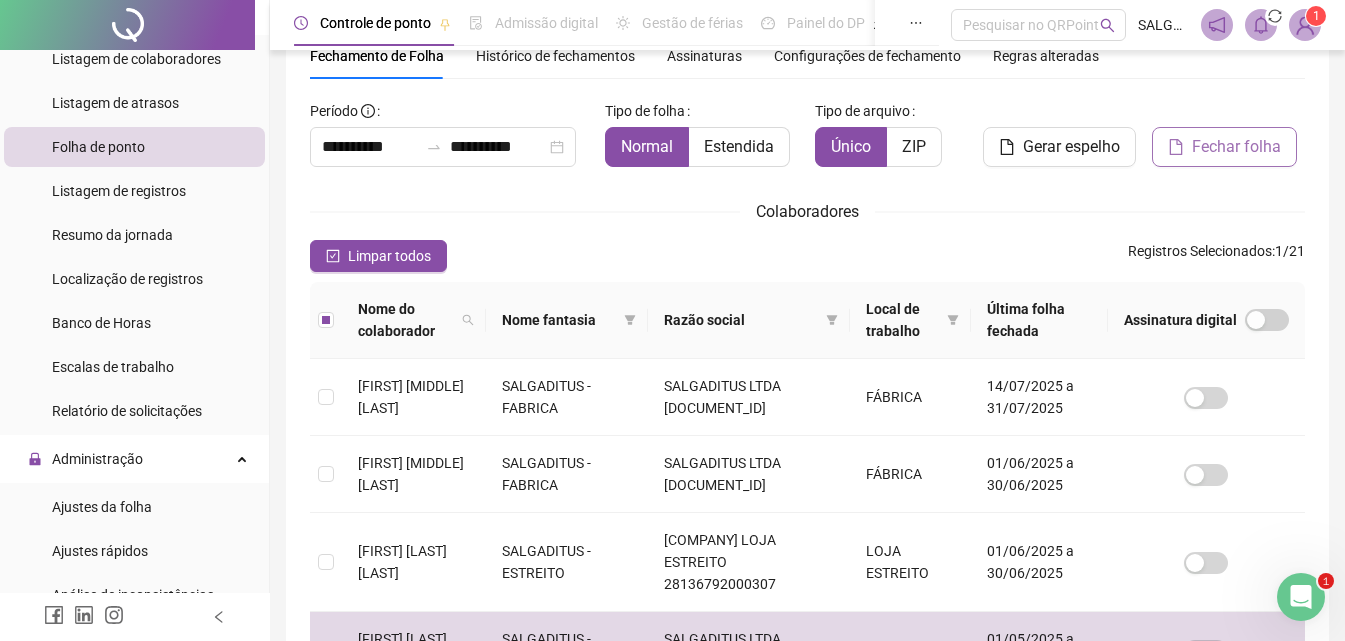 click on "Fechar folha" at bounding box center [1236, 147] 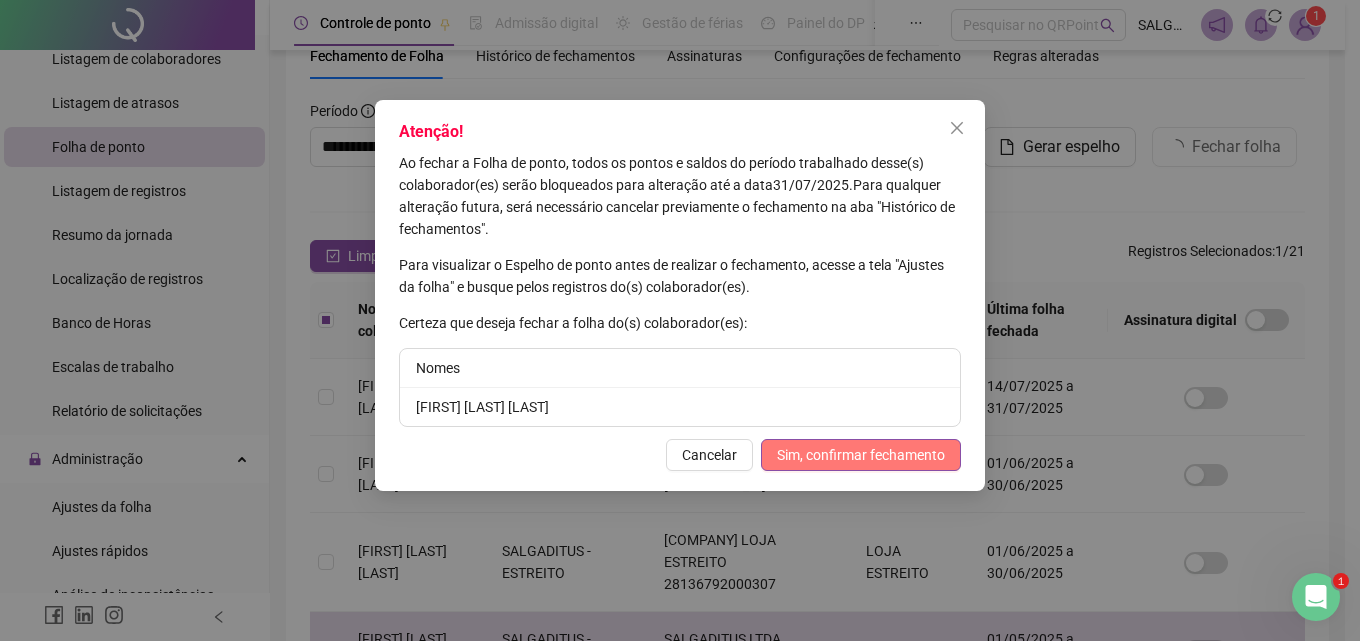 click on "Sim, confirmar fechamento" at bounding box center (861, 455) 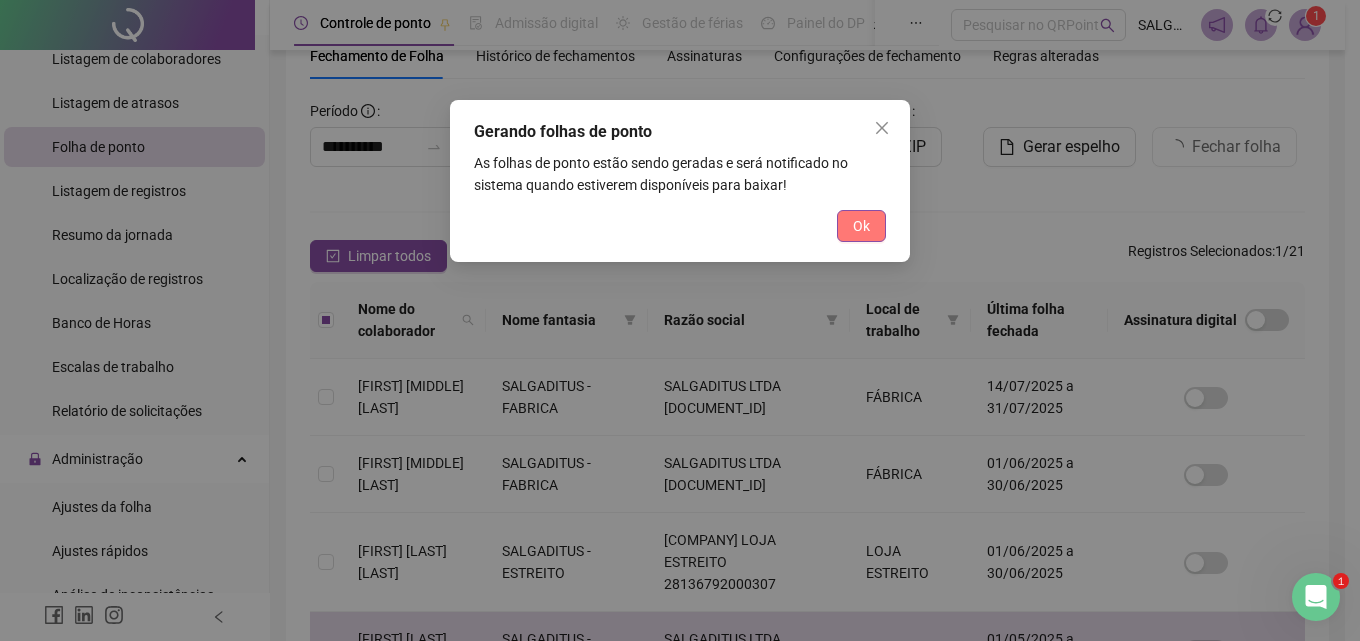 click on "Ok" at bounding box center [861, 226] 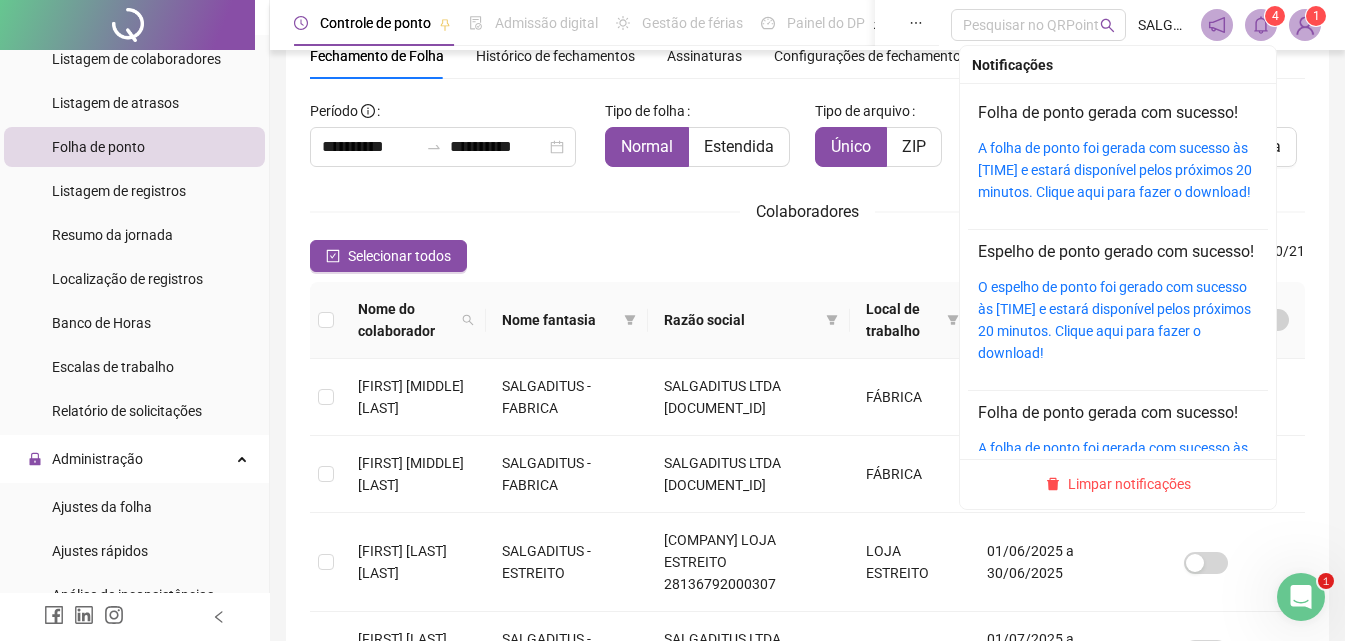 click 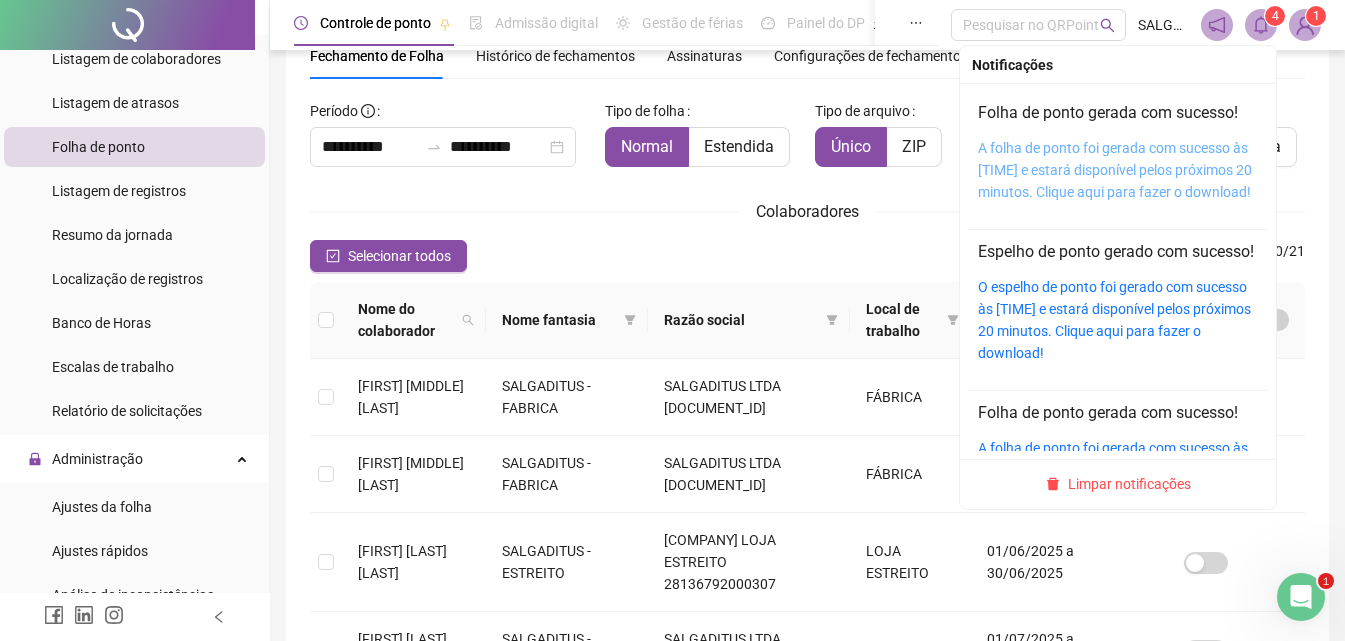 click on "A folha de ponto foi gerada com sucesso às 16:18:19 e estará disponível pelos próximos 20 minutos.
Clique aqui para fazer o download!" at bounding box center (1115, 170) 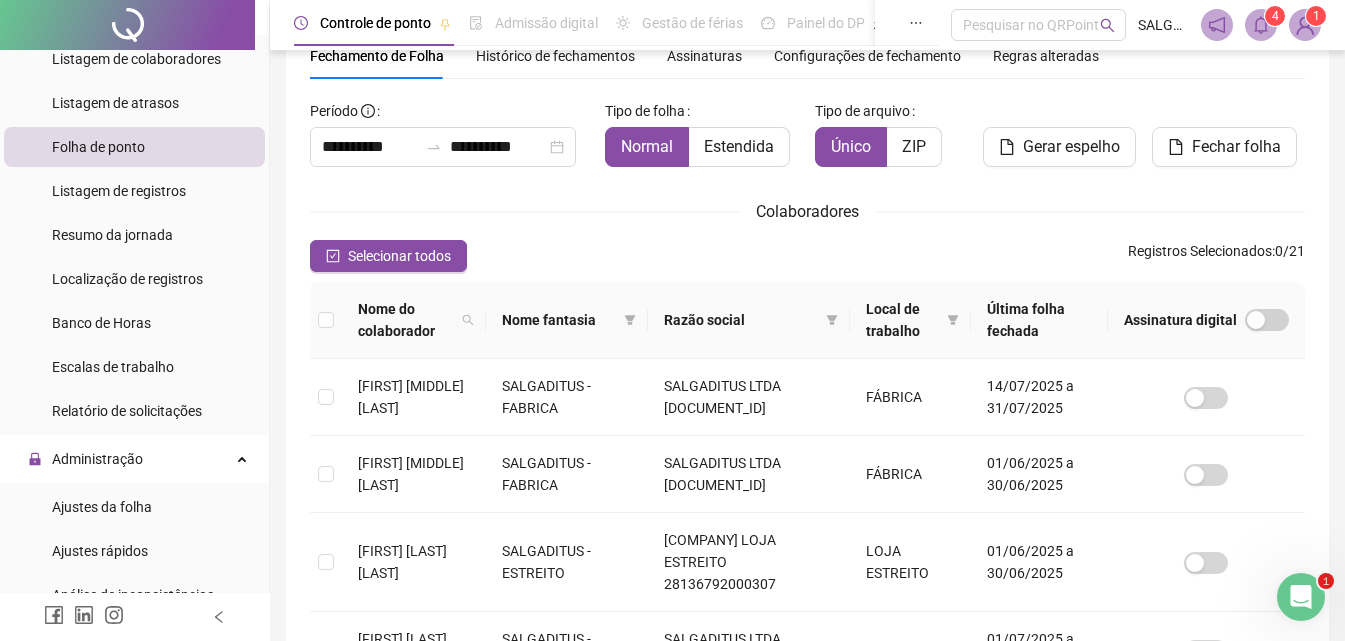 scroll, scrollTop: 751, scrollLeft: 0, axis: vertical 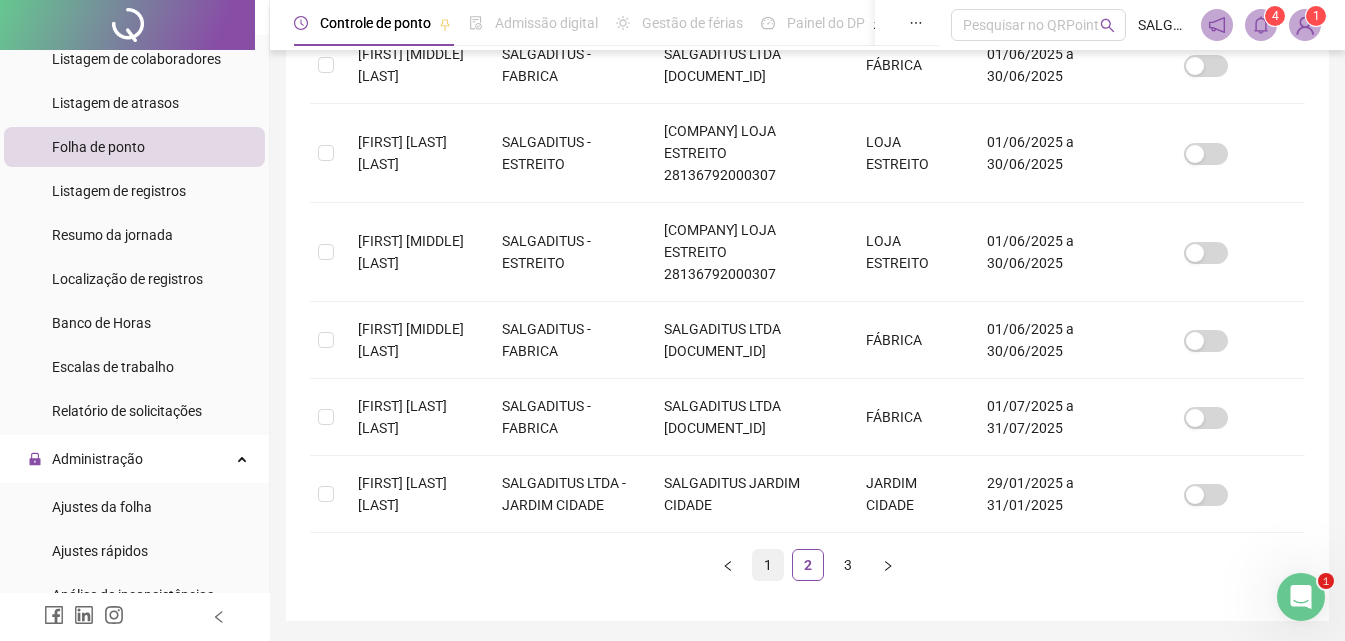click on "1" at bounding box center [768, 565] 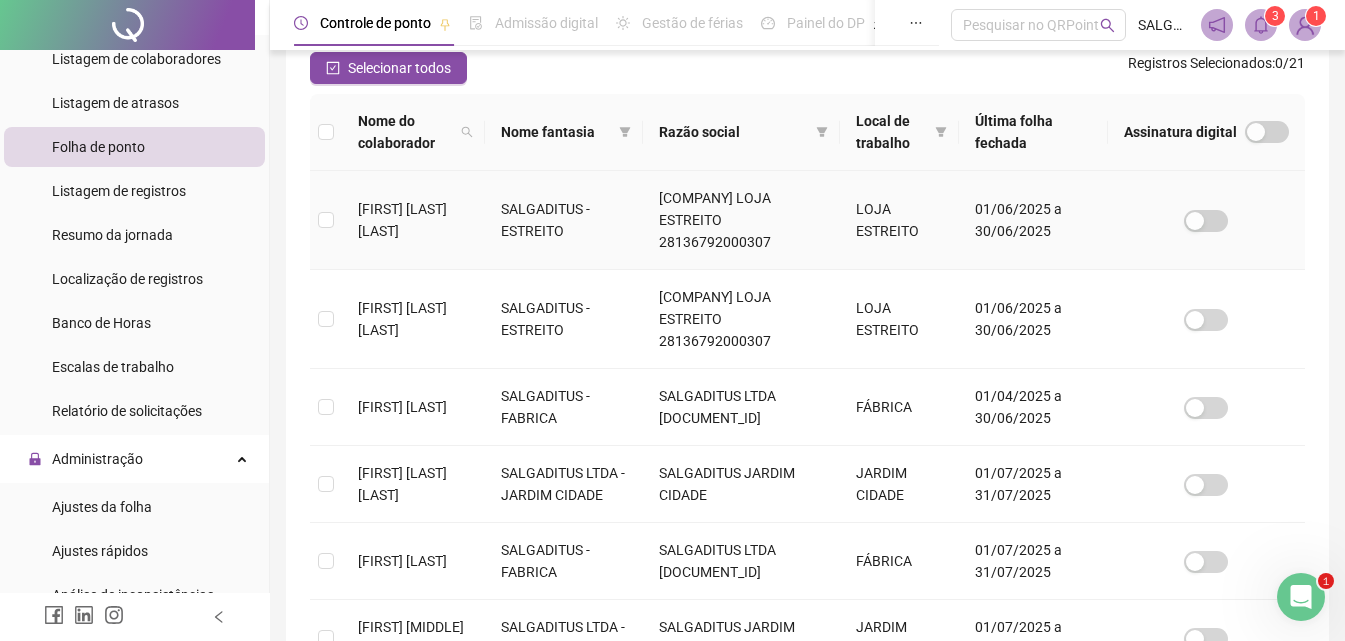 scroll, scrollTop: 322, scrollLeft: 0, axis: vertical 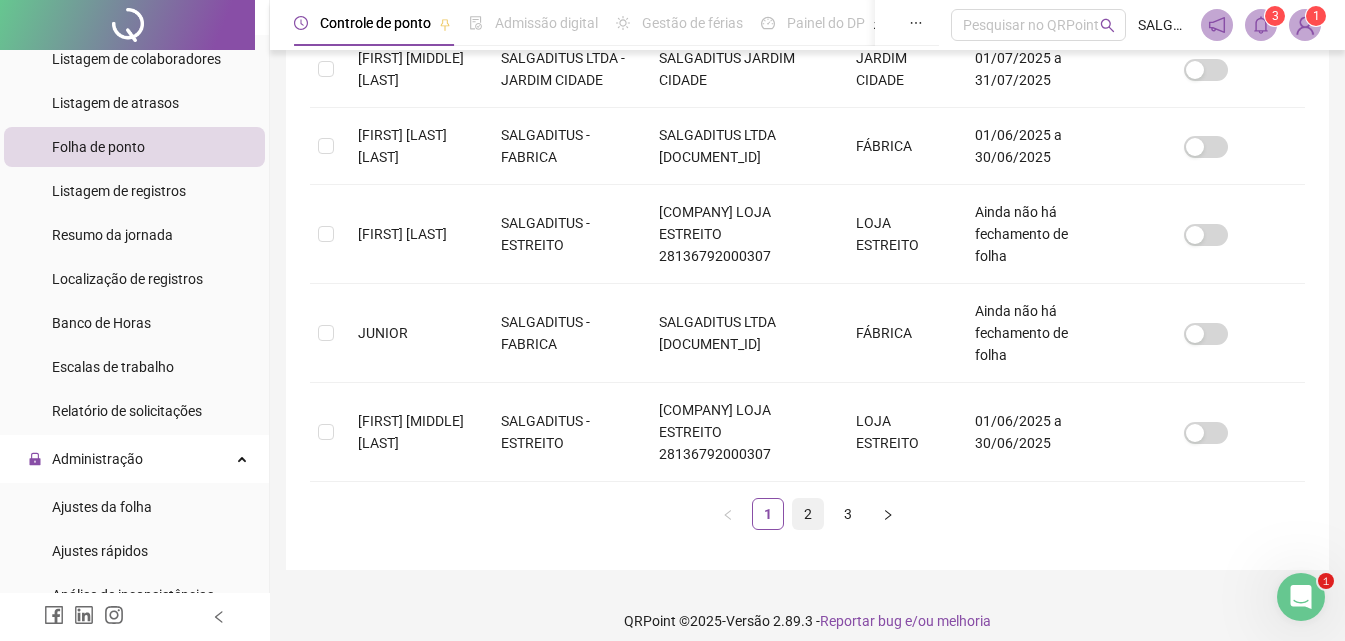 click on "2" at bounding box center (808, 514) 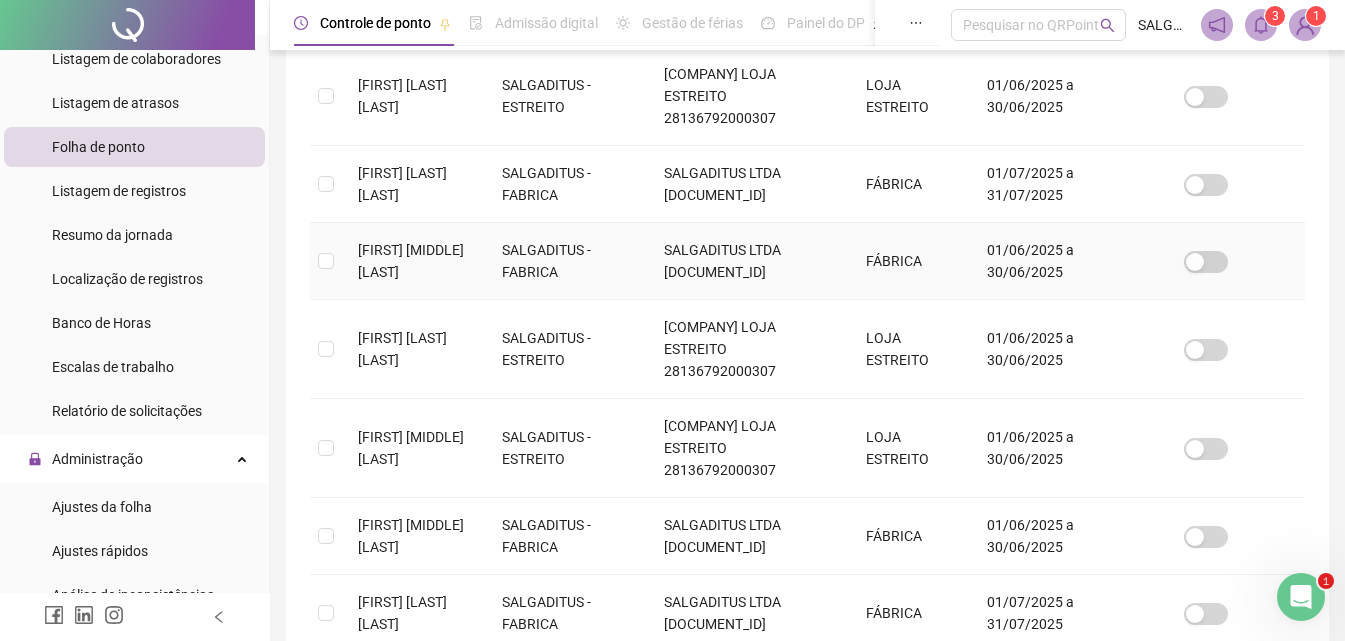 scroll, scrollTop: 751, scrollLeft: 0, axis: vertical 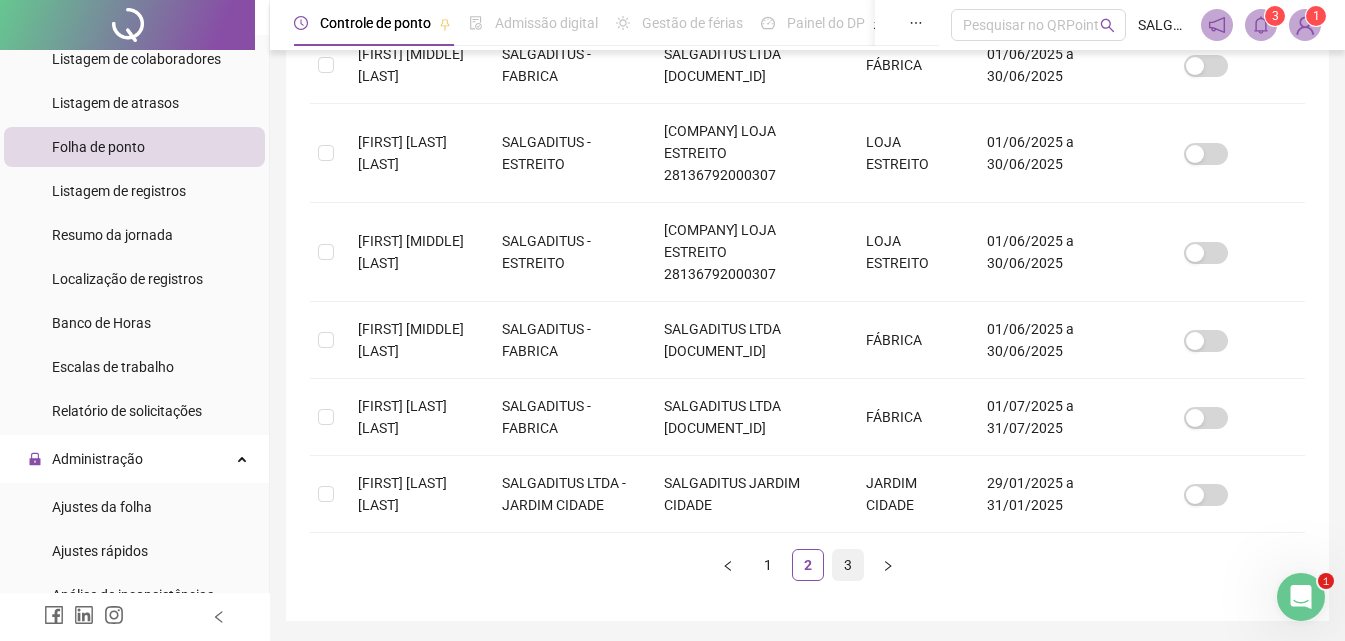 click on "3" at bounding box center (848, 565) 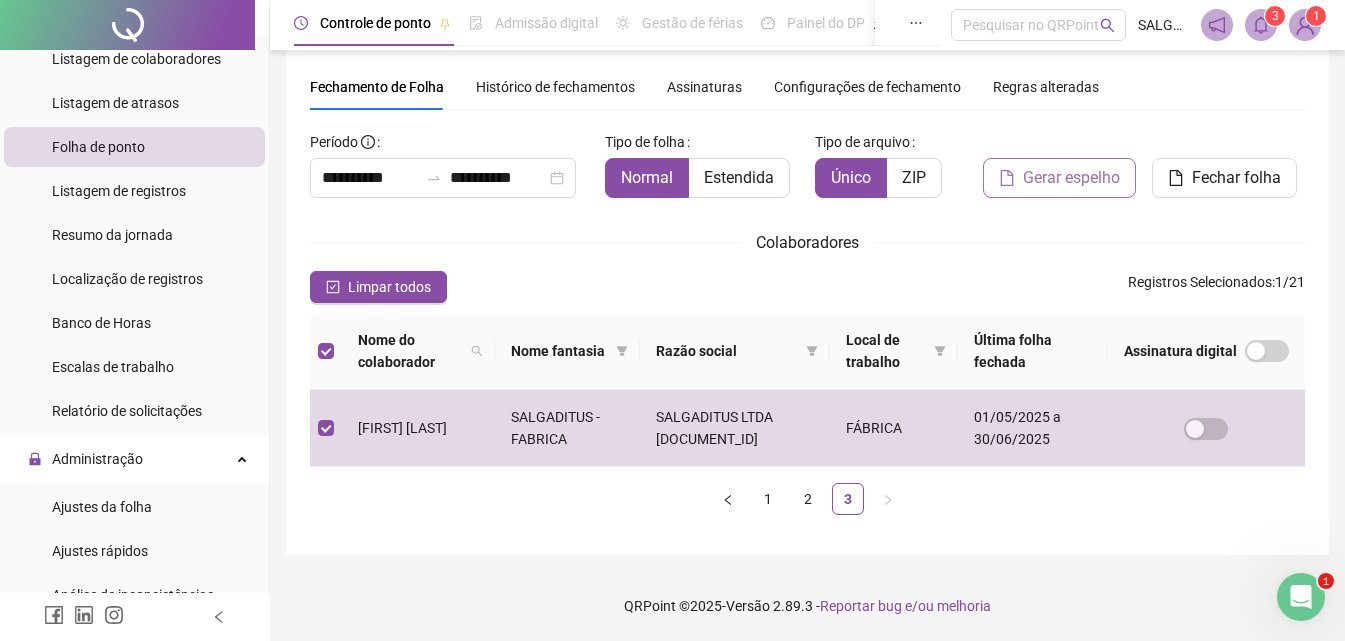 click on "Gerar espelho" at bounding box center (1071, 178) 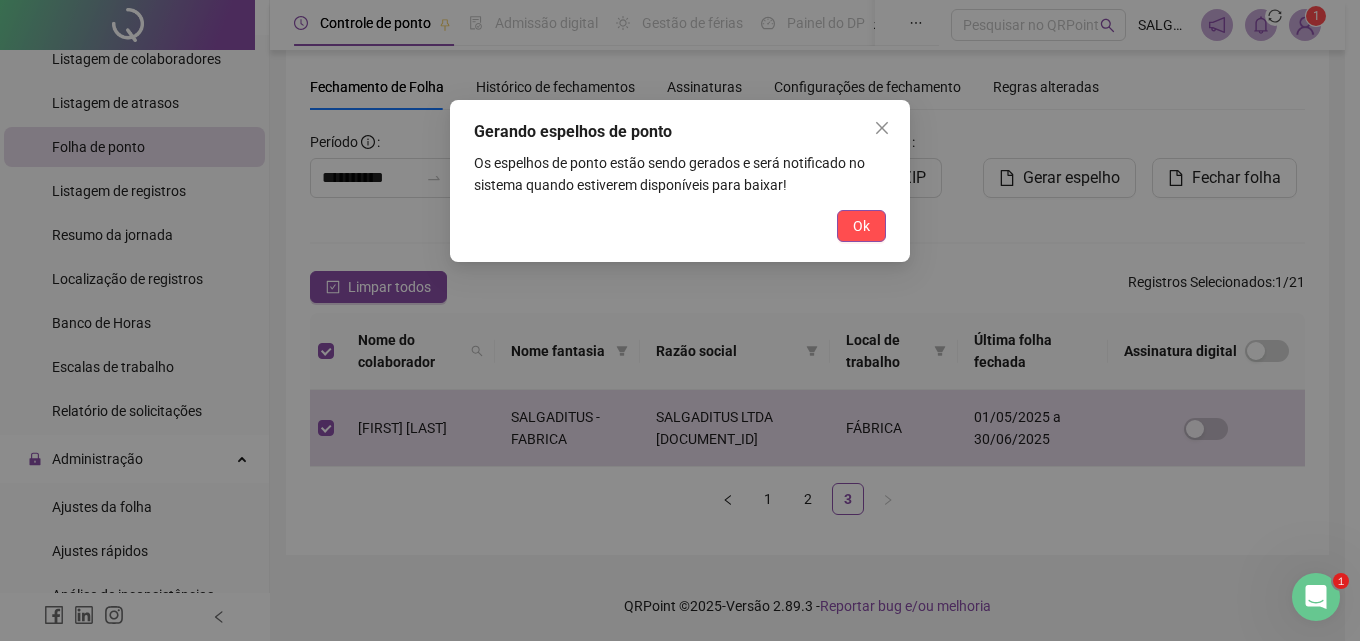 click on "Ok" at bounding box center [861, 226] 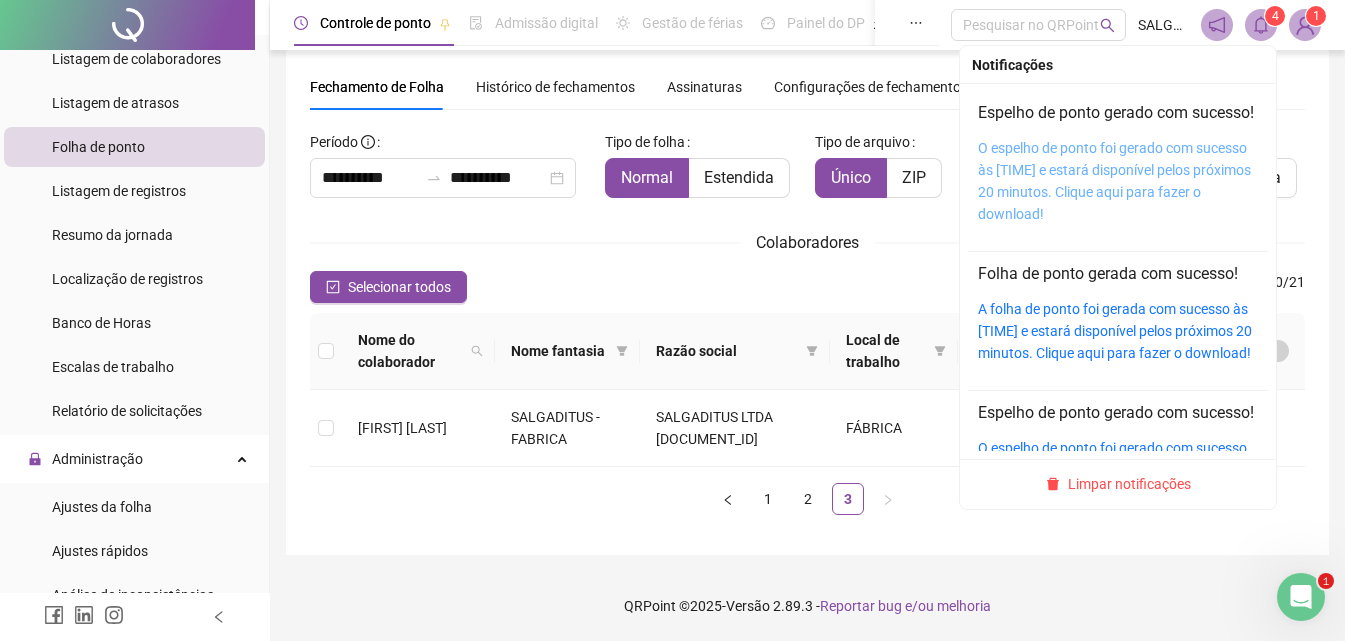 click on "O espelho de ponto foi gerado com sucesso às 16:25:04 e estará disponível pelos próximos 20 minutos.
Clique aqui para fazer o download!" at bounding box center (1114, 181) 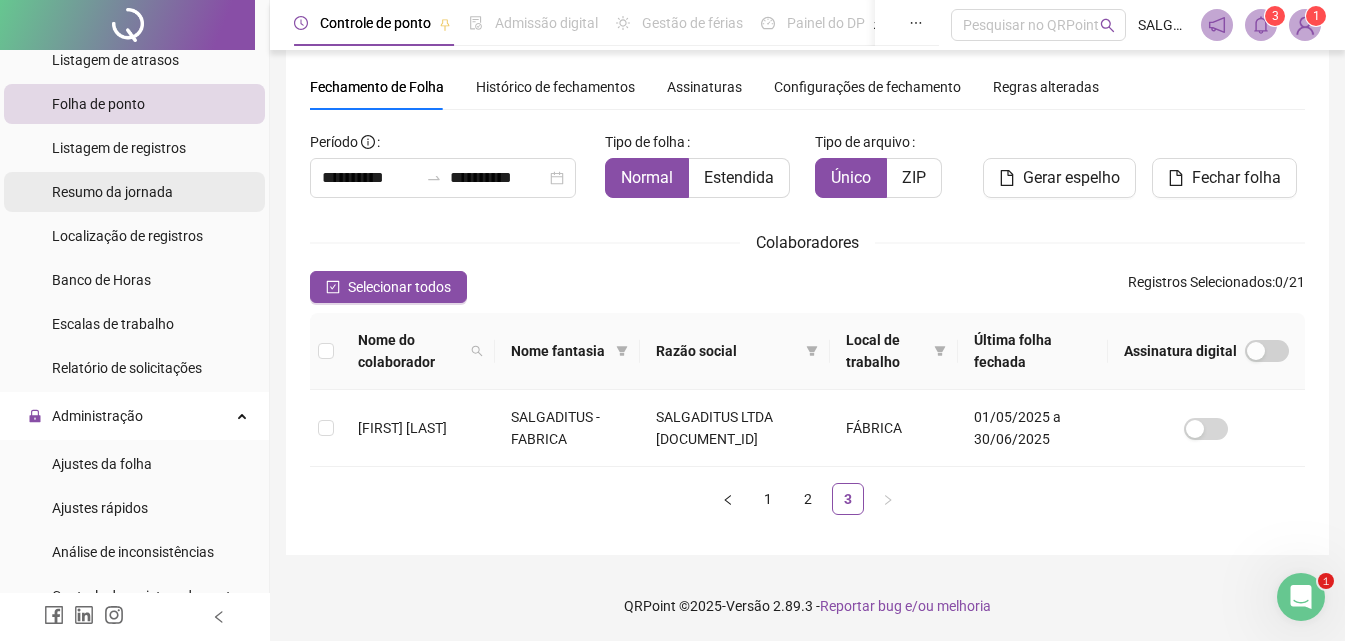 scroll, scrollTop: 554, scrollLeft: 0, axis: vertical 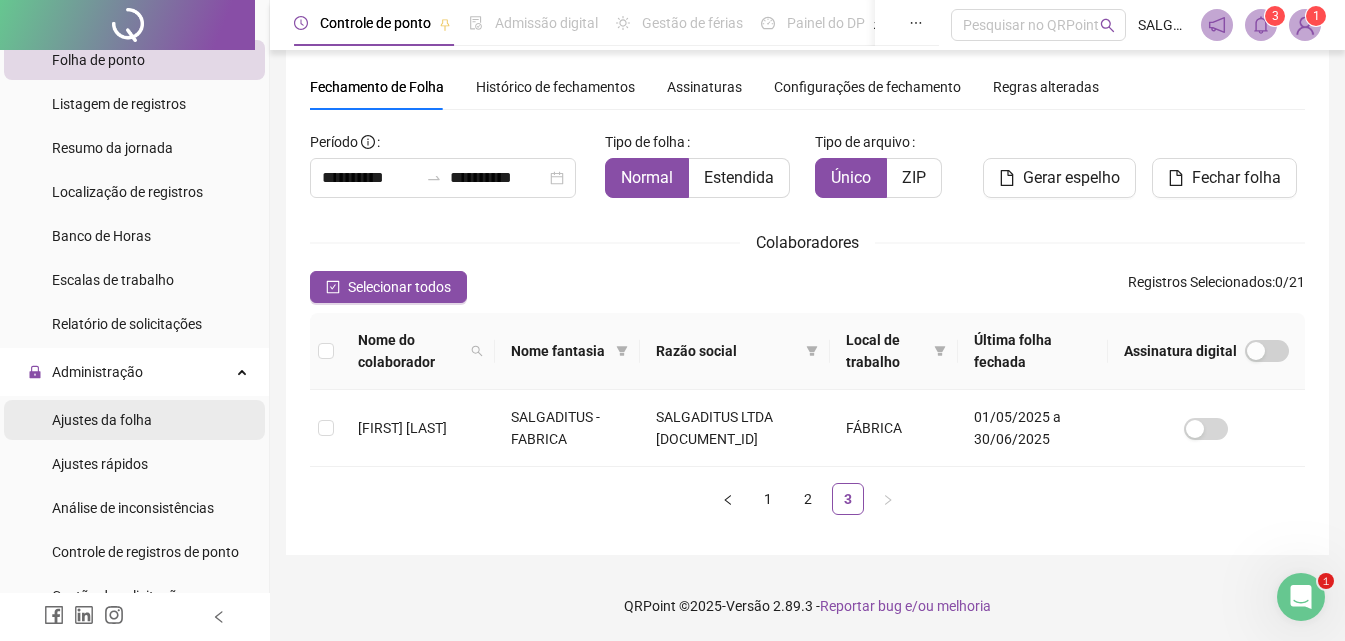 click on "Ajustes da folha" at bounding box center [102, 420] 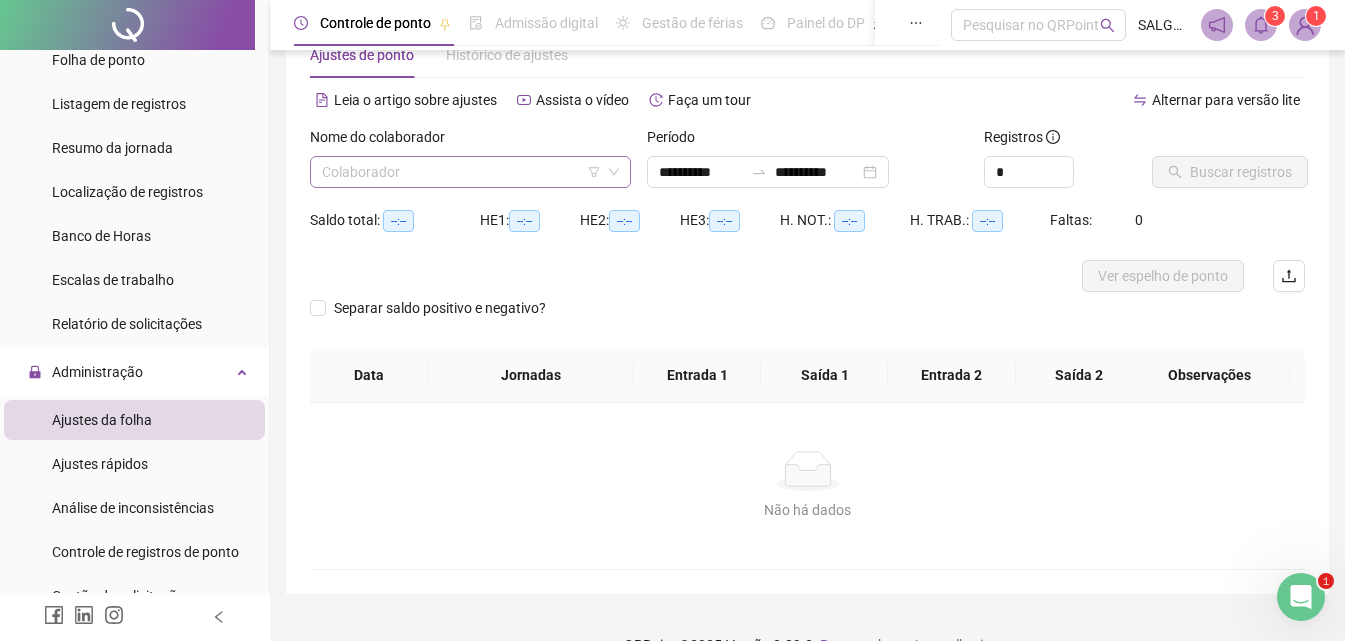 click at bounding box center [461, 172] 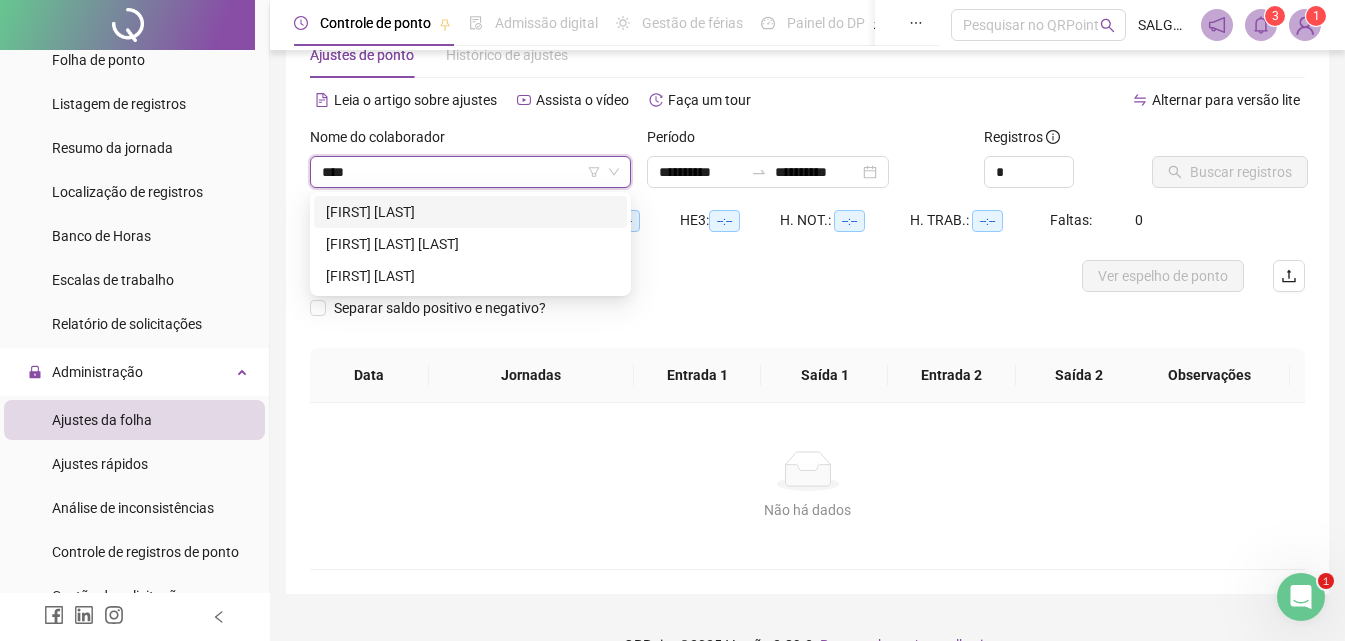 type on "*****" 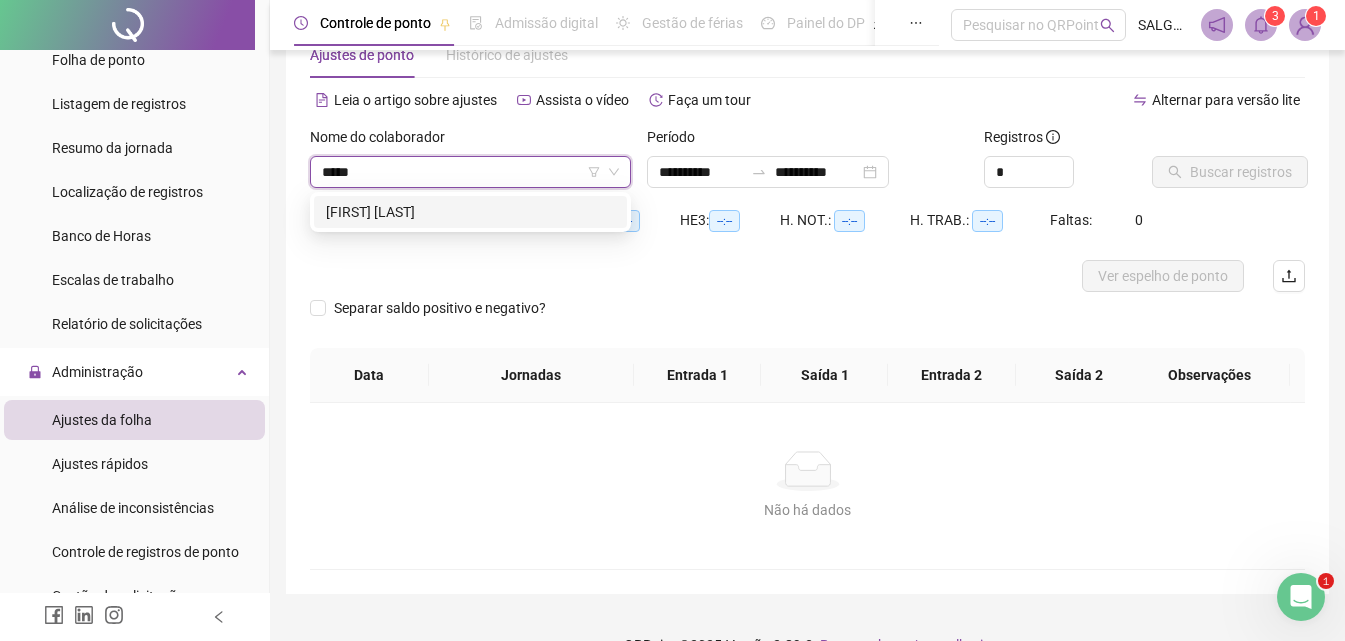 click on "[FIRST] [LAST]" at bounding box center (470, 212) 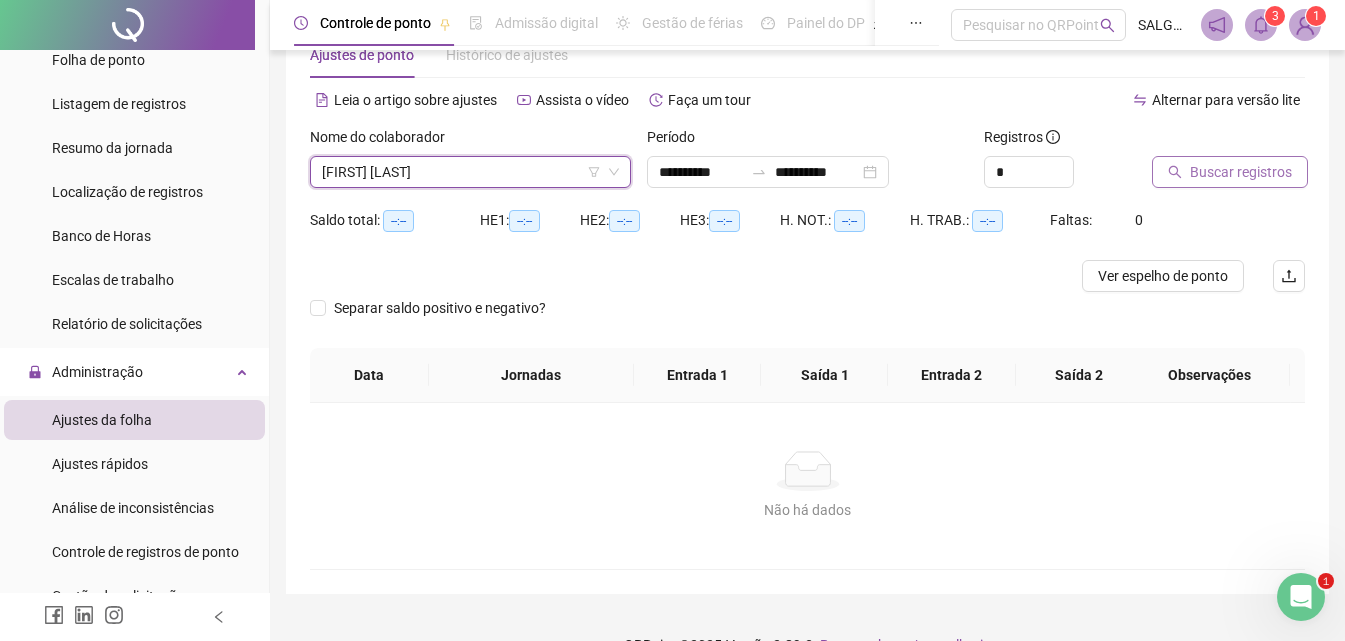 click on "Buscar registros" at bounding box center [1230, 172] 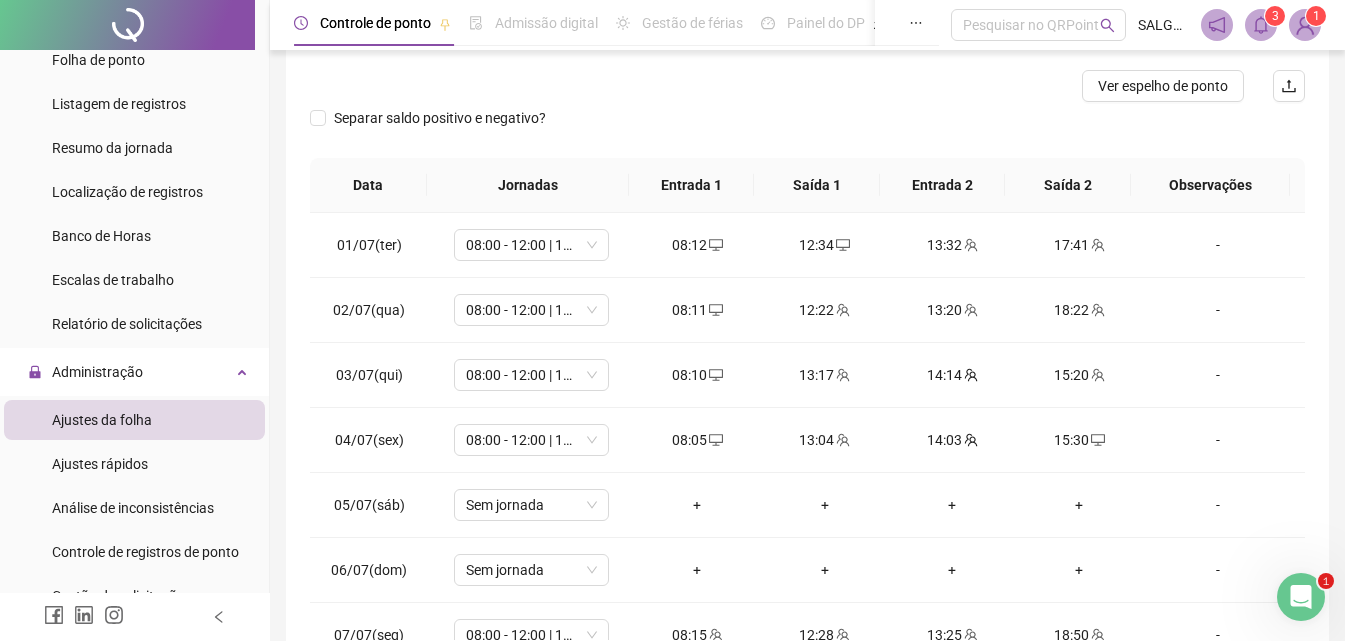 scroll, scrollTop: 291, scrollLeft: 0, axis: vertical 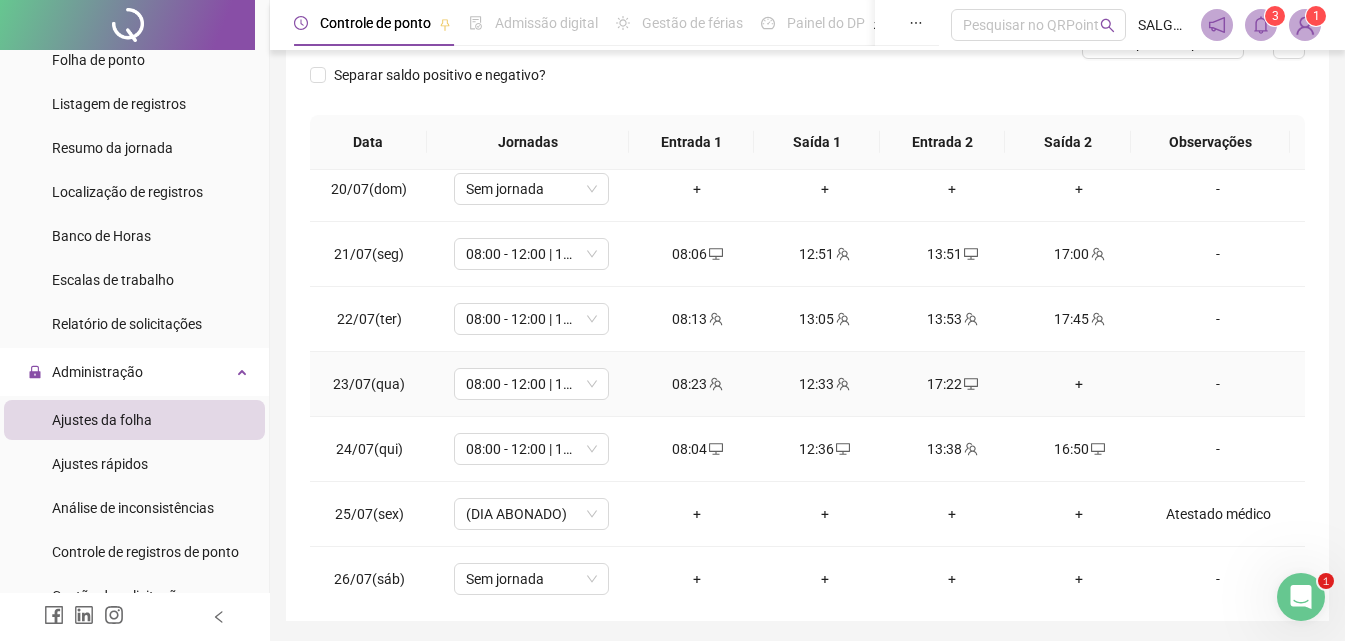 click on "+" at bounding box center [1079, 384] 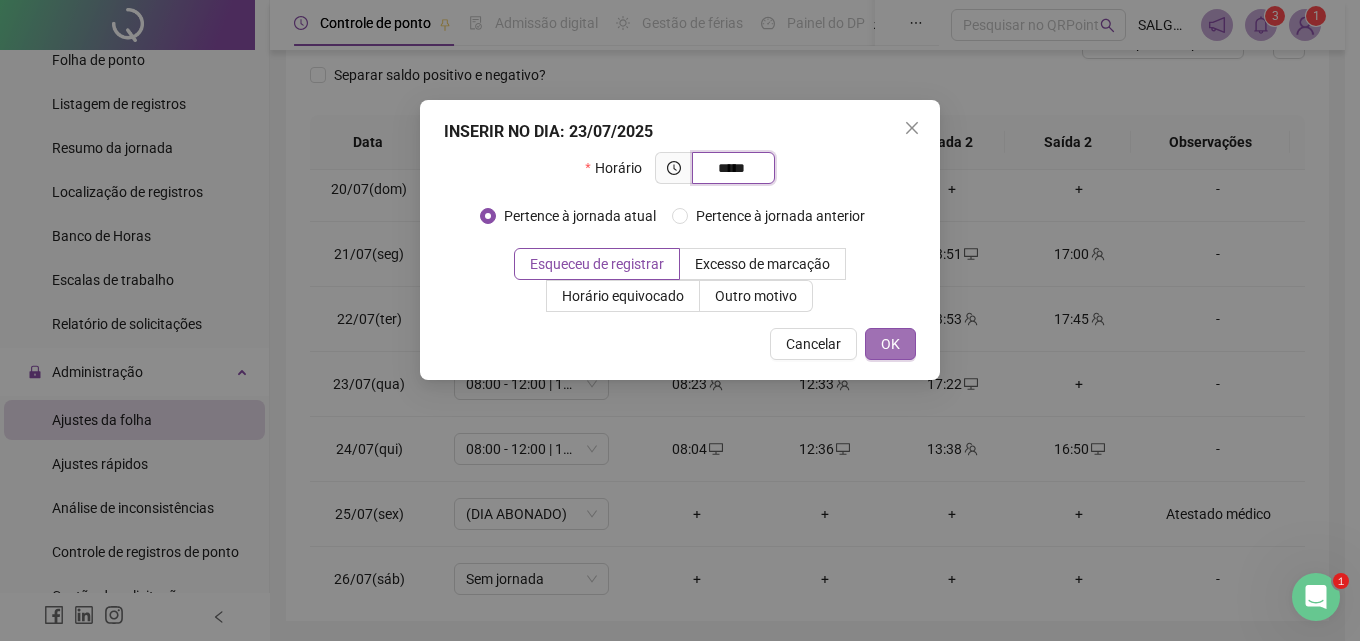type on "*****" 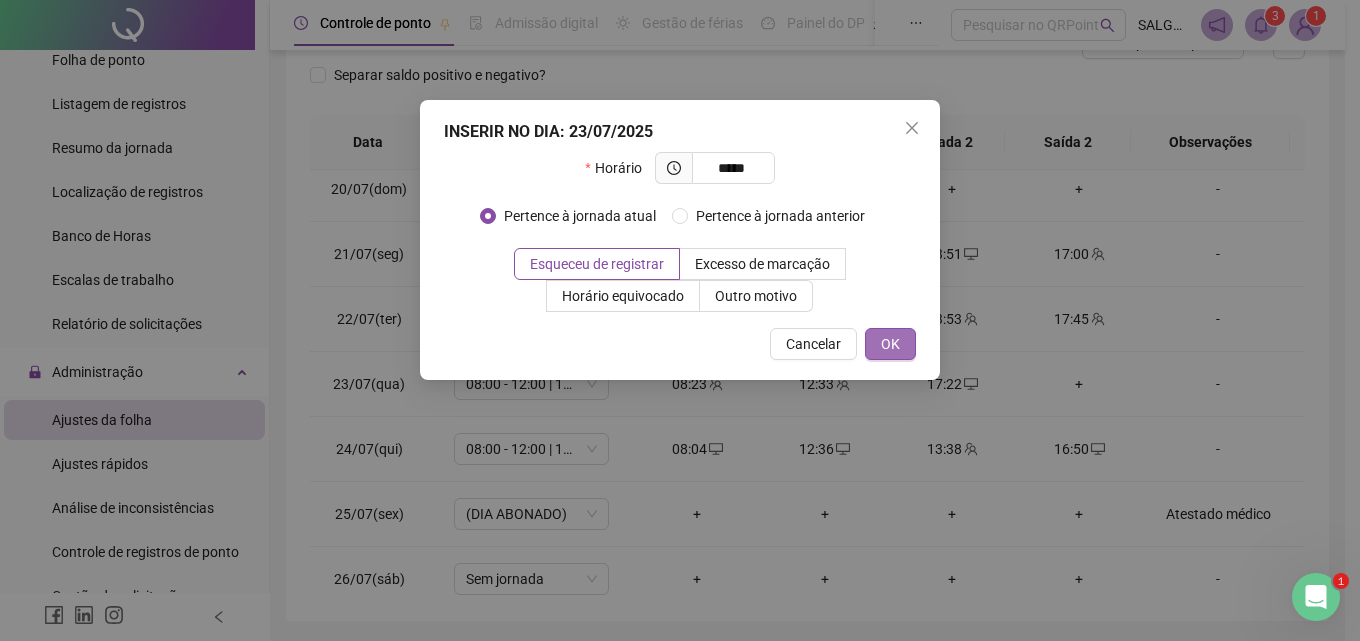 click on "OK" at bounding box center [890, 344] 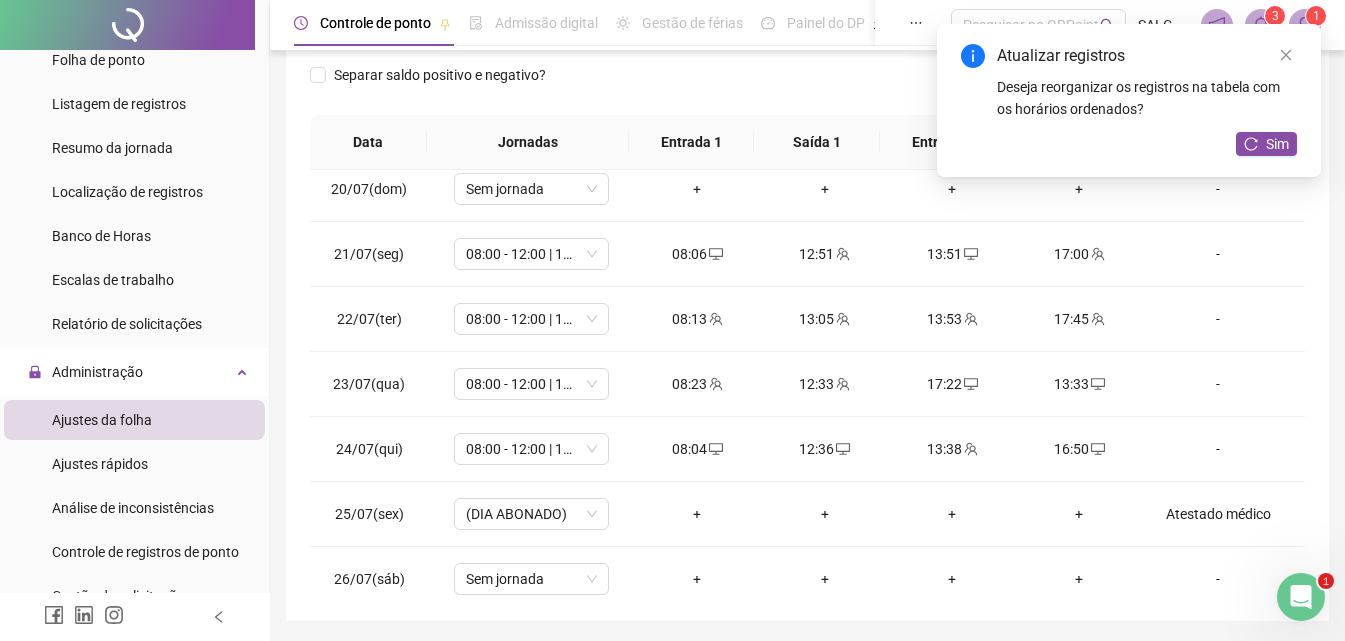 click on "Atualizar registros Deseja reorganizar os registros na tabela com os horários ordenados? Sim" at bounding box center (1129, 100) 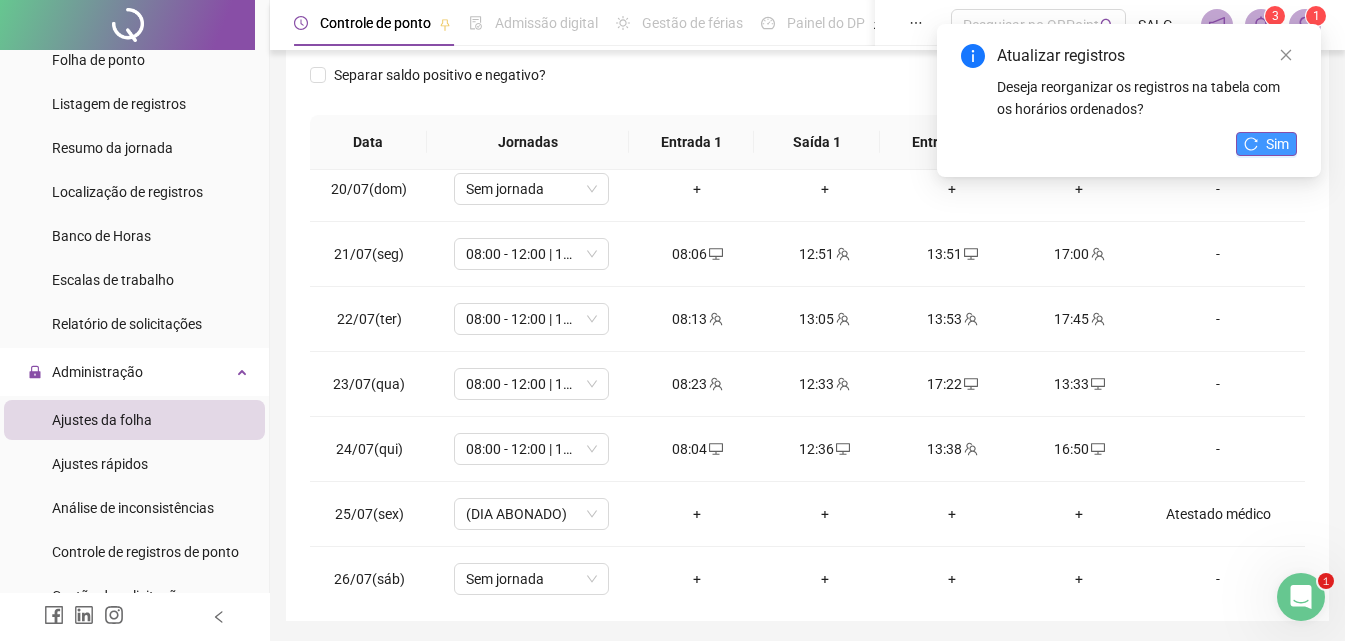 click on "Sim" at bounding box center (1277, 144) 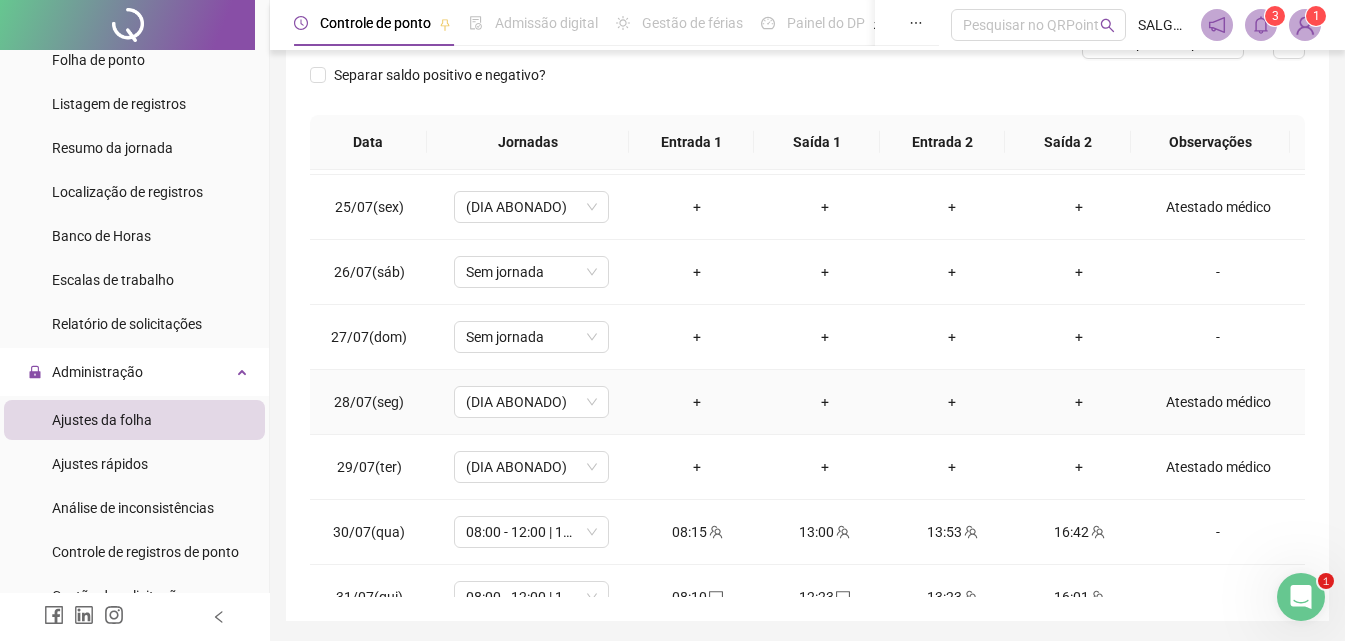 scroll, scrollTop: 1588, scrollLeft: 0, axis: vertical 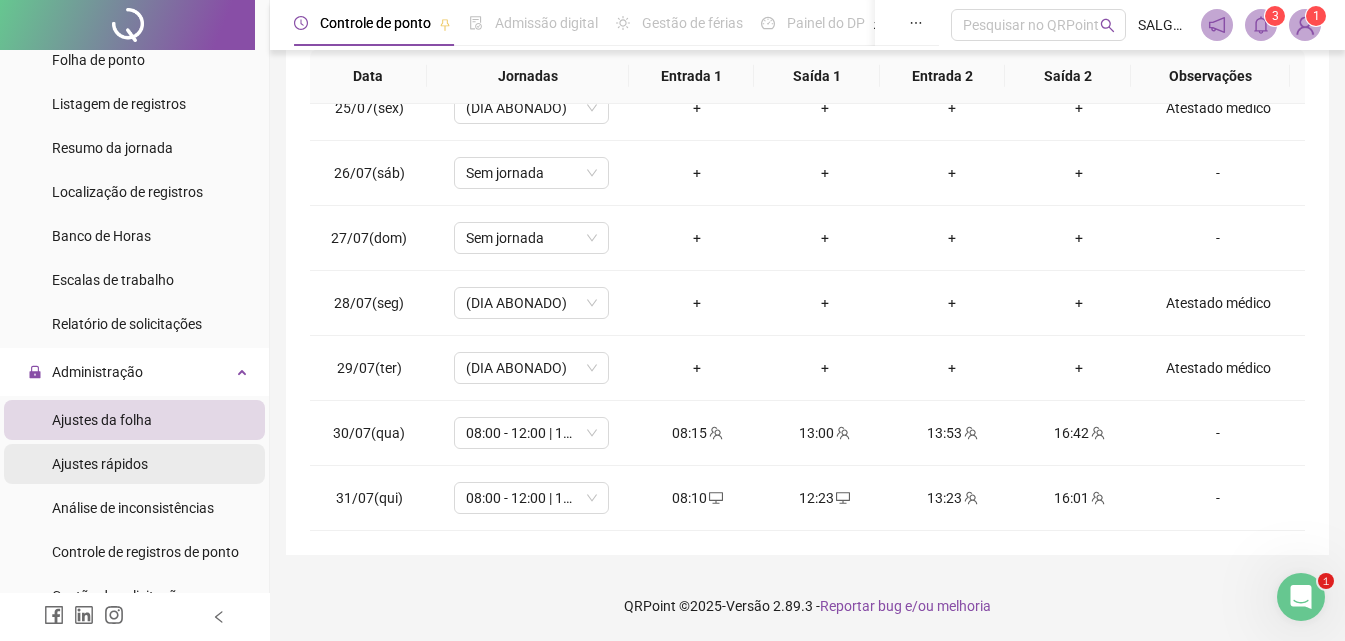 click on "Ajustes rápidos" at bounding box center [134, 464] 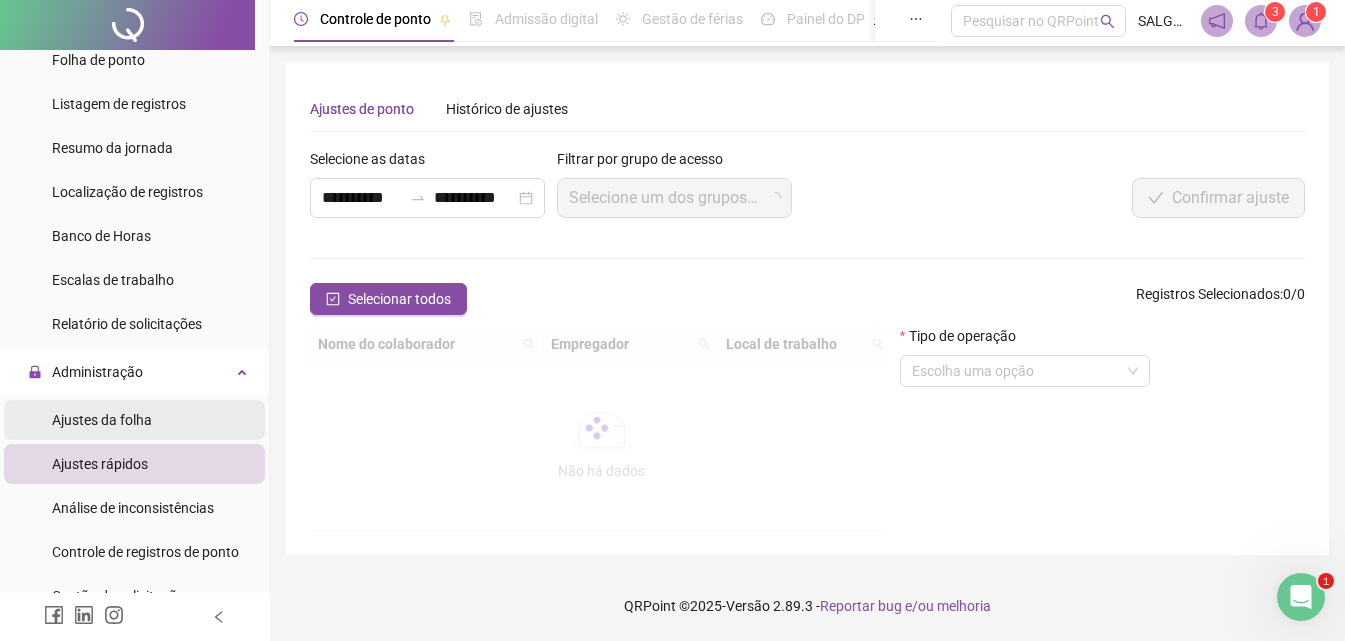 scroll, scrollTop: 0, scrollLeft: 0, axis: both 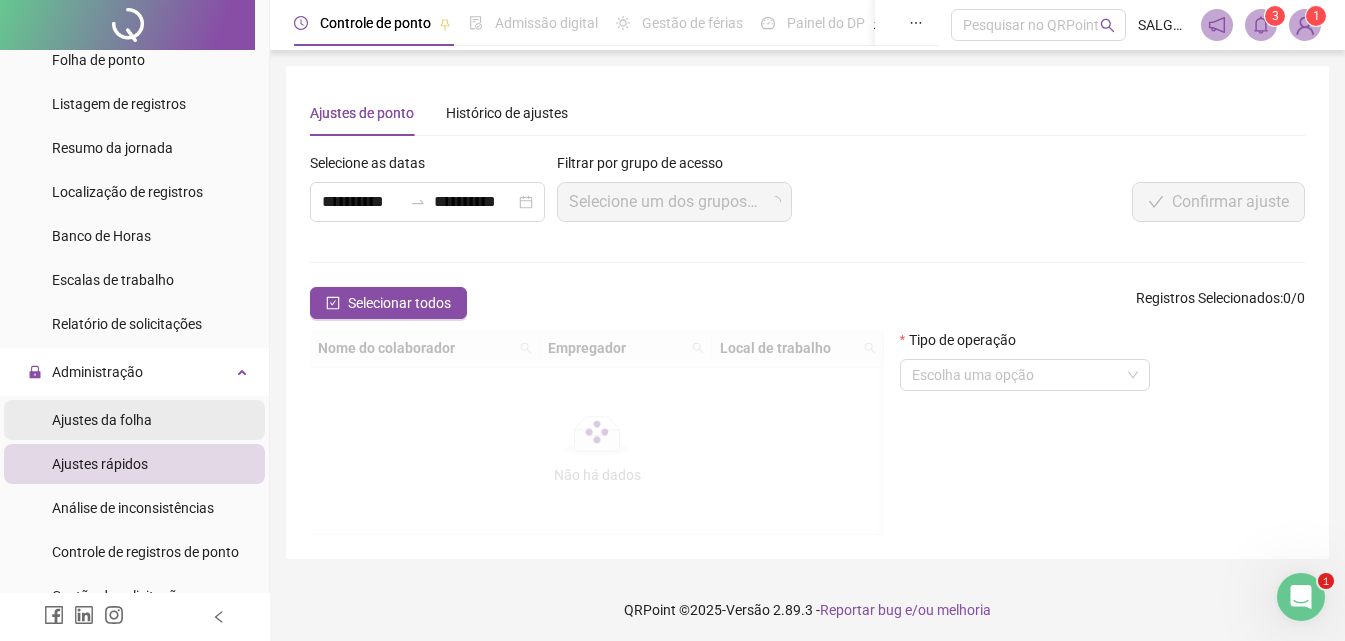 click on "Ajustes da folha" at bounding box center [134, 420] 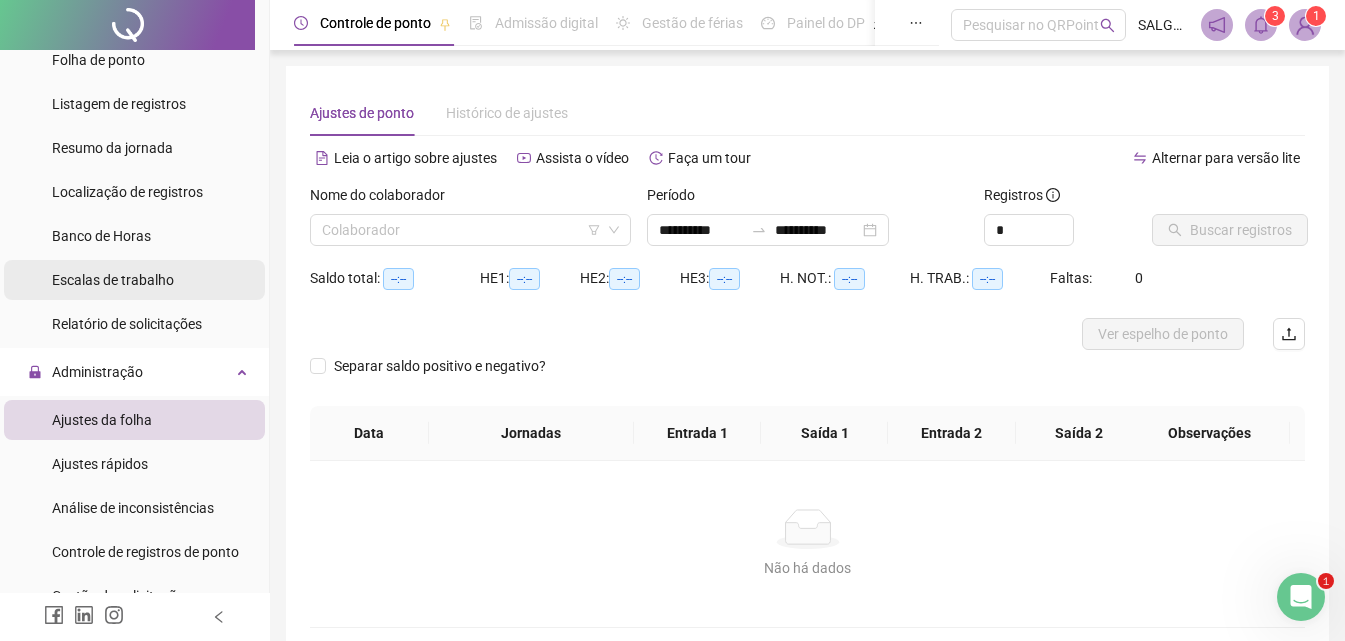 scroll, scrollTop: 321, scrollLeft: 0, axis: vertical 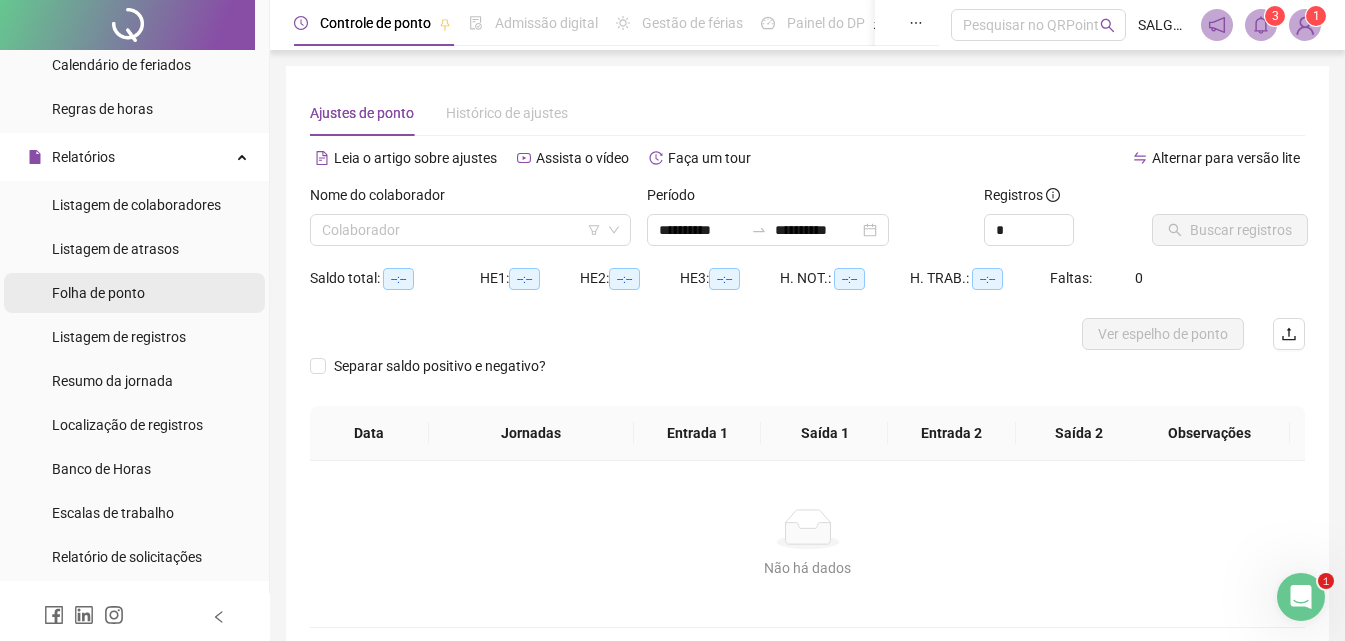 click on "Folha de ponto" at bounding box center (134, 293) 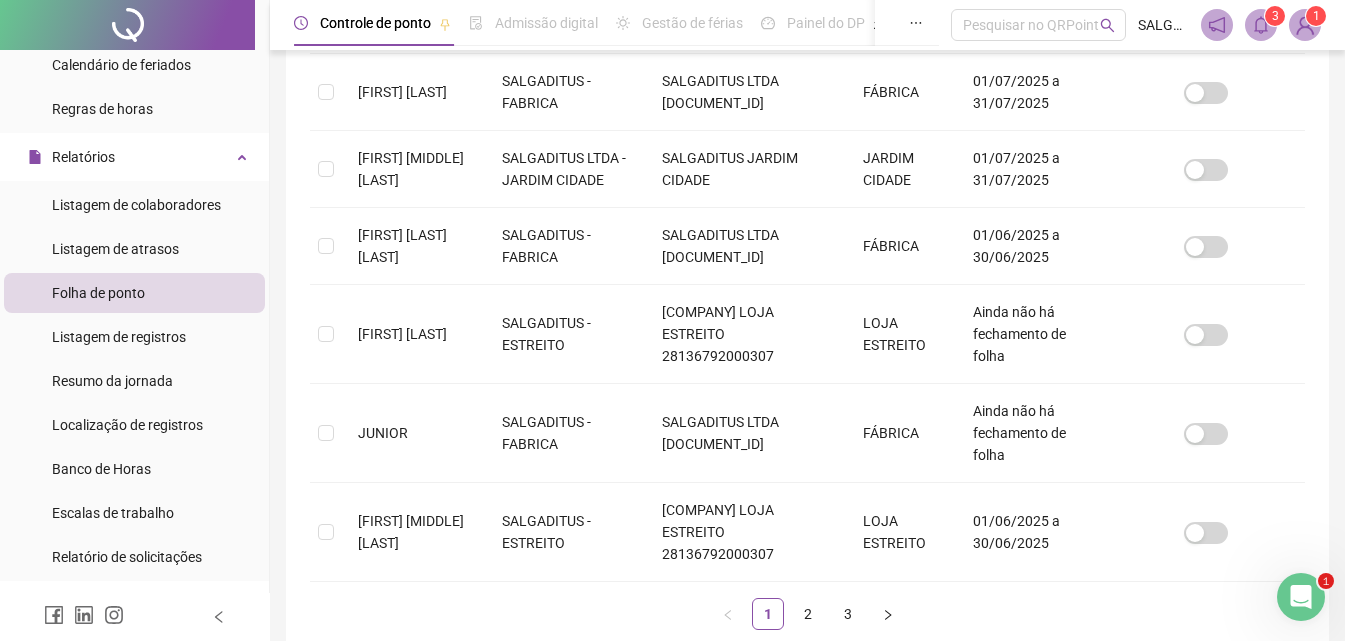 scroll, scrollTop: 795, scrollLeft: 0, axis: vertical 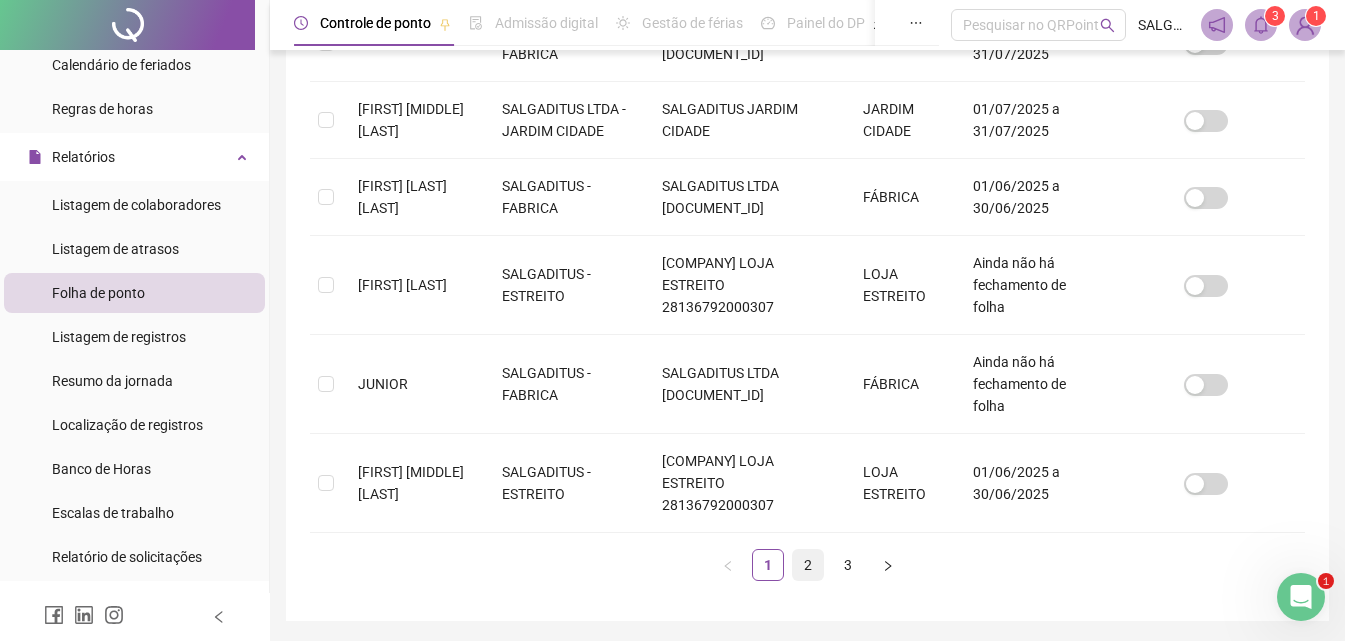 click on "2" at bounding box center (808, 565) 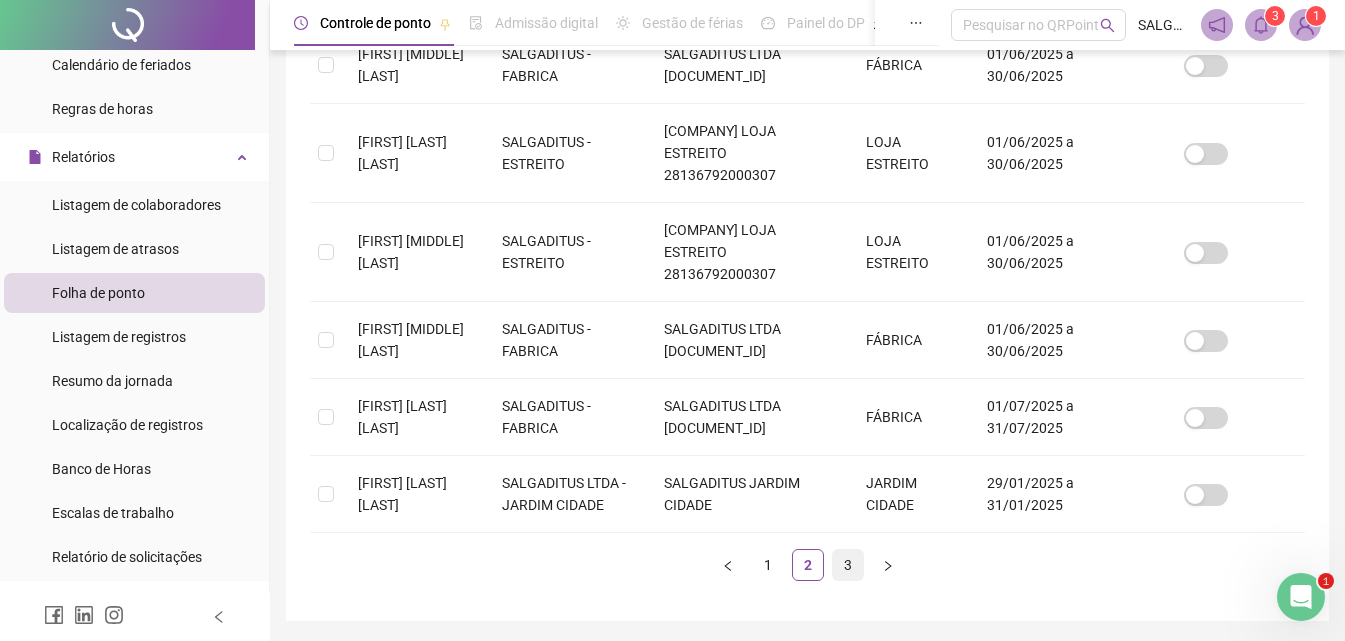 click on "3" at bounding box center [848, 565] 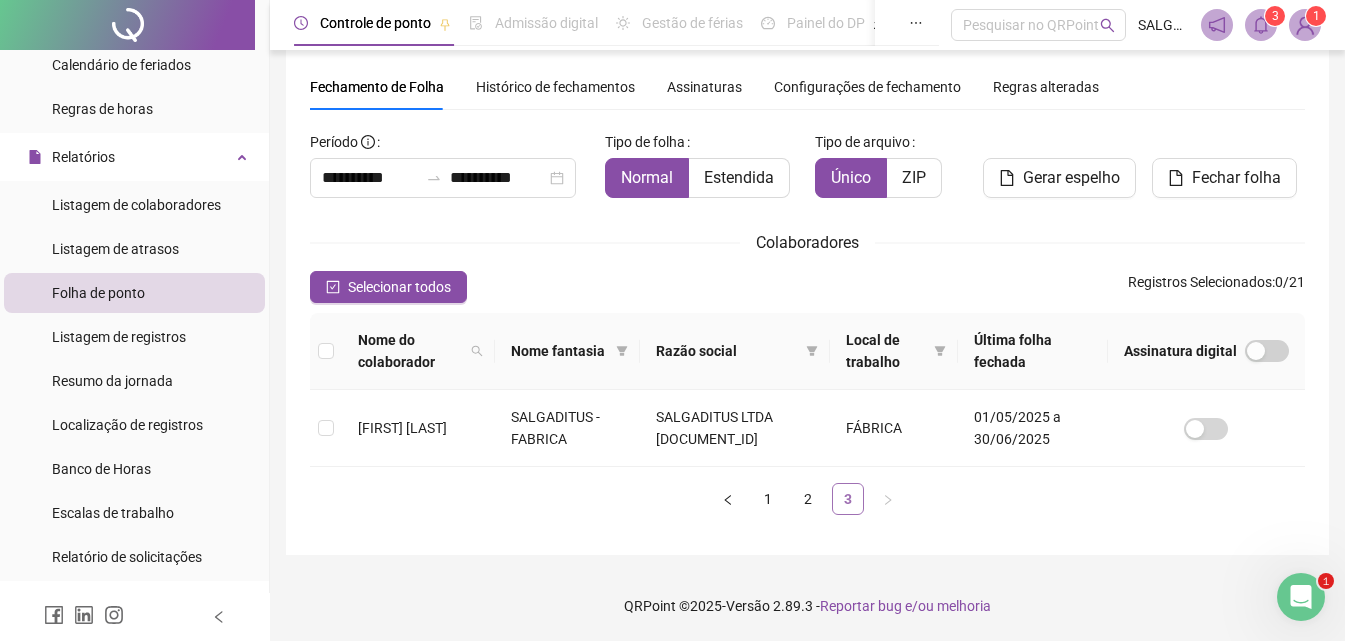 scroll, scrollTop: 58, scrollLeft: 0, axis: vertical 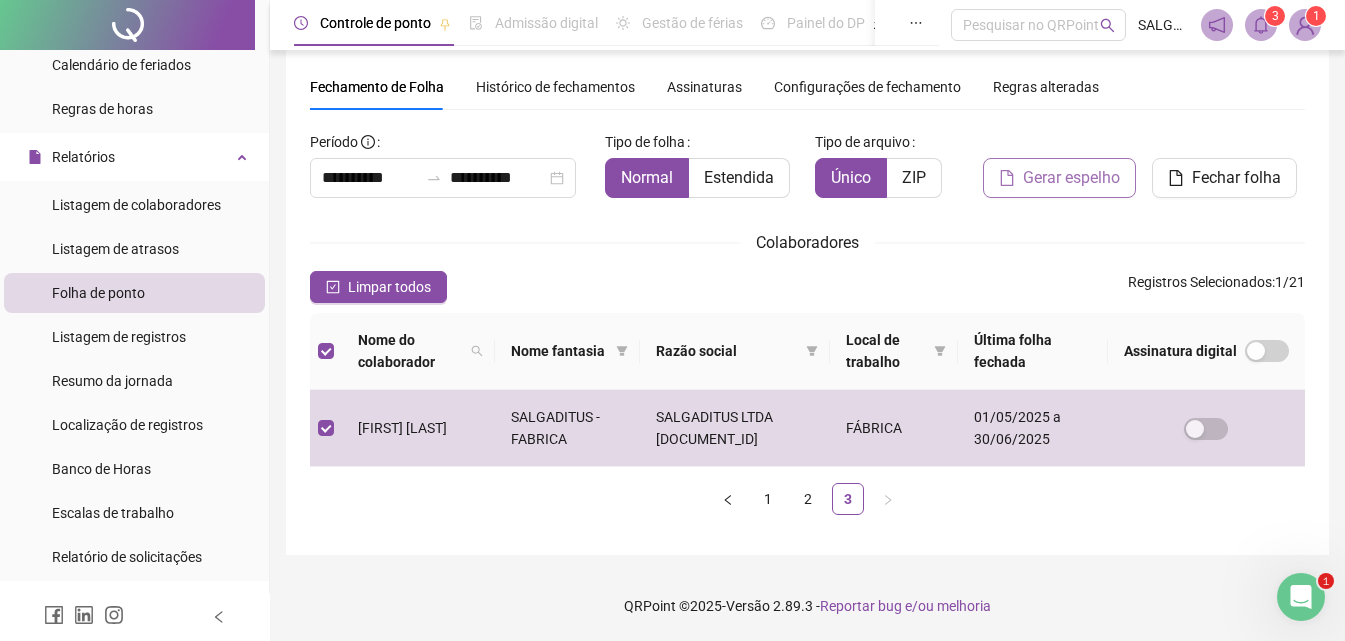 click on "Gerar espelho" at bounding box center (1071, 178) 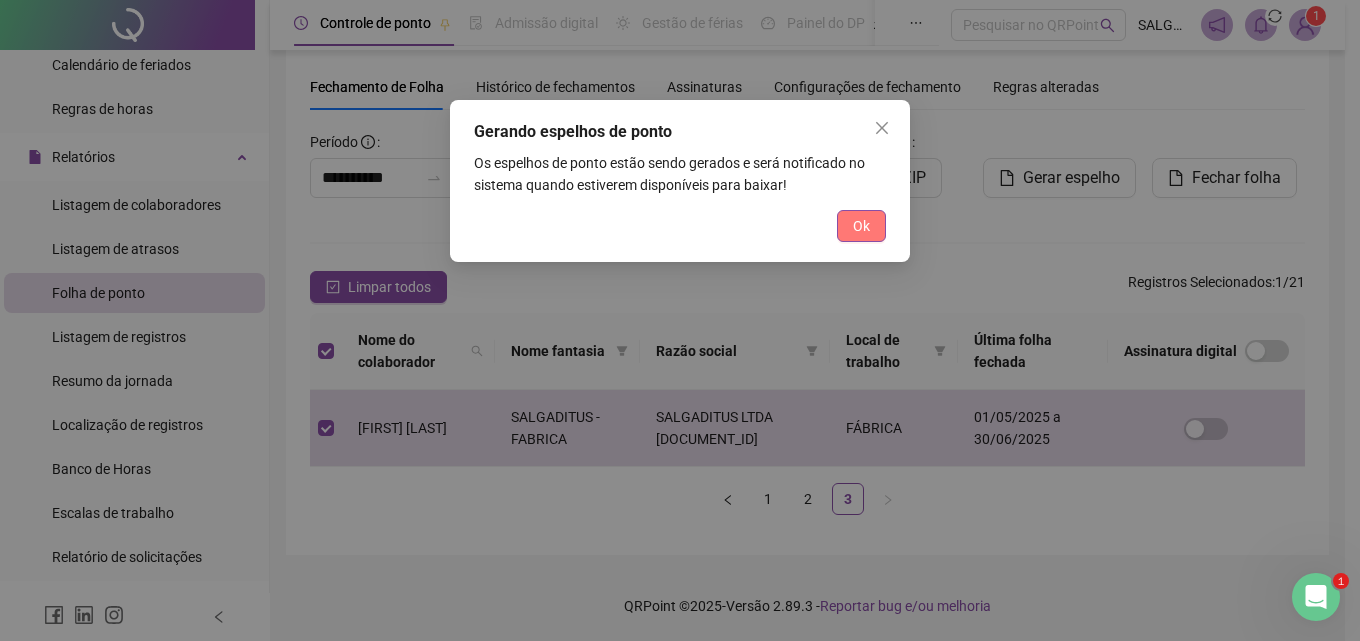 click on "Ok" at bounding box center (861, 226) 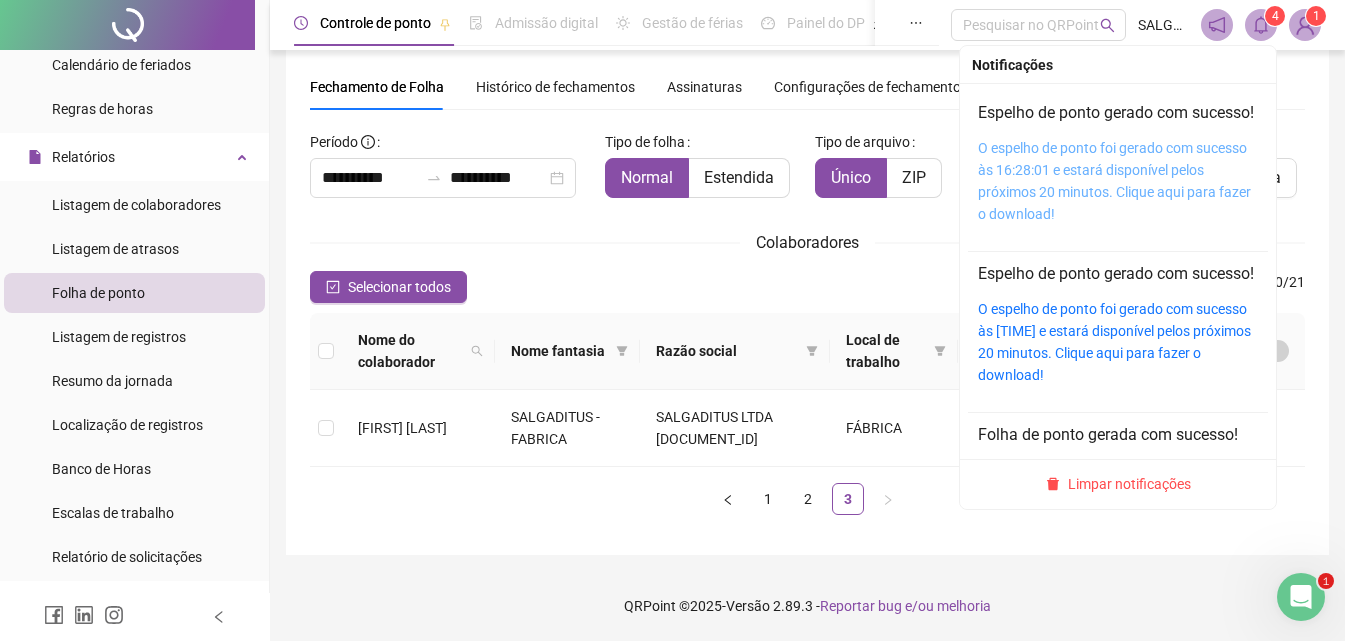 click on "O espelho de ponto foi gerado com sucesso às 16:28:01 e estará disponível pelos próximos 20 minutos.
Clique aqui para fazer o download!" at bounding box center [1114, 181] 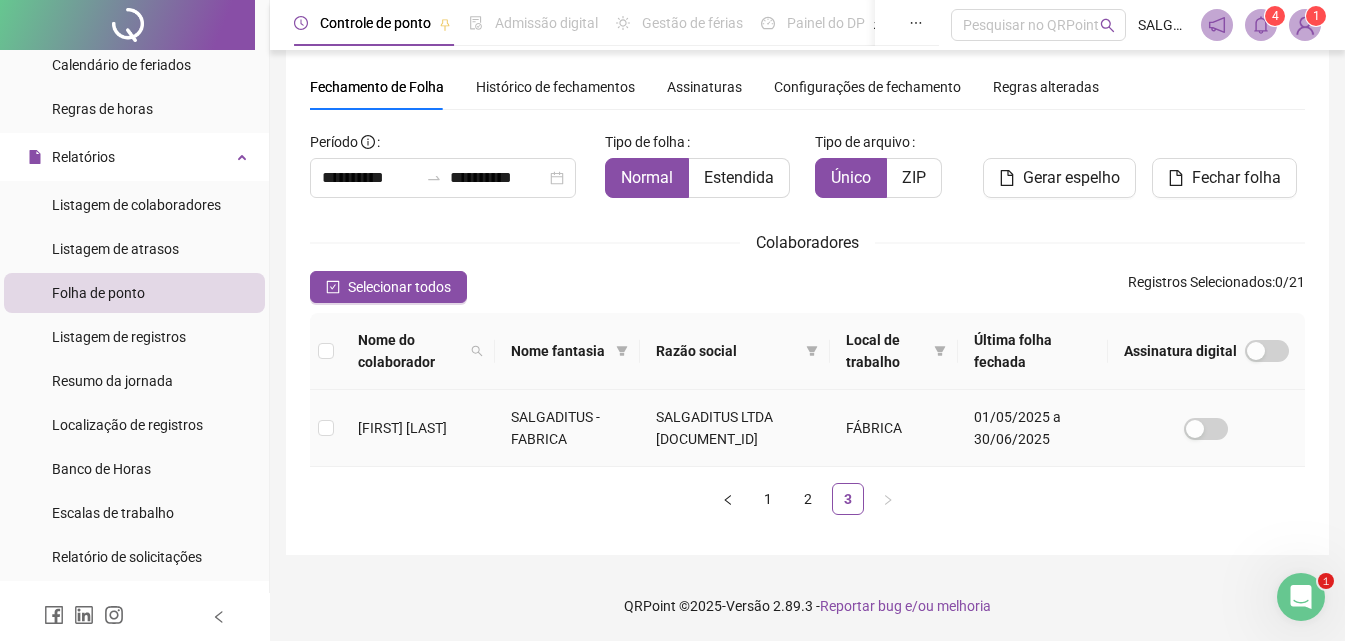 drag, startPoint x: 334, startPoint y: 426, endPoint x: 578, endPoint y: 383, distance: 247.75996 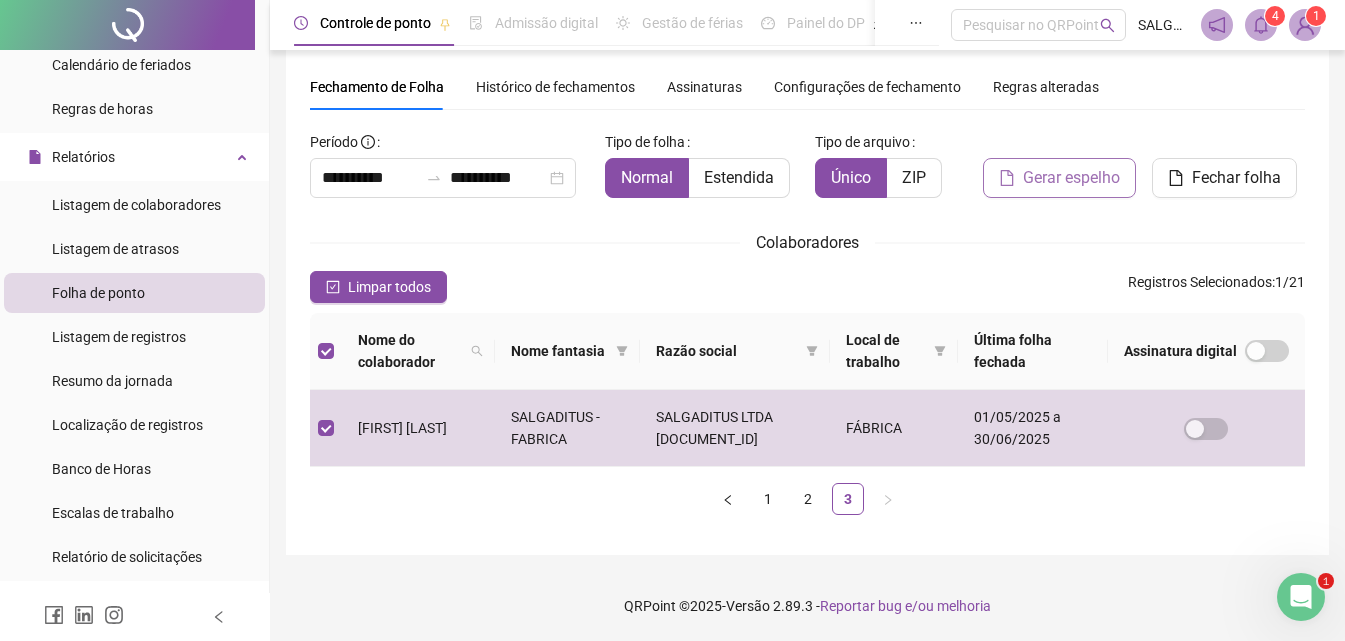 click on "Gerar espelho" at bounding box center (1071, 178) 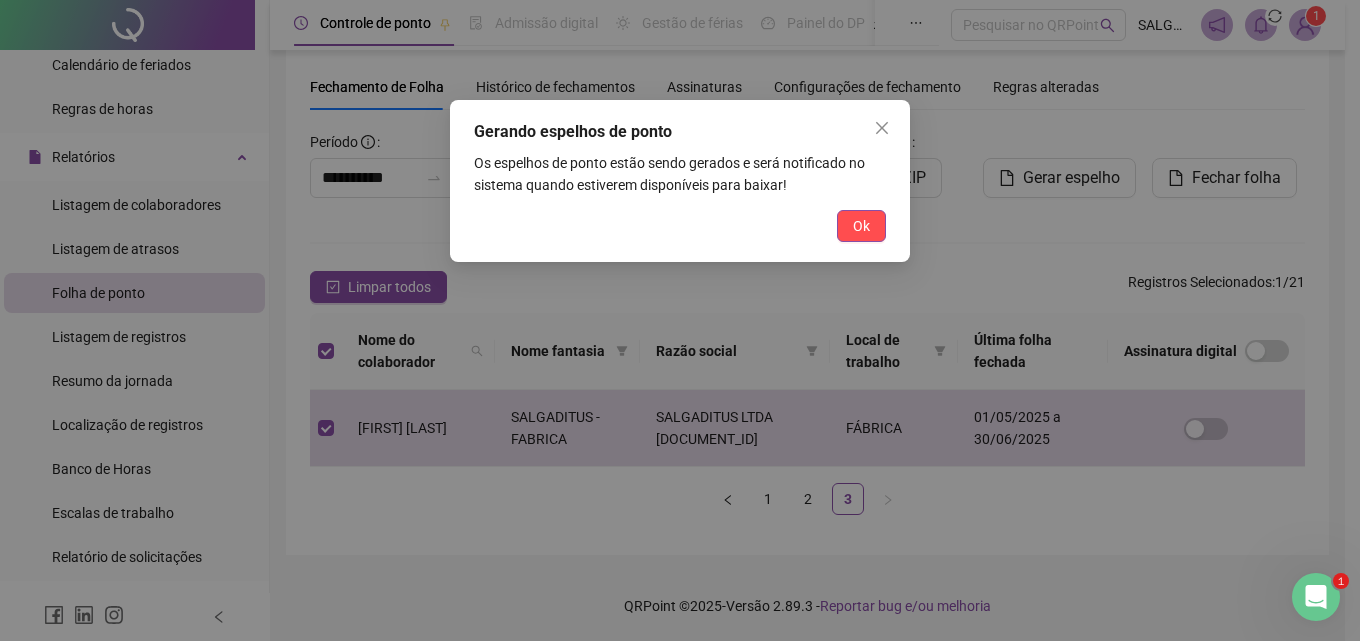 click on "Ok" at bounding box center (861, 226) 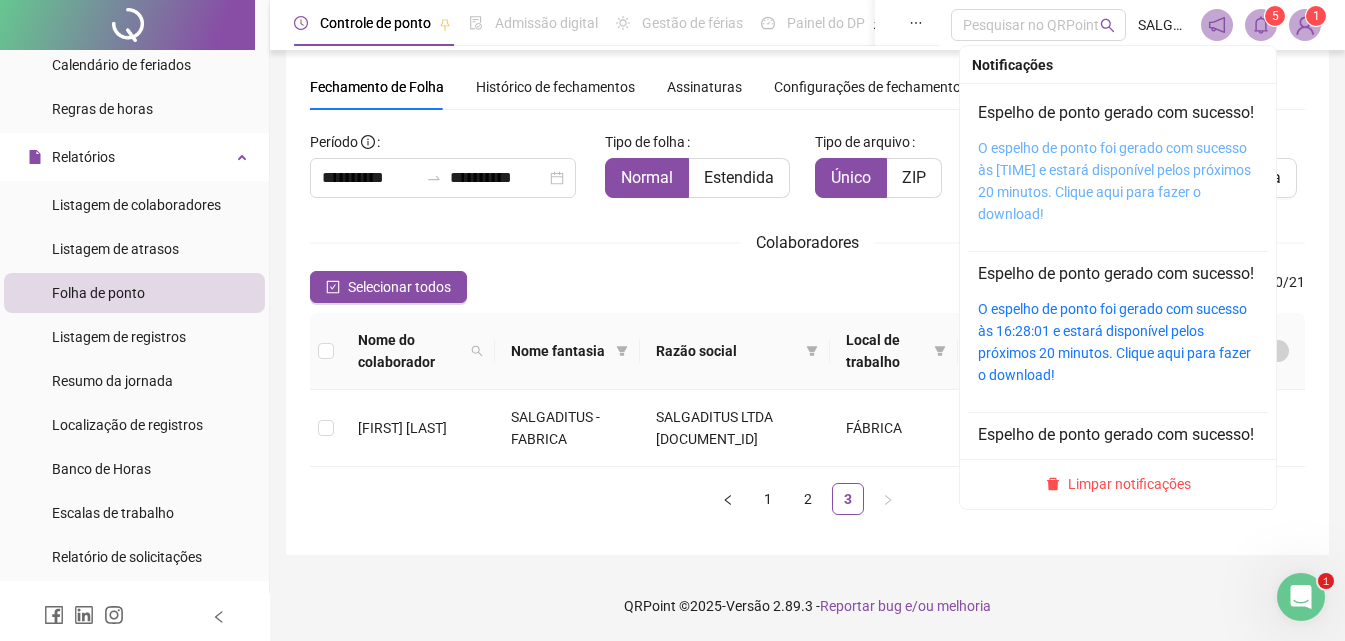 click on "O espelho de ponto foi gerado com sucesso às 16:29:56 e estará disponível pelos próximos 20 minutos.
Clique aqui para fazer o download!" at bounding box center (1114, 181) 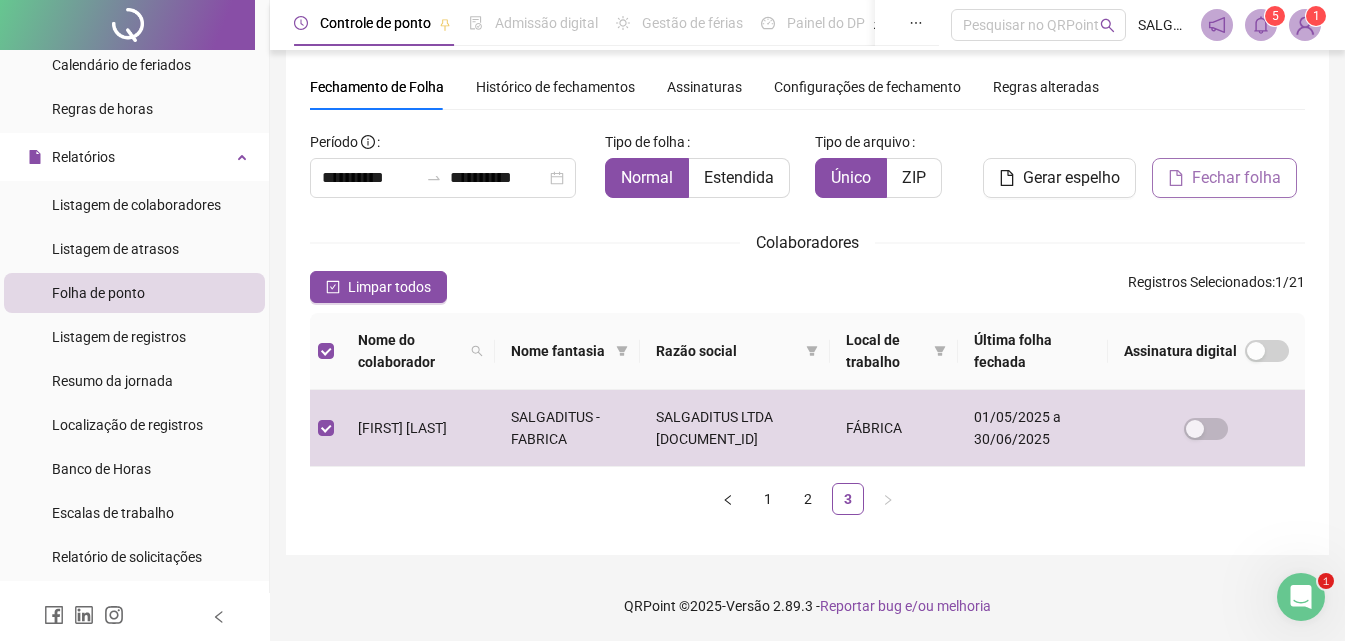 click on "Fechar folha" at bounding box center (1224, 178) 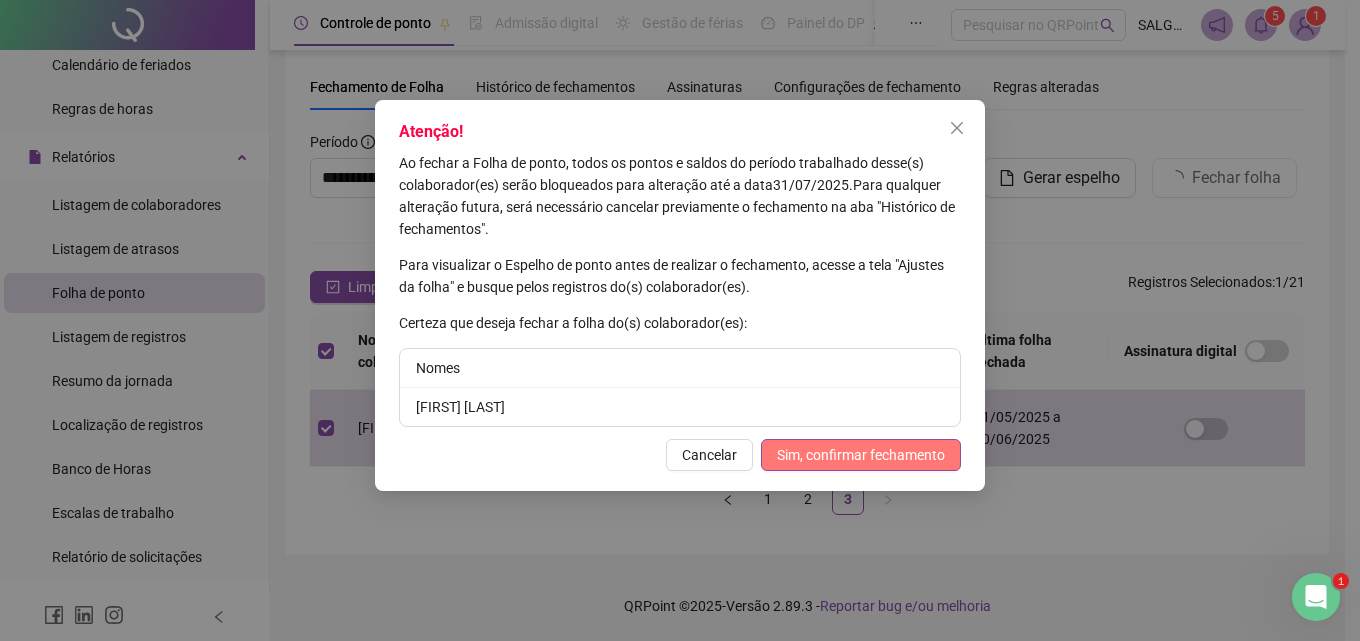 click on "Sim, confirmar fechamento" at bounding box center [861, 455] 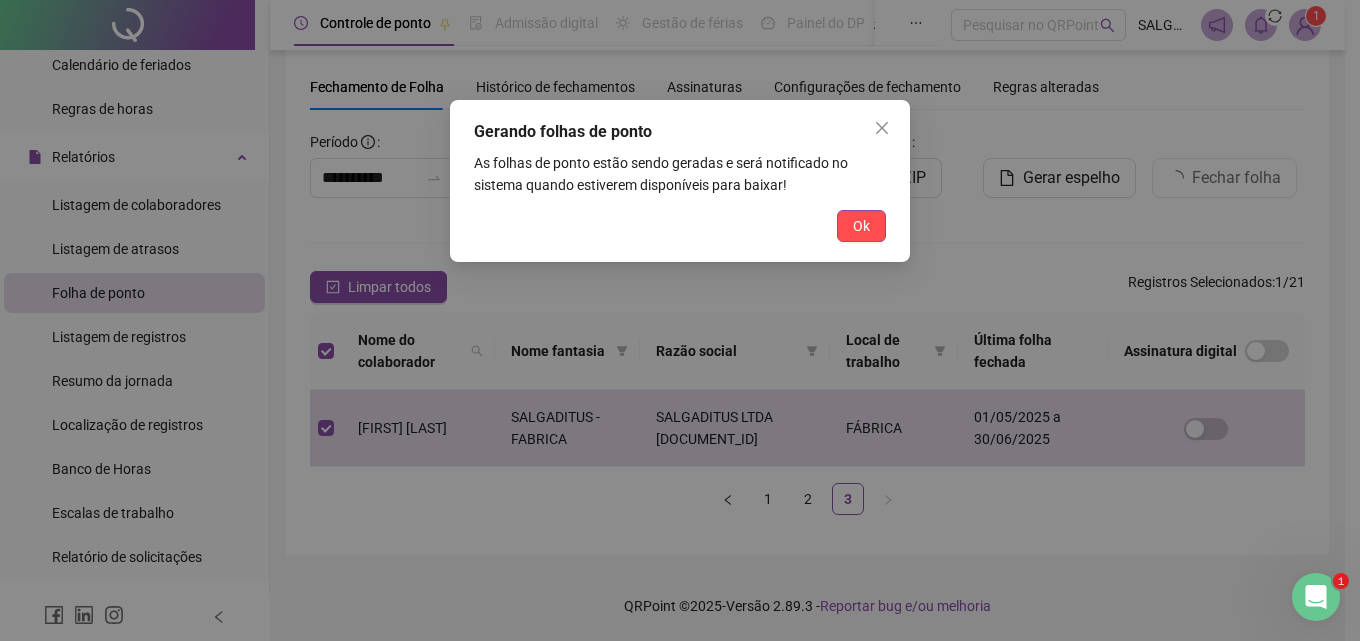 drag, startPoint x: 864, startPoint y: 227, endPoint x: 904, endPoint y: 211, distance: 43.081318 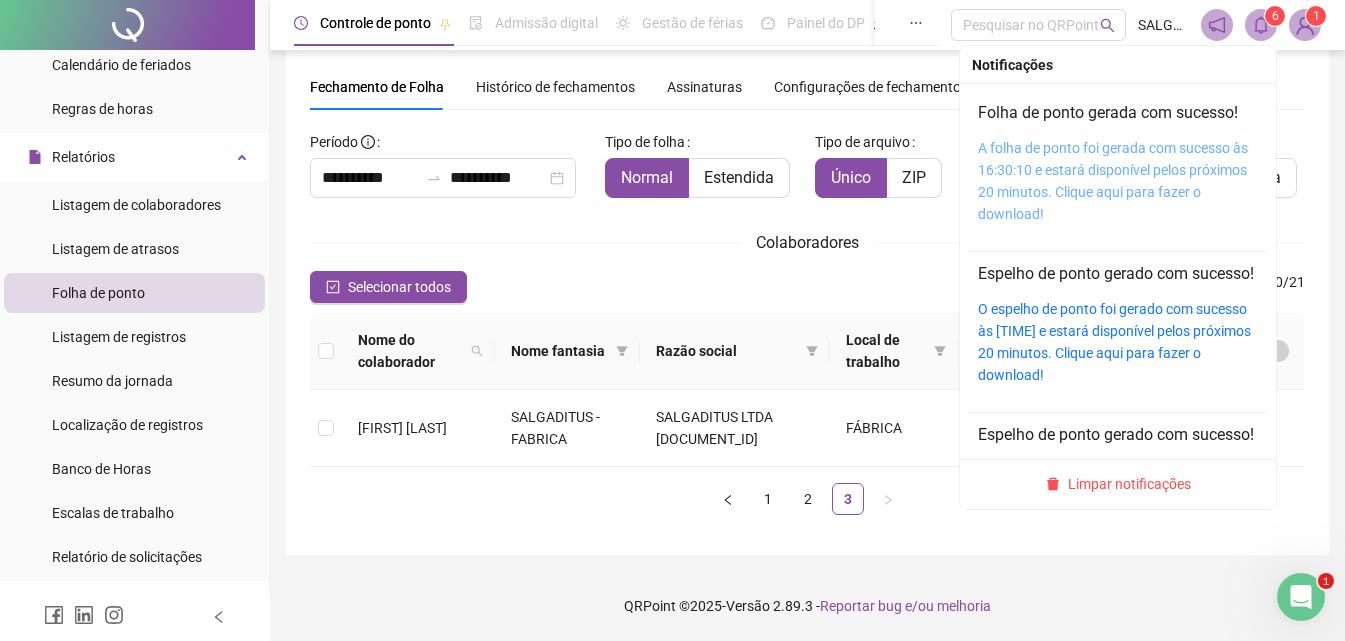click on "A folha de ponto foi gerada com sucesso às 16:30:10 e estará disponível pelos próximos 20 minutos.
Clique aqui para fazer o download!" at bounding box center [1113, 181] 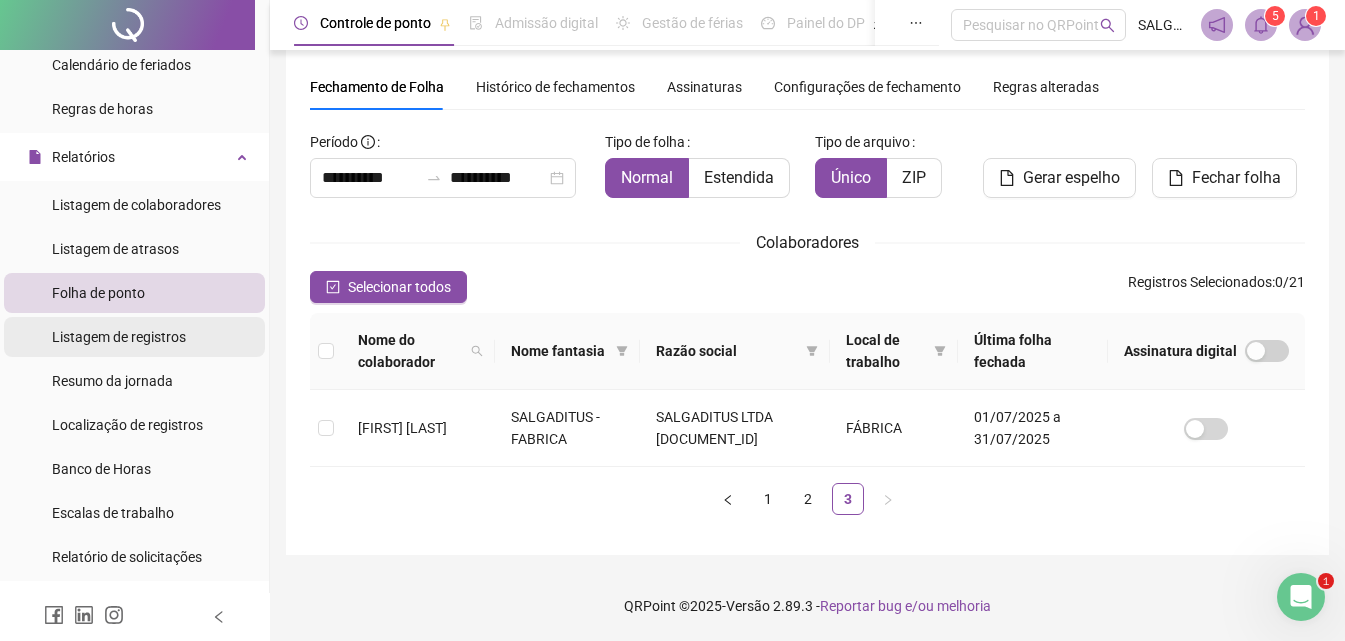 click on "Listagem de registros" at bounding box center [119, 337] 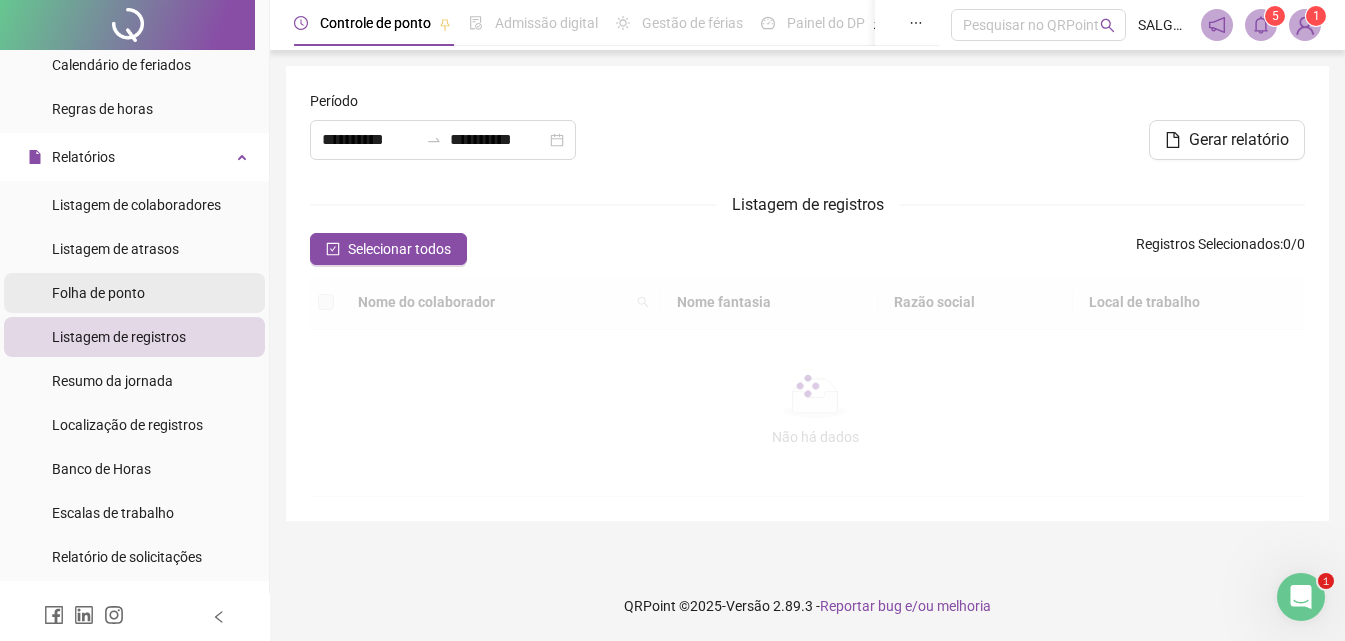 scroll, scrollTop: 0, scrollLeft: 0, axis: both 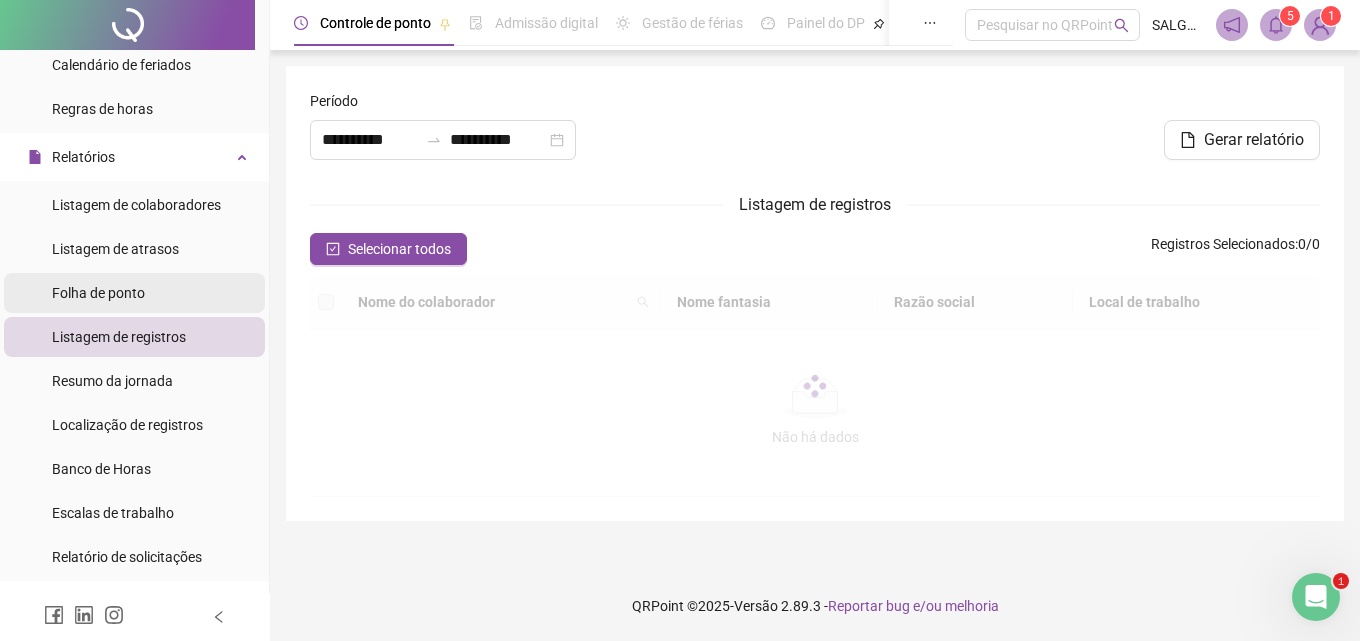 click on "Folha de ponto" at bounding box center [98, 293] 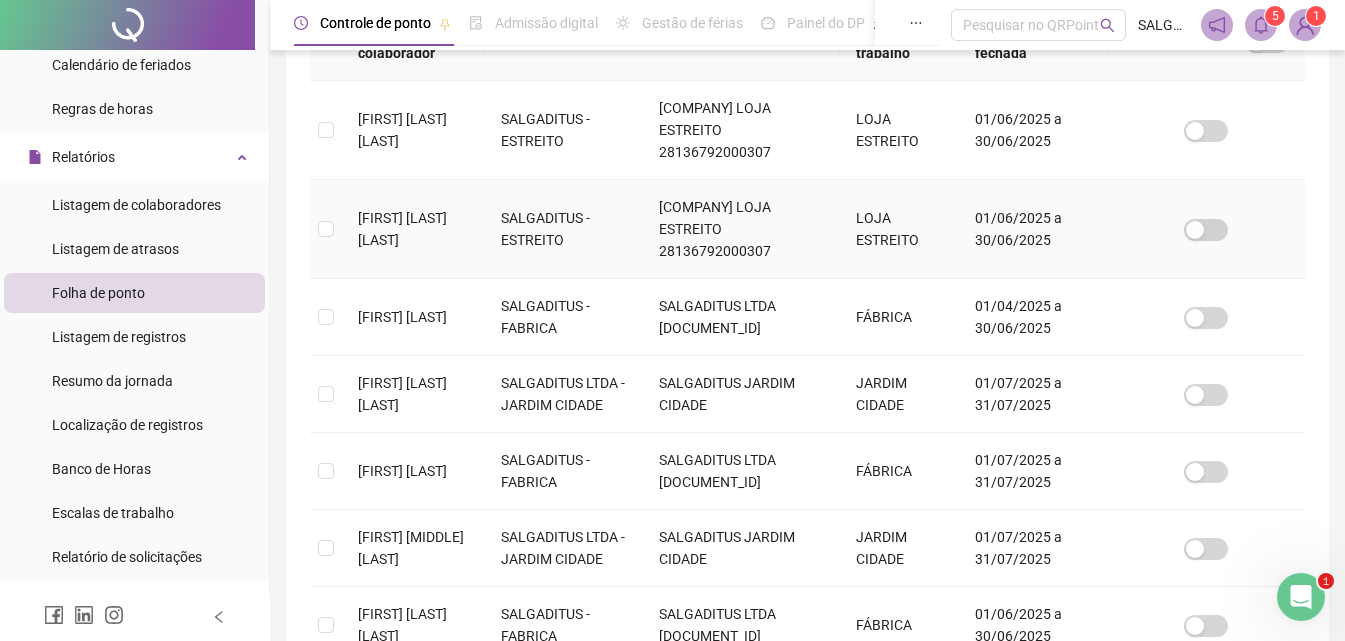 scroll, scrollTop: 322, scrollLeft: 0, axis: vertical 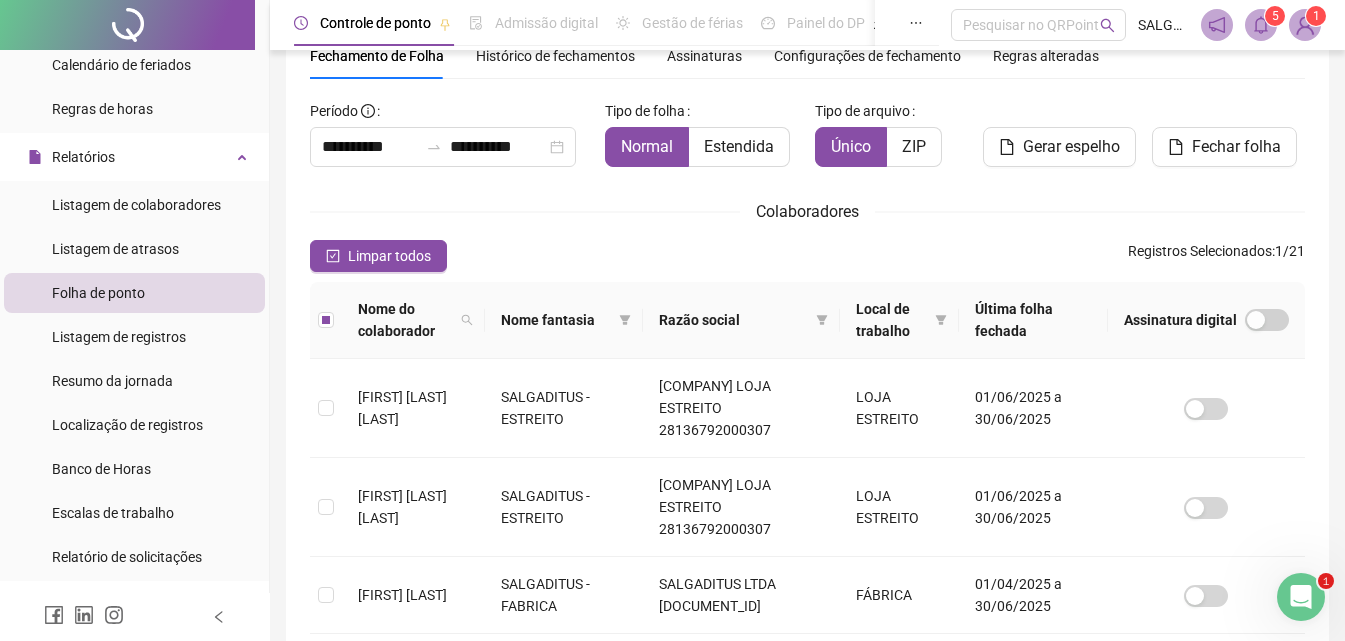 click on "Gerar espelho" at bounding box center (1060, 139) 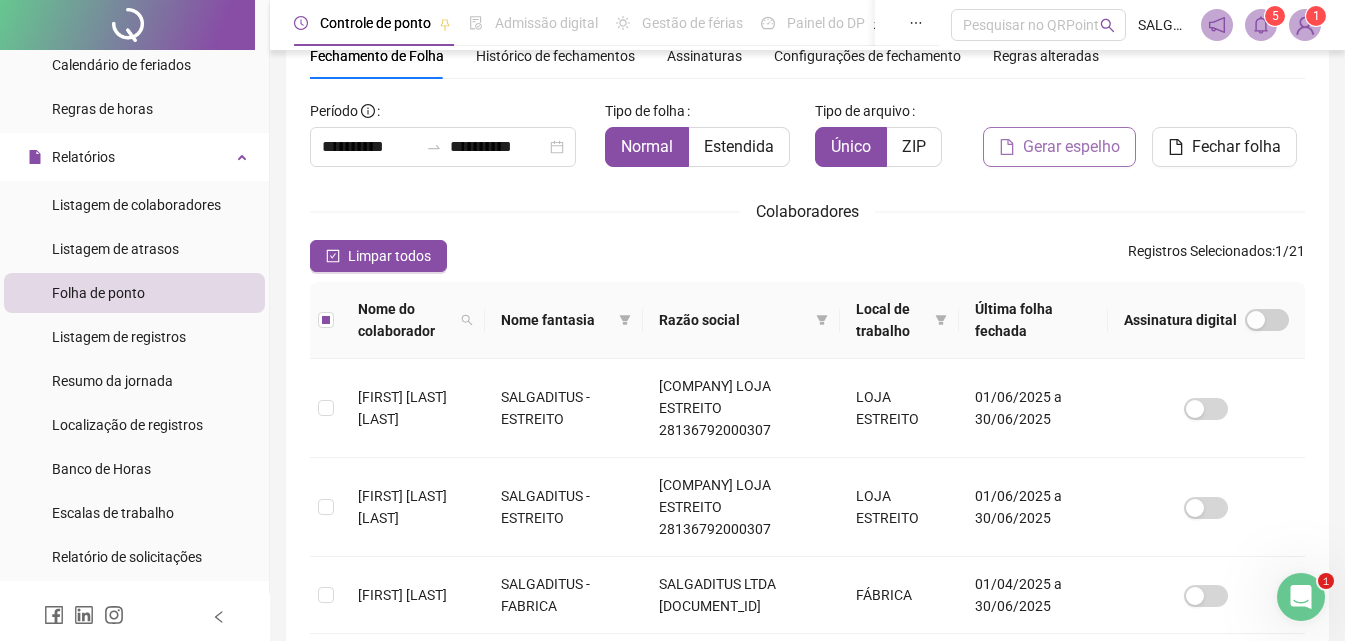 click on "Gerar espelho" at bounding box center [1071, 147] 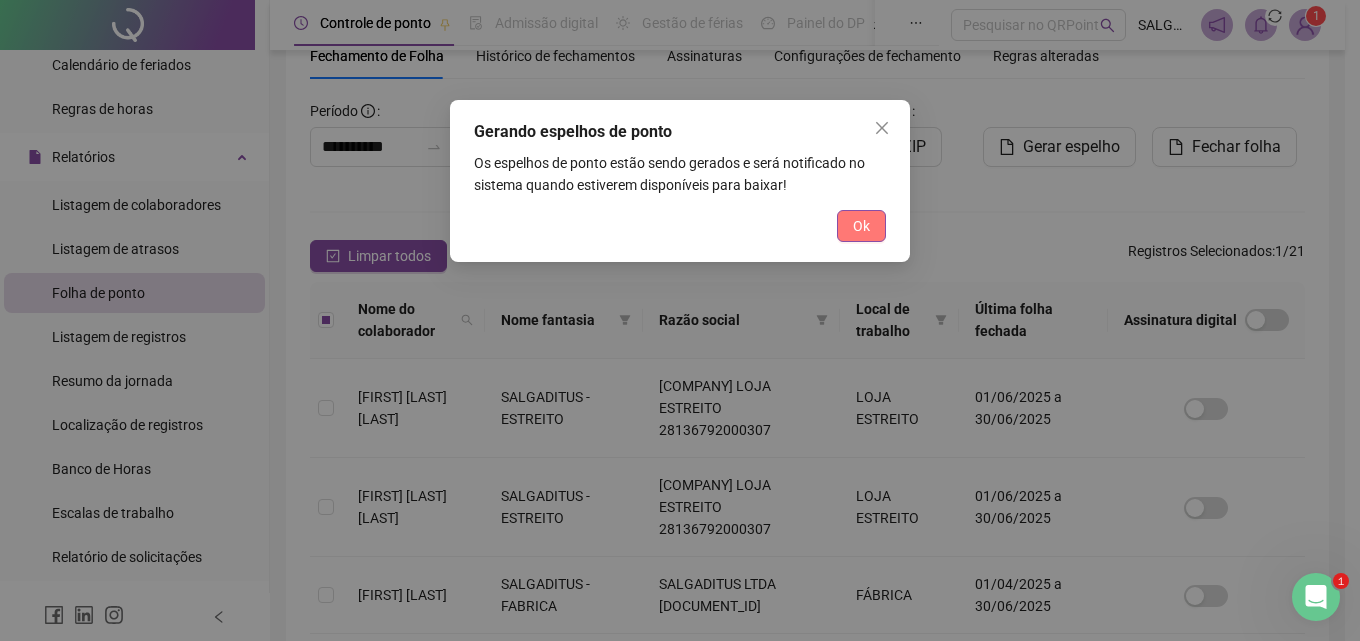 click on "Ok" at bounding box center (861, 226) 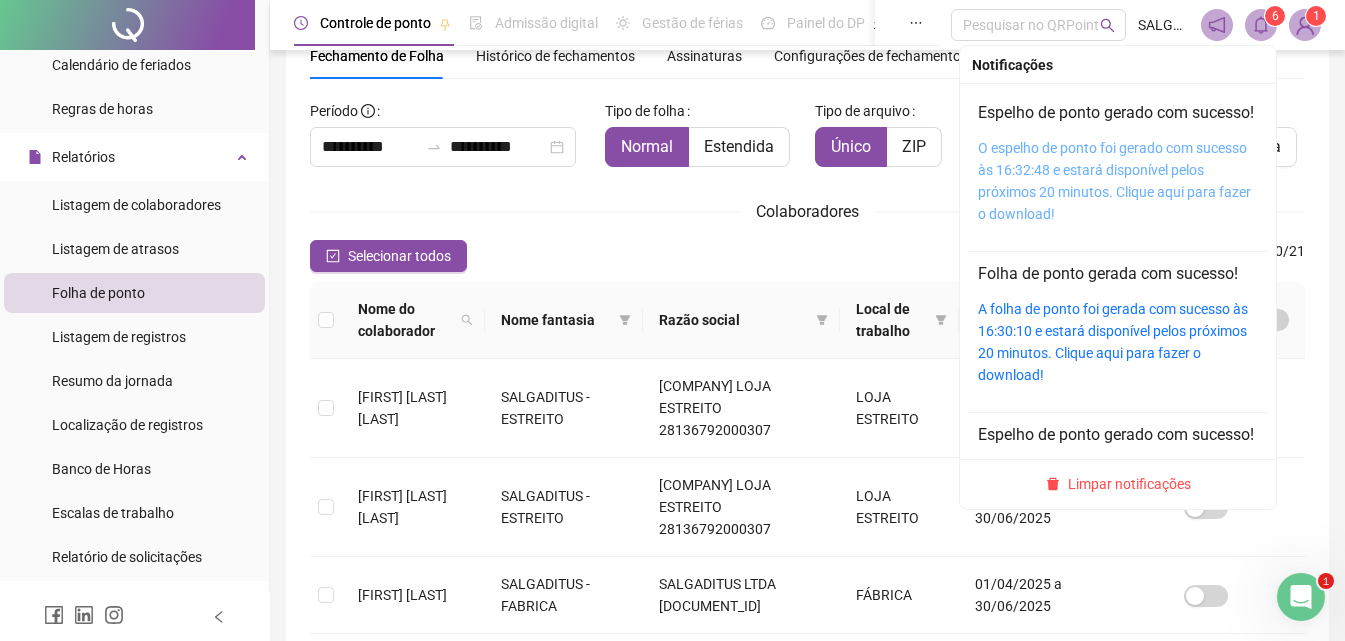click on "O espelho de ponto foi gerado com sucesso às 16:32:48 e estará disponível pelos próximos 20 minutos.
Clique aqui para fazer o download!" at bounding box center (1114, 181) 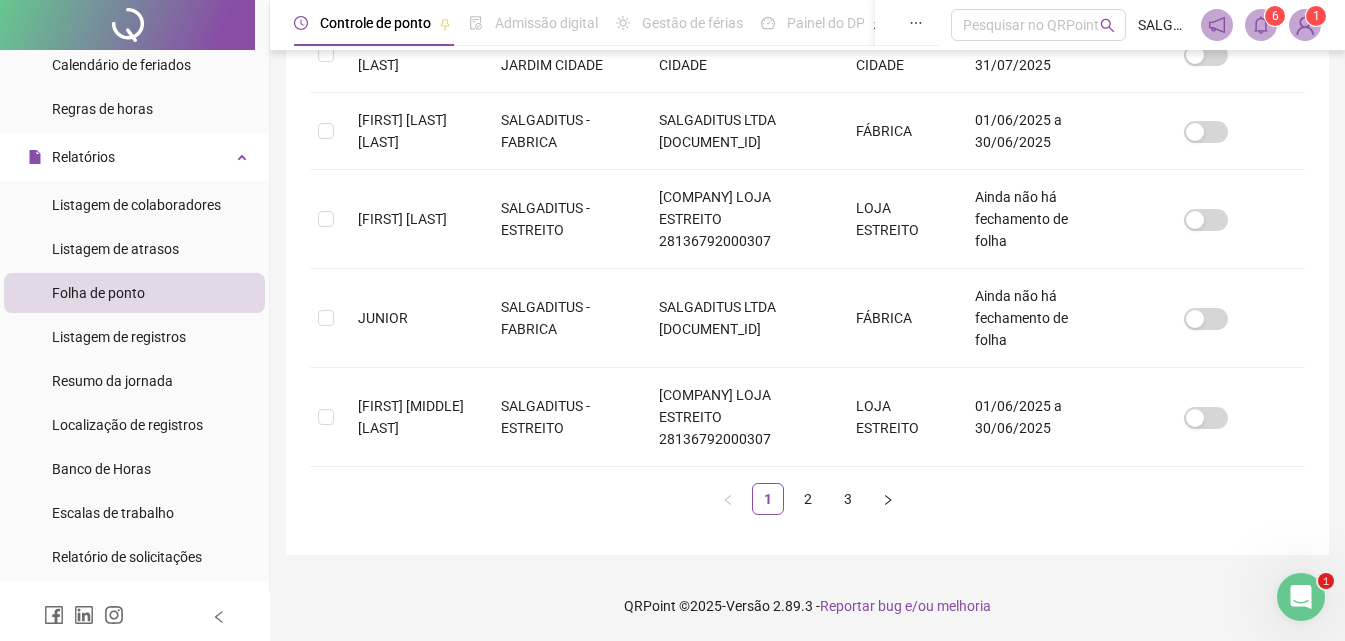 scroll, scrollTop: 883, scrollLeft: 0, axis: vertical 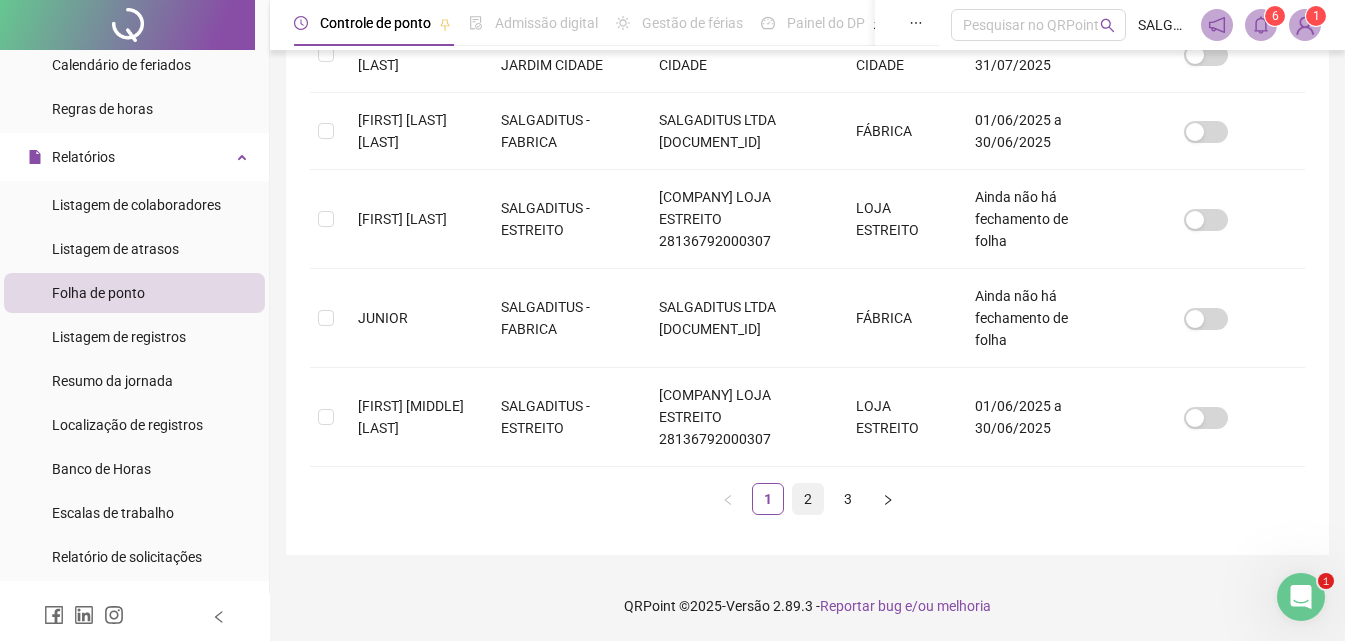 click on "2" at bounding box center [808, 499] 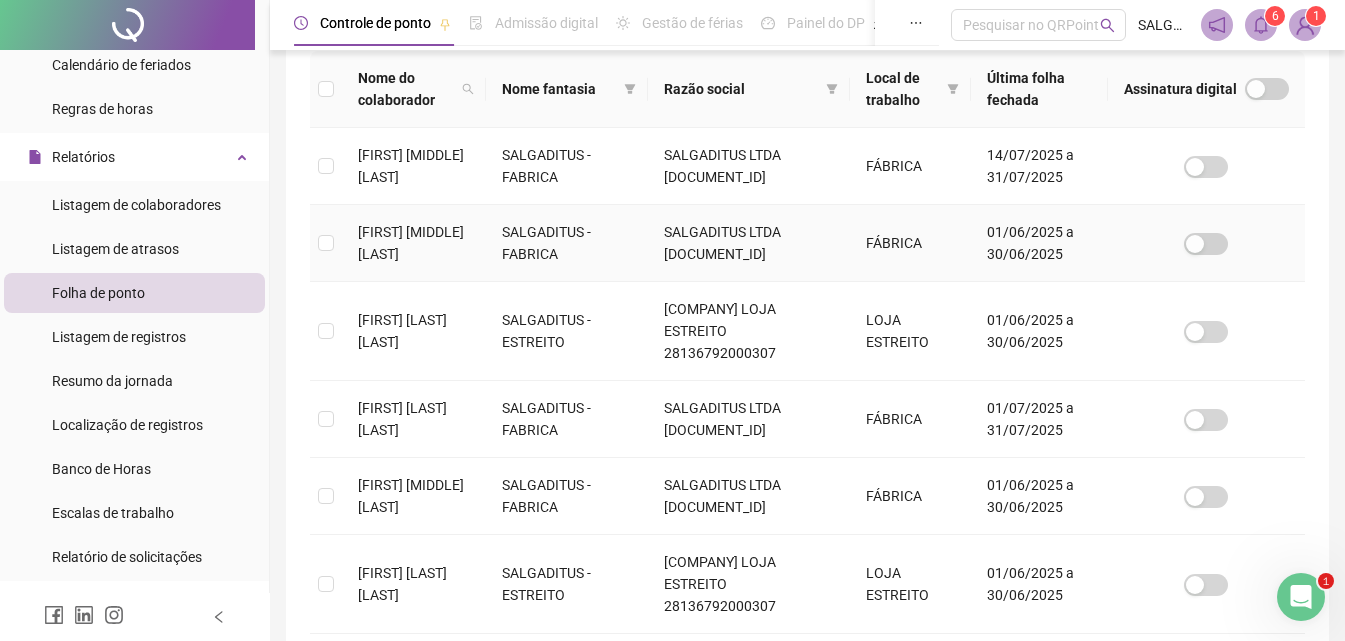 scroll, scrollTop: 556, scrollLeft: 0, axis: vertical 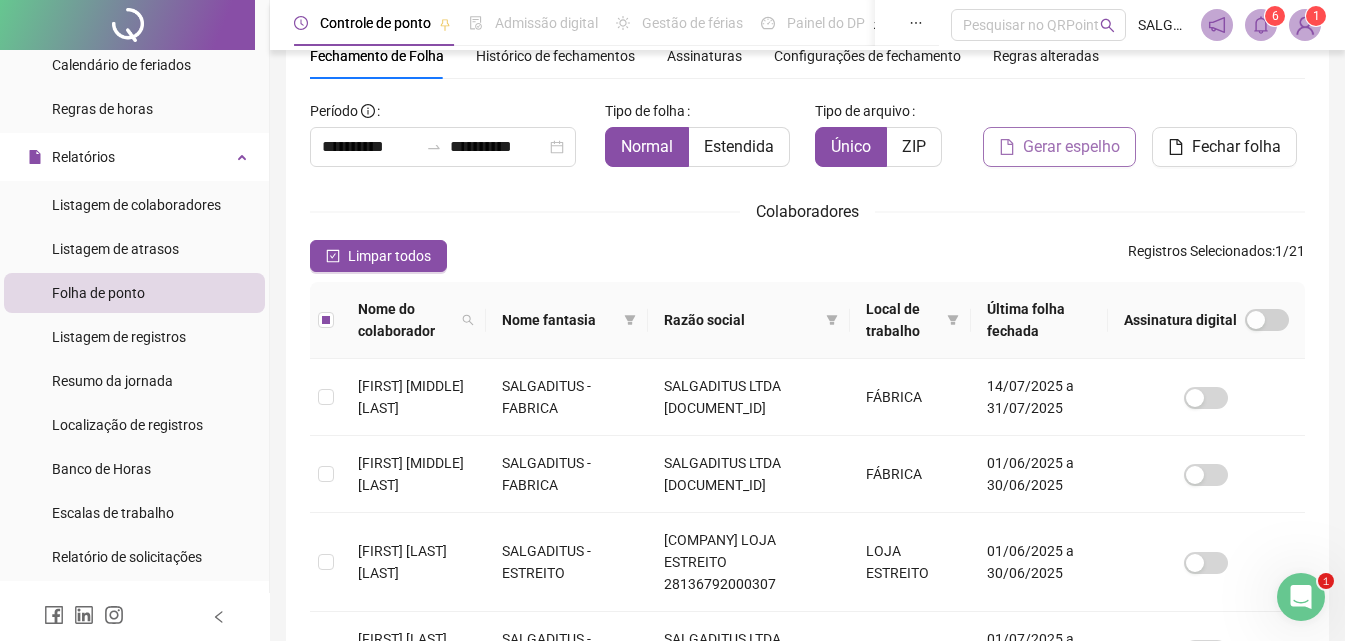 click on "Gerar espelho" at bounding box center (1071, 147) 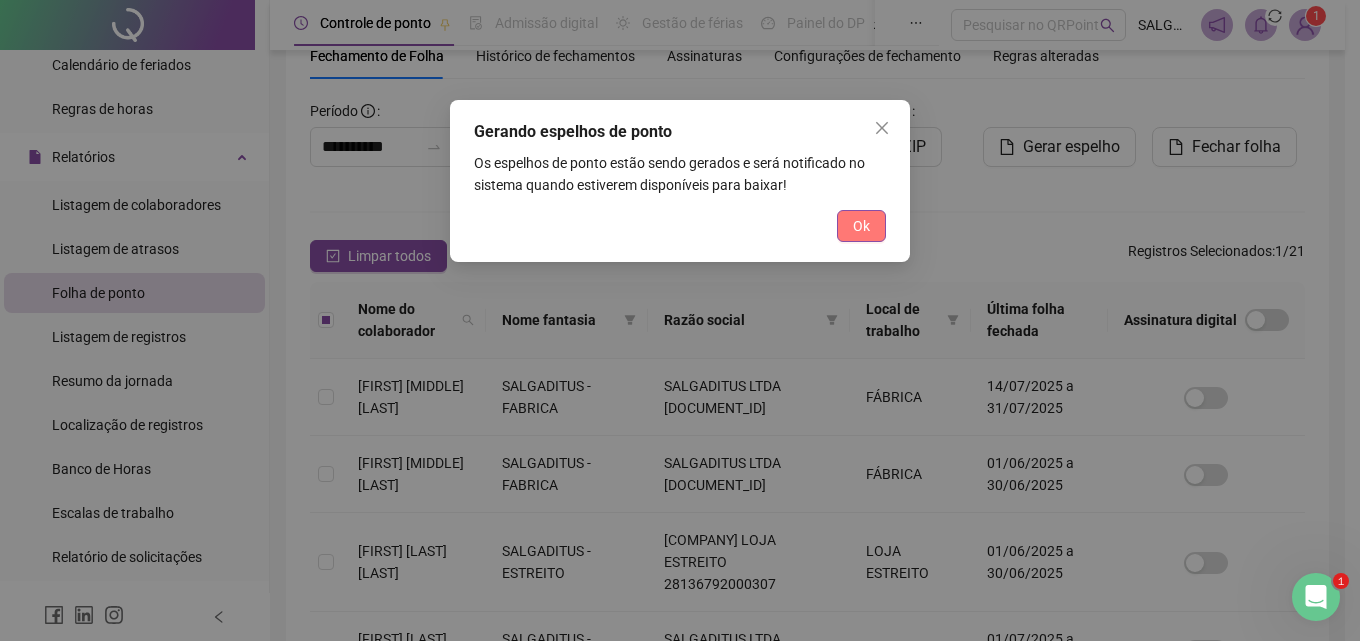 click on "Ok" at bounding box center (861, 226) 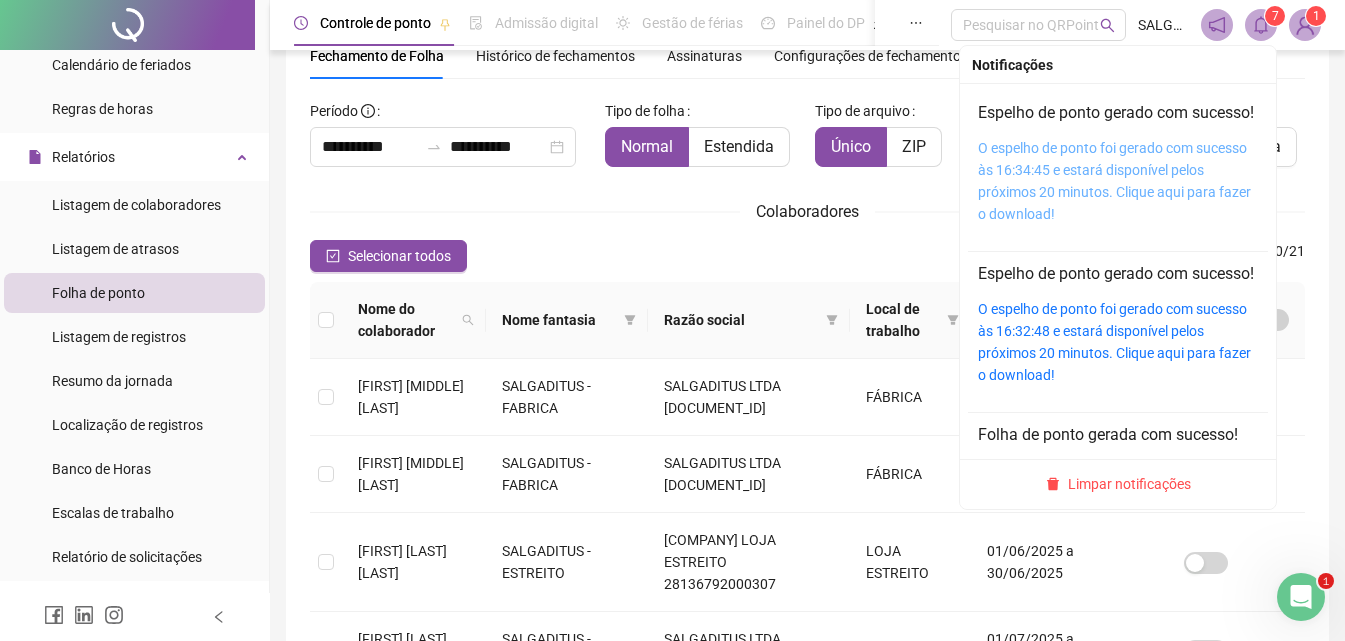 click on "O espelho de ponto foi gerado com sucesso às 16:34:45 e estará disponível pelos próximos 20 minutos.
Clique aqui para fazer o download!" at bounding box center (1114, 181) 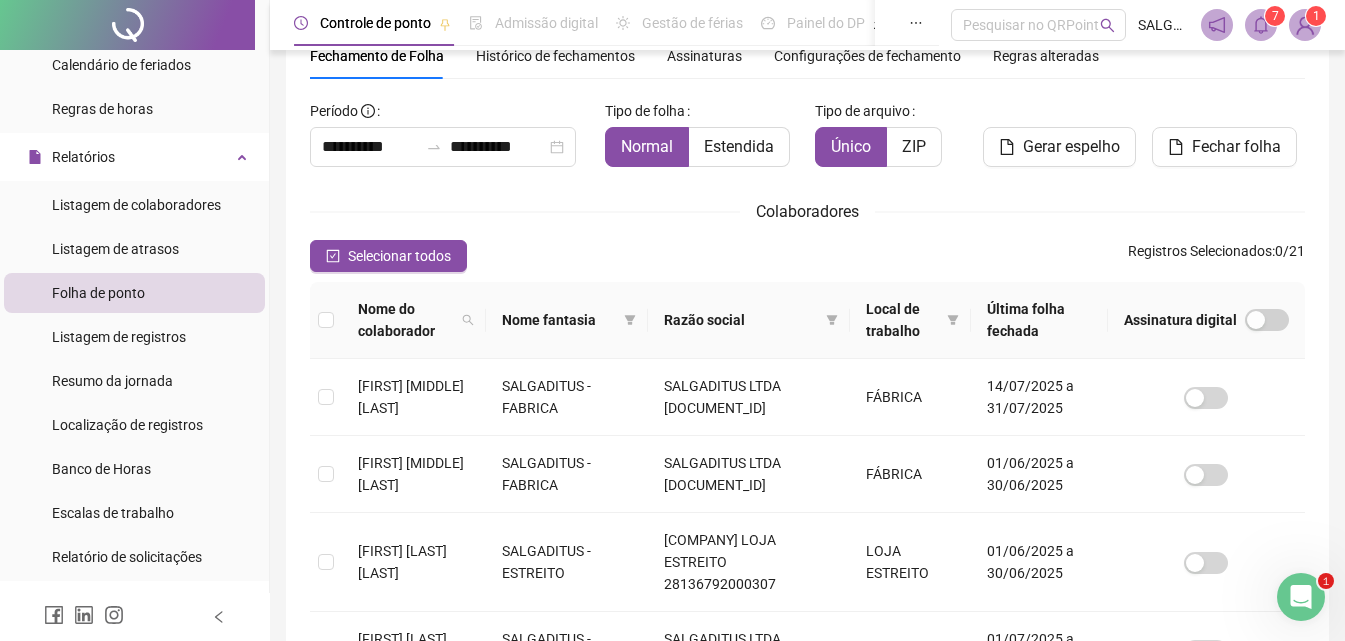 scroll, scrollTop: 322, scrollLeft: 0, axis: vertical 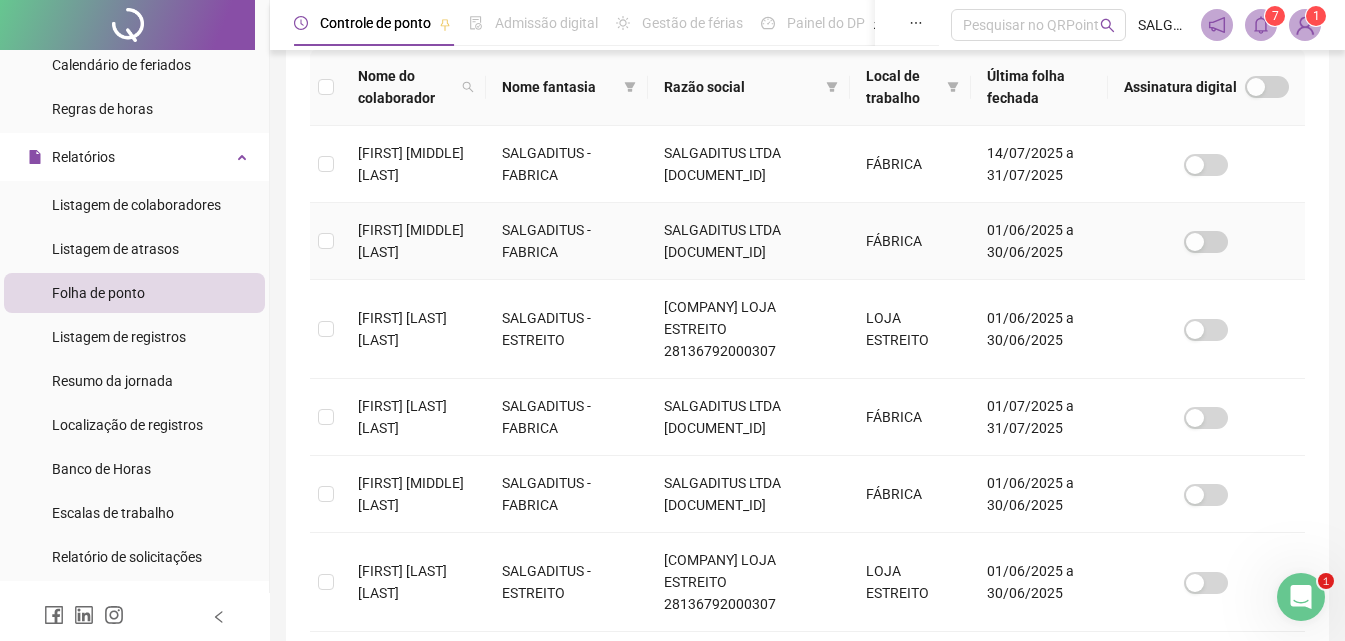 click at bounding box center [326, 241] 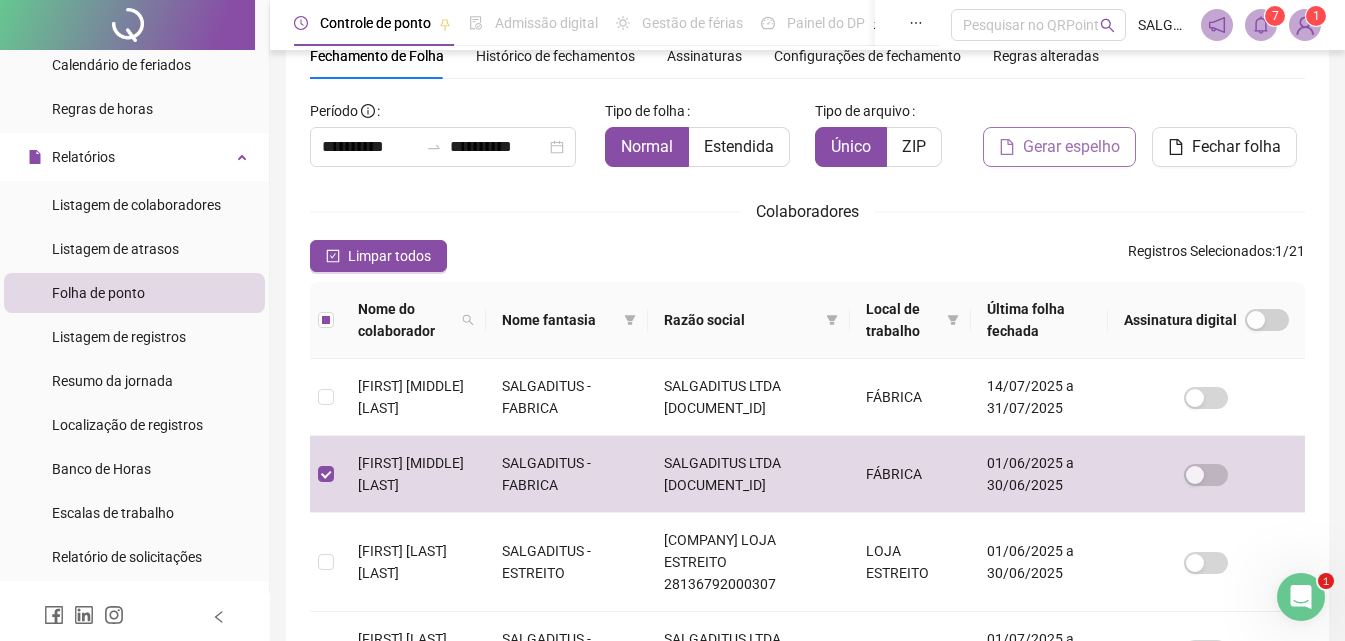 click on "Gerar espelho" at bounding box center (1059, 147) 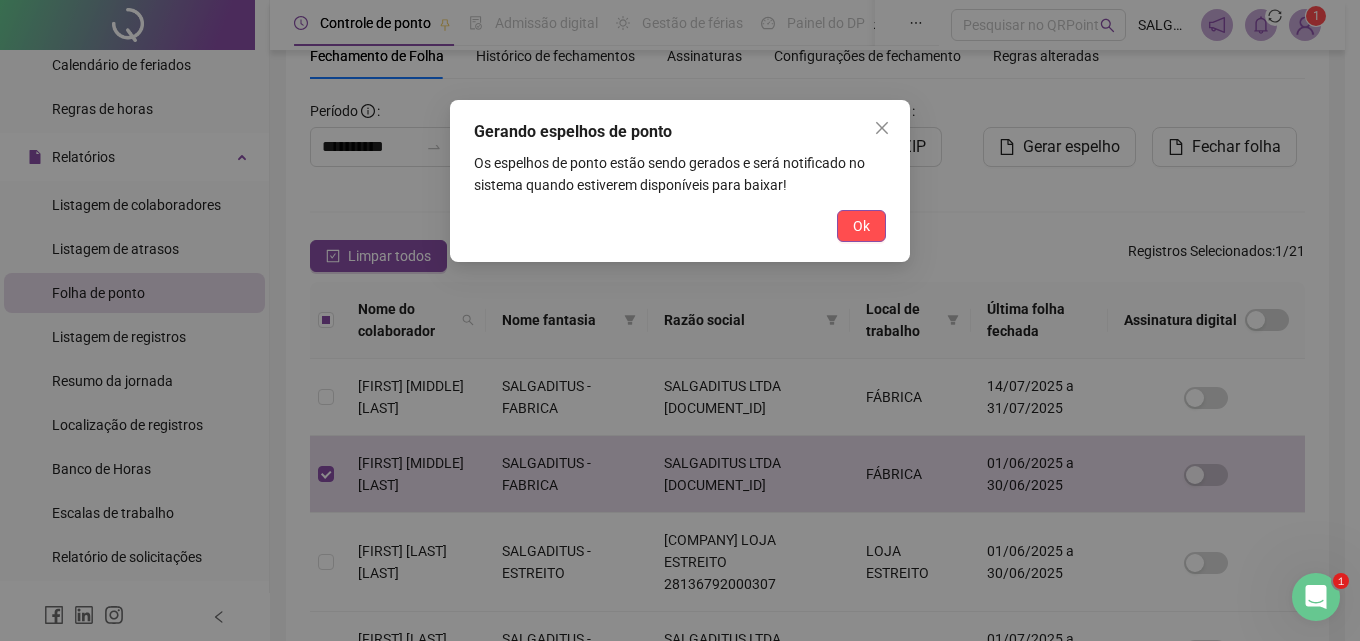 click on "Ok" at bounding box center (861, 226) 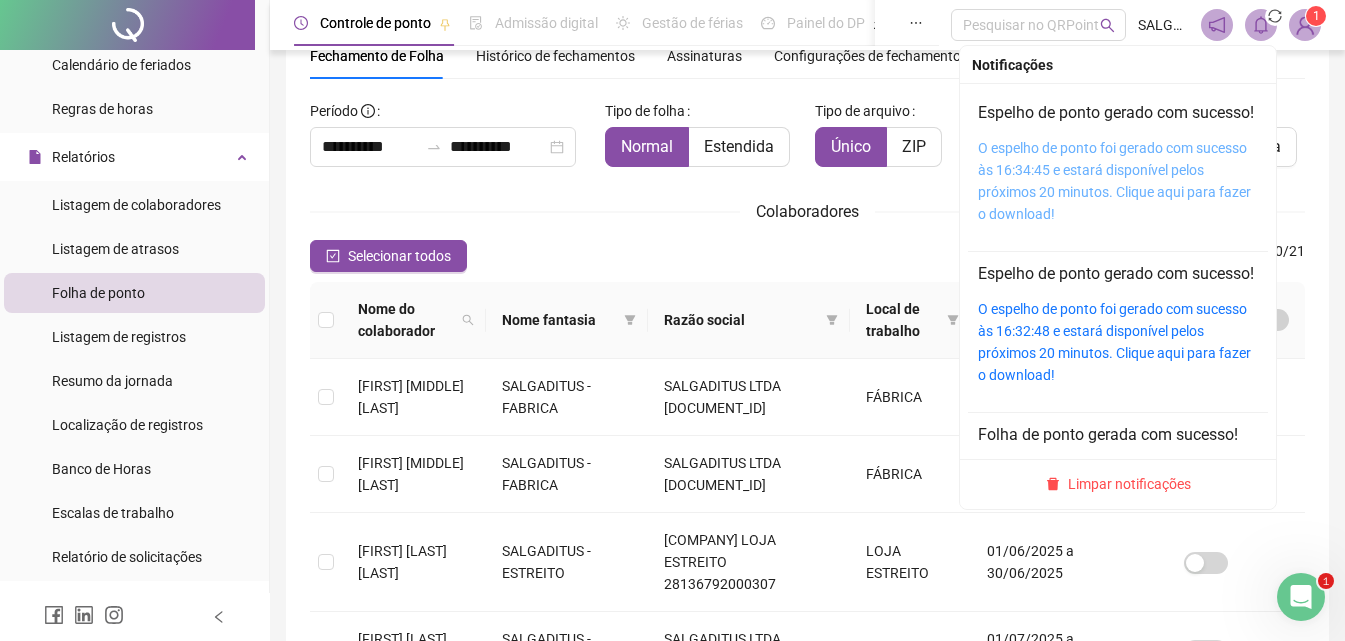 click on "O espelho de ponto foi gerado com sucesso às 16:34:45 e estará disponível pelos próximos 20 minutos.
Clique aqui para fazer o download!" at bounding box center (1114, 181) 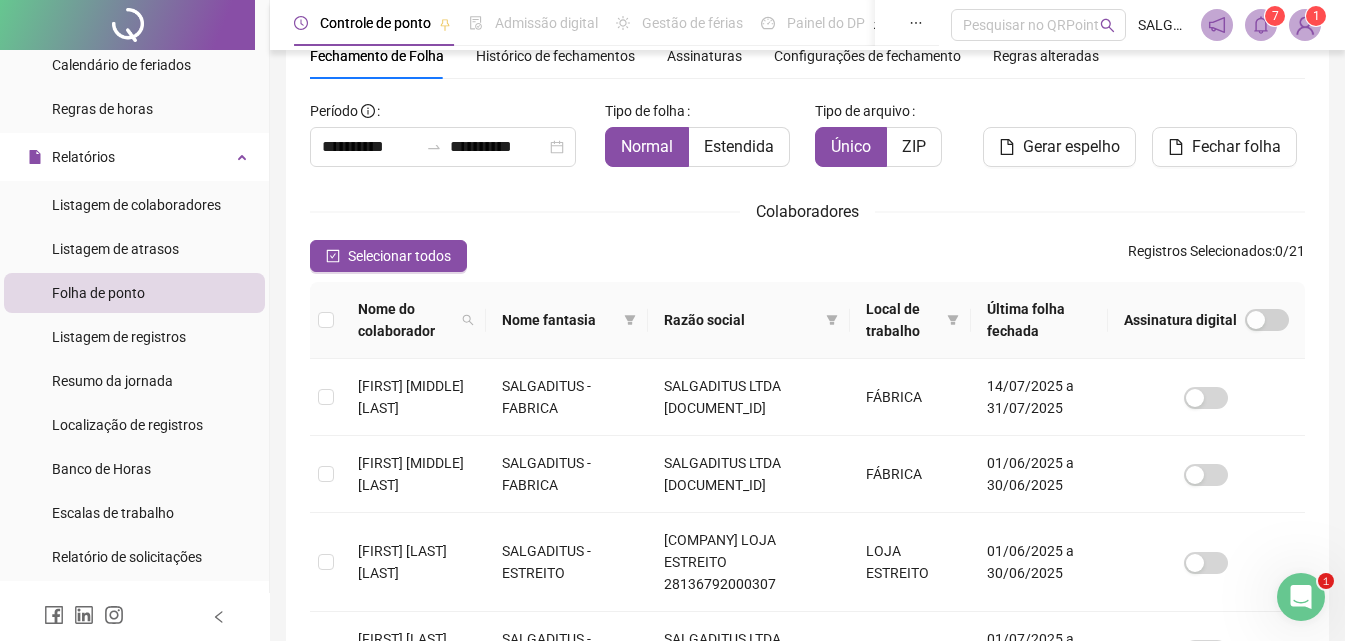 click on "Listagem de registros" at bounding box center (119, 337) 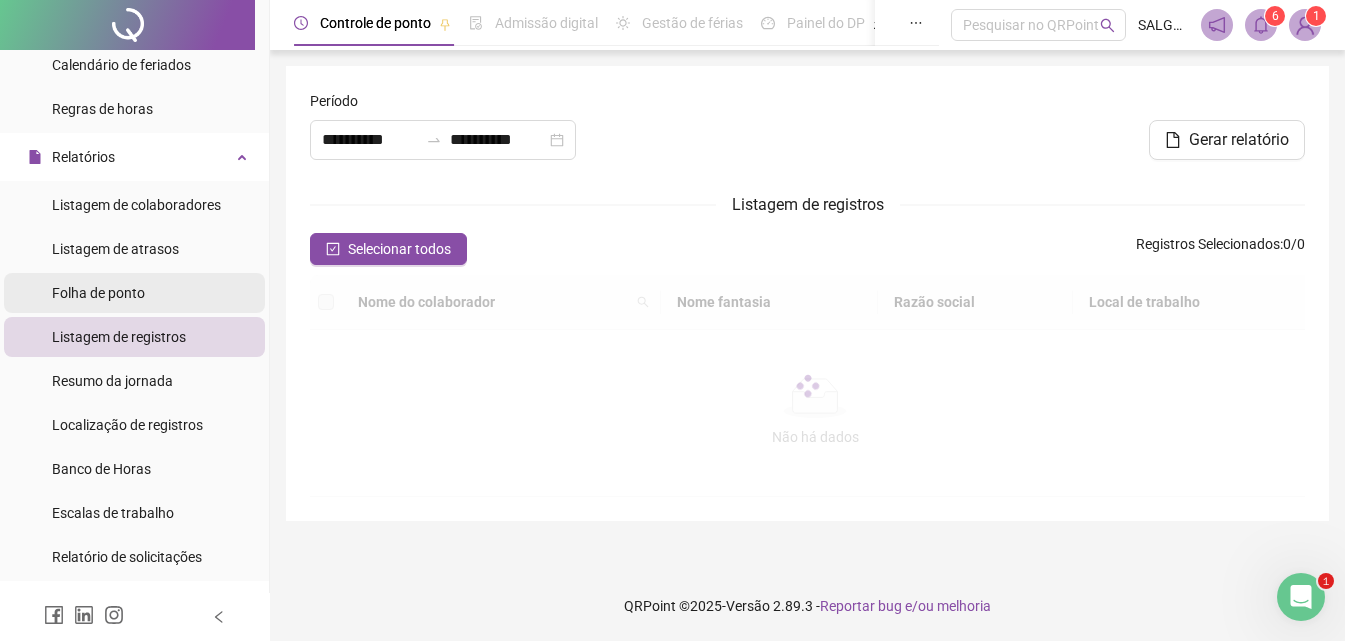 scroll, scrollTop: 0, scrollLeft: 0, axis: both 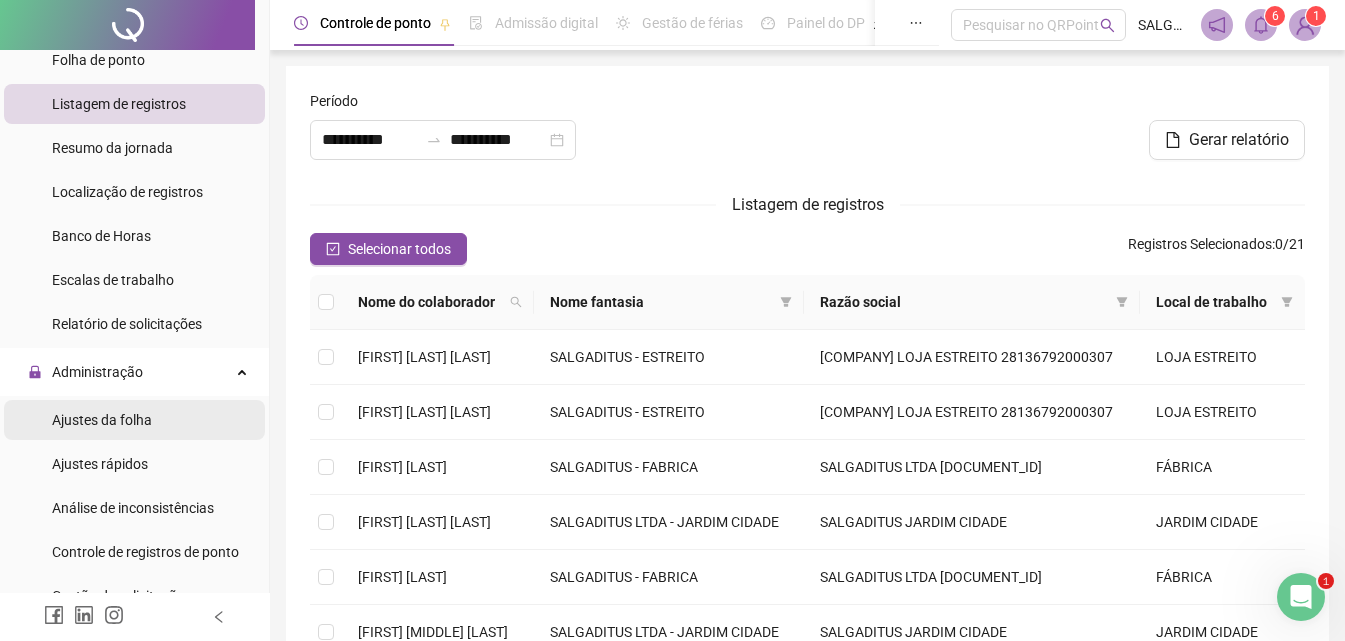 click on "Ajustes da folha" at bounding box center [102, 420] 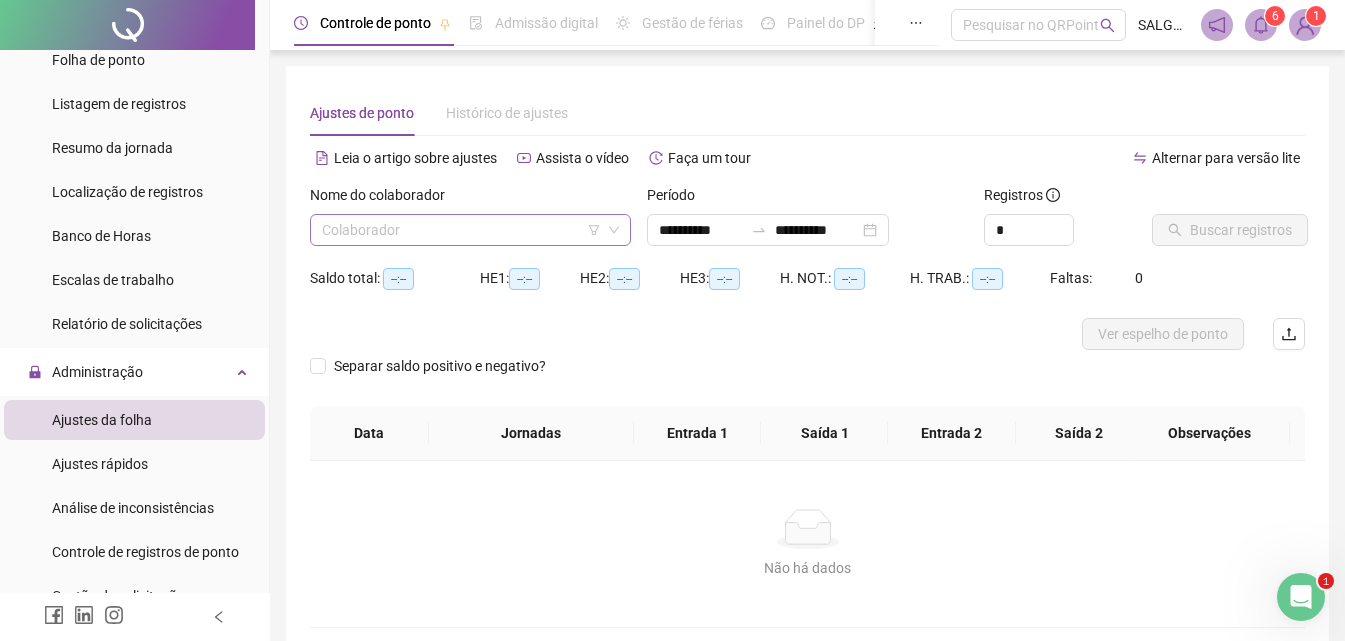 click at bounding box center [461, 230] 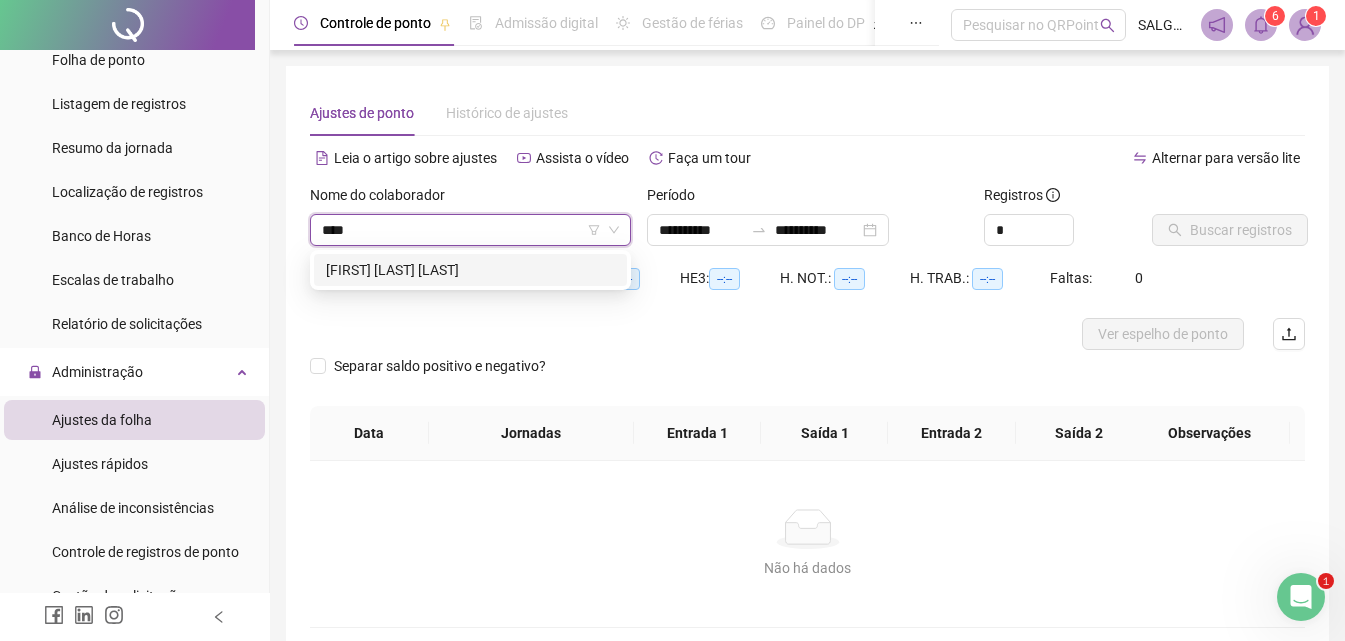 type on "*****" 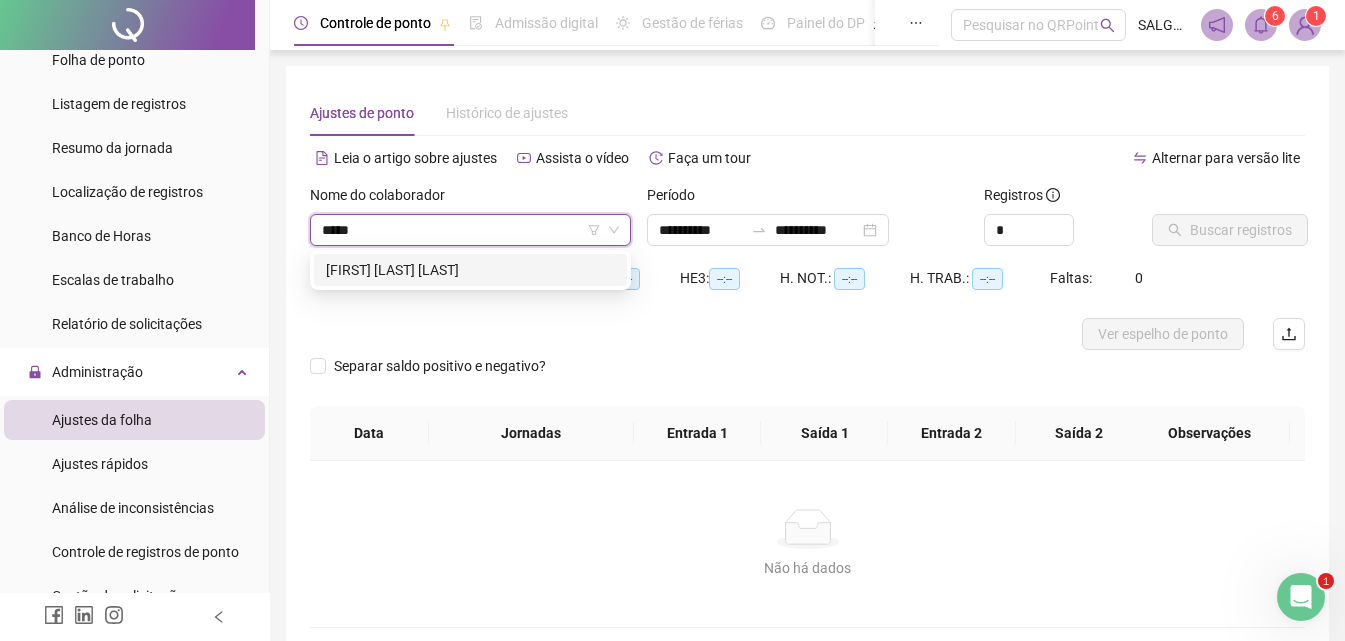 type 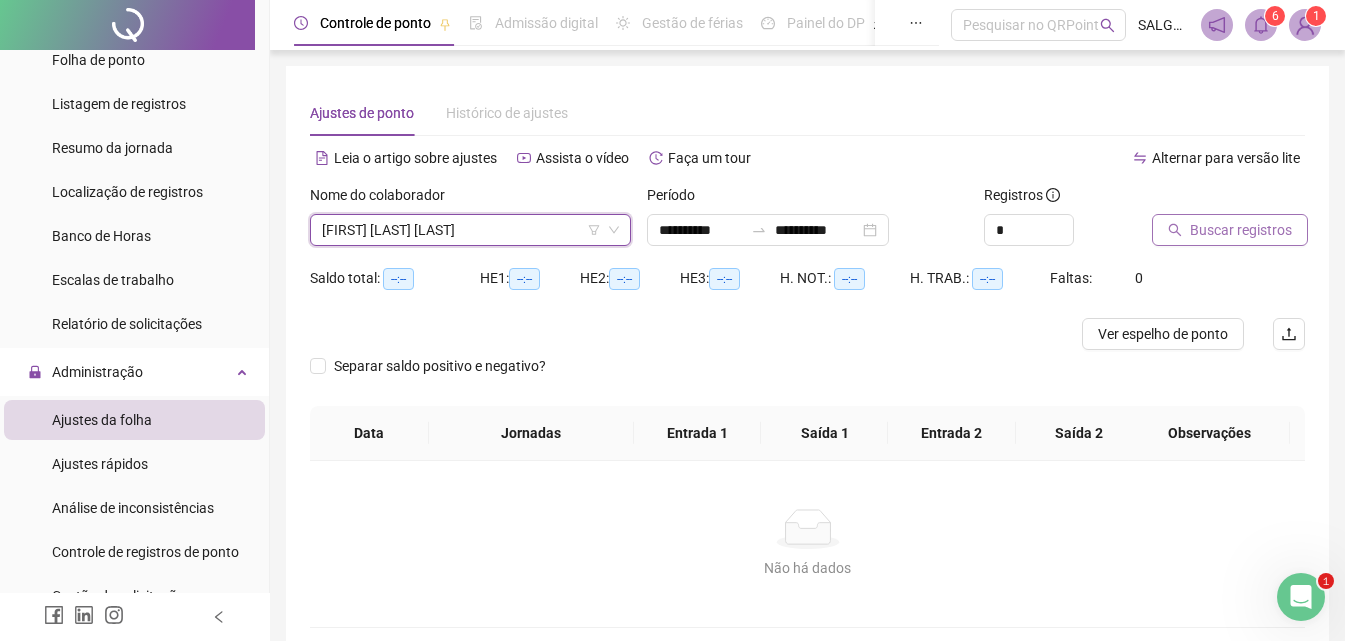 click on "Buscar registros" at bounding box center [1241, 230] 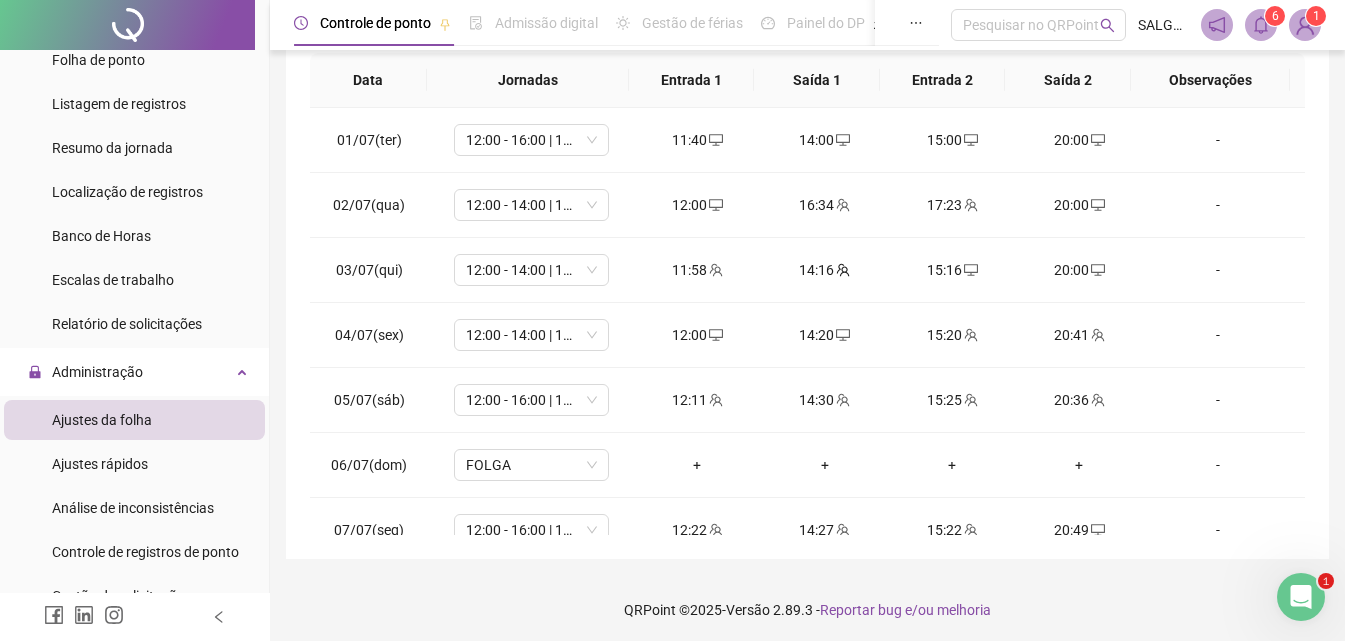 scroll, scrollTop: 357, scrollLeft: 0, axis: vertical 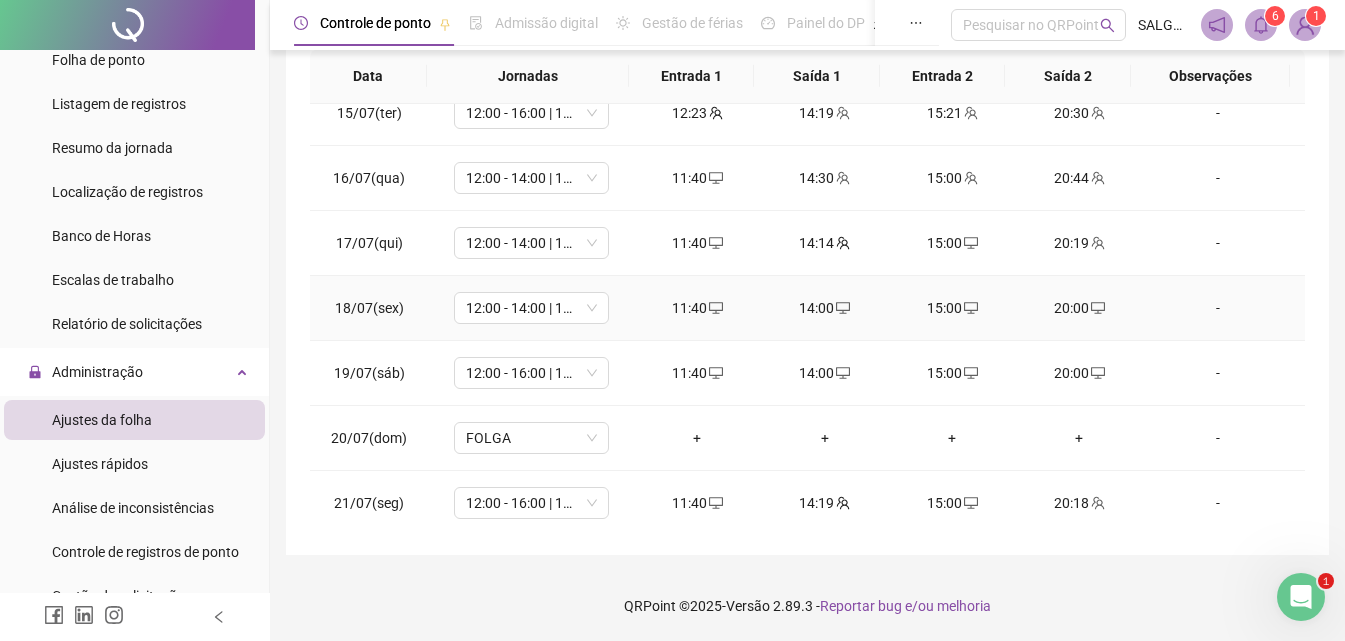 click on "-" at bounding box center (1218, 308) 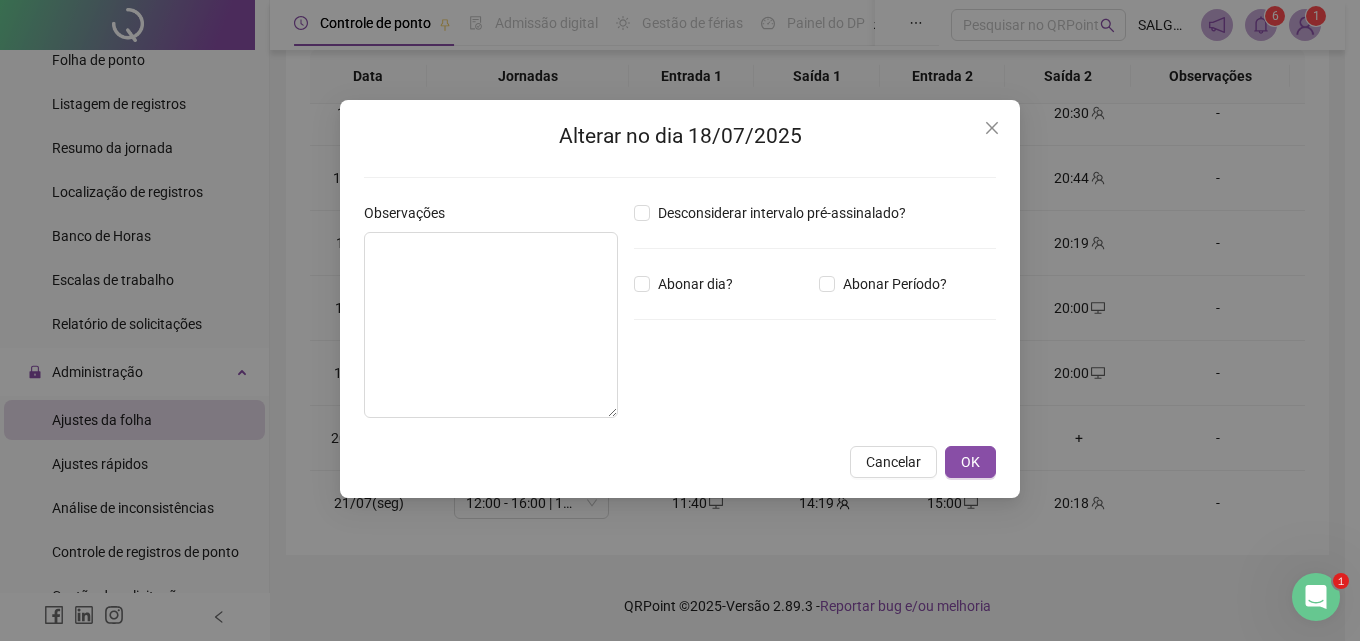 click on "Observações" at bounding box center (491, 318) 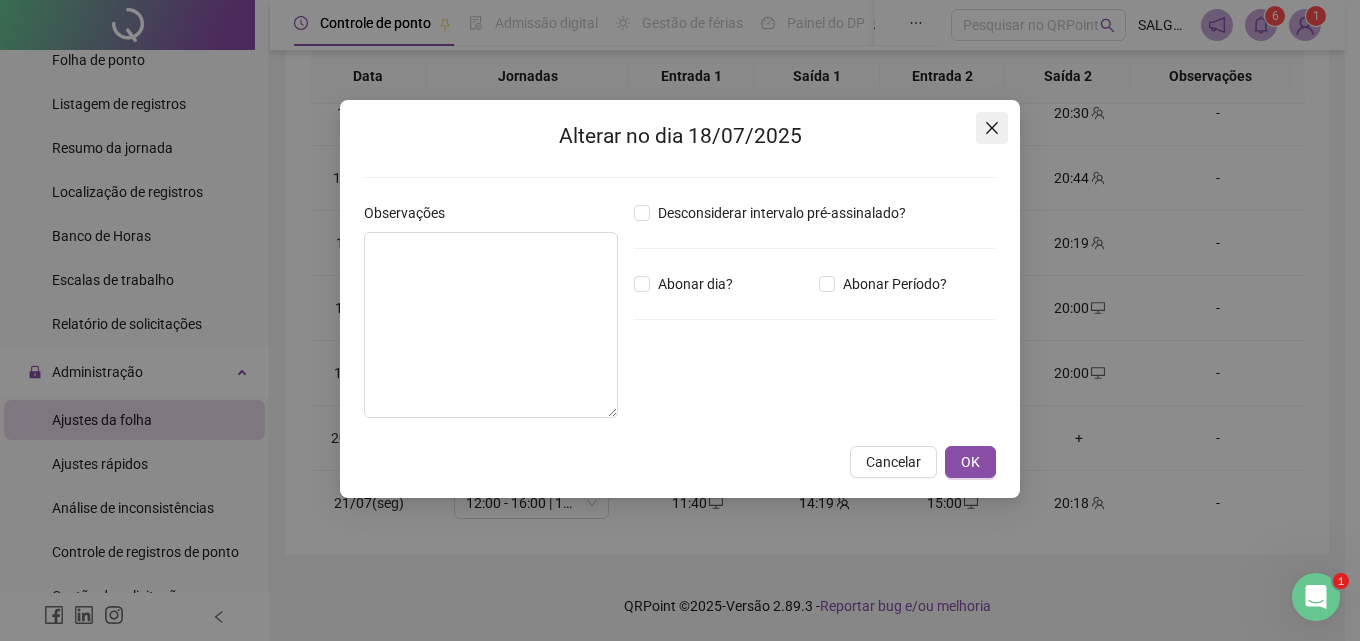 click 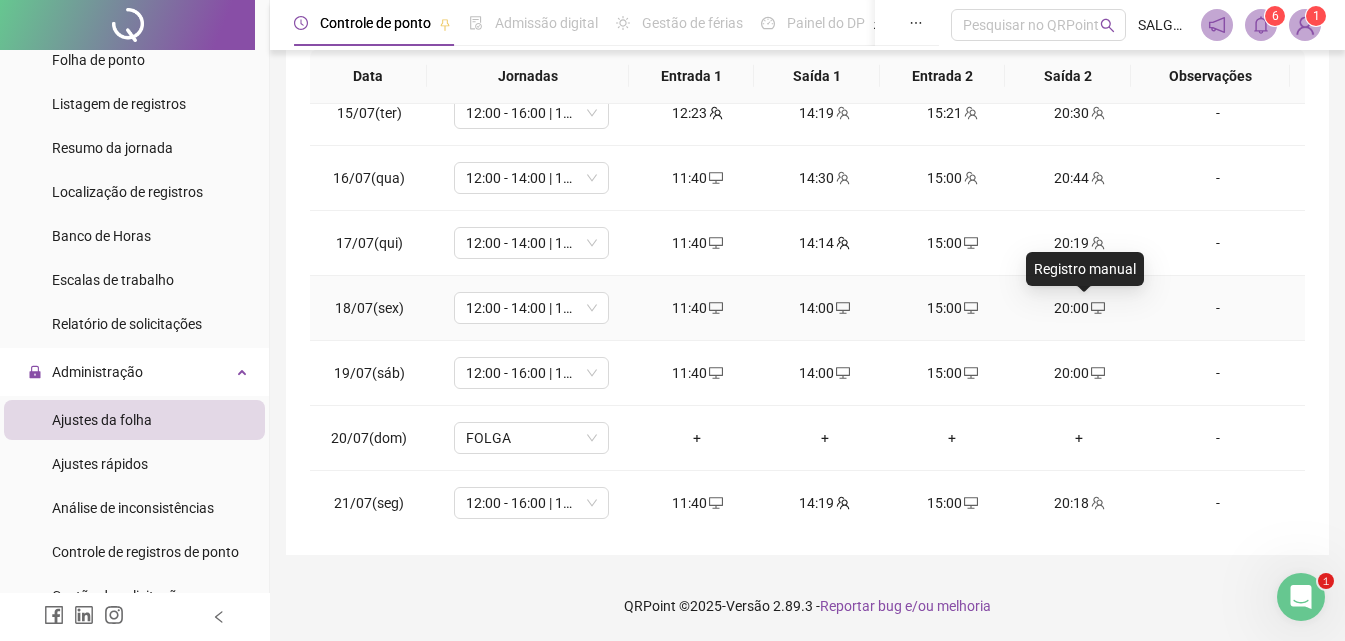 click 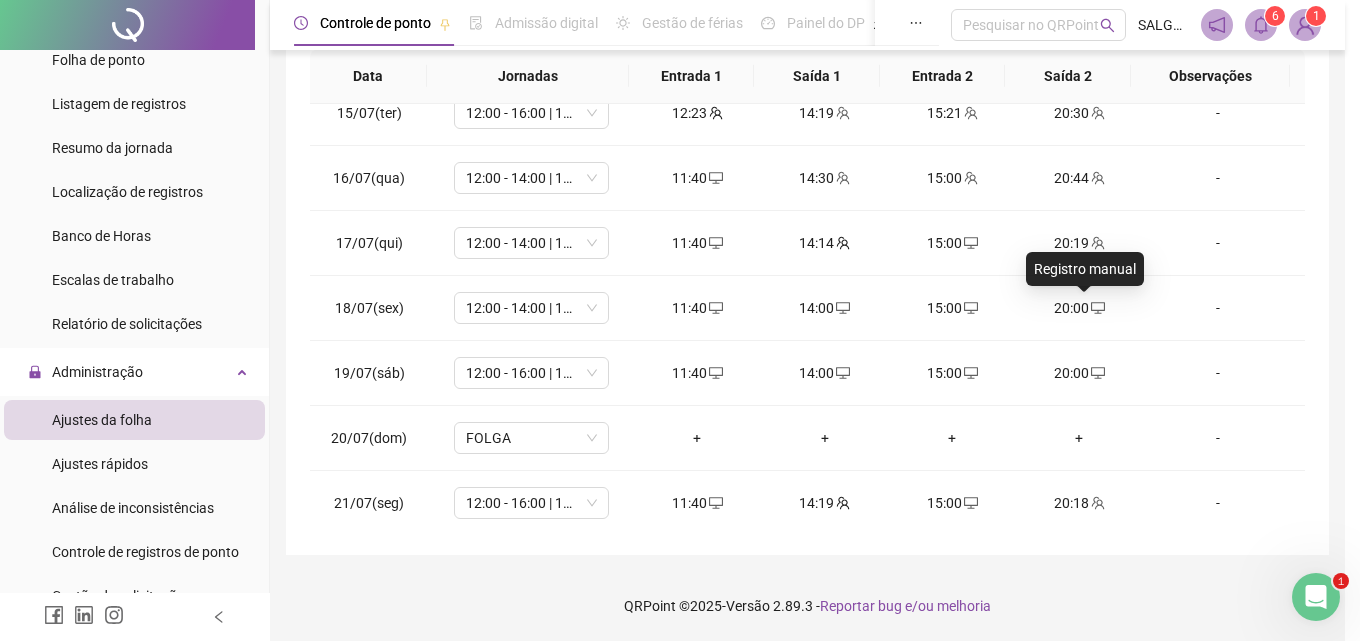 type on "**********" 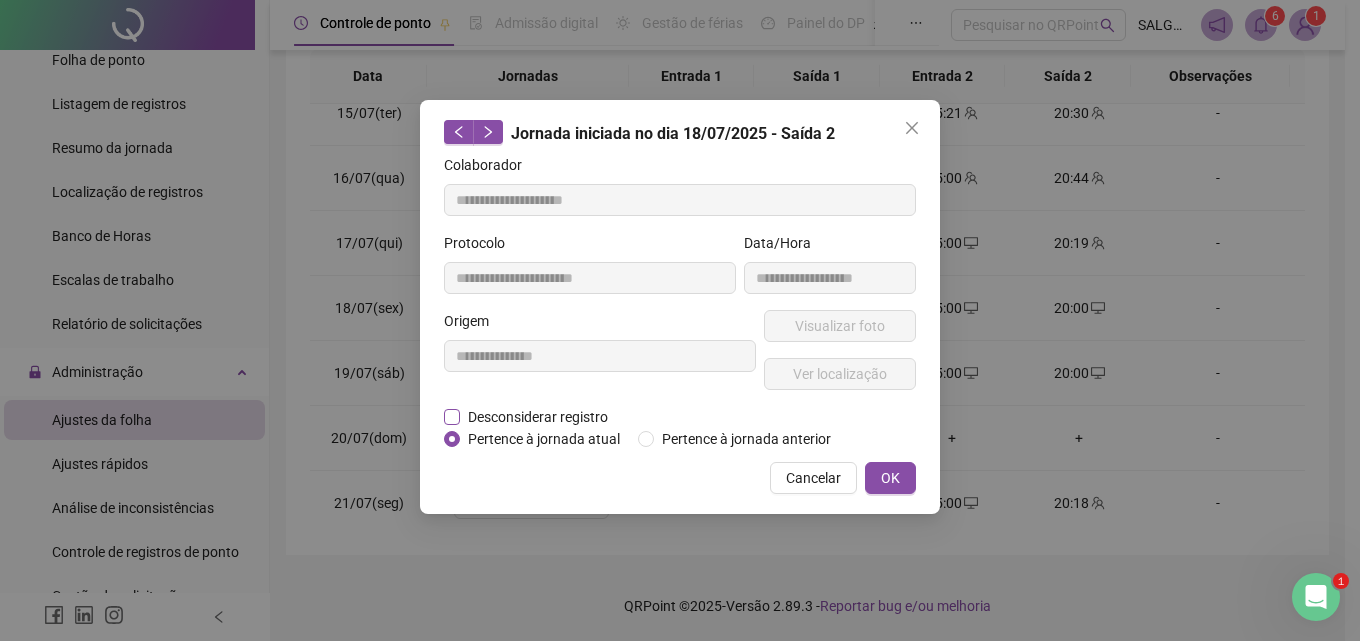click on "Desconsiderar registro" at bounding box center [538, 417] 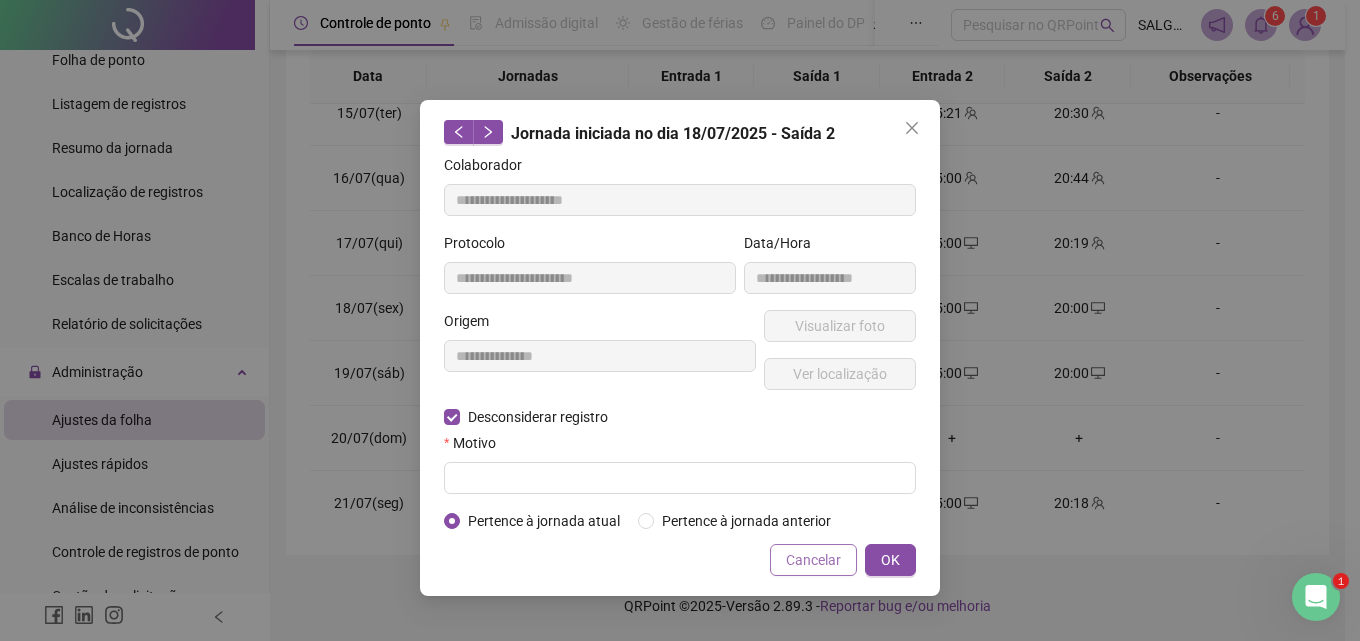 click on "Cancelar" at bounding box center (813, 560) 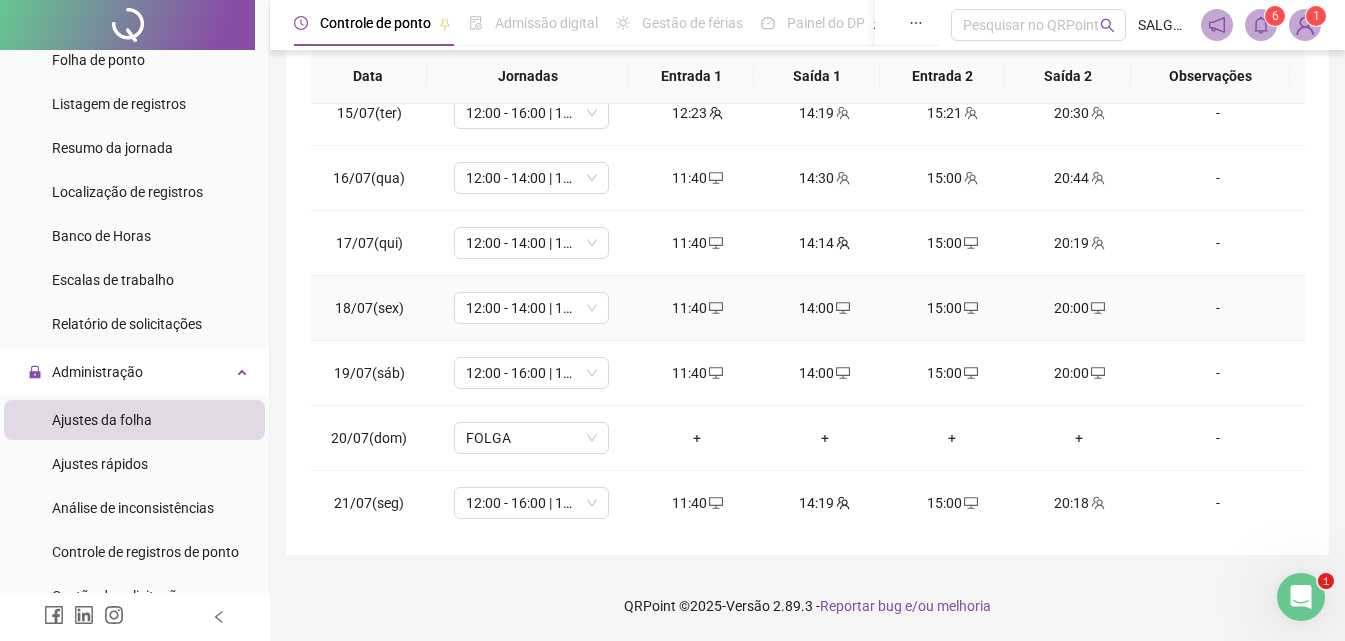 click on "-" at bounding box center [1218, 308] 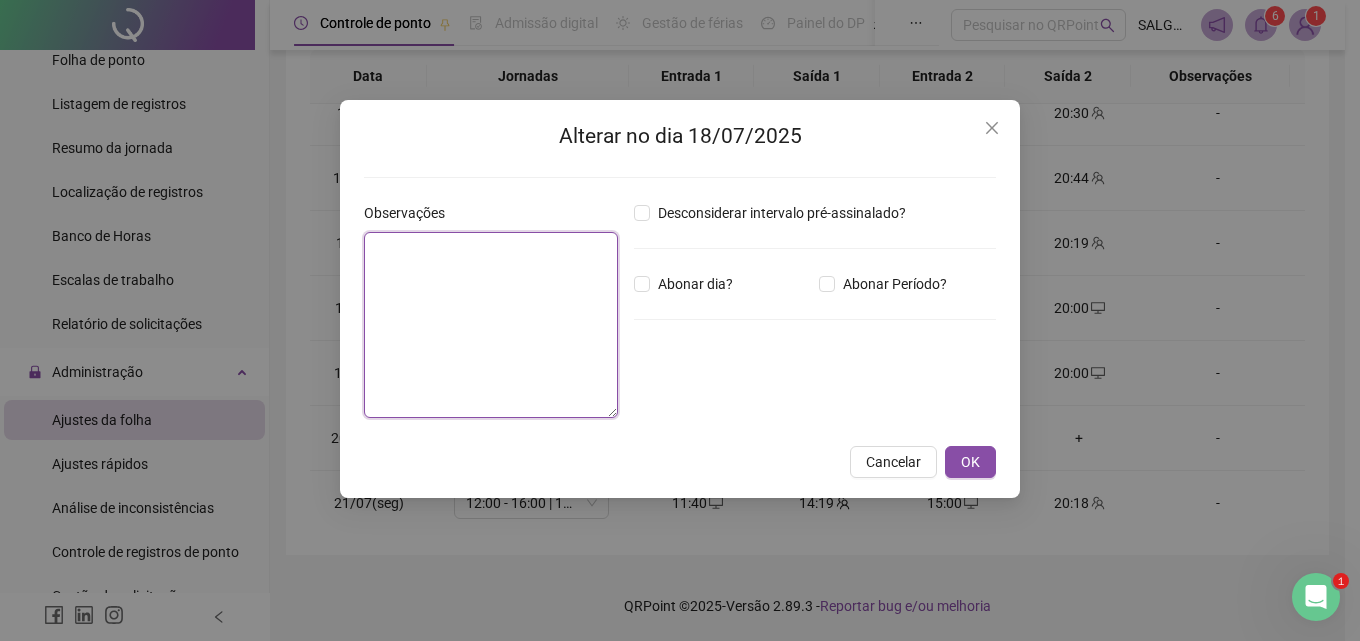 click at bounding box center [491, 325] 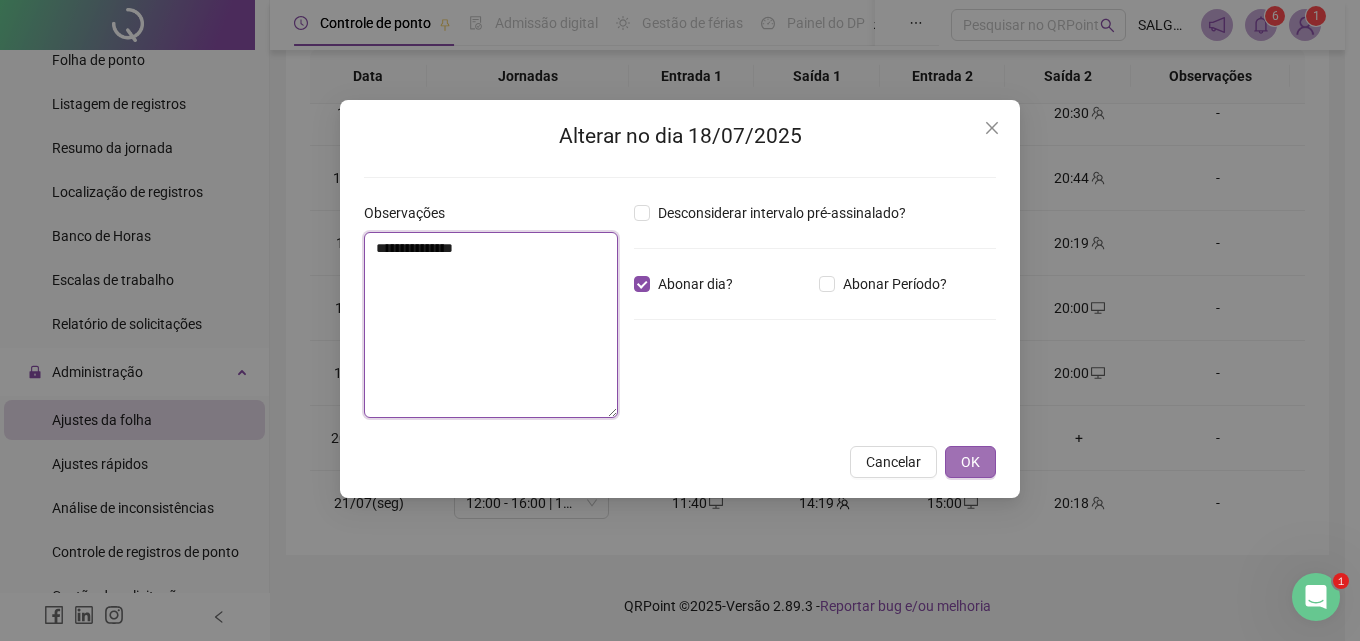 type on "**********" 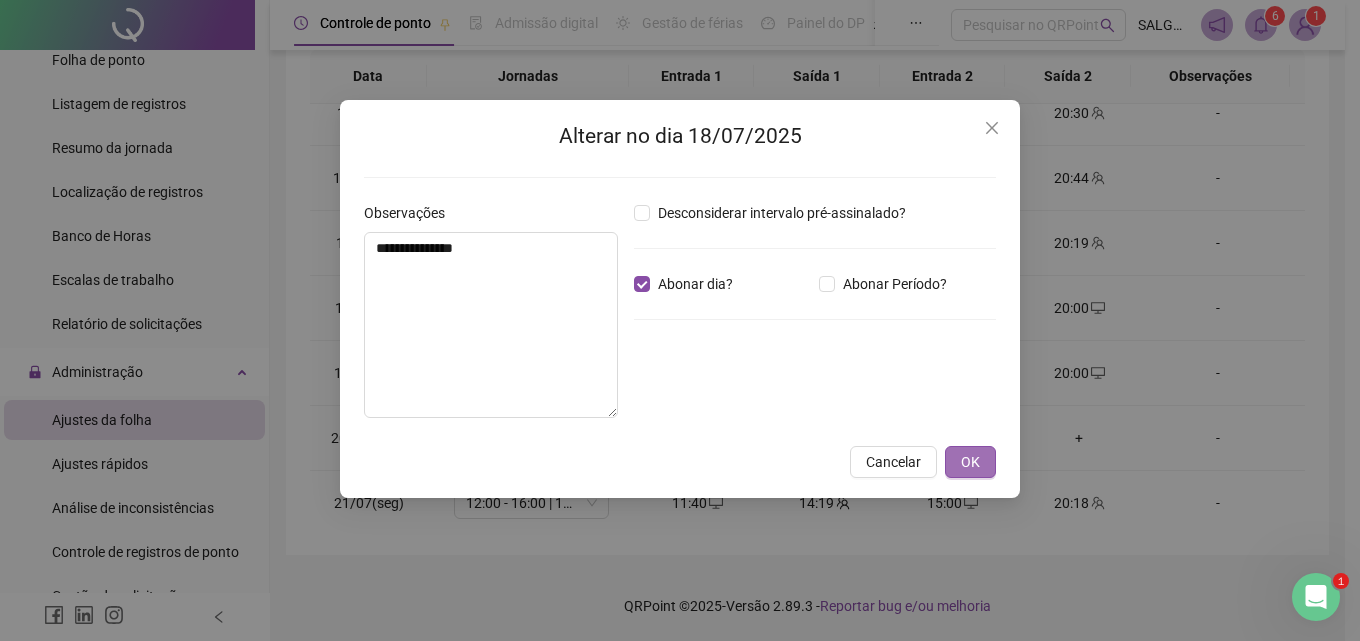 click on "OK" at bounding box center [970, 462] 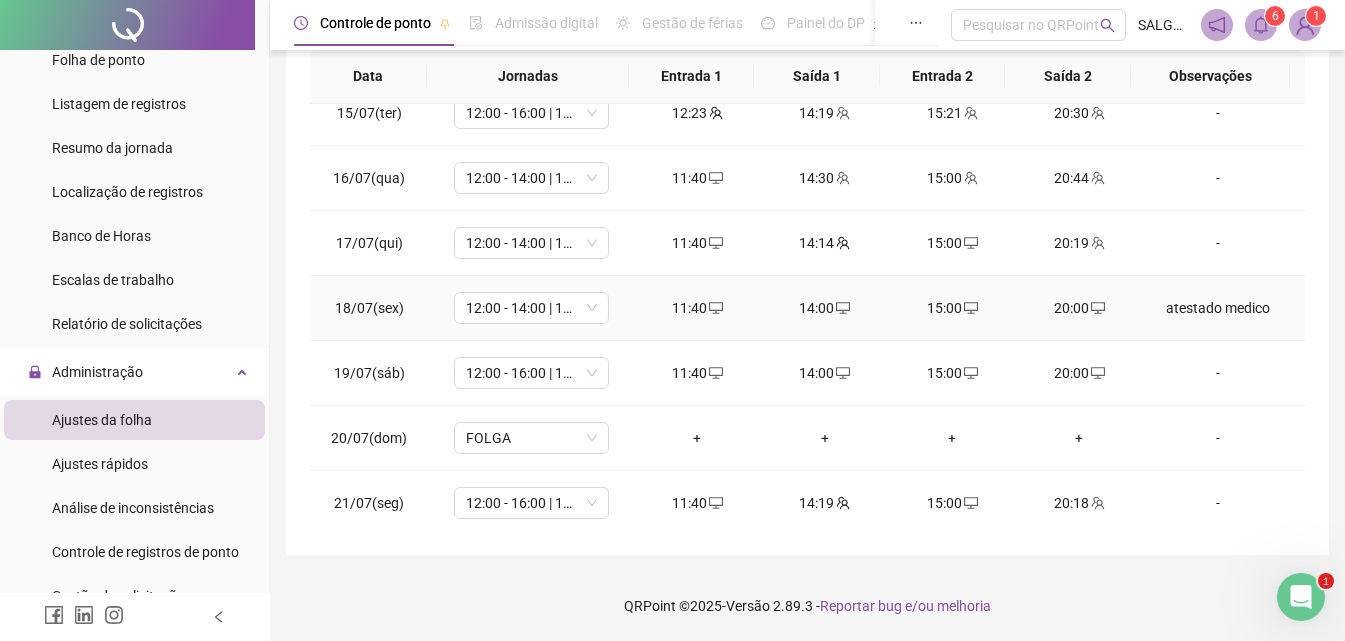 click 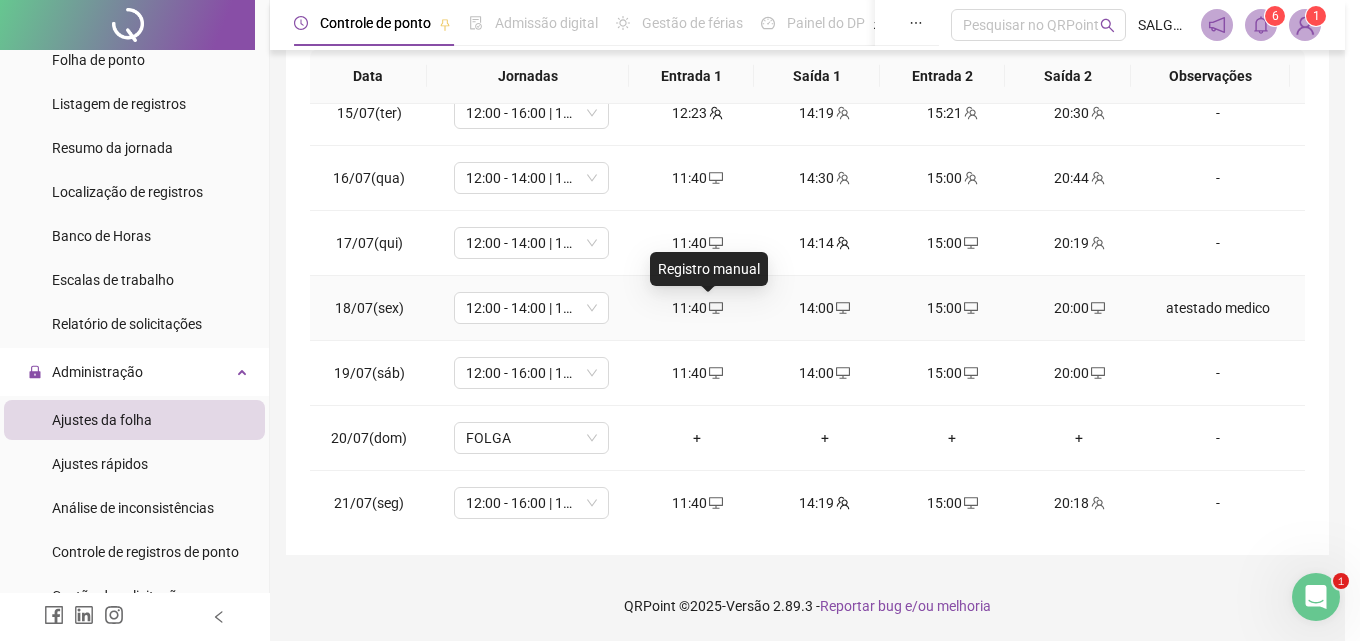 type on "**********" 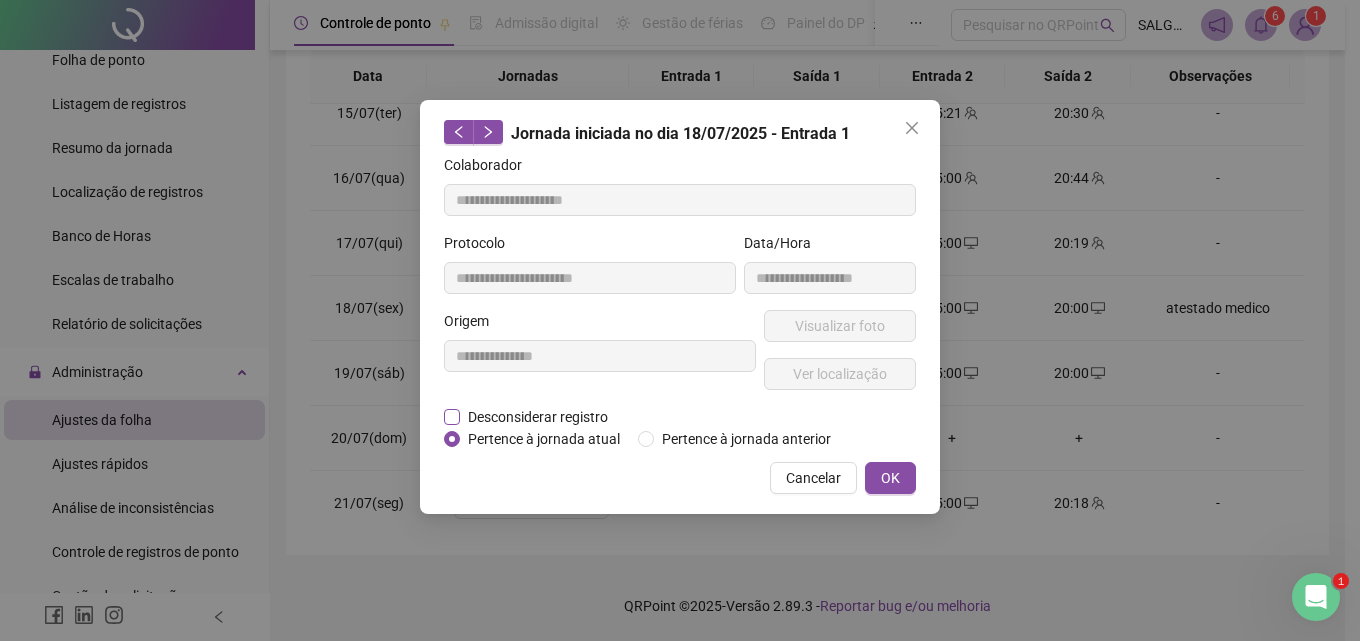click on "Desconsiderar registro" at bounding box center (538, 417) 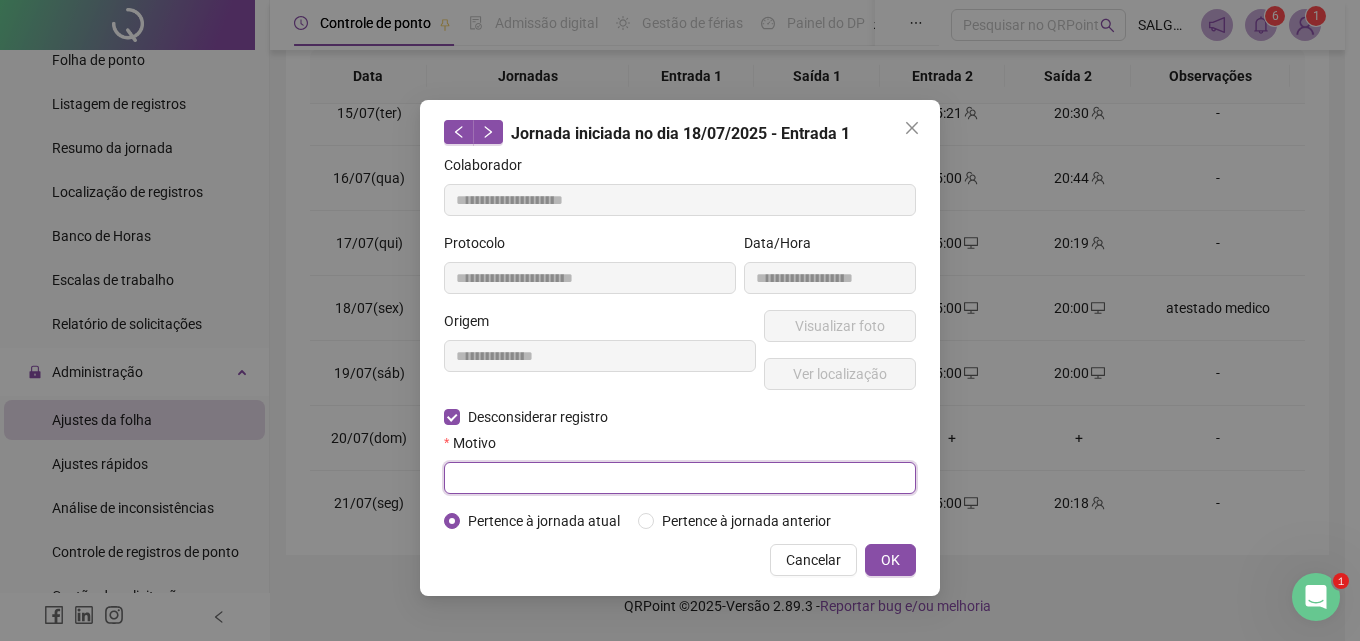 click at bounding box center (680, 478) 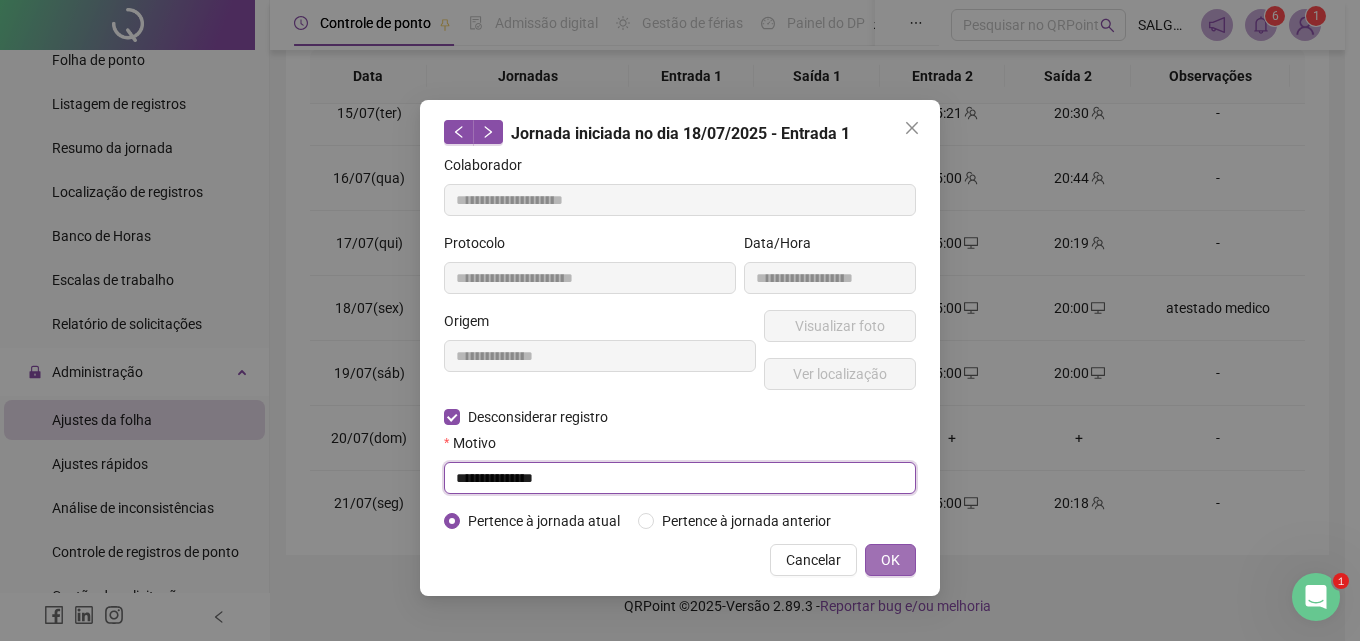 type on "**********" 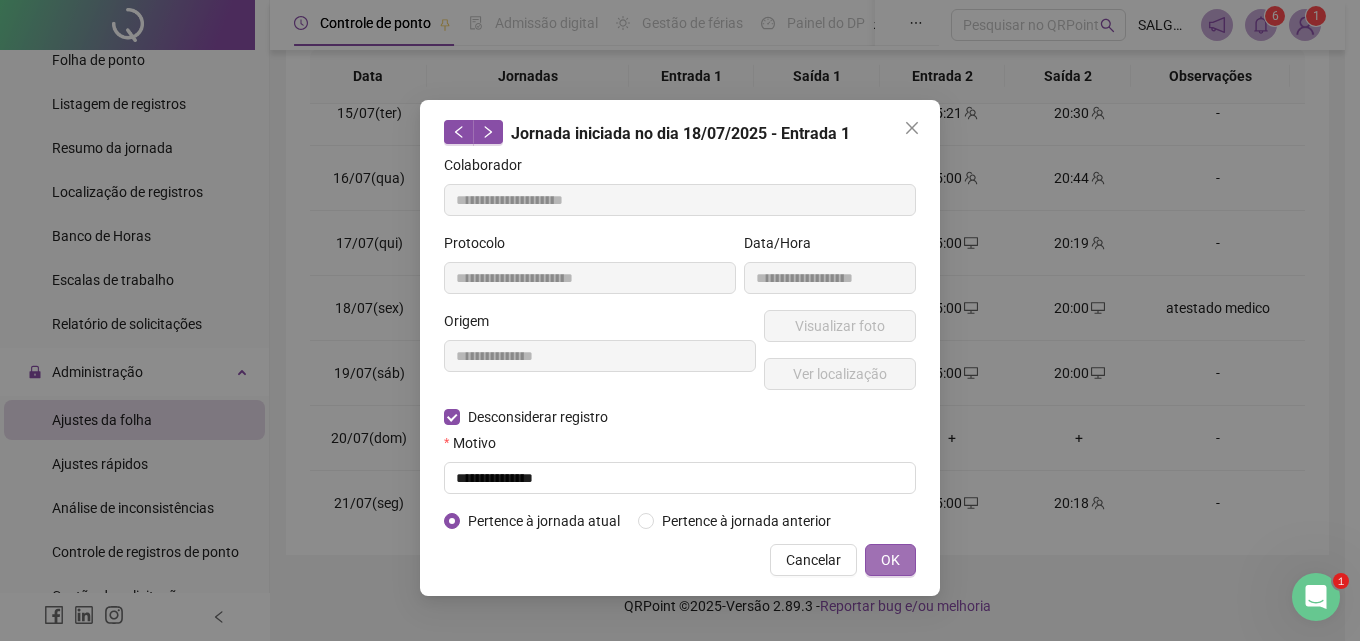click on "OK" at bounding box center (890, 560) 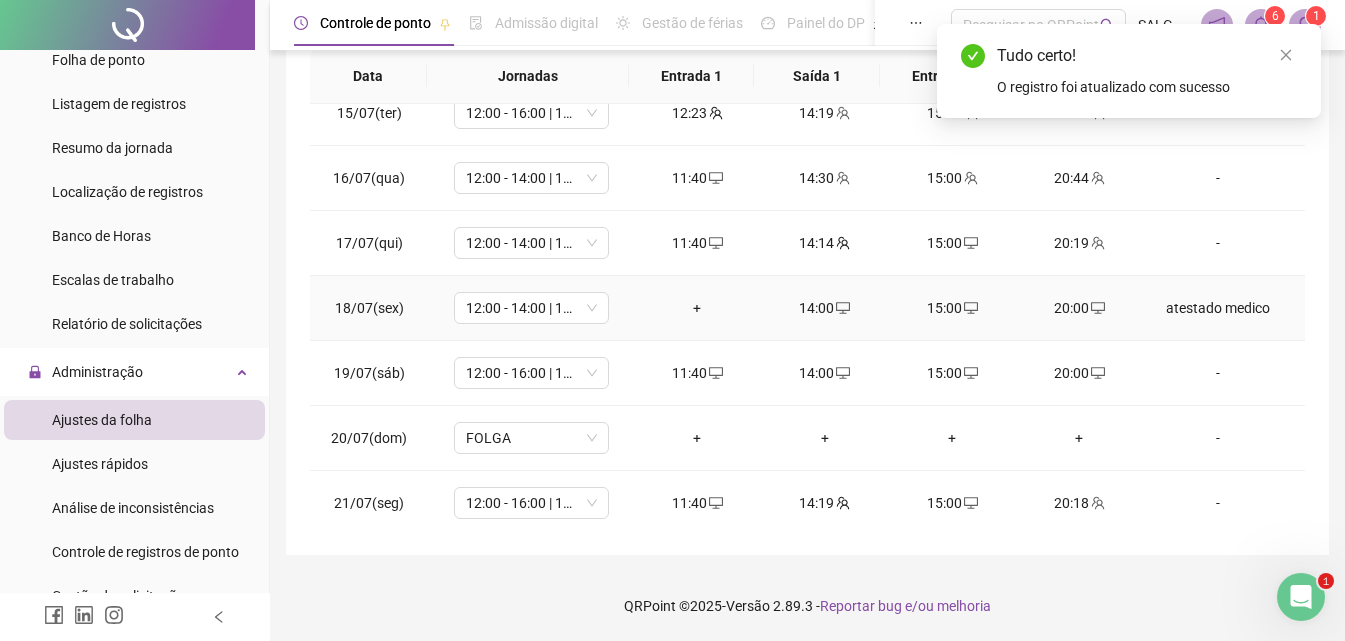 click on "14:00" at bounding box center [824, 308] 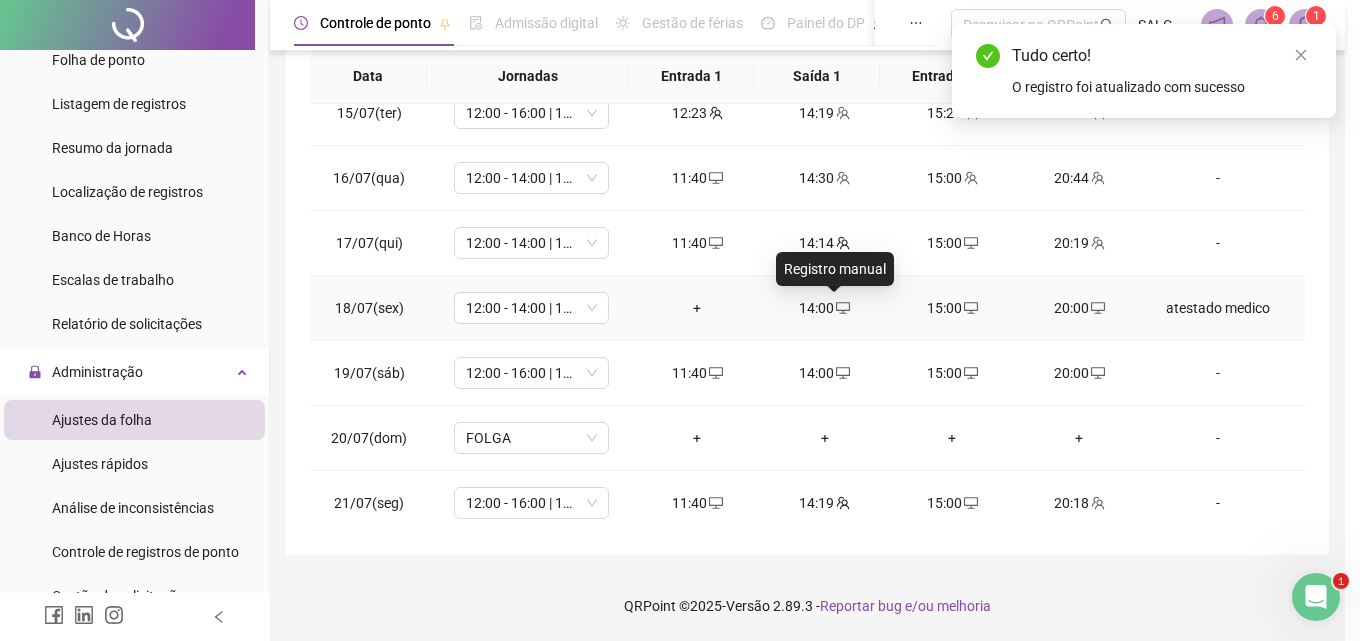 type on "**********" 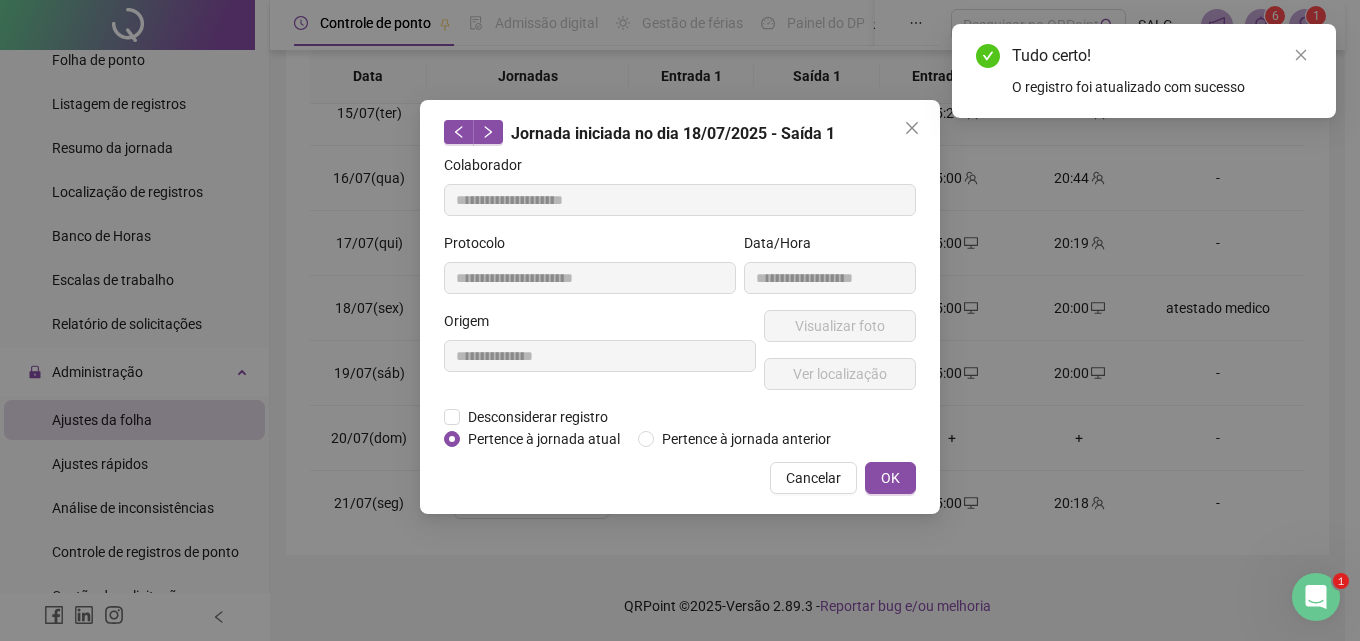 click on "**********" at bounding box center [600, 358] 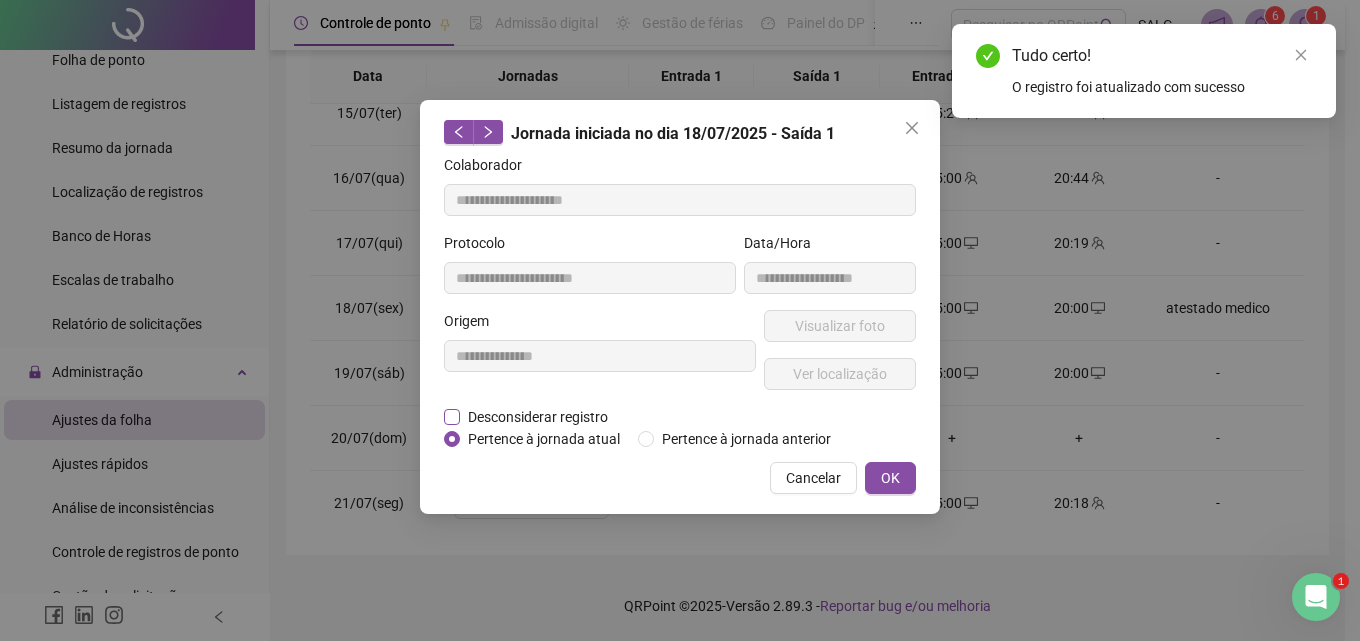 click on "Desconsiderar registro" at bounding box center [538, 417] 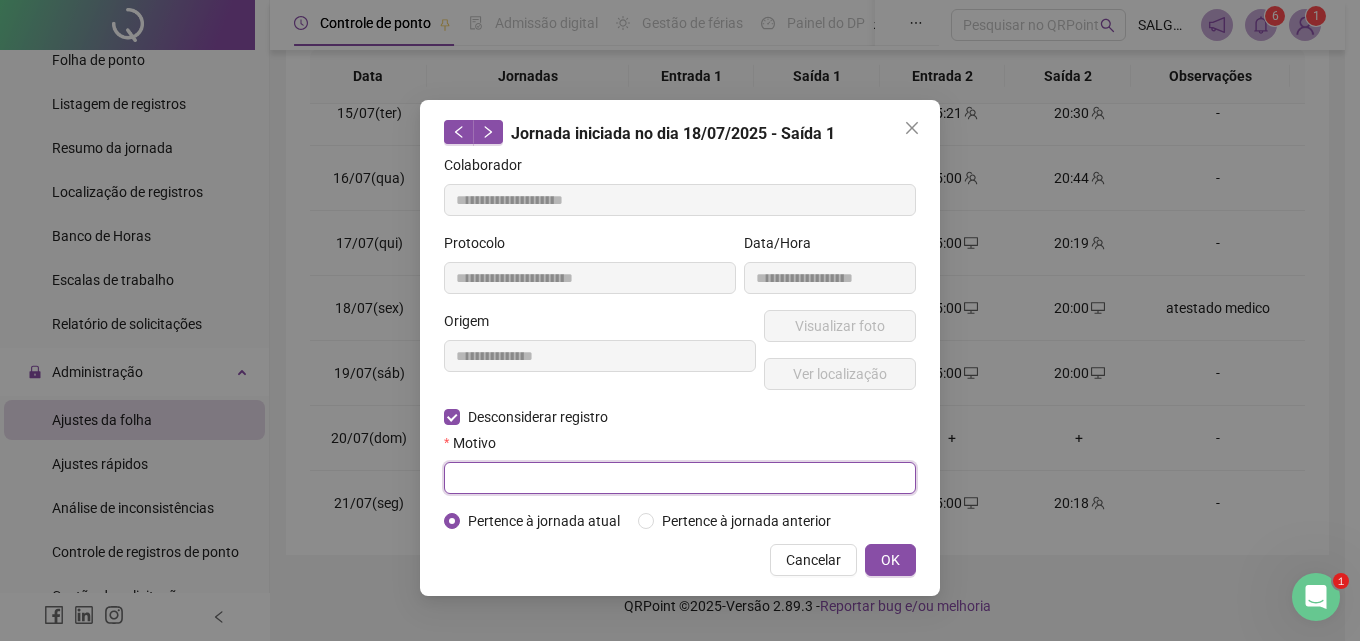 click at bounding box center [680, 478] 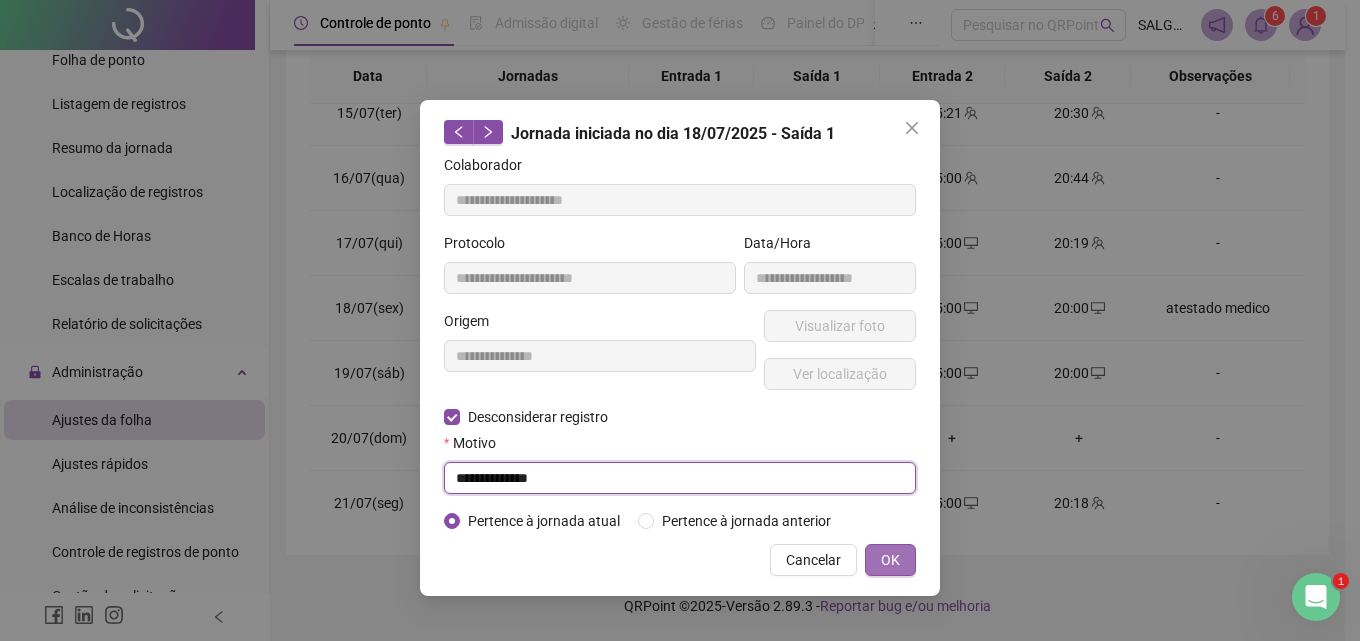 type on "**********" 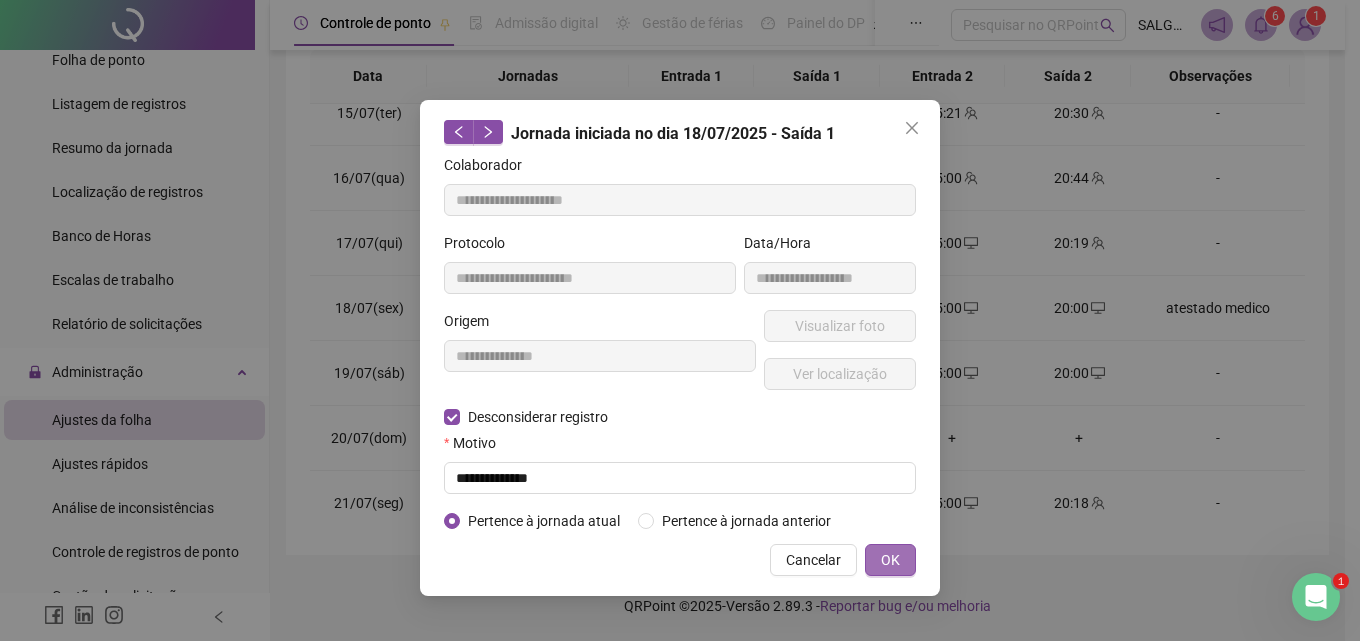 click on "OK" at bounding box center [890, 560] 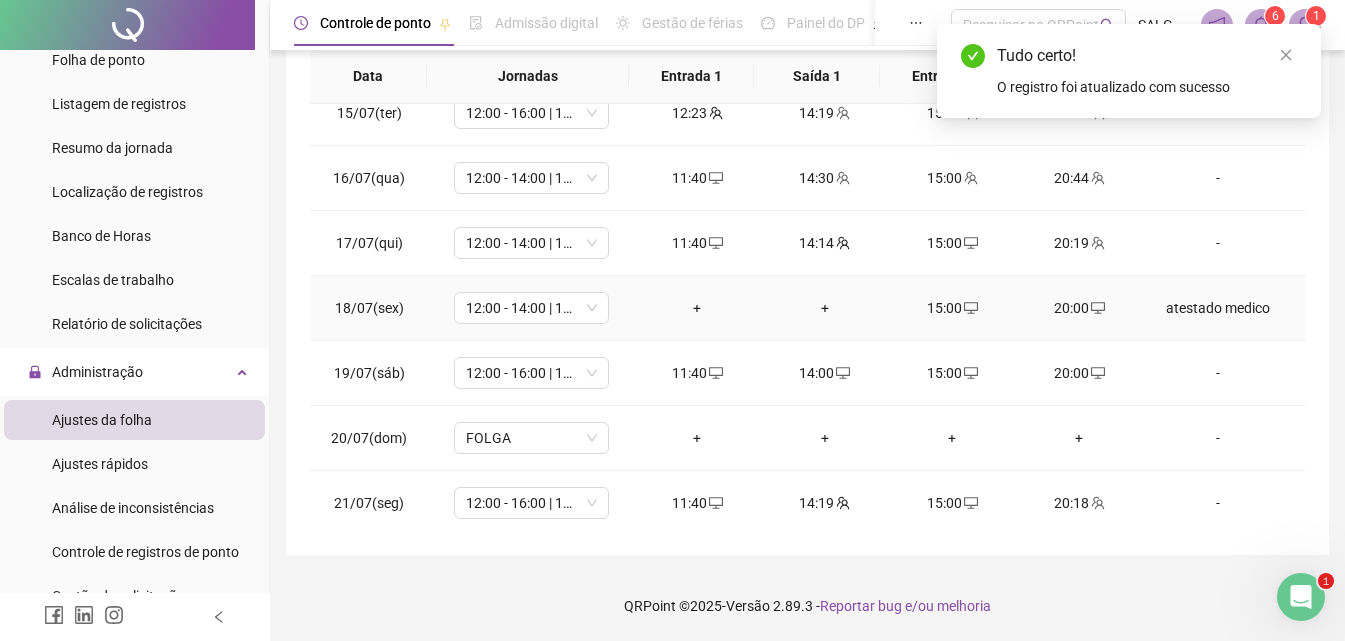 click 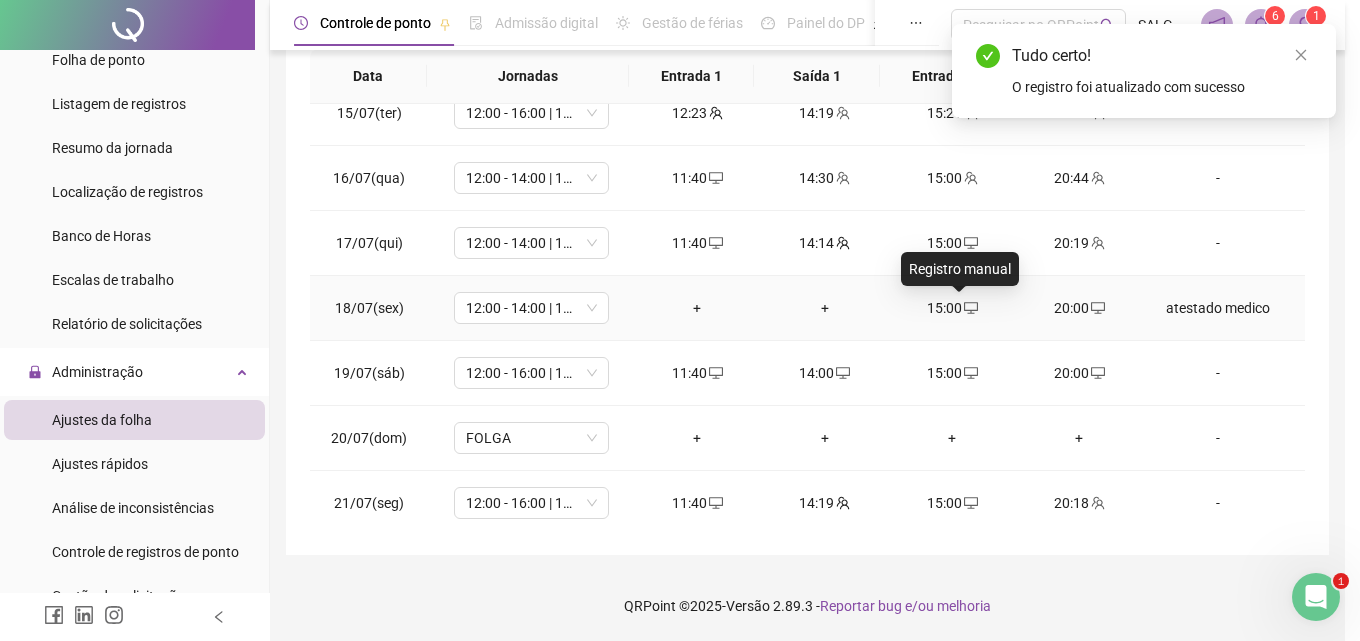 type on "**********" 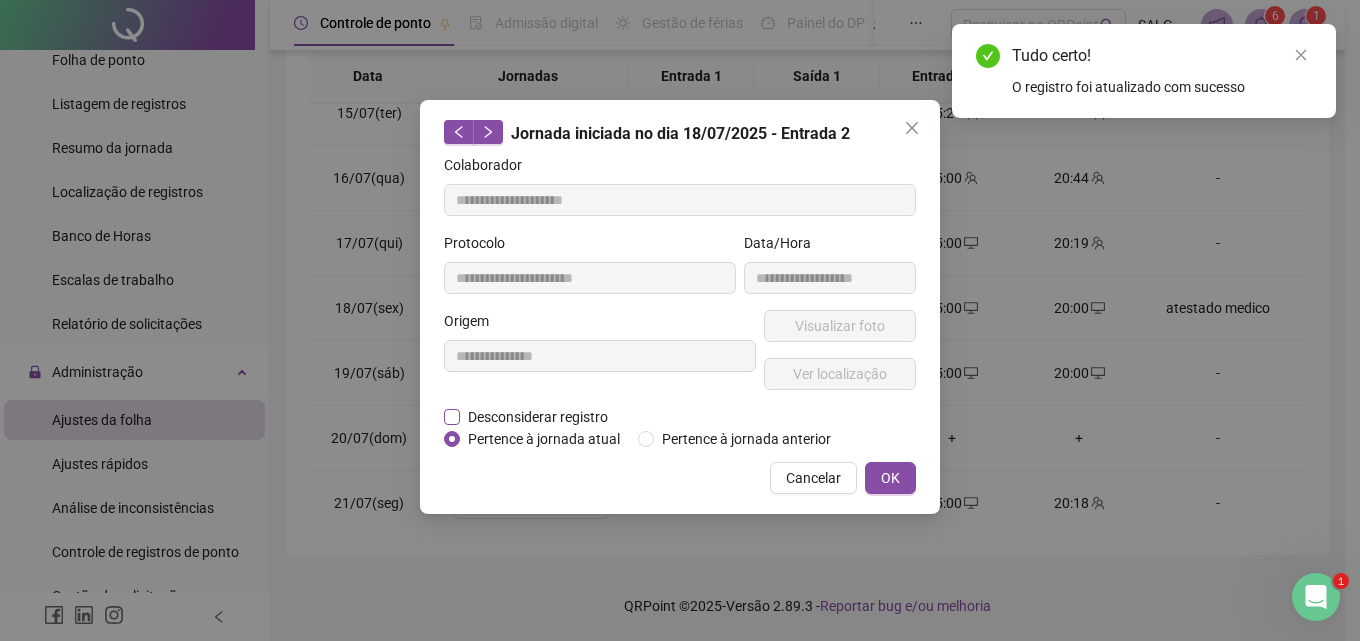 click on "Desconsiderar registro" at bounding box center (538, 417) 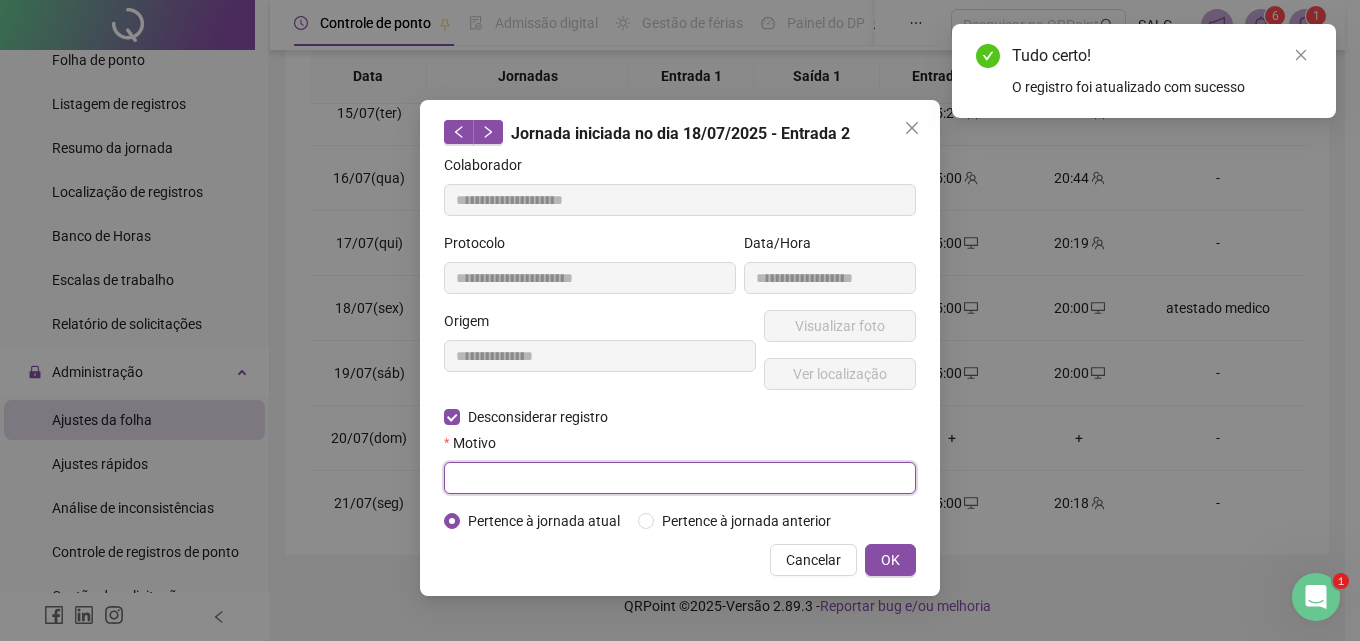 click at bounding box center (680, 478) 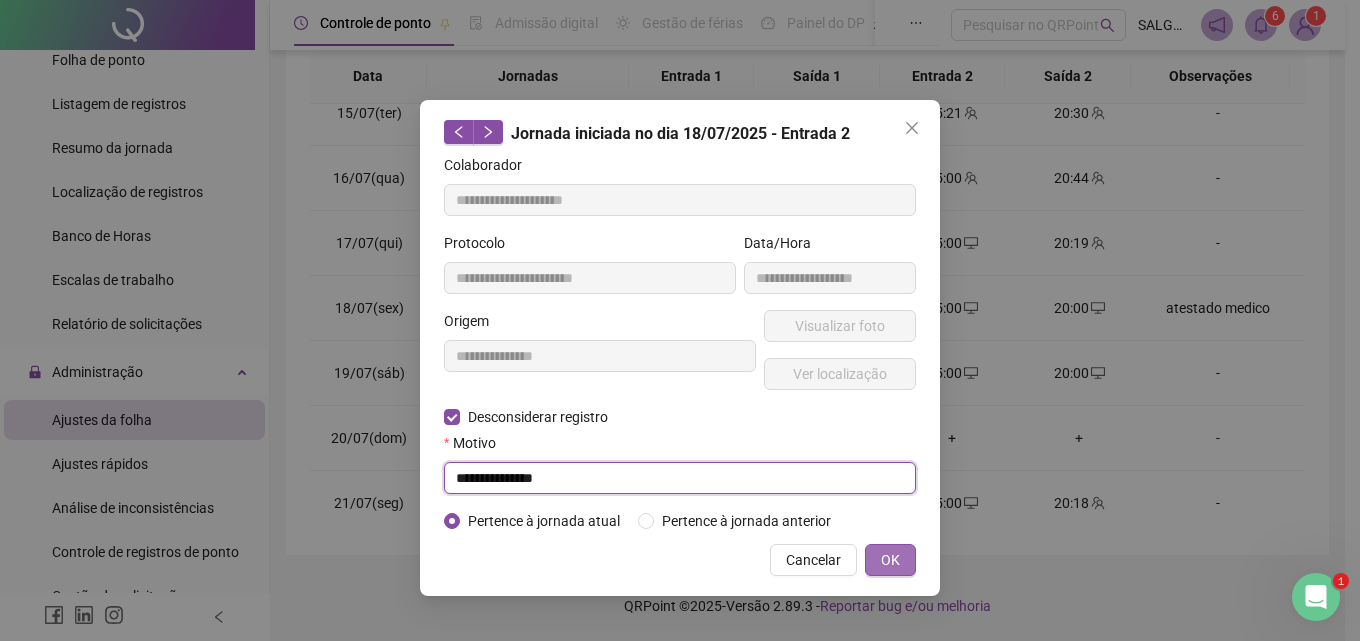 type on "**********" 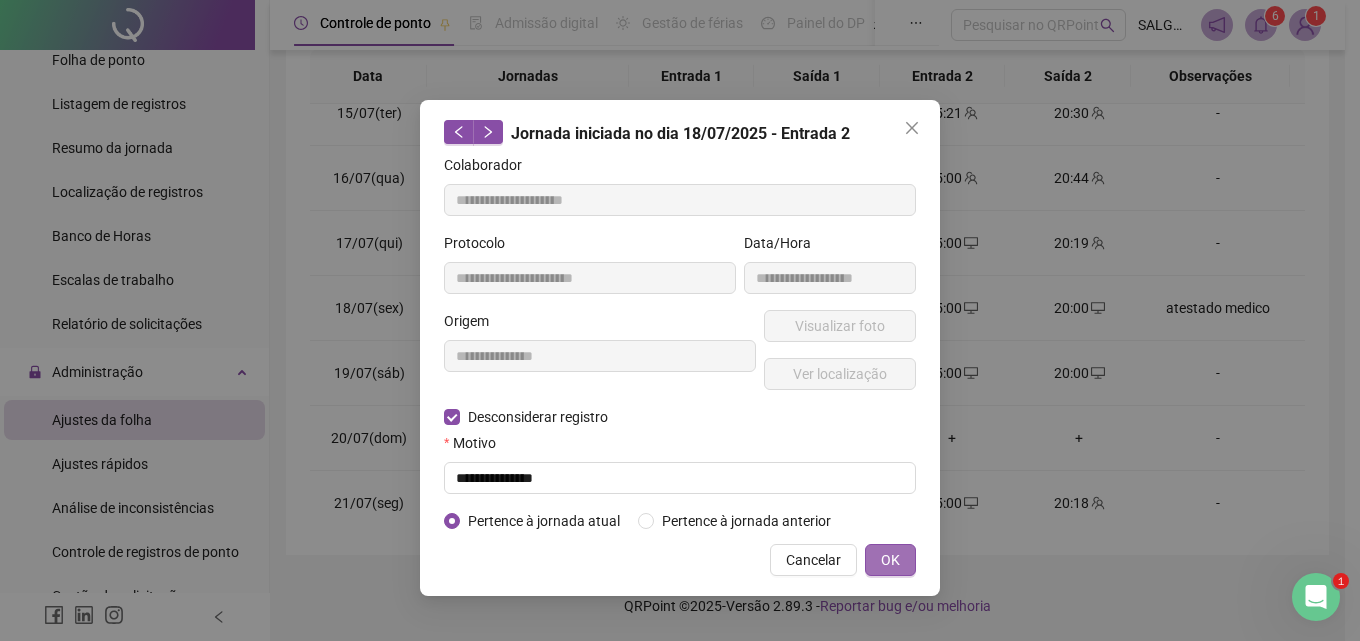 click on "OK" at bounding box center (890, 560) 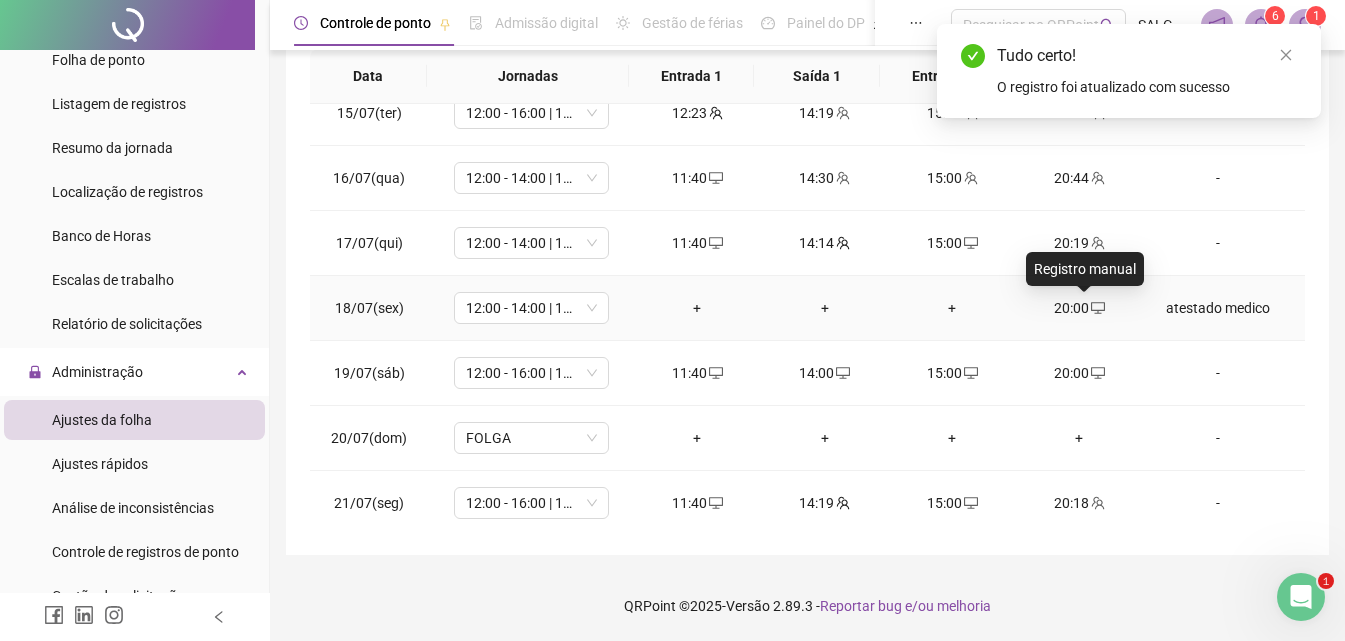 click 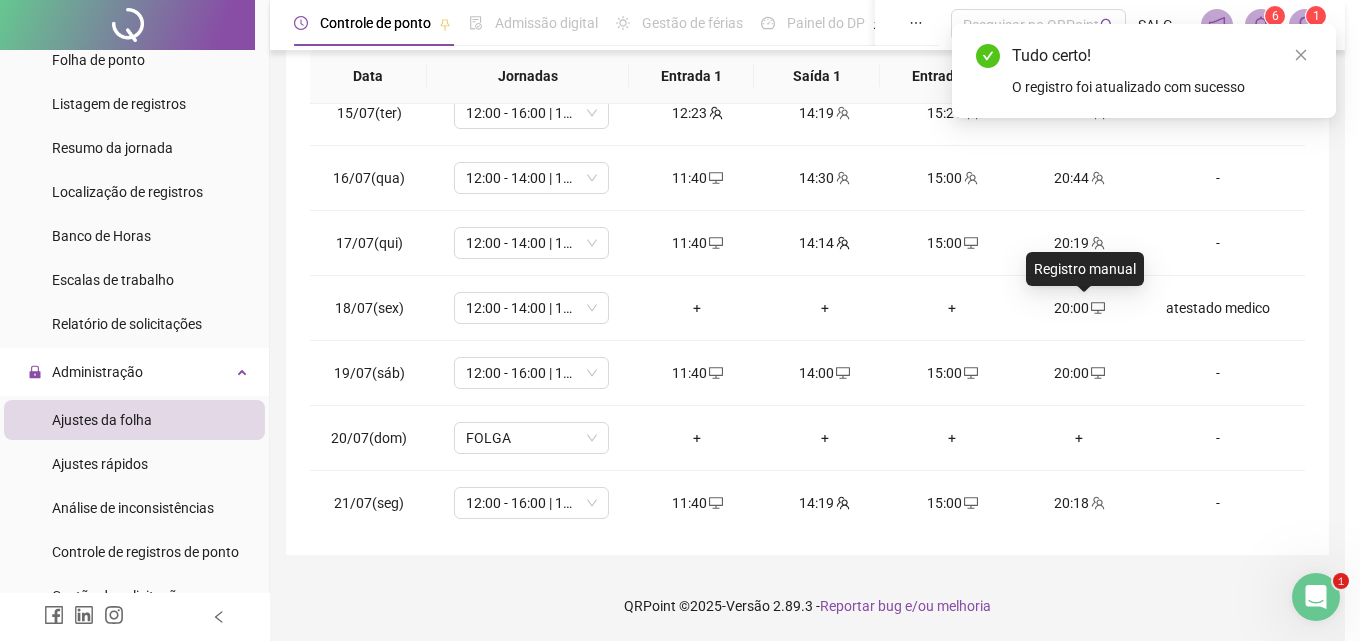 type on "**********" 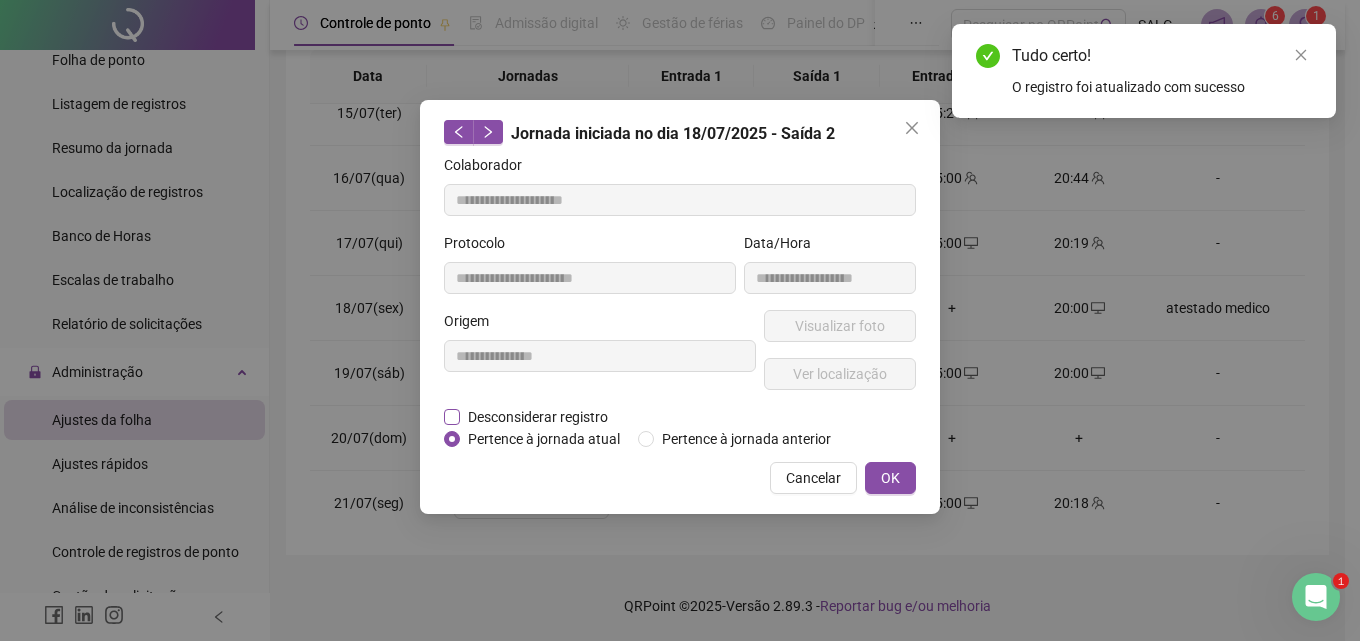 click on "Desconsiderar registro" at bounding box center [538, 417] 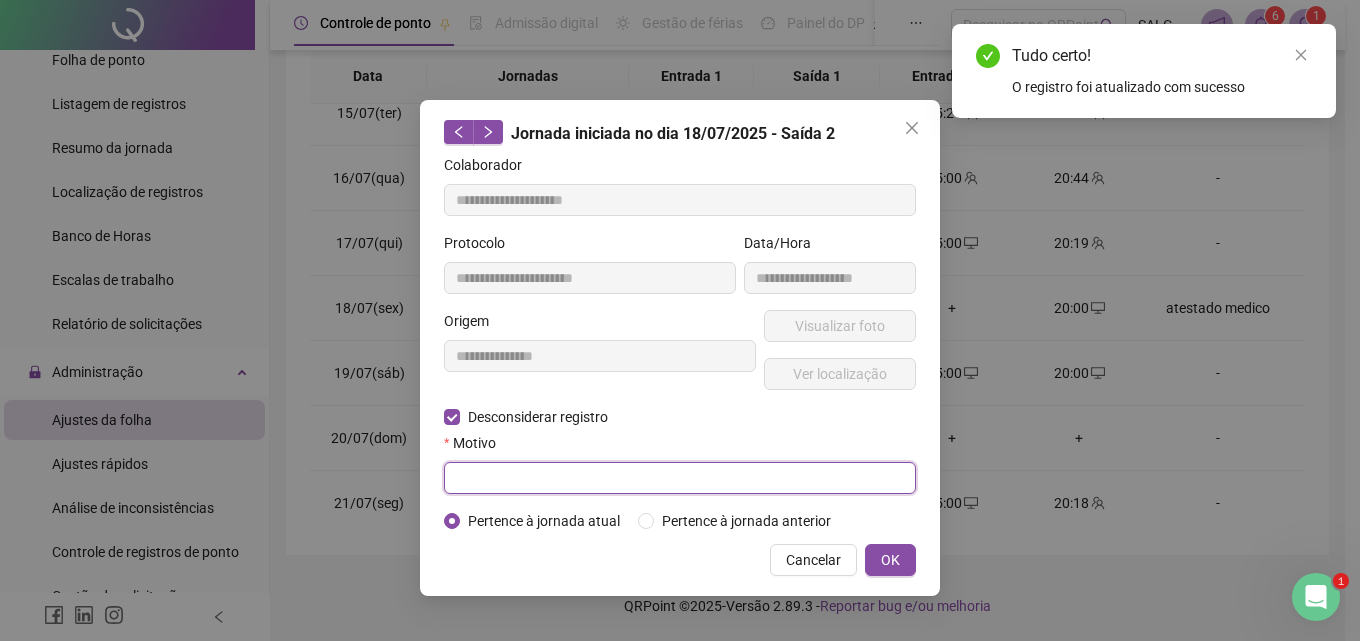 click at bounding box center [680, 478] 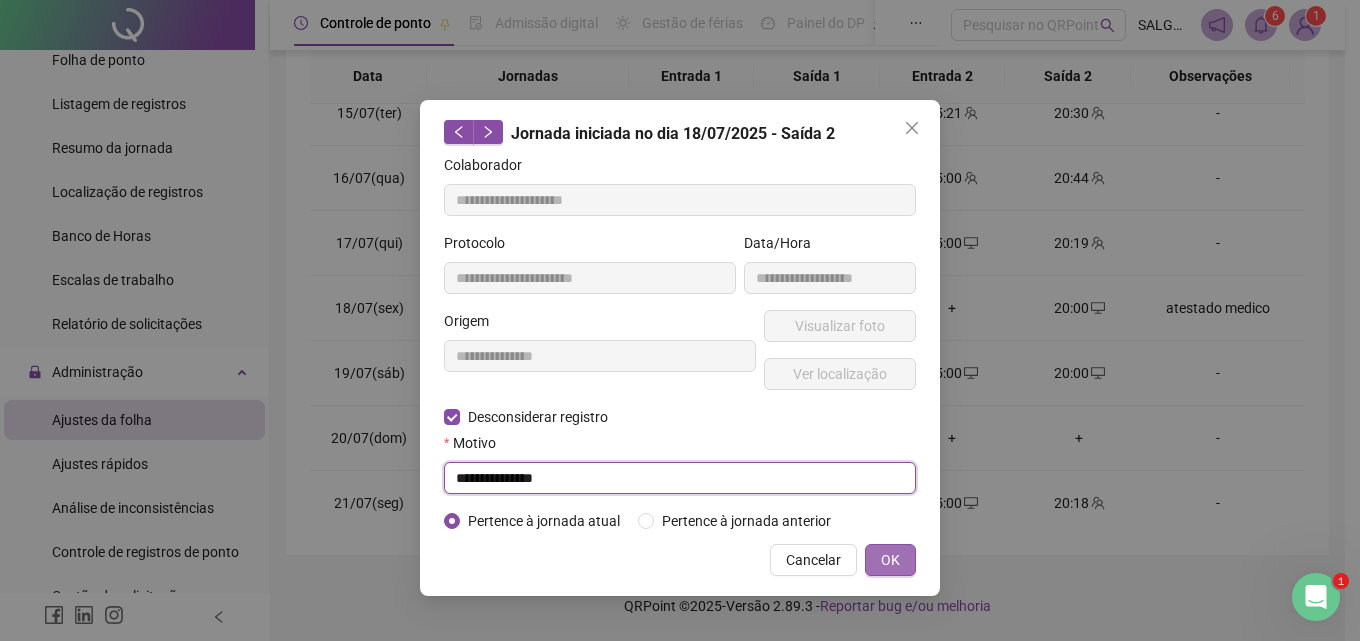 type on "**********" 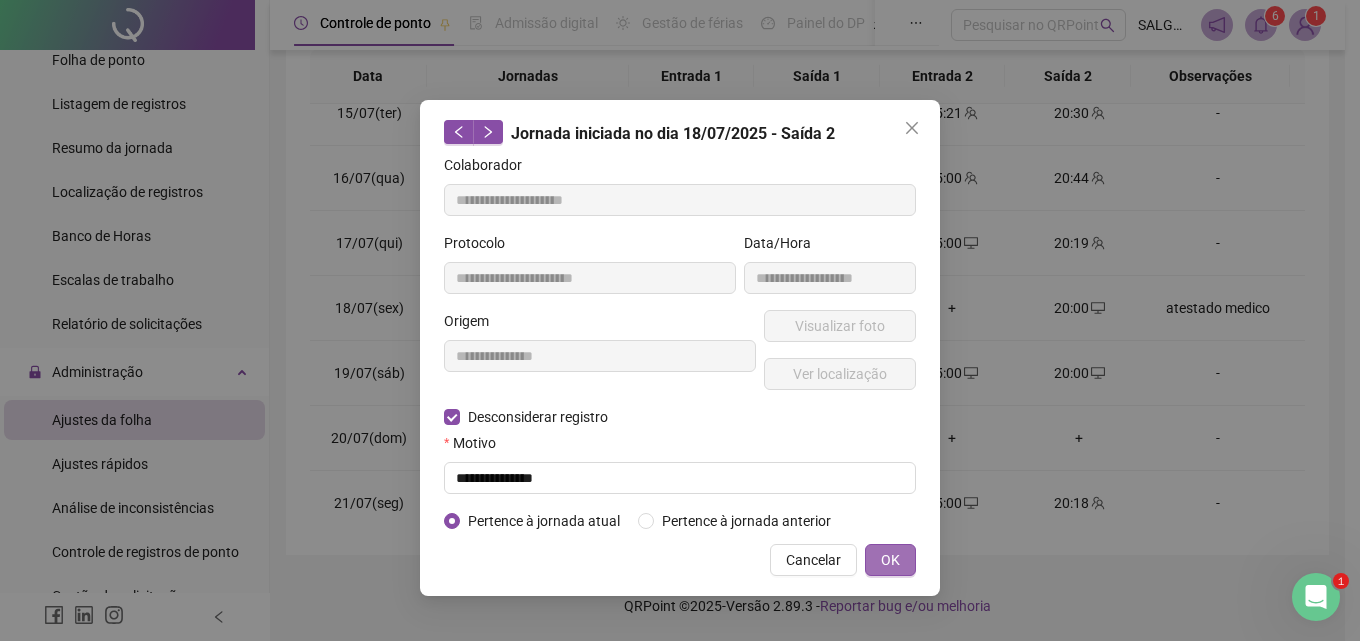 click on "OK" at bounding box center [890, 560] 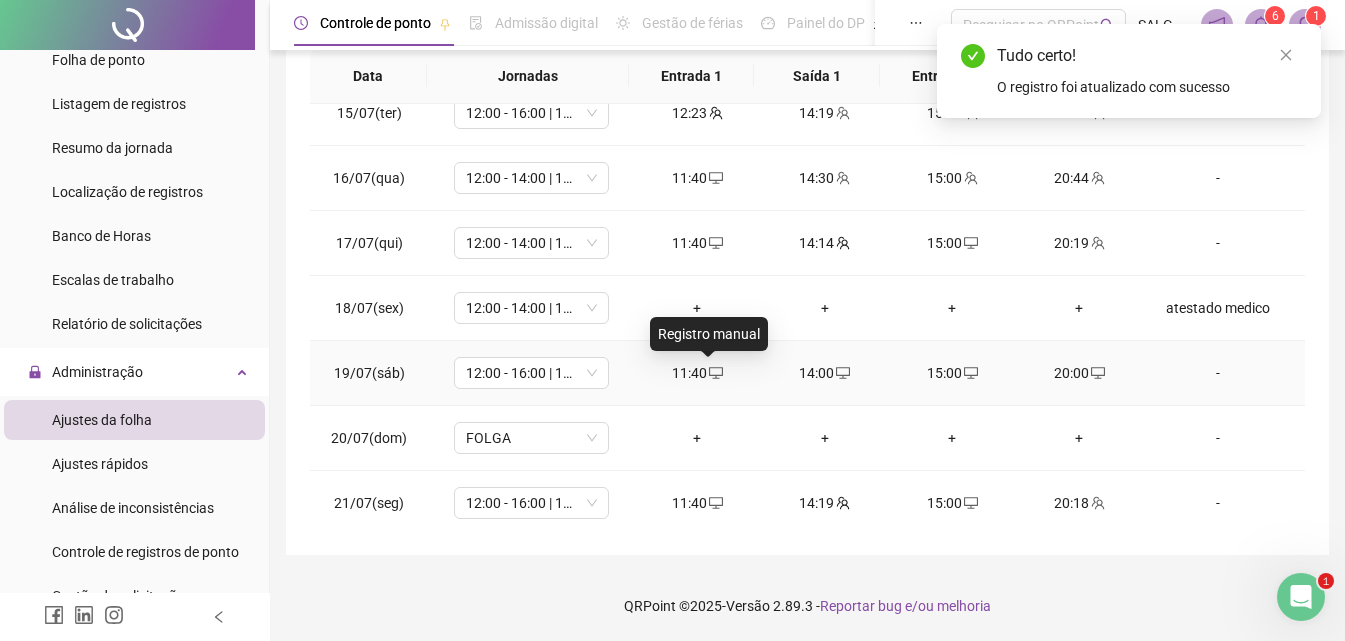 click 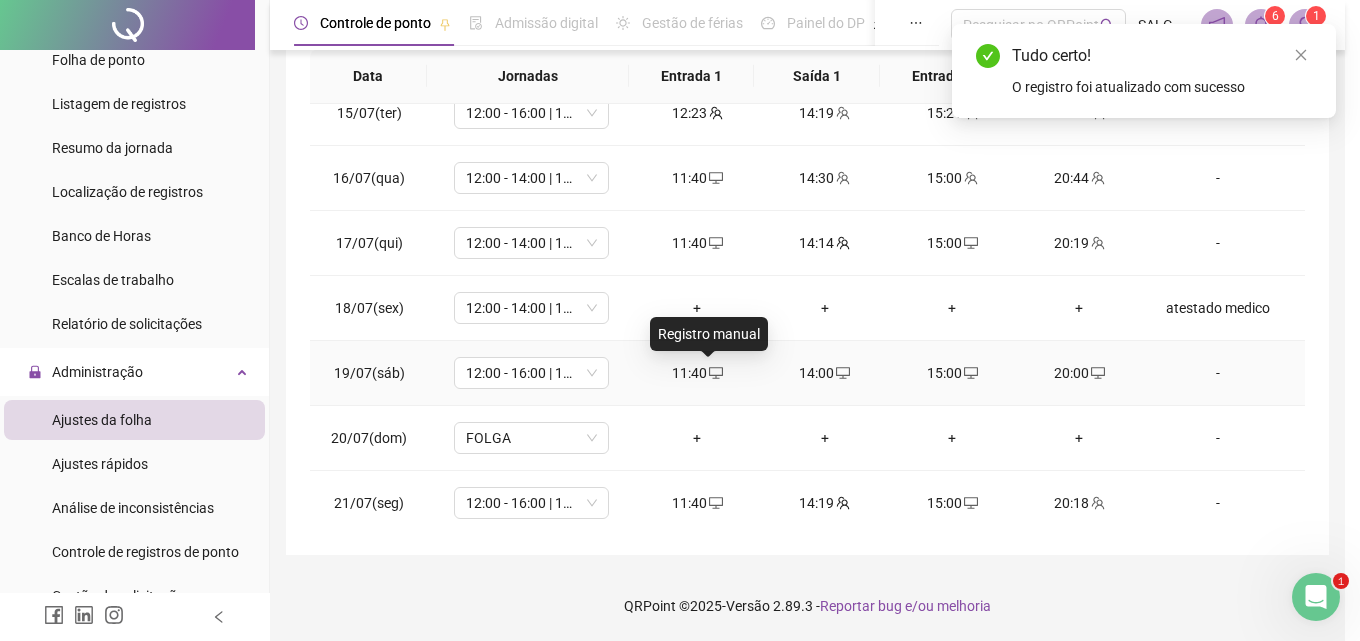 type on "**********" 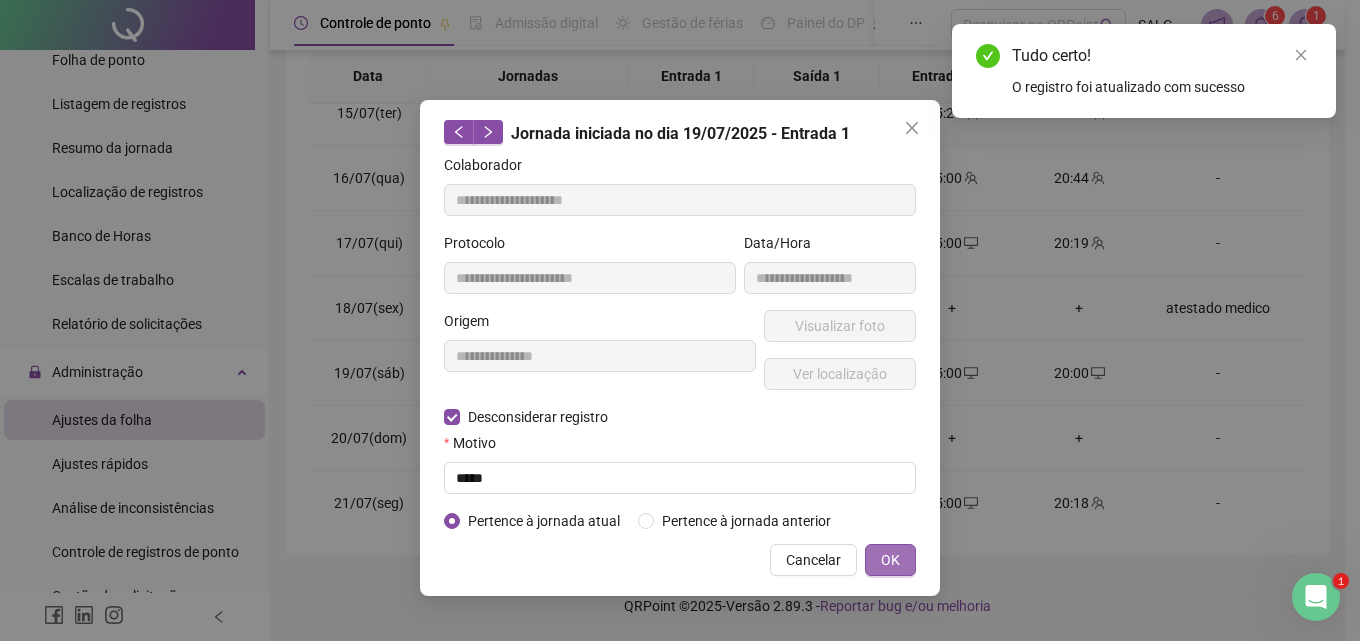 click on "OK" at bounding box center (890, 560) 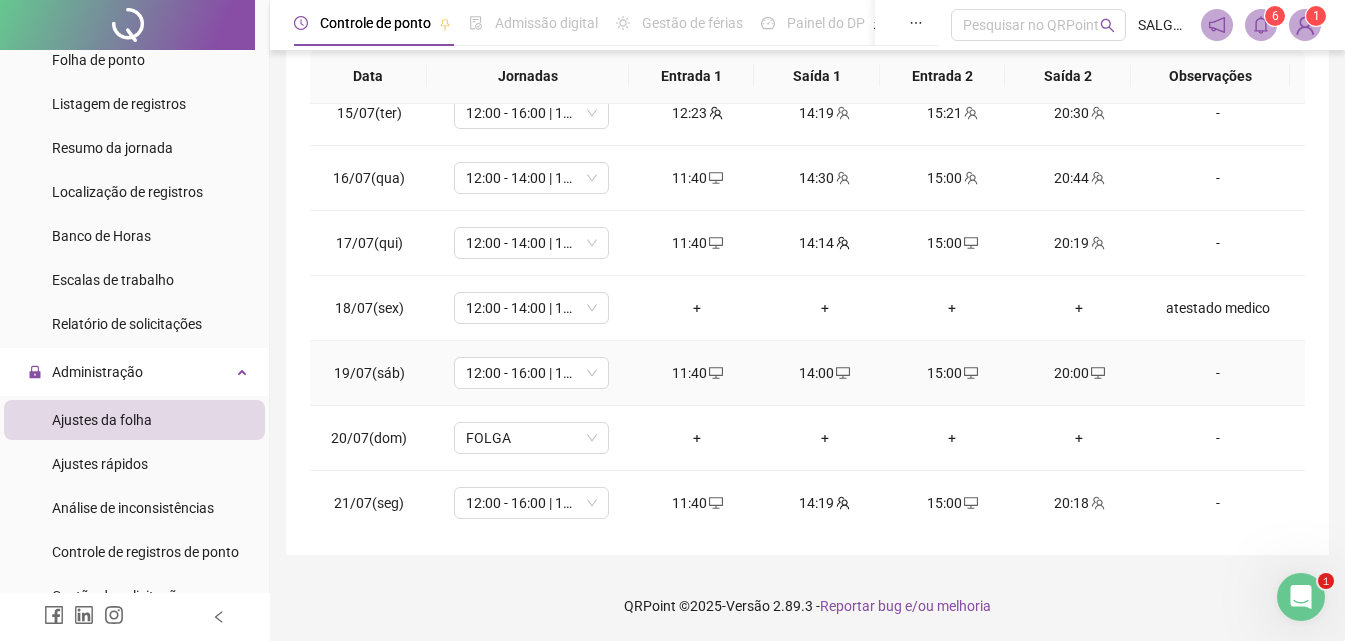 click 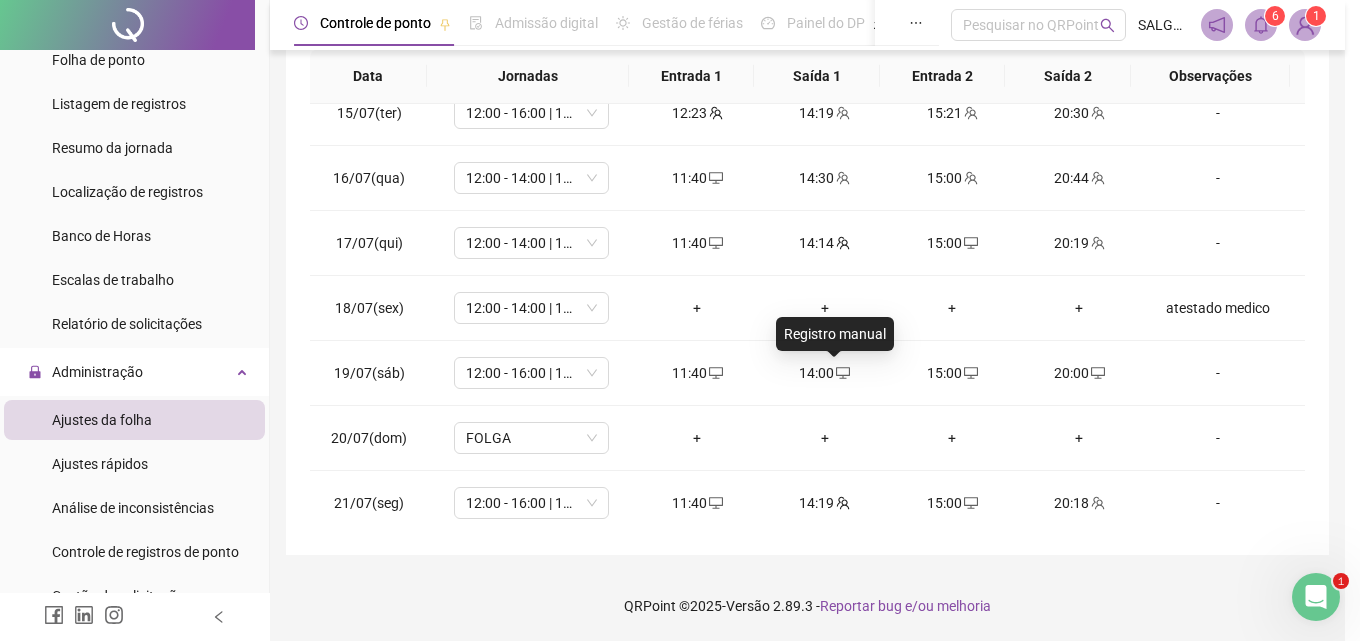 type on "**********" 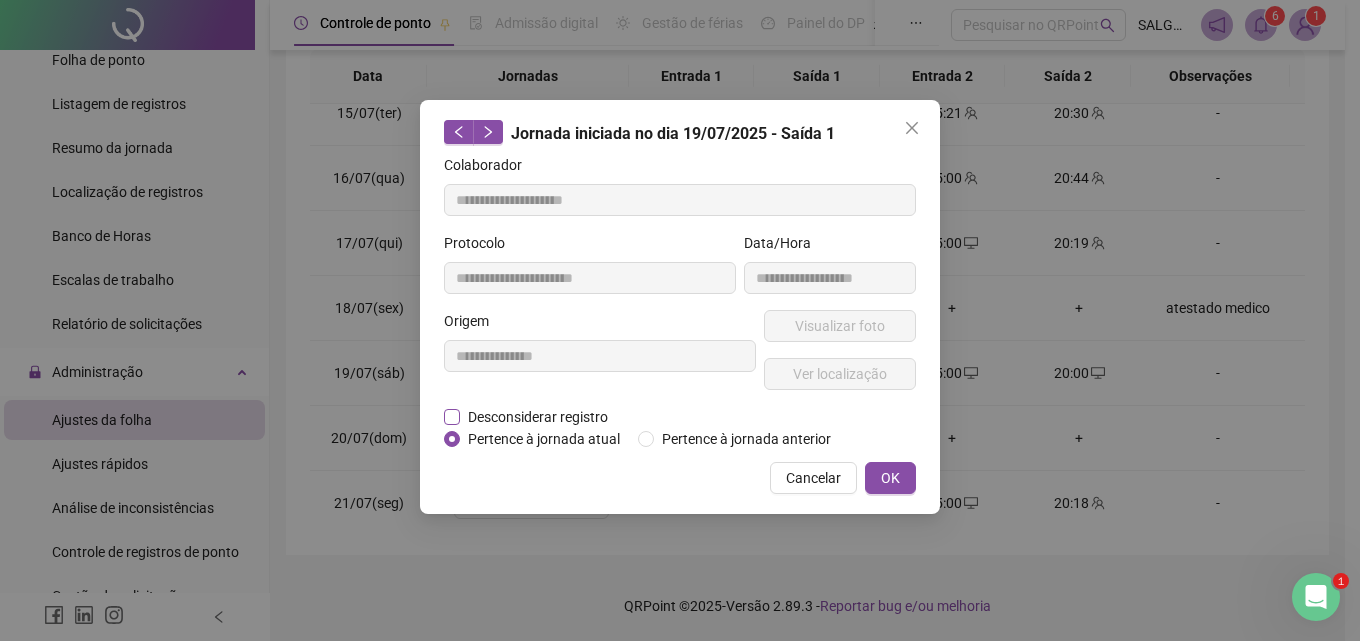 click on "Desconsiderar registro" at bounding box center (538, 417) 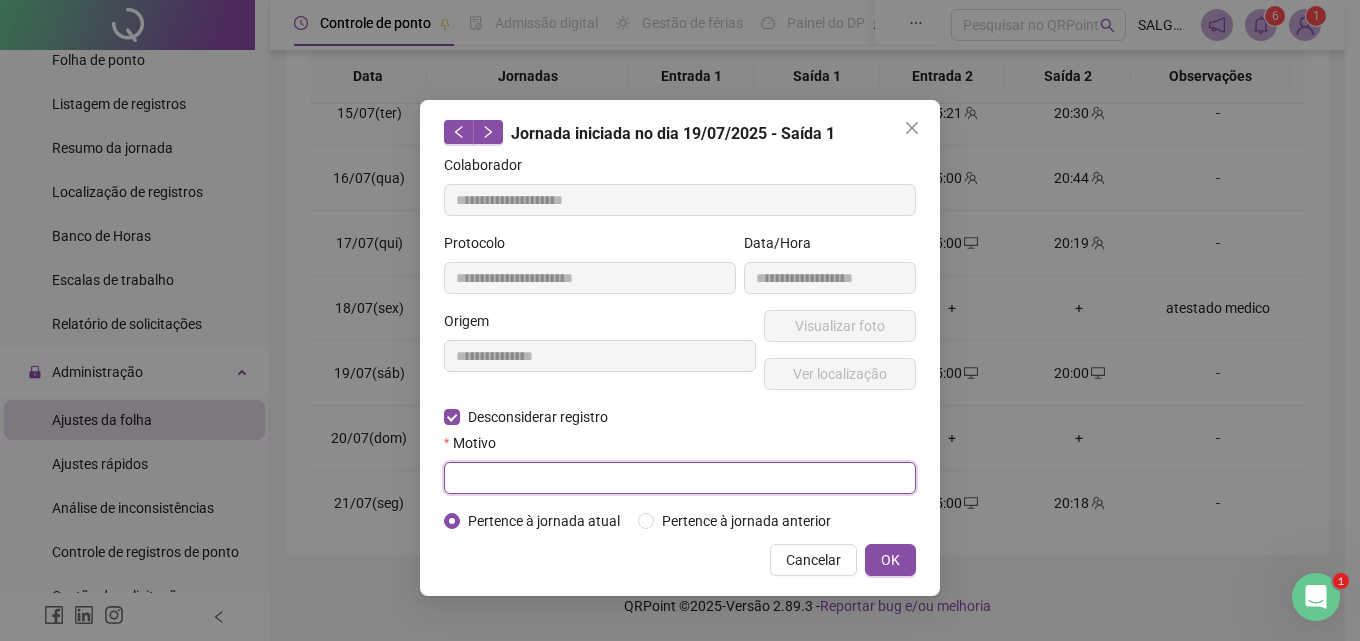 click at bounding box center [680, 478] 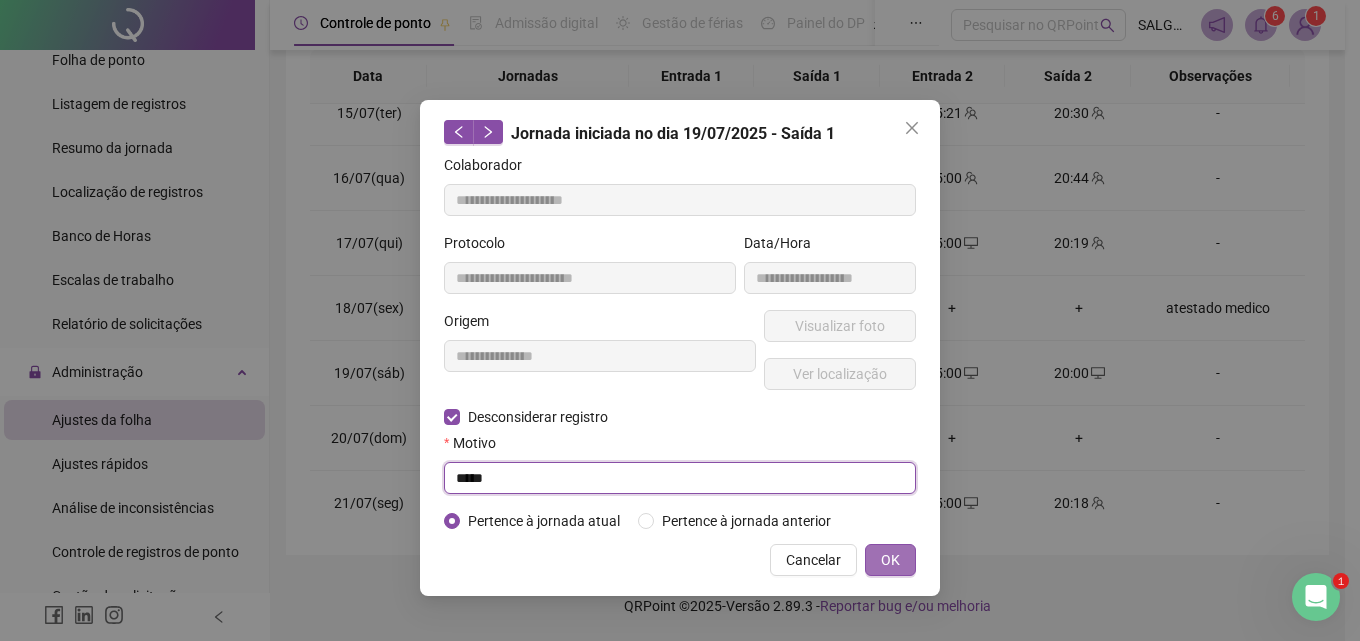 type on "*****" 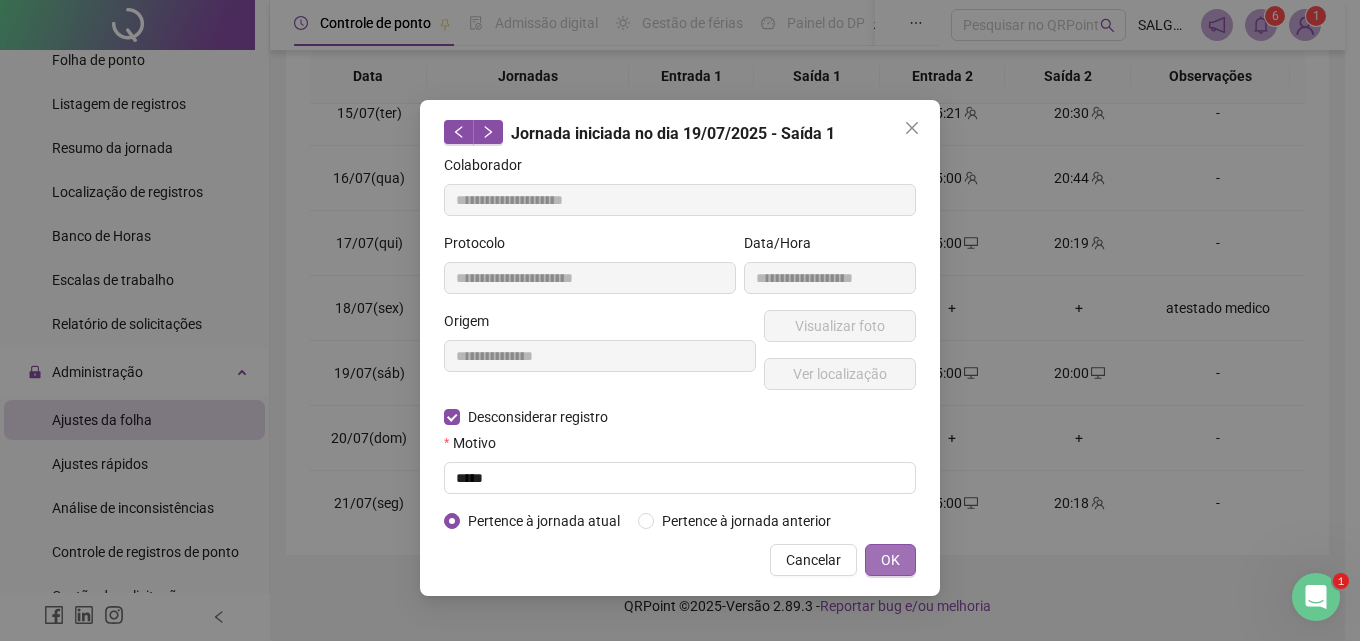 click on "OK" at bounding box center [890, 560] 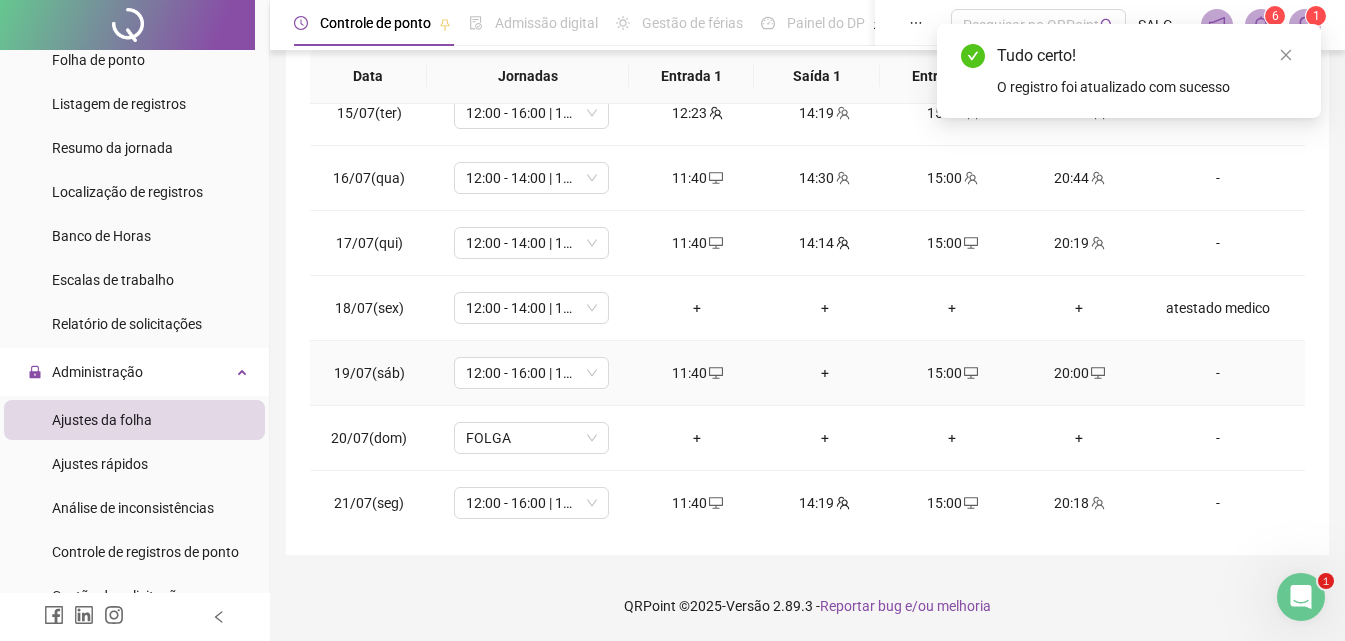 click on "11:40" at bounding box center [697, 373] 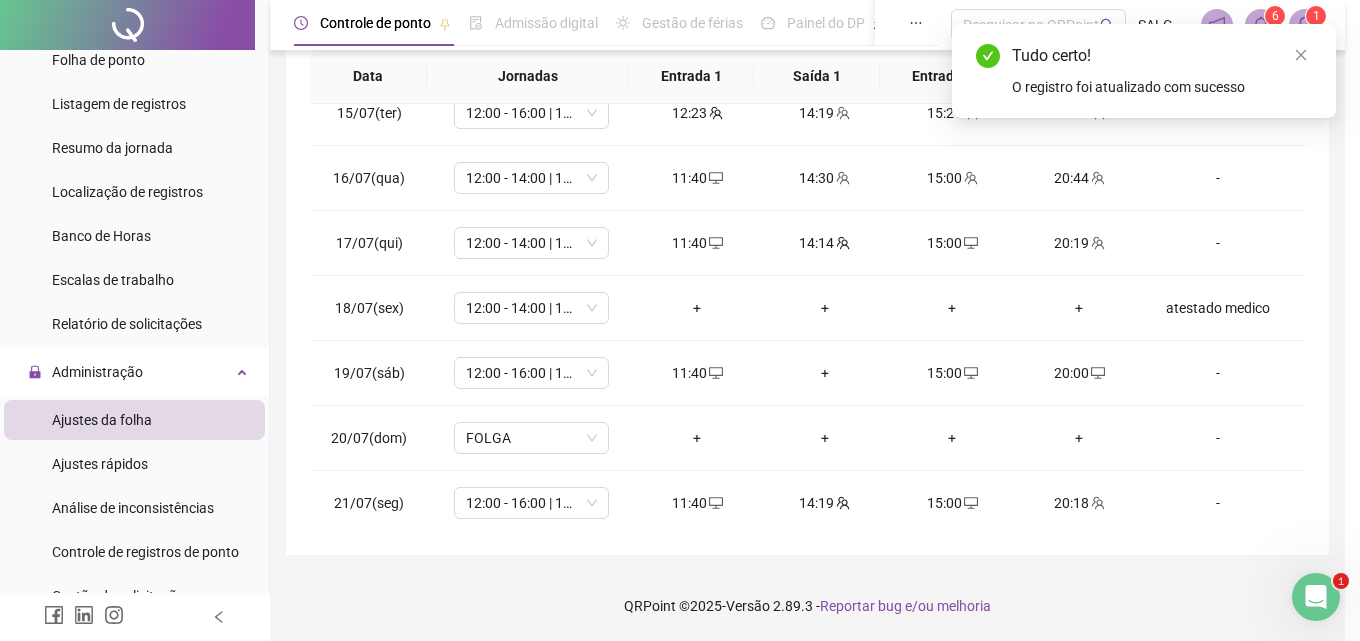 type on "**********" 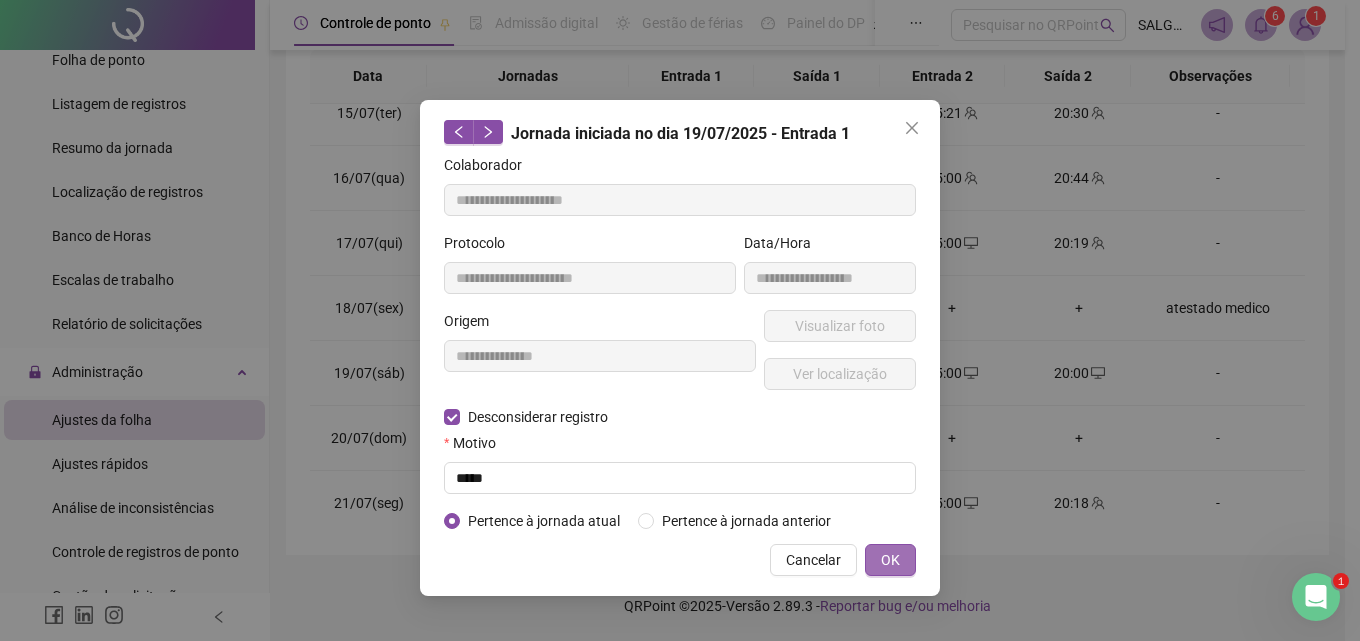 click on "OK" at bounding box center (890, 560) 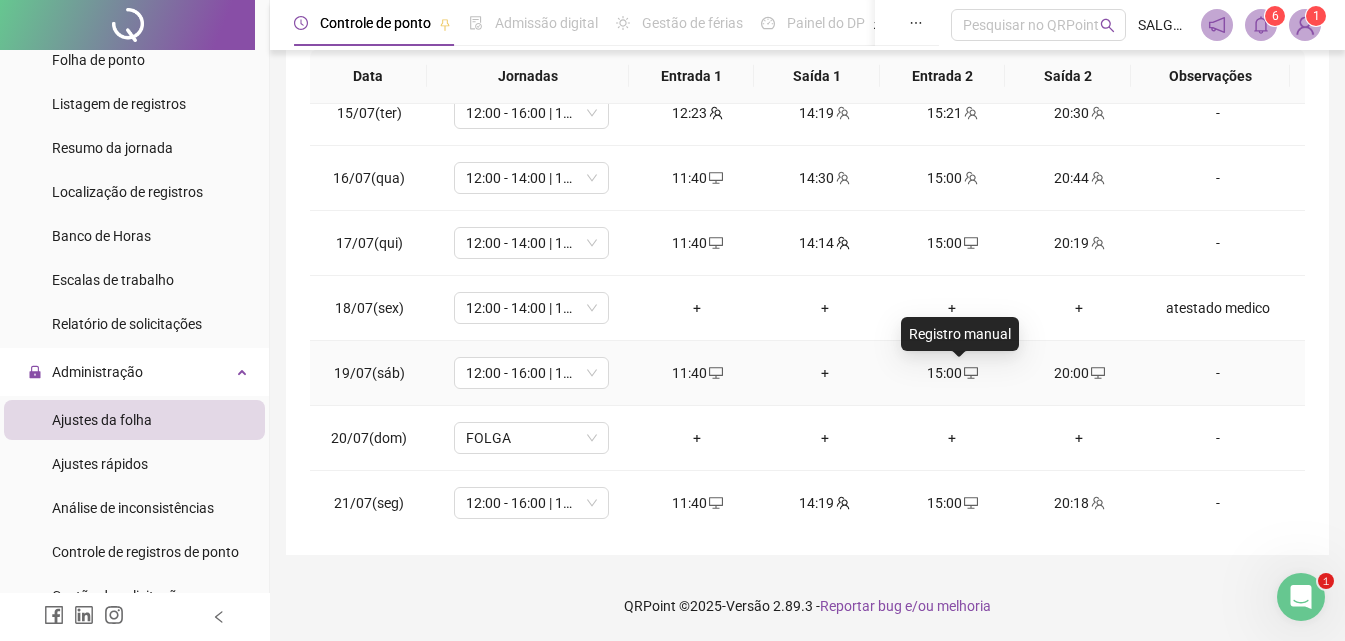 click 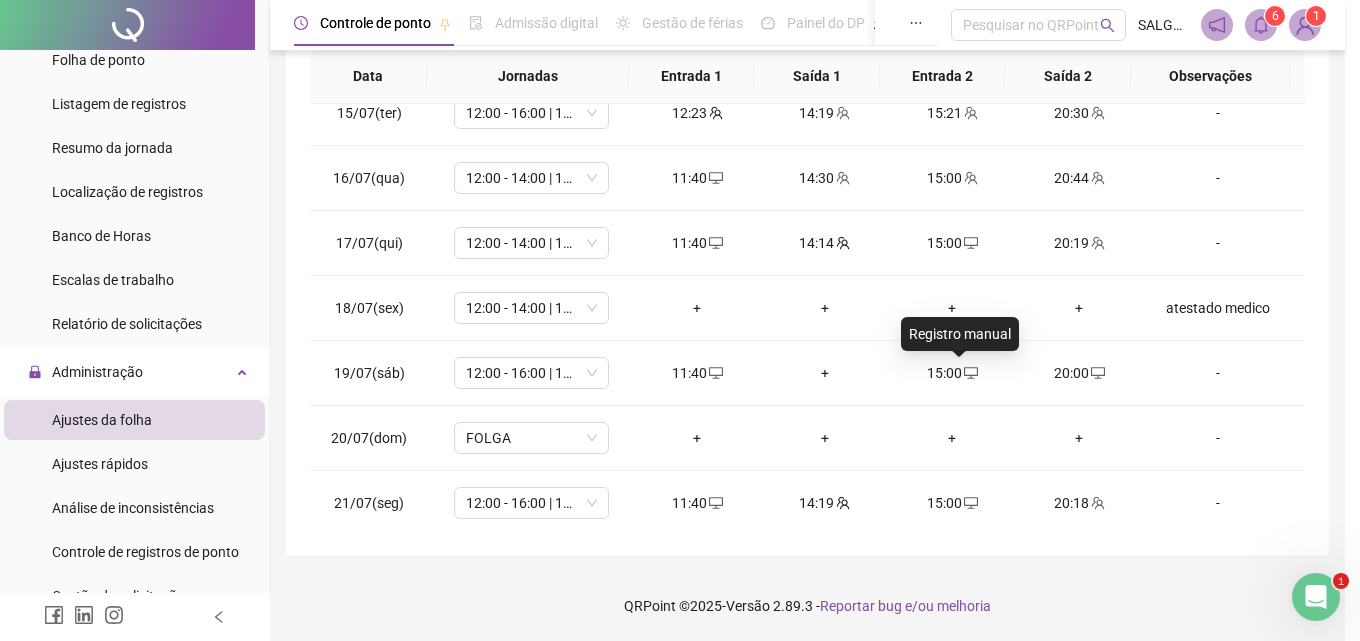 type on "**********" 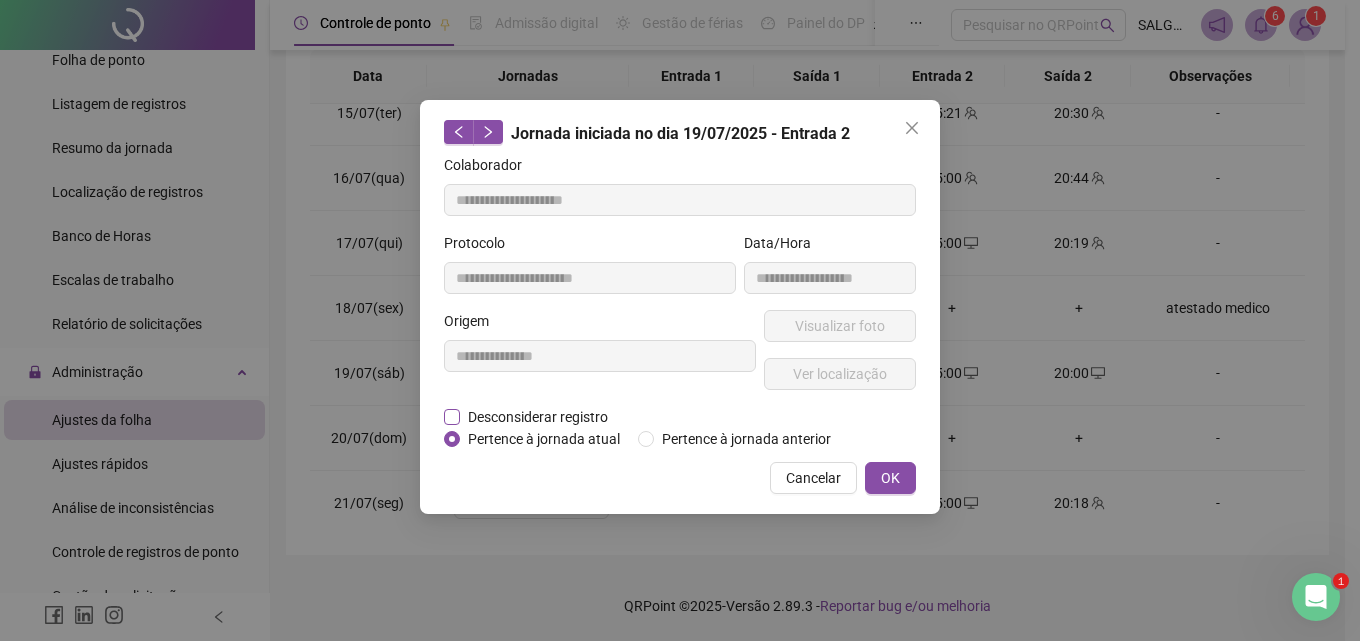 click on "Desconsiderar registro" at bounding box center [538, 417] 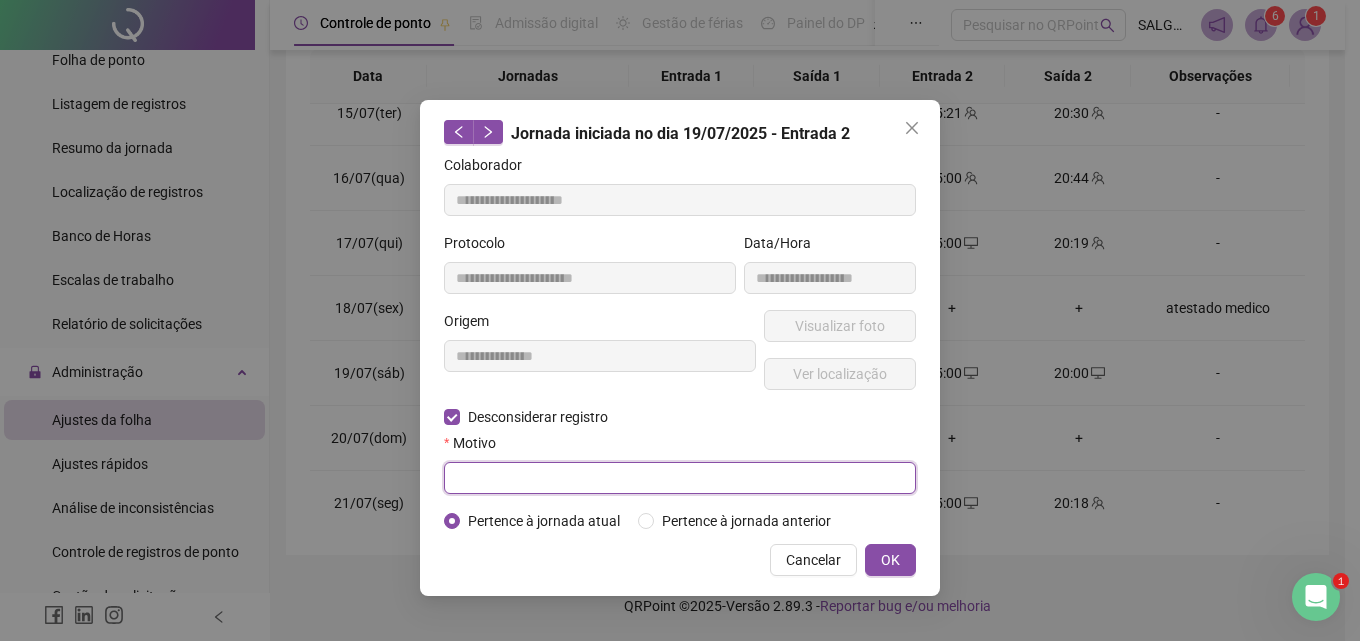 click at bounding box center (680, 478) 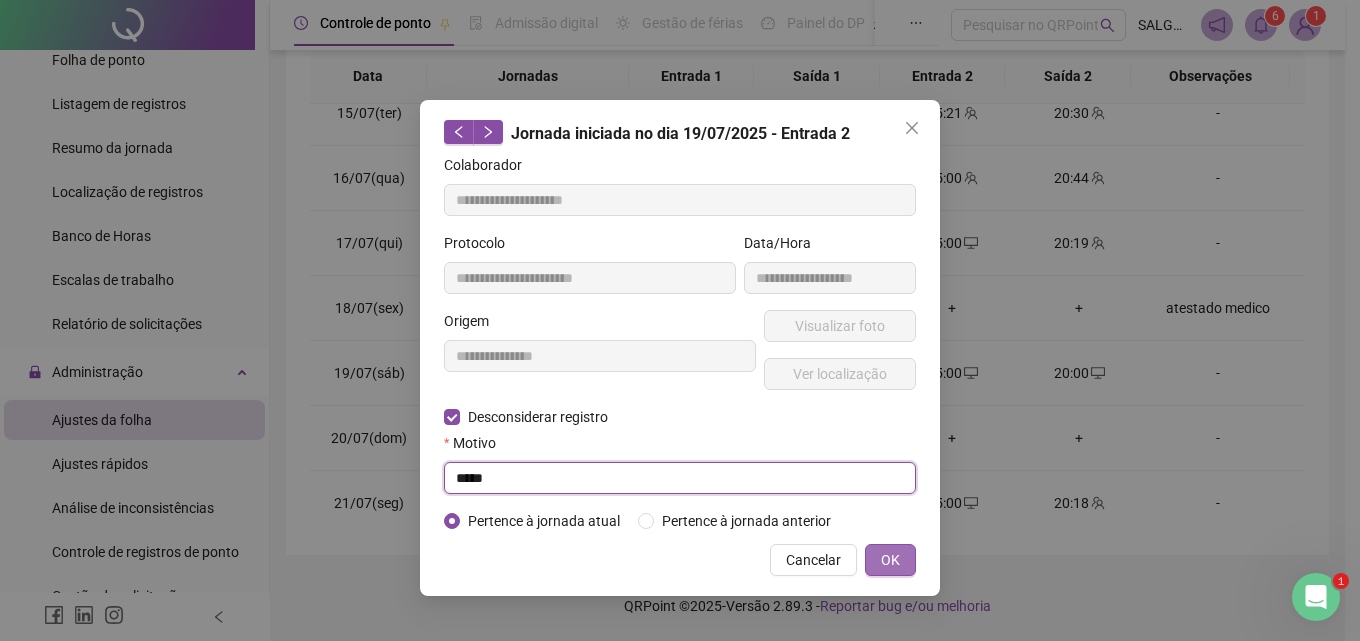 type on "*****" 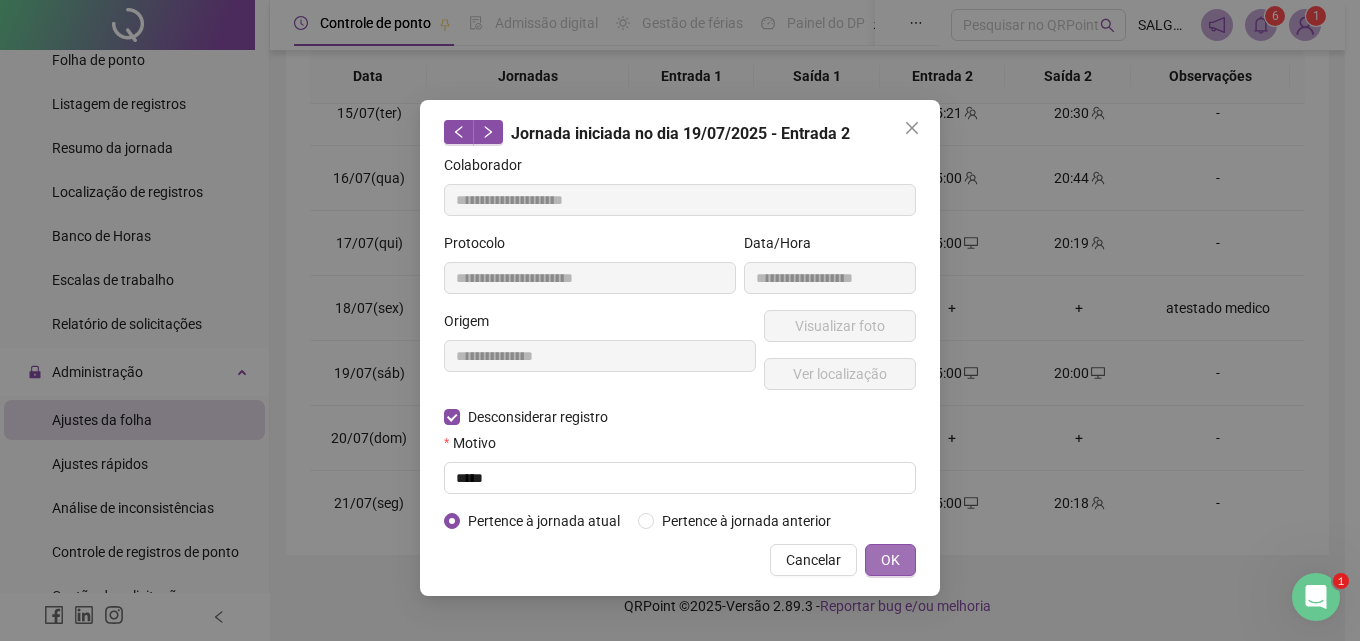 click on "OK" at bounding box center (890, 560) 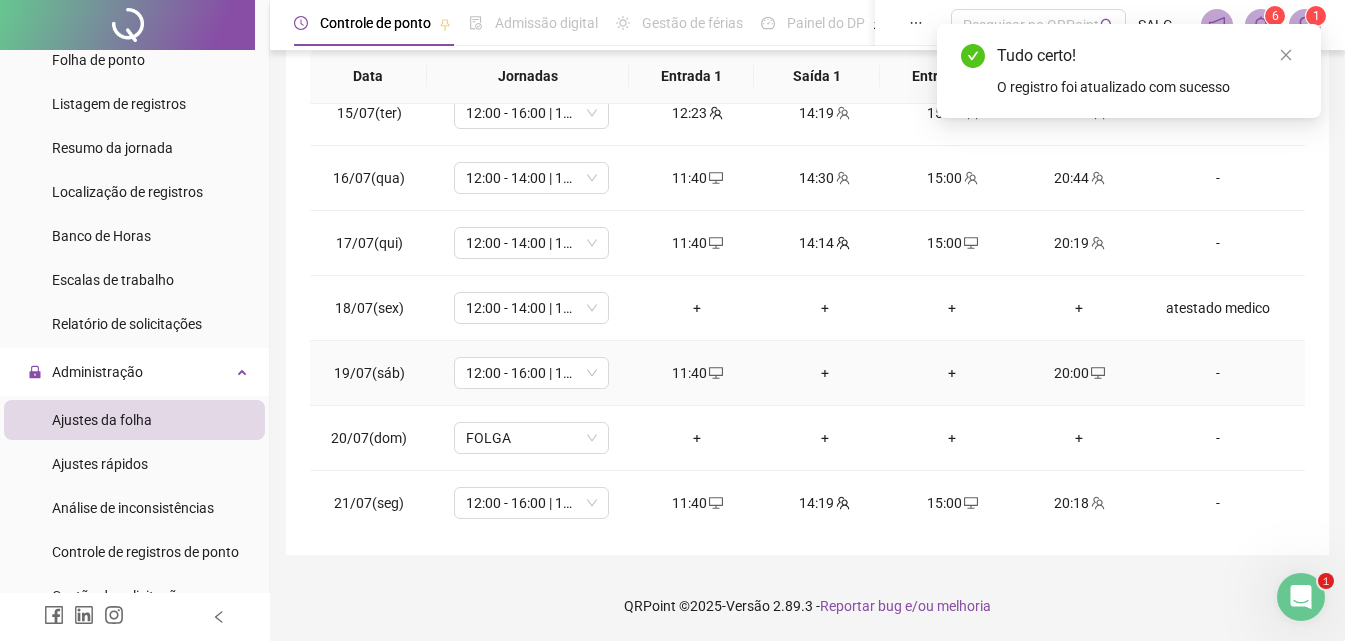 click on "11:40" at bounding box center [697, 373] 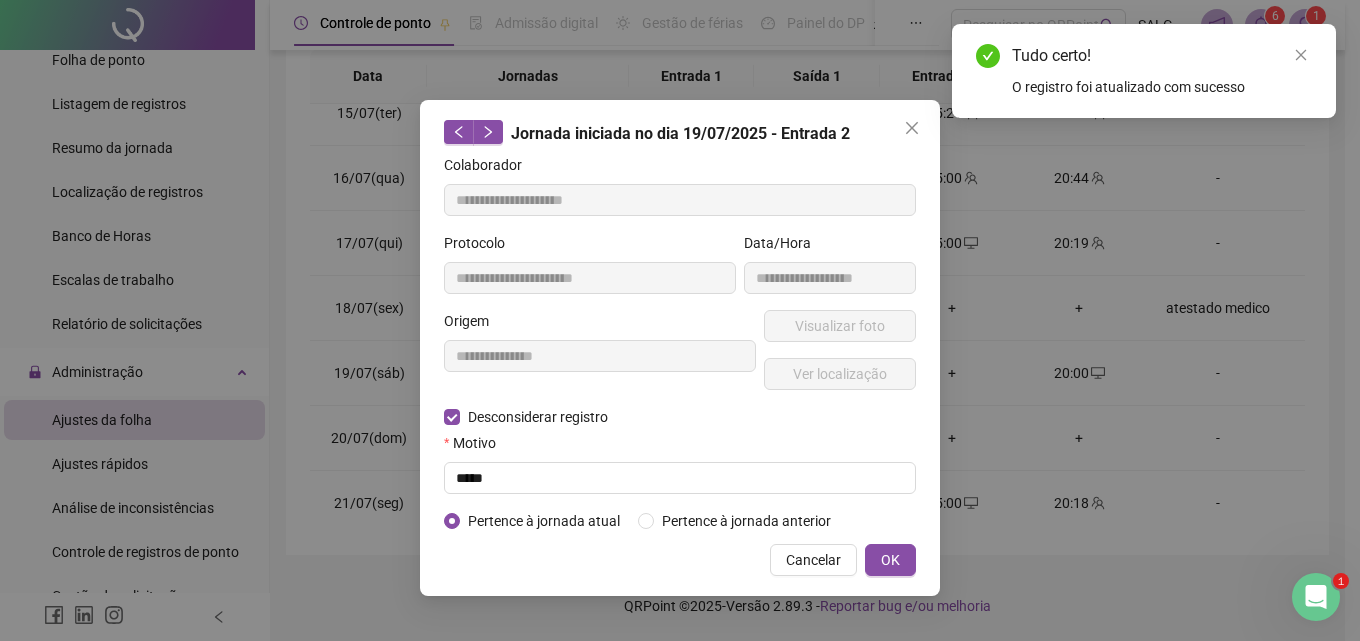 type on "**********" 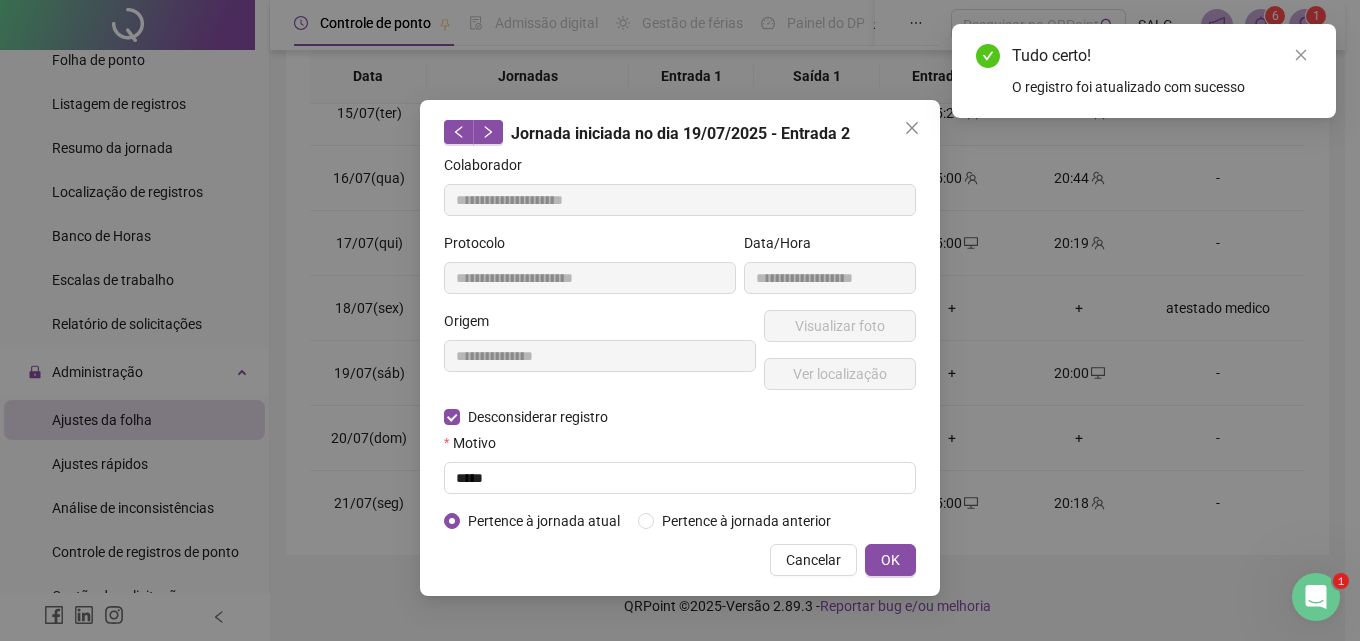 type on "**********" 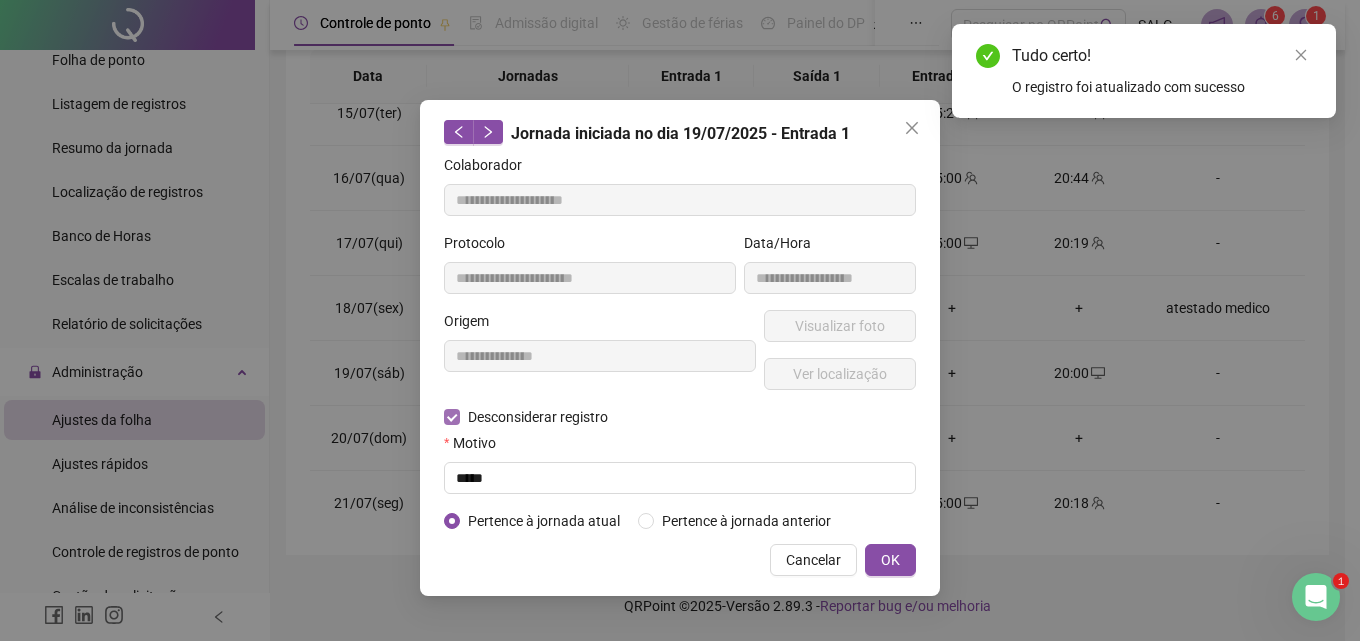 click on "Desconsiderar registro" at bounding box center (538, 417) 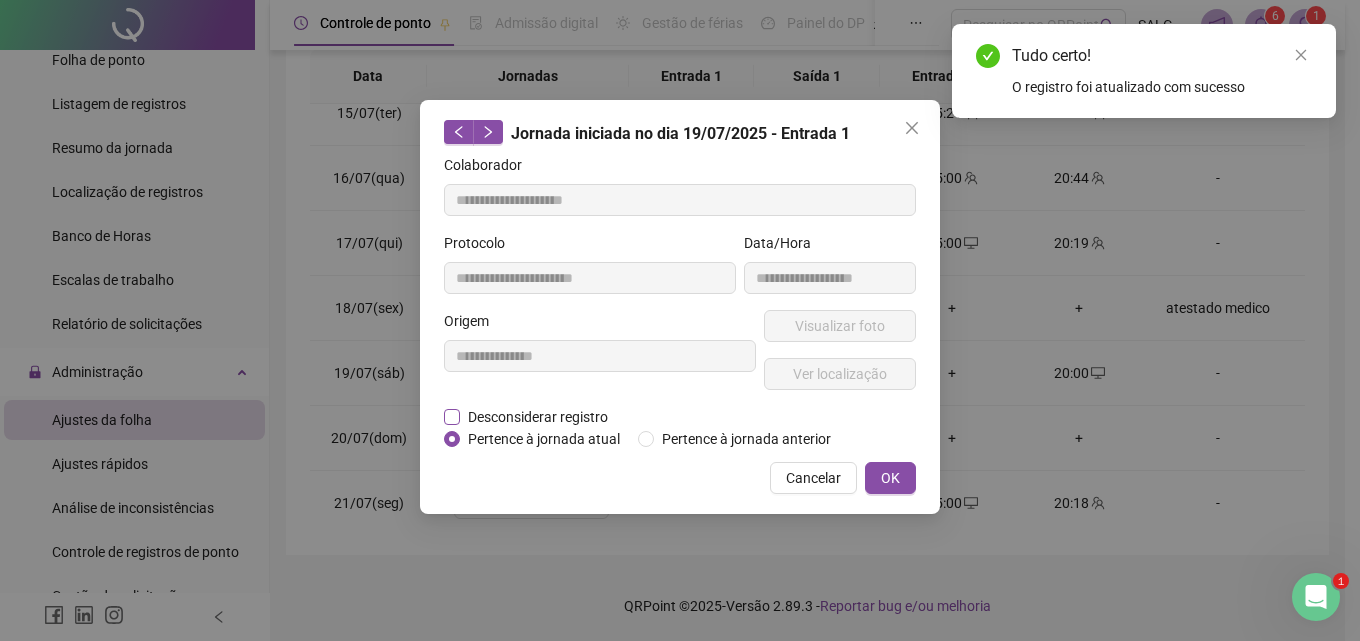 click on "Desconsiderar registro" at bounding box center (538, 417) 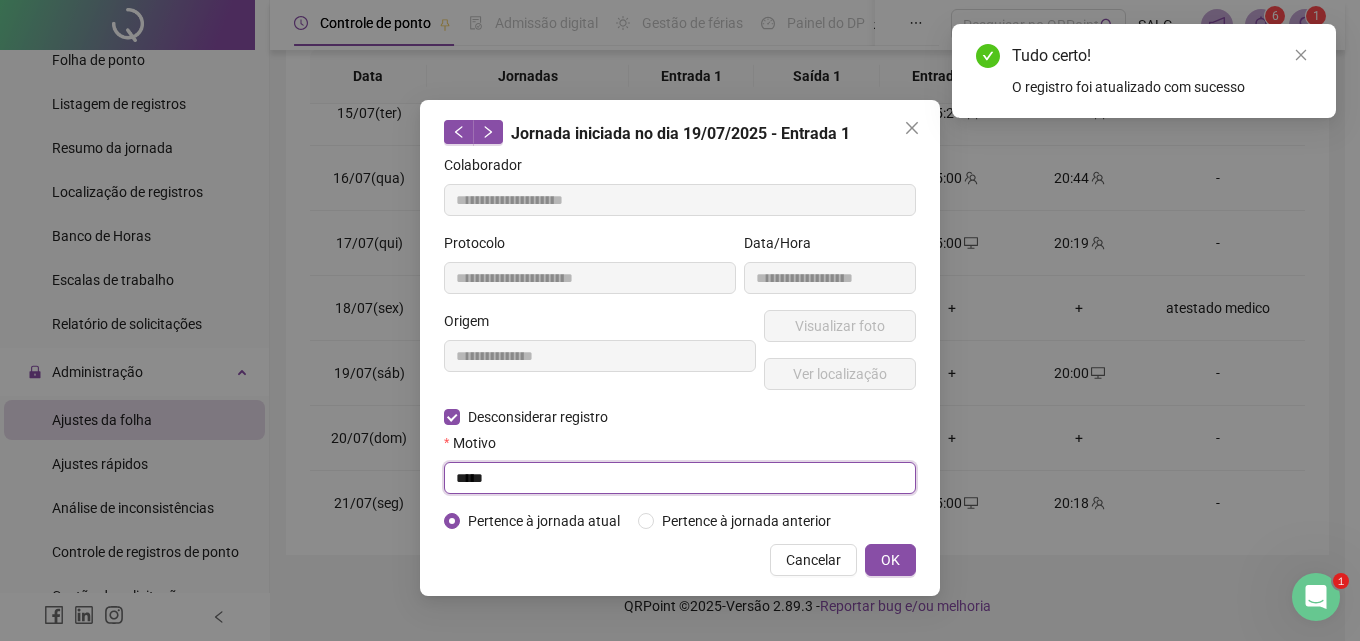 click on "*****" at bounding box center (680, 478) 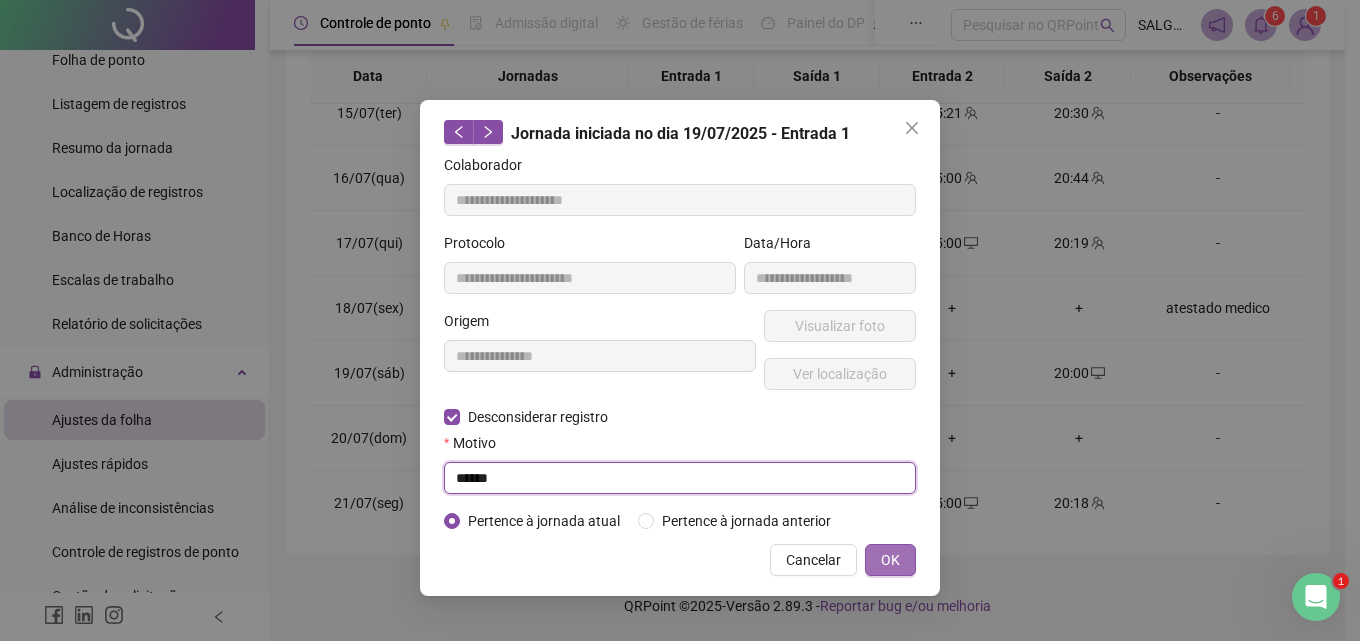 type on "******" 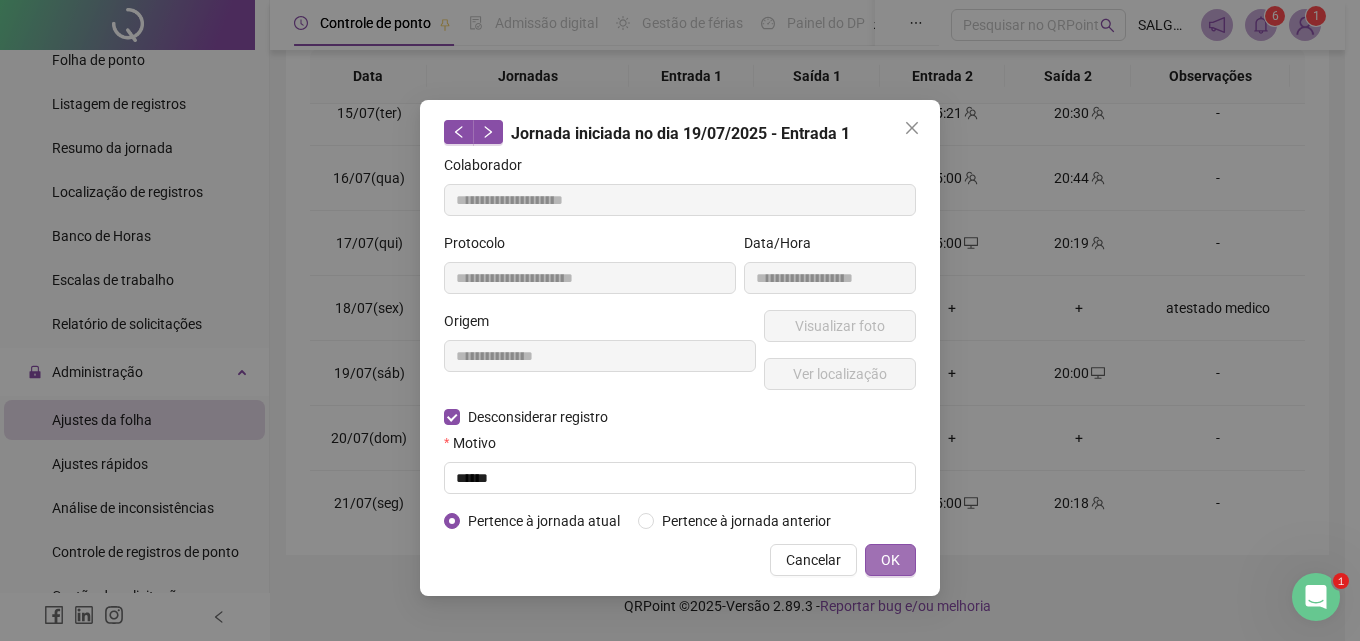 click on "OK" at bounding box center (890, 560) 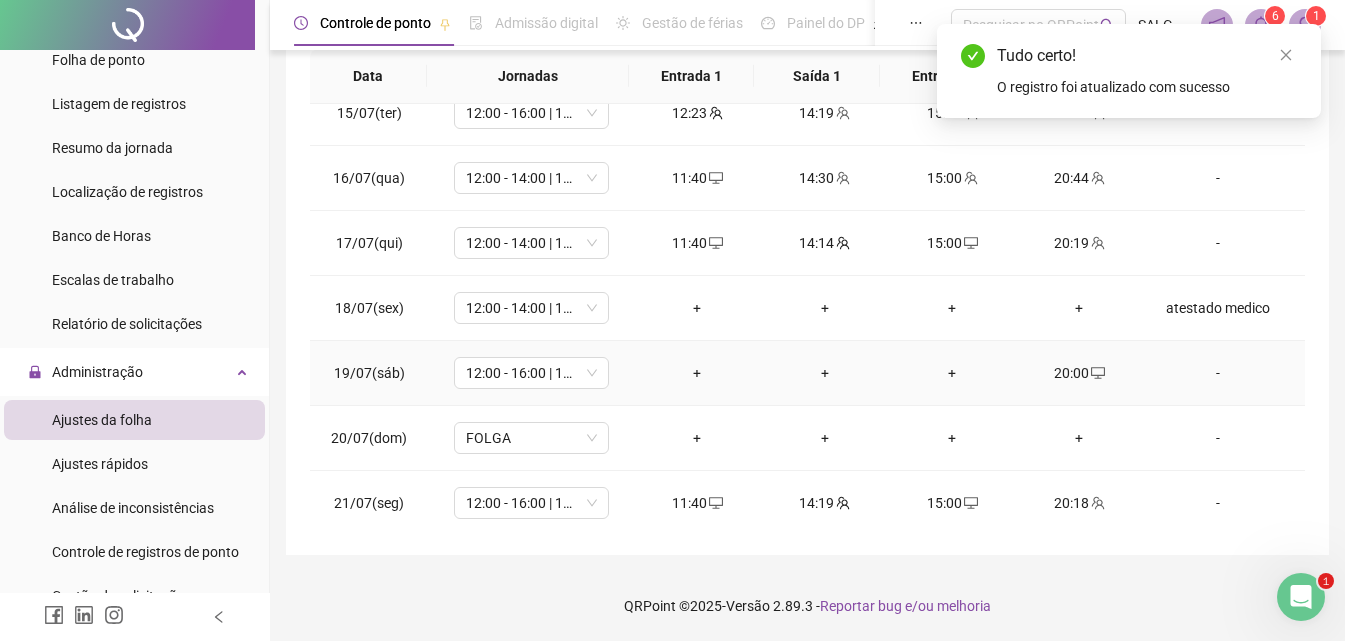 click on "20:00" at bounding box center [1079, 373] 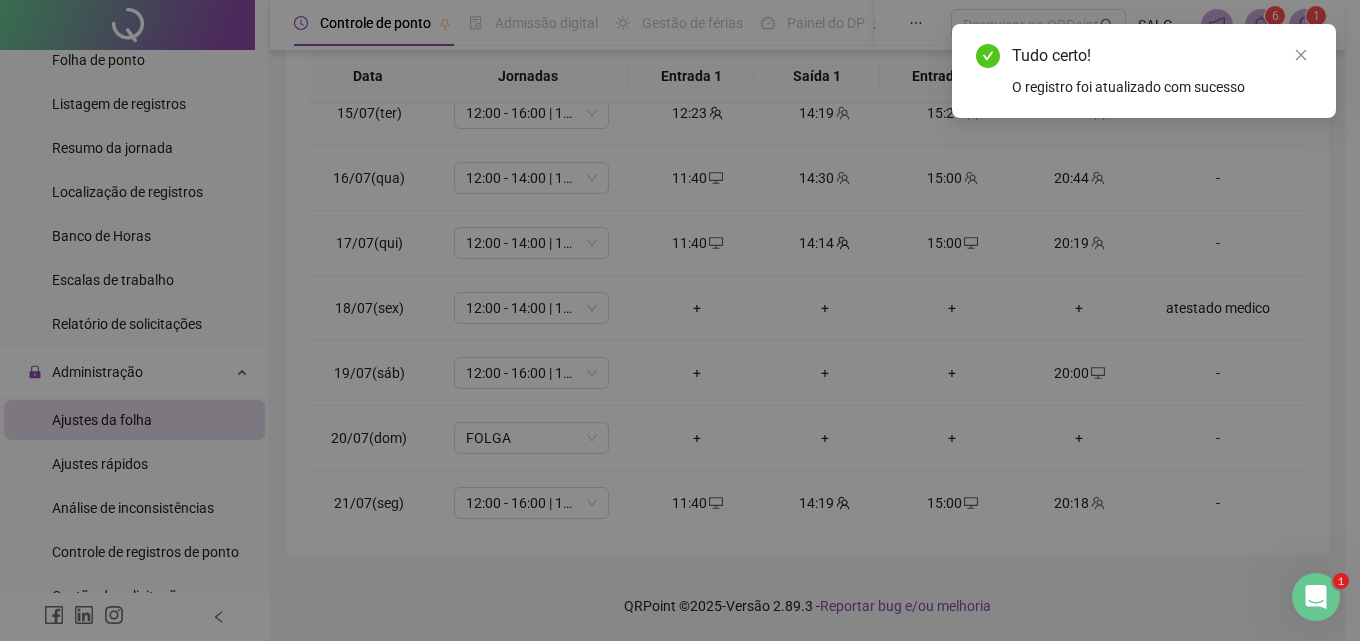 type on "**********" 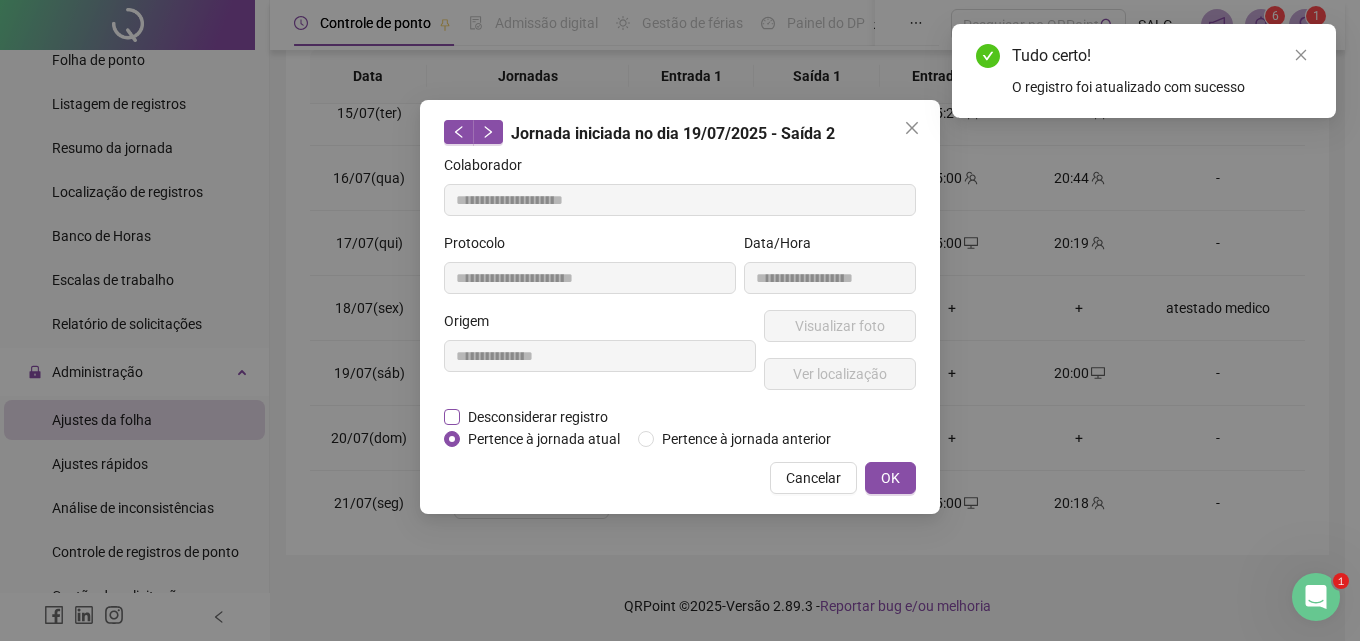 click on "Desconsiderar registro" at bounding box center (538, 417) 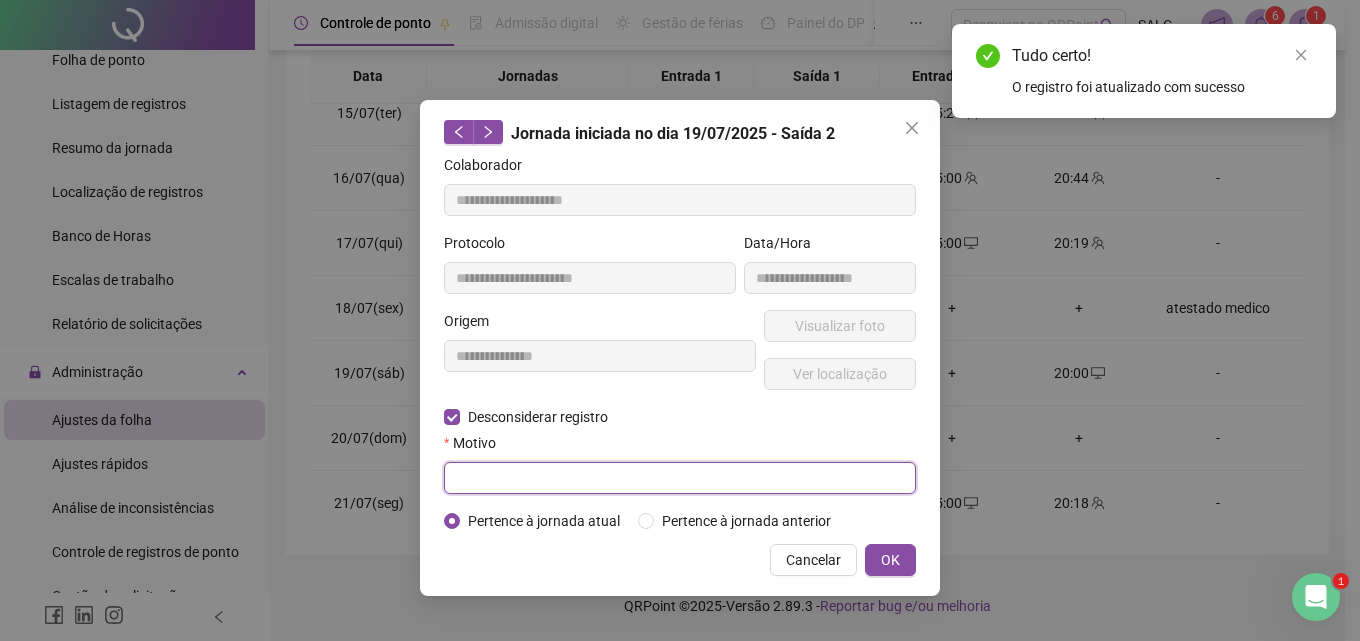 click at bounding box center [680, 478] 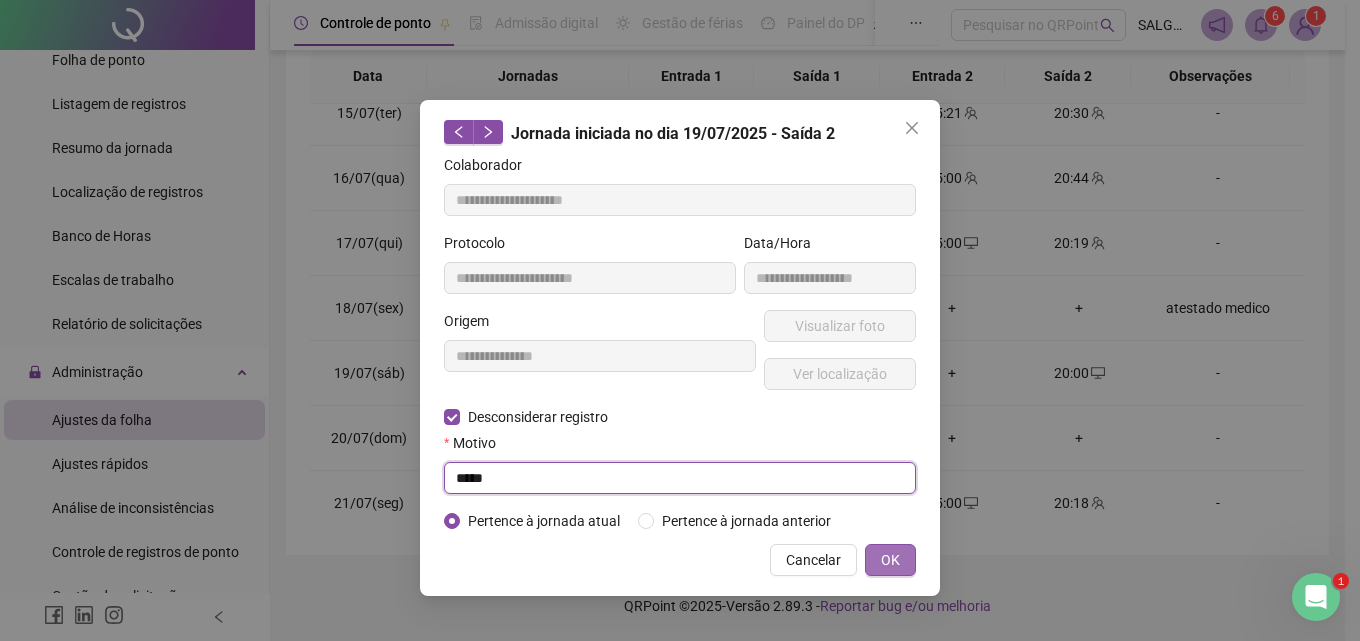 type on "*****" 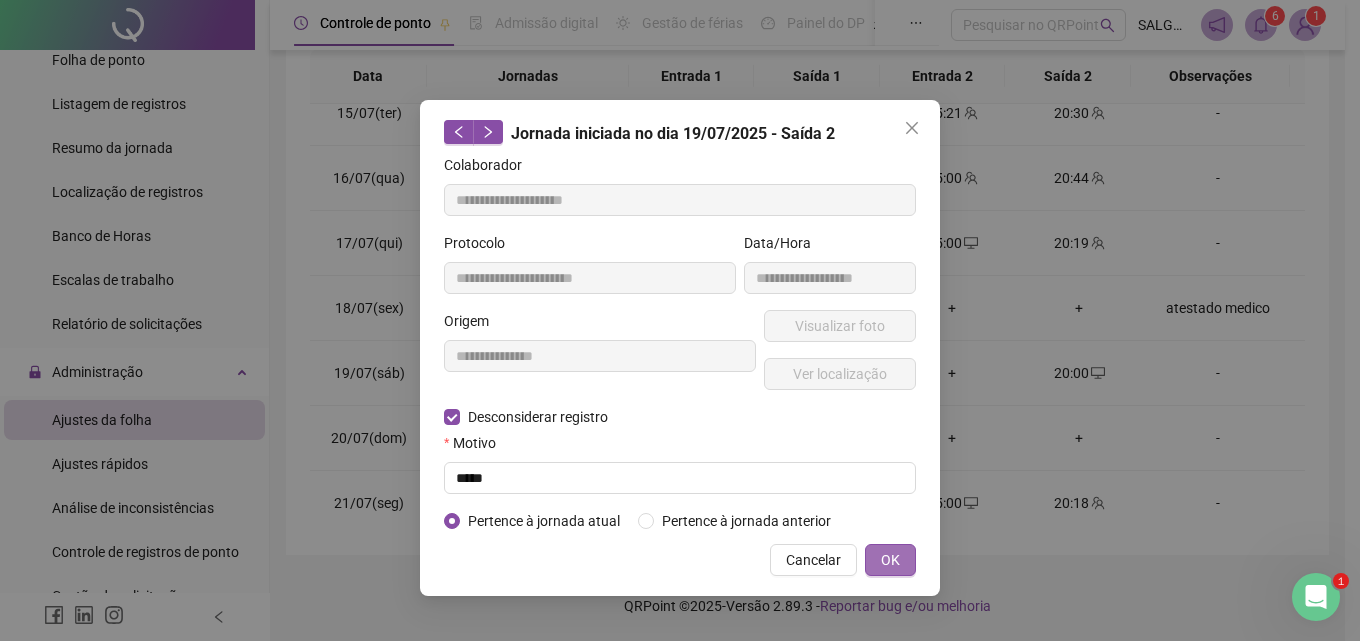 click on "OK" at bounding box center (890, 560) 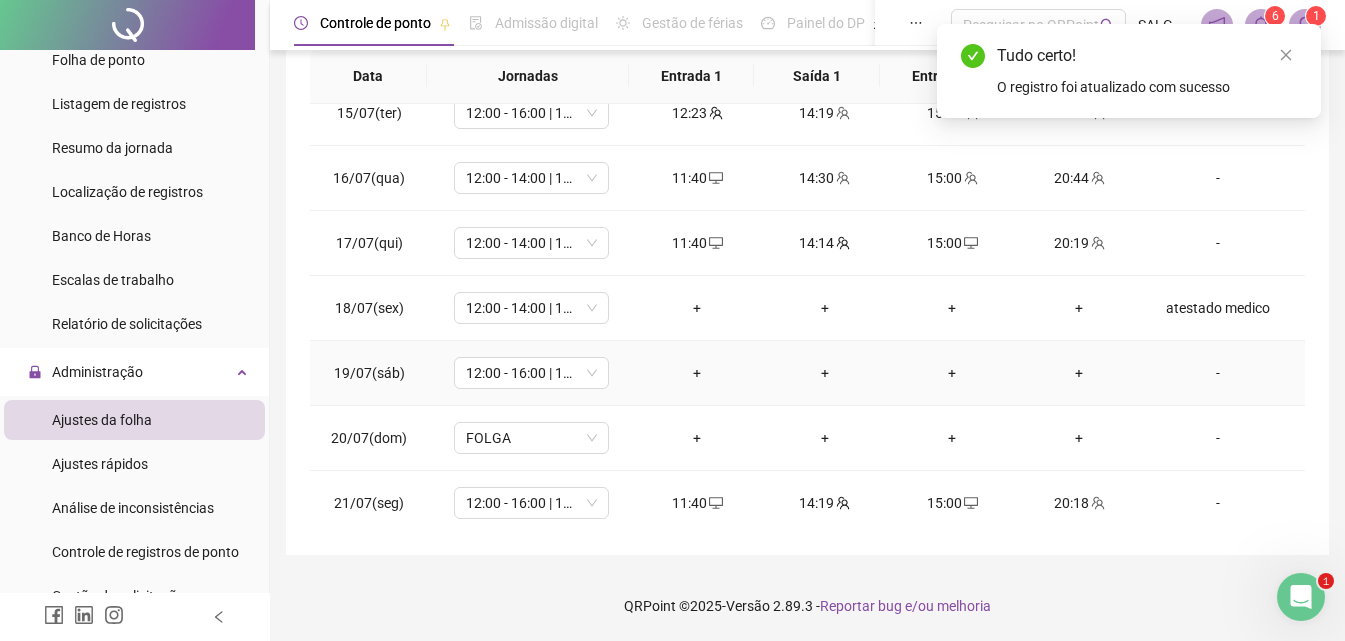 click on "-" at bounding box center (1218, 373) 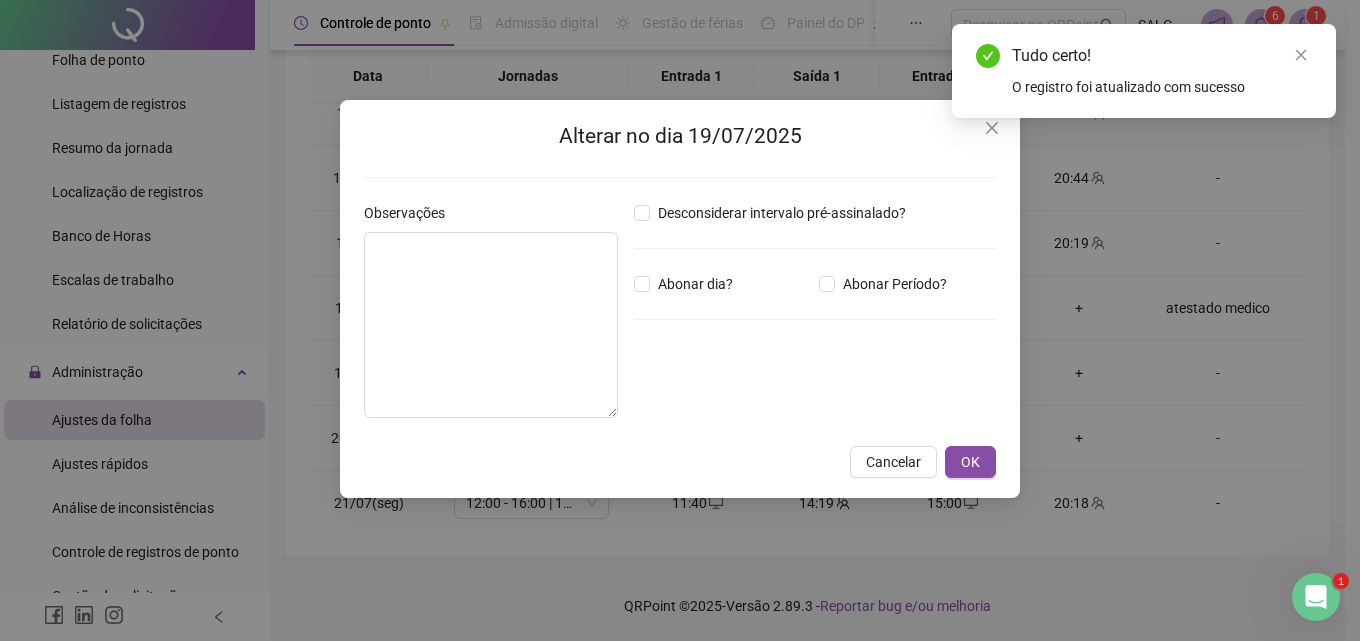 type 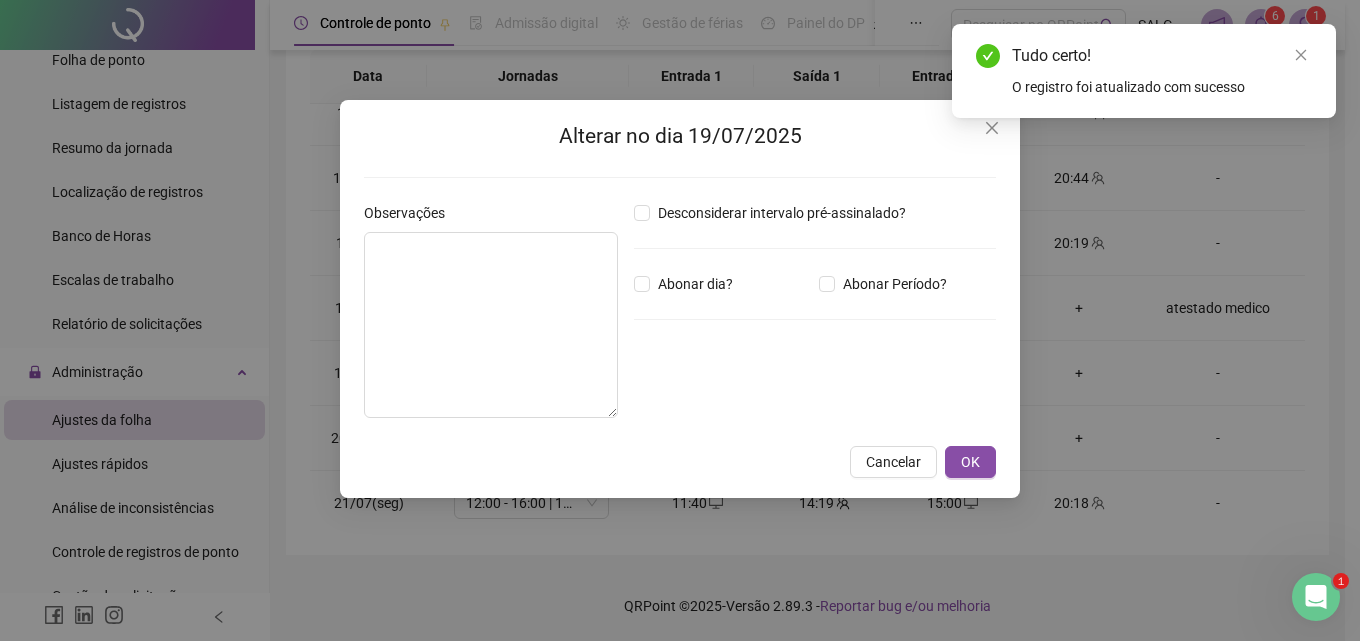 click on "Tudo certo! O registro foi atualizado com sucesso" at bounding box center (1144, 71) 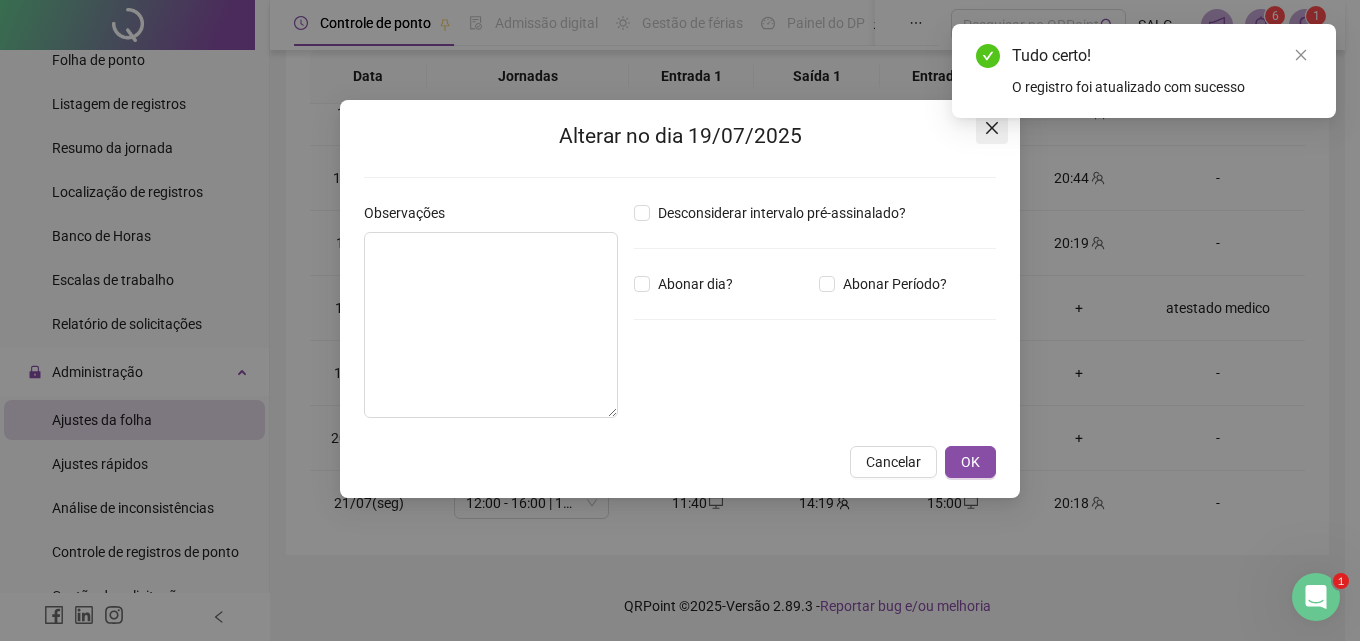 click 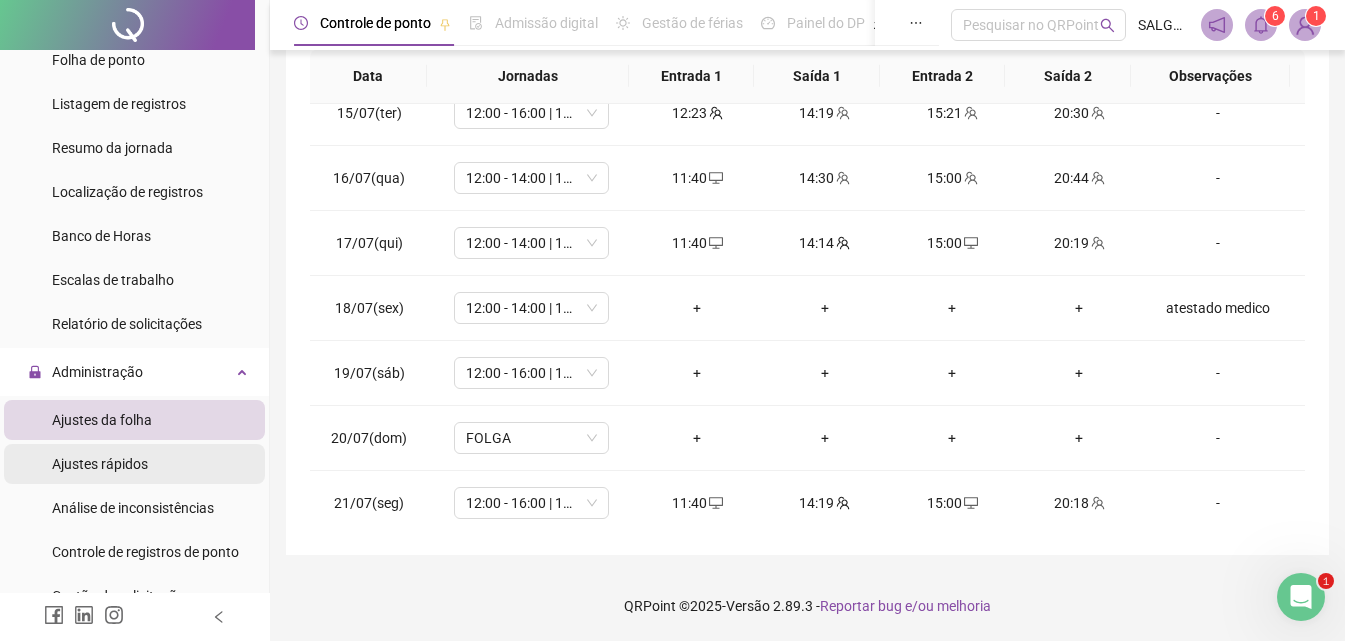 click on "Ajustes rápidos" at bounding box center [134, 464] 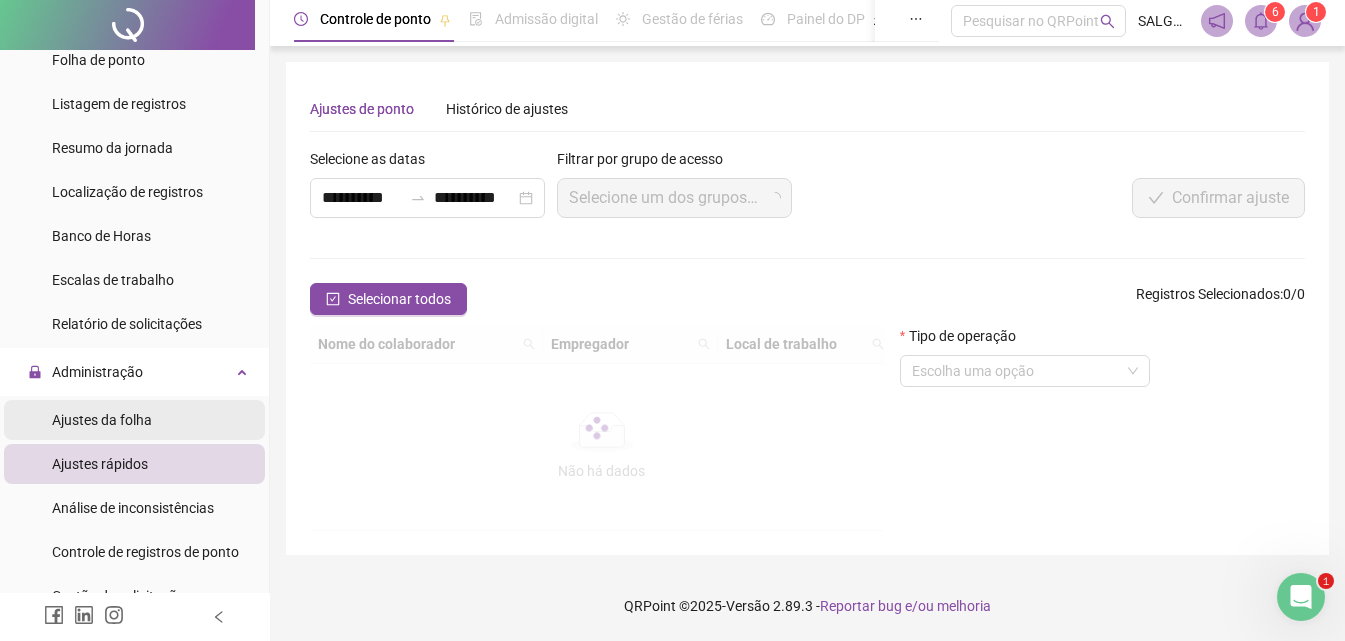scroll, scrollTop: 0, scrollLeft: 0, axis: both 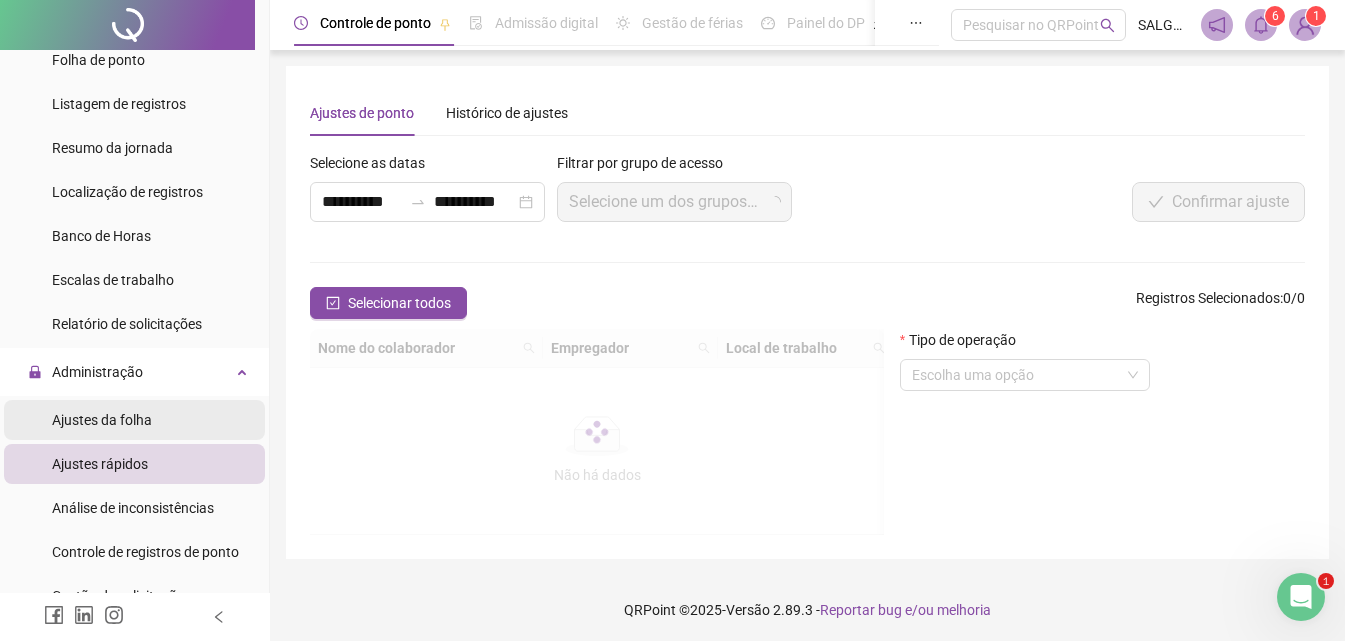 click on "Ajustes da folha" at bounding box center (134, 420) 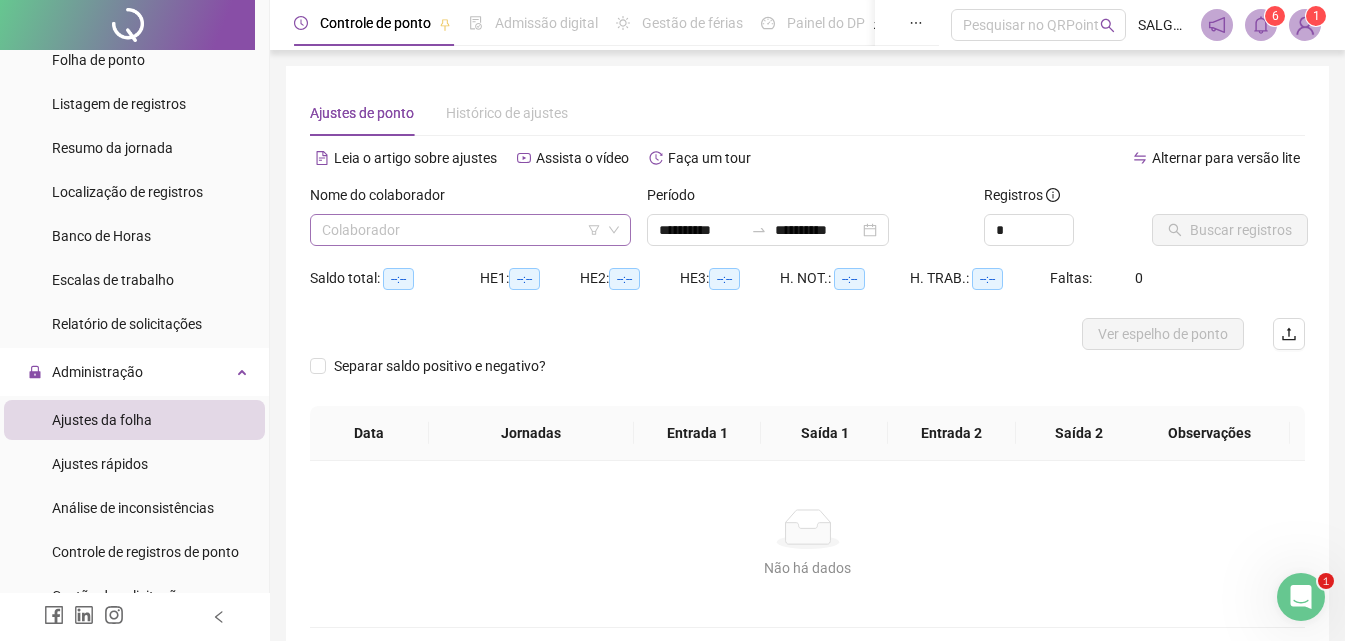 click at bounding box center [461, 230] 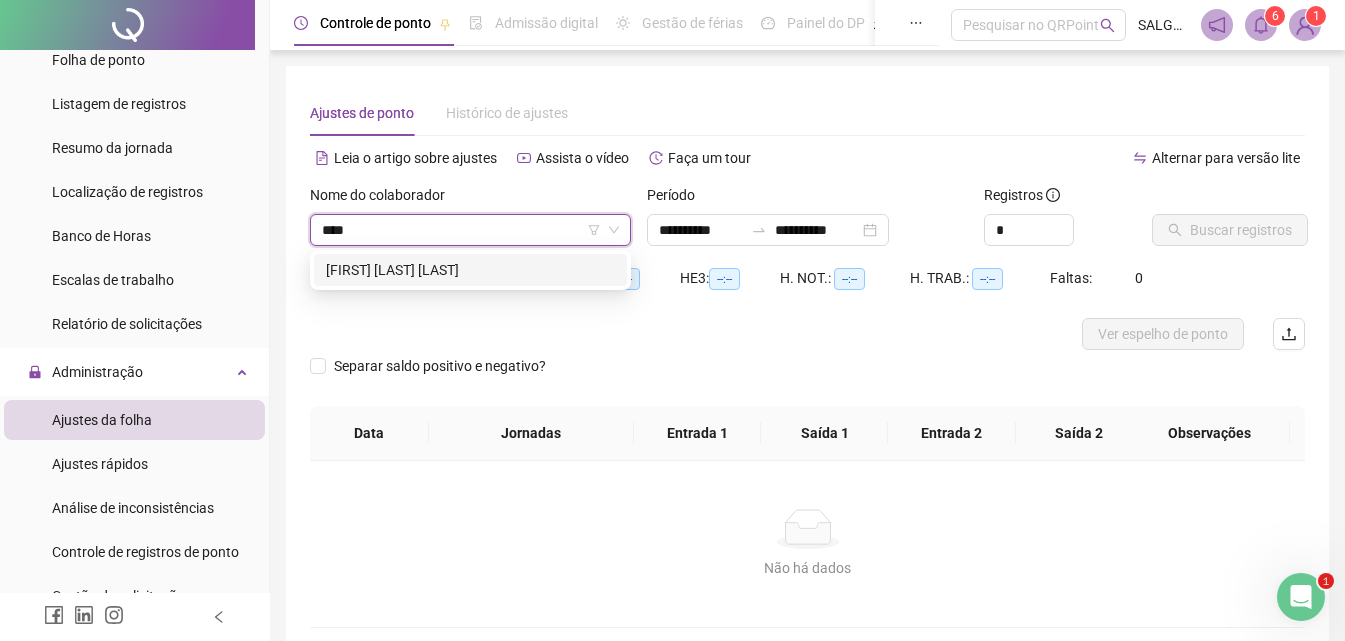 type on "*****" 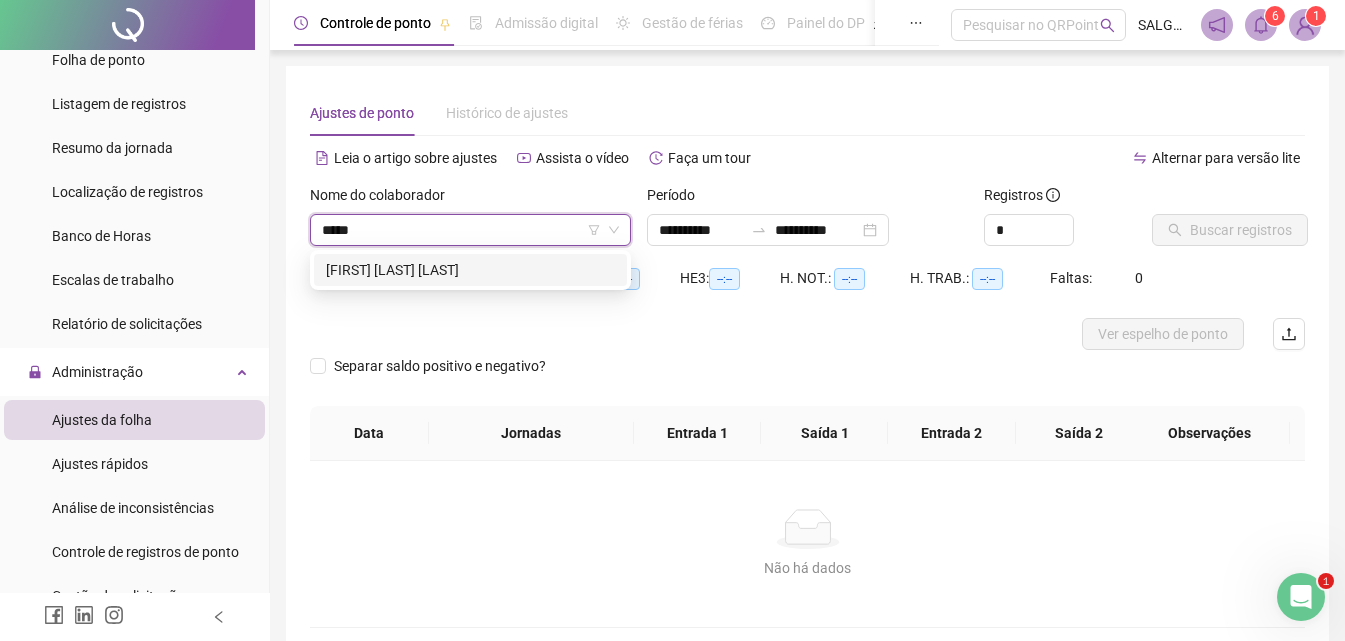 click on "[FIRST] [LAST]" at bounding box center [470, 270] 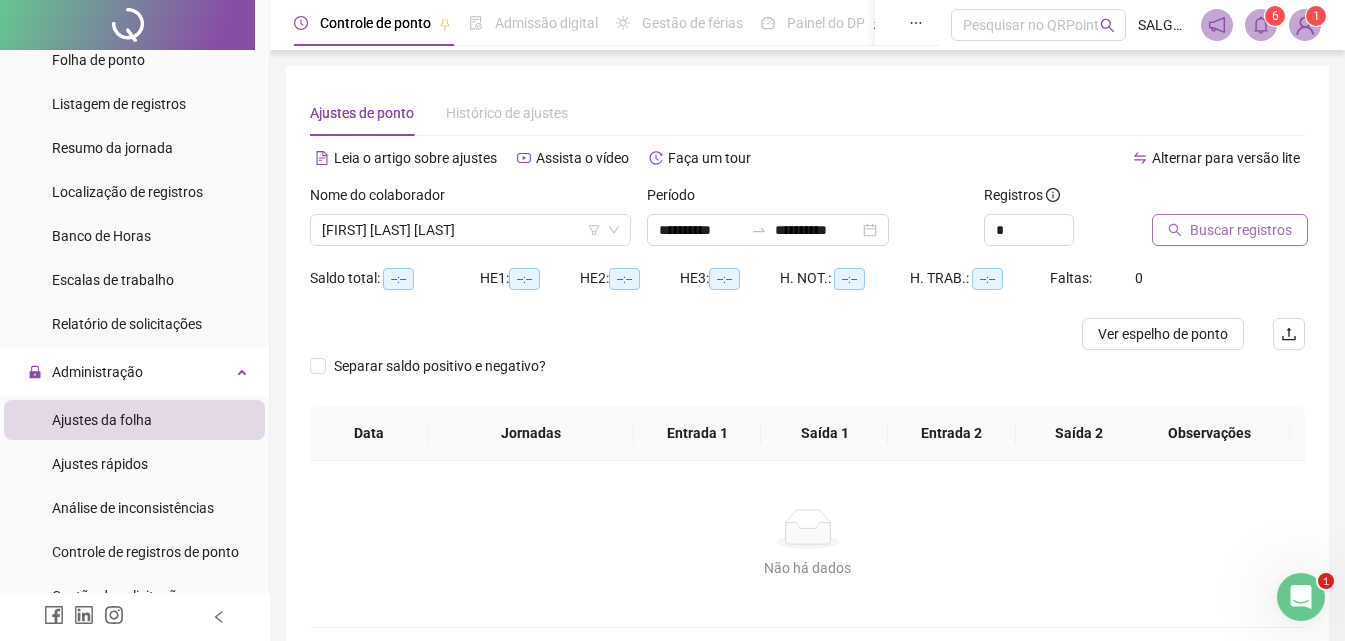 click on "Buscar registros" at bounding box center [1241, 230] 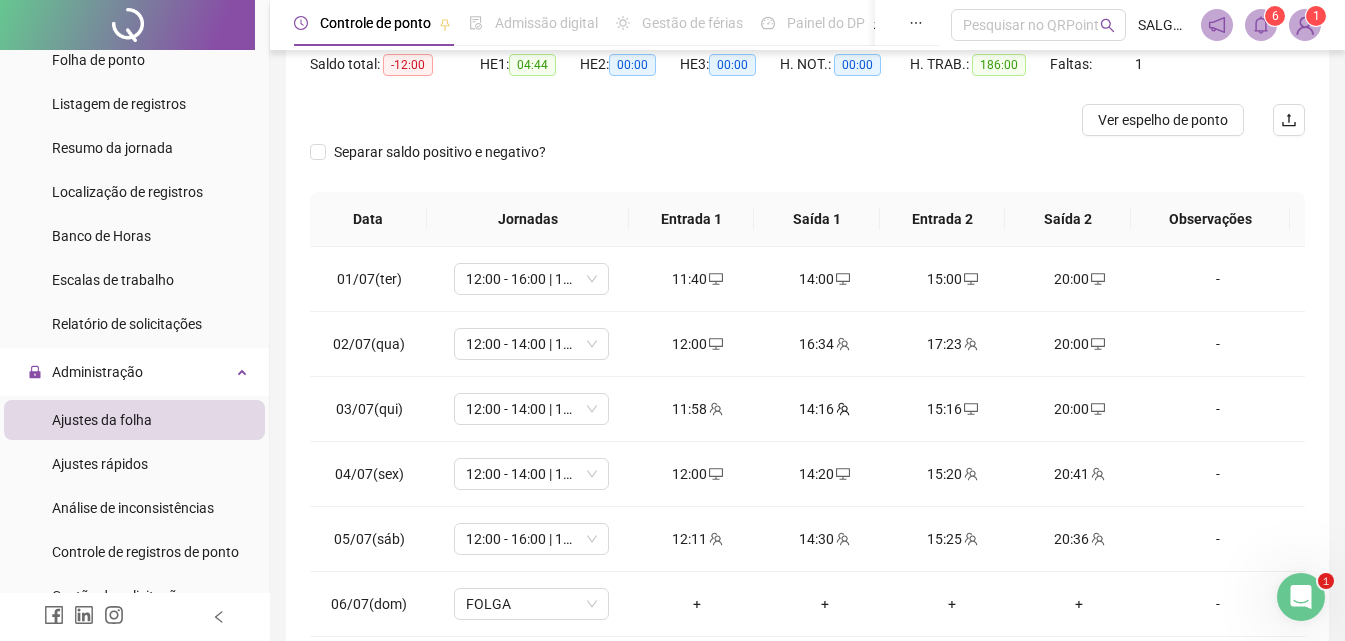 scroll, scrollTop: 233, scrollLeft: 0, axis: vertical 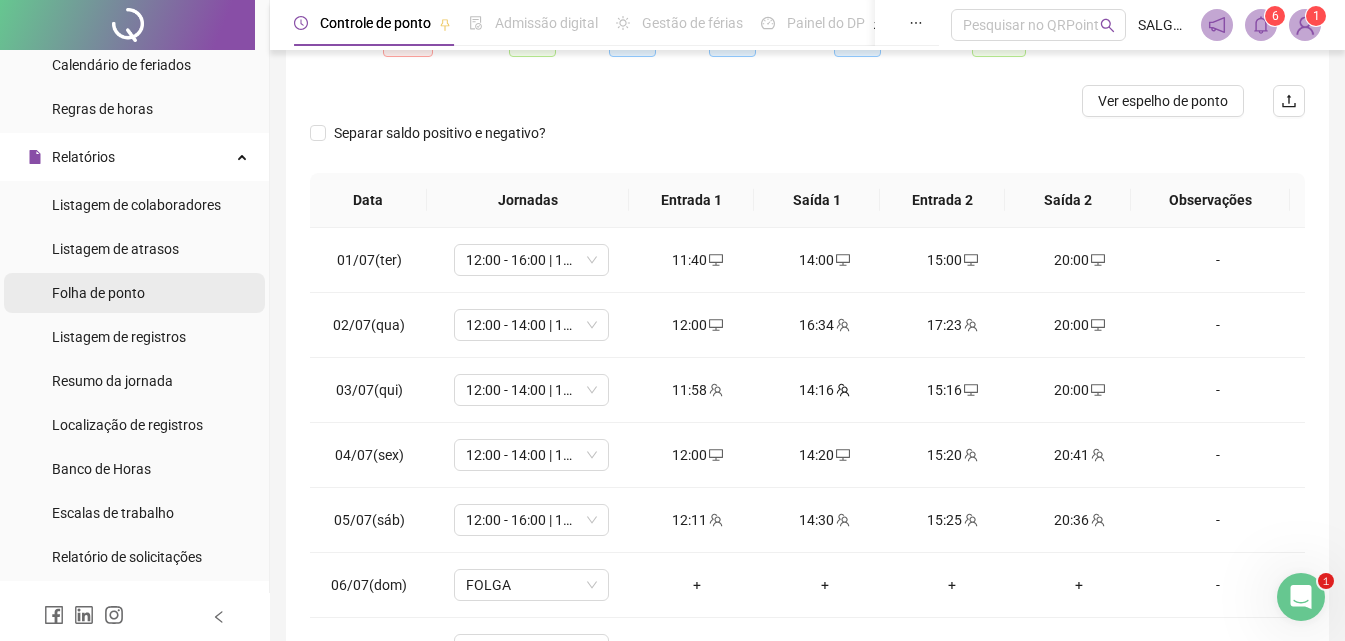 click on "Folha de ponto" at bounding box center (98, 293) 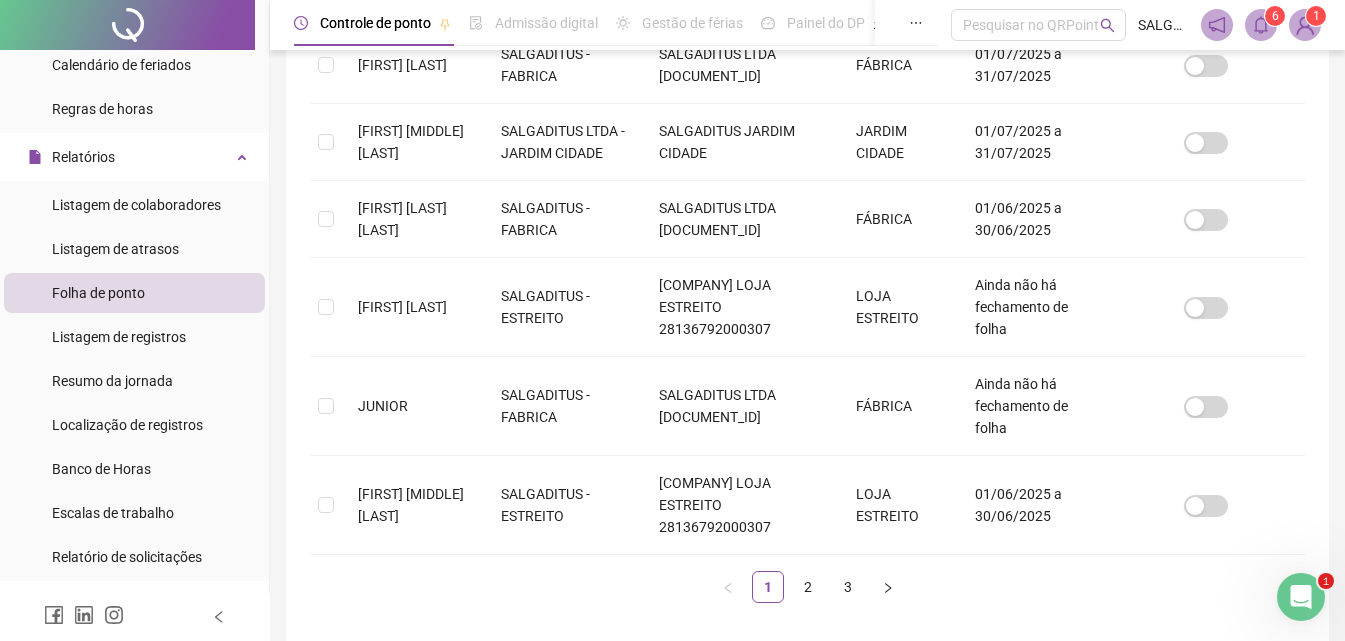 scroll, scrollTop: 789, scrollLeft: 0, axis: vertical 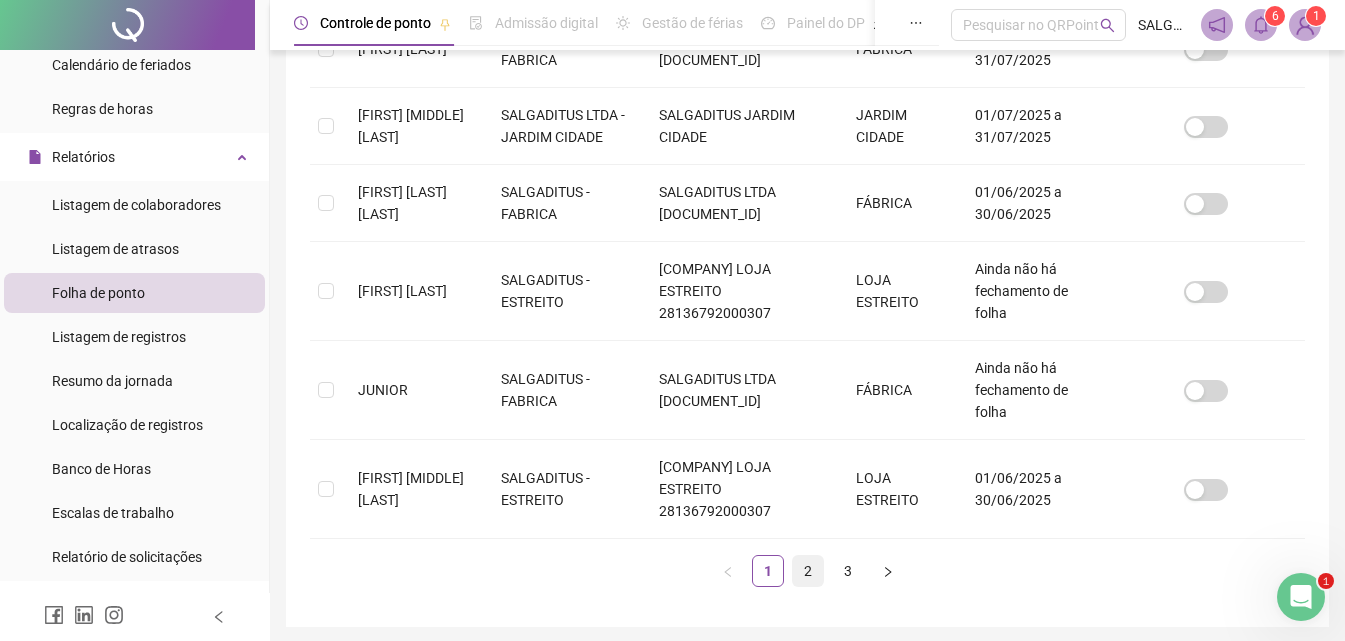 click on "2" at bounding box center (808, 571) 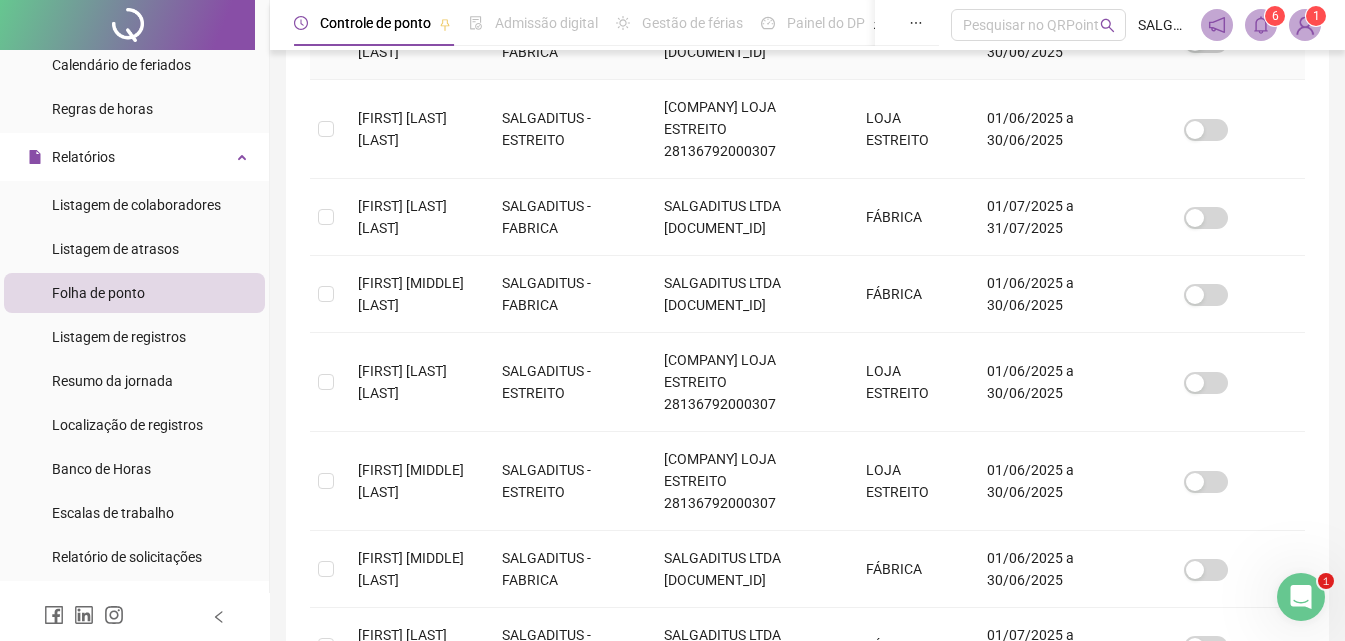 scroll, scrollTop: 751, scrollLeft: 0, axis: vertical 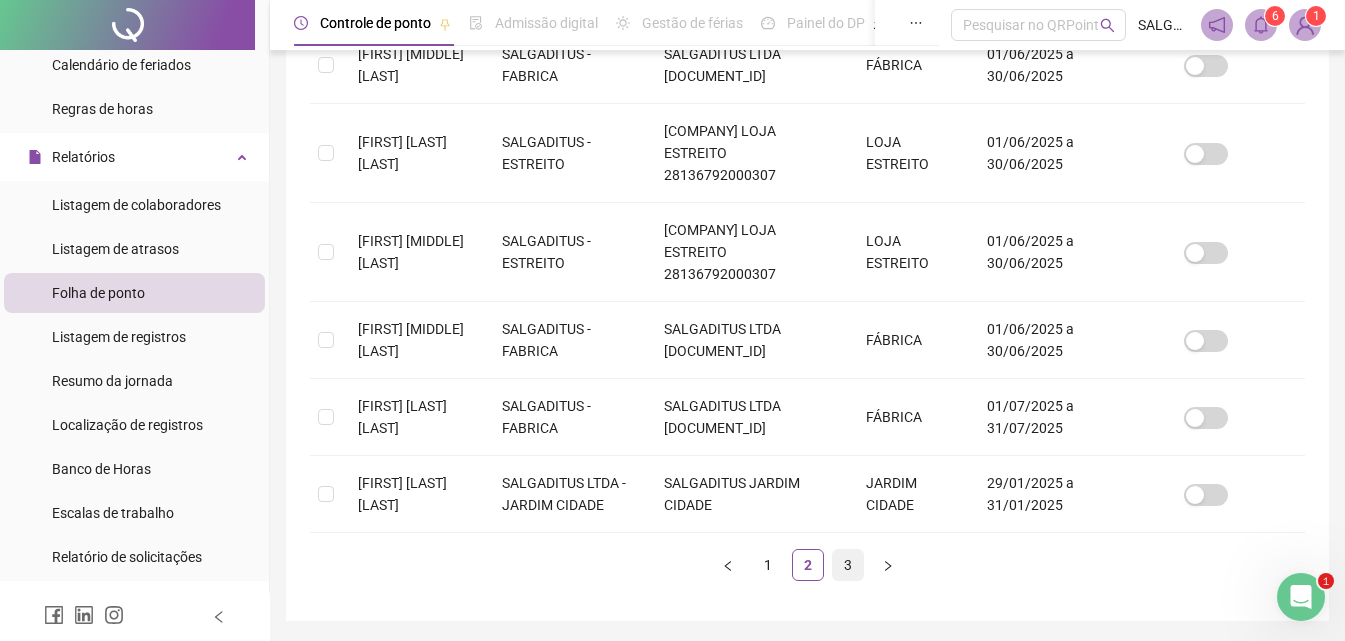 click on "3" at bounding box center (848, 565) 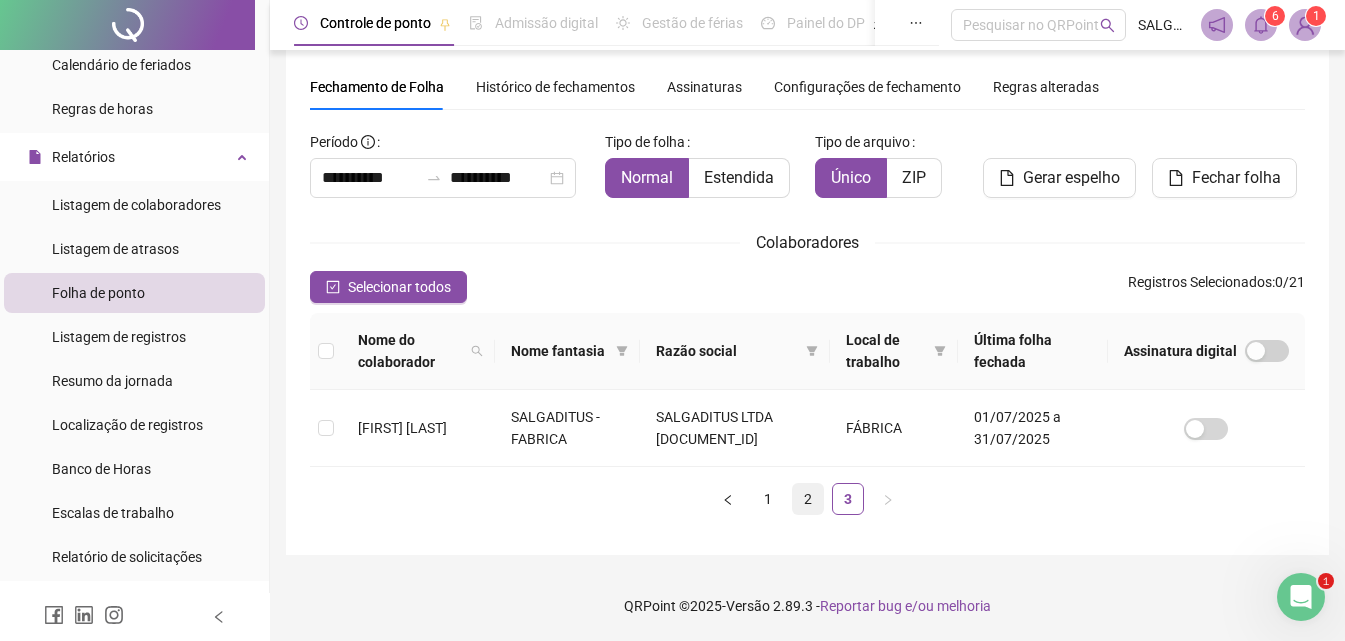 click on "2" at bounding box center (808, 499) 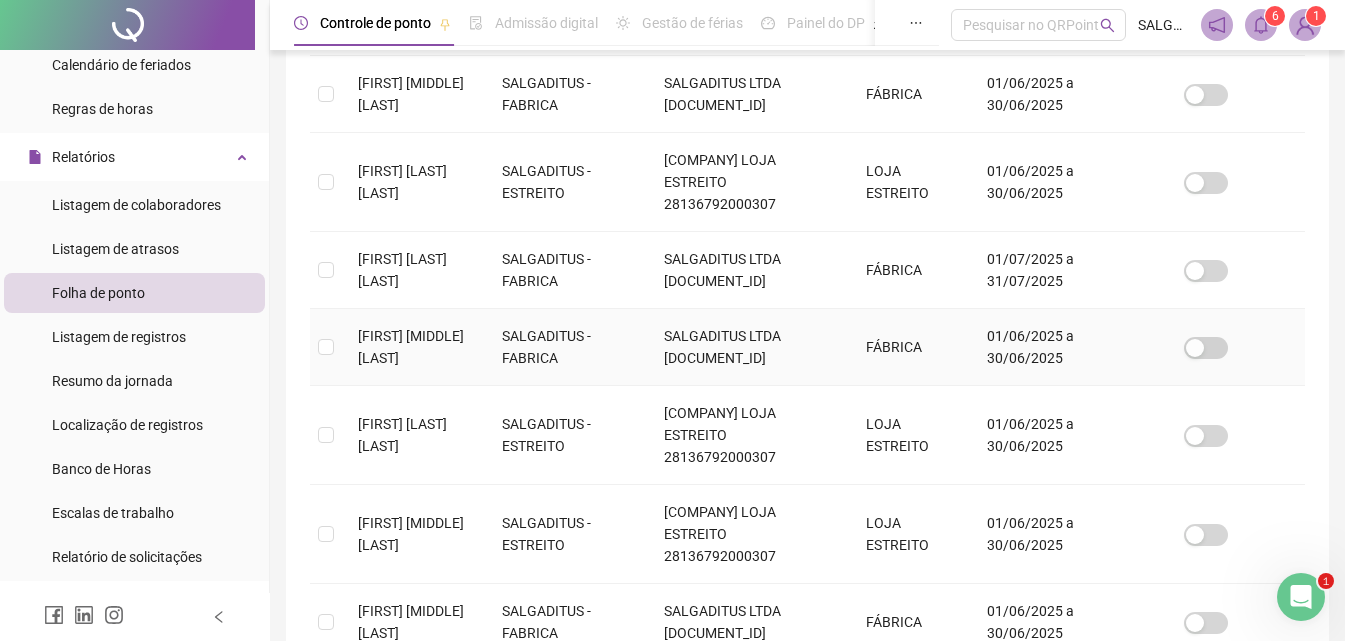 scroll, scrollTop: 556, scrollLeft: 0, axis: vertical 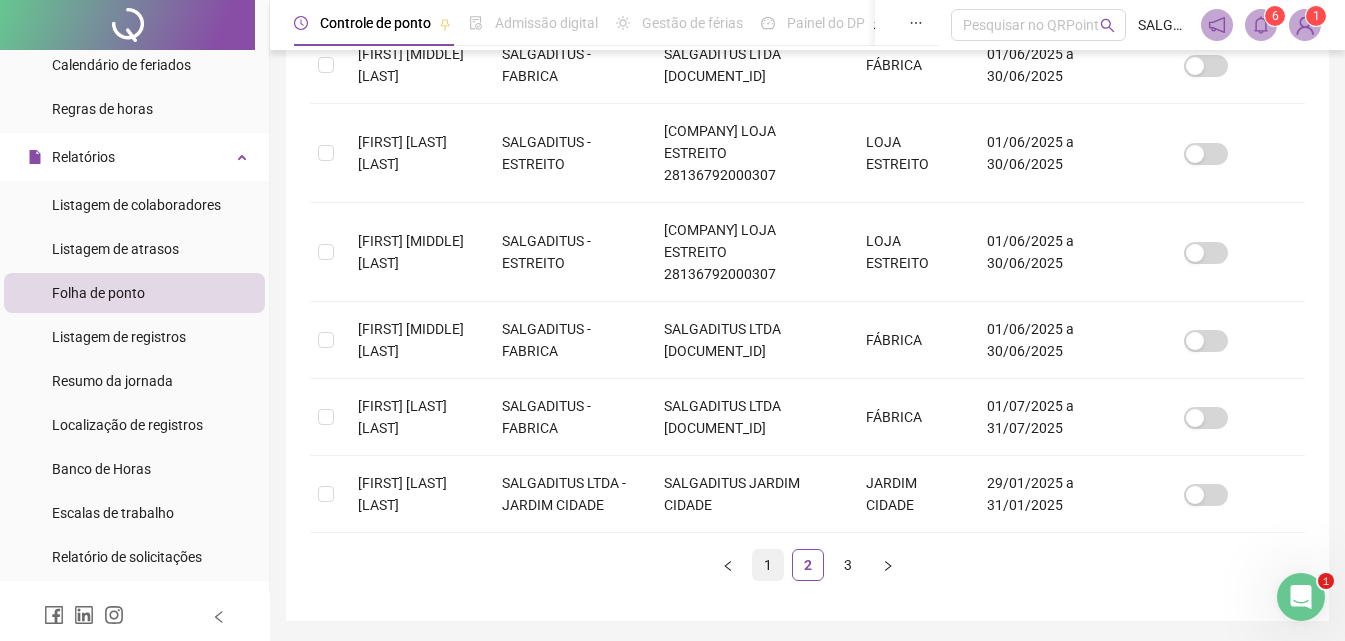 click on "1" at bounding box center (768, 565) 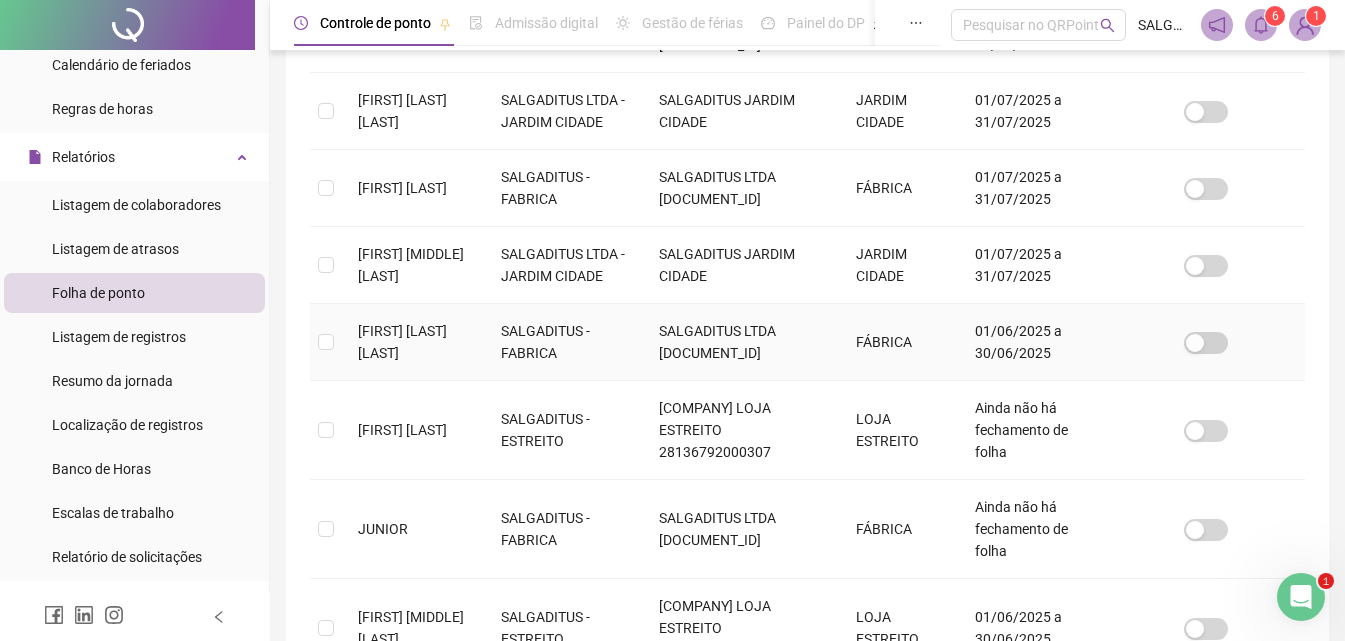 scroll, scrollTop: 89, scrollLeft: 0, axis: vertical 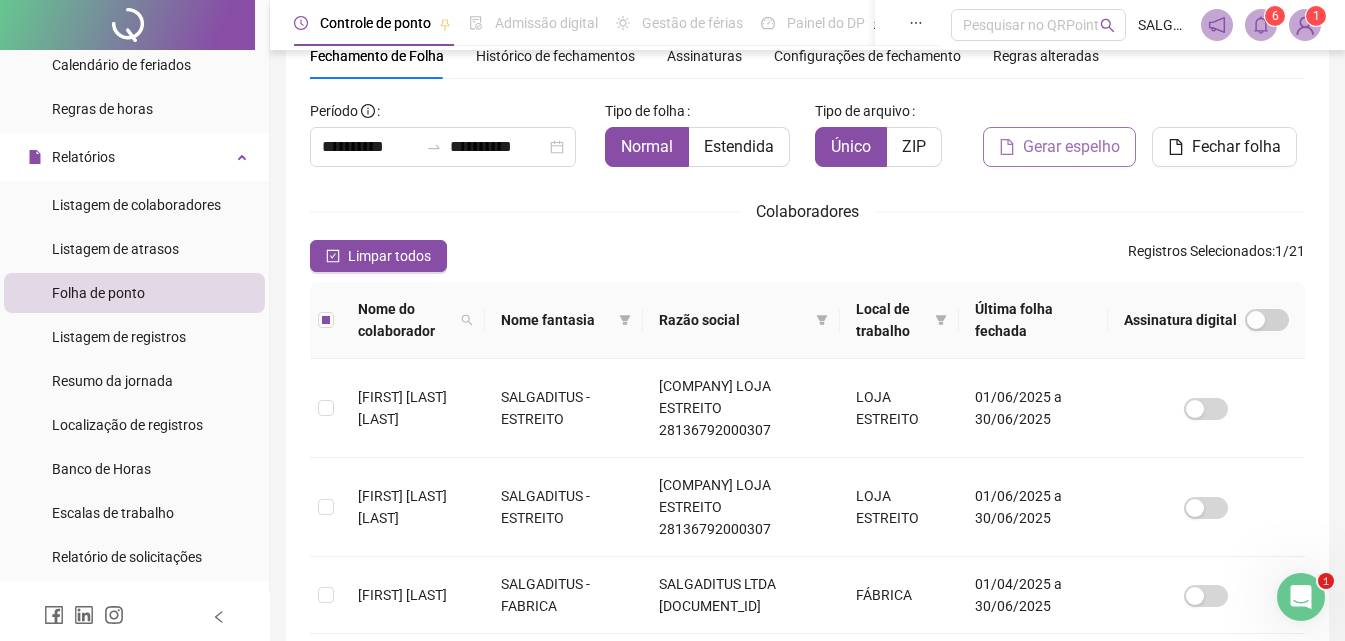 click on "Gerar espelho" at bounding box center (1071, 147) 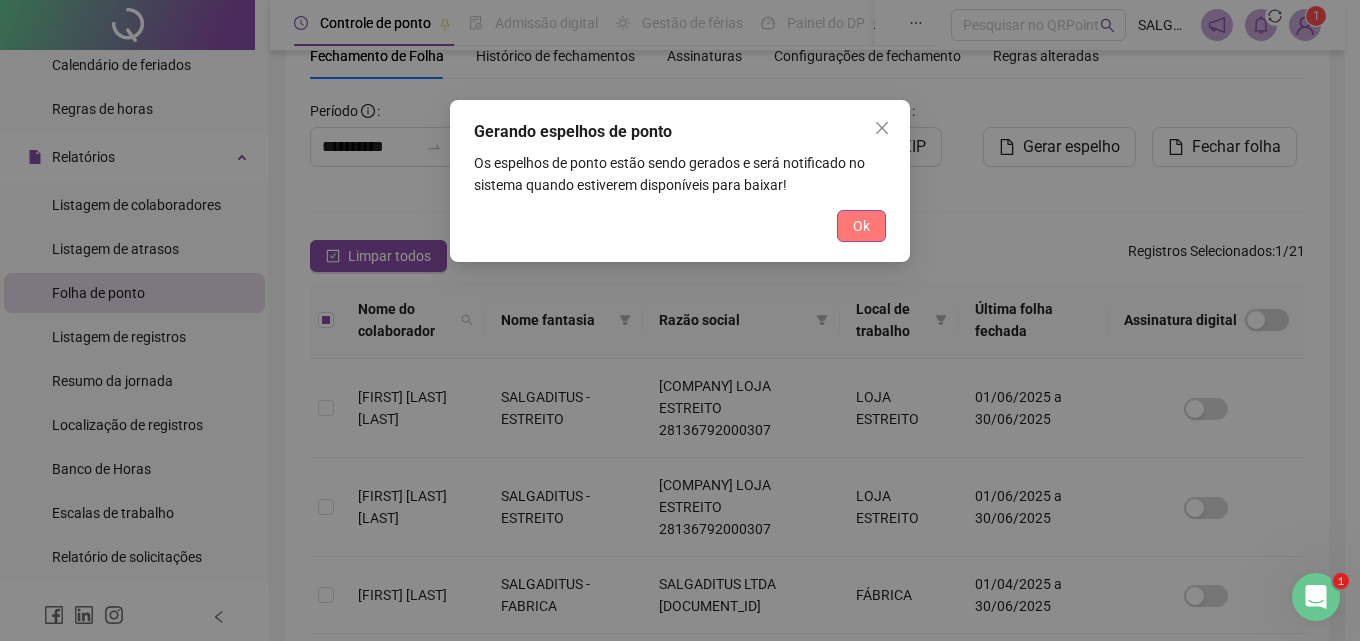 click on "Ok" at bounding box center (861, 226) 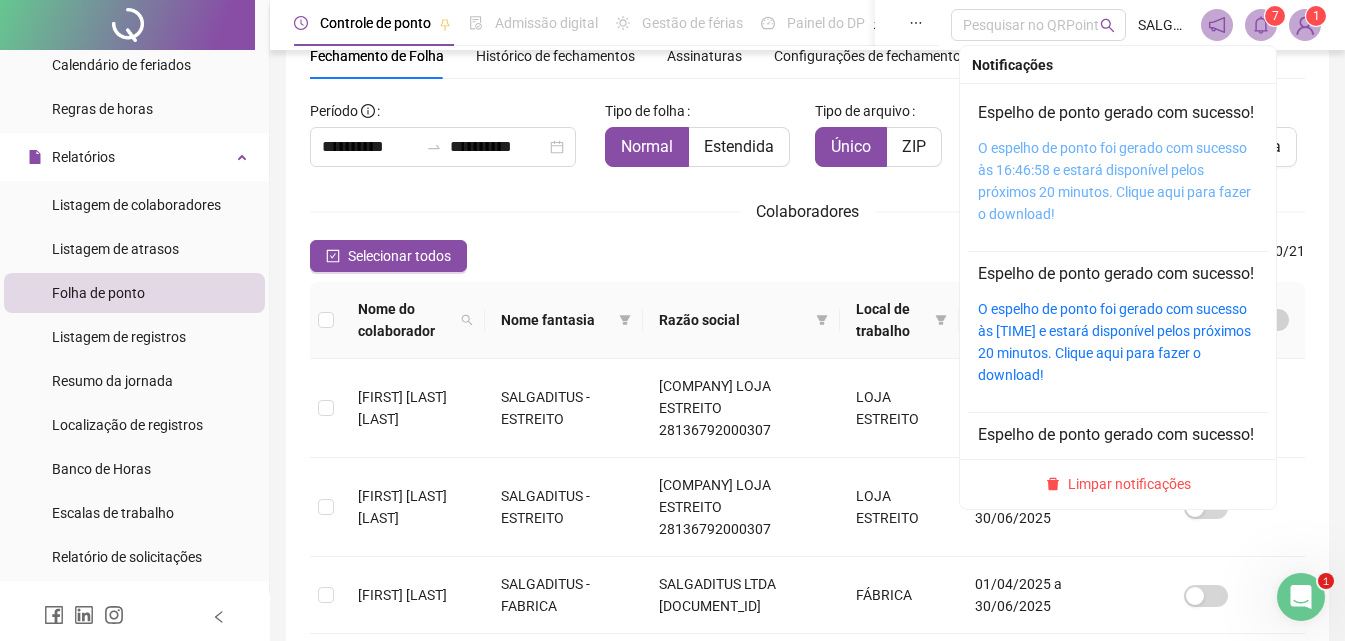 click on "O espelho de ponto foi gerado com sucesso às 16:46:58 e estará disponível pelos próximos 20 minutos.
Clique aqui para fazer o download!" at bounding box center [1114, 181] 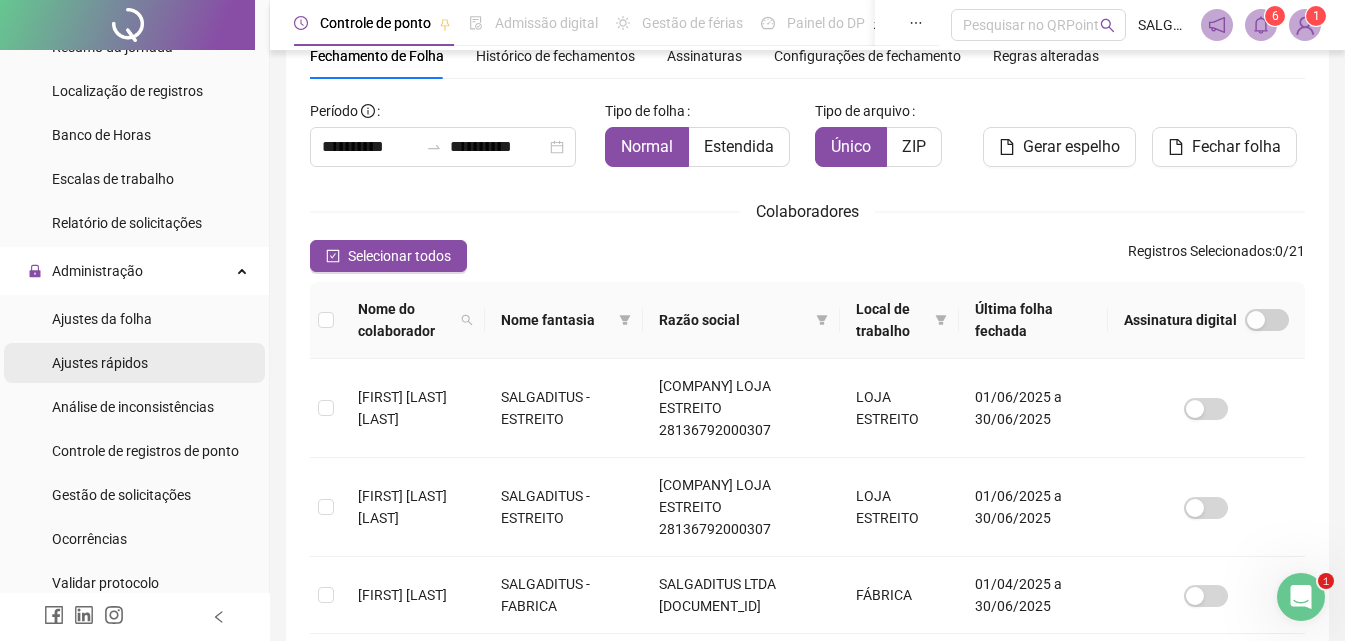 scroll, scrollTop: 700, scrollLeft: 0, axis: vertical 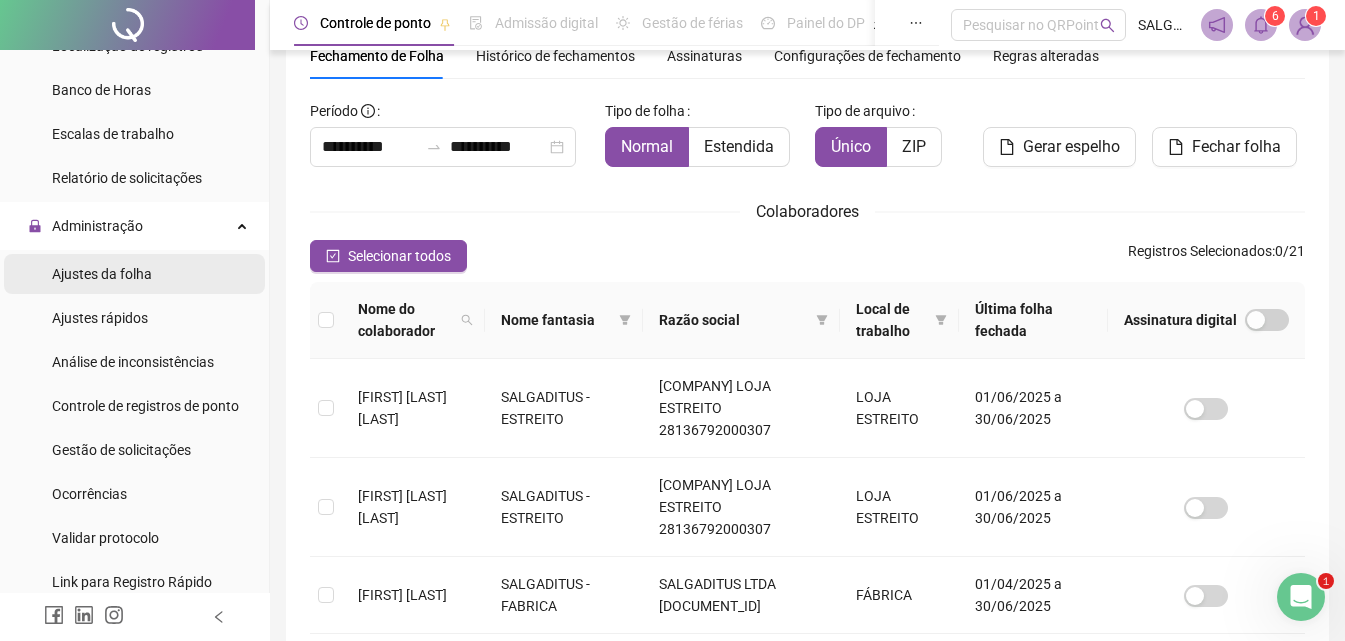 click on "Ajustes da folha" at bounding box center (102, 274) 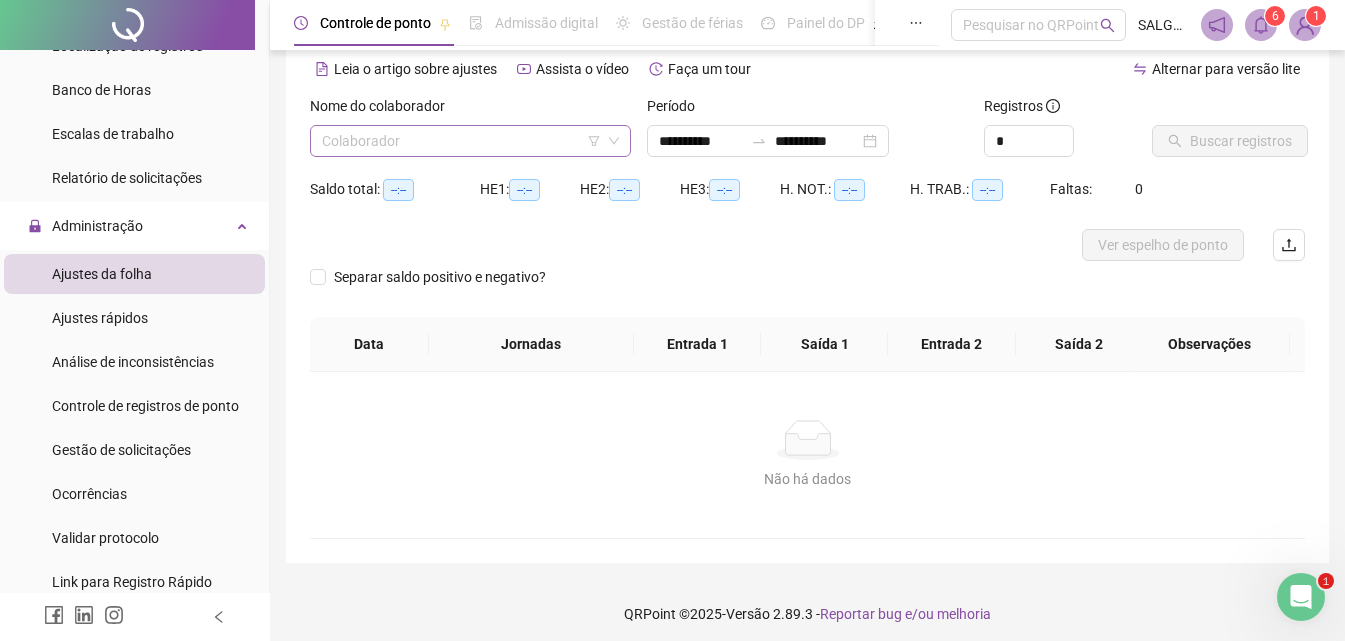 click at bounding box center (461, 141) 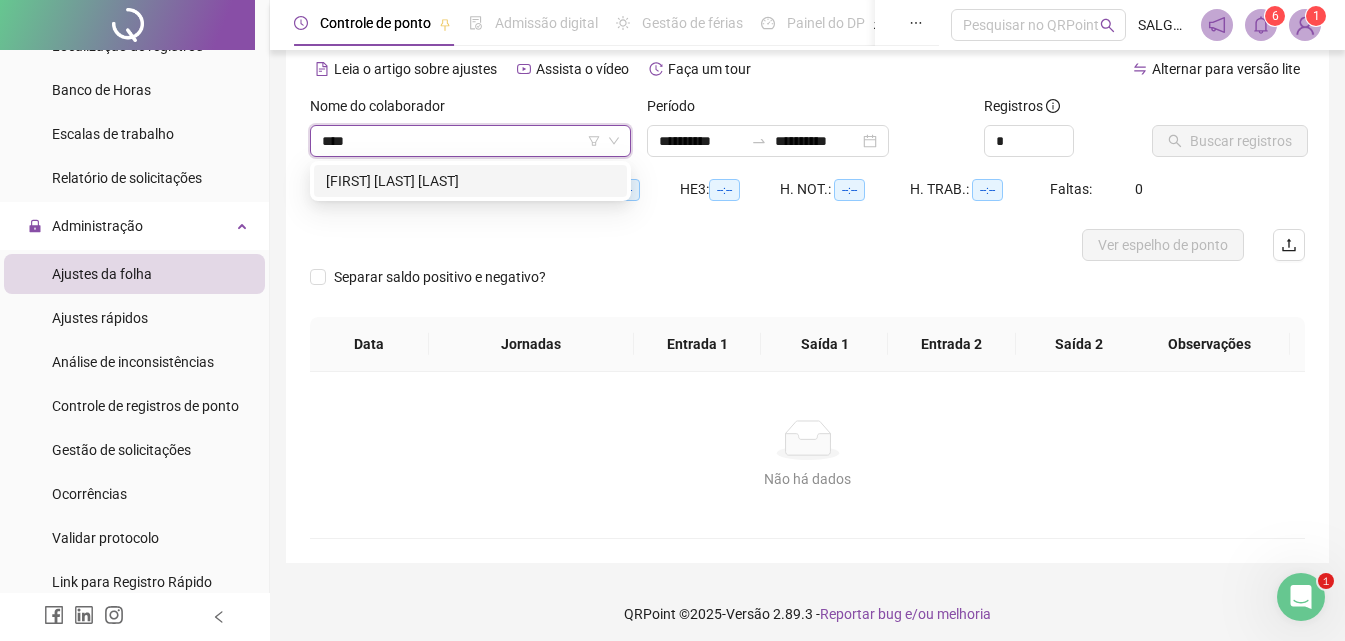 type on "*****" 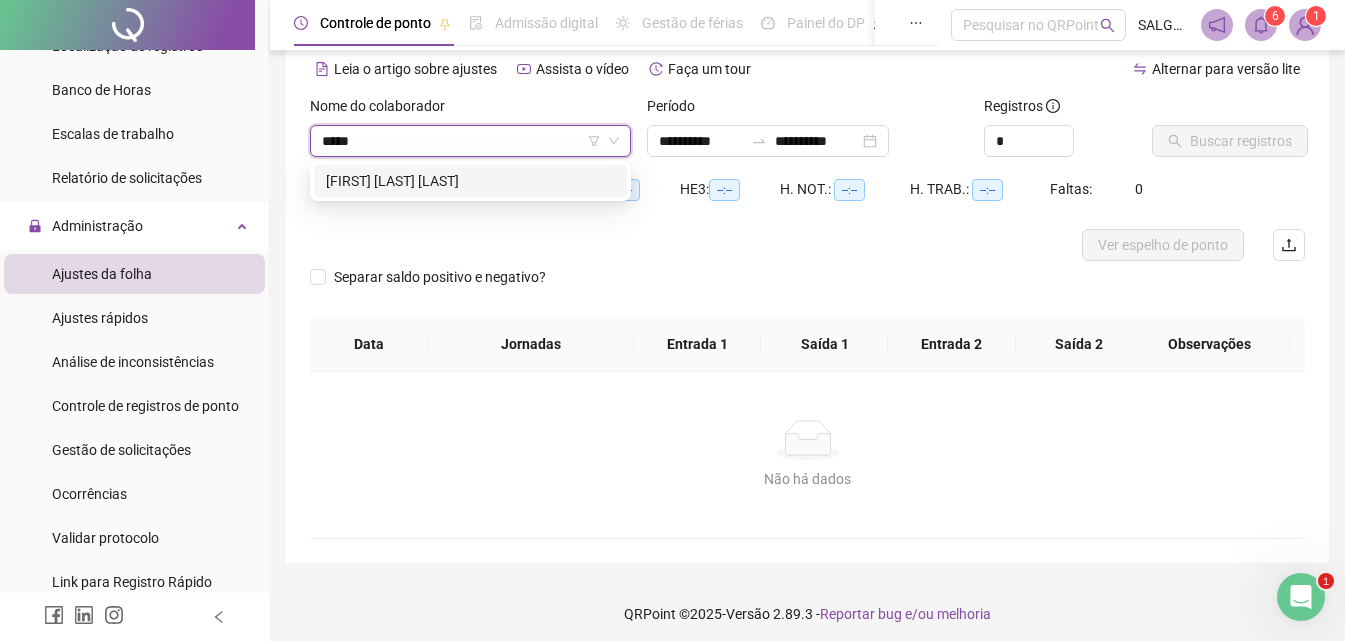 click on "[FIRST] [LAST]" at bounding box center [470, 181] 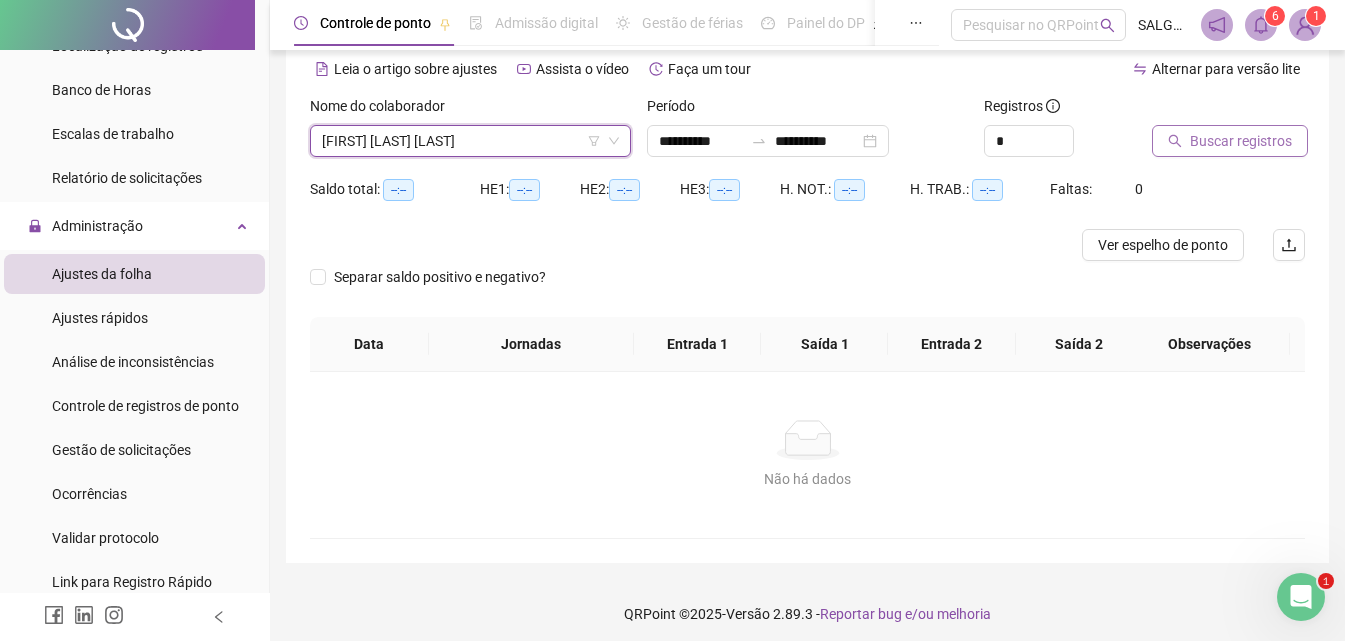 click on "Buscar registros" at bounding box center [1230, 141] 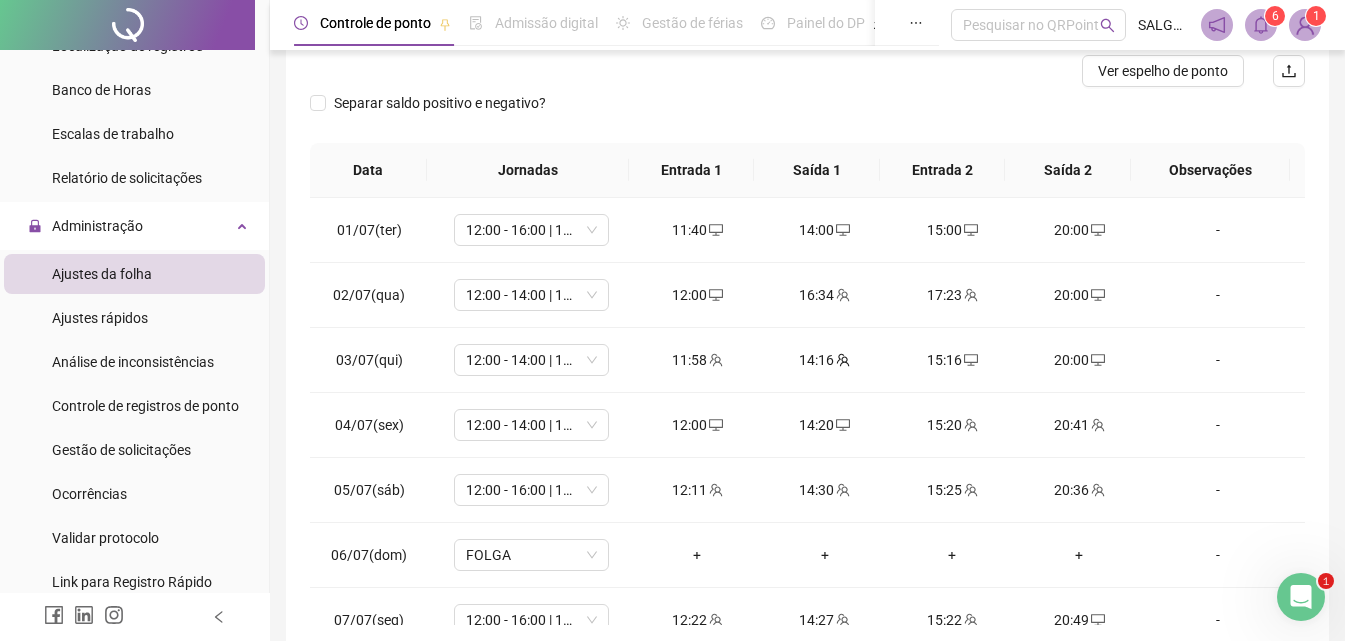 scroll, scrollTop: 357, scrollLeft: 0, axis: vertical 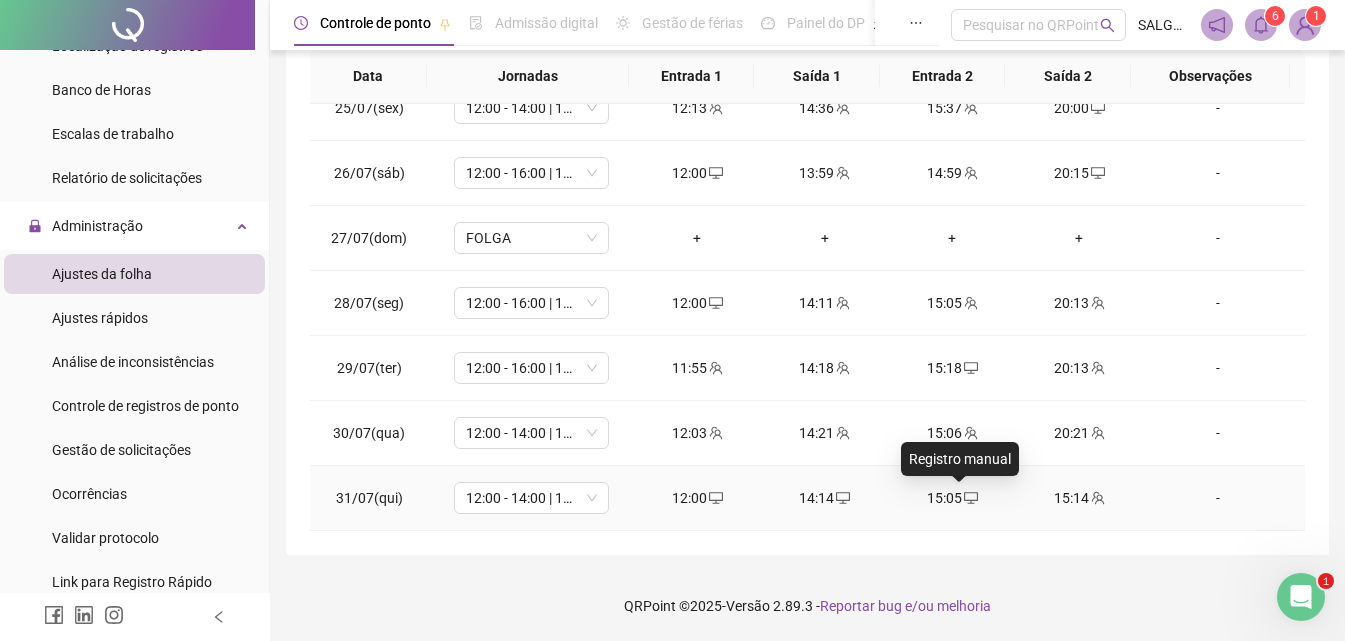 click 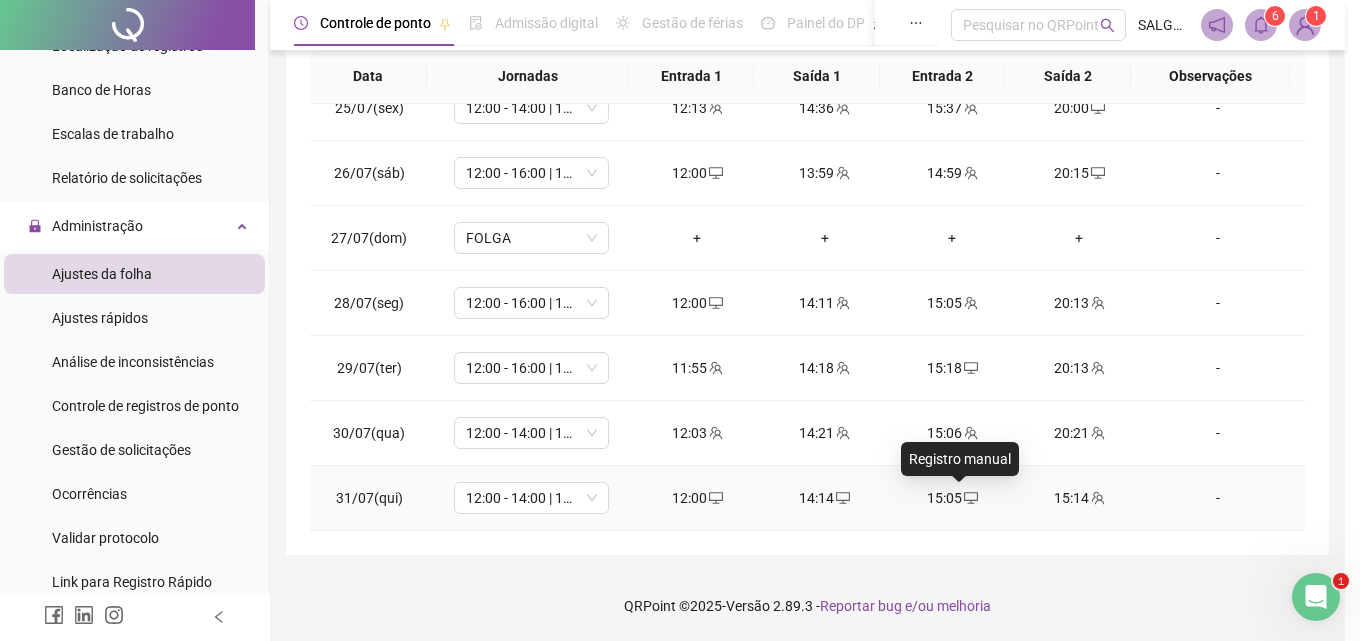 type on "**********" 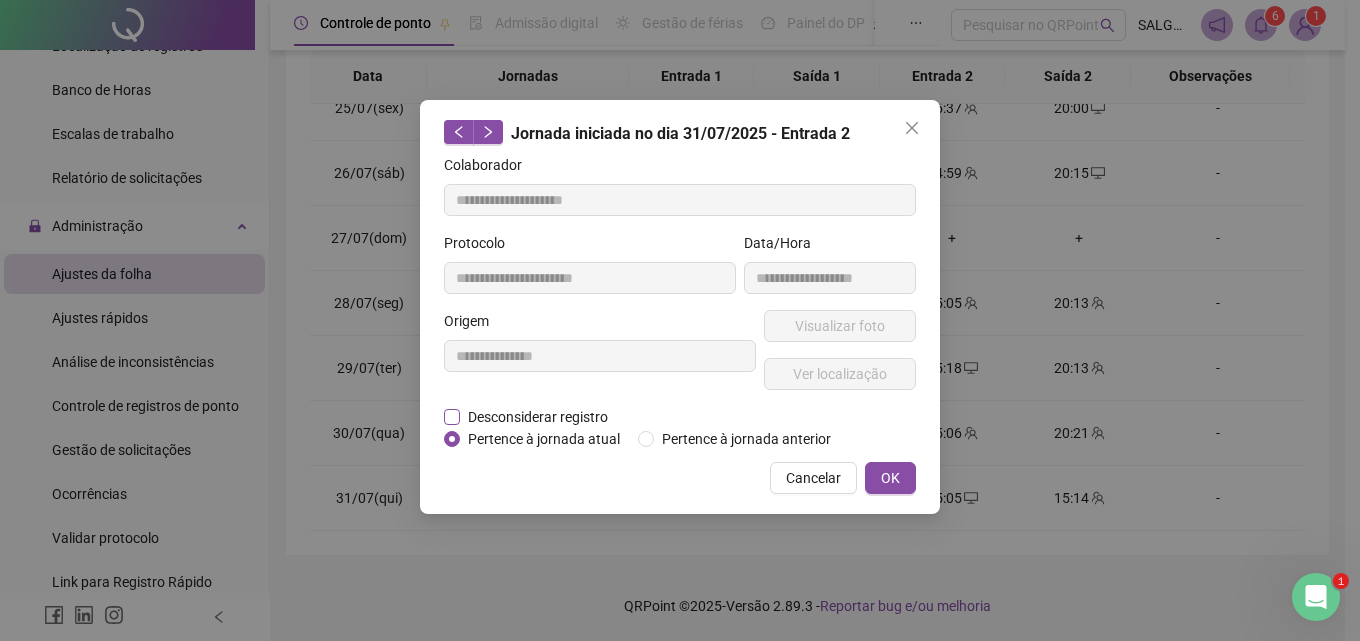 click on "Desconsiderar registro" at bounding box center (538, 417) 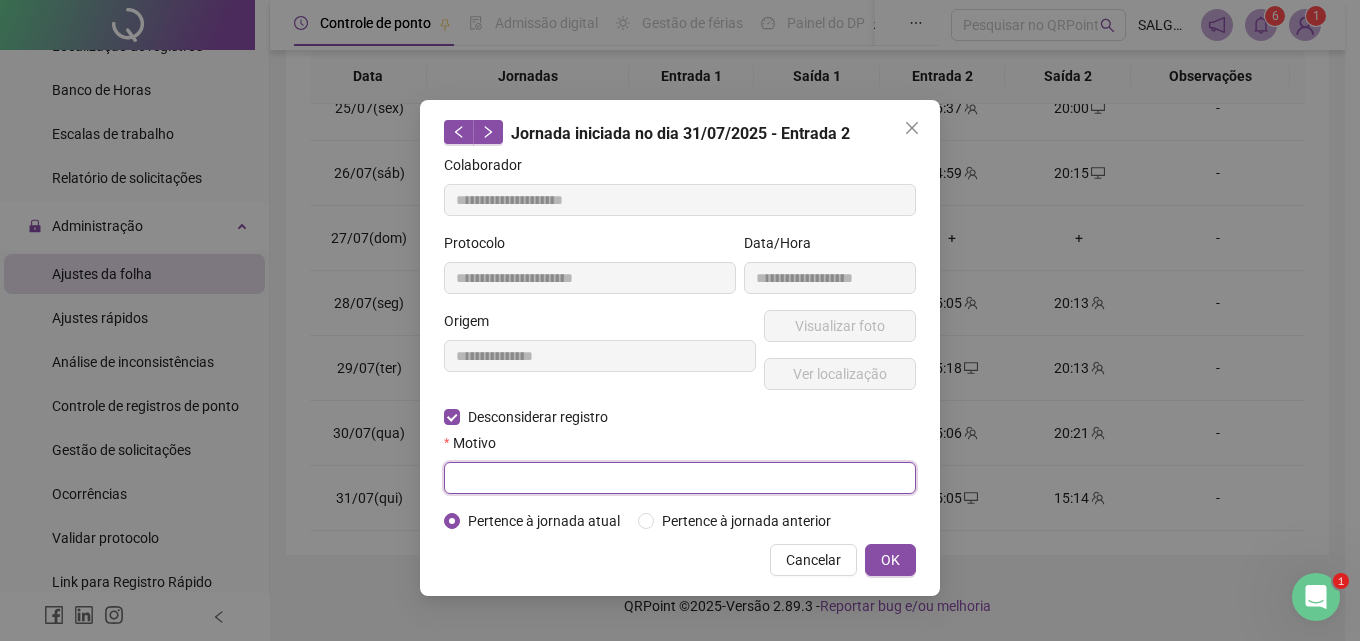click at bounding box center [680, 478] 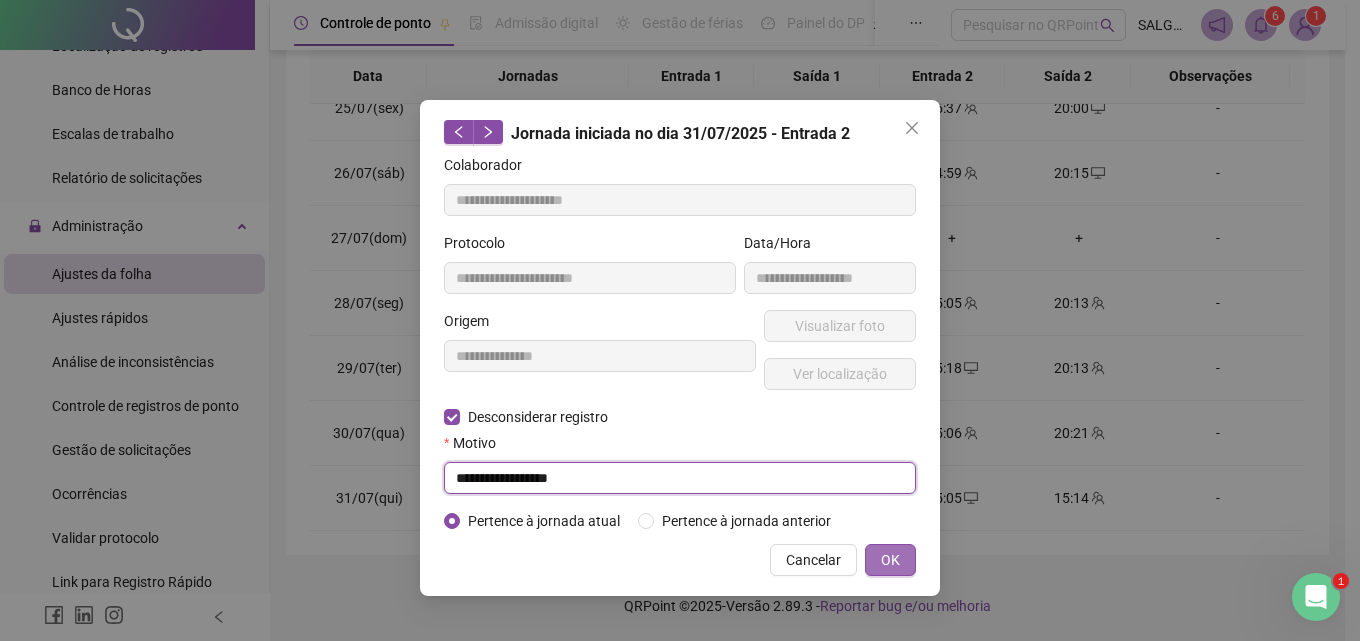 type on "**********" 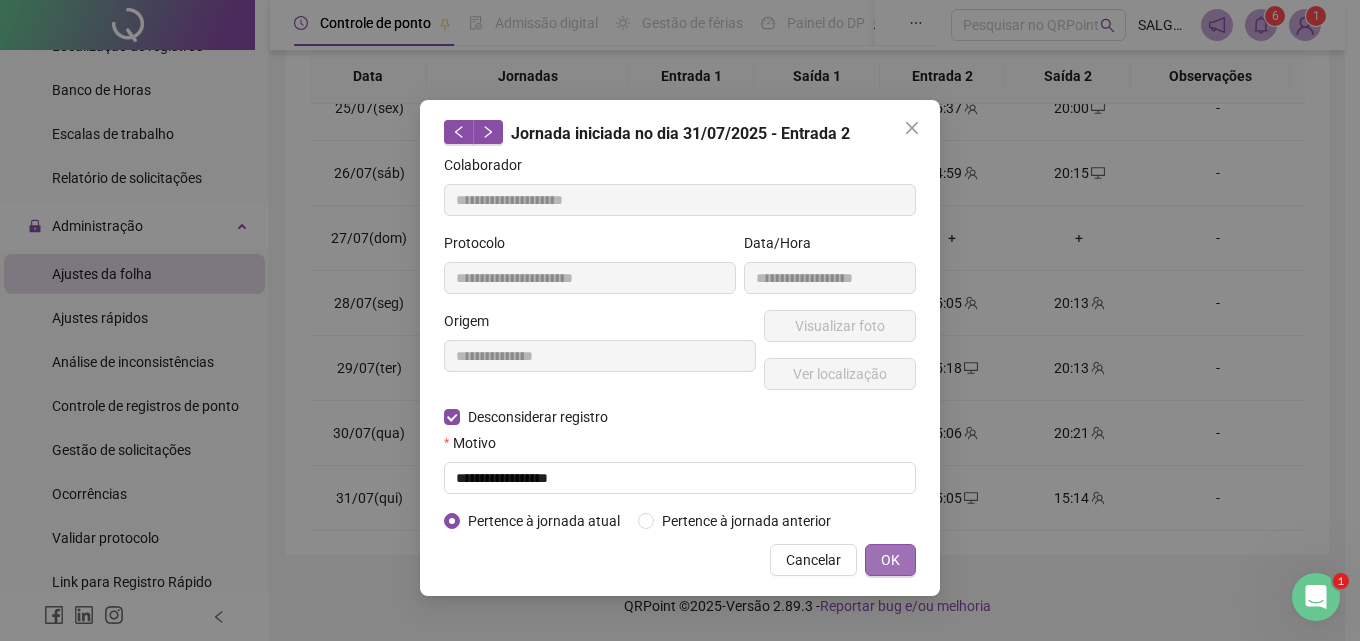 click on "OK" at bounding box center [890, 560] 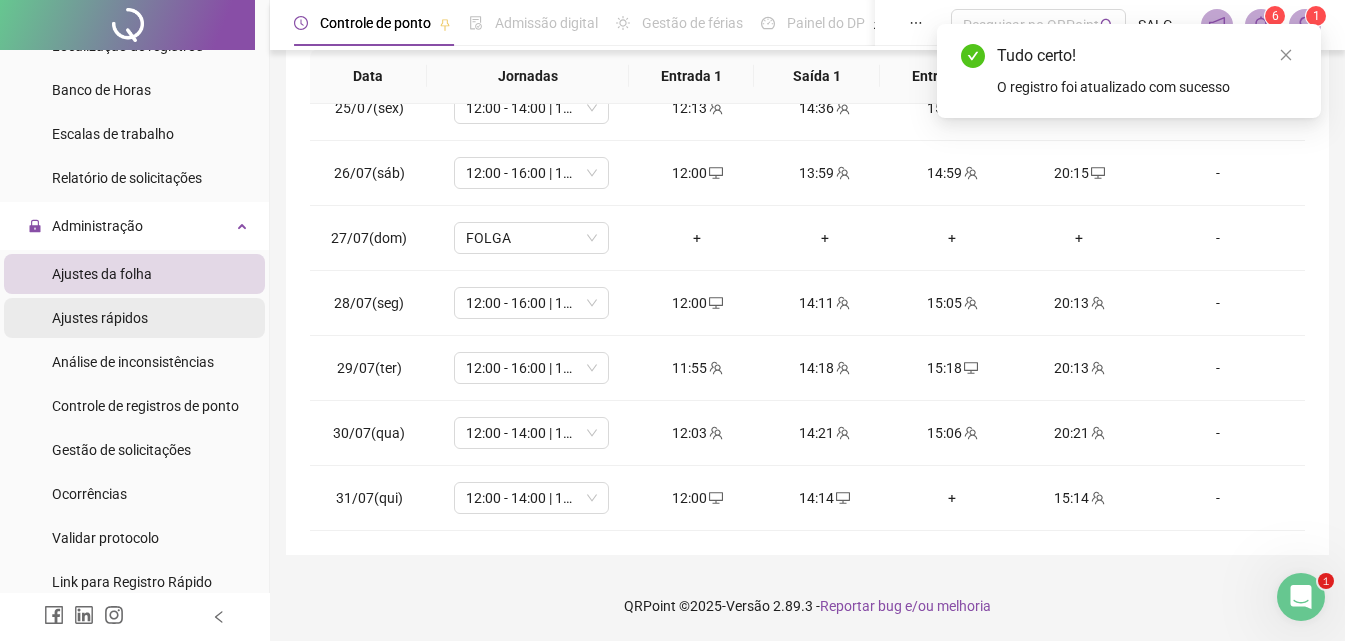 click on "Ajustes rápidos" at bounding box center (100, 318) 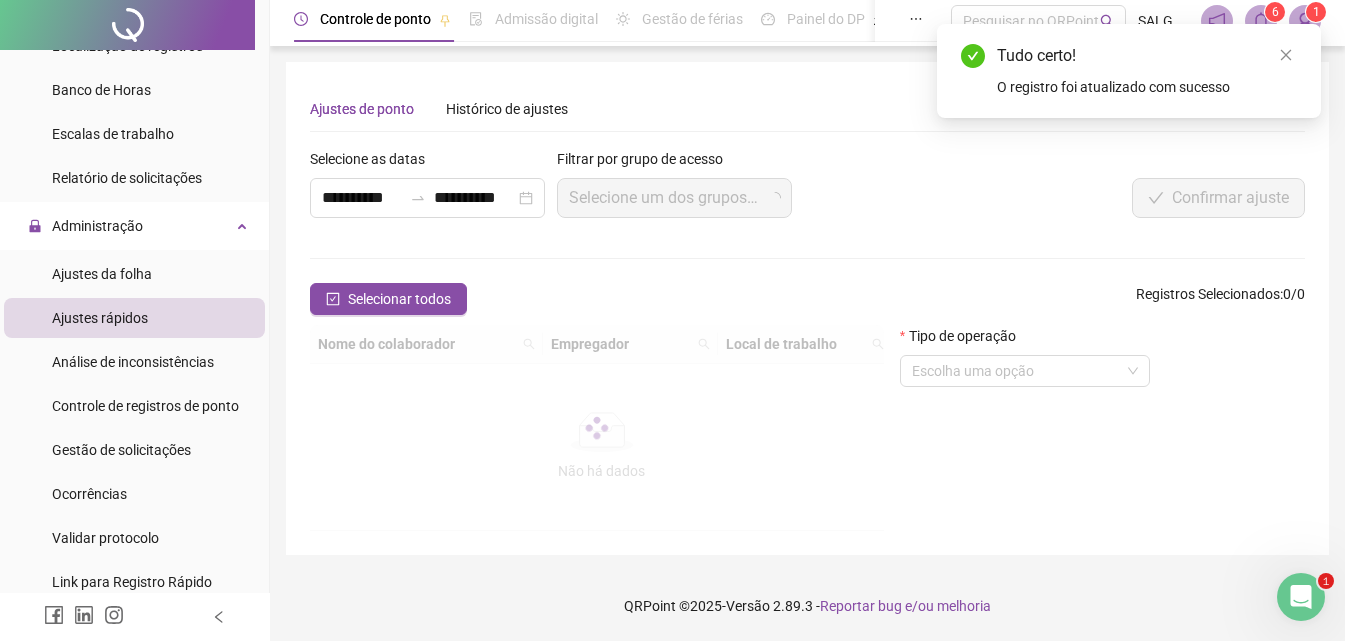 scroll, scrollTop: 0, scrollLeft: 0, axis: both 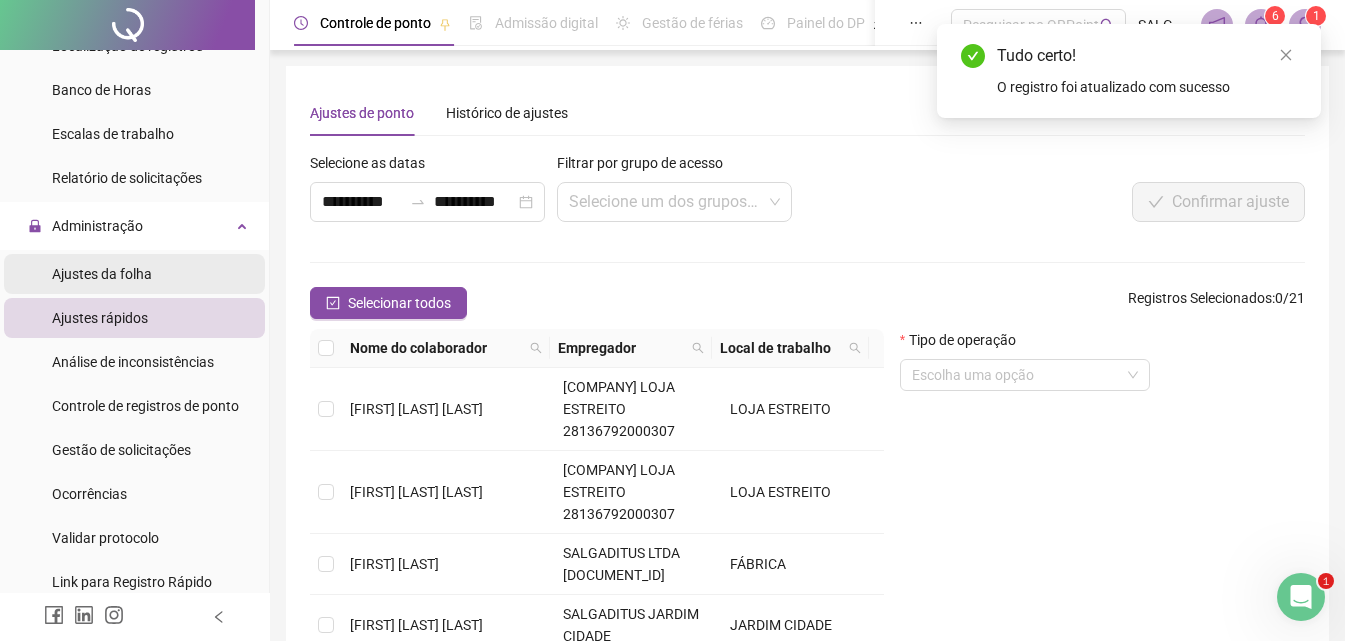click on "Ajustes da folha" at bounding box center (102, 274) 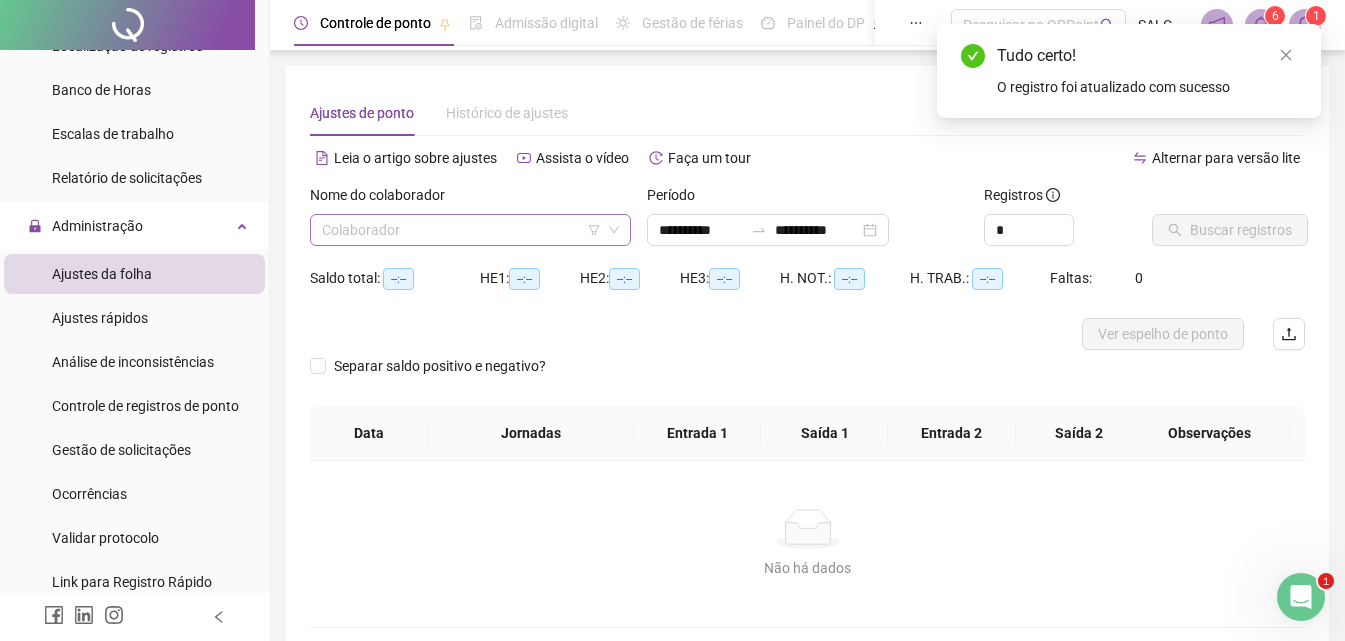 click at bounding box center [461, 230] 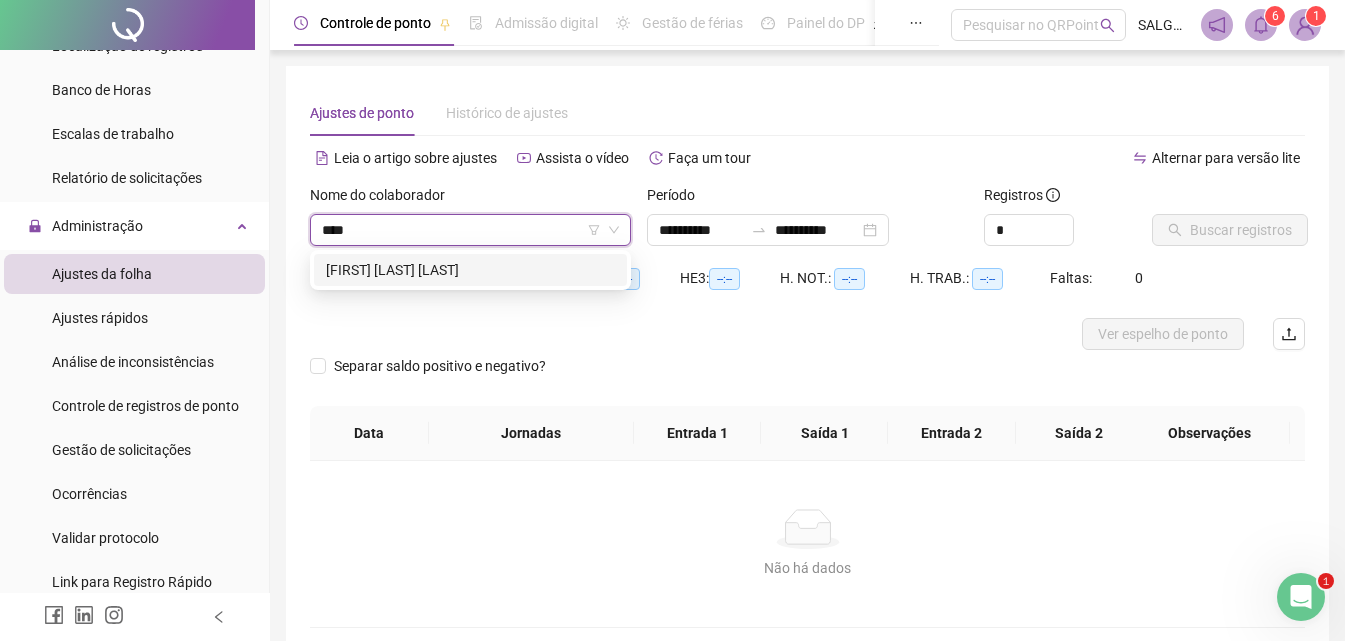 type on "*****" 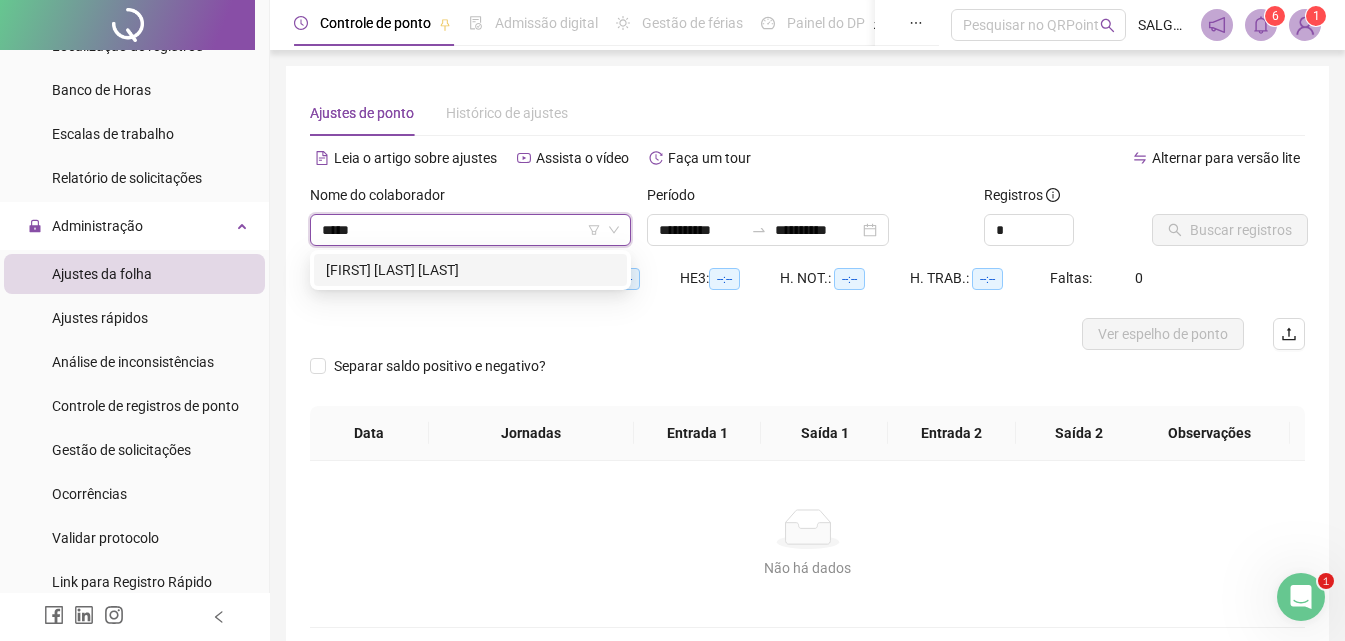 click on "[FIRST] [LAST]" at bounding box center [470, 270] 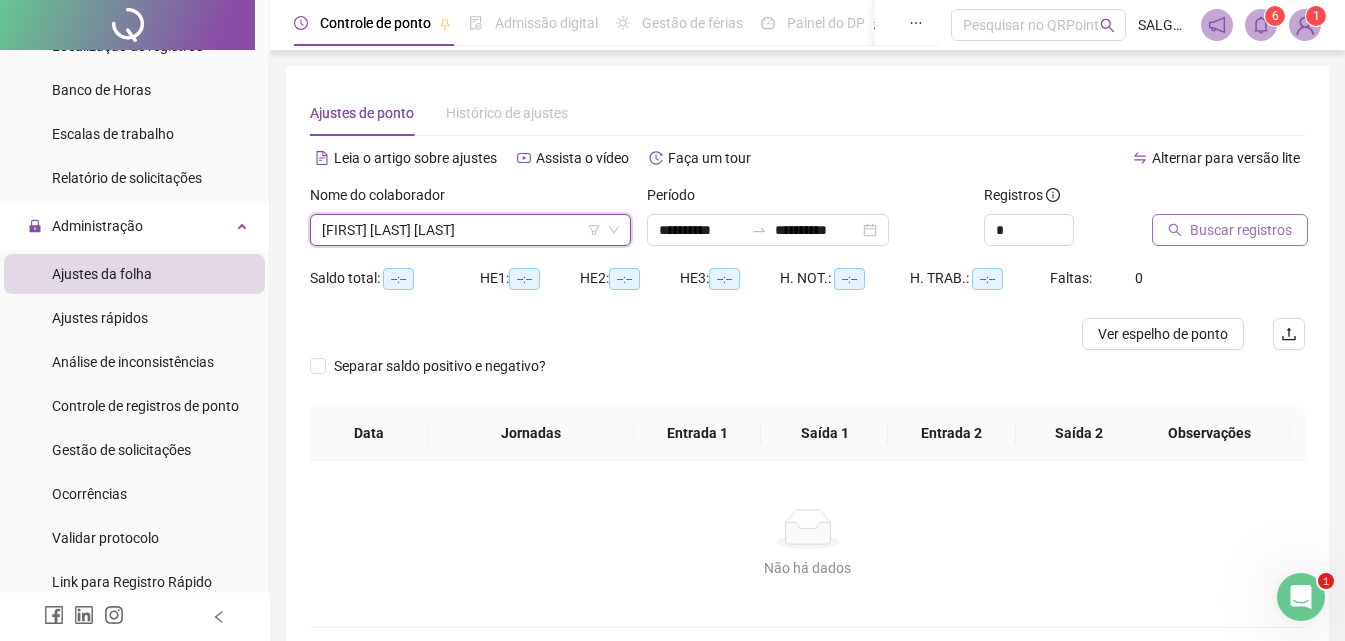 click on "Buscar registros" at bounding box center [1241, 230] 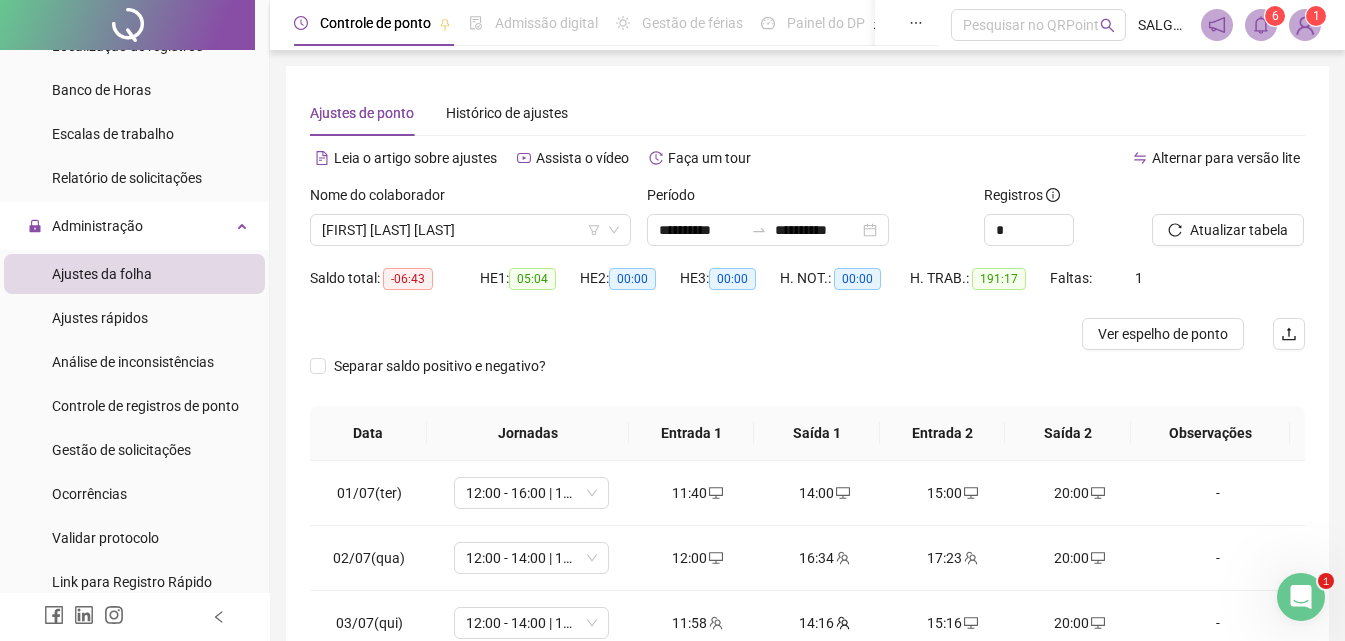 scroll, scrollTop: 357, scrollLeft: 0, axis: vertical 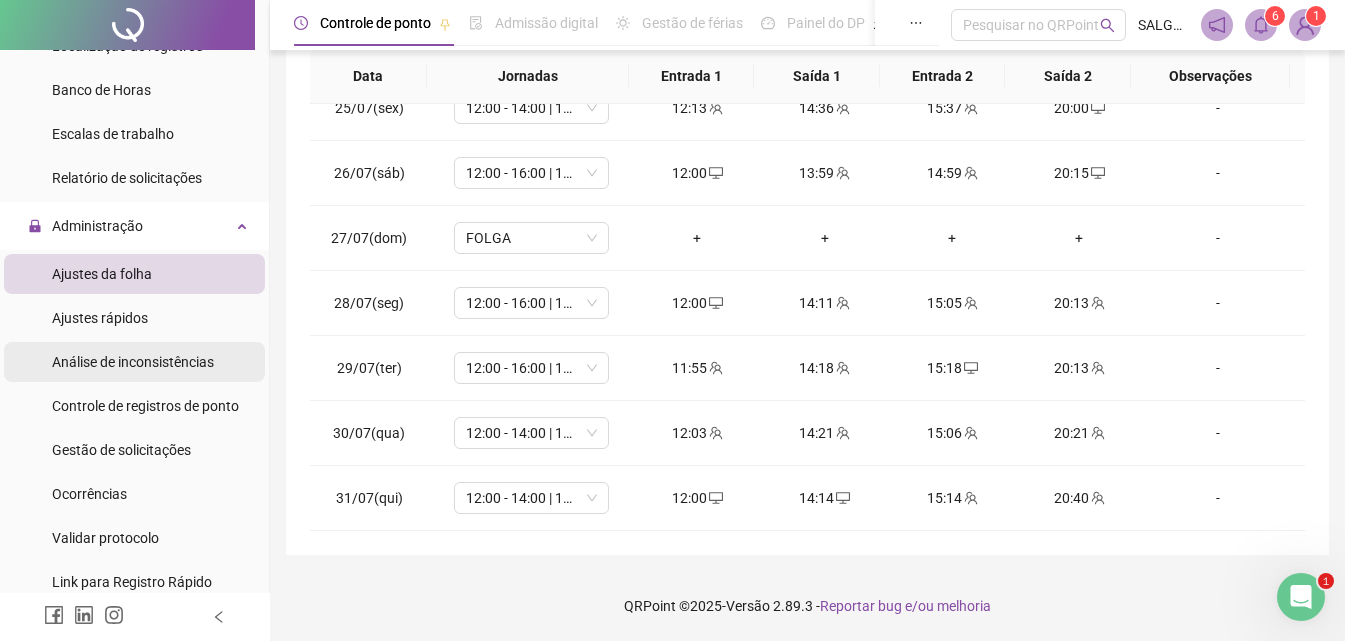 click on "Análise de inconsistências" at bounding box center [133, 362] 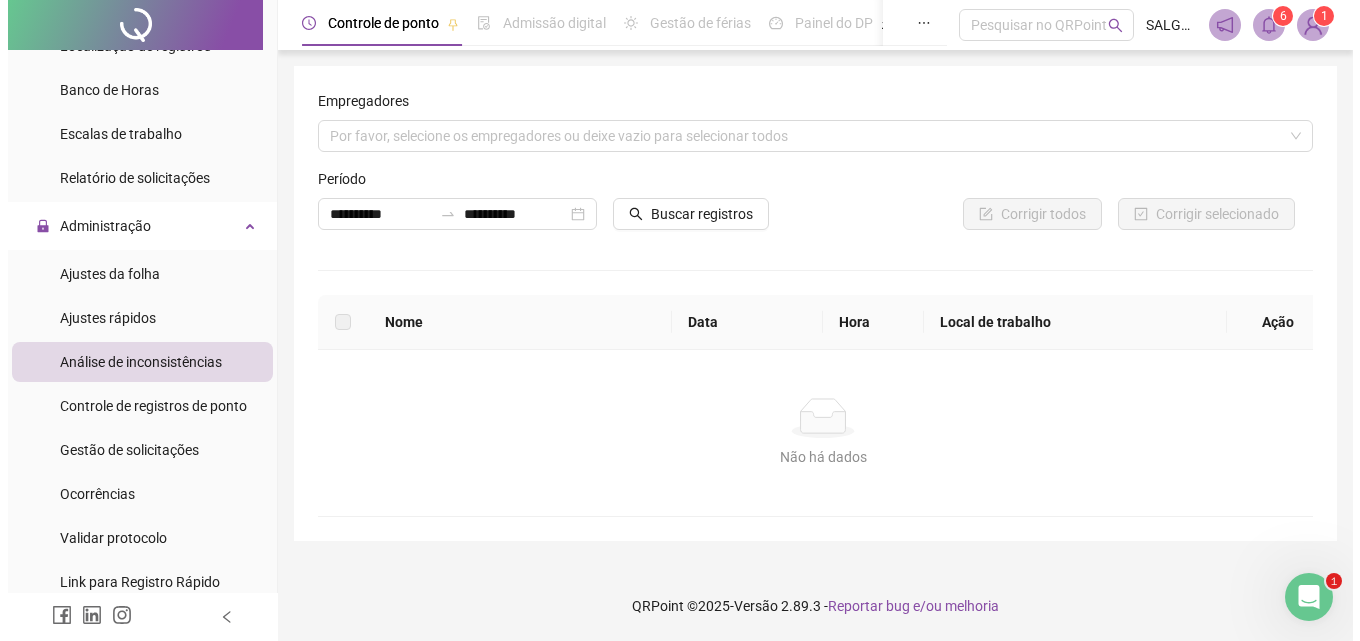 scroll, scrollTop: 0, scrollLeft: 0, axis: both 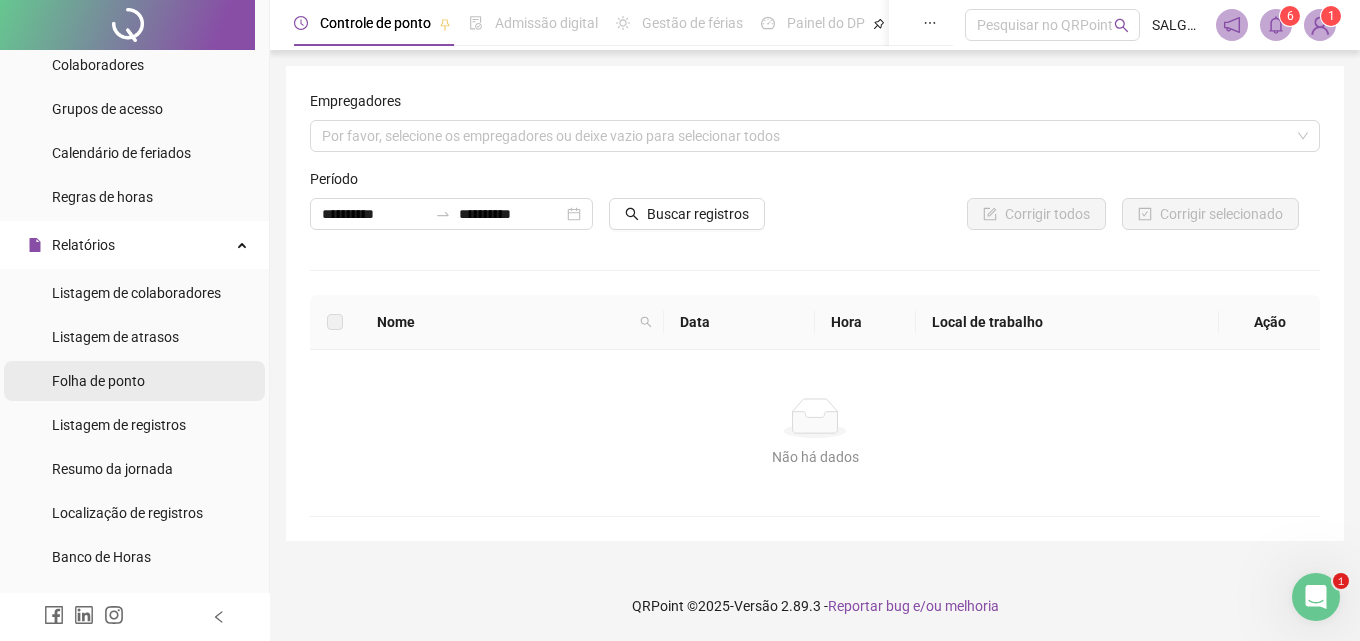 click on "Folha de ponto" at bounding box center (98, 381) 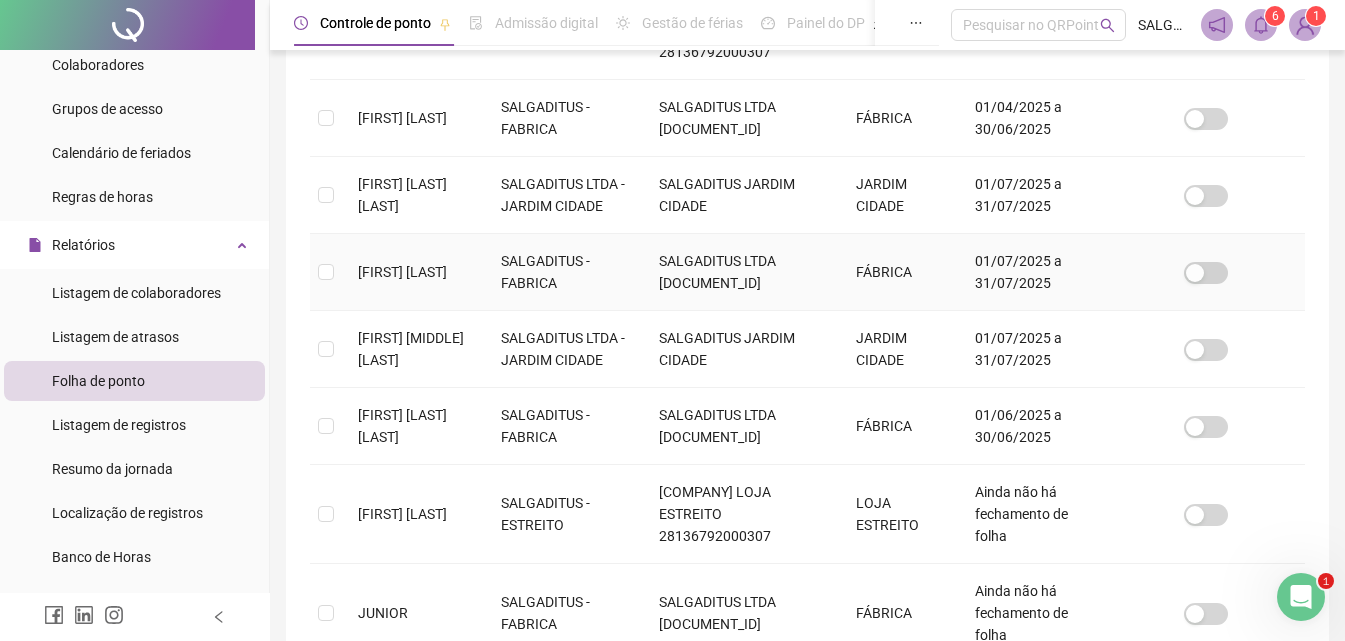 scroll, scrollTop: 789, scrollLeft: 0, axis: vertical 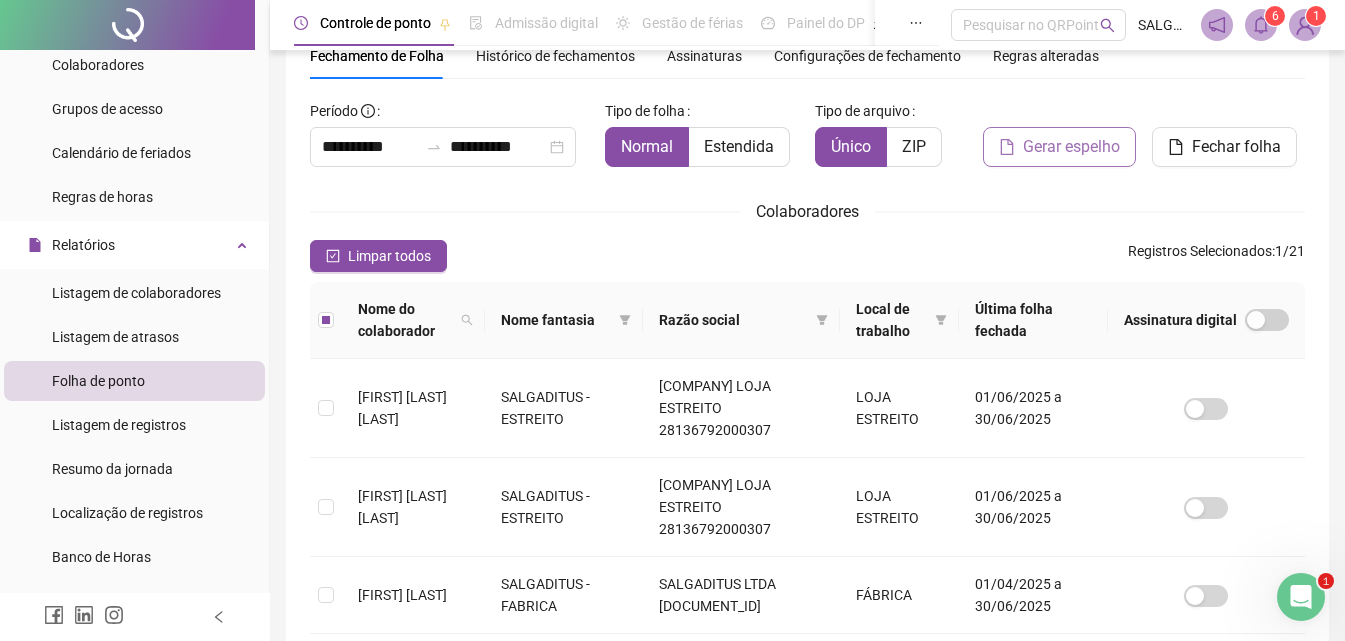 click on "Gerar espelho" at bounding box center [1071, 147] 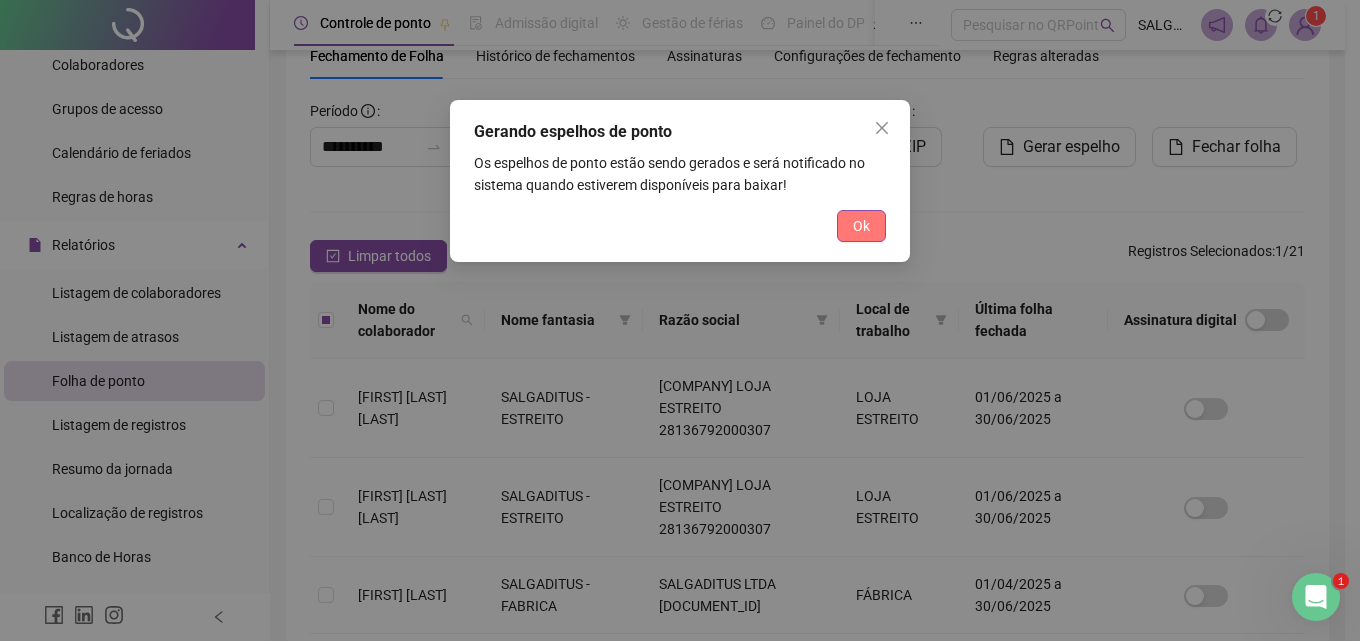 click on "Ok" at bounding box center (861, 226) 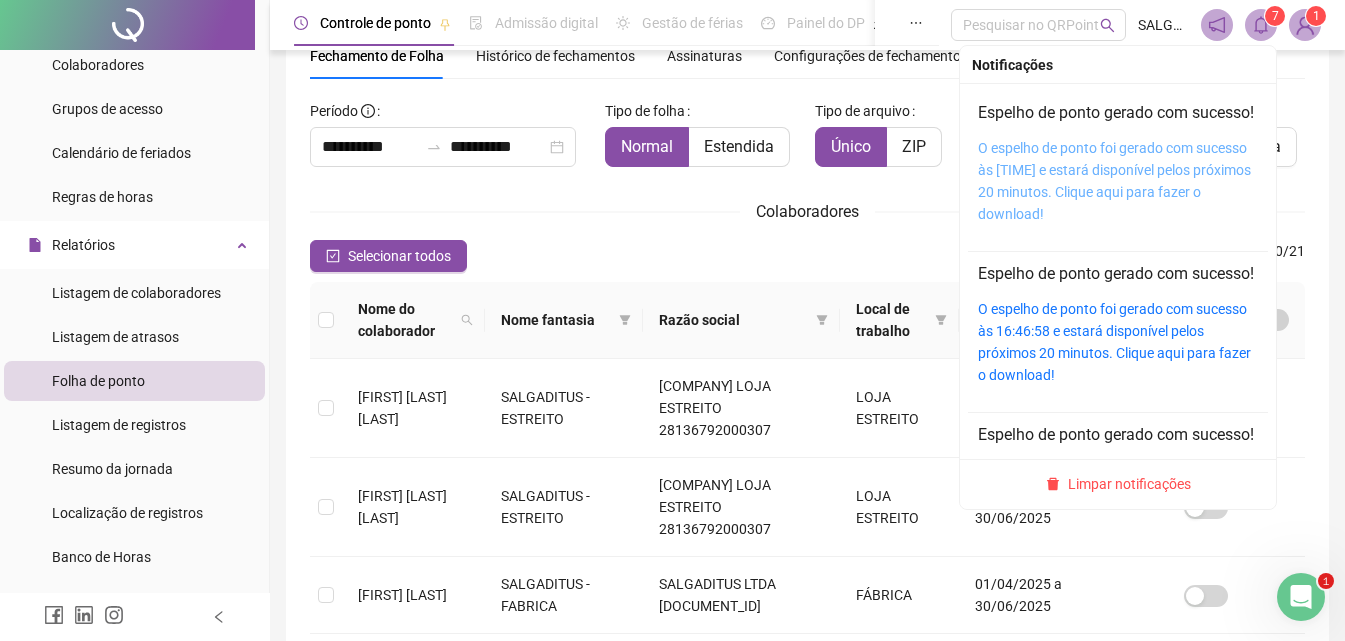 click on "O espelho de ponto foi gerado com sucesso às 16:48:32 e estará disponível pelos próximos 20 minutos.
Clique aqui para fazer o download!" at bounding box center [1114, 181] 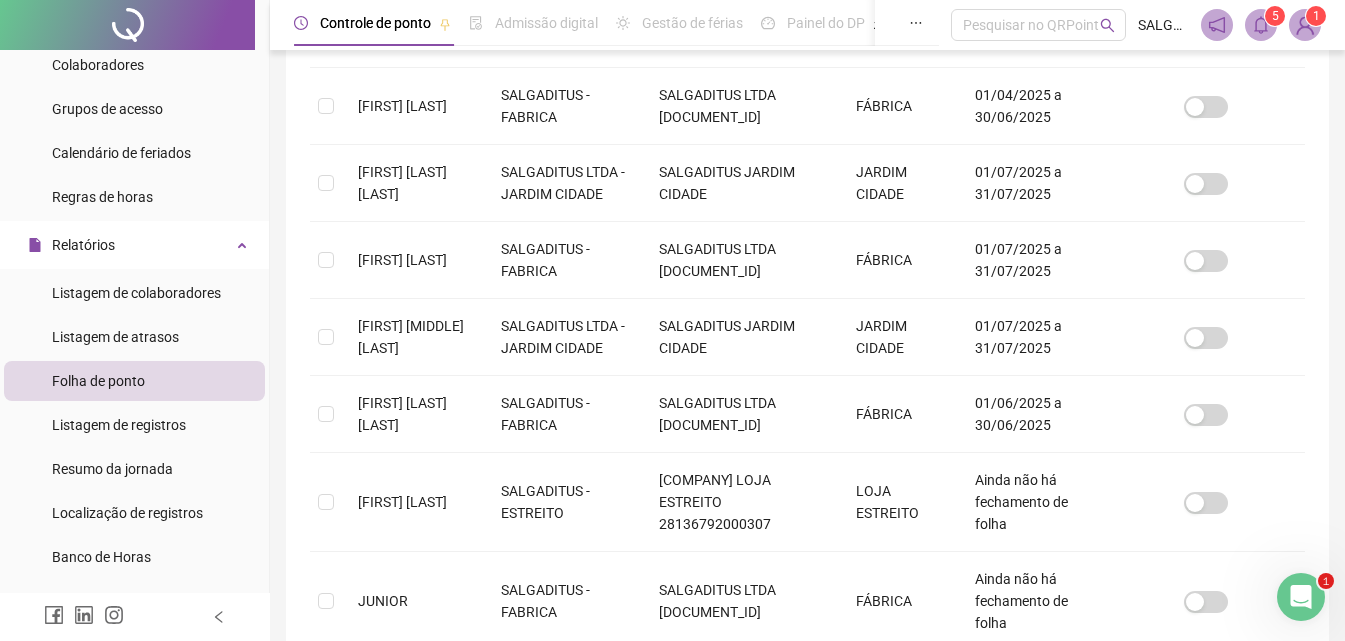 scroll, scrollTop: 789, scrollLeft: 0, axis: vertical 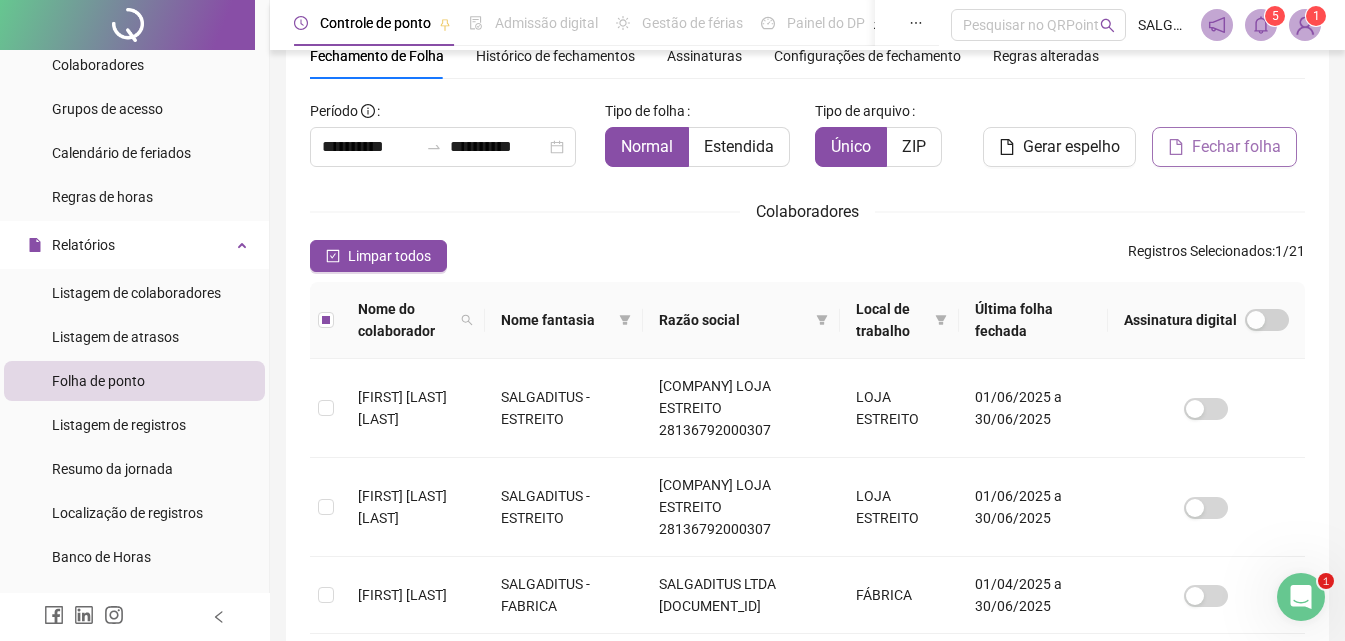 click on "Fechar folha" at bounding box center (1236, 147) 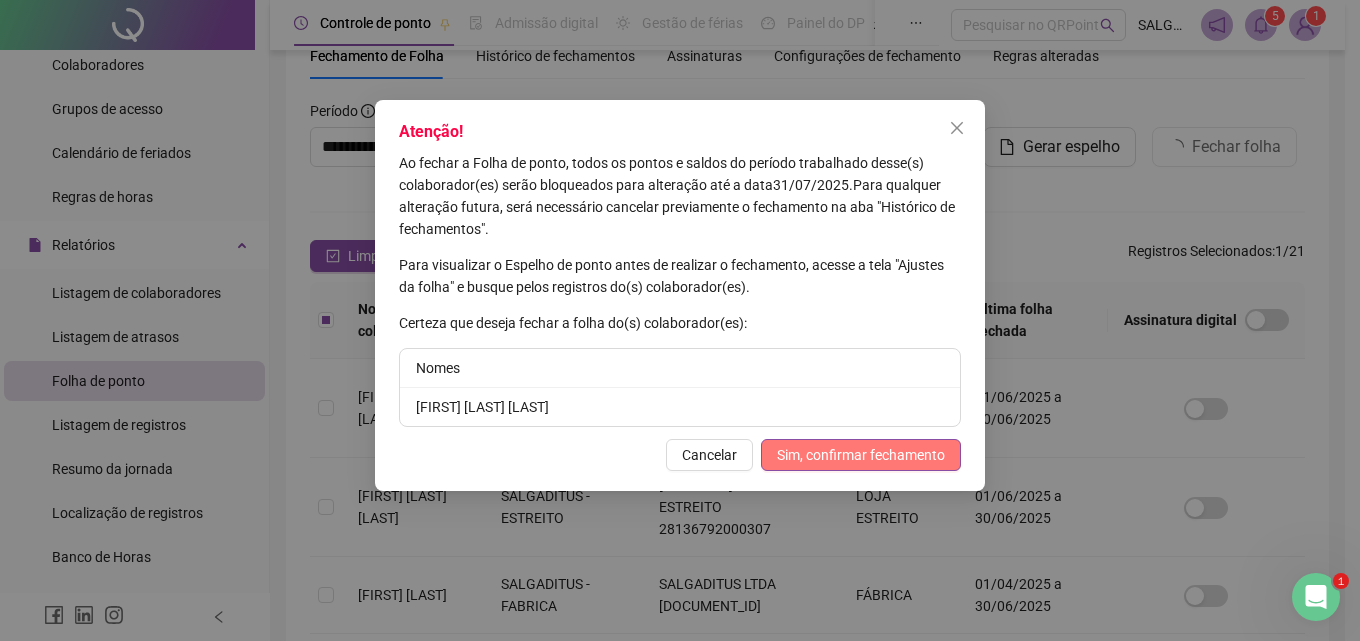 click on "Sim, confirmar fechamento" at bounding box center [861, 455] 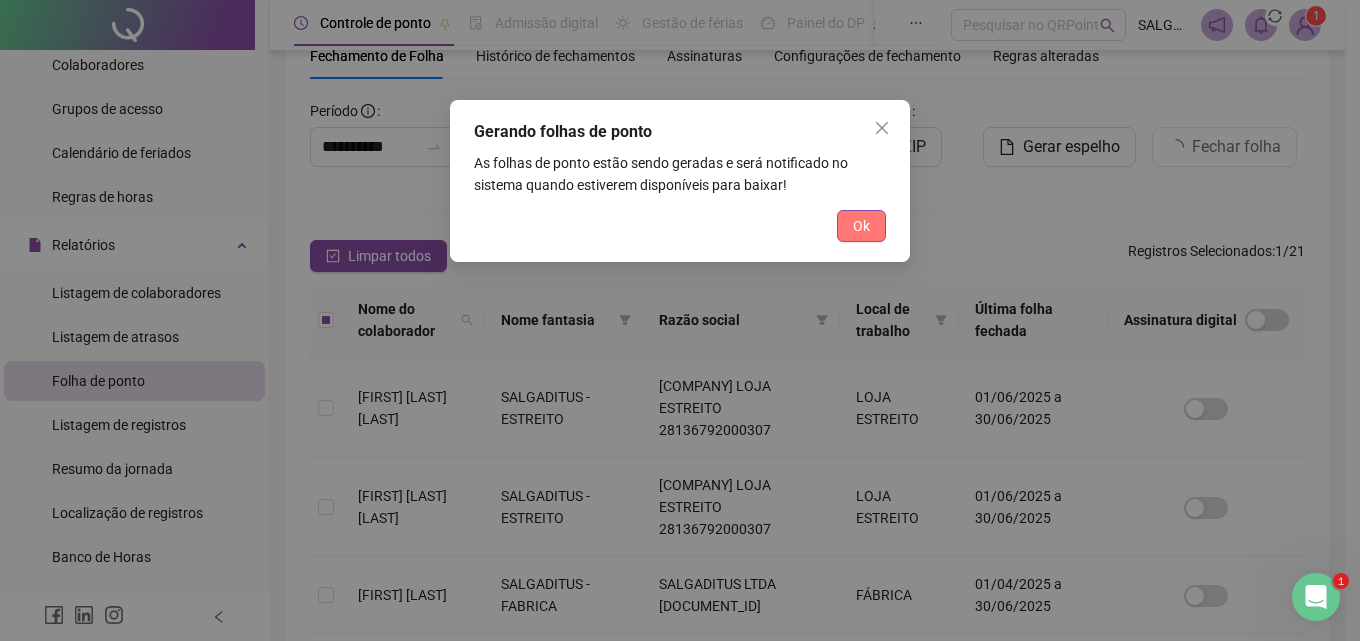 click on "Ok" at bounding box center [861, 226] 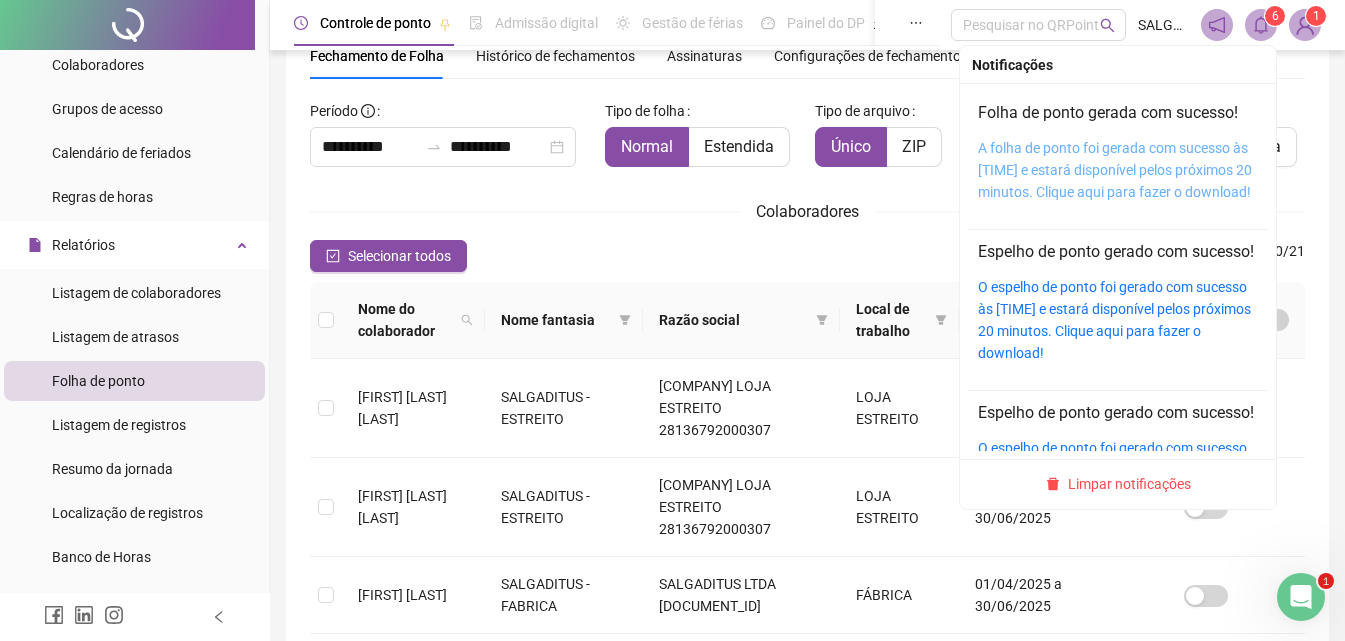 click on "A folha de ponto foi gerada com sucesso às 16:49:34 e estará disponível pelos próximos 20 minutos.
Clique aqui para fazer o download!" at bounding box center [1115, 170] 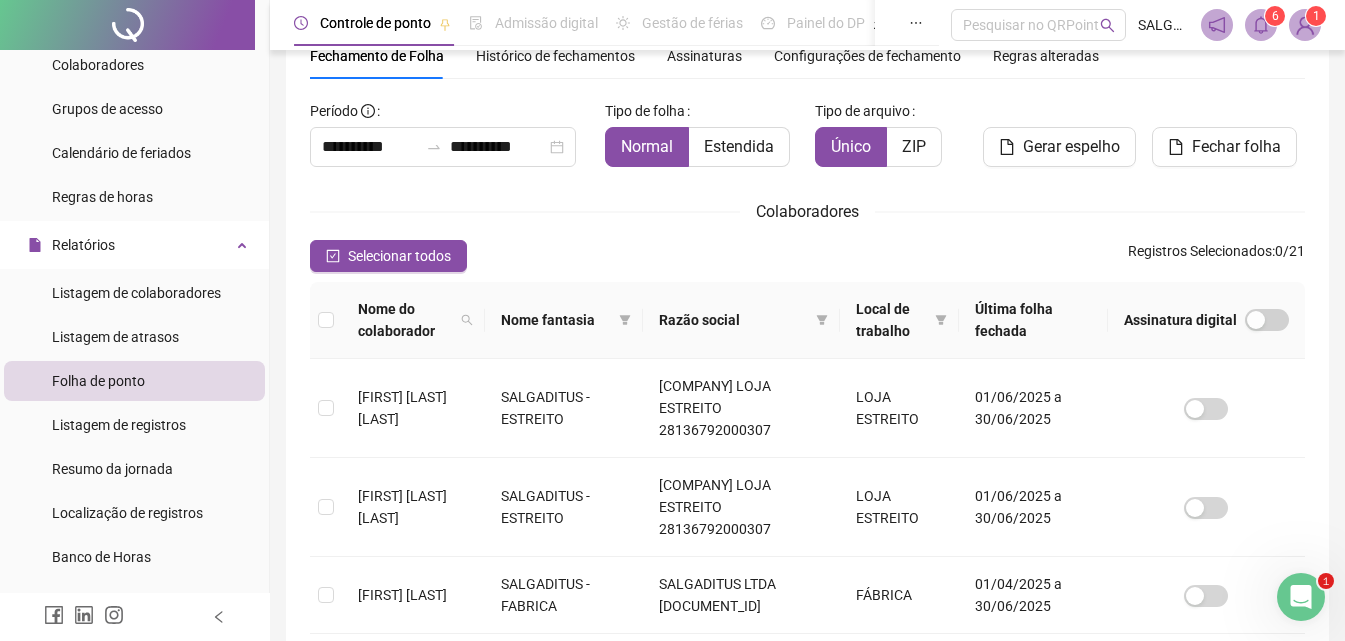 click on "**********" at bounding box center [807, 699] 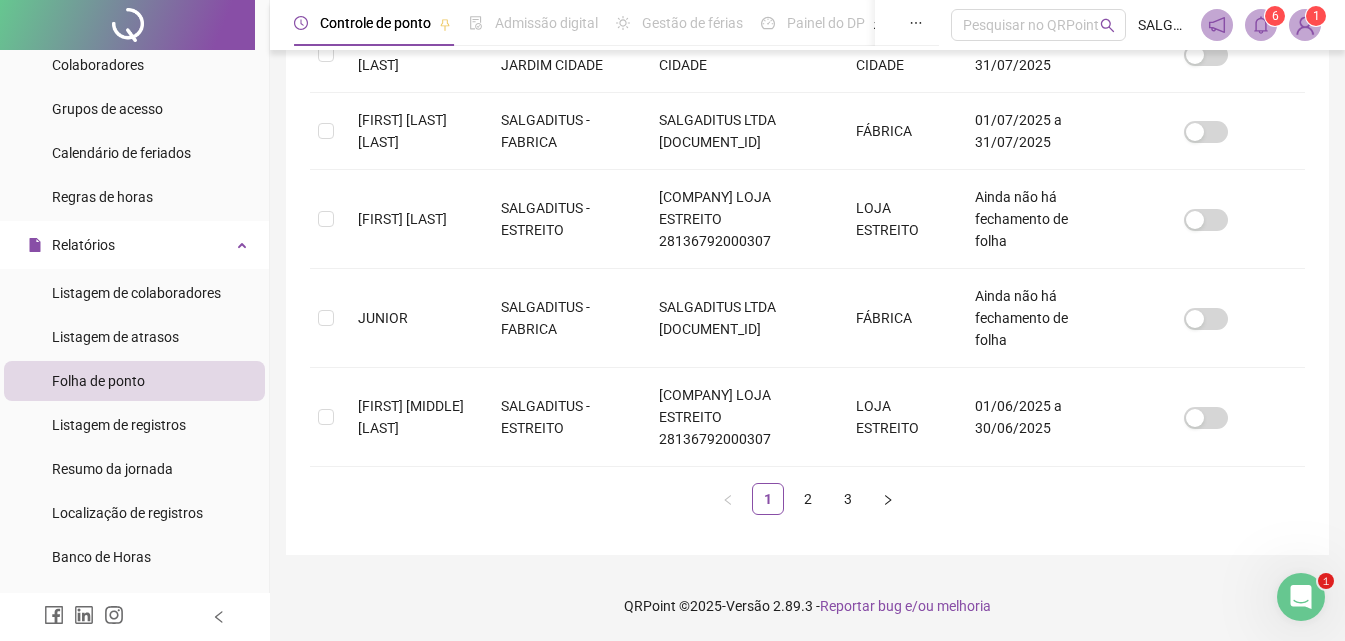 scroll, scrollTop: 883, scrollLeft: 0, axis: vertical 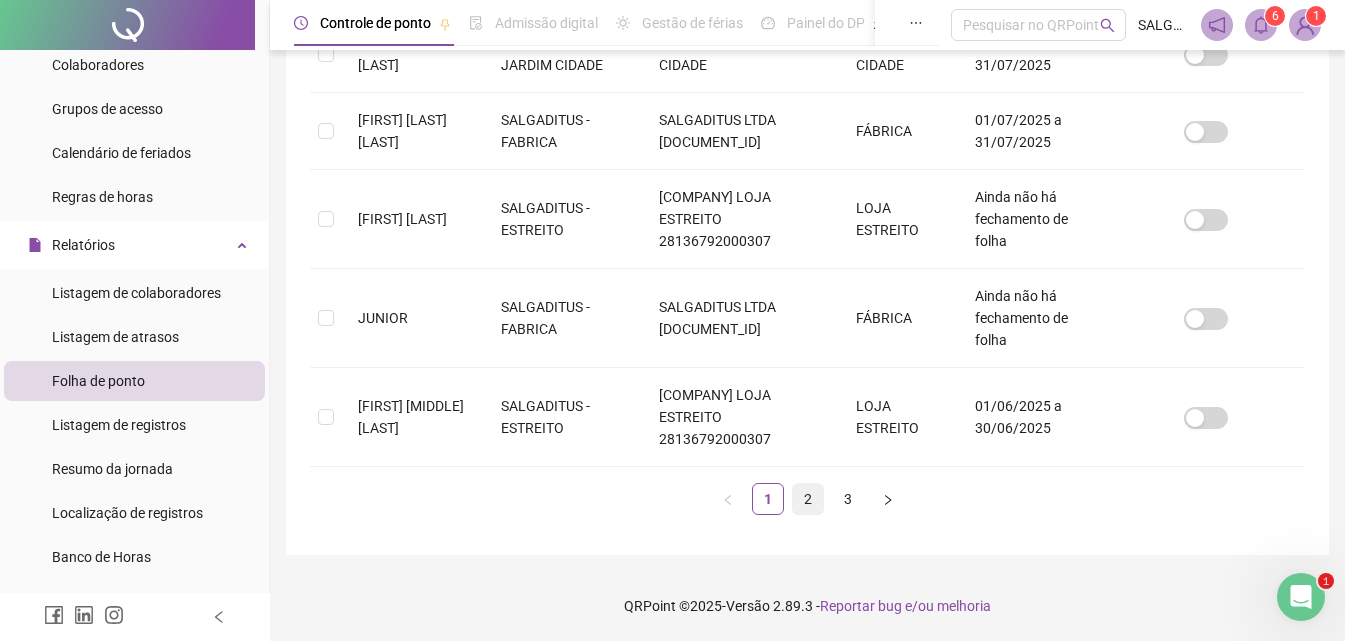 click on "2" at bounding box center [808, 499] 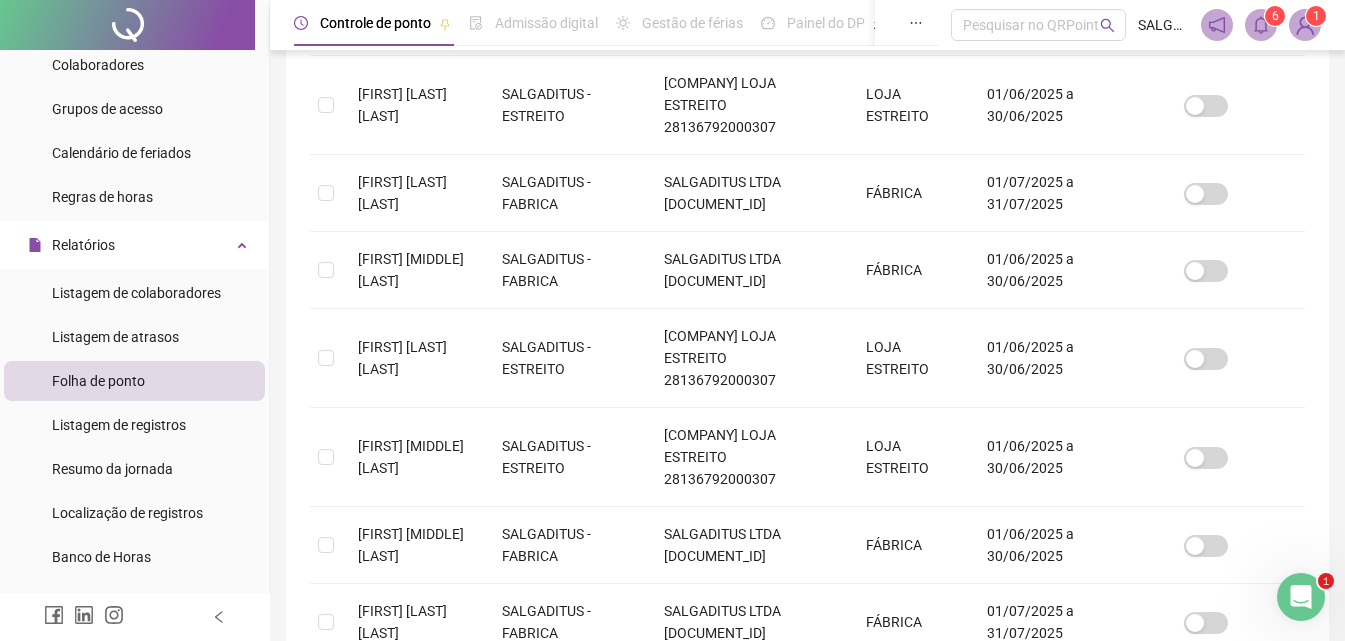 scroll, scrollTop: 556, scrollLeft: 0, axis: vertical 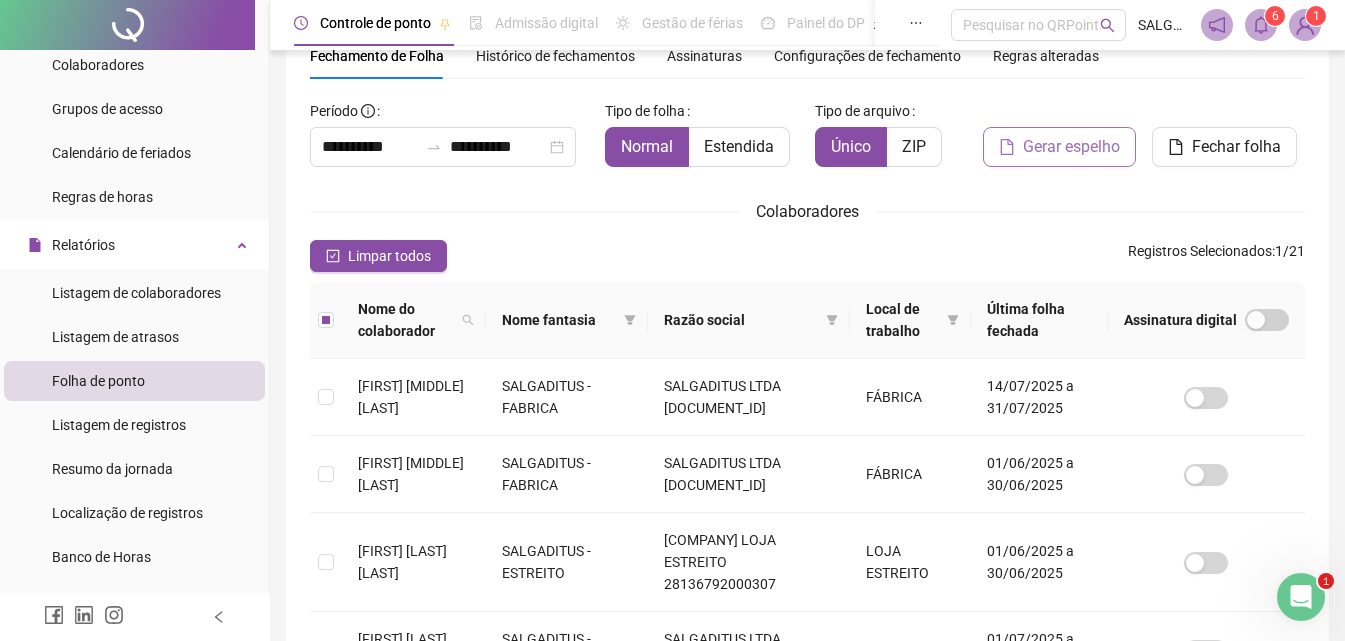 click on "Gerar espelho" at bounding box center [1071, 147] 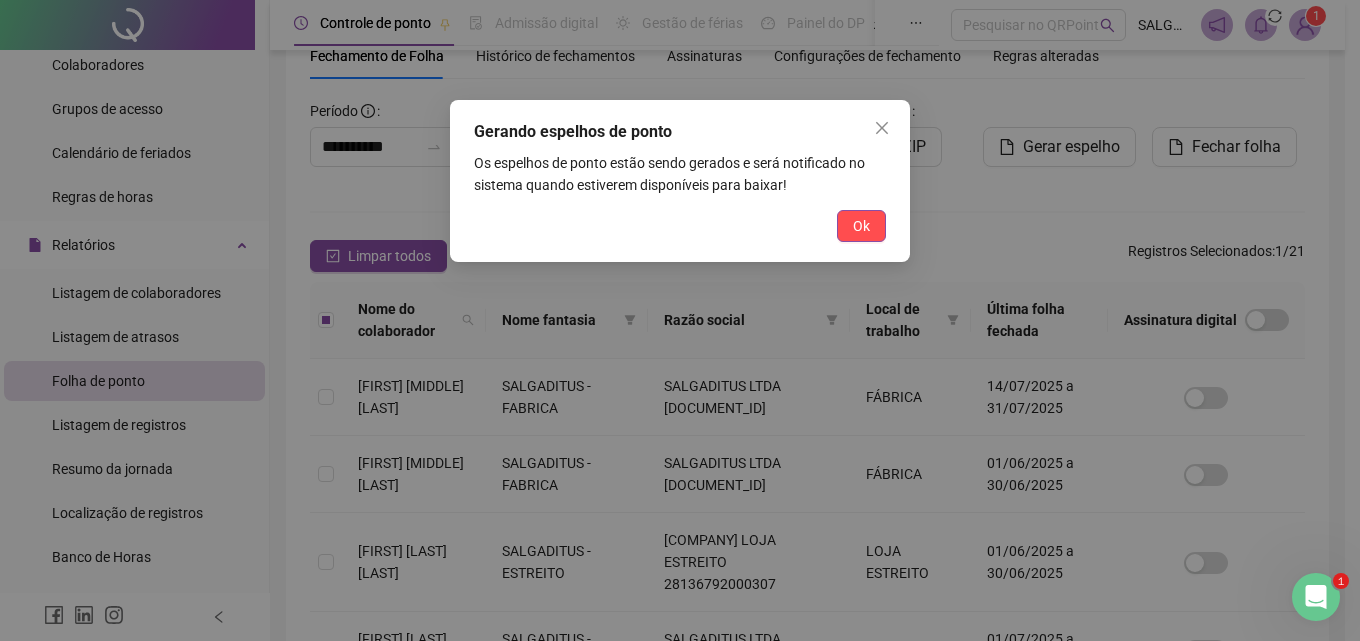 drag, startPoint x: 861, startPoint y: 220, endPoint x: 873, endPoint y: 217, distance: 12.369317 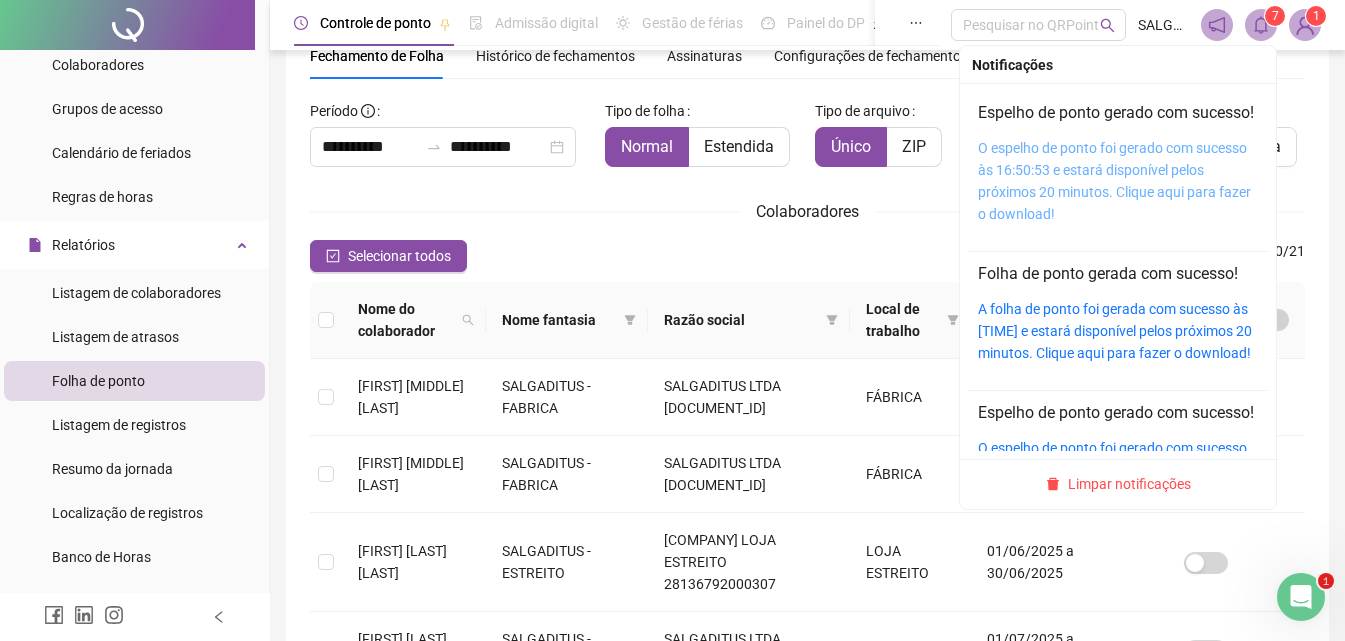 click on "O espelho de ponto foi gerado com sucesso às 16:50:53 e estará disponível pelos próximos 20 minutos.
Clique aqui para fazer o download!" at bounding box center [1114, 181] 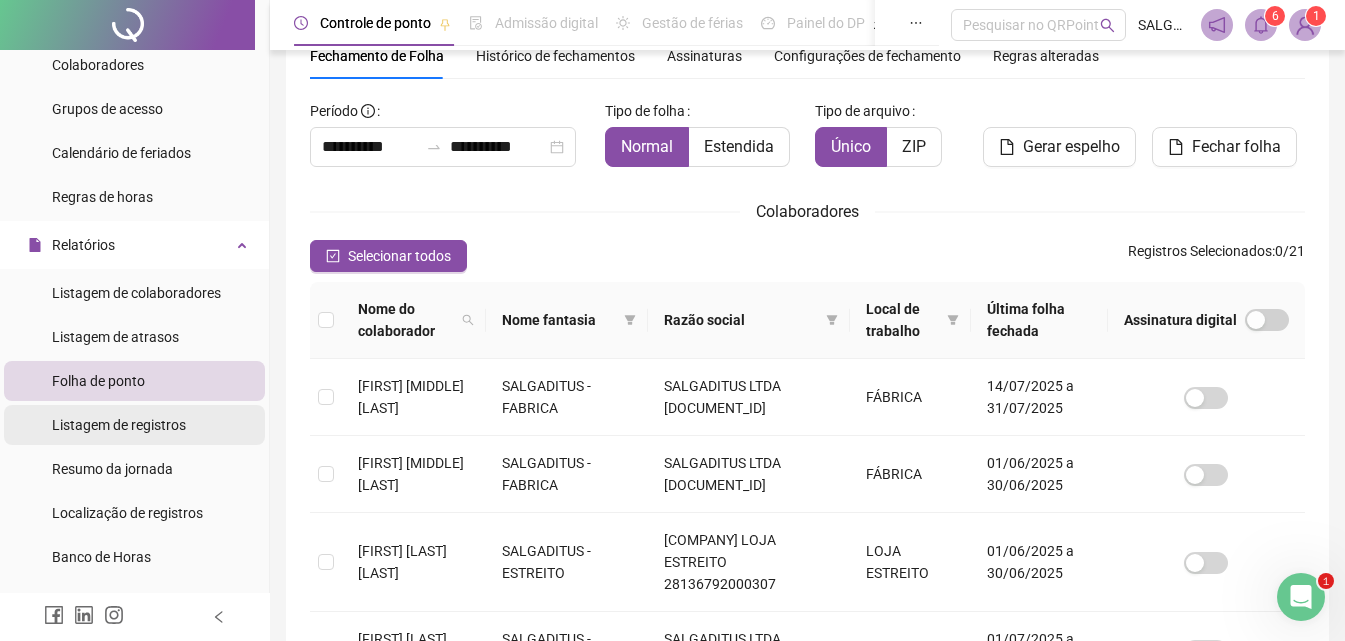 click on "Listagem de registros" at bounding box center [119, 425] 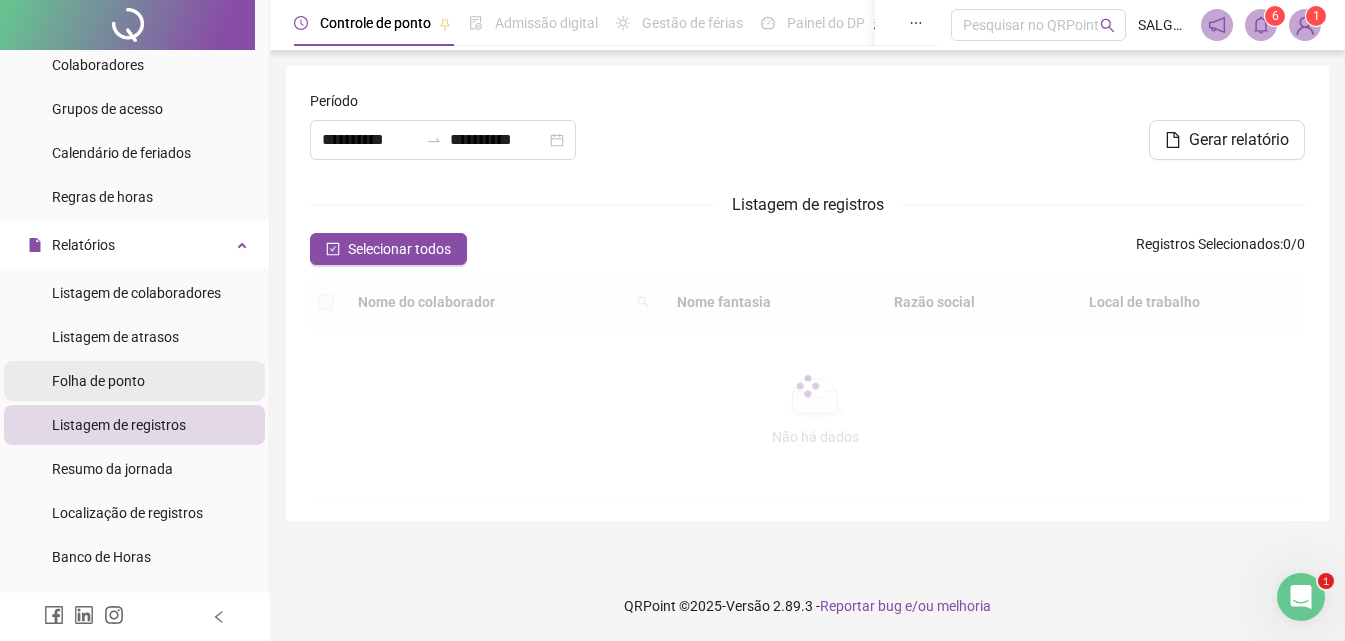 scroll, scrollTop: 0, scrollLeft: 0, axis: both 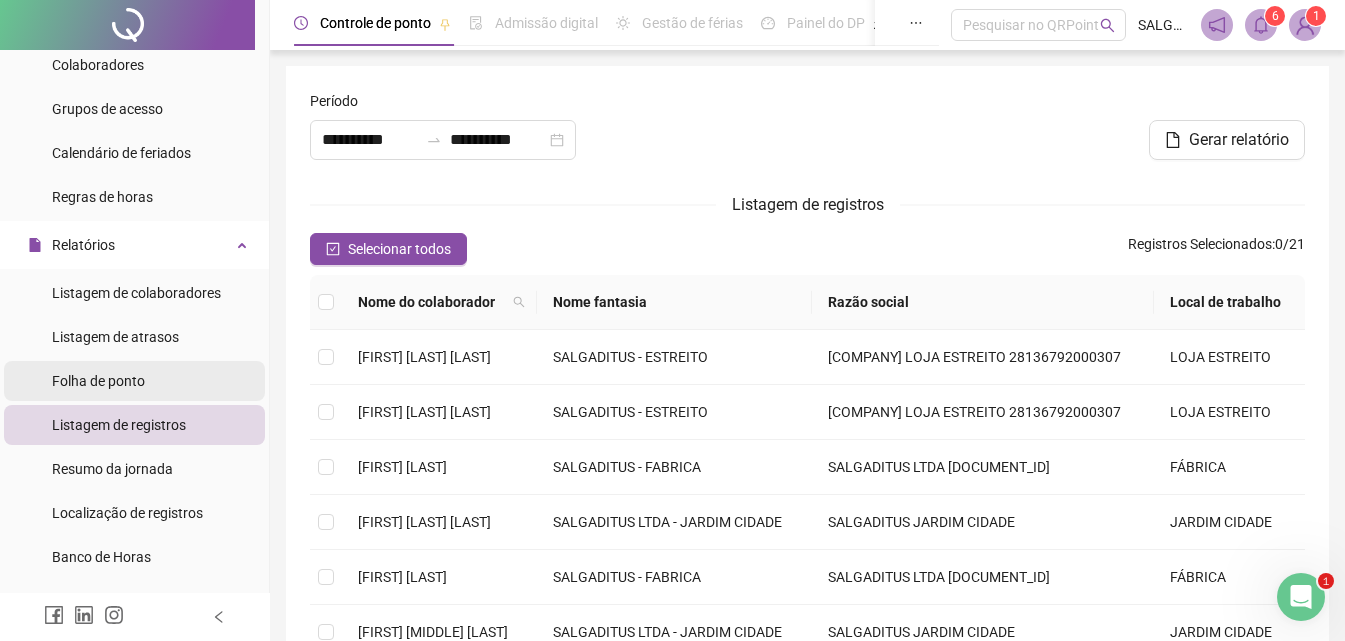 click on "Folha de ponto" at bounding box center (98, 381) 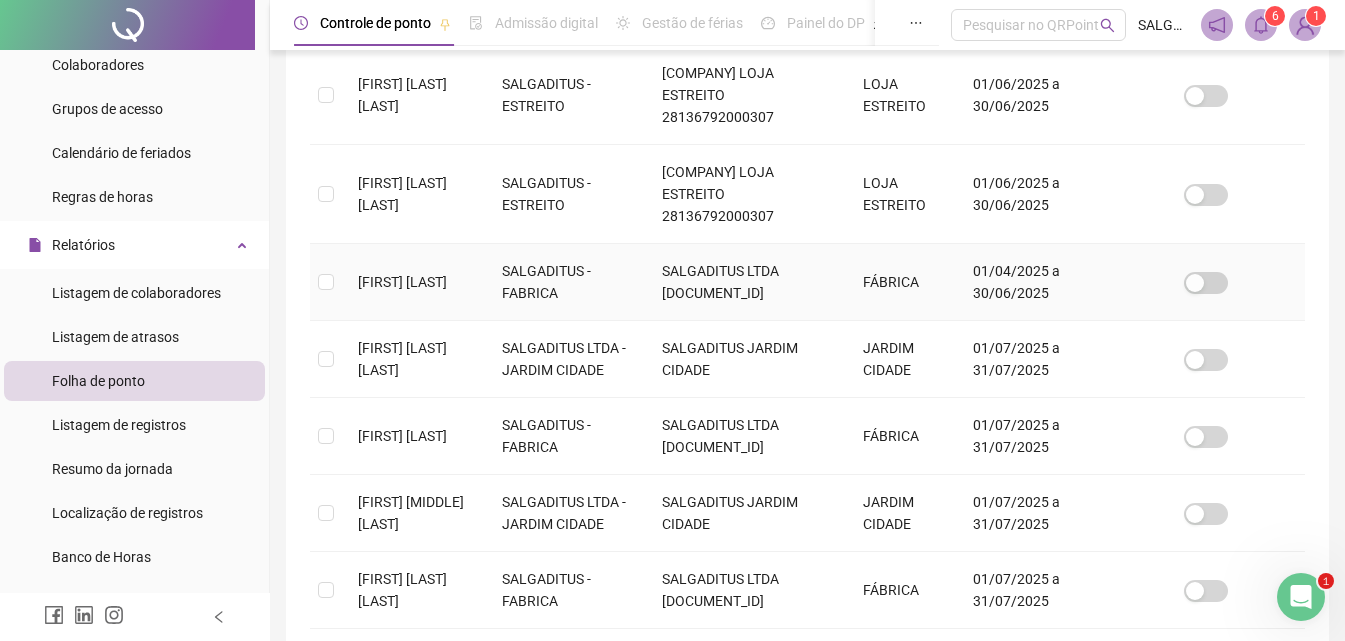 scroll, scrollTop: 322, scrollLeft: 0, axis: vertical 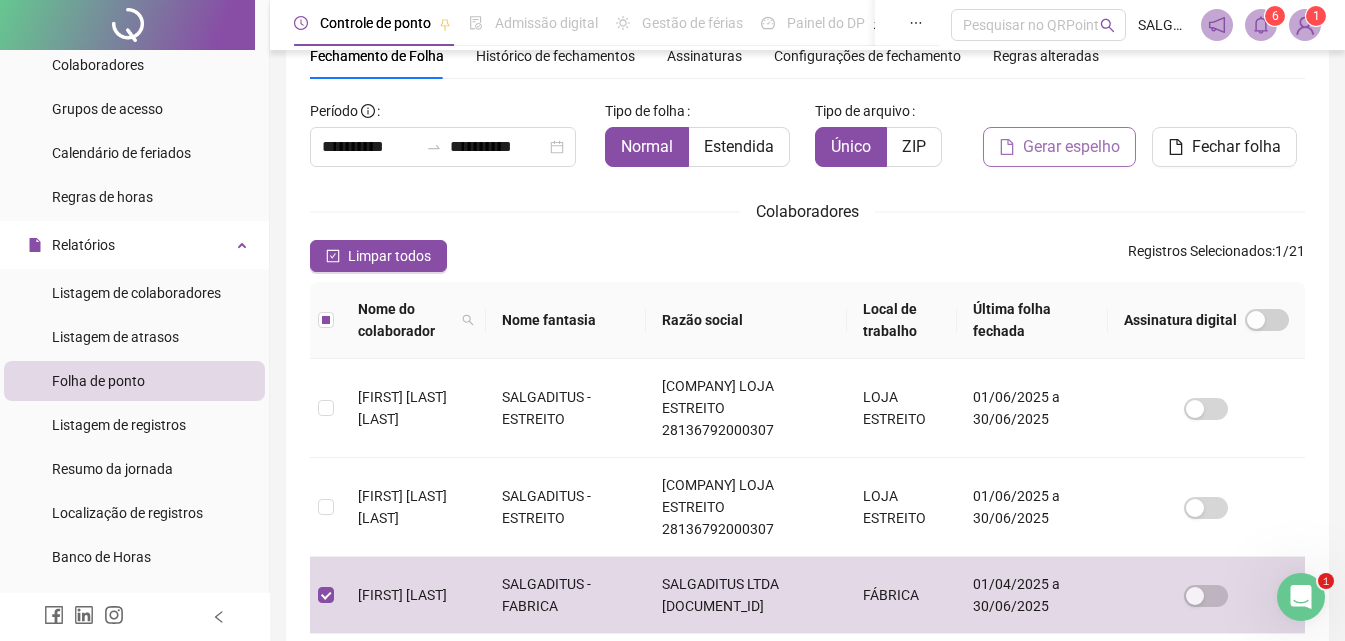 click on "Gerar espelho" at bounding box center [1071, 147] 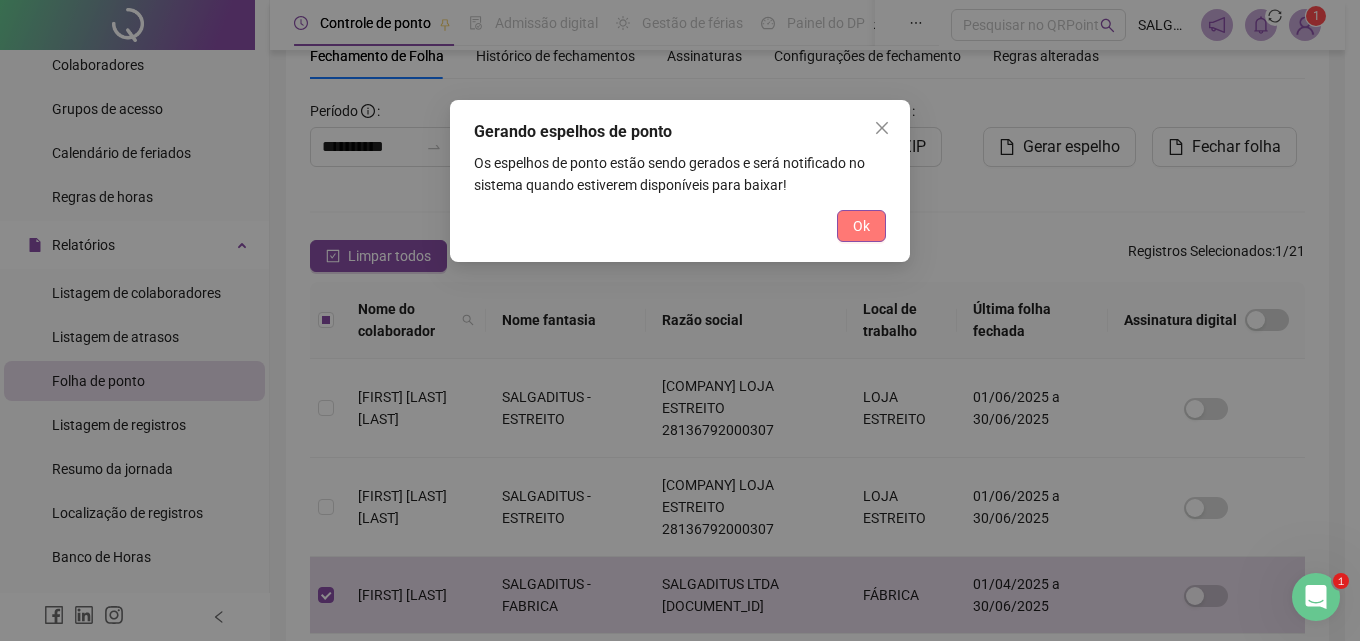 click on "Ok" at bounding box center [861, 226] 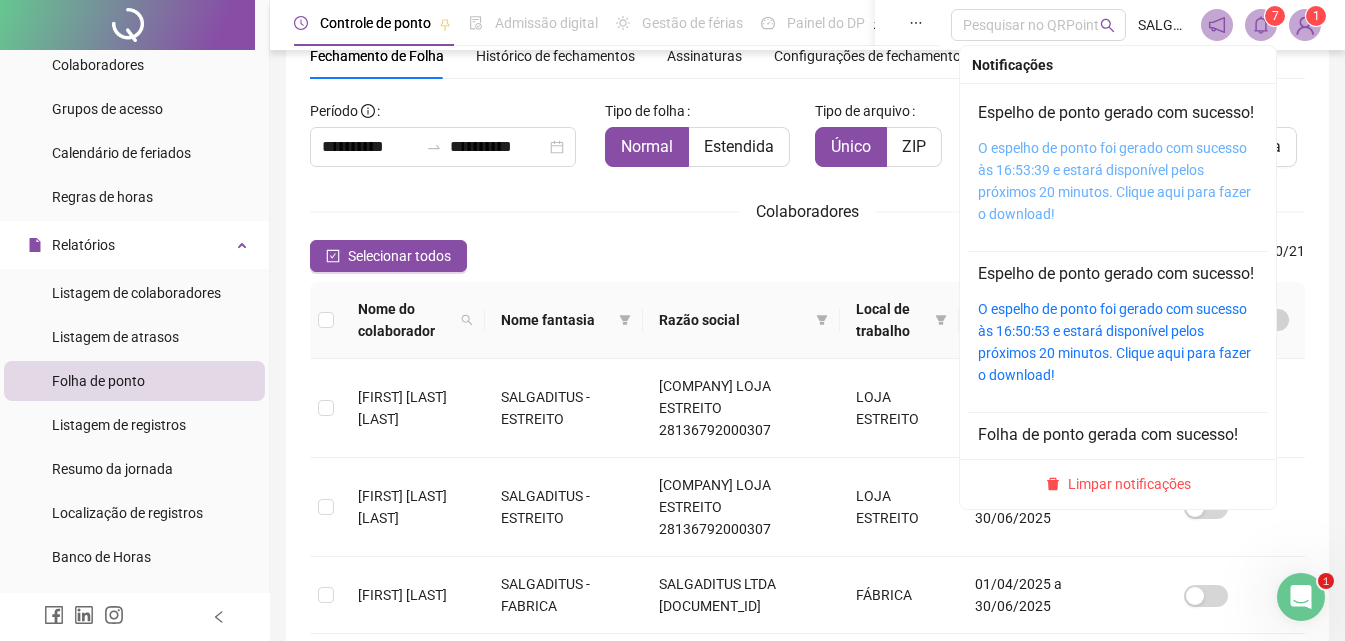 click on "O espelho de ponto foi gerado com sucesso às 16:53:39 e estará disponível pelos próximos 20 minutos.
Clique aqui para fazer o download!" at bounding box center [1114, 181] 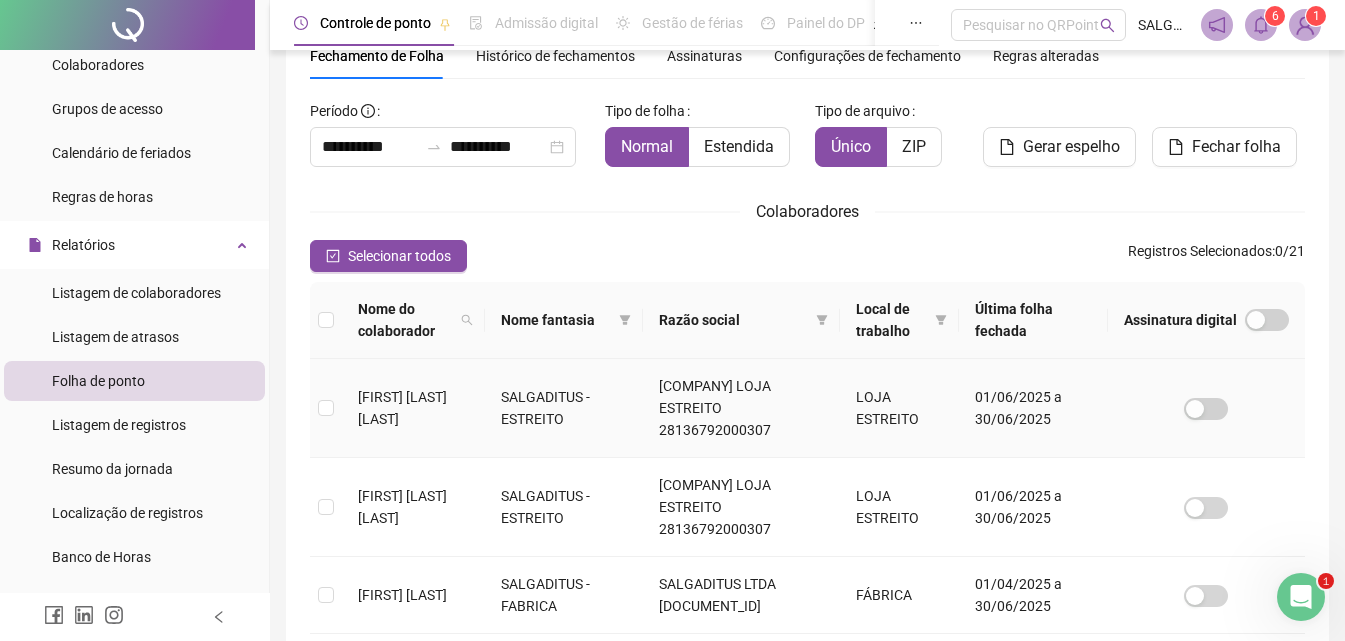 scroll, scrollTop: 556, scrollLeft: 0, axis: vertical 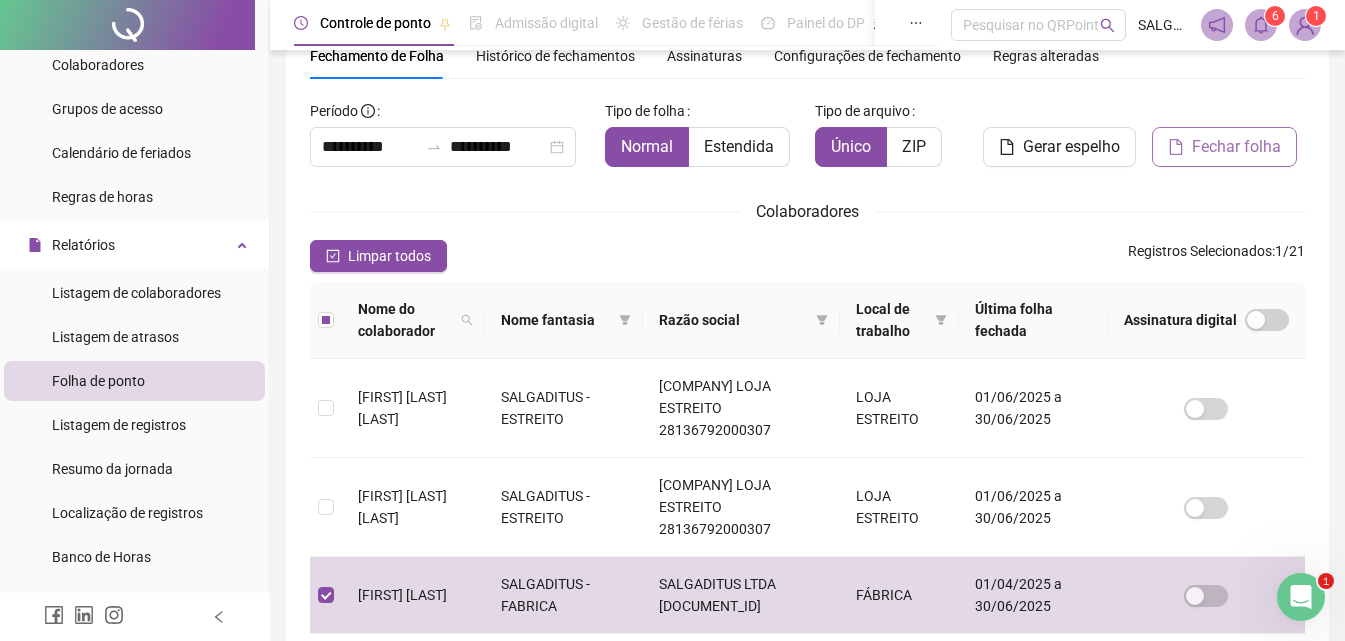click on "Fechar folha" at bounding box center [1236, 147] 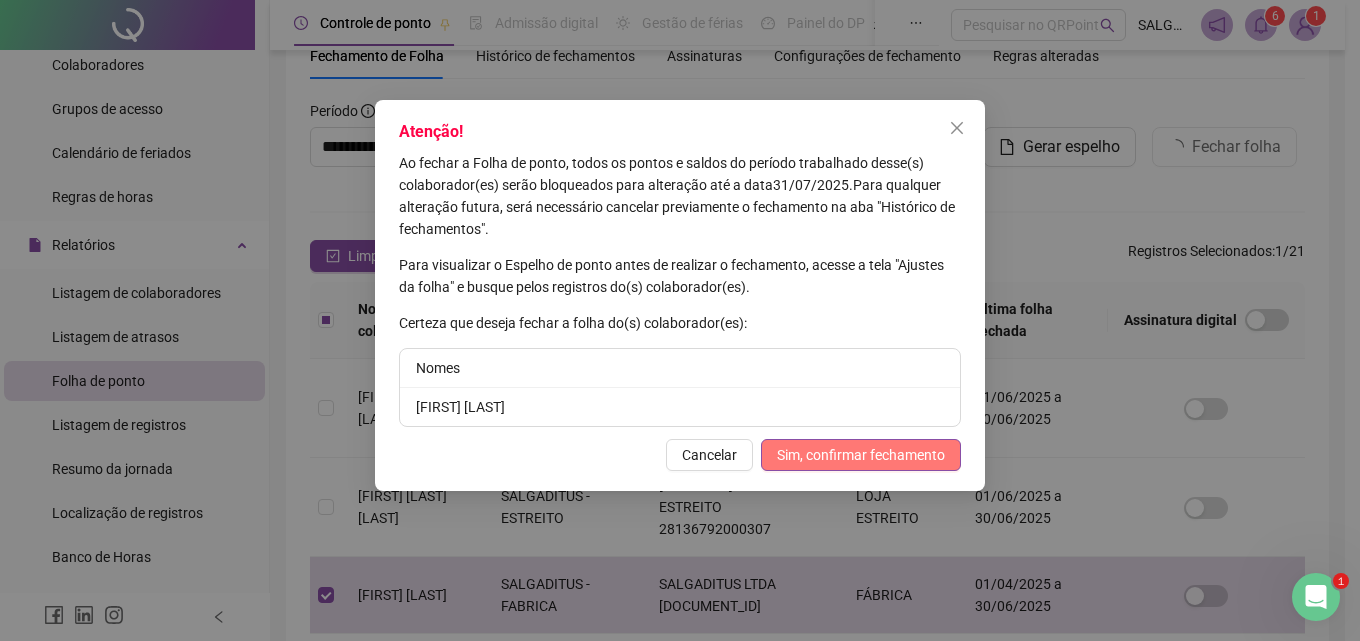 click on "Sim, confirmar fechamento" at bounding box center [861, 455] 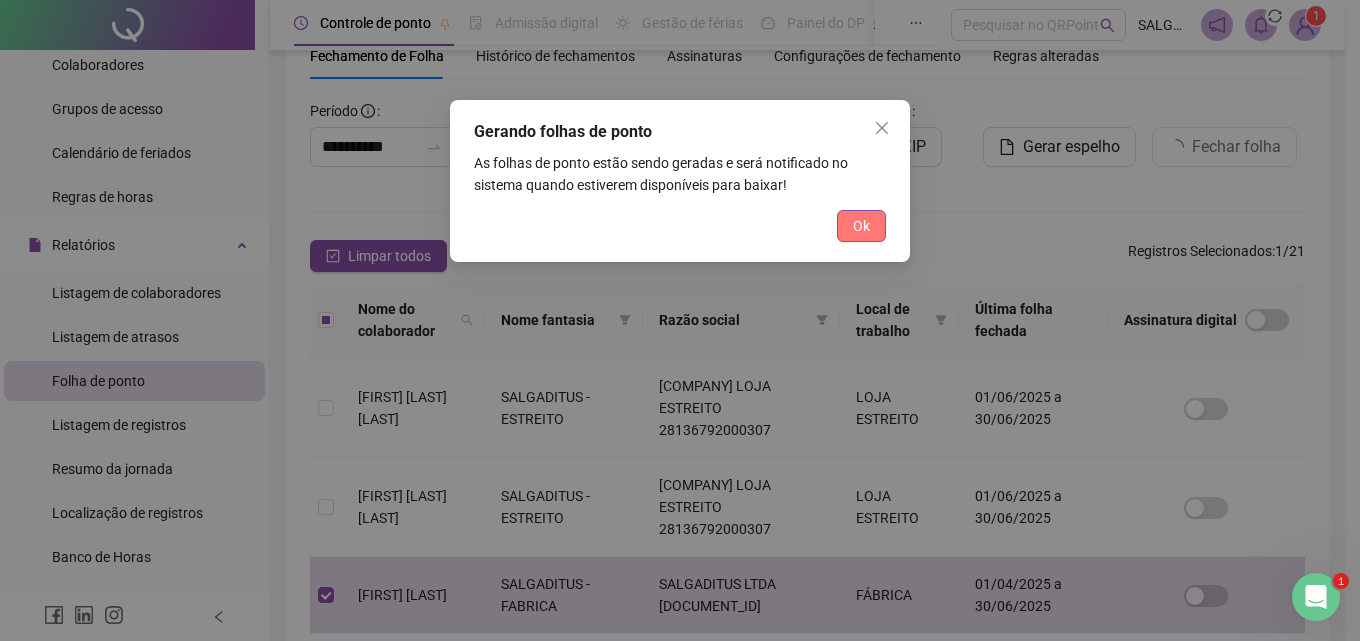 click on "Ok" at bounding box center [861, 226] 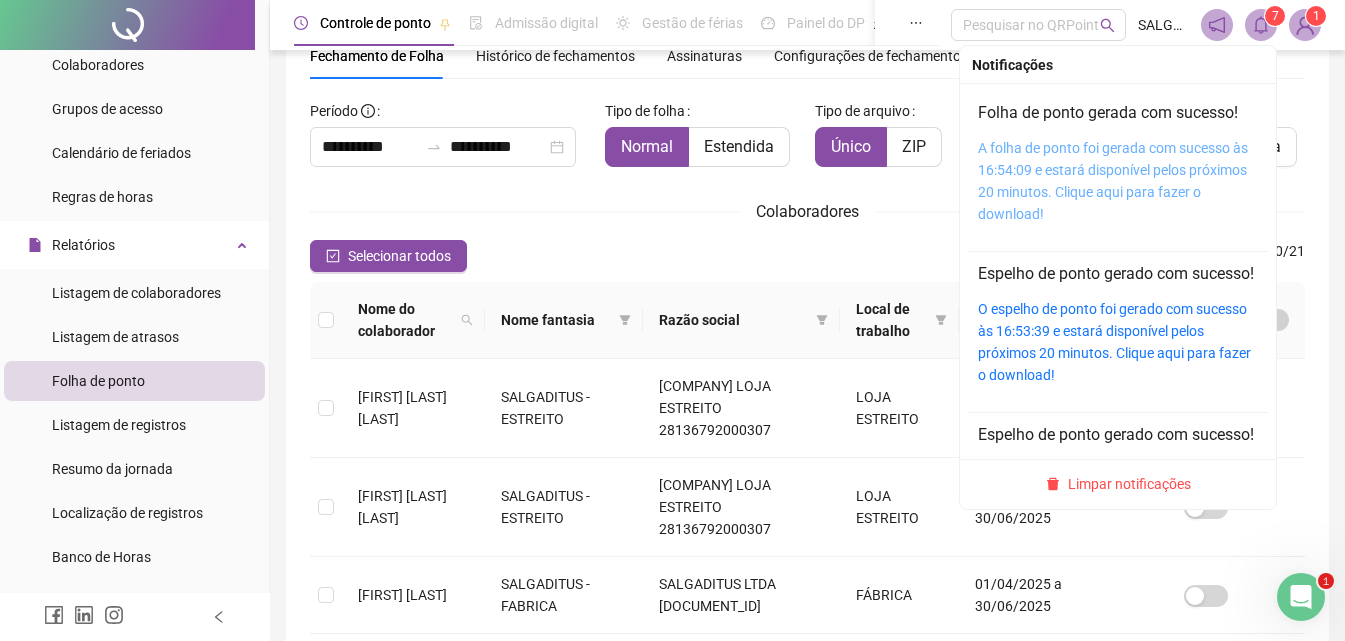 click on "A folha de ponto foi gerada com sucesso às 16:54:09 e estará disponível pelos próximos 20 minutos.
Clique aqui para fazer o download!" at bounding box center [1113, 181] 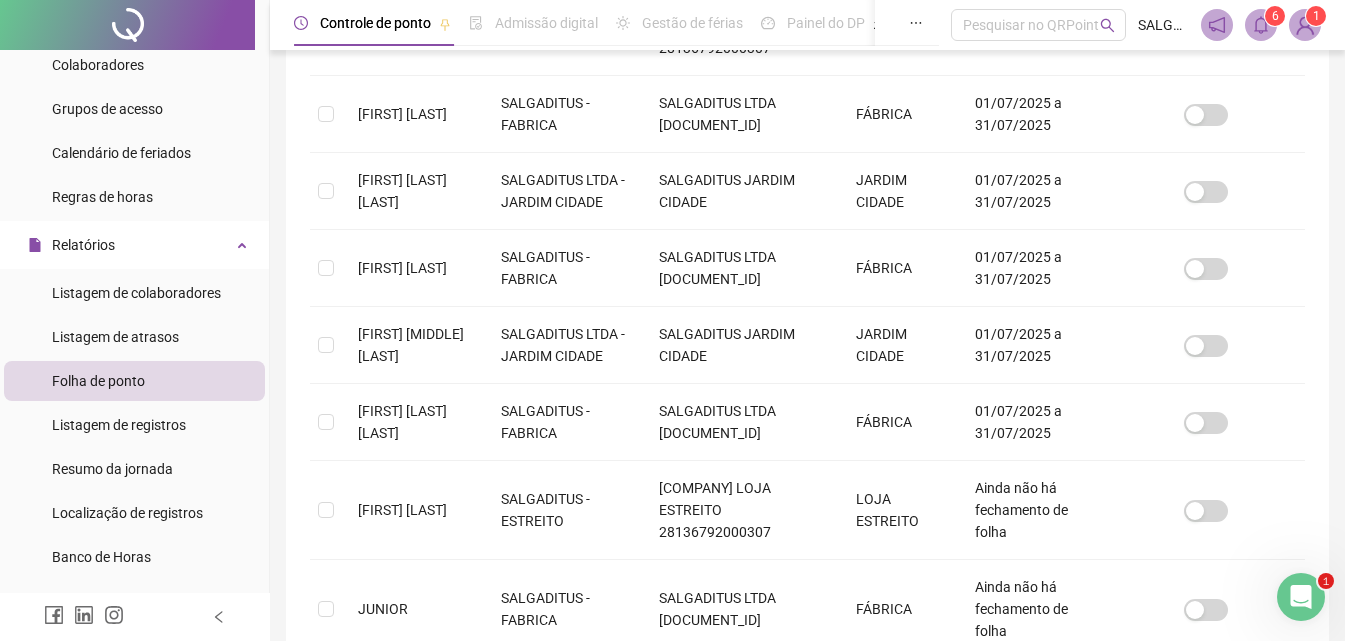 scroll, scrollTop: 883, scrollLeft: 0, axis: vertical 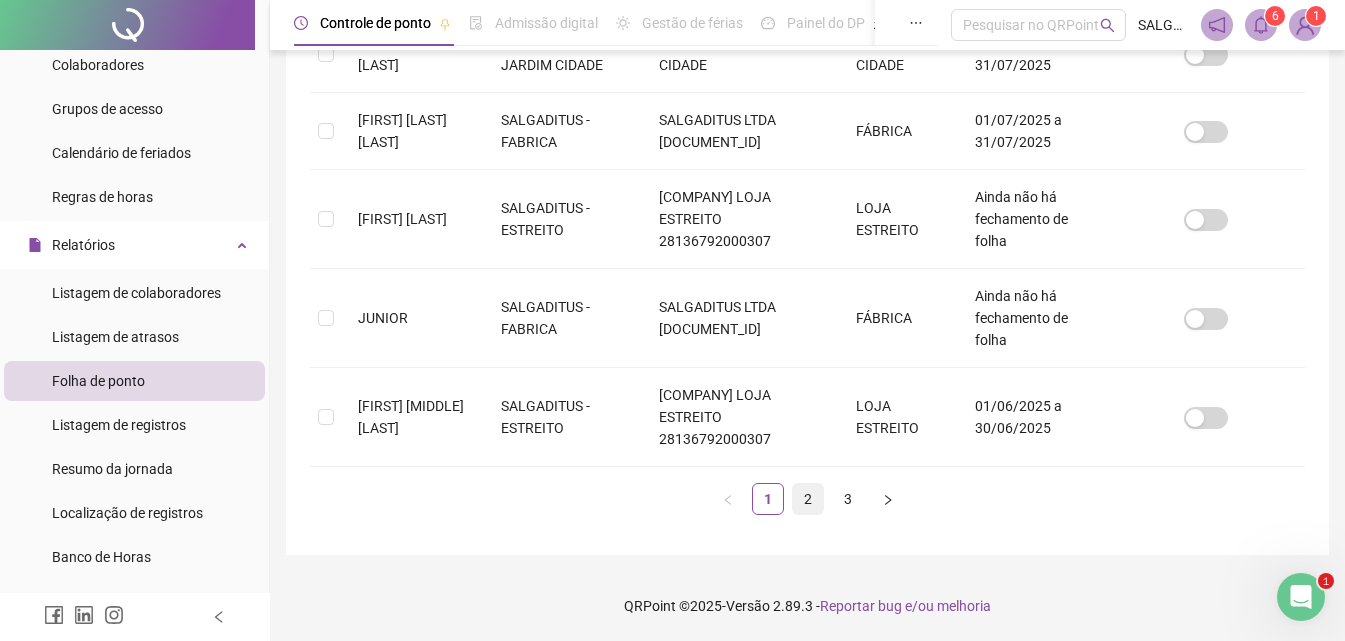 click on "2" at bounding box center (808, 499) 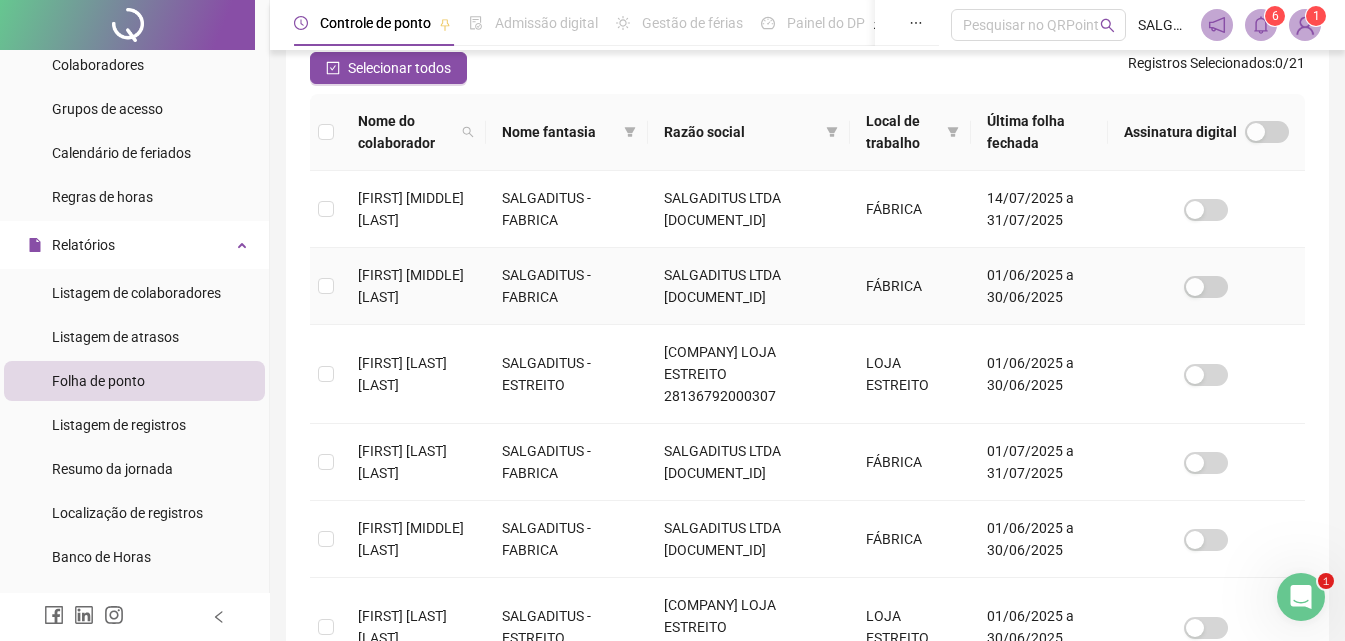 scroll, scrollTop: 322, scrollLeft: 0, axis: vertical 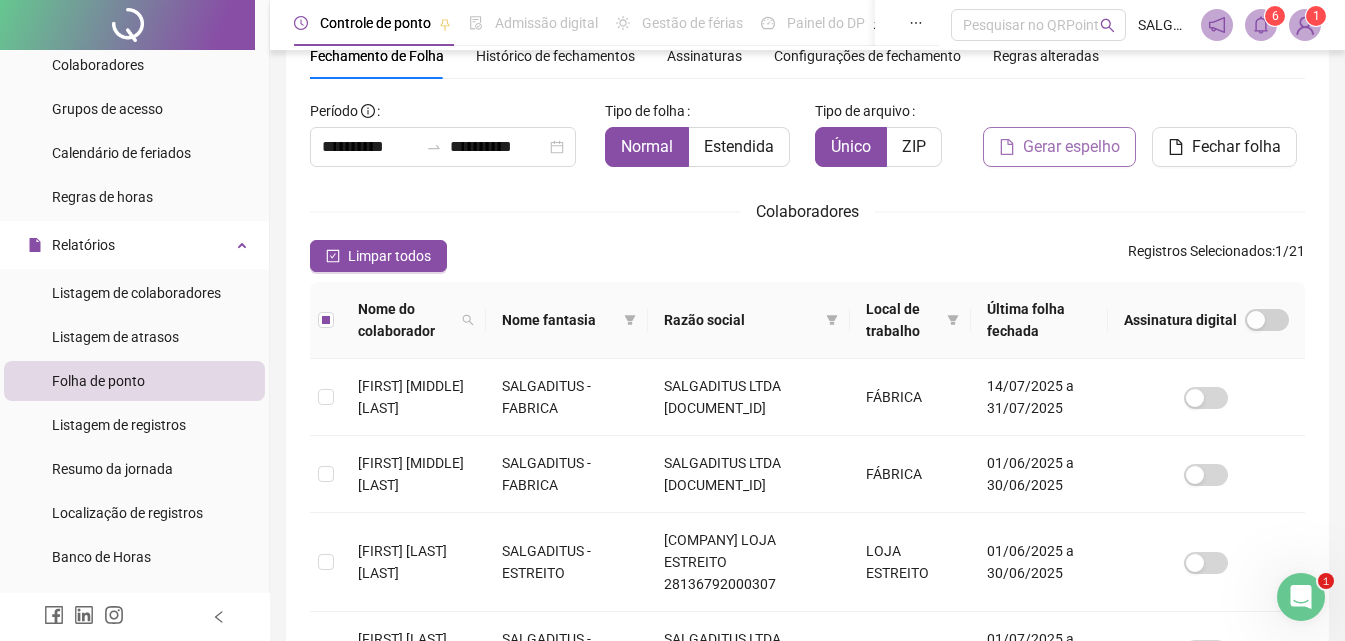 click on "Gerar espelho" at bounding box center (1071, 147) 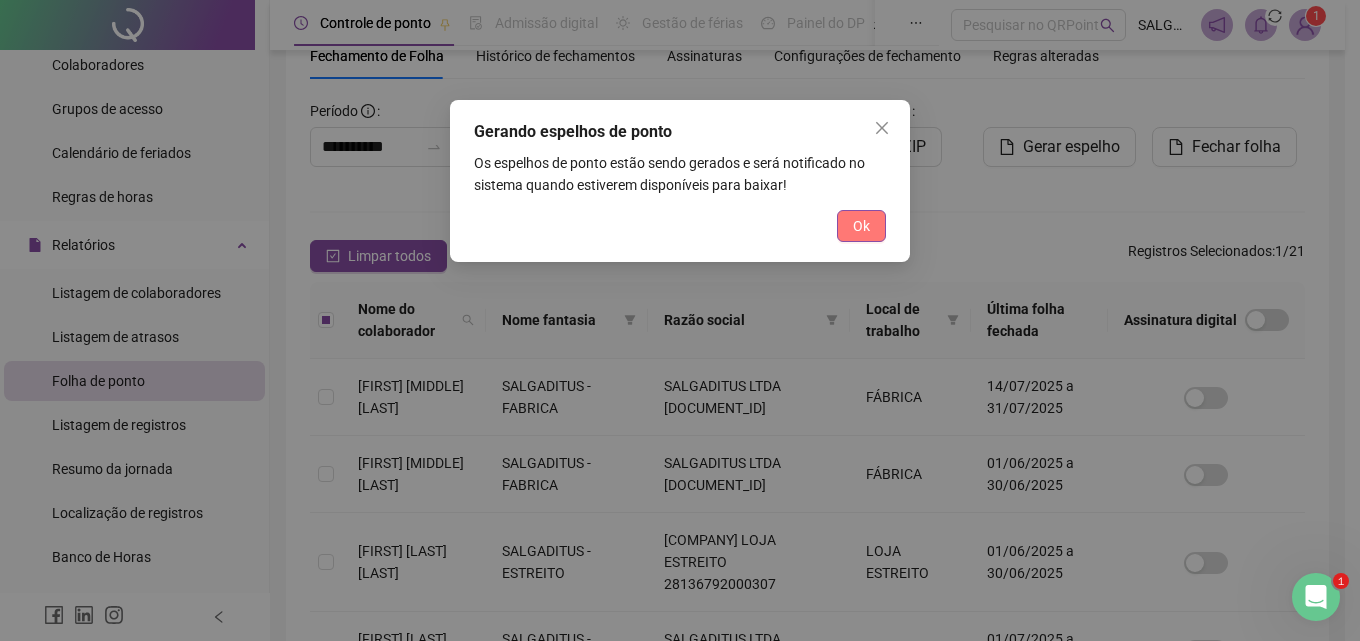 click on "Ok" at bounding box center (861, 226) 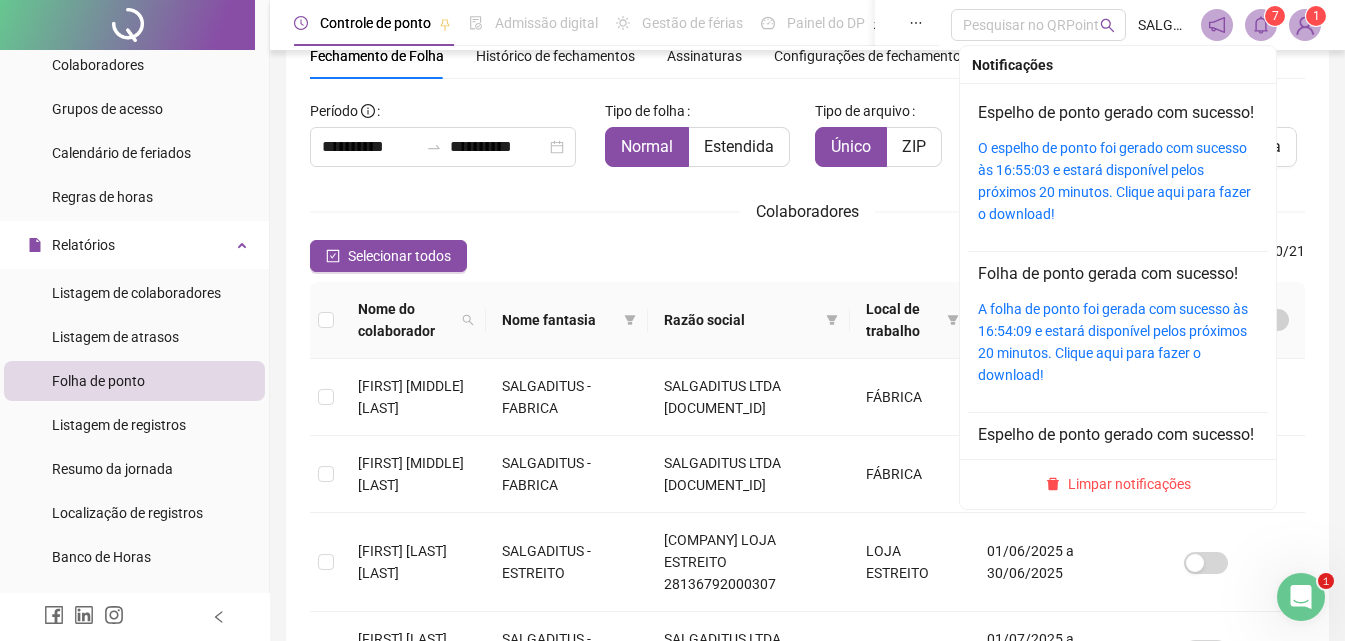 click on "O espelho de ponto foi gerado com sucesso às 16:55:03 e estará disponível pelos próximos 20 minutos.
Clique aqui para fazer o download!" at bounding box center (1118, 181) 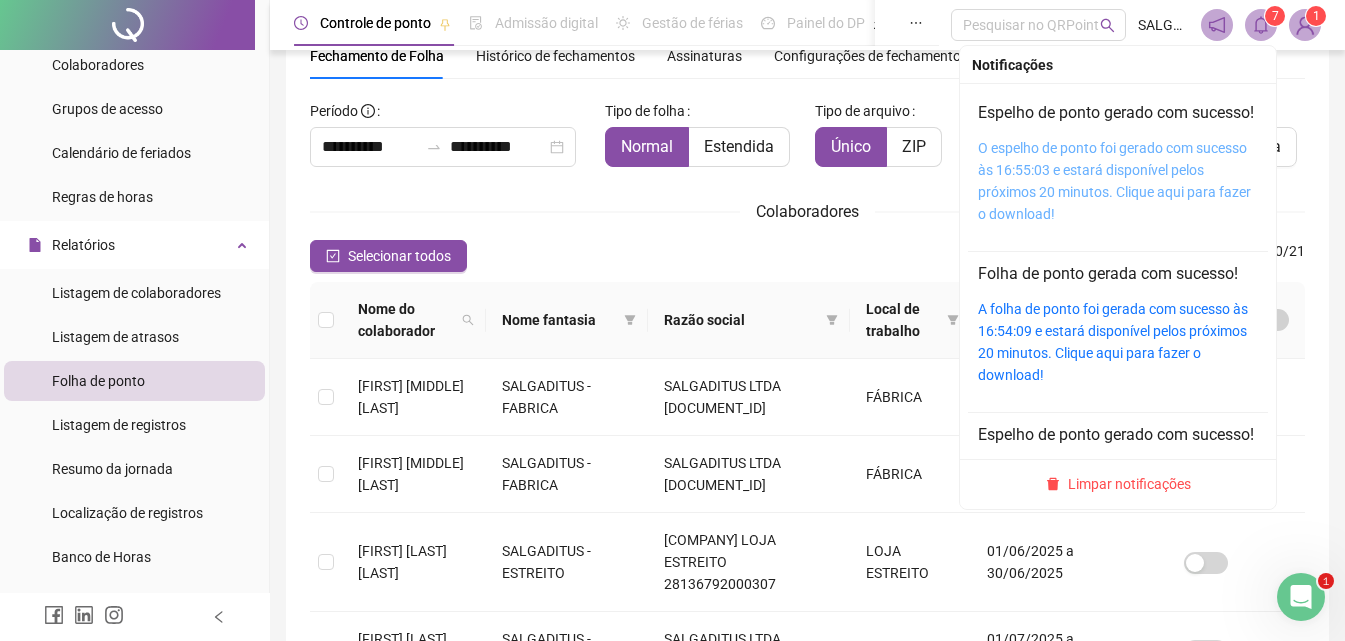 click on "O espelho de ponto foi gerado com sucesso às 16:55:03 e estará disponível pelos próximos 20 minutos.
Clique aqui para fazer o download!" at bounding box center (1114, 181) 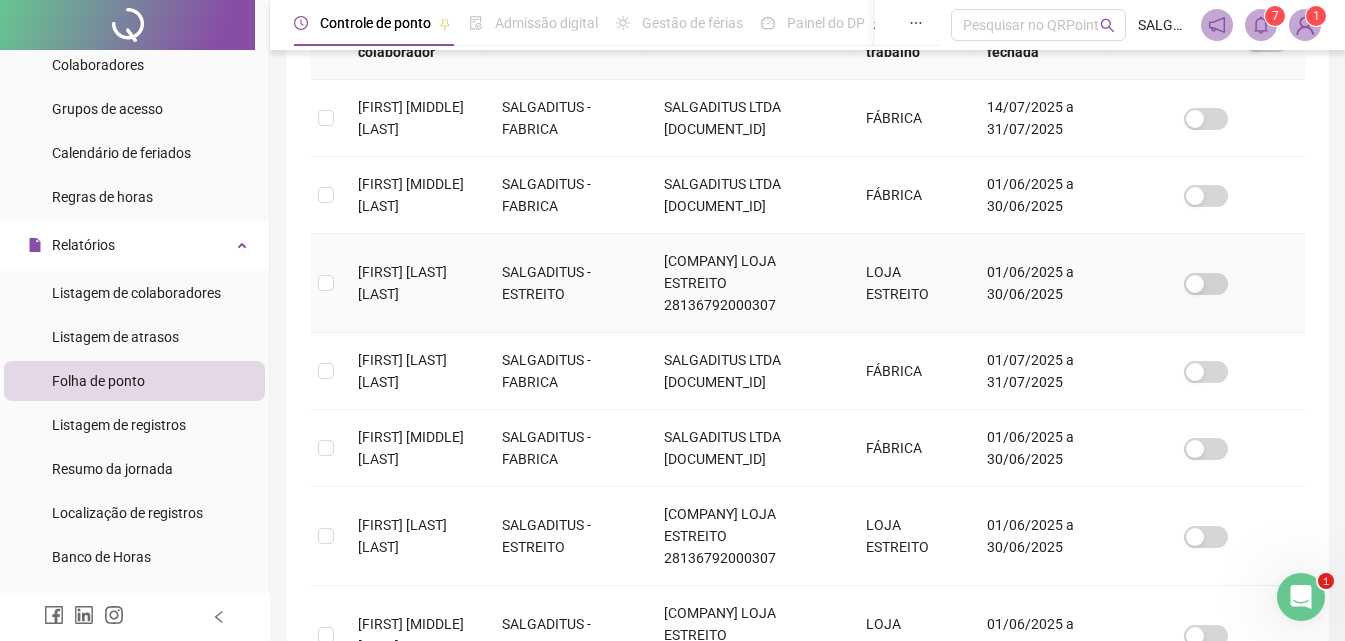 scroll, scrollTop: 323, scrollLeft: 0, axis: vertical 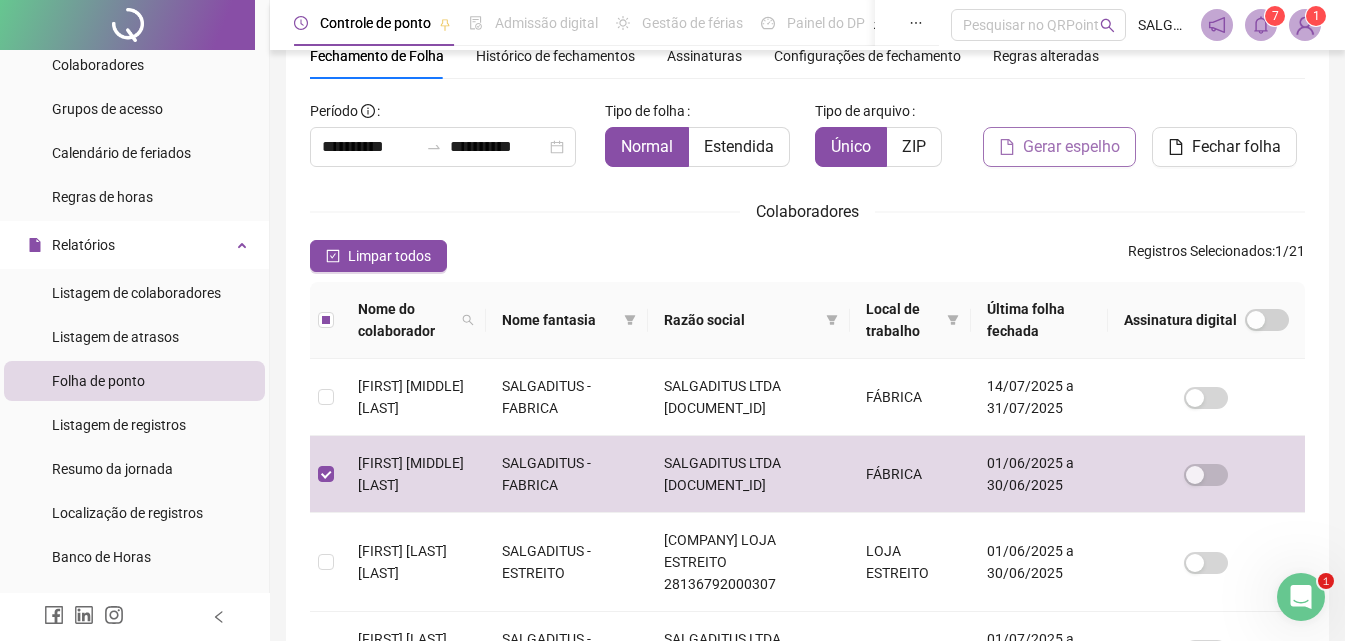 click on "Gerar espelho" at bounding box center (1071, 147) 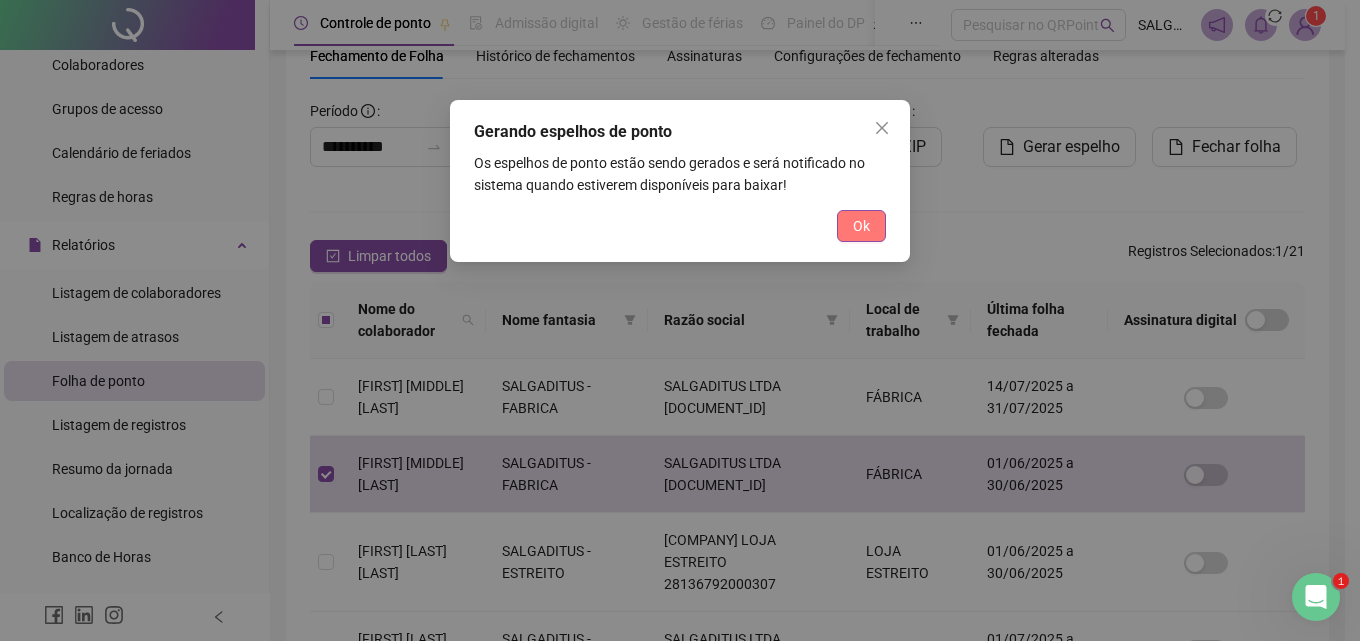 click on "Ok" at bounding box center (861, 226) 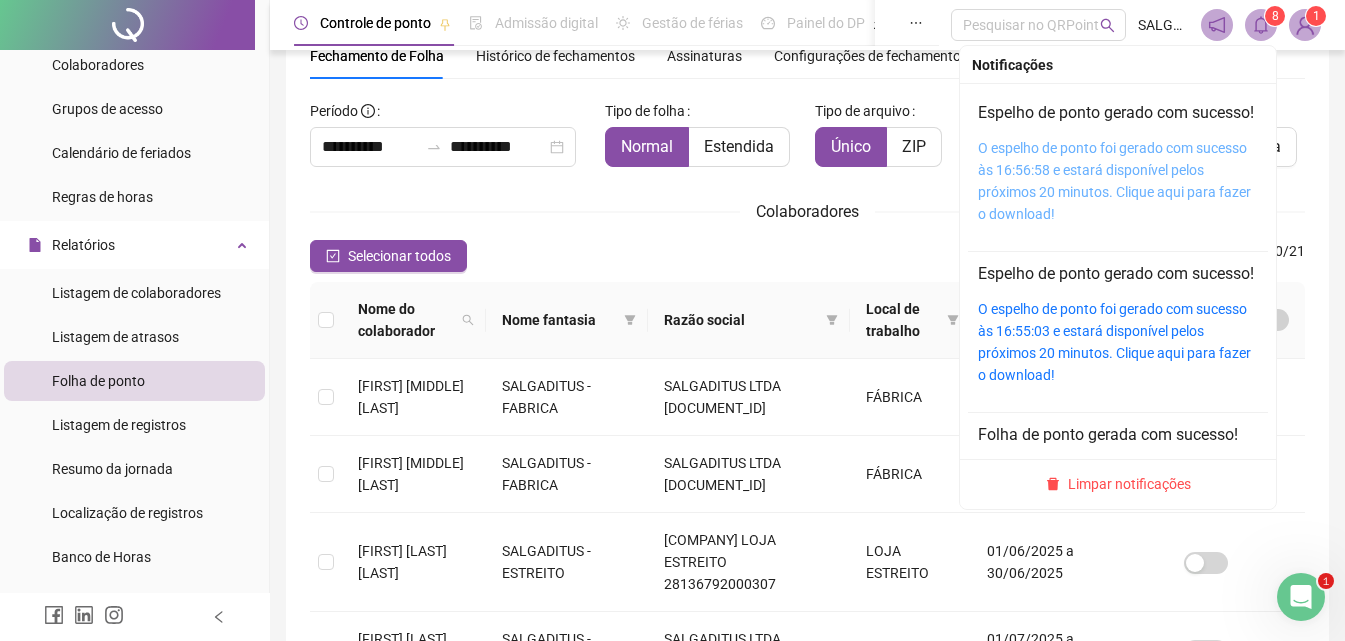 click on "O espelho de ponto foi gerado com sucesso às 16:56:58 e estará disponível pelos próximos 20 minutos.
Clique aqui para fazer o download!" at bounding box center [1114, 181] 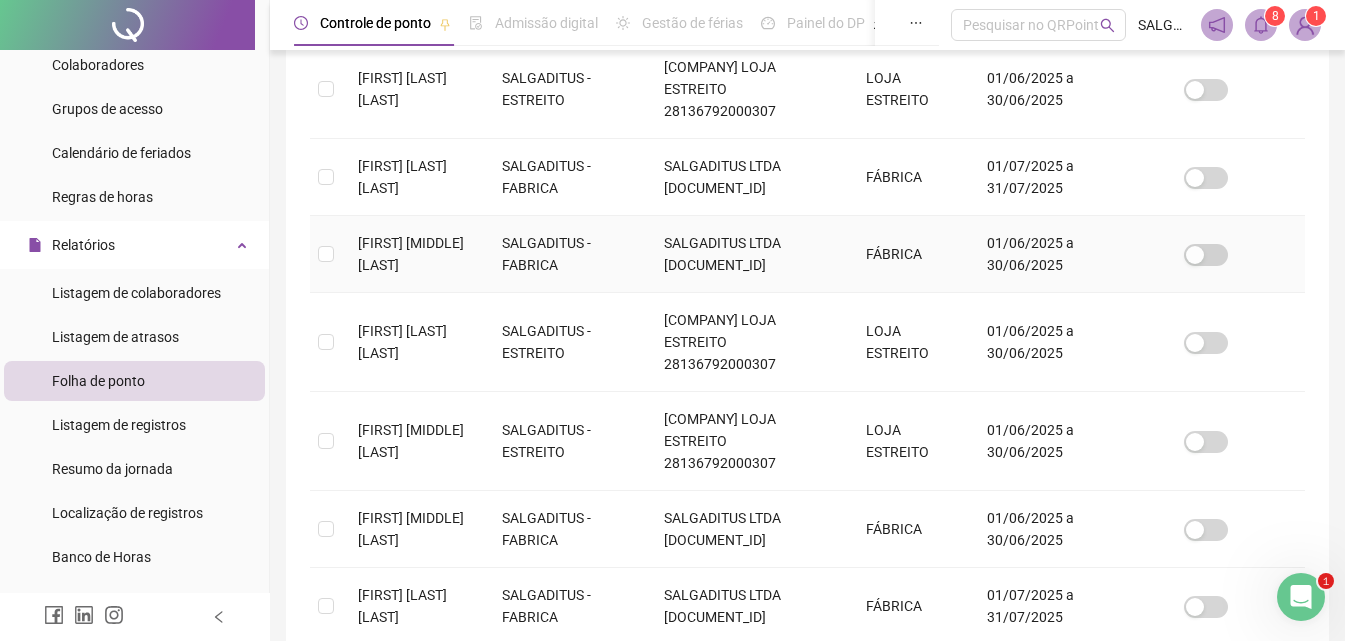 scroll, scrollTop: 518, scrollLeft: 0, axis: vertical 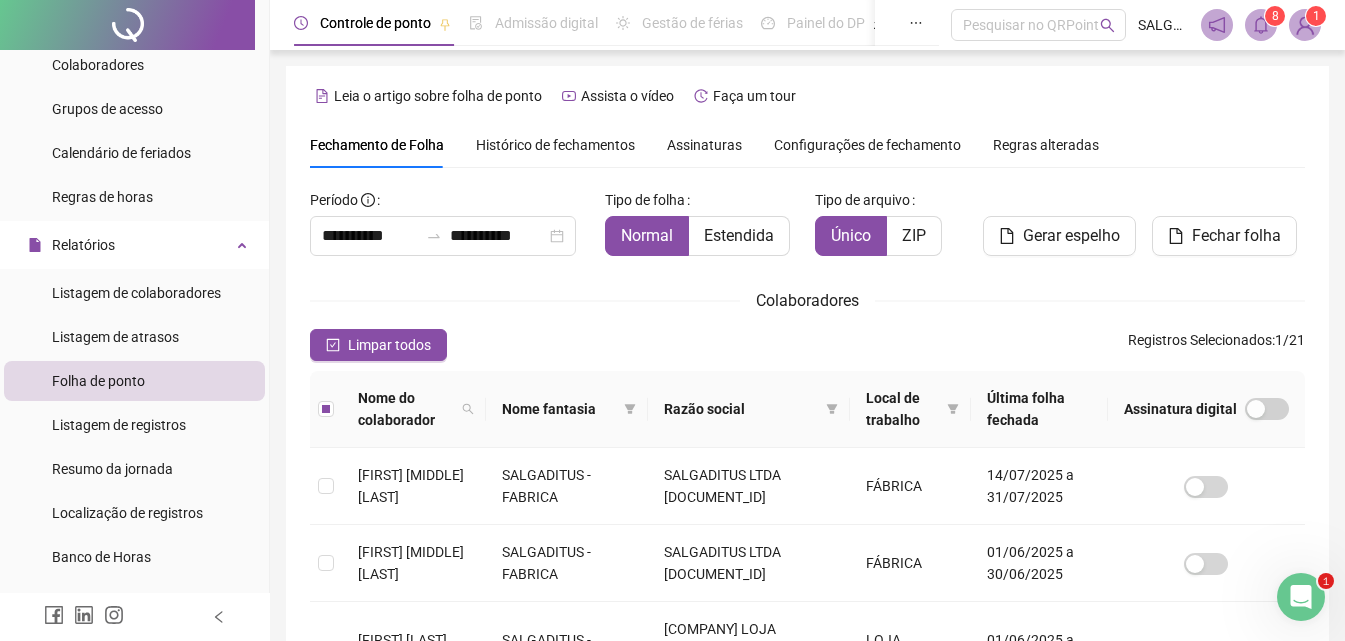click on "Gerar espelho" at bounding box center (1071, 236) 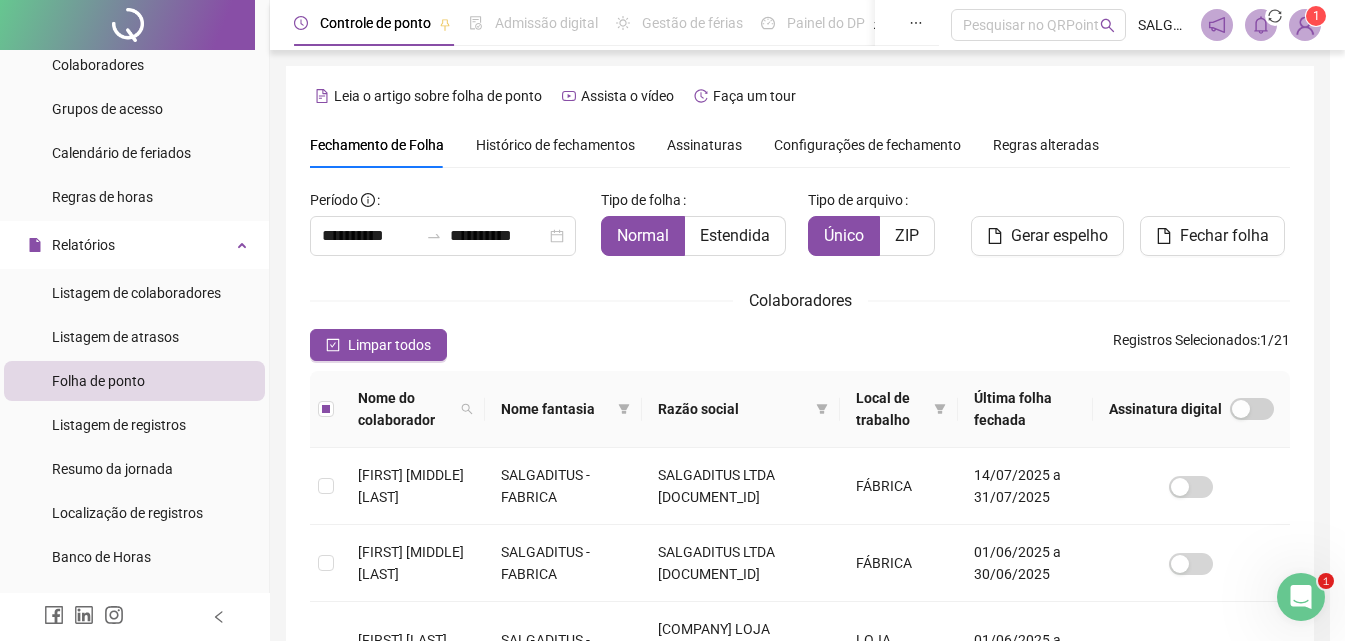 scroll, scrollTop: 89, scrollLeft: 0, axis: vertical 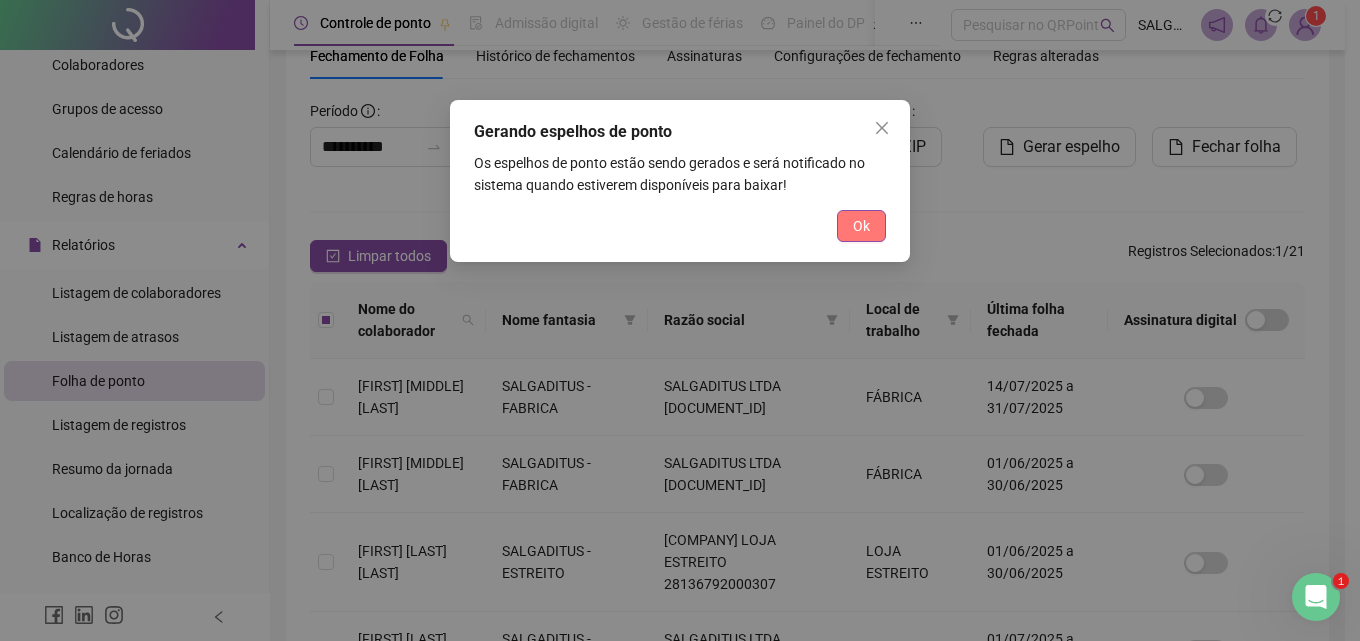 click on "Ok" at bounding box center (861, 226) 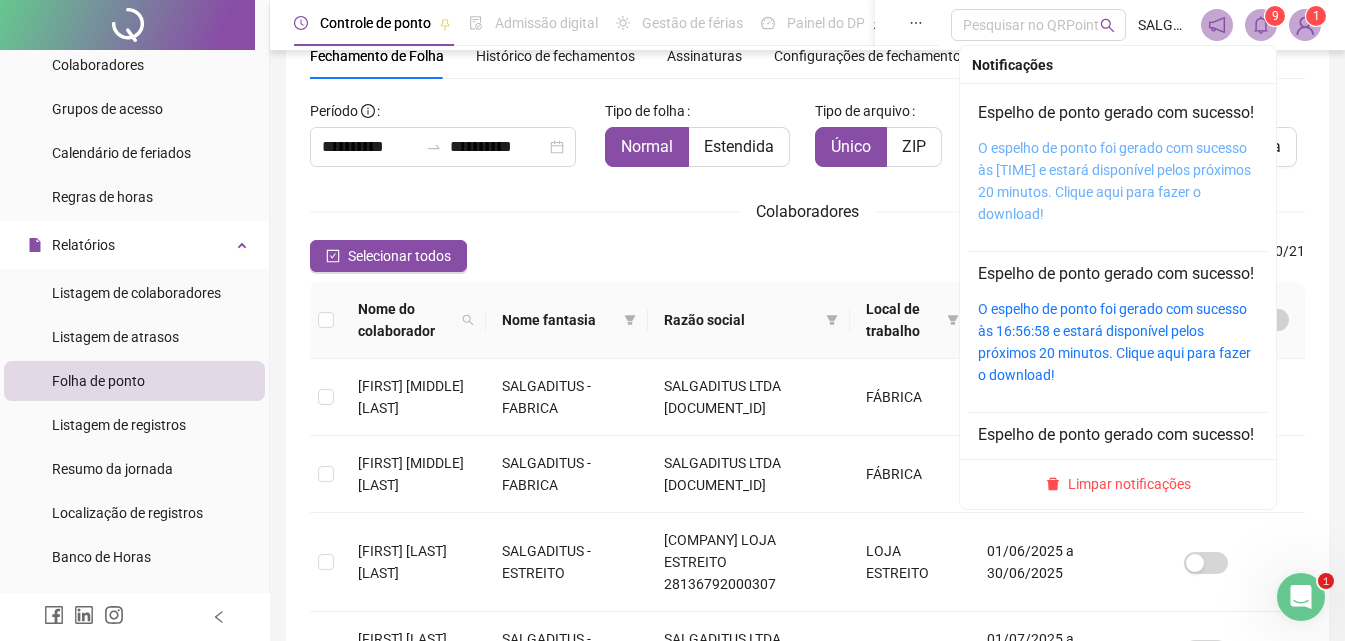 click on "O espelho de ponto foi gerado com sucesso às 16:57:32 e estará disponível pelos próximos 20 minutos.
Clique aqui para fazer o download!" at bounding box center (1114, 181) 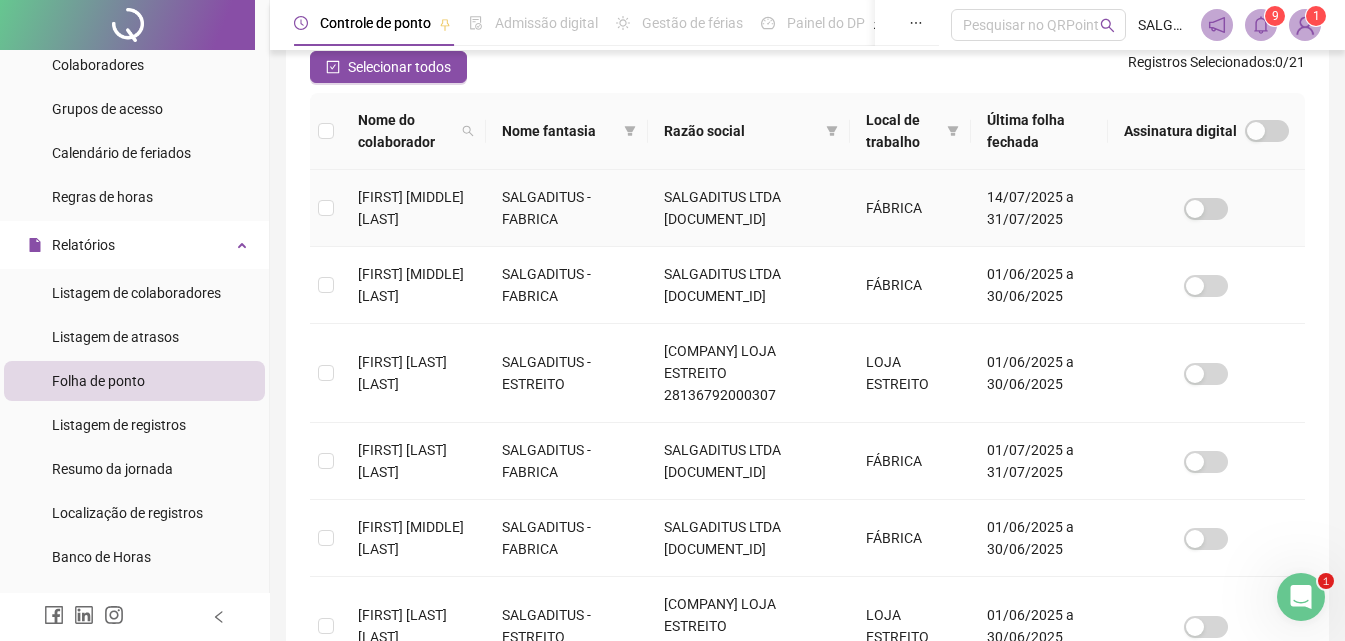 scroll, scrollTop: 322, scrollLeft: 0, axis: vertical 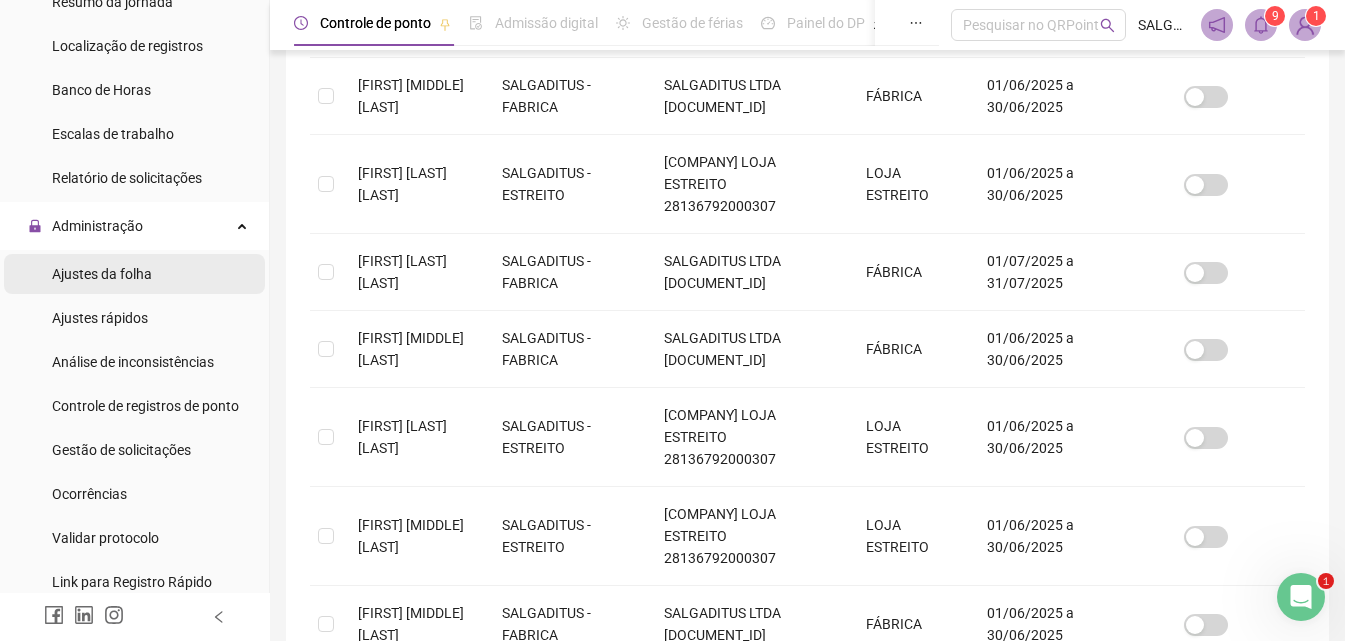 click on "Ajustes da folha" at bounding box center [134, 274] 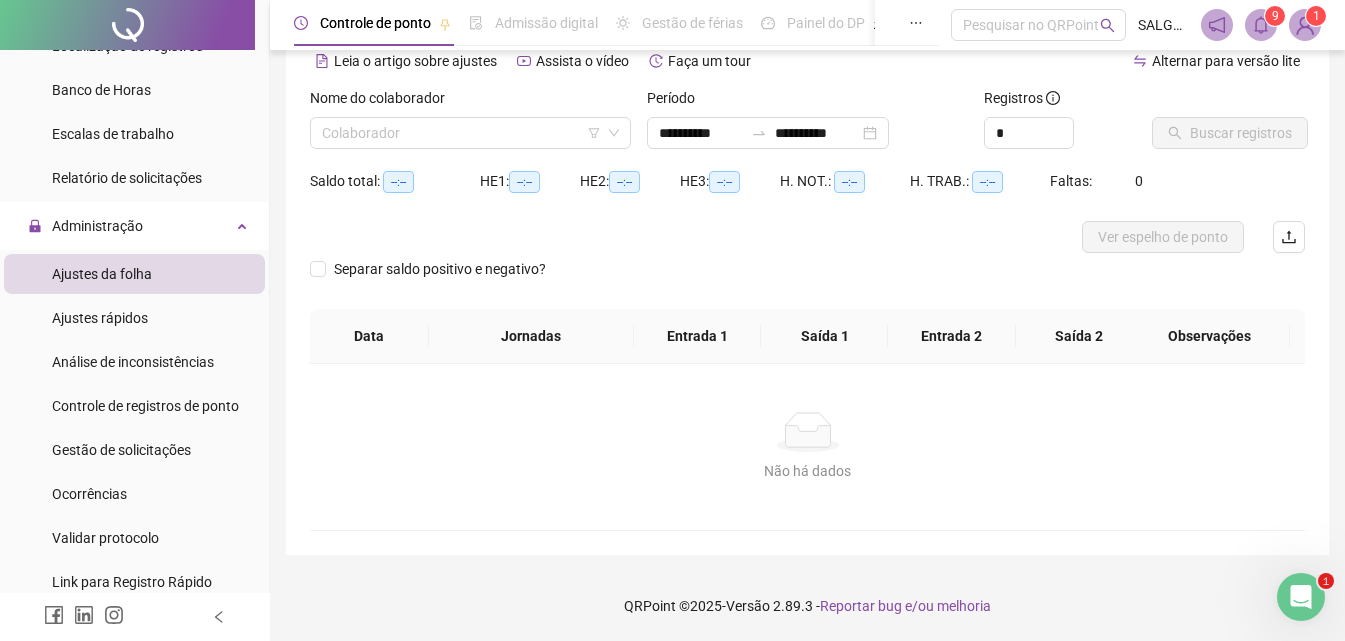 scroll, scrollTop: 97, scrollLeft: 0, axis: vertical 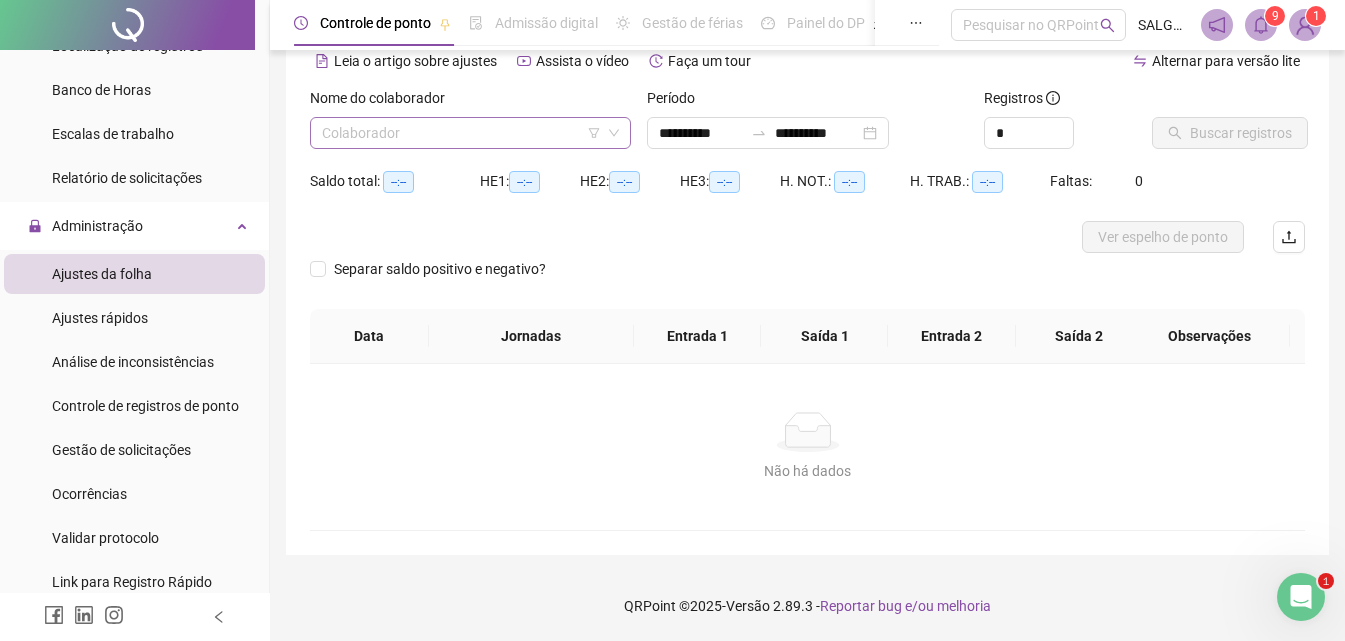 click at bounding box center [461, 133] 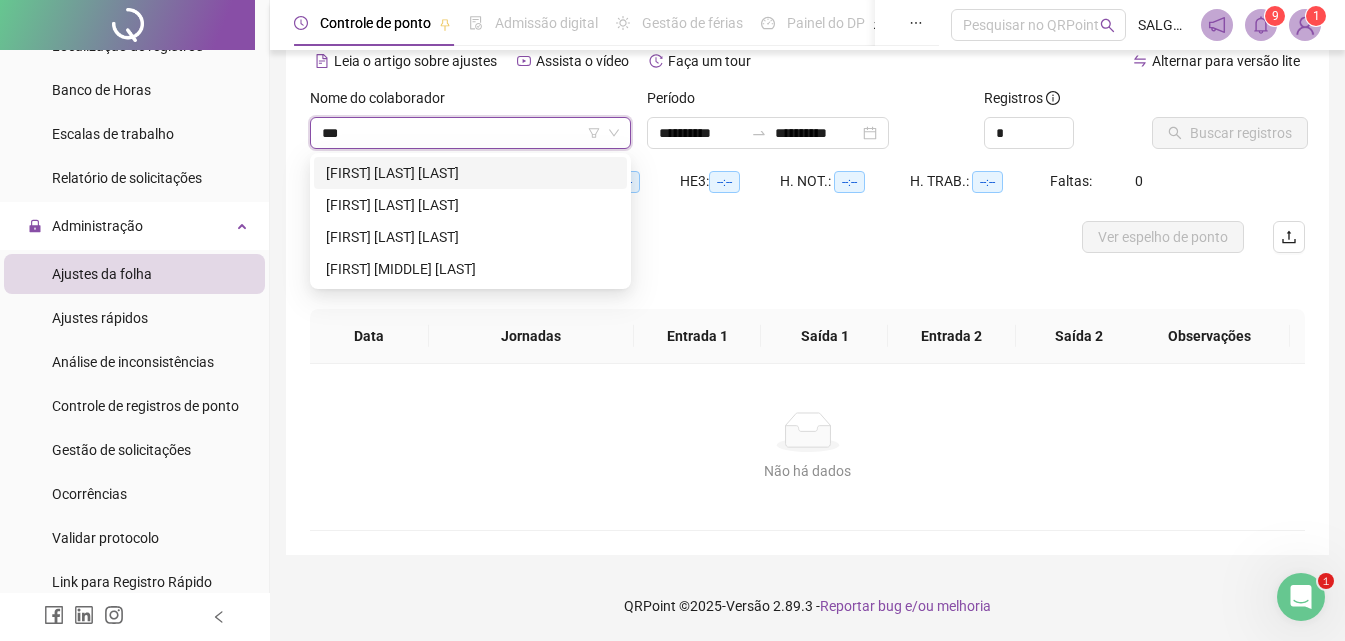 type on "****" 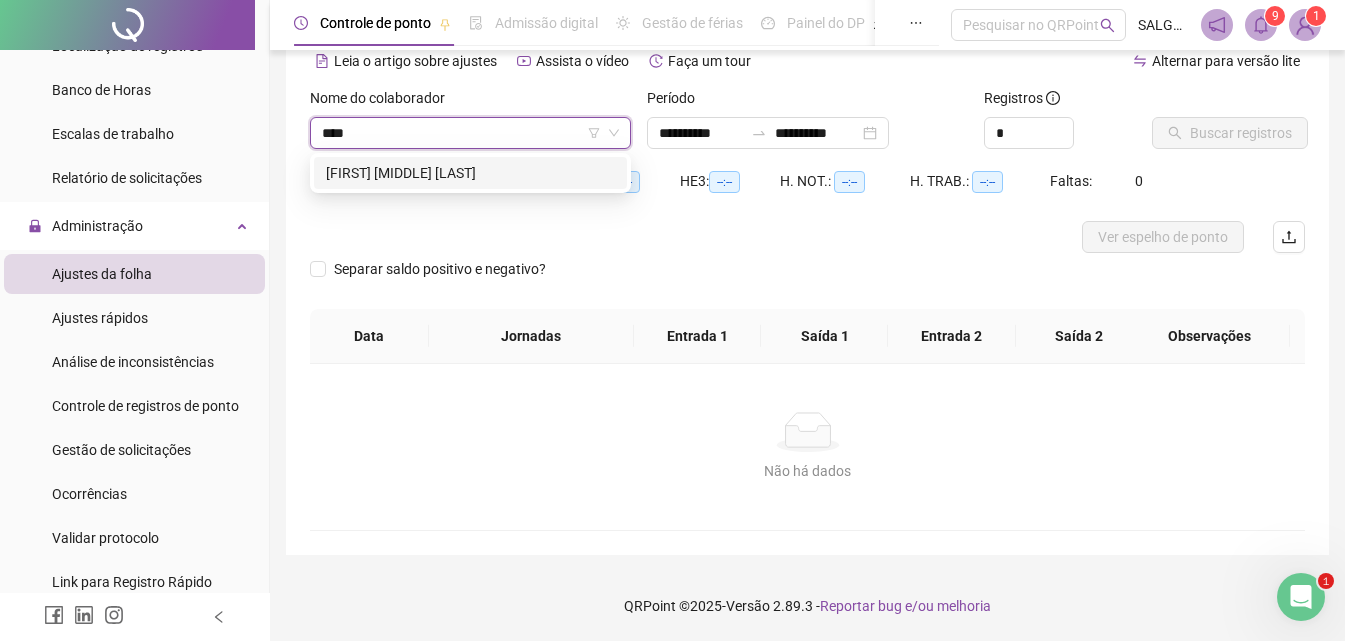 click on "[FIRST] [MIDDLE] [LAST]" at bounding box center (470, 173) 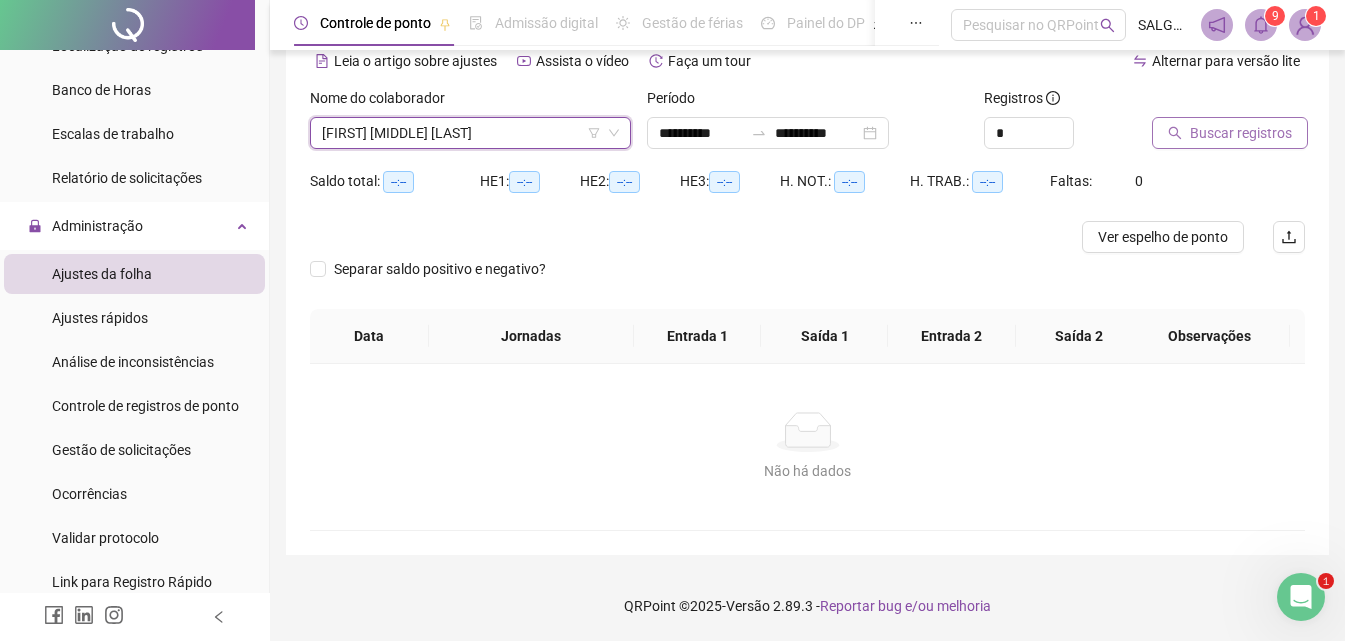 click on "Buscar registros" at bounding box center (1241, 133) 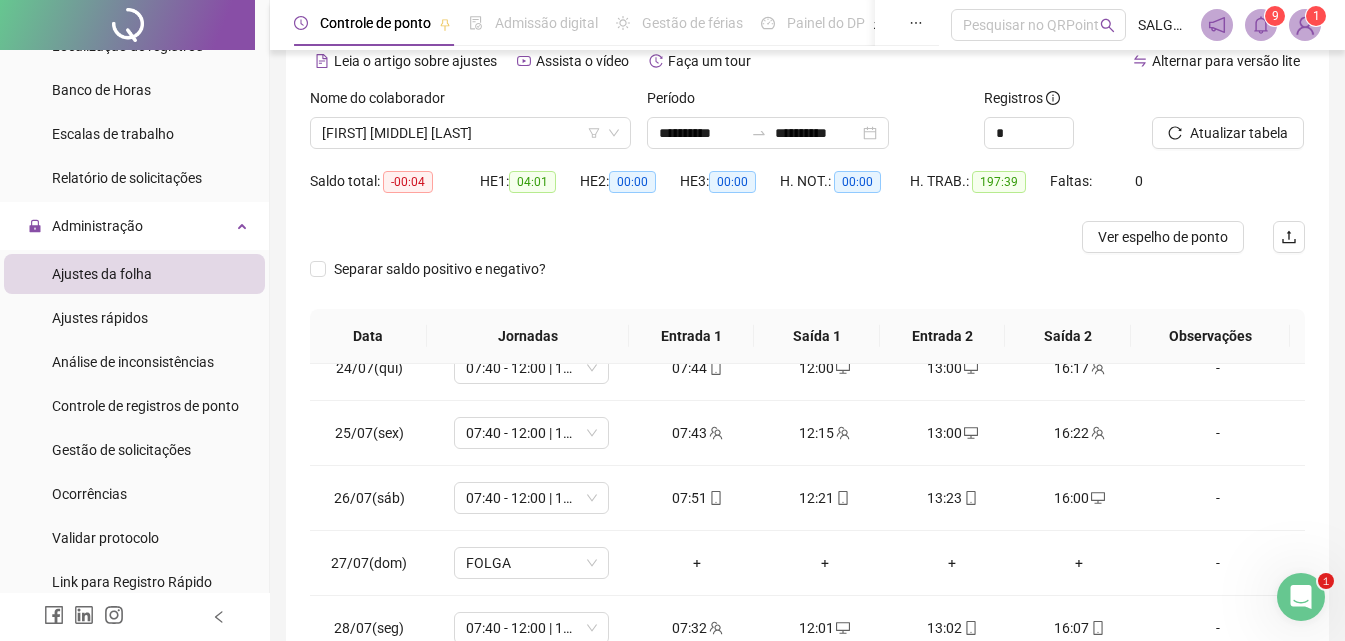 scroll, scrollTop: 1588, scrollLeft: 0, axis: vertical 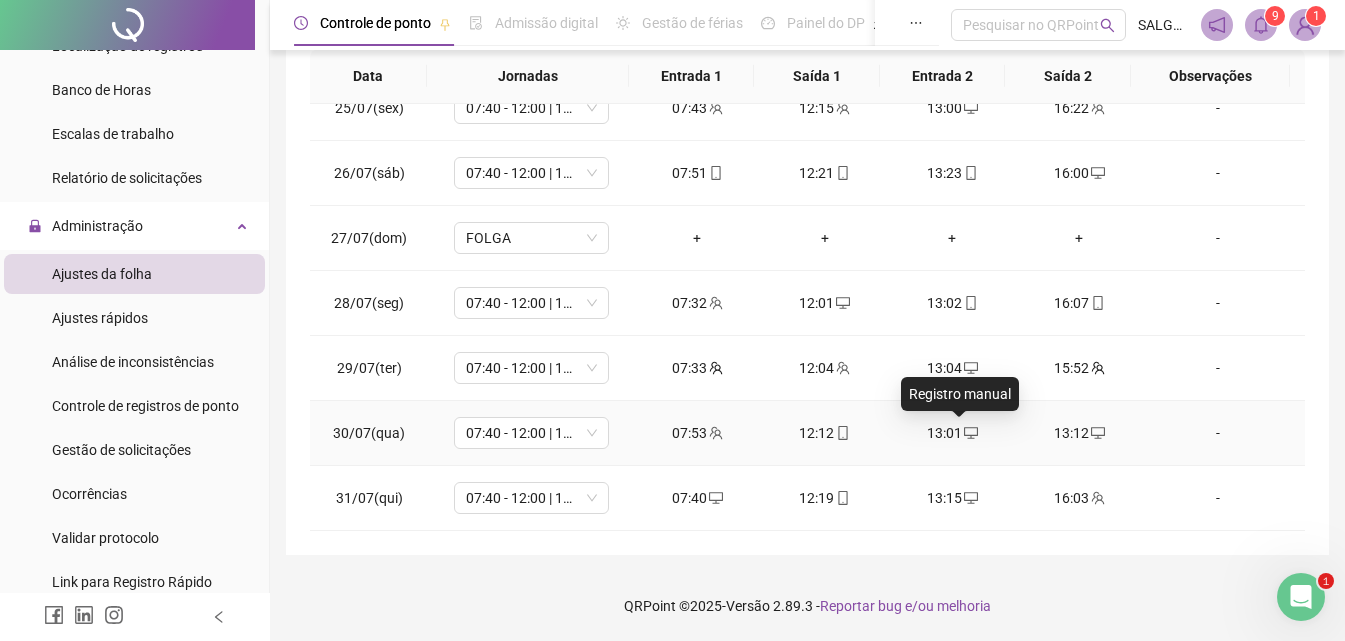 click 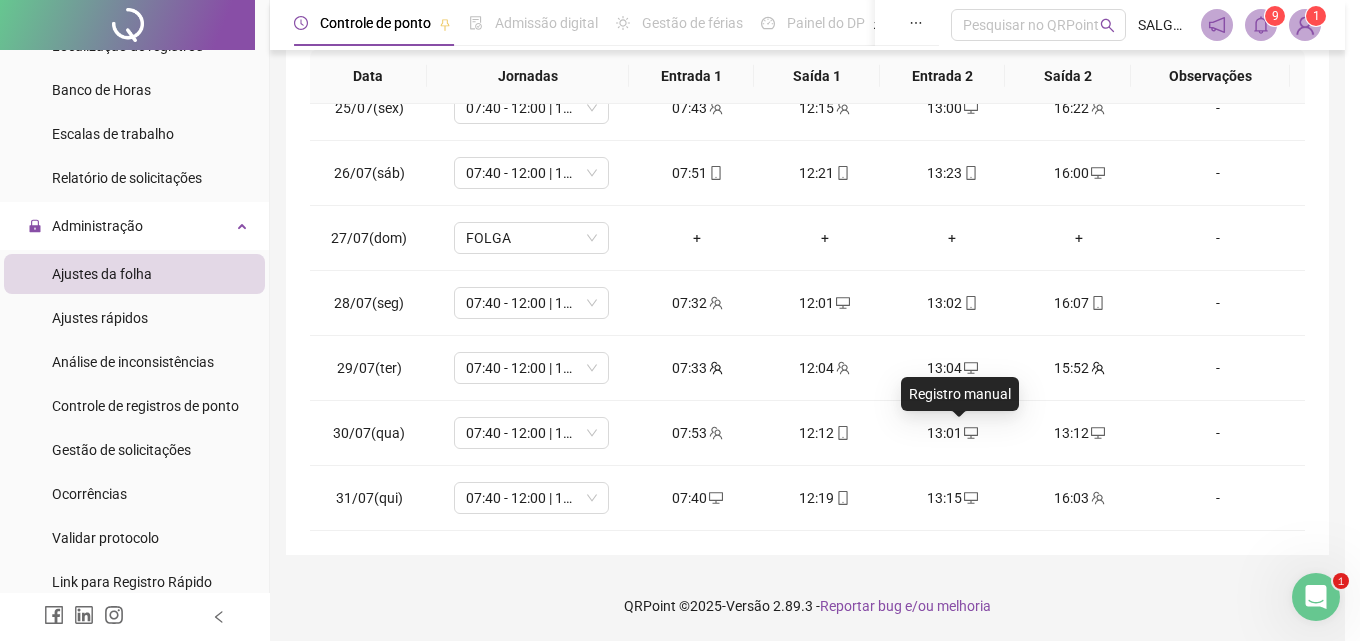 type on "**********" 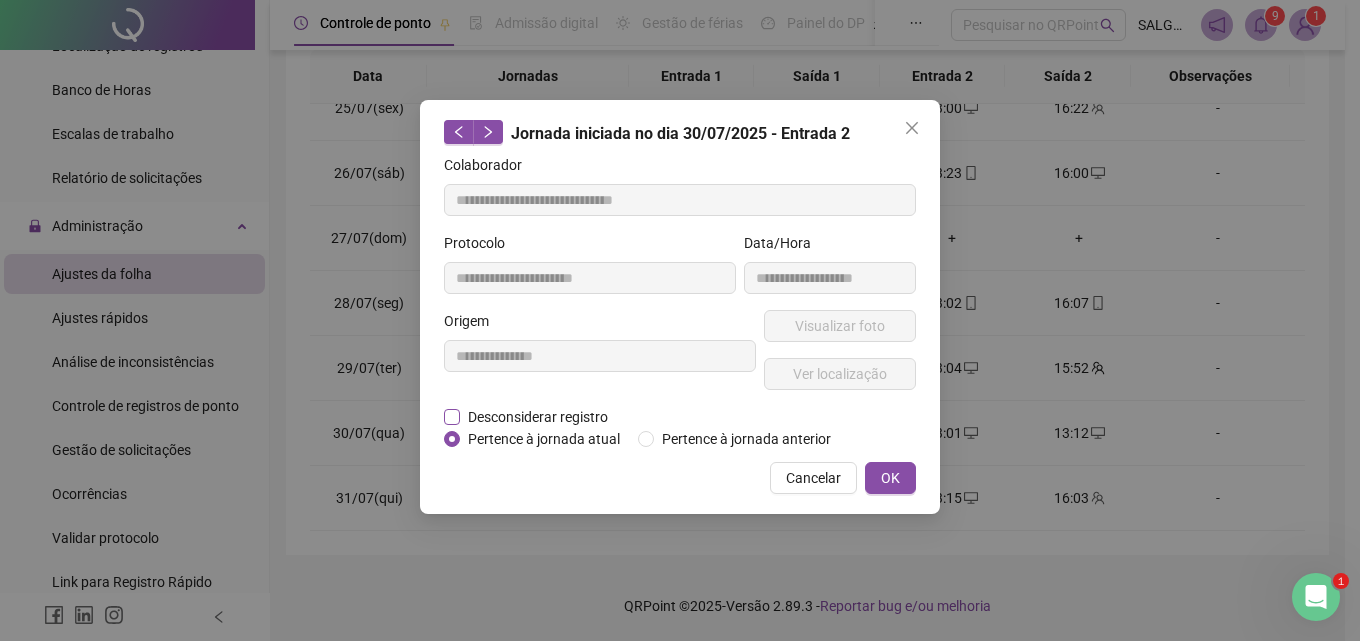 drag, startPoint x: 469, startPoint y: 413, endPoint x: 477, endPoint y: 425, distance: 14.422205 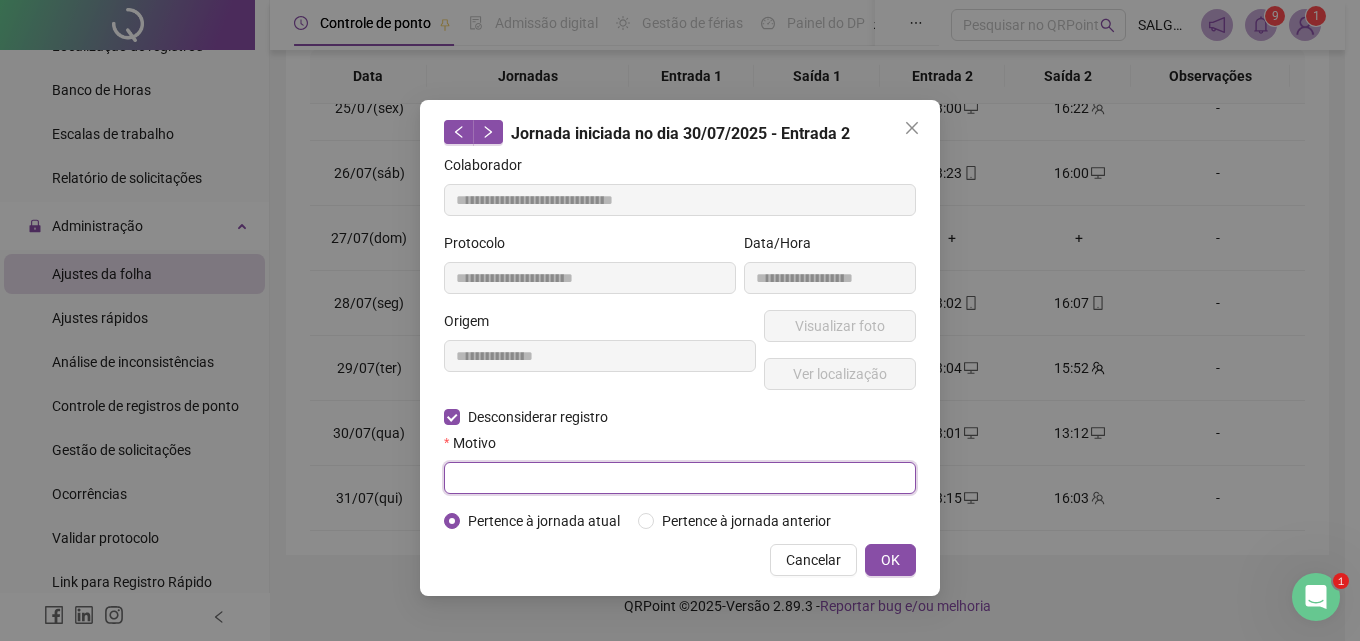 click at bounding box center [680, 478] 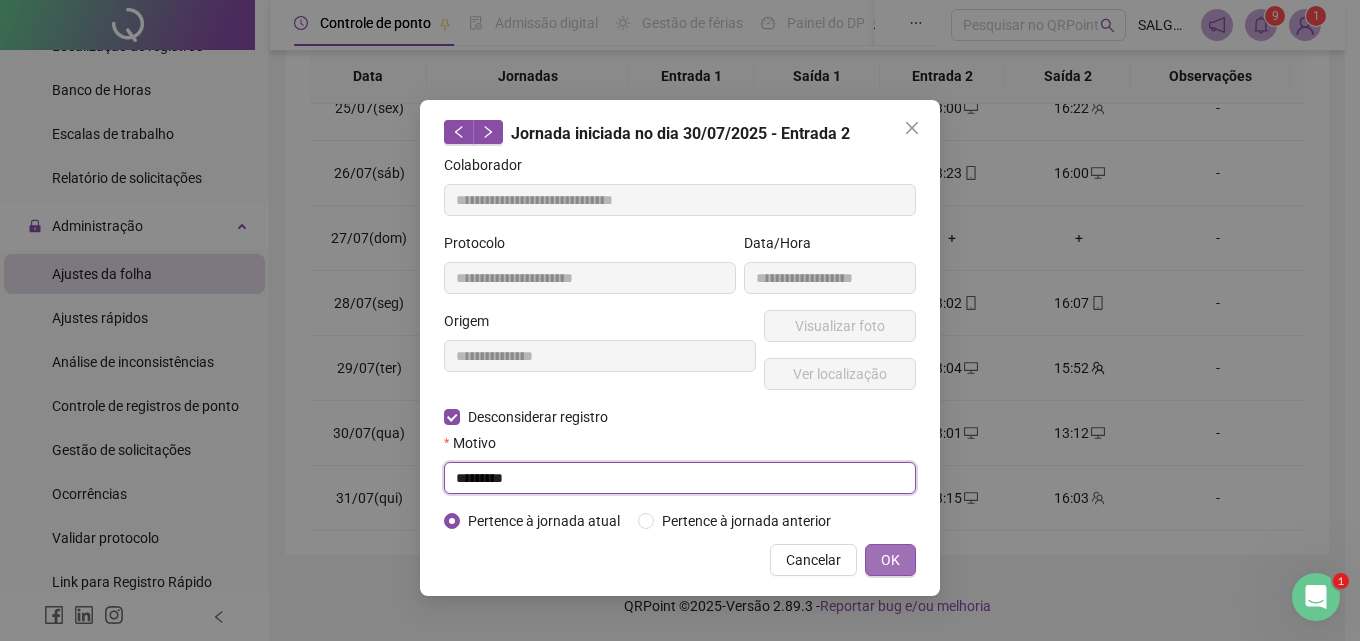 type on "*********" 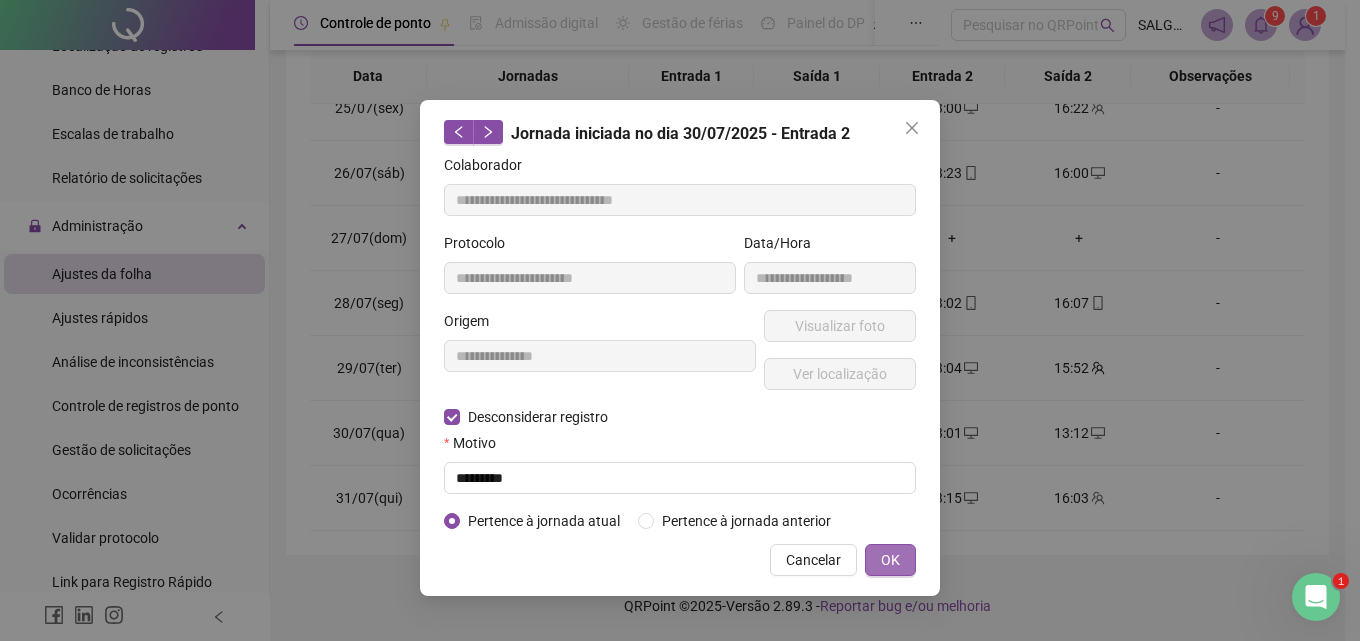 click on "OK" at bounding box center (890, 560) 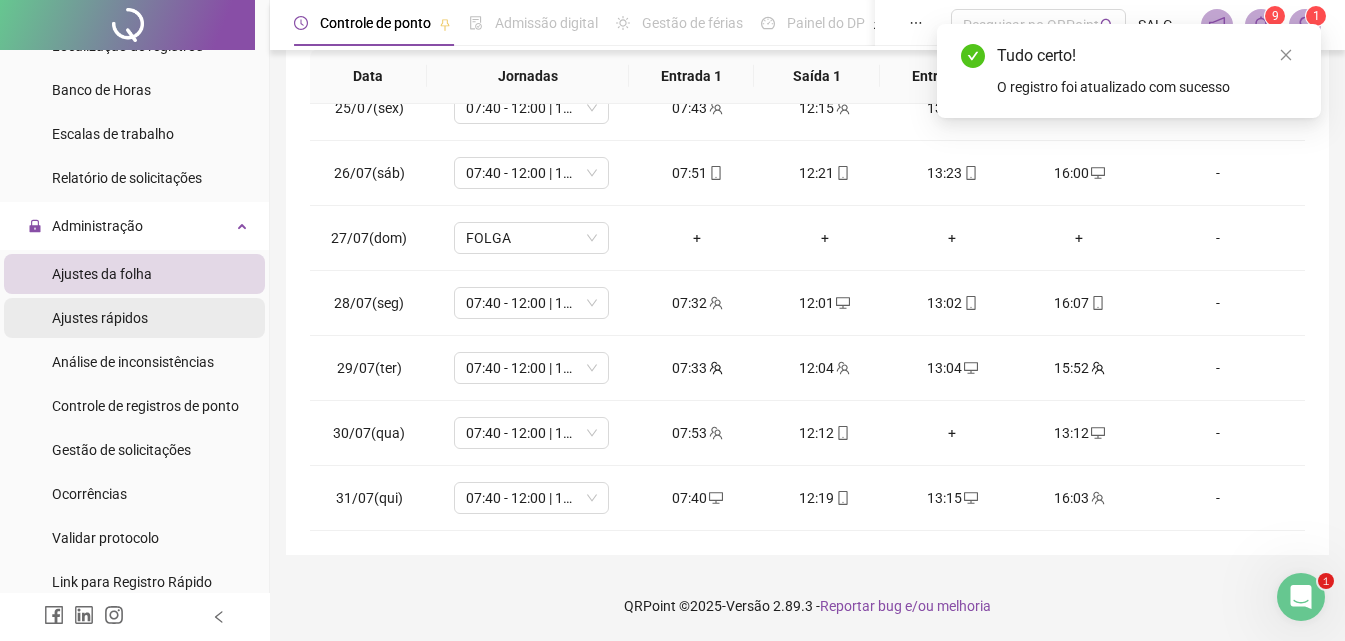 click on "Ajustes rápidos" at bounding box center (134, 318) 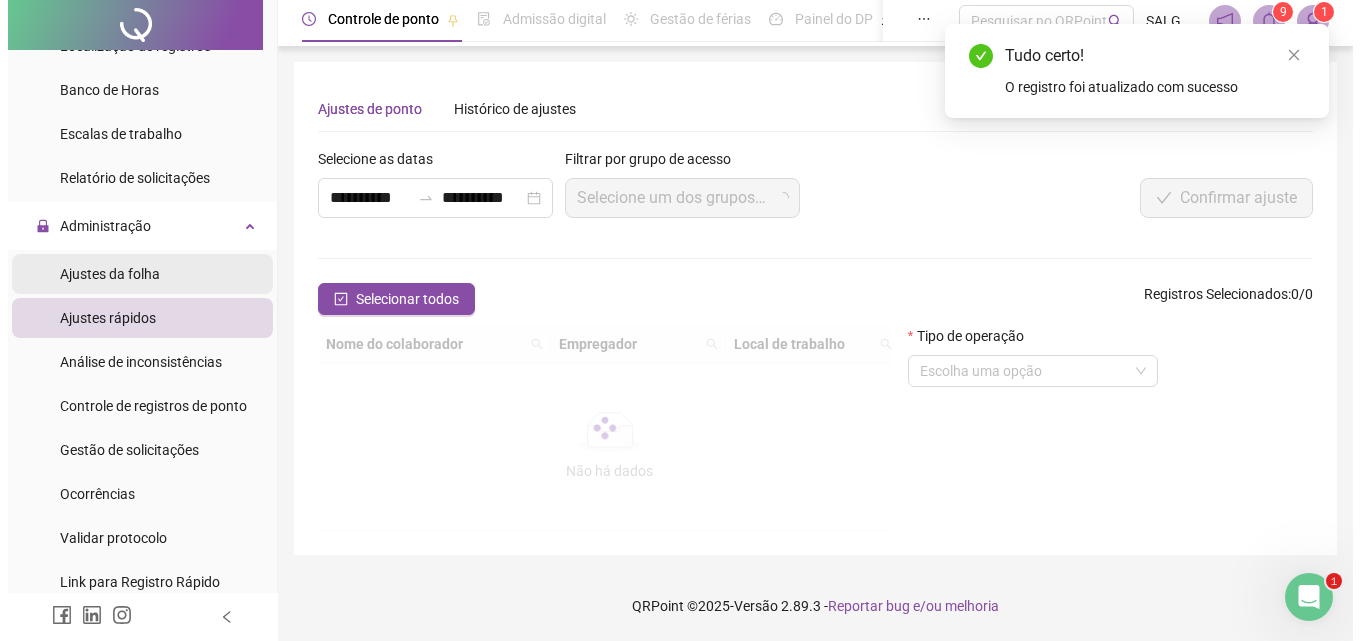 scroll, scrollTop: 0, scrollLeft: 0, axis: both 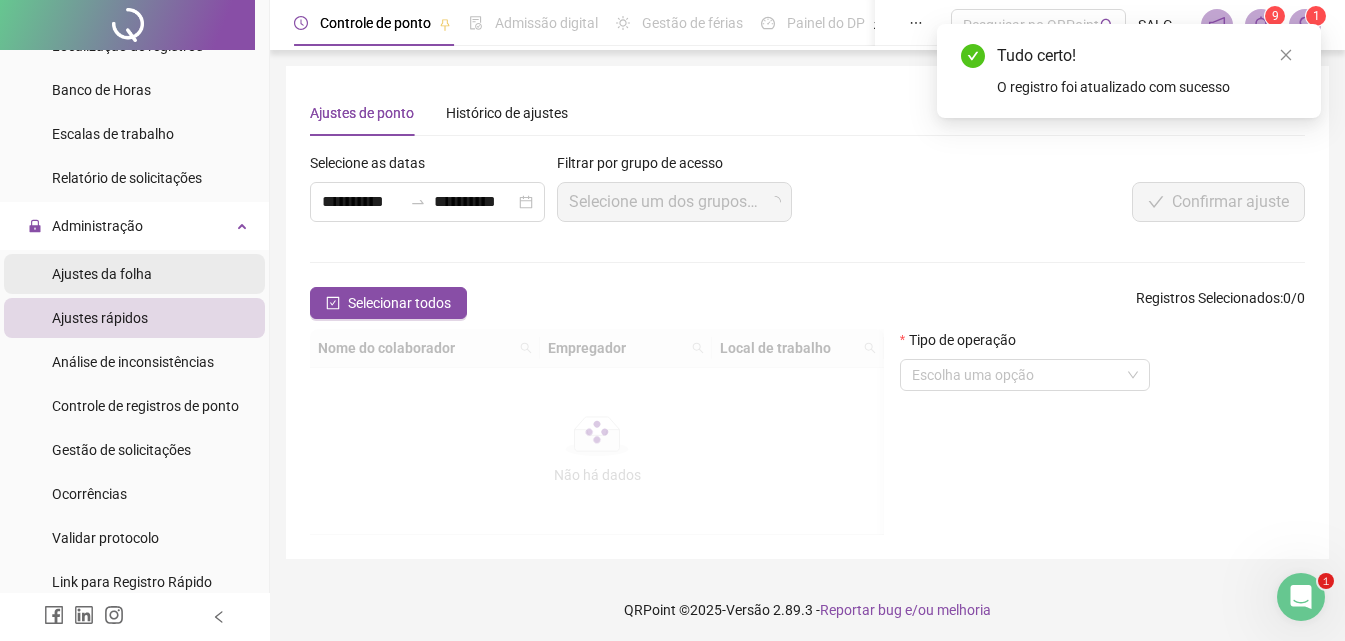 click on "Ajustes da folha" at bounding box center [134, 274] 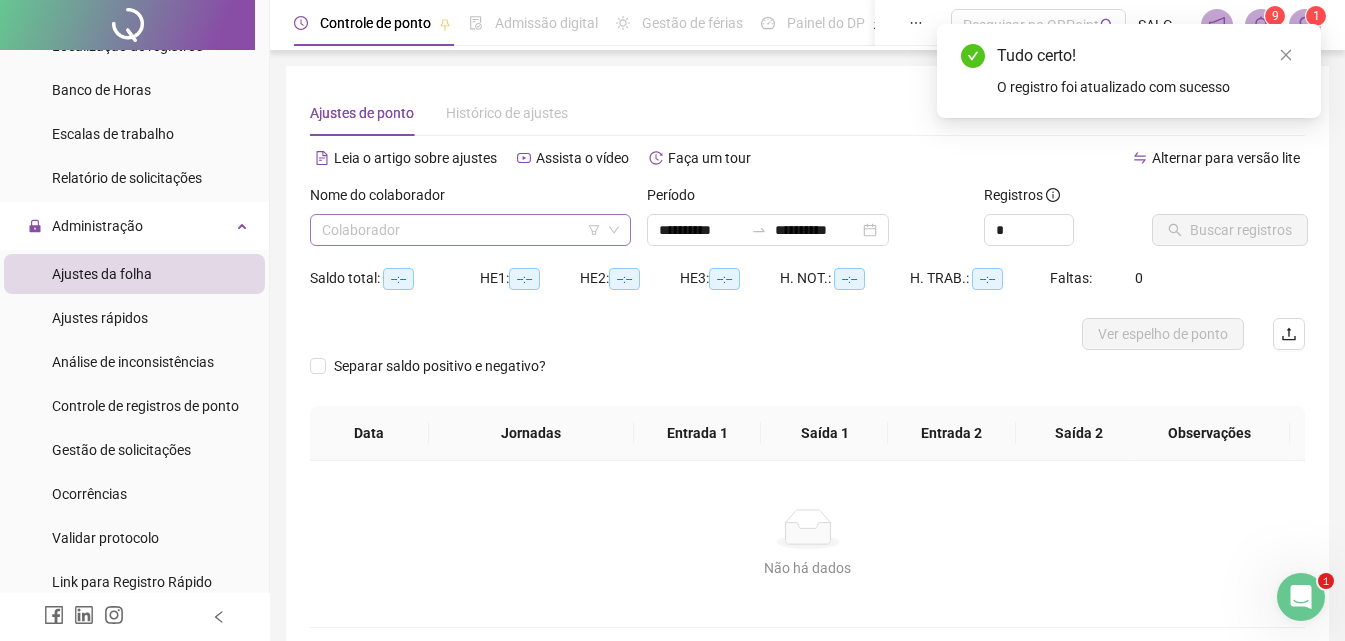 click at bounding box center (461, 230) 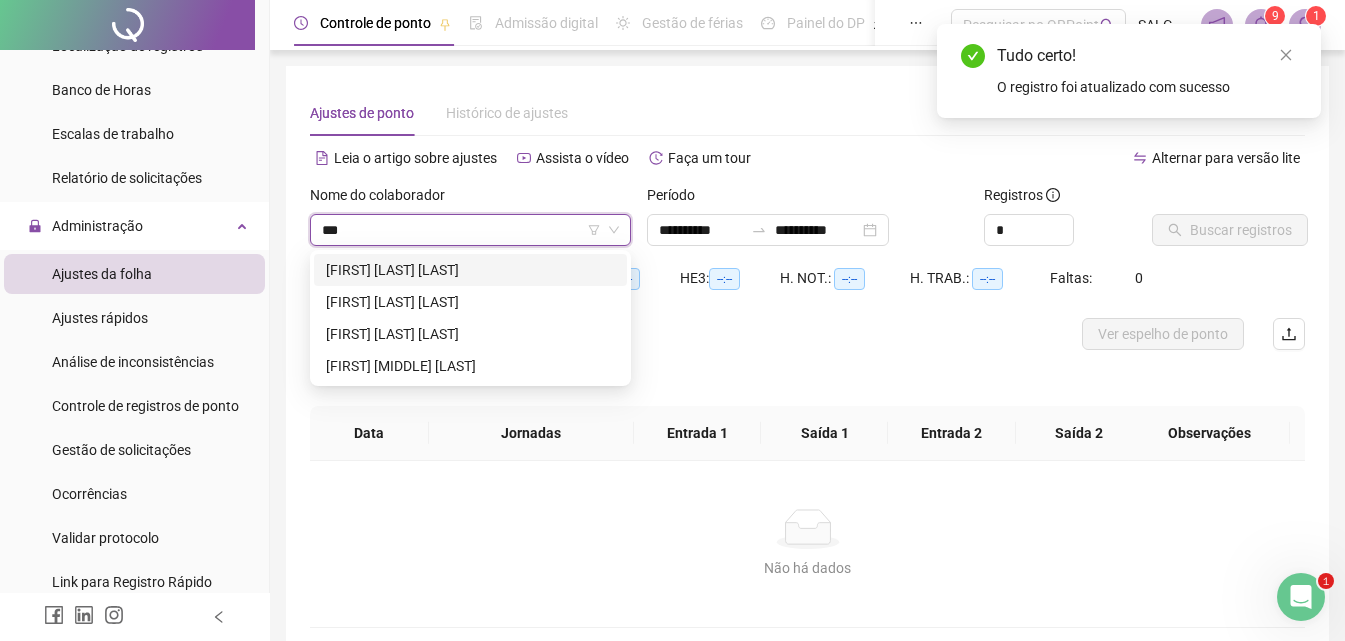 type on "****" 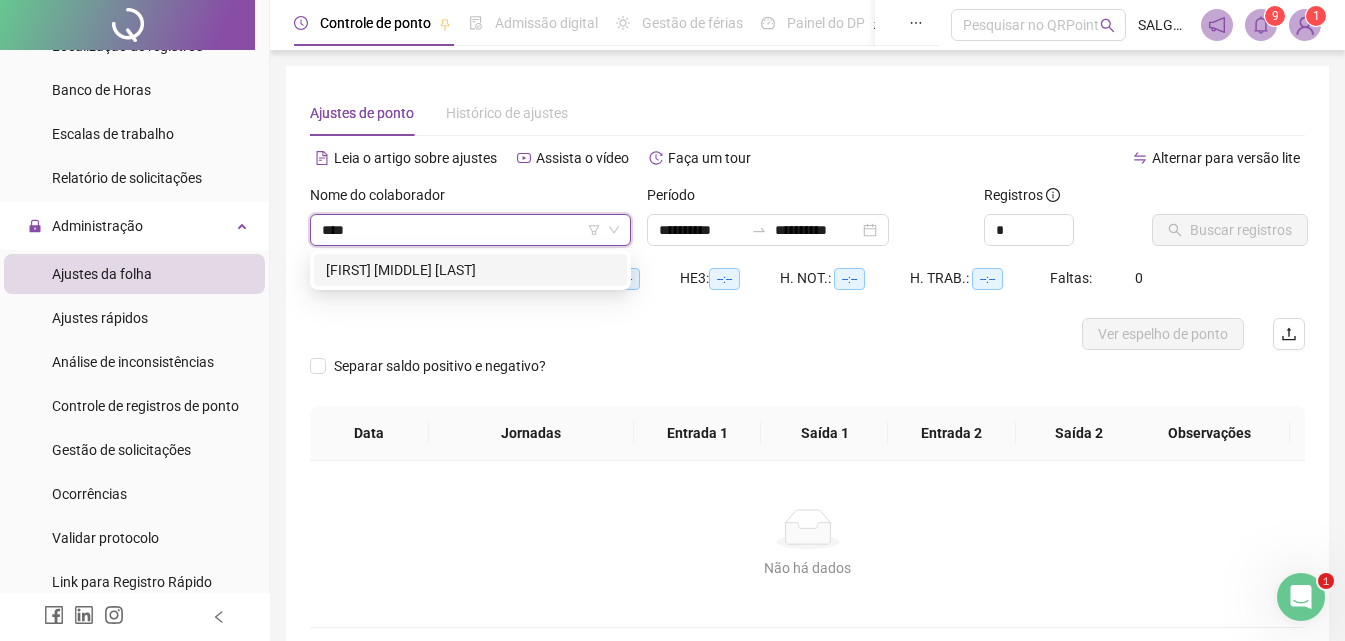 click on "[FIRST] [MIDDLE] [LAST]" at bounding box center [470, 270] 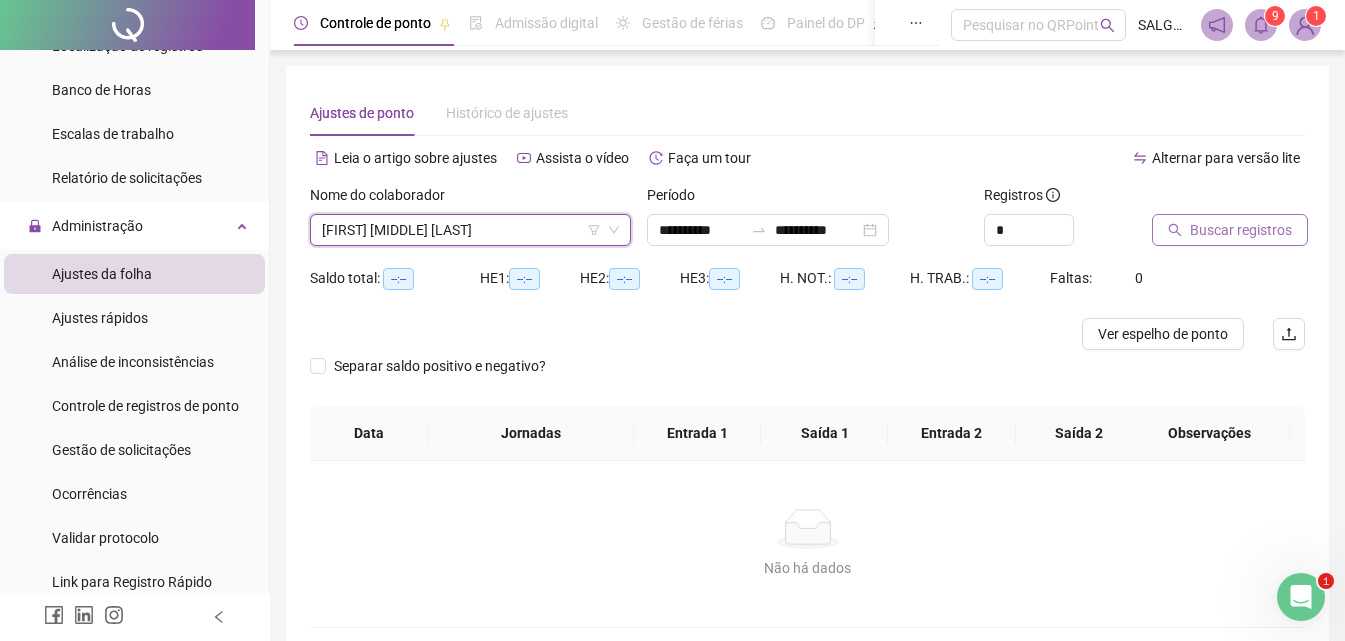 click on "Buscar registros" at bounding box center (1241, 230) 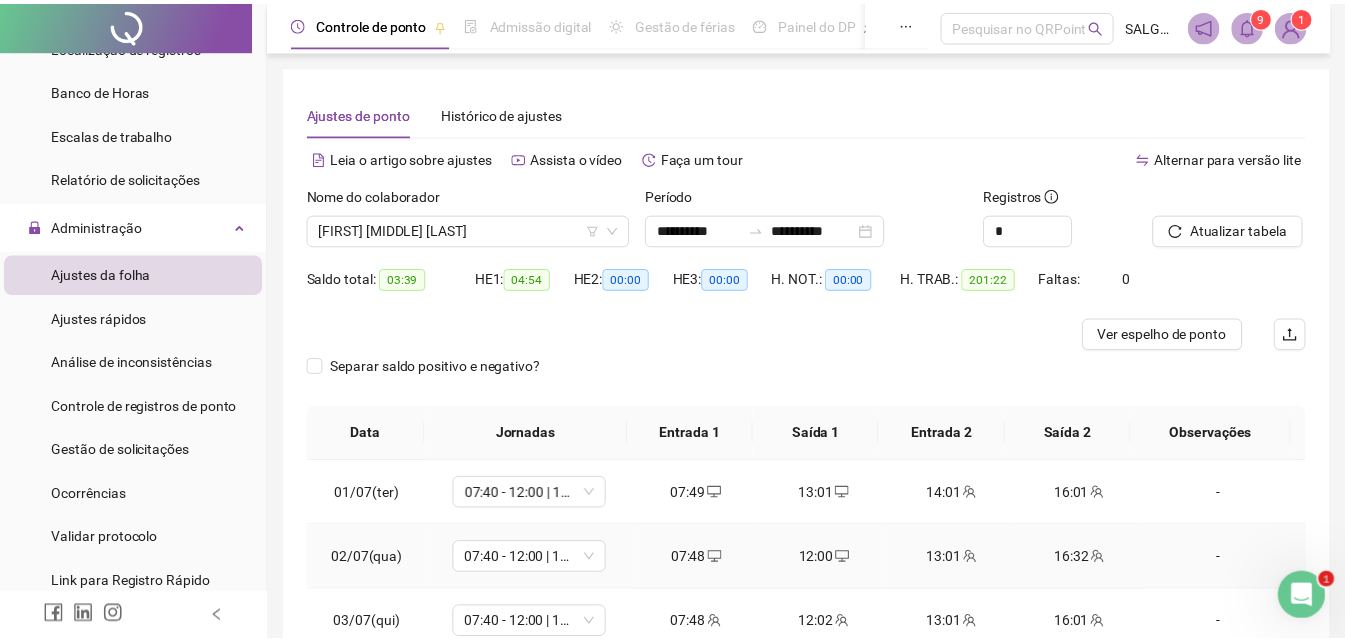 scroll, scrollTop: 233, scrollLeft: 0, axis: vertical 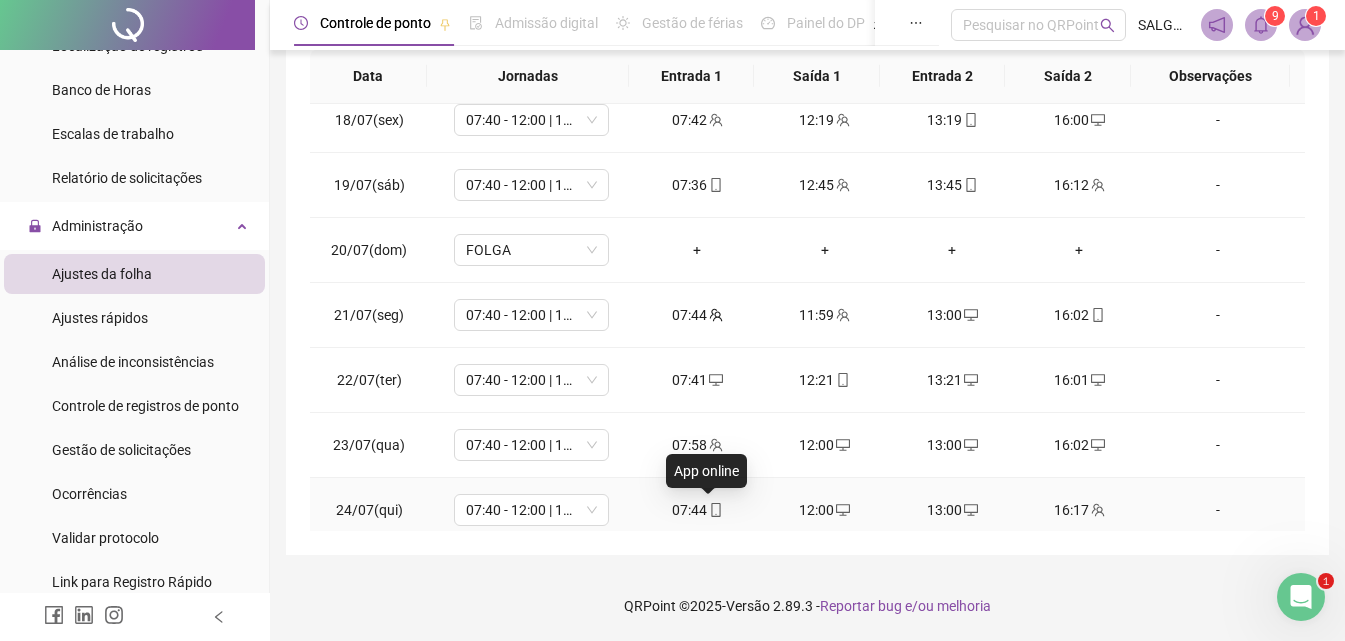 click 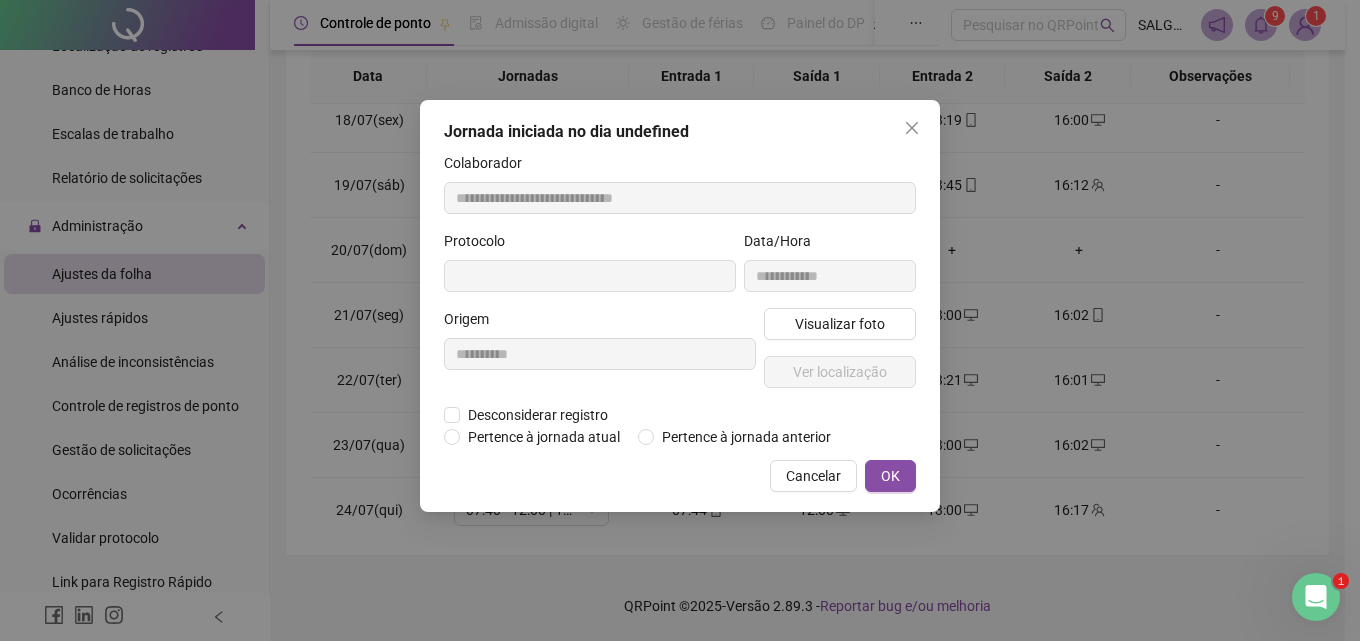 type on "**********" 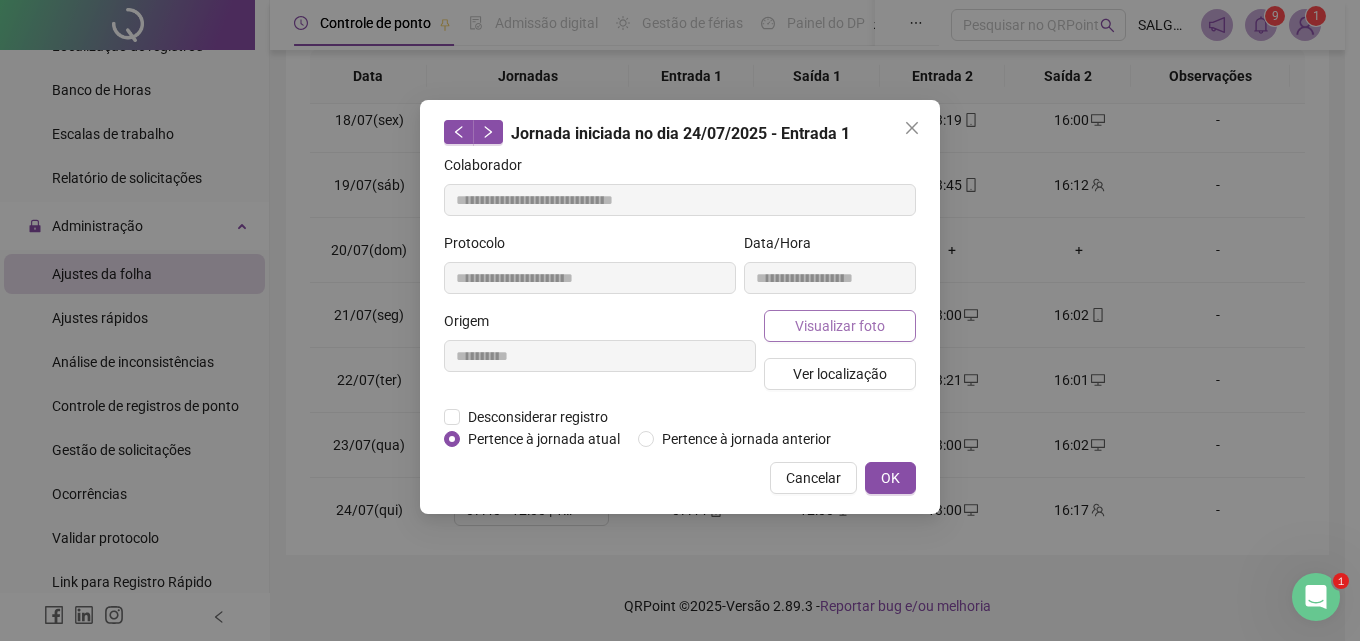 click on "Visualizar foto" at bounding box center [840, 326] 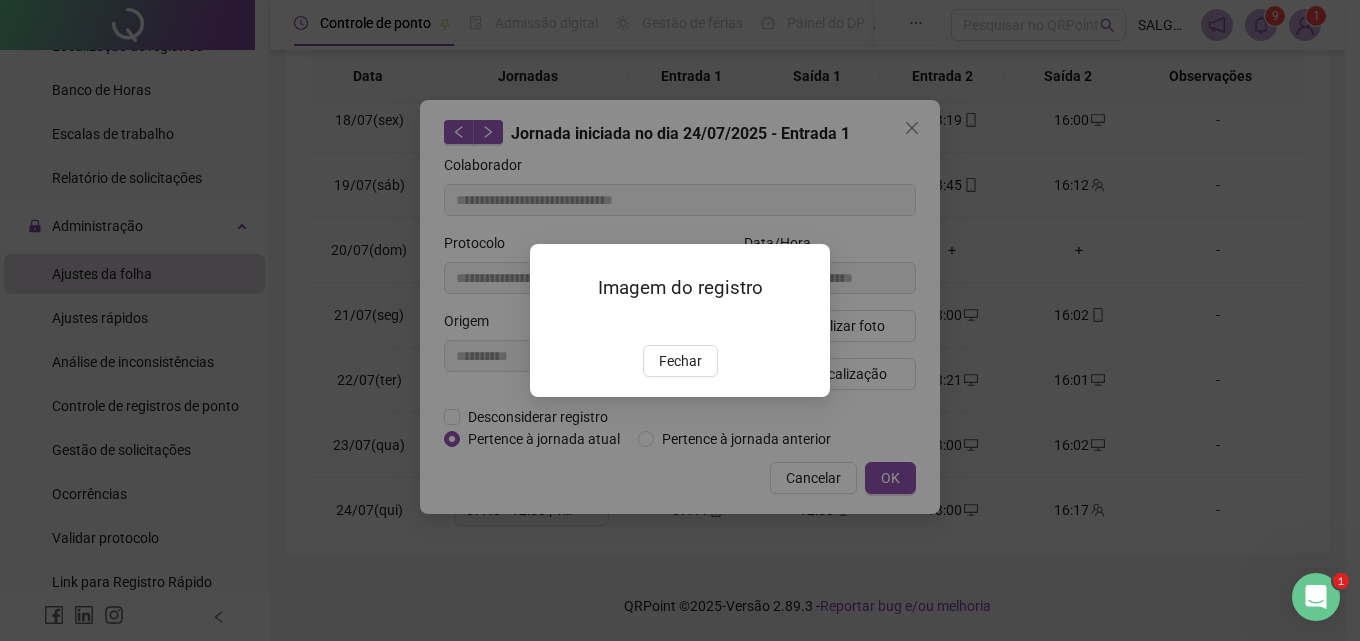 click on "Fechar" at bounding box center [680, 361] 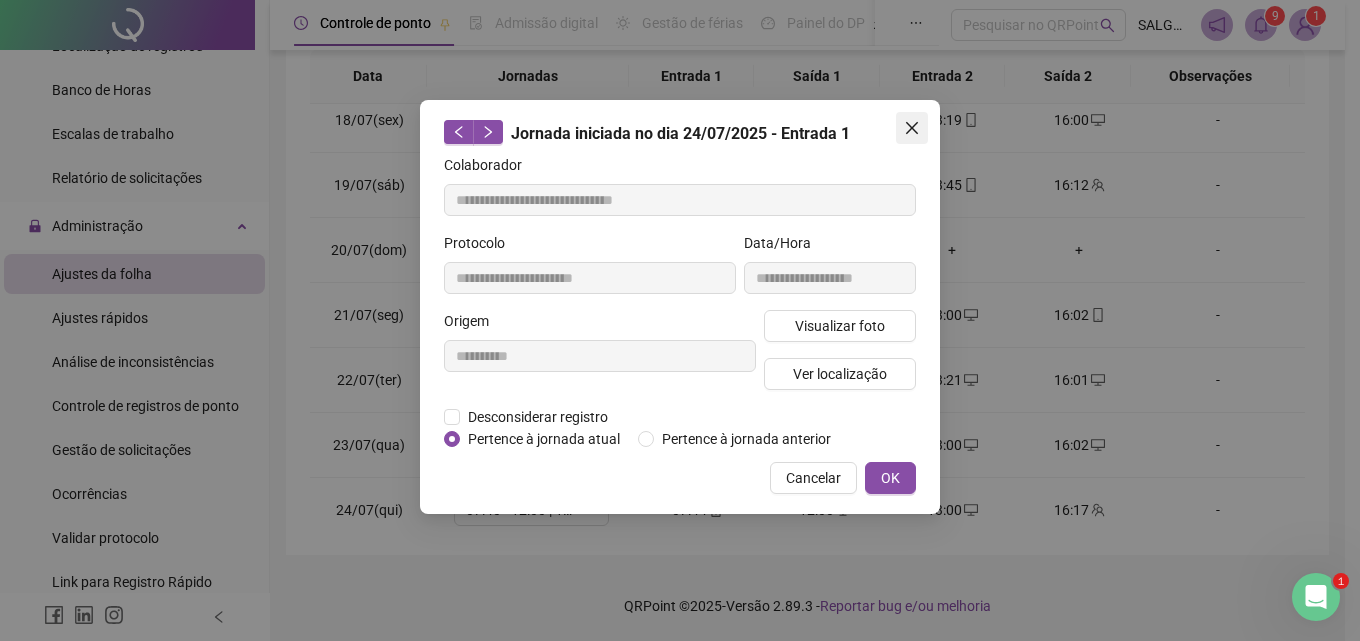 click at bounding box center (912, 128) 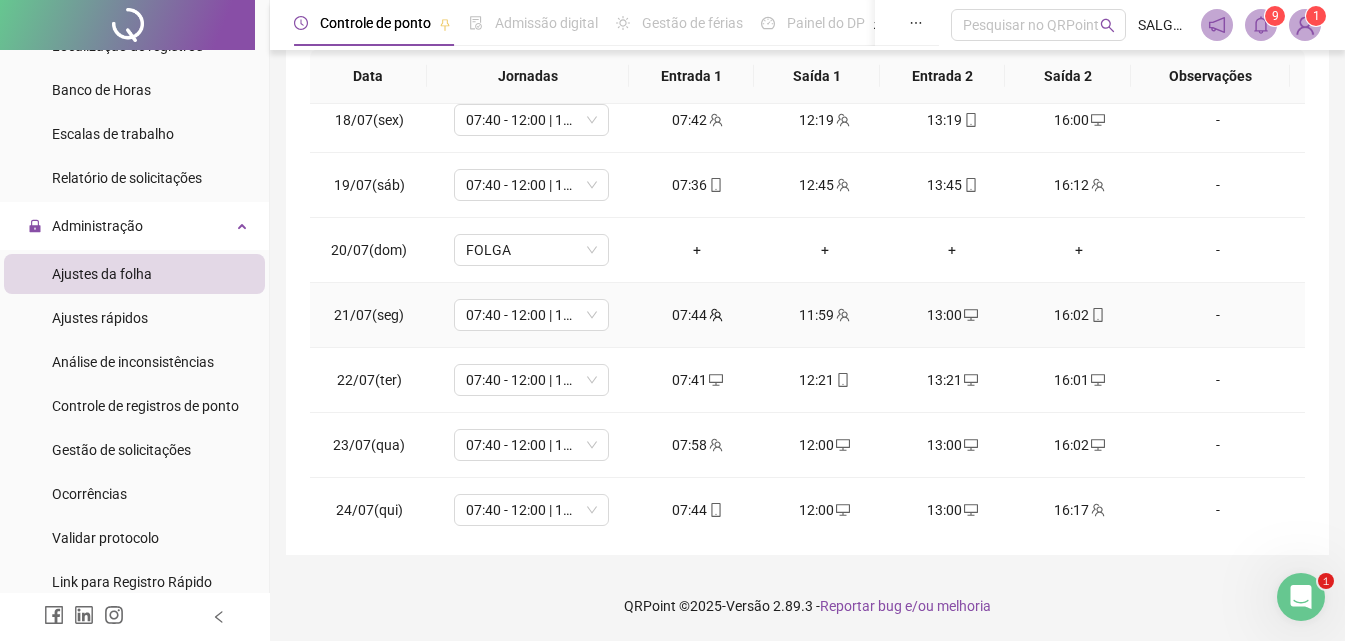 scroll, scrollTop: 1355, scrollLeft: 0, axis: vertical 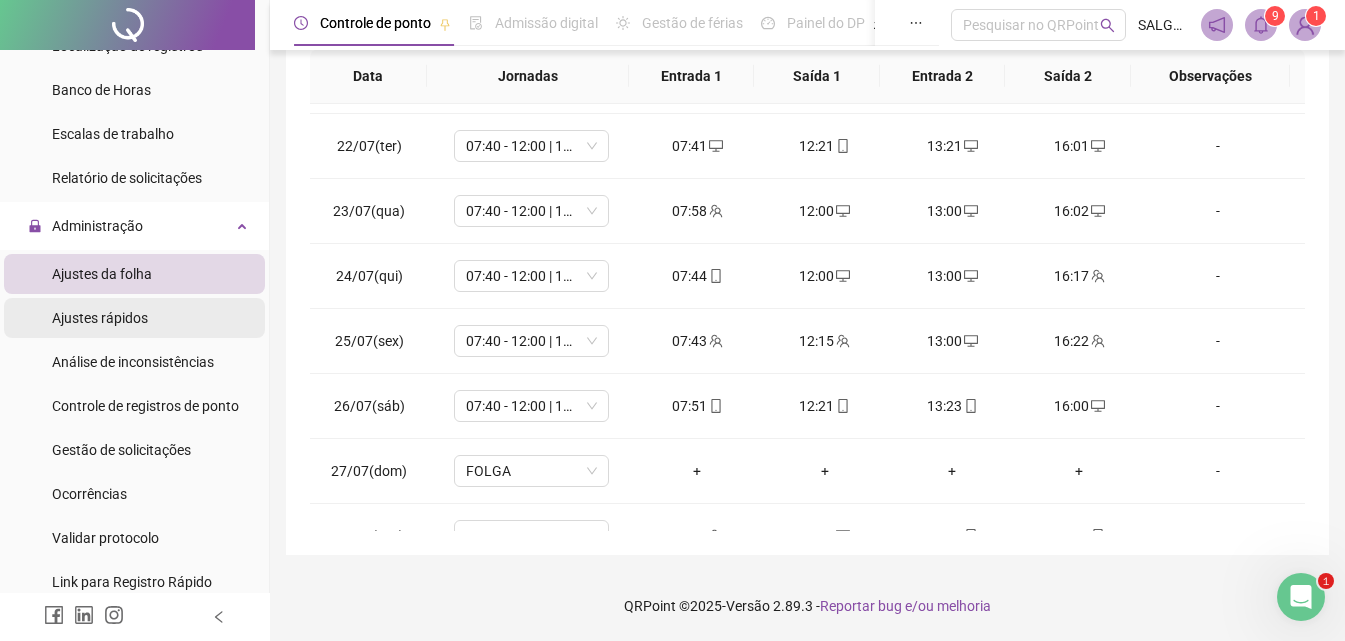 click on "Ajustes rápidos" at bounding box center (100, 318) 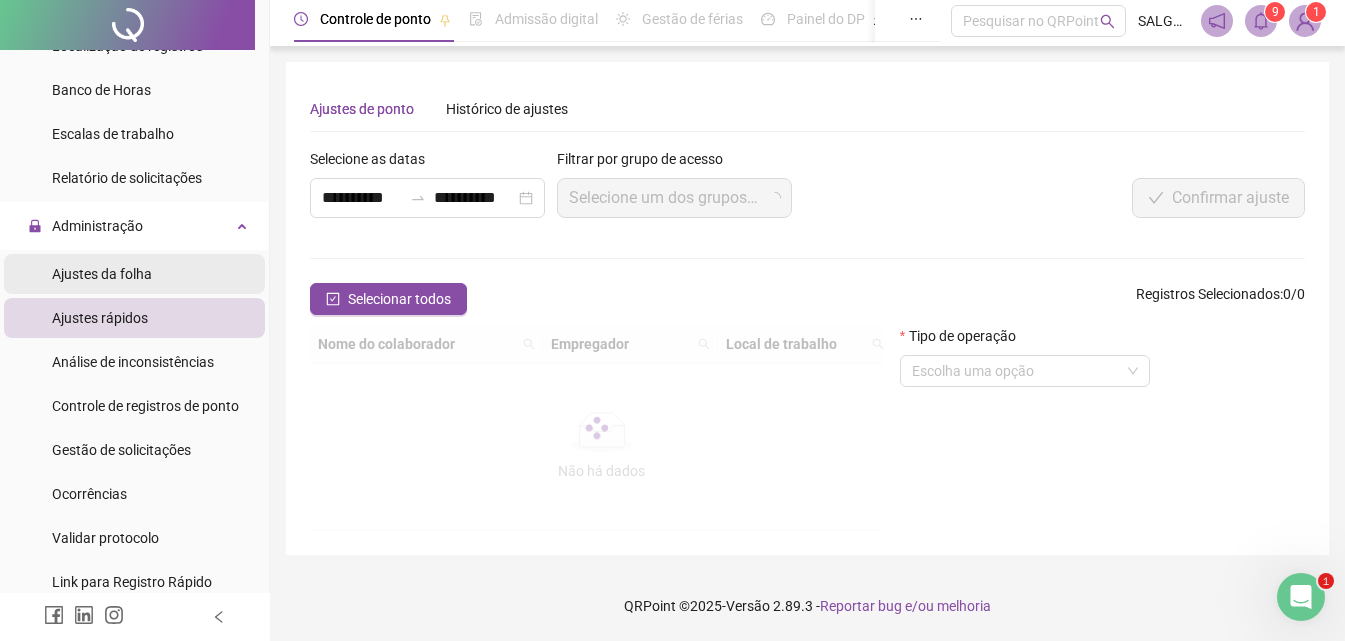 click on "Ajustes da folha" at bounding box center [102, 274] 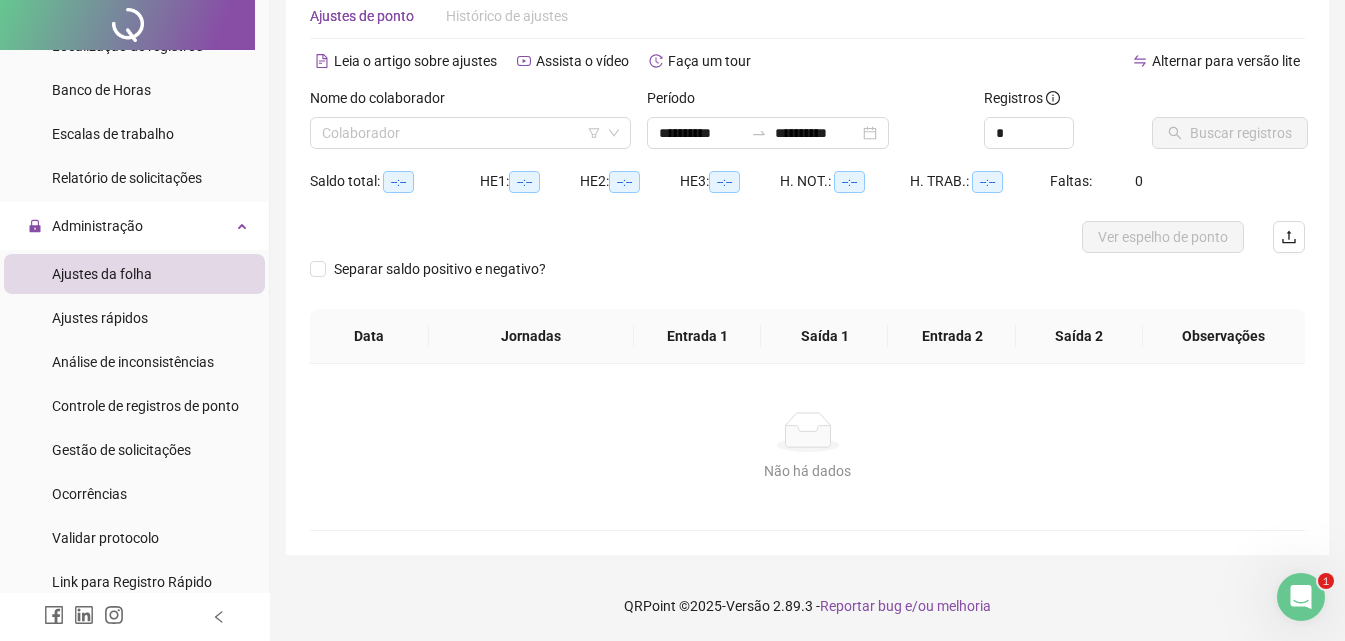 scroll, scrollTop: 0, scrollLeft: 0, axis: both 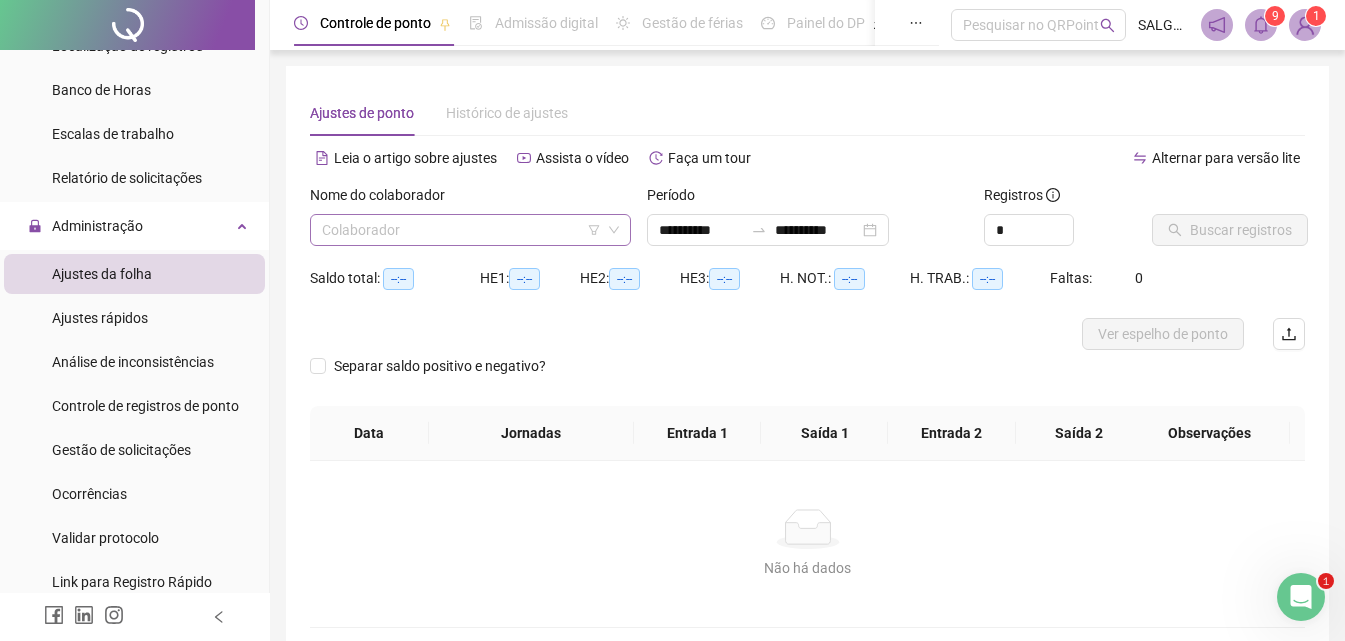 click at bounding box center [461, 230] 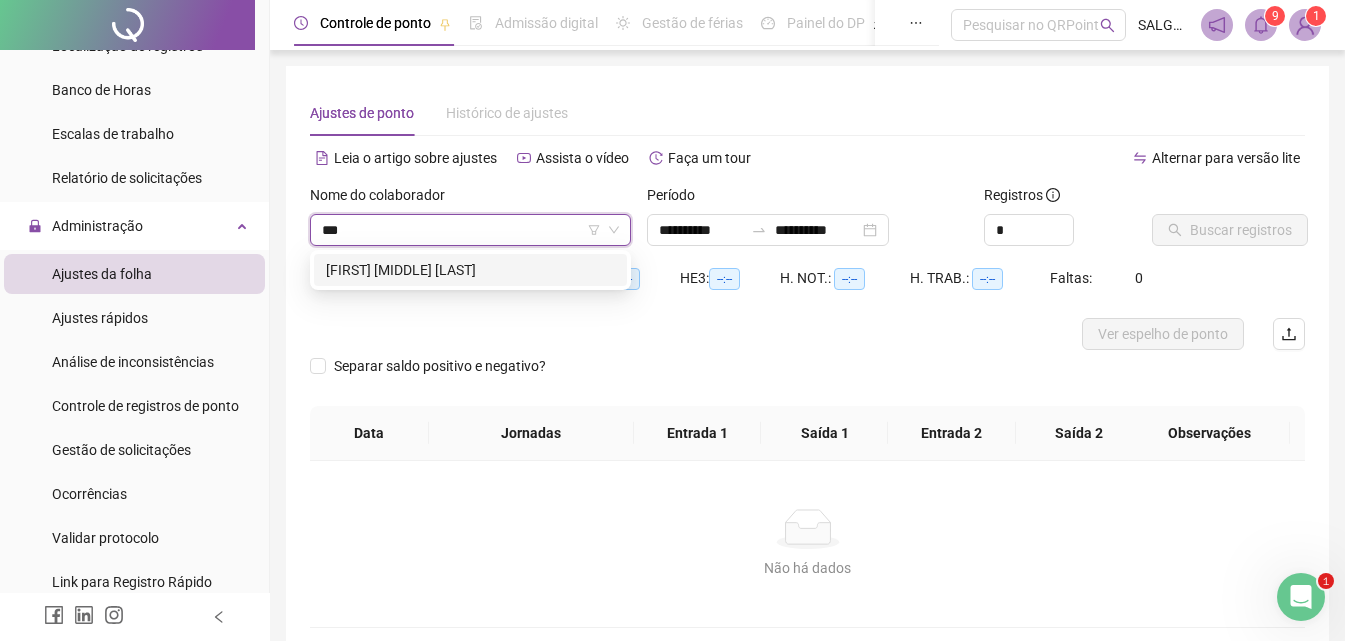 type on "****" 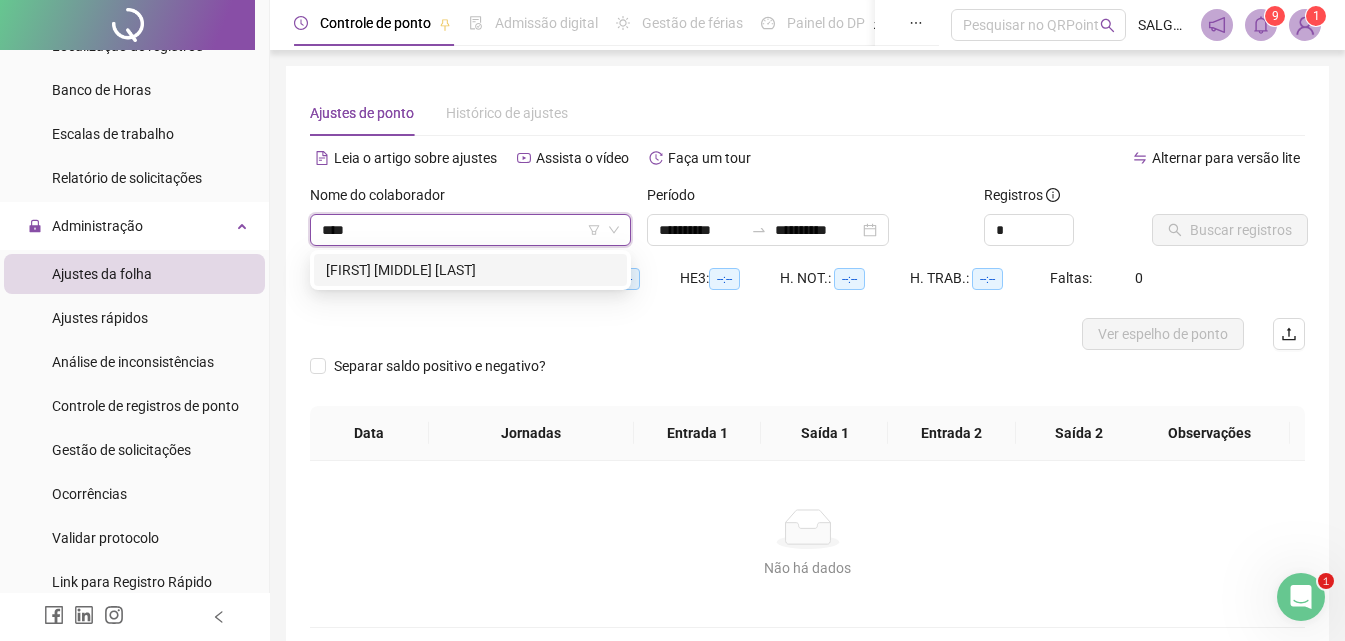 click on "[FIRST] [MIDDLE] [LAST]" at bounding box center (470, 270) 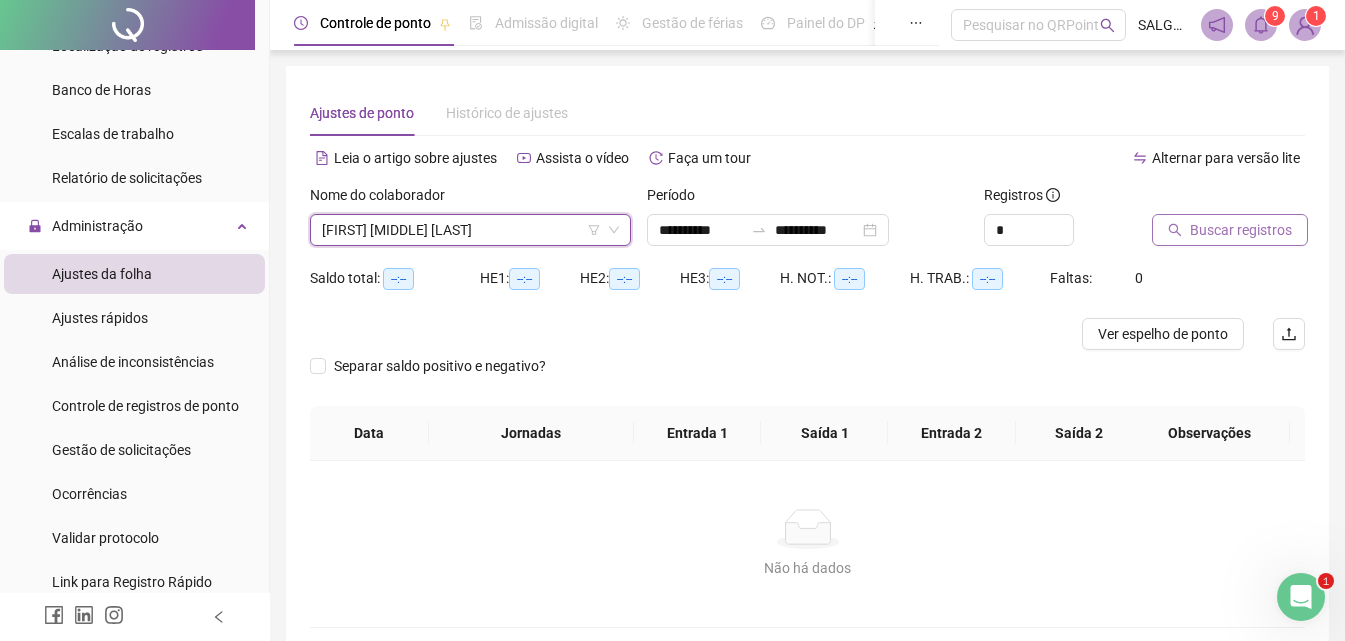 click on "Buscar registros" at bounding box center [1230, 230] 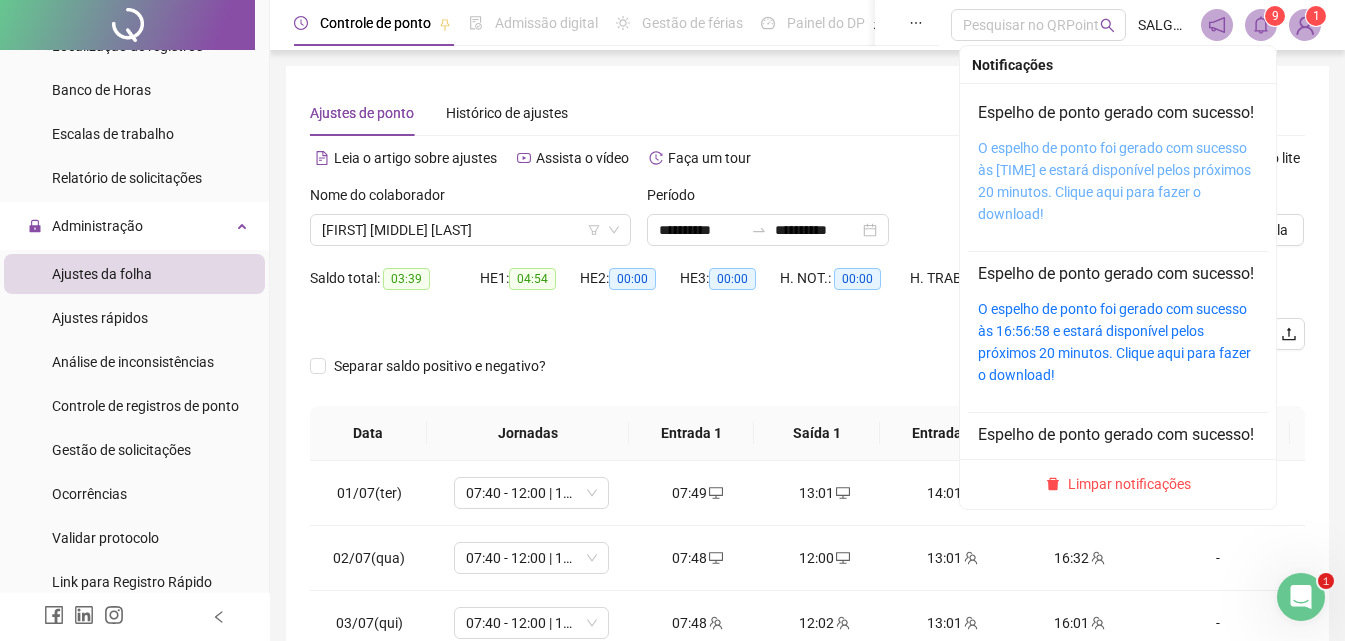 click on "O espelho de ponto foi gerado com sucesso às 16:57:32 e estará disponível pelos próximos 20 minutos.
Clique aqui para fazer o download!" at bounding box center [1114, 181] 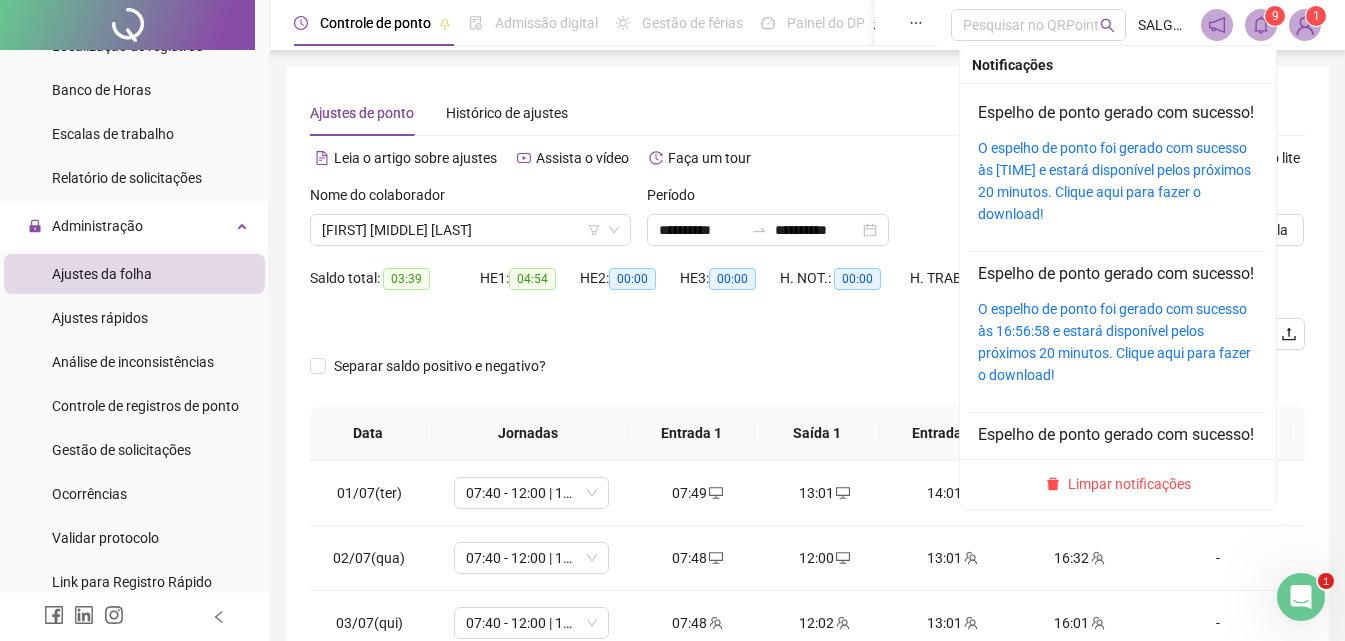 click at bounding box center (1261, 25) 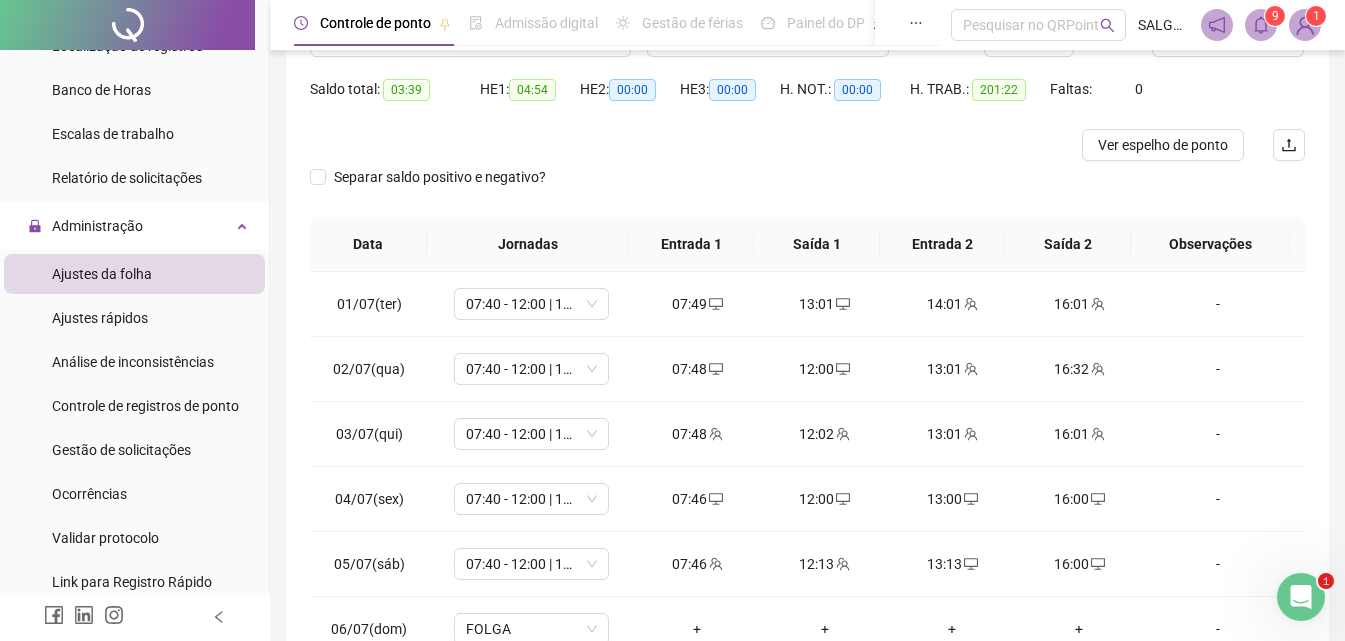 scroll, scrollTop: 233, scrollLeft: 0, axis: vertical 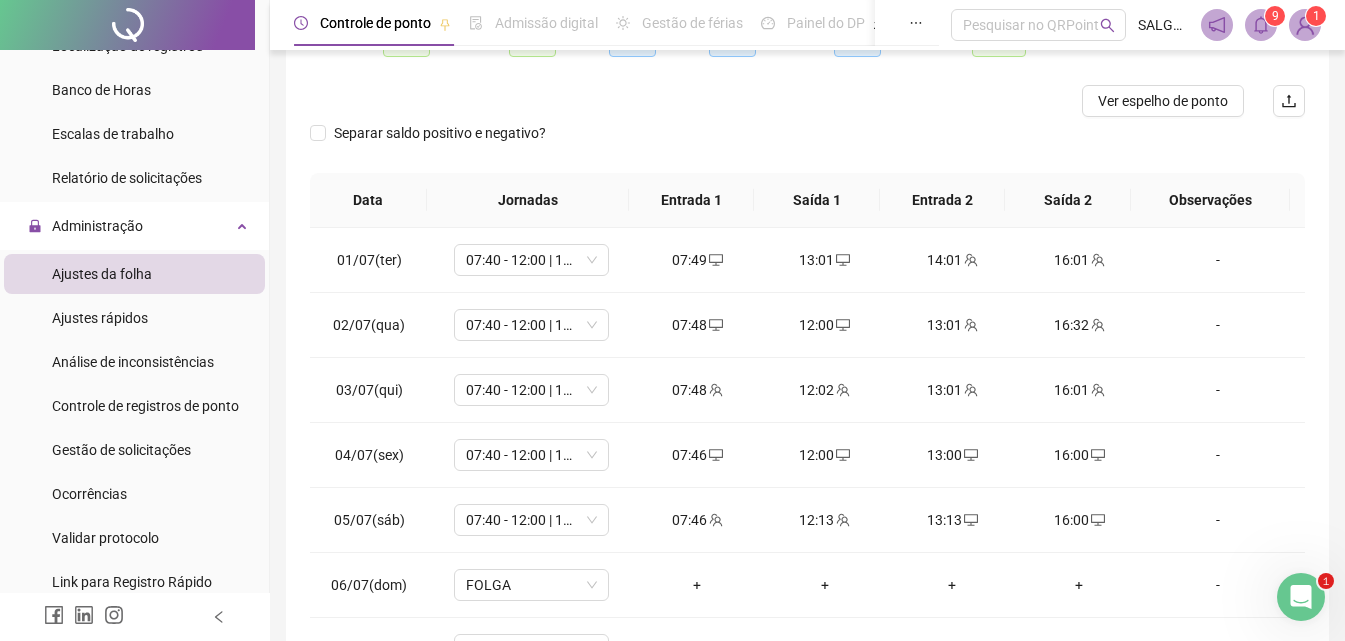 click on "Ajustes da folha Ajustes rápidos Análise de inconsistências Controle de registros de ponto Gestão de solicitações Ocorrências Validar protocolo Link para Registro Rápido" at bounding box center [134, 428] 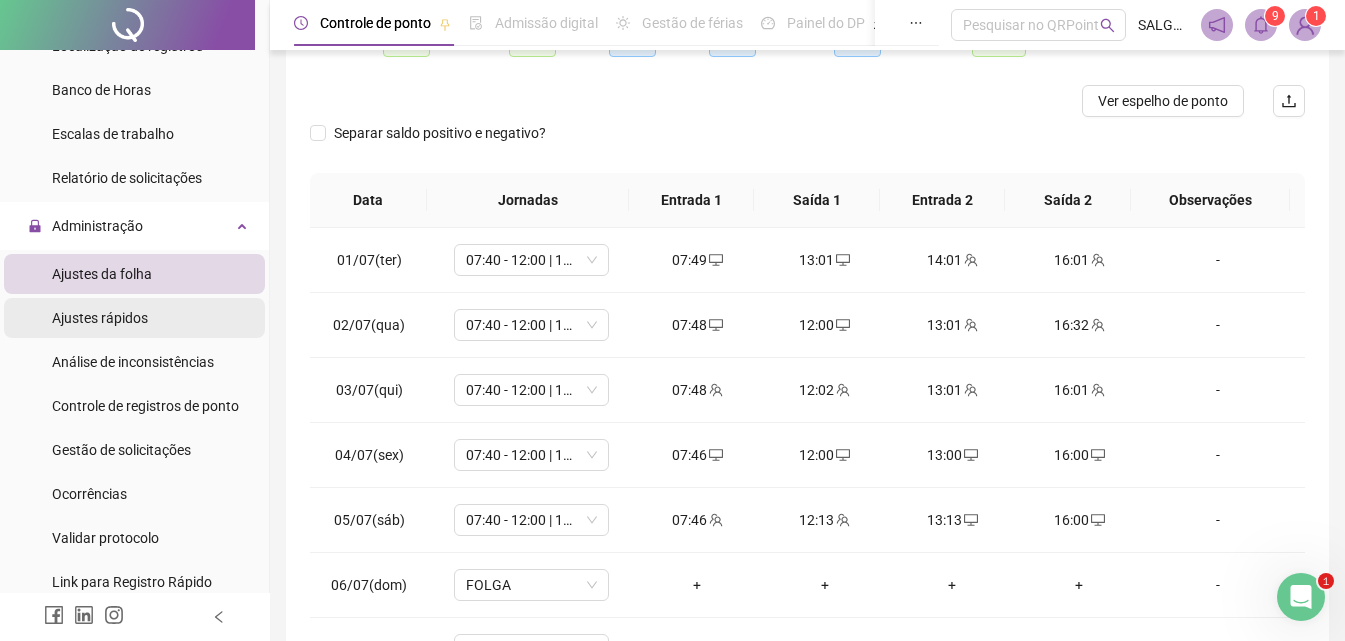 click on "Ajustes rápidos" at bounding box center (100, 318) 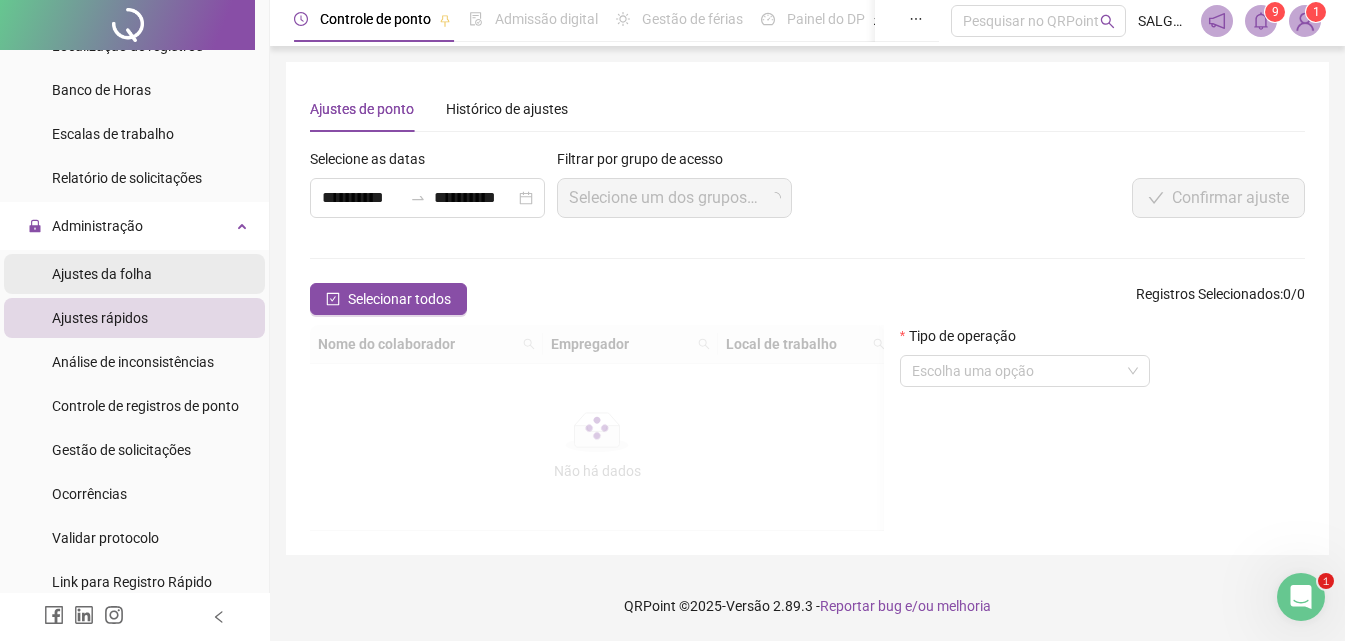 click on "Ajustes da folha" at bounding box center (102, 274) 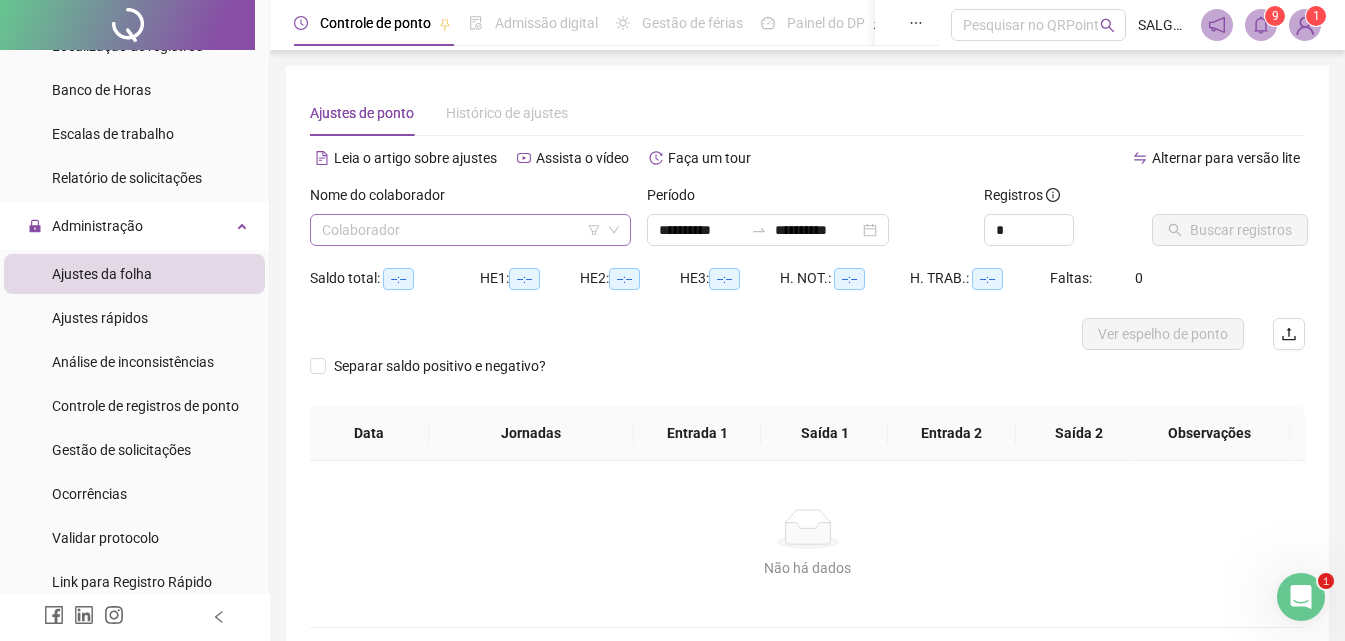 click at bounding box center (461, 230) 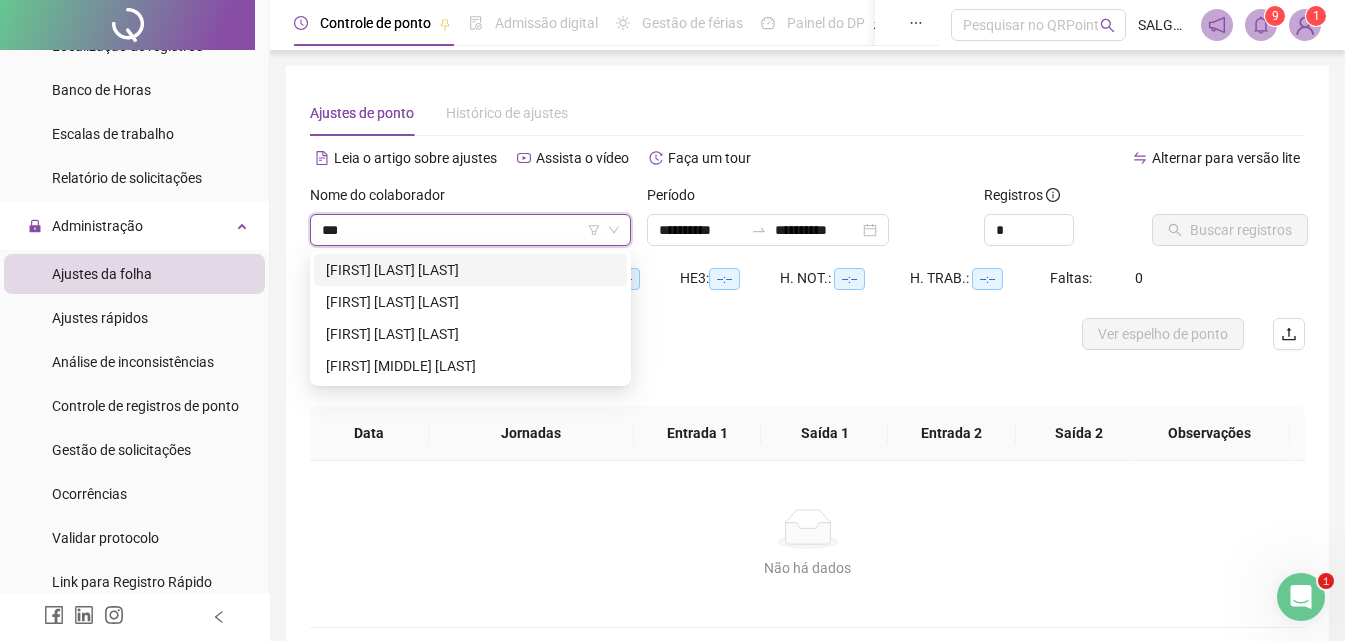 type on "****" 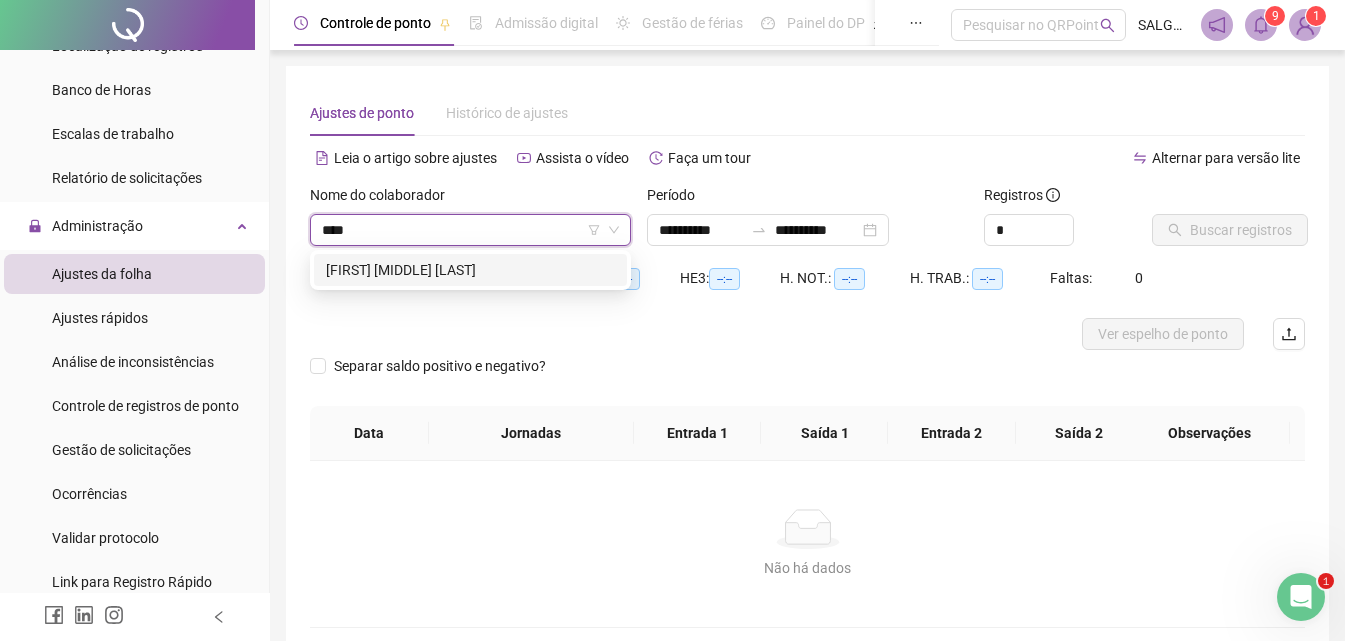 click on "[FIRST] [MIDDLE] [LAST]" at bounding box center (470, 270) 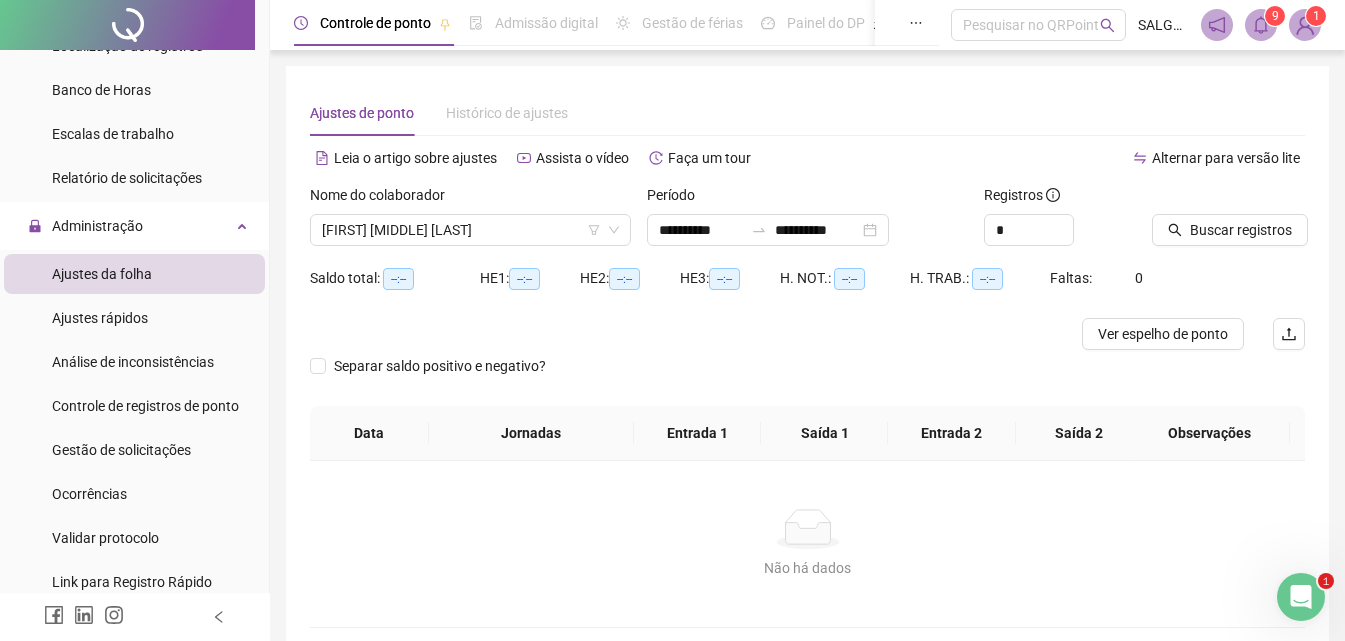 click on "**********" at bounding box center [807, 359] 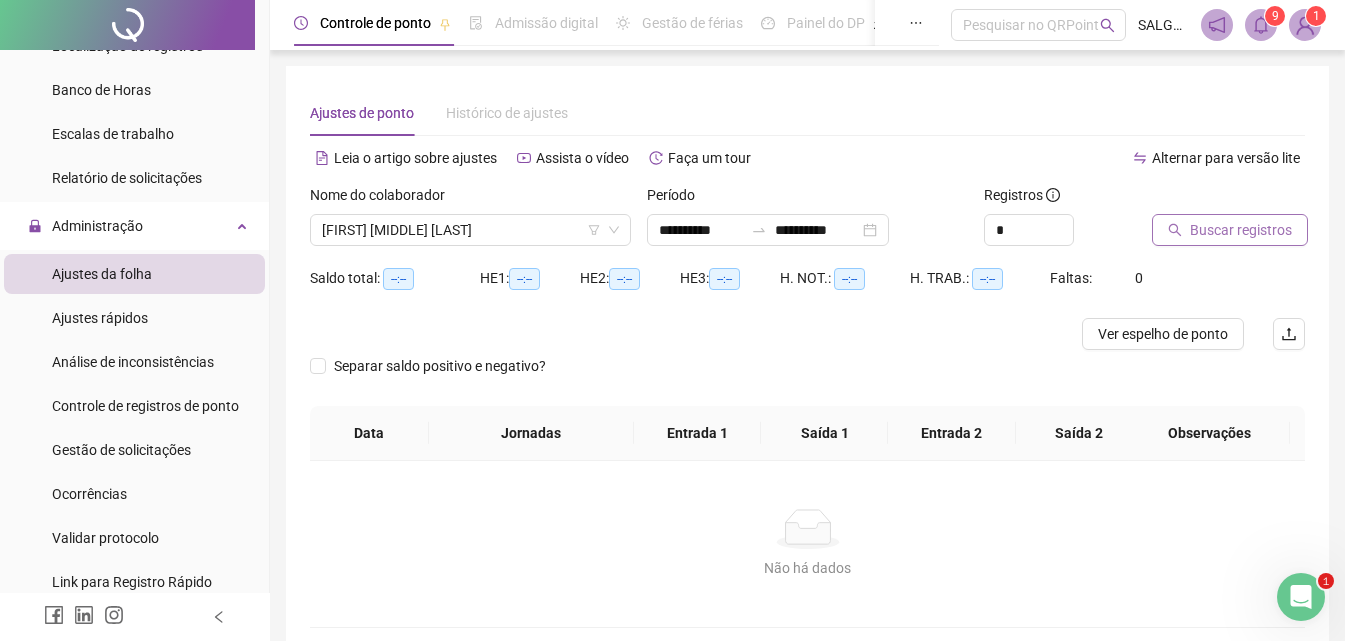 click on "Buscar registros" at bounding box center (1241, 230) 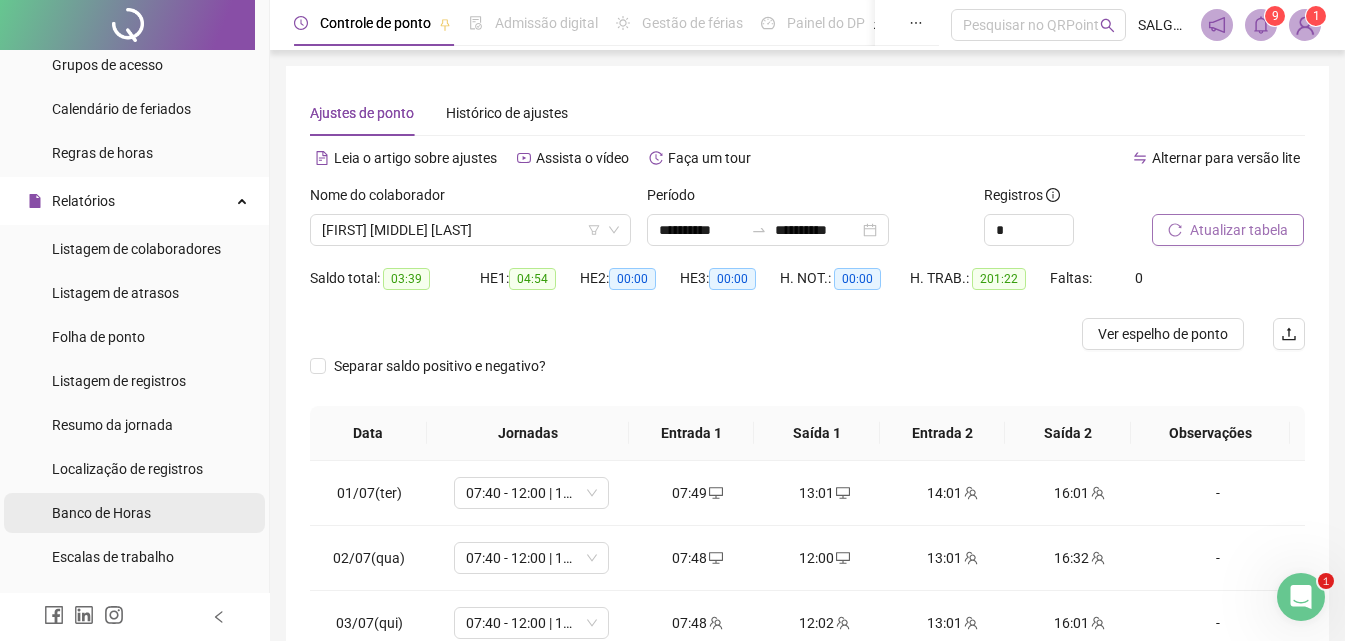 scroll, scrollTop: 233, scrollLeft: 0, axis: vertical 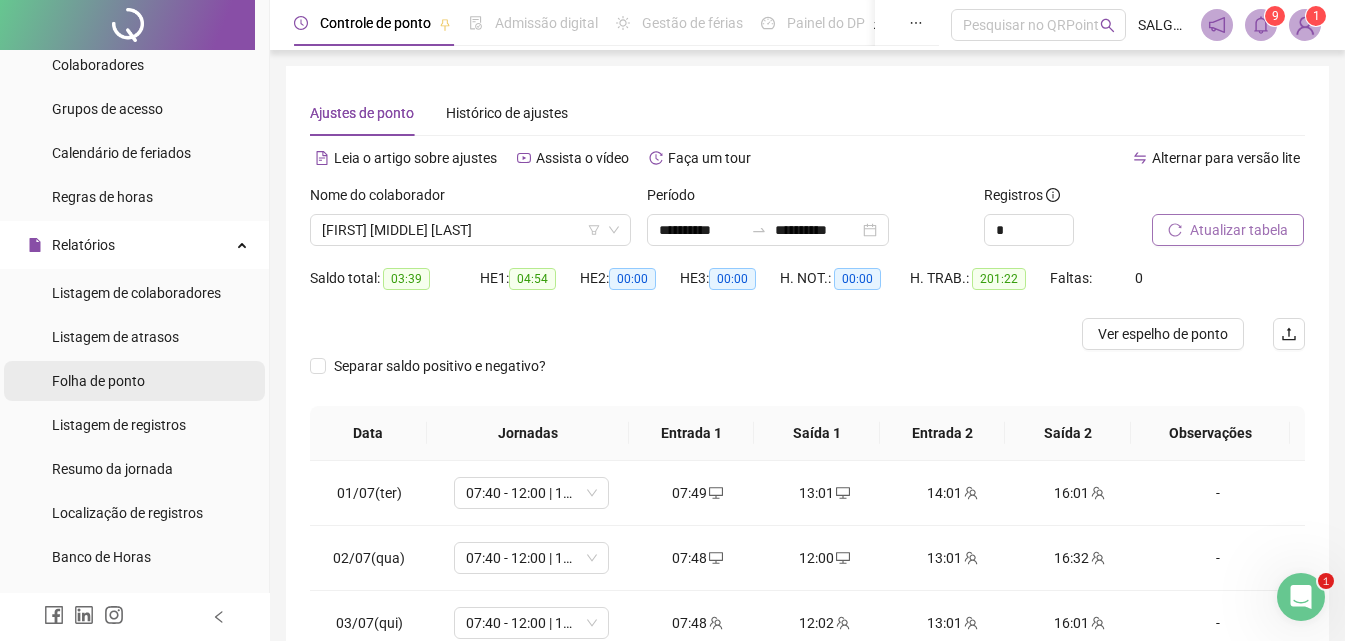 click on "Folha de ponto" at bounding box center [98, 381] 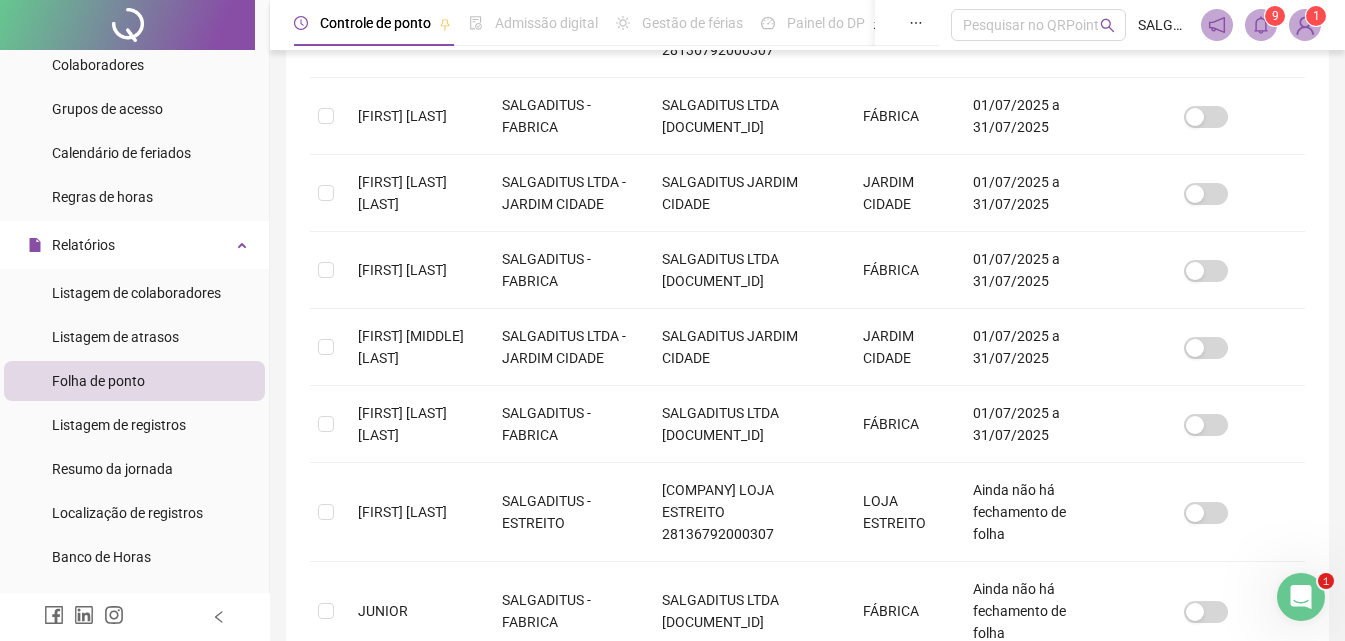 scroll, scrollTop: 795, scrollLeft: 0, axis: vertical 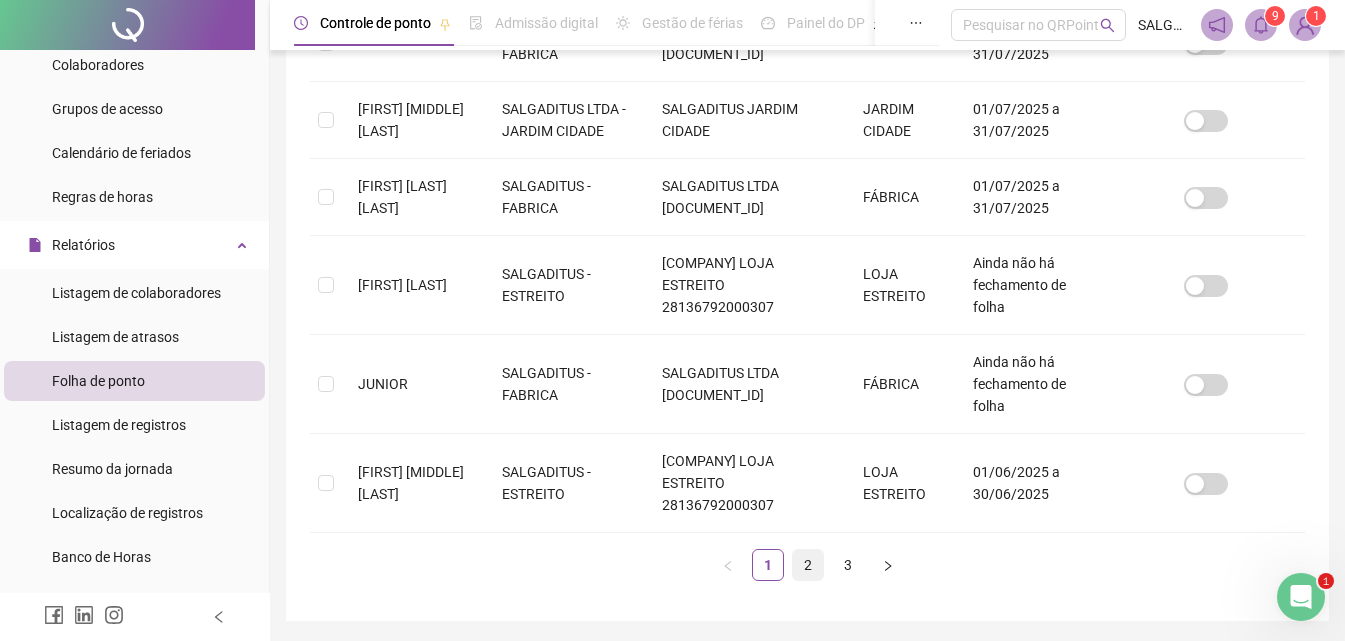 click on "2" at bounding box center (808, 565) 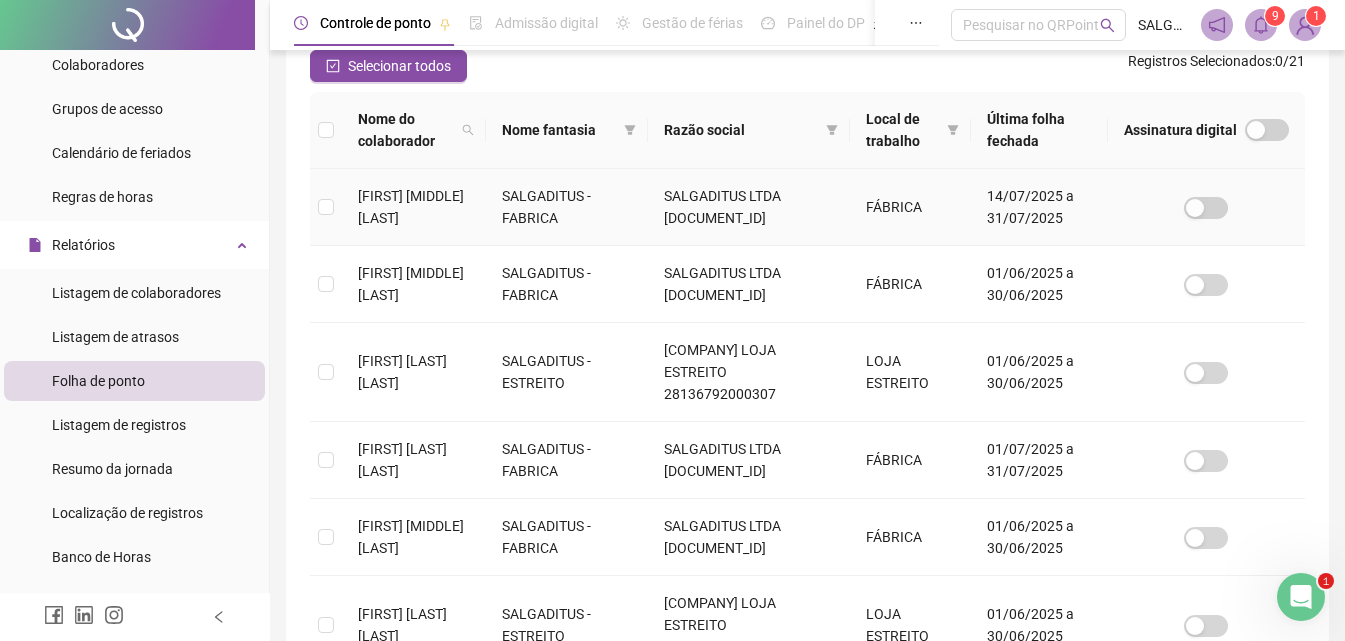 scroll, scrollTop: 322, scrollLeft: 0, axis: vertical 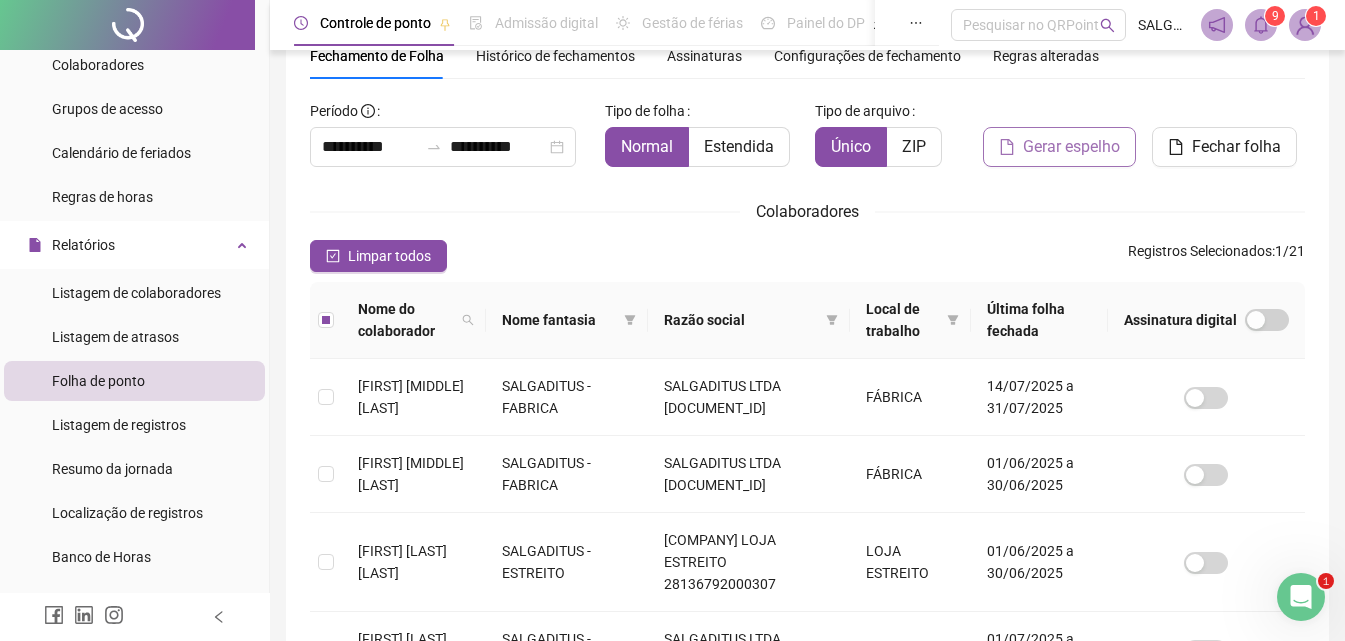 click on "Gerar espelho" at bounding box center (1071, 147) 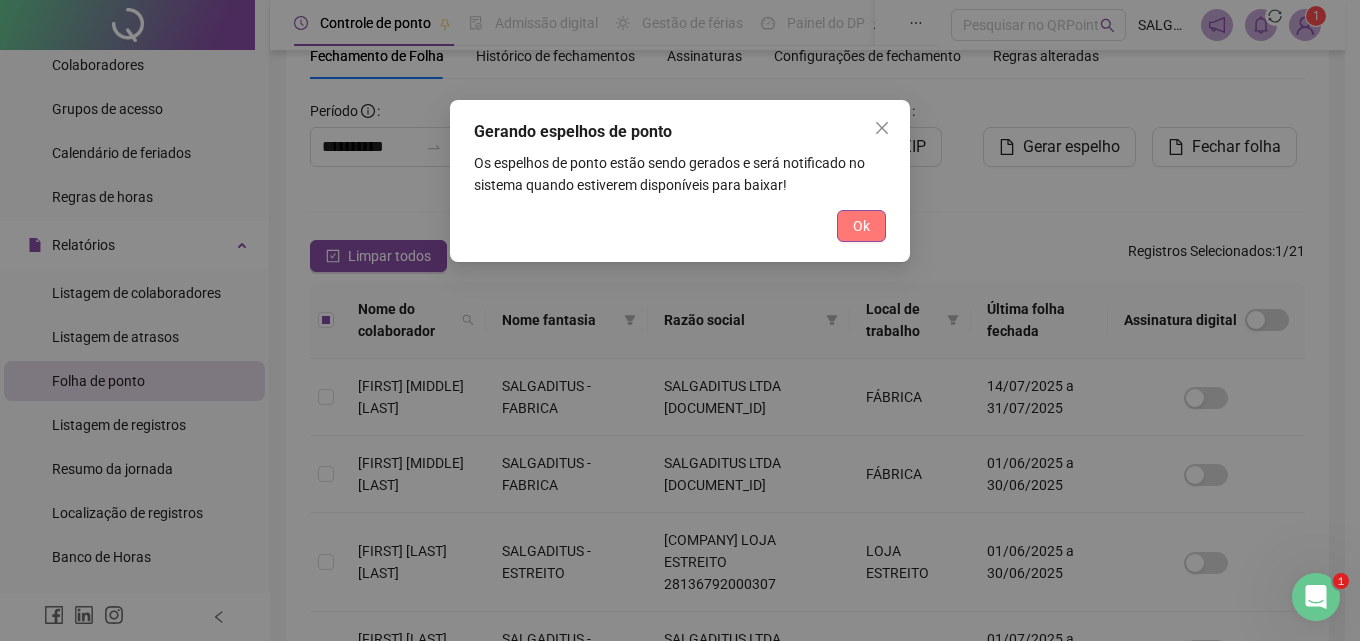 click on "Ok" at bounding box center [861, 226] 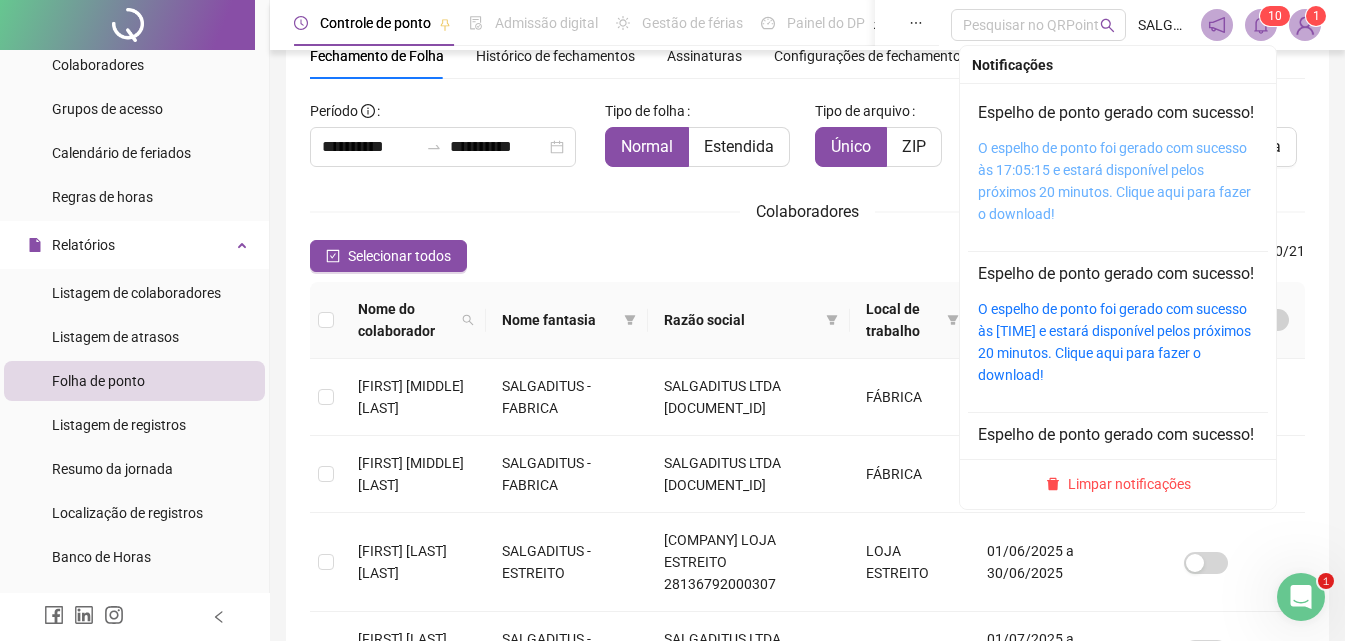 click on "O espelho de ponto foi gerado com sucesso às 17:05:15 e estará disponível pelos próximos 20 minutos.
Clique aqui para fazer o download!" at bounding box center (1114, 181) 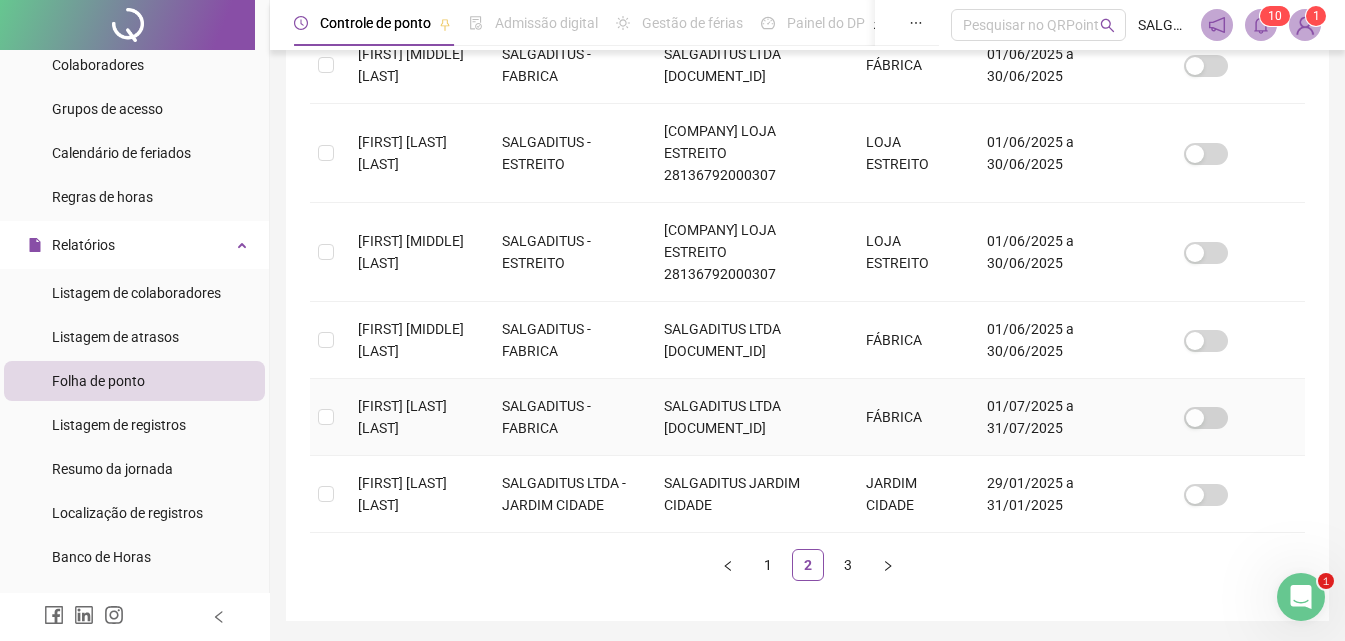 scroll, scrollTop: 518, scrollLeft: 0, axis: vertical 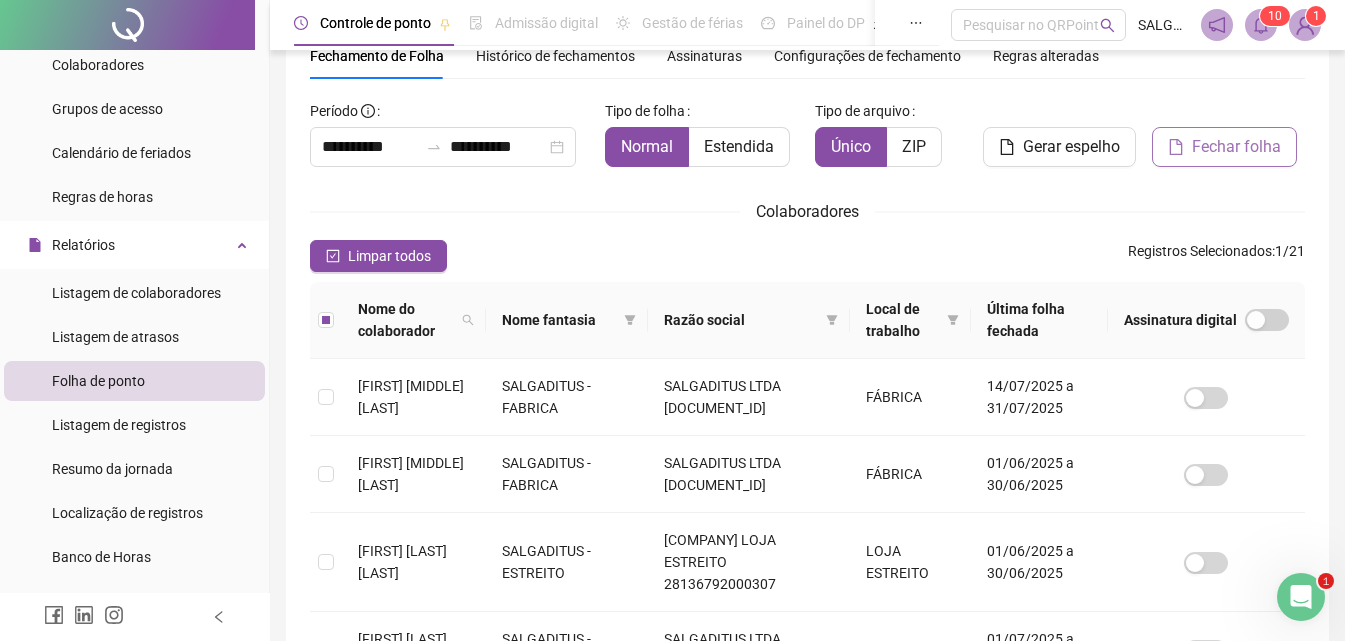 click on "Fechar folha" at bounding box center [1236, 147] 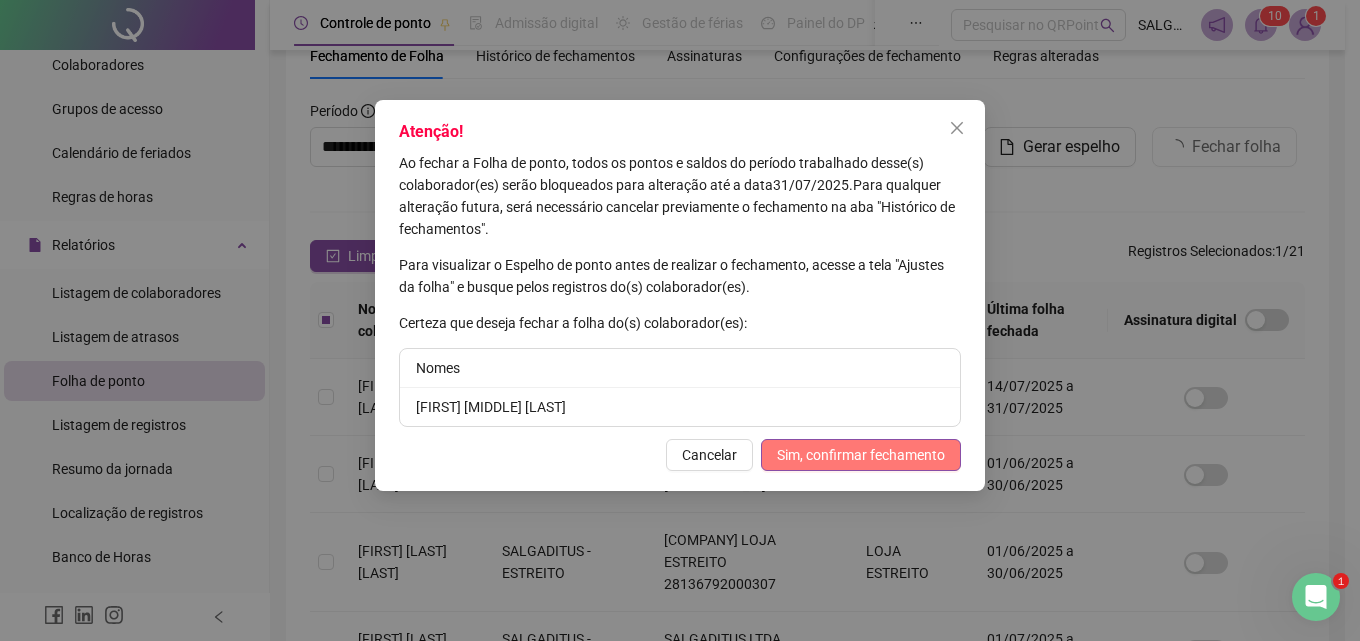 click on "Sim, confirmar fechamento" at bounding box center [861, 455] 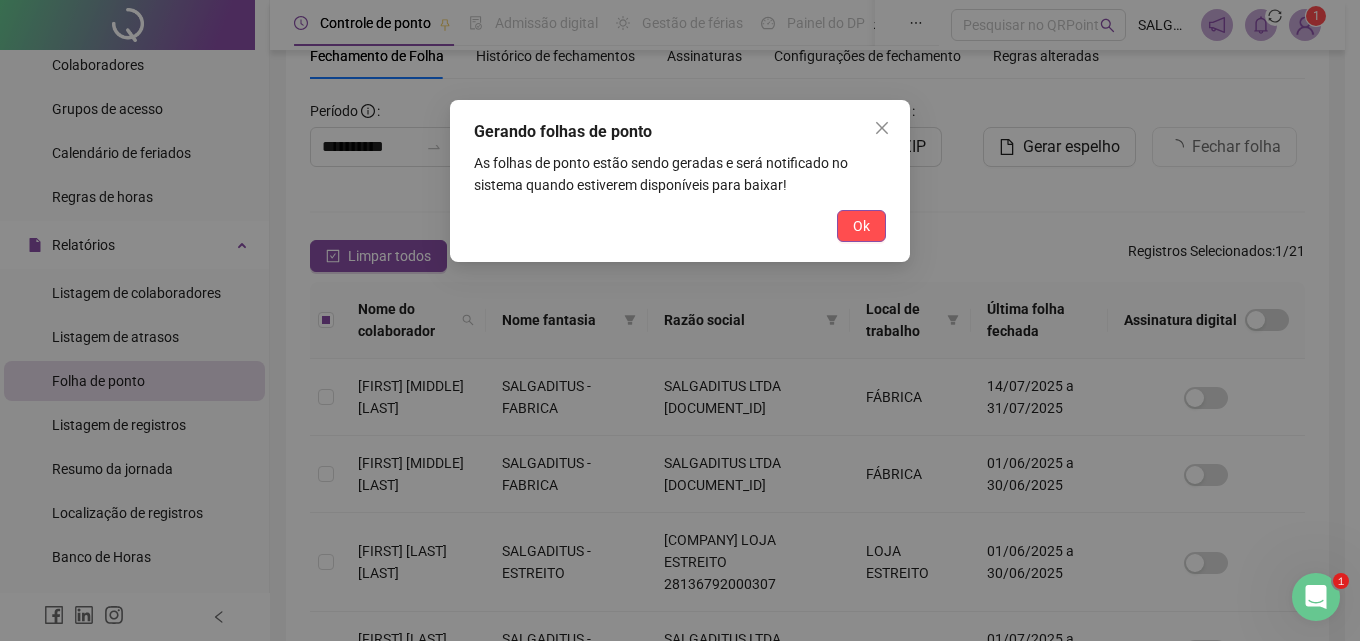 click on "Gerando folhas de ponto As folhas de ponto estão sendo geradas e será notificado no
sistema quando estiverem disponíveis para baixar! Ok" at bounding box center (680, 181) 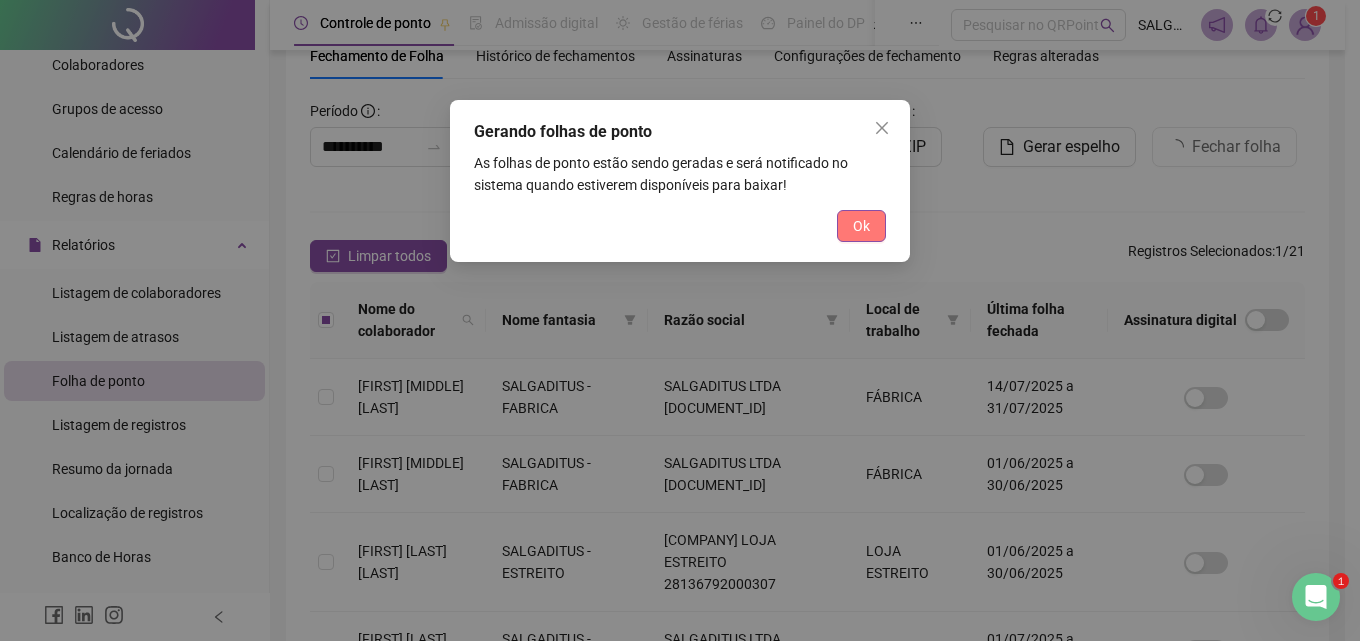click on "Ok" at bounding box center (861, 226) 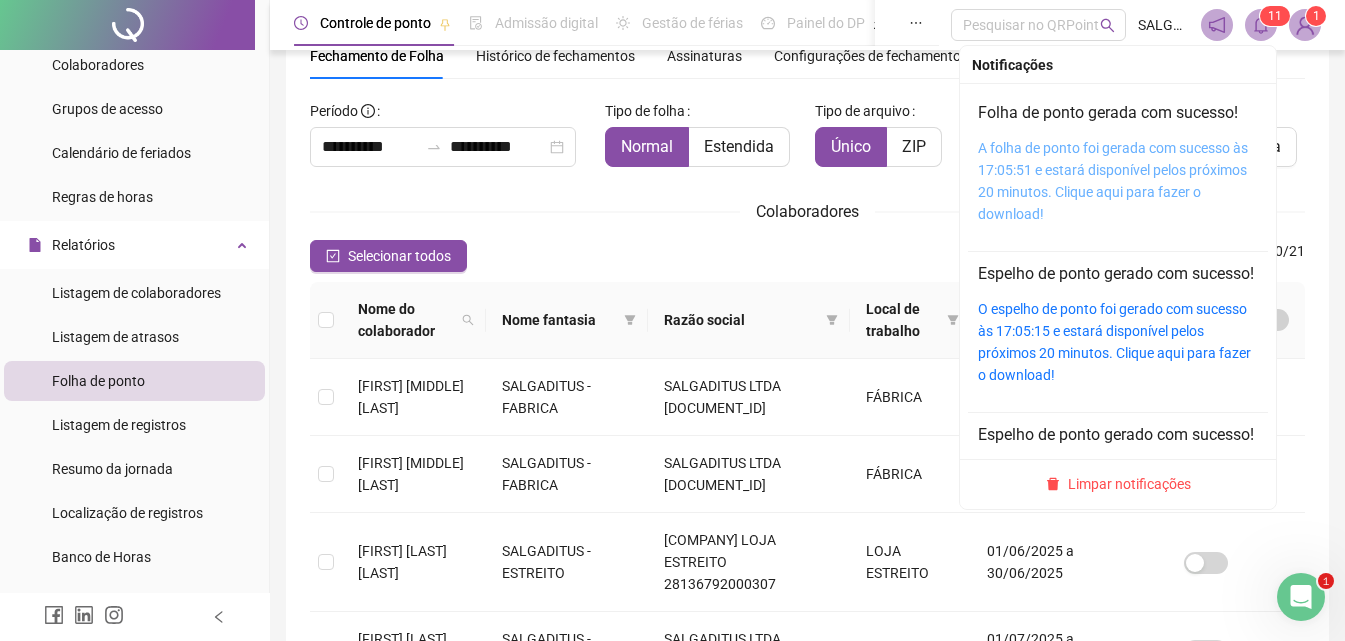click on "A folha de ponto foi gerada com sucesso às 17:05:51 e estará disponível pelos próximos 20 minutos.
Clique aqui para fazer o download!" at bounding box center [1113, 181] 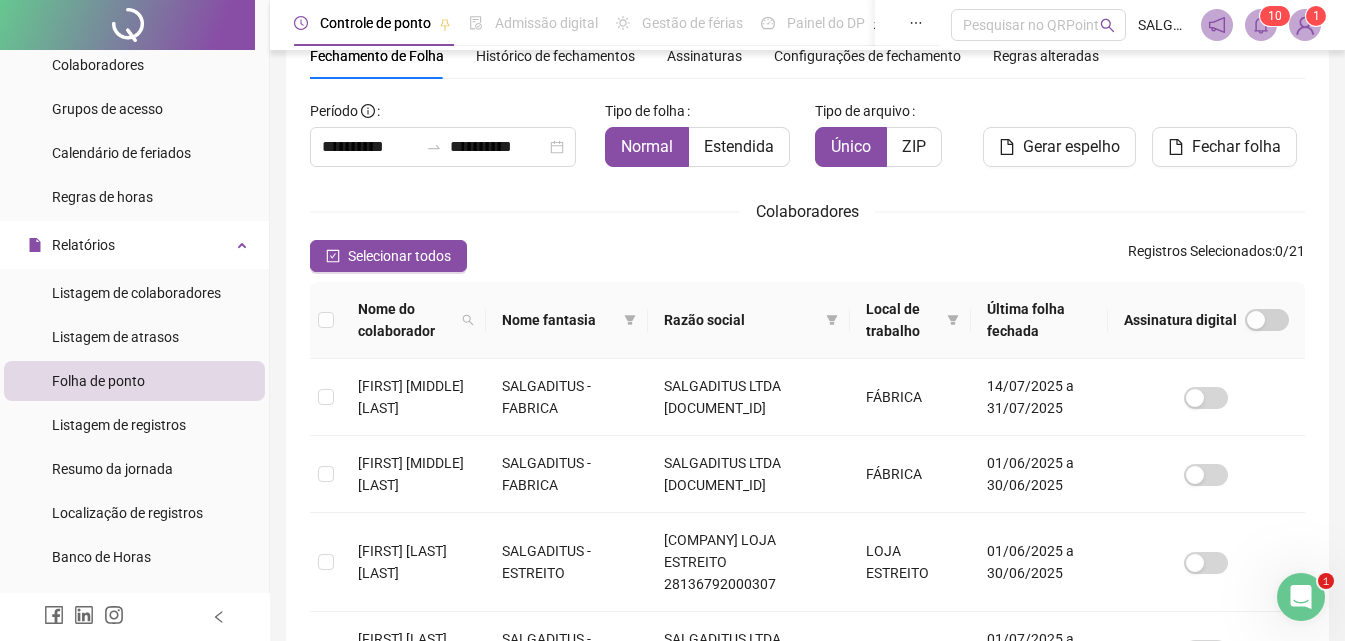 click on "**********" at bounding box center (807, 677) 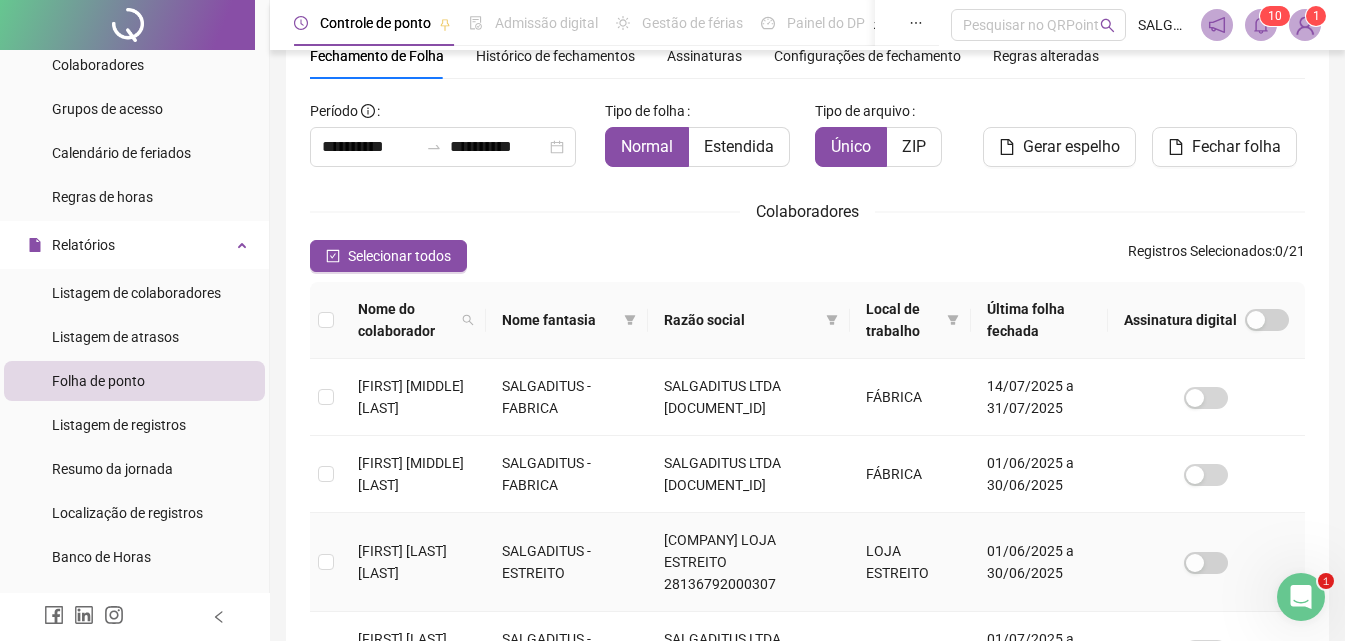 scroll, scrollTop: 751, scrollLeft: 0, axis: vertical 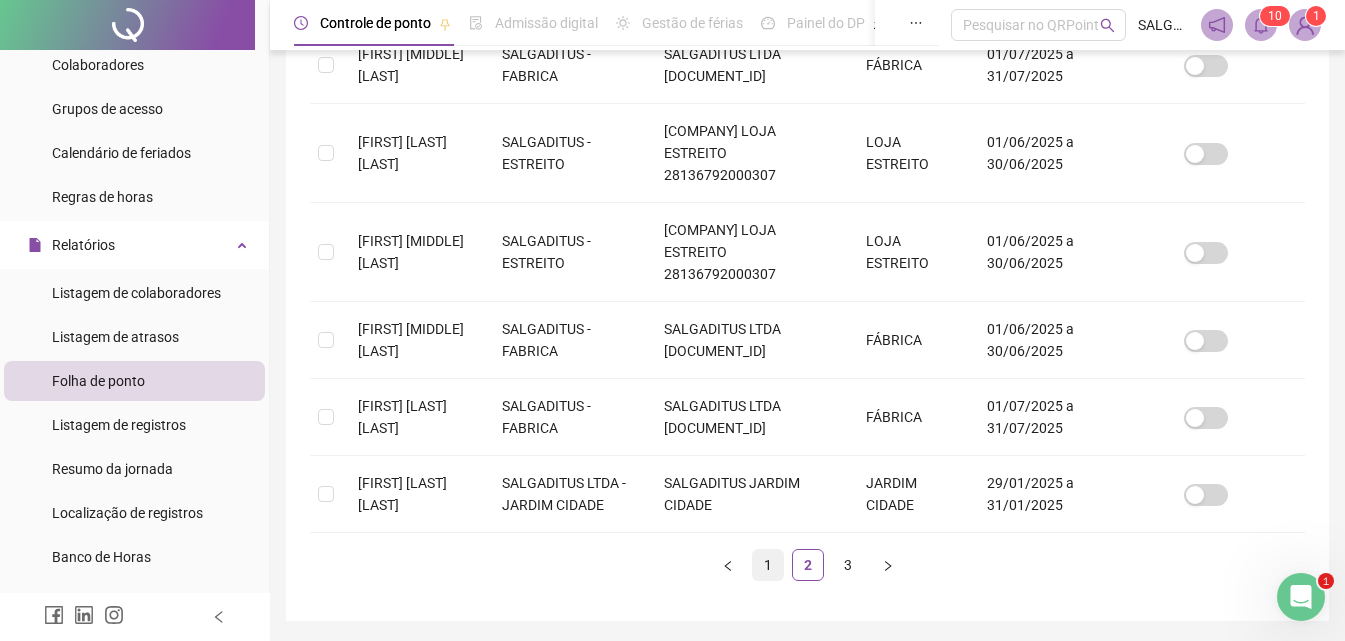 click on "1" at bounding box center (768, 565) 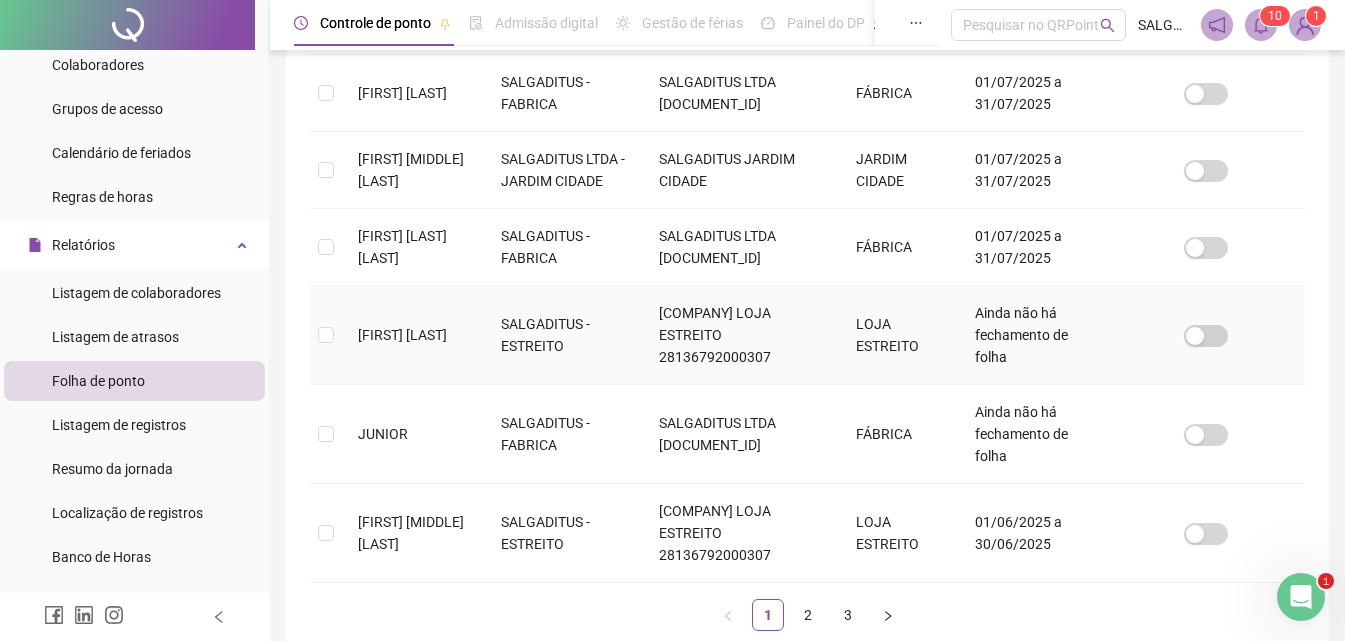 scroll, scrollTop: 789, scrollLeft: 0, axis: vertical 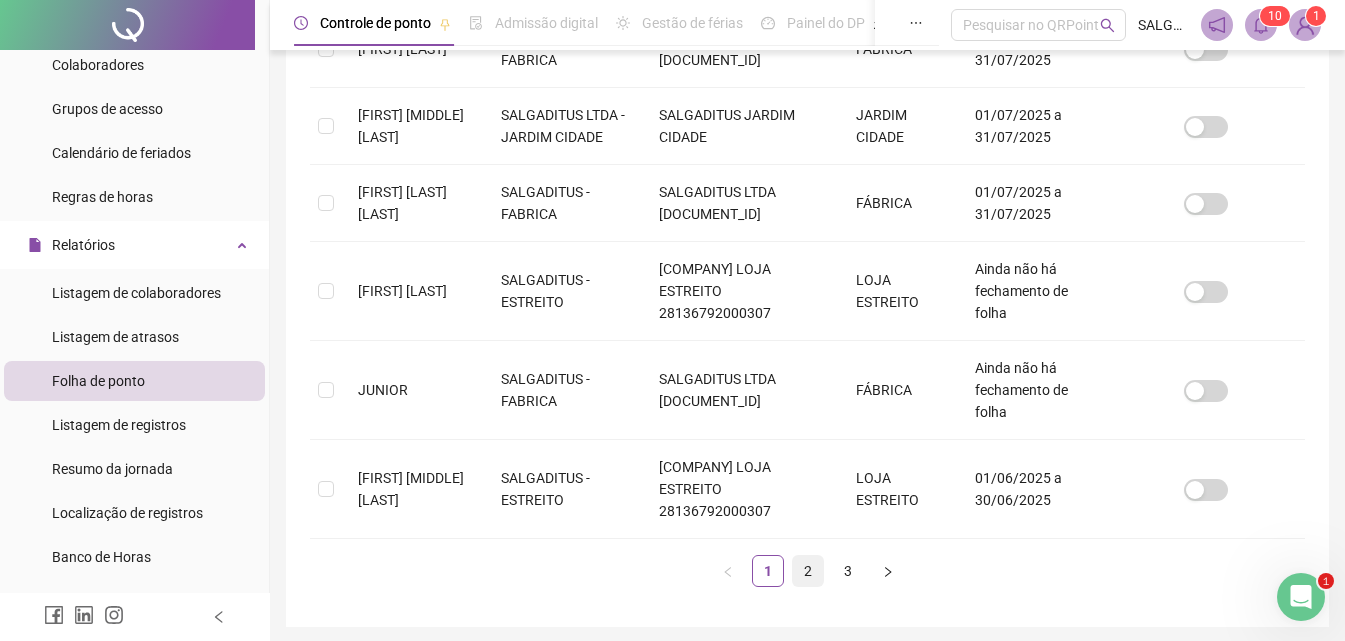 click on "2" at bounding box center [808, 571] 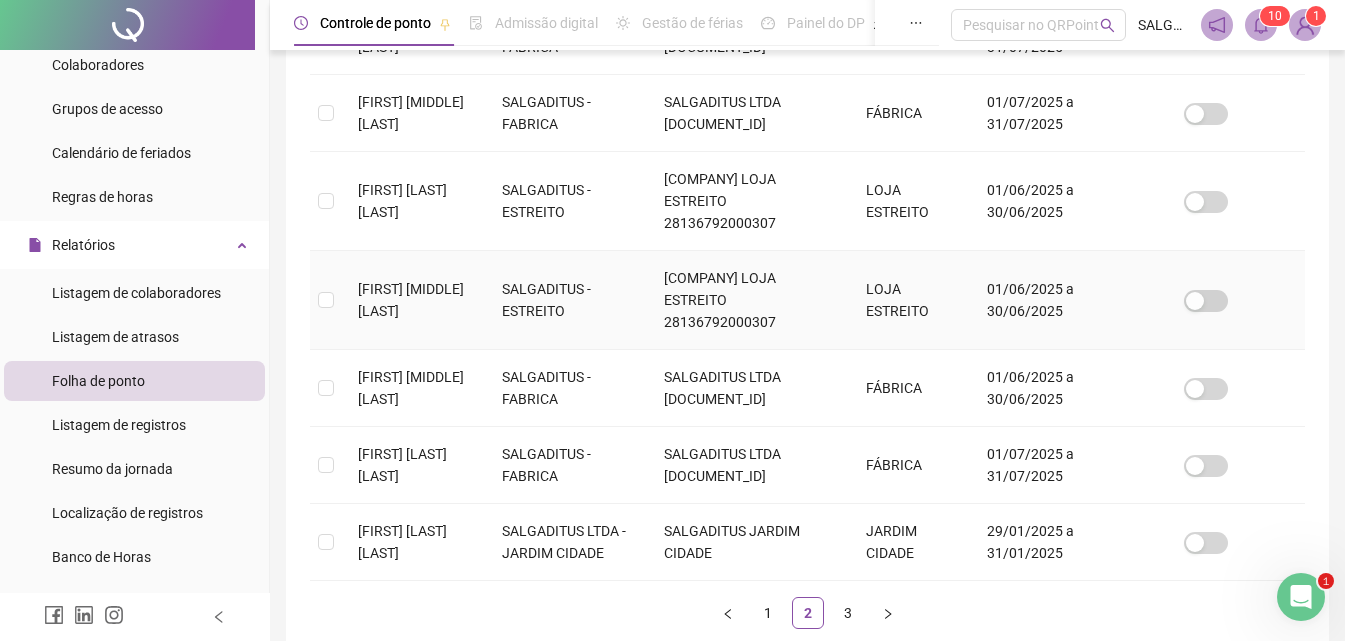 scroll, scrollTop: 751, scrollLeft: 0, axis: vertical 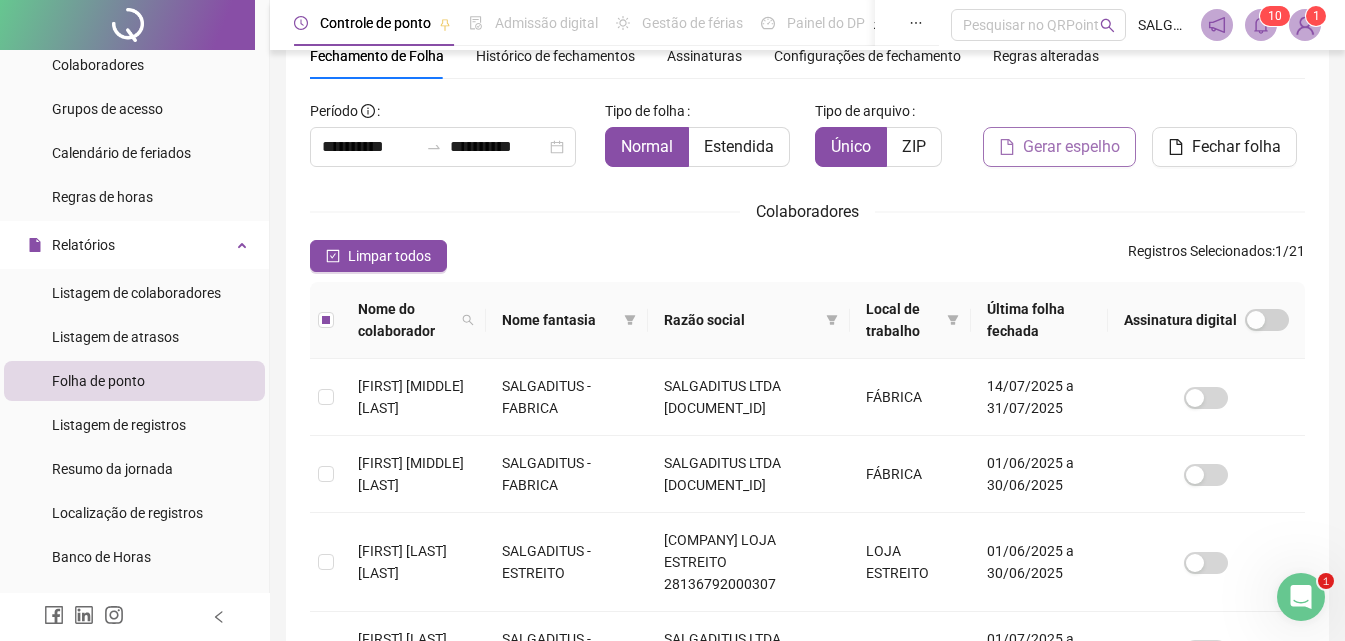 click on "Gerar espelho" at bounding box center [1071, 147] 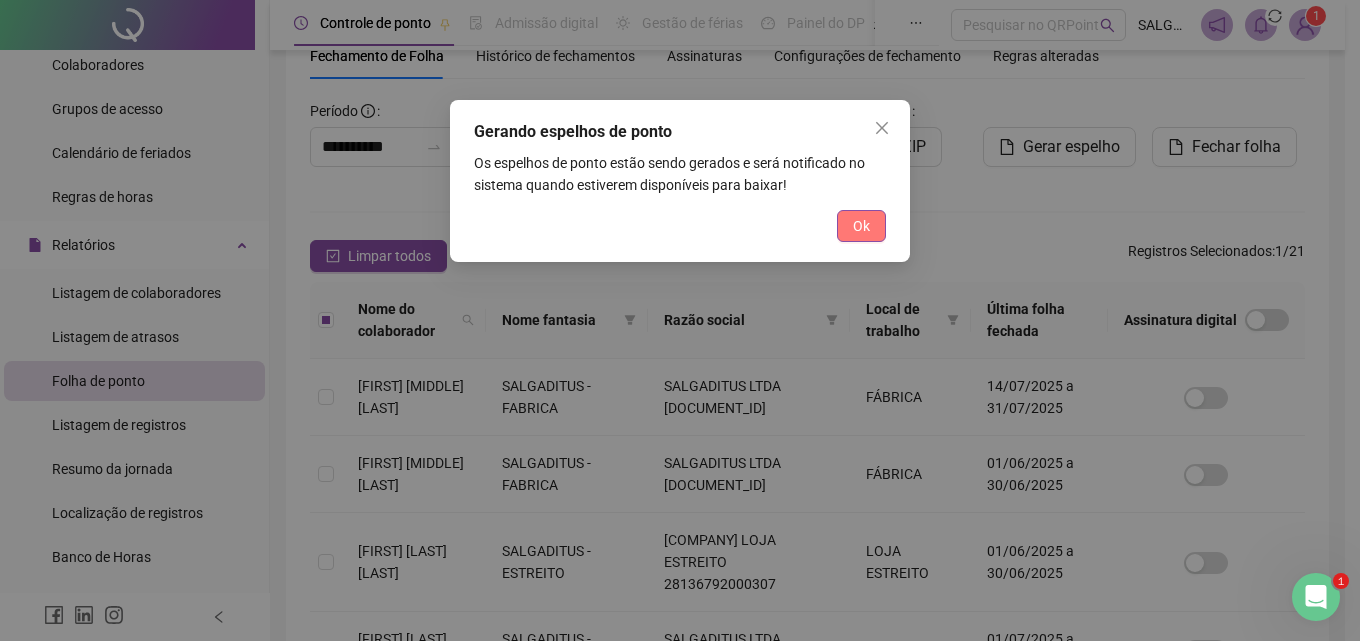click on "Ok" at bounding box center [861, 226] 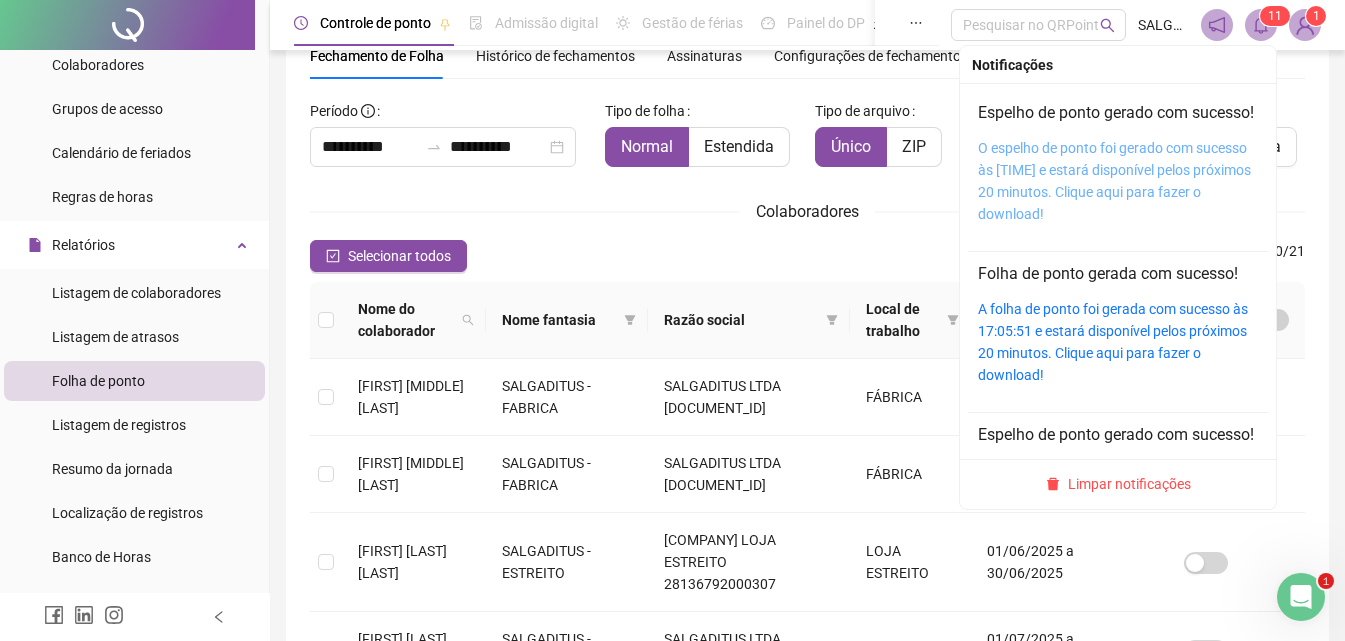 click on "O espelho de ponto foi gerado com sucesso às 17:07:09 e estará disponível pelos próximos 20 minutos.
Clique aqui para fazer o download!" at bounding box center (1114, 181) 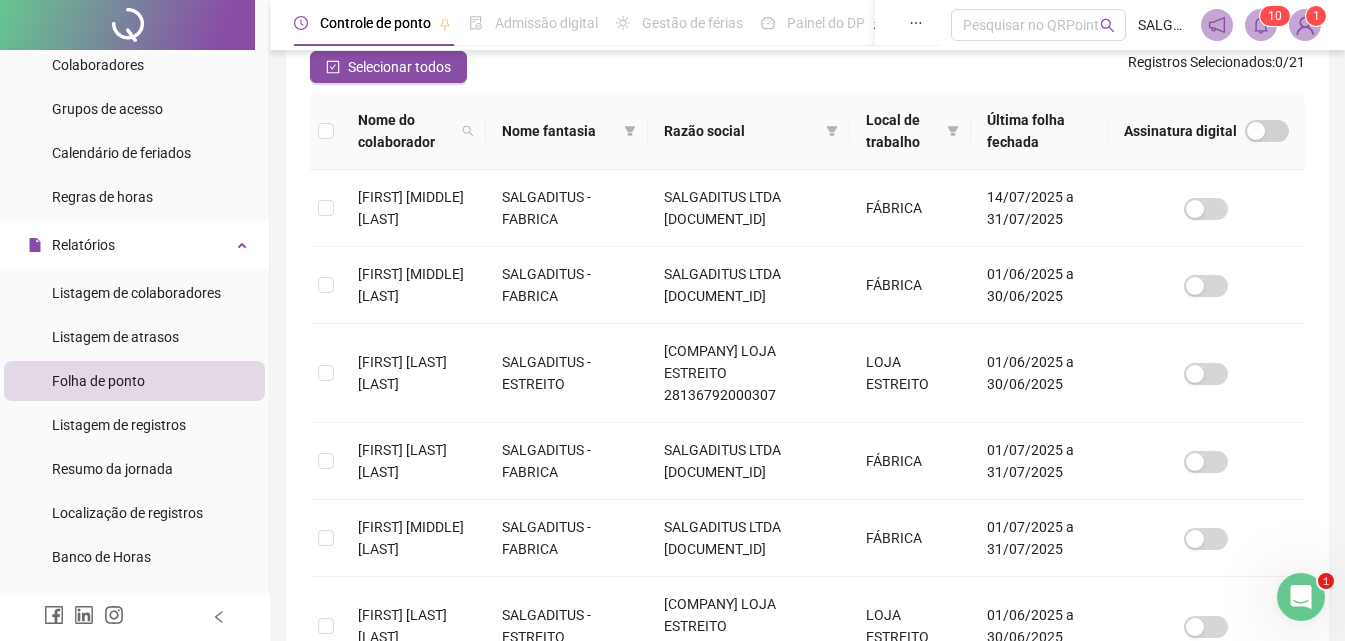 scroll, scrollTop: 322, scrollLeft: 0, axis: vertical 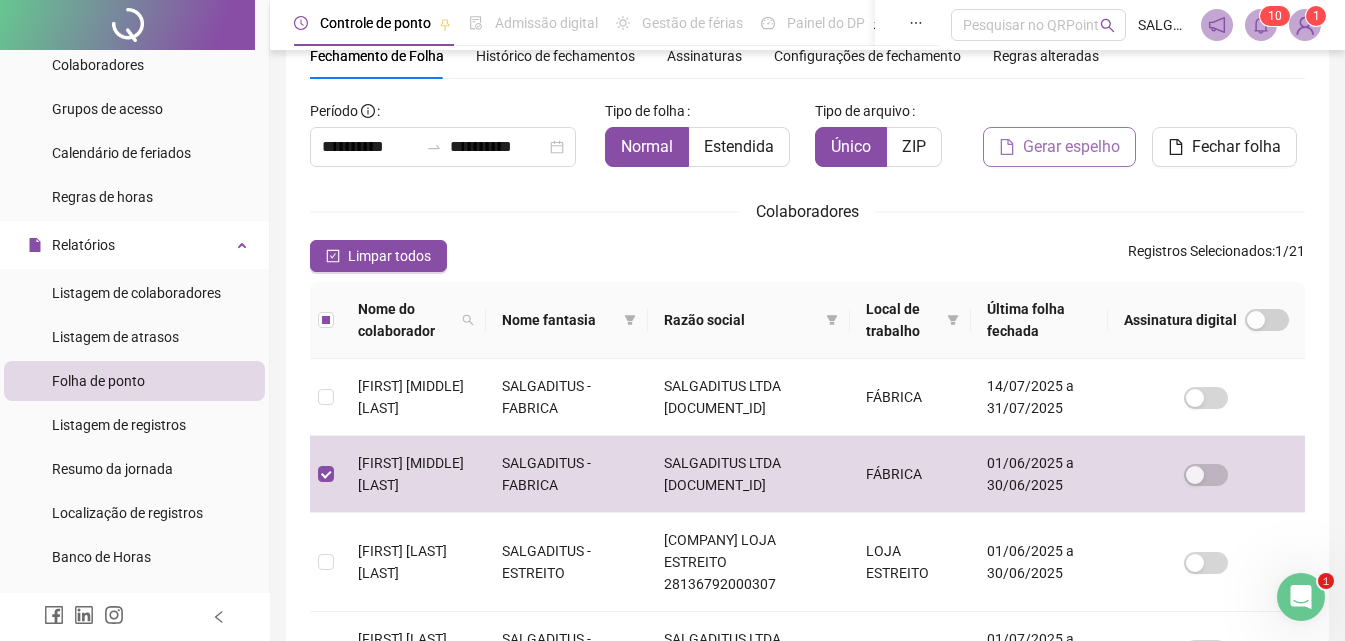 click on "Gerar espelho" at bounding box center [1071, 147] 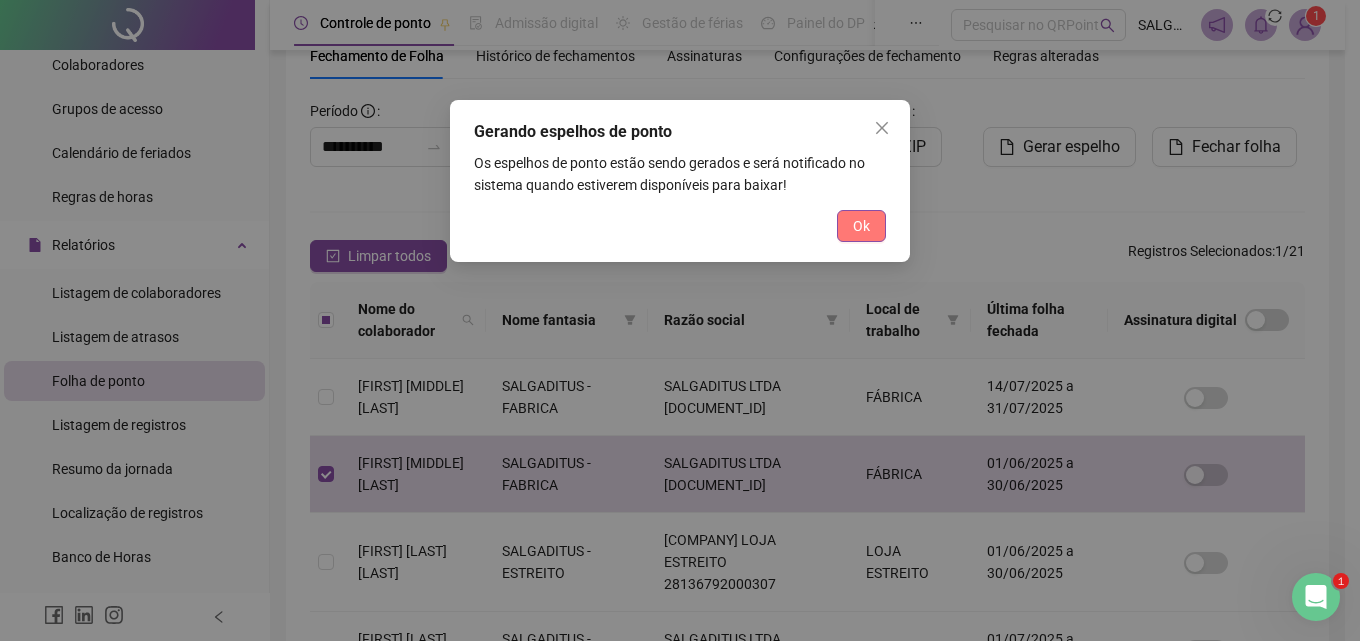 click on "Ok" at bounding box center (861, 226) 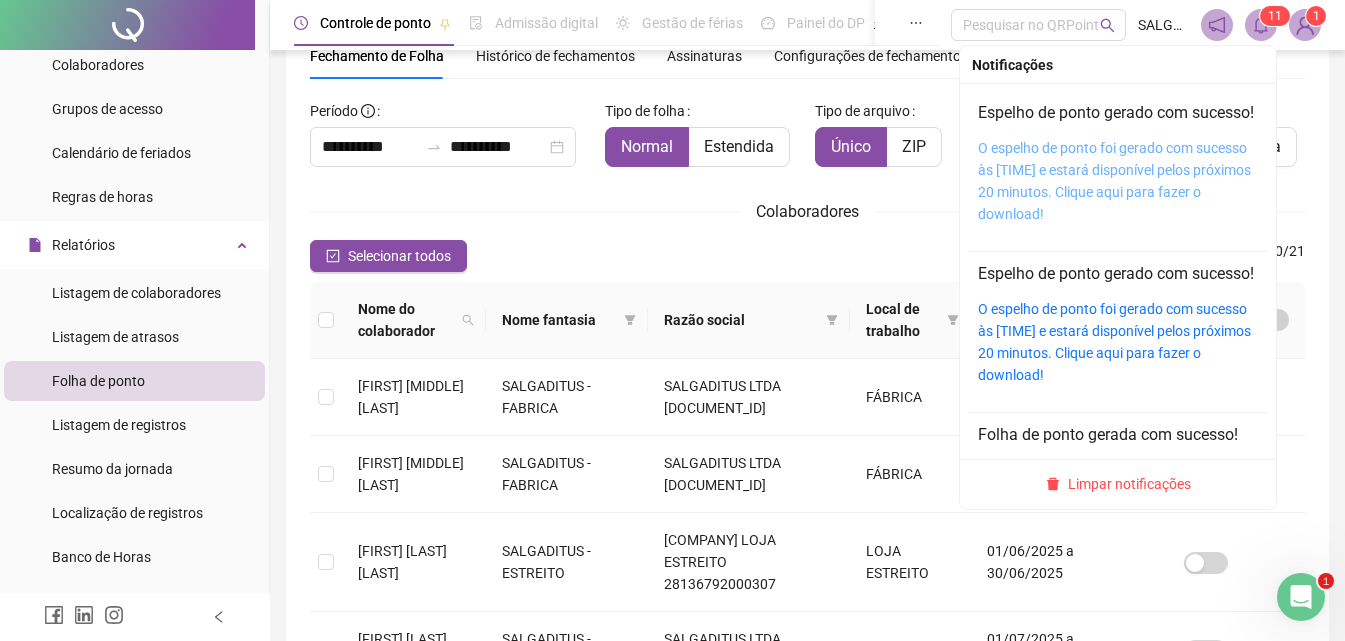 click on "O espelho de ponto foi gerado com sucesso às 17:08:22 e estará disponível pelos próximos 20 minutos.
Clique aqui para fazer o download!" at bounding box center [1114, 181] 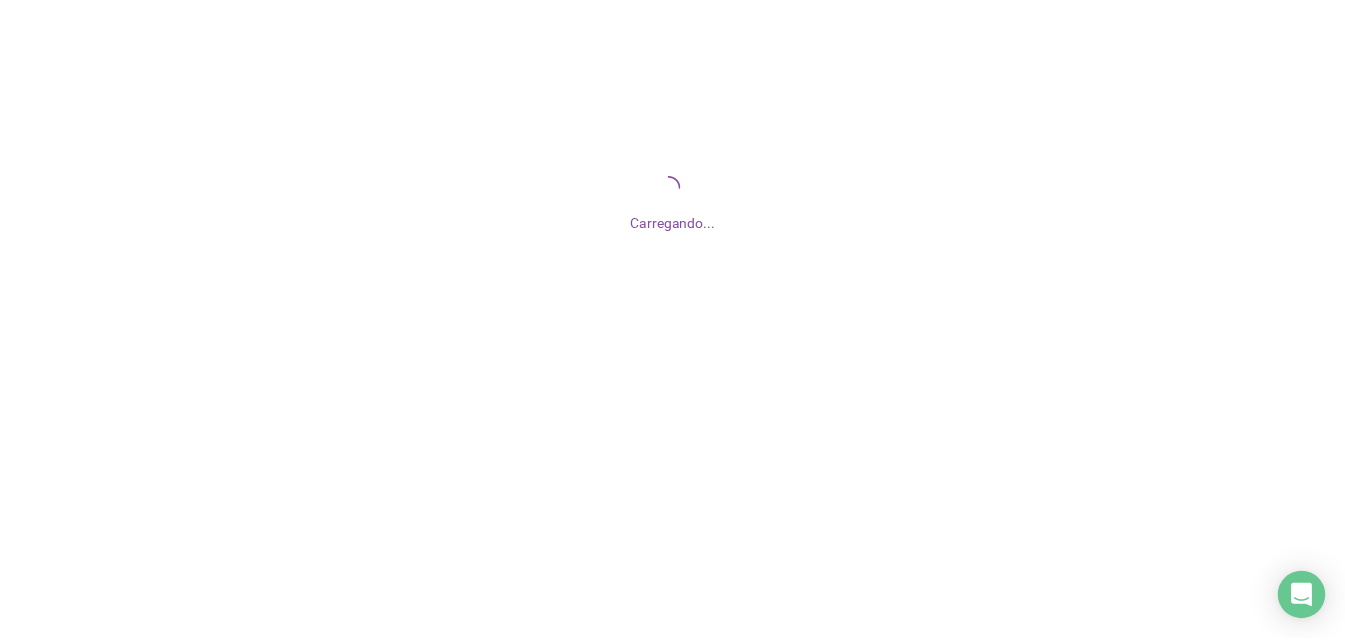 scroll, scrollTop: 0, scrollLeft: 0, axis: both 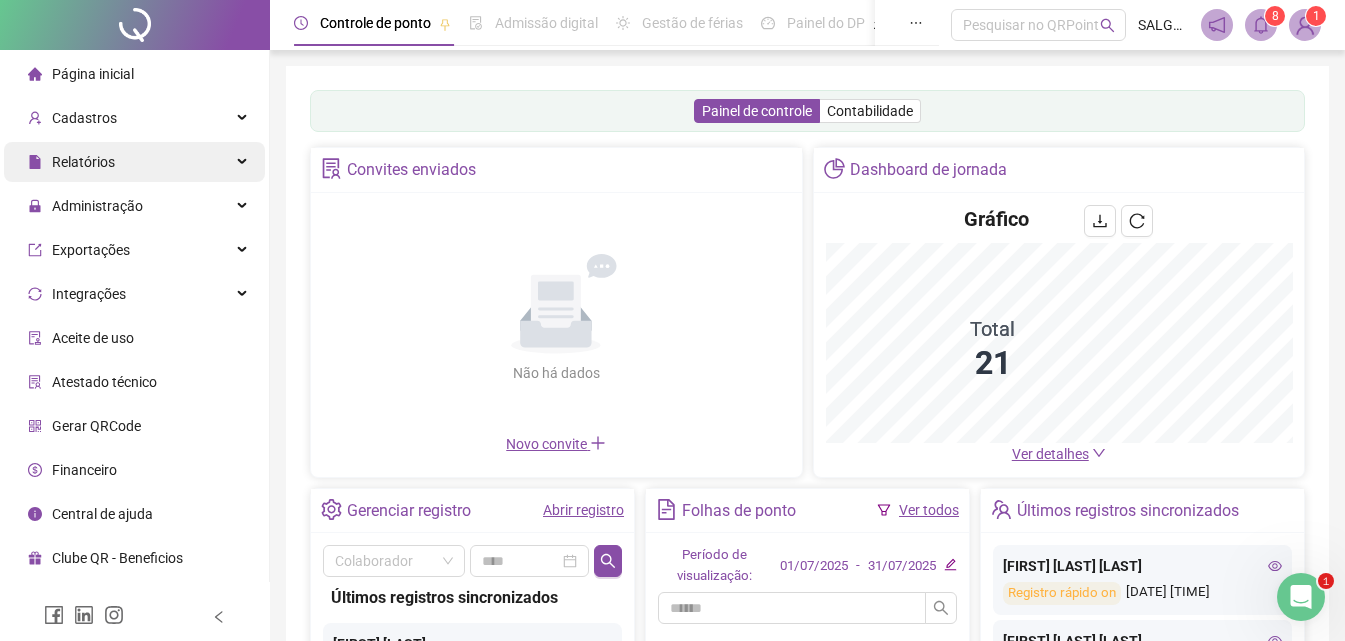 click on "Relatórios" at bounding box center (134, 162) 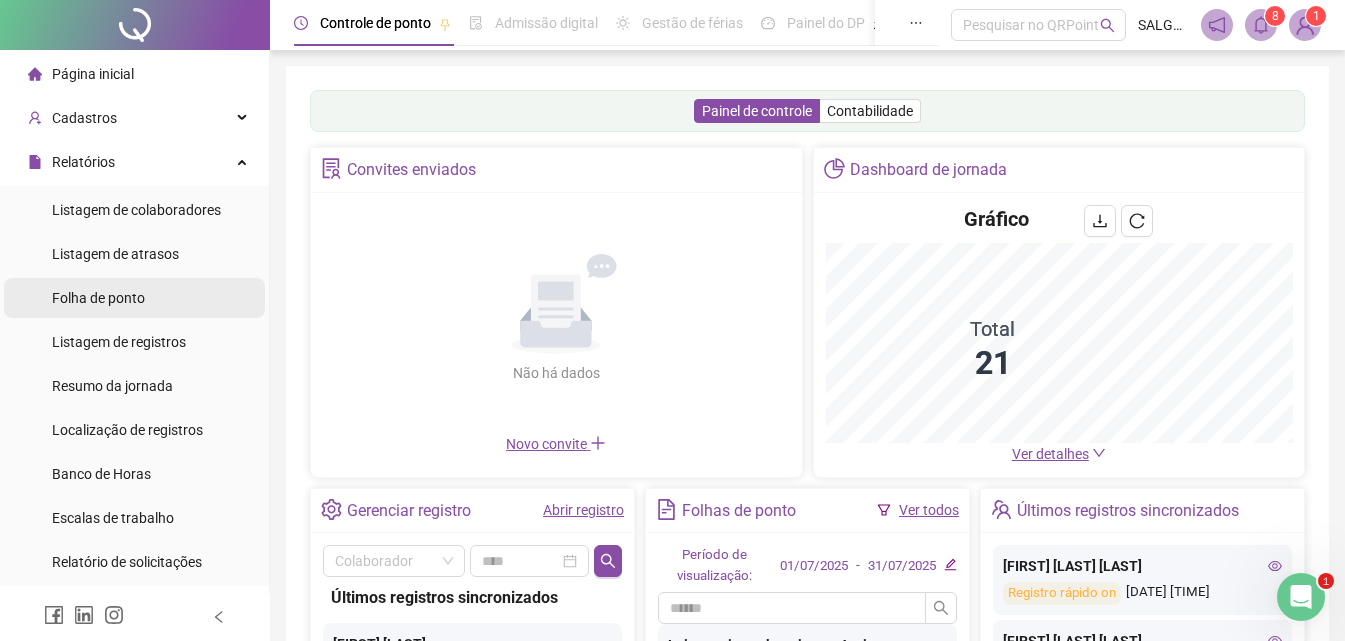 click on "Folha de ponto" at bounding box center (134, 298) 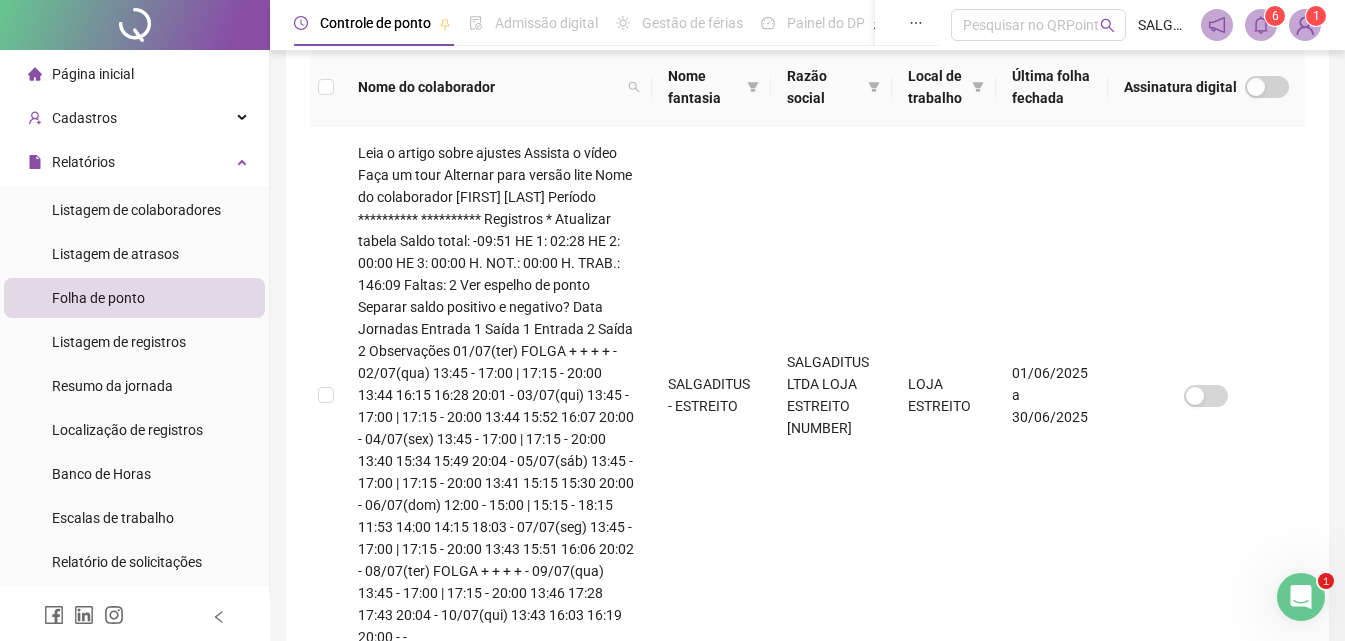 scroll, scrollTop: 89, scrollLeft: 0, axis: vertical 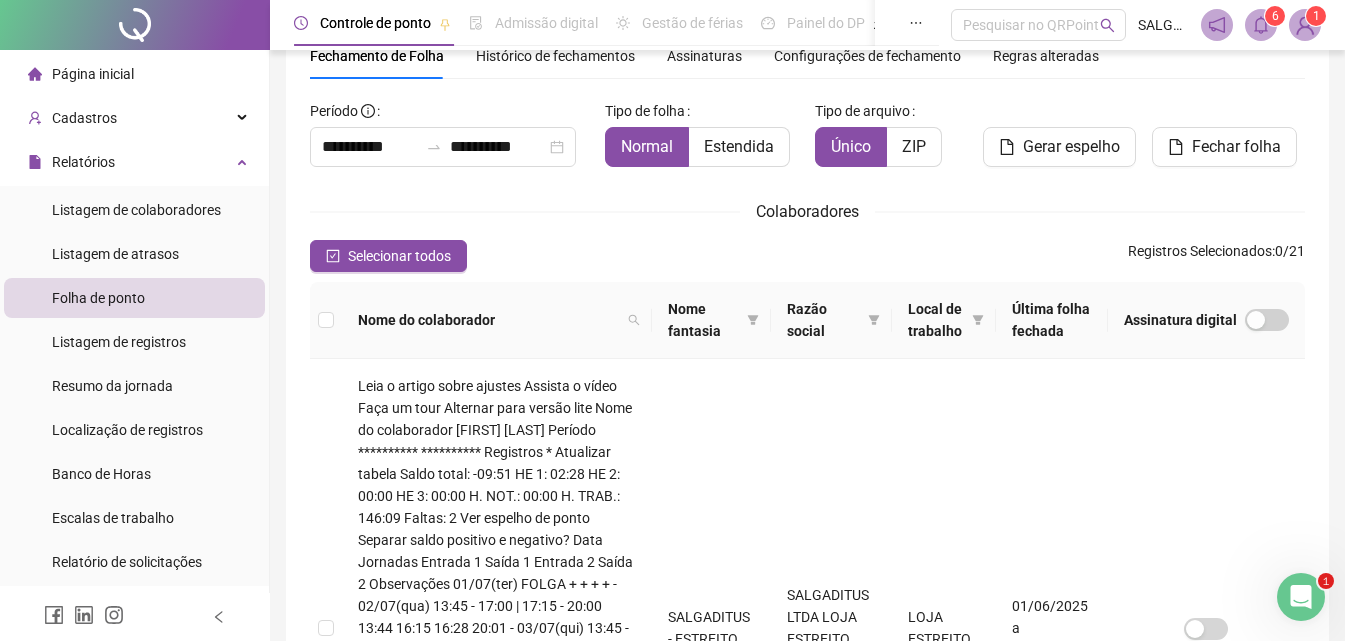 click on "Folha de ponto" at bounding box center (98, 298) 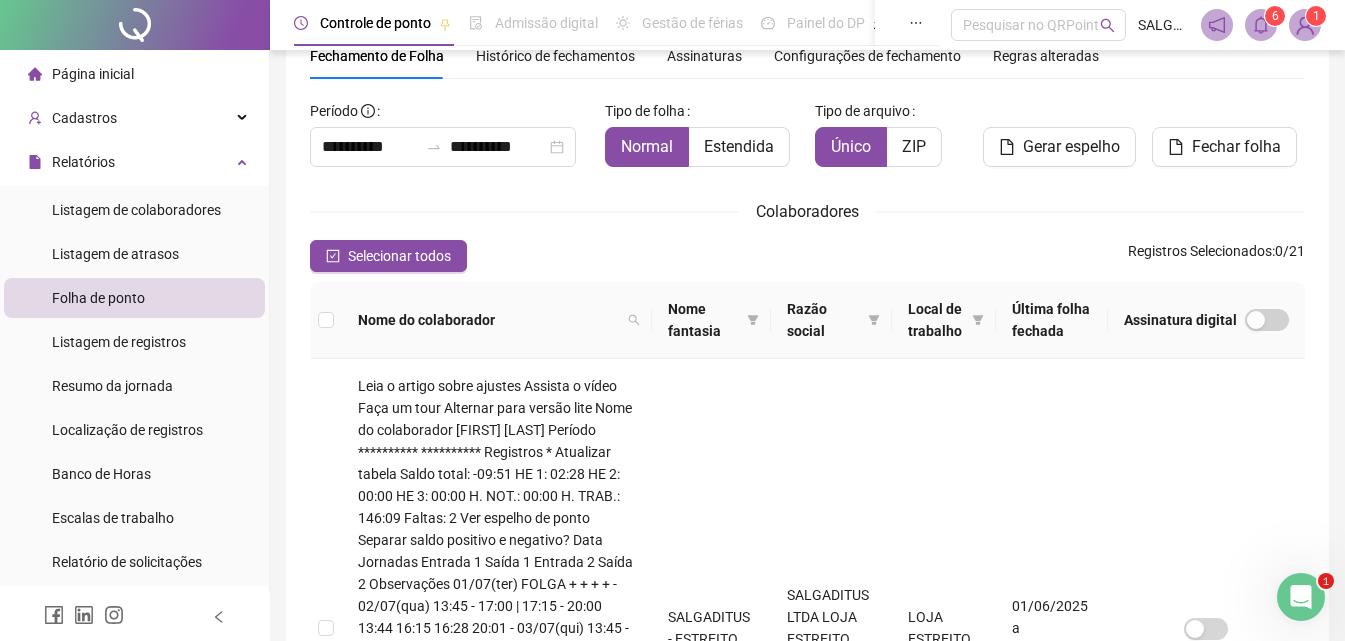 drag, startPoint x: 128, startPoint y: 328, endPoint x: 129, endPoint y: 295, distance: 33.01515 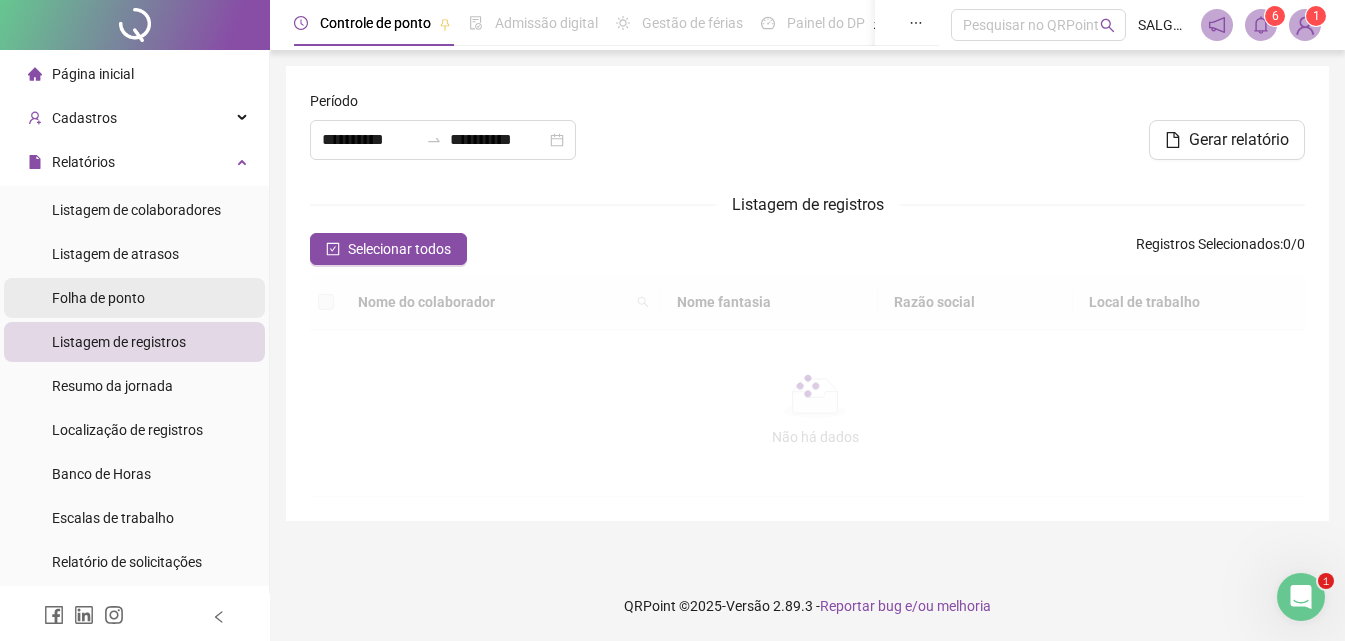 scroll, scrollTop: 0, scrollLeft: 0, axis: both 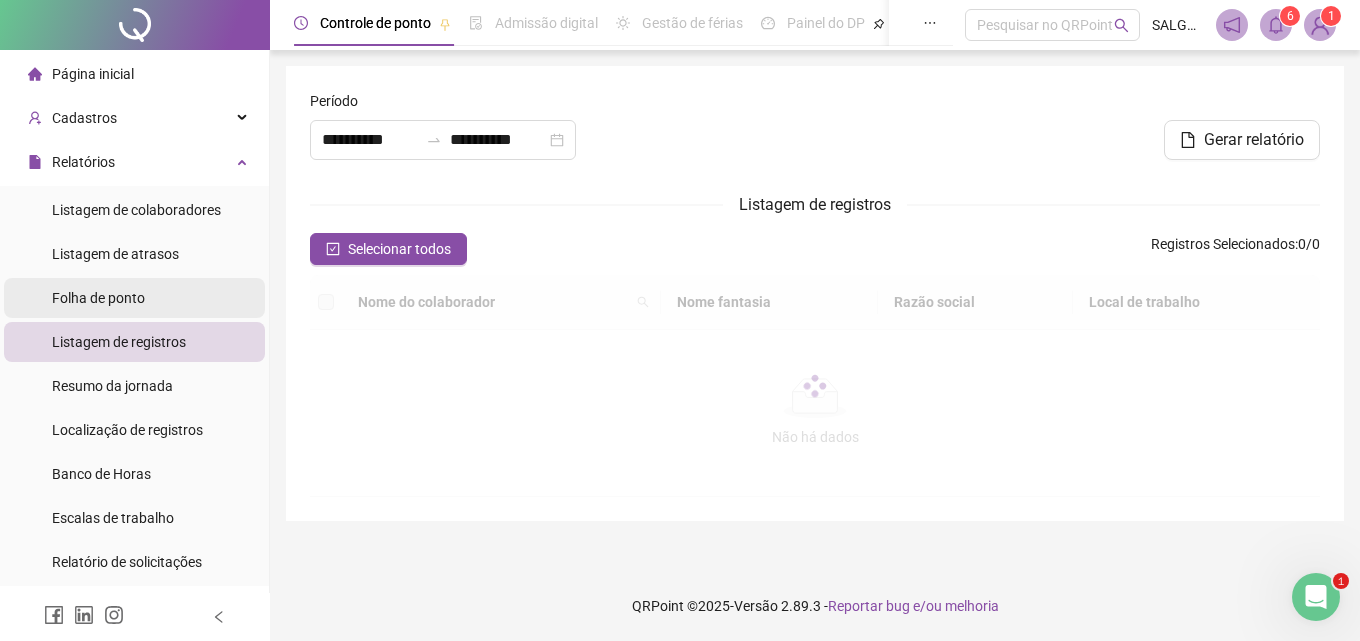 click on "Folha de ponto" at bounding box center [98, 298] 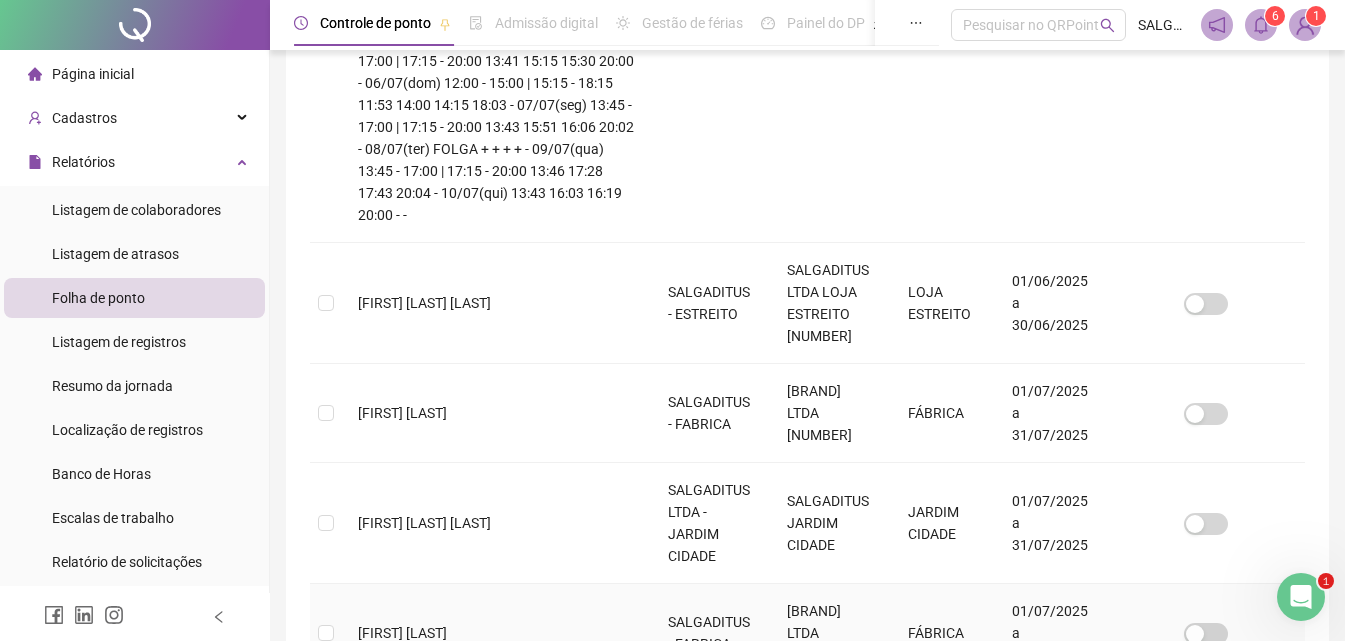 scroll, scrollTop: 789, scrollLeft: 0, axis: vertical 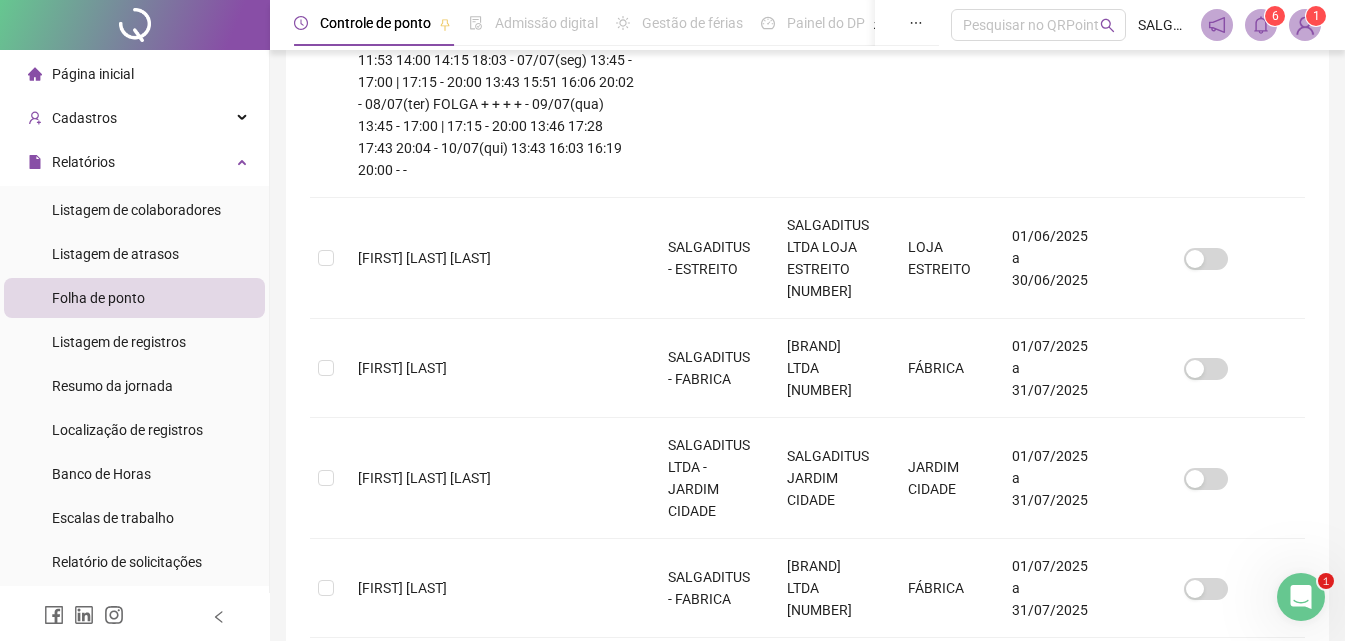 click on "2" at bounding box center (808, 1253) 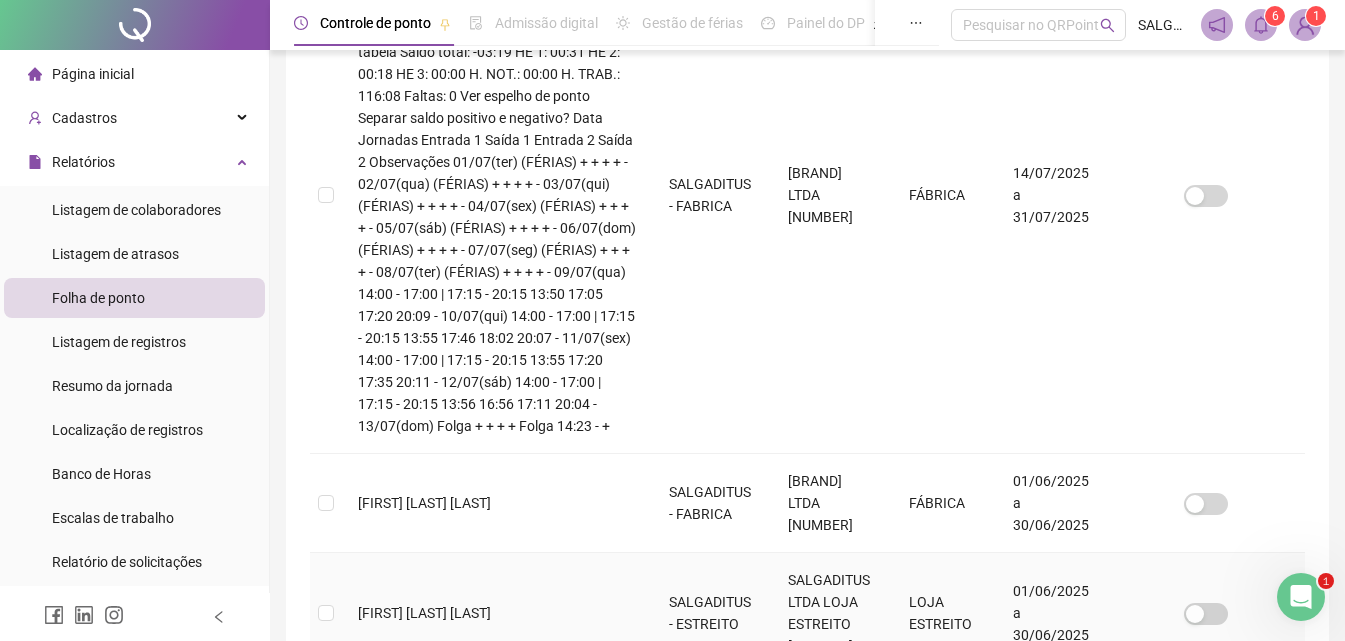 scroll, scrollTop: 556, scrollLeft: 0, axis: vertical 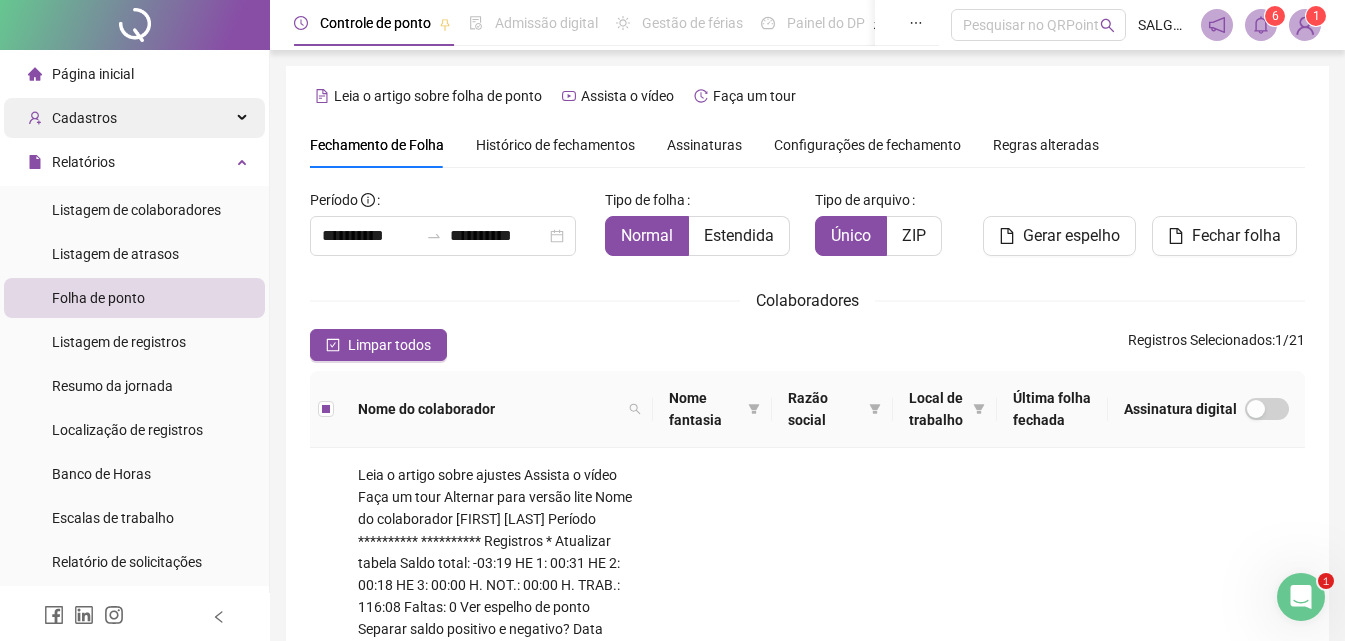 click on "Cadastros" at bounding box center [134, 118] 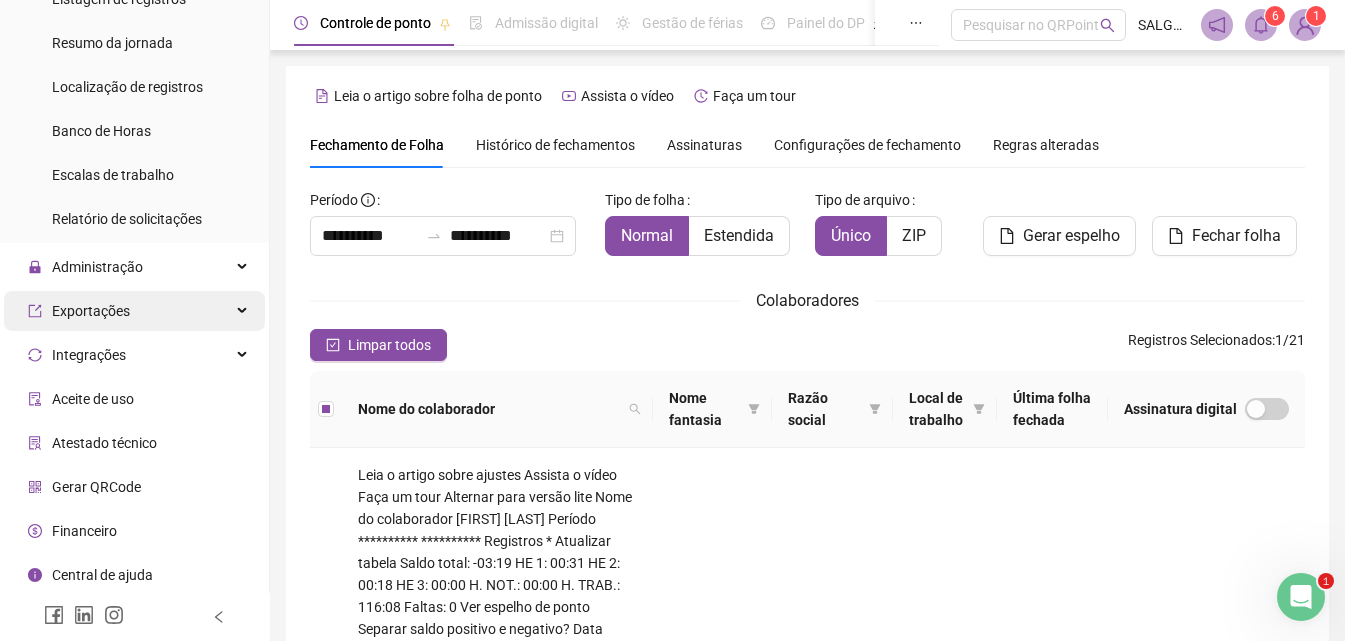 scroll, scrollTop: 661, scrollLeft: 0, axis: vertical 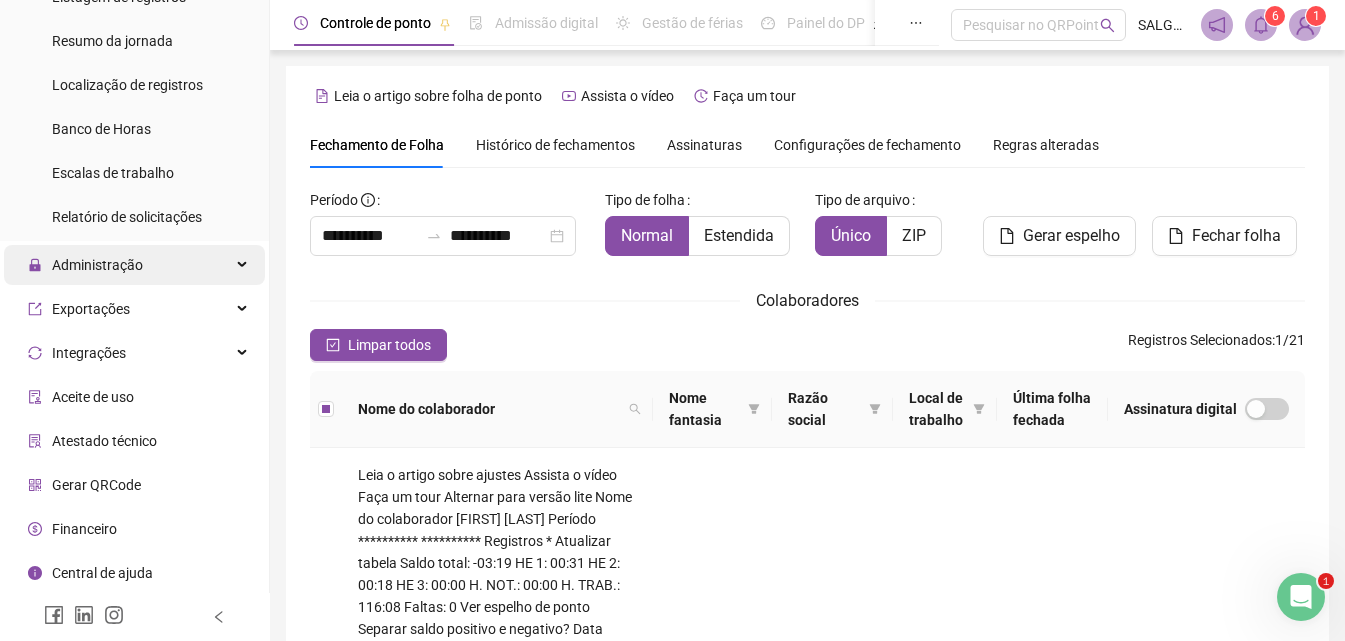click on "Administração" at bounding box center [134, 265] 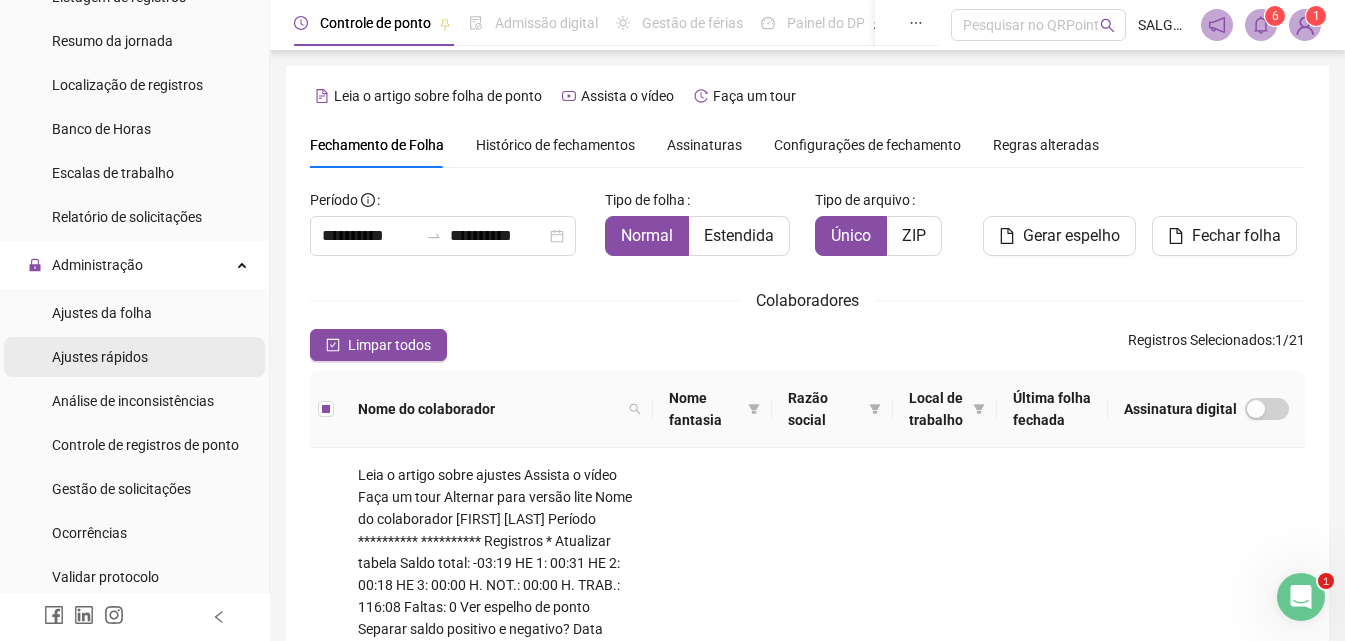 click on "Ajustes rápidos" at bounding box center [100, 357] 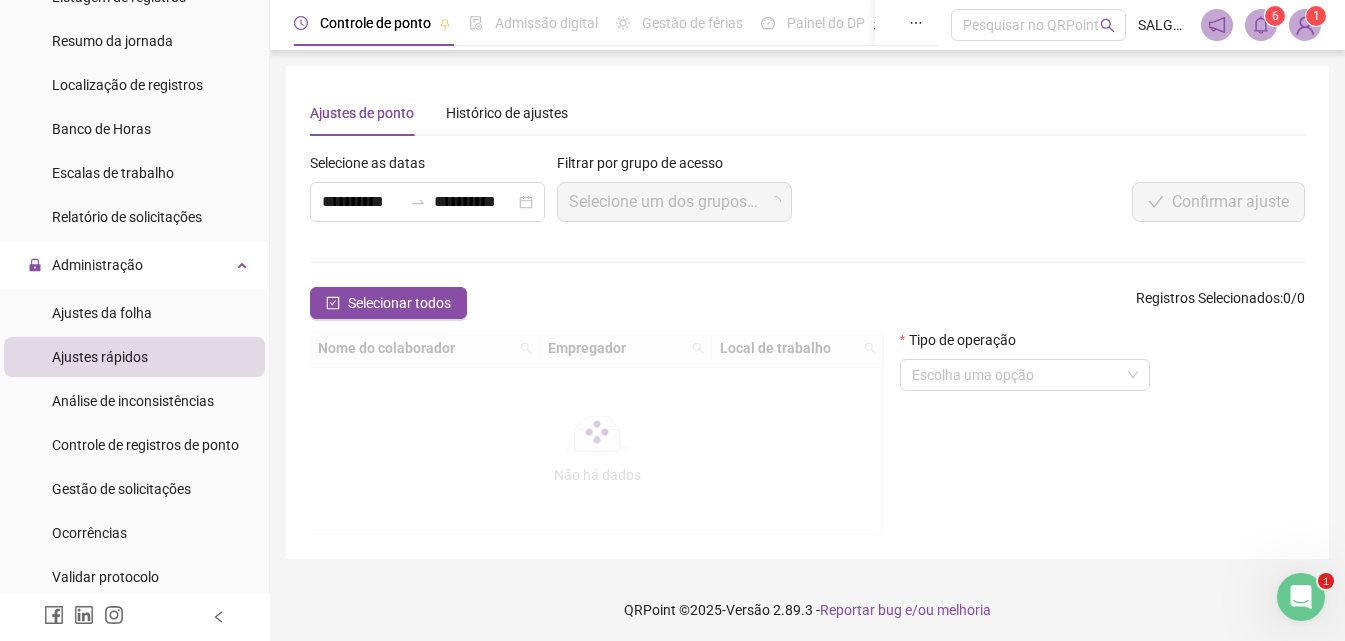 click on "Ajustes da folha Ajustes rápidos Análise de inconsistências Controle de registros de ponto Gestão de solicitações Ocorrências Validar protocolo Link para Registro Rápido" at bounding box center [134, 467] 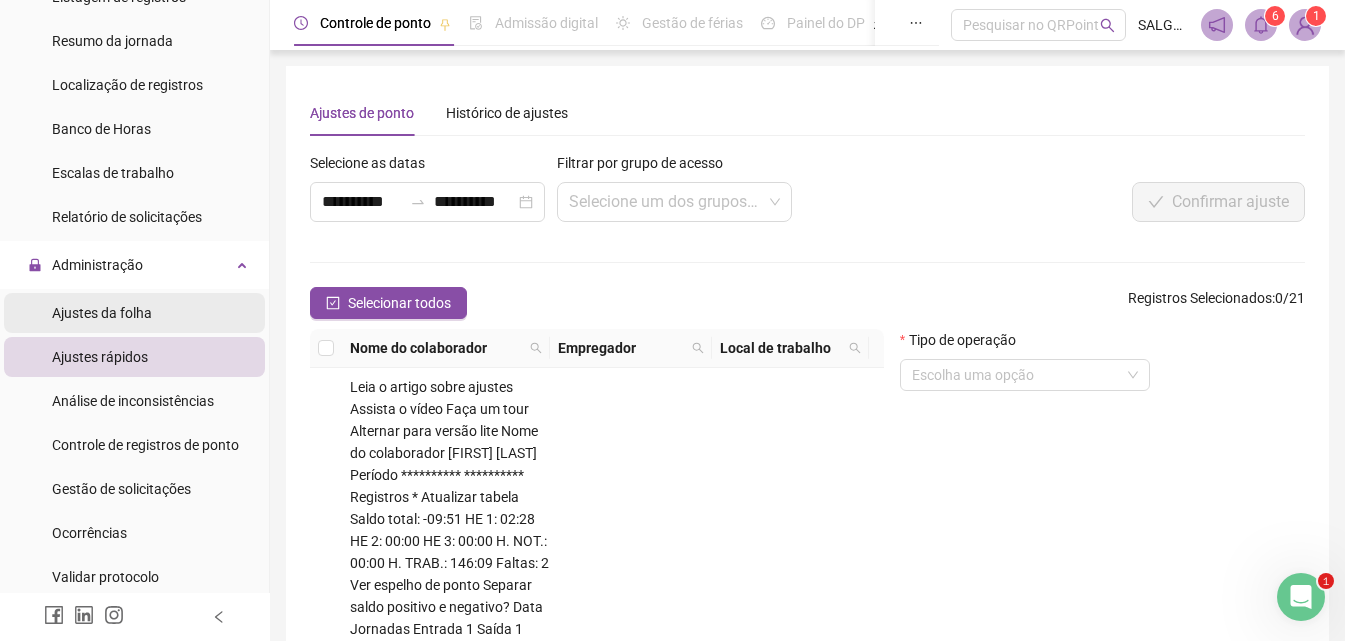 click on "Ajustes da folha" at bounding box center [102, 313] 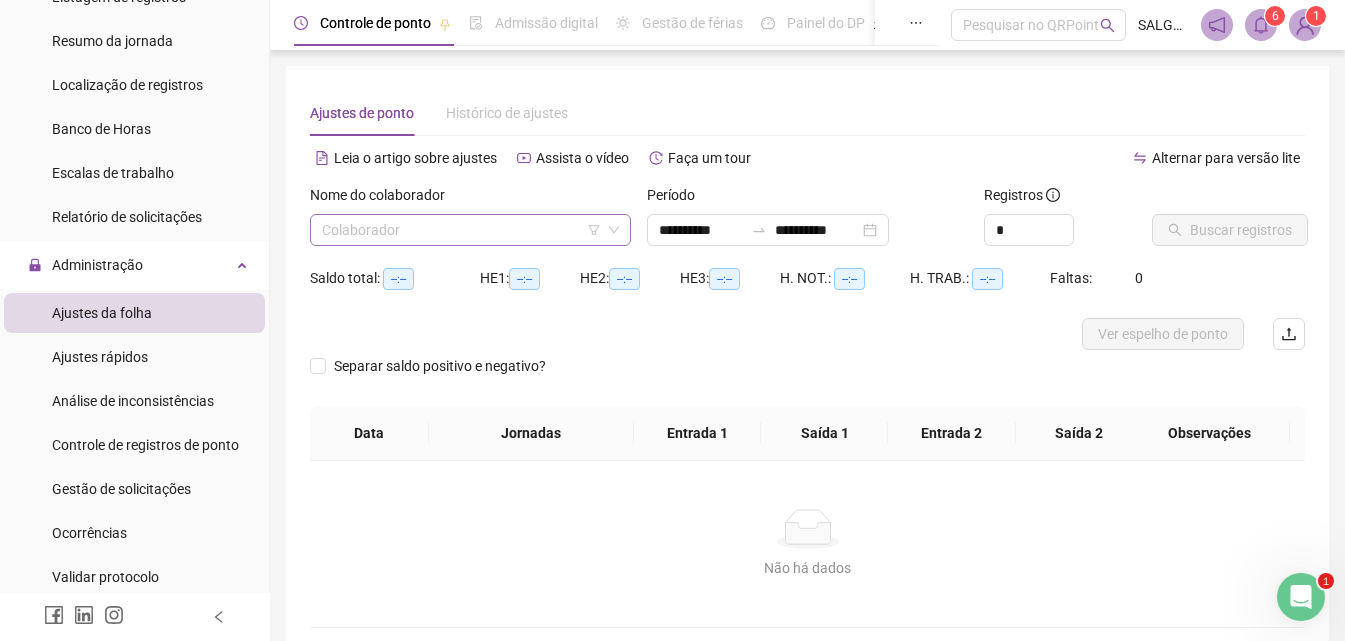 click at bounding box center [461, 230] 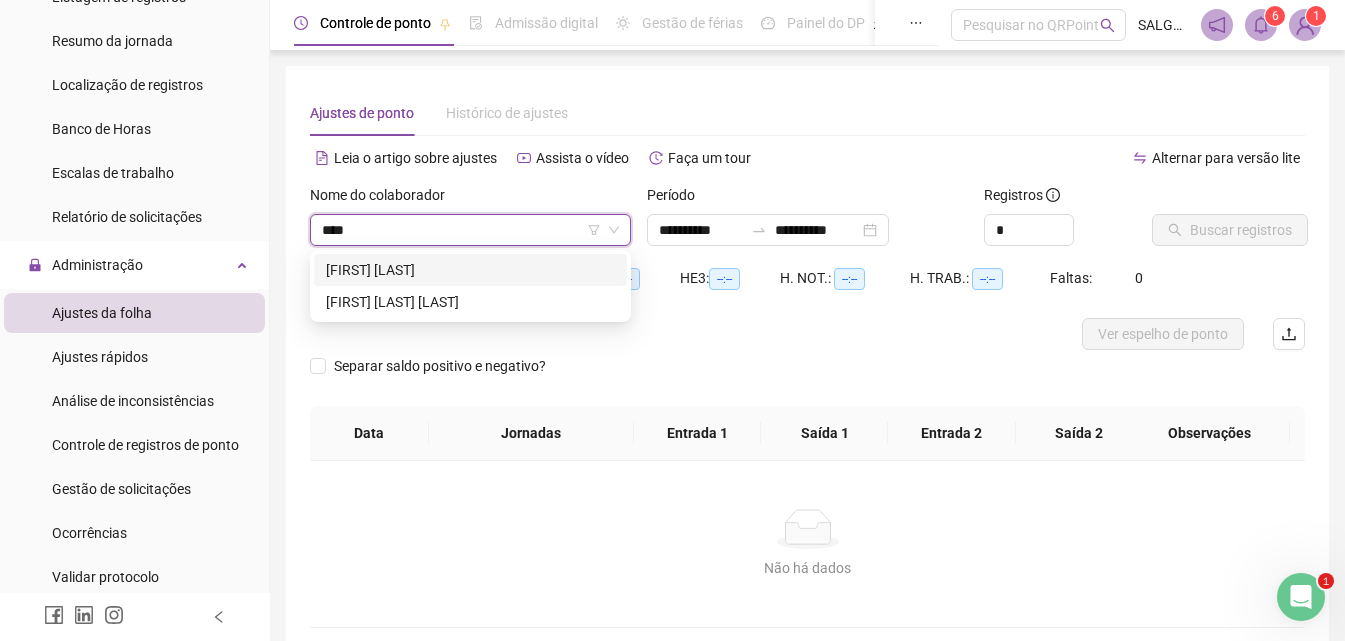 type on "*****" 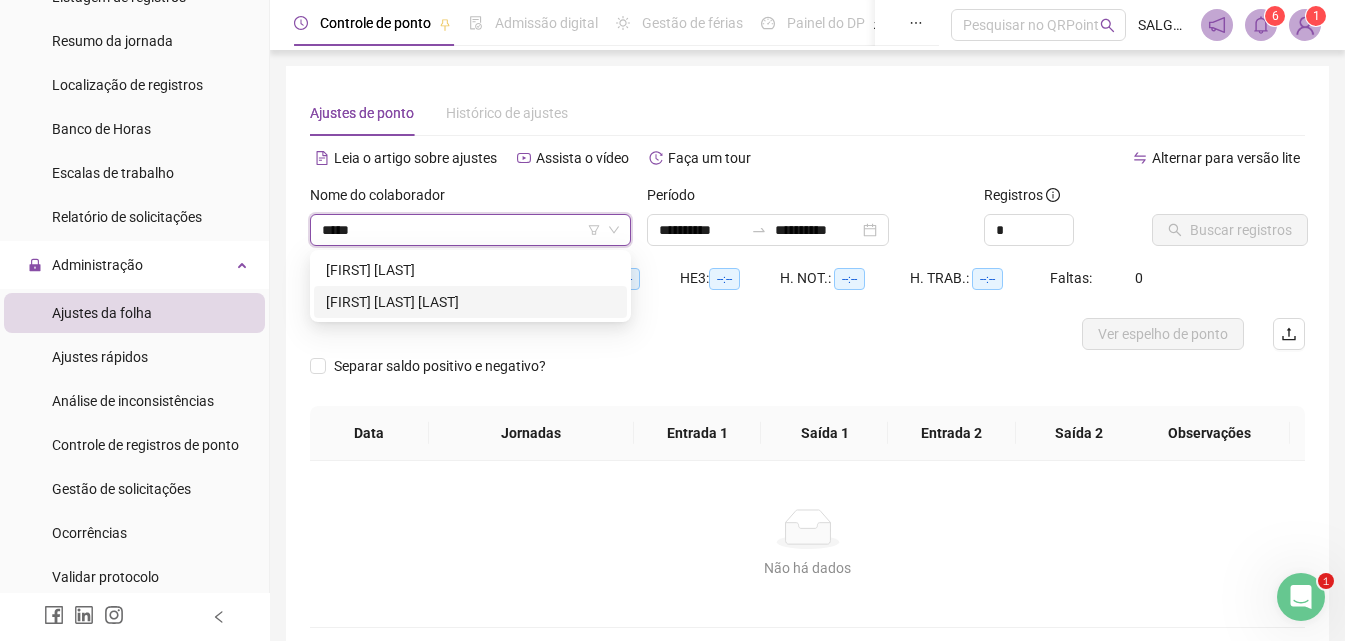 click on "[FIRST] [LAST] [LAST]" at bounding box center [470, 302] 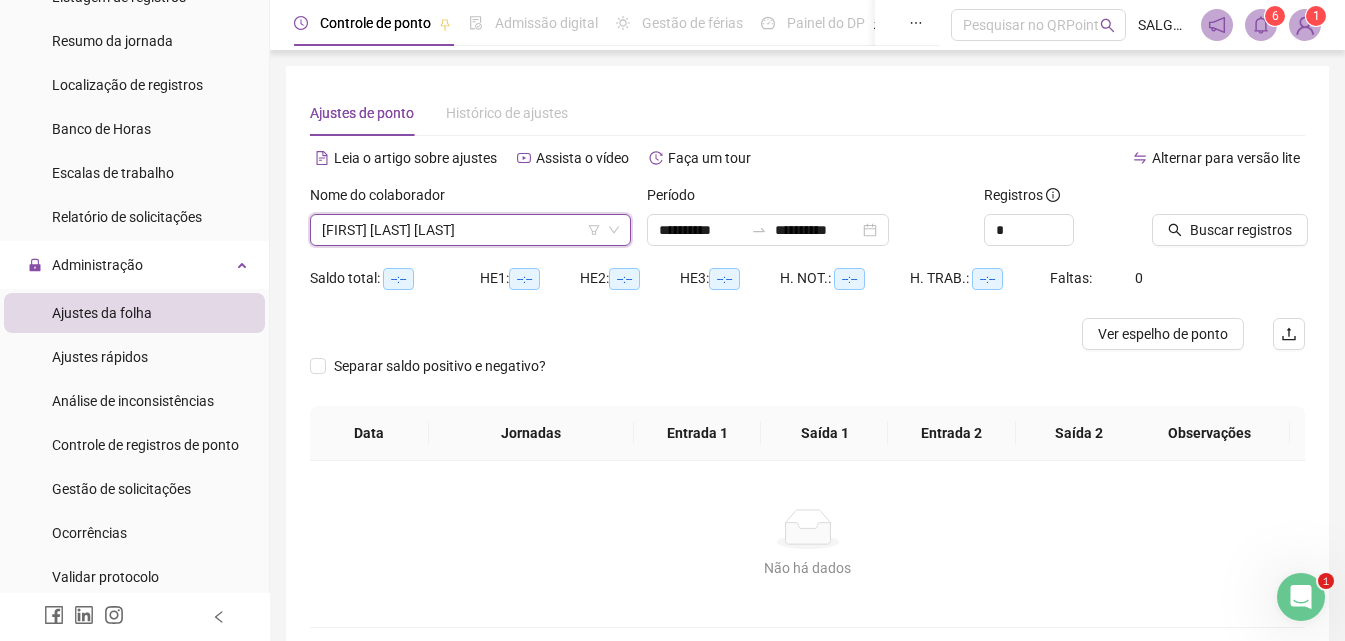 click on "Buscar registros" at bounding box center (1228, 215) 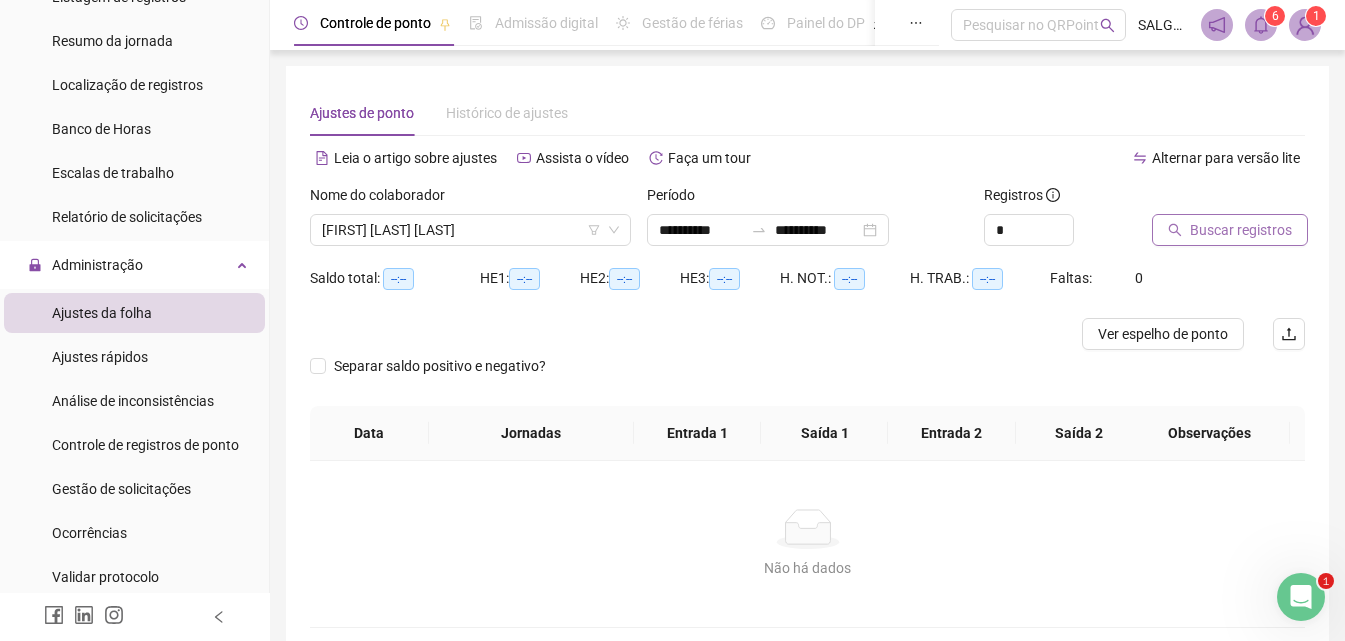 click on "Buscar registros" at bounding box center [1241, 230] 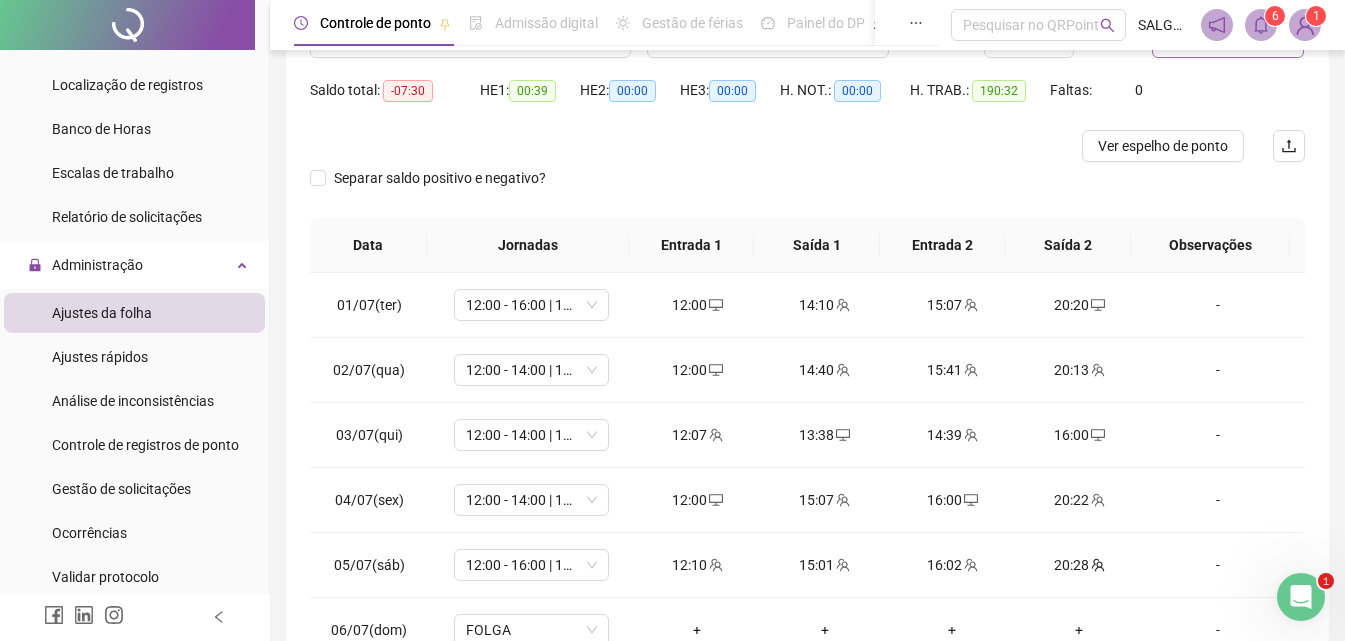 scroll, scrollTop: 233, scrollLeft: 0, axis: vertical 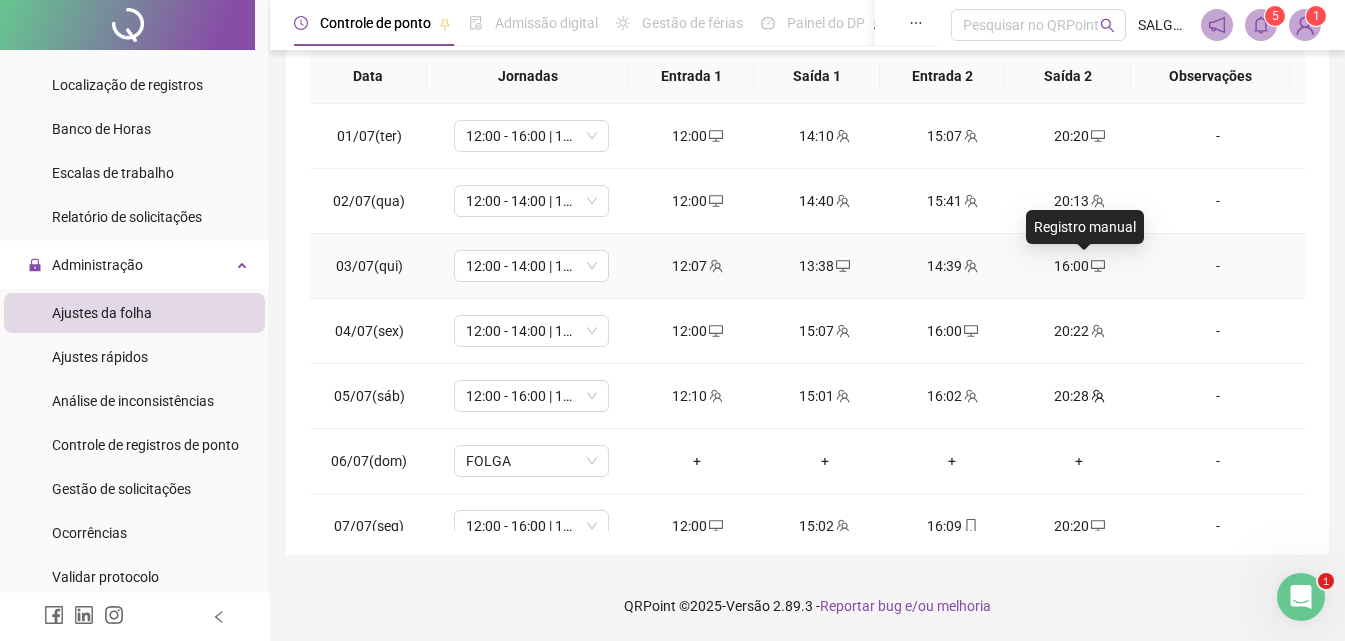 click 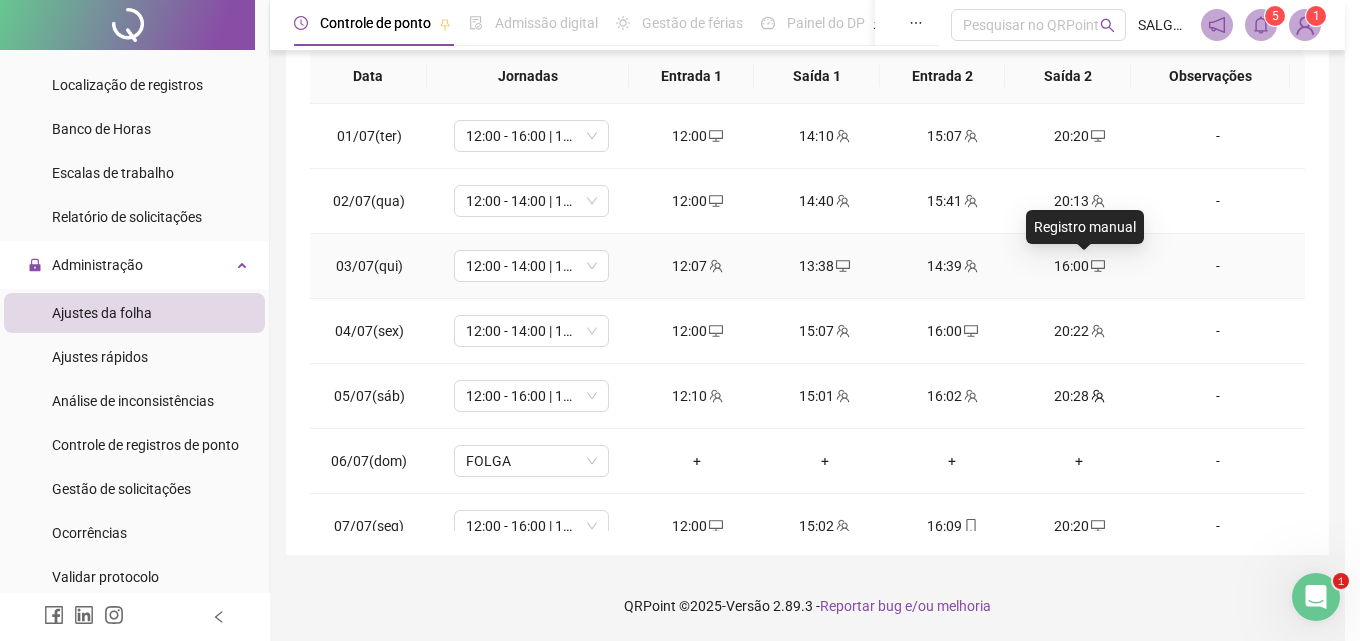 type on "**********" 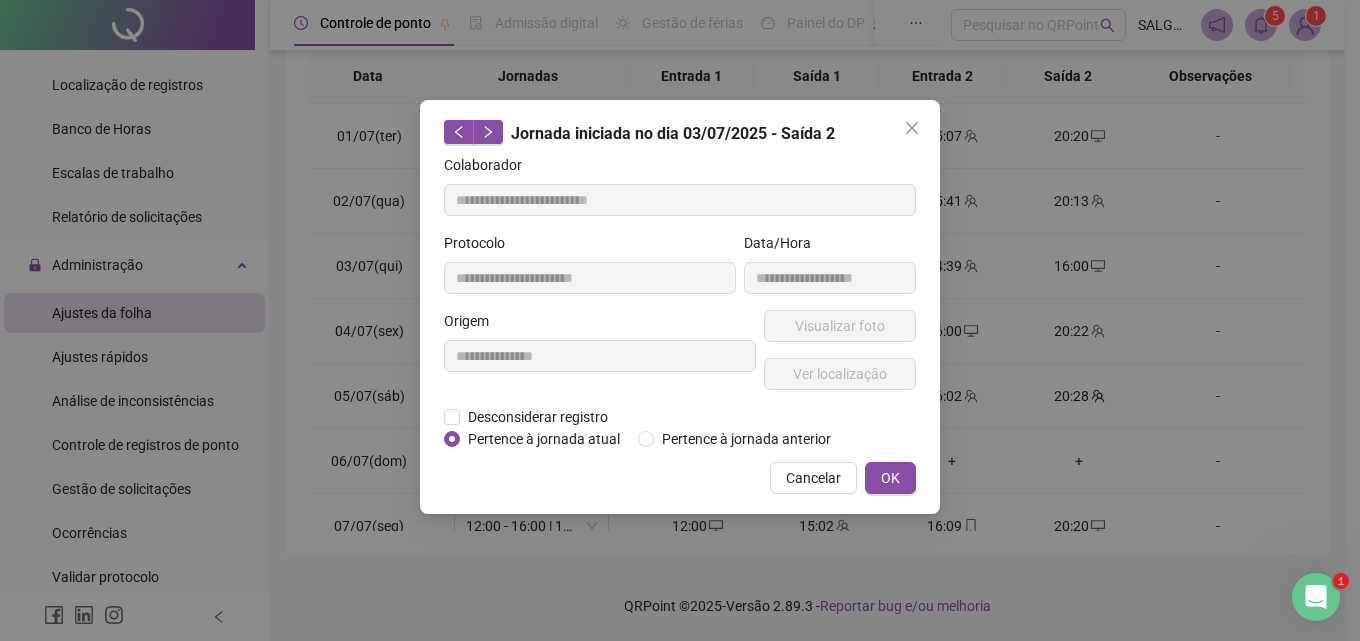 click on "**********" at bounding box center [600, 358] 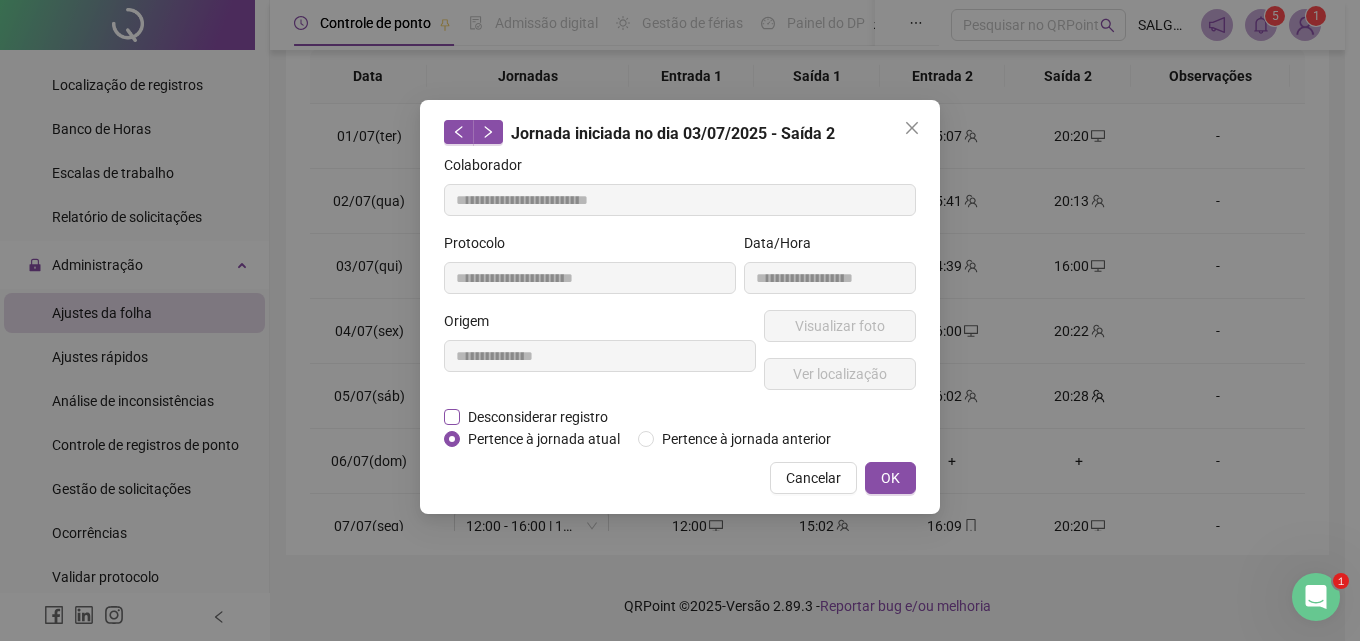 click on "Desconsiderar registro" at bounding box center [538, 417] 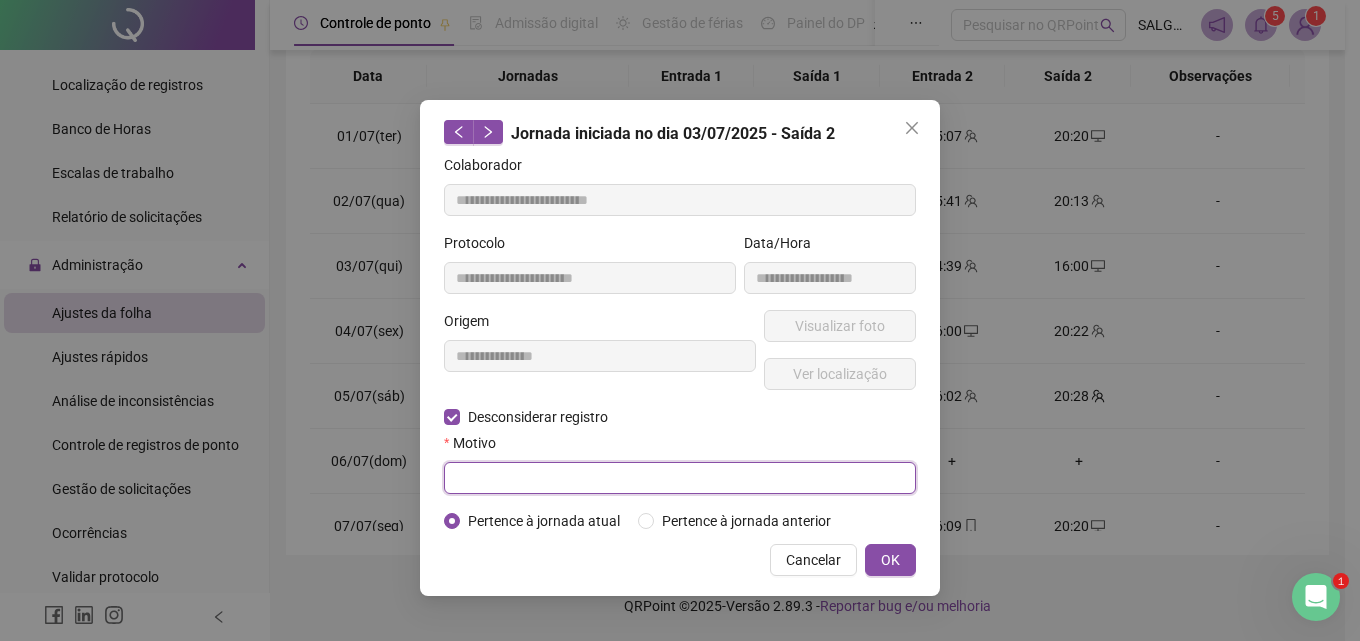 click at bounding box center (680, 478) 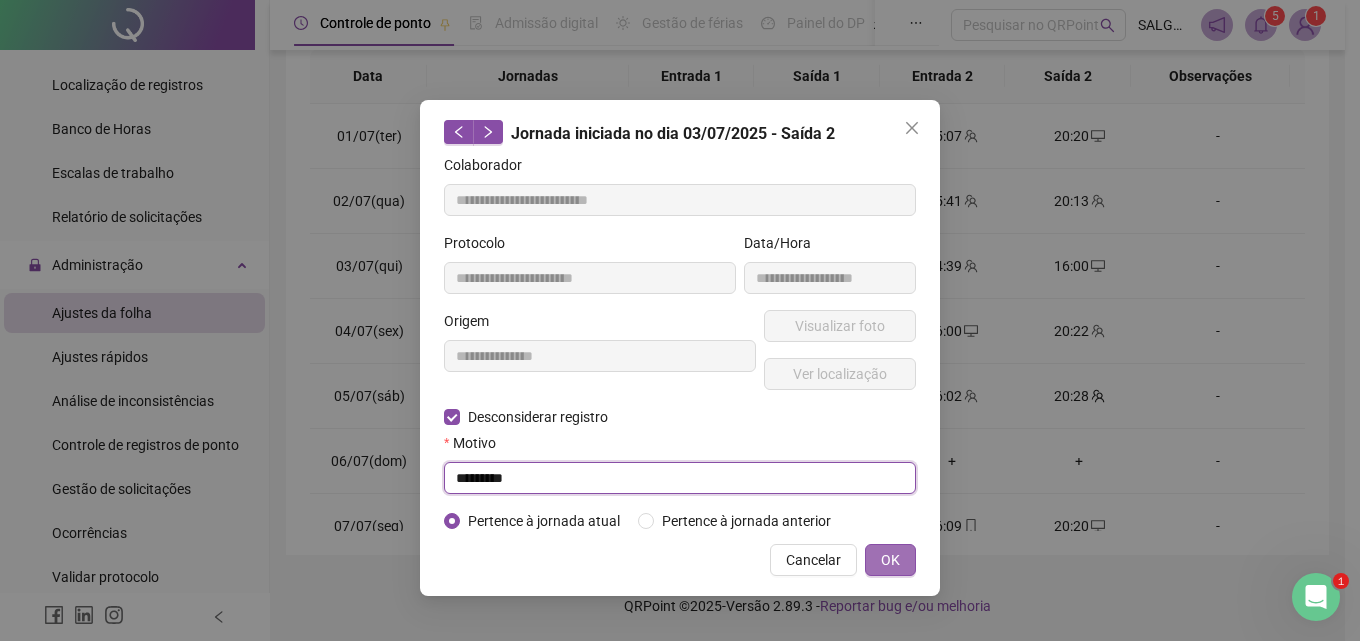 type on "*********" 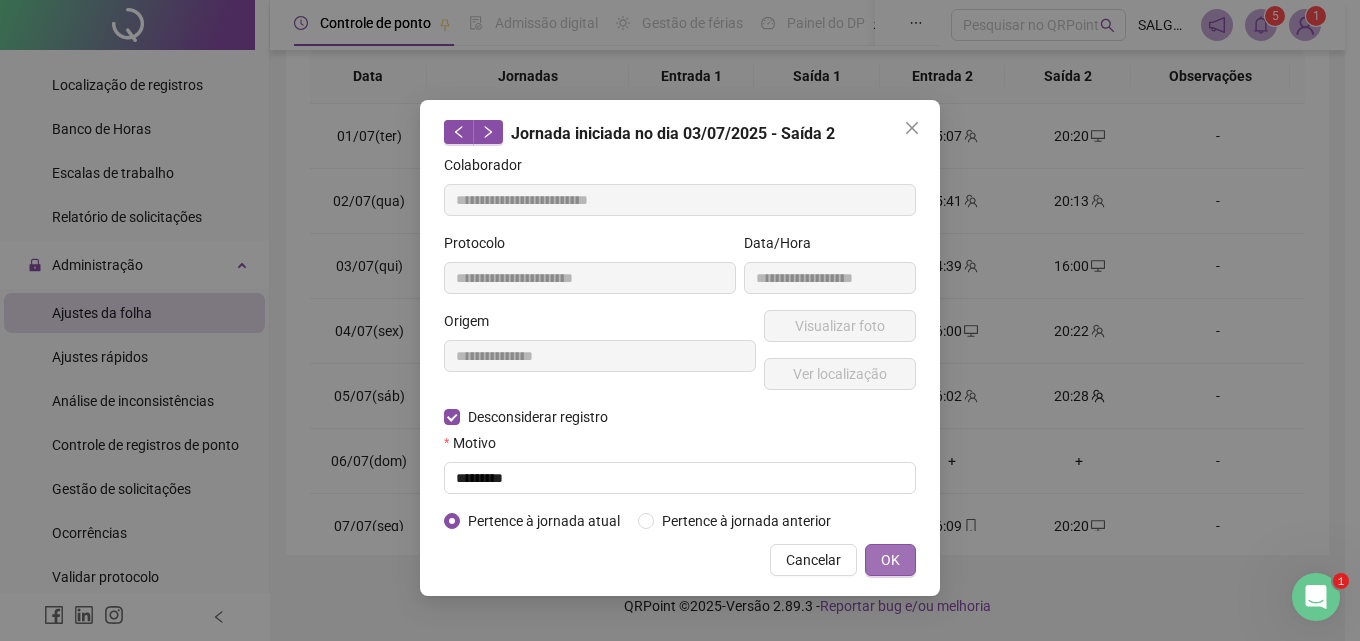 click on "OK" at bounding box center (890, 560) 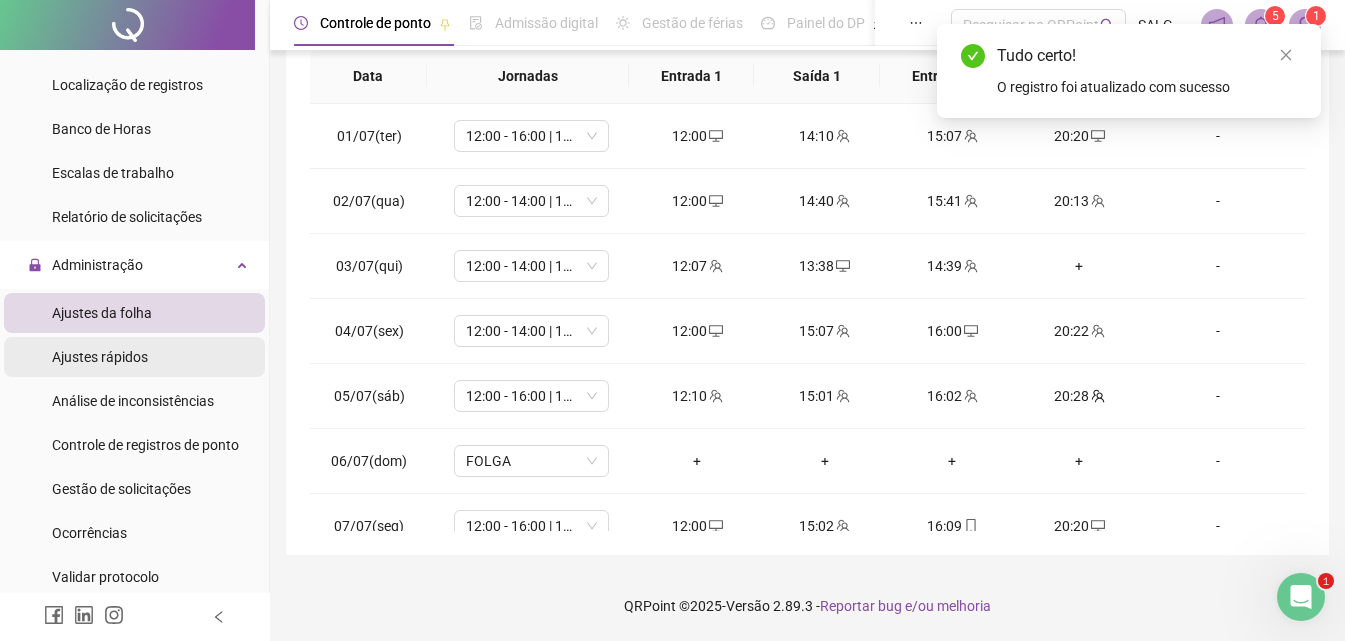 click on "Ajustes rápidos" at bounding box center (100, 357) 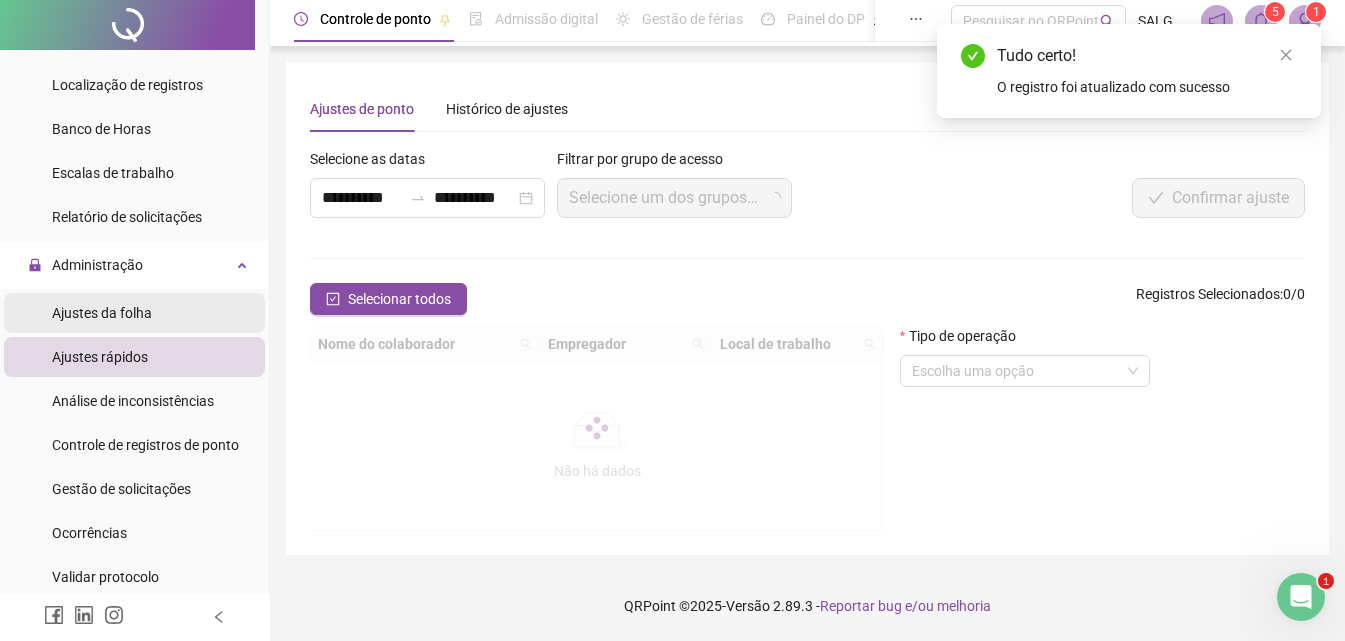 scroll, scrollTop: 0, scrollLeft: 0, axis: both 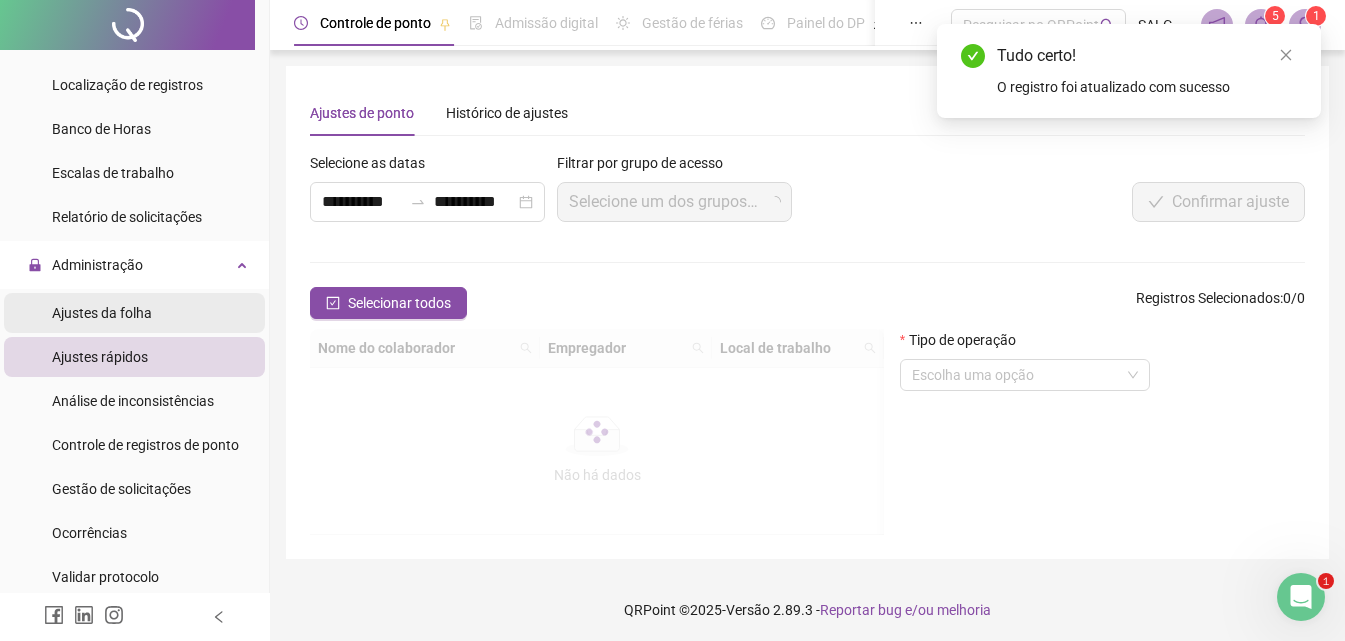 click on "Ajustes da folha" at bounding box center [102, 313] 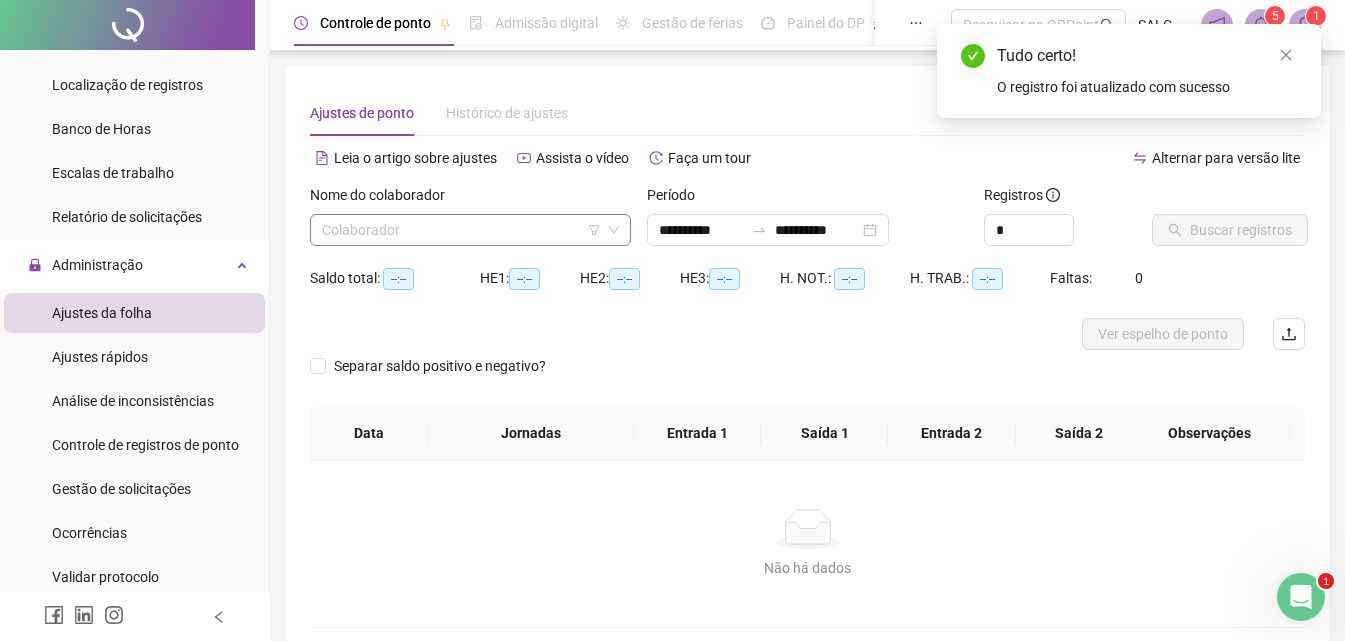 click at bounding box center [461, 230] 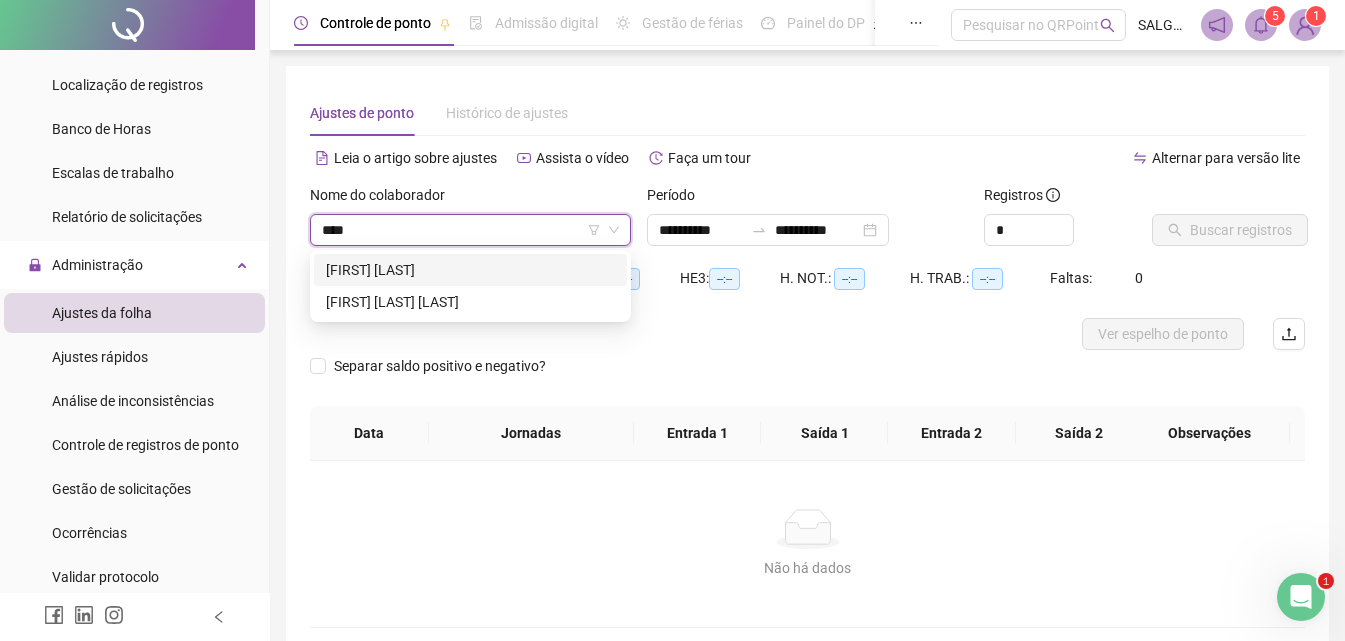 type on "*****" 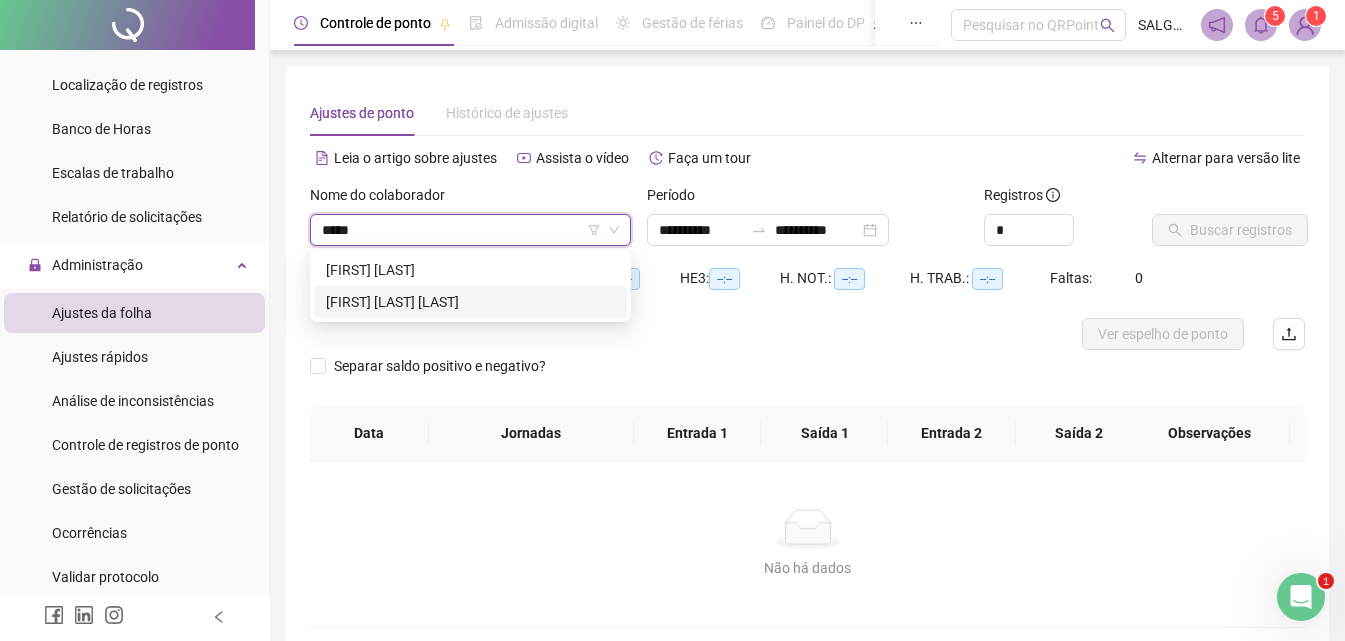 click on "[FIRST] [LAST] [LAST]" at bounding box center (470, 302) 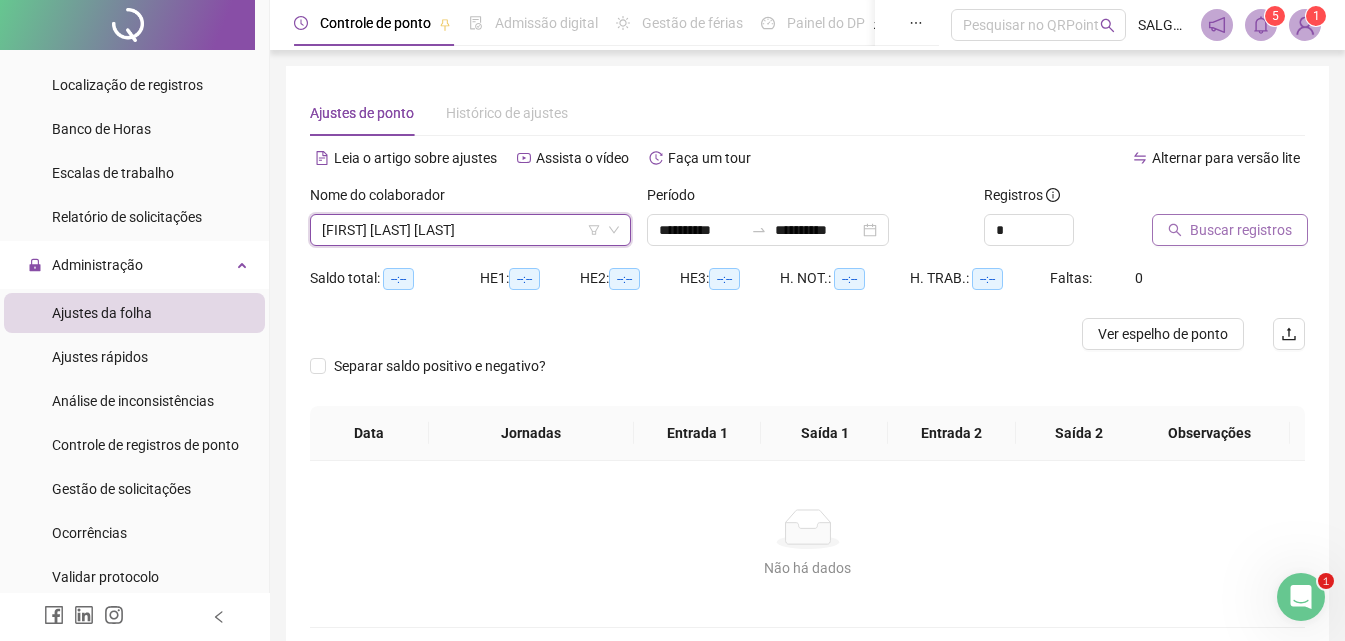 click on "Buscar registros" at bounding box center (1241, 230) 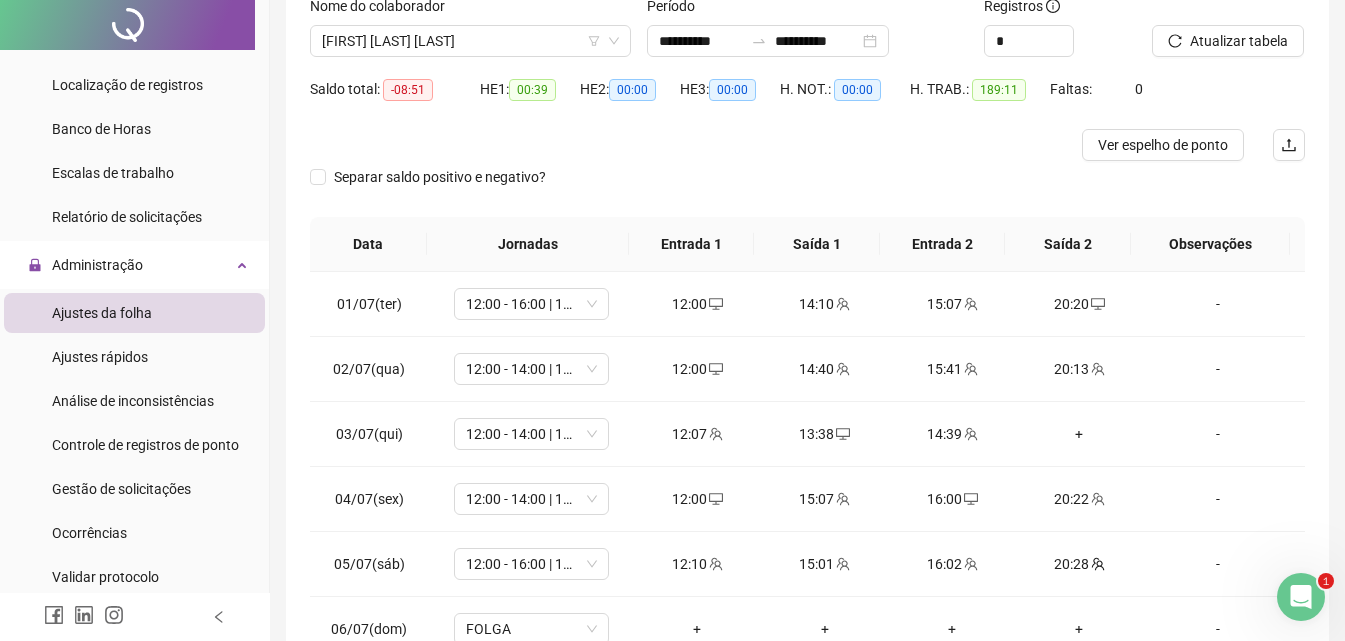 scroll, scrollTop: 233, scrollLeft: 0, axis: vertical 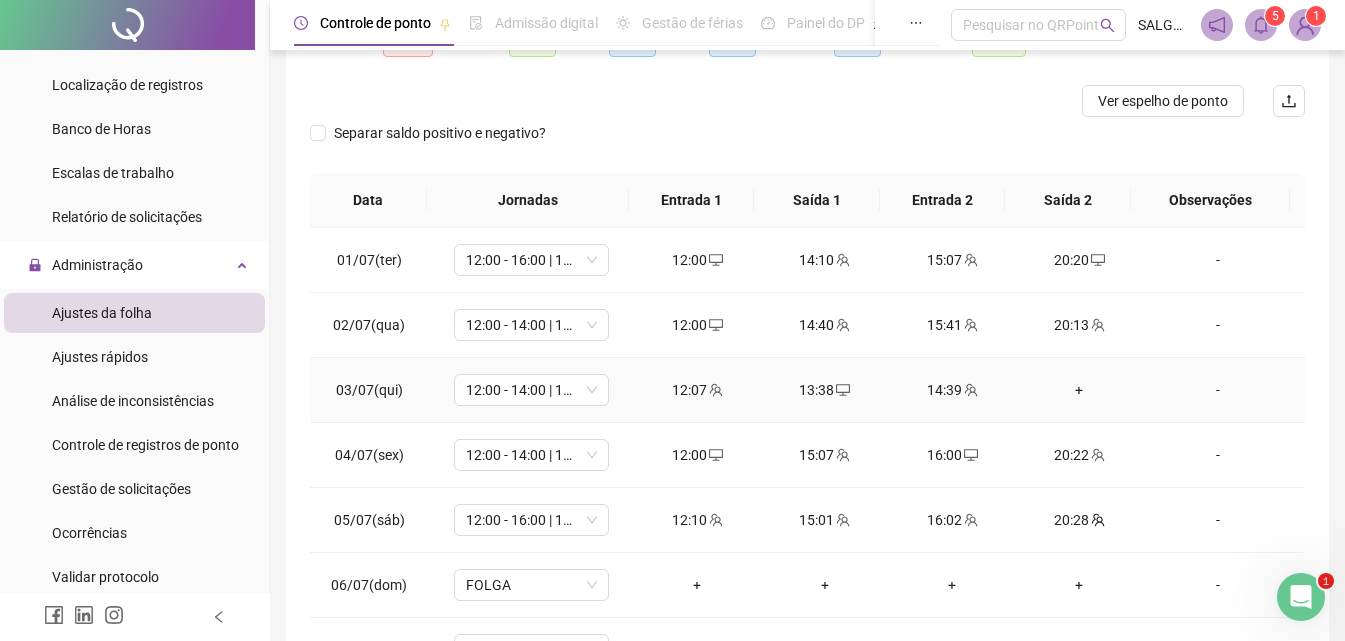 click on "+" at bounding box center [1079, 390] 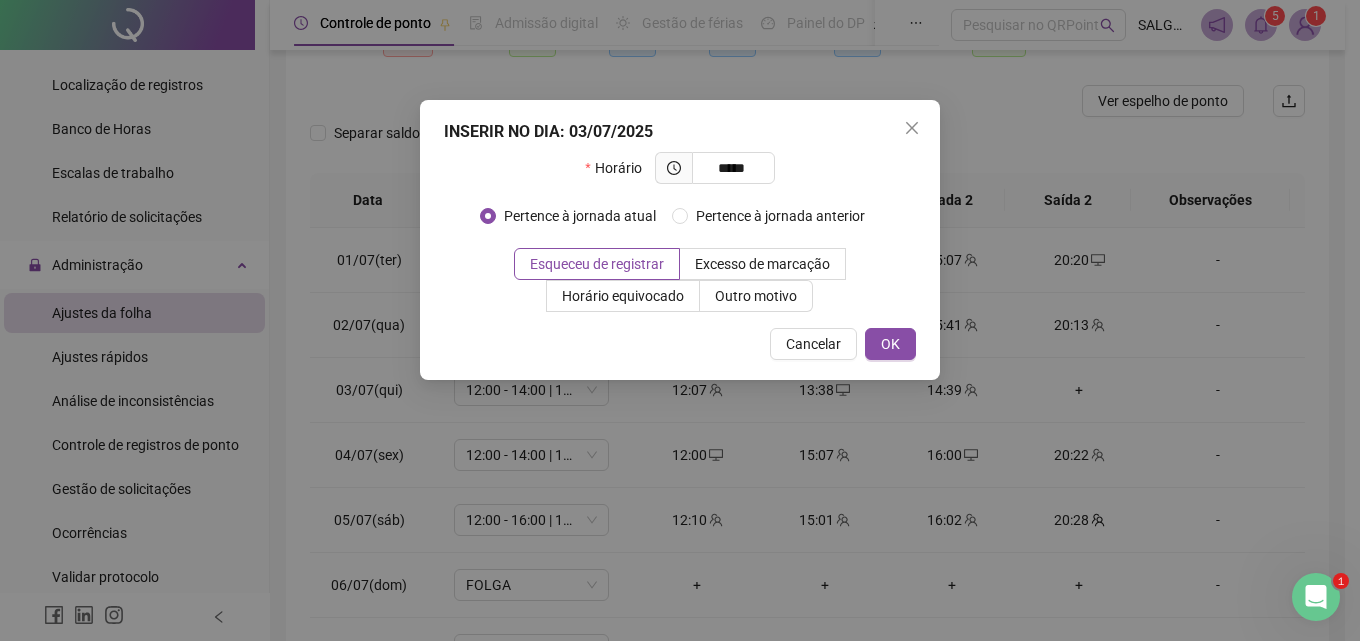 type on "*****" 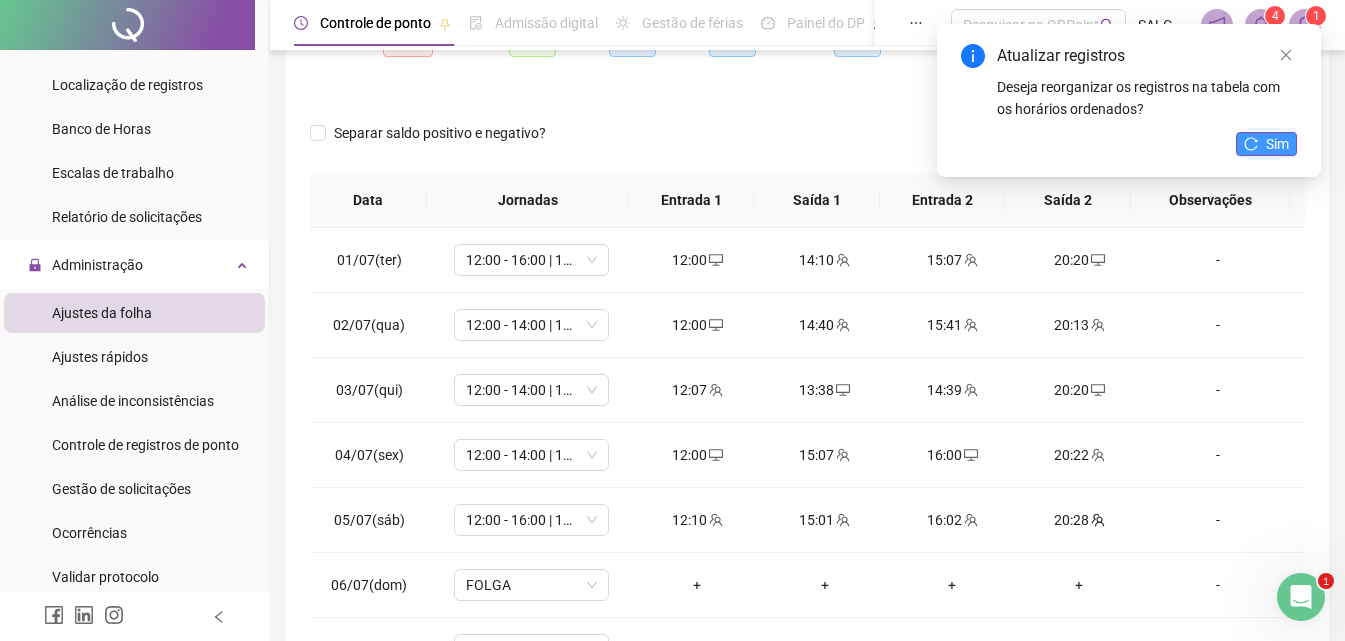 click on "Sim" at bounding box center [1266, 144] 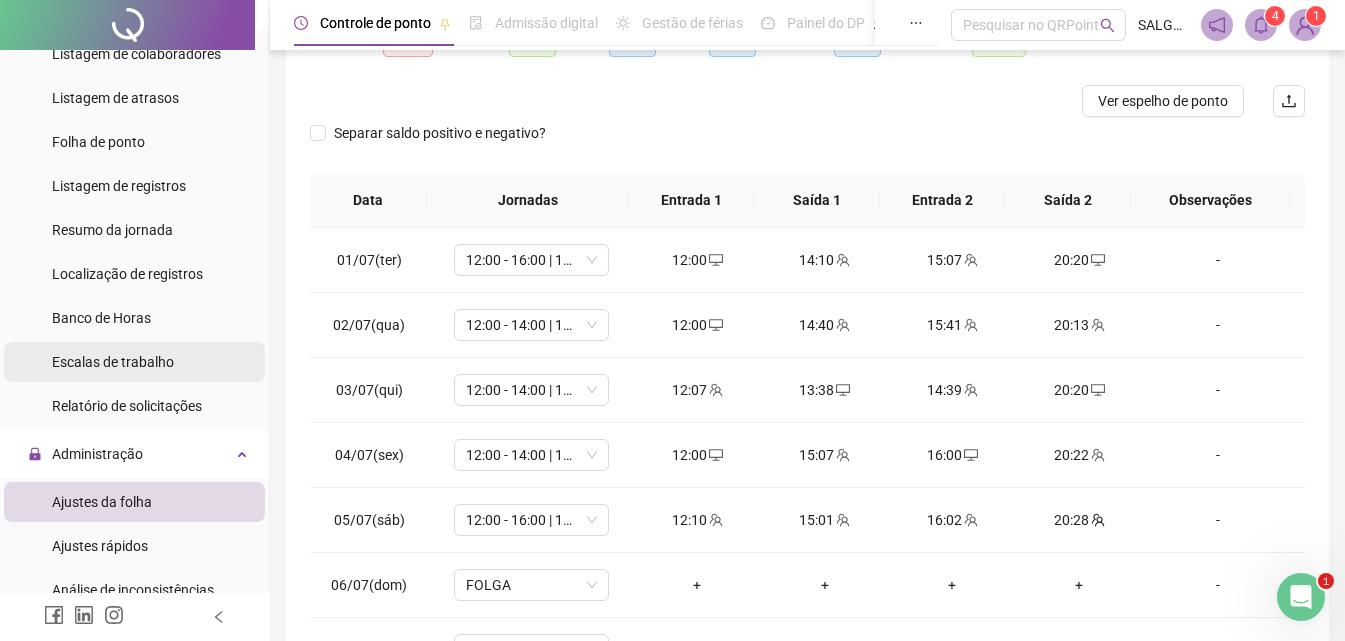 scroll, scrollTop: 428, scrollLeft: 0, axis: vertical 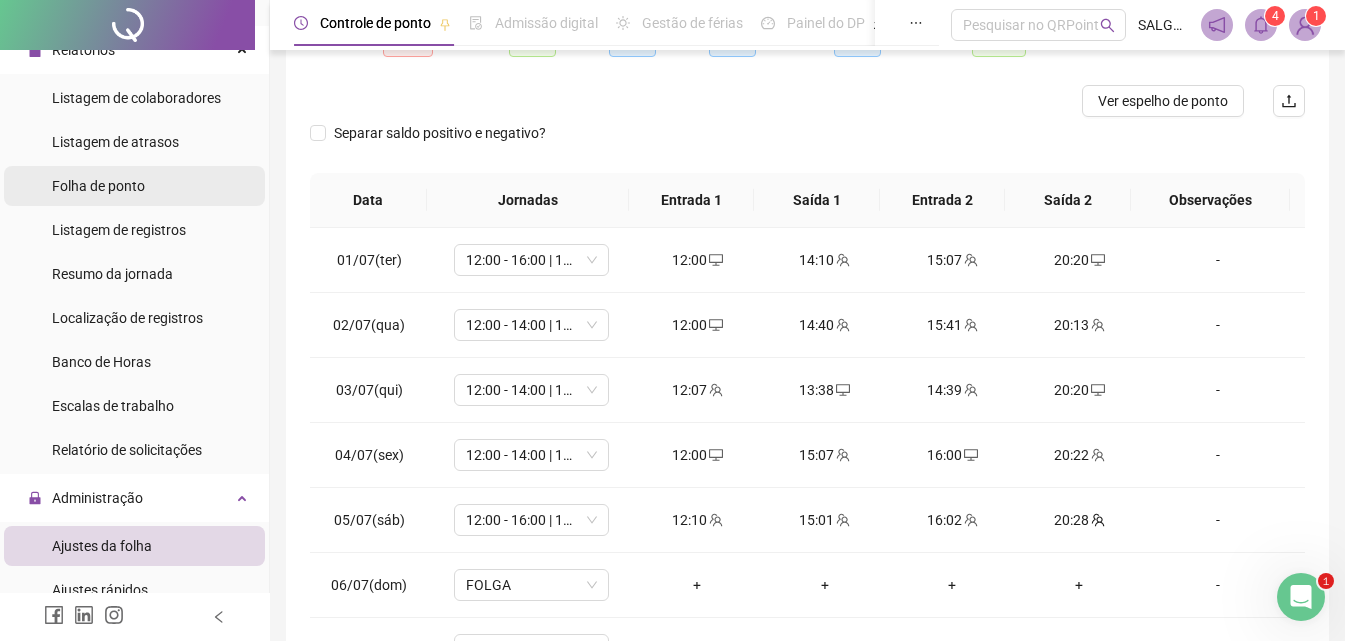 click on "Folha de ponto" at bounding box center [98, 186] 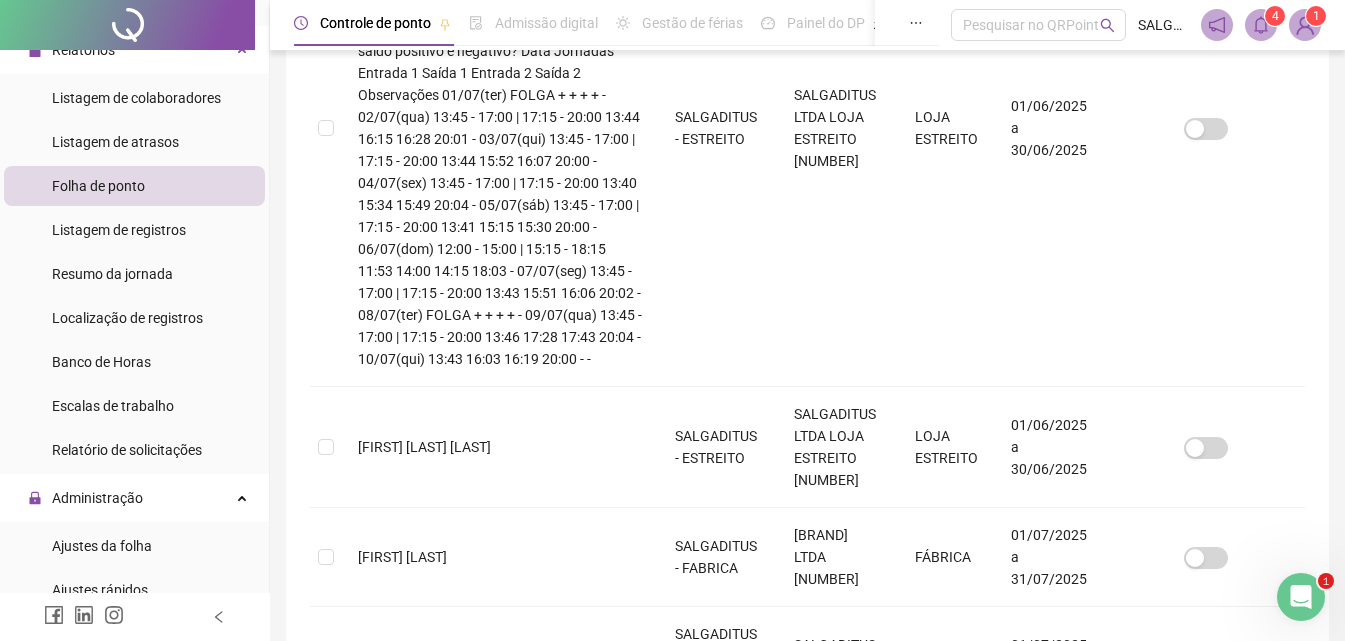 scroll, scrollTop: 795, scrollLeft: 0, axis: vertical 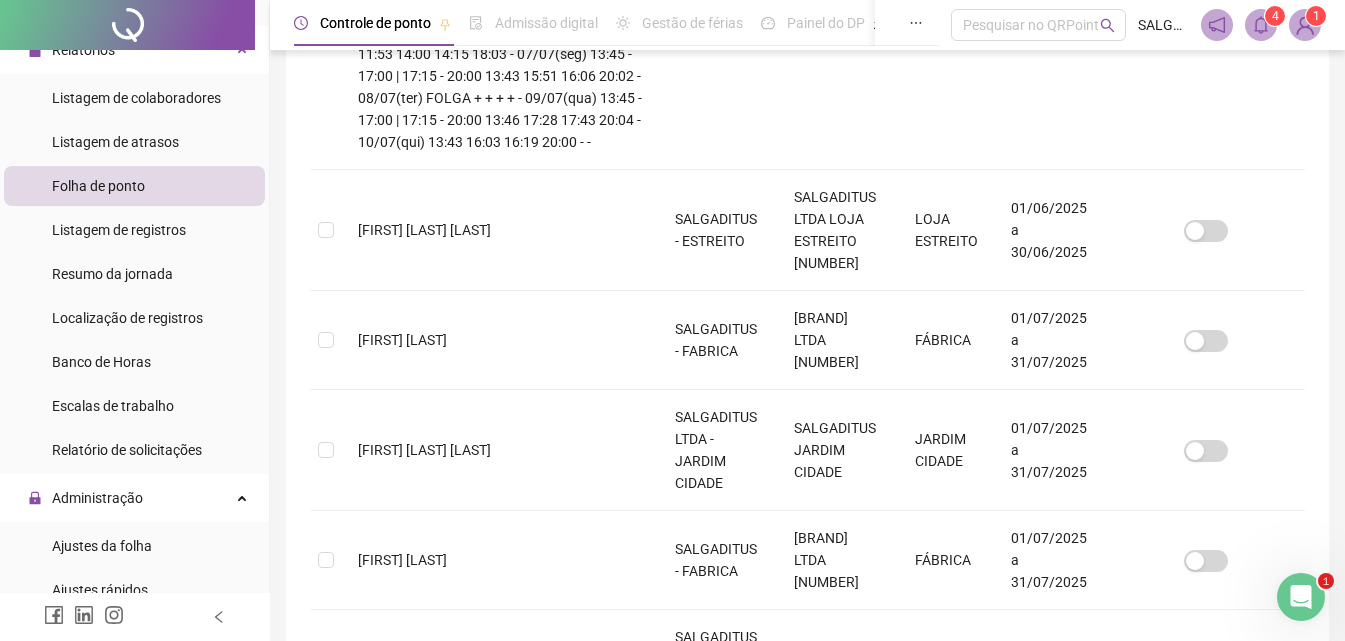 click on "2" at bounding box center (808, 1225) 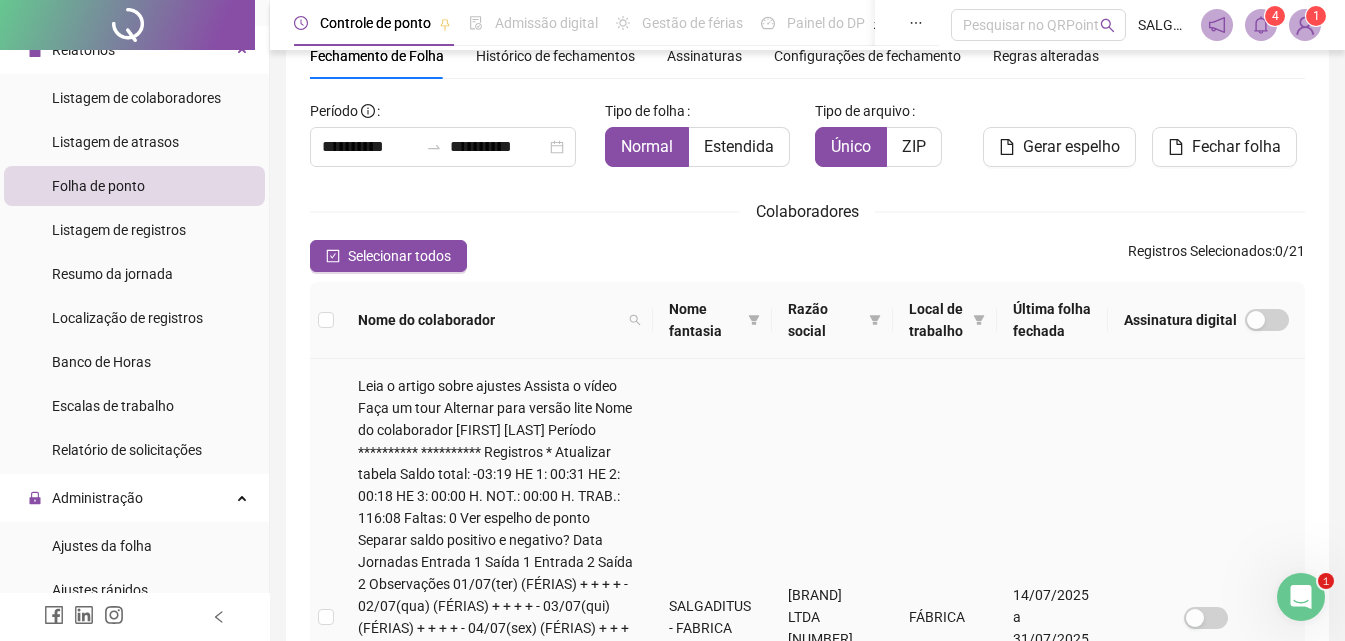 scroll, scrollTop: 751, scrollLeft: 0, axis: vertical 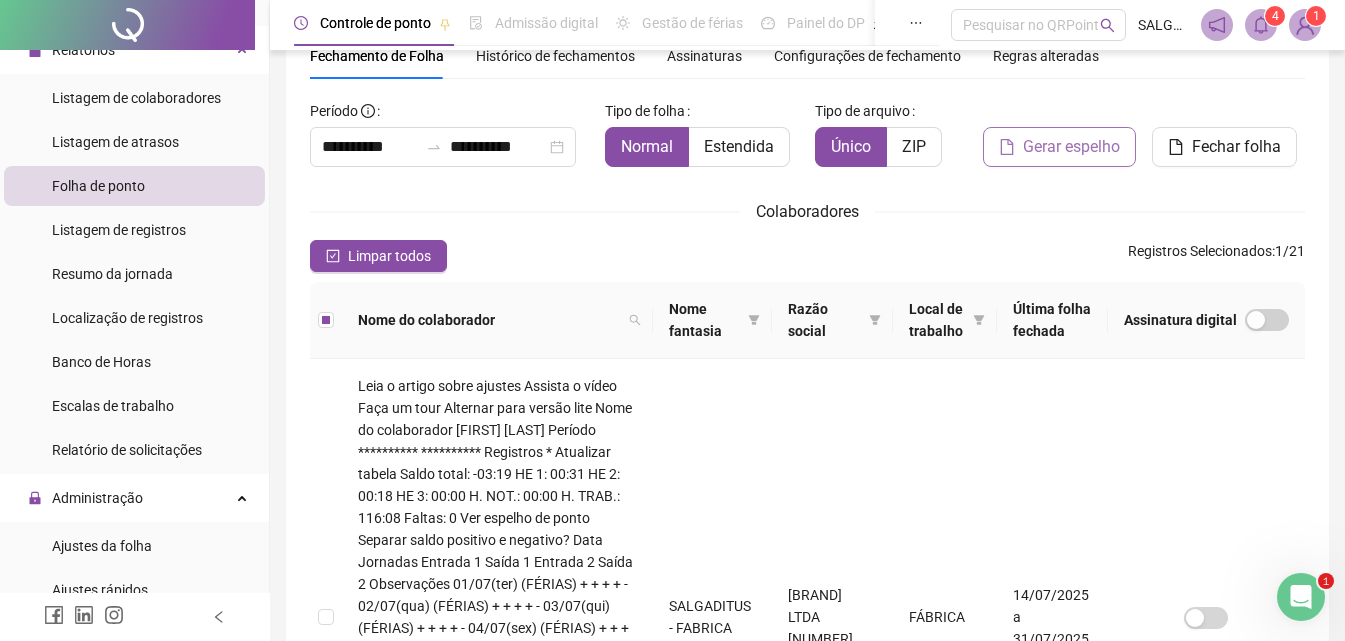 click on "Gerar espelho" at bounding box center [1071, 147] 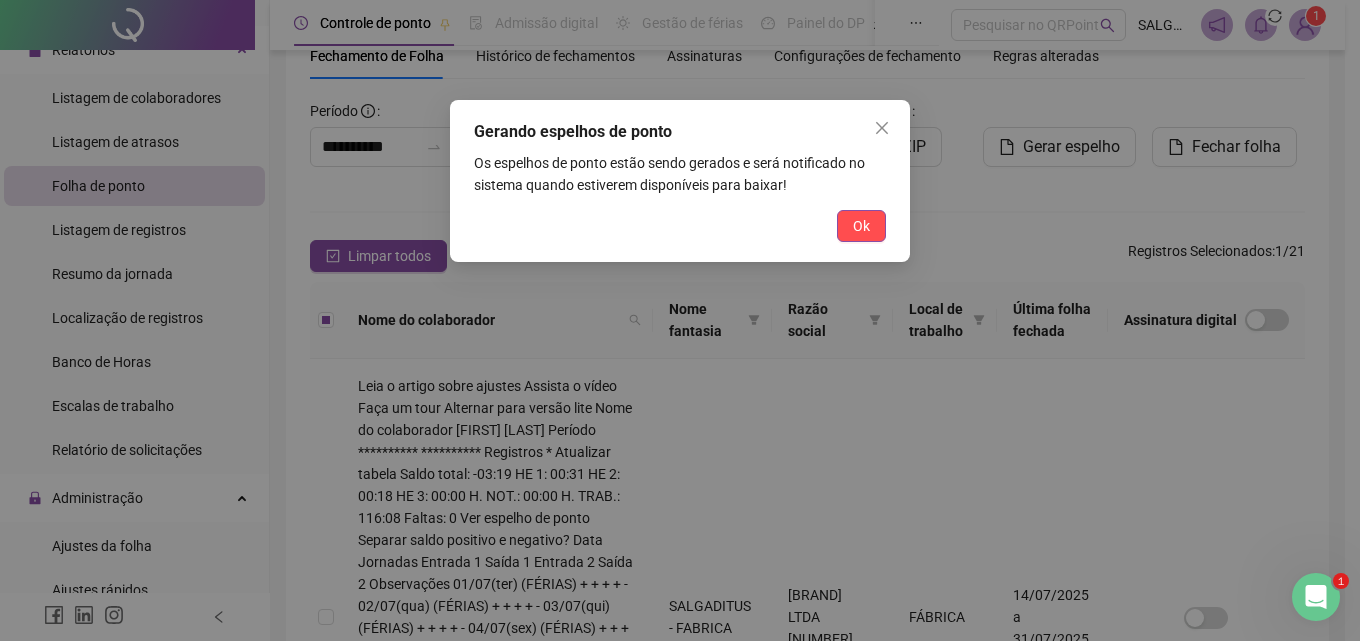 click on "Ok" at bounding box center (861, 226) 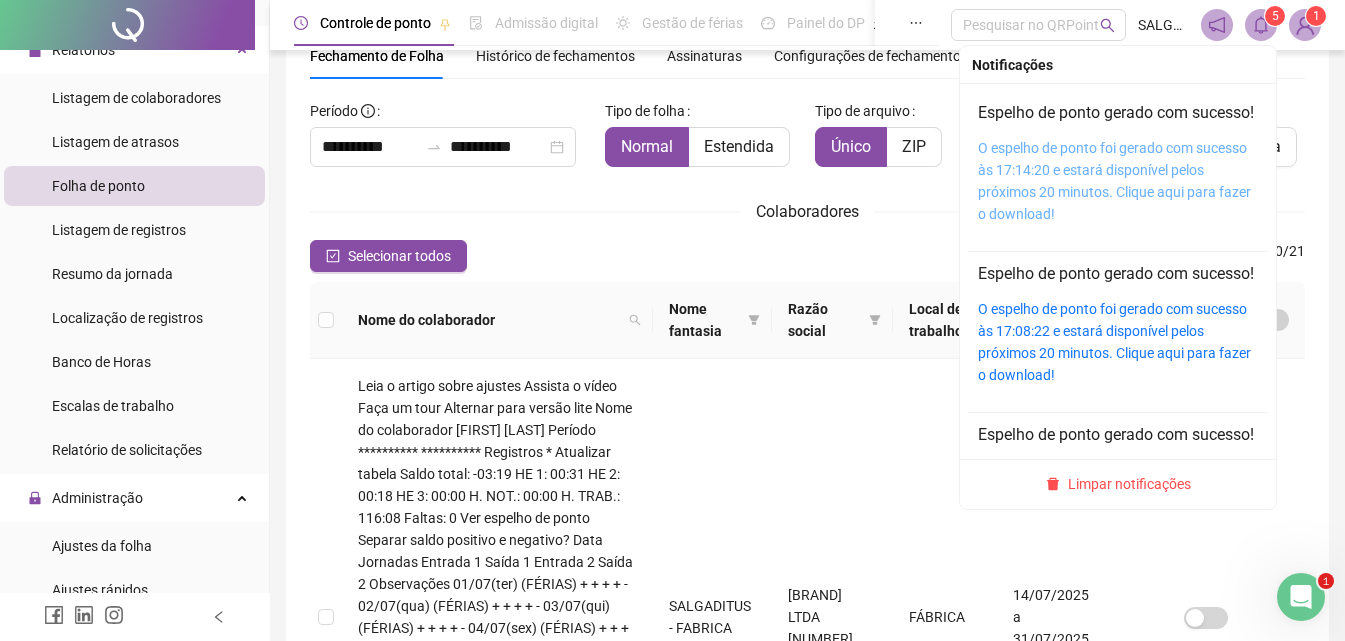 click on "O espelho de ponto foi gerado com sucesso às 17:14:20 e estará disponível pelos próximos 20 minutos.
Clique aqui para fazer o download!" at bounding box center [1114, 181] 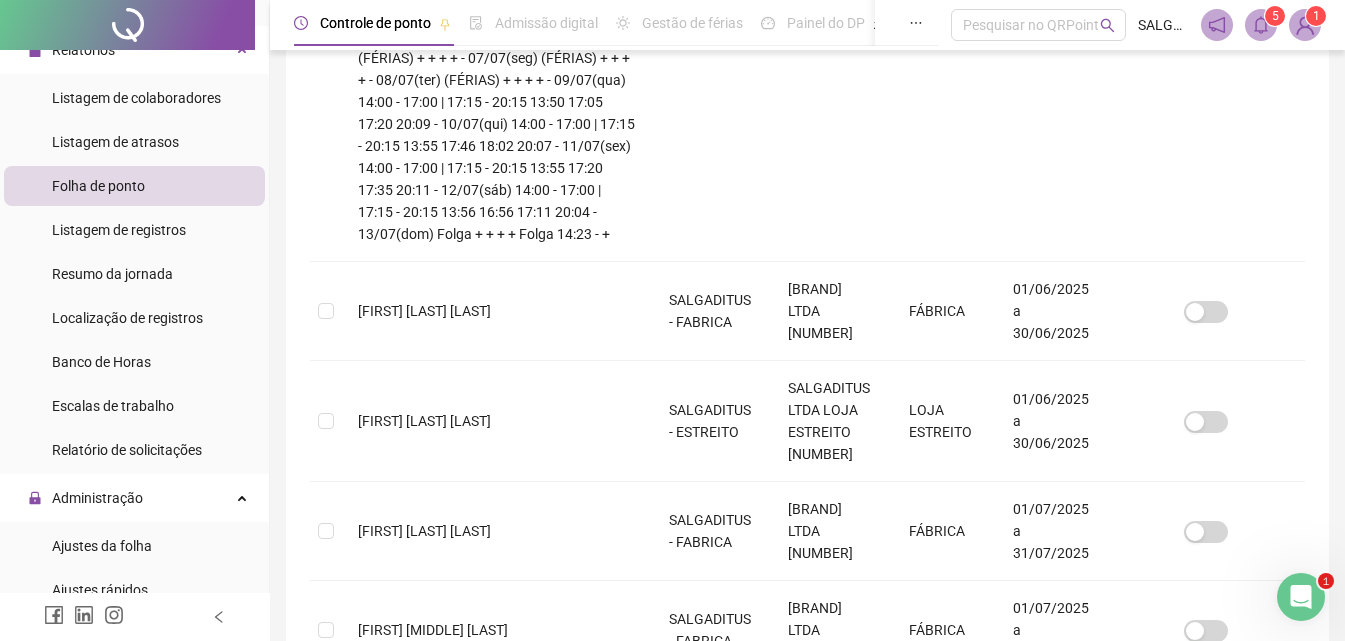 scroll, scrollTop: 751, scrollLeft: 0, axis: vertical 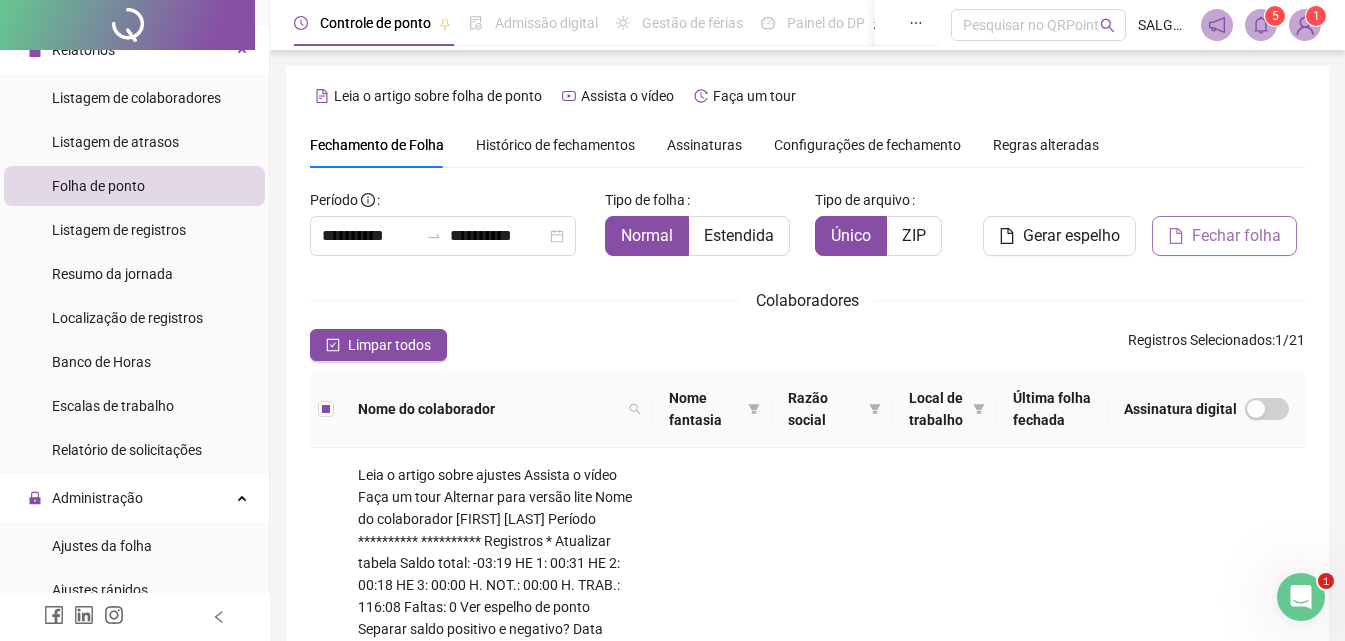 click on "Fechar folha" at bounding box center (1236, 236) 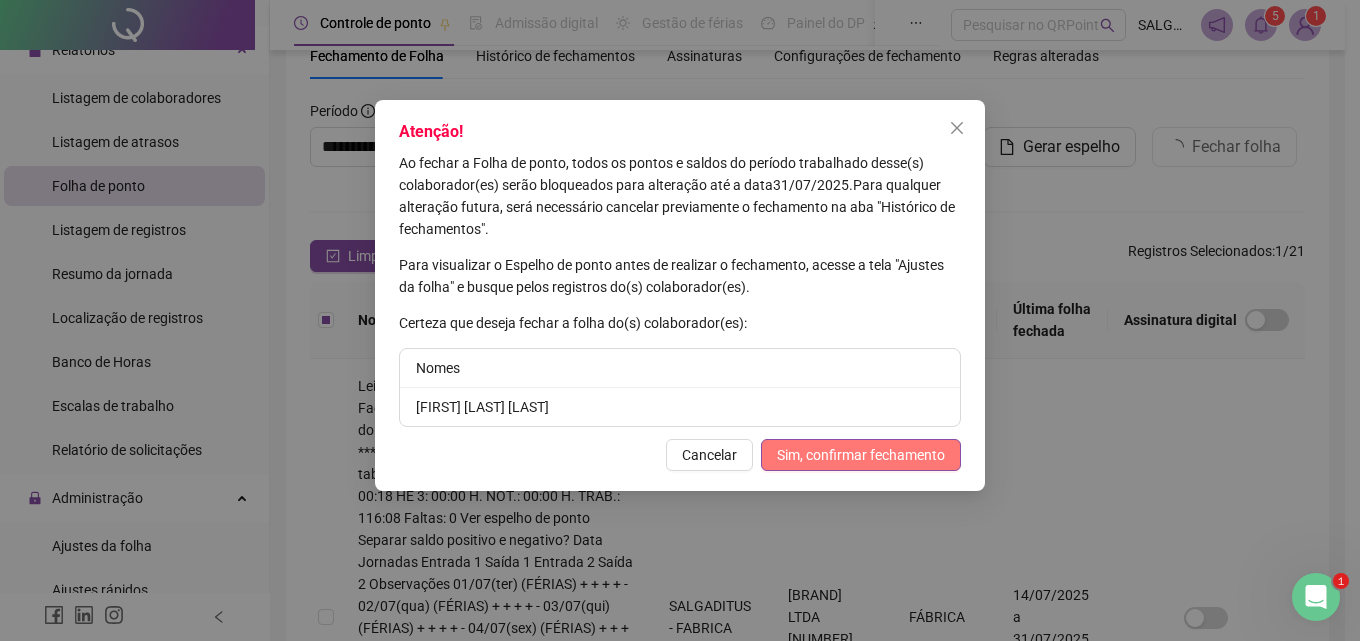 click on "Sim, confirmar fechamento" at bounding box center (861, 455) 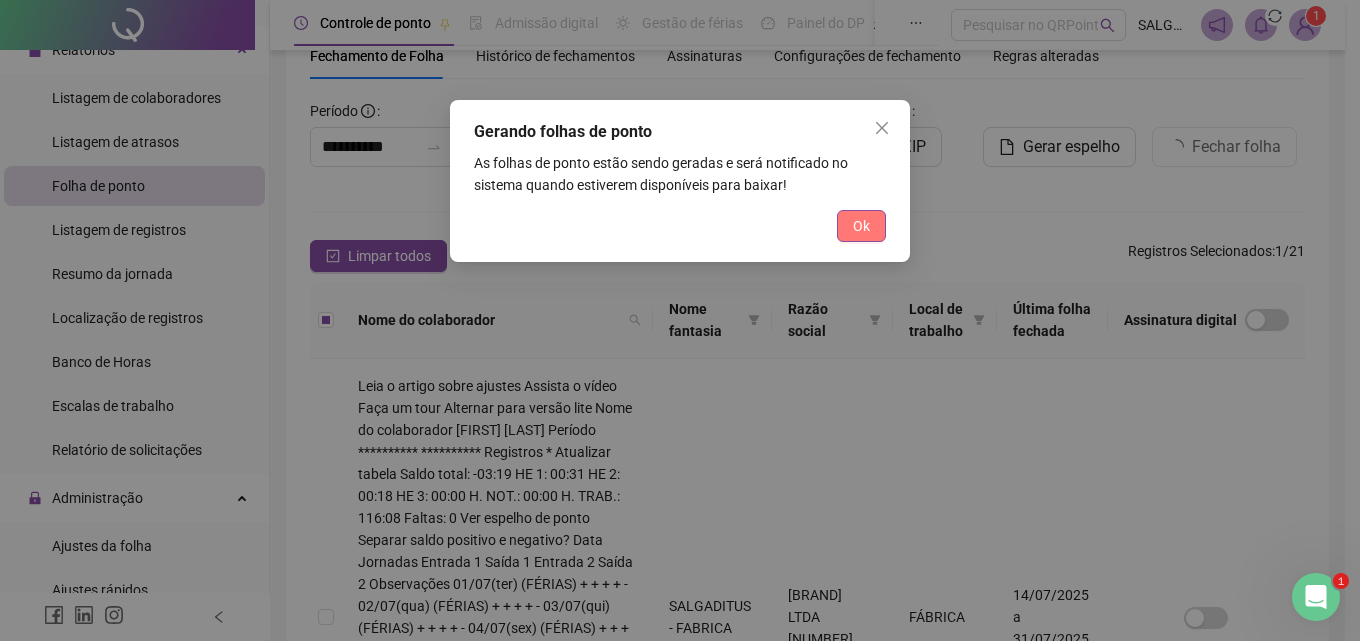 click on "Ok" at bounding box center (861, 226) 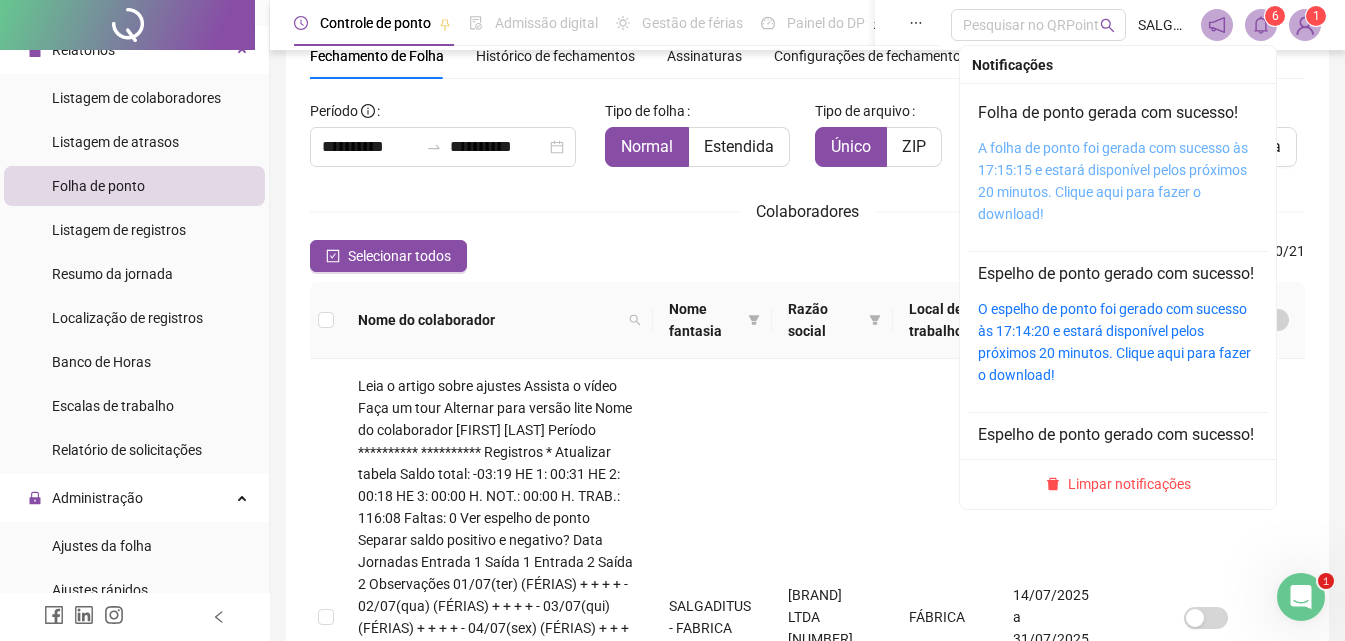 click on "A folha de ponto foi gerada com sucesso às 17:15:15 e estará disponível pelos próximos 20 minutos.
Clique aqui para fazer o download!" at bounding box center [1113, 181] 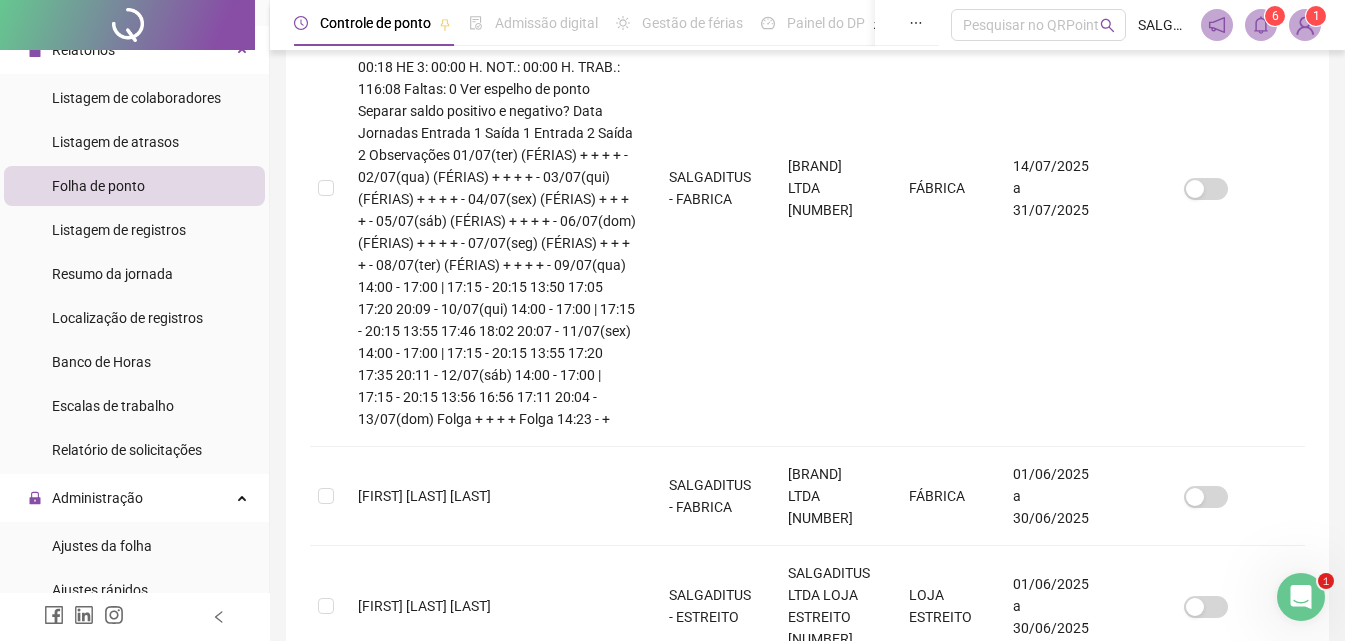 scroll, scrollTop: 751, scrollLeft: 0, axis: vertical 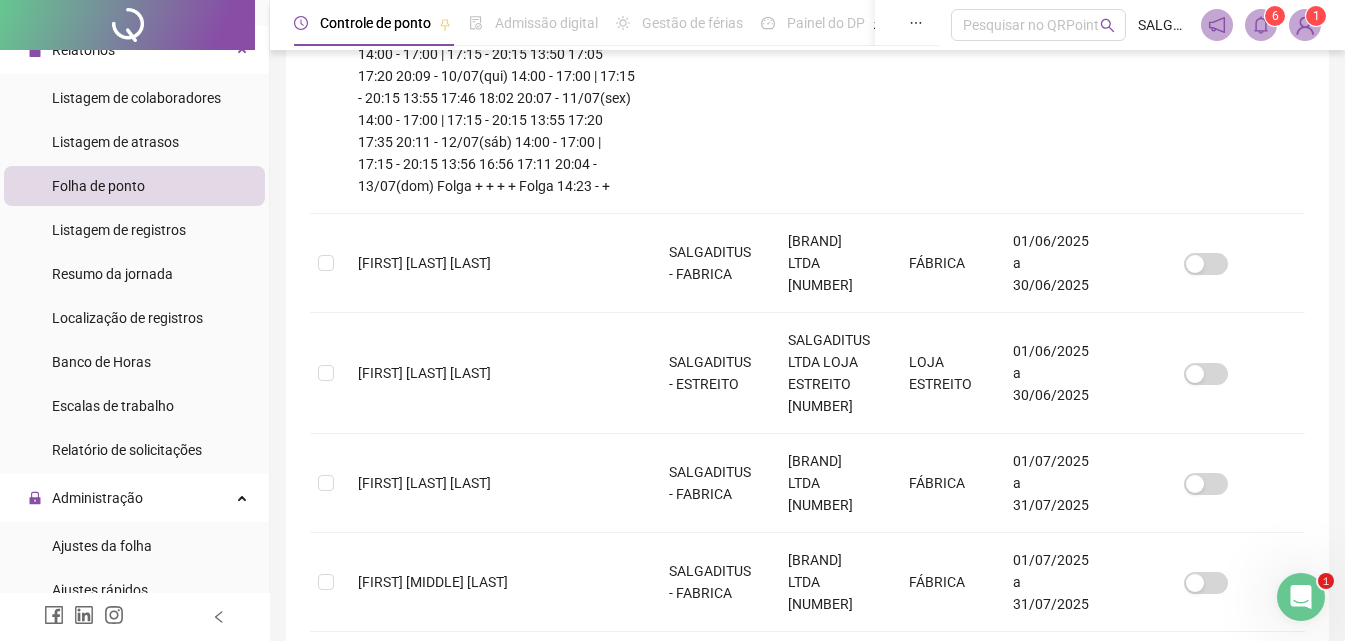 click on "1" at bounding box center (768, 1225) 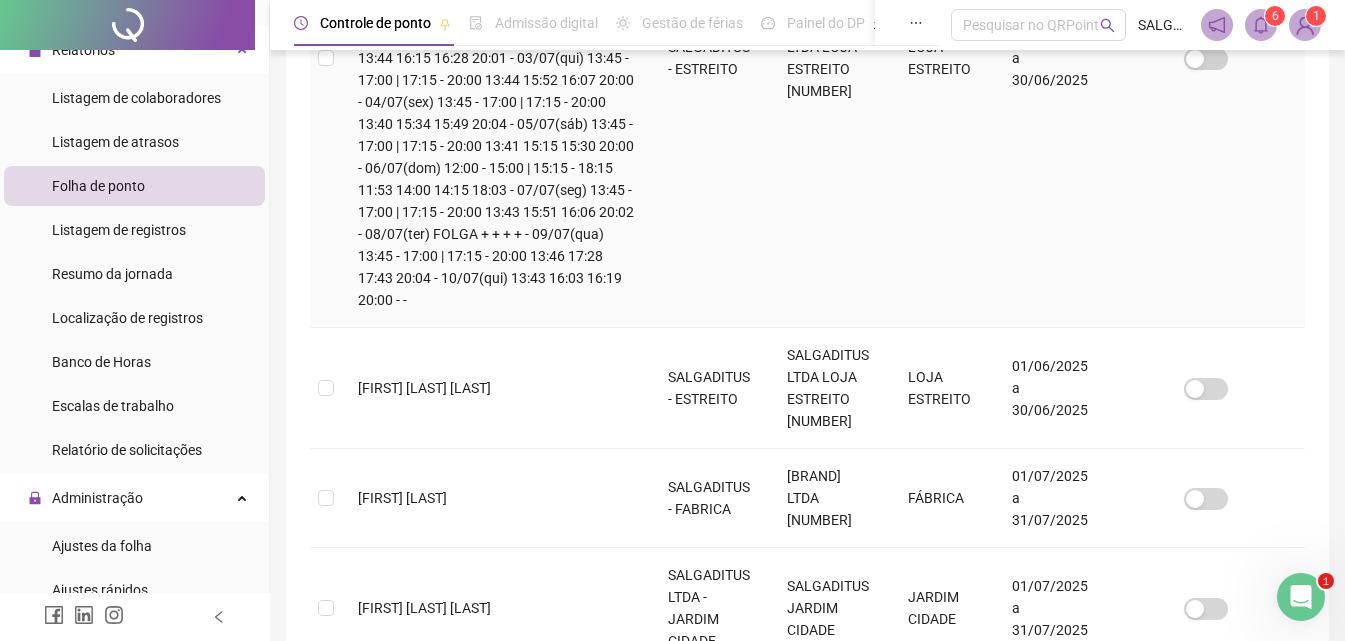 scroll, scrollTop: 883, scrollLeft: 0, axis: vertical 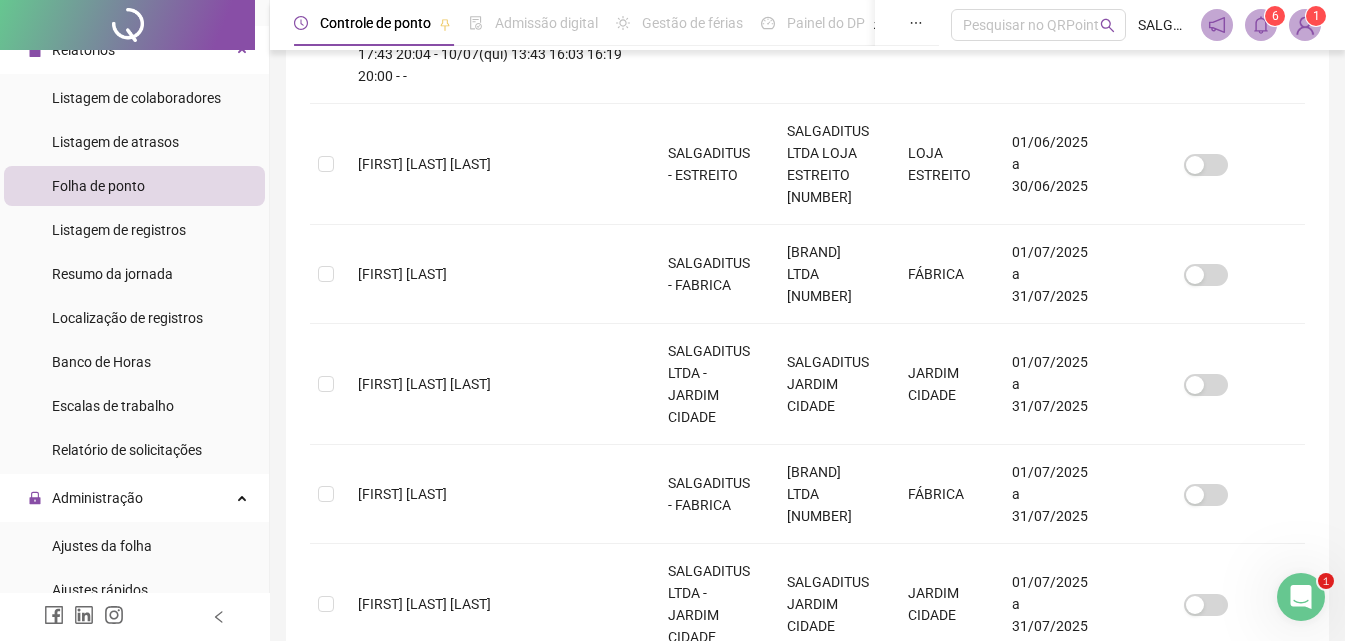 click on "2" at bounding box center [808, 1159] 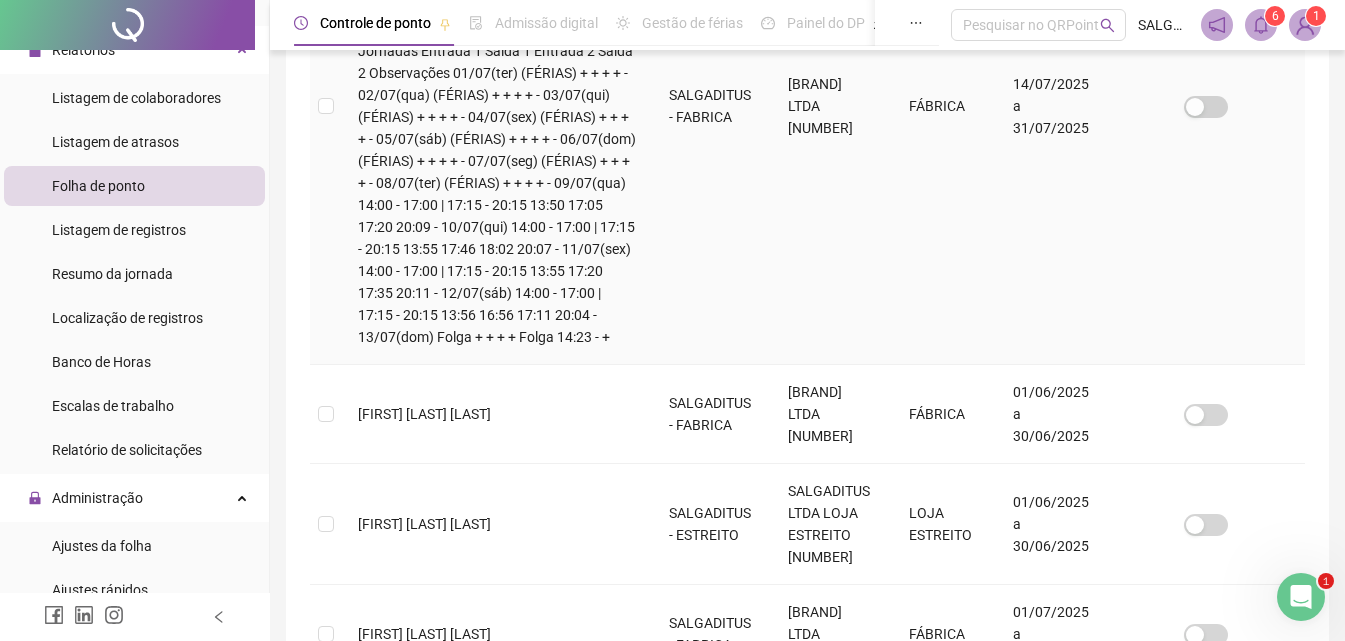 scroll, scrollTop: 751, scrollLeft: 0, axis: vertical 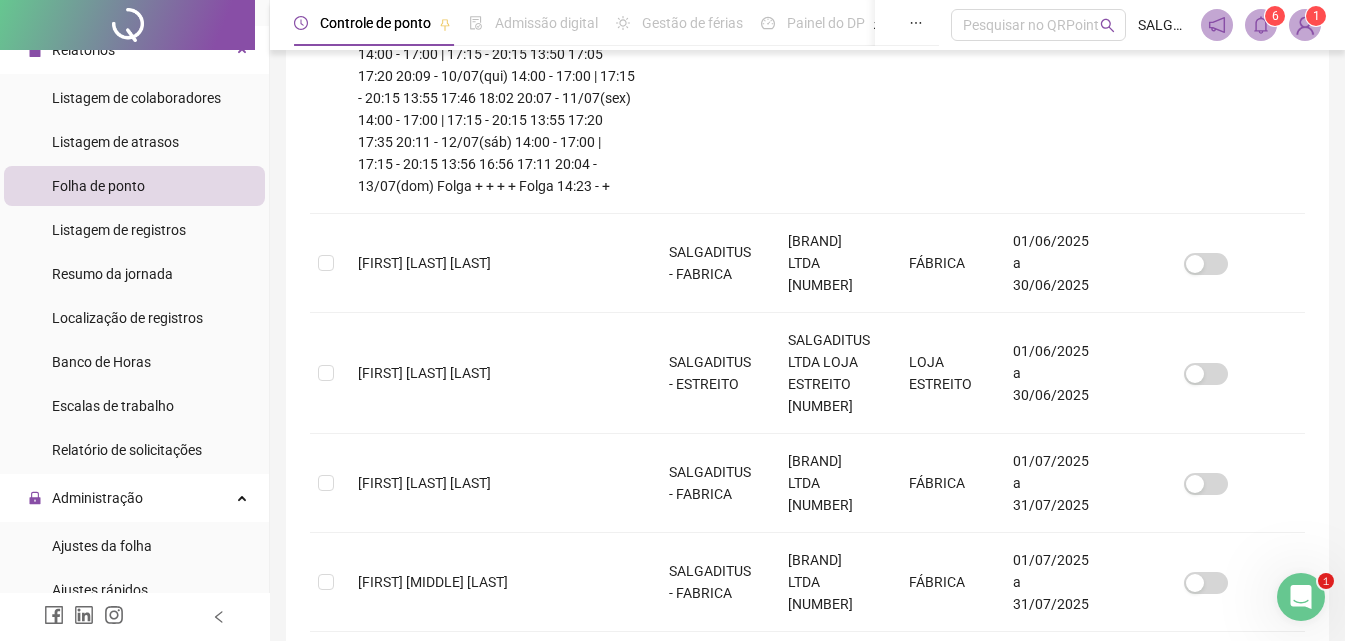 click on "3" at bounding box center (848, 1225) 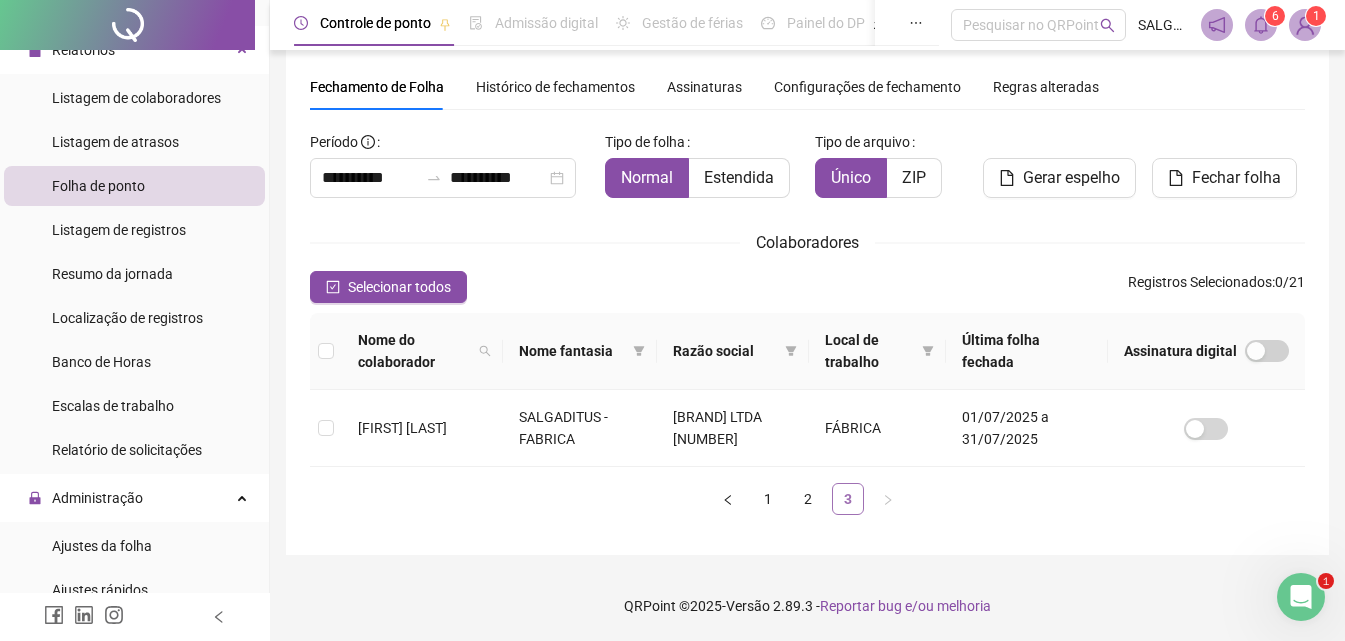 scroll, scrollTop: 58, scrollLeft: 0, axis: vertical 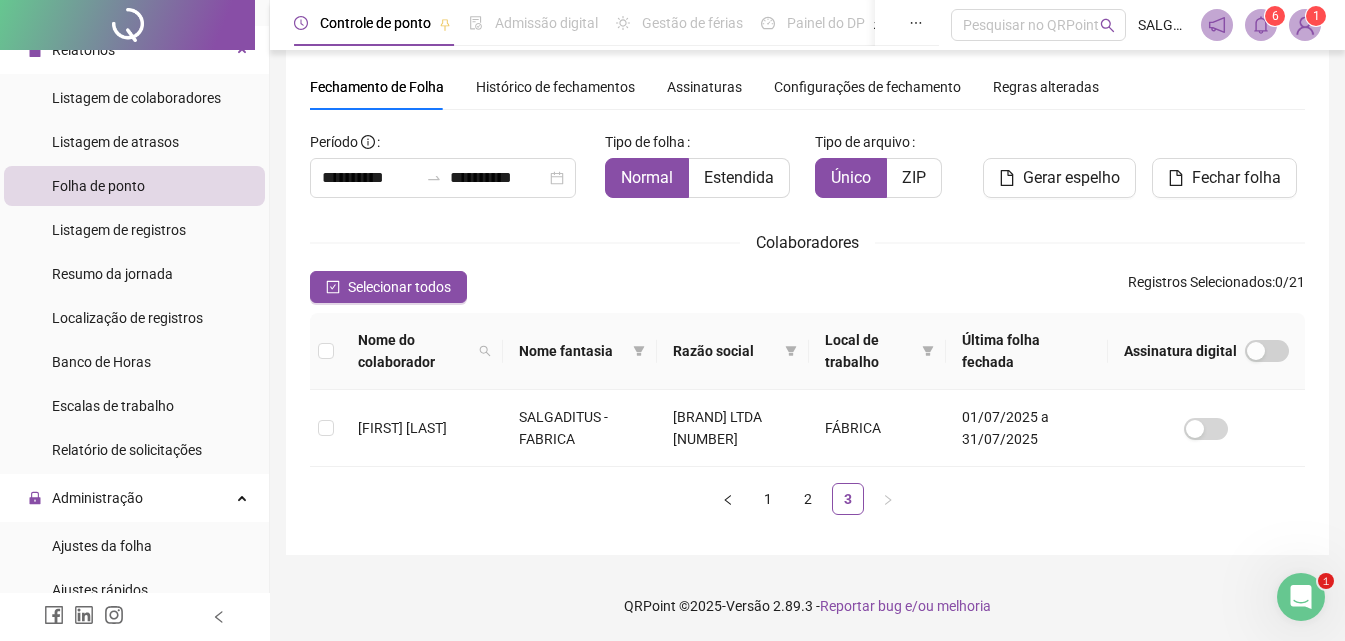 click on "1 2 3" at bounding box center [807, 499] 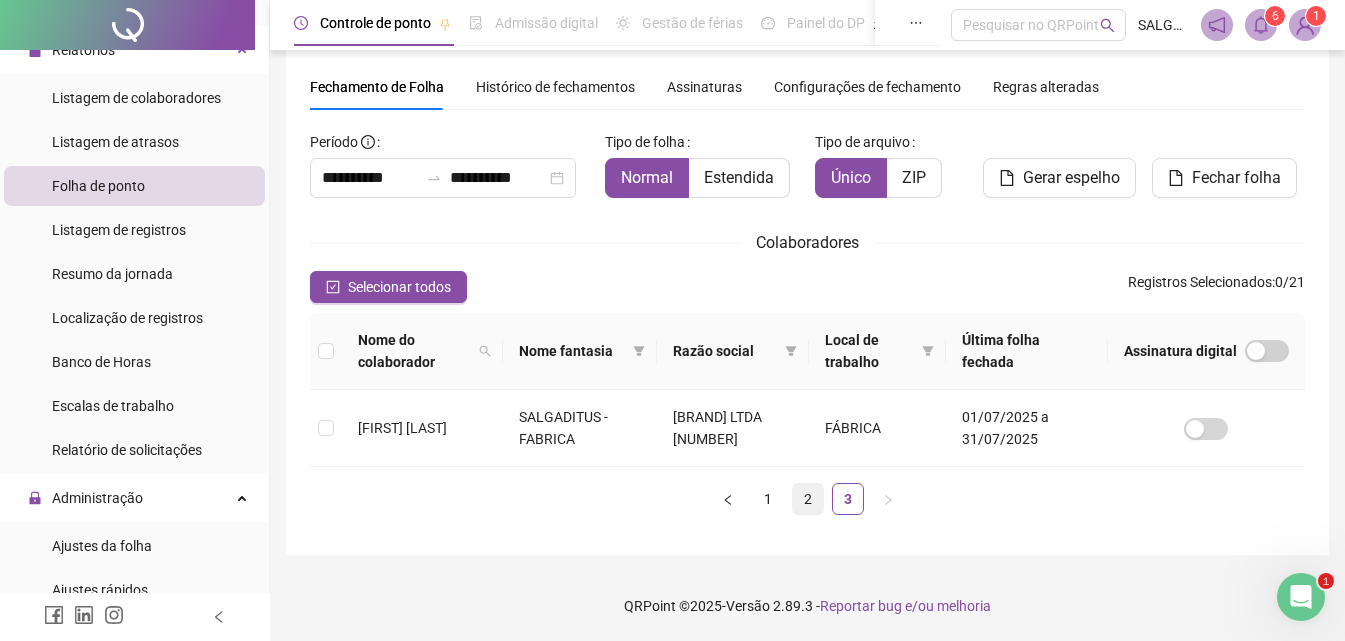 click on "2" at bounding box center (808, 499) 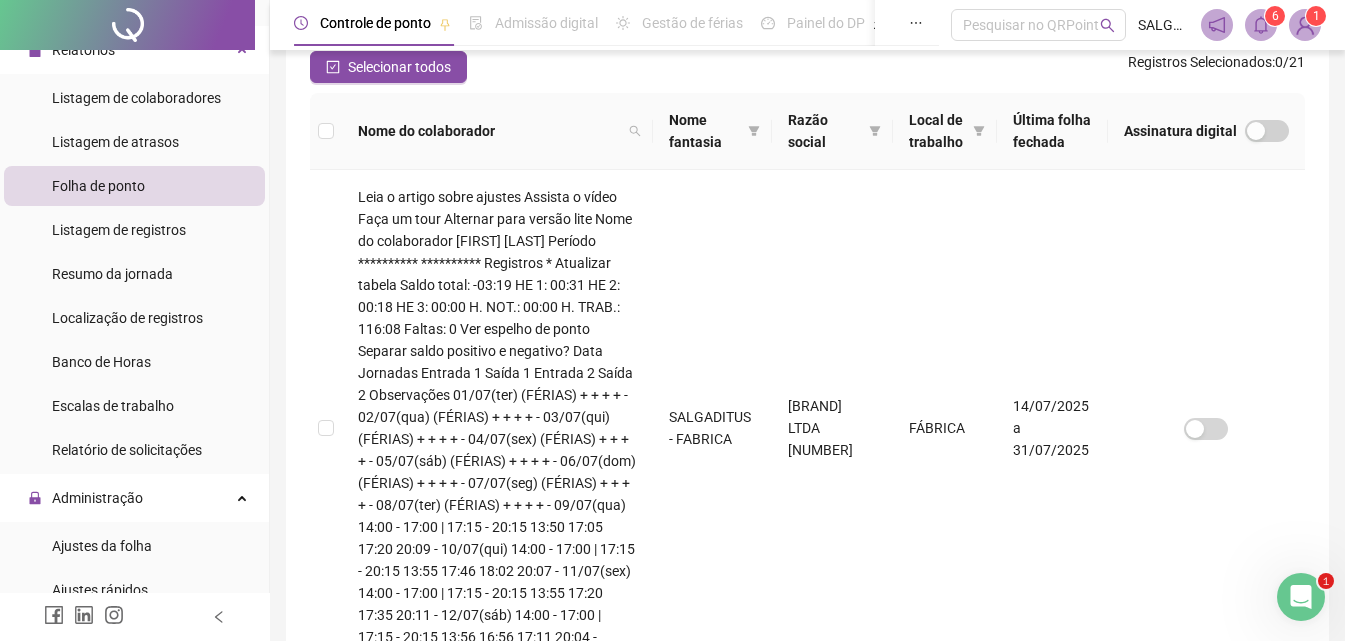 scroll, scrollTop: 322, scrollLeft: 0, axis: vertical 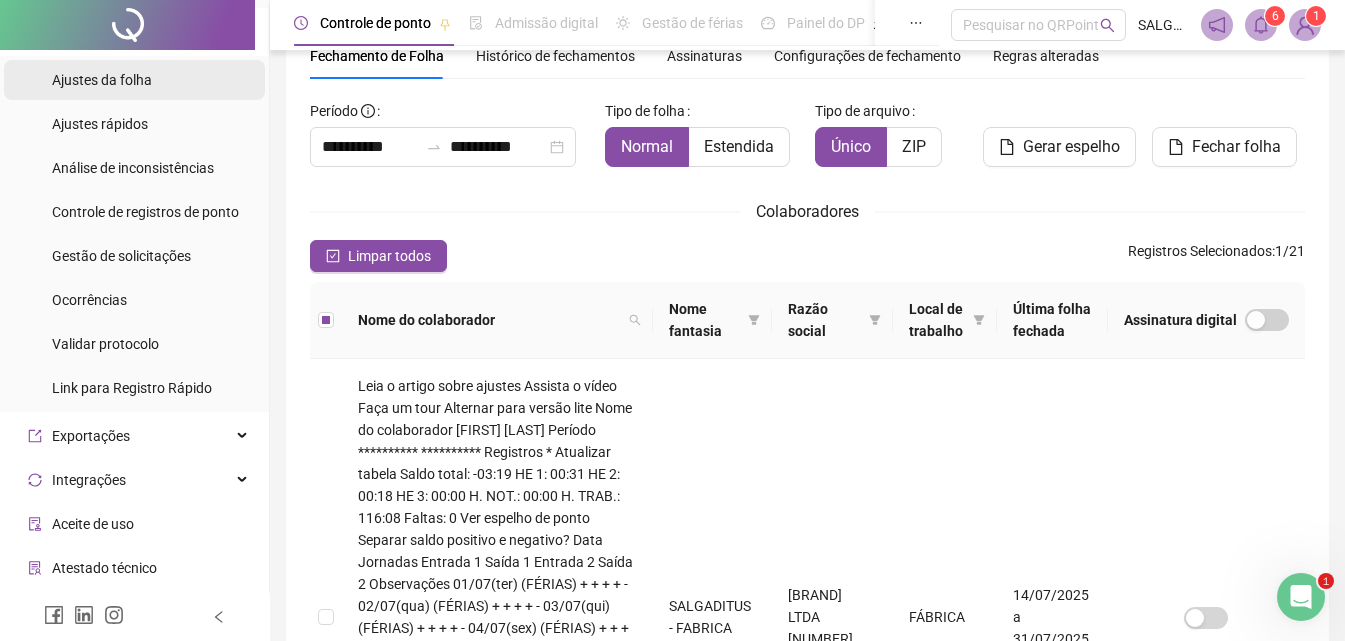 click on "Ajustes da folha" at bounding box center [102, 80] 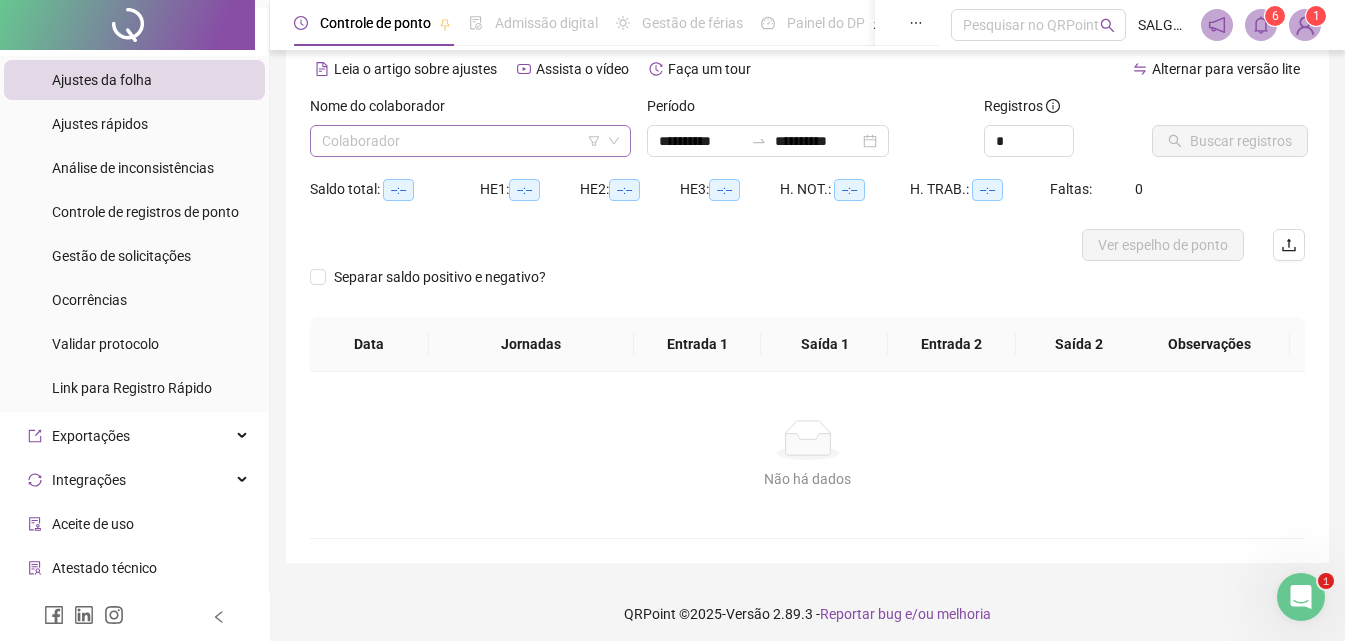 click at bounding box center (461, 141) 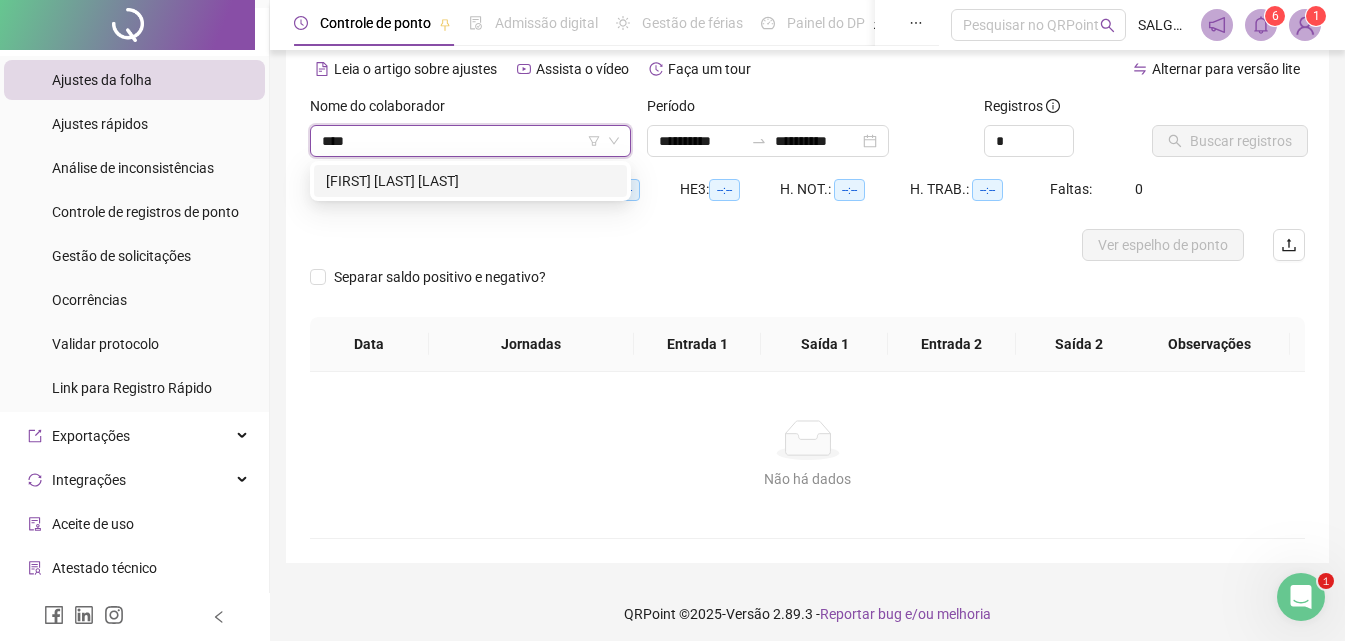type on "****" 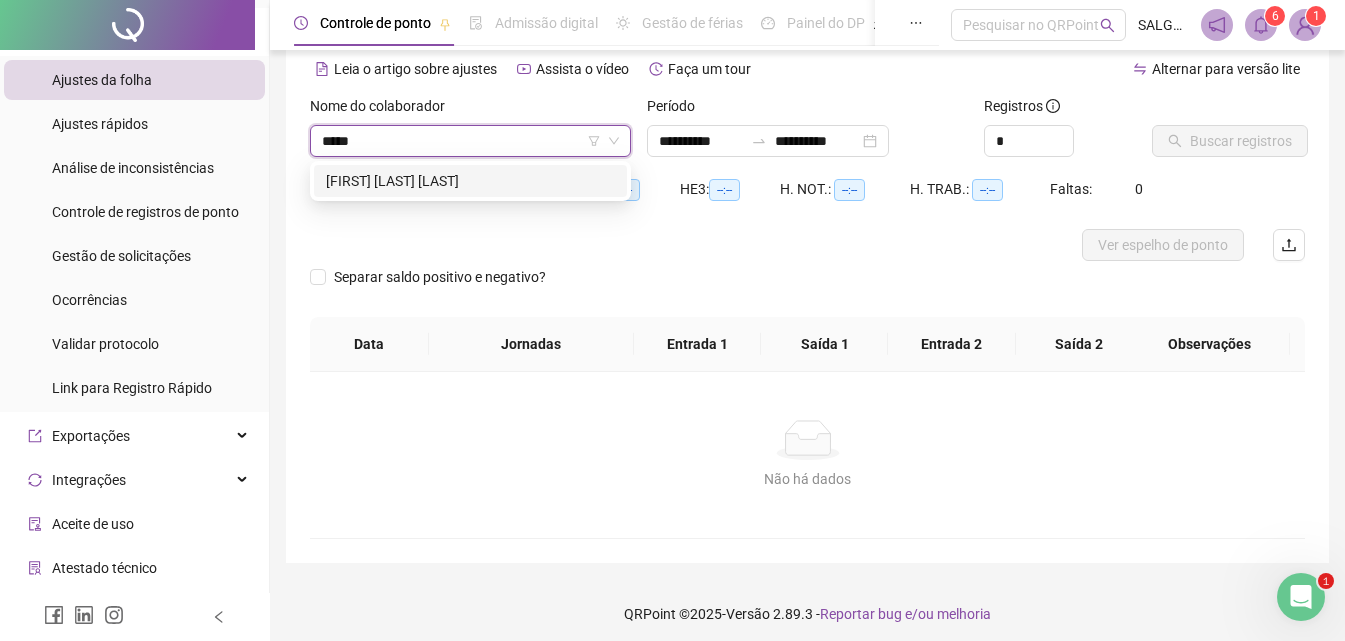 click on "[FIRST] [LAST] [LAST]" at bounding box center [470, 181] 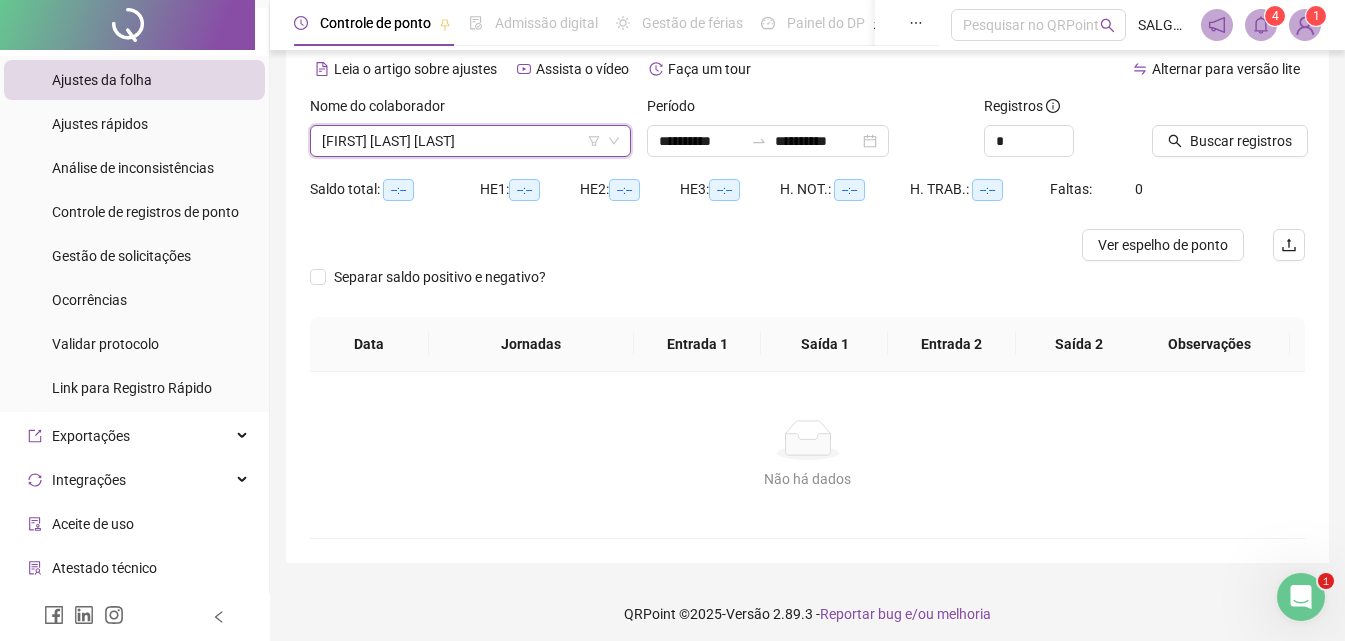 click on "[FIRST] [LAST] [LAST]" at bounding box center [470, 141] 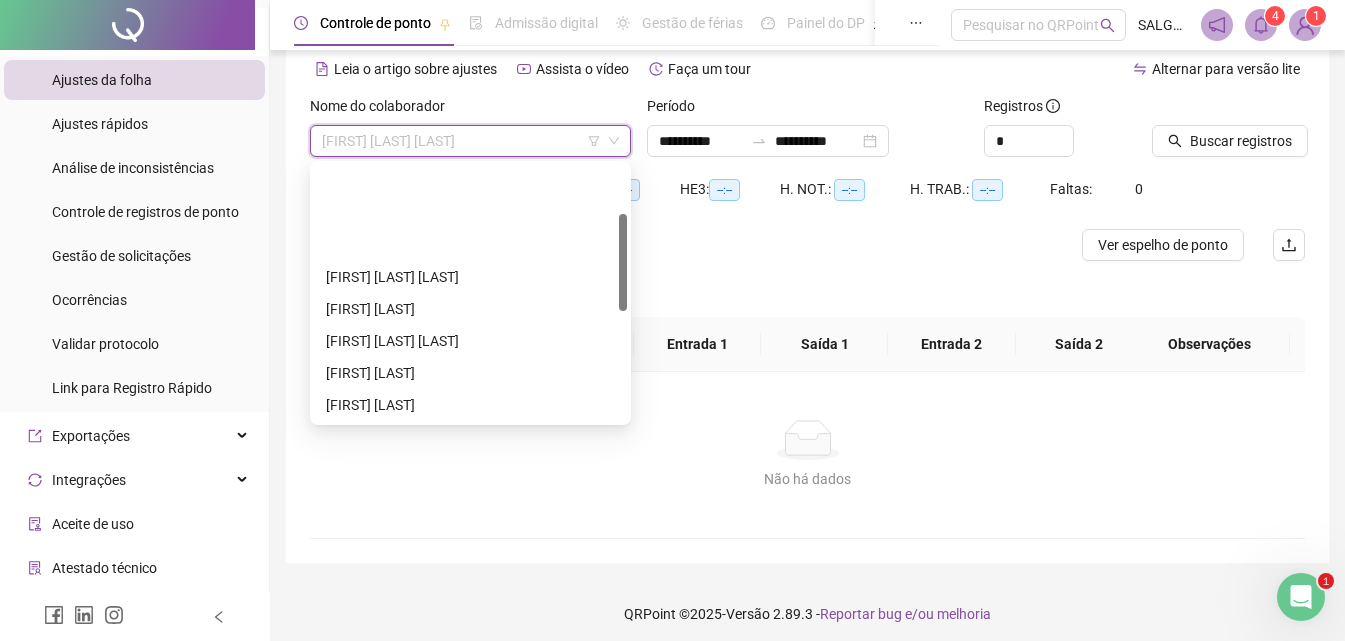 click on "[FIRST] [LAST] [LAST]" at bounding box center [470, 141] 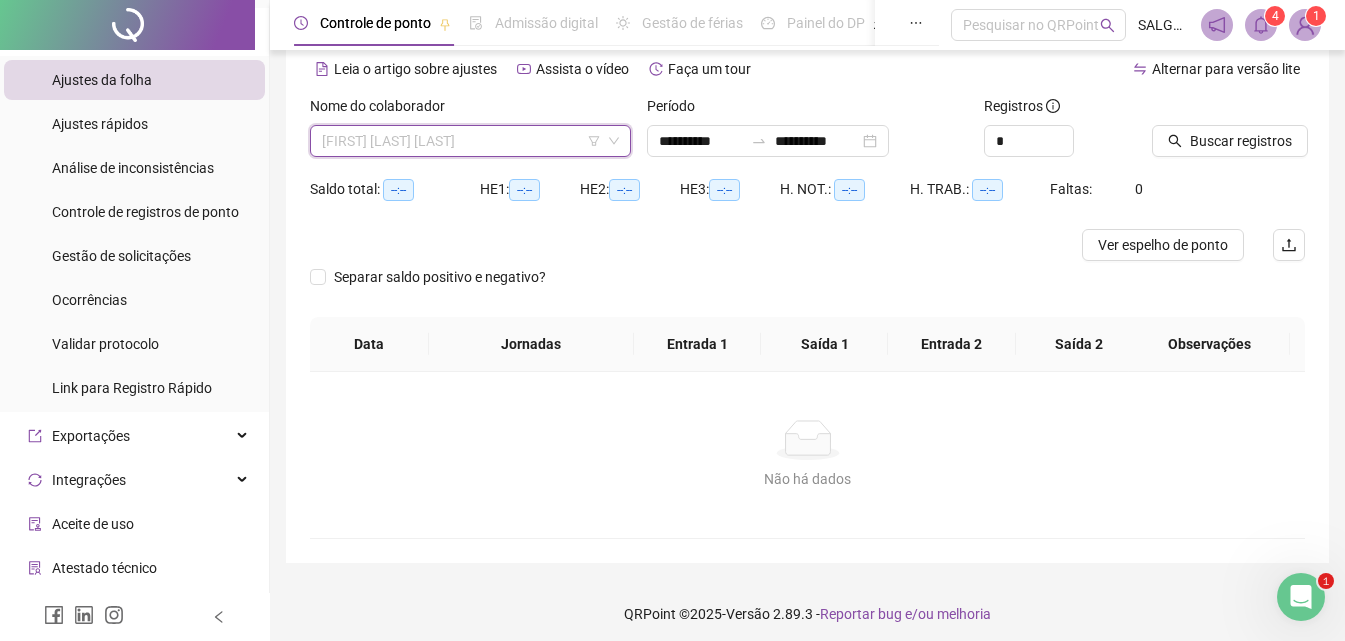 click on "[FIRST] [LAST] [LAST]" at bounding box center [470, 141] 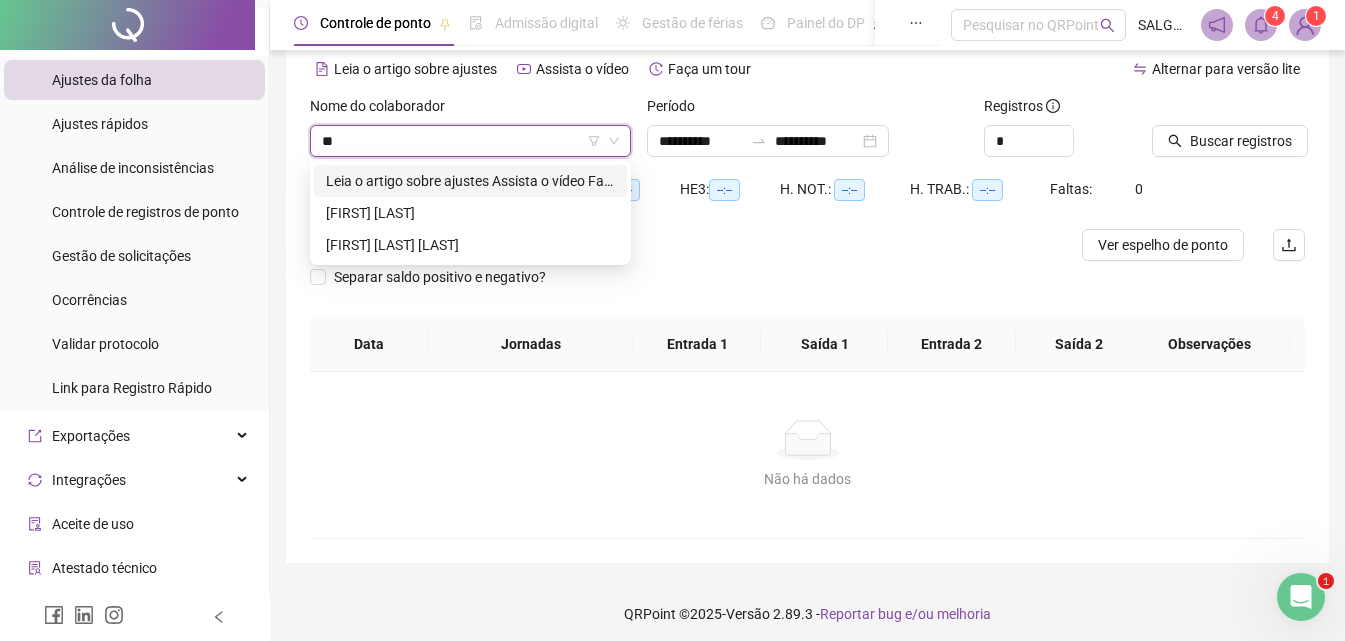 scroll, scrollTop: 0, scrollLeft: 0, axis: both 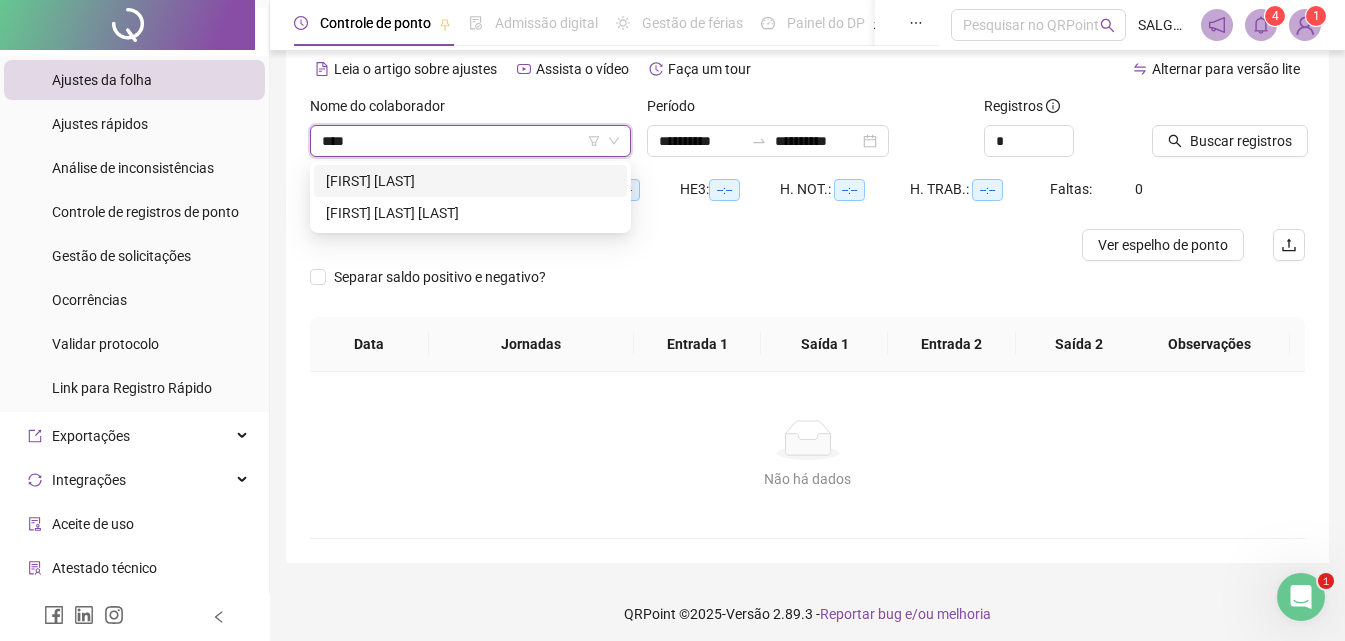 type on "*****" 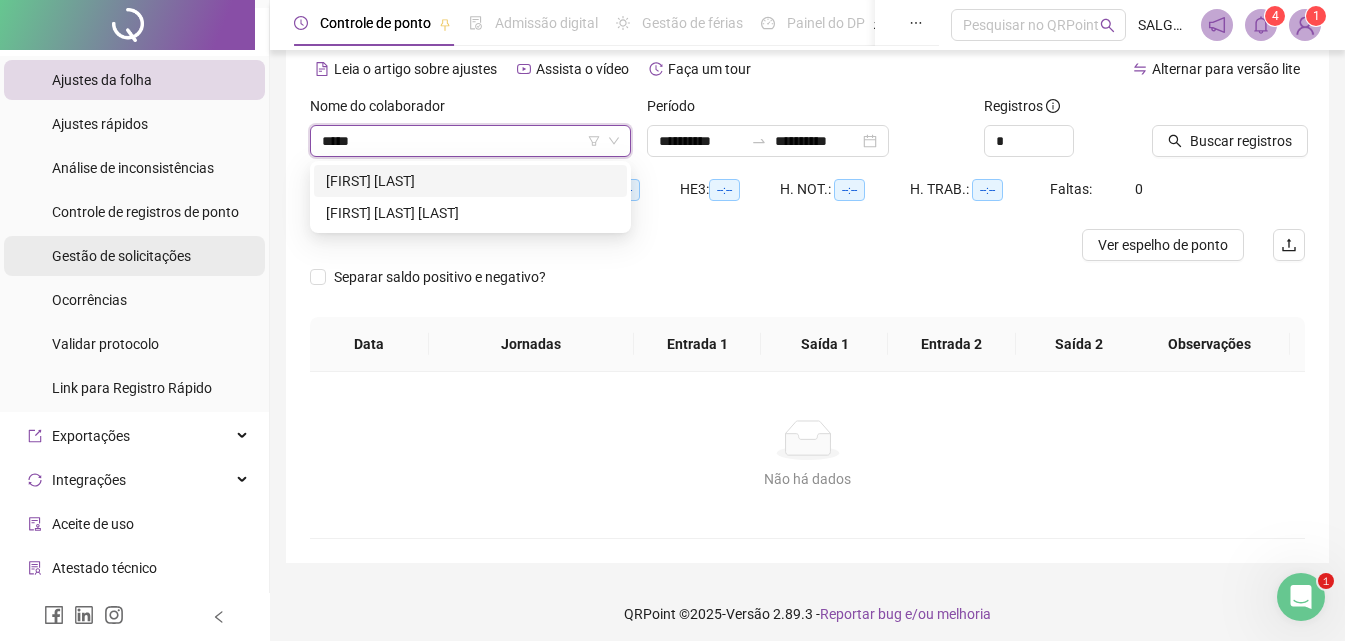 scroll, scrollTop: 0, scrollLeft: 0, axis: both 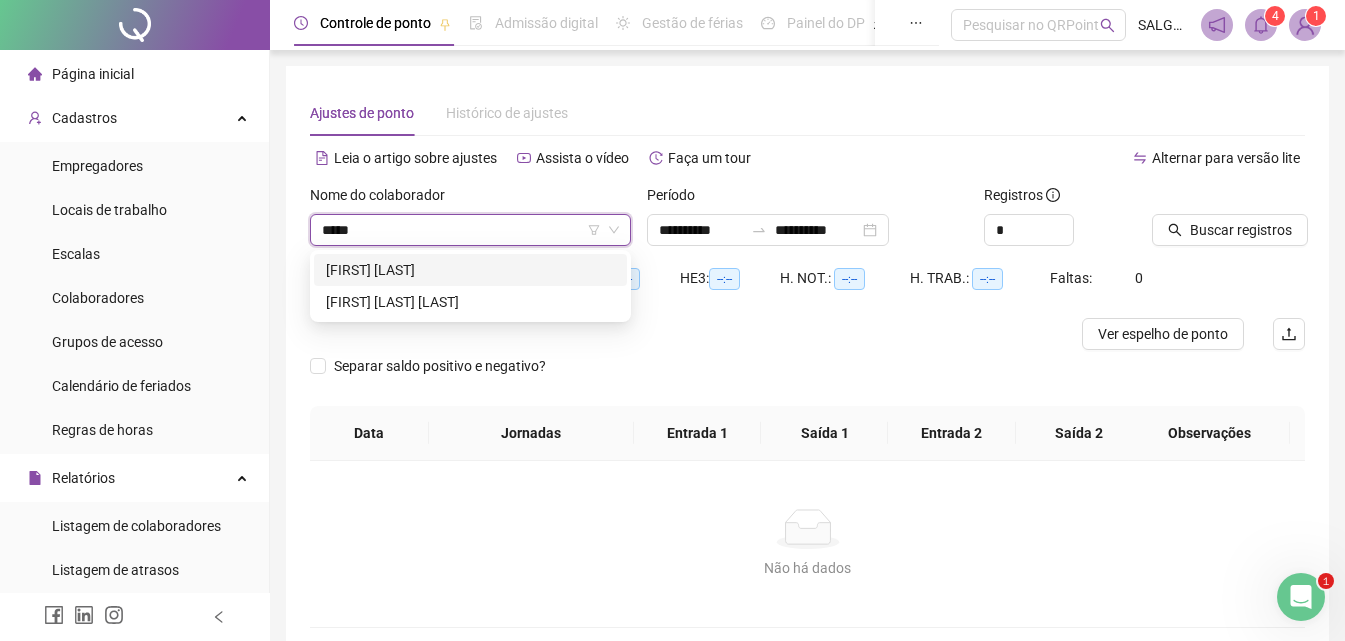 click on "[FIRST] [LAST]" at bounding box center (470, 270) 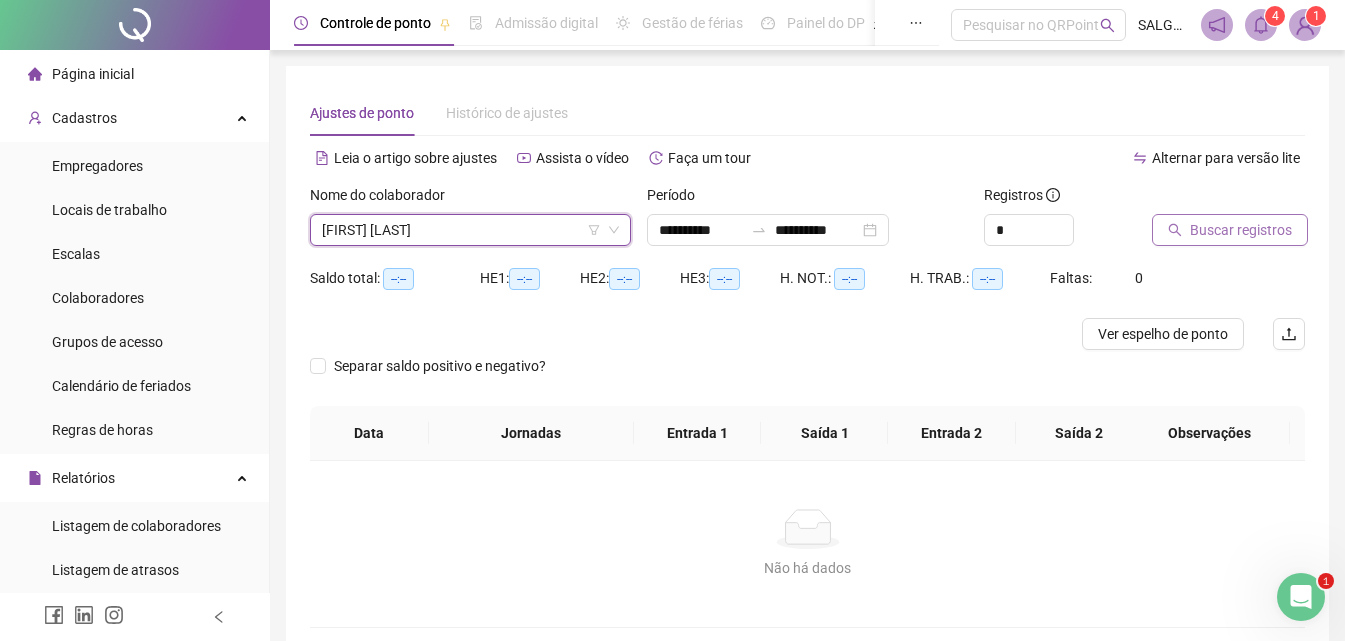 click on "Buscar registros" at bounding box center (1241, 230) 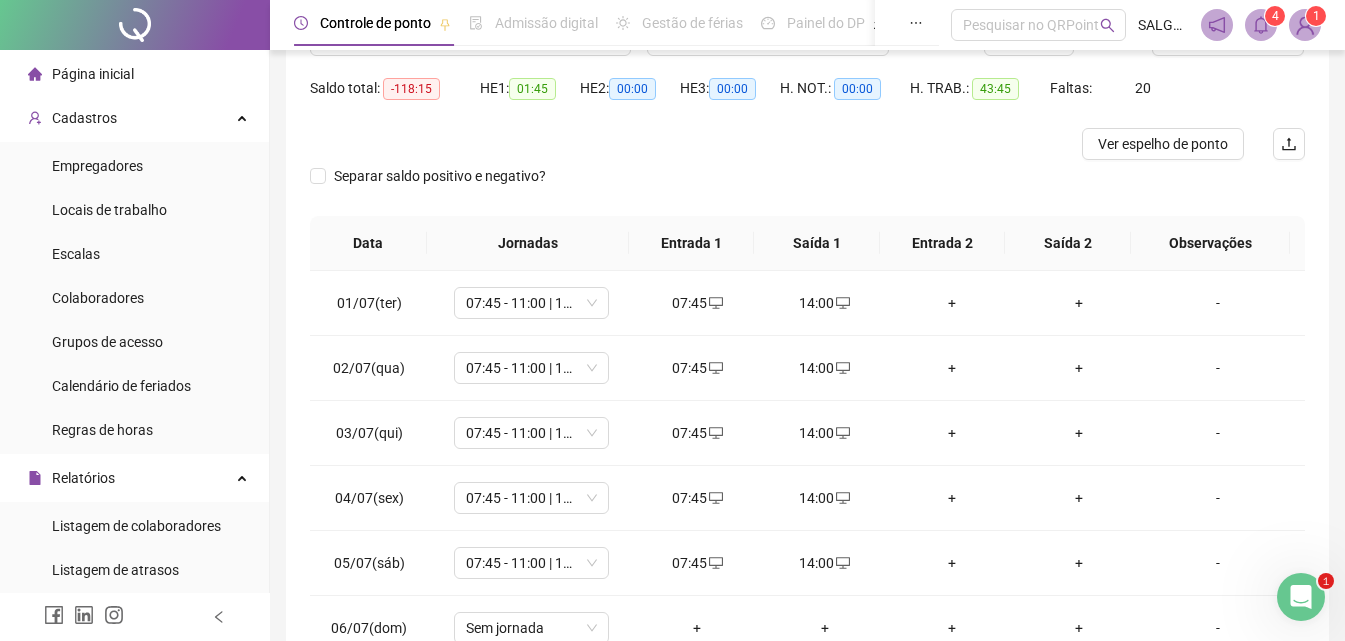 scroll, scrollTop: 357, scrollLeft: 0, axis: vertical 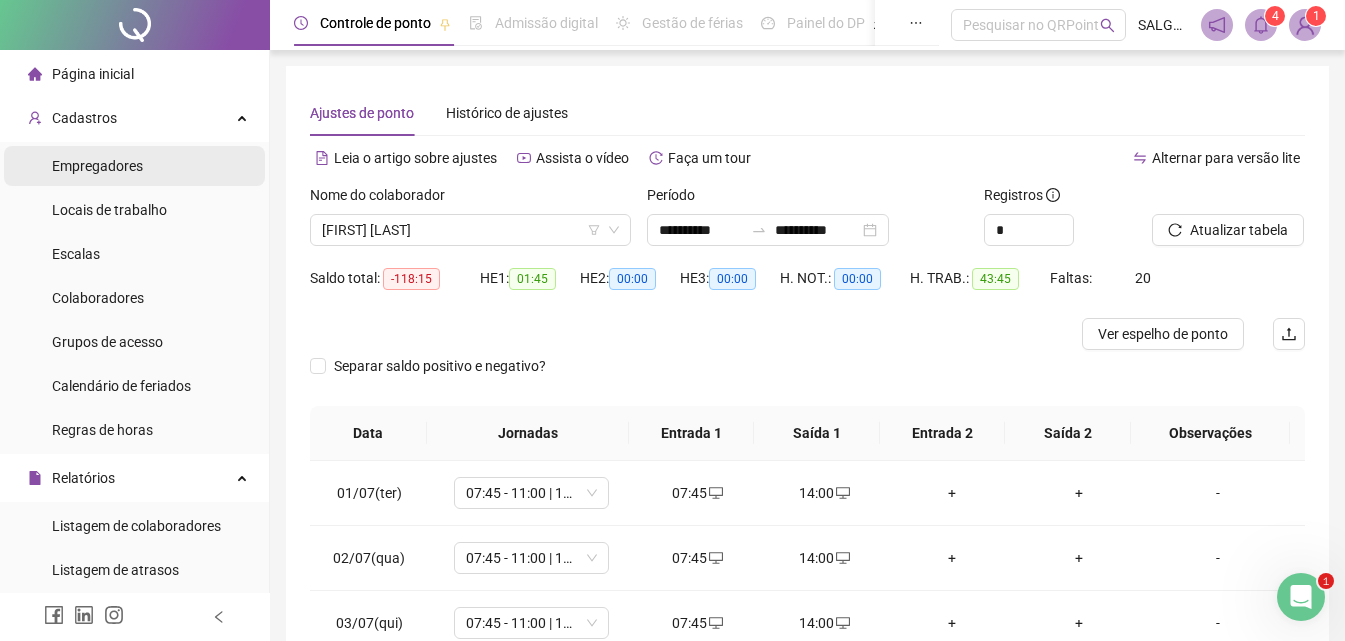 click on "Empregadores" at bounding box center (97, 166) 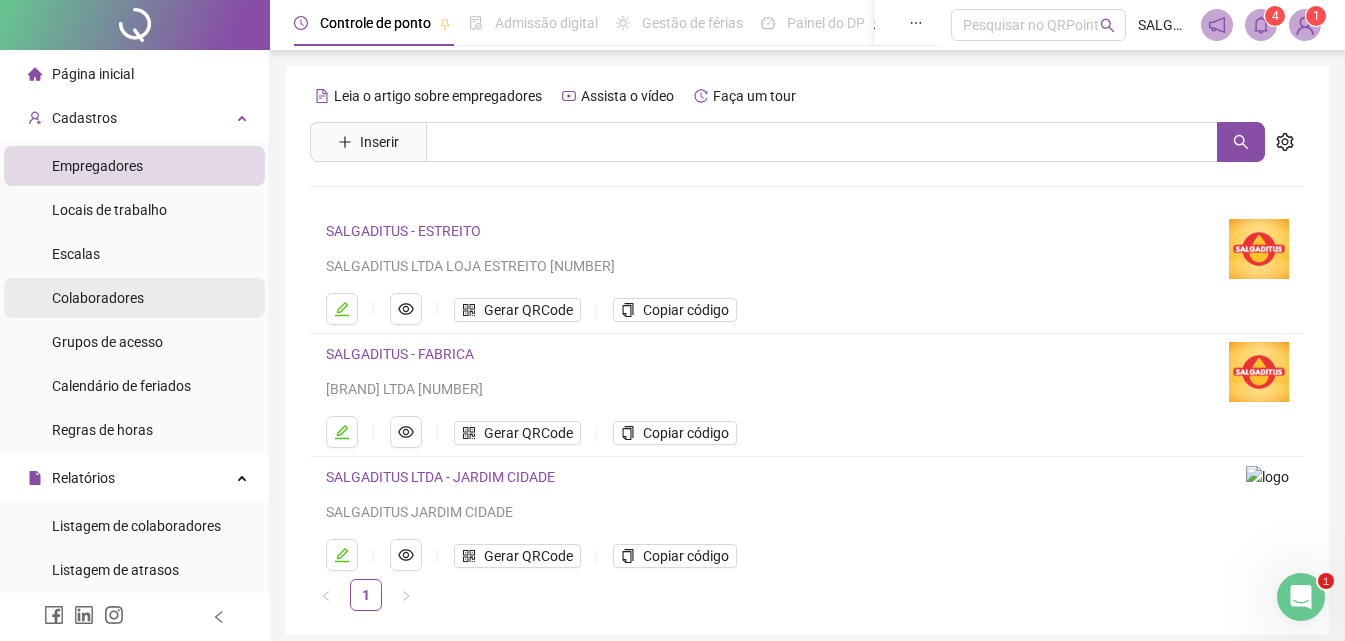 click on "Colaboradores" at bounding box center [98, 298] 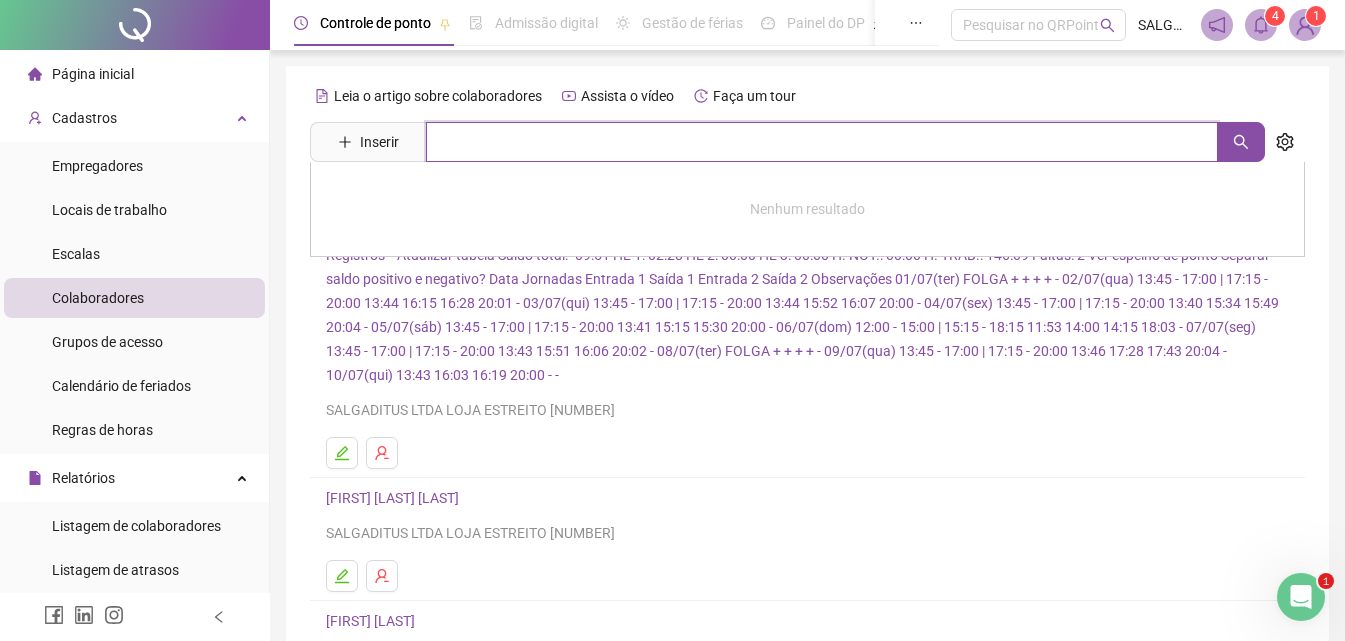 click at bounding box center (822, 142) 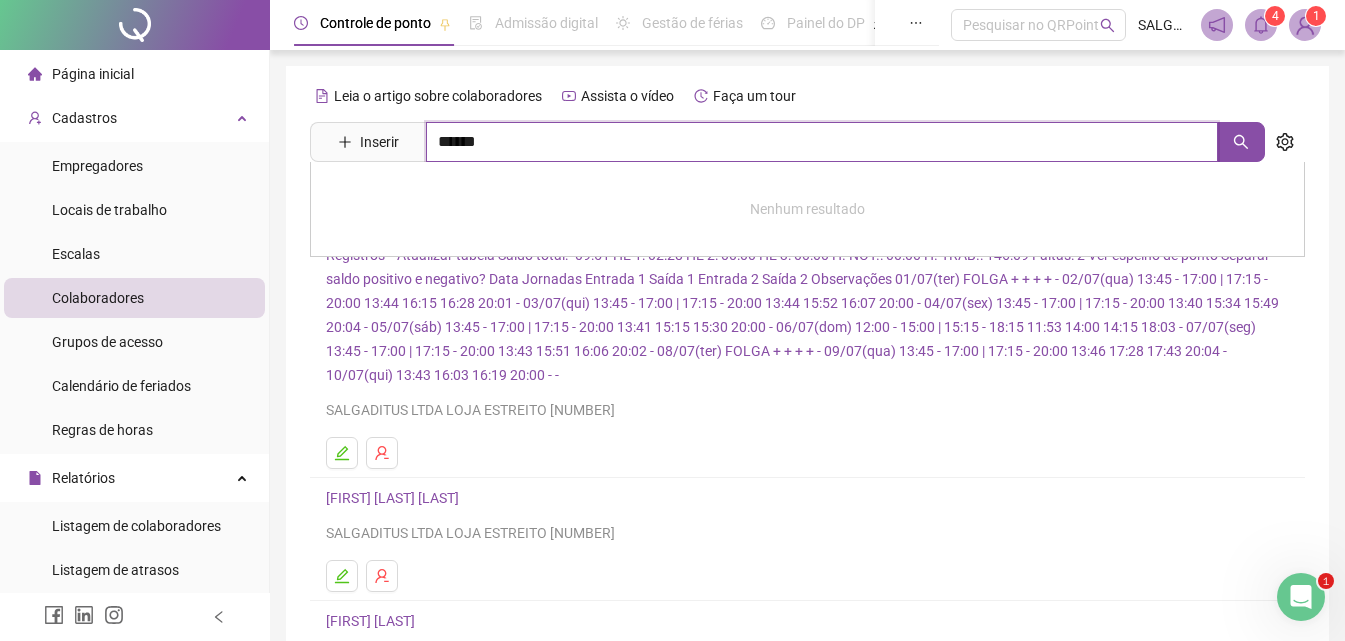 type on "*****" 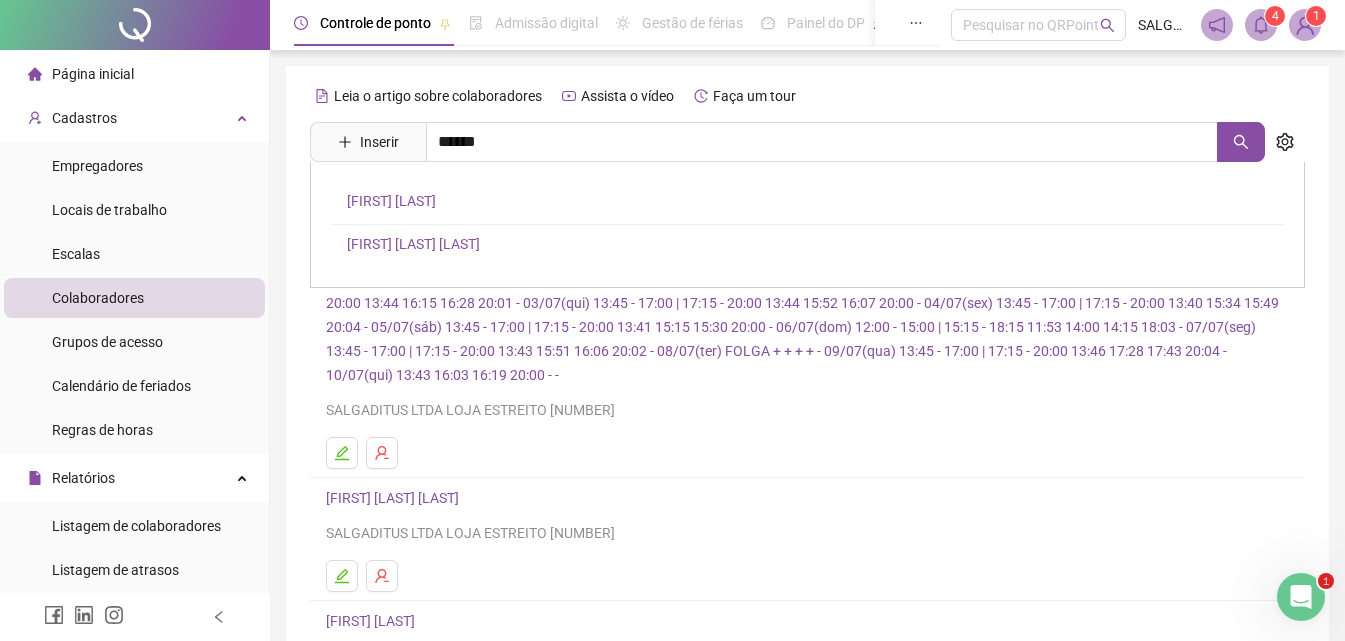 click on "[FIRST] [LAST]" at bounding box center [391, 201] 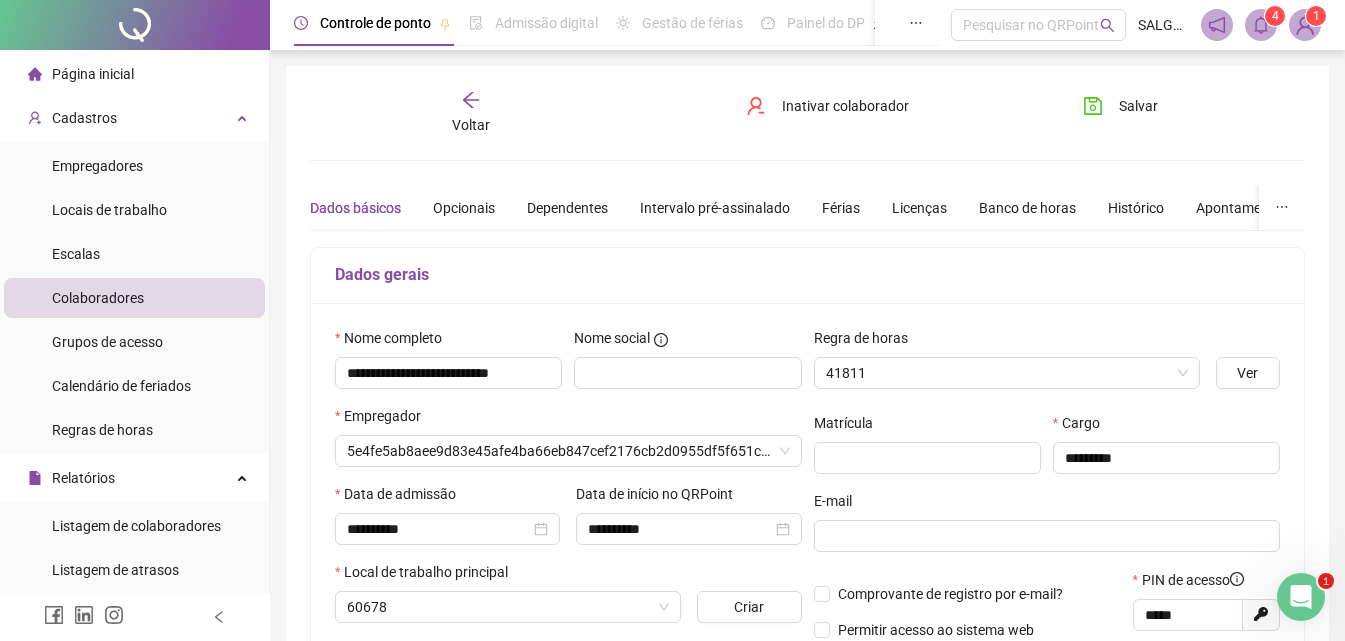 type on "**********" 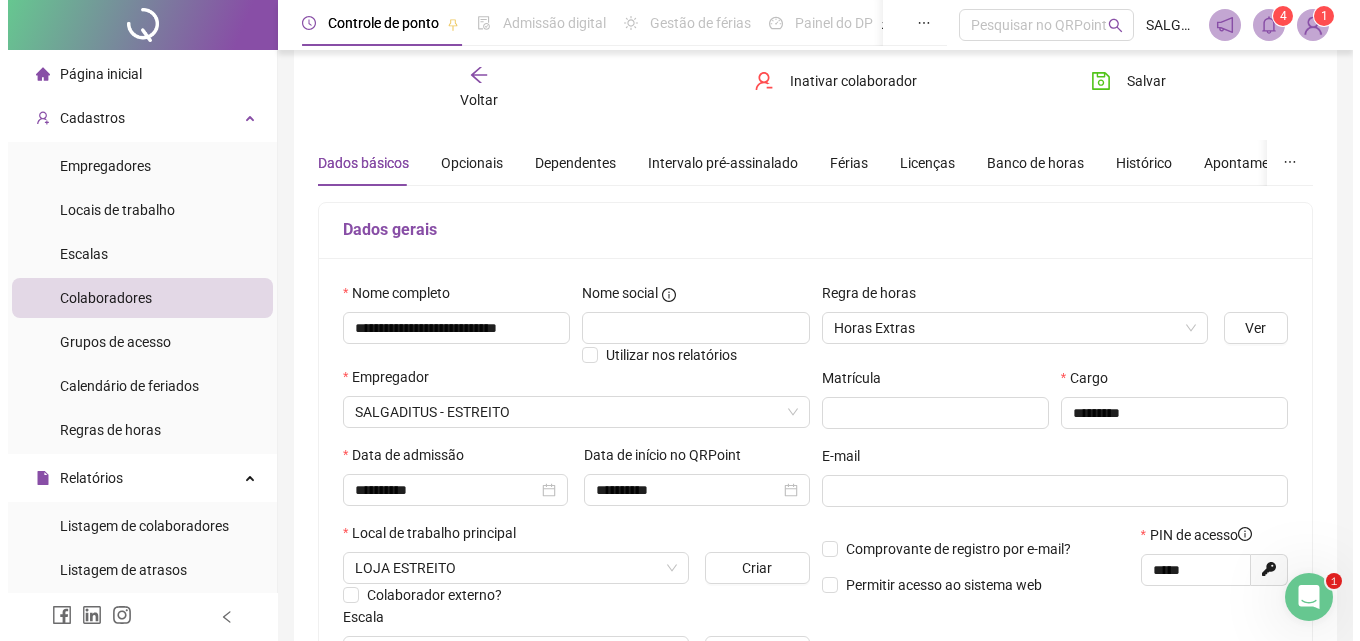 scroll, scrollTop: 0, scrollLeft: 0, axis: both 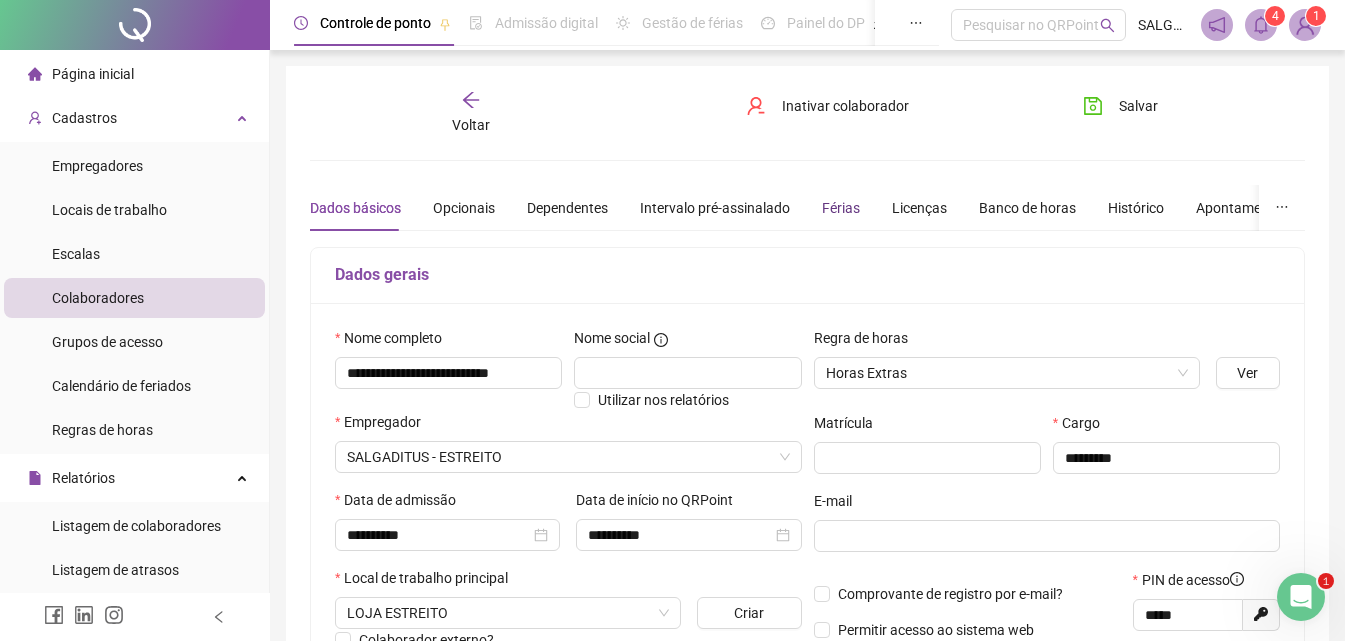 click on "Férias" at bounding box center [841, 208] 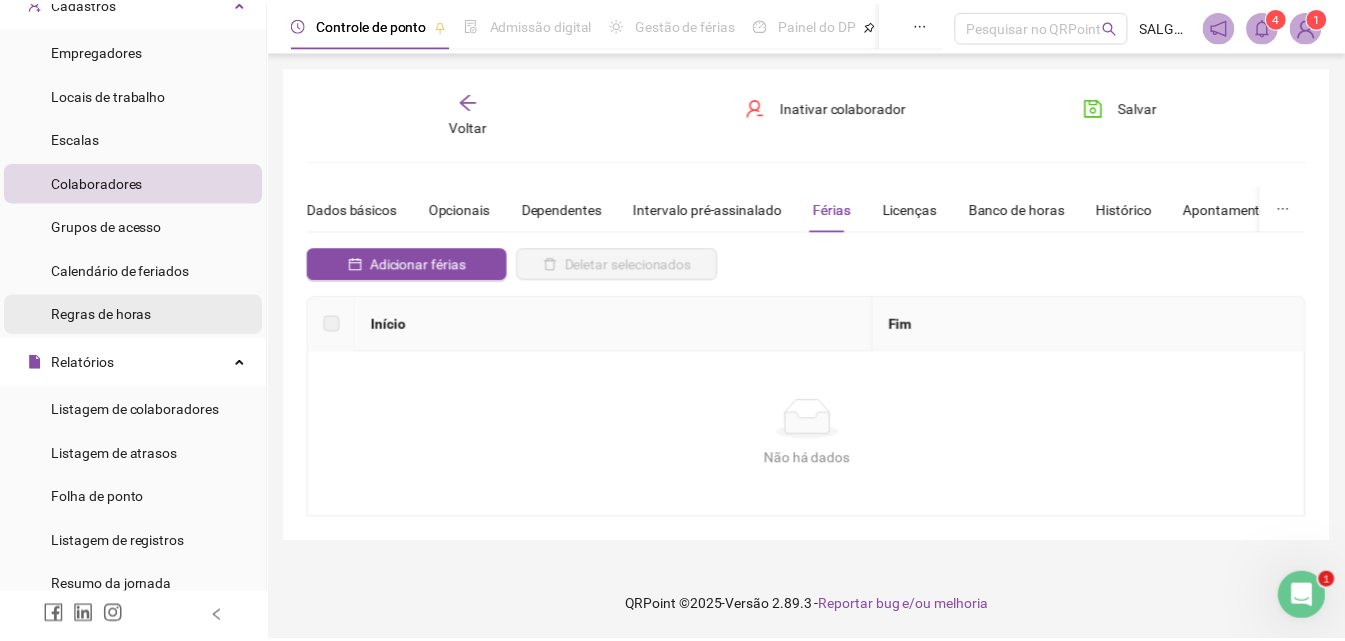 scroll, scrollTop: 233, scrollLeft: 0, axis: vertical 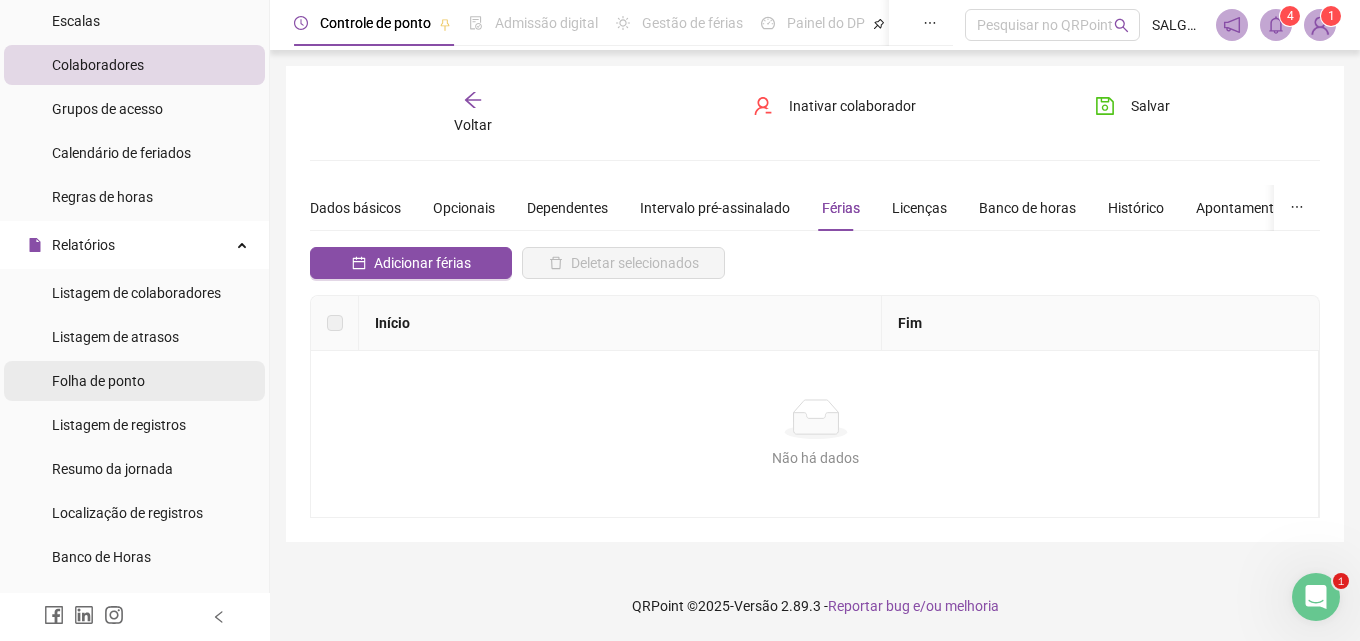 click on "Folha de ponto" at bounding box center (98, 381) 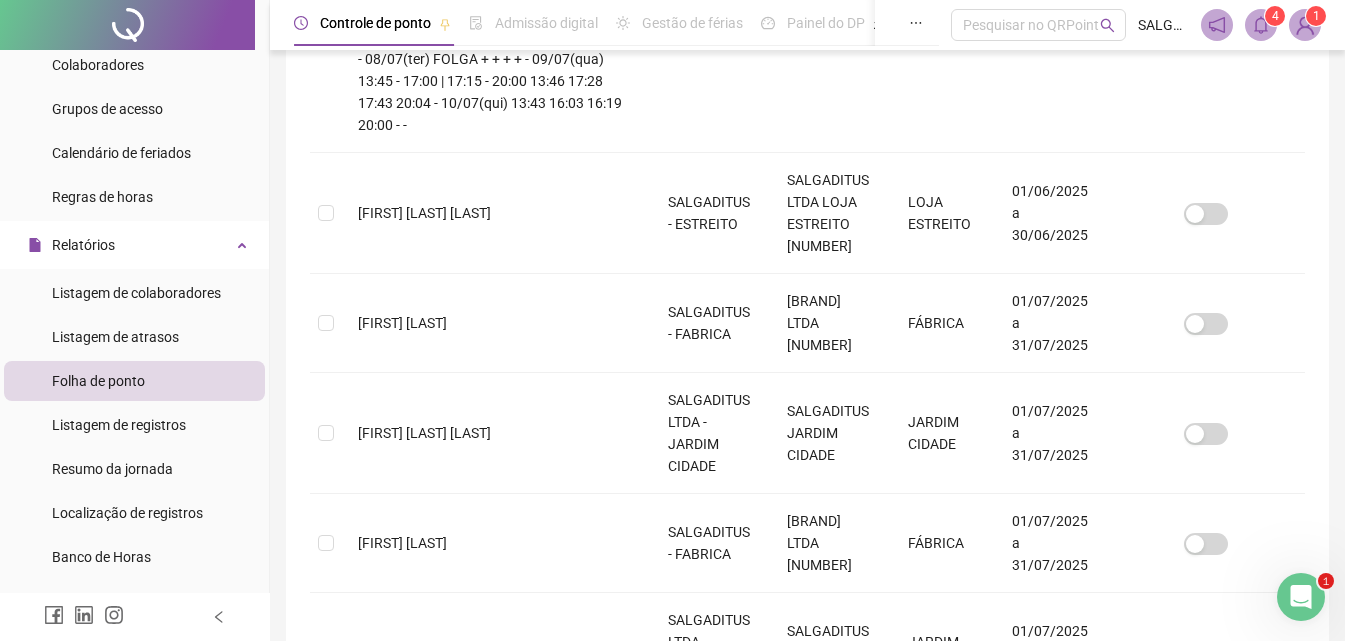 scroll, scrollTop: 883, scrollLeft: 0, axis: vertical 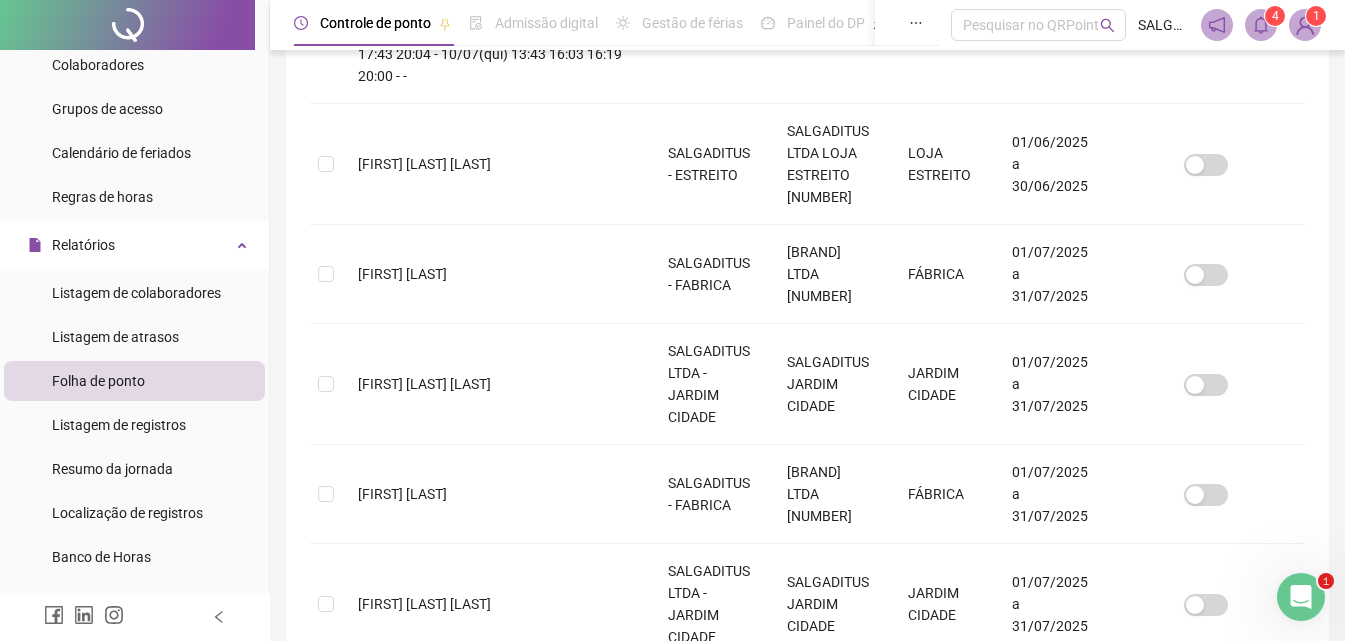 click on "2" at bounding box center (808, 1159) 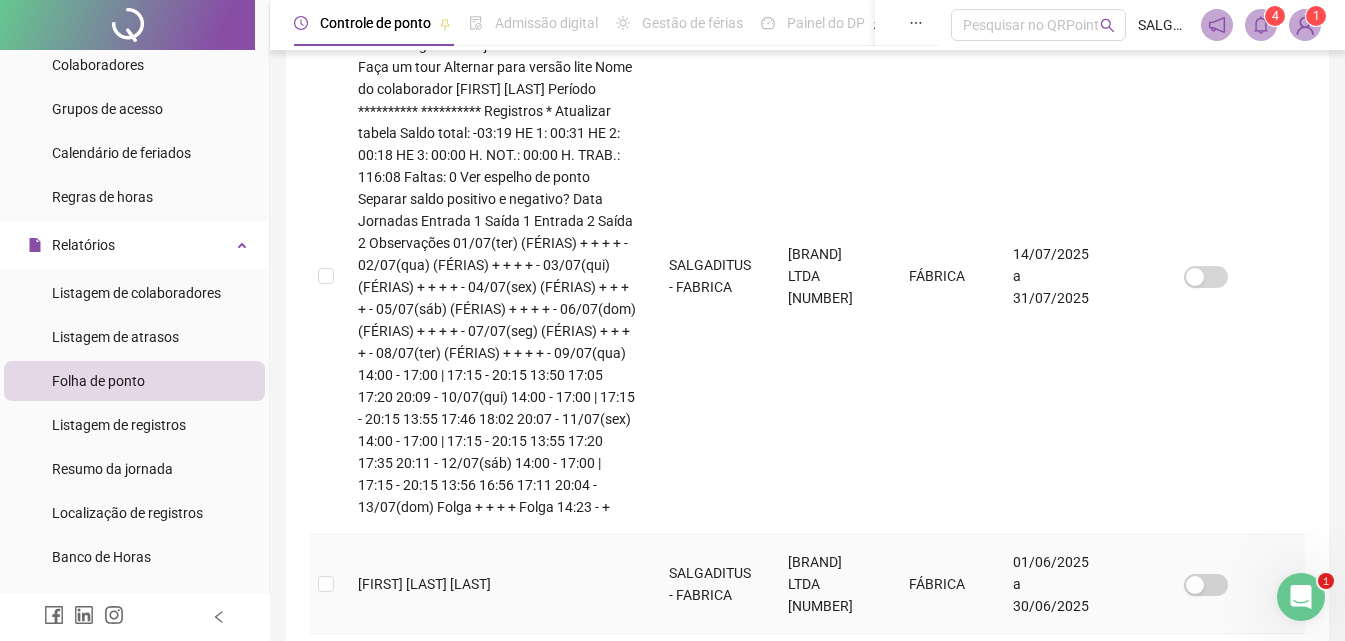 scroll, scrollTop: 556, scrollLeft: 0, axis: vertical 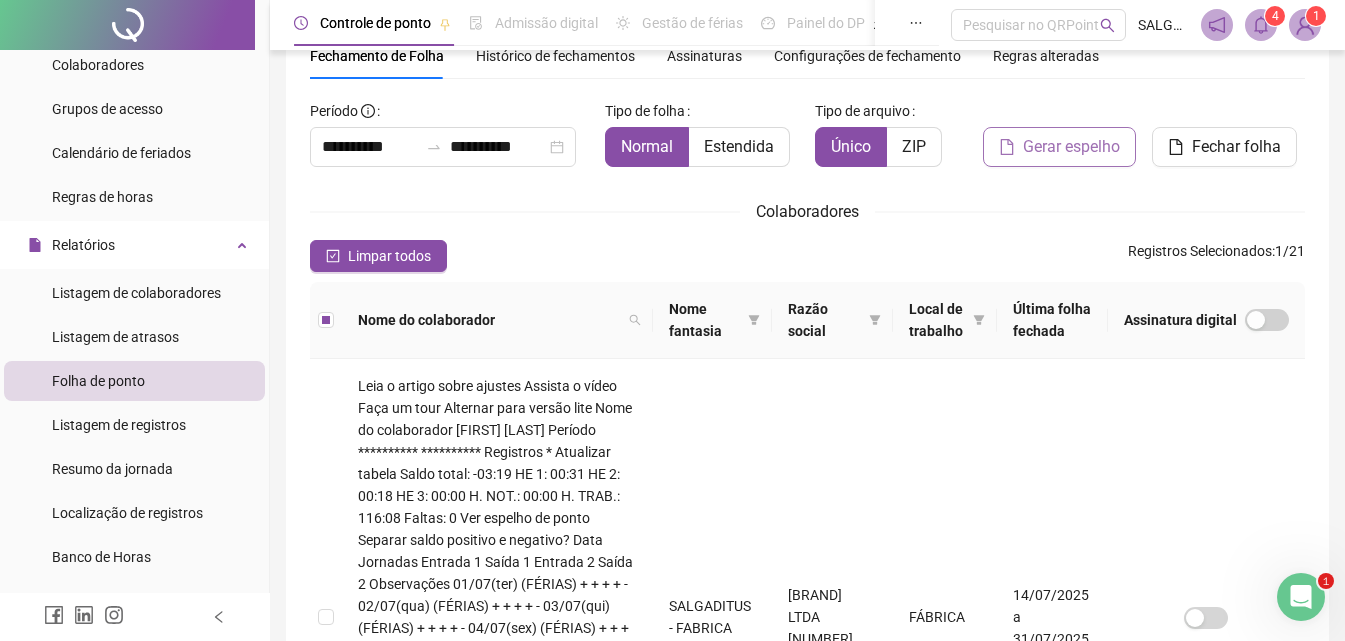 click on "Gerar espelho" at bounding box center [1071, 147] 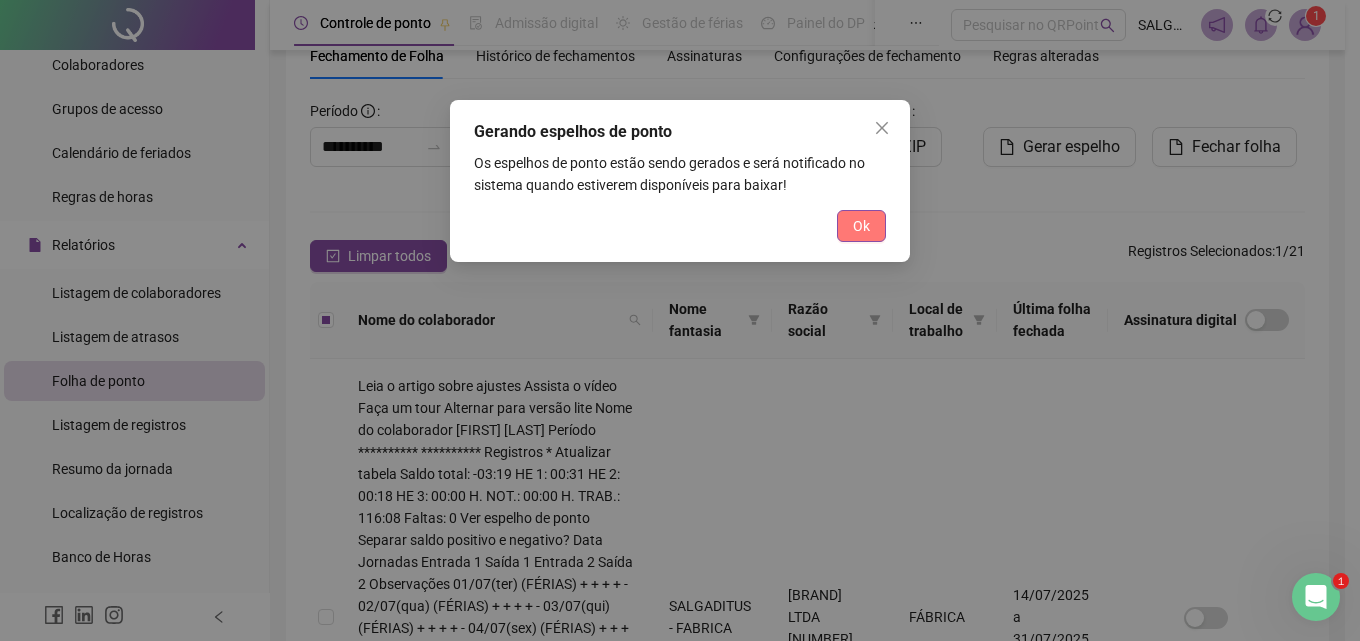click on "Ok" at bounding box center [861, 226] 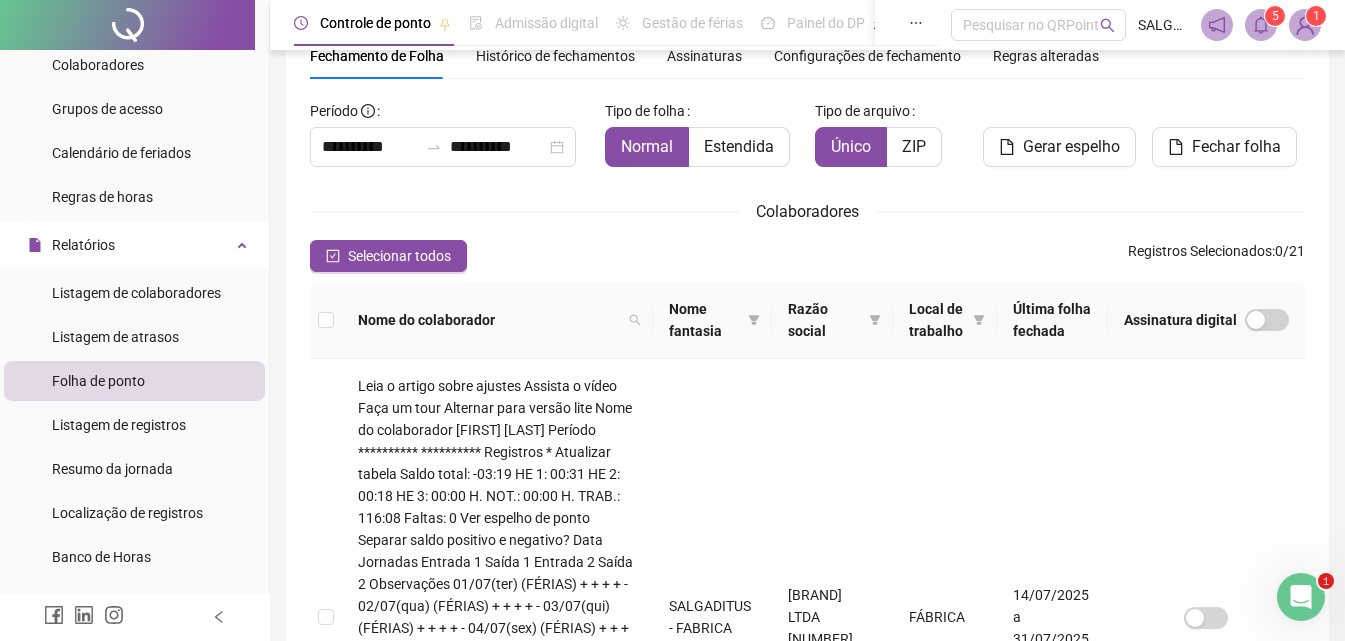 click on "5" at bounding box center (1275, 16) 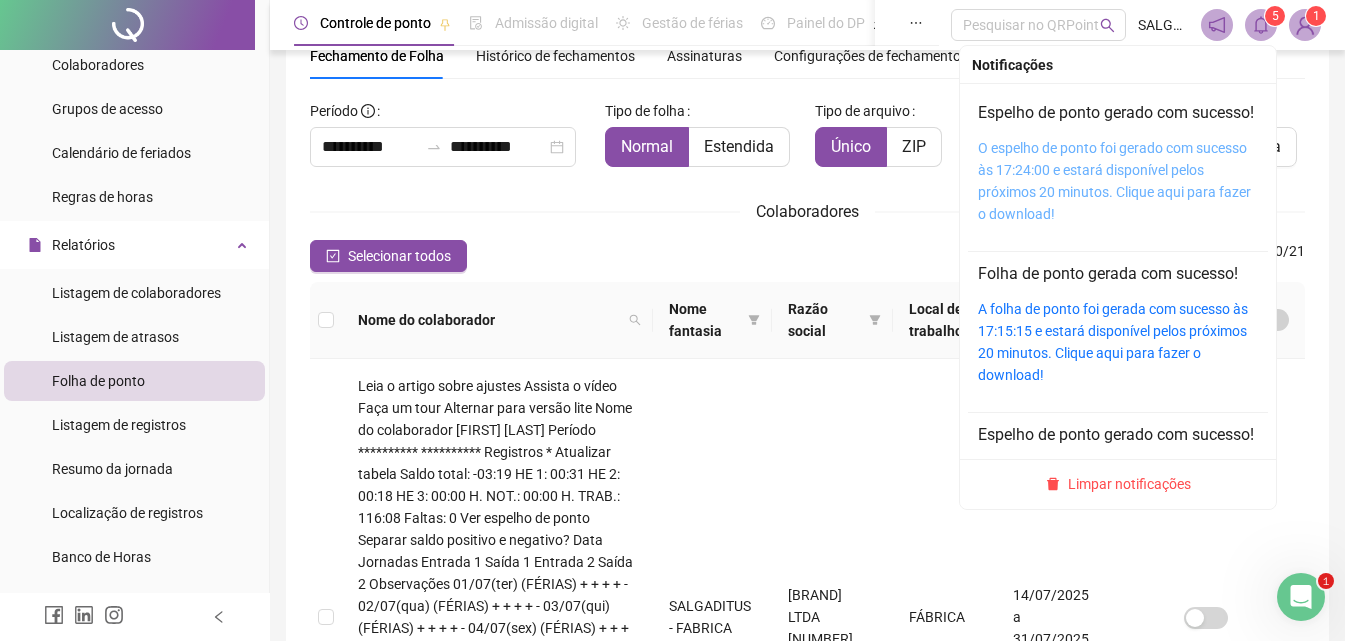 click on "O espelho de ponto foi gerado com sucesso às 17:24:00 e estará disponível pelos próximos 20 minutos.
Clique aqui para fazer o download!" at bounding box center [1114, 181] 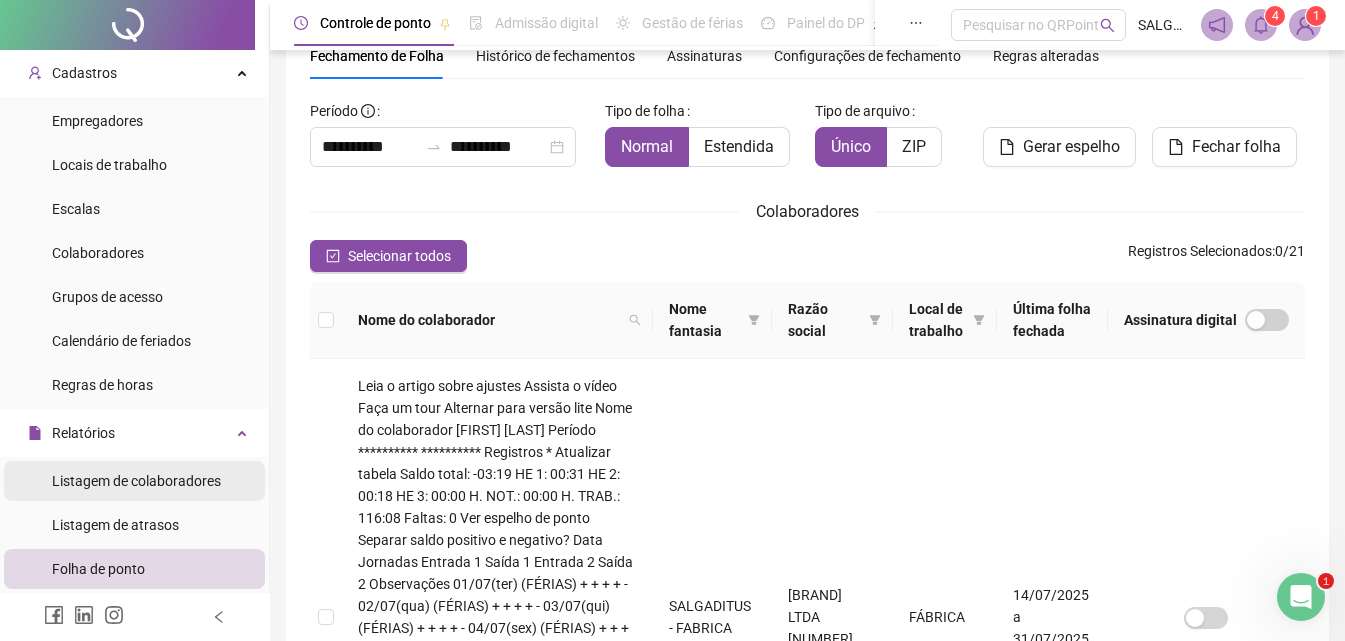 scroll, scrollTop: 0, scrollLeft: 0, axis: both 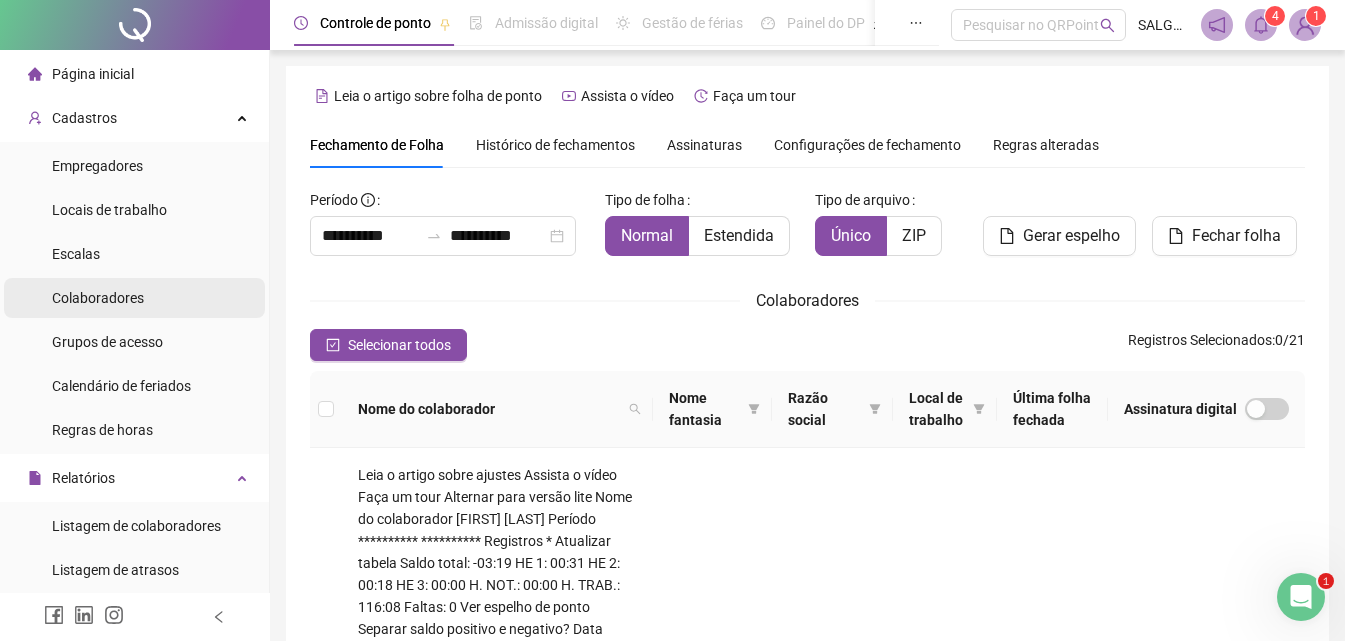 click on "Colaboradores" at bounding box center (98, 298) 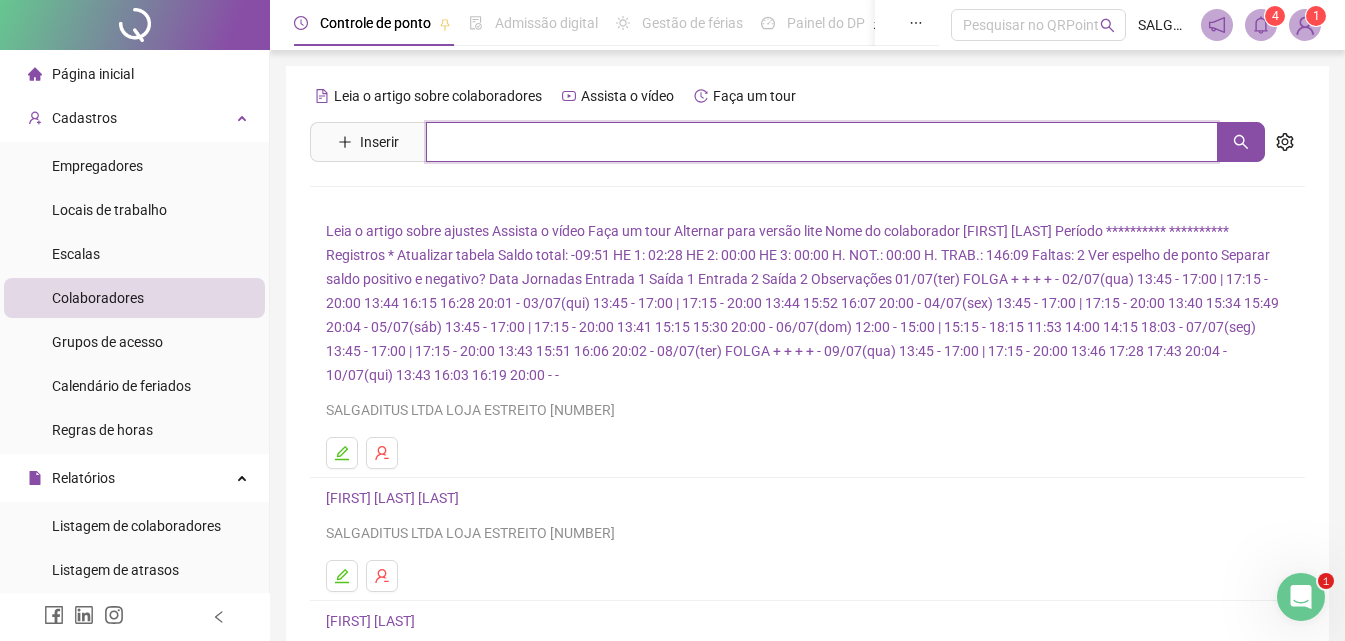 click at bounding box center [822, 142] 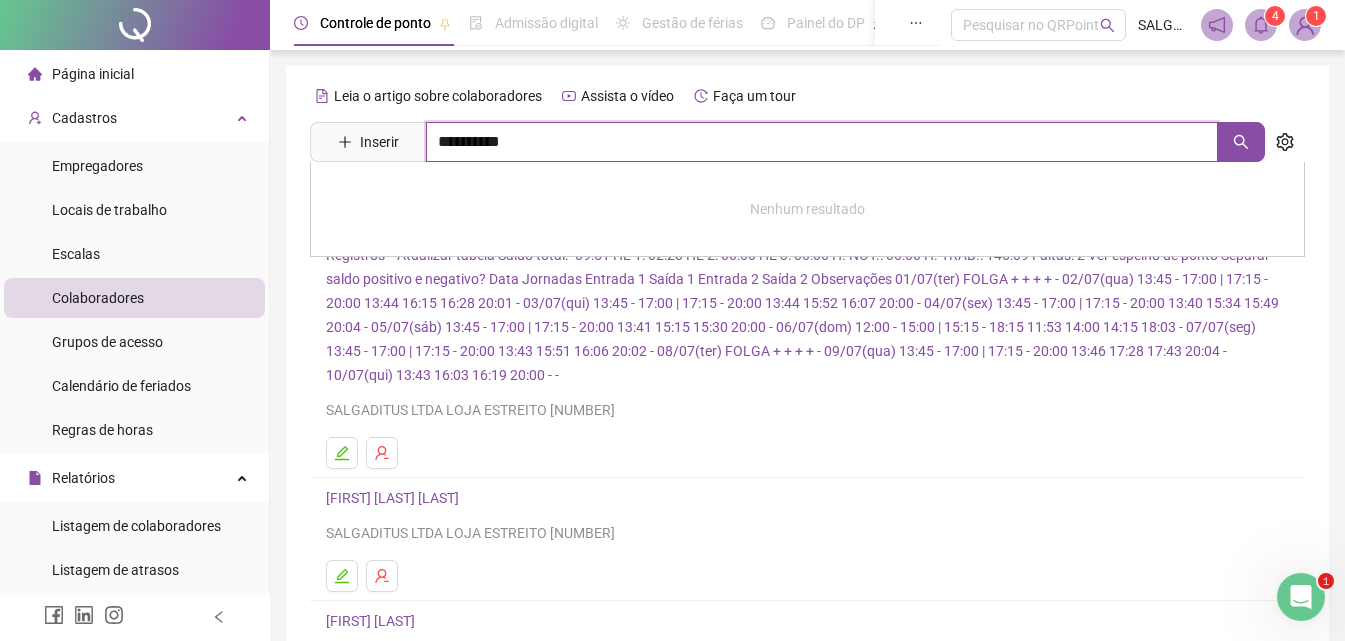 type on "**********" 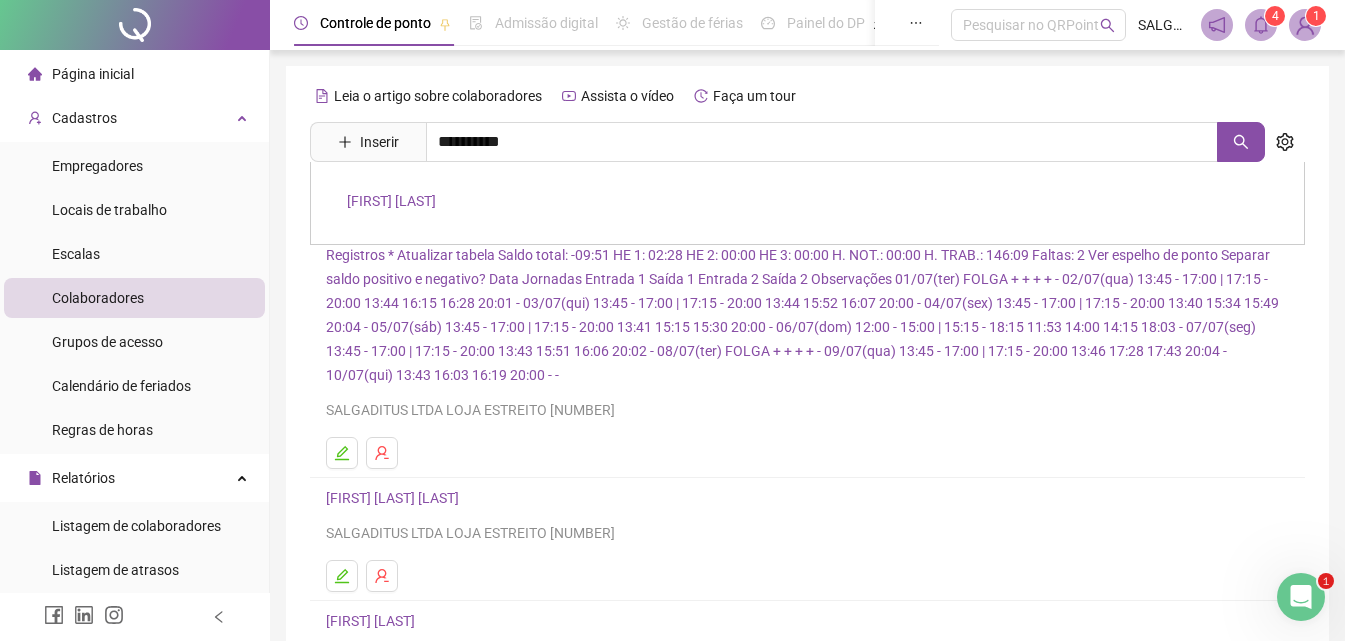 click on "[FIRST] [LAST]" at bounding box center (391, 201) 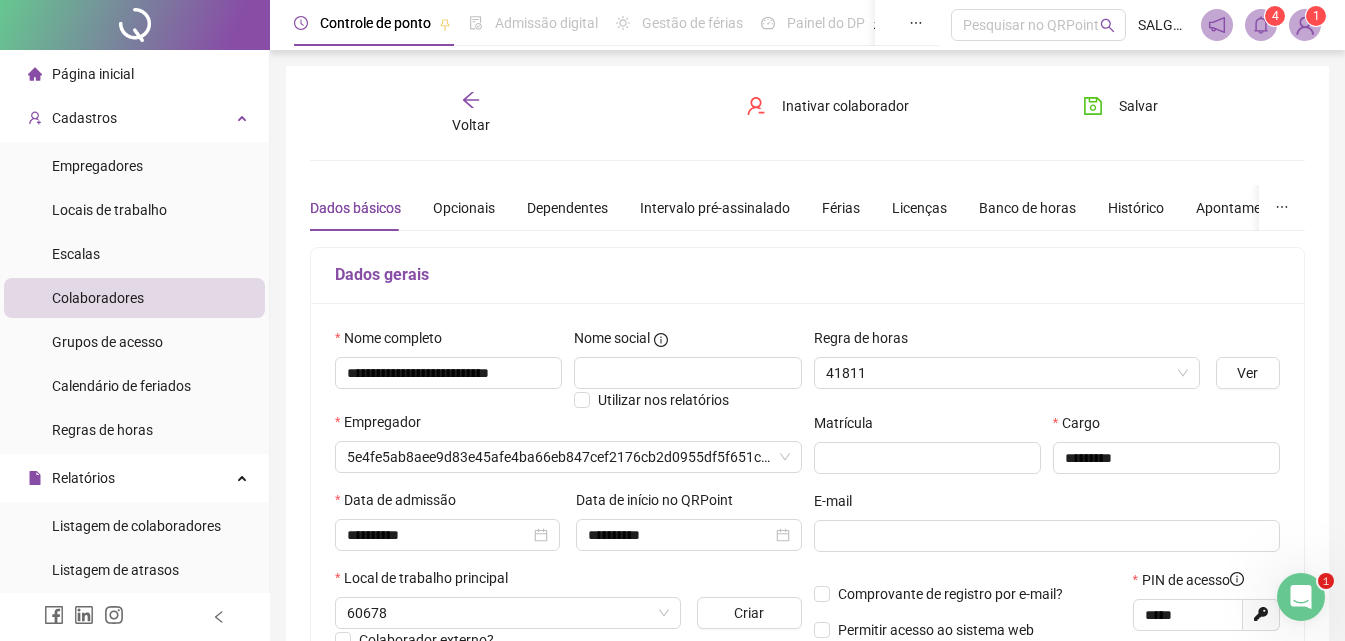 type on "**********" 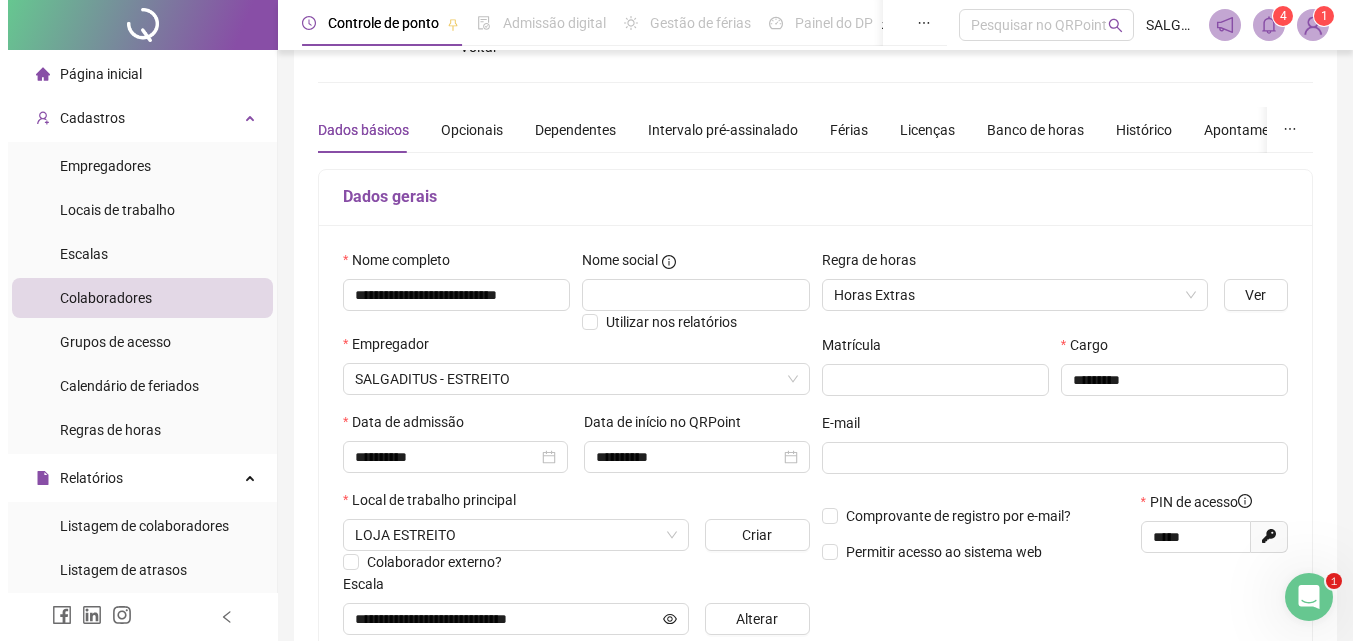 scroll, scrollTop: 0, scrollLeft: 0, axis: both 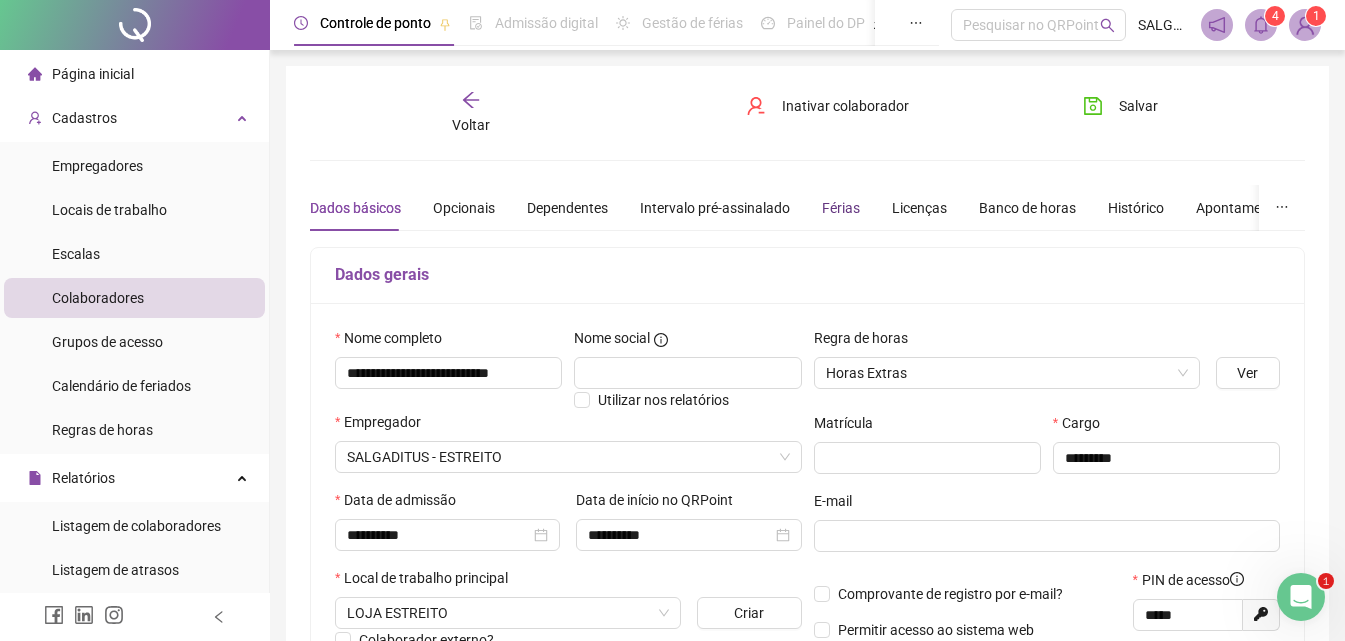 click on "Férias" at bounding box center [841, 208] 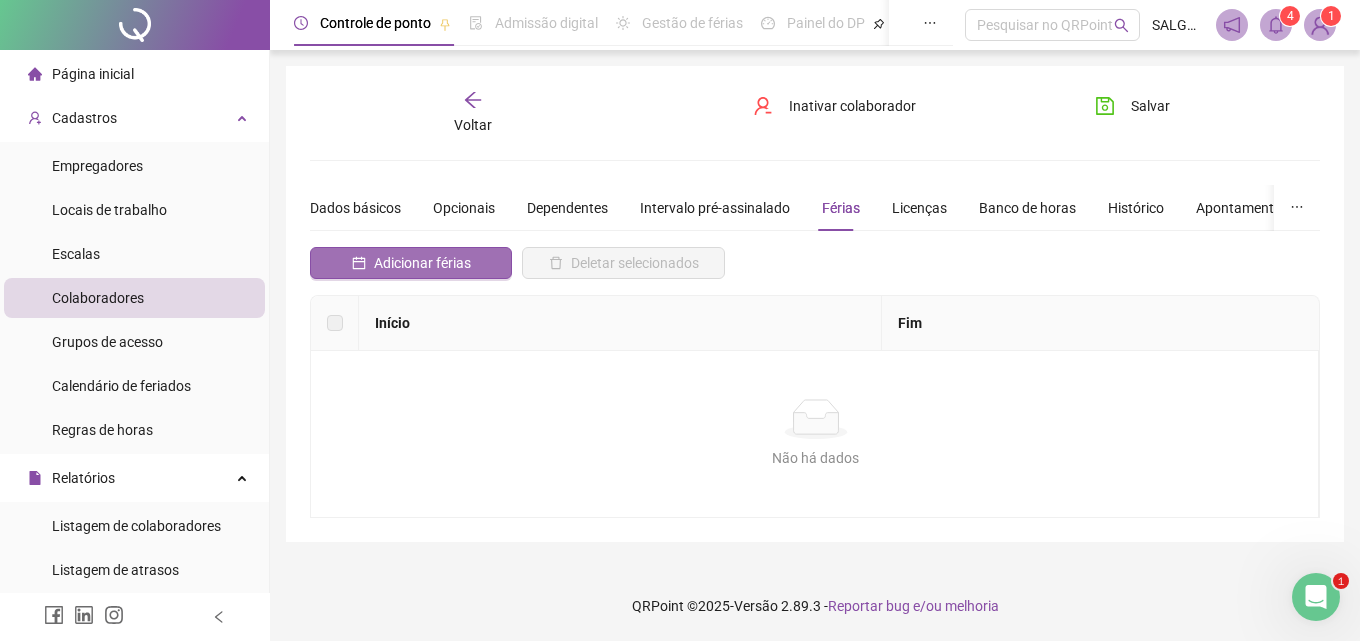 click on "Adicionar férias" at bounding box center (422, 263) 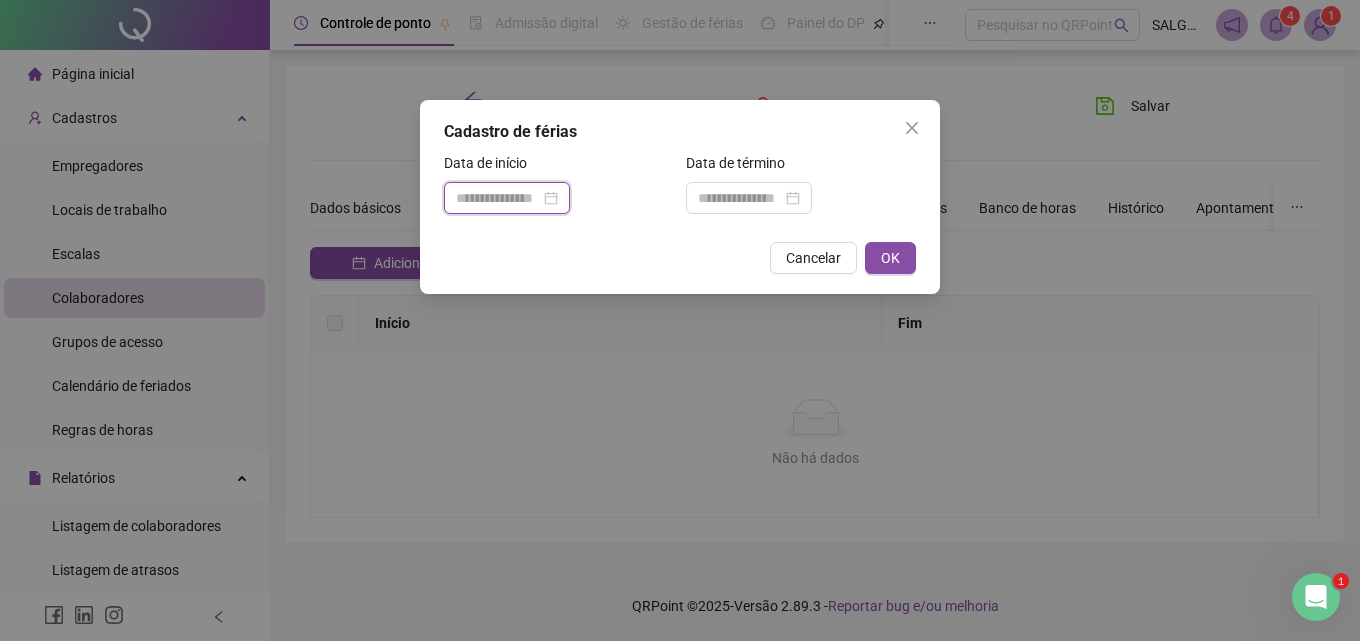 click at bounding box center [498, 198] 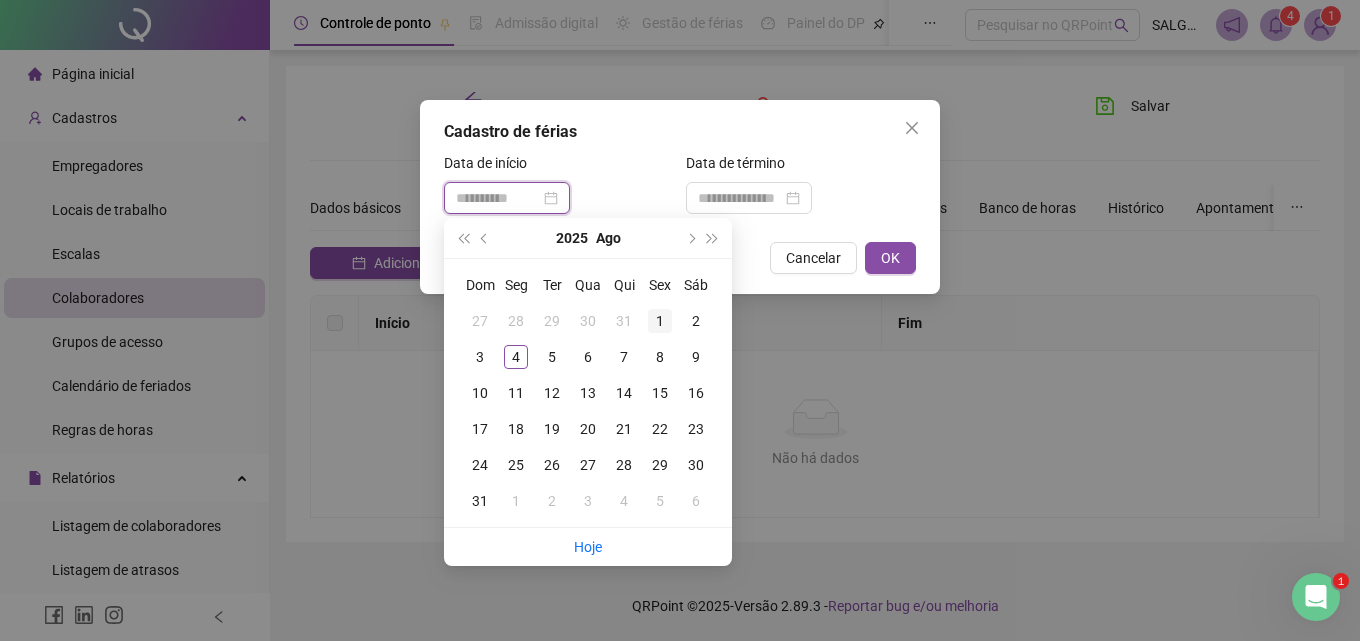 type on "**********" 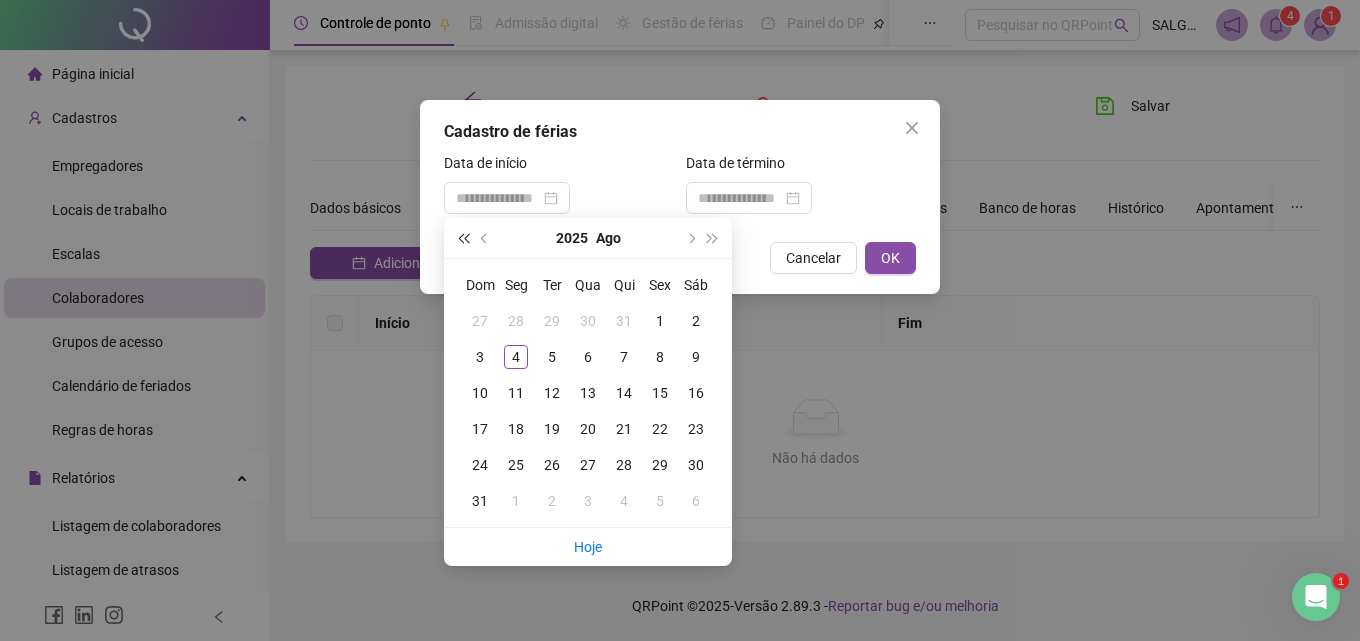 click at bounding box center [463, 238] 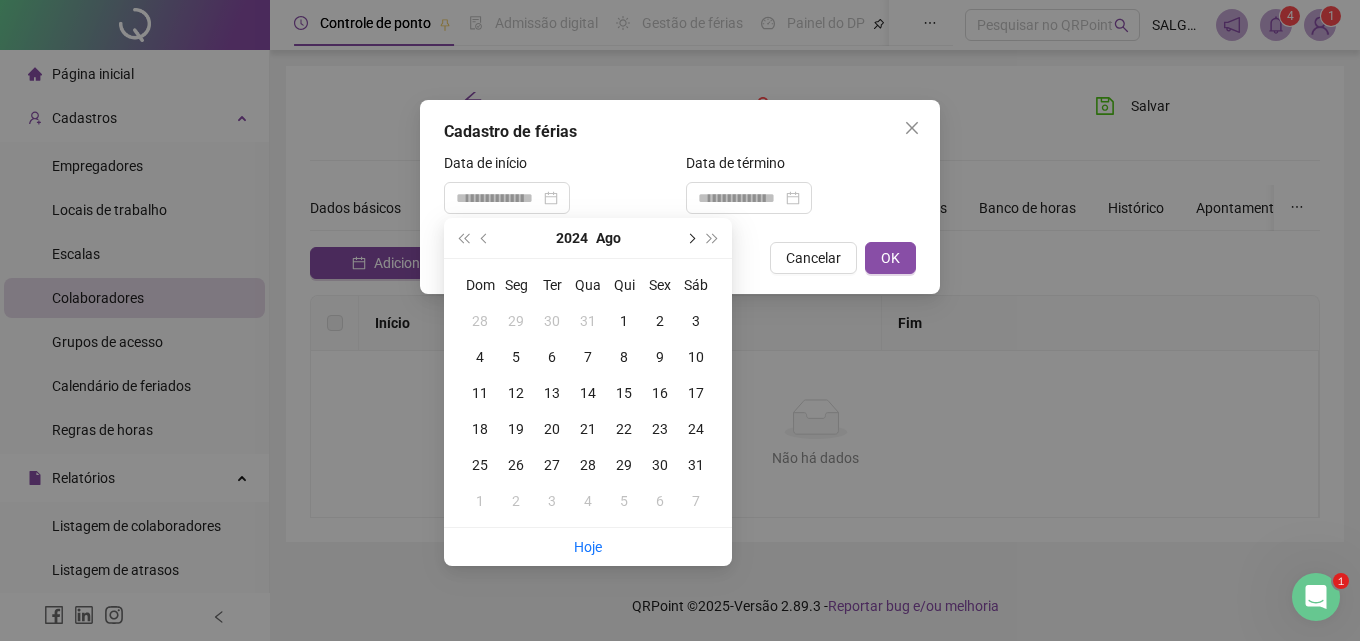 click at bounding box center (690, 238) 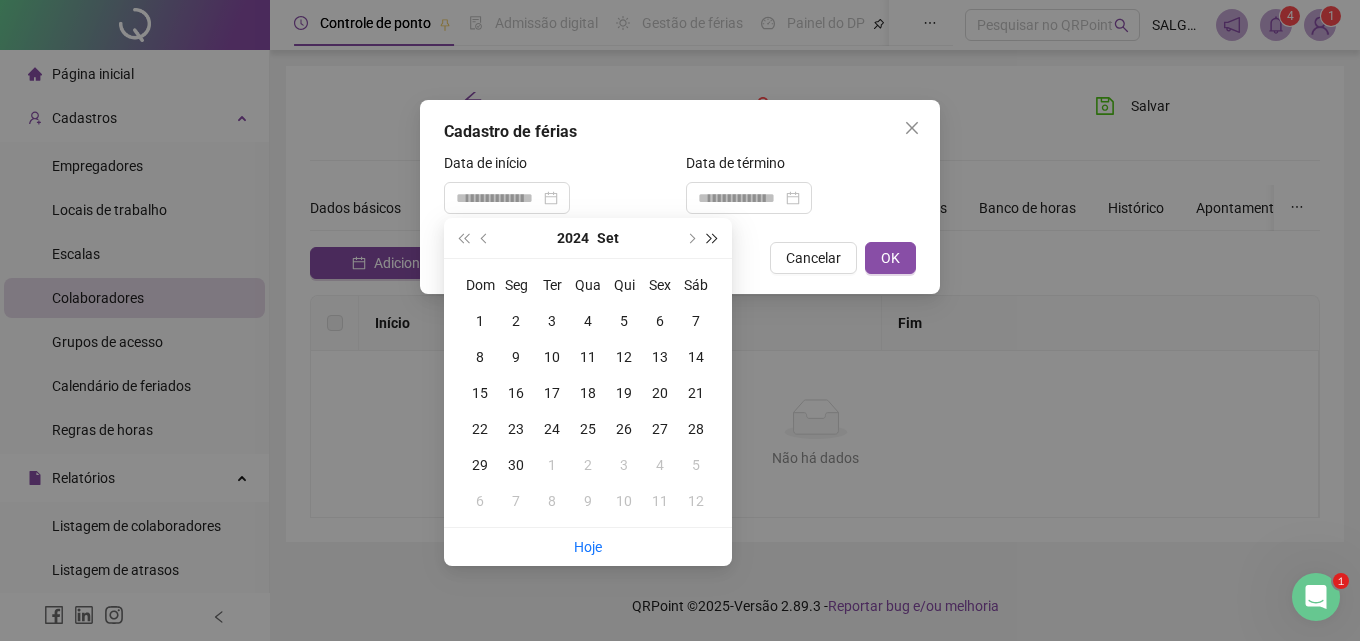 click at bounding box center [713, 238] 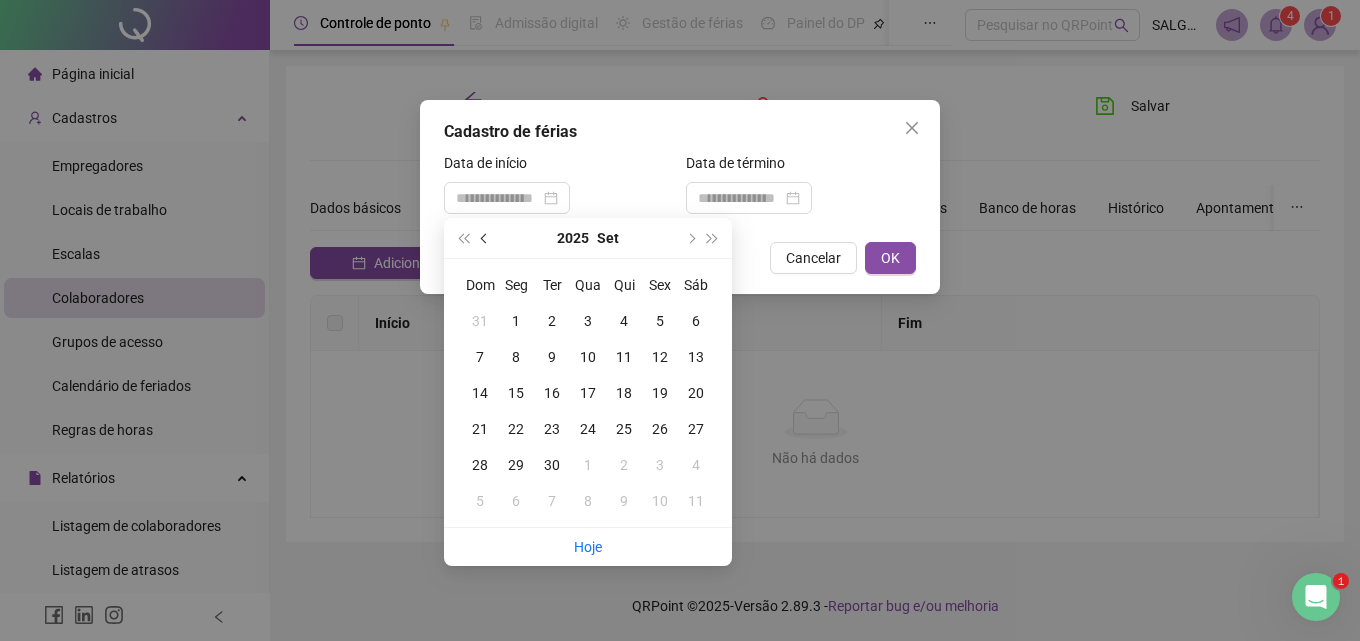 click at bounding box center [486, 238] 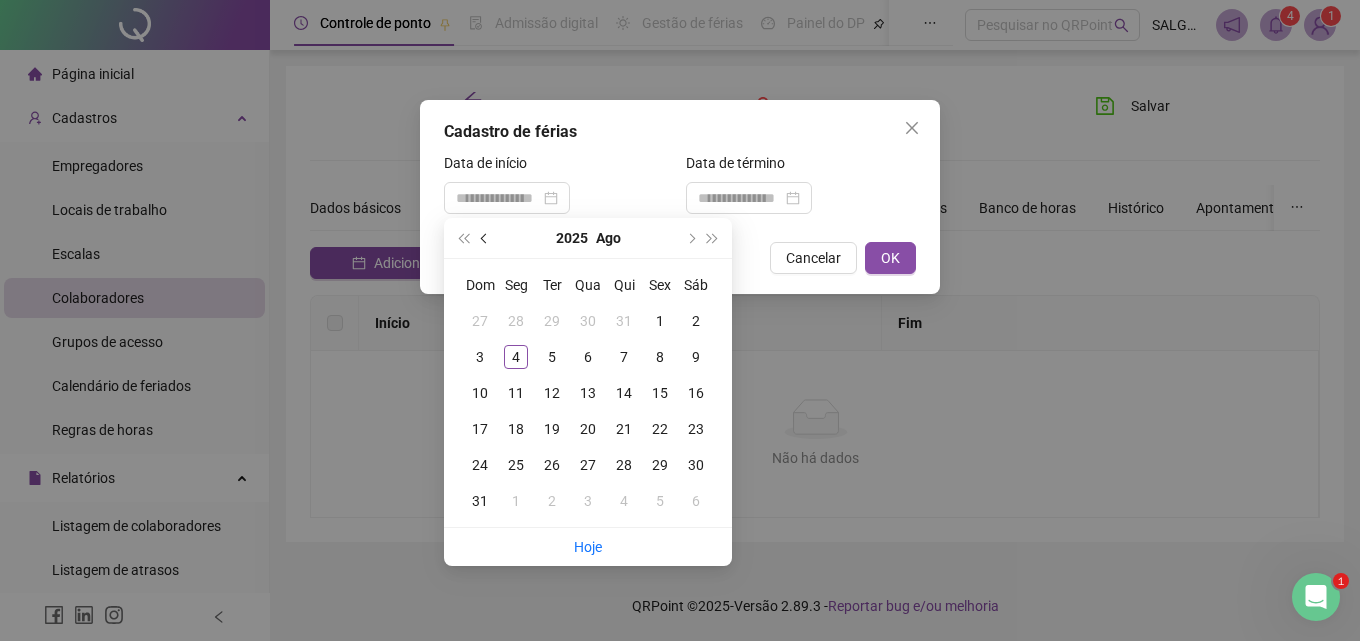 click at bounding box center (486, 238) 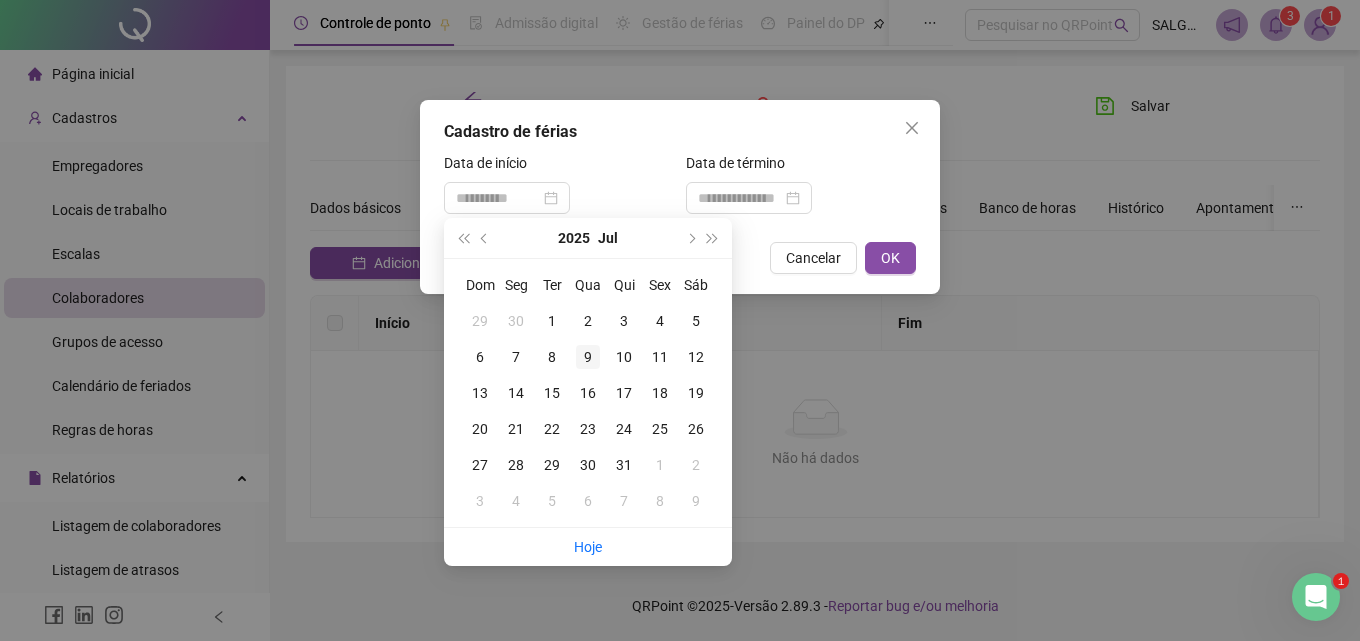 type on "**********" 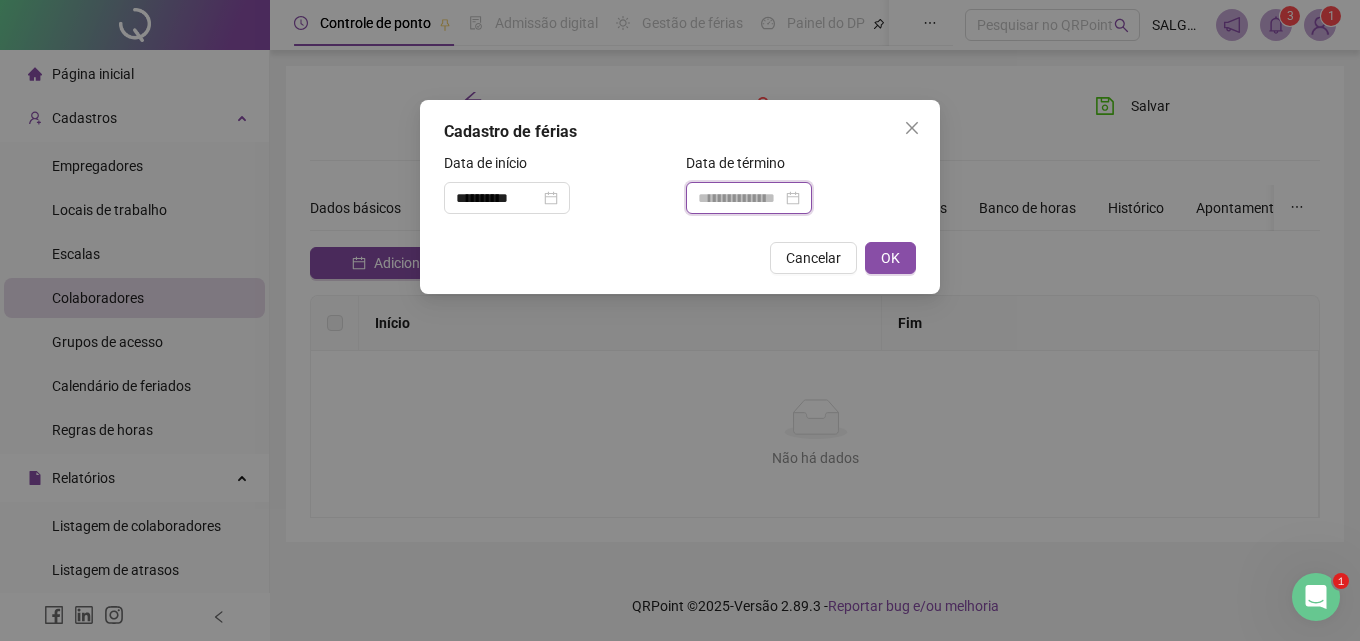 click at bounding box center [740, 198] 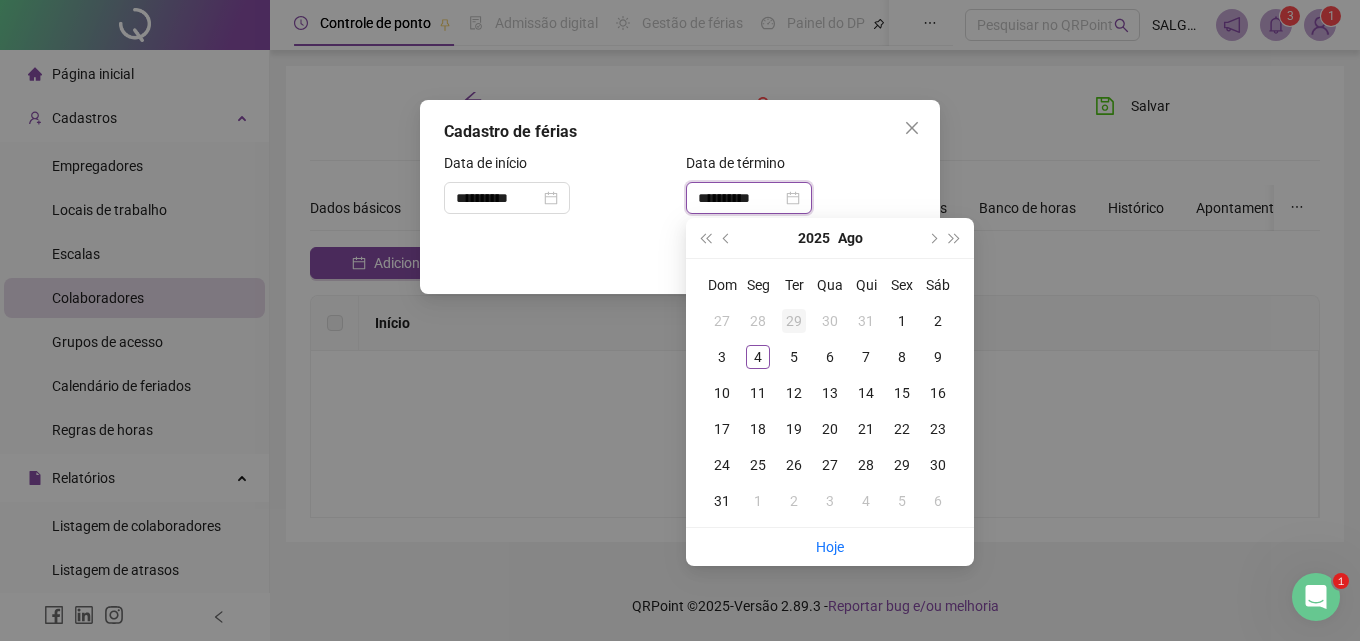 type on "**********" 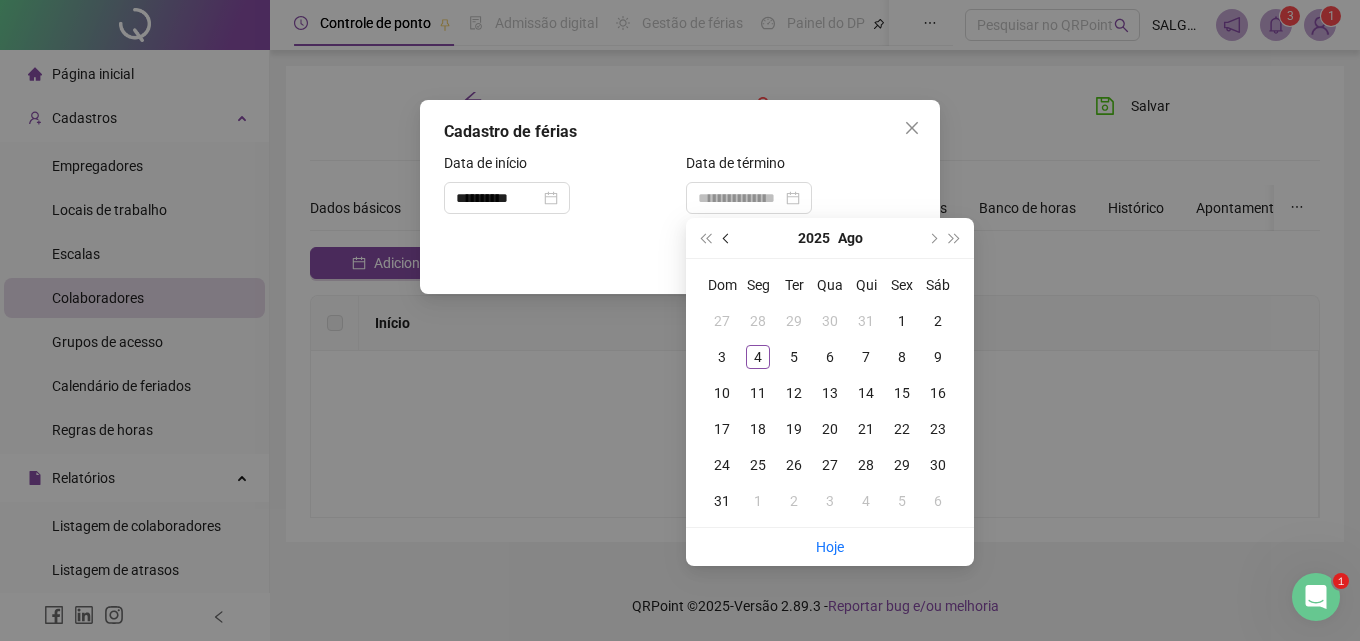 click at bounding box center [727, 238] 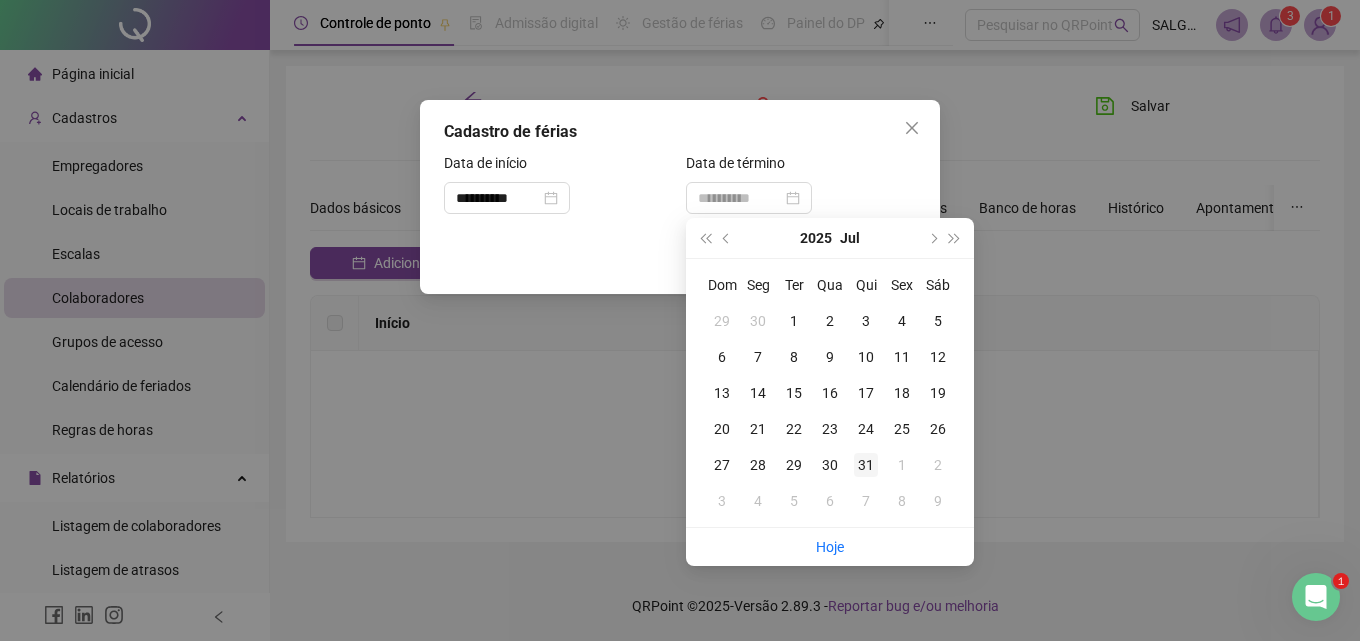 type on "**********" 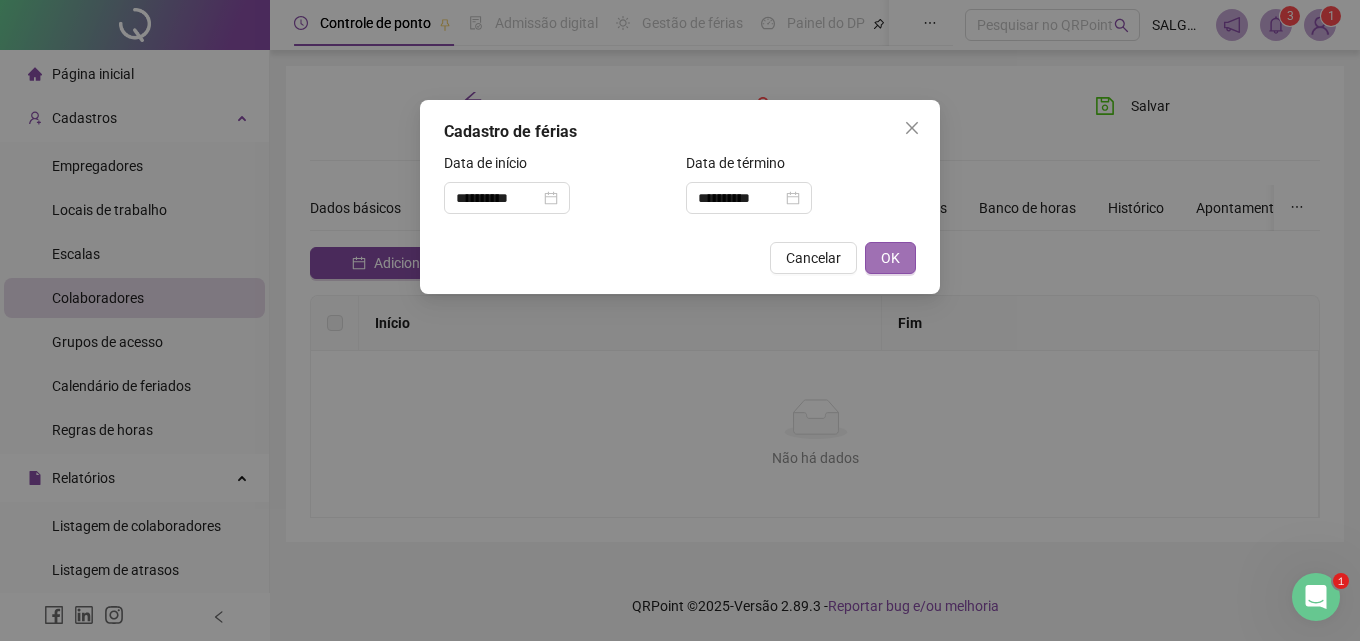 click on "OK" at bounding box center (890, 258) 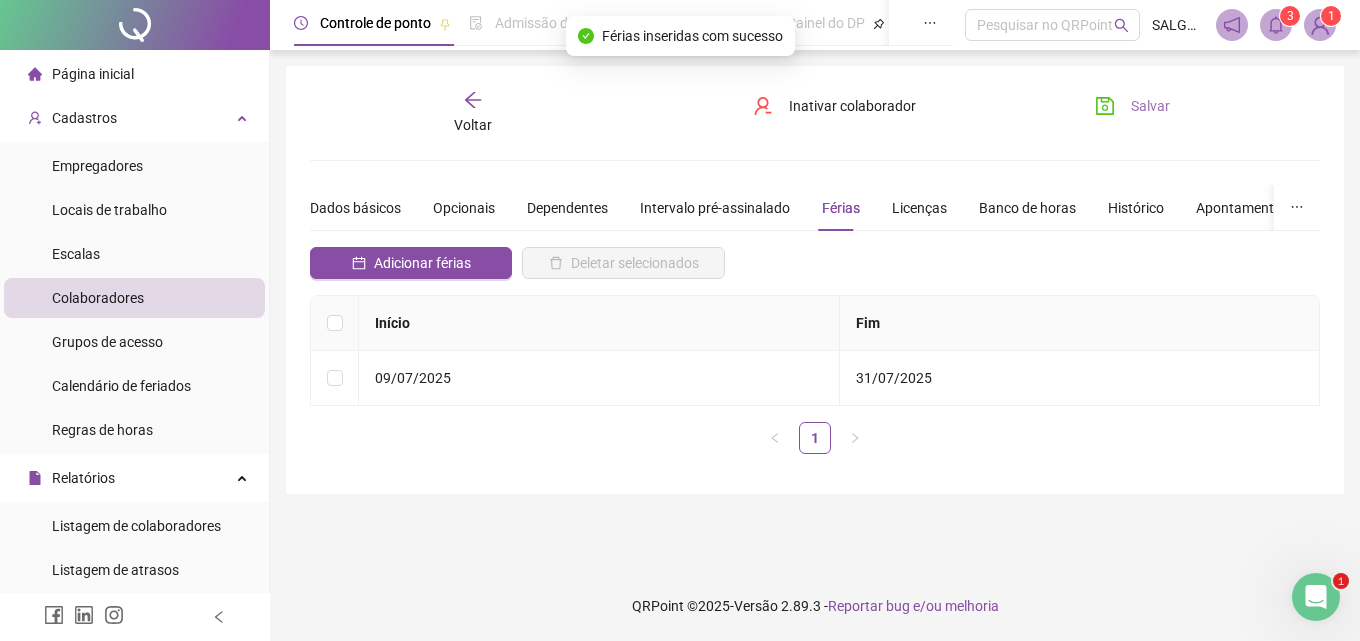 click on "Salvar" at bounding box center (1150, 106) 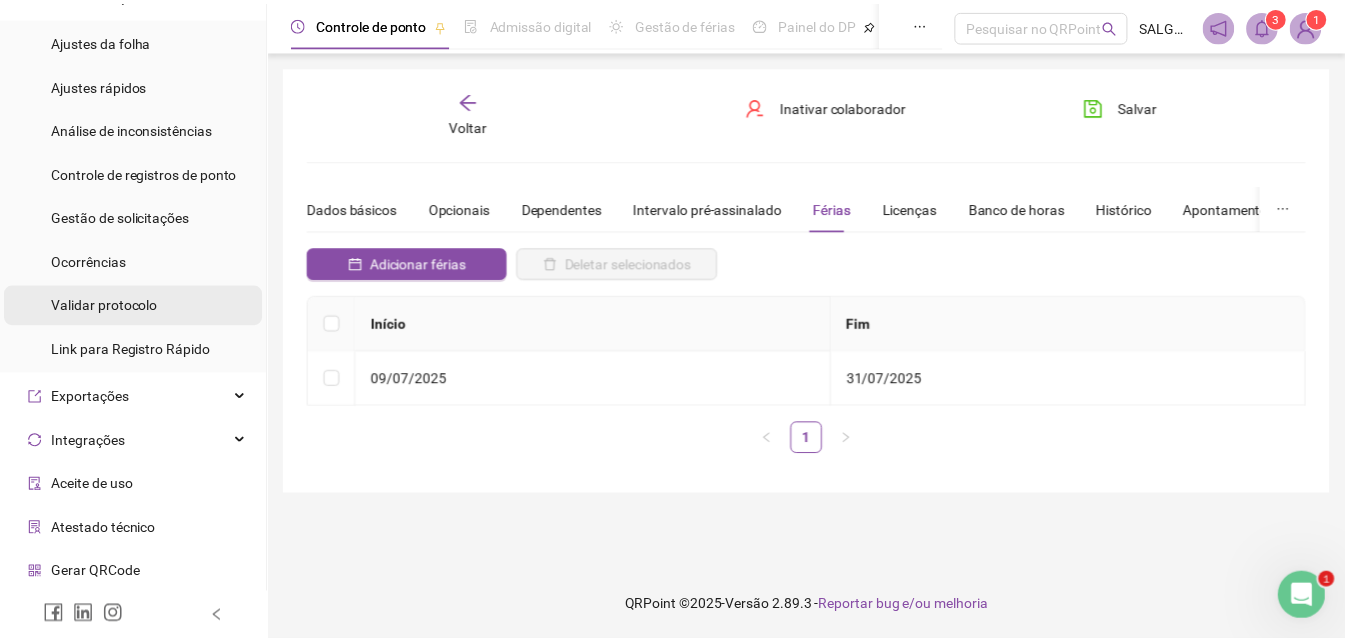 scroll, scrollTop: 700, scrollLeft: 0, axis: vertical 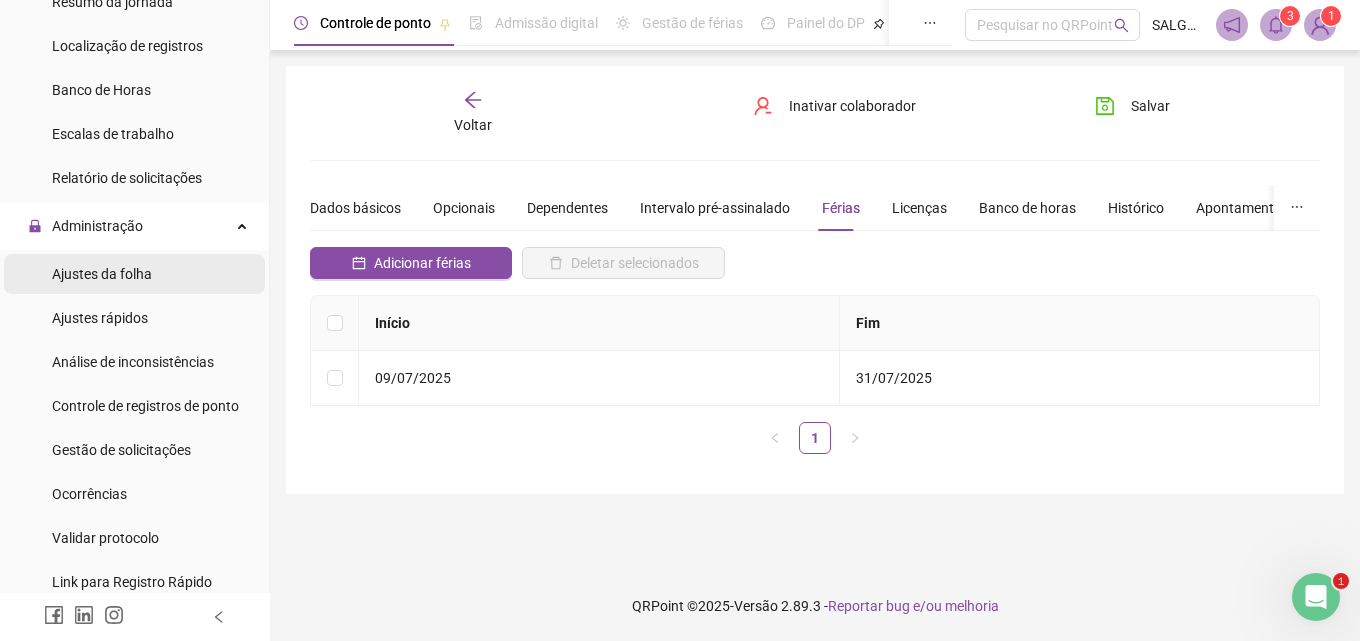 click on "Ajustes da folha" at bounding box center (102, 274) 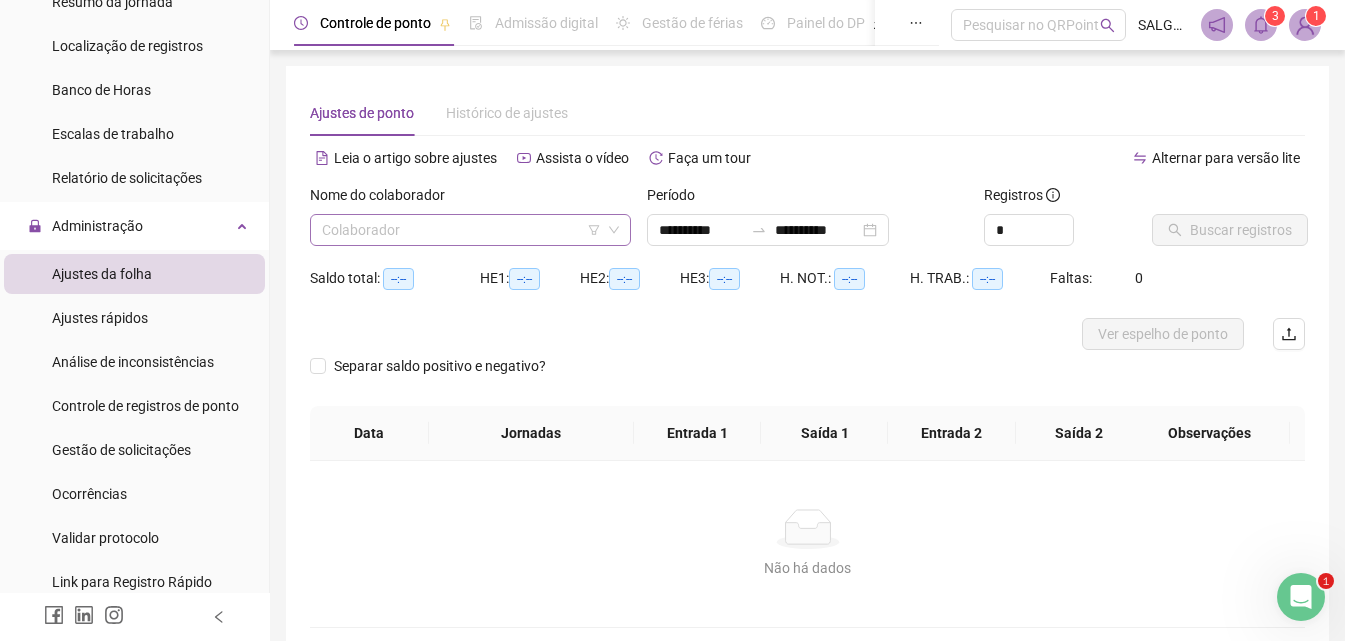 click at bounding box center (461, 230) 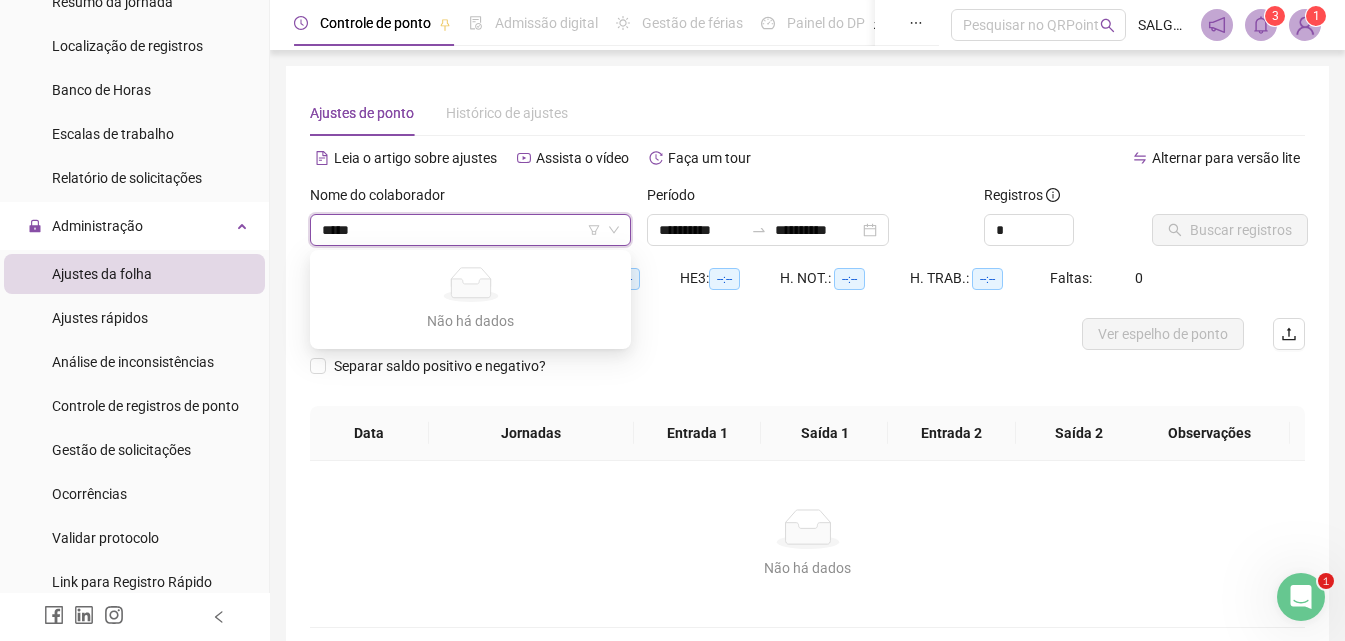 type on "******" 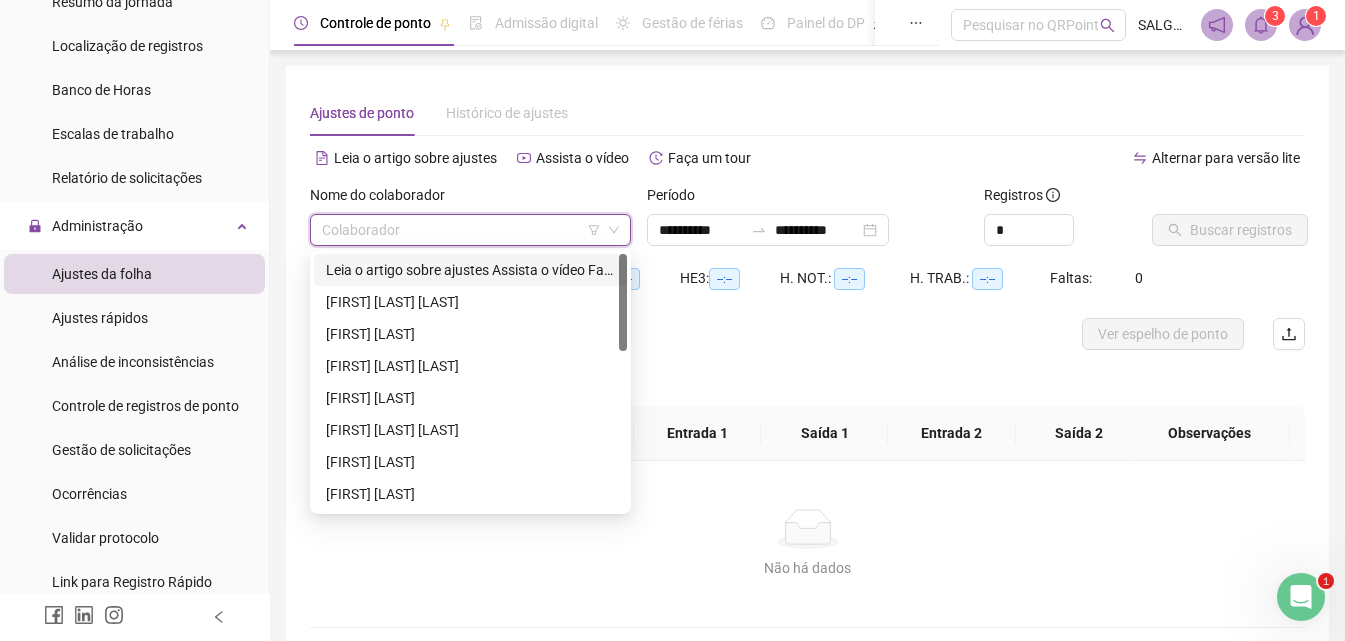 click at bounding box center [461, 230] 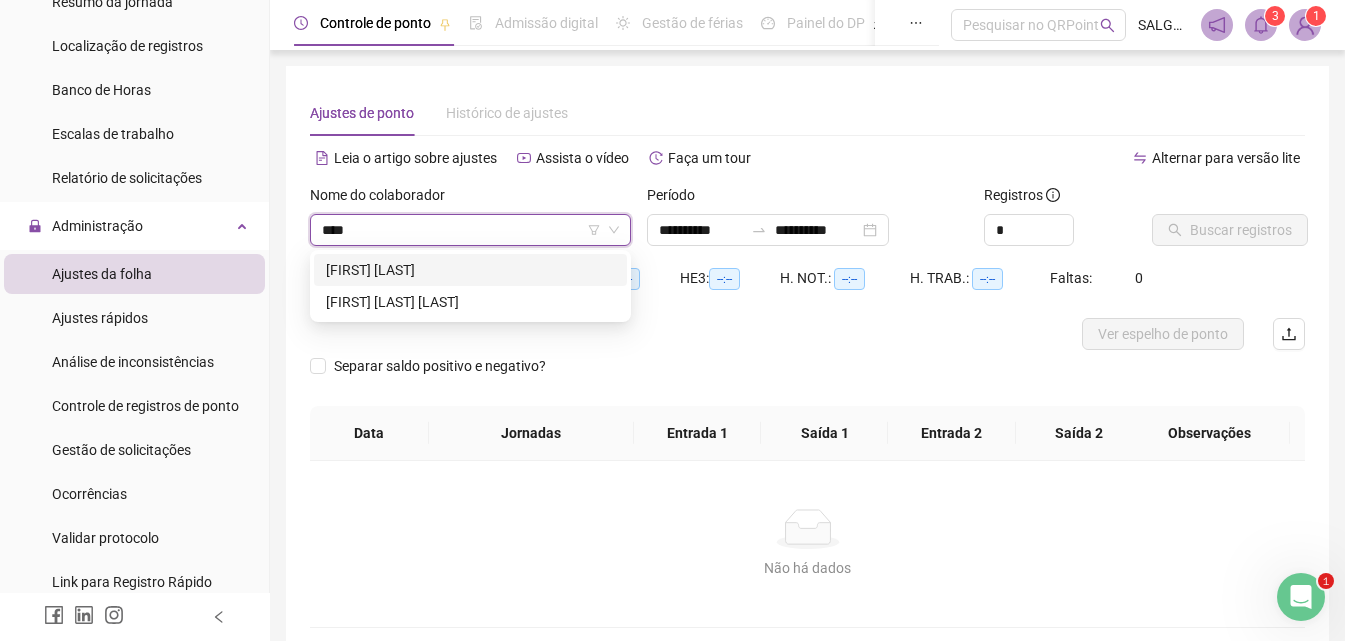 type on "*****" 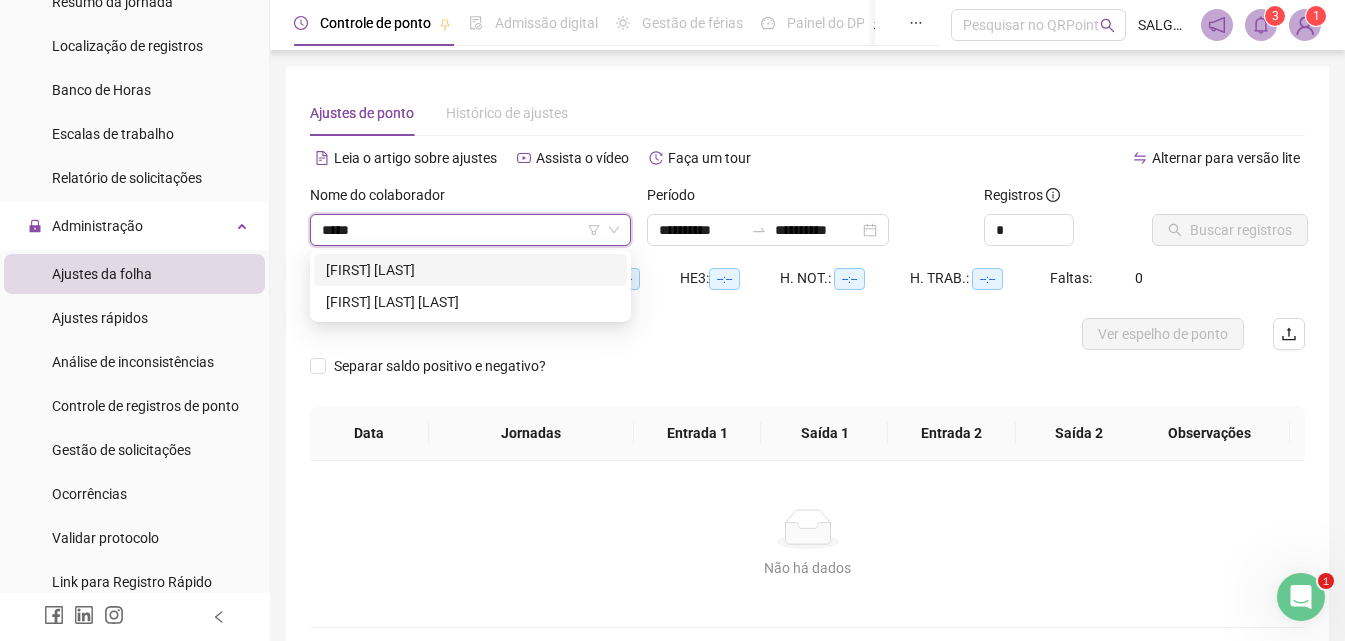 type 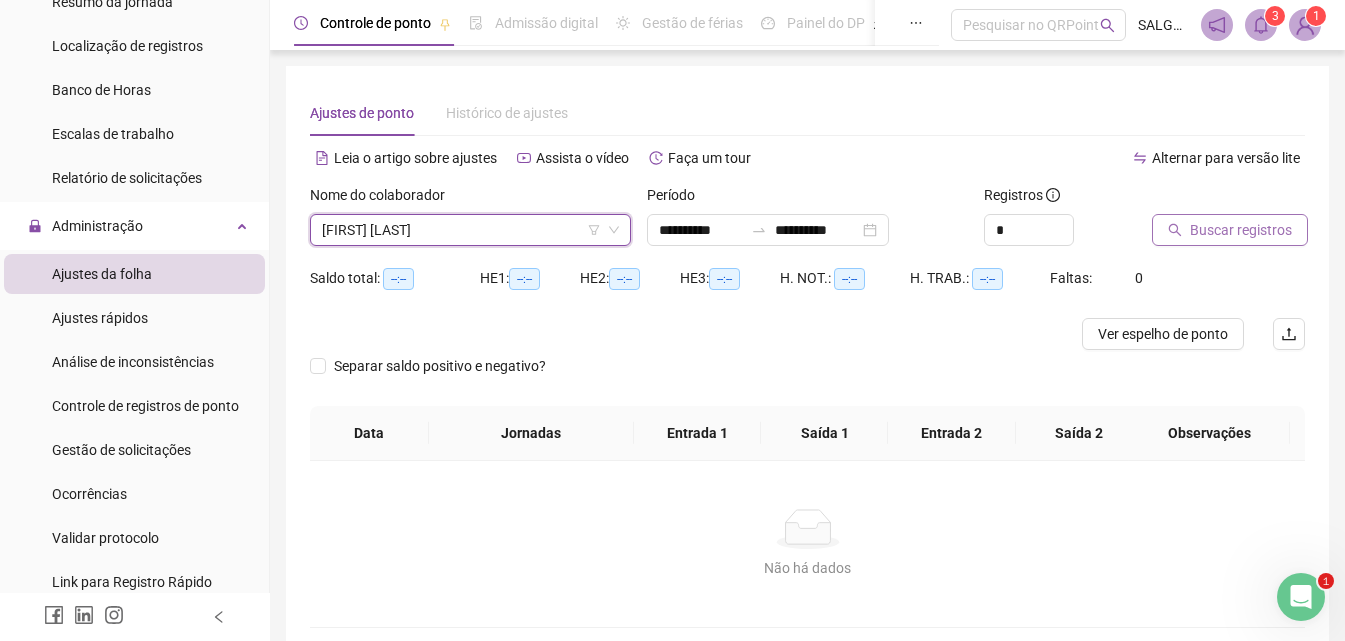 click on "Buscar registros" at bounding box center [1230, 230] 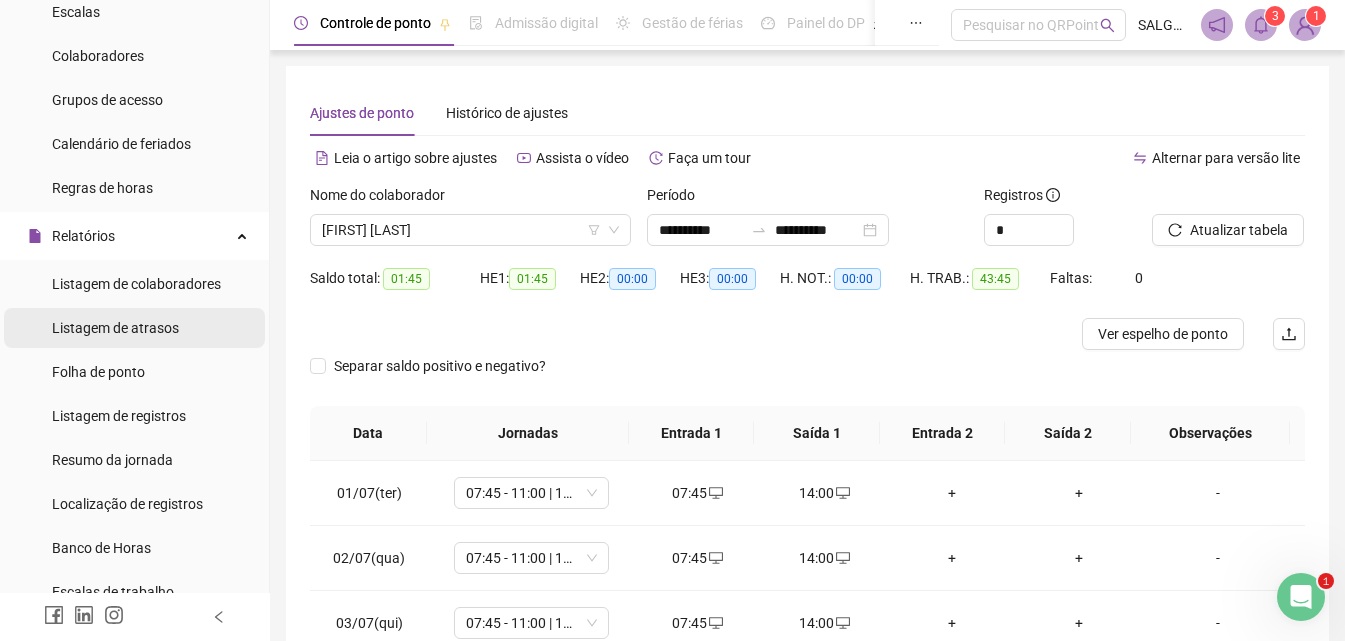 scroll, scrollTop: 233, scrollLeft: 0, axis: vertical 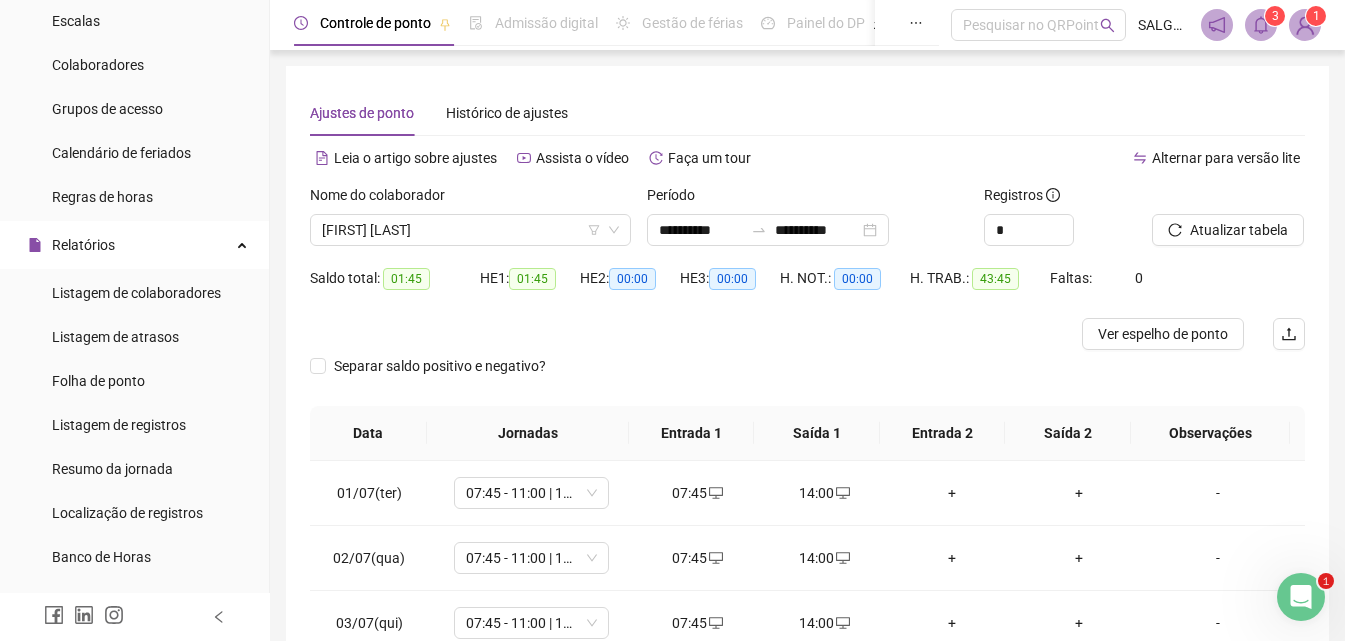click on "Folha de ponto" at bounding box center [98, 381] 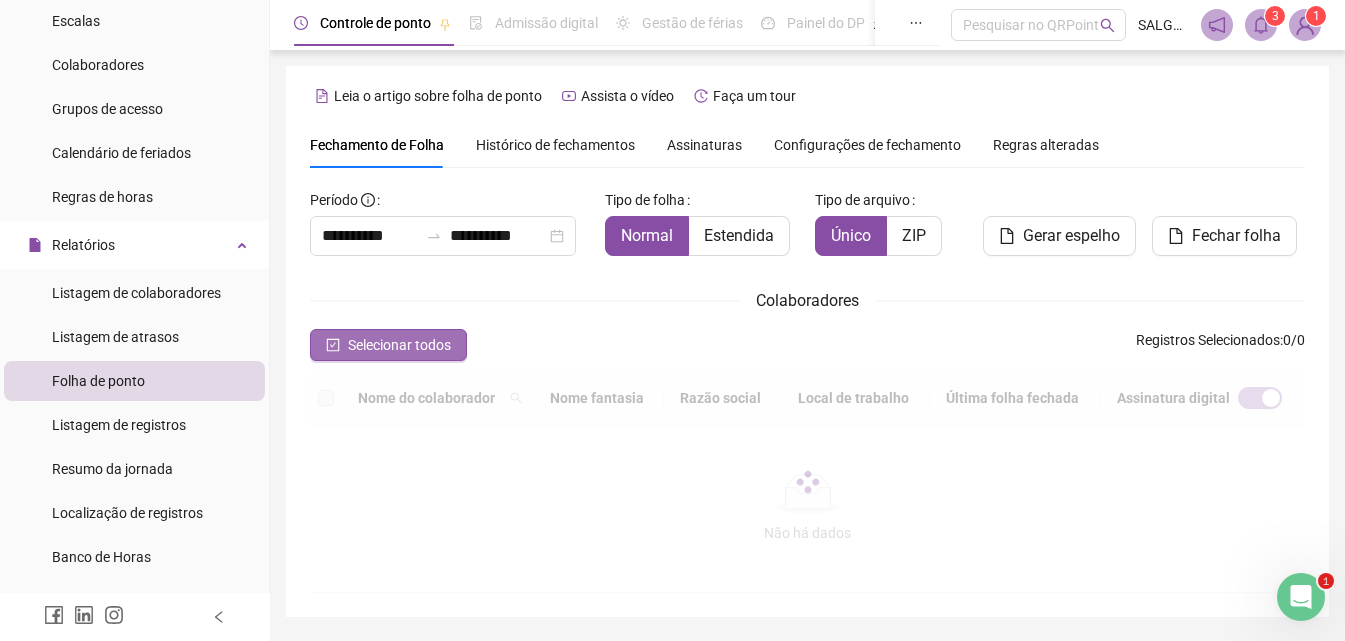 scroll, scrollTop: 89, scrollLeft: 0, axis: vertical 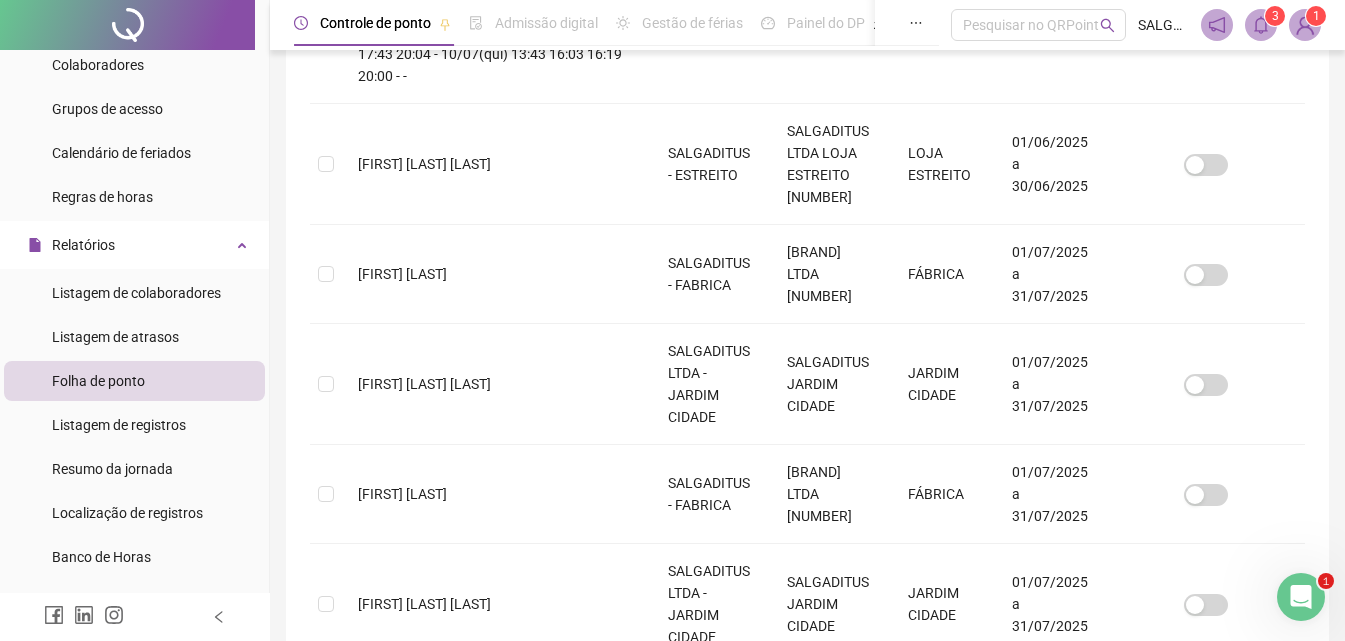 click on "2" at bounding box center [808, 1159] 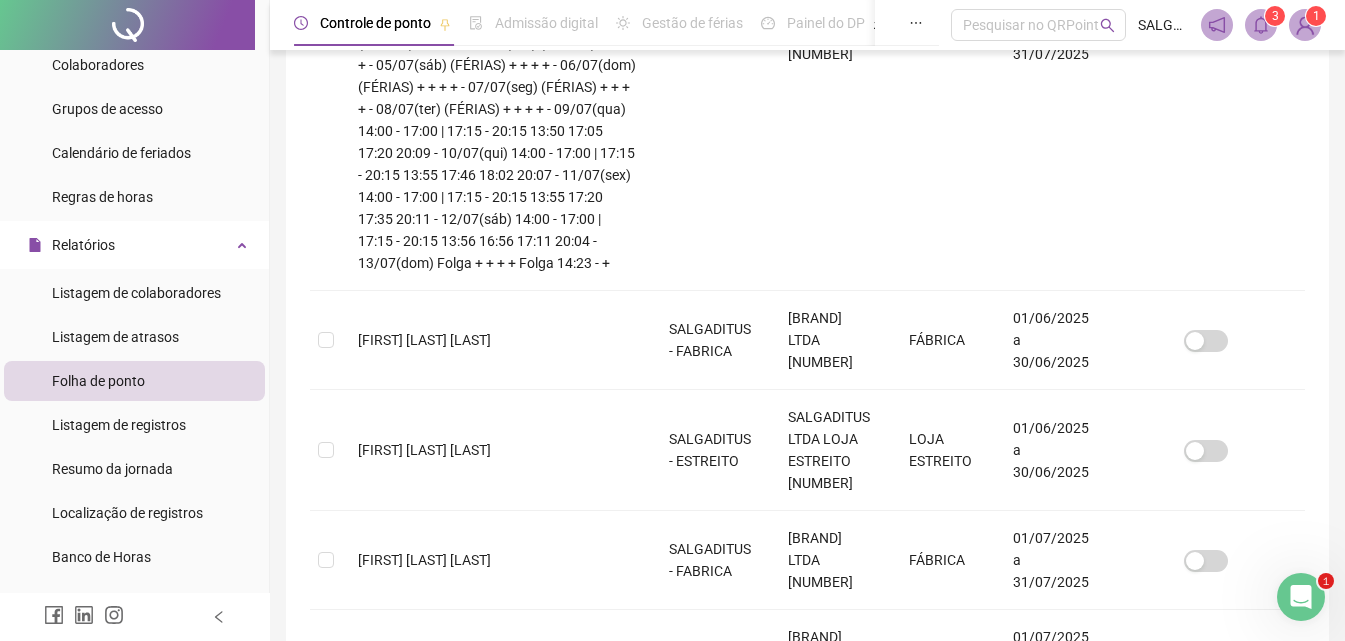 scroll, scrollTop: 751, scrollLeft: 0, axis: vertical 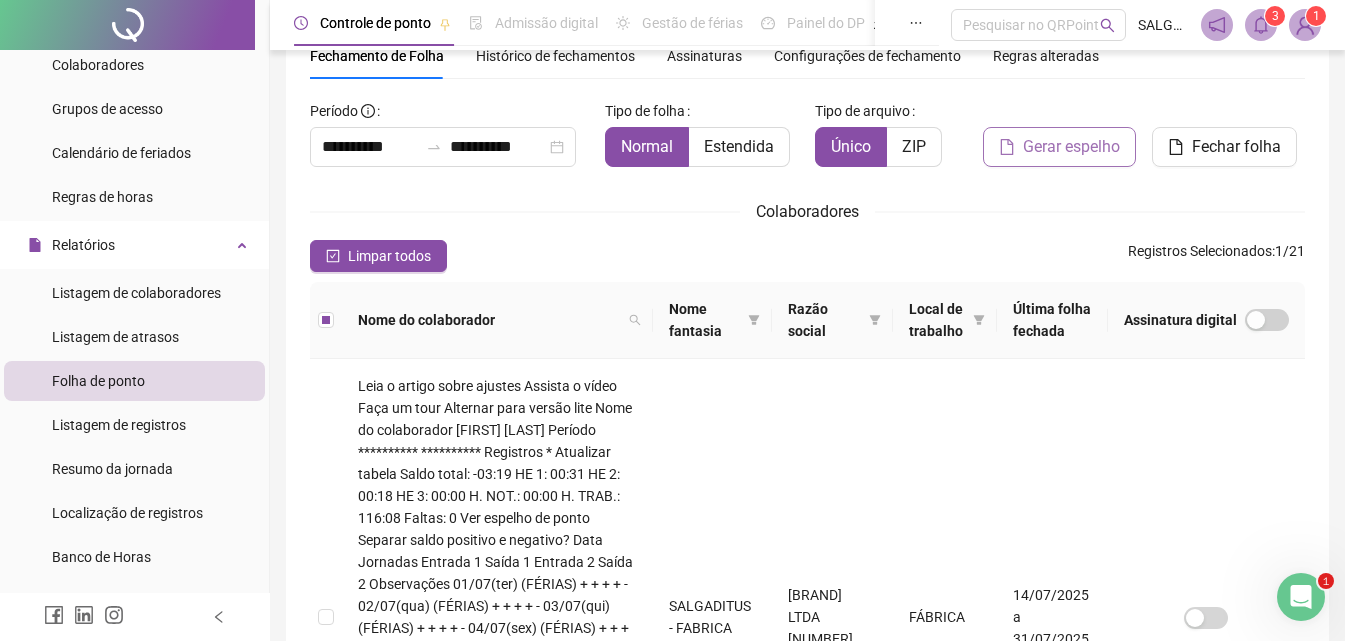 click on "Gerar espelho" at bounding box center [1071, 147] 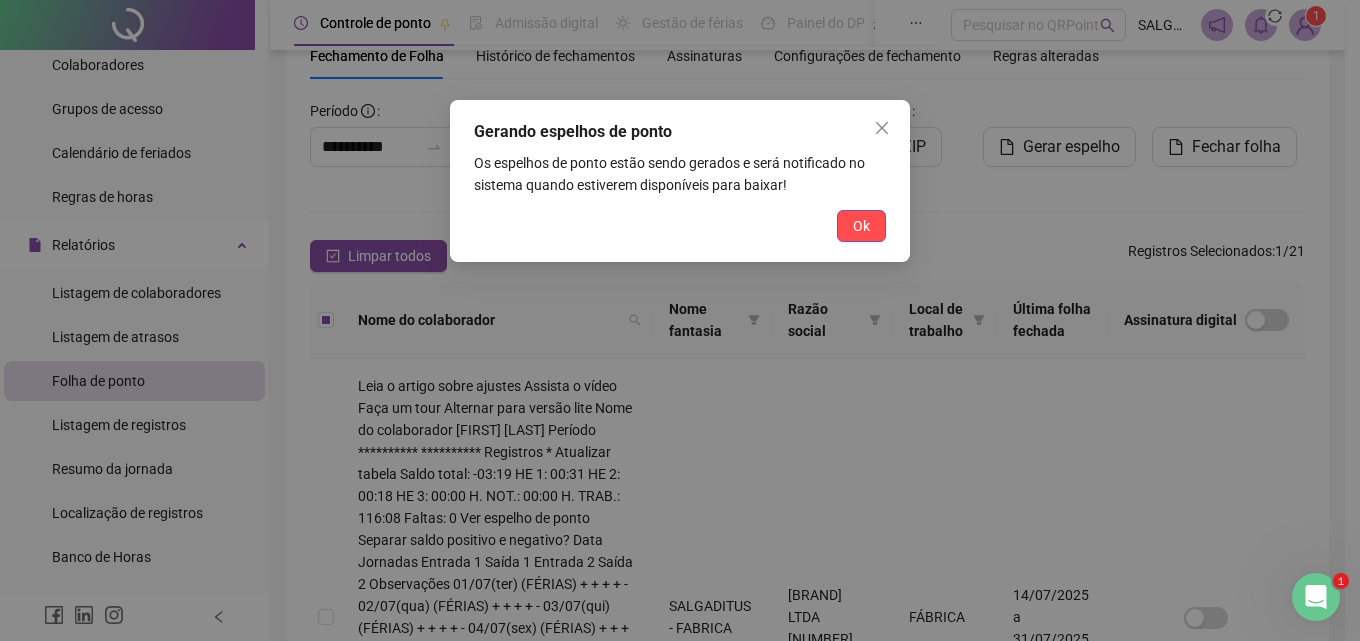 click on "Ok" at bounding box center [861, 226] 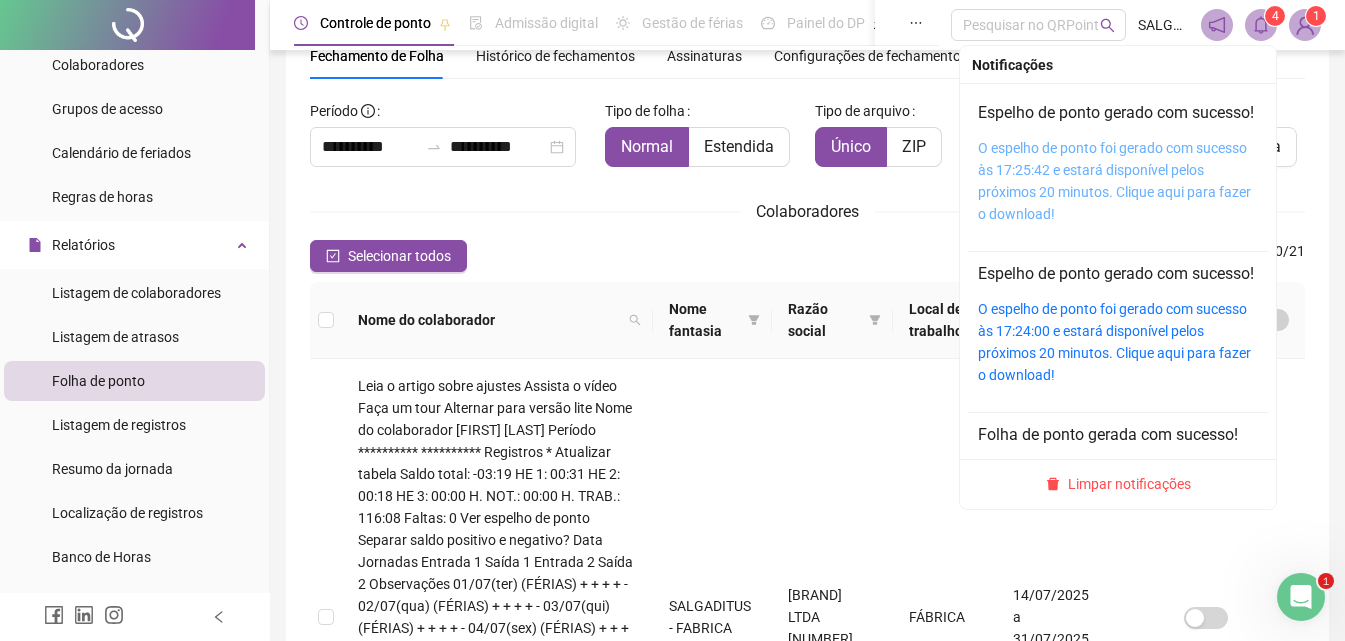 click on "O espelho de ponto foi gerado com sucesso às 17:25:42 e estará disponível pelos próximos 20 minutos.
Clique aqui para fazer o download!" at bounding box center [1114, 181] 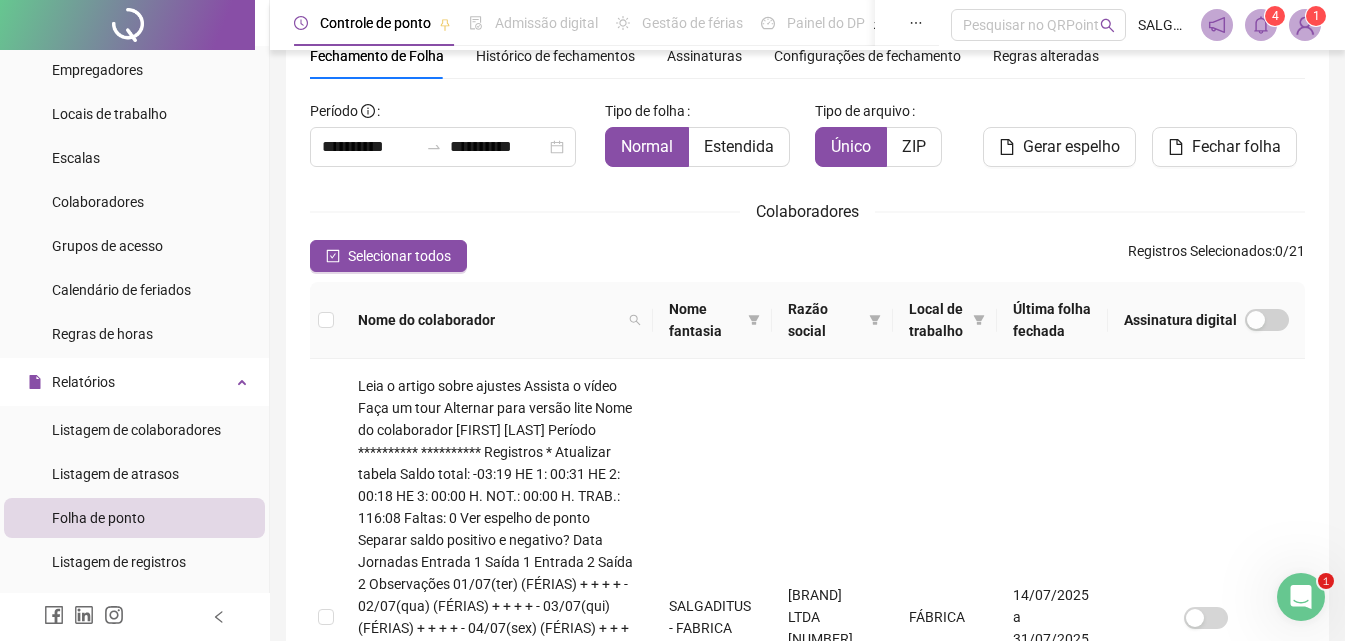 scroll, scrollTop: 0, scrollLeft: 0, axis: both 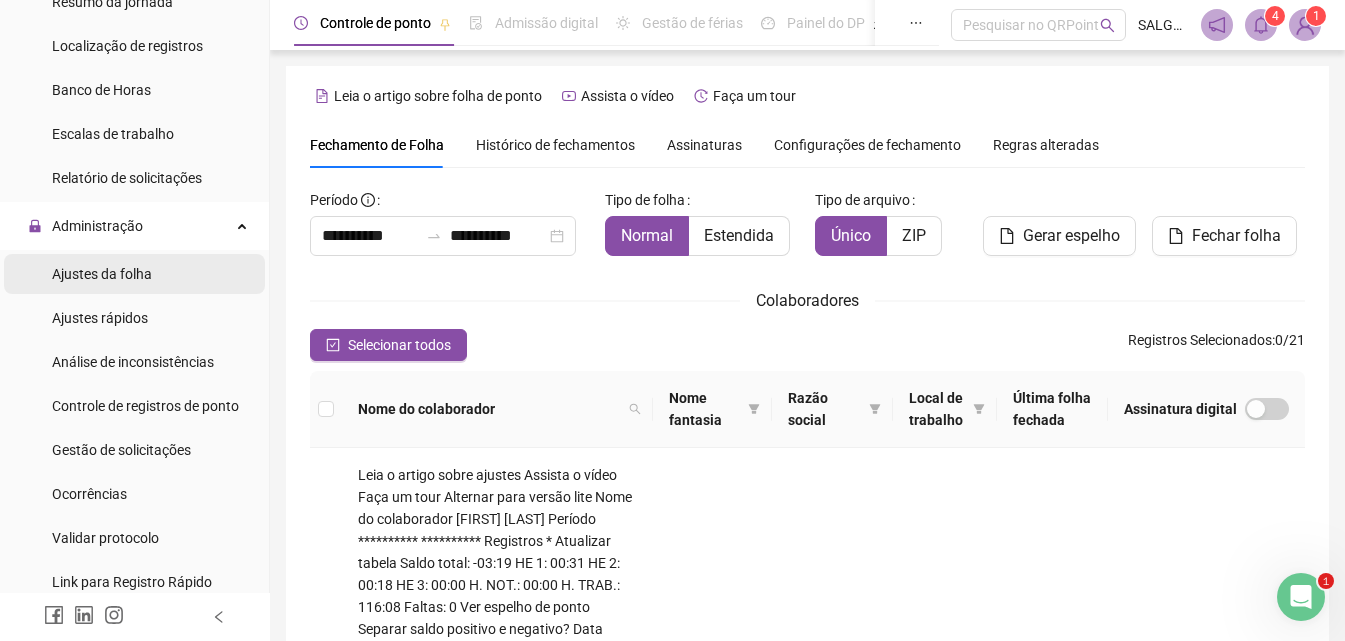 click on "Ajustes da folha" at bounding box center (102, 274) 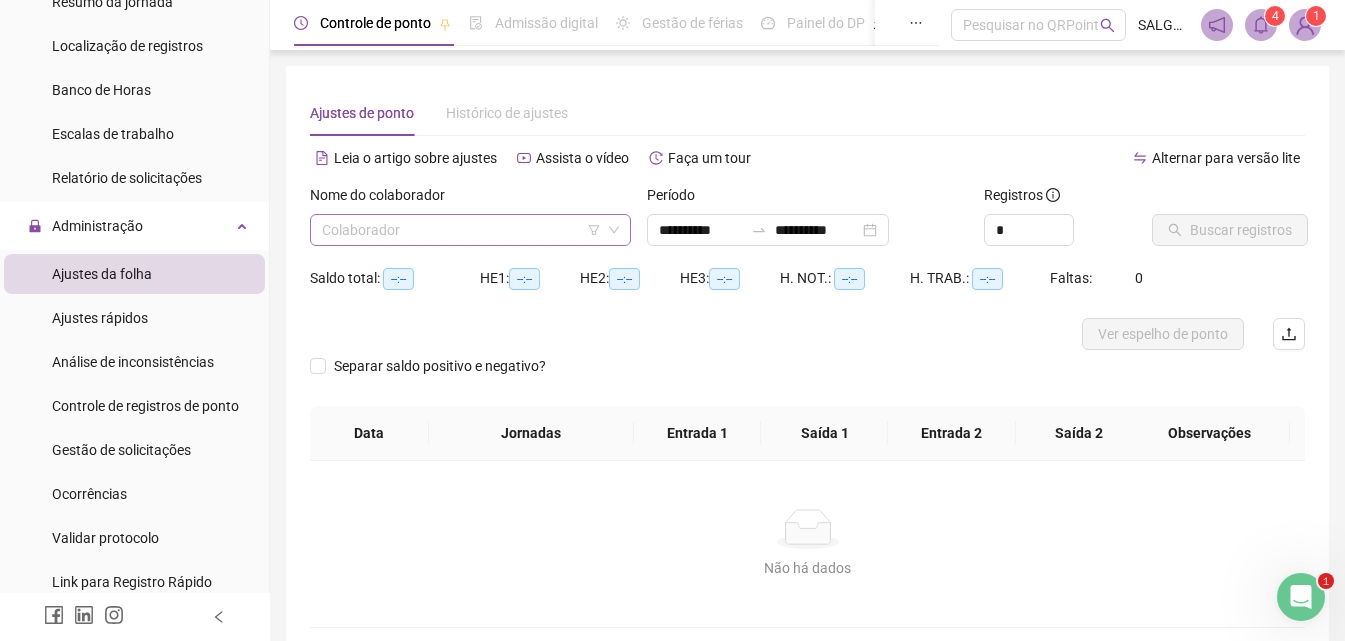 click at bounding box center (461, 230) 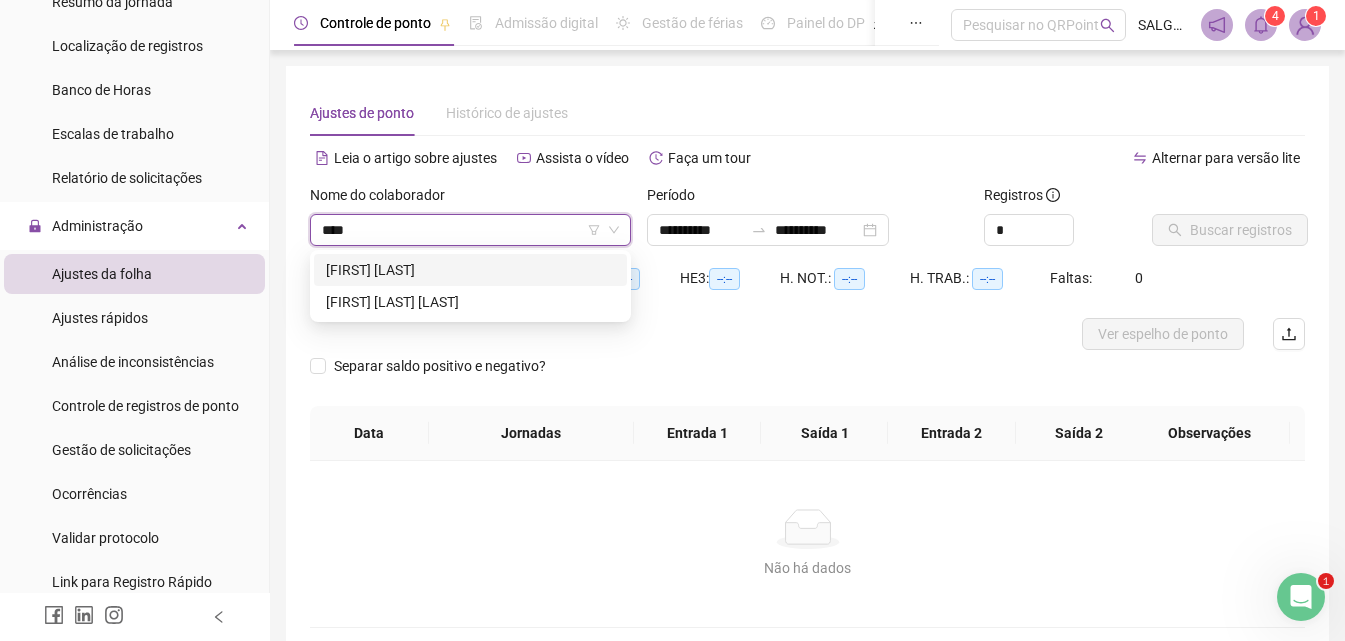 type on "*****" 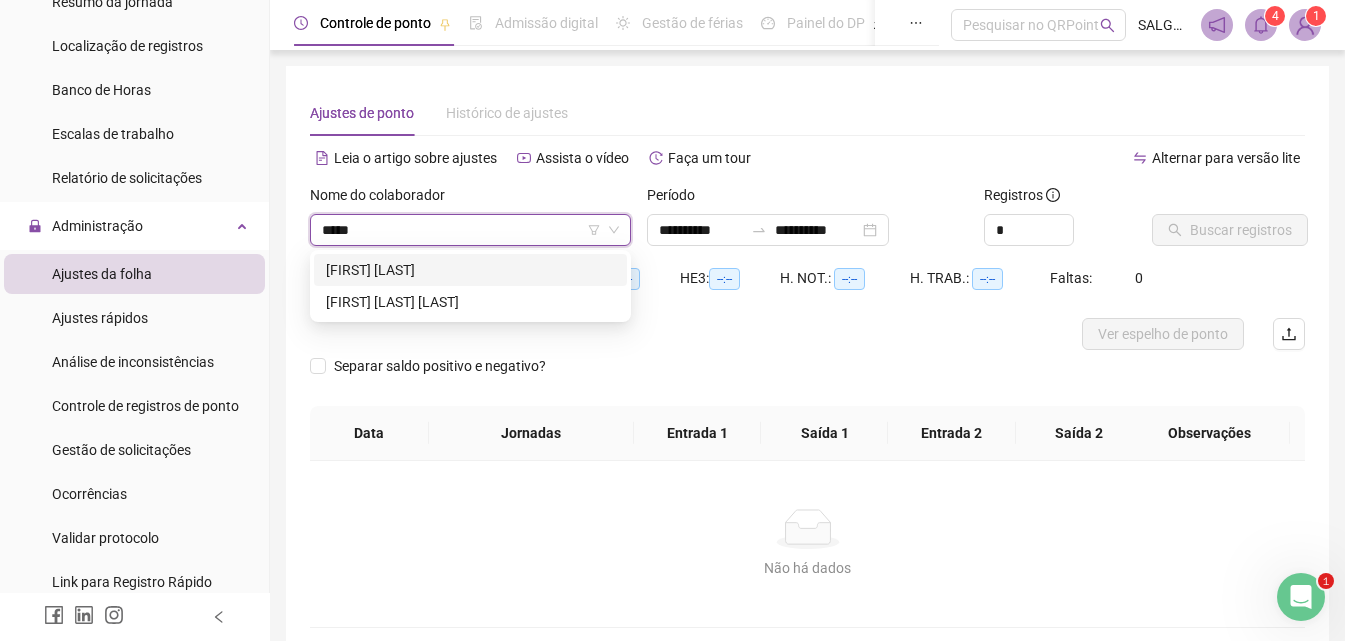 type 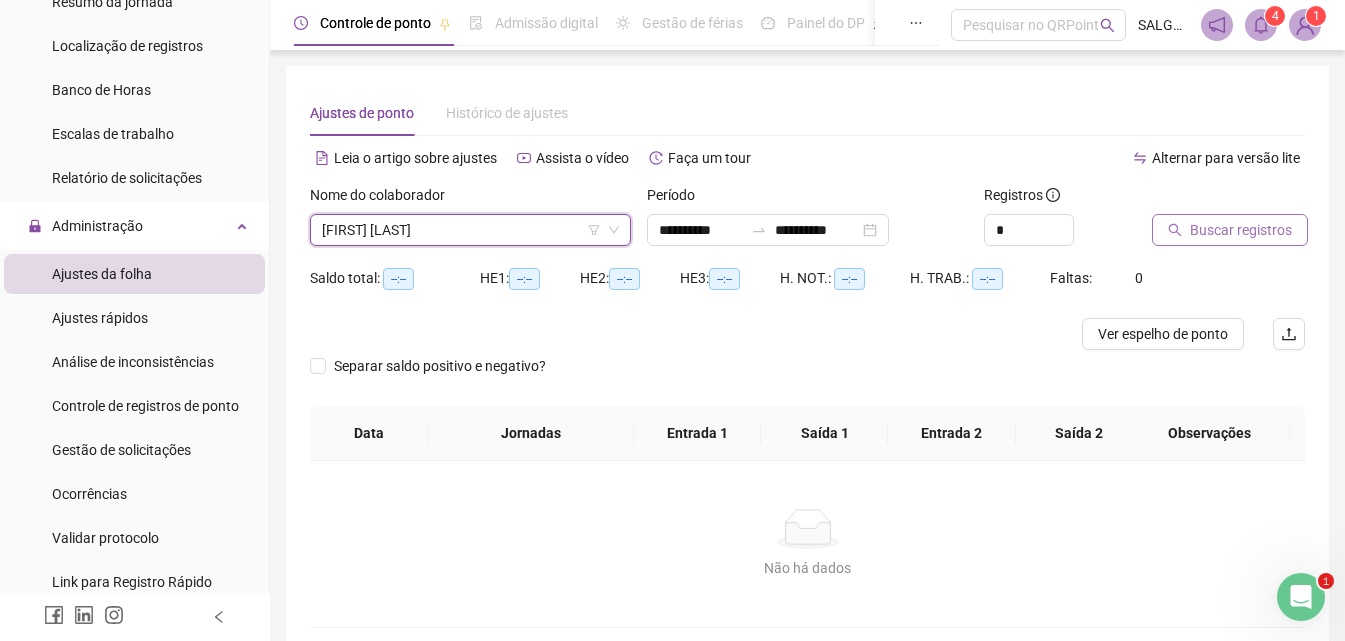 click on "Buscar registros" at bounding box center [1241, 230] 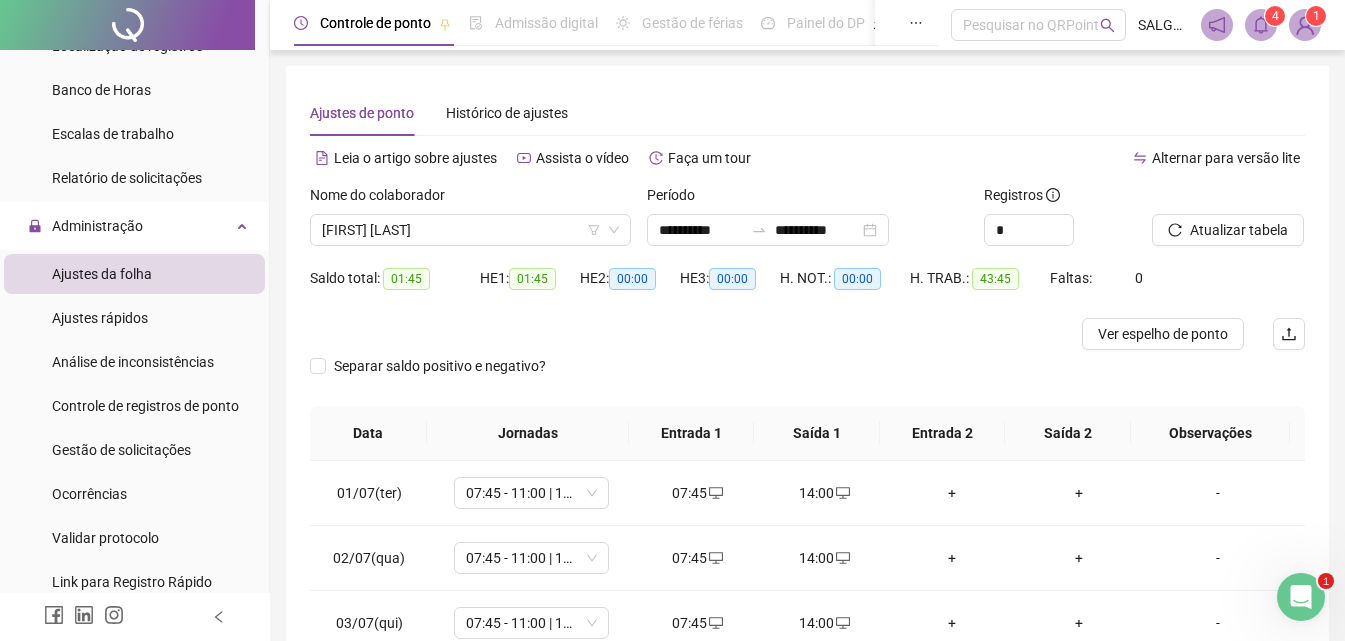 scroll, scrollTop: 233, scrollLeft: 0, axis: vertical 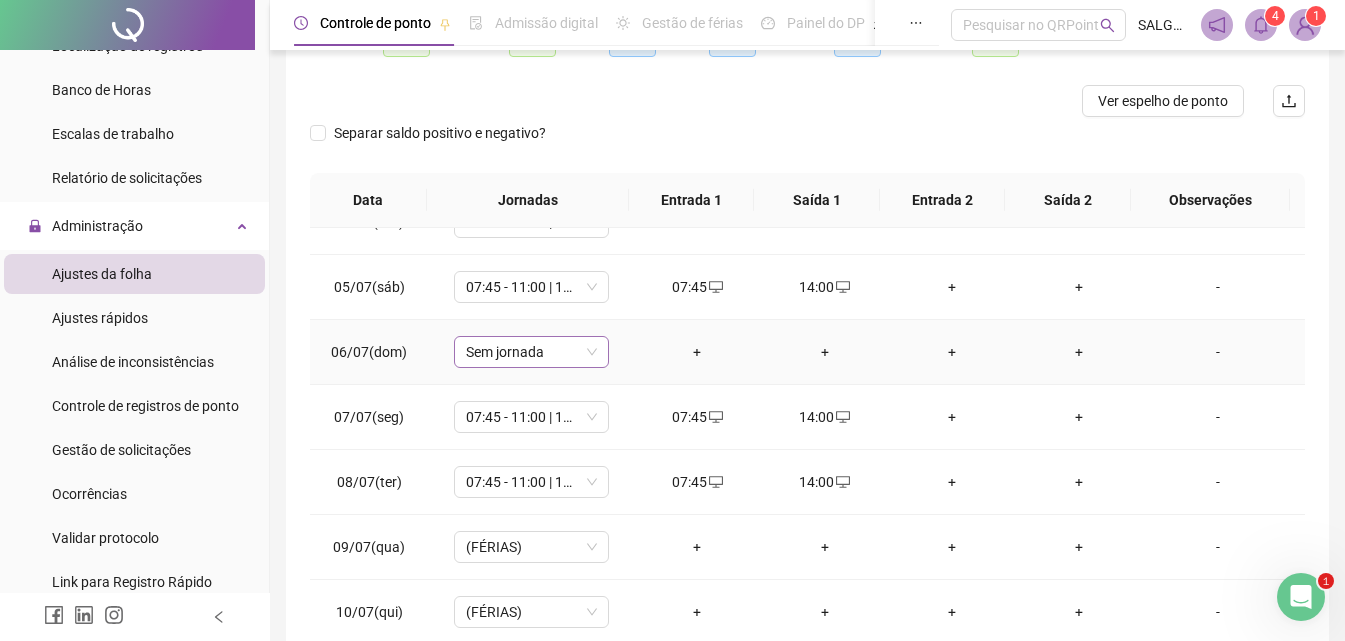 click on "Sem jornada" at bounding box center [531, 352] 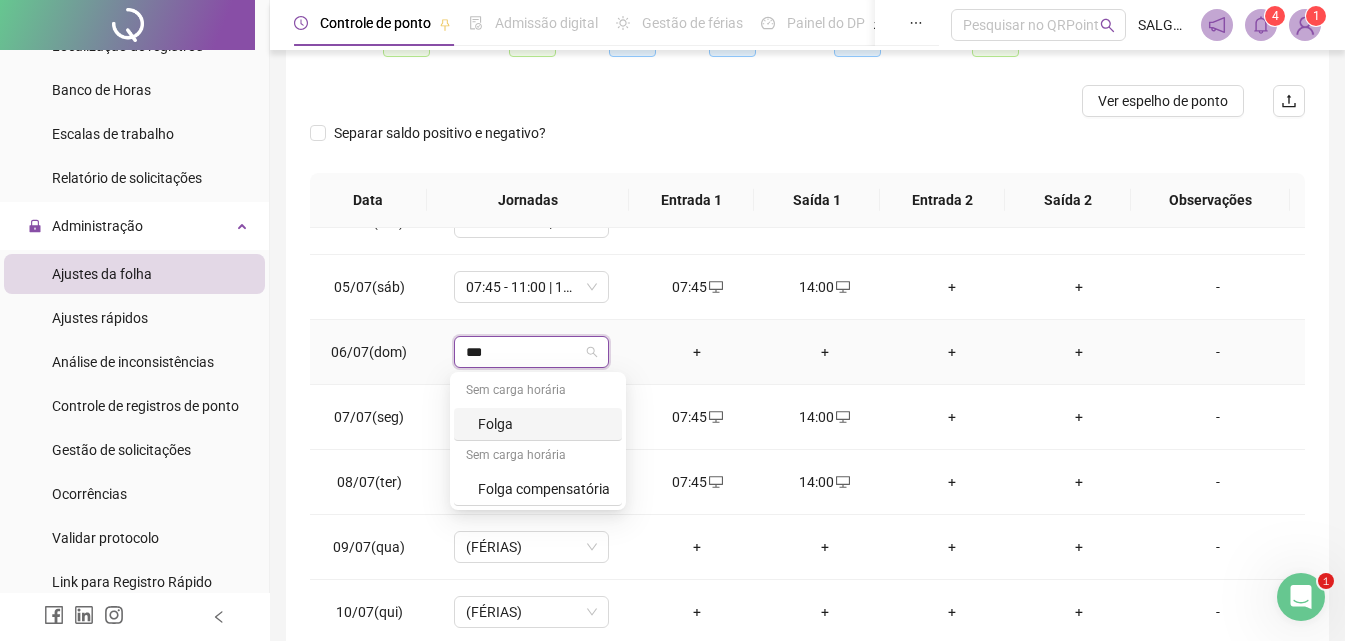 type on "****" 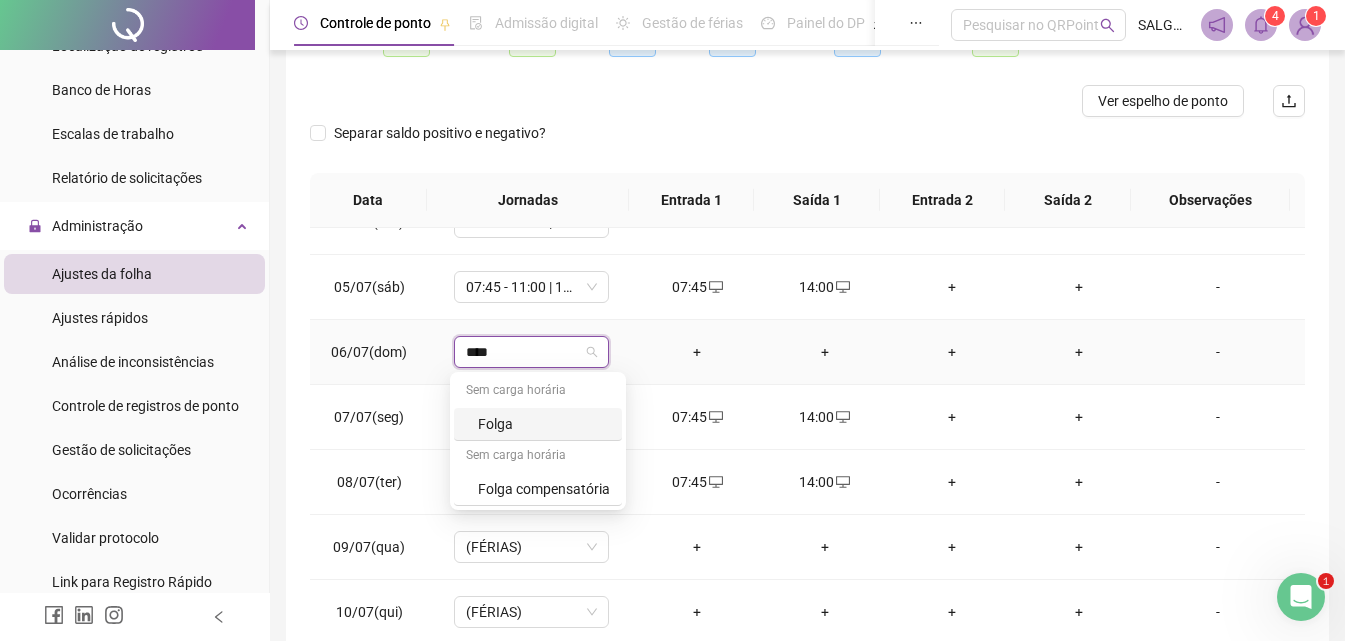 click on "Folga" at bounding box center [544, 424] 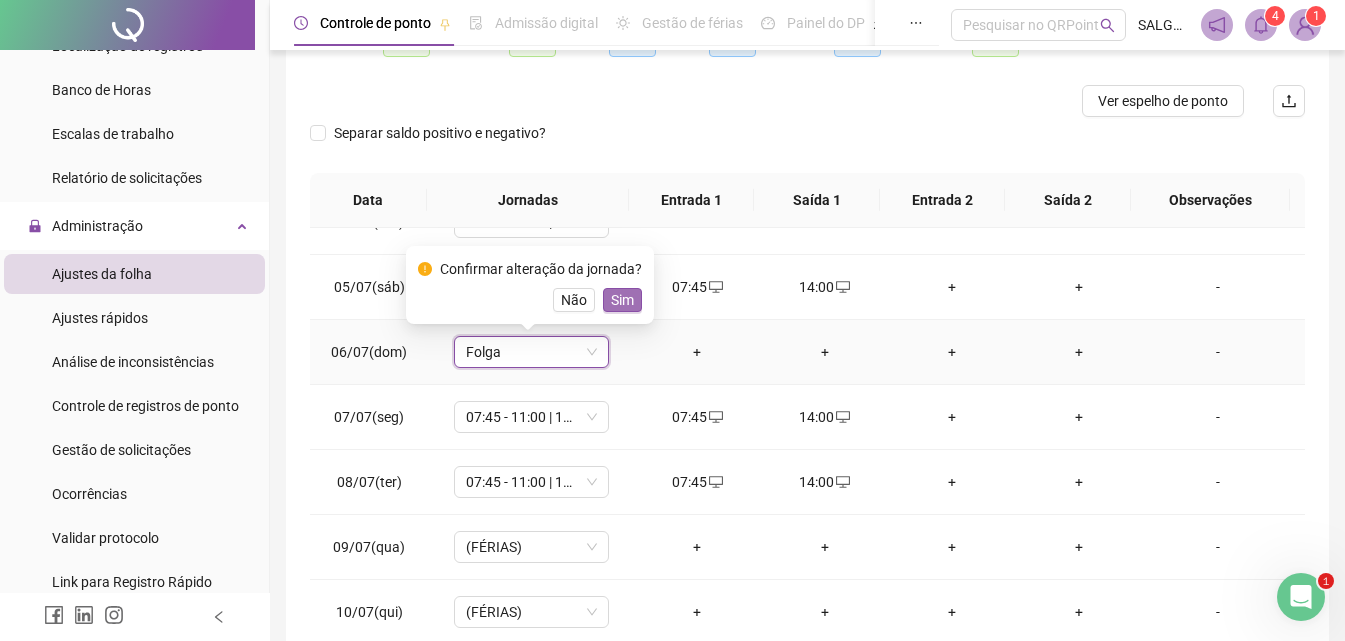 click on "Sim" at bounding box center [622, 300] 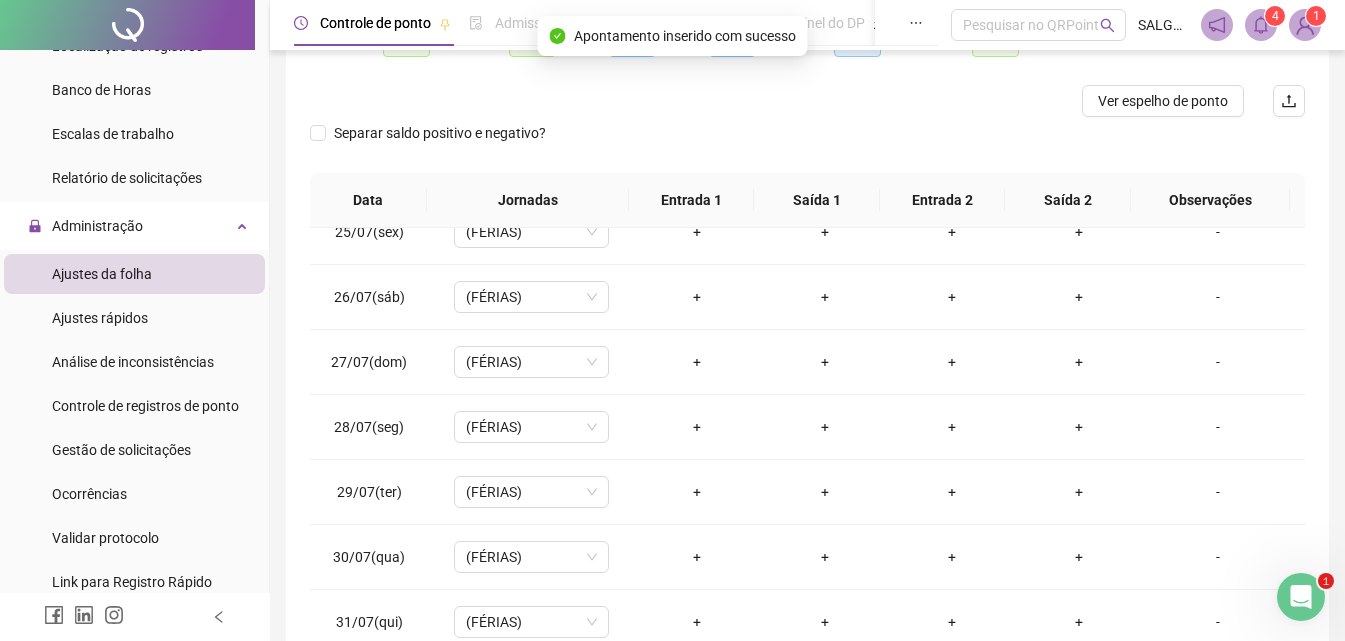 scroll, scrollTop: 0, scrollLeft: 0, axis: both 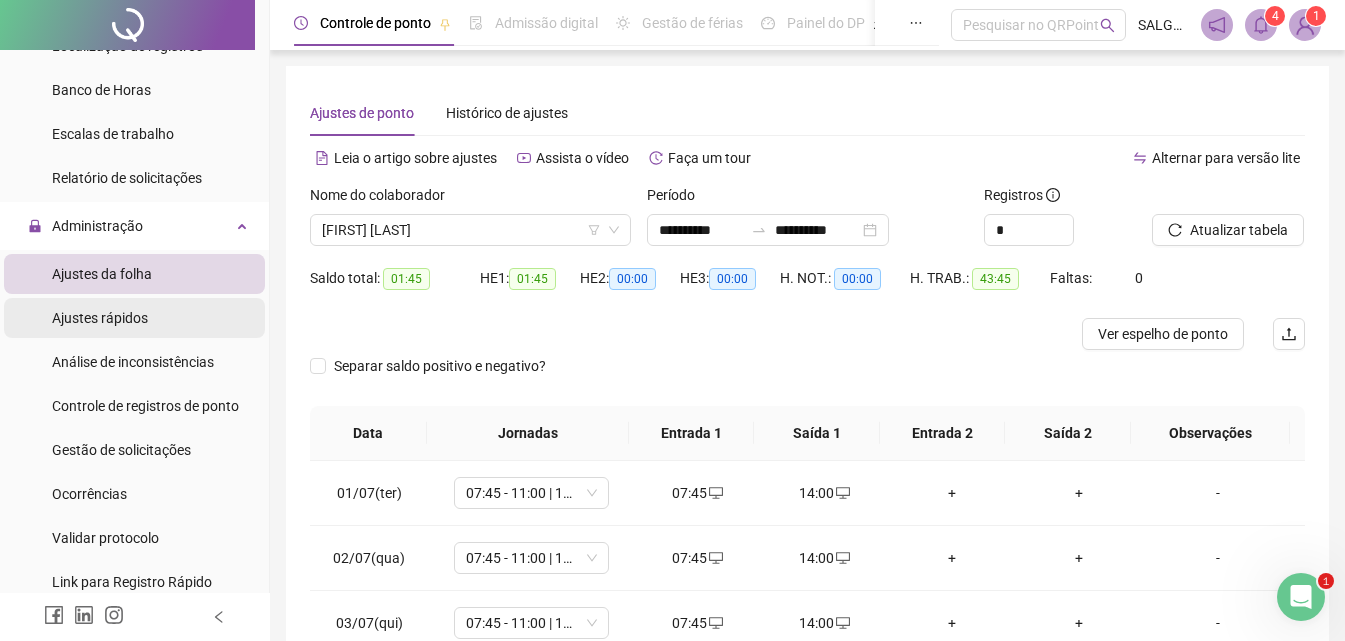 click on "Ajustes rápidos" at bounding box center [100, 318] 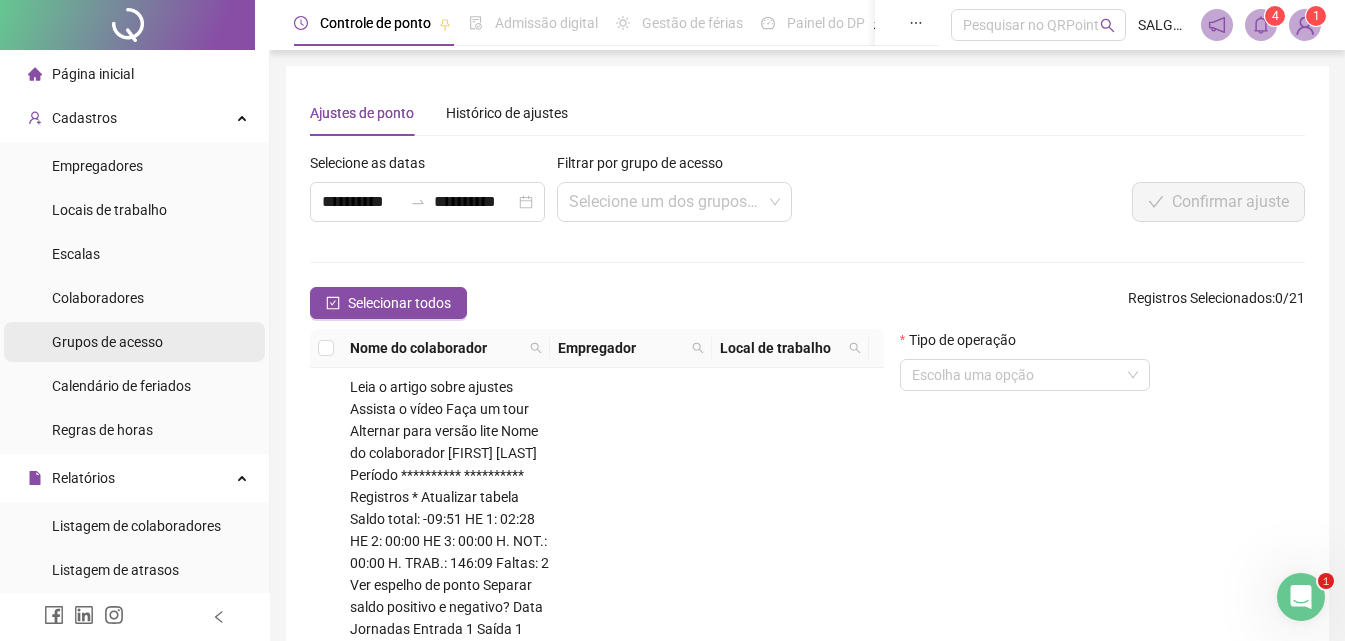 scroll, scrollTop: 233, scrollLeft: 0, axis: vertical 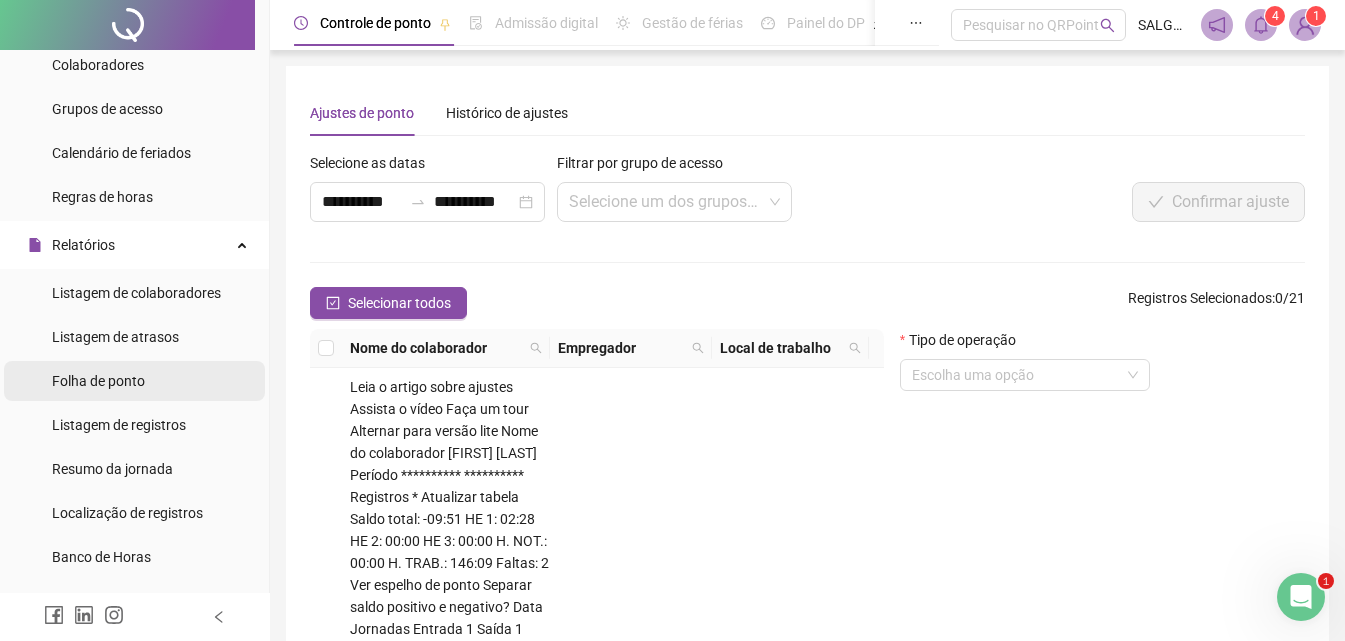 drag, startPoint x: 132, startPoint y: 375, endPoint x: 224, endPoint y: 357, distance: 93.74433 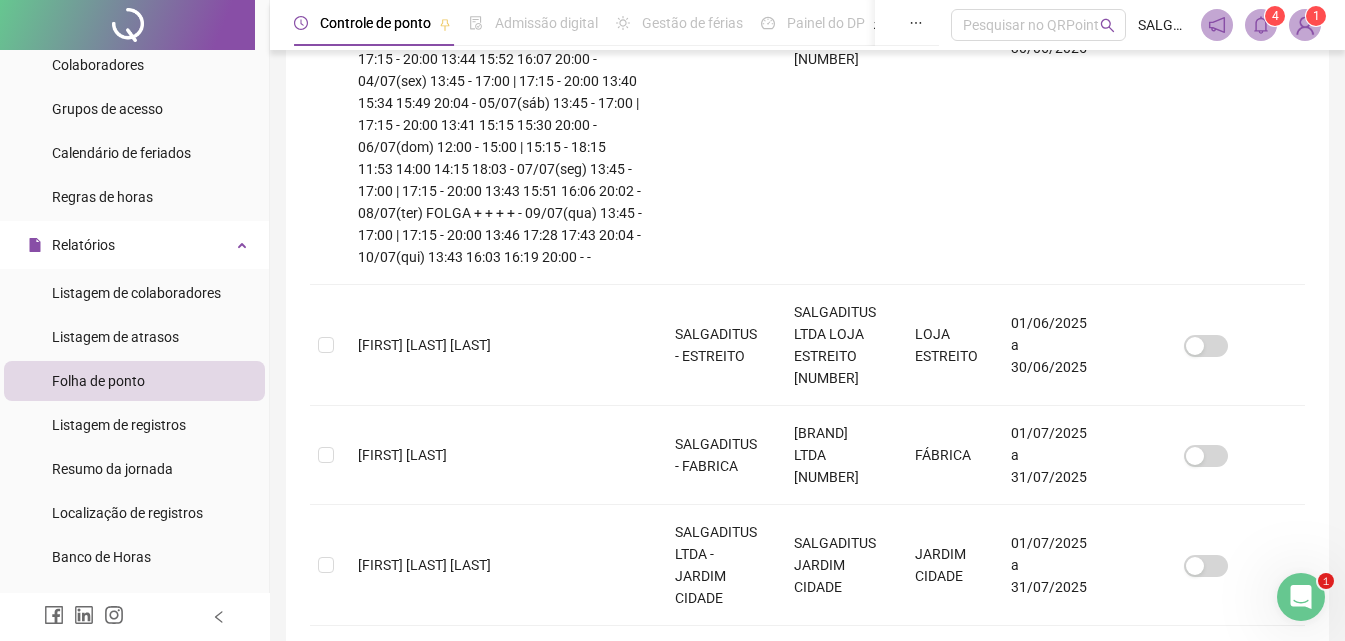scroll, scrollTop: 795, scrollLeft: 0, axis: vertical 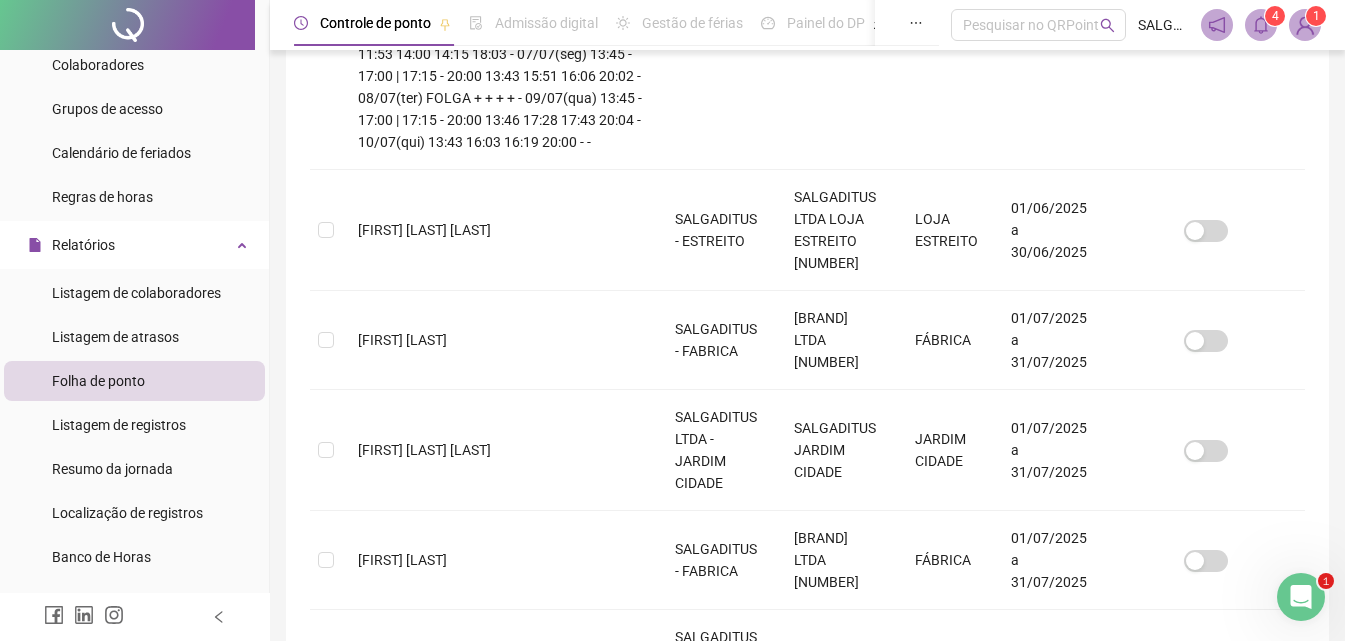 click on "2" at bounding box center (808, 1225) 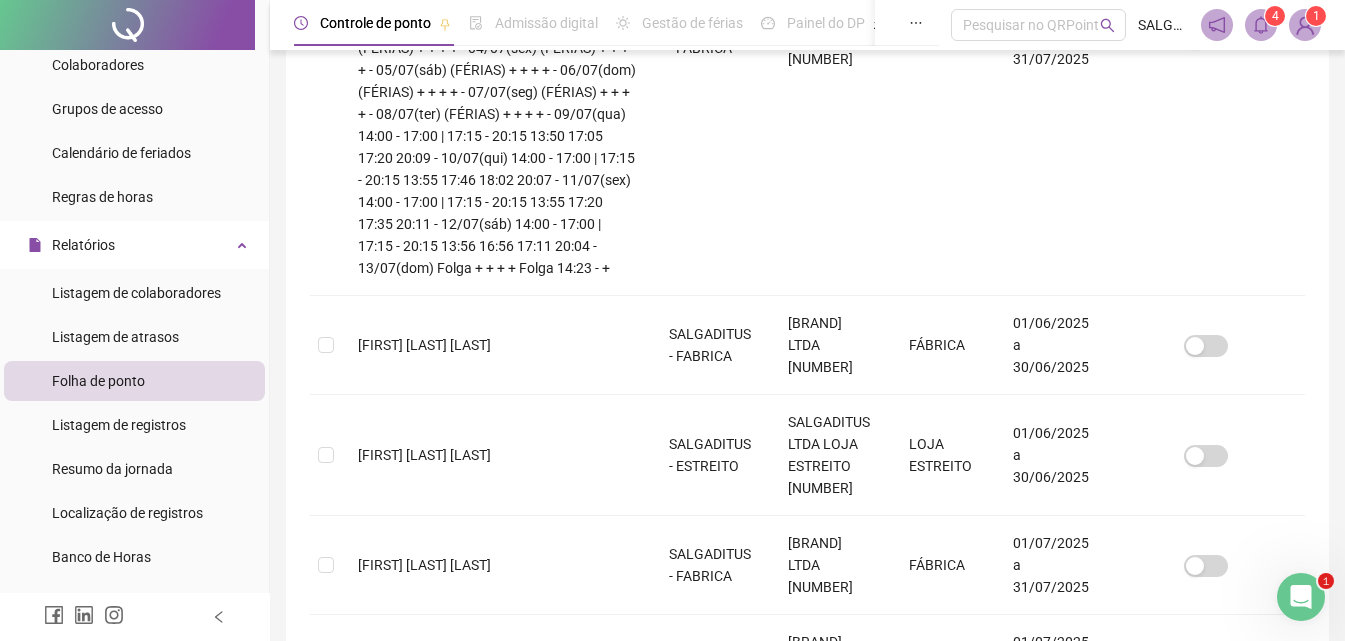 scroll, scrollTop: 751, scrollLeft: 0, axis: vertical 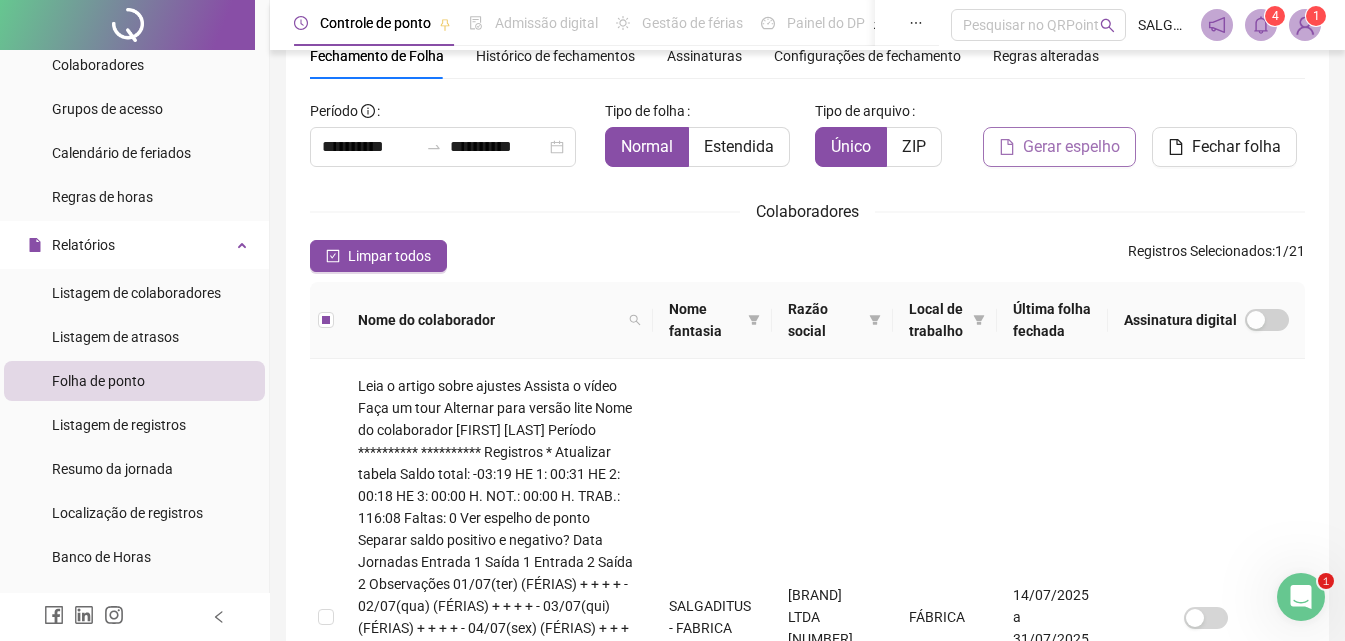 click on "Gerar espelho" at bounding box center (1059, 147) 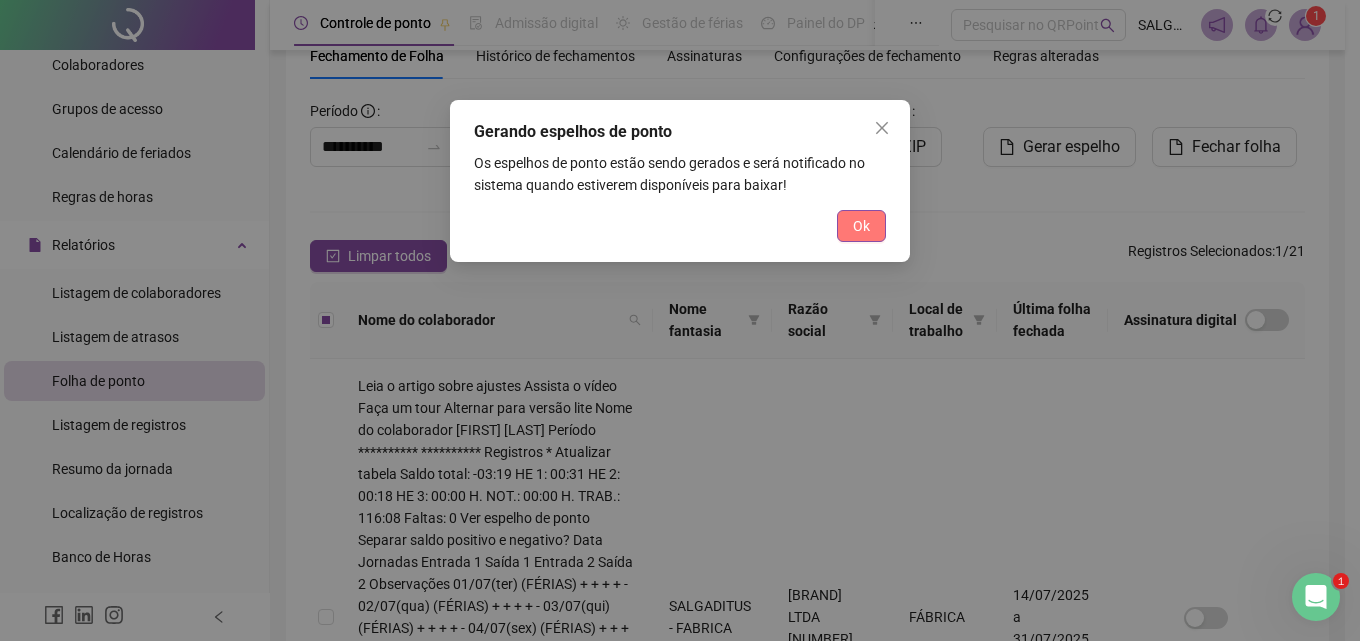 click on "Ok" at bounding box center (861, 226) 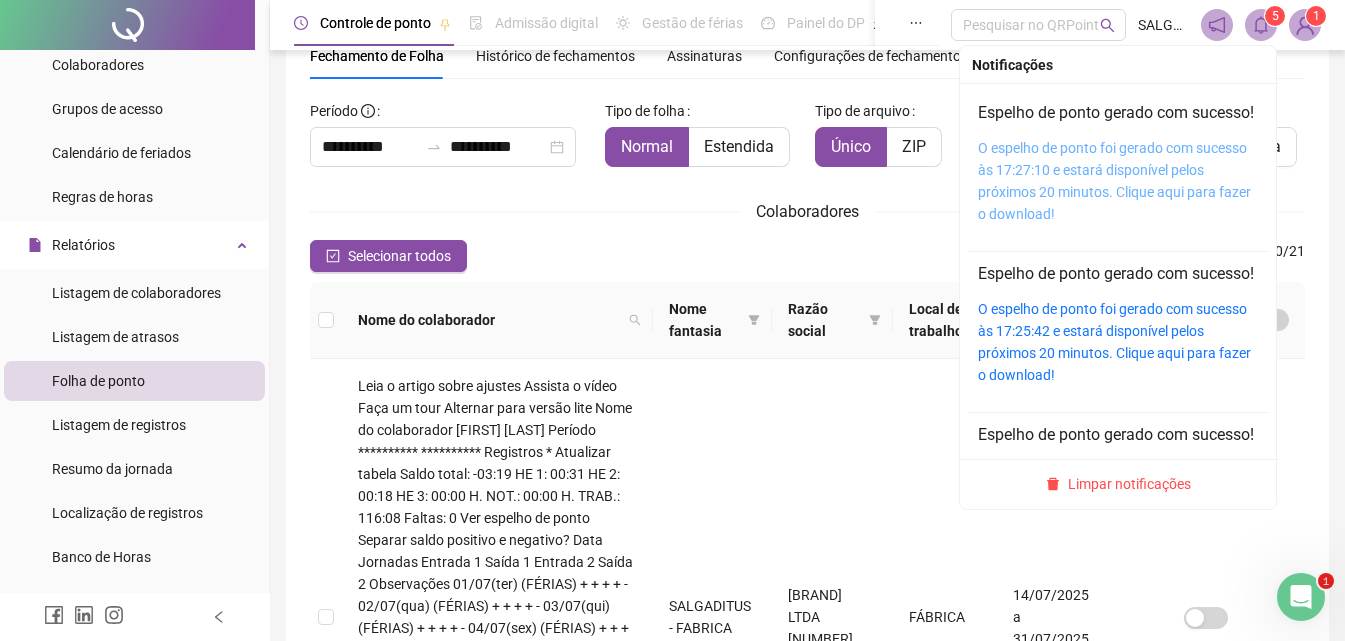 click on "O espelho de ponto foi gerado com sucesso às 17:27:10 e estará disponível pelos próximos 20 minutos.
Clique aqui para fazer o download!" at bounding box center (1114, 181) 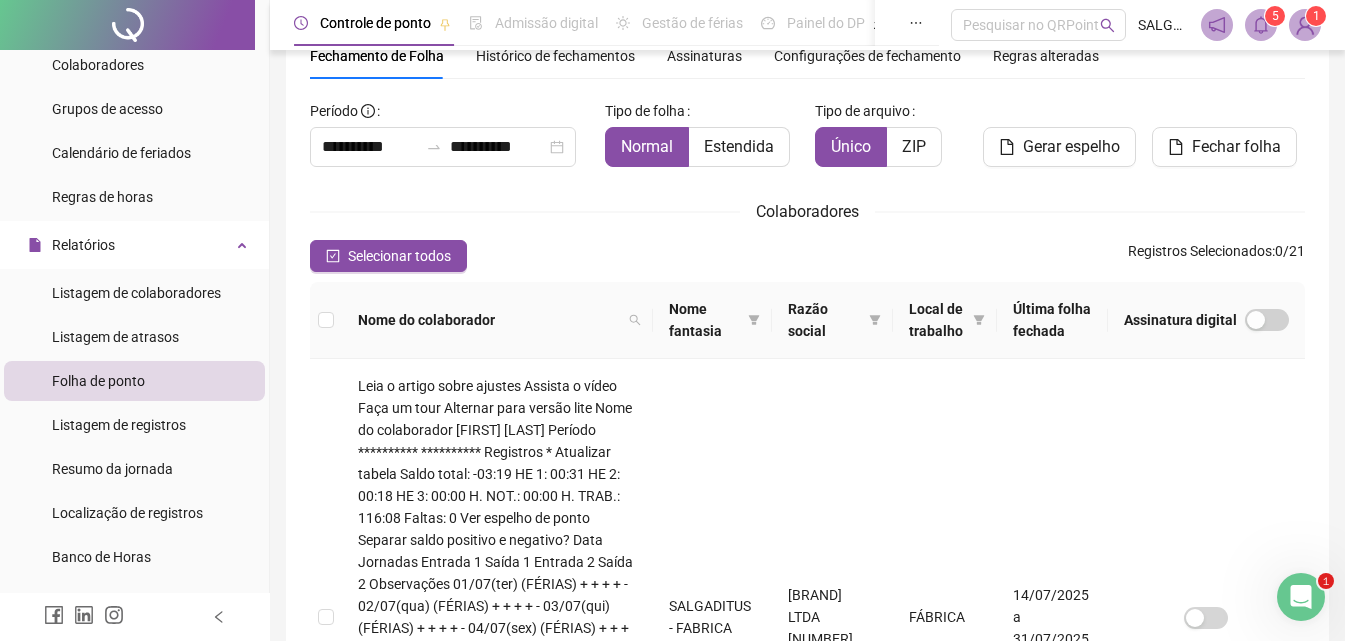 scroll, scrollTop: 322, scrollLeft: 0, axis: vertical 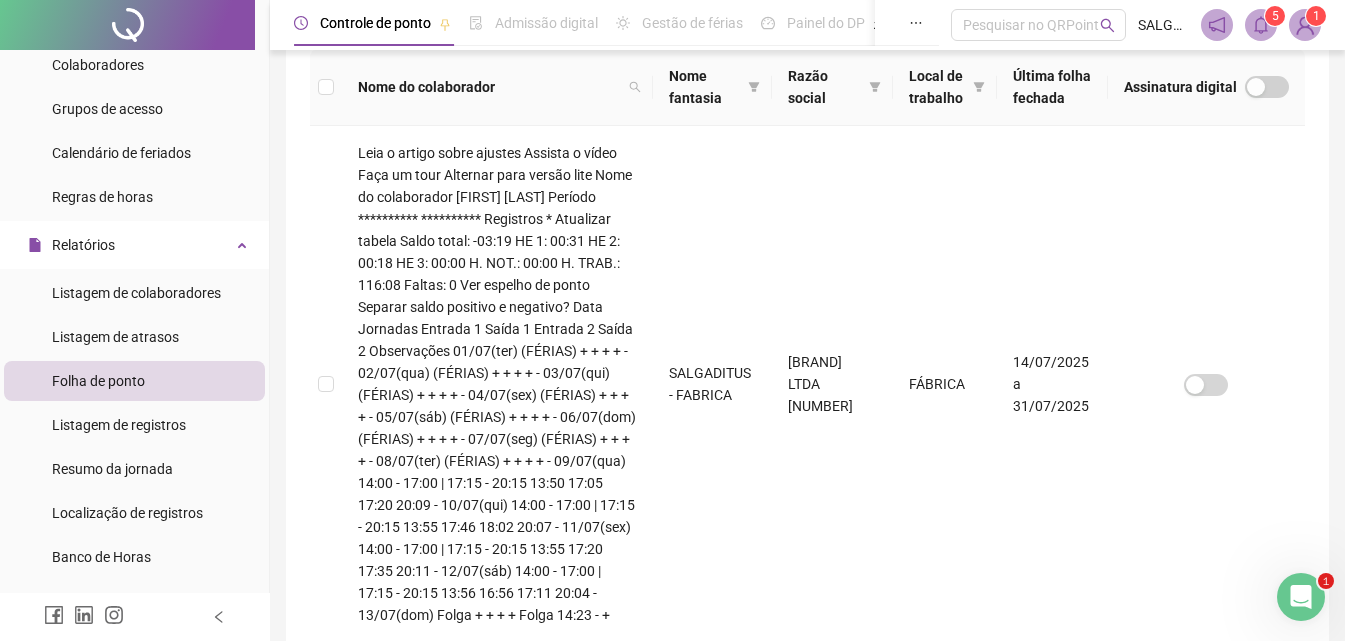 click on "Folha de ponto" at bounding box center [98, 381] 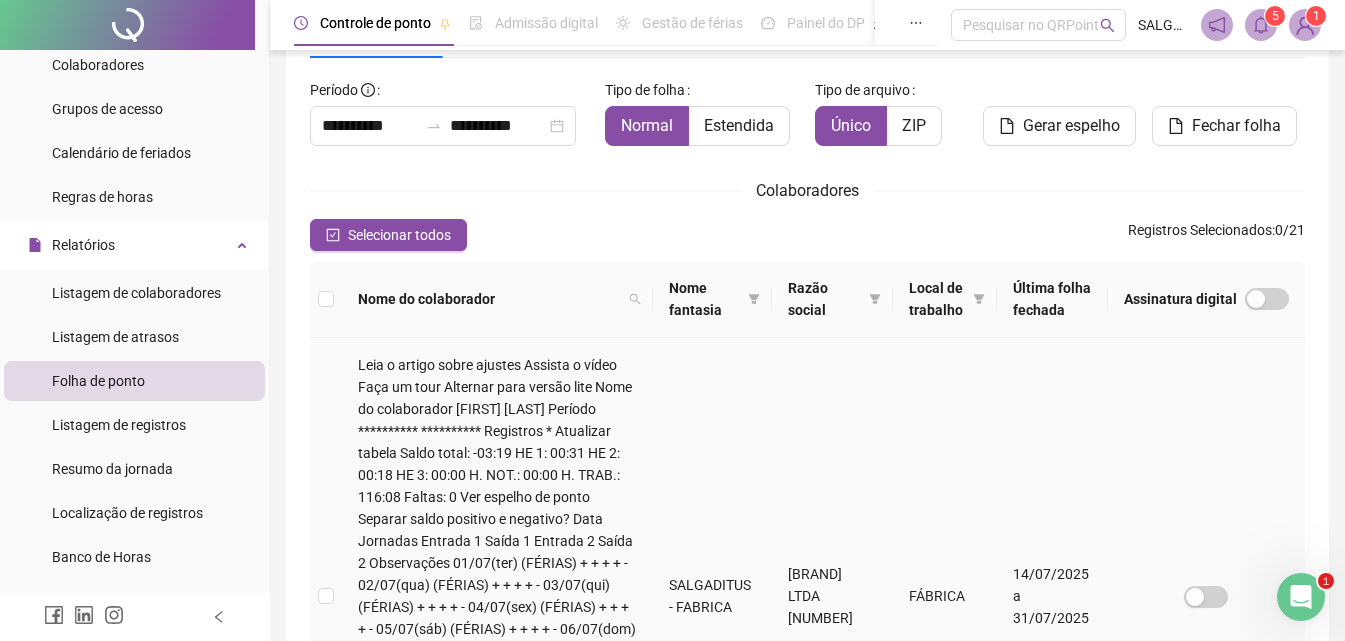 scroll, scrollTop: 556, scrollLeft: 0, axis: vertical 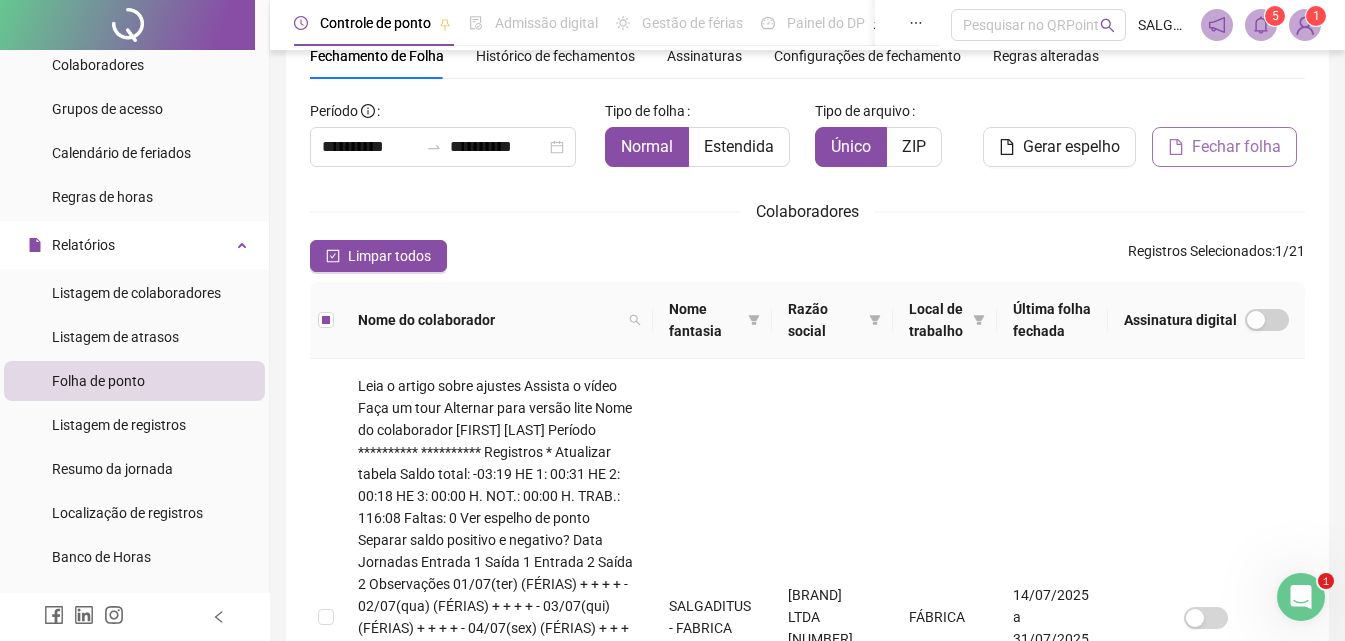 click on "Fechar folha" at bounding box center (1236, 147) 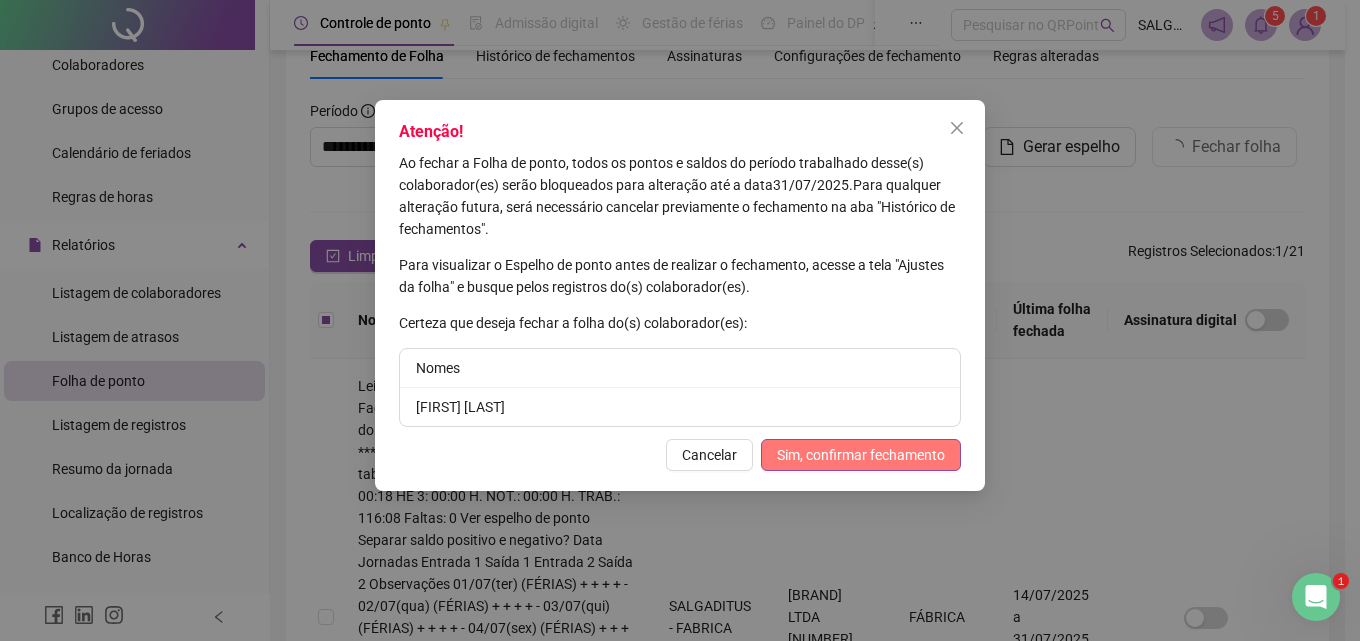 click on "Sim, confirmar fechamento" at bounding box center [861, 455] 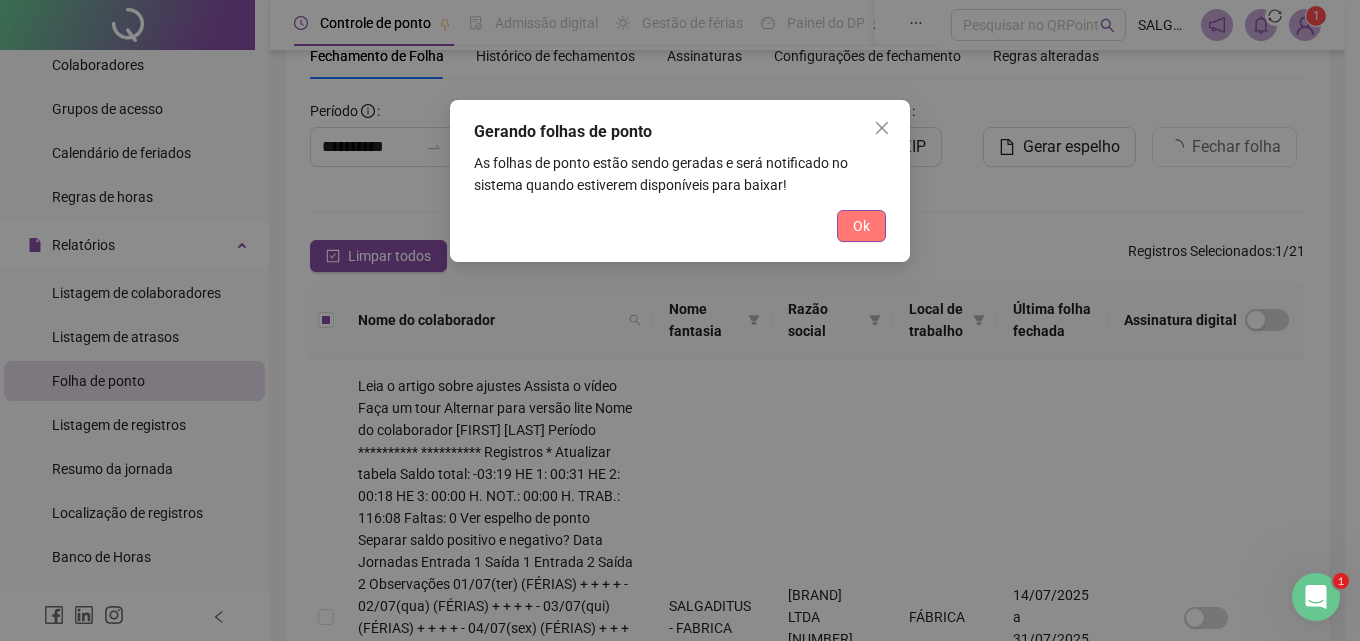 click on "Ok" at bounding box center (861, 226) 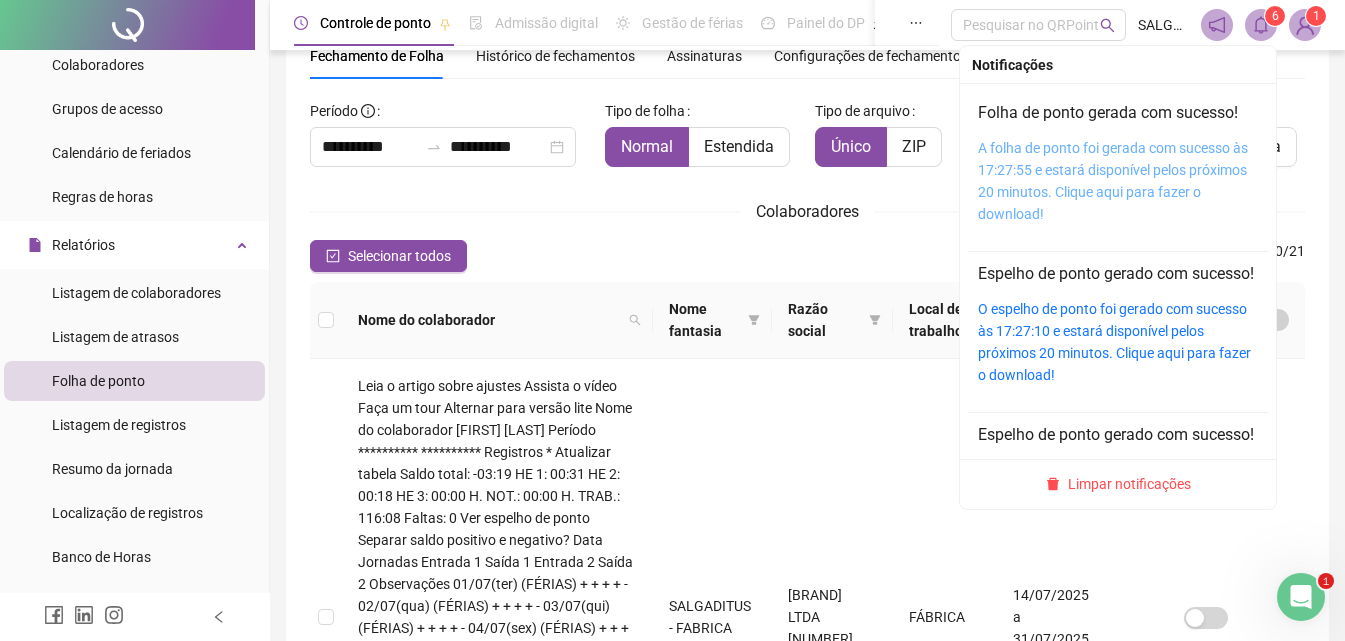 click on "A folha de ponto foi gerada com sucesso às 17:27:55 e estará disponível pelos próximos 20 minutos.
Clique aqui para fazer o download!" at bounding box center (1113, 181) 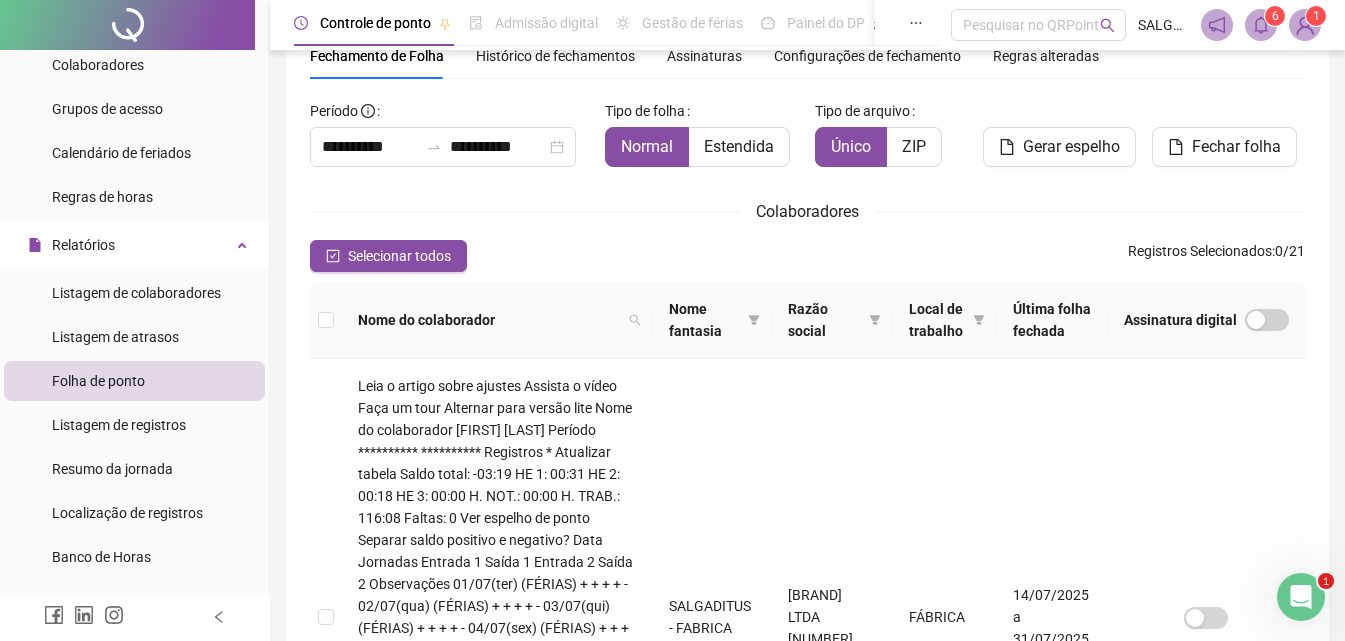 click 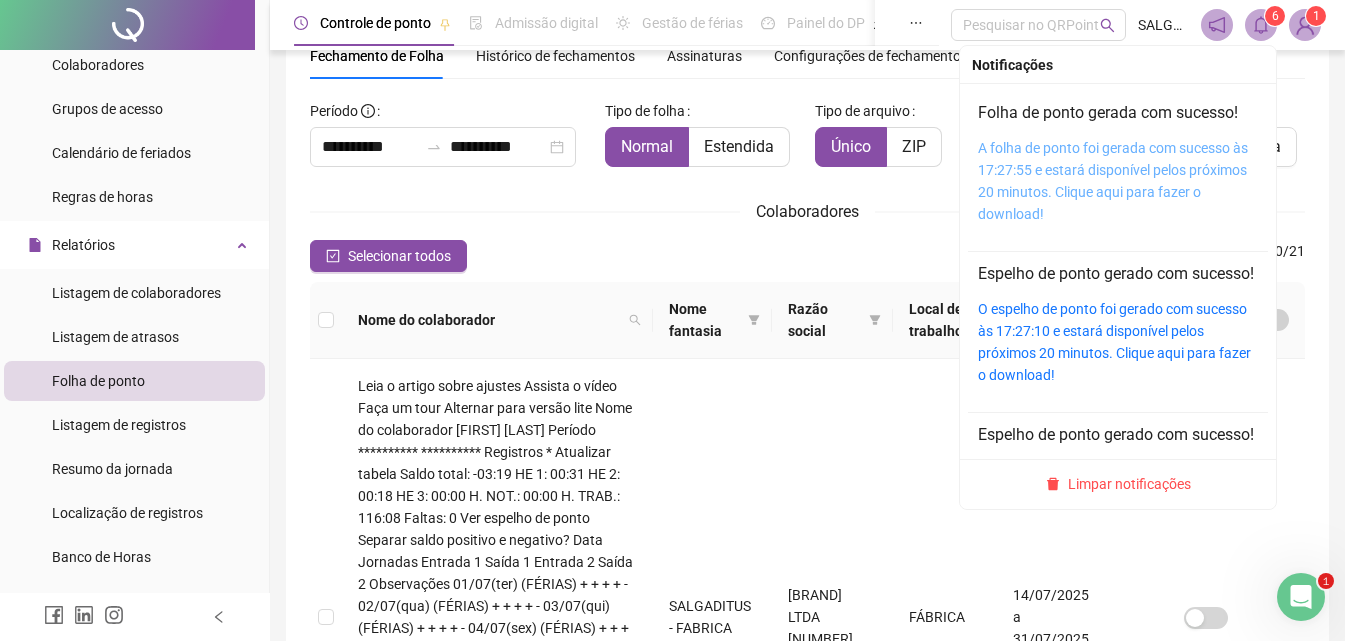 click on "A folha de ponto foi gerada com sucesso às 17:27:55 e estará disponível pelos próximos 20 minutos.
Clique aqui para fazer o download!" at bounding box center [1113, 181] 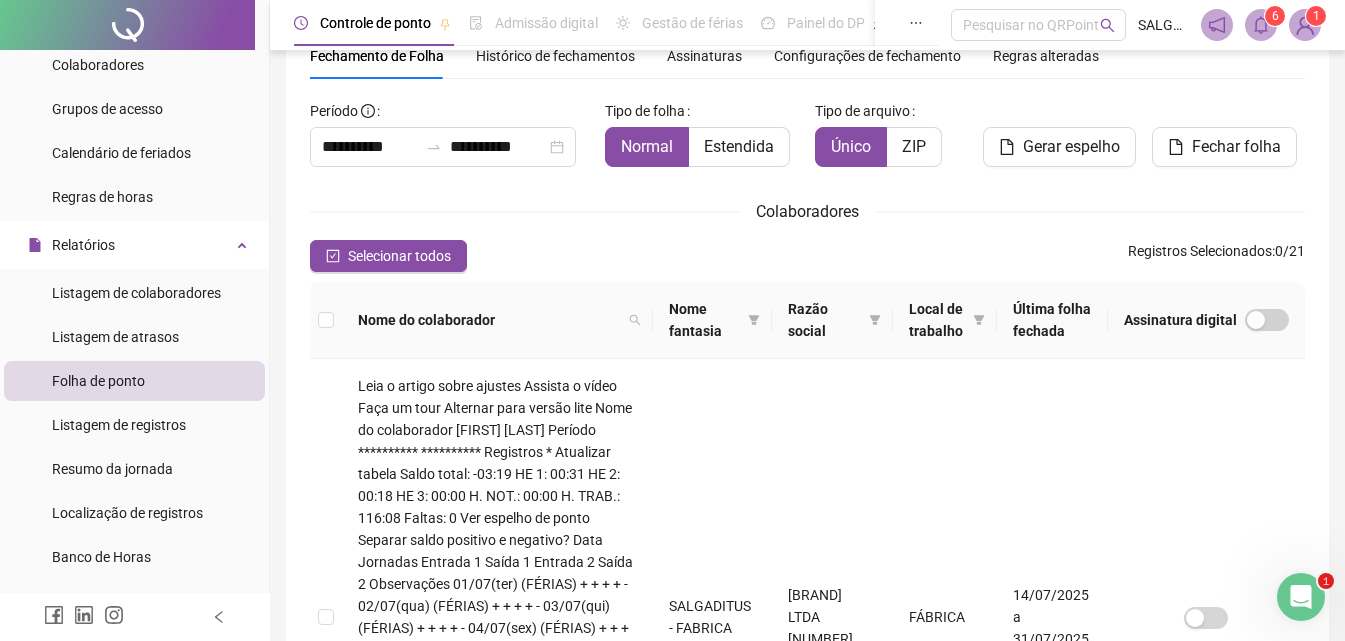 scroll, scrollTop: 751, scrollLeft: 0, axis: vertical 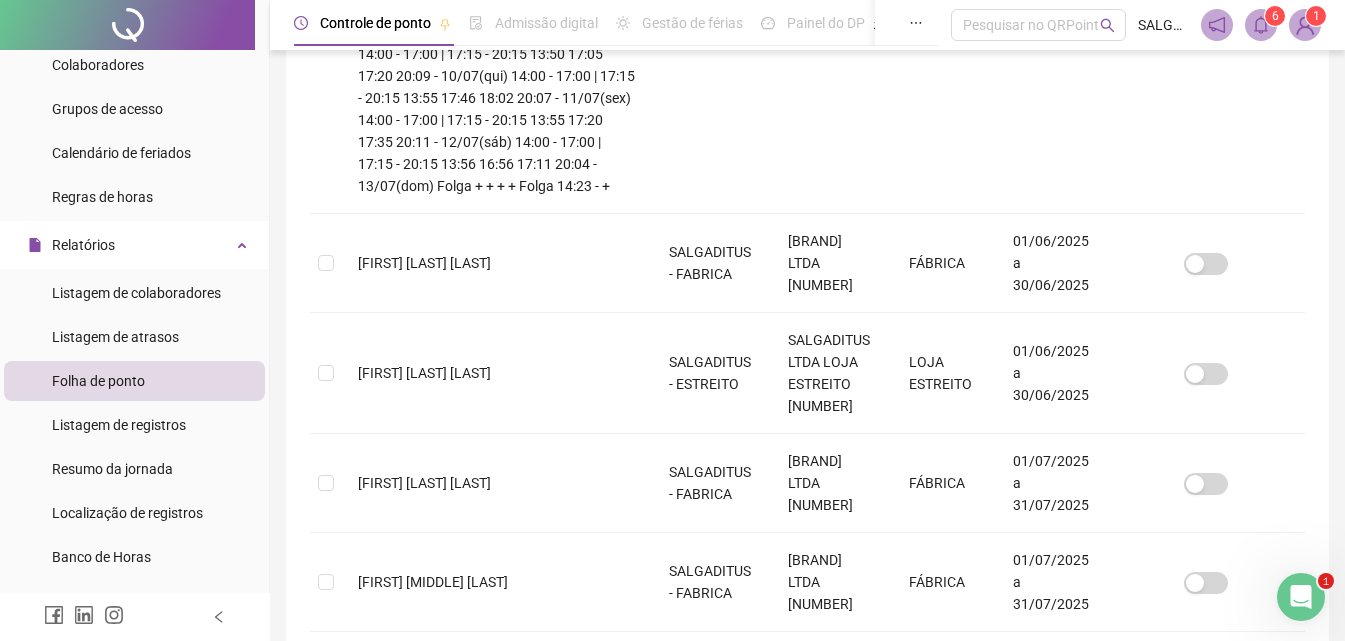 click on "3" at bounding box center (848, 1225) 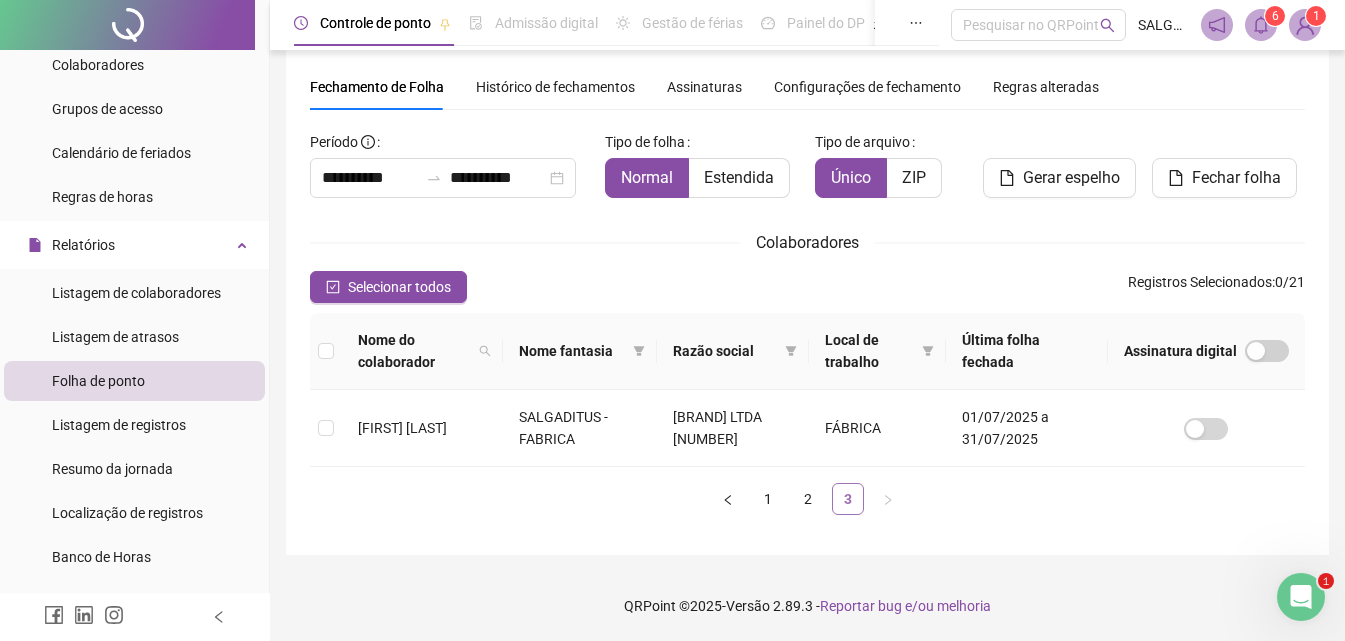 scroll, scrollTop: 58, scrollLeft: 0, axis: vertical 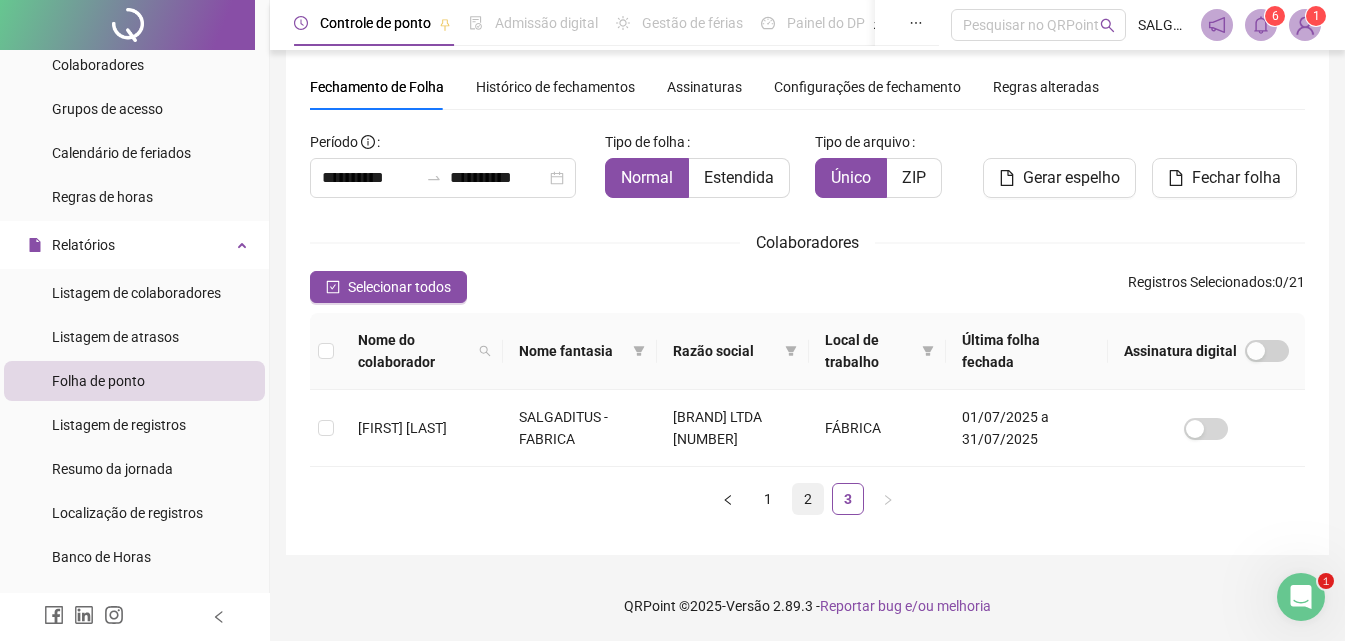 click on "2" at bounding box center [808, 499] 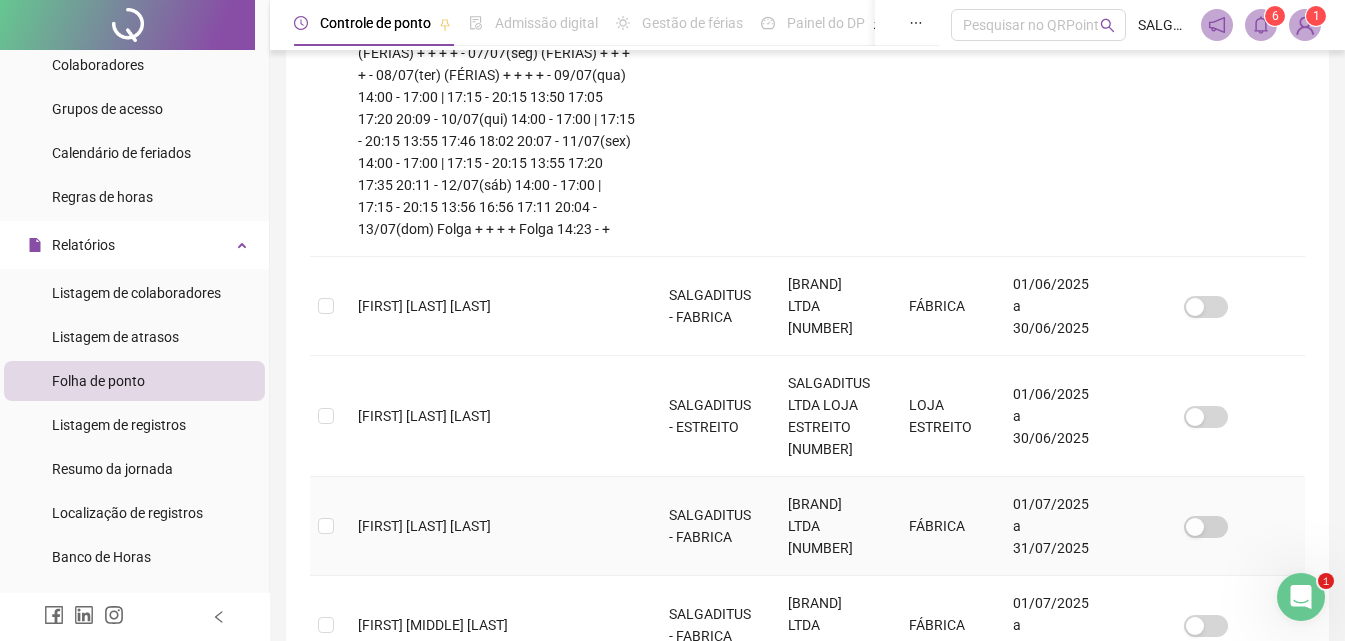 scroll, scrollTop: 751, scrollLeft: 0, axis: vertical 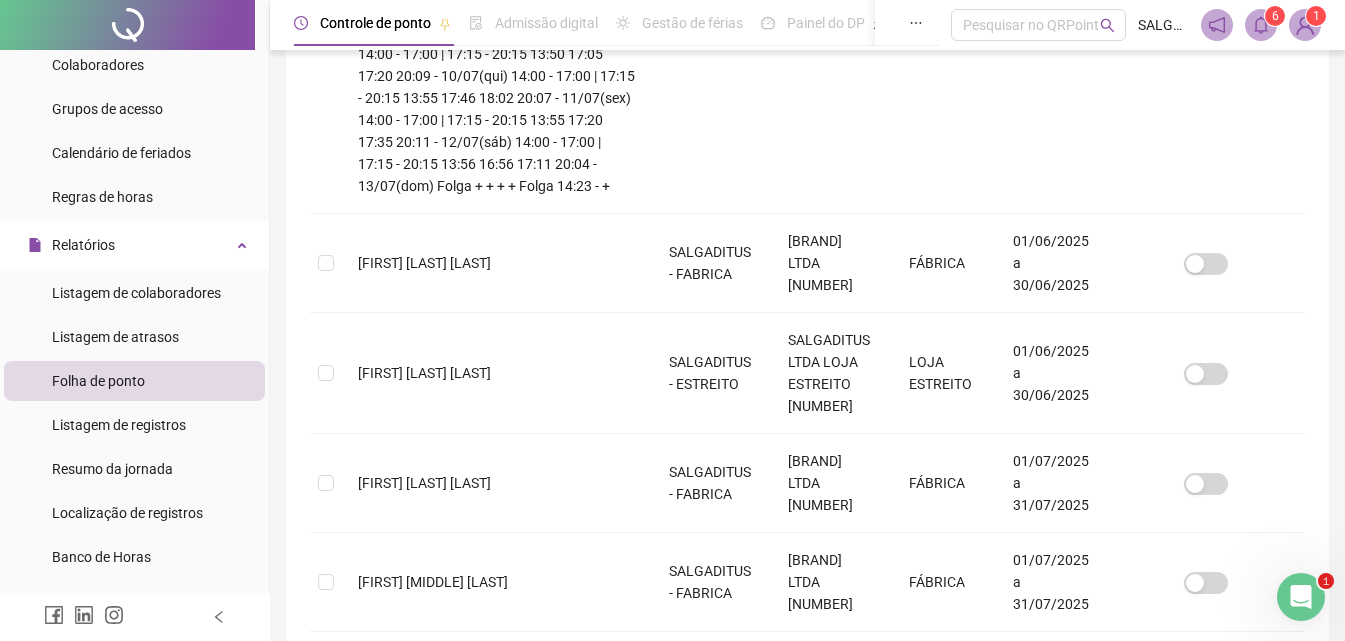 click on "1" at bounding box center (768, 1225) 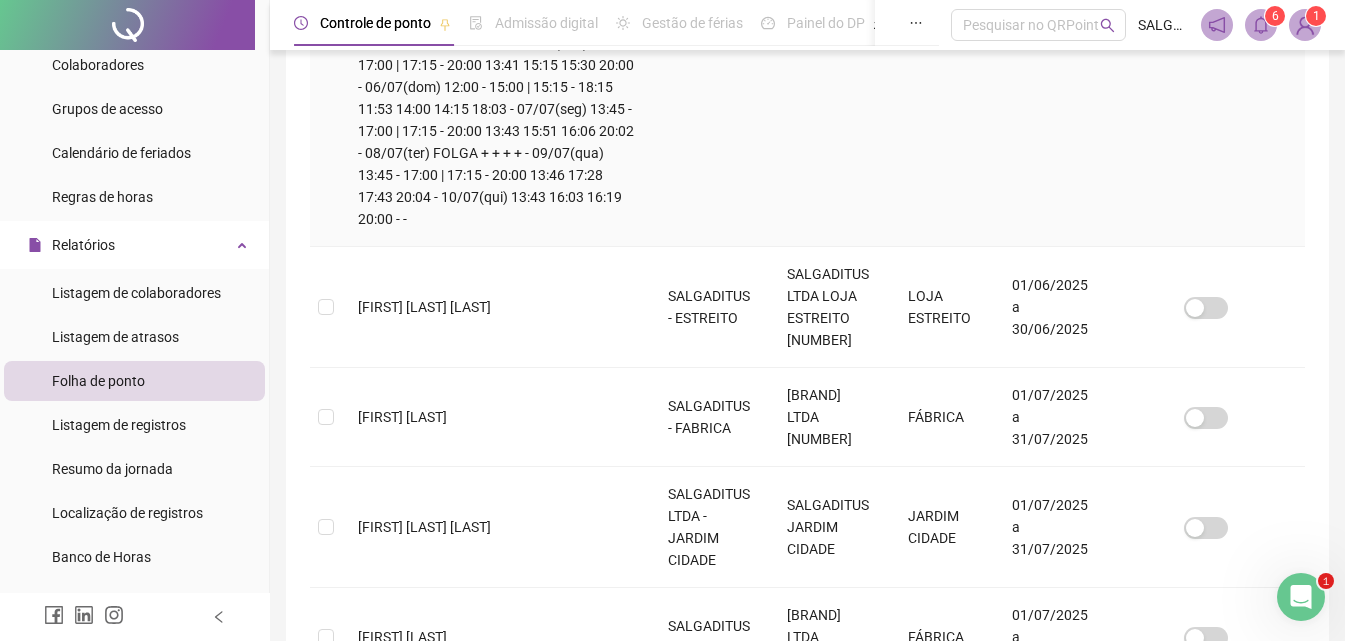 scroll, scrollTop: 883, scrollLeft: 0, axis: vertical 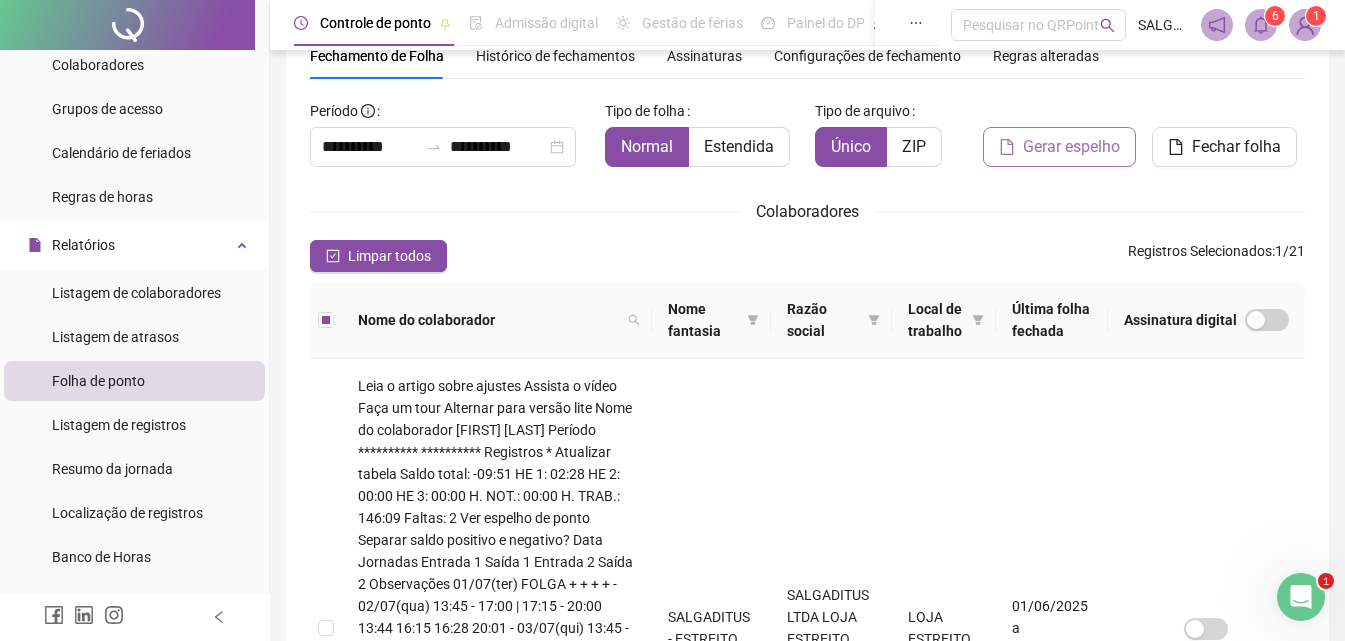 click on "Gerar espelho" at bounding box center (1071, 147) 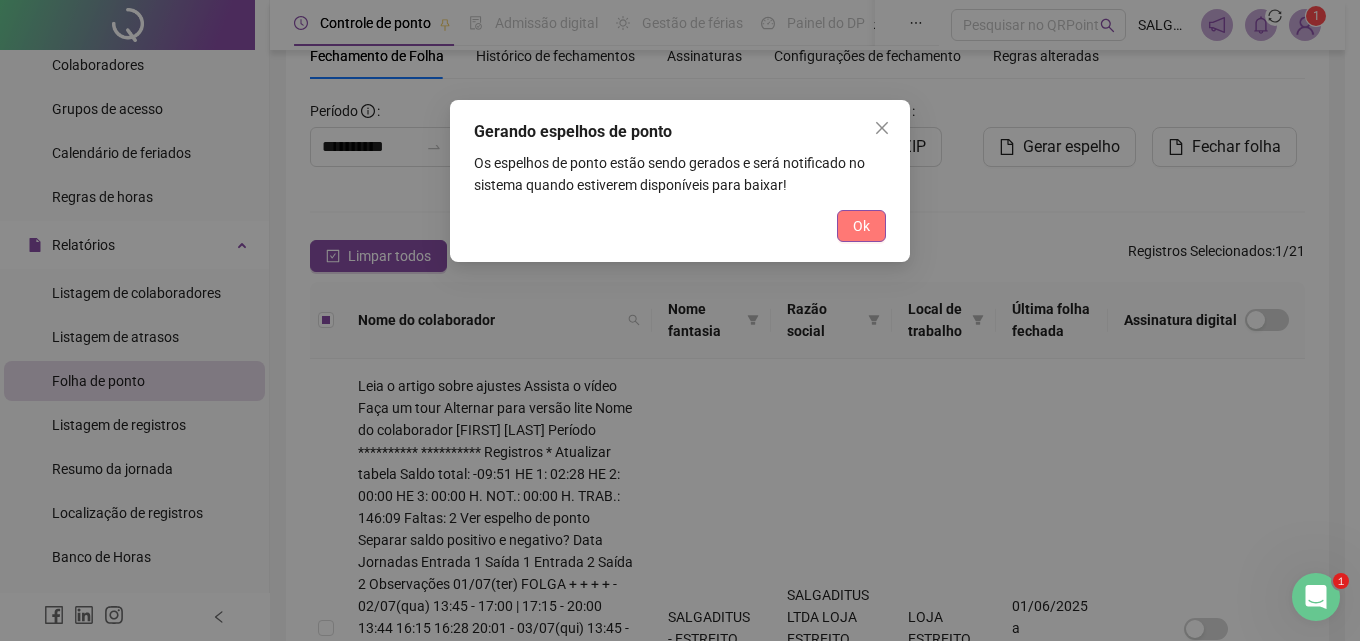 click on "Ok" at bounding box center (861, 226) 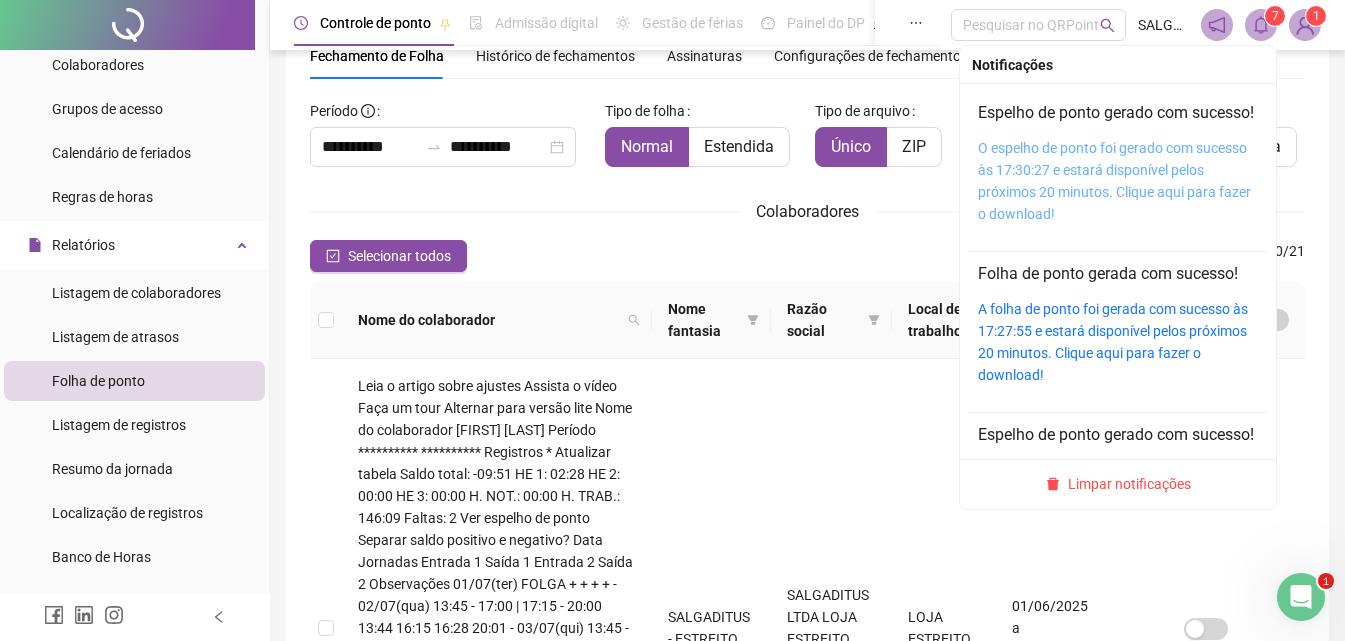 click on "O espelho de ponto foi gerado com sucesso às 17:30:27 e estará disponível pelos próximos 20 minutos.
Clique aqui para fazer o download!" at bounding box center [1114, 181] 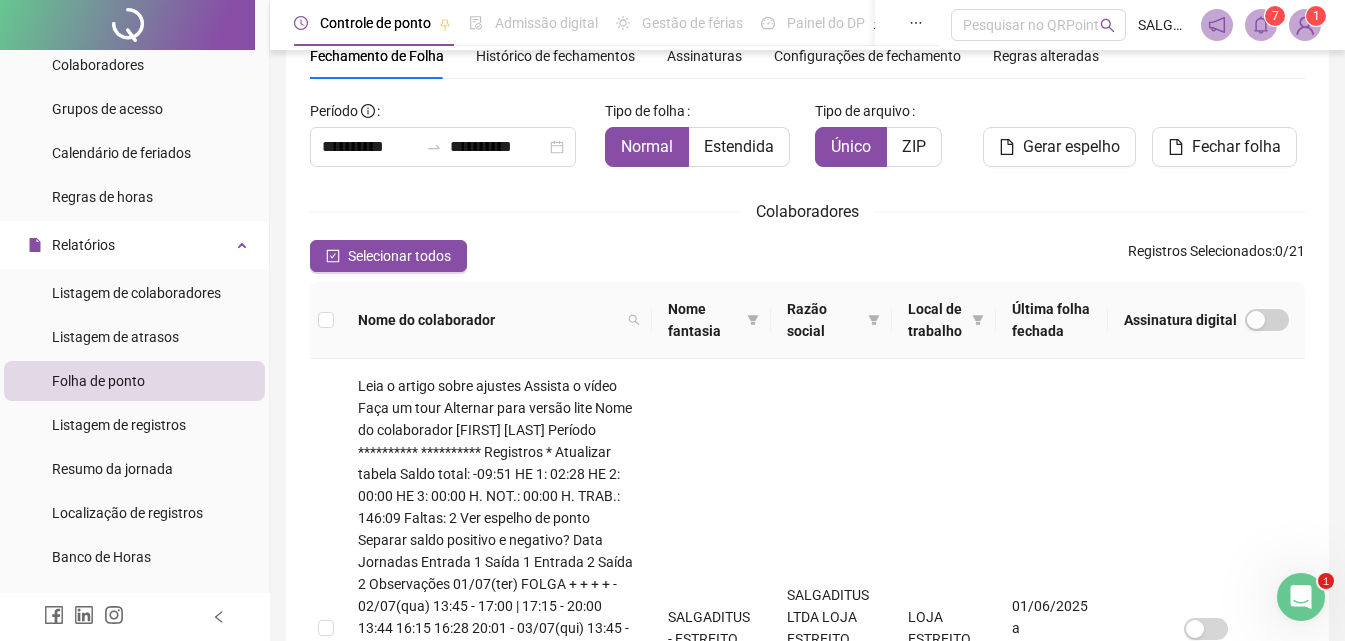 click 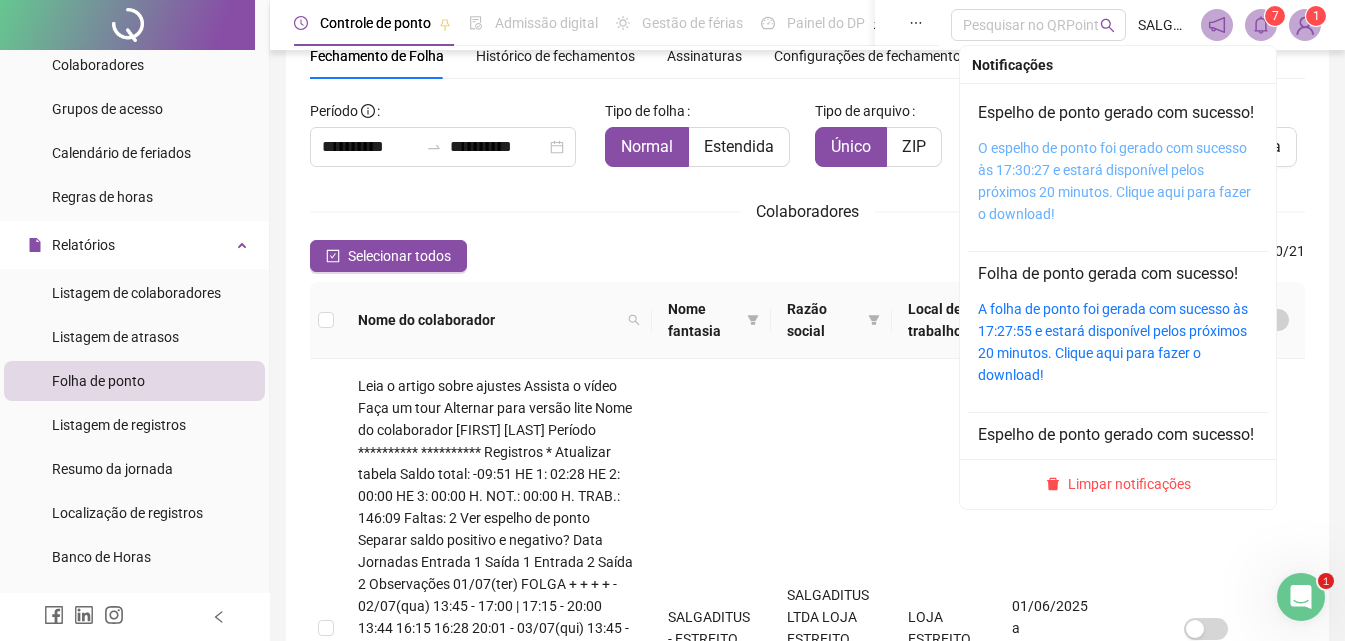 click on "O espelho de ponto foi gerado com sucesso às 17:30:27 e estará disponível pelos próximos 20 minutos.
Clique aqui para fazer o download!" at bounding box center (1114, 181) 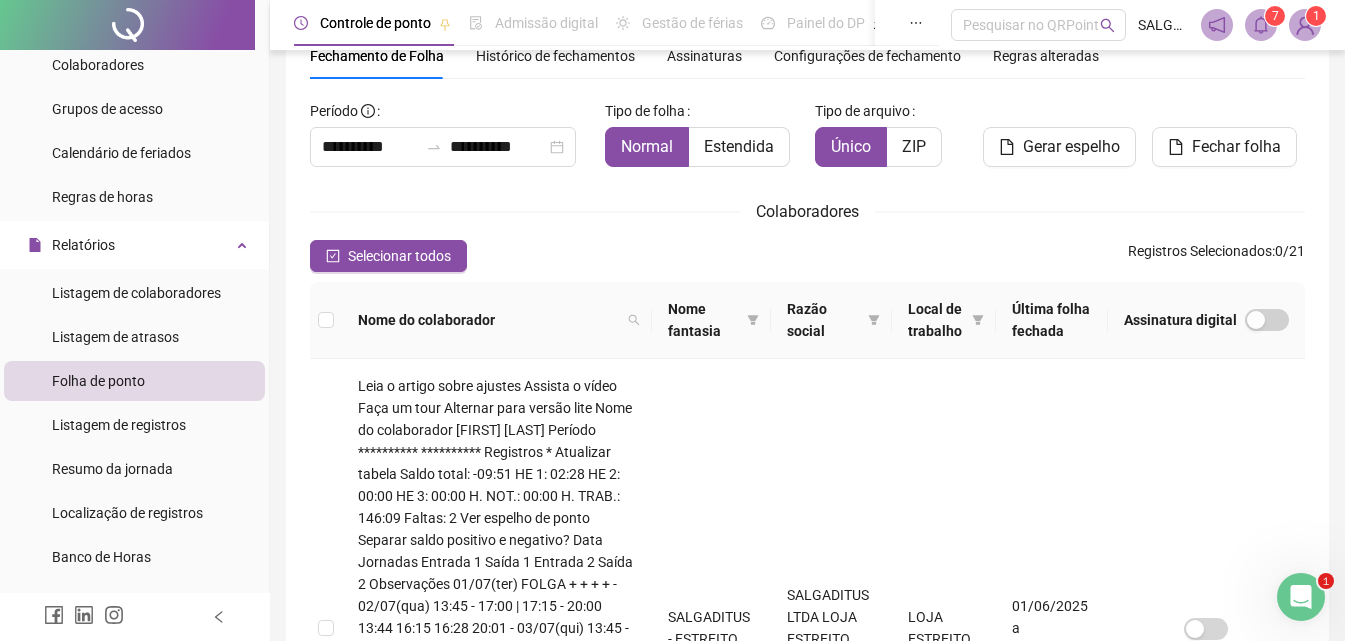 click 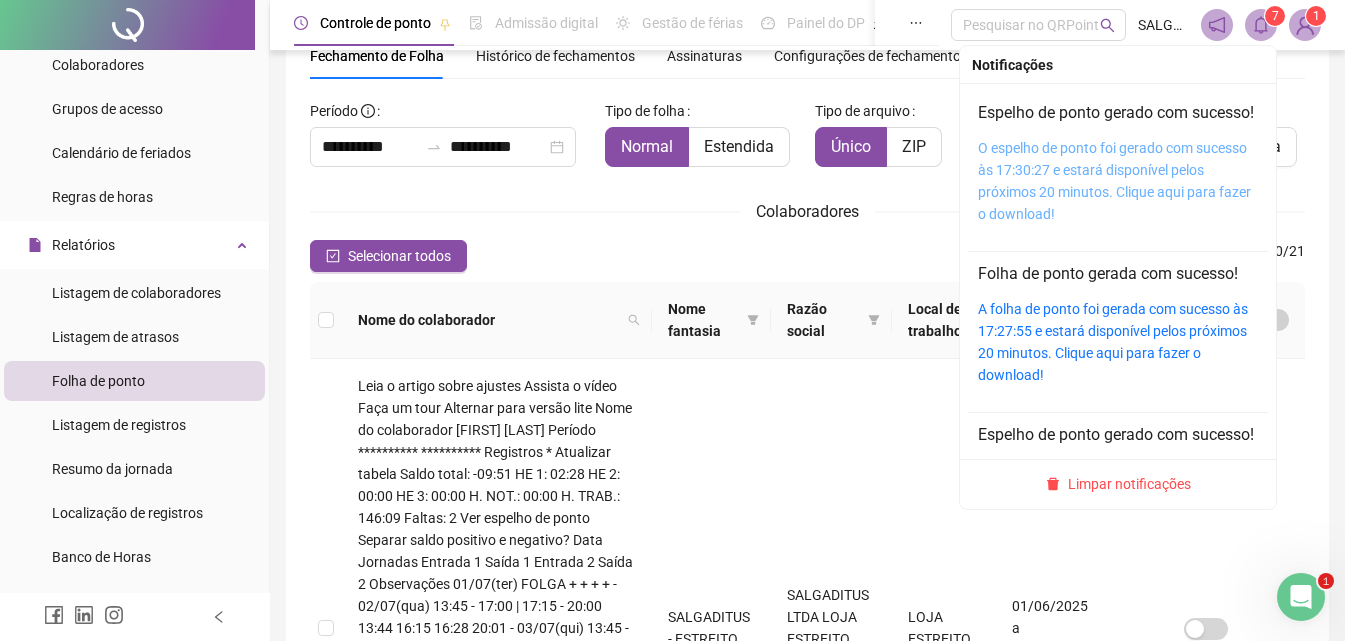 click on "O espelho de ponto foi gerado com sucesso às 17:30:27 e estará disponível pelos próximos 20 minutos.
Clique aqui para fazer o download!" at bounding box center [1114, 181] 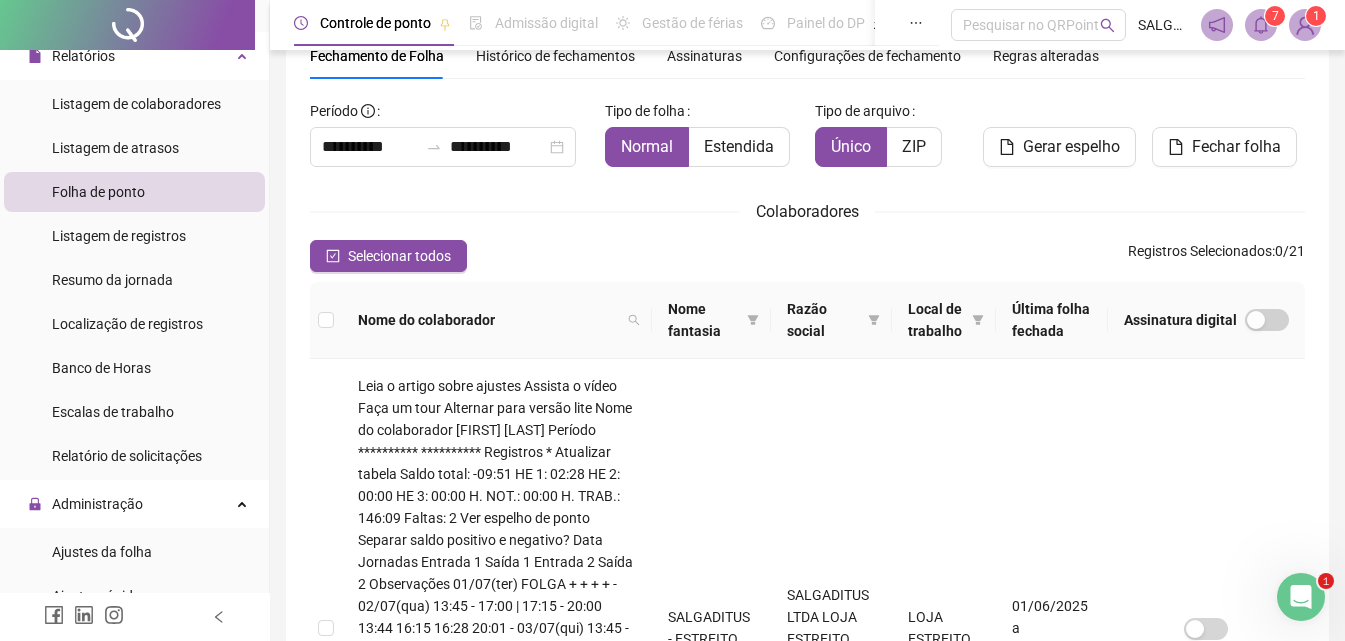 scroll, scrollTop: 467, scrollLeft: 0, axis: vertical 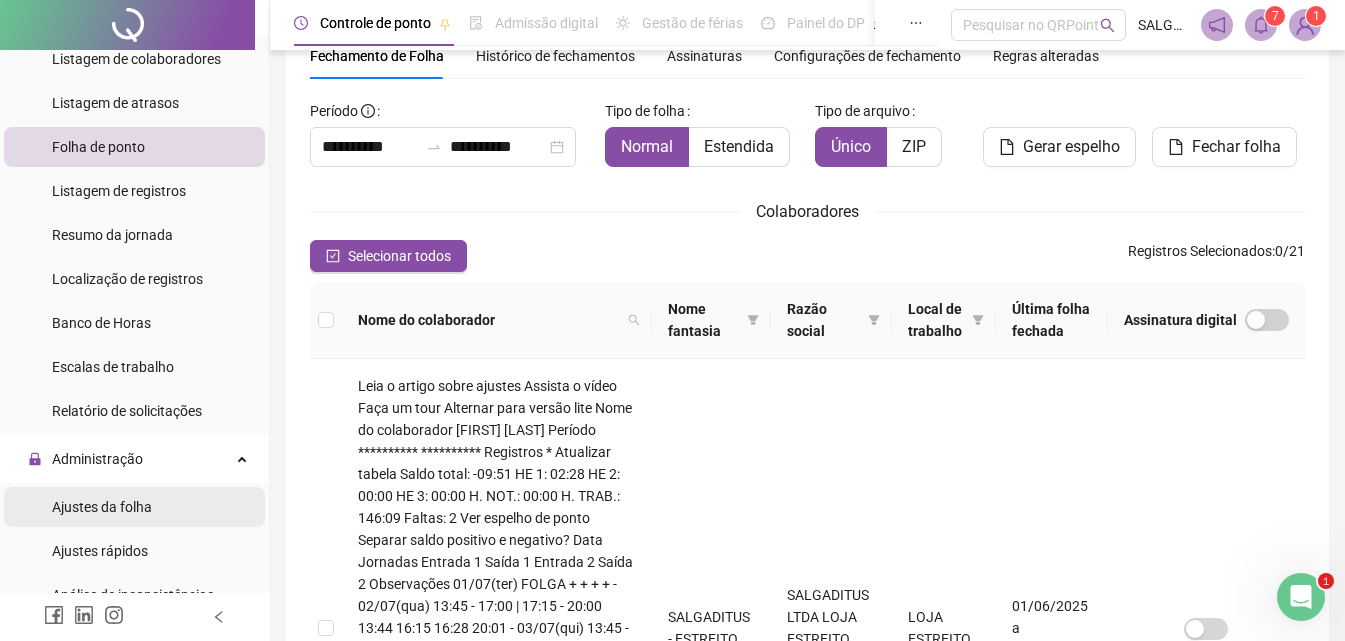 drag, startPoint x: 135, startPoint y: 502, endPoint x: 274, endPoint y: 391, distance: 177.88199 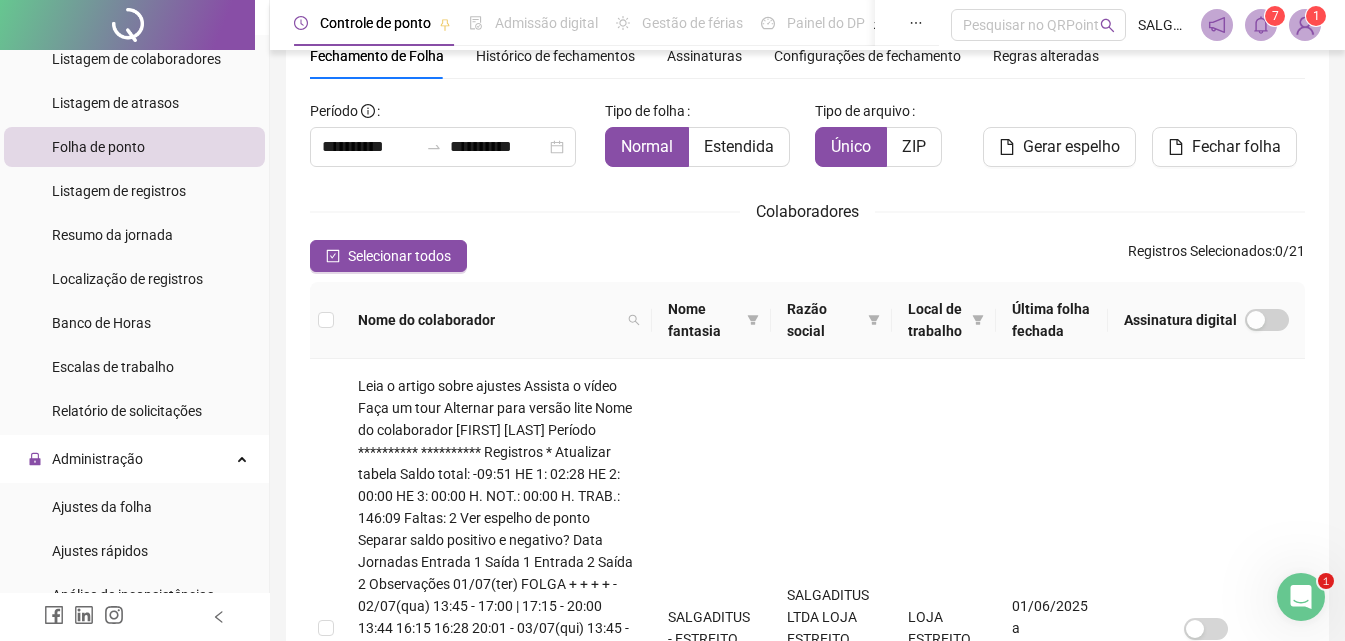 click on "Ajustes da folha" at bounding box center (102, 507) 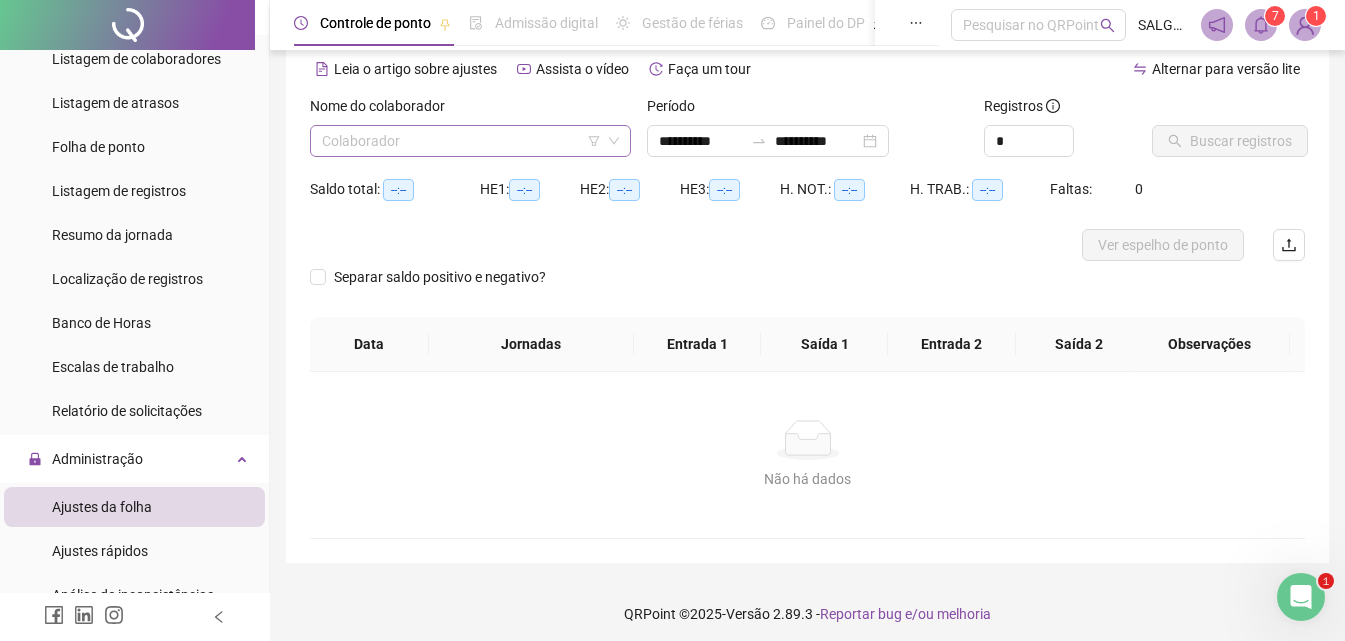 click at bounding box center (461, 141) 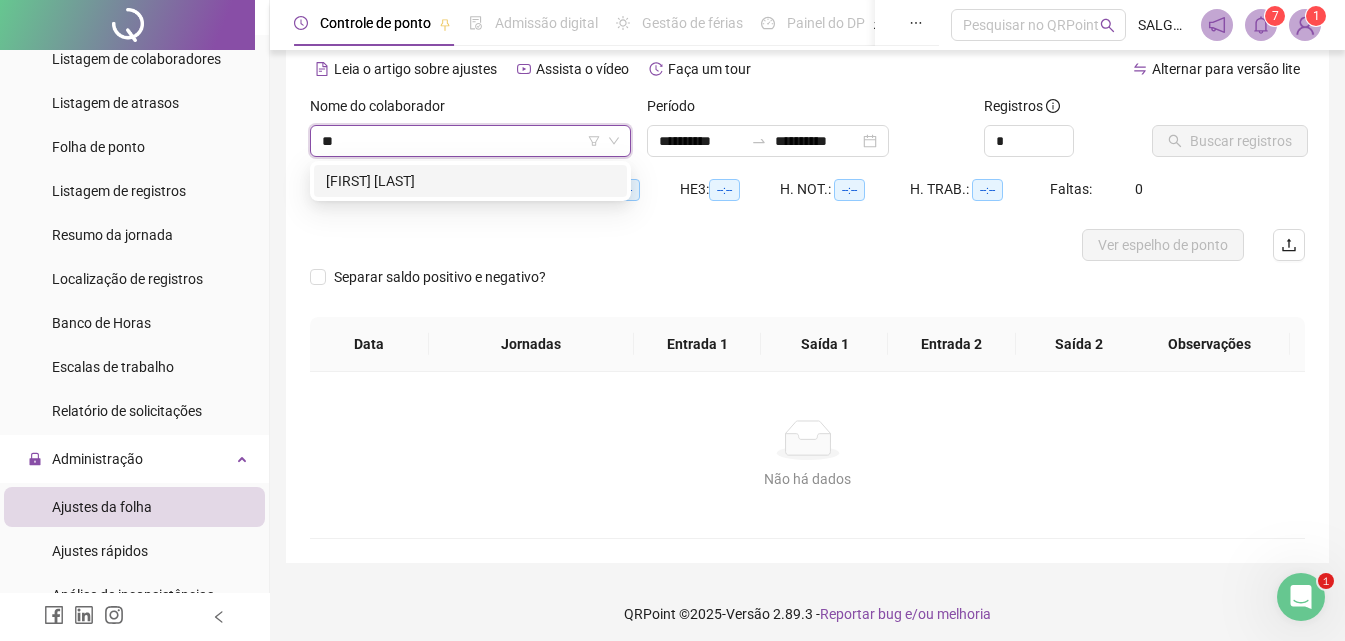 type on "*" 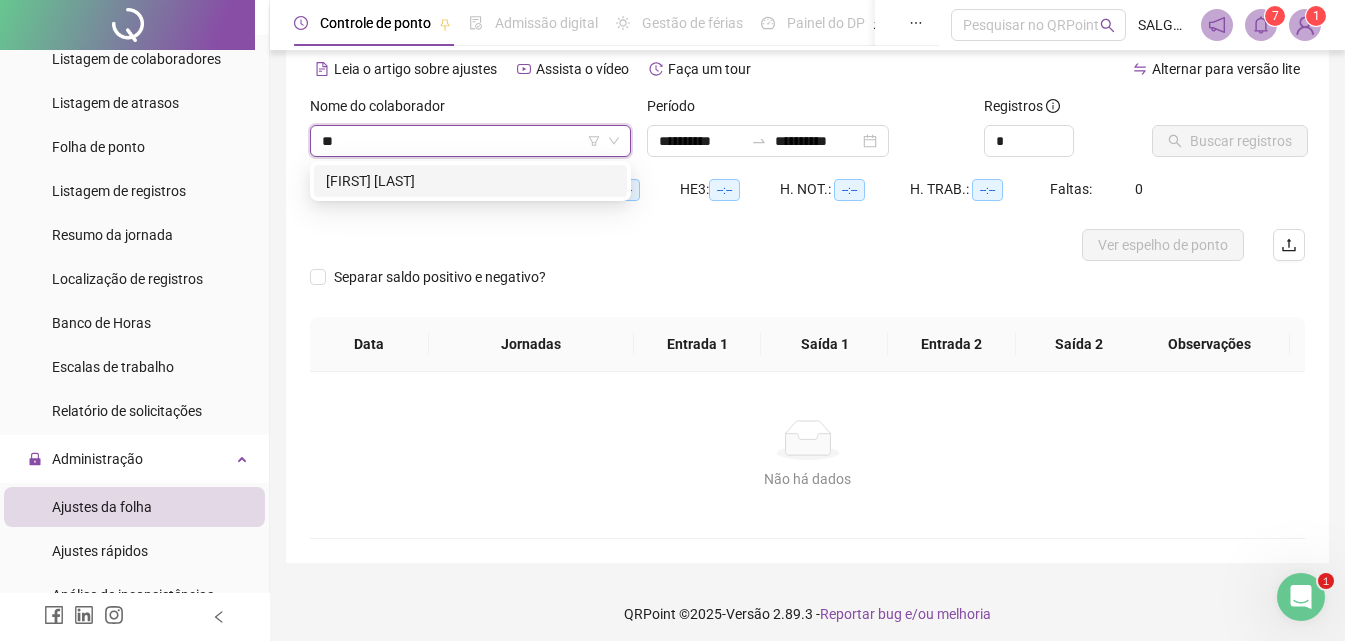type on "***" 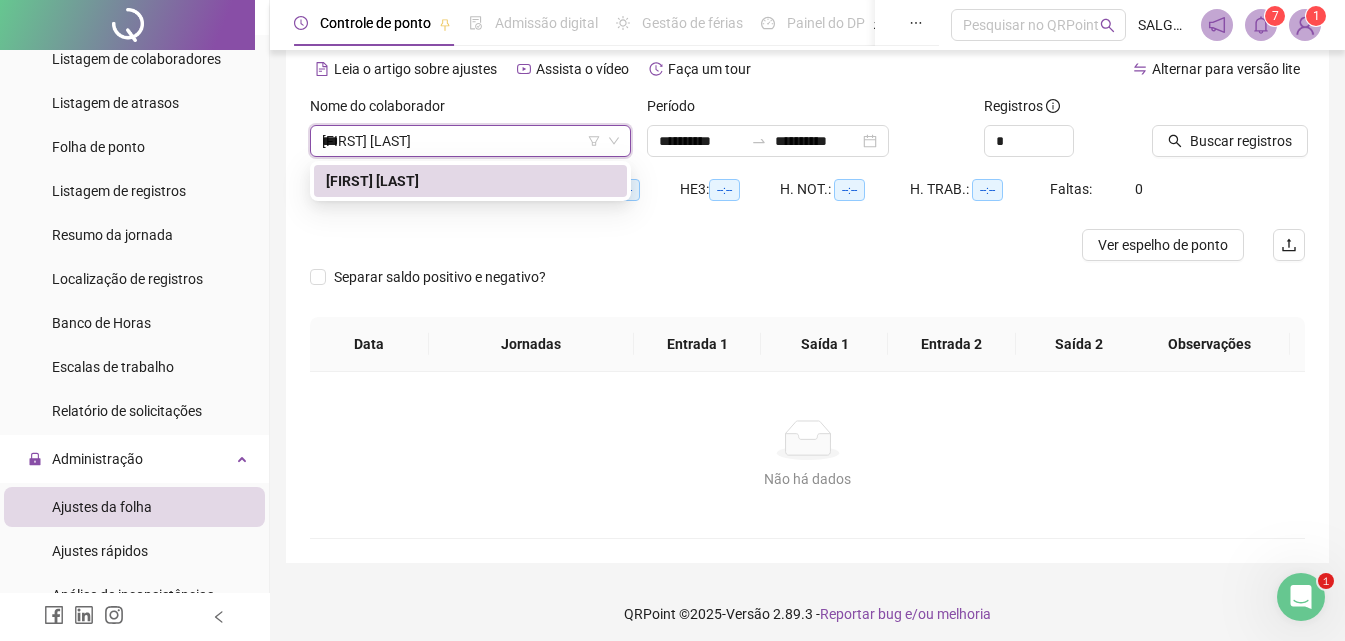 type 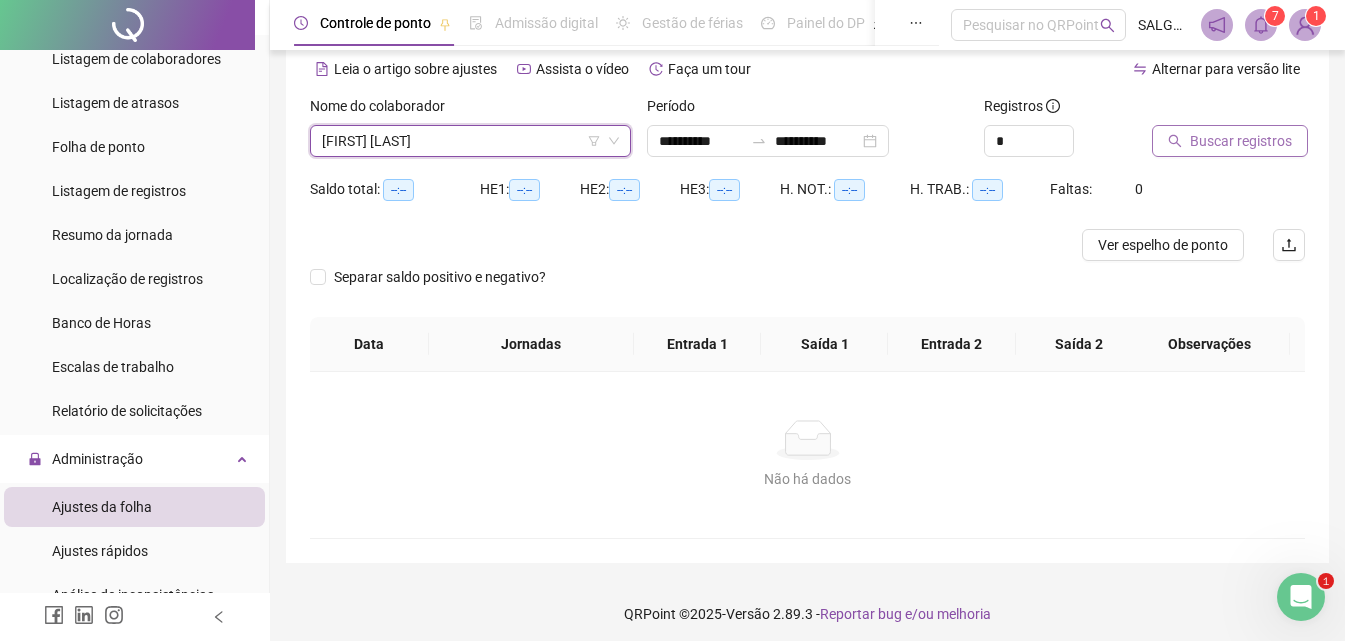 click on "Buscar registros" at bounding box center (1241, 141) 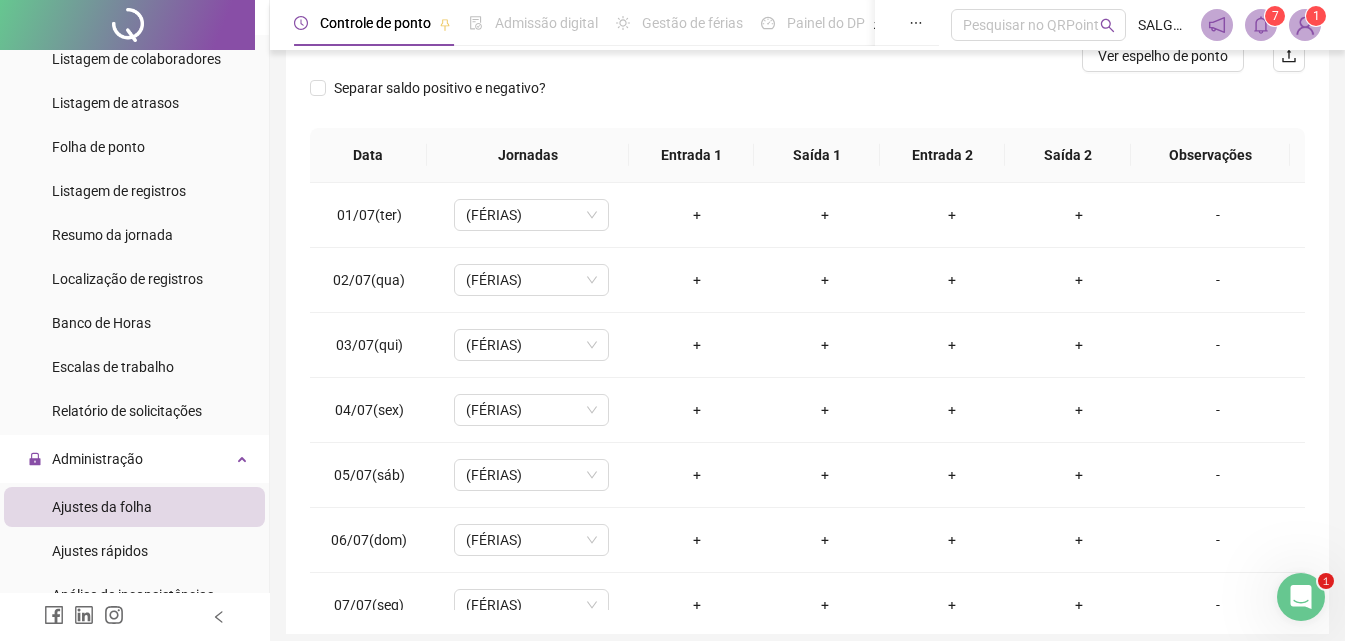 scroll, scrollTop: 357, scrollLeft: 0, axis: vertical 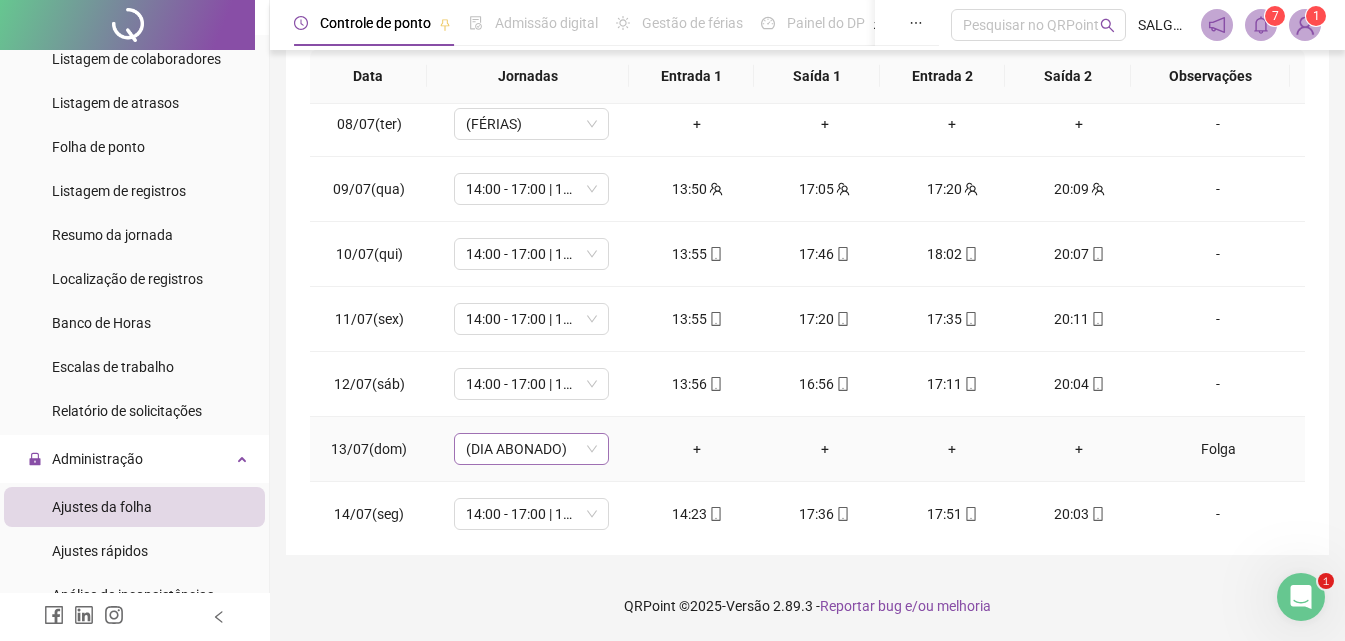 click on "(DIA ABONADO)" at bounding box center (531, 449) 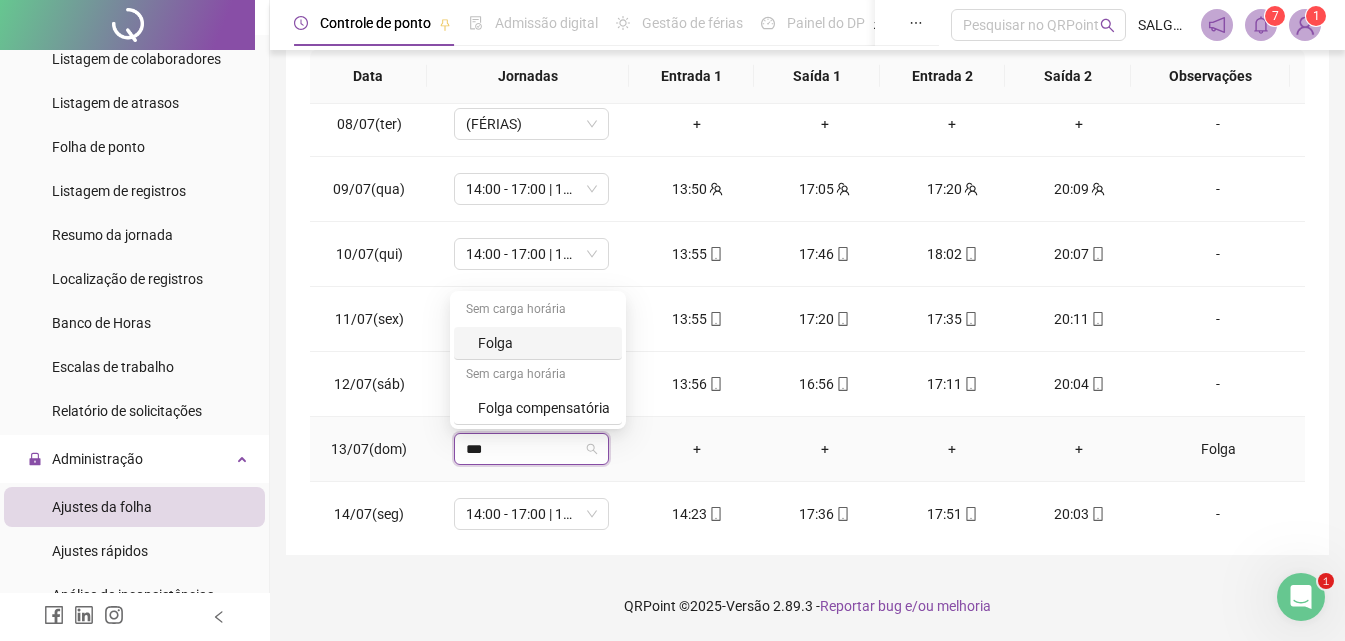 type on "****" 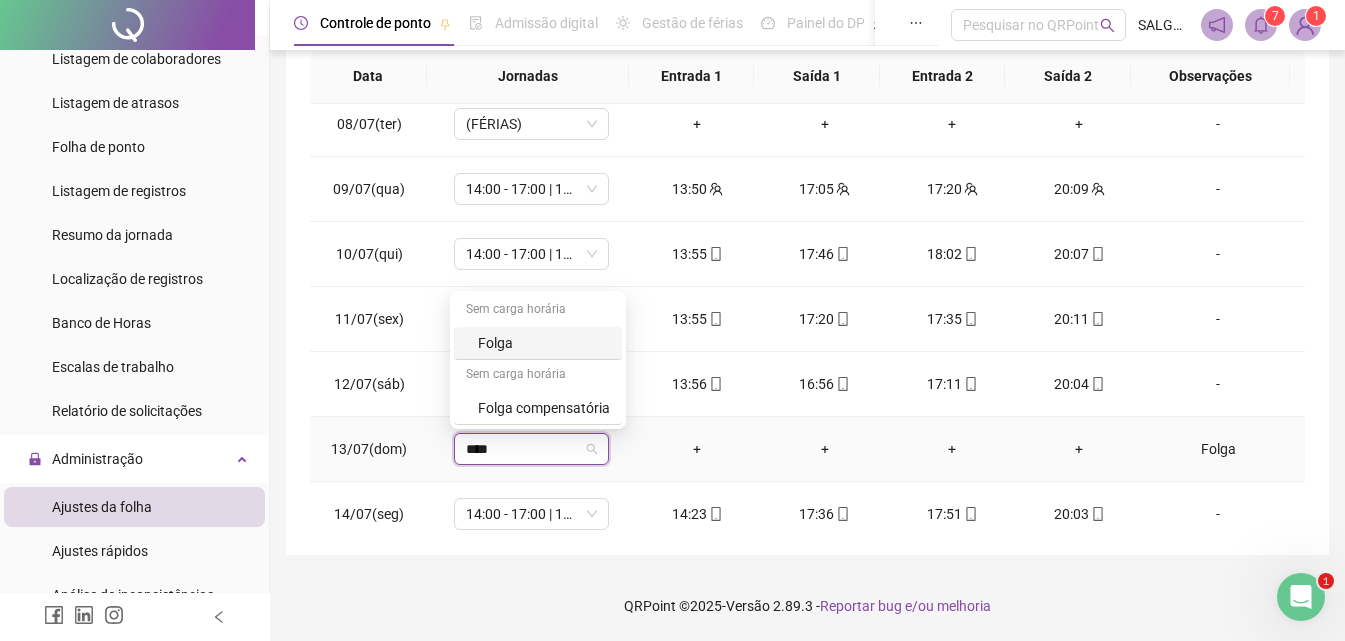 type 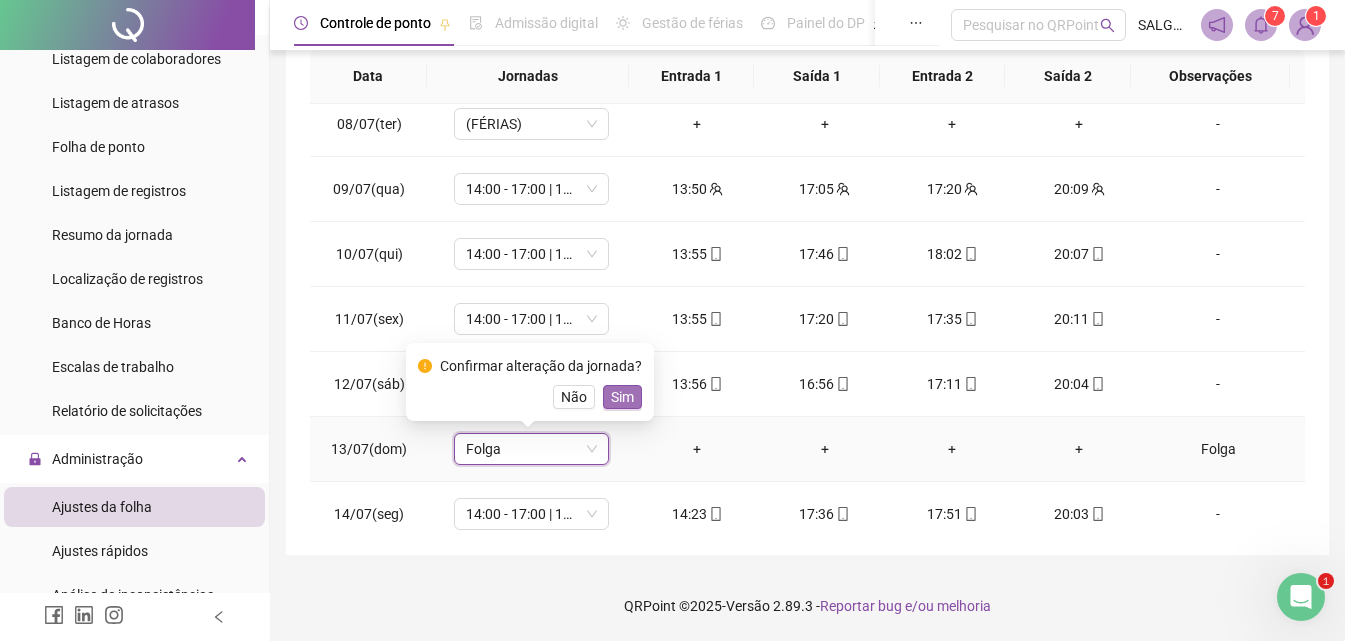 click on "Sim" at bounding box center (622, 397) 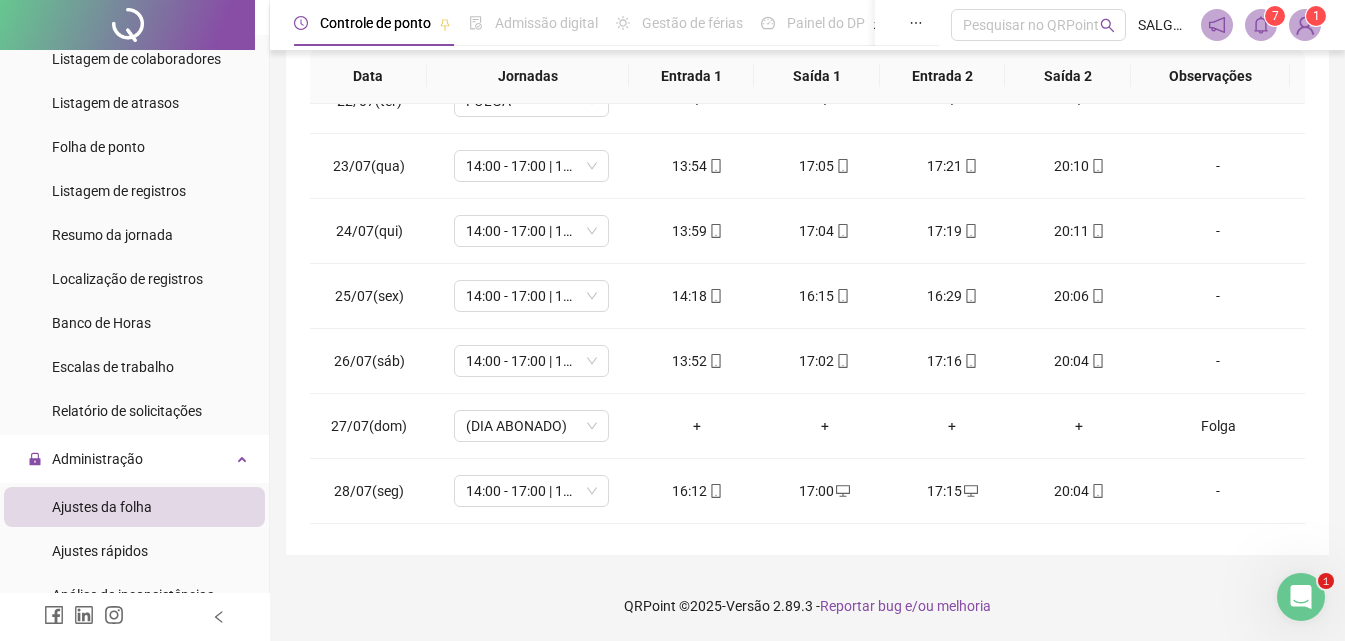 scroll, scrollTop: 1410, scrollLeft: 0, axis: vertical 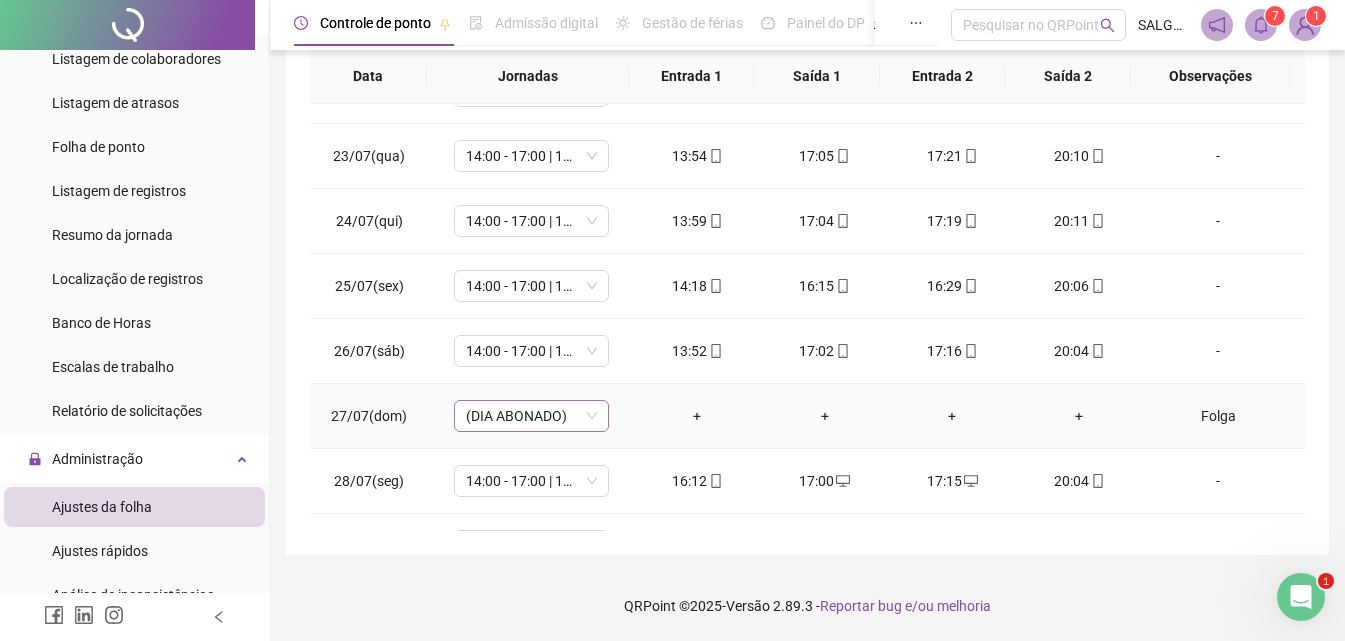 click on "(DIA ABONADO)" at bounding box center [531, 416] 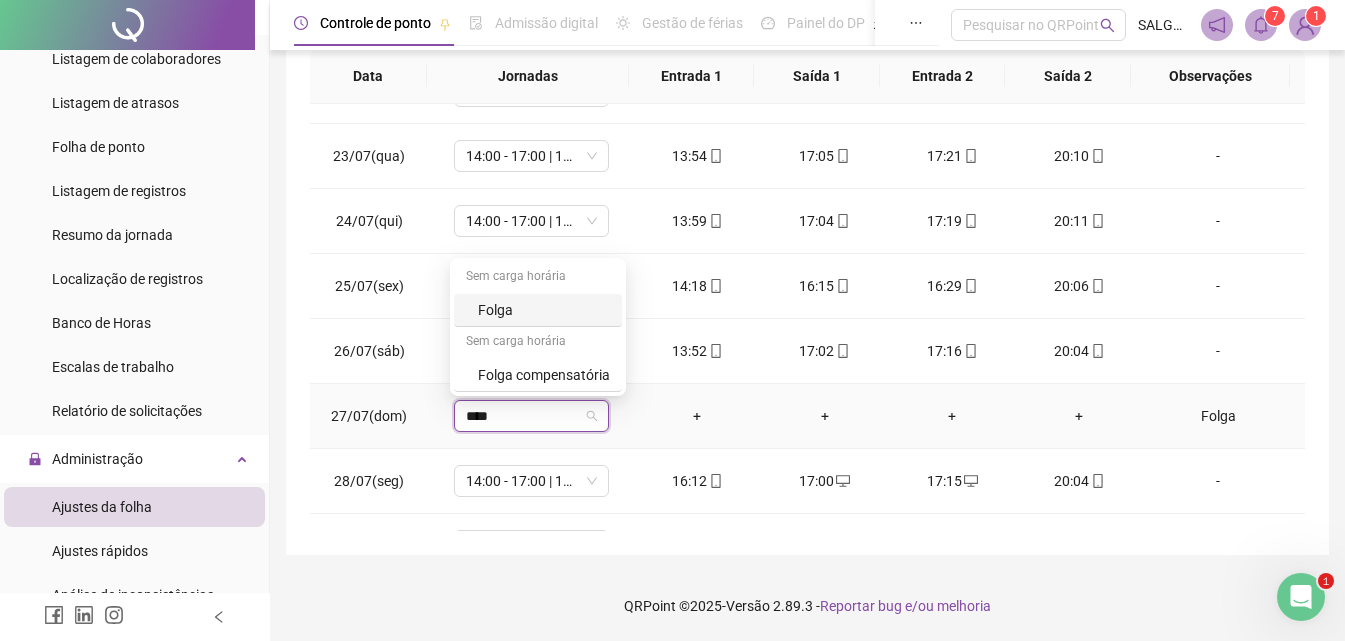 type on "*****" 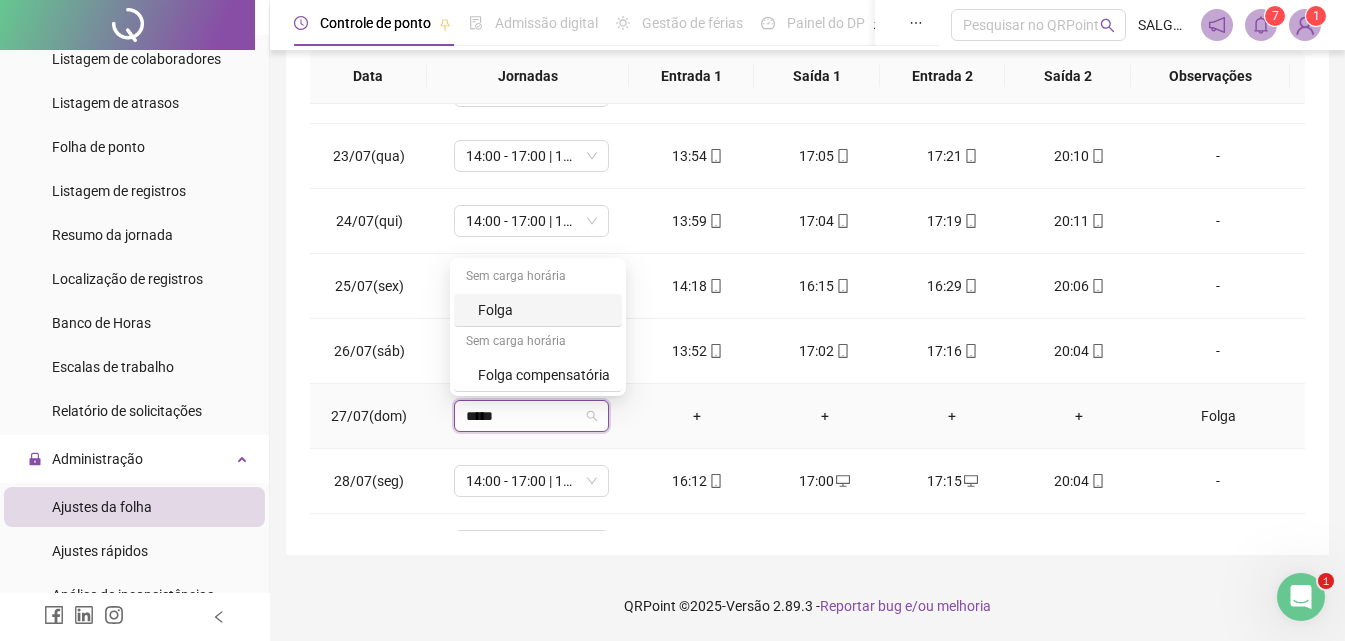 type 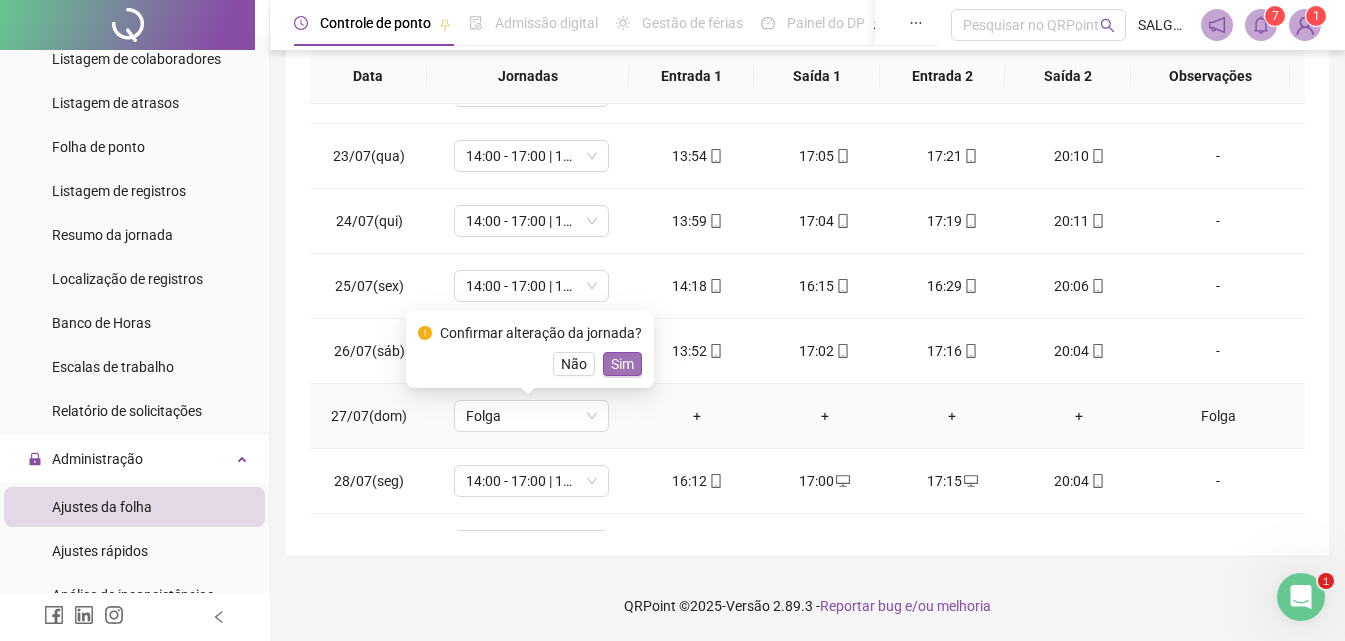 click on "Sim" at bounding box center (622, 364) 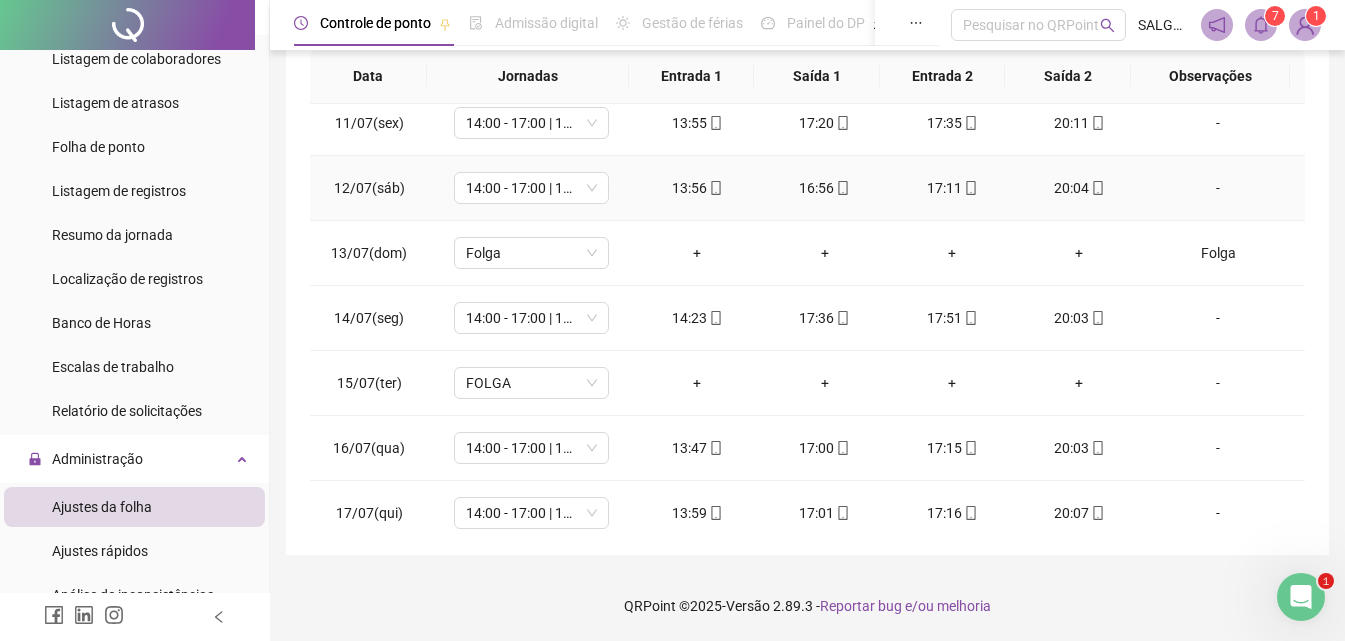 scroll, scrollTop: 700, scrollLeft: 0, axis: vertical 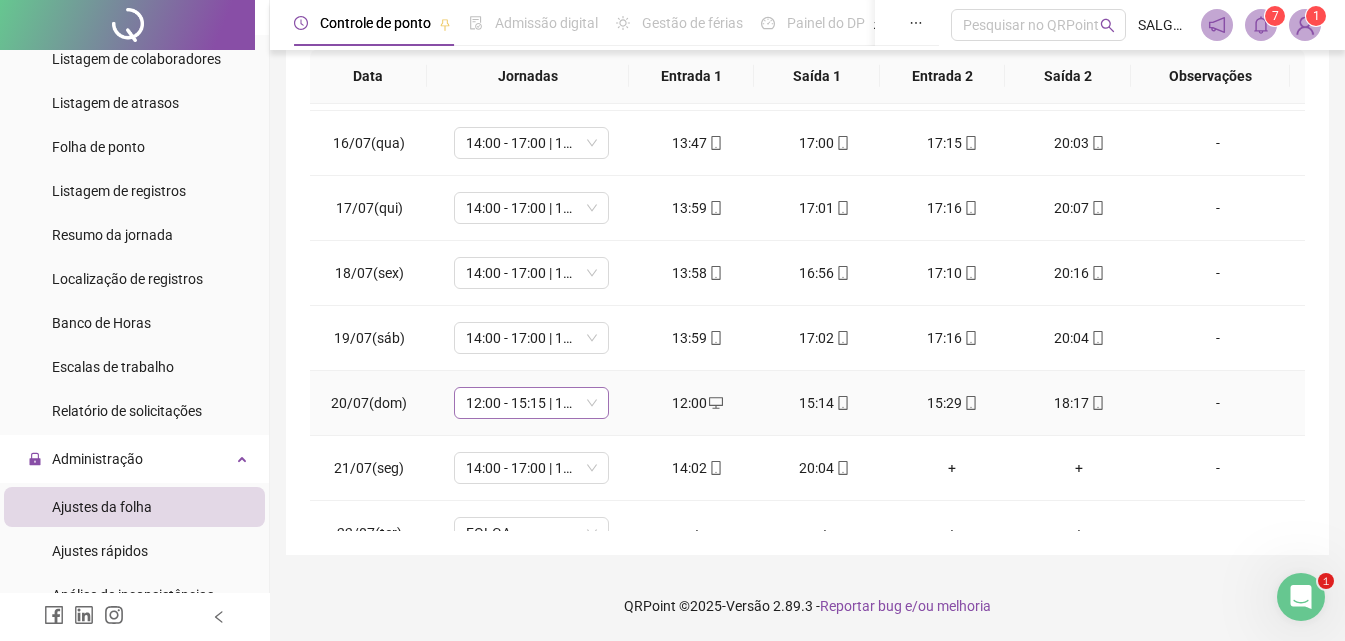 click on "12:00 - 15:15 | 15:30 - 18:00" at bounding box center (531, 403) 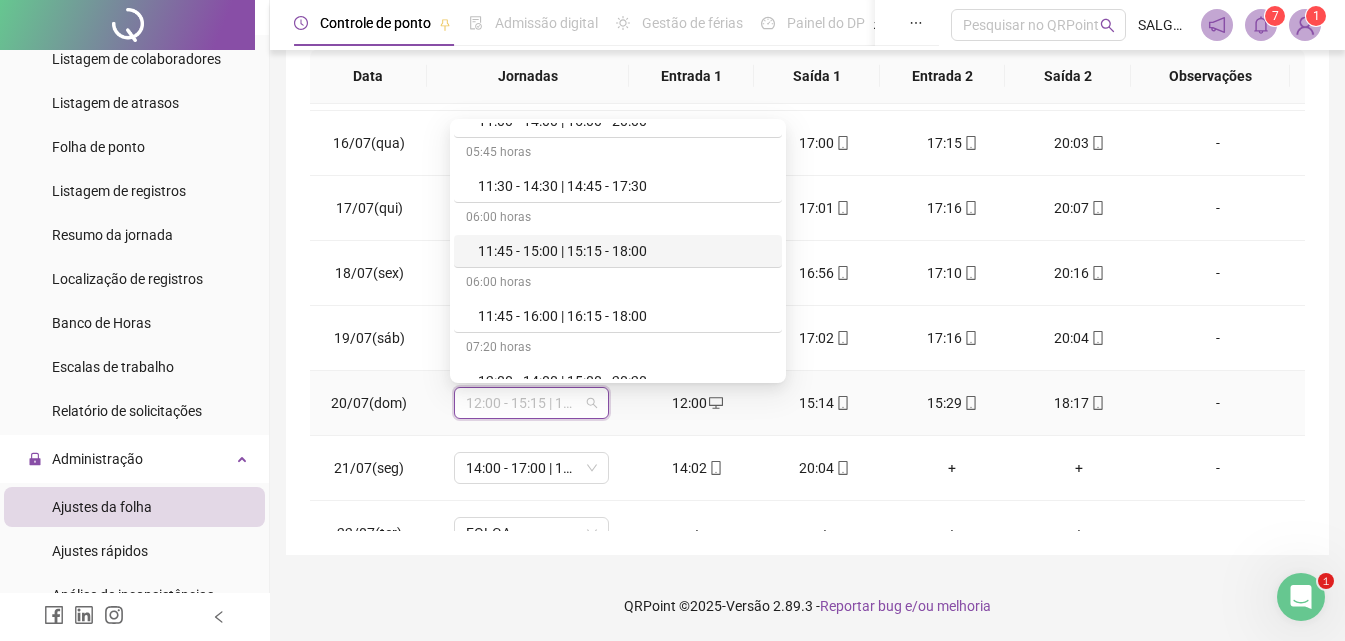 scroll, scrollTop: 933, scrollLeft: 0, axis: vertical 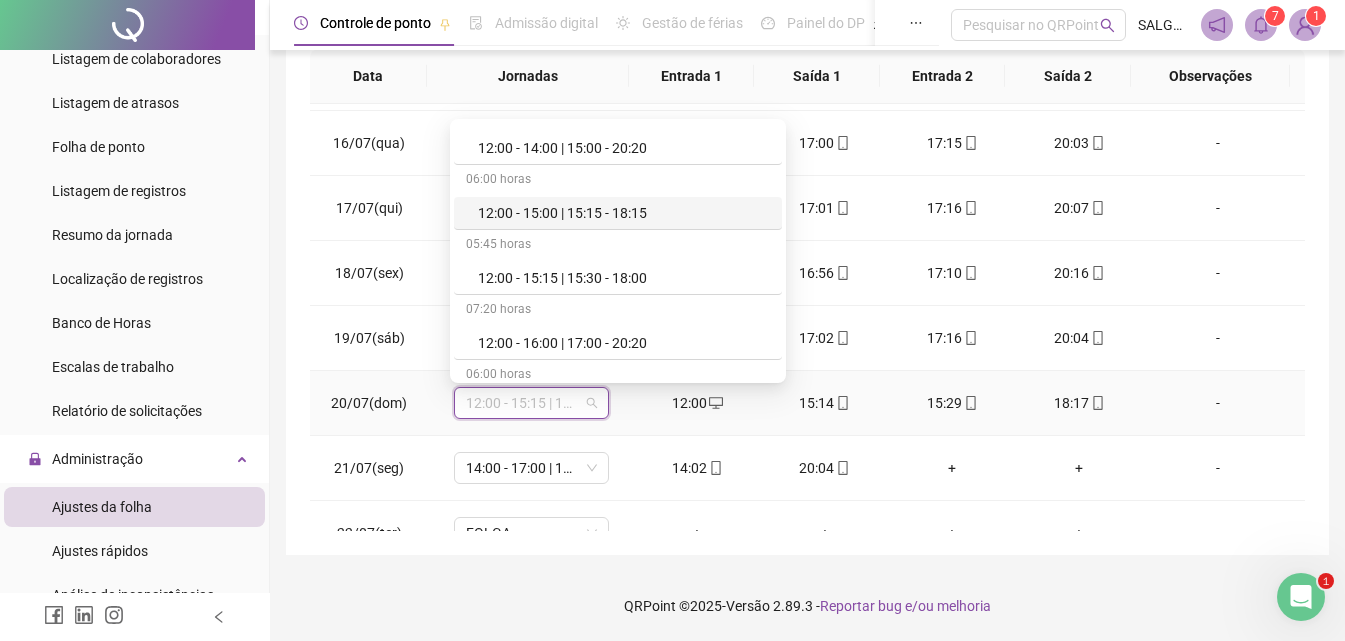 click on "12:00 - 15:00 | 15:15 - 18:15" at bounding box center (624, 213) 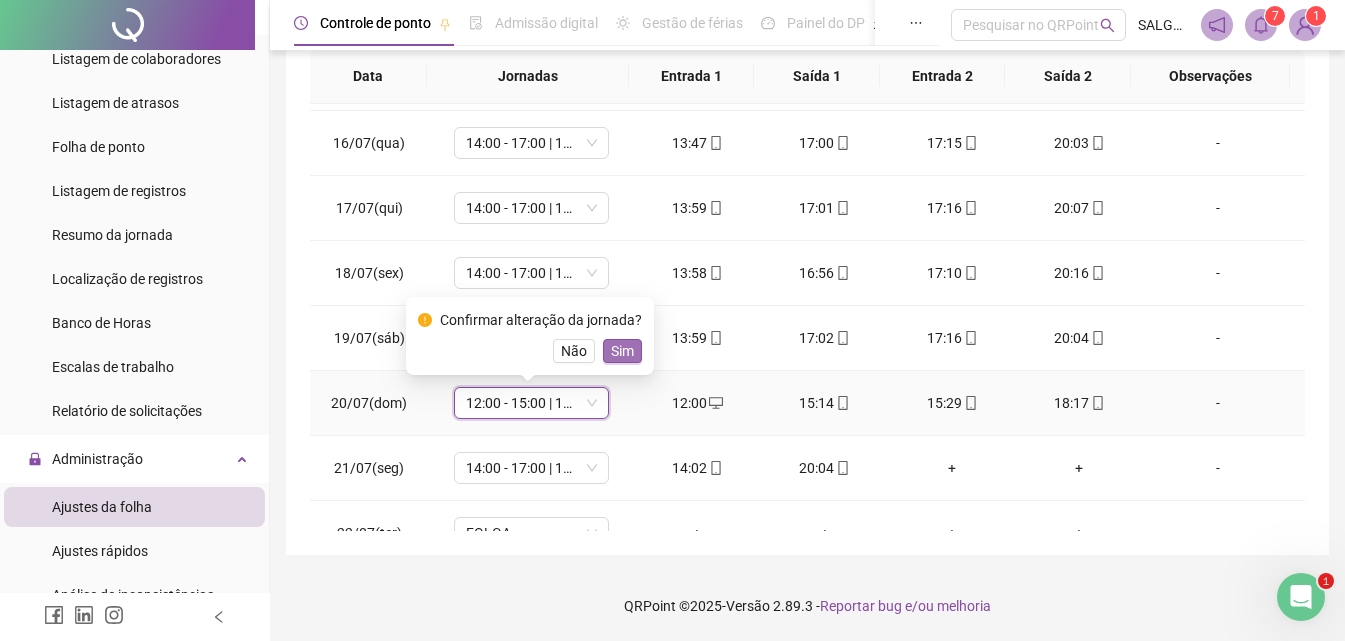click on "Sim" at bounding box center (622, 351) 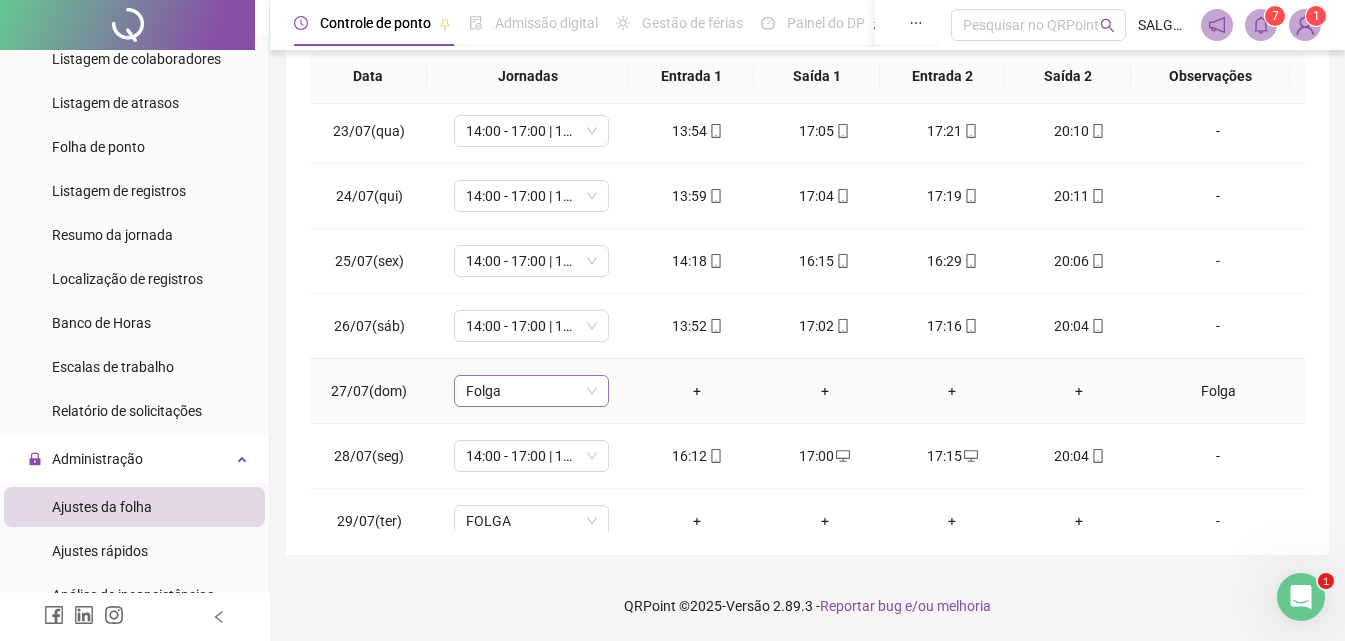 scroll, scrollTop: 1588, scrollLeft: 0, axis: vertical 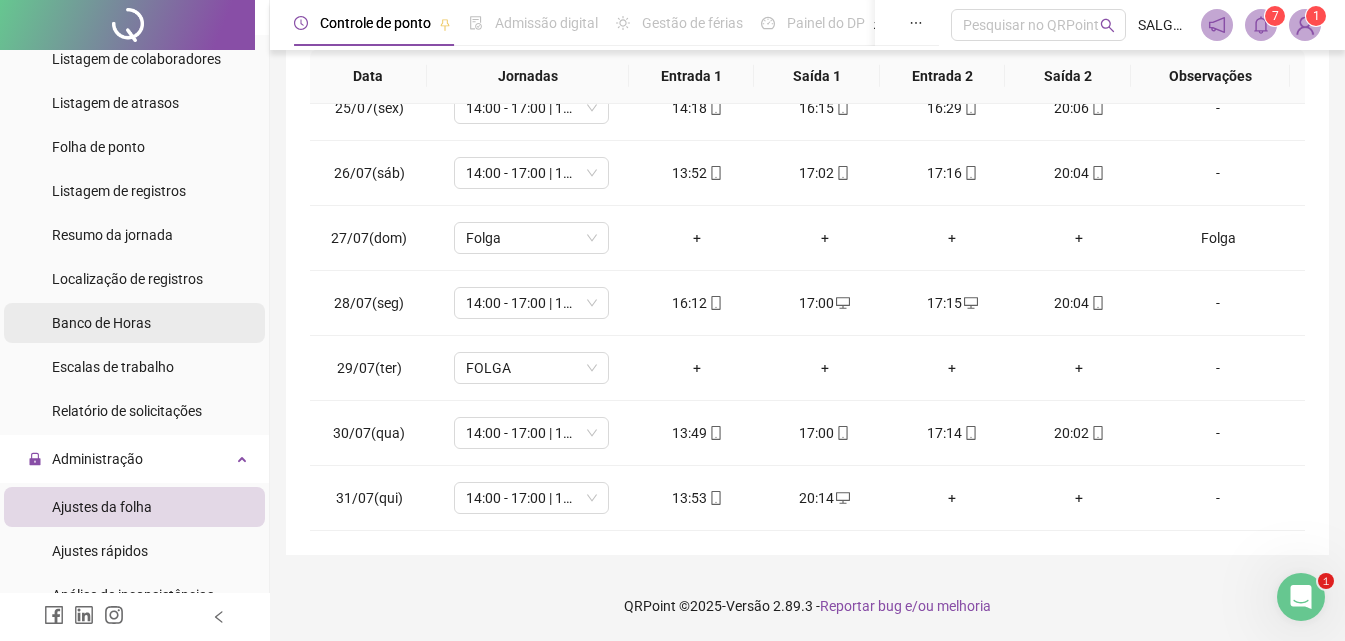 click on "Banco de Horas" at bounding box center [134, 323] 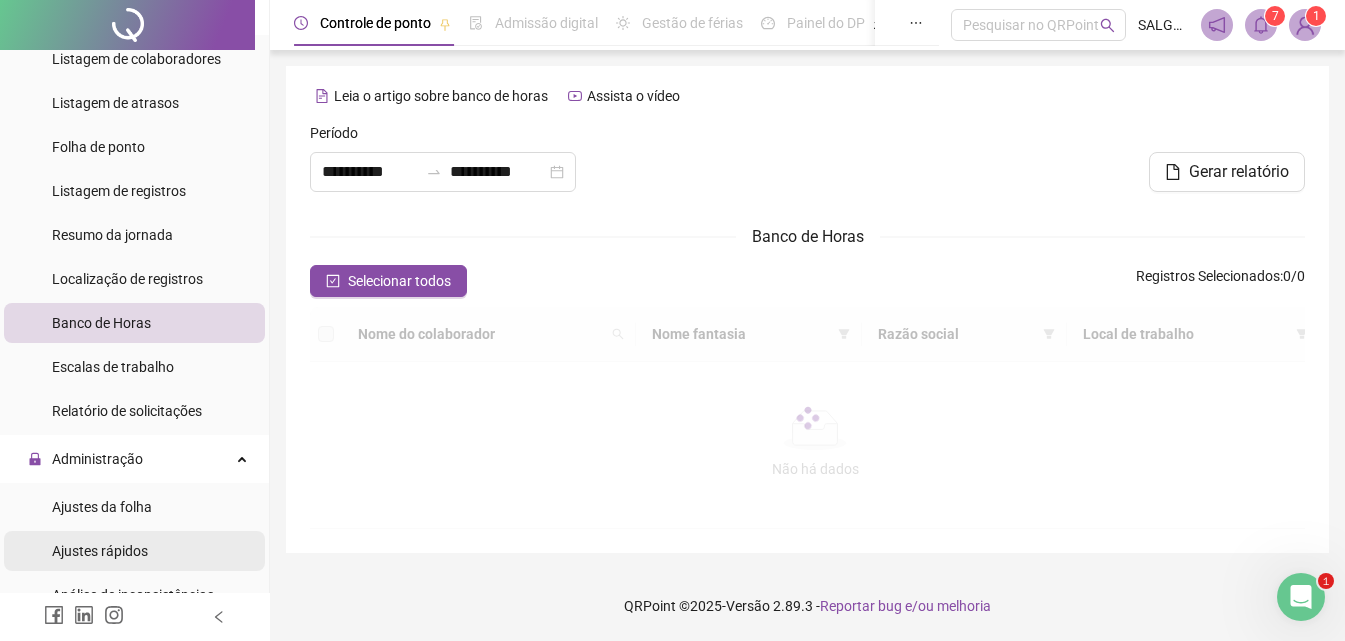 scroll, scrollTop: 0, scrollLeft: 0, axis: both 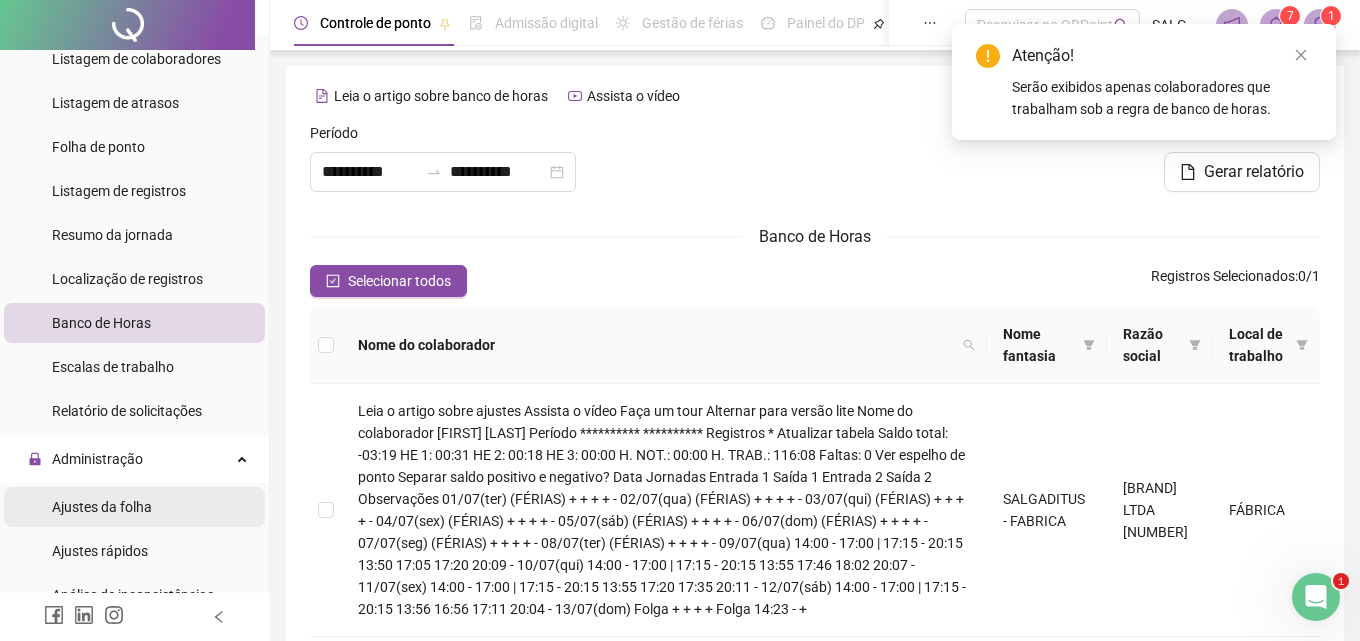 click on "Ajustes da folha" at bounding box center (102, 507) 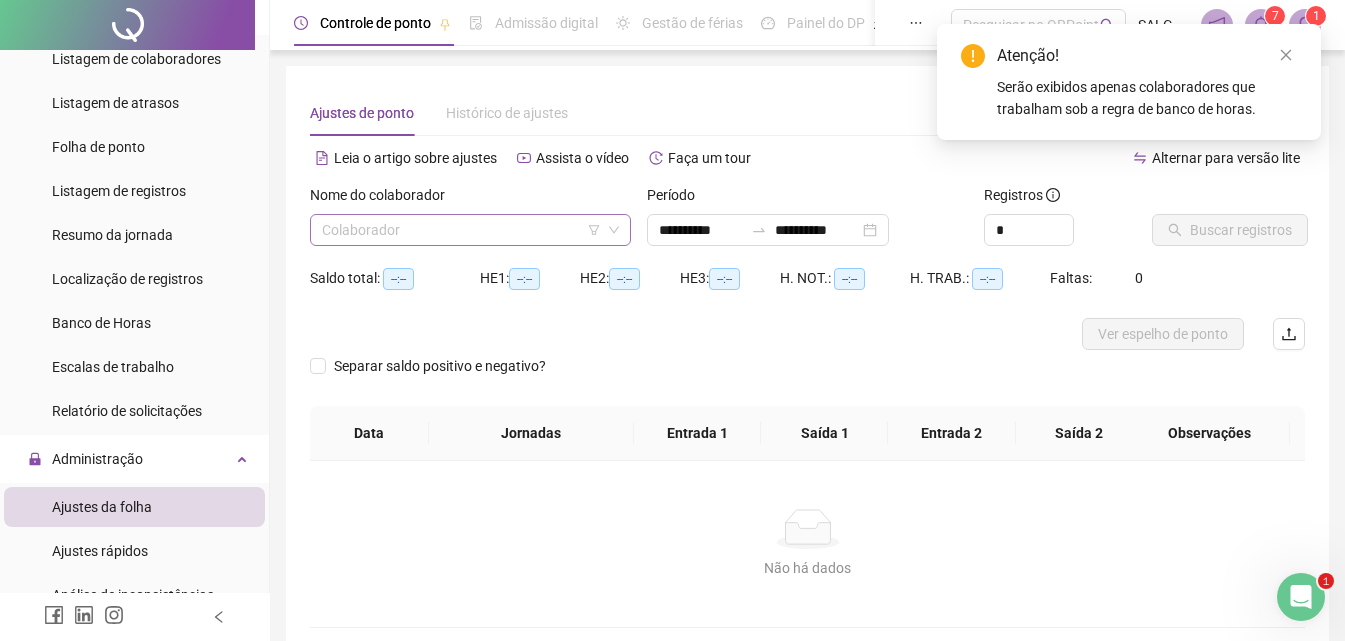 click at bounding box center [461, 230] 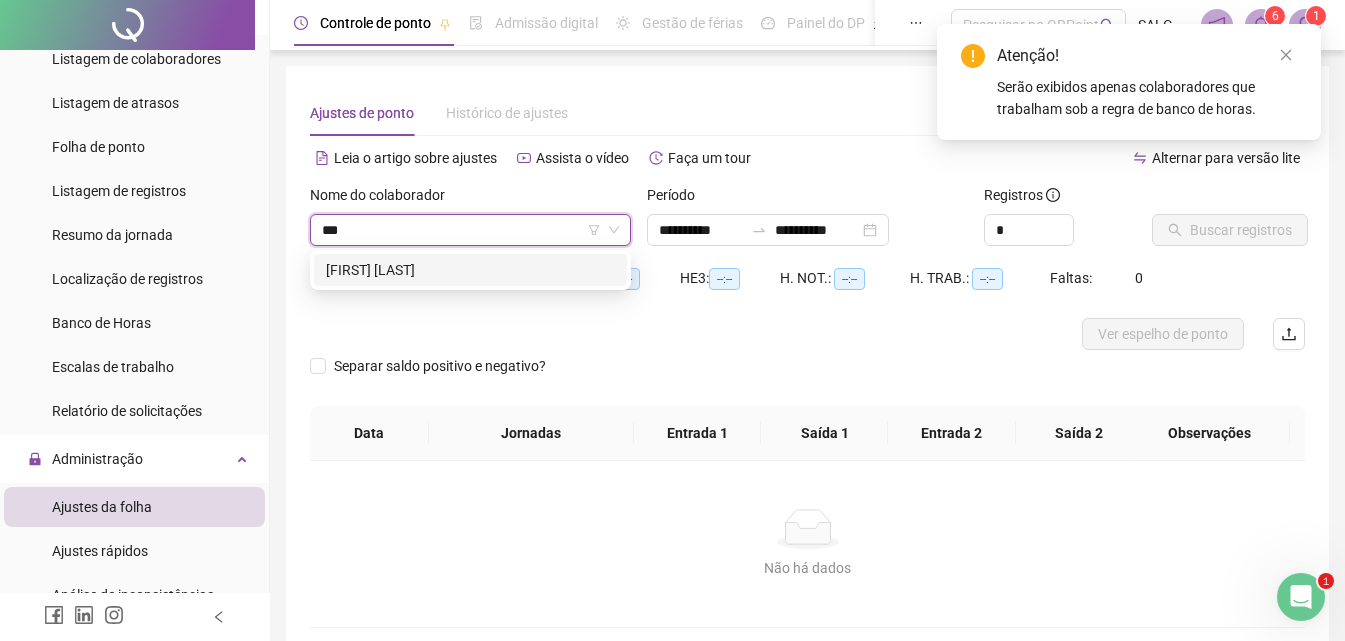 type on "****" 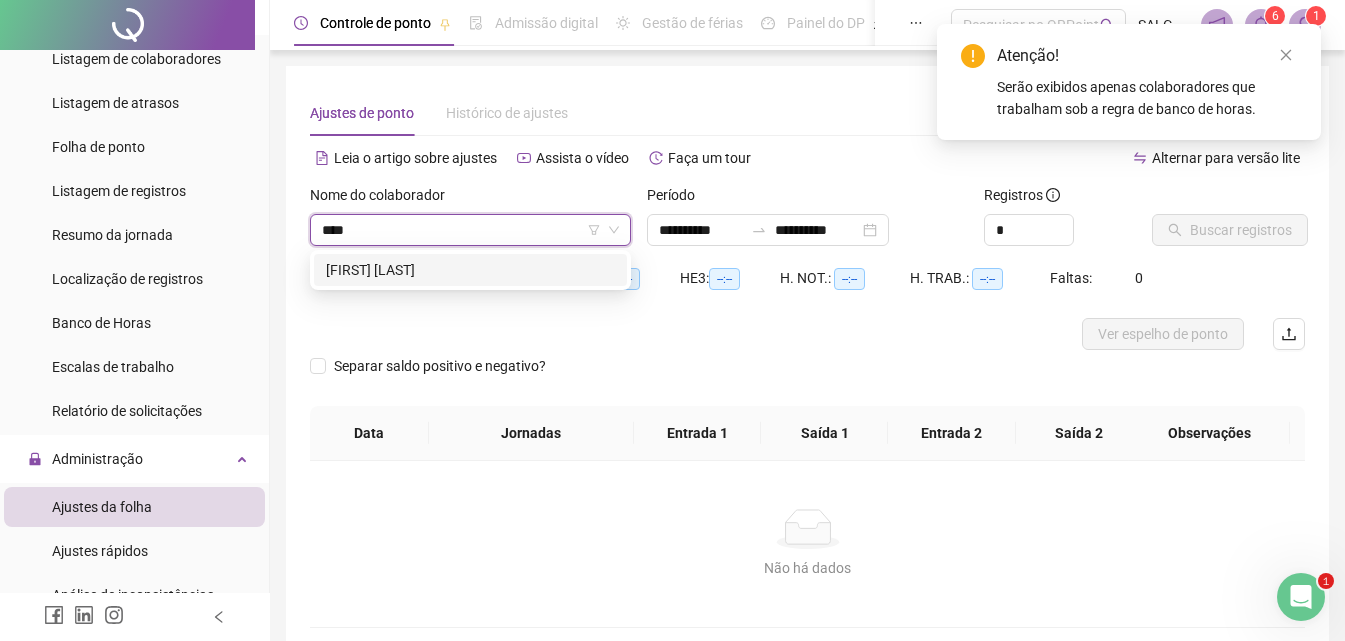 click on "[FIRST] [LAST]" at bounding box center (470, 270) 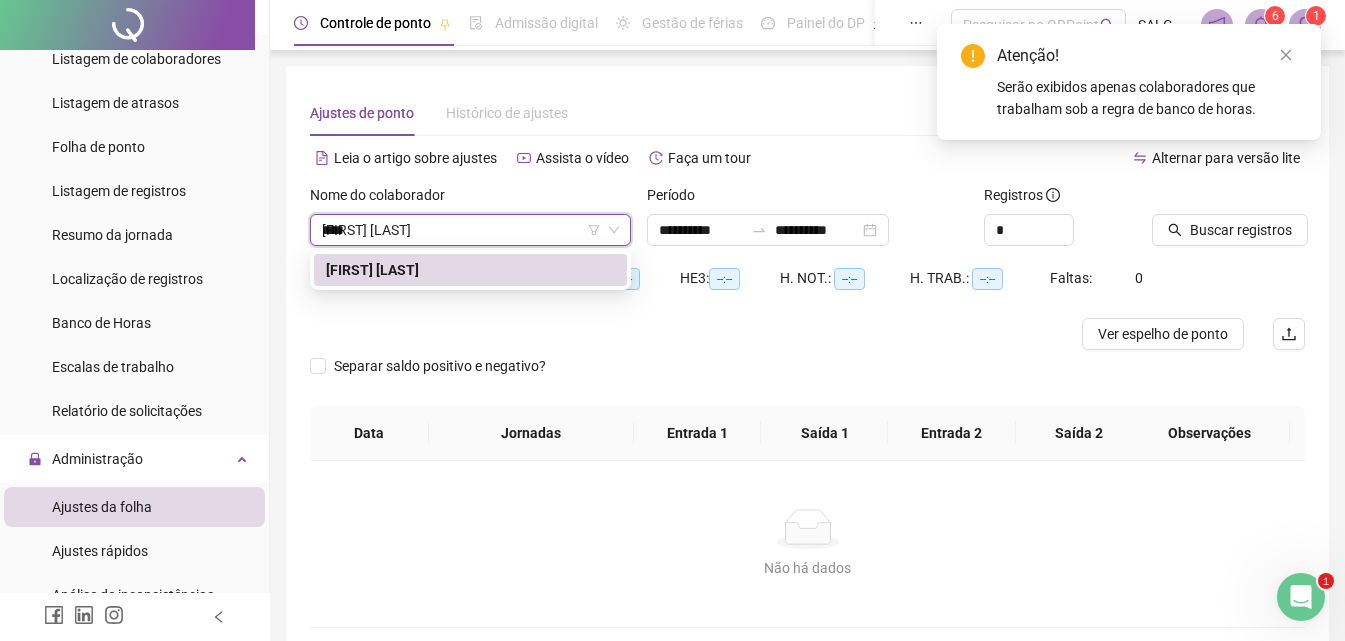 type 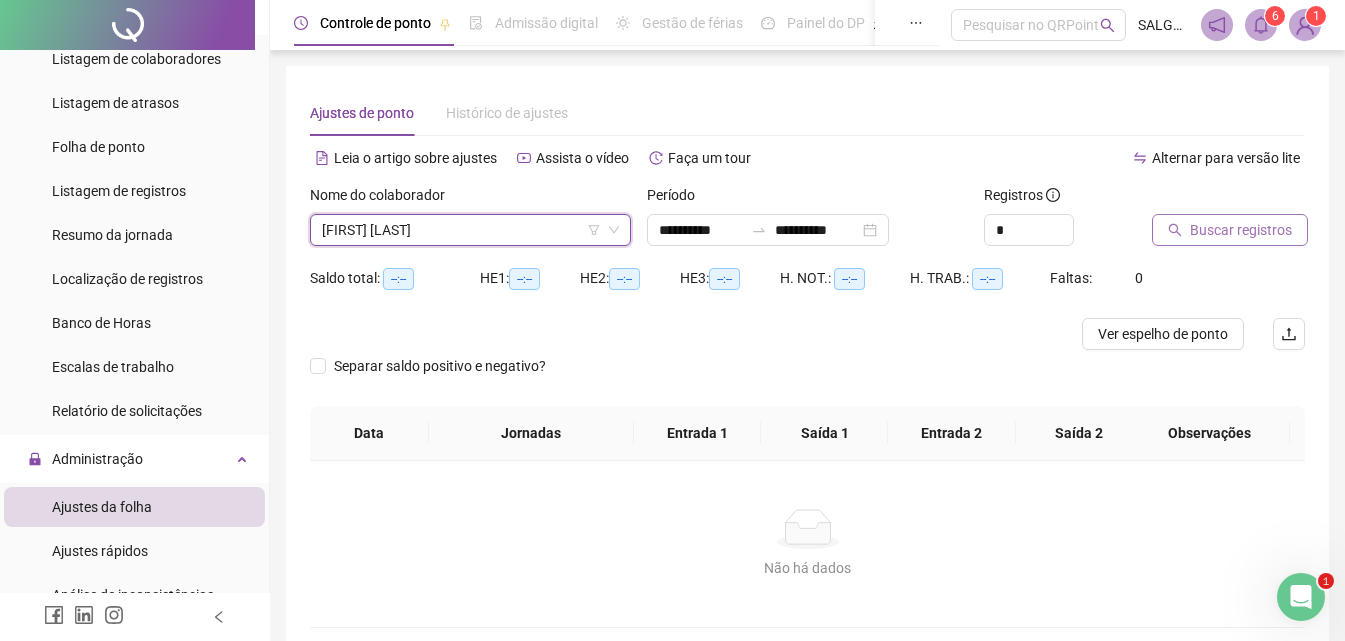 click on "Buscar registros" at bounding box center [1241, 230] 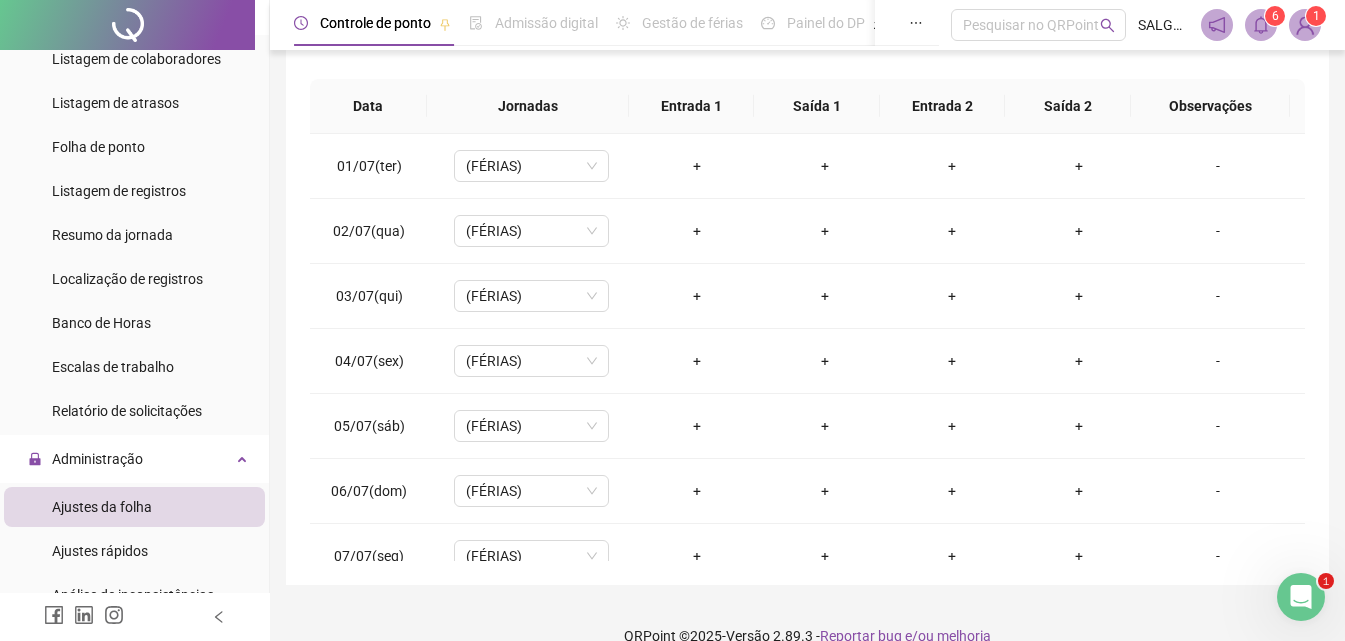 scroll, scrollTop: 357, scrollLeft: 0, axis: vertical 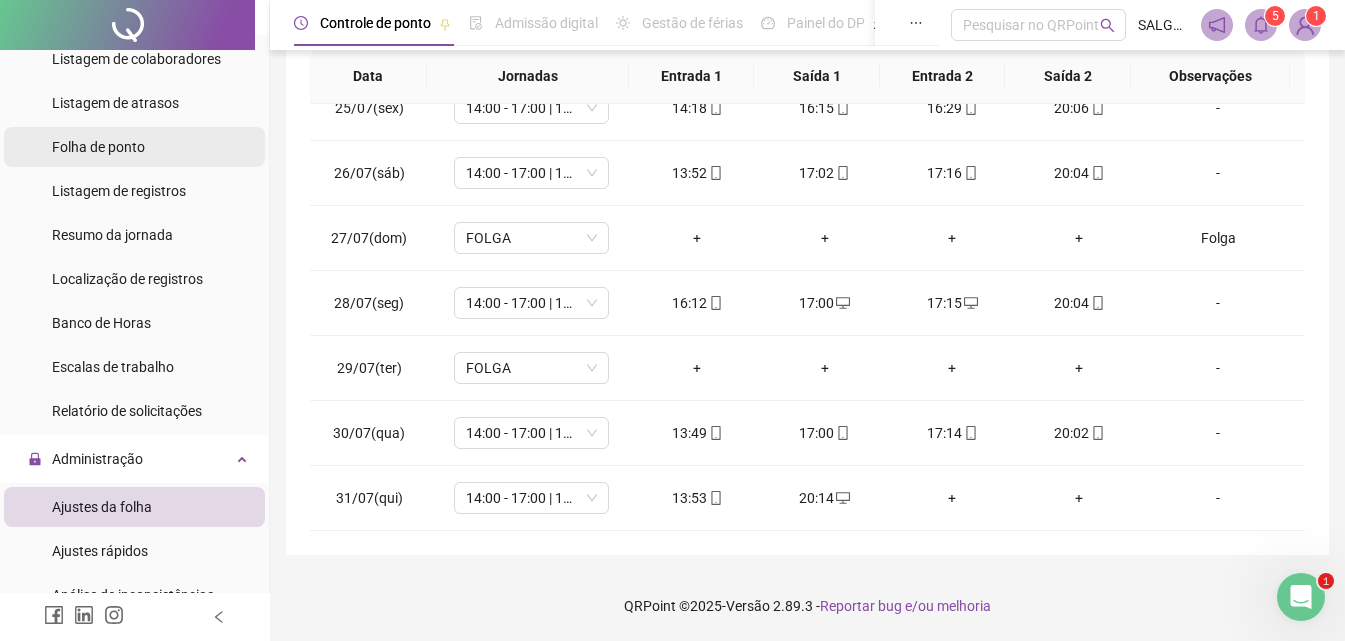 click on "Folha de ponto" at bounding box center [98, 147] 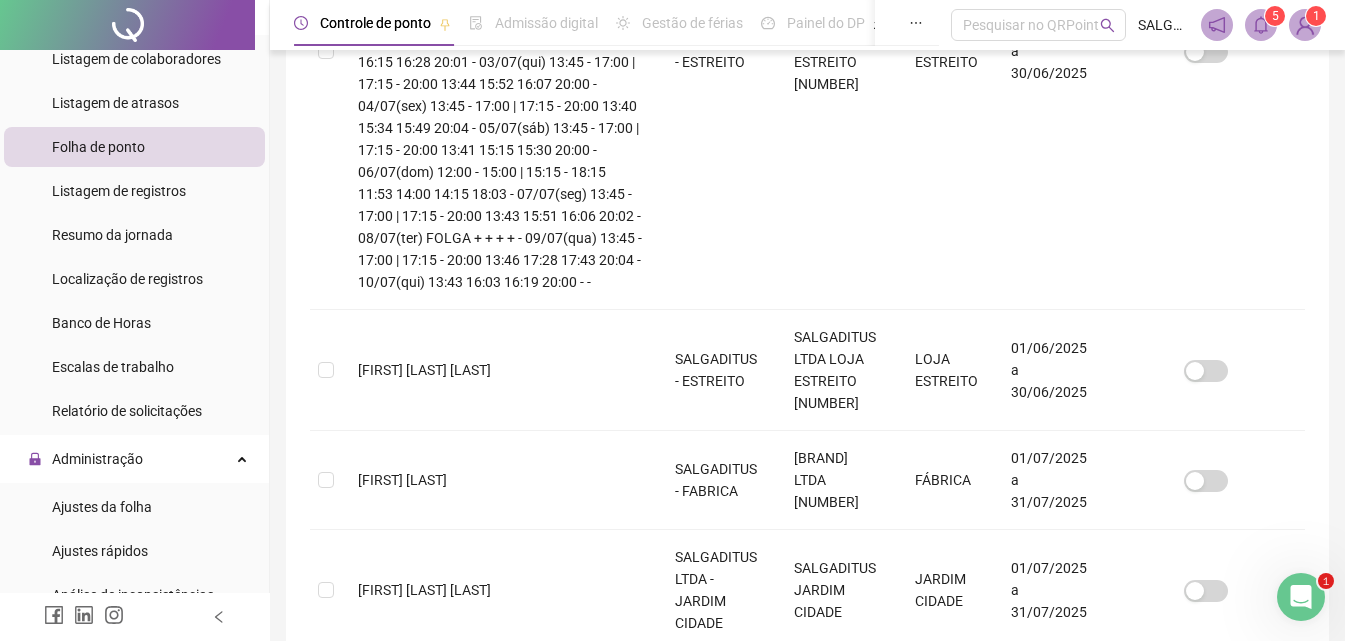 scroll, scrollTop: 789, scrollLeft: 0, axis: vertical 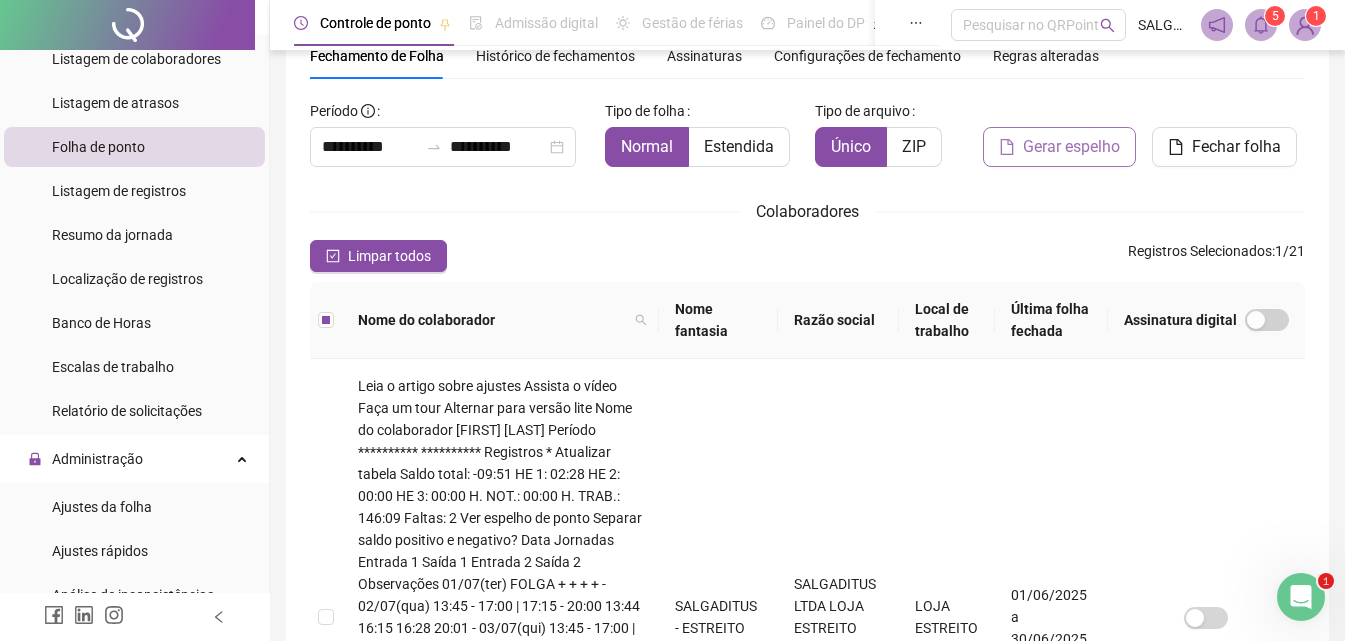 click on "Gerar espelho" at bounding box center [1059, 147] 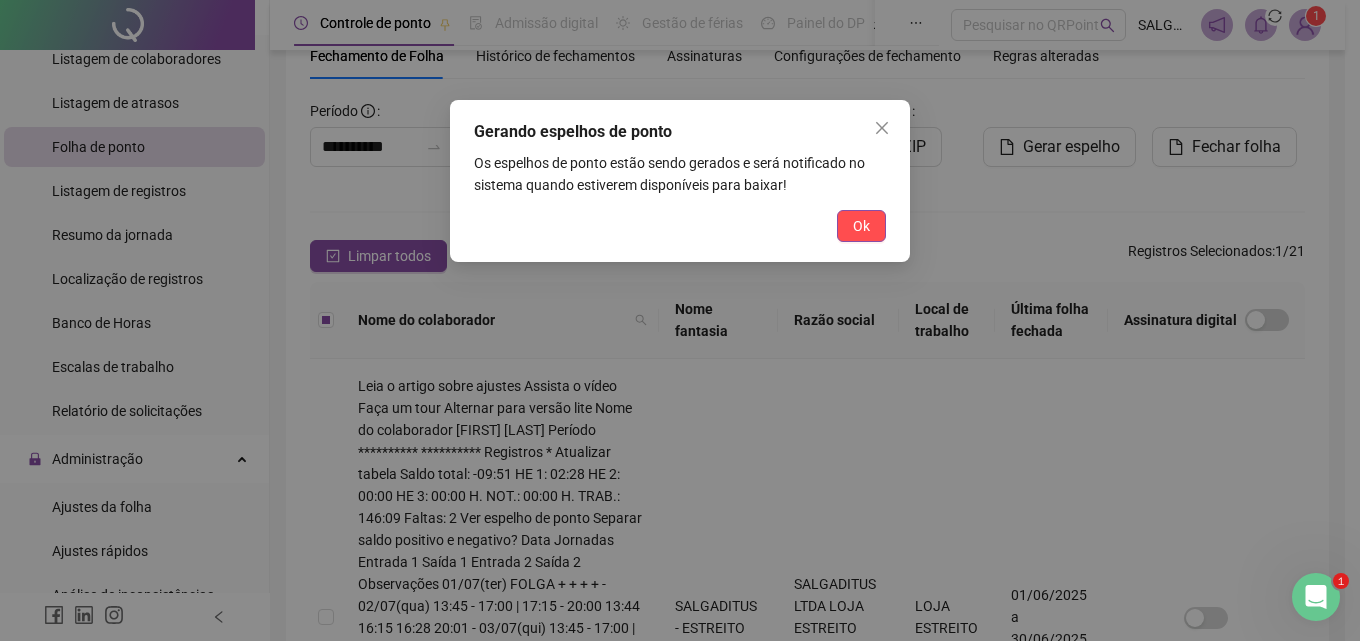 click on "Gerando espelhos de ponto Os espelhos de ponto estão sendo gerados e será notificado no
sistema quando estiverem disponíveis para baixar! Ok" at bounding box center (680, 320) 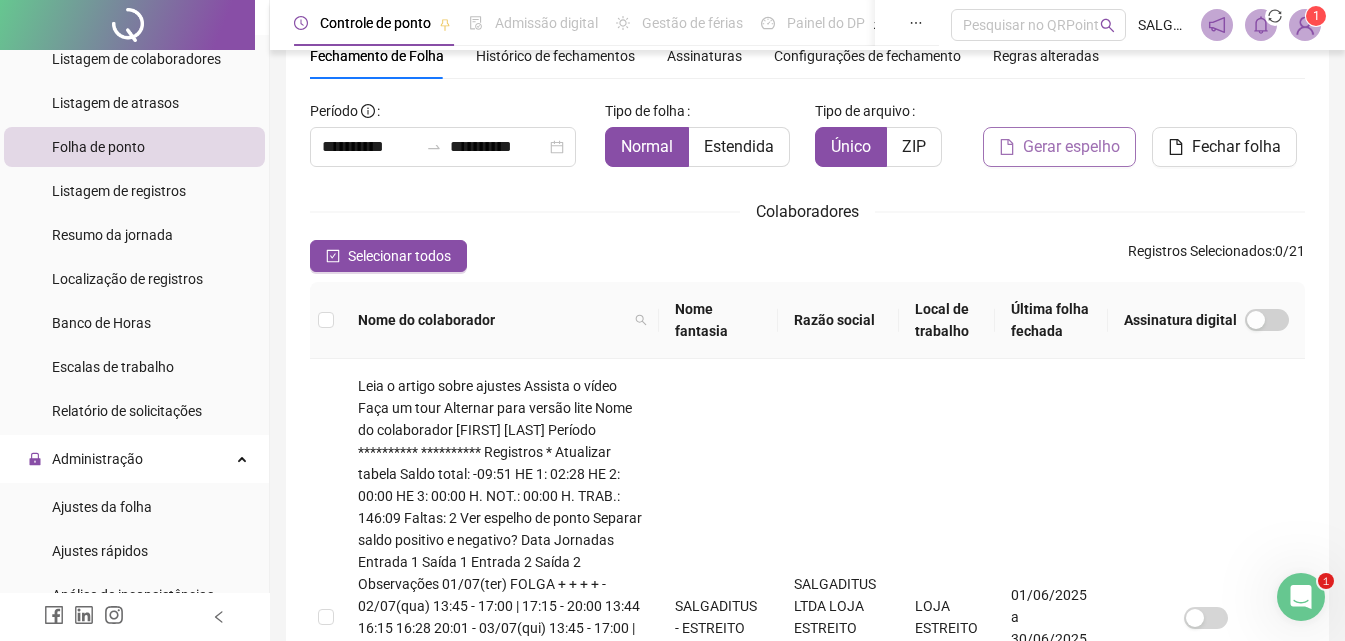 click on "Gerar espelho" at bounding box center [1071, 147] 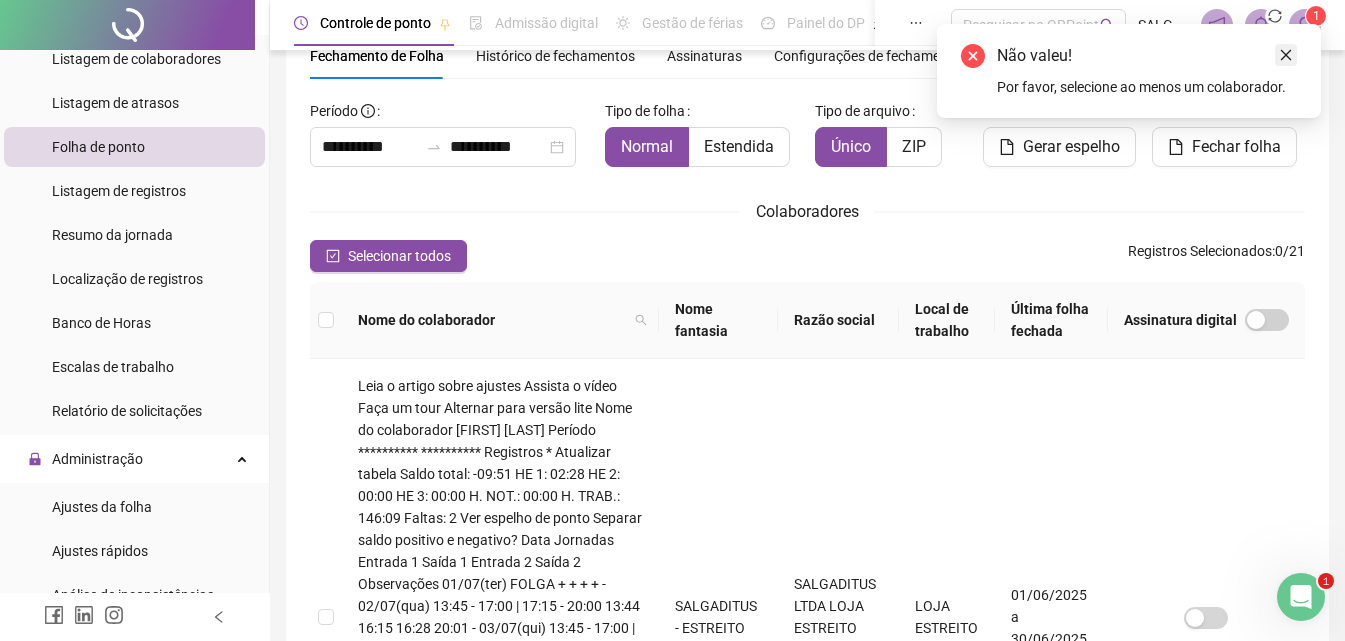 click 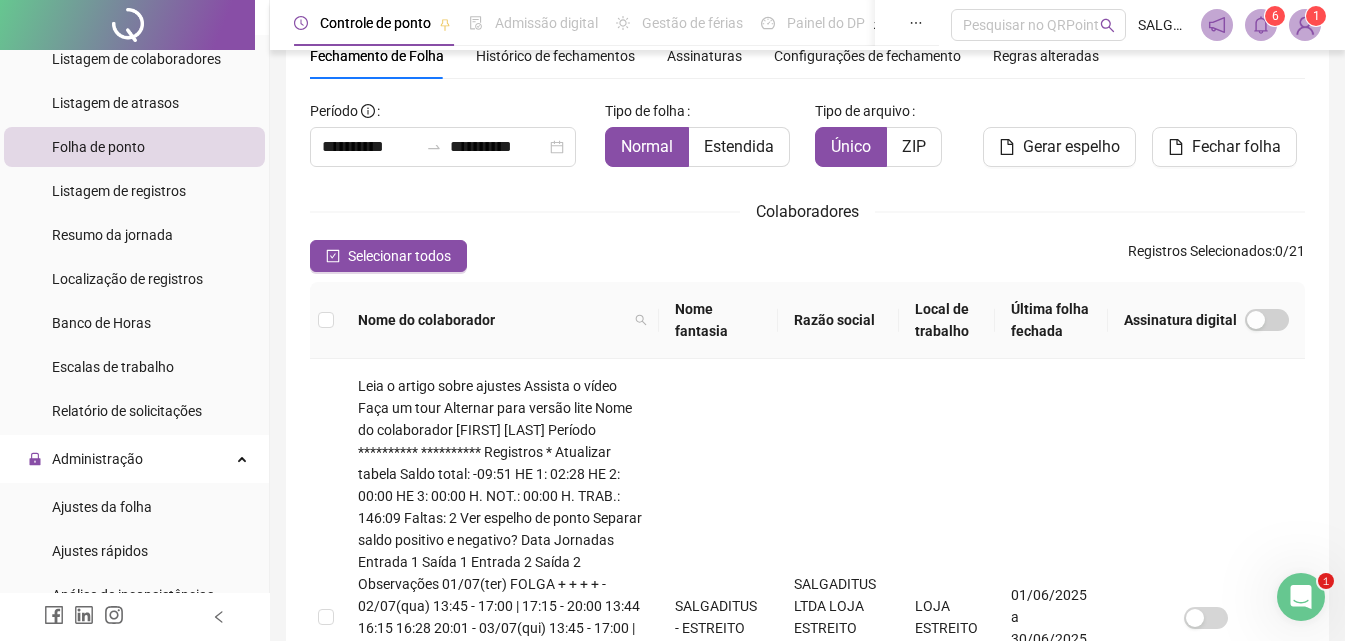 click 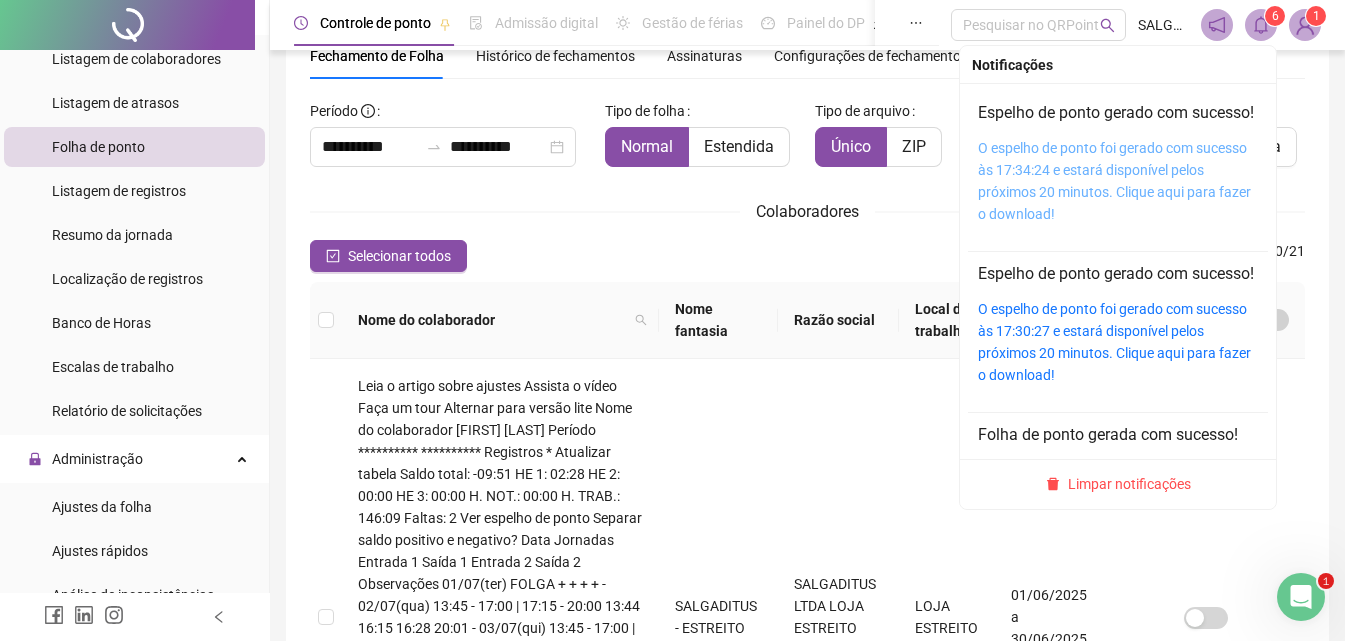 click on "O espelho de ponto foi gerado com sucesso às 17:34:24 e estará disponível pelos próximos 20 minutos.
Clique aqui para fazer o download!" at bounding box center (1114, 181) 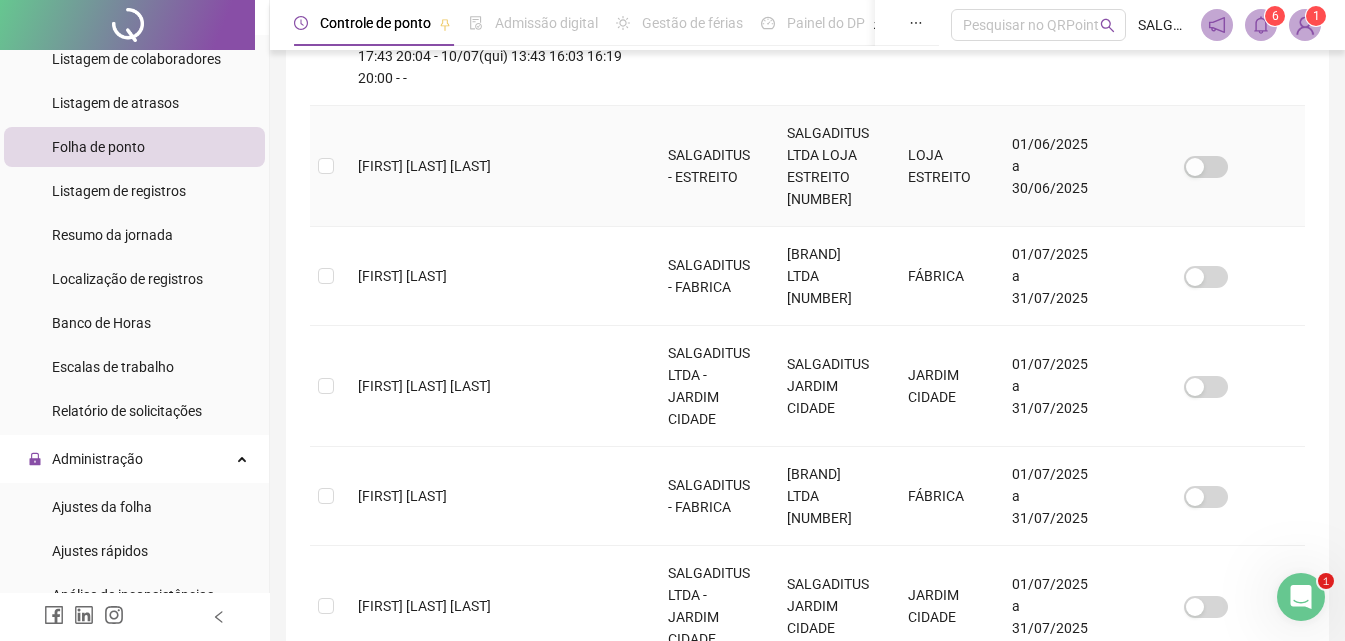 scroll, scrollTop: 883, scrollLeft: 0, axis: vertical 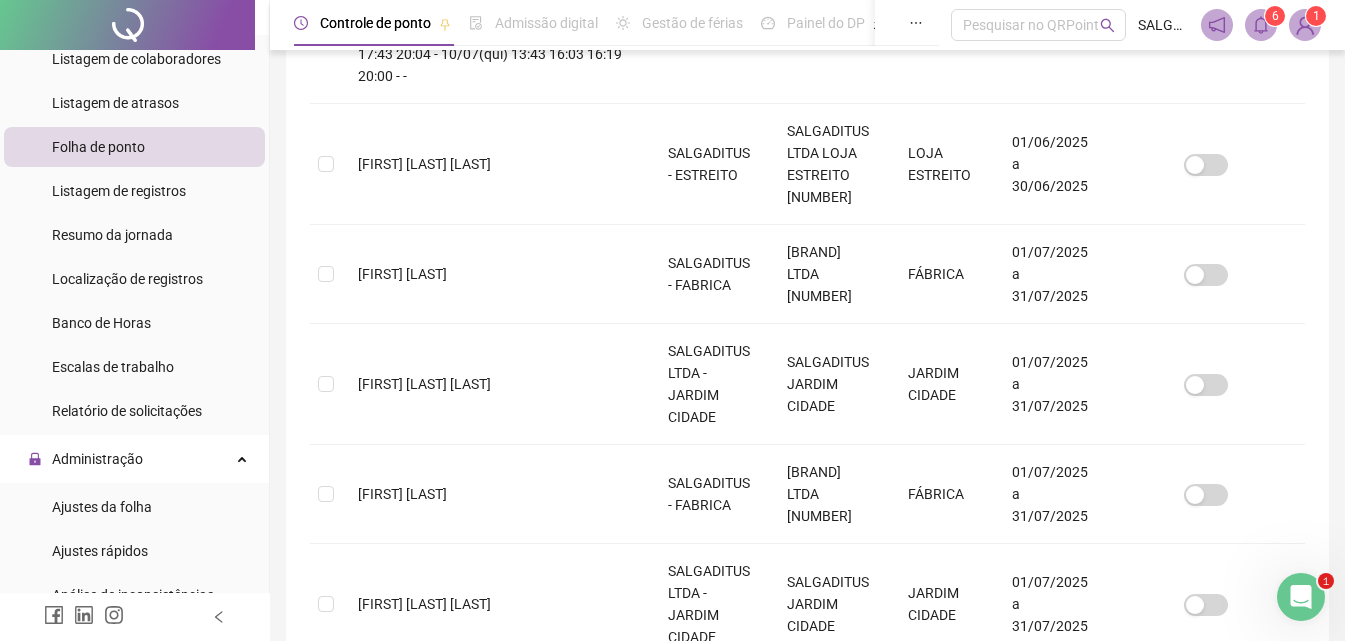 click on "2" at bounding box center [808, 1159] 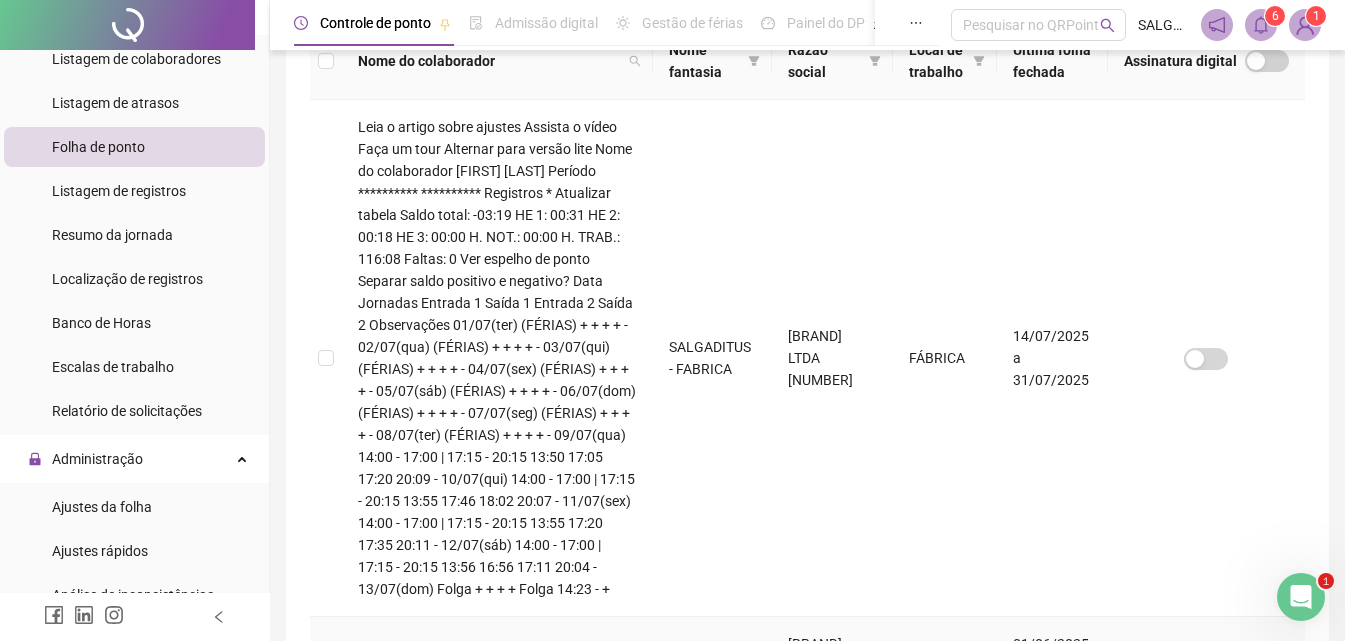 scroll, scrollTop: 751, scrollLeft: 0, axis: vertical 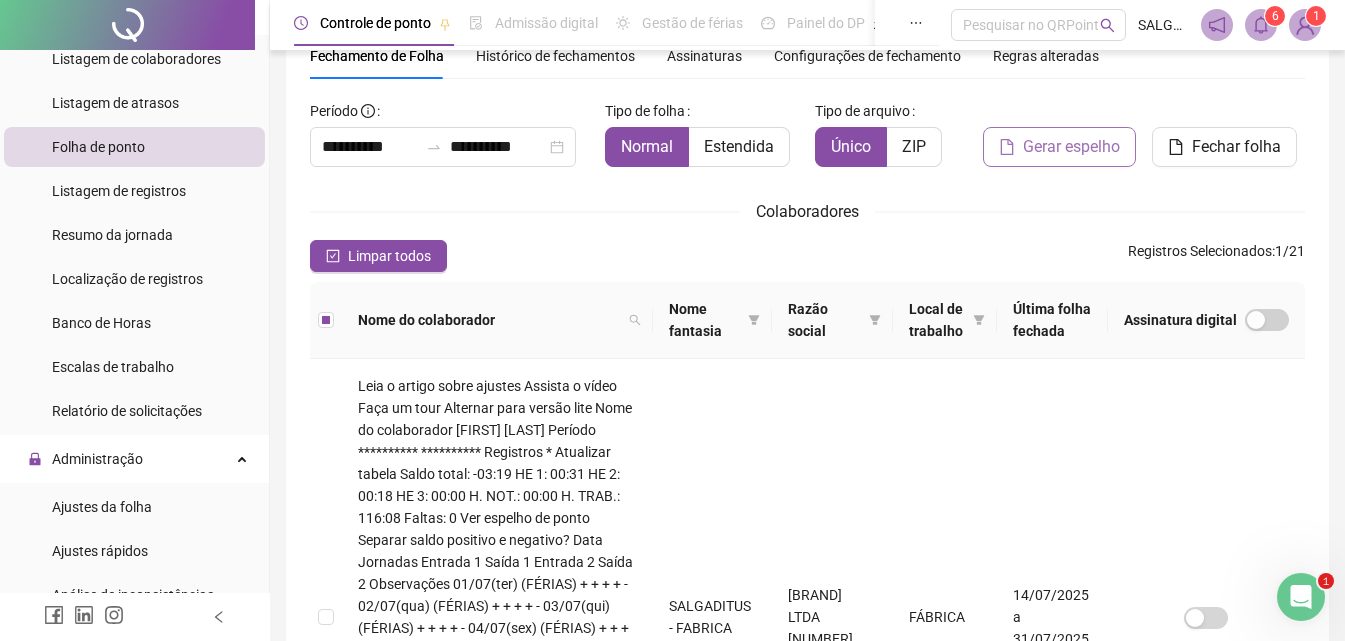 click on "Gerar espelho" at bounding box center [1071, 147] 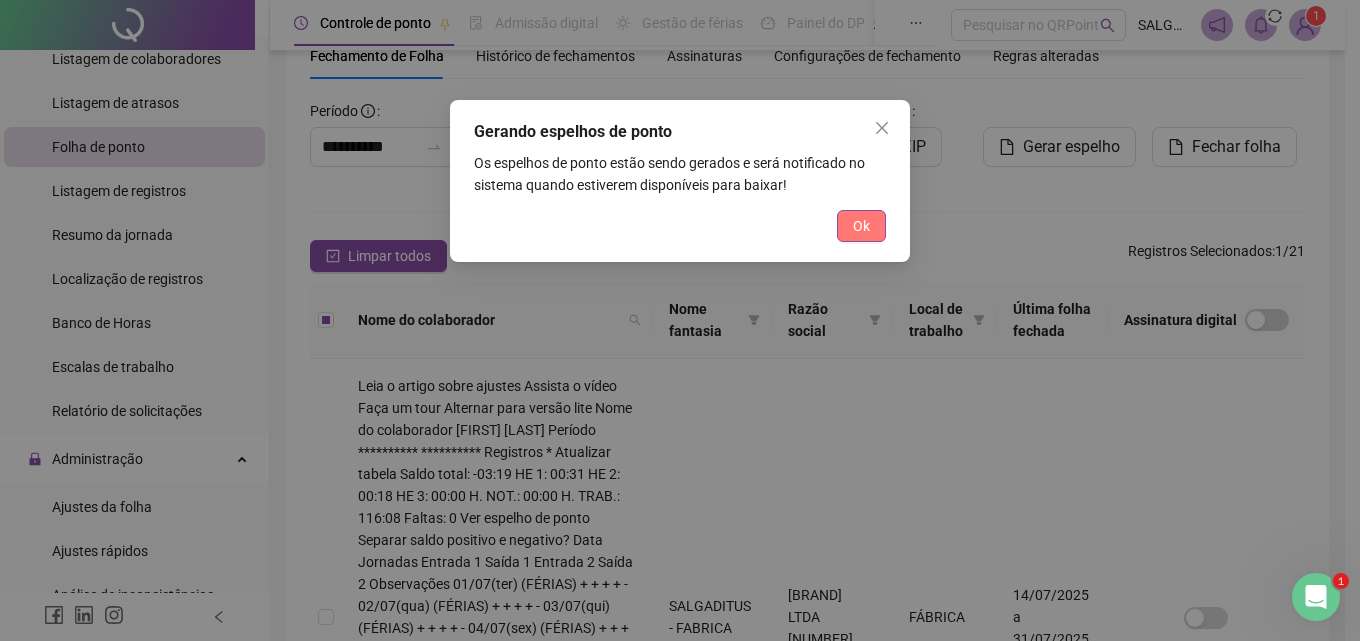 click on "Ok" at bounding box center [861, 226] 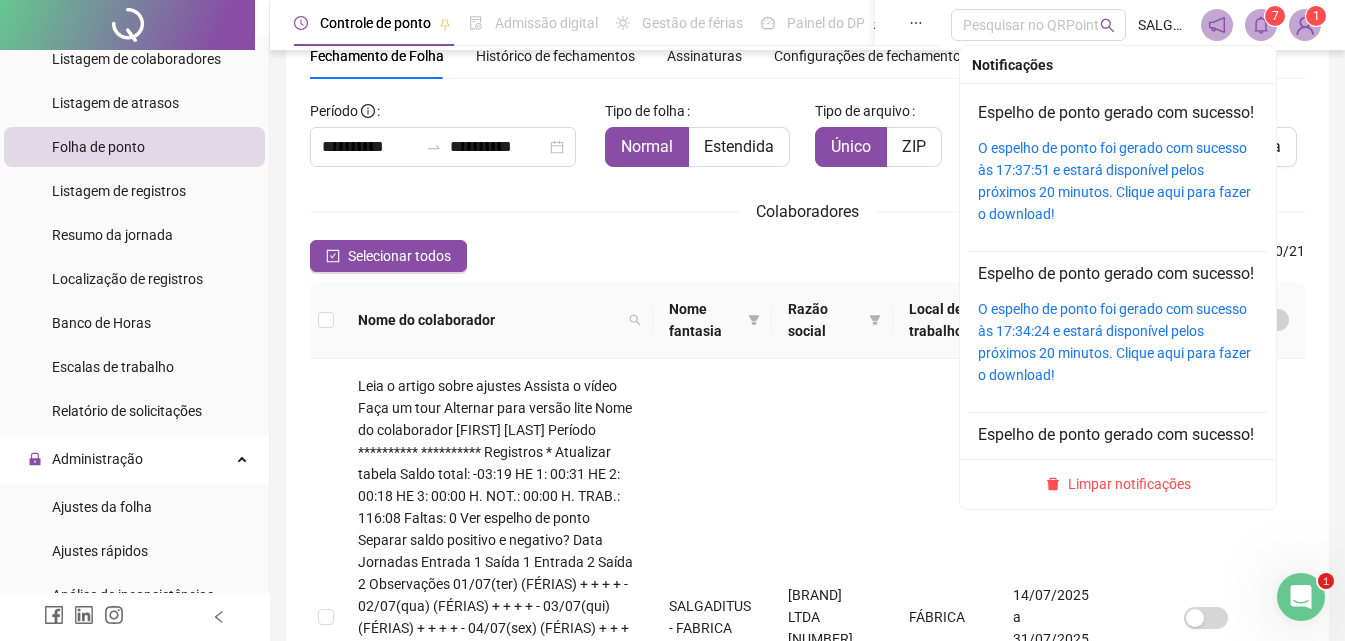 click on "O espelho de ponto foi gerado com sucesso às 17:37:51 e estará disponível pelos próximos 20 minutos.
Clique aqui para fazer o download!" at bounding box center (1118, 181) 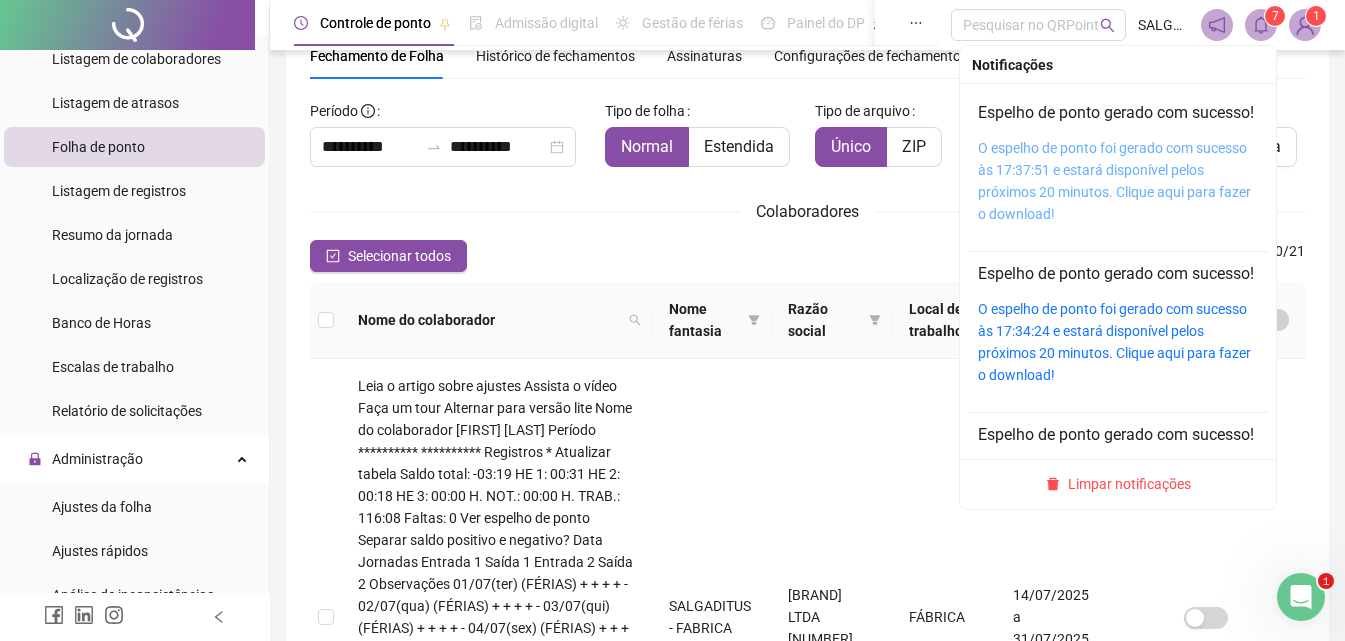 click on "O espelho de ponto foi gerado com sucesso às 17:37:51 e estará disponível pelos próximos 20 minutos.
Clique aqui para fazer o download!" at bounding box center [1114, 181] 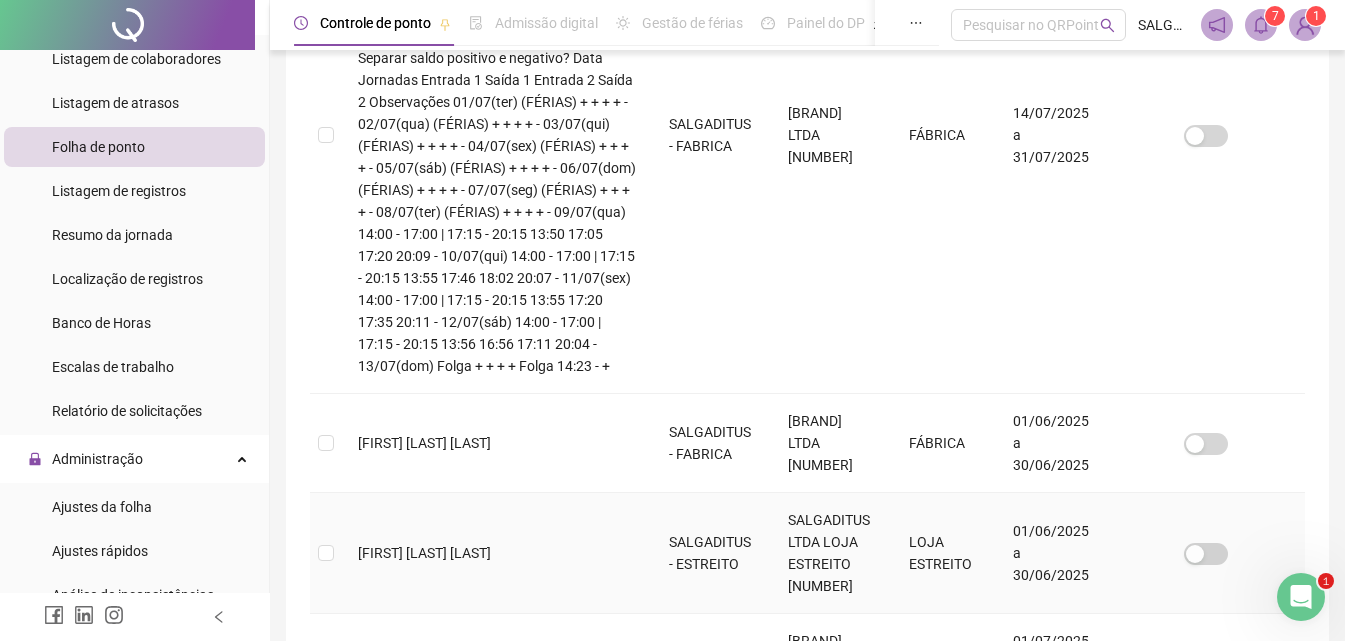 scroll, scrollTop: 751, scrollLeft: 0, axis: vertical 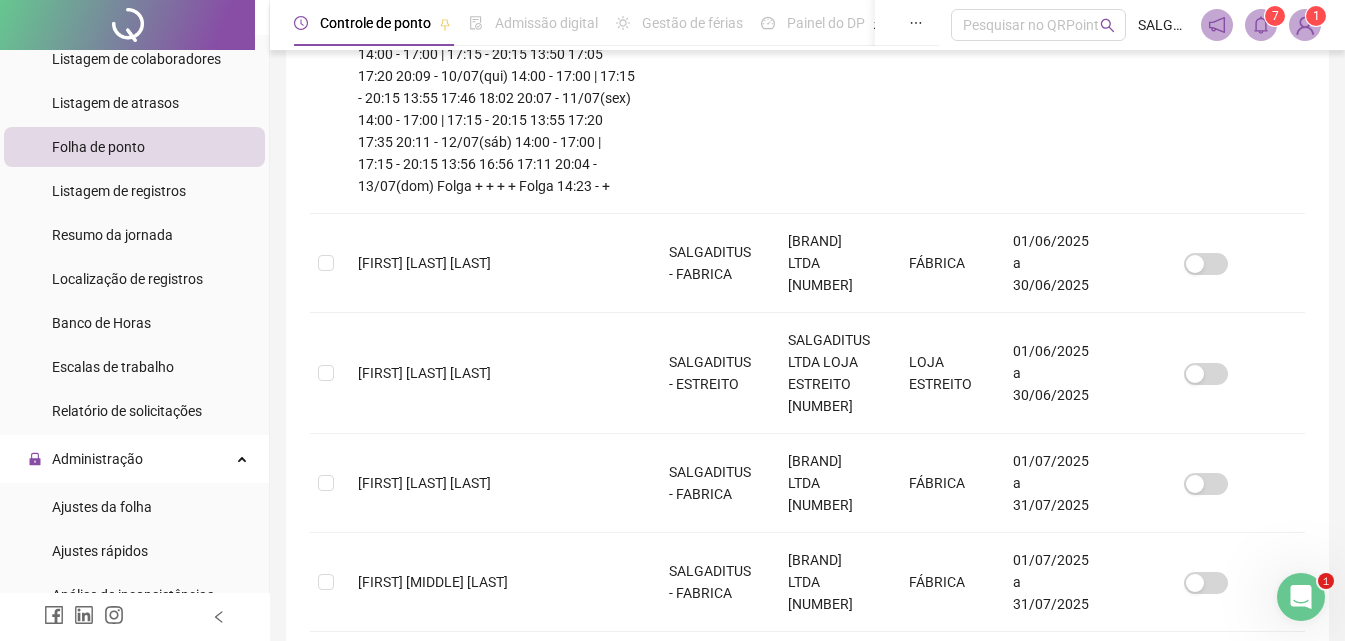 click on "3" at bounding box center [848, 1225] 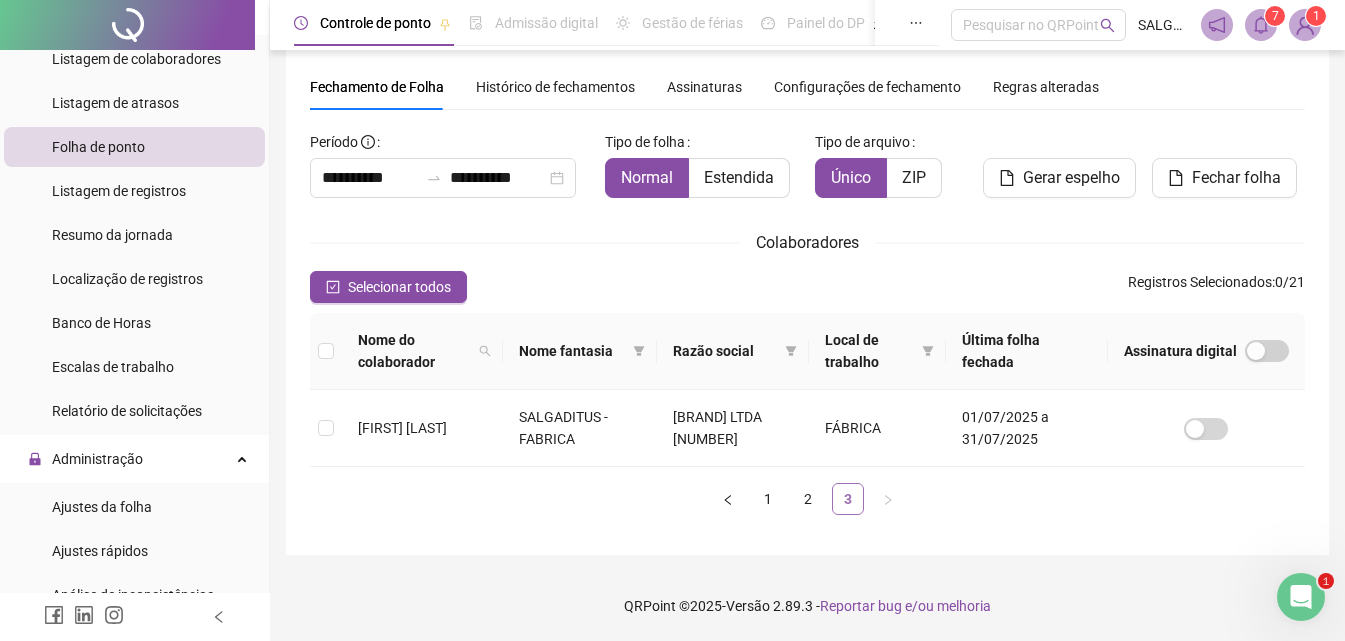 scroll, scrollTop: 58, scrollLeft: 0, axis: vertical 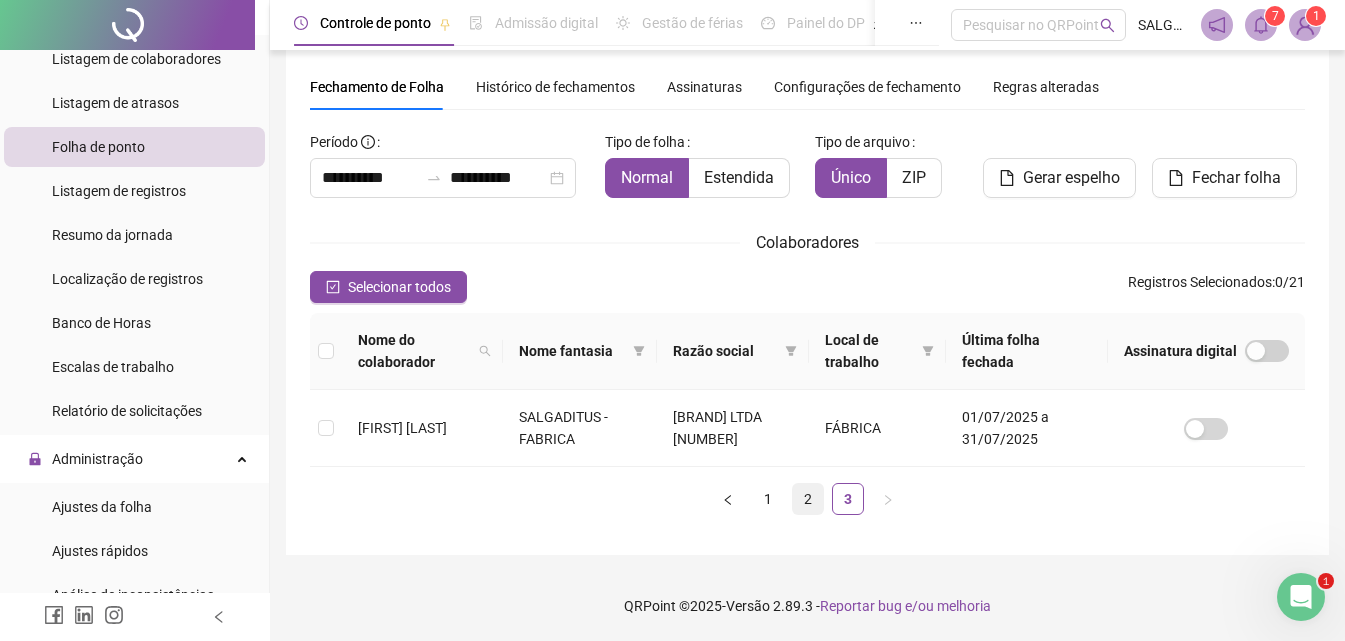 click on "2" at bounding box center (808, 499) 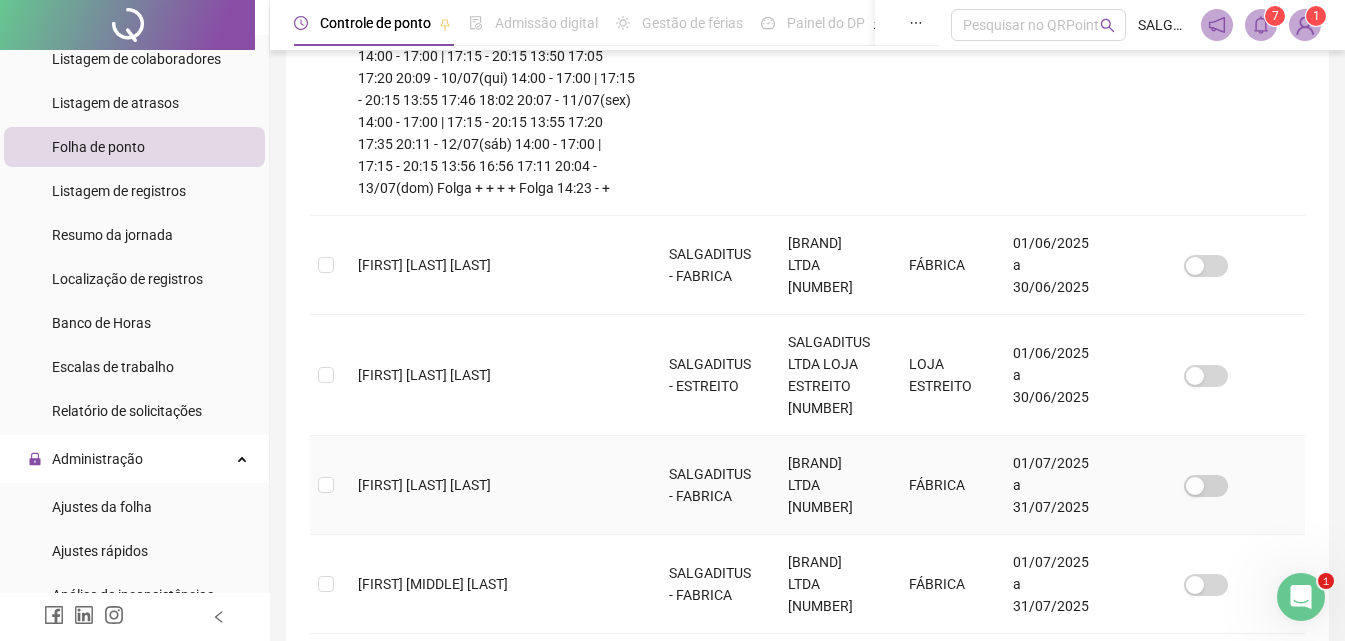 scroll, scrollTop: 751, scrollLeft: 0, axis: vertical 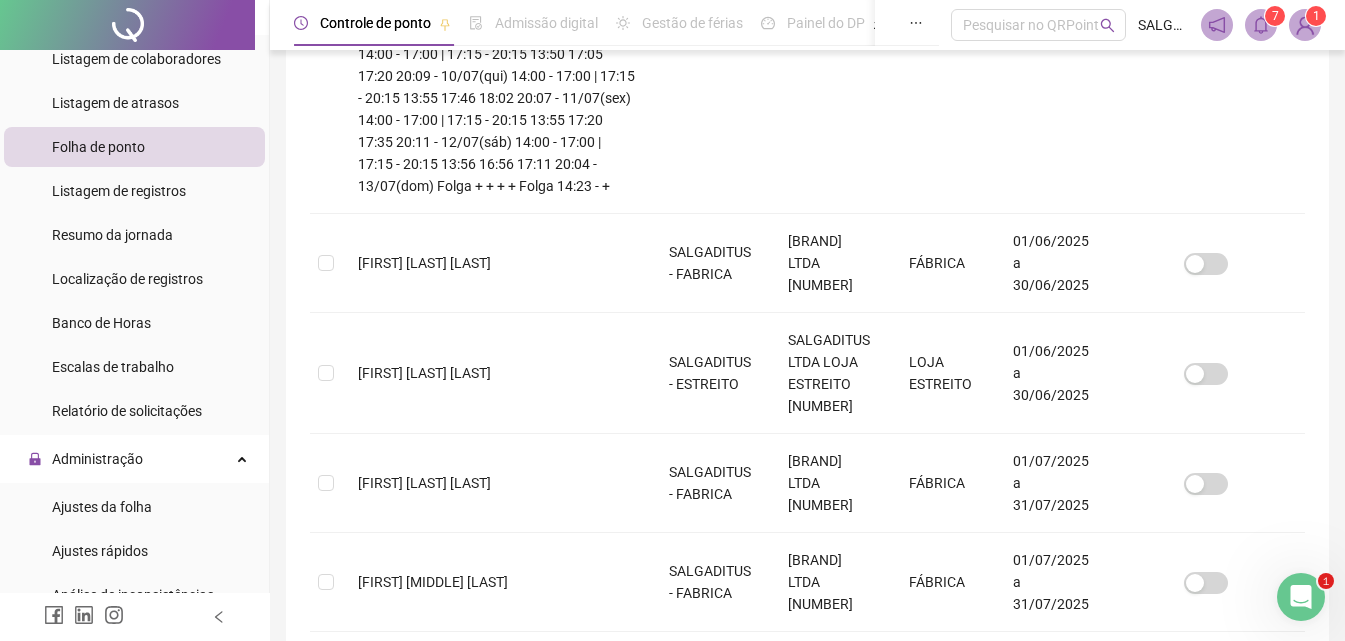 click on "3" at bounding box center (848, 1225) 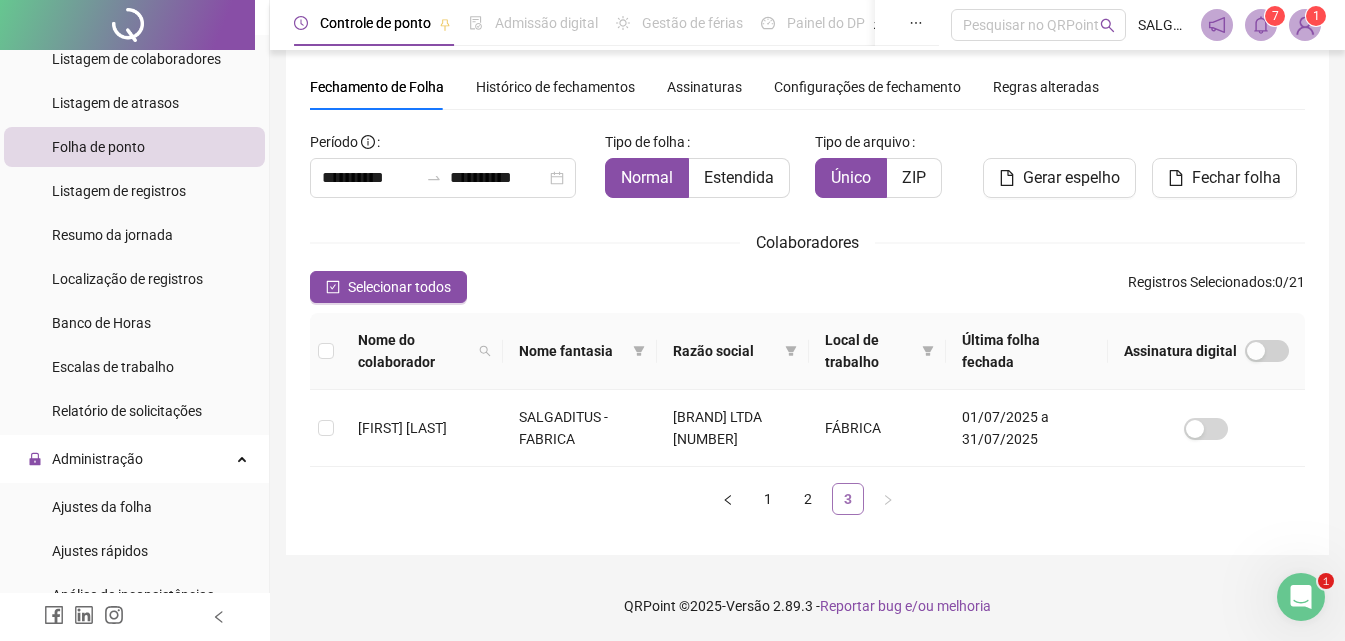scroll, scrollTop: 58, scrollLeft: 0, axis: vertical 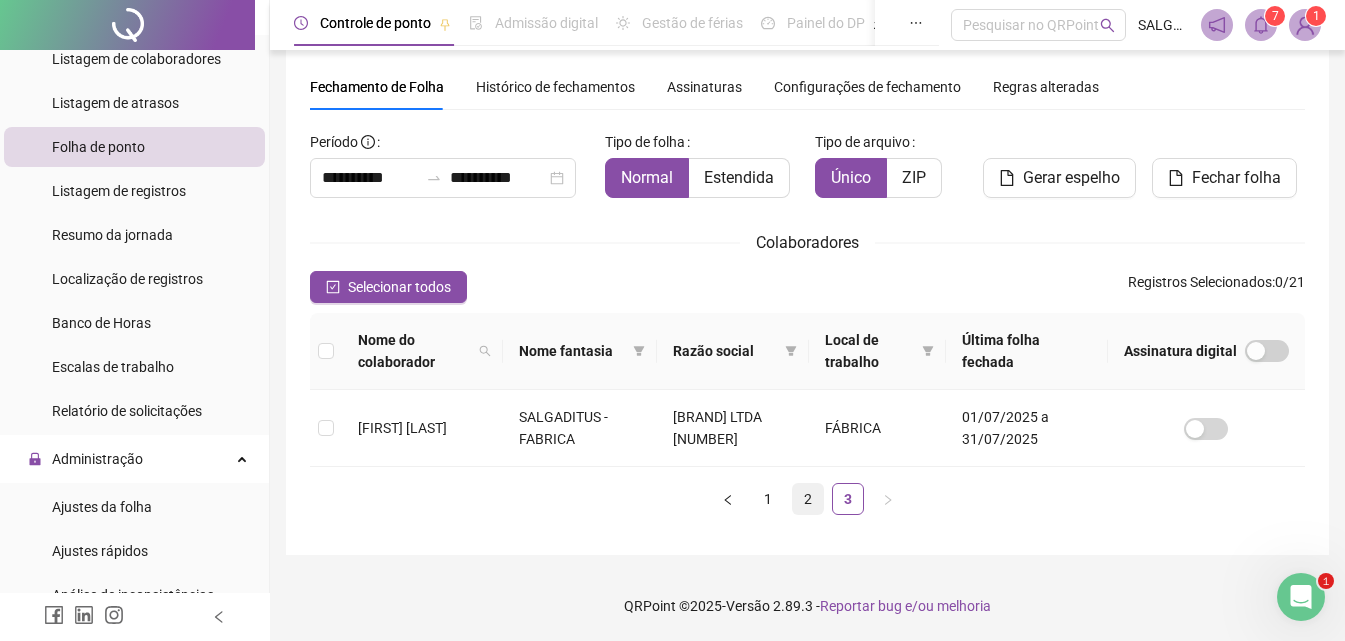 click on "2" at bounding box center [808, 499] 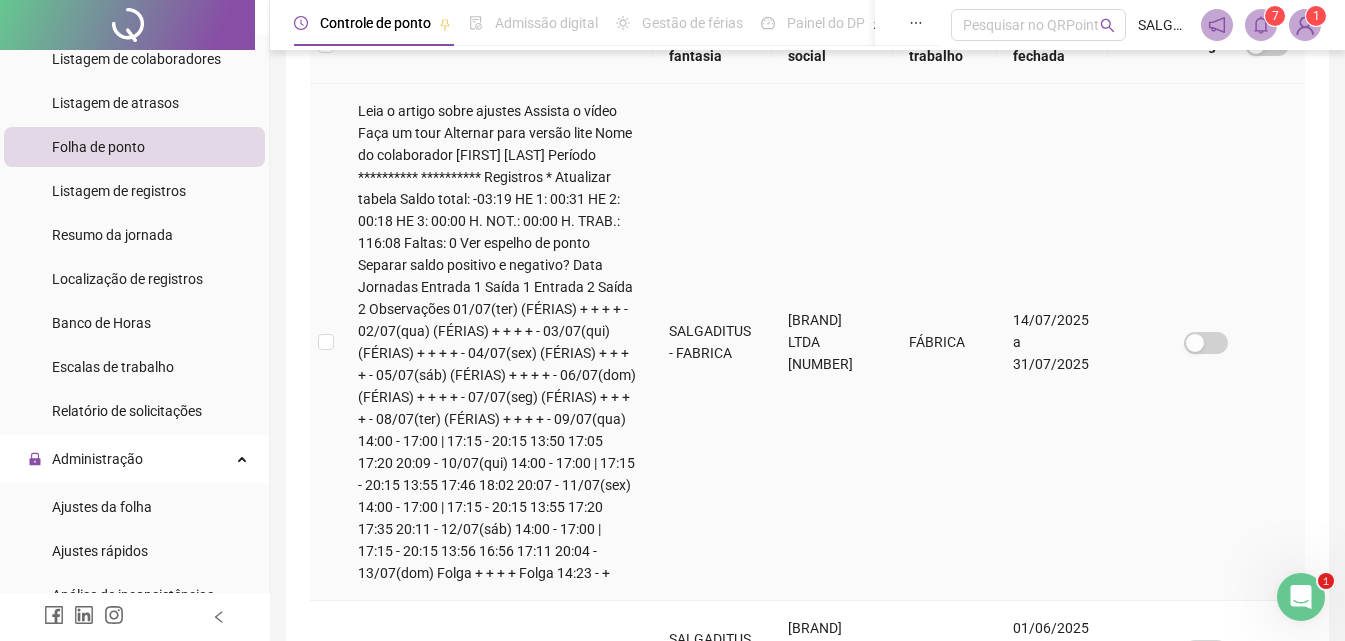 scroll, scrollTop: 556, scrollLeft: 0, axis: vertical 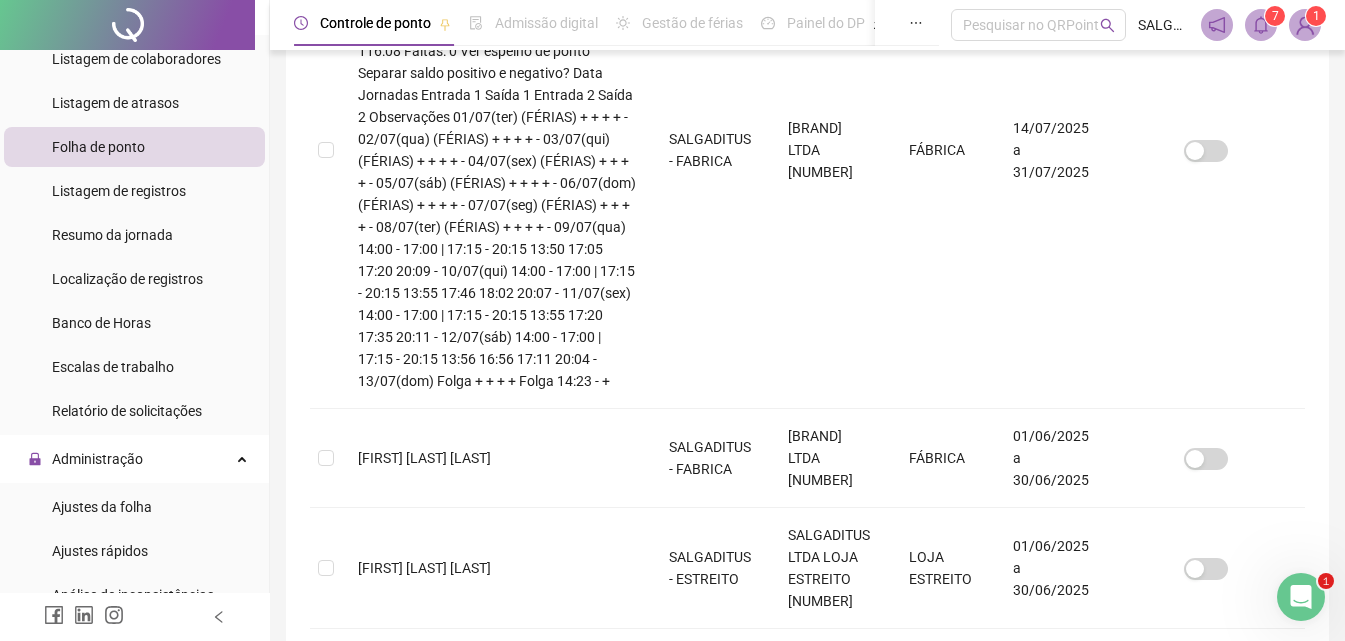 click at bounding box center (326, 887) 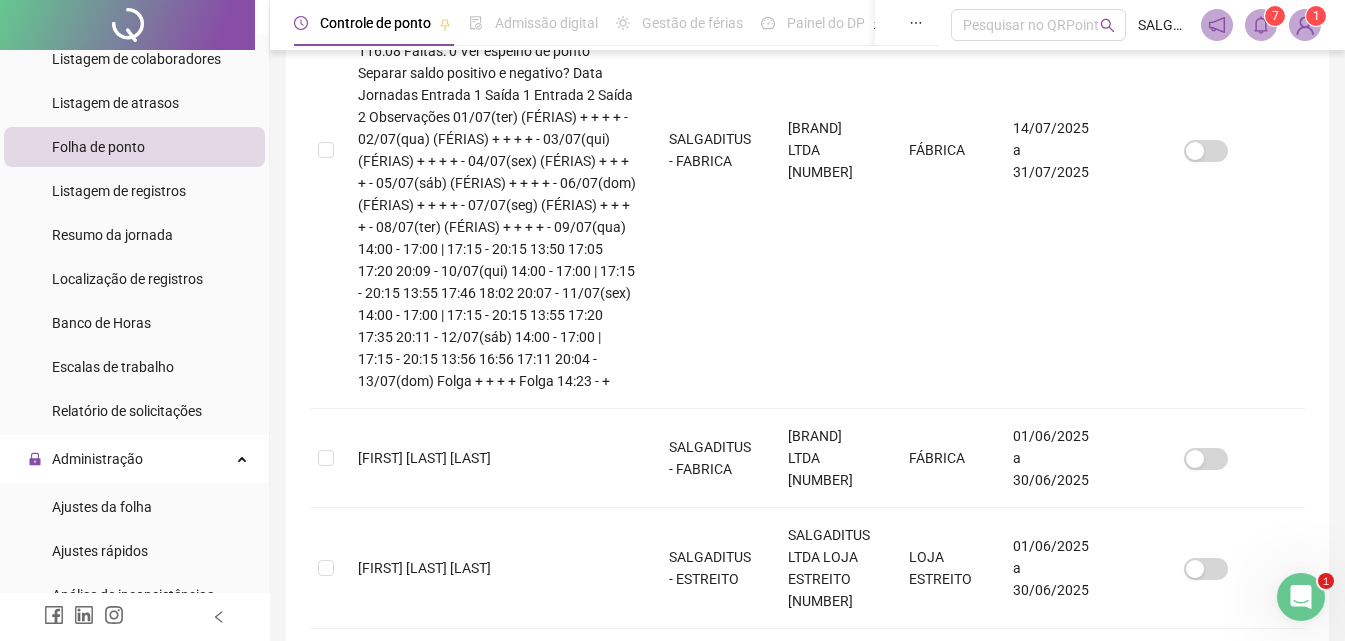 scroll, scrollTop: 89, scrollLeft: 0, axis: vertical 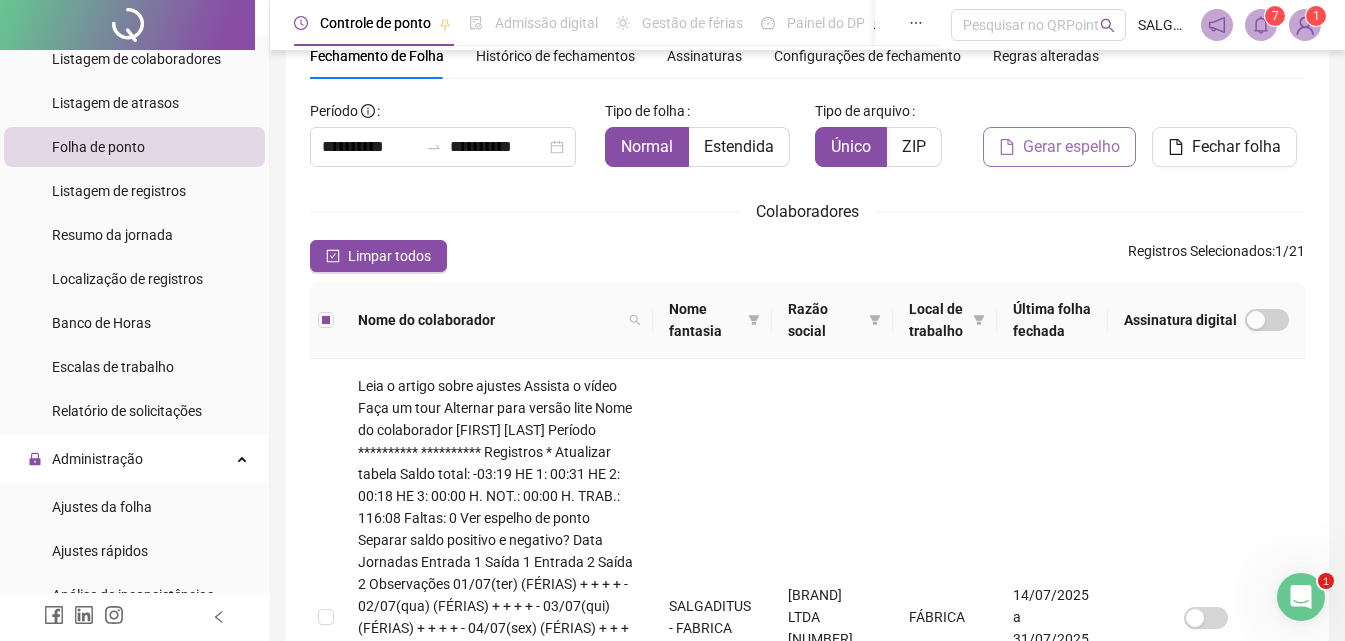 click on "Gerar espelho" at bounding box center (1071, 147) 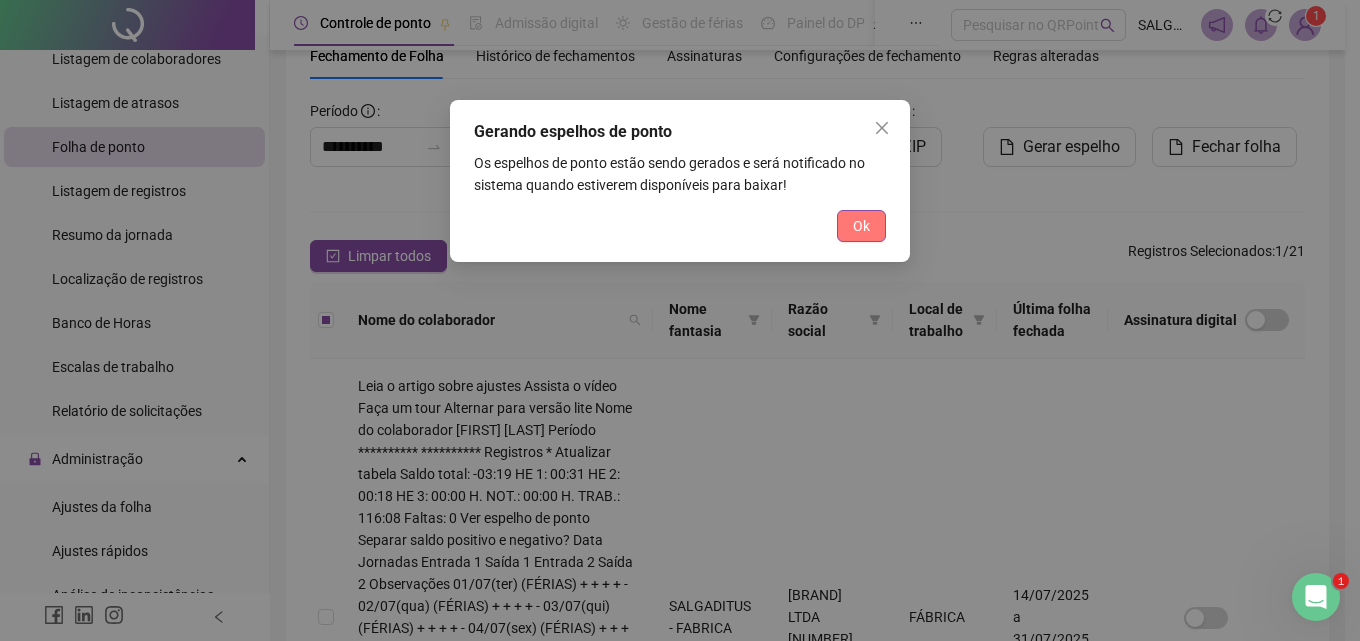 click on "Ok" at bounding box center (861, 226) 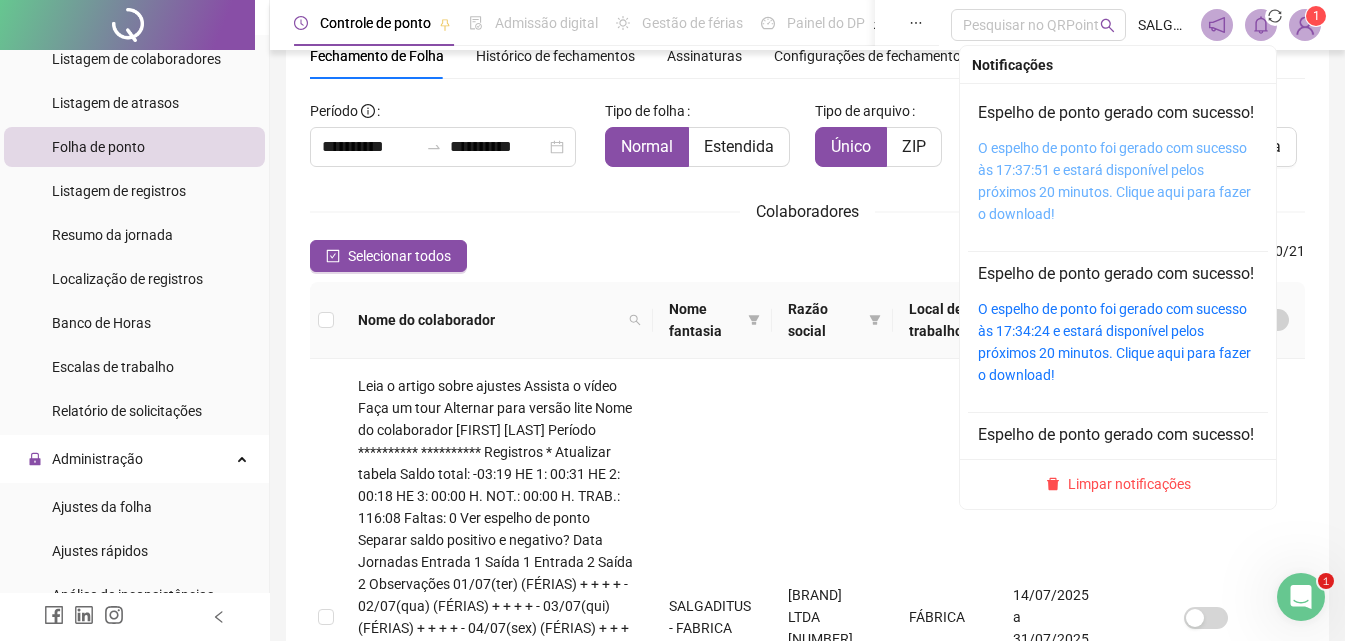 click on "O espelho de ponto foi gerado com sucesso às 17:37:51 e estará disponível pelos próximos 20 minutos.
Clique aqui para fazer o download!" at bounding box center [1114, 181] 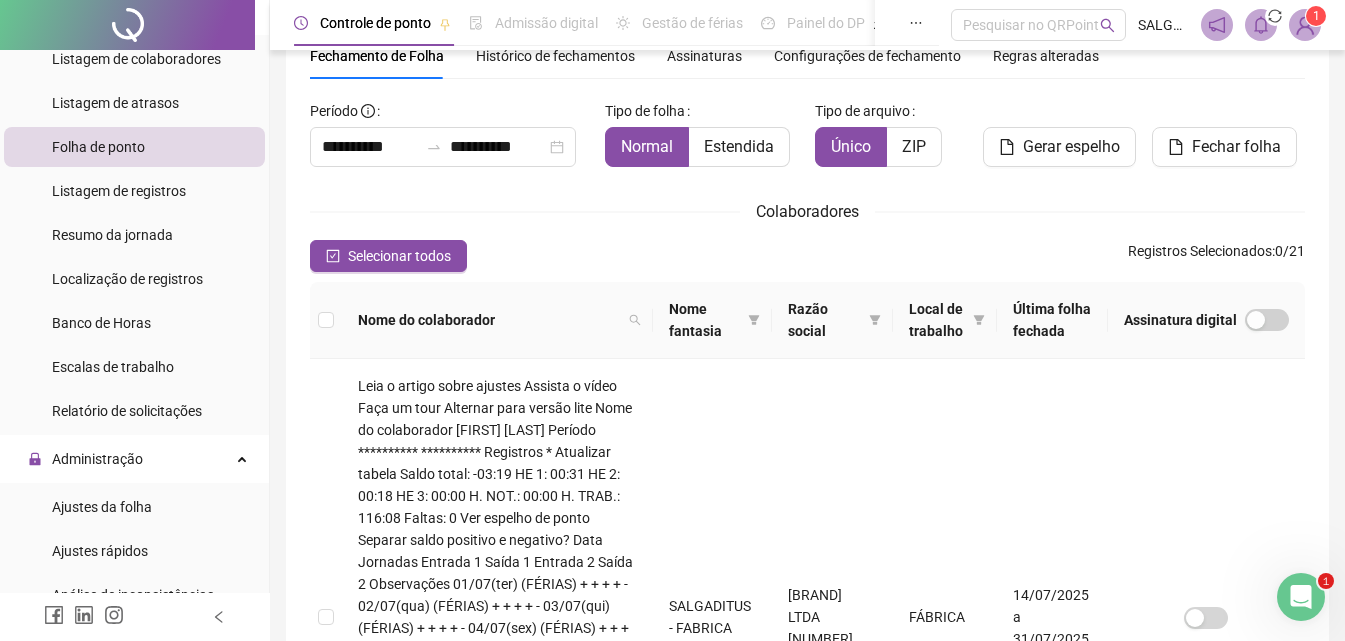 scroll, scrollTop: 555, scrollLeft: 0, axis: vertical 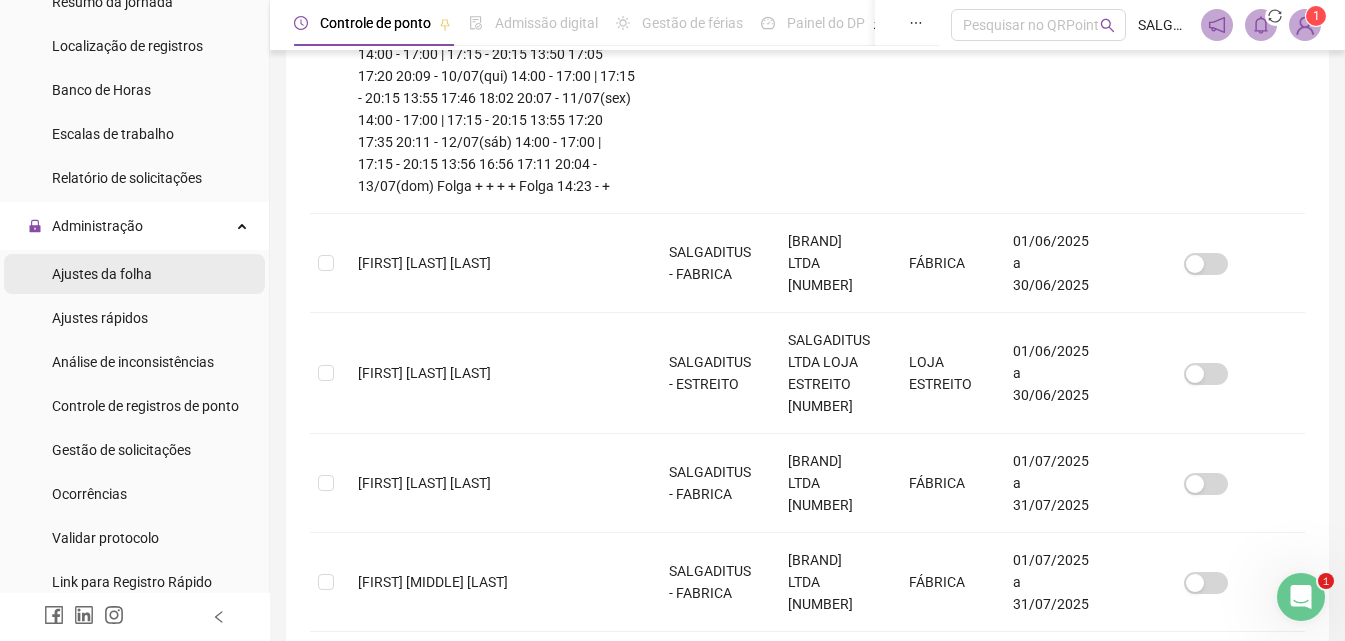 click on "Ajustes da folha" at bounding box center [102, 274] 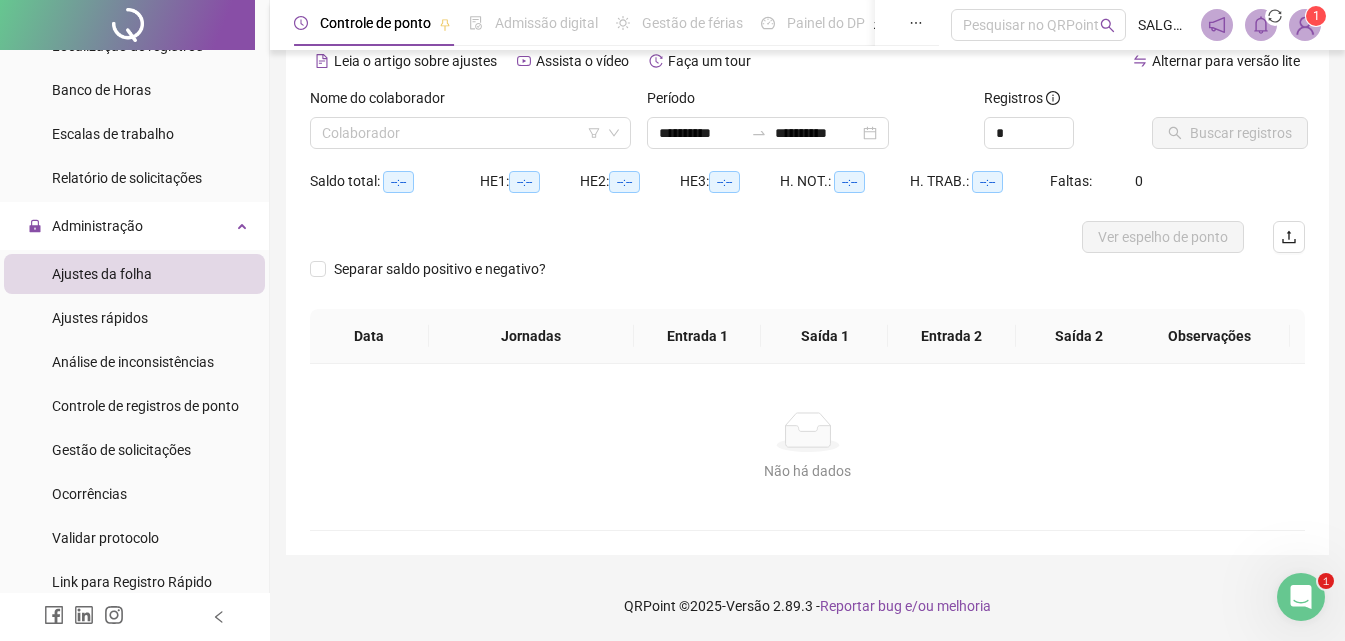scroll, scrollTop: 97, scrollLeft: 0, axis: vertical 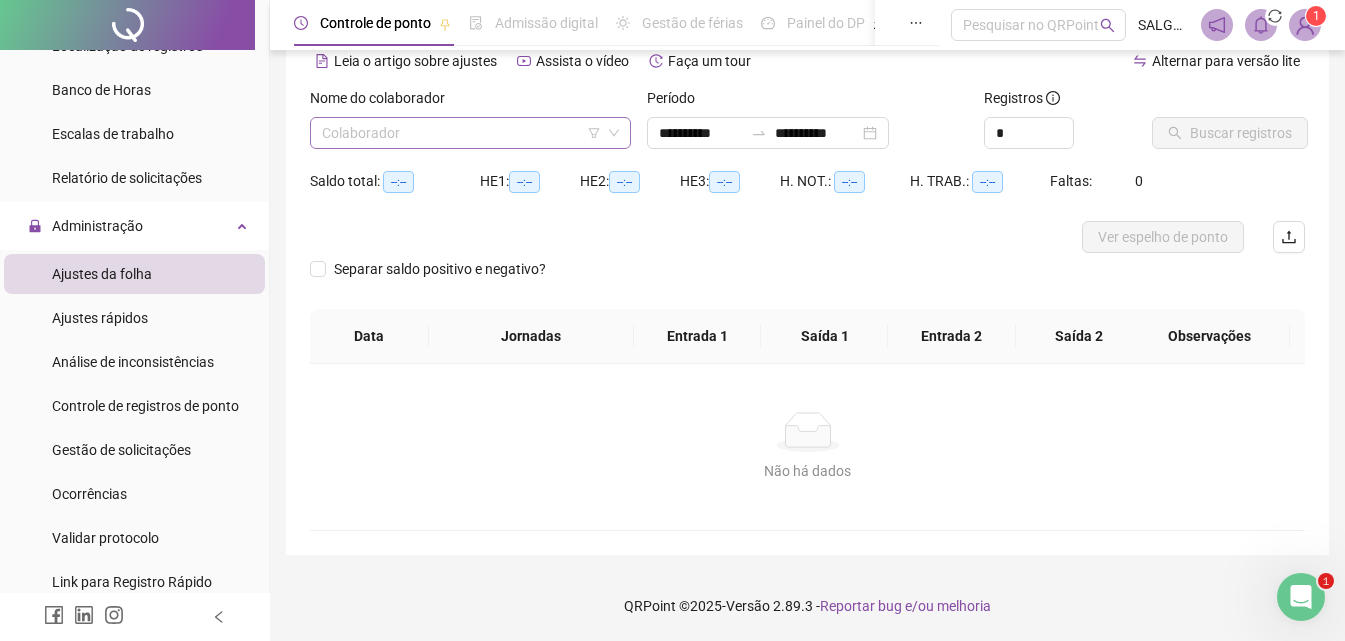 click at bounding box center (461, 133) 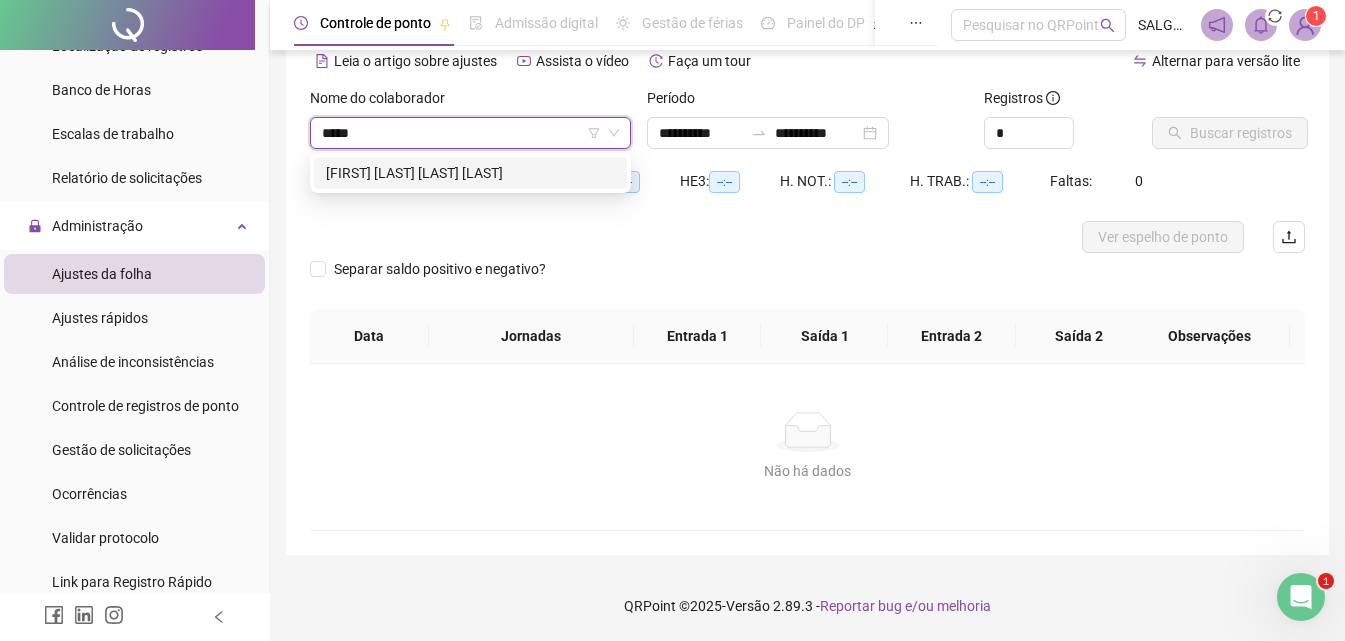 type on "*****" 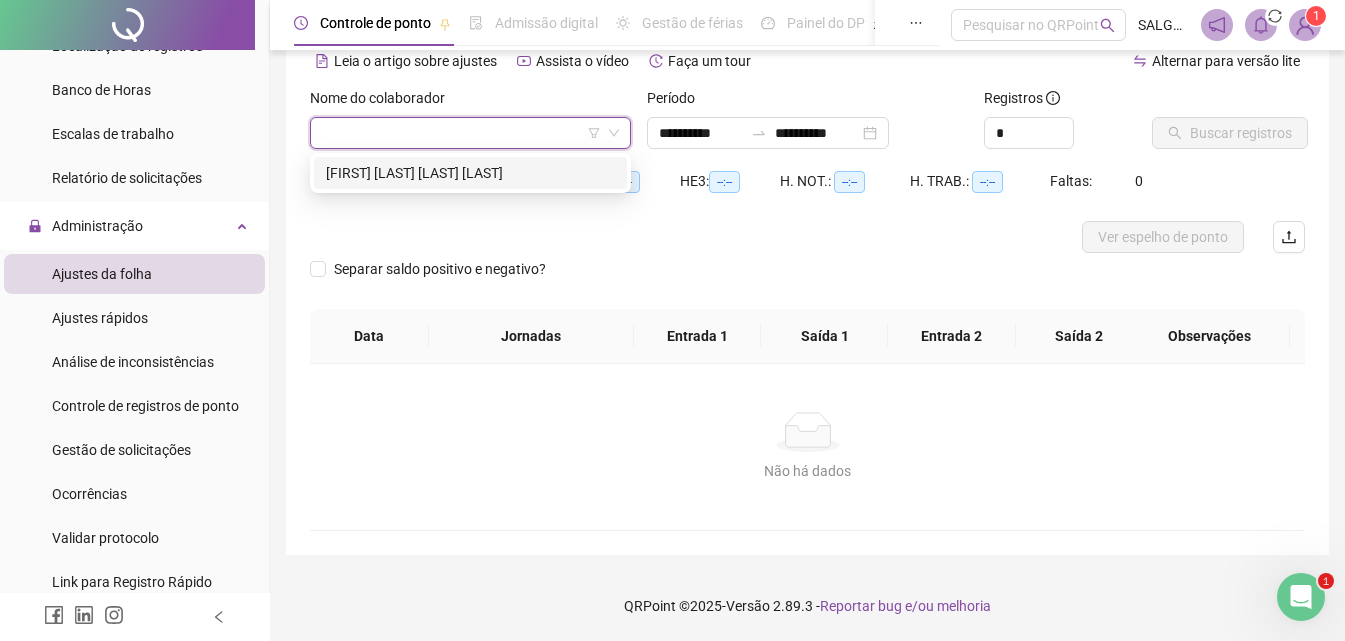 click at bounding box center [683, 237] 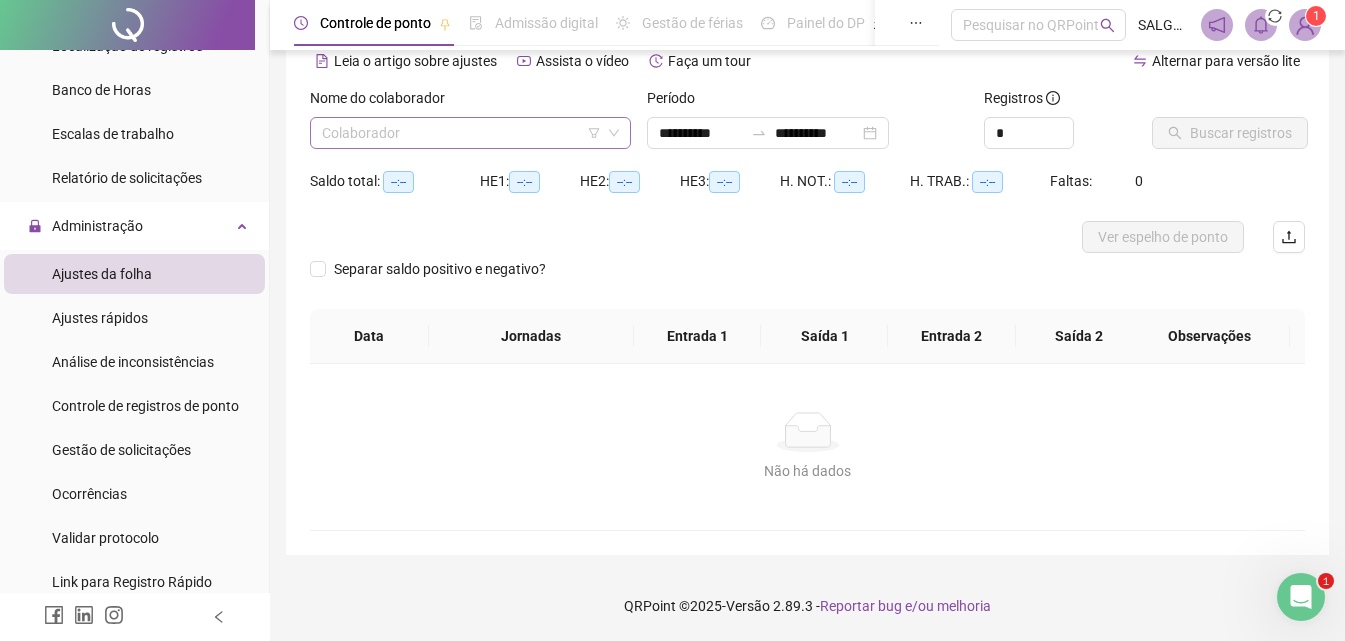 click at bounding box center [461, 133] 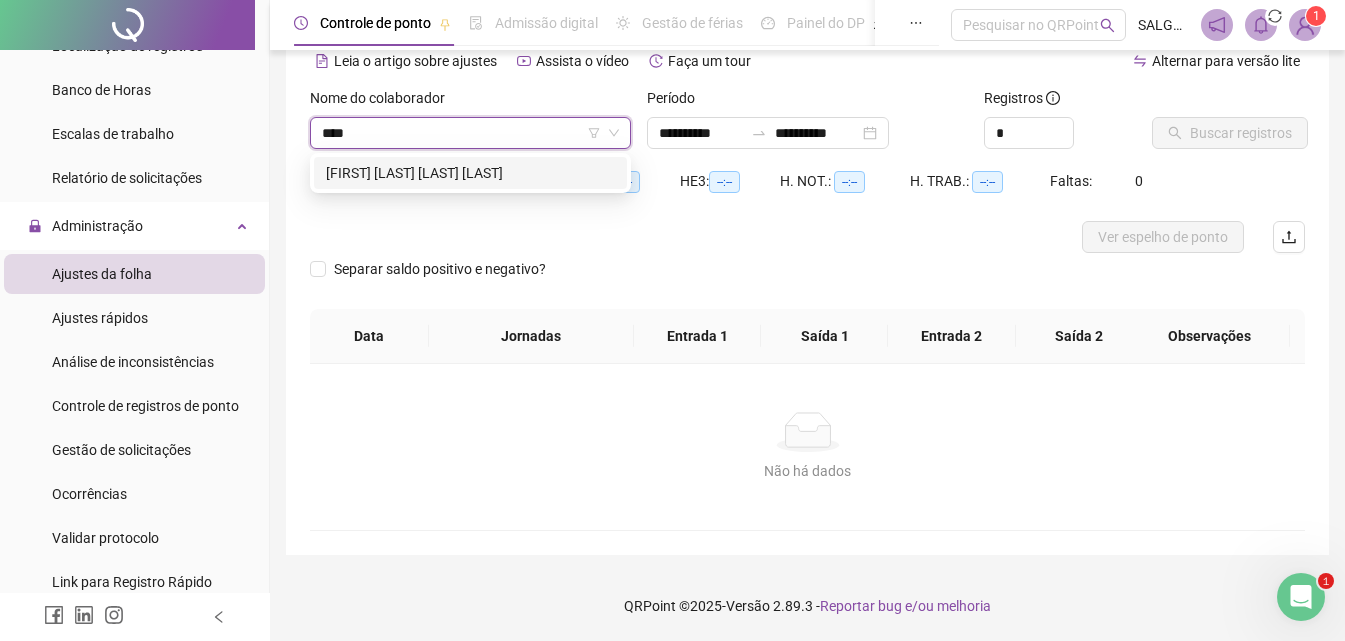 type on "*****" 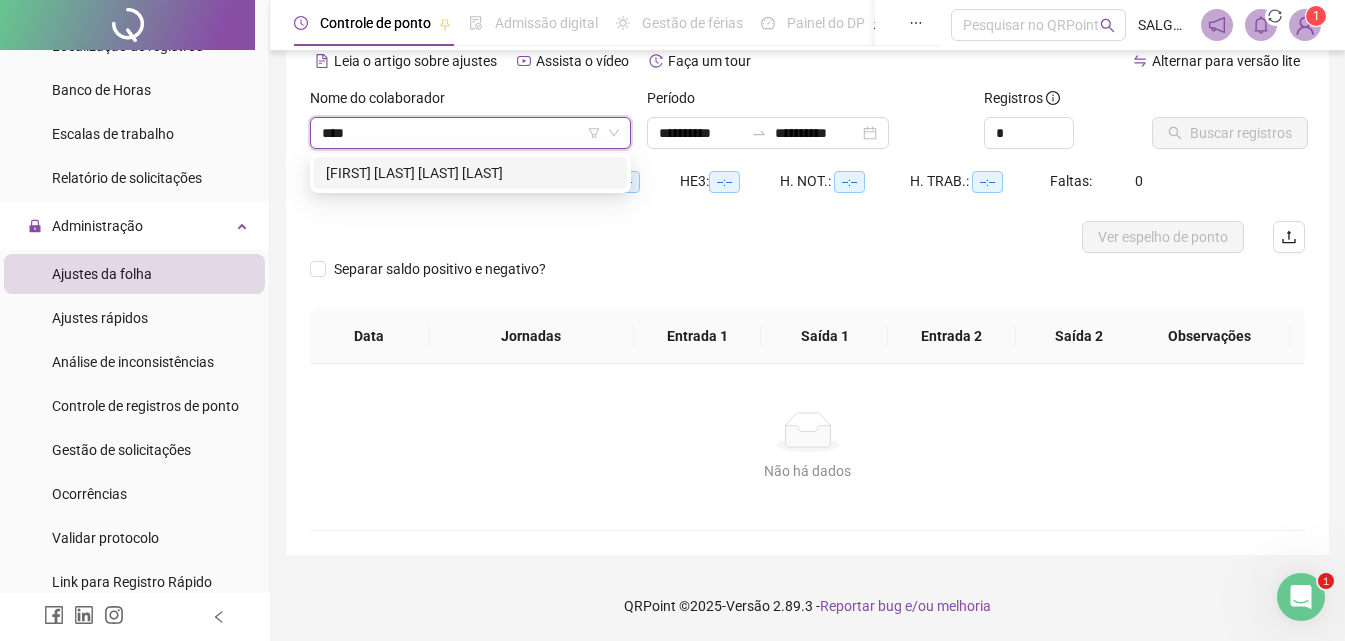 type on "*****" 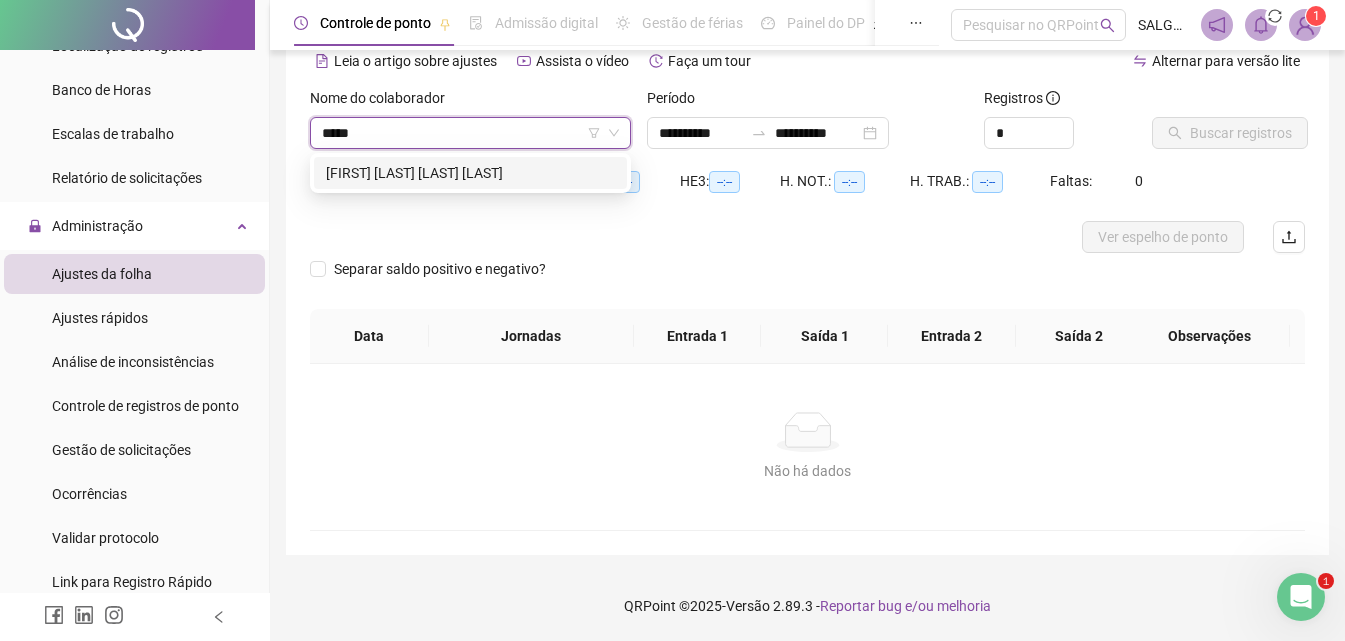type 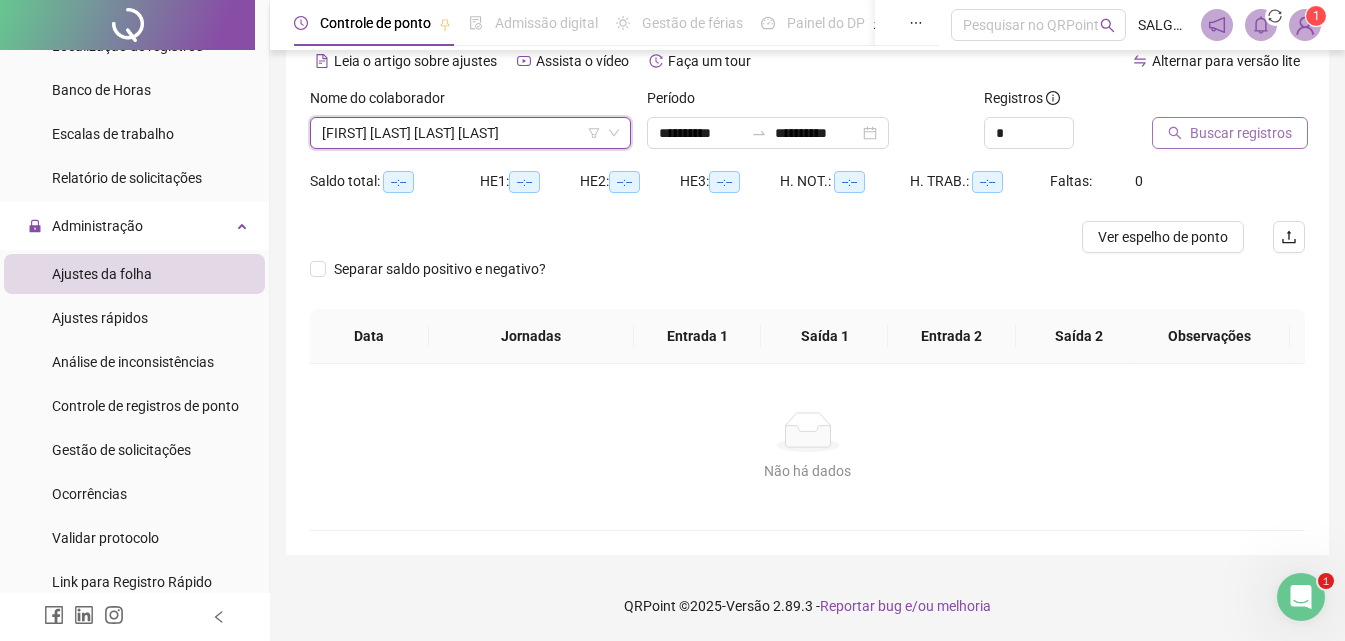click on "Buscar registros" at bounding box center [1241, 133] 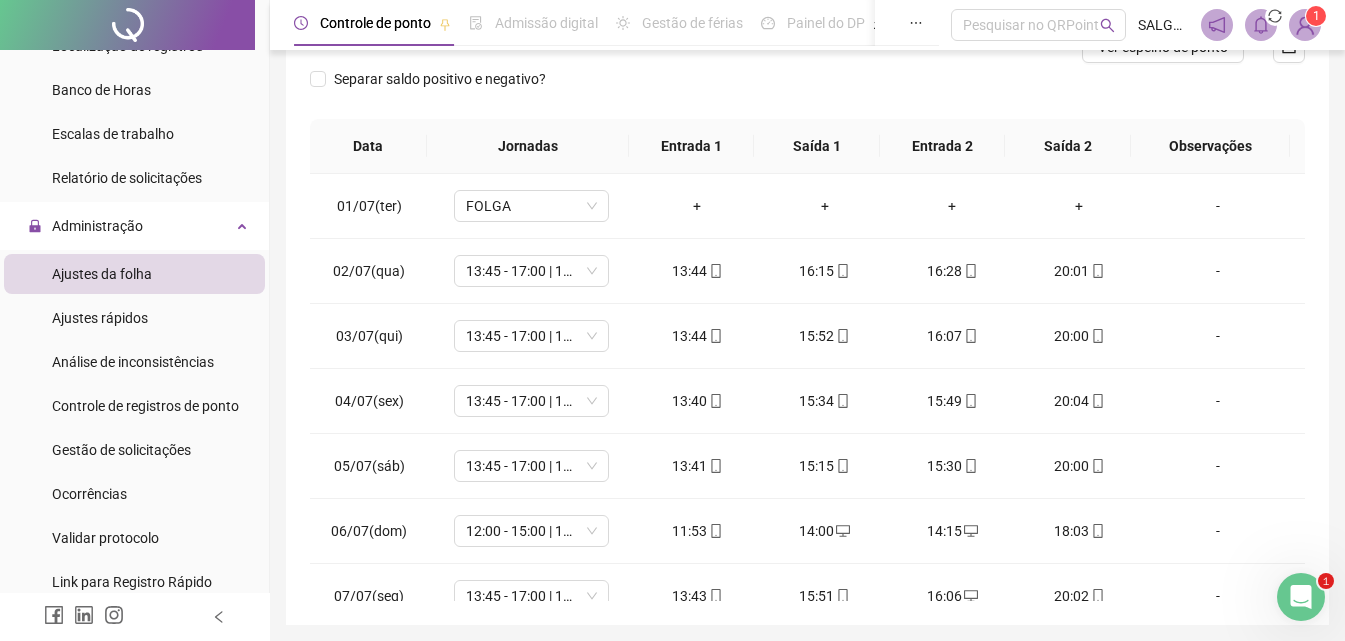 scroll, scrollTop: 357, scrollLeft: 0, axis: vertical 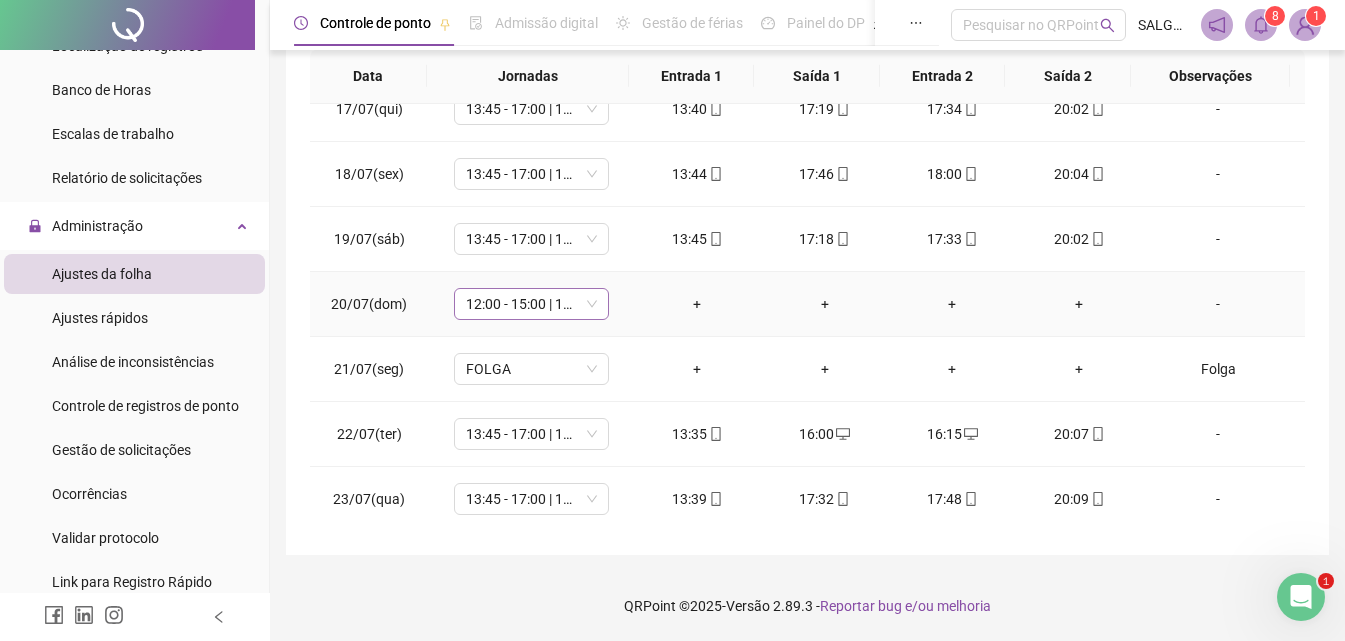click on "12:00 - 15:00 | 15:15 - 18:15" at bounding box center (531, 304) 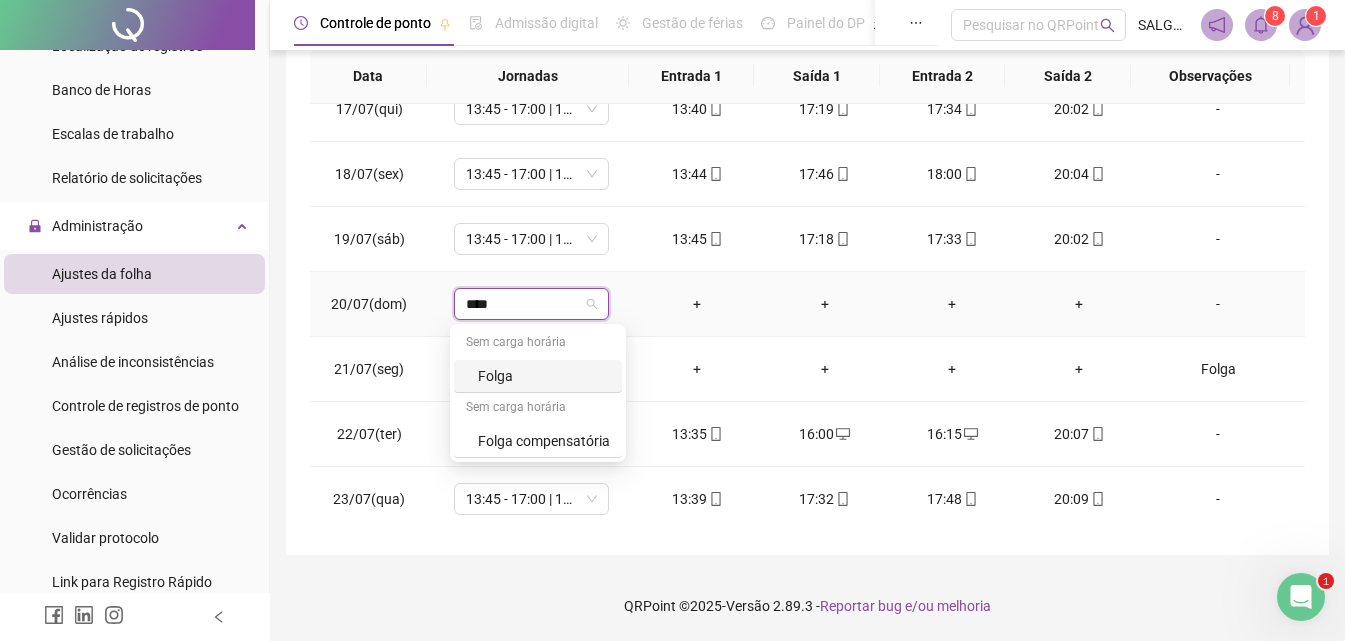 type on "*****" 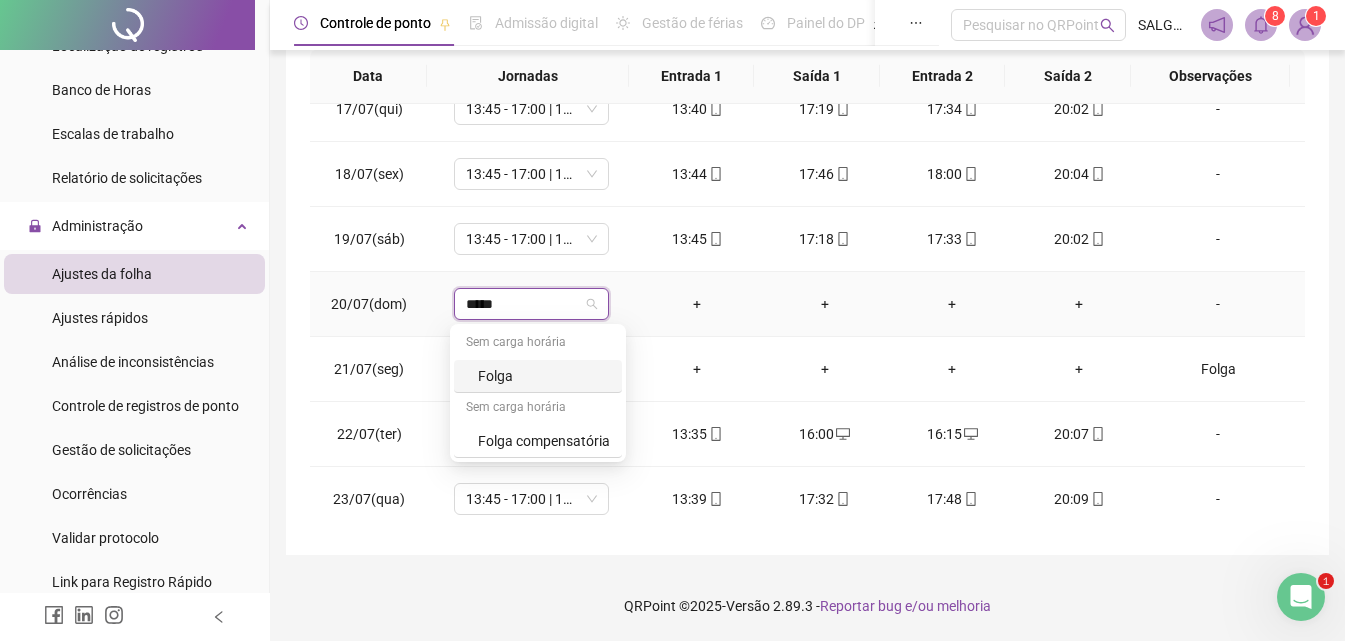 click on "Folga" at bounding box center [544, 376] 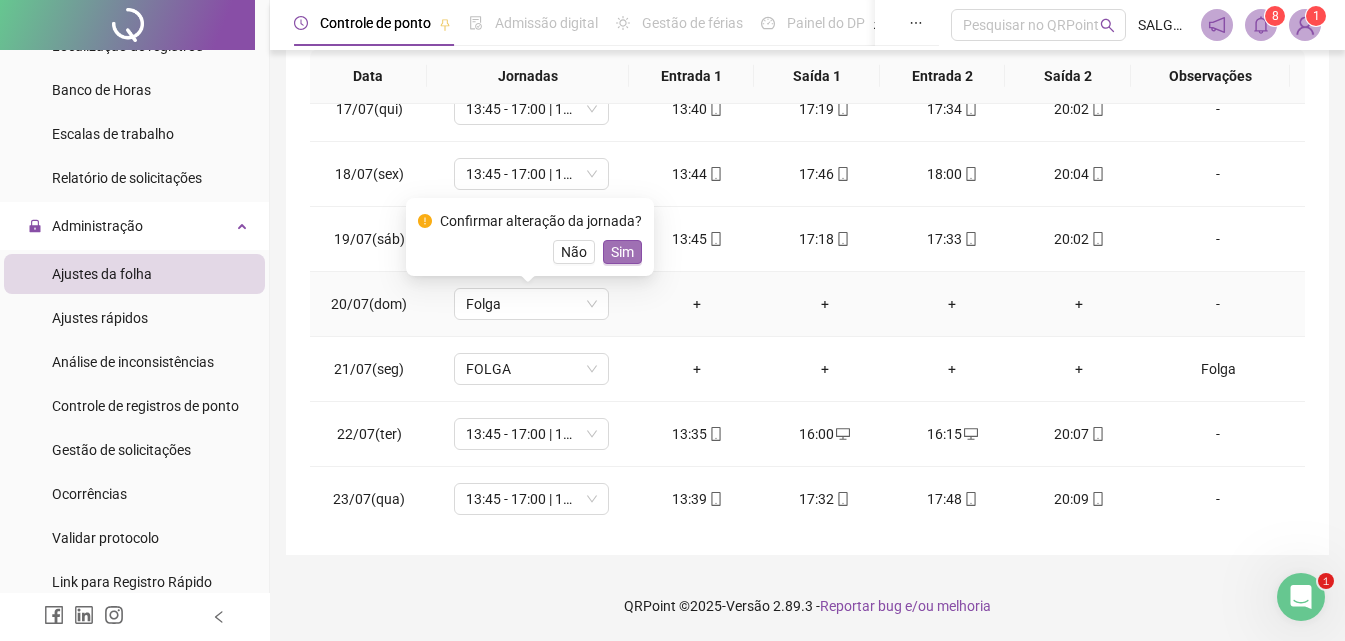 click on "Sim" at bounding box center (622, 252) 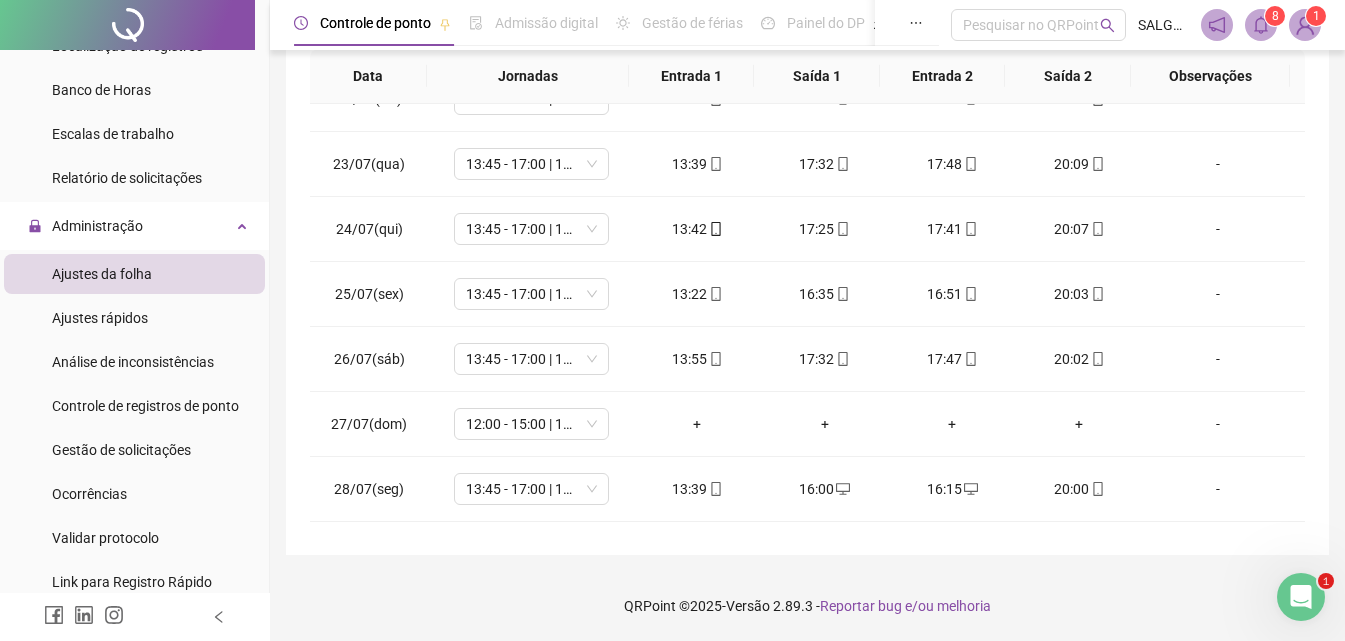 scroll, scrollTop: 1408, scrollLeft: 0, axis: vertical 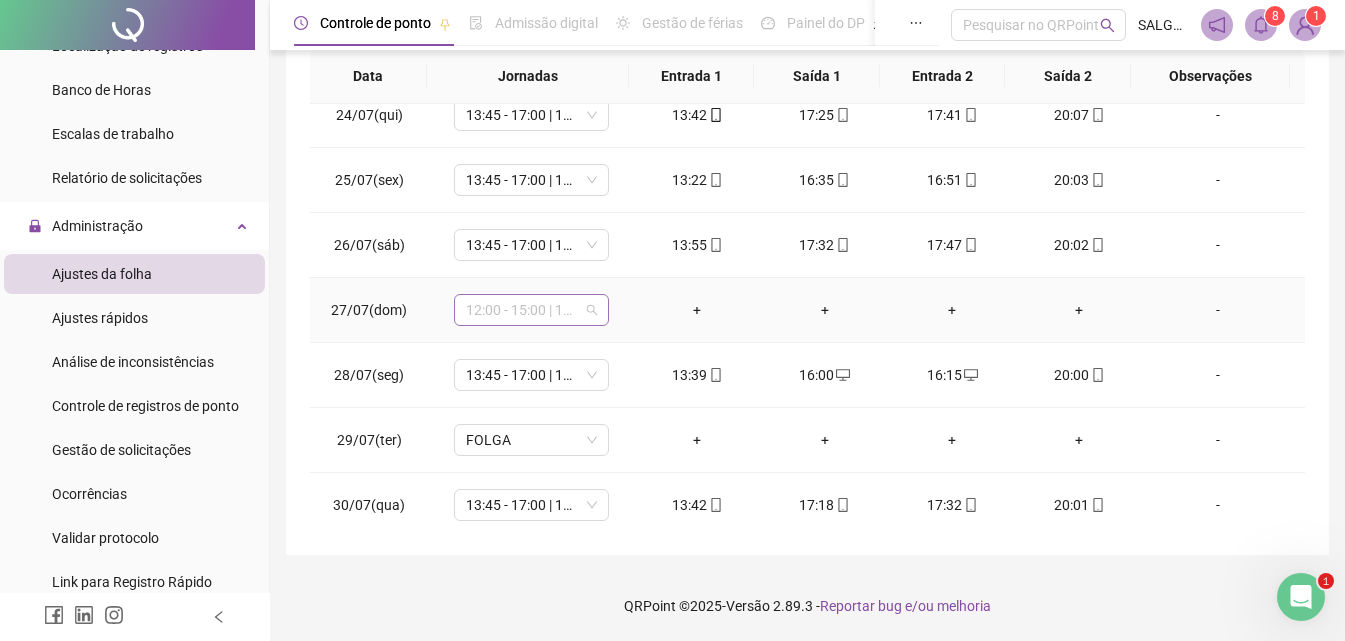 click on "12:00 - 15:00 | 15:15 - 18:15" at bounding box center [531, 310] 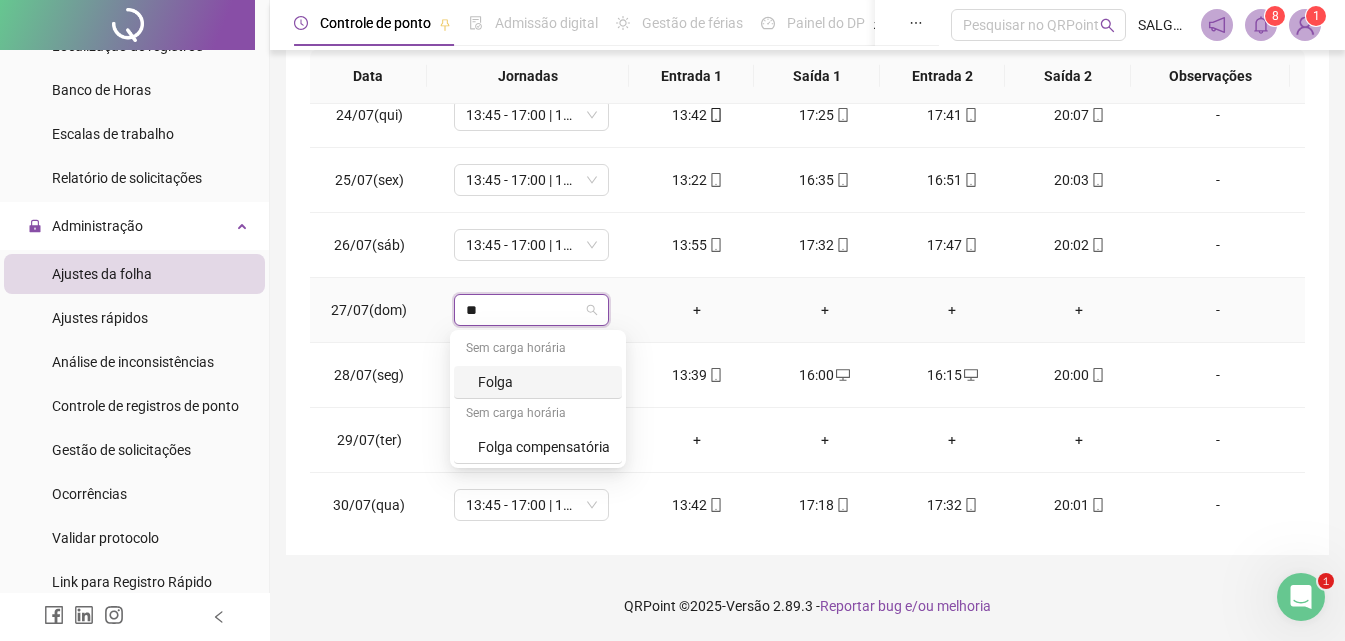 type on "***" 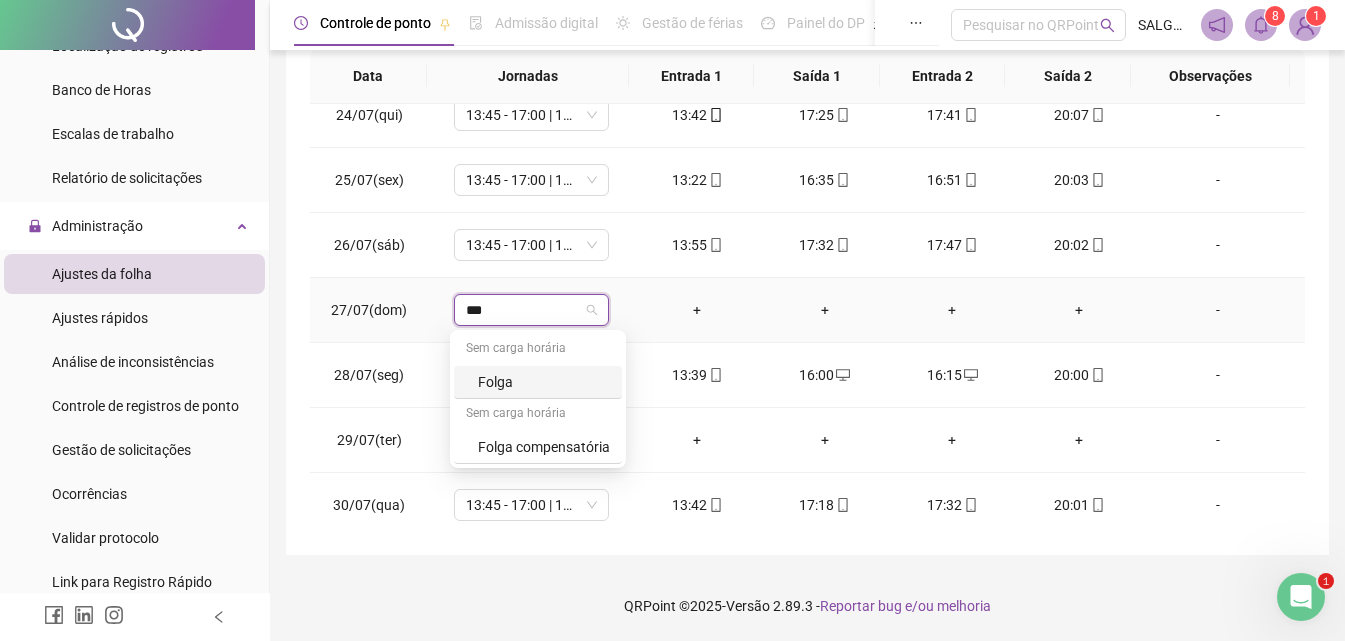 click on "Folga" at bounding box center [544, 382] 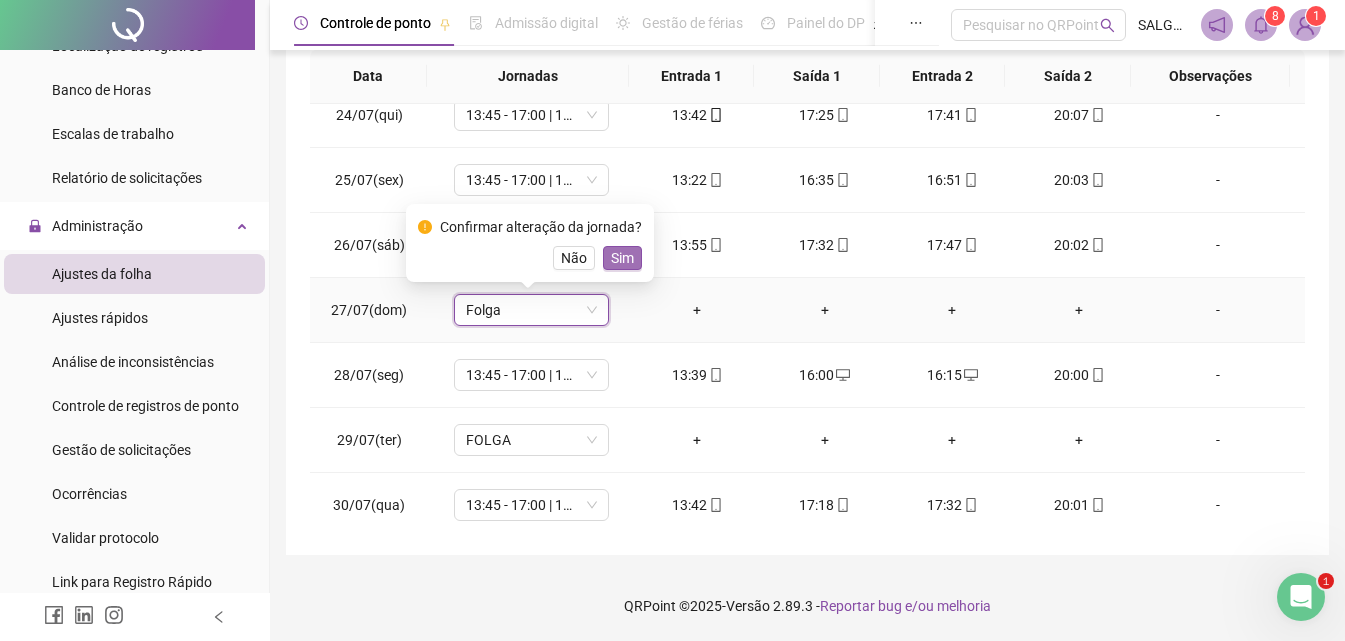 click on "Sim" at bounding box center (622, 258) 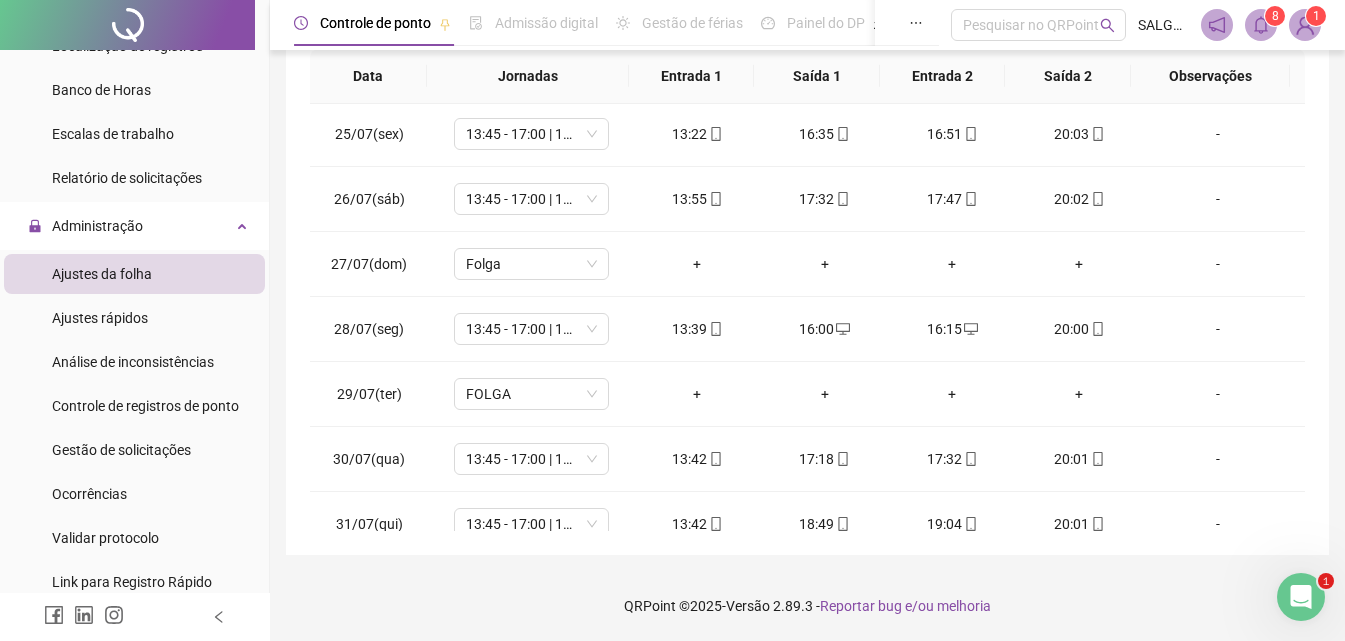 scroll, scrollTop: 1588, scrollLeft: 0, axis: vertical 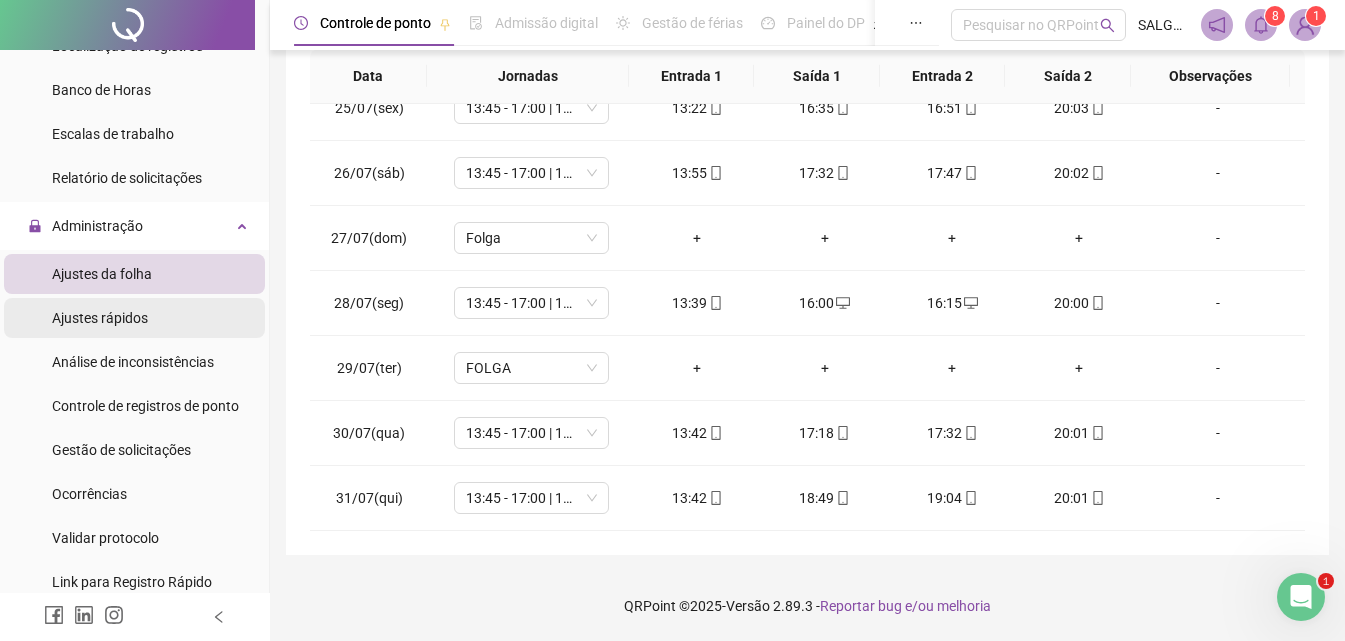 click on "Ajustes rápidos" at bounding box center [134, 318] 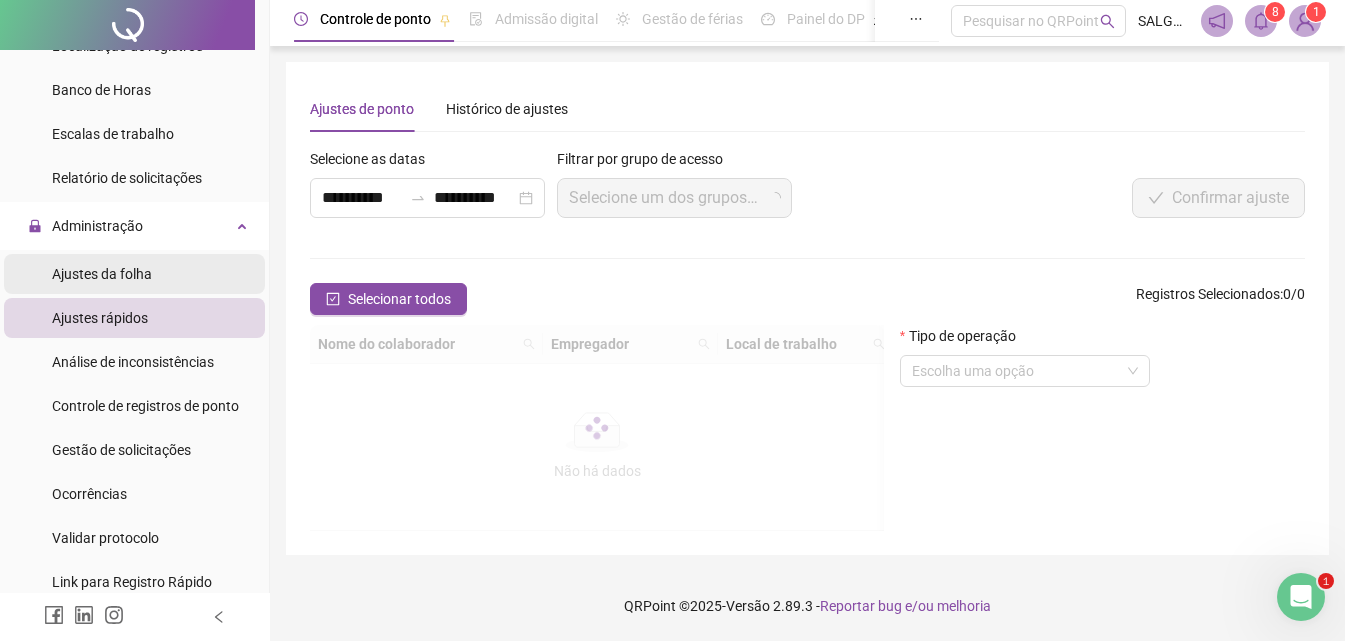 scroll, scrollTop: 0, scrollLeft: 0, axis: both 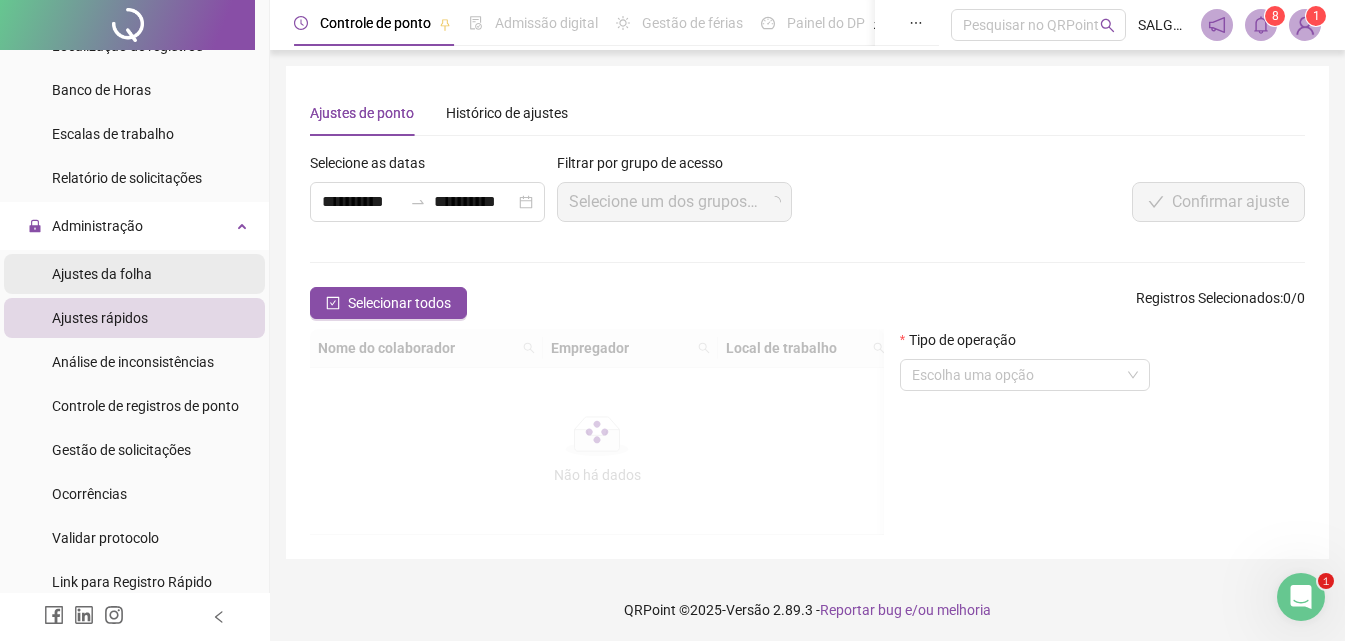 click on "Ajustes da folha" at bounding box center [102, 274] 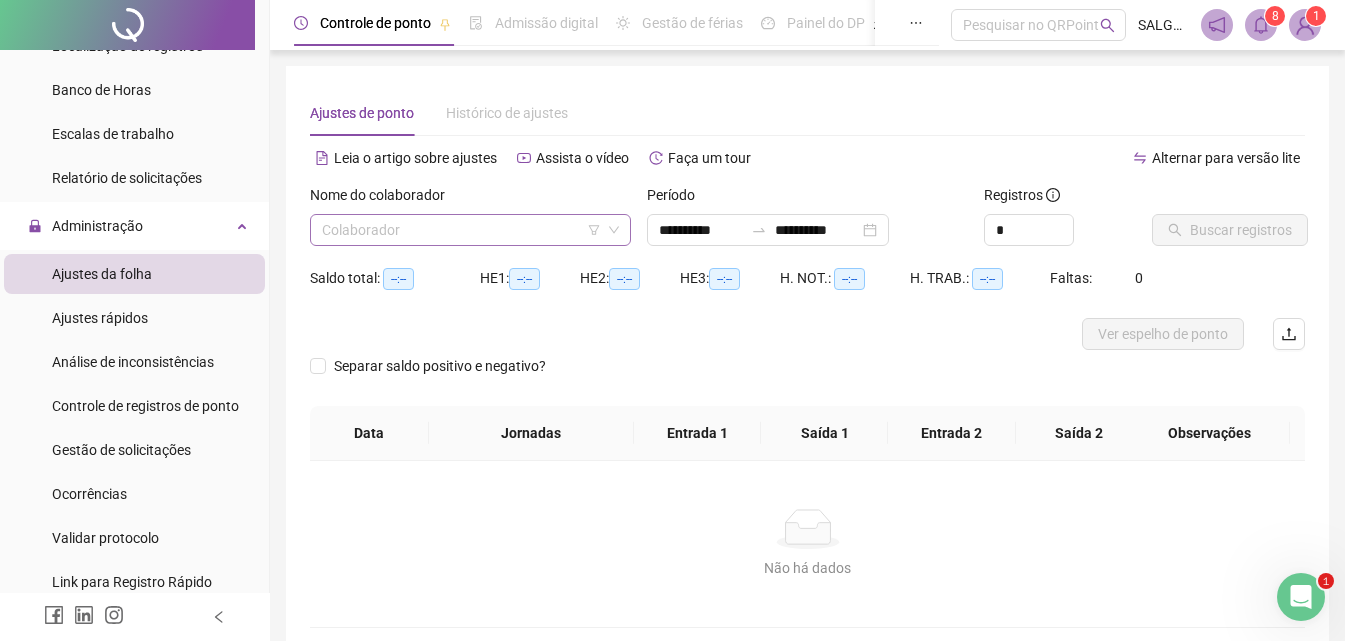 click at bounding box center [461, 230] 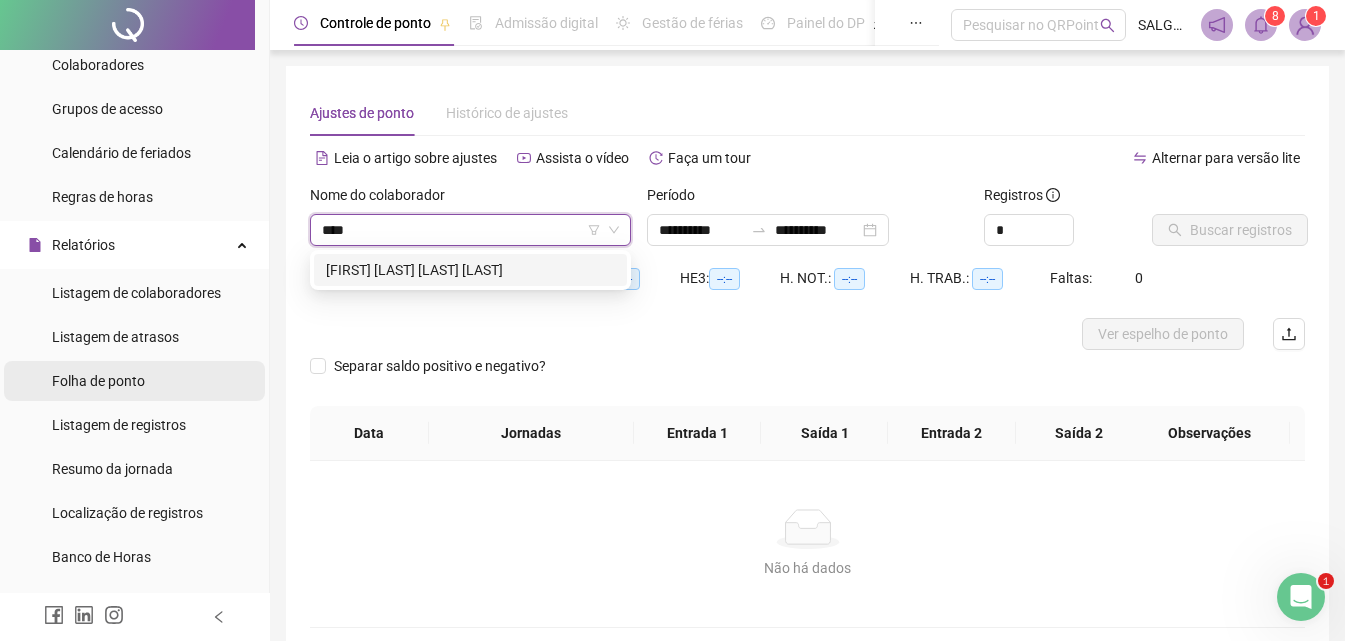 scroll, scrollTop: 467, scrollLeft: 0, axis: vertical 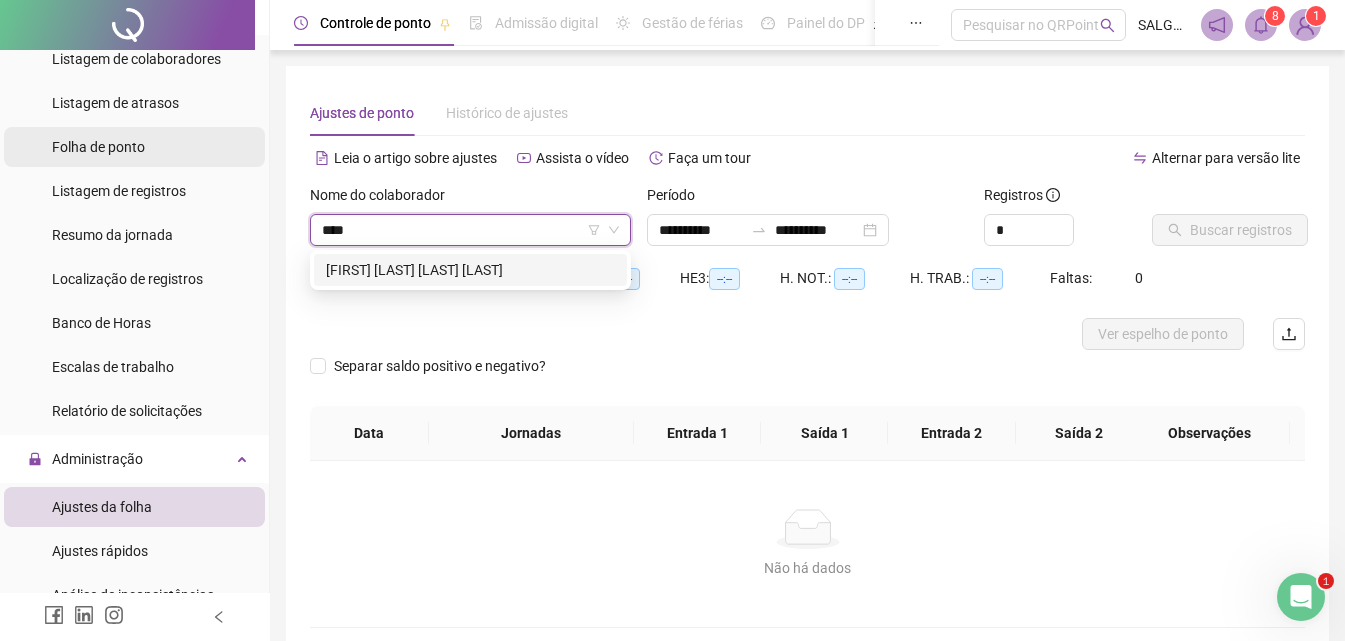 type on "****" 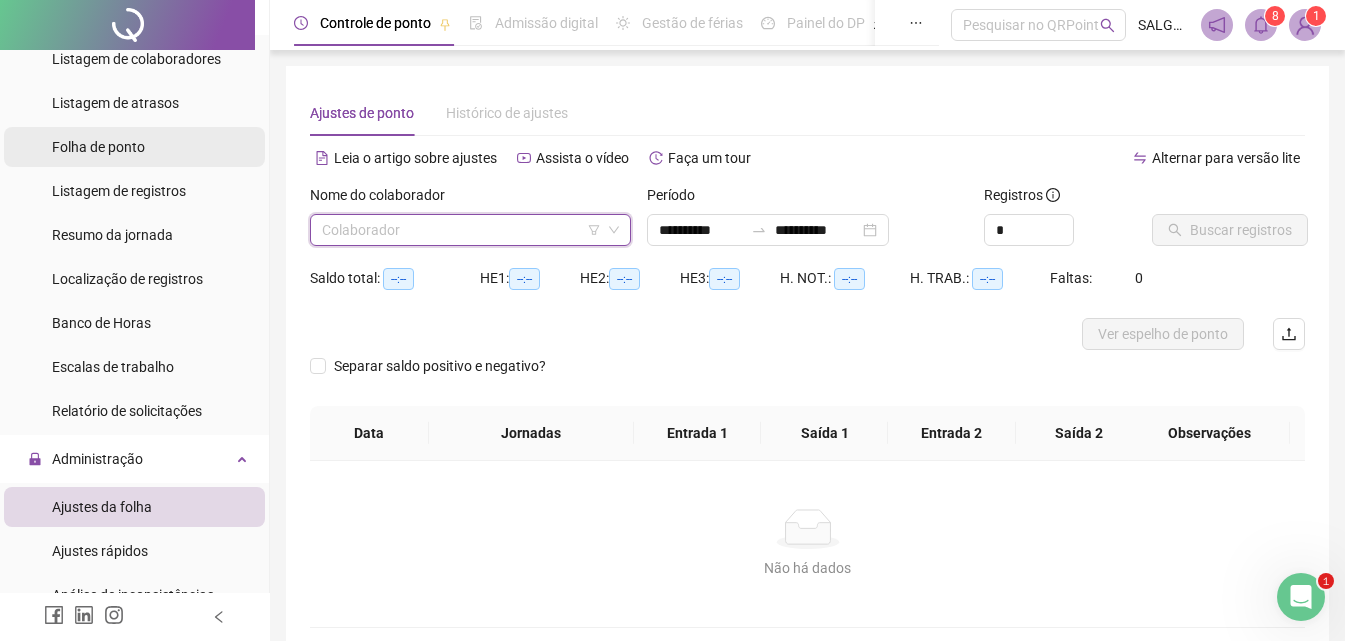 click on "Folha de ponto" at bounding box center [134, 147] 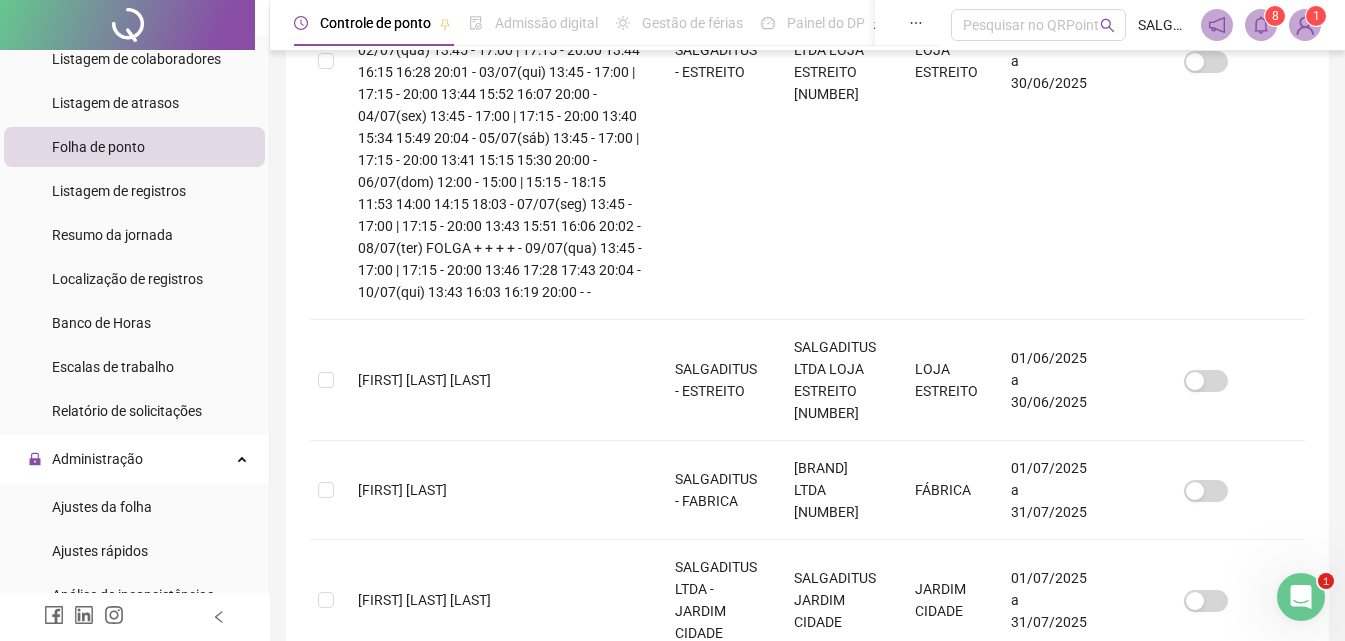 scroll, scrollTop: 795, scrollLeft: 0, axis: vertical 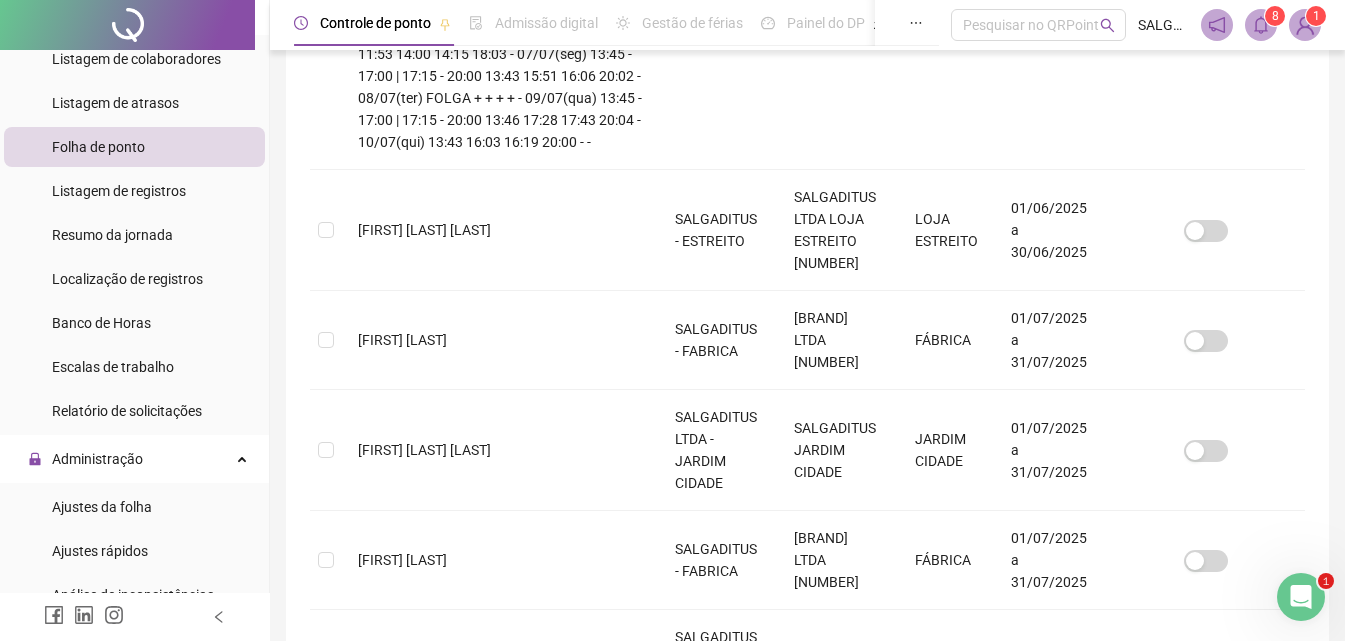 click on "2" at bounding box center (808, 1225) 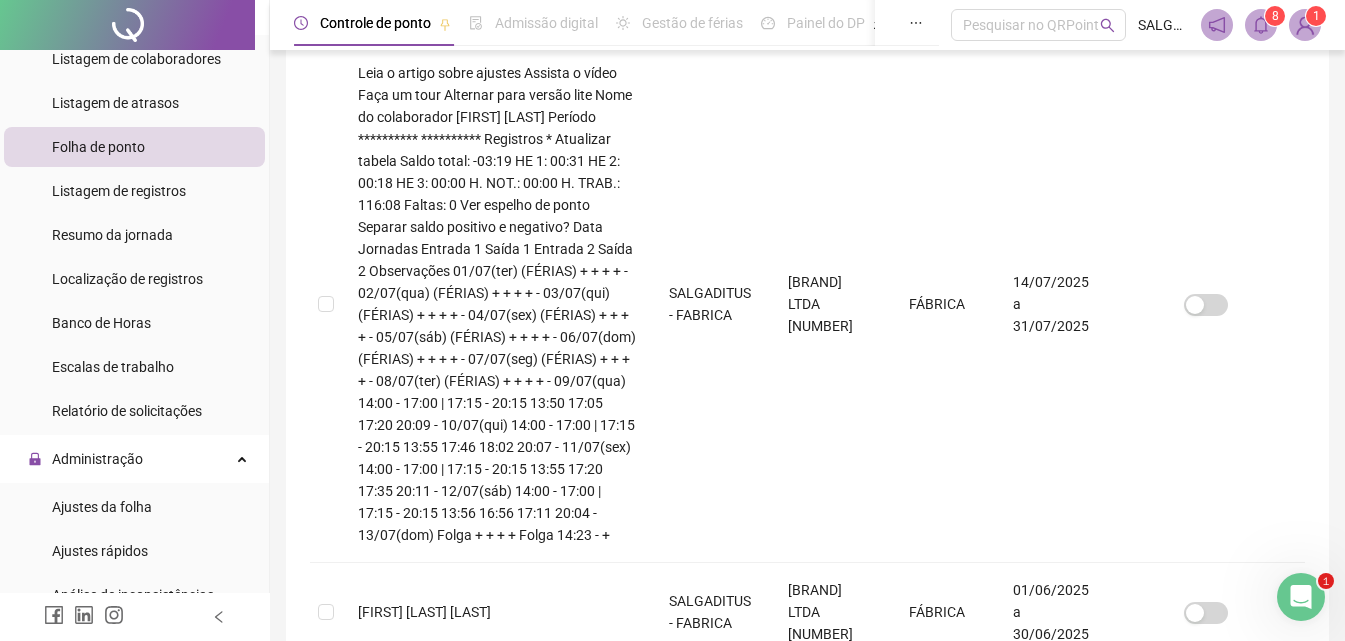 scroll, scrollTop: 556, scrollLeft: 0, axis: vertical 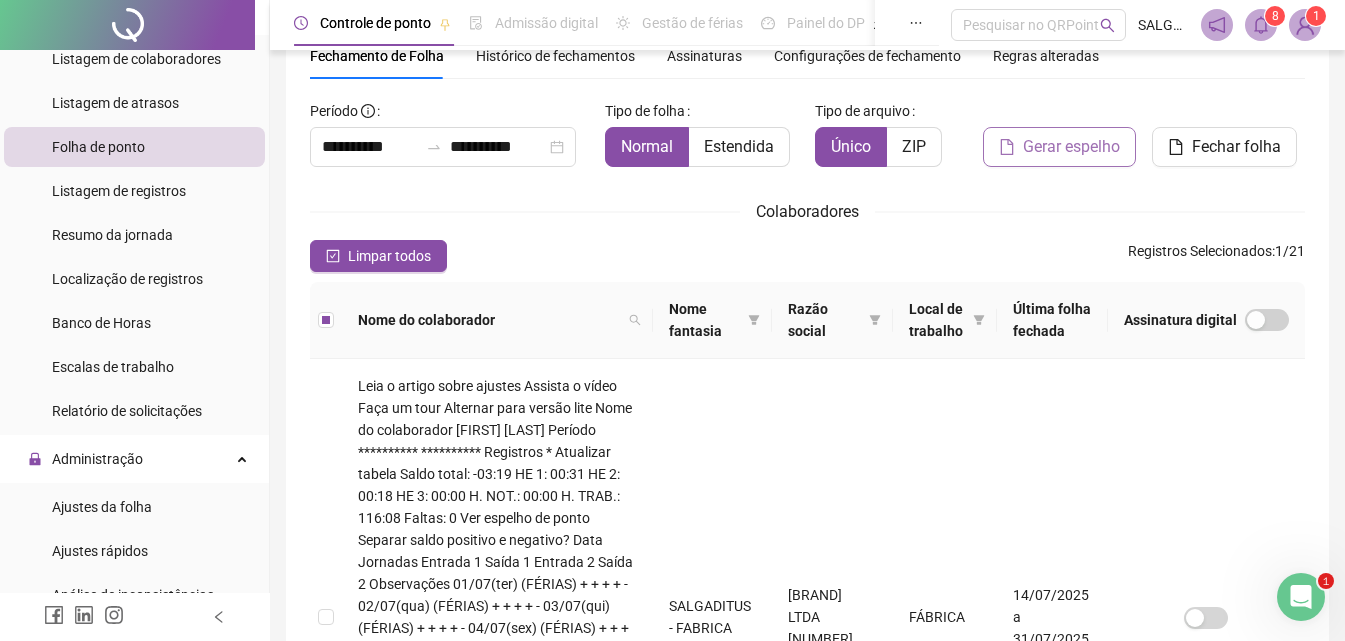 click on "Gerar espelho" at bounding box center (1071, 147) 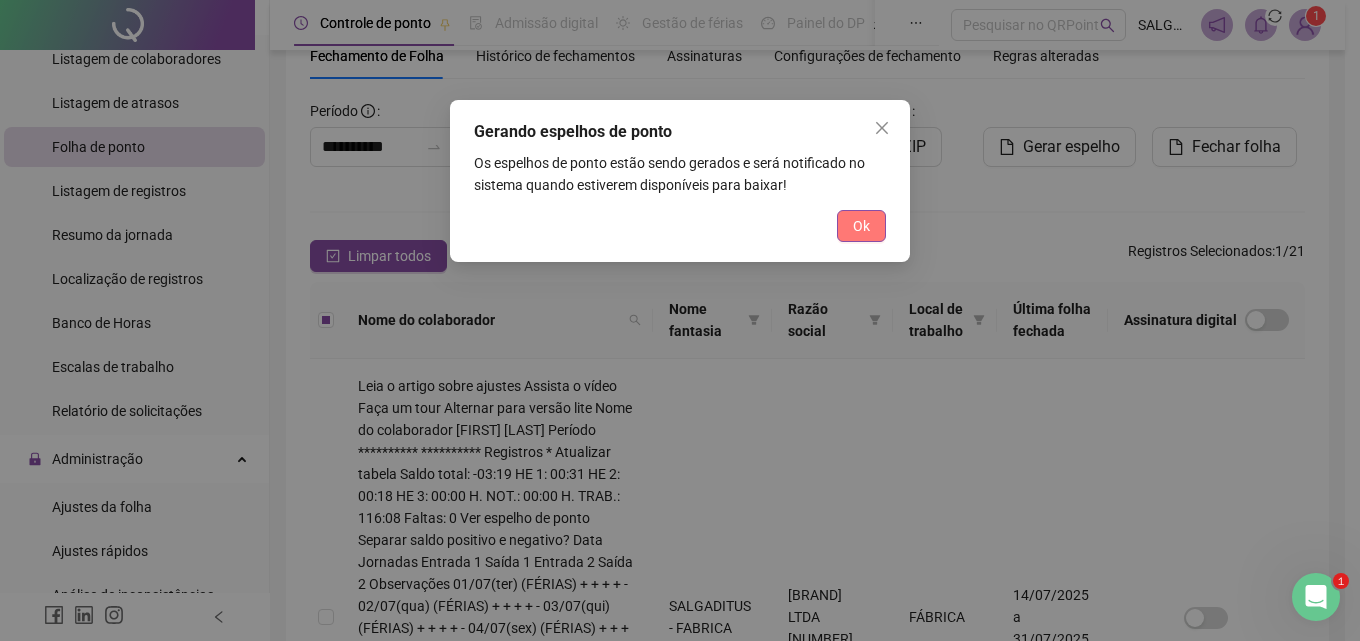 click on "Ok" at bounding box center [861, 226] 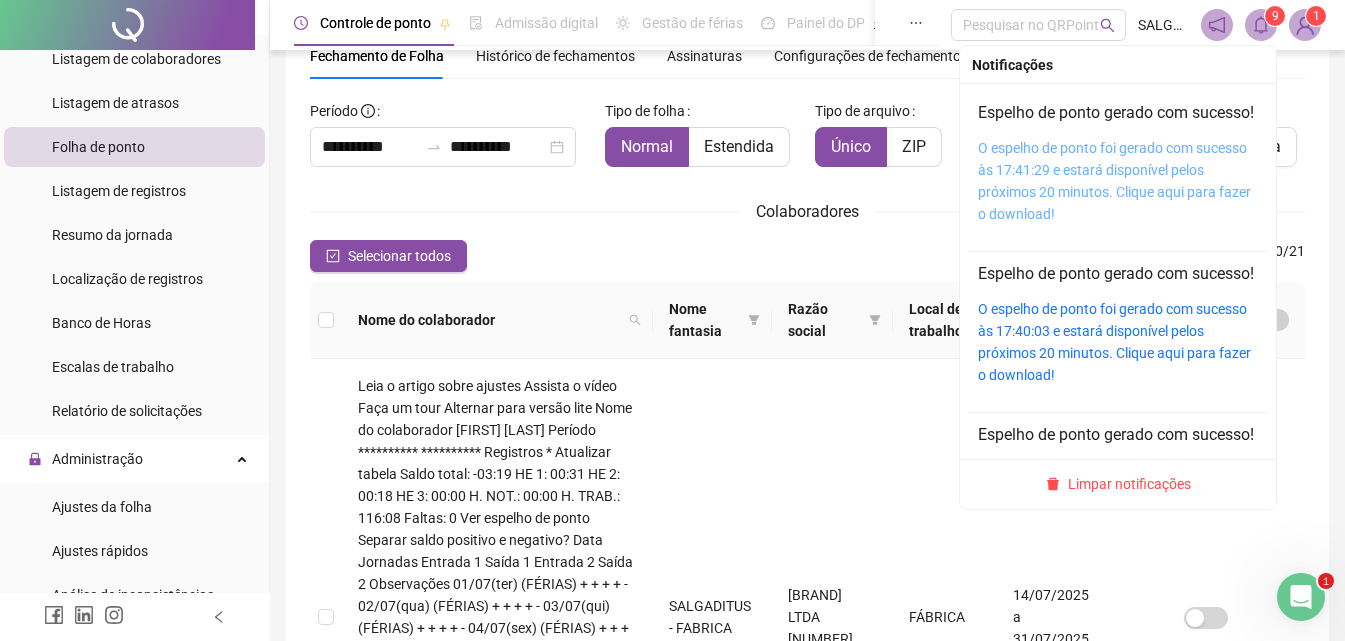 click on "O espelho de ponto foi gerado com sucesso às 17:41:29 e estará disponível pelos próximos 20 minutos.
Clique aqui para fazer o download!" at bounding box center (1114, 181) 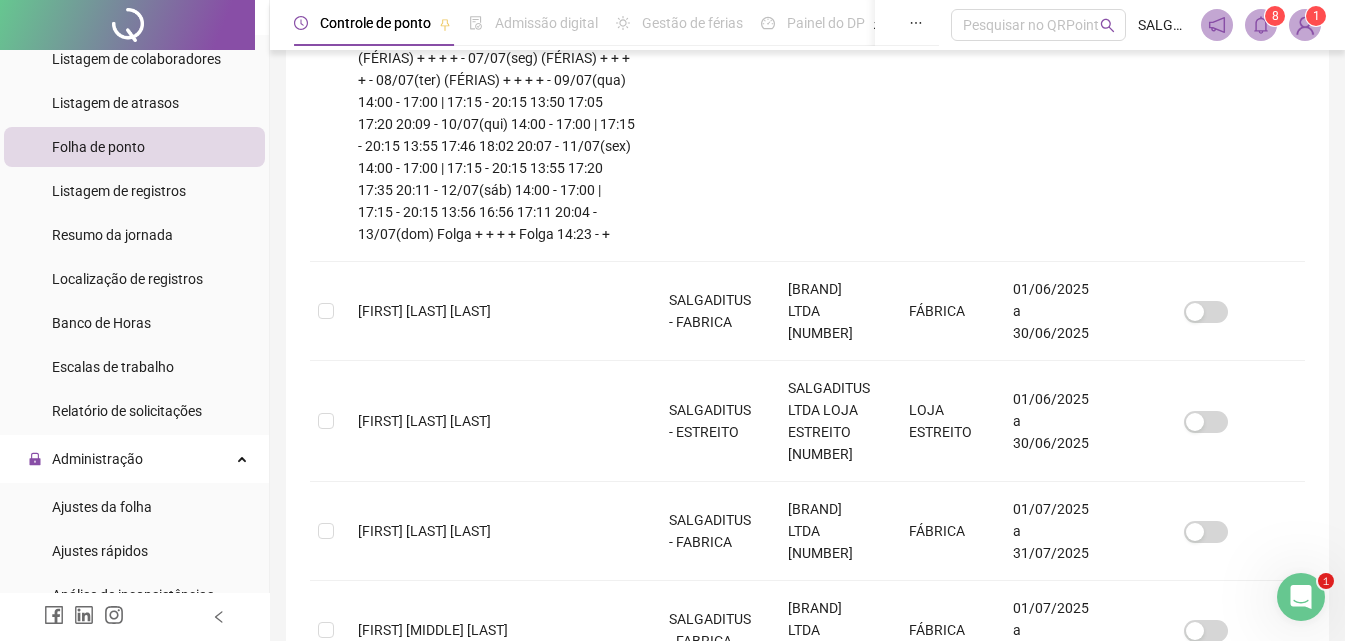 scroll, scrollTop: 751, scrollLeft: 0, axis: vertical 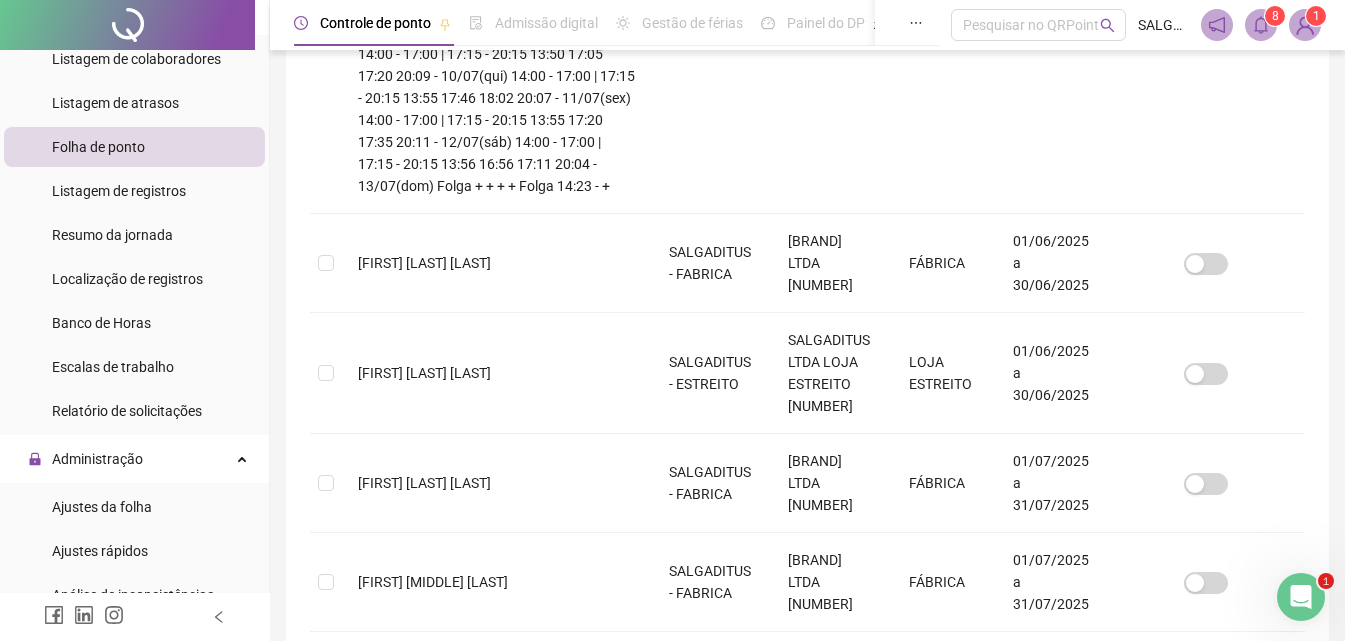 click on "3" at bounding box center [848, 1225] 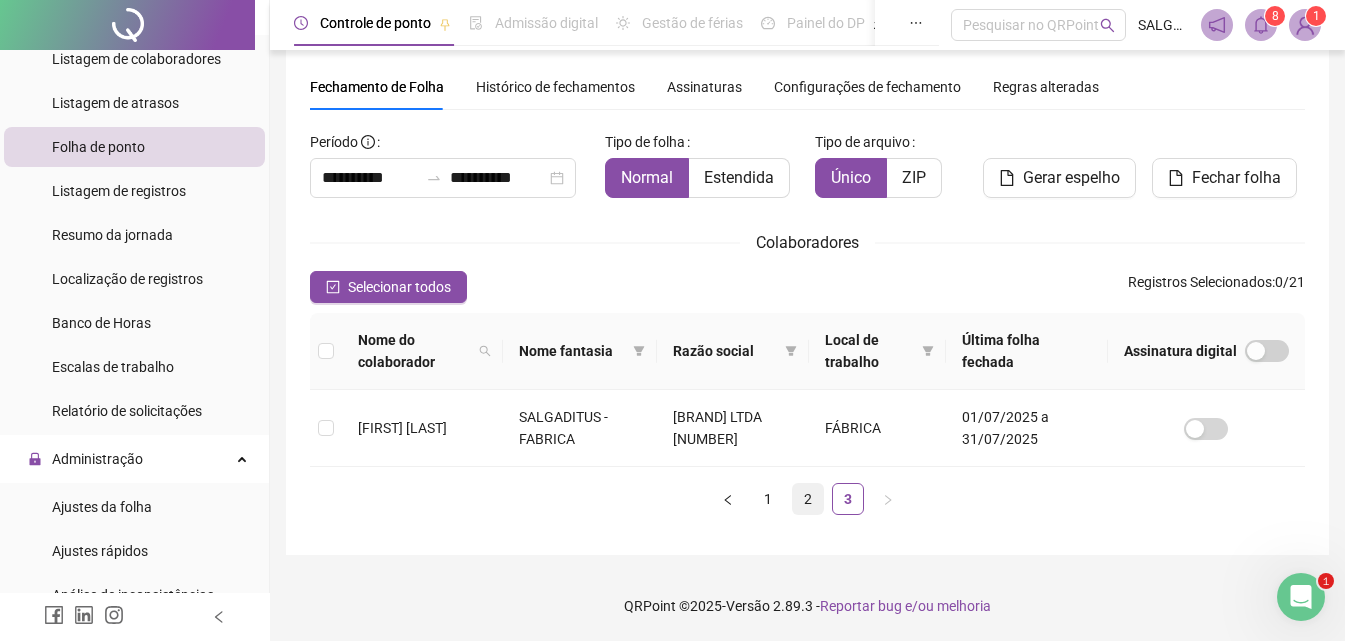 click on "2" at bounding box center [808, 499] 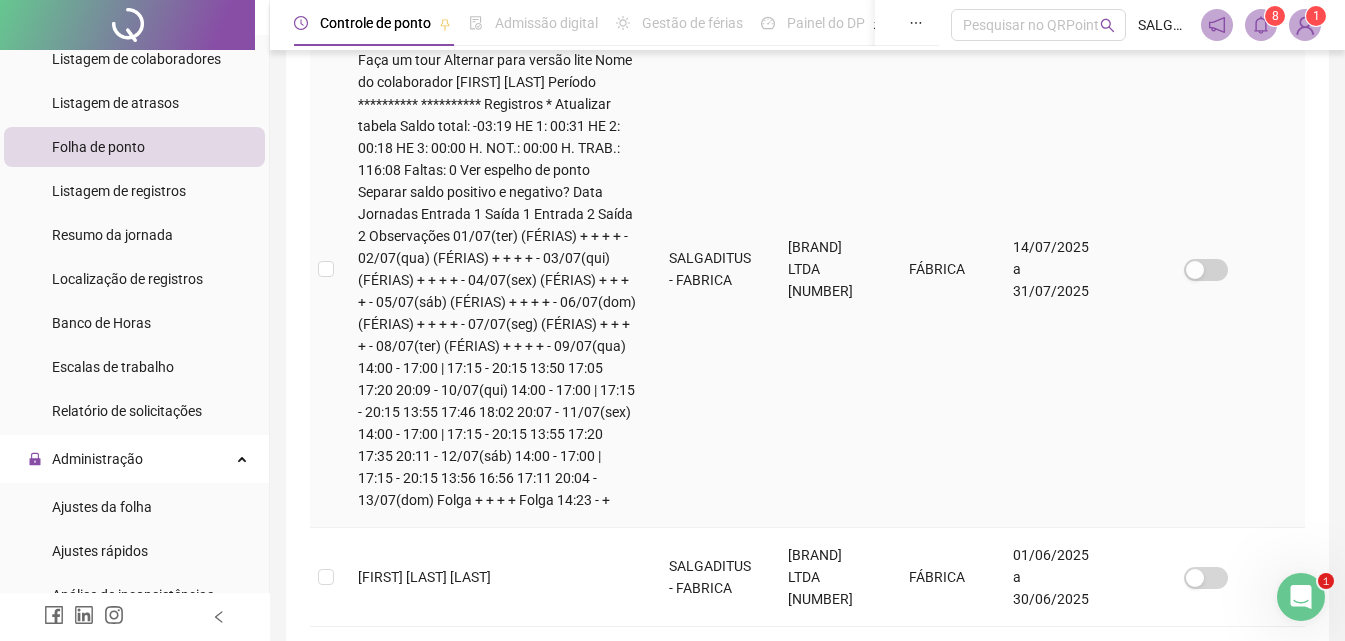 scroll, scrollTop: 556, scrollLeft: 0, axis: vertical 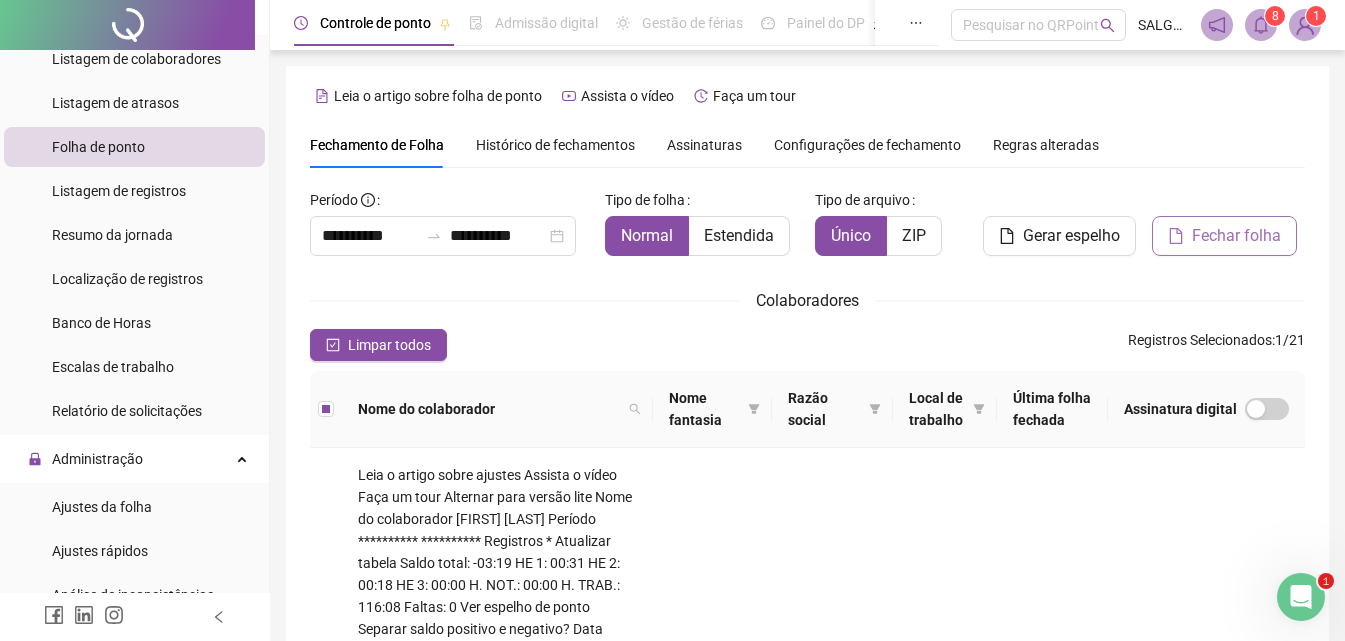 click on "Fechar folha" at bounding box center [1236, 236] 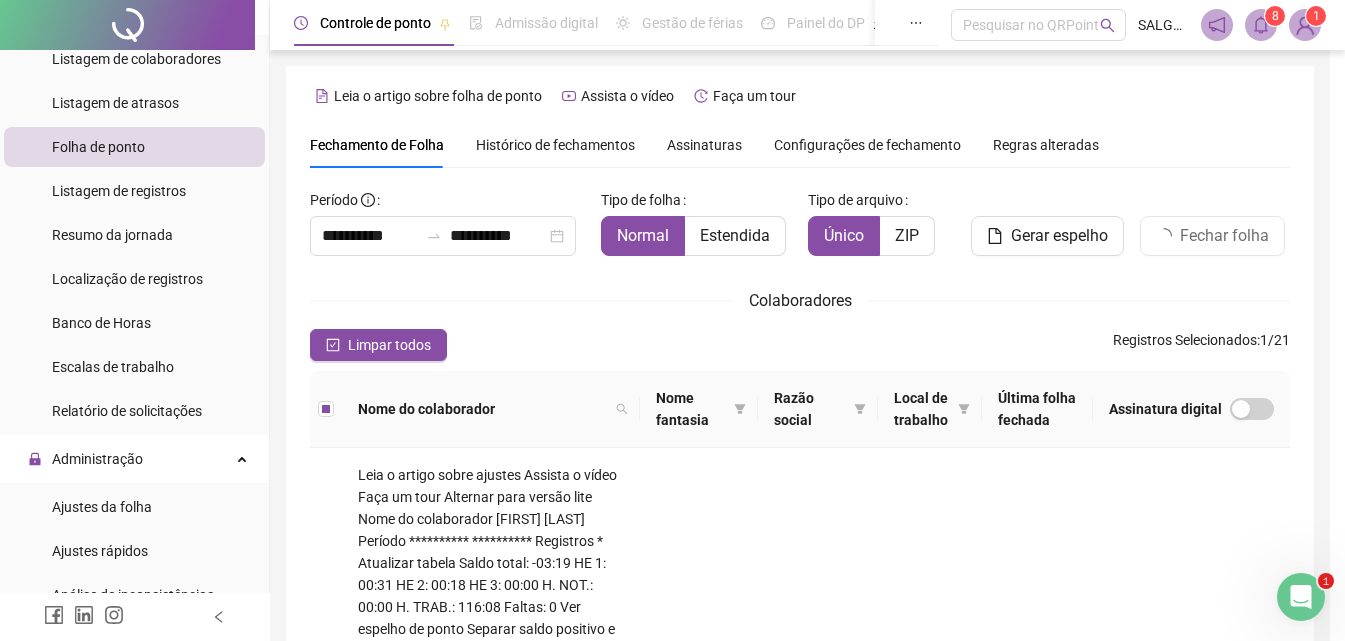 scroll, scrollTop: 89, scrollLeft: 0, axis: vertical 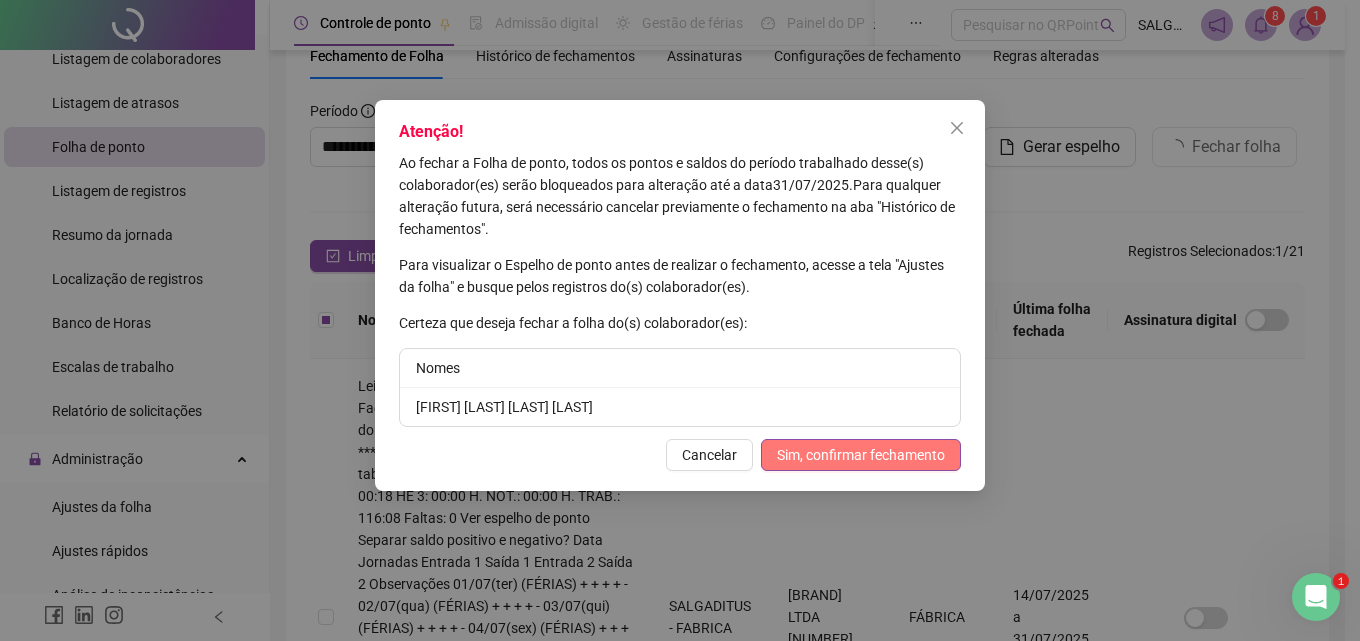 click on "Sim, confirmar fechamento" at bounding box center (861, 455) 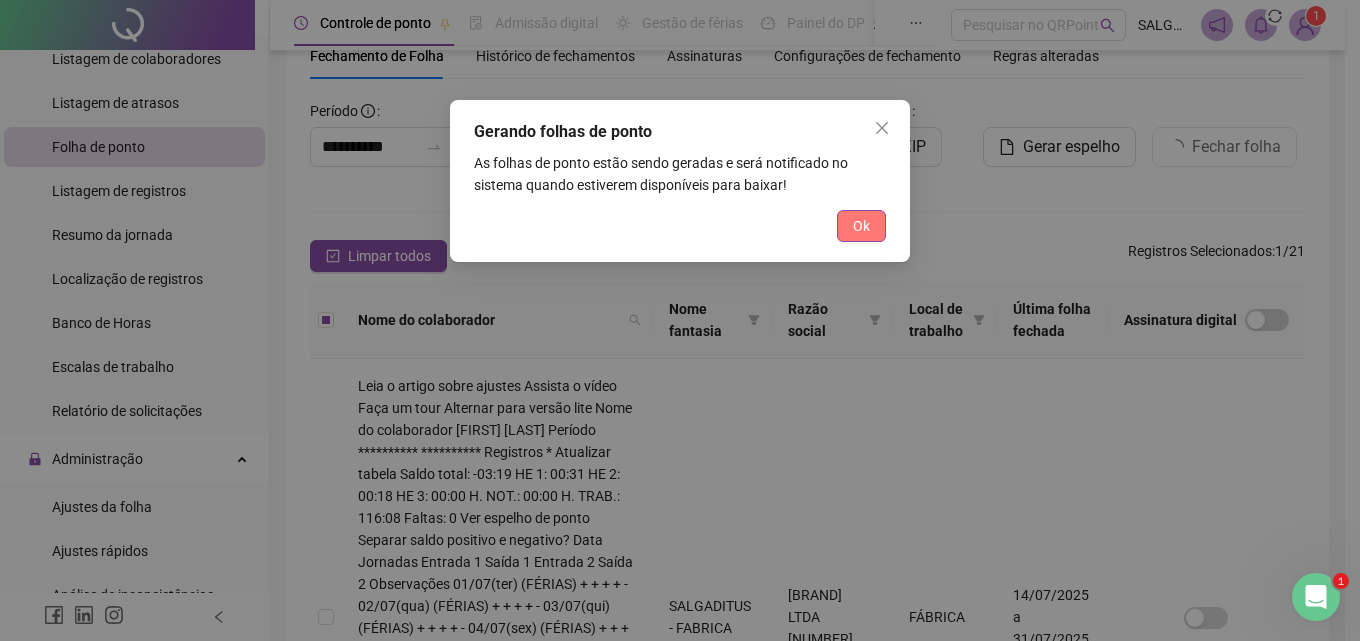click on "Ok" at bounding box center (861, 226) 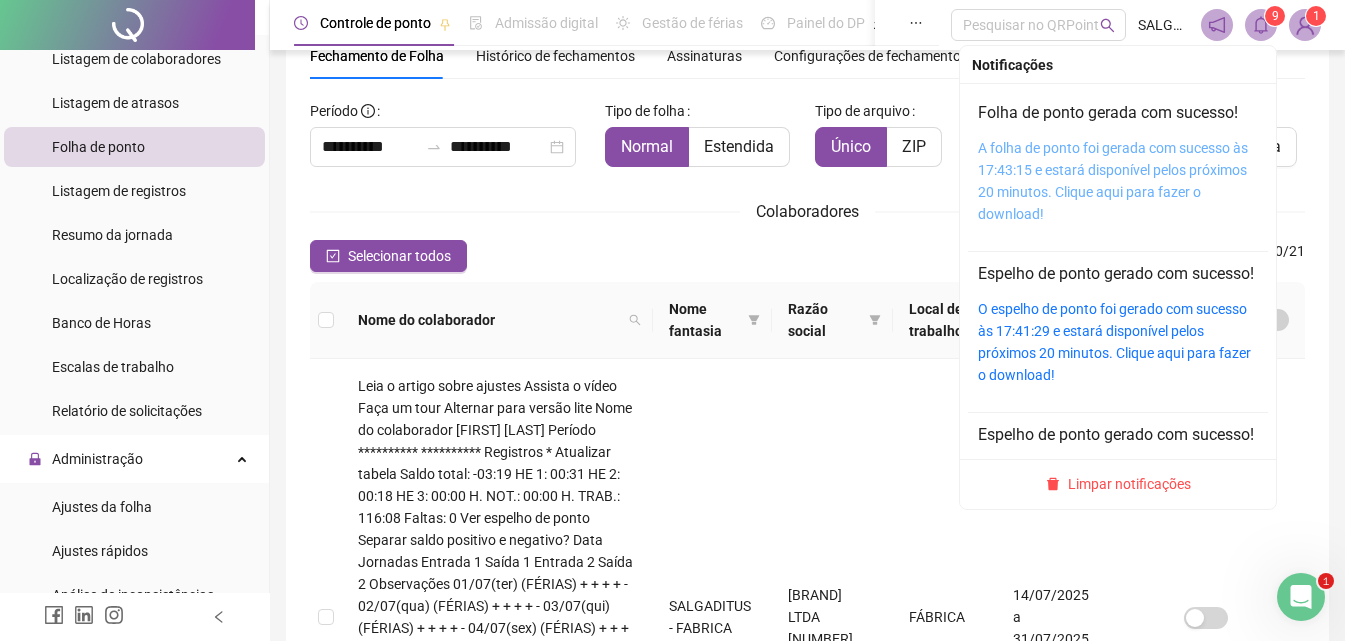 click on "A folha de ponto foi gerada com sucesso às 17:43:15 e estará disponível pelos próximos 20 minutos.
Clique aqui para fazer o download!" at bounding box center (1113, 181) 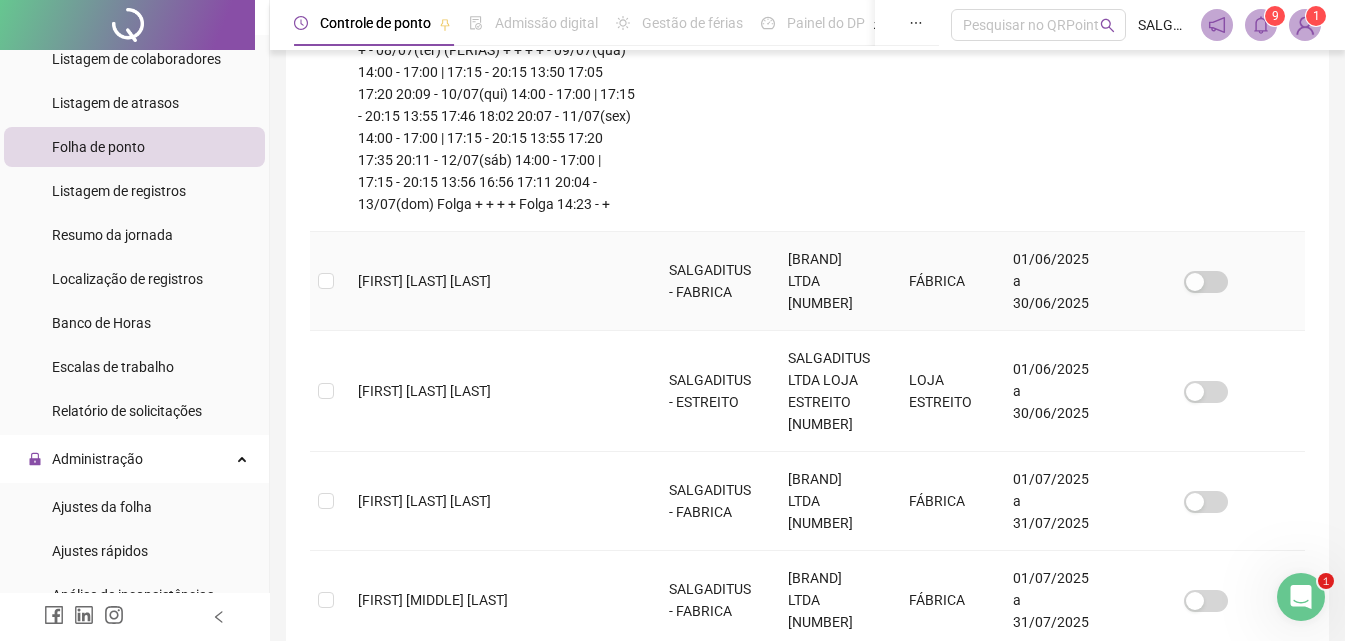 scroll, scrollTop: 751, scrollLeft: 0, axis: vertical 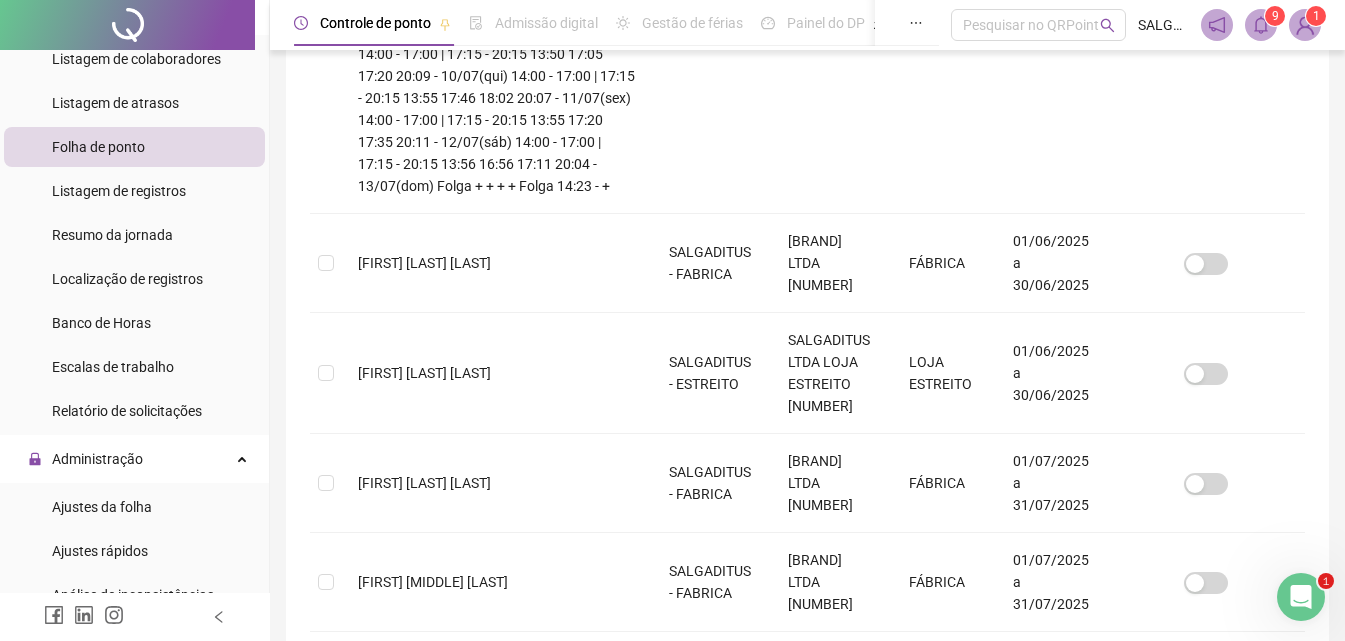 click on "1" at bounding box center (768, 1225) 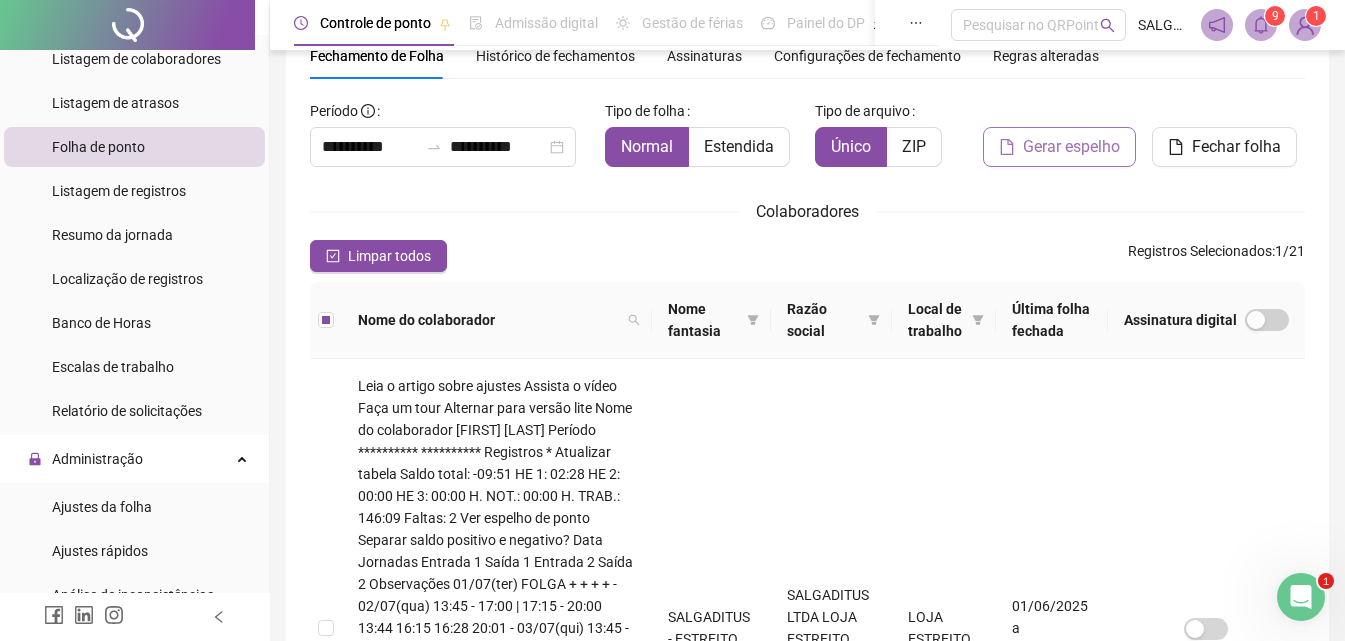 click on "Gerar espelho" at bounding box center [1059, 147] 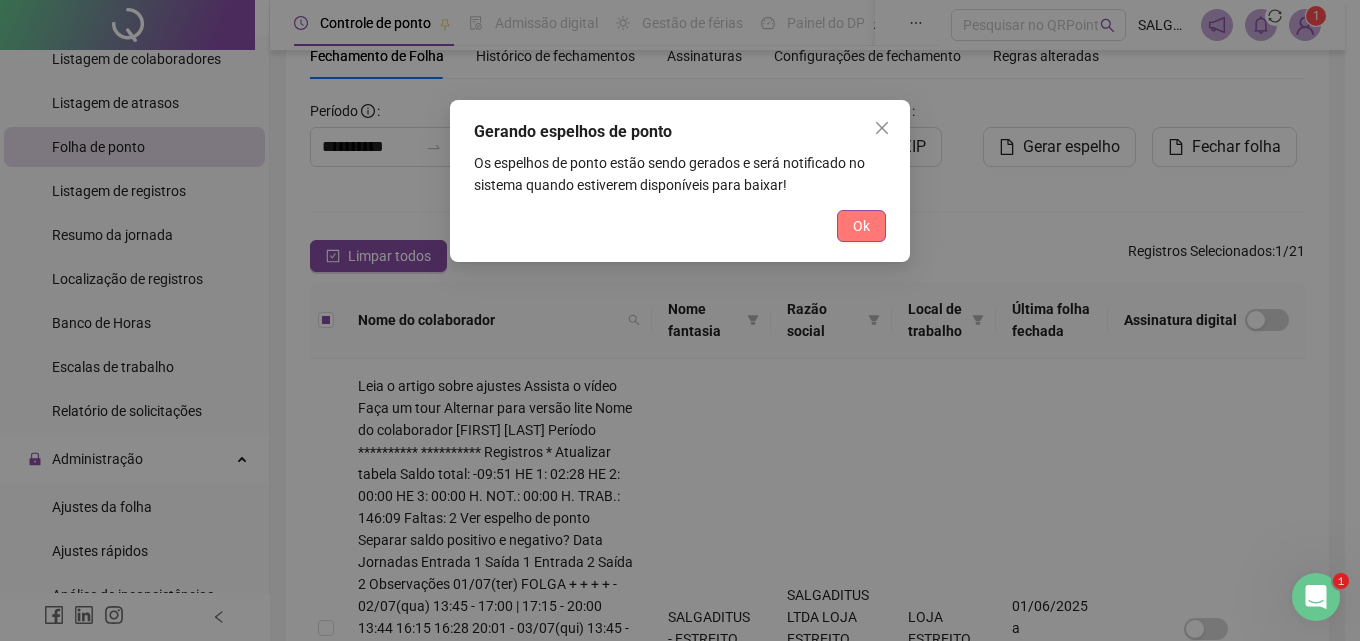 click on "Ok" at bounding box center (861, 226) 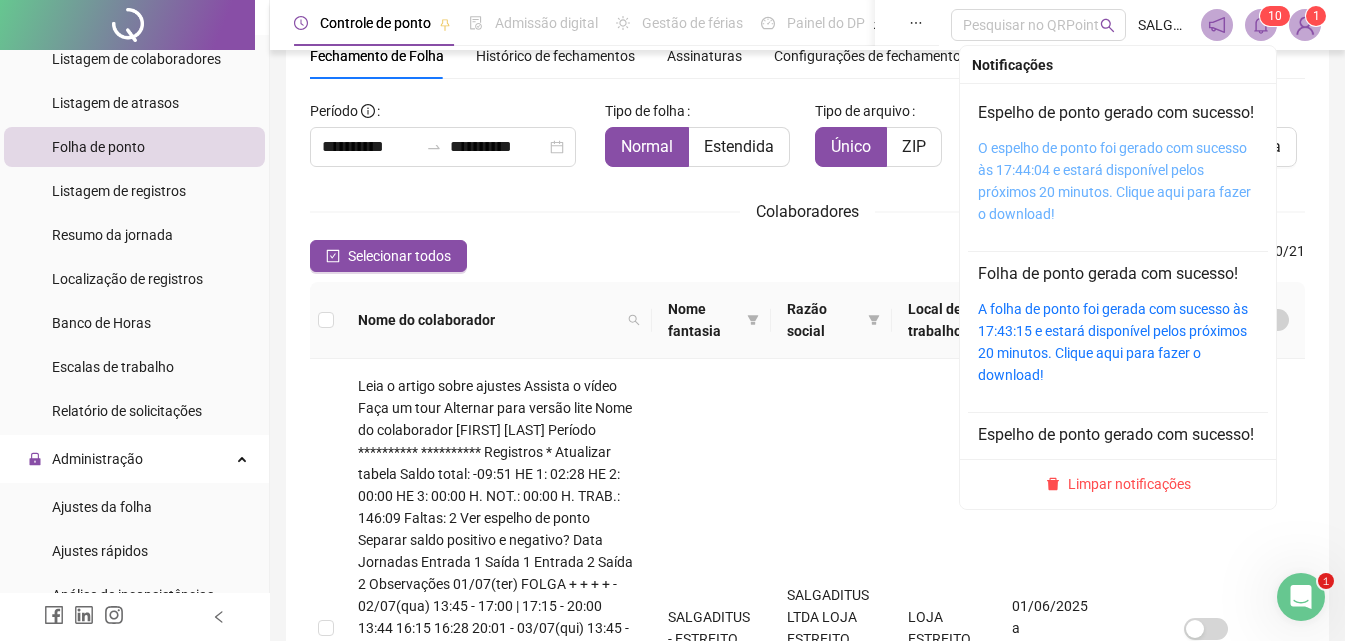 click on "O espelho de ponto foi gerado com sucesso às 17:44:04 e estará disponível pelos próximos 20 minutos.
Clique aqui para fazer o download!" at bounding box center (1114, 181) 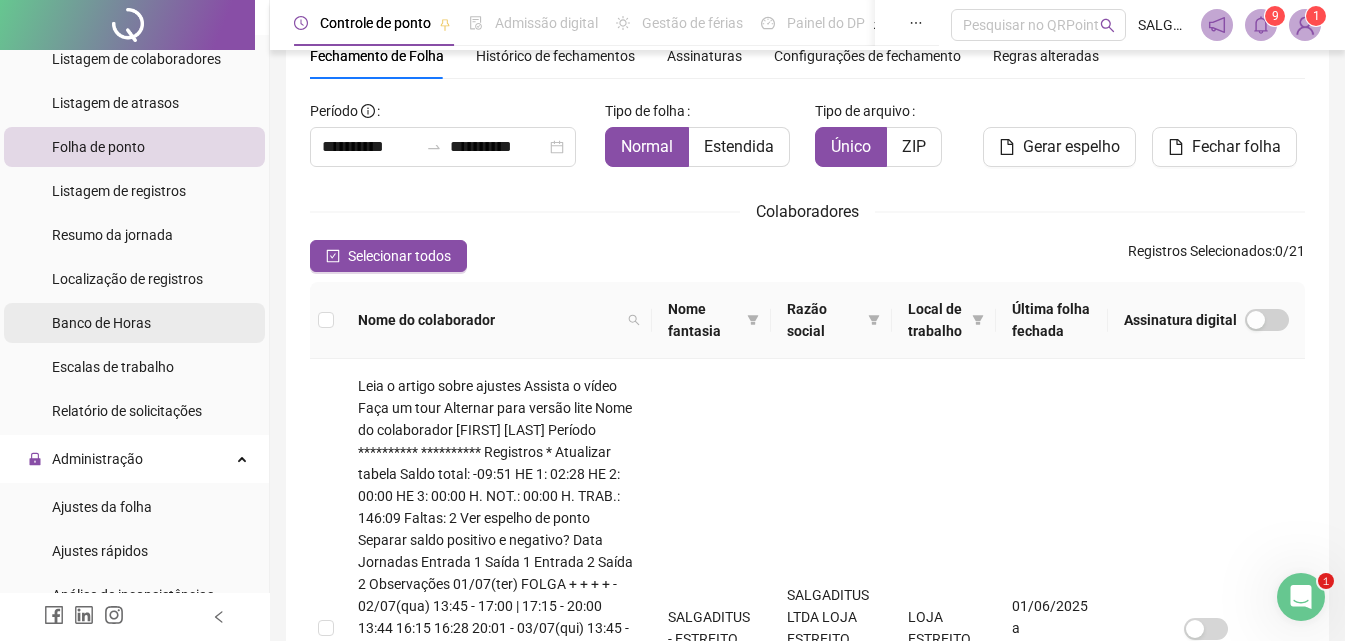scroll, scrollTop: 700, scrollLeft: 0, axis: vertical 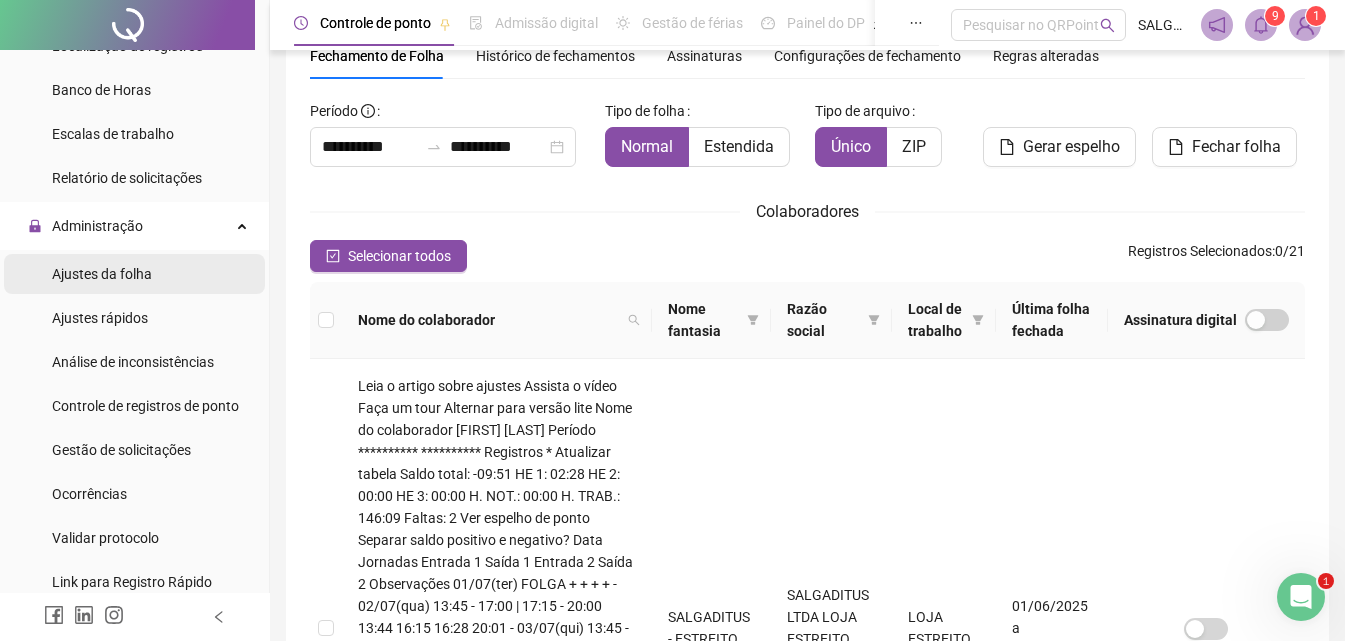 click on "Ajustes da folha" at bounding box center [134, 274] 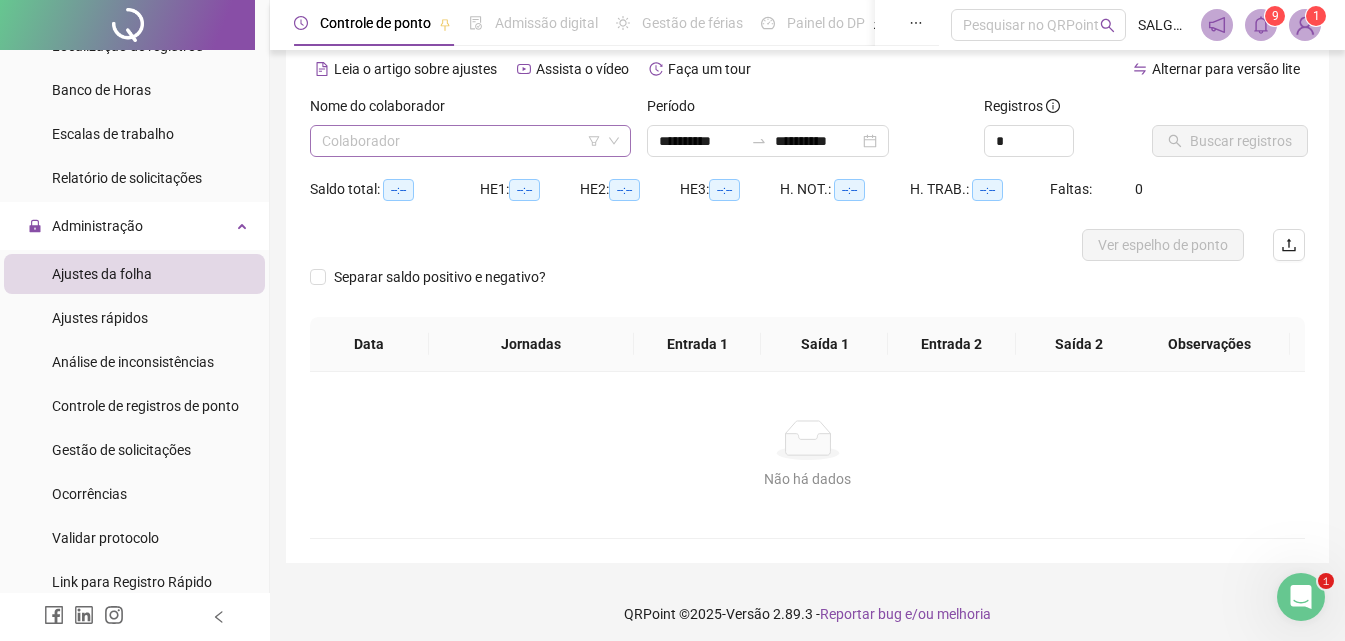 click at bounding box center [461, 141] 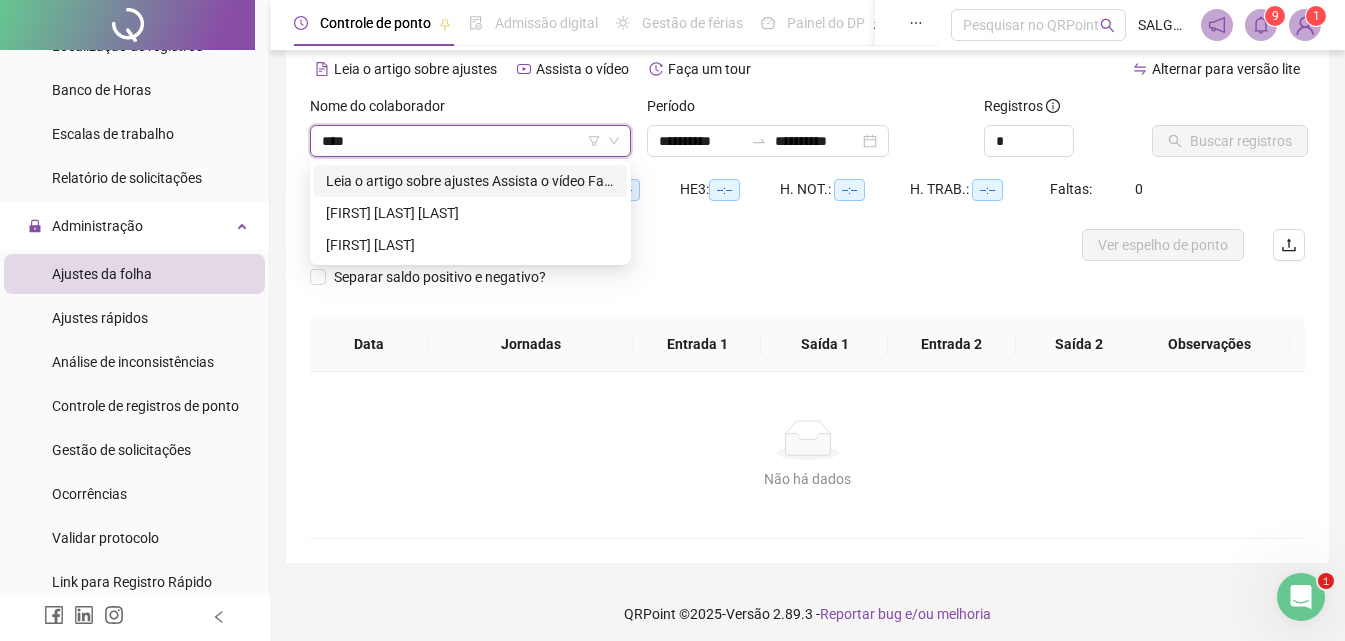 type on "*****" 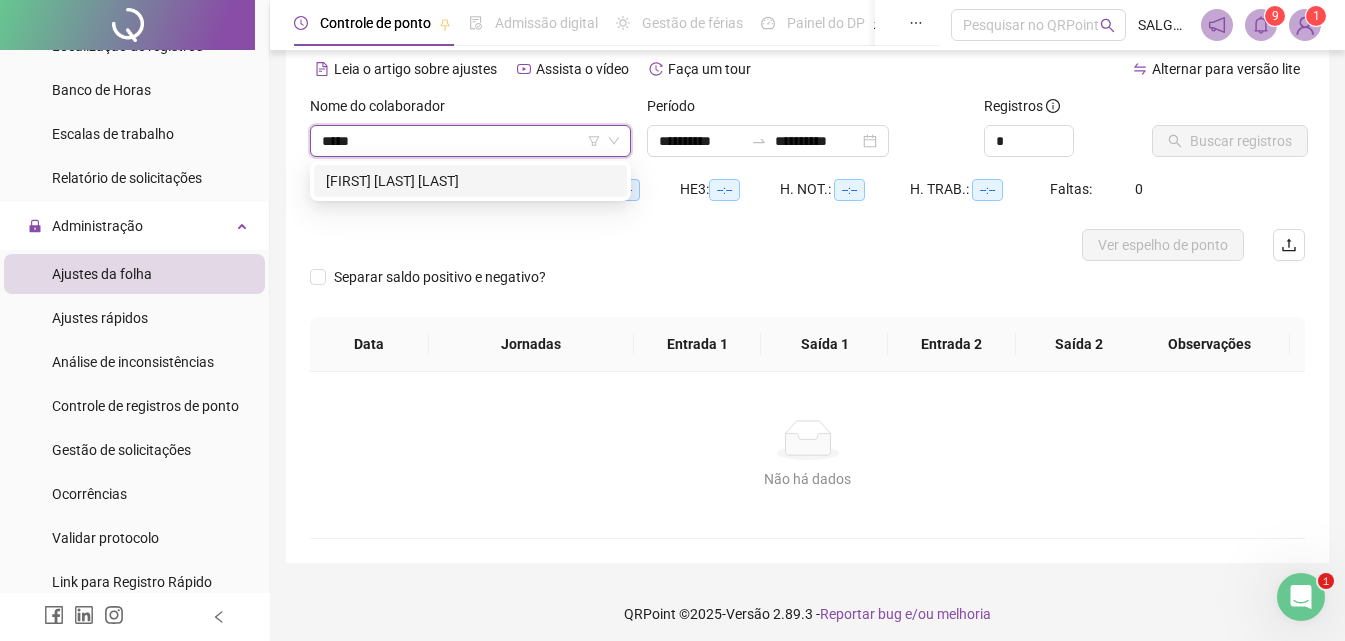 click on "[FIRST] [LAST] [LAST]" at bounding box center [470, 181] 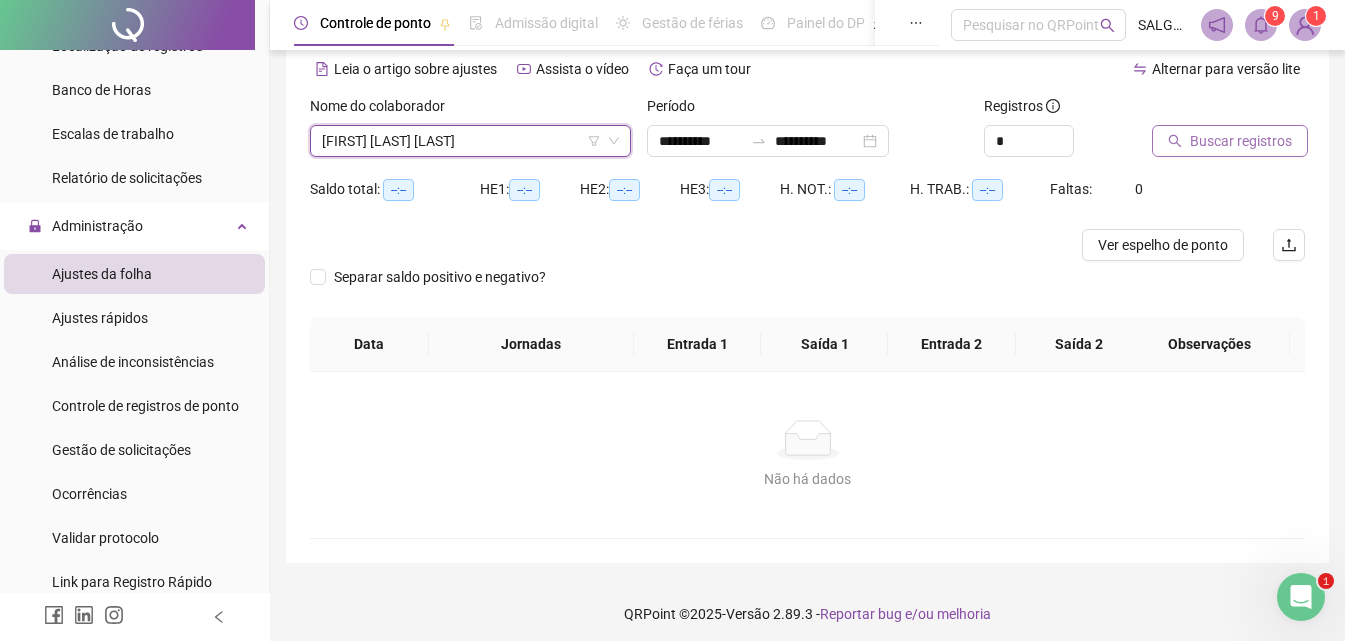 click on "Buscar registros" at bounding box center (1241, 141) 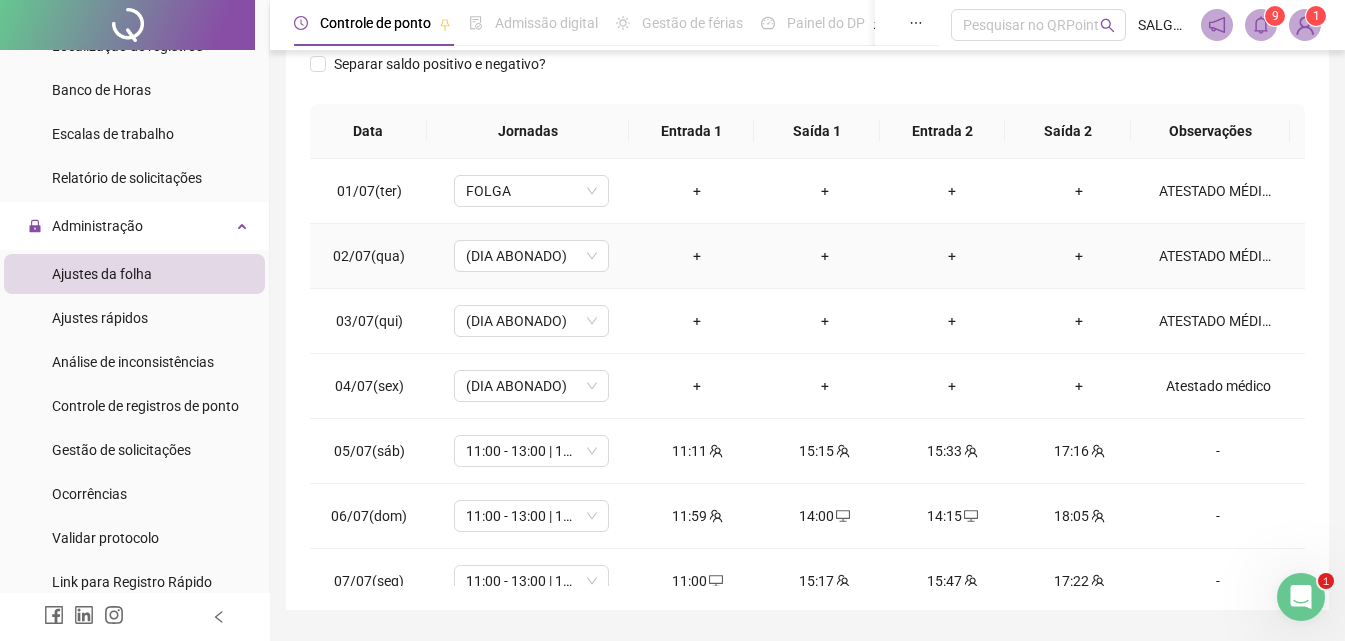 scroll, scrollTop: 322, scrollLeft: 0, axis: vertical 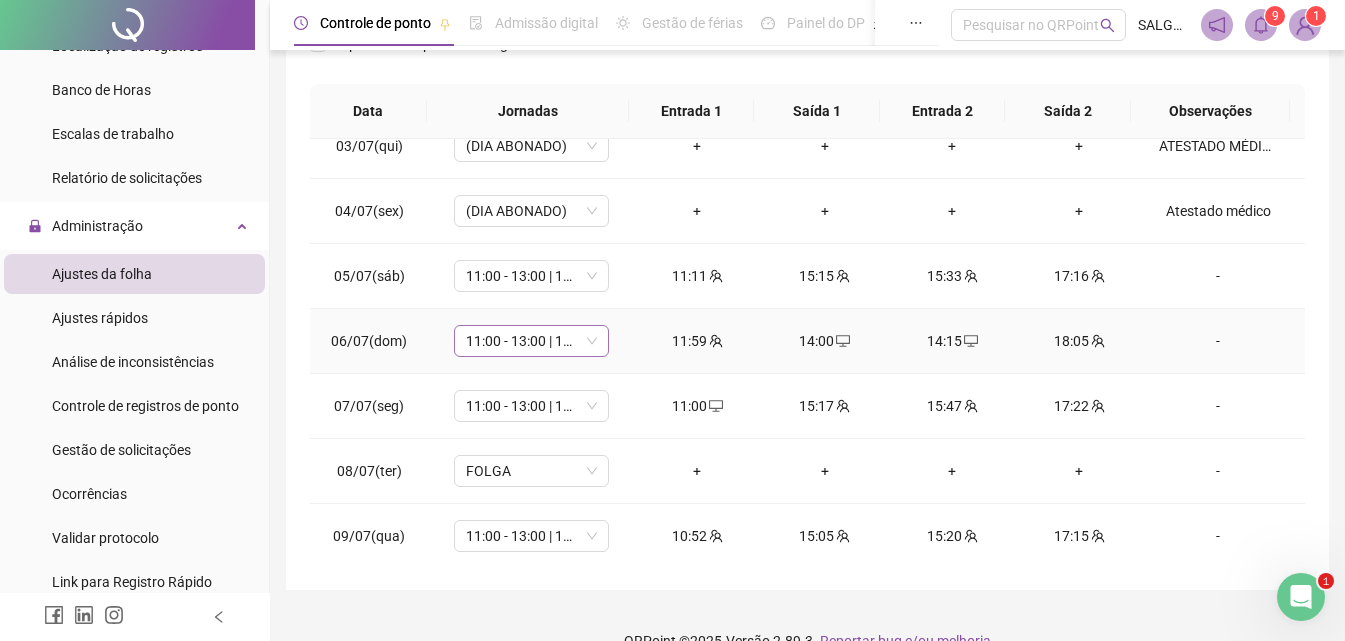 click on "11:00 - 13:00 | 13:15 - 17:15" at bounding box center [531, 341] 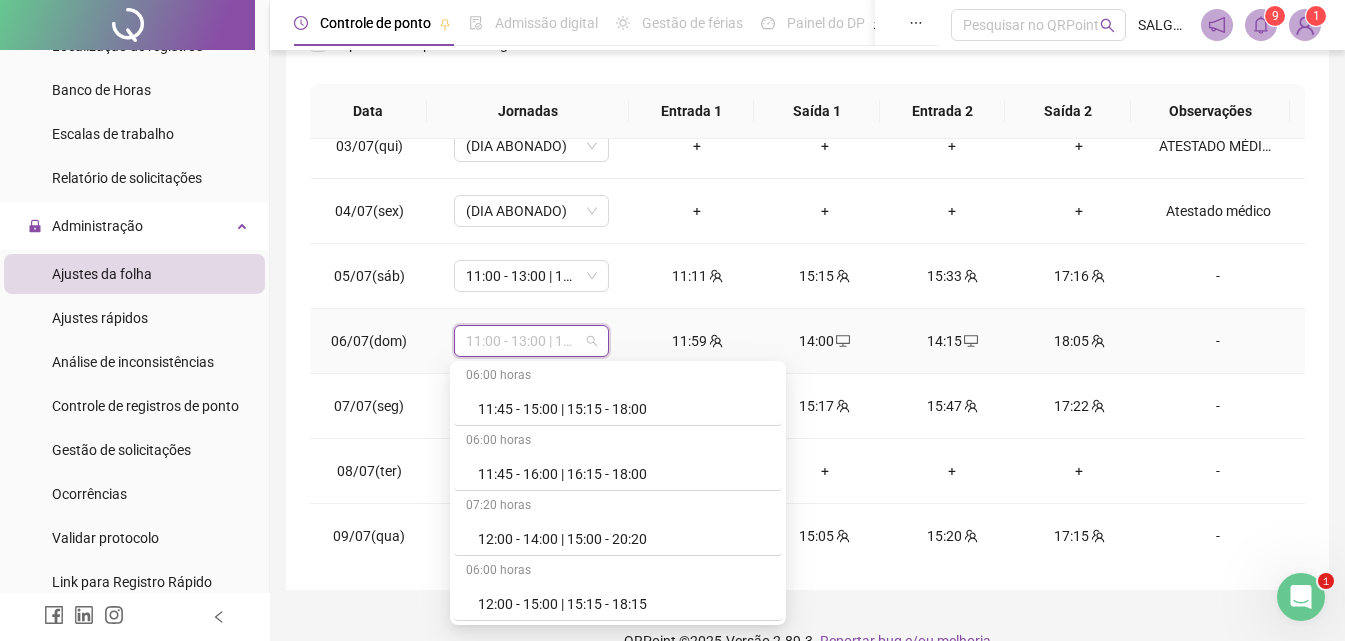 scroll, scrollTop: 849, scrollLeft: 0, axis: vertical 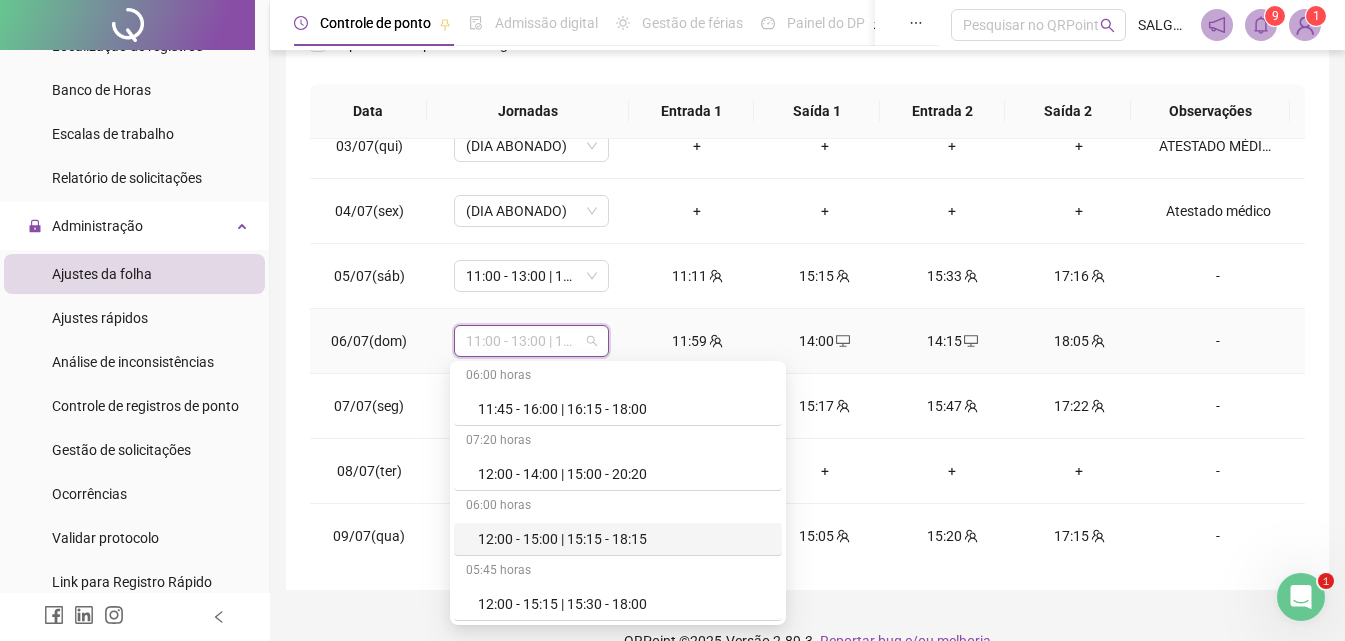 click on "12:00 - 15:00 | 15:15 - 18:15" at bounding box center [624, 539] 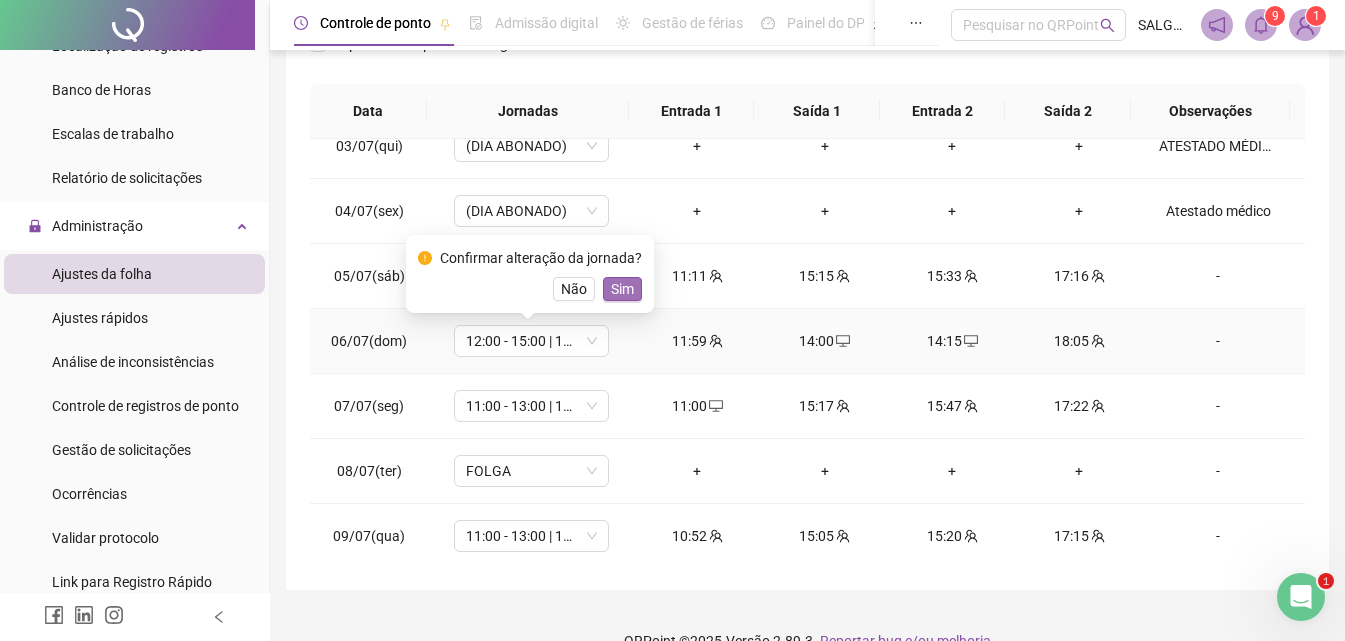 click on "Sim" at bounding box center (622, 289) 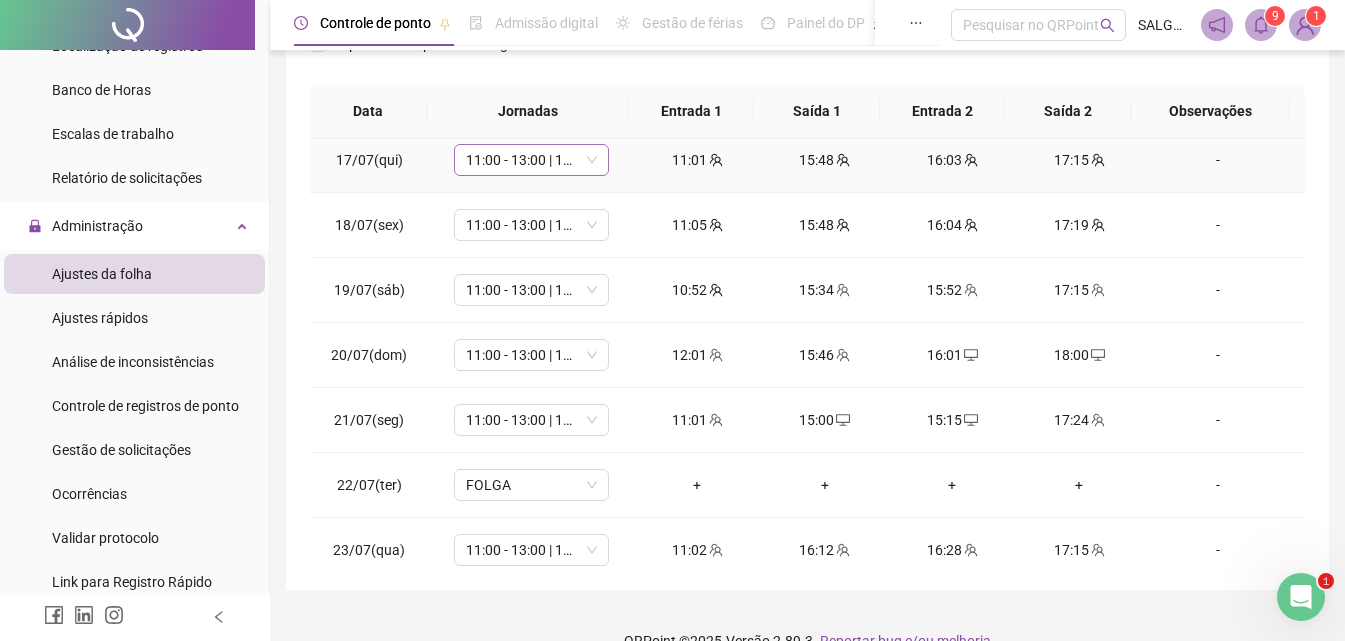 scroll, scrollTop: 1088, scrollLeft: 0, axis: vertical 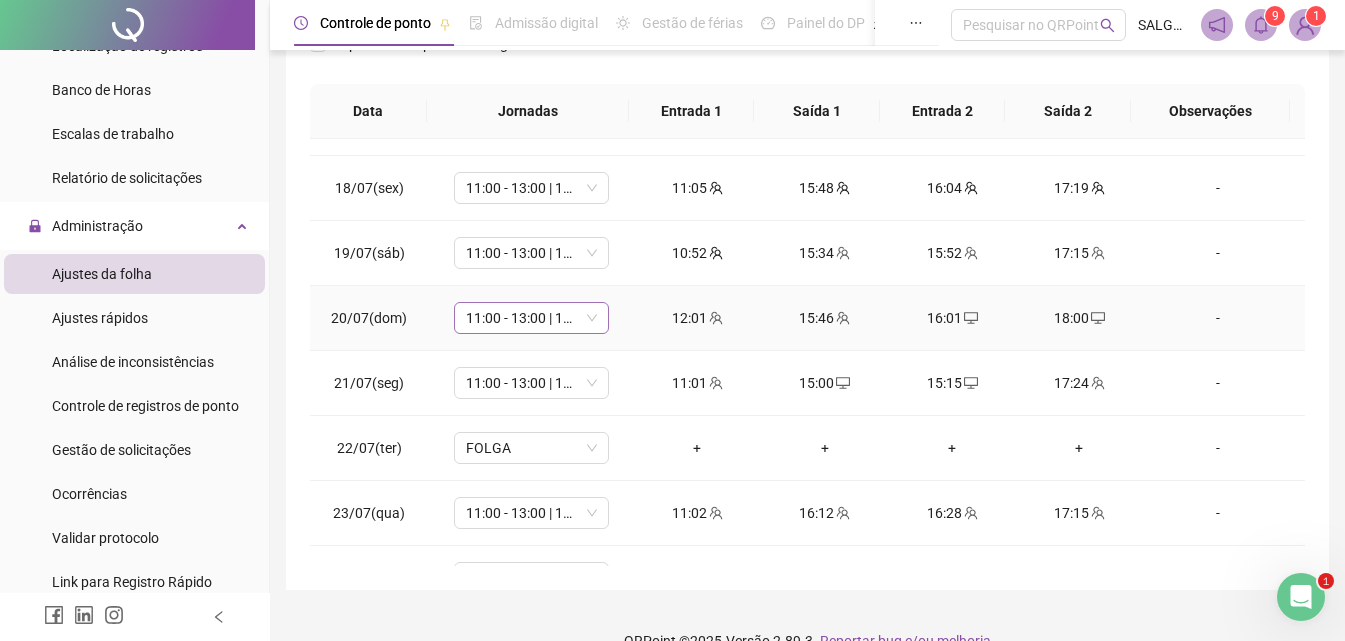 click on "11:00 - 13:00 | 13:15 - 17:15" at bounding box center [531, 318] 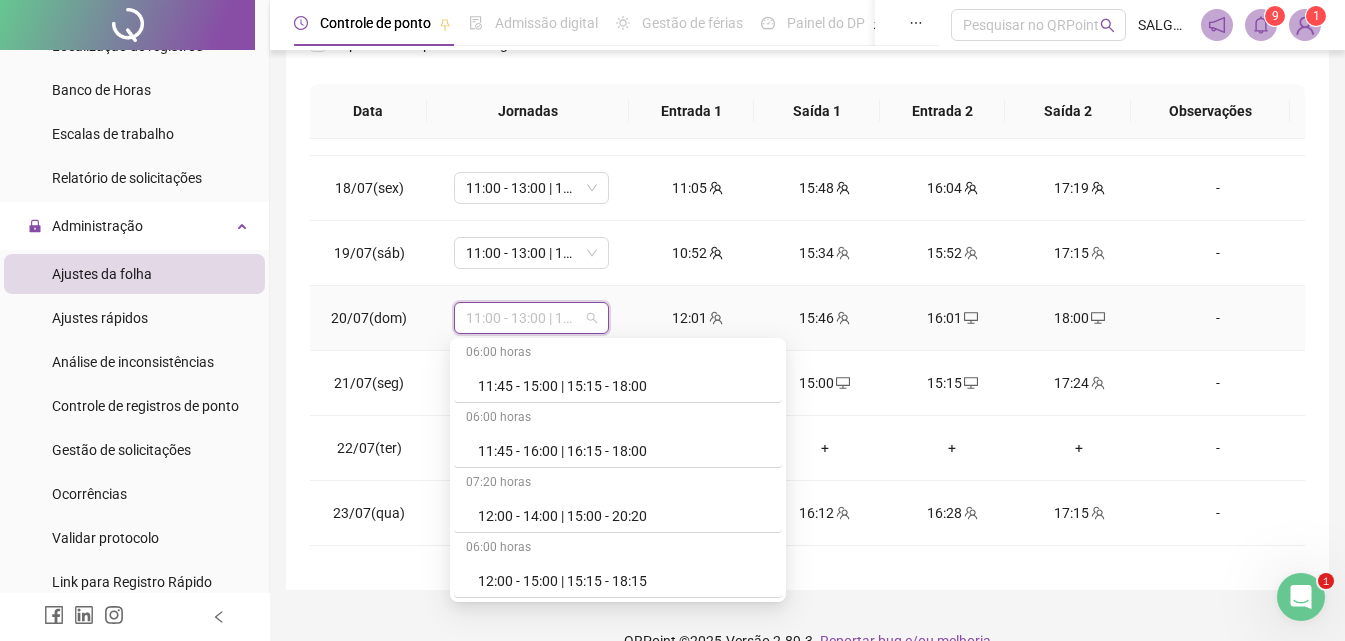 scroll, scrollTop: 849, scrollLeft: 0, axis: vertical 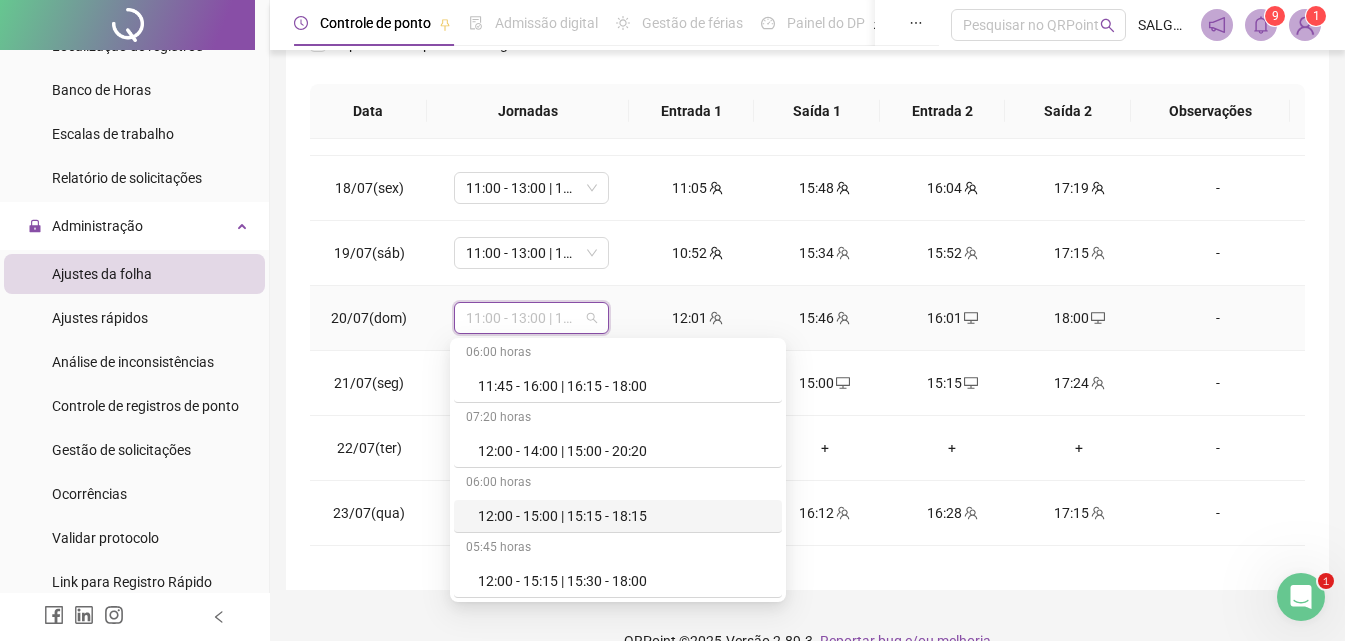 click on "12:00 - 15:00 | 15:15 - 18:15" at bounding box center [624, 516] 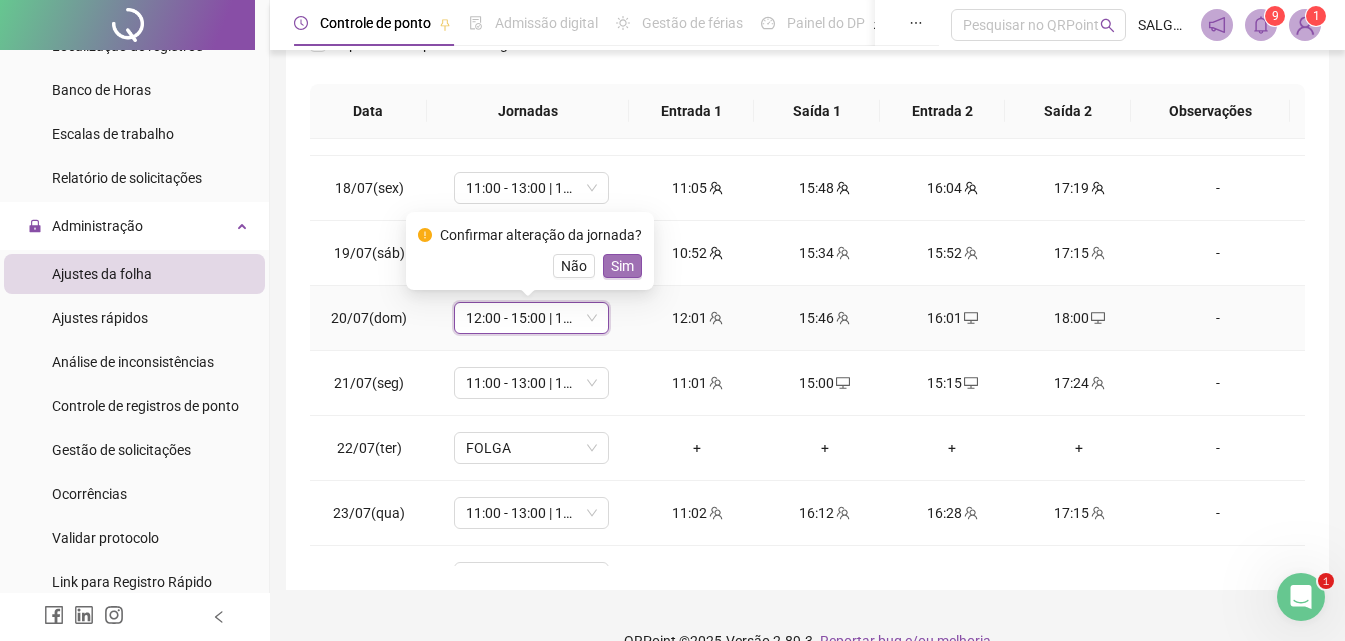 click on "Sim" at bounding box center (622, 266) 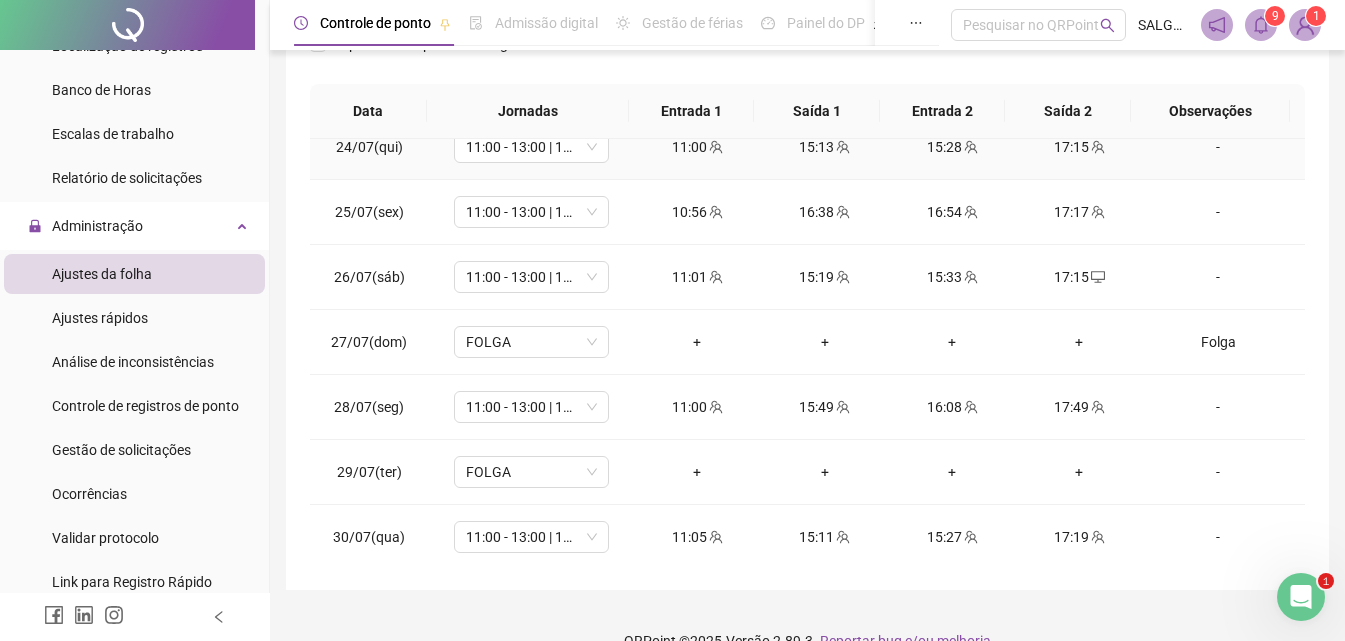 scroll, scrollTop: 1555, scrollLeft: 0, axis: vertical 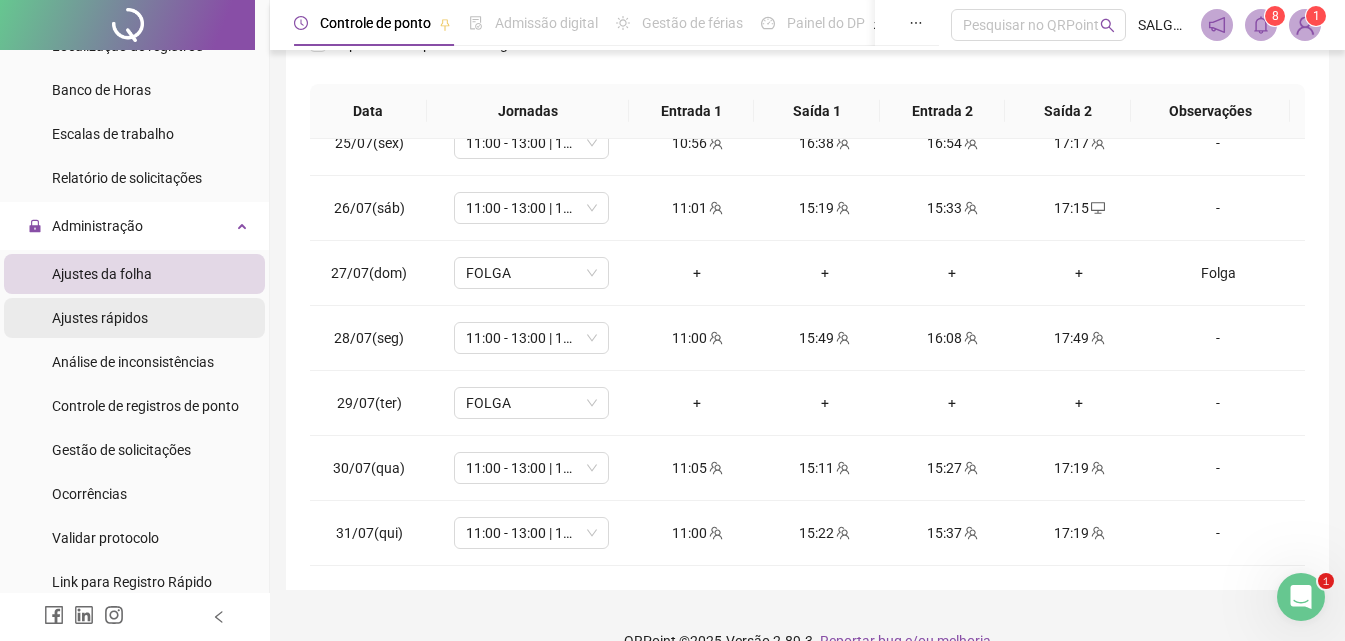 click on "Ajustes rápidos" at bounding box center [100, 318] 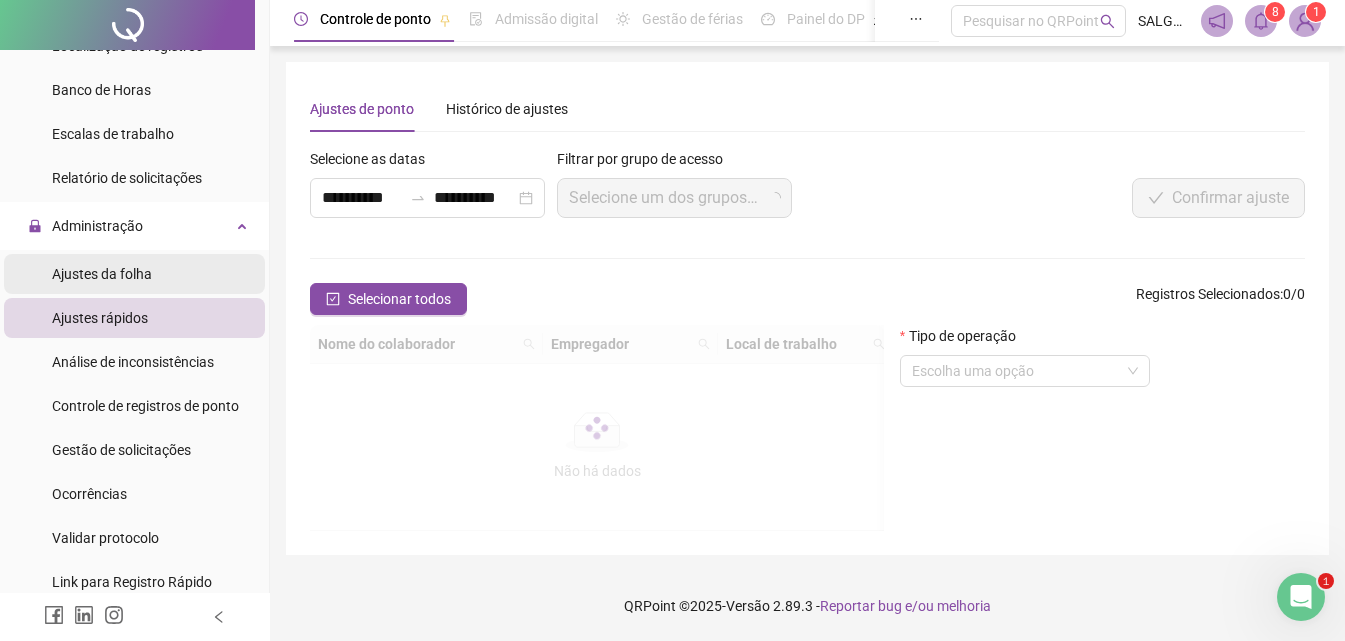 scroll, scrollTop: 0, scrollLeft: 0, axis: both 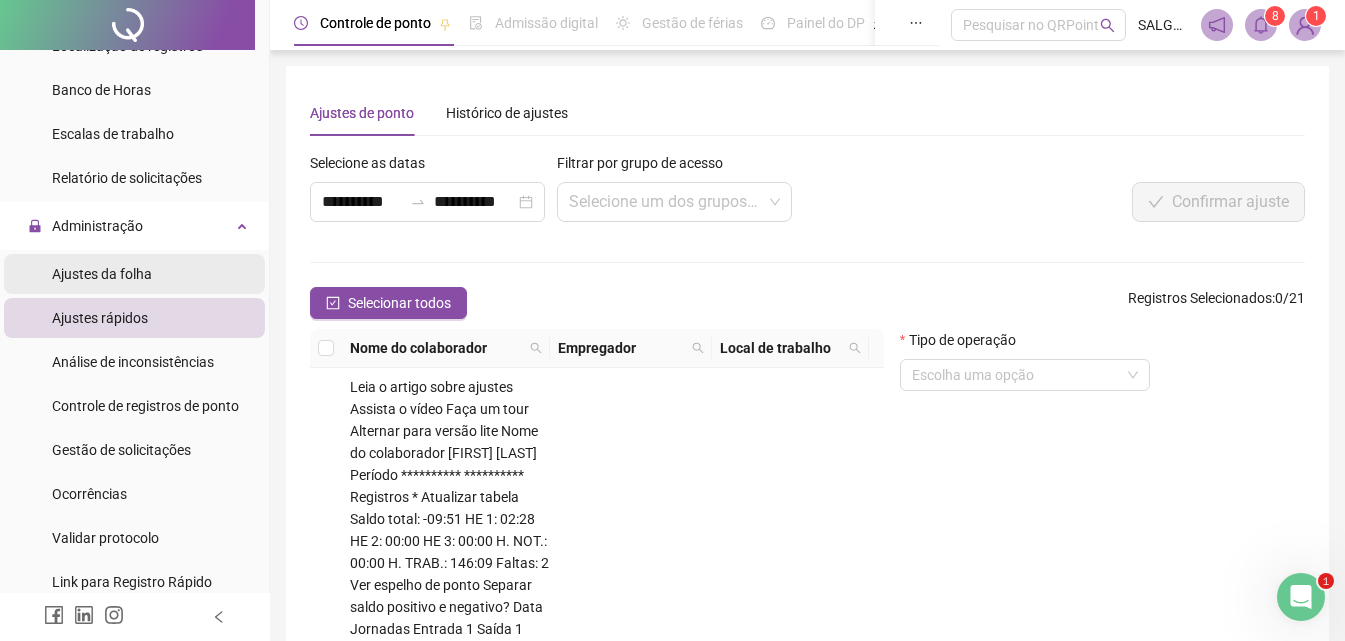click on "Ajustes da folha" at bounding box center (102, 274) 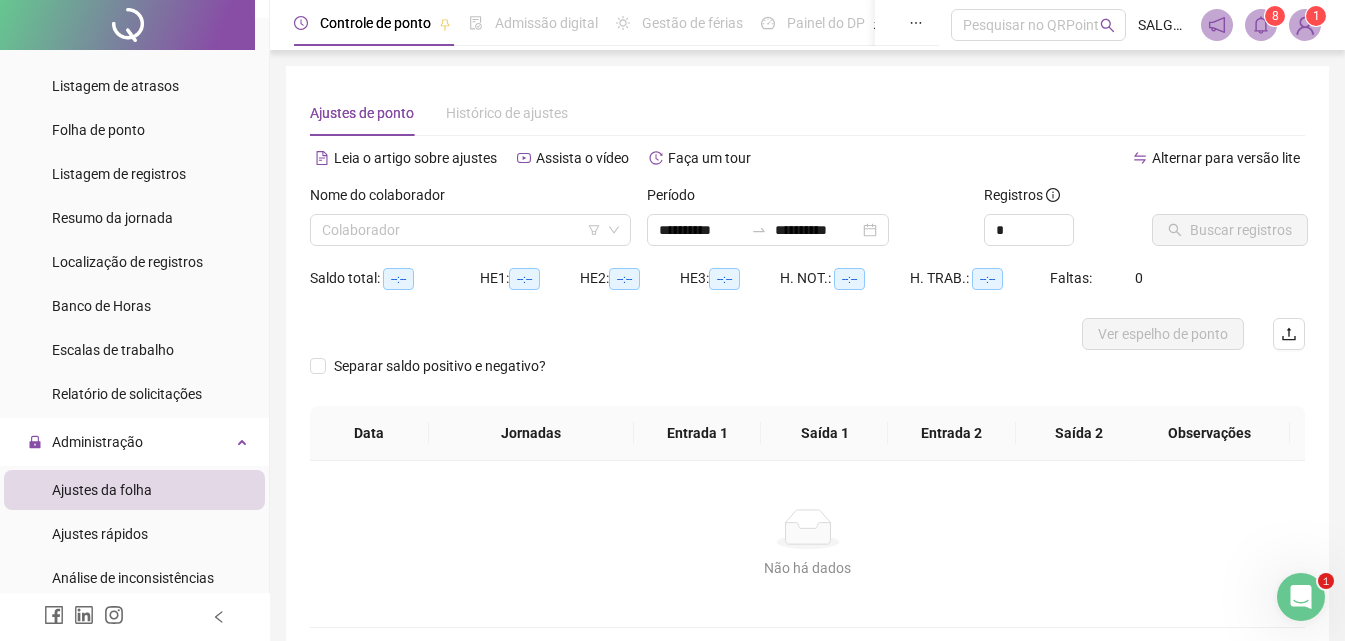 scroll, scrollTop: 233, scrollLeft: 0, axis: vertical 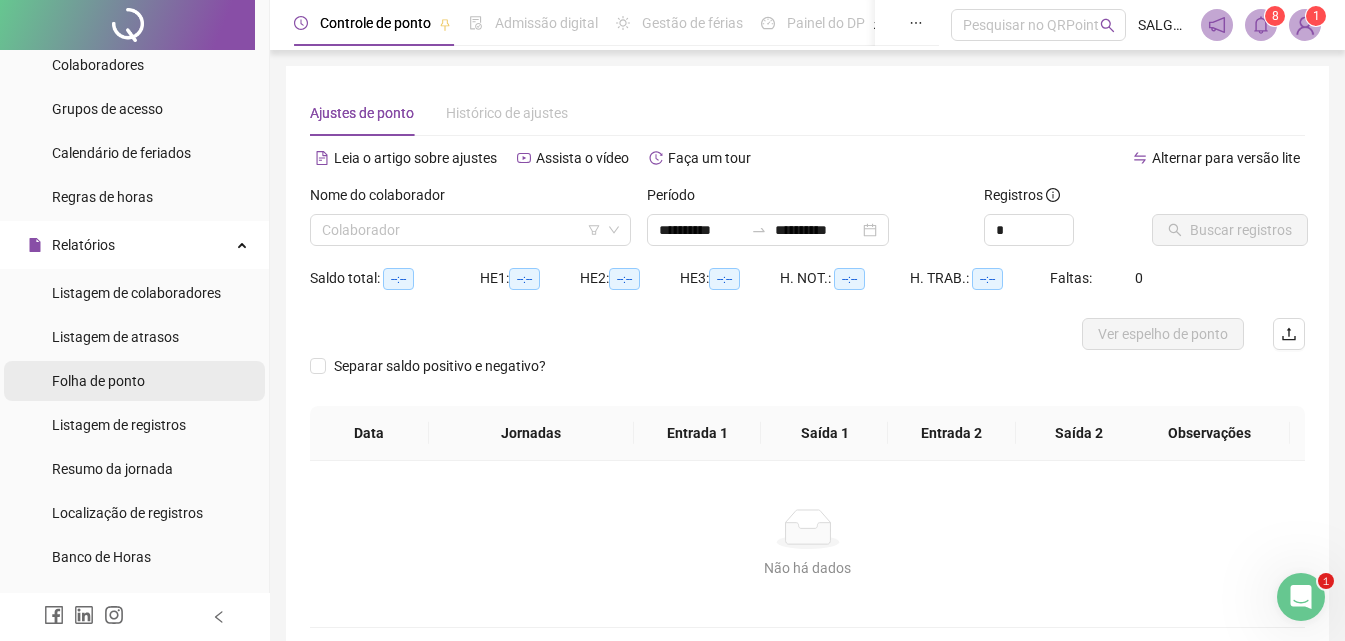 click on "Folha de ponto" at bounding box center [98, 381] 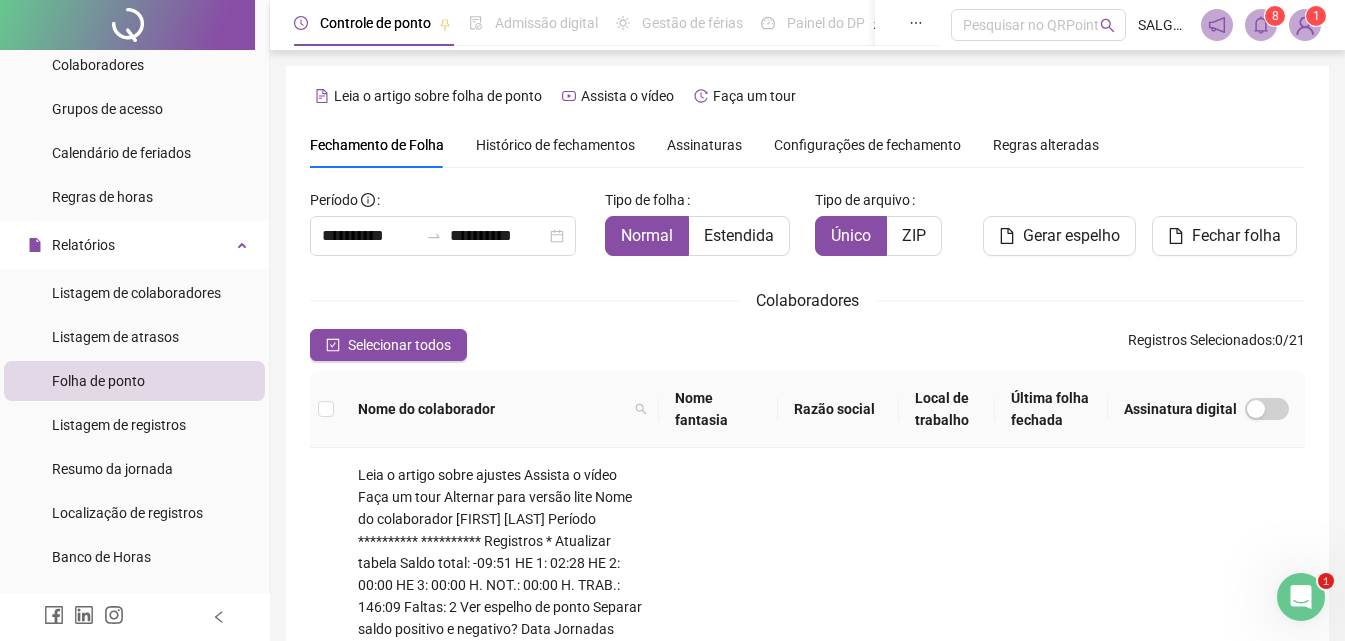 scroll, scrollTop: 89, scrollLeft: 0, axis: vertical 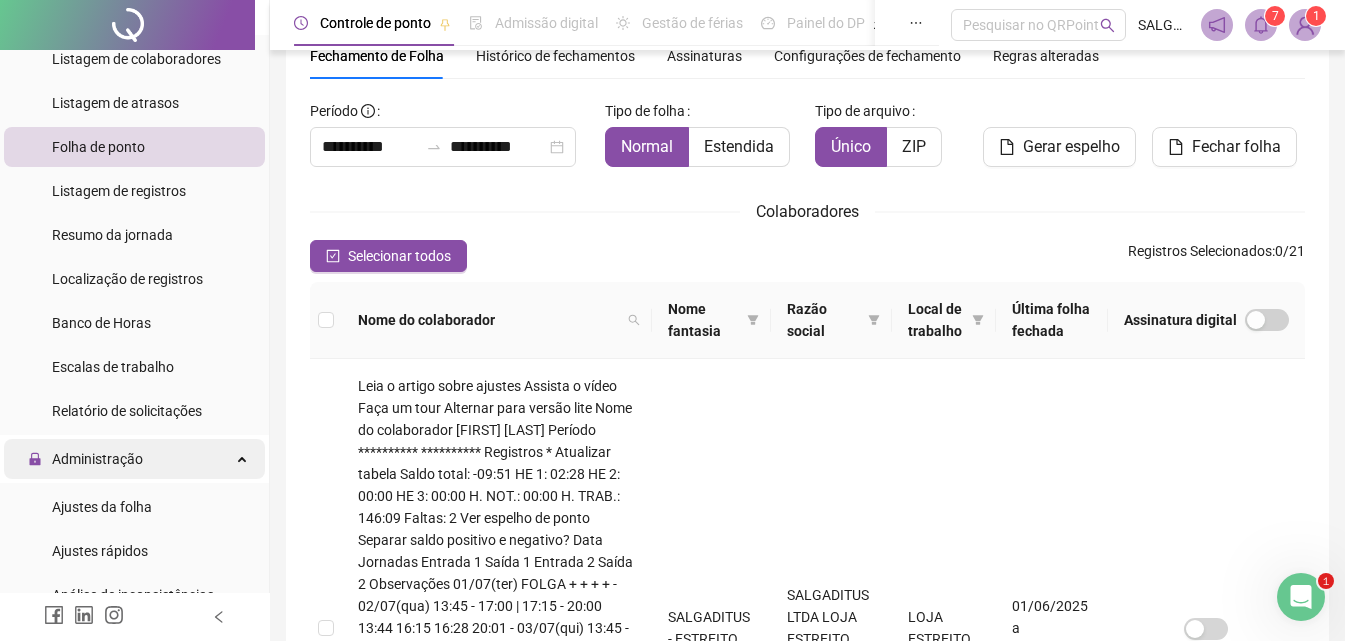 drag, startPoint x: 118, startPoint y: 518, endPoint x: 214, endPoint y: 449, distance: 118.224365 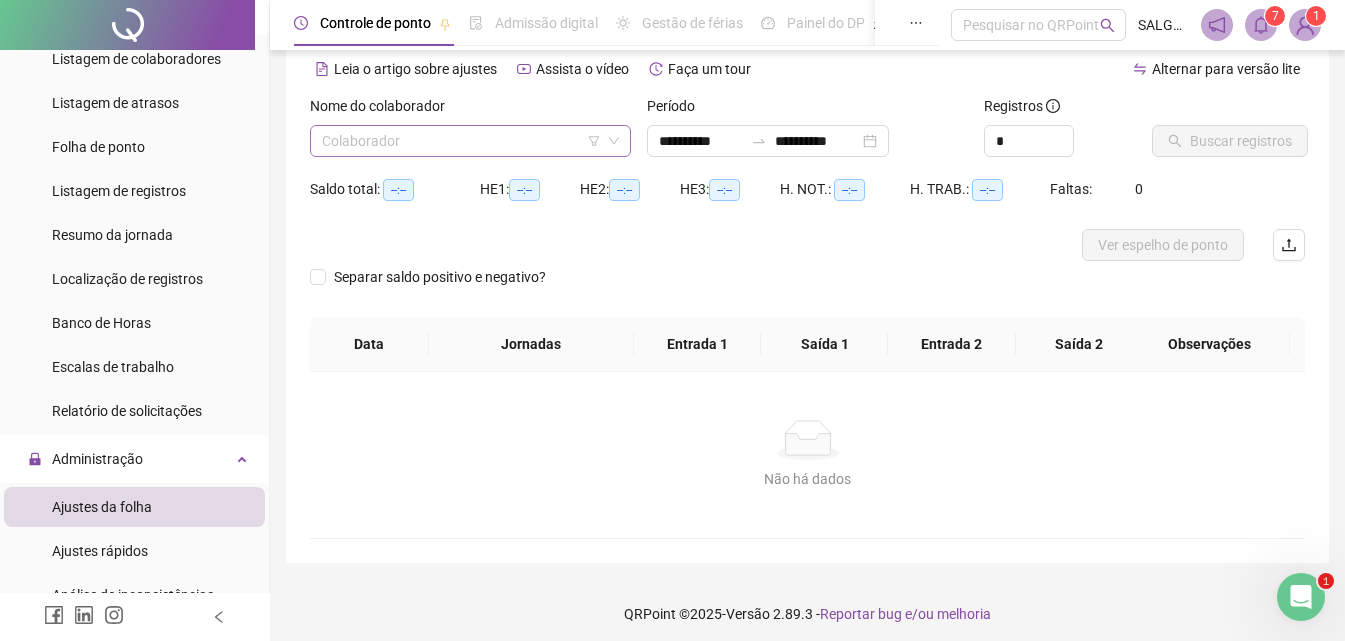 click at bounding box center [461, 141] 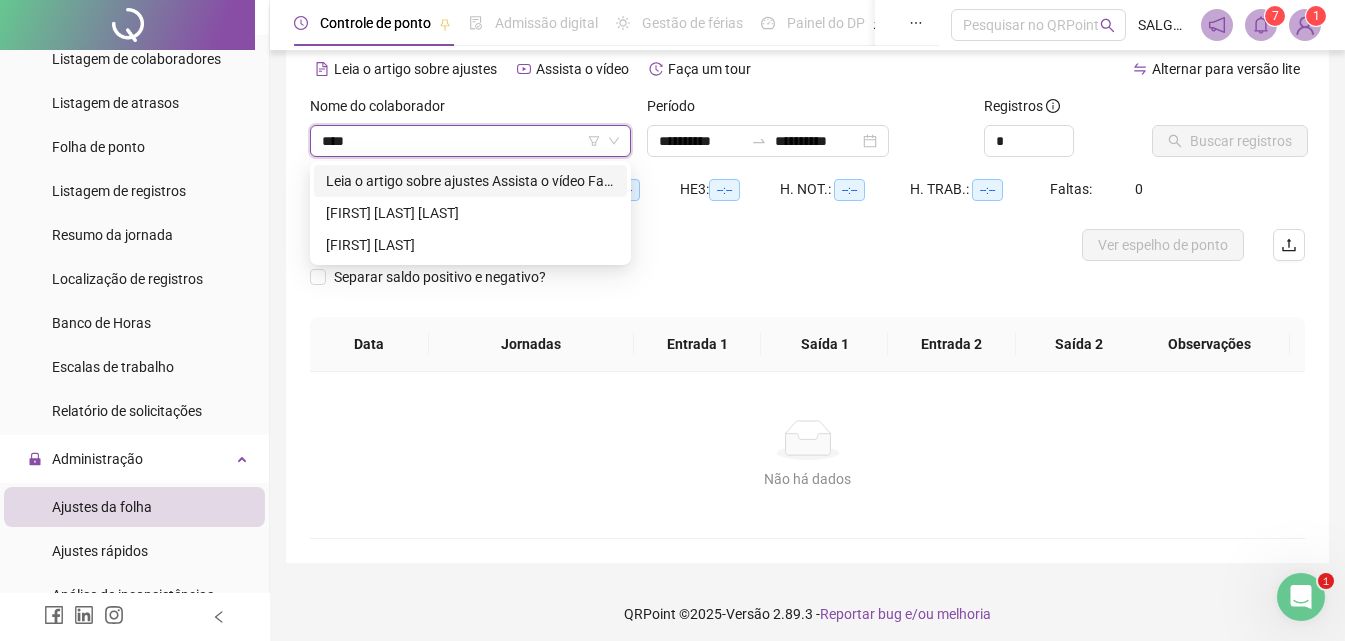 type on "*****" 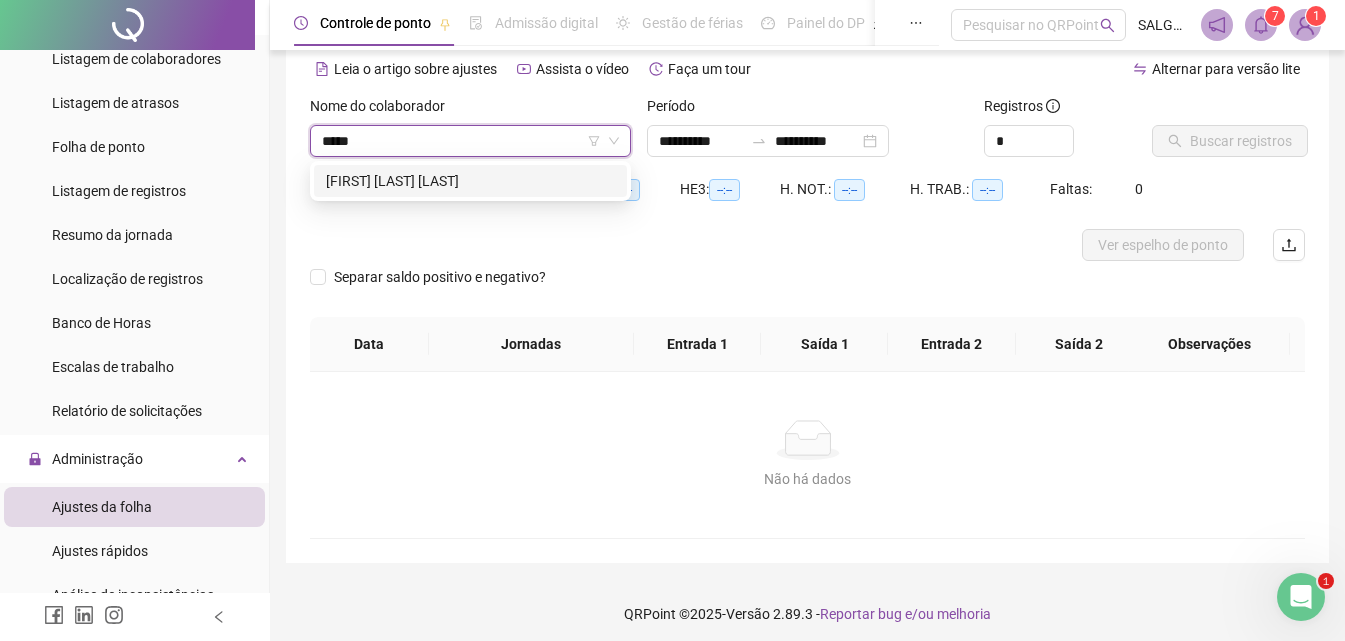 click on "[FIRST] [LAST] [LAST]" at bounding box center [470, 181] 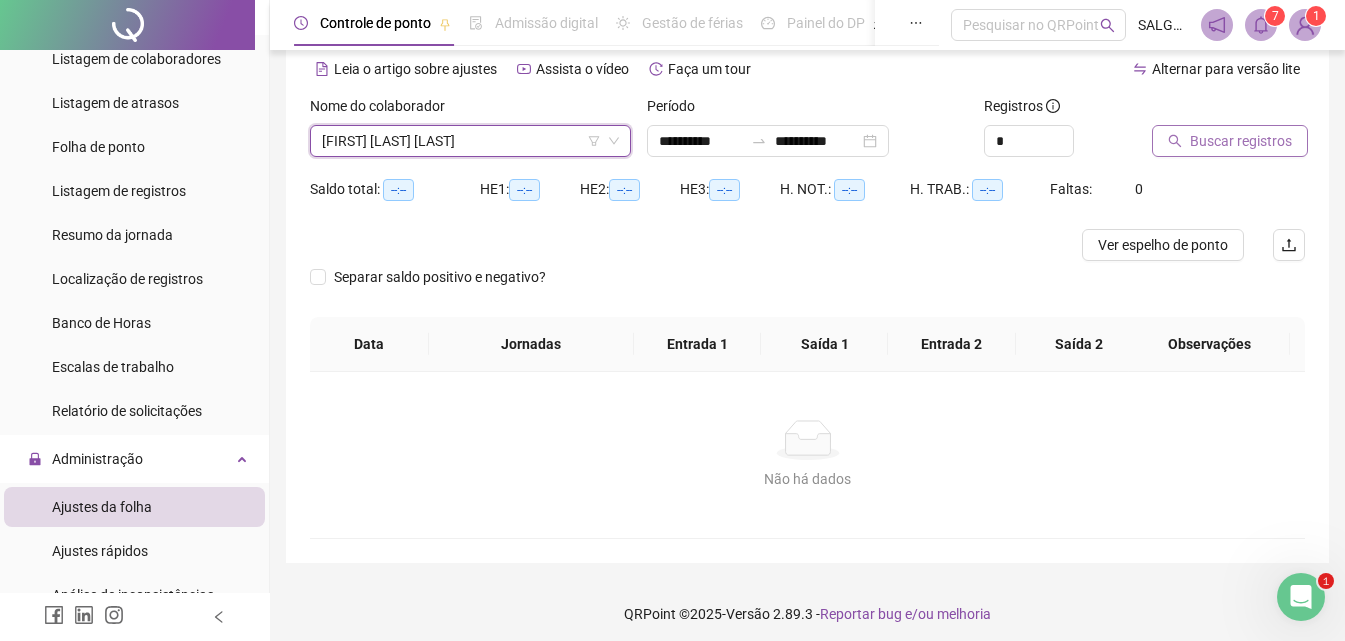 click 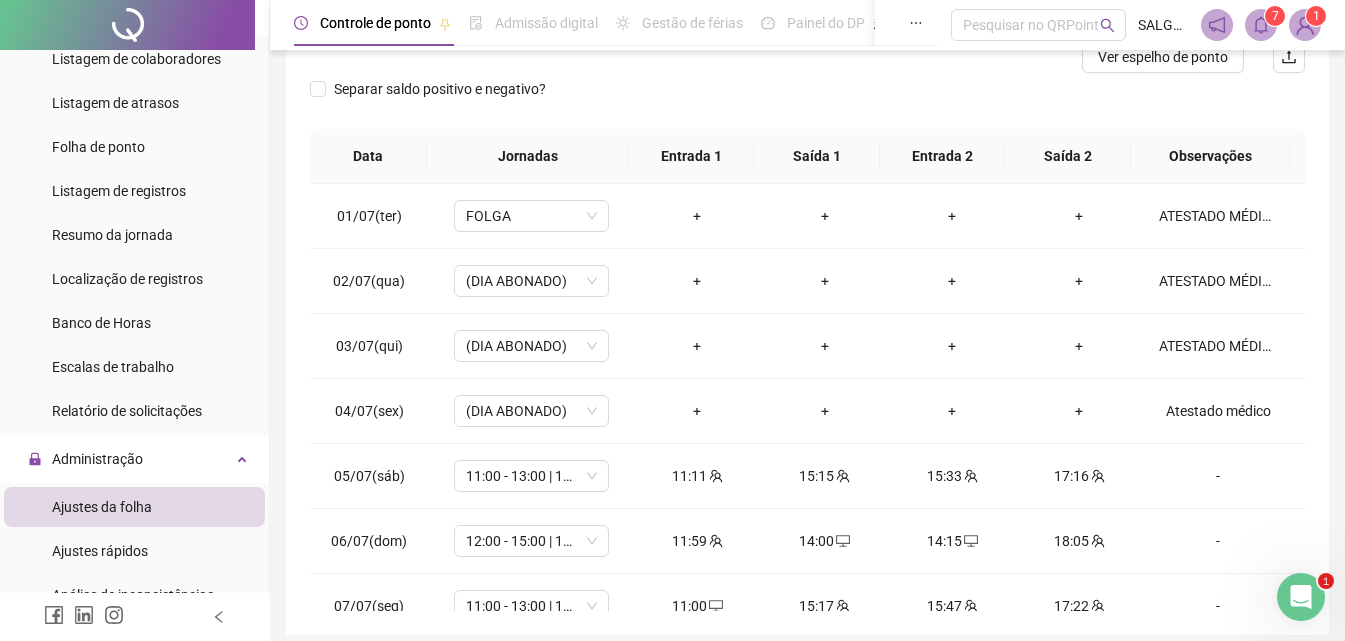 scroll, scrollTop: 322, scrollLeft: 0, axis: vertical 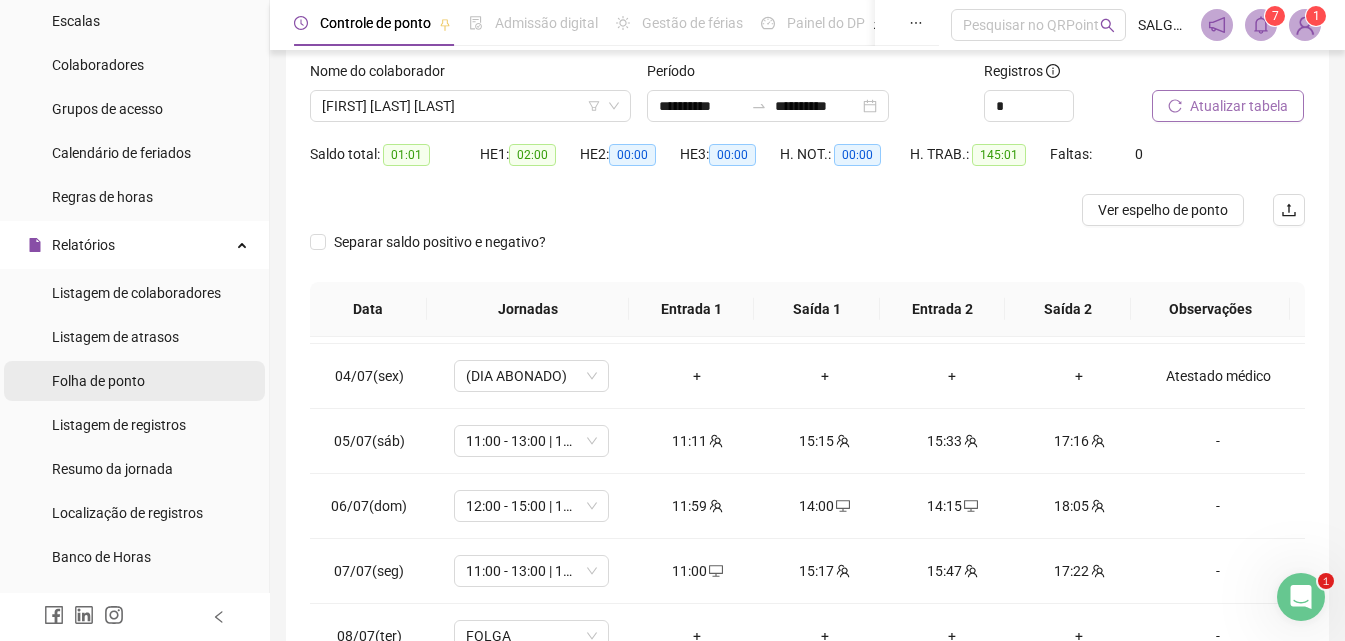 click on "Folha de ponto" at bounding box center (98, 381) 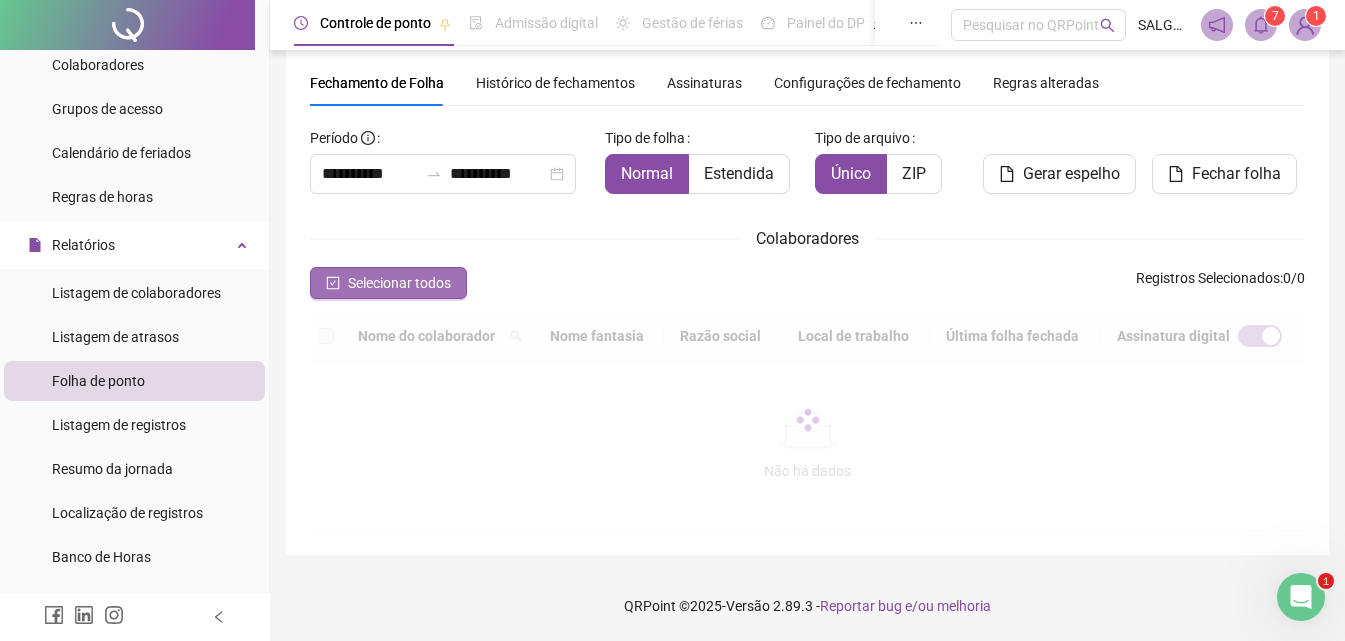 scroll, scrollTop: 89, scrollLeft: 0, axis: vertical 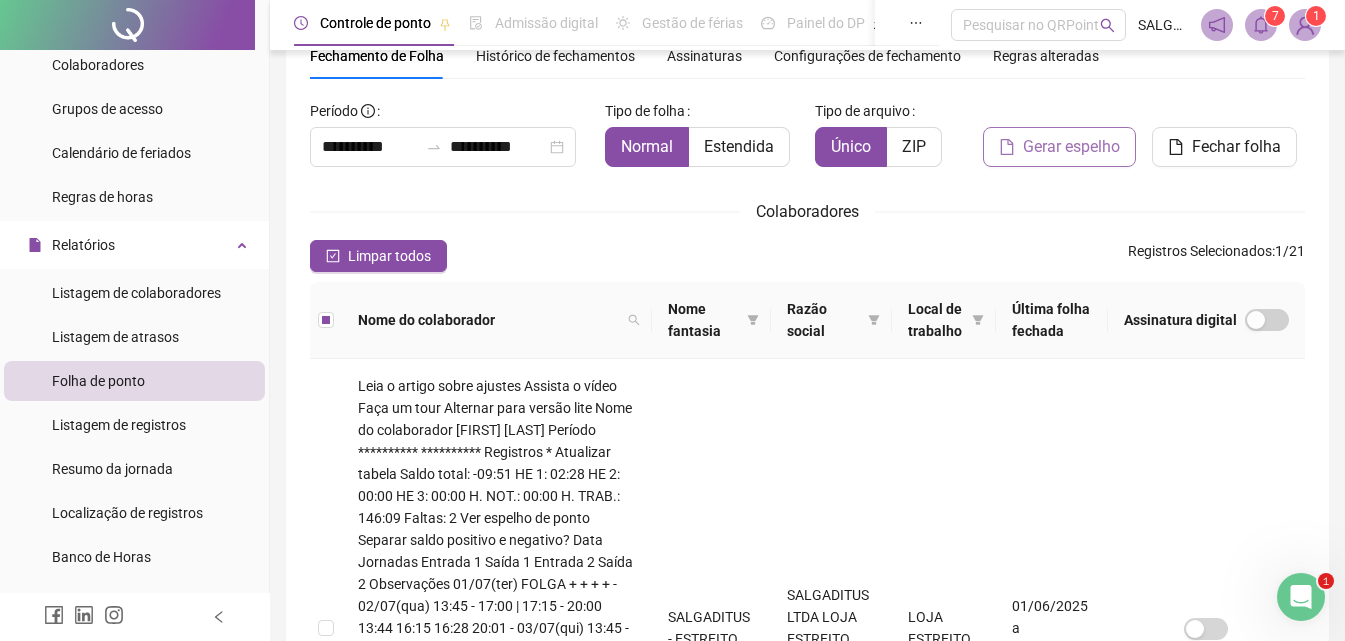 click on "Gerar espelho" at bounding box center [1071, 147] 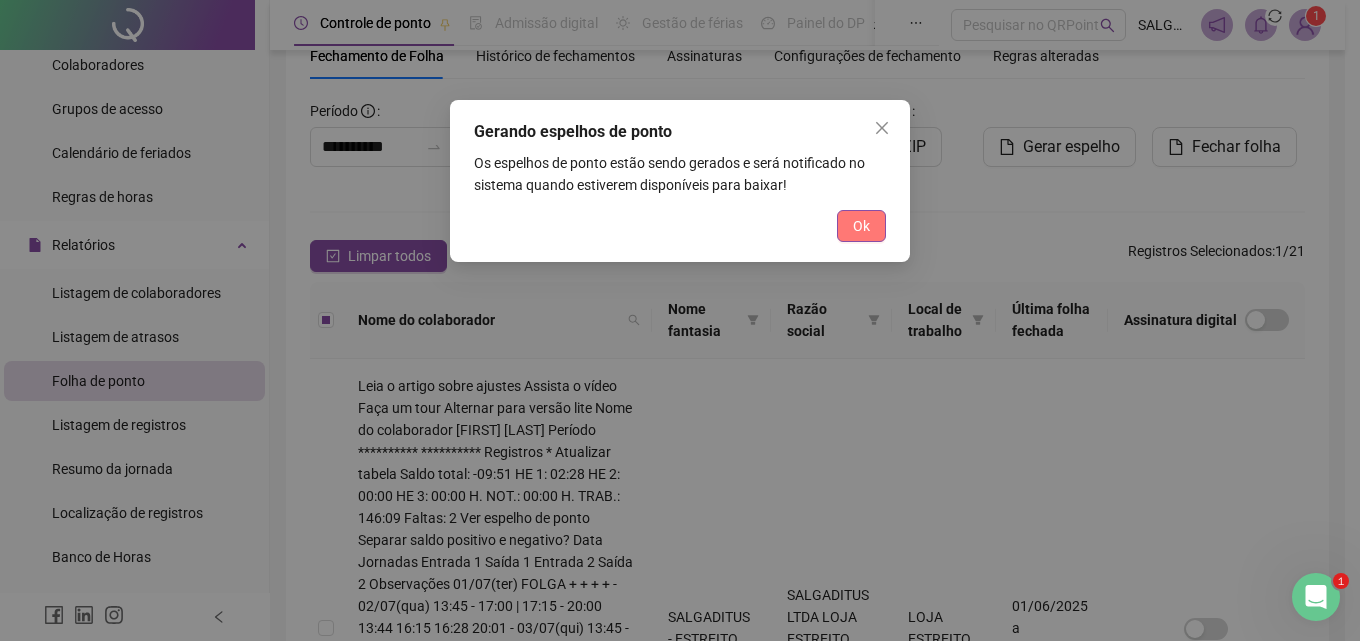 click on "Ok" at bounding box center (861, 226) 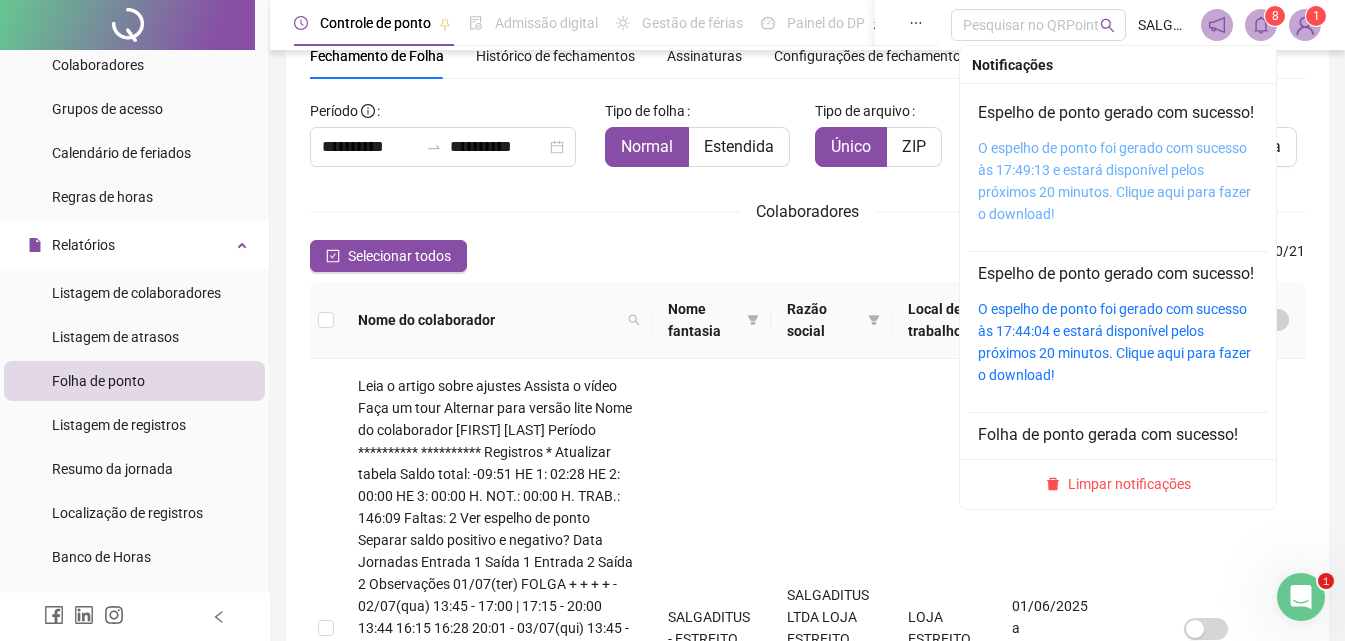click on "O espelho de ponto foi gerado com sucesso às 17:49:13 e estará disponível pelos próximos 20 minutos.
Clique aqui para fazer o download!" at bounding box center [1114, 181] 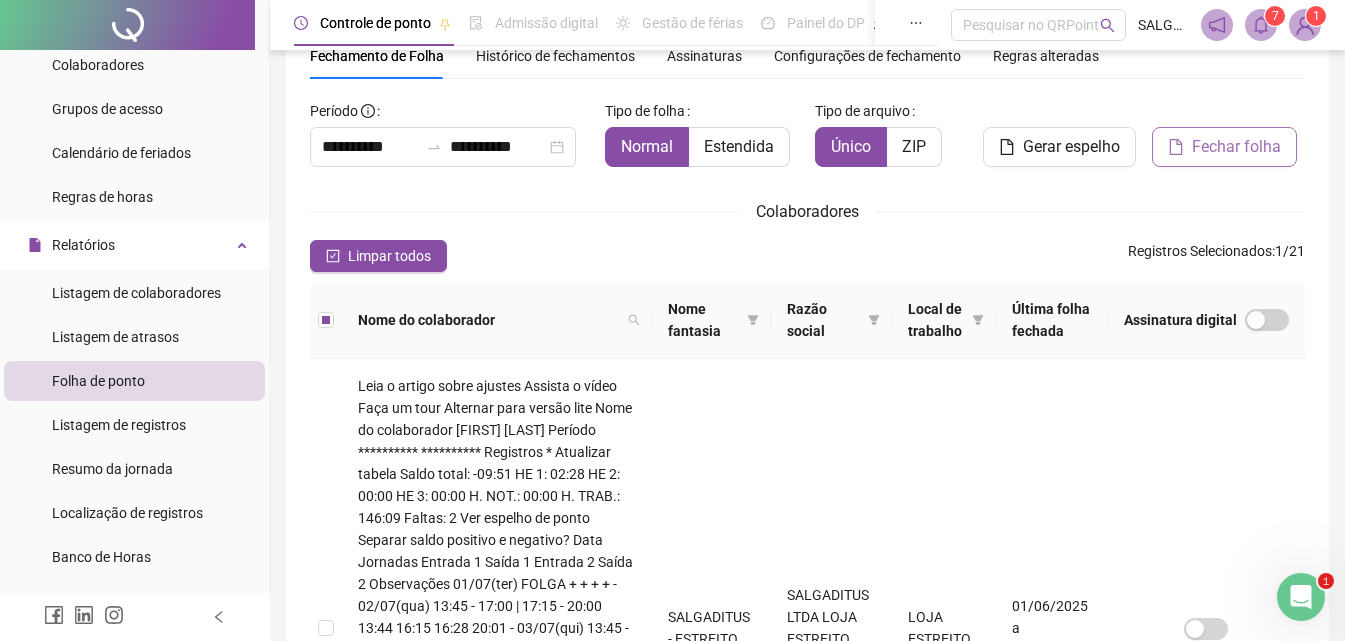 click on "Fechar folha" at bounding box center [1224, 147] 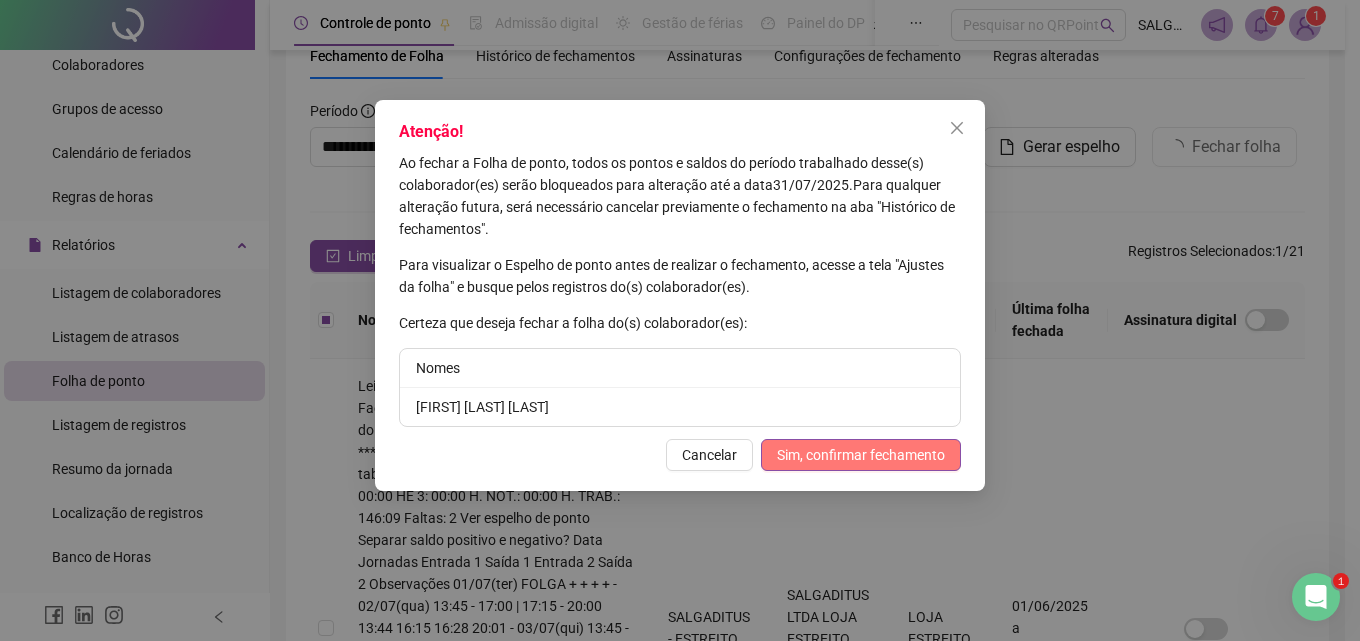 click on "Sim, confirmar fechamento" at bounding box center [861, 455] 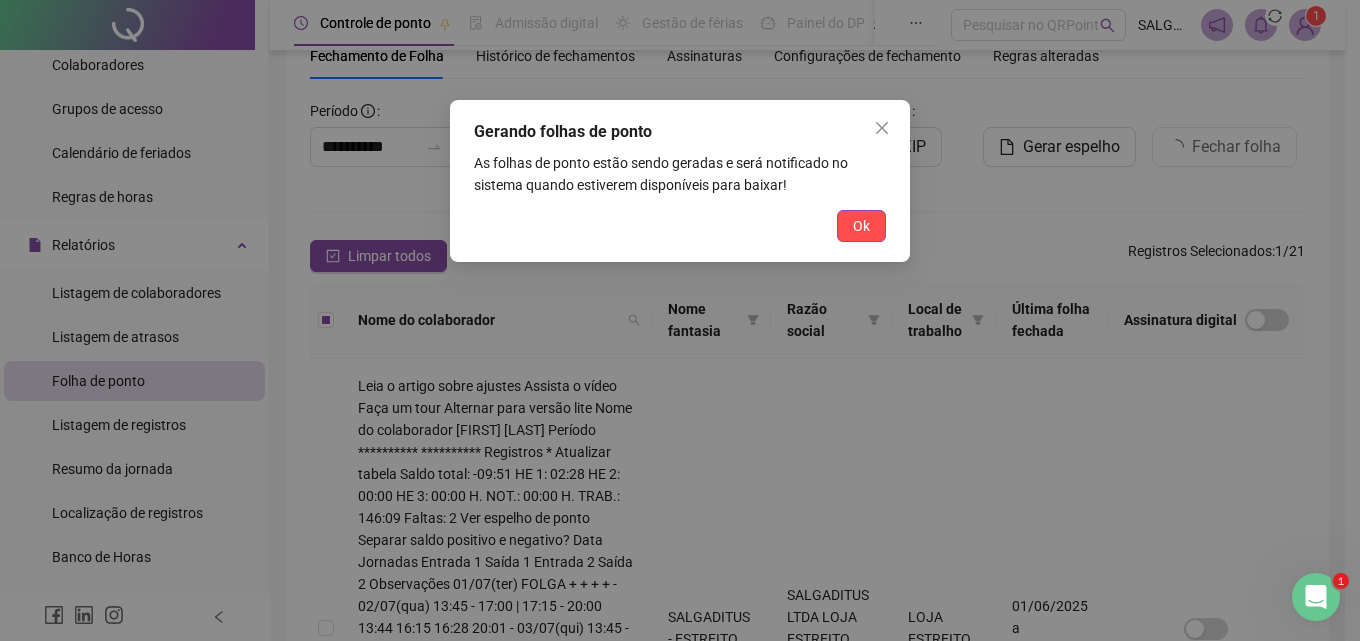 click on "Ok" at bounding box center [861, 226] 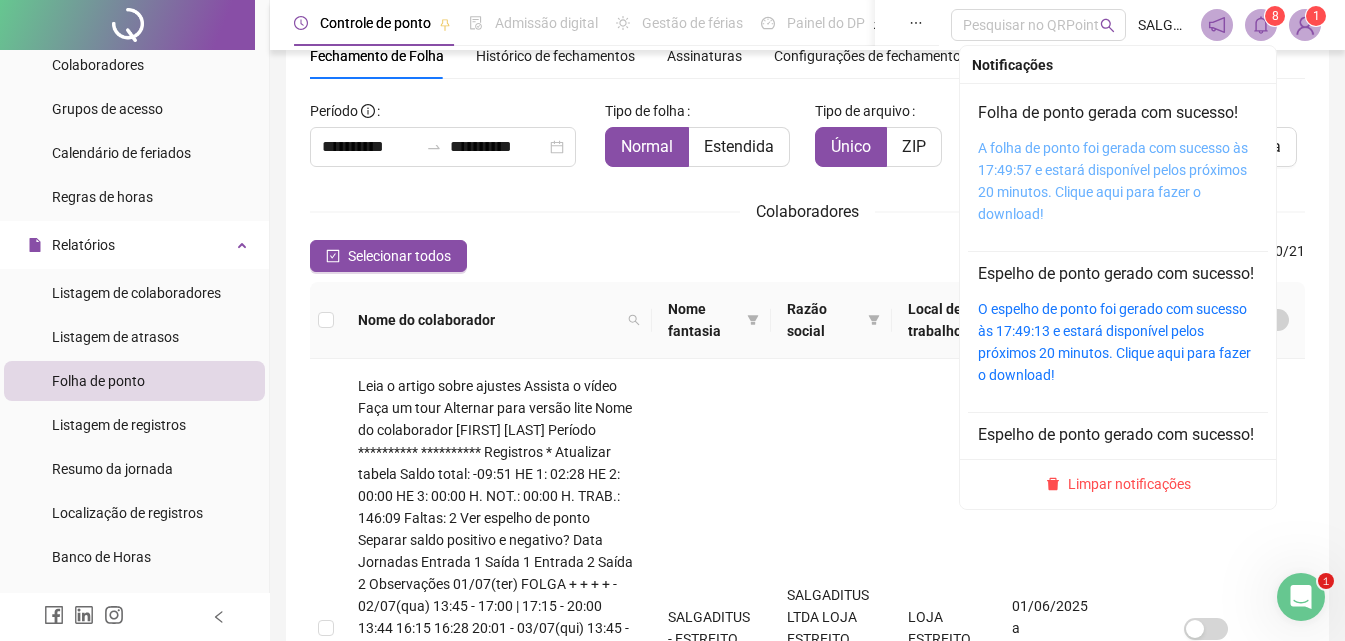 click on "A folha de ponto foi gerada com sucesso às 17:49:57 e estará disponível pelos próximos 20 minutos.
Clique aqui para fazer o download!" at bounding box center (1113, 181) 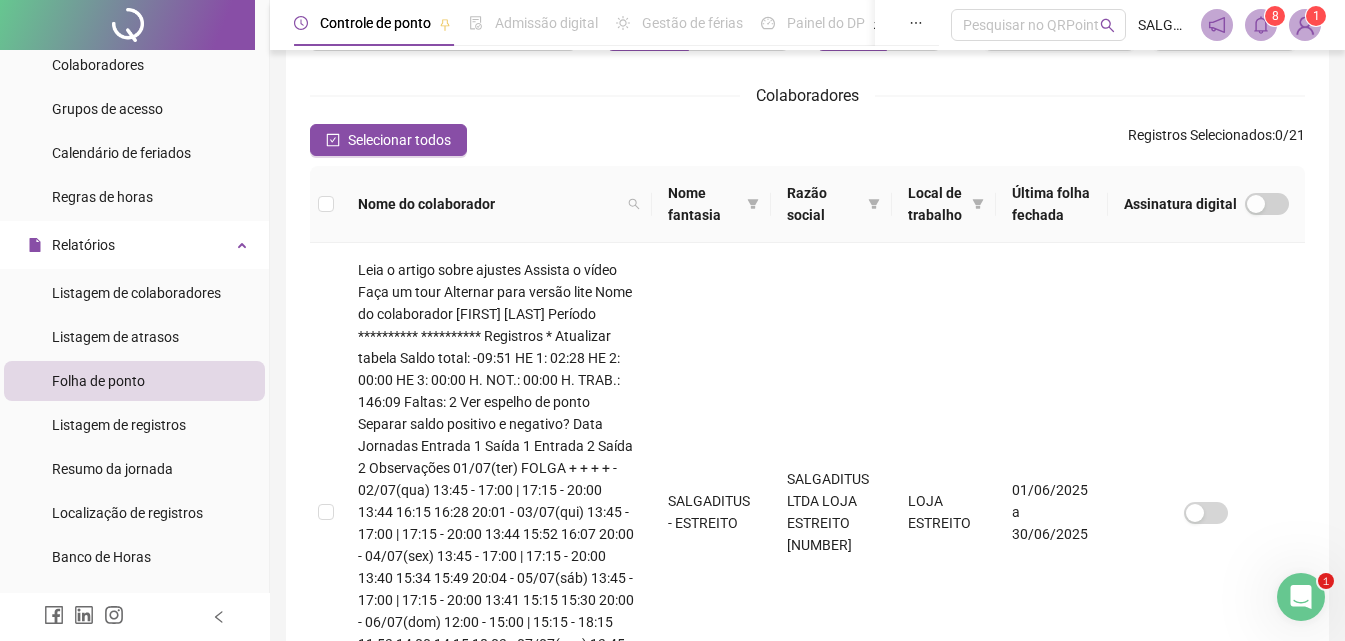 scroll, scrollTop: 322, scrollLeft: 0, axis: vertical 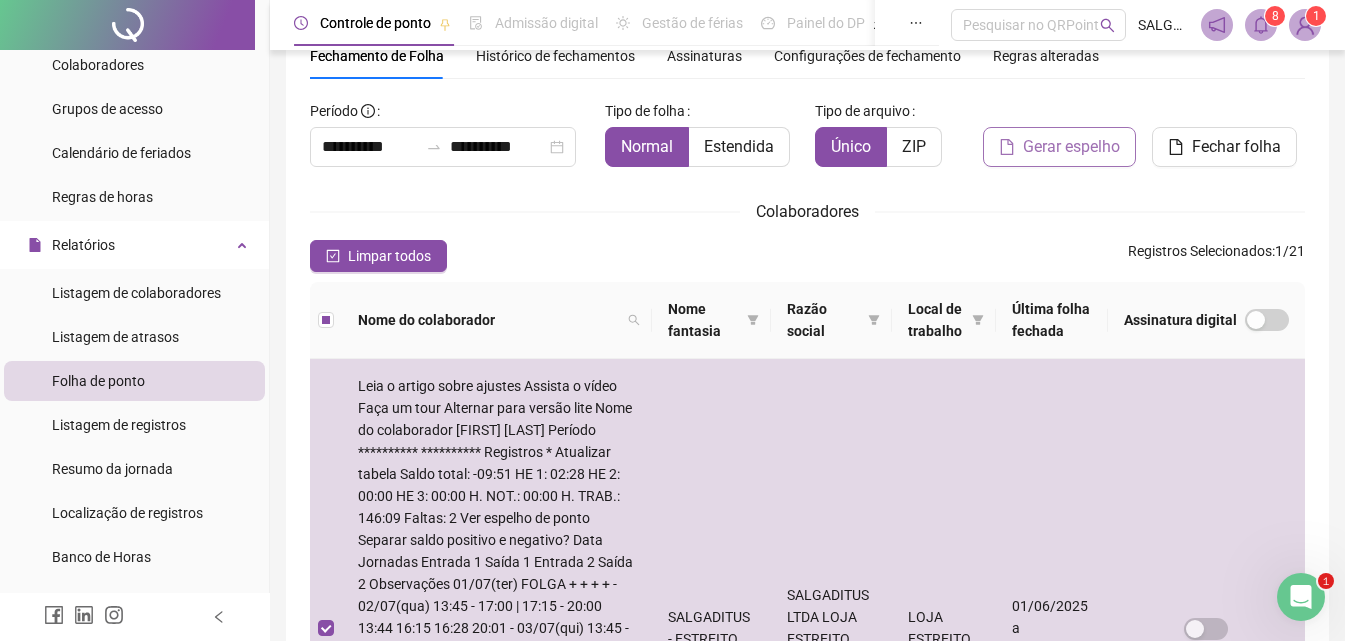 click on "Gerar espelho" at bounding box center (1071, 147) 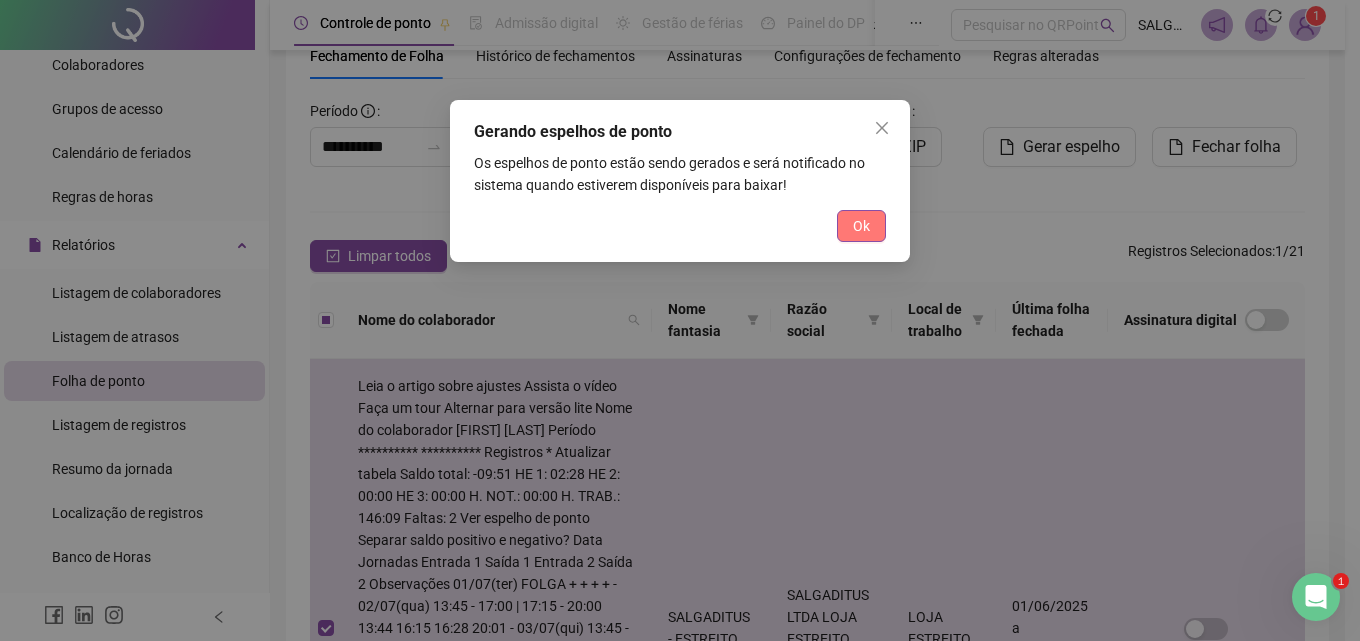 click on "Ok" at bounding box center (861, 226) 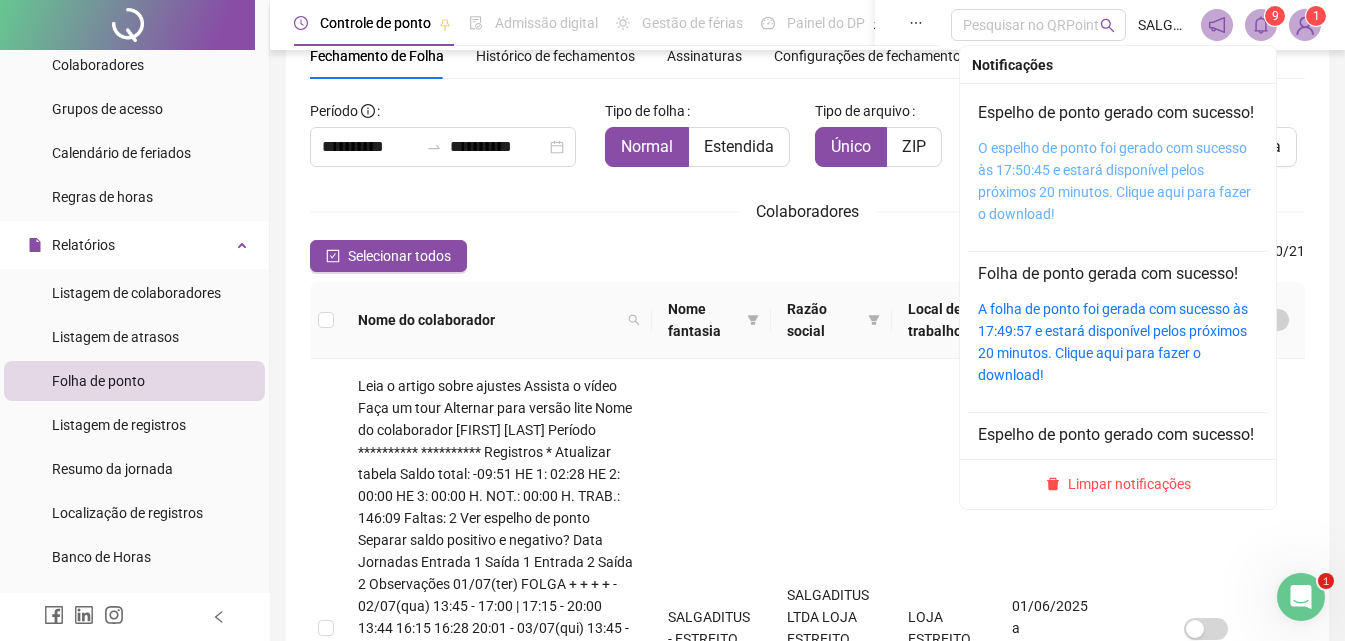 click on "O espelho de ponto foi gerado com sucesso às 17:50:45 e estará disponível pelos próximos 20 minutos.
Clique aqui para fazer o download!" at bounding box center [1114, 181] 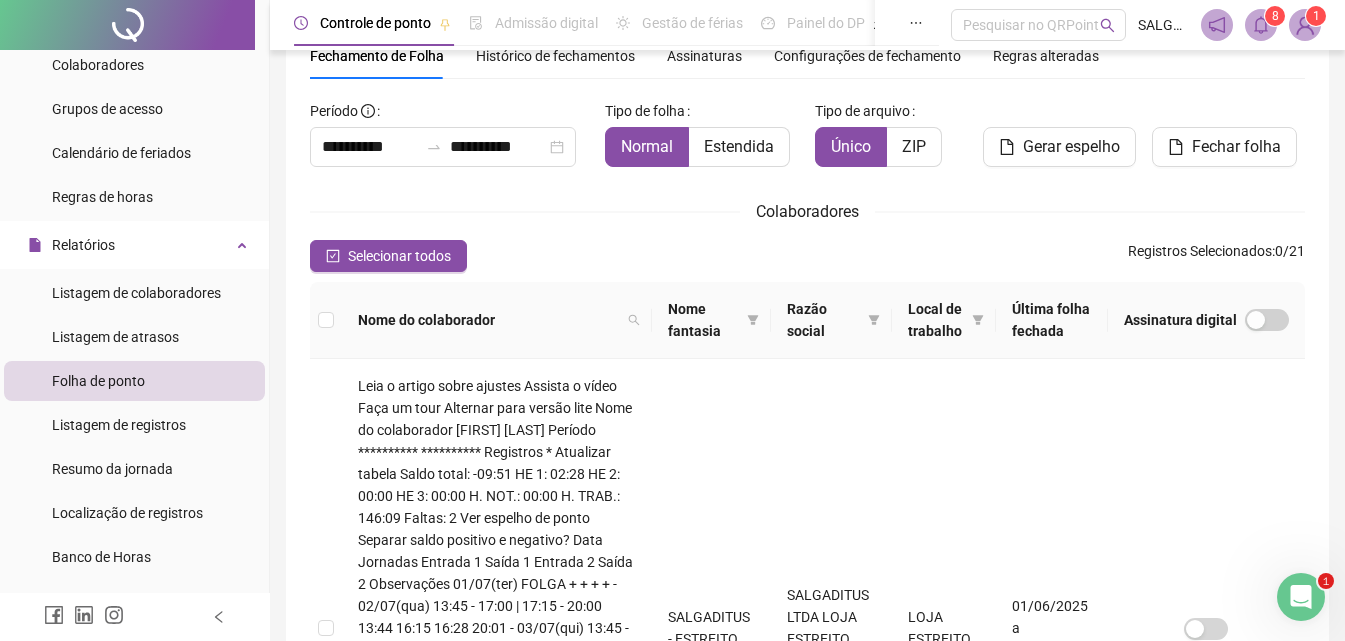 scroll, scrollTop: 0, scrollLeft: 0, axis: both 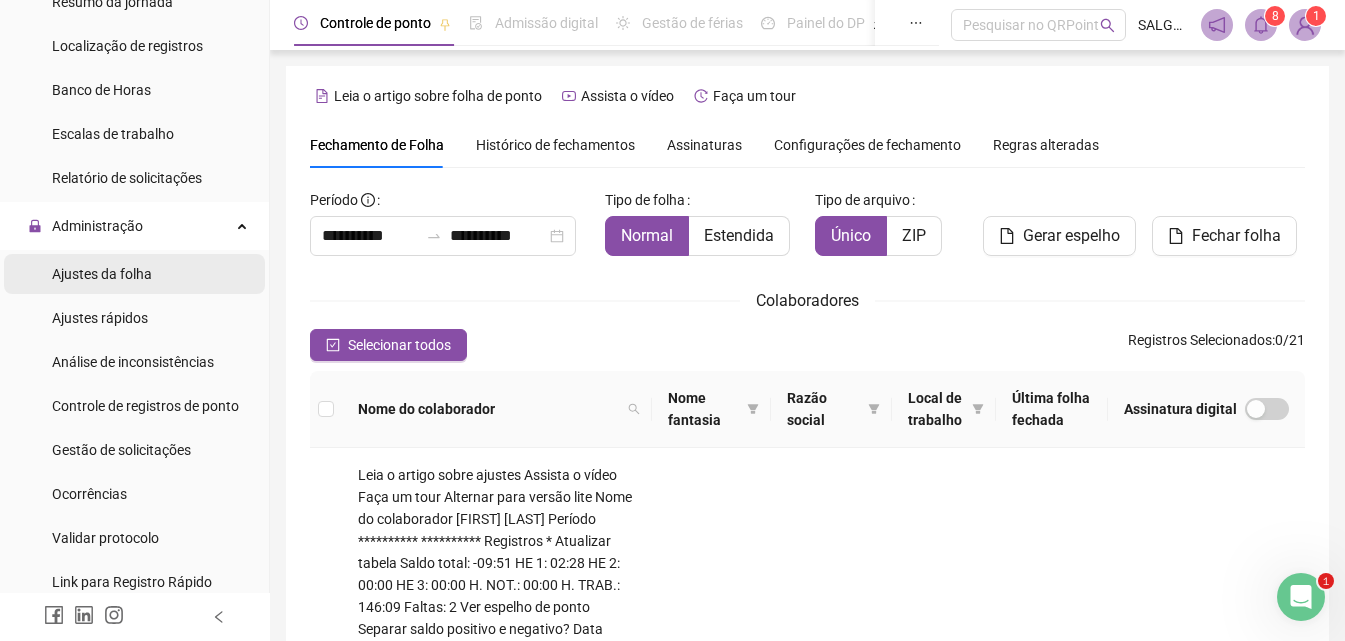 click on "Ajustes da folha" at bounding box center [102, 274] 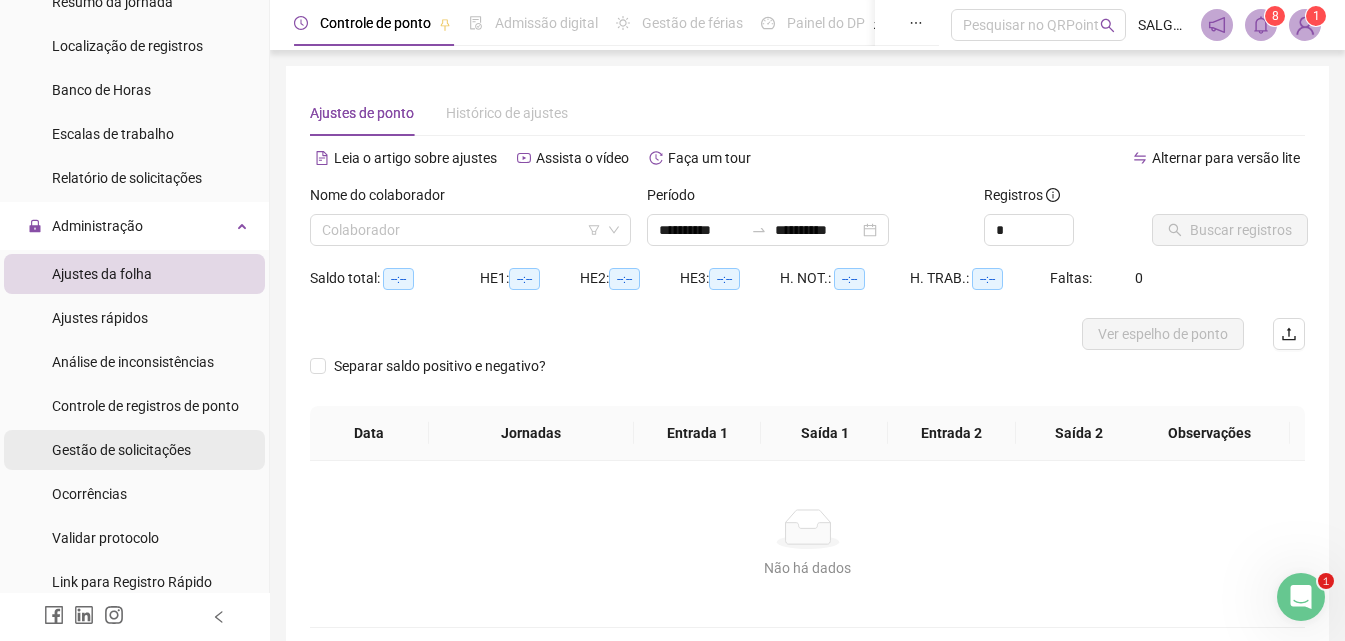 scroll, scrollTop: 933, scrollLeft: 0, axis: vertical 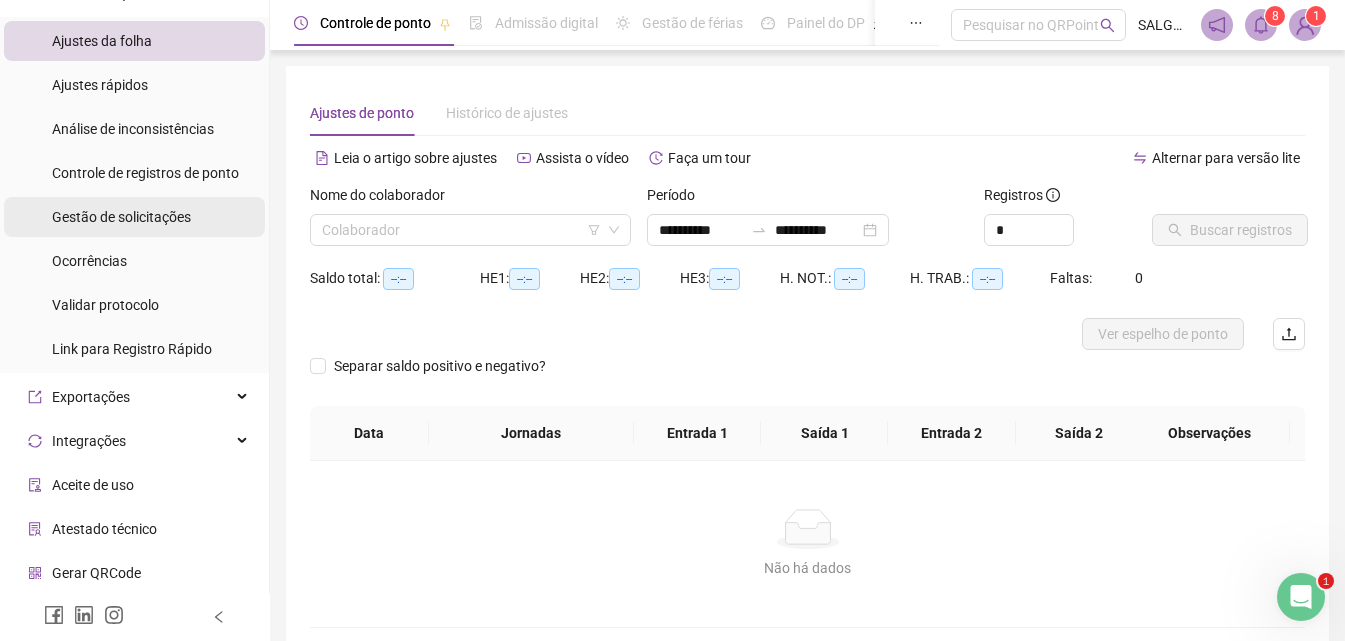 click on "Gestão de solicitações" at bounding box center [121, 217] 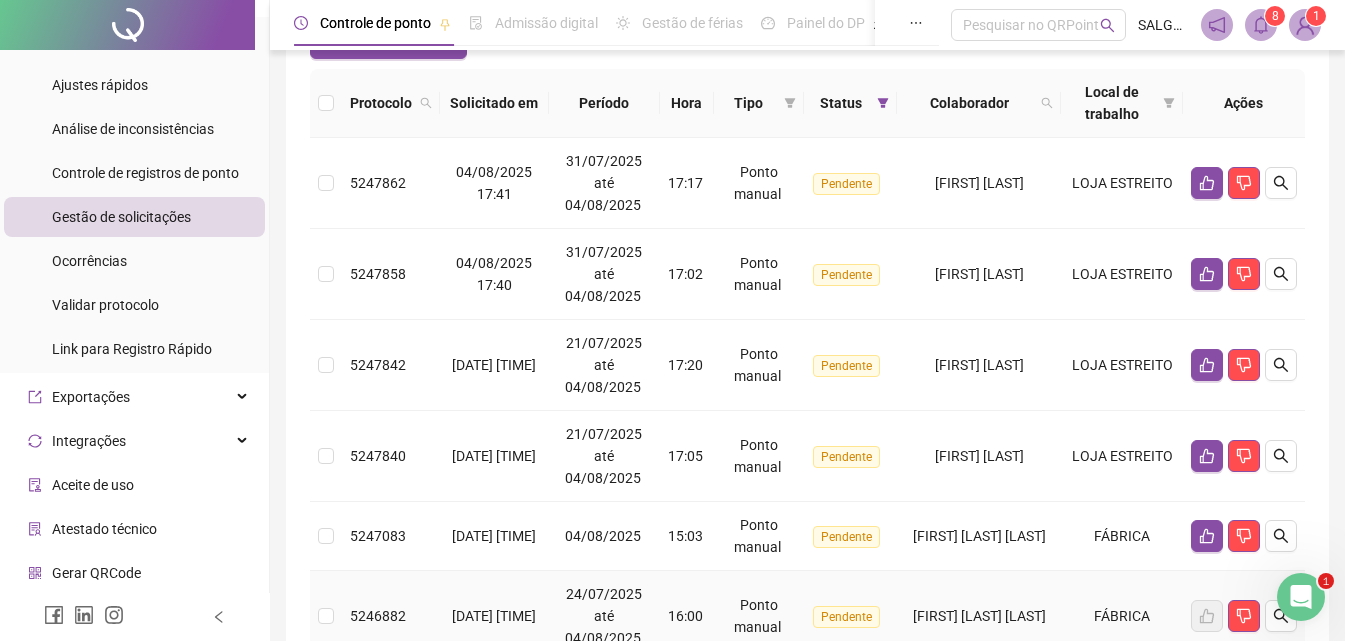 scroll, scrollTop: 0, scrollLeft: 0, axis: both 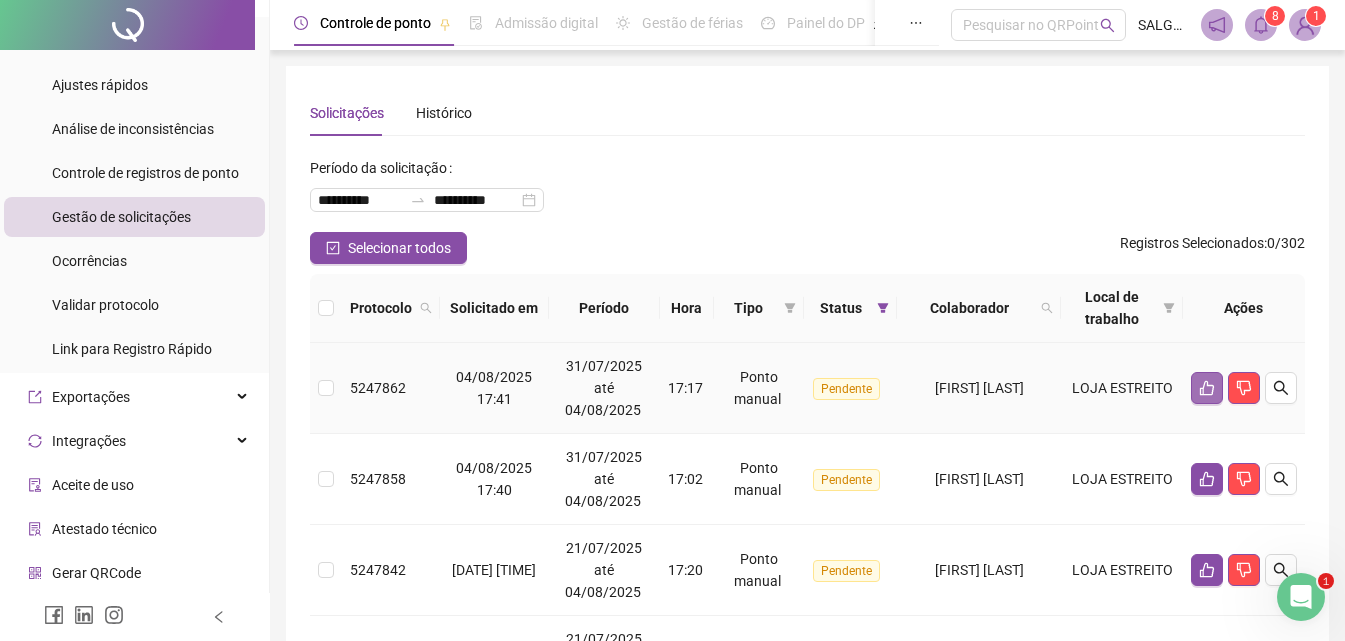 click 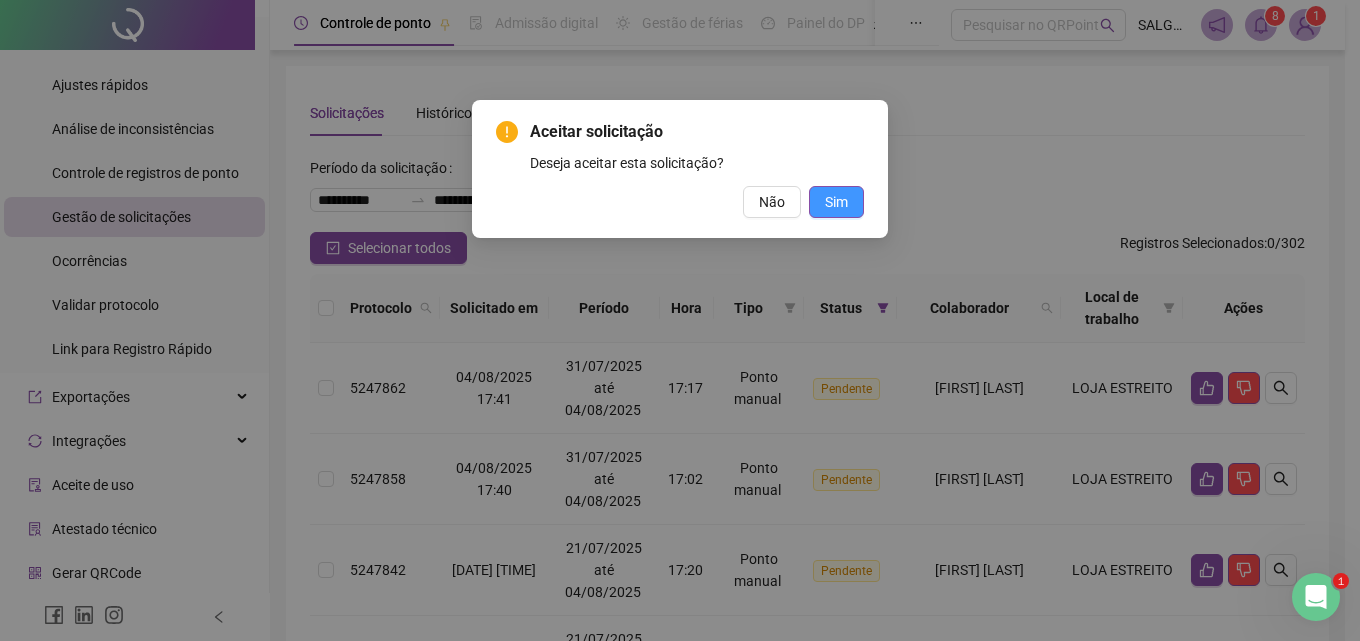 click on "Sim" at bounding box center [836, 202] 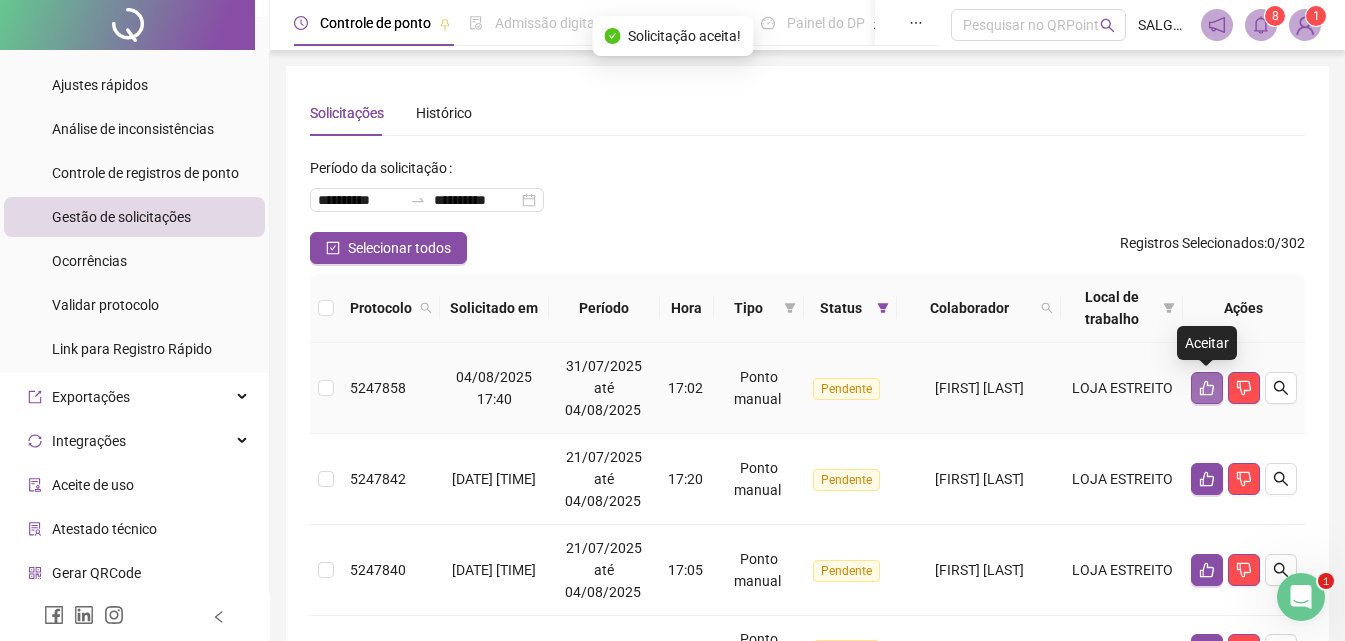 click 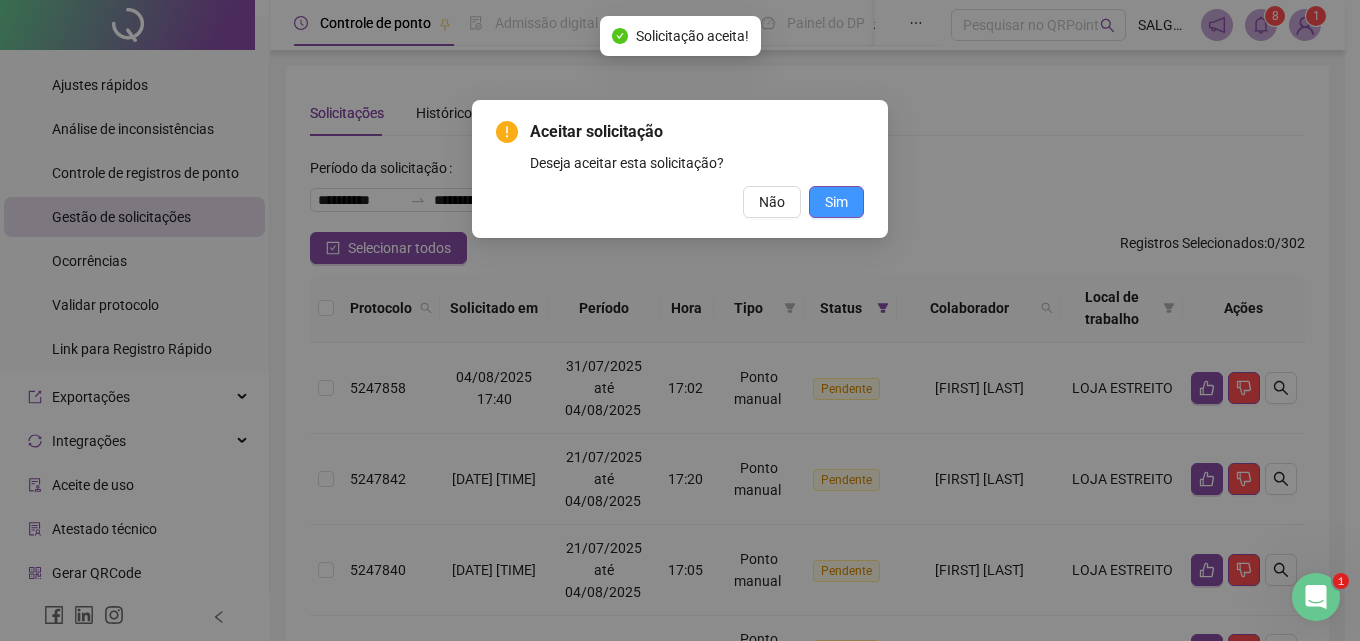 click on "Sim" at bounding box center (836, 202) 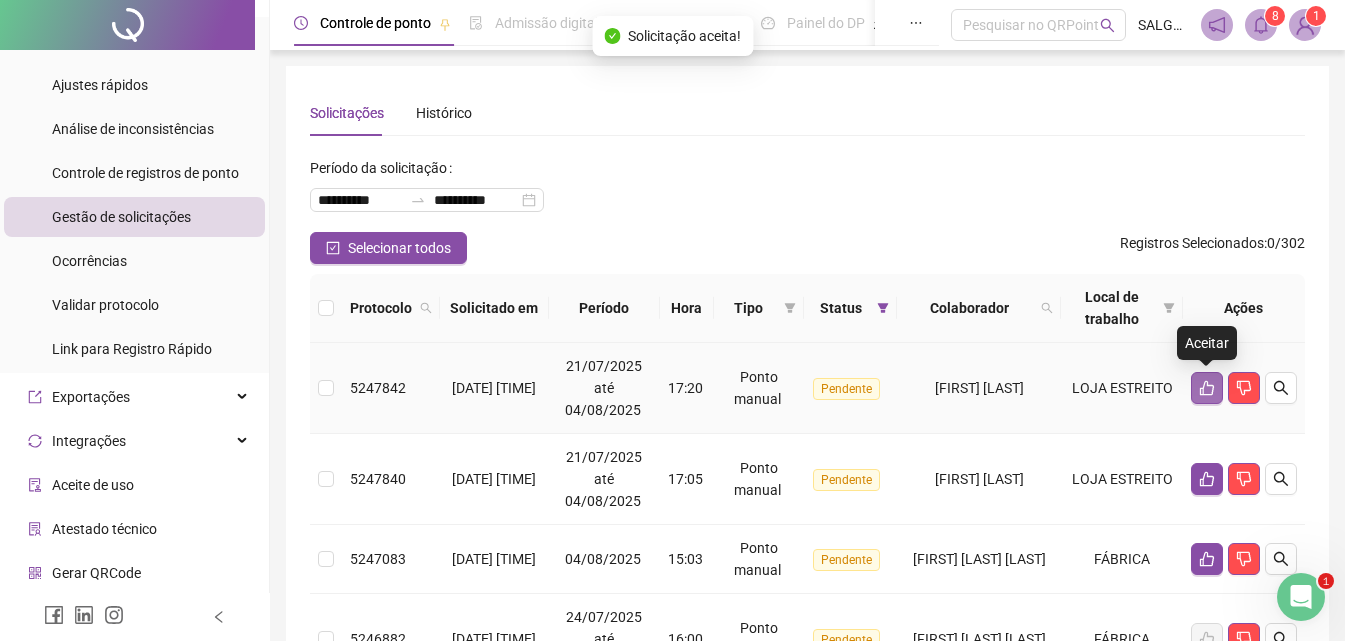 click 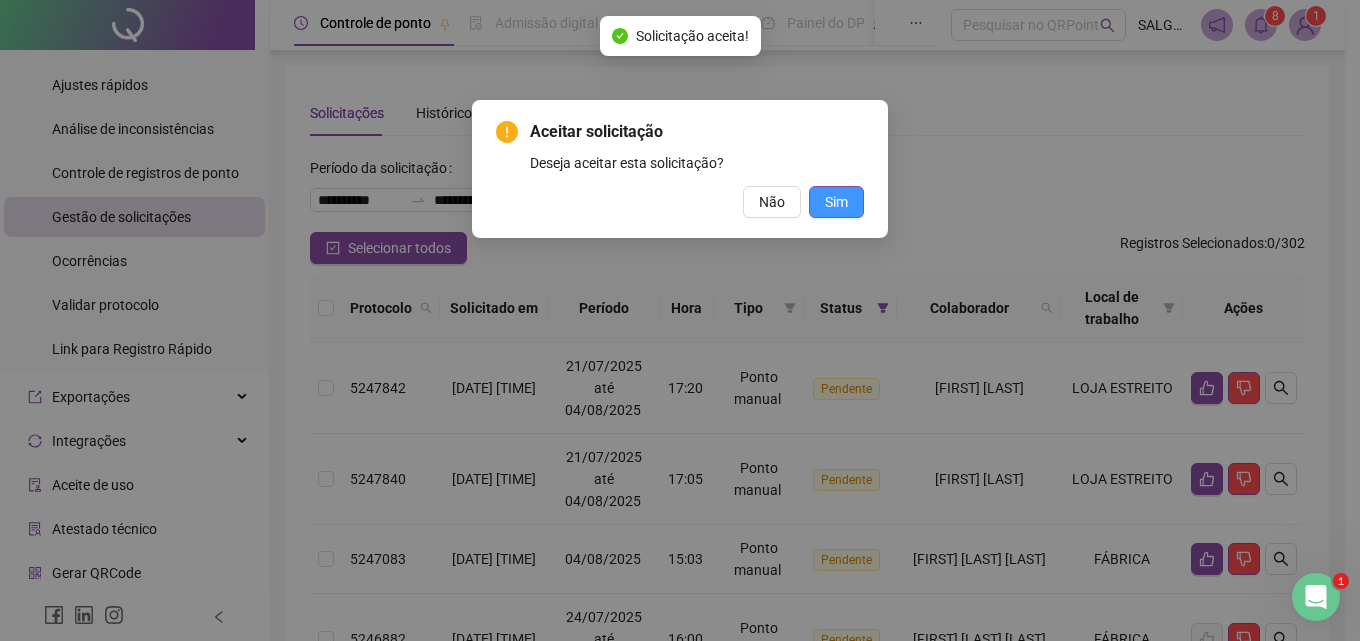 click on "Sim" at bounding box center [836, 202] 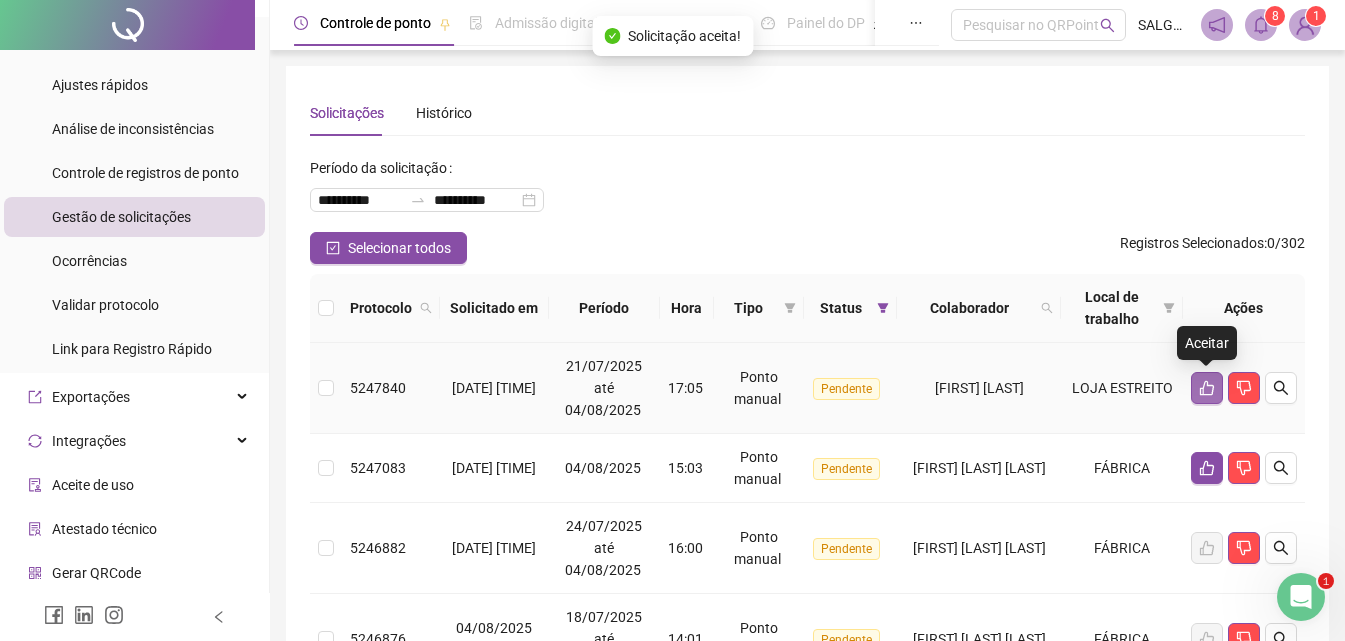 click 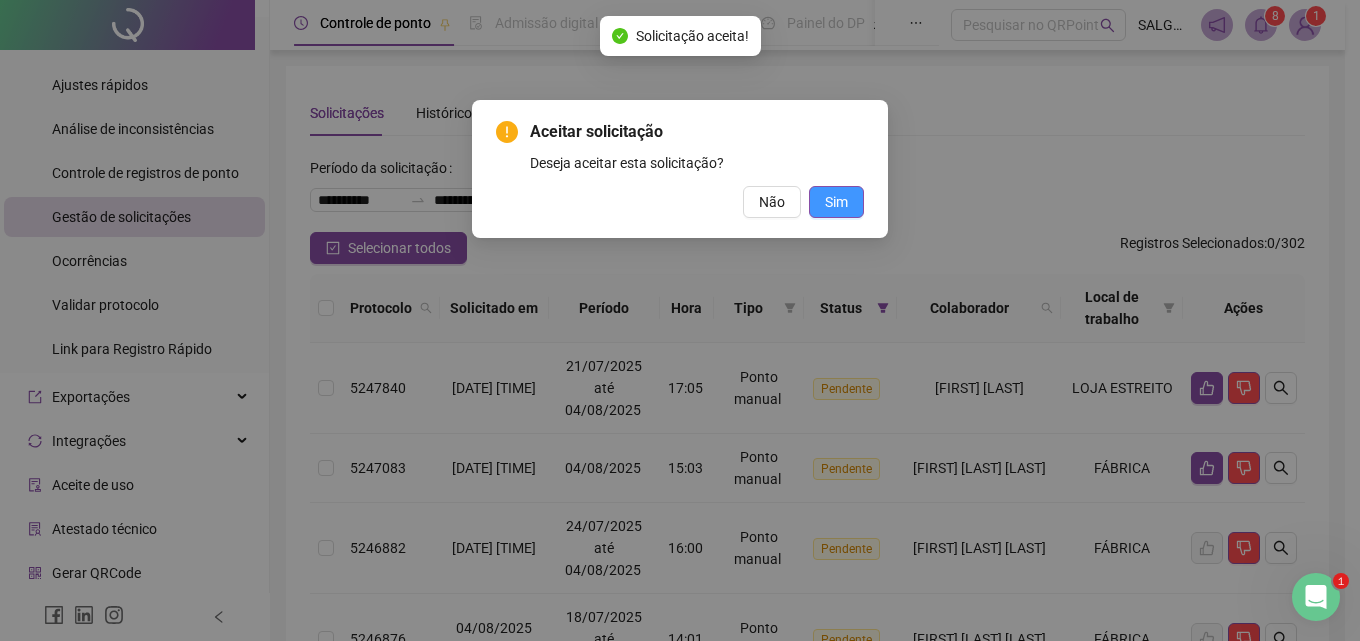click on "Sim" at bounding box center [836, 202] 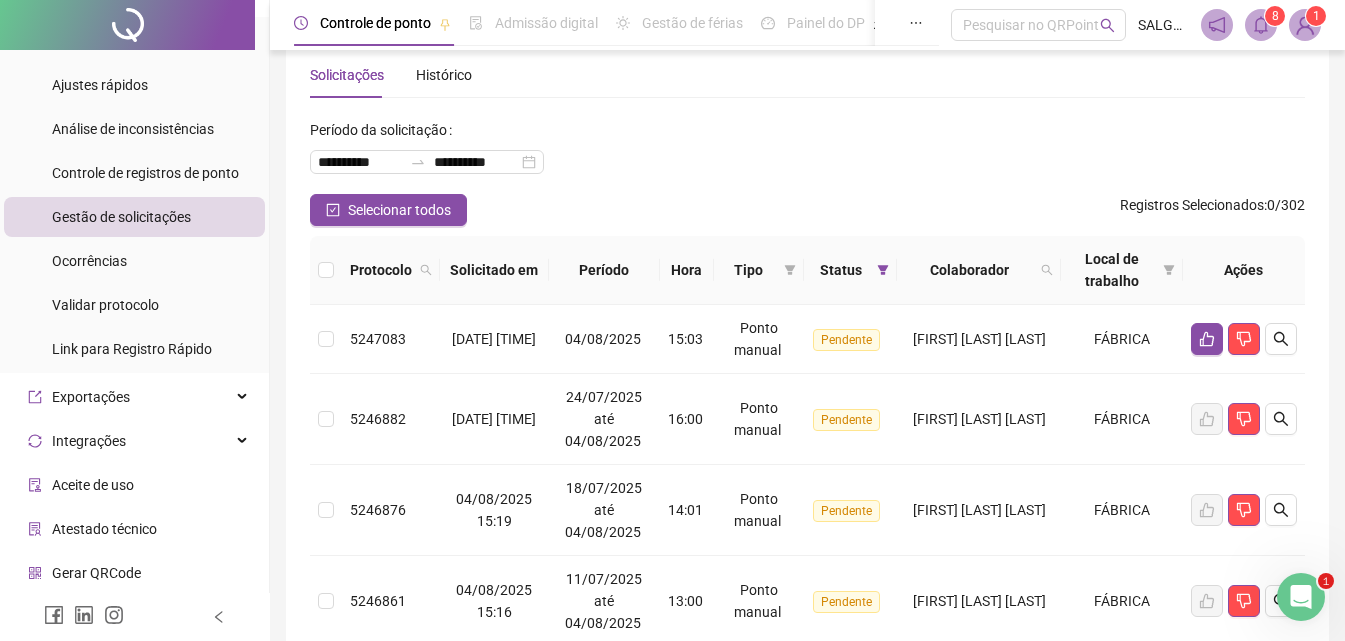 scroll, scrollTop: 0, scrollLeft: 0, axis: both 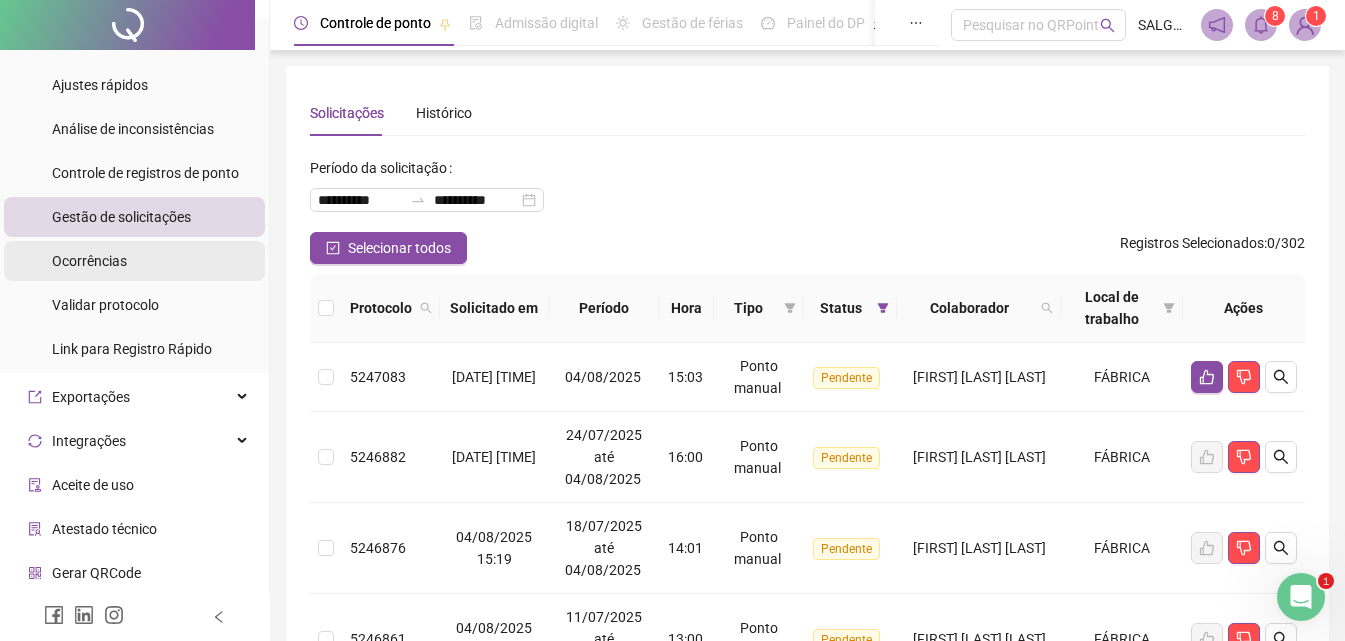click on "Ocorrências" at bounding box center (89, 261) 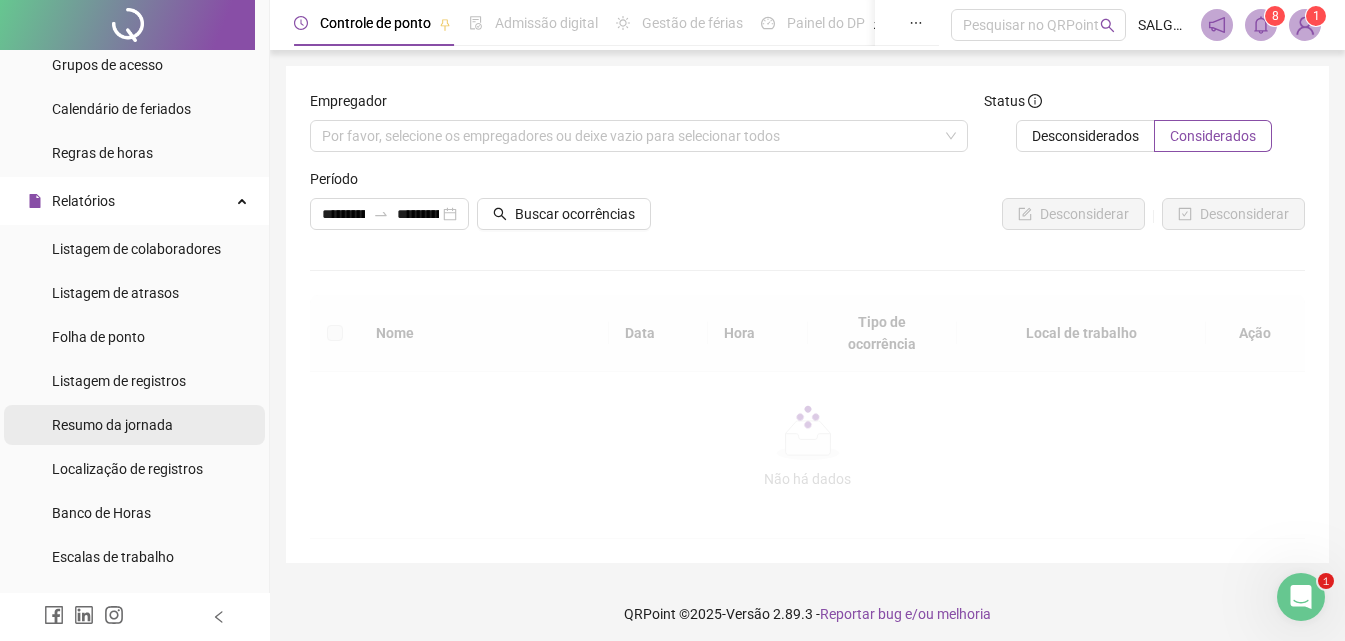 scroll, scrollTop: 233, scrollLeft: 0, axis: vertical 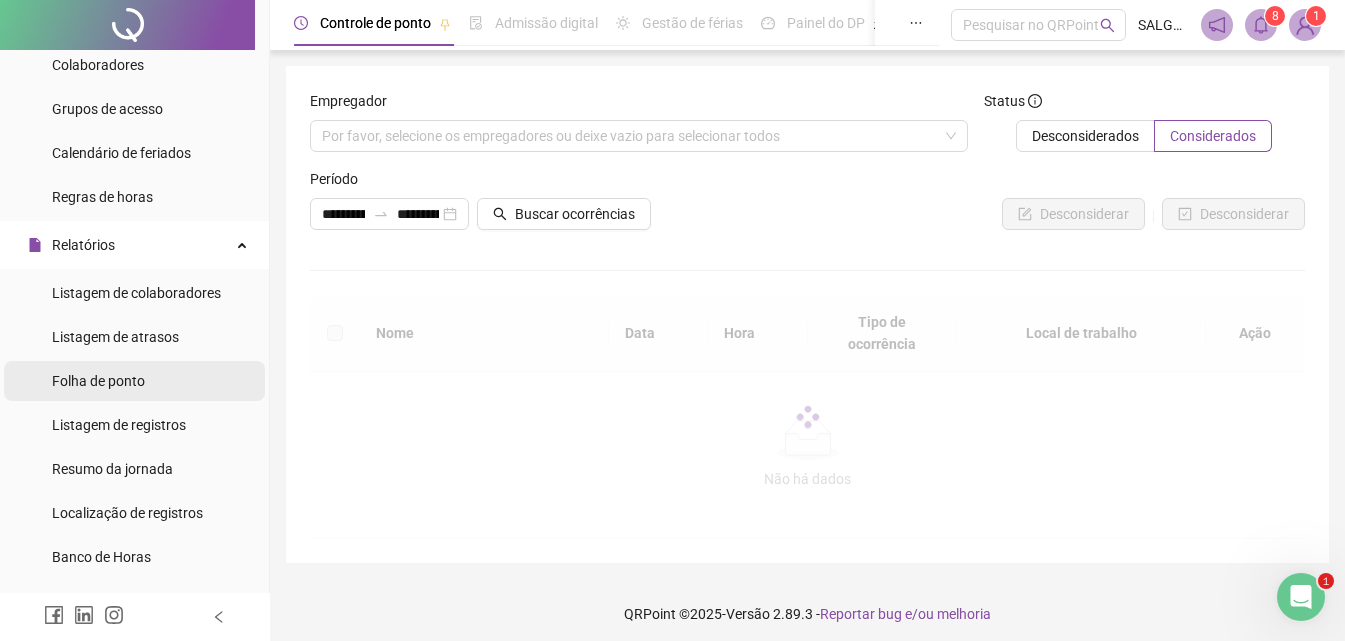 click on "Folha de ponto" at bounding box center (98, 381) 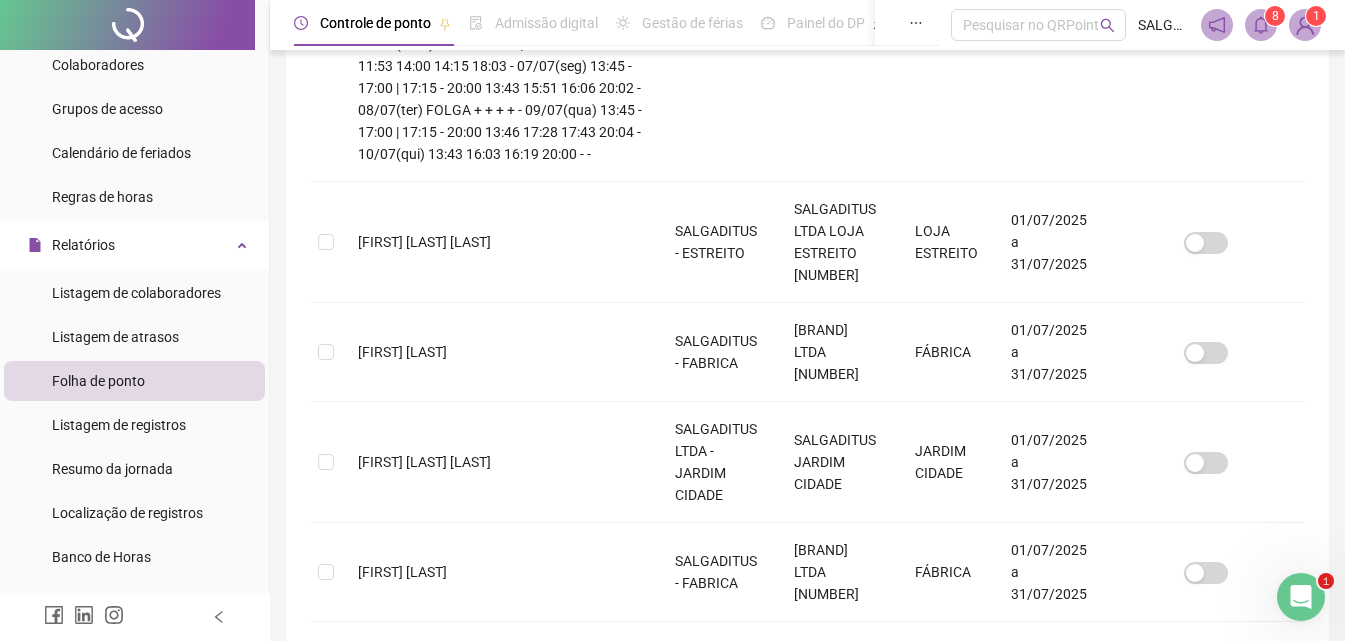 scroll, scrollTop: 789, scrollLeft: 0, axis: vertical 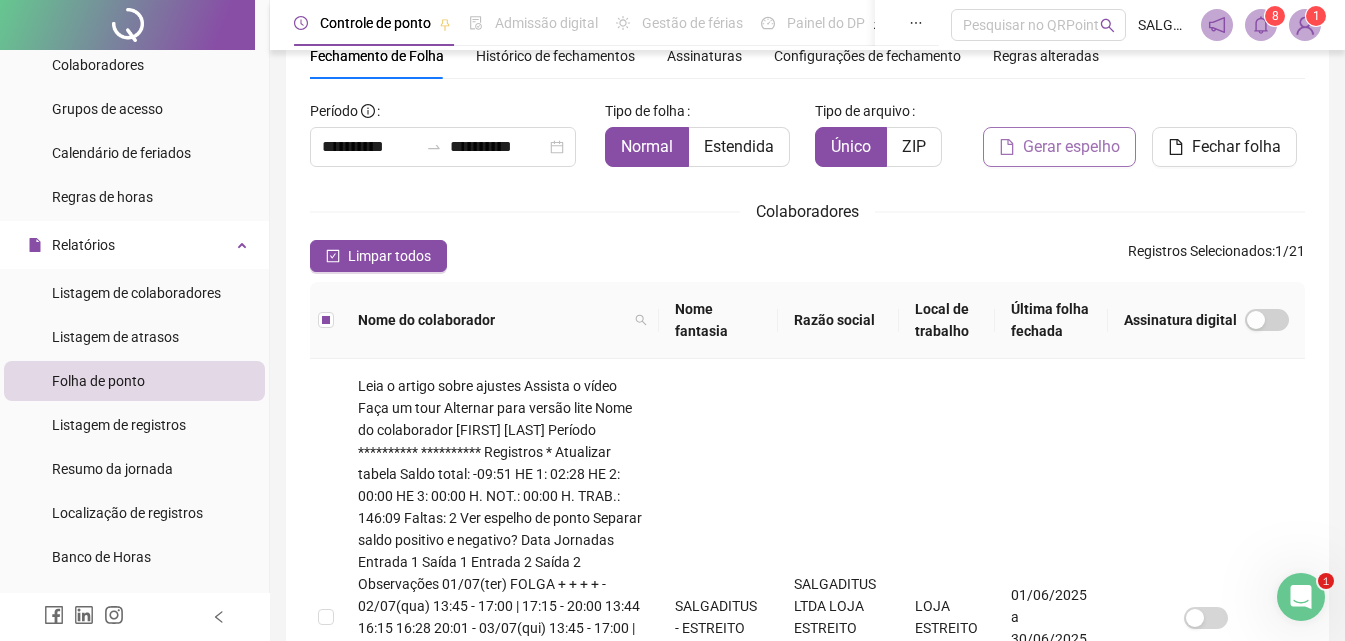 click on "Gerar espelho" at bounding box center [1059, 147] 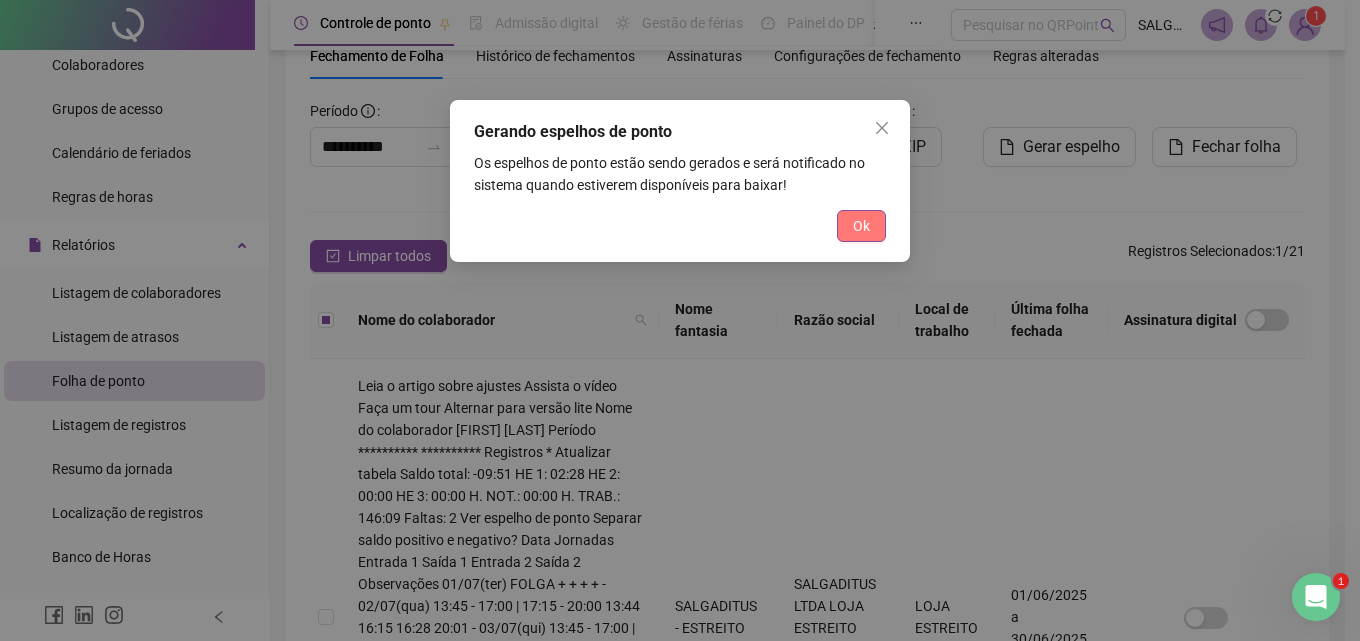click on "Ok" at bounding box center [861, 226] 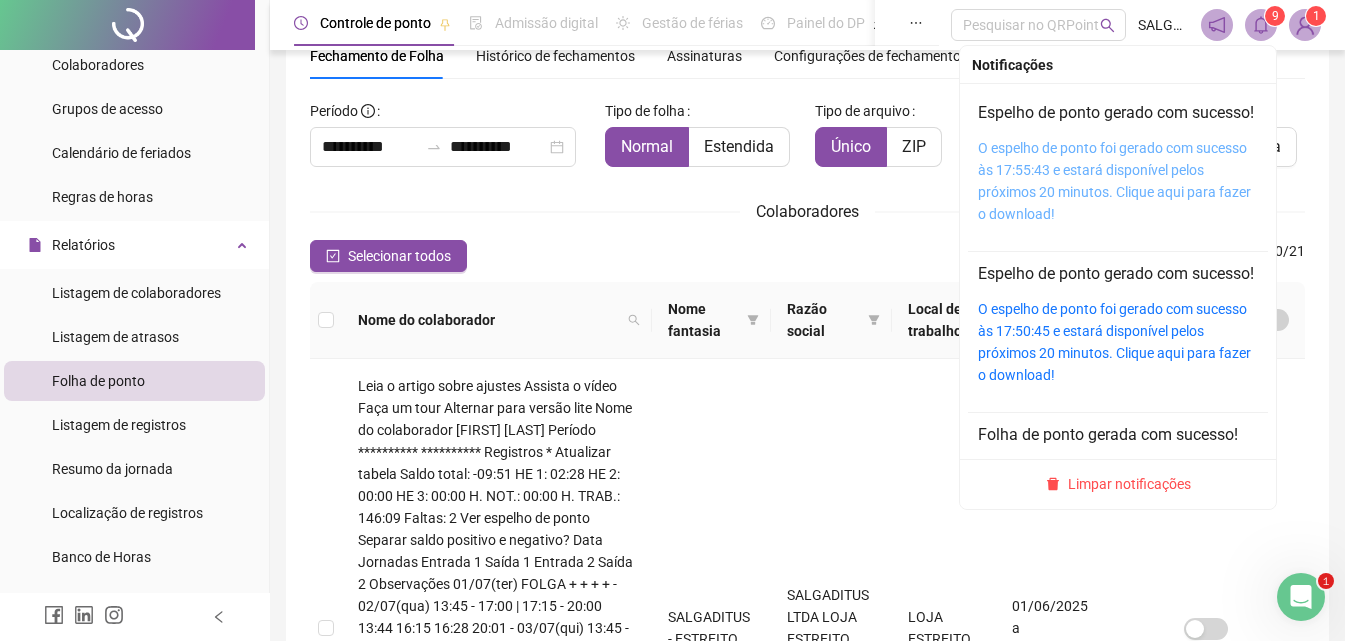 click on "O espelho de ponto foi gerado com sucesso às 17:55:43 e estará disponível pelos próximos 20 minutos.
Clique aqui para fazer o download!" at bounding box center (1114, 181) 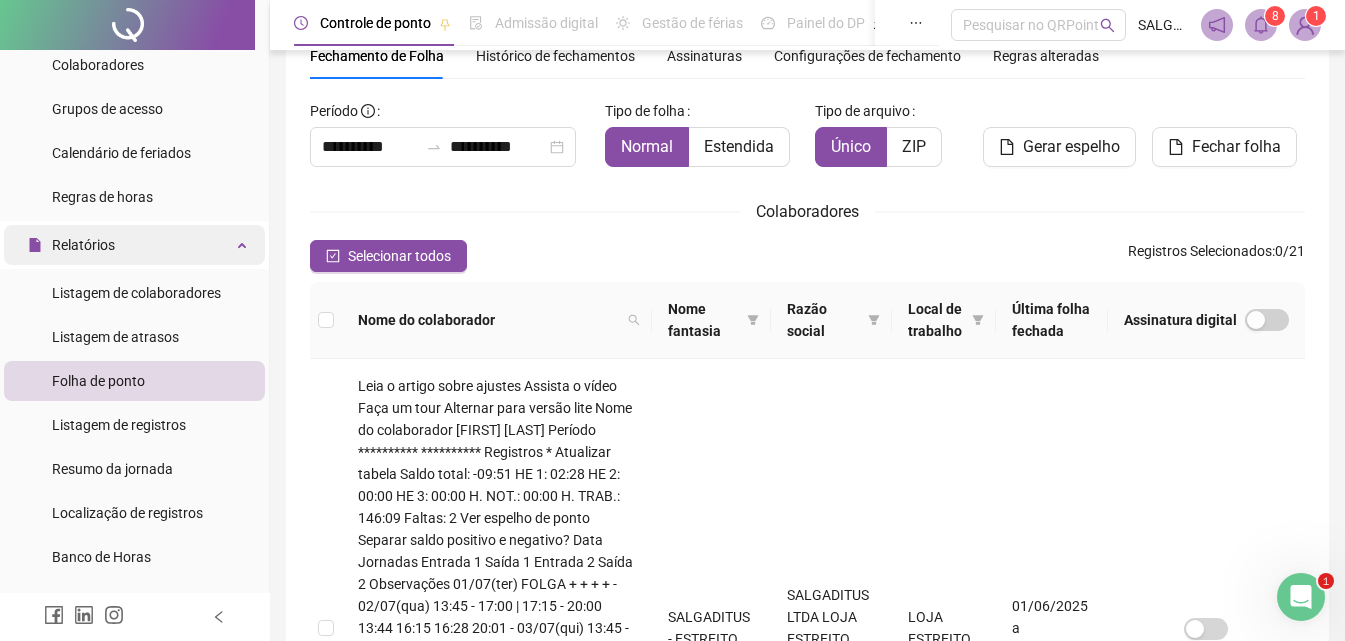 scroll, scrollTop: 0, scrollLeft: 0, axis: both 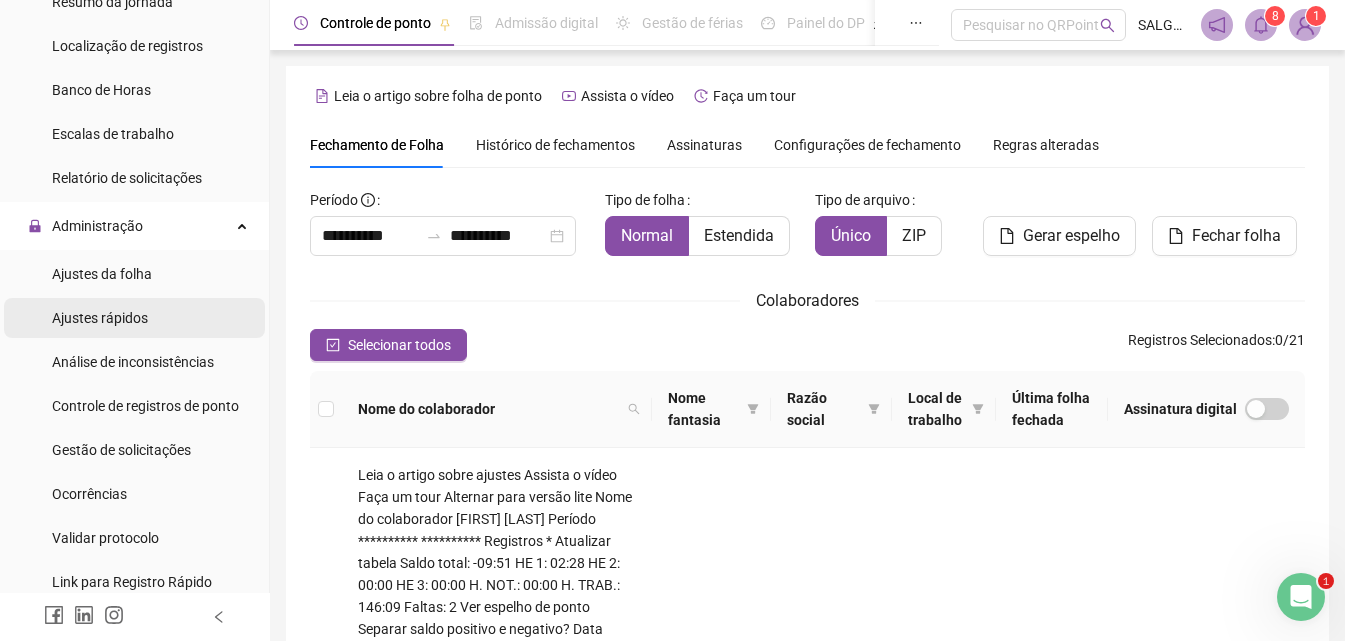 click on "Ajustes rápidos" at bounding box center (134, 318) 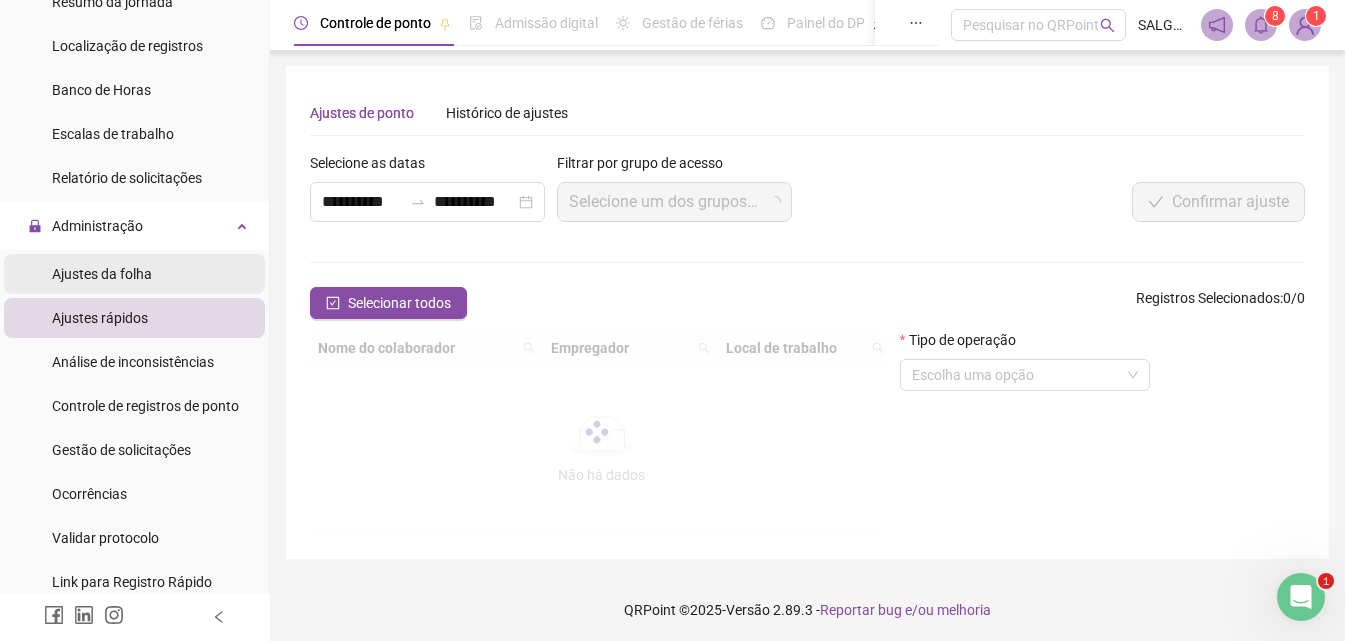 click on "Ajustes da folha" at bounding box center [134, 274] 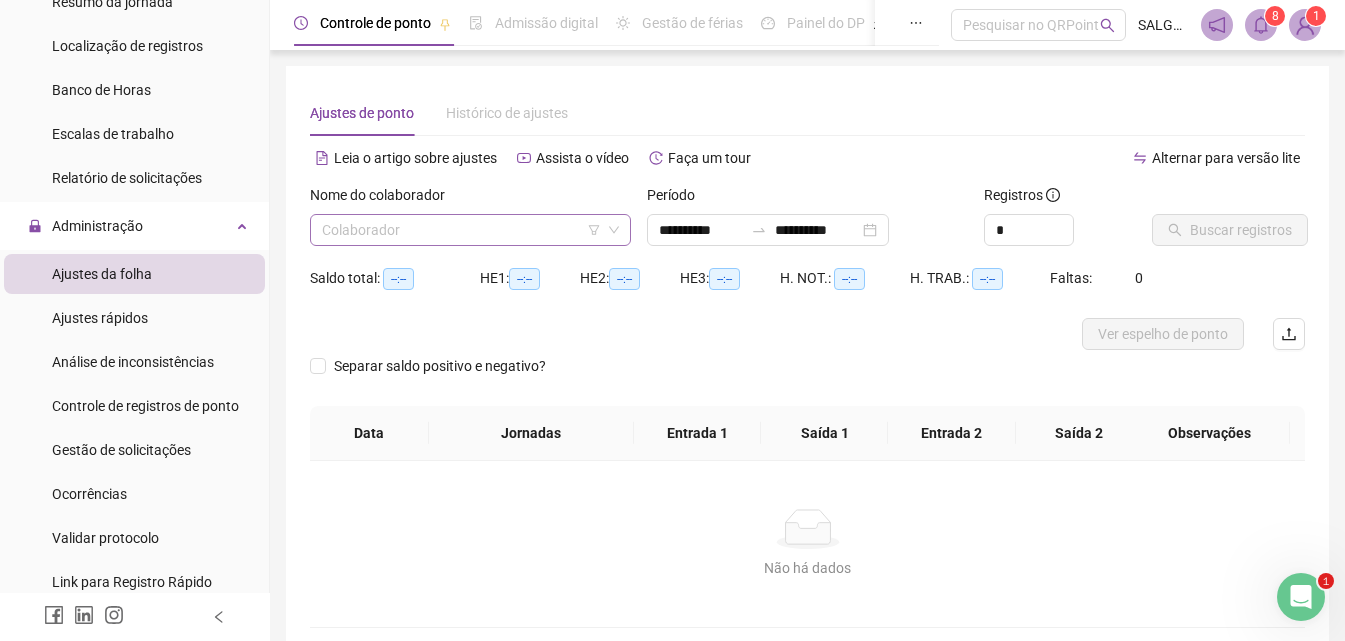 click at bounding box center (461, 230) 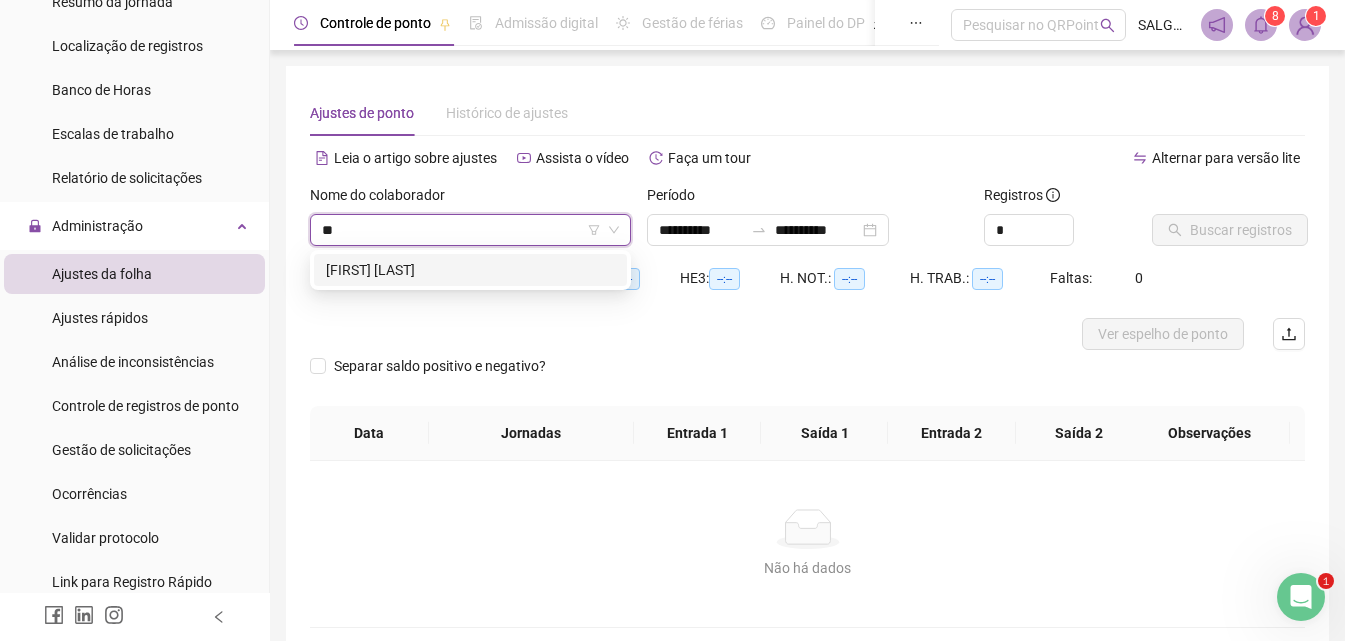 type on "***" 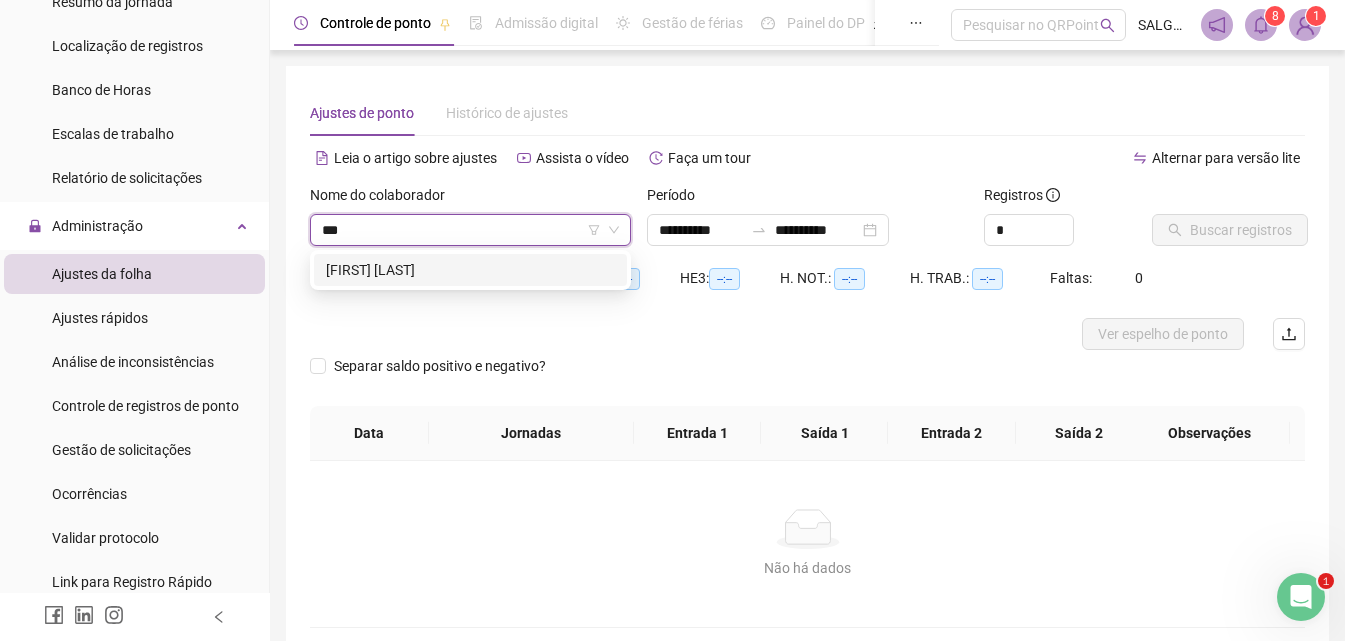 click on "[FIRST] [LAST]" at bounding box center [470, 270] 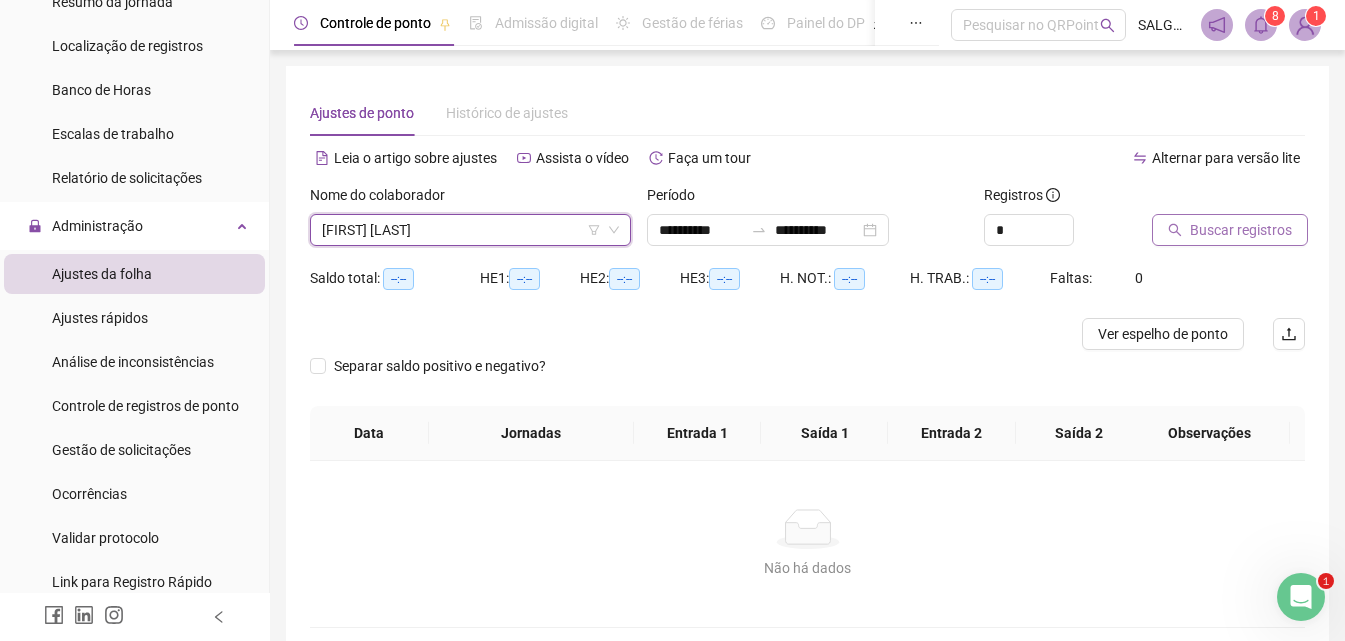click on "Buscar registros" at bounding box center [1241, 230] 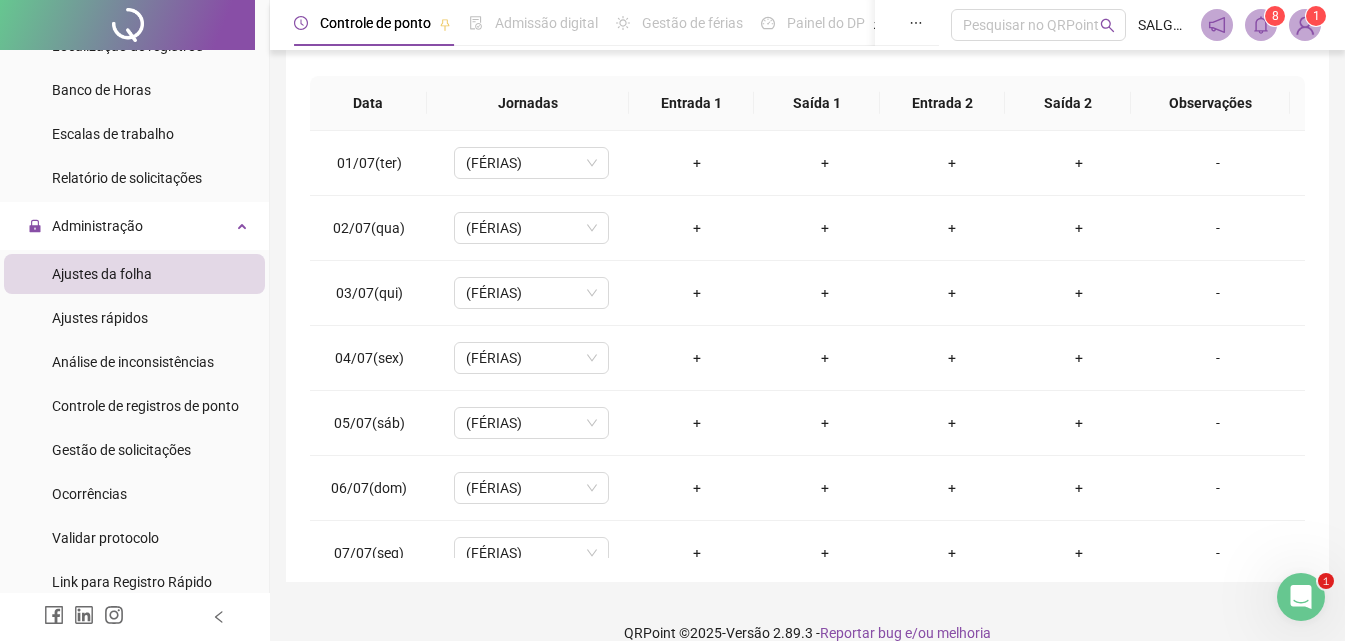 scroll, scrollTop: 357, scrollLeft: 0, axis: vertical 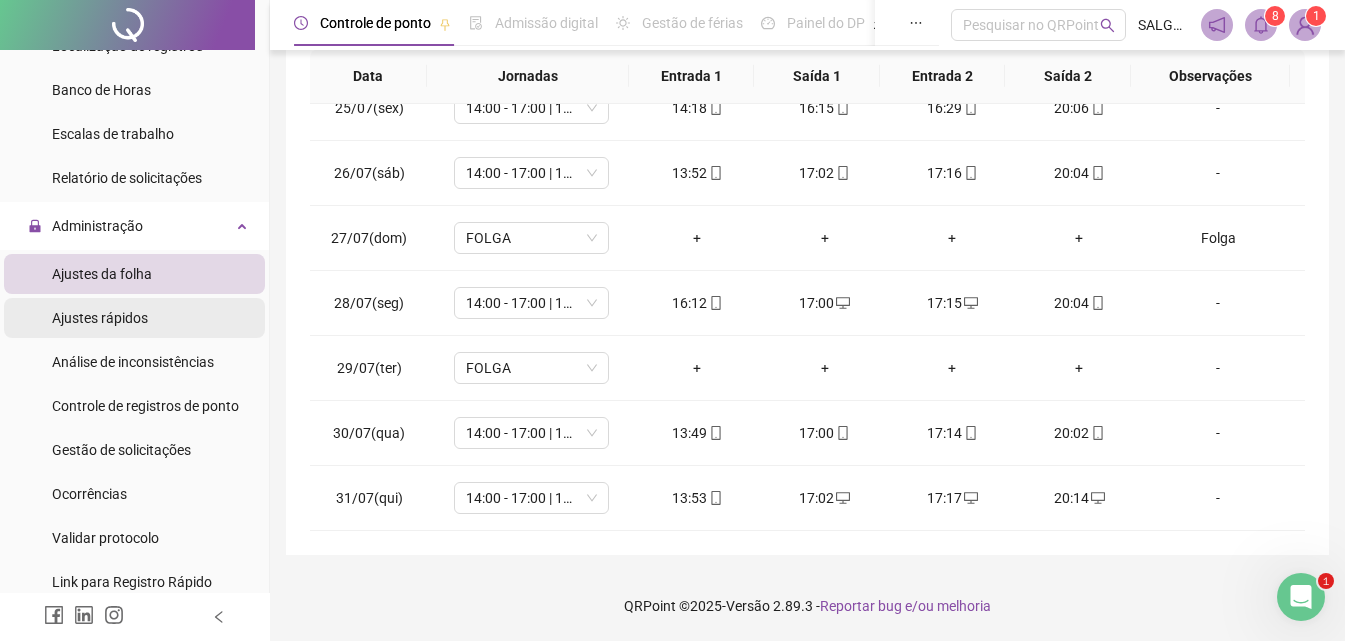click on "Ajustes rápidos" at bounding box center (134, 318) 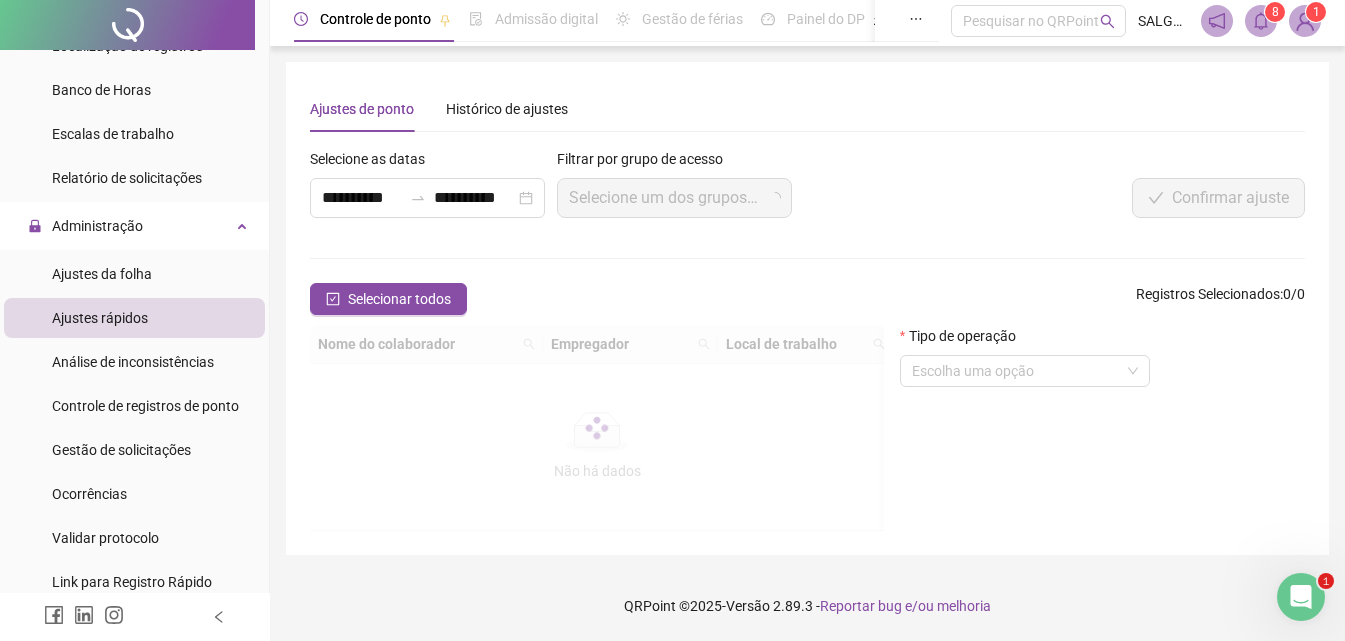 scroll, scrollTop: 0, scrollLeft: 0, axis: both 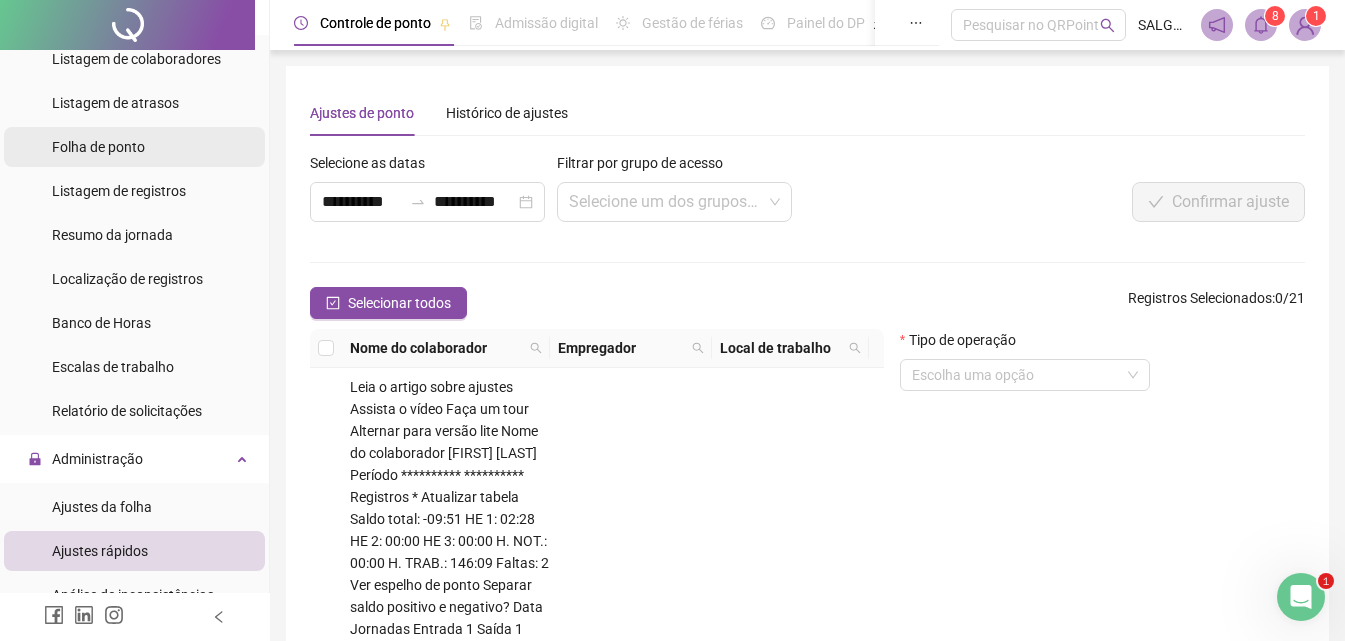 click on "Folha de ponto" at bounding box center [98, 147] 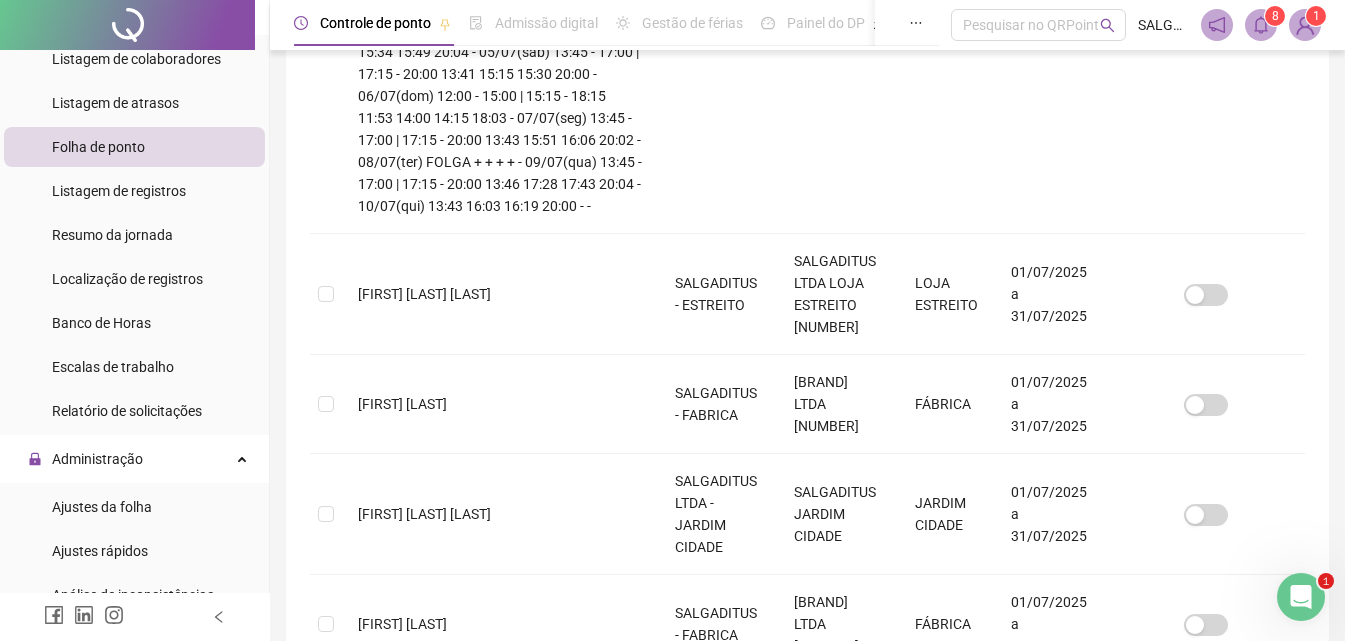 scroll, scrollTop: 795, scrollLeft: 0, axis: vertical 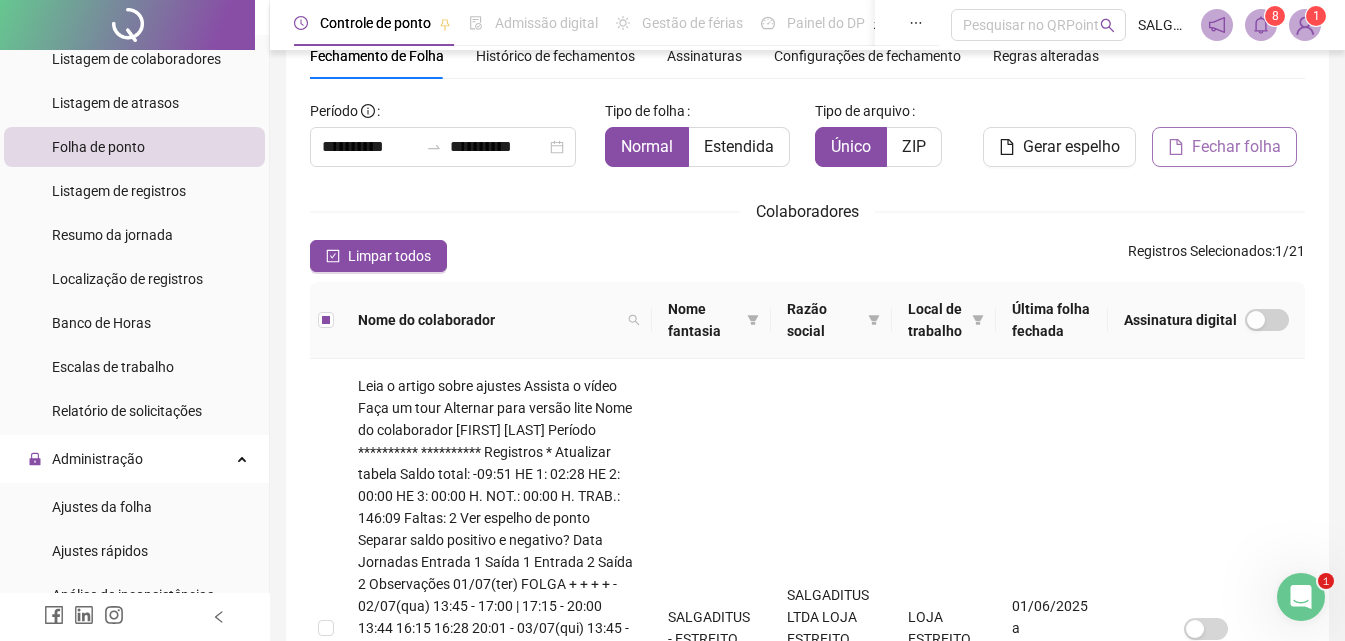 click on "Fechar folha" at bounding box center [1236, 147] 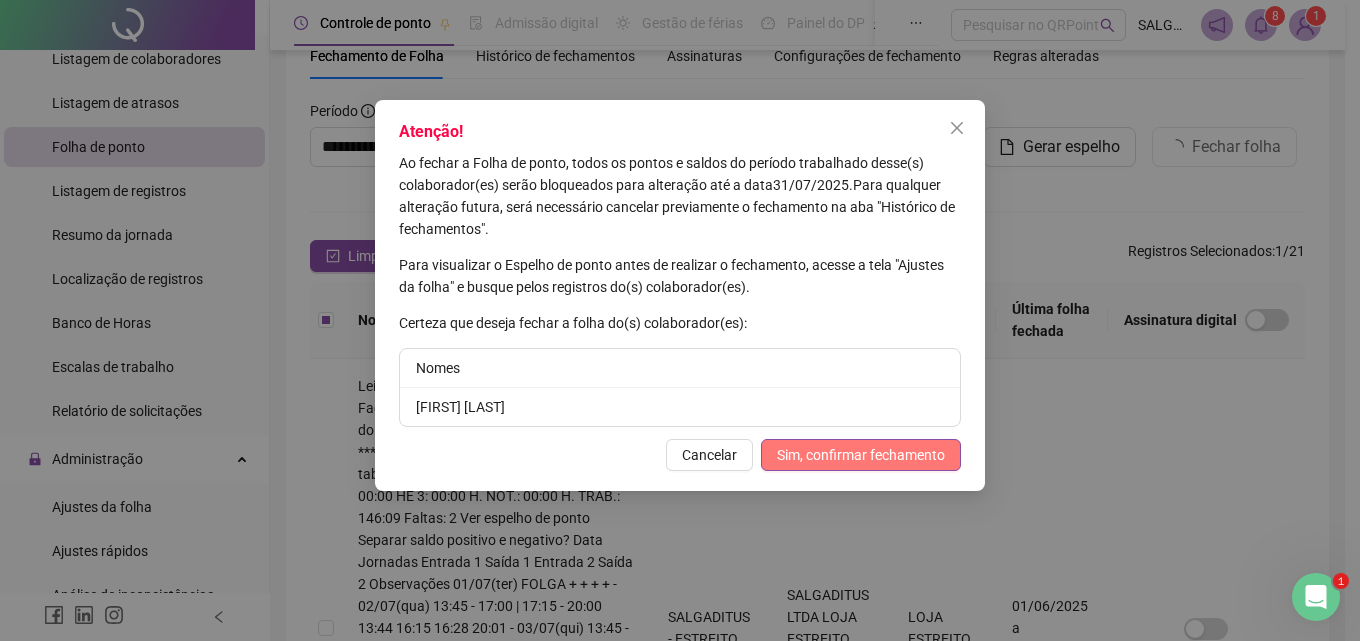 click on "Sim, confirmar fechamento" at bounding box center (861, 455) 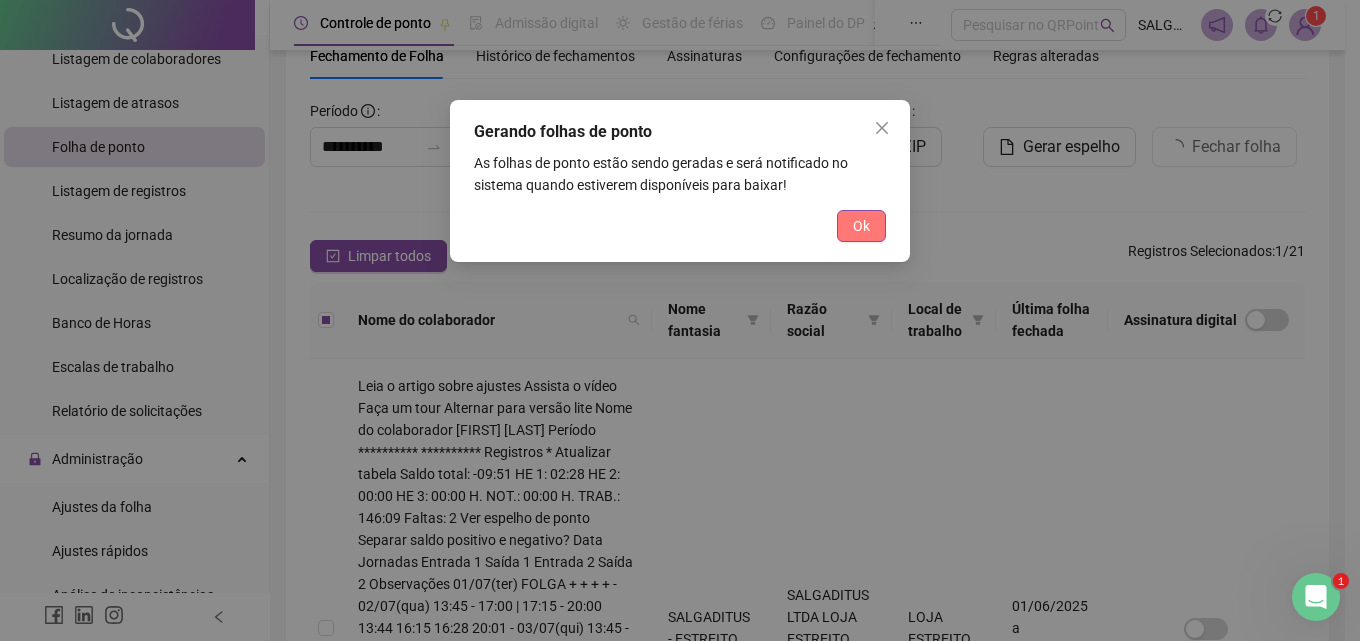 click on "Ok" at bounding box center [861, 226] 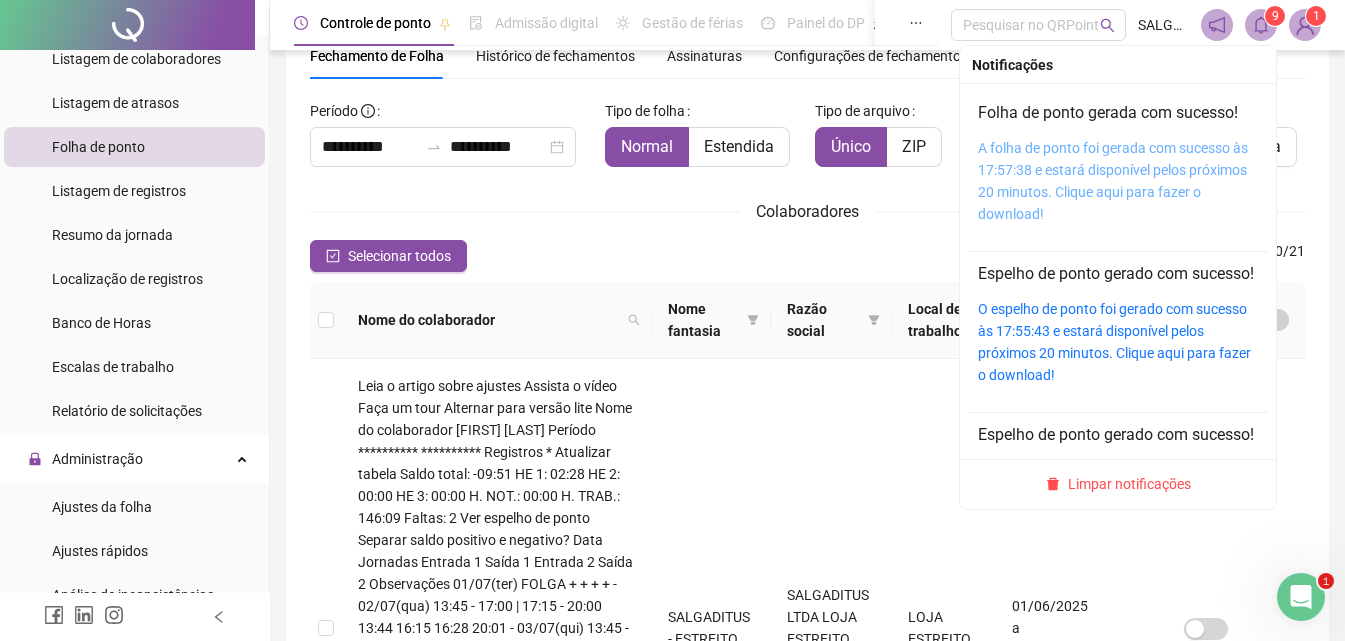 click on "A folha de ponto foi gerada com sucesso às 17:57:38 e estará disponível pelos próximos 20 minutos.
Clique aqui para fazer o download!" at bounding box center (1113, 181) 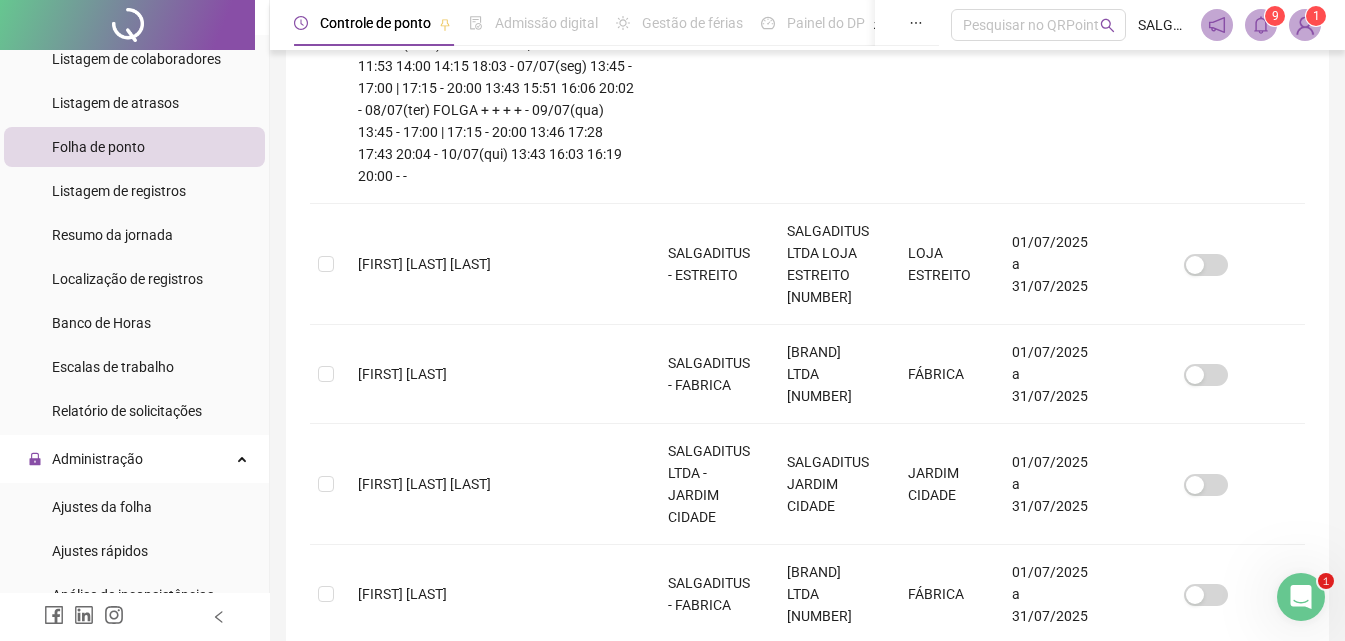 scroll, scrollTop: 883, scrollLeft: 0, axis: vertical 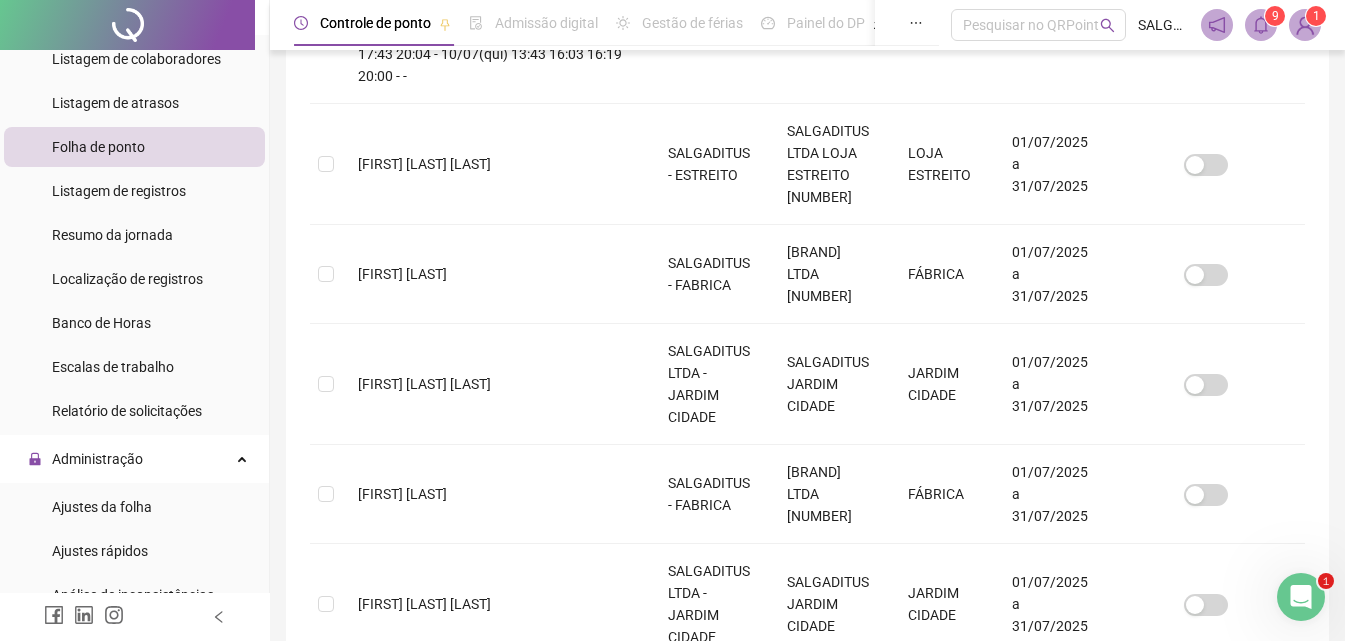 click on "2" at bounding box center [808, 1159] 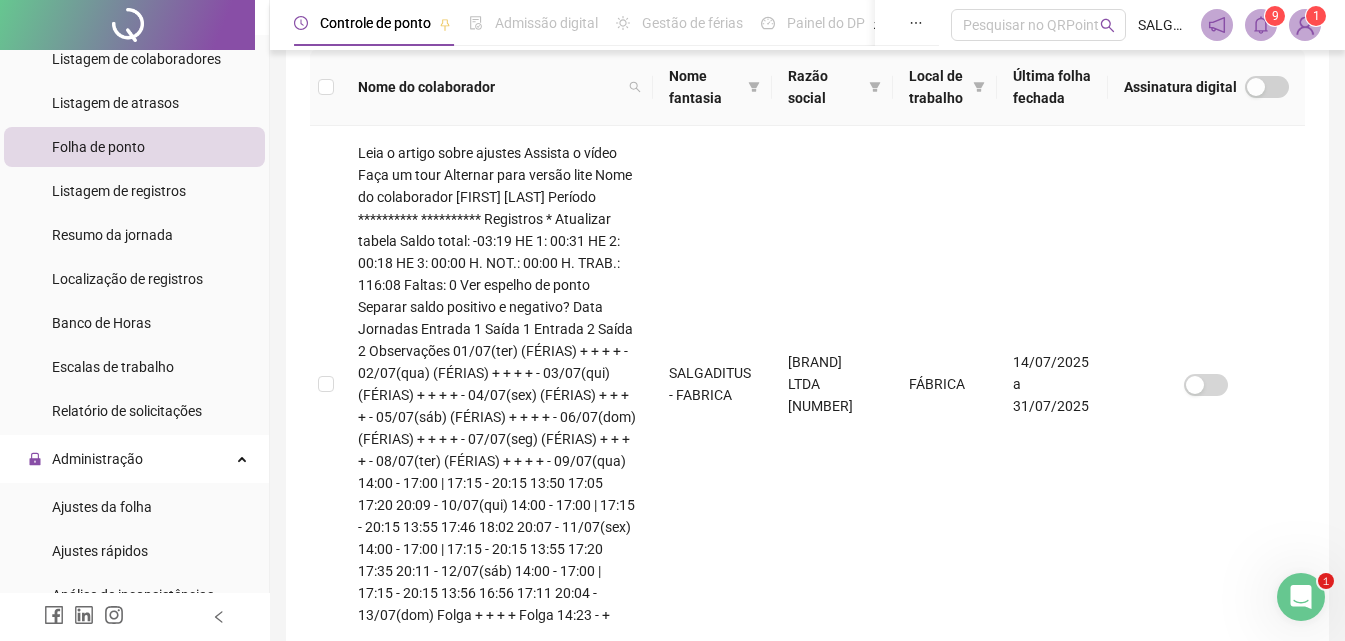 scroll, scrollTop: 751, scrollLeft: 0, axis: vertical 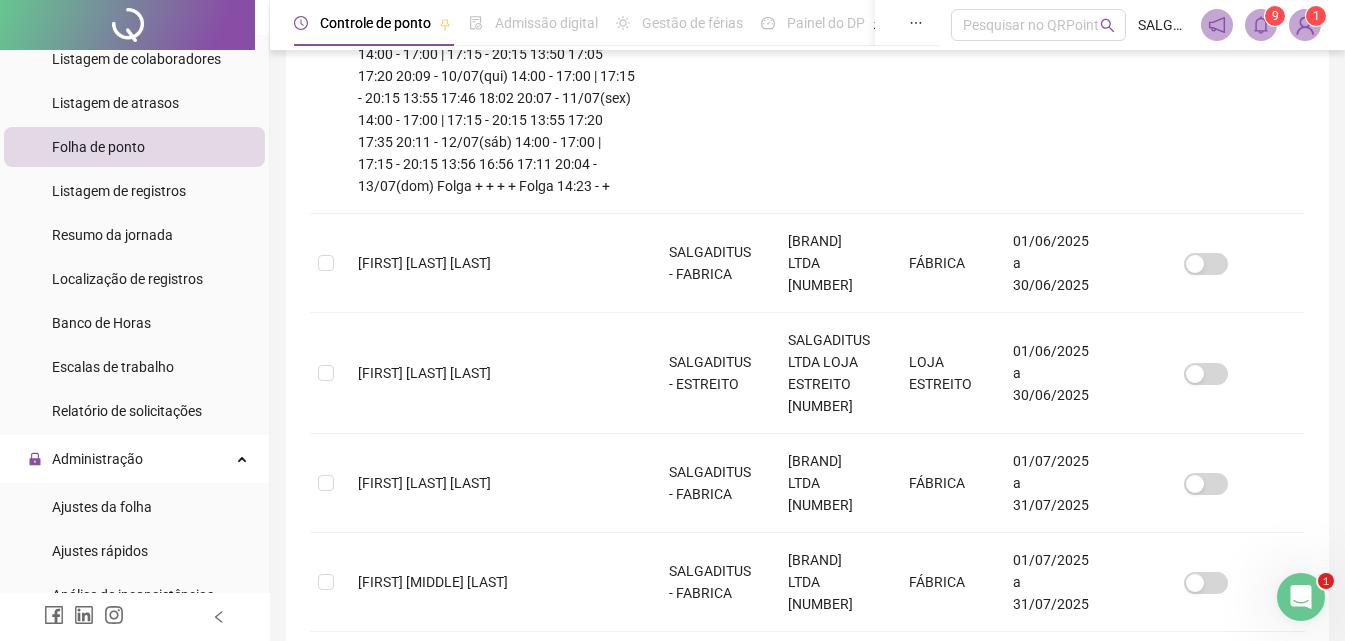 click on "1" at bounding box center [768, 1225] 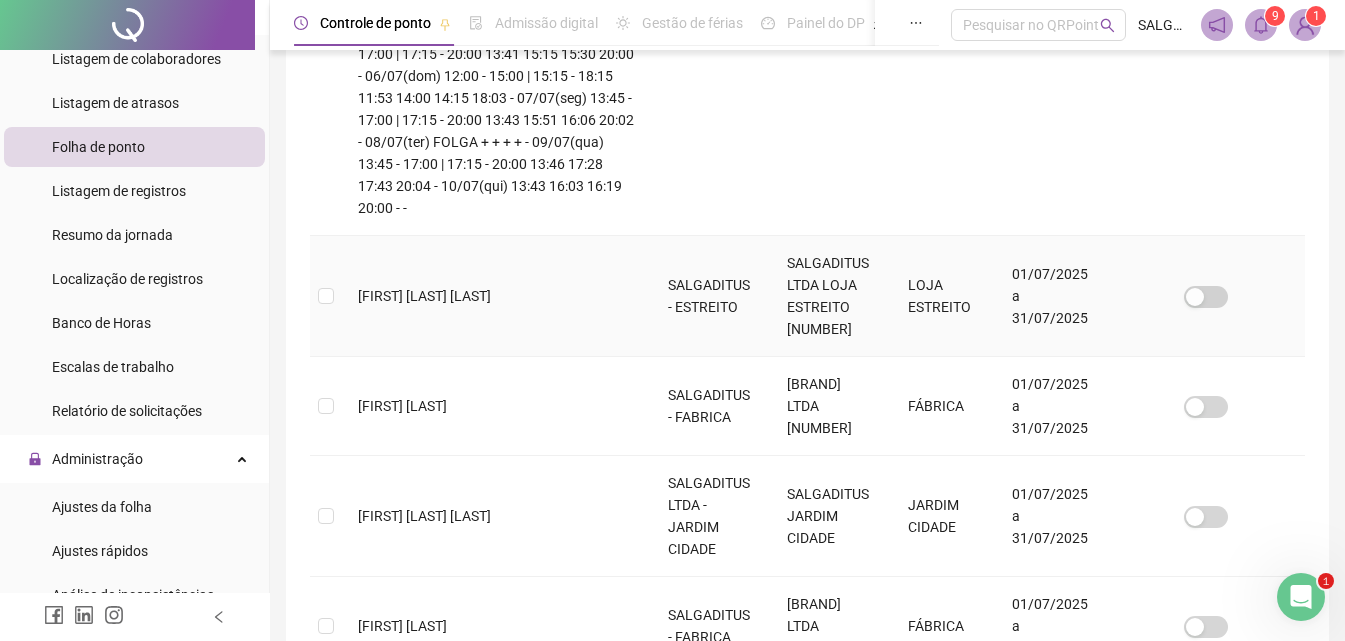 scroll, scrollTop: 89, scrollLeft: 0, axis: vertical 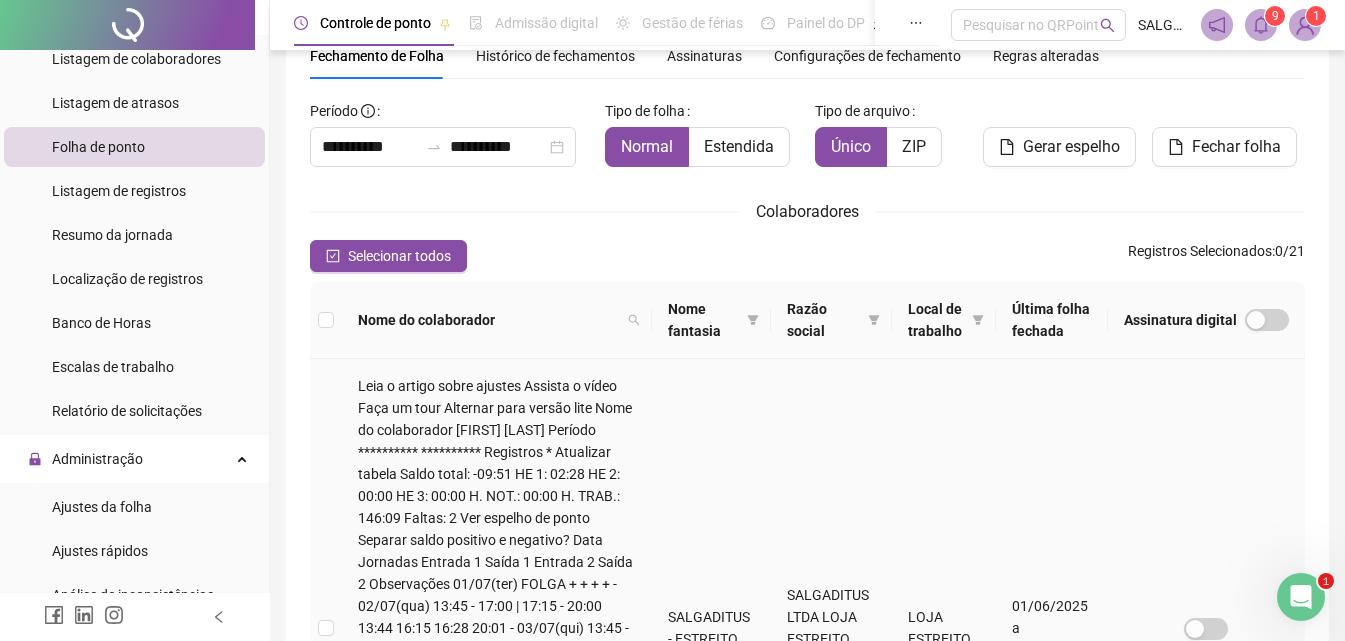 click at bounding box center (326, 628) 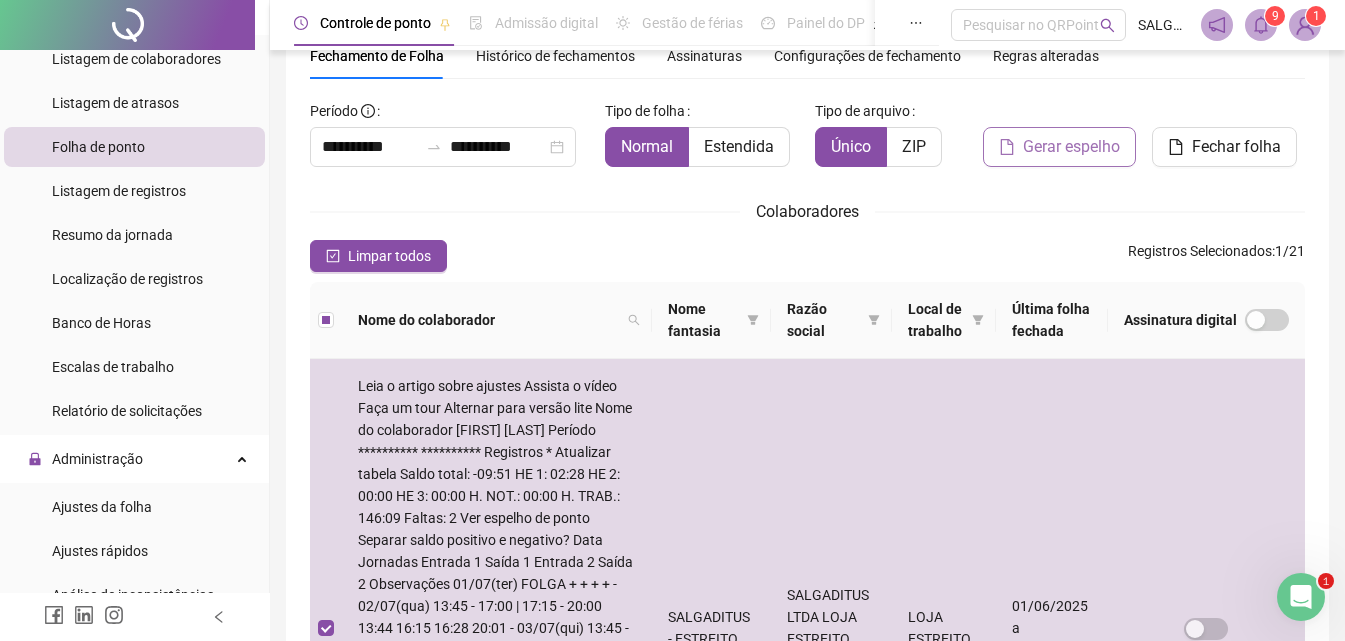 click on "Gerar espelho" at bounding box center [1071, 147] 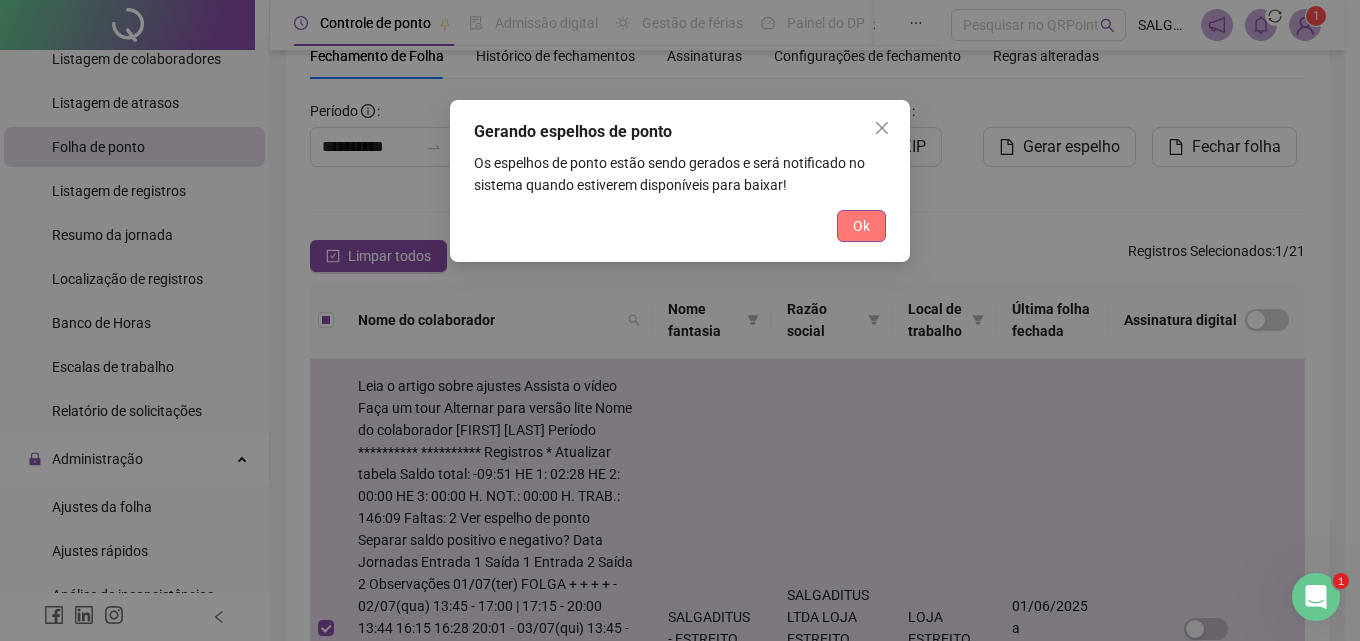 click on "Ok" at bounding box center [861, 226] 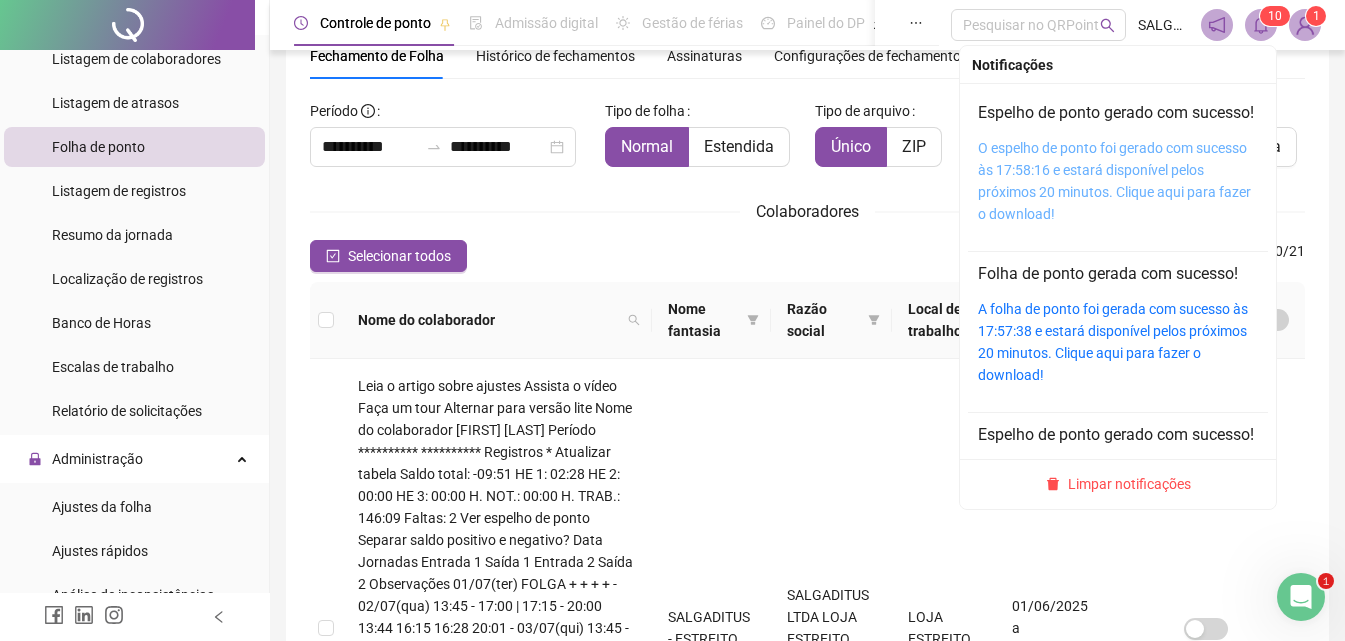 click on "O espelho de ponto foi gerado com sucesso às 17:58:16 e estará disponível pelos próximos 20 minutos.
Clique aqui para fazer o download!" at bounding box center (1114, 181) 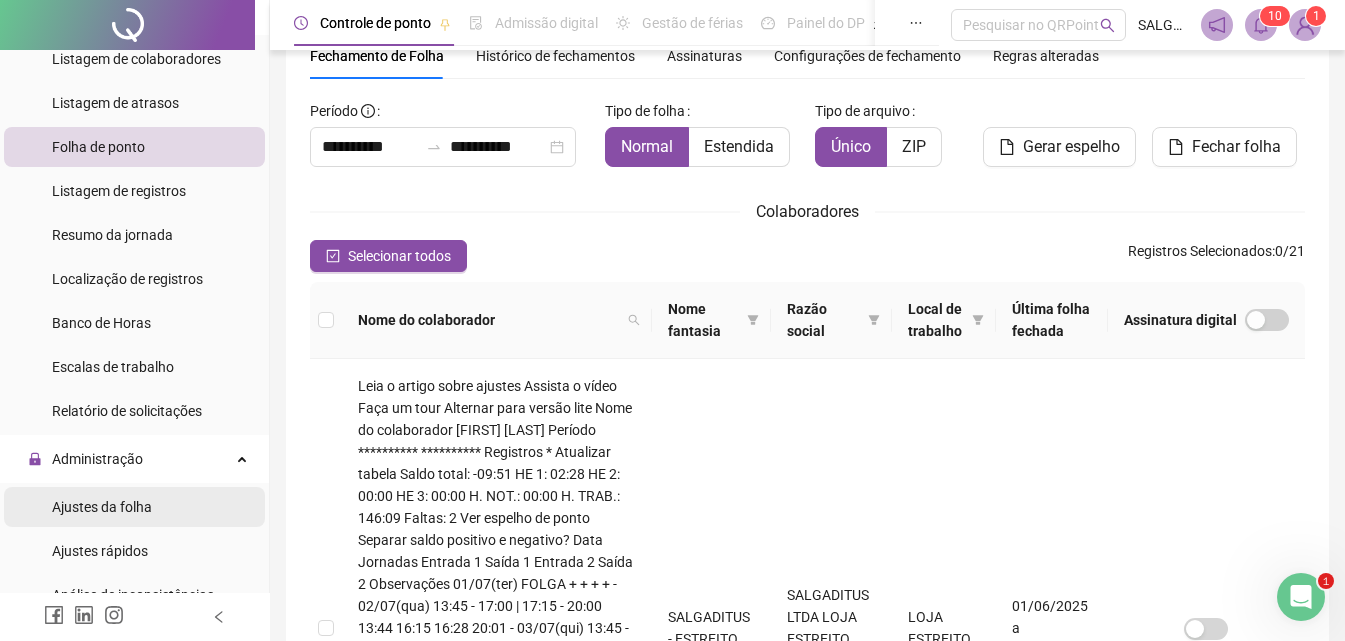 click on "Ajustes da folha" at bounding box center (102, 507) 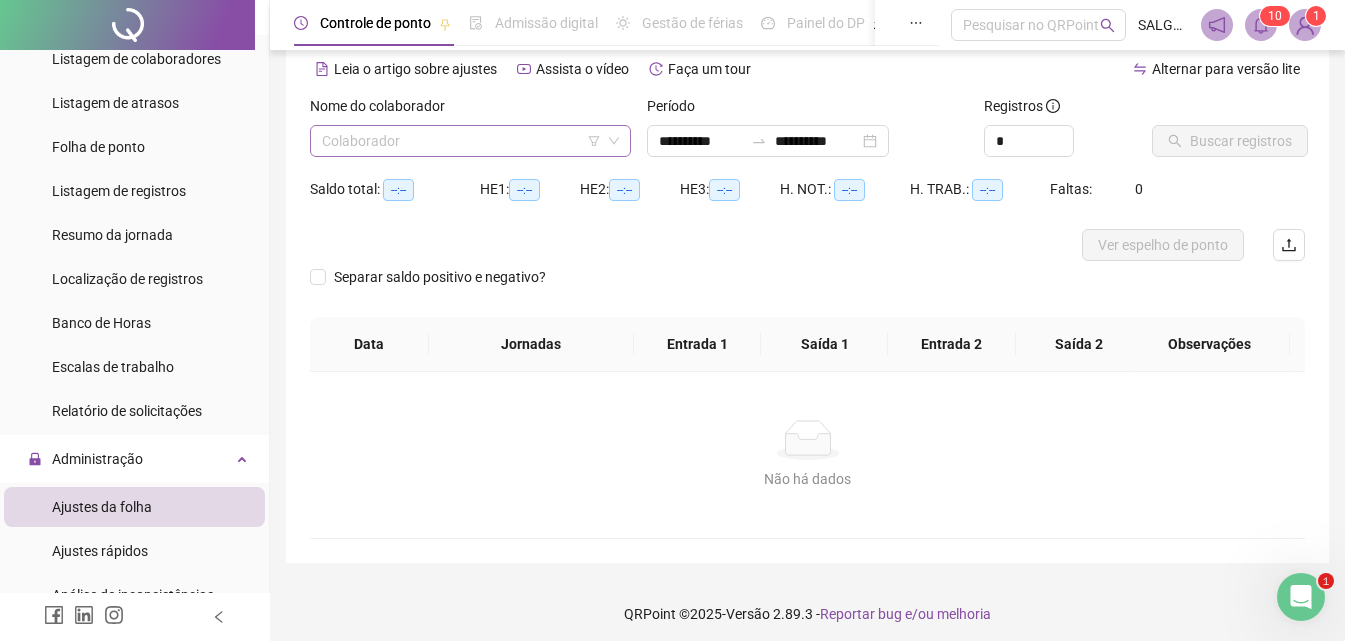 click at bounding box center (461, 141) 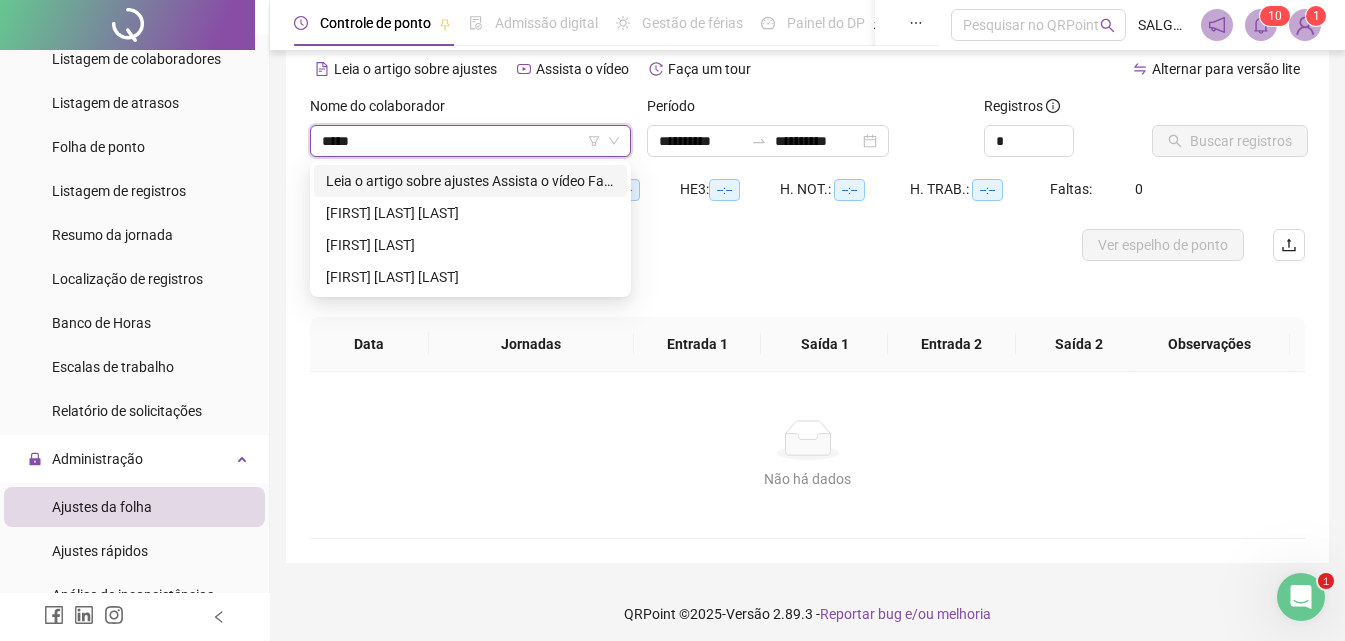 type on "******" 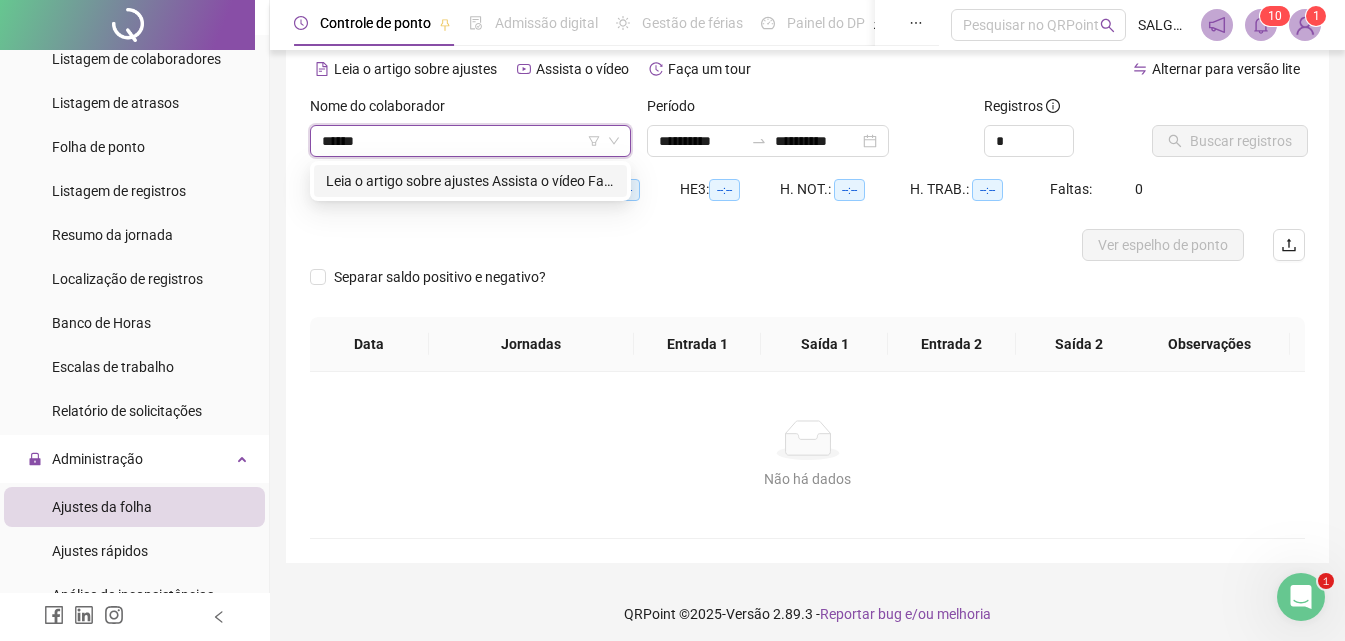 click on "**********" at bounding box center (470, 181) 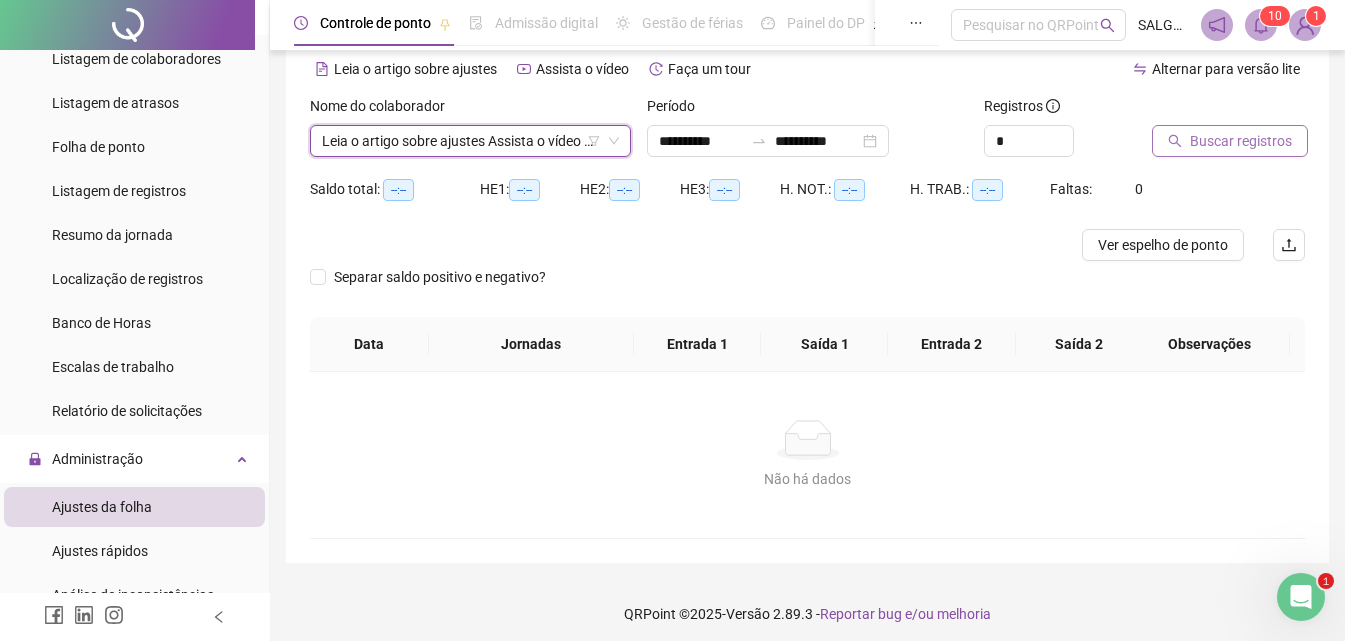 click on "Buscar registros" at bounding box center (1241, 141) 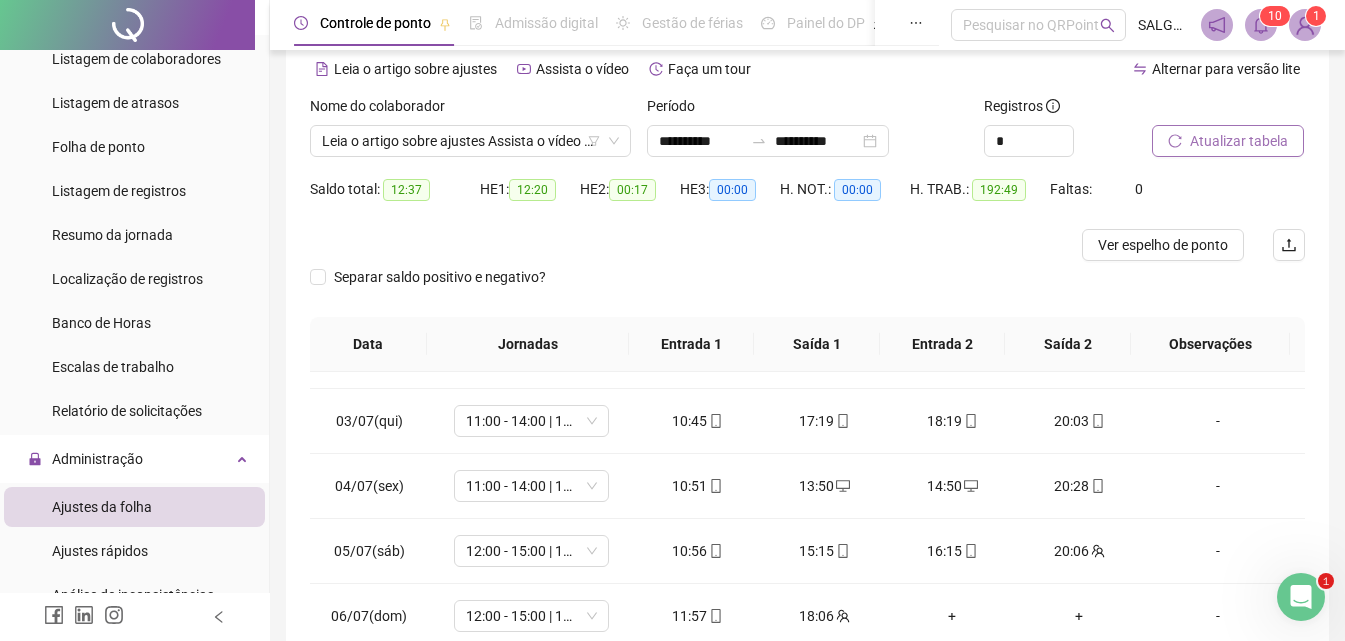 scroll, scrollTop: 0, scrollLeft: 0, axis: both 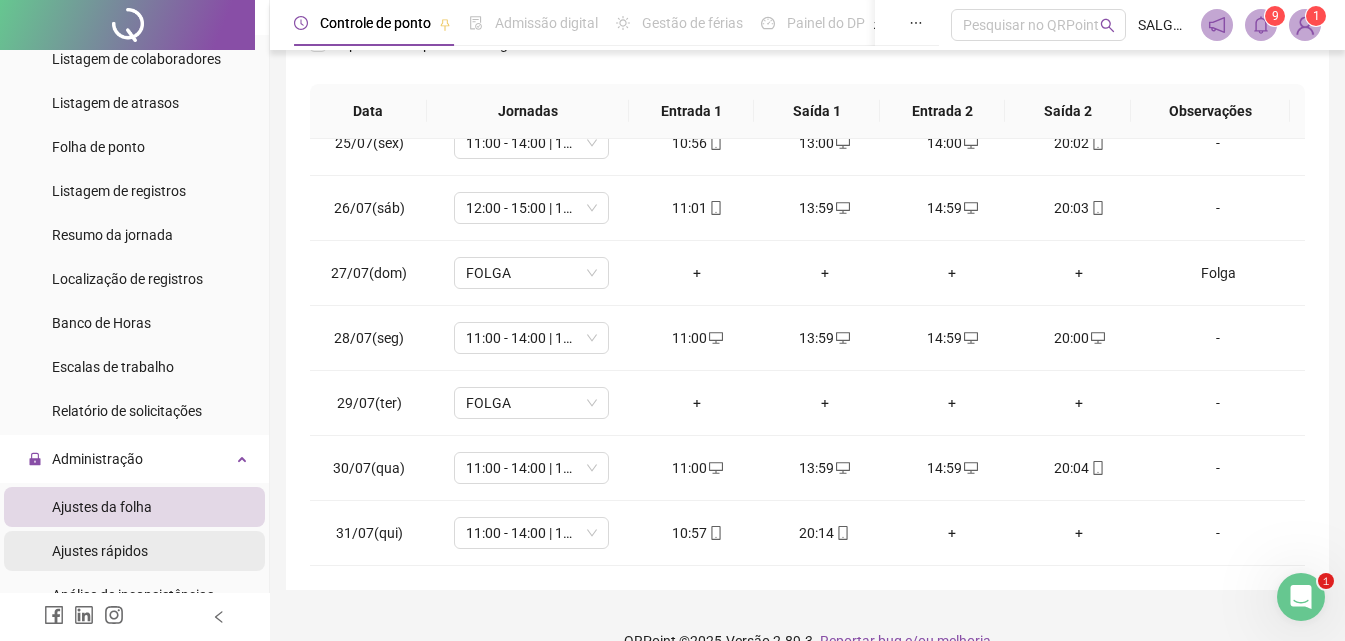 click on "Ajustes rápidos" at bounding box center (100, 551) 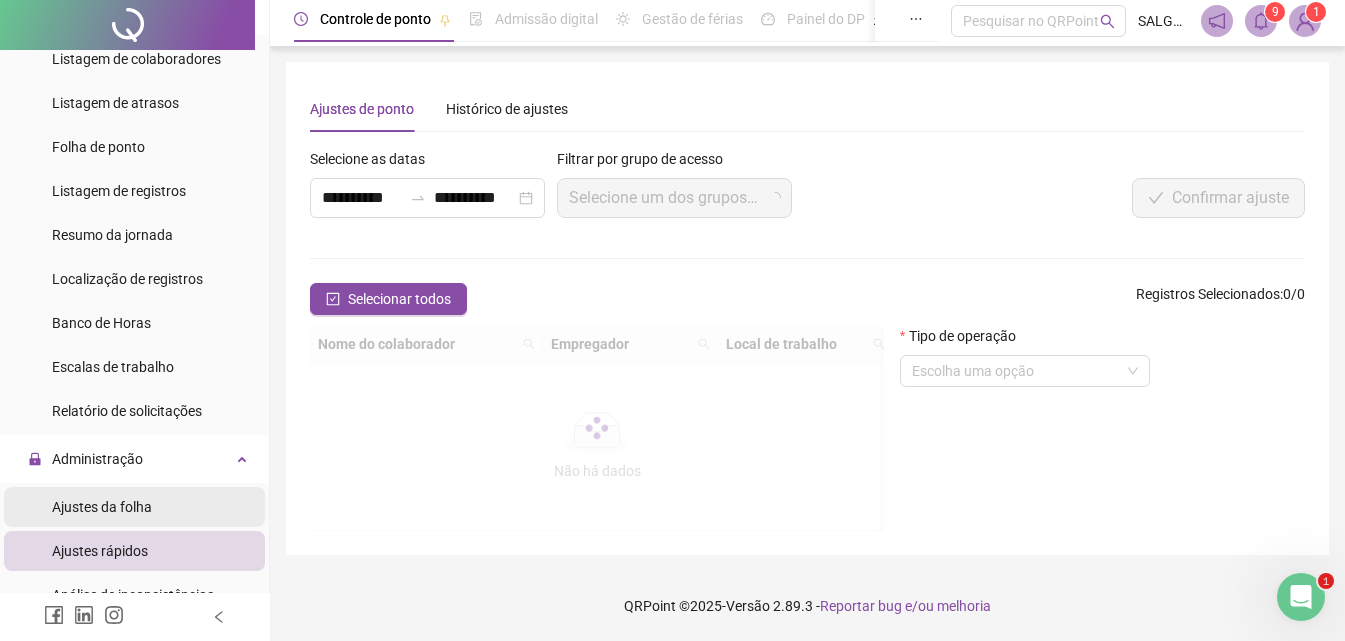 scroll, scrollTop: 0, scrollLeft: 0, axis: both 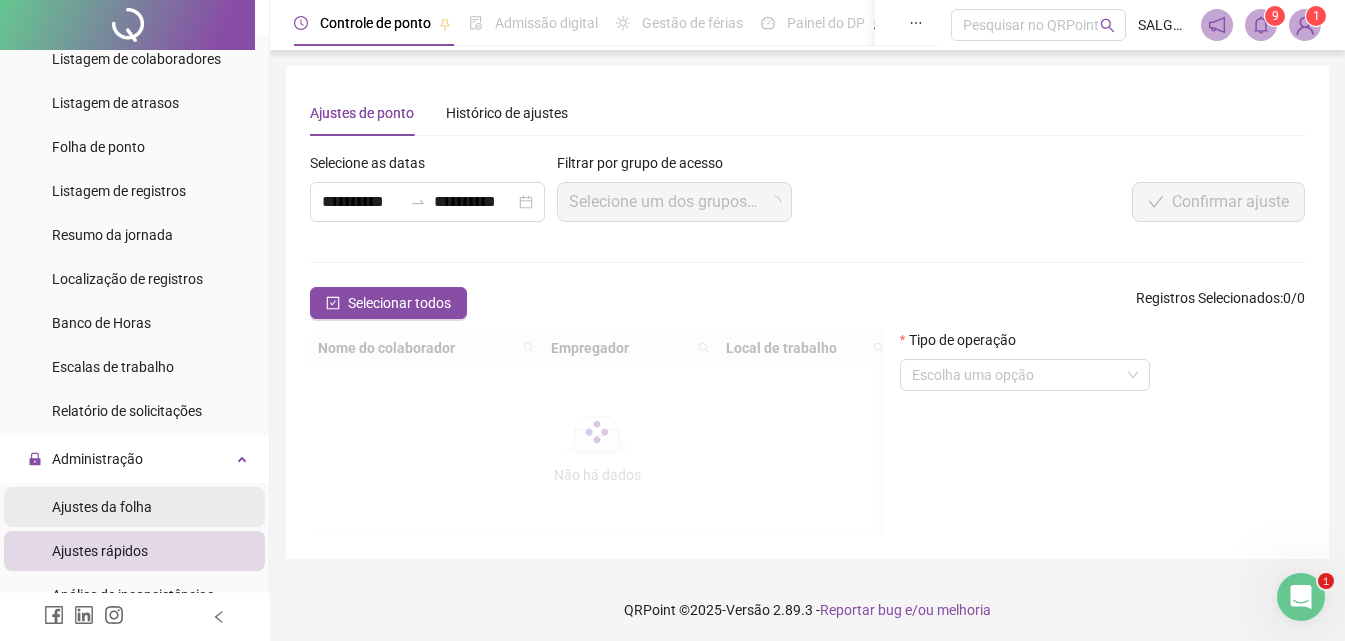 click on "Ajustes da folha" at bounding box center (102, 507) 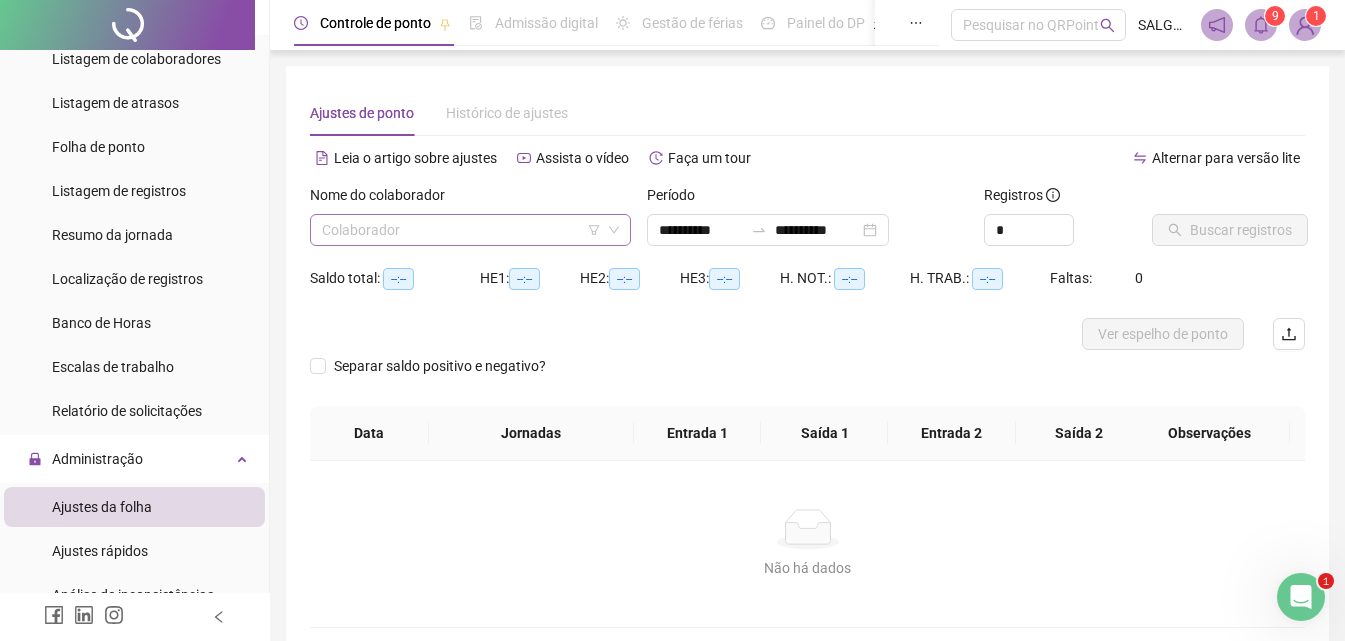click at bounding box center (461, 230) 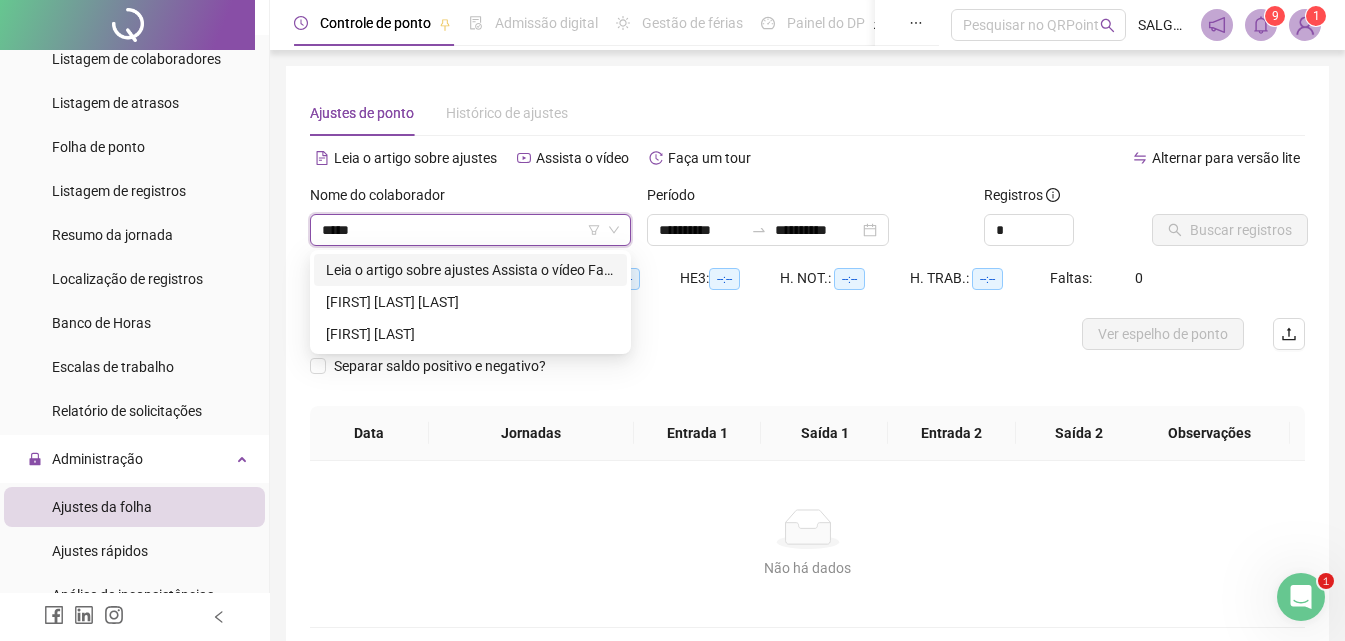 type on "******" 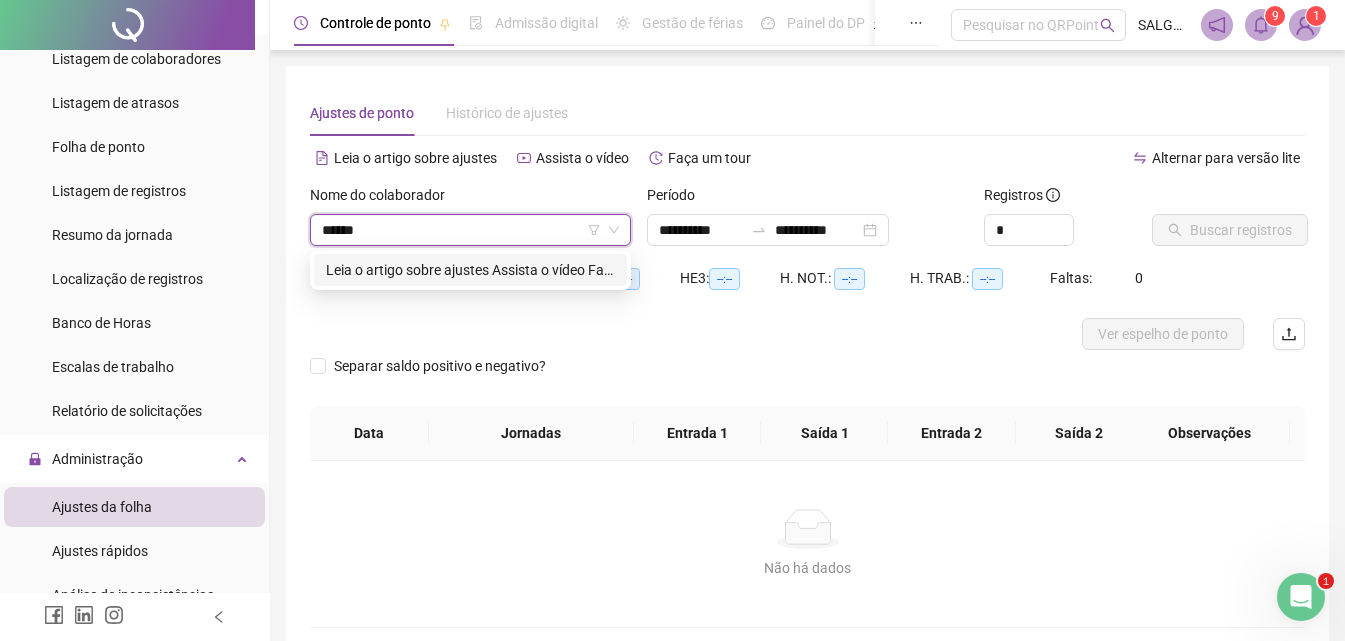click on "**********" at bounding box center (470, 270) 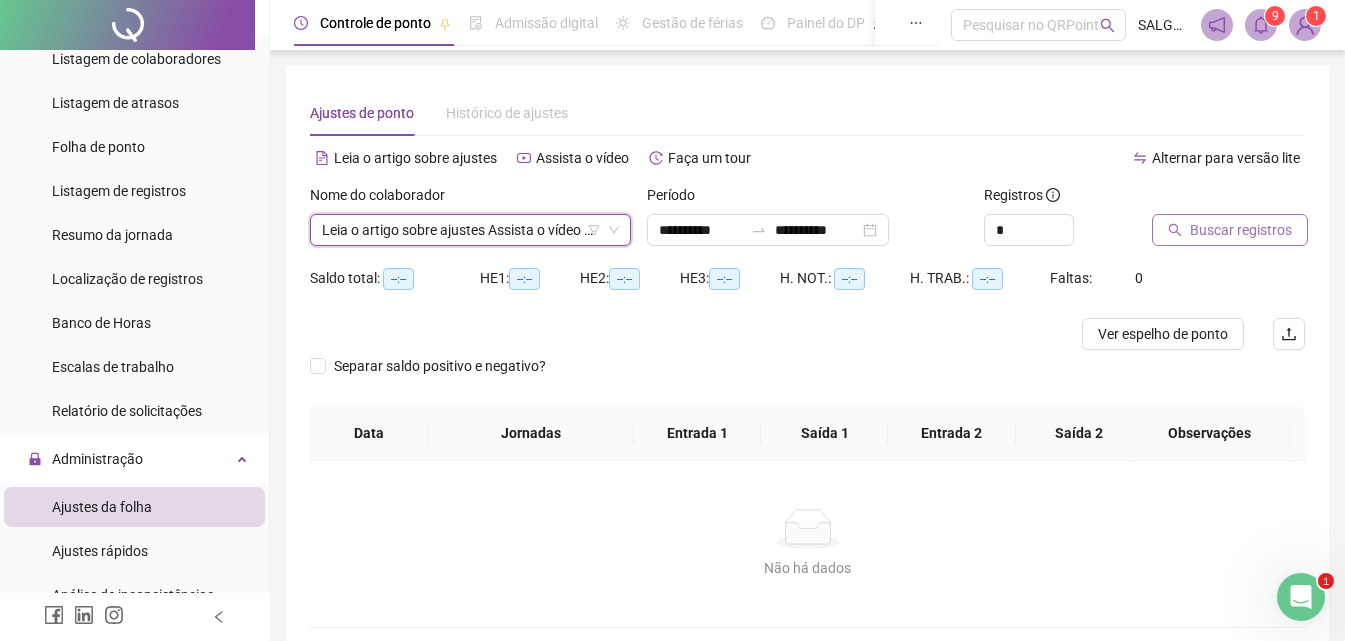 click on "Buscar registros" at bounding box center (1241, 230) 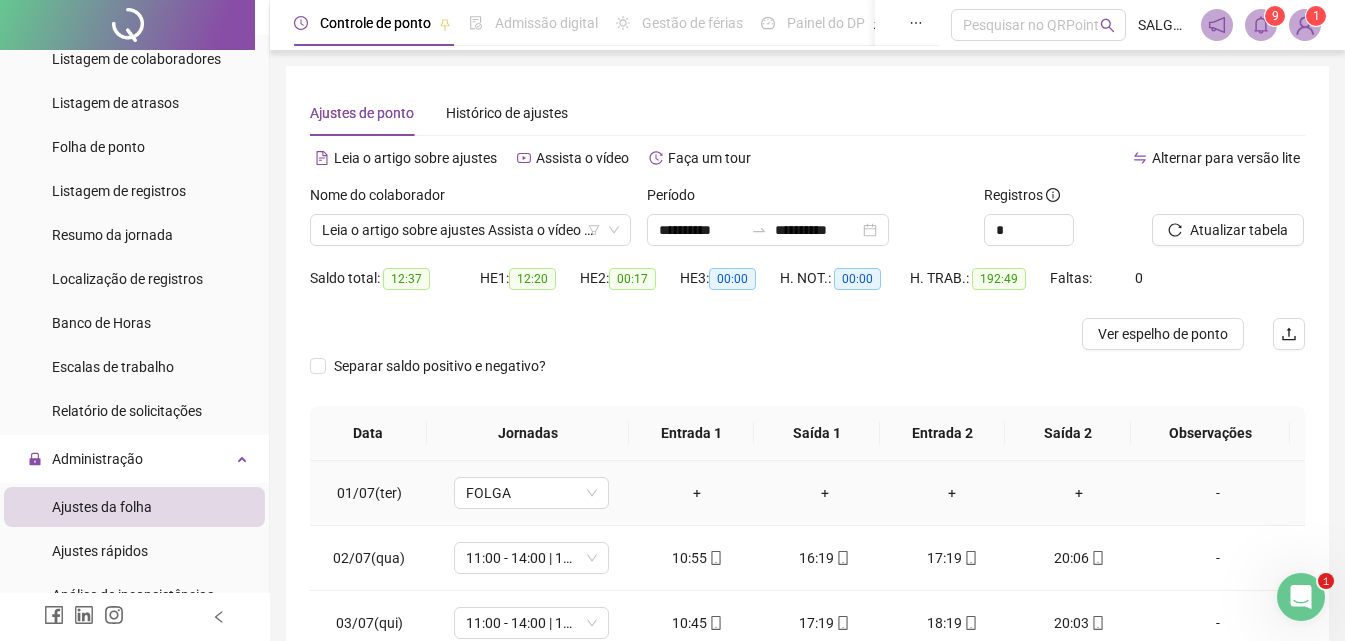 scroll, scrollTop: 357, scrollLeft: 0, axis: vertical 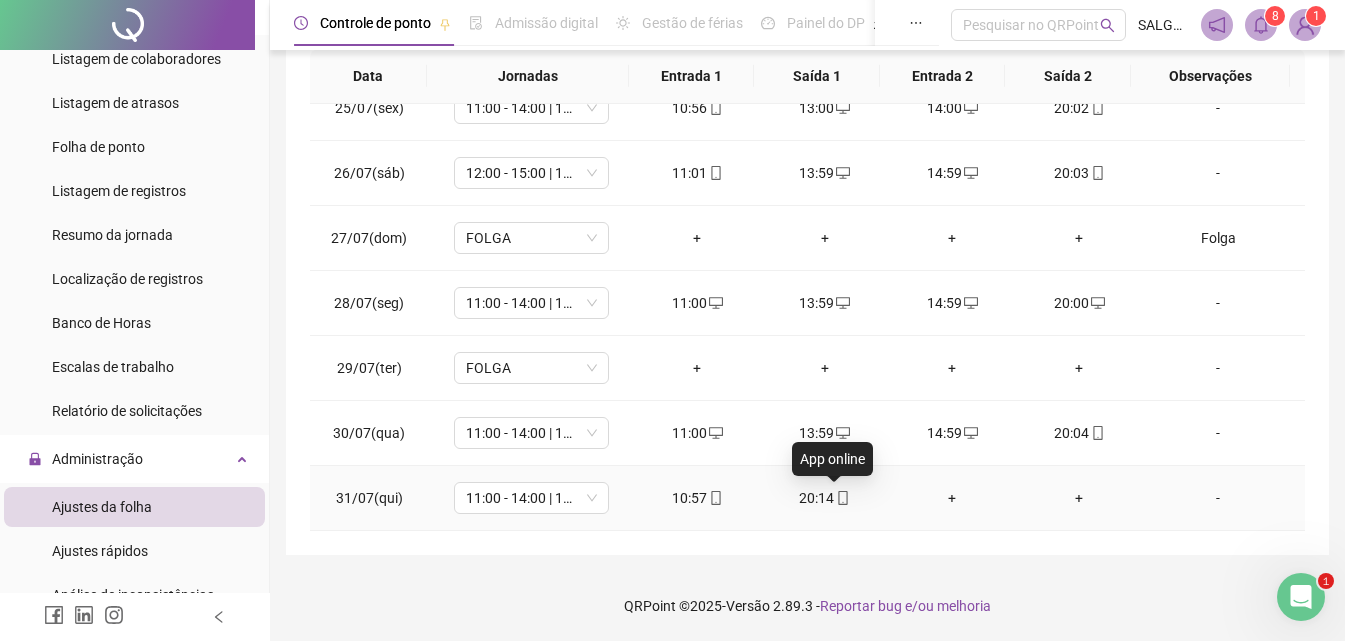 click 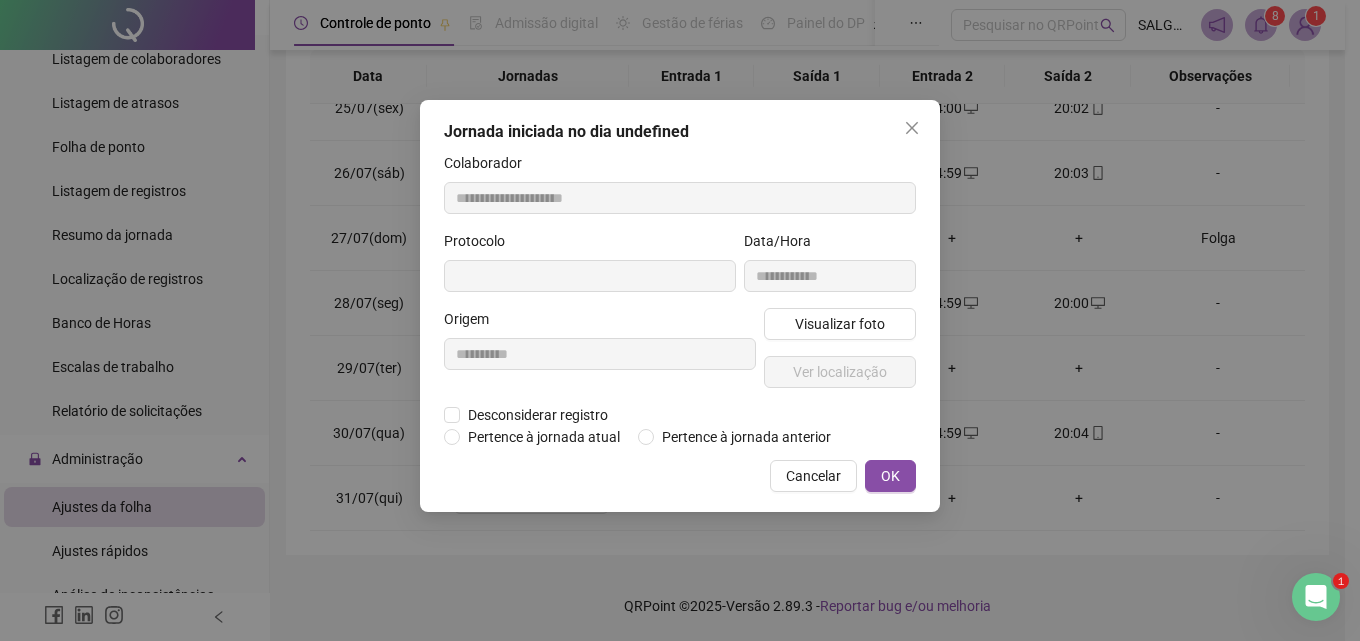 type on "**********" 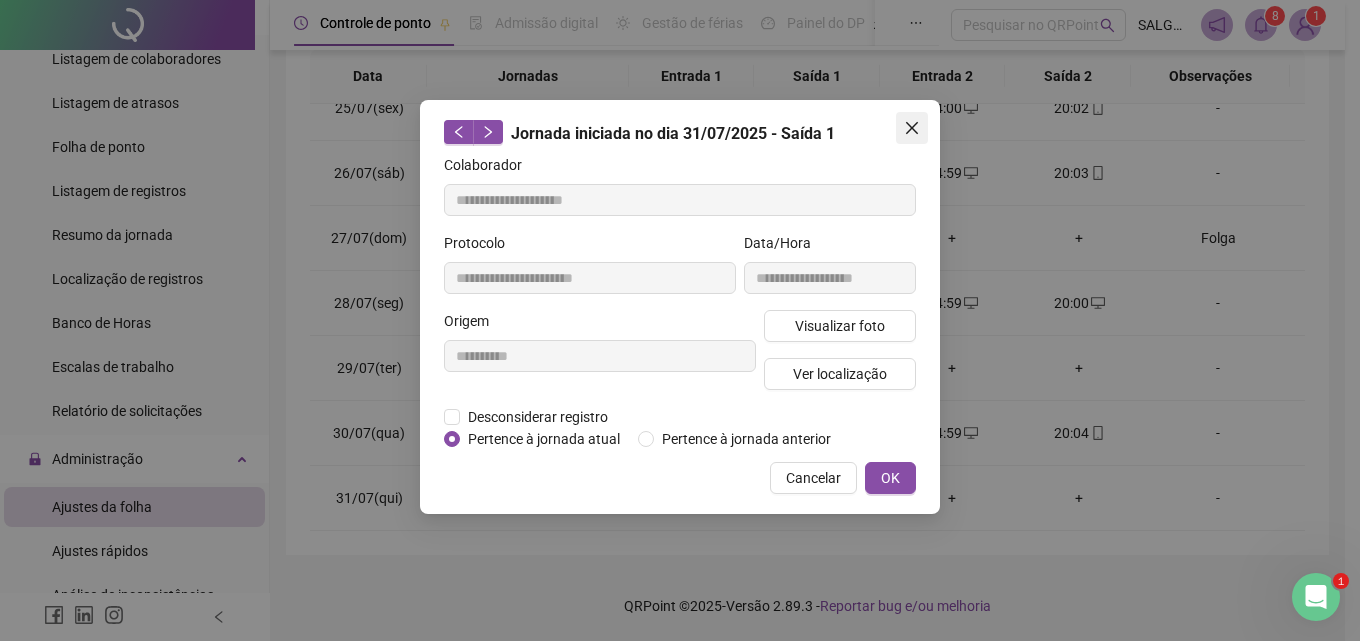 click at bounding box center (912, 128) 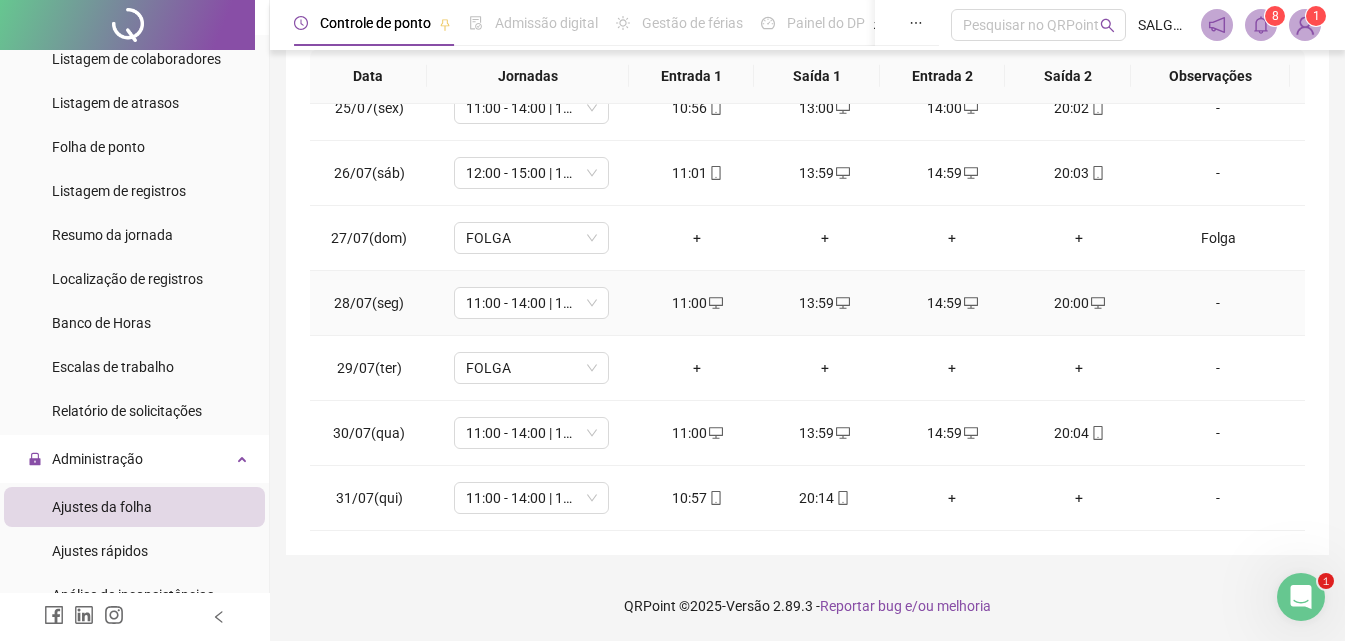 scroll, scrollTop: 0, scrollLeft: 0, axis: both 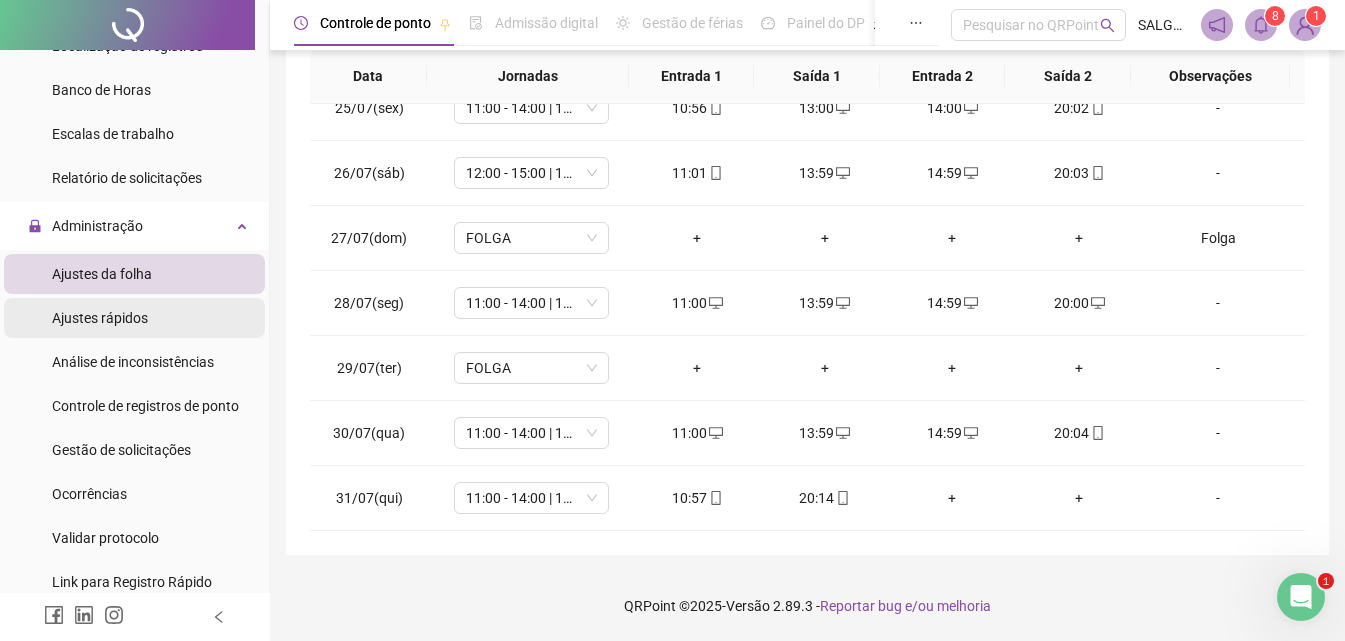 click on "Ajustes rápidos" at bounding box center [100, 318] 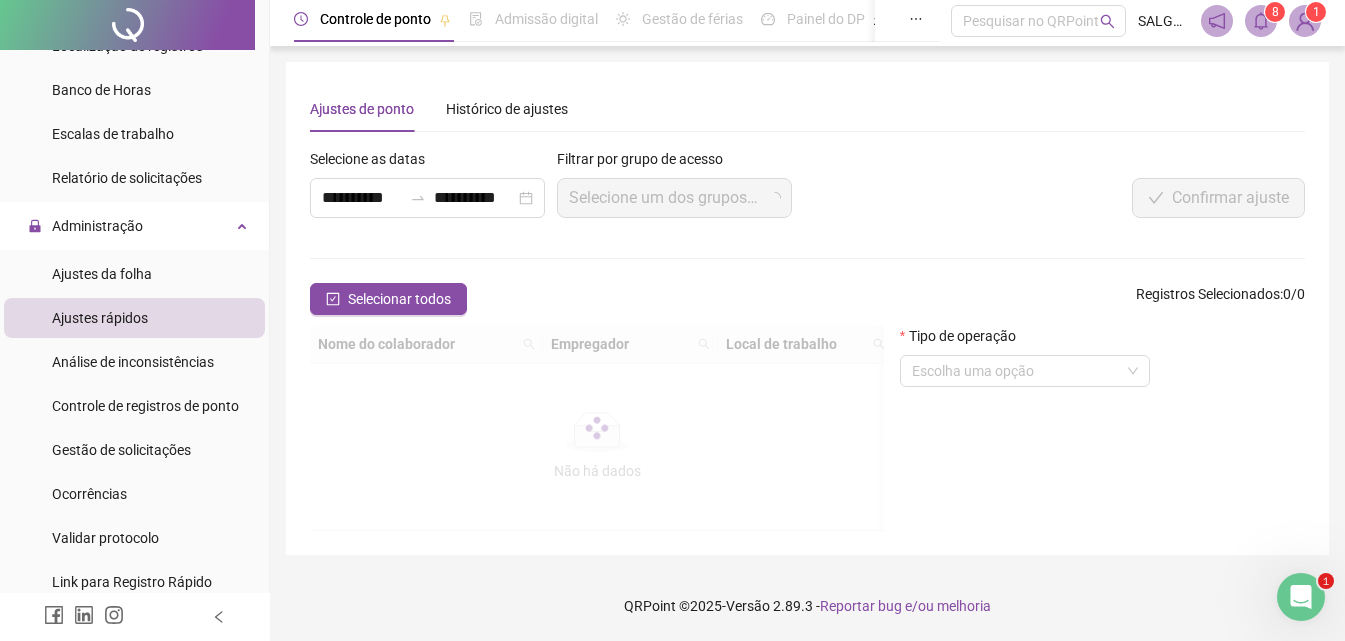 scroll, scrollTop: 0, scrollLeft: 0, axis: both 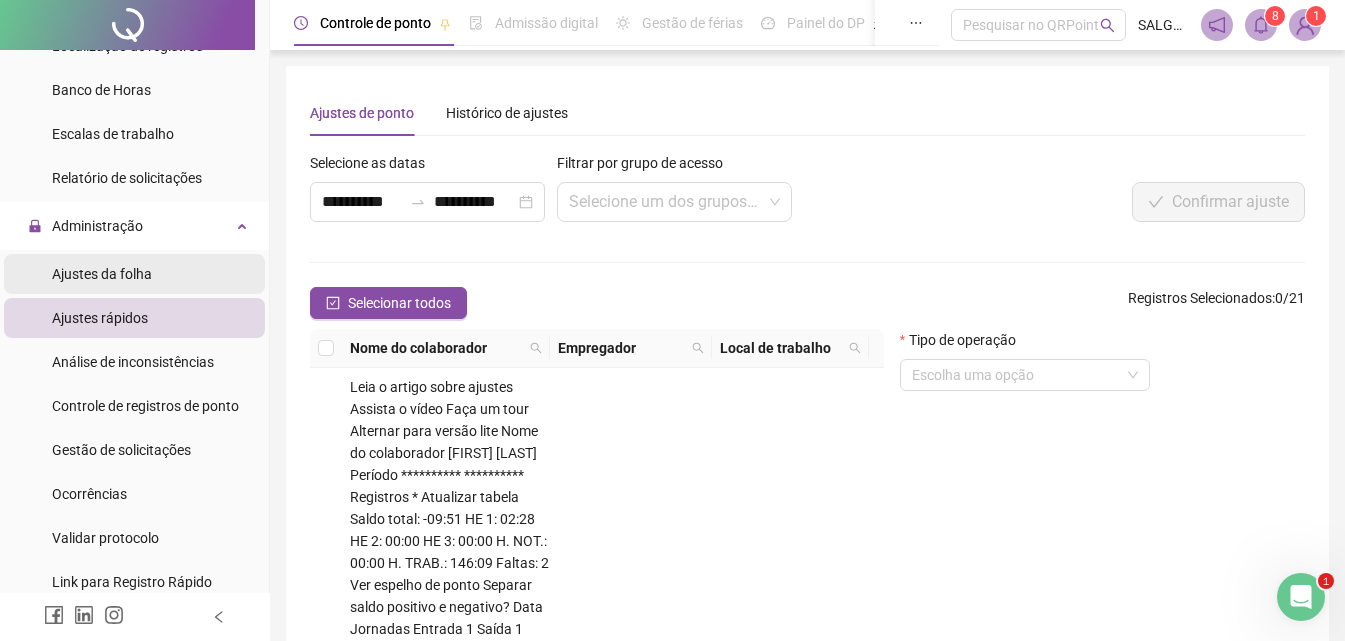 click on "Ajustes da folha" at bounding box center (134, 274) 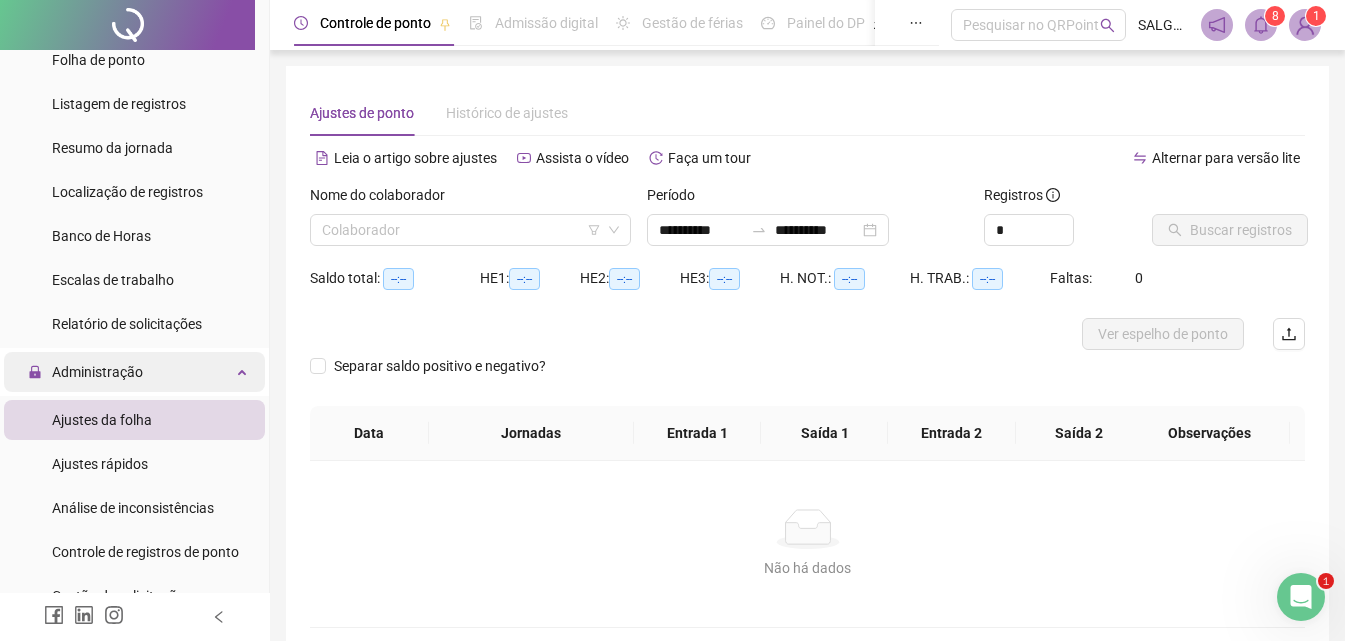 scroll, scrollTop: 788, scrollLeft: 0, axis: vertical 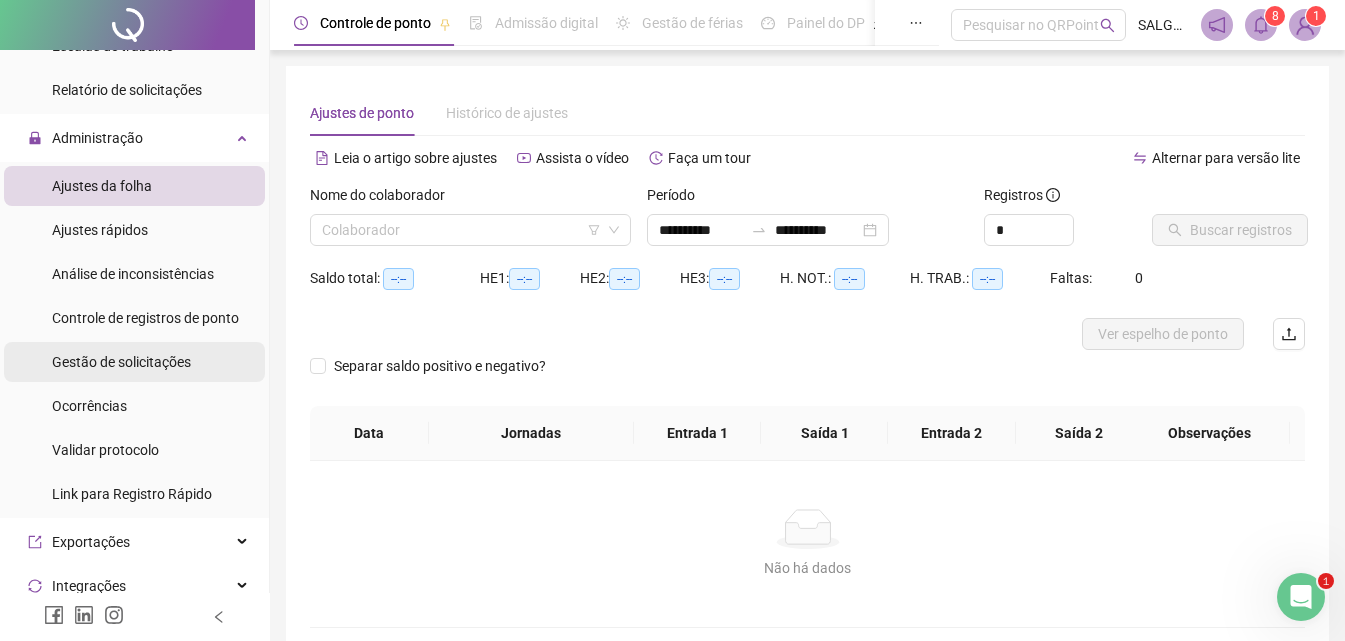 click on "Gestão de solicitações" at bounding box center (121, 362) 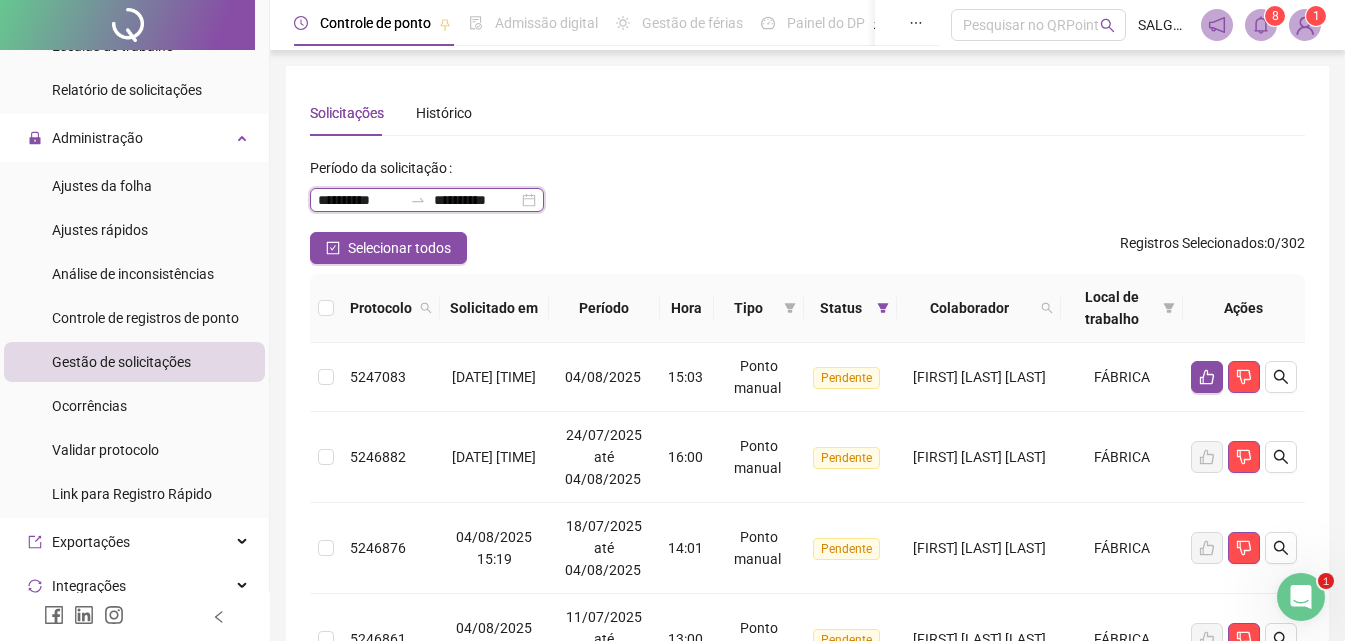 click on "**********" at bounding box center (360, 200) 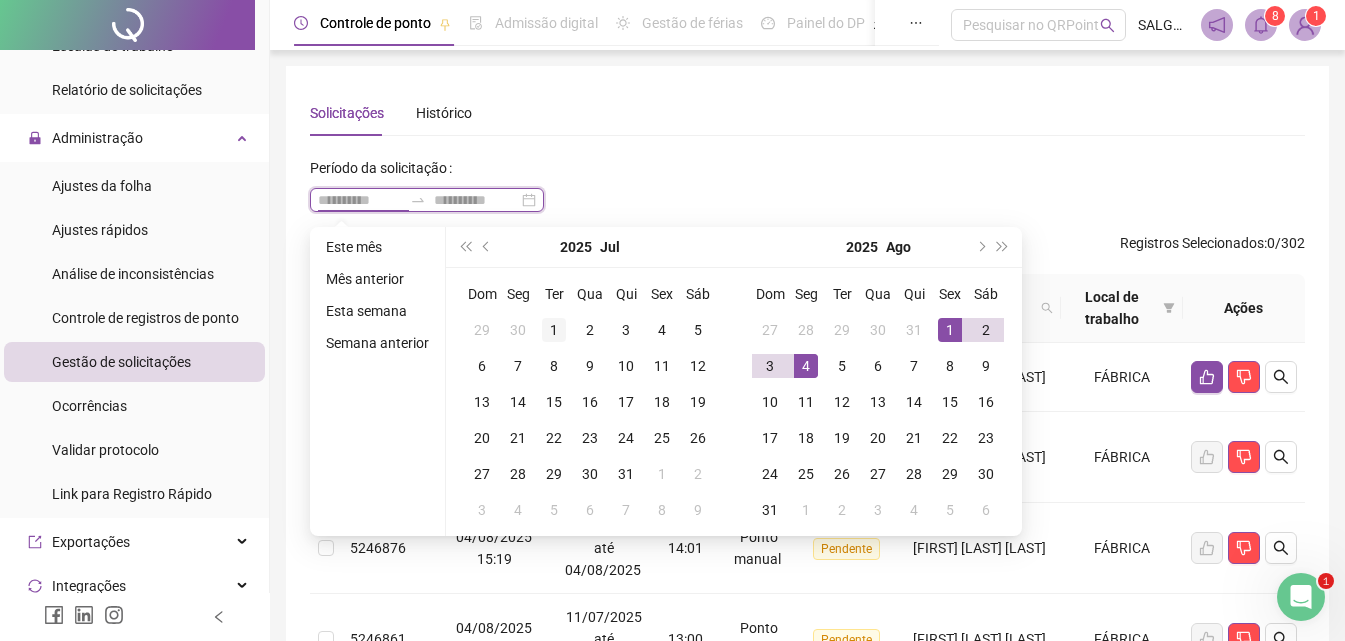 type on "**********" 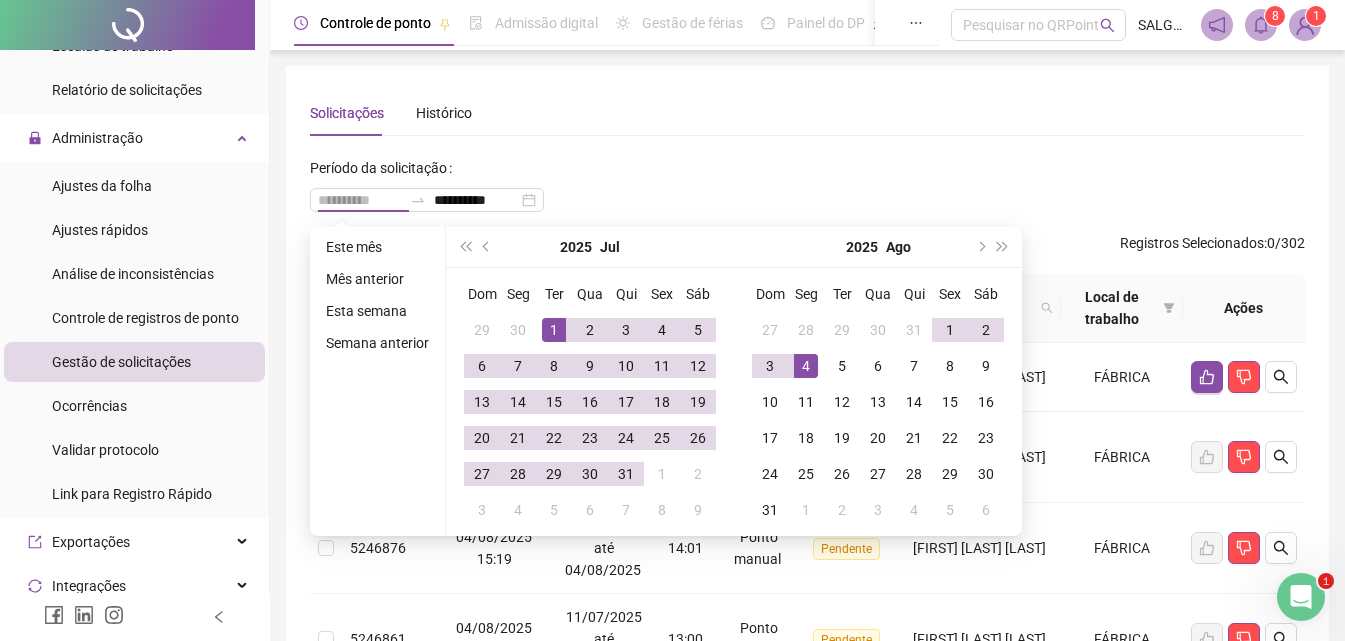 click on "1" at bounding box center (554, 330) 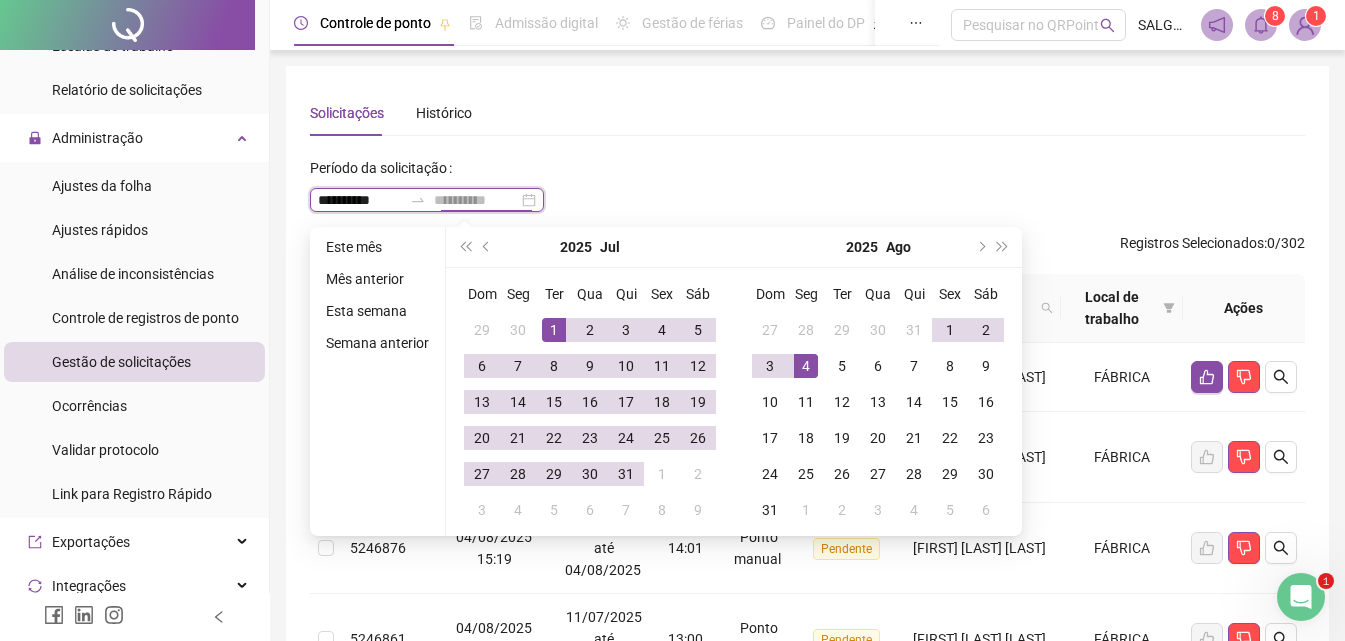 type on "**********" 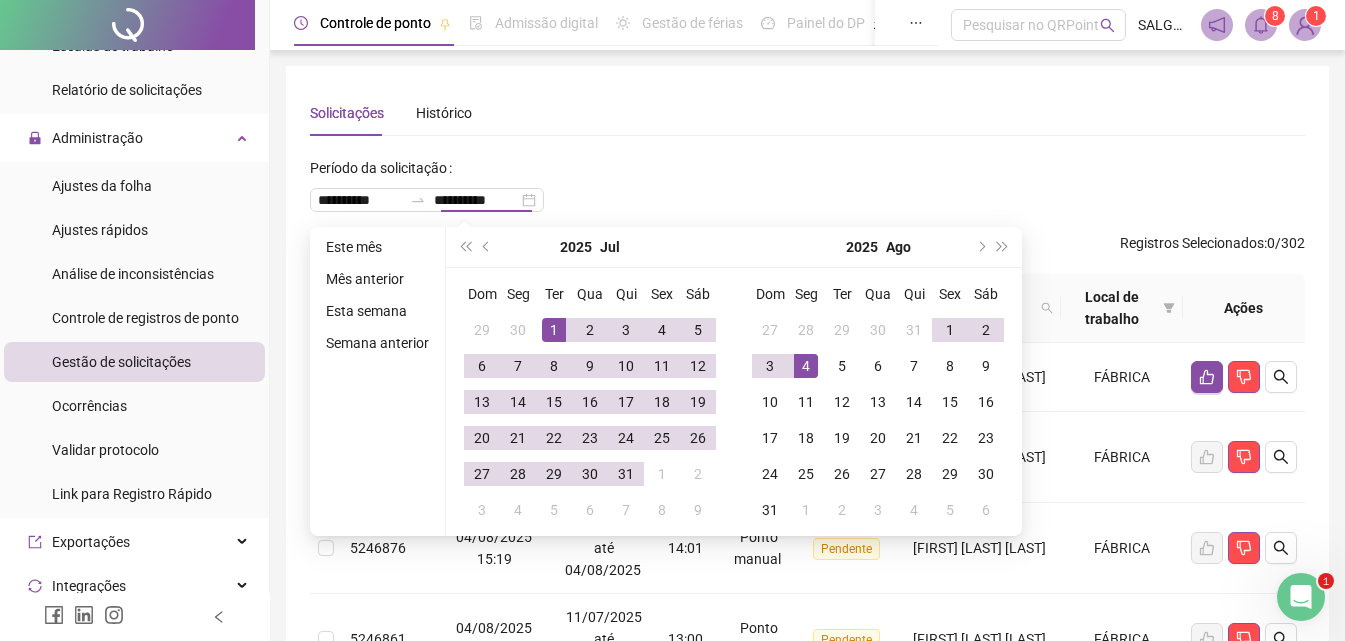 click on "**********" at bounding box center (807, 192) 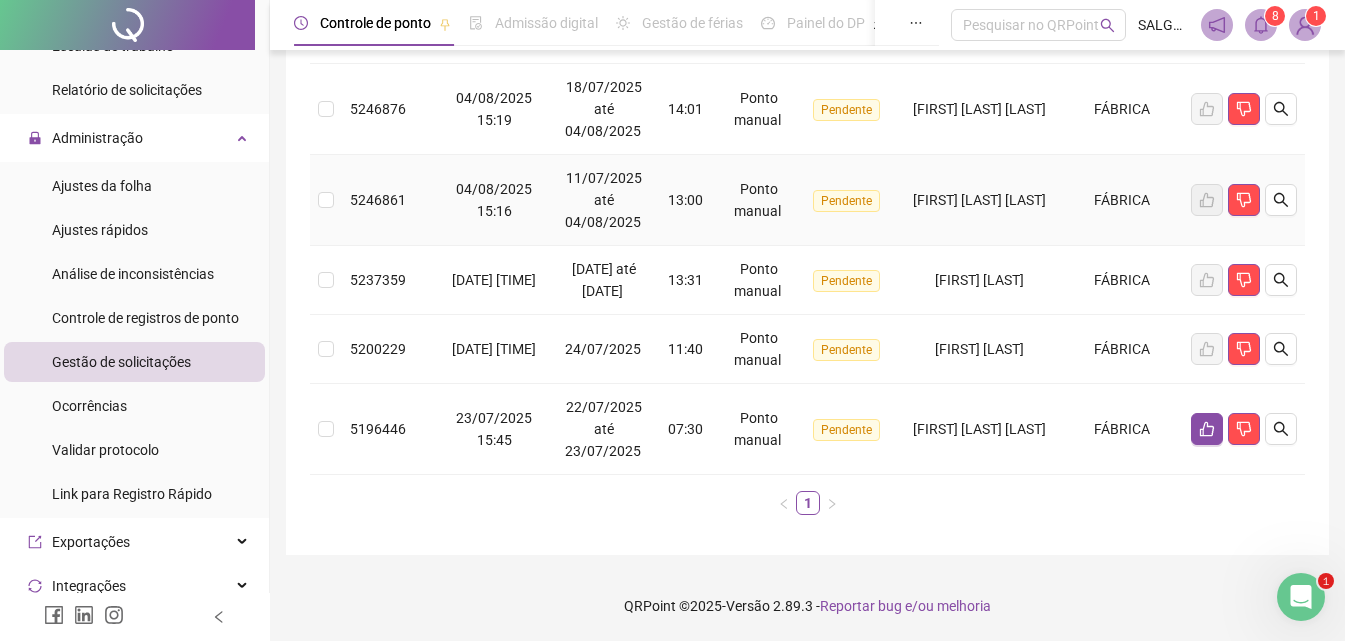scroll, scrollTop: 0, scrollLeft: 0, axis: both 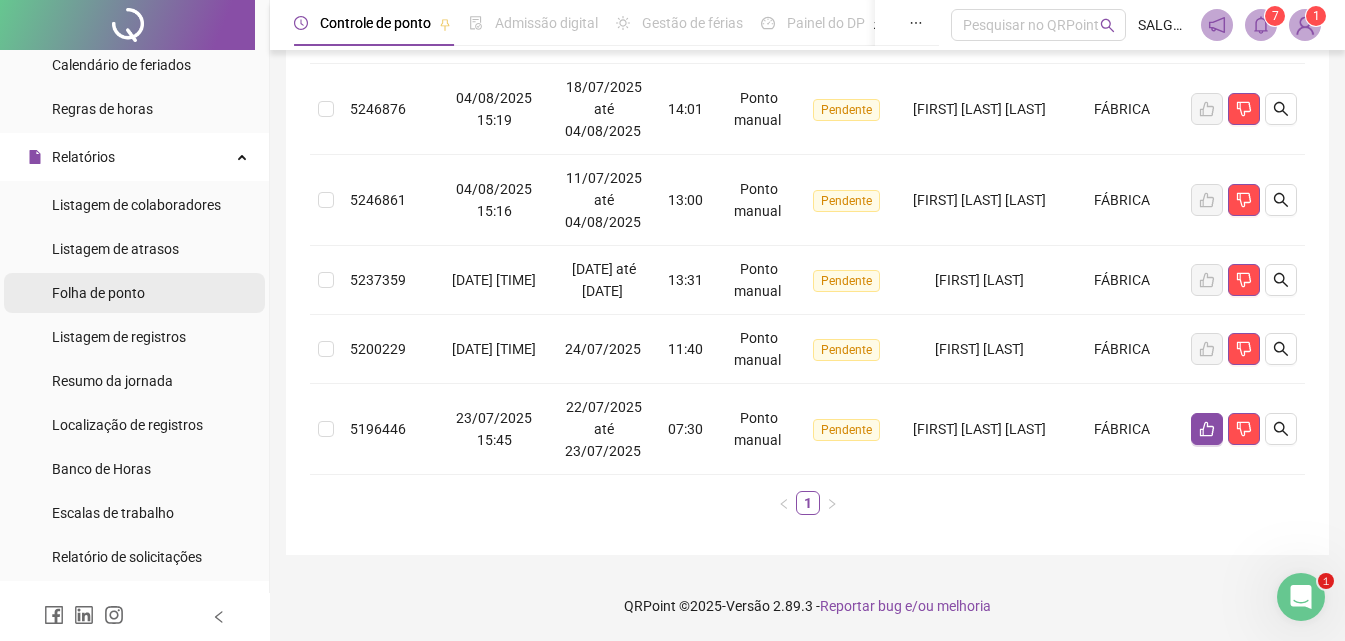 click on "Folha de ponto" at bounding box center [98, 293] 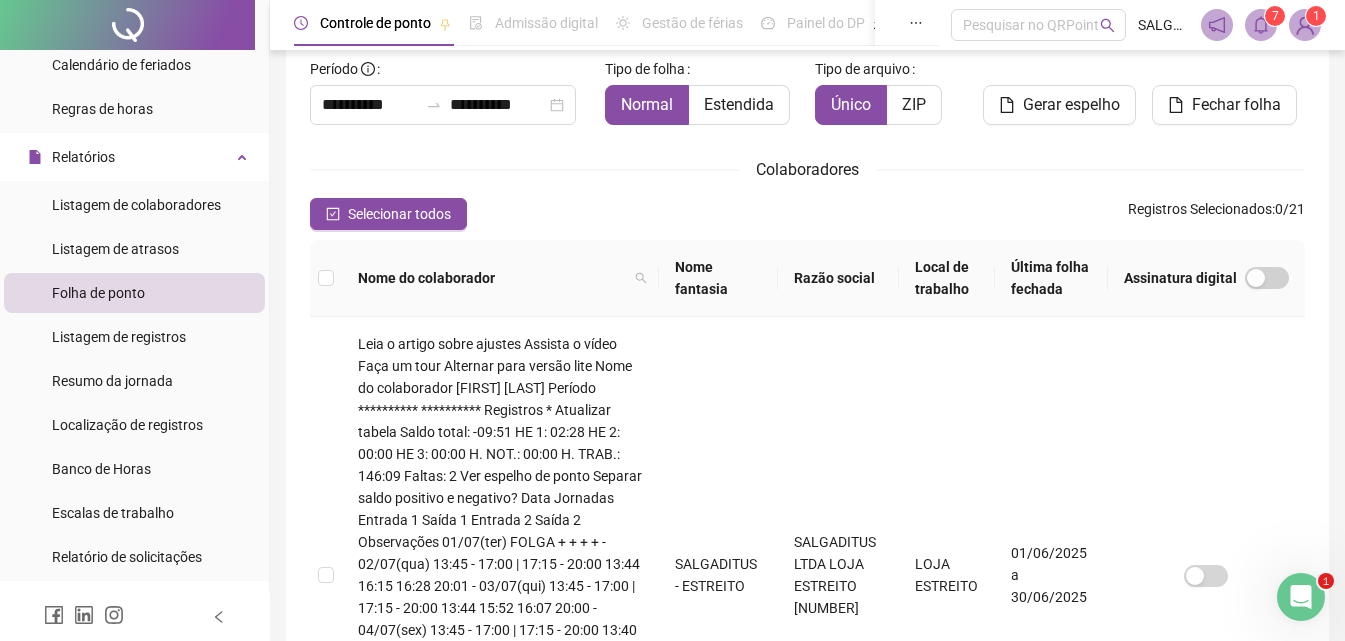 scroll, scrollTop: 0, scrollLeft: 0, axis: both 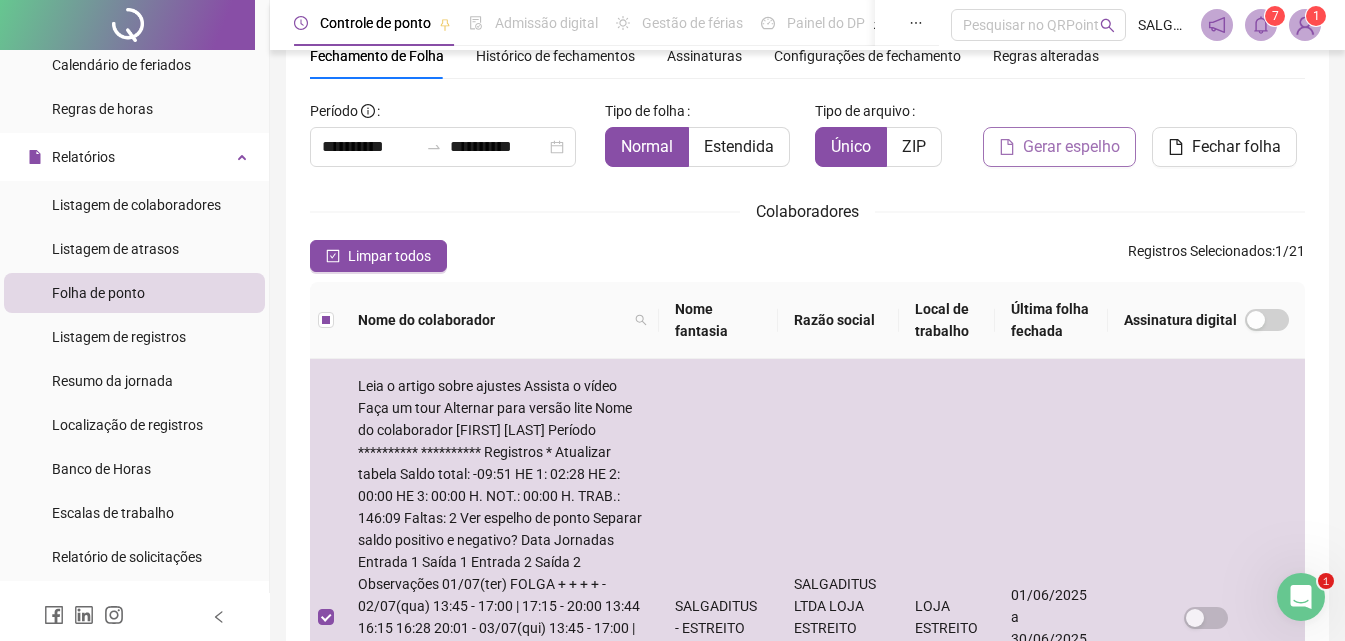 click on "Gerar espelho" at bounding box center [1071, 147] 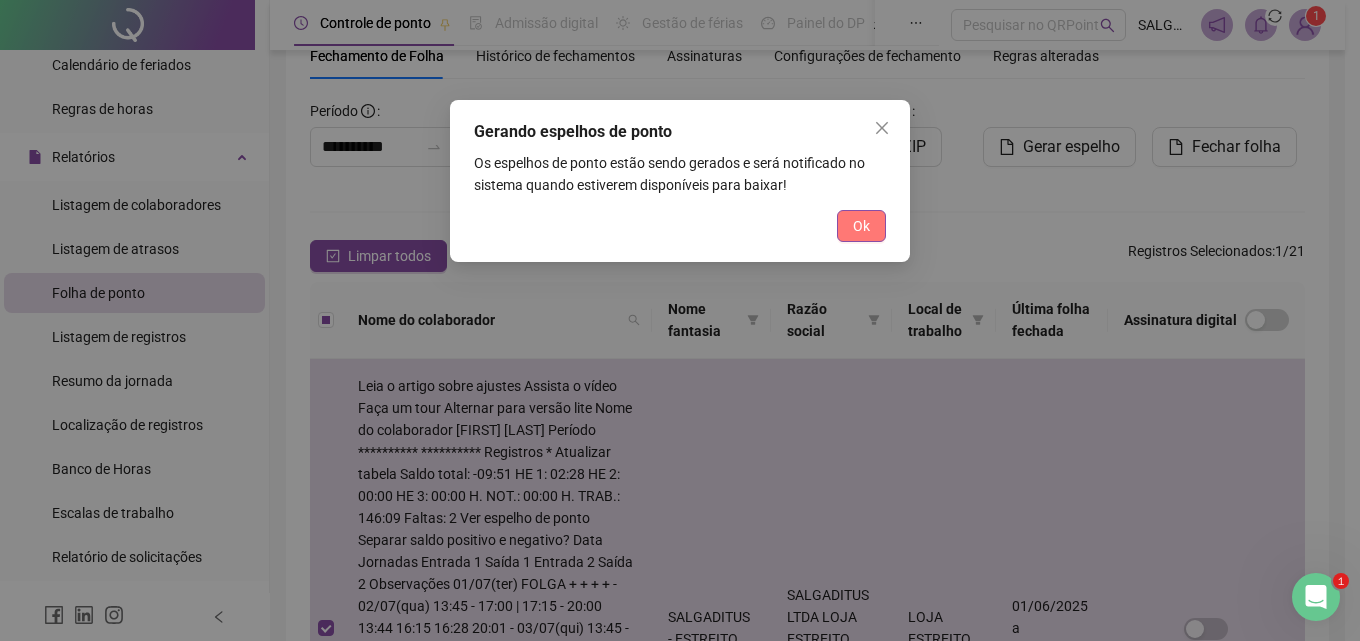 click on "Ok" at bounding box center [861, 226] 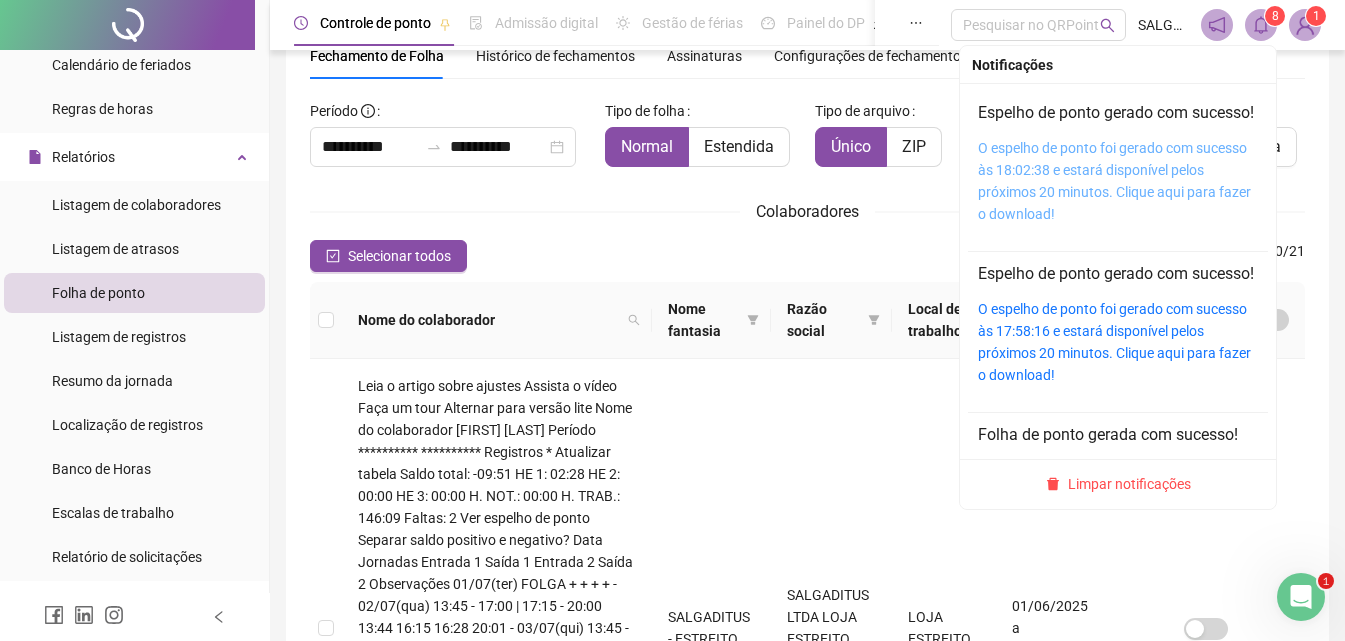 click on "O espelho de ponto foi gerado com sucesso às 18:02:38 e estará disponível pelos próximos 20 minutos.
Clique aqui para fazer o download!" at bounding box center [1114, 181] 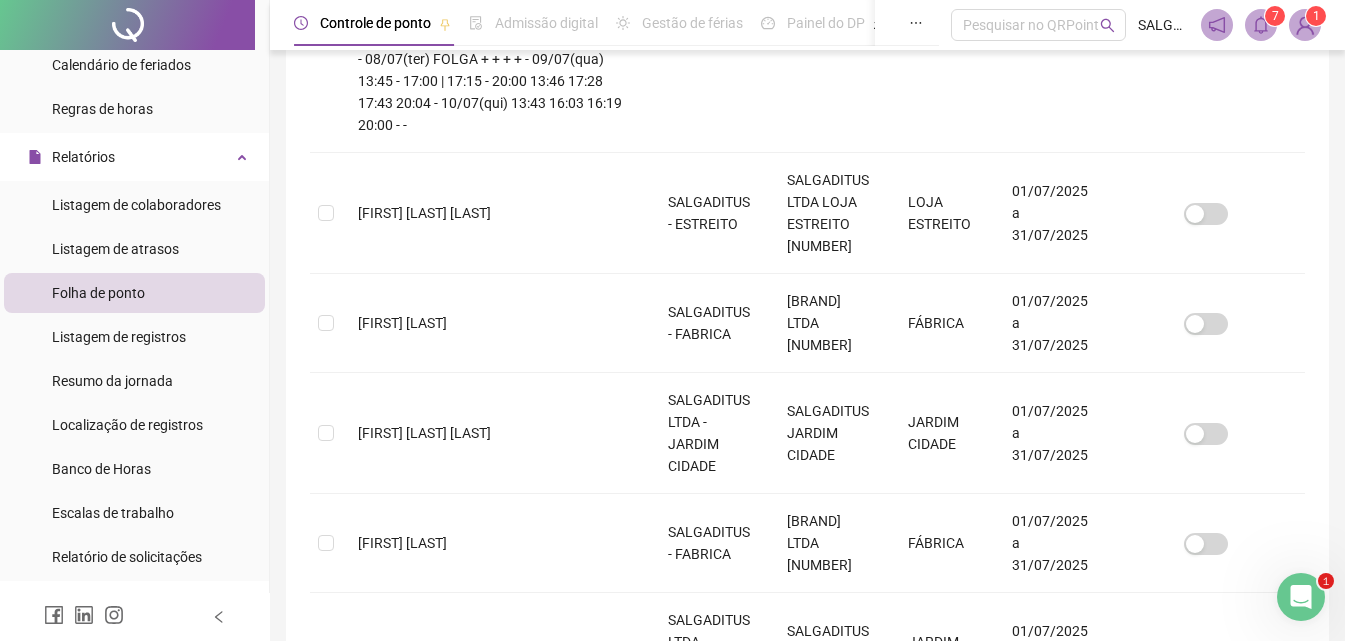 scroll, scrollTop: 883, scrollLeft: 0, axis: vertical 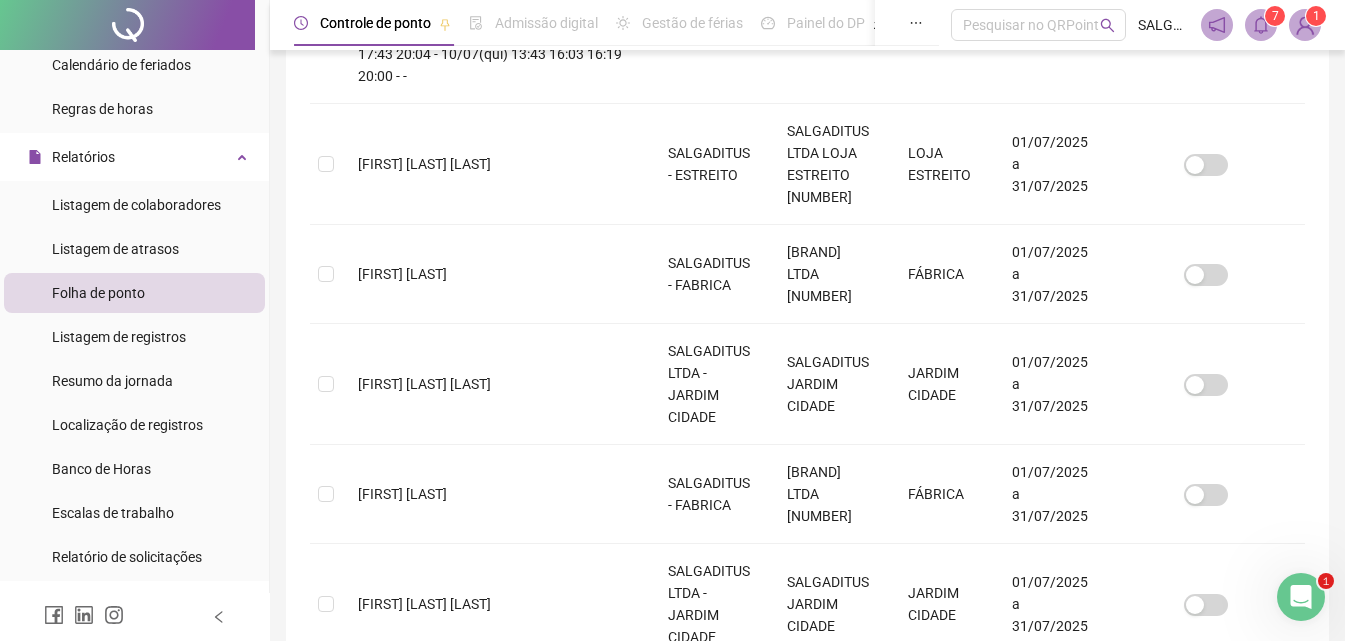 click on "2" at bounding box center [808, 1159] 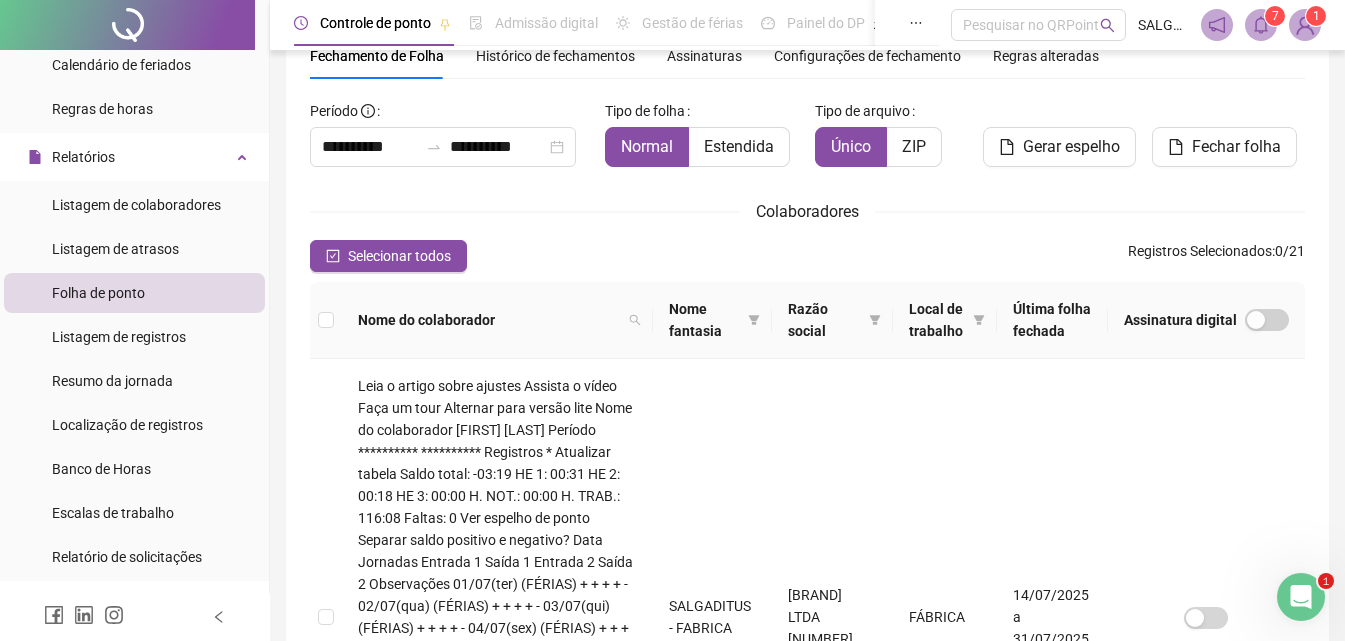 scroll, scrollTop: 322, scrollLeft: 0, axis: vertical 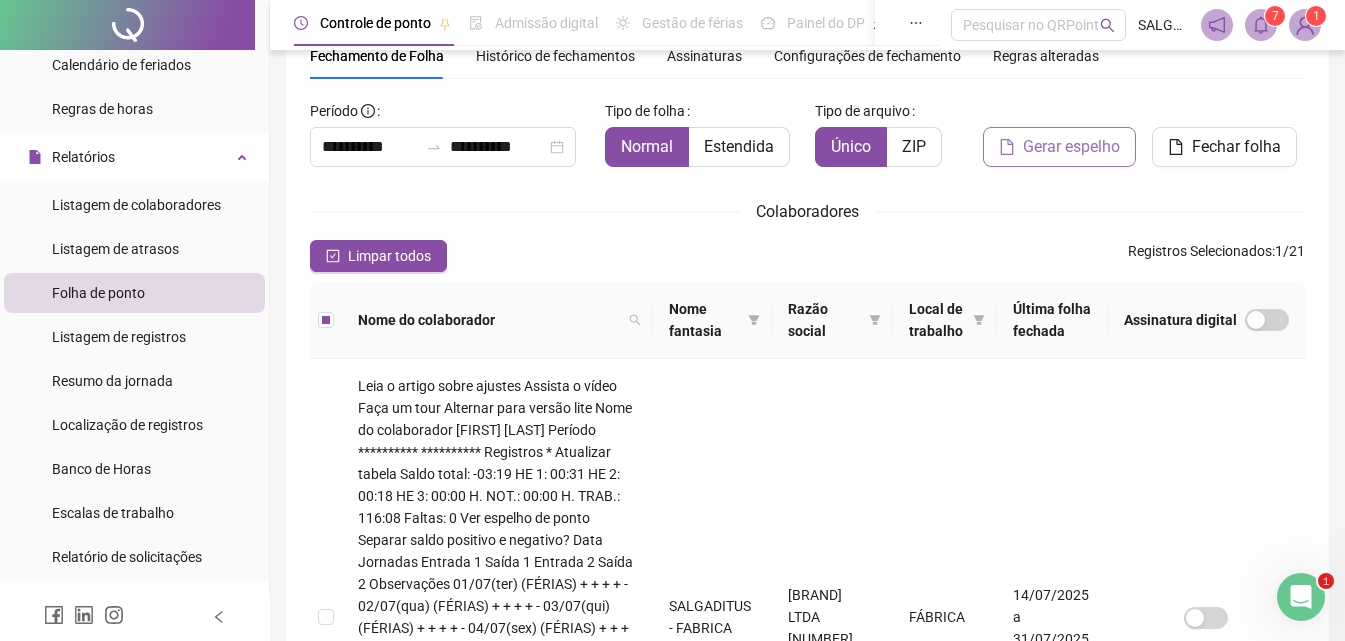 click on "Gerar espelho" at bounding box center [1071, 147] 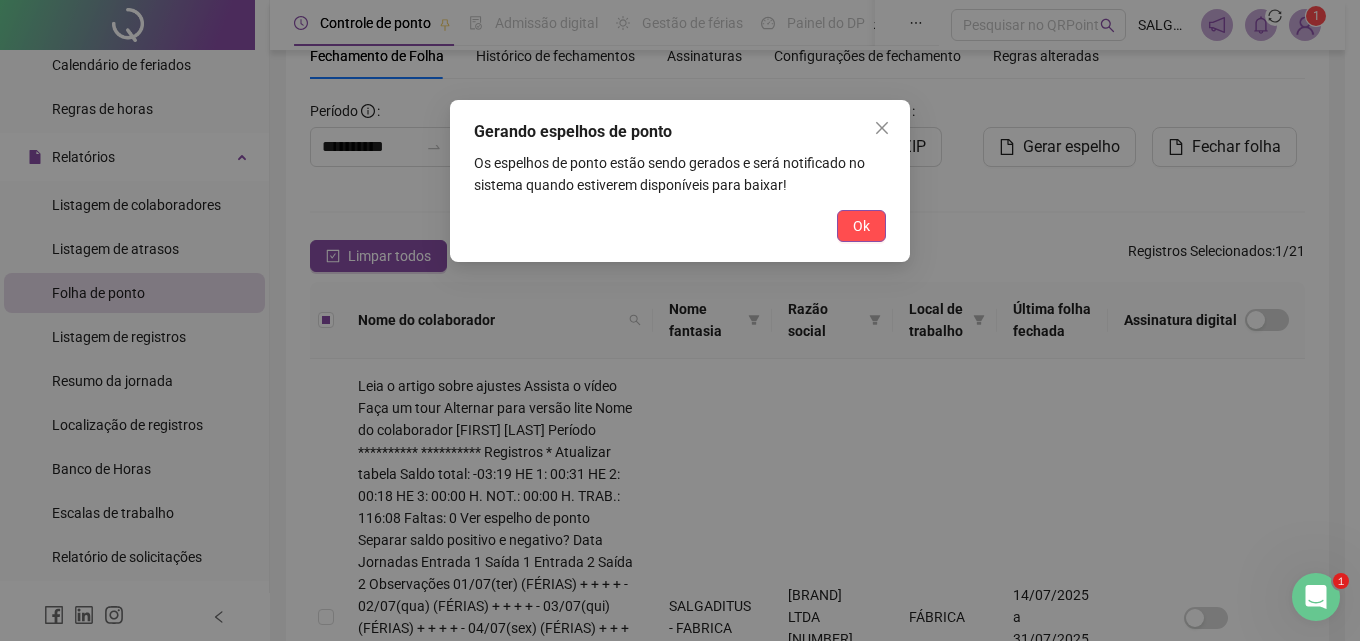 click on "Ok" at bounding box center (861, 226) 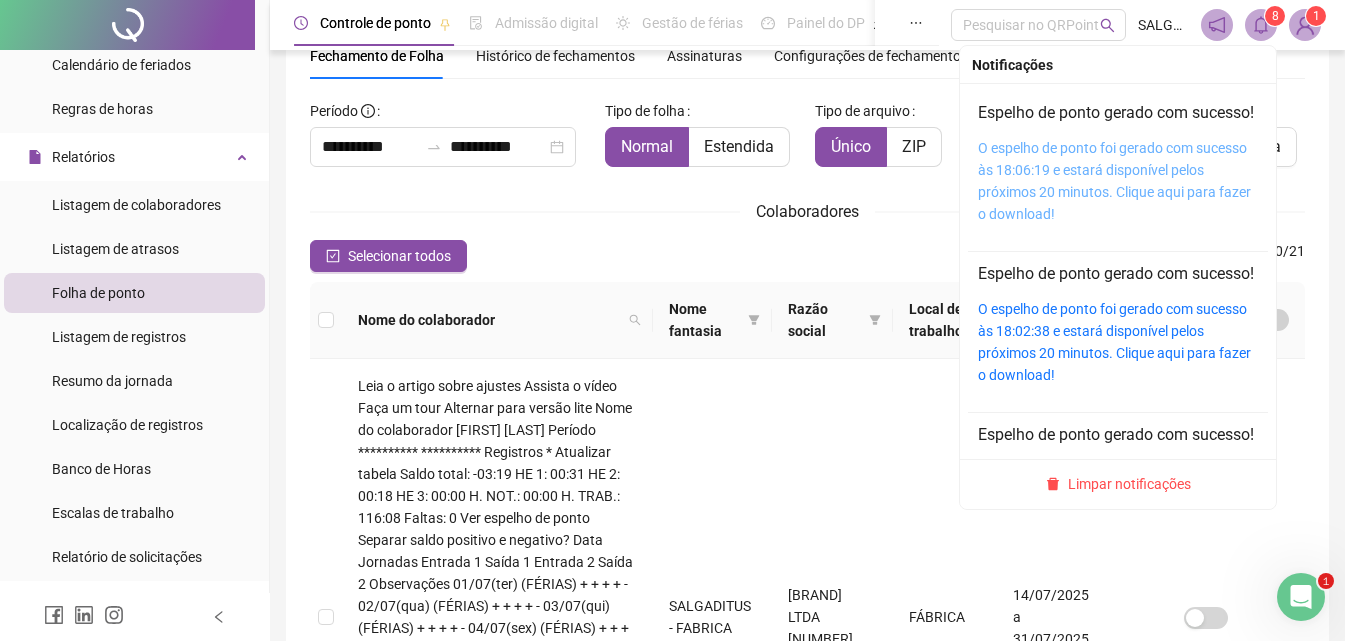 click on "O espelho de ponto foi gerado com sucesso às 18:06:19 e estará disponível pelos próximos 20 minutos.
Clique aqui para fazer o download!" at bounding box center (1114, 181) 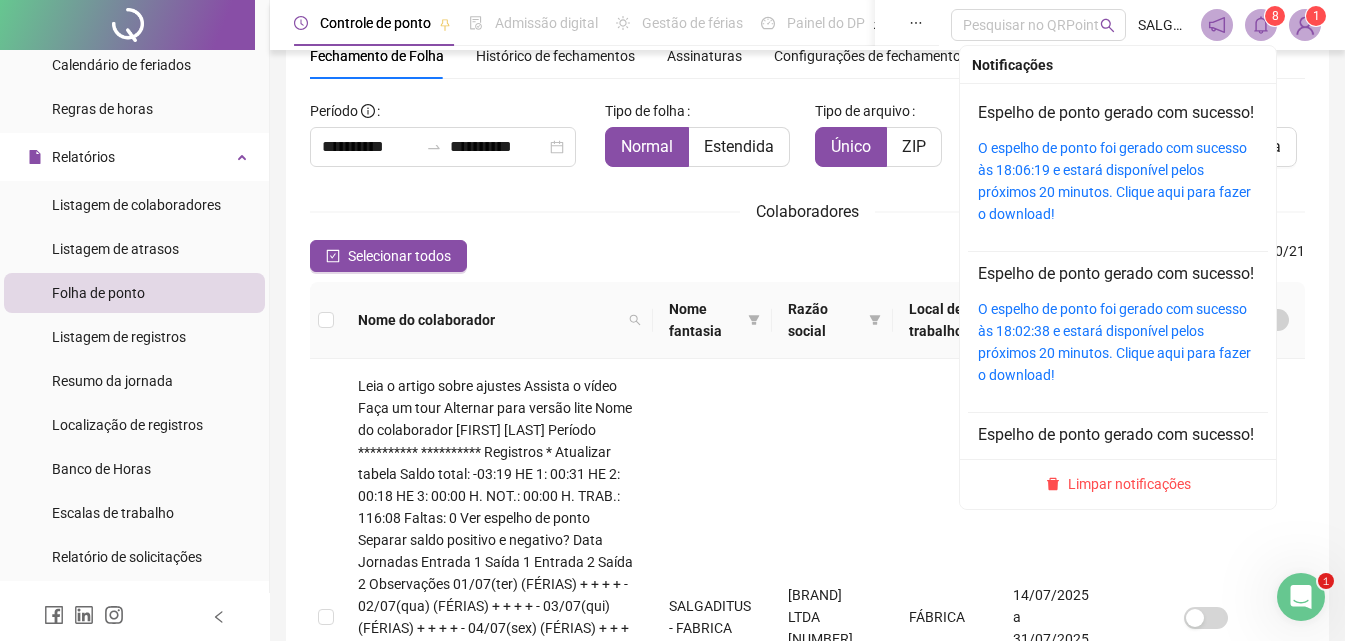 click 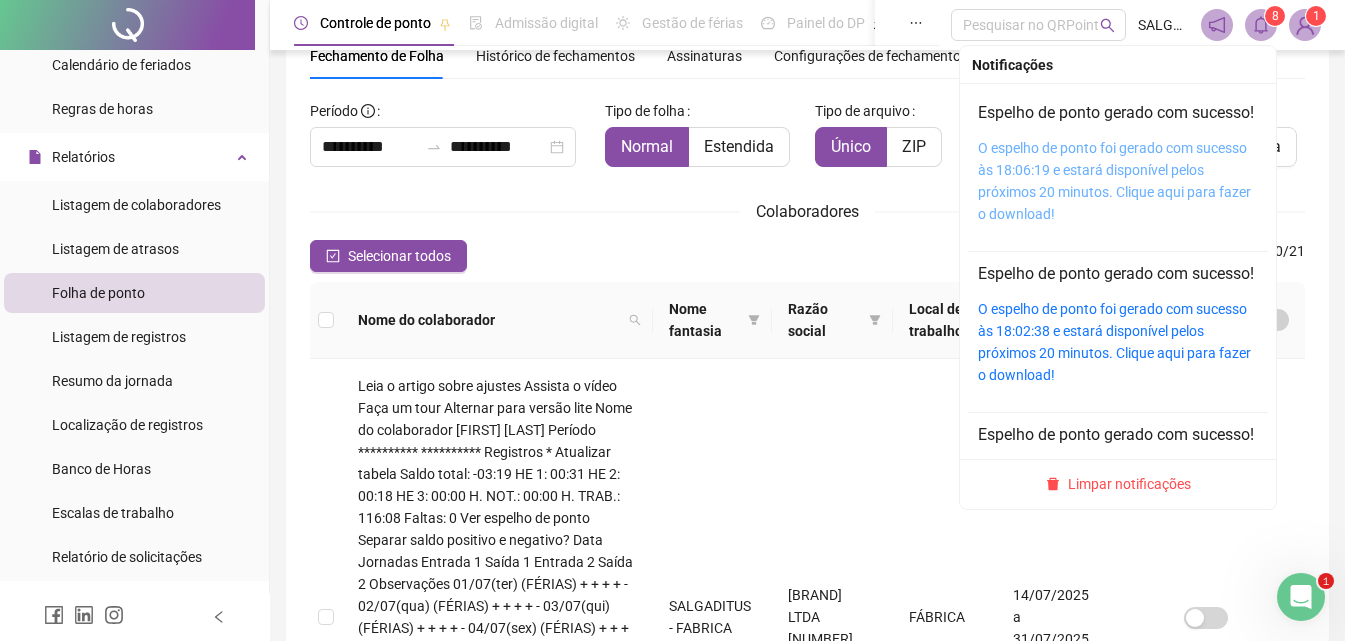 click on "O espelho de ponto foi gerado com sucesso às 18:06:19 e estará disponível pelos próximos 20 minutos.
Clique aqui para fazer o download!" at bounding box center (1114, 181) 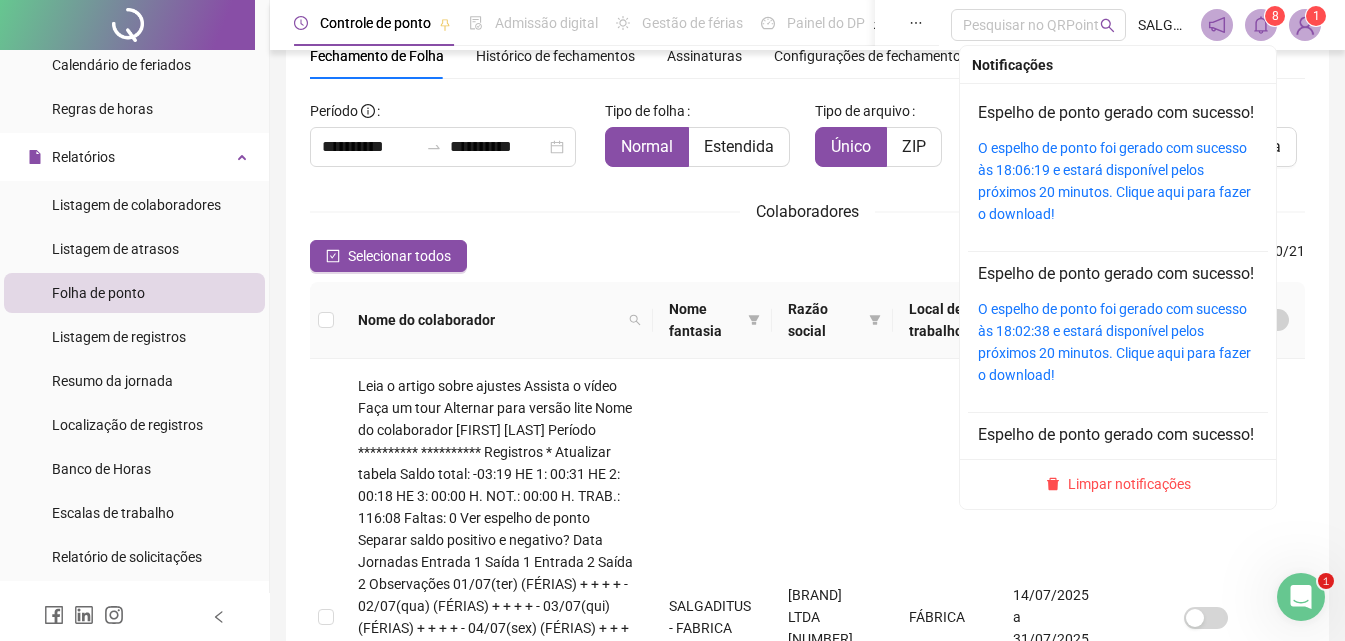 click 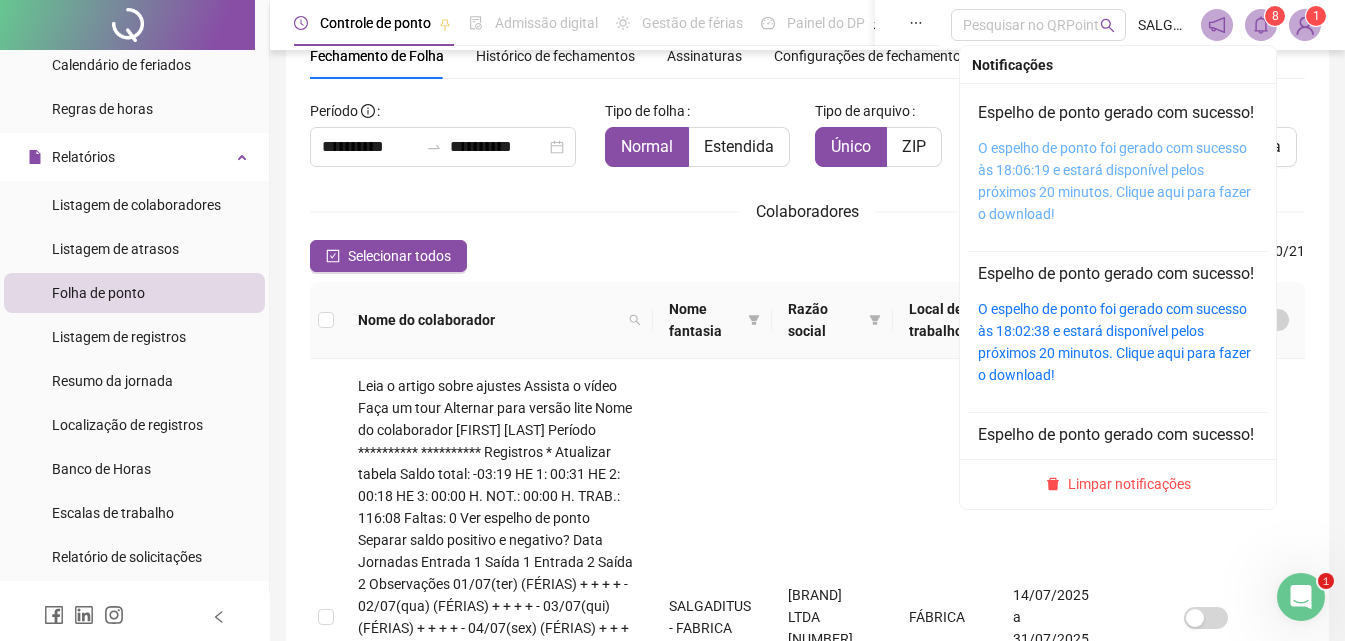 click on "O espelho de ponto foi gerado com sucesso às 18:06:19 e estará disponível pelos próximos 20 minutos.
Clique aqui para fazer o download!" at bounding box center [1114, 181] 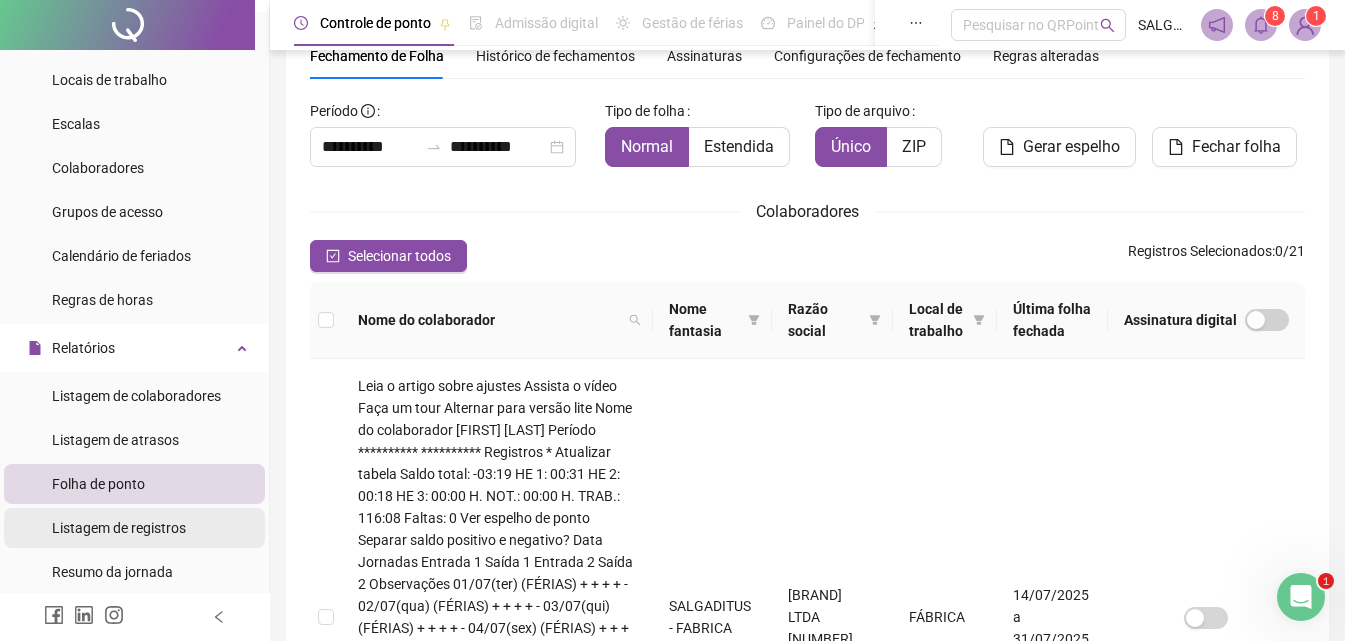 scroll, scrollTop: 0, scrollLeft: 0, axis: both 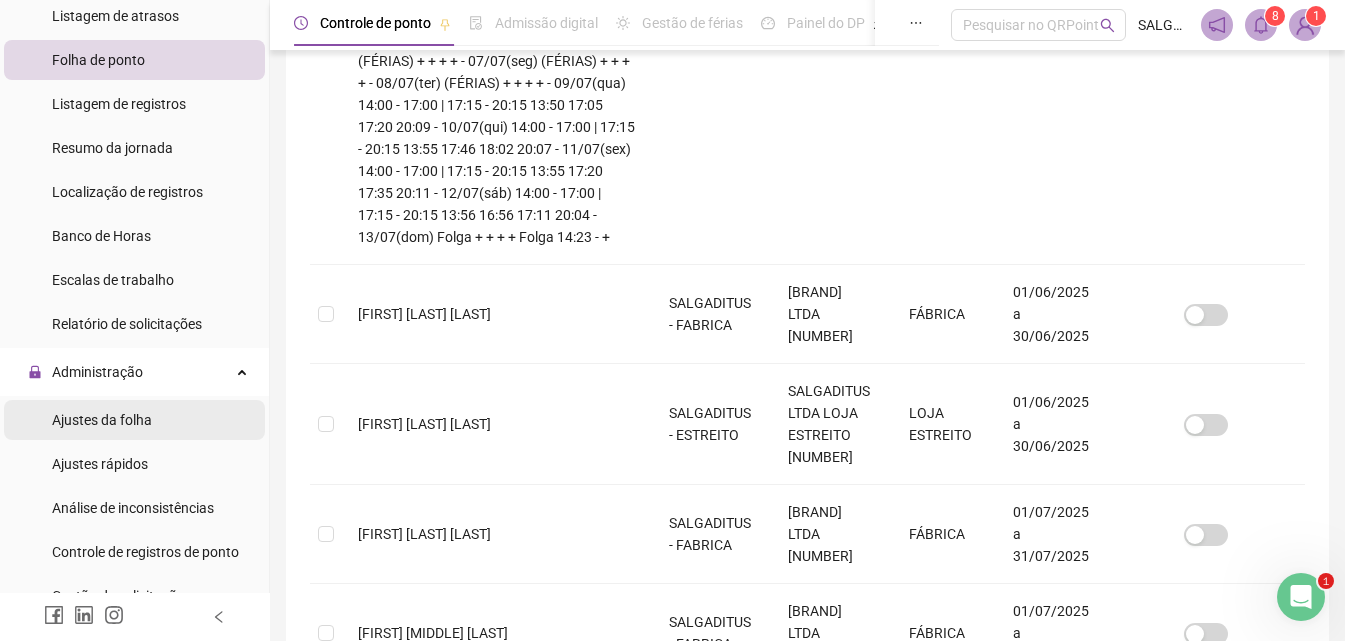 click on "Ajustes da folha" at bounding box center [102, 420] 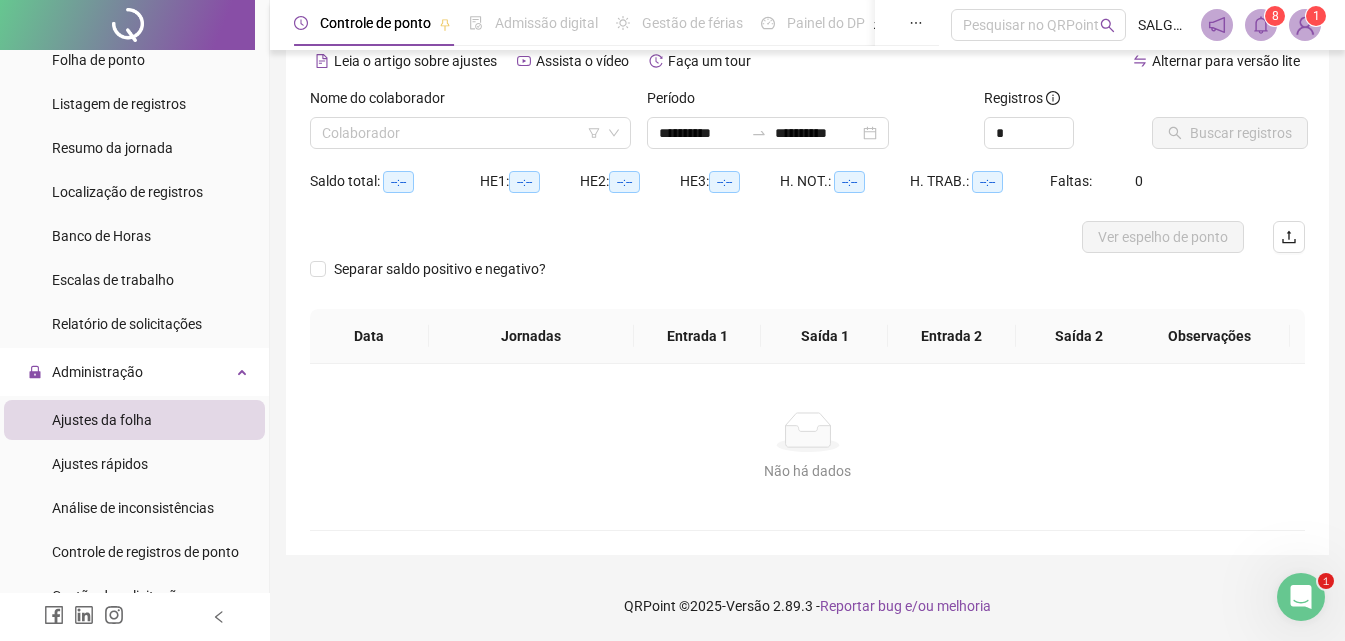 scroll, scrollTop: 97, scrollLeft: 0, axis: vertical 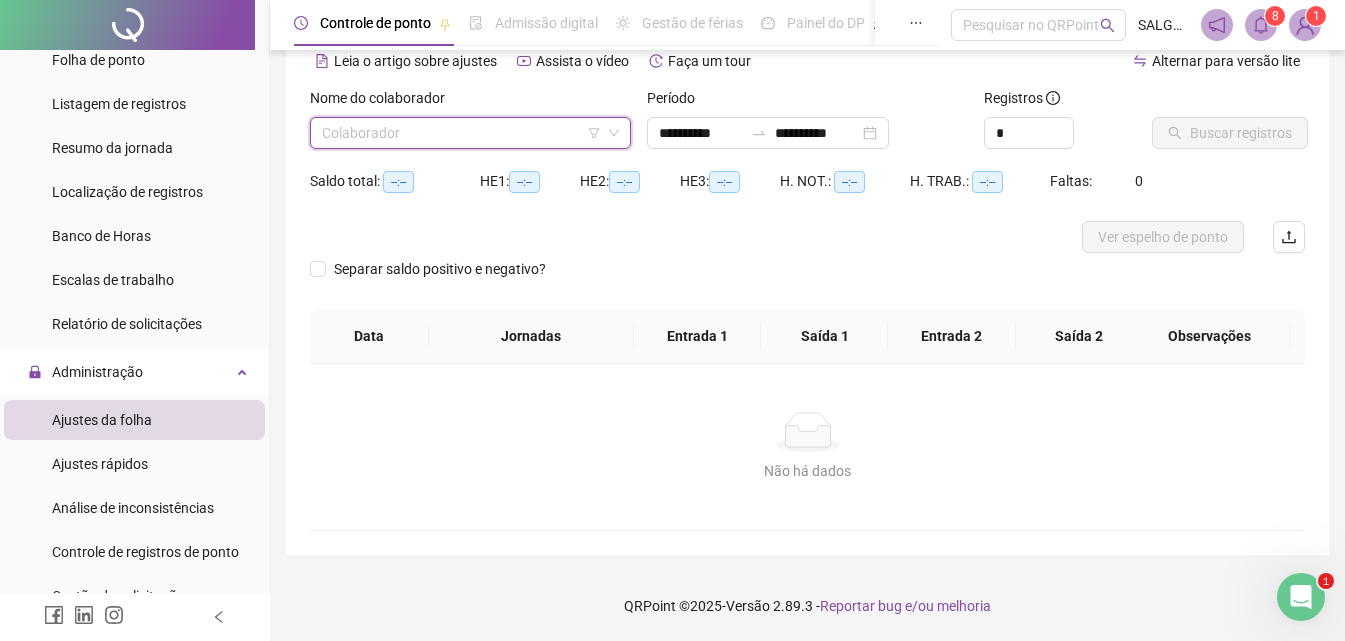 click at bounding box center [461, 133] 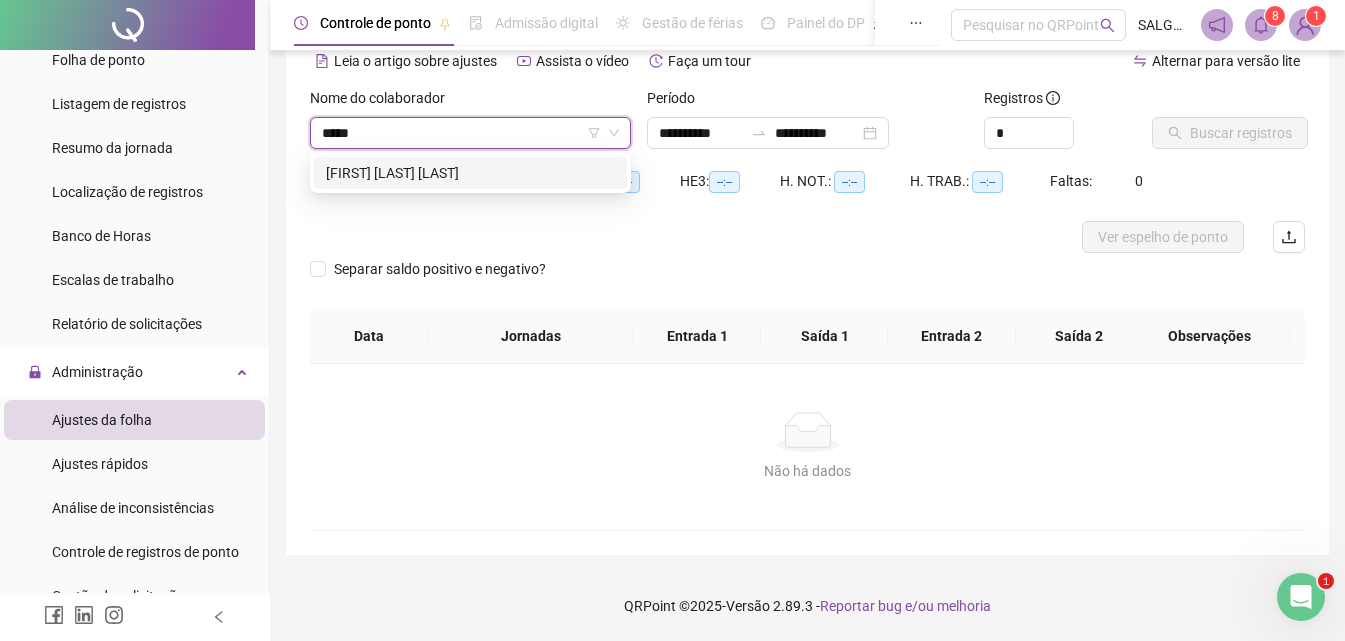 type on "******" 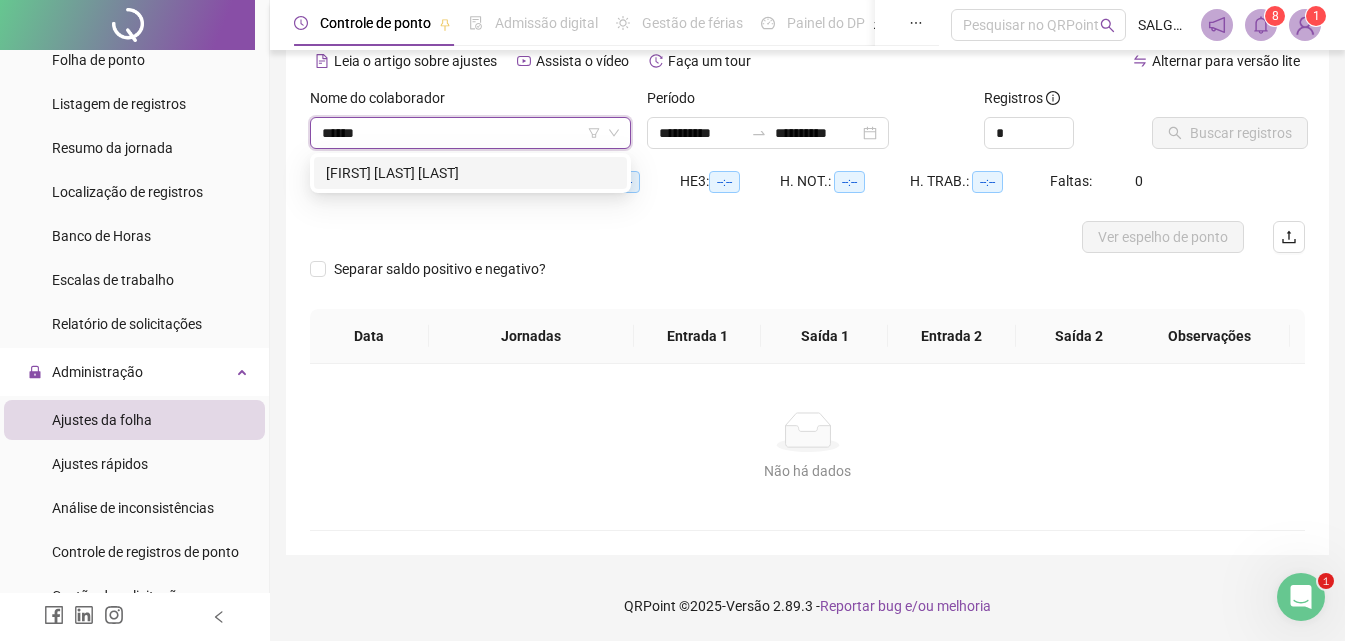 click on "[FIRST] [LAST] [LAST]" at bounding box center (470, 173) 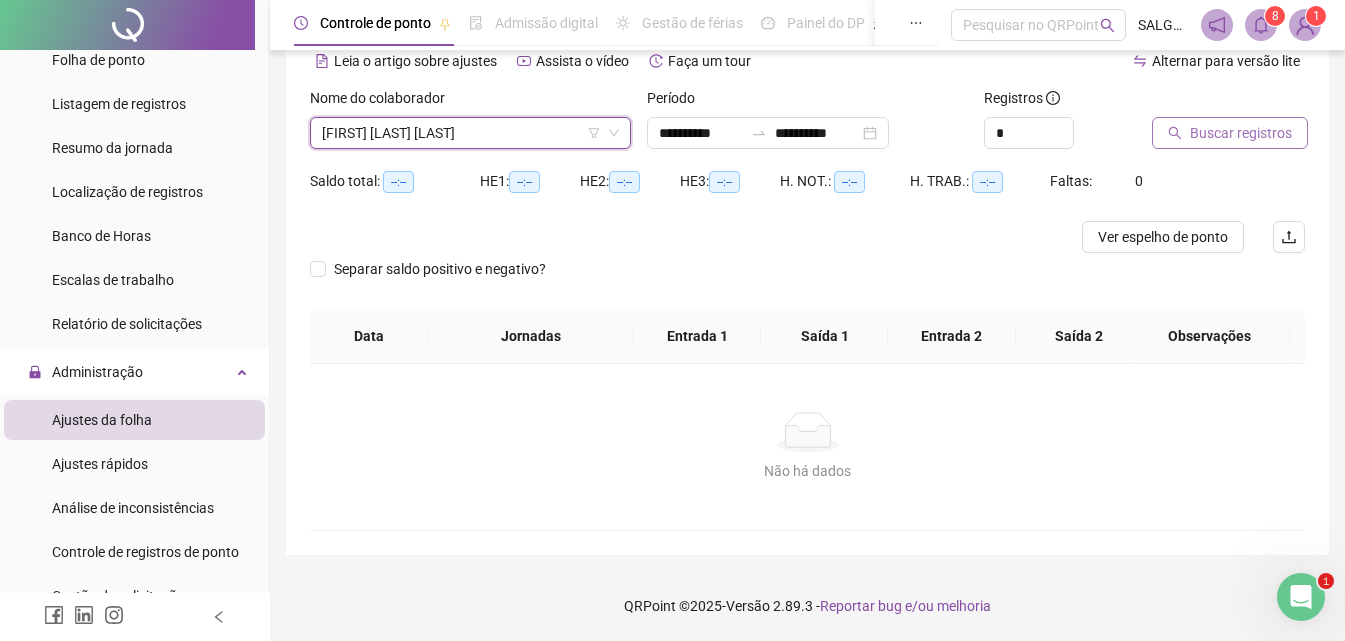 click on "Buscar registros" at bounding box center (1241, 133) 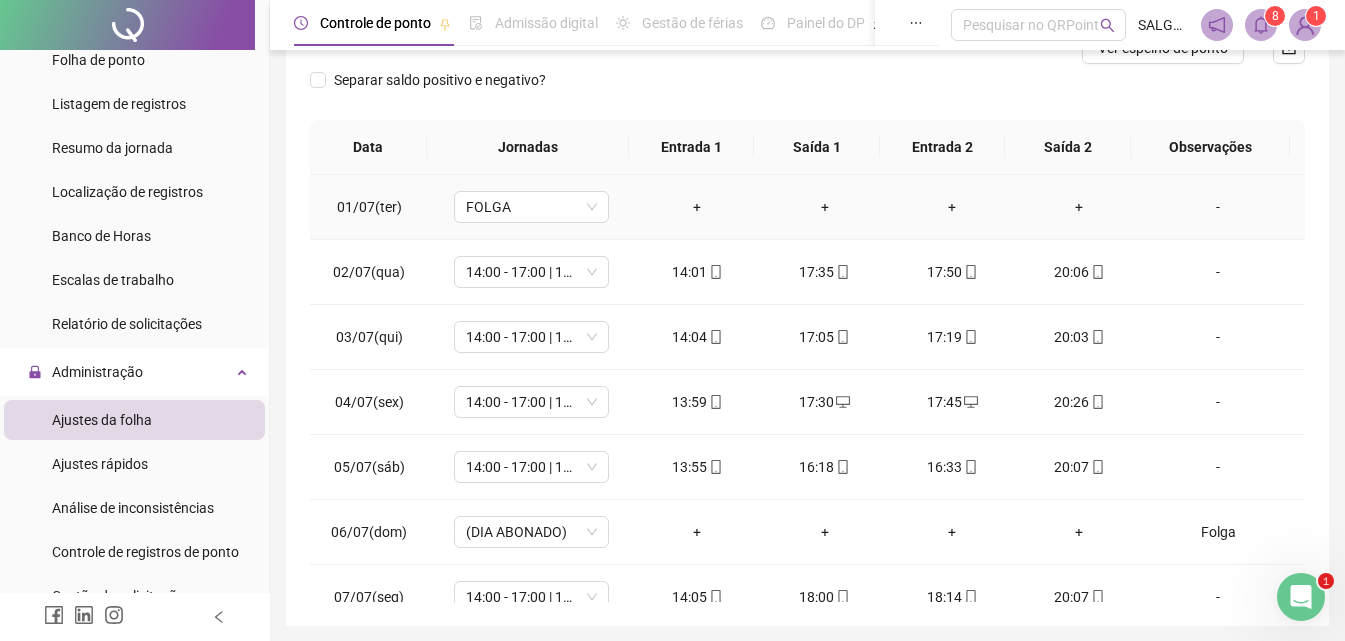 scroll, scrollTop: 330, scrollLeft: 0, axis: vertical 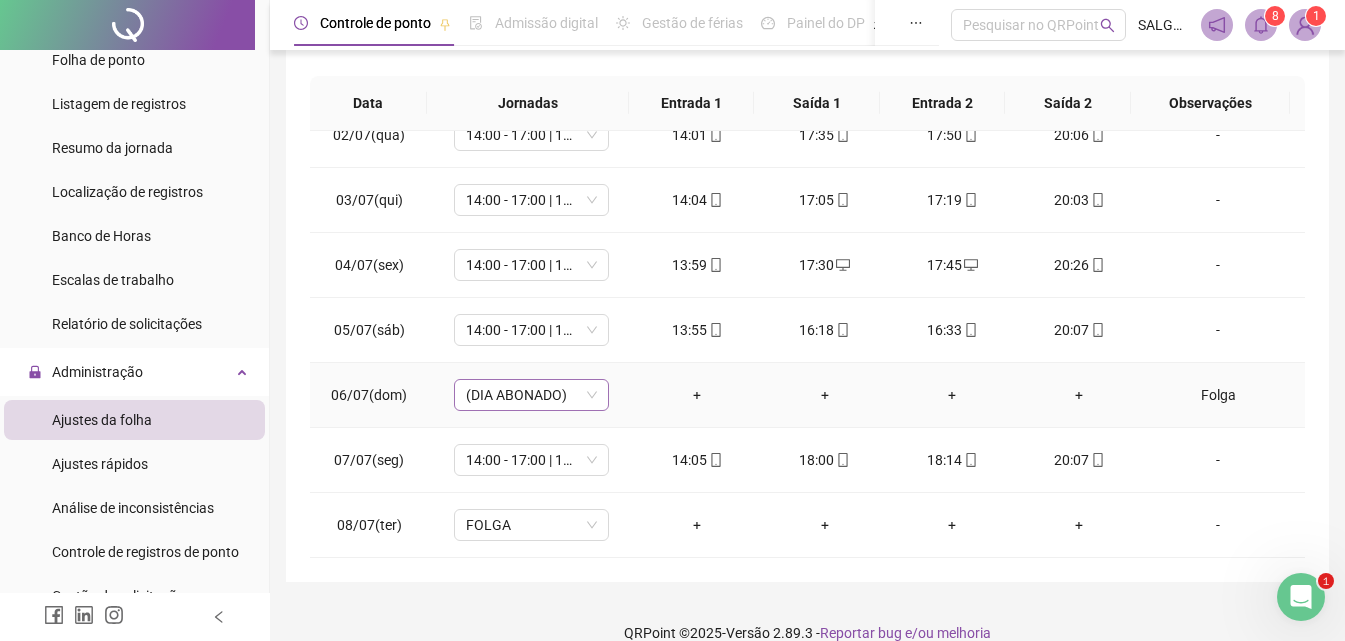 click on "(DIA ABONADO)" at bounding box center (531, 395) 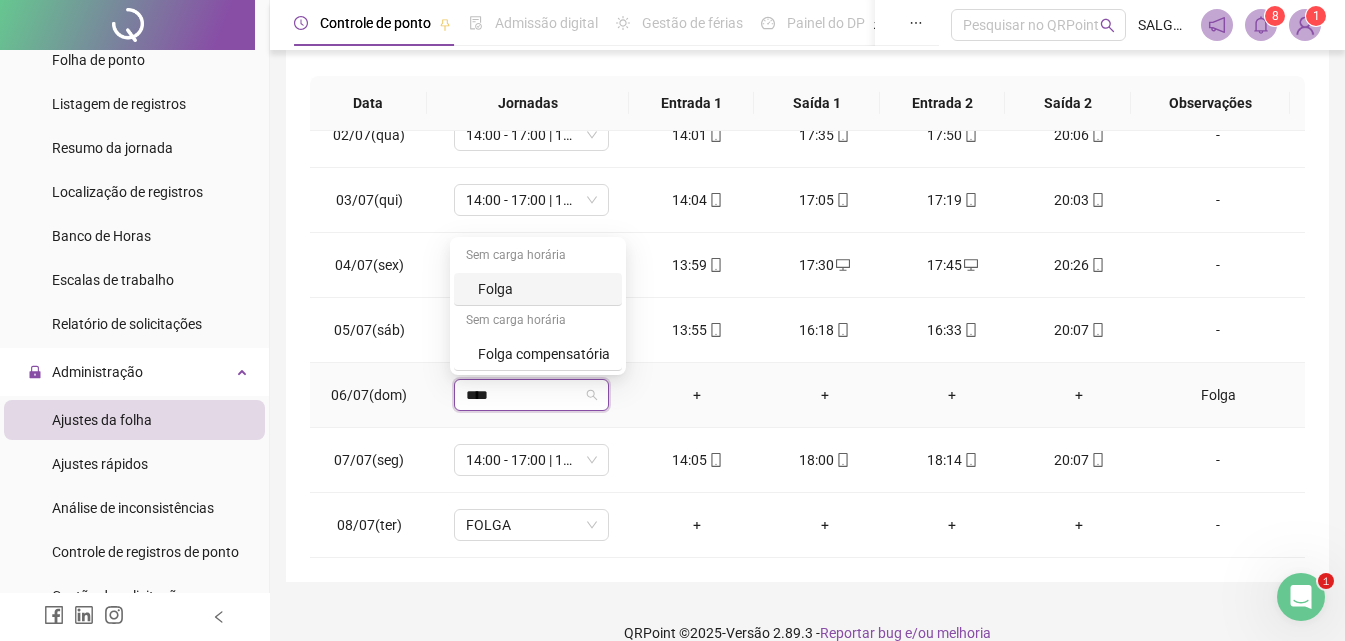 type on "*****" 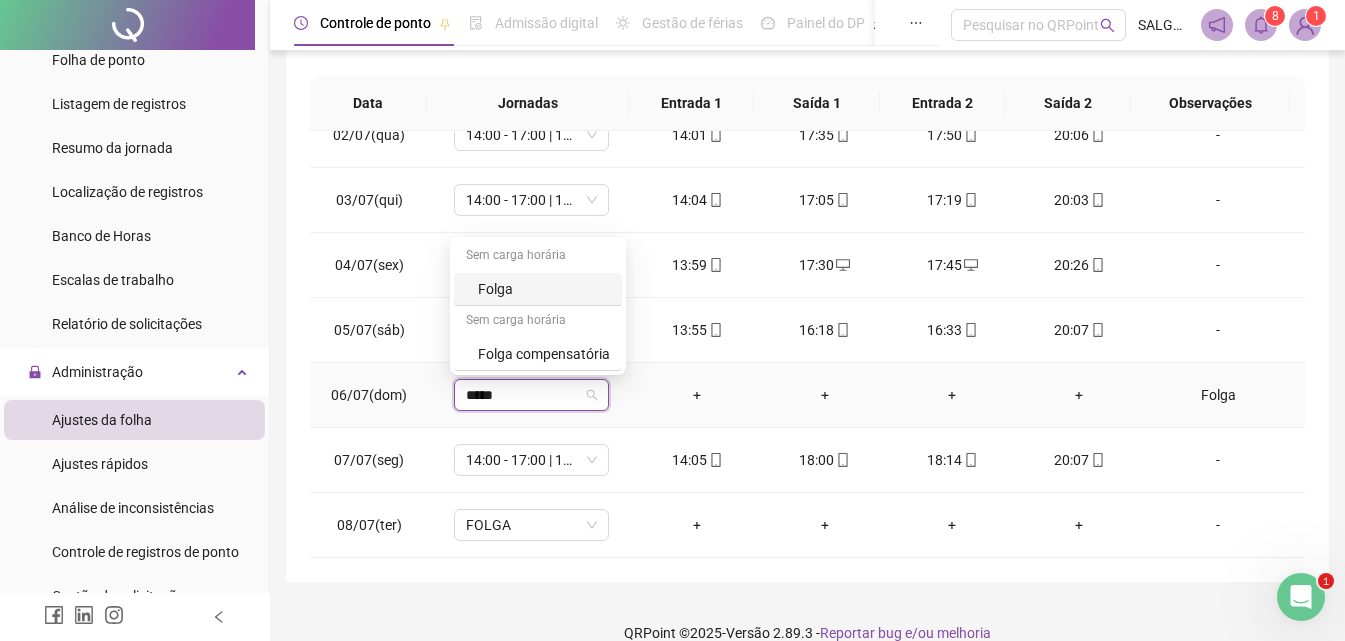 click on "Folga" at bounding box center [544, 289] 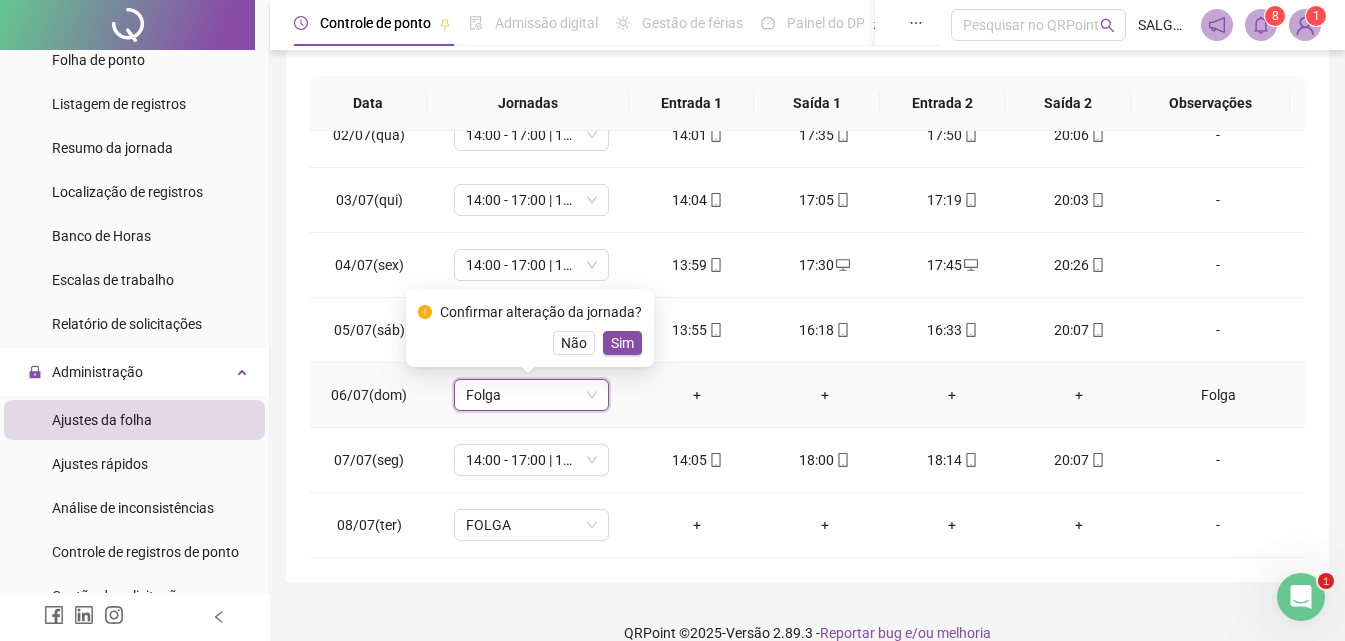 click on "Sim" at bounding box center (622, 343) 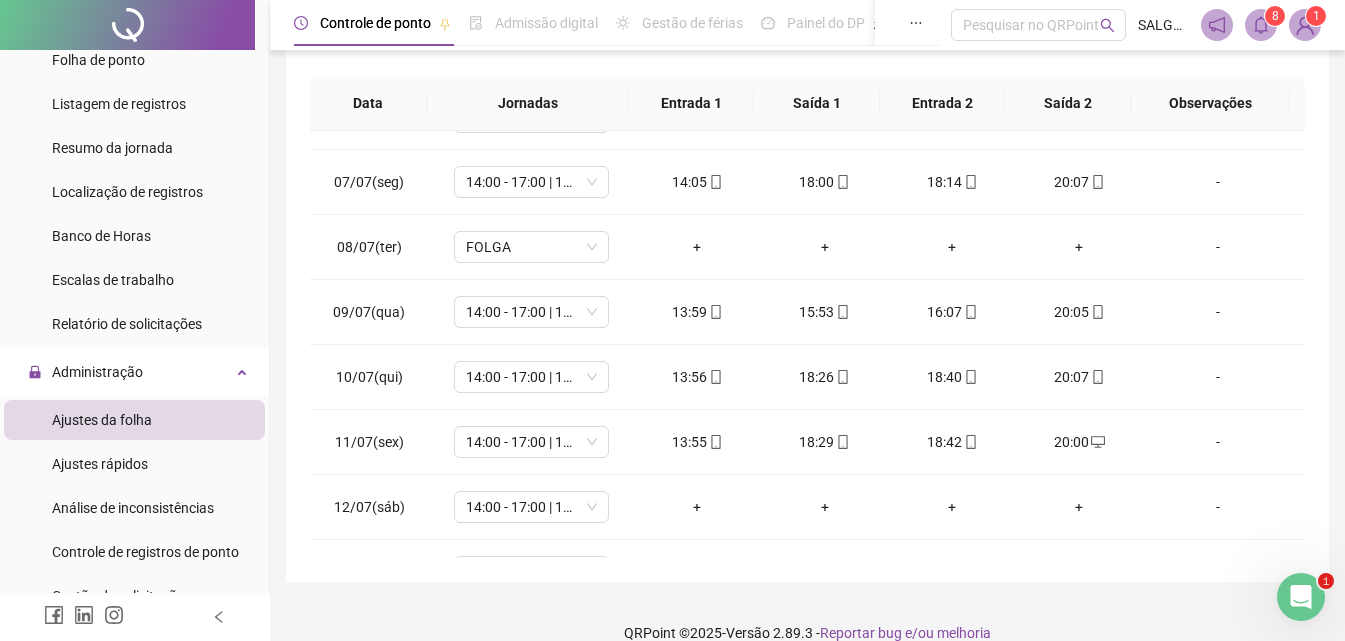 scroll, scrollTop: 387, scrollLeft: 0, axis: vertical 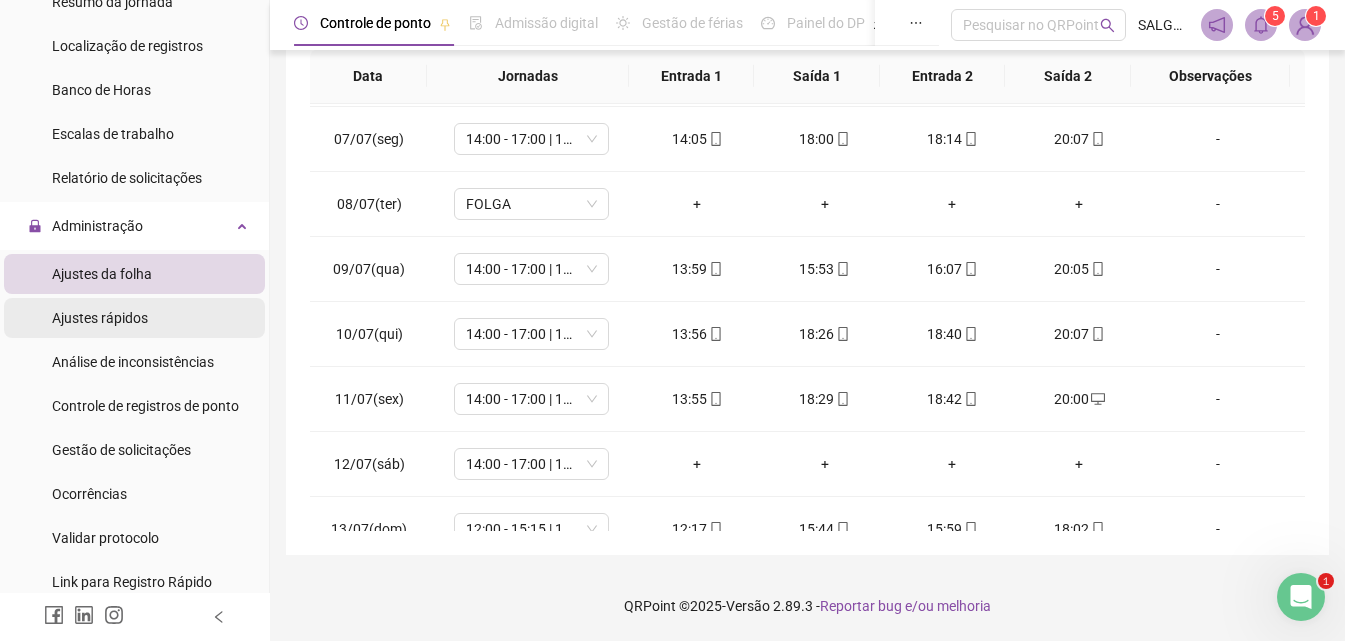 click on "Ajustes da folha Ajustes rápidos Análise de inconsistências Controle de registros de ponto Gestão de solicitações Ocorrências Validar protocolo Link para Registro Rápido" at bounding box center (134, 428) 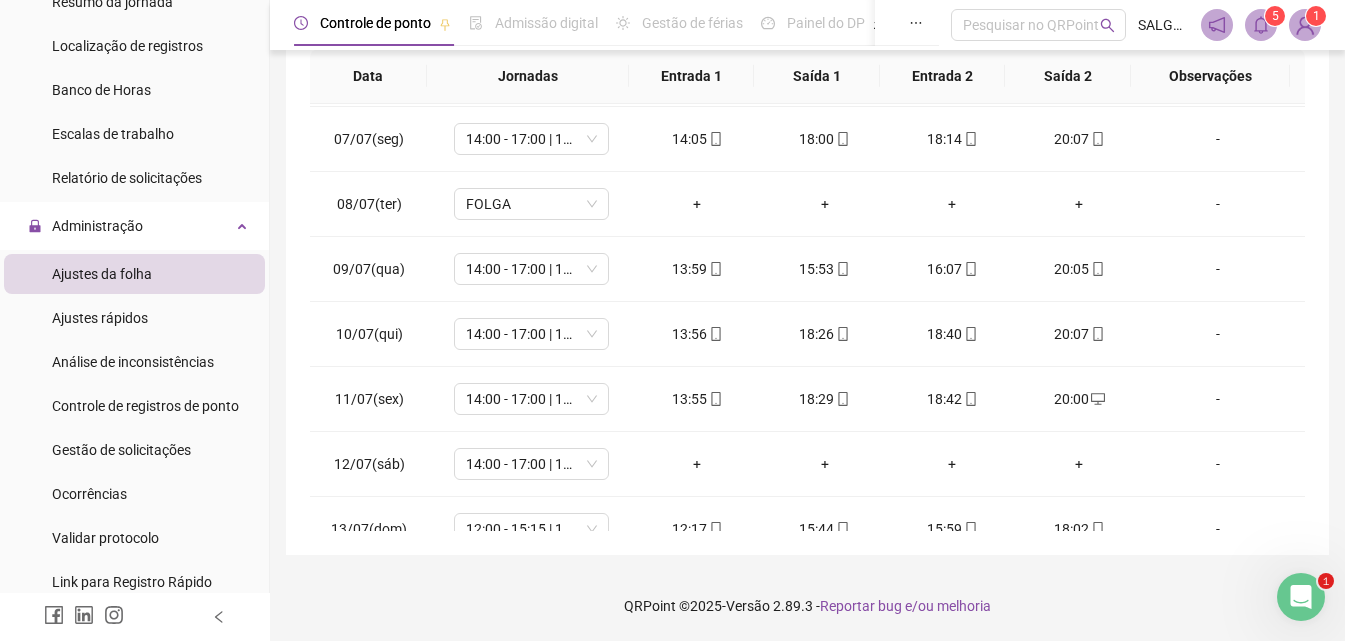 click on "Ajustes rápidos" at bounding box center (100, 318) 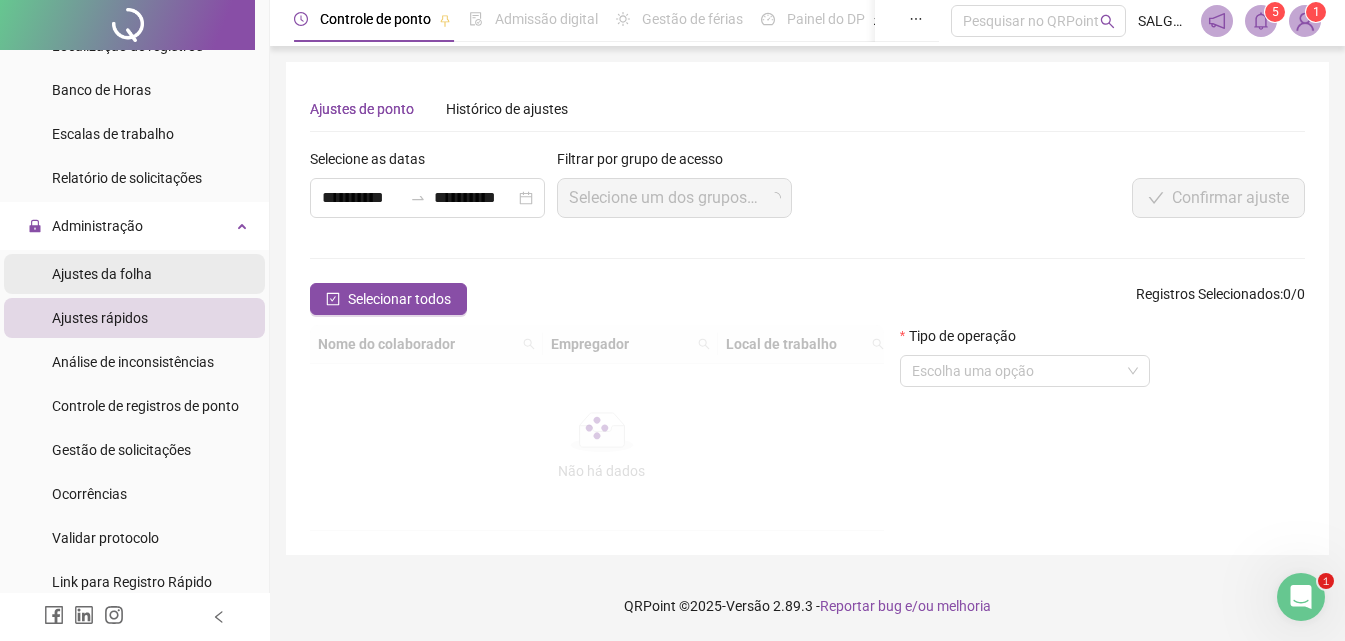 click on "Ajustes da folha" at bounding box center [102, 274] 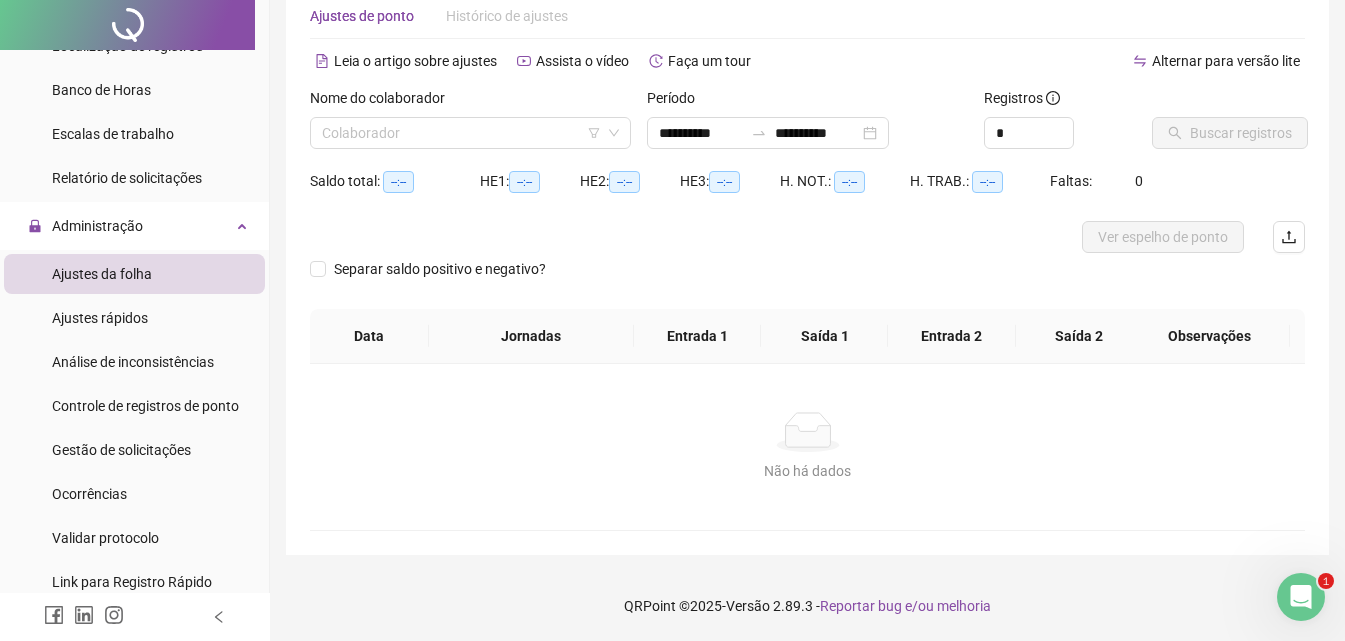 scroll, scrollTop: 0, scrollLeft: 0, axis: both 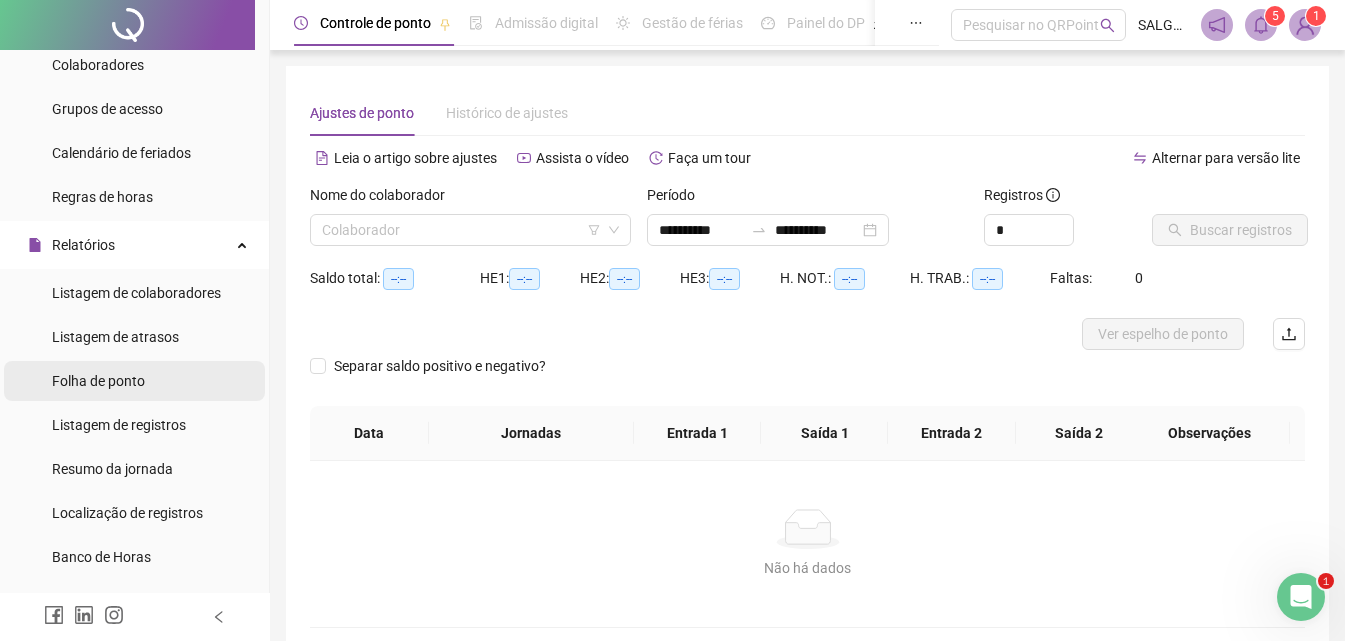 click on "Folha de ponto" at bounding box center (98, 381) 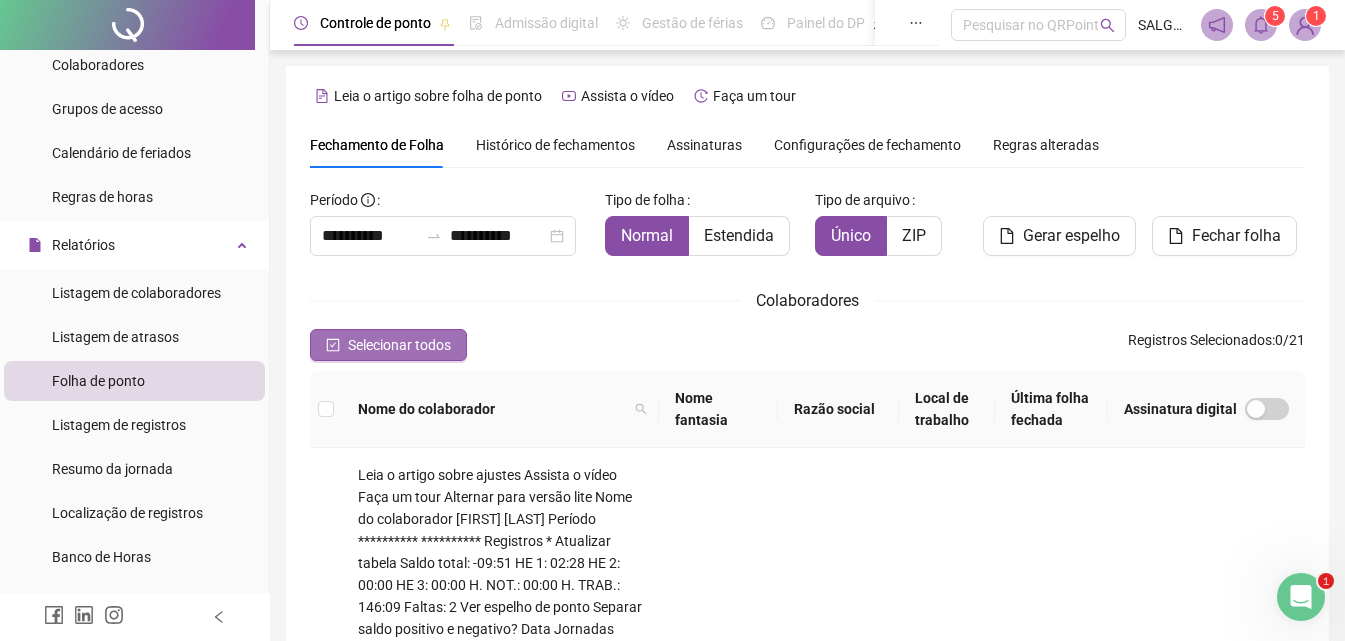 scroll, scrollTop: 89, scrollLeft: 0, axis: vertical 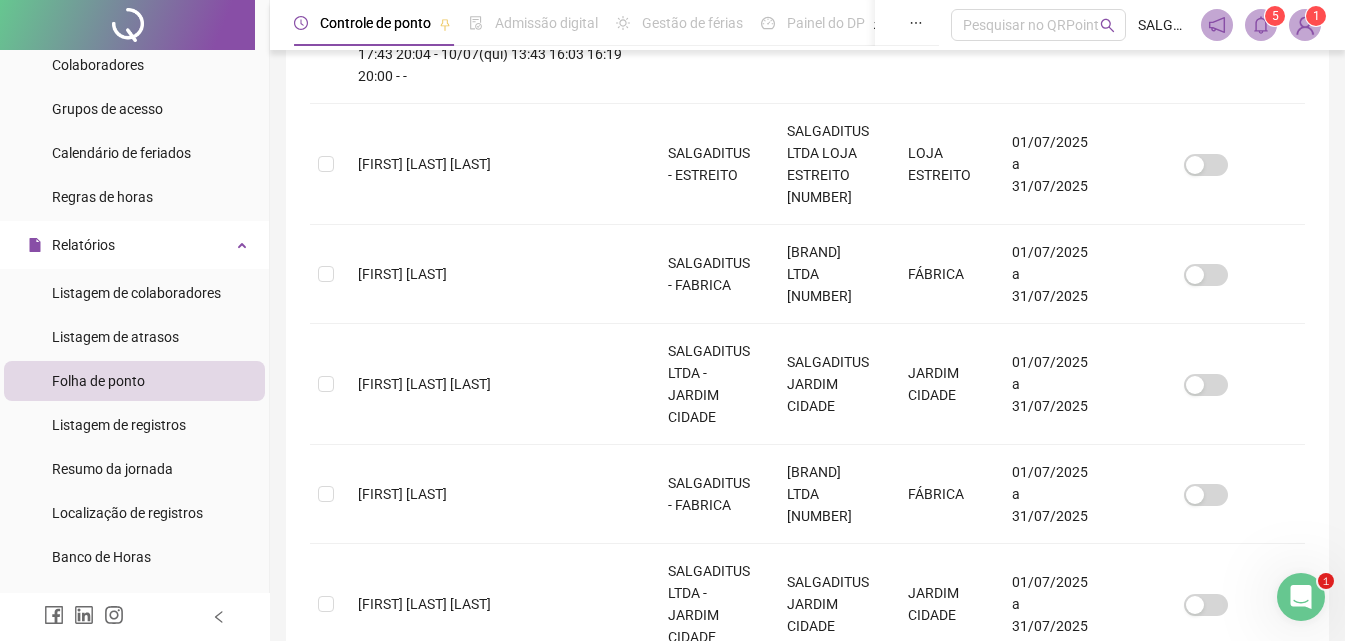 click on "2" at bounding box center (808, 1159) 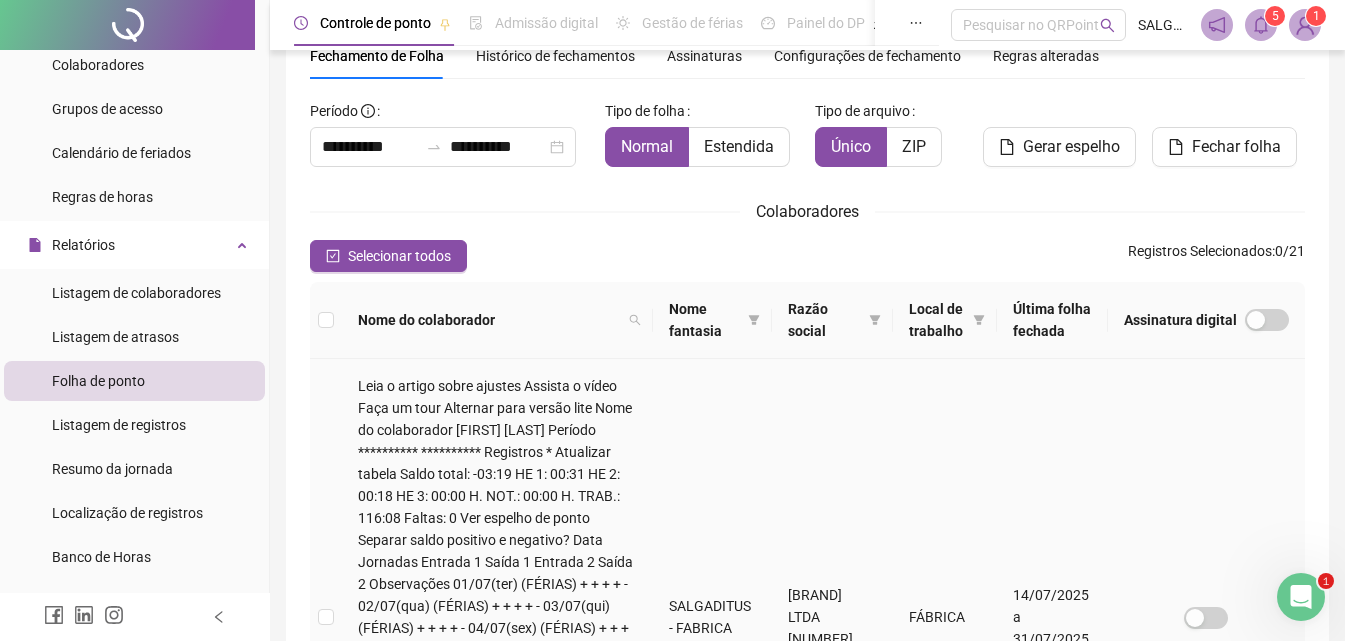 scroll, scrollTop: 556, scrollLeft: 0, axis: vertical 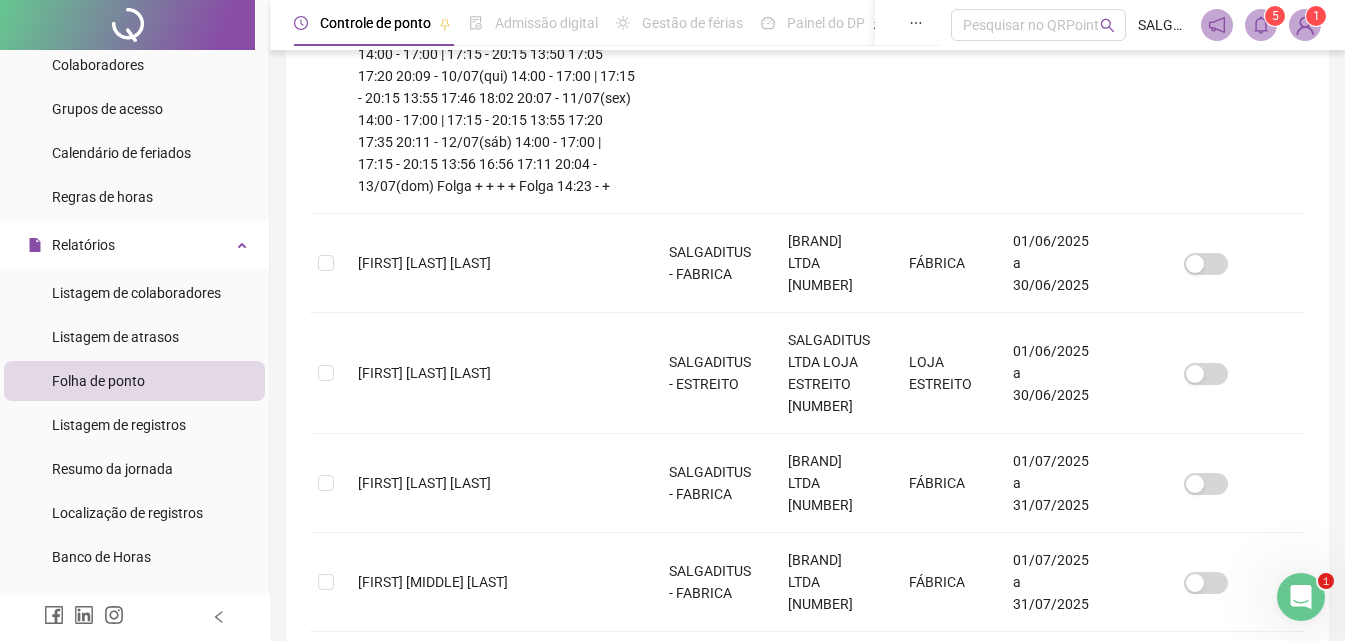 click on "1" at bounding box center [768, 1225] 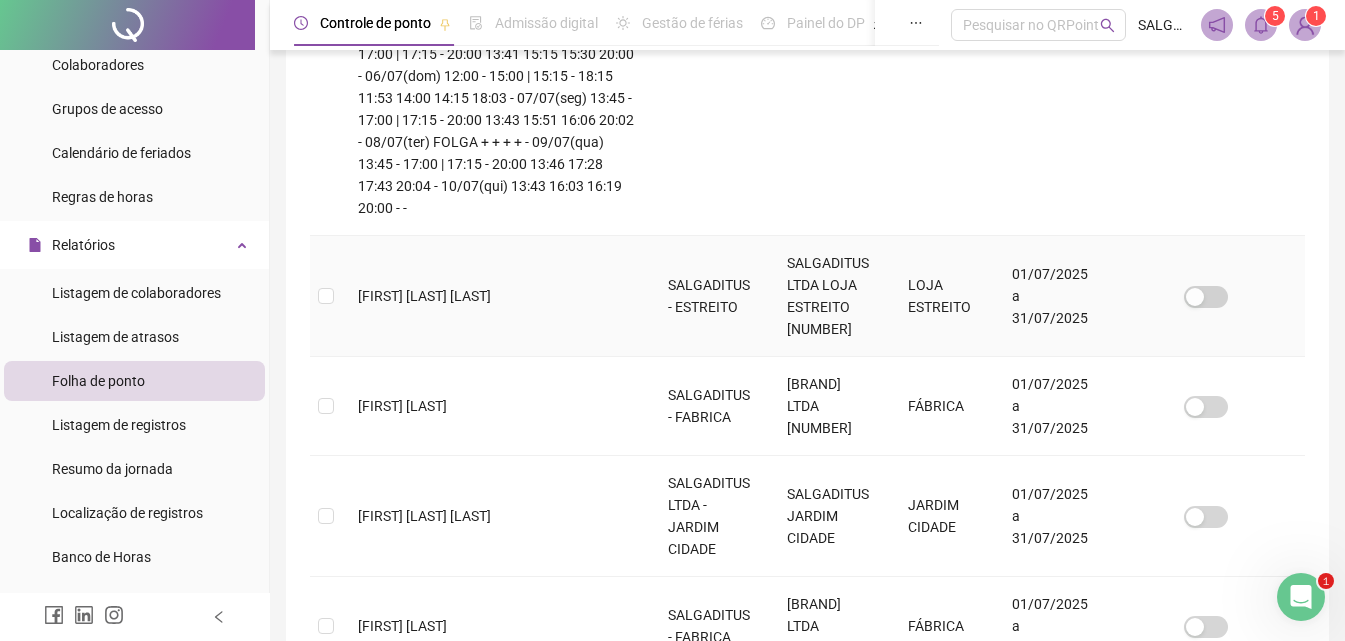 scroll, scrollTop: 89, scrollLeft: 0, axis: vertical 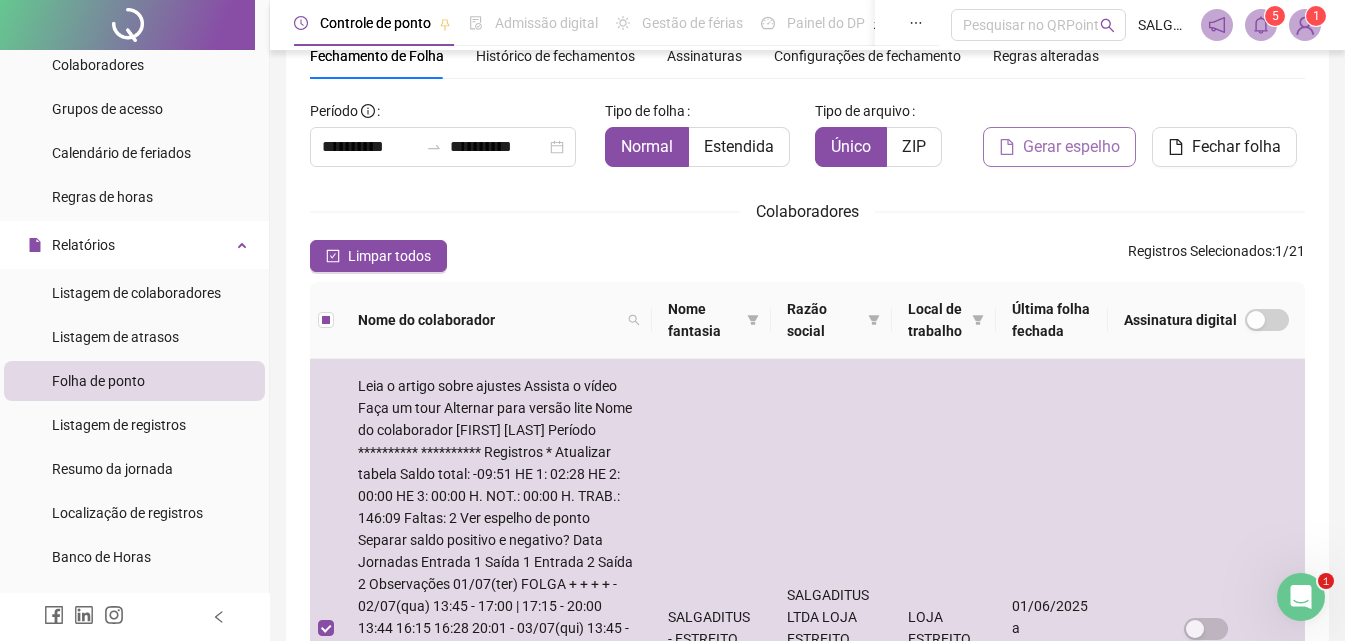 click on "Gerar espelho" at bounding box center (1071, 147) 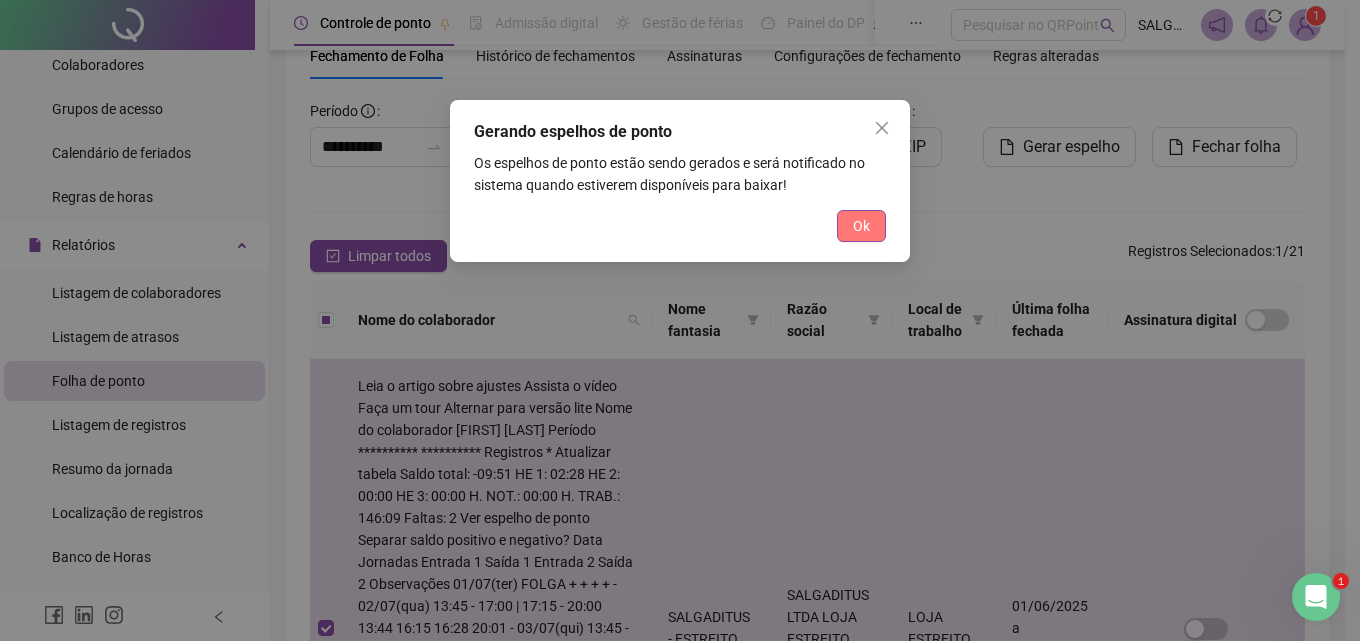 click on "Ok" at bounding box center (861, 226) 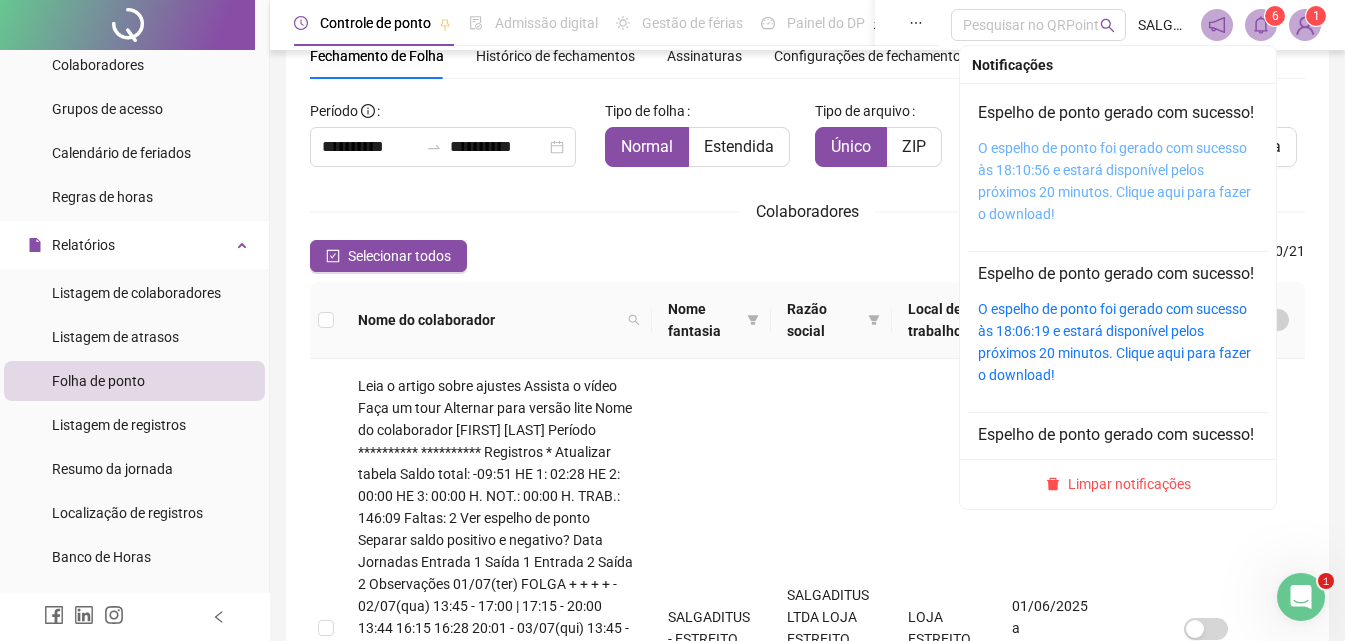 click on "O espelho de ponto foi gerado com sucesso às 18:10:56 e estará disponível pelos próximos 20 minutos.
Clique aqui para fazer o download!" at bounding box center [1114, 181] 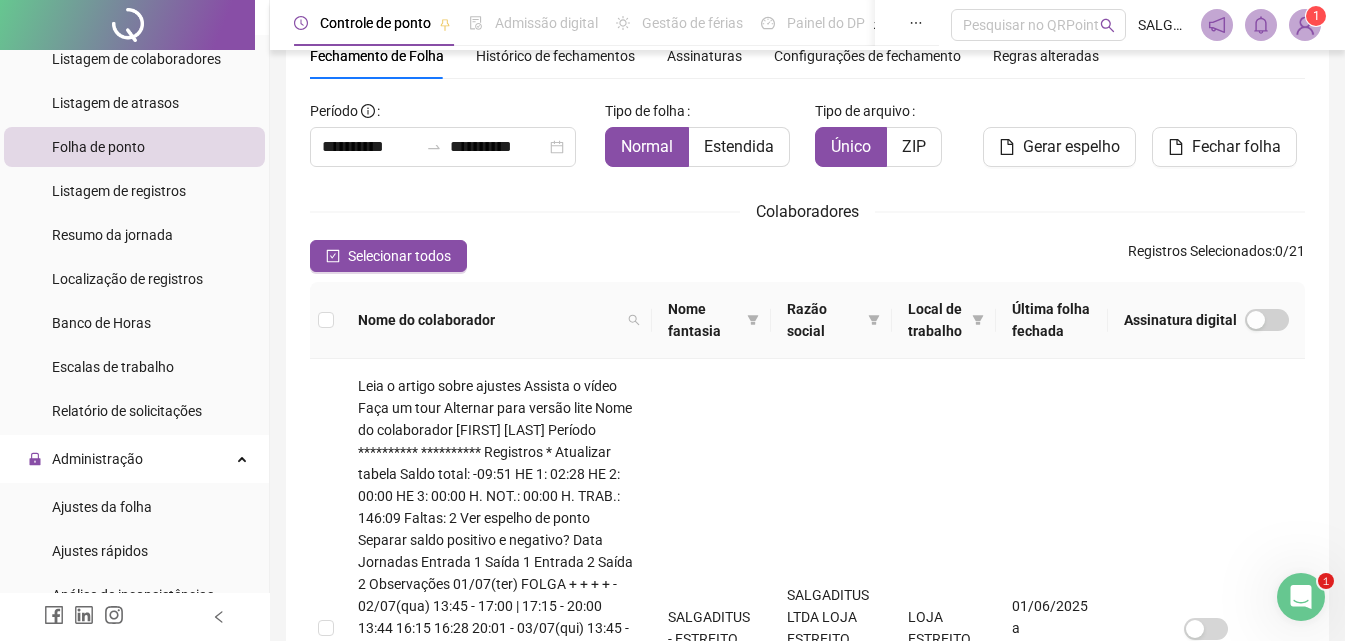 scroll, scrollTop: 700, scrollLeft: 0, axis: vertical 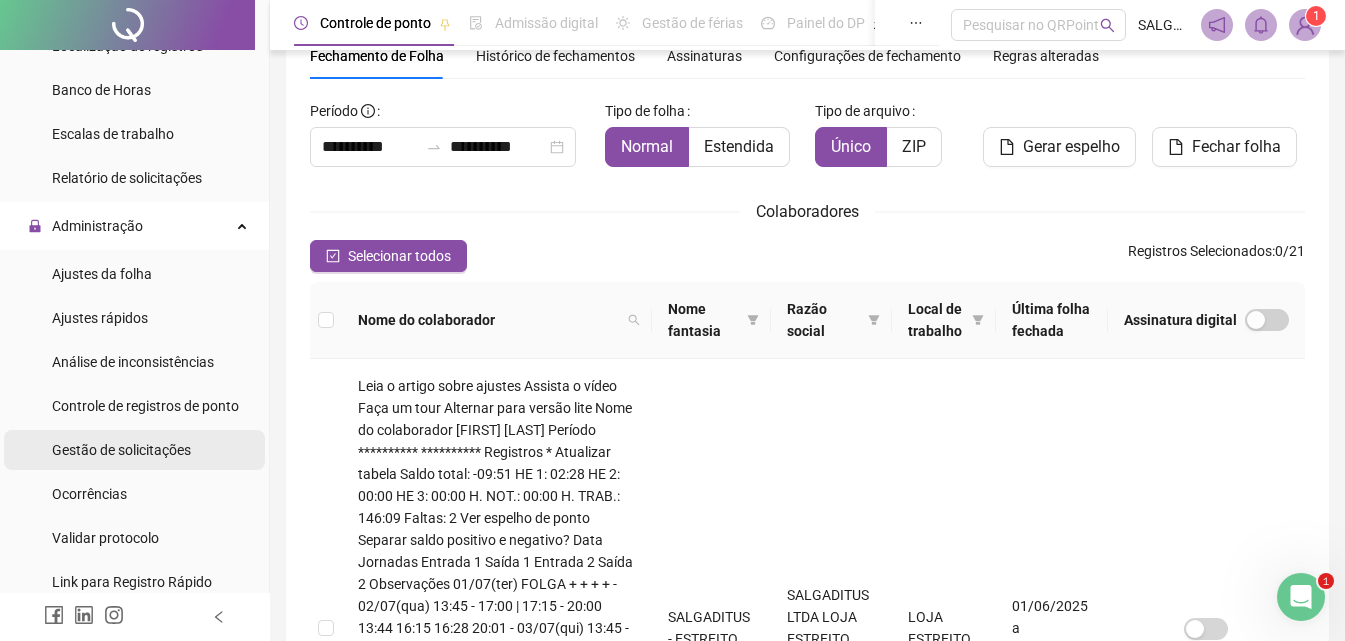 click on "Gestão de solicitações" at bounding box center [121, 450] 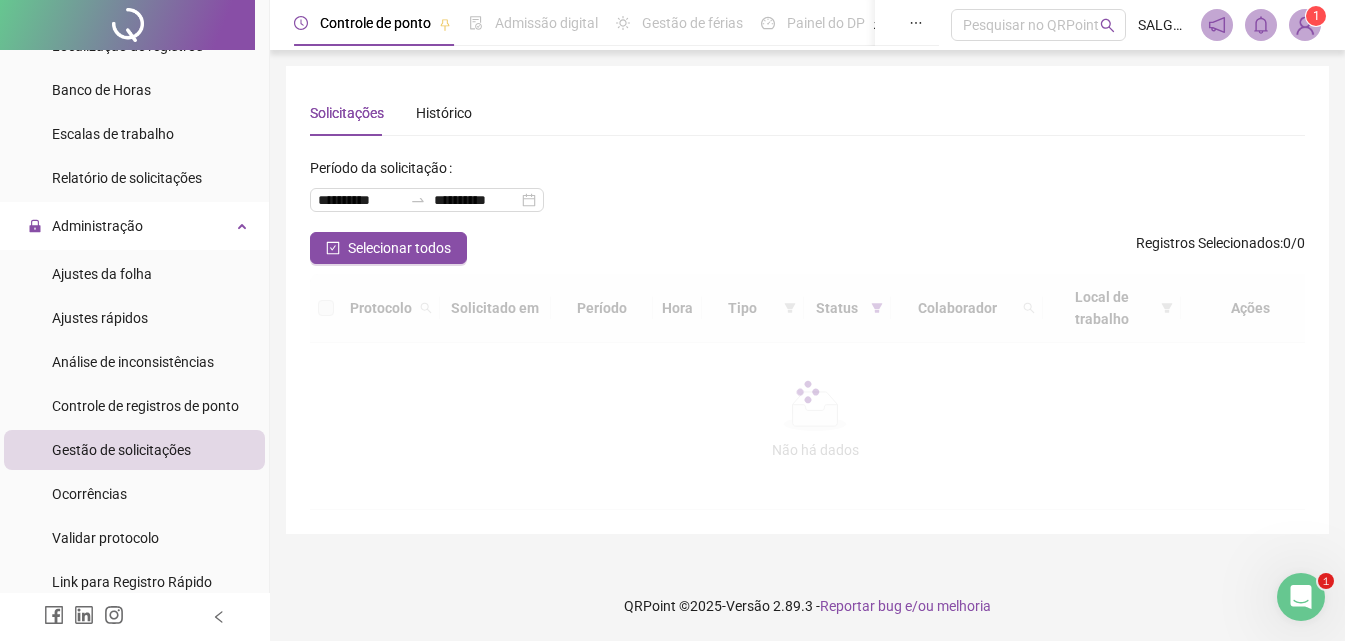 scroll, scrollTop: 0, scrollLeft: 0, axis: both 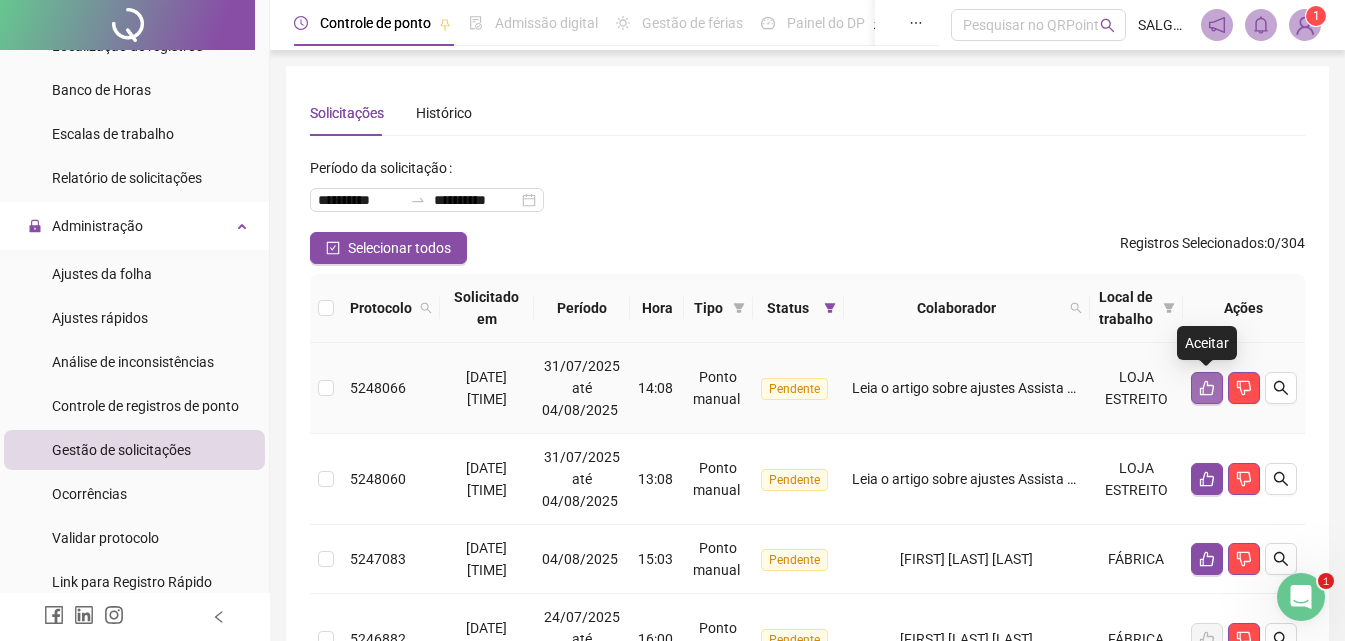 click 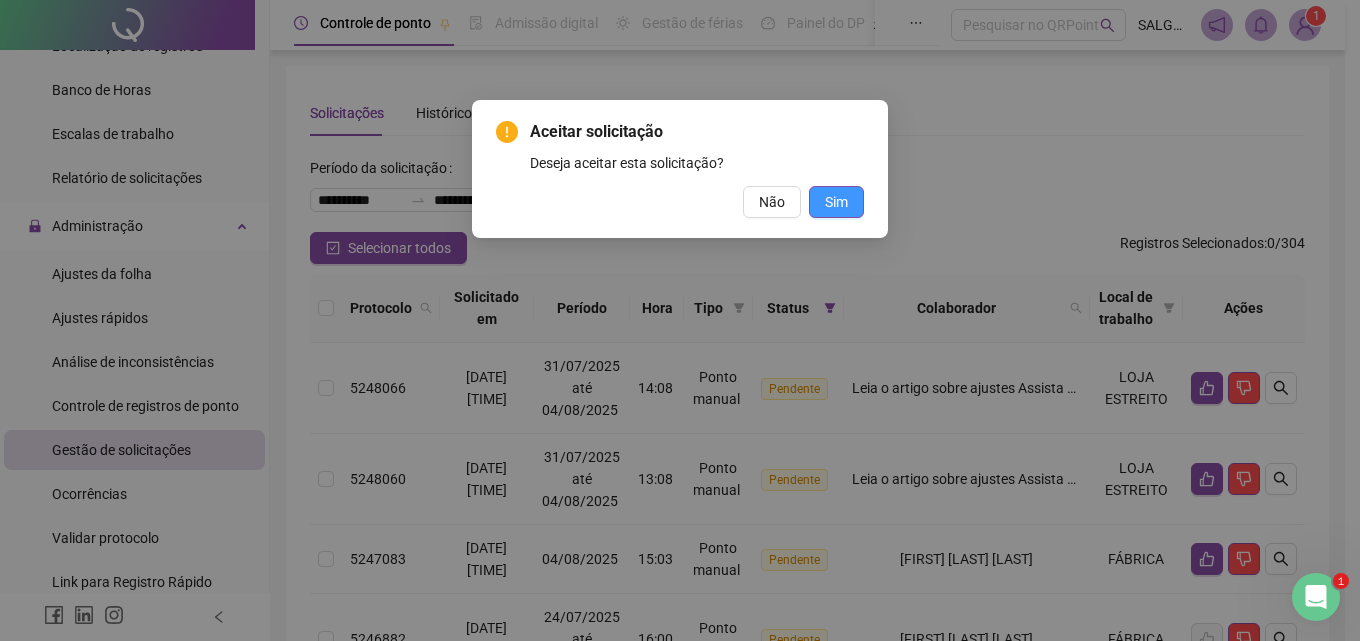 click on "Sim" at bounding box center [836, 202] 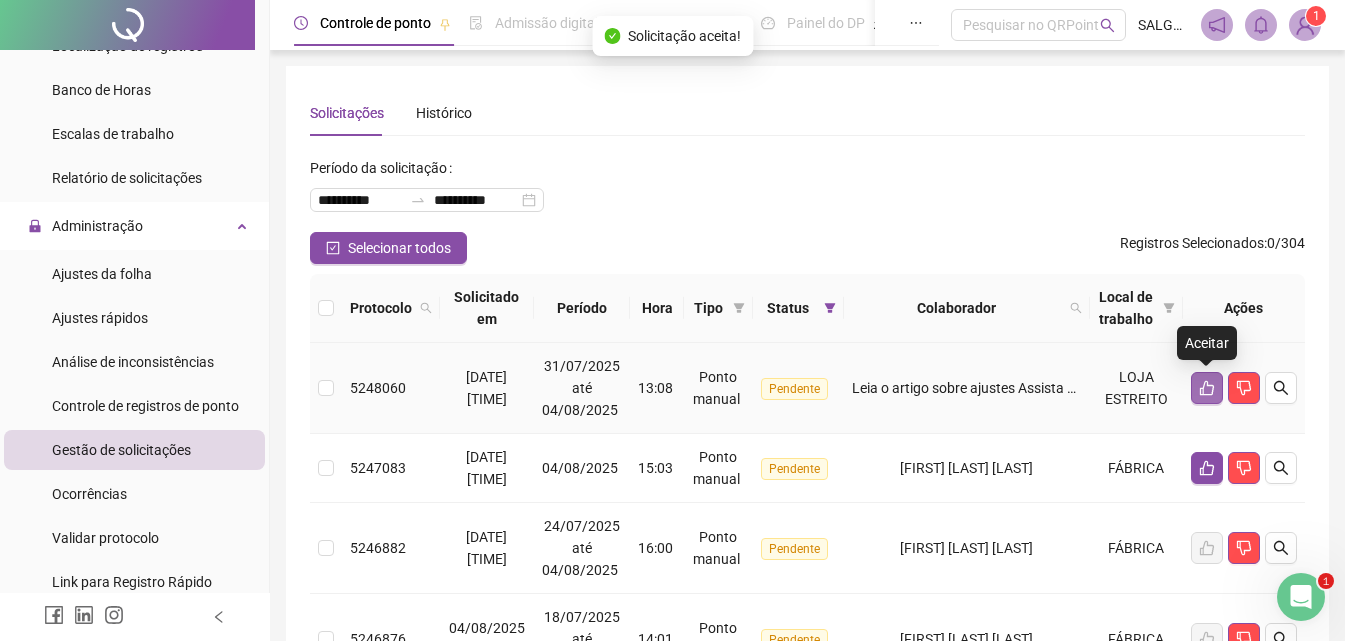 click 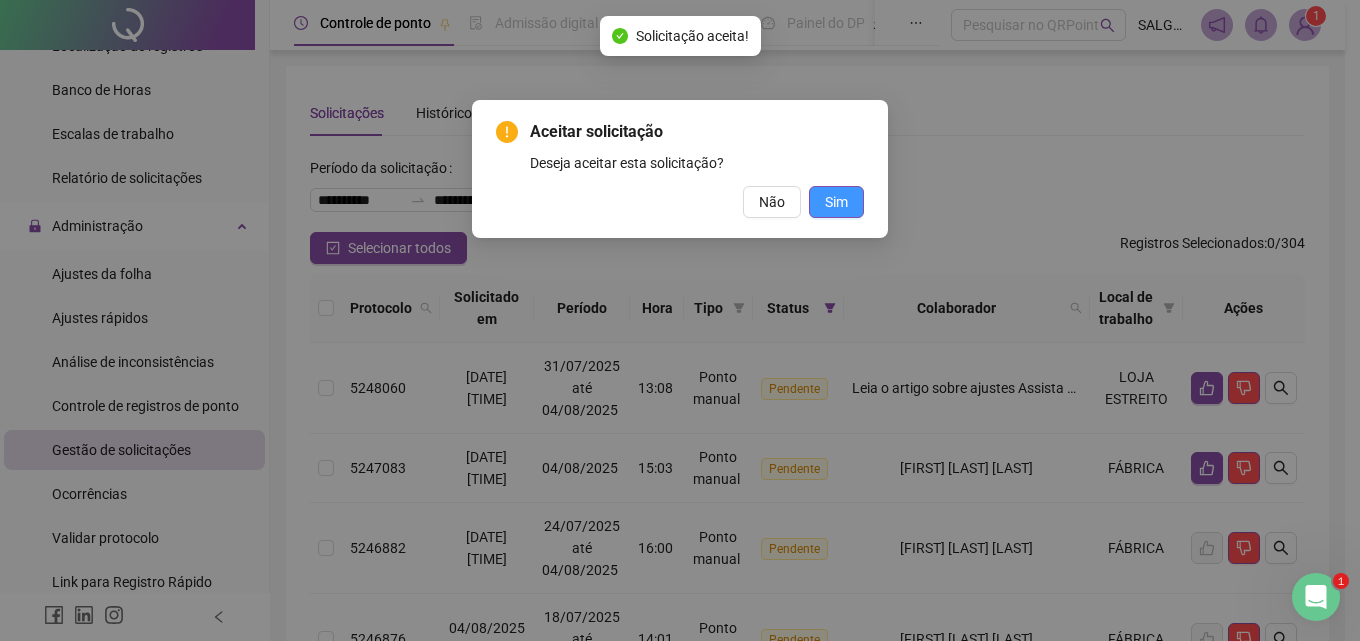 click on "Sim" at bounding box center [836, 202] 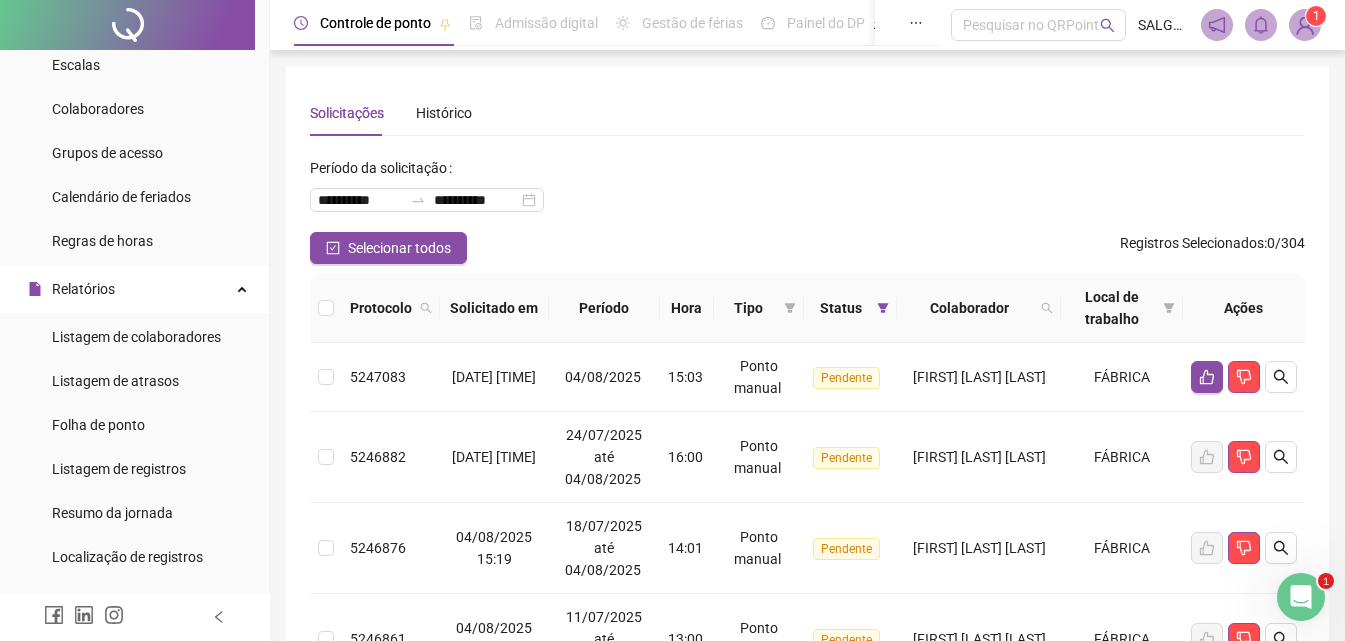 scroll, scrollTop: 233, scrollLeft: 0, axis: vertical 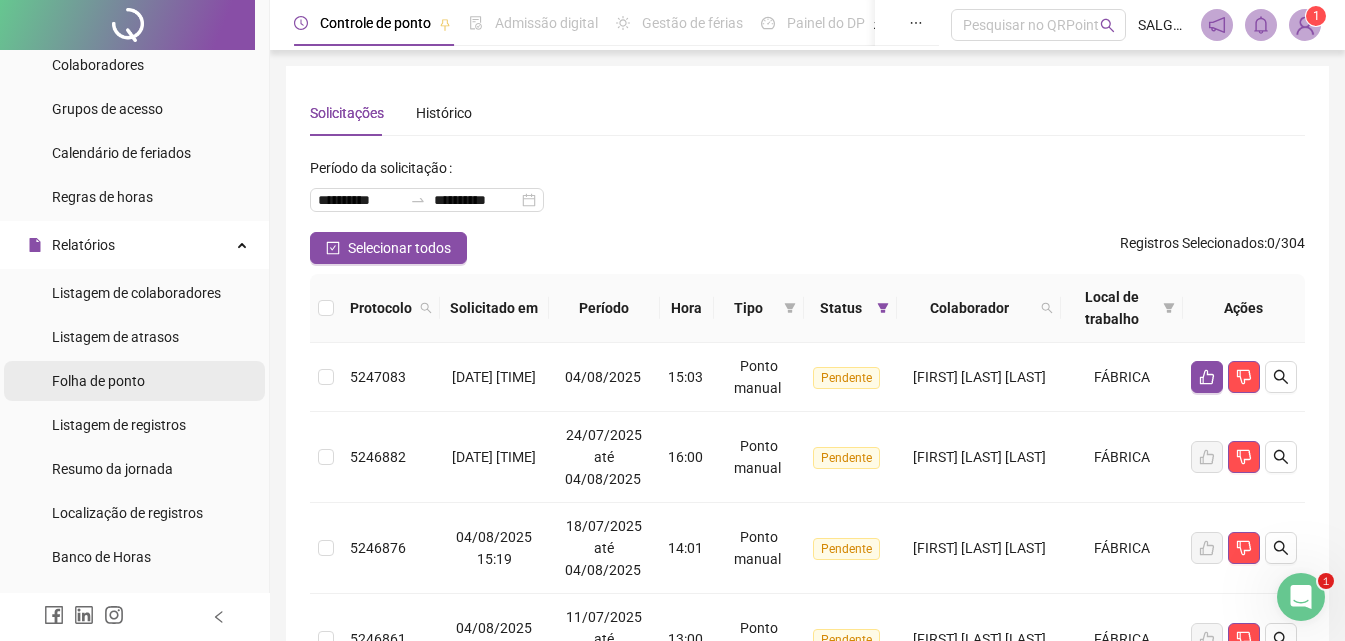 click on "Folha de ponto" at bounding box center (134, 381) 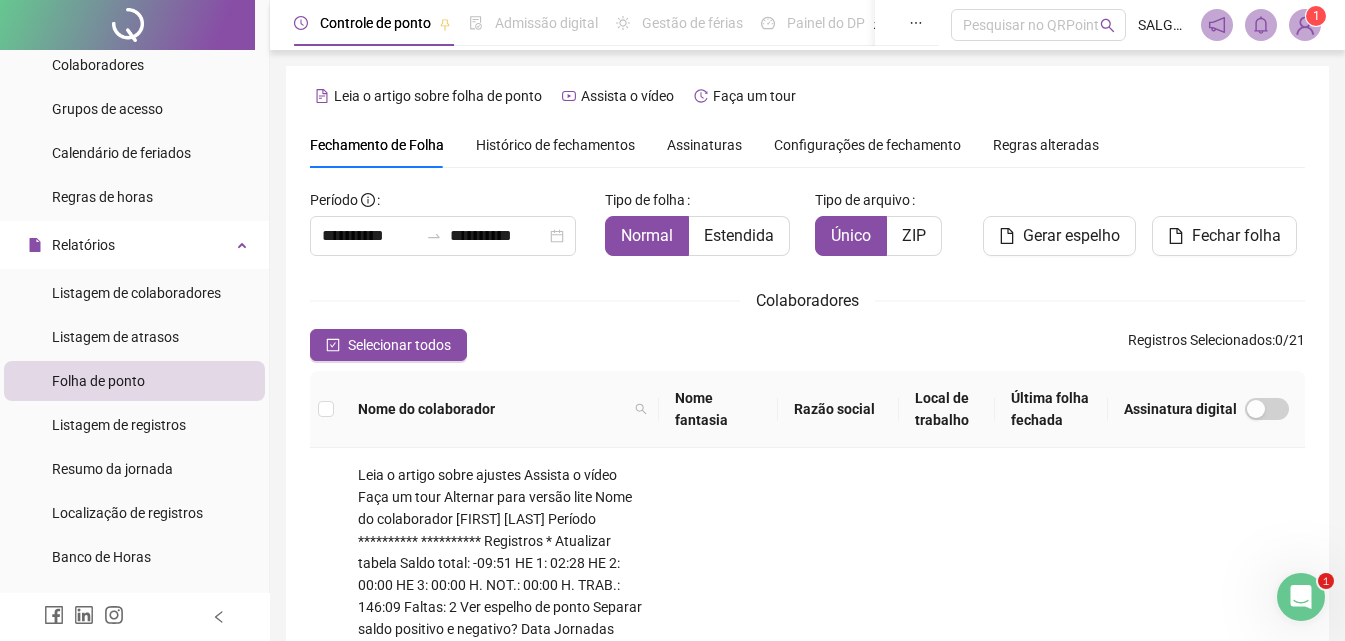 scroll, scrollTop: 89, scrollLeft: 0, axis: vertical 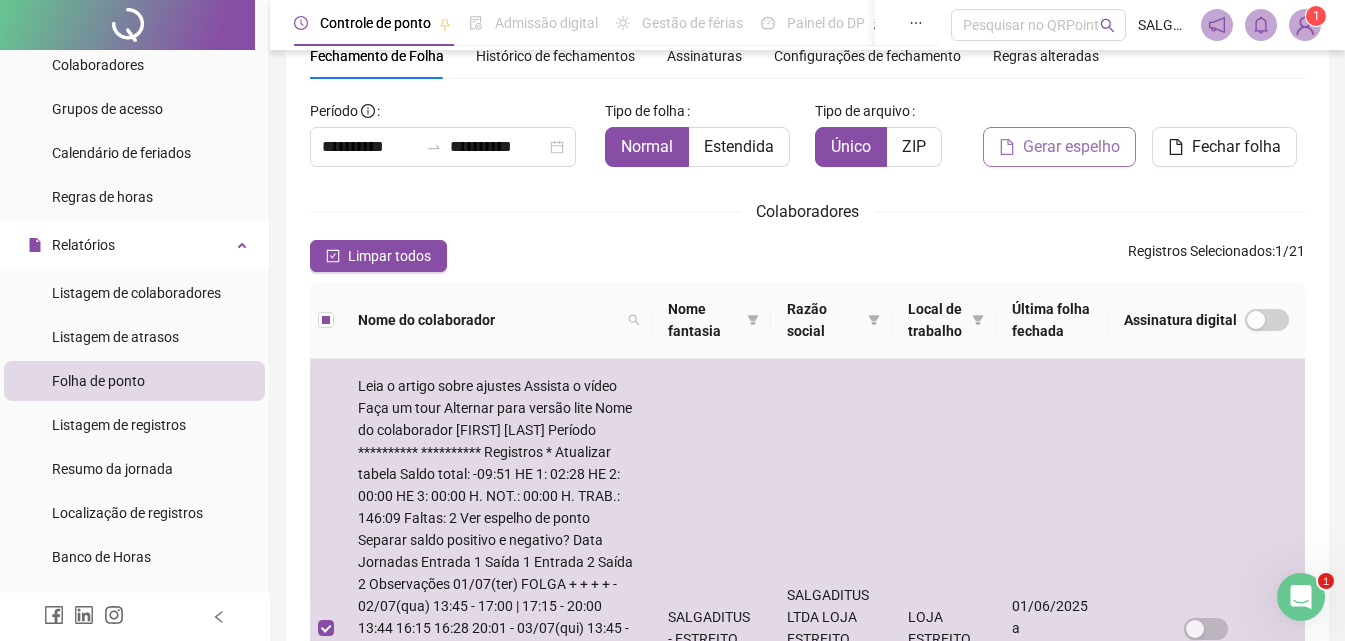 click on "Gerar espelho" at bounding box center (1071, 147) 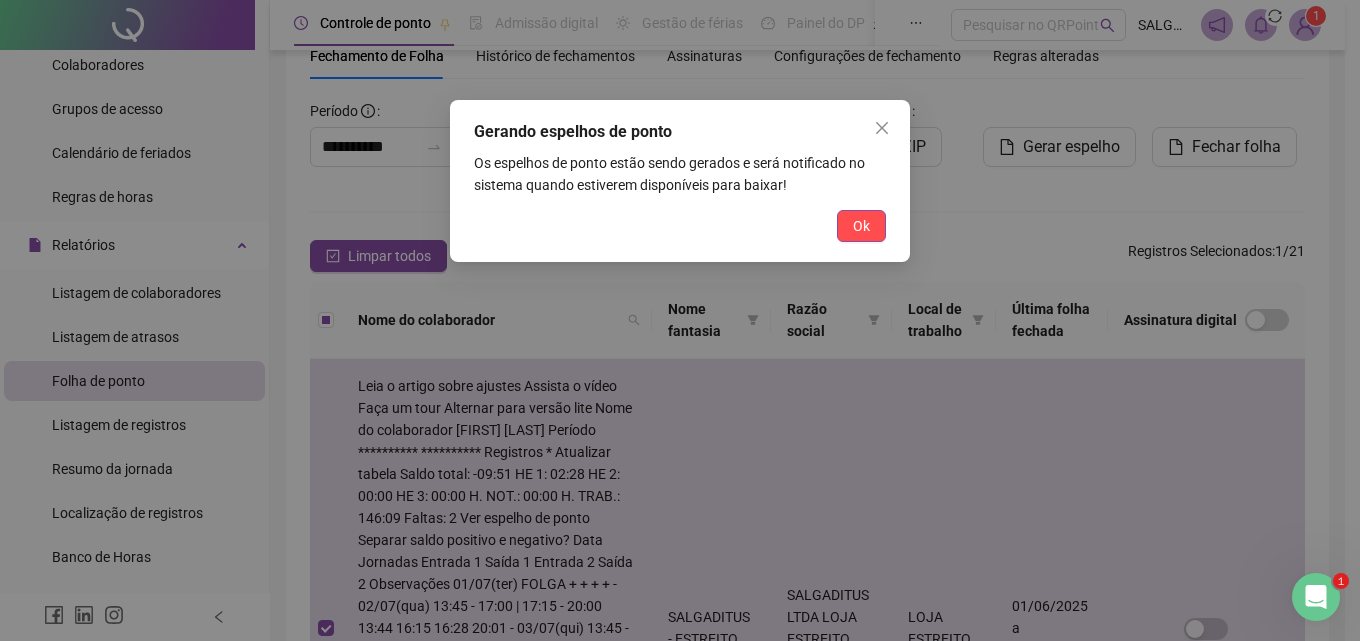 click on "Gerando espelhos de ponto Os espelhos de ponto estão sendo gerados e será notificado no
sistema quando estiverem disponíveis para baixar! Ok" at bounding box center [680, 181] 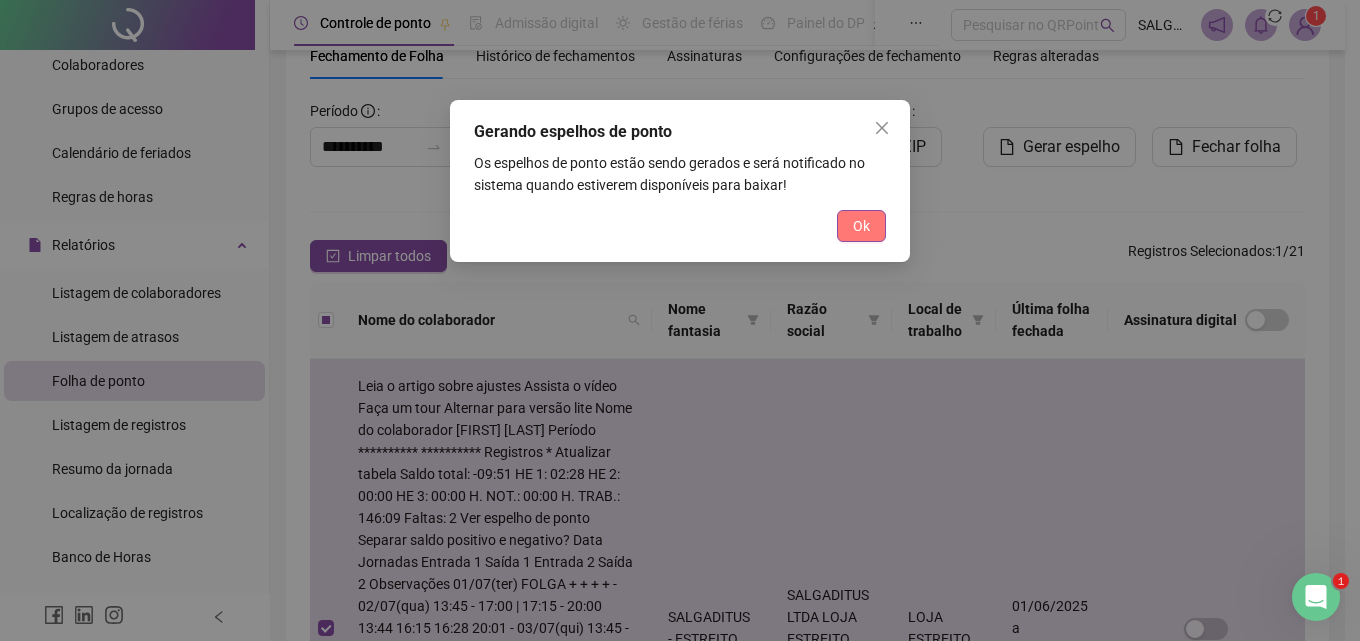click on "Ok" at bounding box center [861, 226] 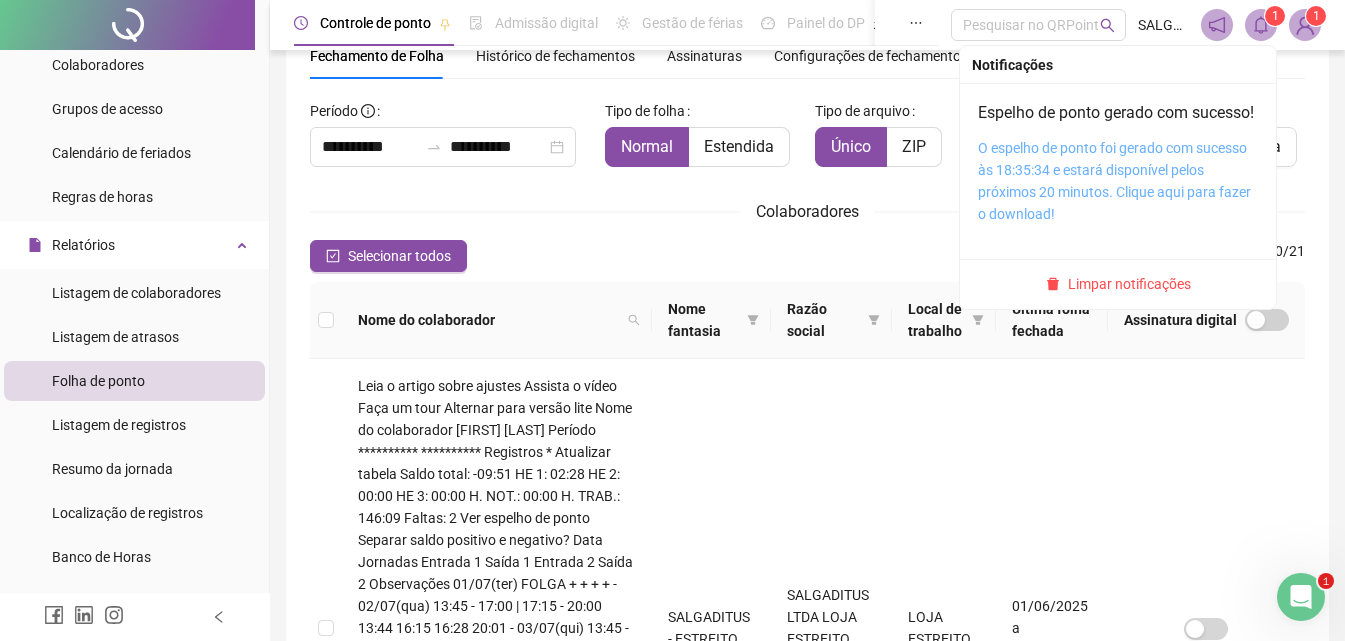 click on "O espelho de ponto foi gerado com sucesso às 18:35:34 e estará disponível pelos próximos 20 minutos.
Clique aqui para fazer o download!" at bounding box center [1114, 181] 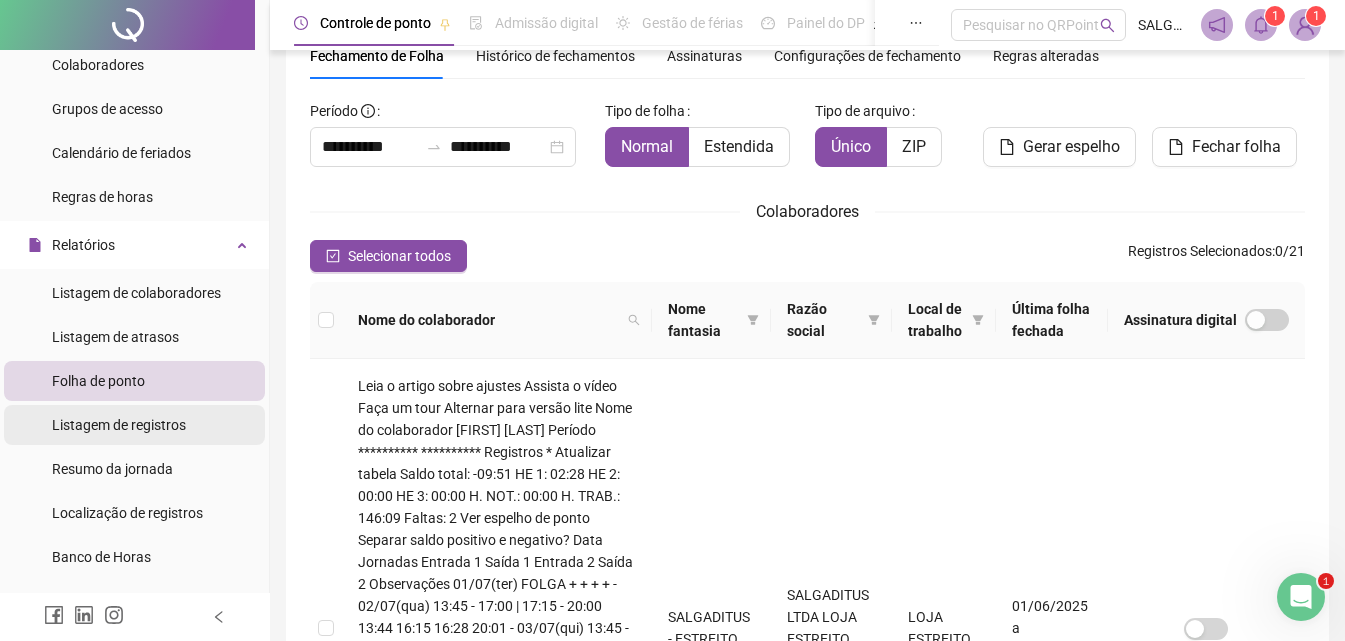scroll, scrollTop: 0, scrollLeft: 0, axis: both 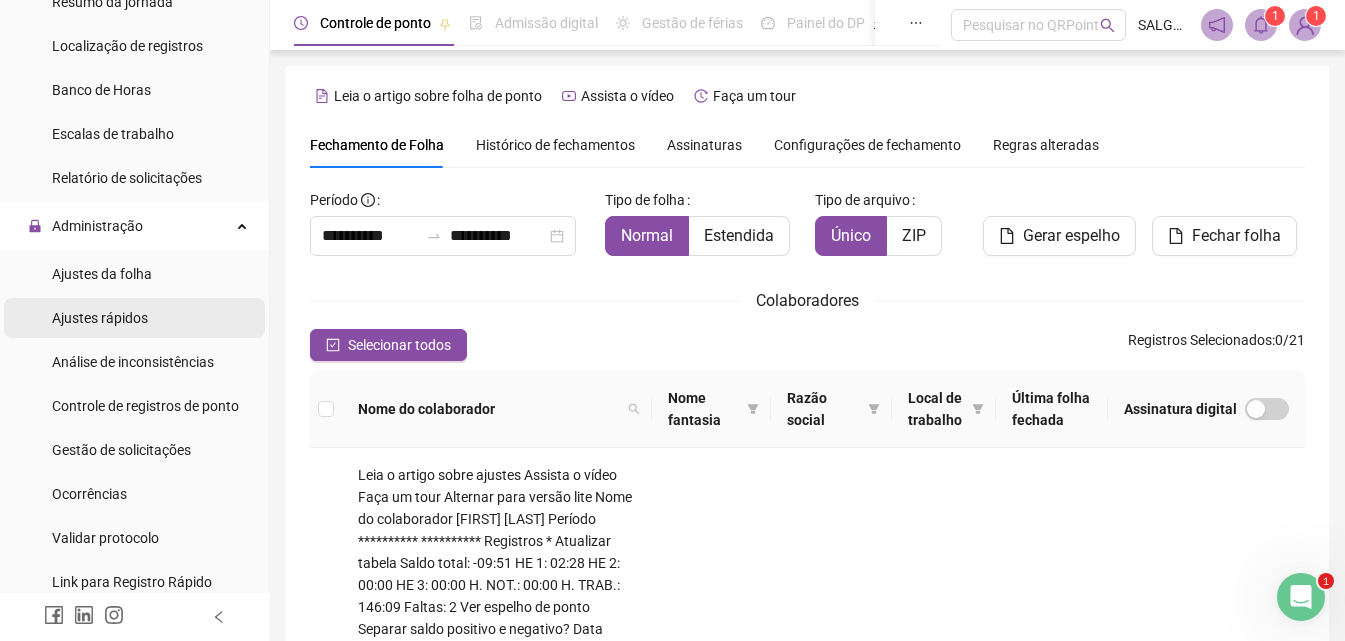 click on "Ajustes rápidos" at bounding box center (134, 318) 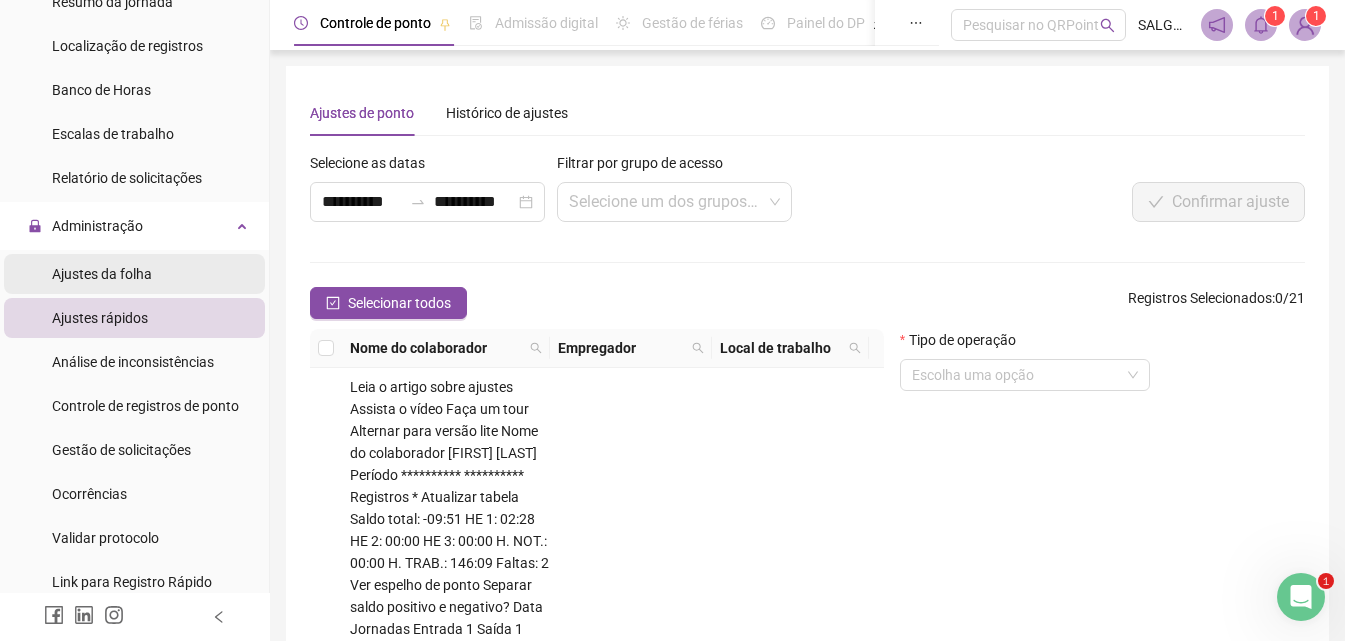 click on "Ajustes da folha" at bounding box center [134, 274] 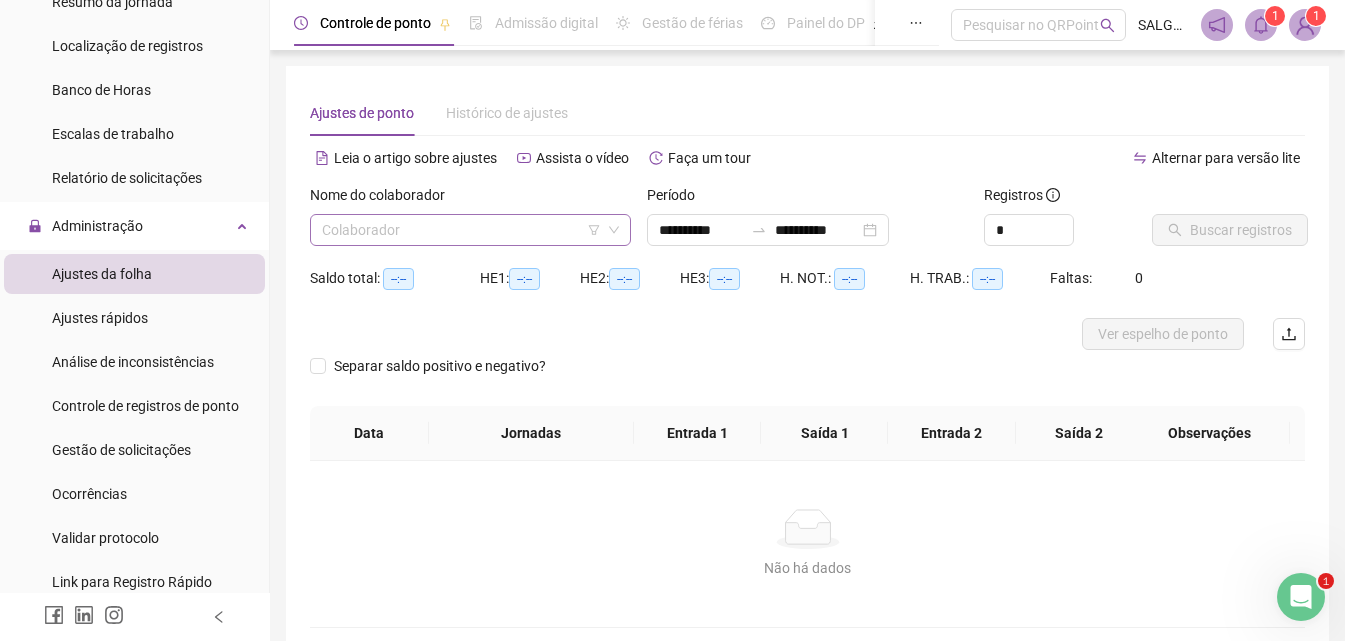 click at bounding box center (461, 230) 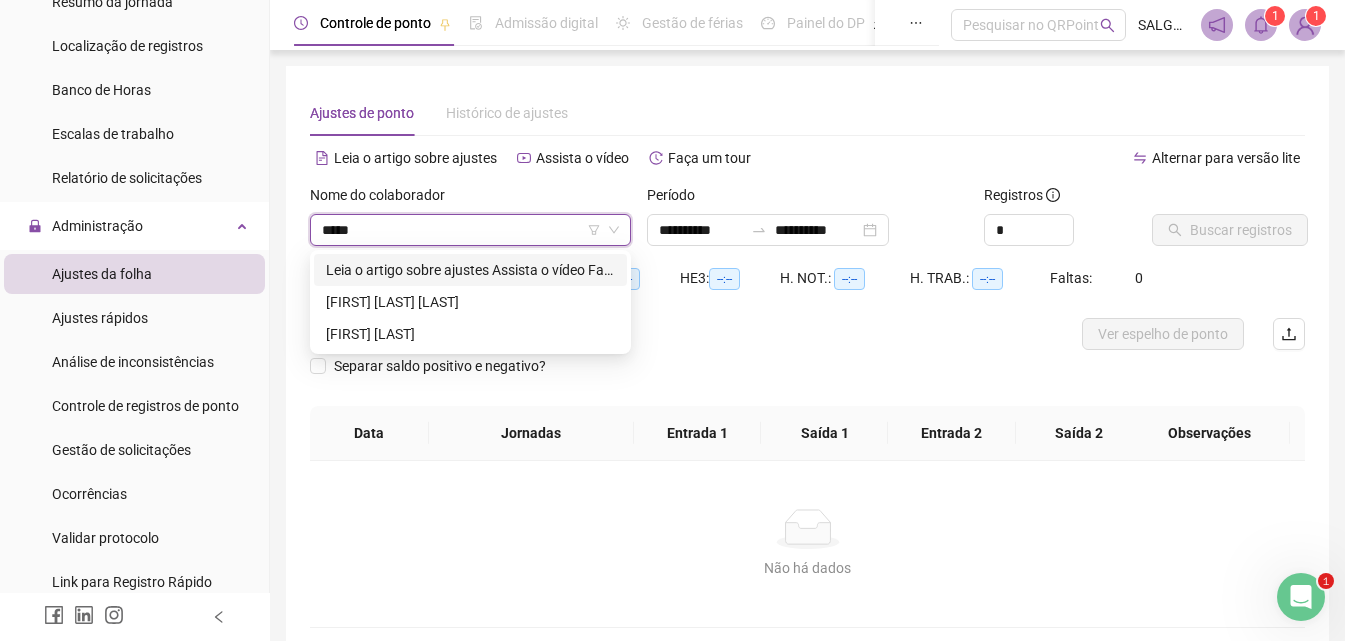 type on "******" 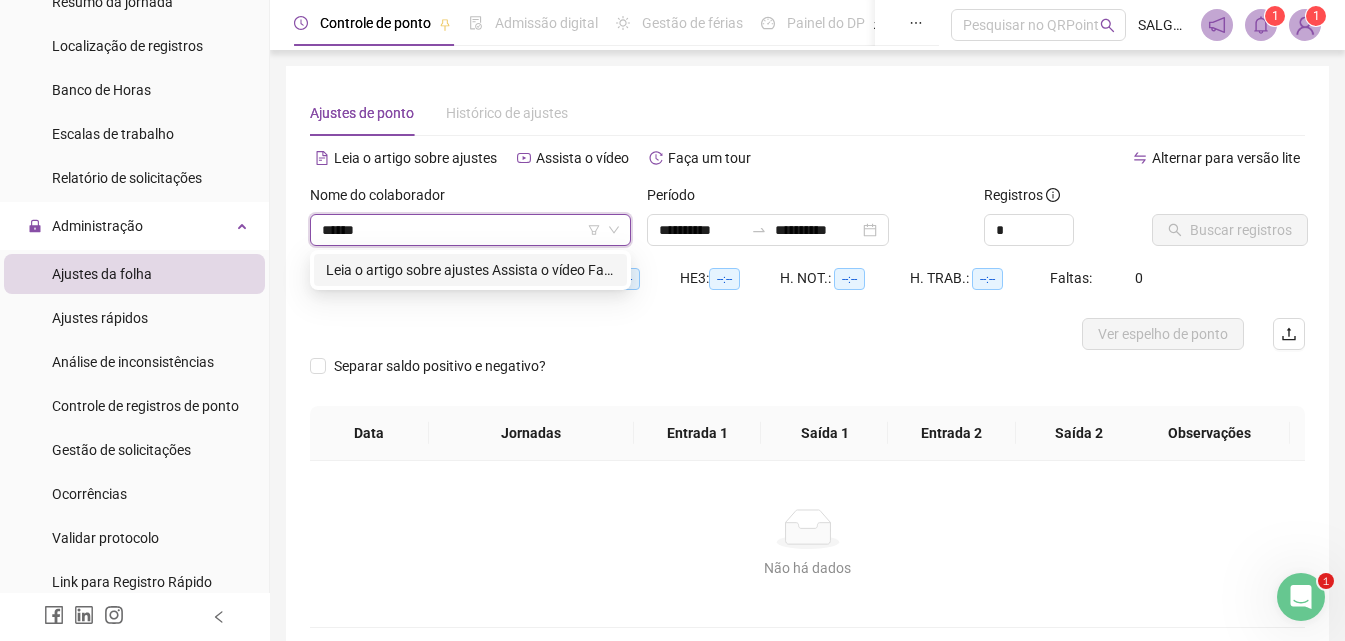 click on "**********" at bounding box center (470, 270) 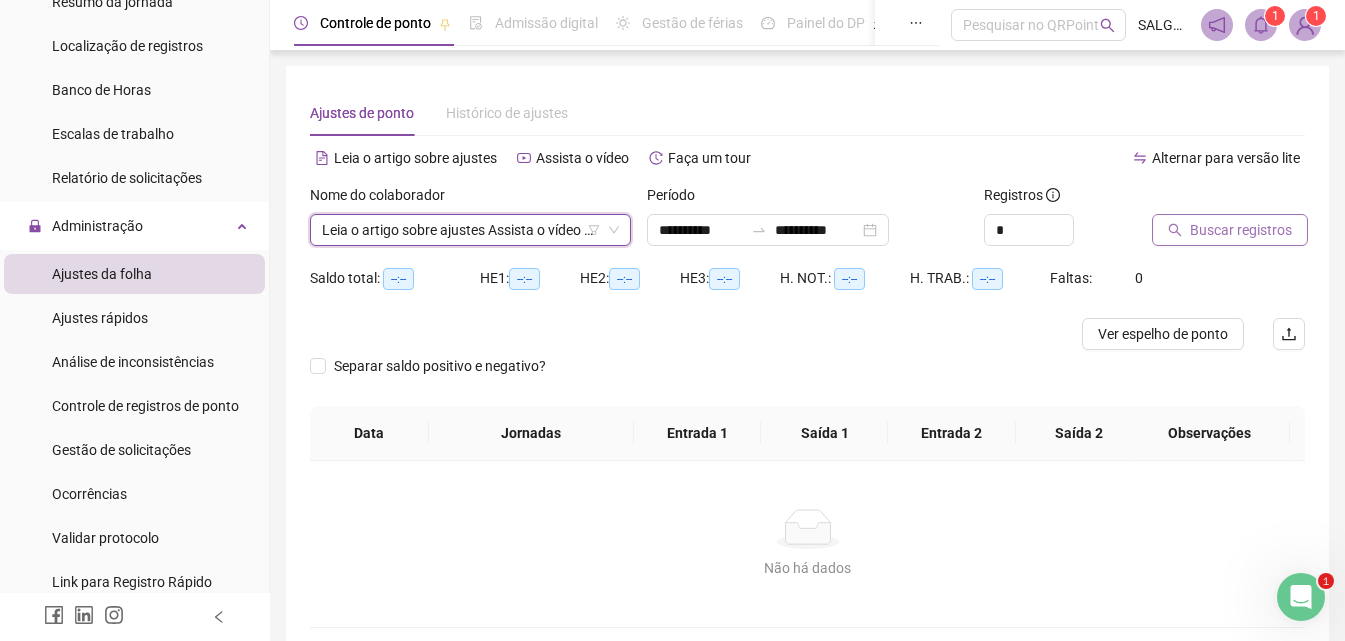 click on "Buscar registros" at bounding box center (1241, 230) 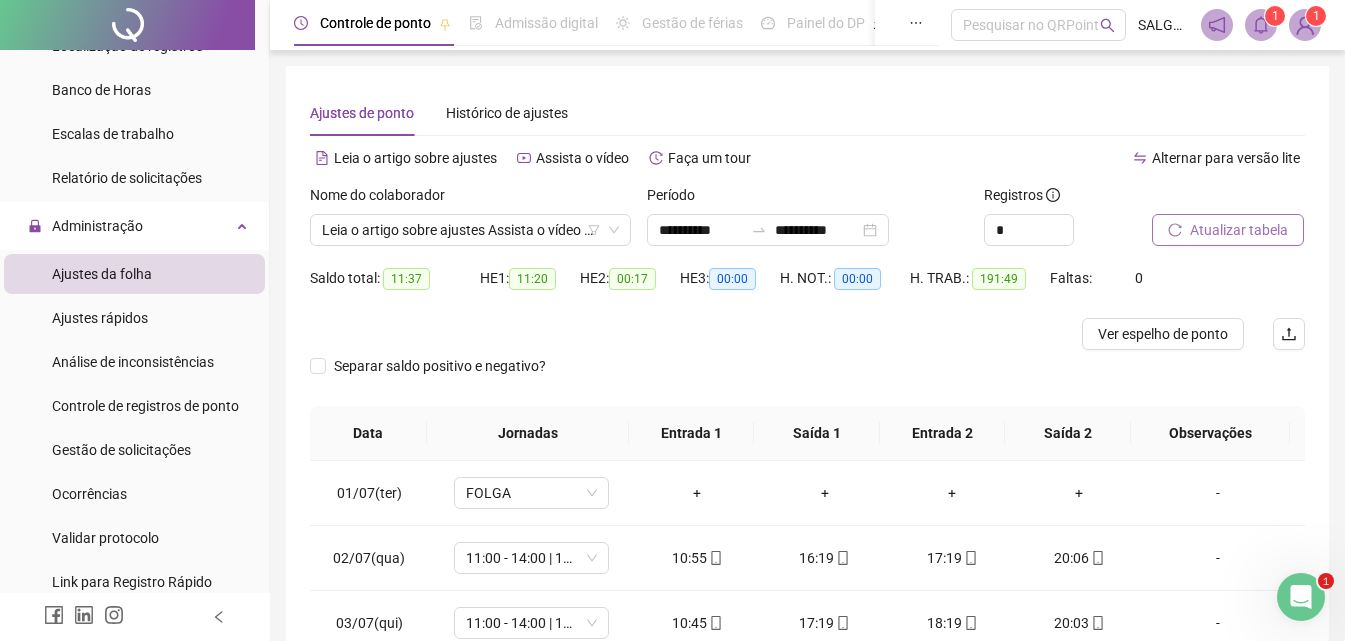 scroll, scrollTop: 233, scrollLeft: 0, axis: vertical 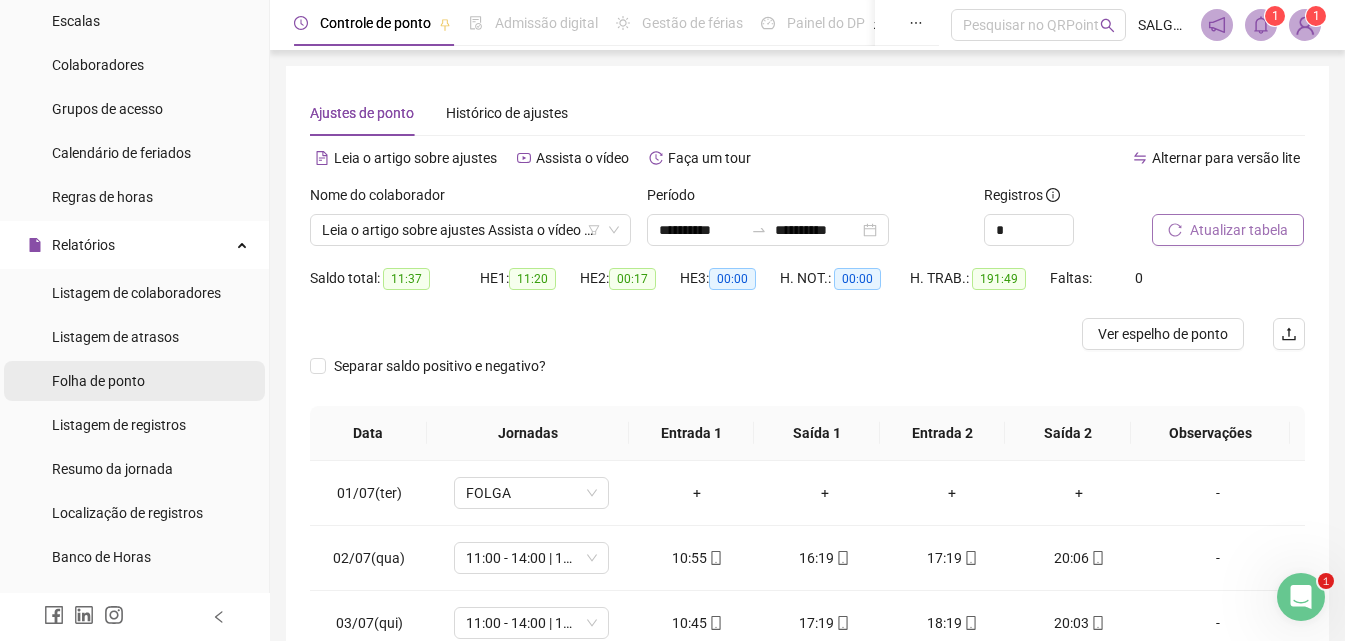 click on "Folha de ponto" at bounding box center [98, 381] 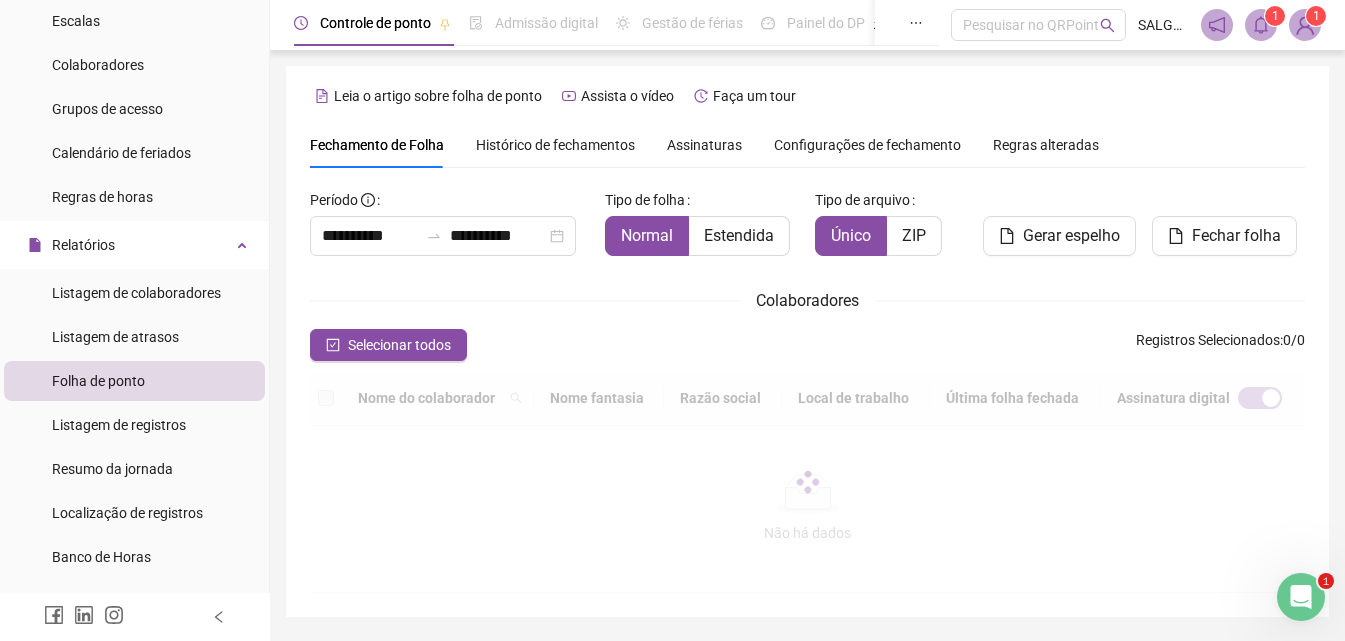 scroll, scrollTop: 89, scrollLeft: 0, axis: vertical 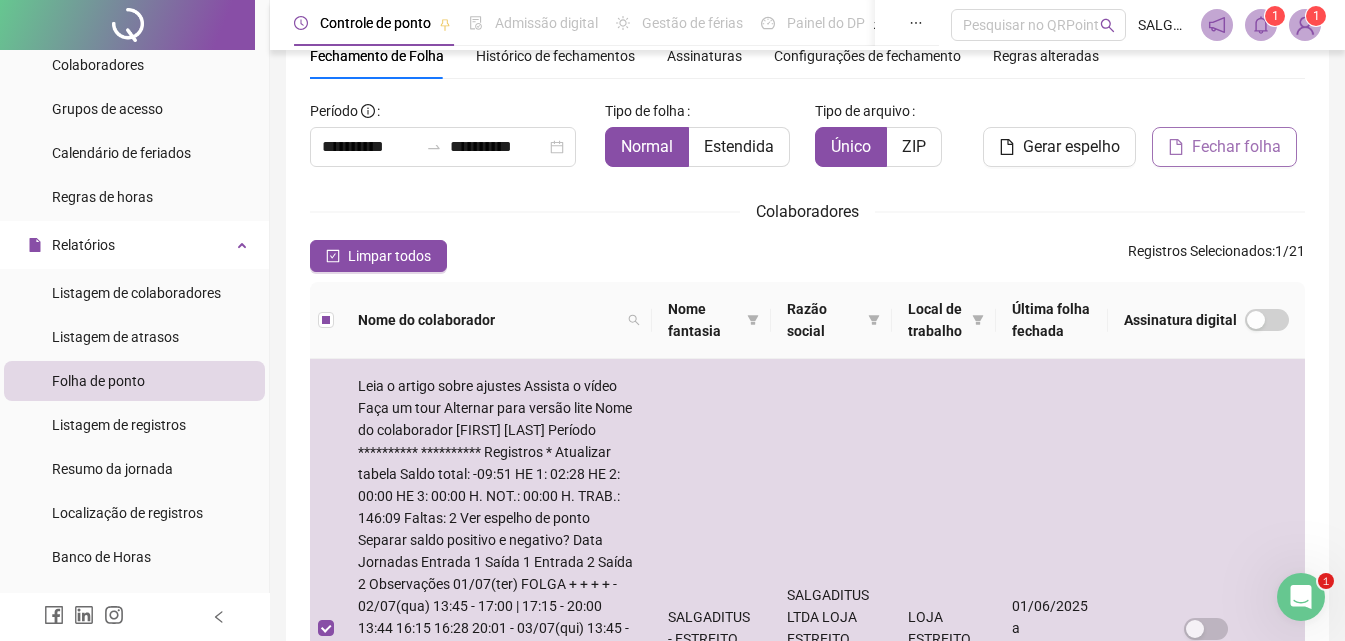 click on "Fechar folha" at bounding box center [1236, 147] 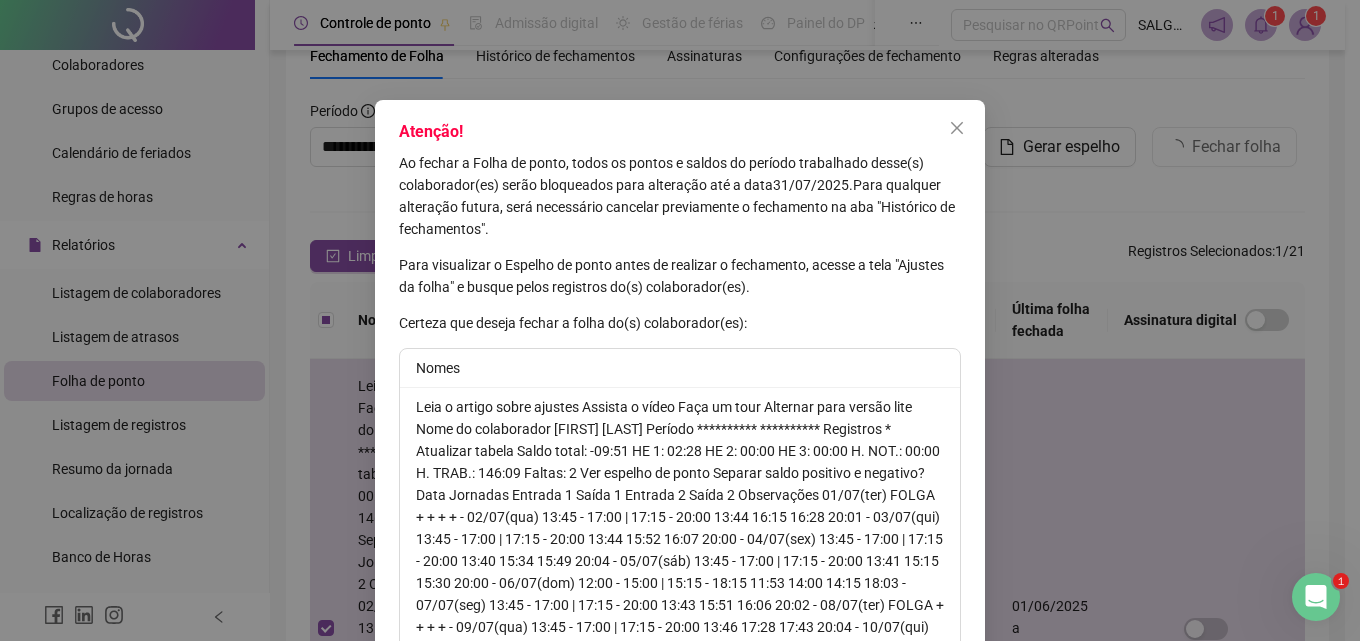 click on "Sim, confirmar fechamento" at bounding box center (861, 697) 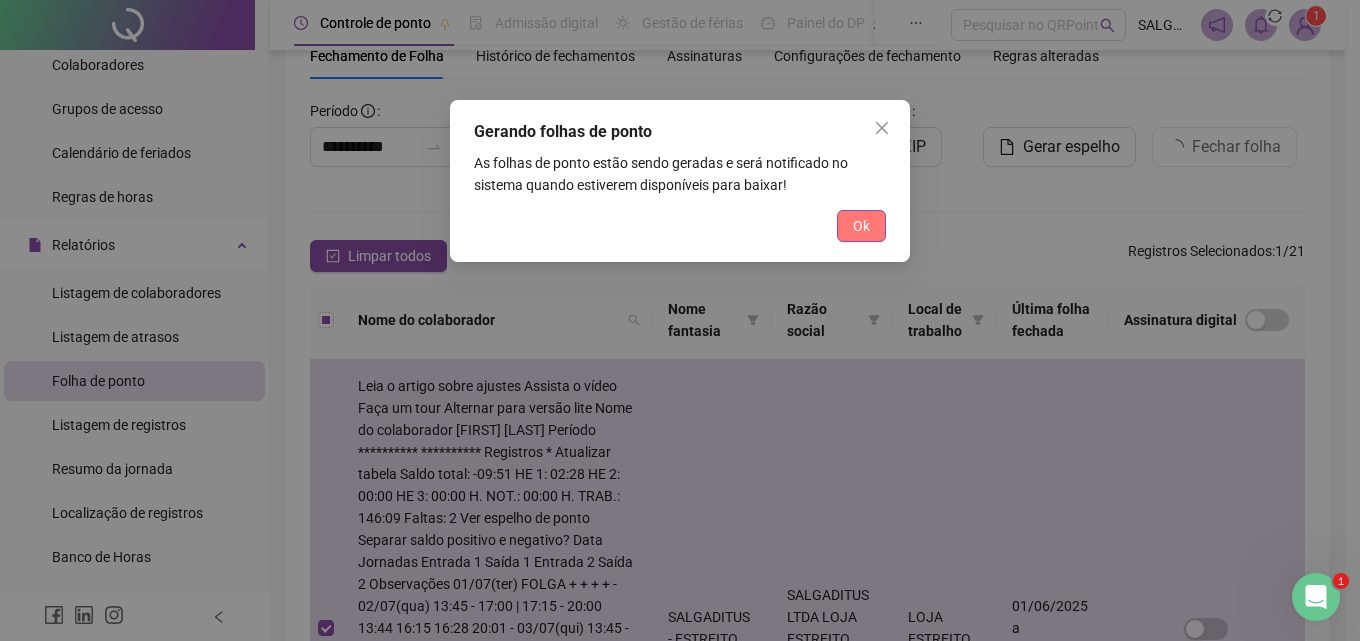 click on "Ok" at bounding box center [861, 226] 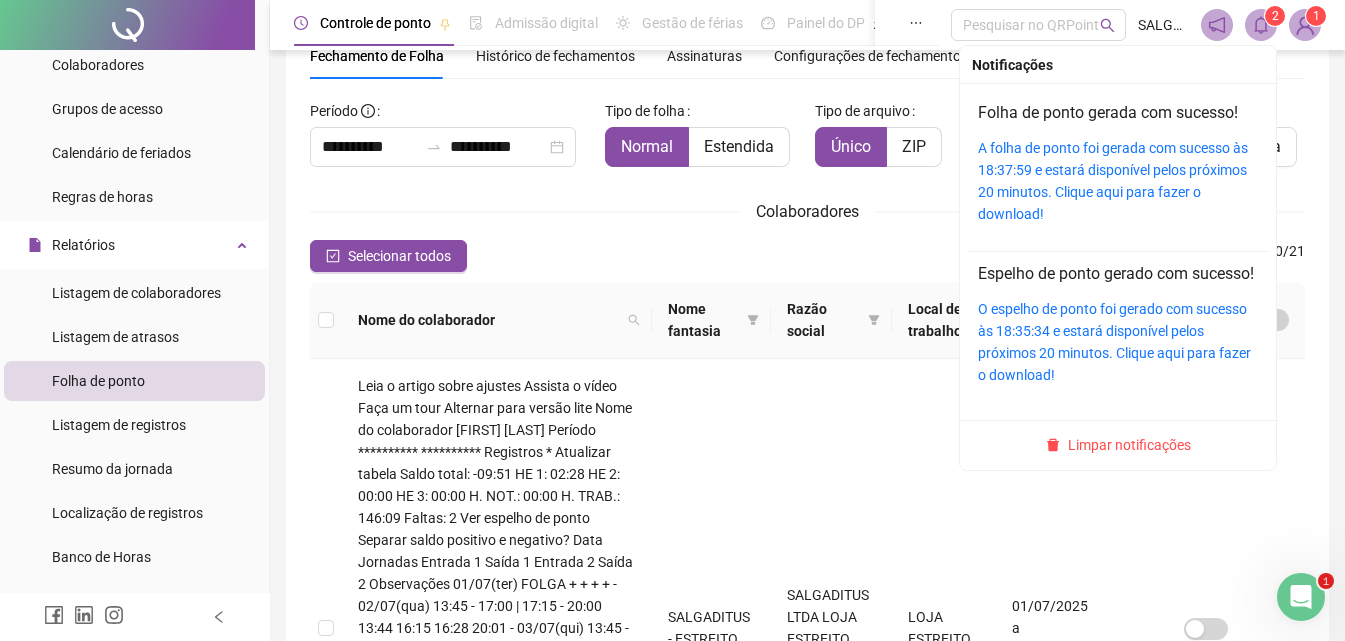 click on "Folha de ponto gerada com sucesso! A folha de ponto foi gerada com sucesso às 18:37:59 e estará disponível pelos próximos 20 minutos.
Clique aqui para fazer o download!" at bounding box center (1118, 163) 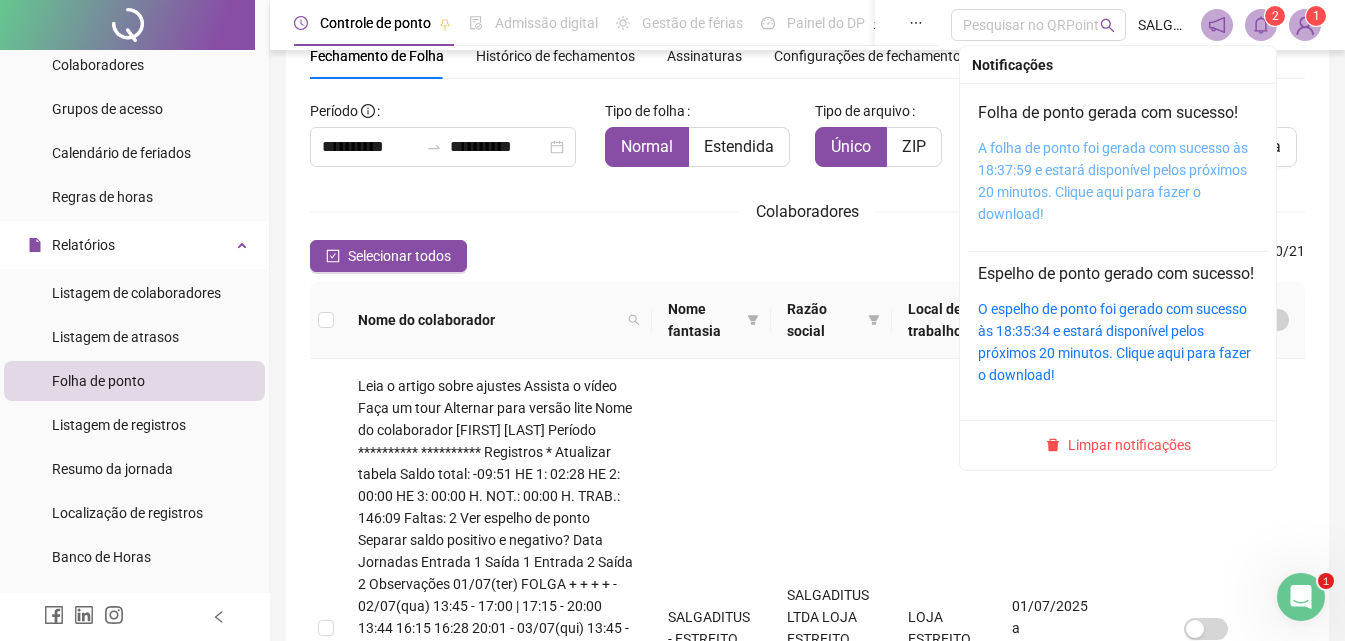 click on "A folha de ponto foi gerada com sucesso às 18:37:59 e estará disponível pelos próximos 20 minutos.
Clique aqui para fazer o download!" at bounding box center (1113, 181) 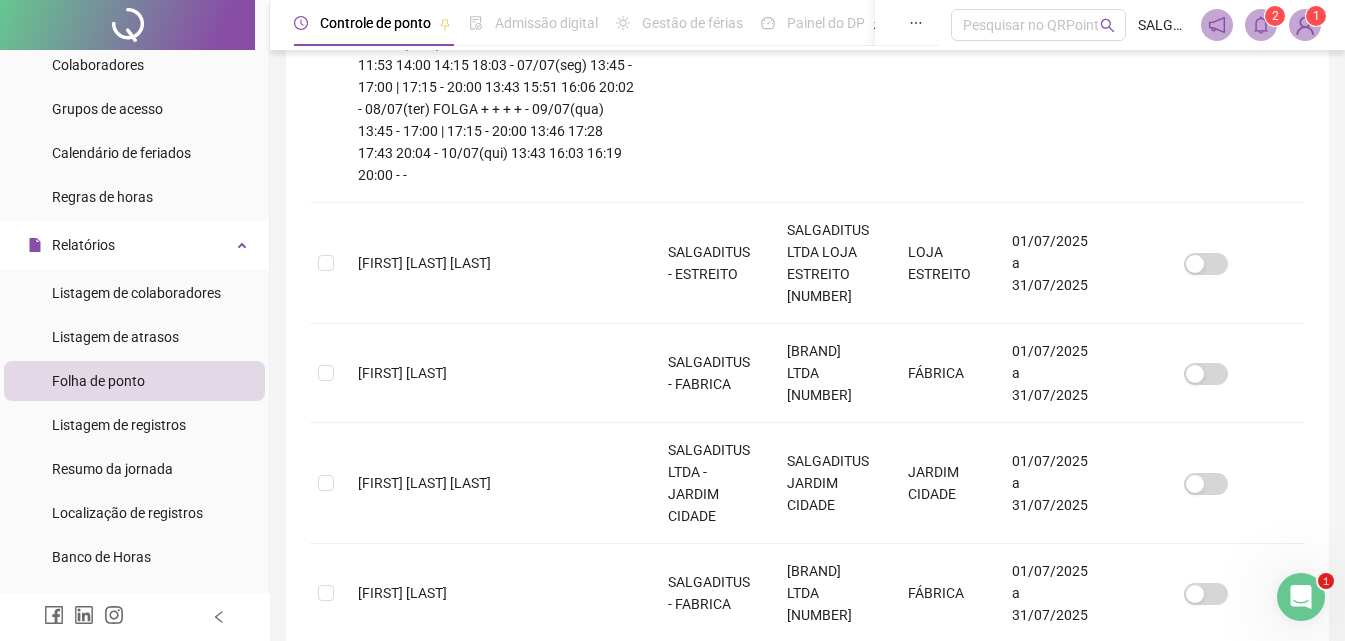 scroll, scrollTop: 789, scrollLeft: 0, axis: vertical 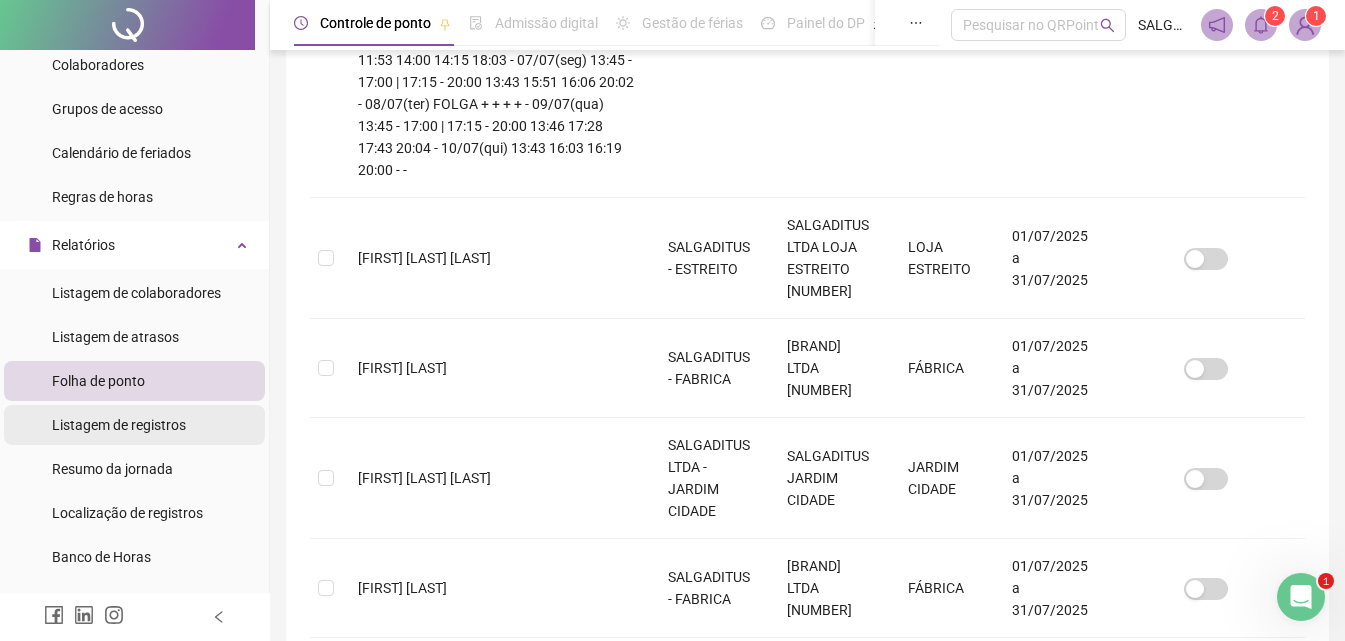 click on "Listagem de registros" at bounding box center [119, 425] 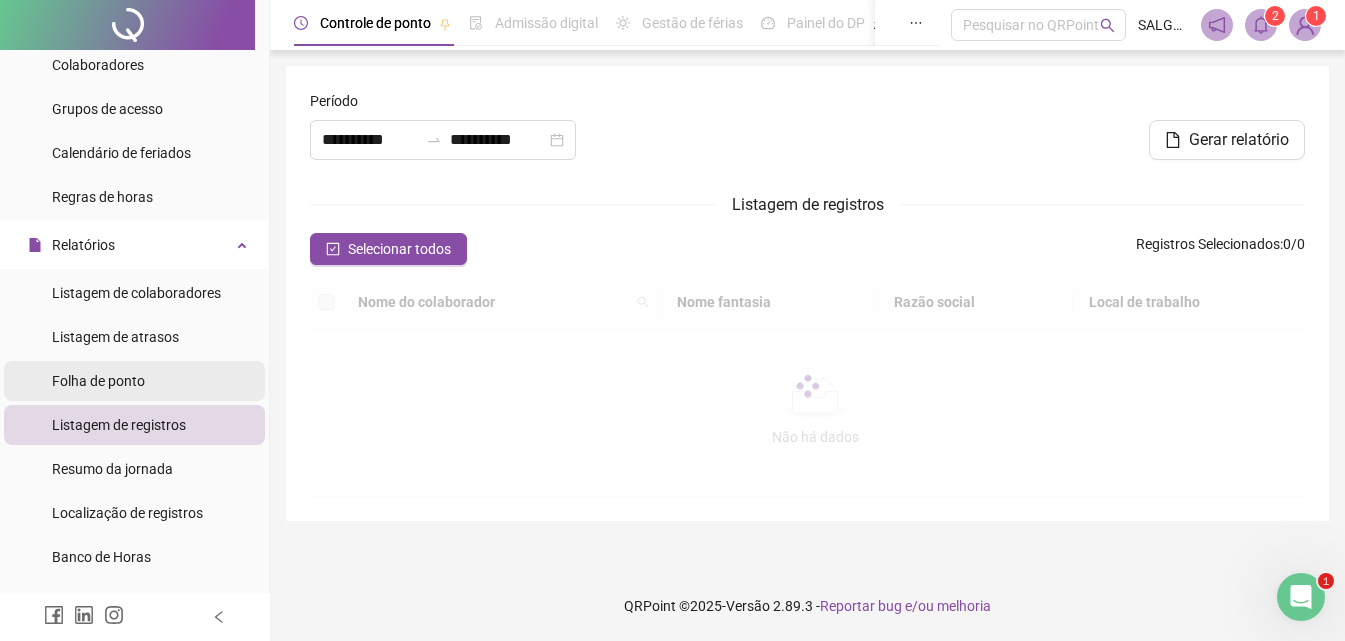 scroll, scrollTop: 0, scrollLeft: 0, axis: both 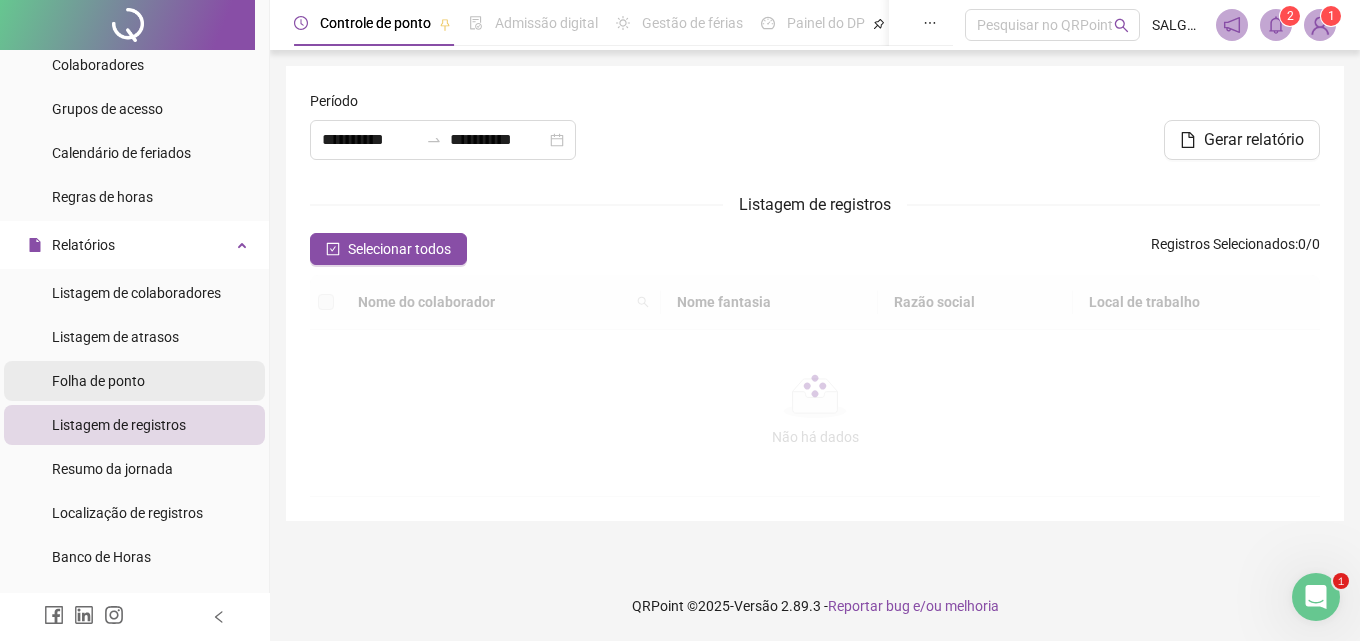 click on "Folha de ponto" at bounding box center (134, 381) 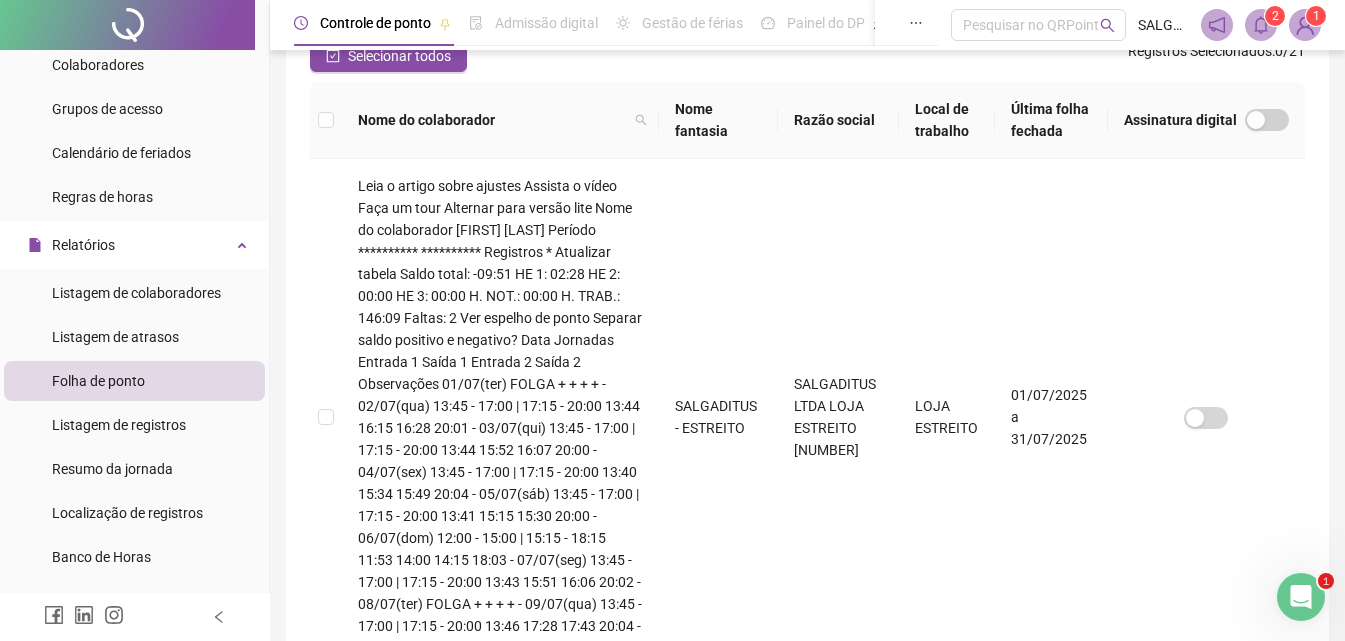 scroll, scrollTop: 789, scrollLeft: 0, axis: vertical 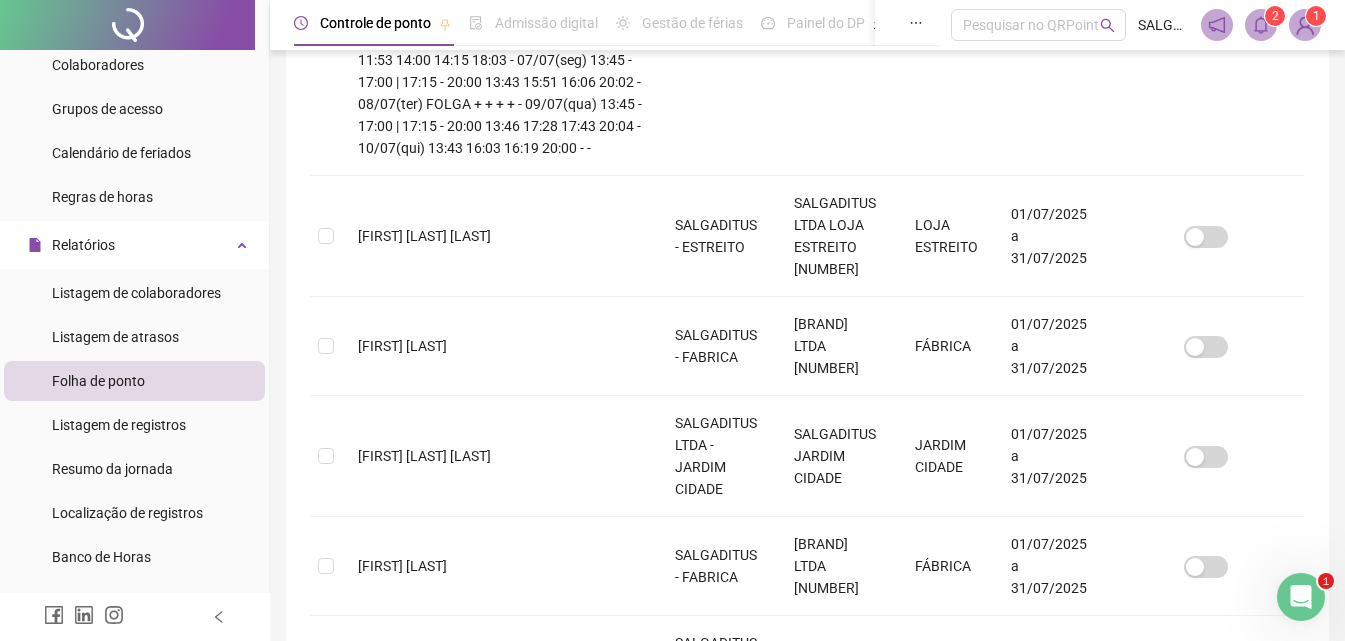 click on "2" at bounding box center [808, 1231] 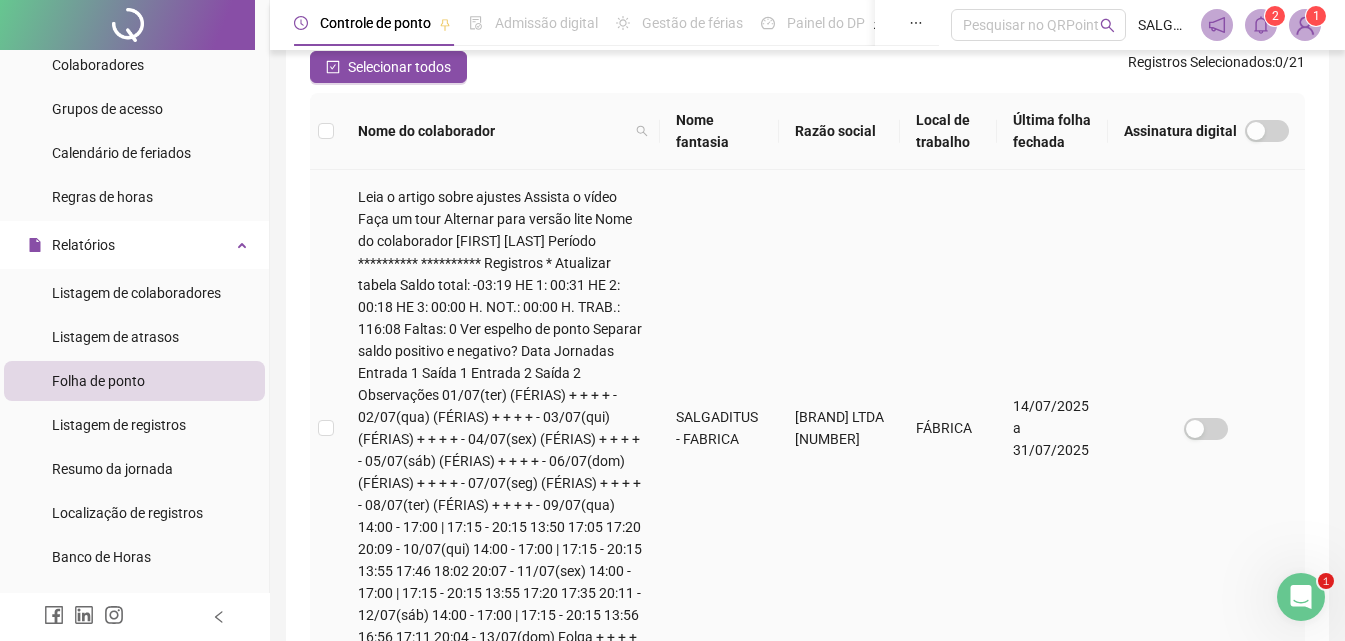 scroll, scrollTop: 322, scrollLeft: 0, axis: vertical 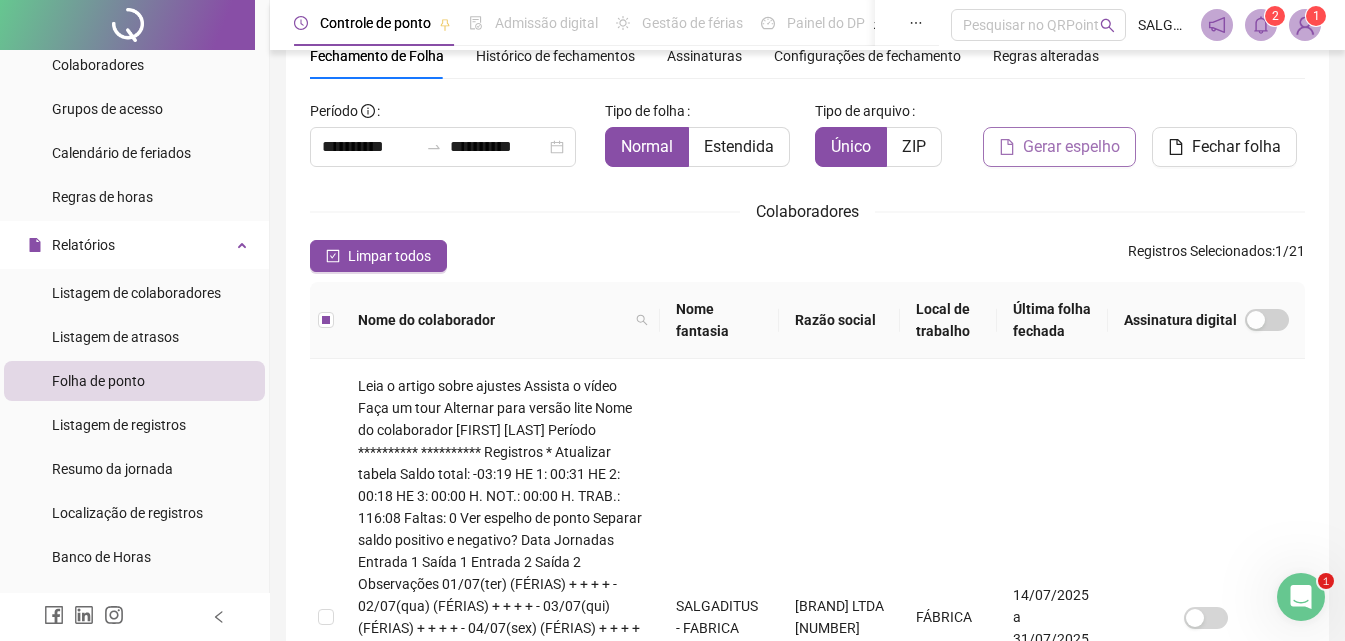 click on "Gerar espelho" at bounding box center [1071, 147] 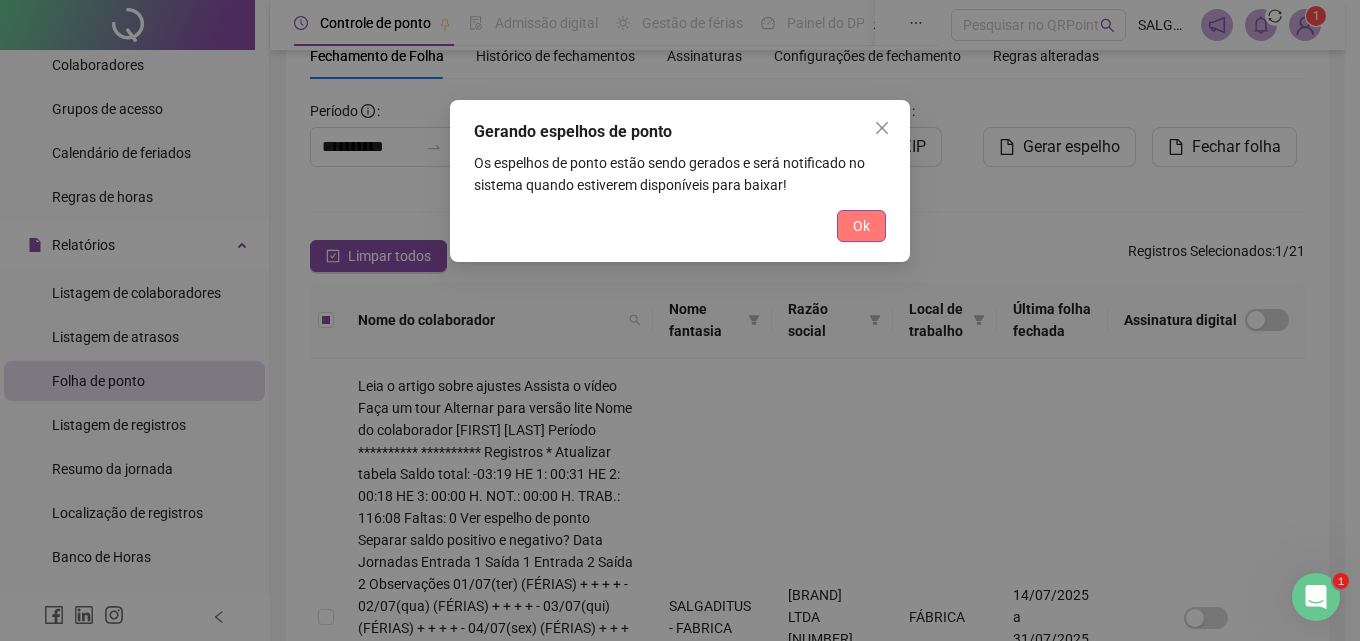 click on "Ok" at bounding box center [861, 226] 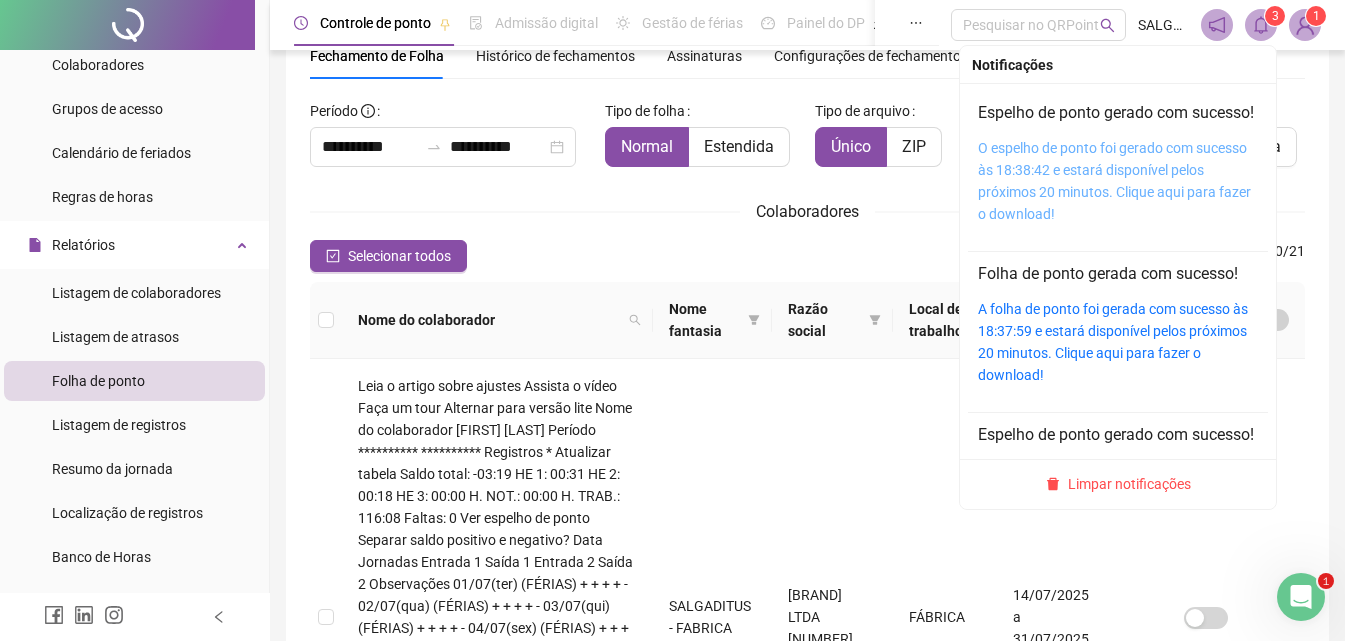 click on "O espelho de ponto foi gerado com sucesso às 18:38:42 e estará disponível pelos próximos 20 minutos.
Clique aqui para fazer o download!" at bounding box center [1114, 181] 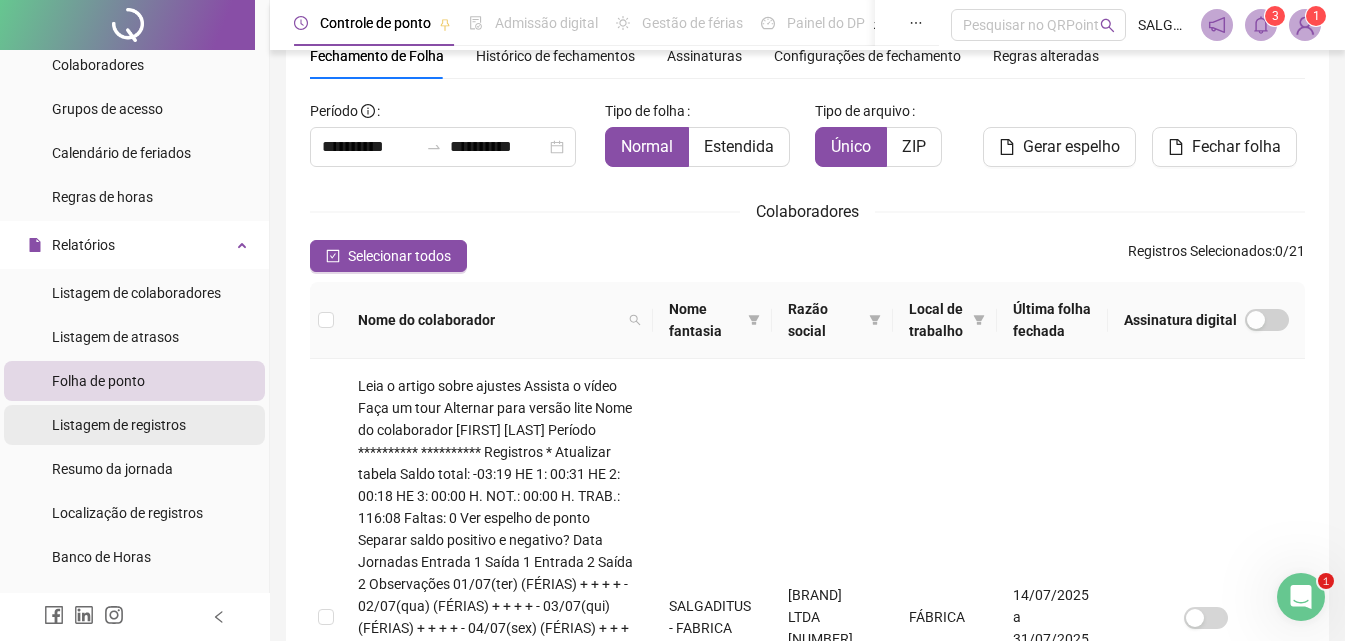 click on "Listagem de registros" at bounding box center (119, 425) 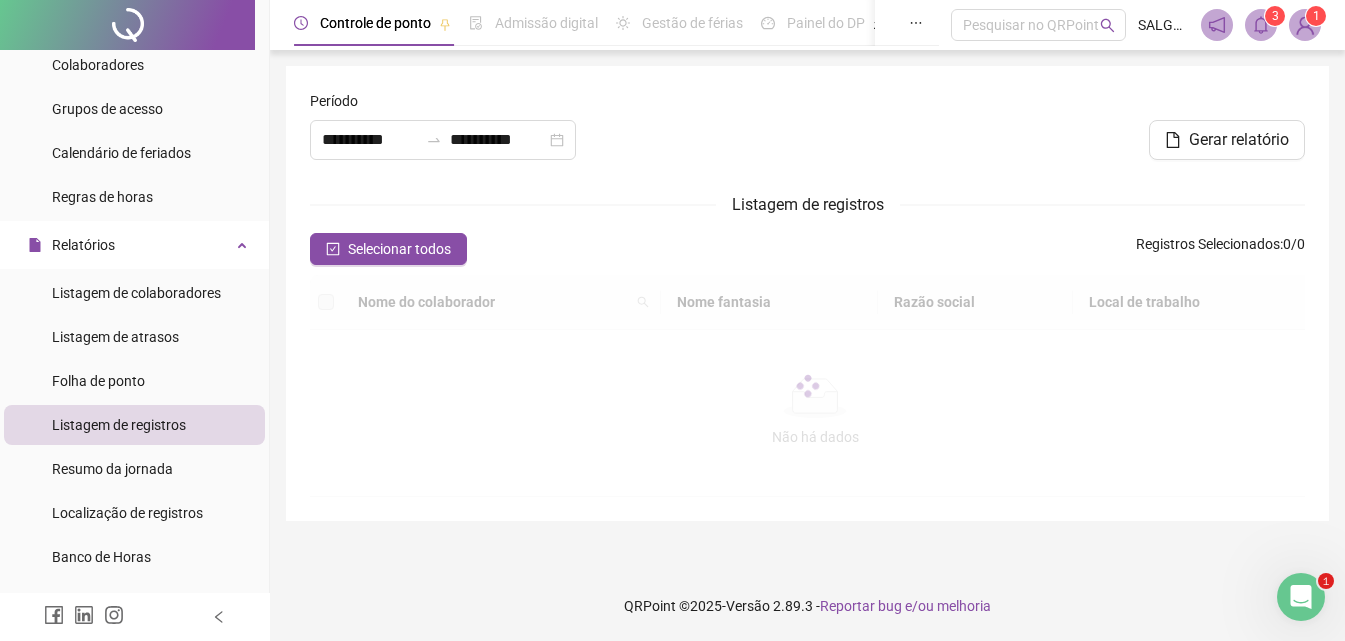 scroll, scrollTop: 0, scrollLeft: 0, axis: both 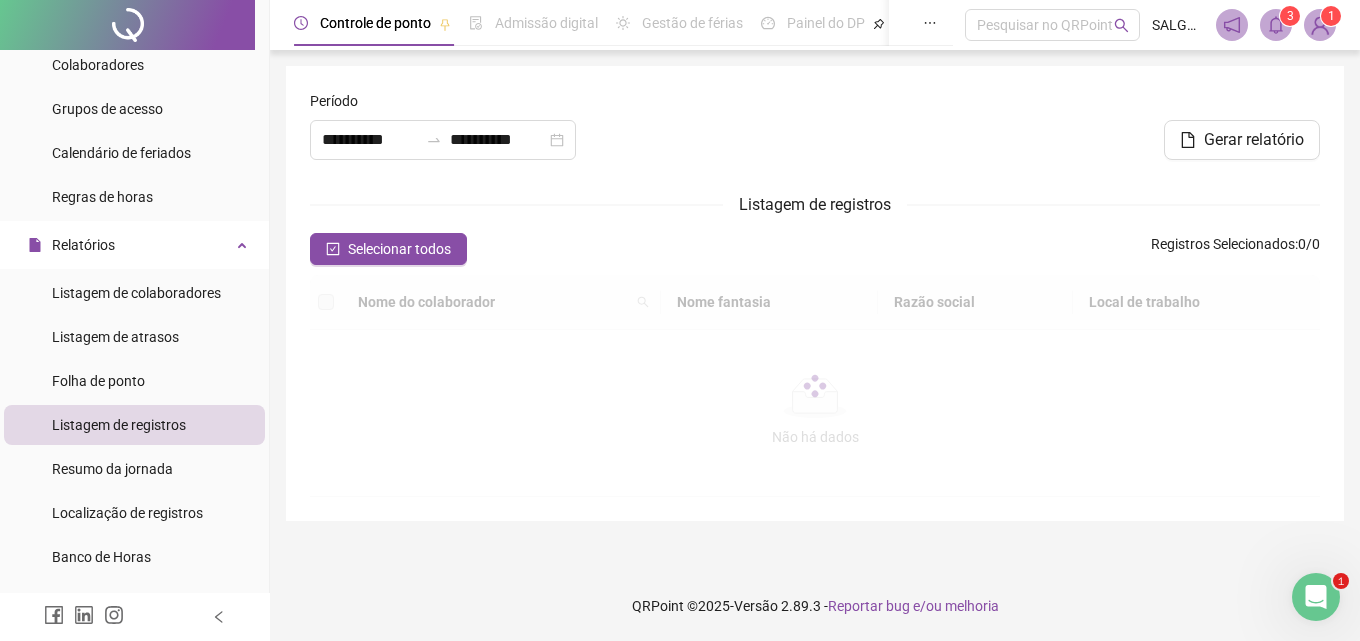 click on "Listagem de colaboradores Listagem de atrasos Folha de ponto Listagem de registros Resumo da jornada Localização de registros Banco de Horas Escalas de trabalho Relatório de solicitações" at bounding box center (134, 469) 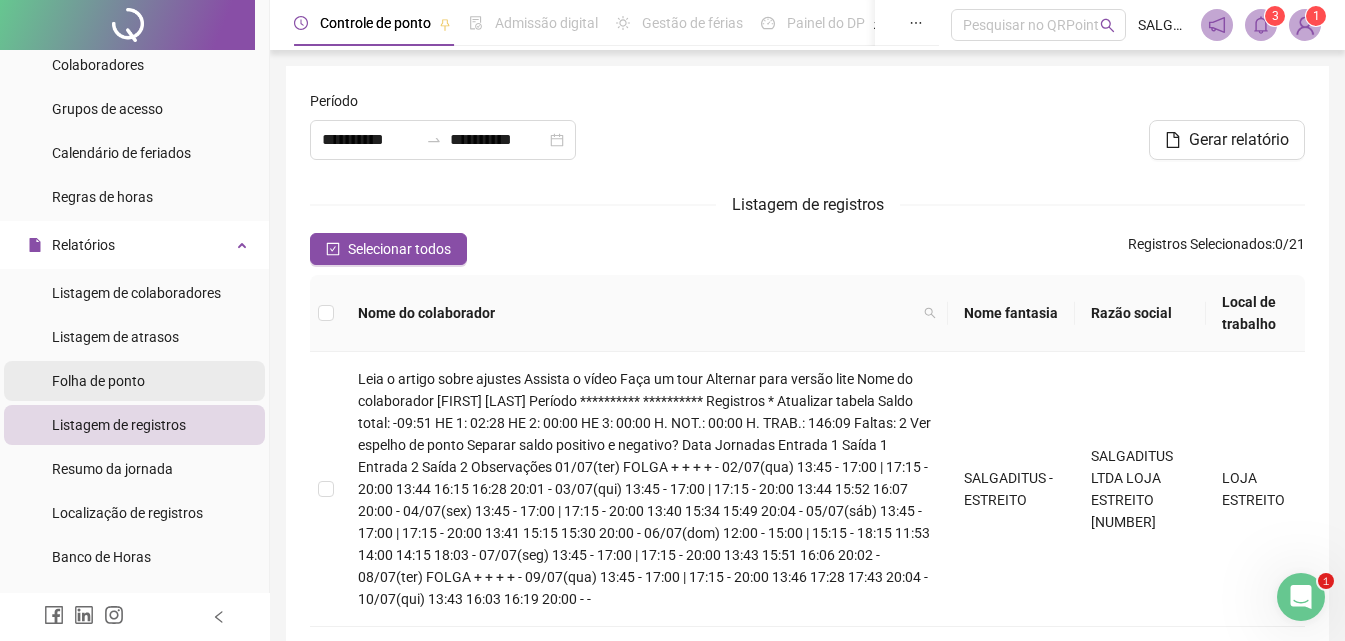 click on "Folha de ponto" at bounding box center (134, 381) 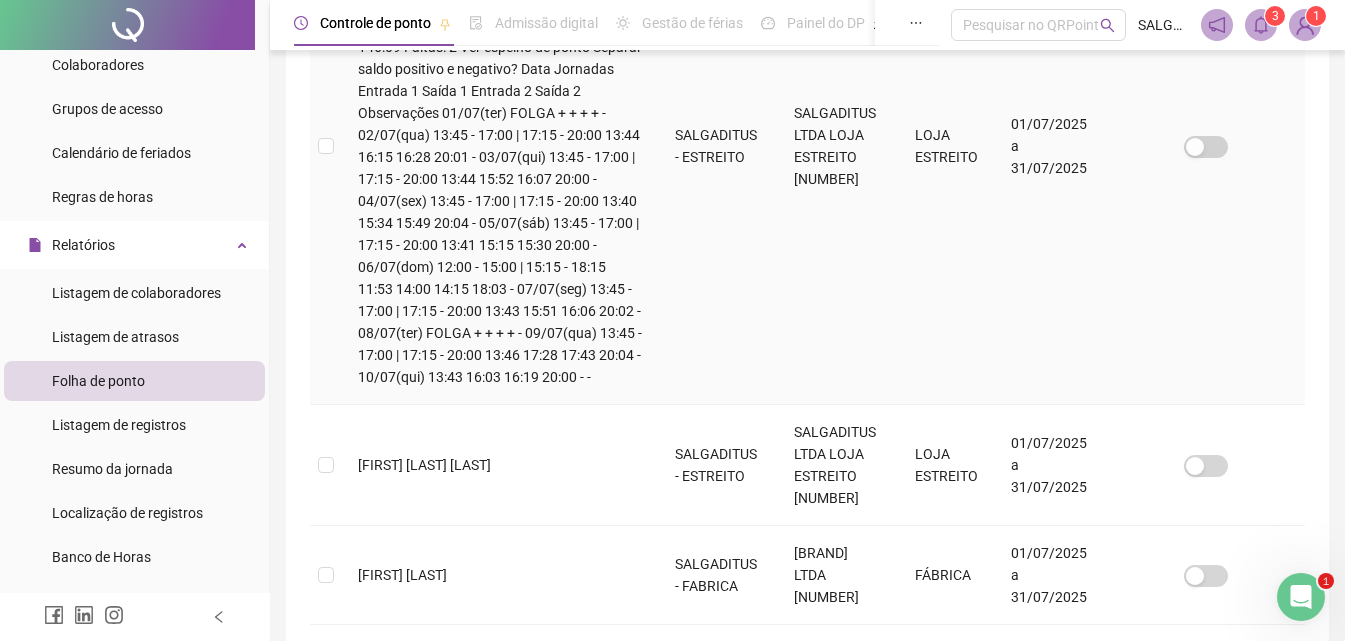scroll, scrollTop: 789, scrollLeft: 0, axis: vertical 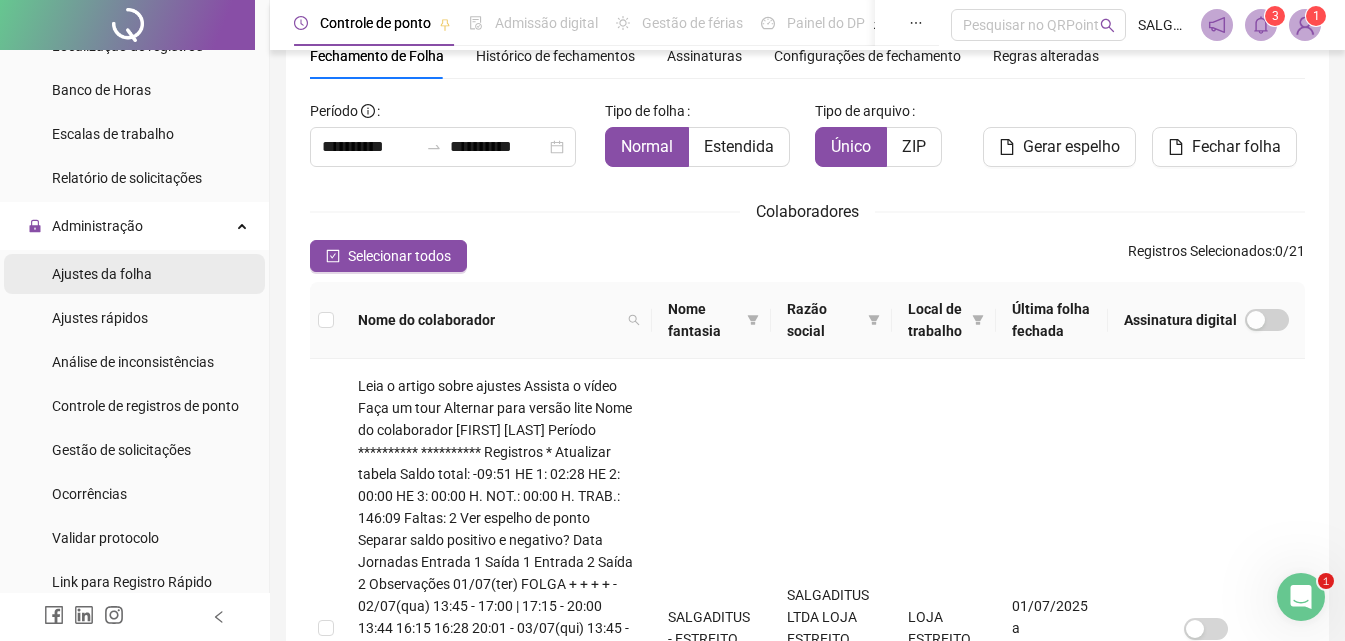click on "Ajustes da folha" at bounding box center (134, 274) 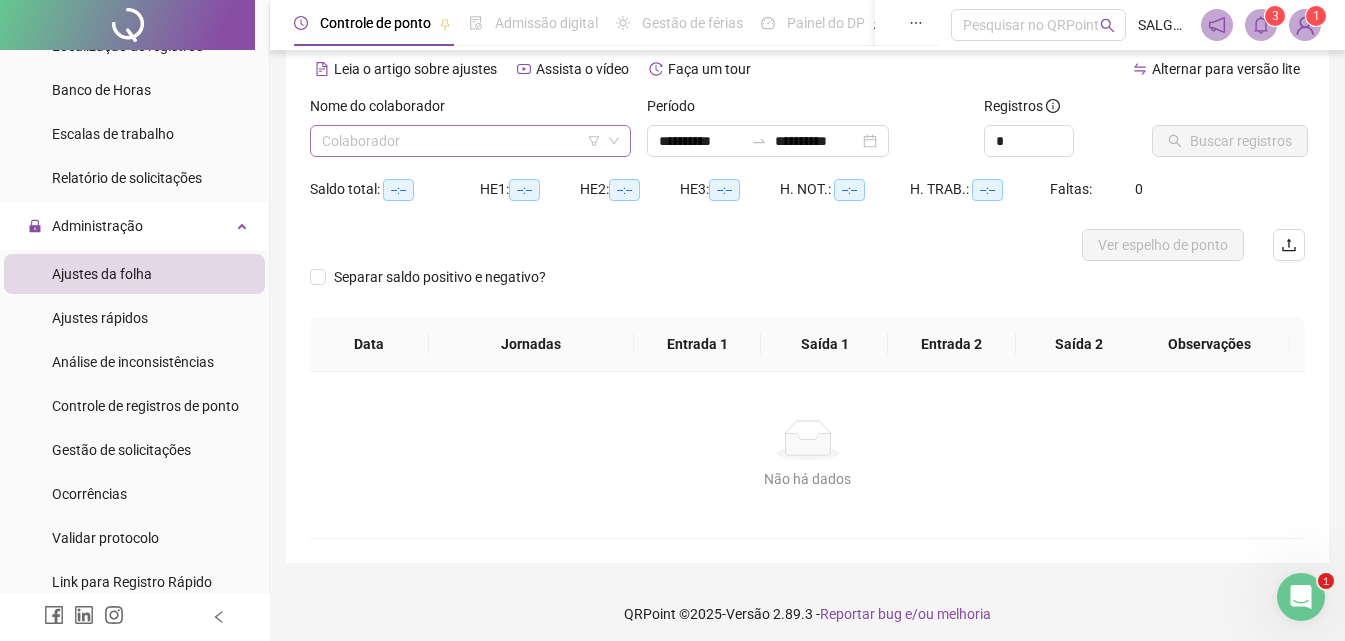 click at bounding box center [461, 141] 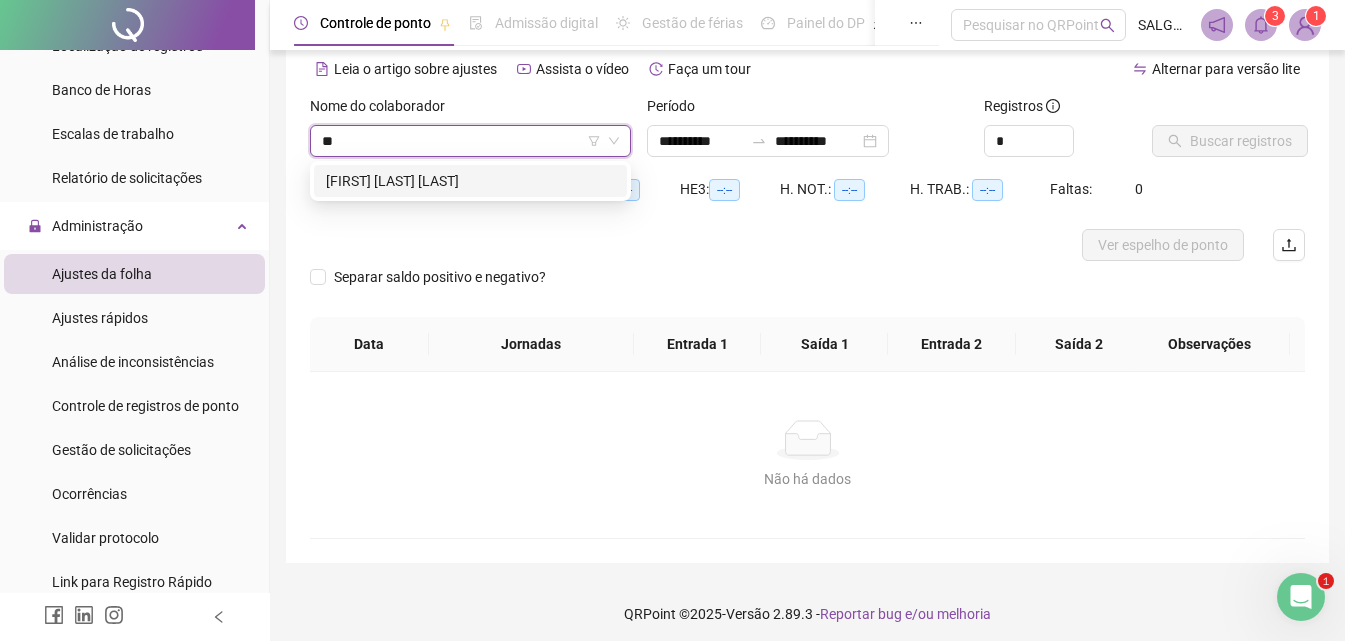 type on "***" 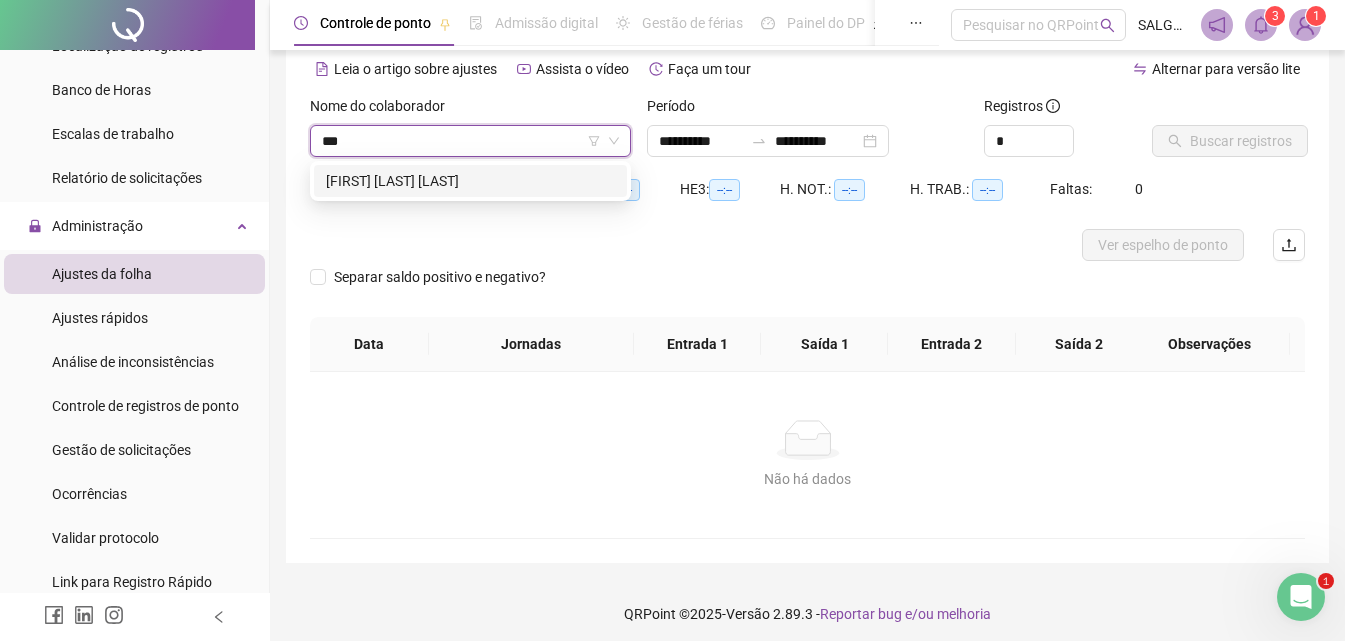 click on "[FIRST] [LAST] [LAST]" at bounding box center (470, 181) 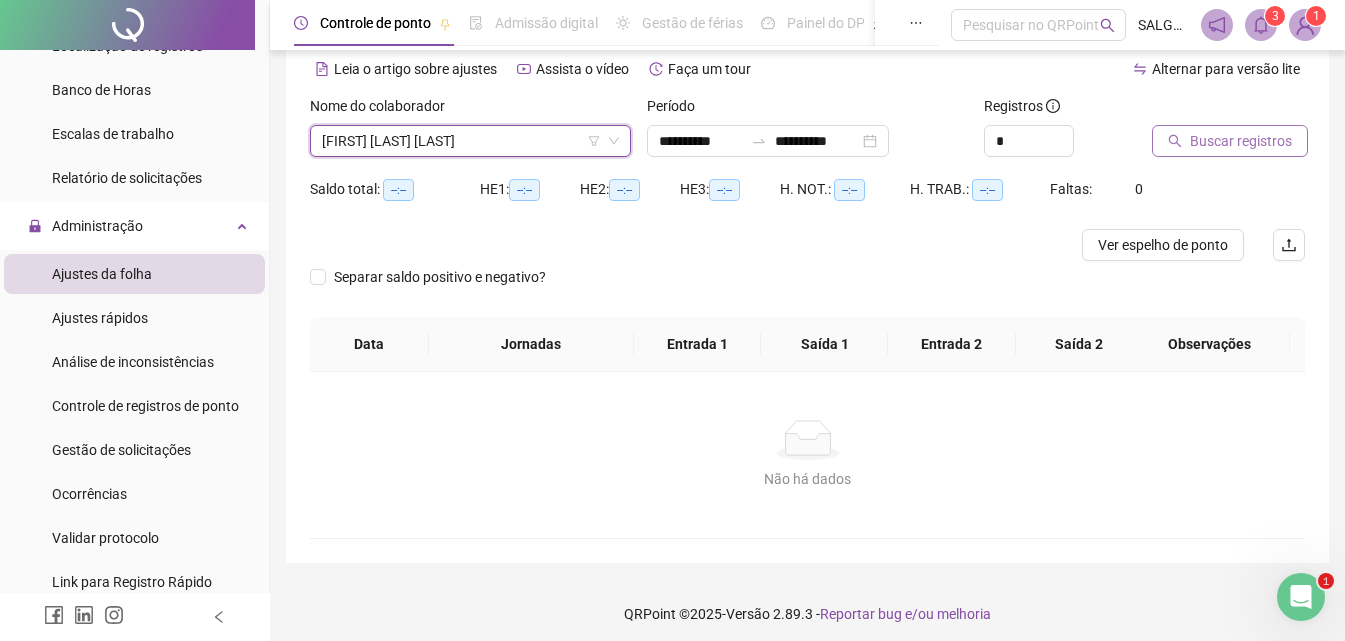 click on "Buscar registros" at bounding box center [1241, 141] 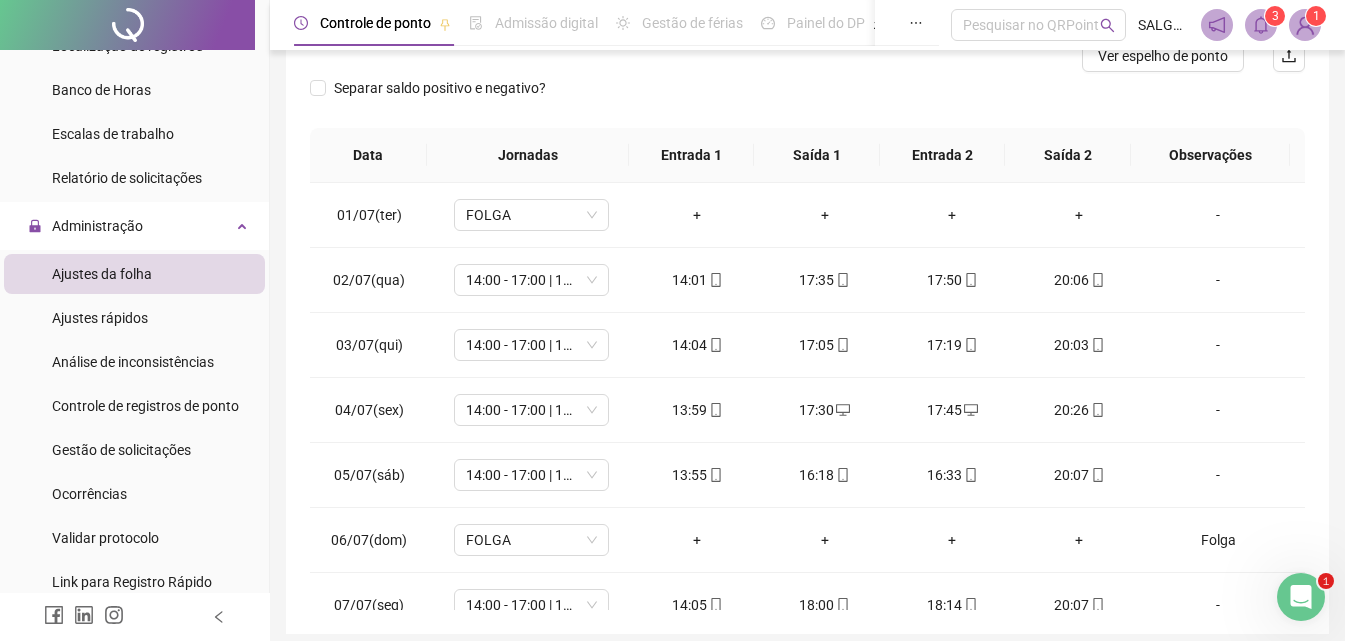 scroll, scrollTop: 322, scrollLeft: 0, axis: vertical 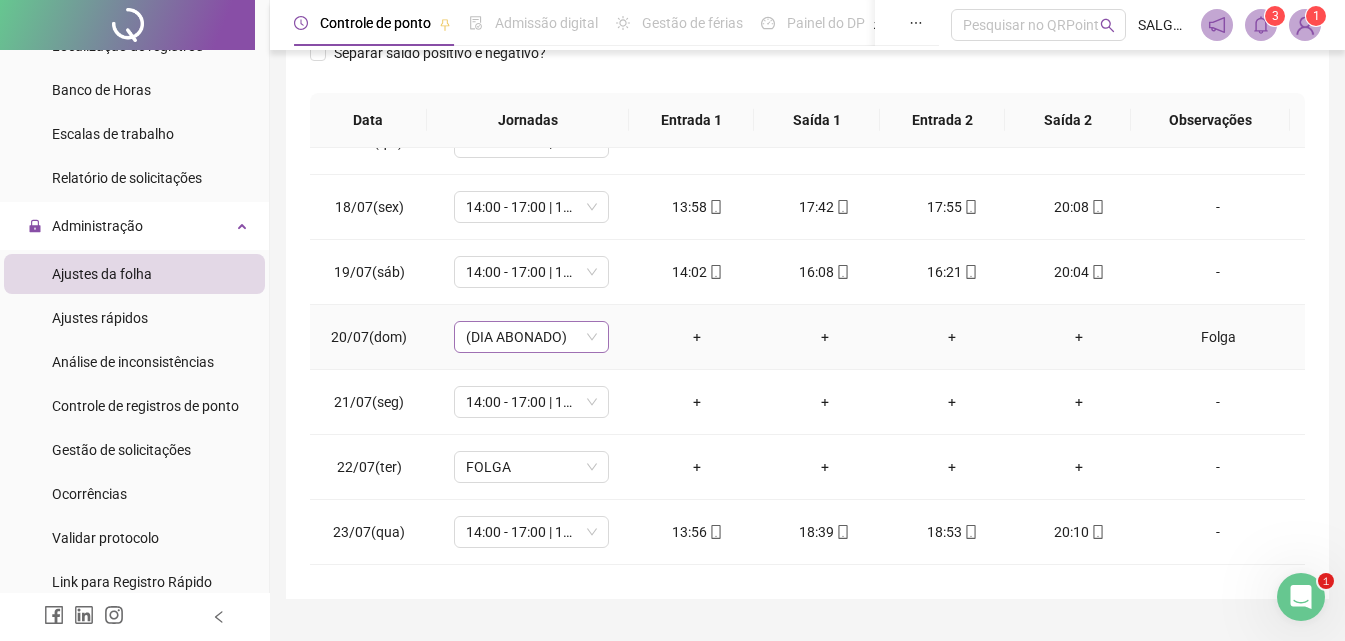 click on "(DIA ABONADO)" at bounding box center (531, 337) 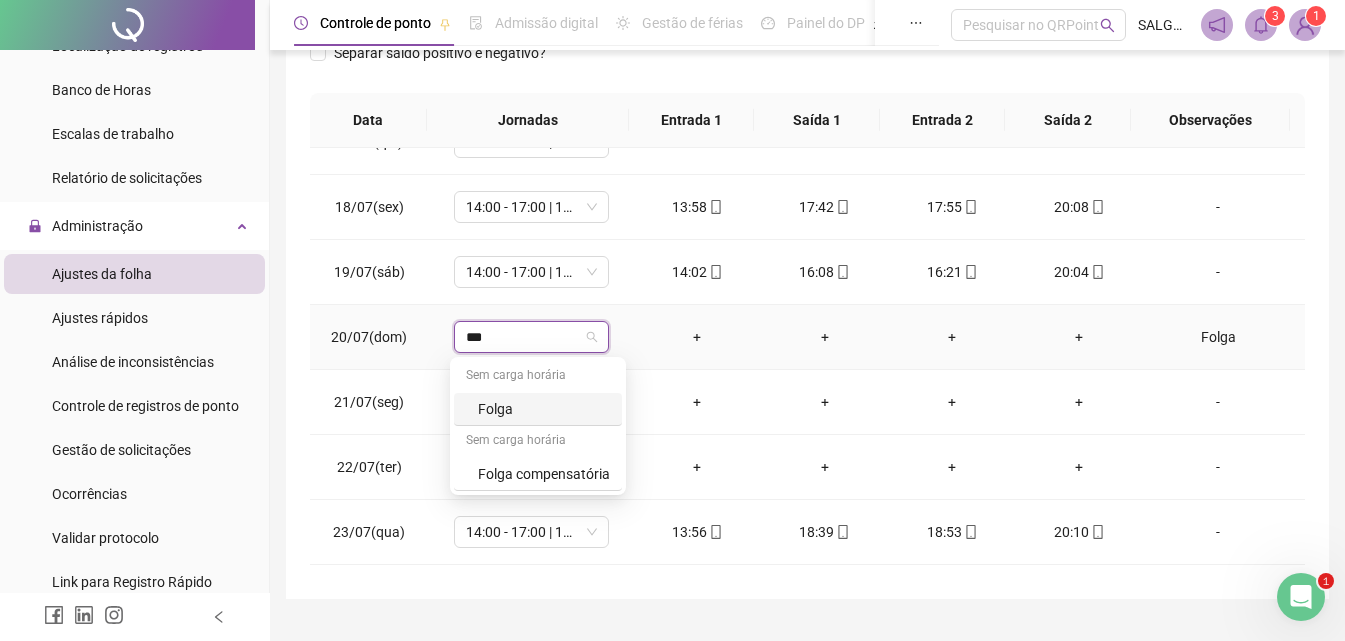 type on "****" 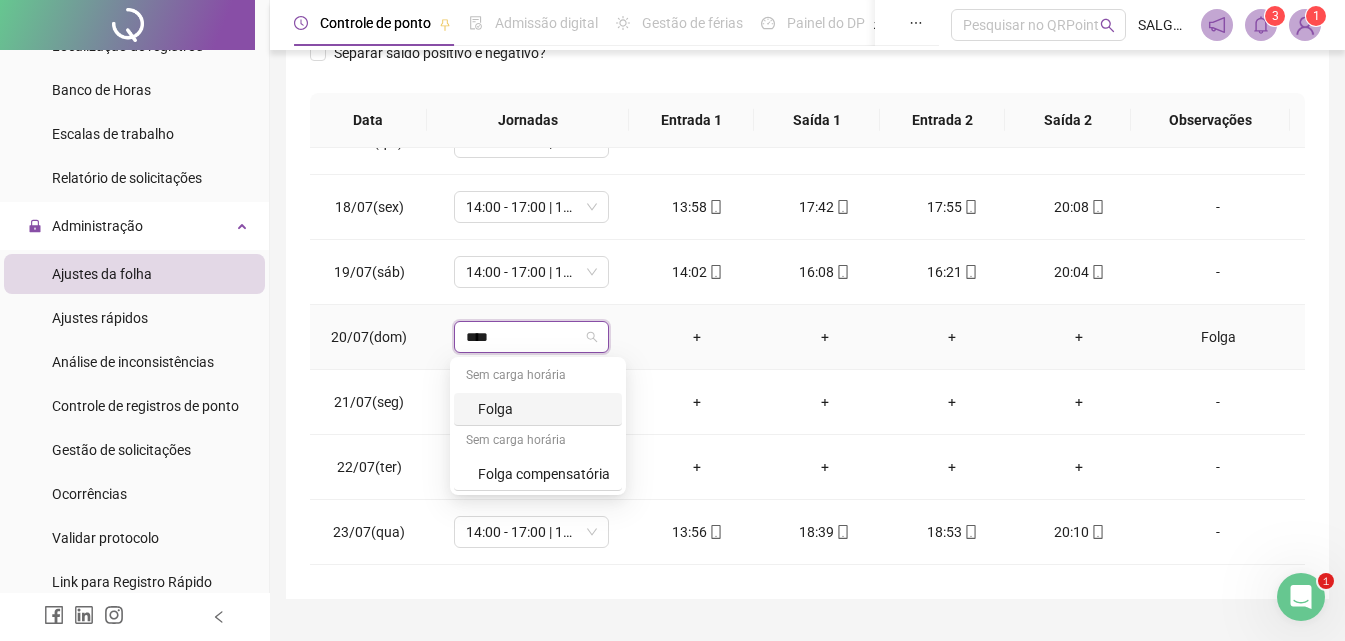 click on "Folga" at bounding box center [544, 409] 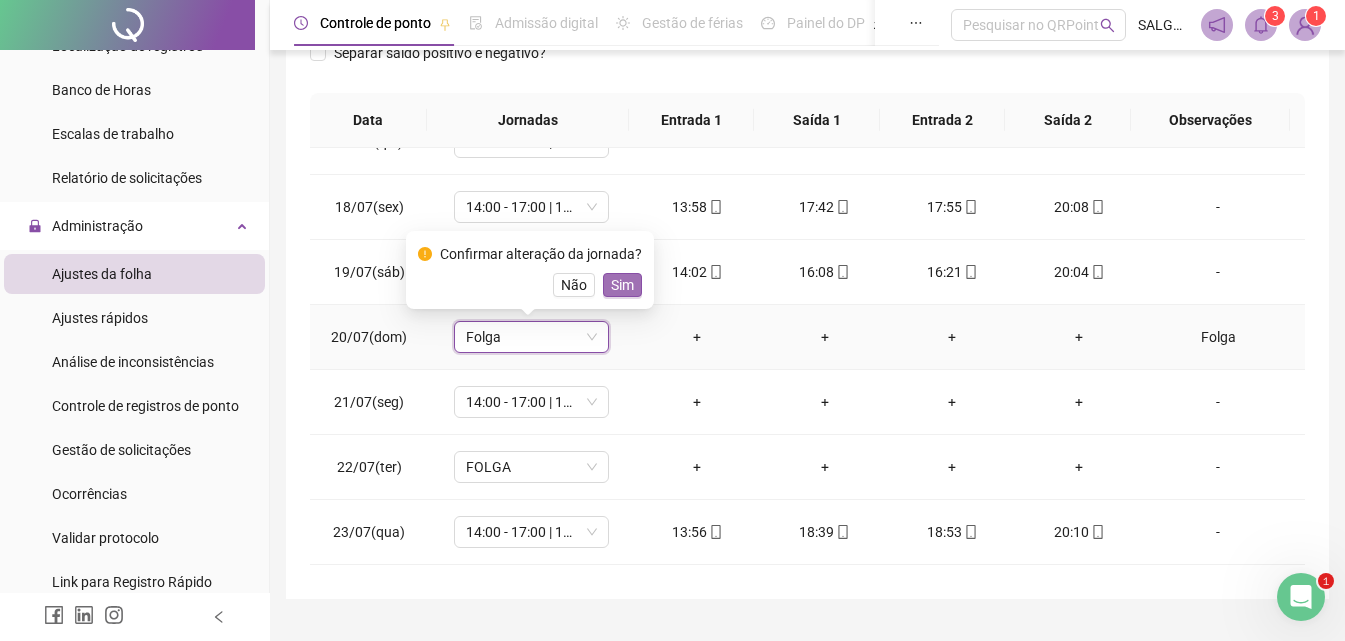 click on "Sim" at bounding box center (622, 285) 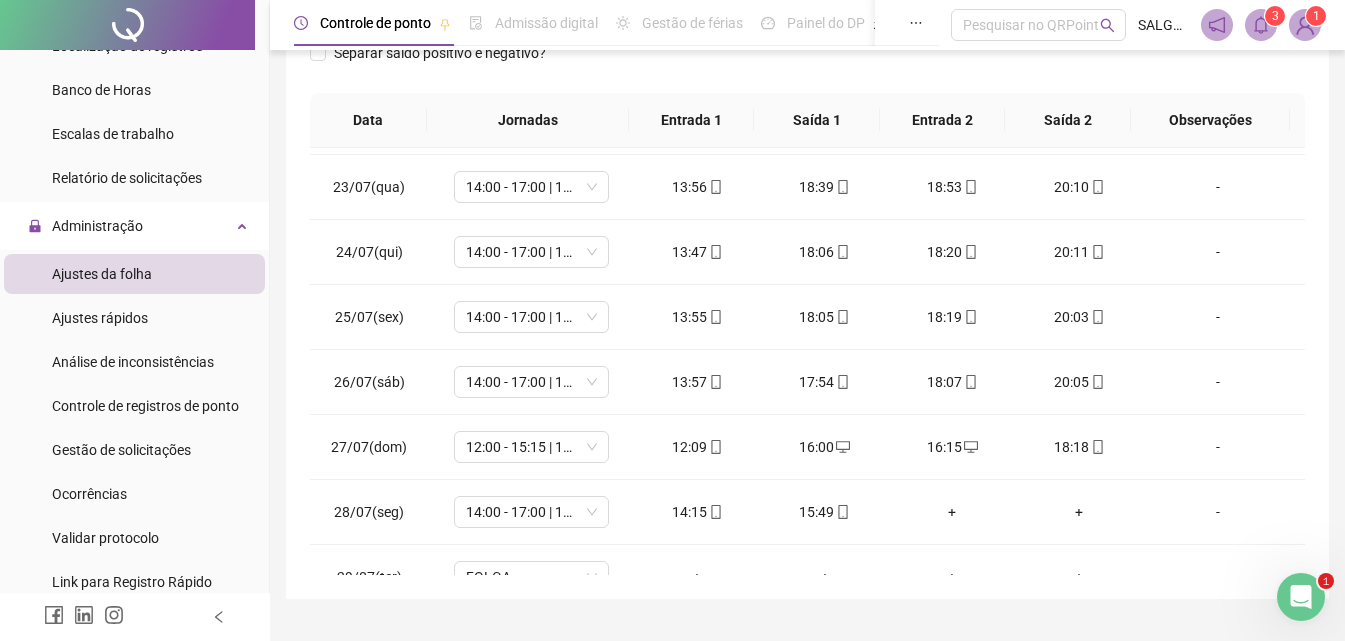 scroll, scrollTop: 1428, scrollLeft: 0, axis: vertical 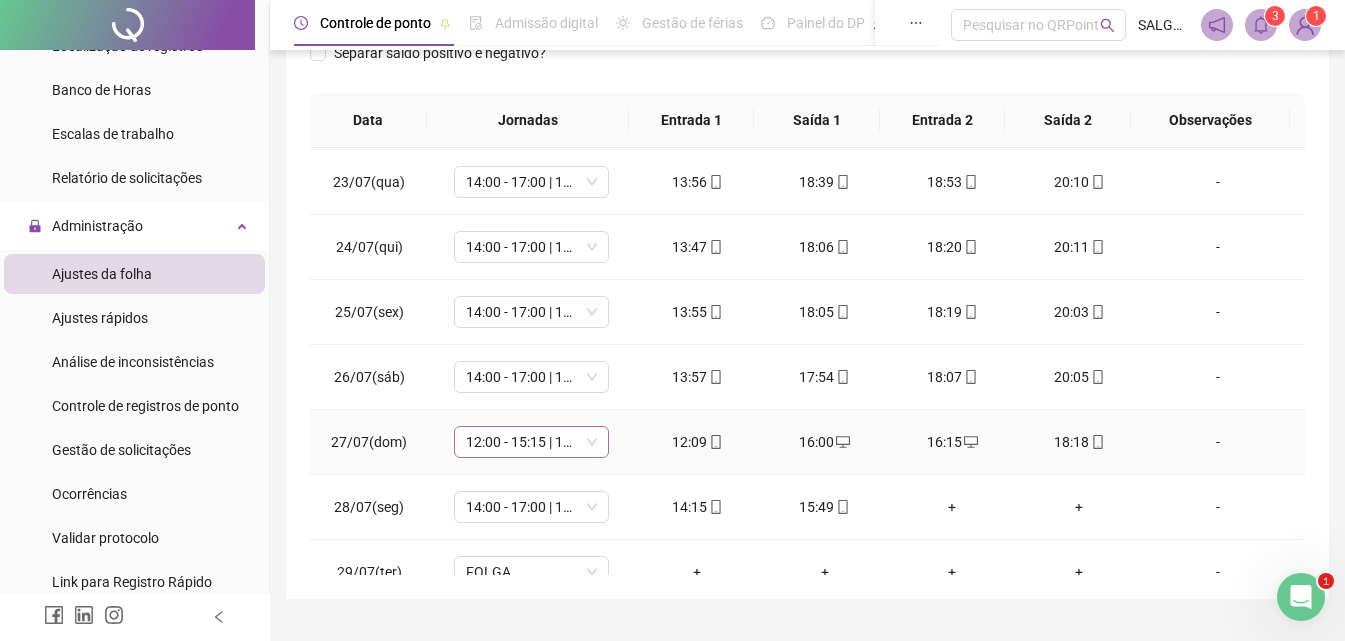 click on "12:00 - 15:15 | 15:30 - 18:00" at bounding box center (531, 442) 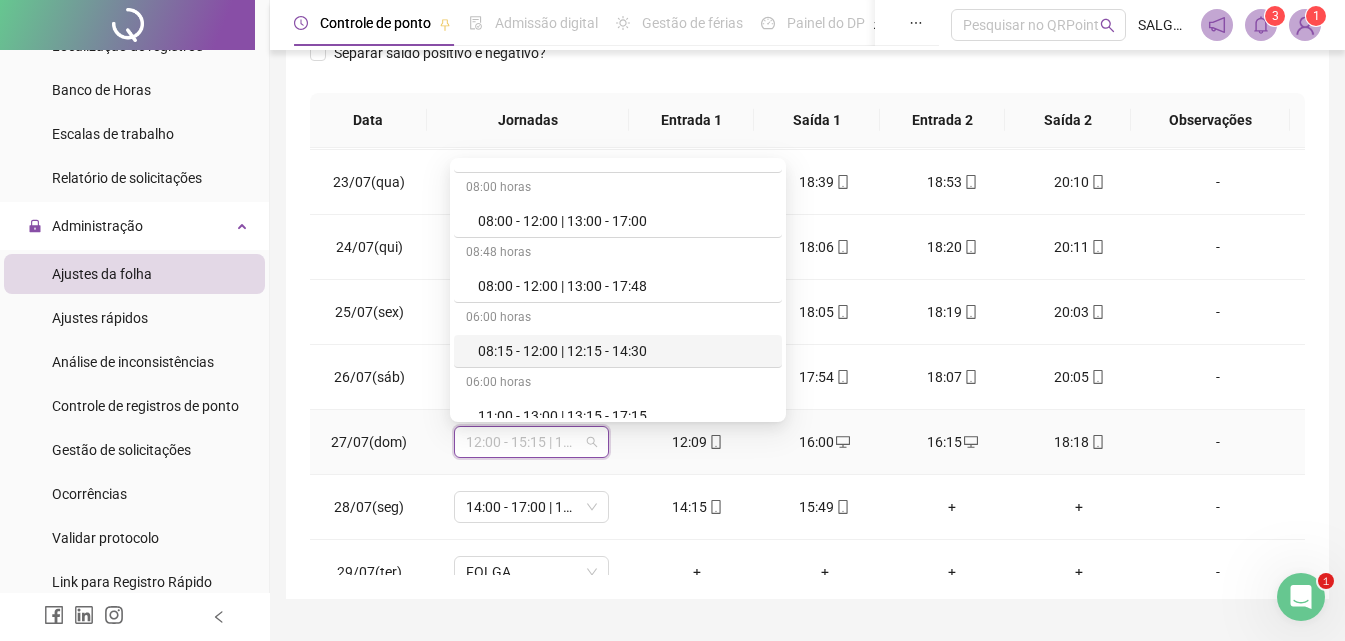 scroll, scrollTop: 467, scrollLeft: 0, axis: vertical 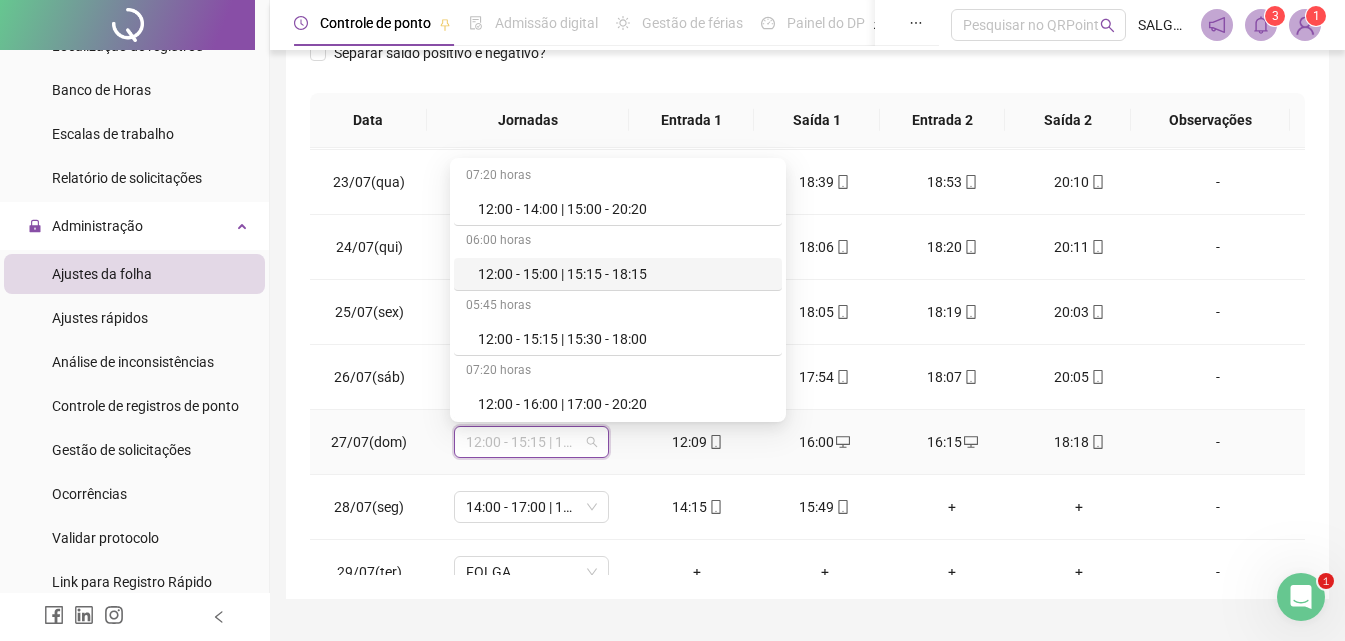 click on "12:00 - 15:00 | 15:15 - 18:15" at bounding box center (624, 274) 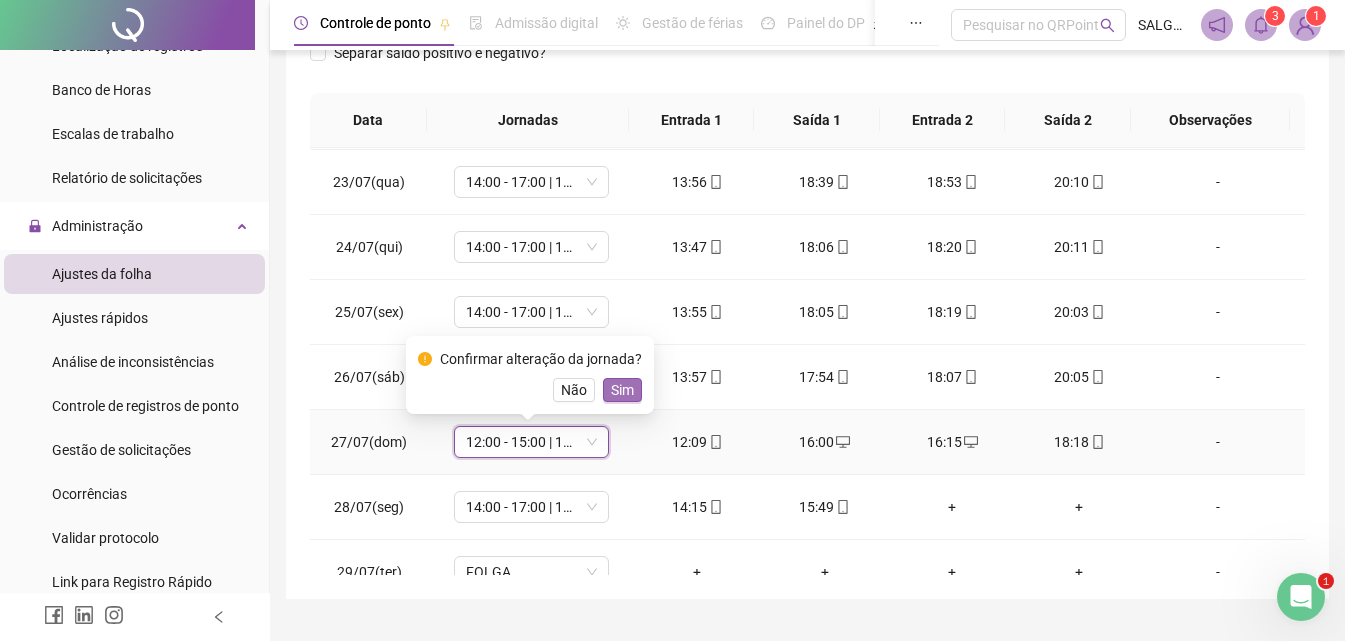 click on "Sim" at bounding box center (622, 390) 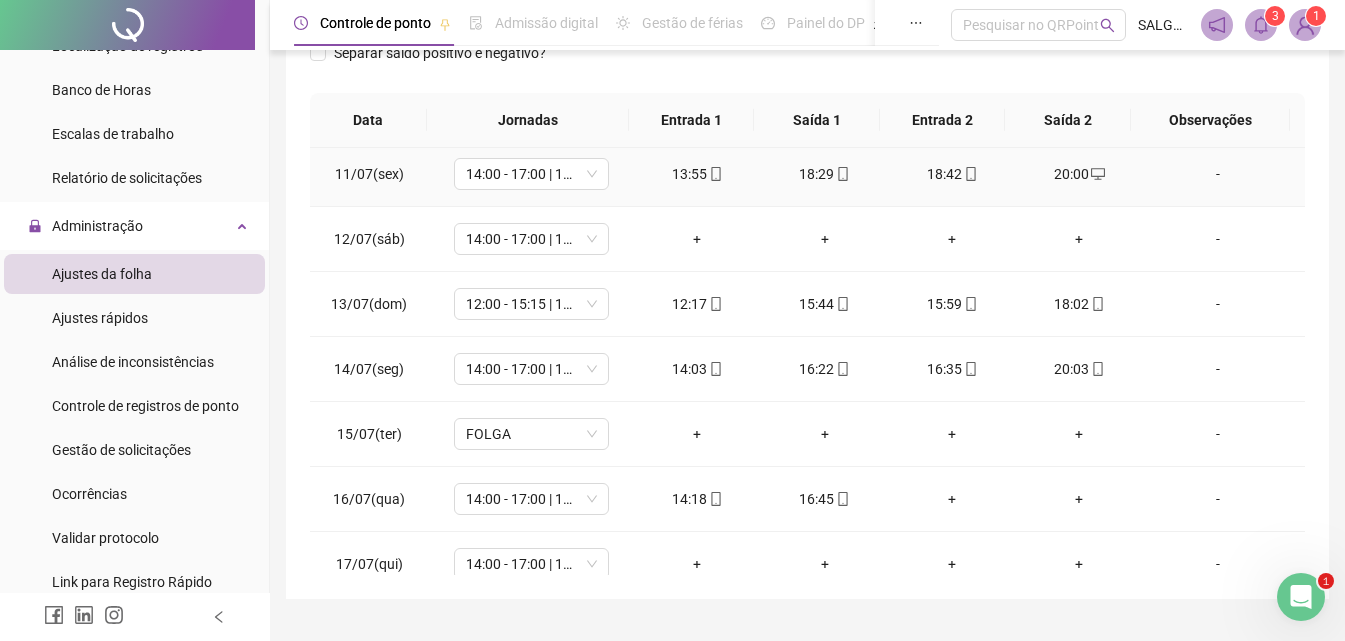scroll, scrollTop: 700, scrollLeft: 0, axis: vertical 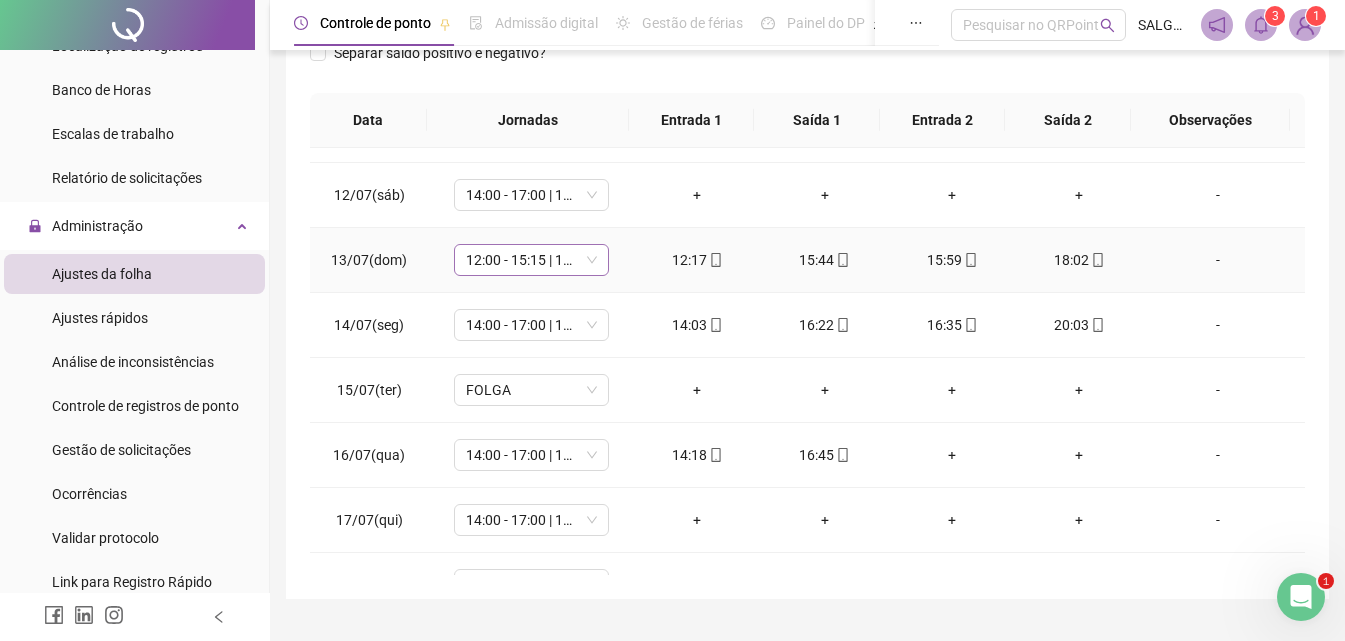 click on "12:00 - 15:15 | 15:30 - 18:00" at bounding box center (531, 260) 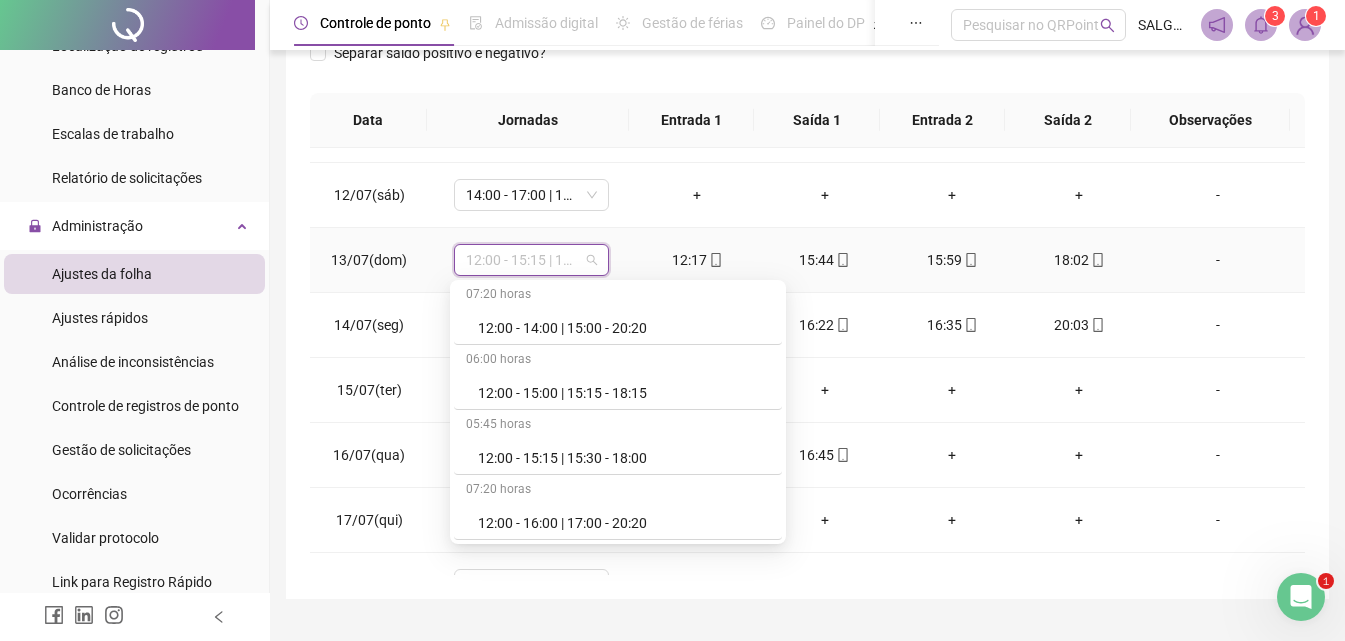 scroll, scrollTop: 939, scrollLeft: 0, axis: vertical 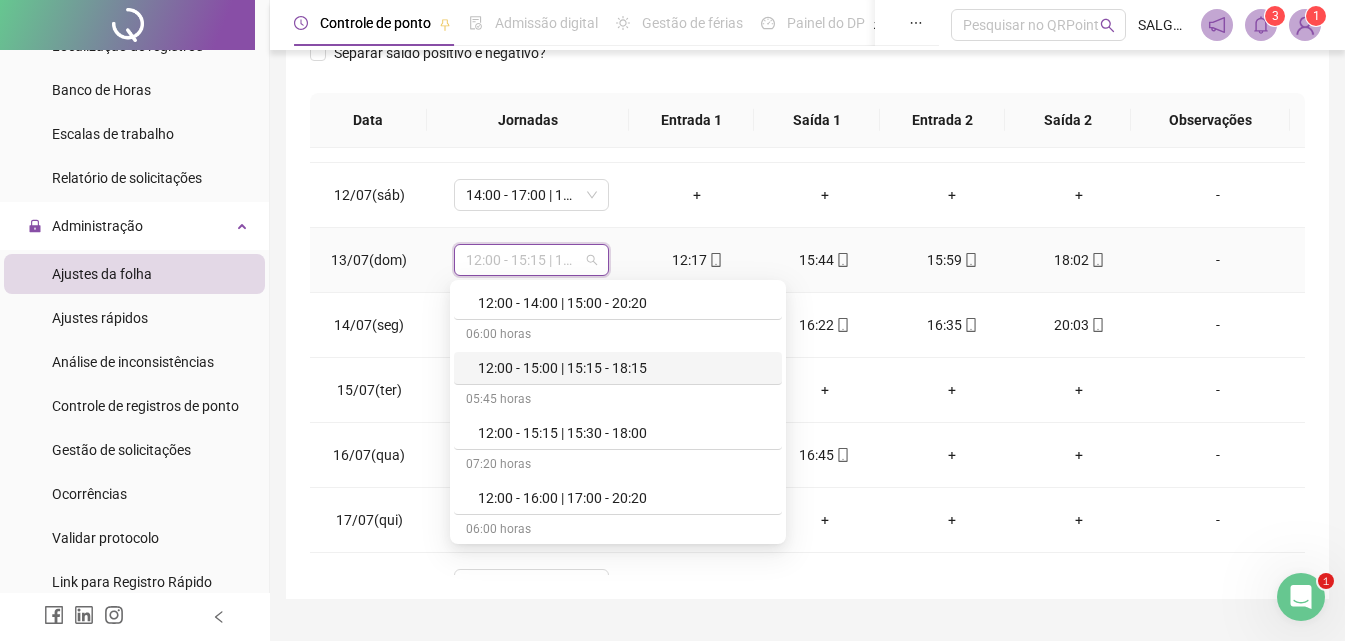 click on "12:00 - 15:00 | 15:15 - 18:15" at bounding box center (624, 368) 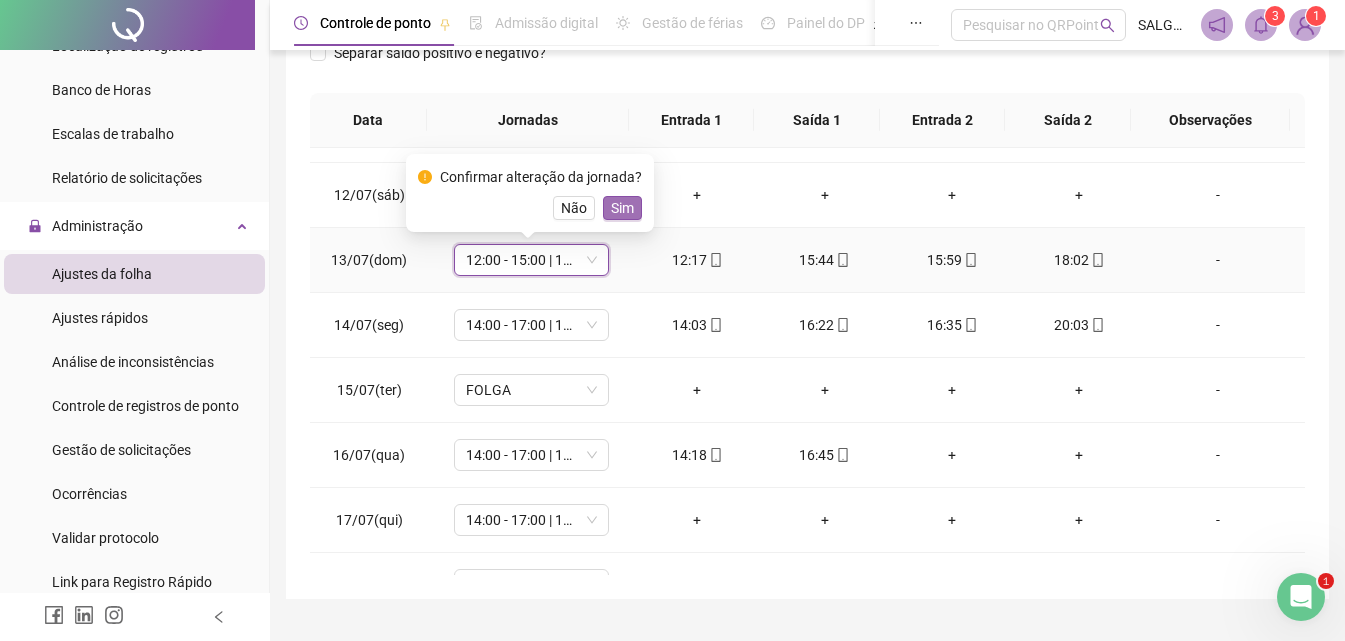 click on "Sim" at bounding box center (622, 208) 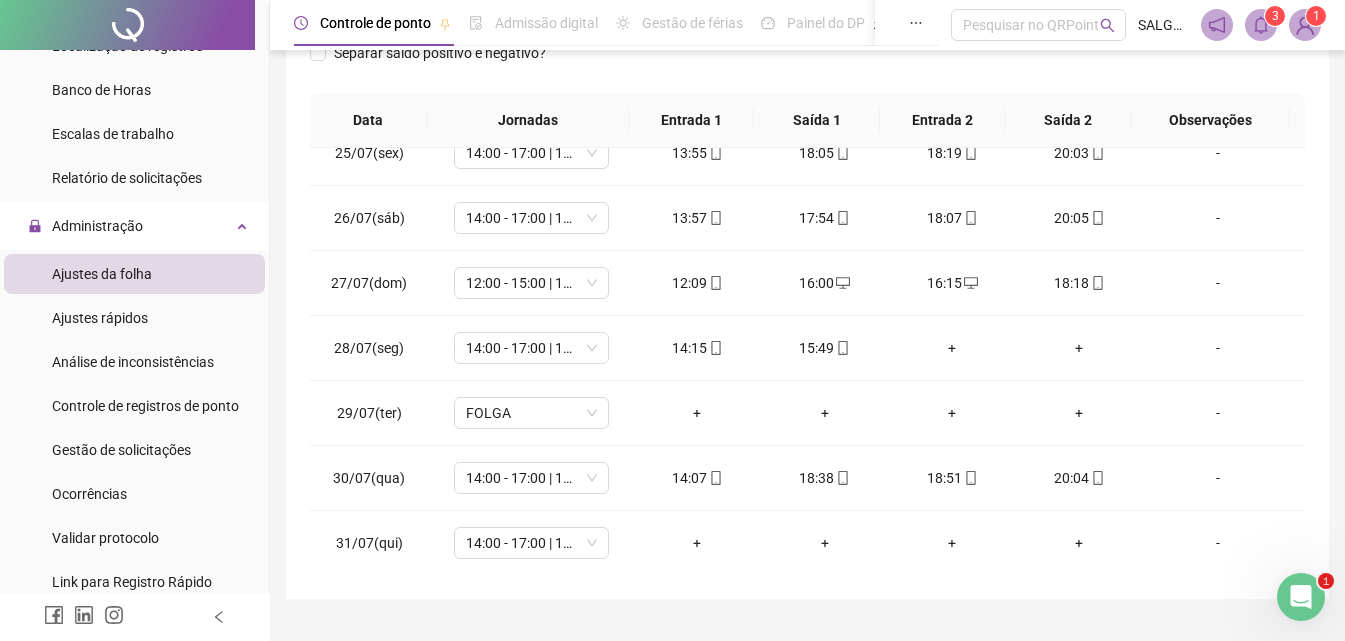 scroll, scrollTop: 1588, scrollLeft: 0, axis: vertical 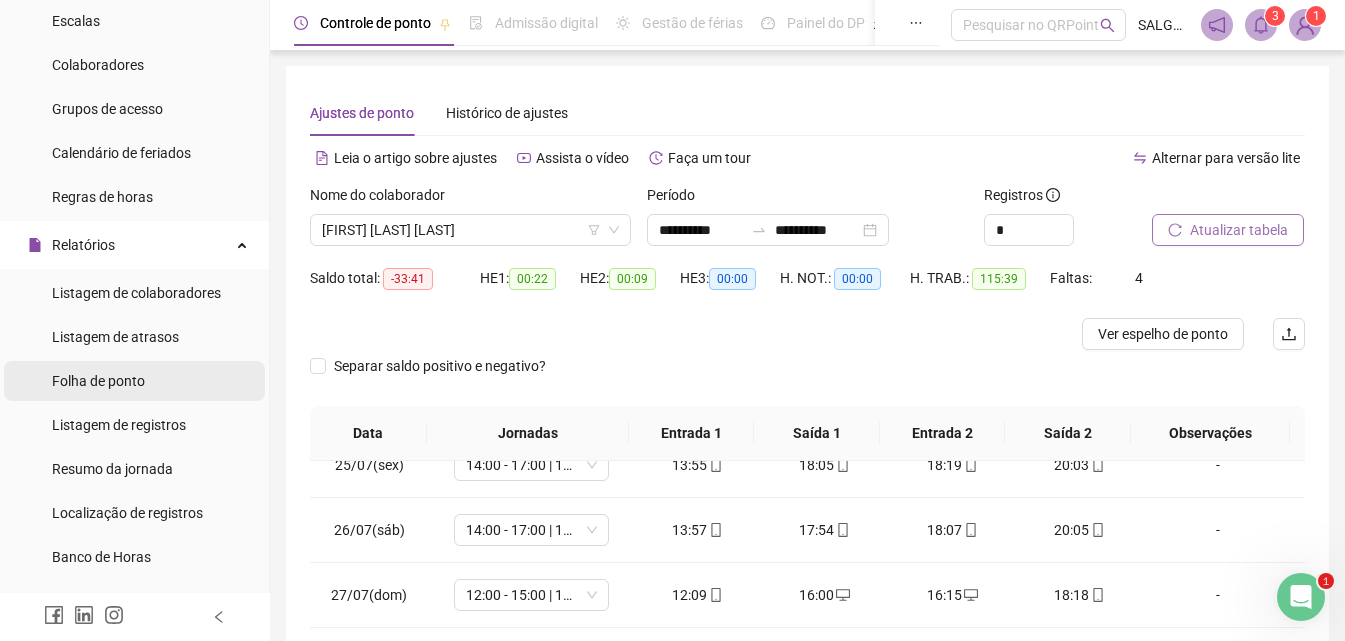click on "Folha de ponto" at bounding box center (98, 381) 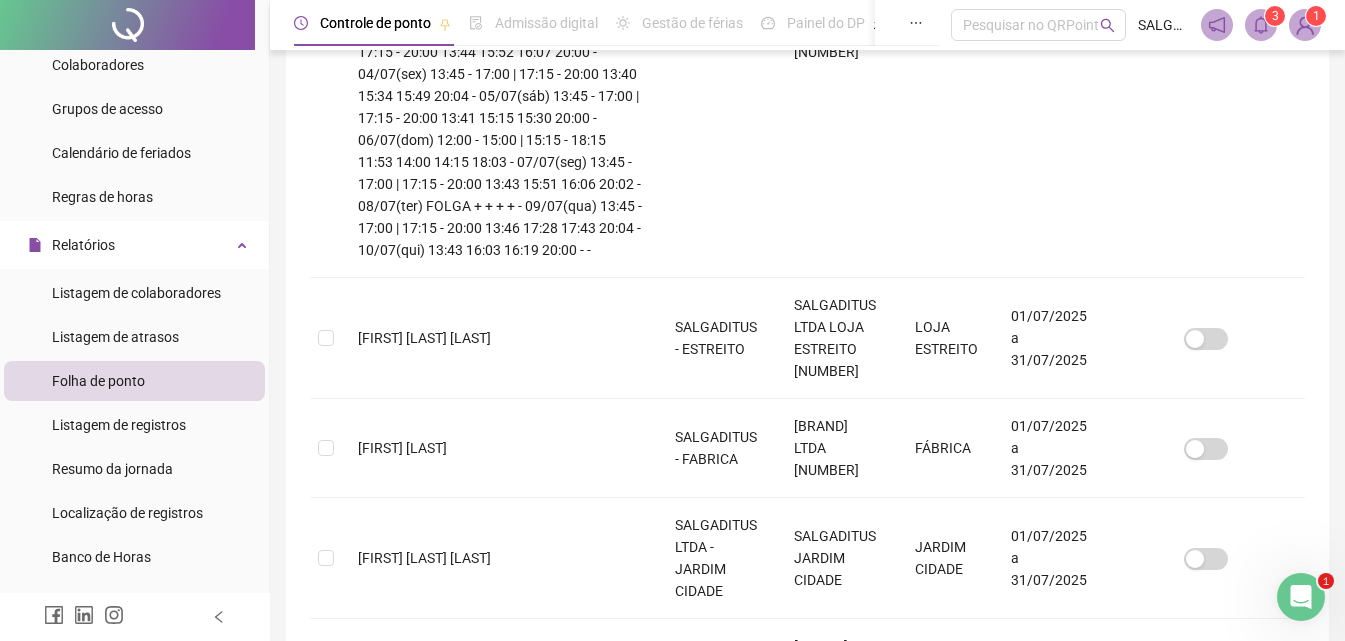 scroll, scrollTop: 795, scrollLeft: 0, axis: vertical 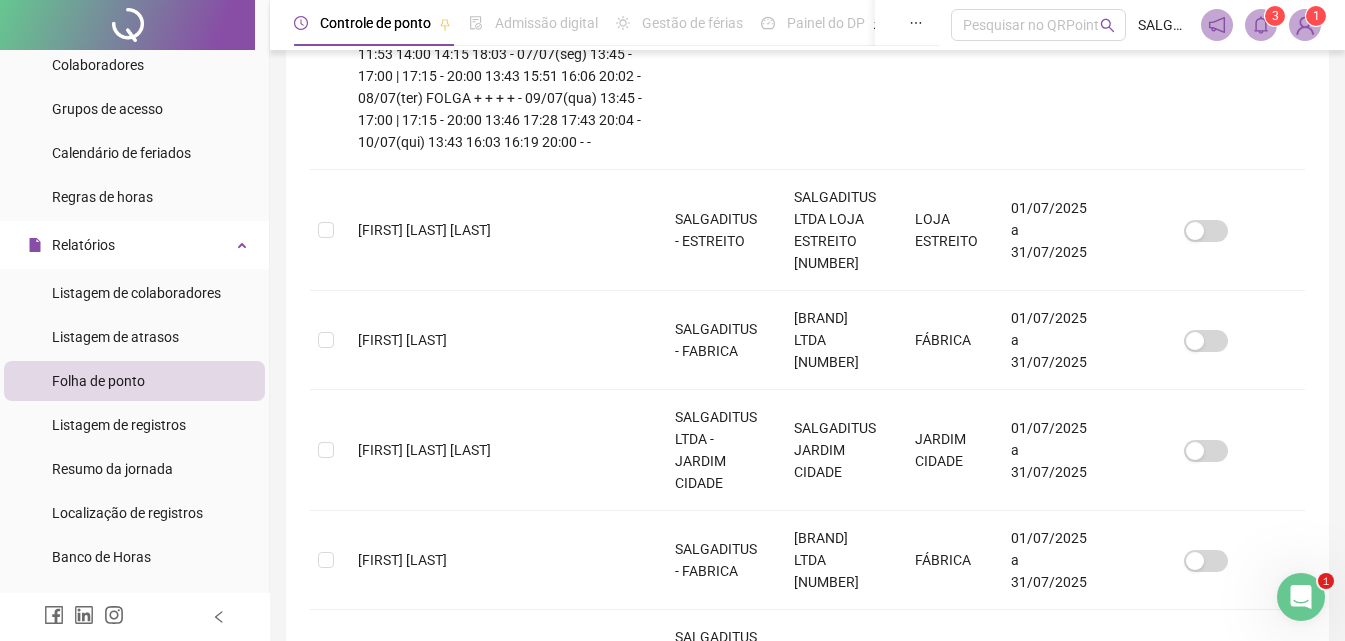 click on "2" at bounding box center (808, 1225) 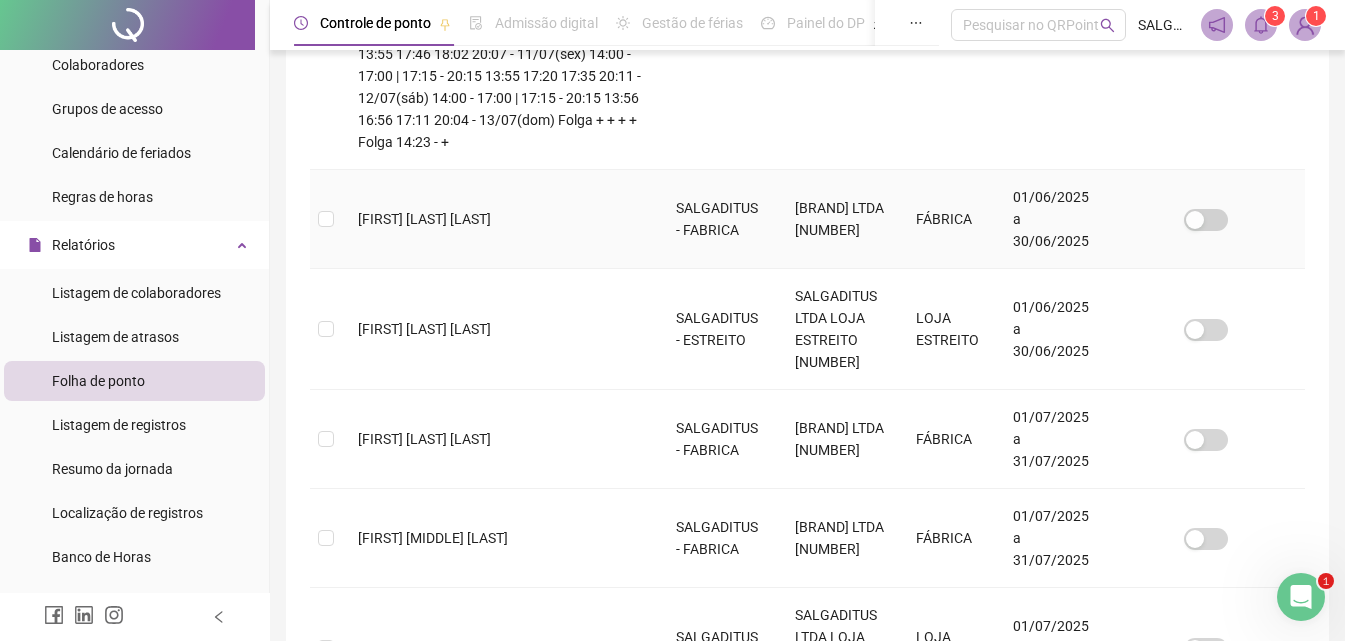scroll, scrollTop: 89, scrollLeft: 0, axis: vertical 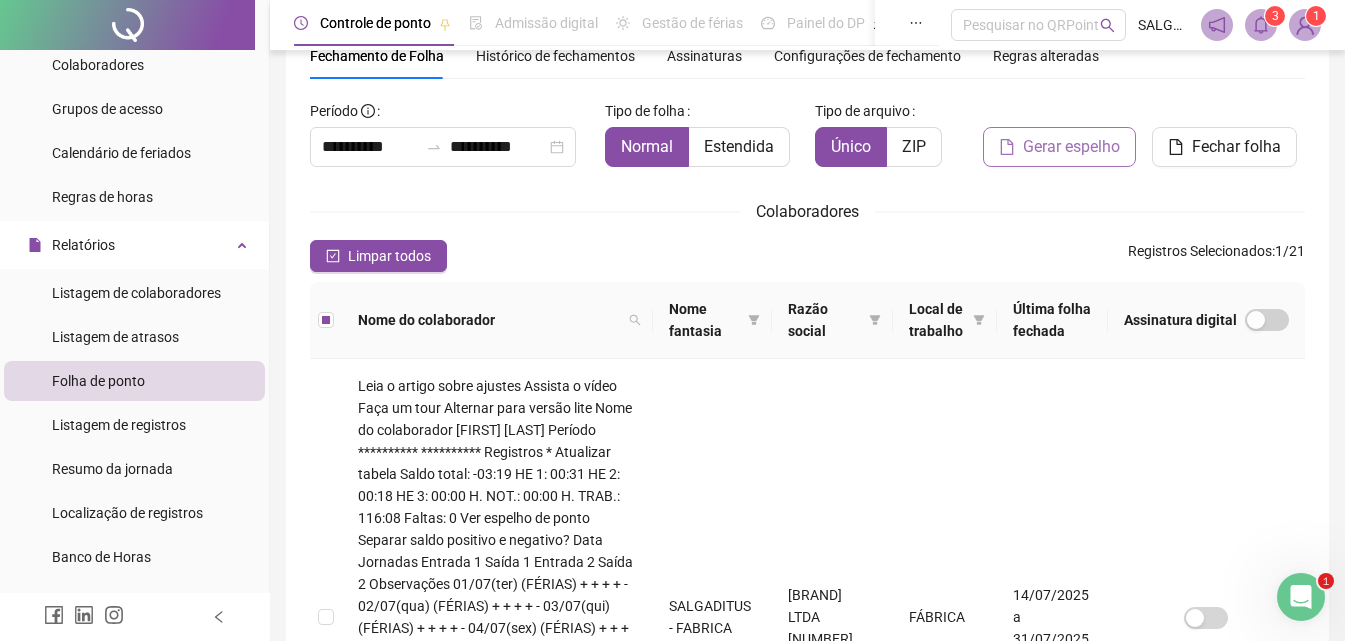 click on "Gerar espelho" at bounding box center [1071, 147] 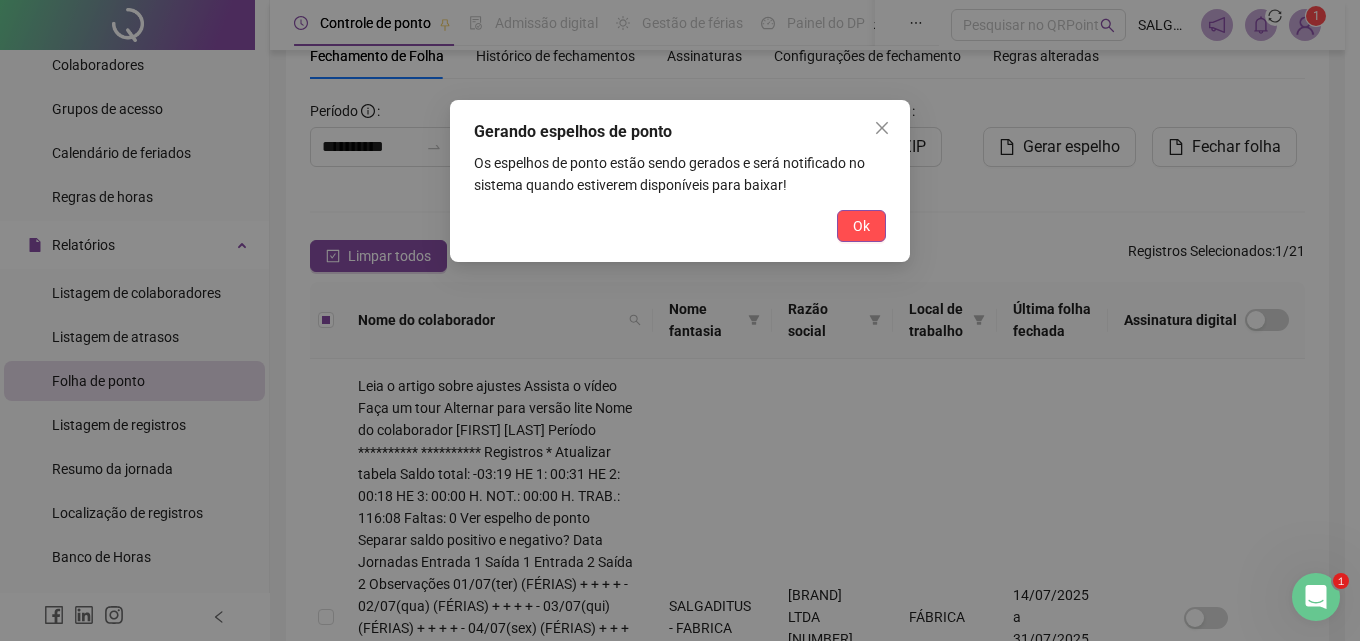 click on "Ok" at bounding box center [861, 226] 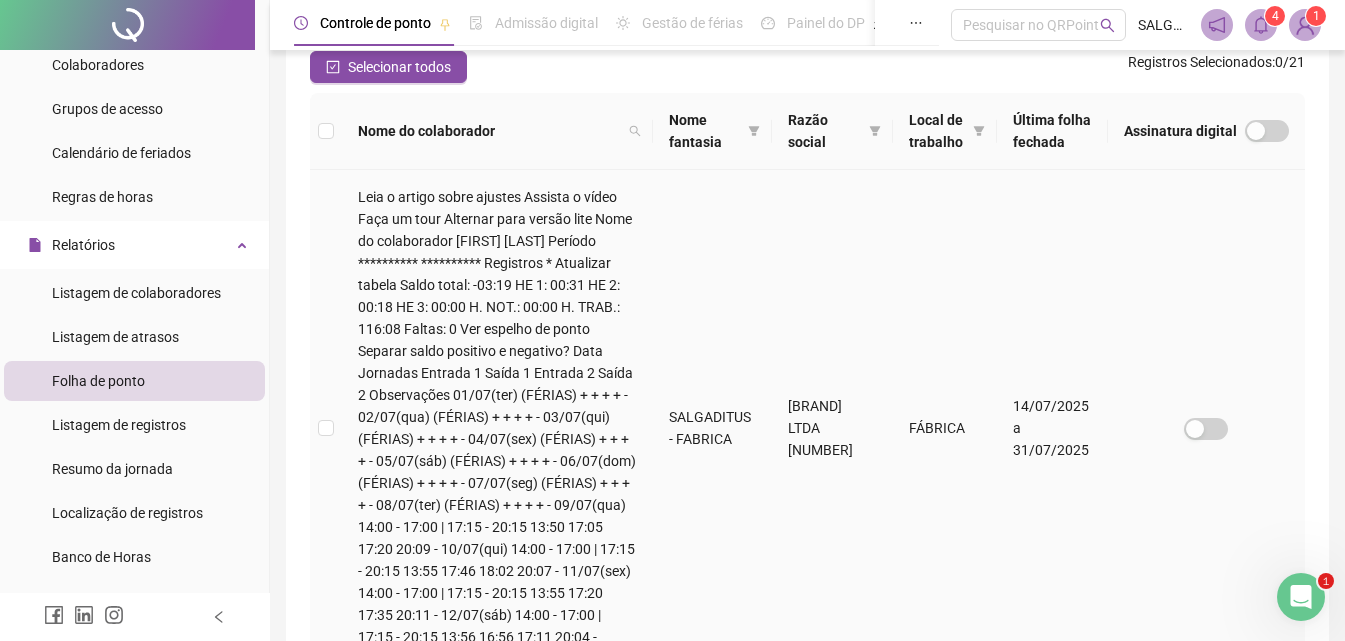 scroll, scrollTop: 322, scrollLeft: 0, axis: vertical 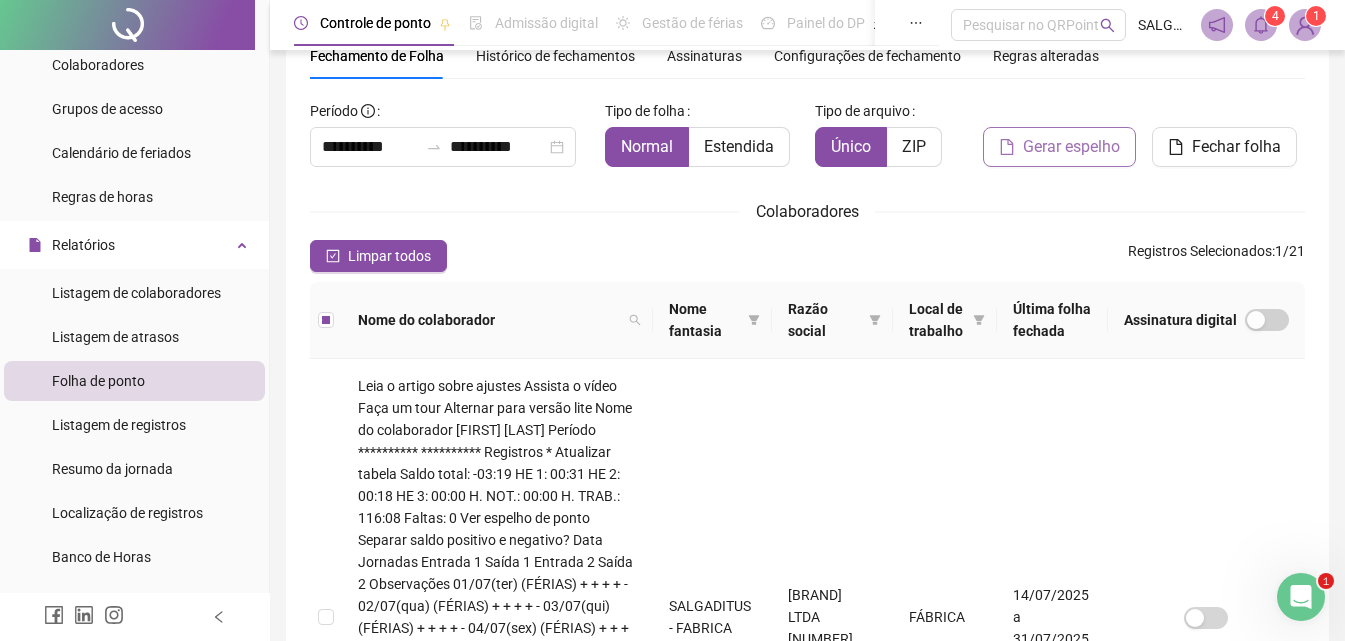 click on "Gerar espelho" at bounding box center [1071, 147] 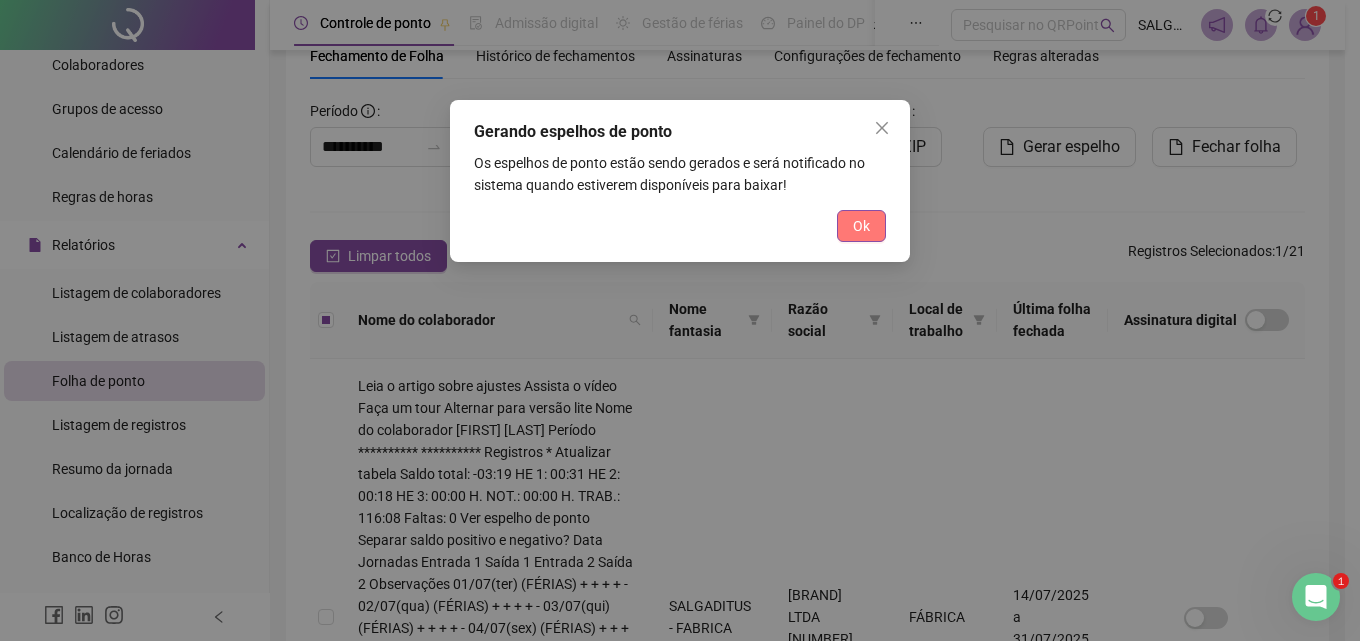 click on "Ok" at bounding box center [861, 226] 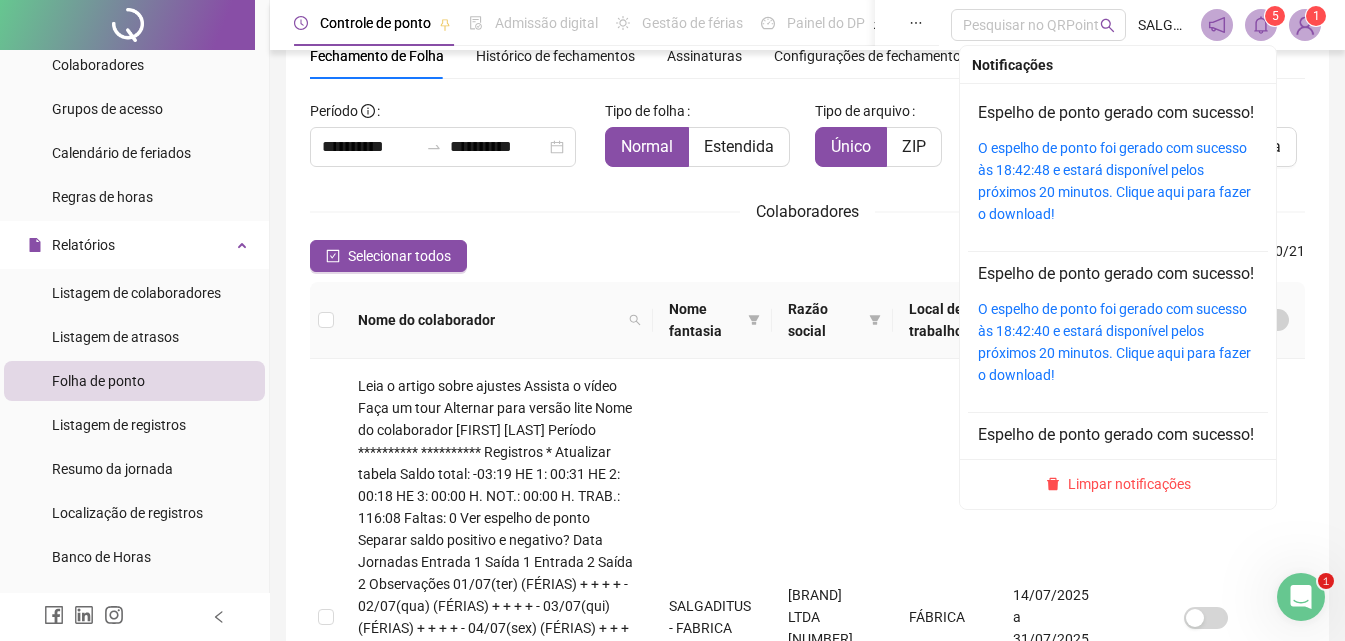 click on "O espelho de ponto foi gerado com sucesso às 18:42:48 e estará disponível pelos próximos 20 minutos.
Clique aqui para fazer o download!" at bounding box center (1118, 181) 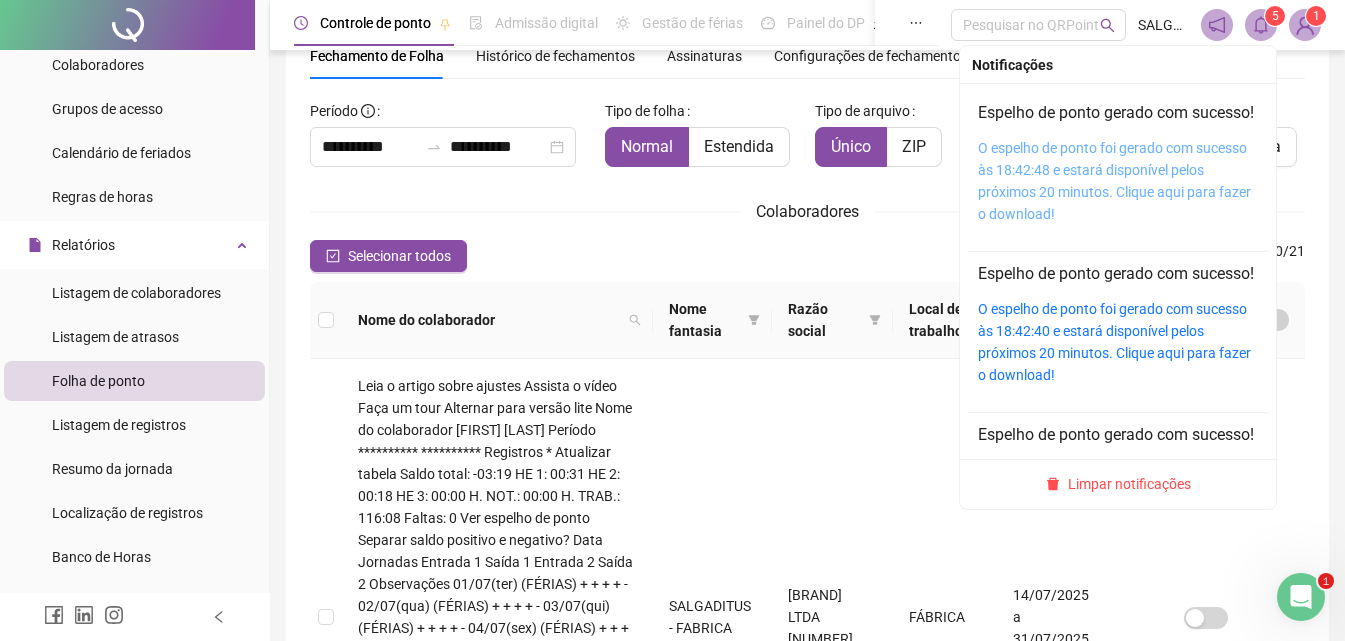 click on "O espelho de ponto foi gerado com sucesso às 18:42:48 e estará disponível pelos próximos 20 minutos.
Clique aqui para fazer o download!" at bounding box center [1114, 181] 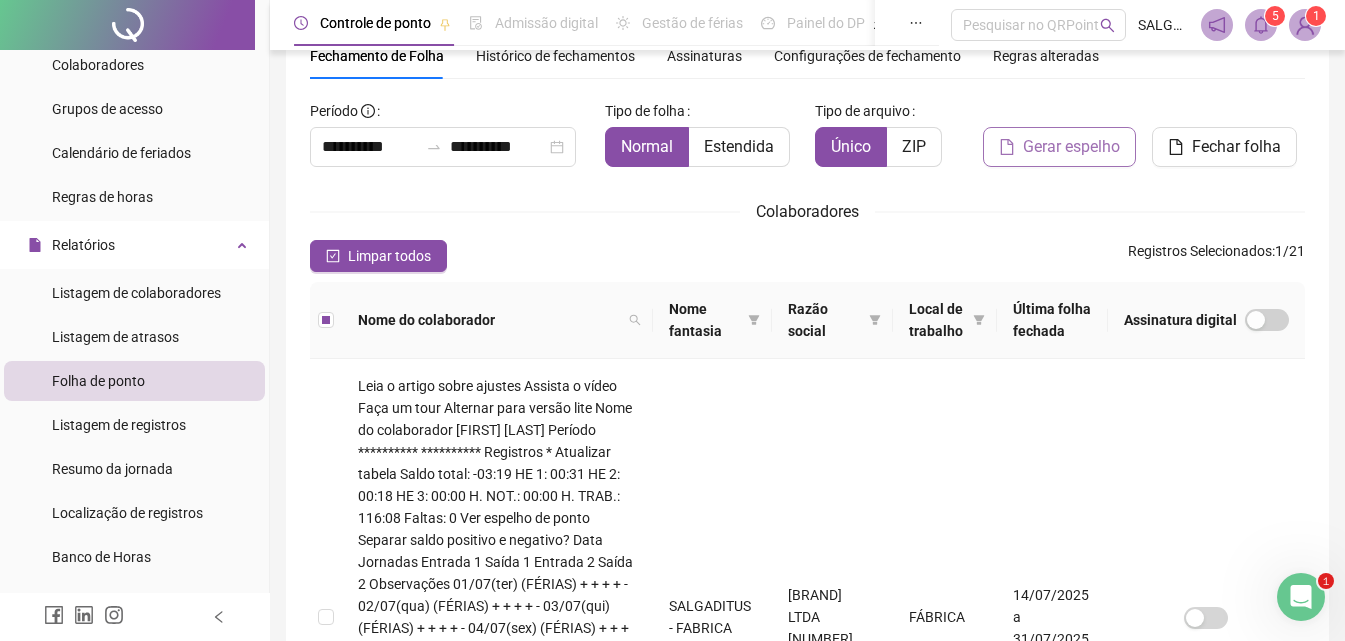 click on "Gerar espelho" at bounding box center [1071, 147] 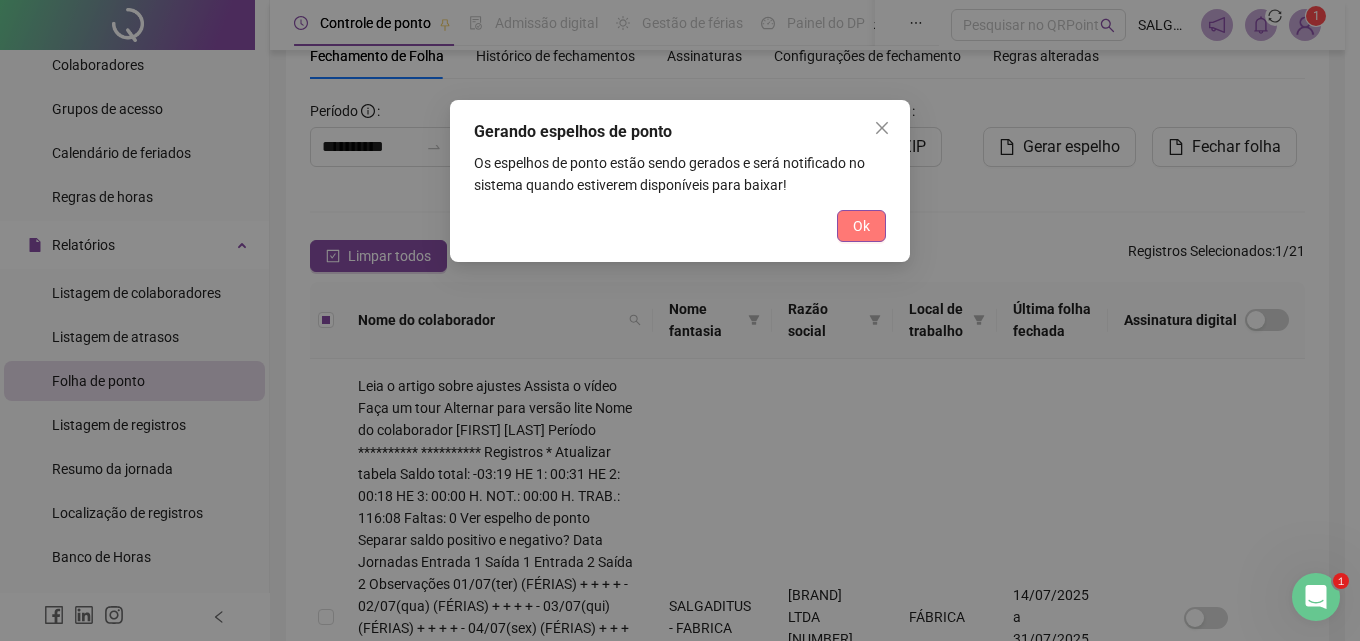 click on "Ok" at bounding box center [861, 226] 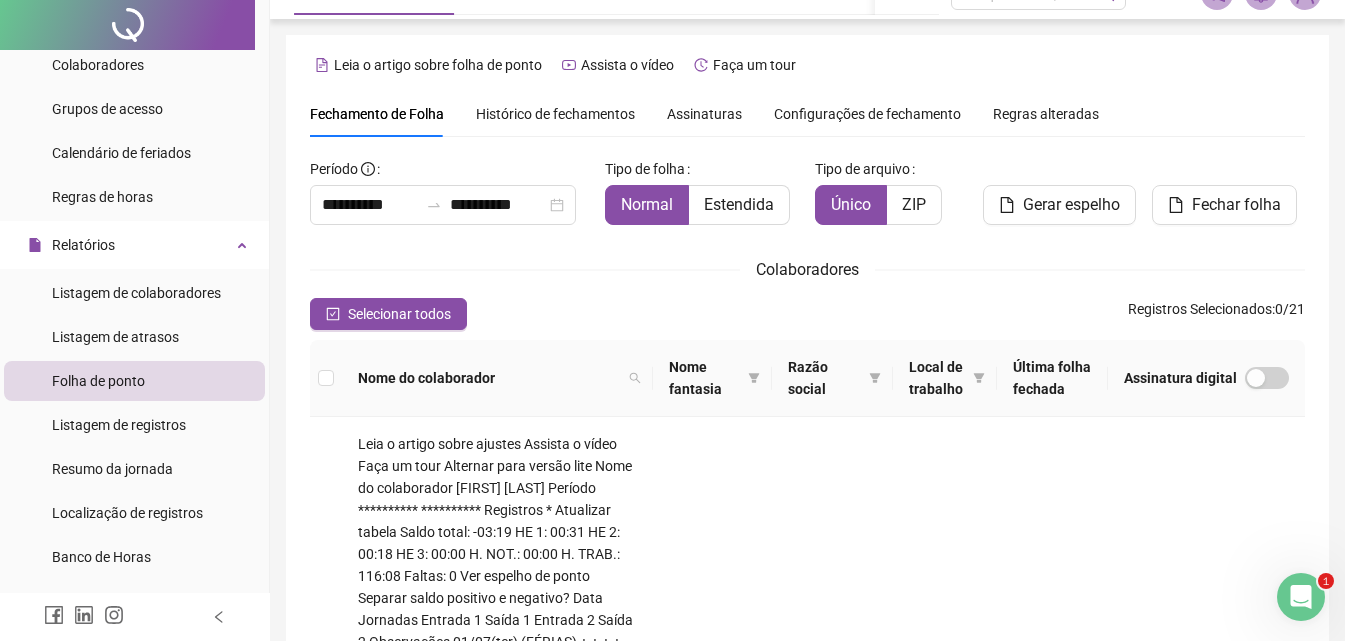 scroll, scrollTop: 0, scrollLeft: 0, axis: both 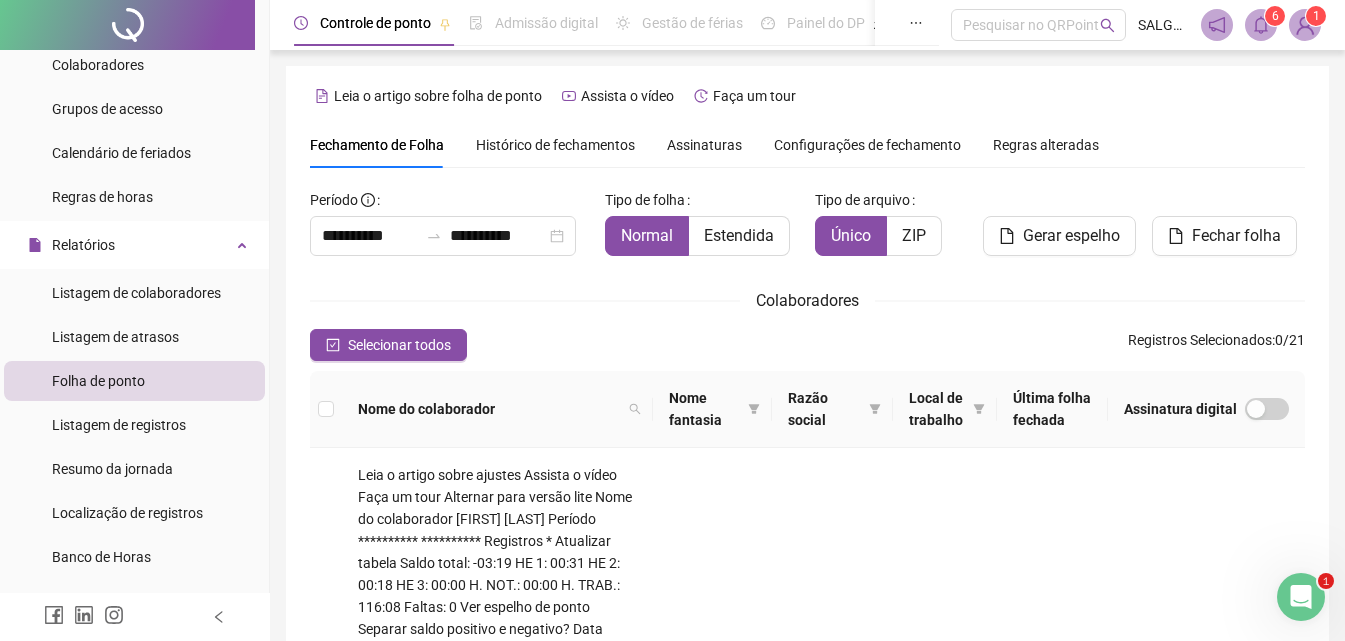 click 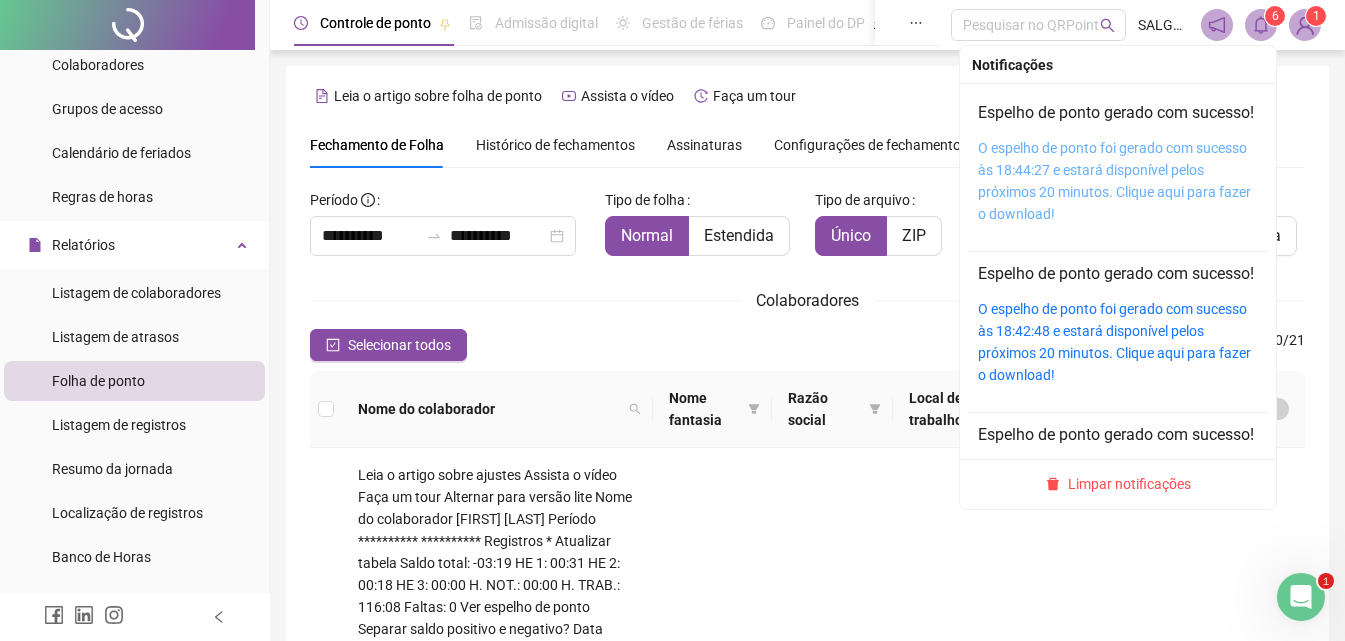 click on "O espelho de ponto foi gerado com sucesso às 18:44:27 e estará disponível pelos próximos 20 minutos.
Clique aqui para fazer o download!" at bounding box center (1114, 181) 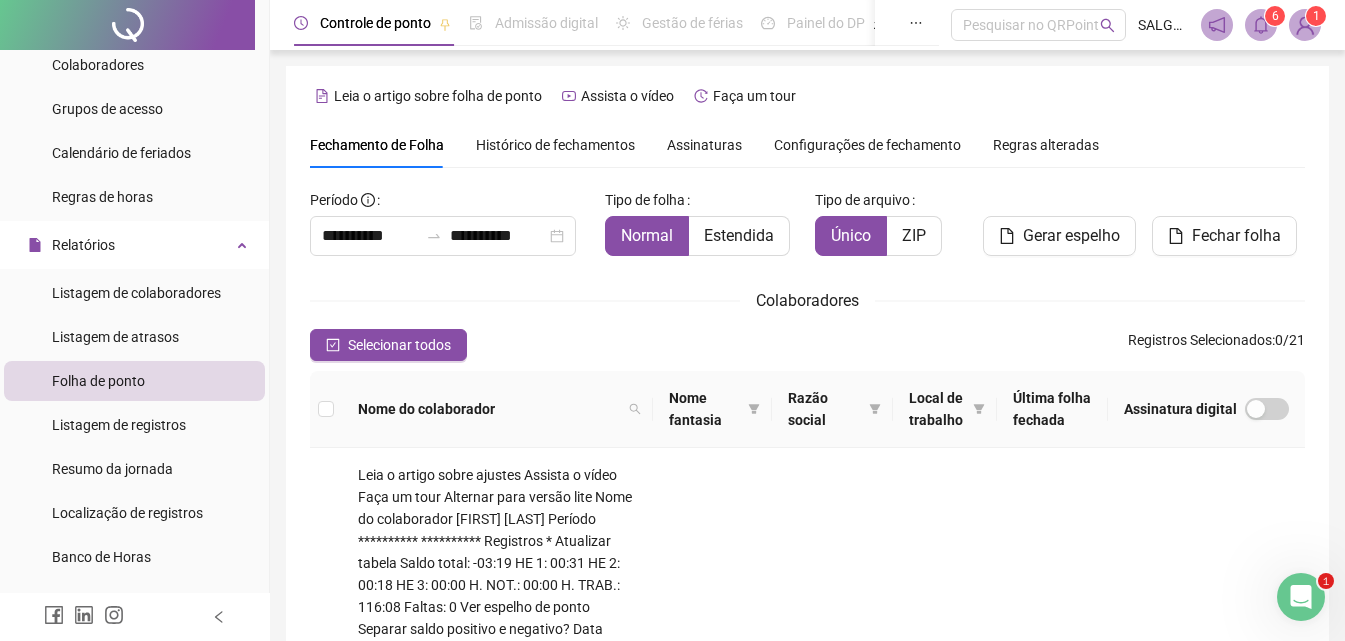 scroll, scrollTop: 233, scrollLeft: 0, axis: vertical 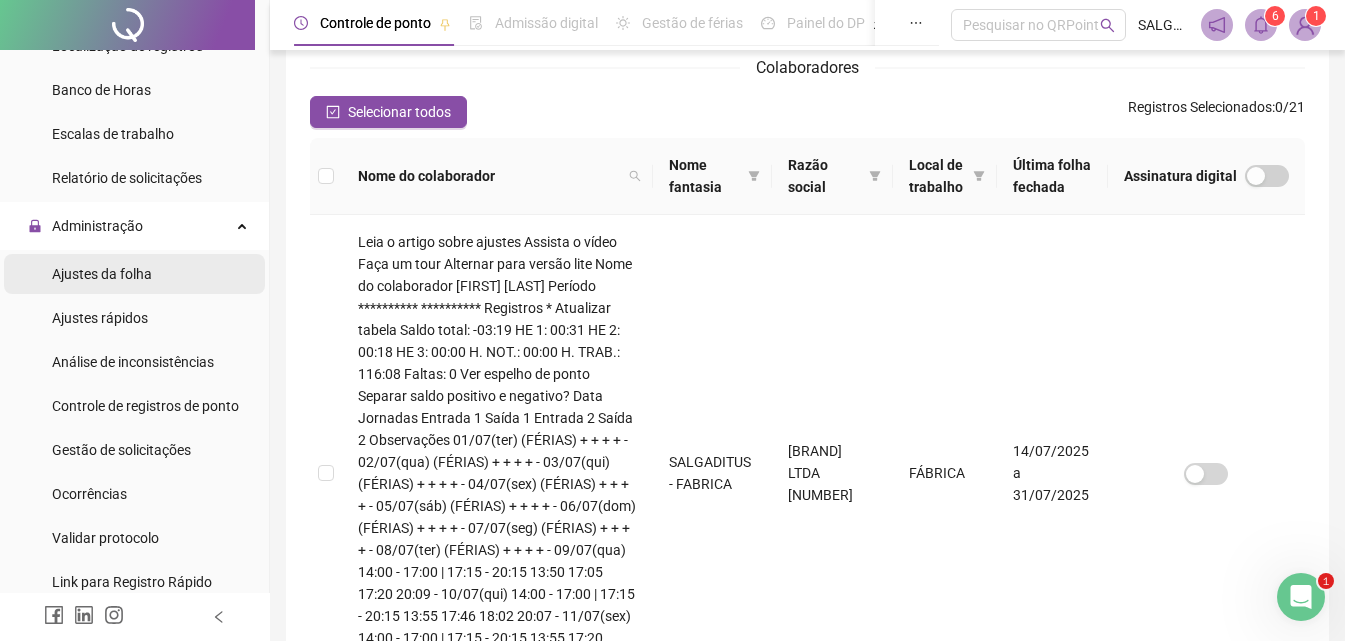 click on "Ajustes da folha" at bounding box center [102, 274] 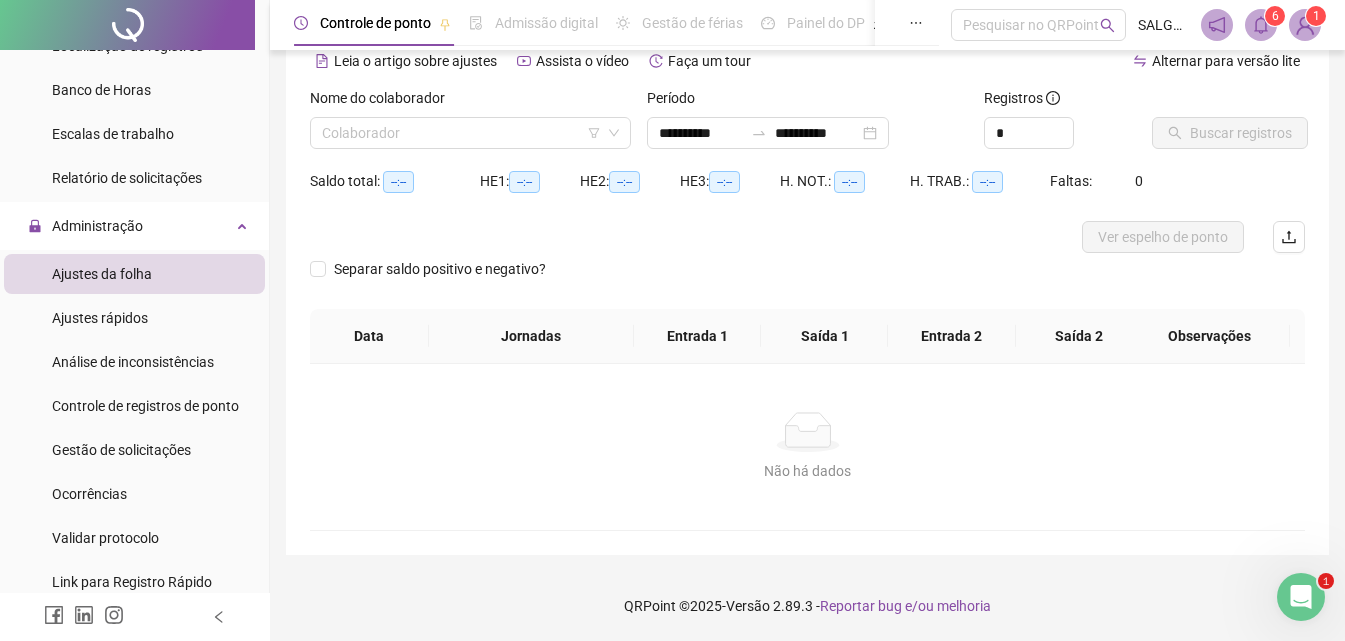 scroll, scrollTop: 97, scrollLeft: 0, axis: vertical 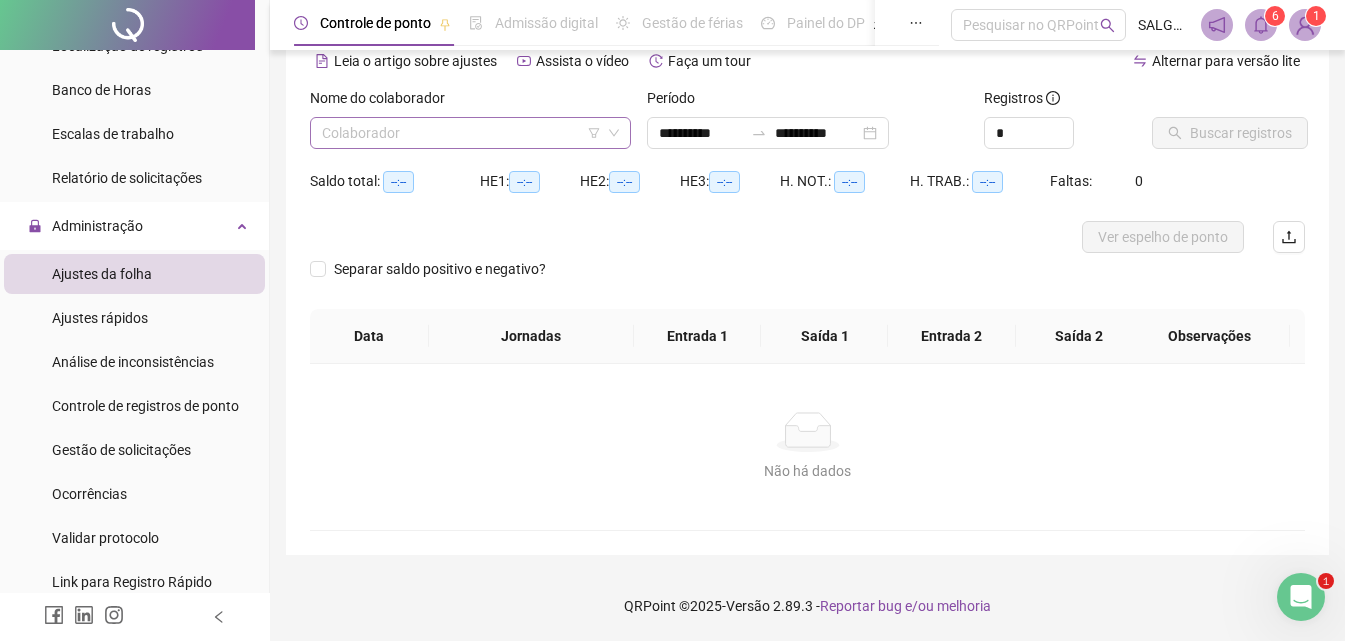 click at bounding box center (461, 133) 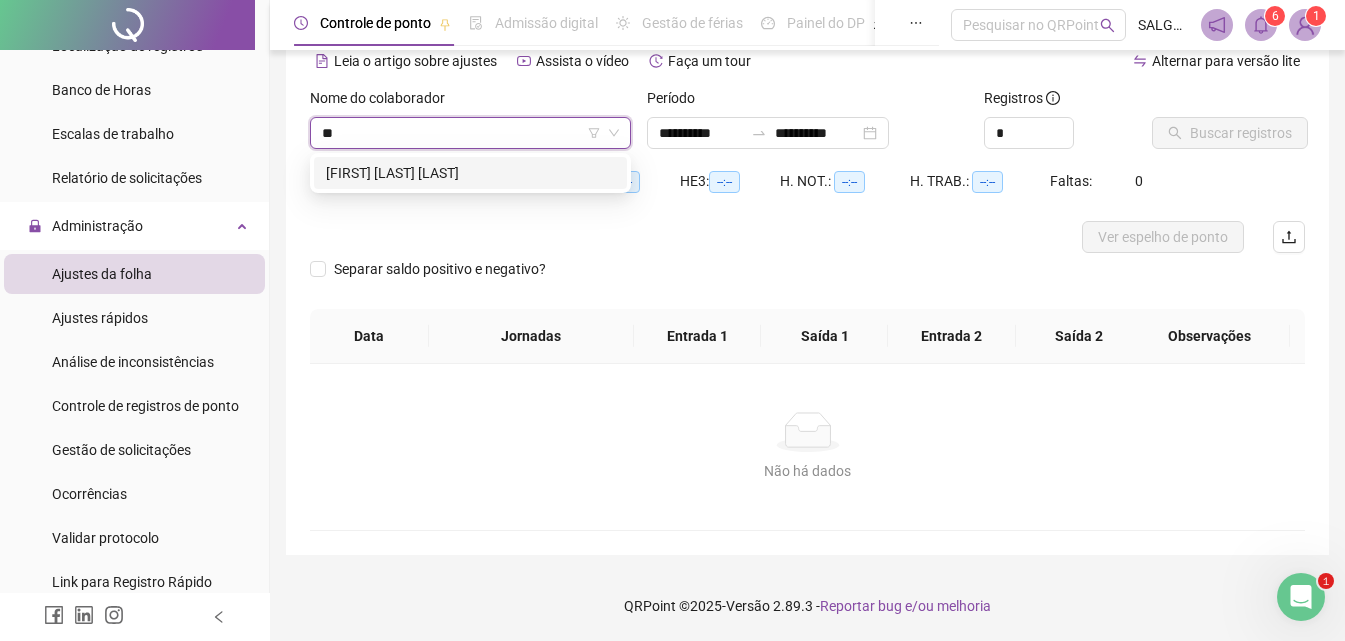 type on "***" 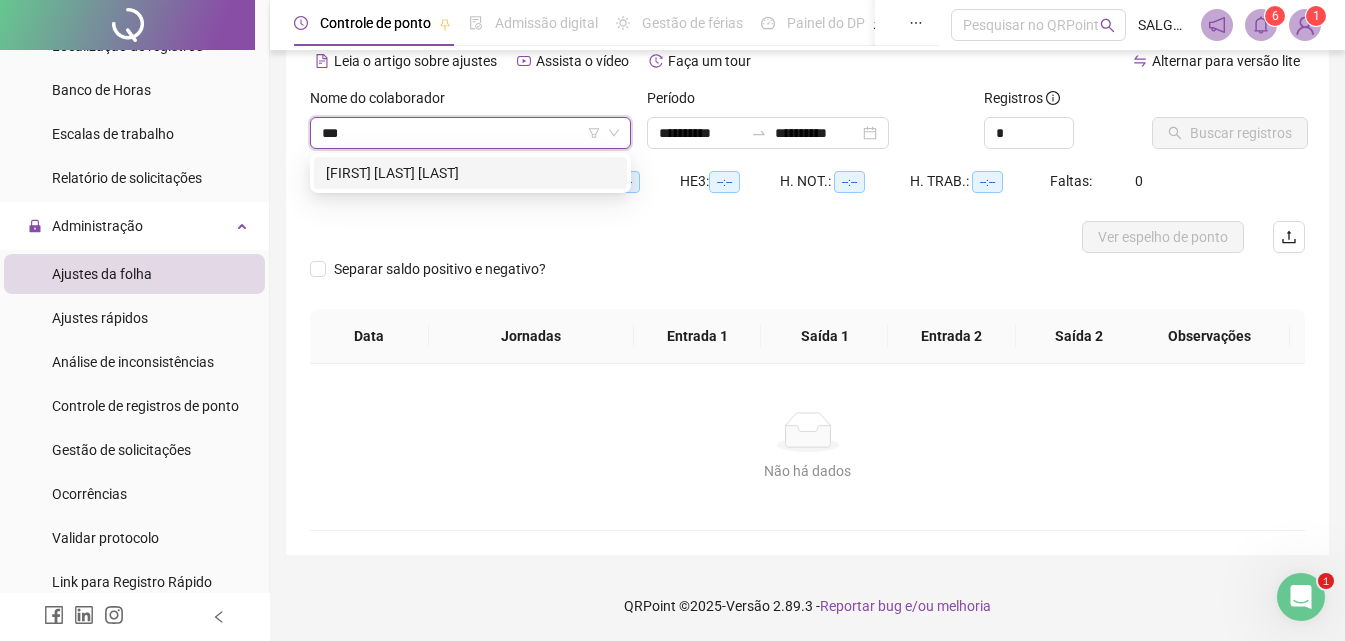 click on "[FIRST] [LAST] [LAST]" at bounding box center (470, 173) 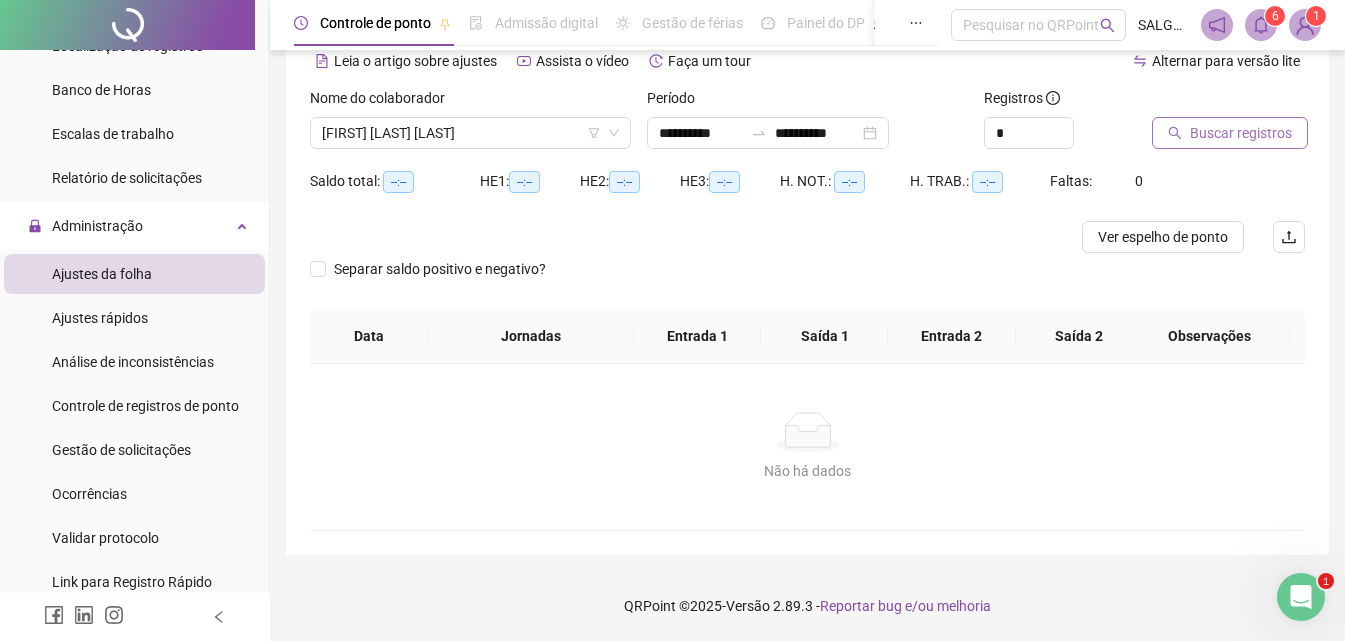 click on "Buscar registros" at bounding box center [1241, 133] 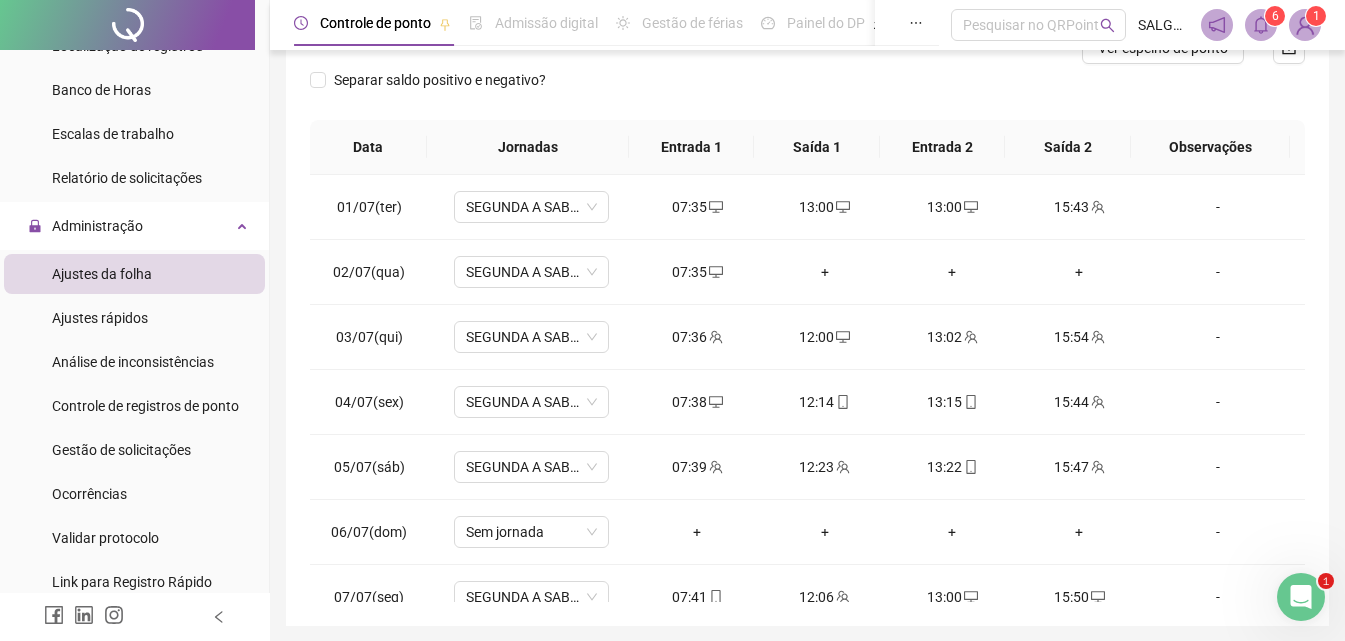 scroll, scrollTop: 330, scrollLeft: 0, axis: vertical 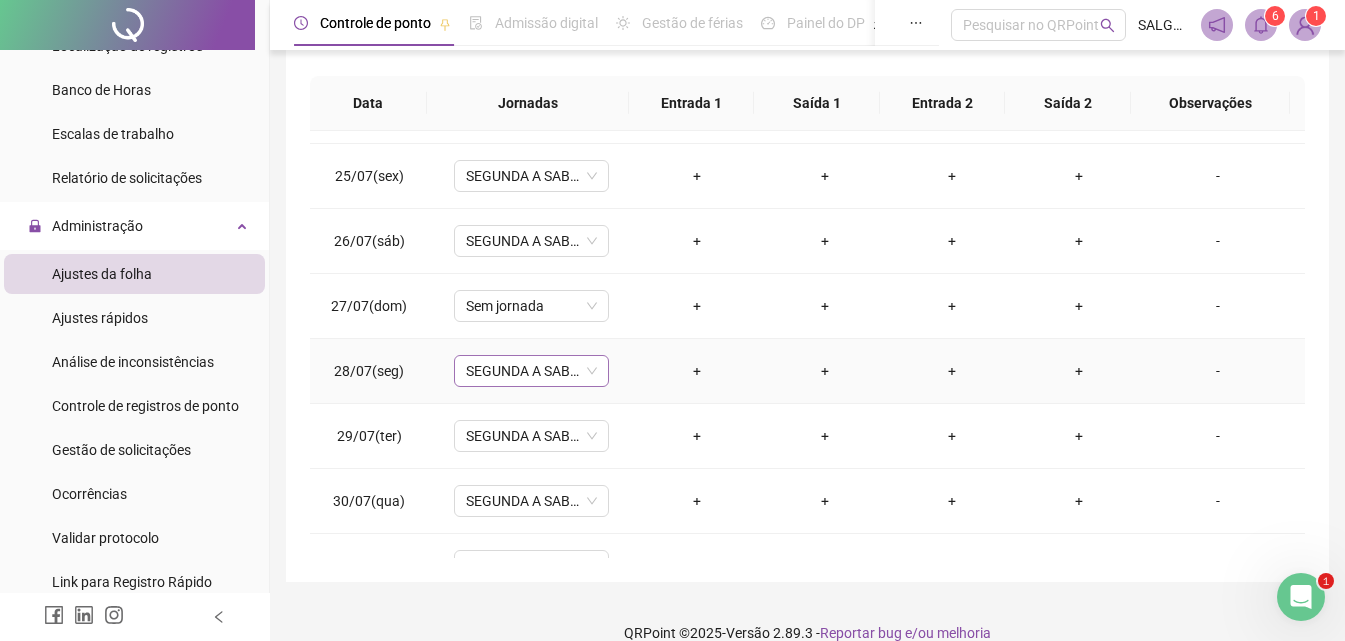 click on "SEGUNDA A SABADO 7:20 TURNO 1" at bounding box center (531, 371) 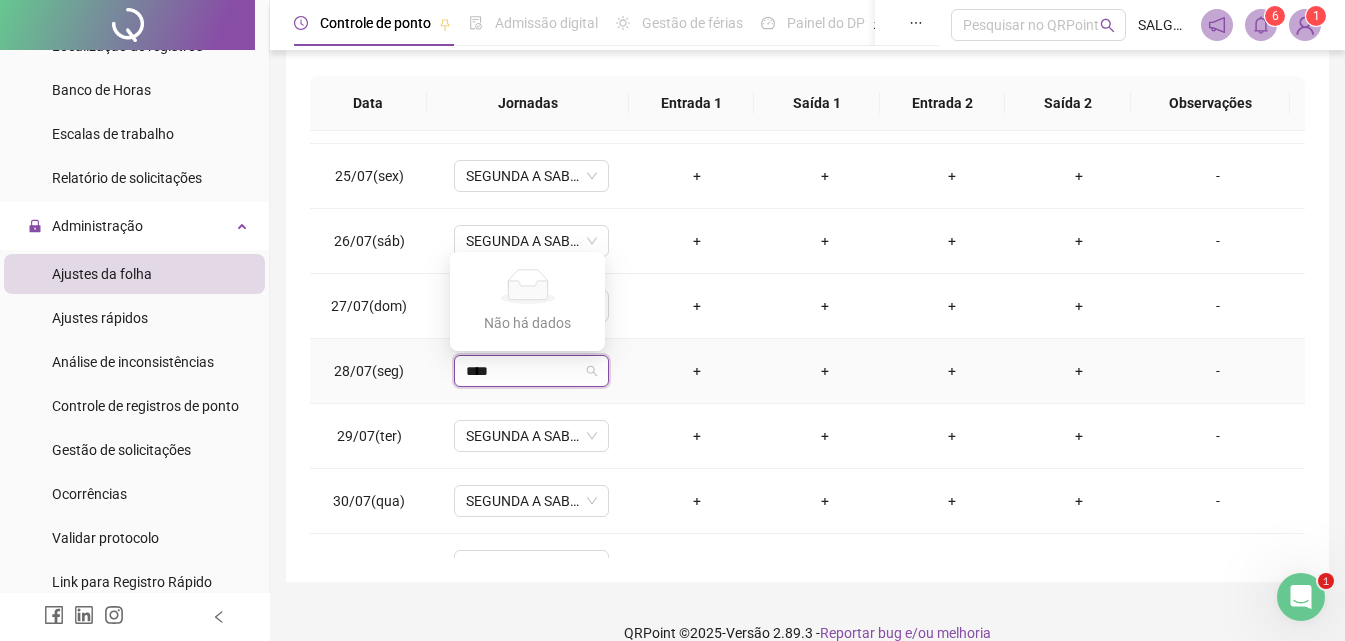 type on "*****" 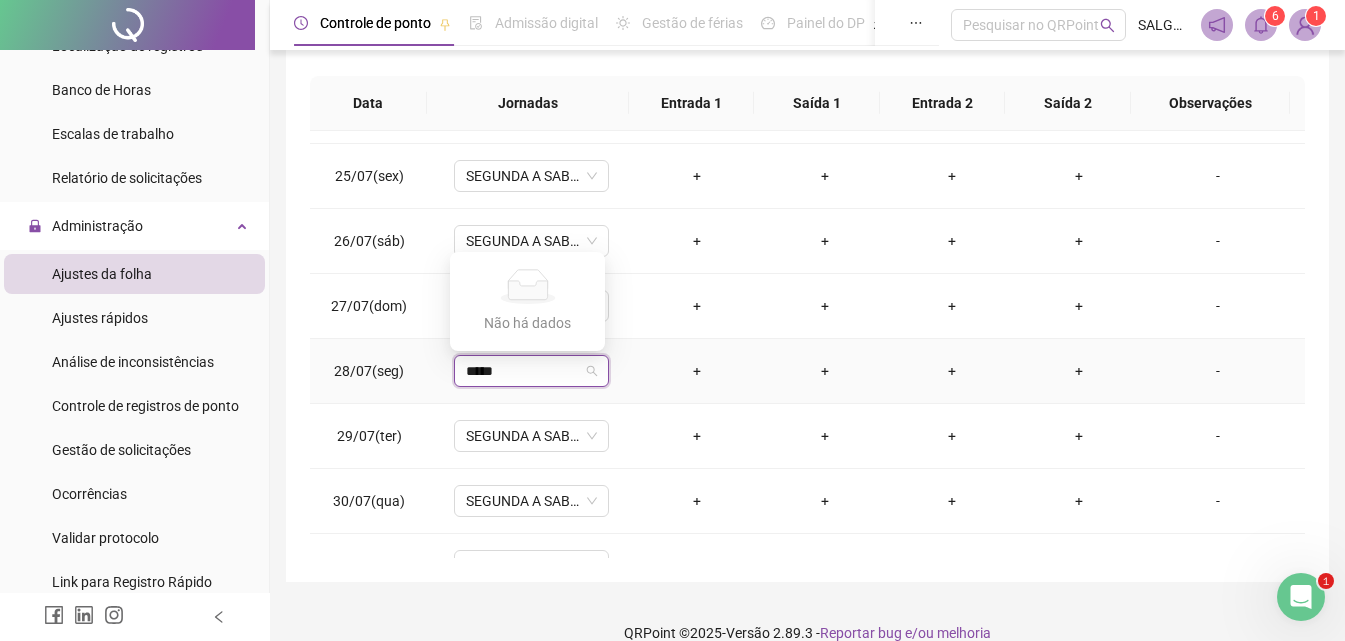 click on "*****" at bounding box center [522, 371] 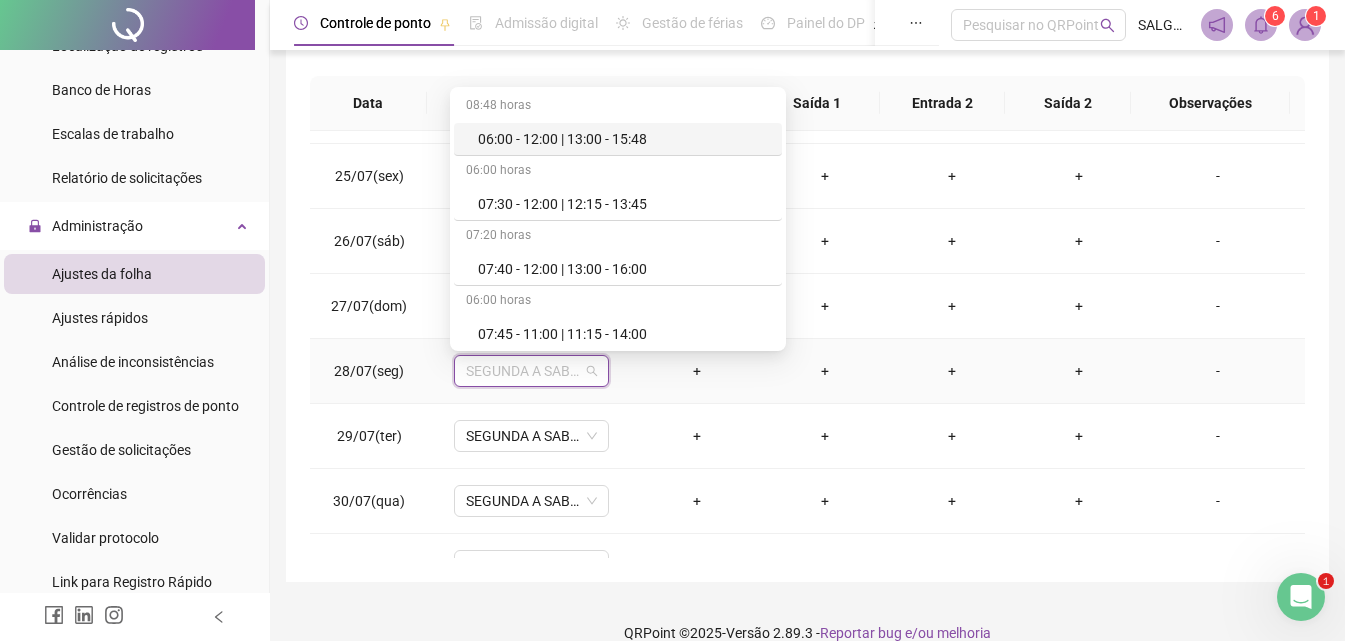 click on "-" at bounding box center (1218, 371) 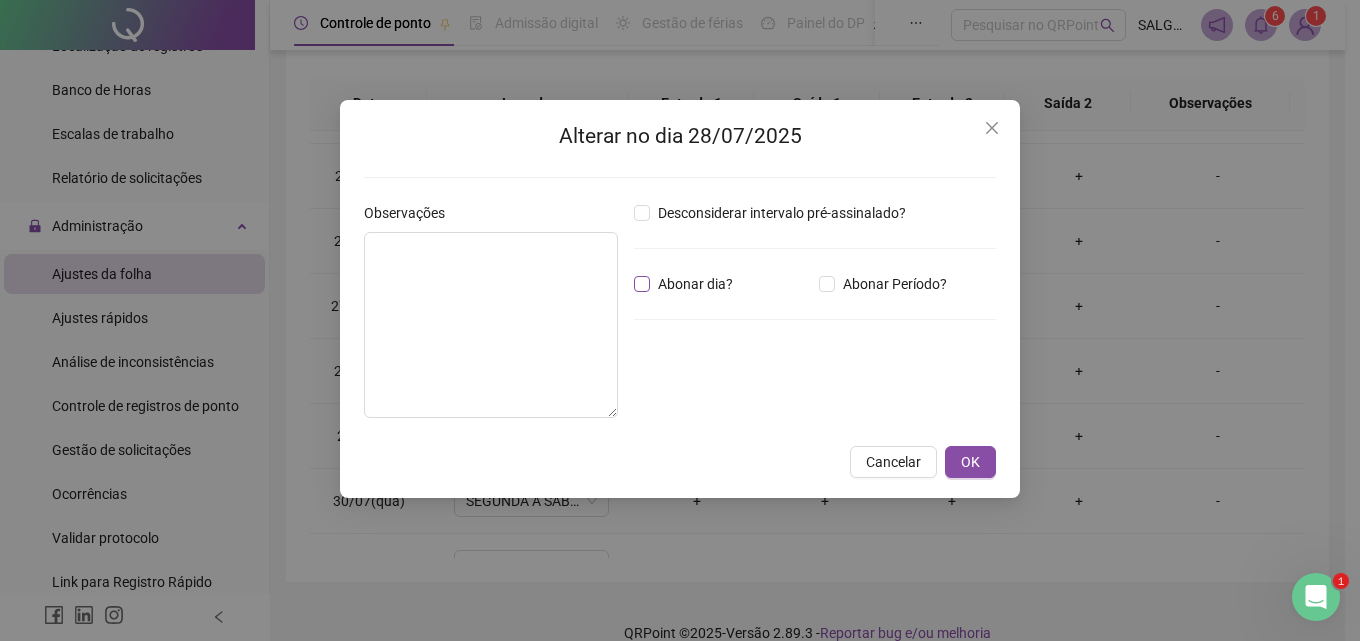 drag, startPoint x: 644, startPoint y: 292, endPoint x: 625, endPoint y: 295, distance: 19.235384 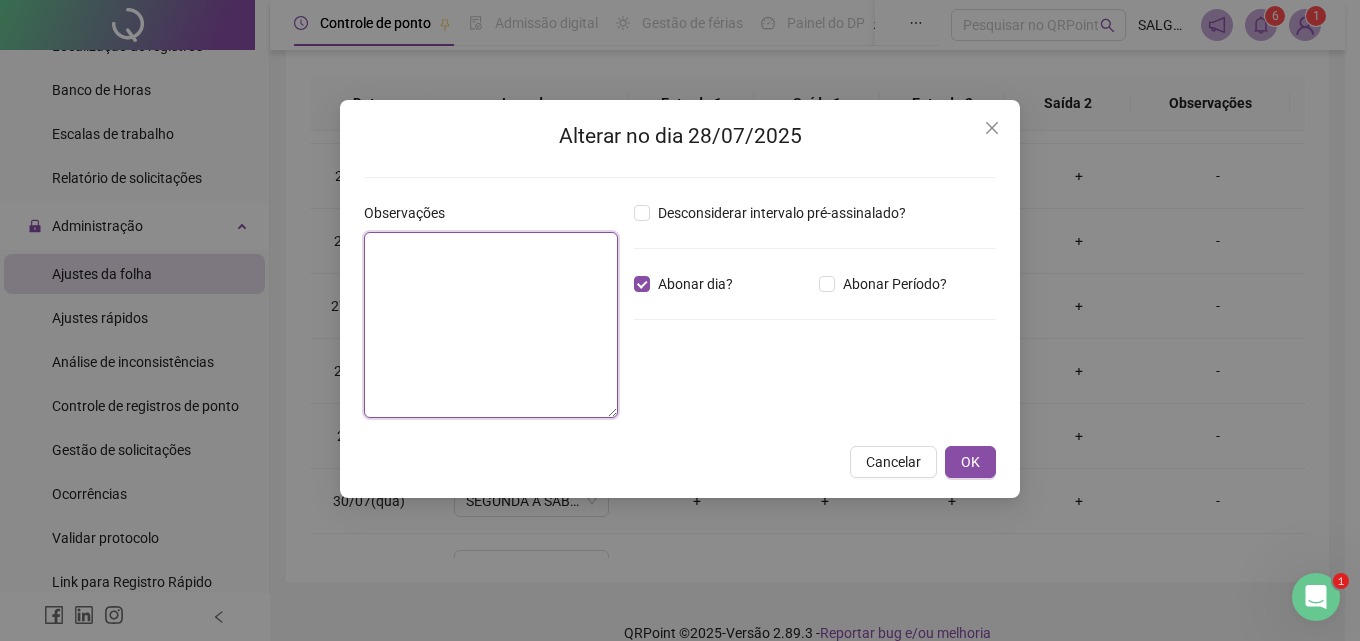 click at bounding box center [491, 325] 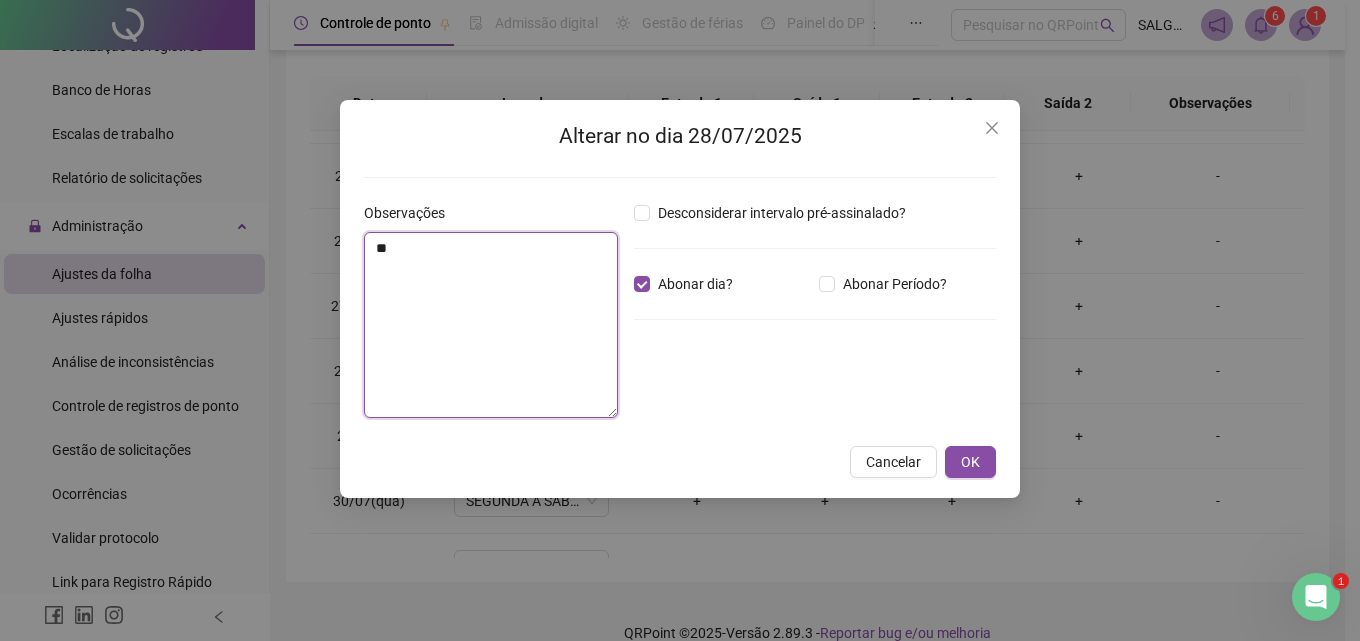 type on "*" 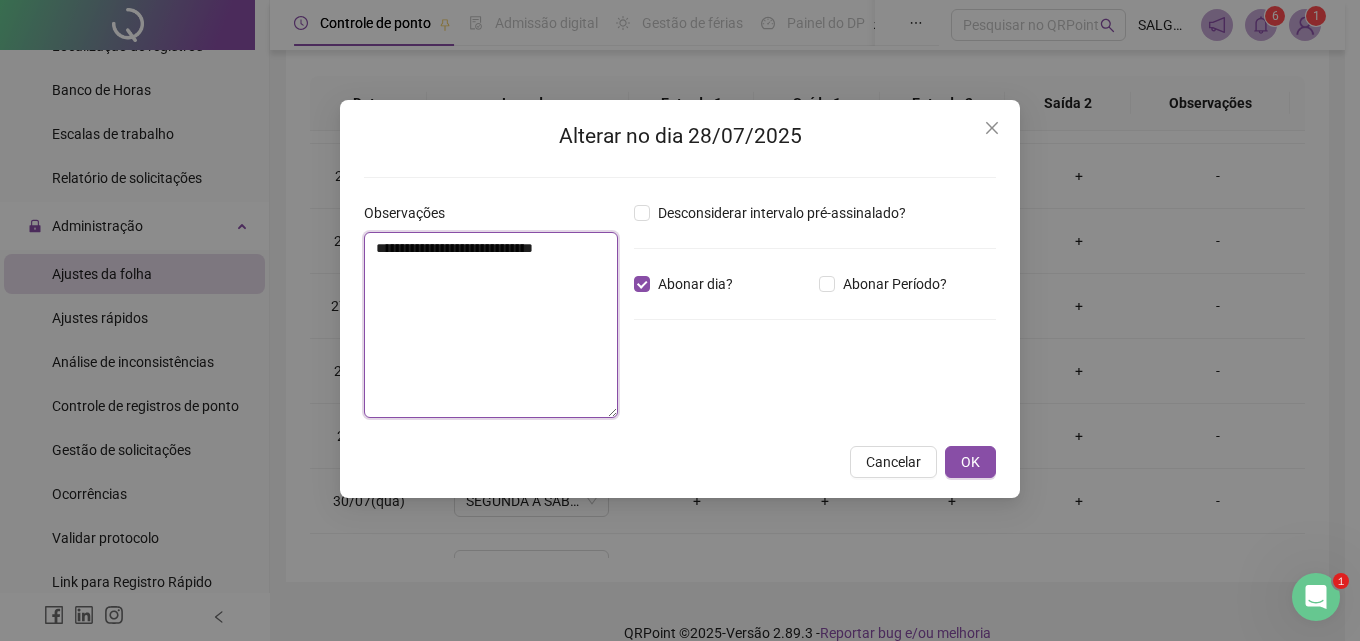 drag, startPoint x: 599, startPoint y: 243, endPoint x: 235, endPoint y: 258, distance: 364.30893 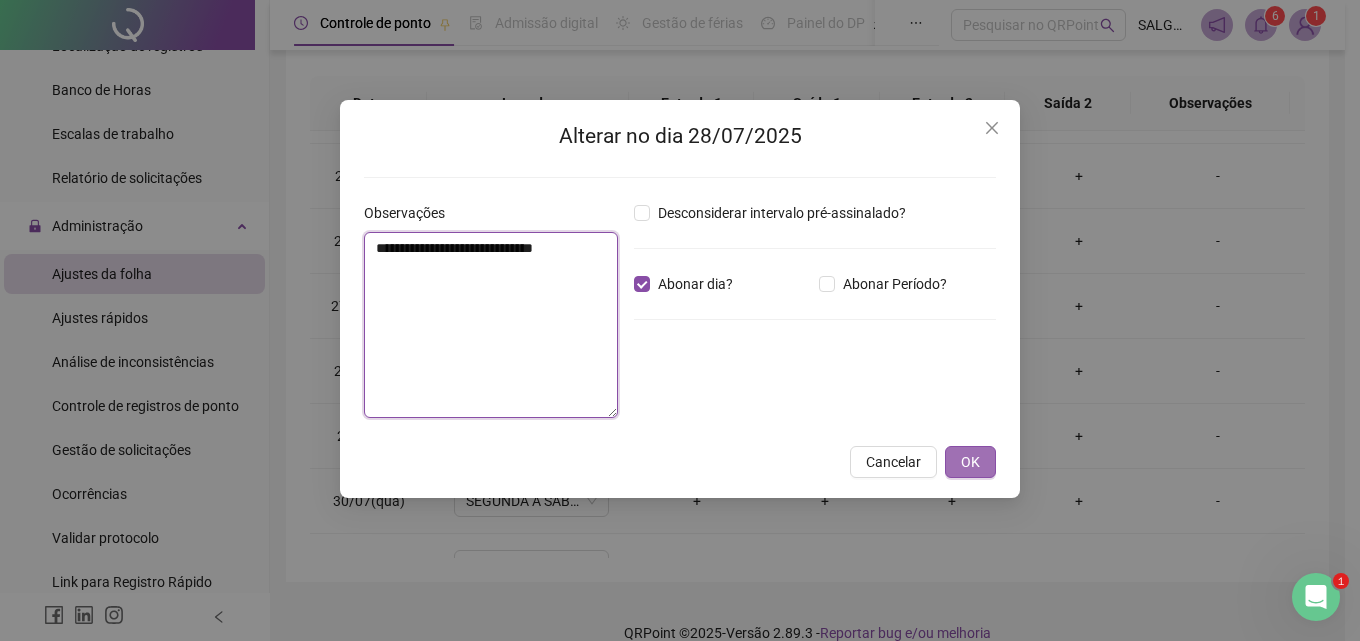 type on "**********" 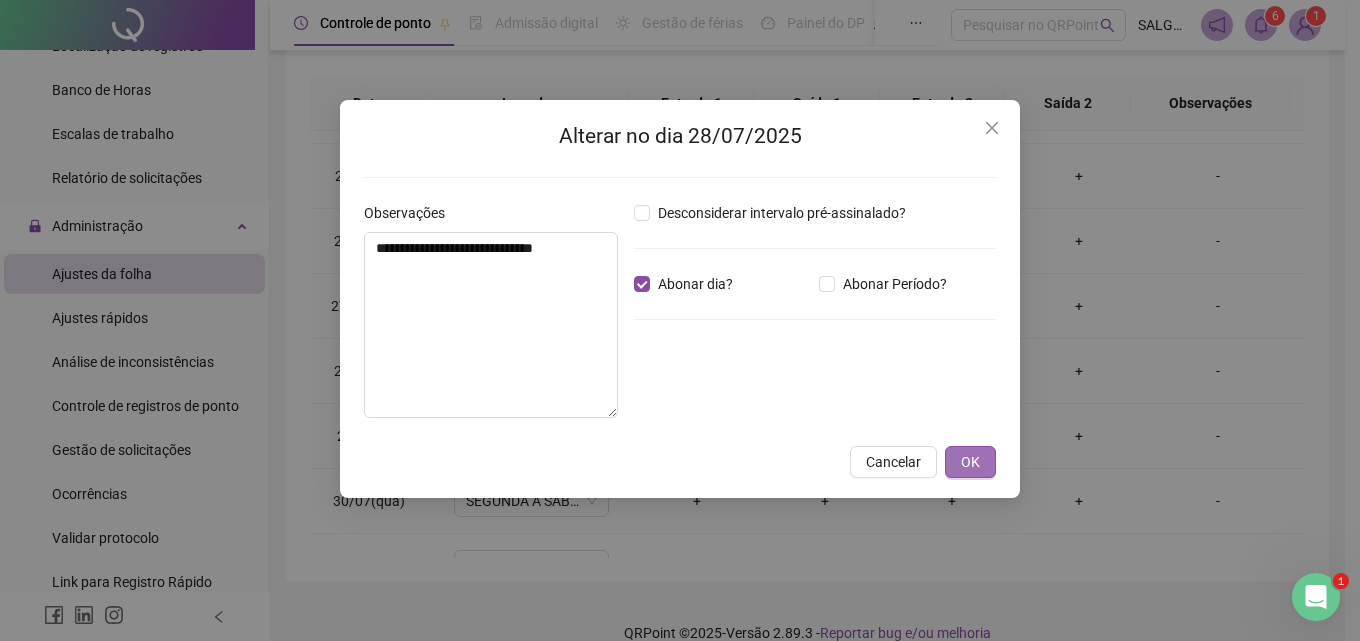 click on "OK" at bounding box center (970, 462) 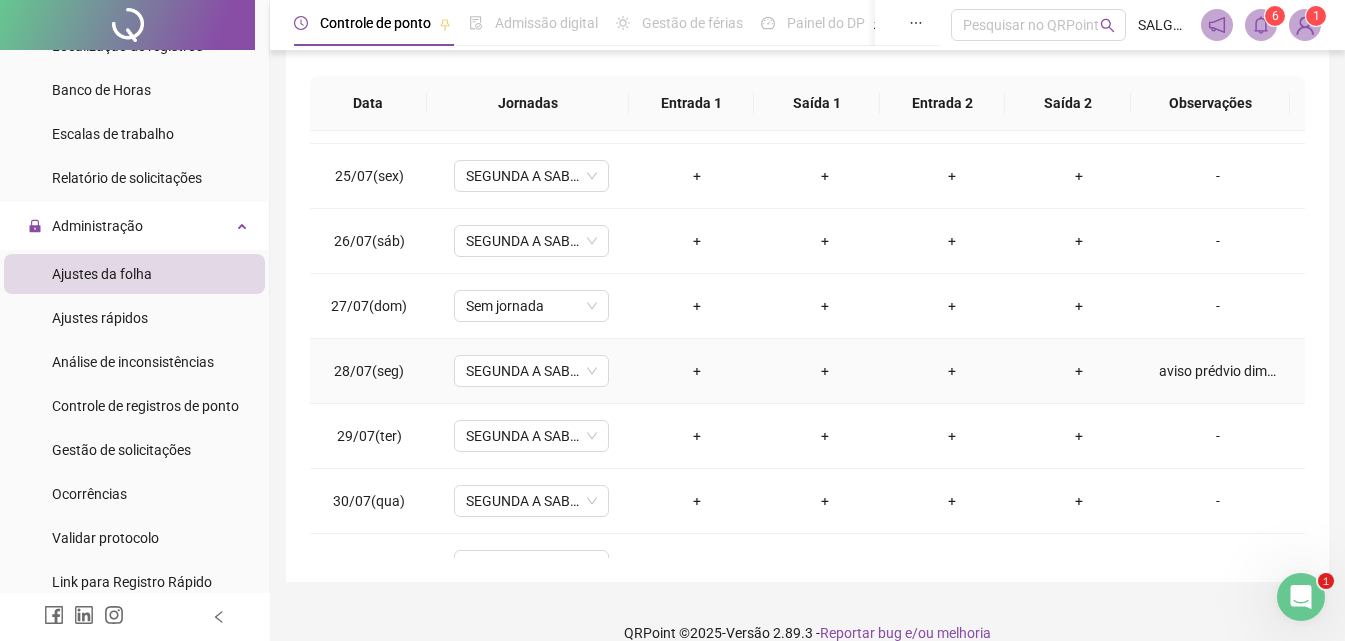 click on "aviso prédvio diminuição 7 dias" at bounding box center (1218, 371) 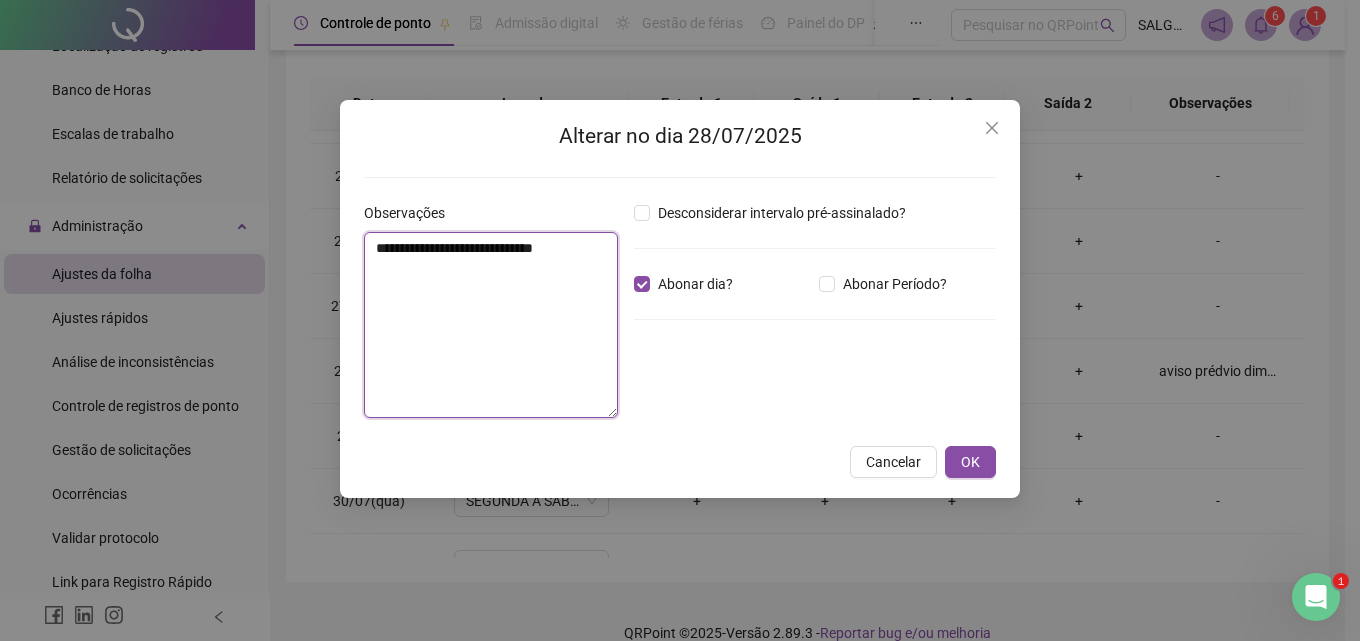 click on "**********" at bounding box center [491, 325] 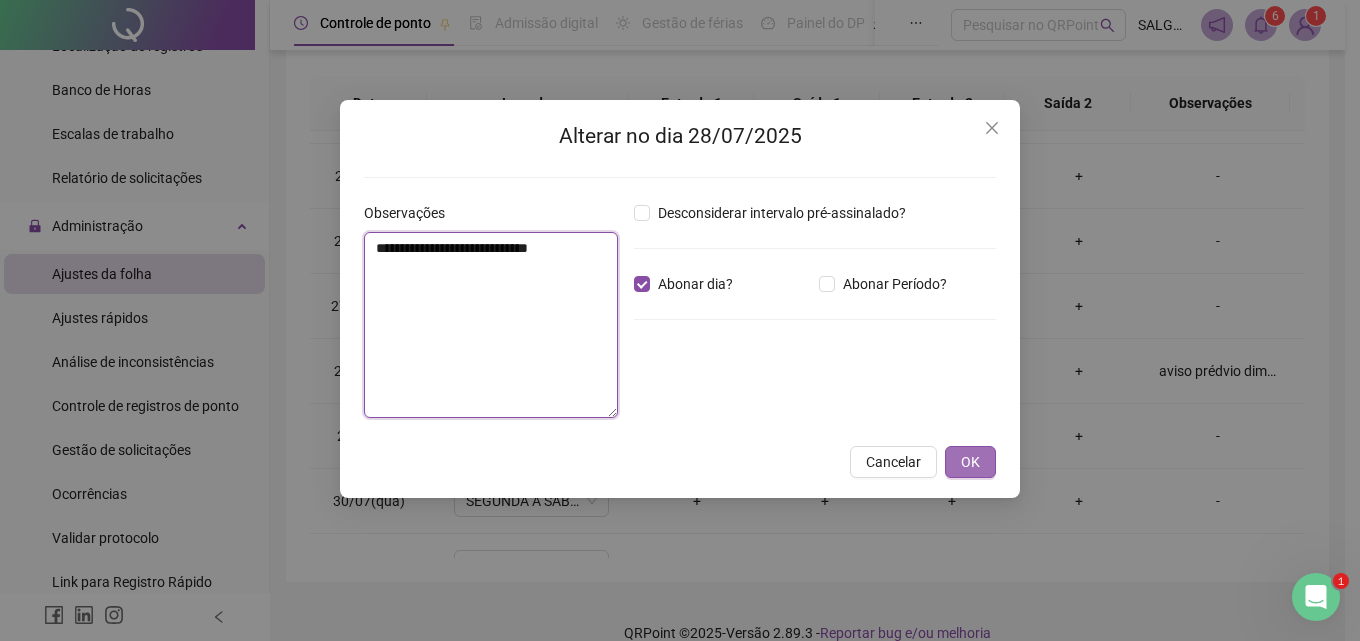 type on "**********" 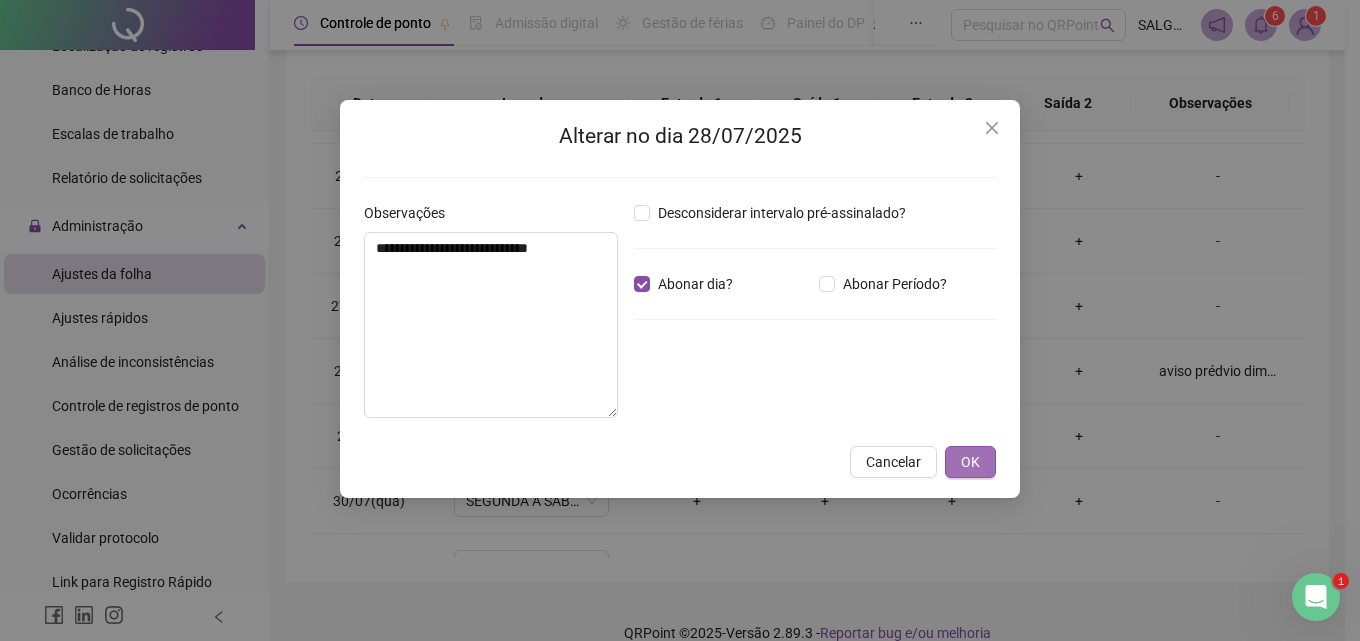 click on "OK" at bounding box center [970, 462] 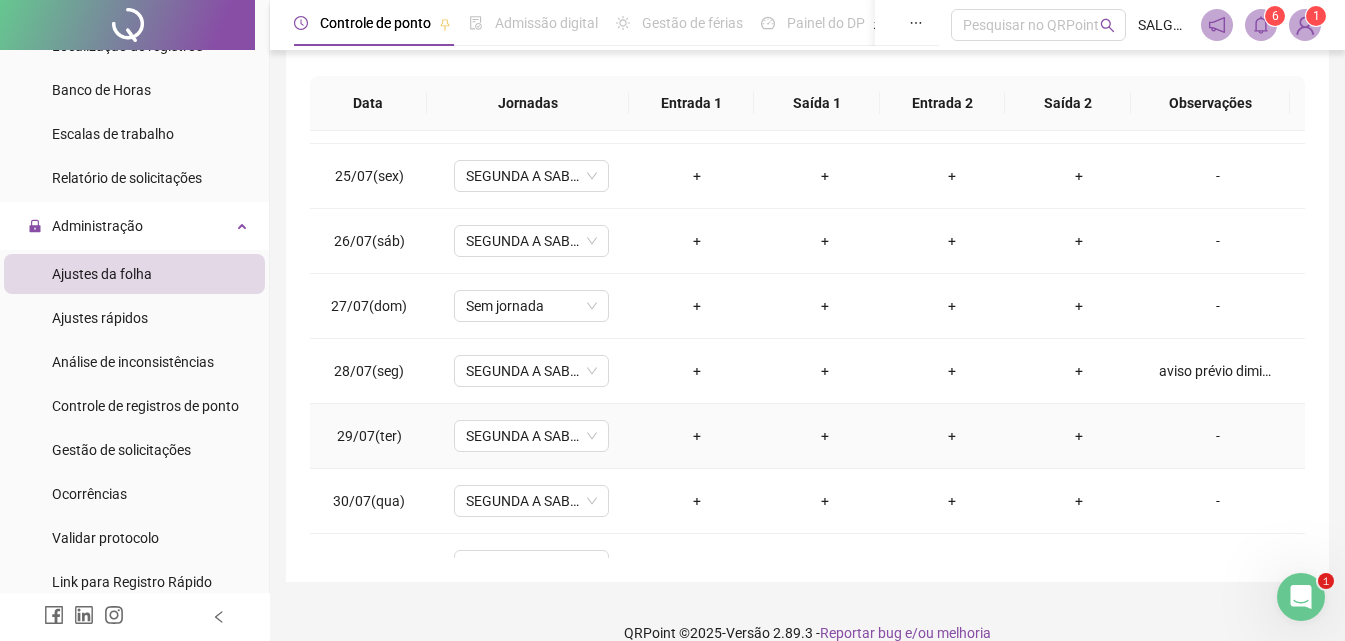 click on "-" at bounding box center (1218, 436) 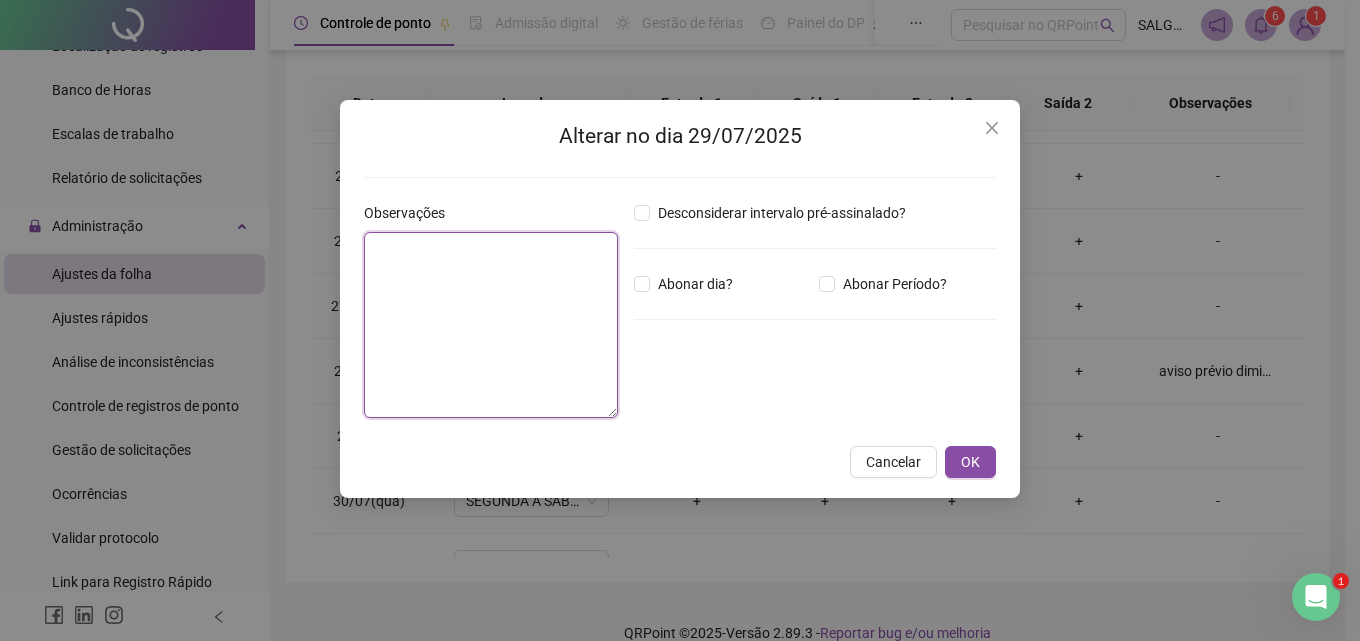 click at bounding box center (491, 325) 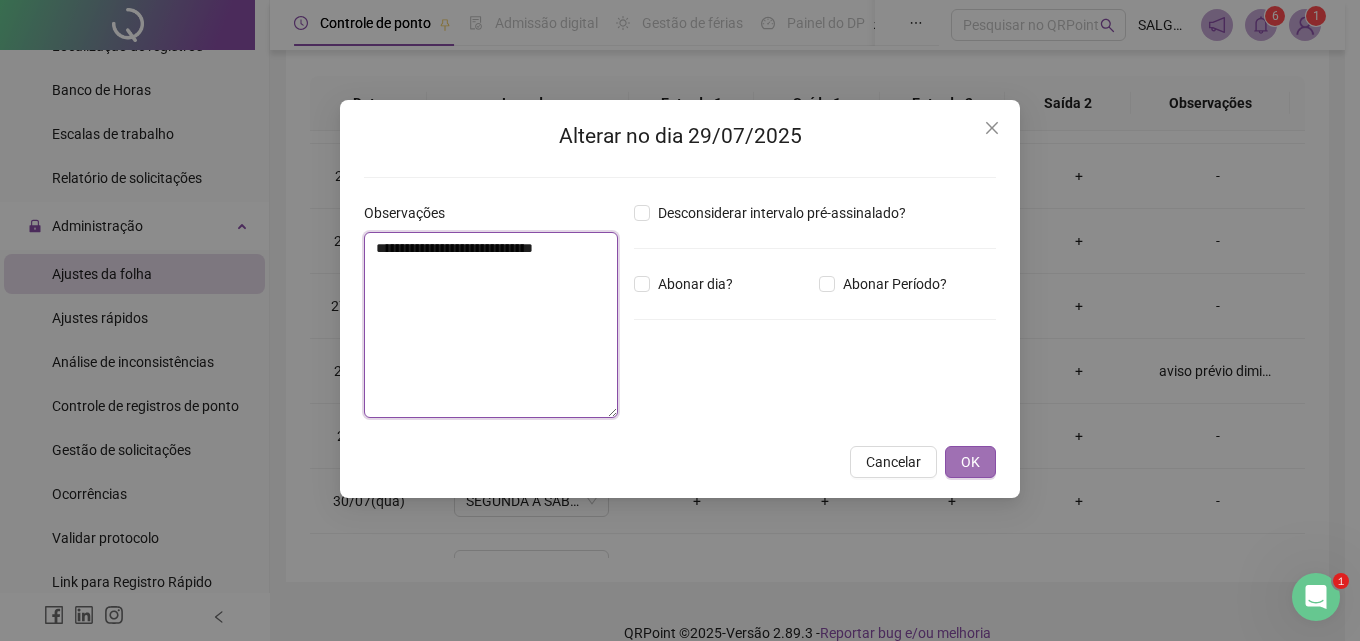 type on "**********" 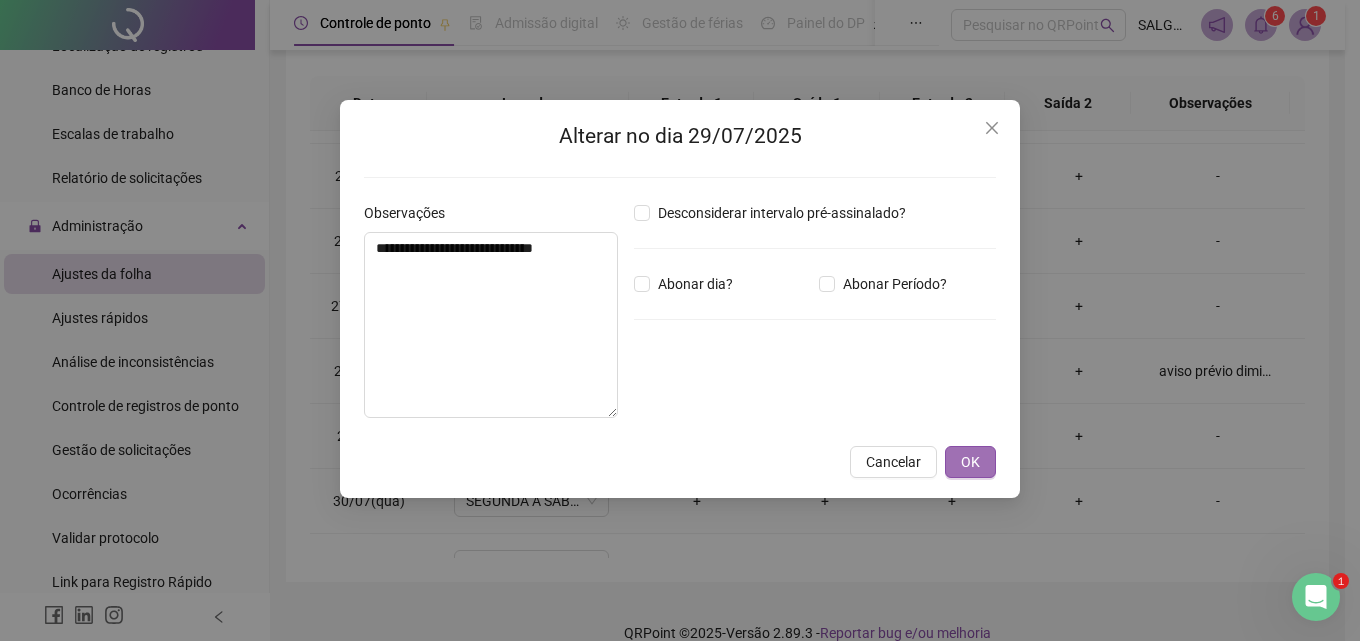 click on "OK" at bounding box center (970, 462) 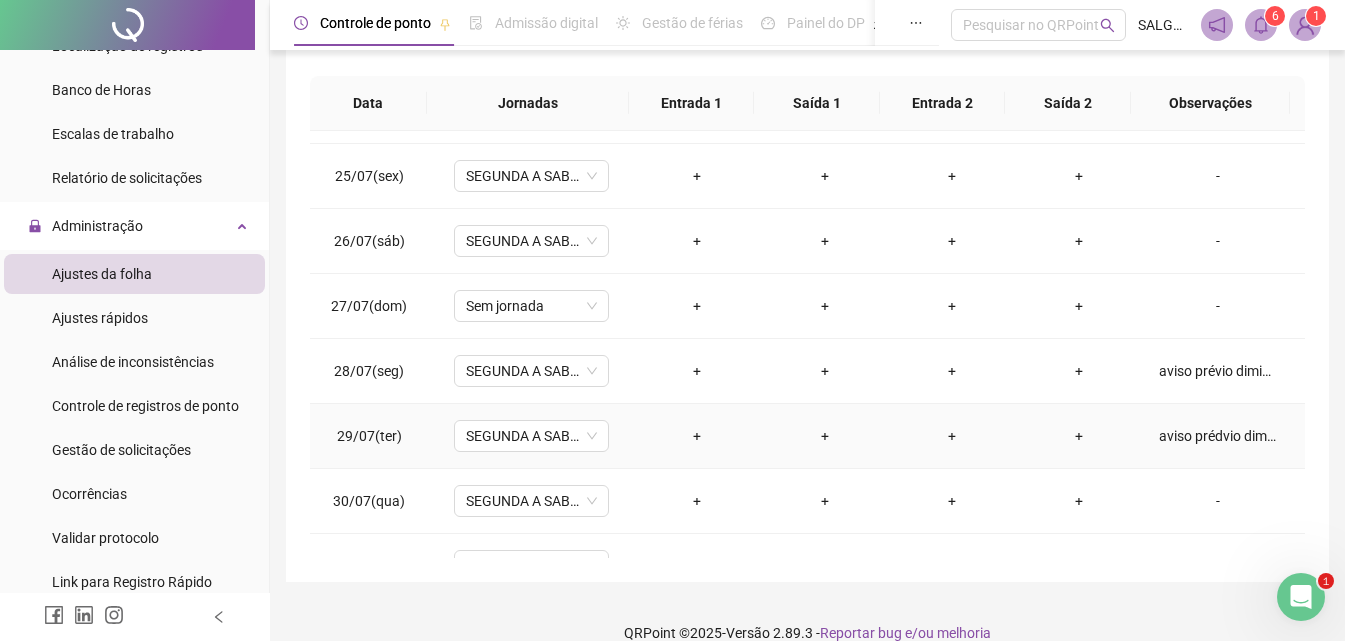 click on "aviso prédvio diminuição 7 dias" at bounding box center (1218, 436) 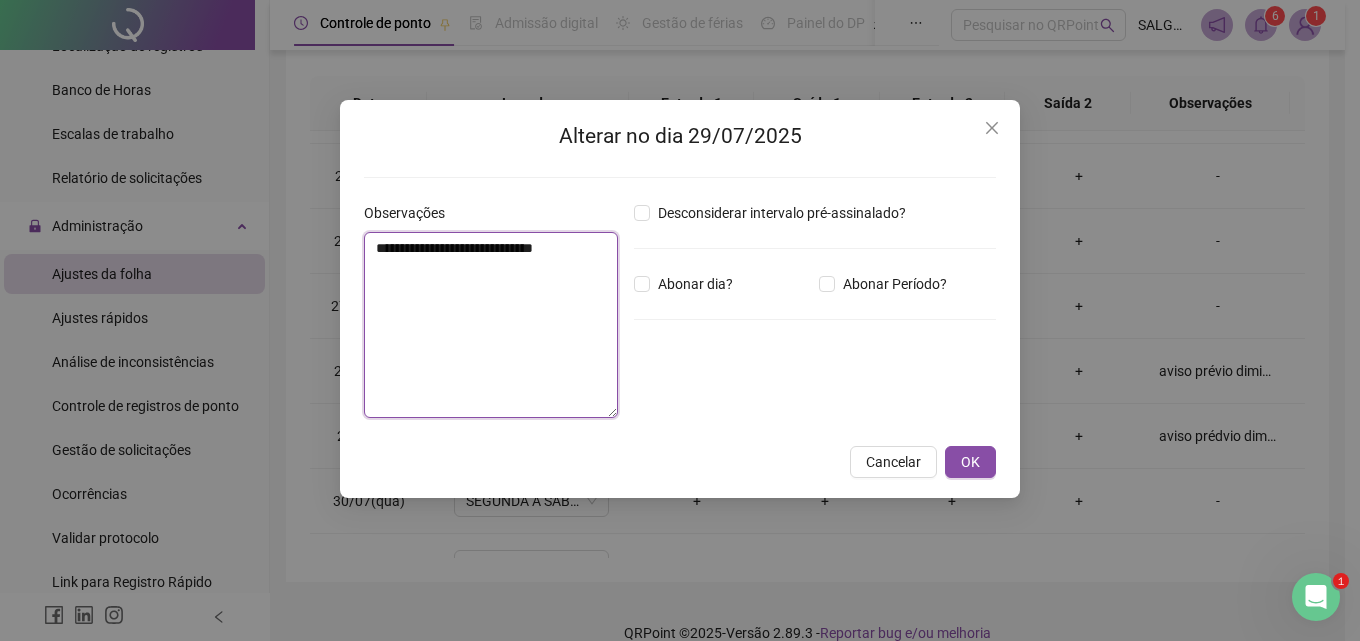 click on "**********" at bounding box center [491, 325] 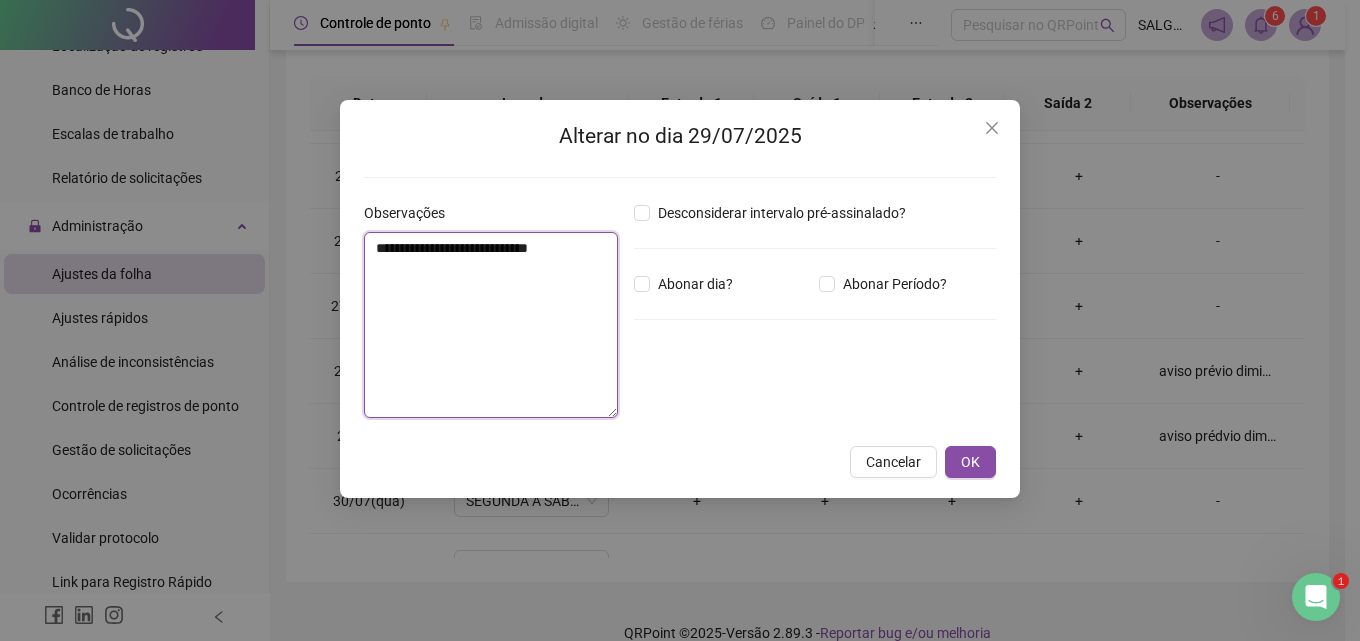 click on "**********" at bounding box center [491, 325] 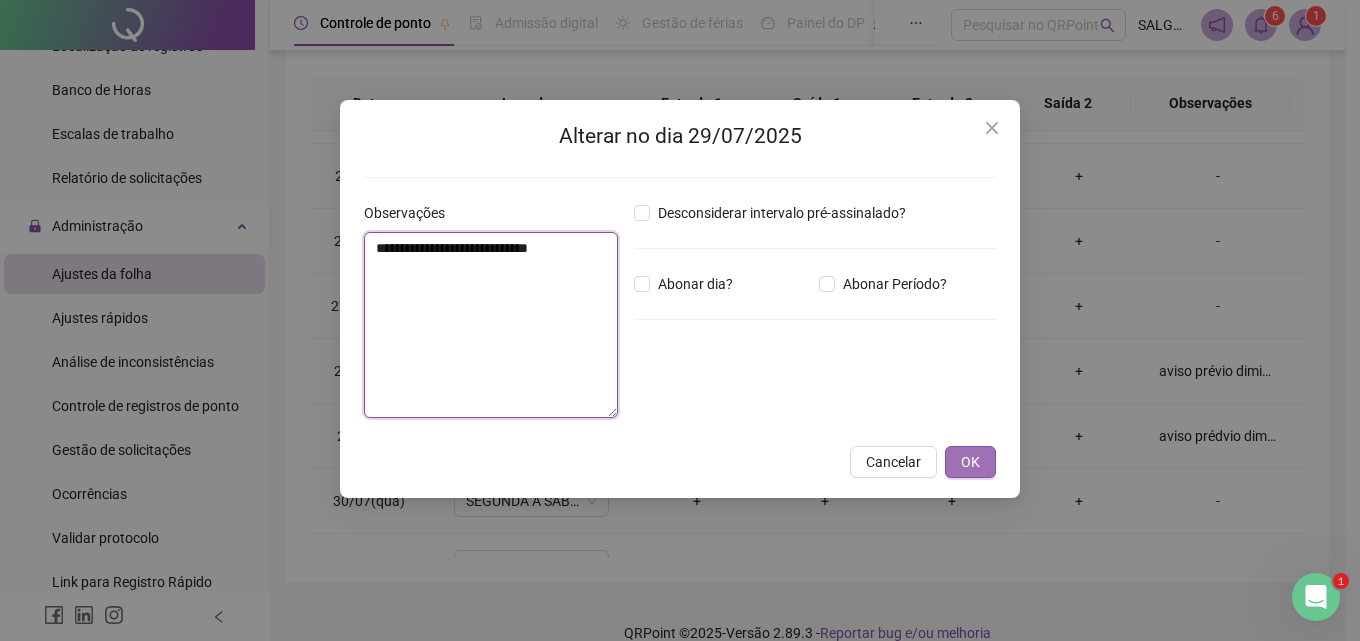 type on "**********" 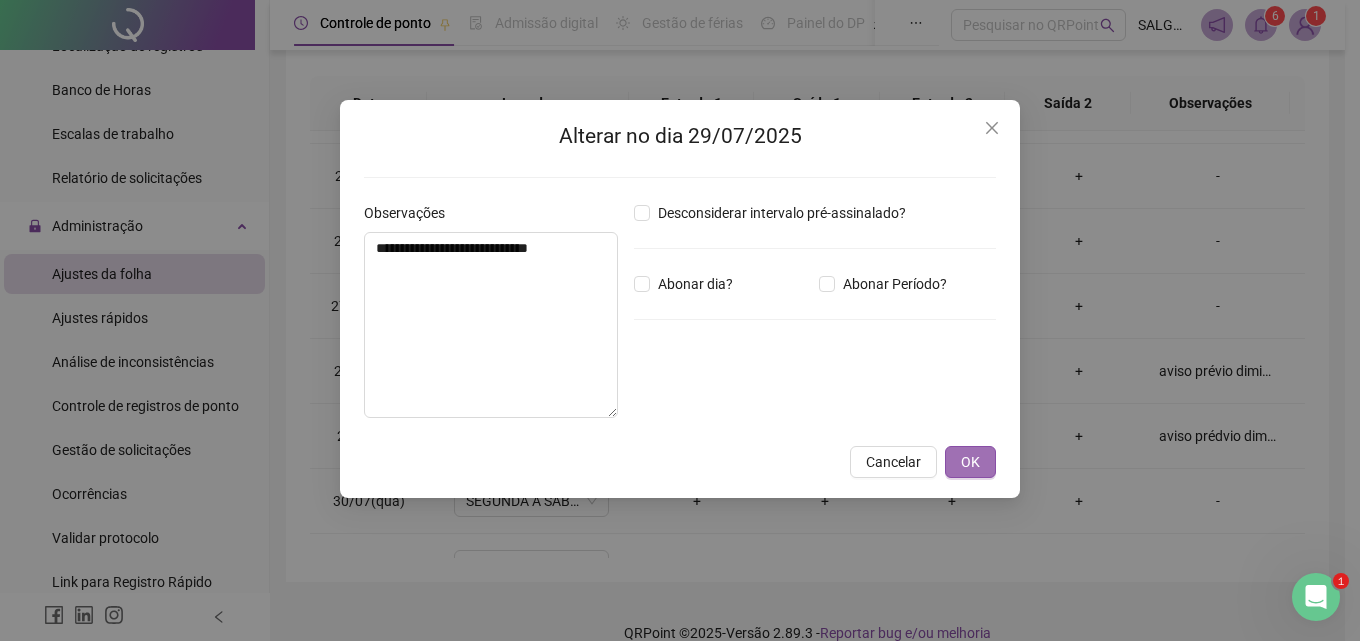 click on "OK" at bounding box center (970, 462) 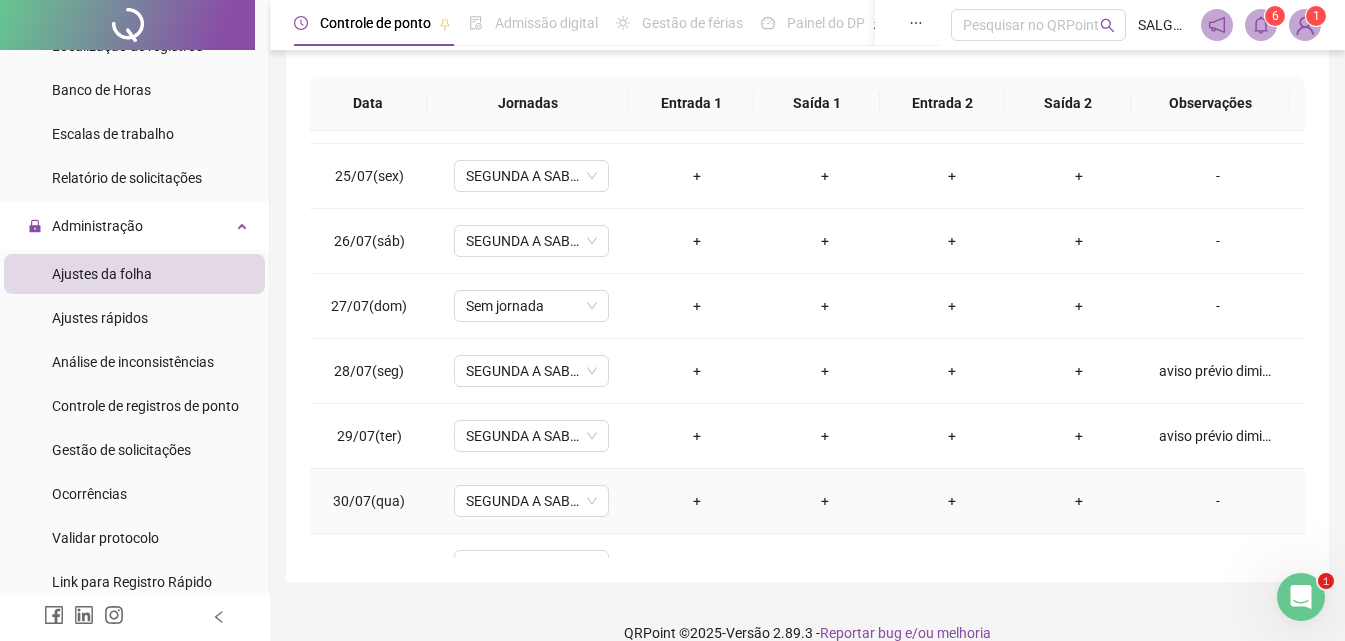 click on "-" at bounding box center (1218, 501) 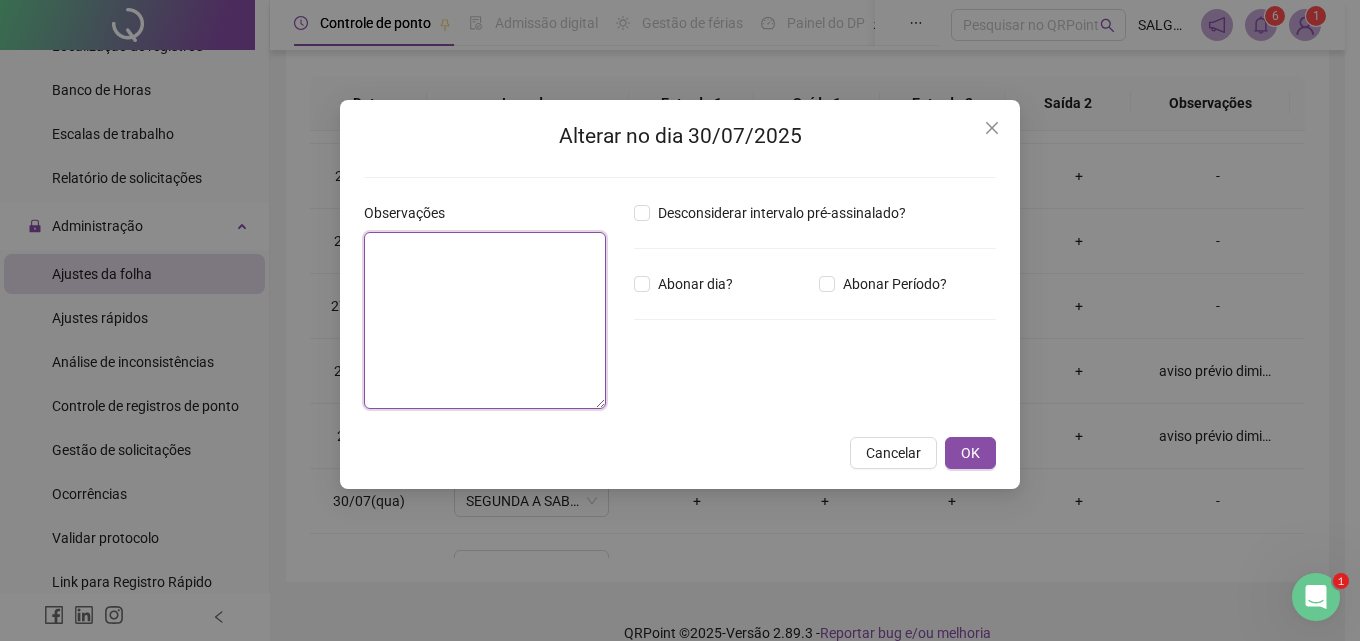 click at bounding box center (485, 320) 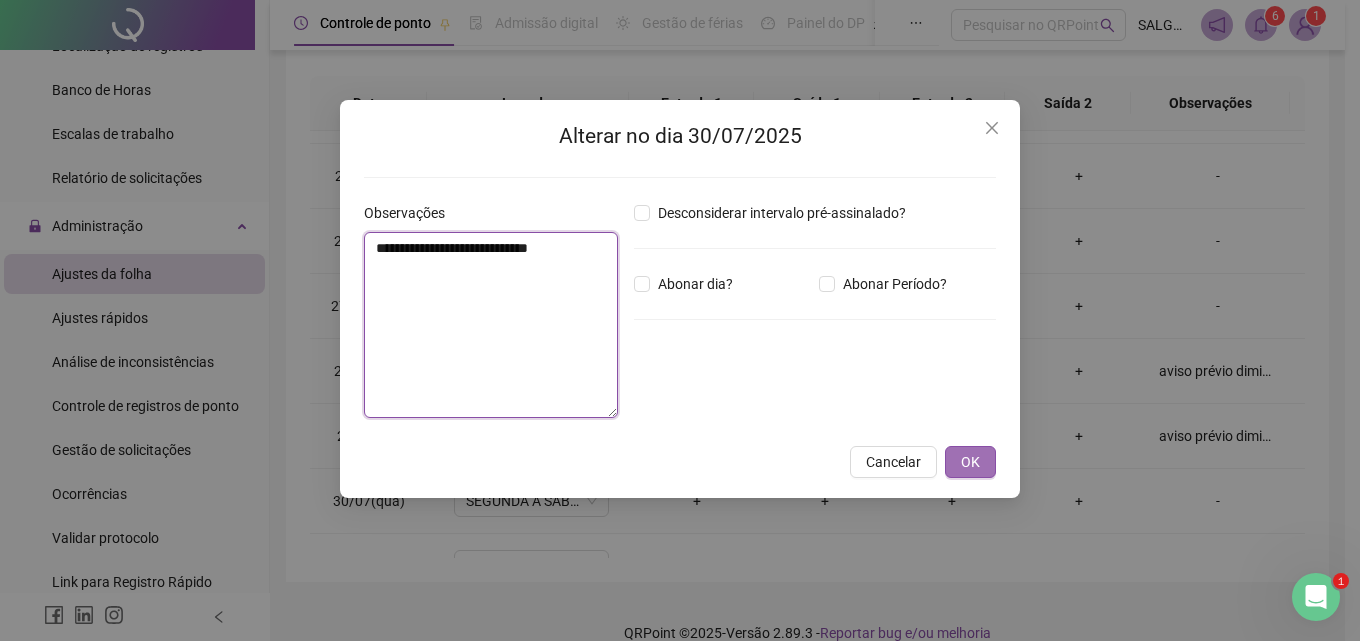 type on "**********" 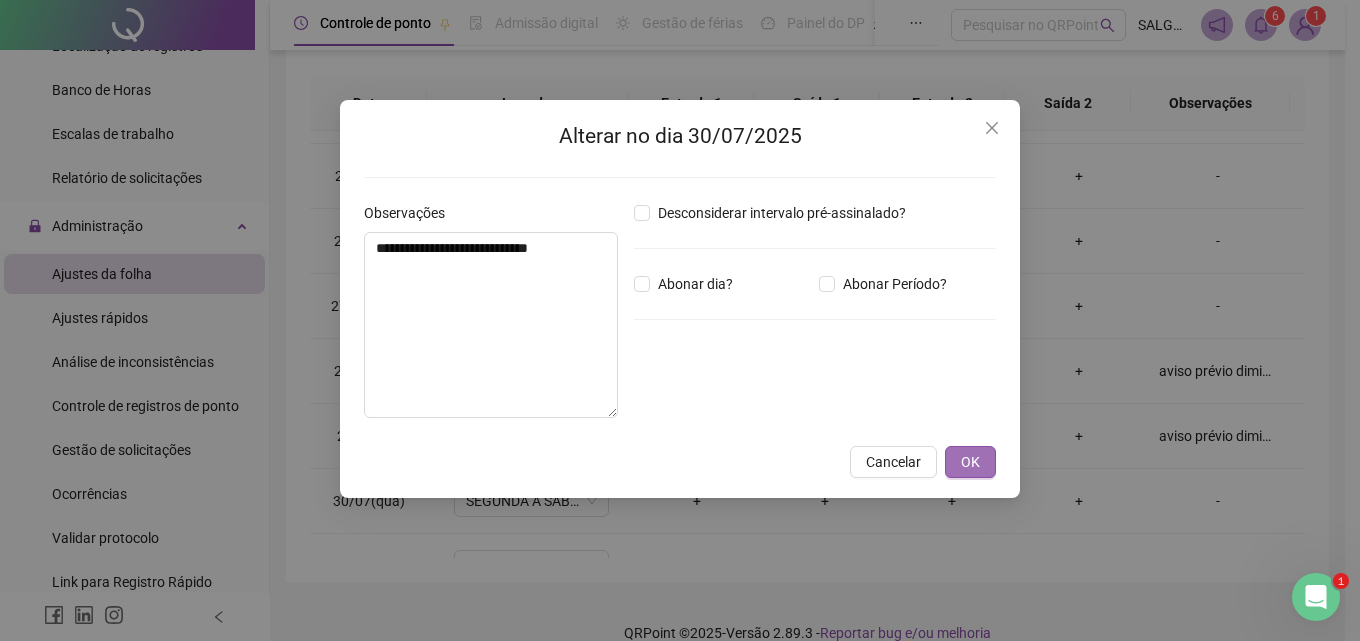 click on "OK" at bounding box center [970, 462] 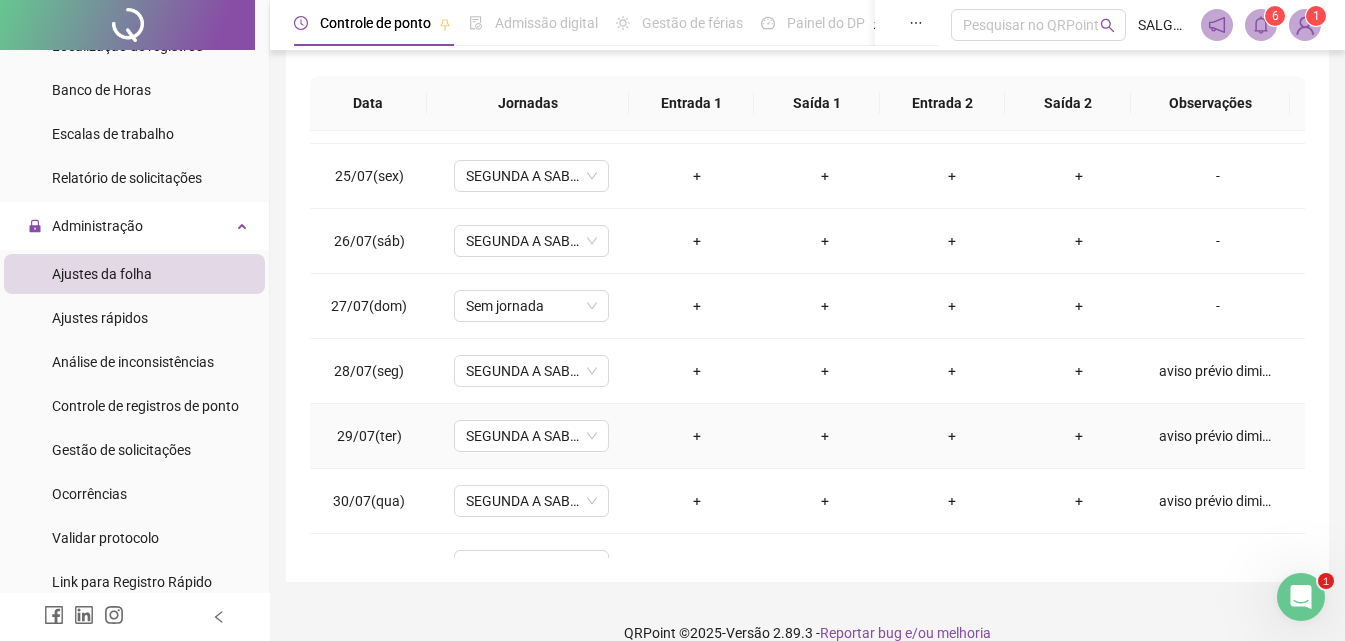 click on "aviso prévio diminuição 7 dias" at bounding box center (1218, 436) 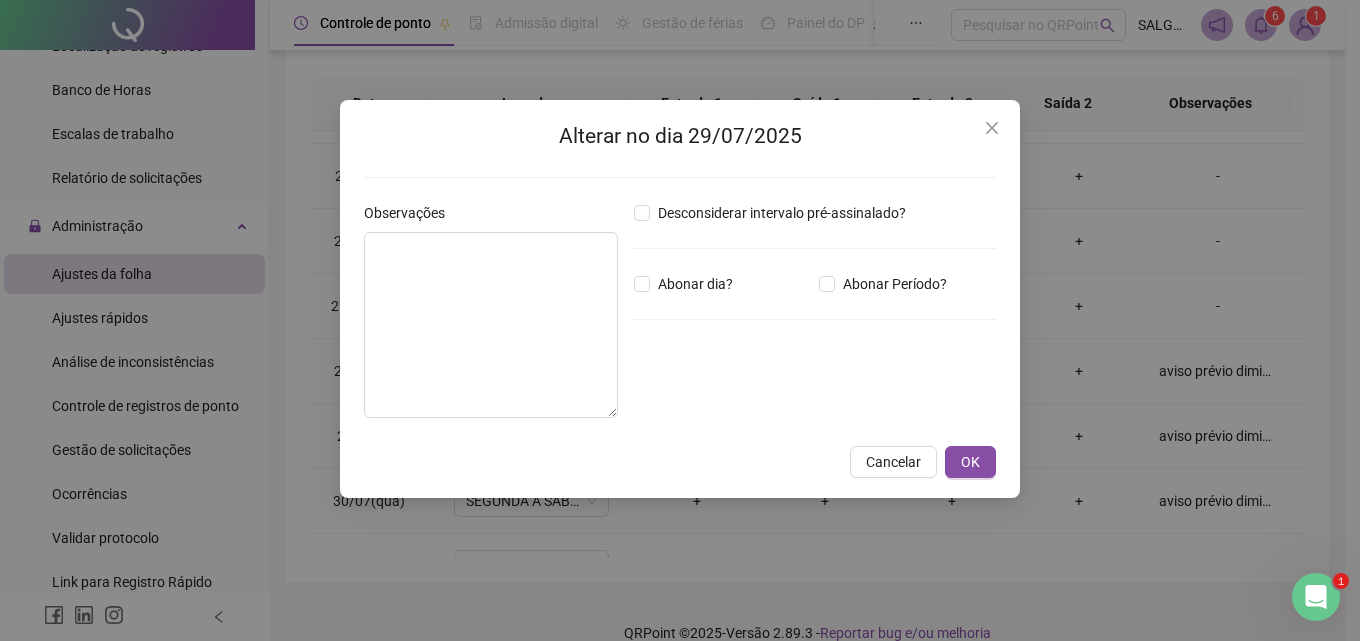 type on "**********" 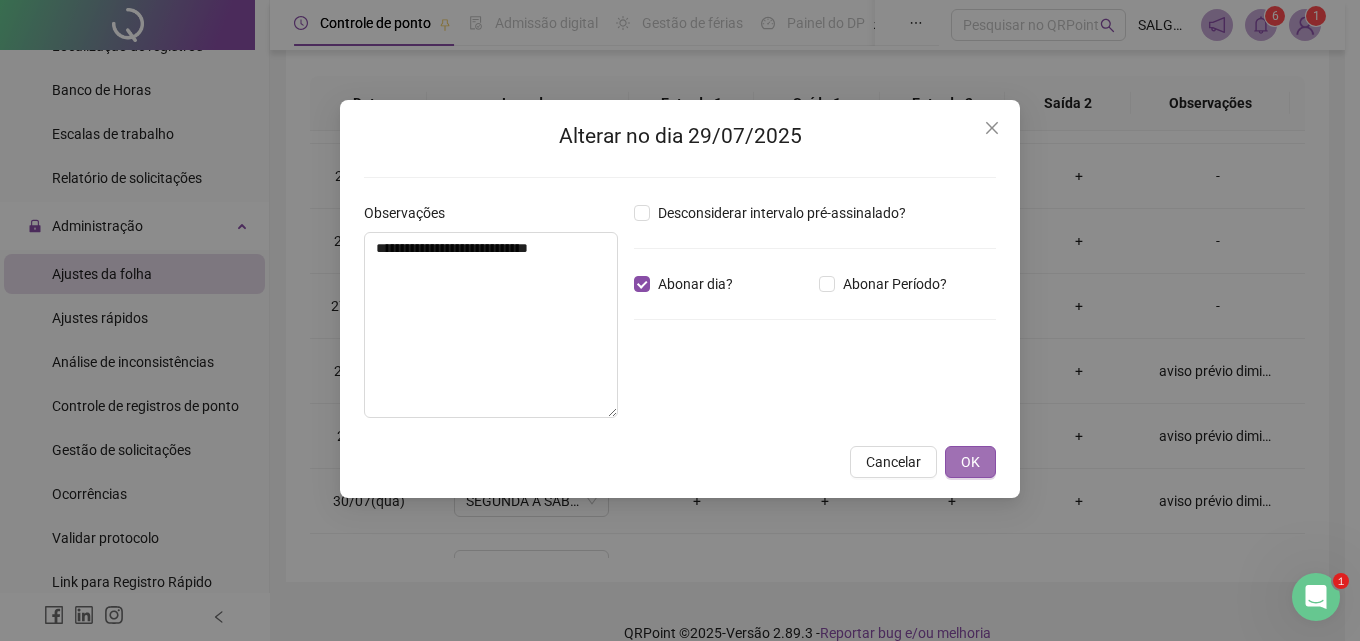 click on "OK" at bounding box center (970, 462) 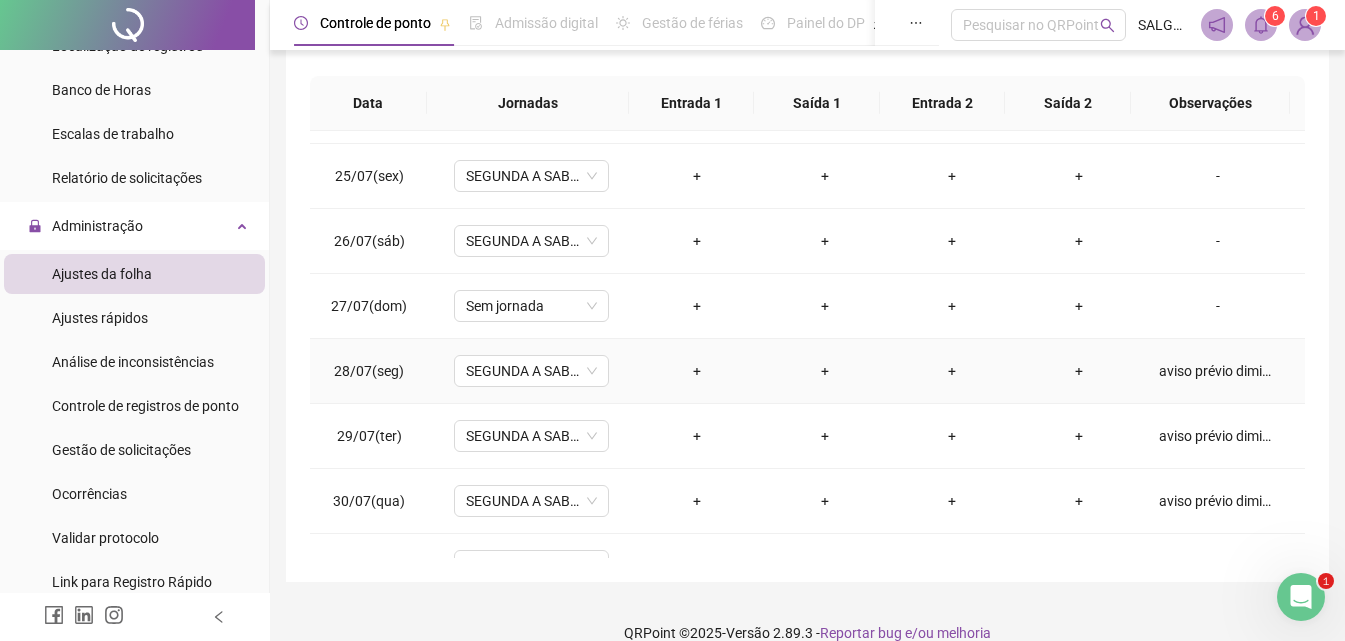 click on "aviso prévio diminuição 7 dias" at bounding box center [1218, 371] 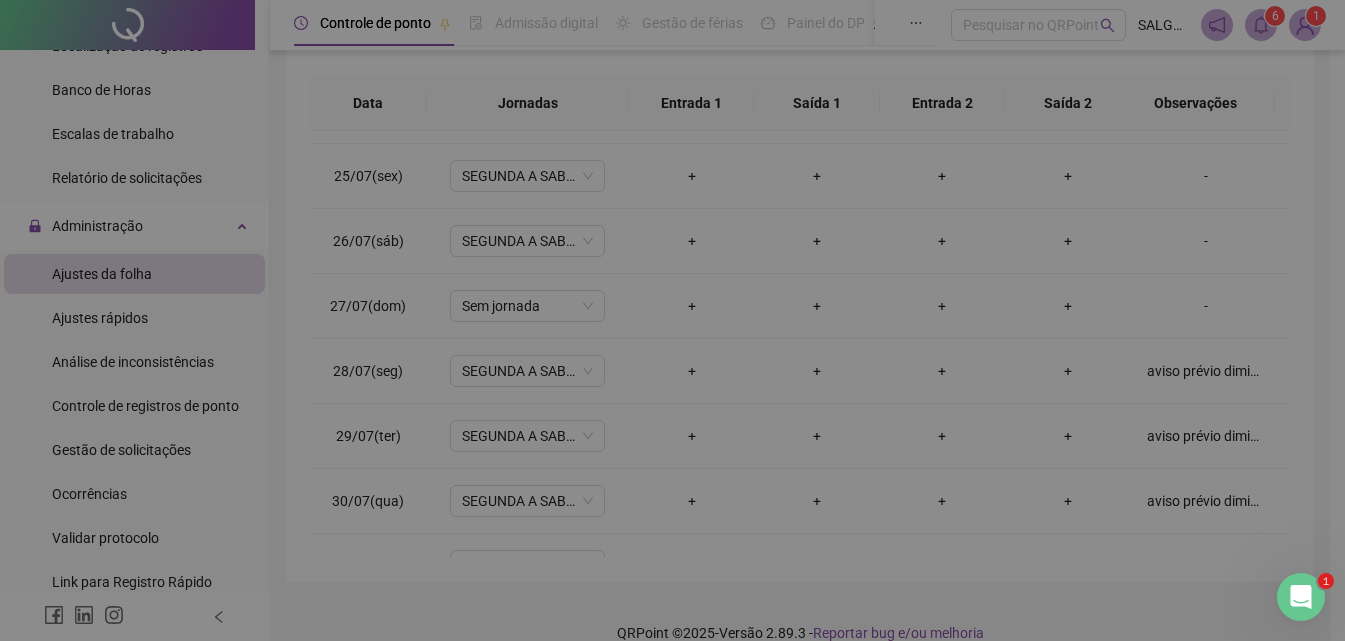 type on "**********" 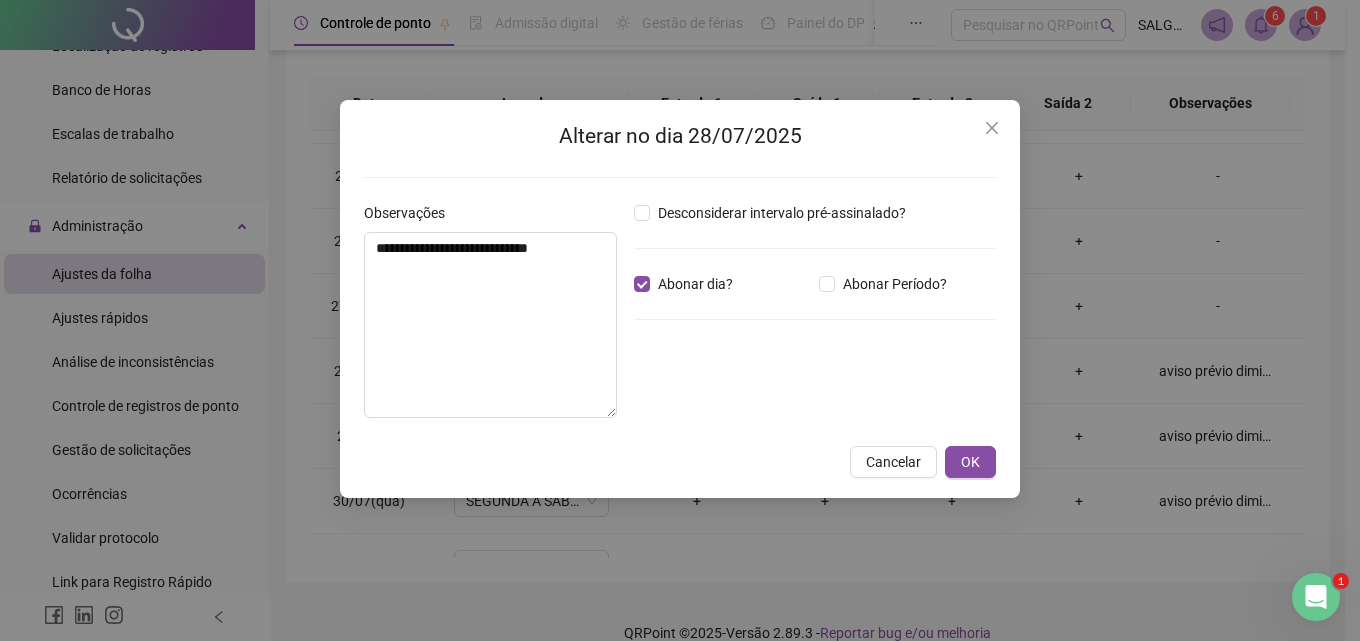 drag, startPoint x: 996, startPoint y: 120, endPoint x: 1012, endPoint y: 152, distance: 35.77709 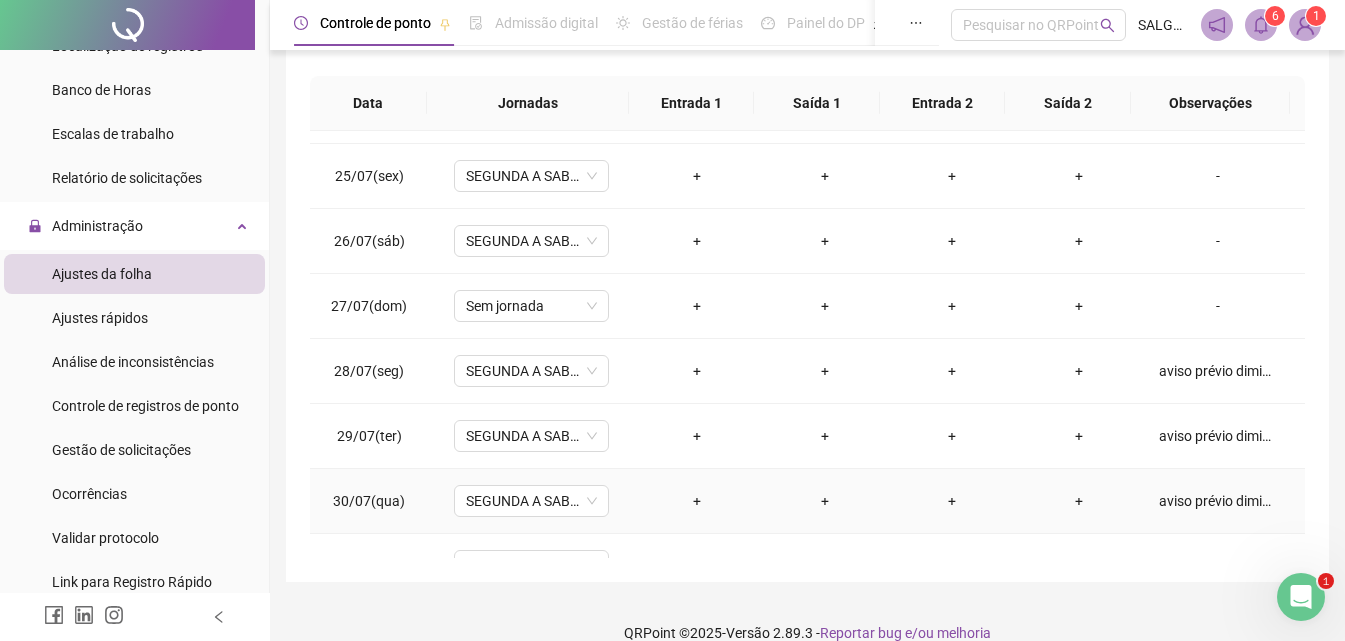 click on "aviso prévio diminuição 7 dias" at bounding box center [1218, 501] 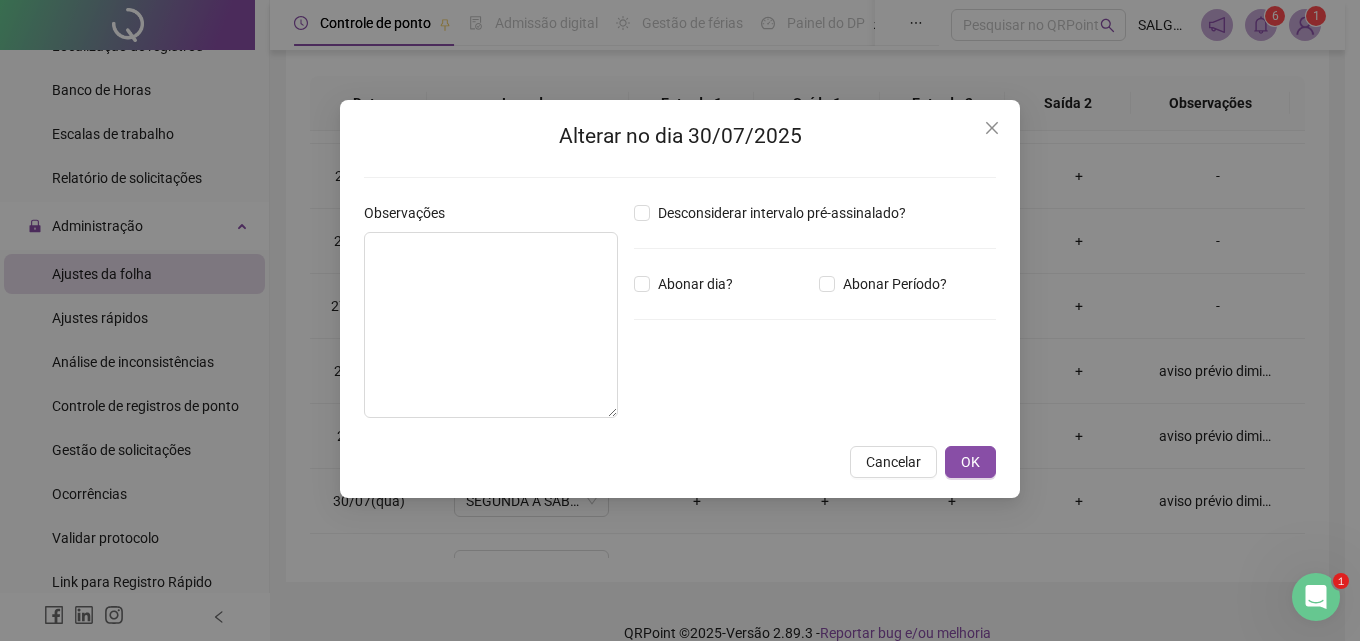 type on "**********" 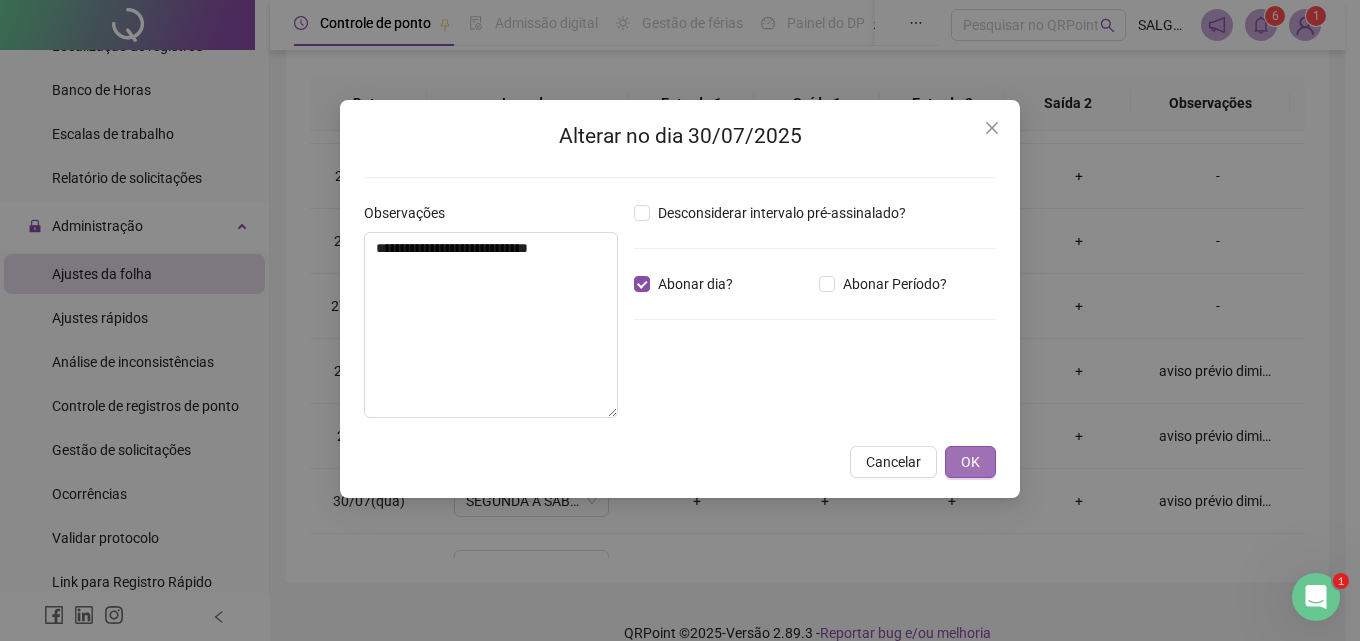 drag, startPoint x: 976, startPoint y: 453, endPoint x: 988, endPoint y: 451, distance: 12.165525 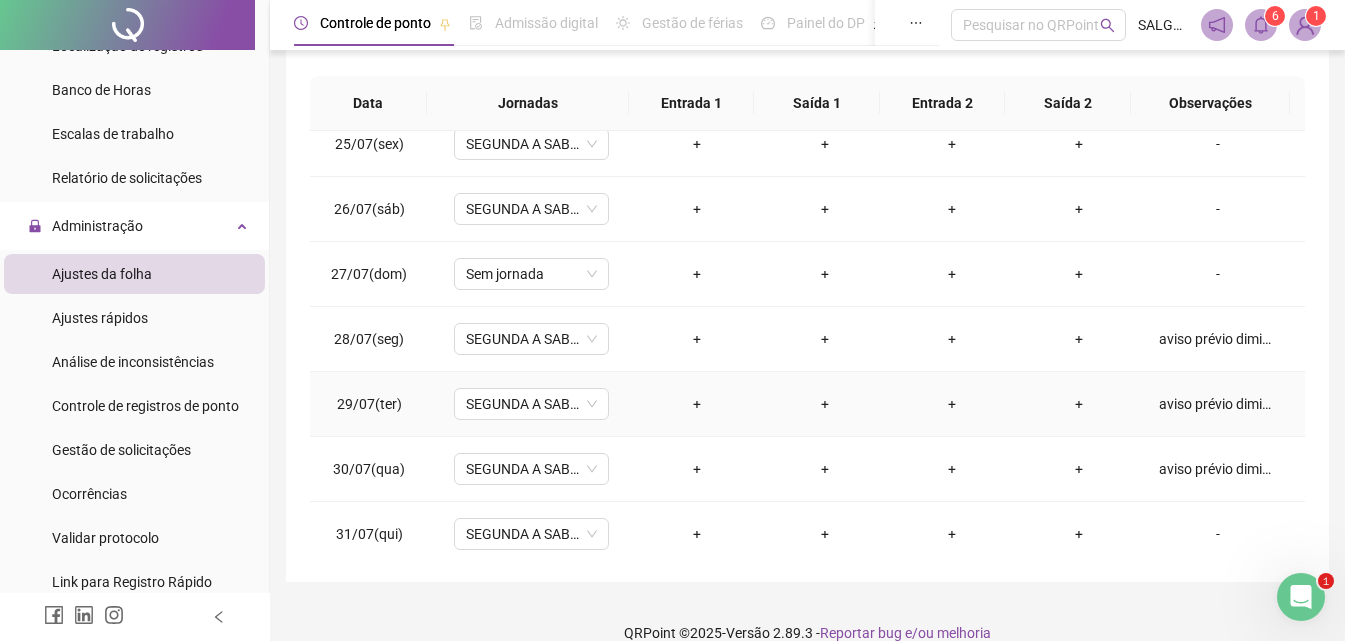 scroll, scrollTop: 1588, scrollLeft: 0, axis: vertical 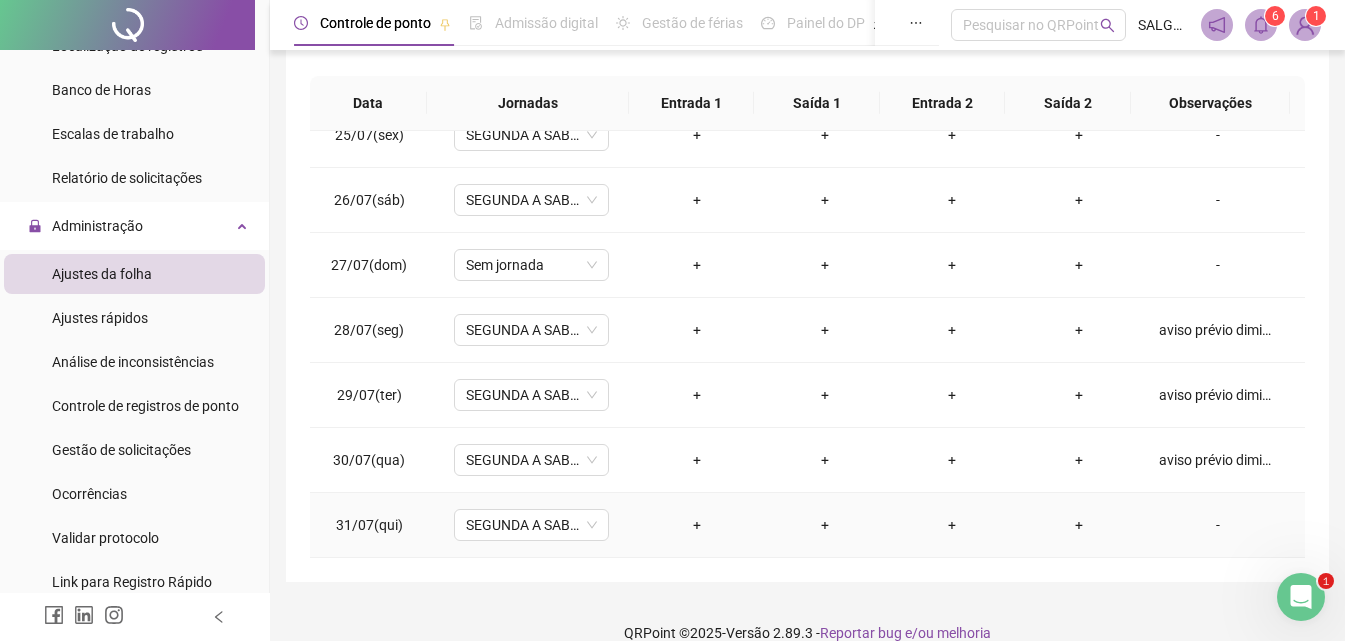 click on "-" at bounding box center (1218, 525) 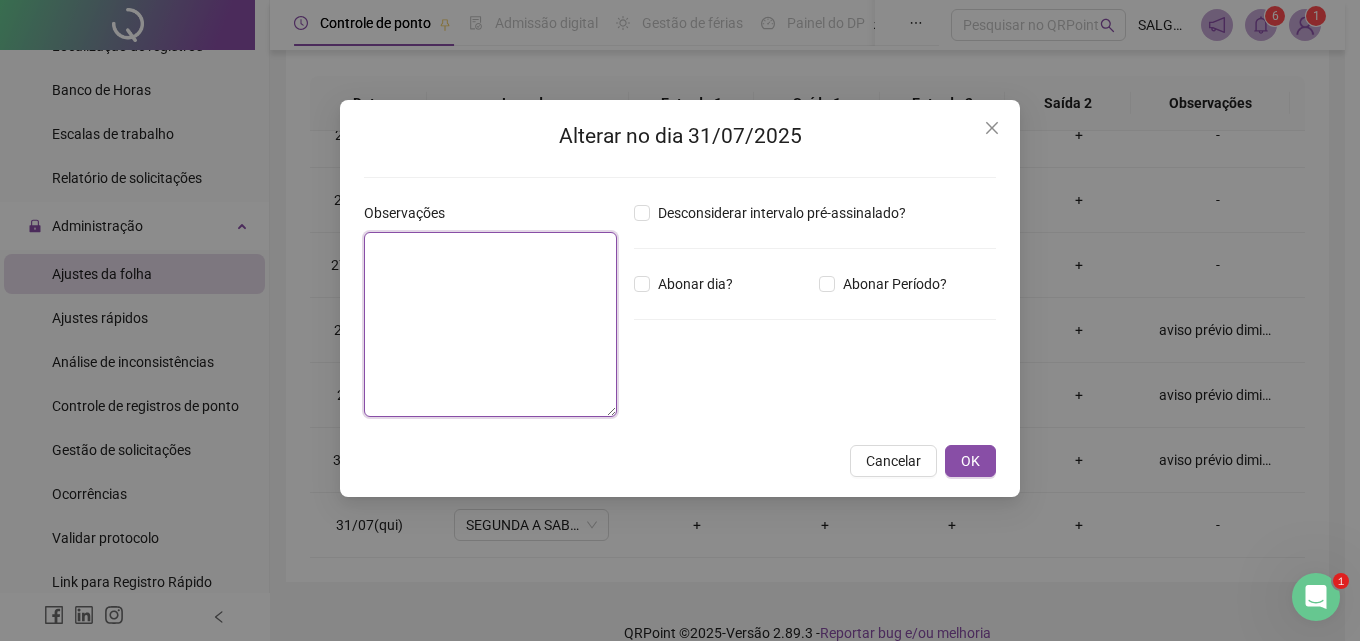 click at bounding box center (490, 324) 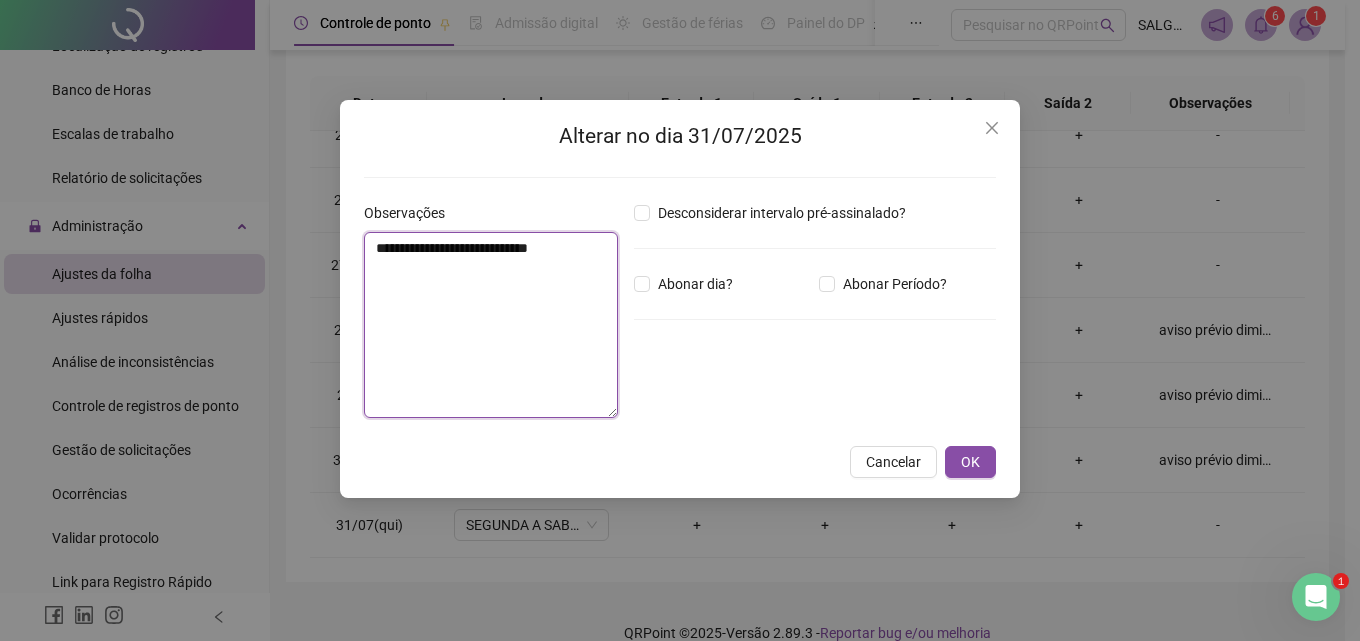 type on "**********" 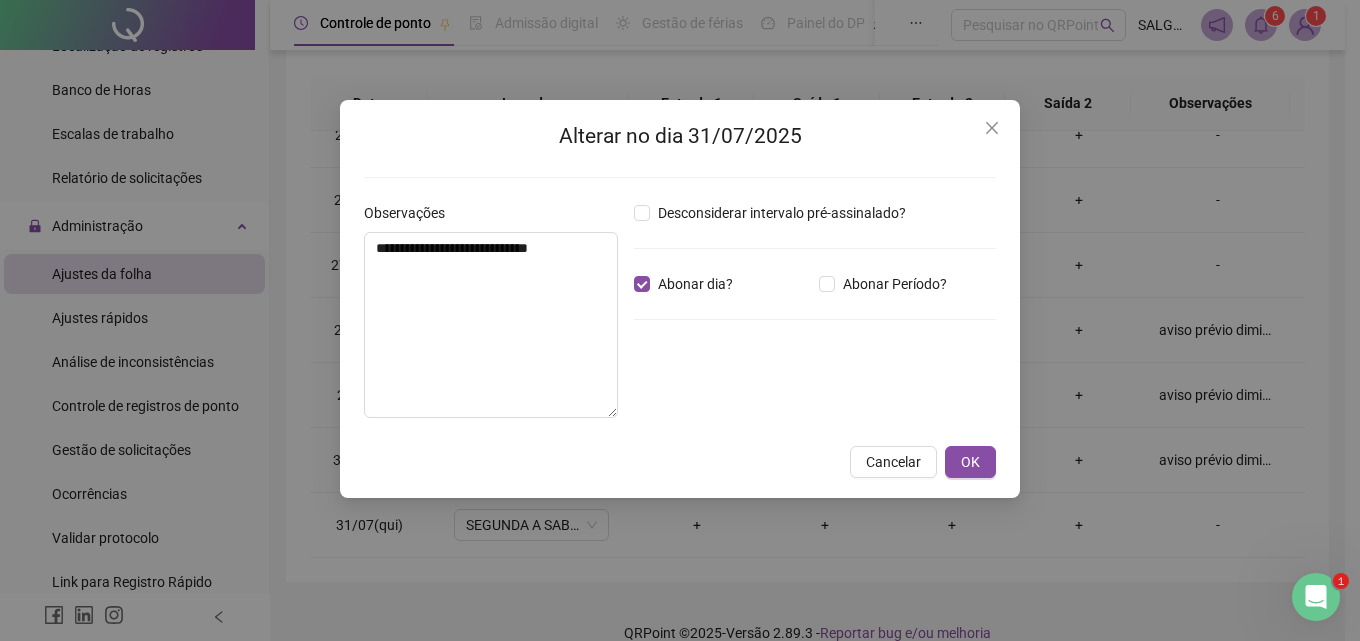 click on "**********" at bounding box center [680, 299] 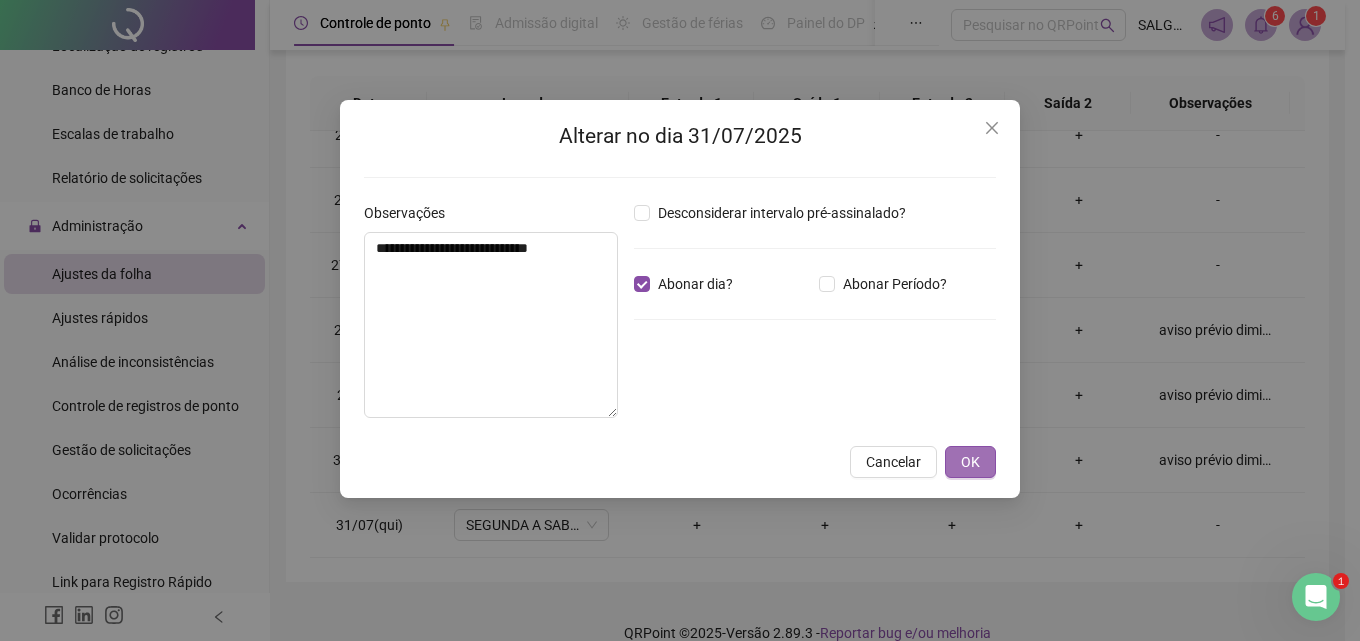 click on "OK" at bounding box center (970, 462) 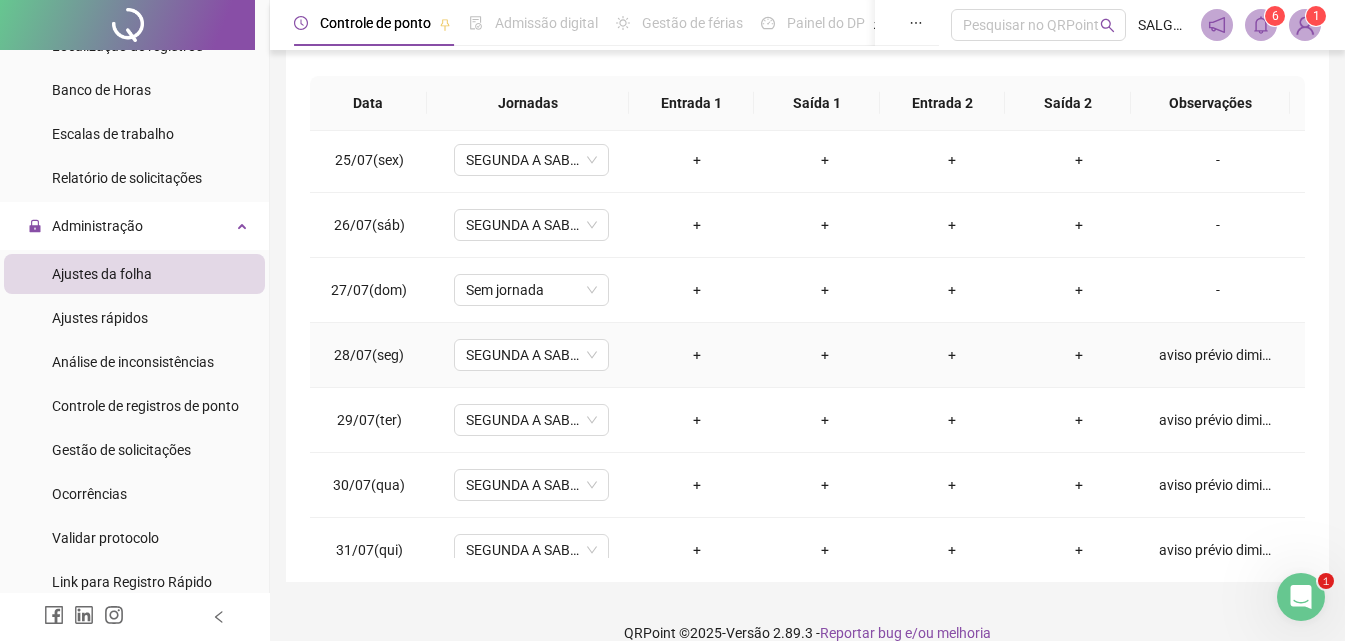 scroll, scrollTop: 1588, scrollLeft: 0, axis: vertical 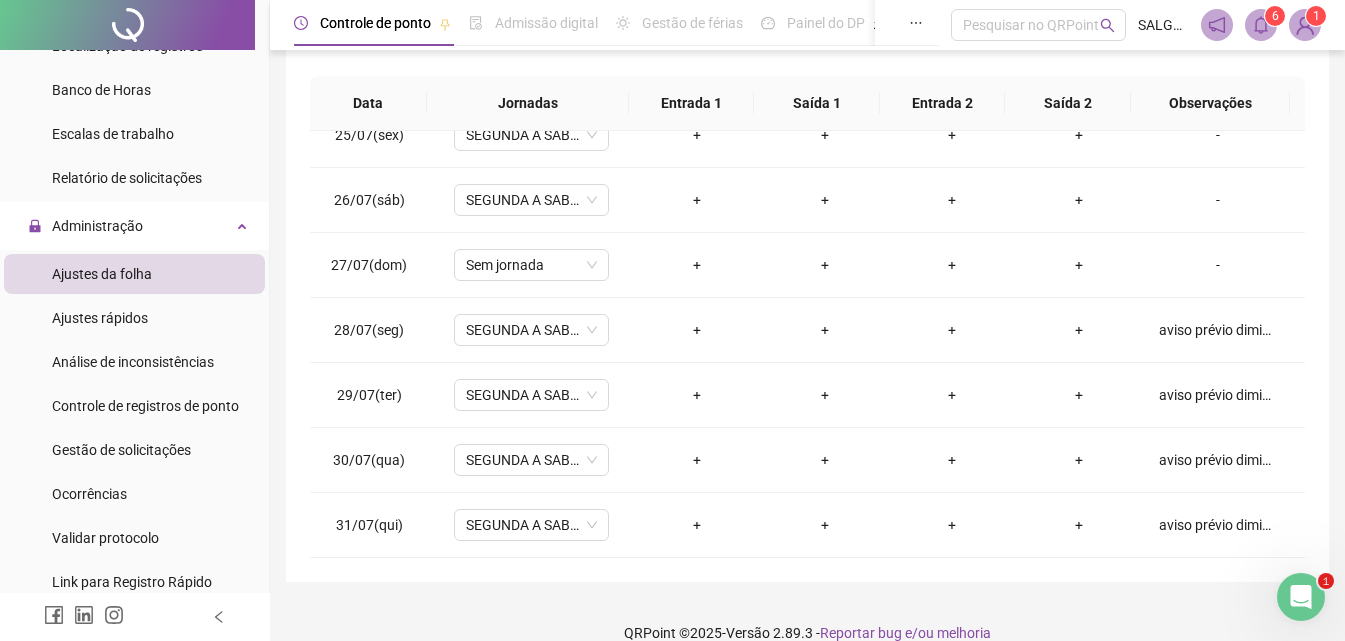 drag, startPoint x: 98, startPoint y: 316, endPoint x: 122, endPoint y: 275, distance: 47.507893 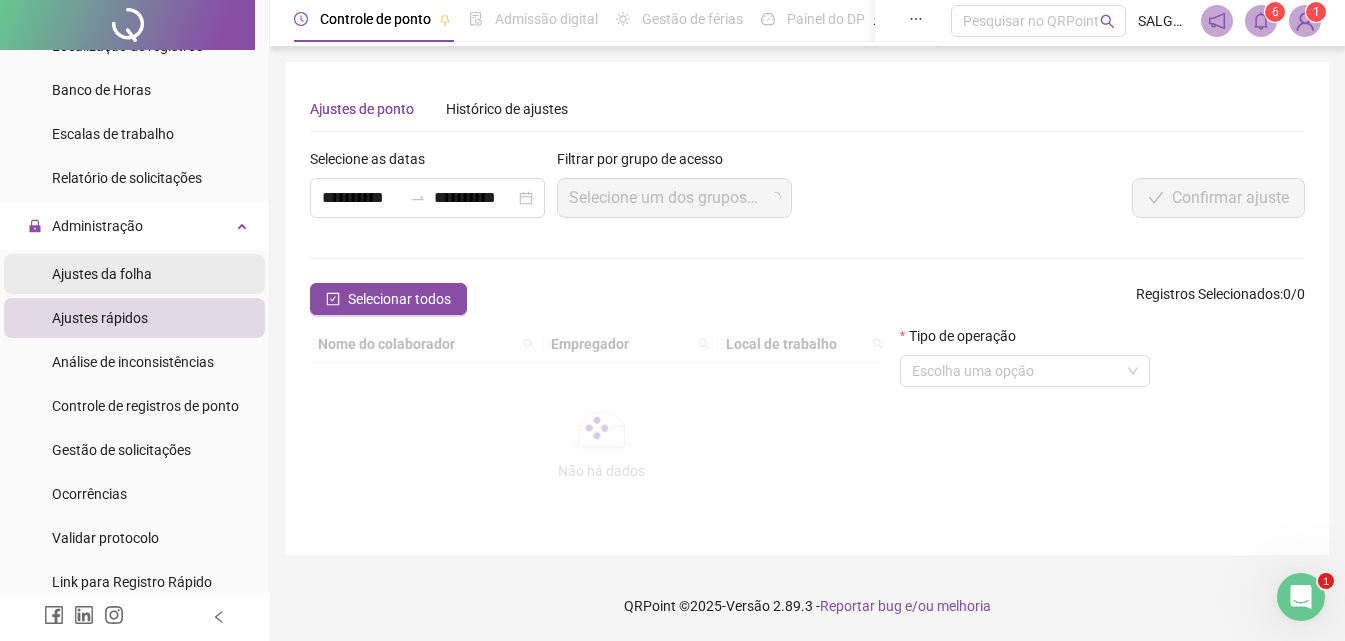 scroll, scrollTop: 0, scrollLeft: 0, axis: both 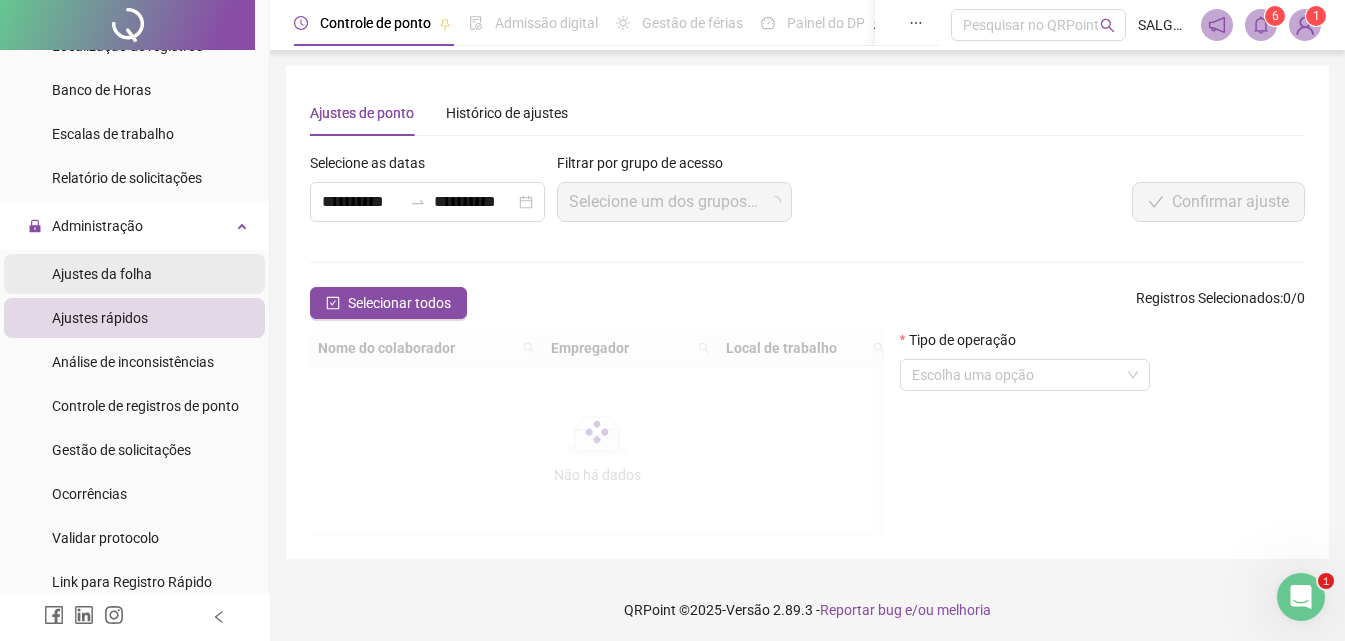 click on "Ajustes da folha" at bounding box center [102, 274] 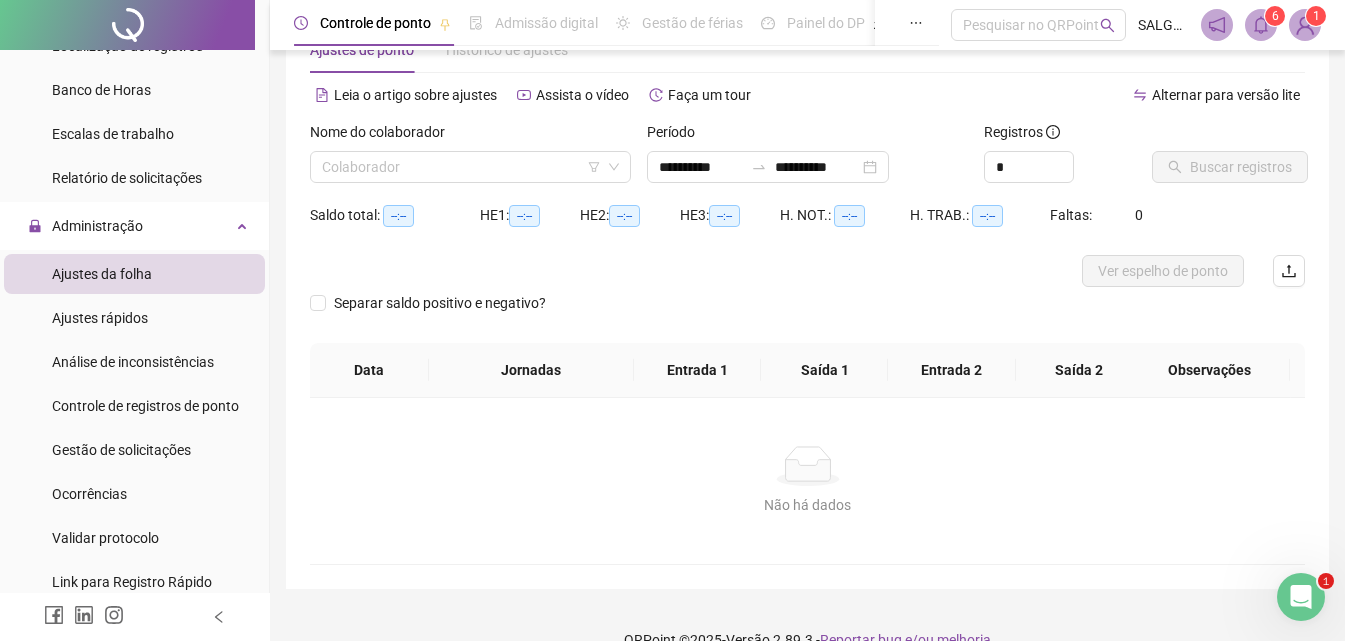 scroll, scrollTop: 97, scrollLeft: 0, axis: vertical 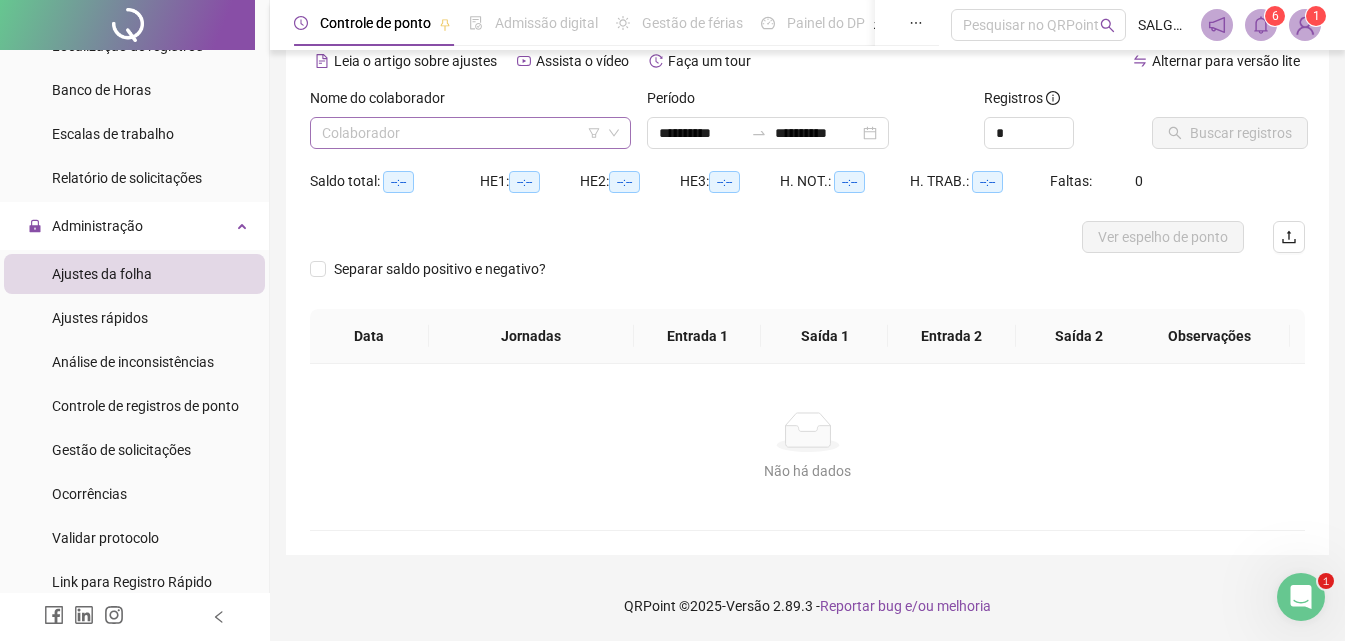 click at bounding box center (461, 133) 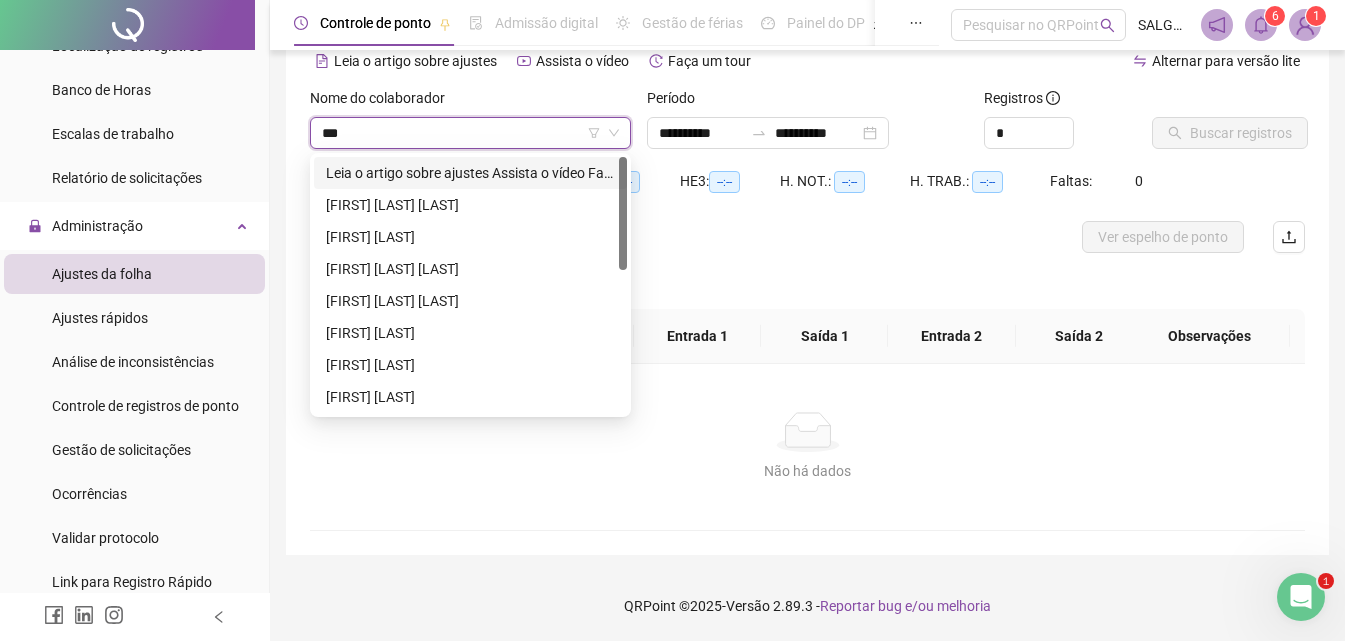 type on "****" 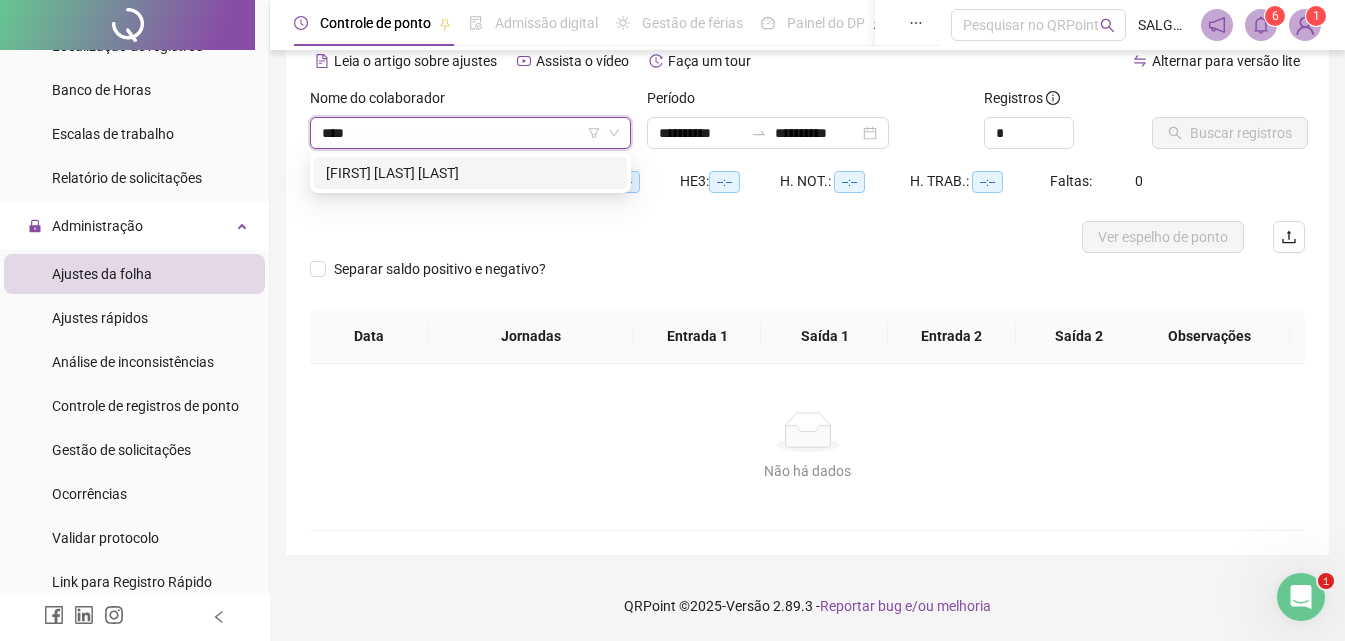 click on "[FIRST] [LAST] [LAST]" at bounding box center (470, 173) 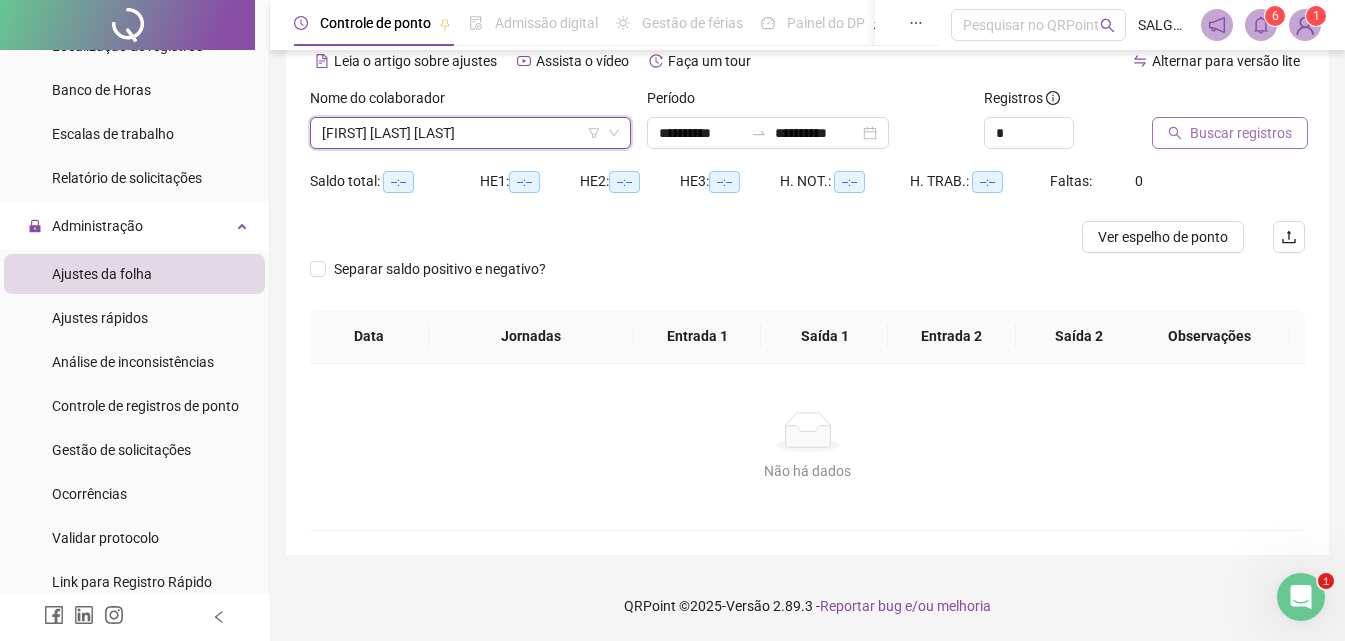 click on "Buscar registros" at bounding box center [1230, 133] 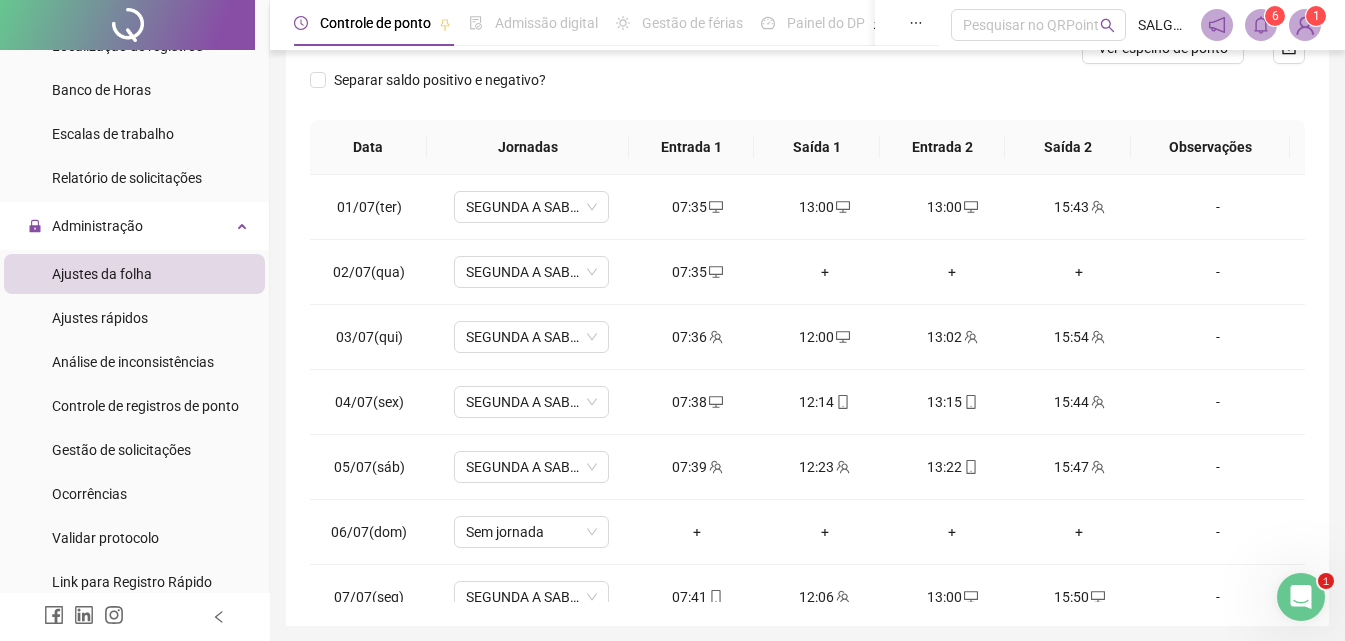 scroll, scrollTop: 330, scrollLeft: 0, axis: vertical 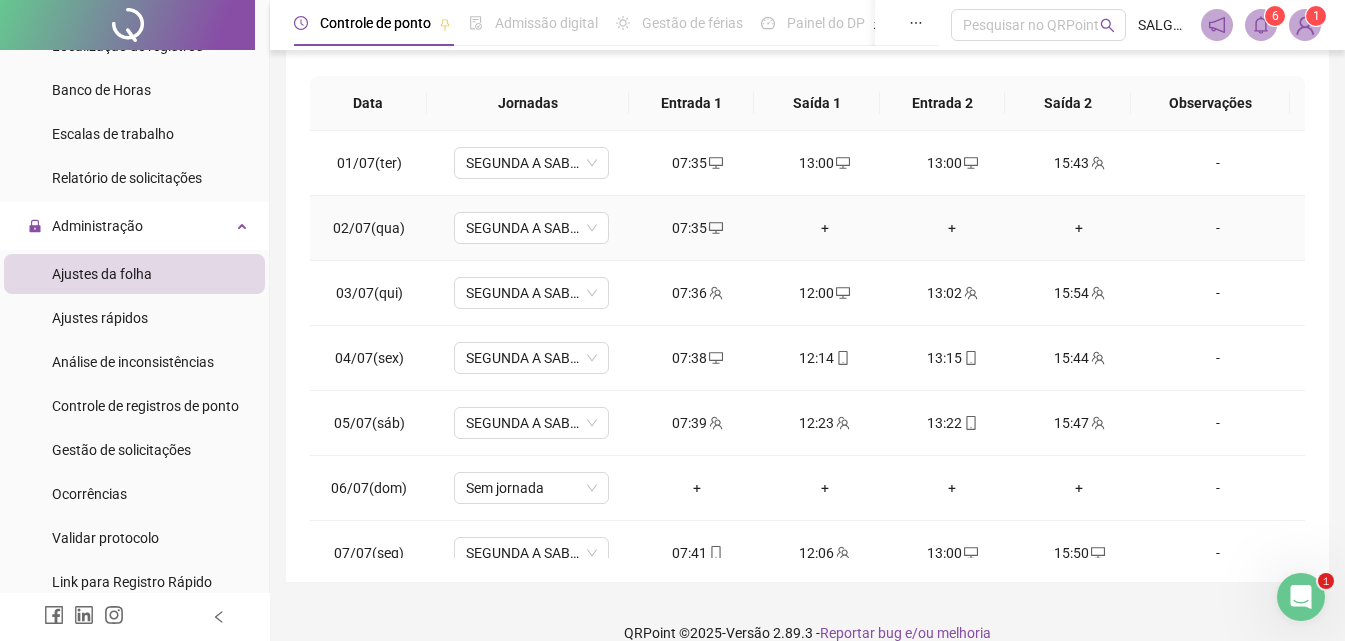click on "-" at bounding box center [1218, 228] 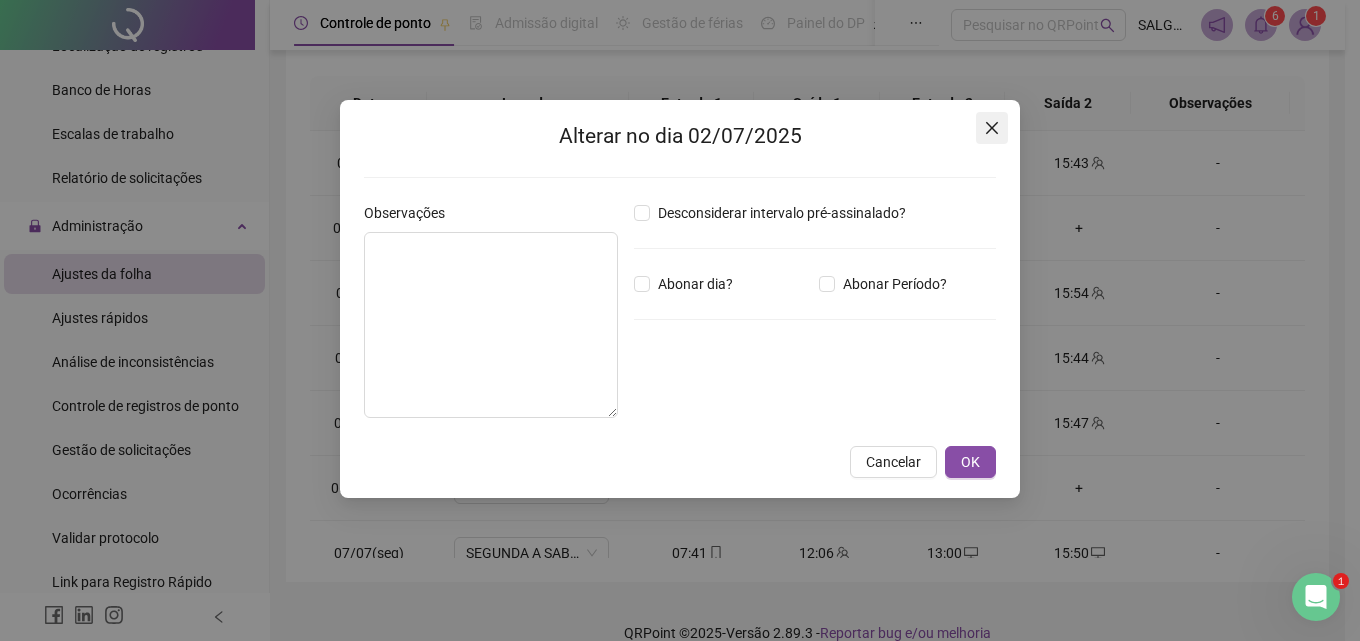 click 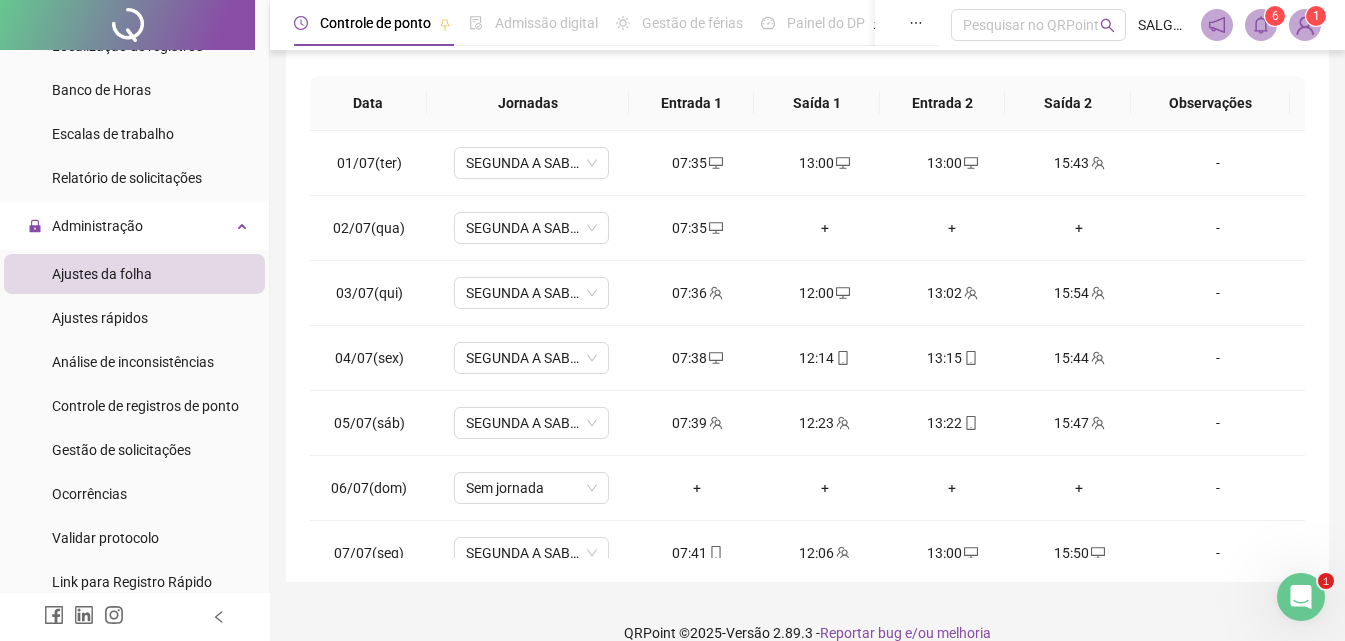scroll, scrollTop: 0, scrollLeft: 0, axis: both 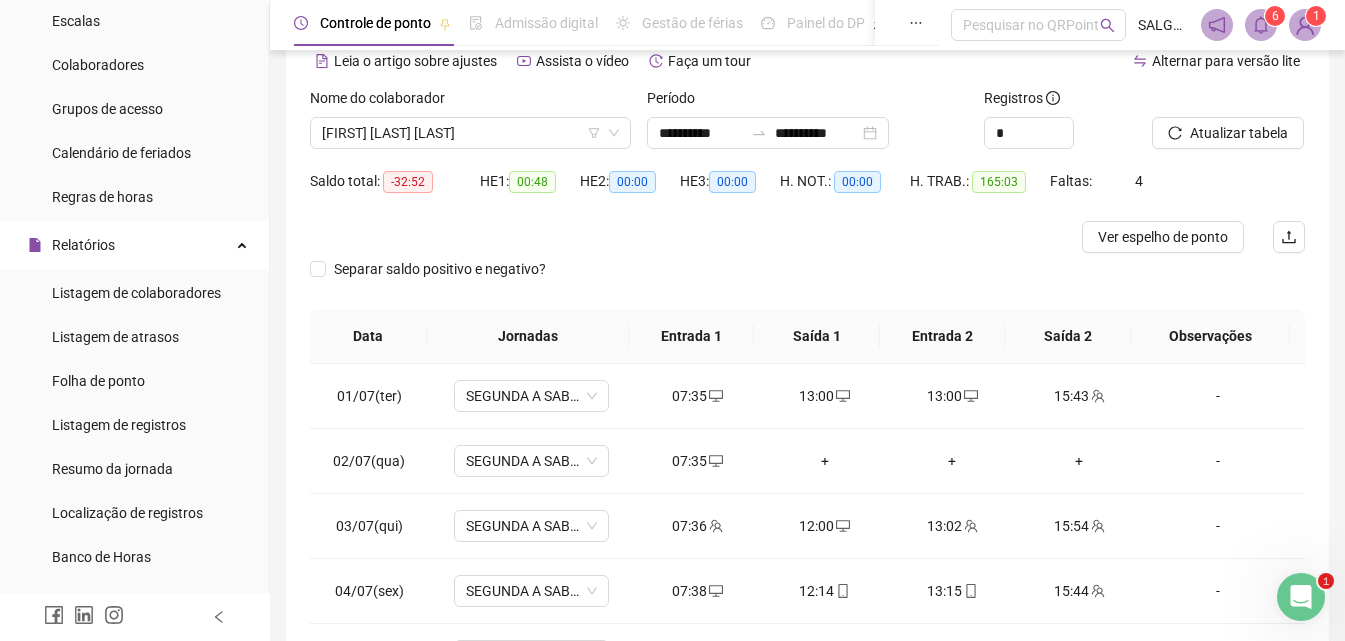 click on "Folha de ponto" at bounding box center (98, 381) 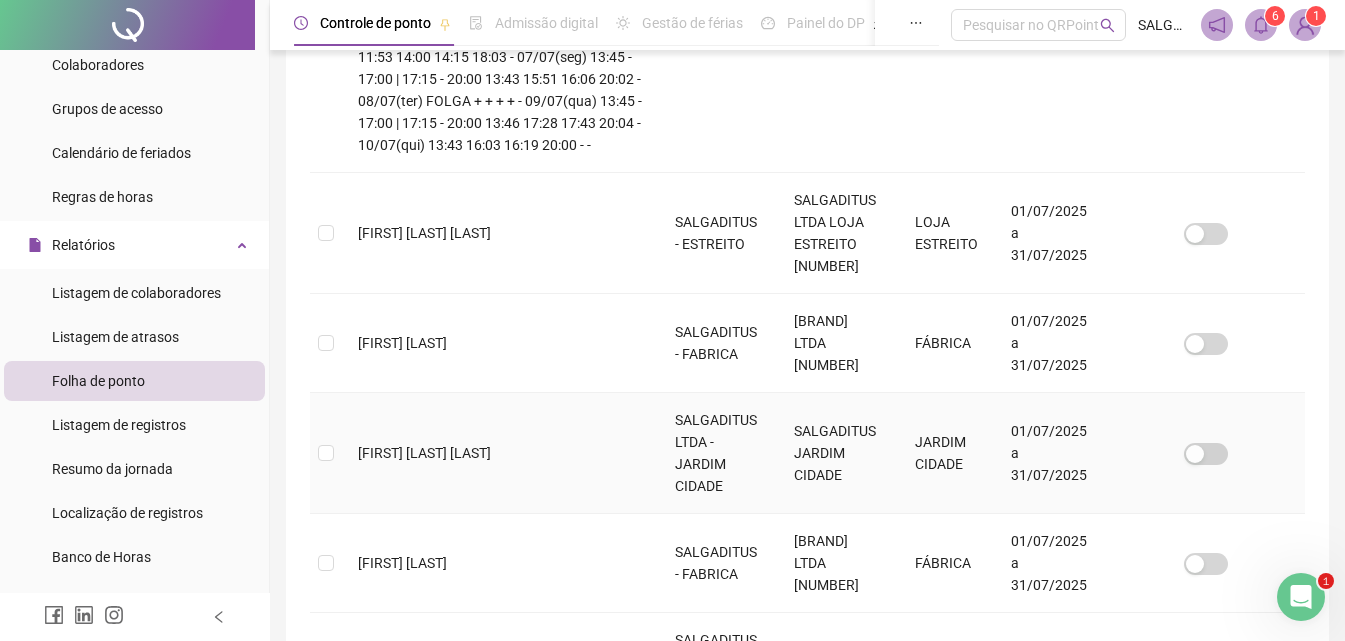 scroll, scrollTop: 795, scrollLeft: 0, axis: vertical 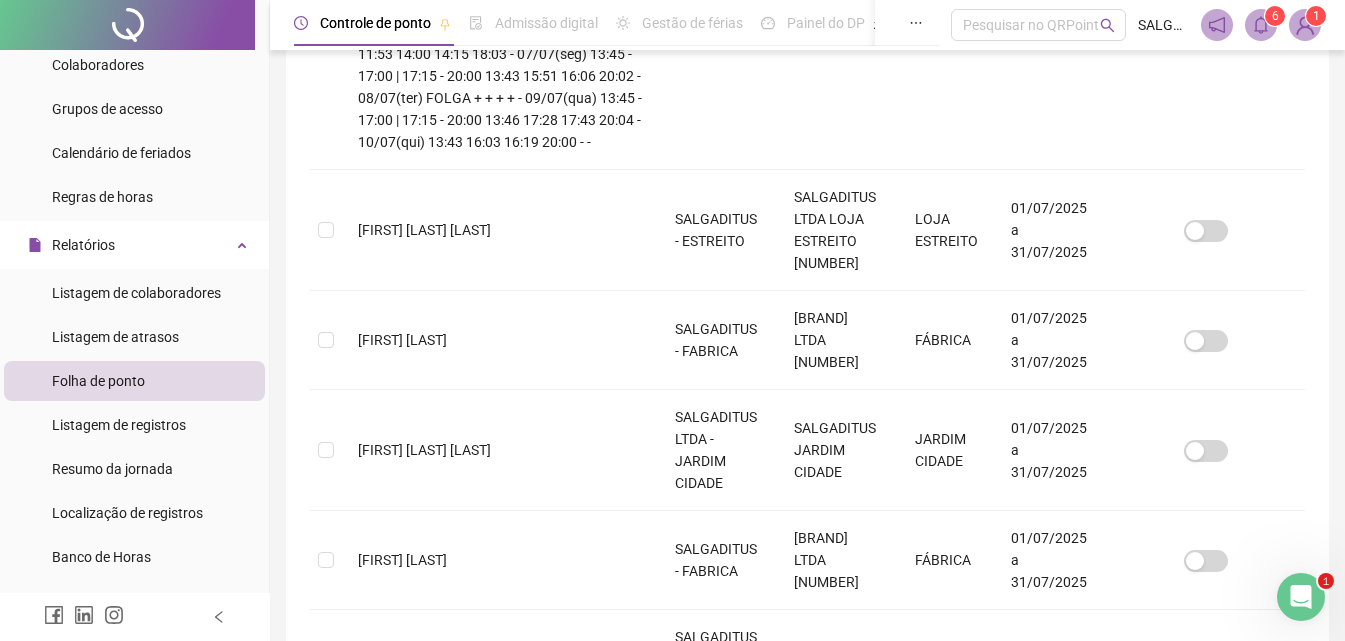 click on "2" at bounding box center (808, 1225) 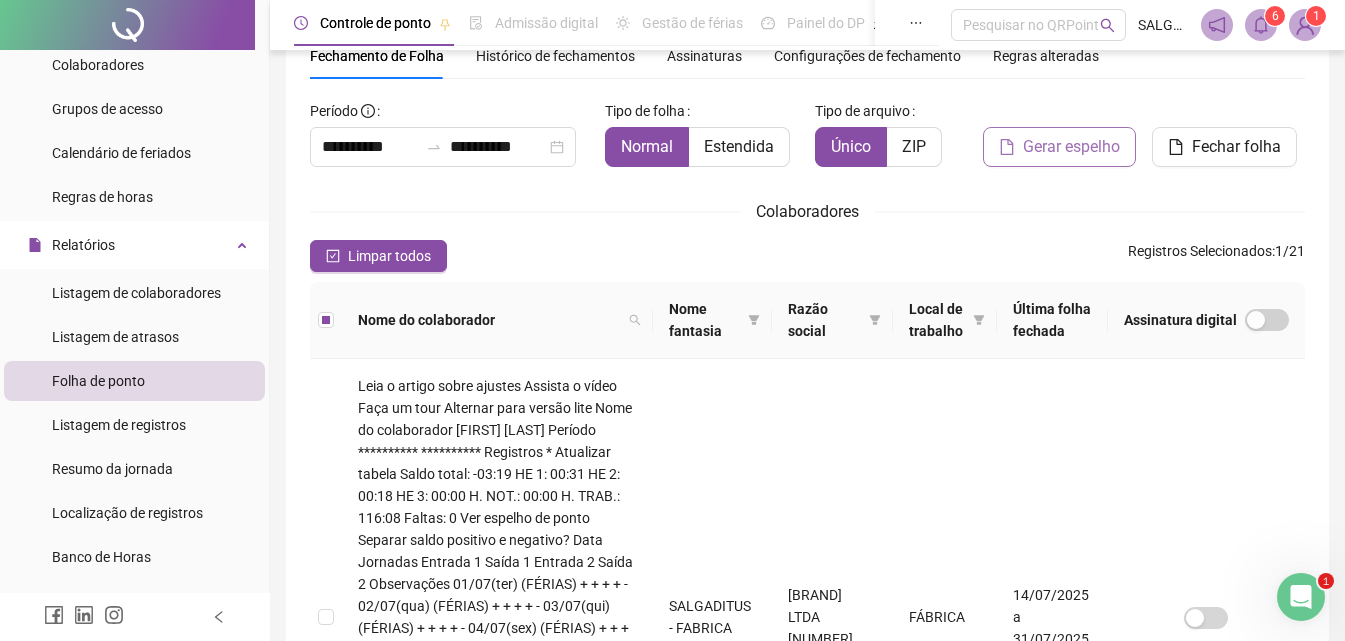click on "Gerar espelho" at bounding box center [1071, 147] 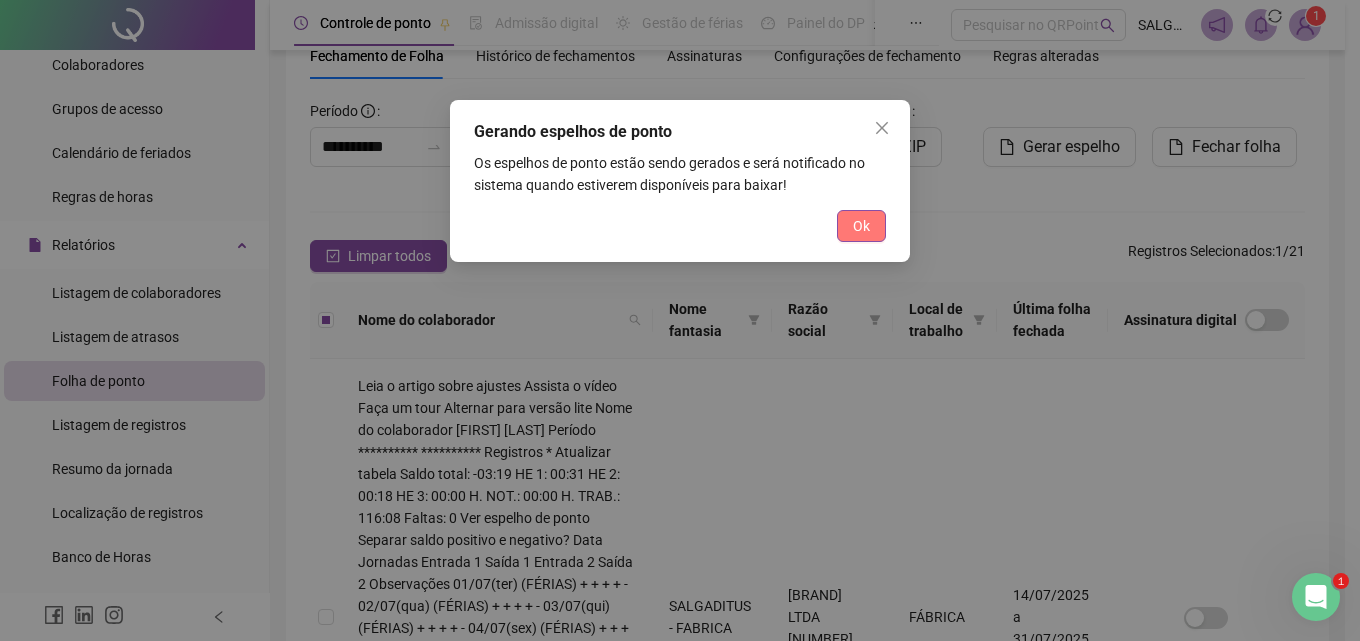 click on "Ok" at bounding box center [861, 226] 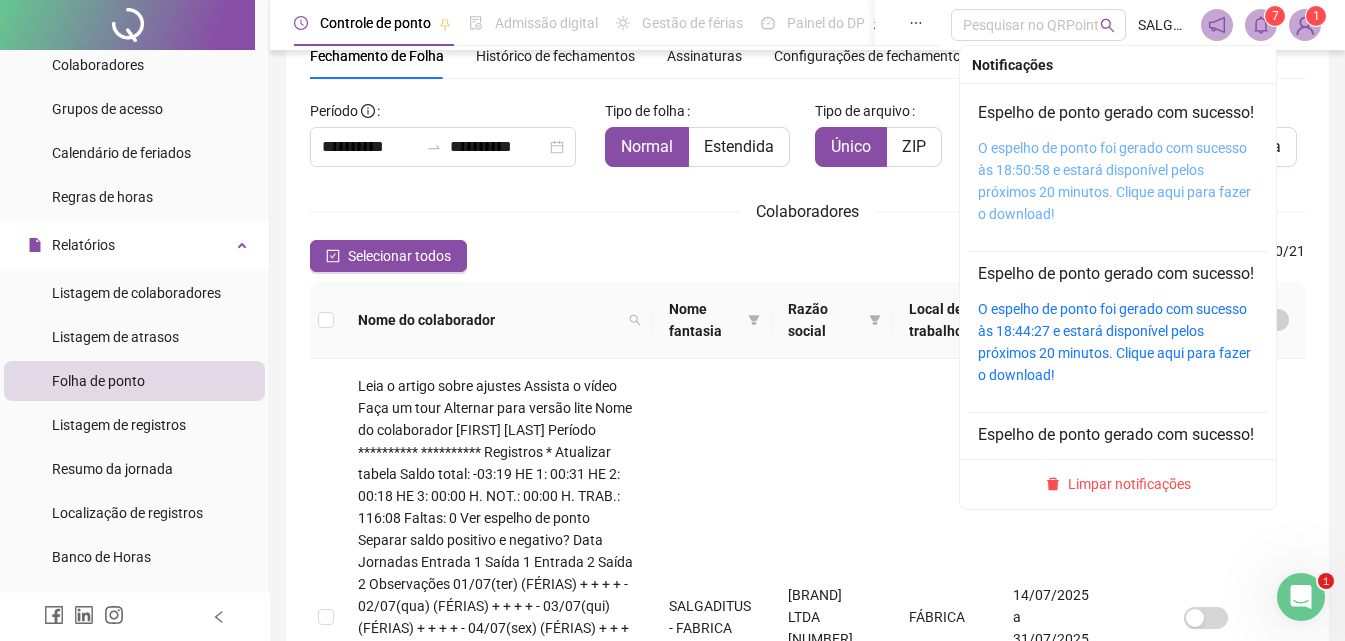 click on "O espelho de ponto foi gerado com sucesso às 18:50:58 e estará disponível pelos próximos 20 minutos.
Clique aqui para fazer o download!" at bounding box center (1114, 181) 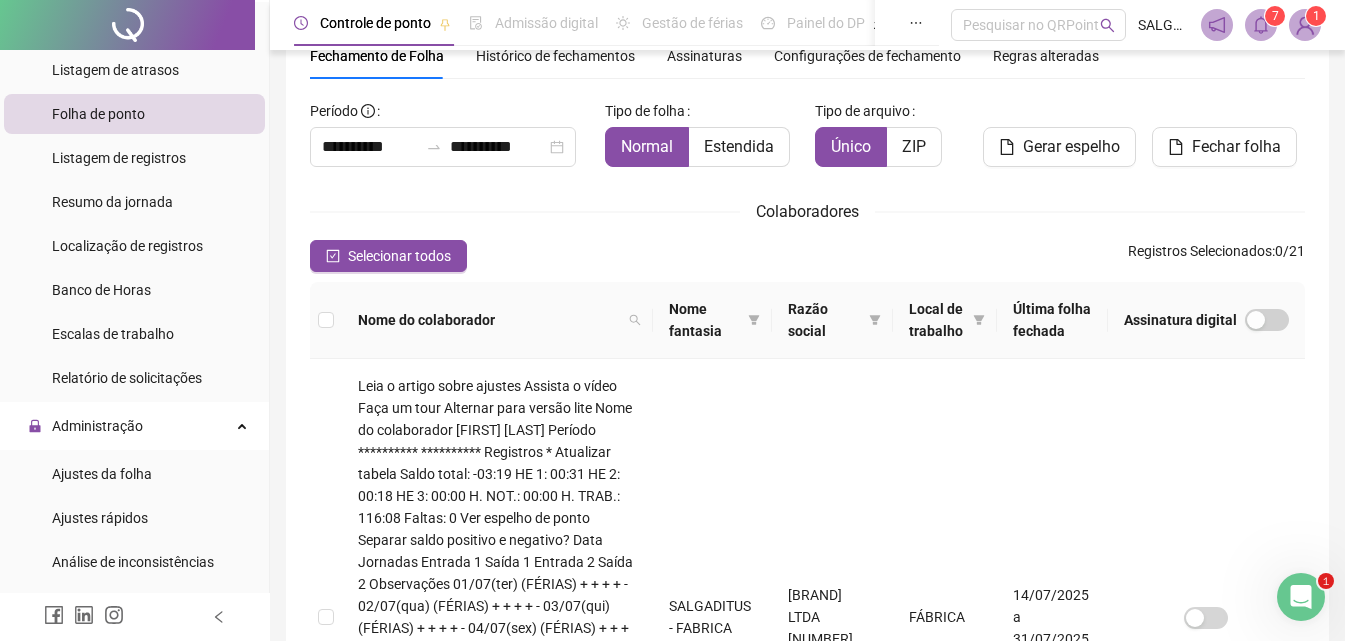 scroll, scrollTop: 700, scrollLeft: 0, axis: vertical 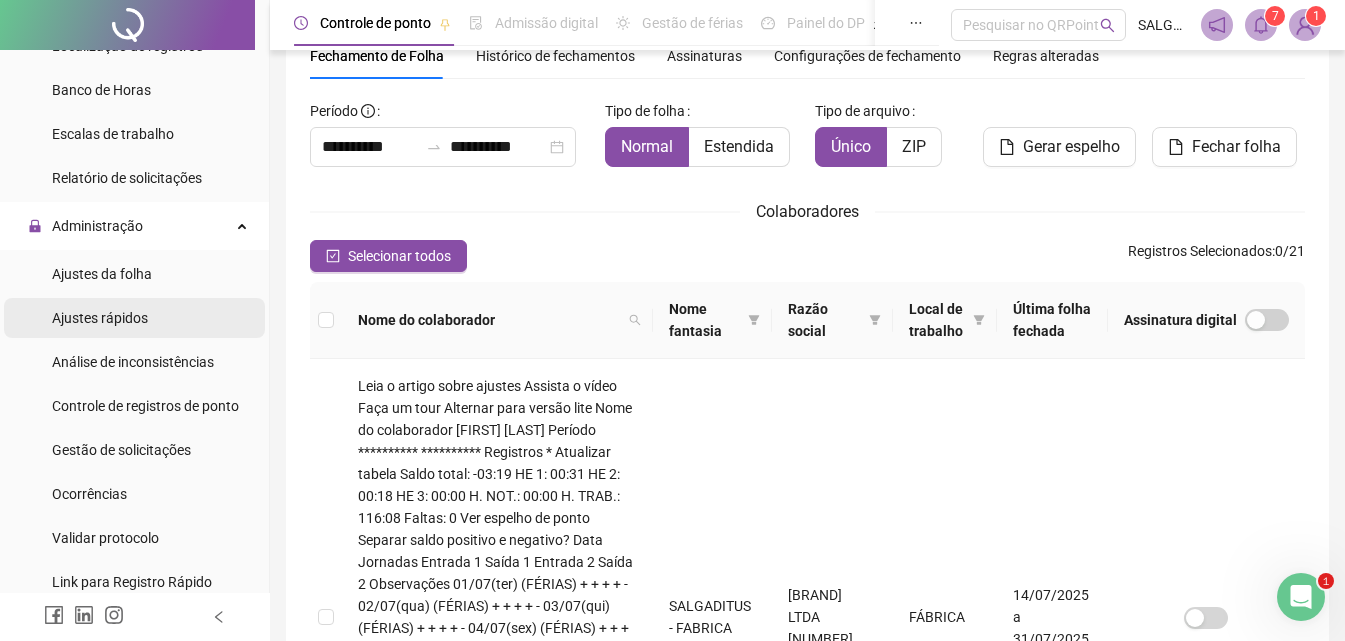 click on "Ajustes rápidos" at bounding box center [134, 318] 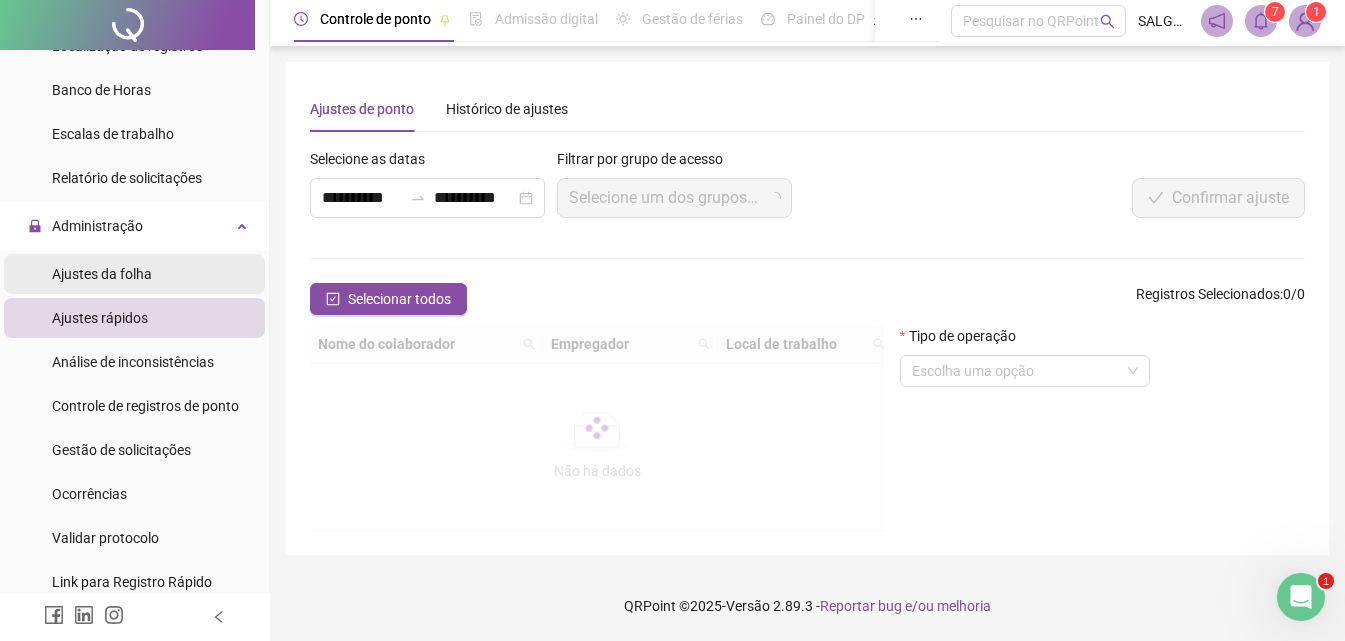 scroll, scrollTop: 0, scrollLeft: 0, axis: both 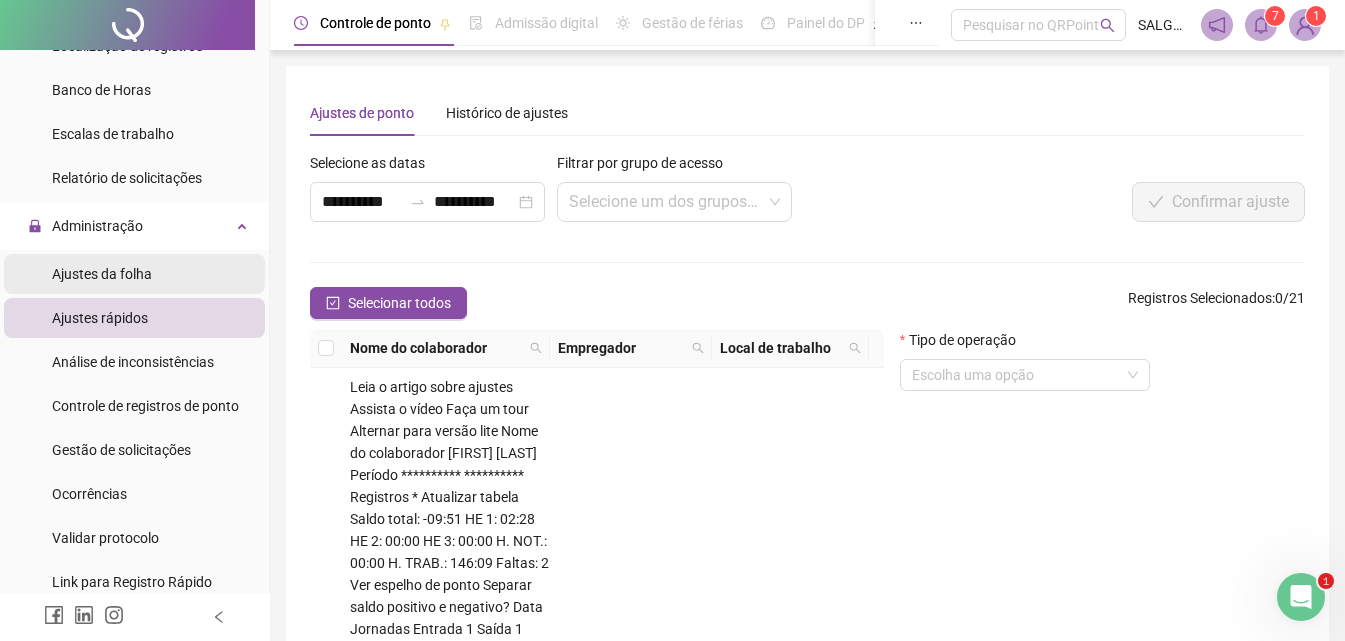 click on "Ajustes da folha" at bounding box center [134, 274] 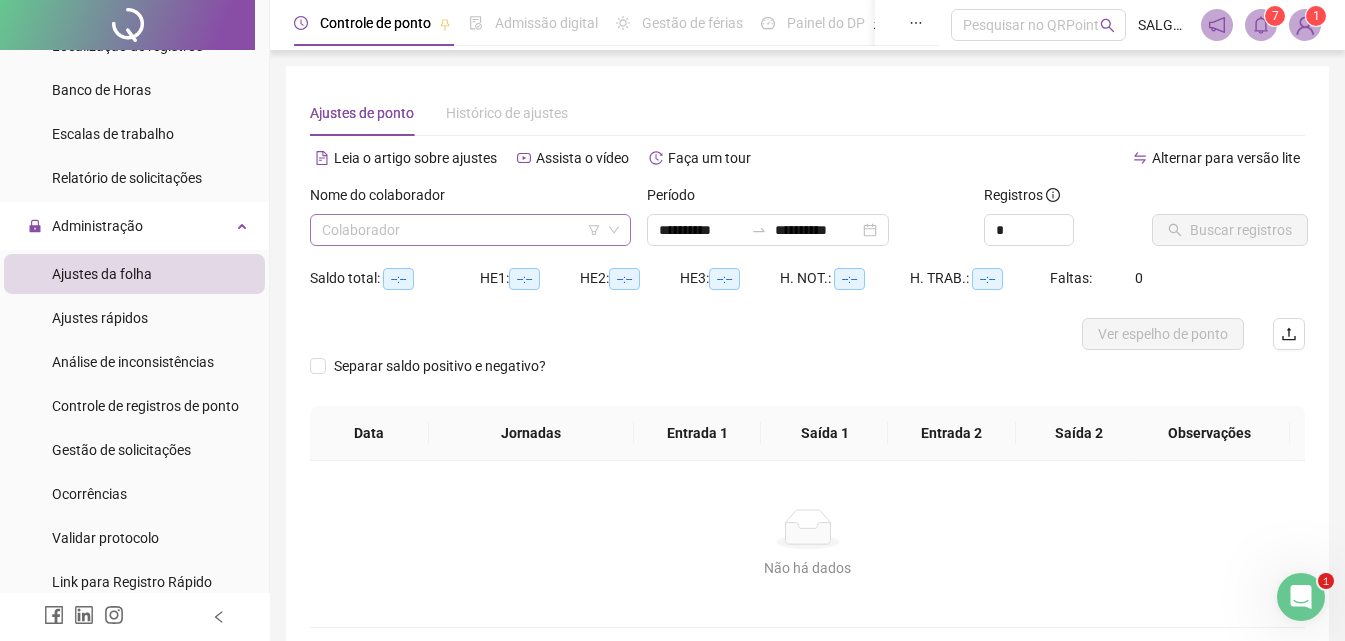 click at bounding box center [461, 230] 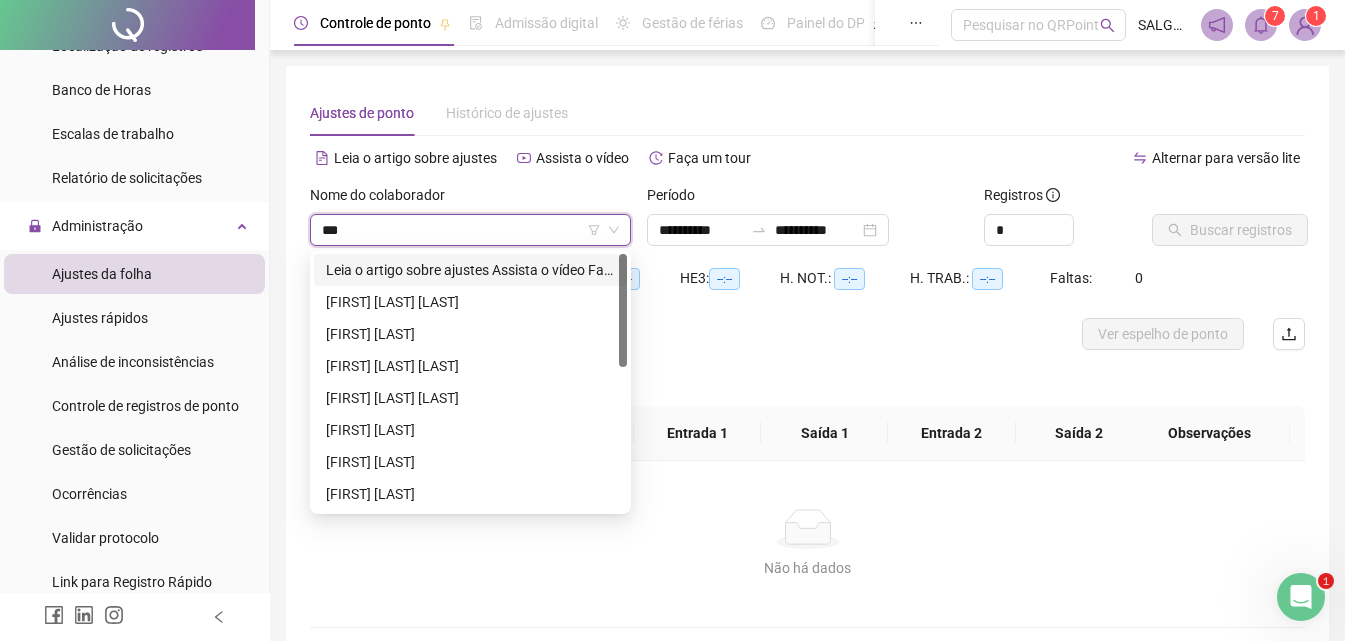 type on "****" 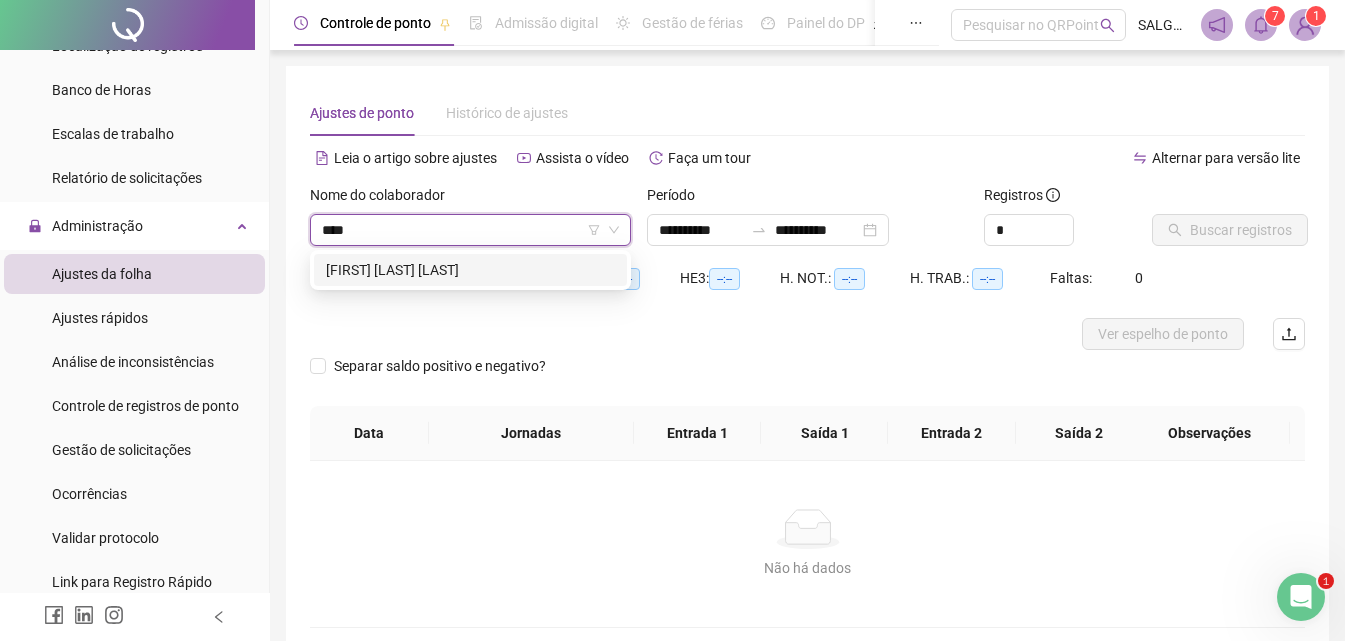 click on "[FIRST] [LAST] [LAST]" at bounding box center (470, 270) 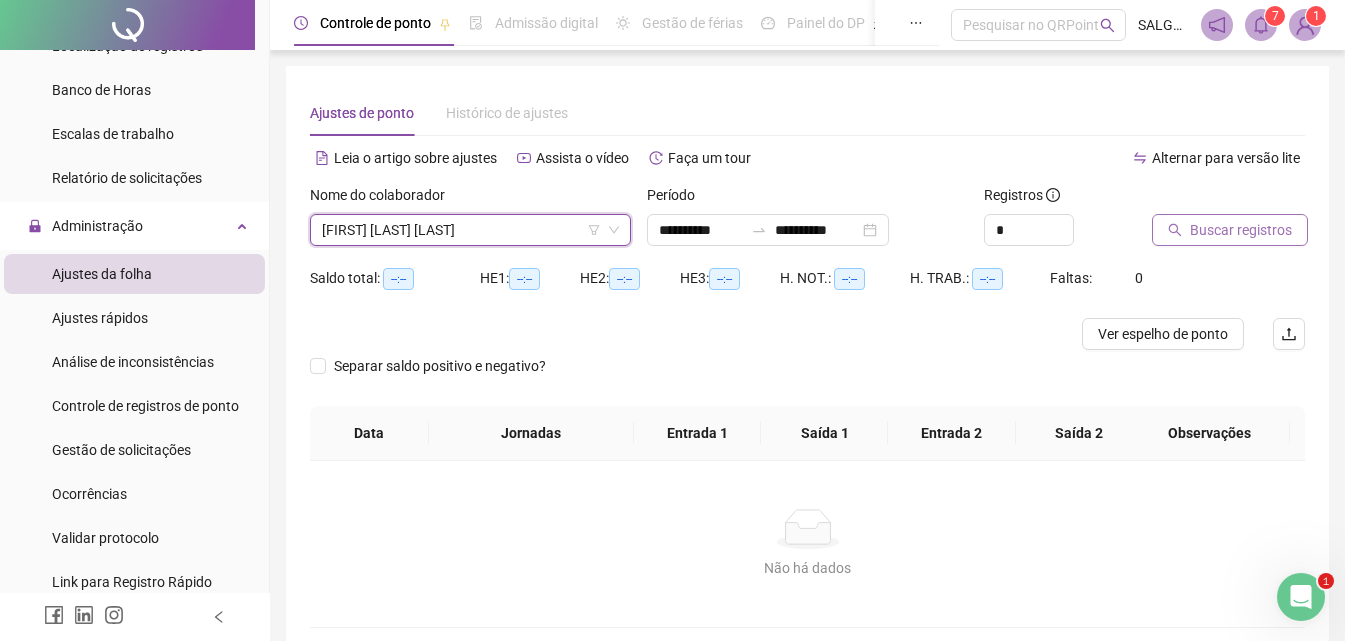 click on "Buscar registros" at bounding box center [1241, 230] 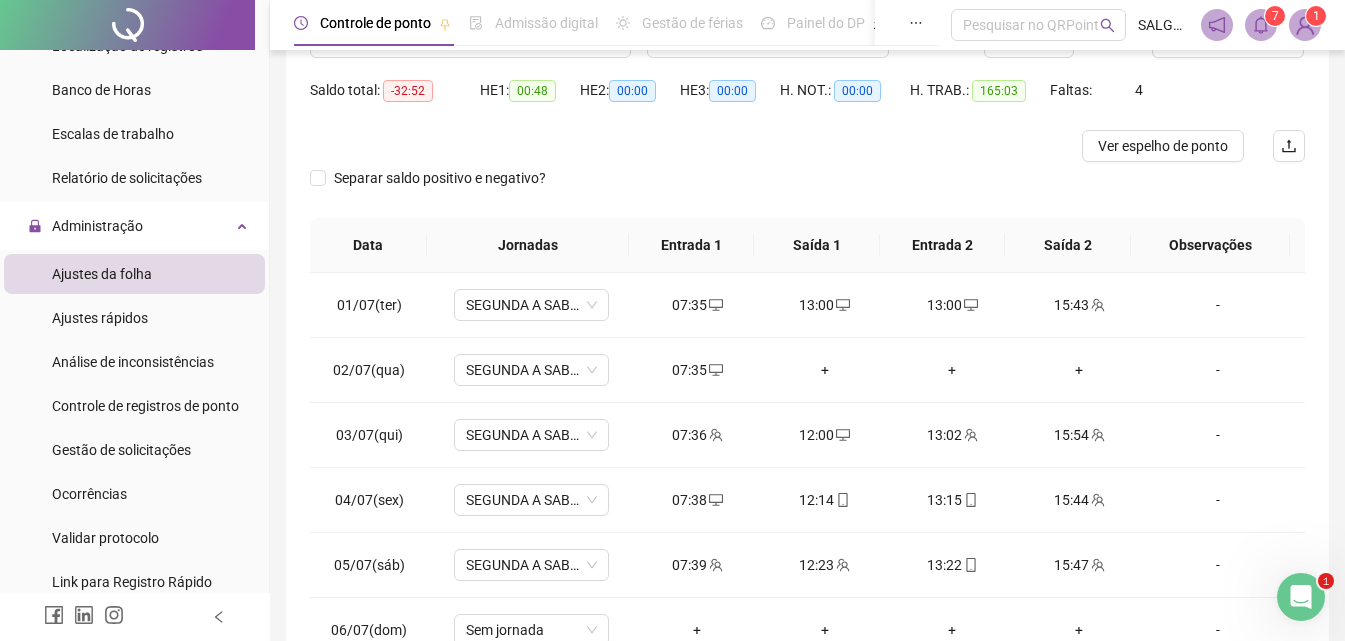 scroll, scrollTop: 233, scrollLeft: 0, axis: vertical 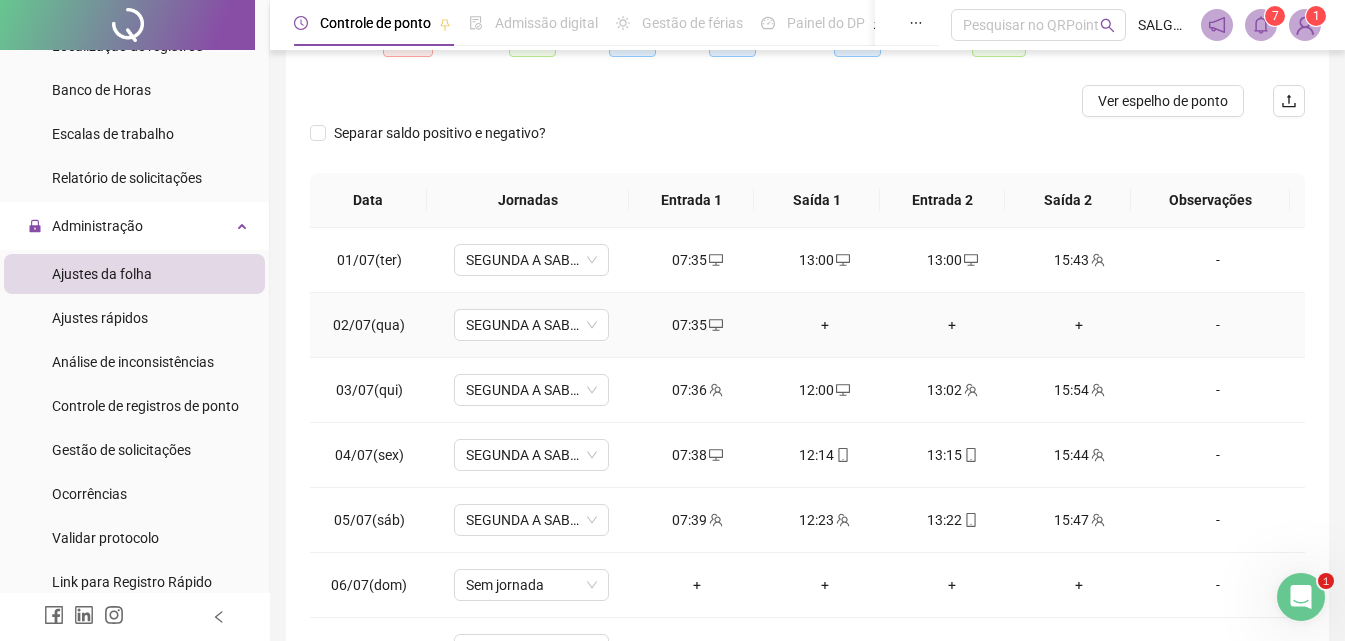 click on "-" at bounding box center (1218, 325) 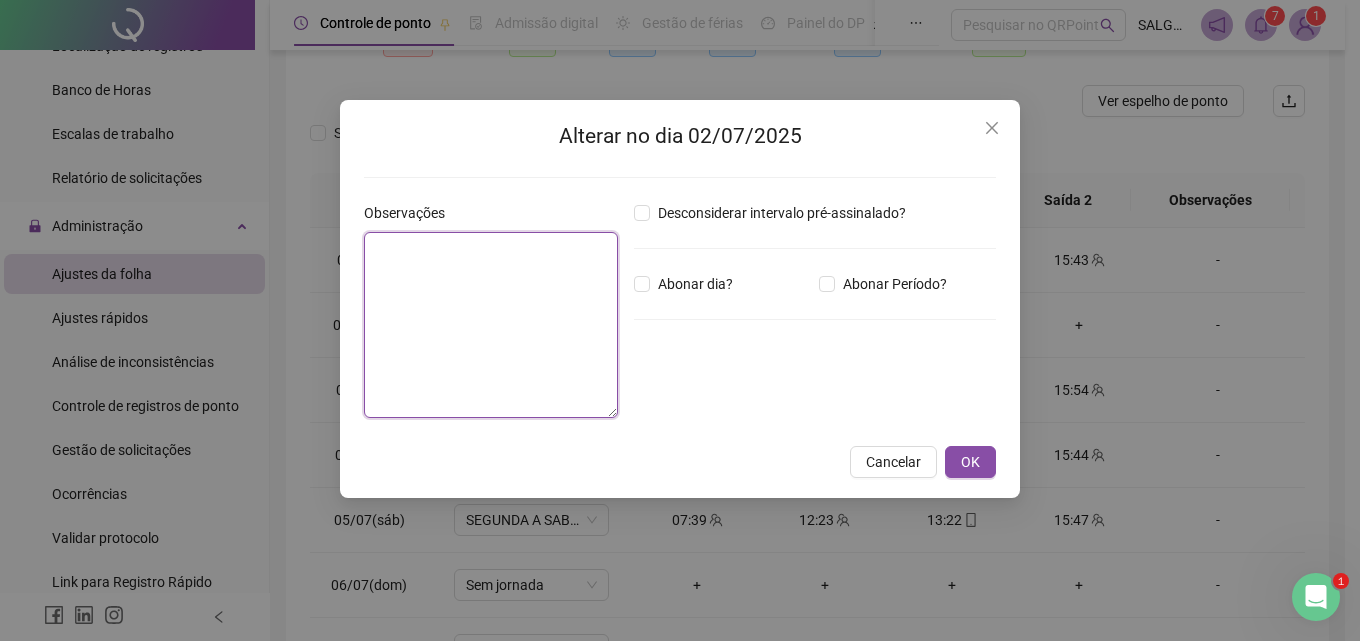 click at bounding box center (491, 325) 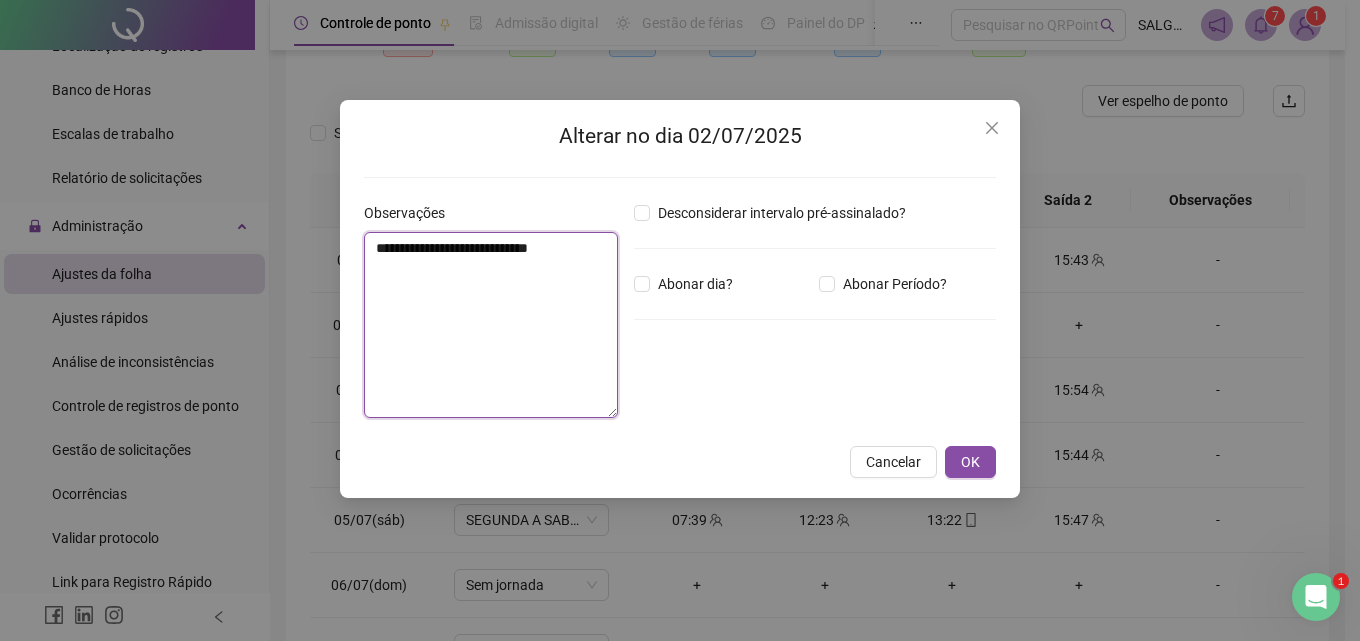 drag, startPoint x: 565, startPoint y: 253, endPoint x: 279, endPoint y: 225, distance: 287.36737 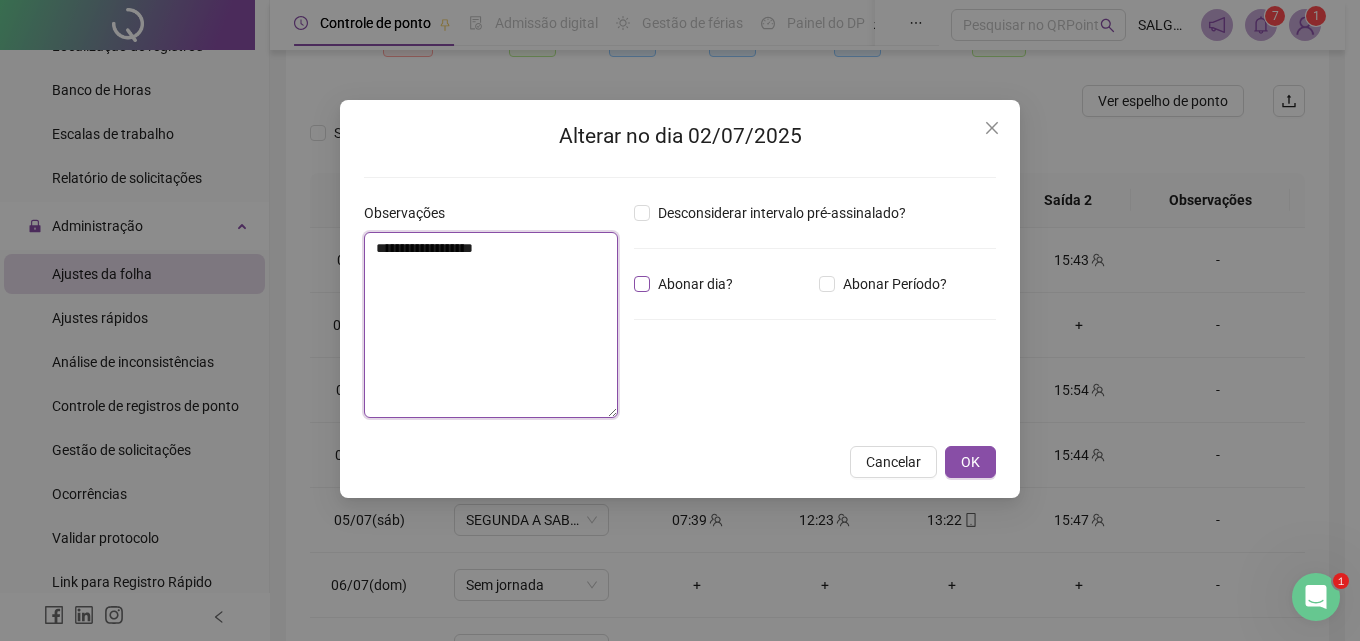 type on "**********" 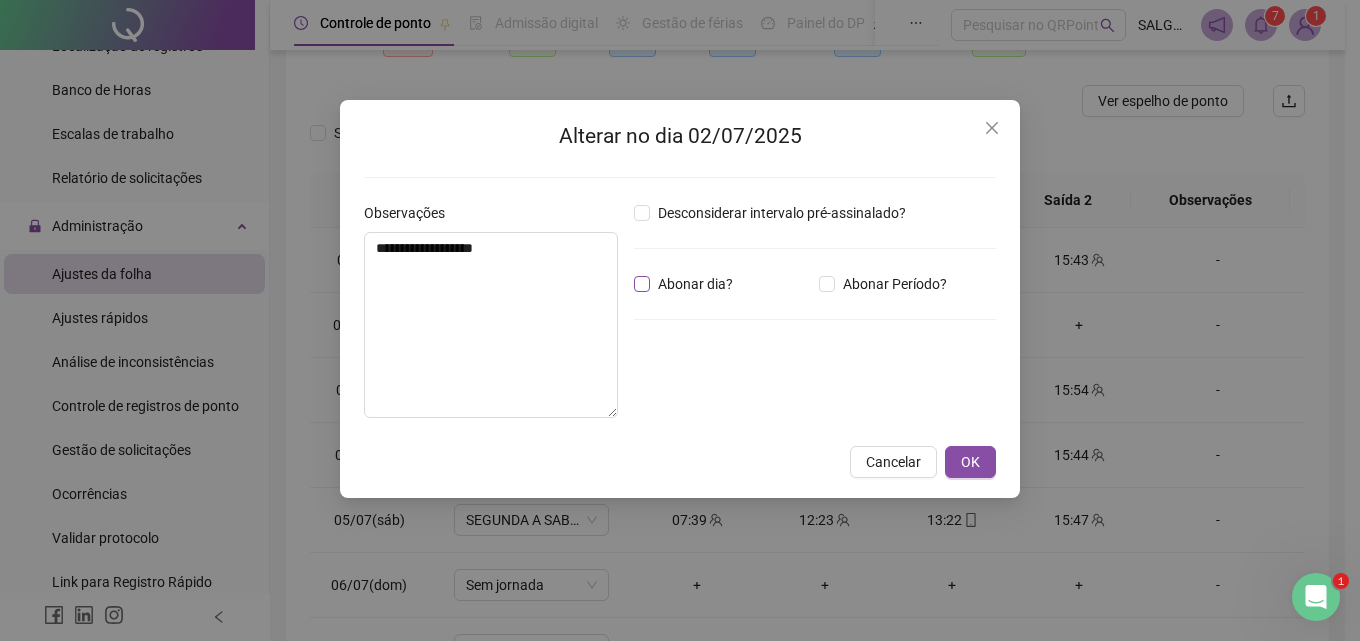 click on "Abonar dia?" at bounding box center (695, 284) 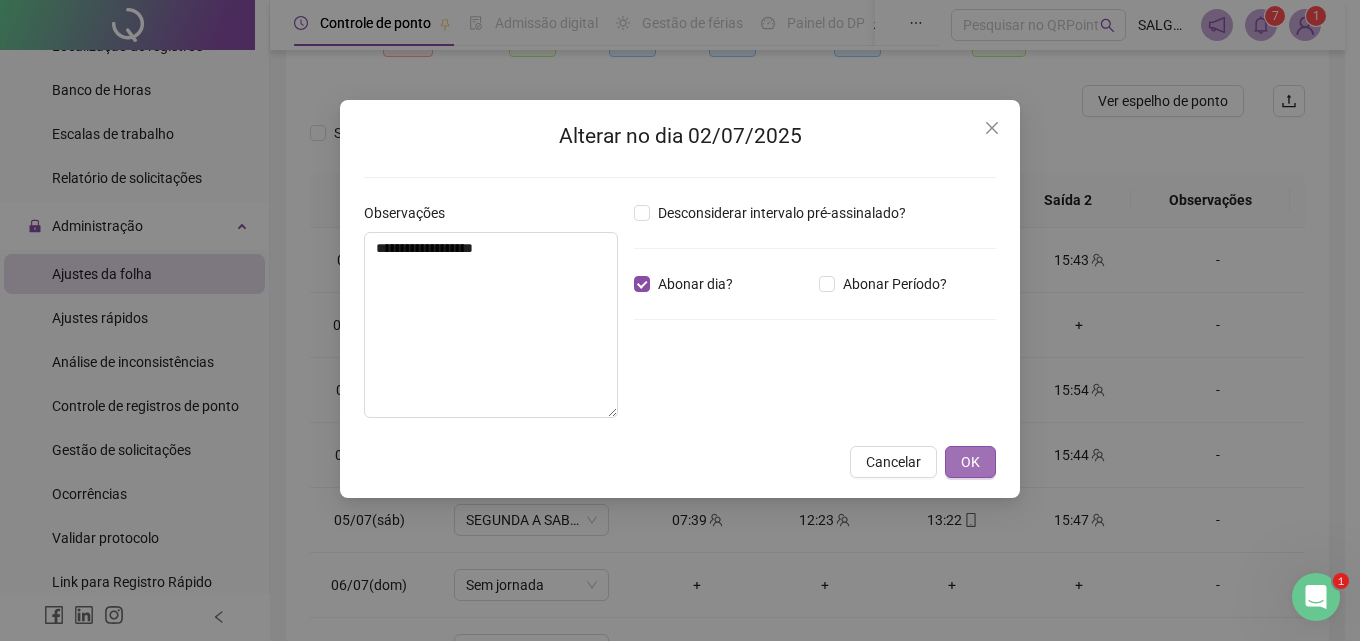 click on "OK" at bounding box center [970, 462] 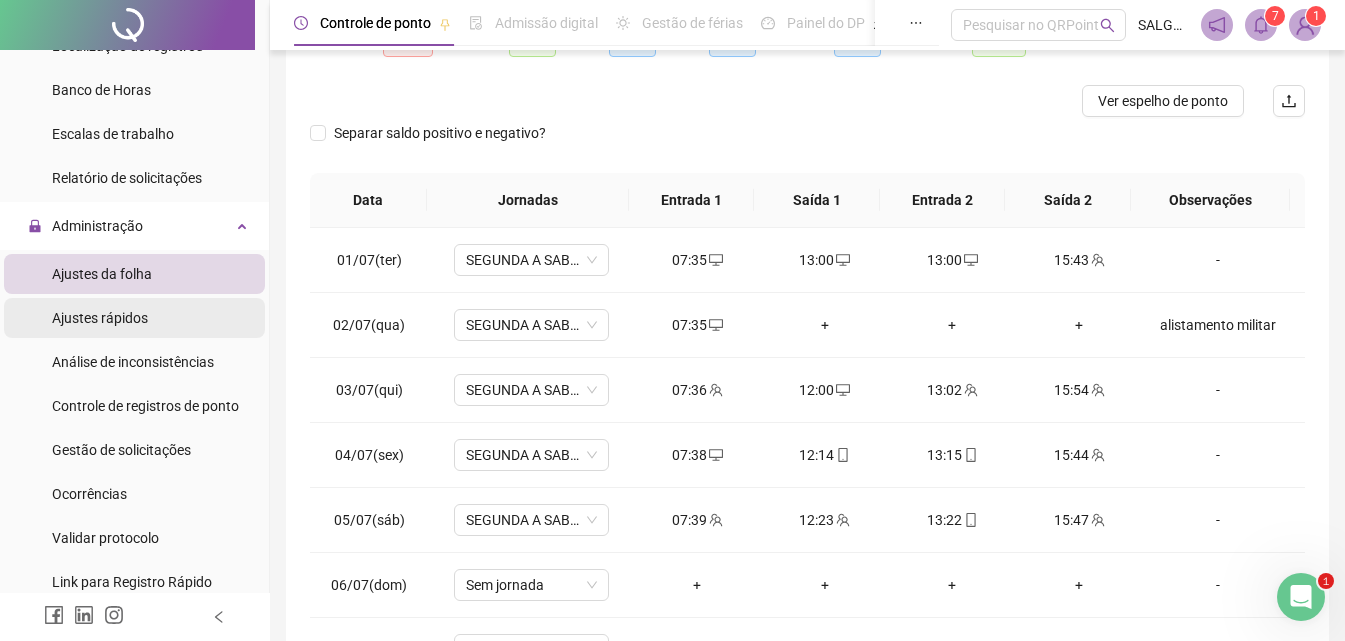 click on "Ajustes rápidos" at bounding box center (100, 318) 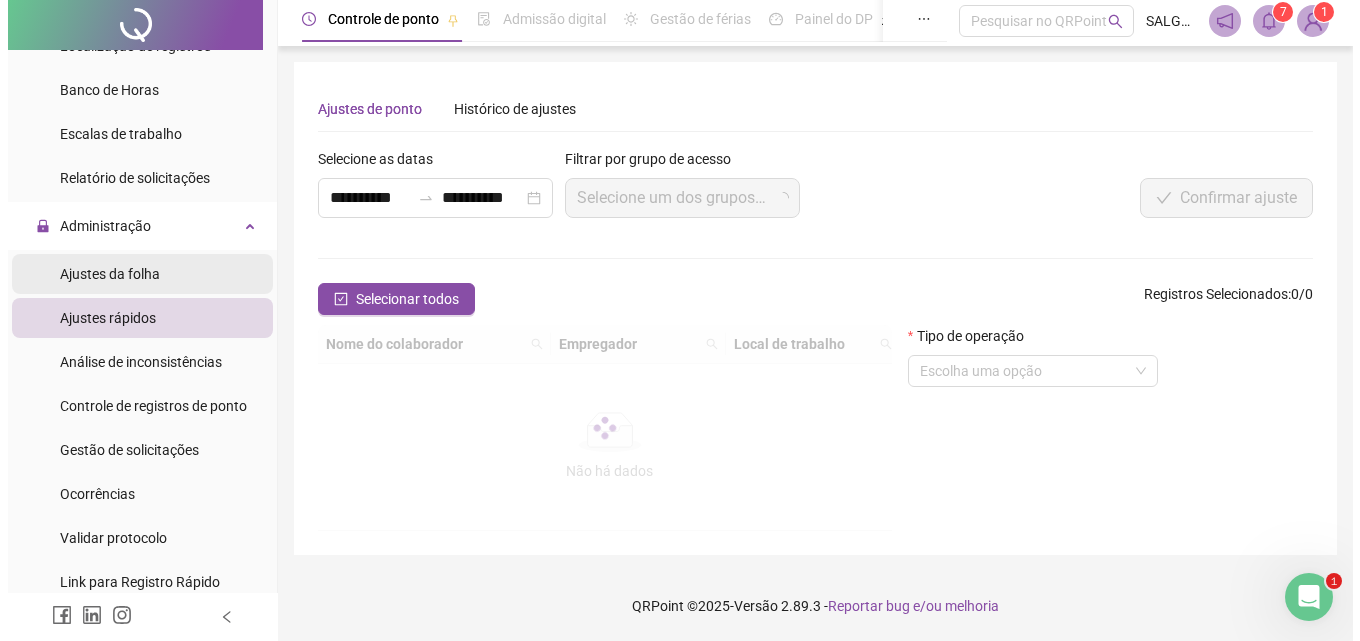 scroll, scrollTop: 0, scrollLeft: 0, axis: both 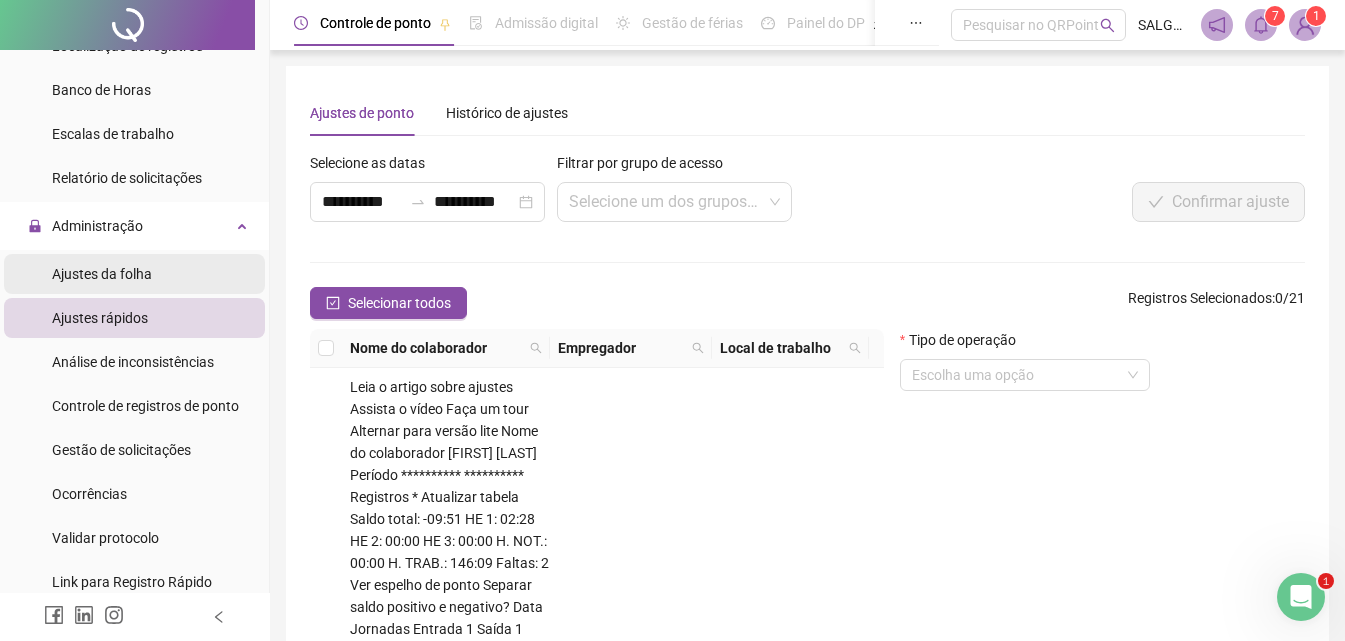 click on "Ajustes da folha" at bounding box center [102, 274] 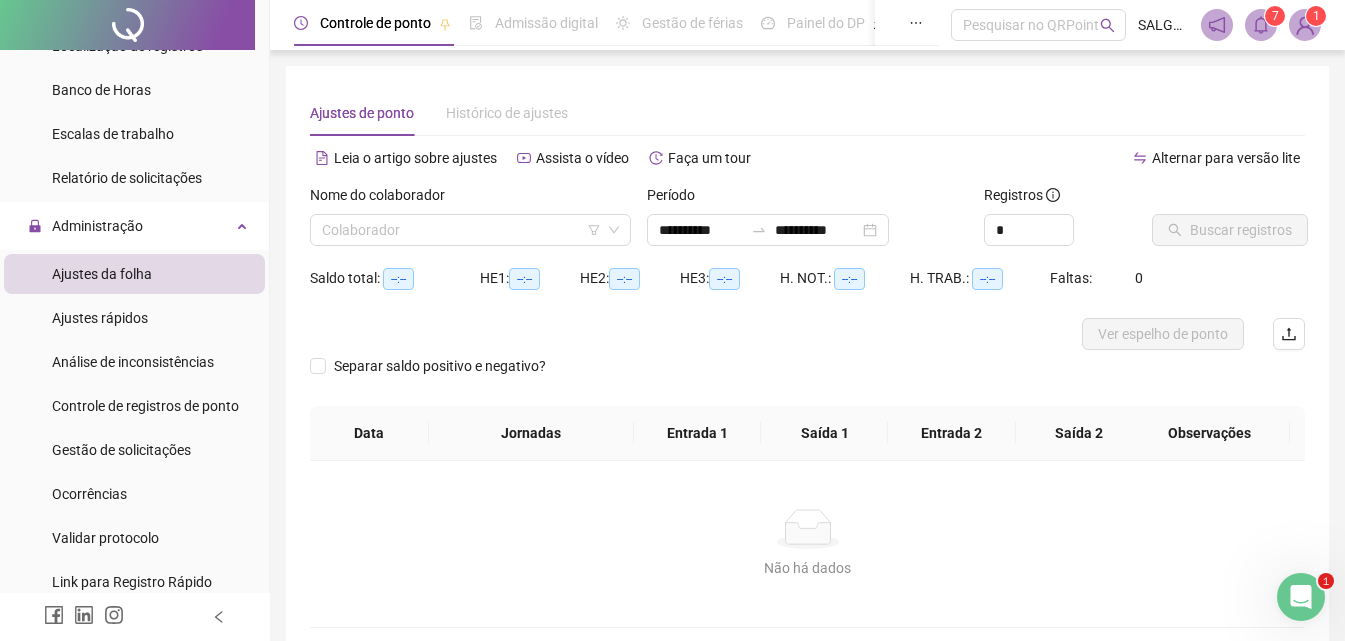 click on "Nome do colaborador" at bounding box center (470, 199) 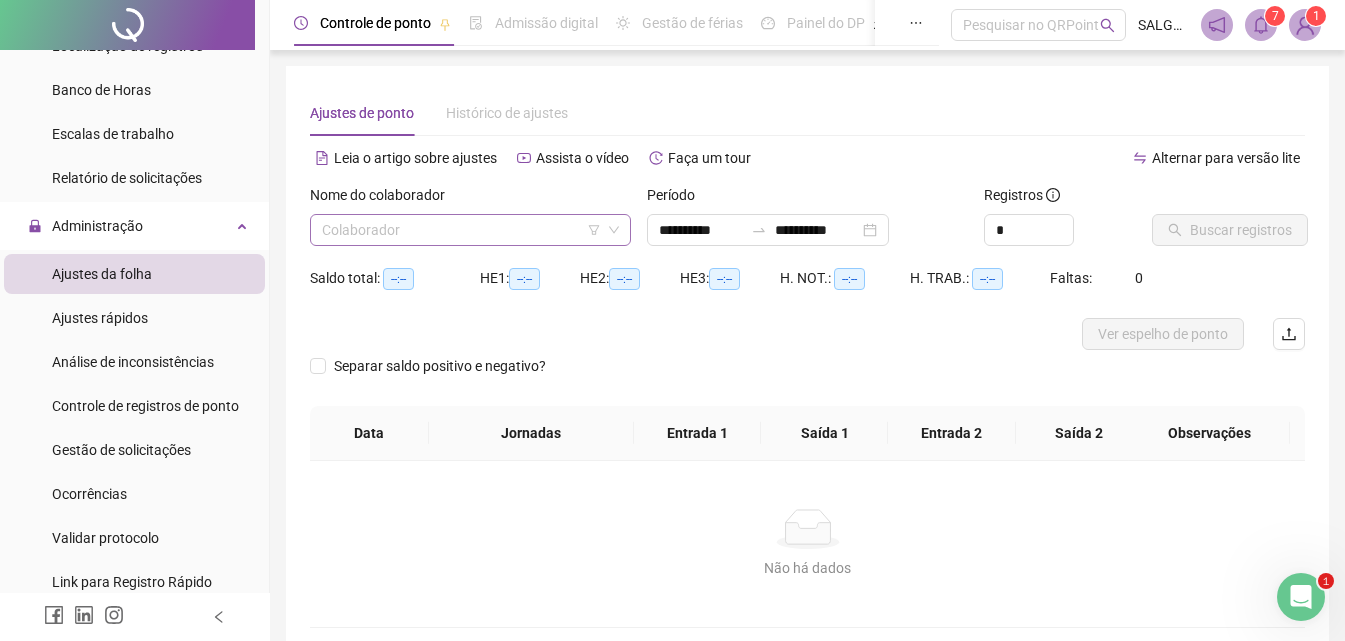 click at bounding box center [461, 230] 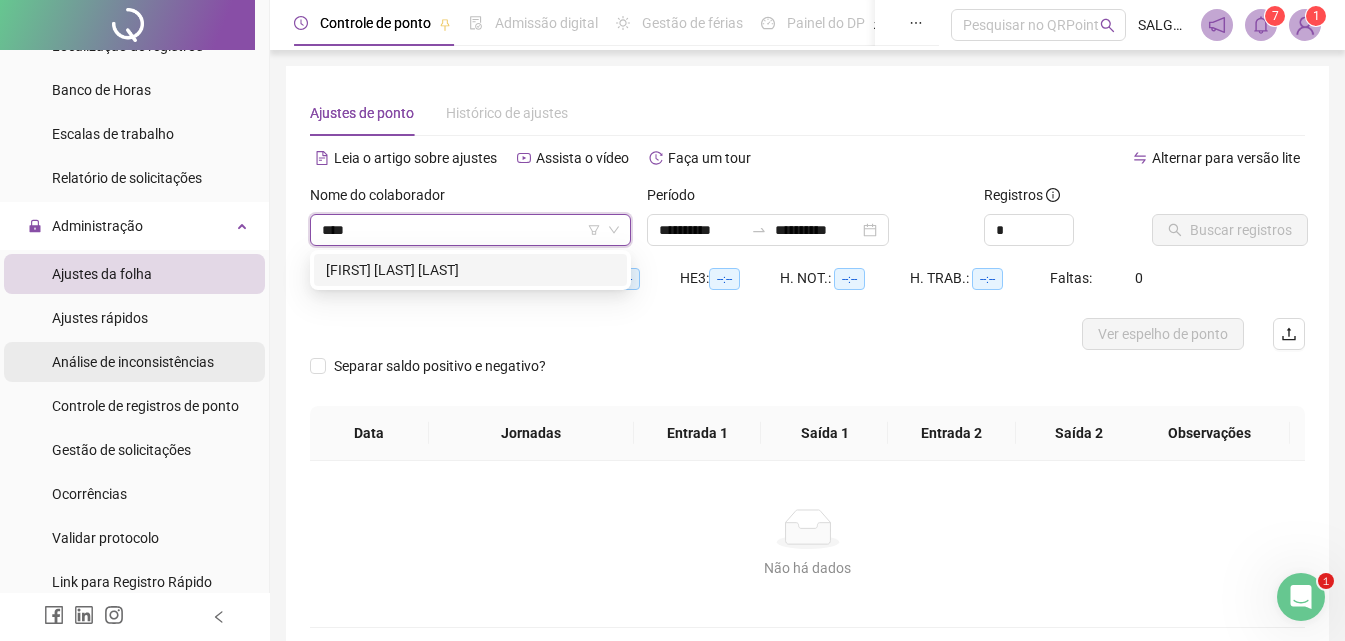 type on "****" 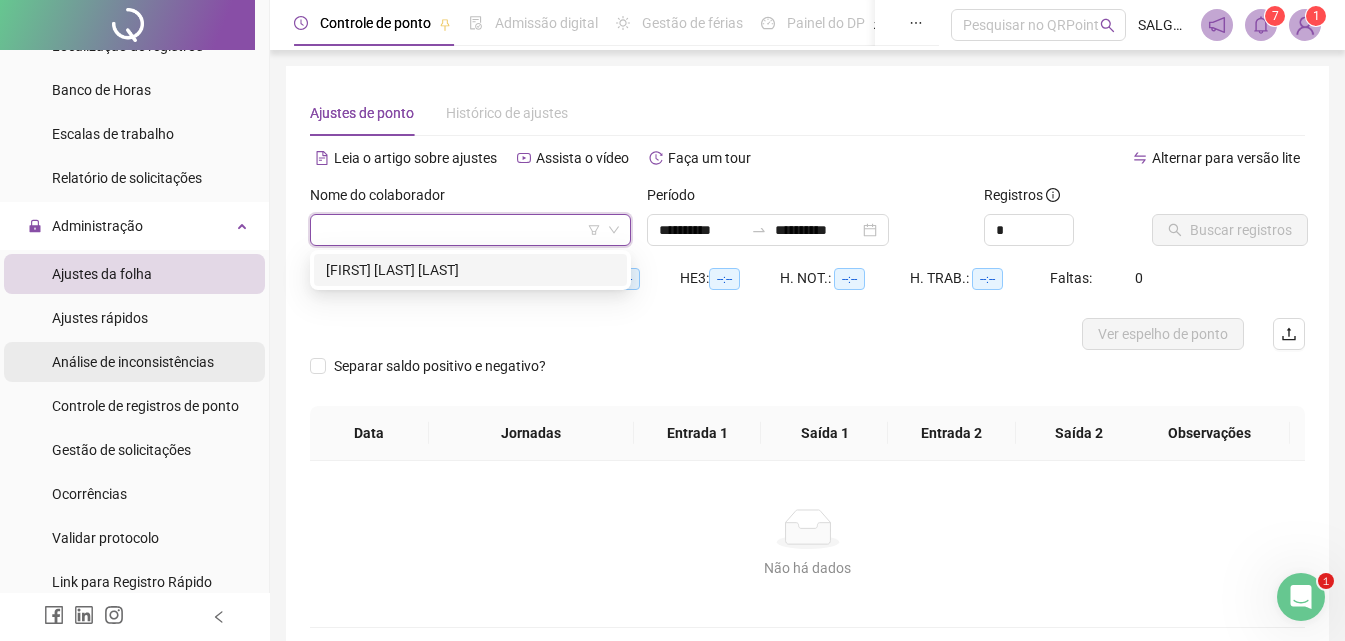 click on "Análise de inconsistências" at bounding box center [133, 362] 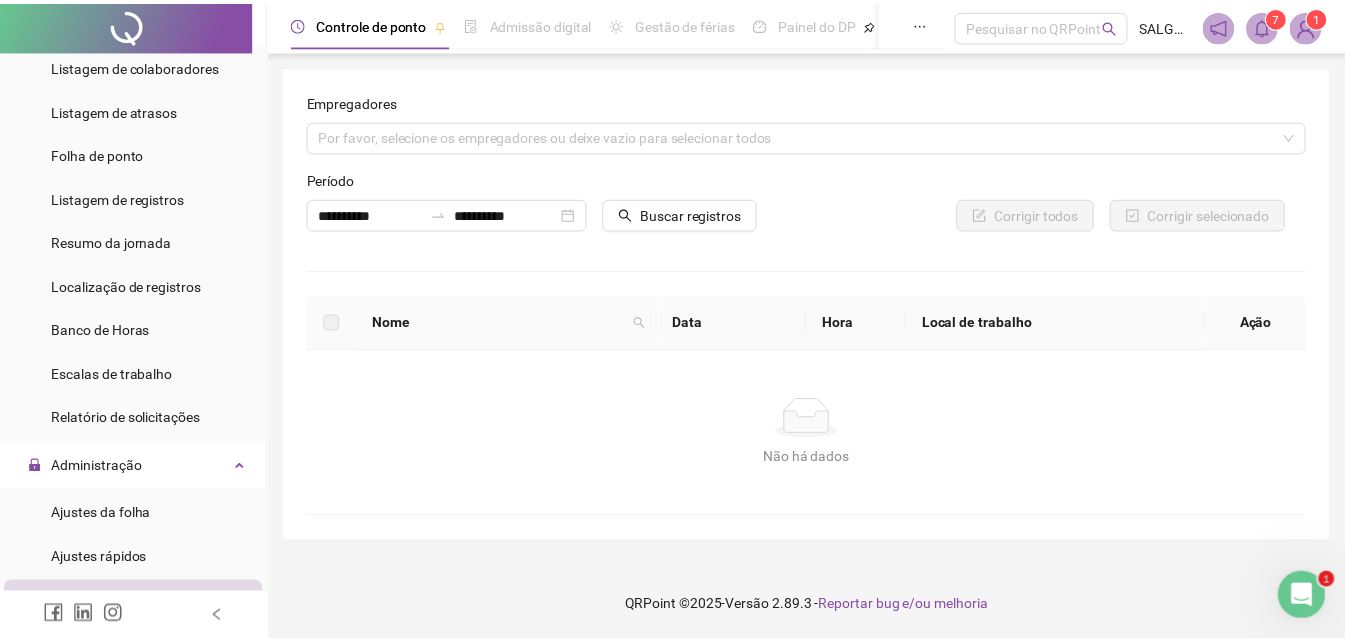 scroll, scrollTop: 321, scrollLeft: 0, axis: vertical 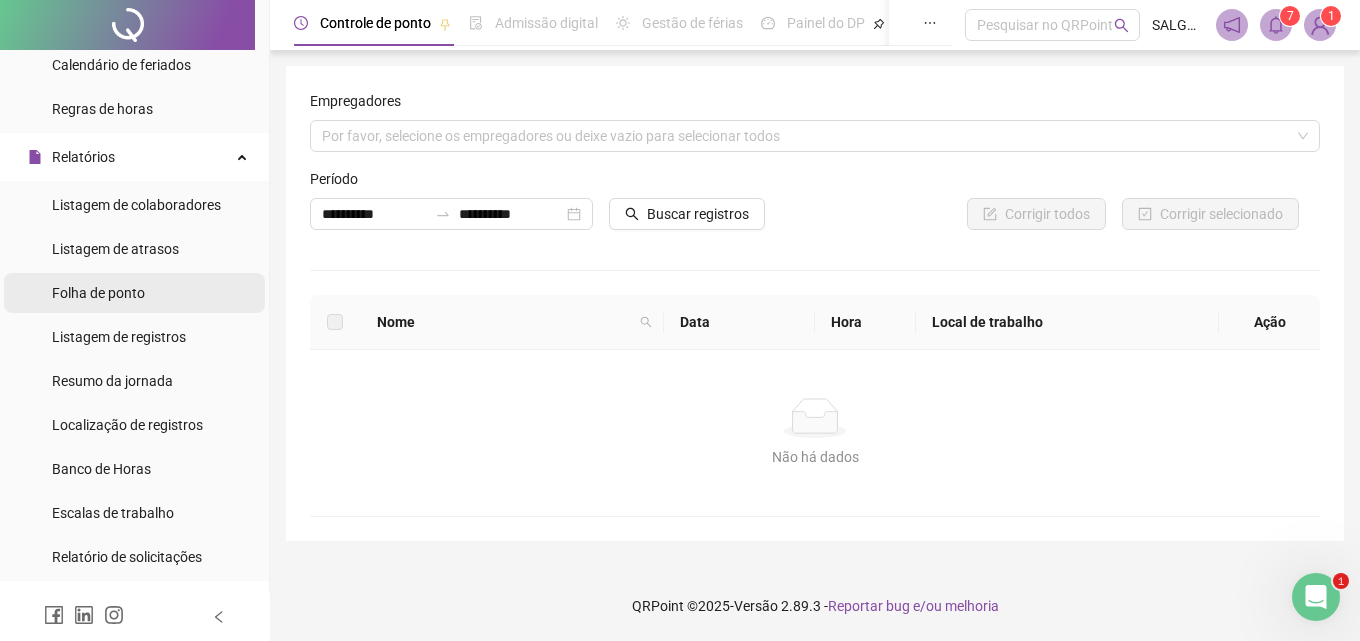 click on "Folha de ponto" at bounding box center (98, 293) 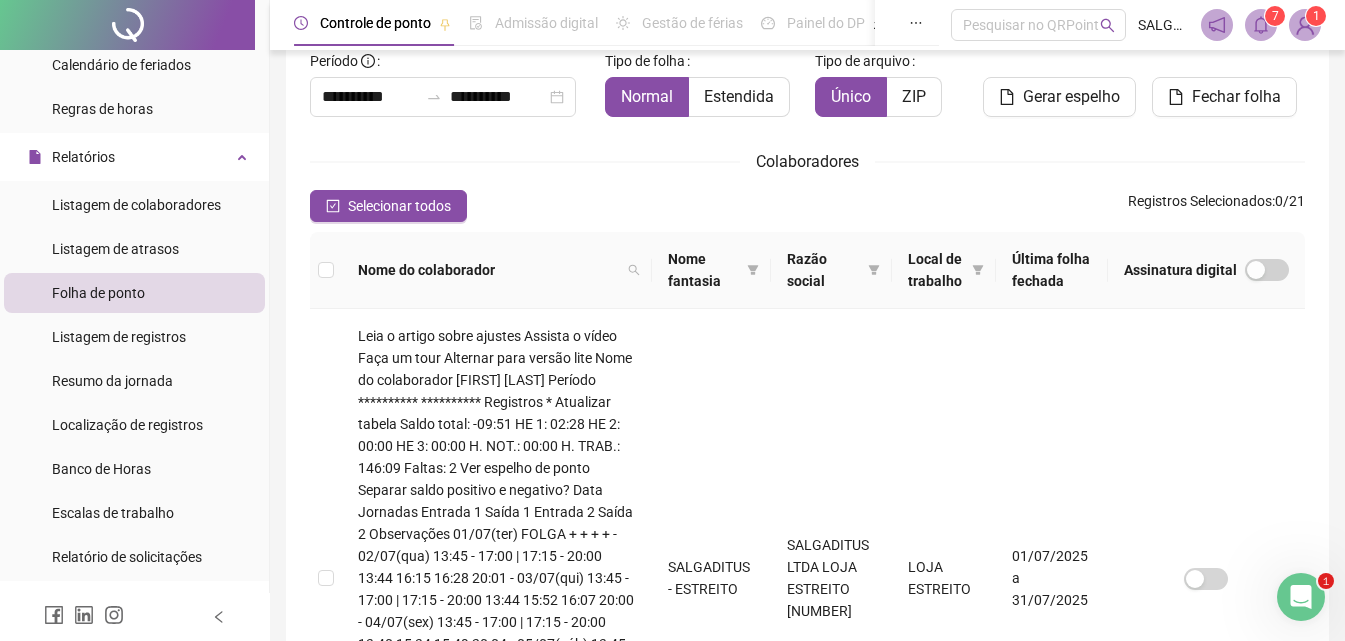 scroll, scrollTop: 883, scrollLeft: 0, axis: vertical 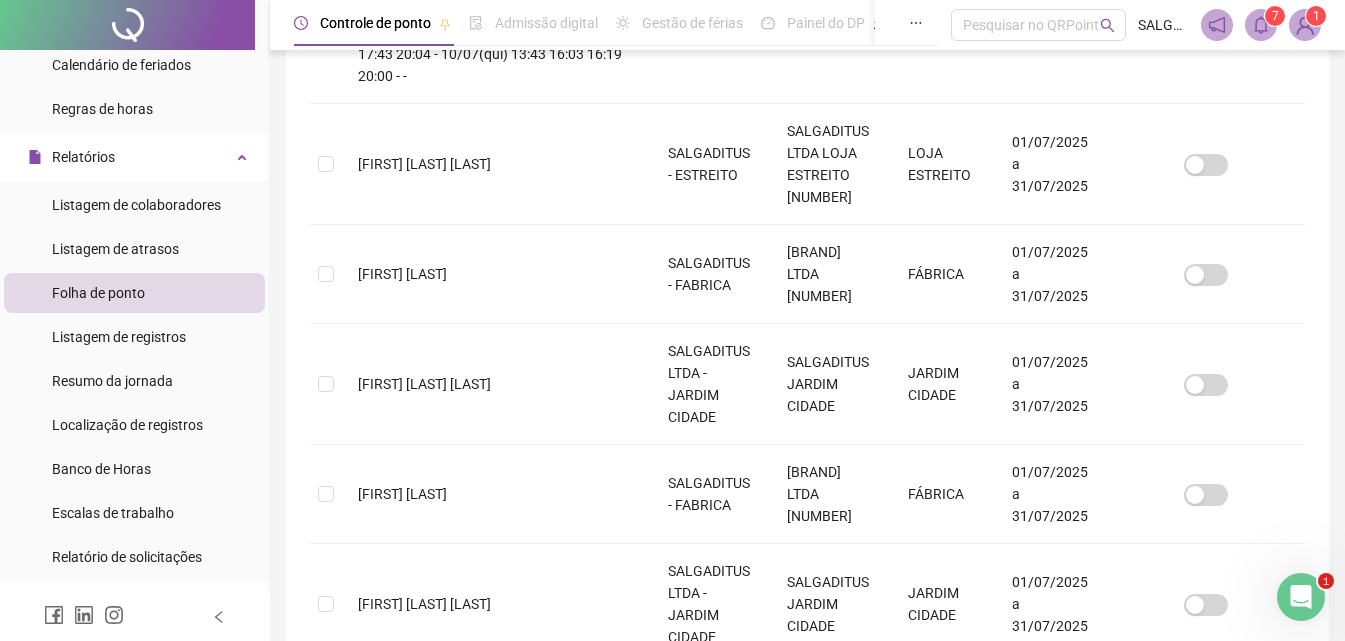 click on "2" at bounding box center (808, 1159) 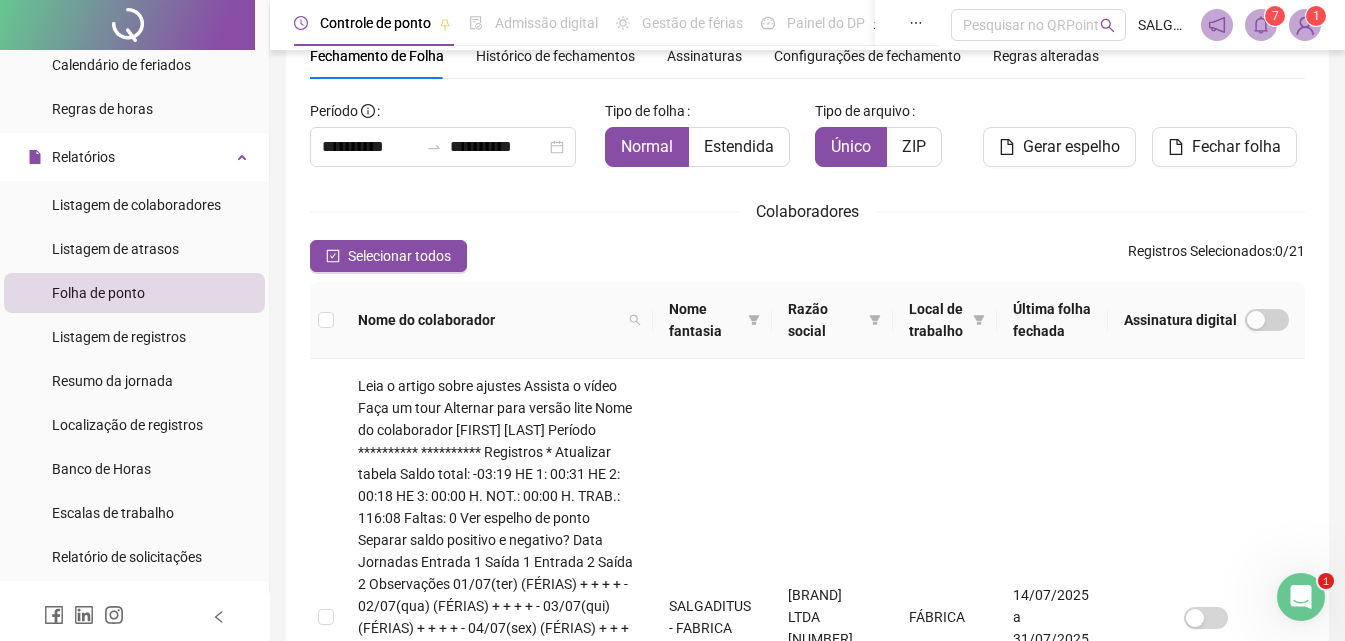 scroll, scrollTop: 322, scrollLeft: 0, axis: vertical 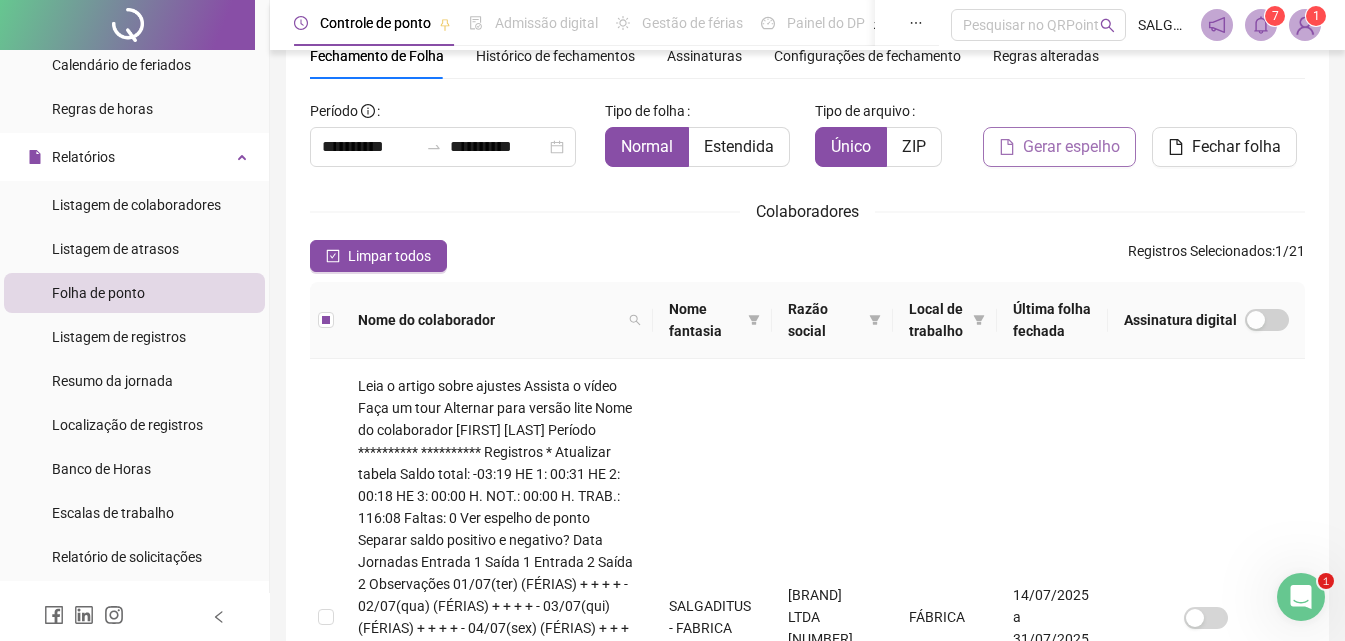 click on "Gerar espelho" at bounding box center (1071, 147) 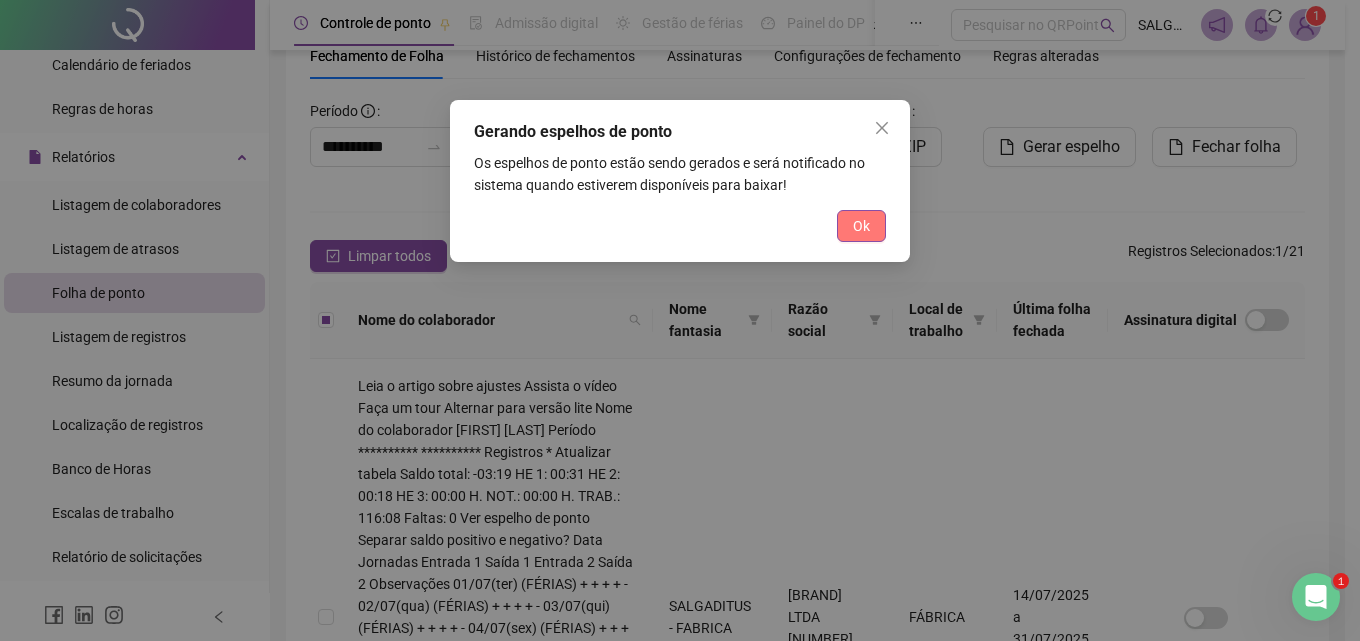 click on "Ok" at bounding box center [861, 226] 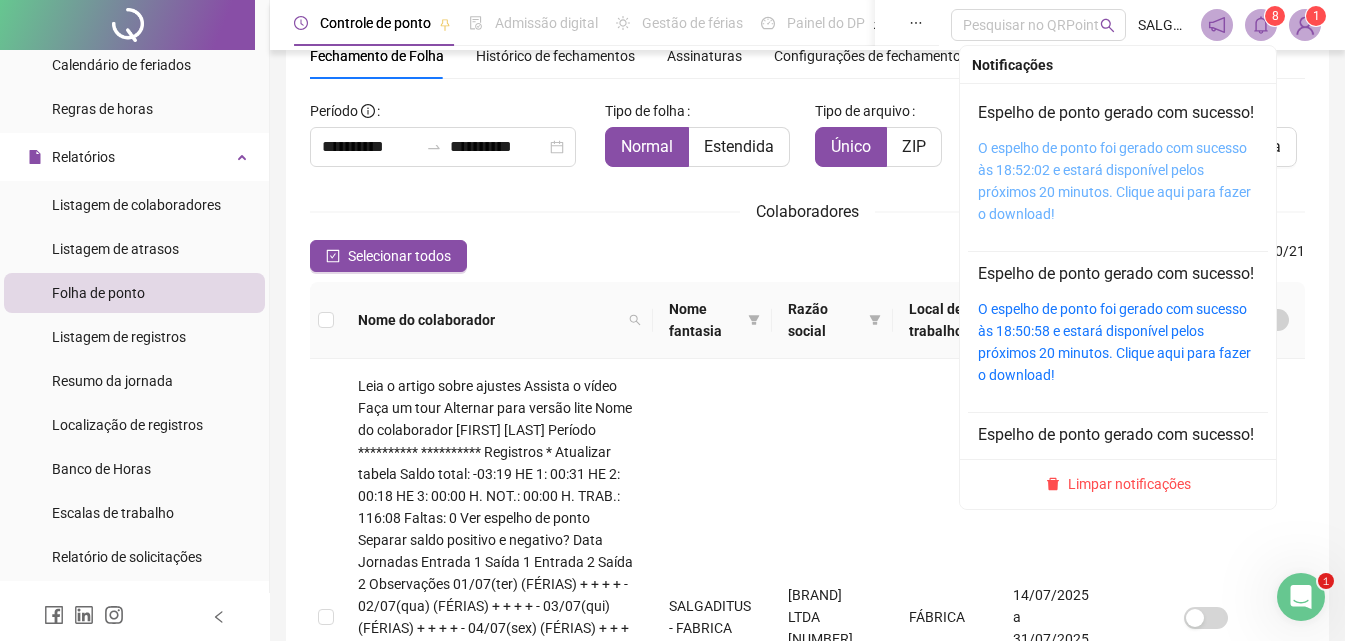 click on "O espelho de ponto foi gerado com sucesso às 18:52:02 e estará disponível pelos próximos 20 minutos.
Clique aqui para fazer o download!" at bounding box center [1114, 181] 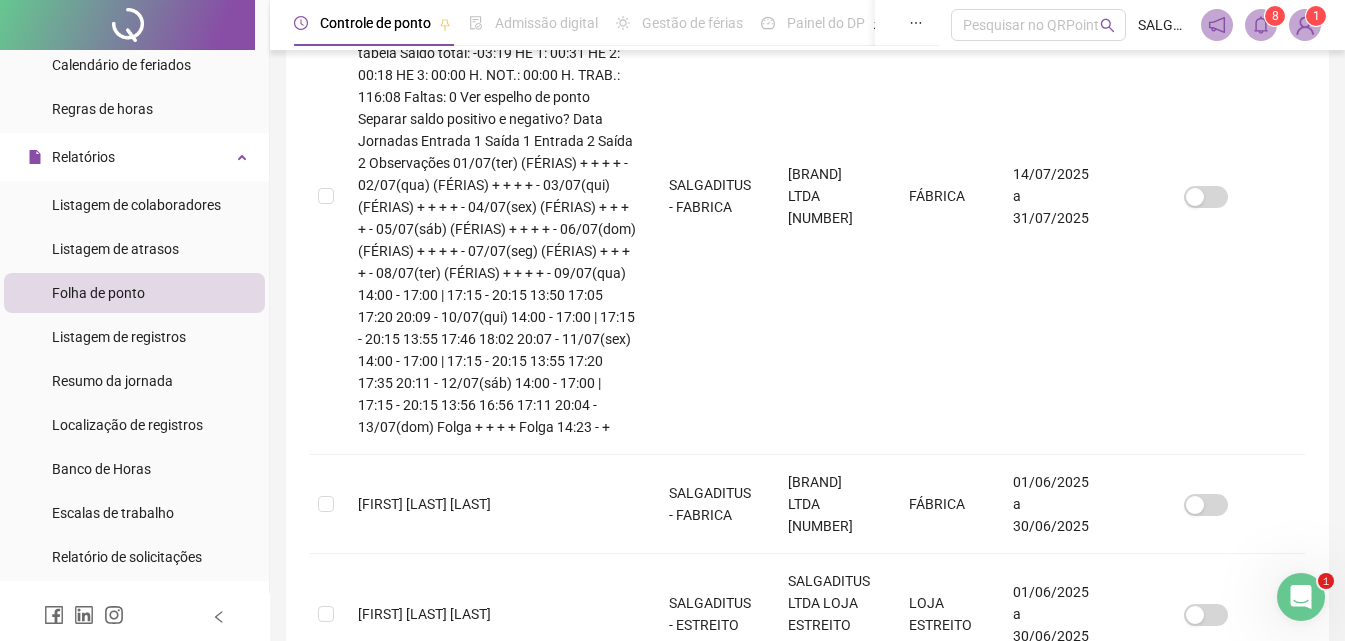scroll, scrollTop: 751, scrollLeft: 0, axis: vertical 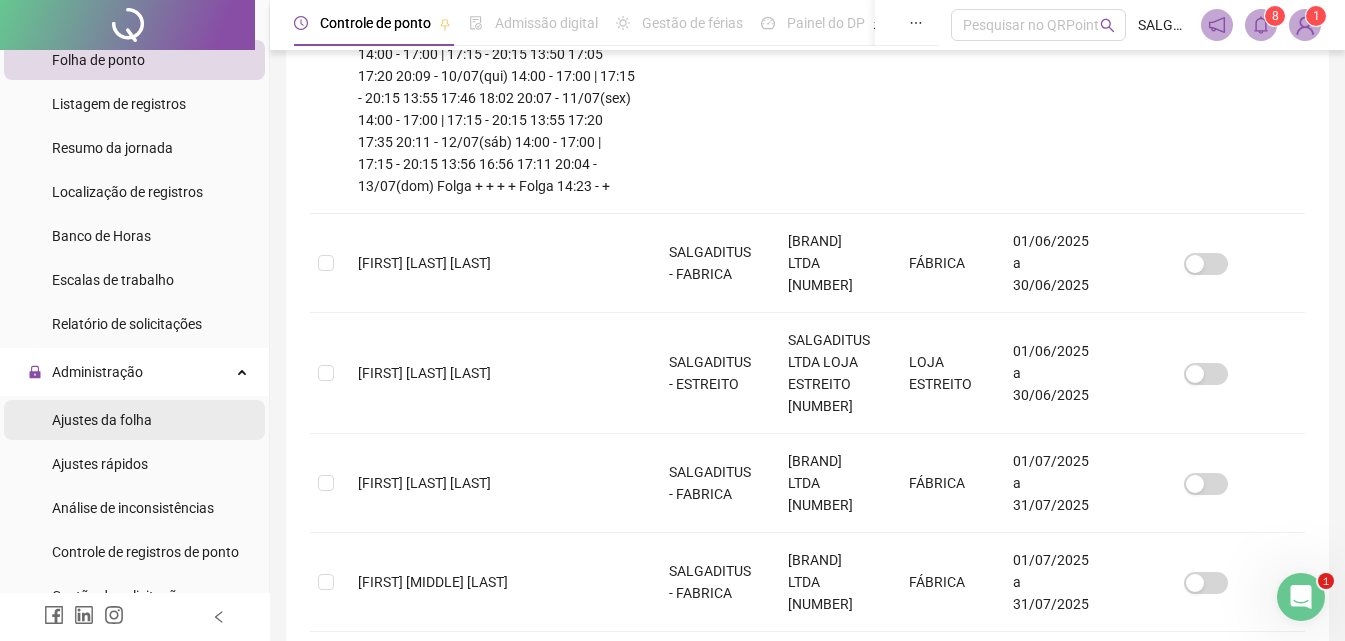 click on "Ajustes da folha" at bounding box center (134, 420) 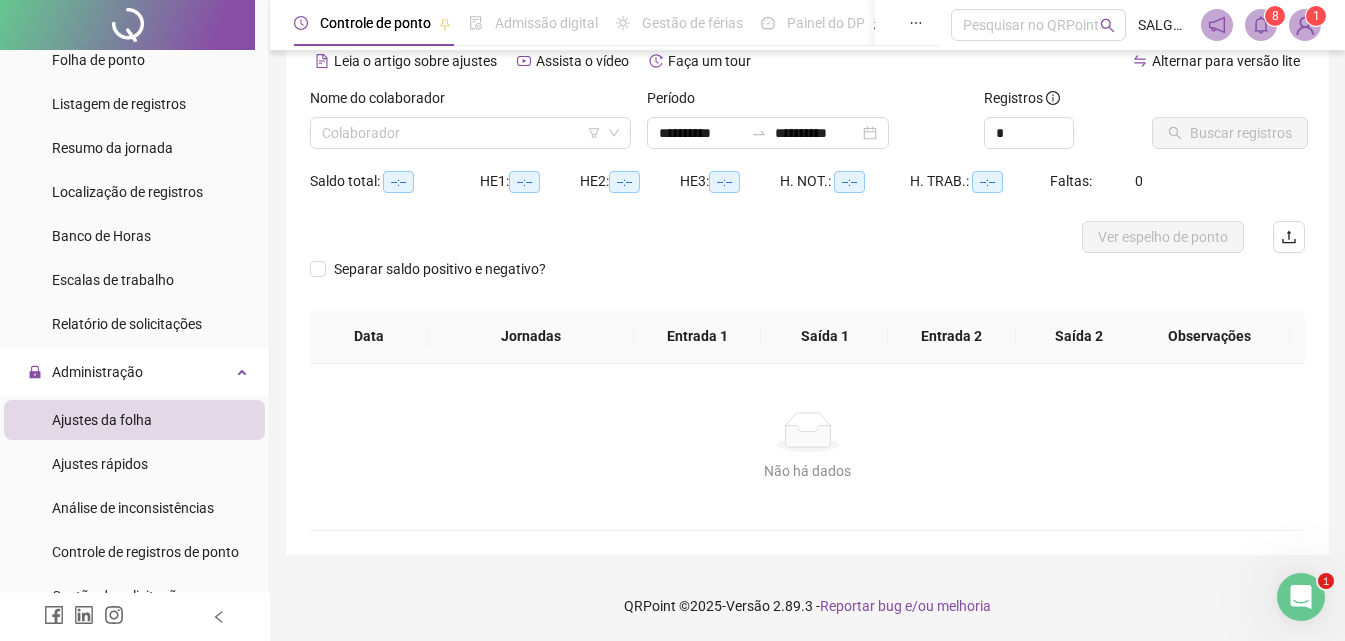 scroll, scrollTop: 97, scrollLeft: 0, axis: vertical 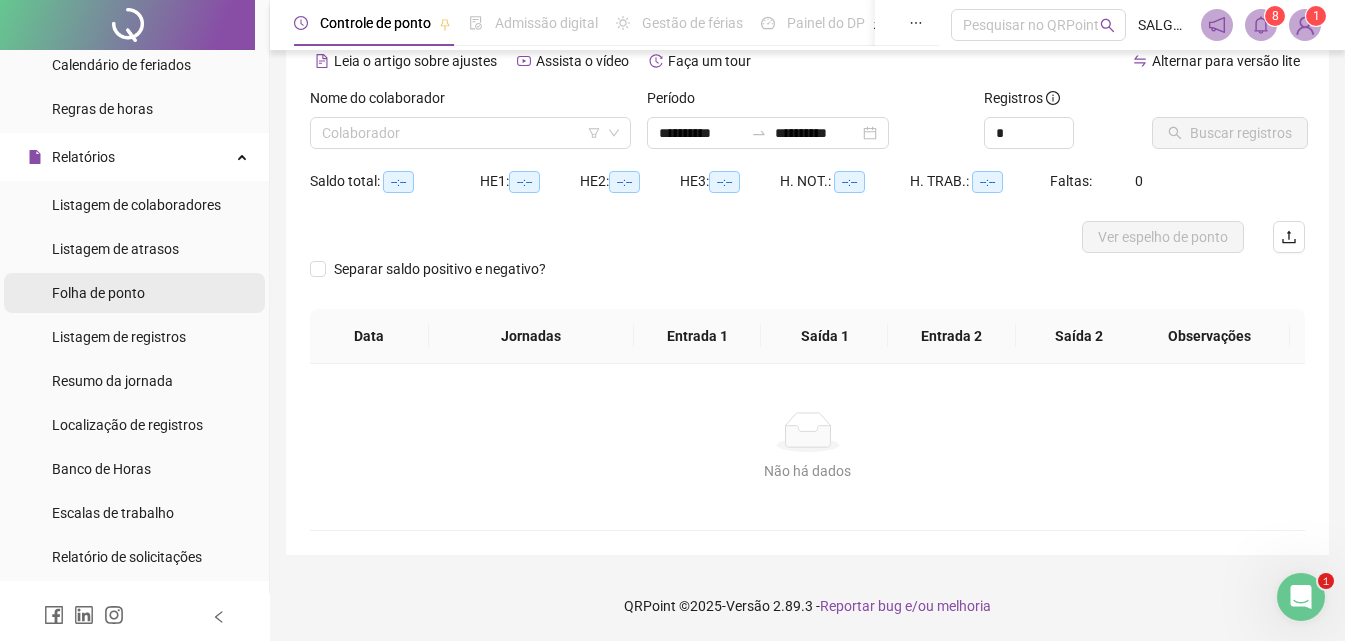 click on "Folha de ponto" at bounding box center [134, 293] 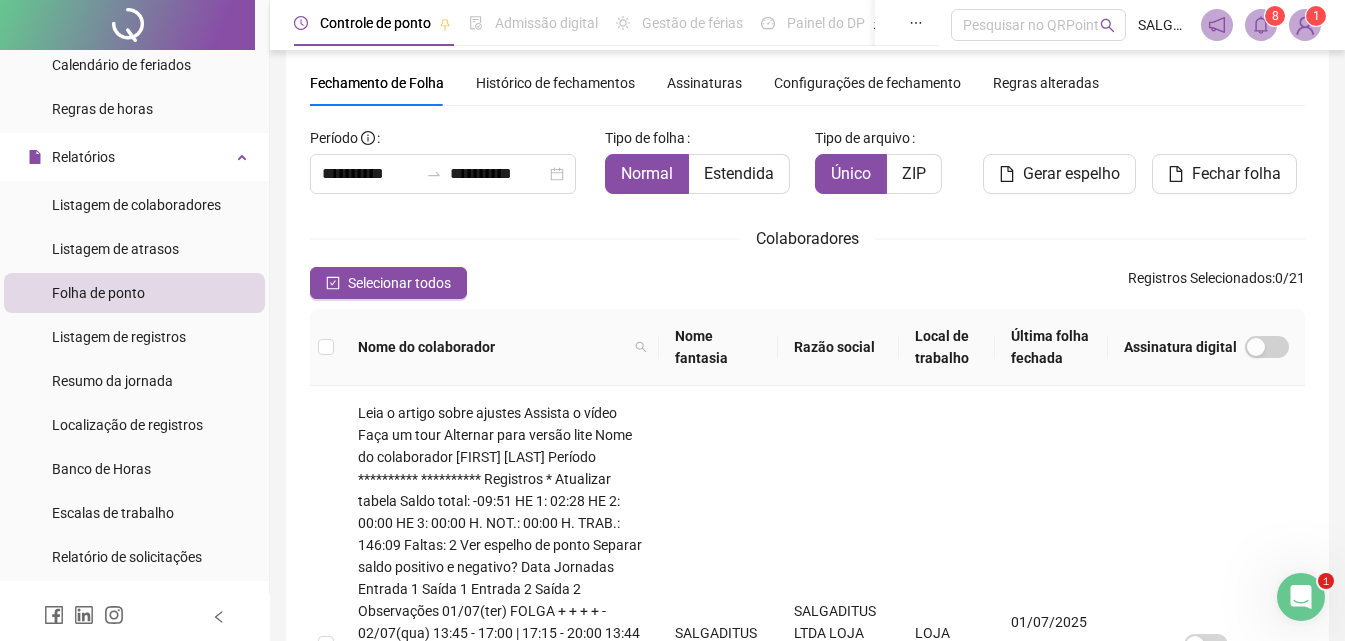 scroll, scrollTop: 89, scrollLeft: 0, axis: vertical 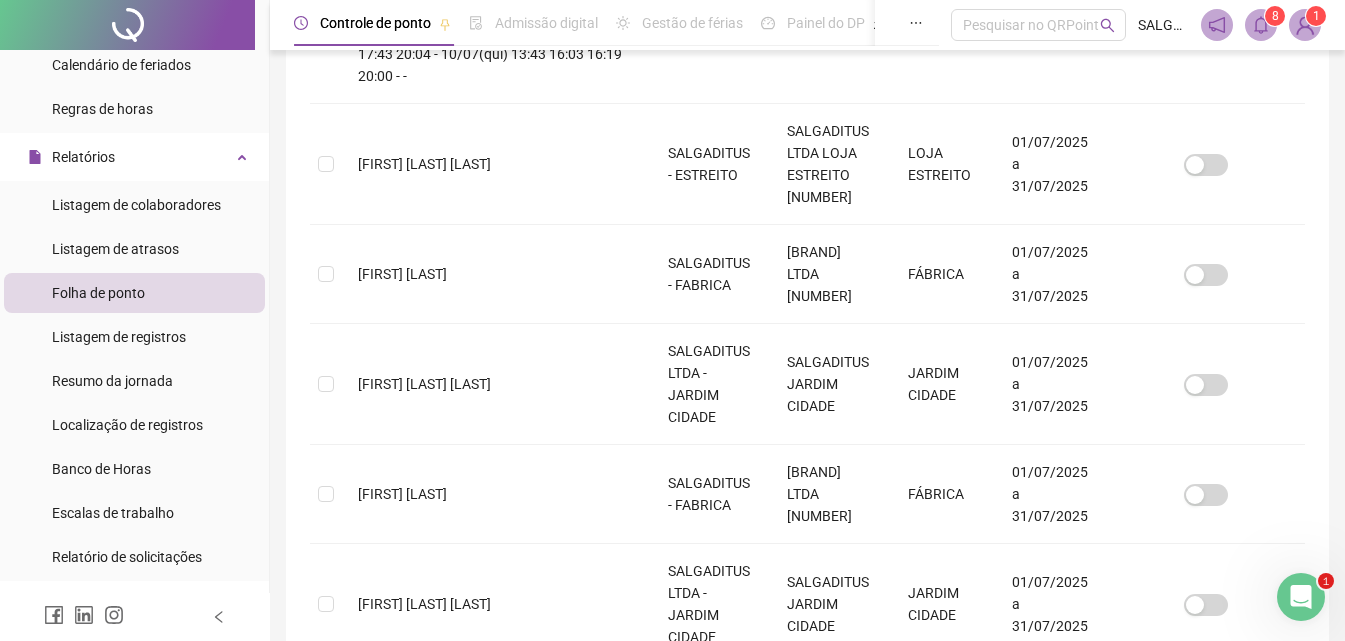 click on "2" at bounding box center [808, 1159] 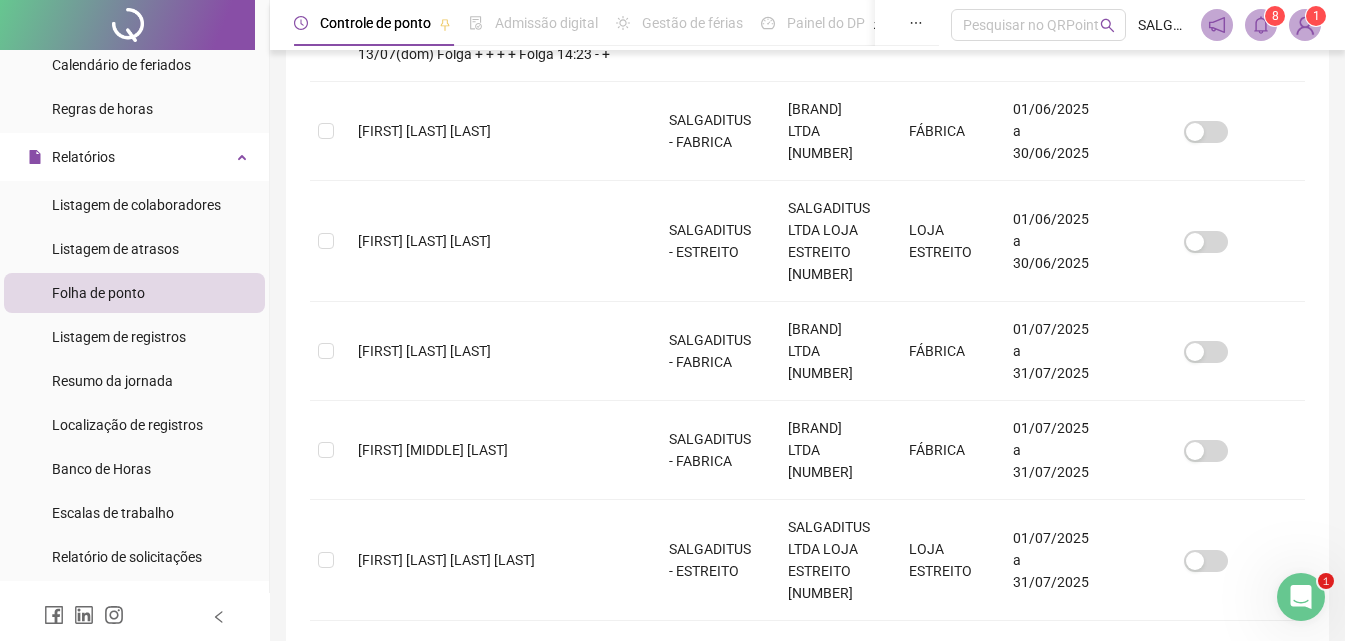 scroll, scrollTop: 89, scrollLeft: 0, axis: vertical 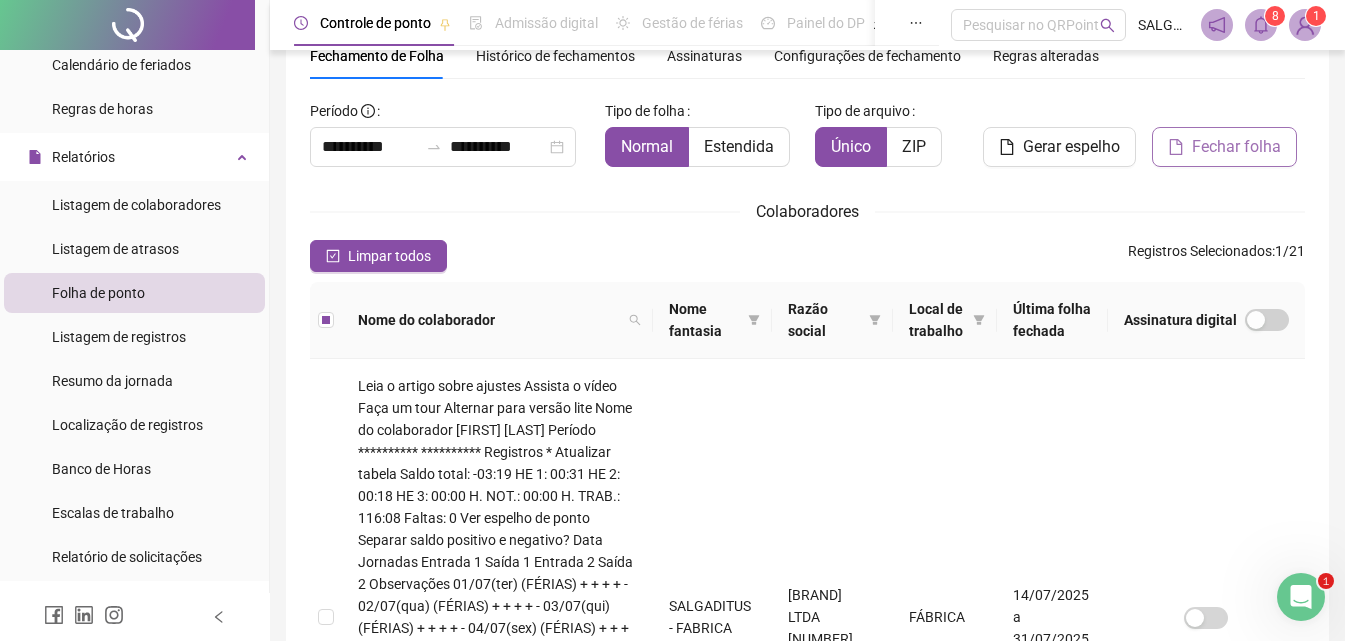 click on "Fechar folha" at bounding box center [1236, 147] 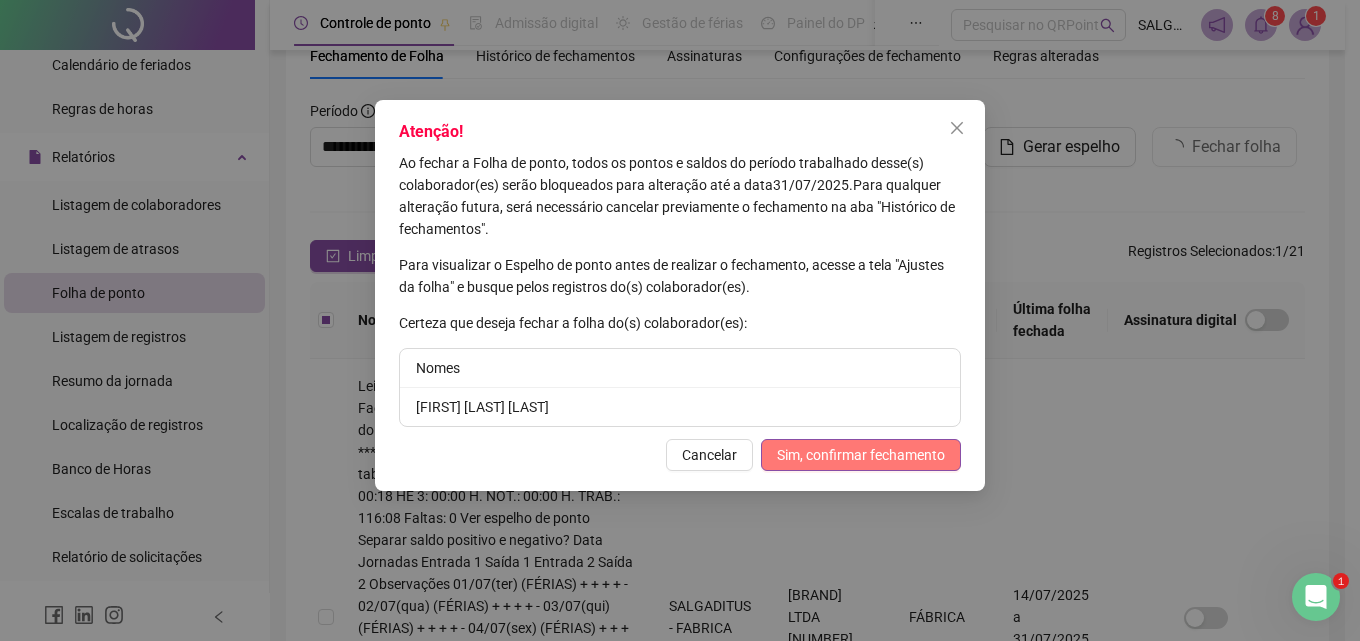 click on "Sim, confirmar fechamento" at bounding box center (861, 455) 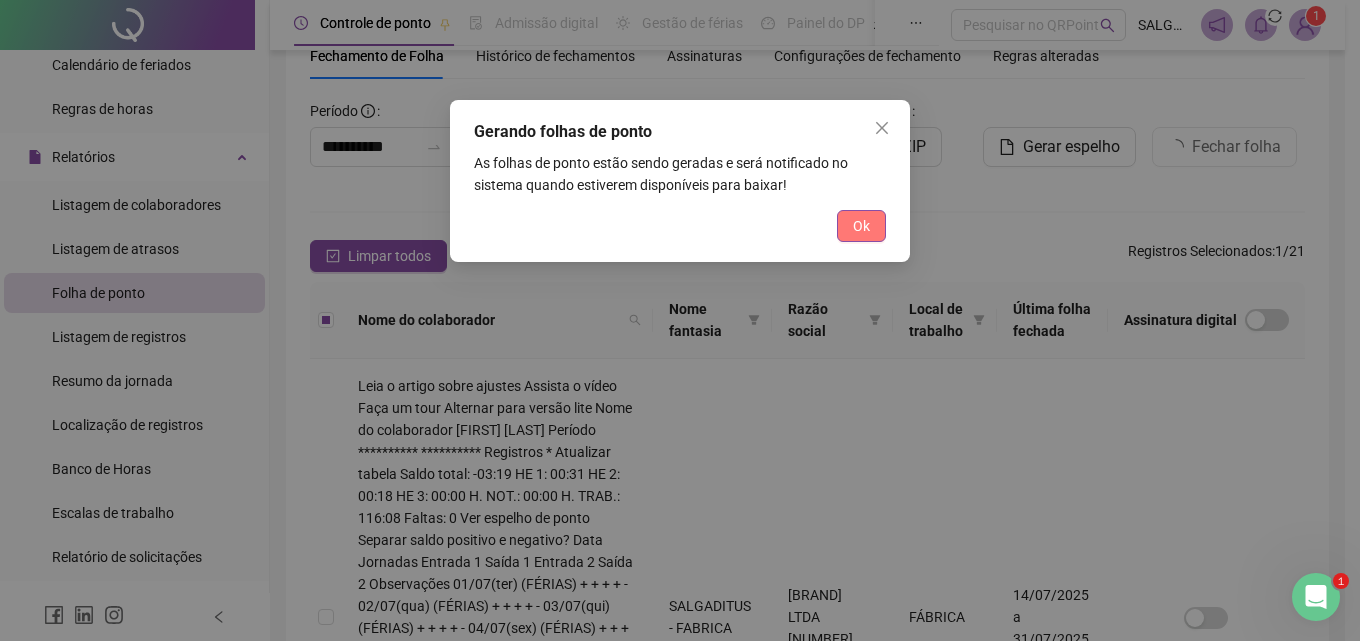 click on "Ok" at bounding box center (861, 226) 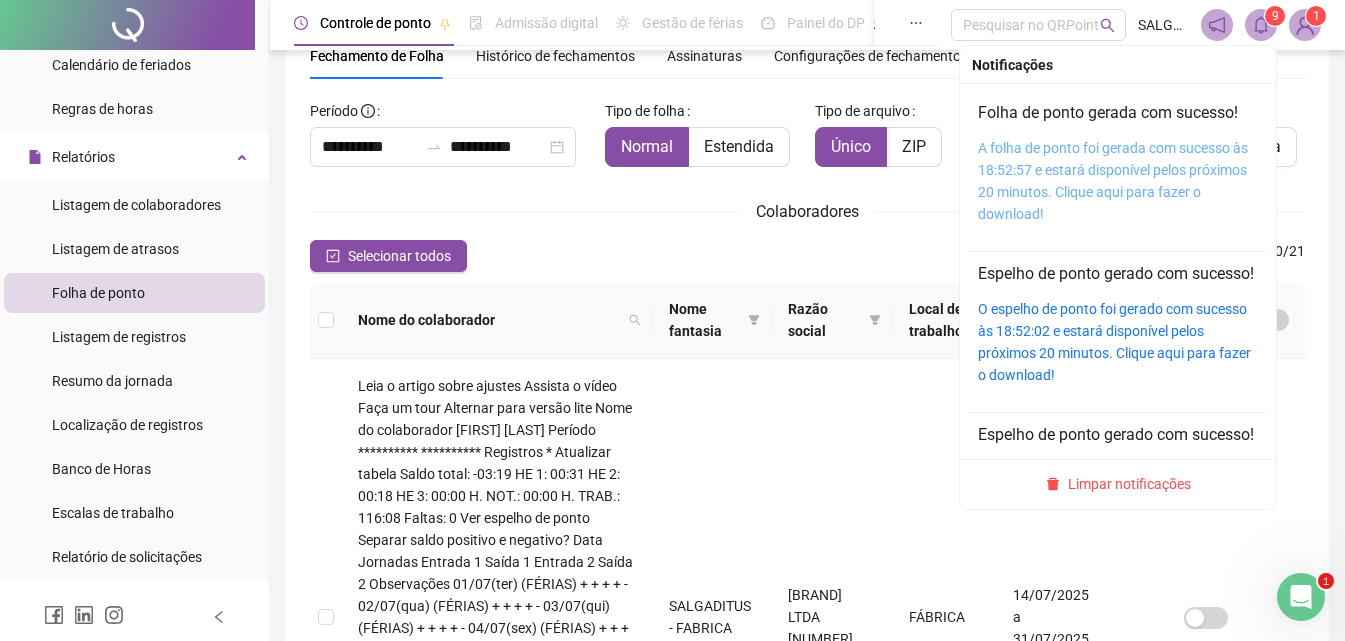click on "A folha de ponto foi gerada com sucesso às 18:52:57 e estará disponível pelos próximos 20 minutos.
Clique aqui para fazer o download!" at bounding box center (1113, 181) 